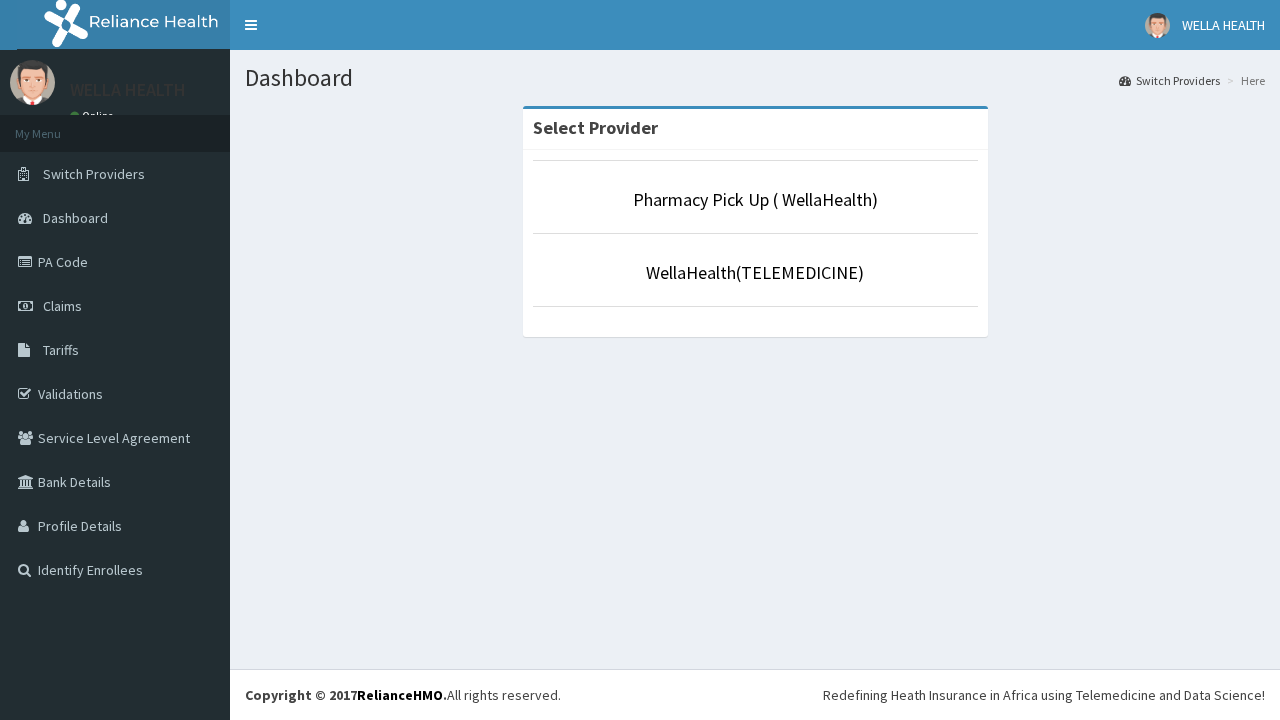 scroll, scrollTop: 0, scrollLeft: 0, axis: both 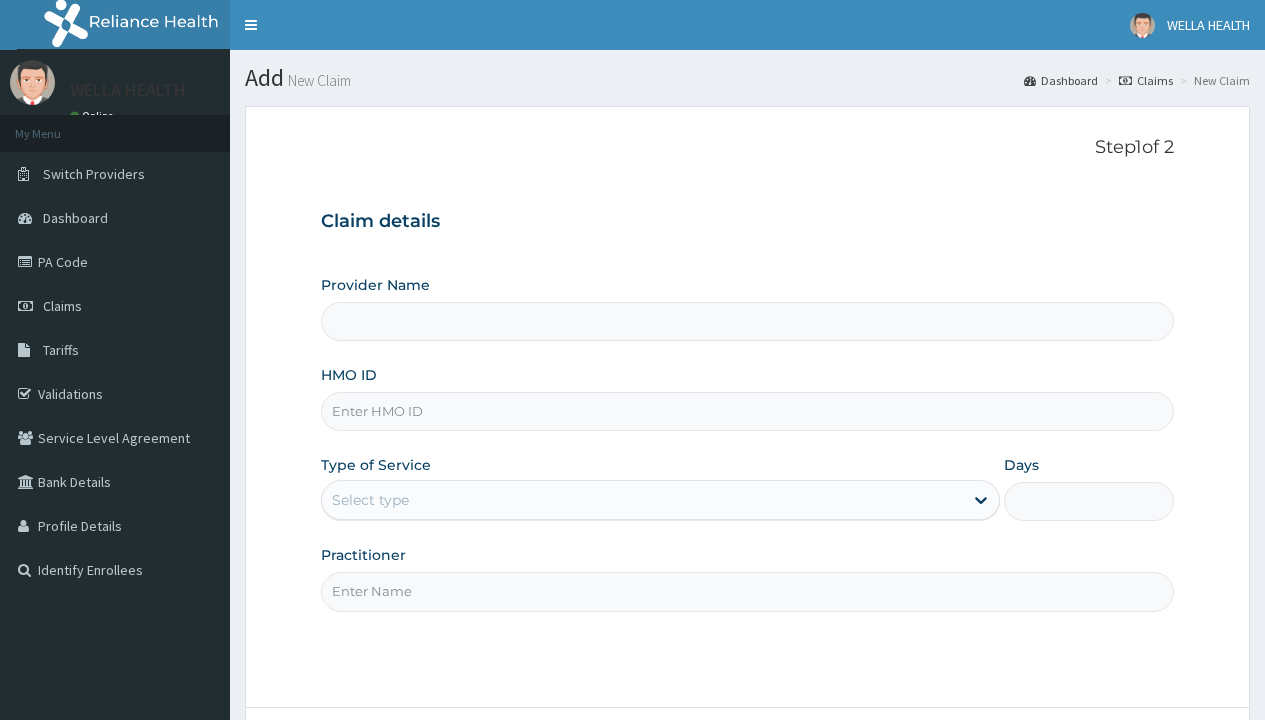 type on "Pharmacy Pick Up ( WellaHealth)" 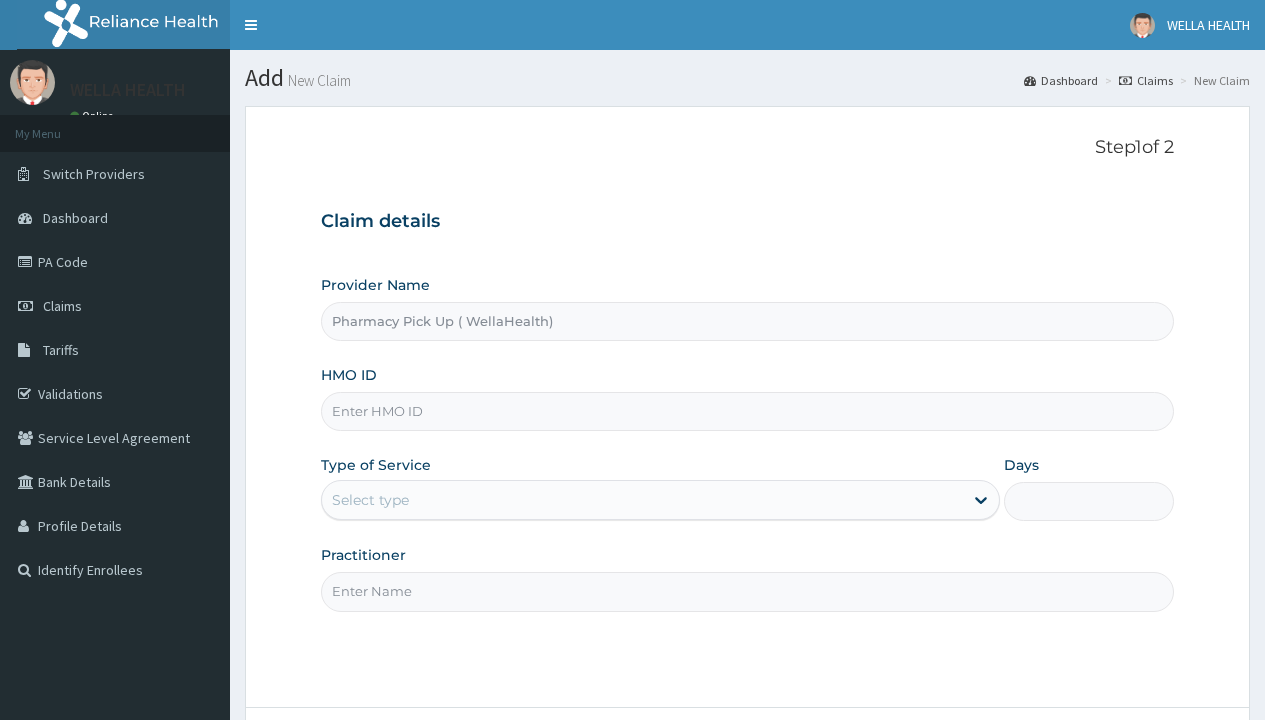 scroll, scrollTop: 0, scrollLeft: 0, axis: both 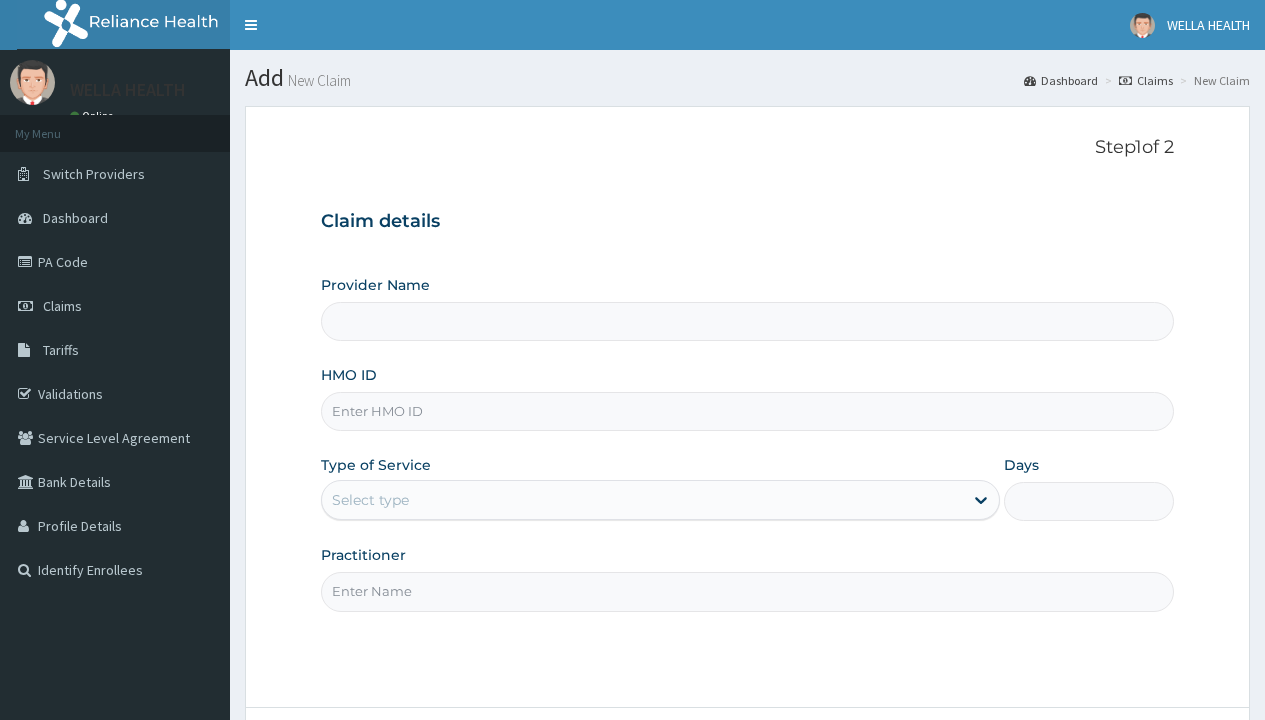 type on "Pharmacy Pick Up ( WellaHealth)" 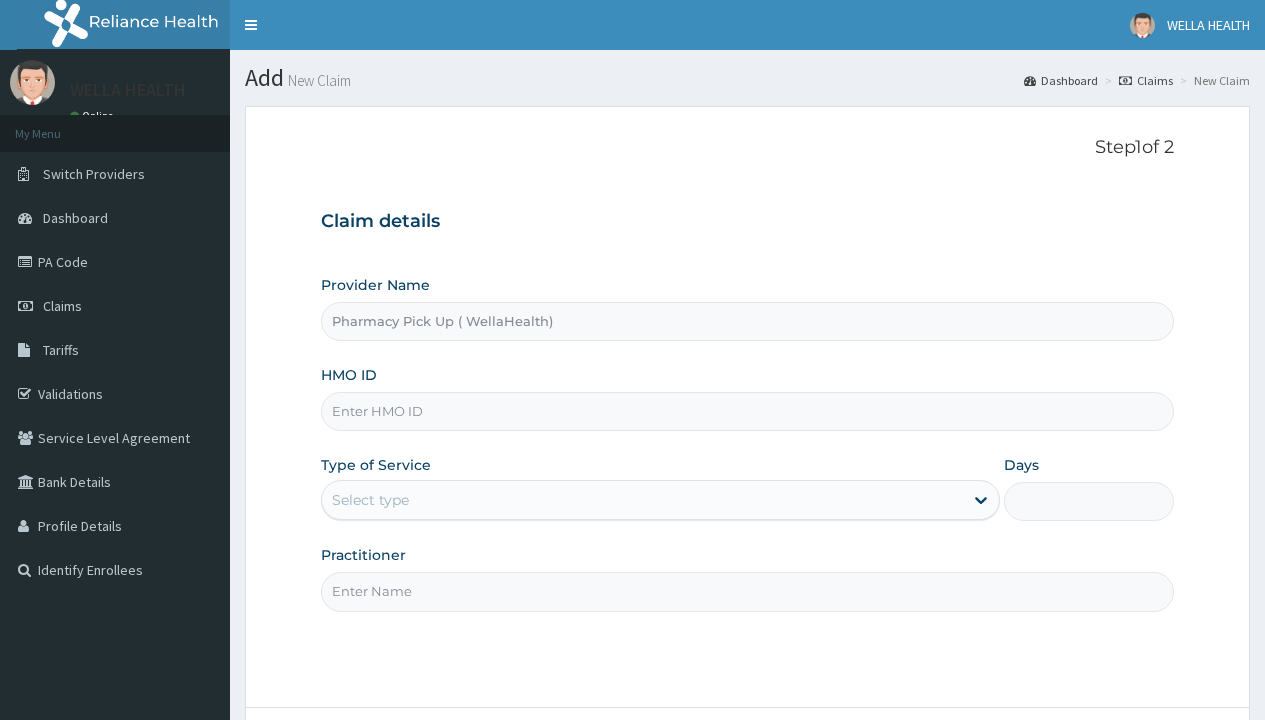 scroll, scrollTop: 0, scrollLeft: 0, axis: both 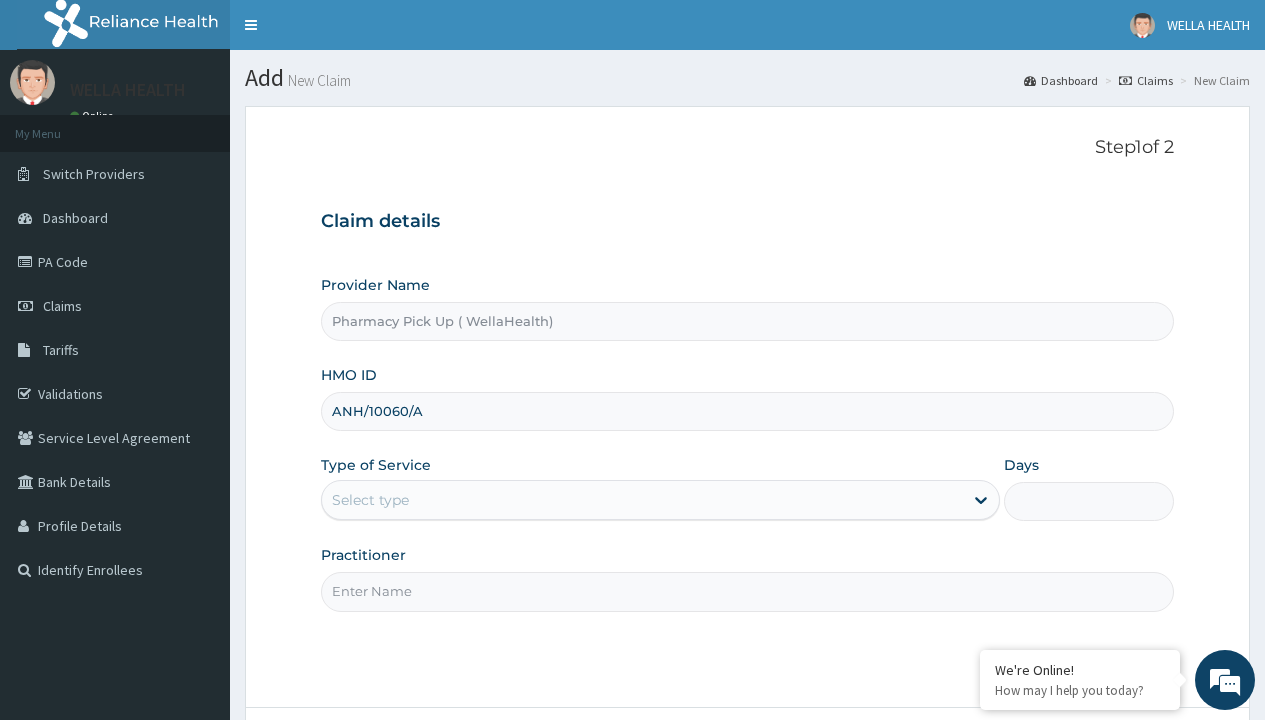 type on "ANH/10060/A" 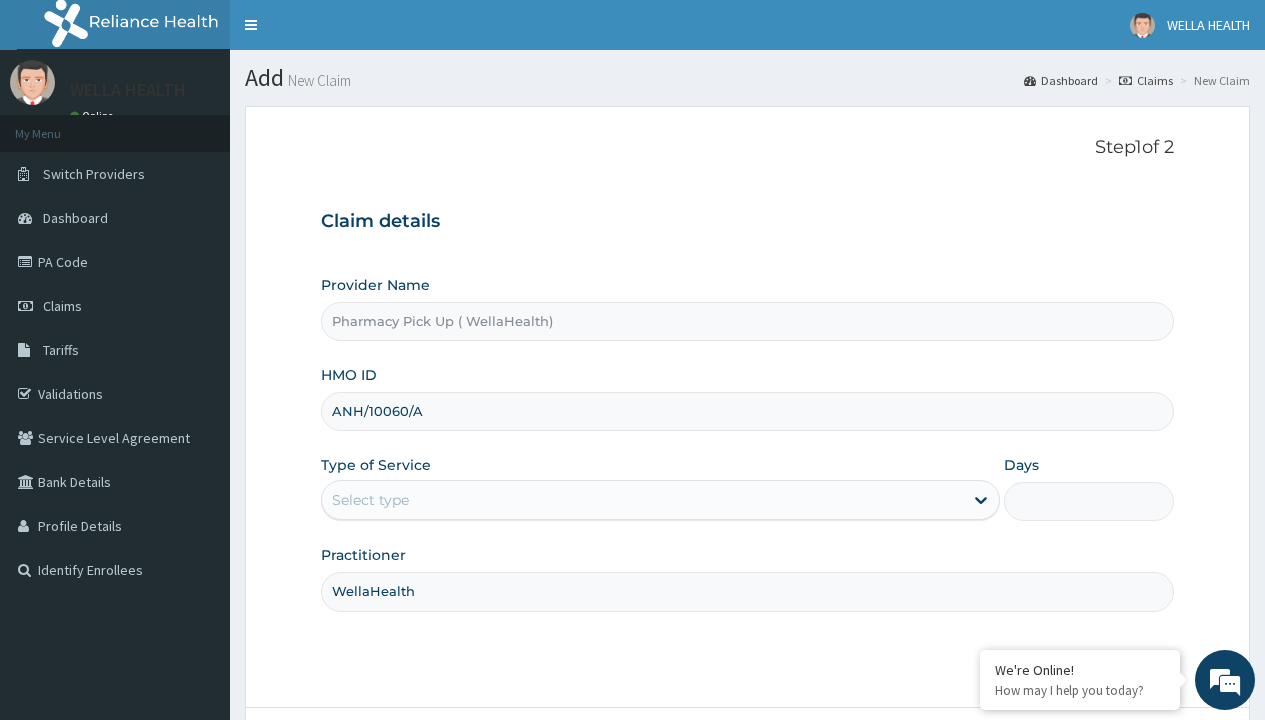 type on "WellaHealth" 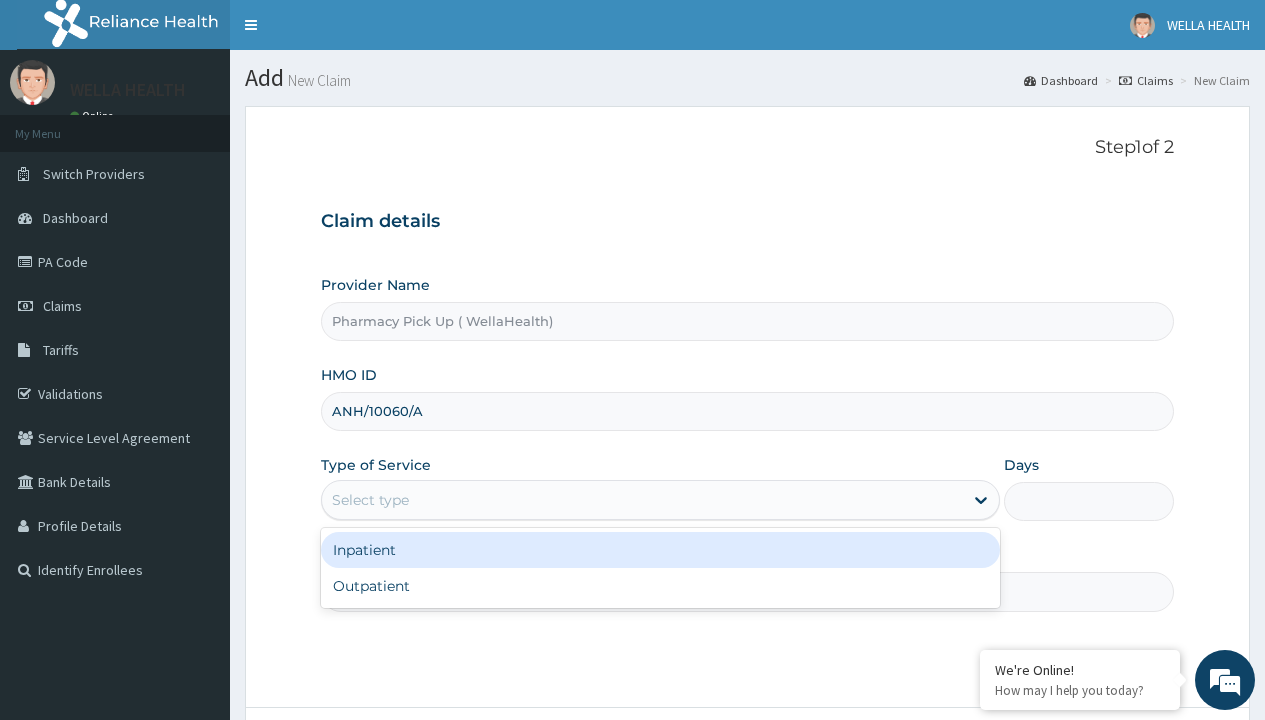 click on "Outpatient" at bounding box center [660, 586] 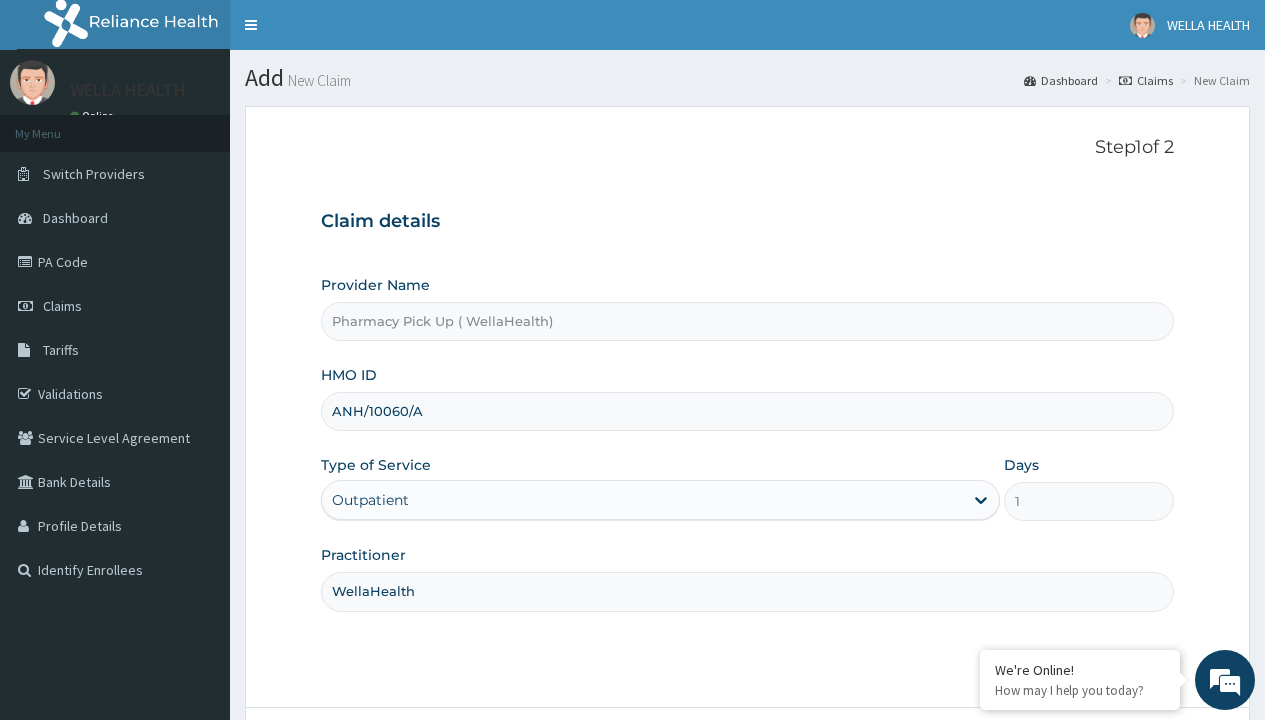 click on "Next" at bounding box center [1123, 764] 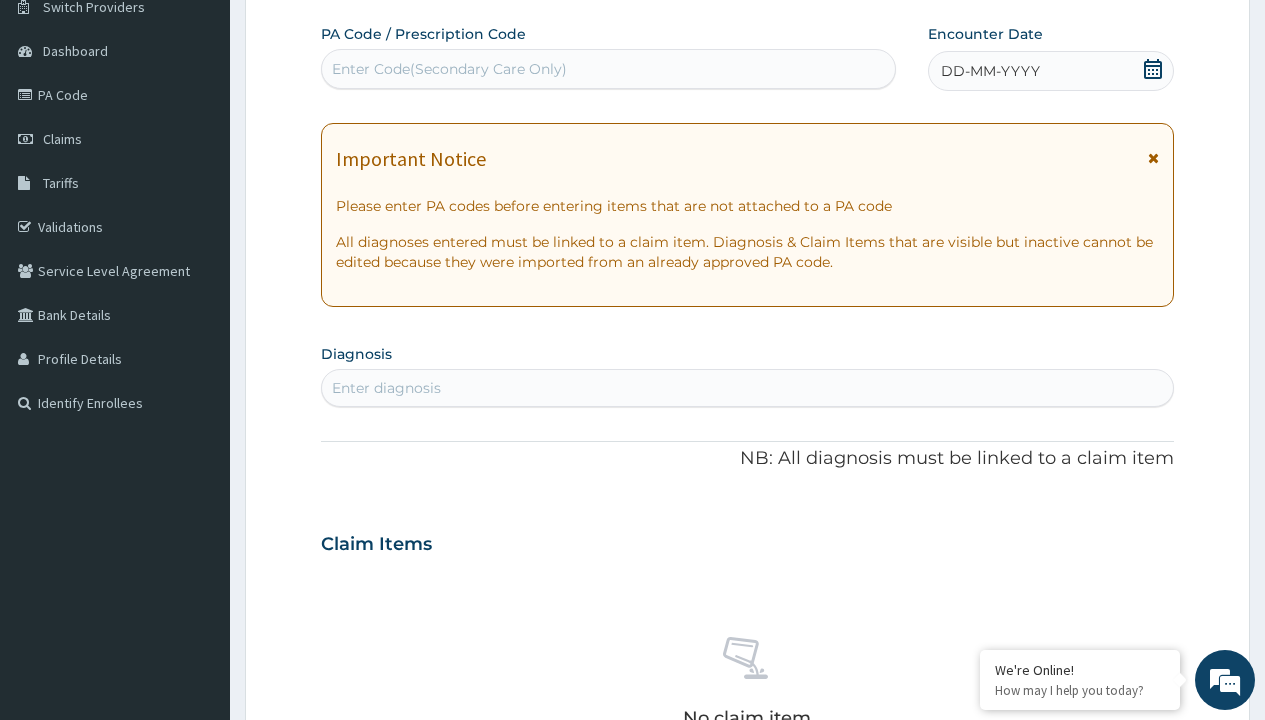 click on "DD-MM-YYYY" at bounding box center [990, 71] 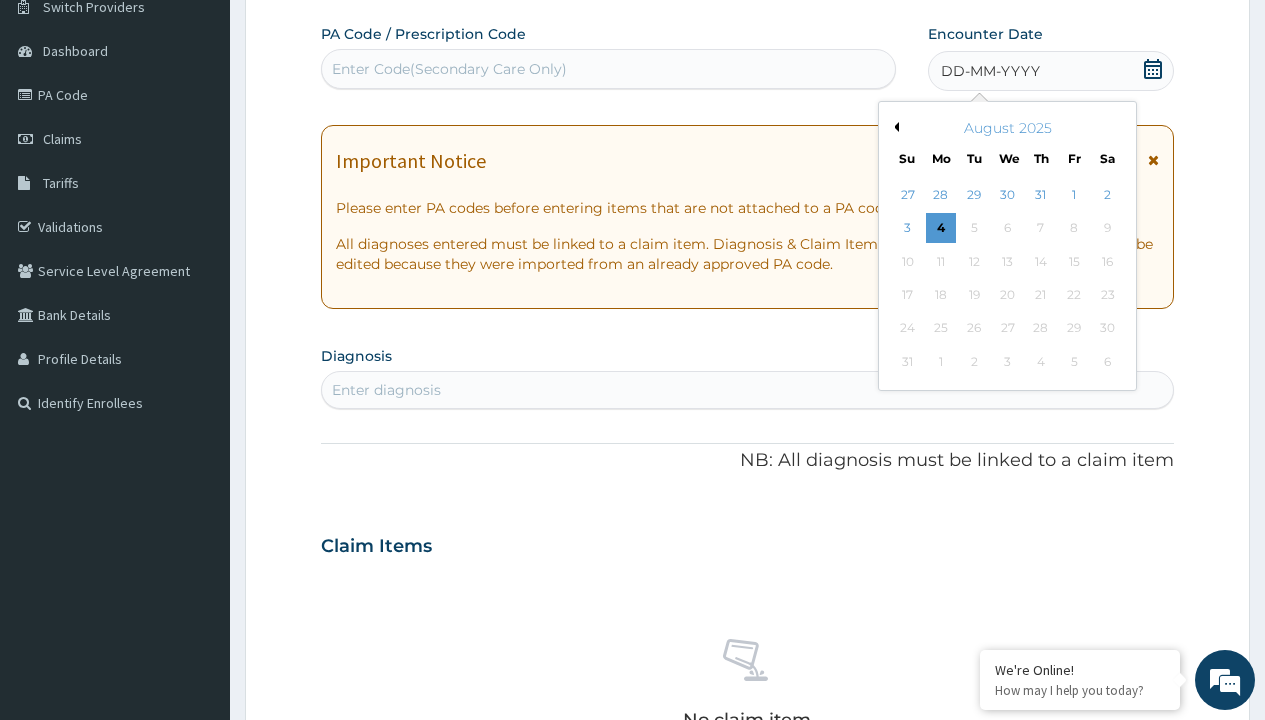 click on "Previous Month" at bounding box center (894, 127) 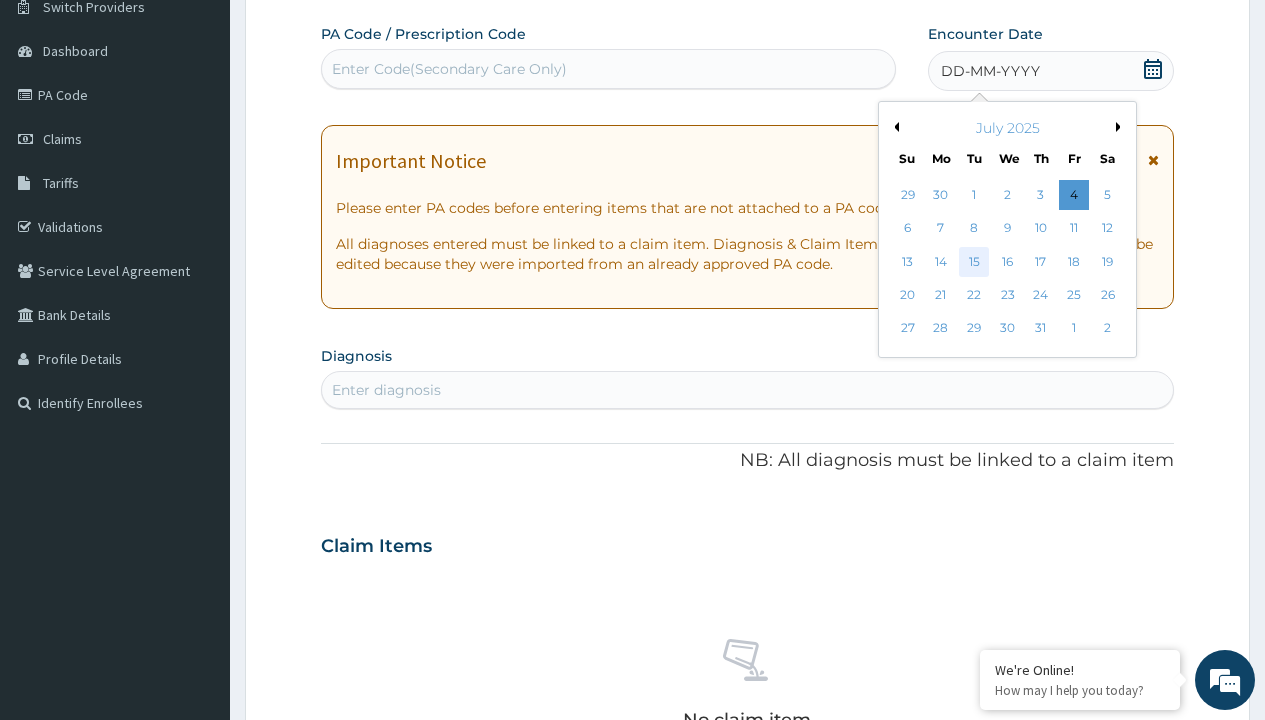 click on "15" at bounding box center [974, 262] 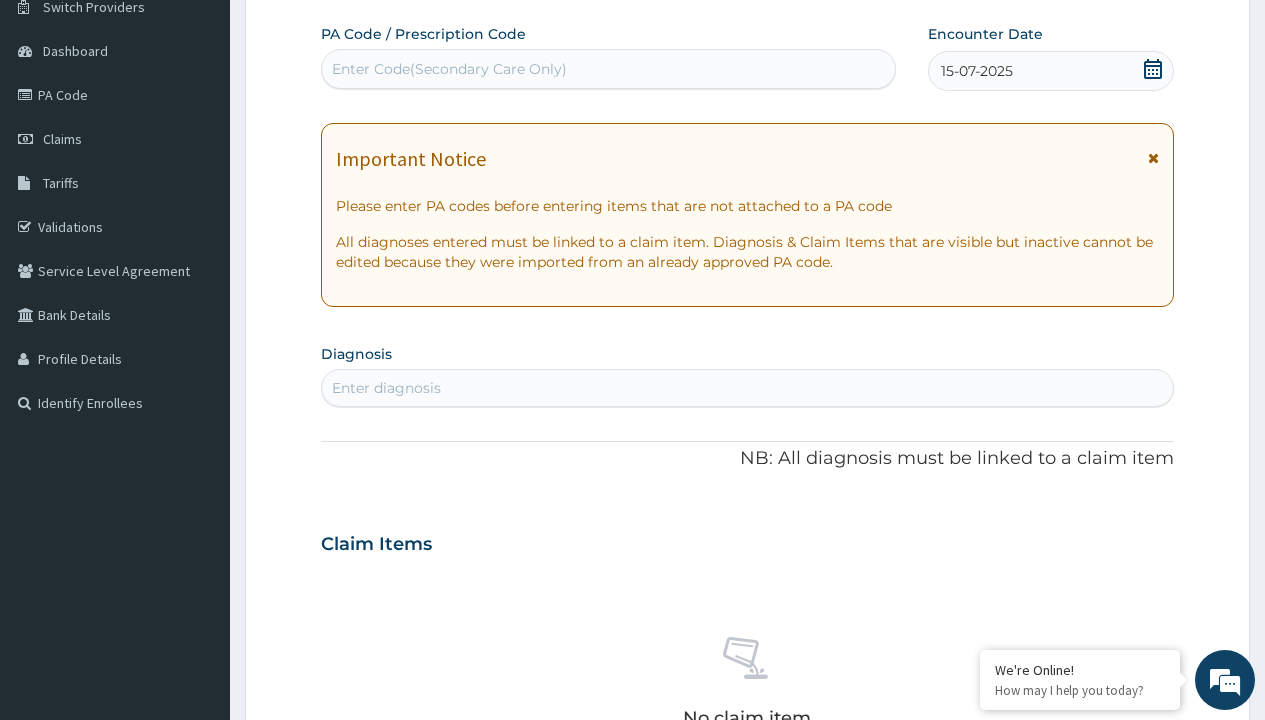 click on "Enter diagnosis" at bounding box center (386, 388) 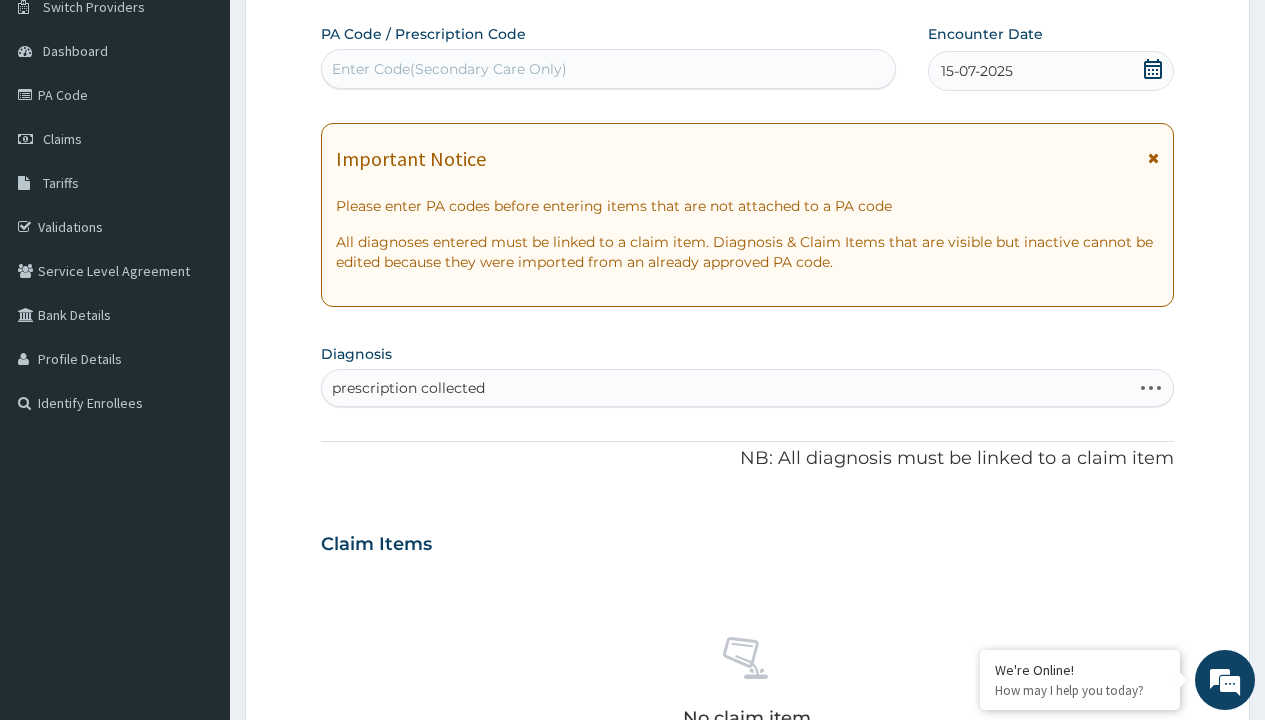 scroll, scrollTop: 0, scrollLeft: 0, axis: both 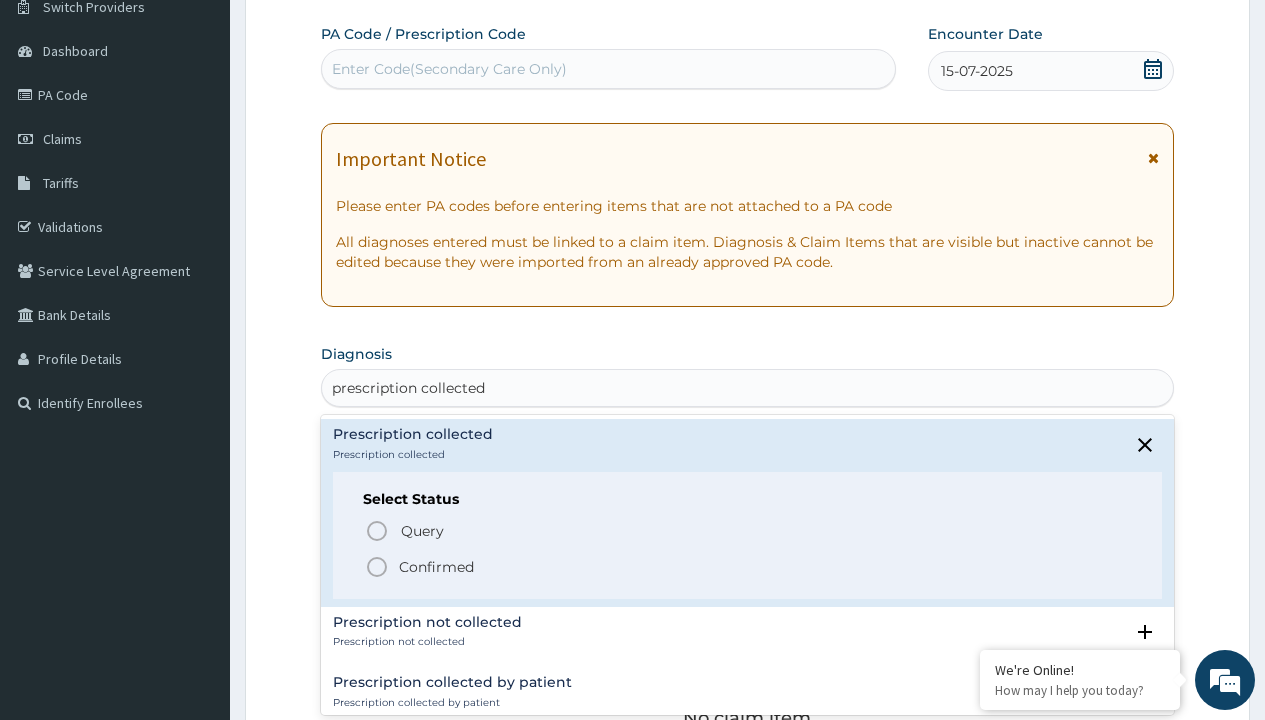 click on "Confirmed" at bounding box center [436, 567] 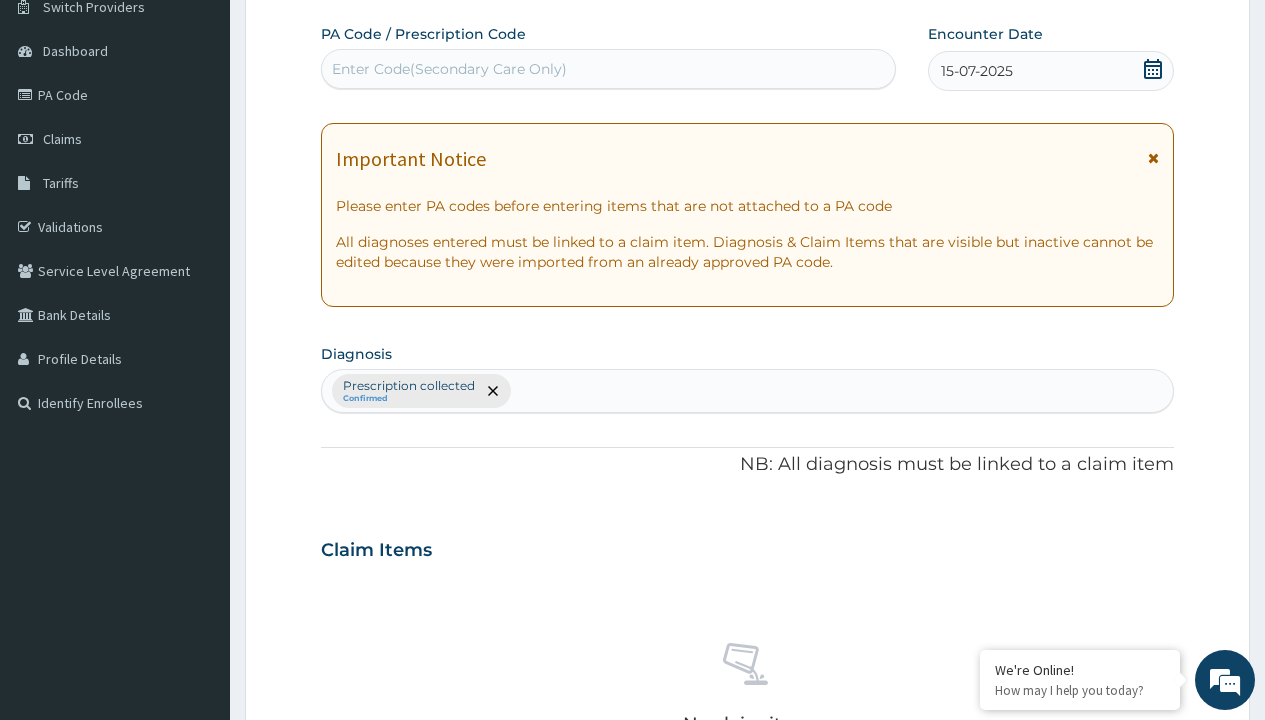 click on "Select Type" at bounding box center (372, 893) 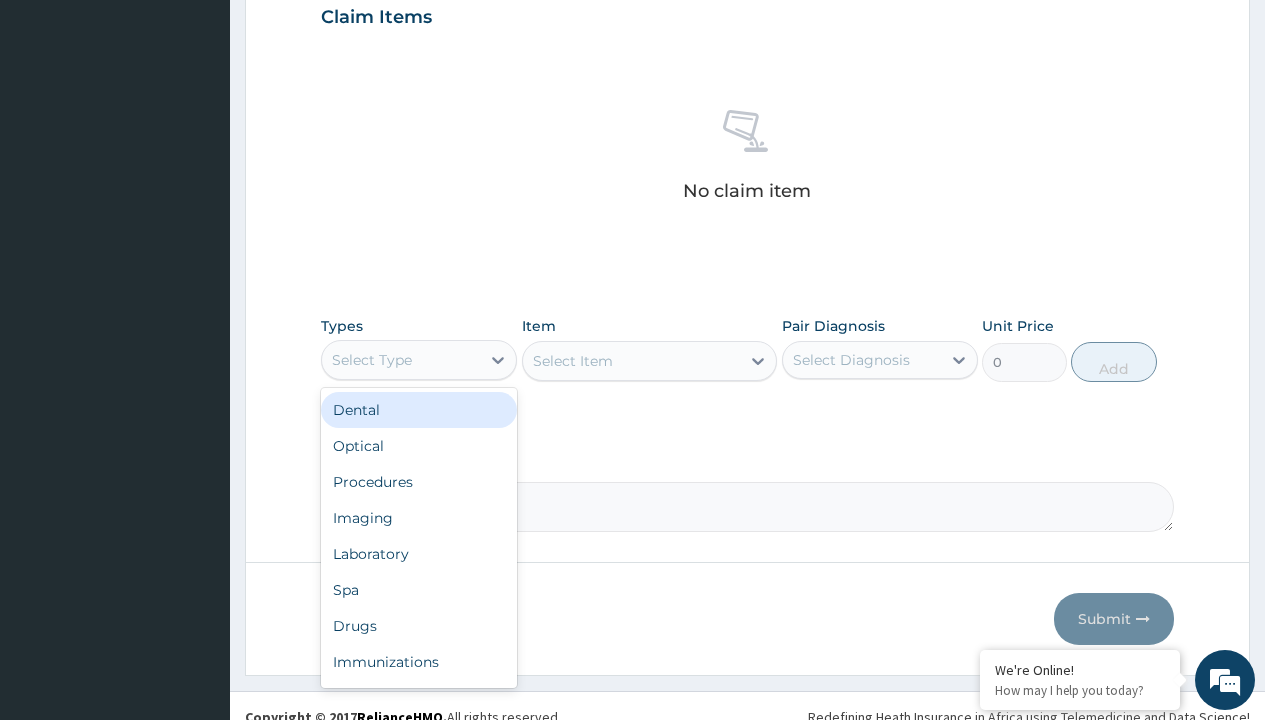type on "procedures" 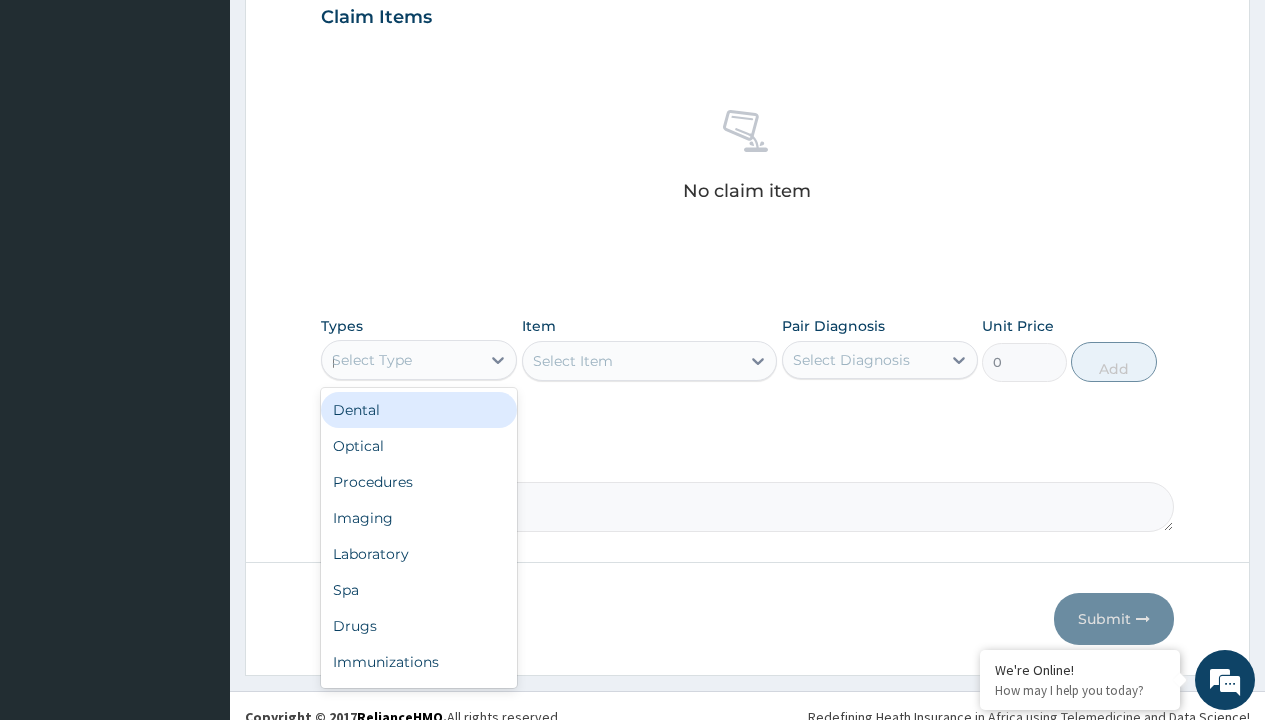 scroll, scrollTop: 0, scrollLeft: 0, axis: both 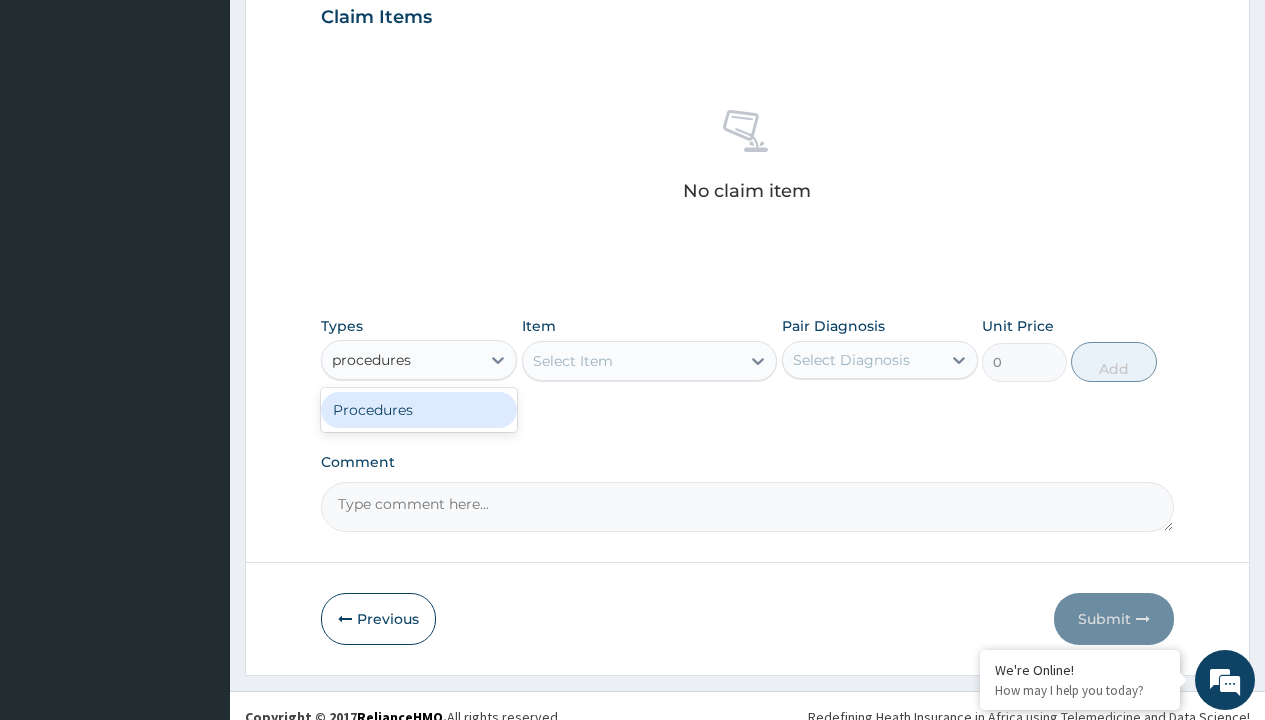 click on "Procedures" at bounding box center (419, 410) 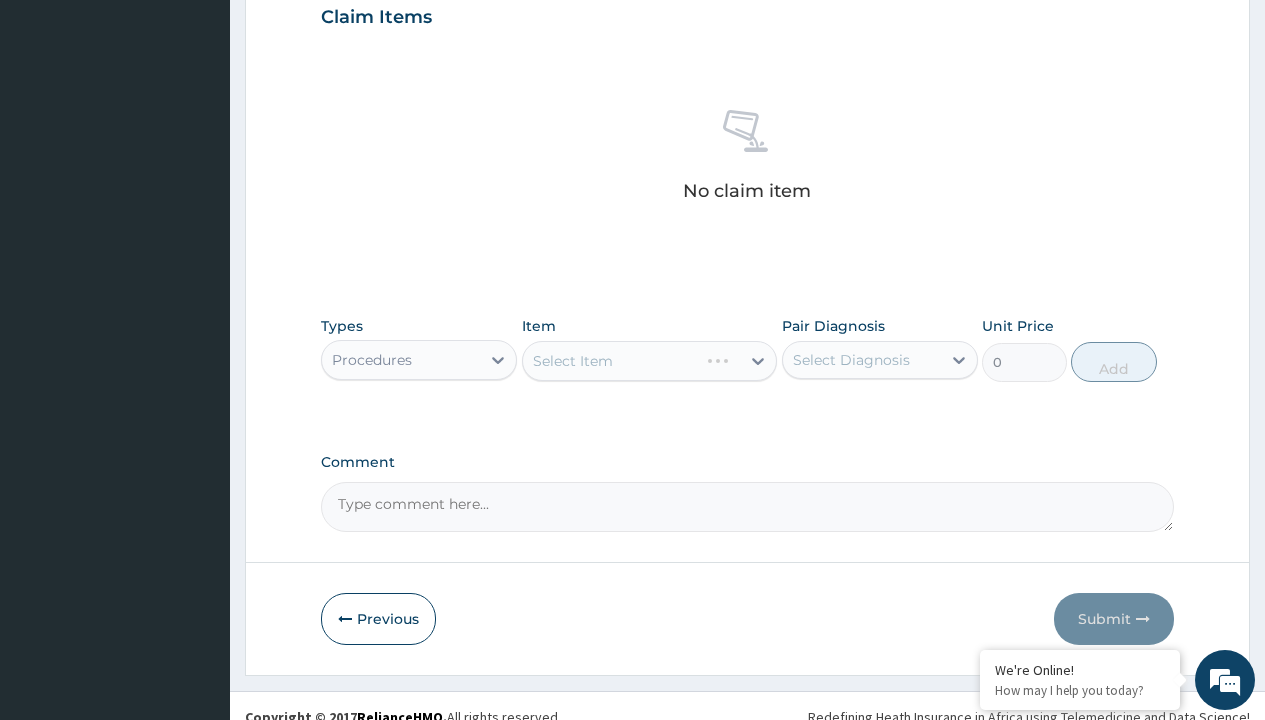 scroll, scrollTop: 0, scrollLeft: 0, axis: both 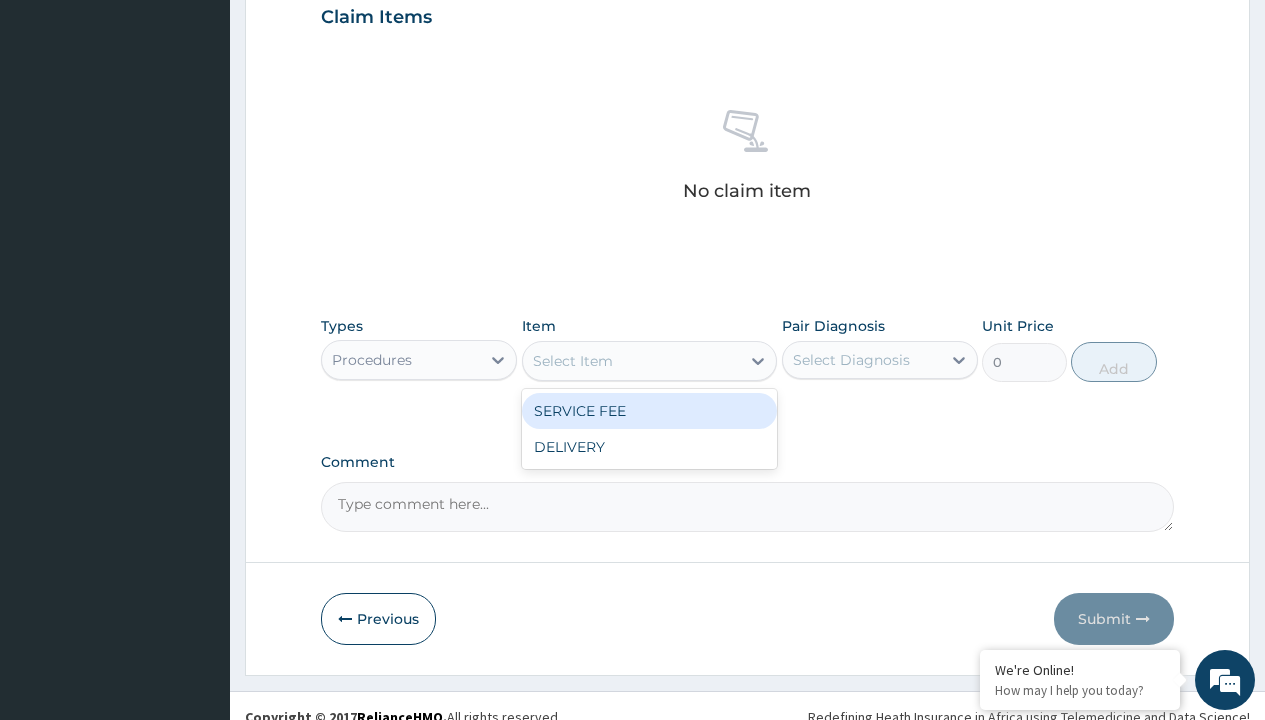 type on "service fee" 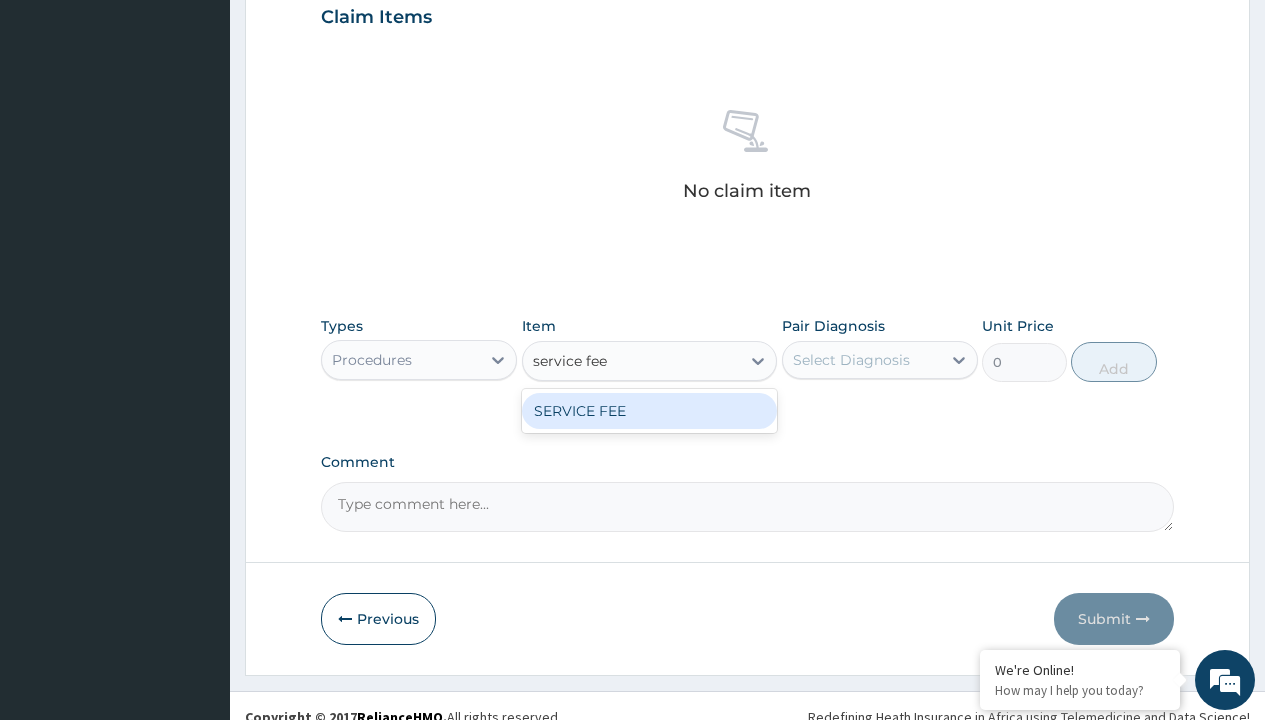 scroll, scrollTop: 0, scrollLeft: 0, axis: both 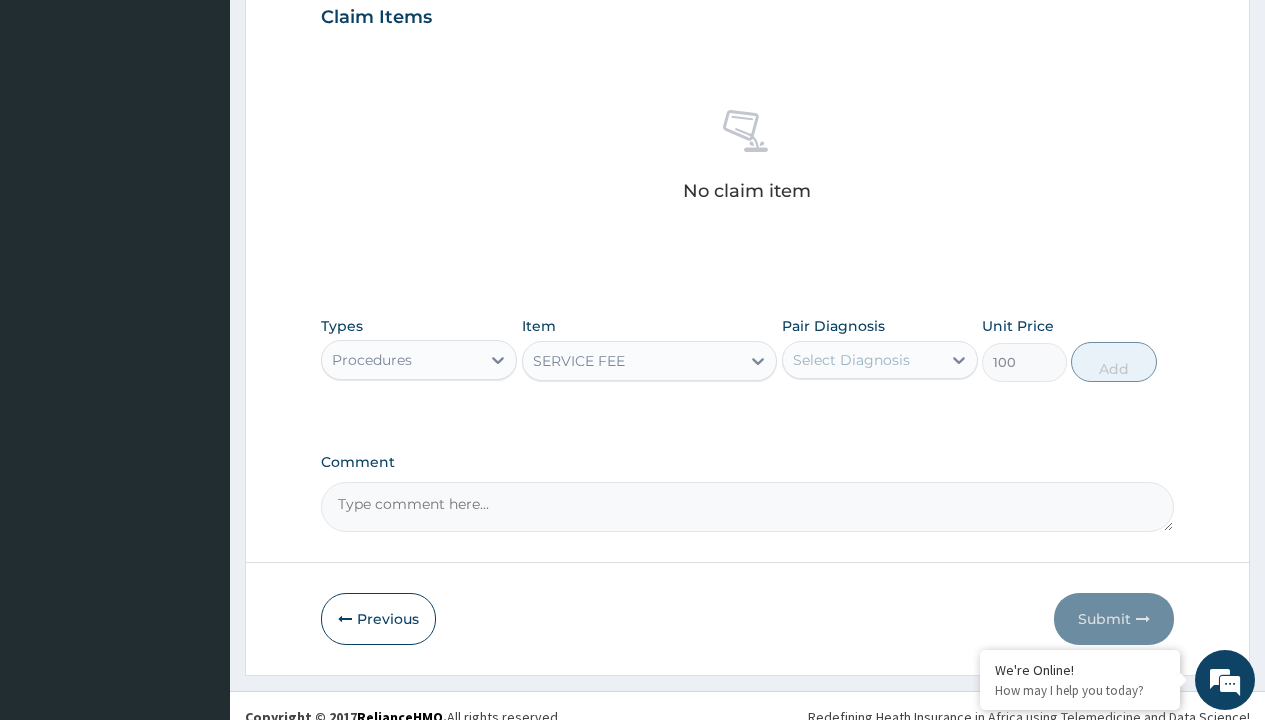 click on "Prescription collected" at bounding box center [409, -147] 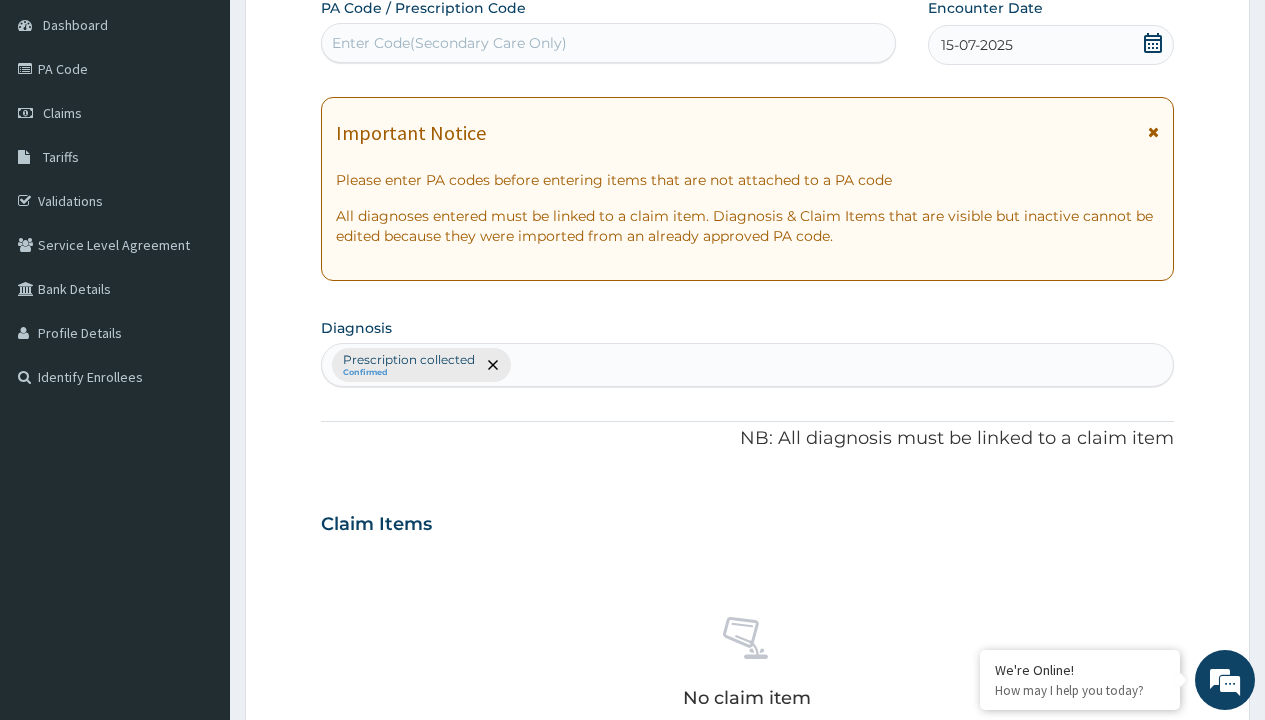 type on "prescription collected" 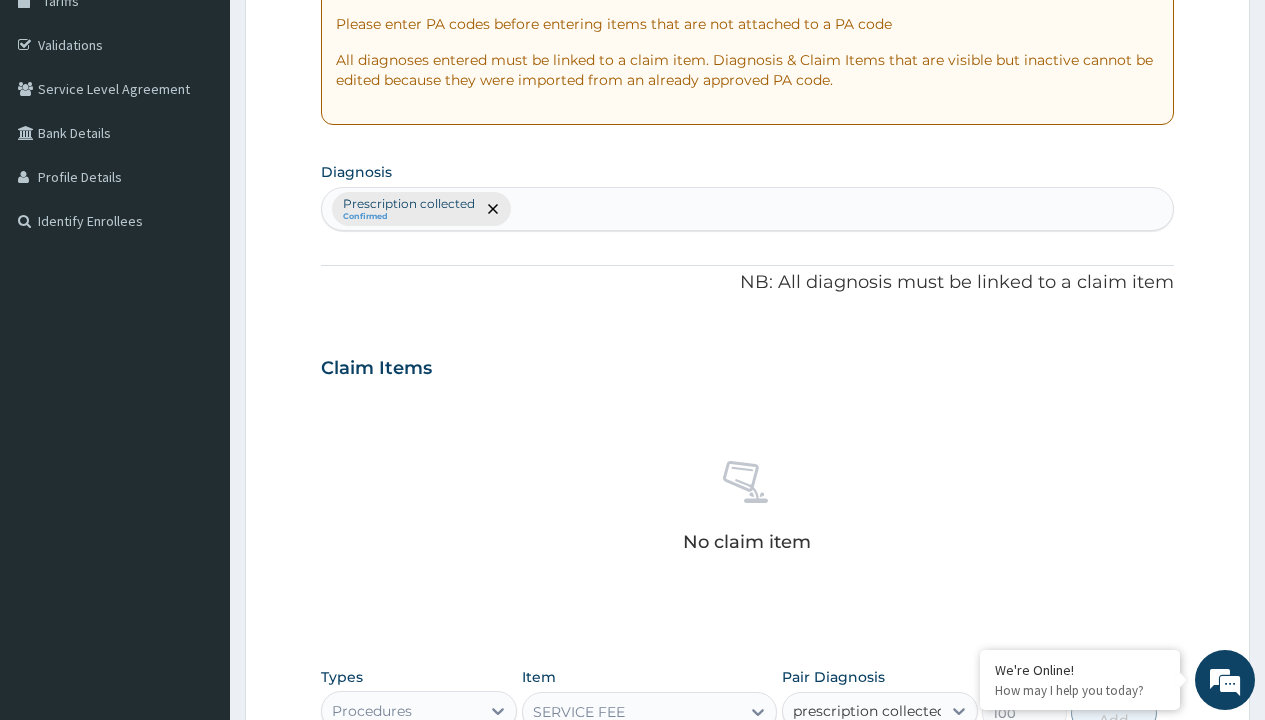scroll, scrollTop: 0, scrollLeft: 0, axis: both 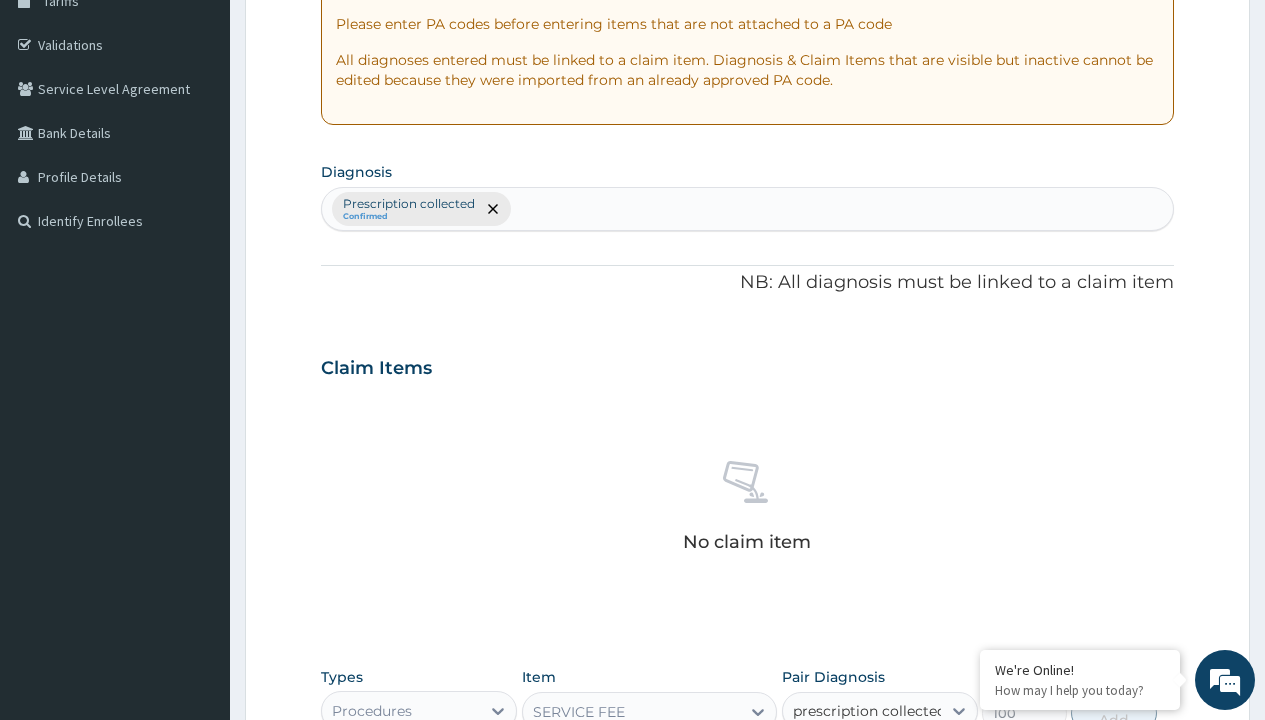 type 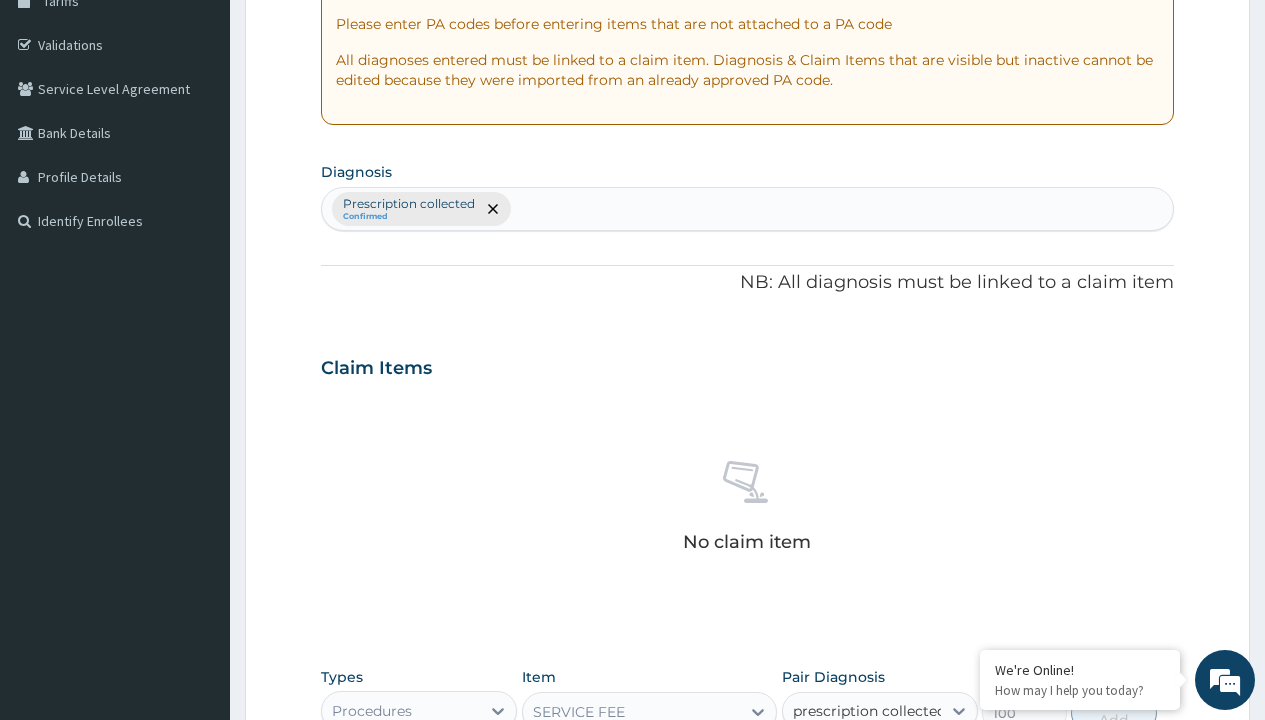 checkbox on "true" 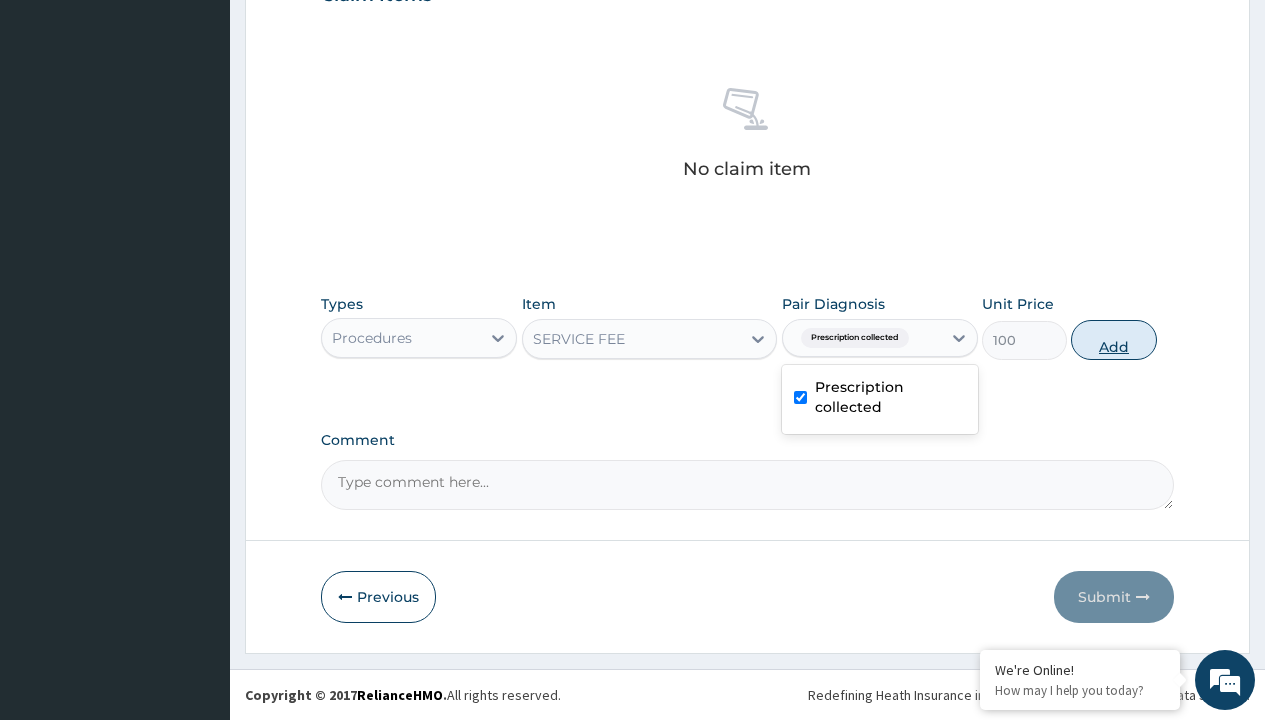 click on "Add" at bounding box center [1113, 340] 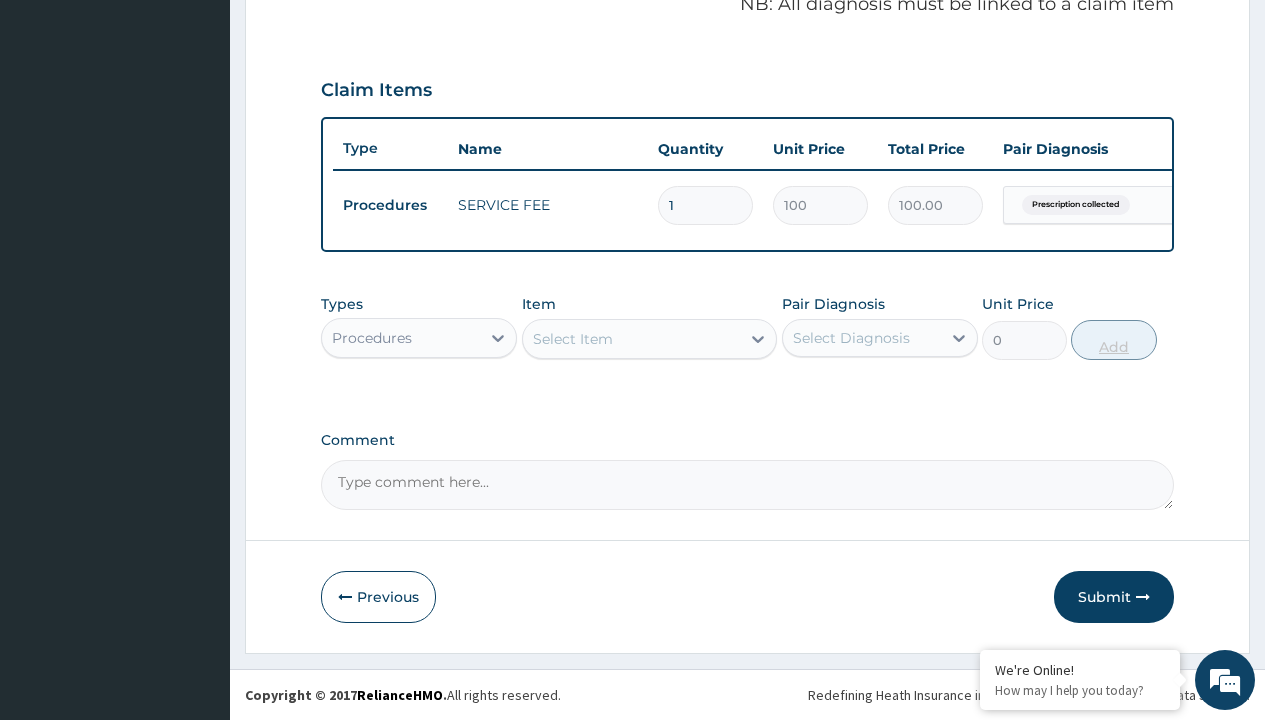 scroll, scrollTop: 642, scrollLeft: 0, axis: vertical 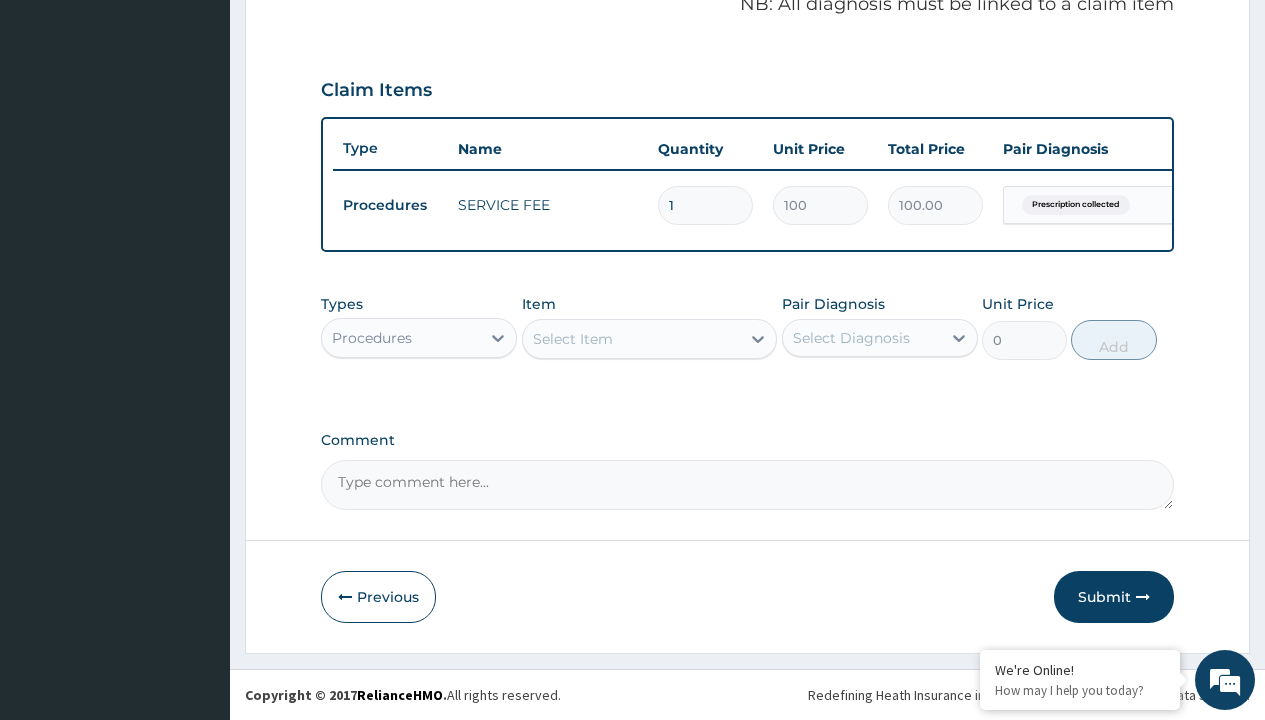 click on "Procedures" at bounding box center [372, 338] 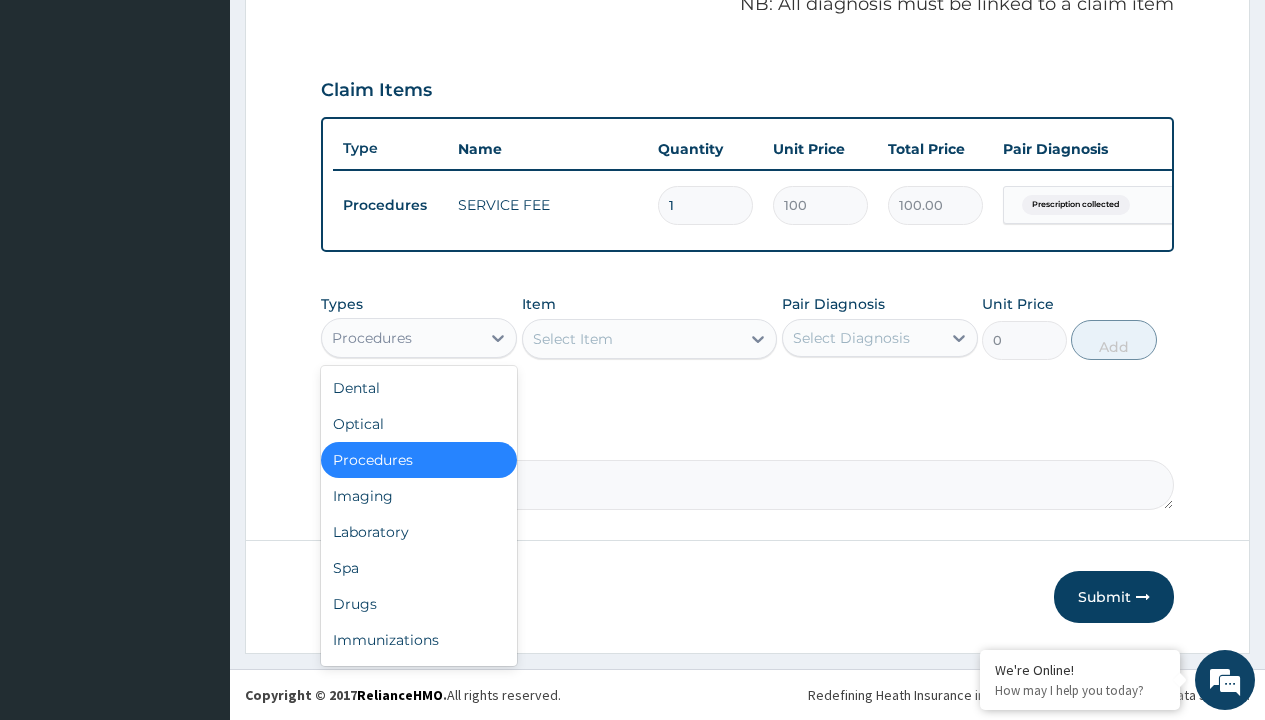 type on "drugs" 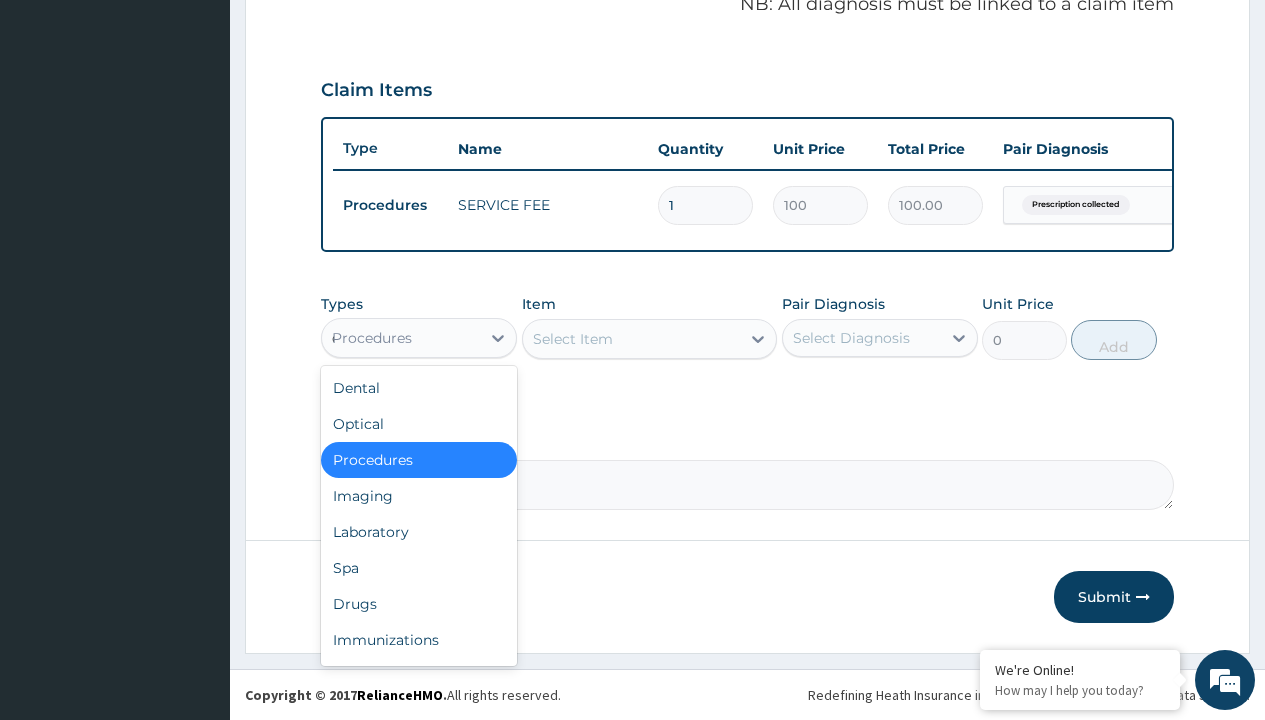 scroll, scrollTop: 0, scrollLeft: 0, axis: both 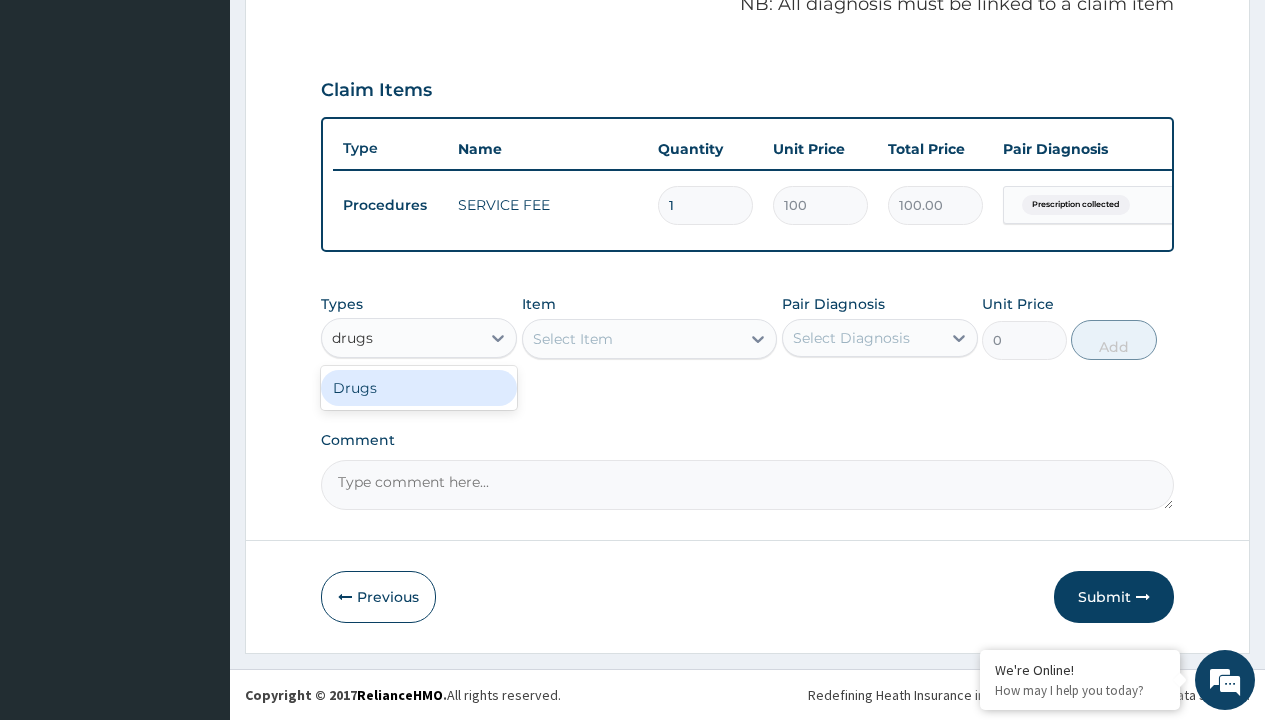 click on "Drugs" at bounding box center (419, 388) 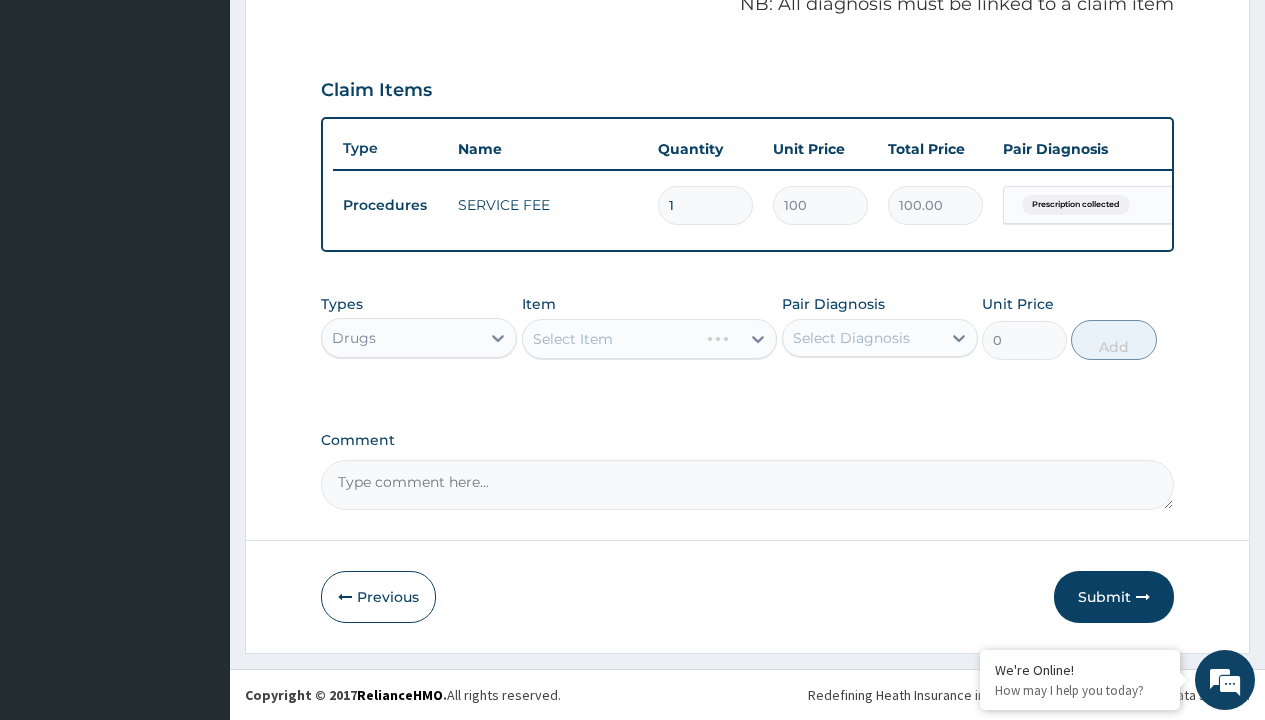 click on "Select Item" at bounding box center [650, 339] 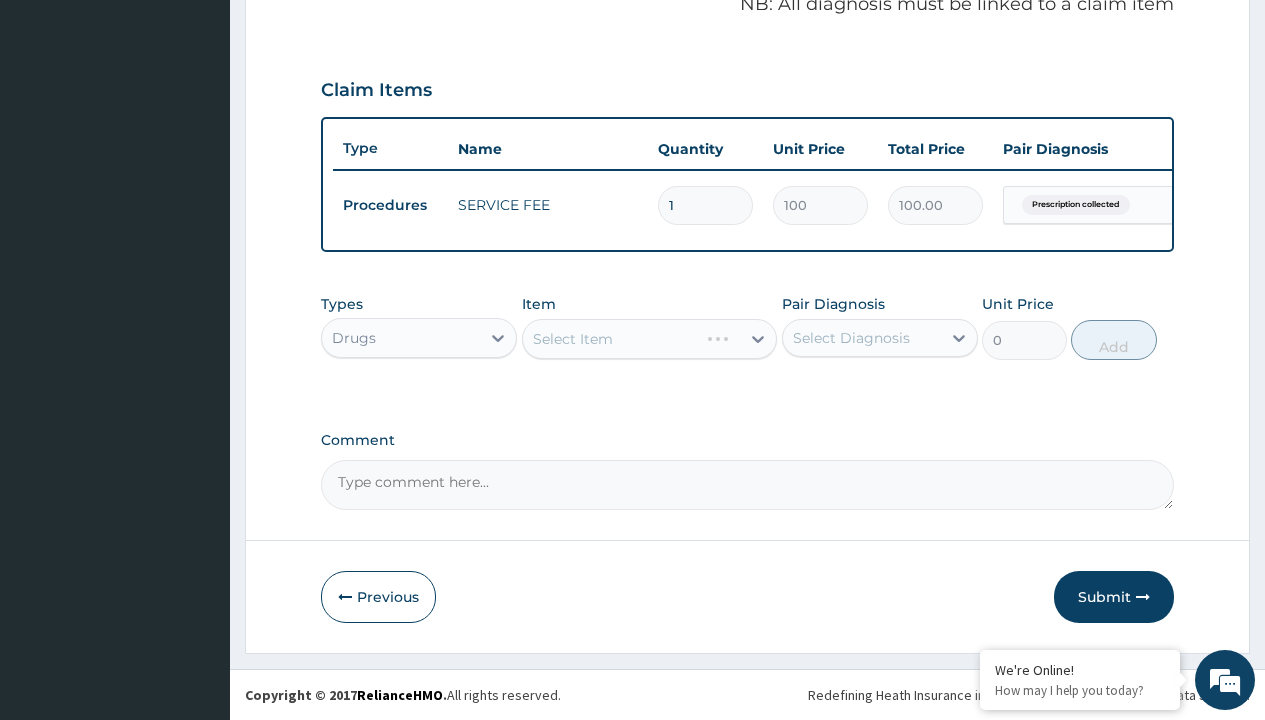 type on "torsemide 10mg (torsinex)/pack" 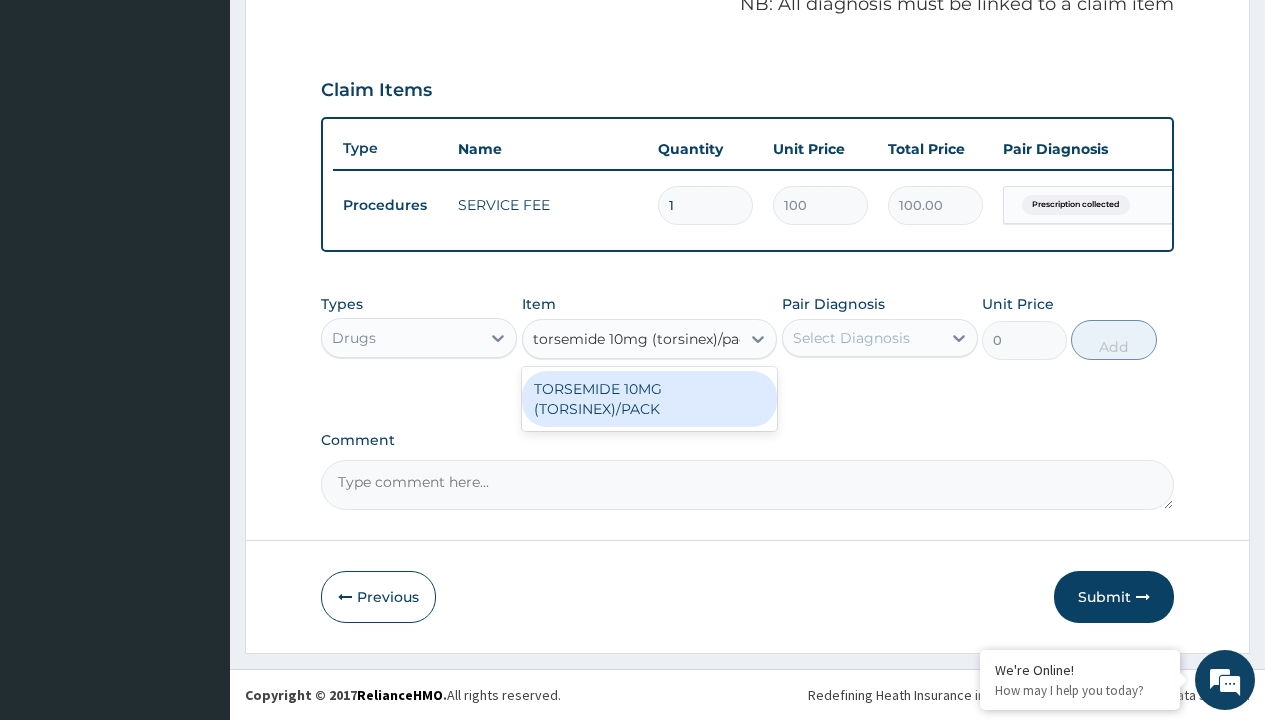 click on "TORSEMIDE 10MG (TORSINEX)/PACK" at bounding box center (650, 399) 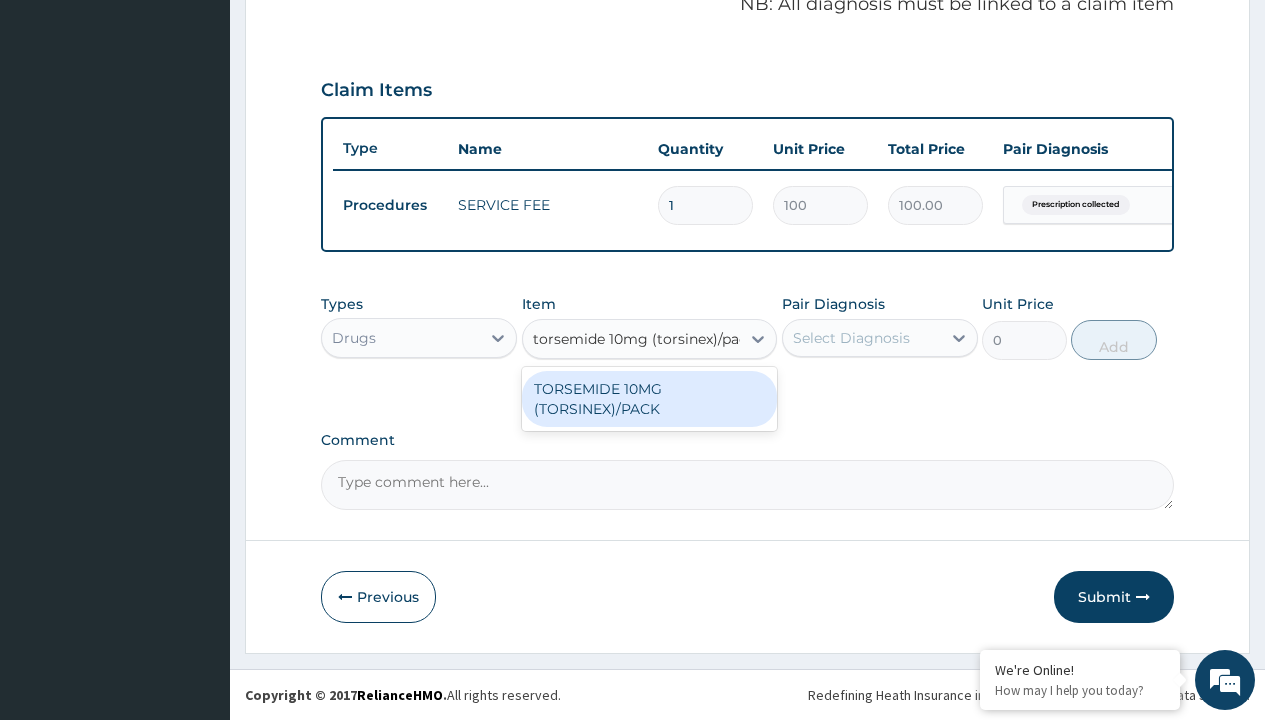 type 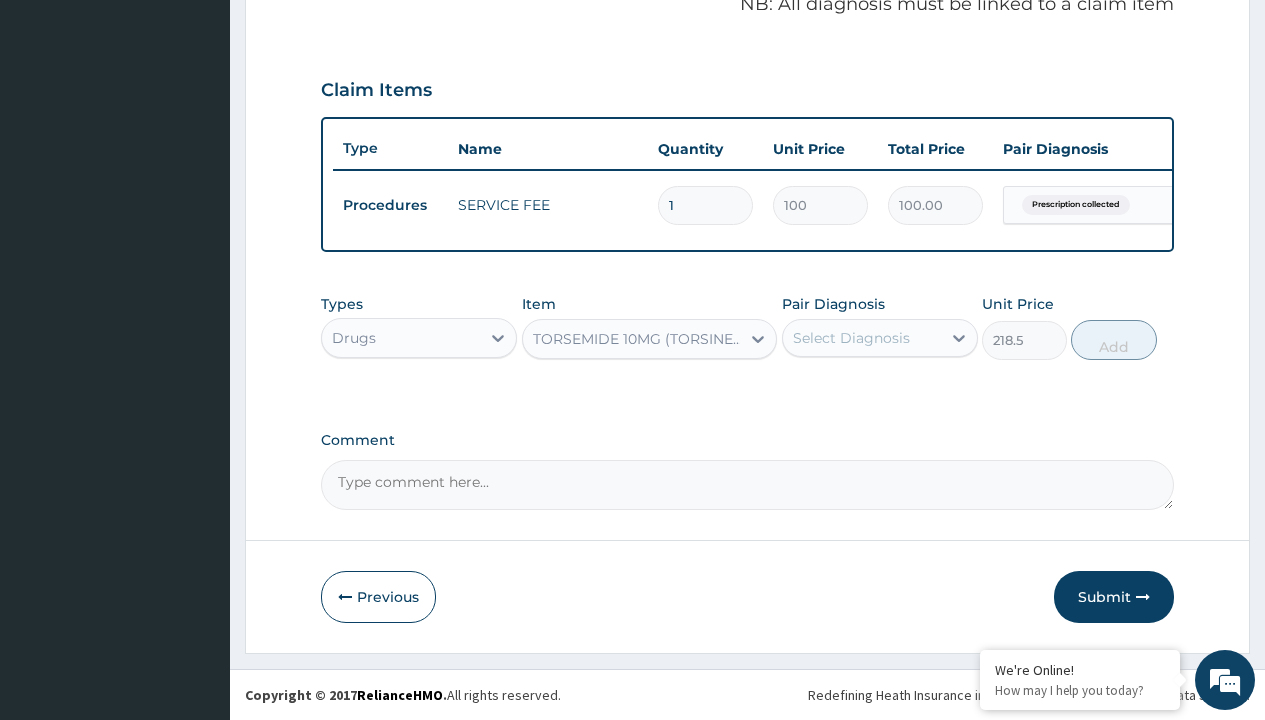 click on "Prescription collected" at bounding box center (409, -74) 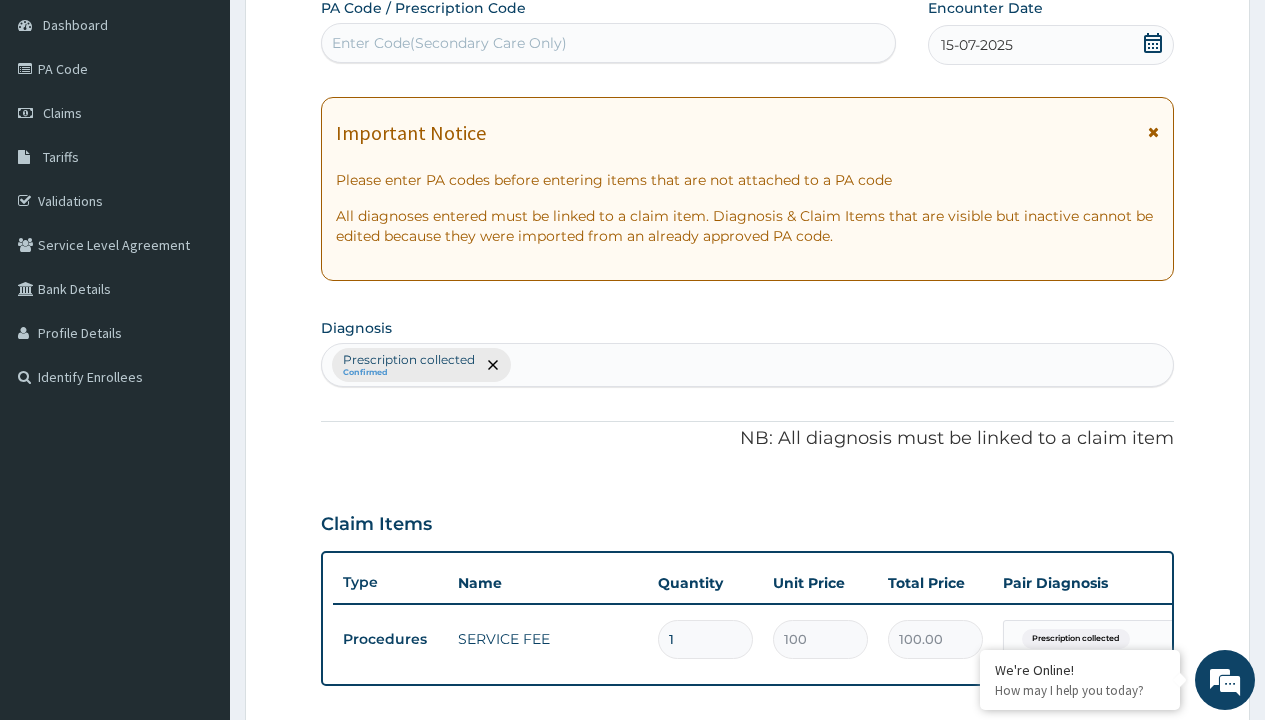 scroll, scrollTop: 269, scrollLeft: 0, axis: vertical 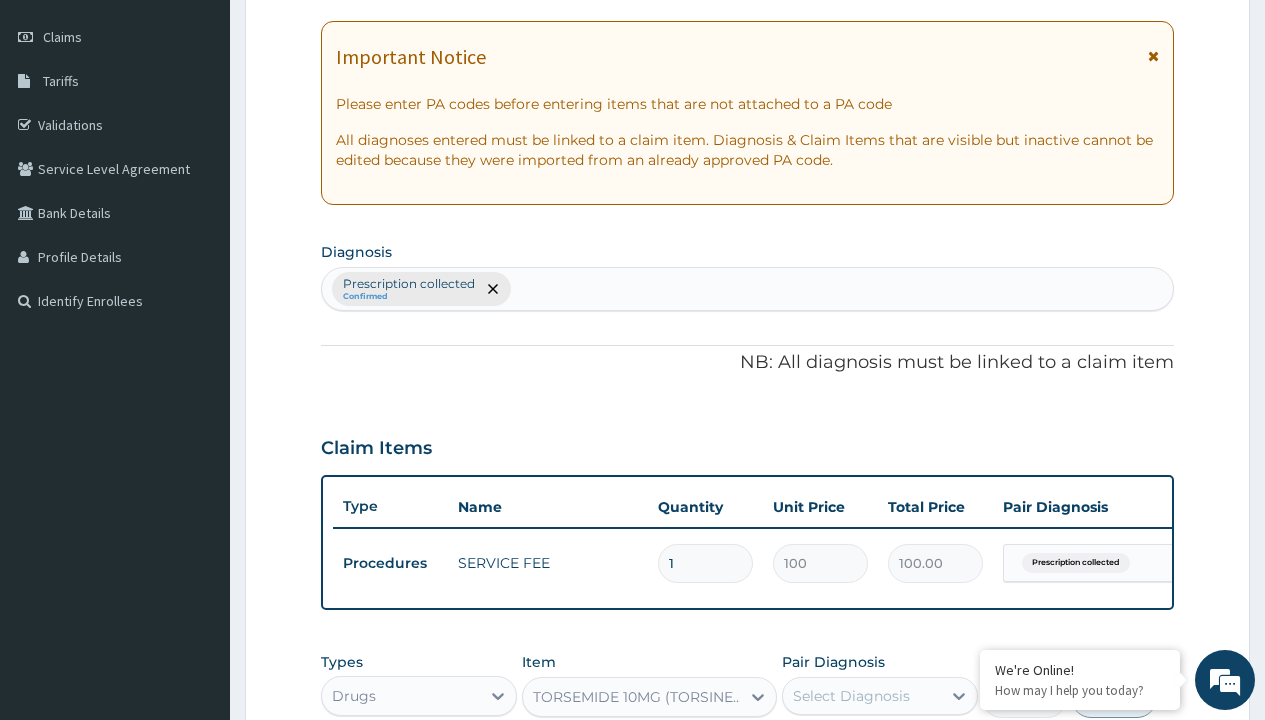 type on "prescription collected" 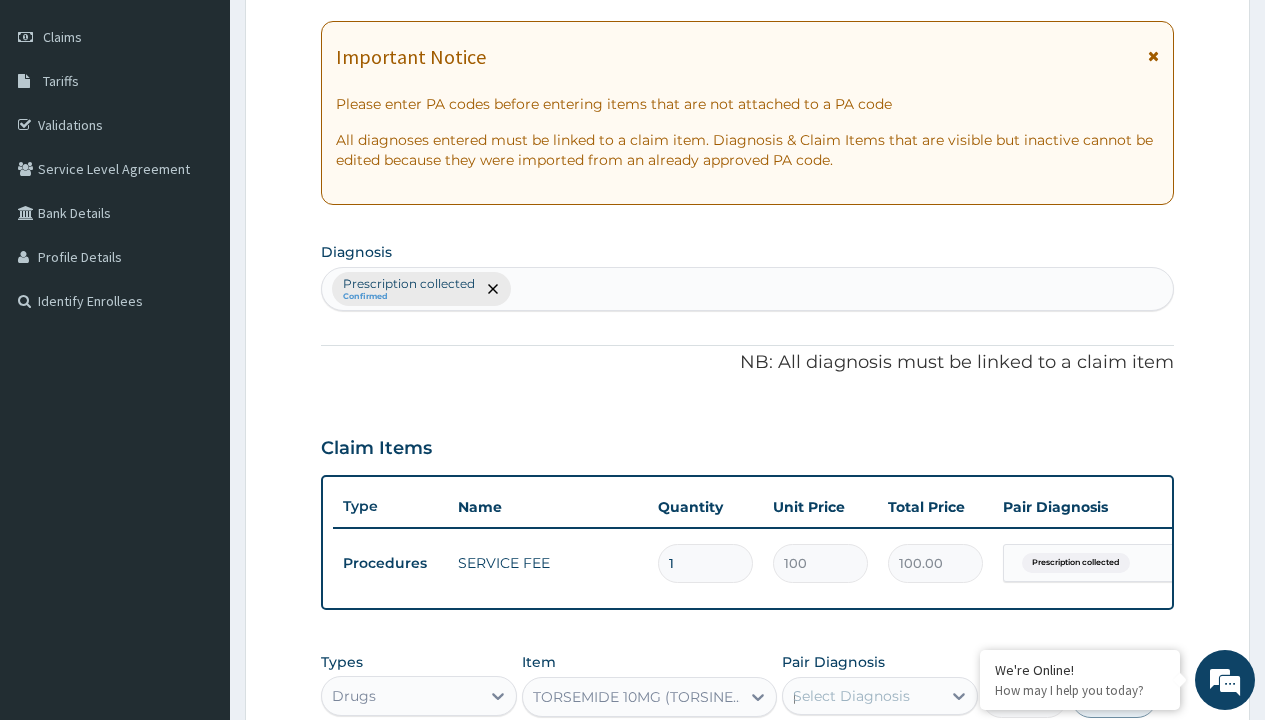 scroll, scrollTop: 0, scrollLeft: 0, axis: both 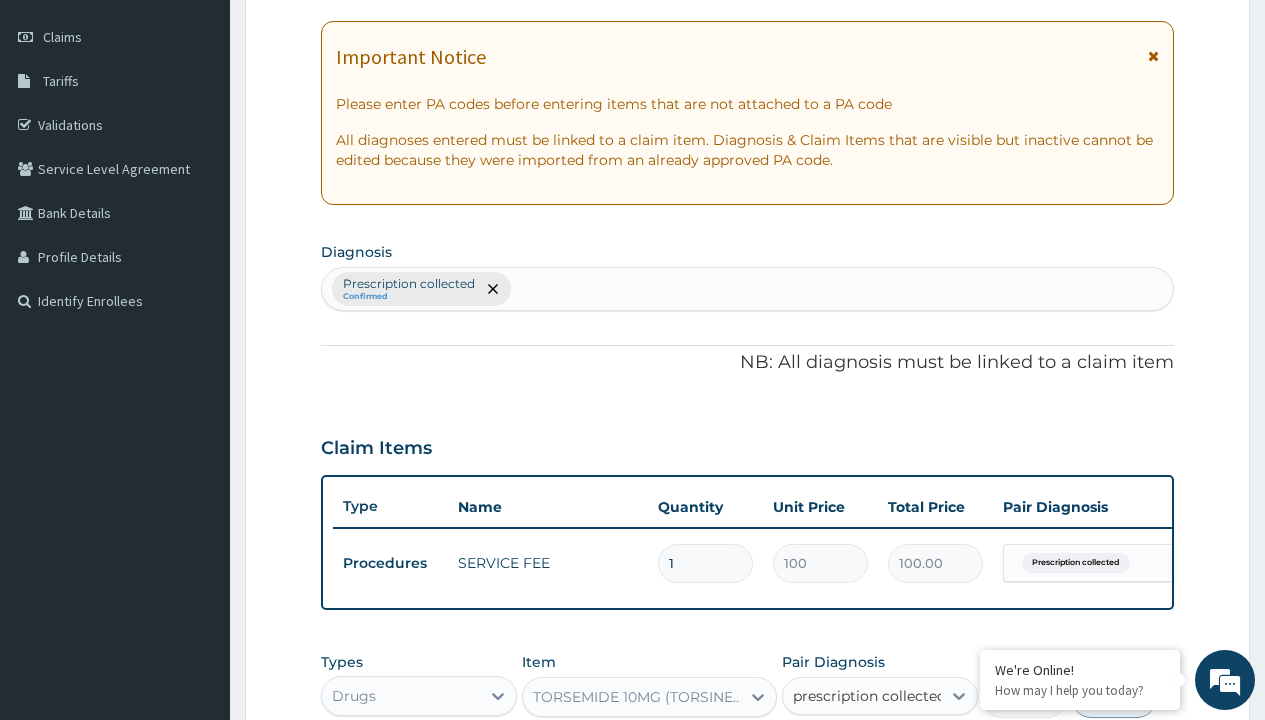 click on "Prescription collected" at bounding box center (890, 755) 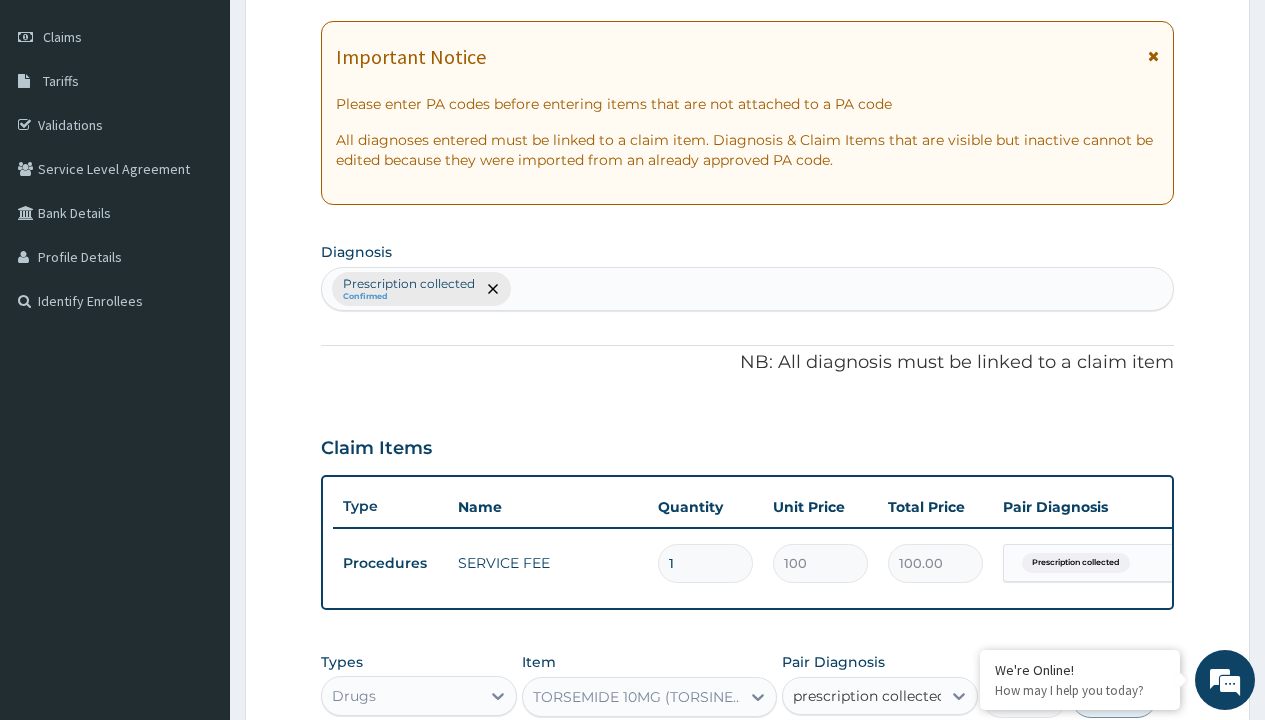 type 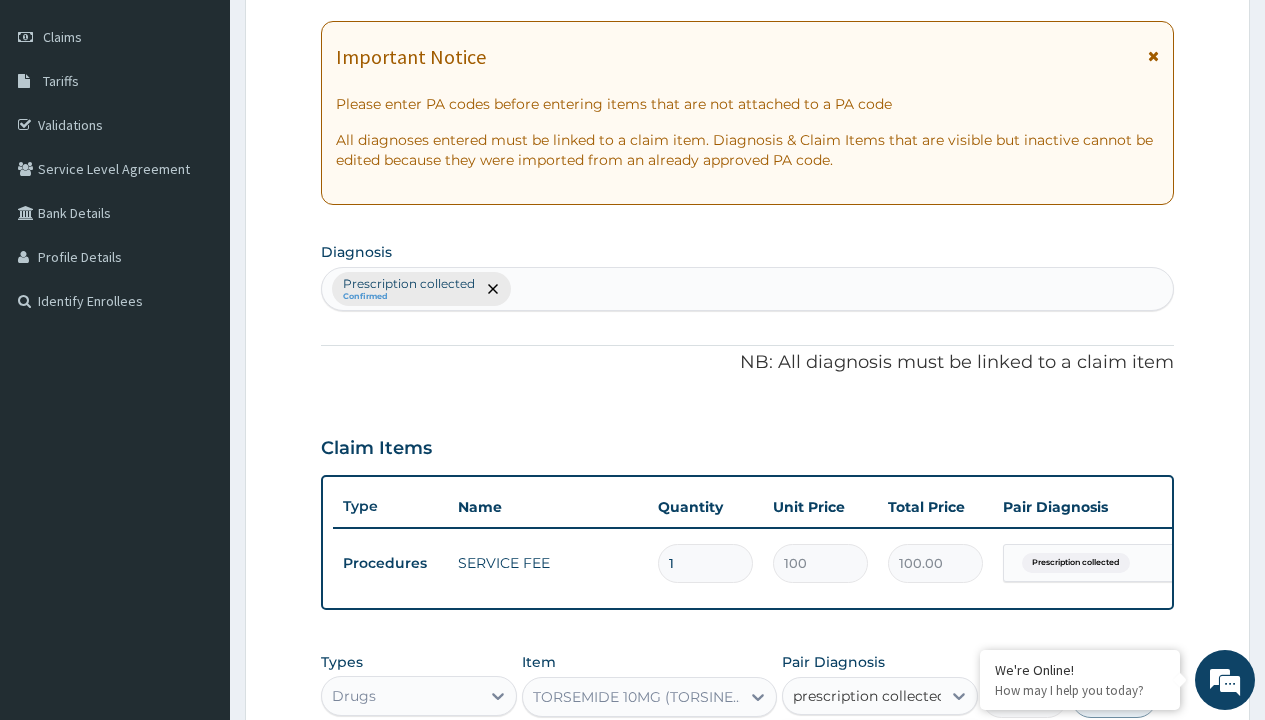 checkbox on "true" 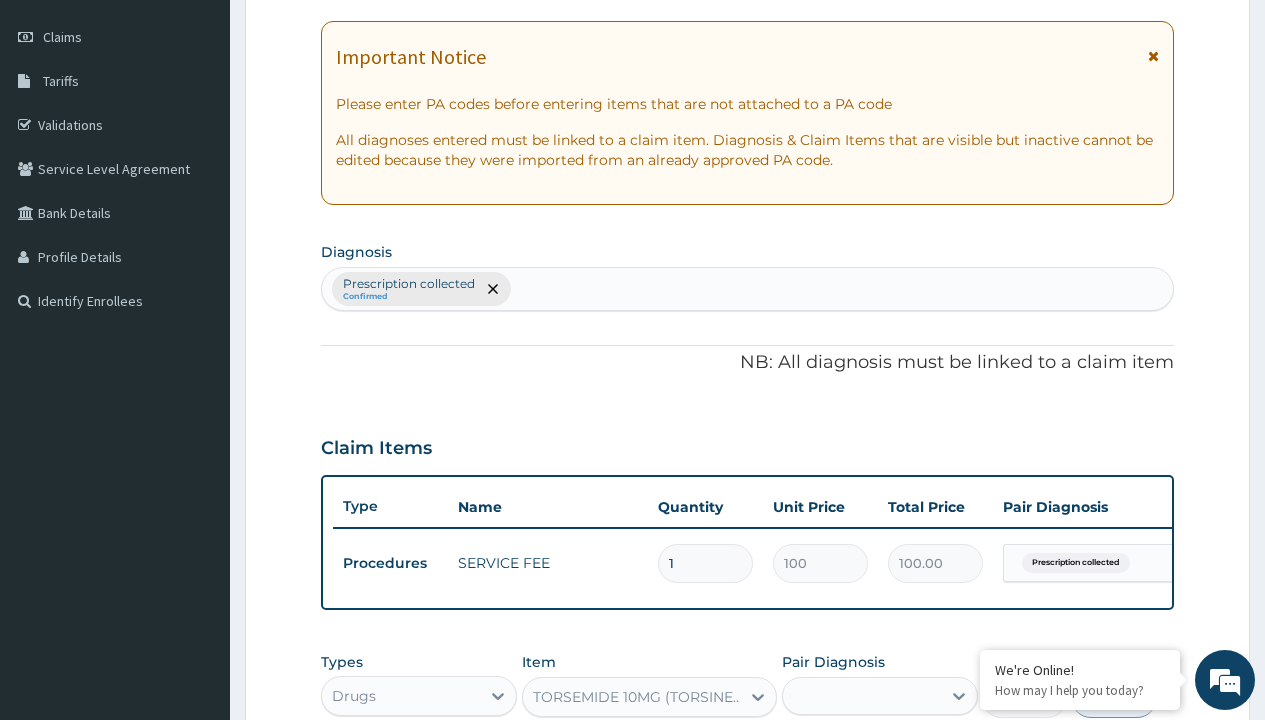 scroll, scrollTop: 642, scrollLeft: 0, axis: vertical 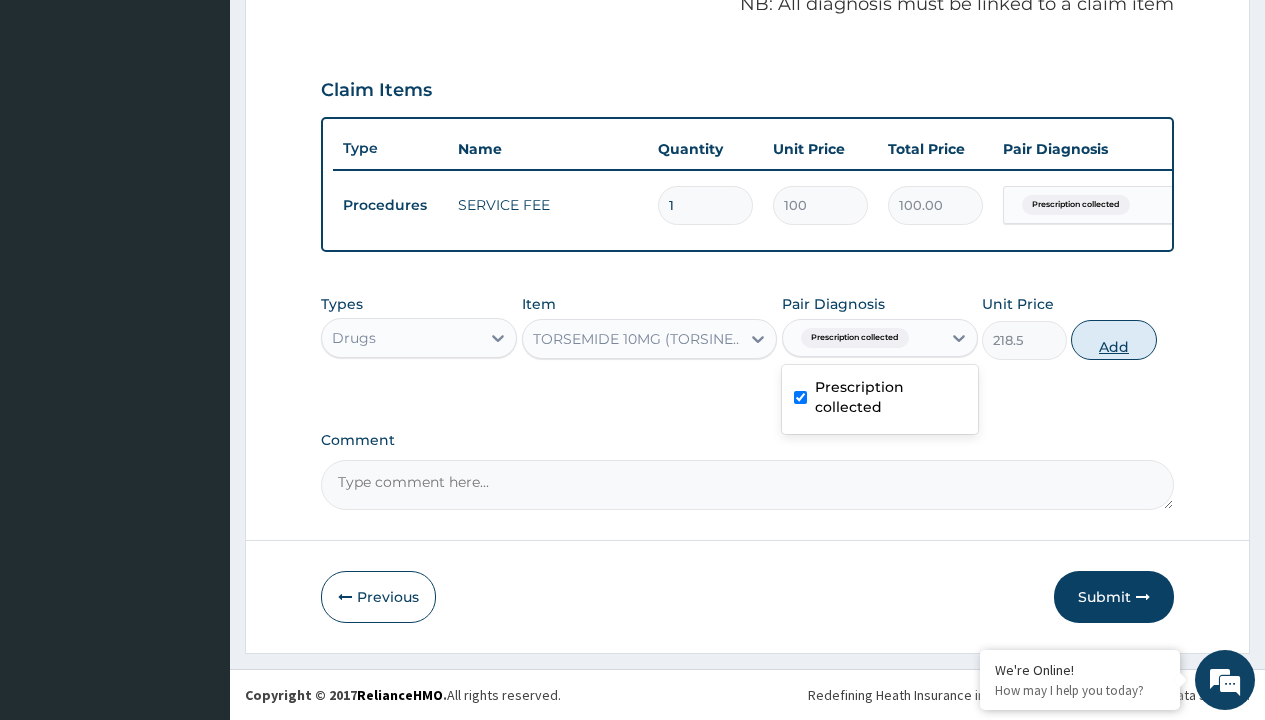 click on "Add" at bounding box center [1113, 340] 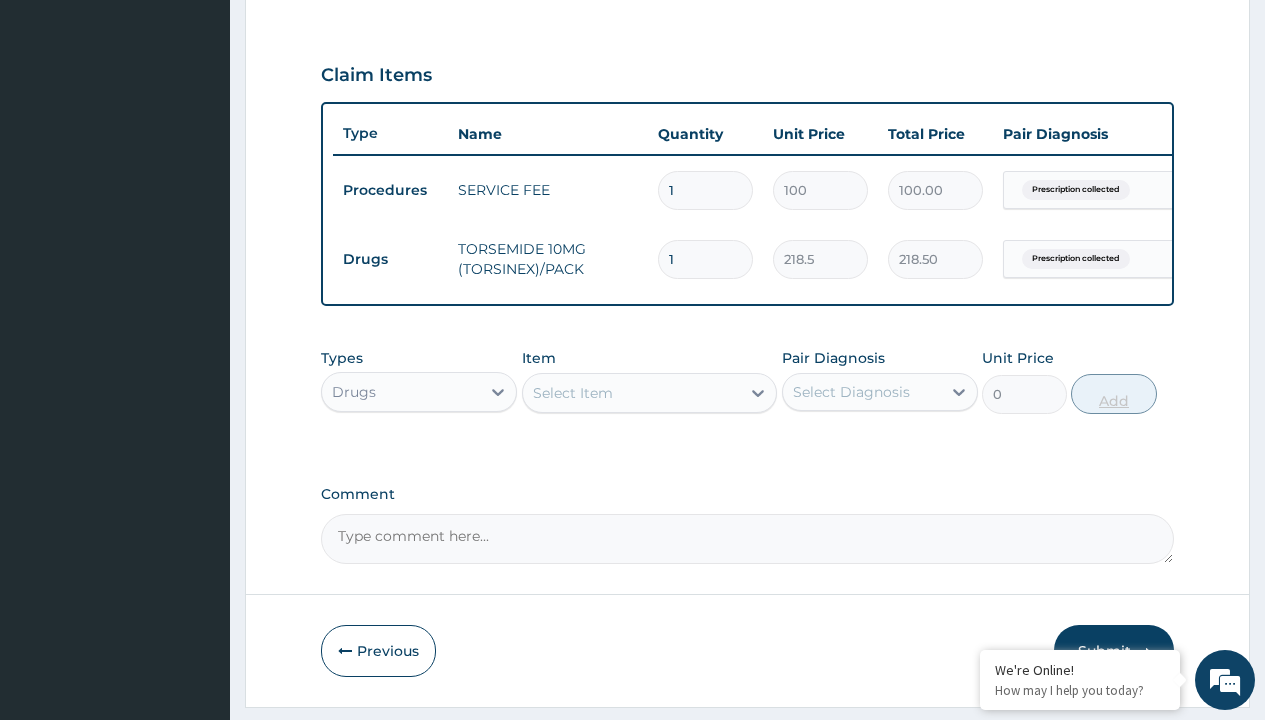 type on "30" 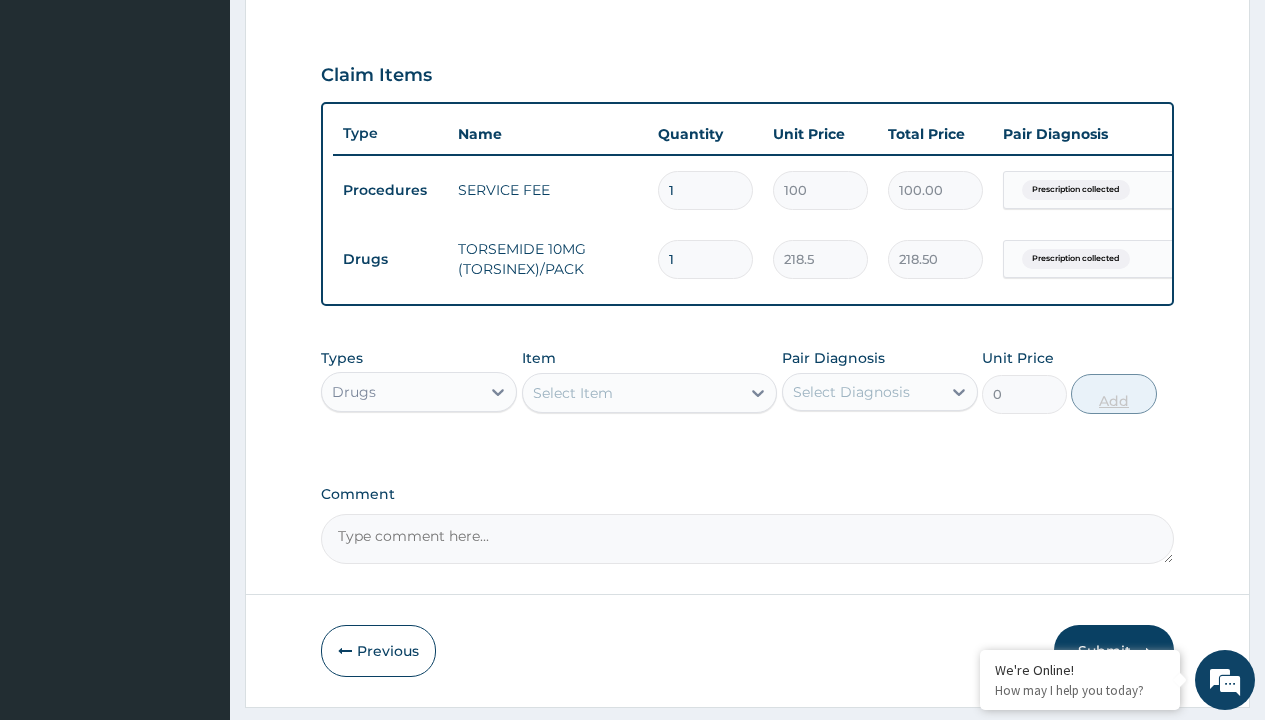 type on "6555.00" 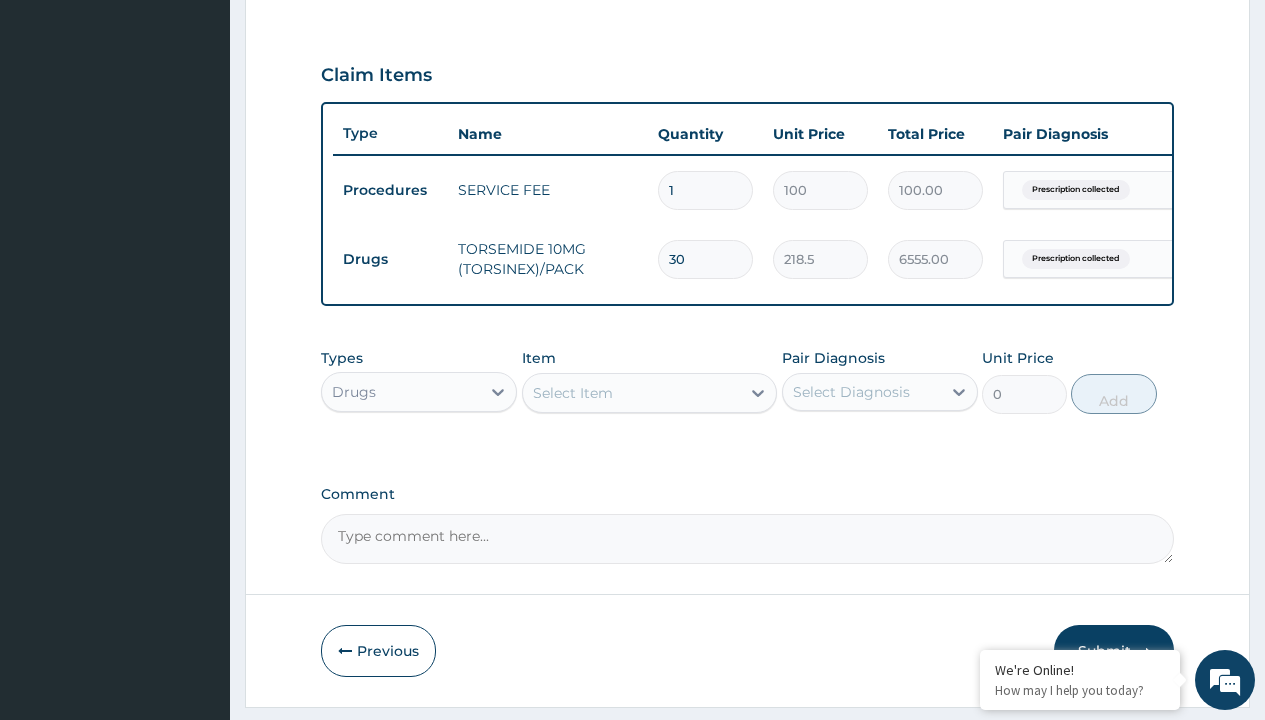 type on "30" 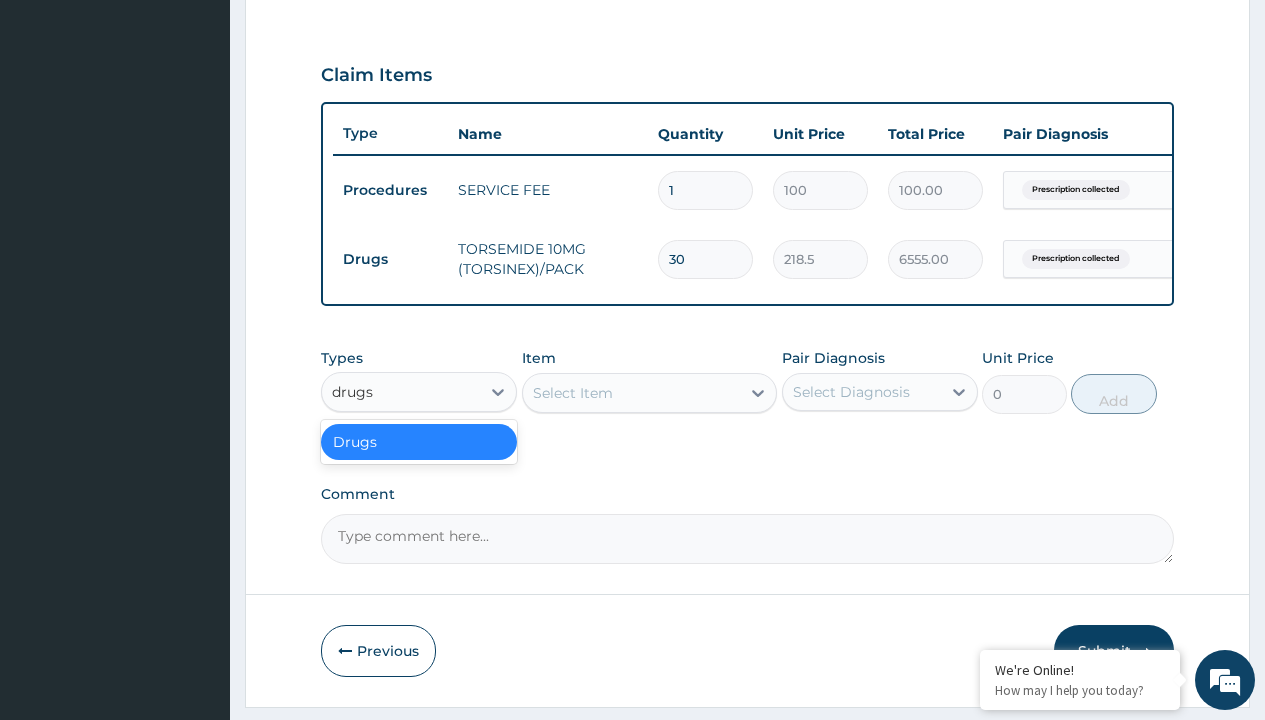 click on "Drugs" at bounding box center [419, 442] 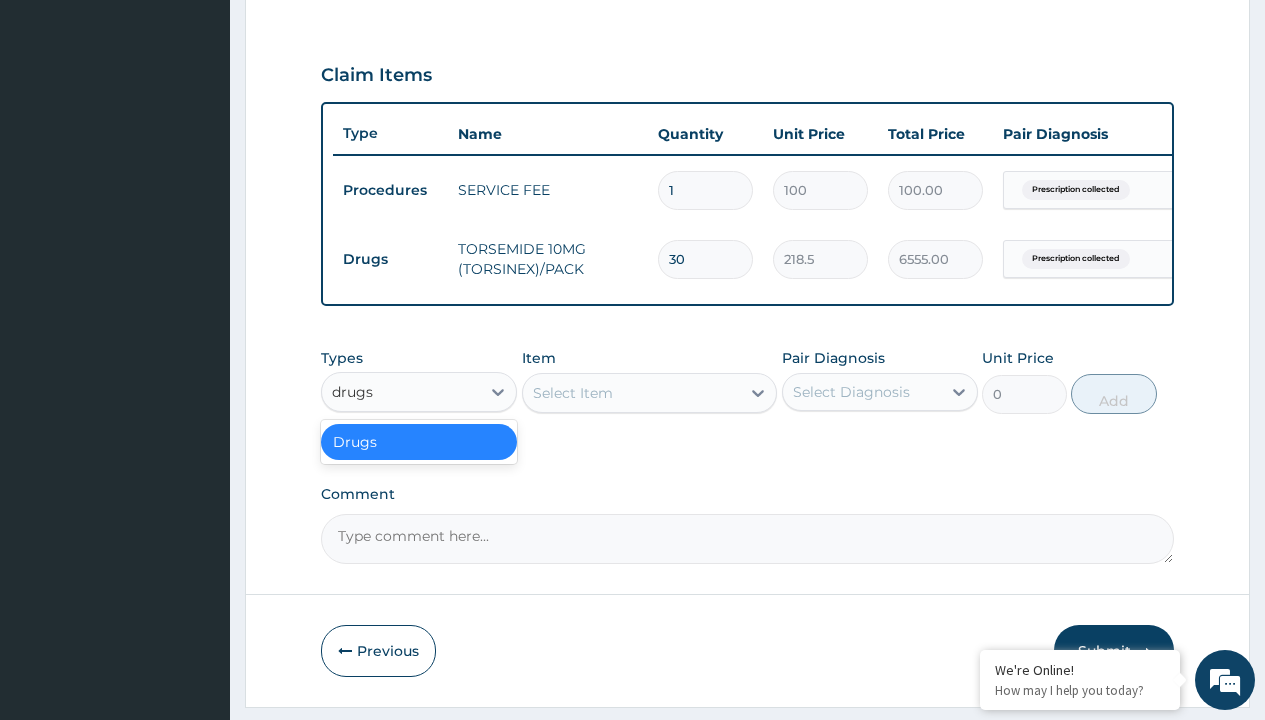 type 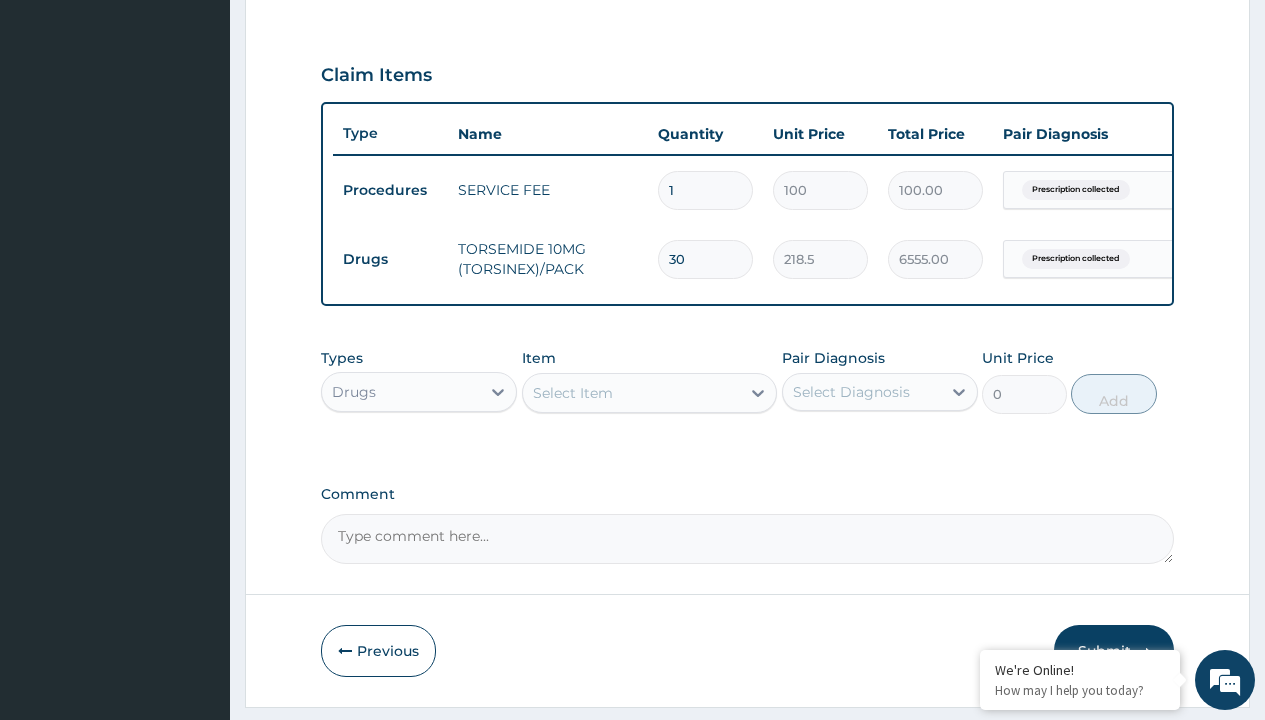 click on "Select Item" at bounding box center (573, 393) 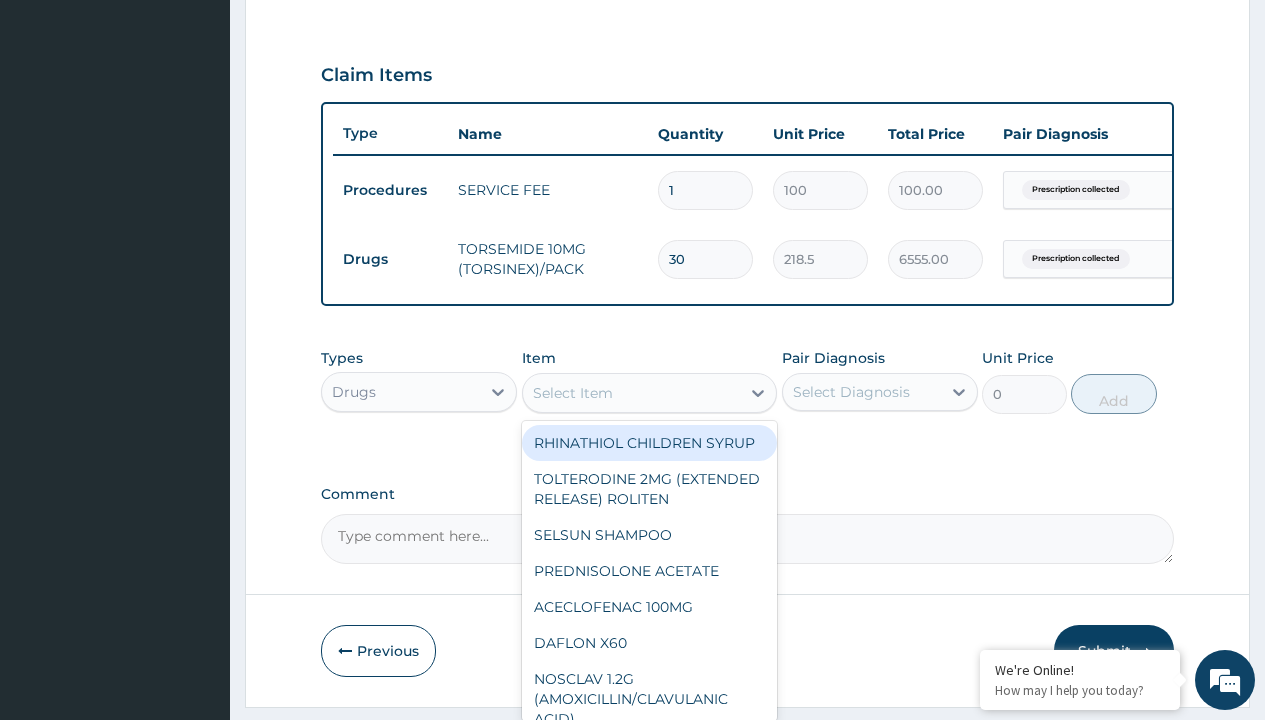 type on "eplerenone 25mg (inspra) tablets" 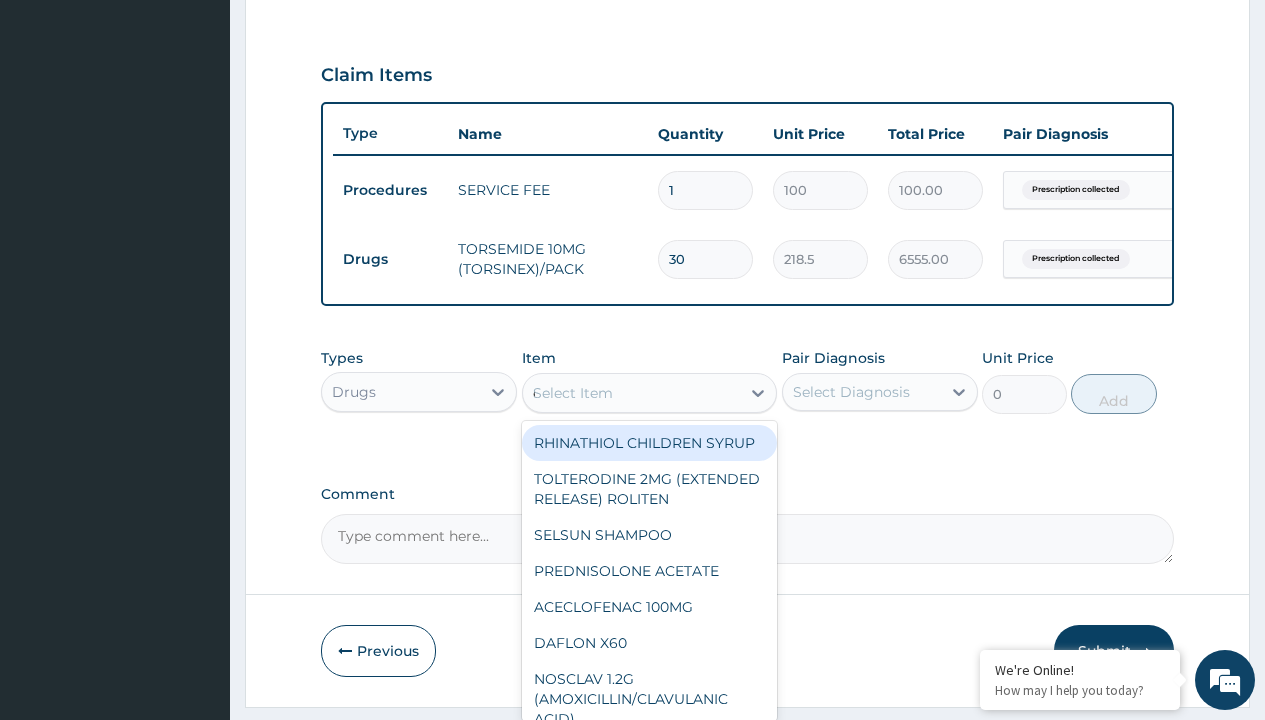 scroll, scrollTop: 0, scrollLeft: 0, axis: both 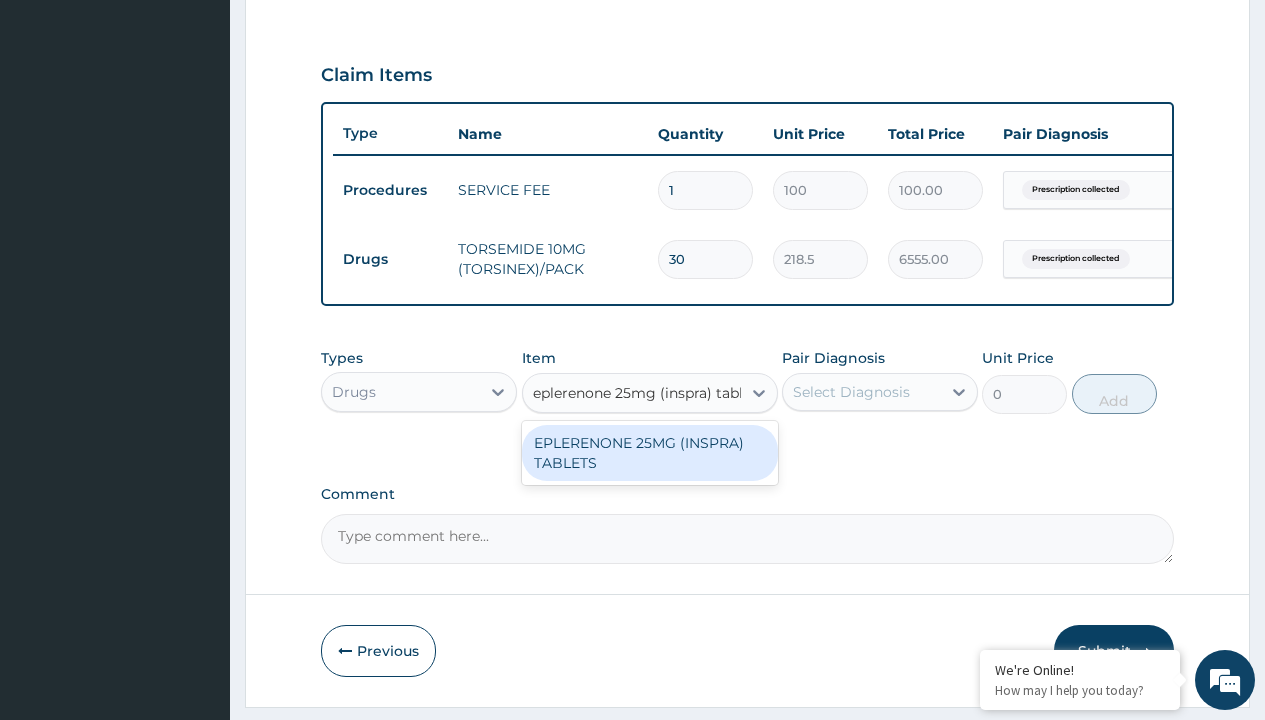 click on "EPLERENONE 25MG (INSPRA) TABLETS" at bounding box center (650, 453) 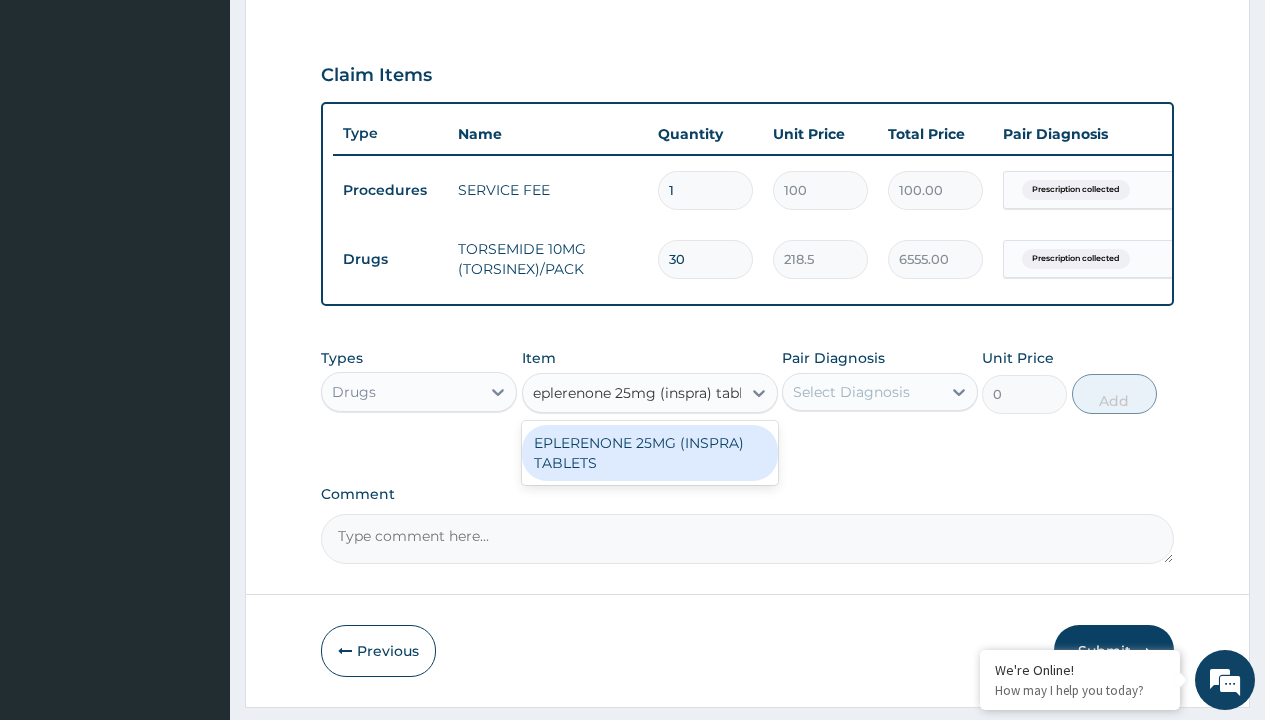 type 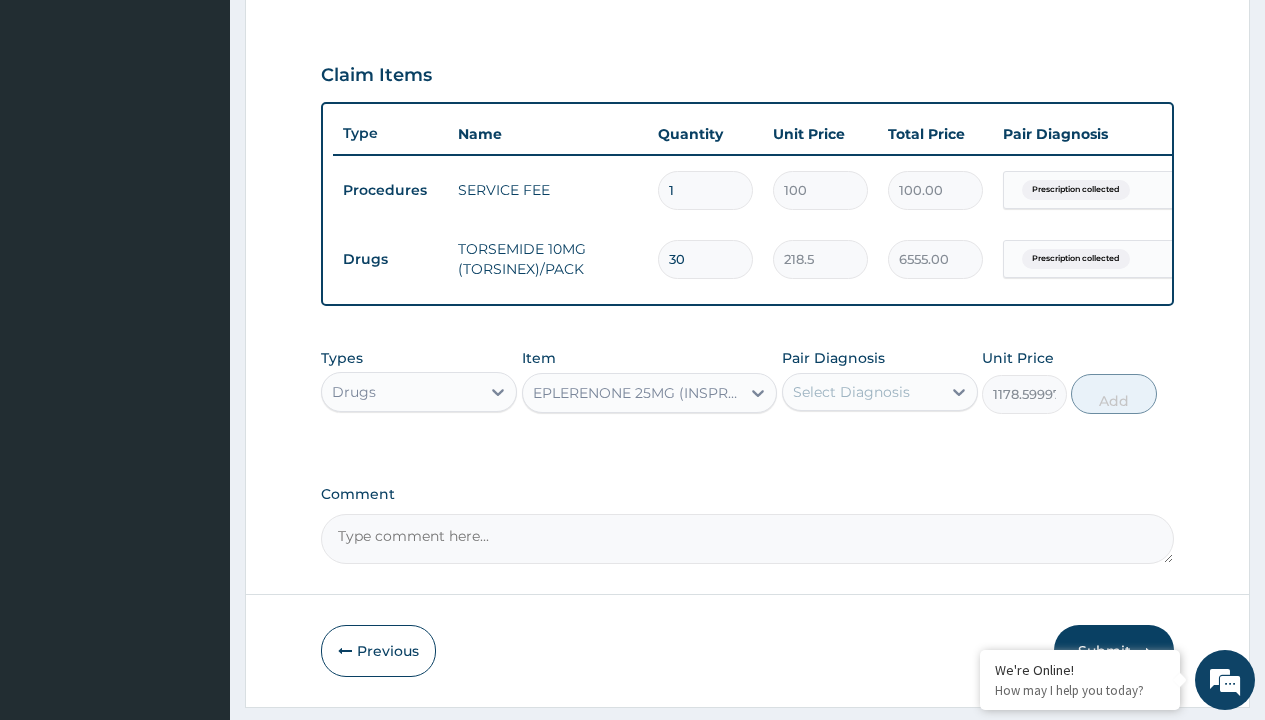 click on "Prescription collected" at bounding box center (409, -89) 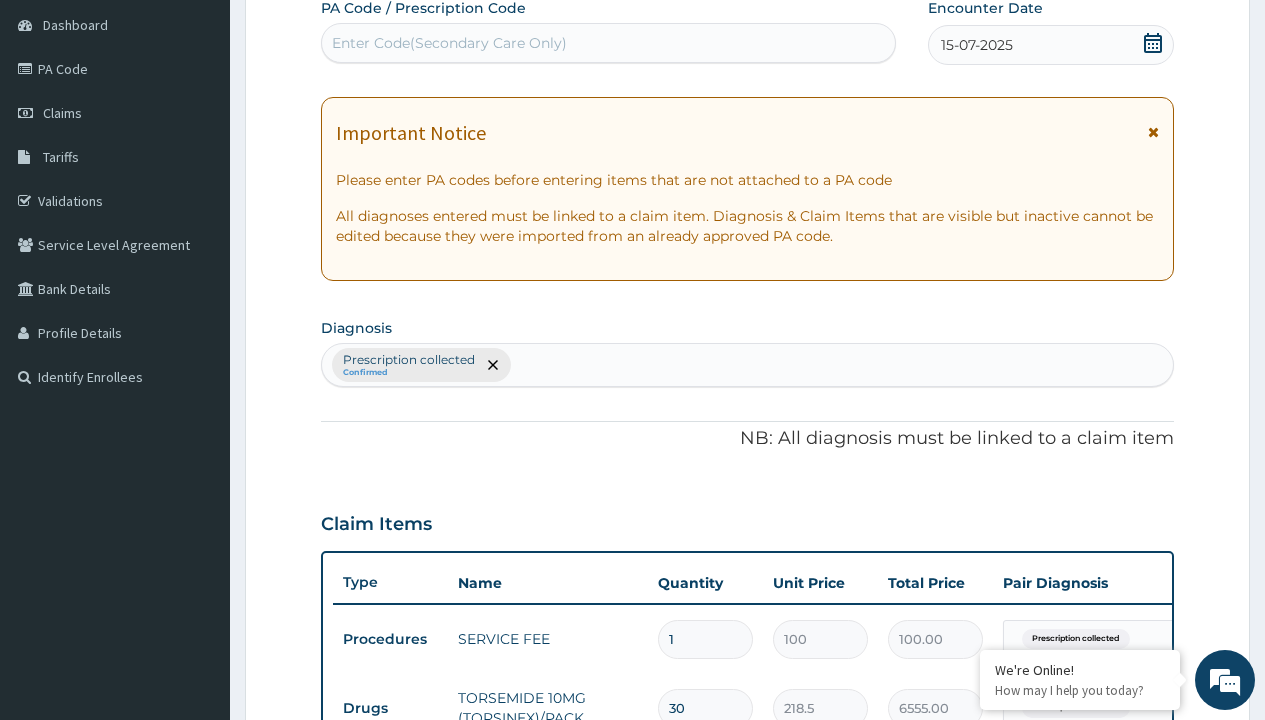 type on "prescription collected" 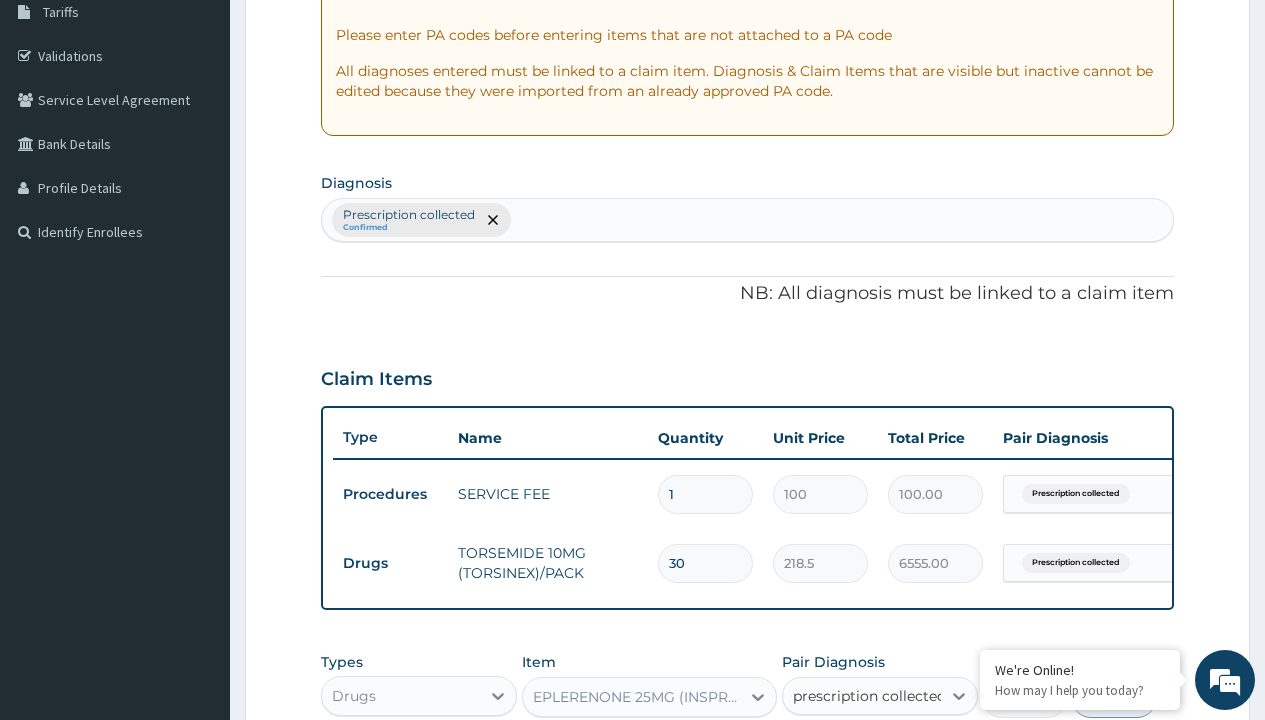 click on "Prescription collected" at bounding box center [890, 755] 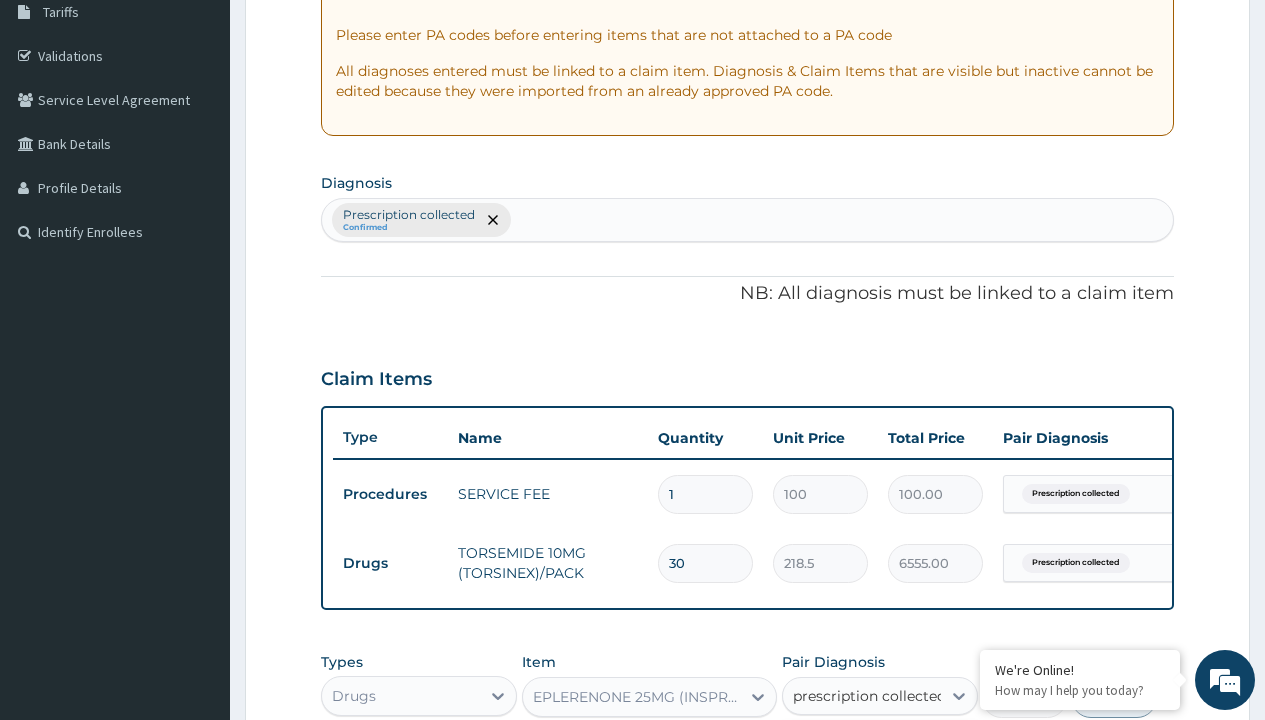 type 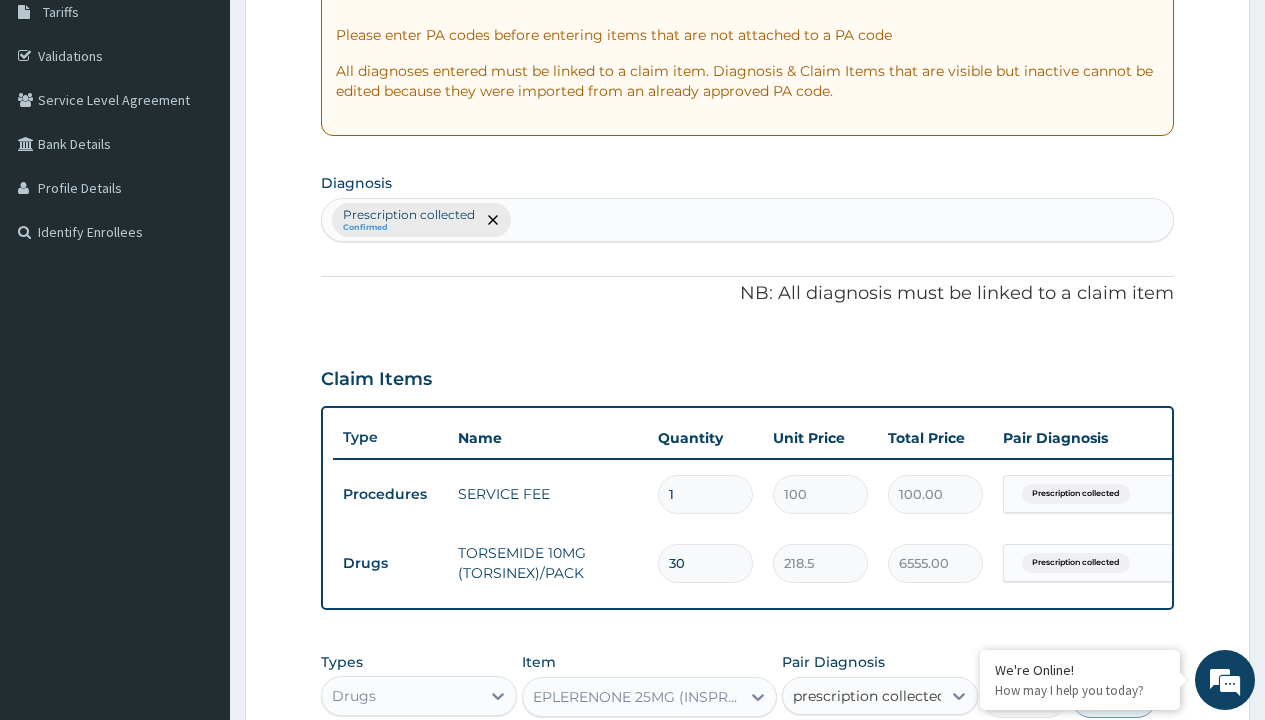 checkbox on "true" 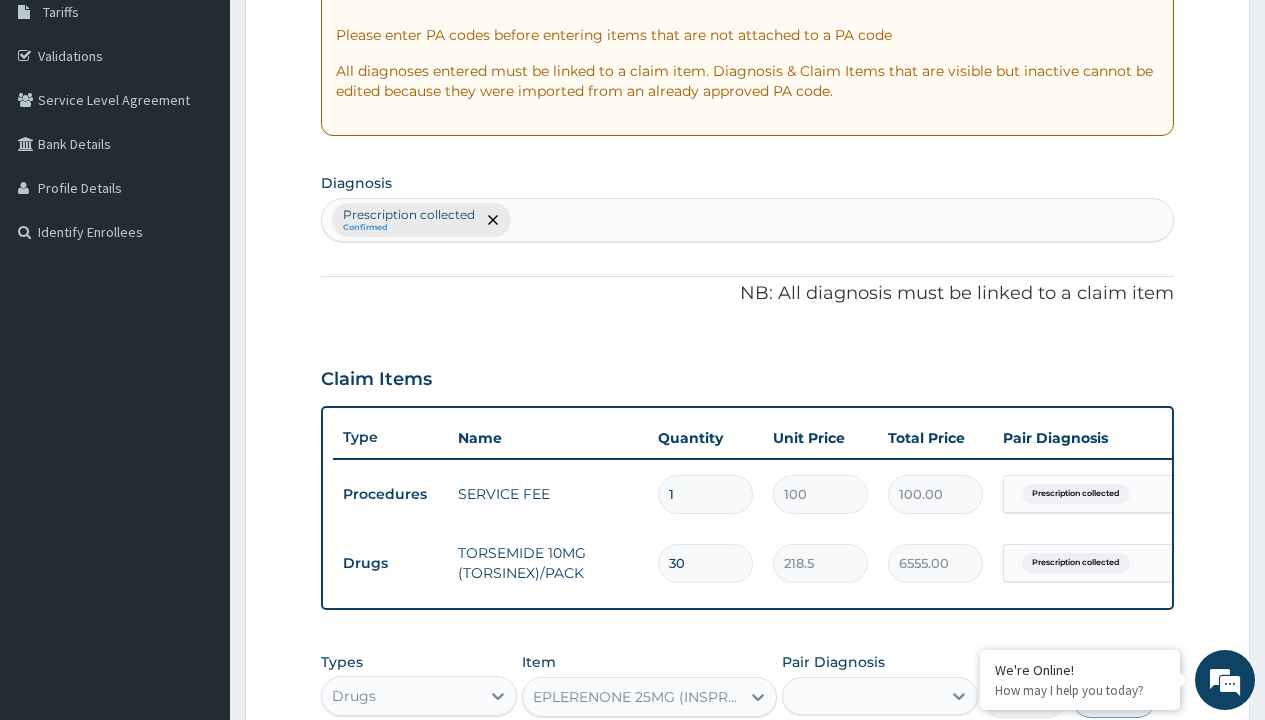 scroll, scrollTop: 711, scrollLeft: 0, axis: vertical 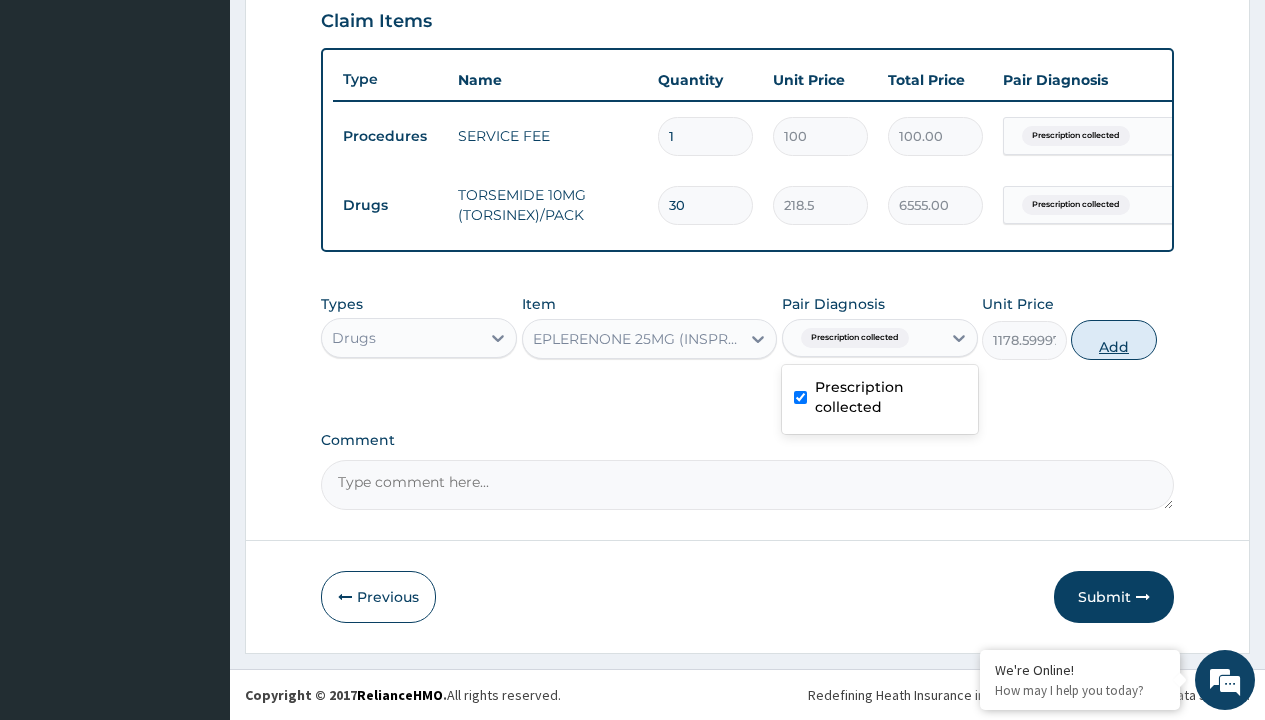 click on "Add" at bounding box center [1113, 340] 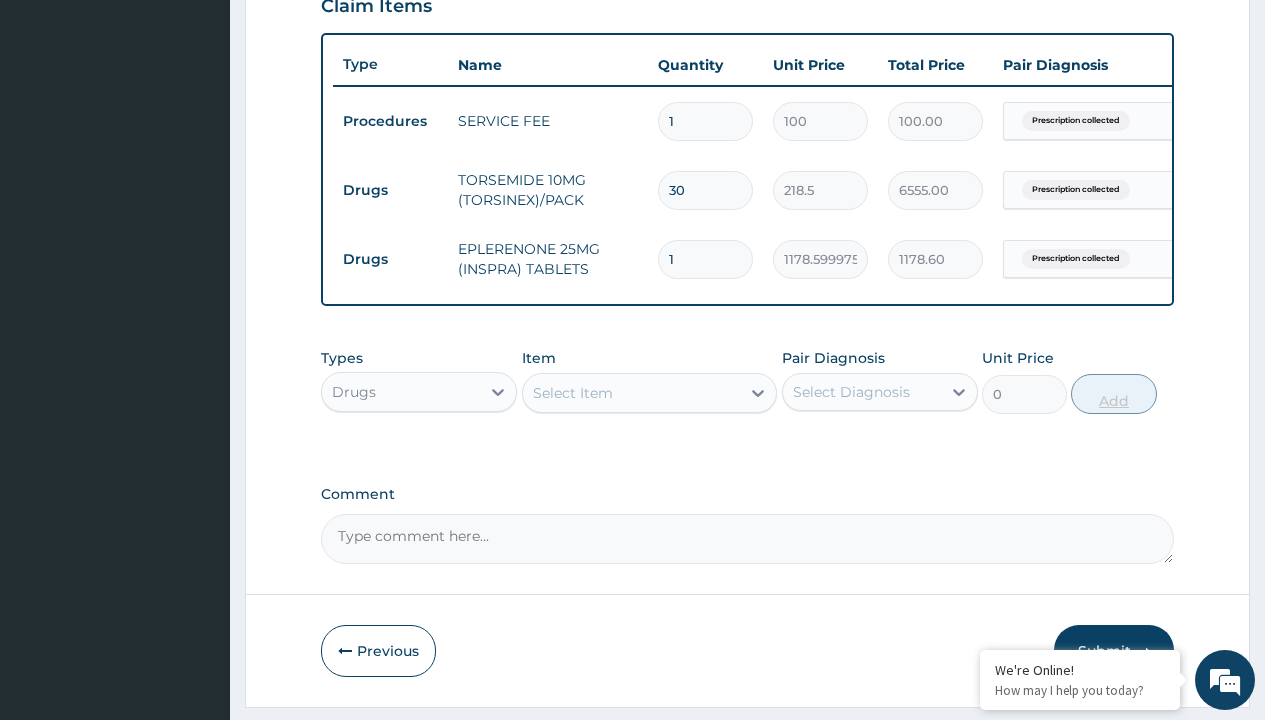 type on "30" 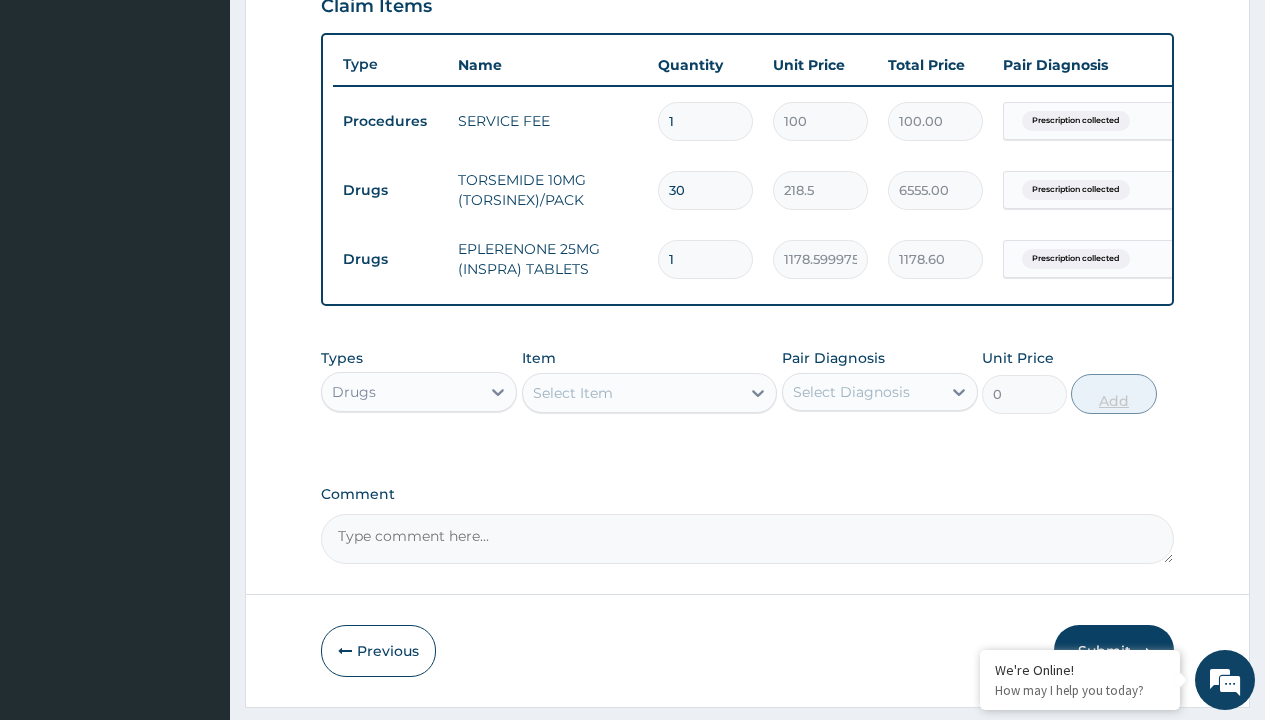 type on "35358.00" 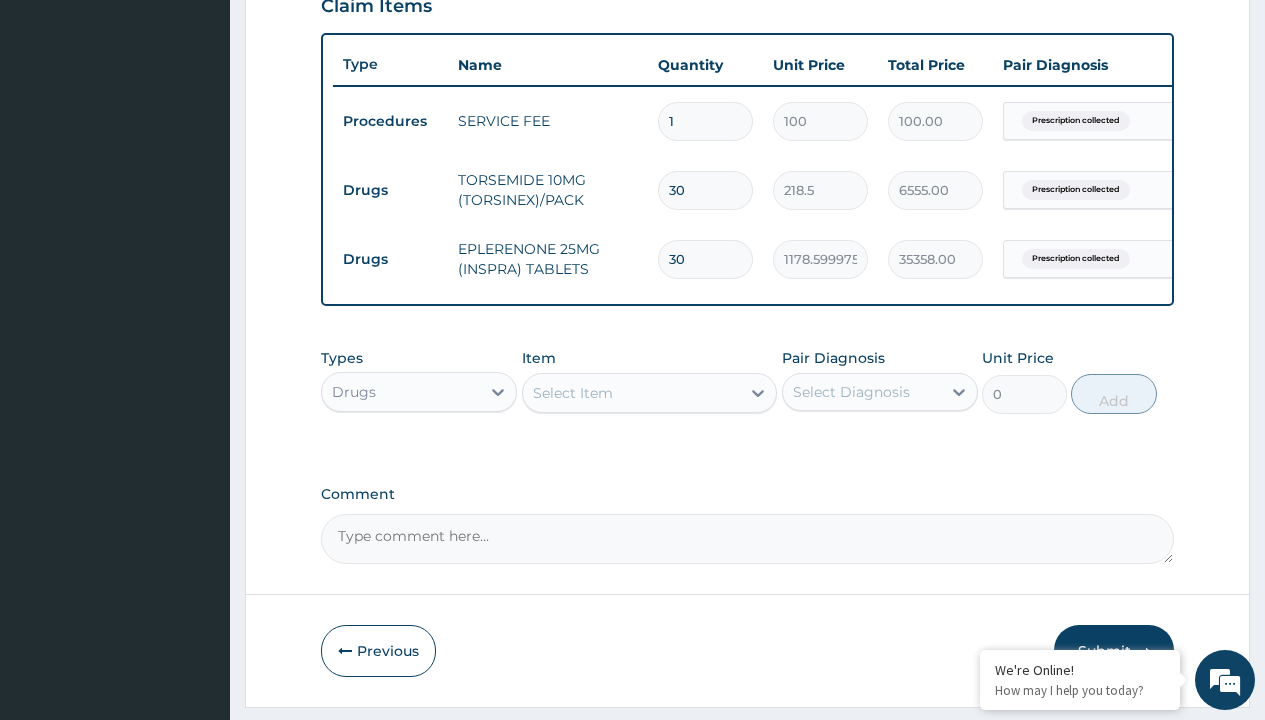 type on "30" 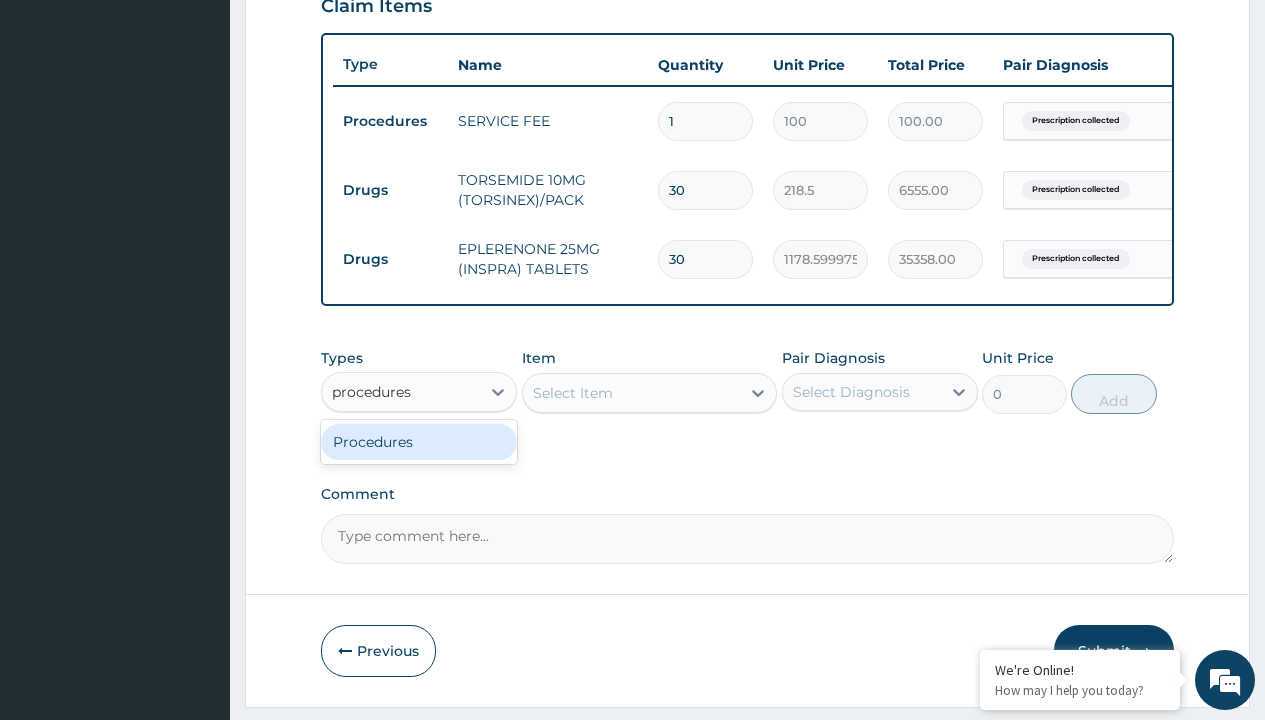 scroll, scrollTop: 0, scrollLeft: 0, axis: both 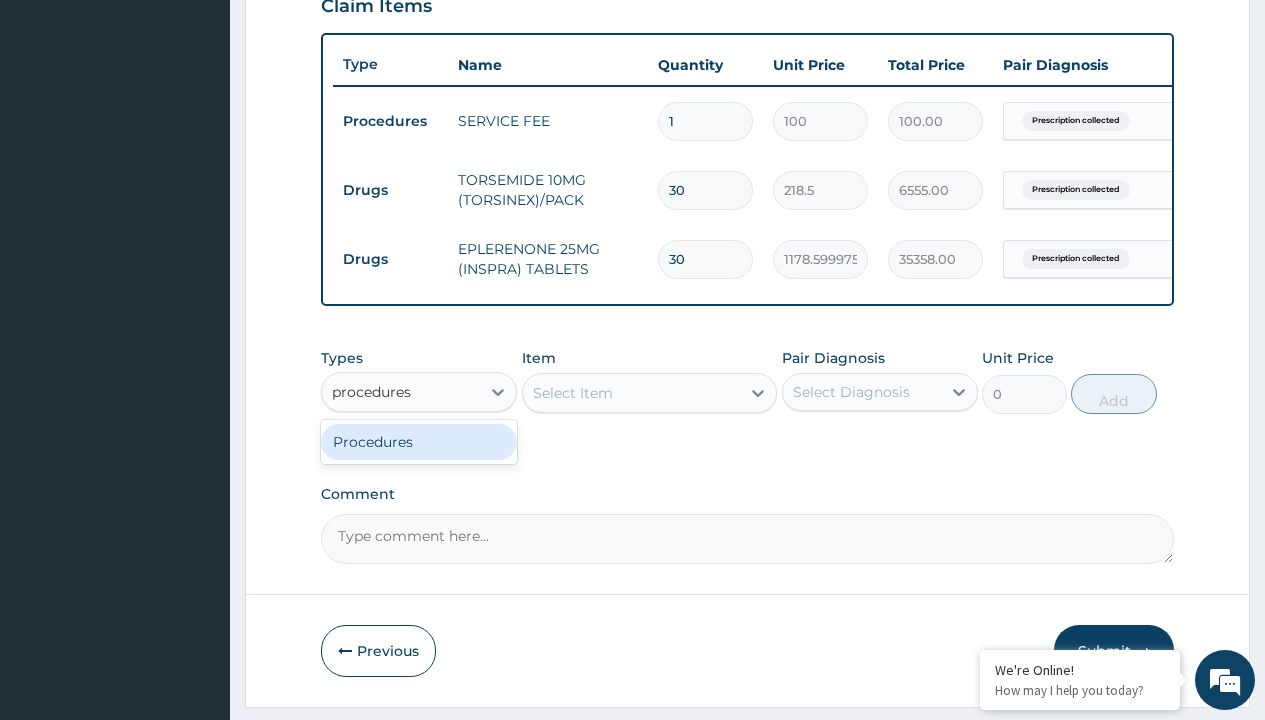 click on "Procedures" at bounding box center (419, 442) 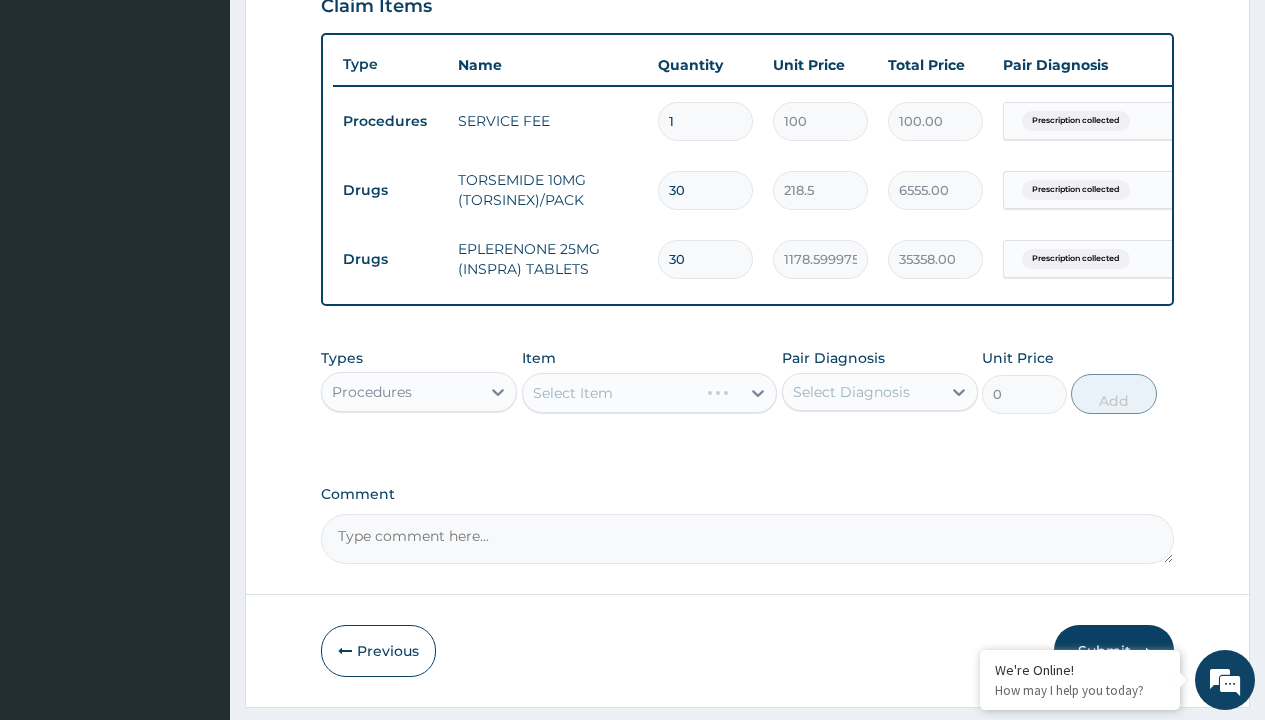 click on "Select Item" at bounding box center [573, 393] 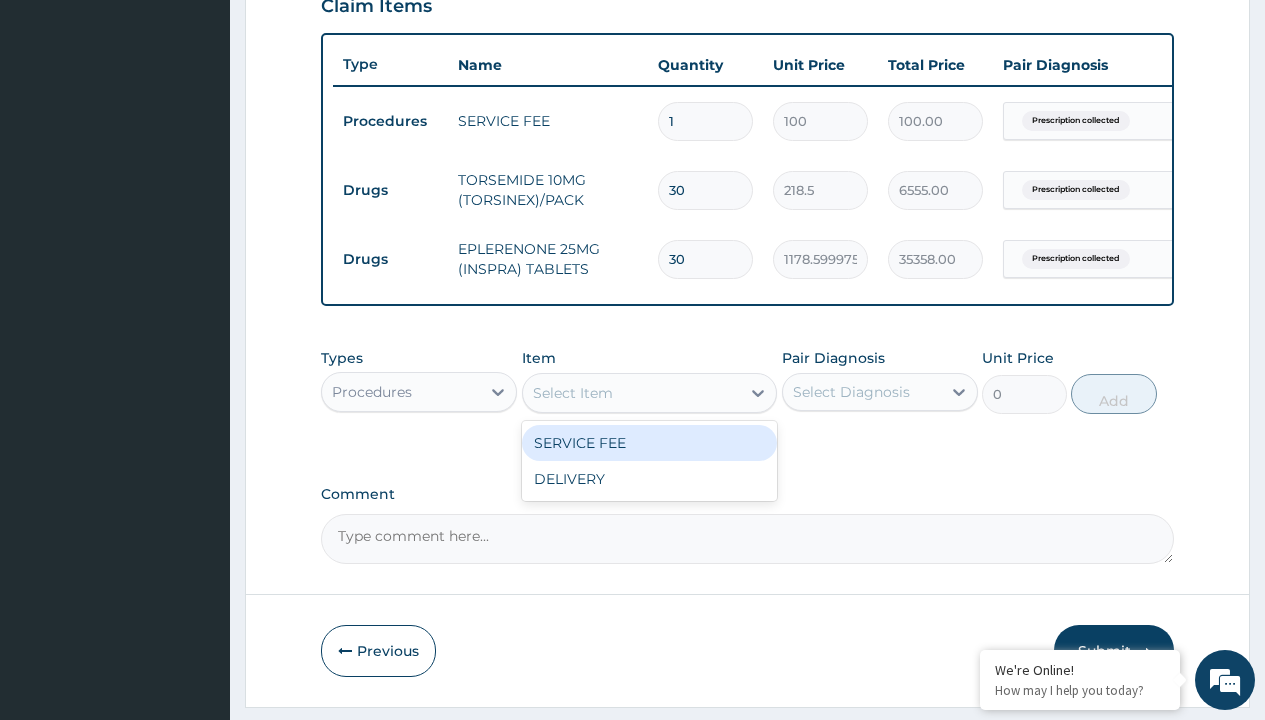 type on "delivery" 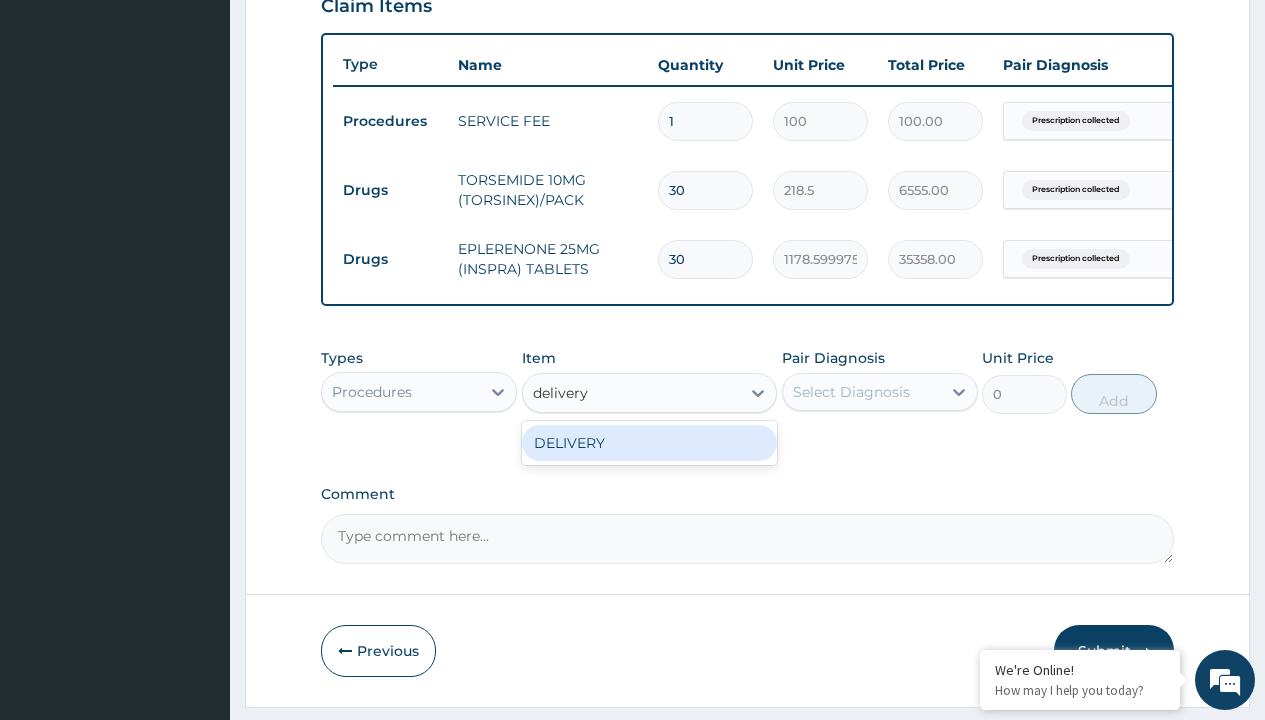 scroll, scrollTop: 0, scrollLeft: 0, axis: both 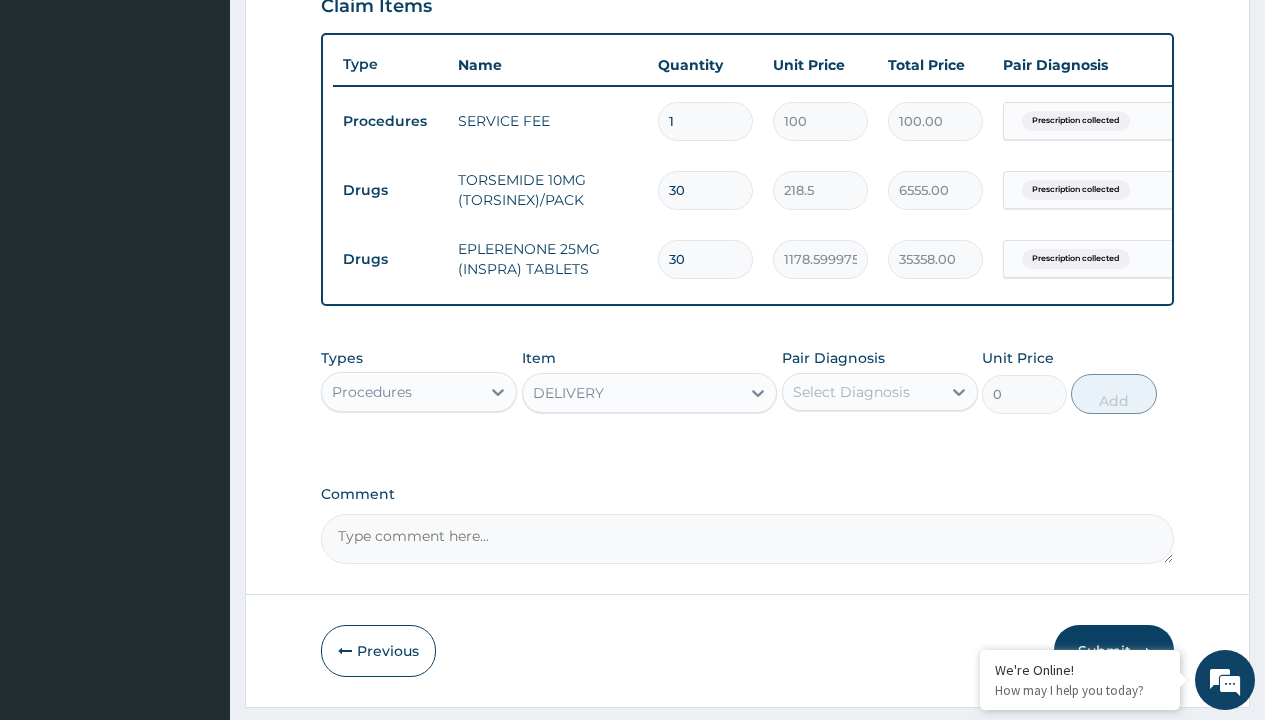 type 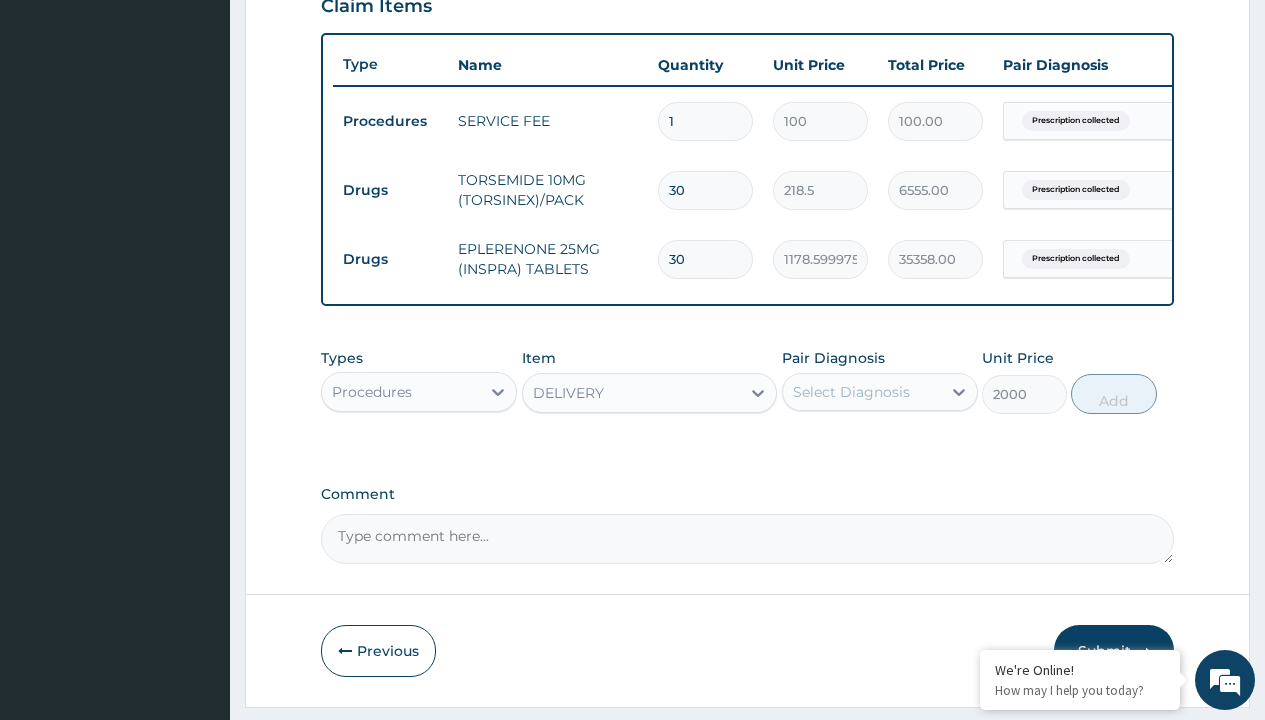 click on "Prescription collected" at bounding box center (409, -158) 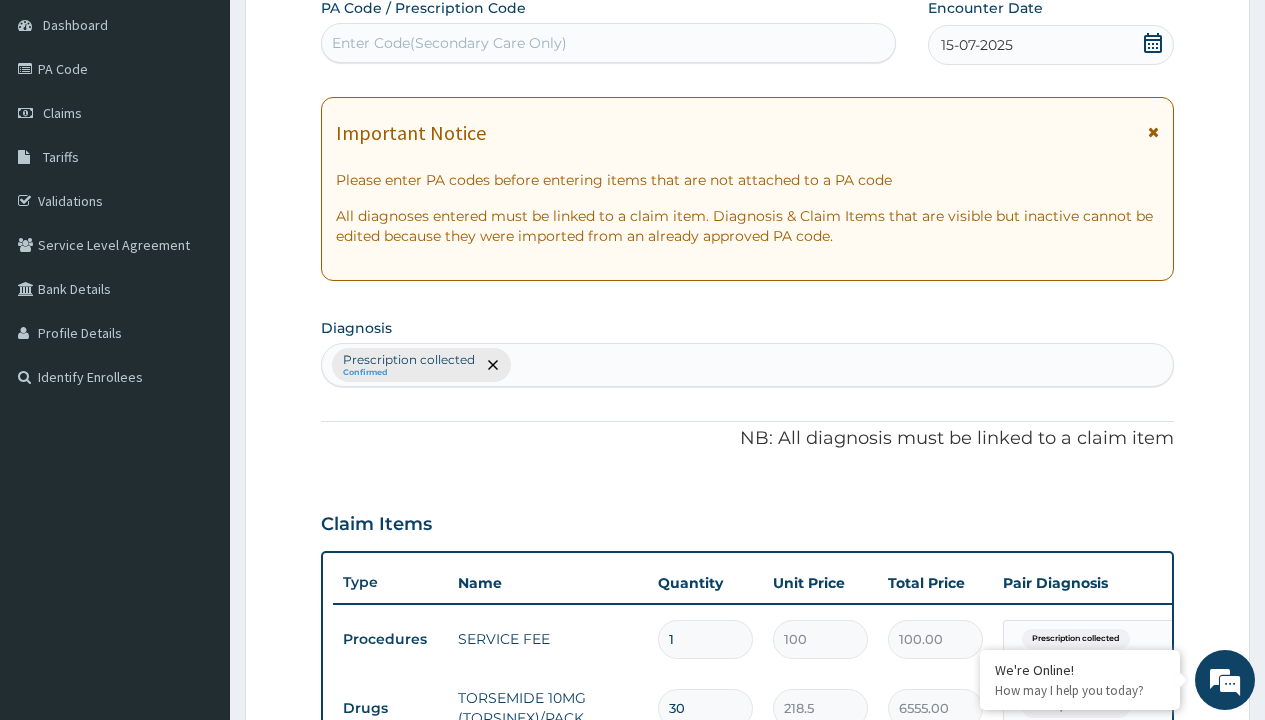 type on "prescription collected" 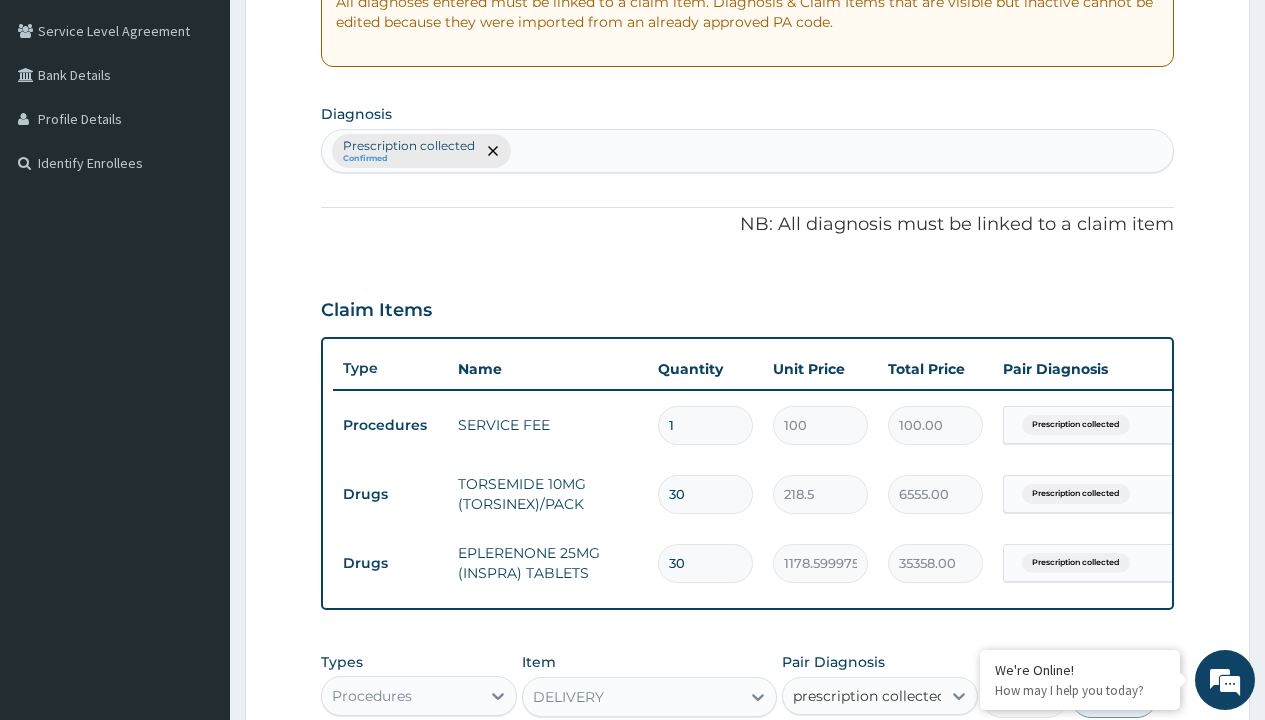 click on "Prescription collected" at bounding box center (890, 755) 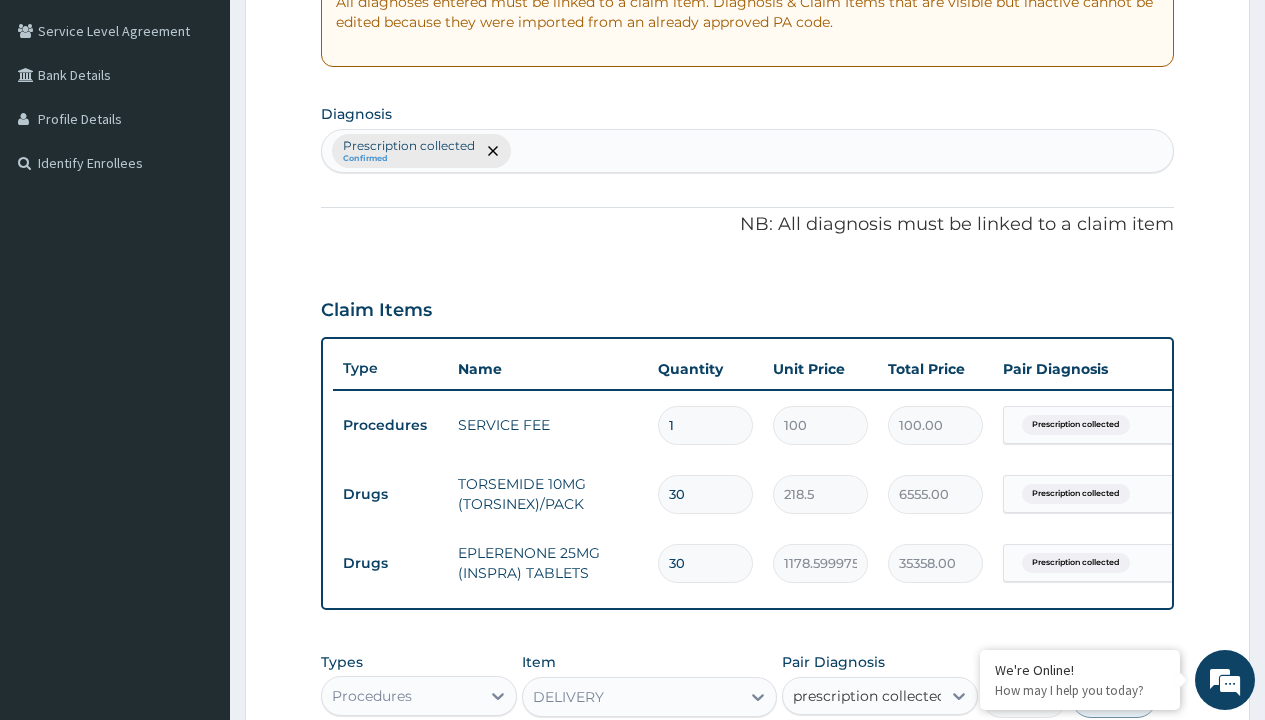 type 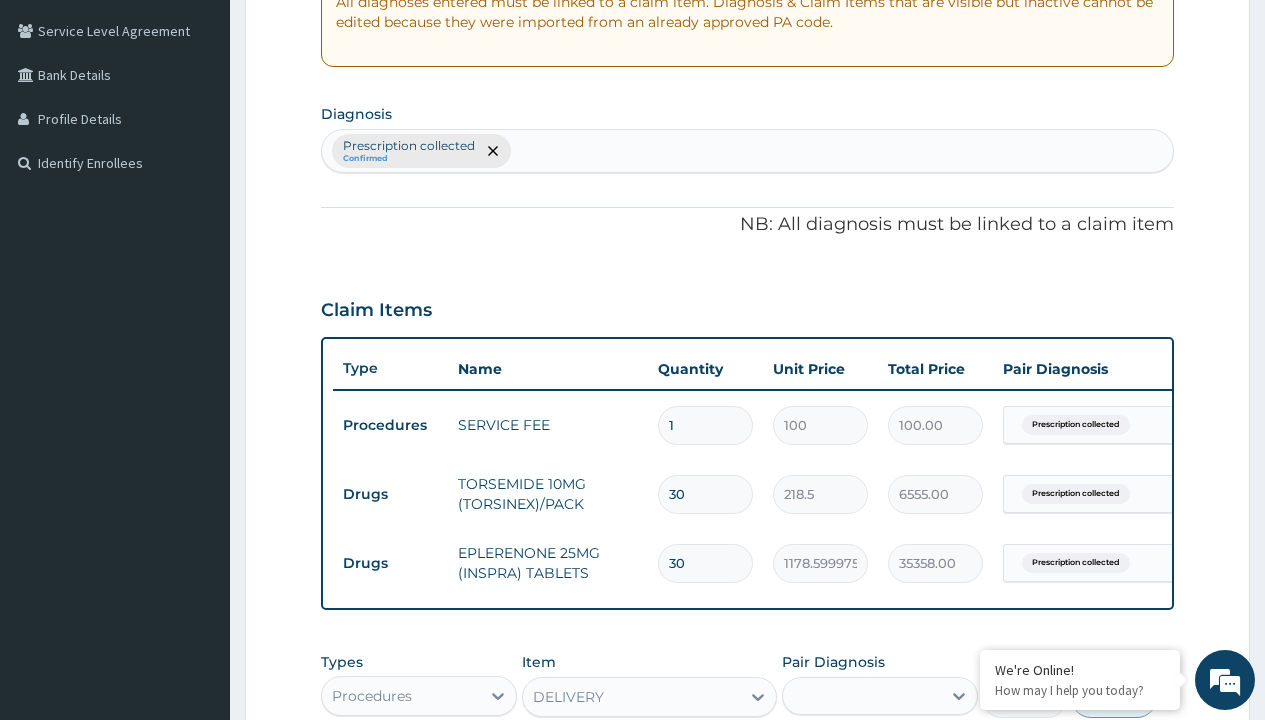 checkbox on "true" 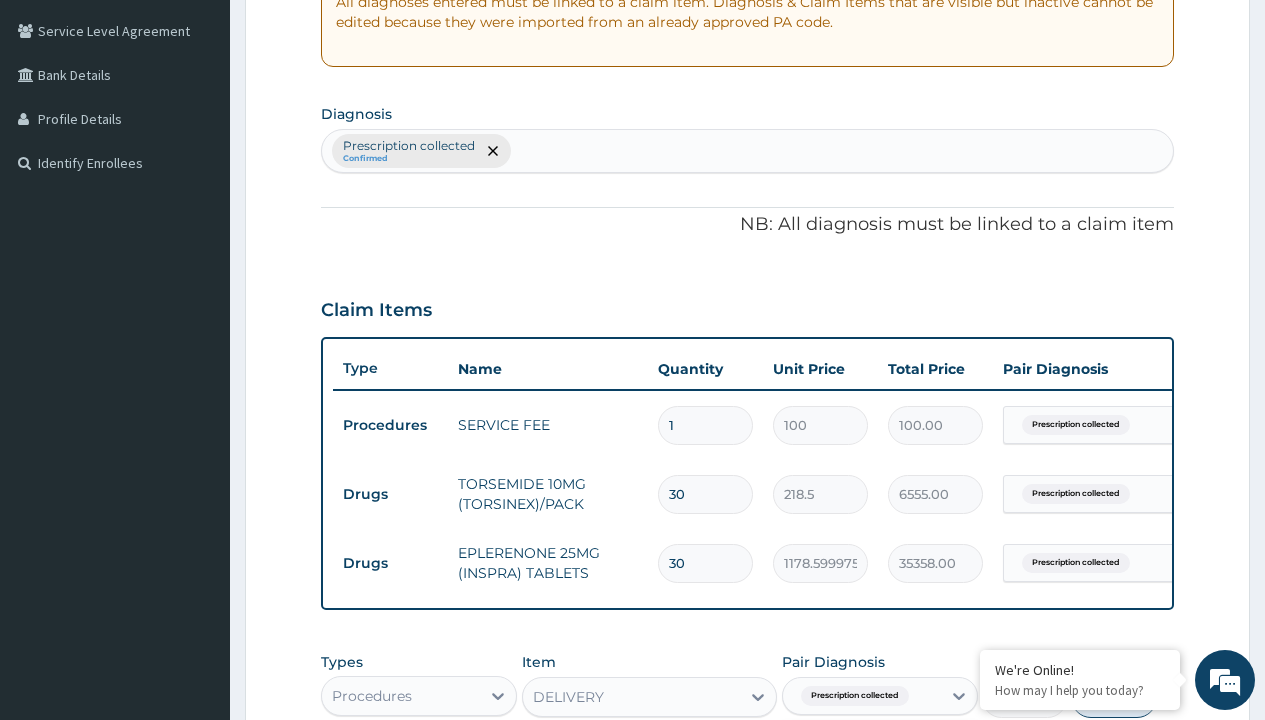 scroll, scrollTop: 780, scrollLeft: 0, axis: vertical 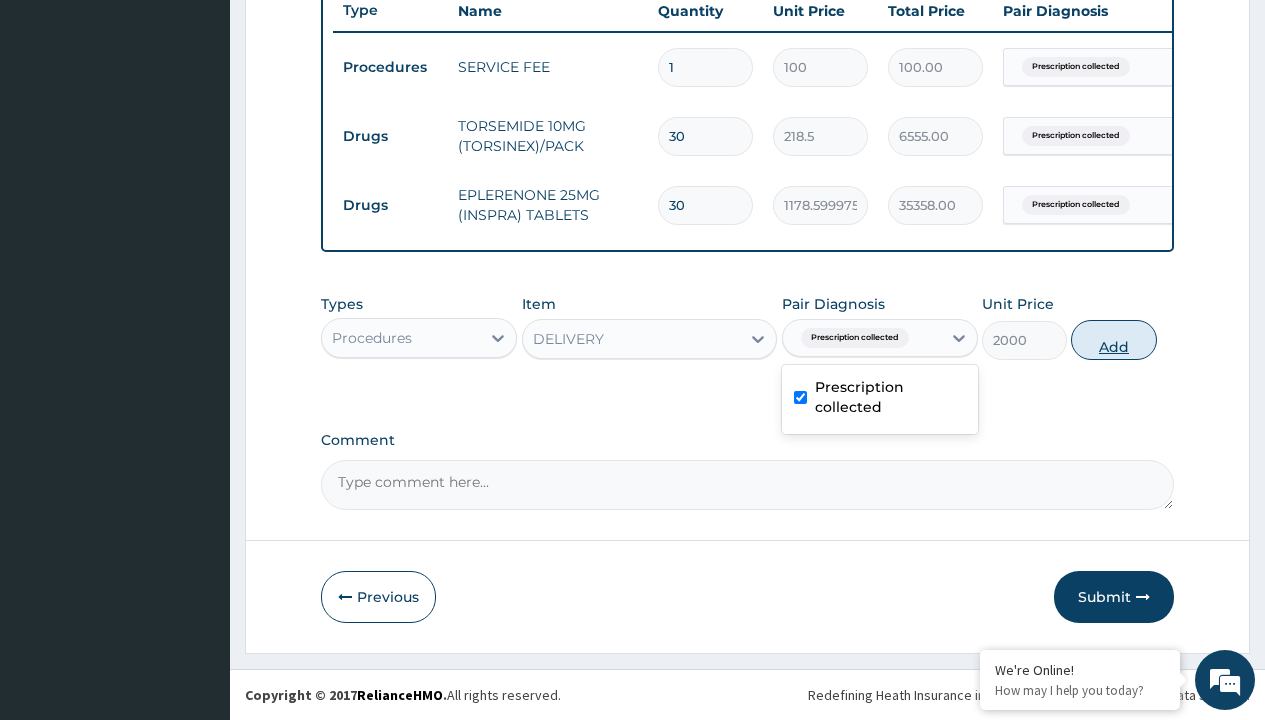 click on "Add" at bounding box center [1113, 340] 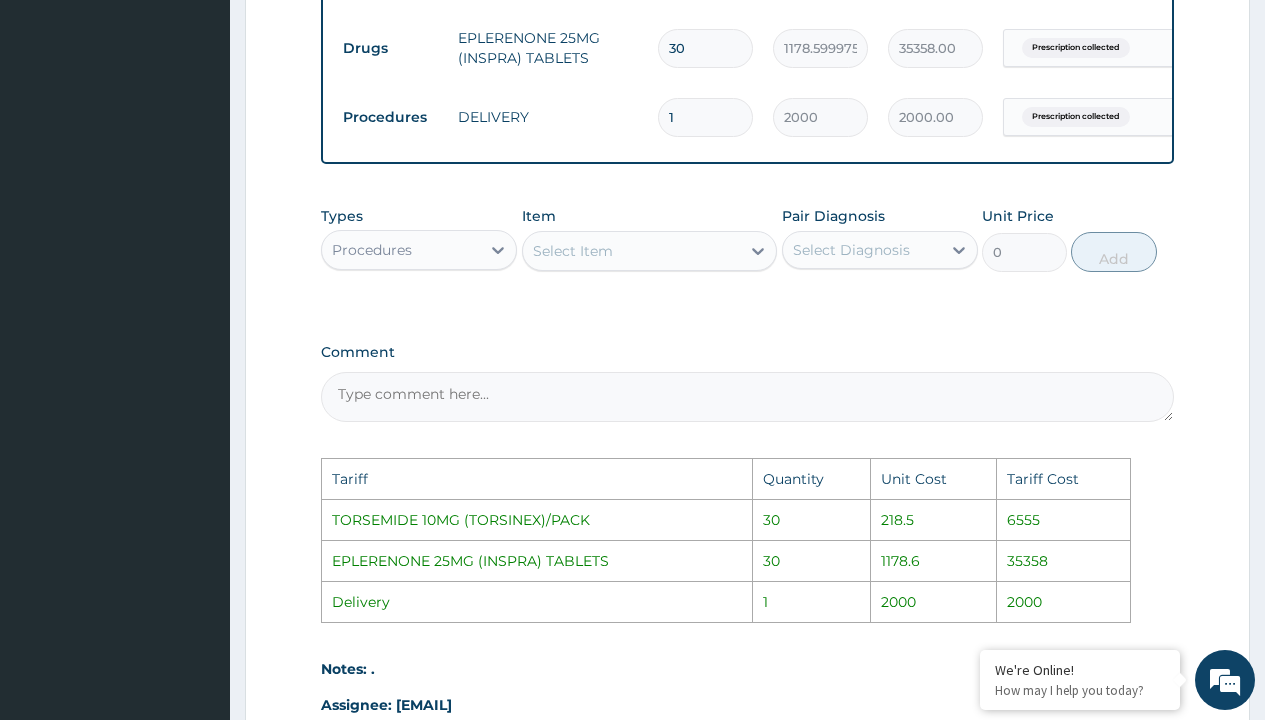 scroll, scrollTop: 1188, scrollLeft: 0, axis: vertical 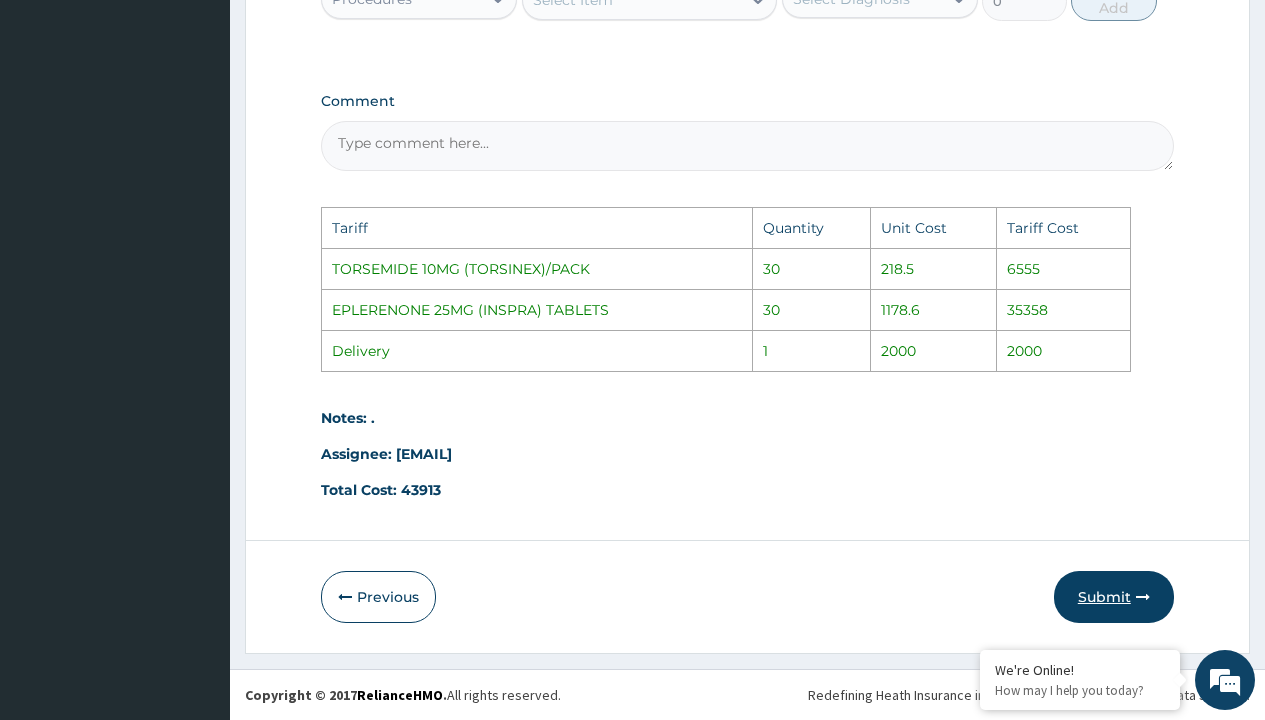 click on "Submit" at bounding box center (1114, 597) 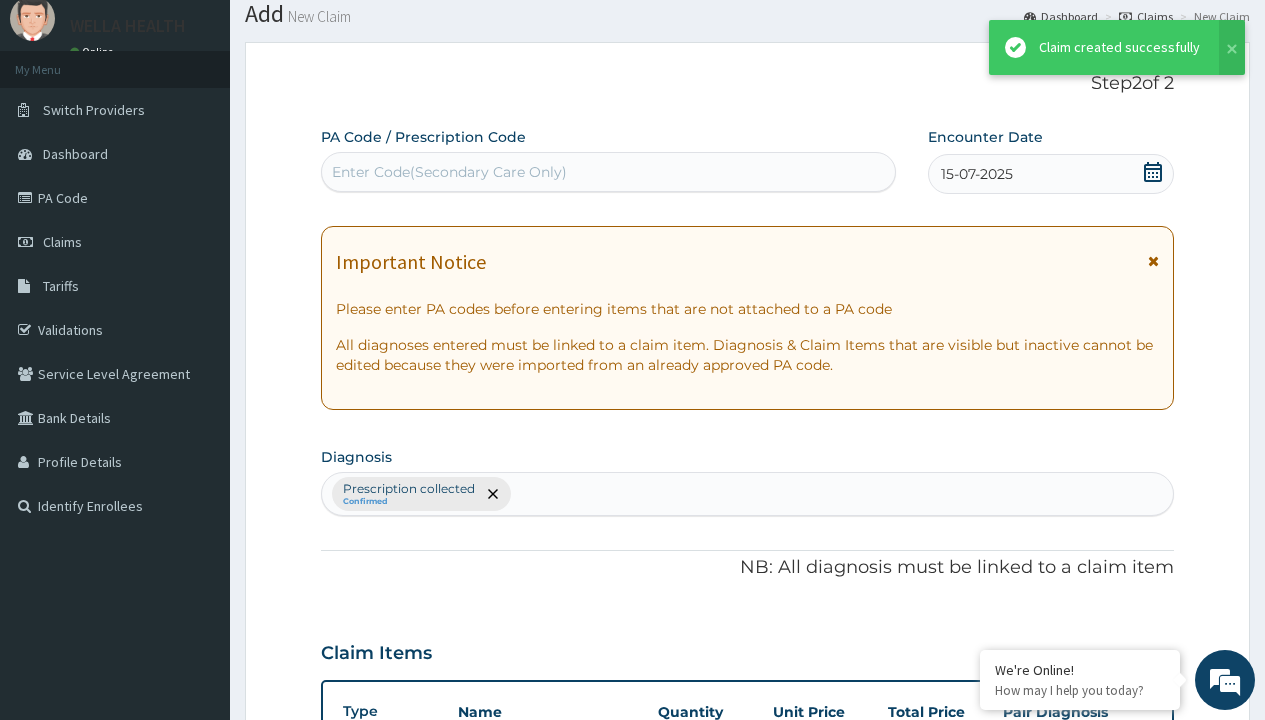 scroll, scrollTop: 849, scrollLeft: 0, axis: vertical 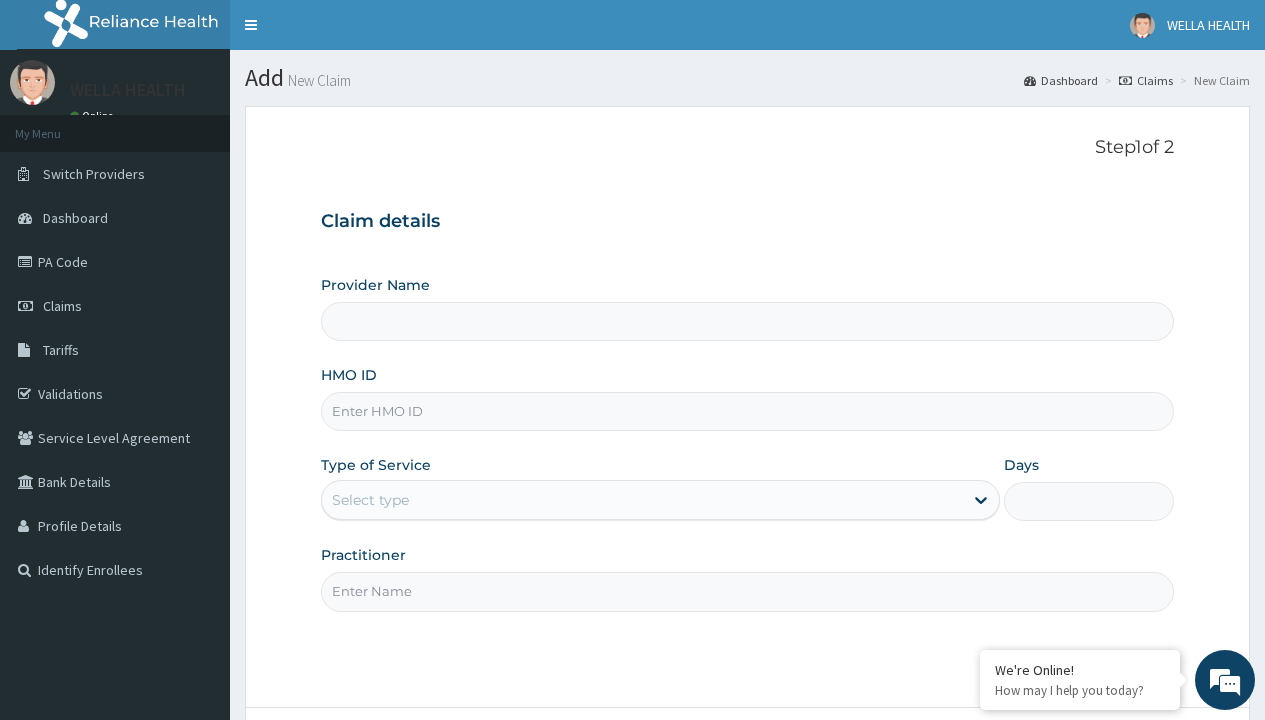 type on "BHT/10049/A" 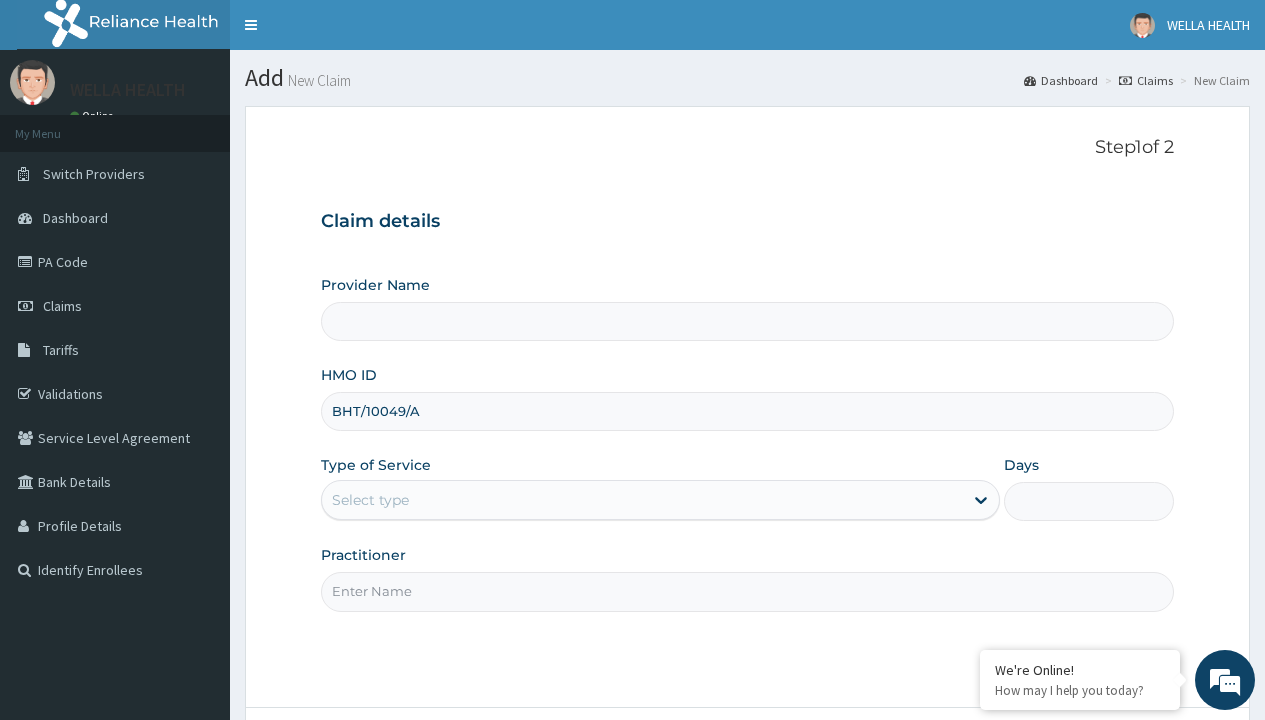 type on "Pharmacy Pick Up ( WellaHealth)" 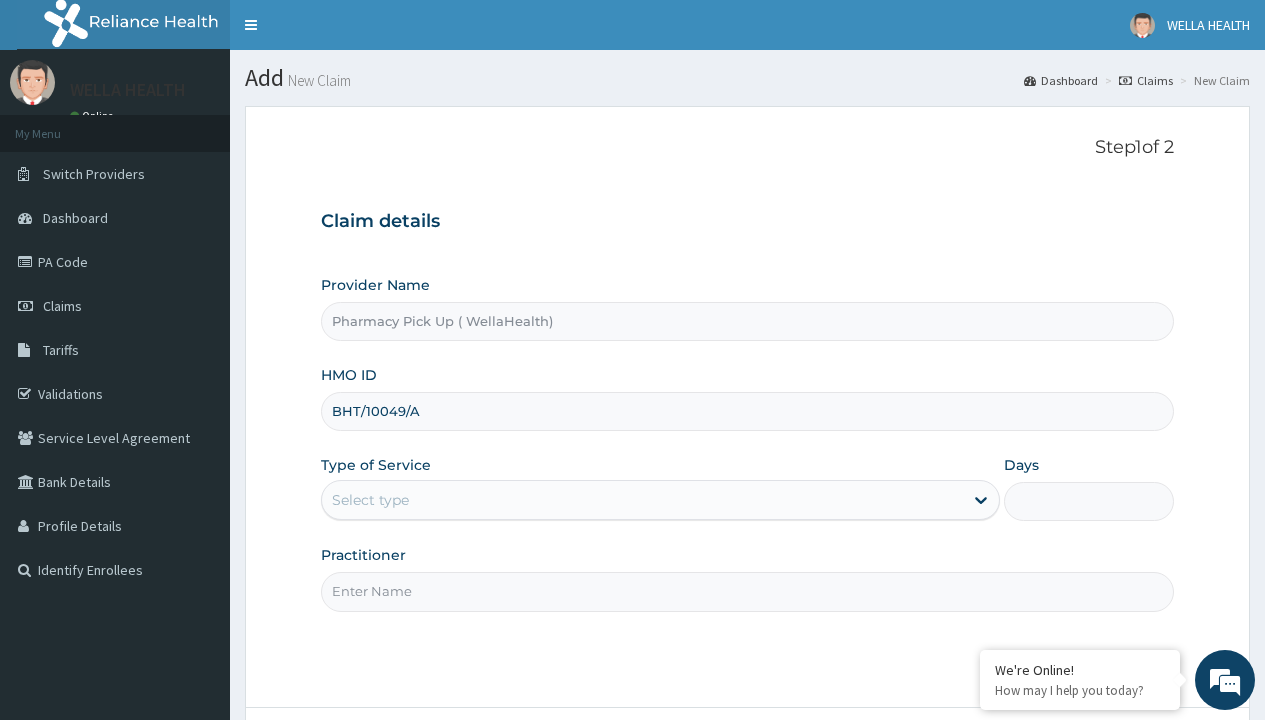 type on "BHT/10049/A" 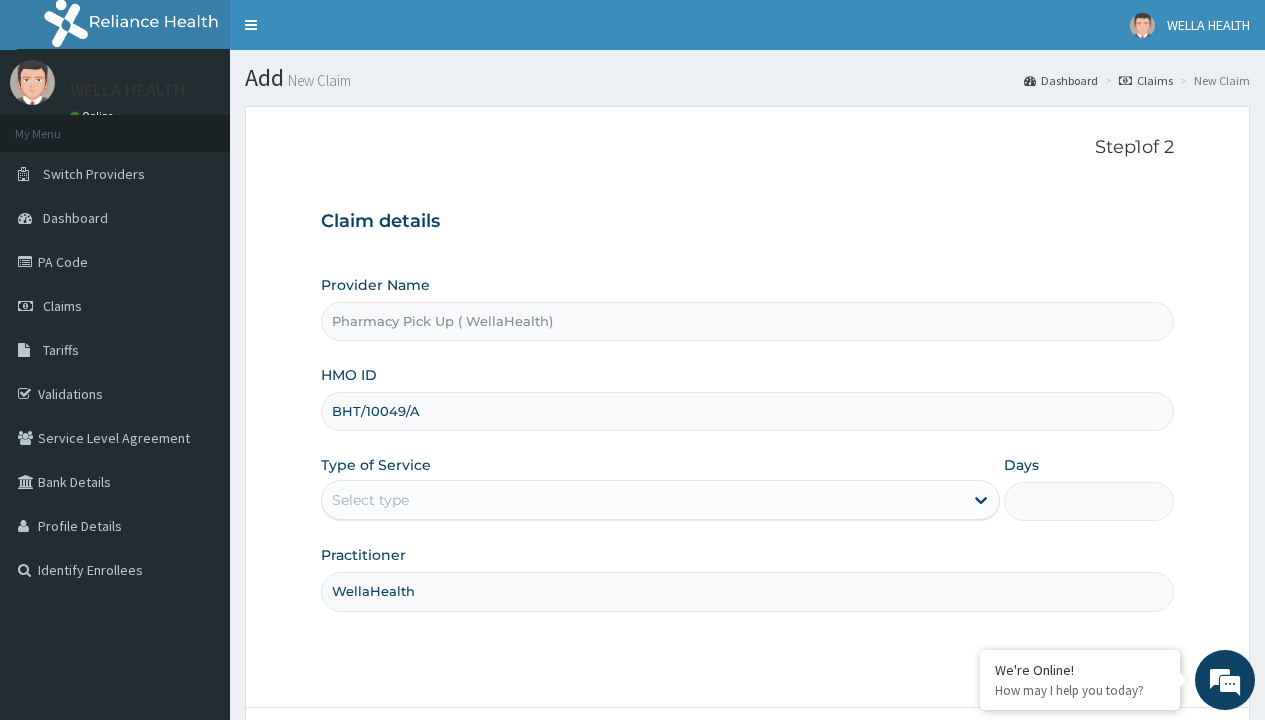 type on "WellaHealth" 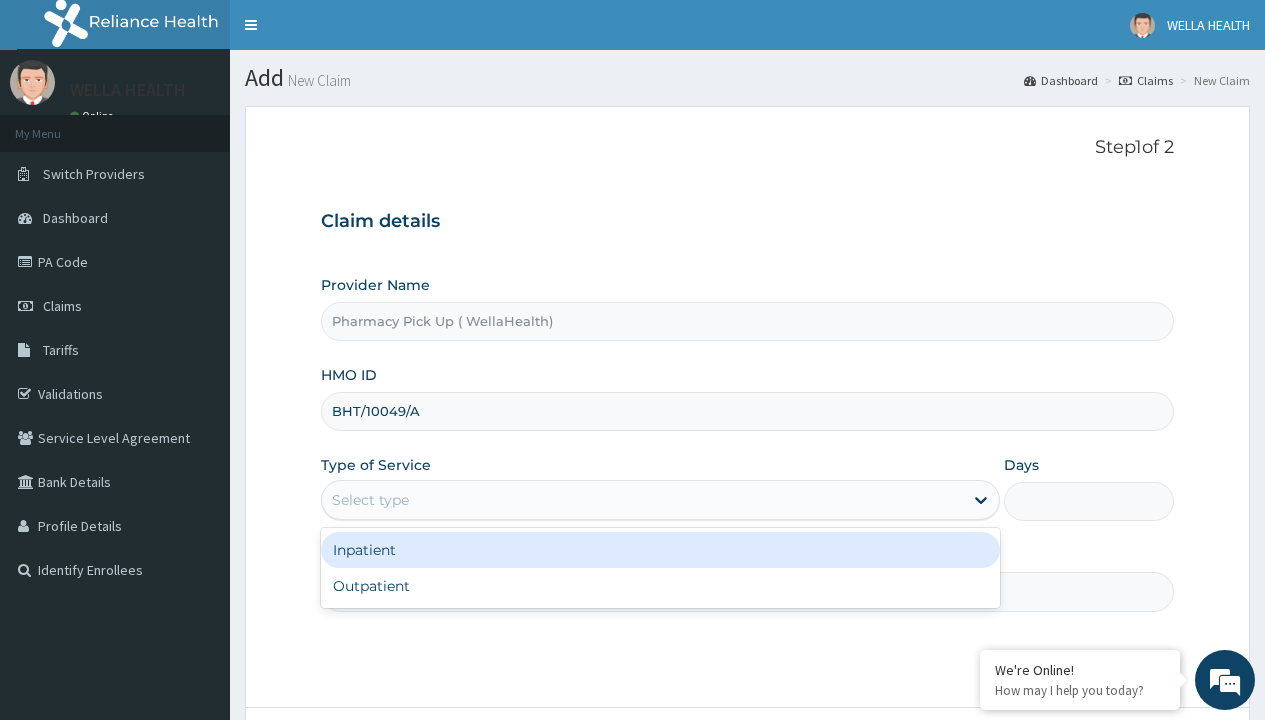 click on "Outpatient" at bounding box center [660, 586] 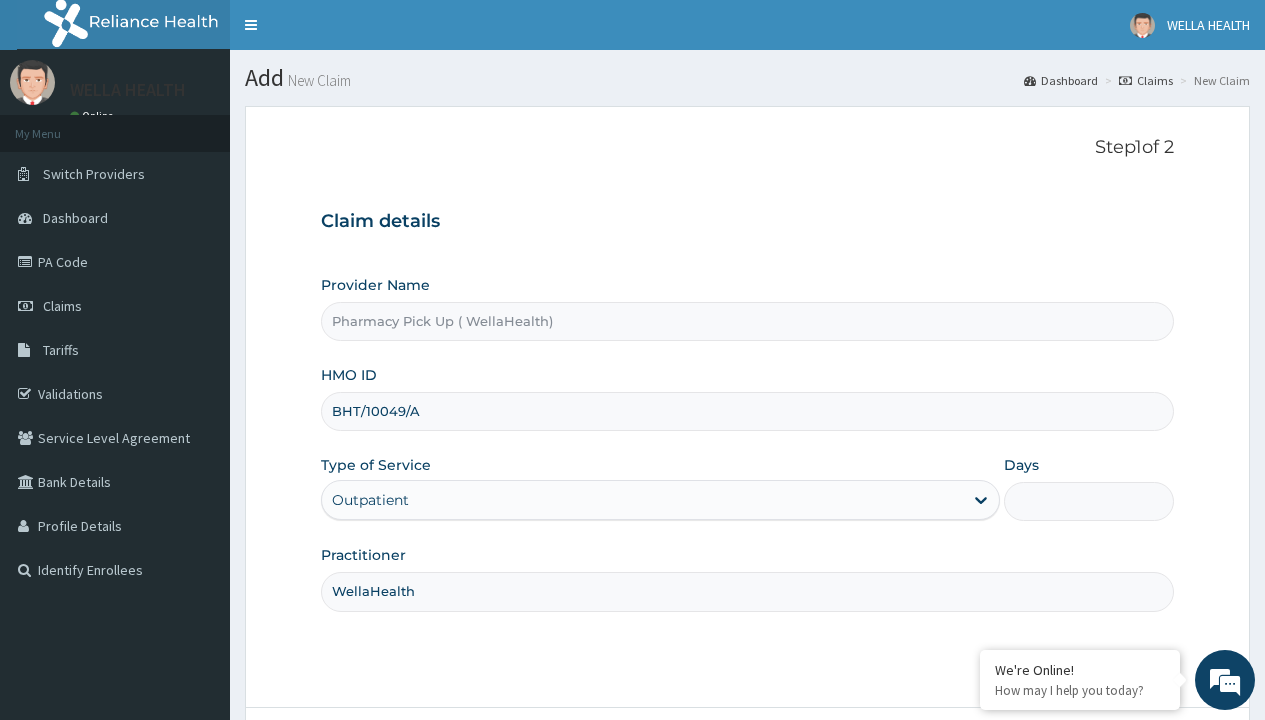 type on "1" 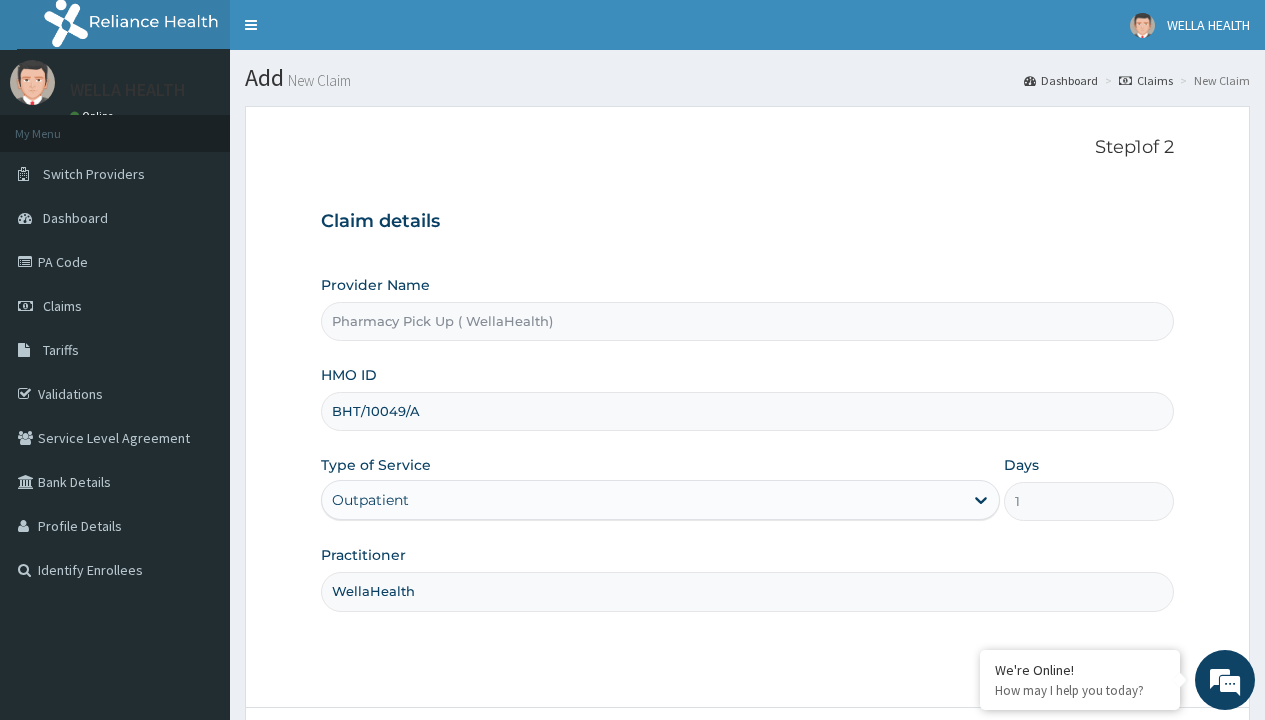 click on "Next" at bounding box center (1123, 764) 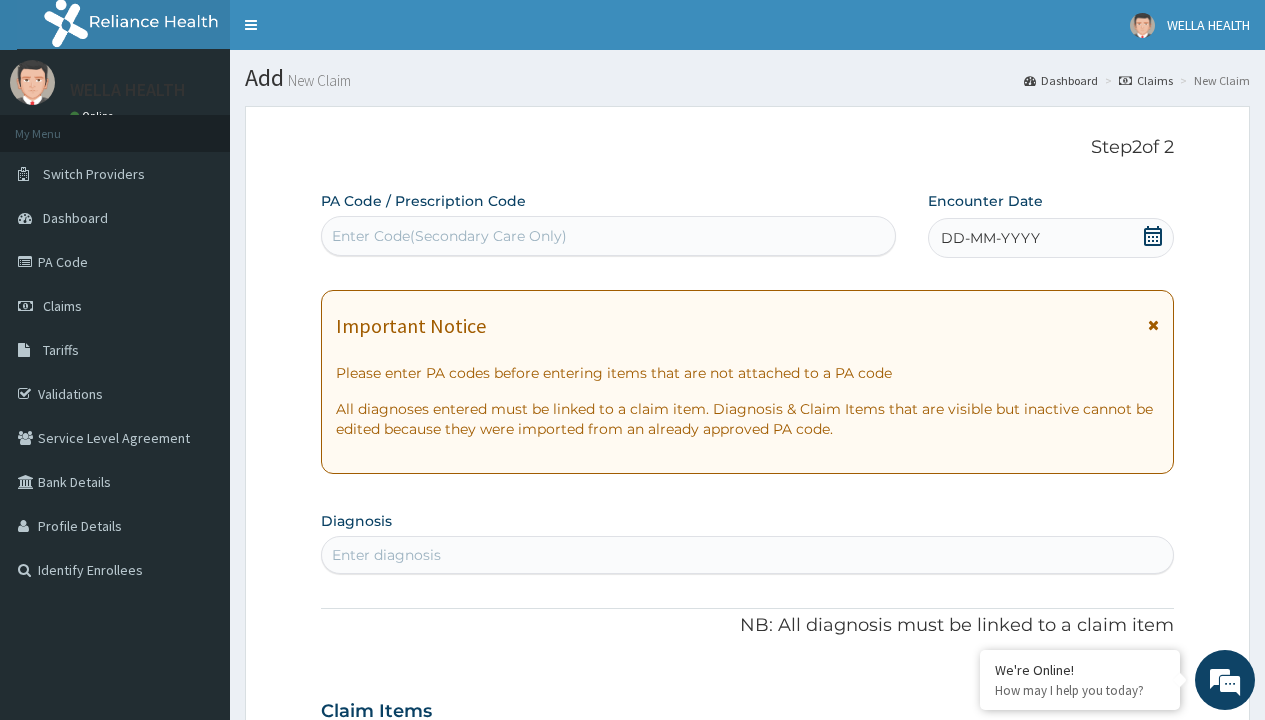 scroll, scrollTop: 167, scrollLeft: 0, axis: vertical 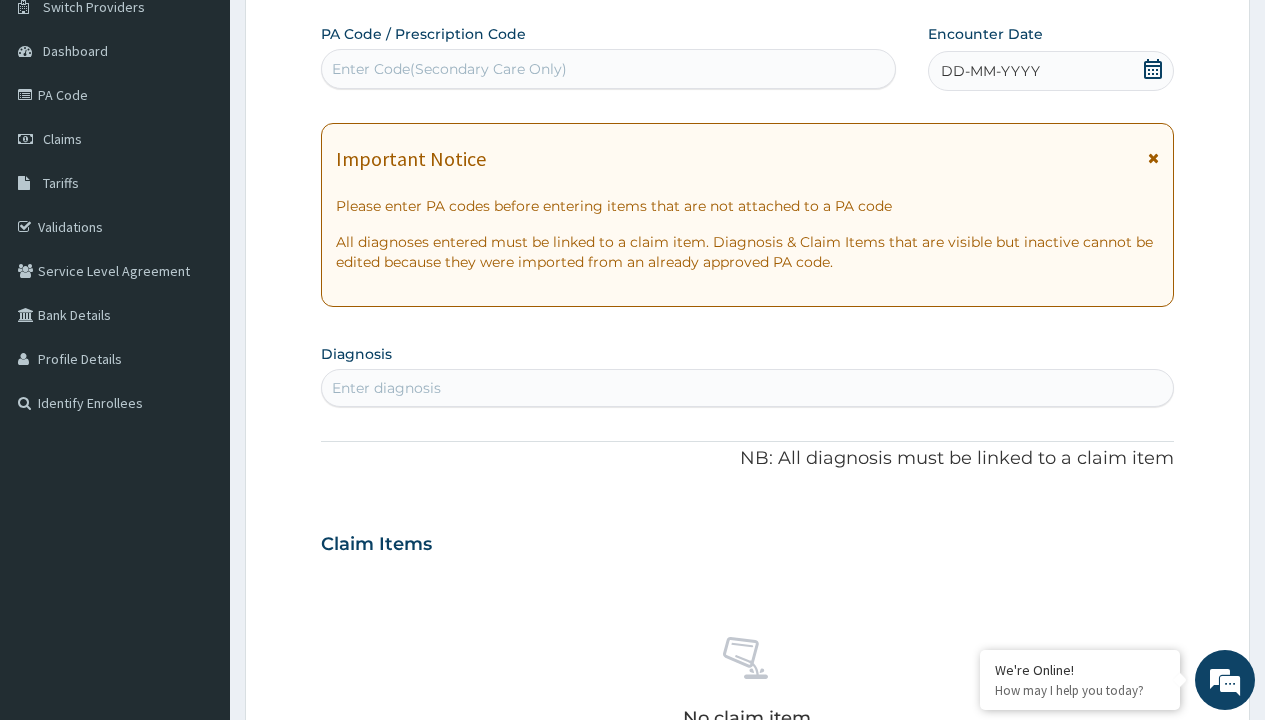 click on "DD-MM-YYYY" at bounding box center (990, 71) 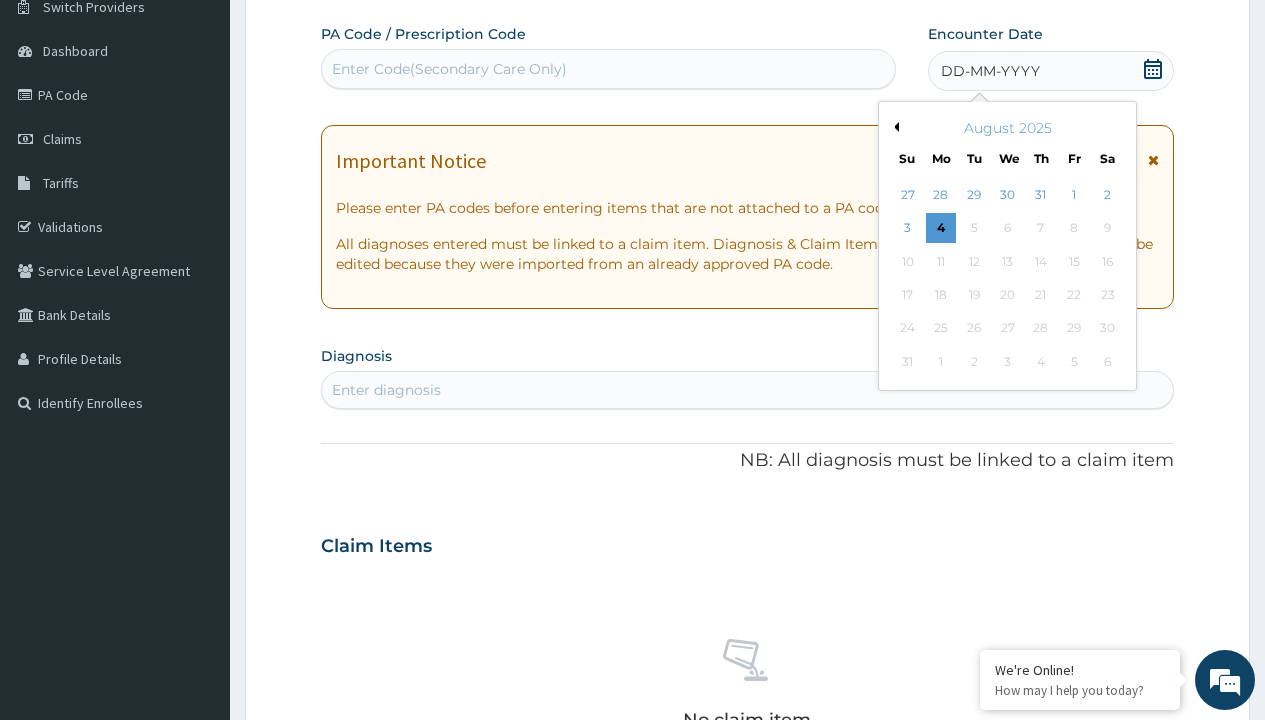 click on "Previous Month" at bounding box center [894, 127] 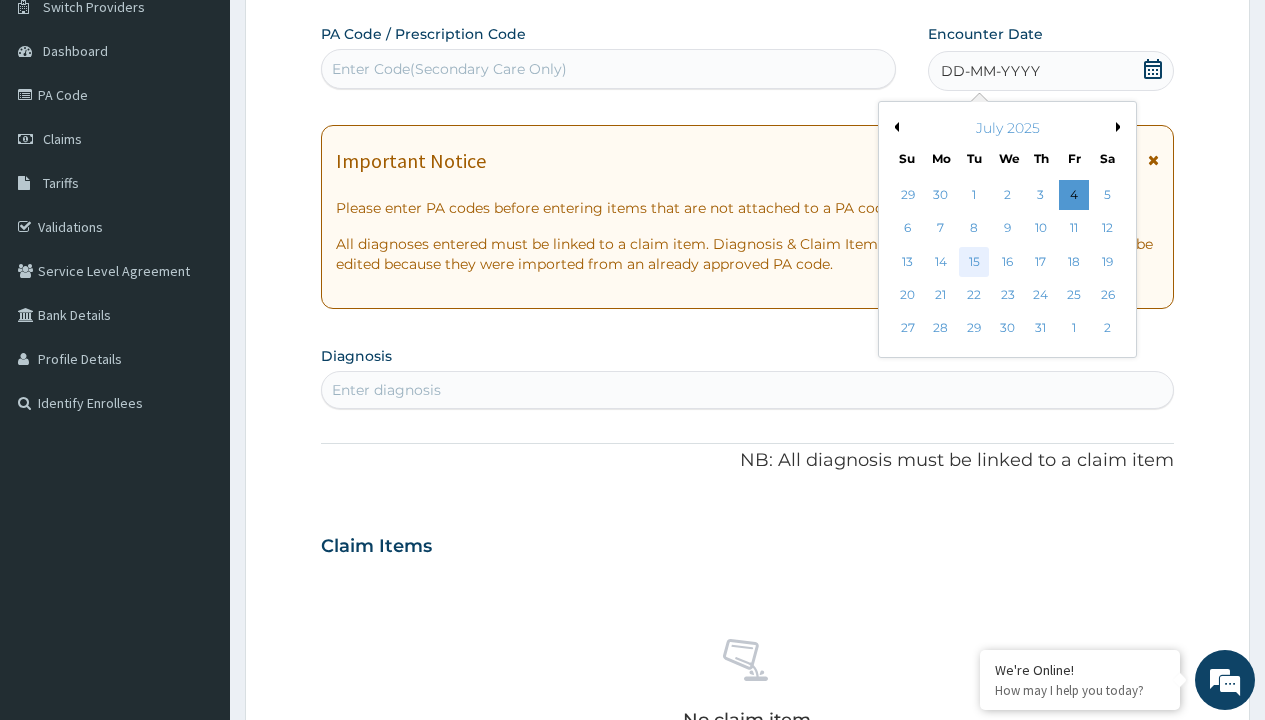 click on "15" at bounding box center (974, 262) 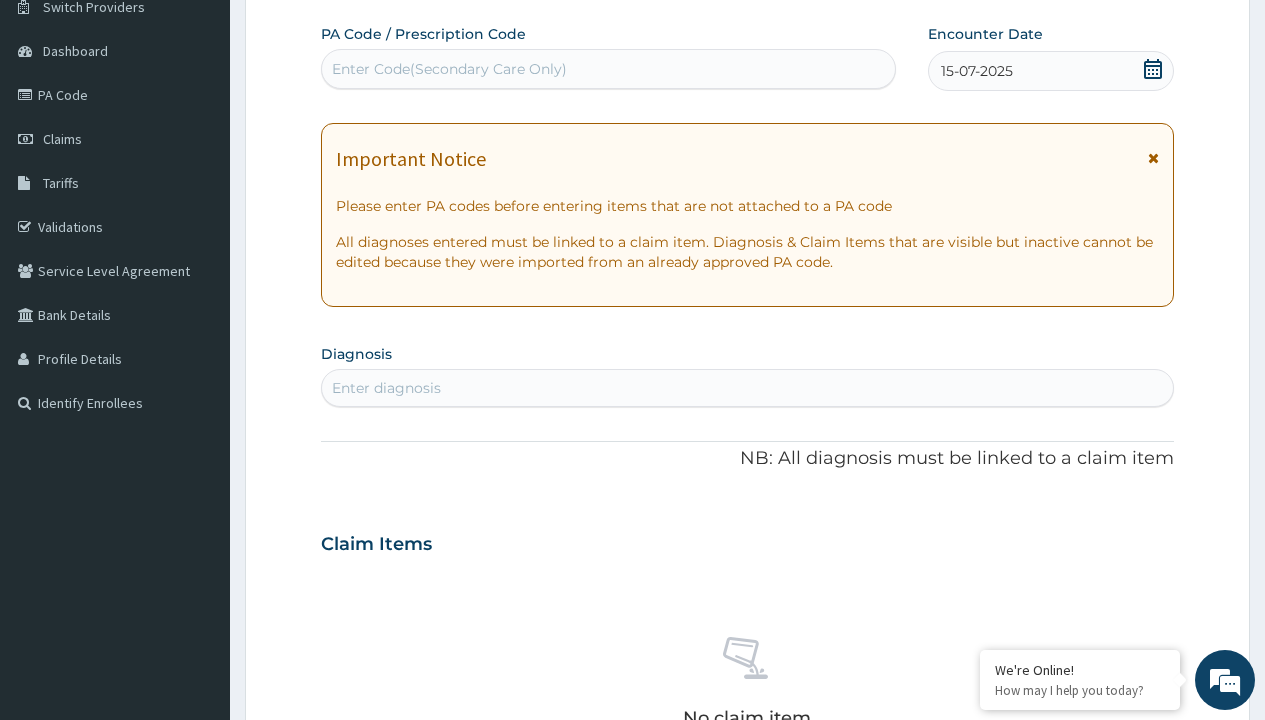 click on "Enter diagnosis" at bounding box center [386, 388] 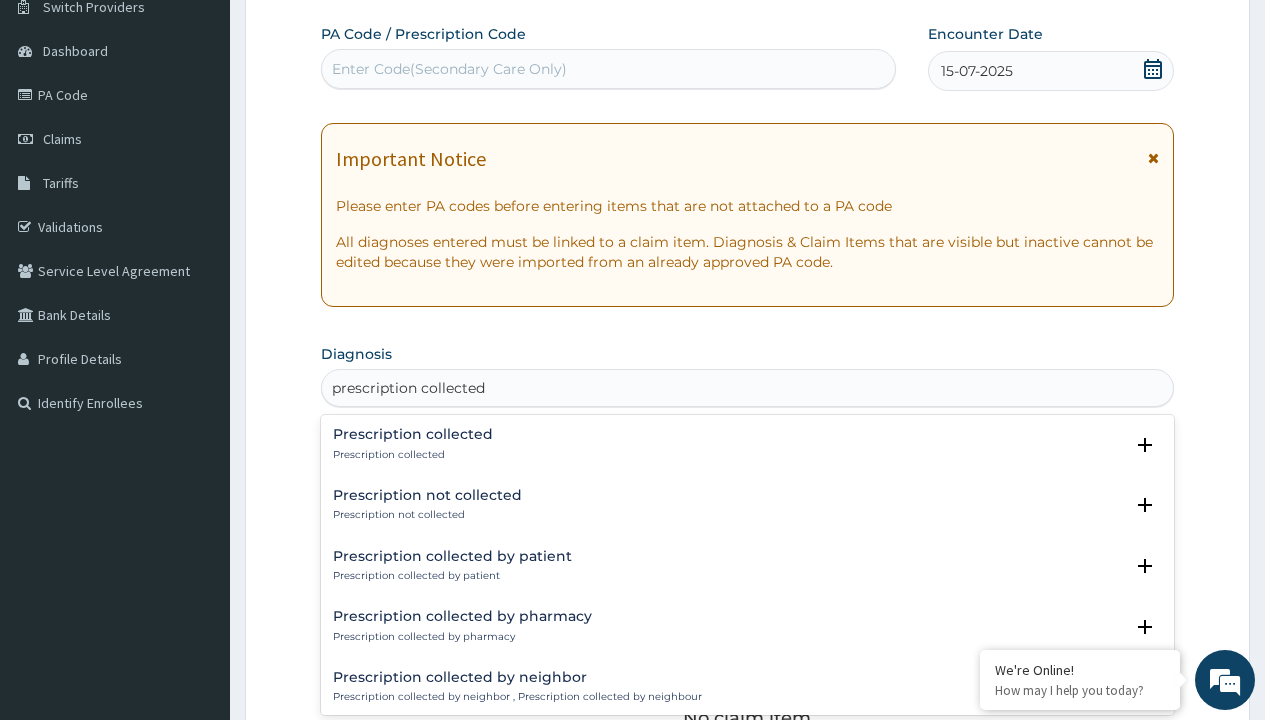 scroll, scrollTop: 0, scrollLeft: 0, axis: both 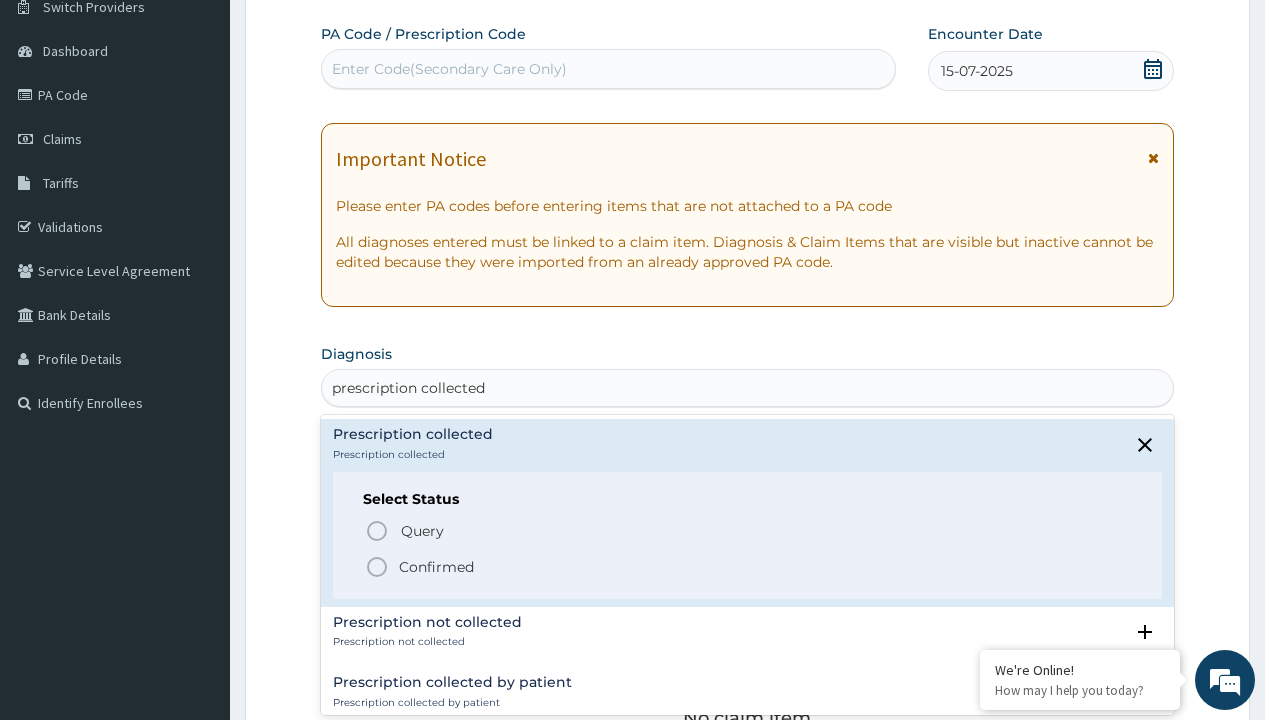 click on "Confirmed" at bounding box center [436, 567] 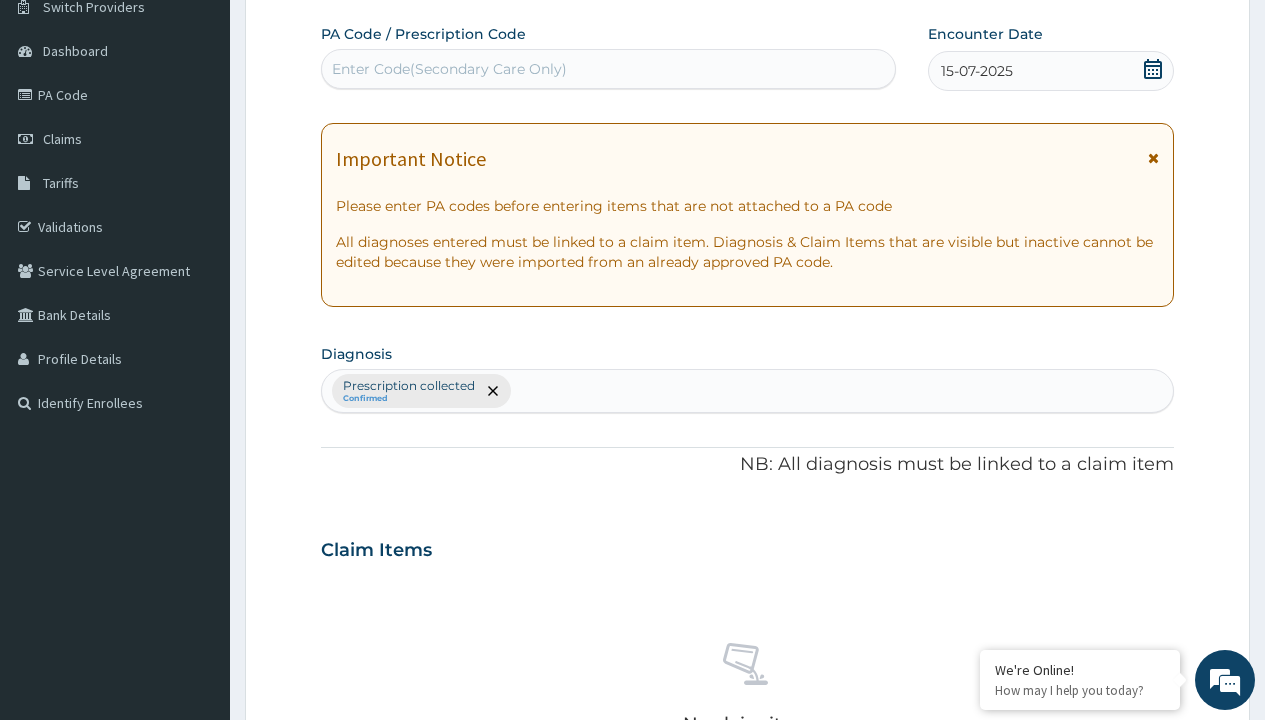 click on "Select Type" at bounding box center [372, 893] 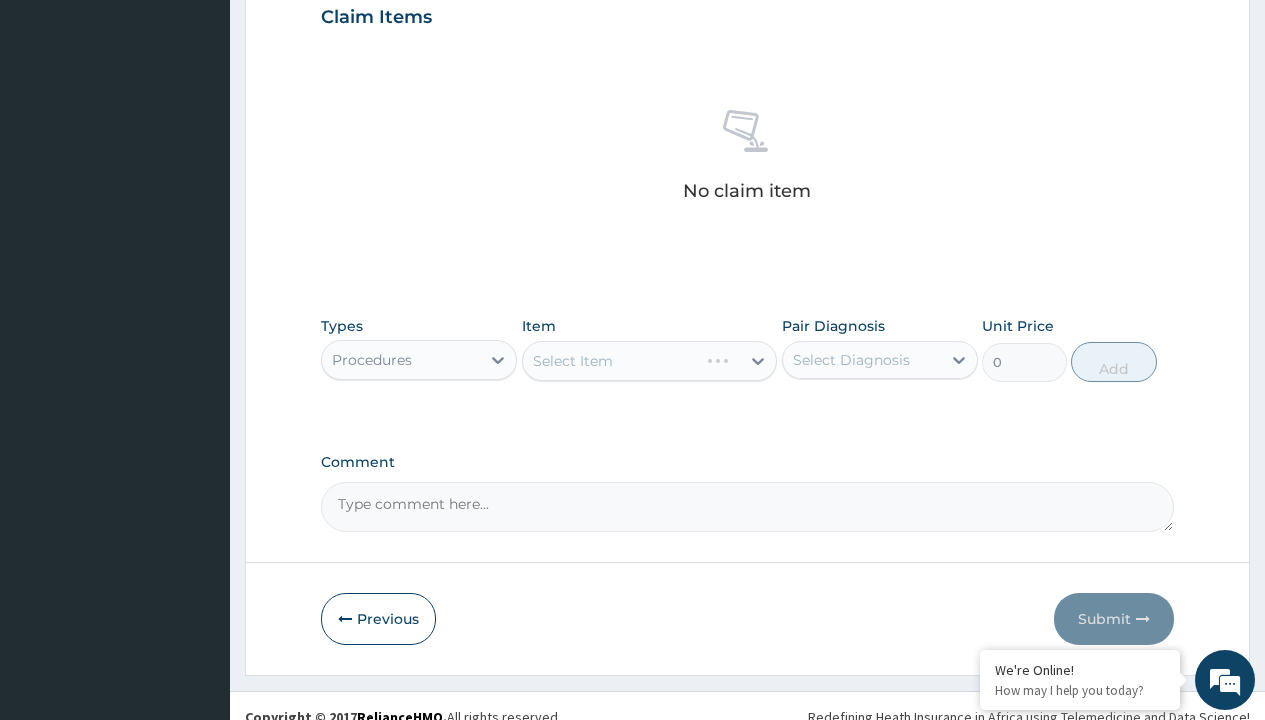 scroll, scrollTop: 0, scrollLeft: 0, axis: both 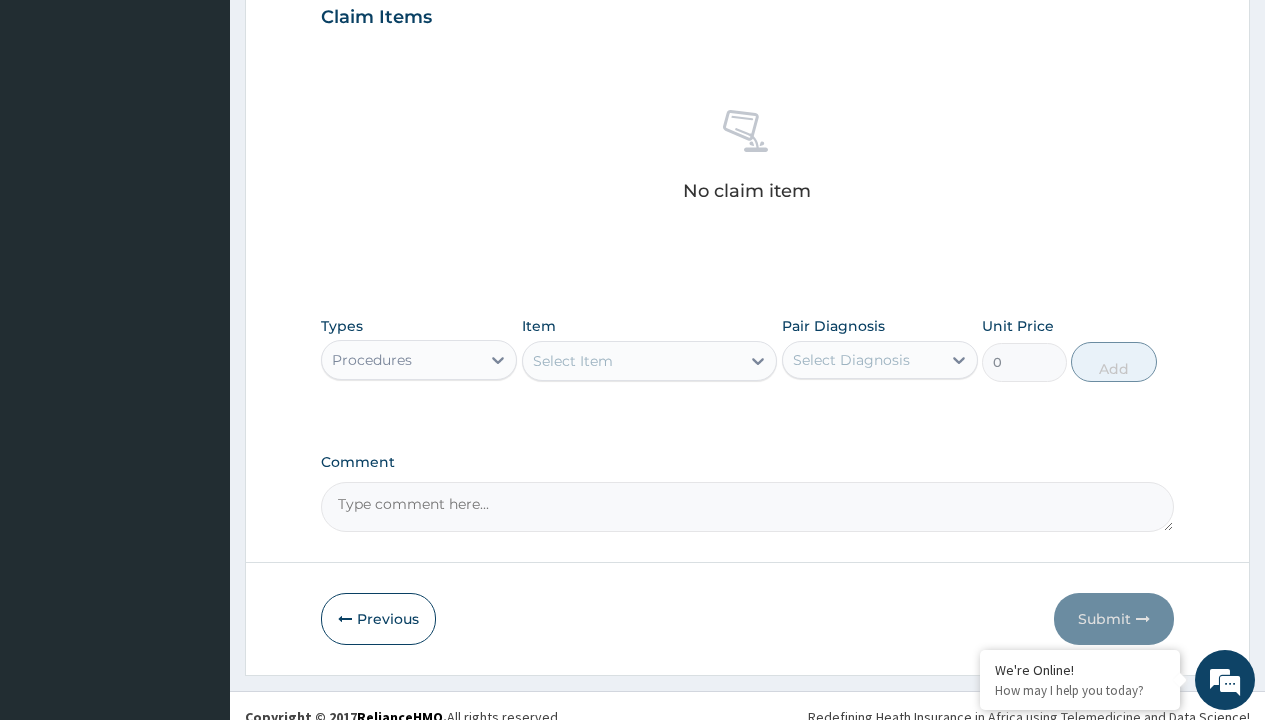type on "service fee" 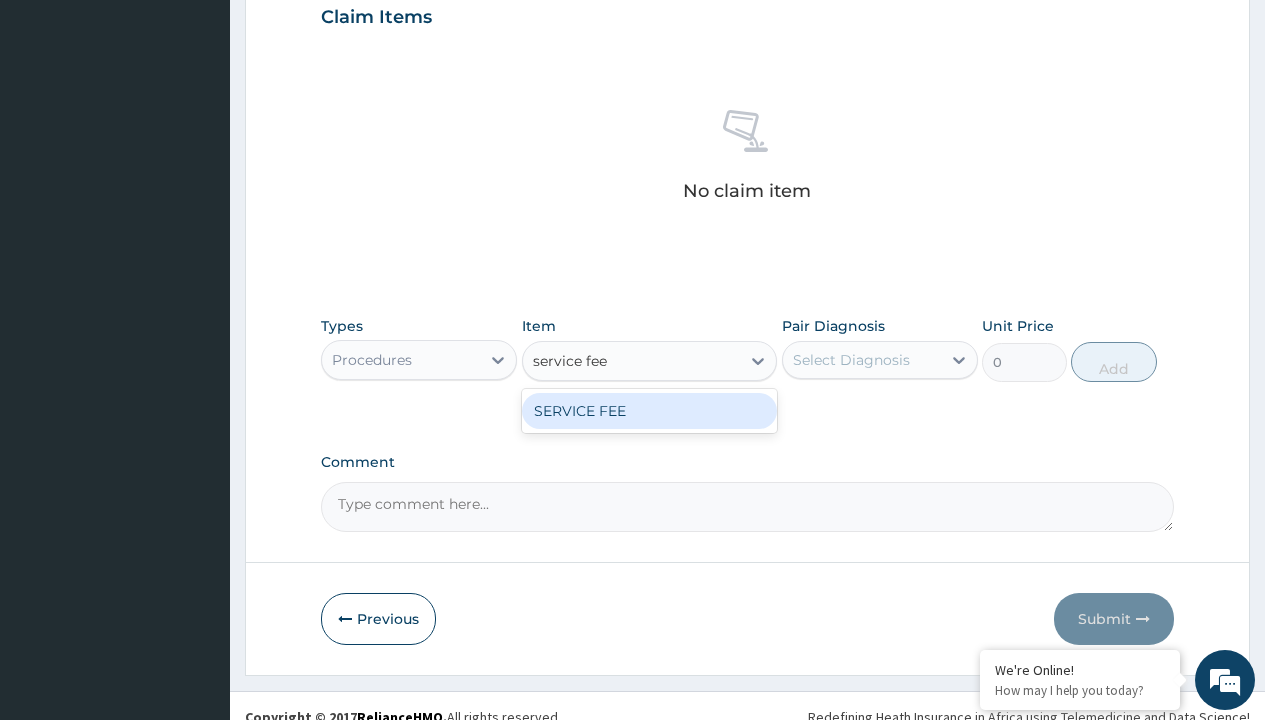 click on "SERVICE FEE" at bounding box center [650, 411] 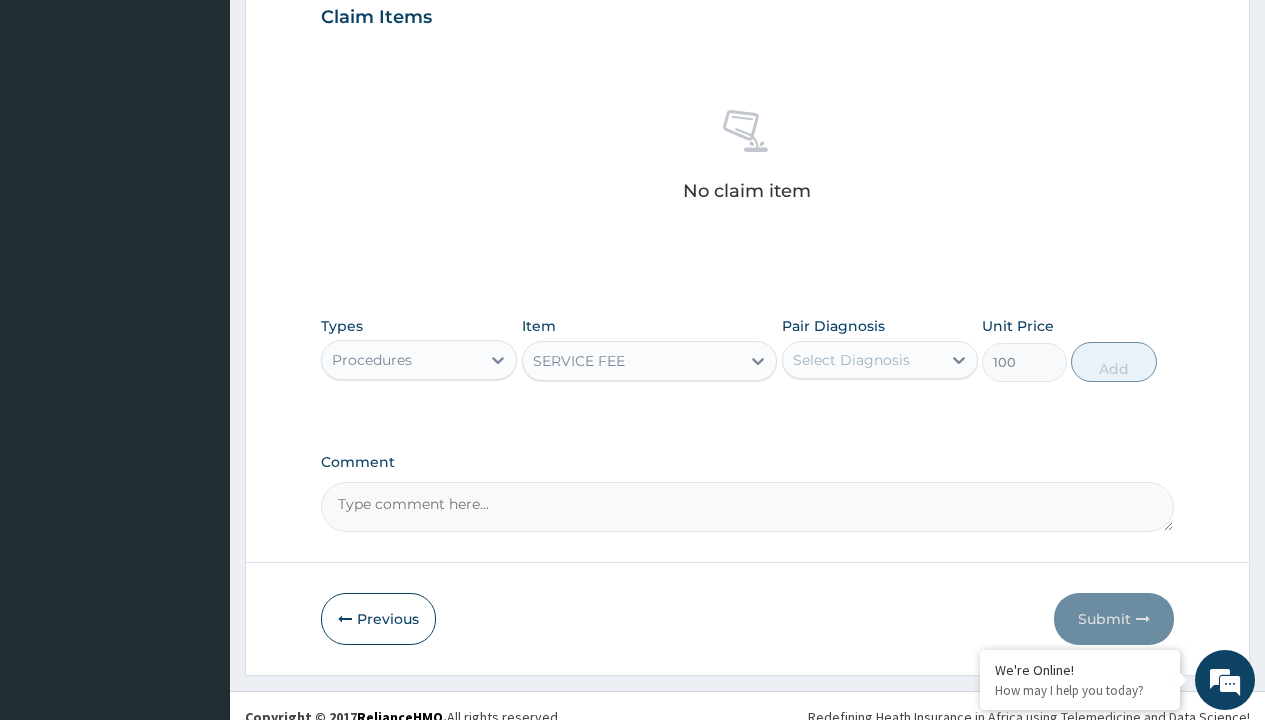 click on "Prescription collected" at bounding box center [409, -147] 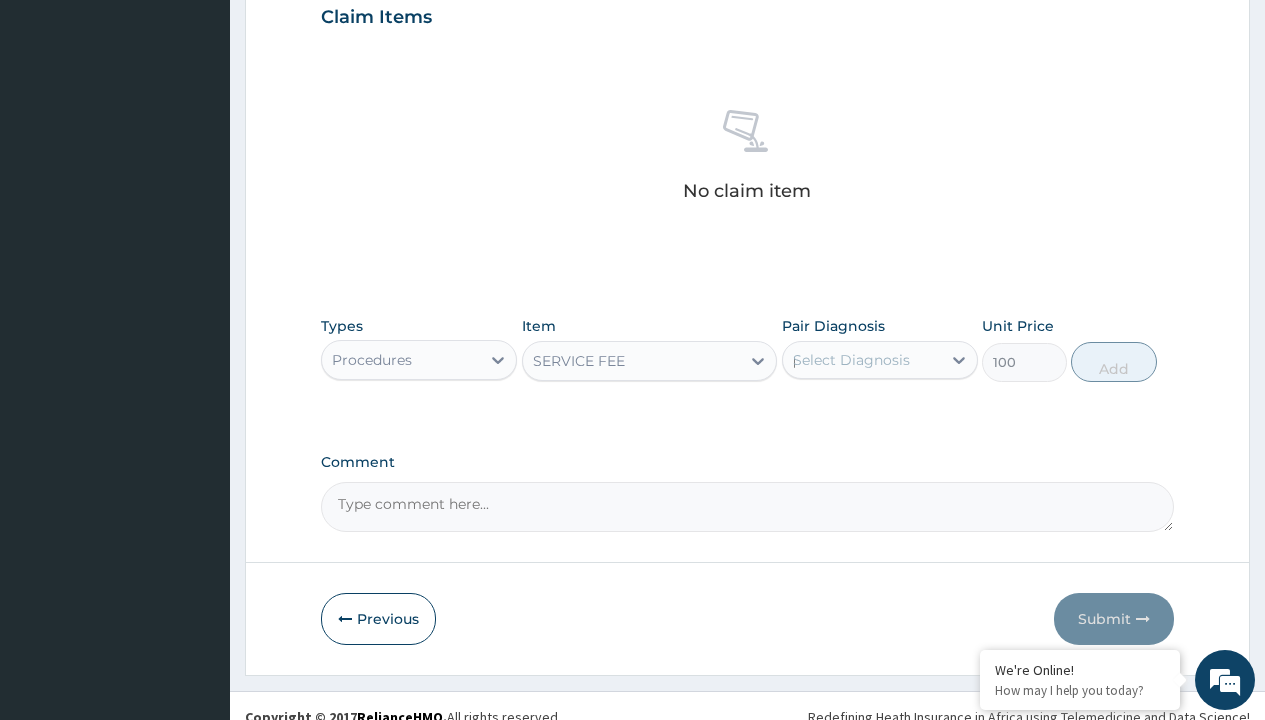 scroll, scrollTop: 0, scrollLeft: 0, axis: both 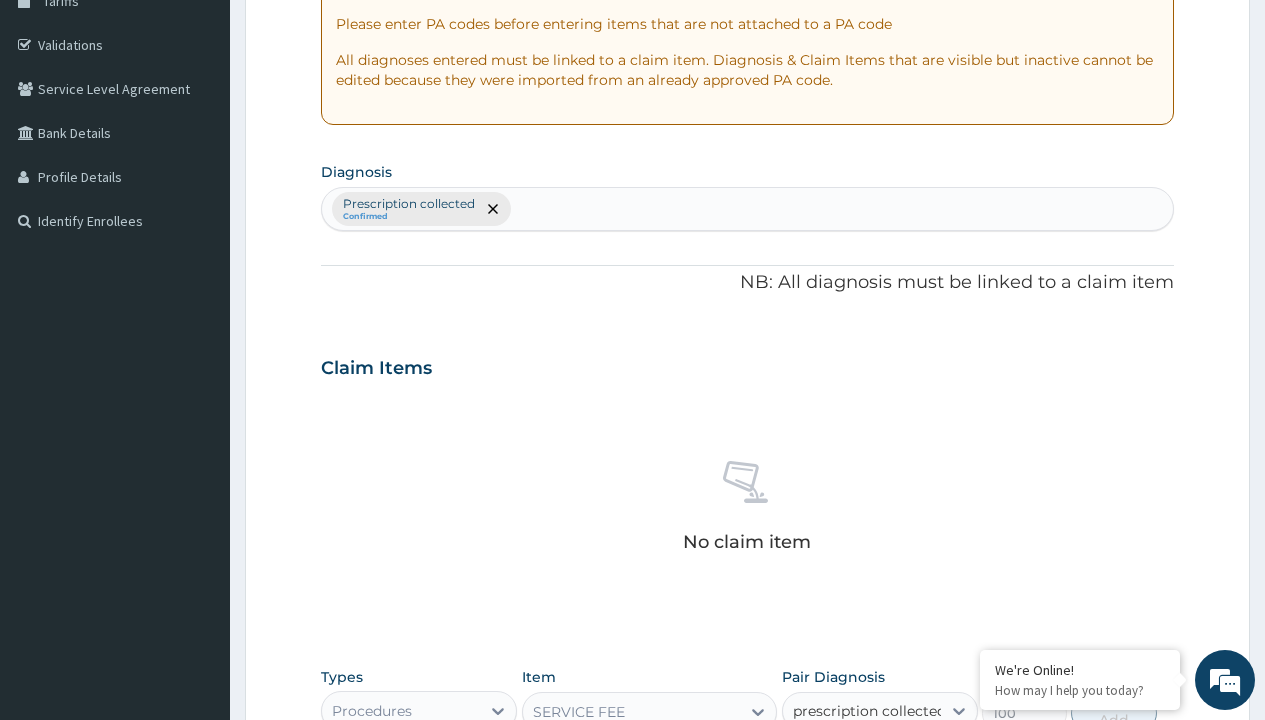 click on "Prescription collected" at bounding box center [890, 770] 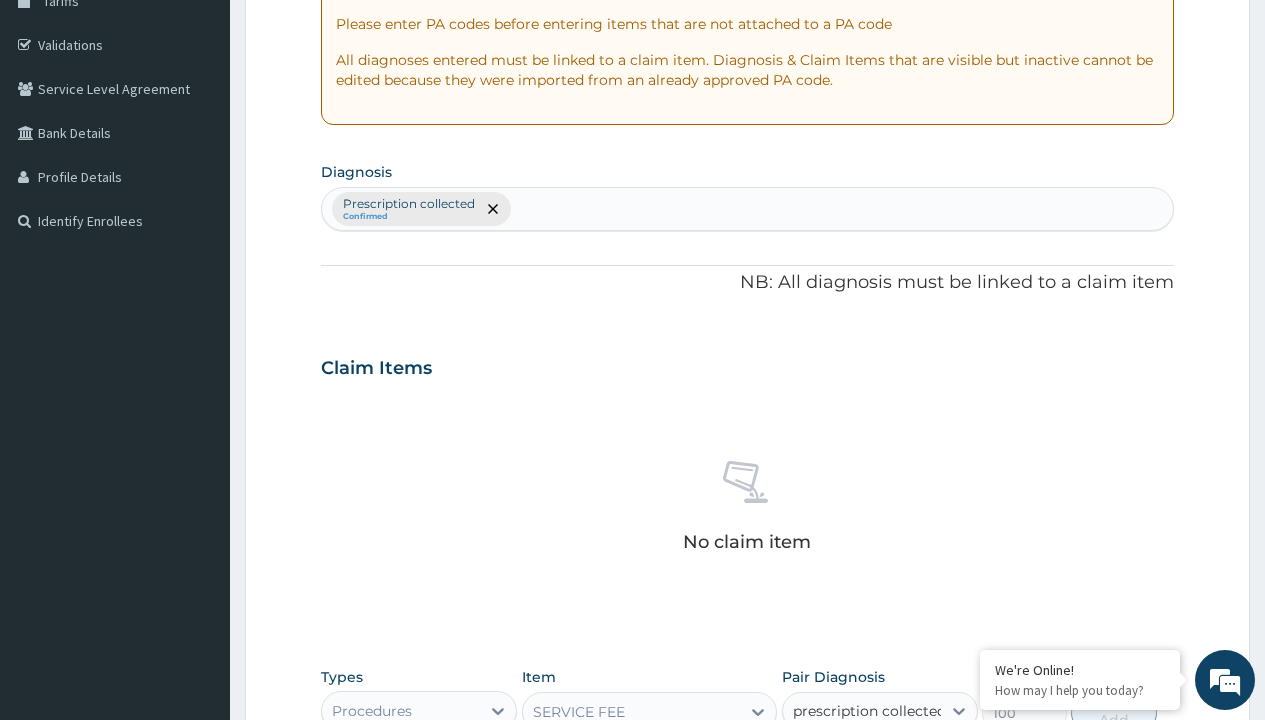 type 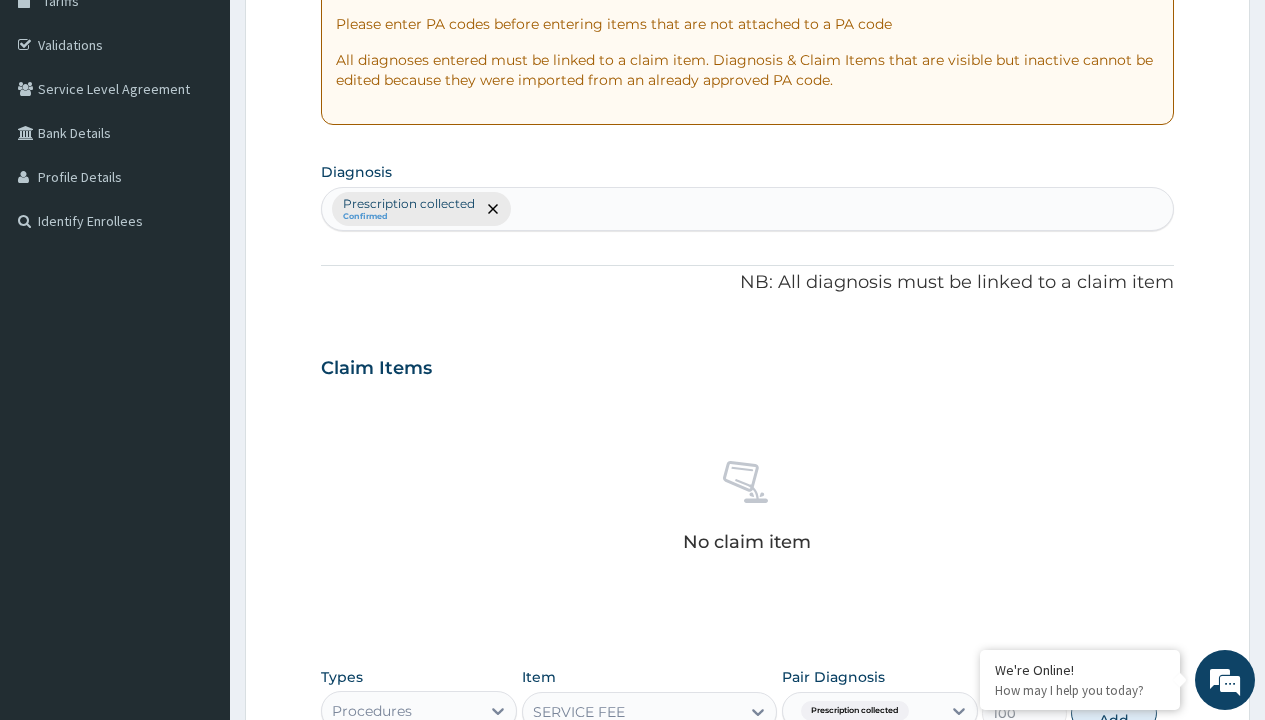 click on "Add" at bounding box center (1113, 713) 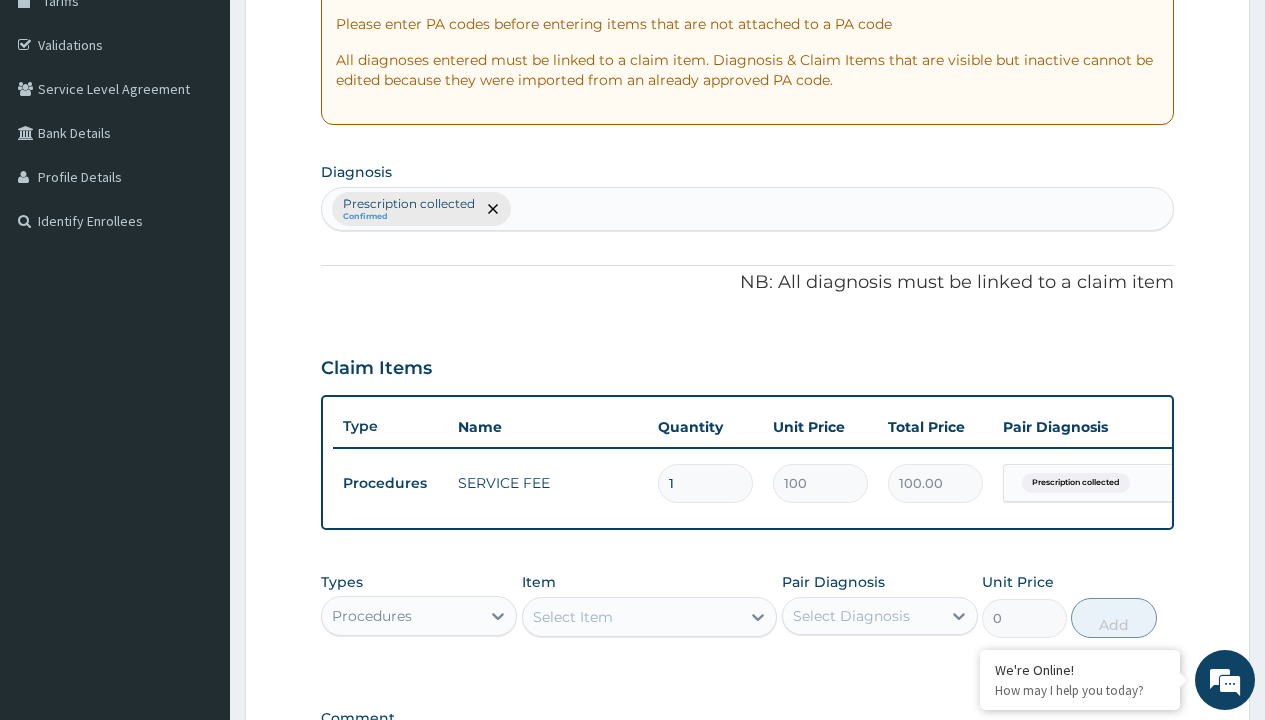 click on "Procedures" at bounding box center (372, 616) 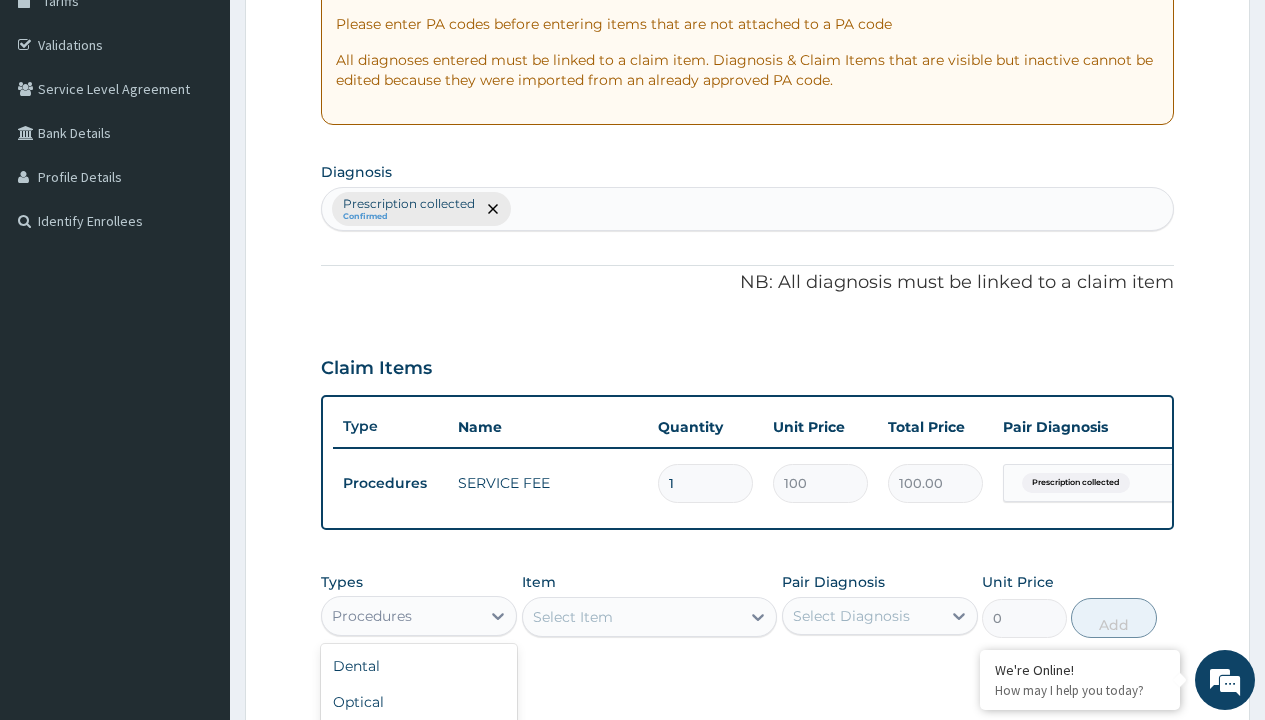 type on "drugs" 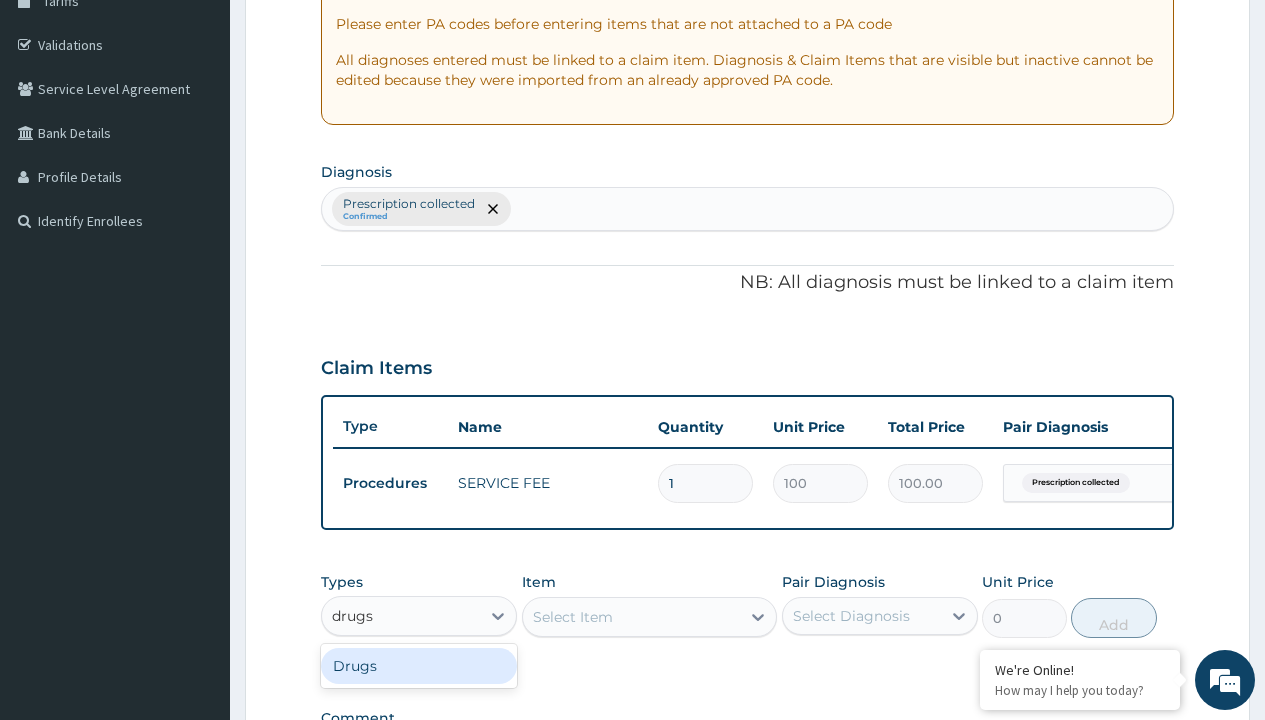 scroll, scrollTop: 642, scrollLeft: 0, axis: vertical 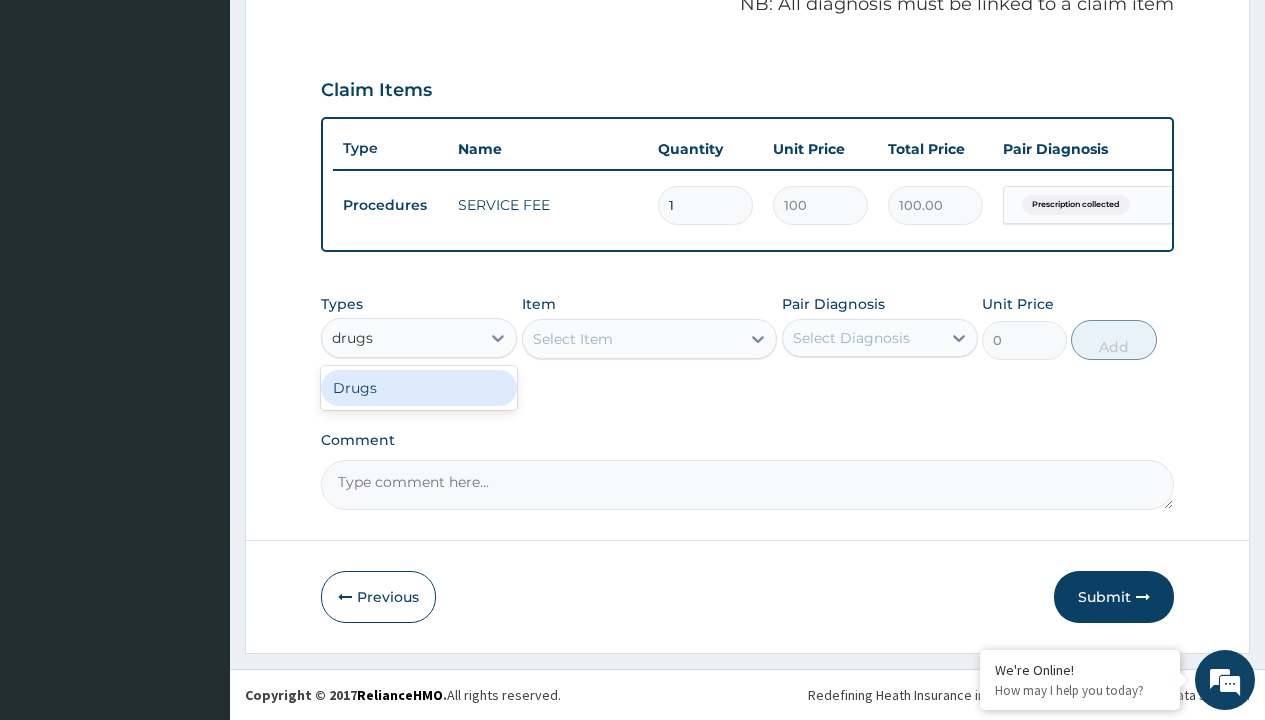 click on "Drugs" at bounding box center [419, 388] 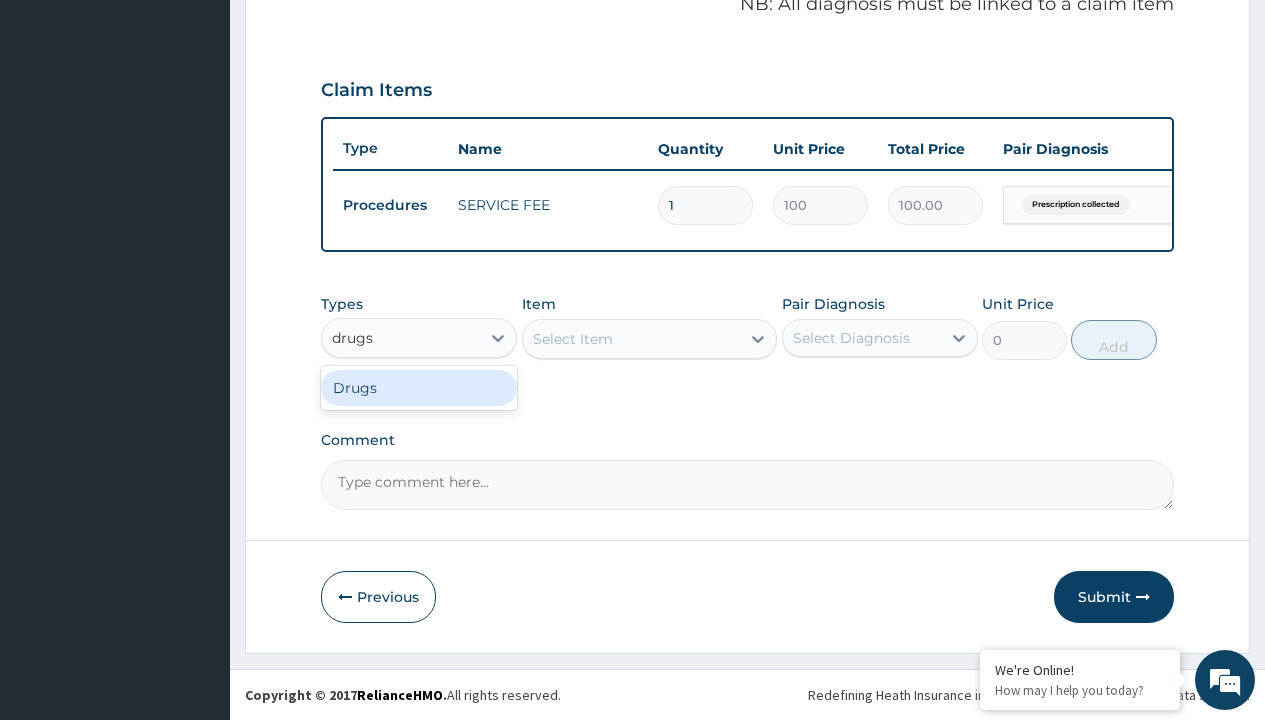 type 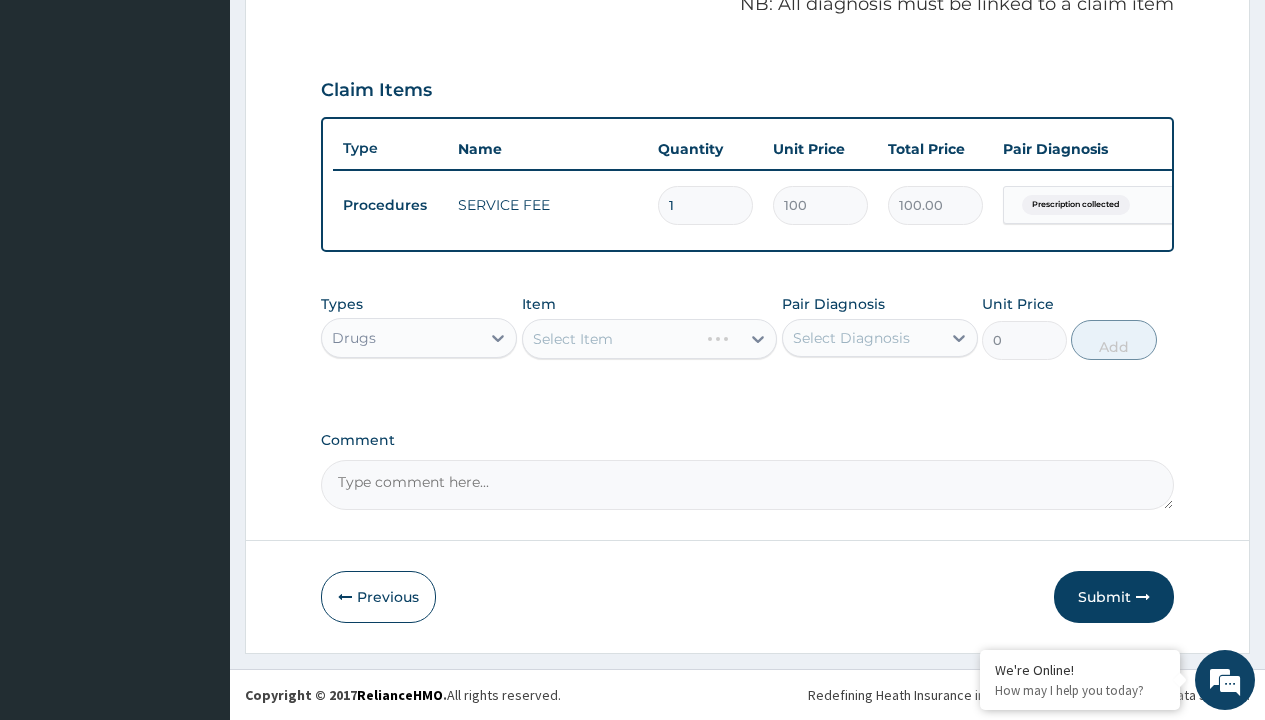 scroll, scrollTop: 0, scrollLeft: 0, axis: both 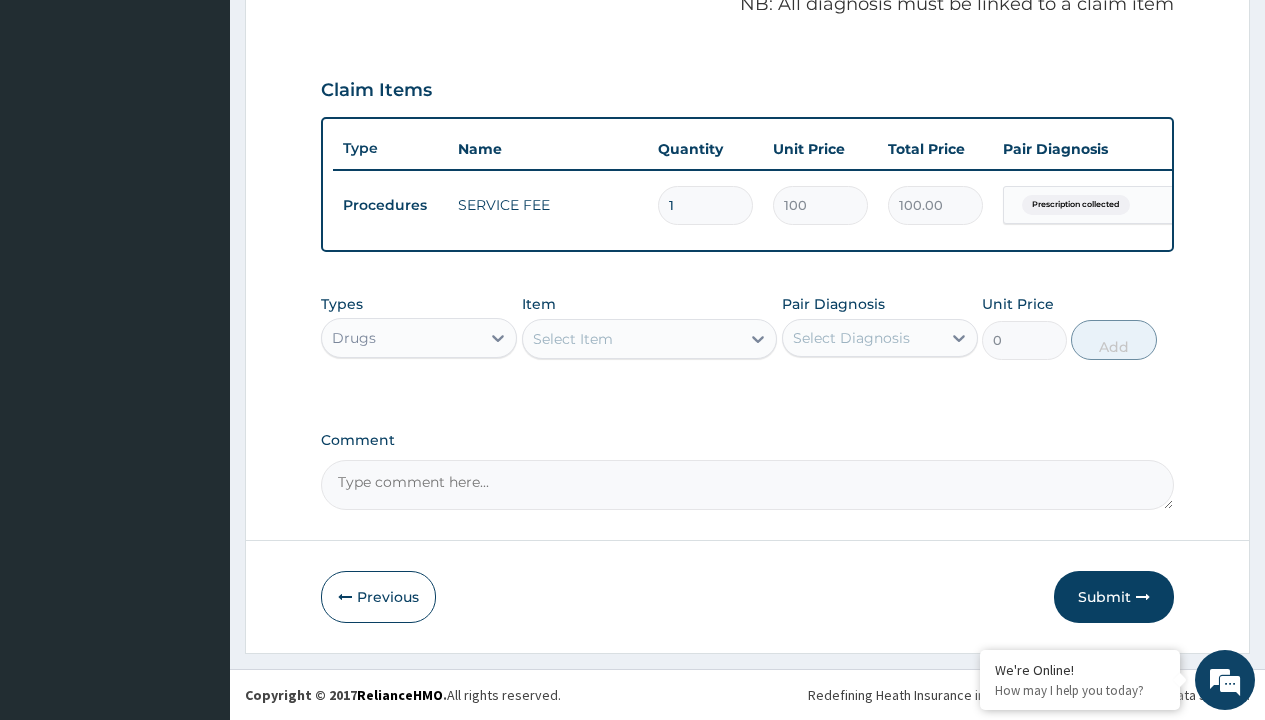 type on "setraline (zoloft) 50mg x 30" 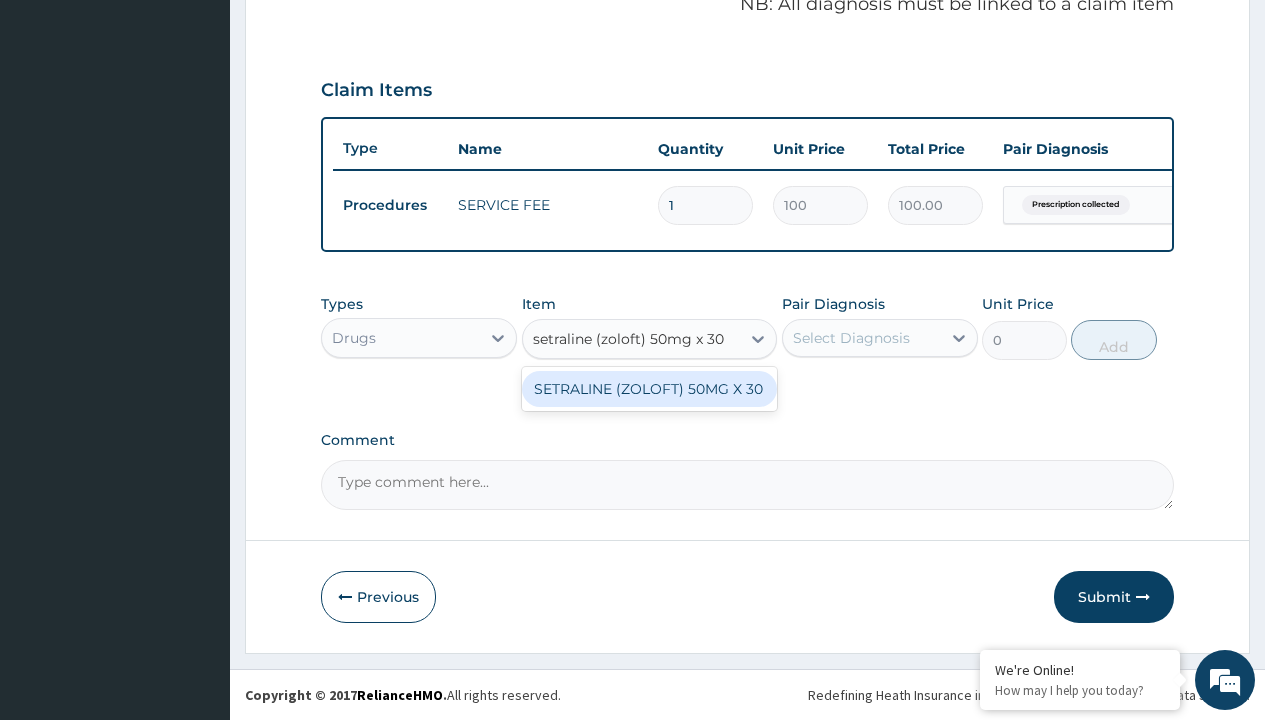 click on "SETRALINE (ZOLOFT) 50MG X 30" at bounding box center [650, 389] 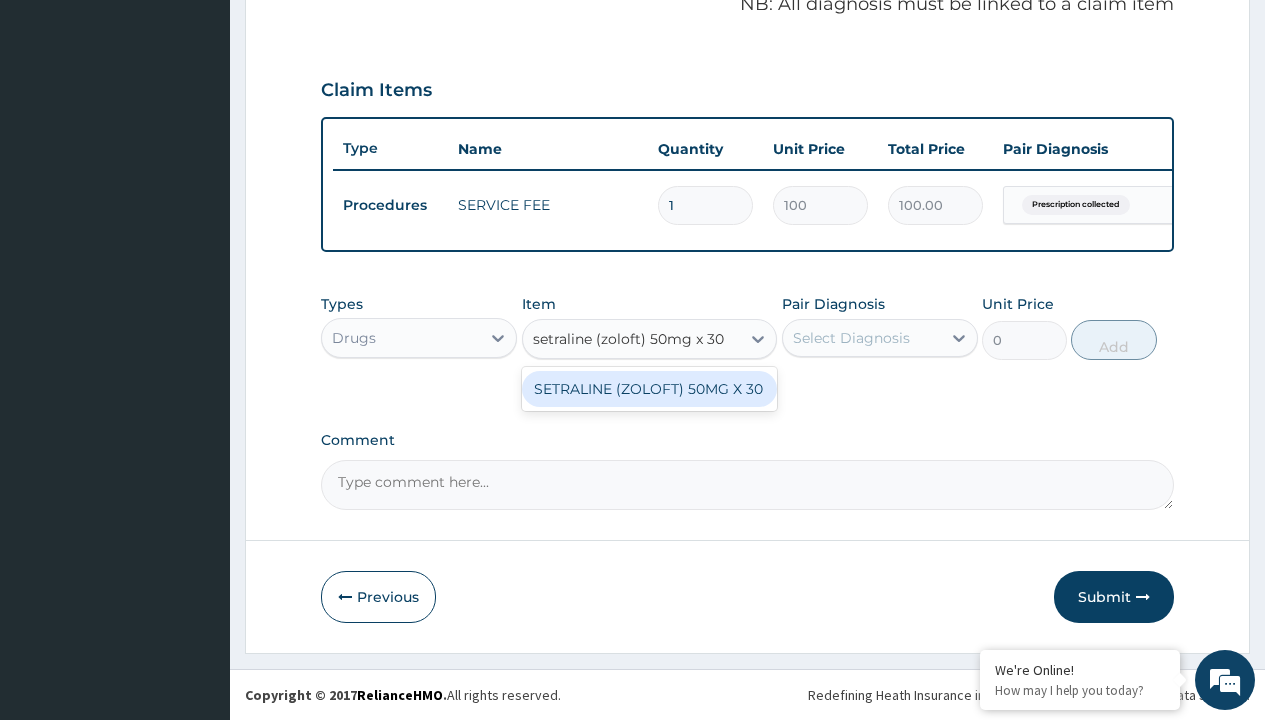 type 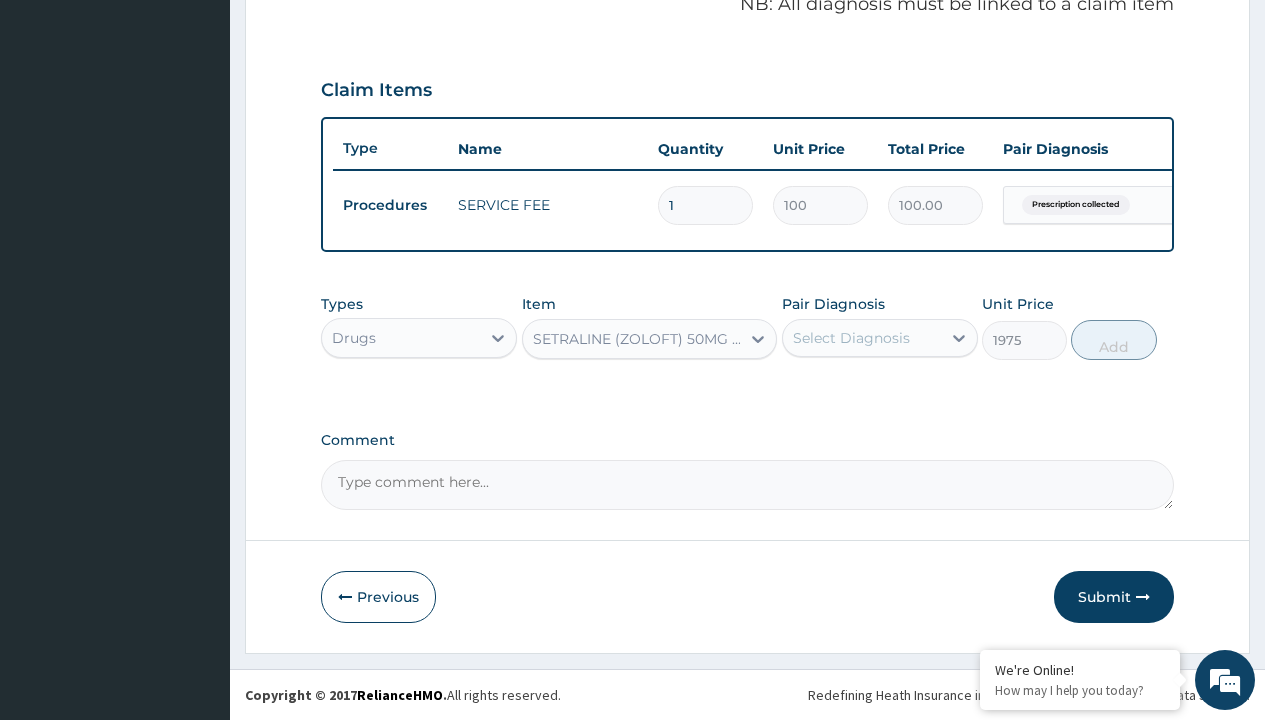 scroll, scrollTop: 0, scrollLeft: 0, axis: both 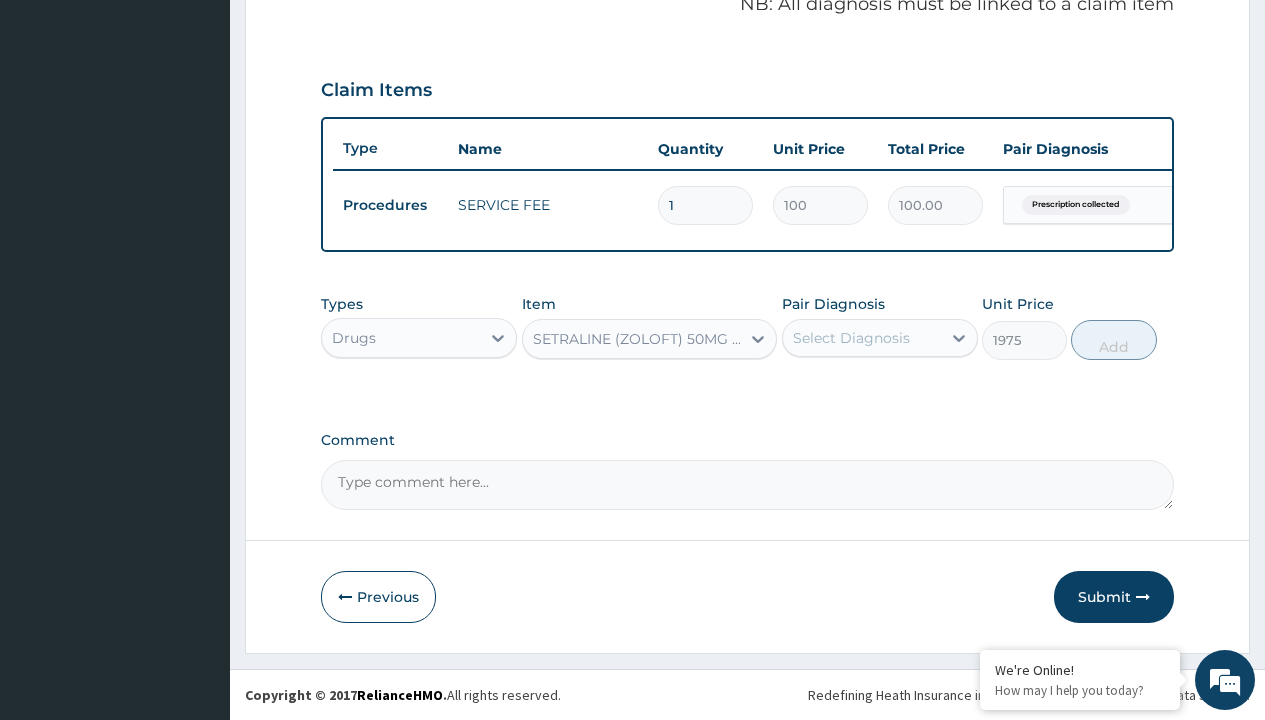 click on "Prescription collected" at bounding box center [409, -74] 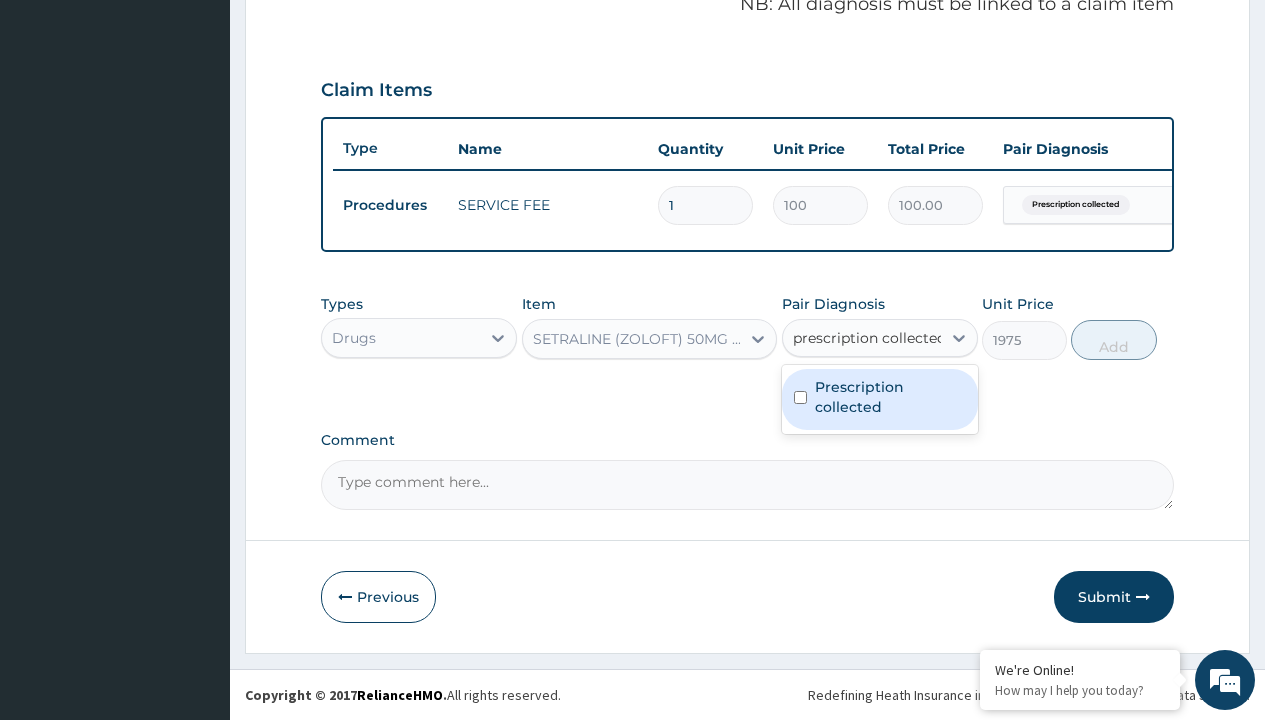 scroll, scrollTop: 269, scrollLeft: 0, axis: vertical 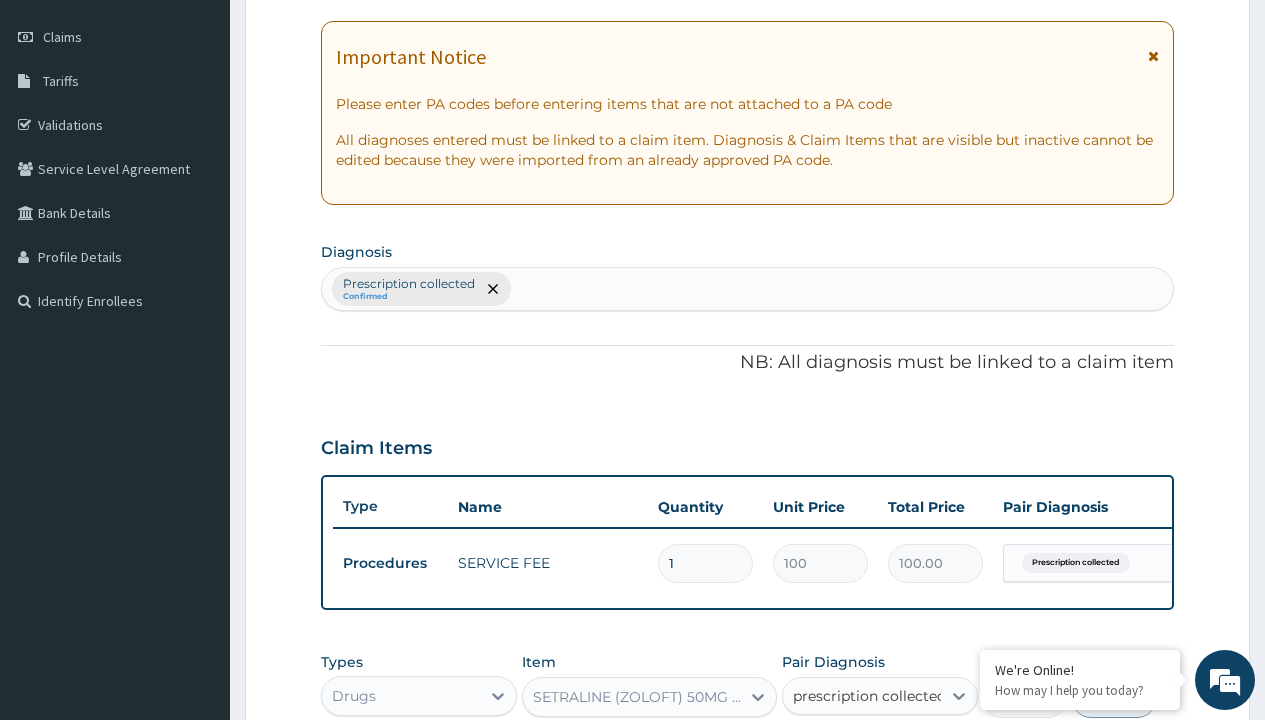 click on "Prescription collected" at bounding box center (890, 755) 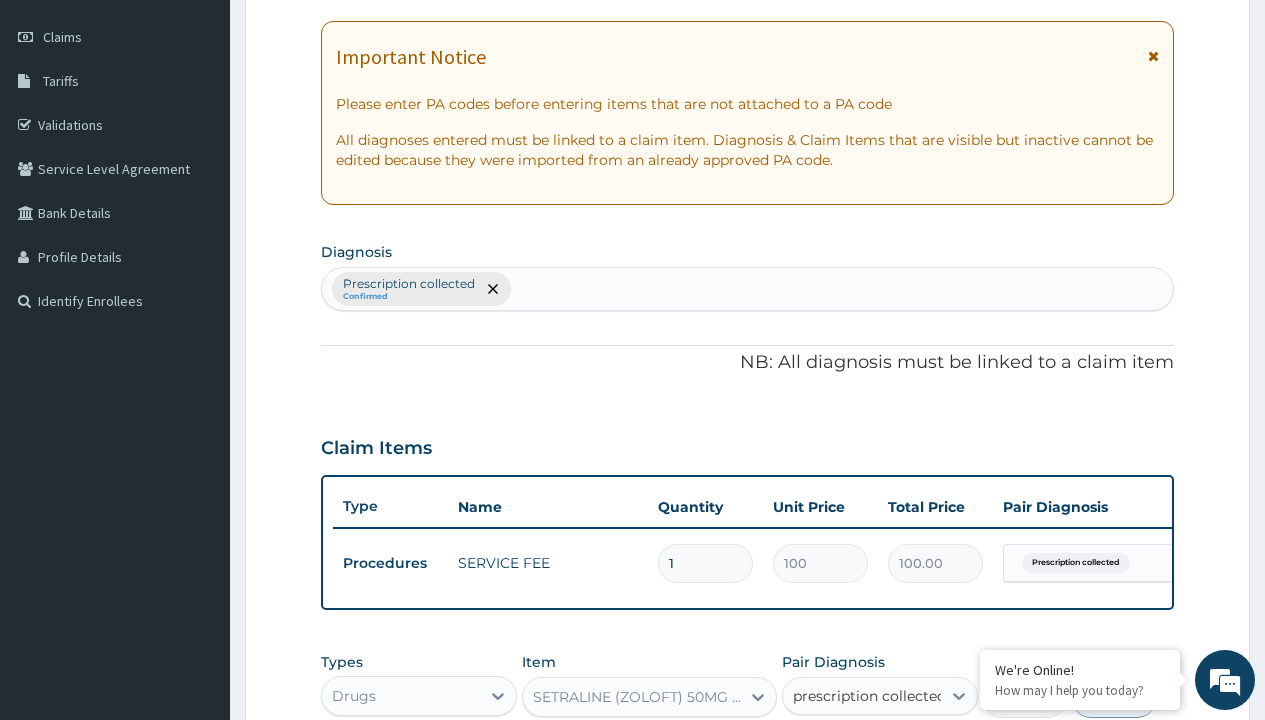 type 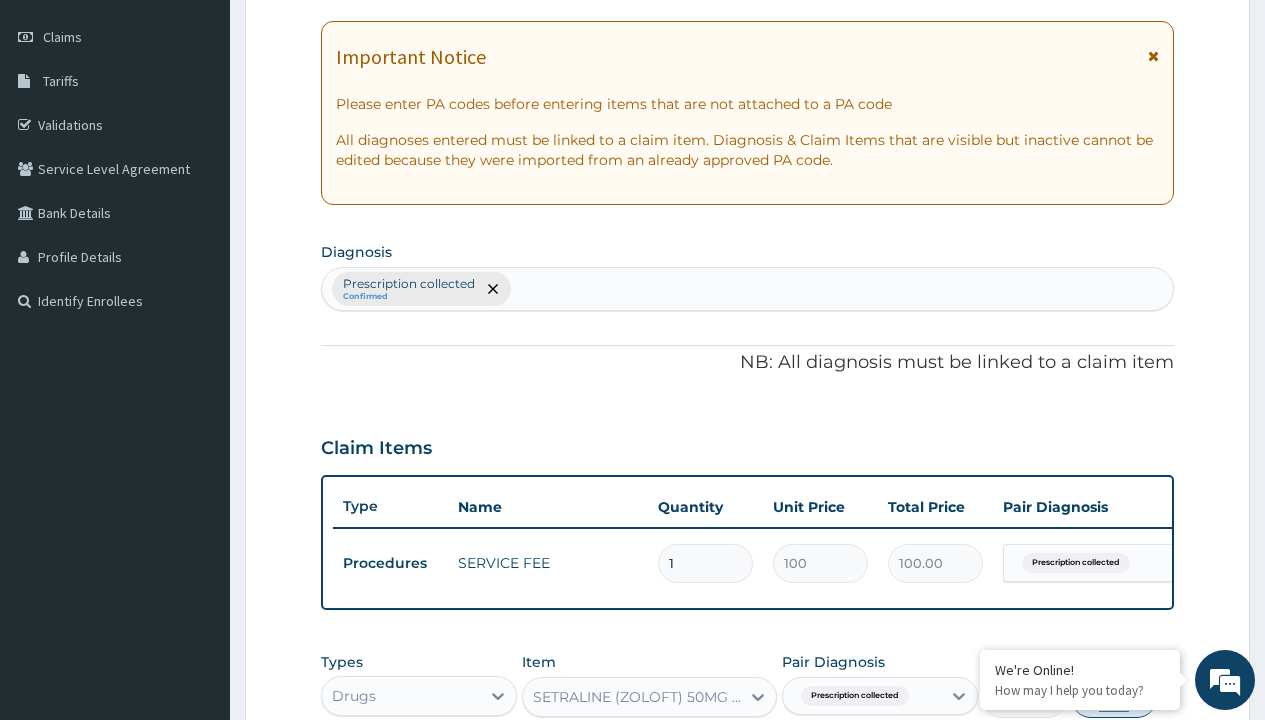 click on "Add" at bounding box center [1113, 698] 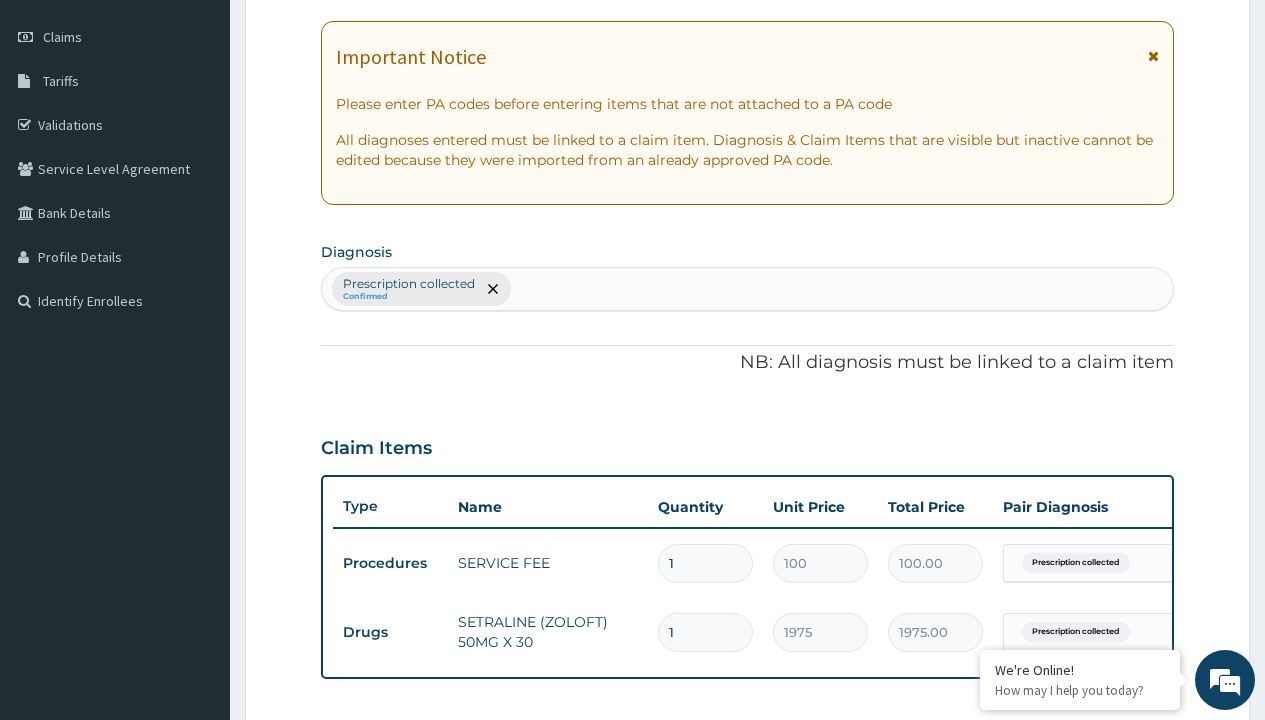 type on "6" 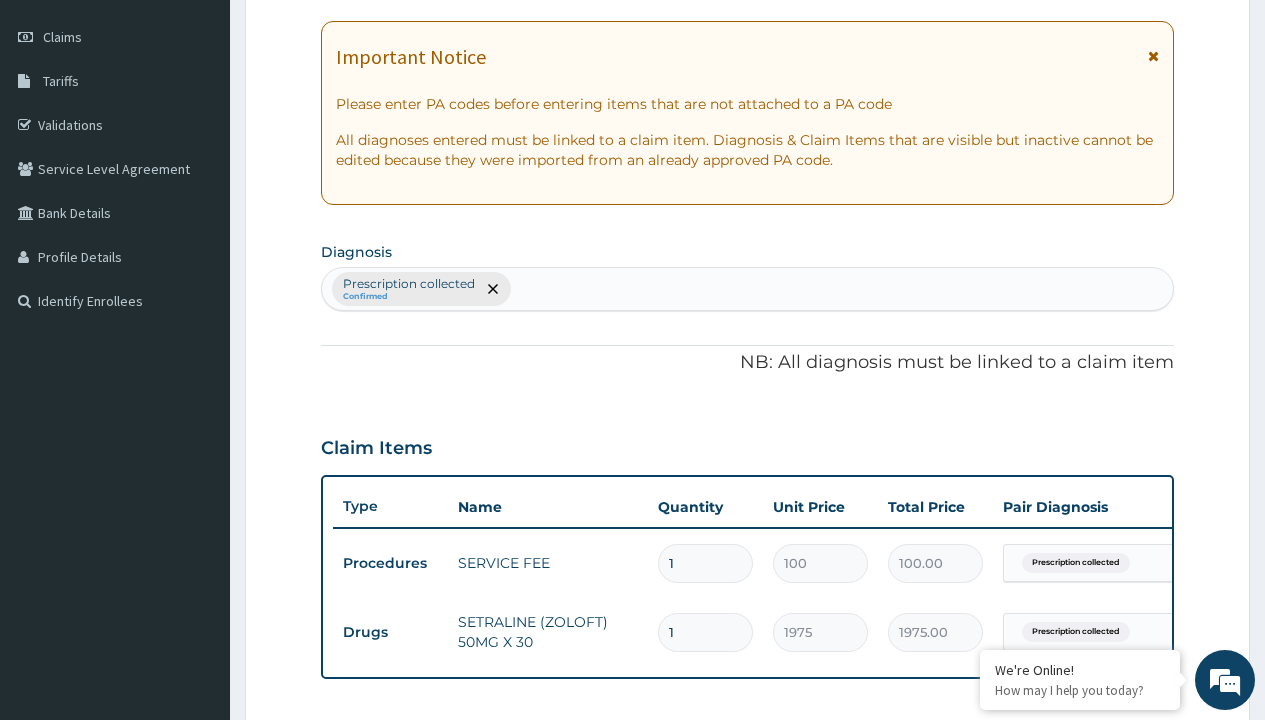 type on "11850.00" 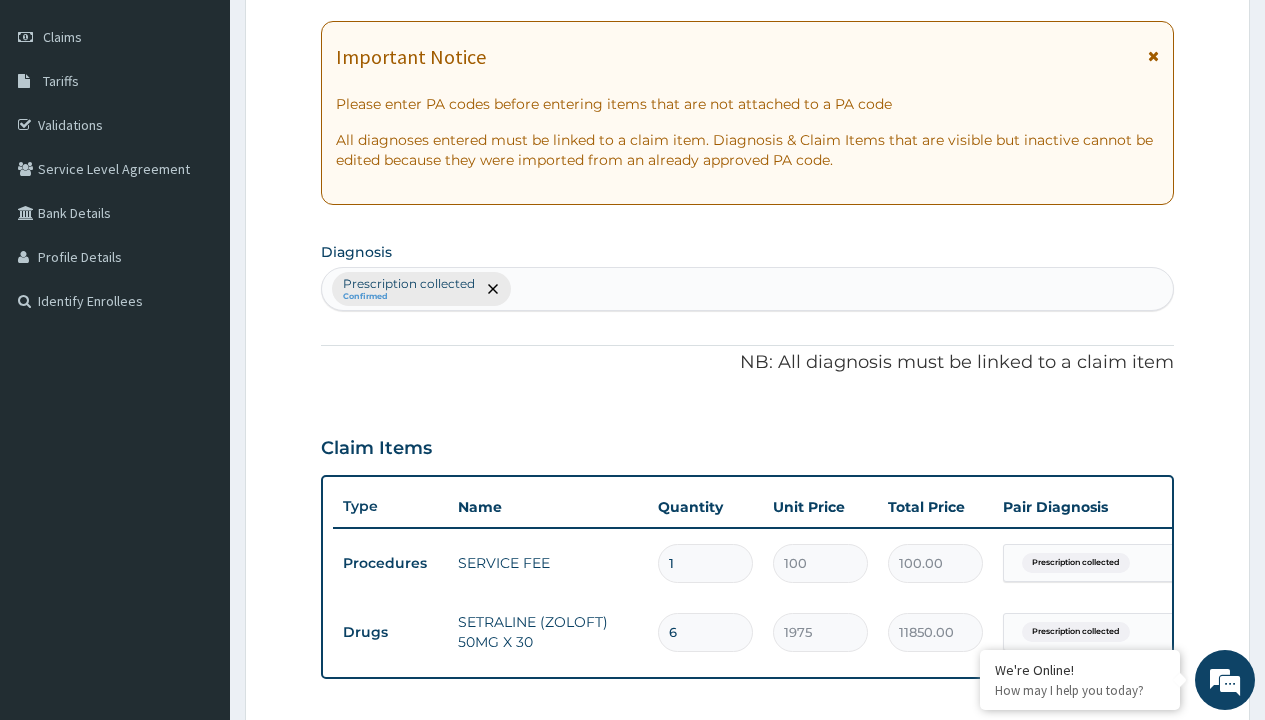 scroll, scrollTop: 642, scrollLeft: 0, axis: vertical 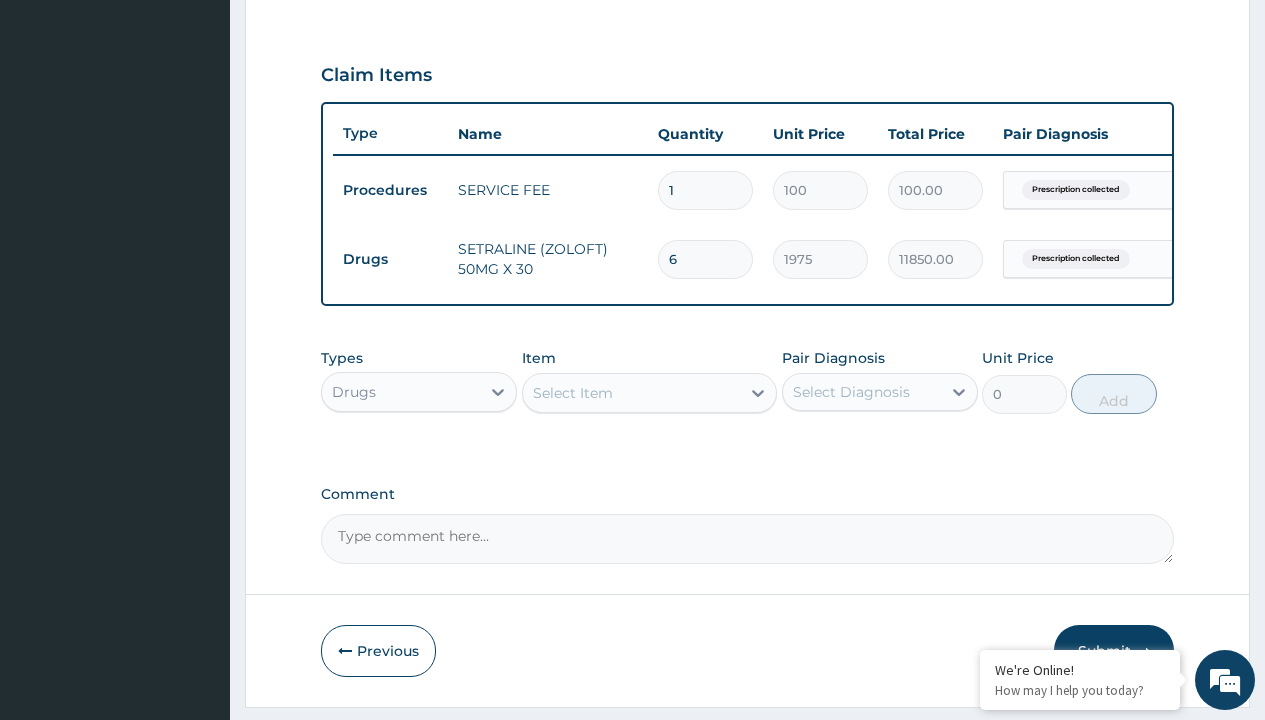 type on "6" 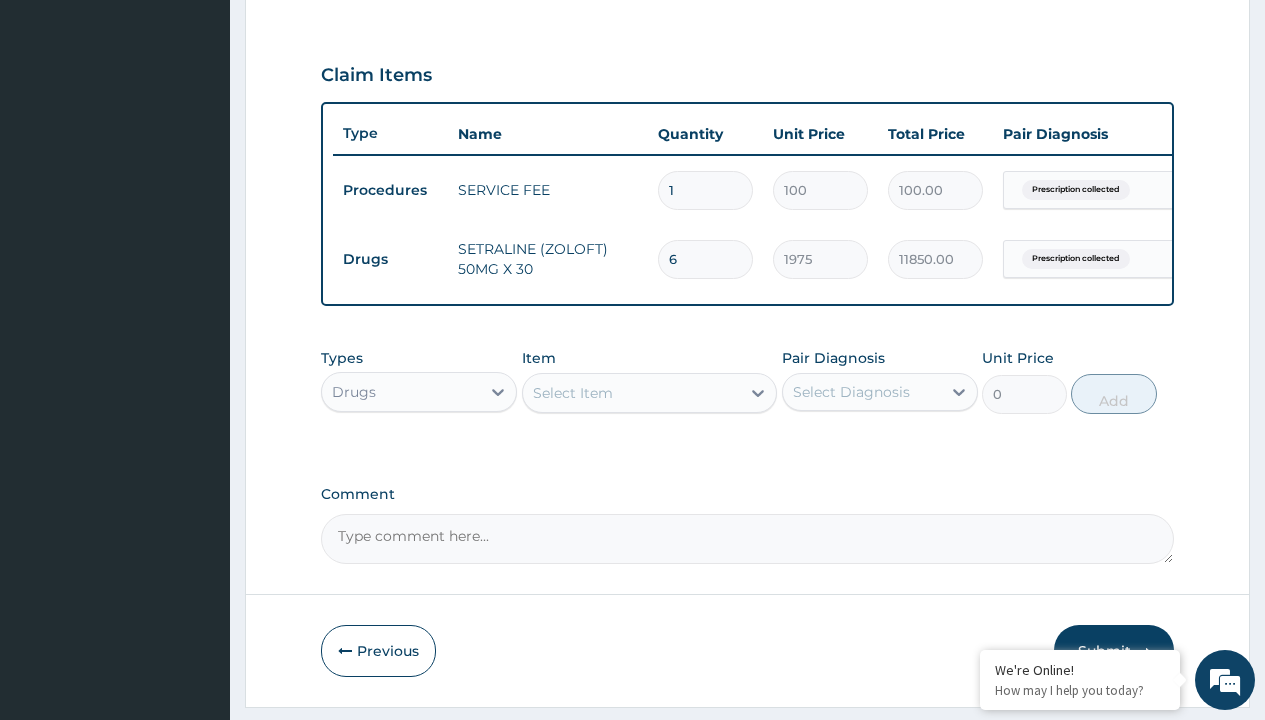 click on "Drugs" at bounding box center [390, 259] 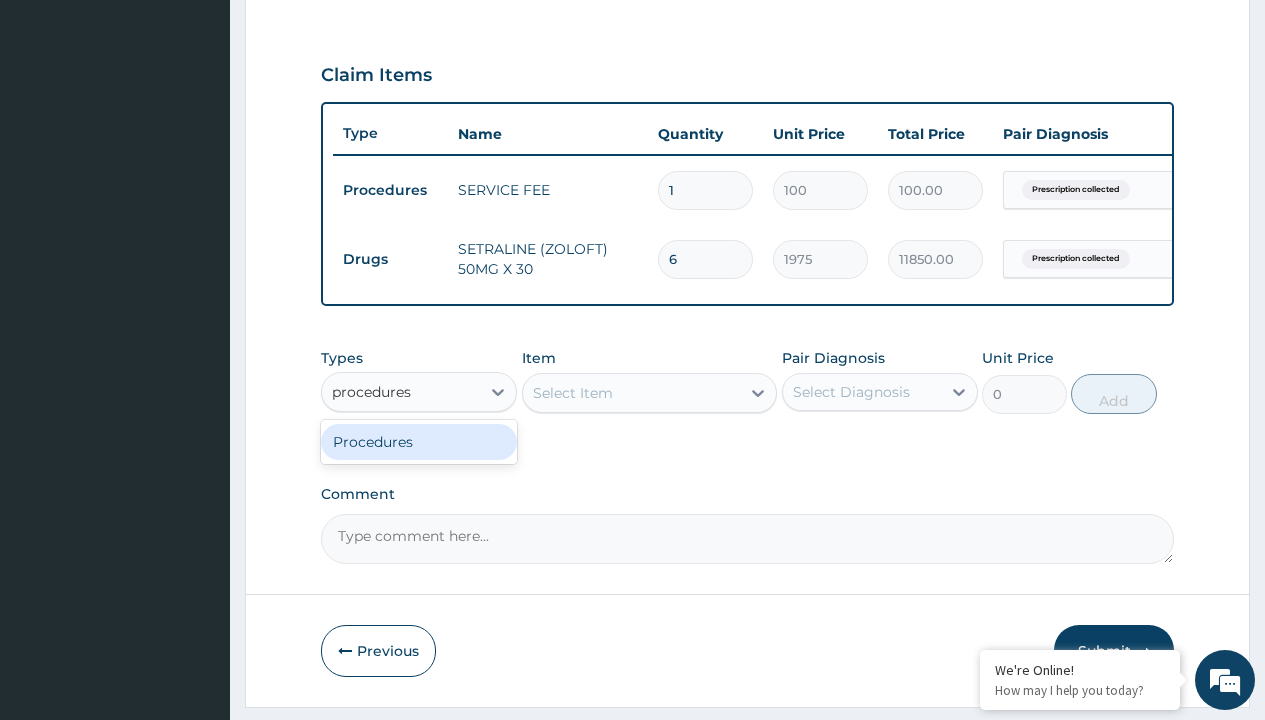click on "Procedures" at bounding box center [419, 442] 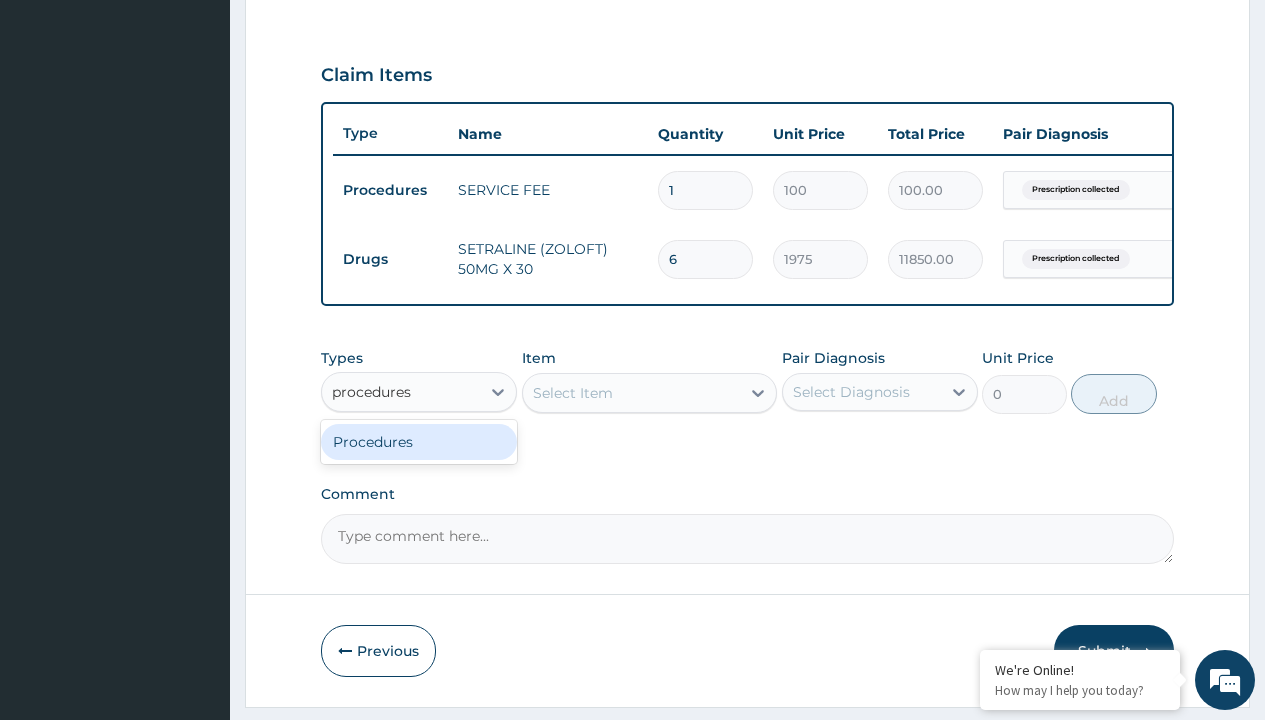 type 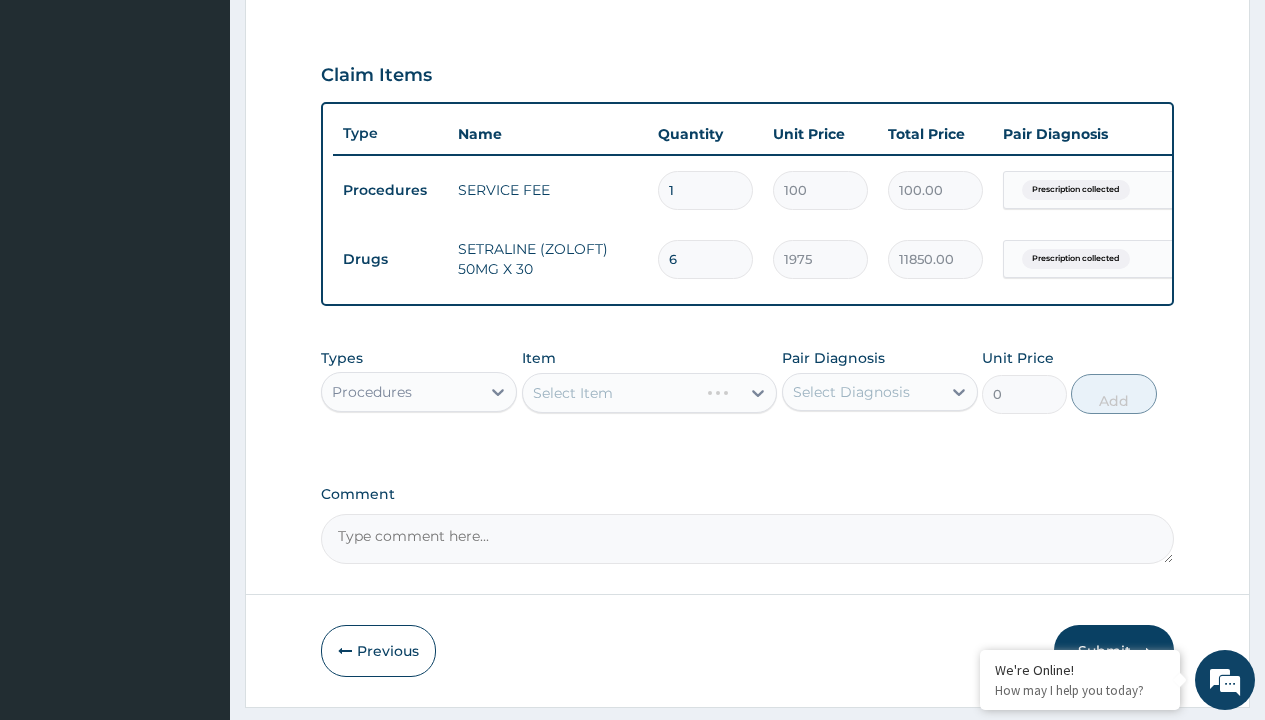 scroll, scrollTop: 0, scrollLeft: 0, axis: both 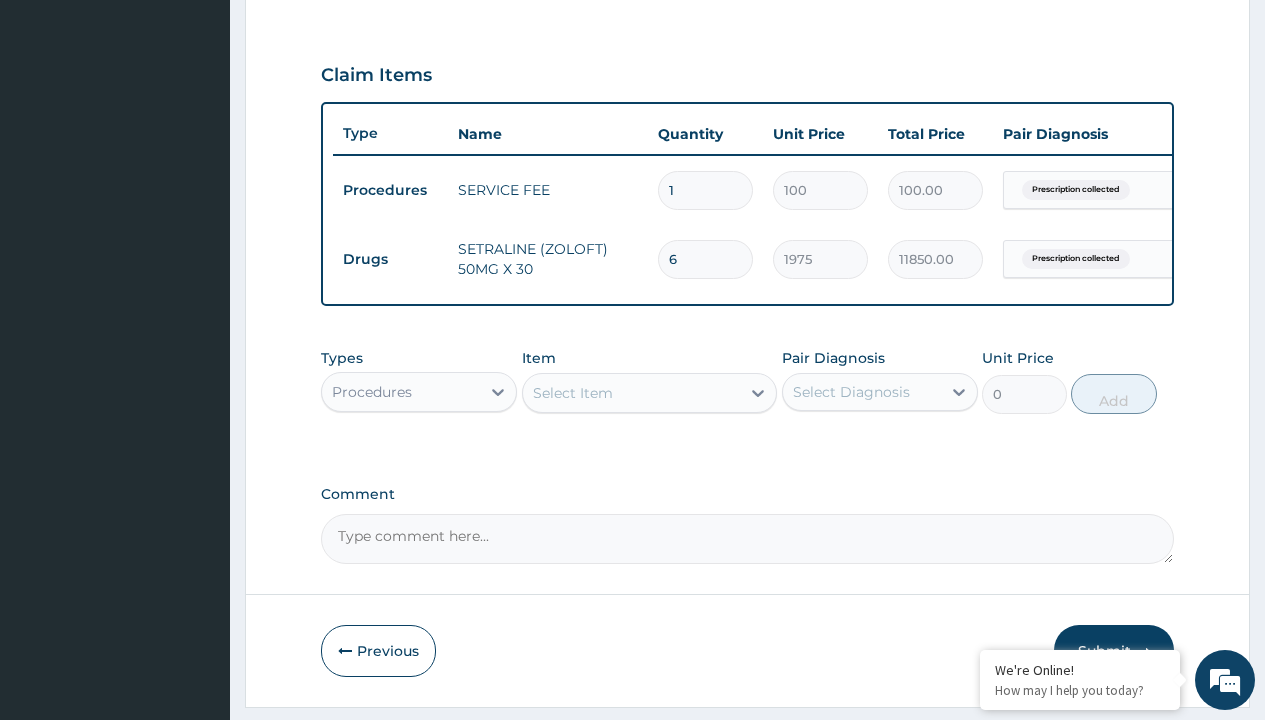 click on "Select Item" at bounding box center [573, 393] 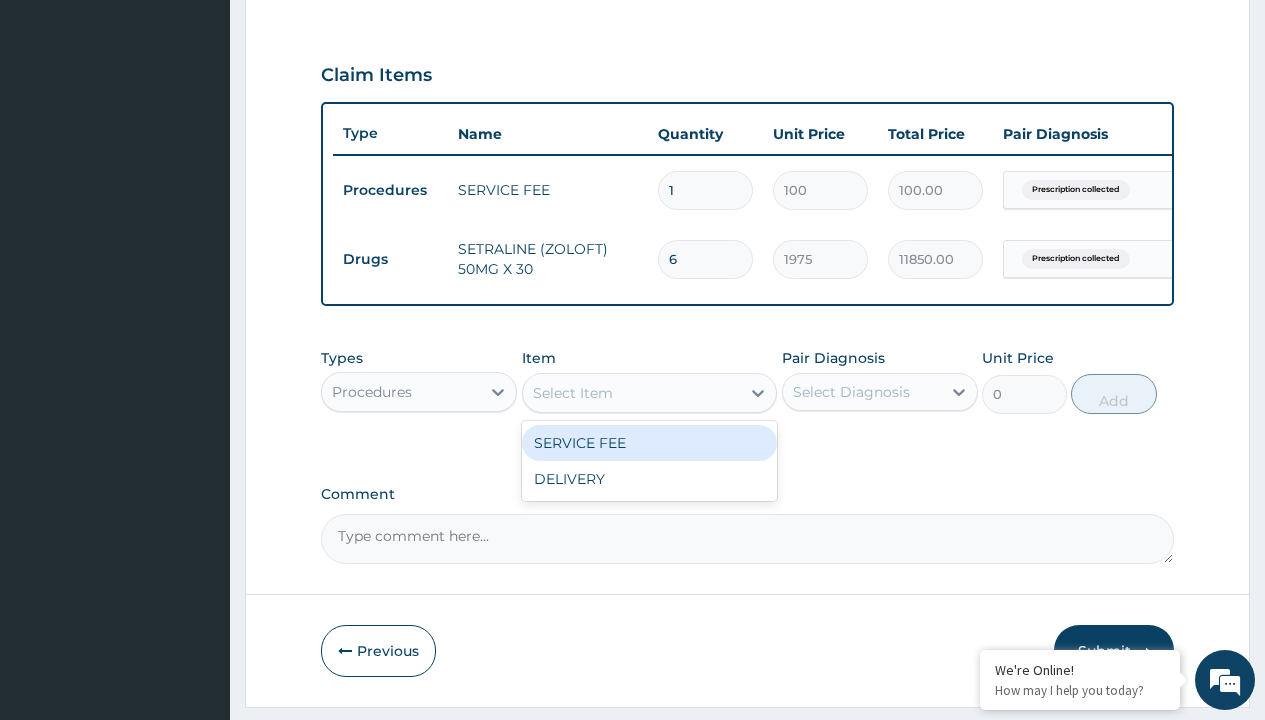 type on "delivery" 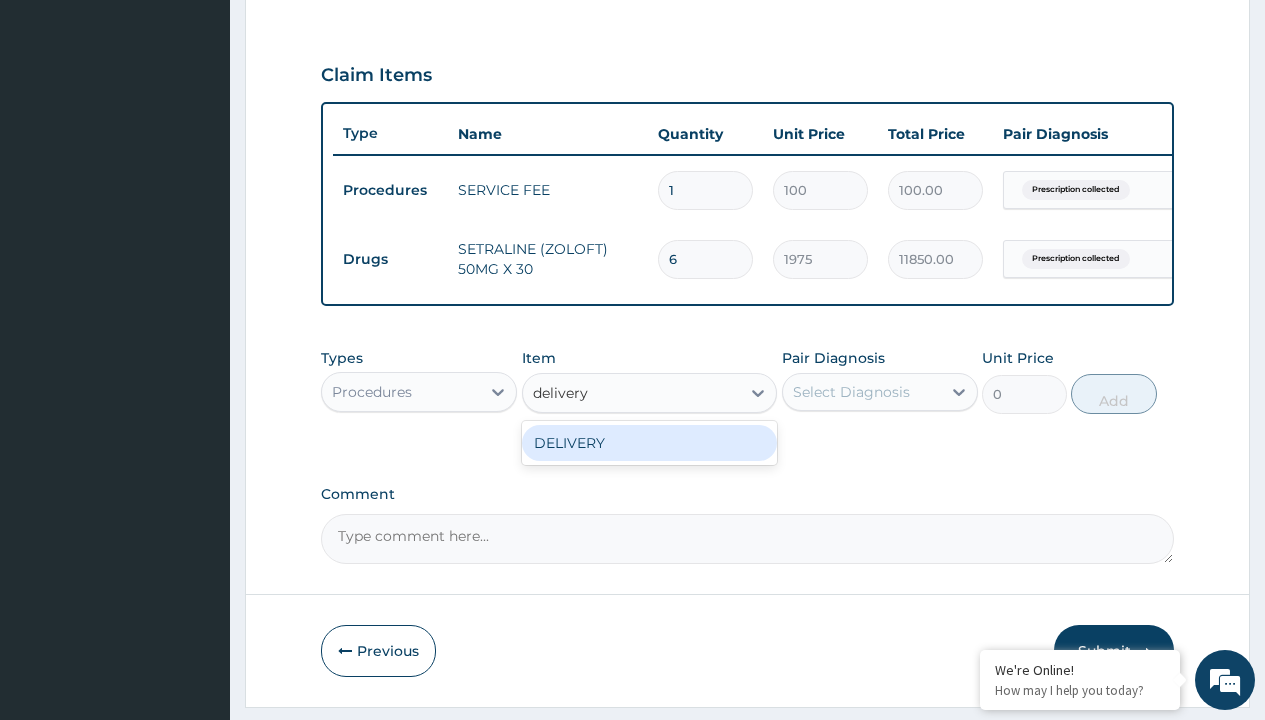 click on "DELIVERY" at bounding box center (650, 443) 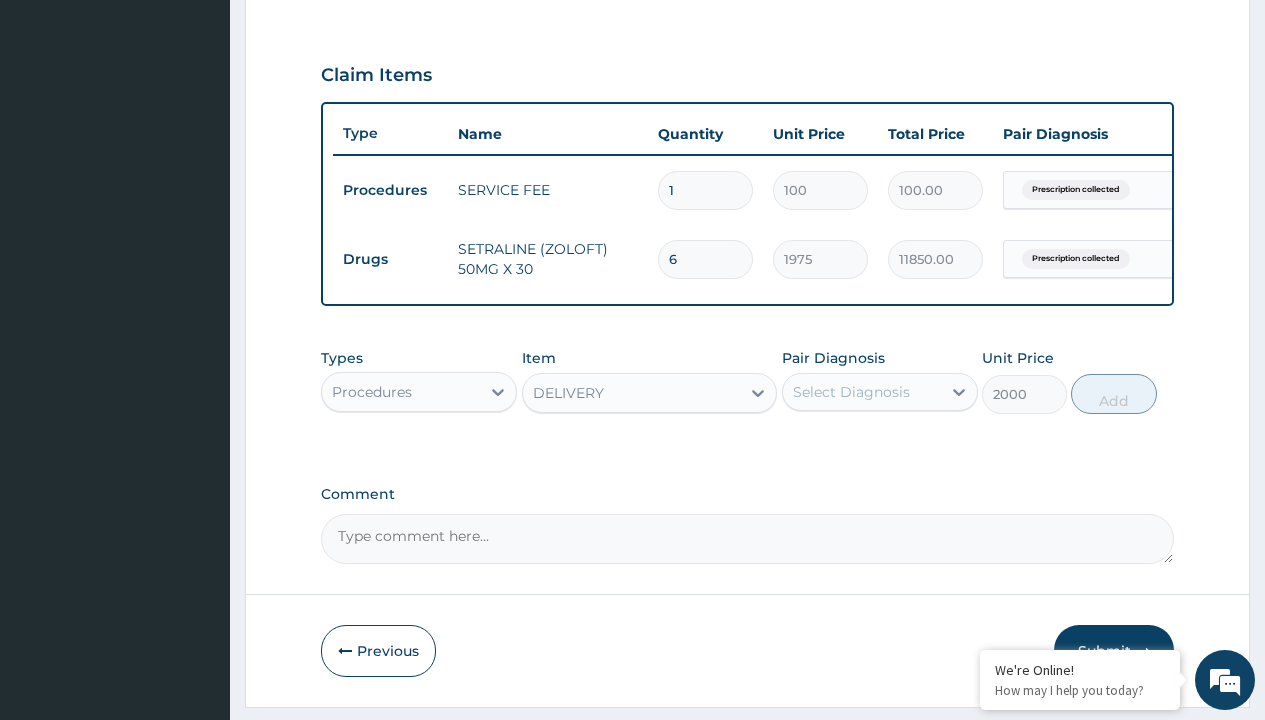 click on "Prescription collected" at bounding box center (409, -89) 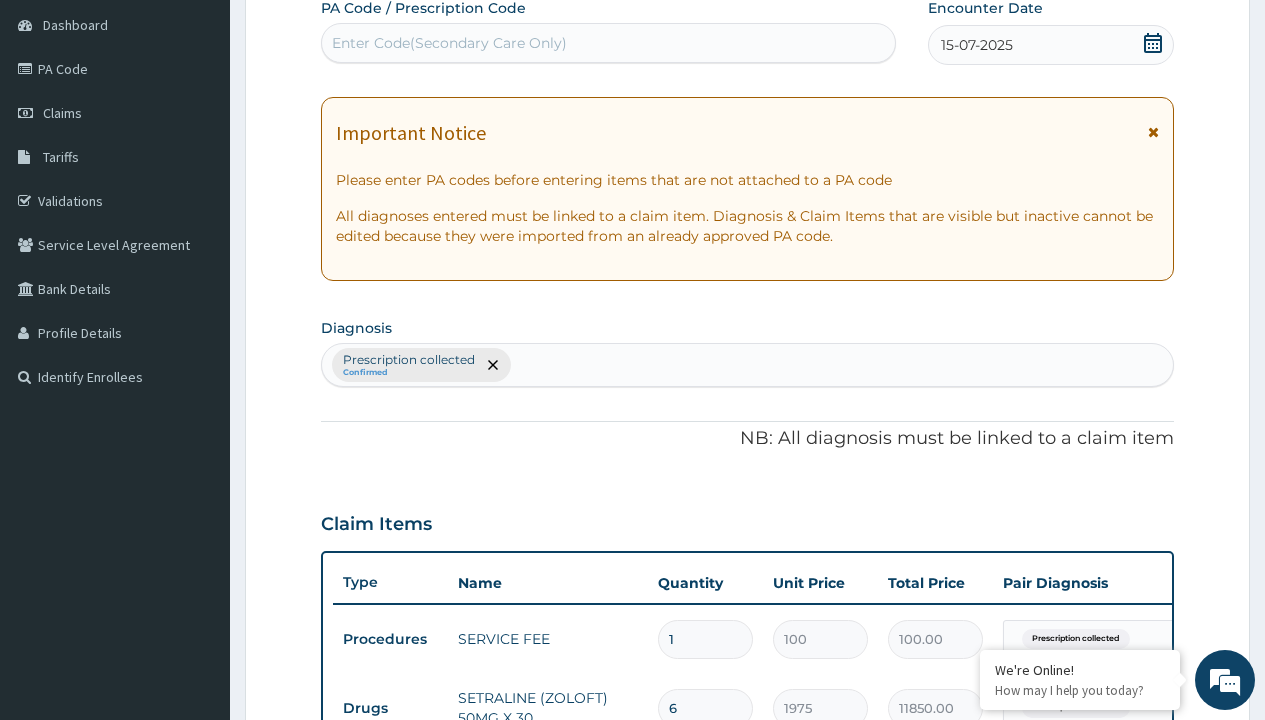 type on "prescription collected" 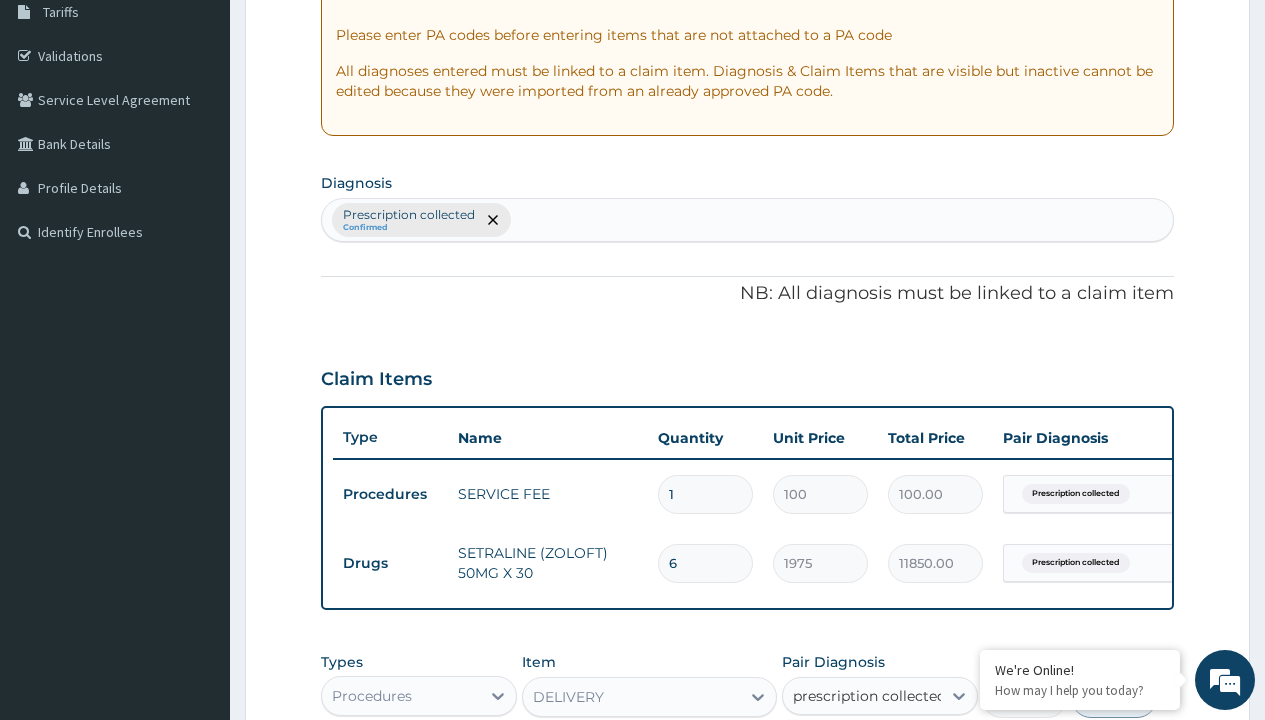 scroll, scrollTop: 0, scrollLeft: 0, axis: both 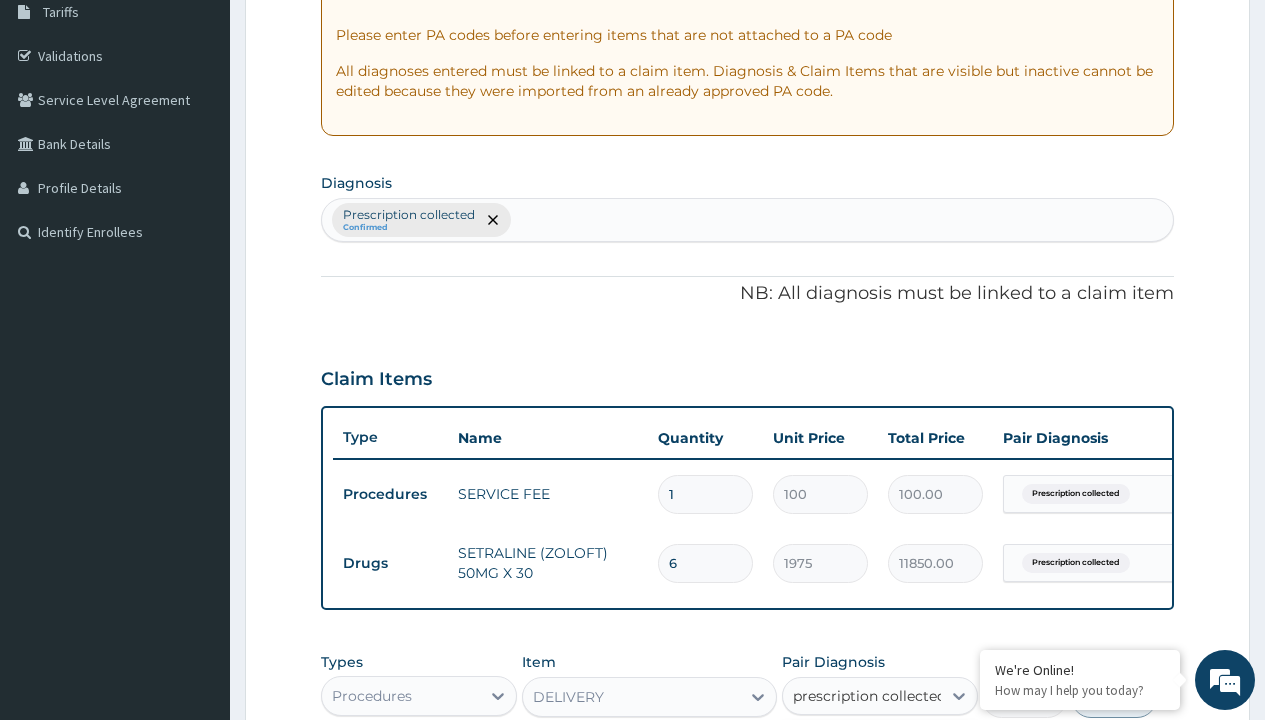 type 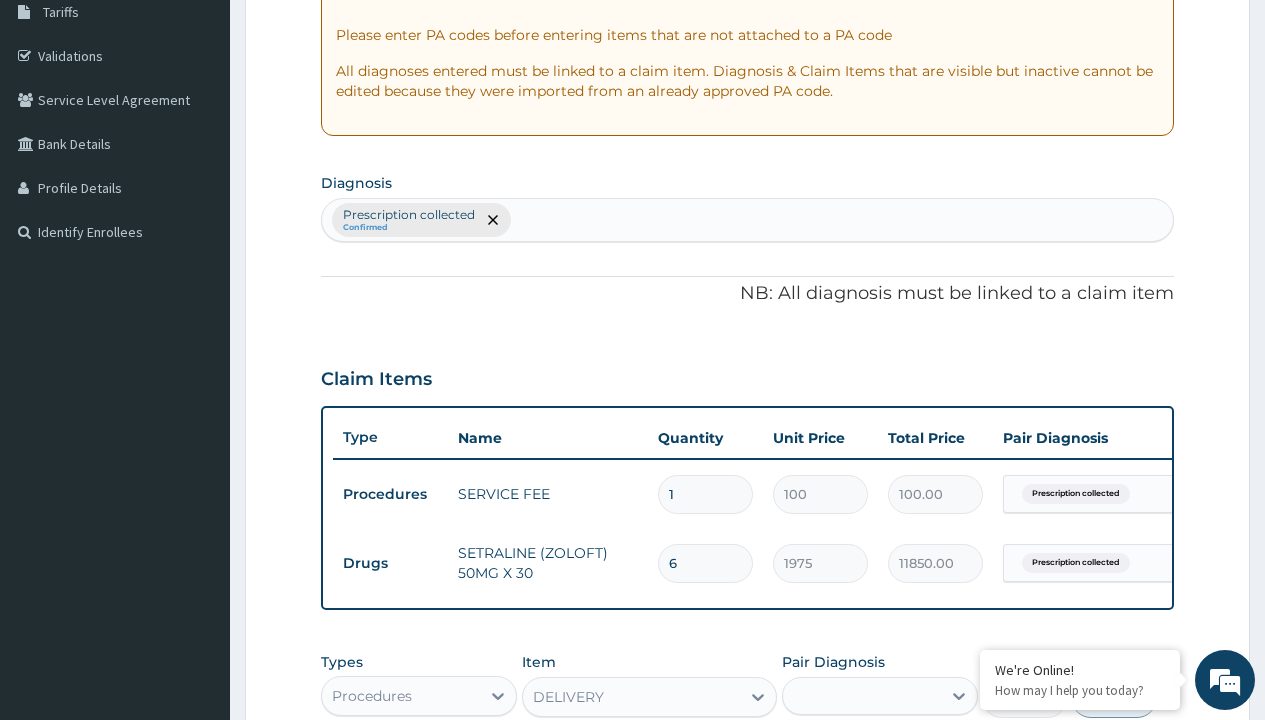checkbox on "true" 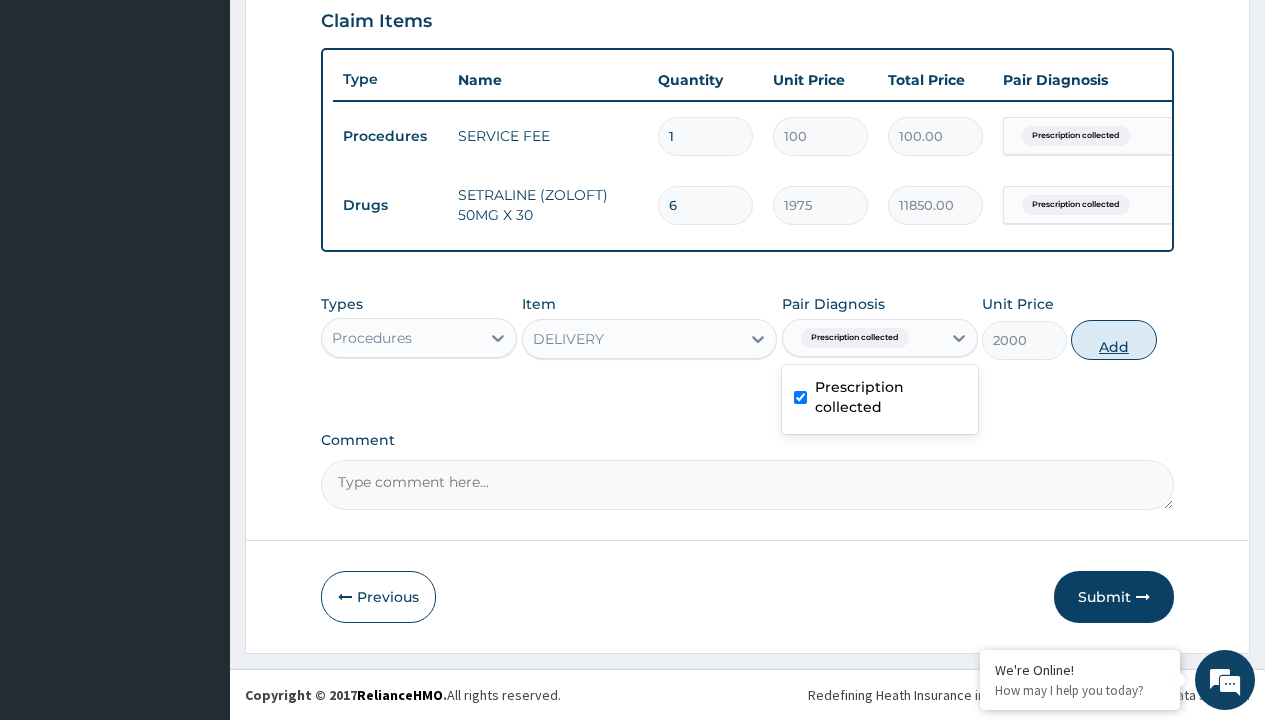 click on "Add" at bounding box center (1113, 340) 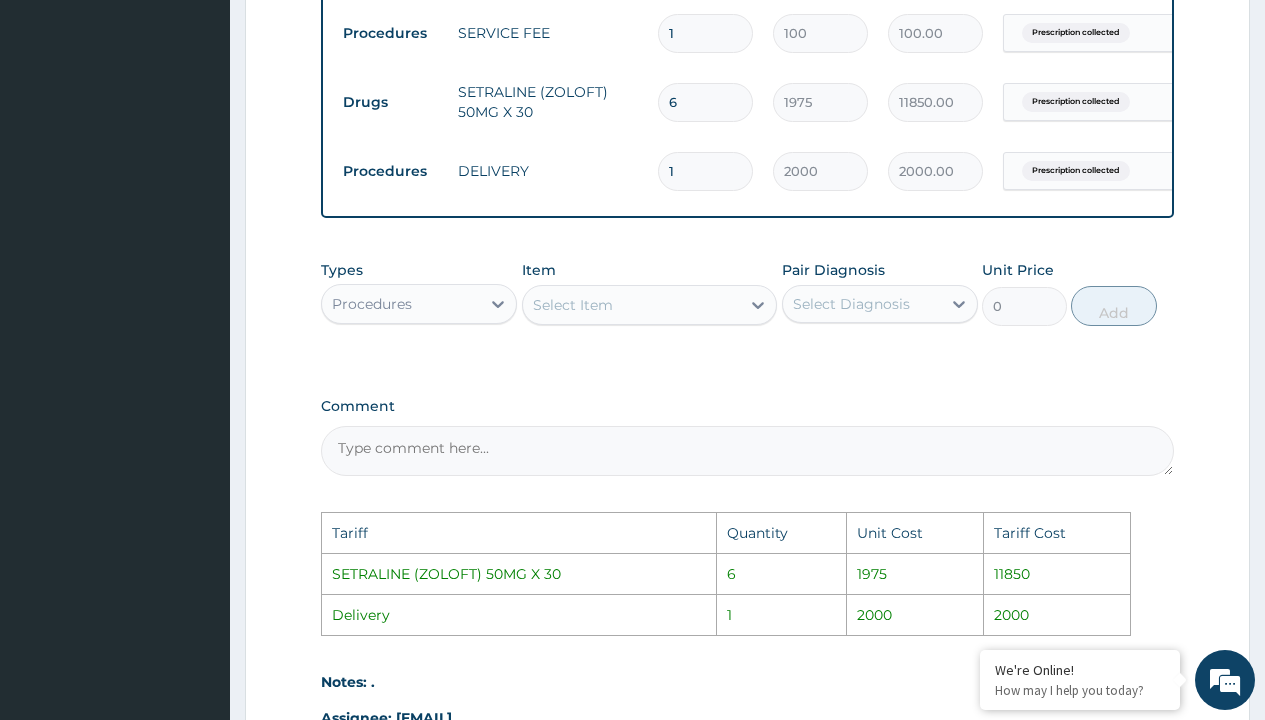 scroll, scrollTop: 1078, scrollLeft: 0, axis: vertical 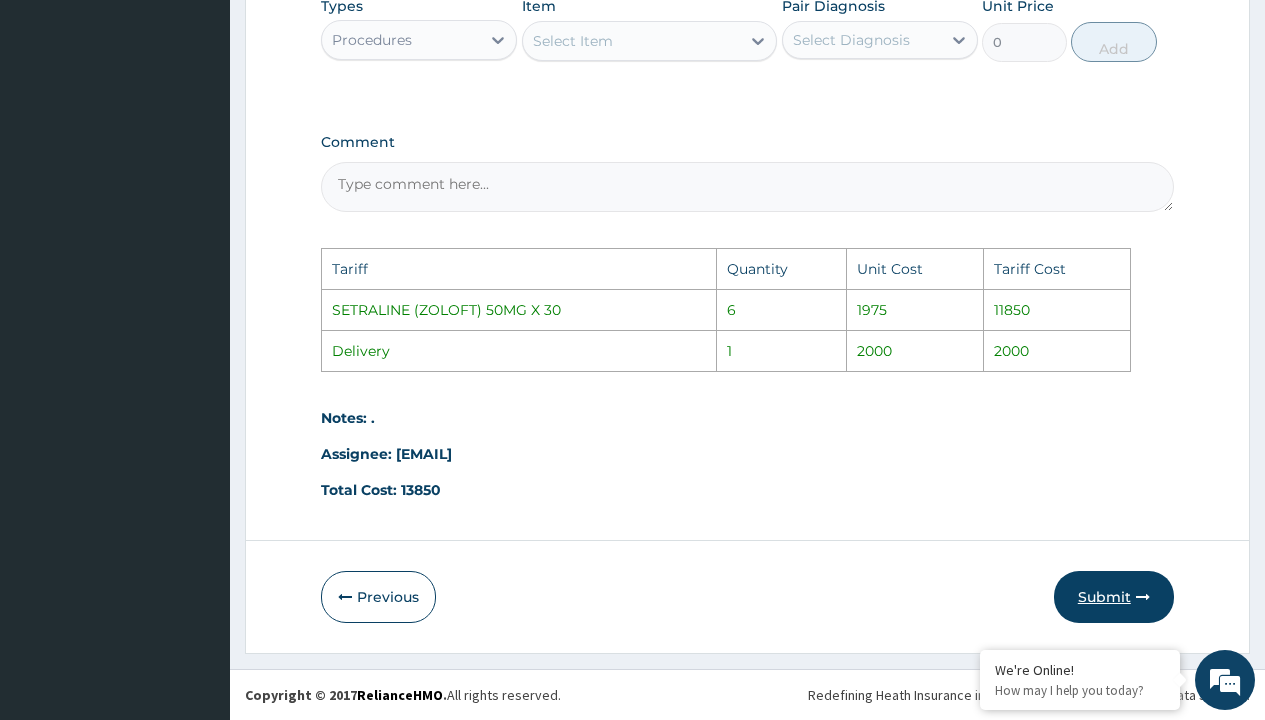 click on "Submit" at bounding box center (1114, 597) 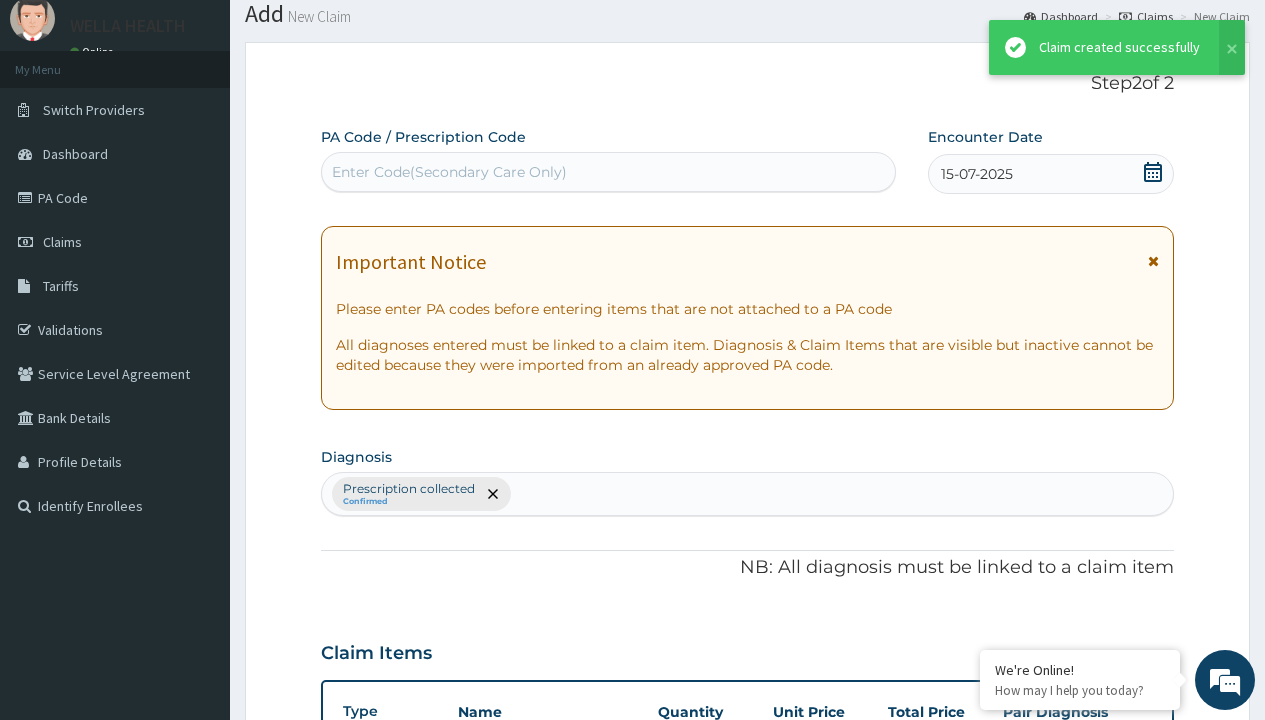 scroll, scrollTop: 780, scrollLeft: 0, axis: vertical 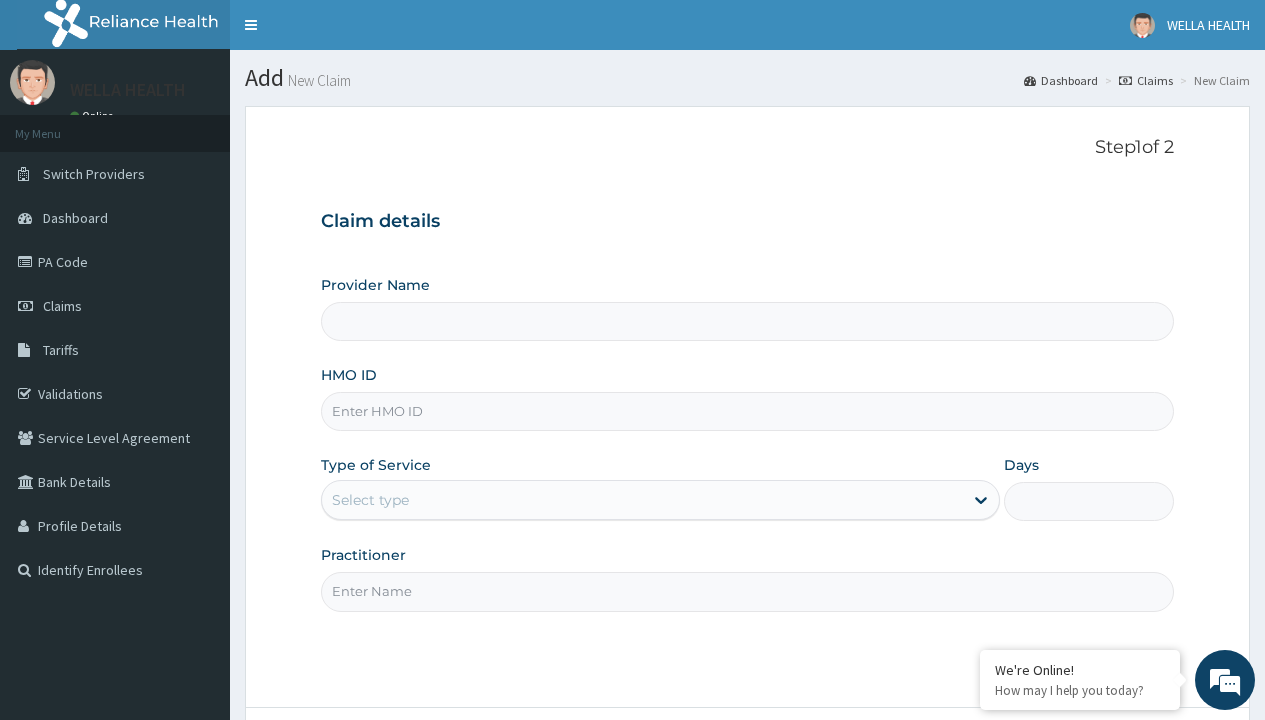 type on "BZC/10003/A" 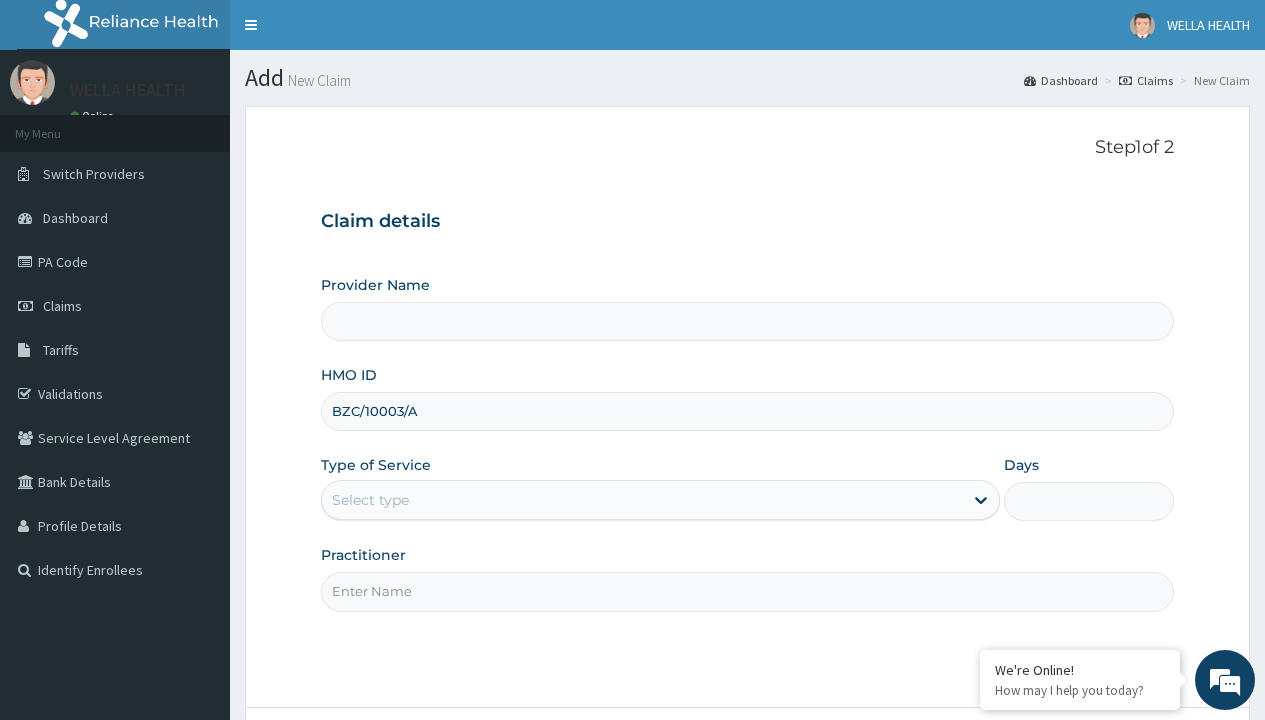 type on "Pharmacy Pick Up ( WellaHealth)" 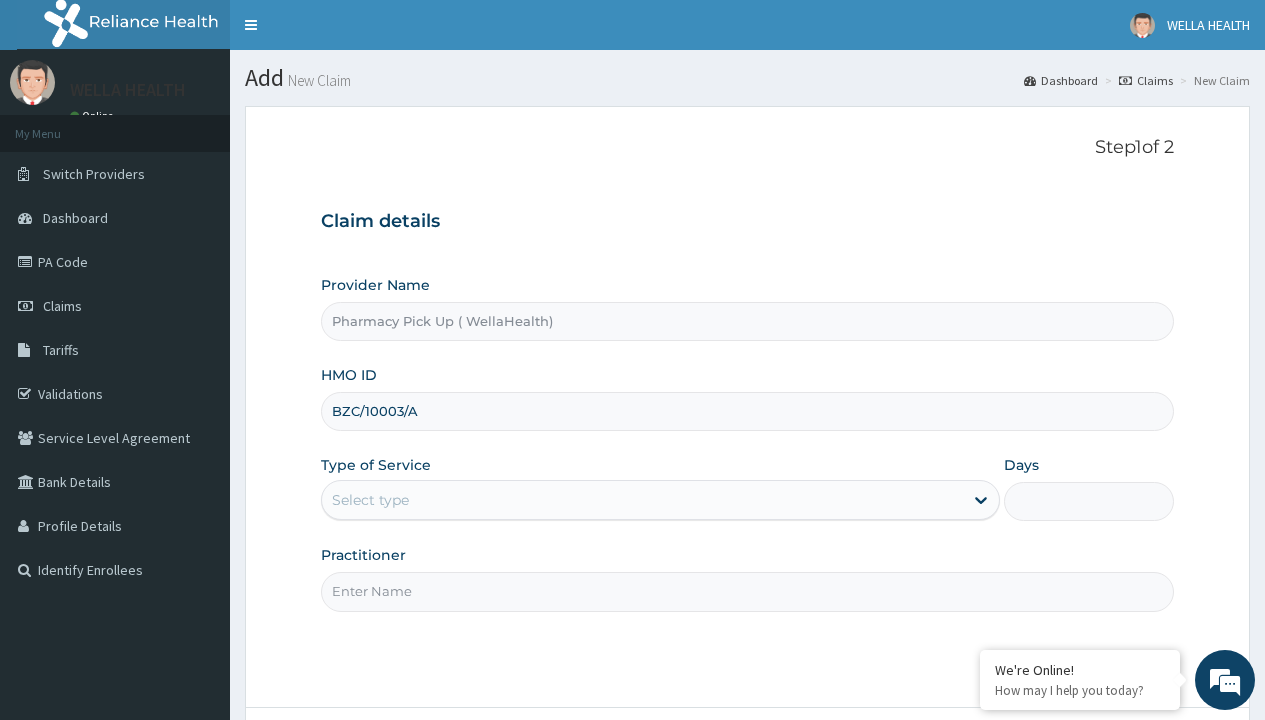 type on "BZC/10003/A" 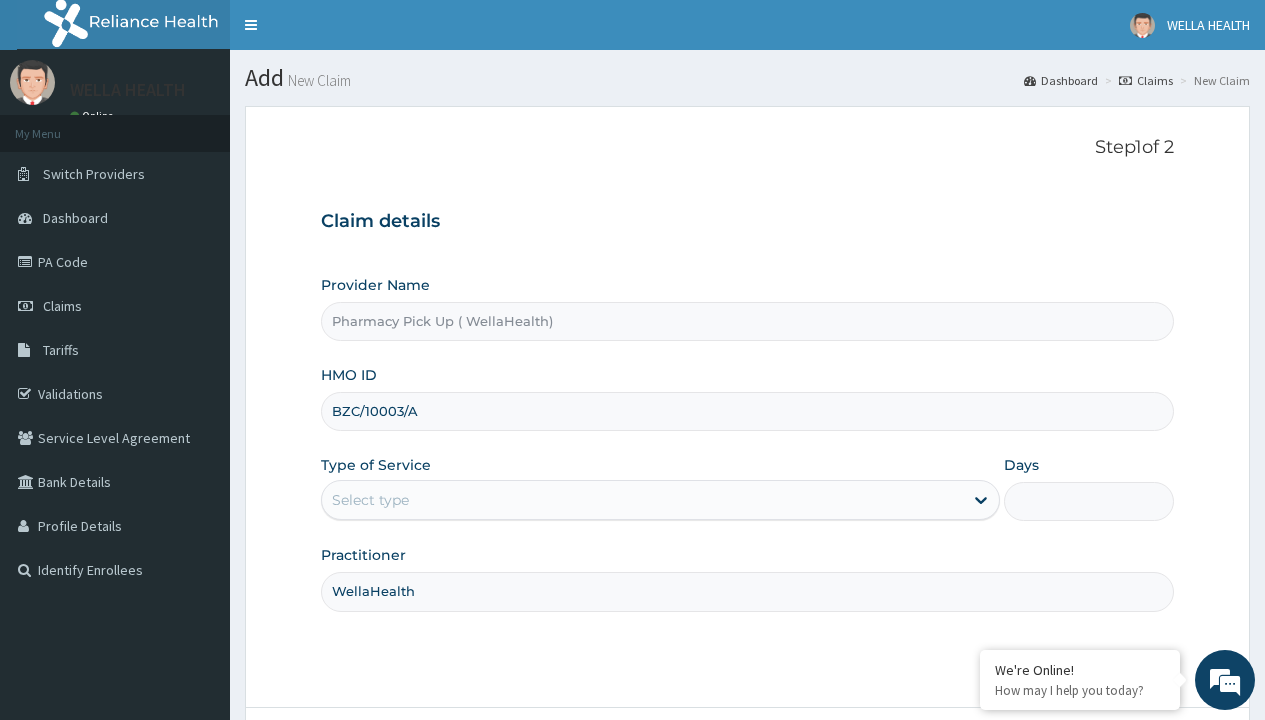 type on "WellaHealth" 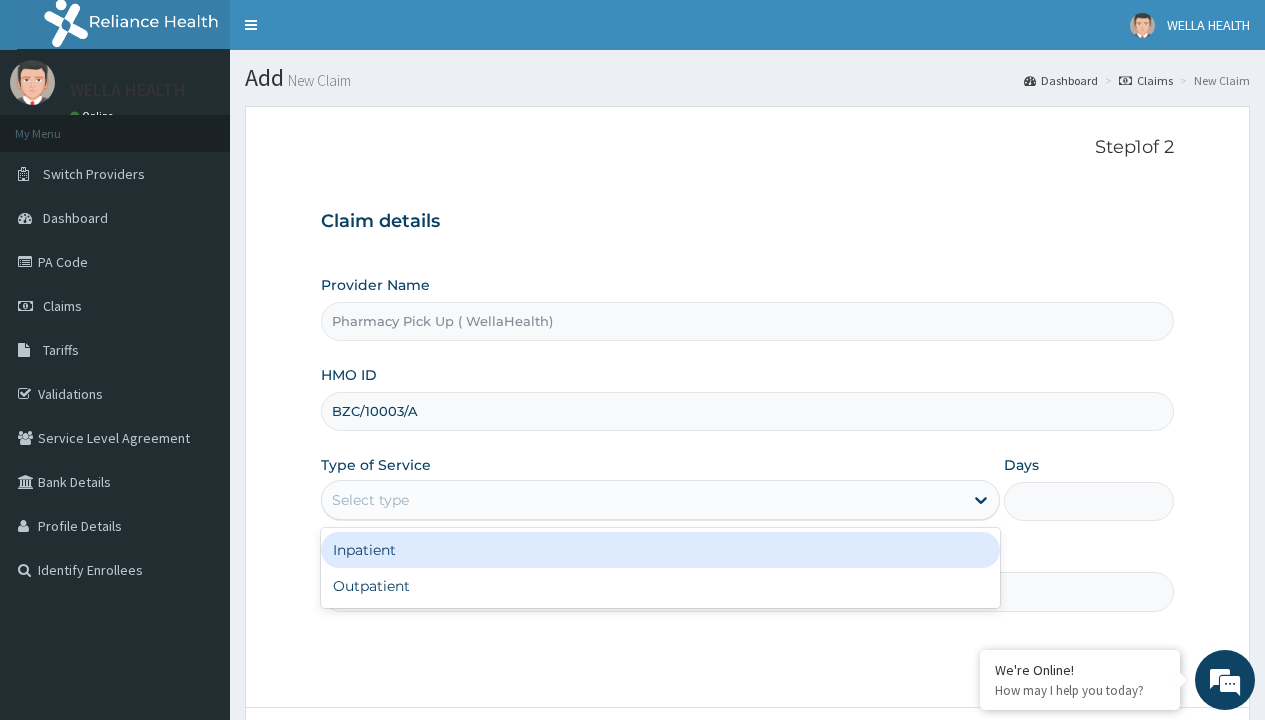 click on "Outpatient" at bounding box center [660, 586] 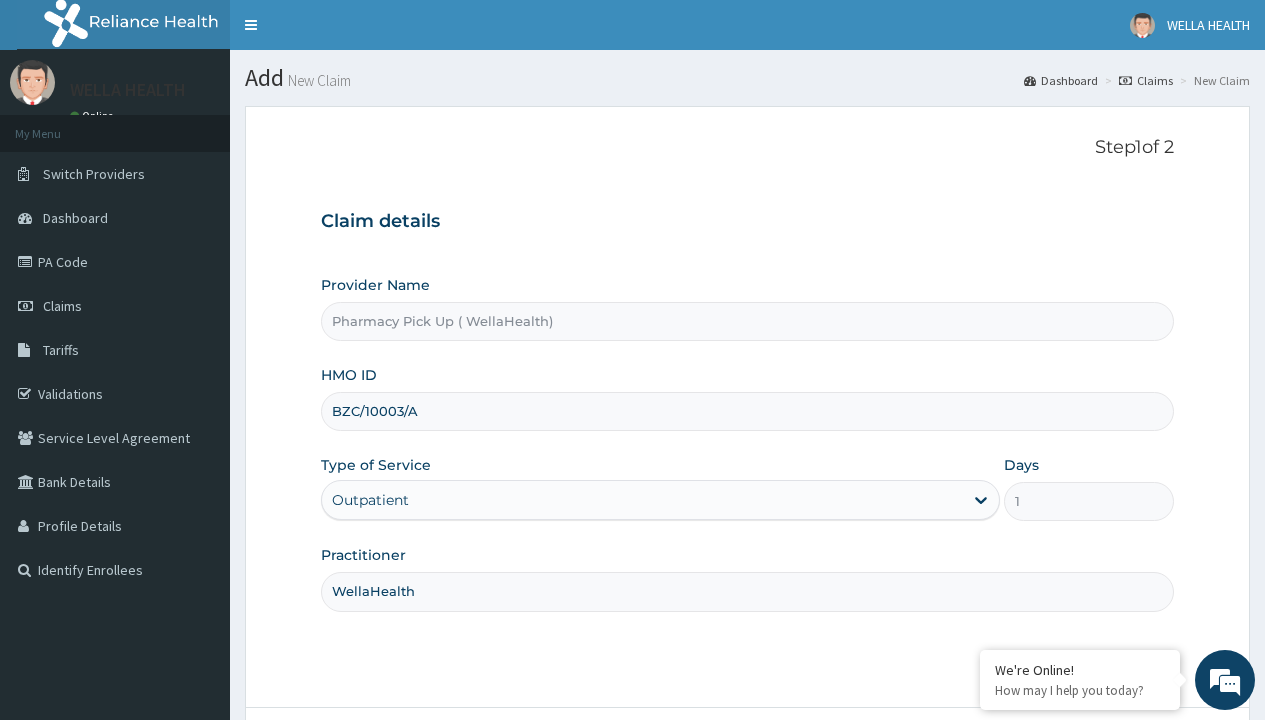 click on "Next" at bounding box center [1123, 764] 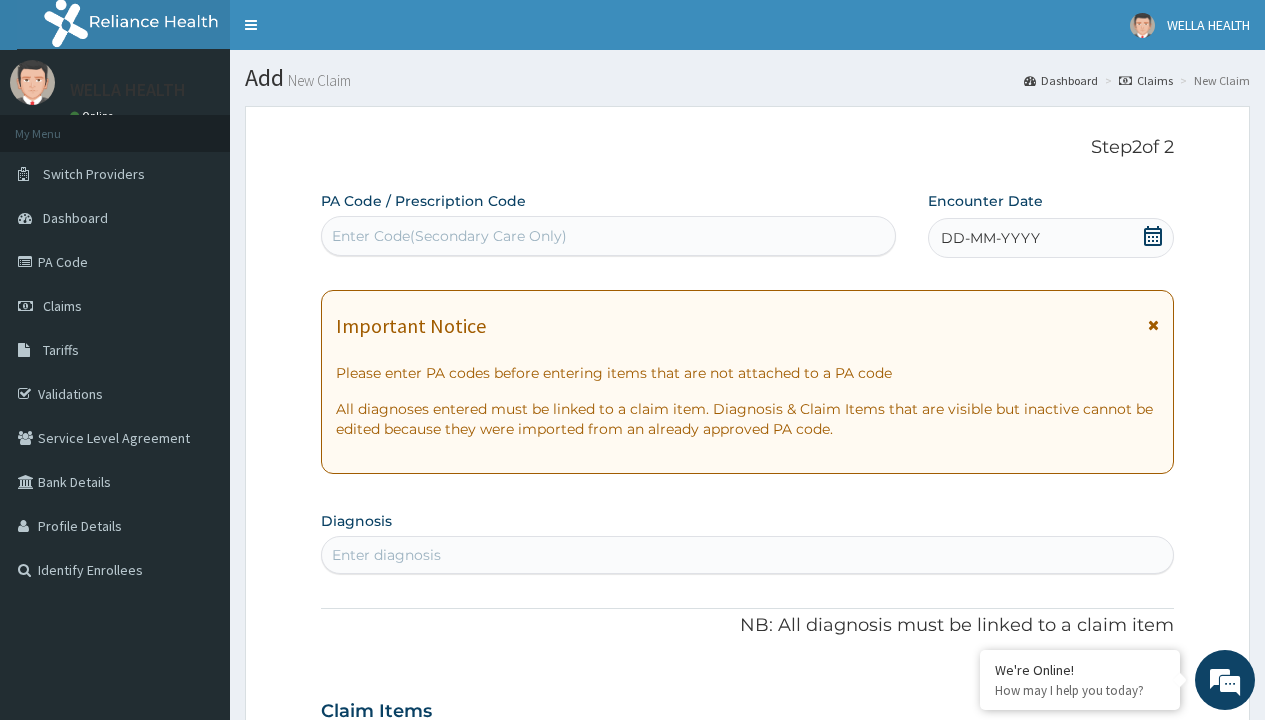 scroll, scrollTop: 167, scrollLeft: 0, axis: vertical 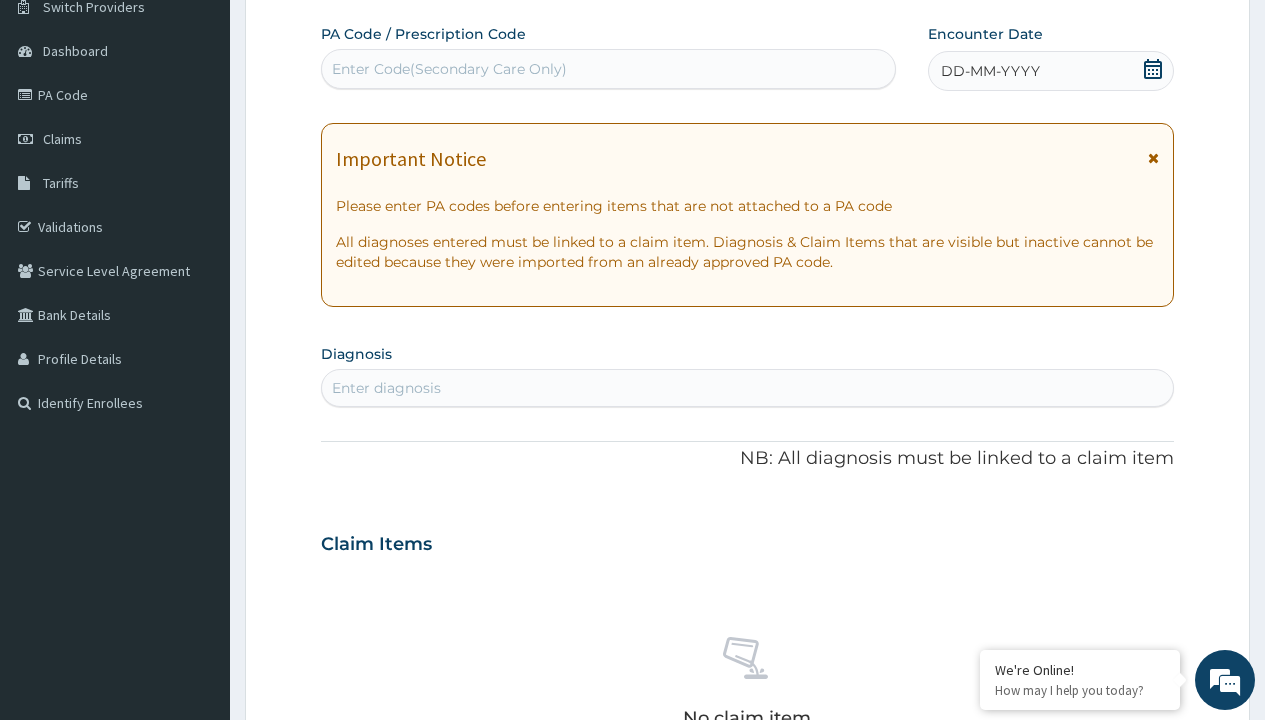 click on "DD-MM-YYYY" at bounding box center [990, 71] 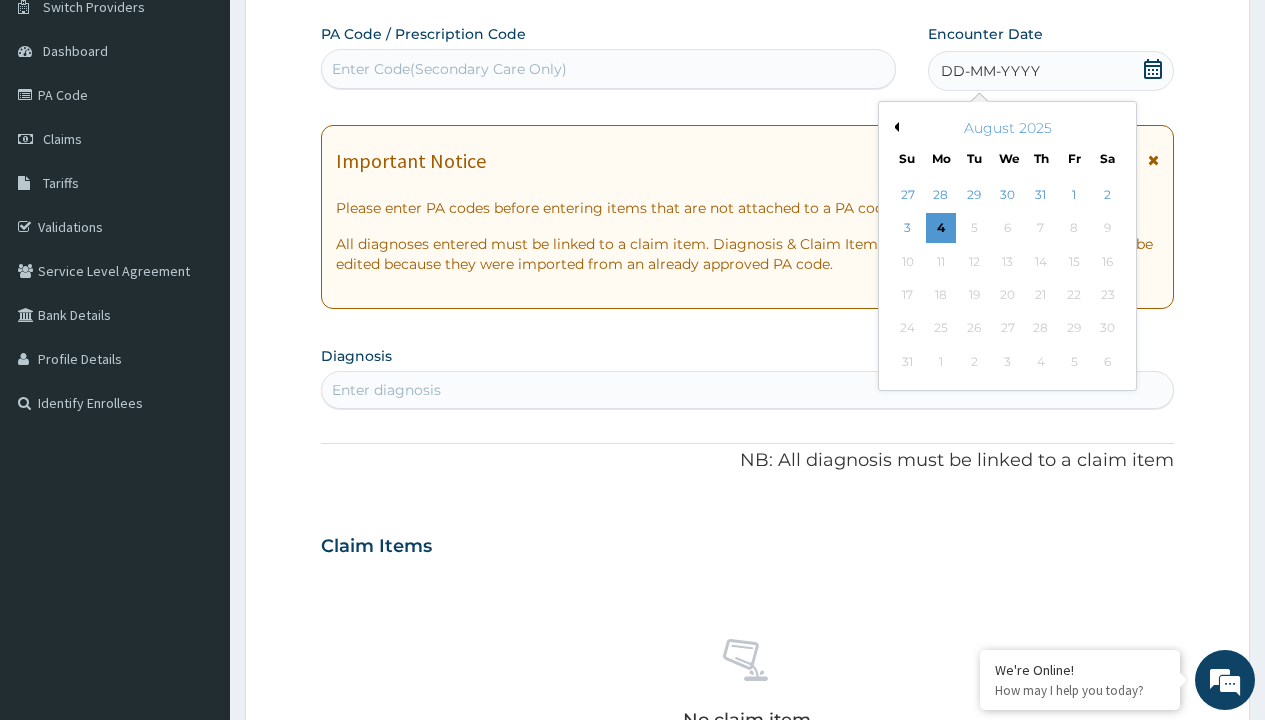 click on "Previous Month" at bounding box center [894, 127] 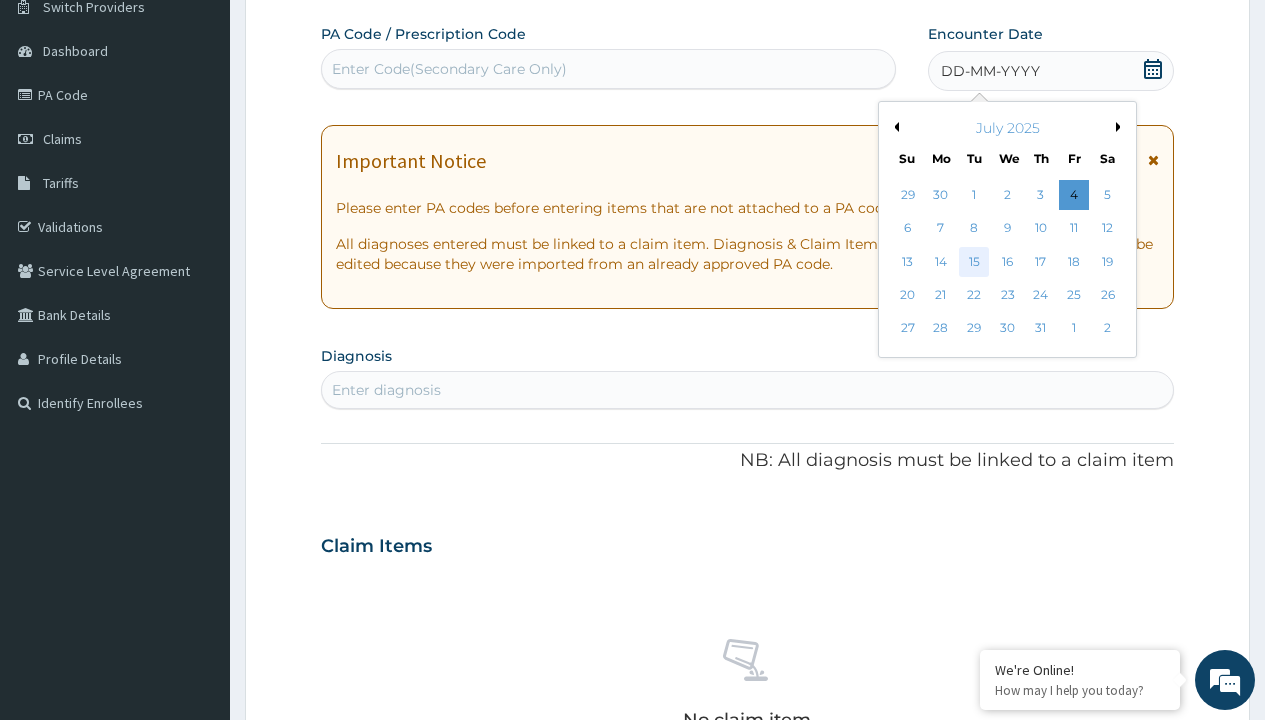 click on "15" at bounding box center (974, 262) 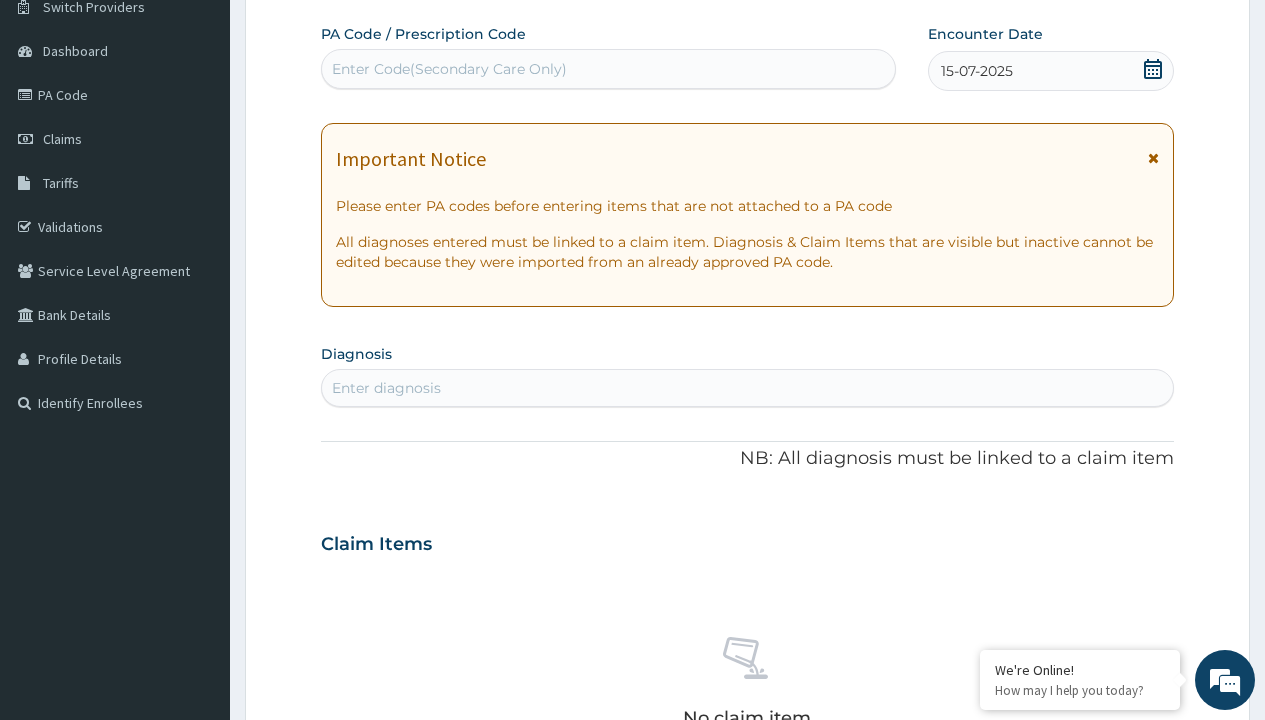 click on "Enter diagnosis" at bounding box center (386, 388) 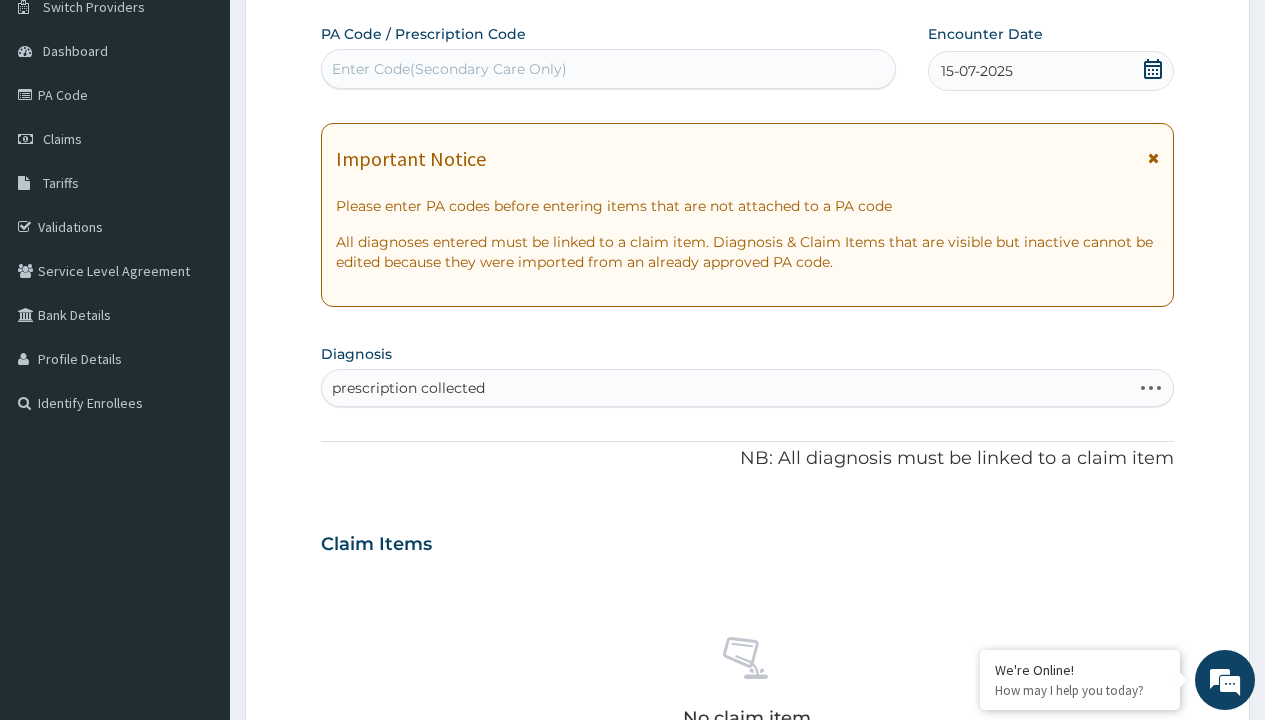 scroll, scrollTop: 0, scrollLeft: 0, axis: both 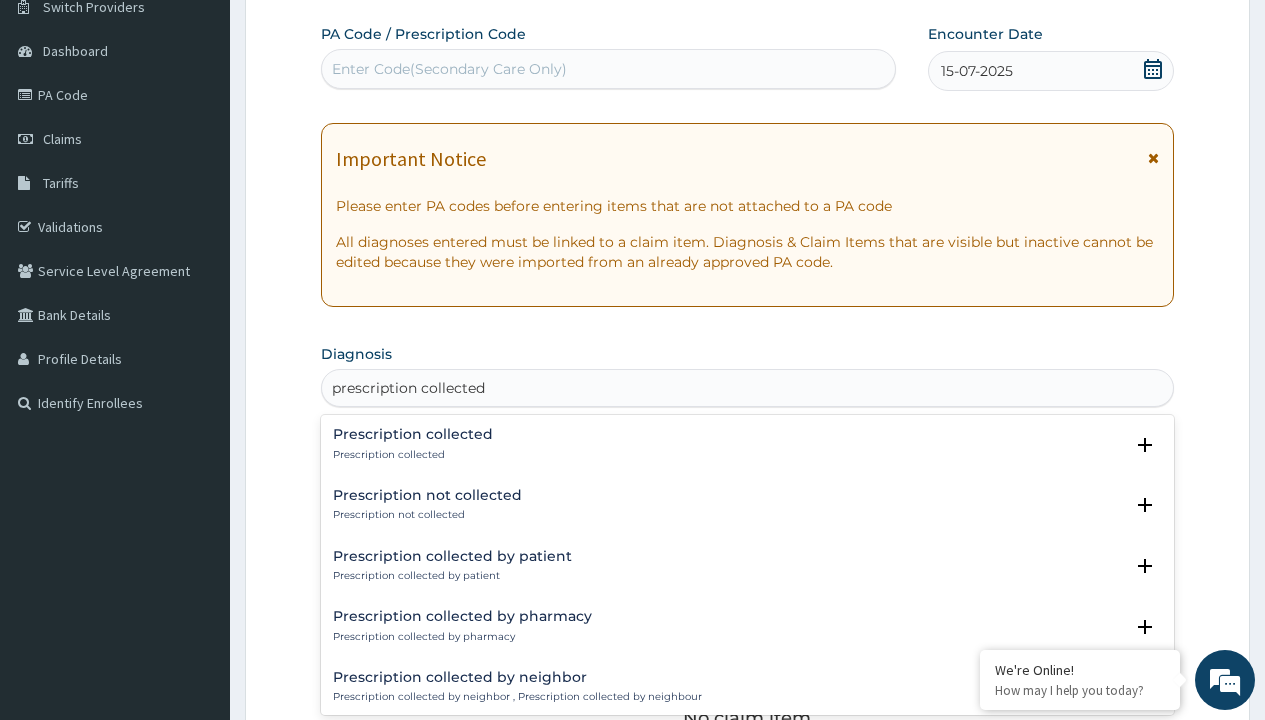 click on "Prescription collected" at bounding box center (413, 455) 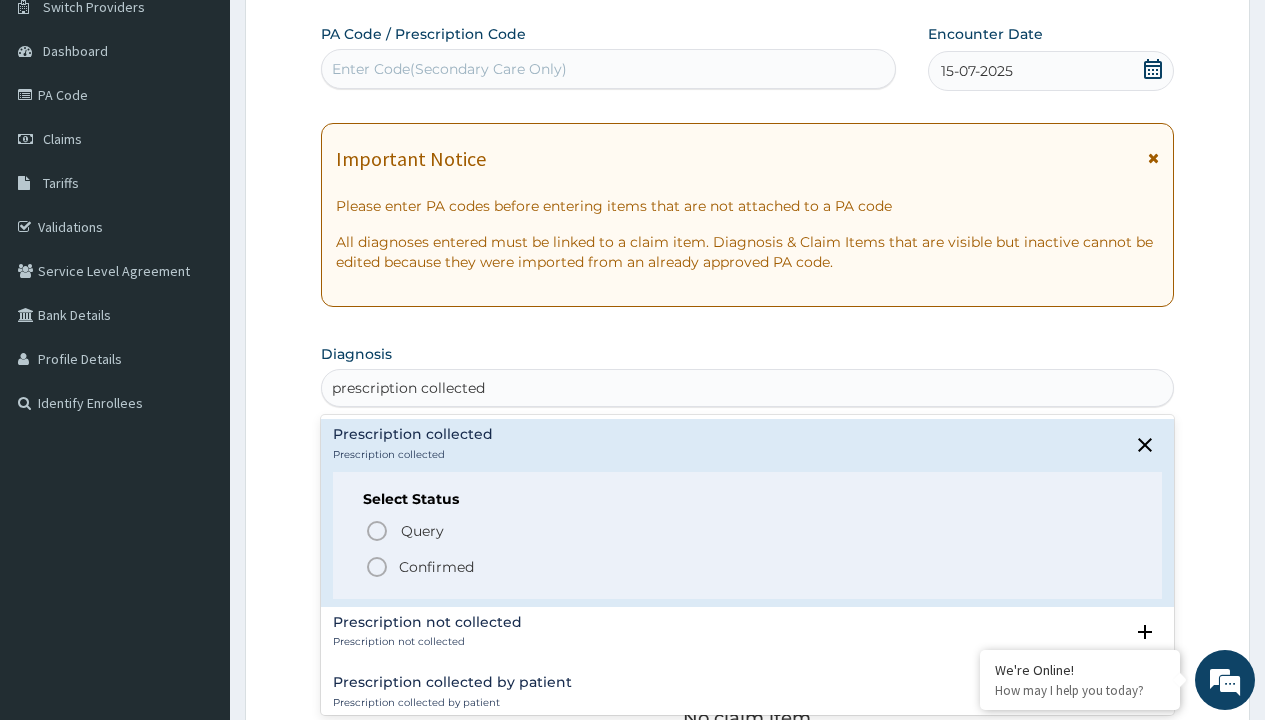 click on "Confirmed" at bounding box center [436, 567] 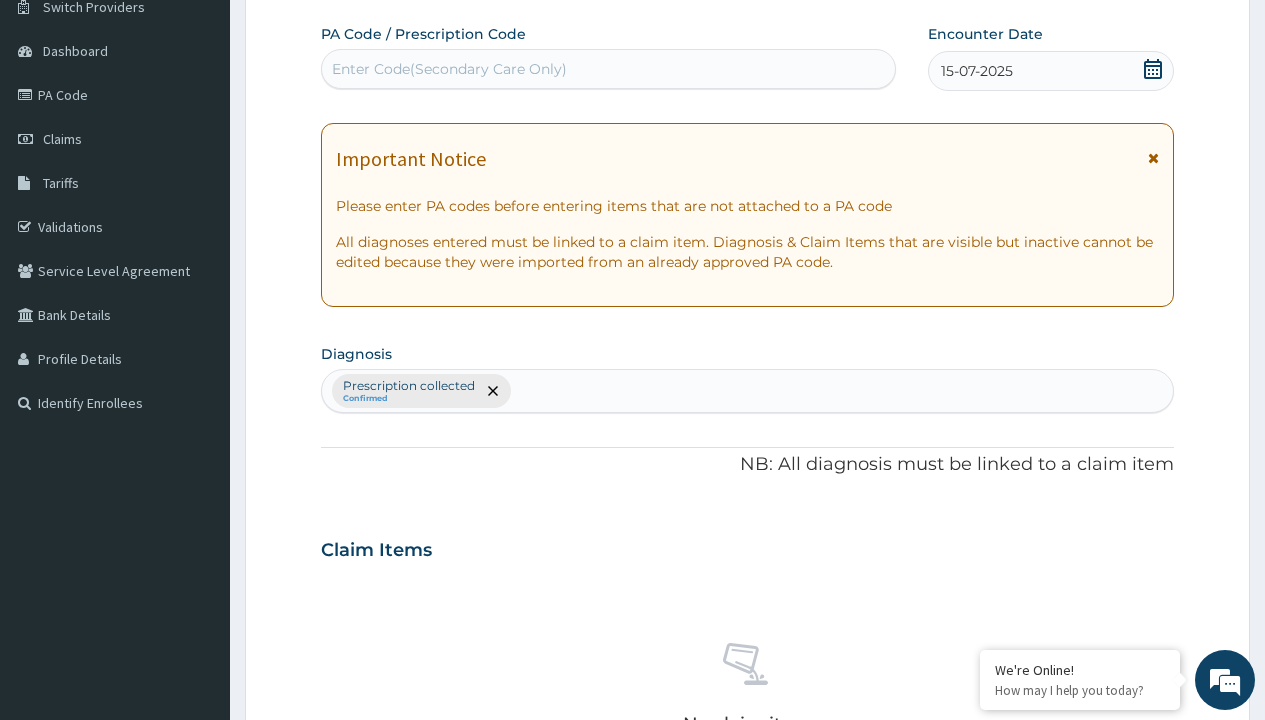 click on "Select Type" at bounding box center (372, 893) 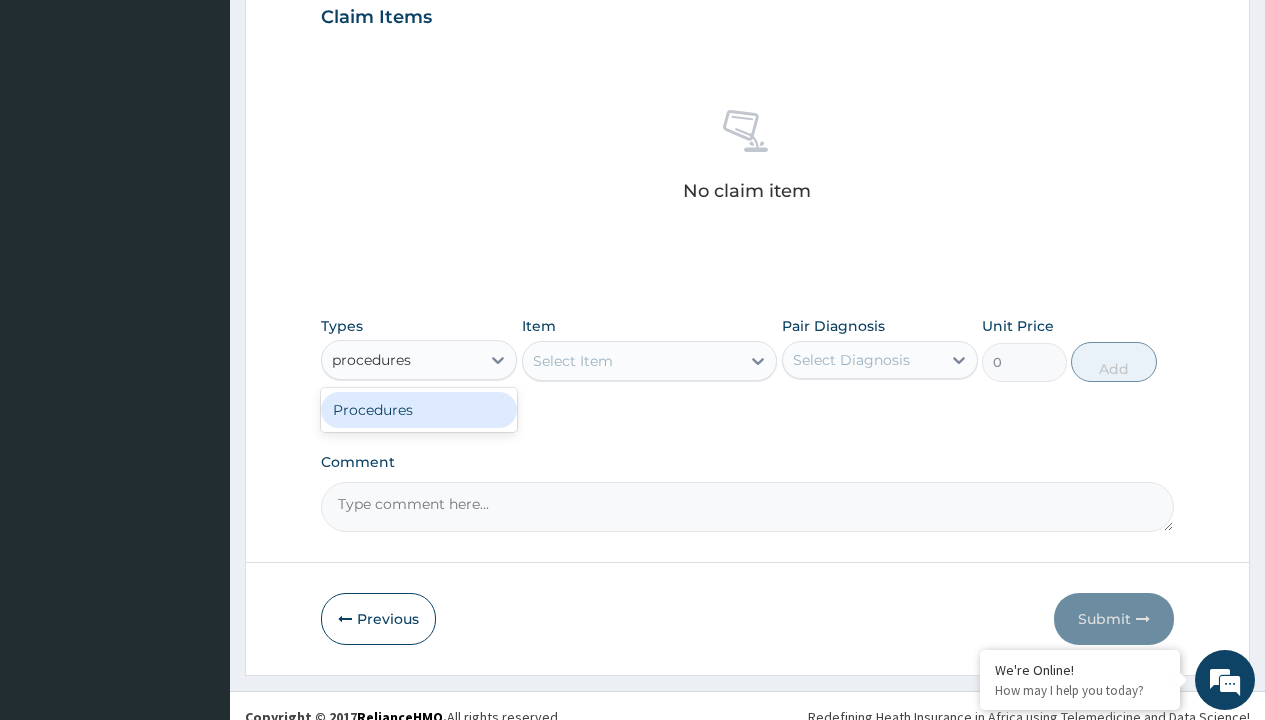click on "Procedures" at bounding box center (419, 410) 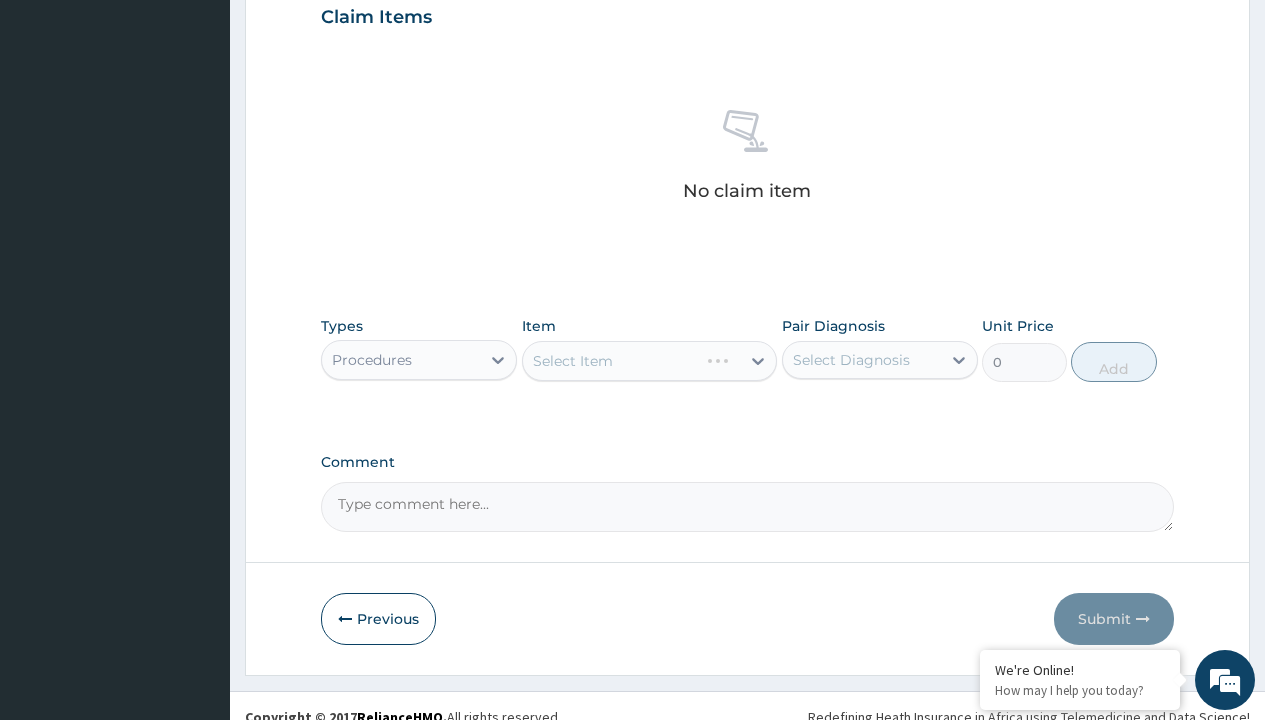 click on "Select Item" at bounding box center (650, 361) 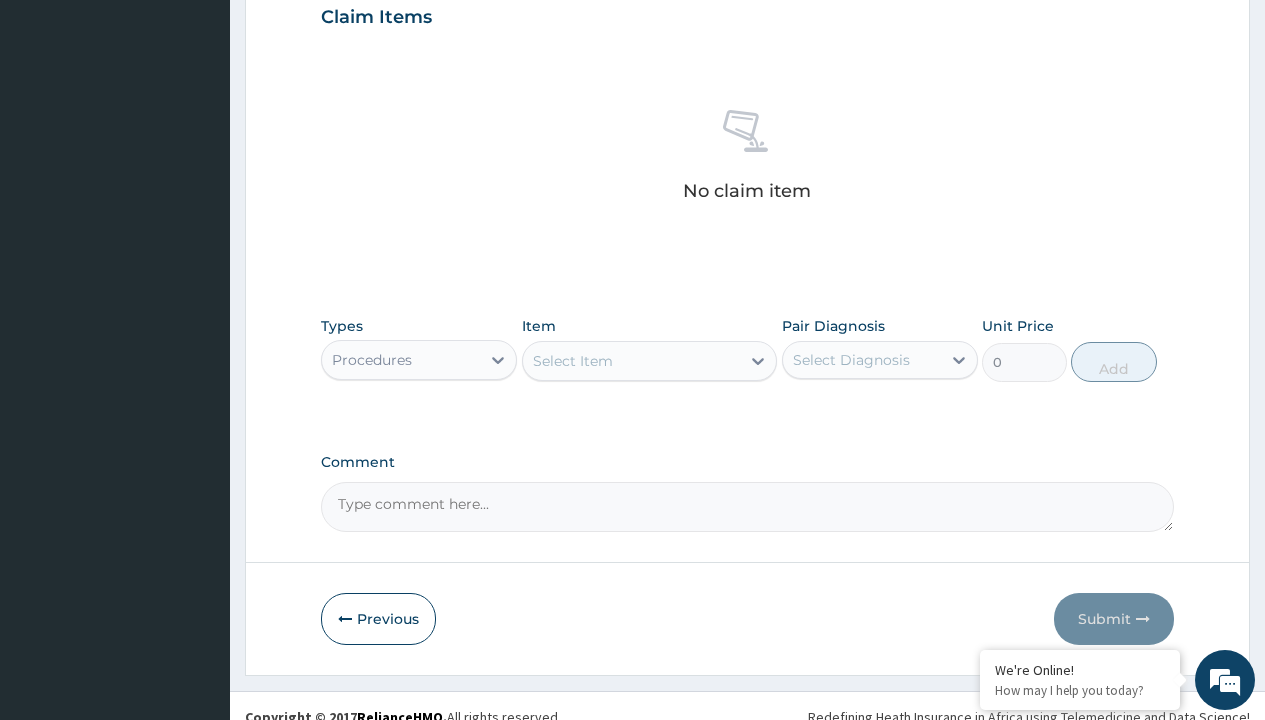 scroll, scrollTop: 0, scrollLeft: 0, axis: both 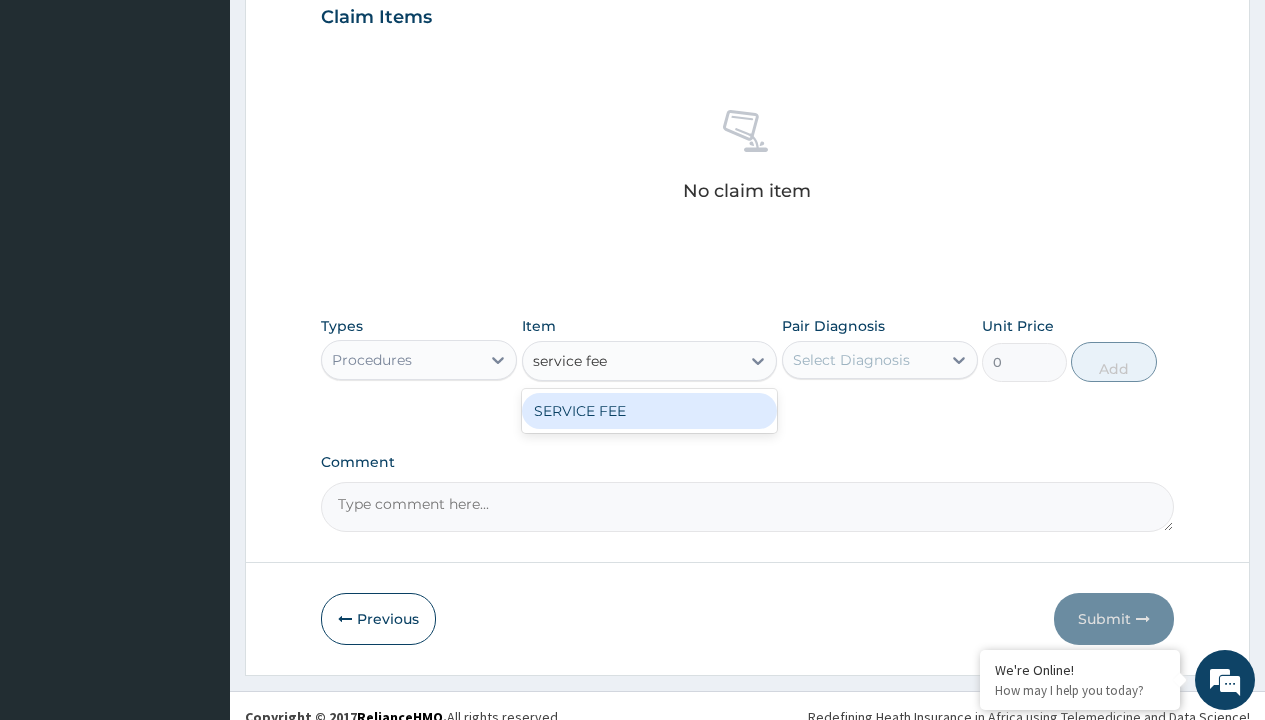 click on "SERVICE FEE" at bounding box center [650, 411] 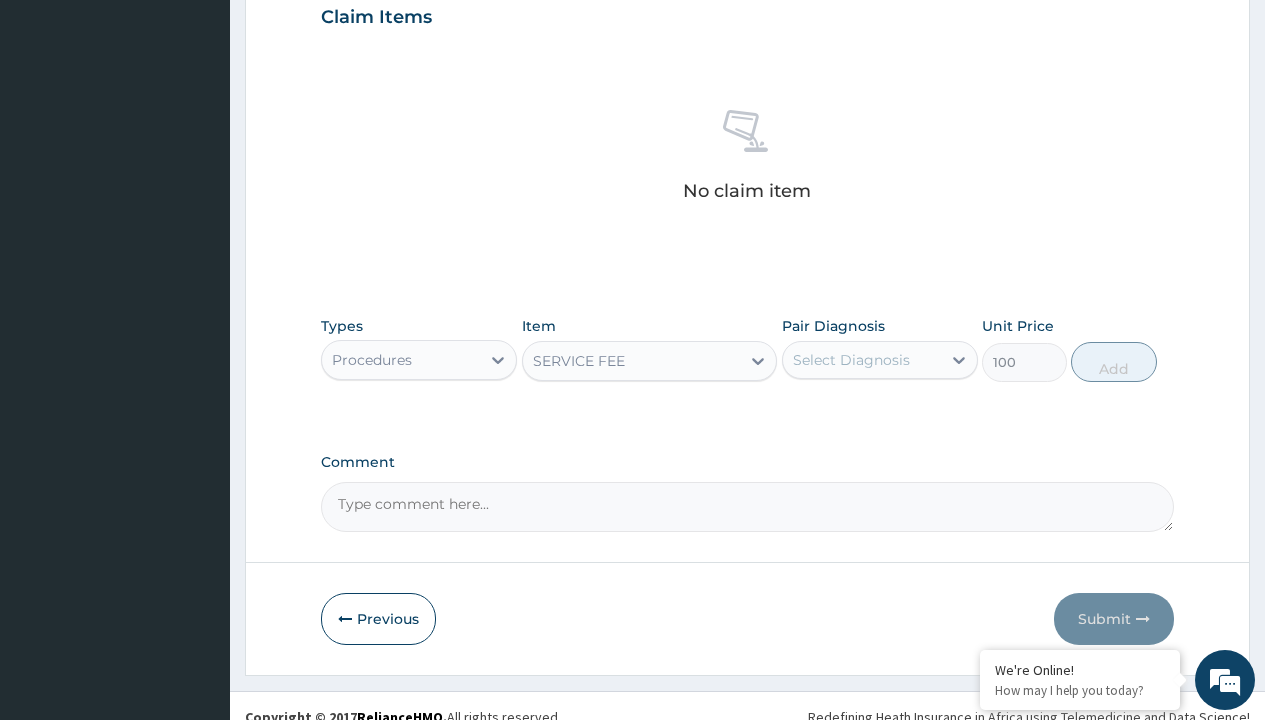 scroll, scrollTop: 0, scrollLeft: 0, axis: both 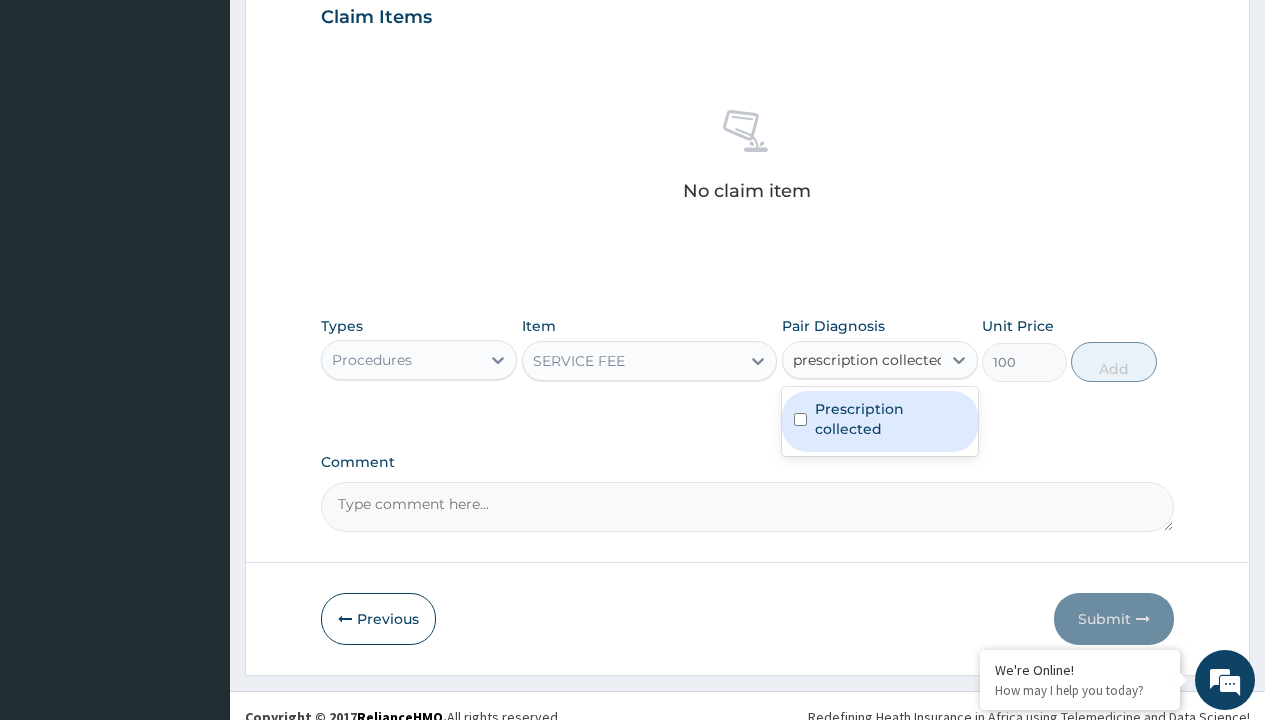 click on "Prescription collected" at bounding box center [890, 419] 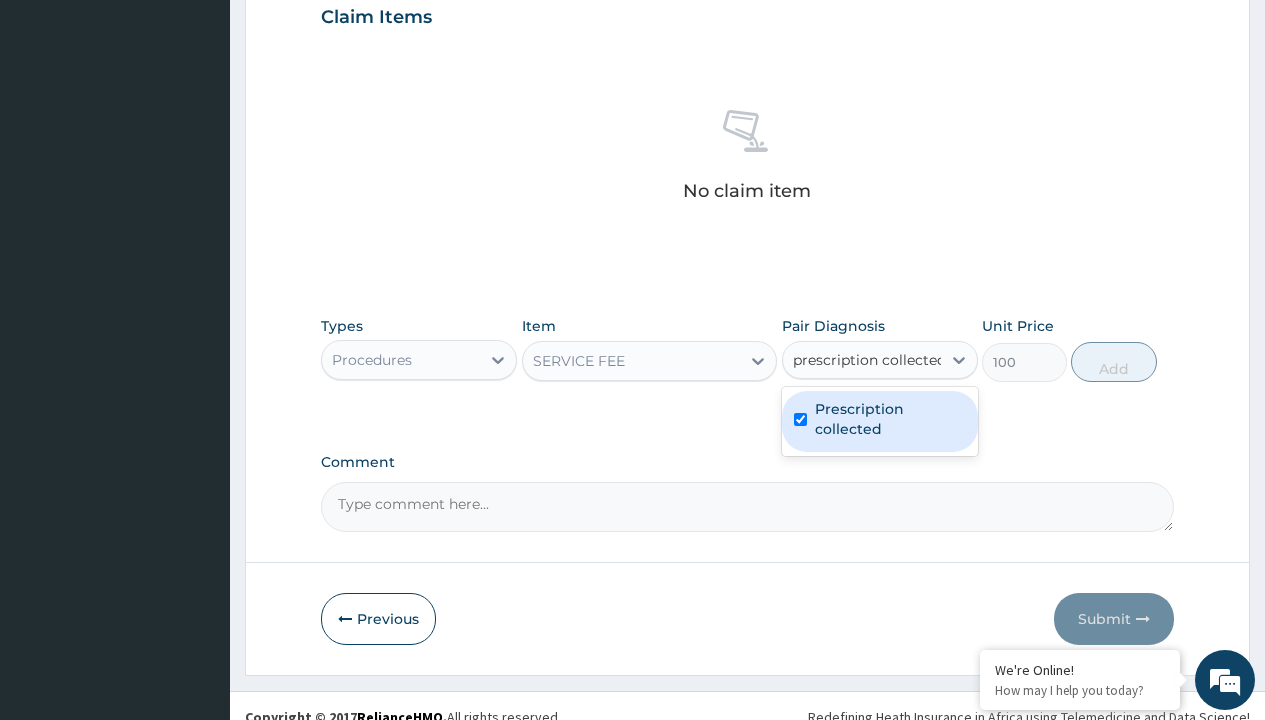 type 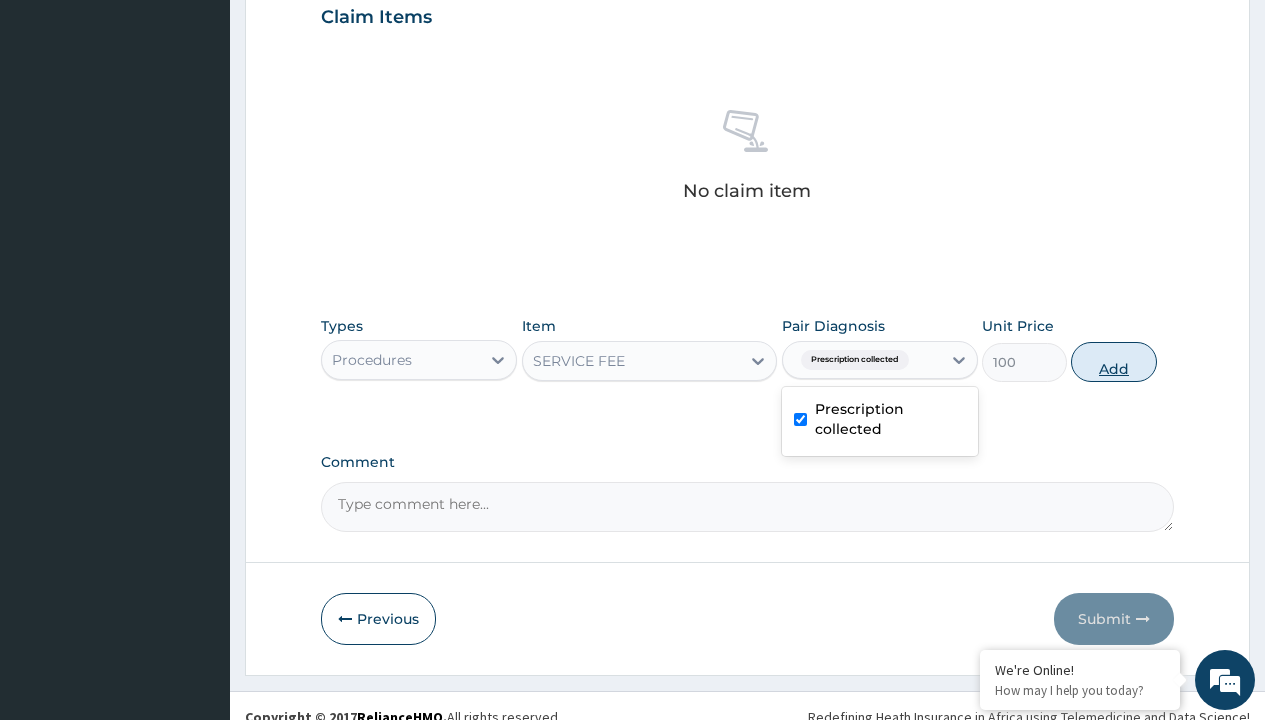 click on "Add" at bounding box center (1113, 362) 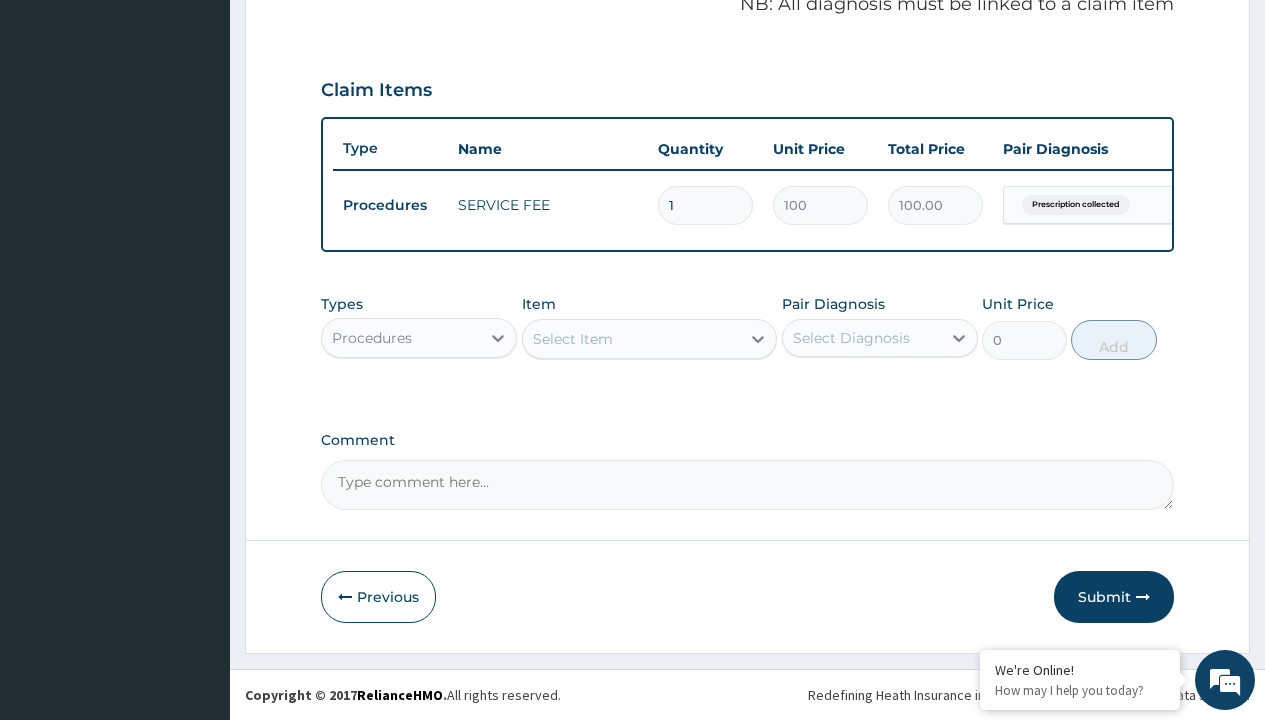 click on "Procedures" at bounding box center (372, 338) 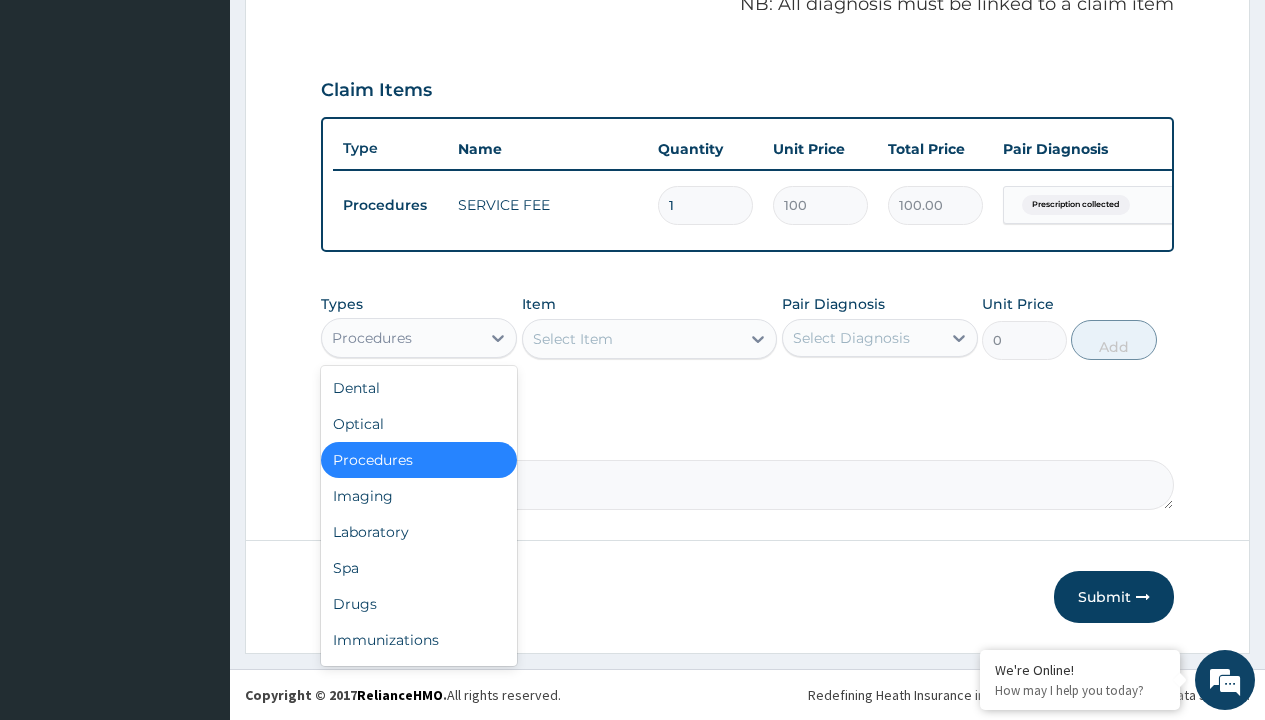 scroll, scrollTop: 642, scrollLeft: 0, axis: vertical 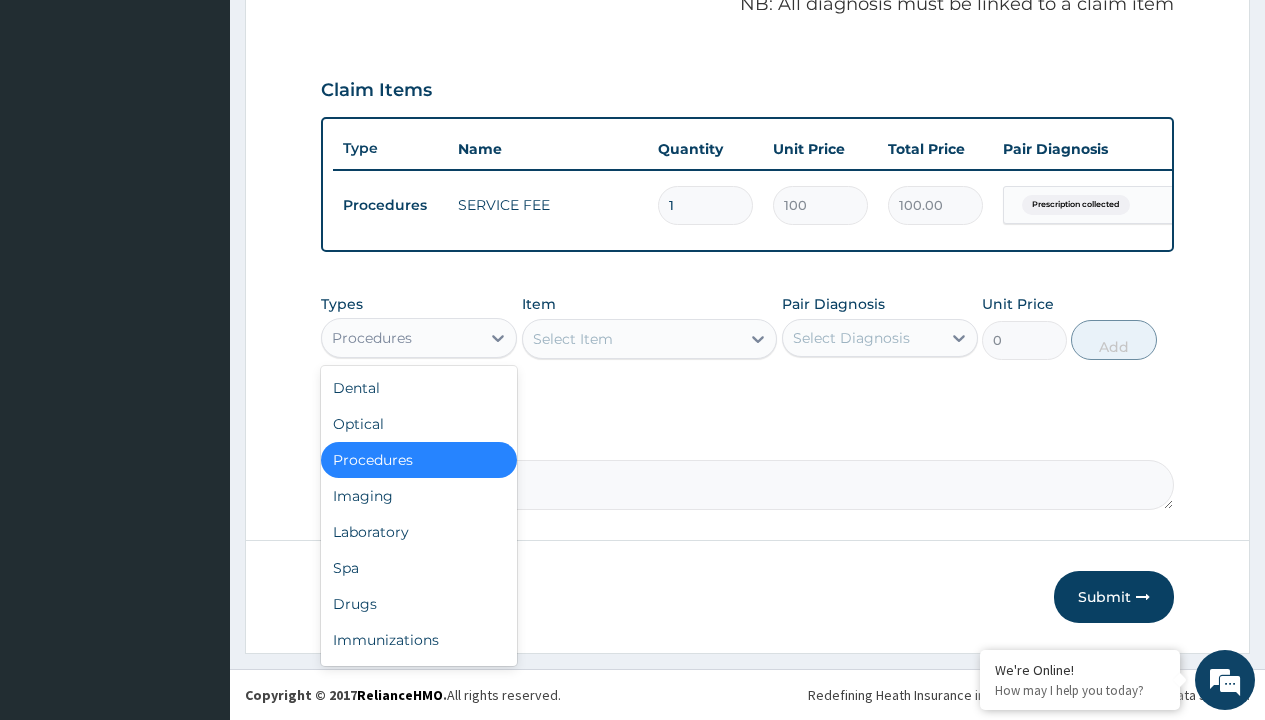 type on "drugs" 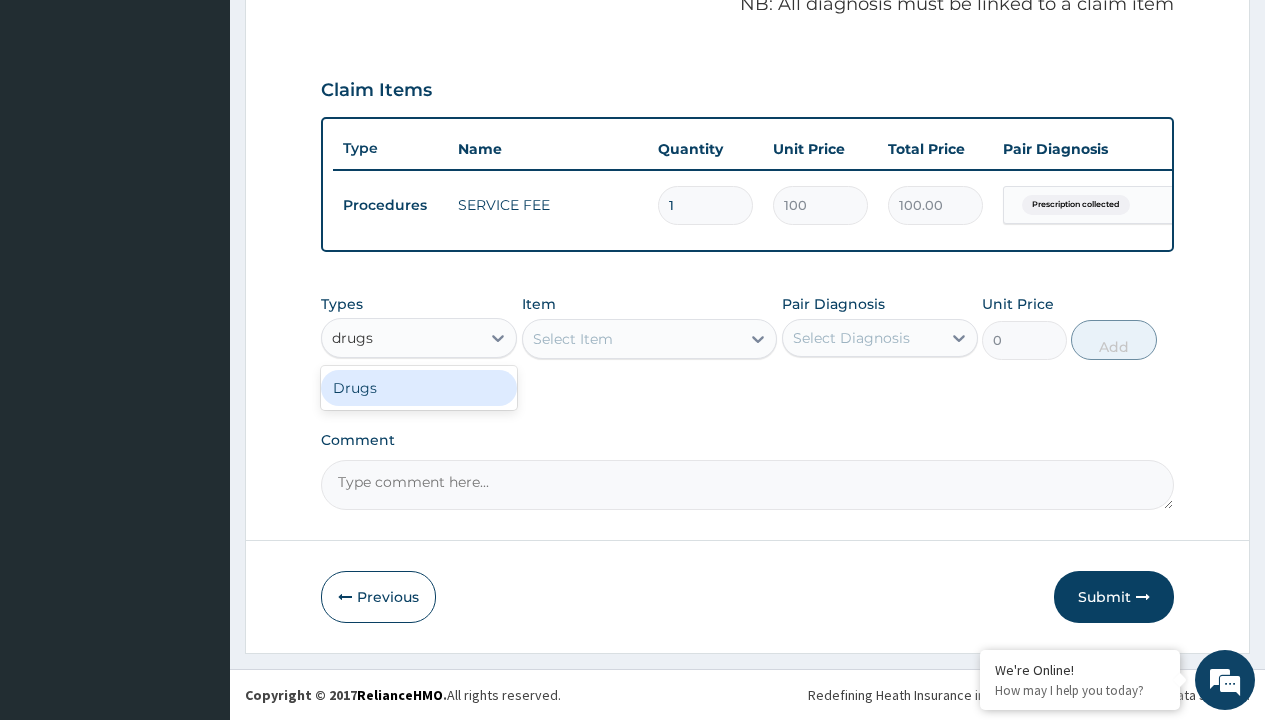 click on "Drugs" at bounding box center [419, 388] 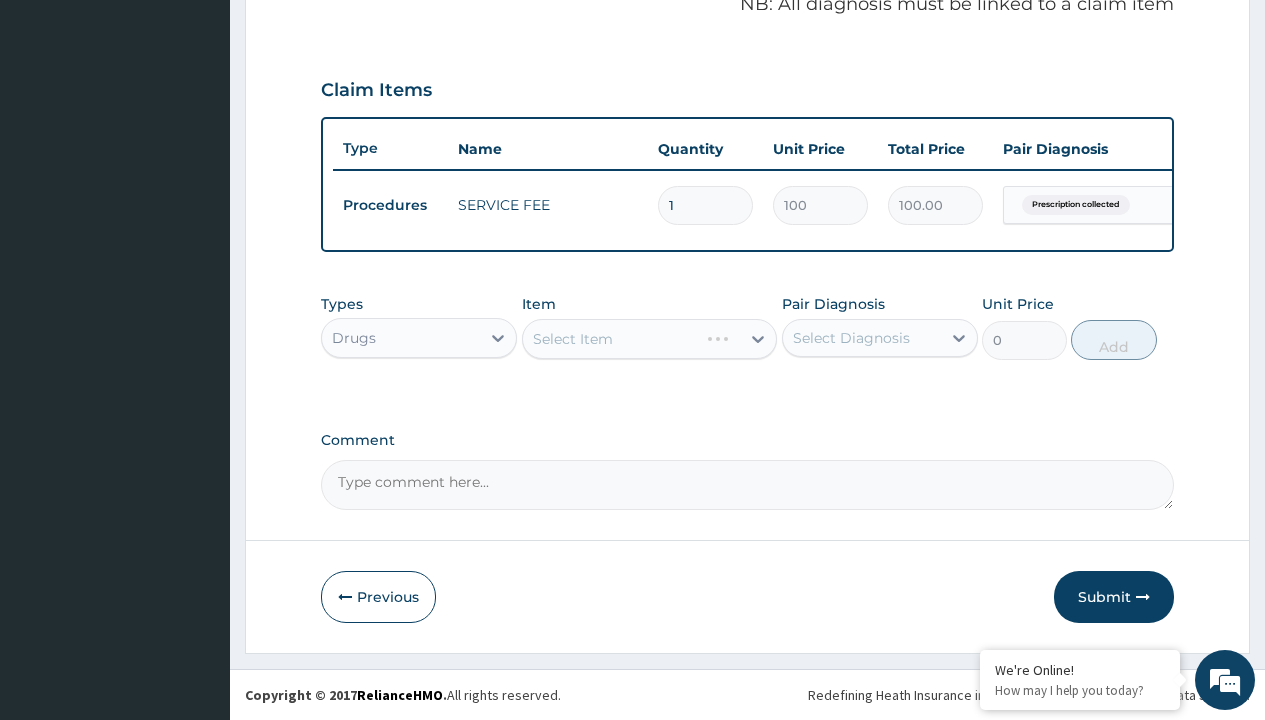 scroll, scrollTop: 0, scrollLeft: 0, axis: both 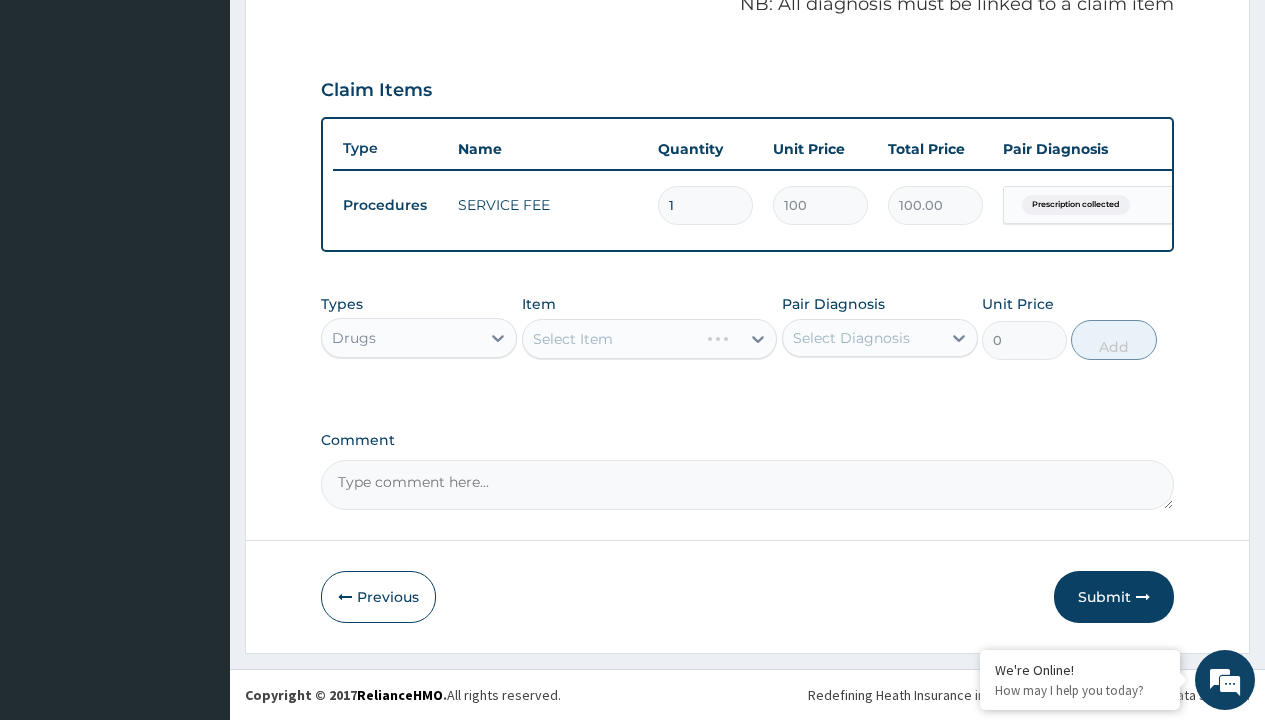 click on "Select Item" at bounding box center [573, 339] 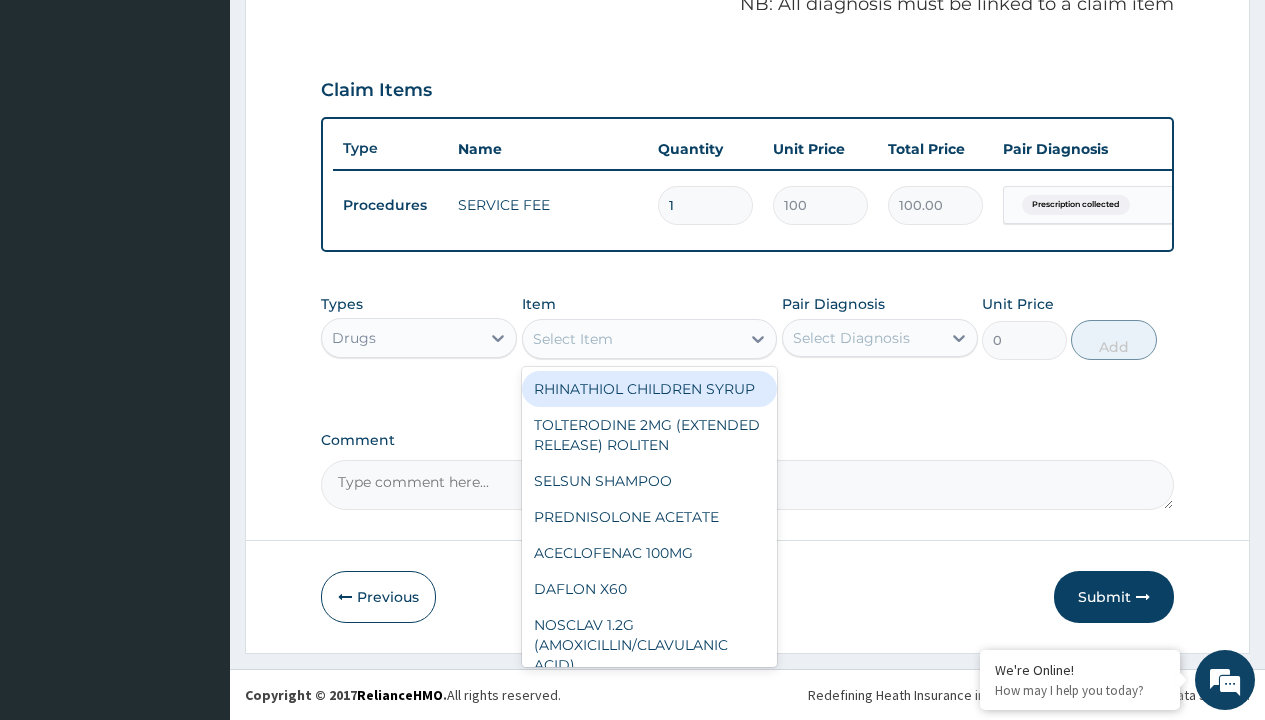 type on "lumbar corset" 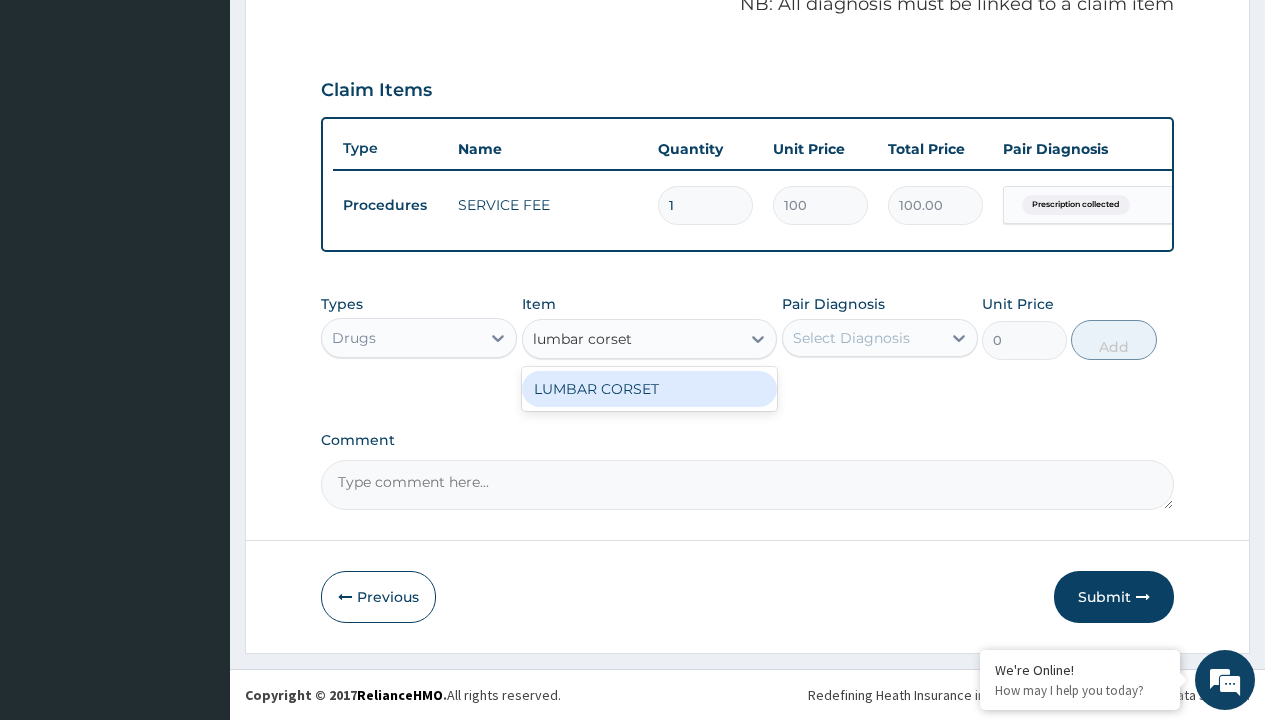 click on "LUMBAR CORSET" at bounding box center (650, 389) 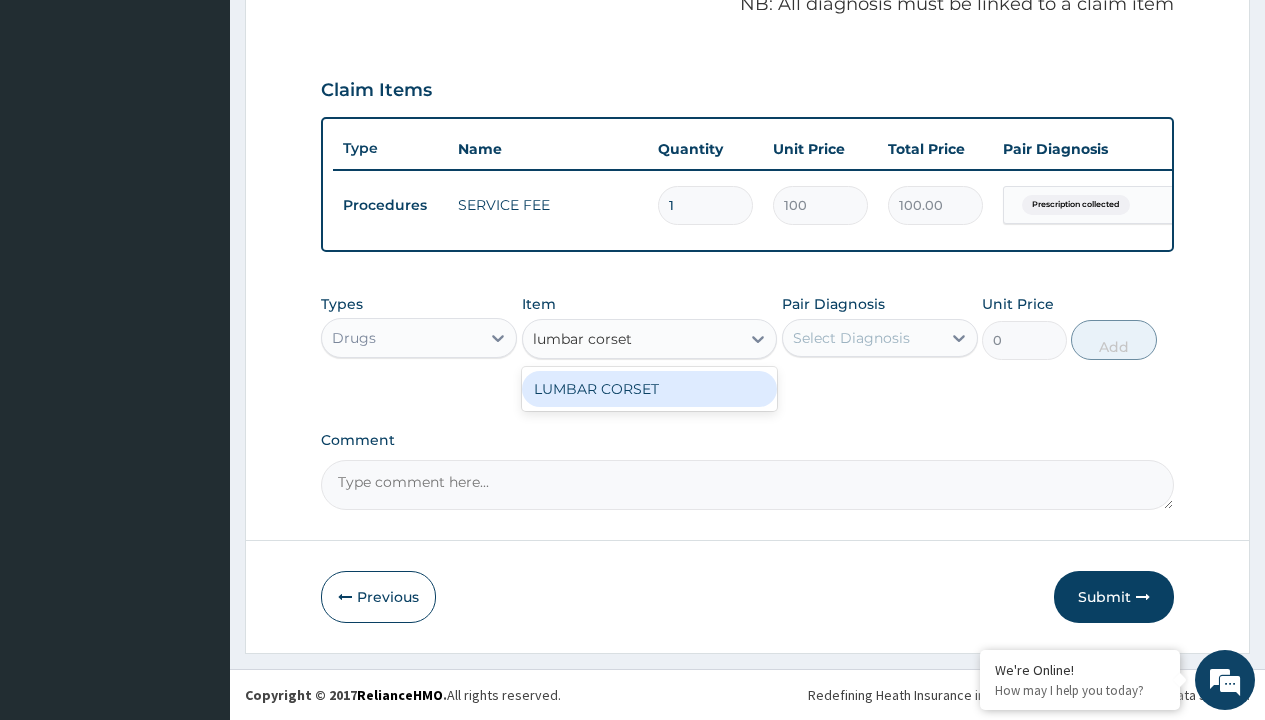 type 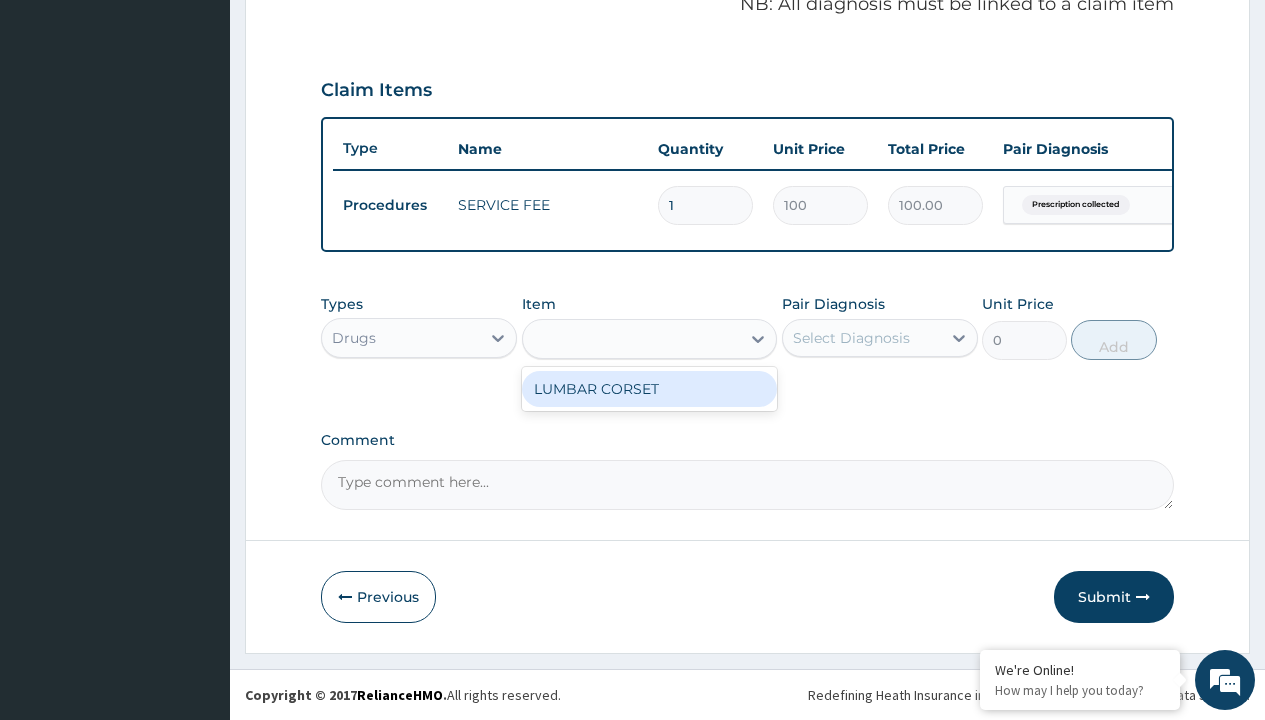 type on "46500" 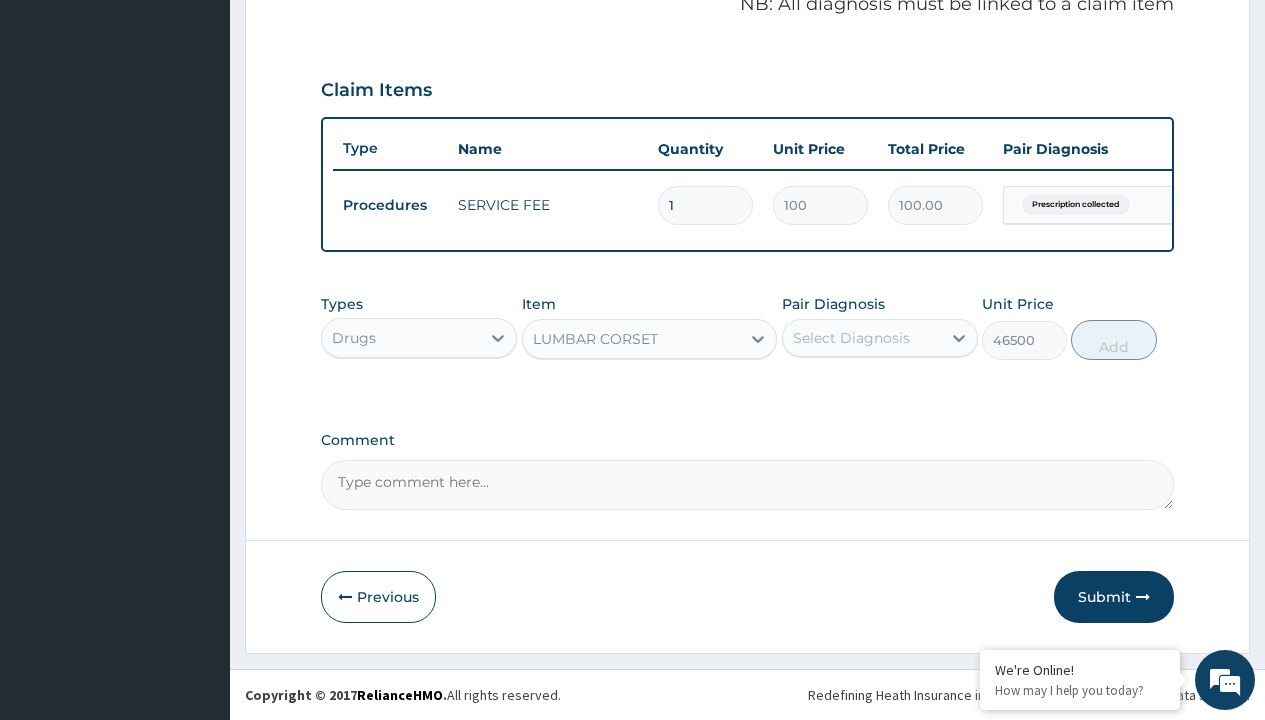 scroll, scrollTop: 0, scrollLeft: 0, axis: both 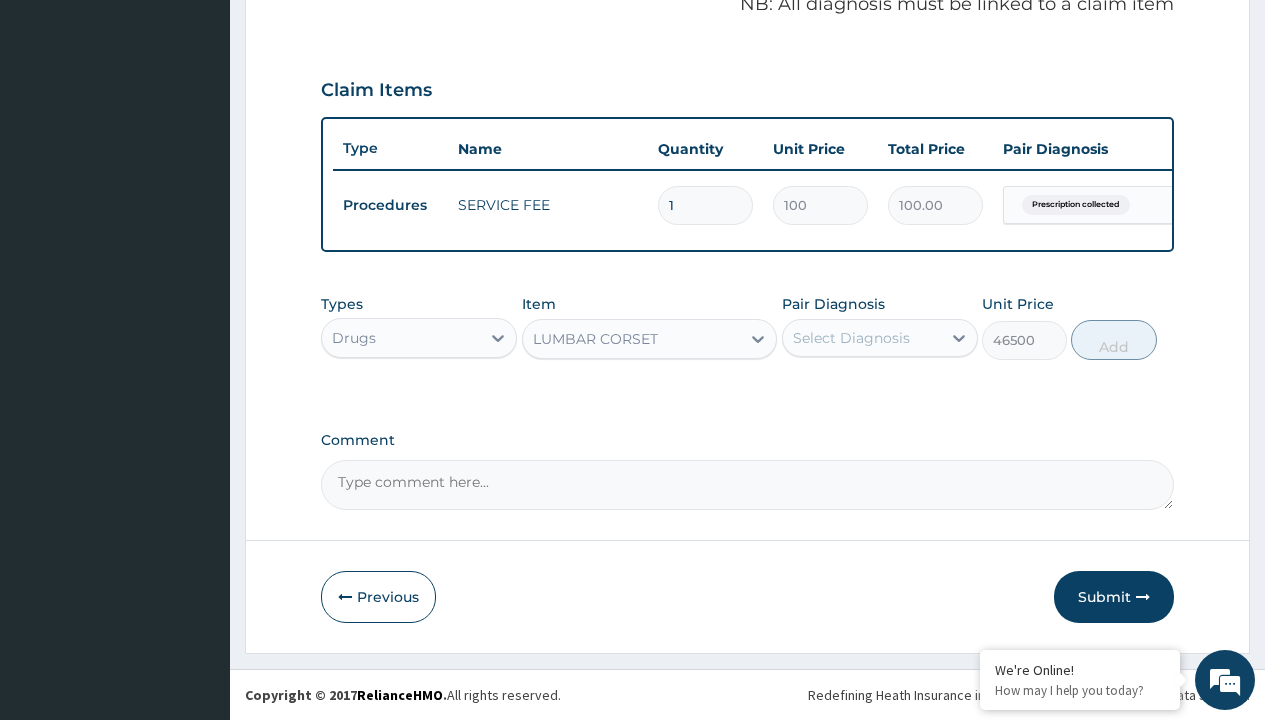click on "Prescription collected" at bounding box center [409, -74] 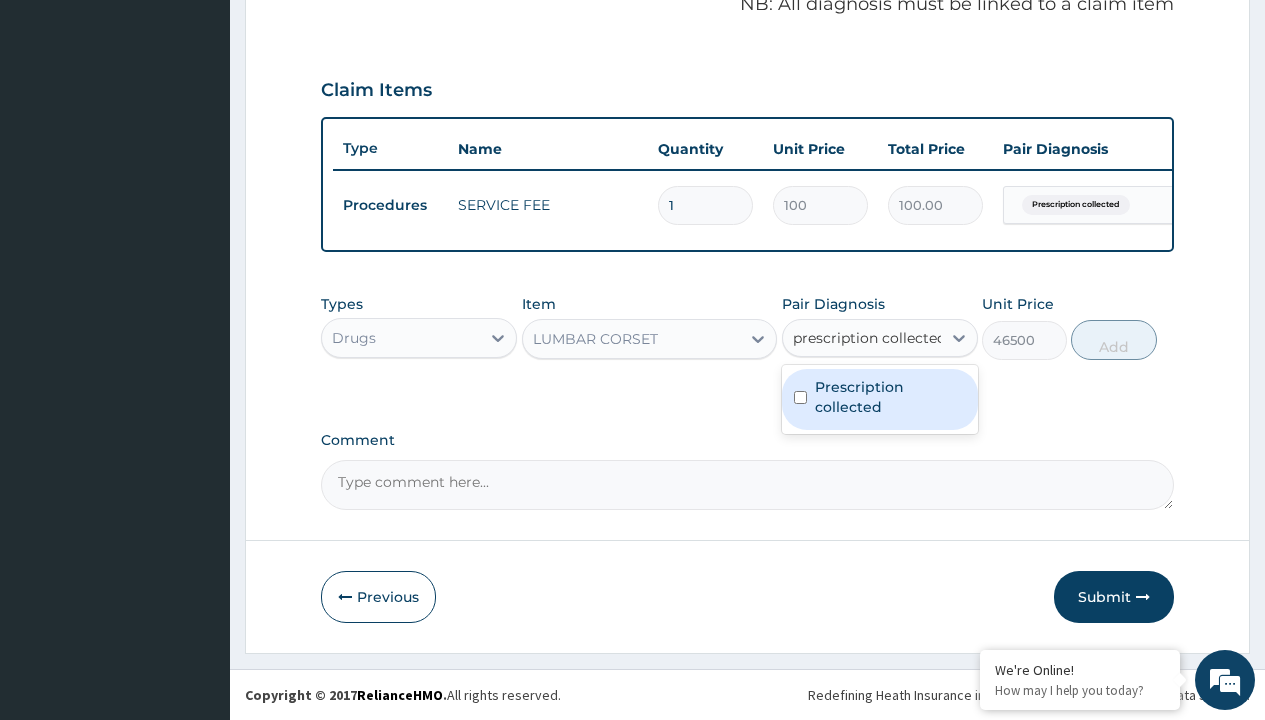 click on "Prescription collected" at bounding box center [890, 397] 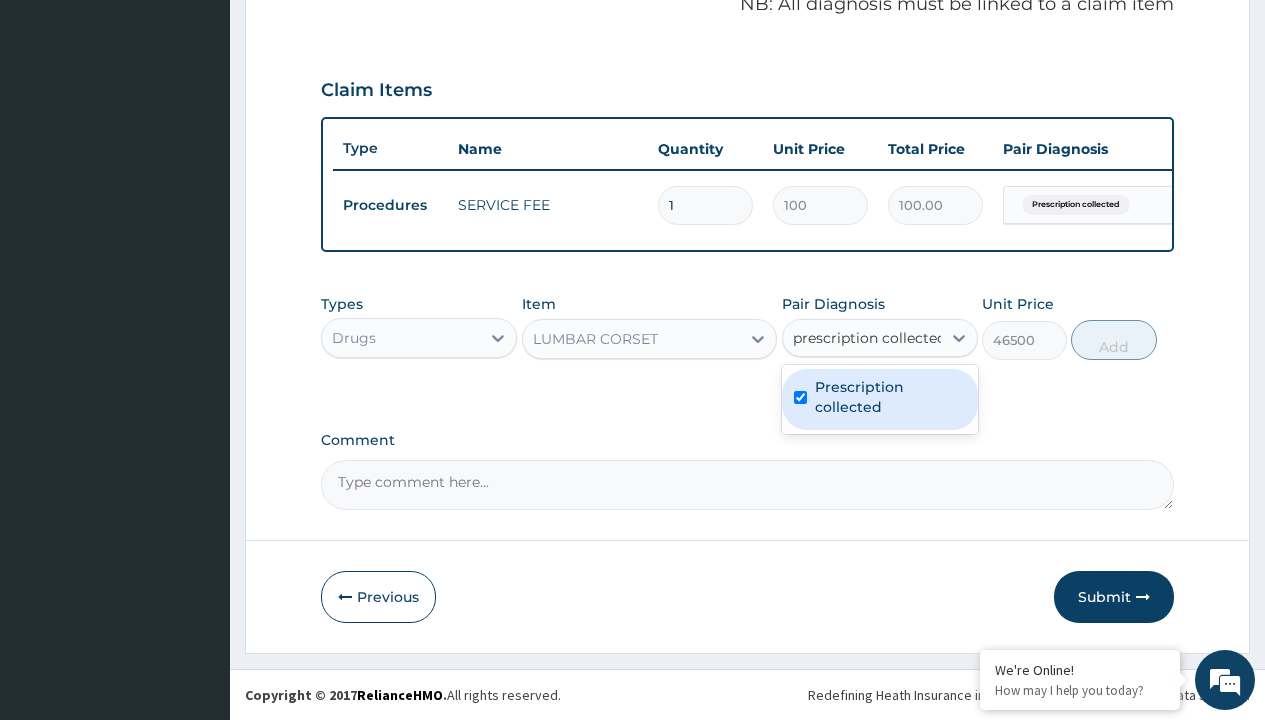type 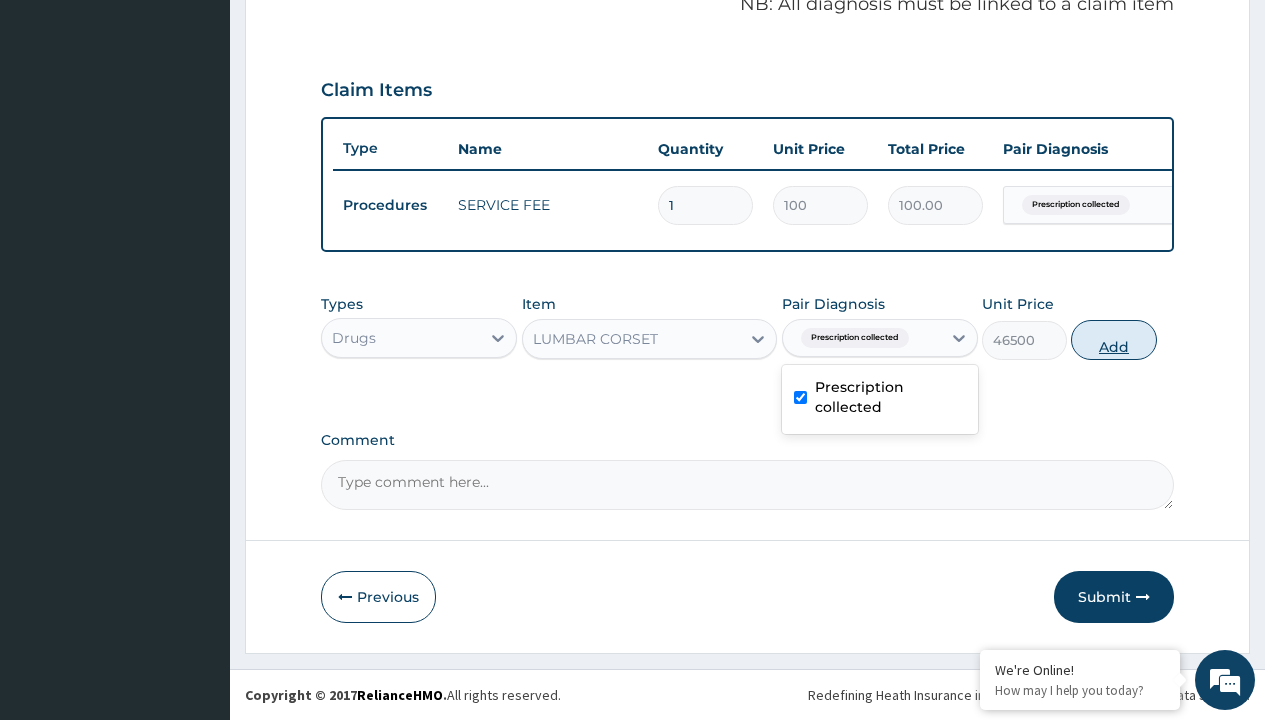 click on "Add" at bounding box center (1113, 340) 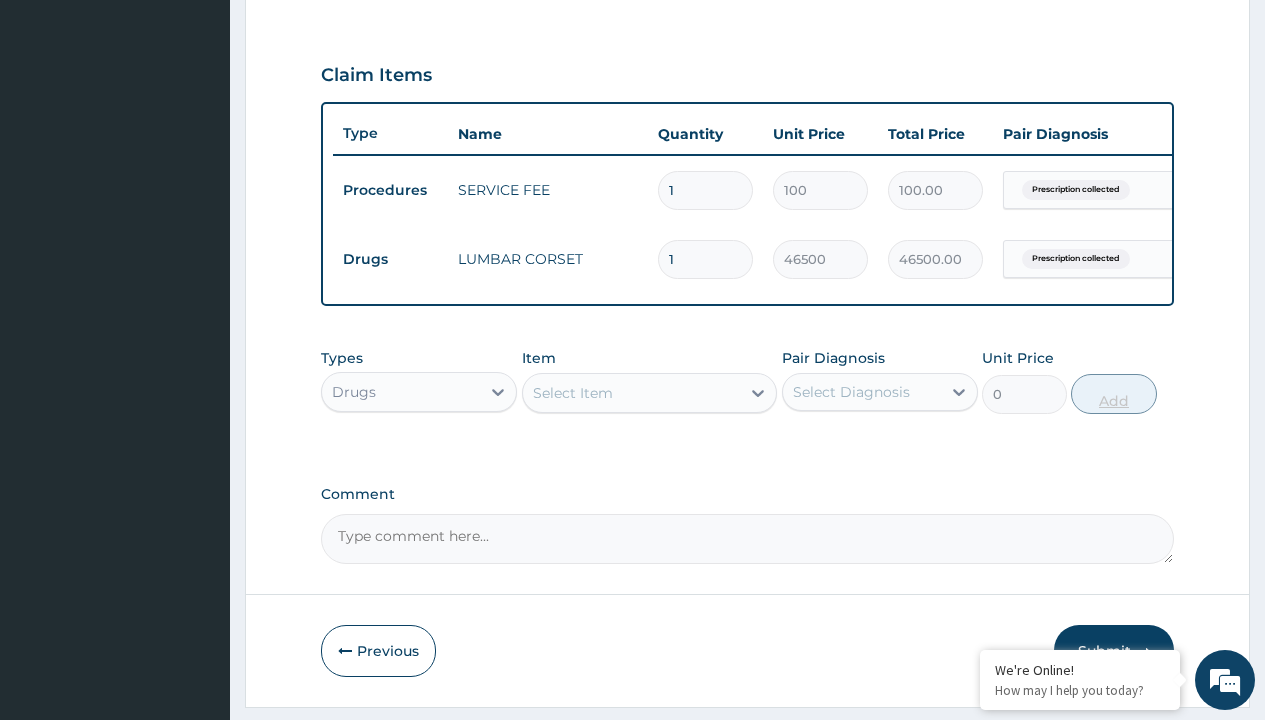scroll, scrollTop: 0, scrollLeft: 0, axis: both 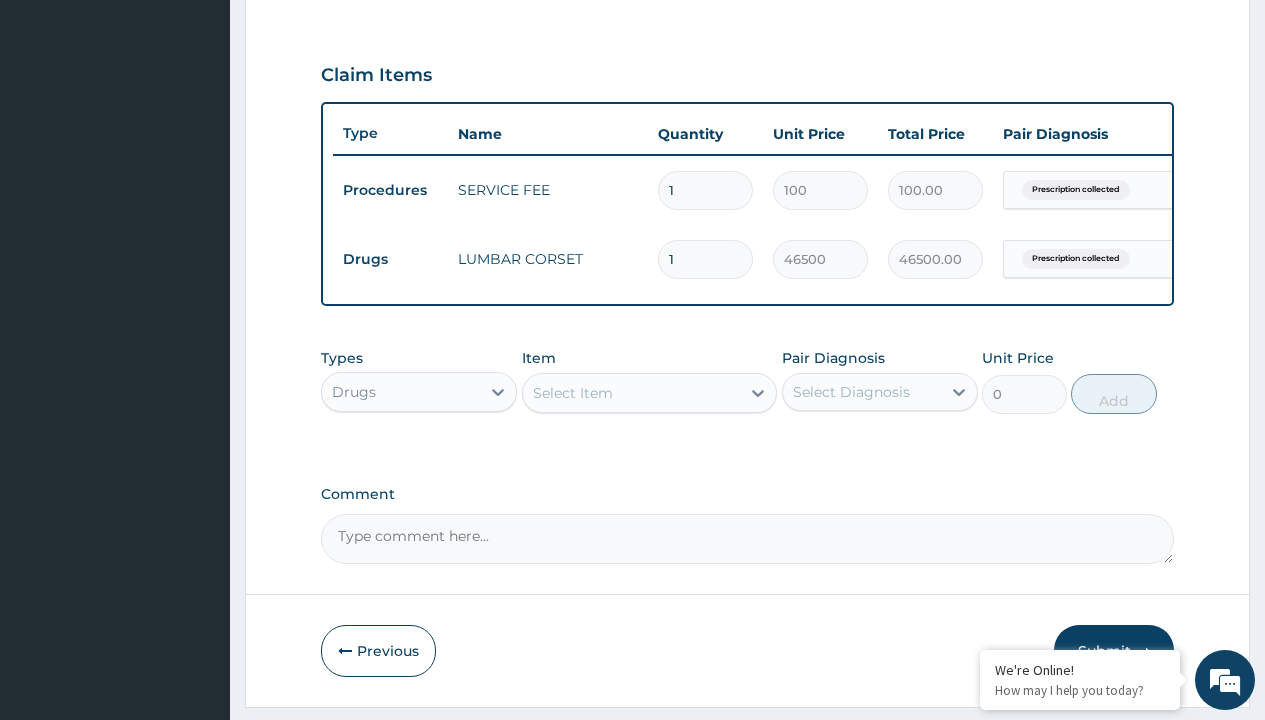 click on "Drugs" at bounding box center [390, 259] 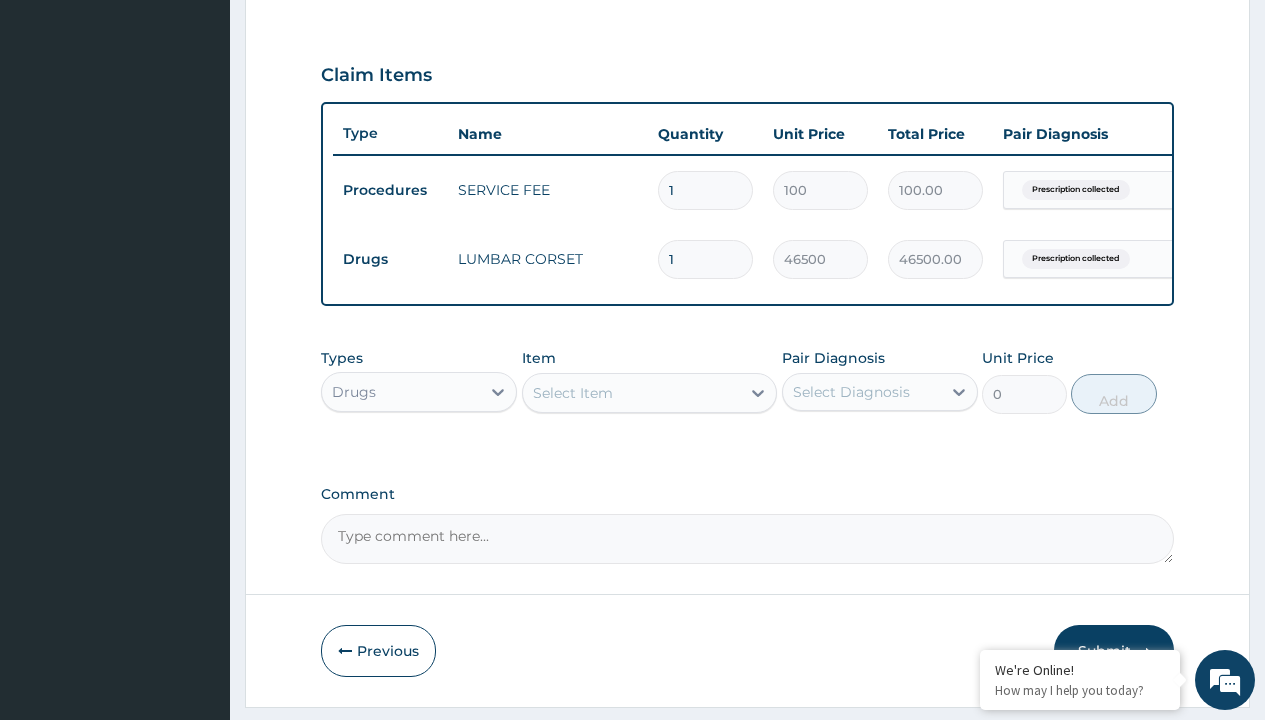 type on "procedures" 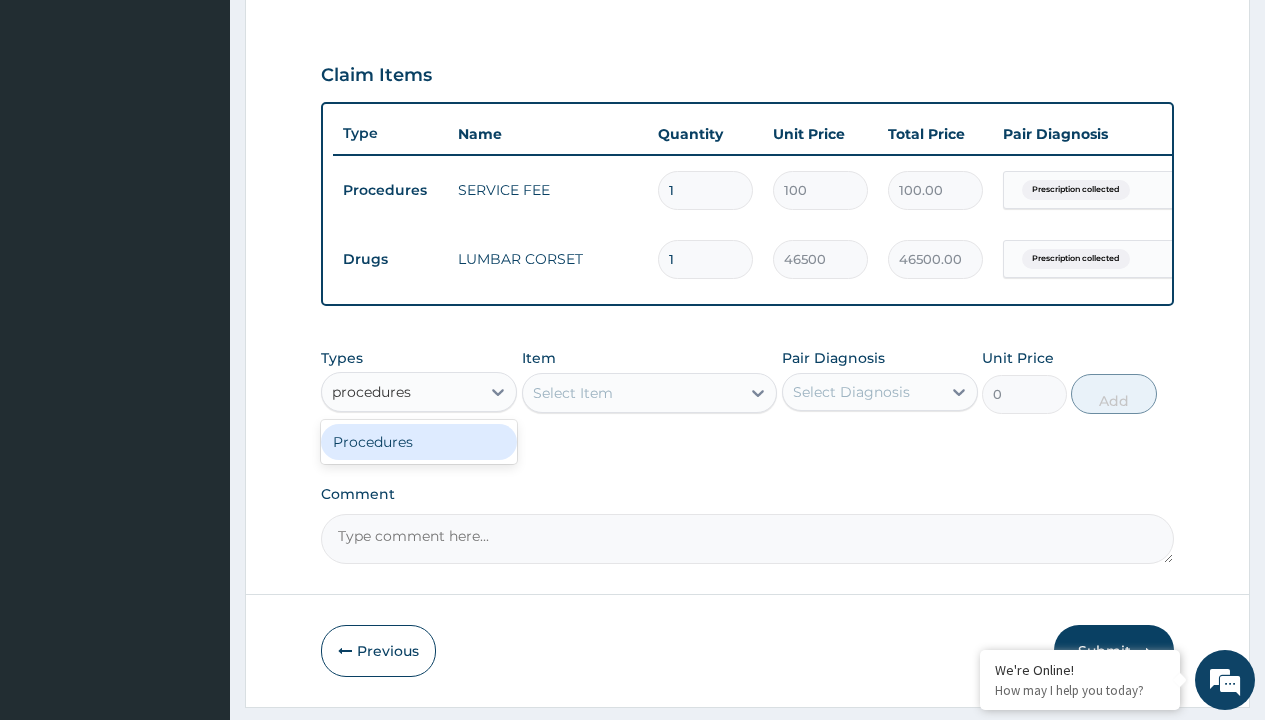 click on "Procedures" at bounding box center (419, 442) 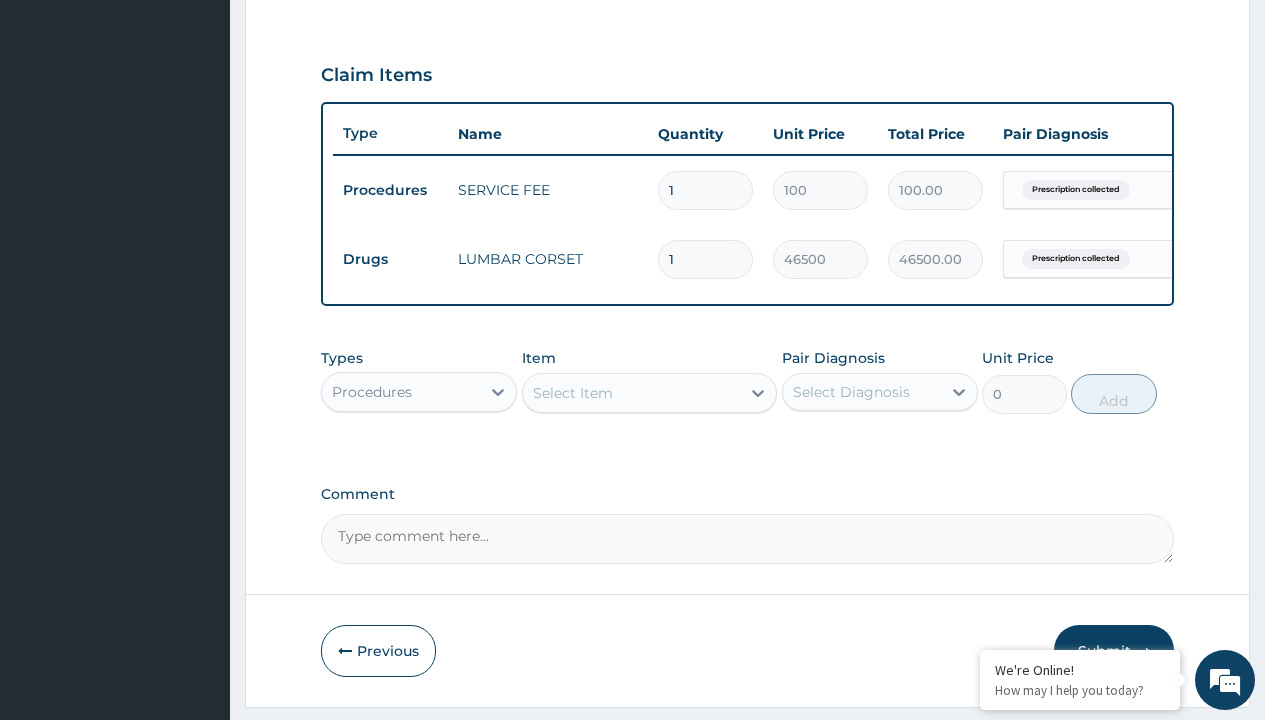 scroll, scrollTop: 0, scrollLeft: 0, axis: both 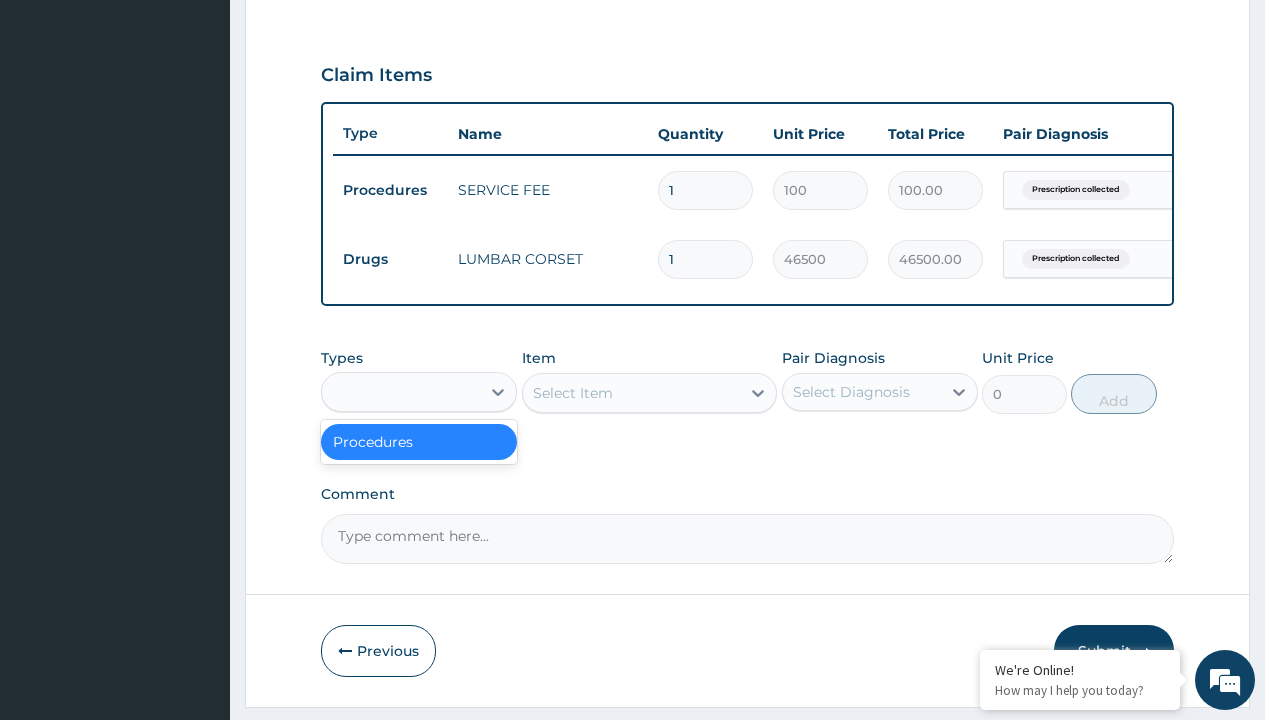 type on "procedures" 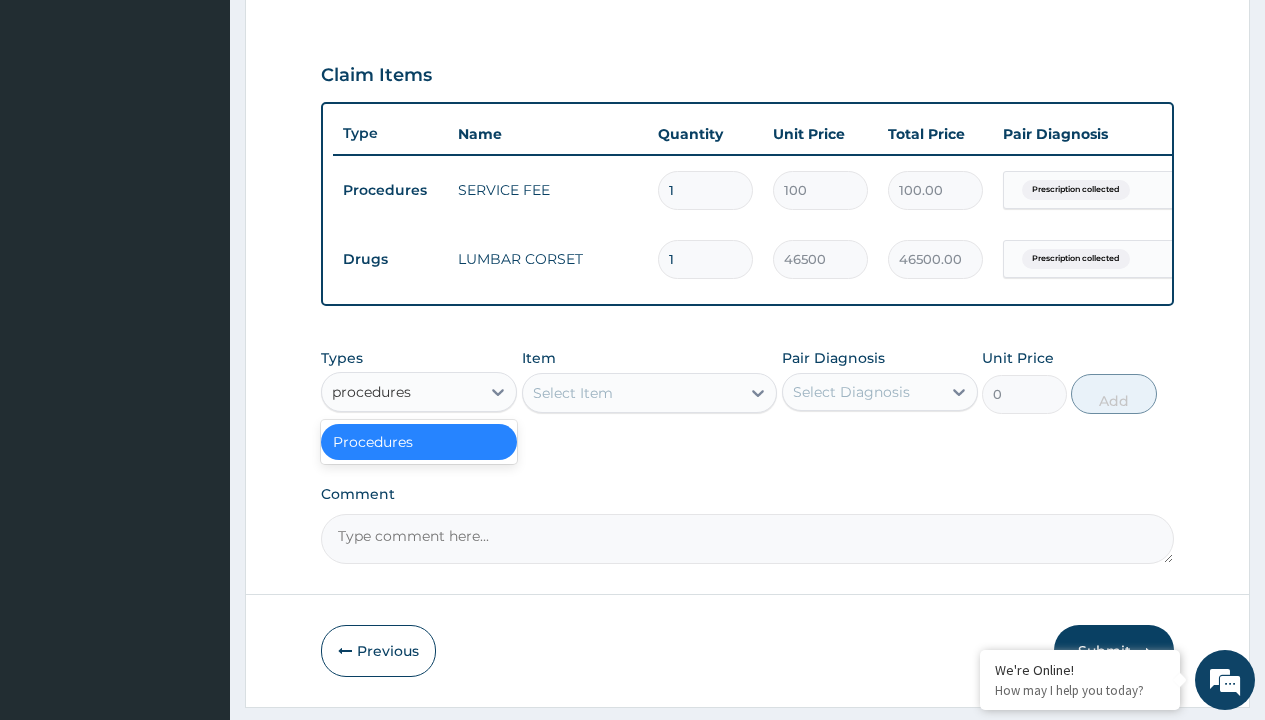 scroll, scrollTop: 0, scrollLeft: 0, axis: both 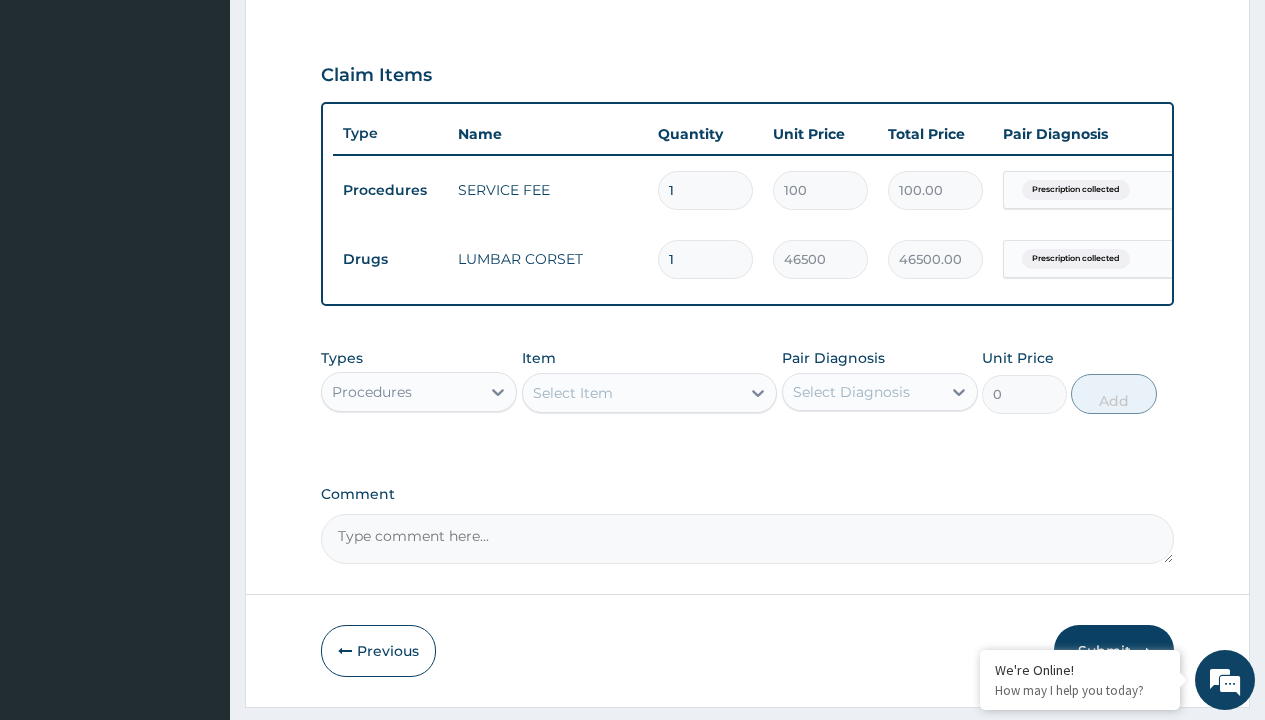 click on "Select Item" at bounding box center (573, 393) 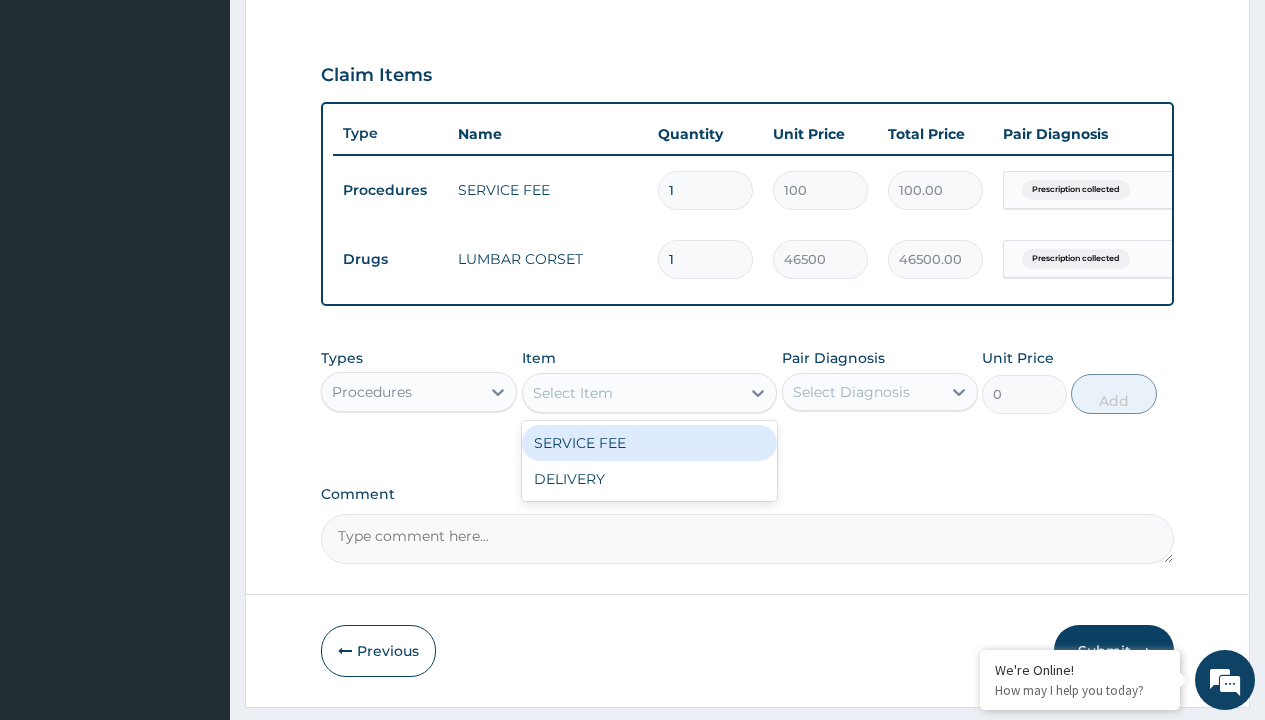 type on "delivery" 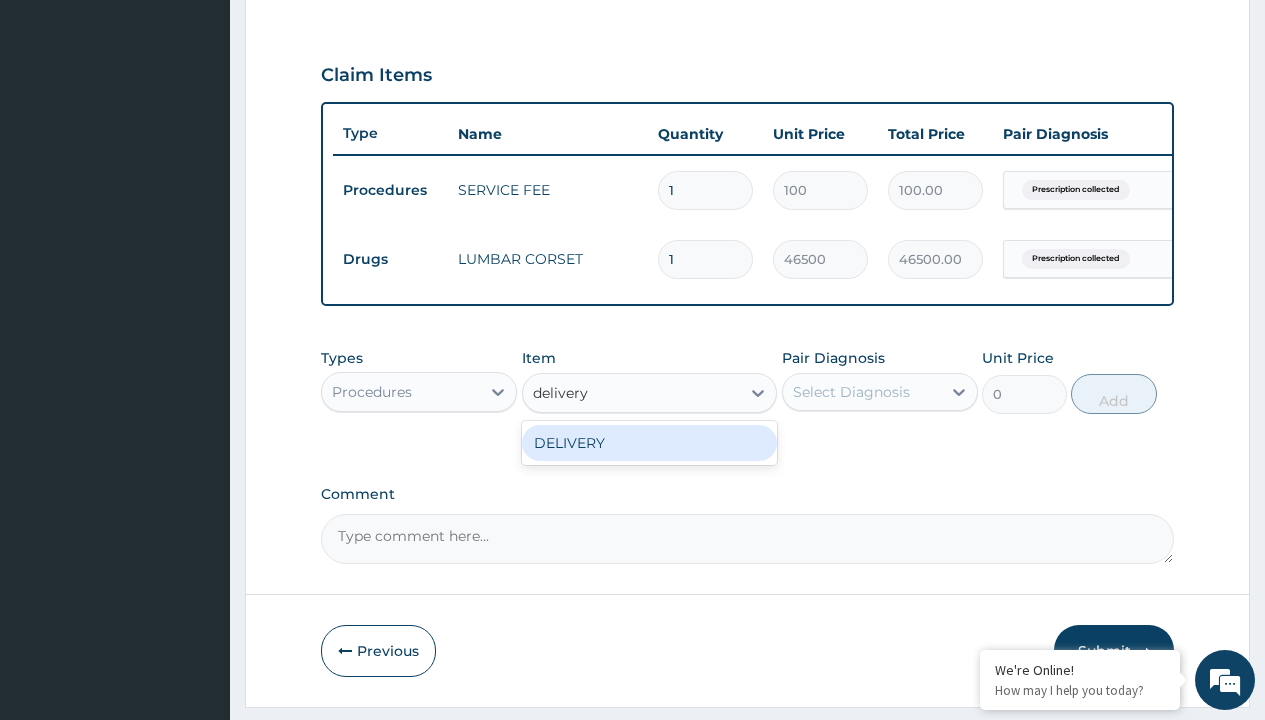 click on "DELIVERY" at bounding box center [650, 443] 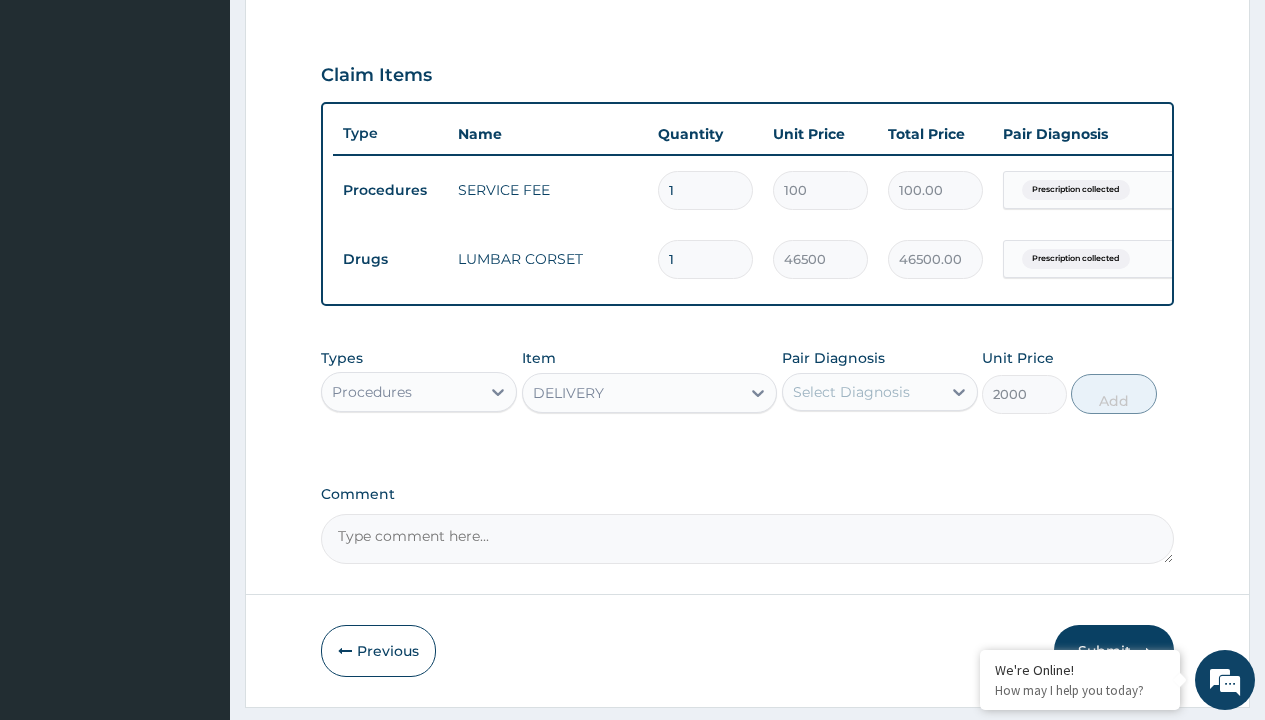 scroll, scrollTop: 0, scrollLeft: 0, axis: both 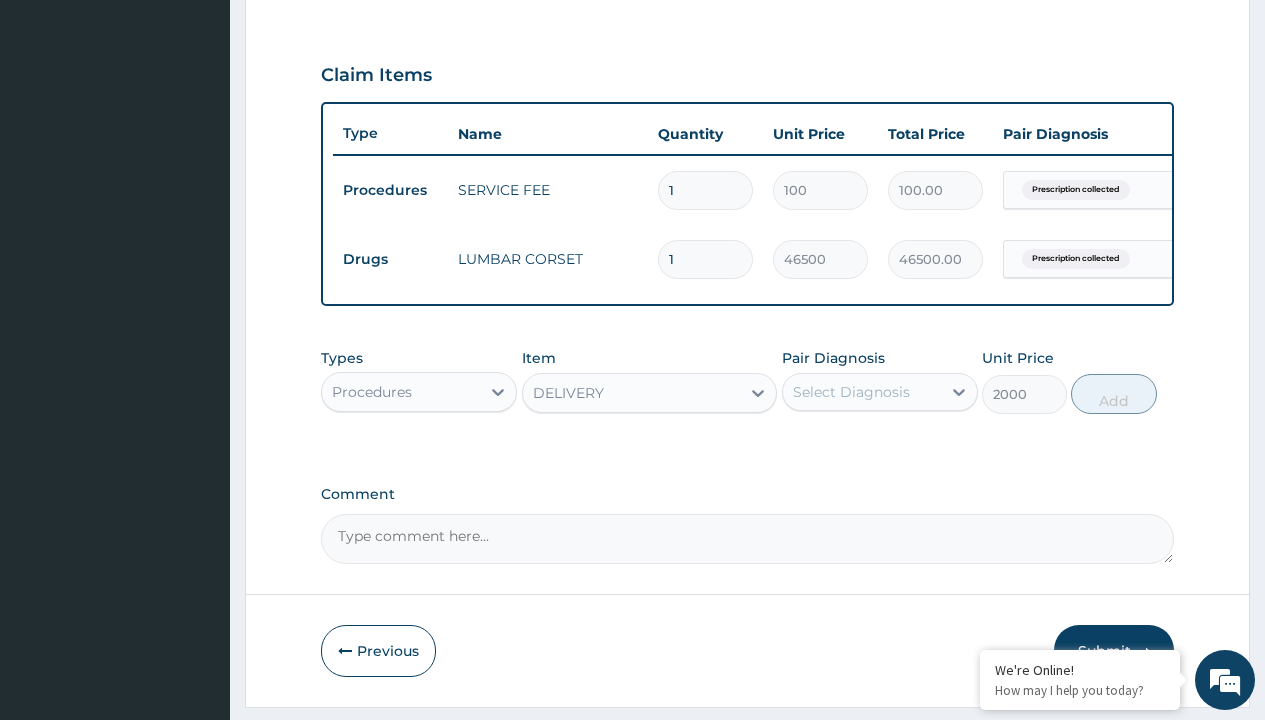 click on "Prescription collected" at bounding box center (409, -89) 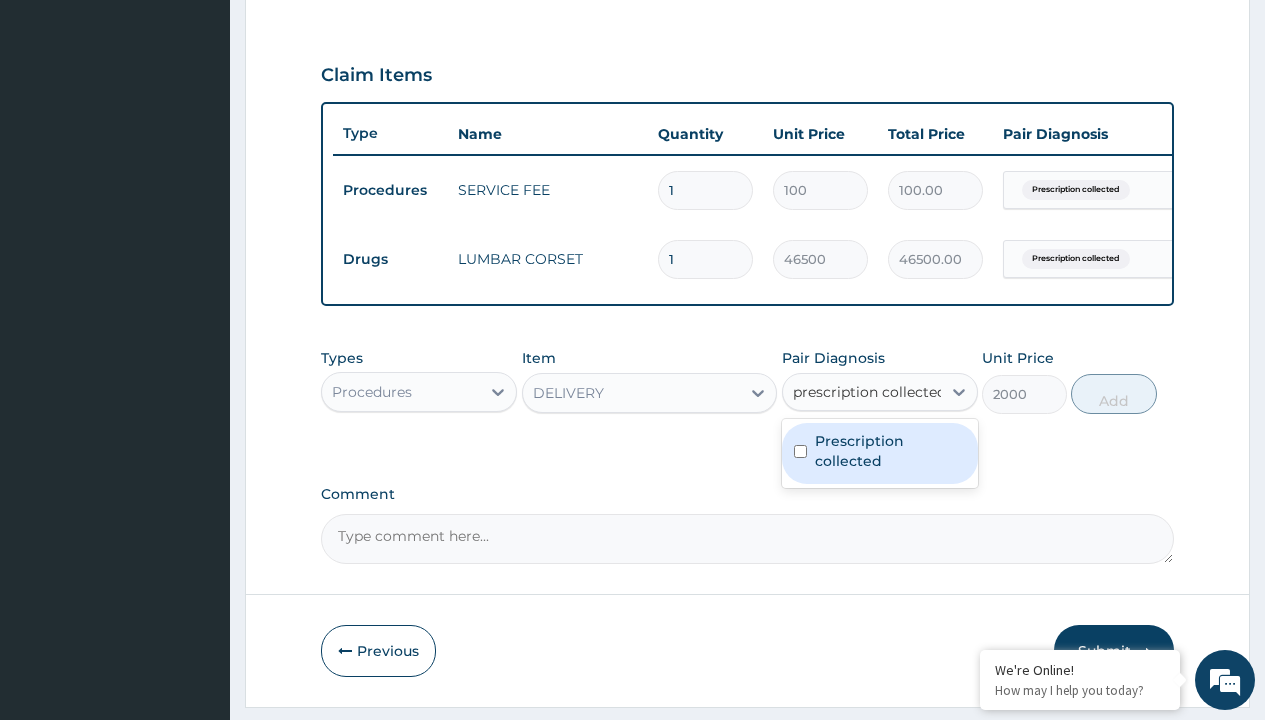 click on "Prescription collected" at bounding box center (890, 451) 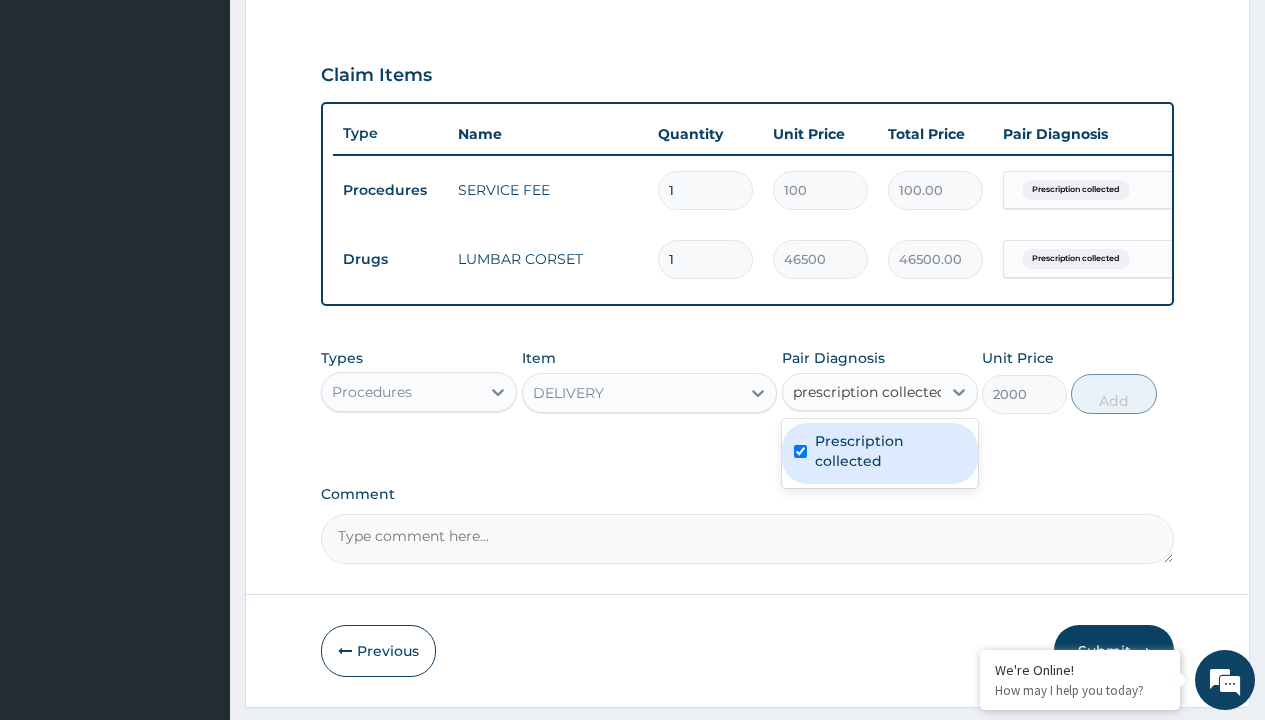type 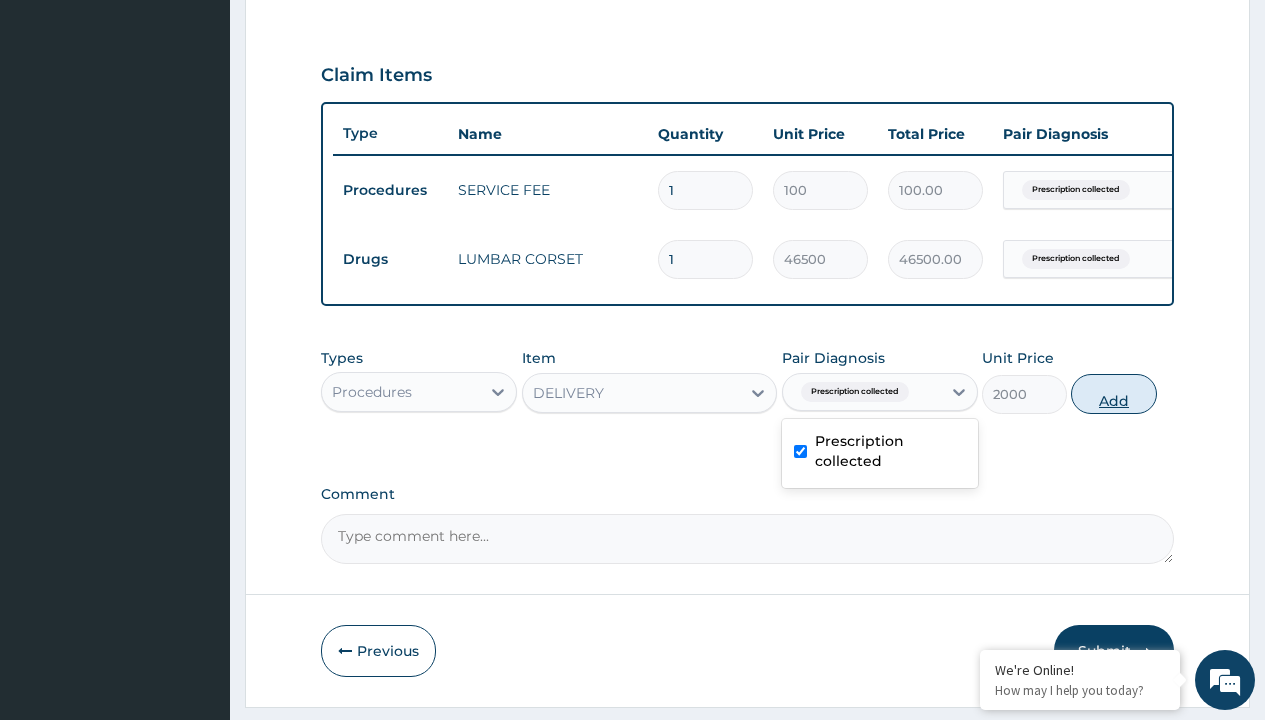 click on "Add" at bounding box center [1113, 394] 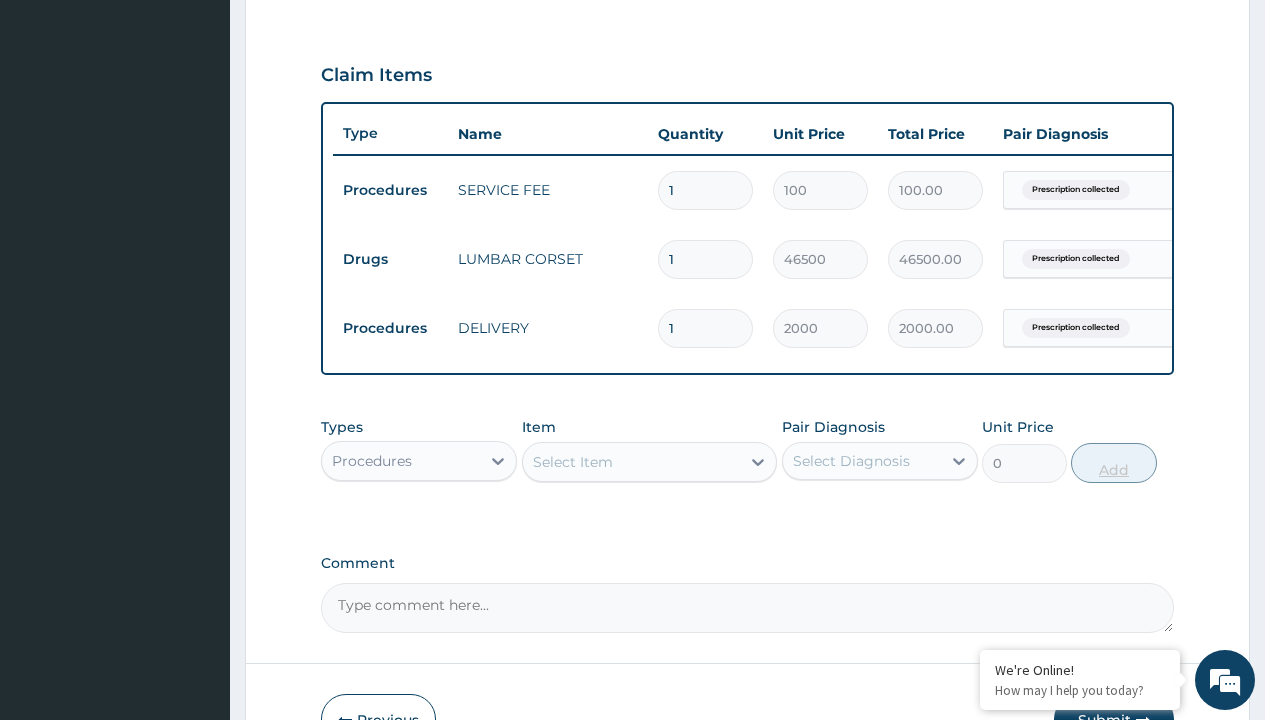 scroll, scrollTop: 711, scrollLeft: 0, axis: vertical 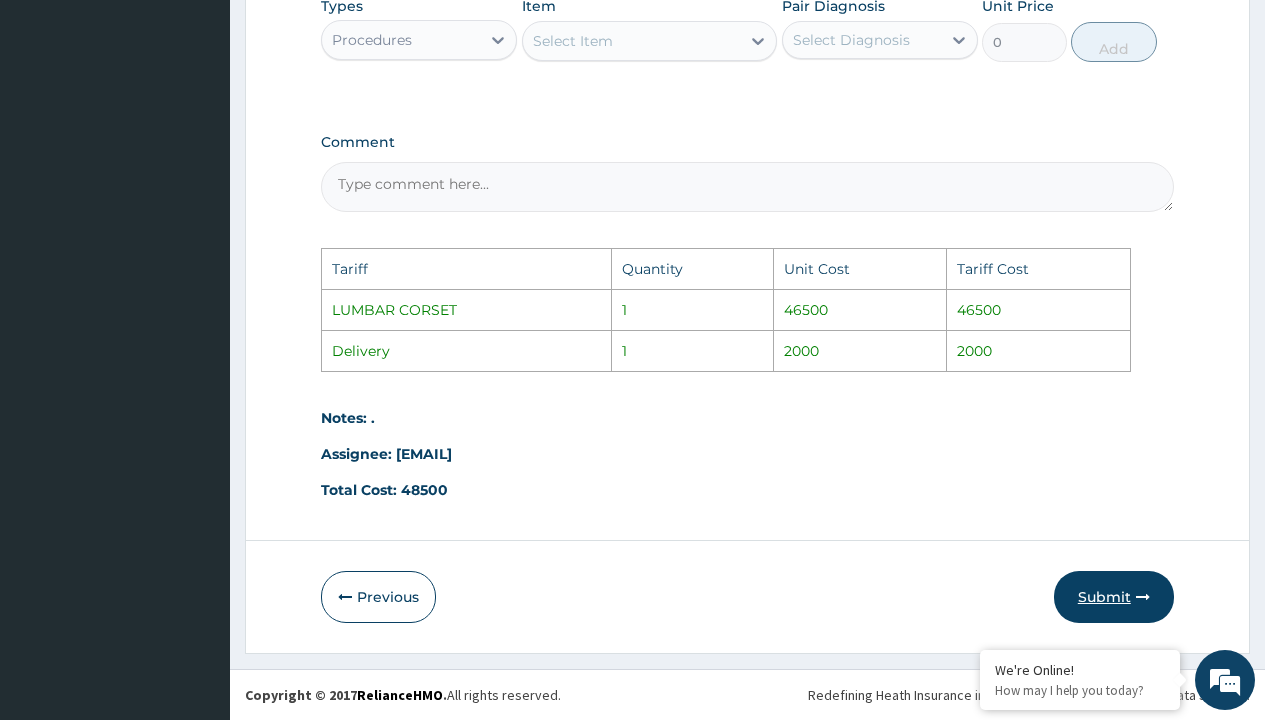 click on "Submit" at bounding box center (1114, 597) 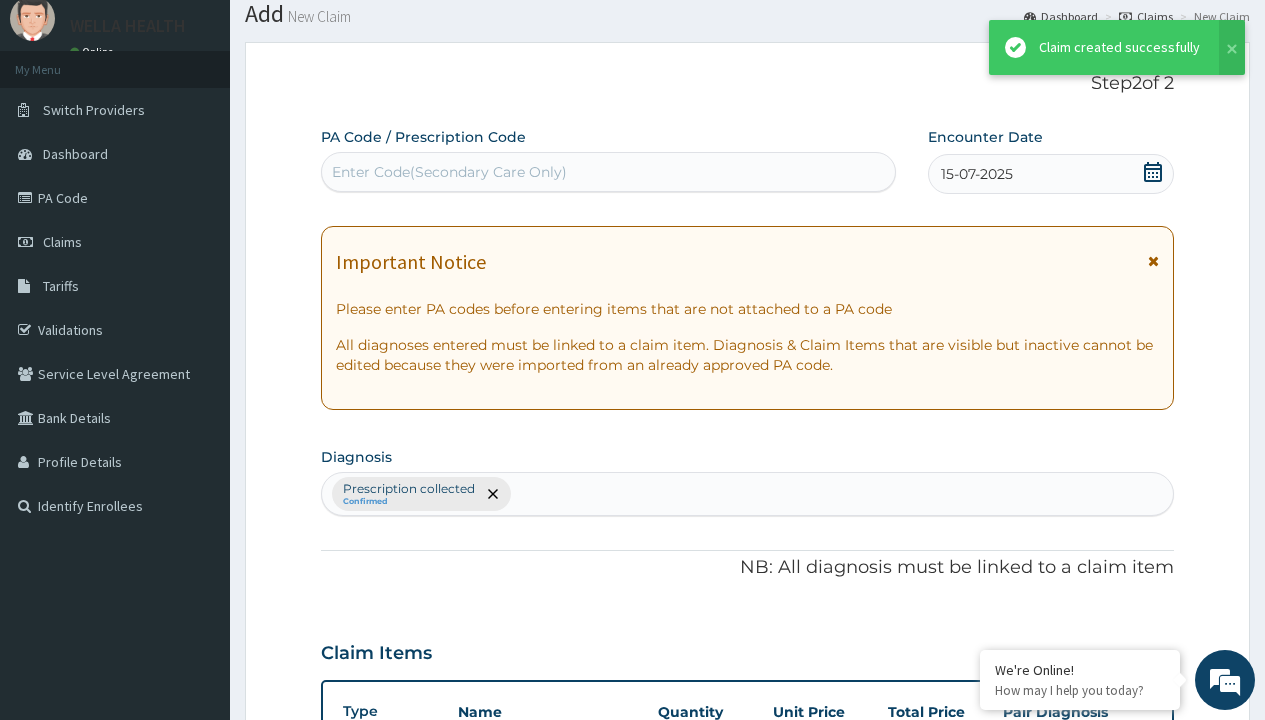scroll, scrollTop: 780, scrollLeft: 0, axis: vertical 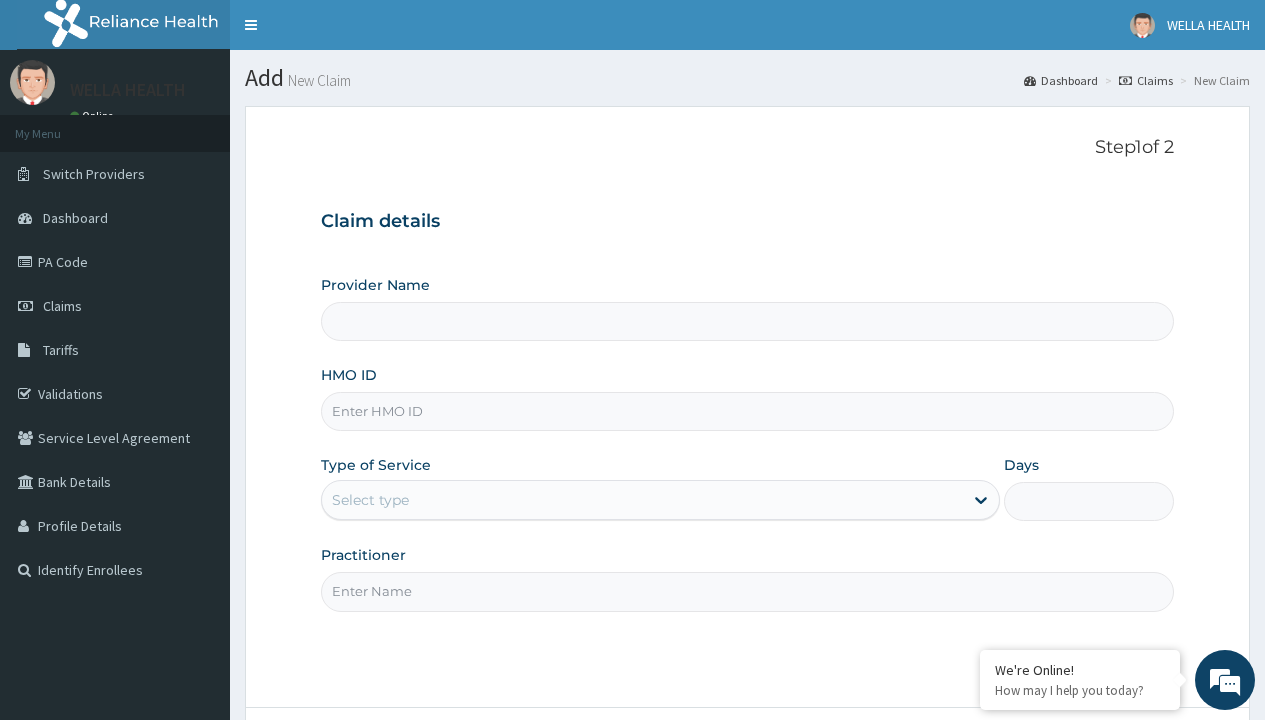 type on "Pharmacy Pick Up ( WellaHealth)" 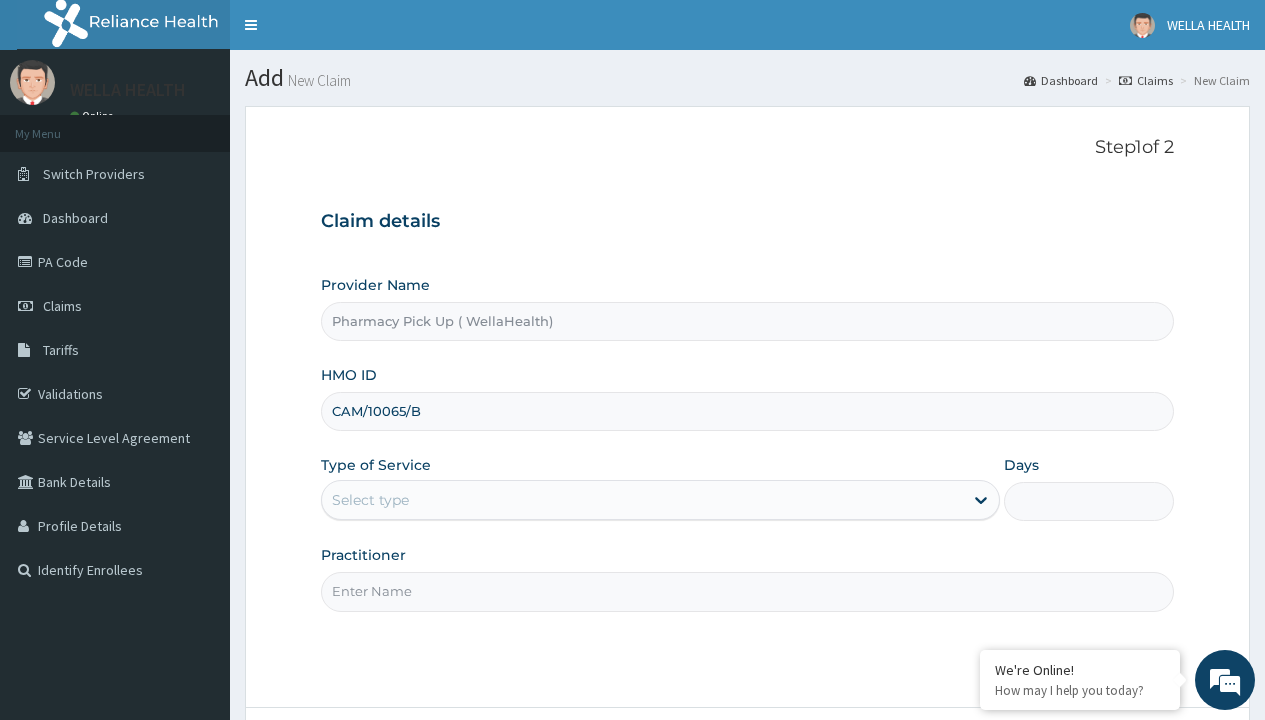 type on "CAM/10065/B" 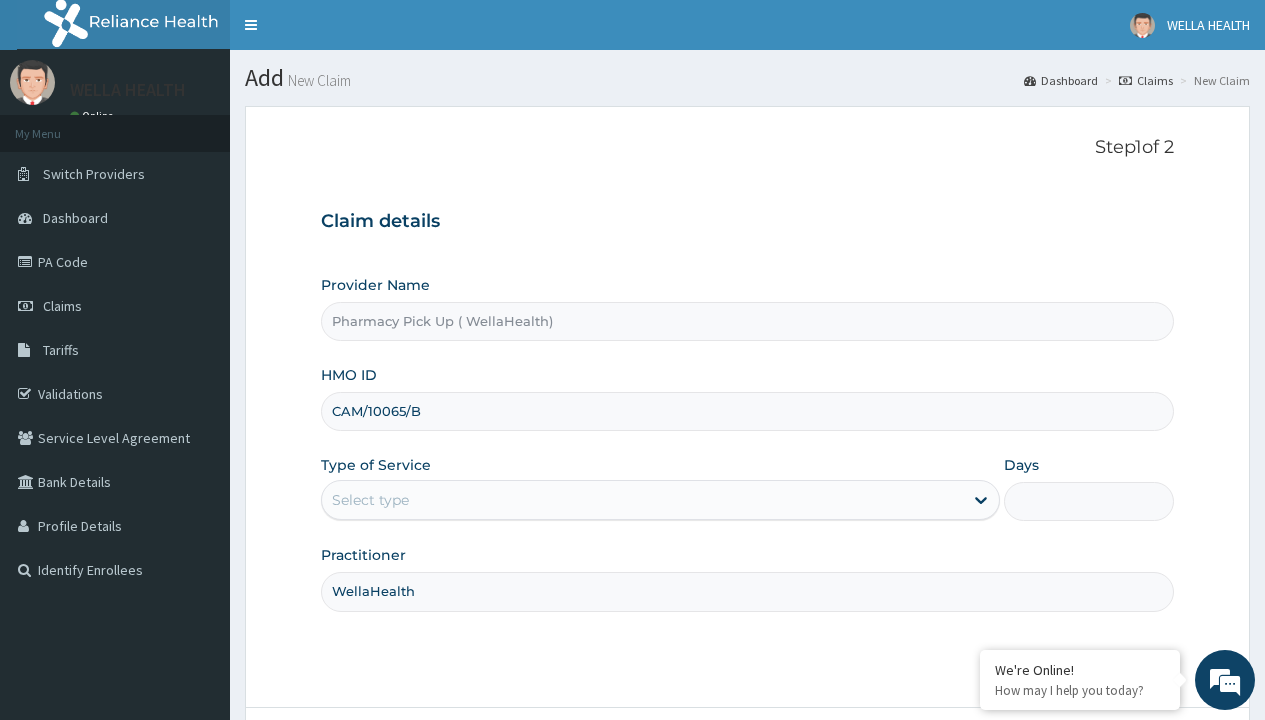 type on "WellaHealth" 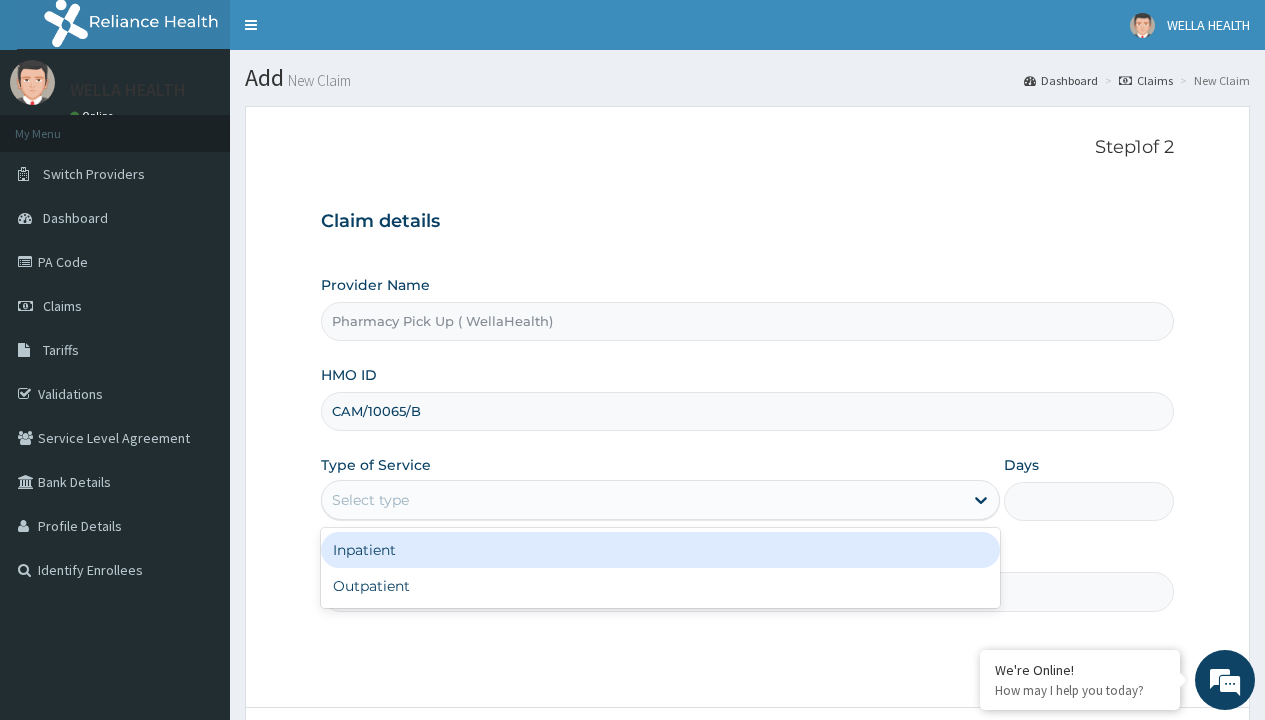 click on "Outpatient" at bounding box center [660, 586] 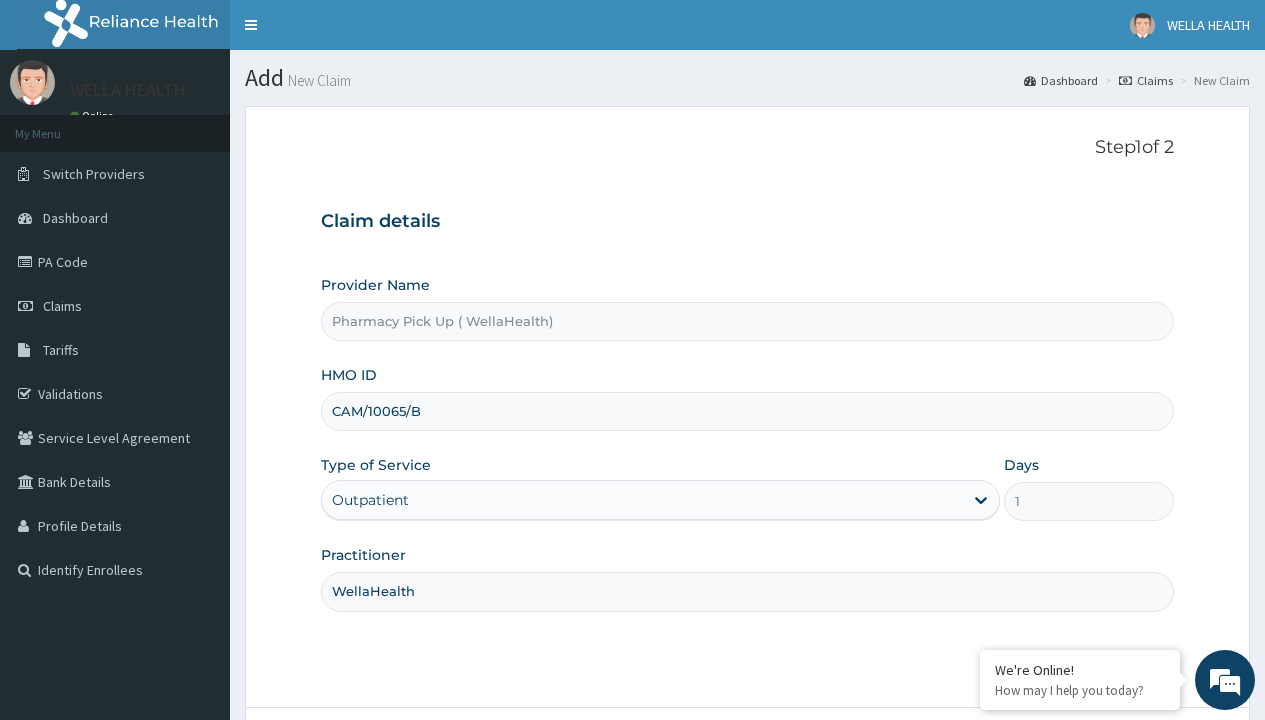 click on "Next" at bounding box center (1123, 764) 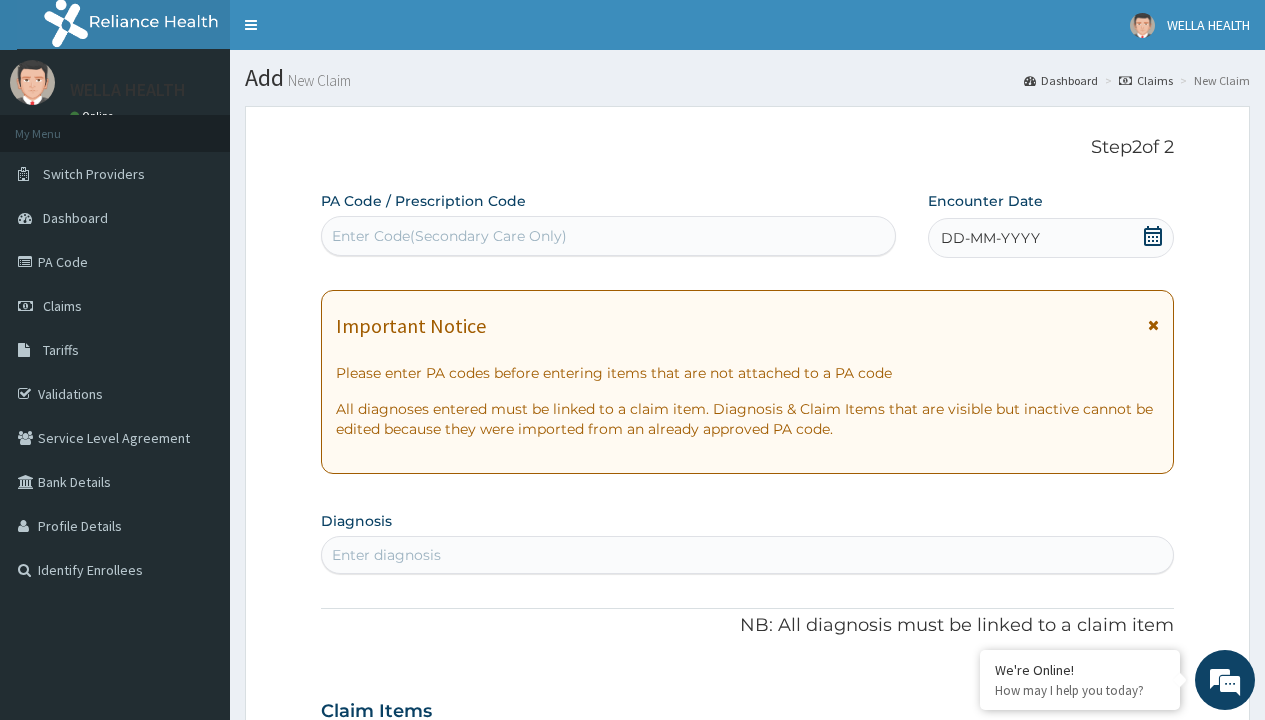 scroll, scrollTop: 167, scrollLeft: 0, axis: vertical 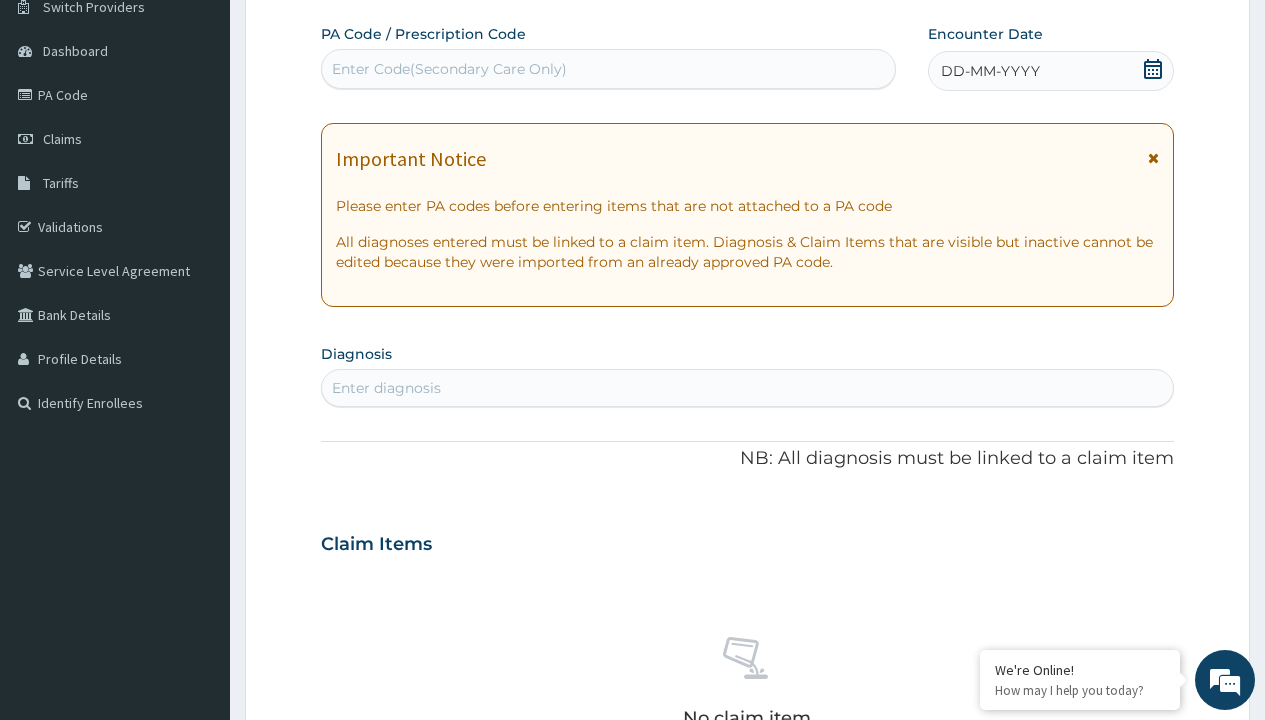 click on "DD-MM-YYYY" at bounding box center [990, 71] 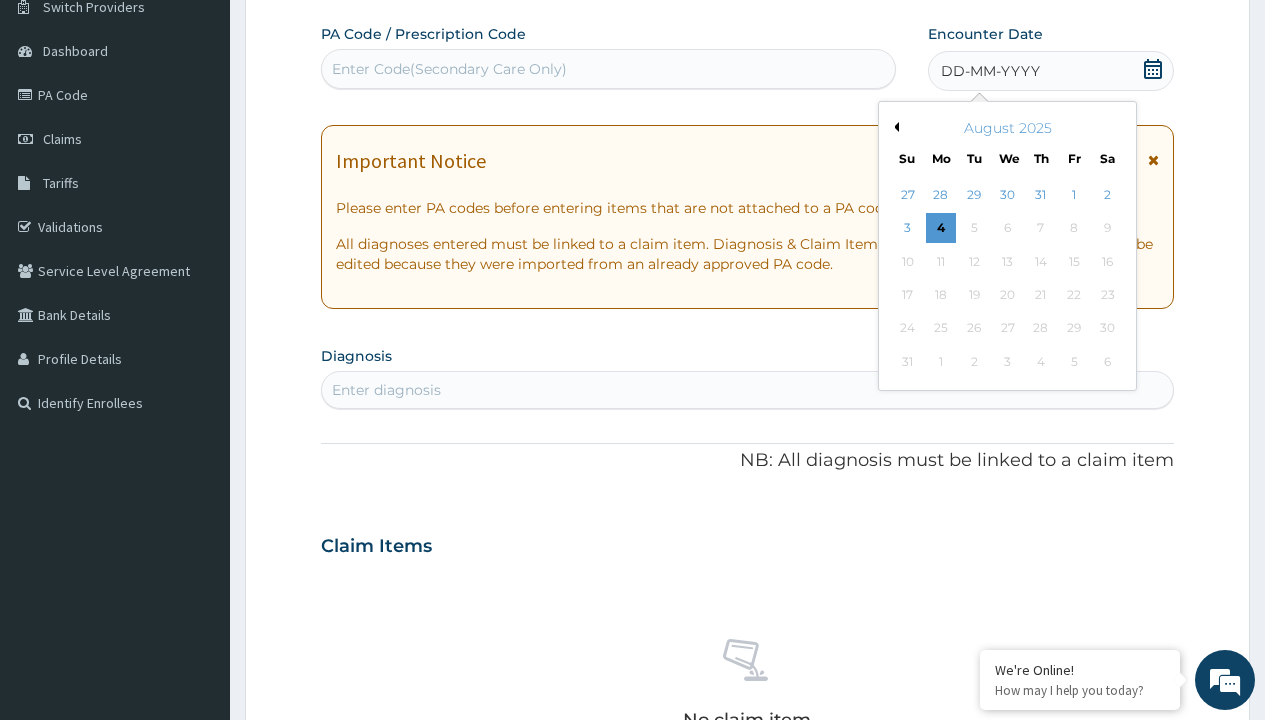 click on "Previous Month" at bounding box center [894, 127] 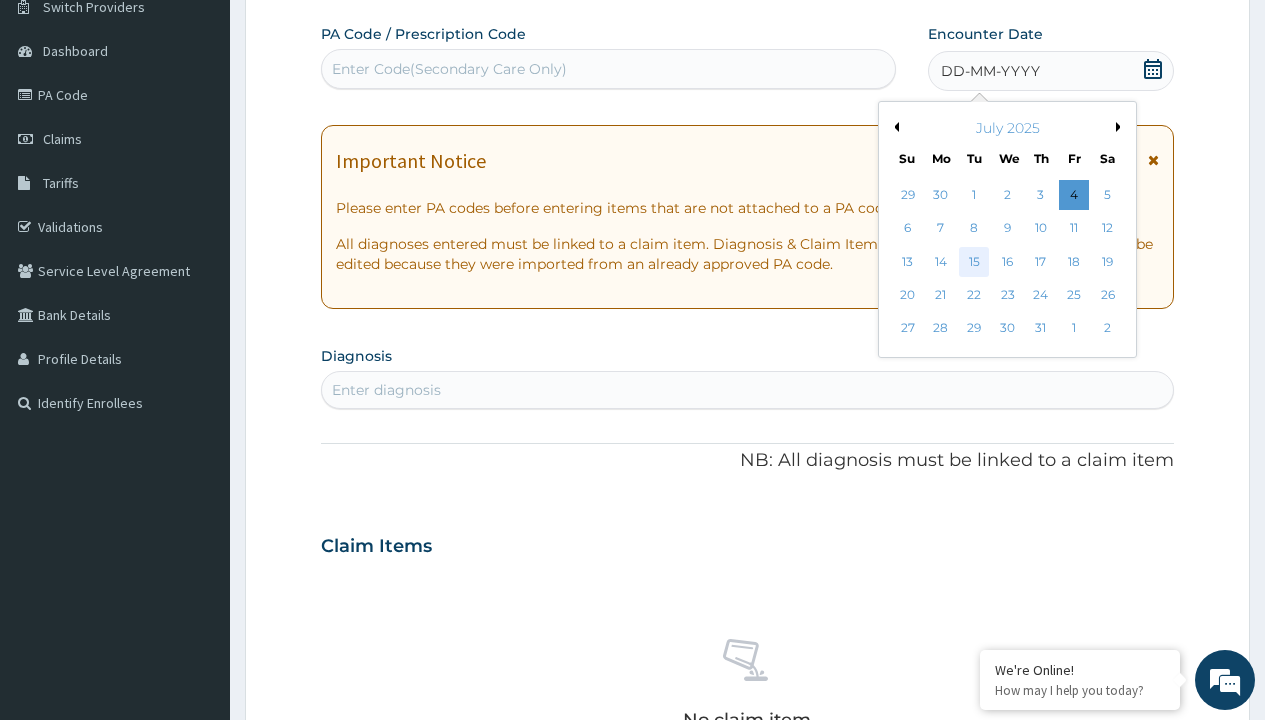 click on "15" at bounding box center (974, 262) 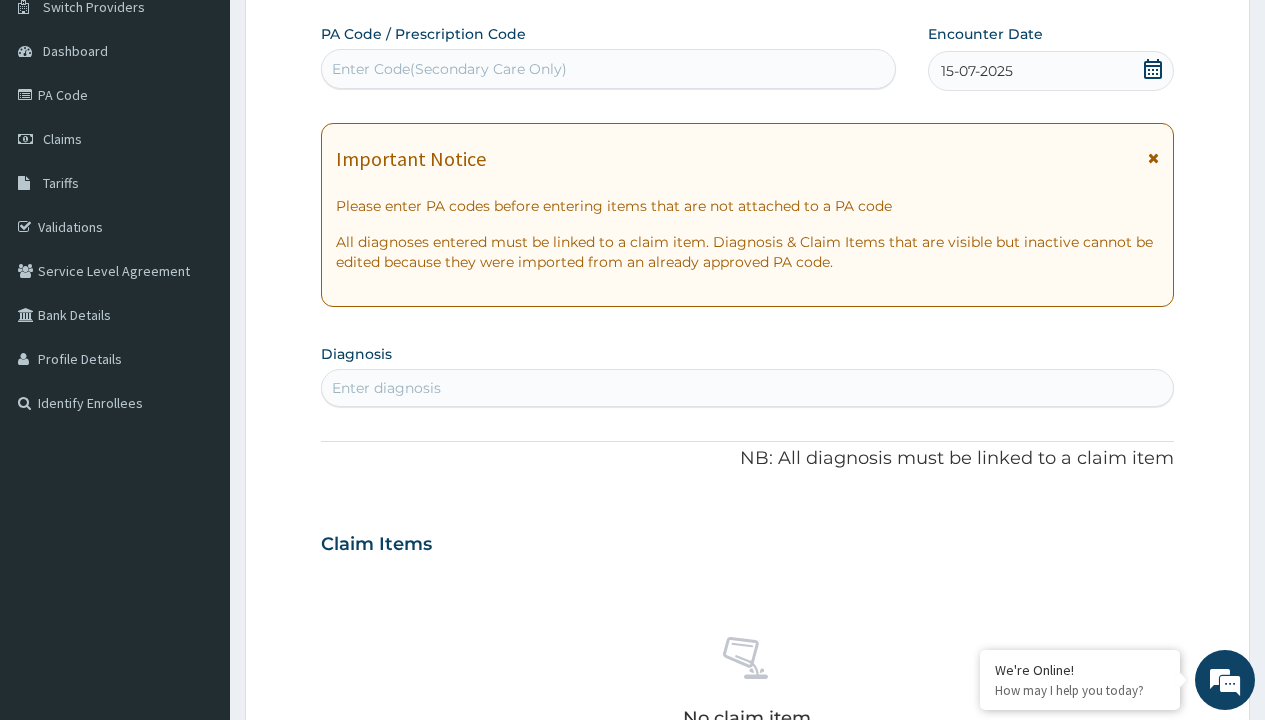 click on "Enter diagnosis" at bounding box center [386, 388] 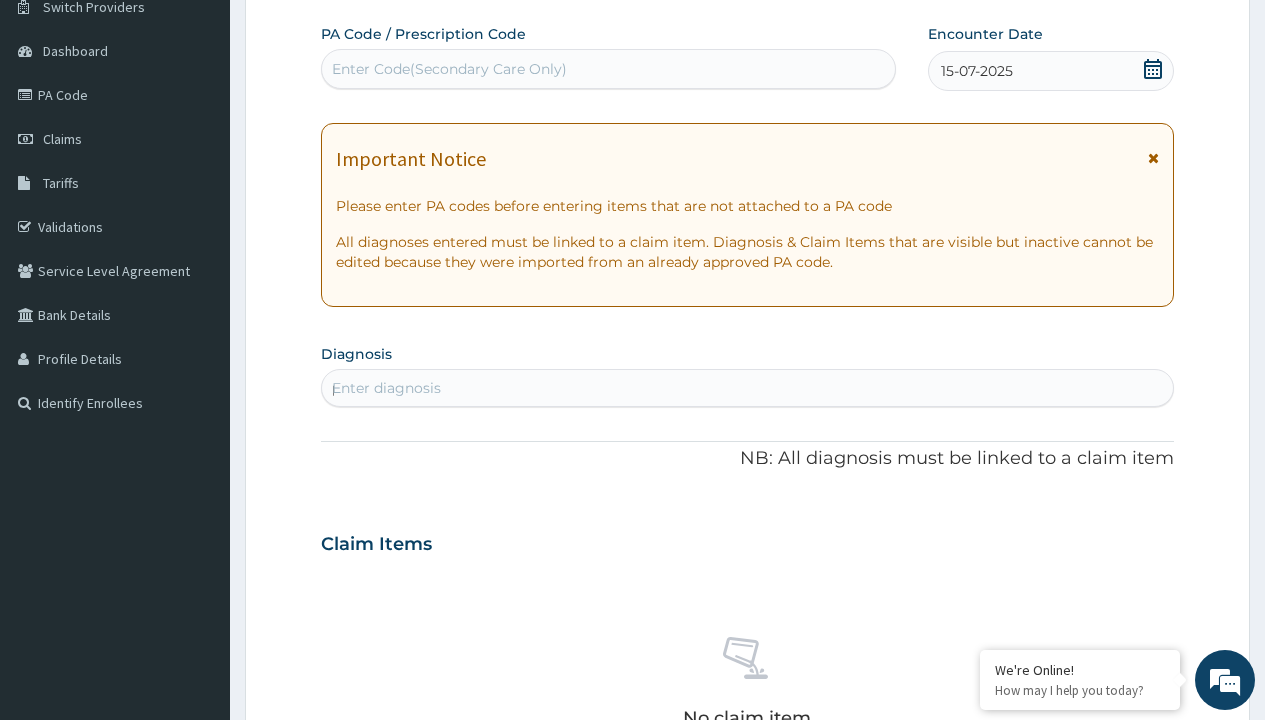 scroll, scrollTop: 0, scrollLeft: 0, axis: both 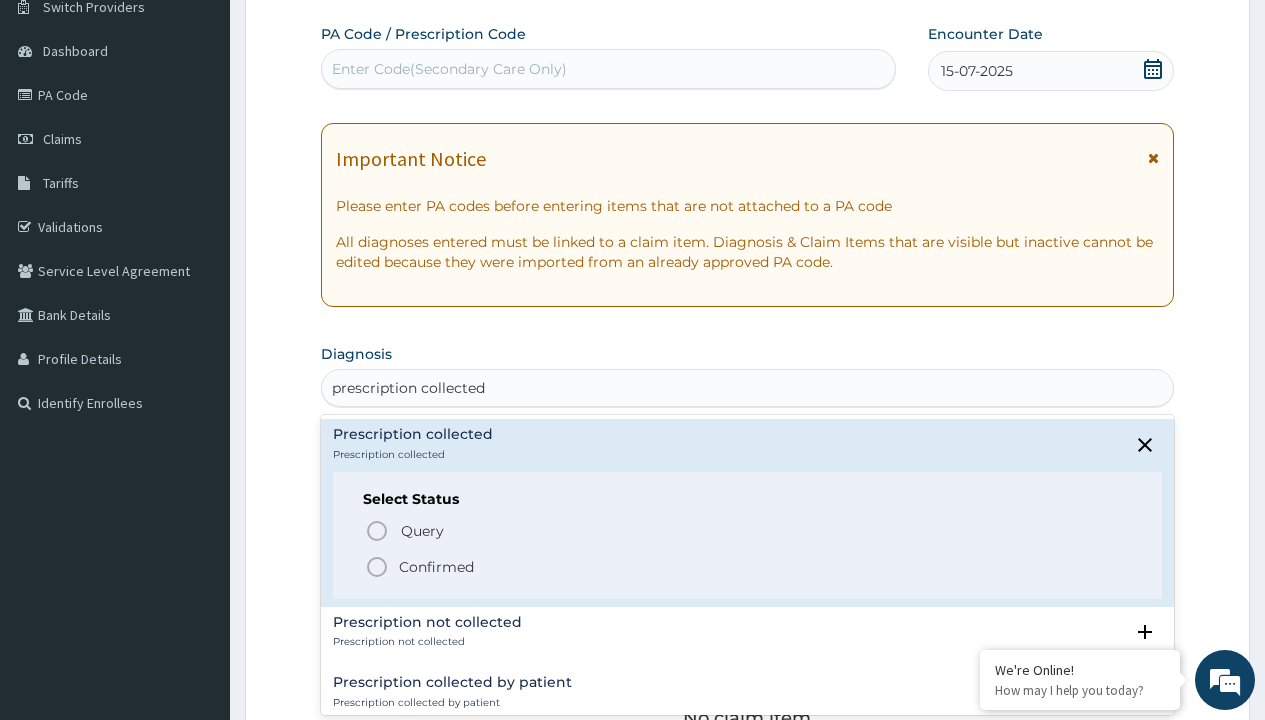 click on "Confirmed" at bounding box center [436, 567] 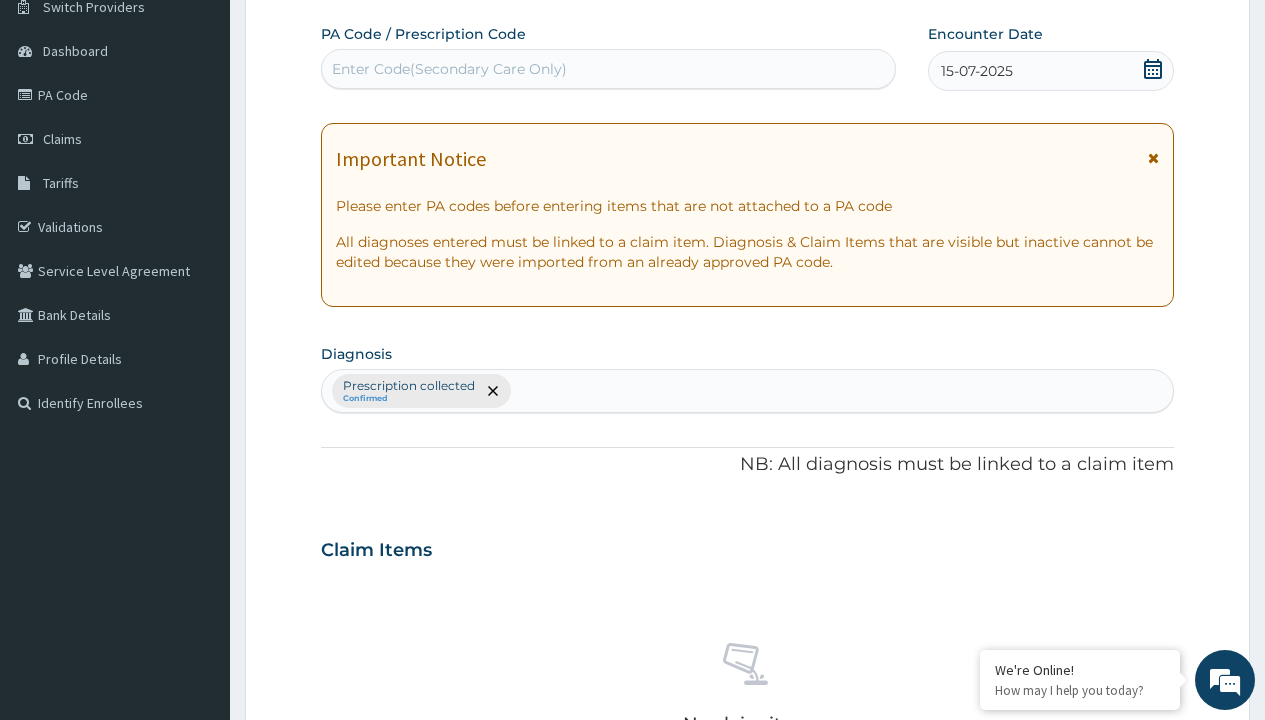 click on "Select Type" at bounding box center [372, 893] 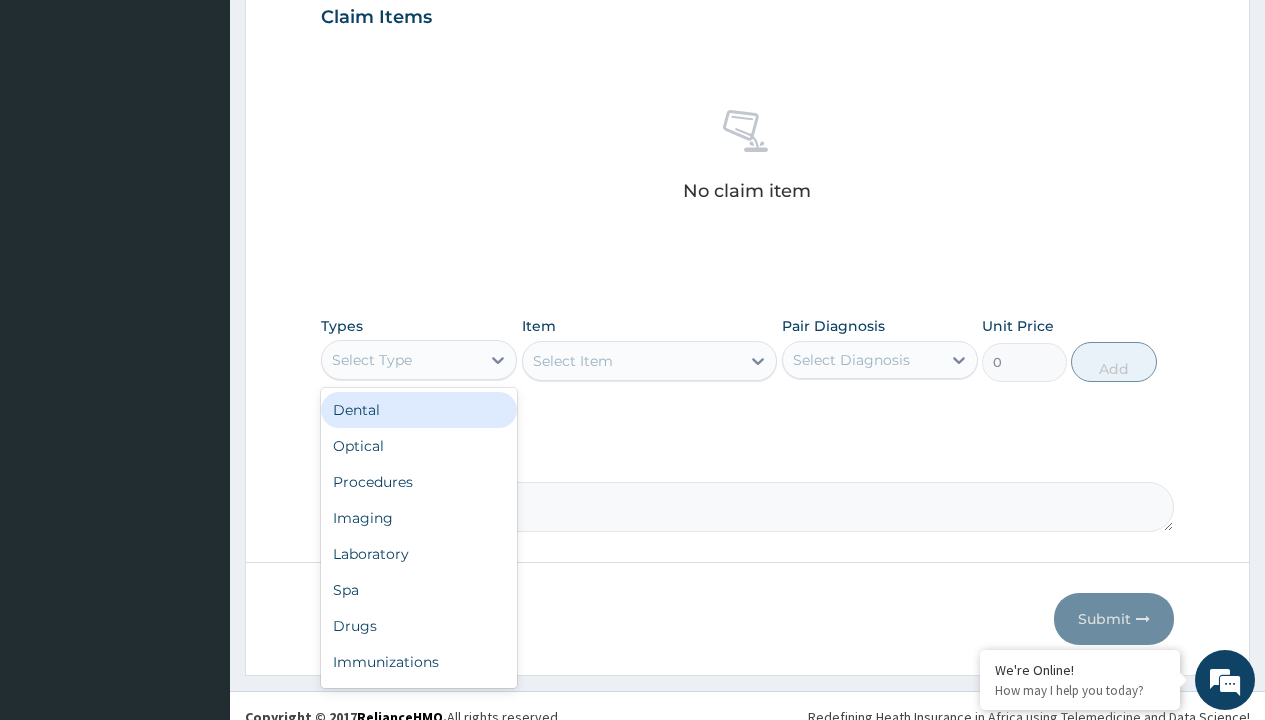 type on "procedures" 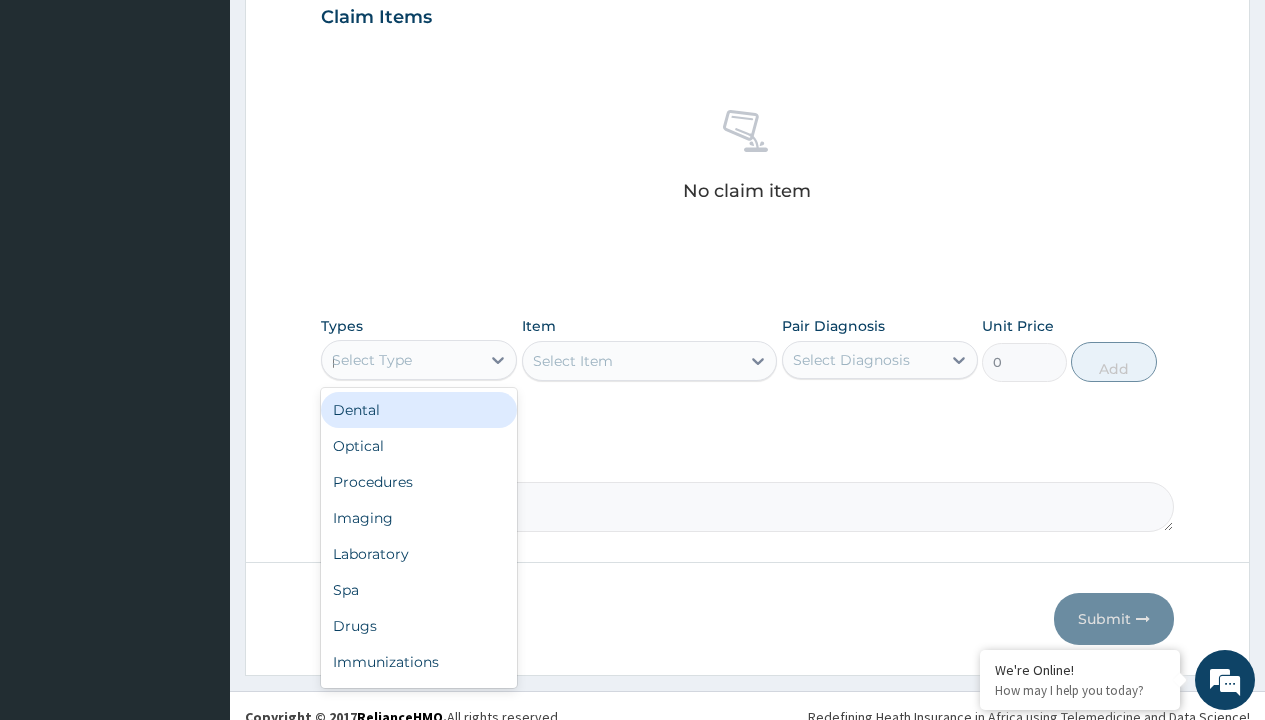 scroll, scrollTop: 0, scrollLeft: 0, axis: both 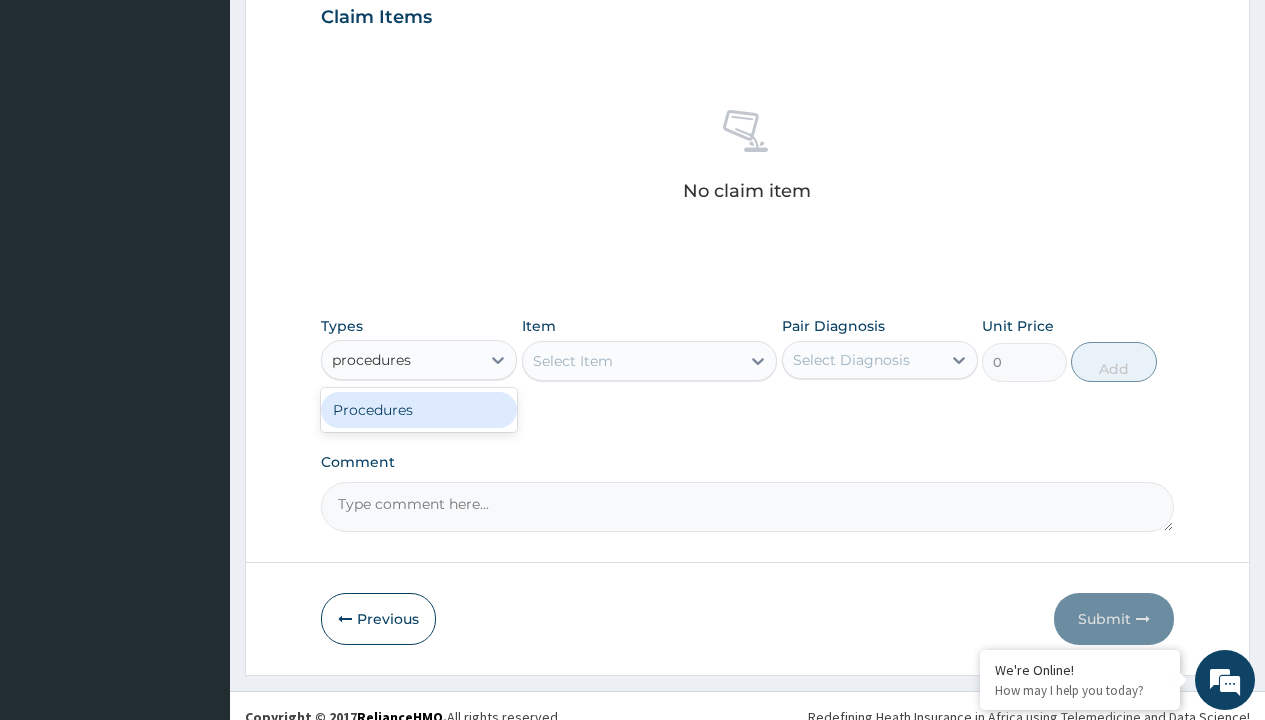 click on "Procedures" at bounding box center (419, 410) 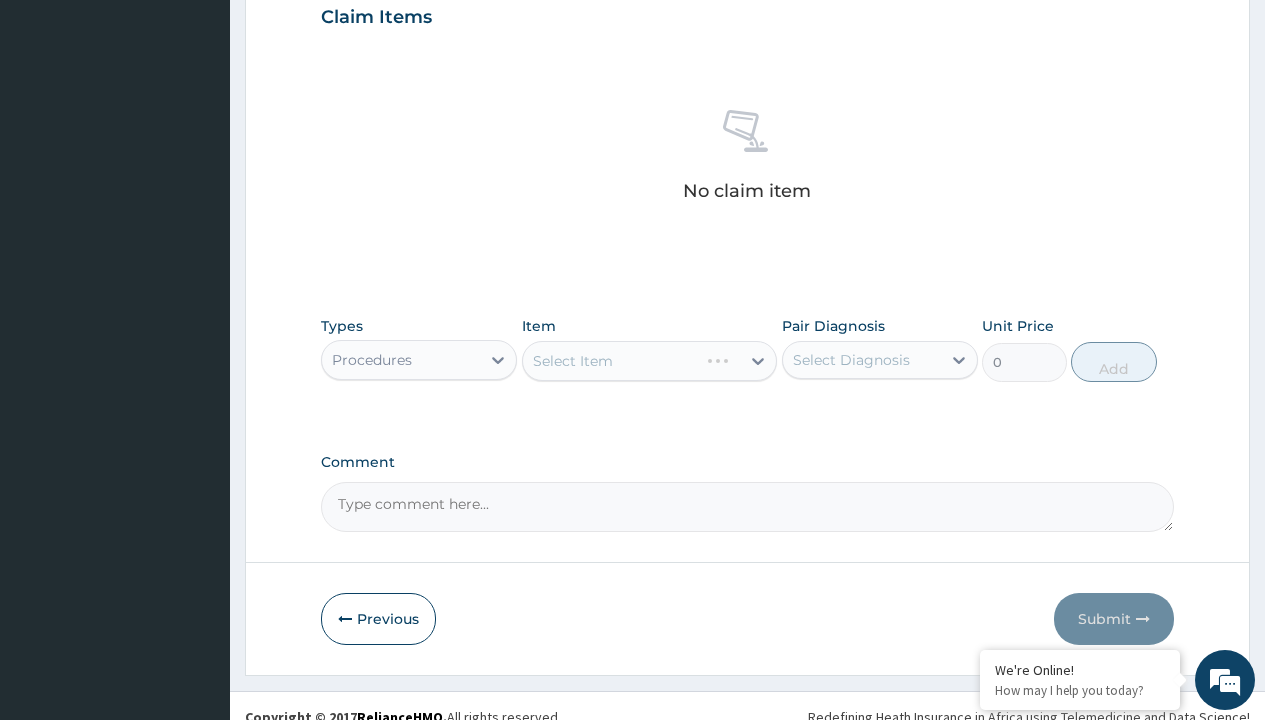 scroll, scrollTop: 0, scrollLeft: 0, axis: both 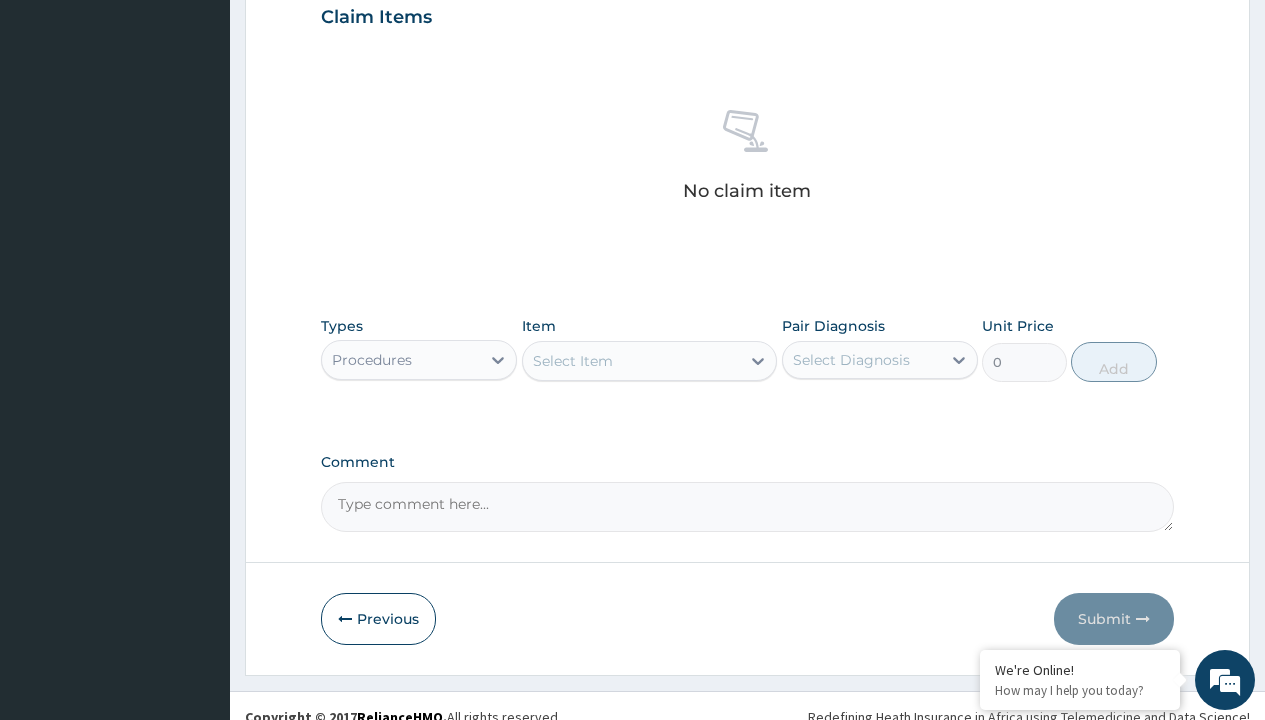 type on "service fee" 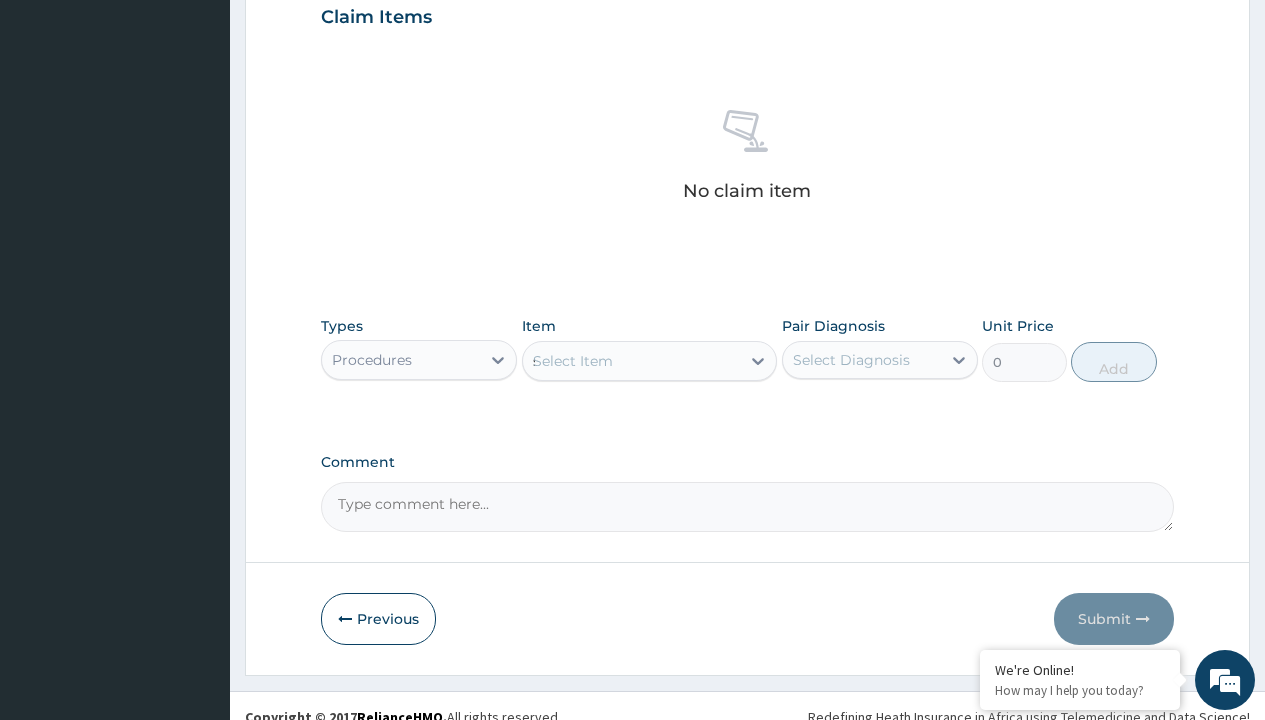 scroll, scrollTop: 0, scrollLeft: 0, axis: both 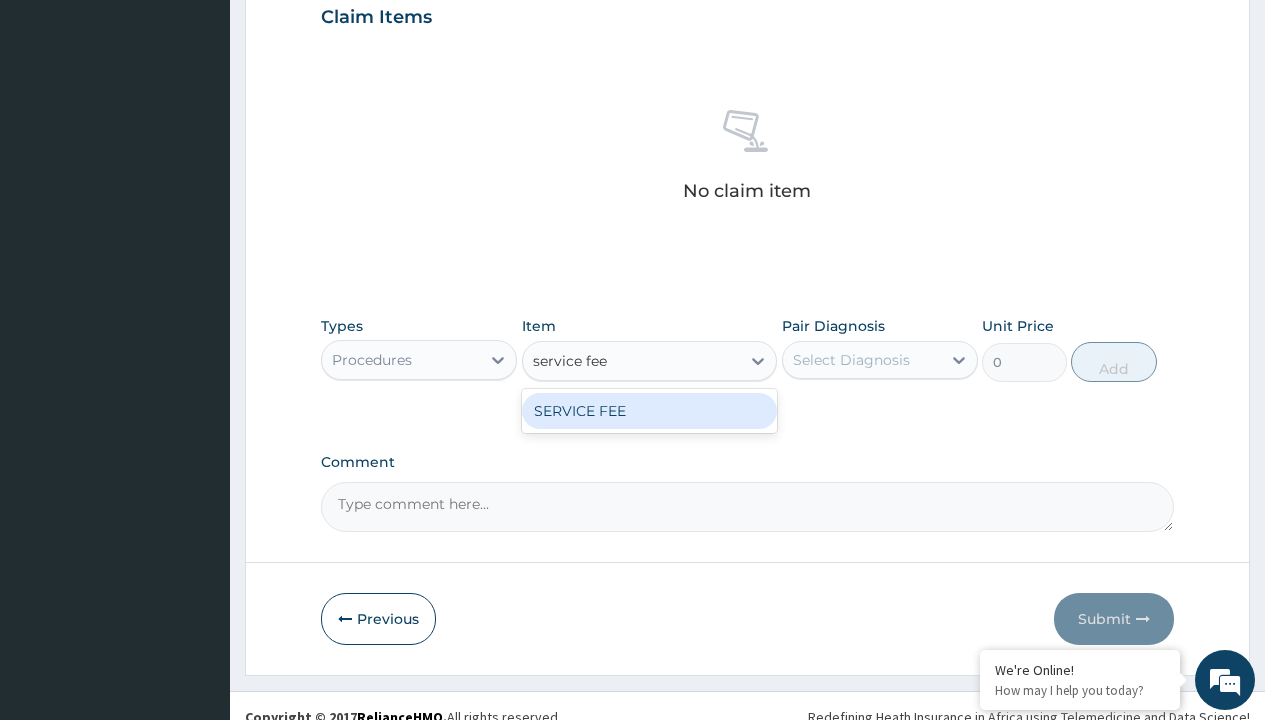 click on "SERVICE FEE" at bounding box center (650, 411) 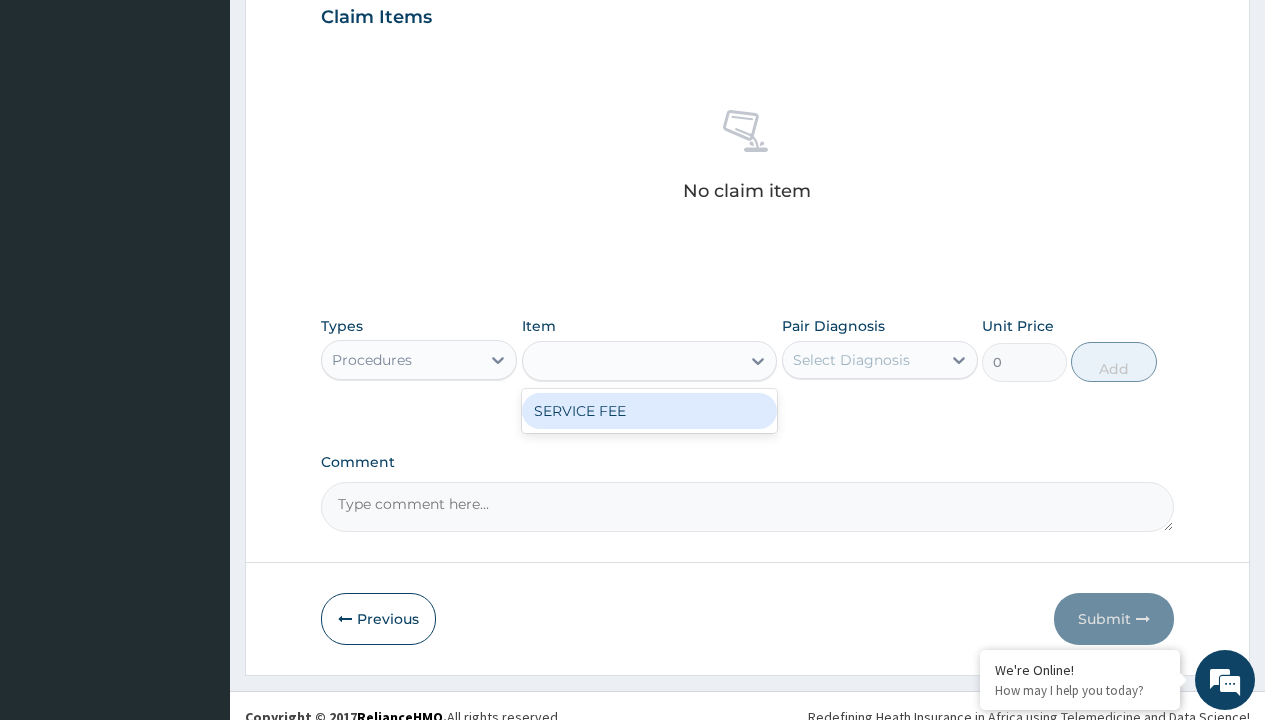 type on "100" 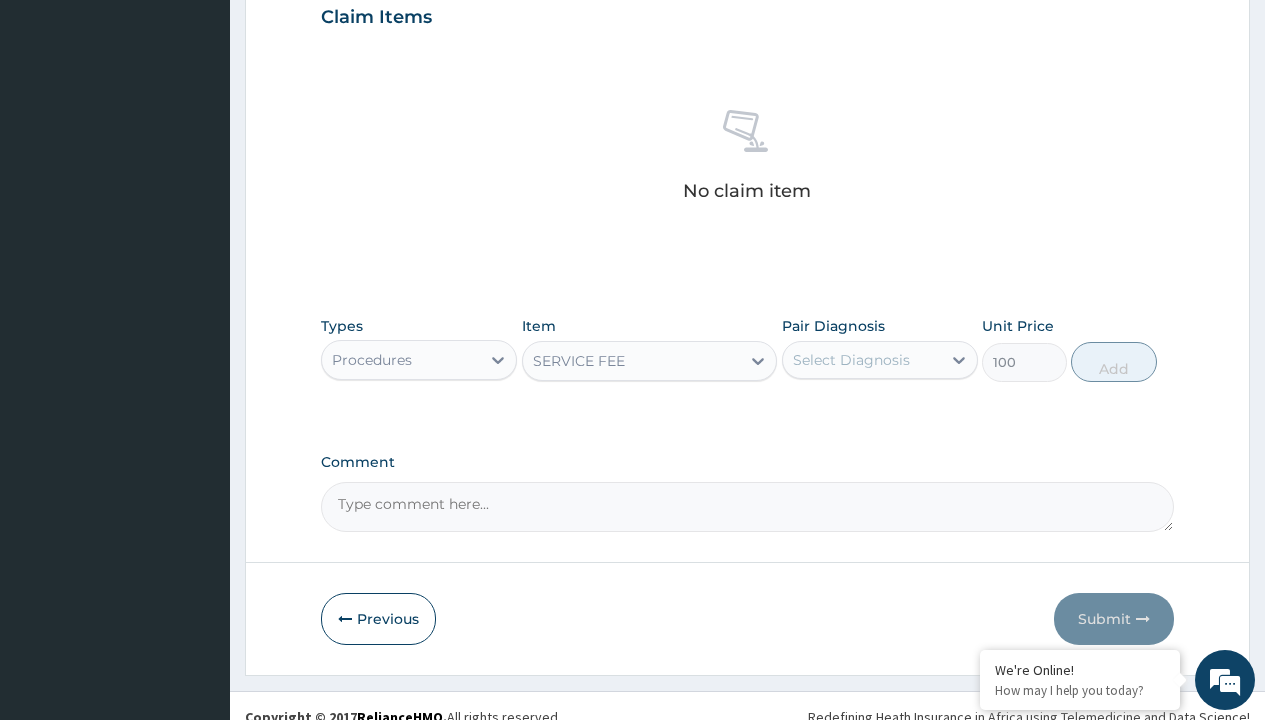 click on "Prescription collected" at bounding box center (409, -147) 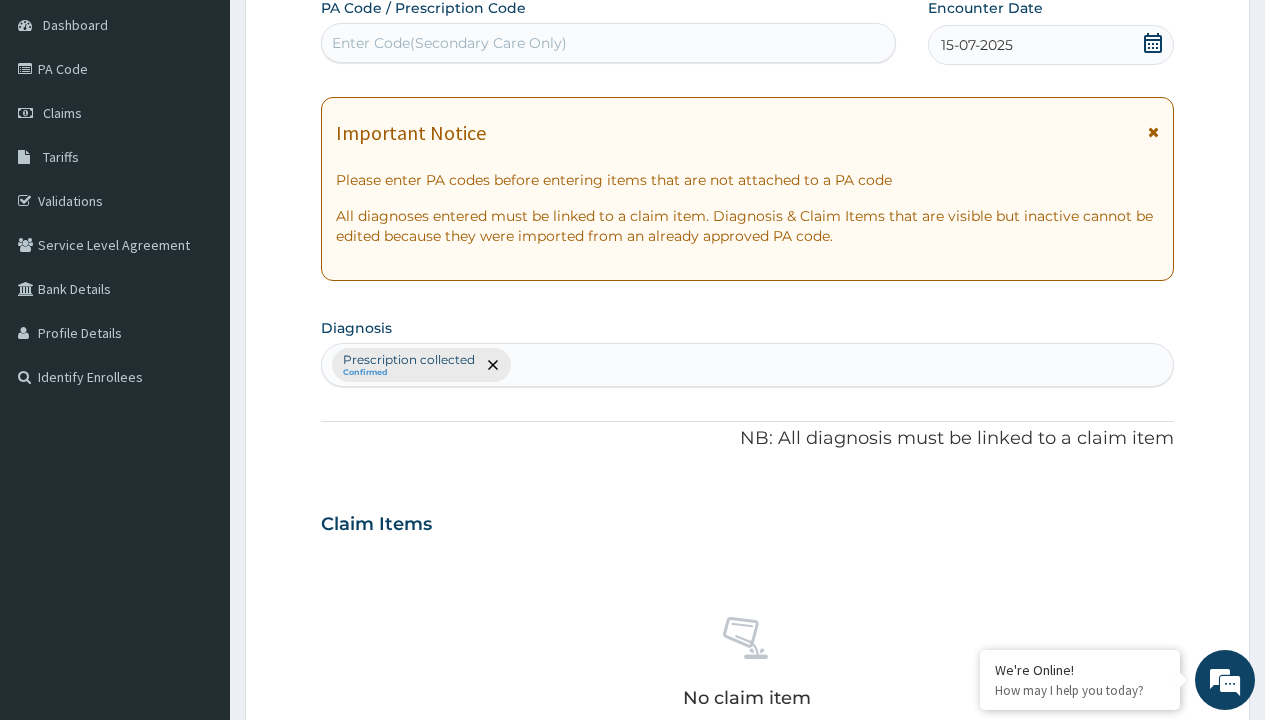 type on "prescription collected" 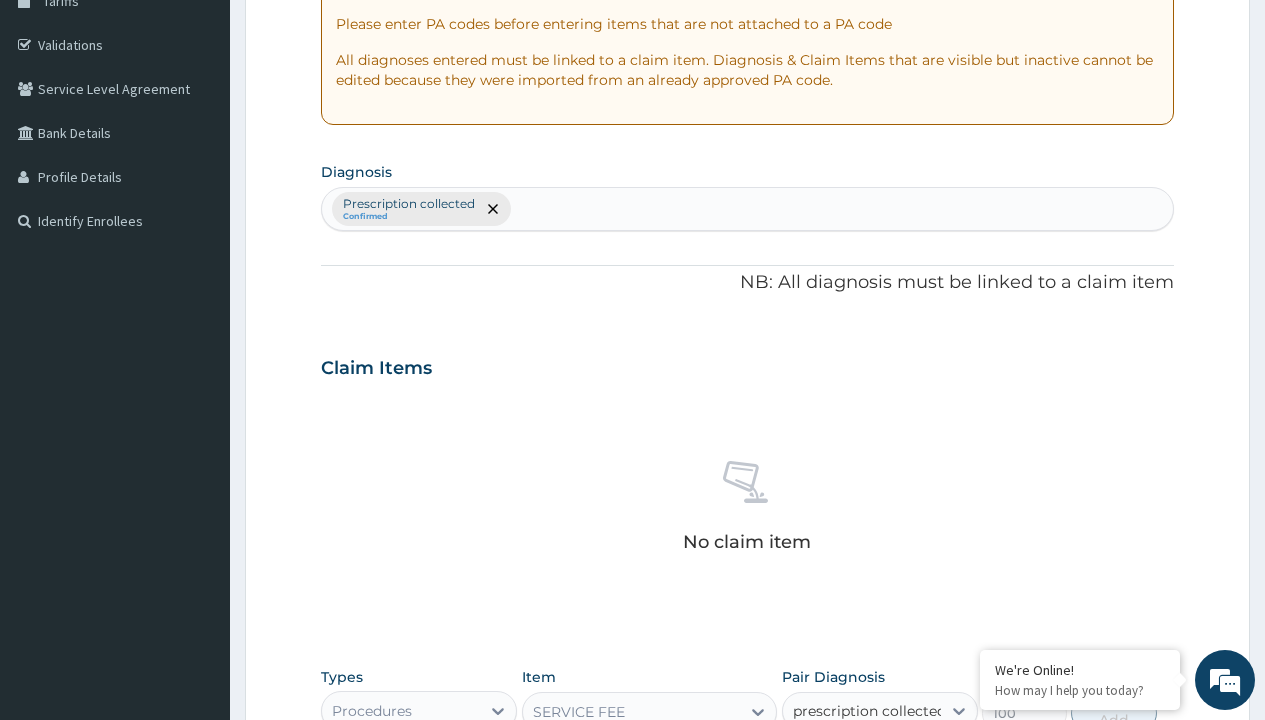 click on "Prescription collected" at bounding box center (890, 770) 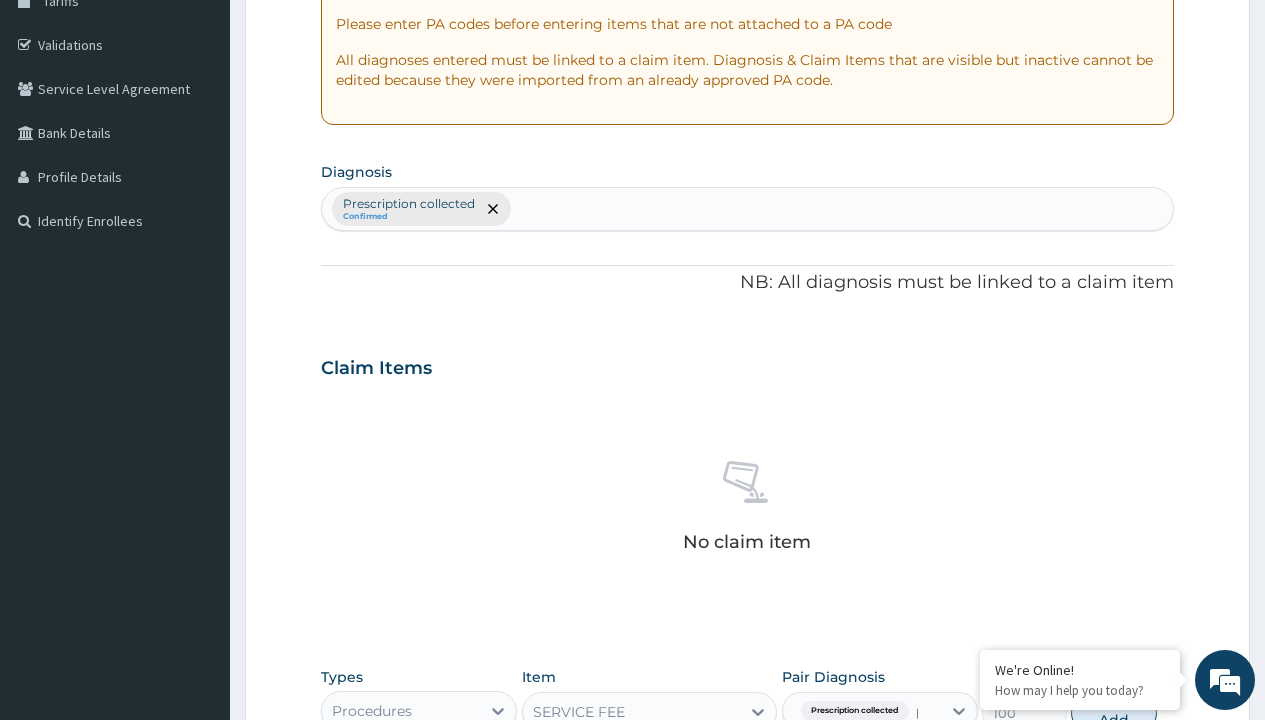 type 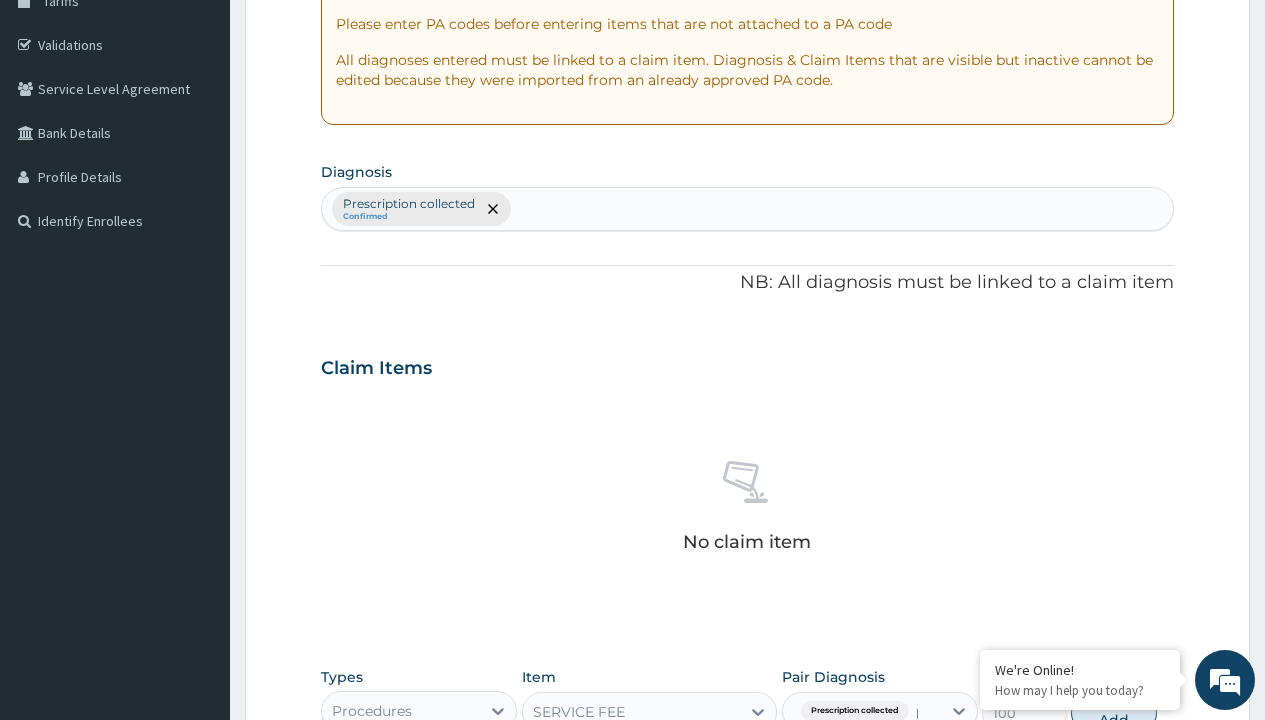checkbox on "true" 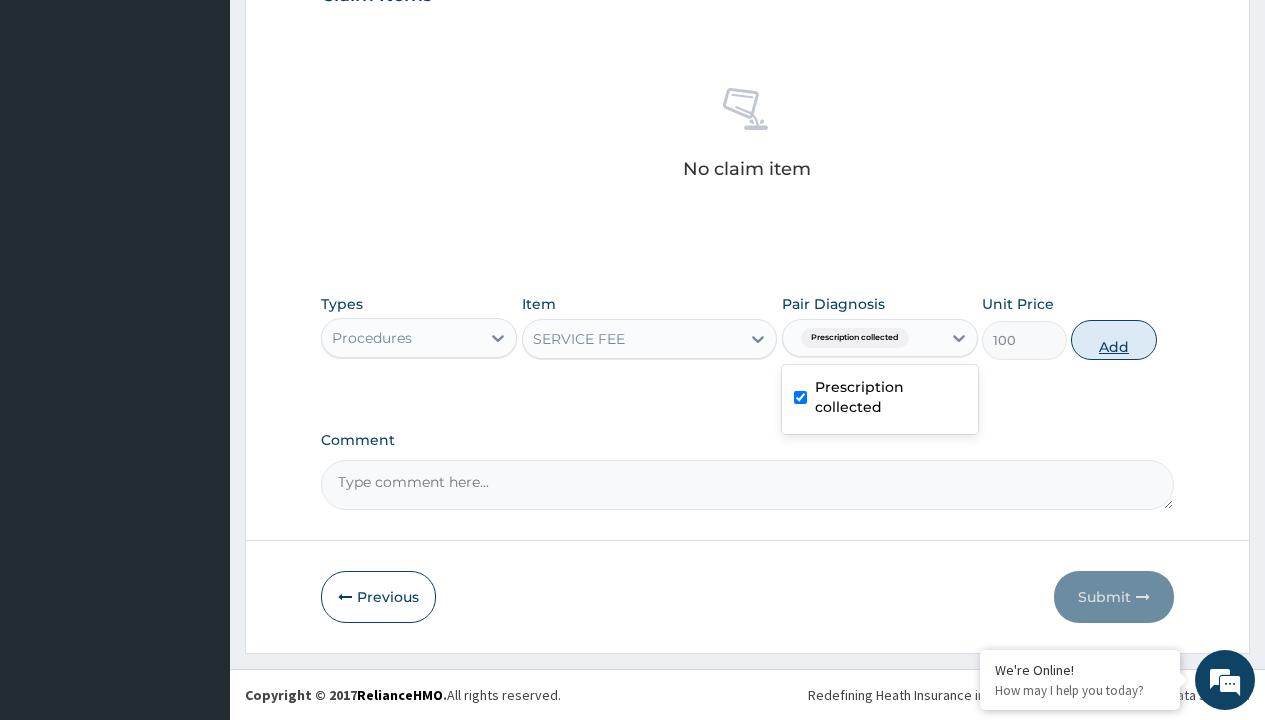 click on "Add" at bounding box center (1113, 340) 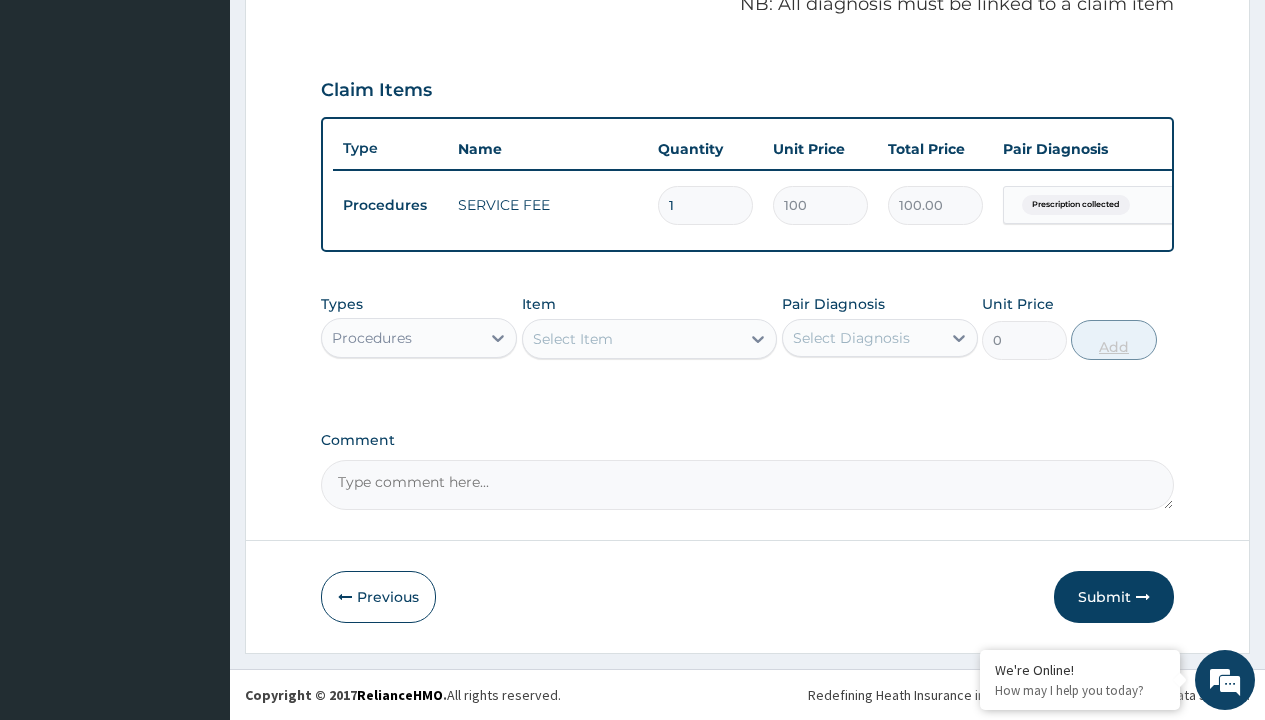 scroll, scrollTop: 642, scrollLeft: 0, axis: vertical 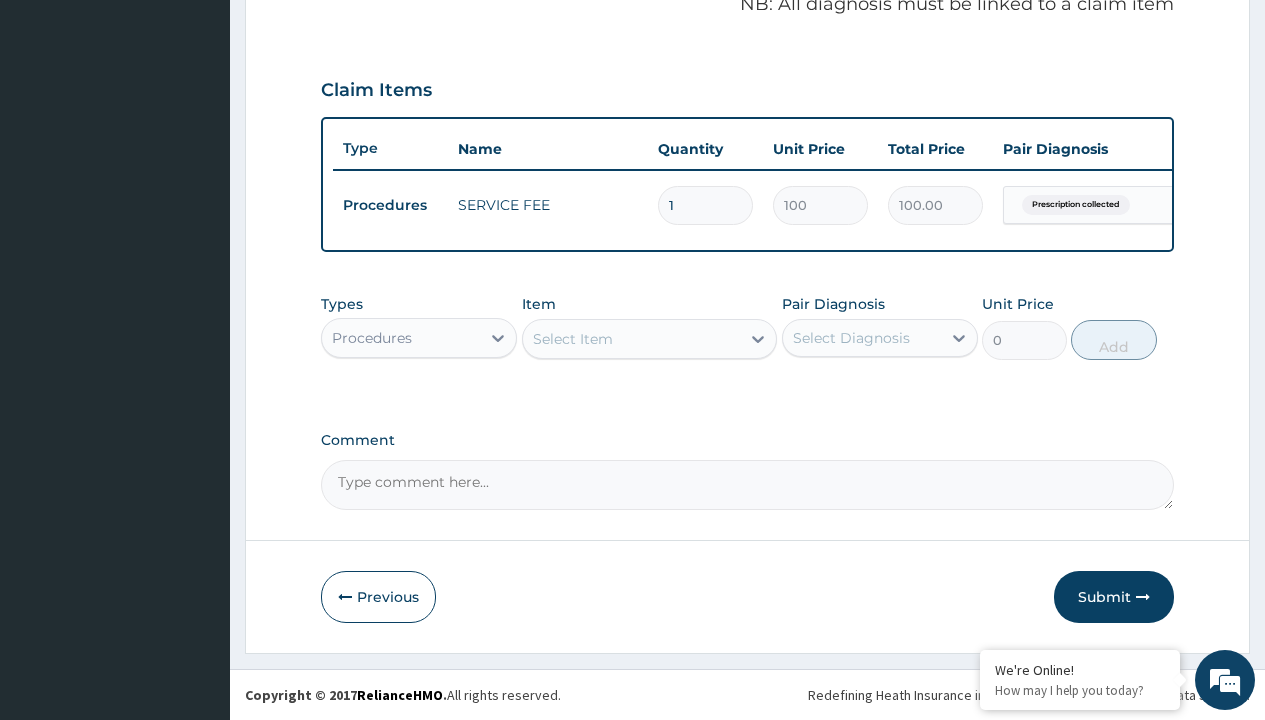 click on "Procedures" at bounding box center (372, 338) 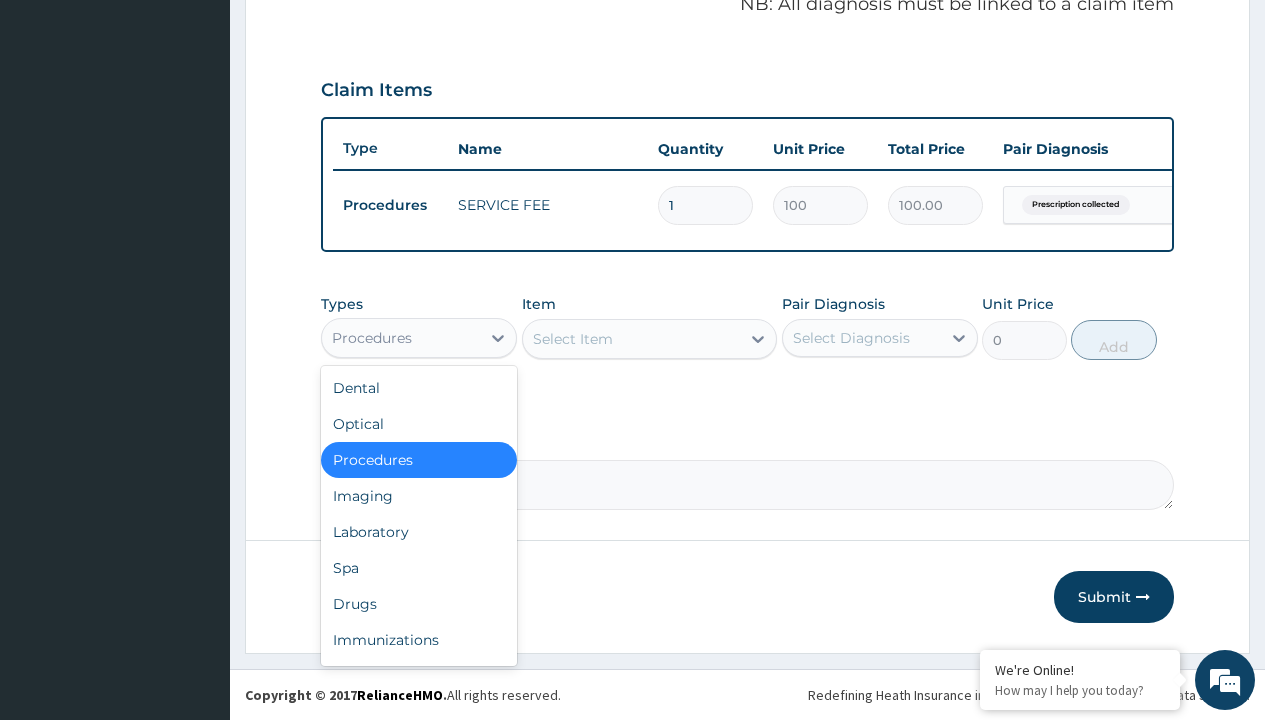 type on "drugs" 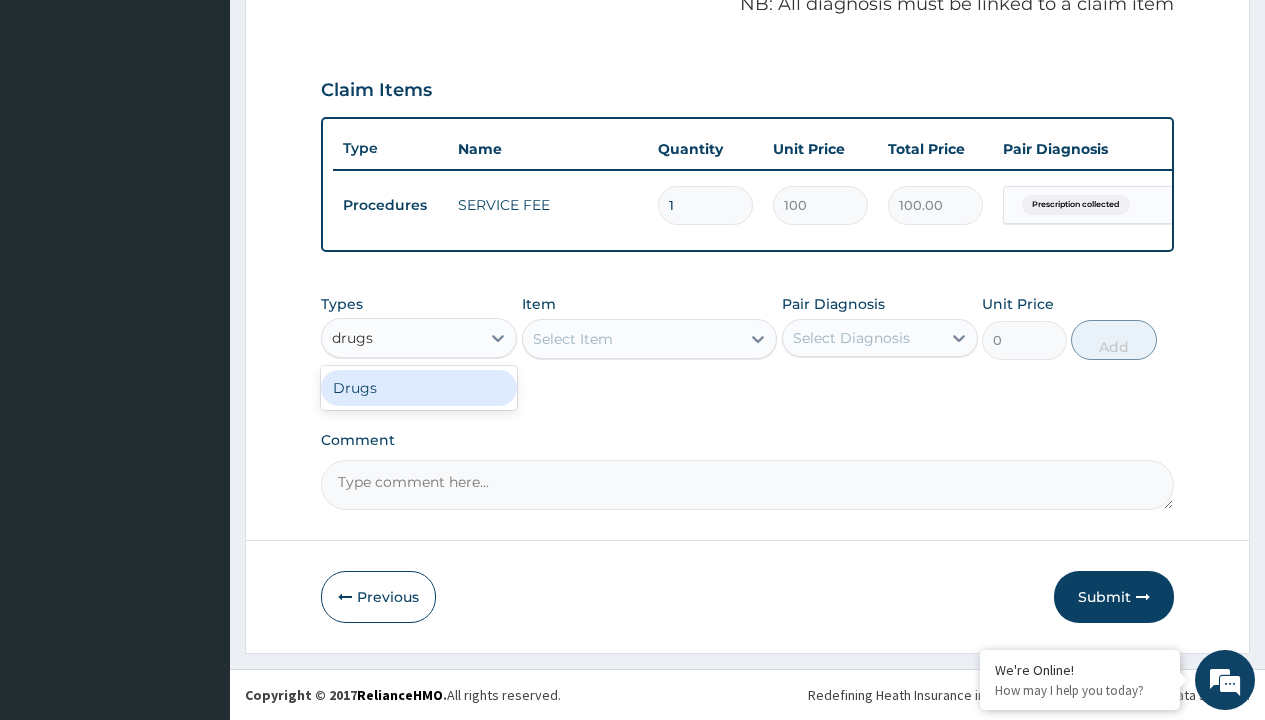 scroll, scrollTop: 0, scrollLeft: 0, axis: both 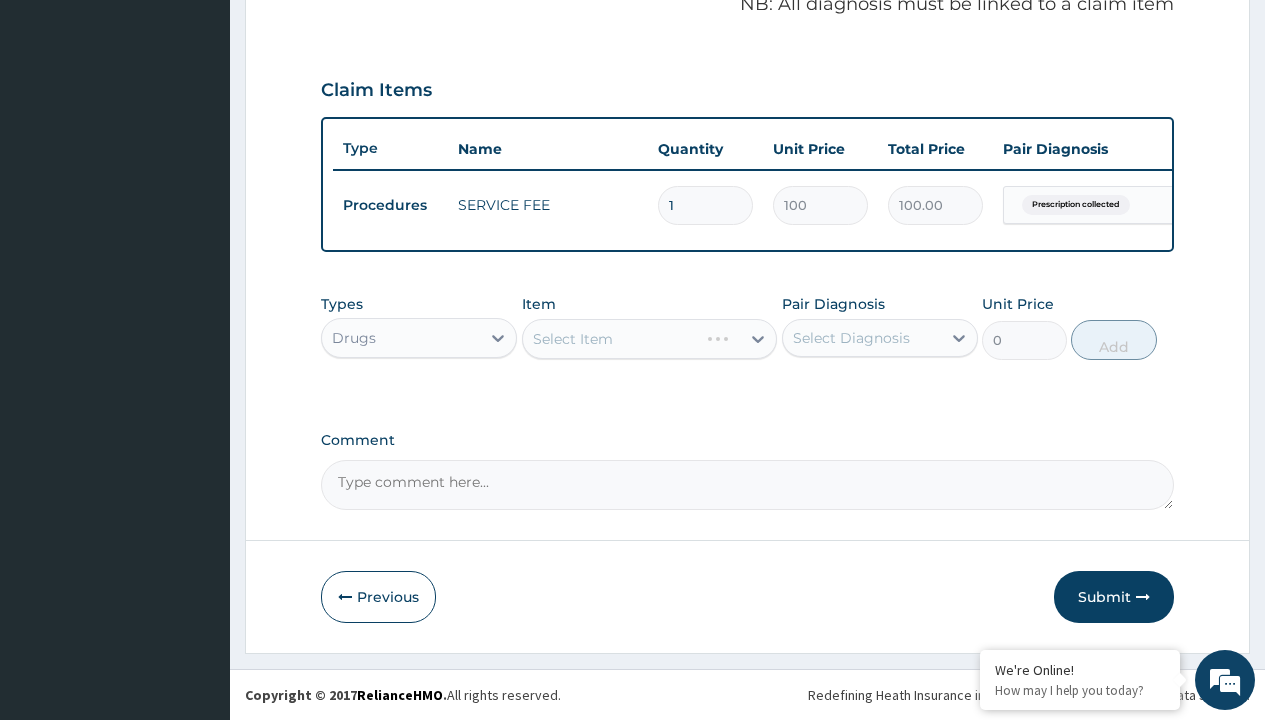 click on "Select Item" at bounding box center (650, 339) 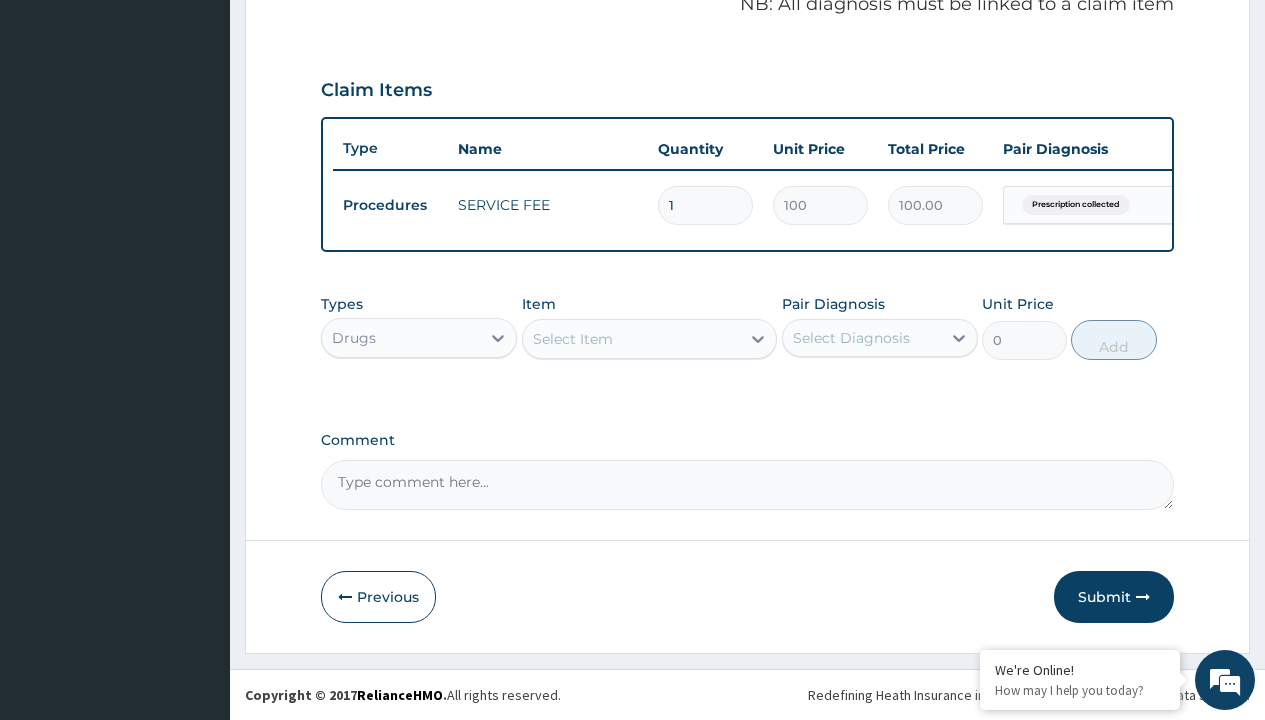 type on "atorvastatin (astin) 20mg x 30" 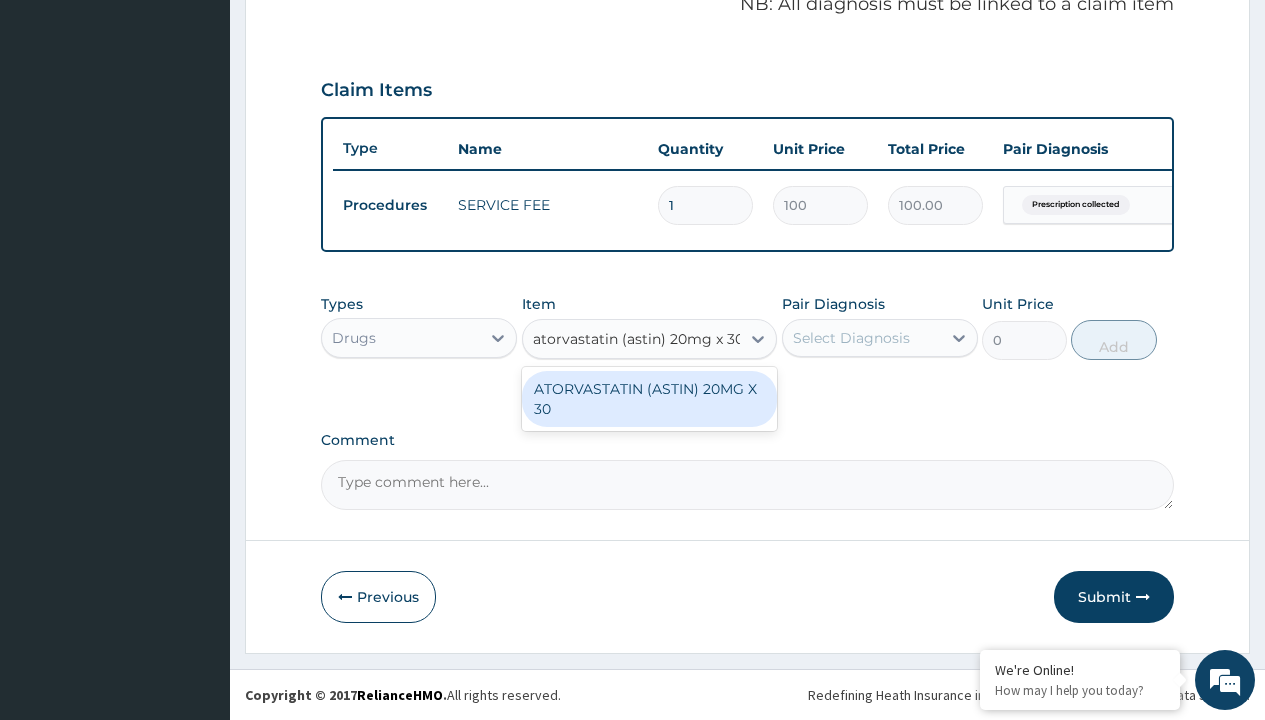 scroll, scrollTop: 0, scrollLeft: 0, axis: both 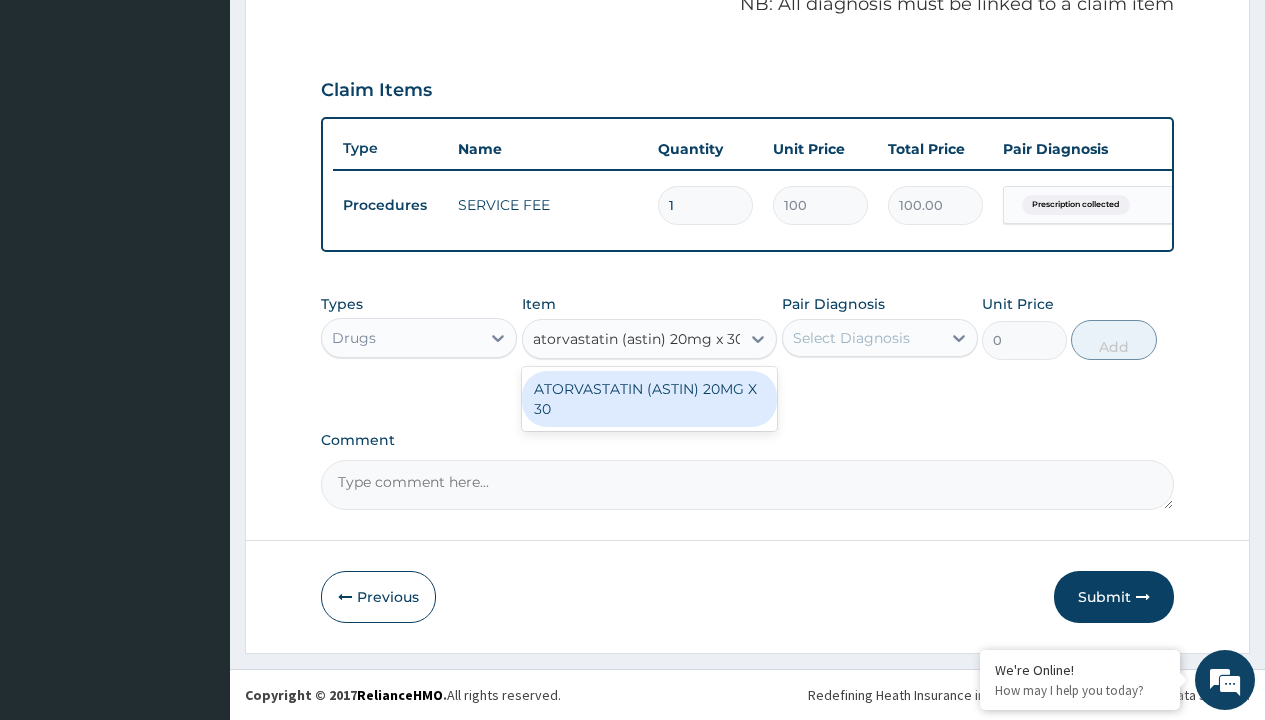 click on "ATORVASTATIN (ASTIN) 20MG X 30" at bounding box center [650, 399] 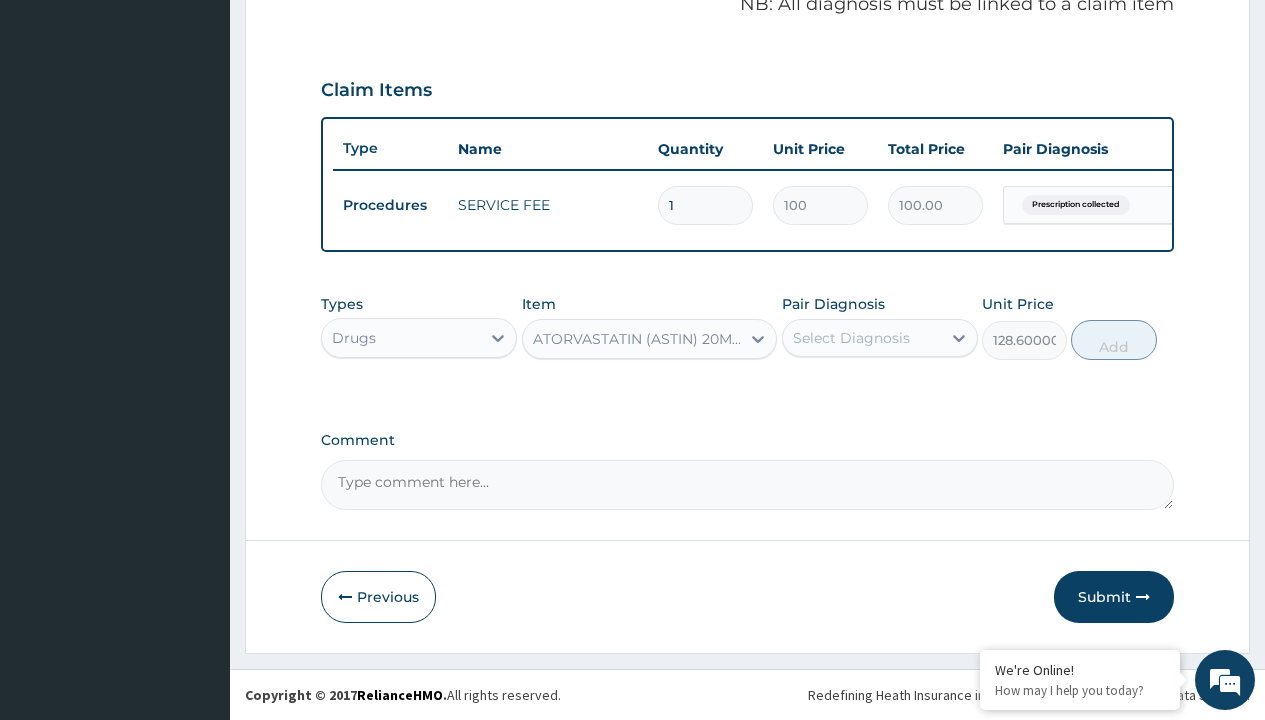 click on "Prescription collected" at bounding box center (409, -74) 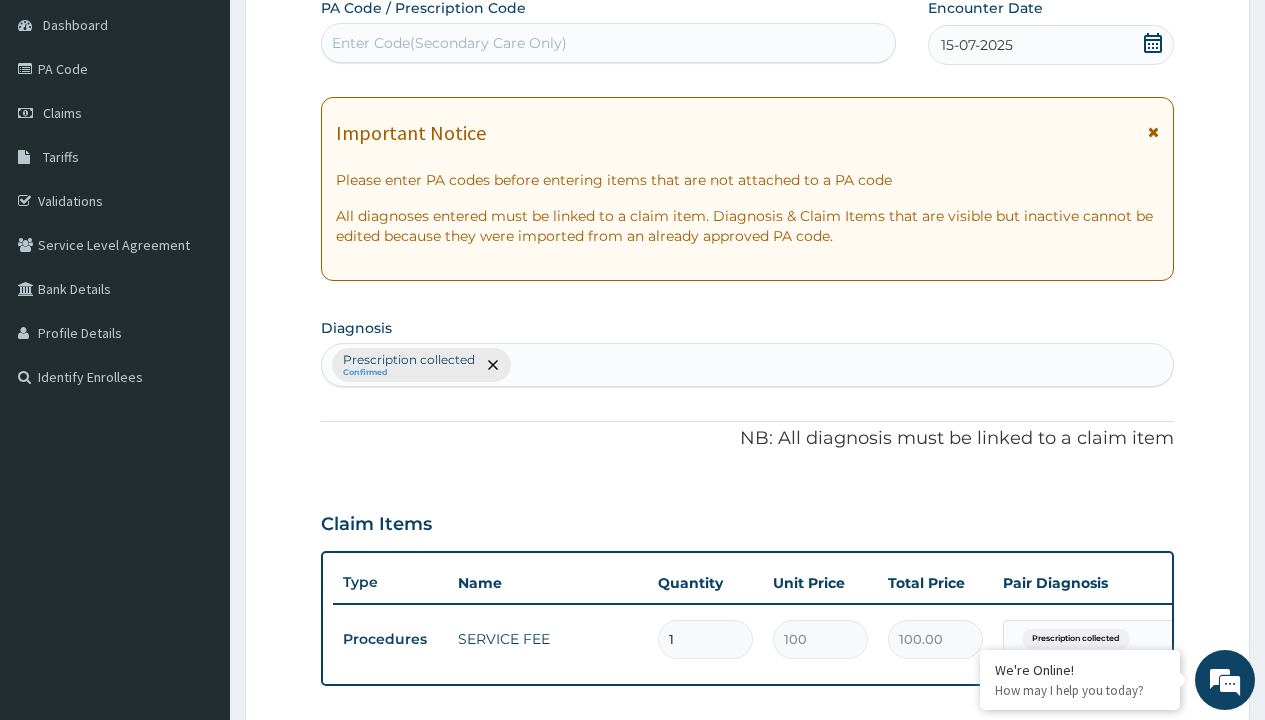 type on "prescription collected" 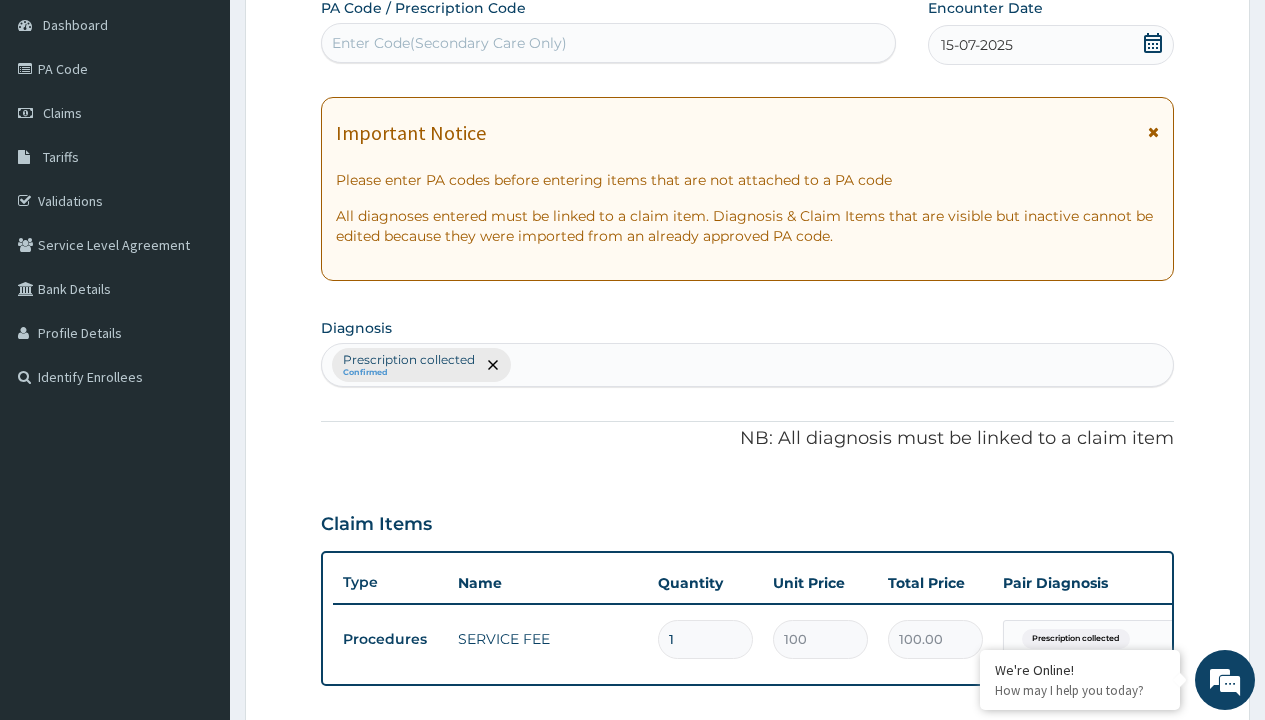 scroll, scrollTop: 269, scrollLeft: 0, axis: vertical 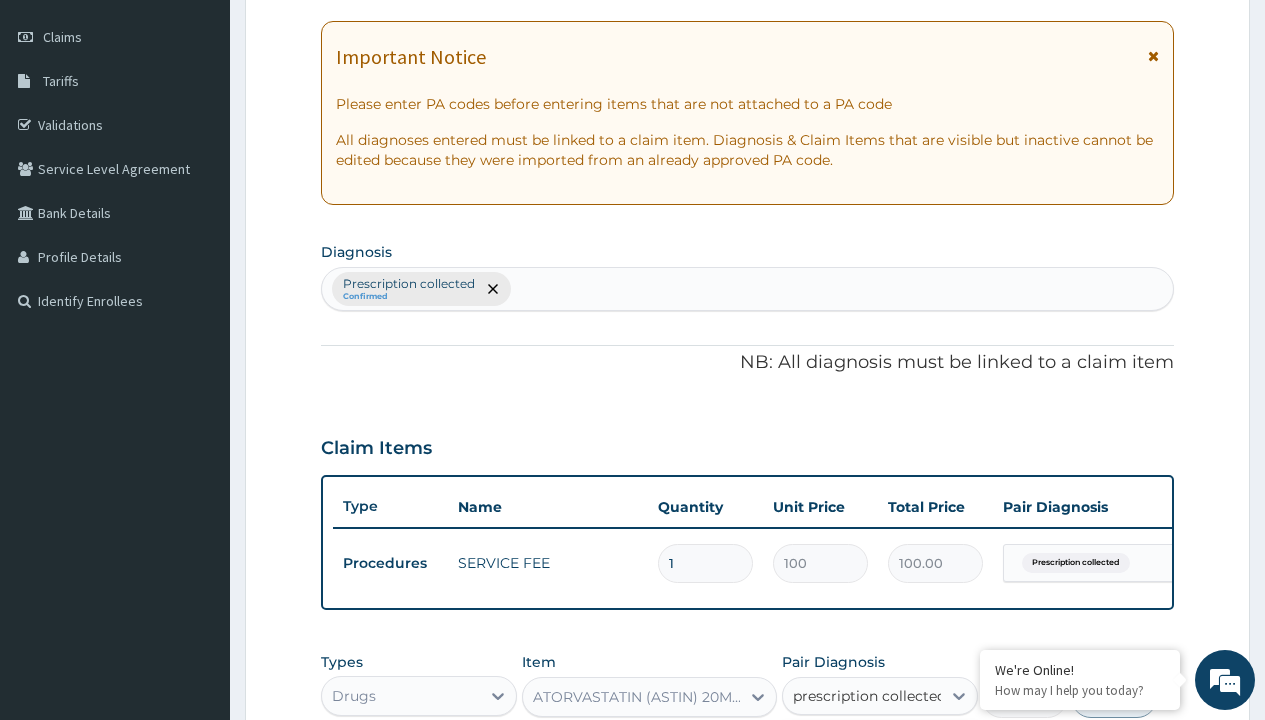 click on "Prescription collected" at bounding box center (890, 755) 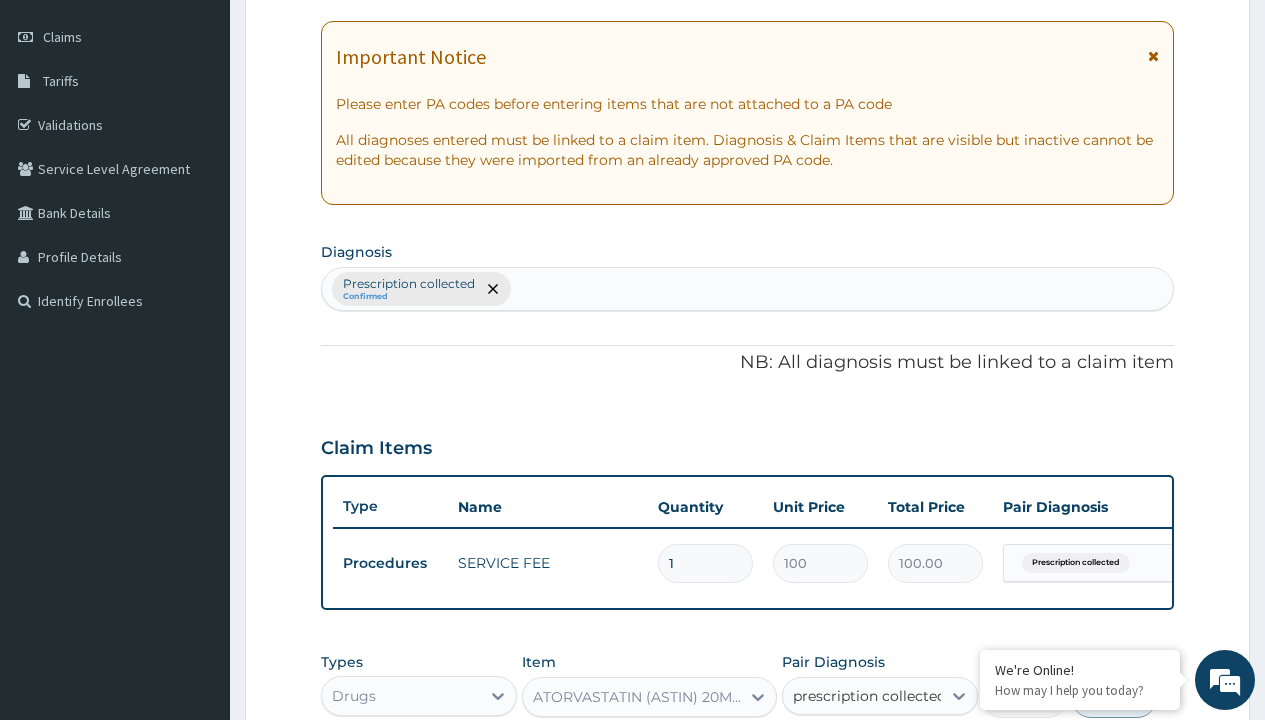 type 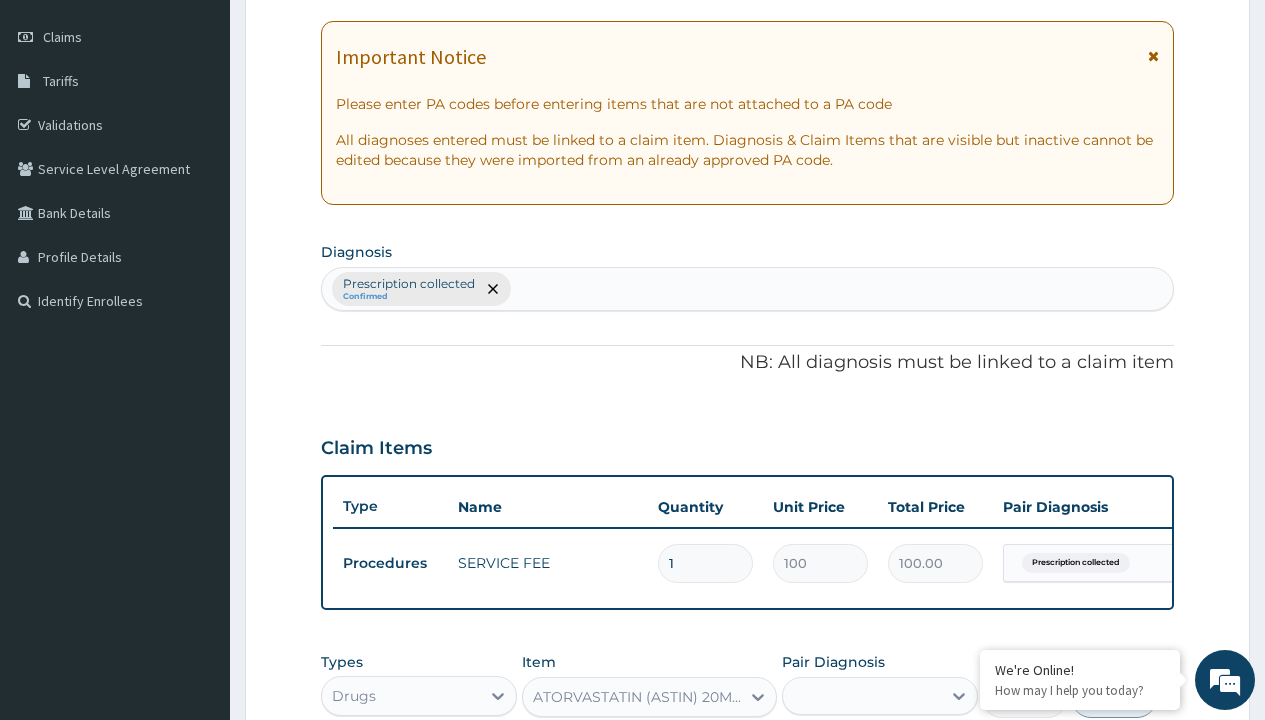 scroll, scrollTop: 642, scrollLeft: 0, axis: vertical 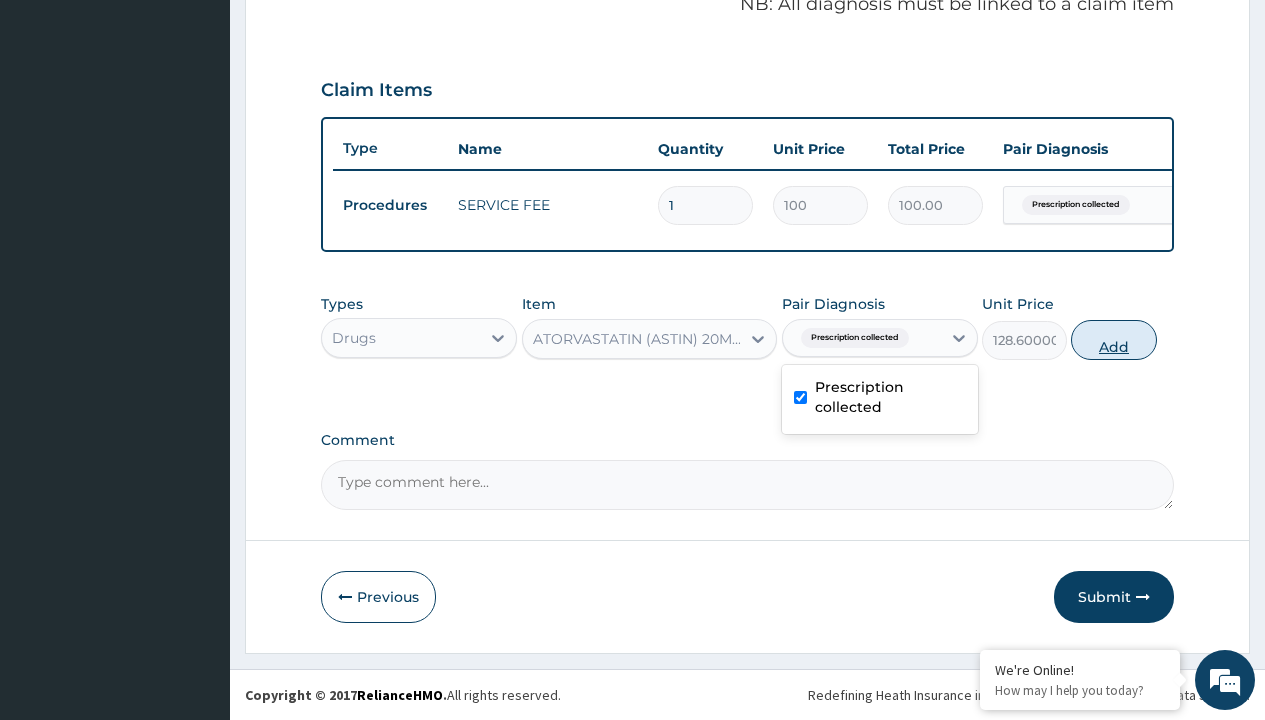 click on "Add" at bounding box center (1113, 340) 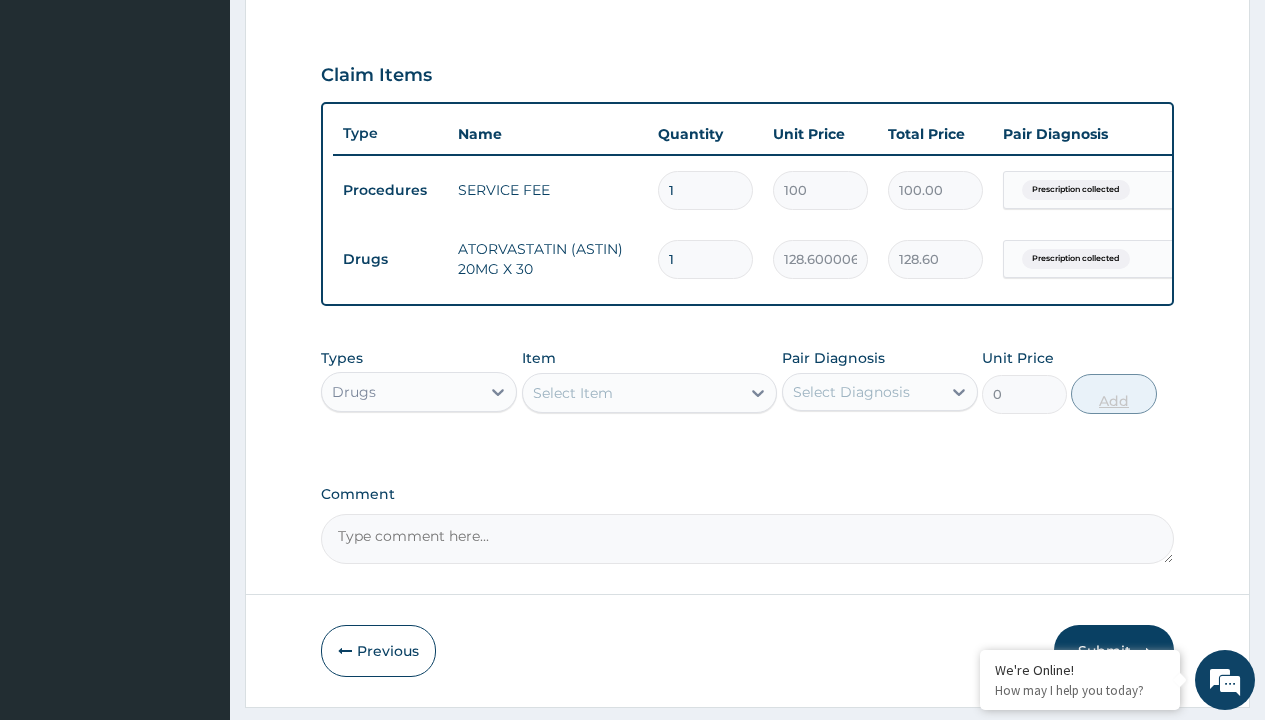 type on "30" 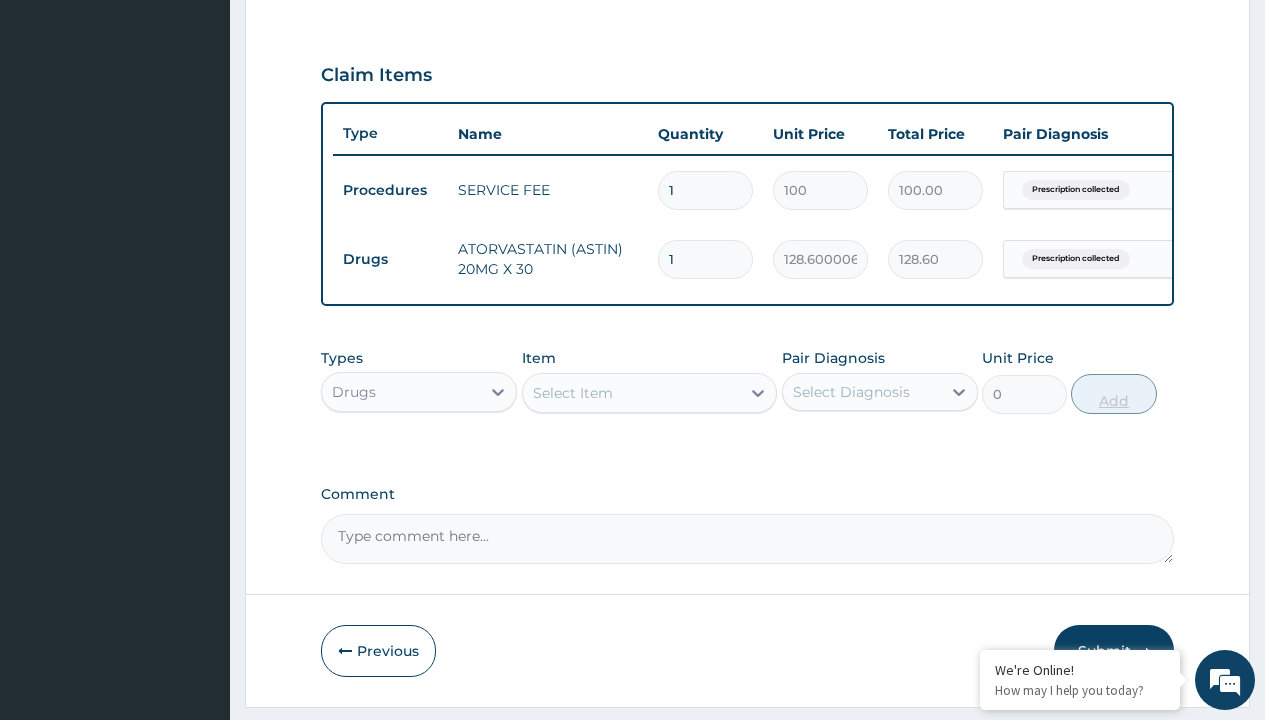 type on "3858.00" 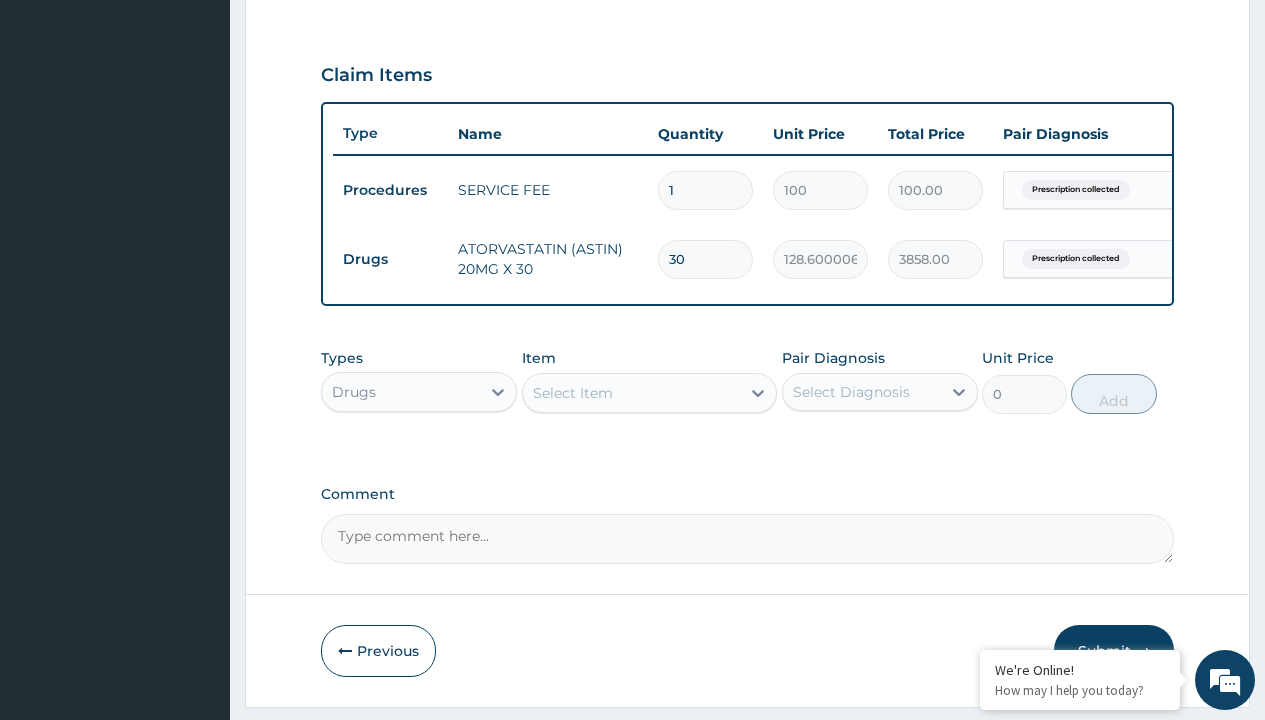 type on "30" 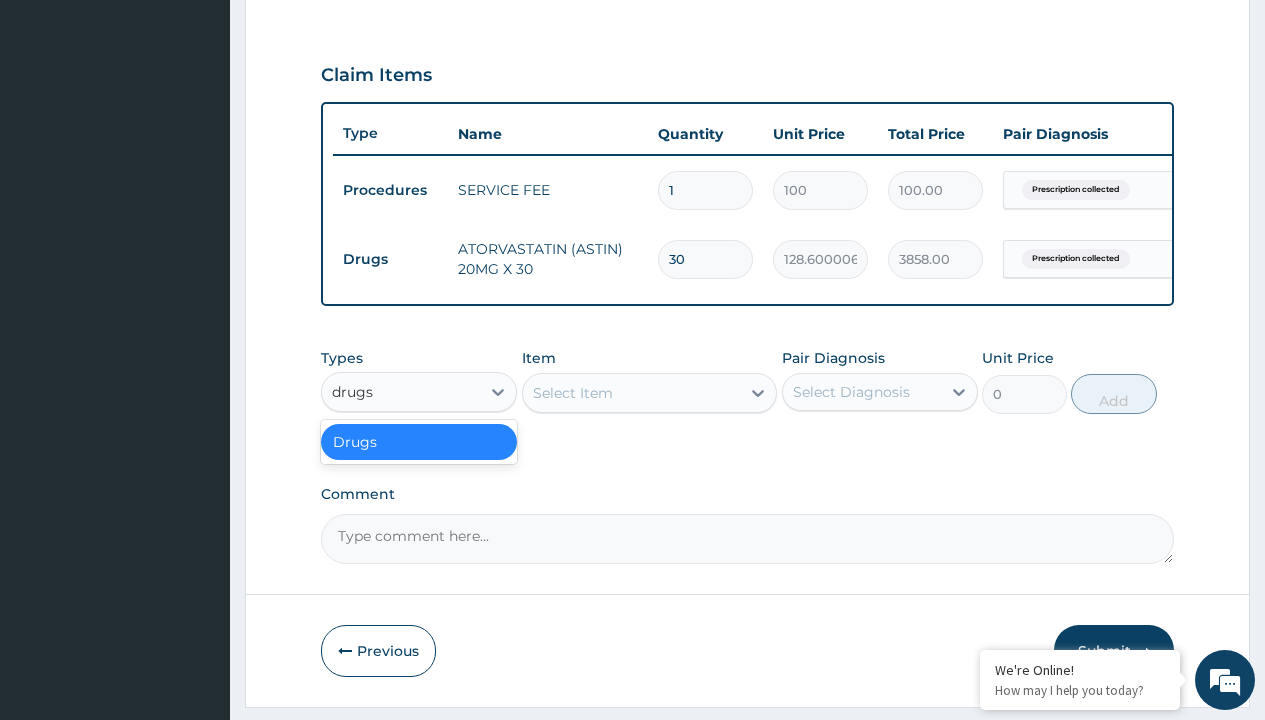 click on "Drugs" at bounding box center (419, 442) 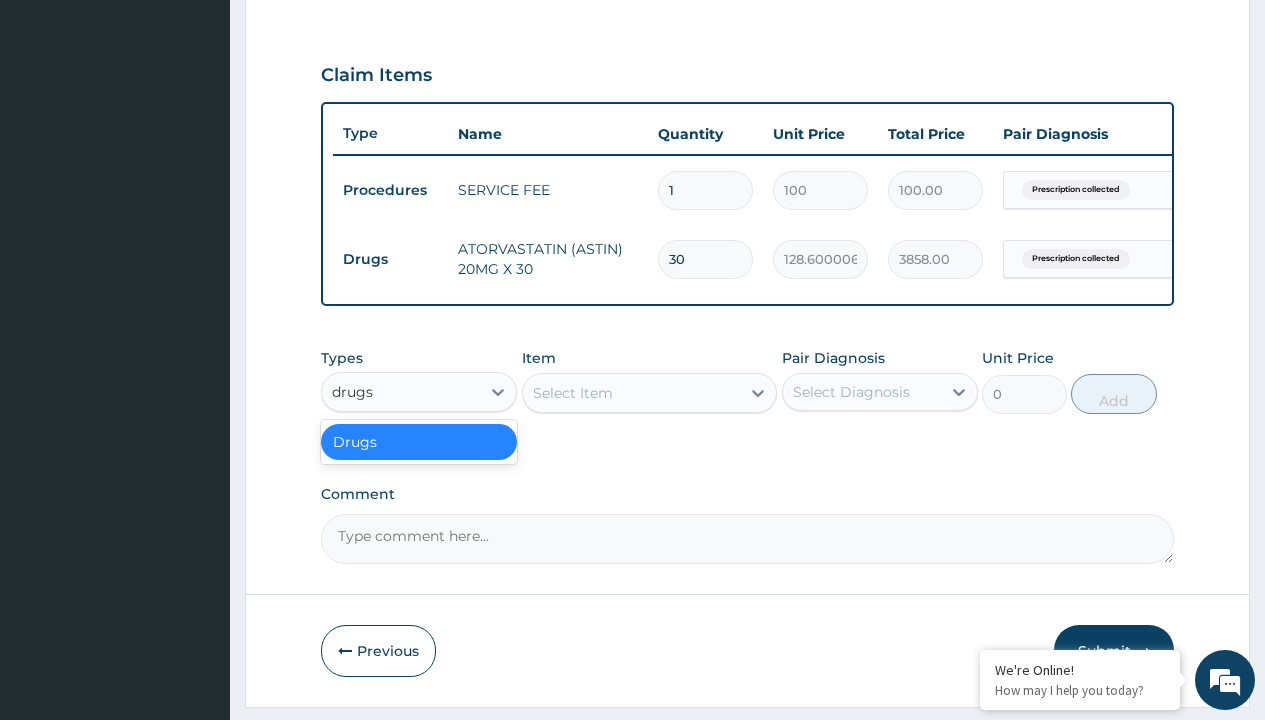 type 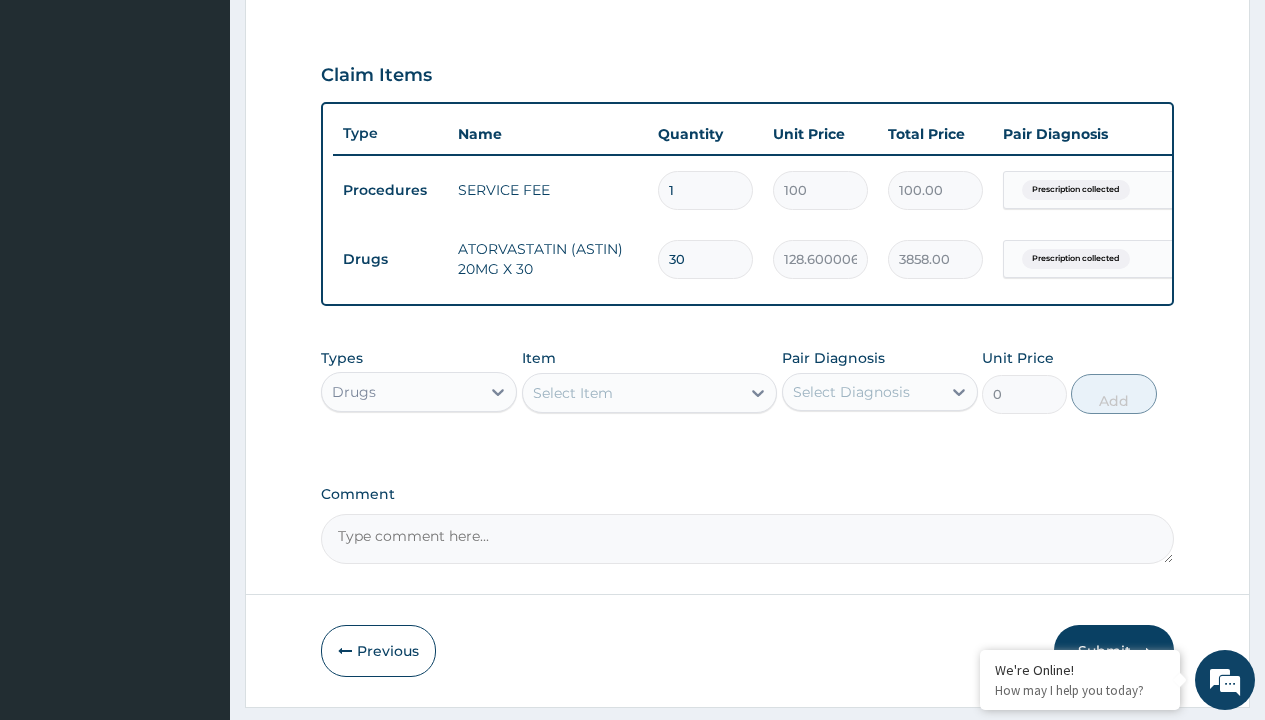click on "Select Item" at bounding box center (573, 393) 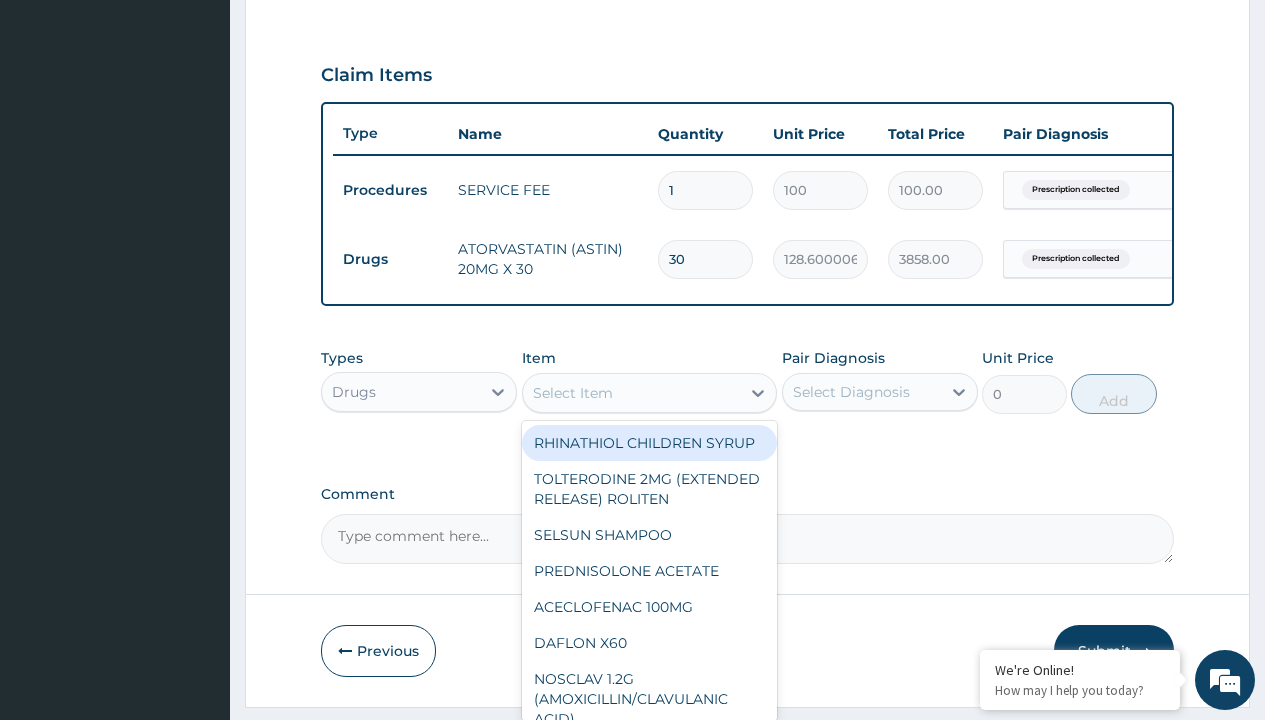 type on "metolazone 2.5mg x 10" 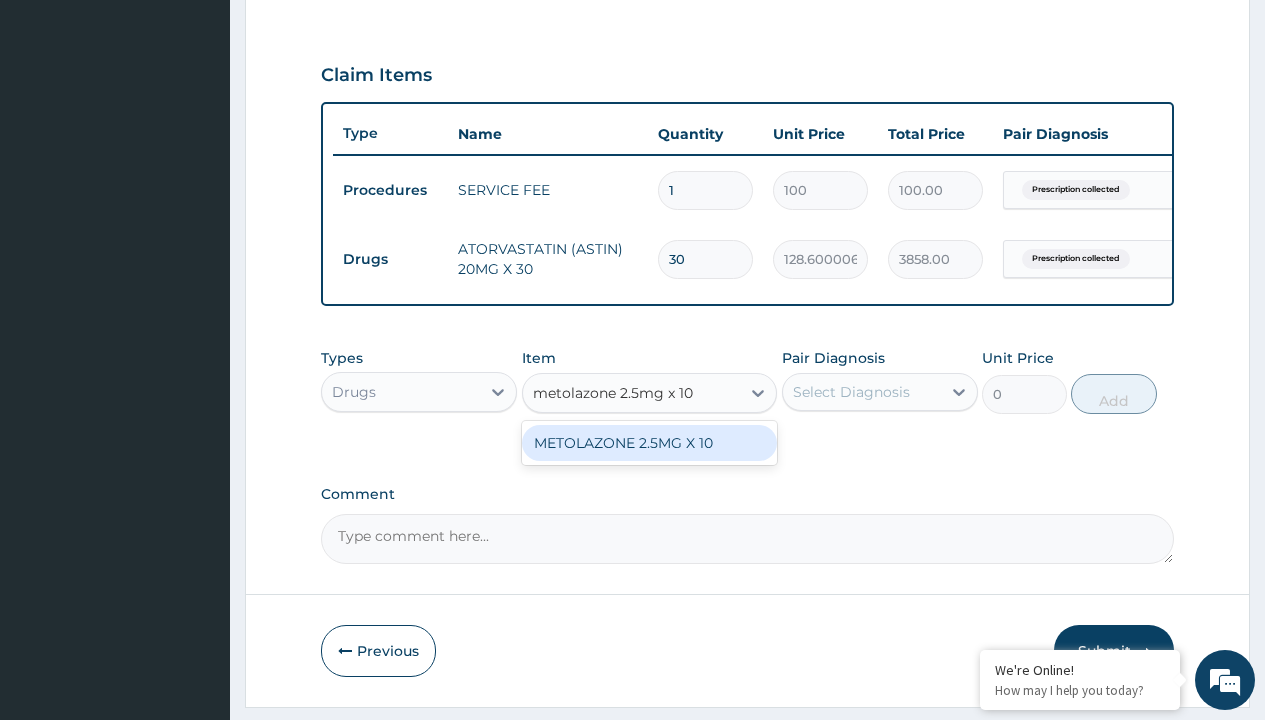 scroll, scrollTop: 0, scrollLeft: 0, axis: both 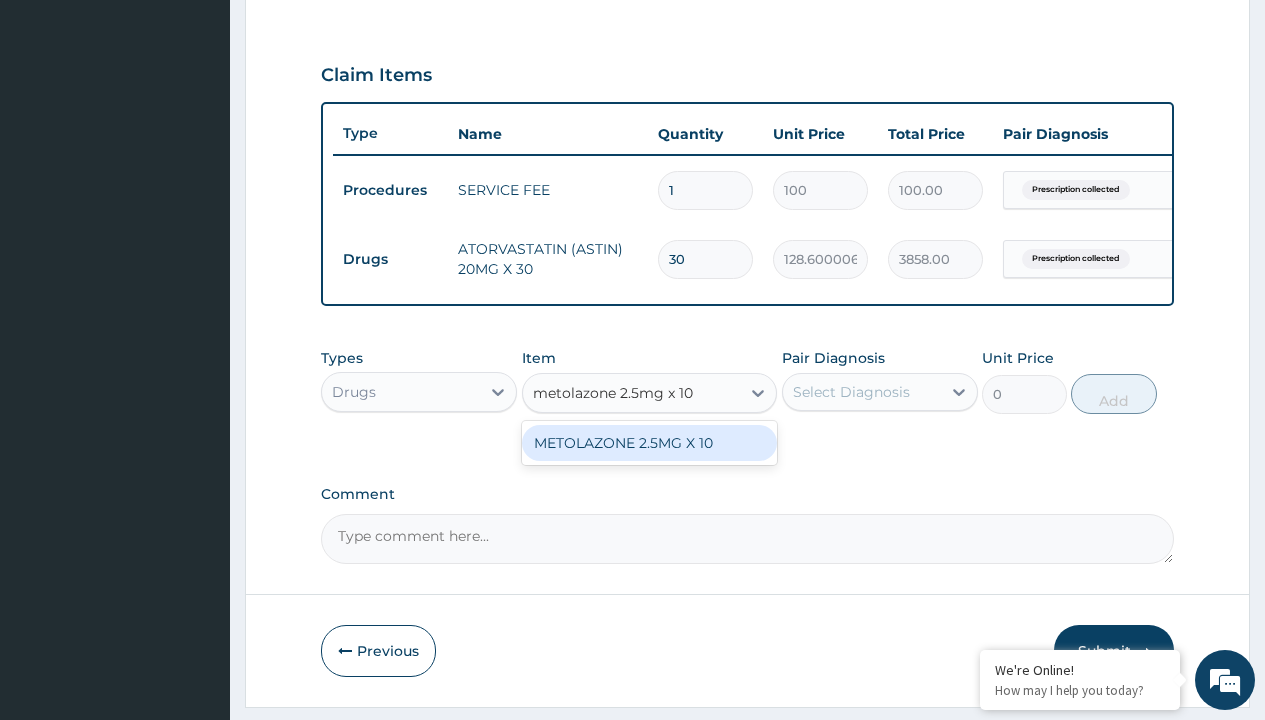 click on "METOLAZONE 2.5MG X 10" at bounding box center (650, 443) 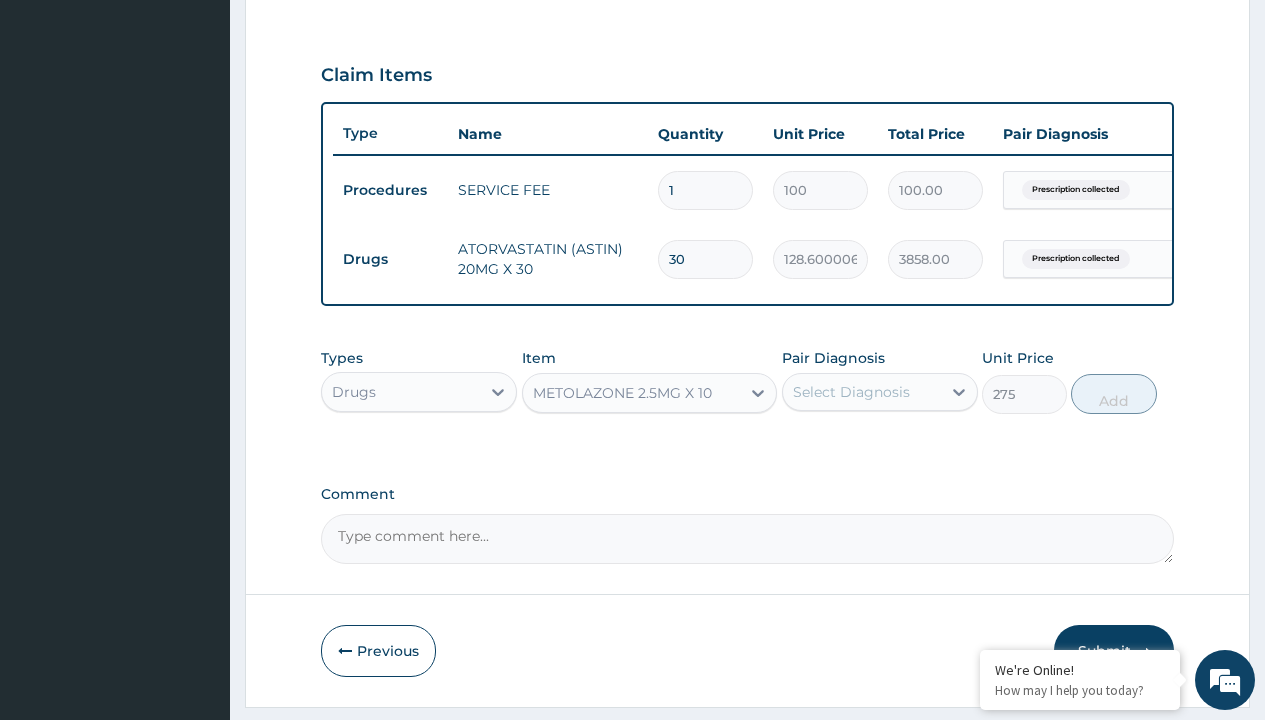 click on "Prescription collected" at bounding box center [409, -89] 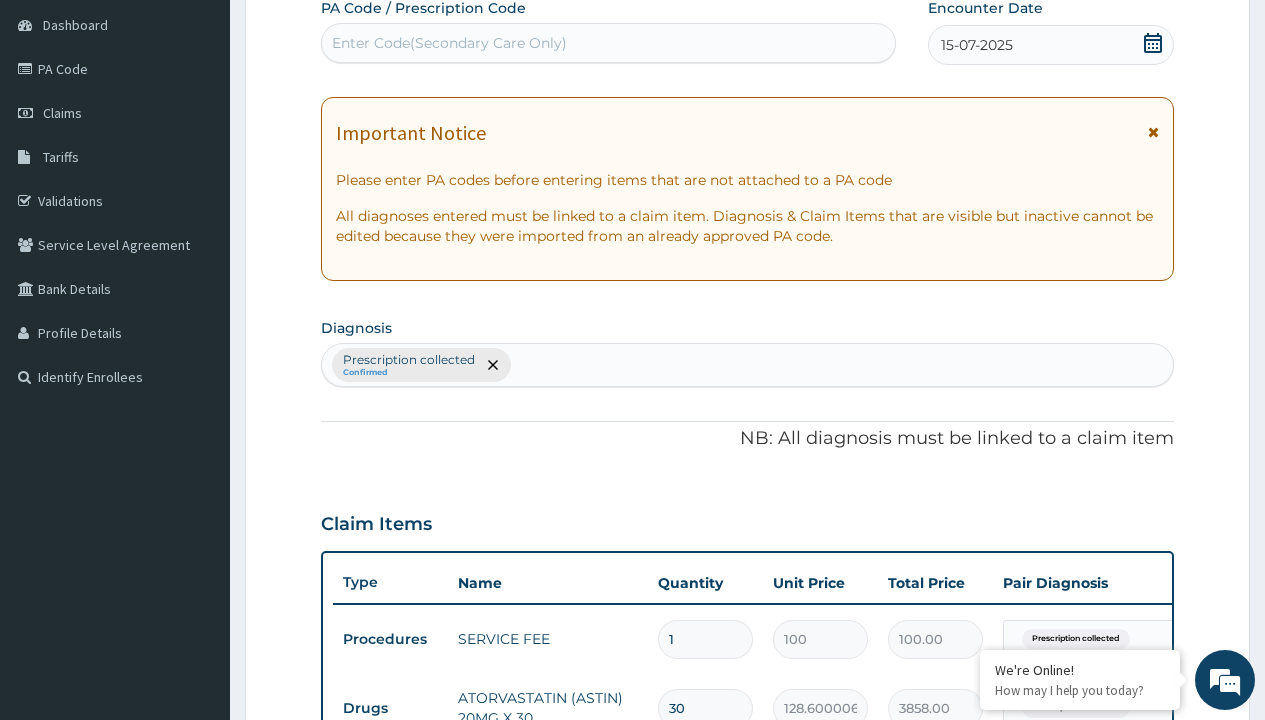 type on "prescription collected" 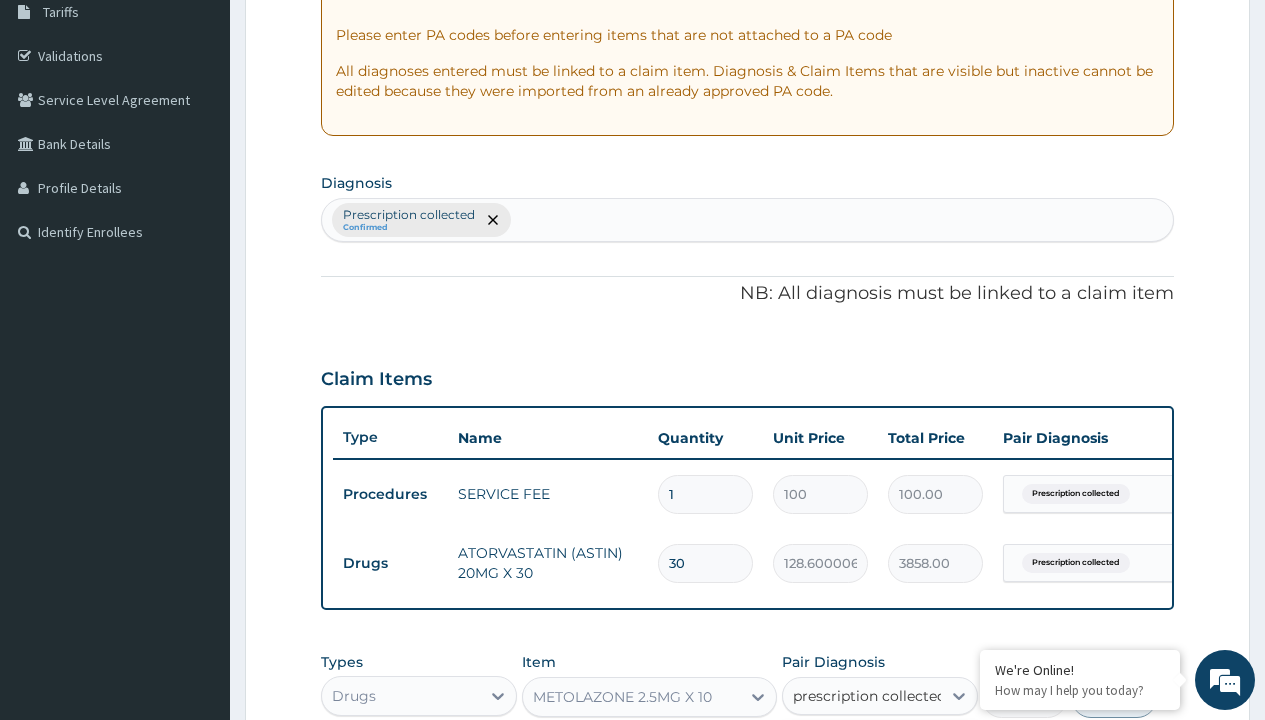 click on "Prescription collected" at bounding box center [890, 755] 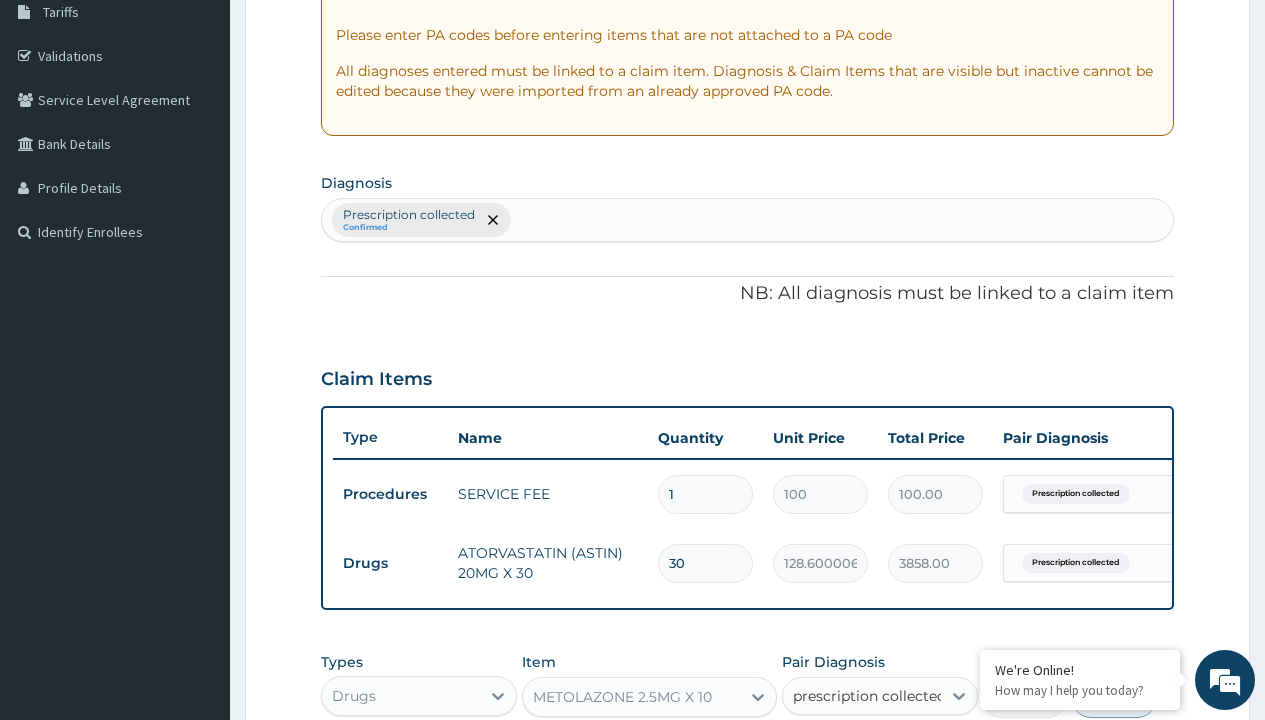type 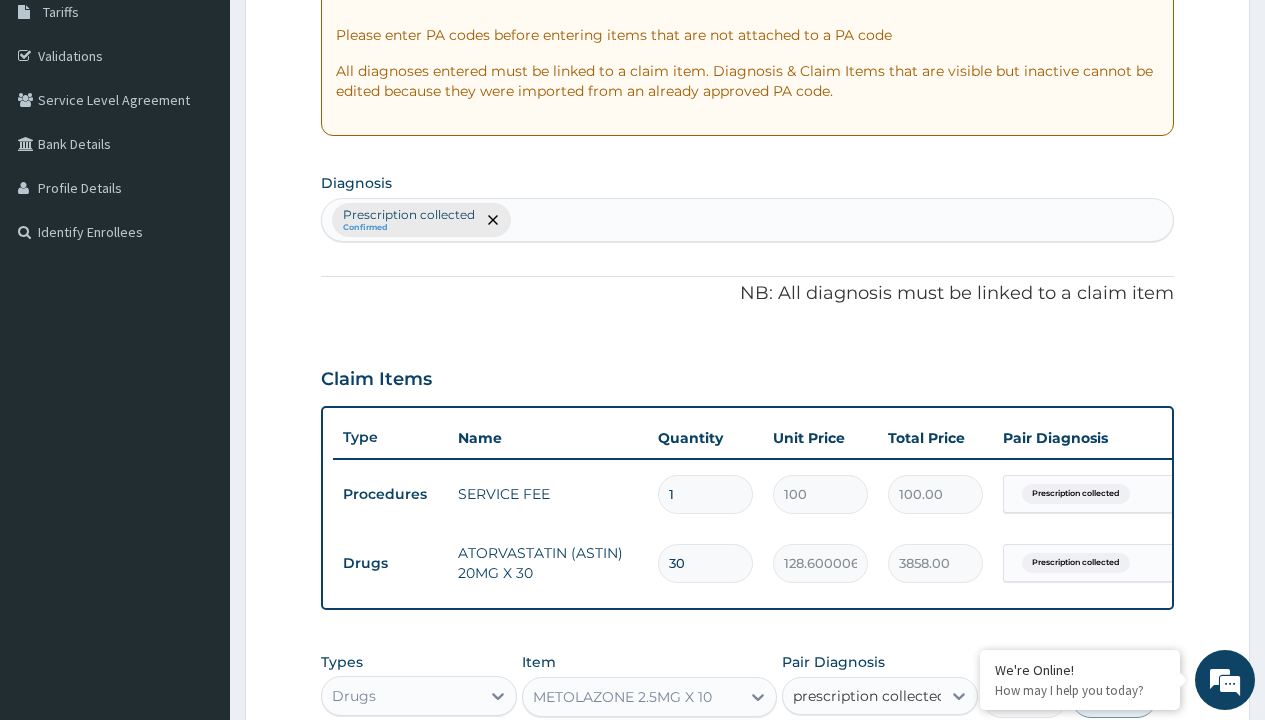 checkbox on "true" 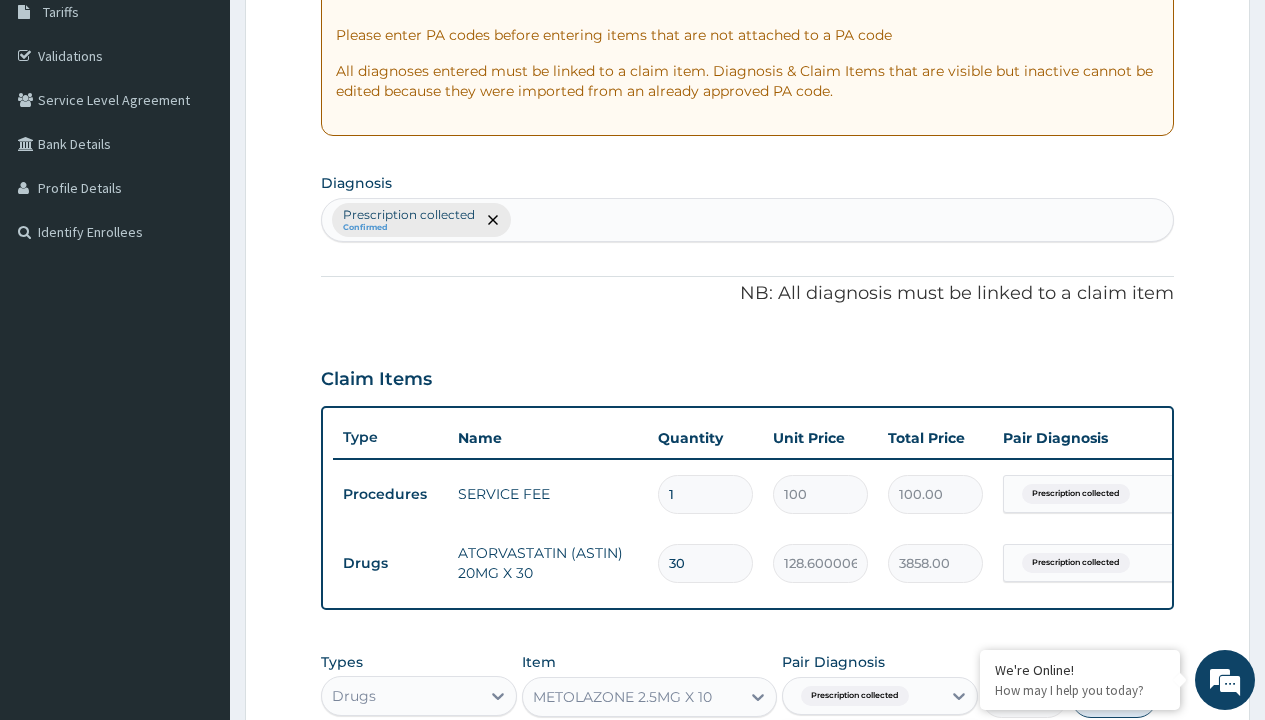 scroll, scrollTop: 711, scrollLeft: 0, axis: vertical 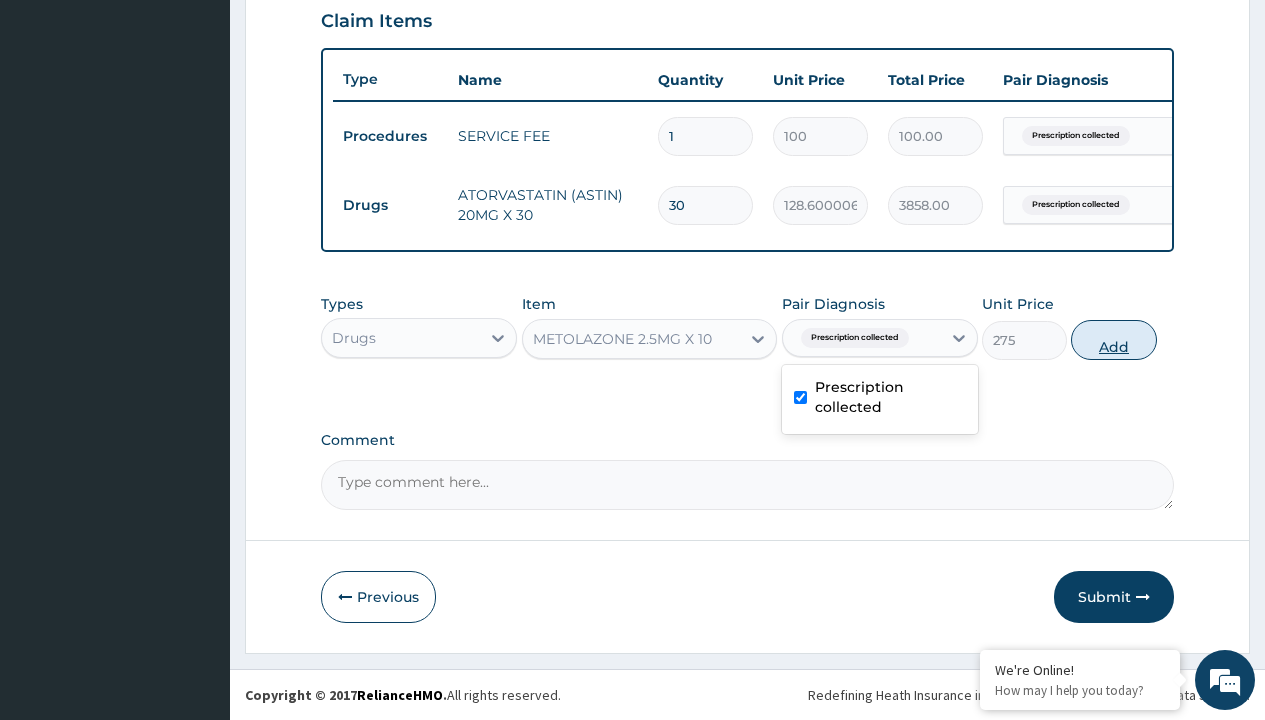 click on "Add" at bounding box center (1113, 340) 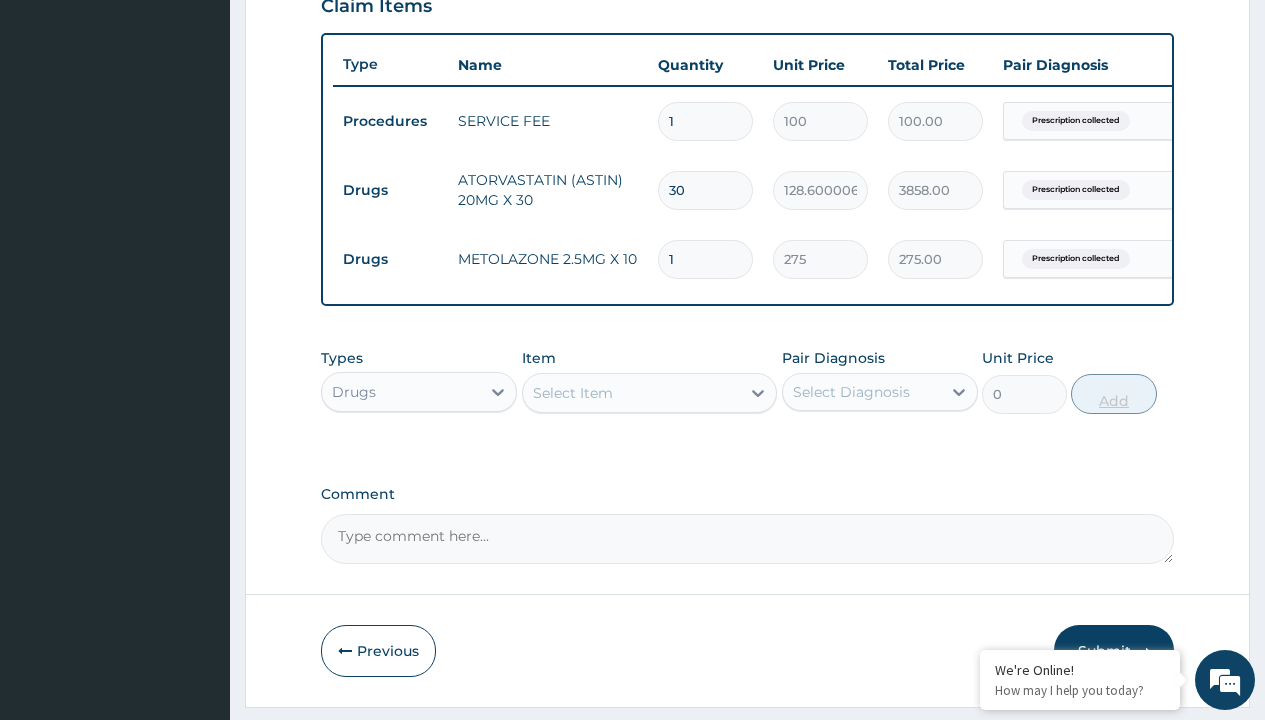 type on "30" 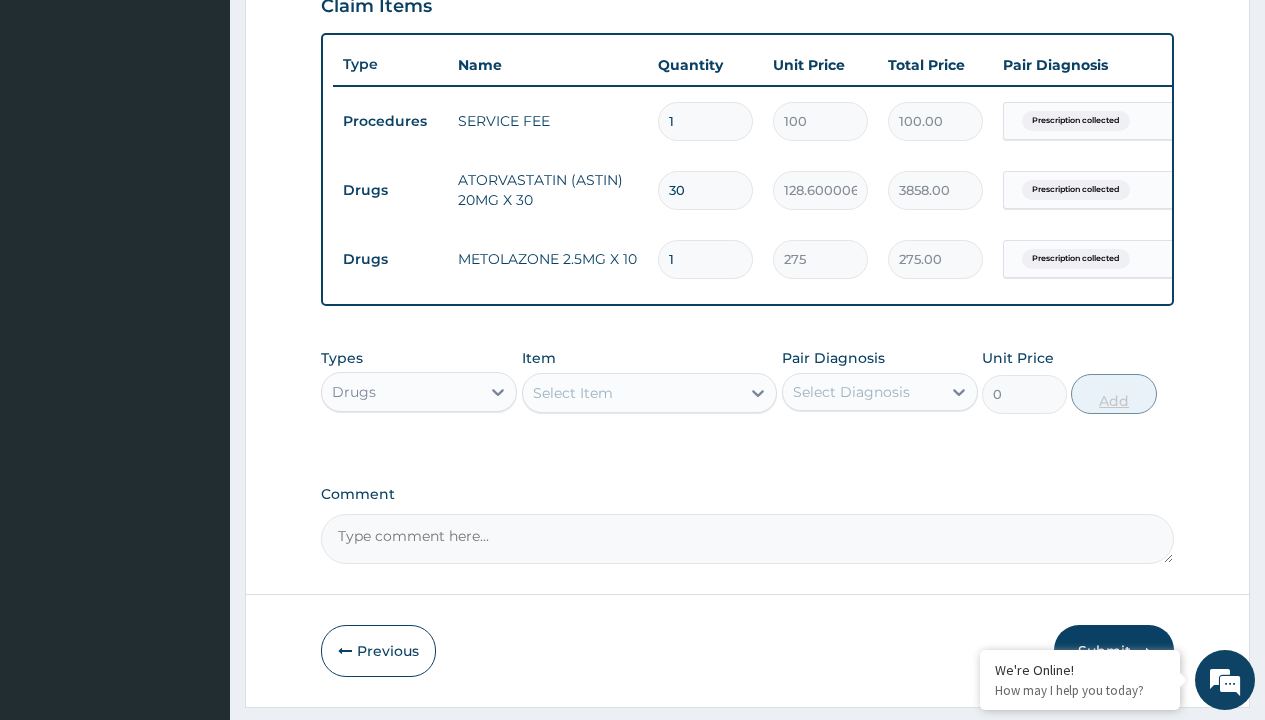 type on "8250.00" 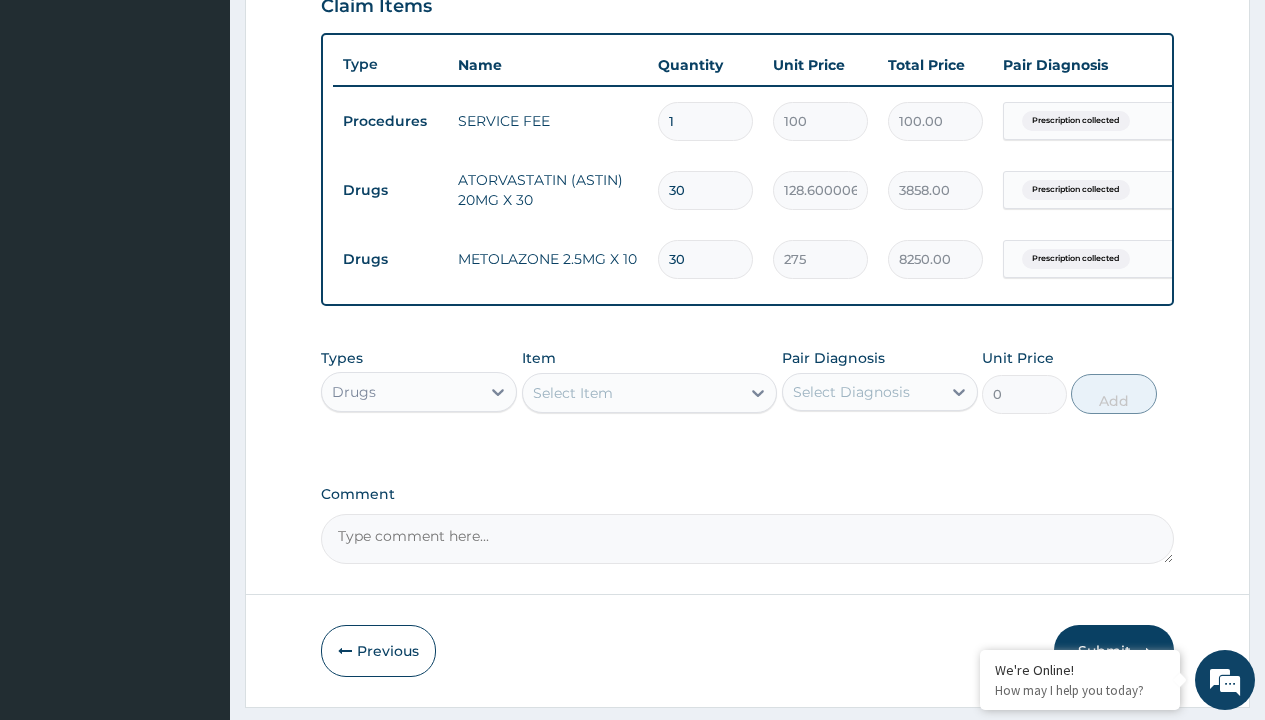 type on "30" 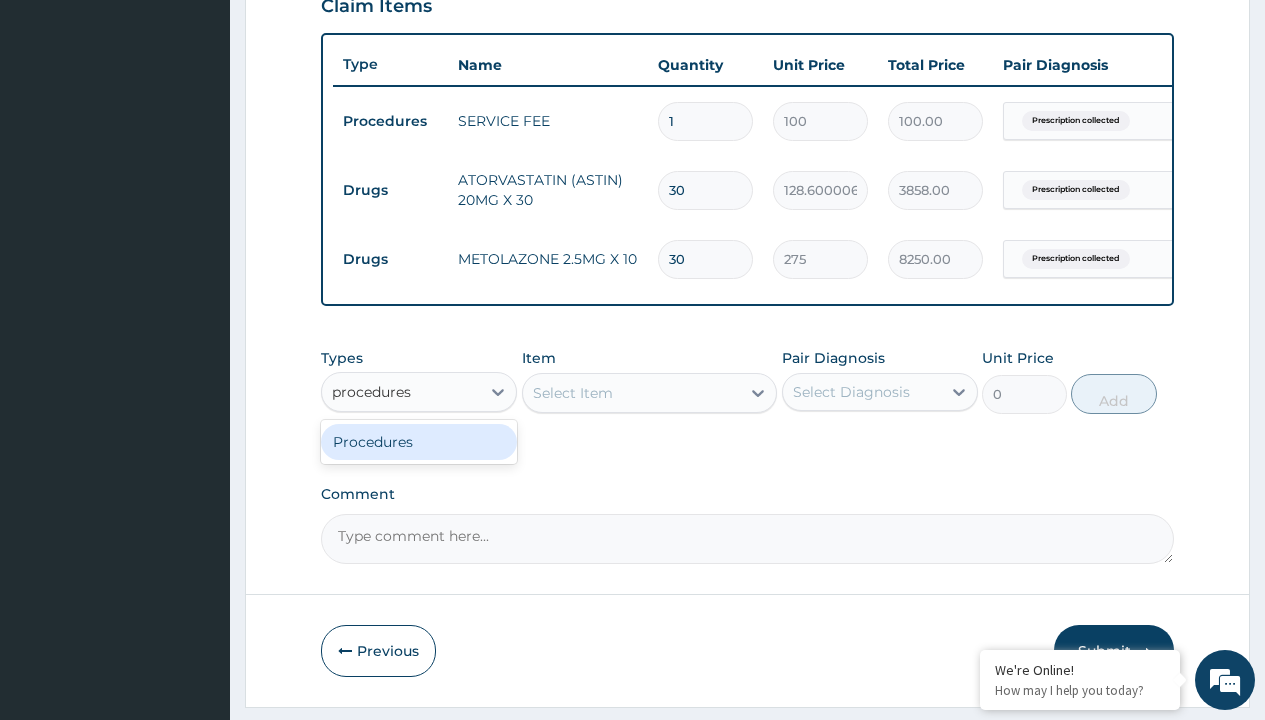 click on "Procedures" at bounding box center (419, 442) 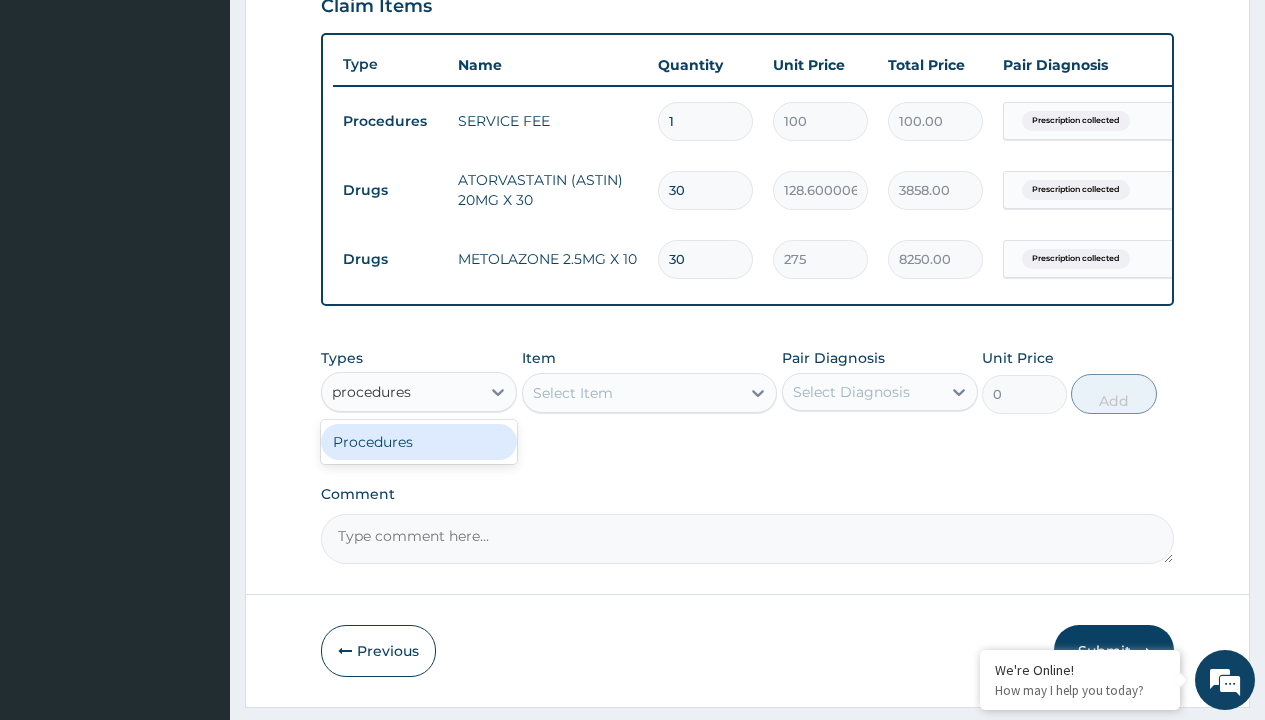 type 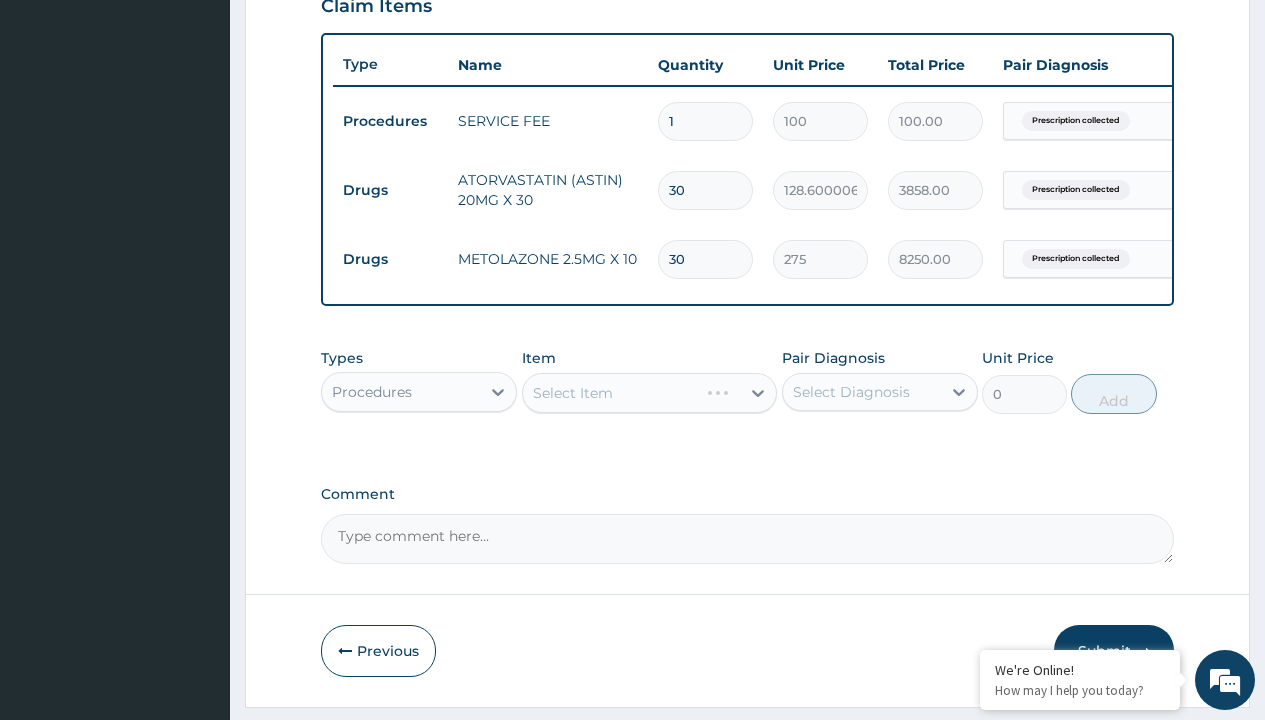 click on "Select Item" at bounding box center (573, 393) 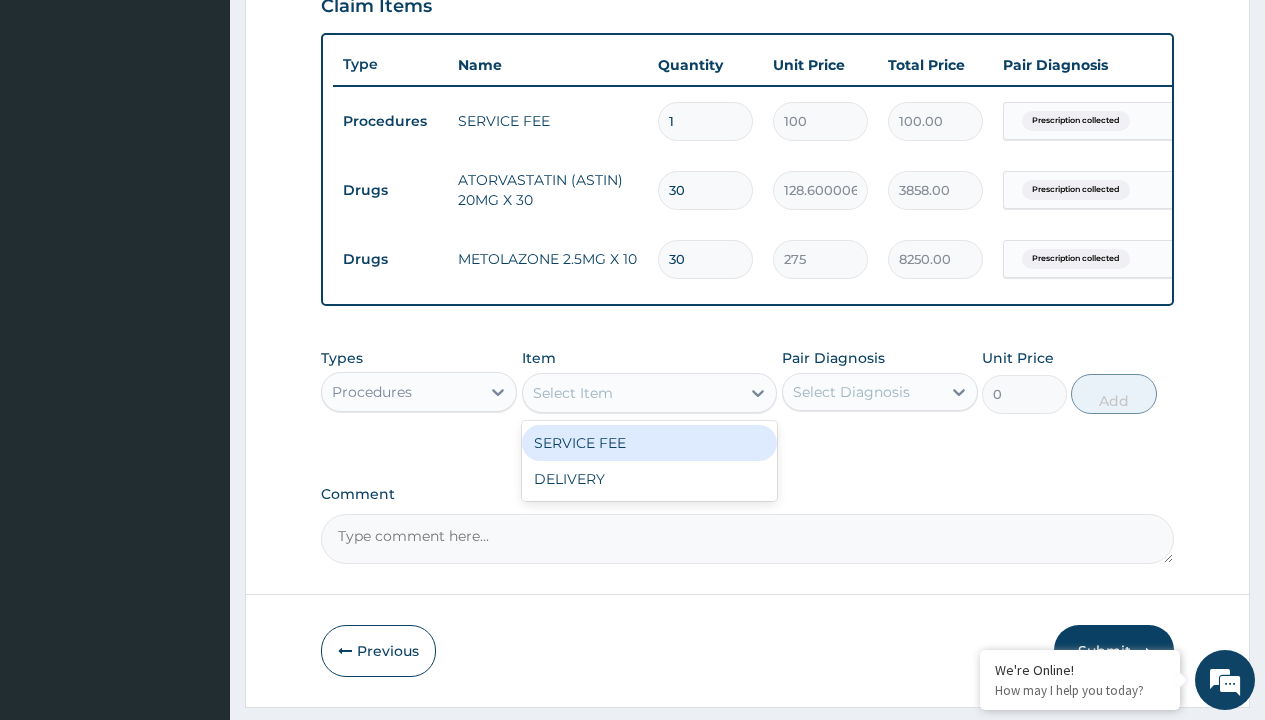 type on "delivery" 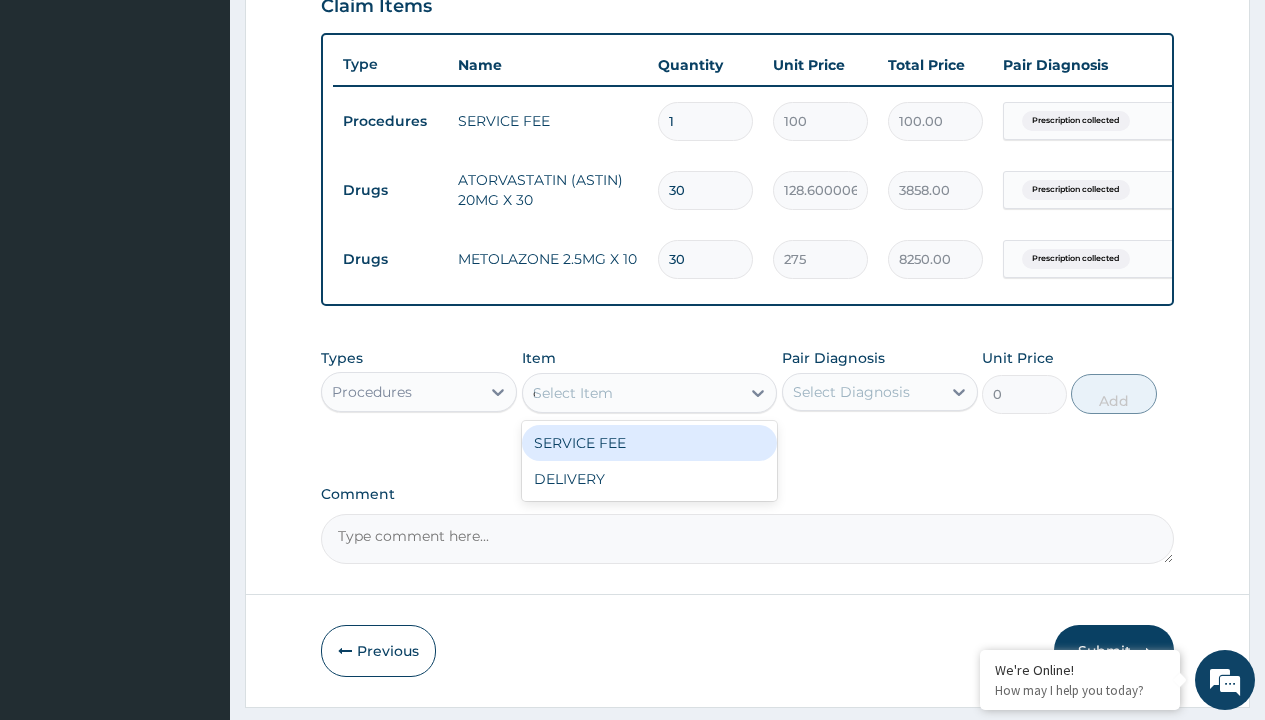 scroll, scrollTop: 0, scrollLeft: 0, axis: both 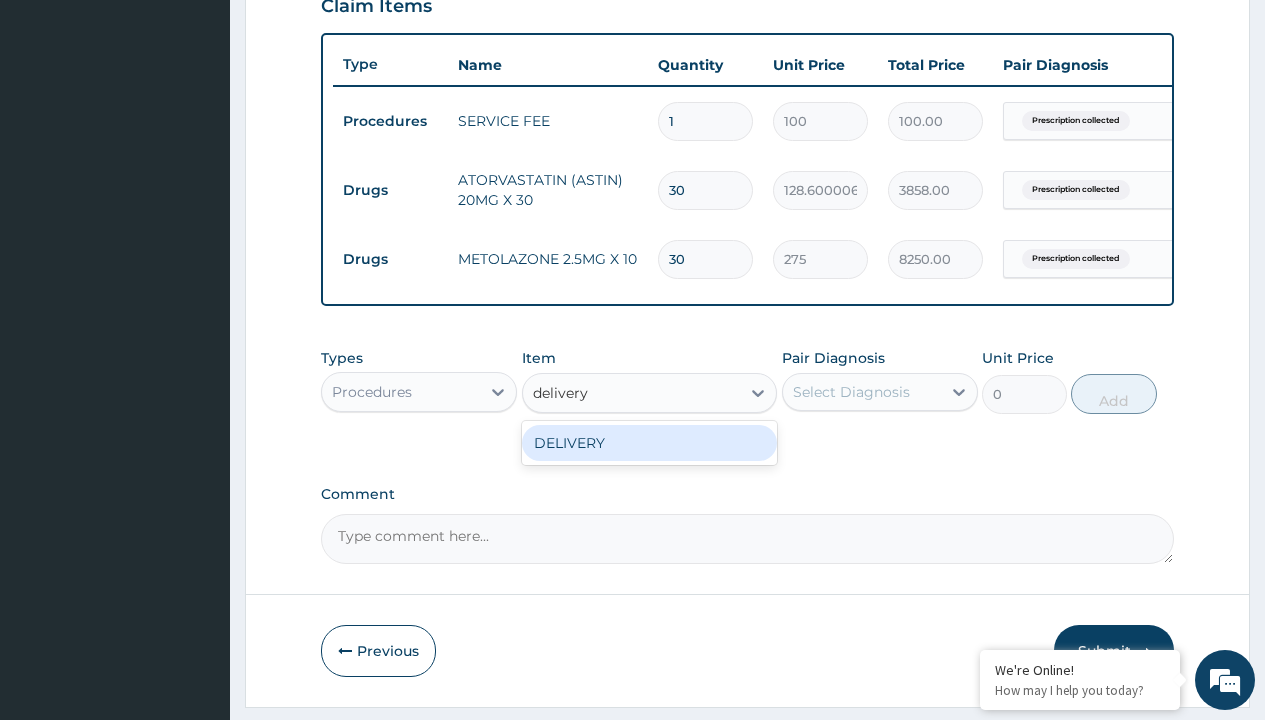 click on "DELIVERY" at bounding box center (650, 443) 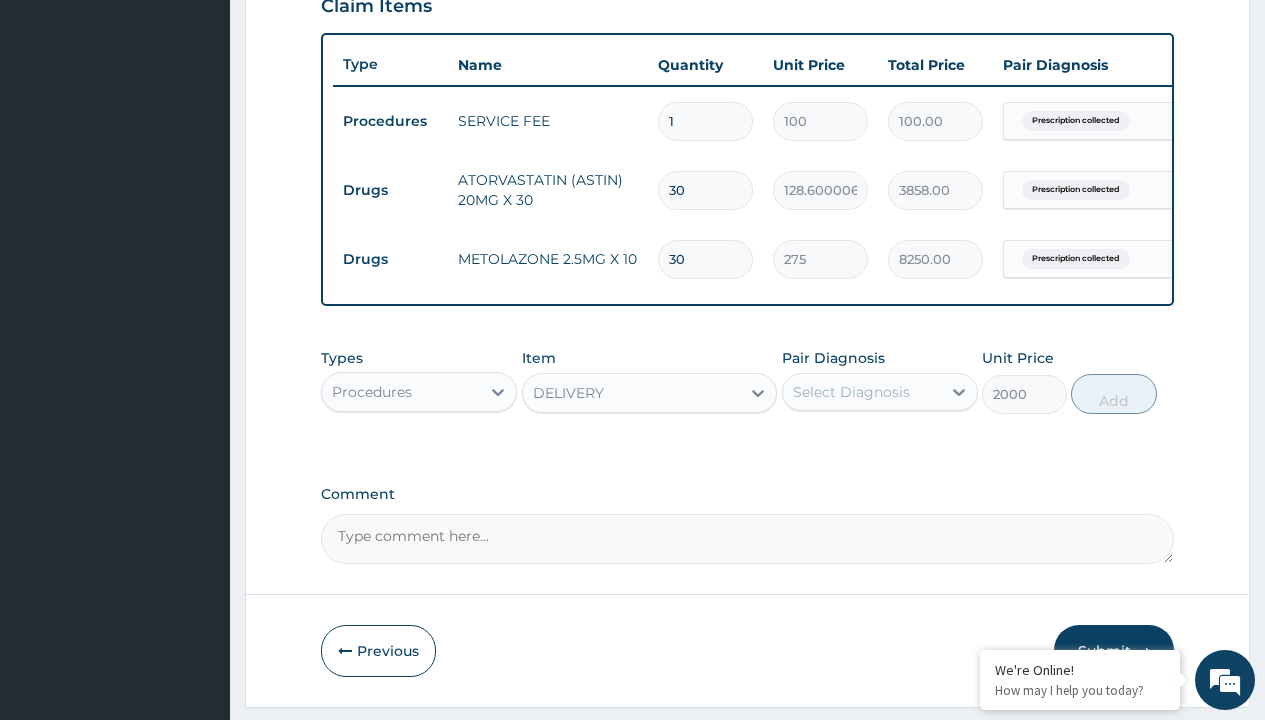 click on "Prescription collected" at bounding box center (409, -158) 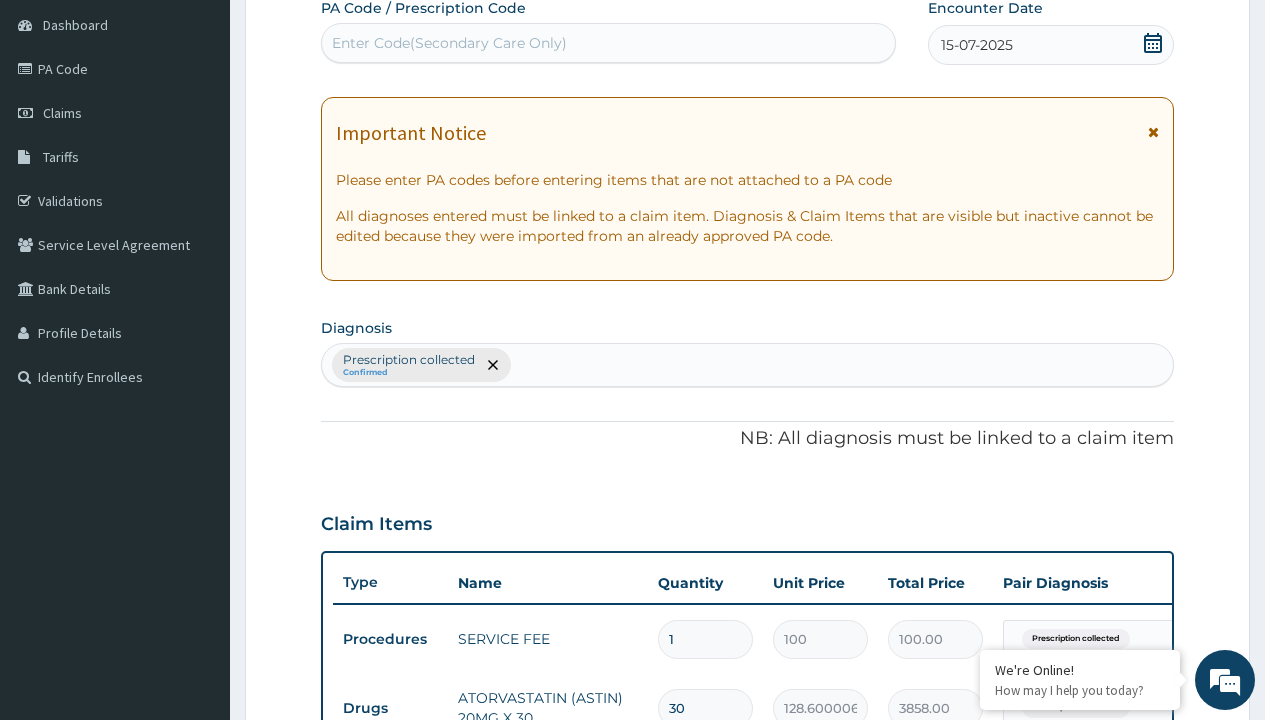 type on "prescription collected" 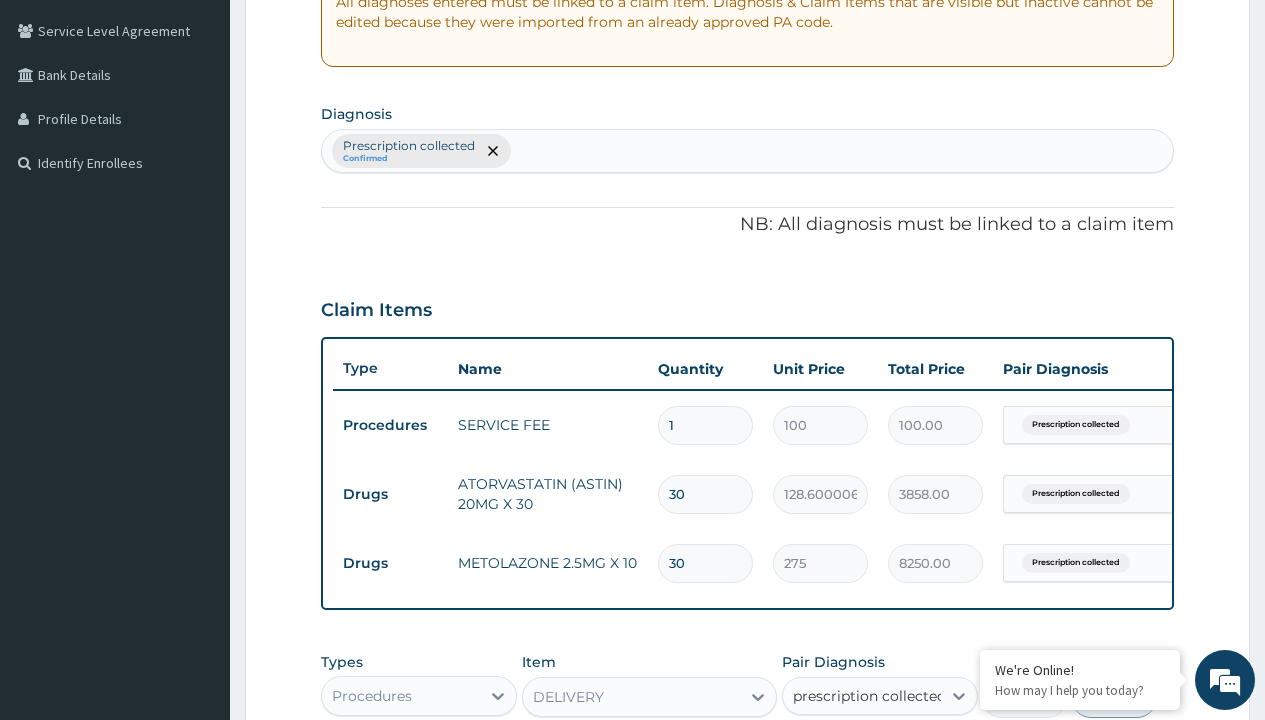 scroll, scrollTop: 0, scrollLeft: 0, axis: both 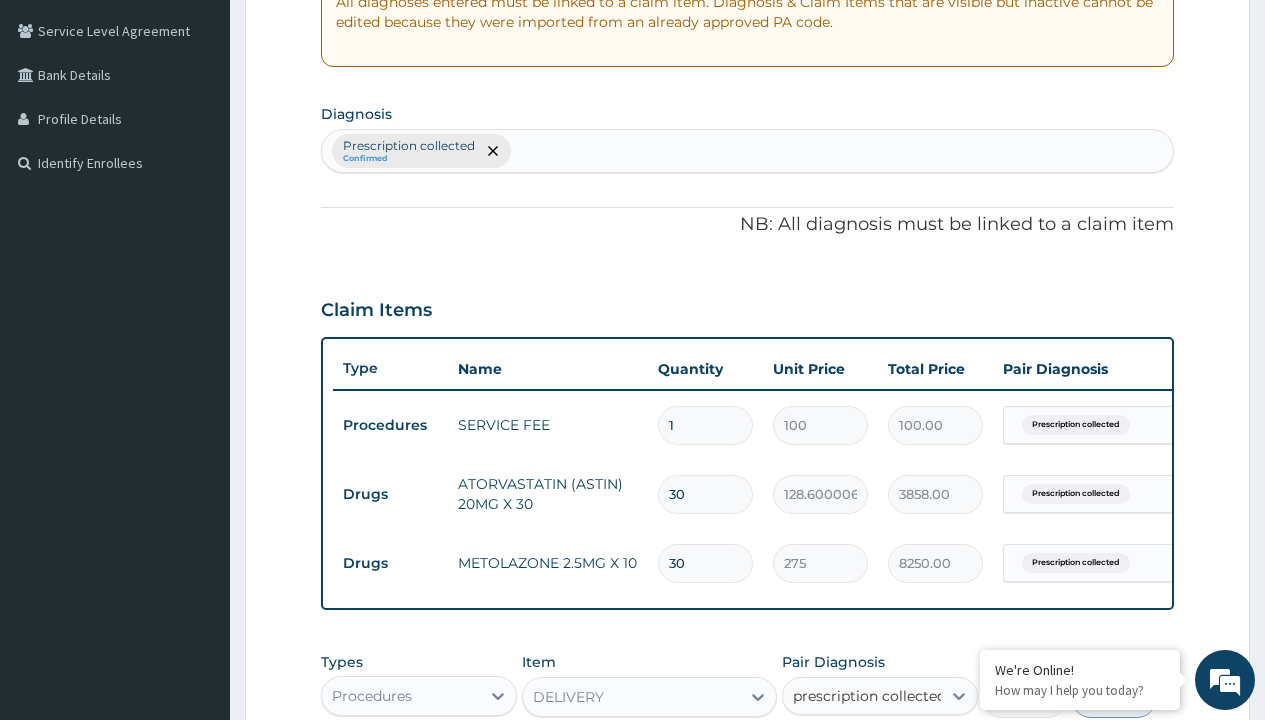 type 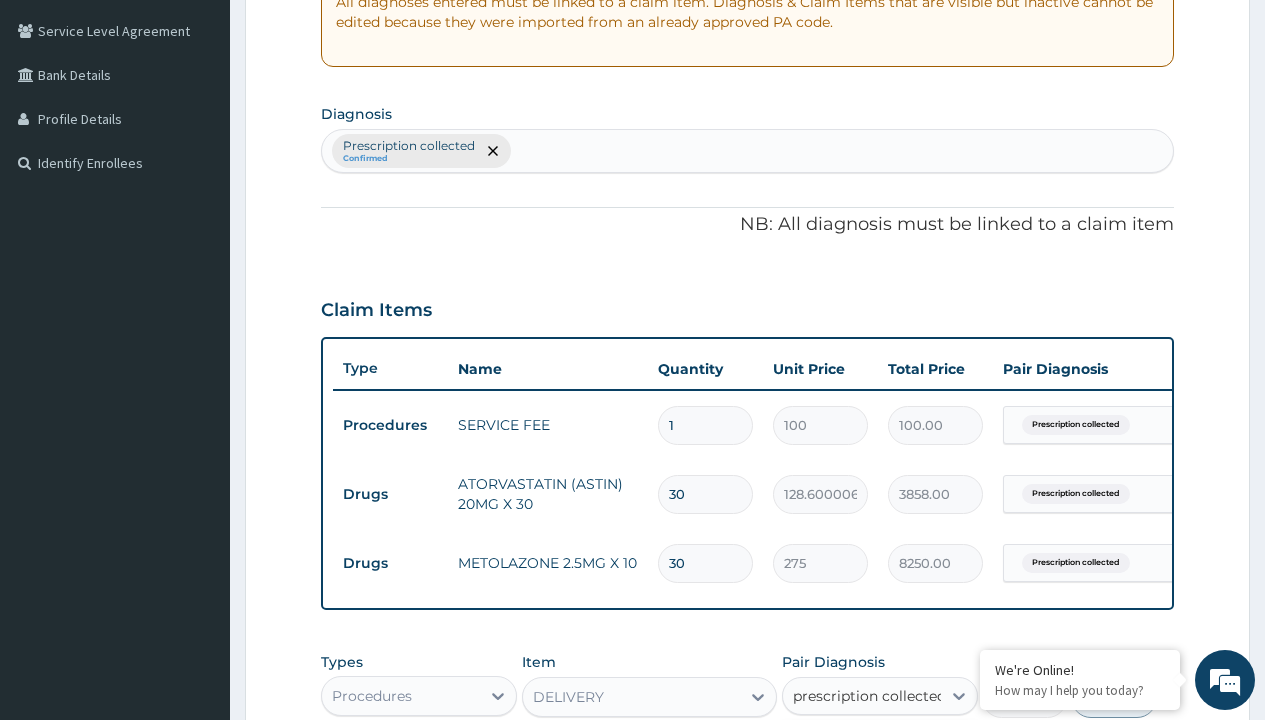 checkbox on "true" 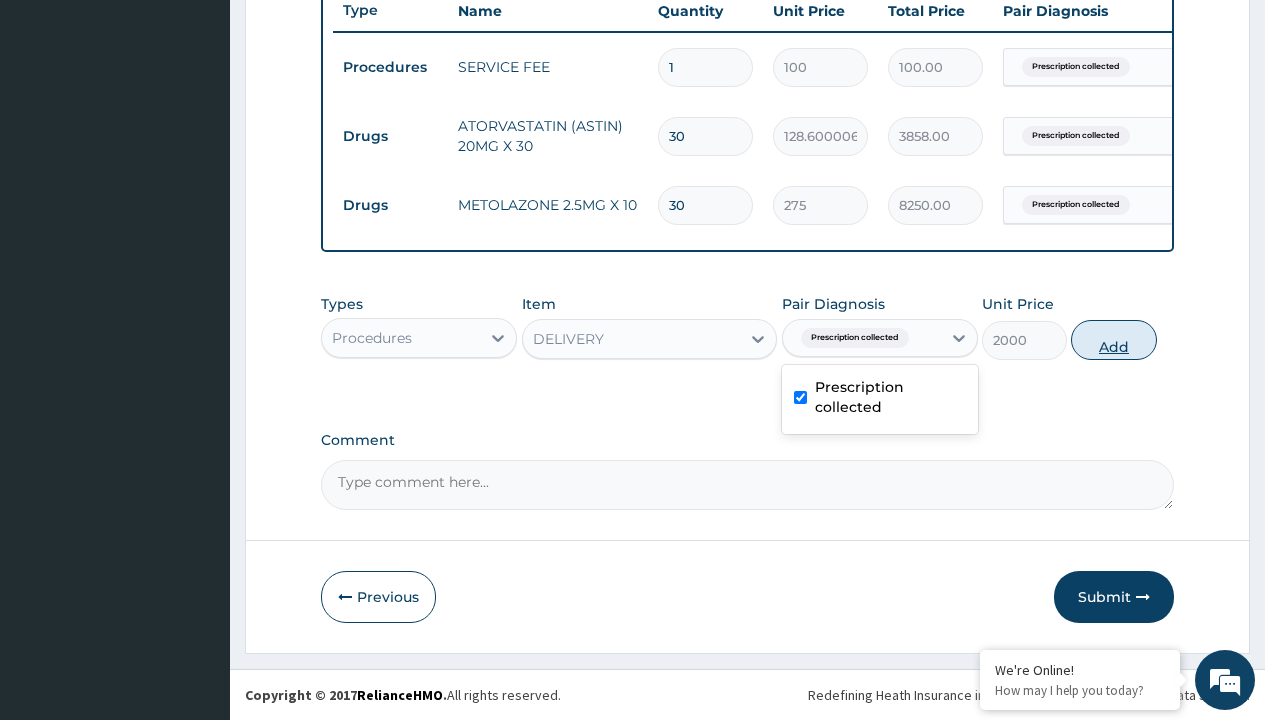 click on "Add" at bounding box center [1113, 340] 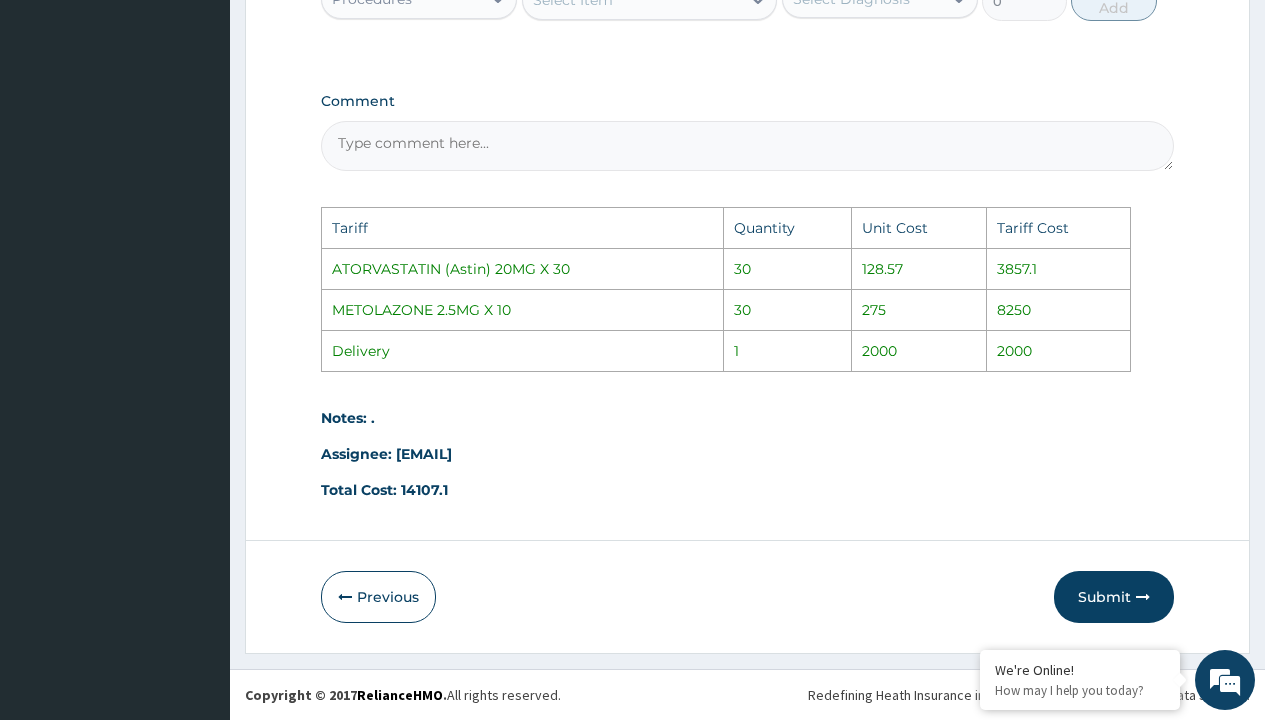 scroll, scrollTop: 1188, scrollLeft: 0, axis: vertical 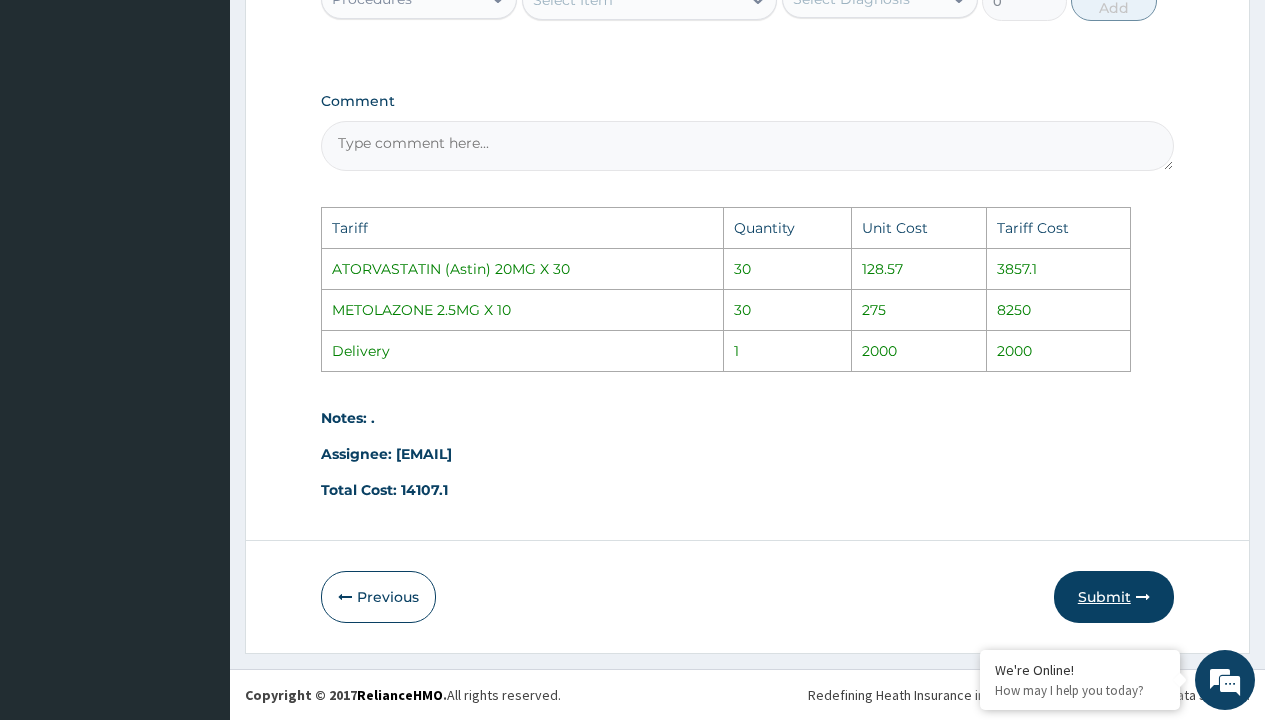 click on "Submit" at bounding box center [1114, 597] 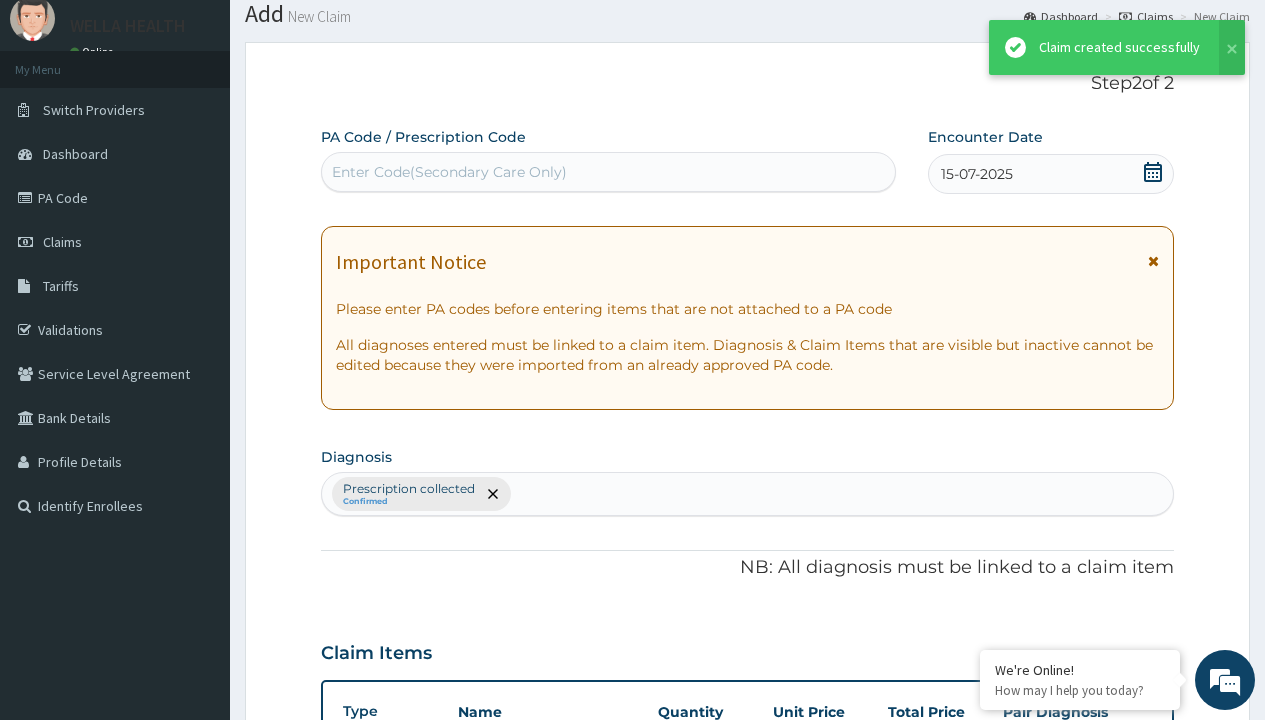 scroll, scrollTop: 849, scrollLeft: 0, axis: vertical 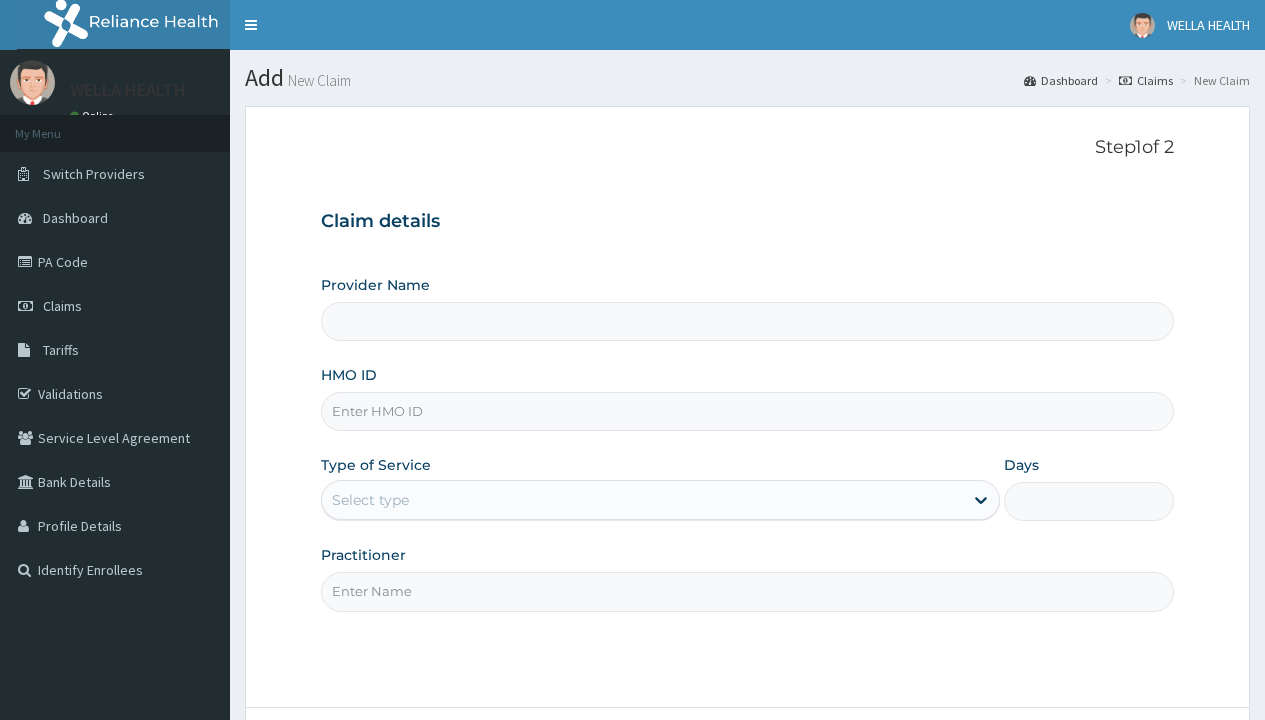 type on "CAO/10040/A" 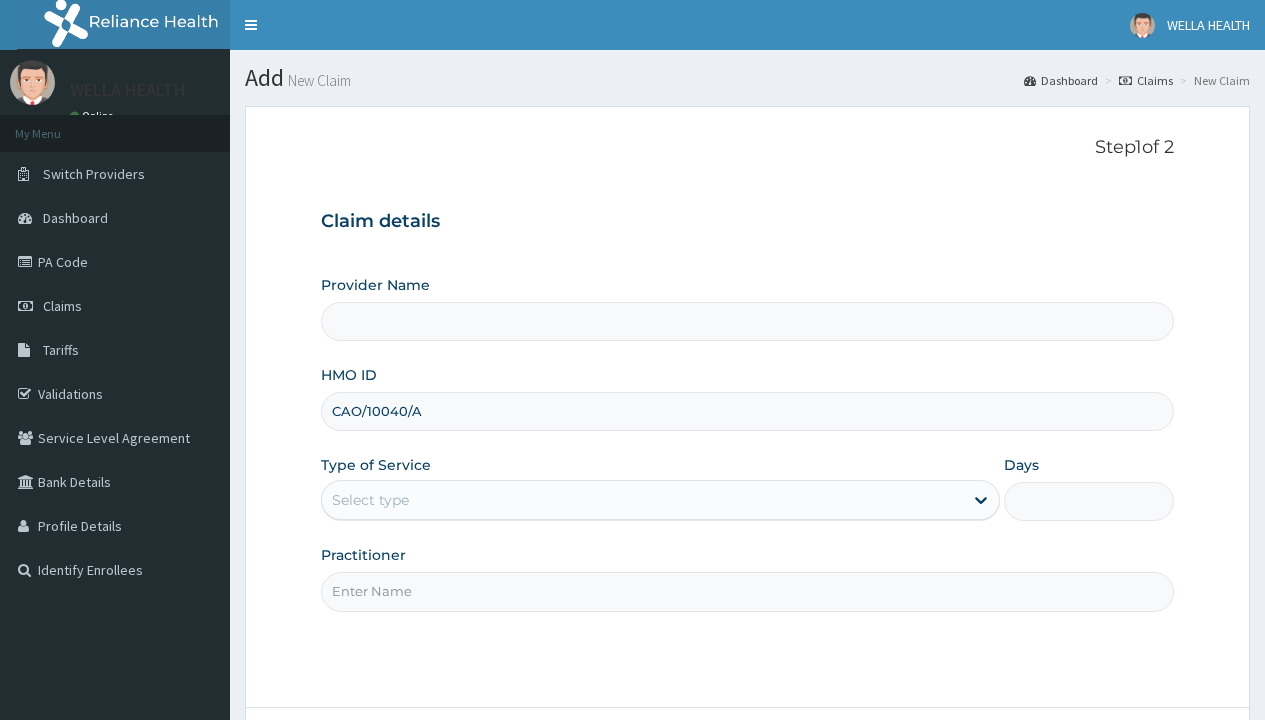 type on "Pharmacy Pick Up ( WellaHealth)" 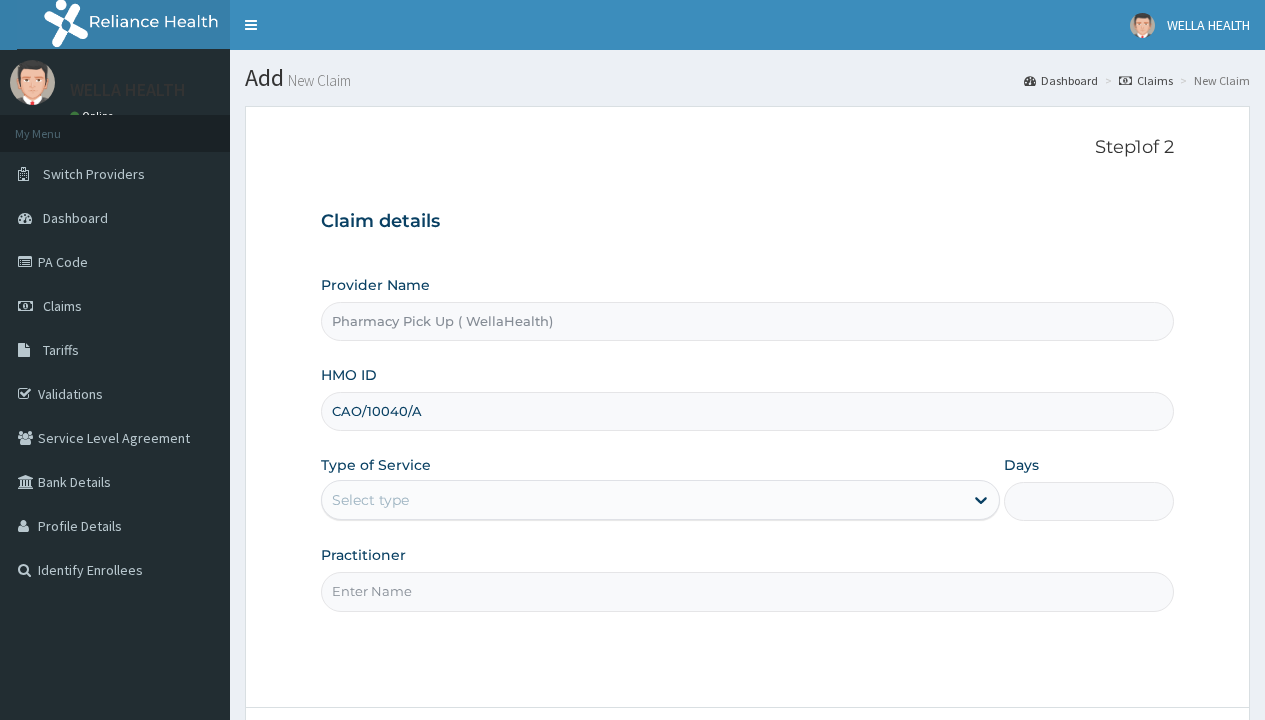 type on "CAO/10040/A" 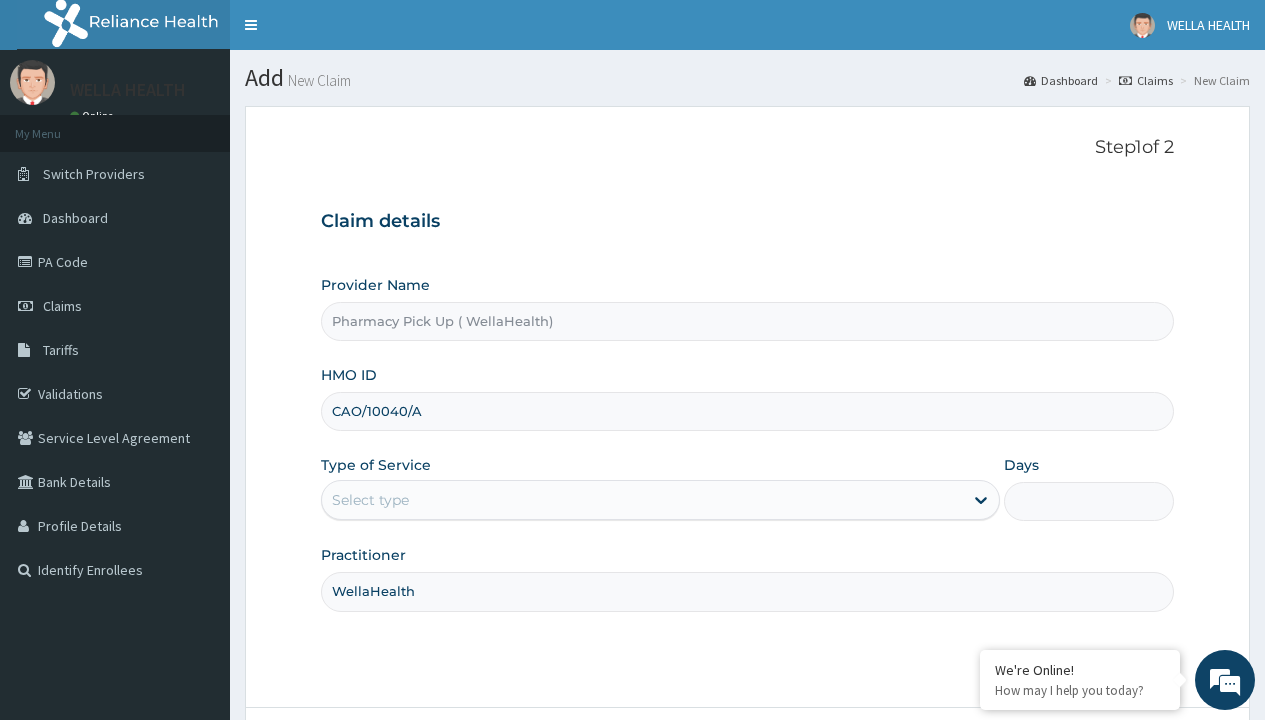 type on "WellaHealth" 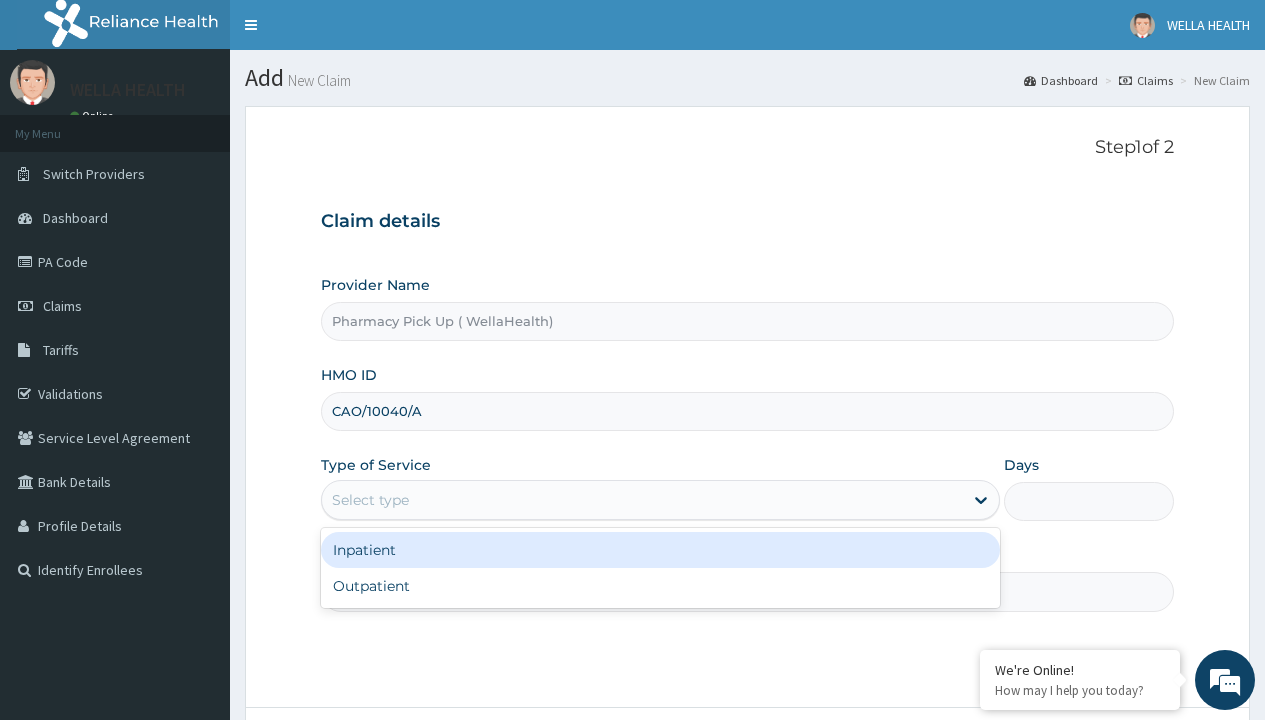 click on "Outpatient" at bounding box center [660, 586] 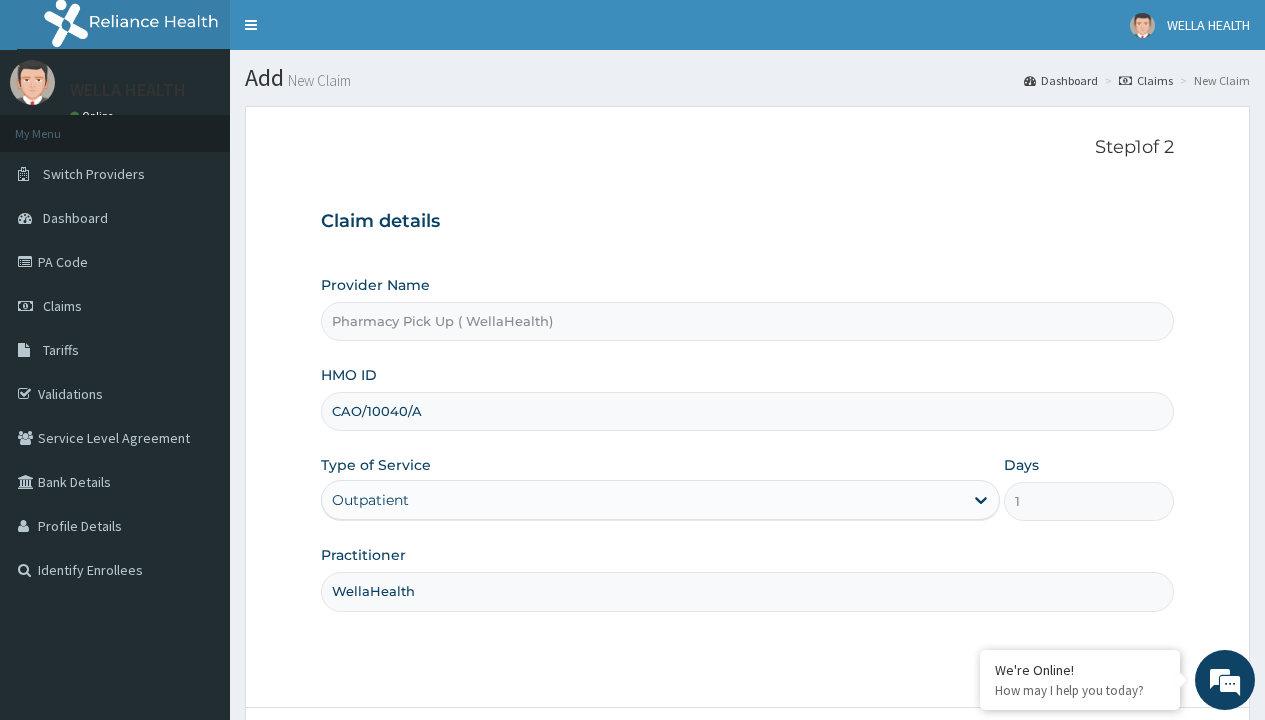 click on "Next" at bounding box center (1123, 764) 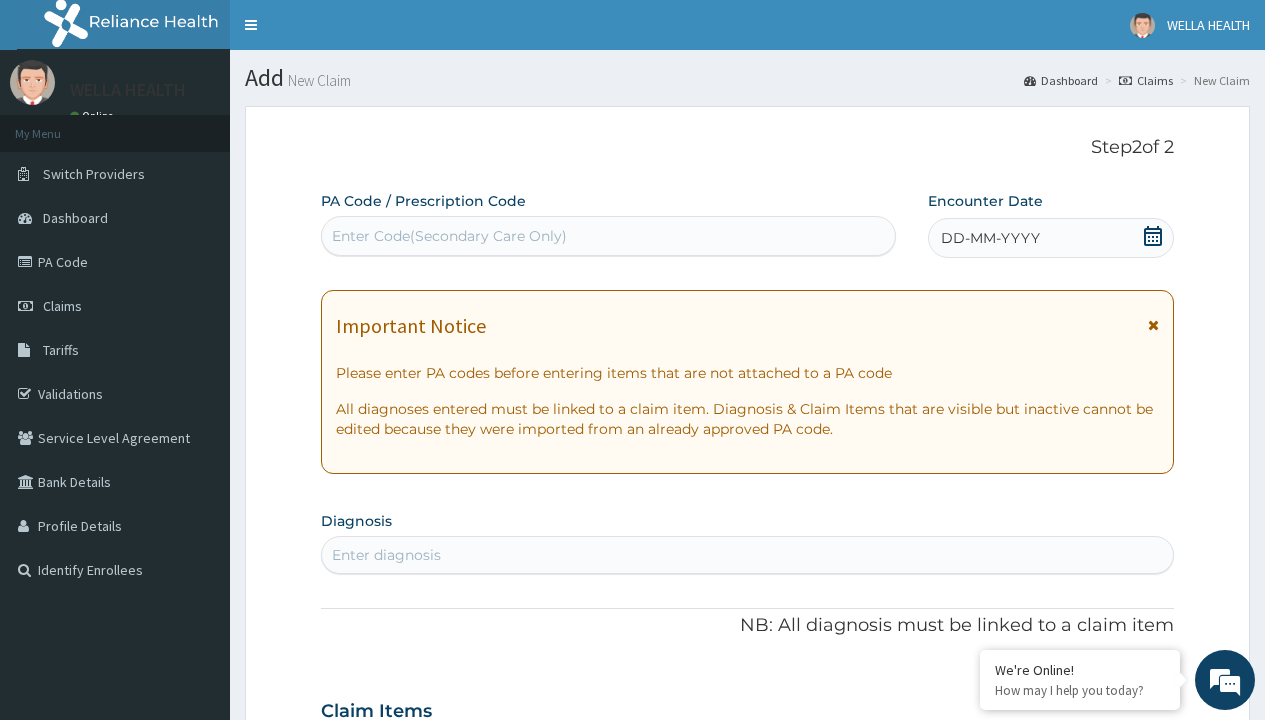 scroll, scrollTop: 167, scrollLeft: 0, axis: vertical 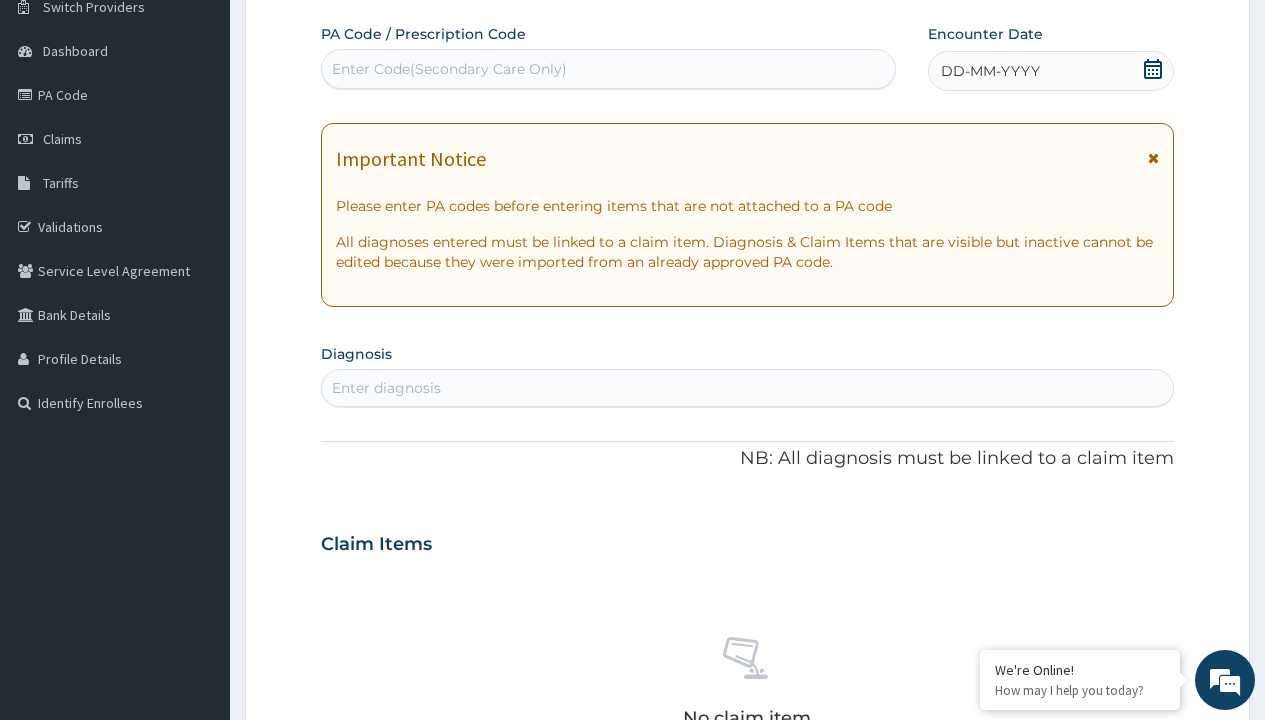 click on "DD-MM-YYYY" at bounding box center (990, 71) 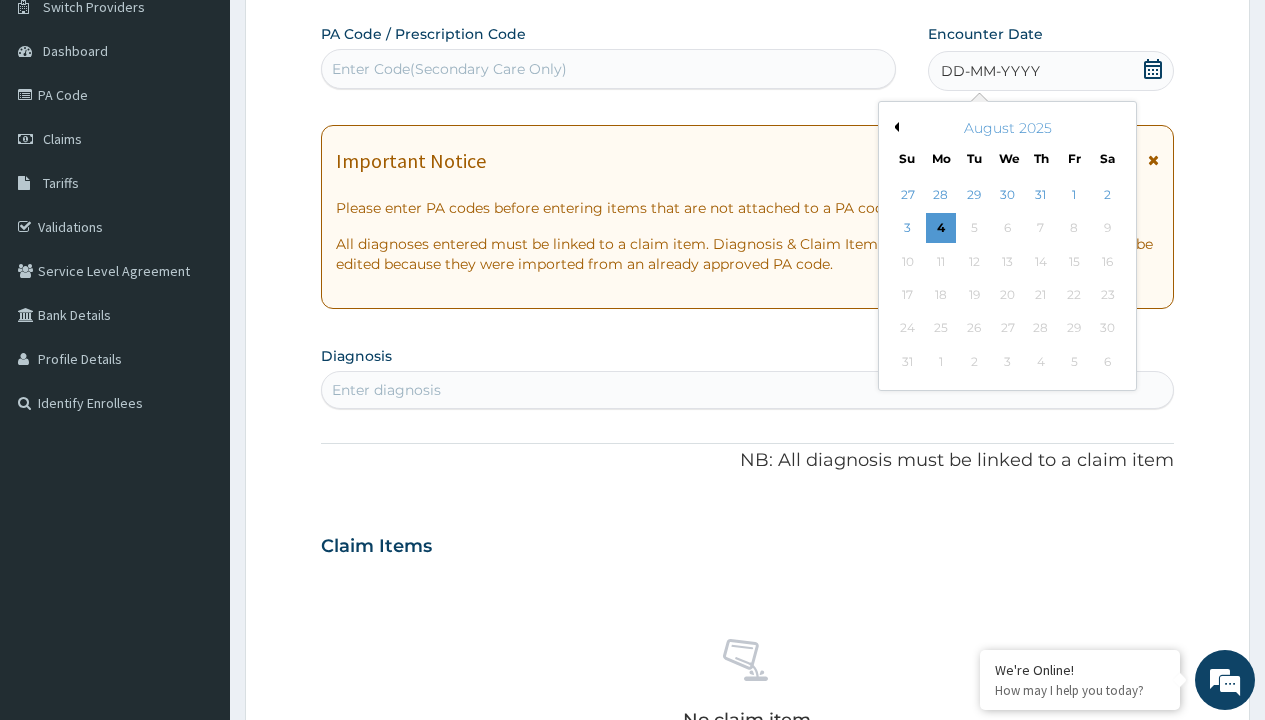click on "Previous Month" at bounding box center [894, 127] 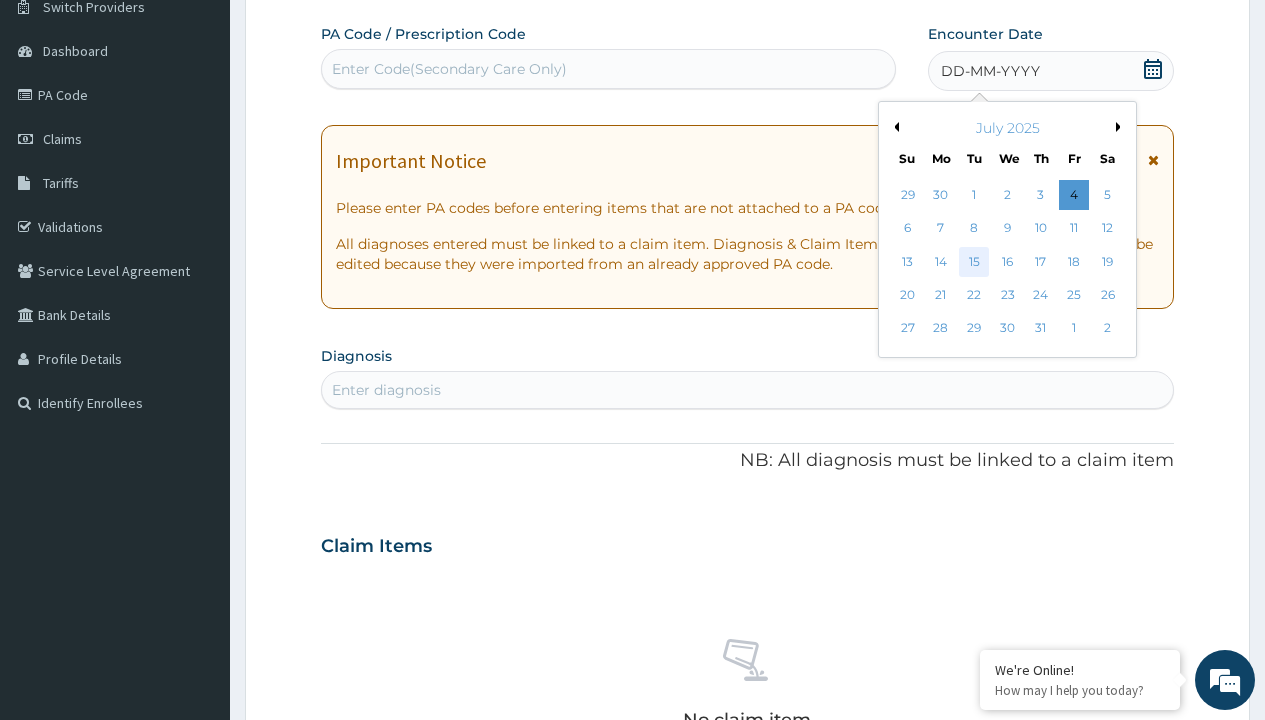 click on "15" at bounding box center (974, 262) 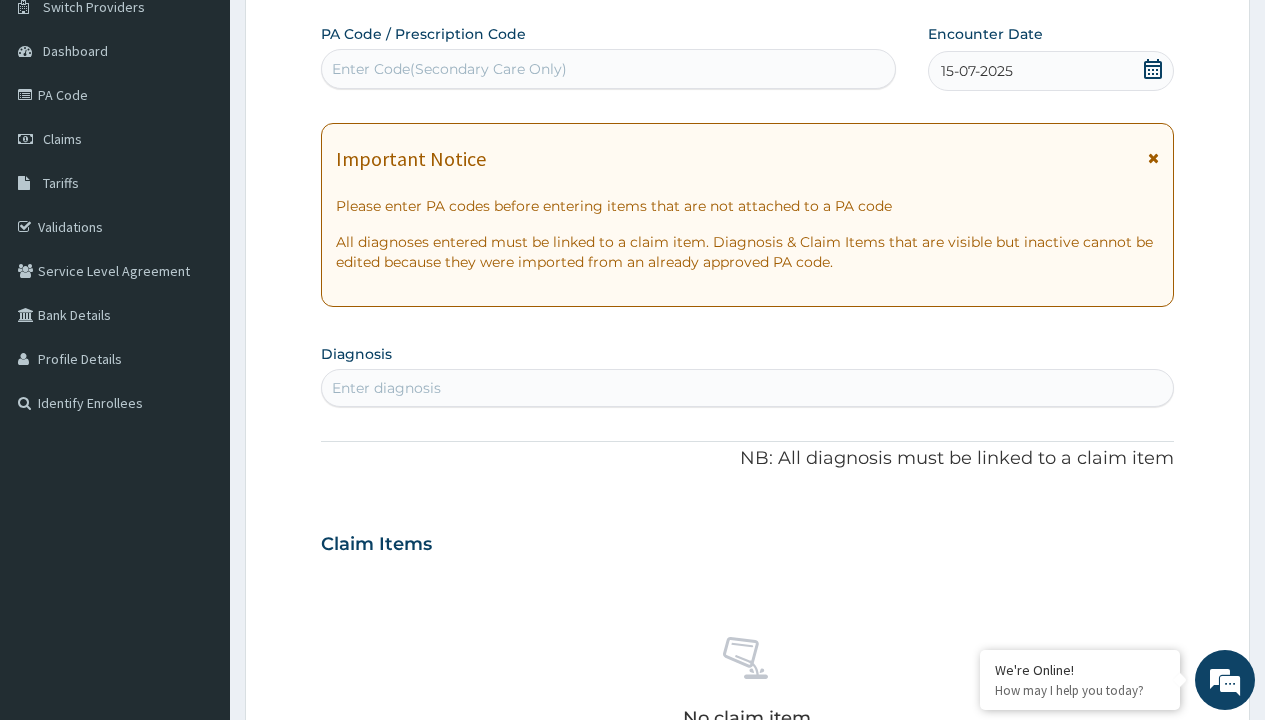 click on "Enter diagnosis" at bounding box center (386, 388) 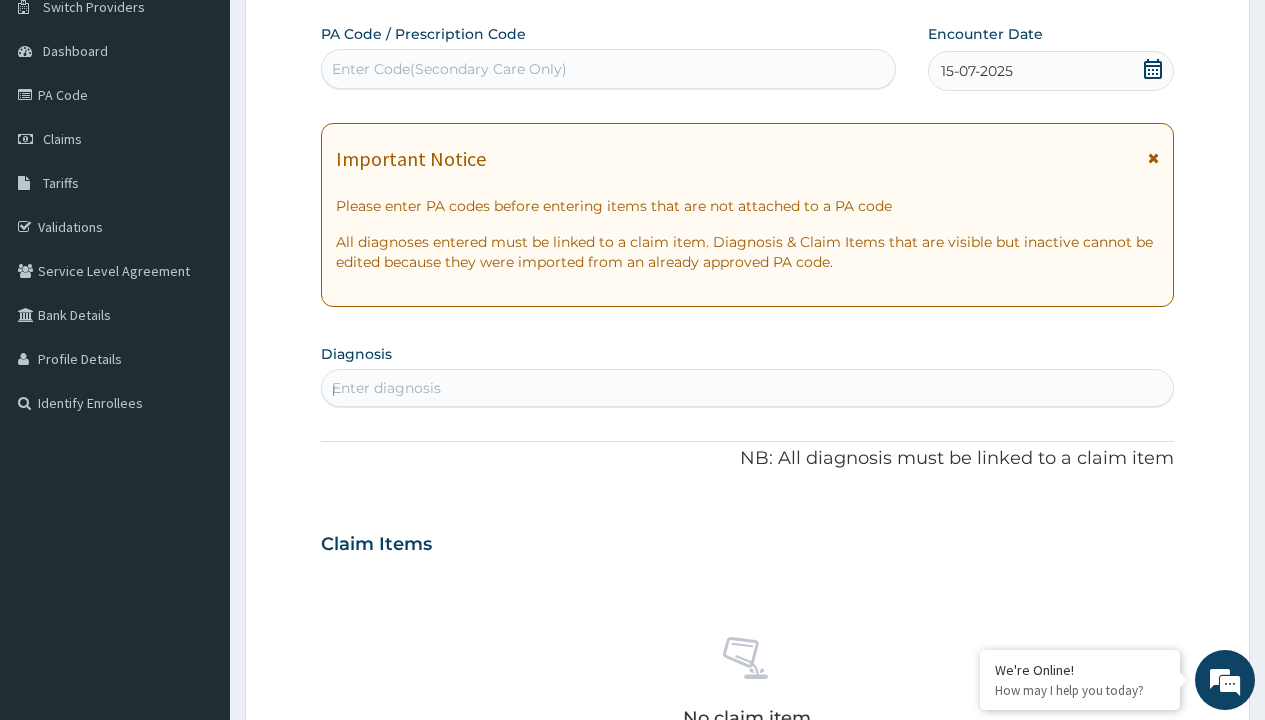 scroll, scrollTop: 0, scrollLeft: 0, axis: both 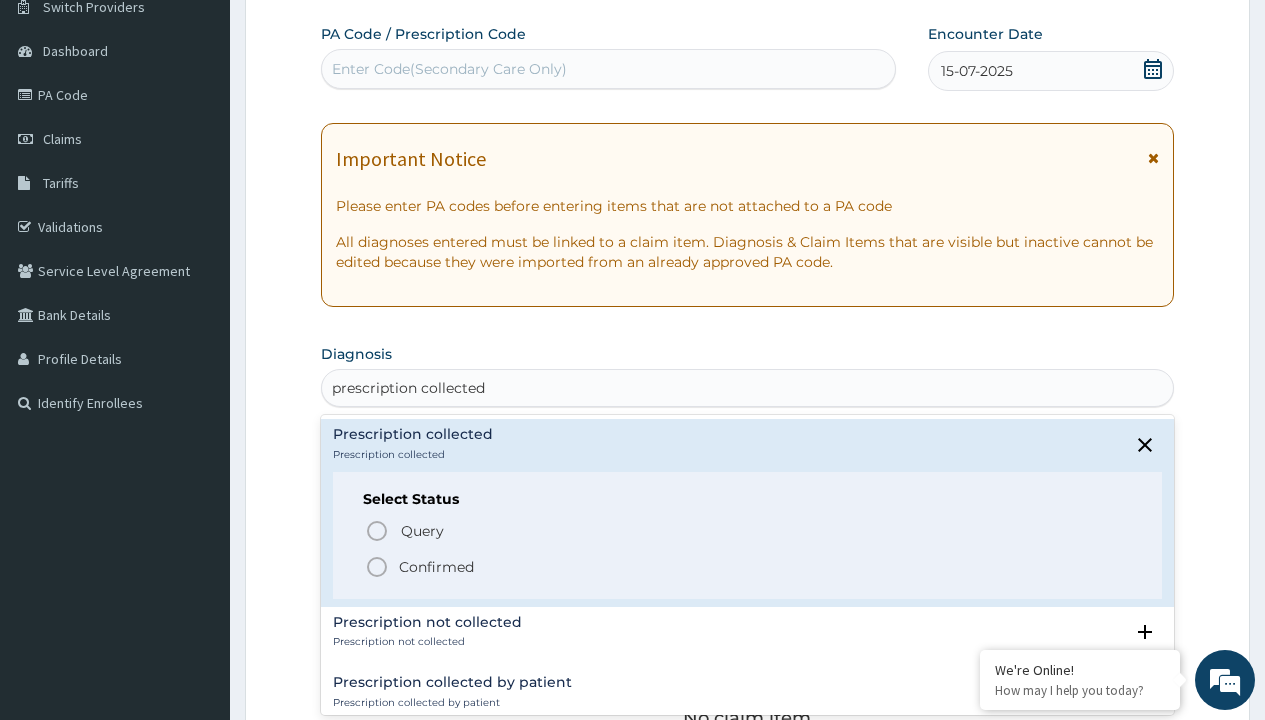 click on "Confirmed" at bounding box center [436, 567] 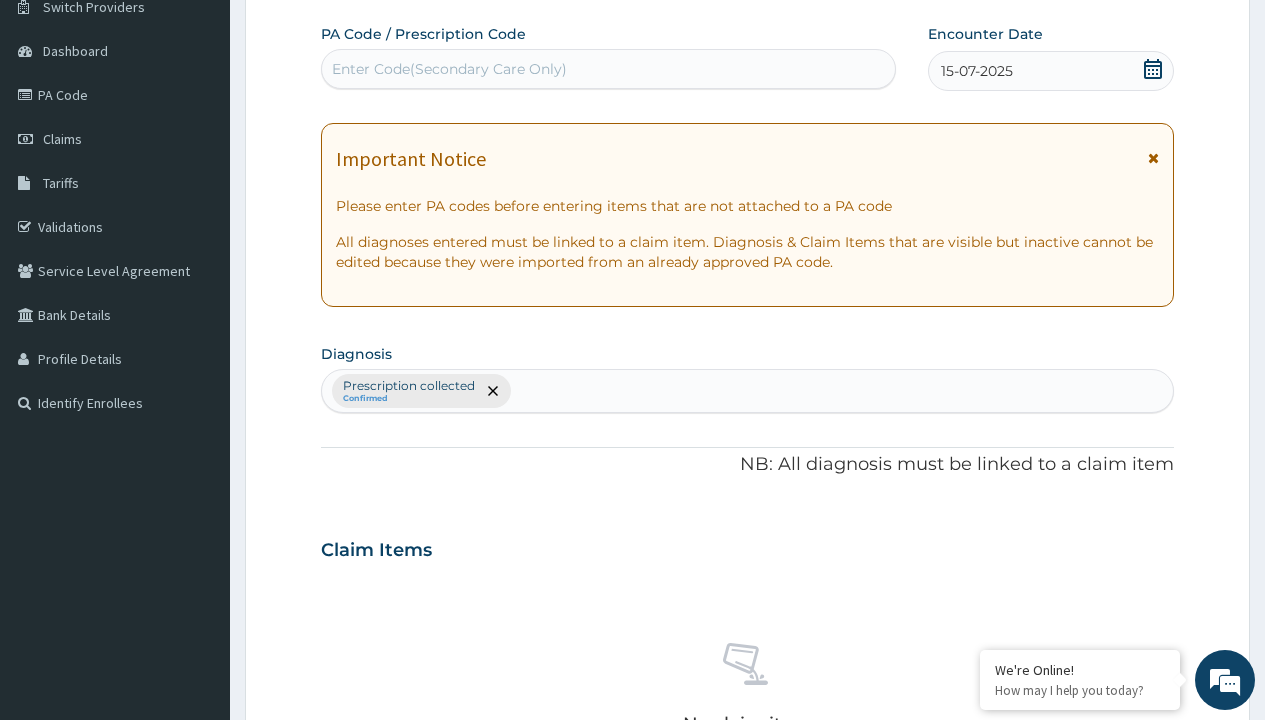 click on "Select Type" at bounding box center [372, 893] 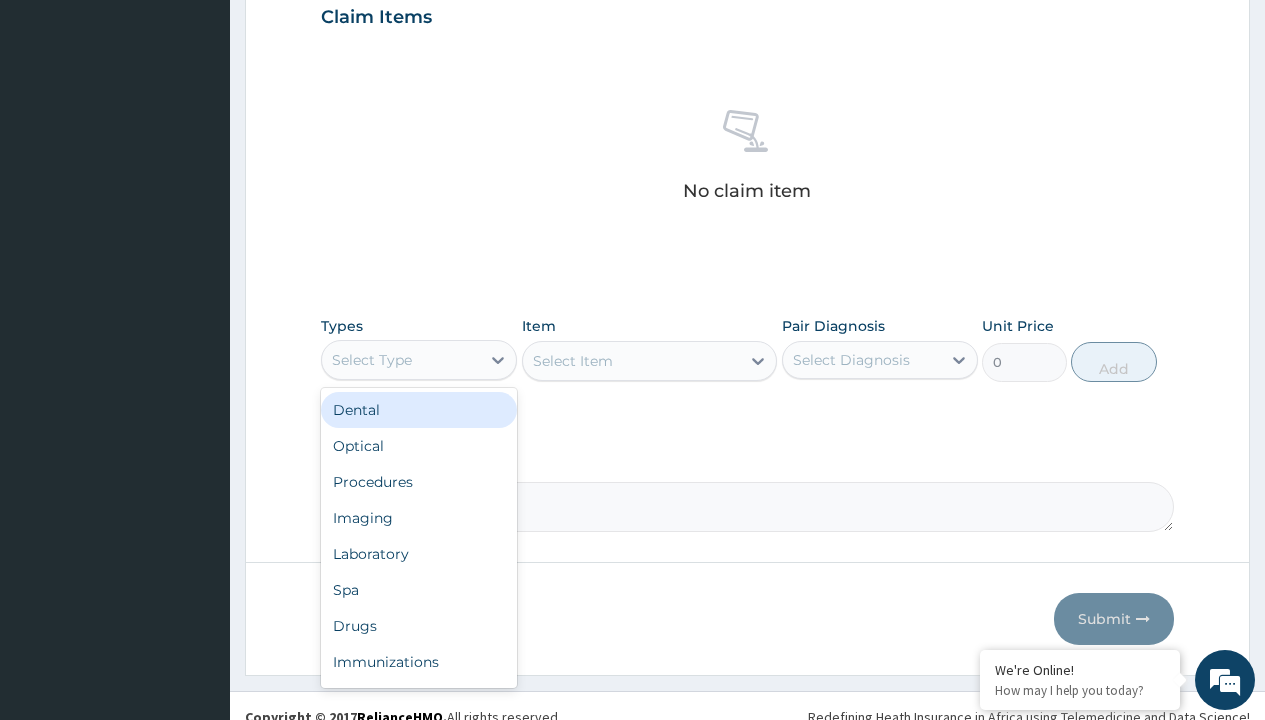 type on "procedures" 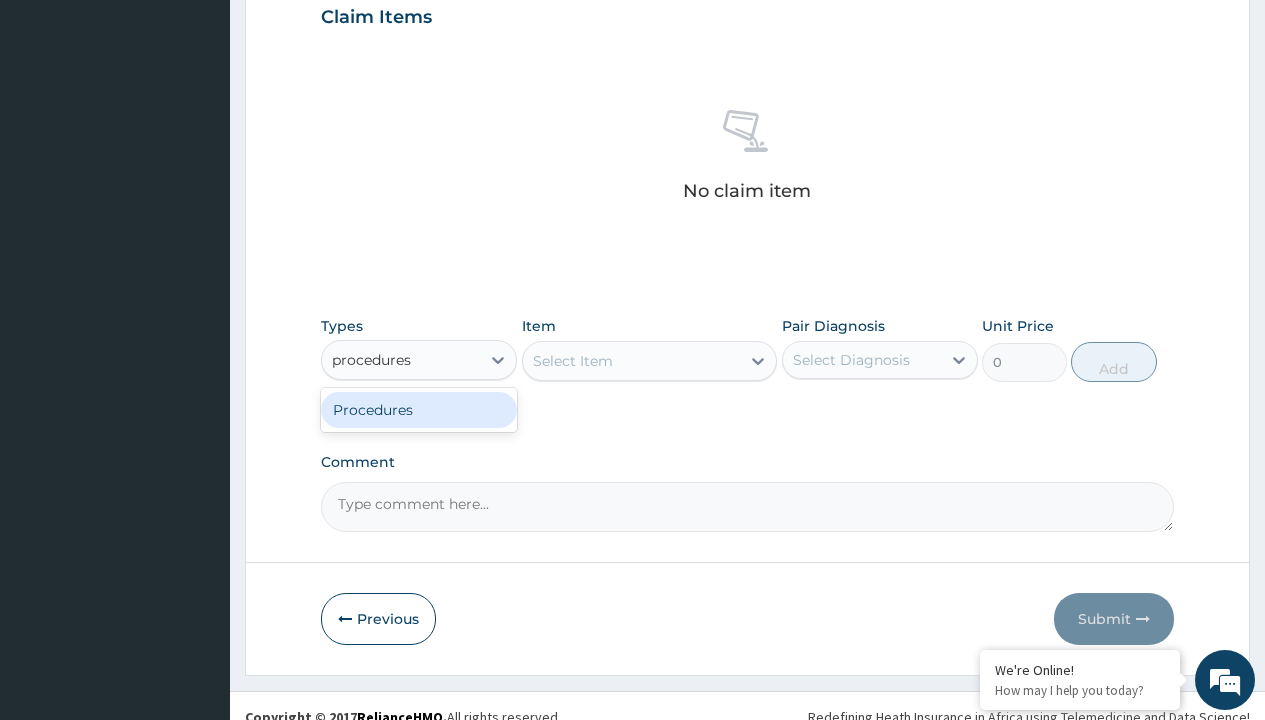 scroll, scrollTop: 0, scrollLeft: 0, axis: both 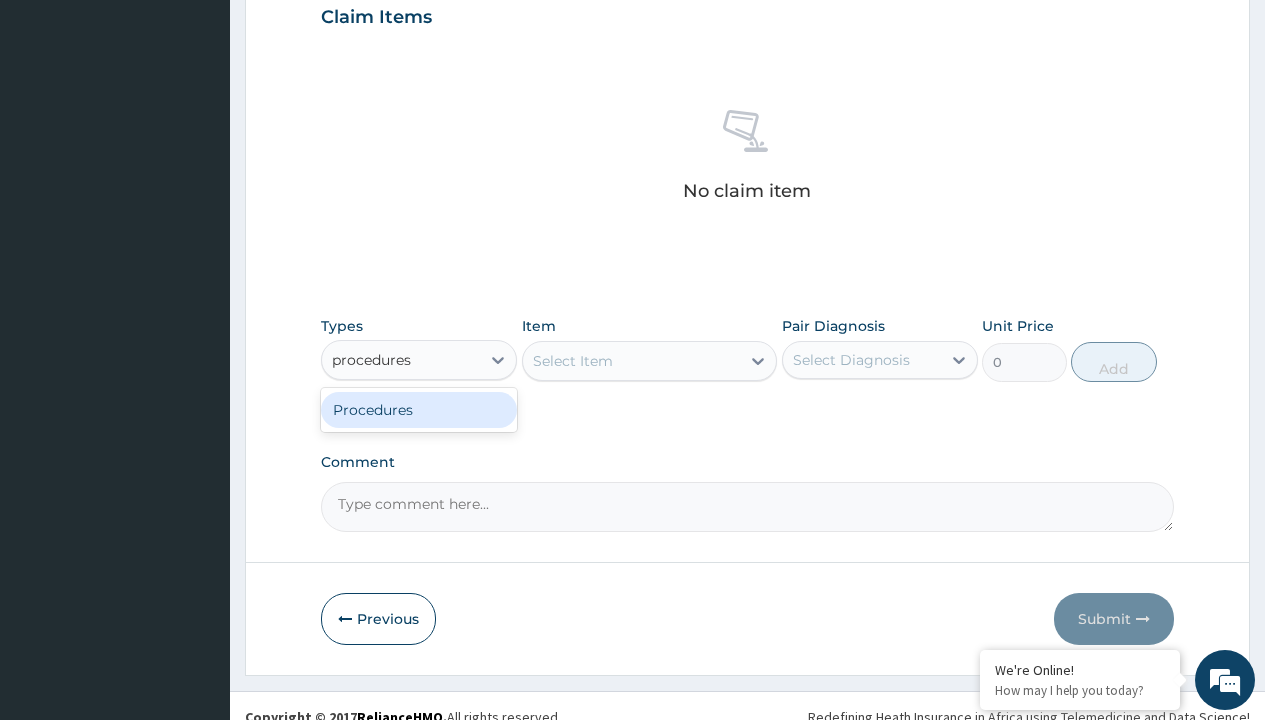 click on "Procedures" at bounding box center [419, 410] 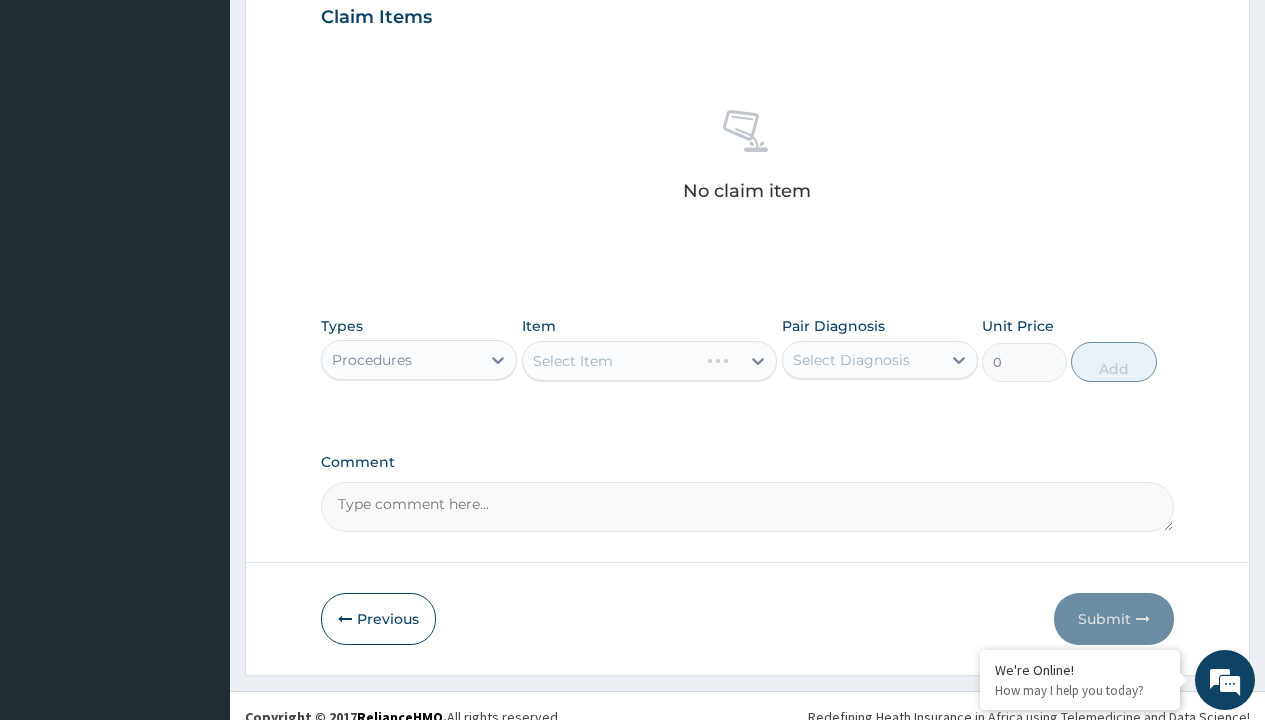 click on "Select Item" at bounding box center (650, 361) 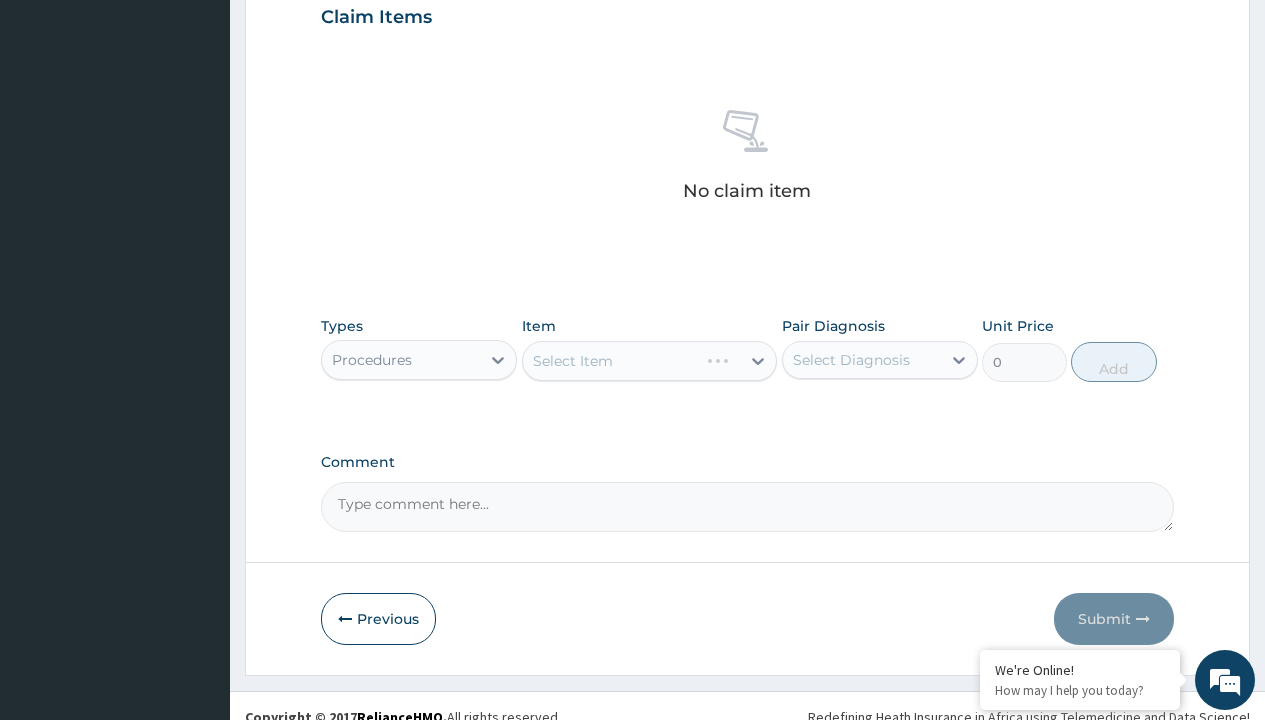 scroll, scrollTop: 0, scrollLeft: 0, axis: both 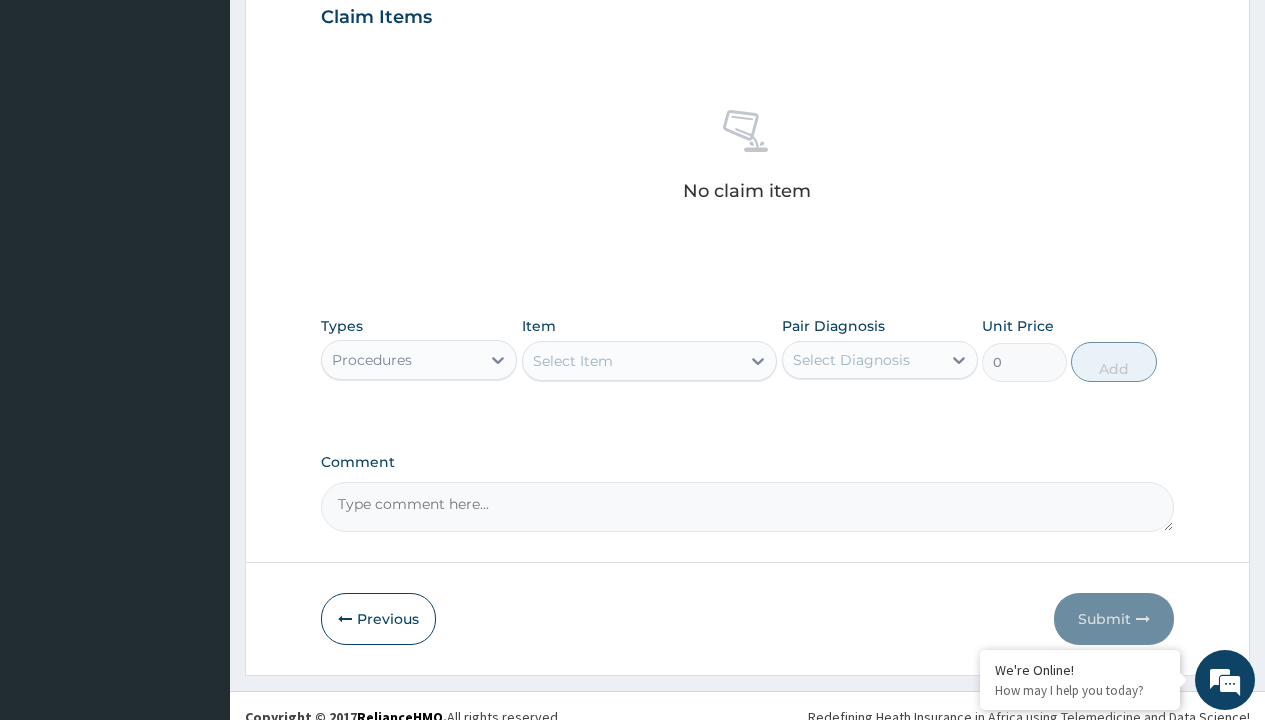 type on "service fee" 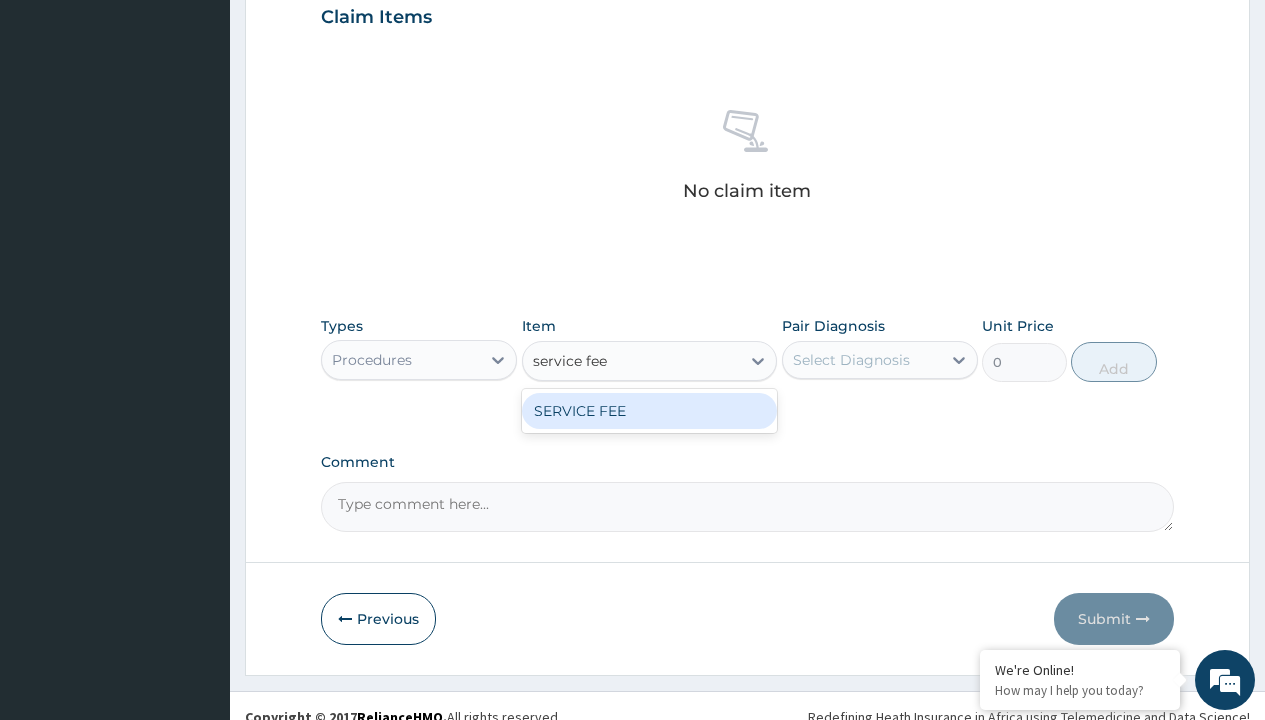 scroll, scrollTop: 0, scrollLeft: 0, axis: both 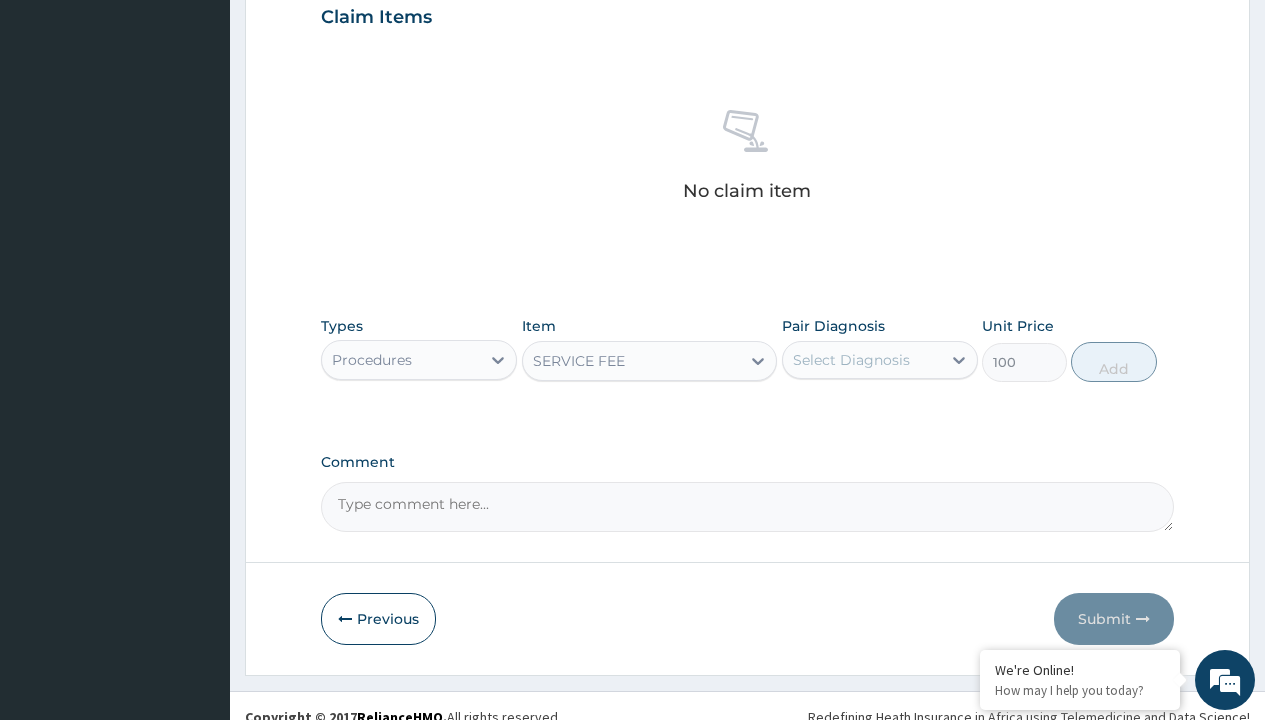 click on "Prescription collected" at bounding box center (409, -147) 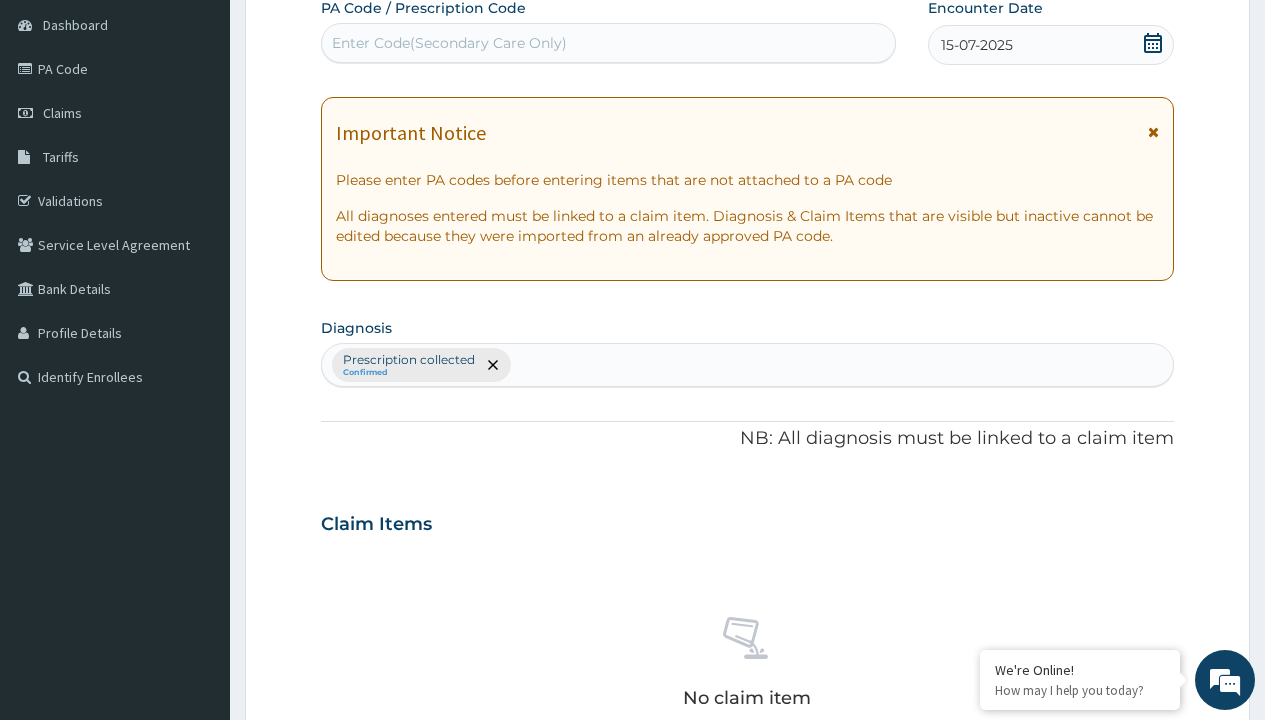 type on "prescription collected" 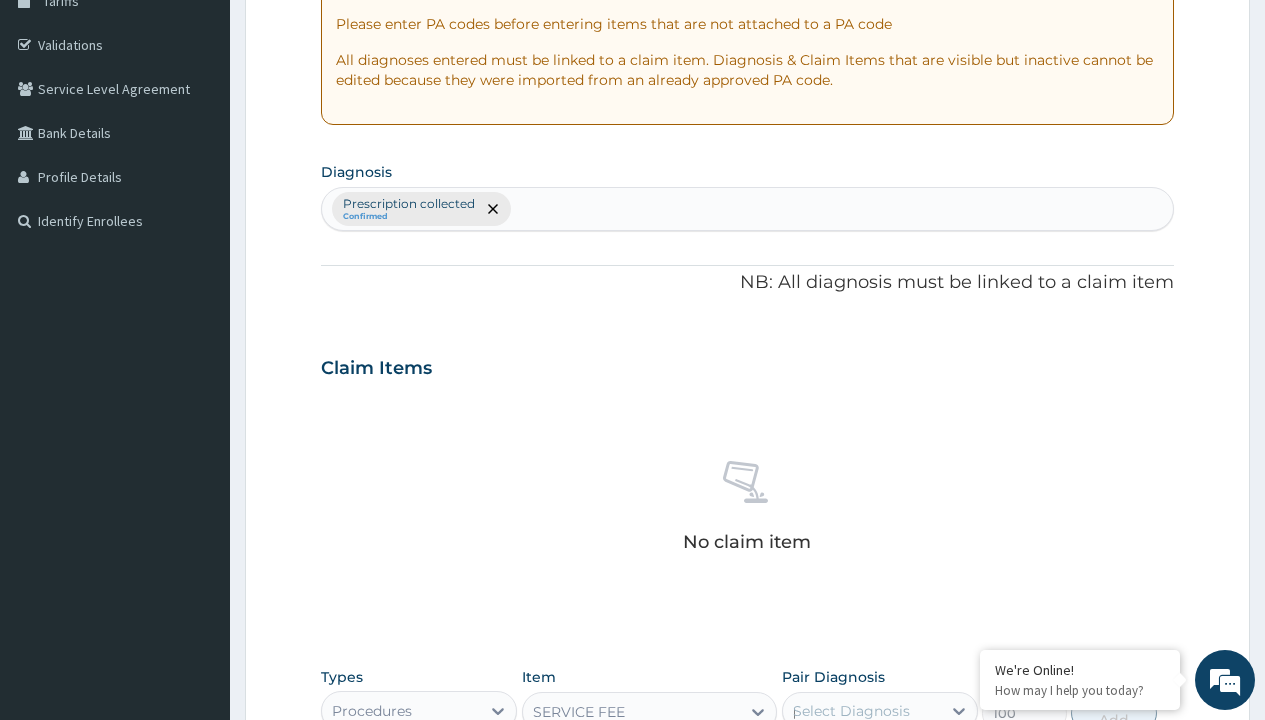 scroll, scrollTop: 0, scrollLeft: 0, axis: both 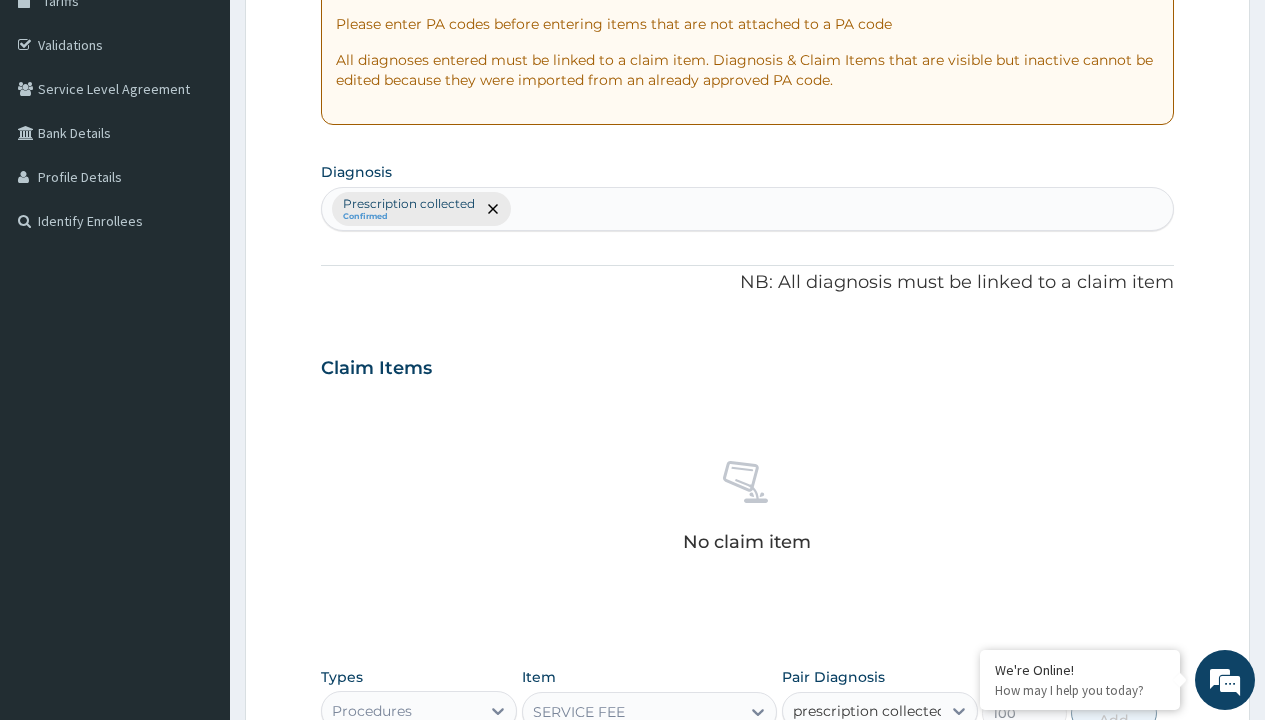 click on "Prescription collected" at bounding box center [890, 770] 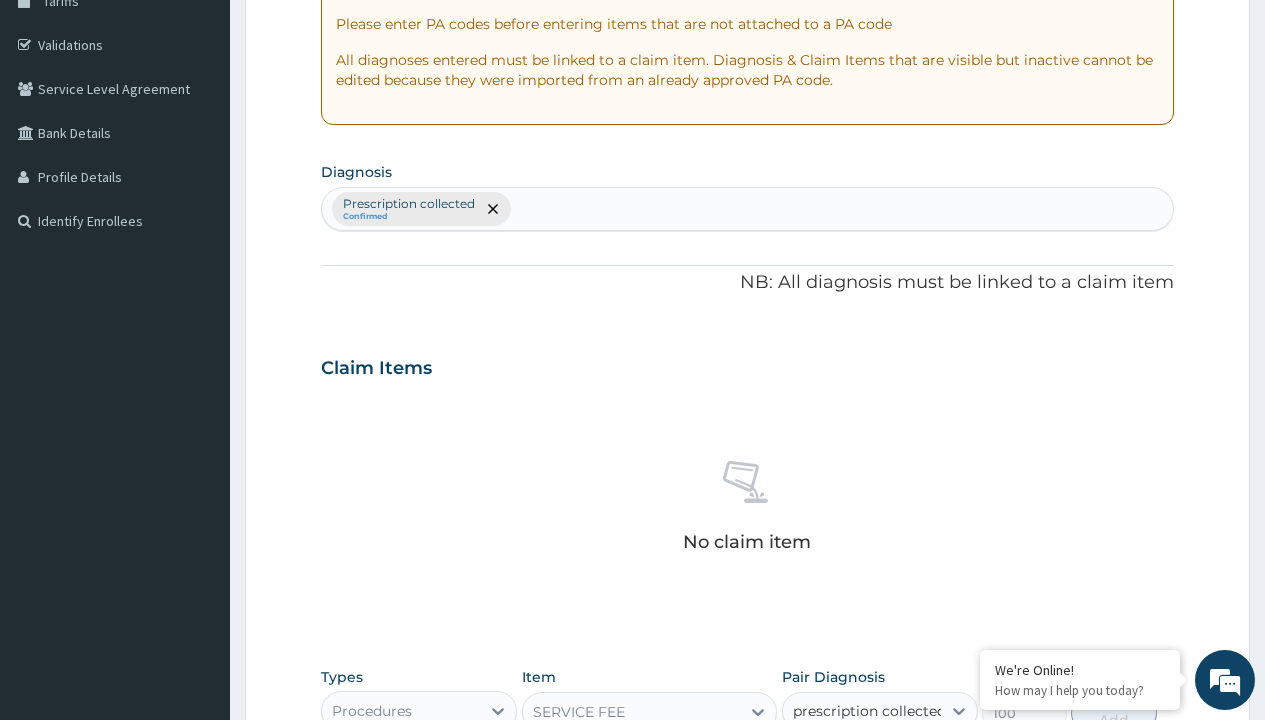 type 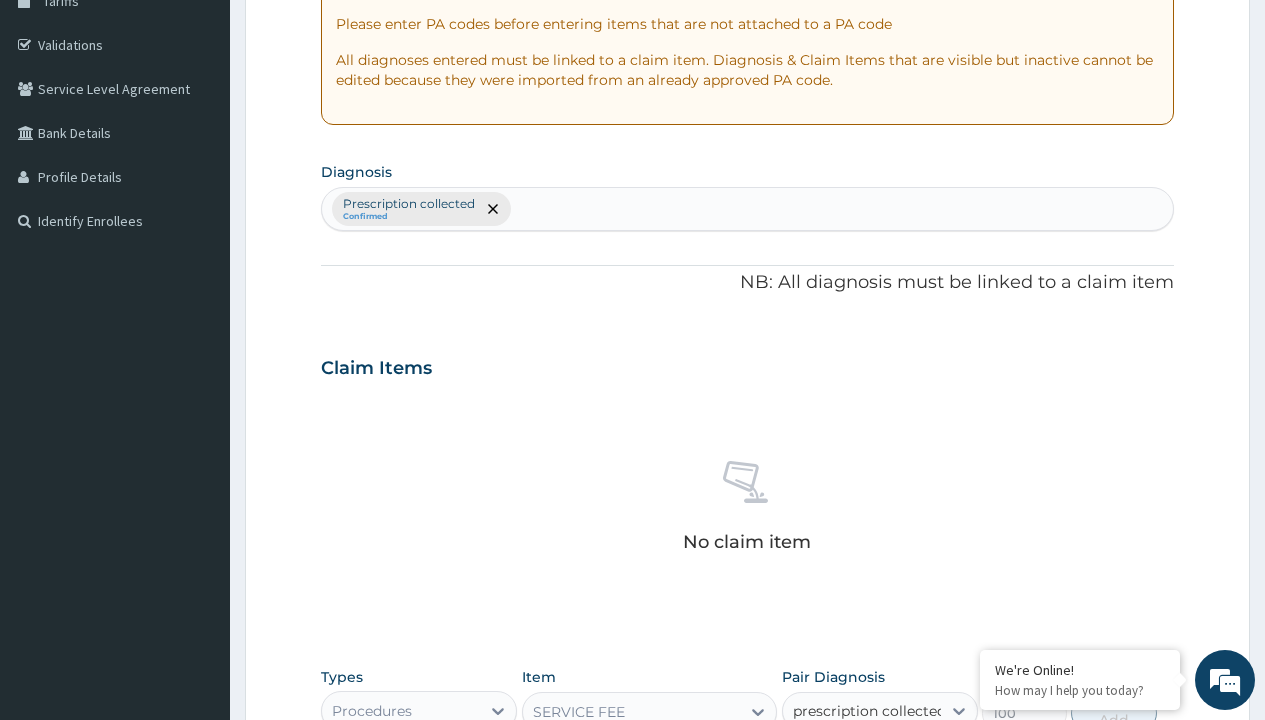 checkbox on "true" 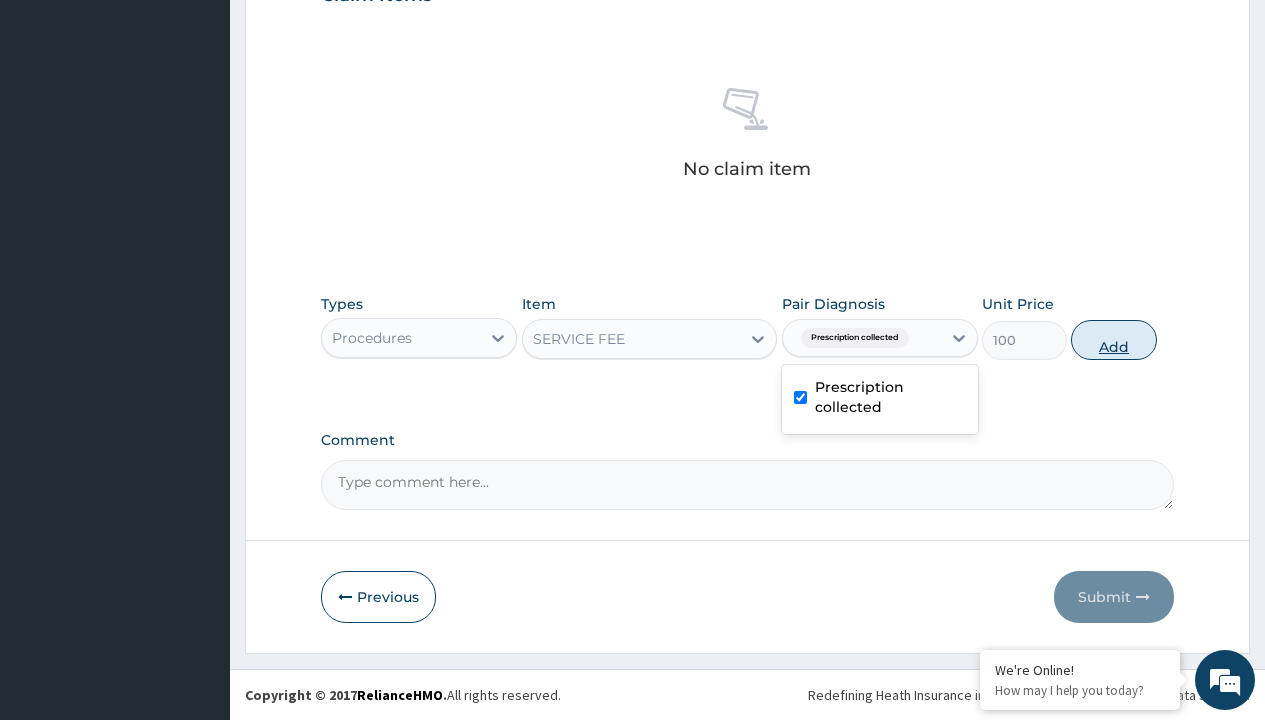 click on "Add" at bounding box center (1113, 340) 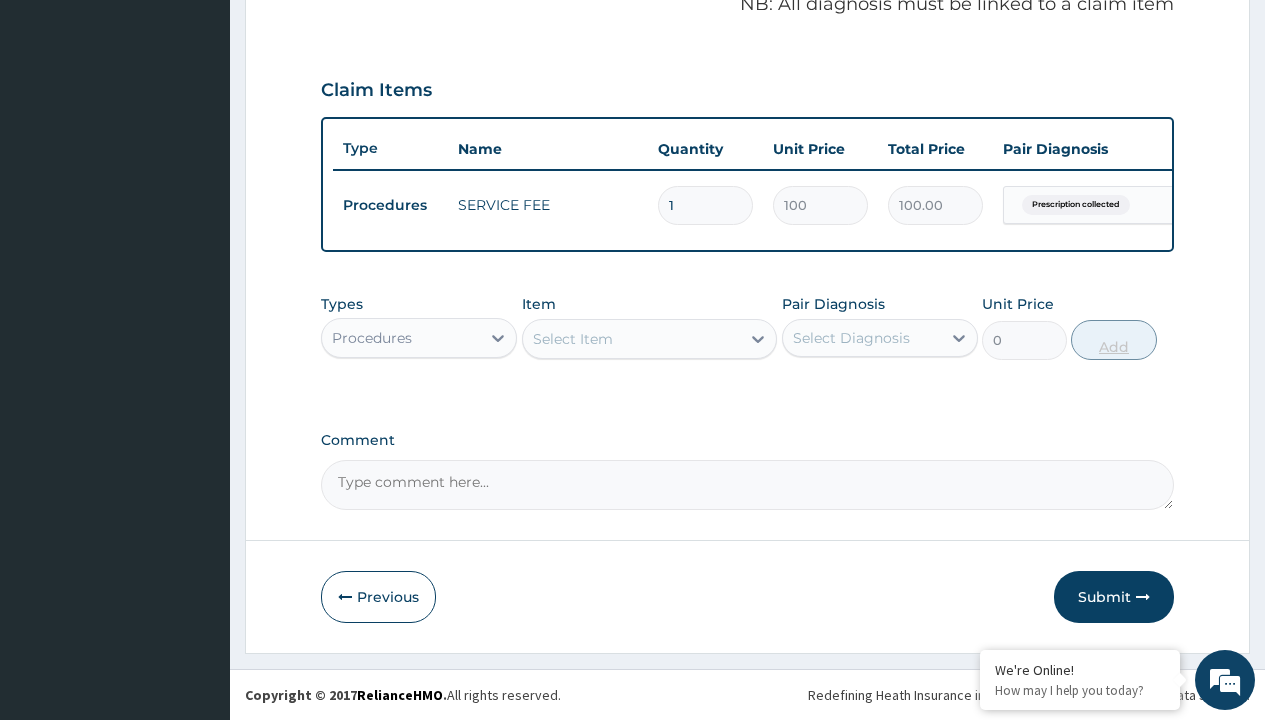 scroll, scrollTop: 642, scrollLeft: 0, axis: vertical 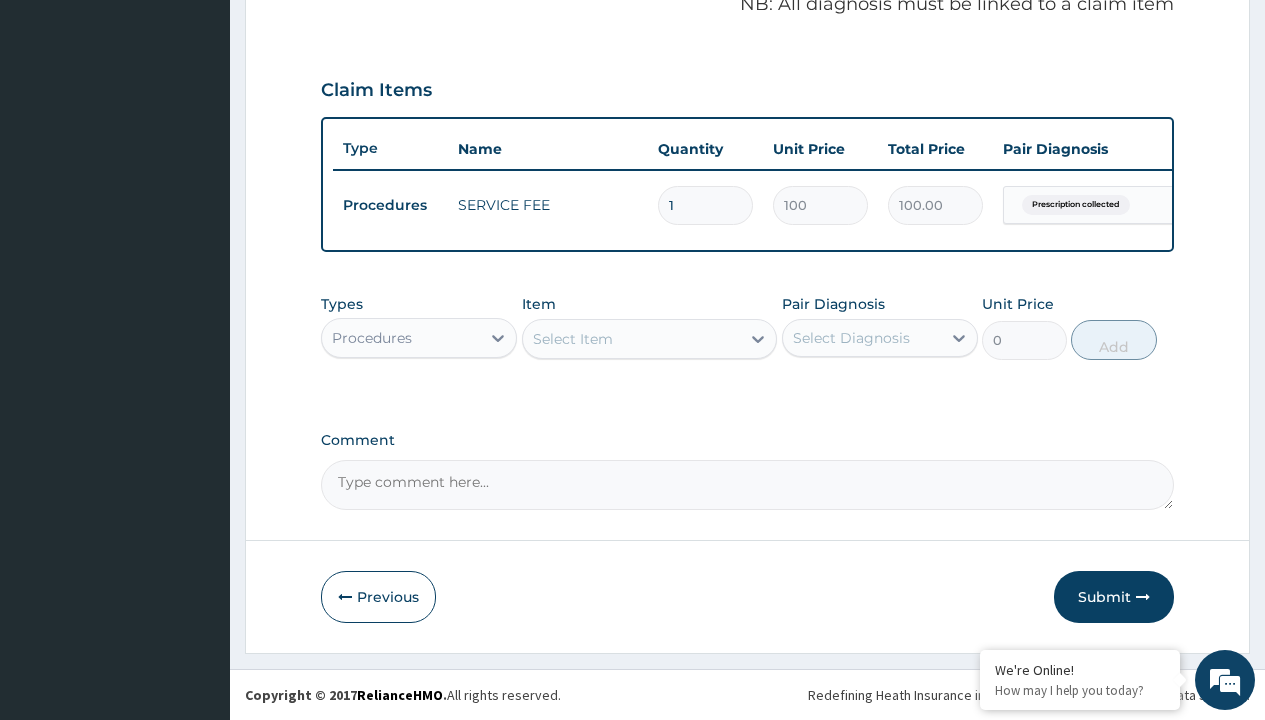 click on "Procedures" at bounding box center (372, 338) 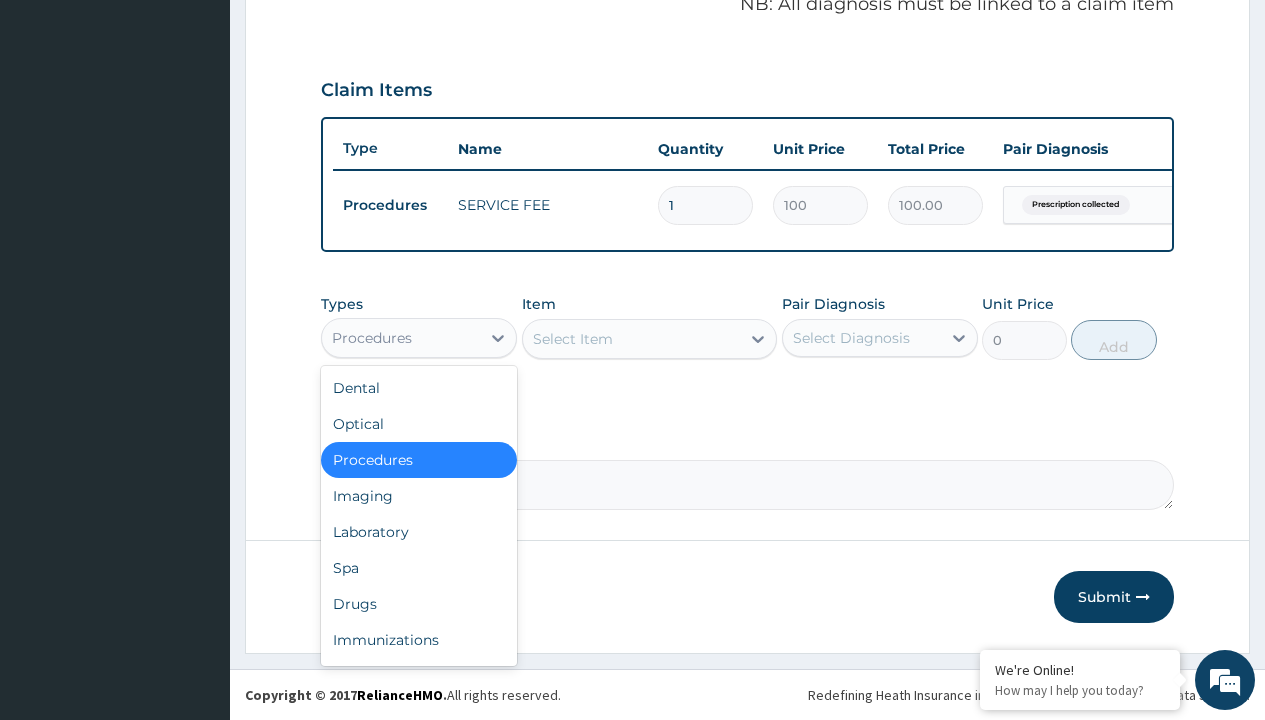 type on "drugs" 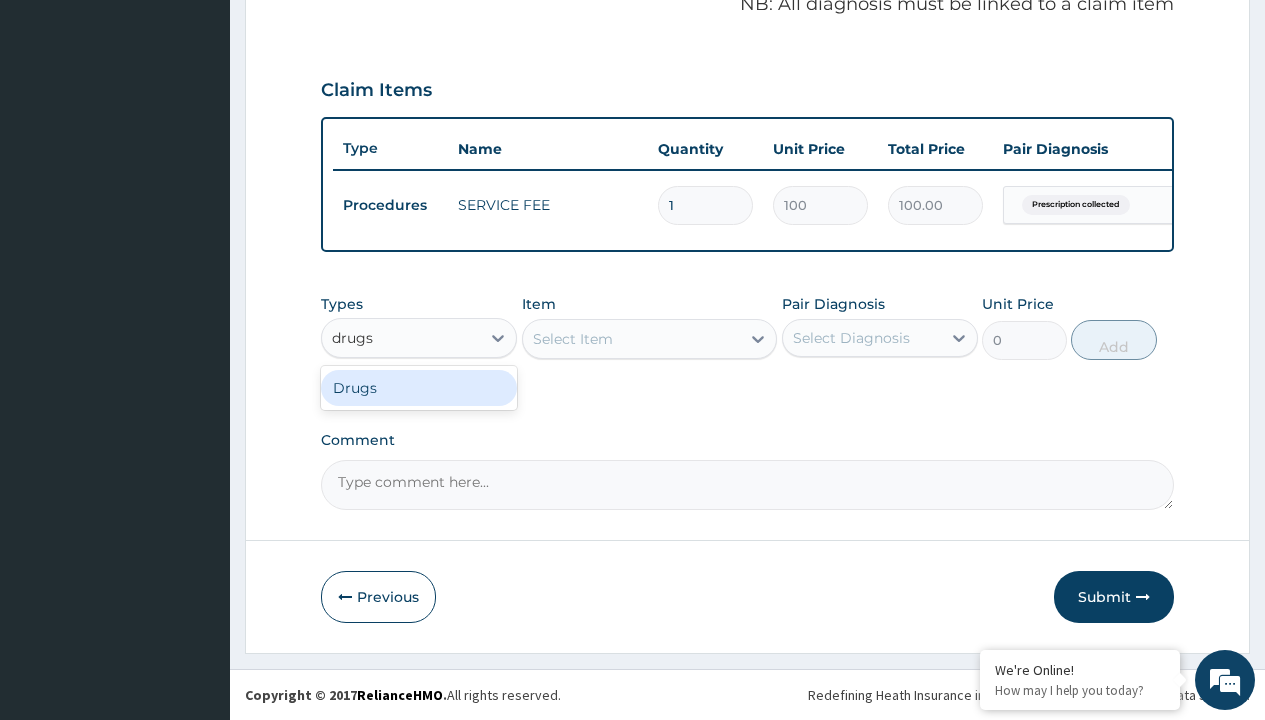 scroll, scrollTop: 0, scrollLeft: 0, axis: both 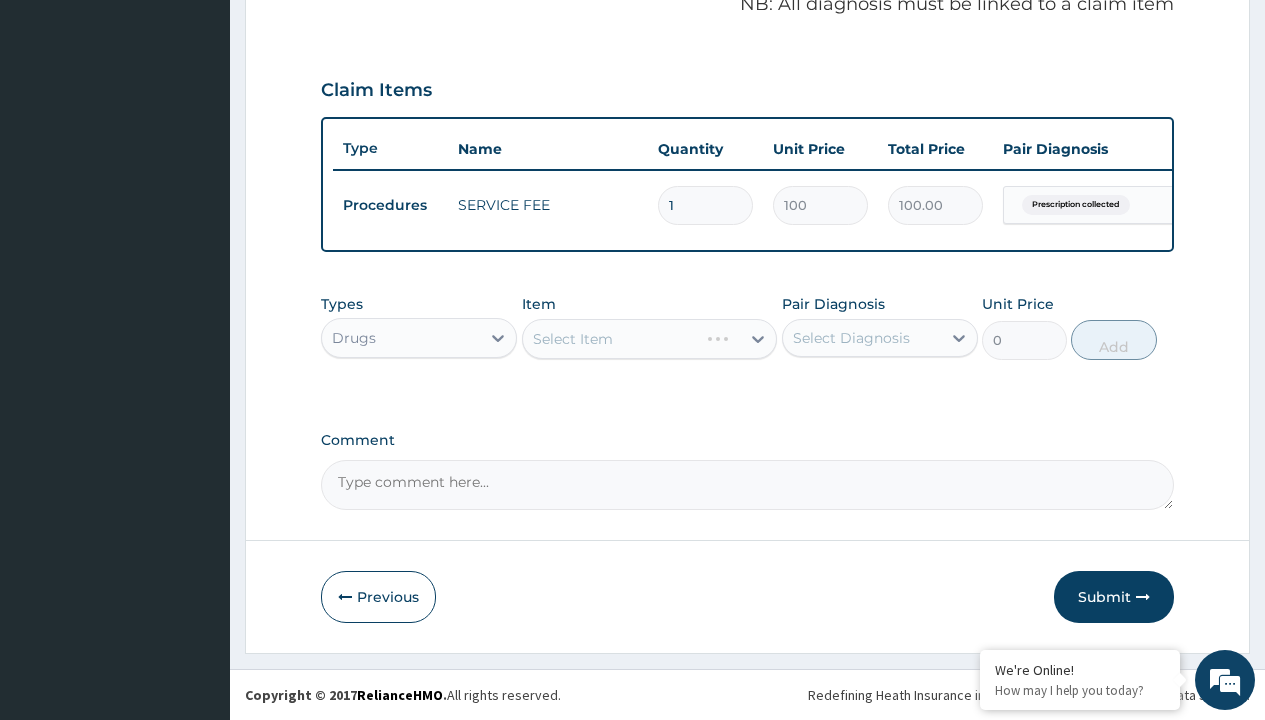 click on "Select Item" at bounding box center [650, 339] 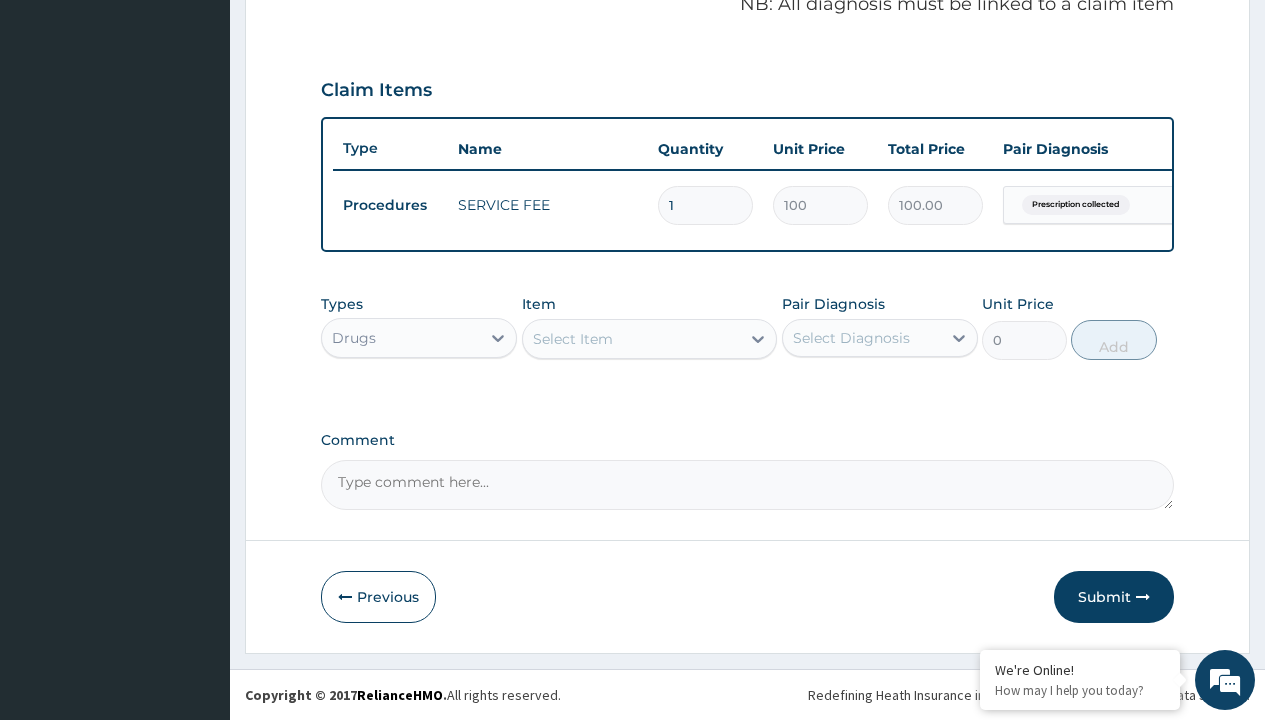 type on "duodart 0.5/0.4mg x30" 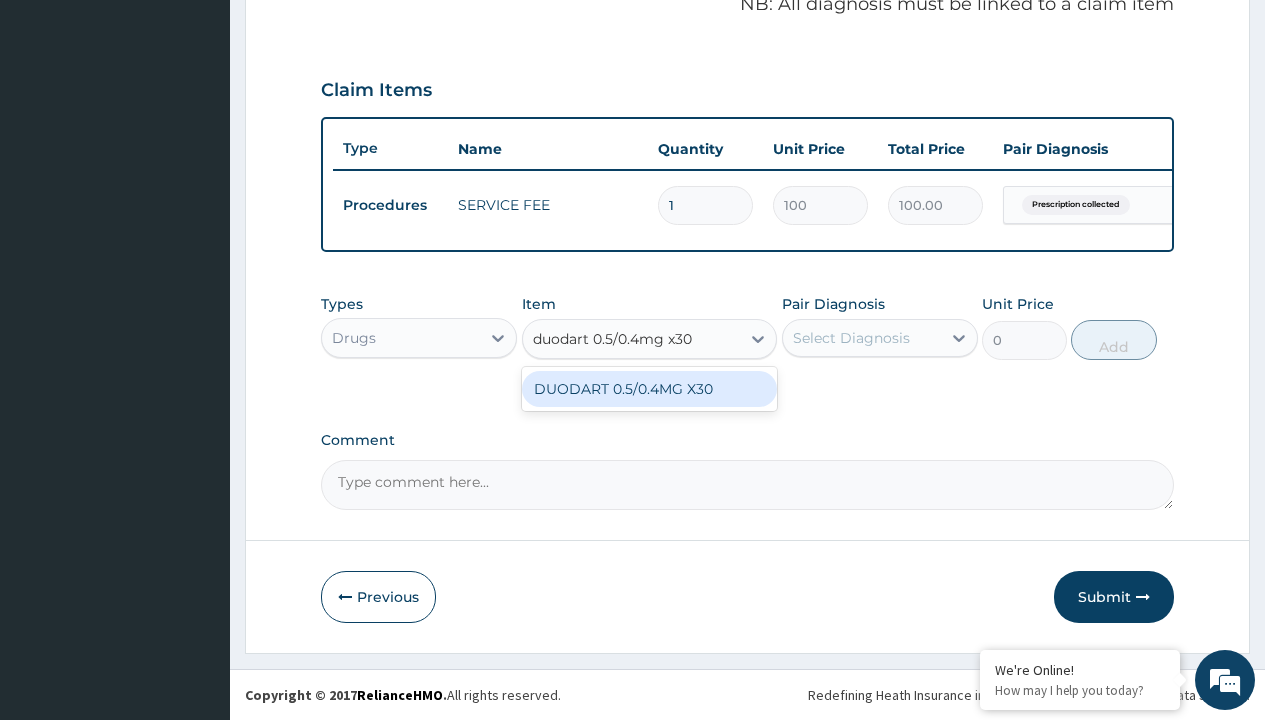 click on "DUODART 0.5/0.4MG X30" at bounding box center (650, 389) 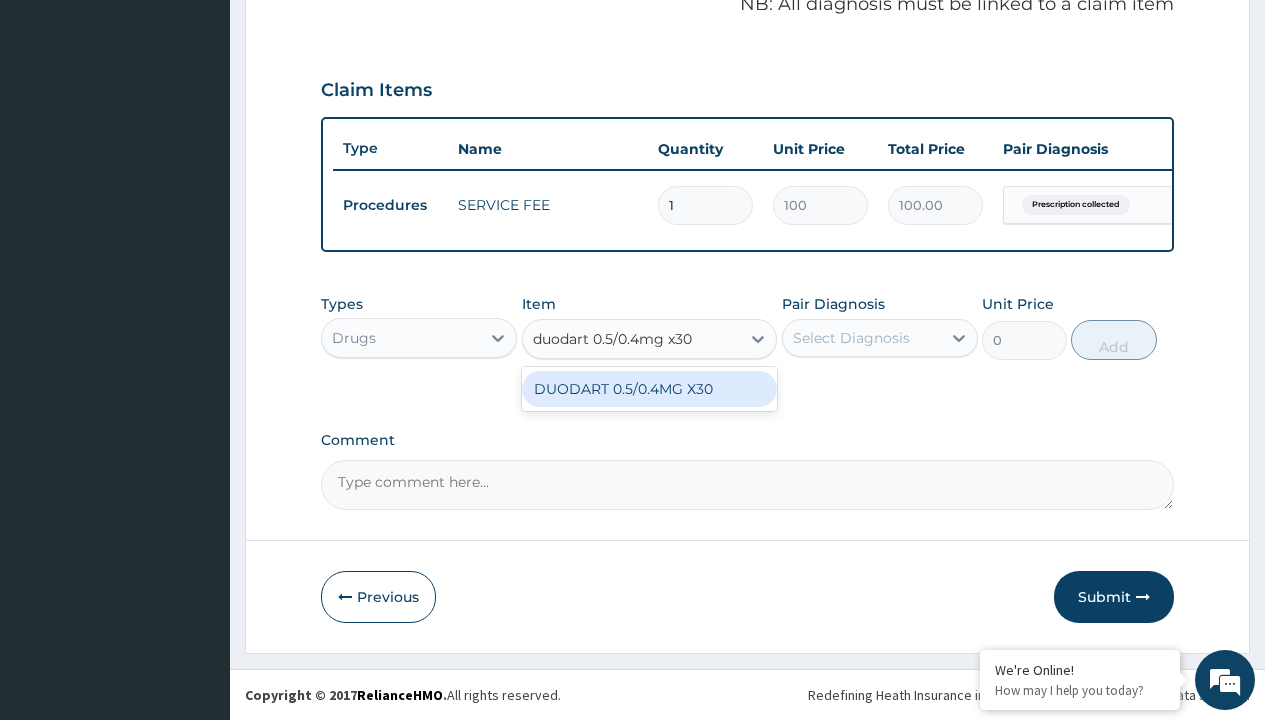 type 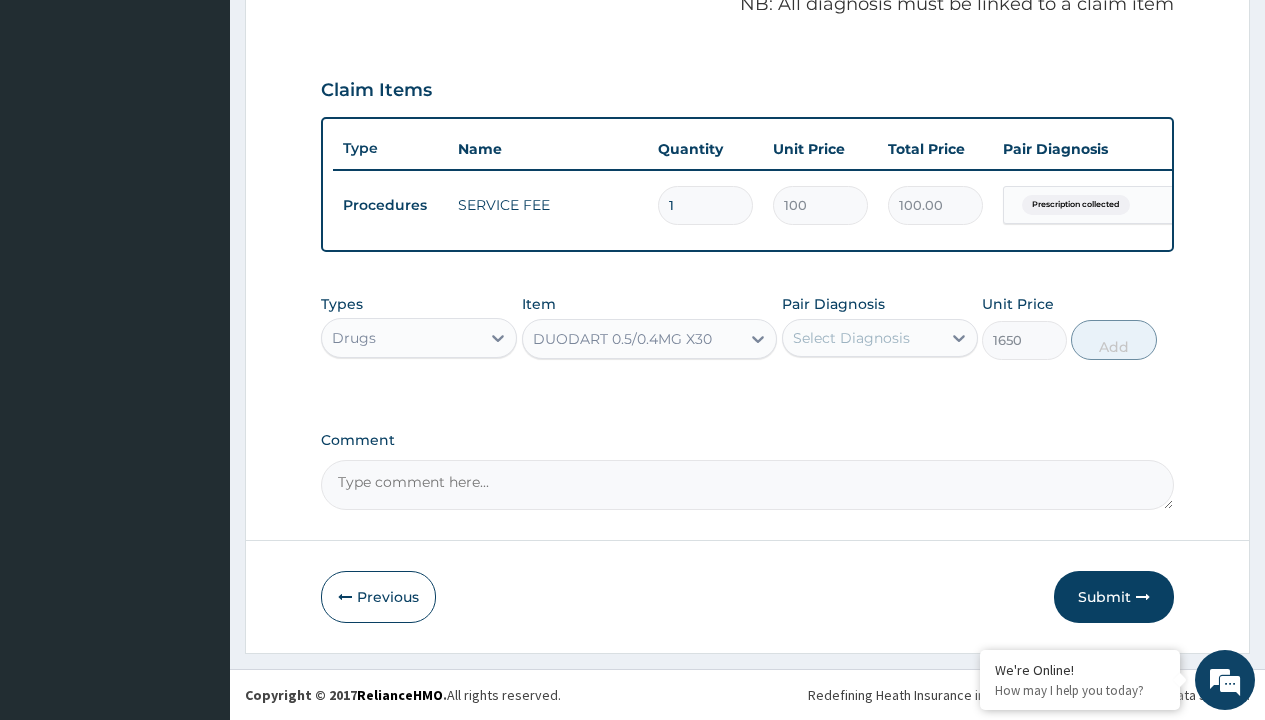 click on "Prescription collected" at bounding box center (409, -74) 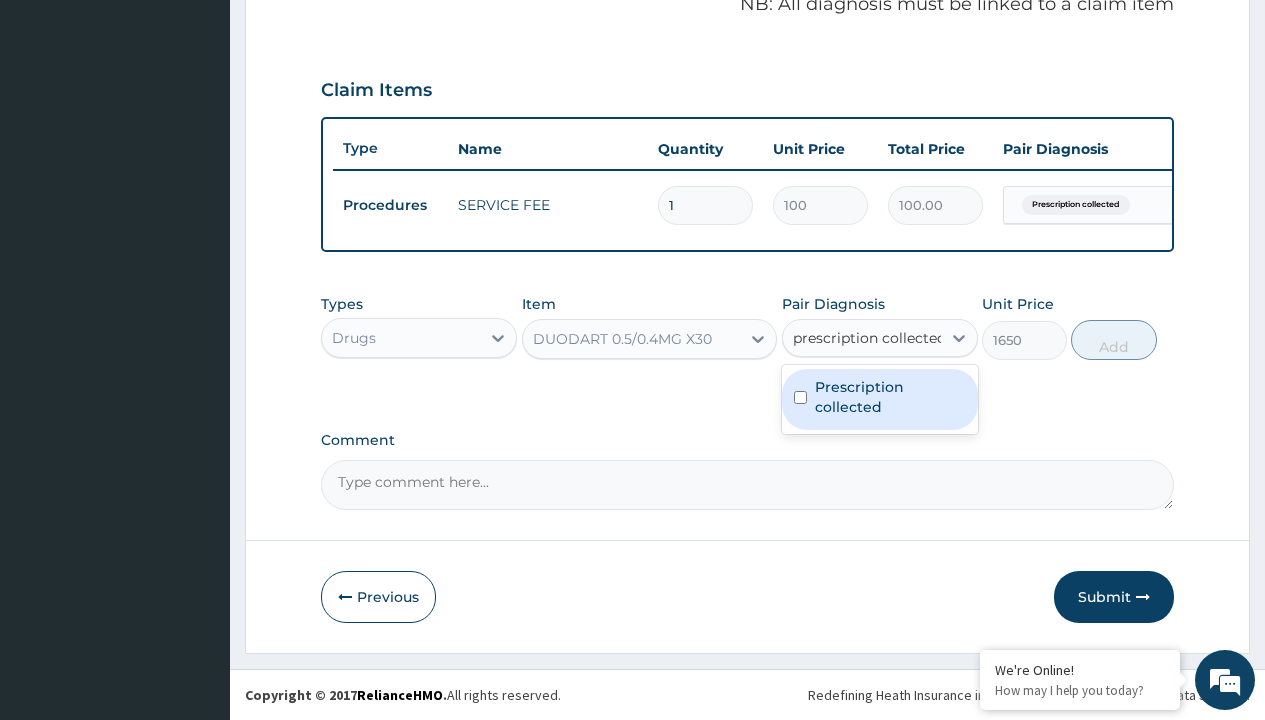 scroll, scrollTop: 269, scrollLeft: 0, axis: vertical 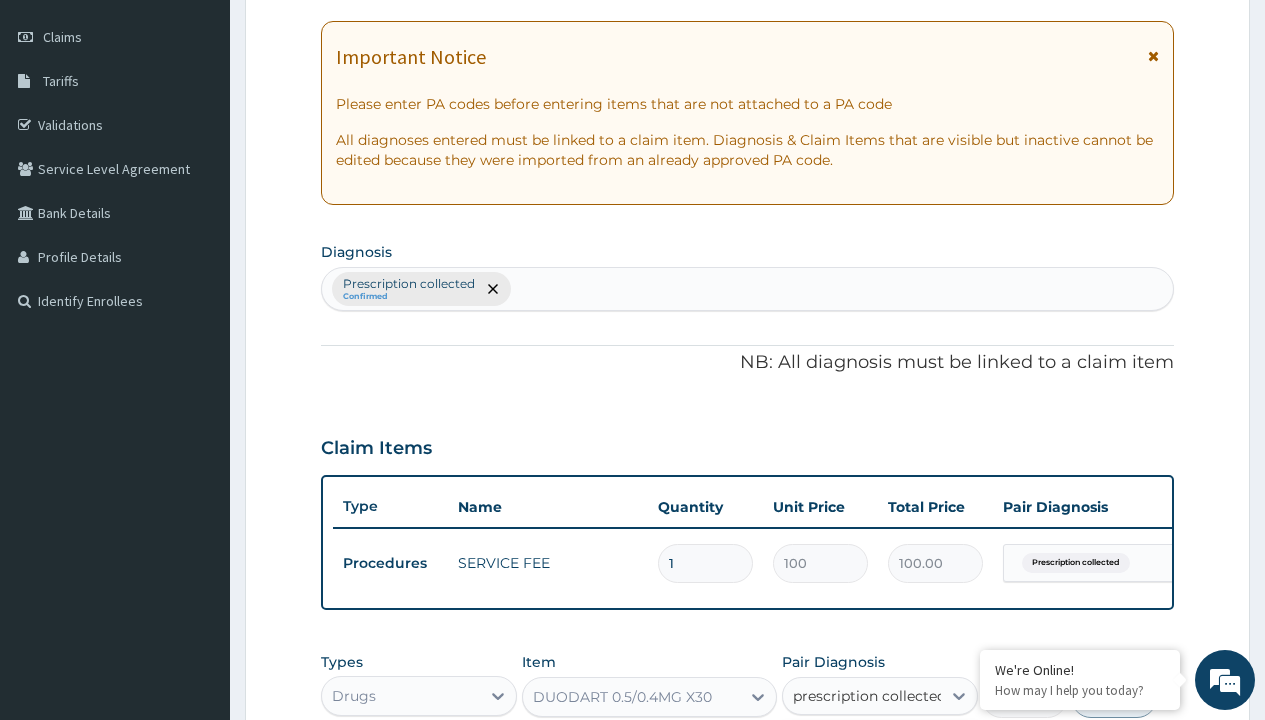 click on "Prescription collected" at bounding box center [890, 755] 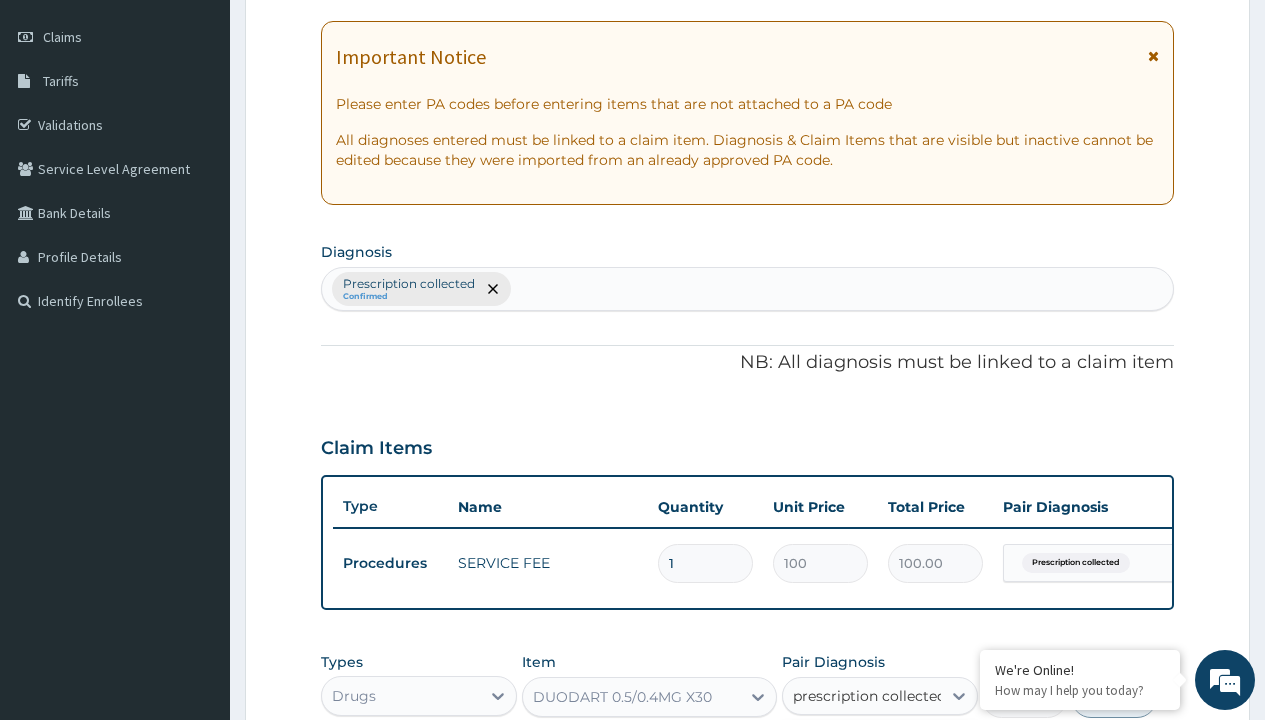 type 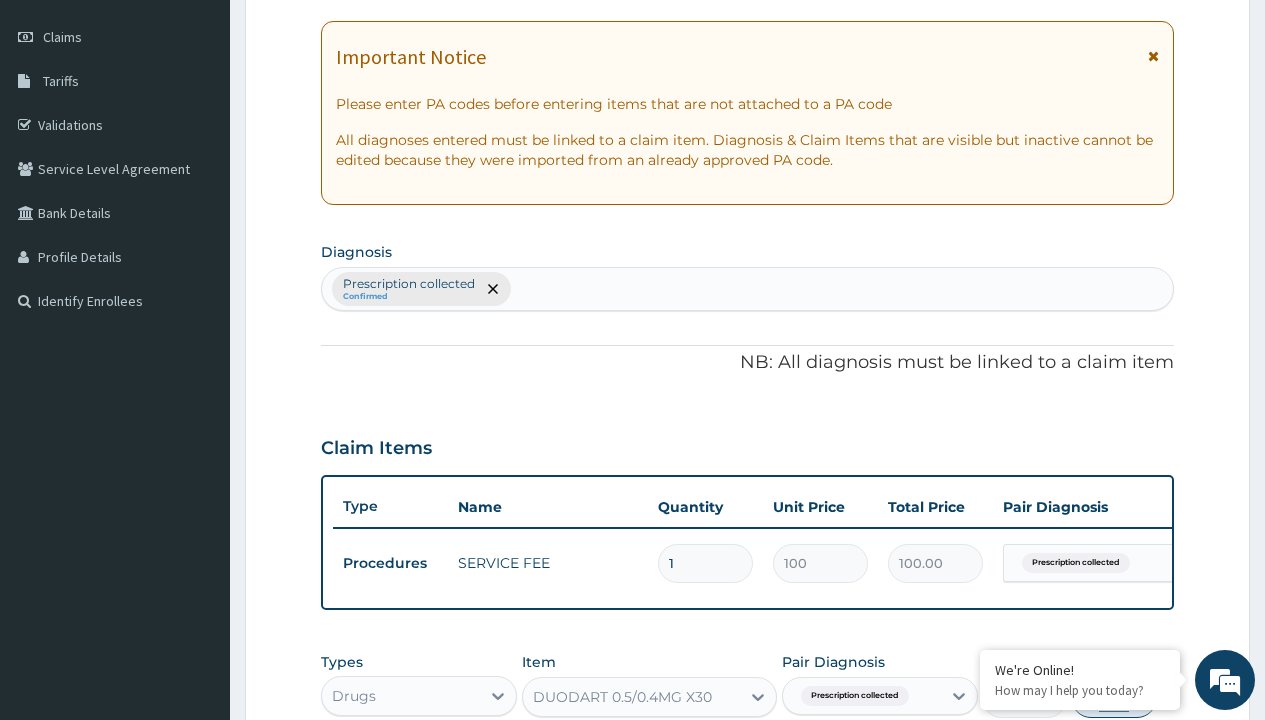 click on "Add" at bounding box center [1113, 698] 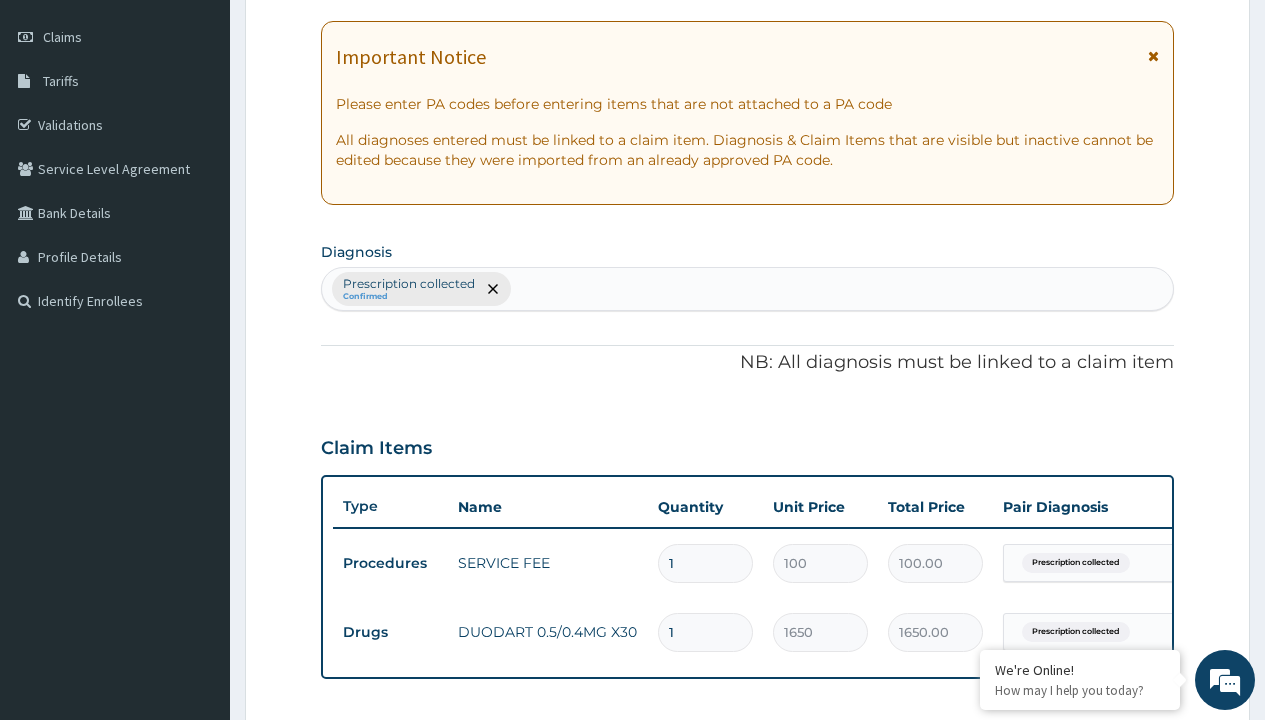 type on "30" 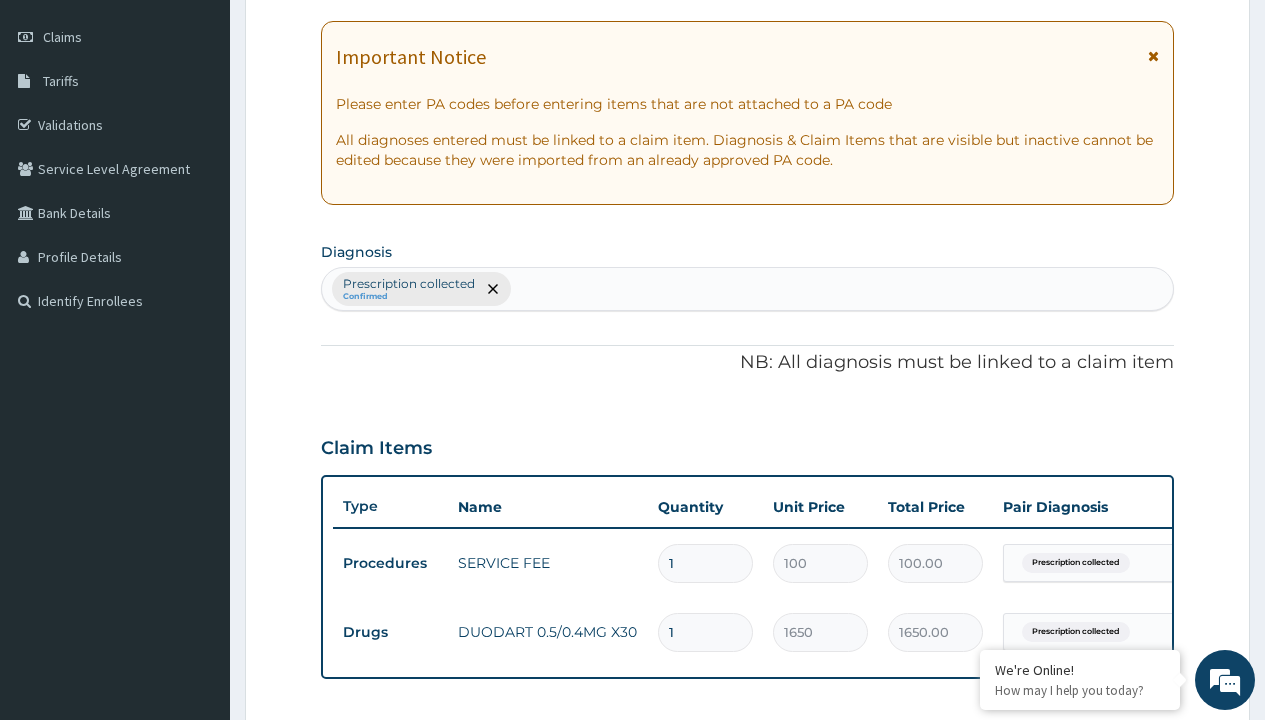 type on "49500.00" 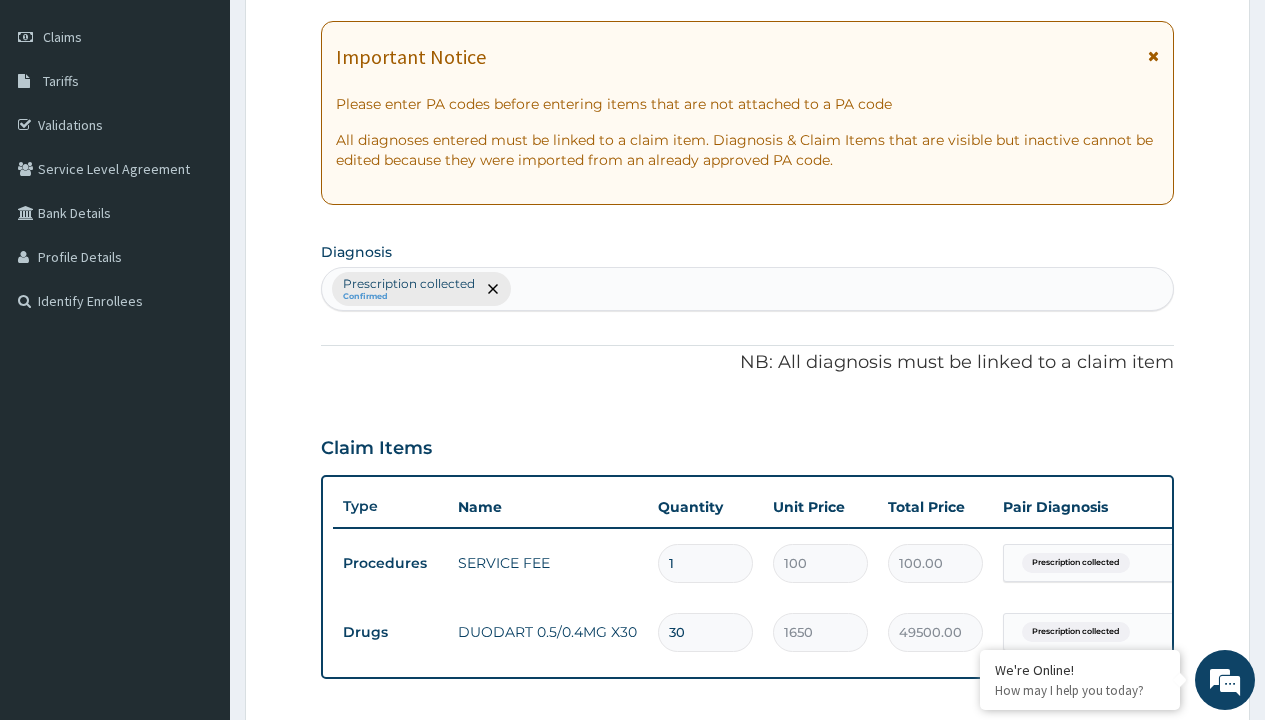 type on "30" 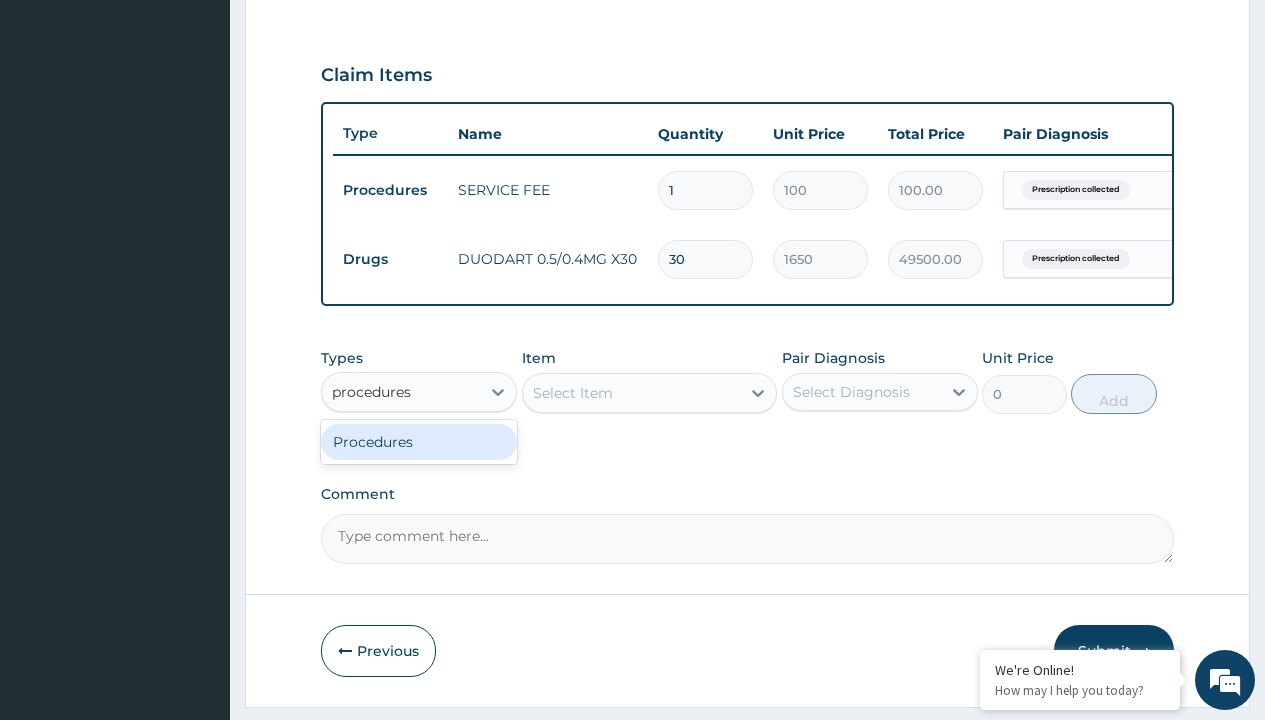 click on "Procedures" at bounding box center [419, 442] 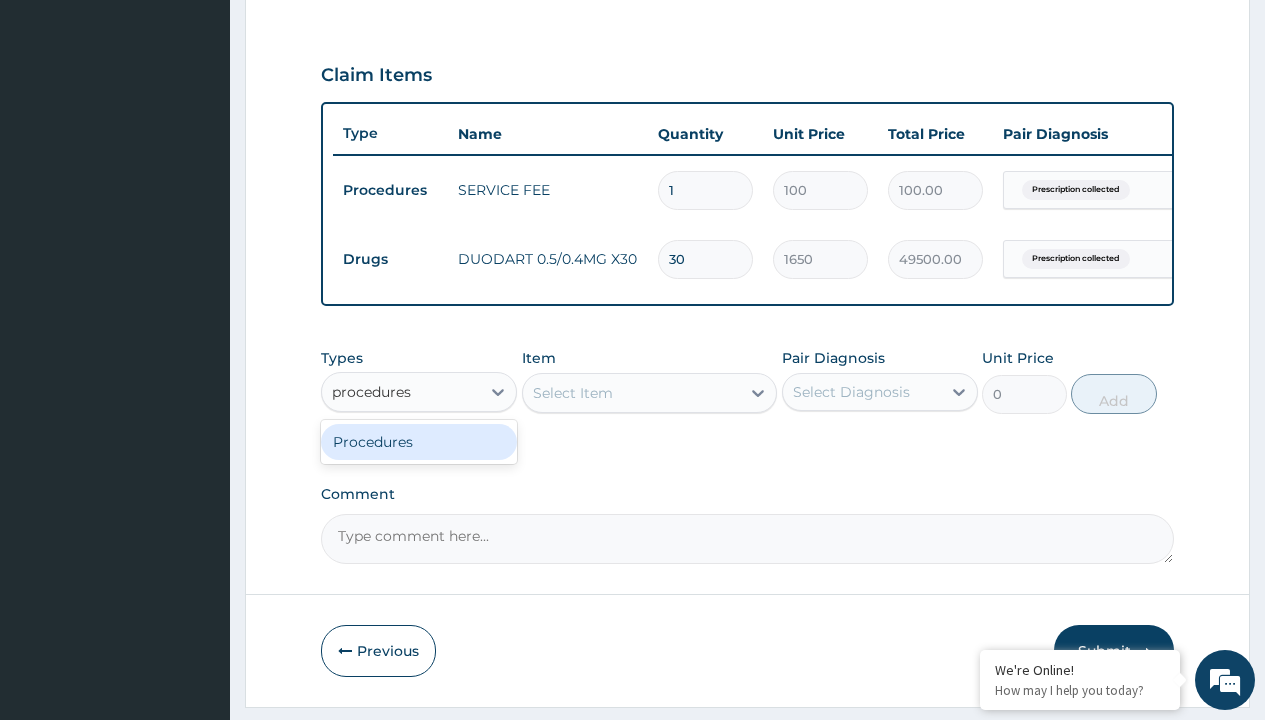 type 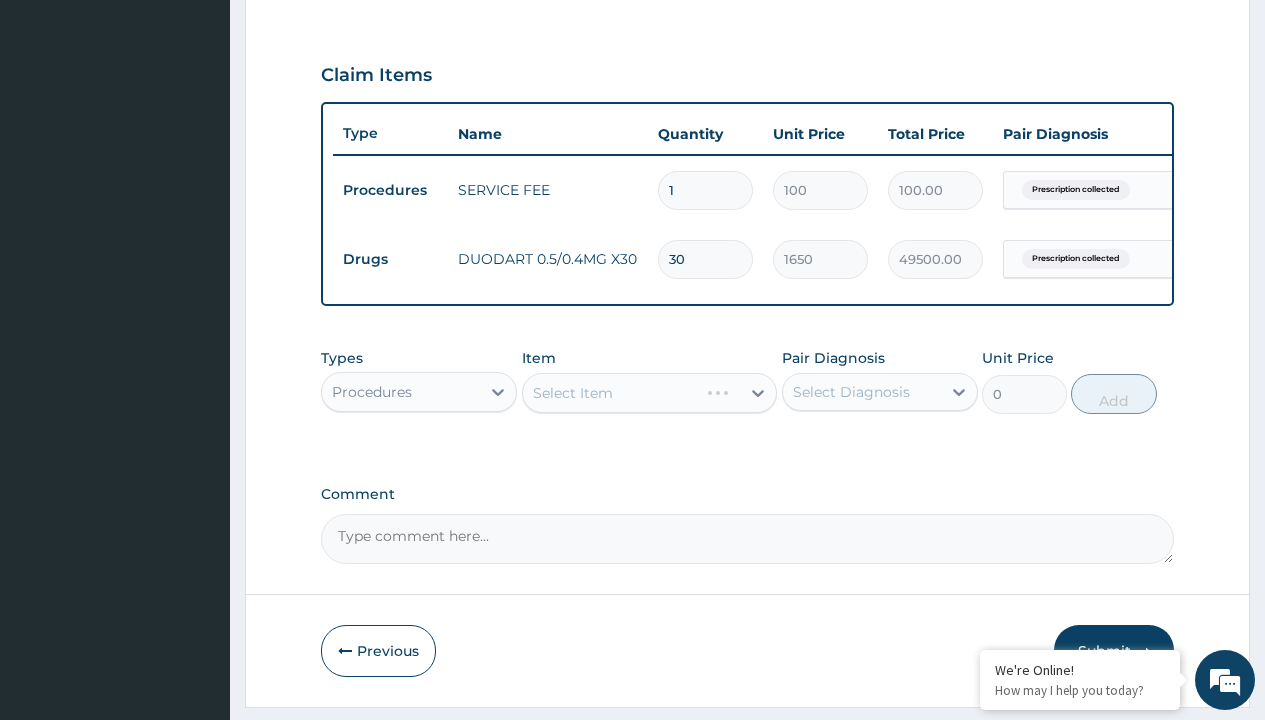 scroll, scrollTop: 0, scrollLeft: 0, axis: both 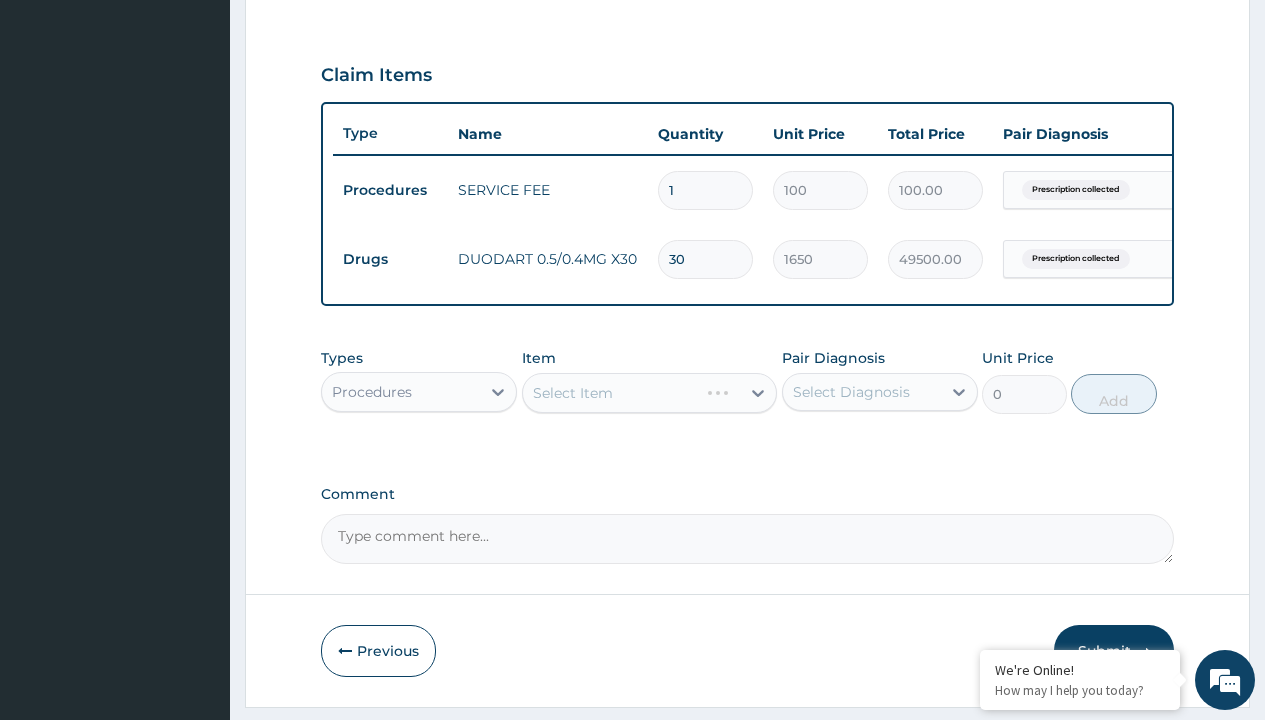 click on "Select Item" at bounding box center (573, 393) 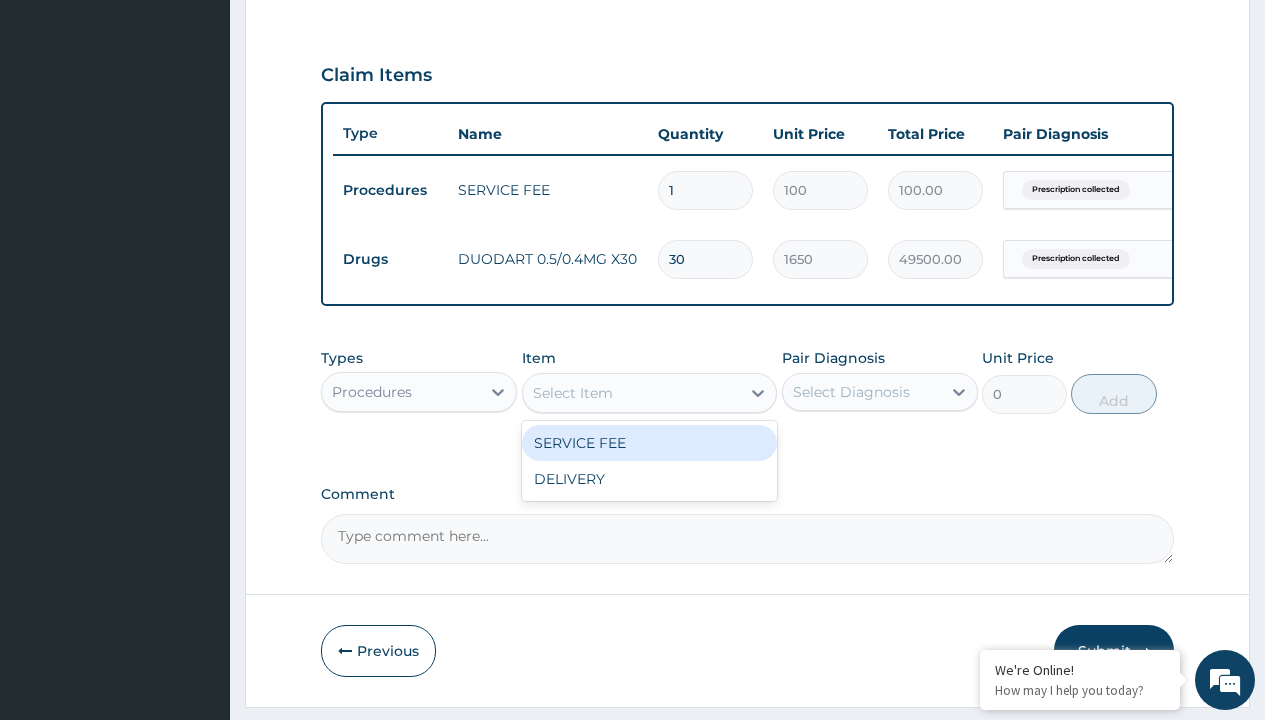 type on "delivery" 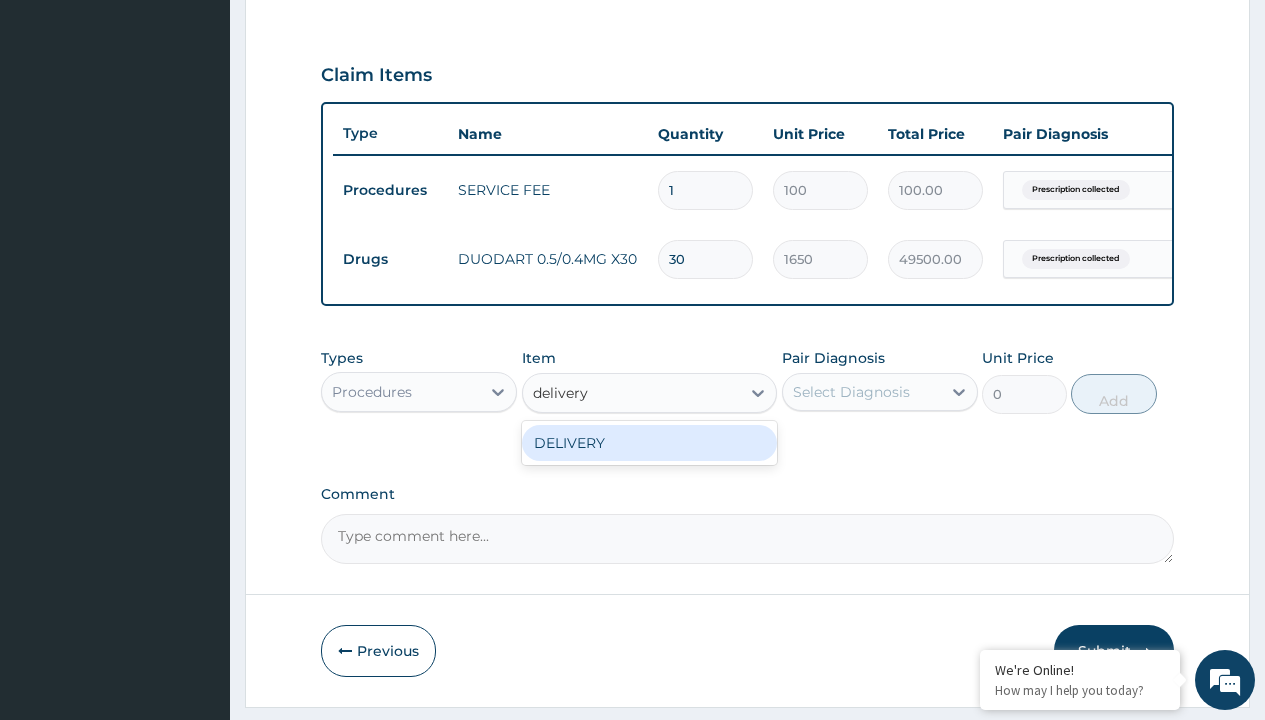 click on "DELIVERY" at bounding box center [650, 443] 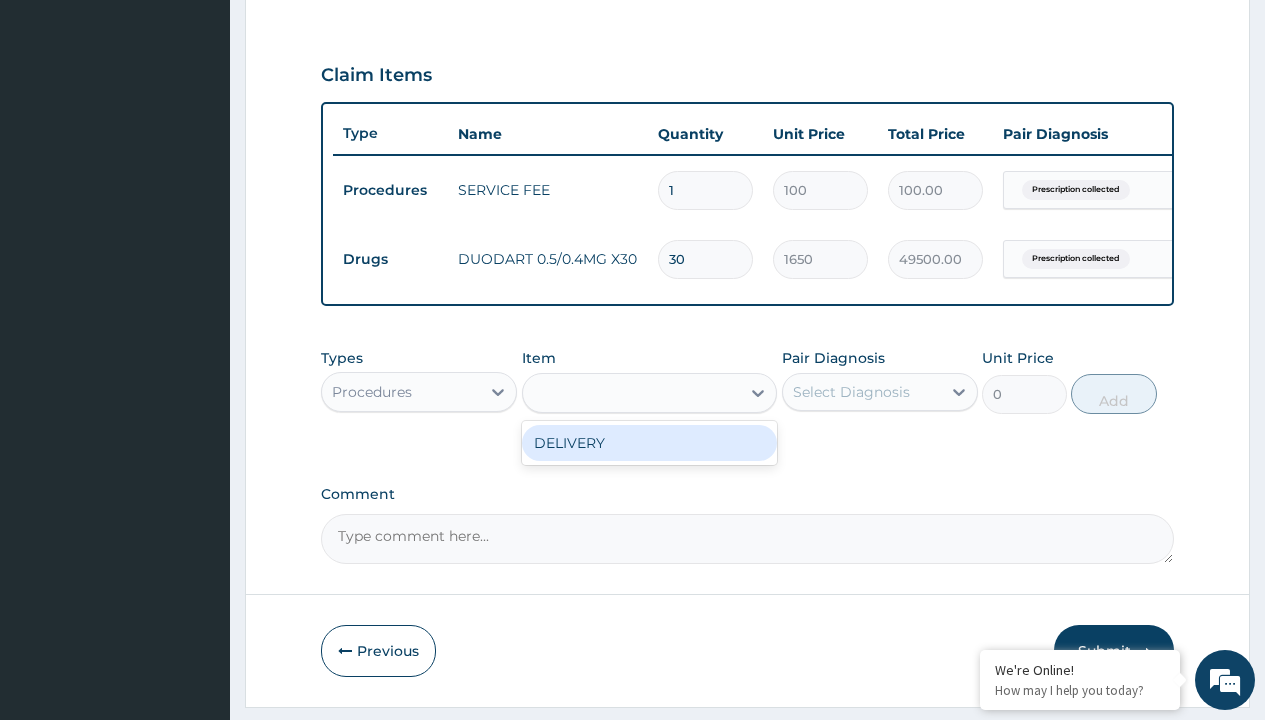 type on "2000" 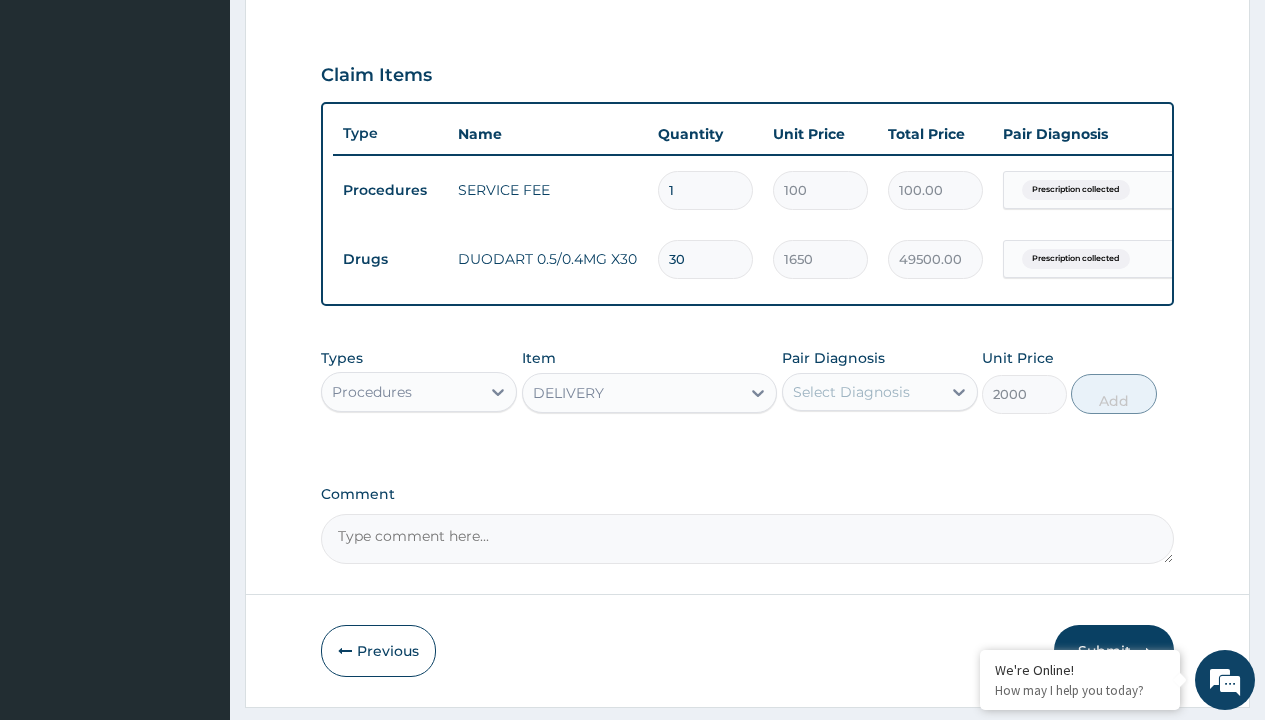 scroll, scrollTop: 0, scrollLeft: 0, axis: both 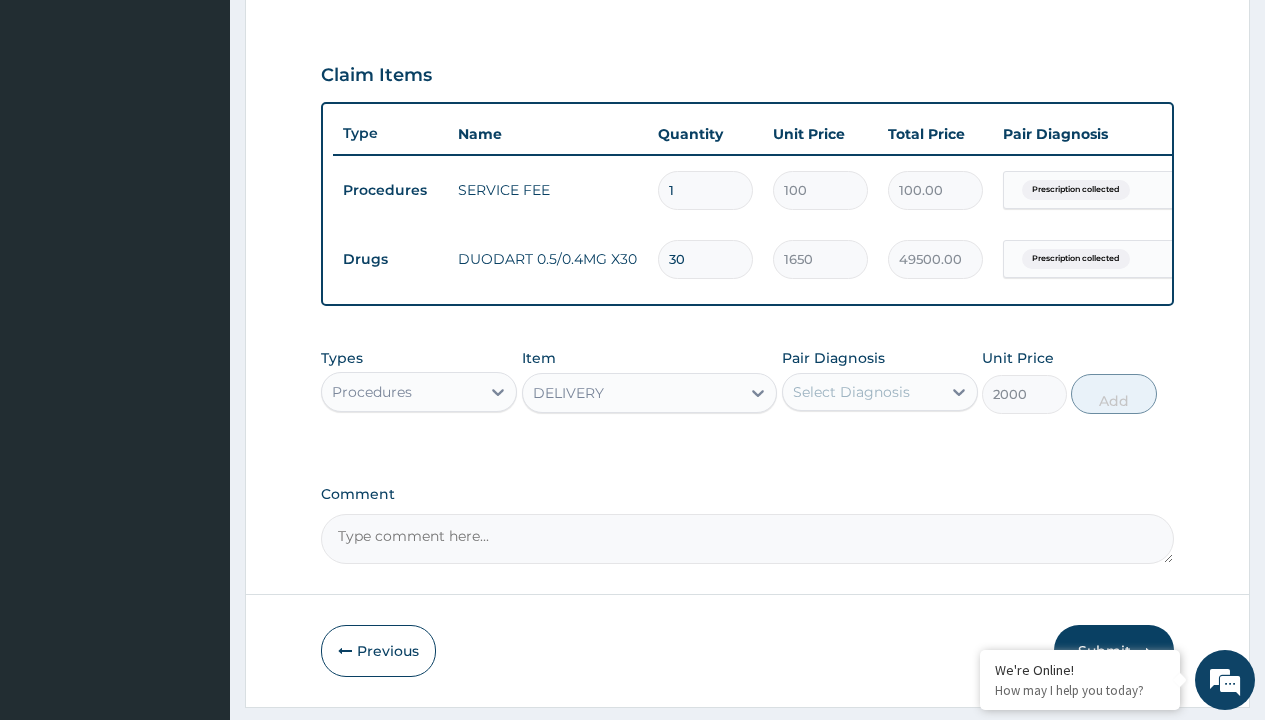 click on "Prescription collected" at bounding box center [409, -89] 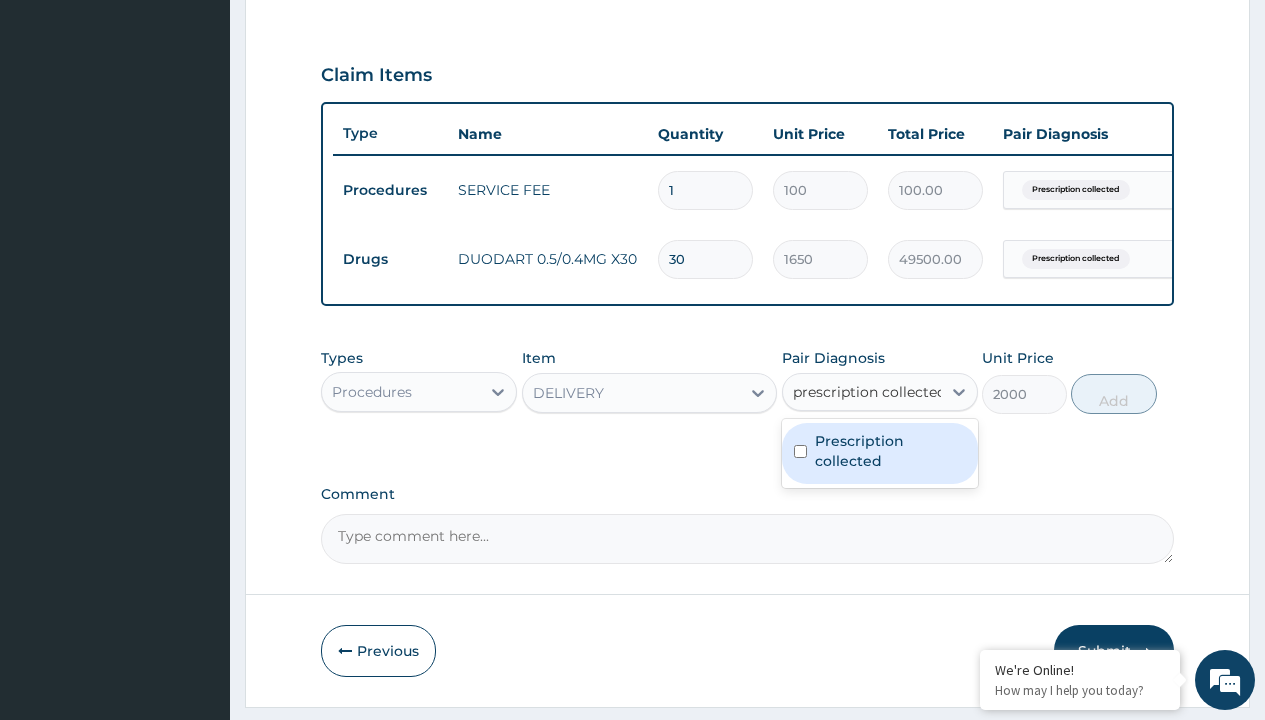 scroll, scrollTop: 338, scrollLeft: 0, axis: vertical 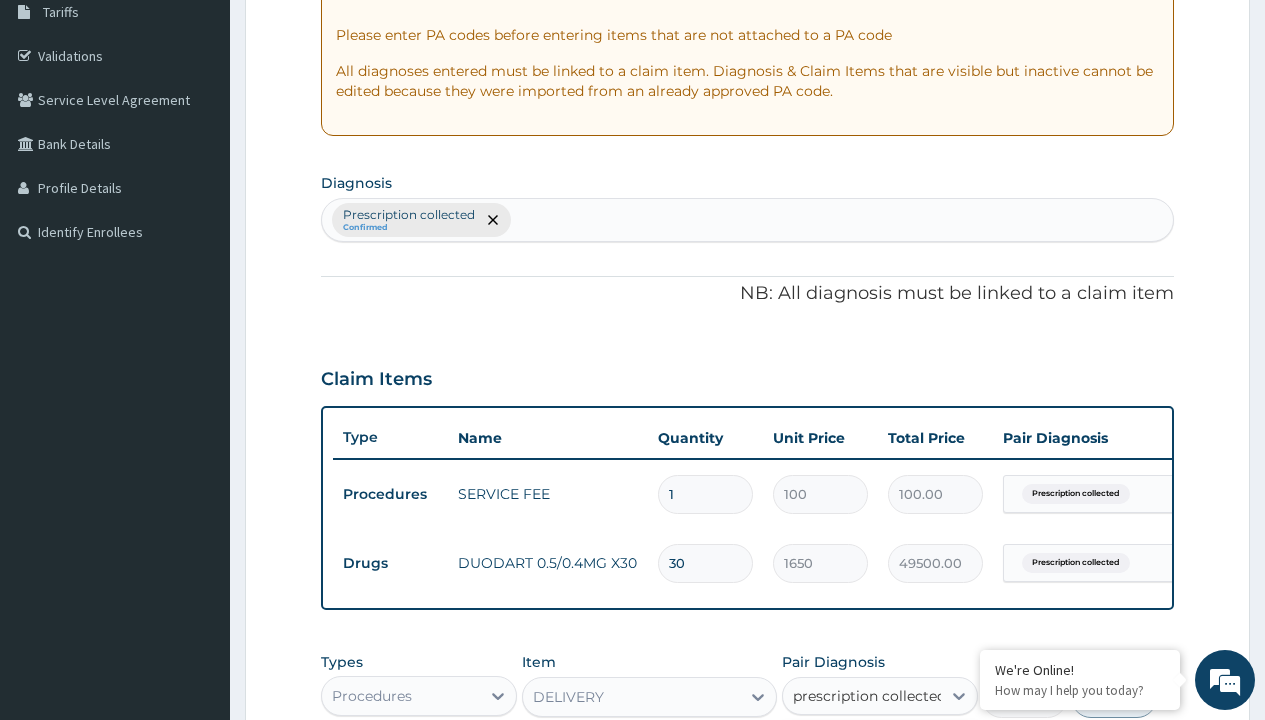 click on "Prescription collected" at bounding box center [890, 755] 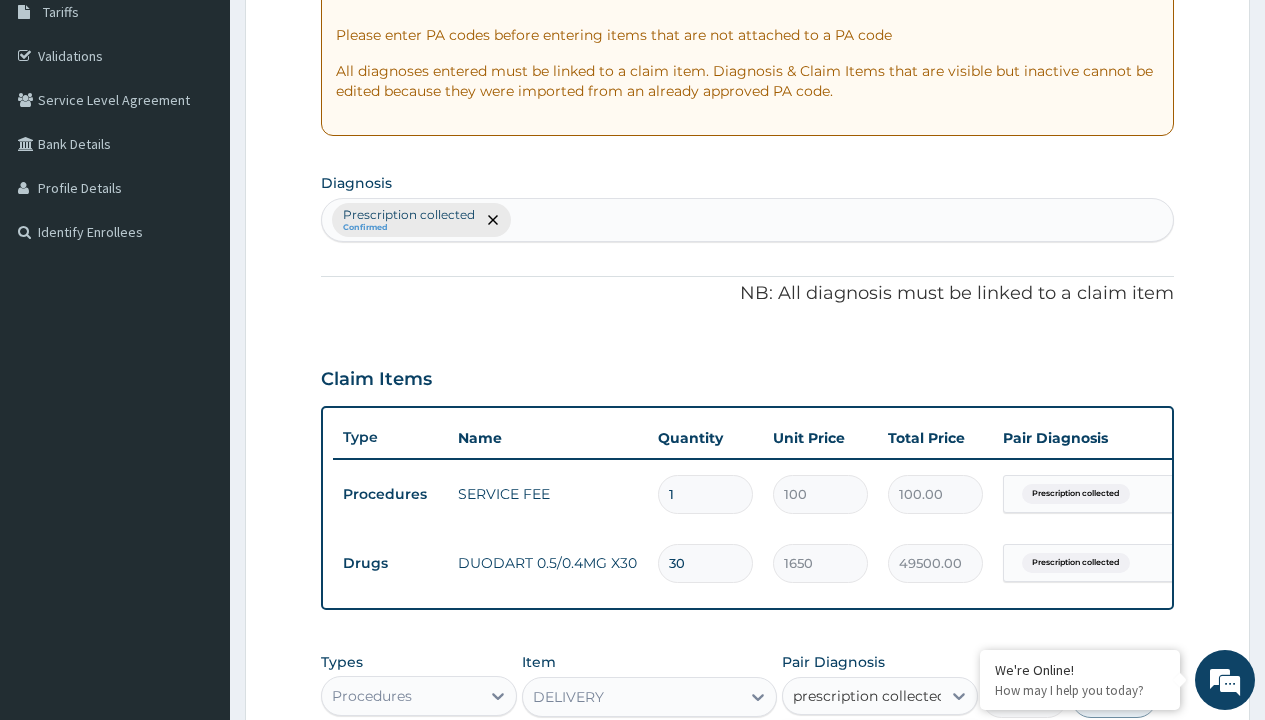type 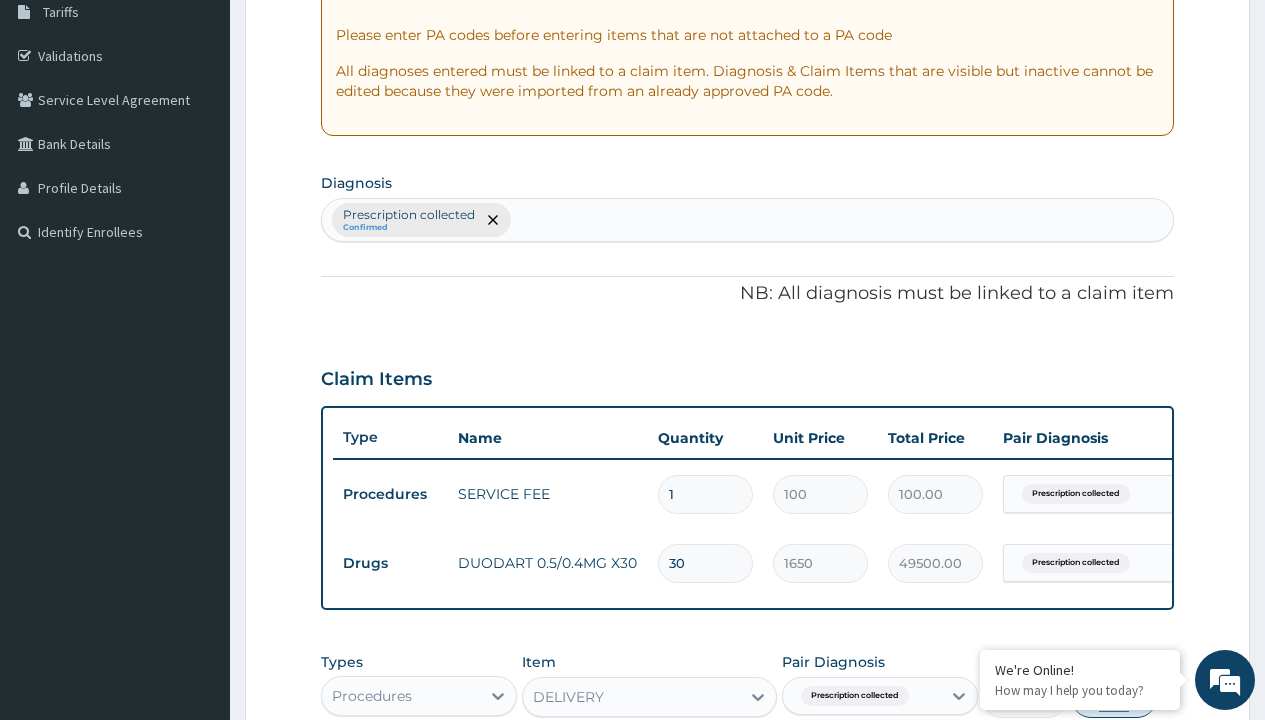click on "Add" at bounding box center (1113, 698) 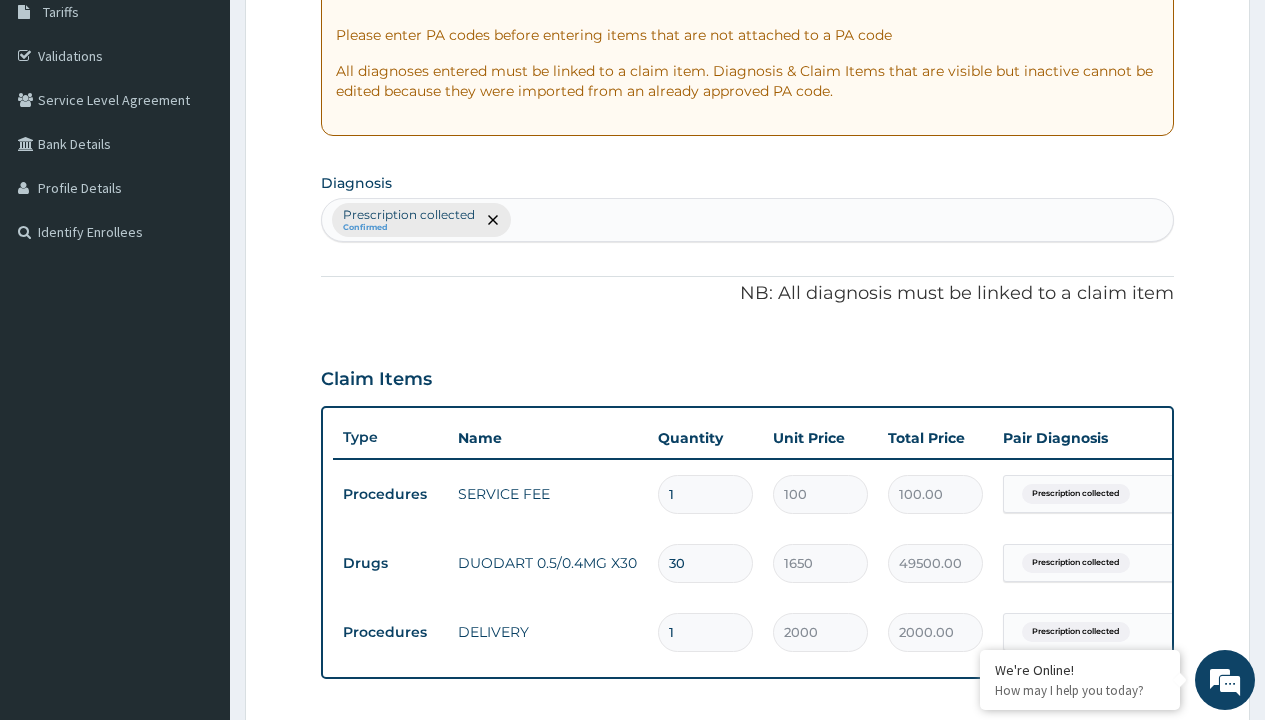scroll, scrollTop: 1078, scrollLeft: 0, axis: vertical 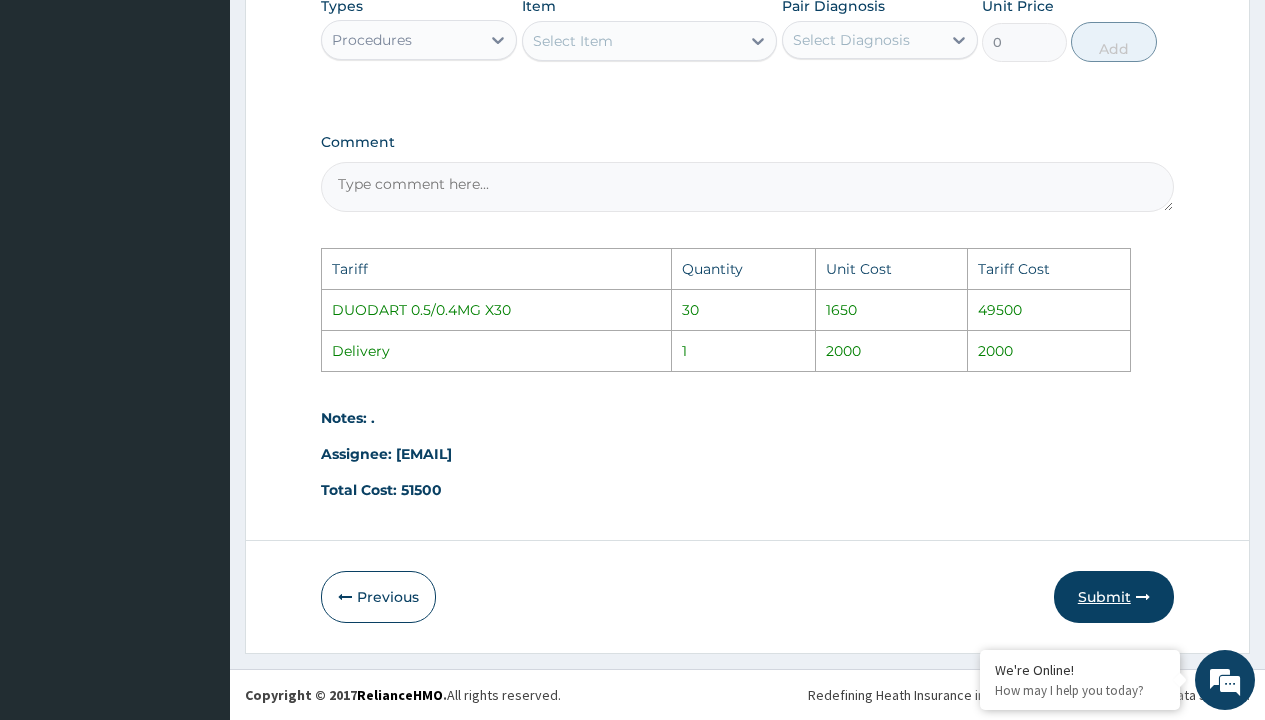 click on "Submit" at bounding box center (1114, 597) 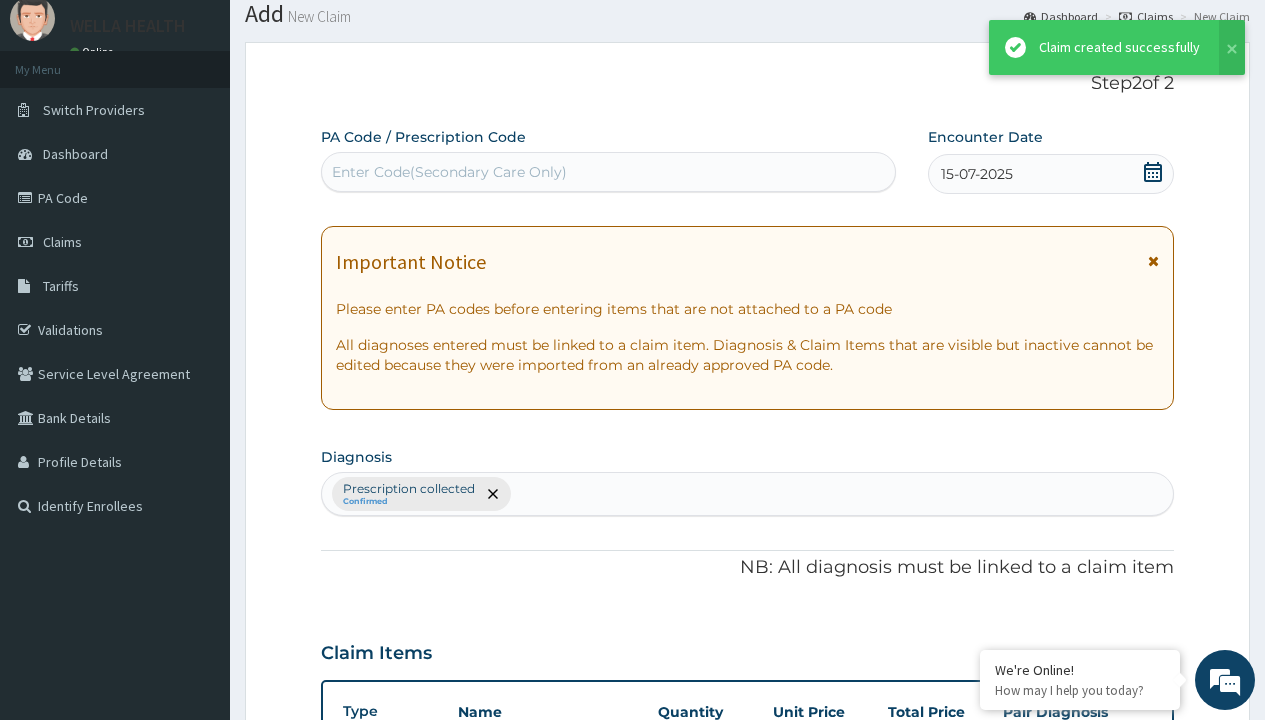 scroll, scrollTop: 780, scrollLeft: 0, axis: vertical 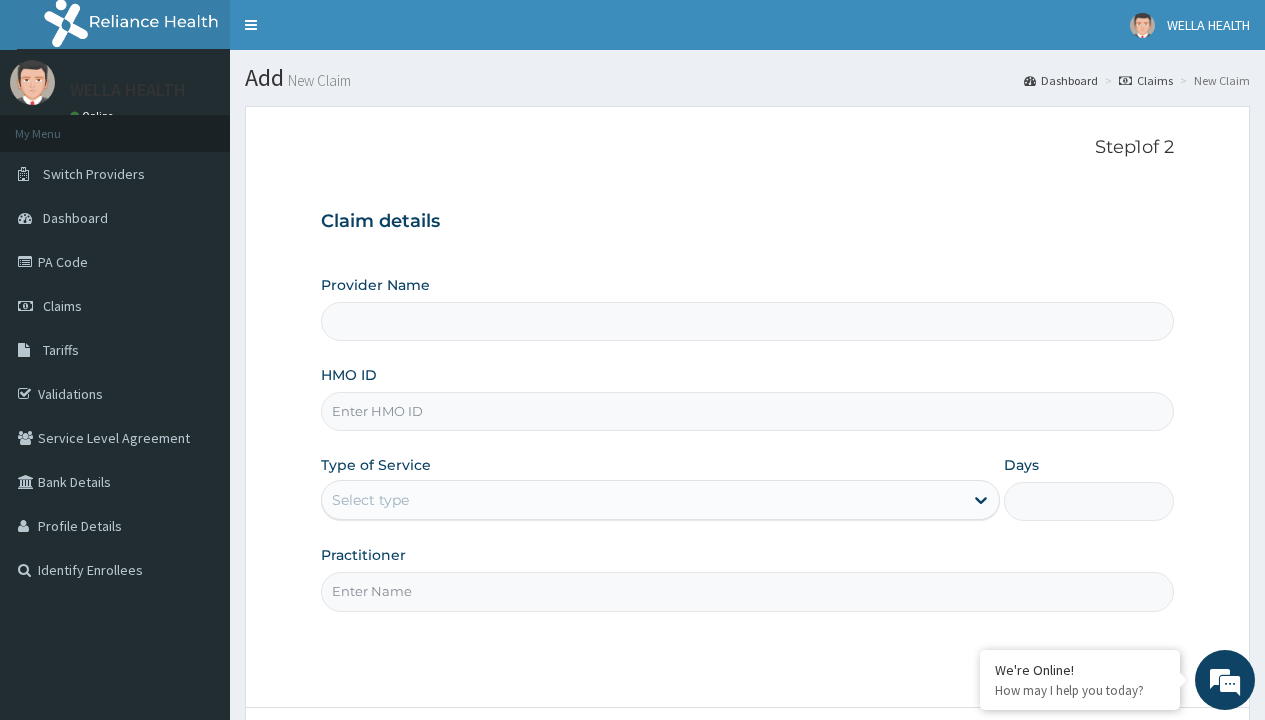 type on "Pharmacy Pick Up ( WellaHealth)" 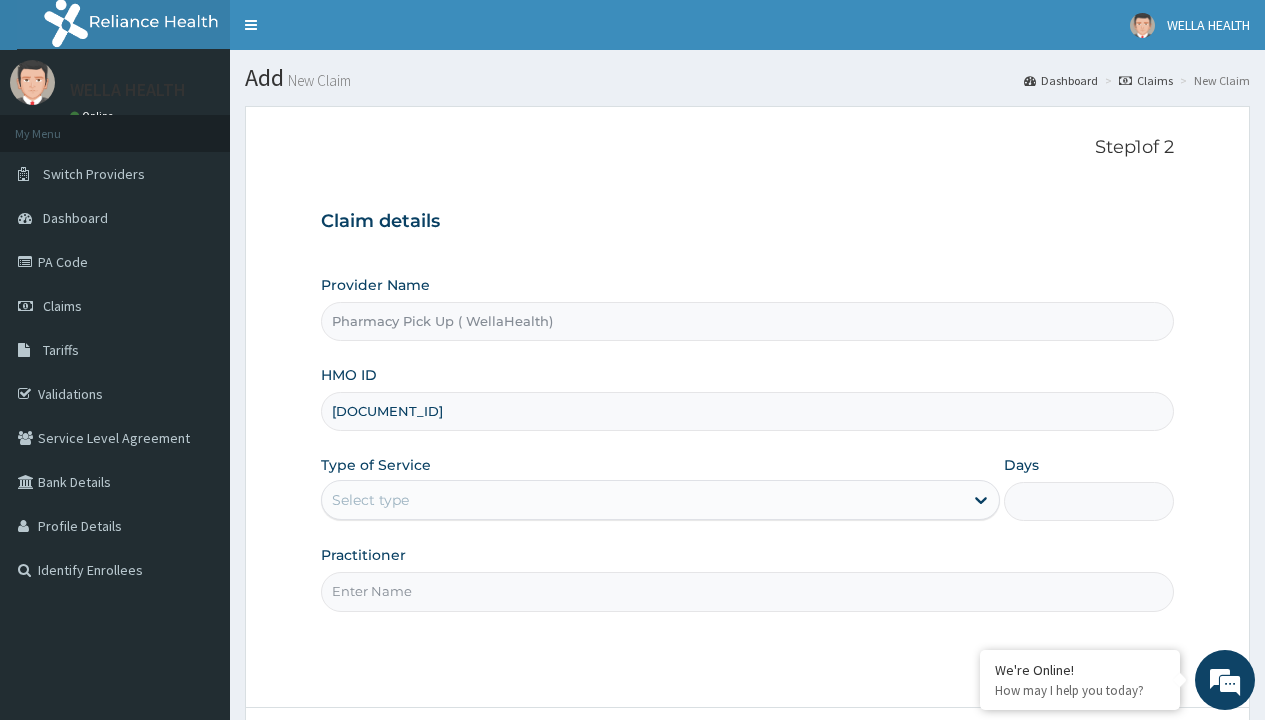 type on "[DOCUMENT_ID]" 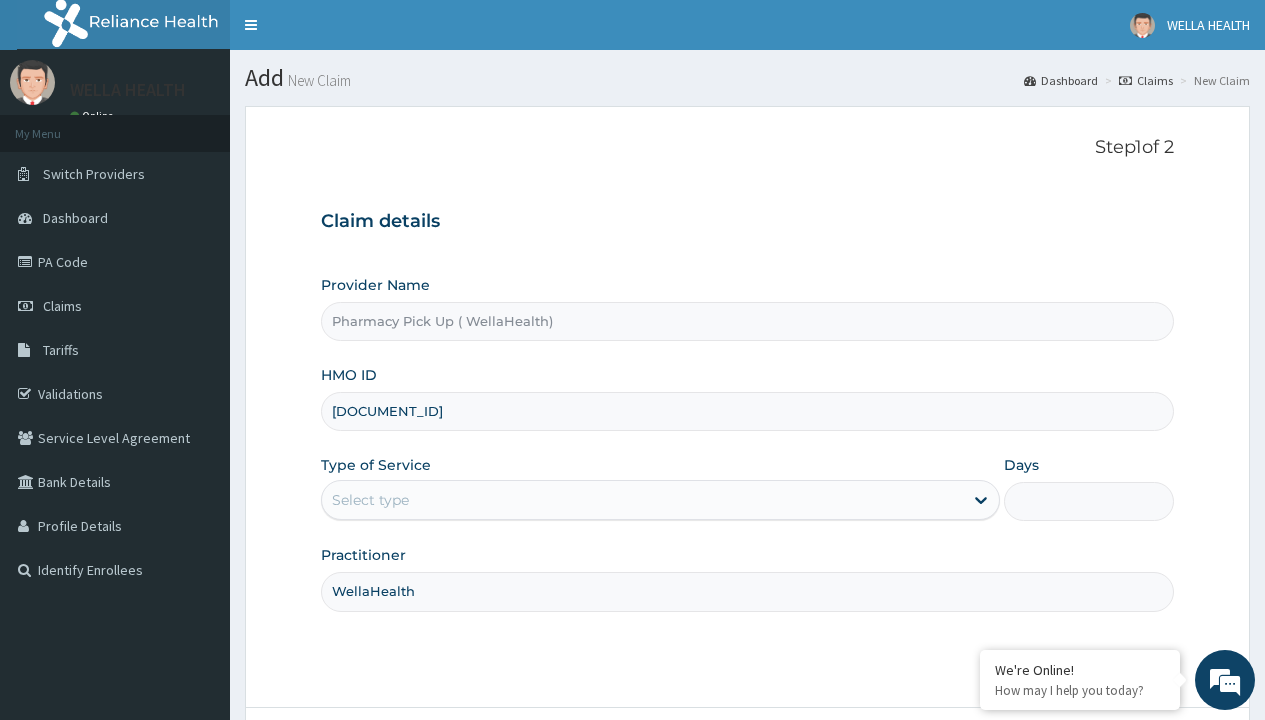 type on "WellaHealth" 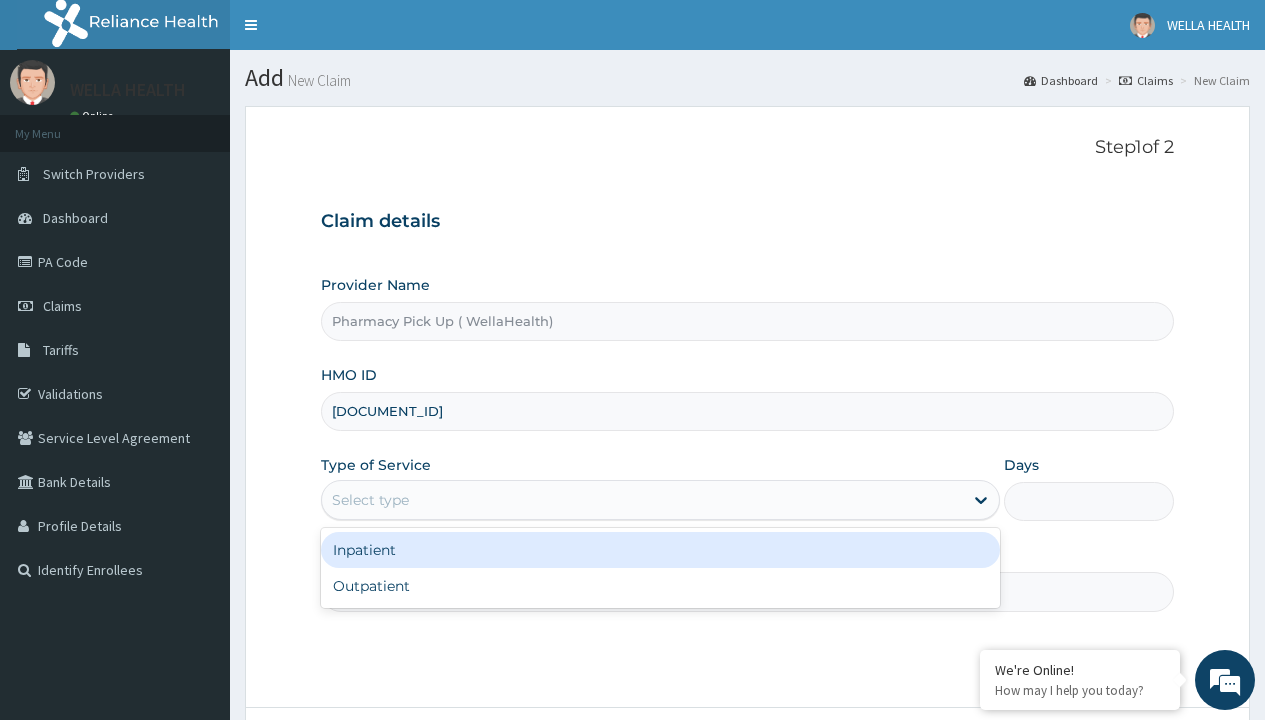 click on "Outpatient" at bounding box center (660, 586) 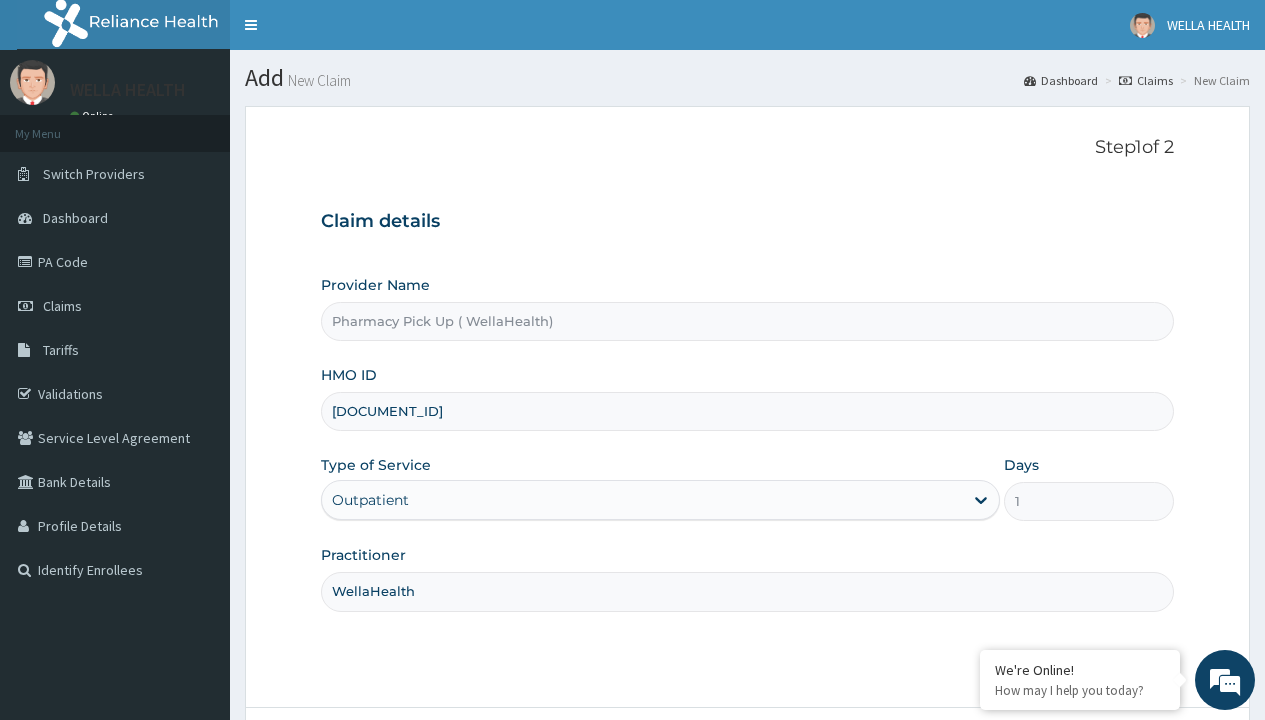 click on "Next" at bounding box center (1123, 764) 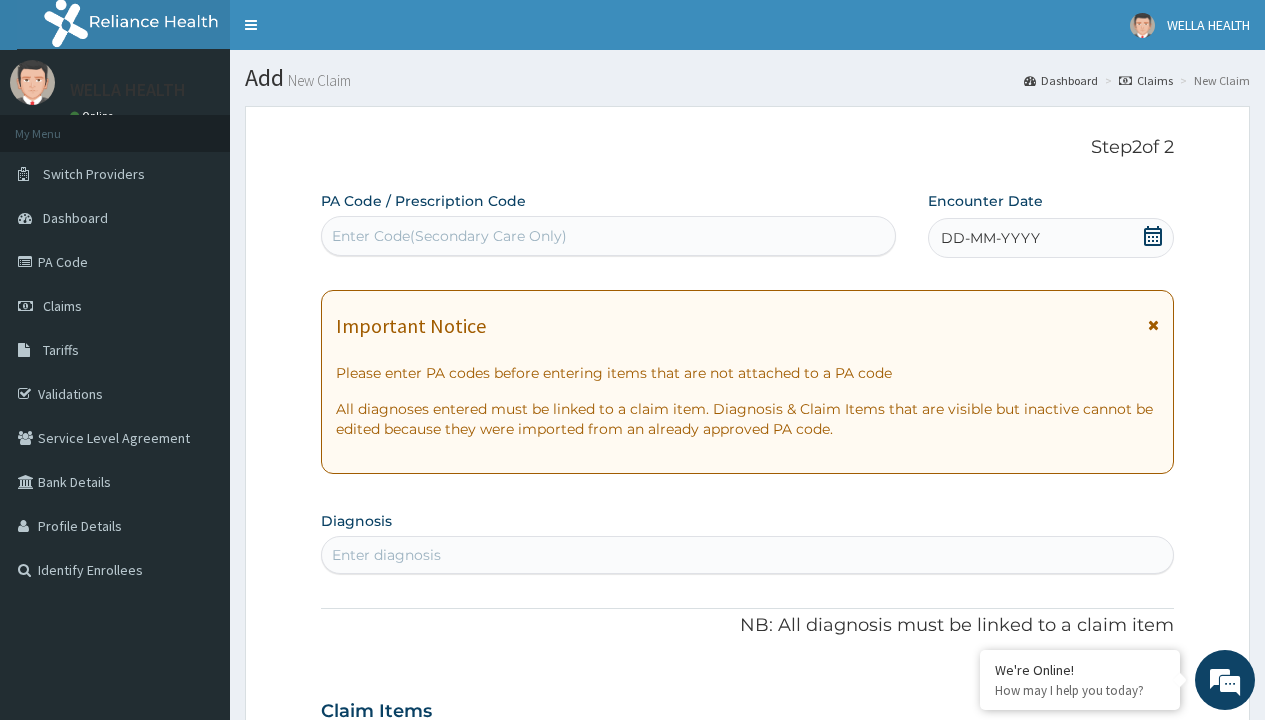 scroll, scrollTop: 167, scrollLeft: 0, axis: vertical 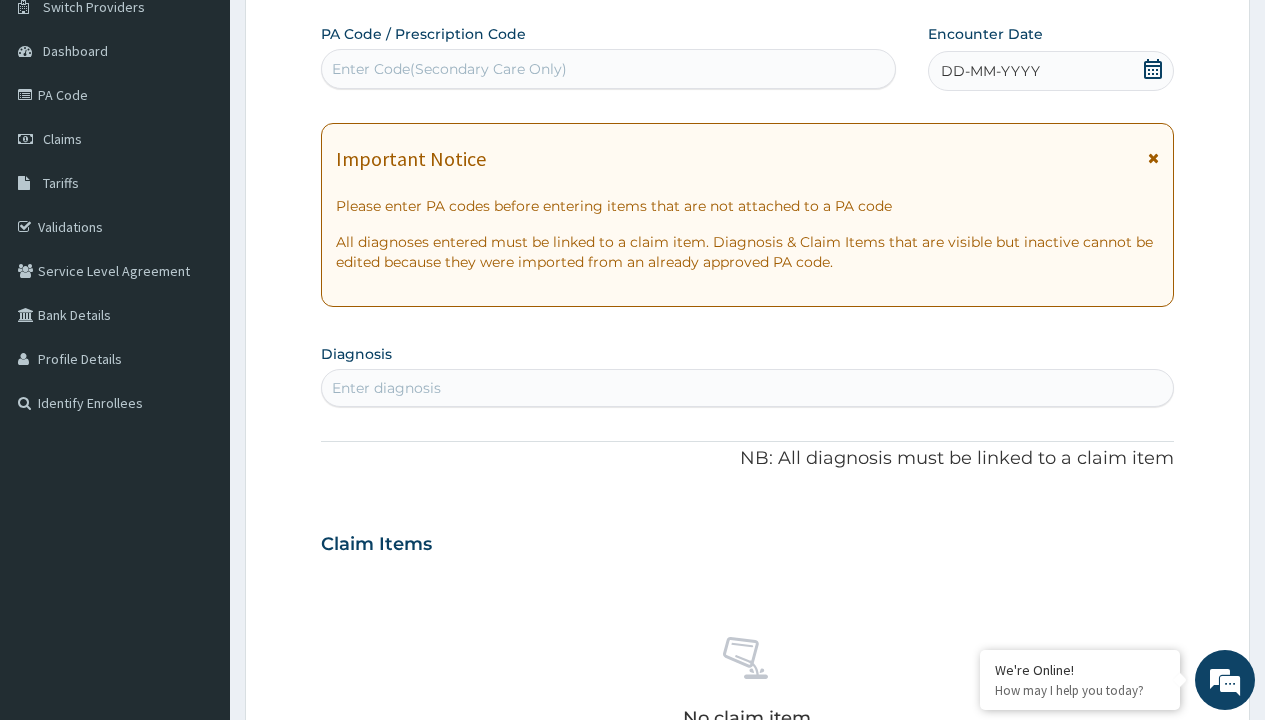 click on "DD-MM-YYYY" at bounding box center (990, 71) 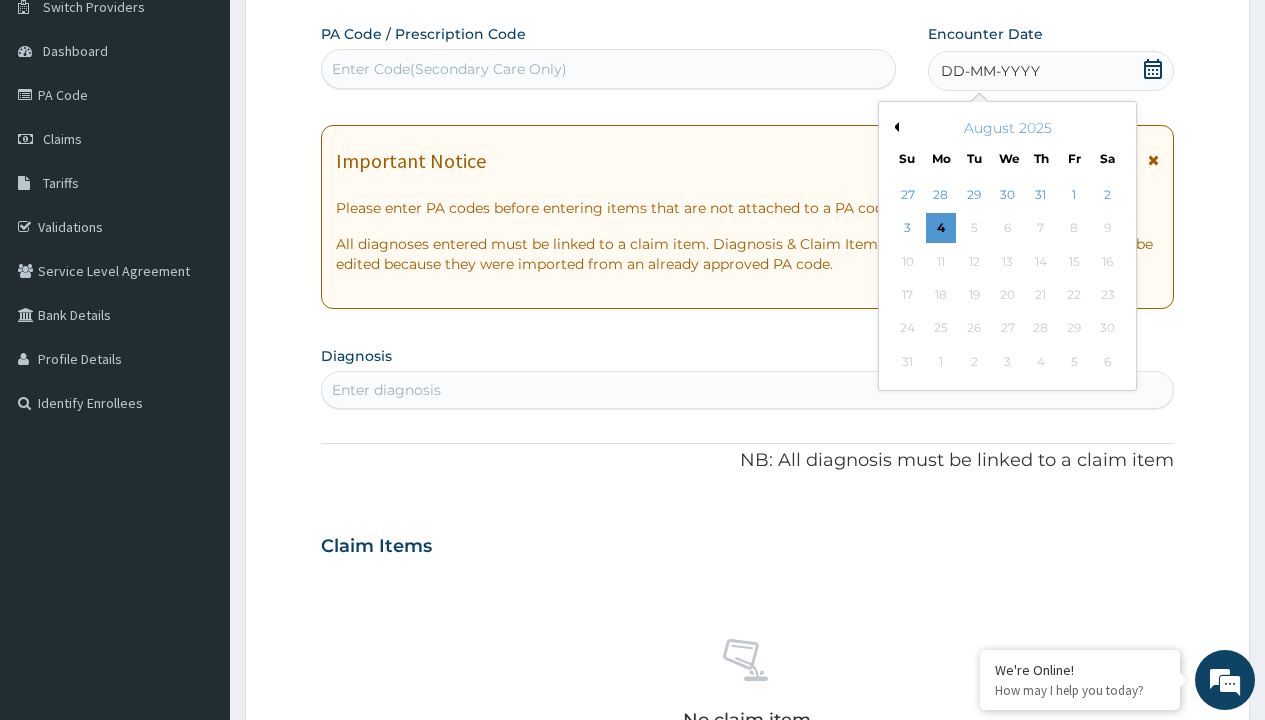 click on "Previous Month" at bounding box center (894, 127) 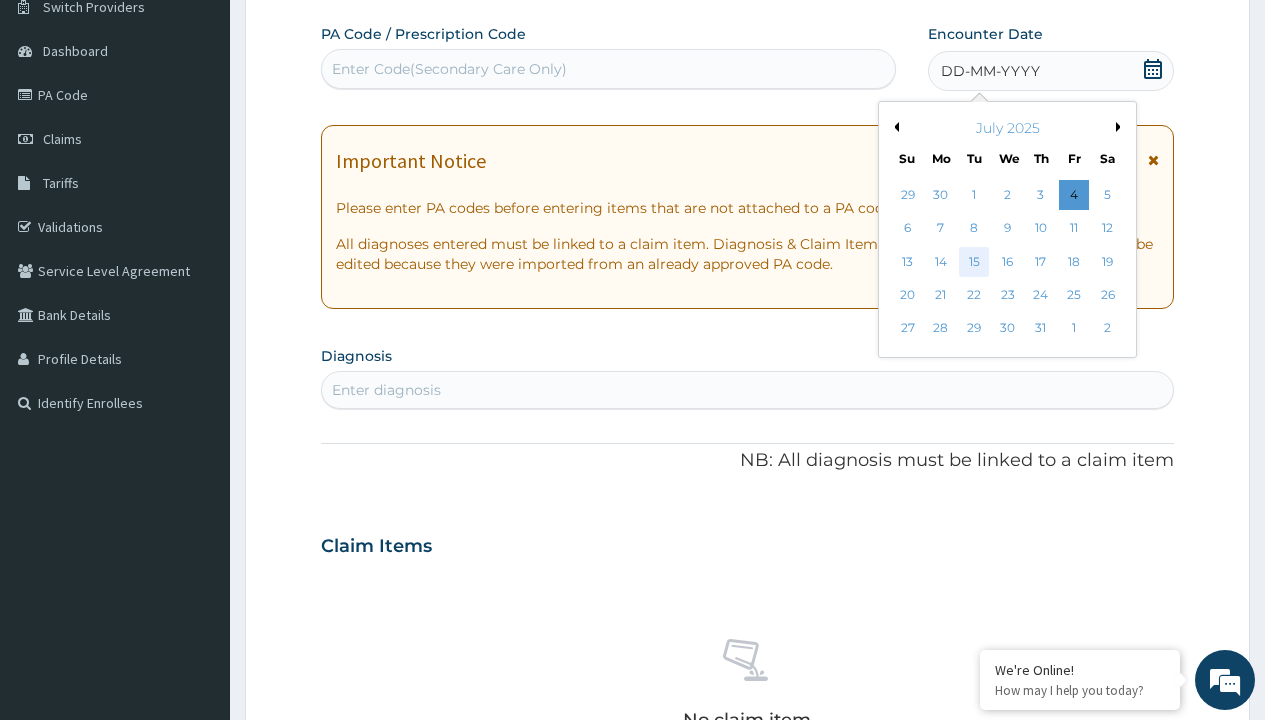 click on "15" at bounding box center [974, 262] 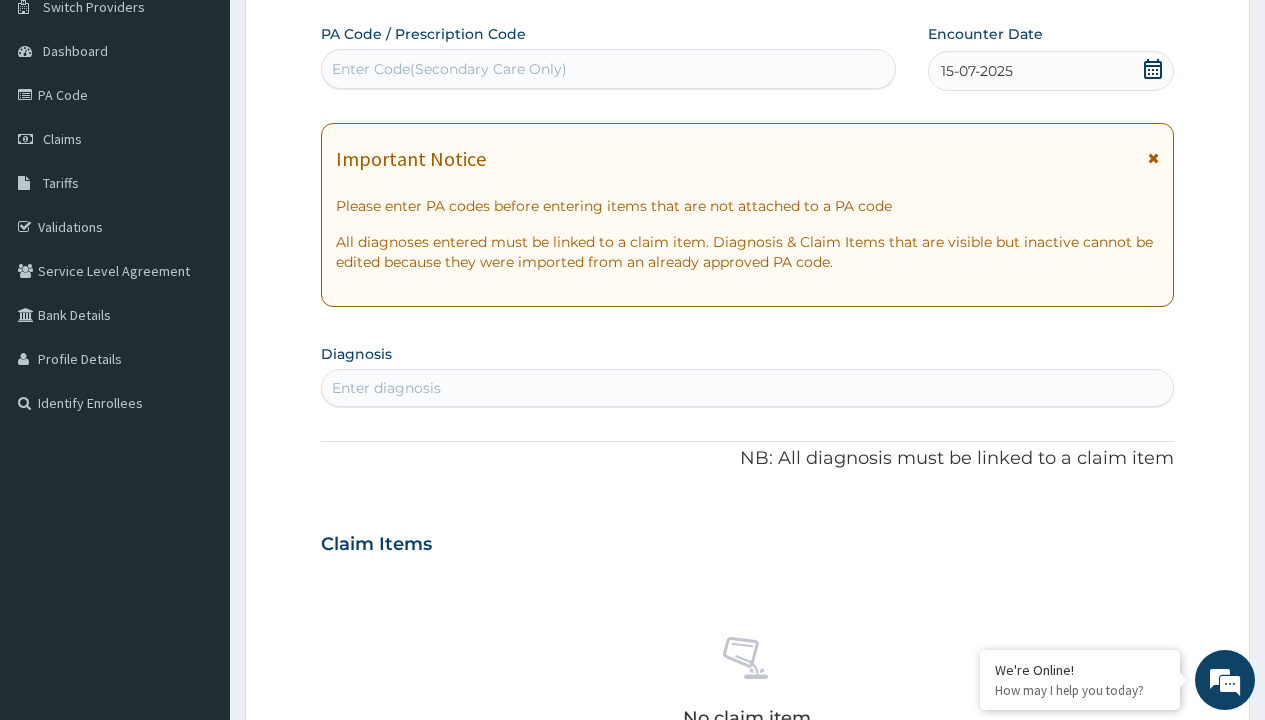 click on "Enter diagnosis" at bounding box center (386, 388) 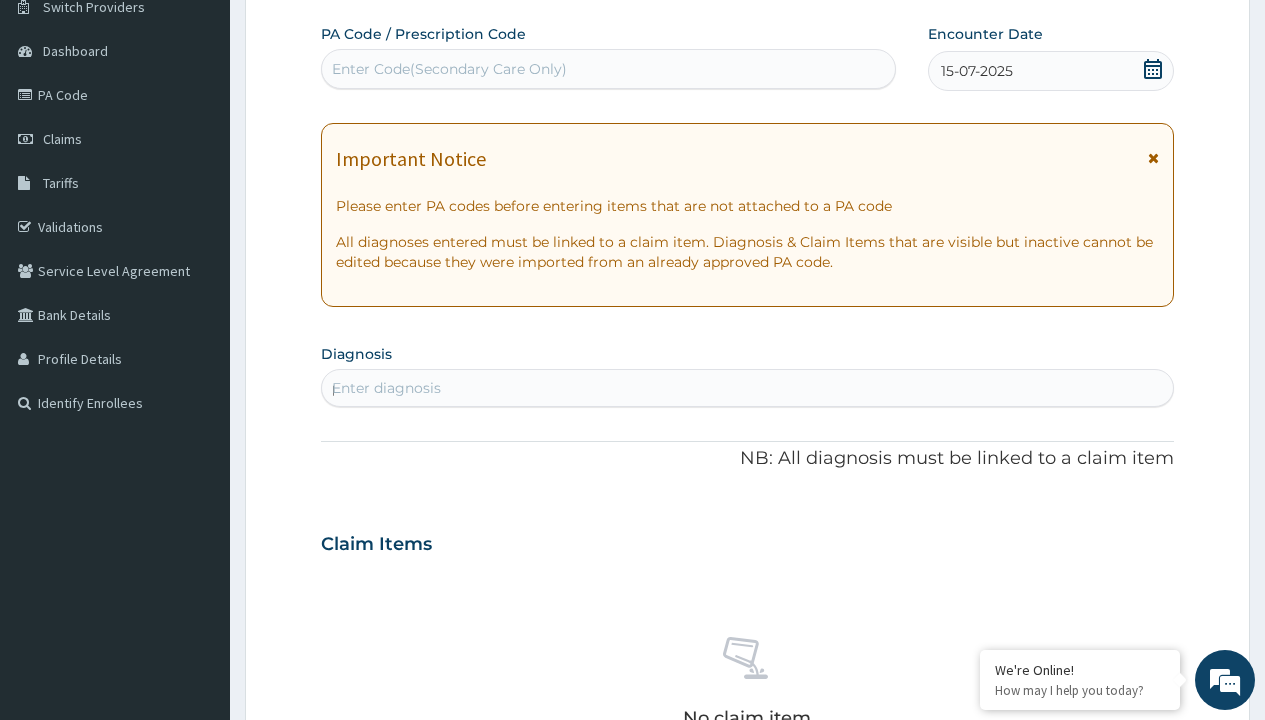 scroll, scrollTop: 0, scrollLeft: 0, axis: both 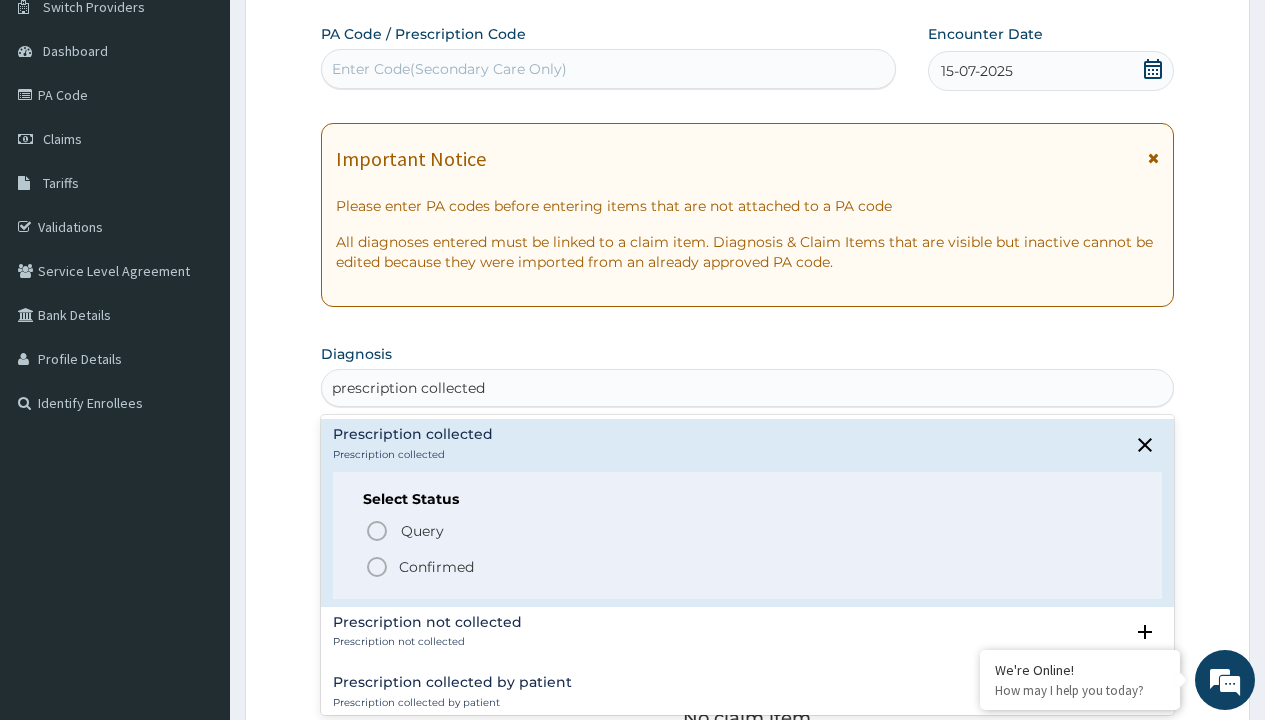 click on "Confirmed" at bounding box center [436, 567] 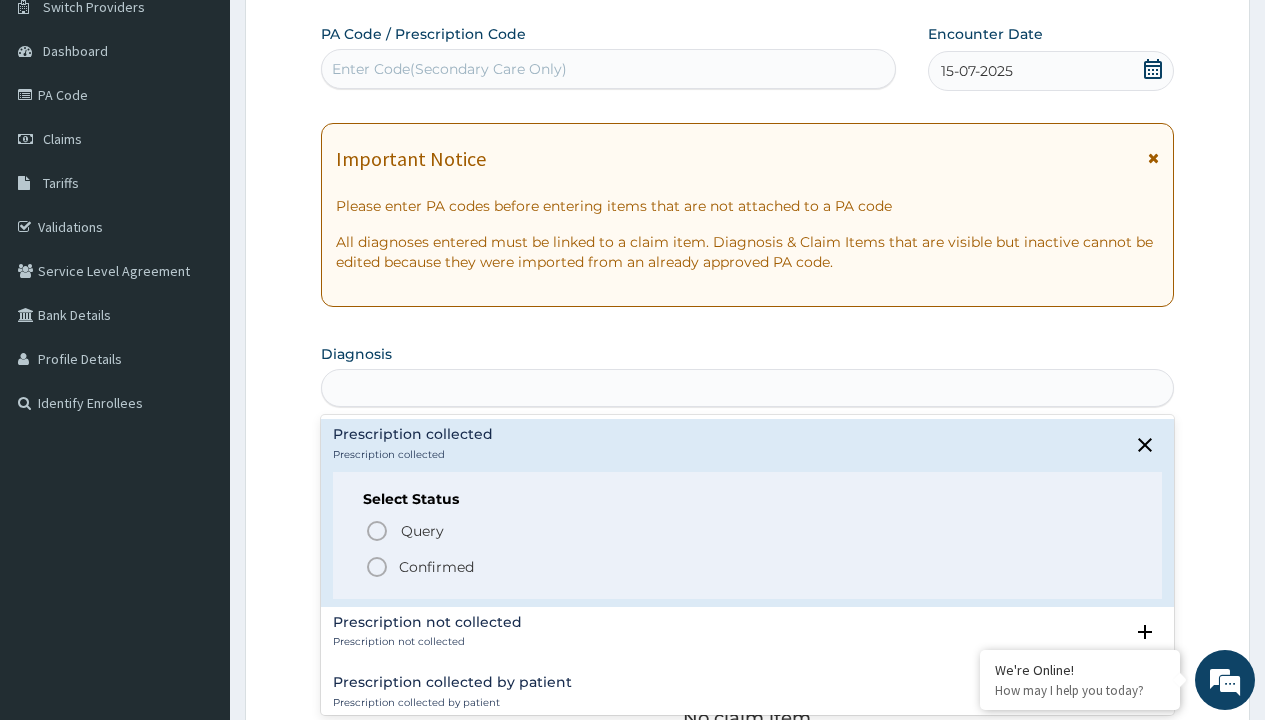 scroll, scrollTop: 0, scrollLeft: 0, axis: both 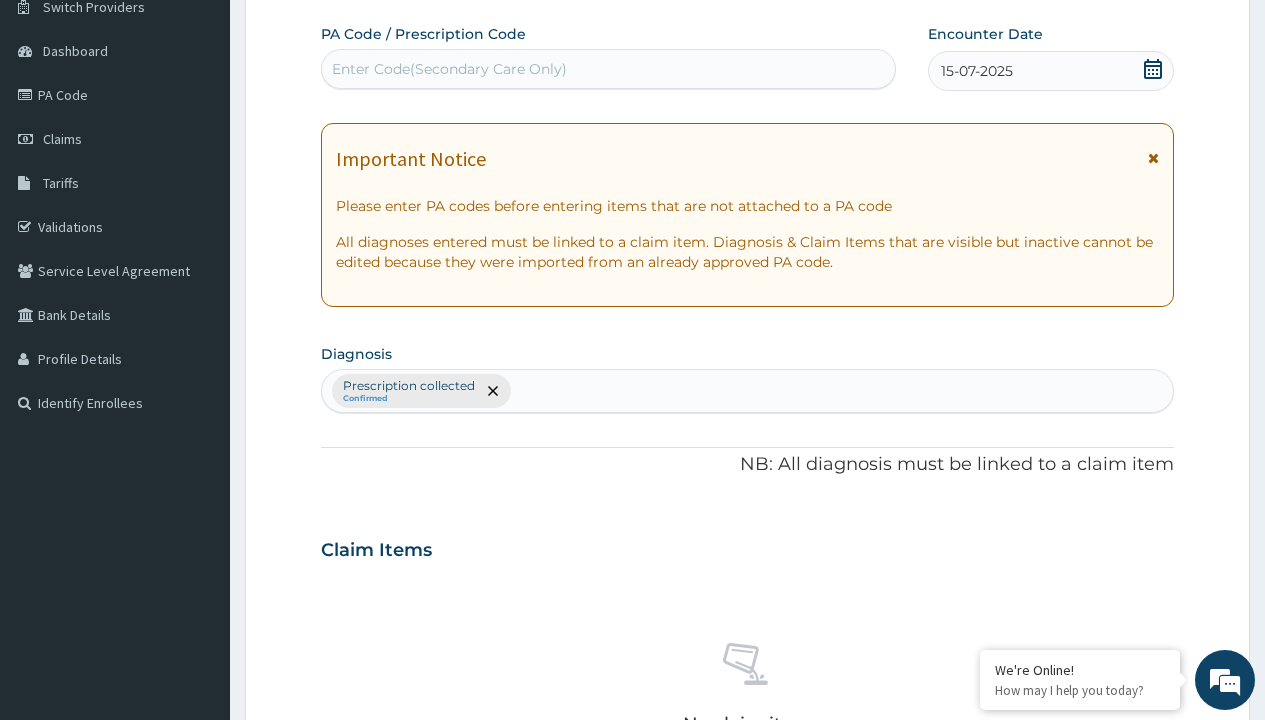 click on "Select Type" at bounding box center [372, 893] 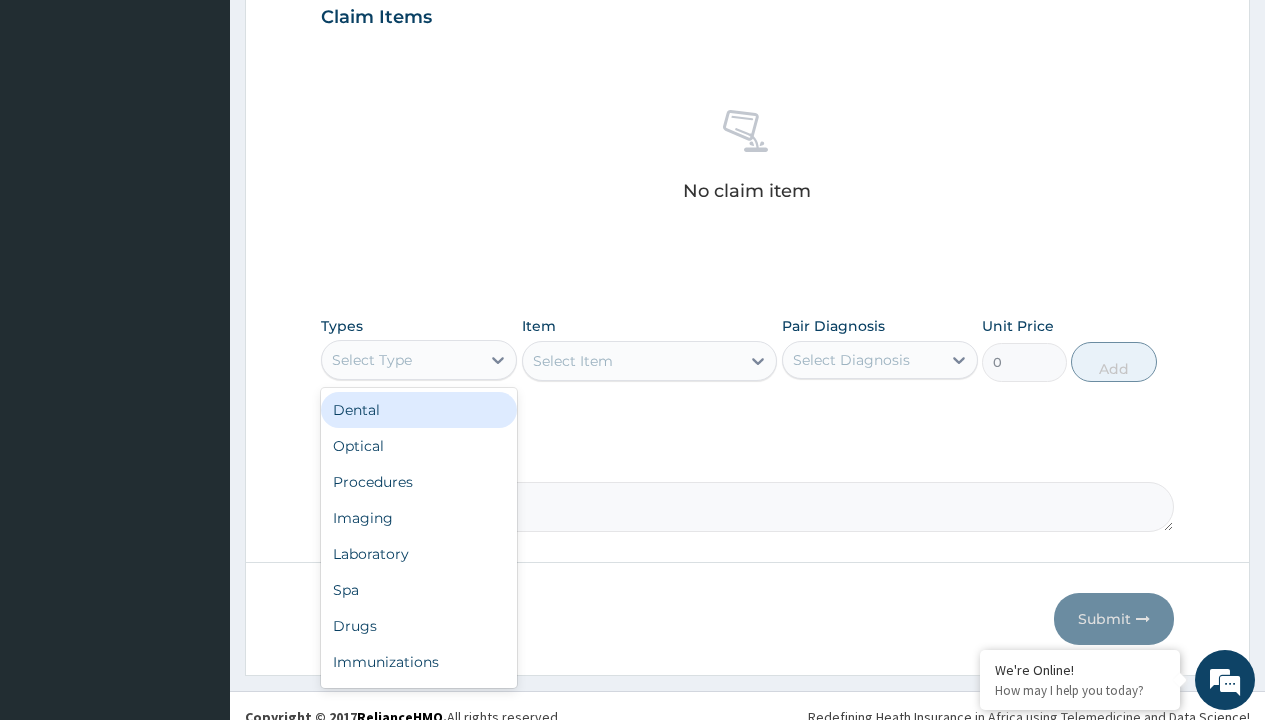 type on "procedures" 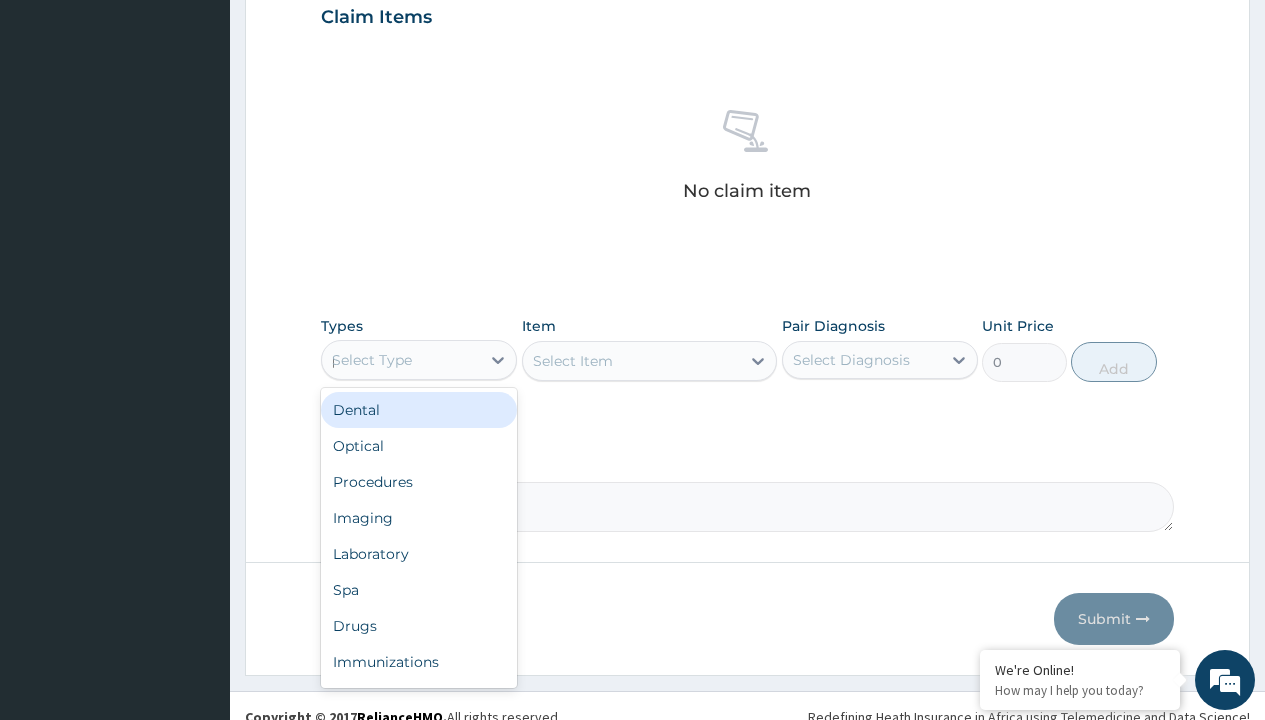 scroll, scrollTop: 0, scrollLeft: 0, axis: both 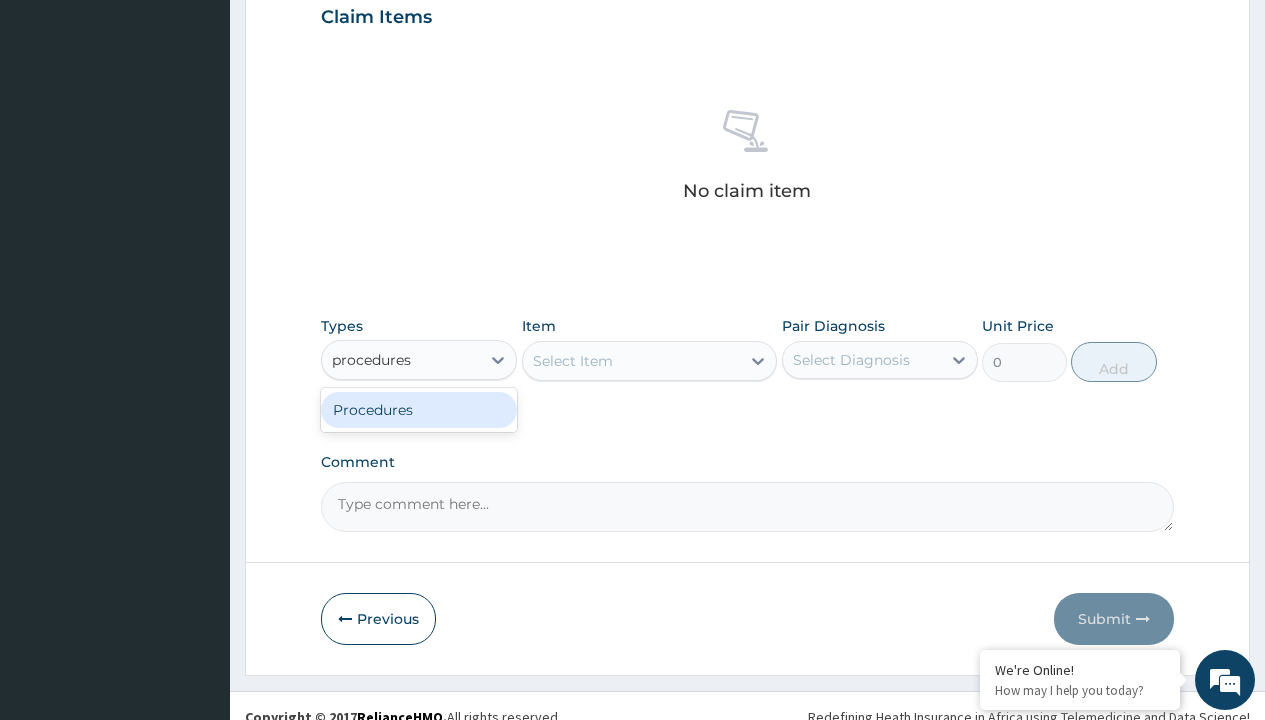 click on "Procedures" at bounding box center [419, 410] 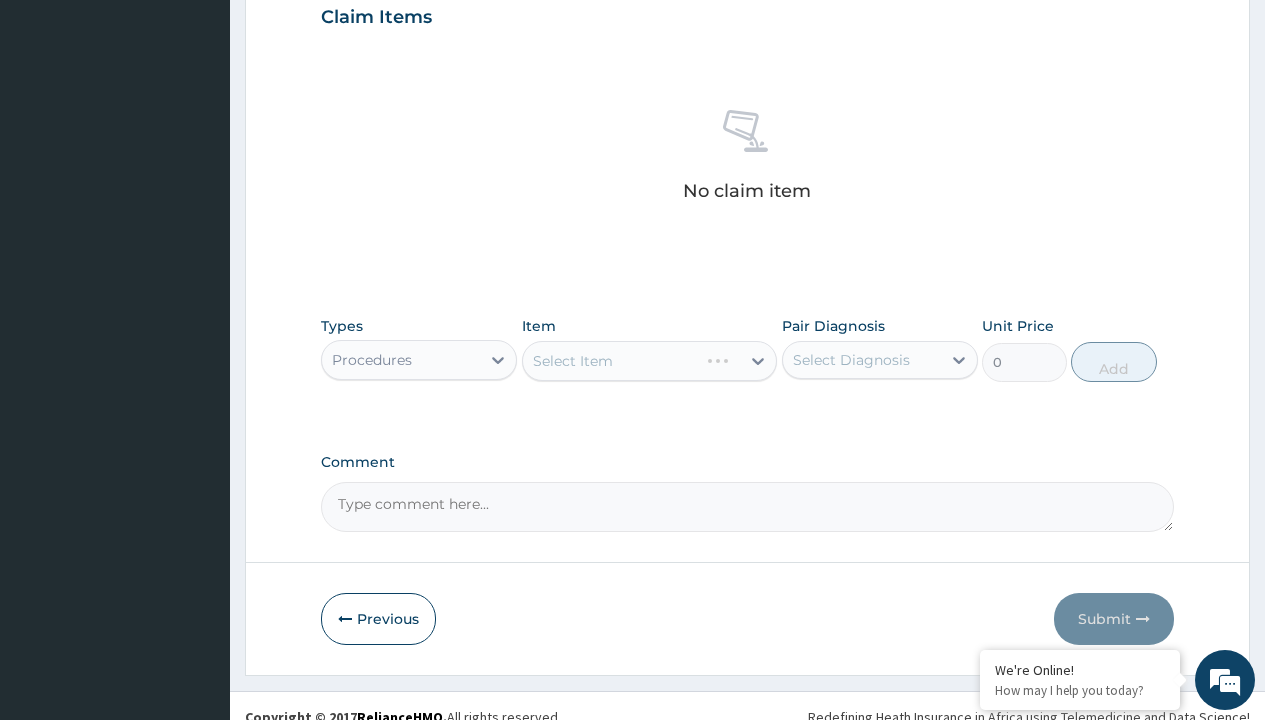 click on "Select Item" at bounding box center [650, 361] 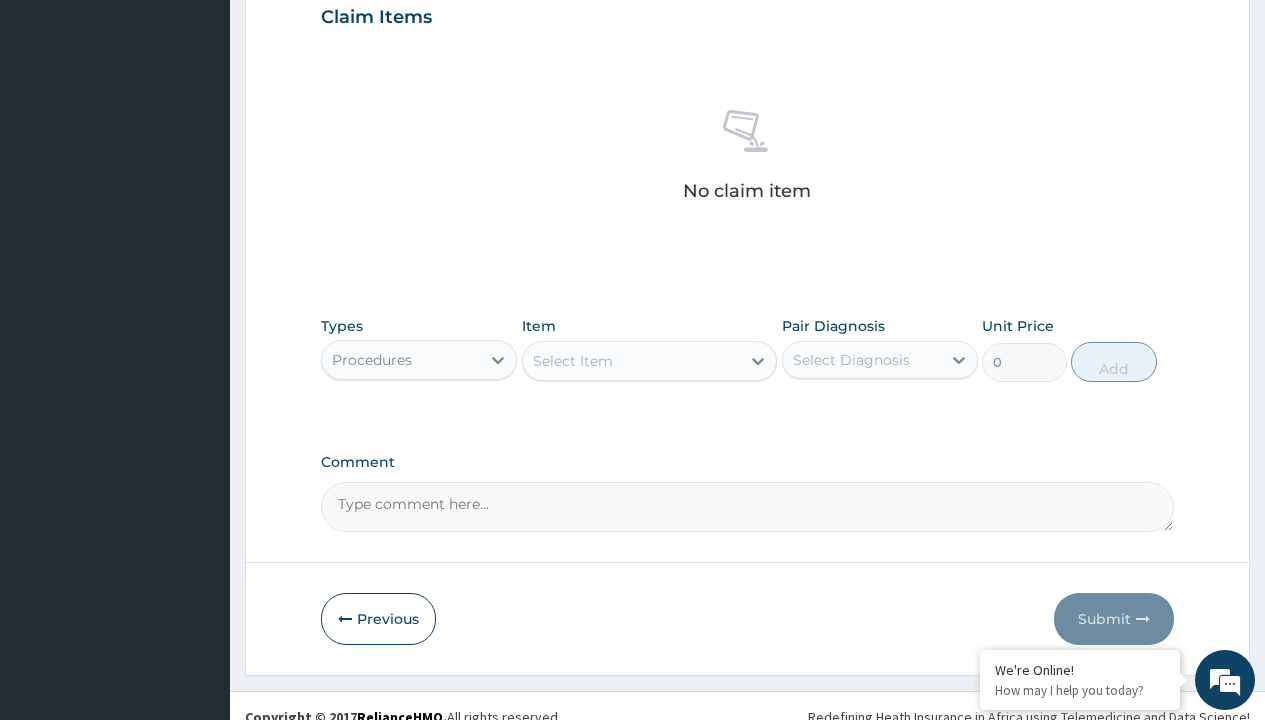 type on "service fee" 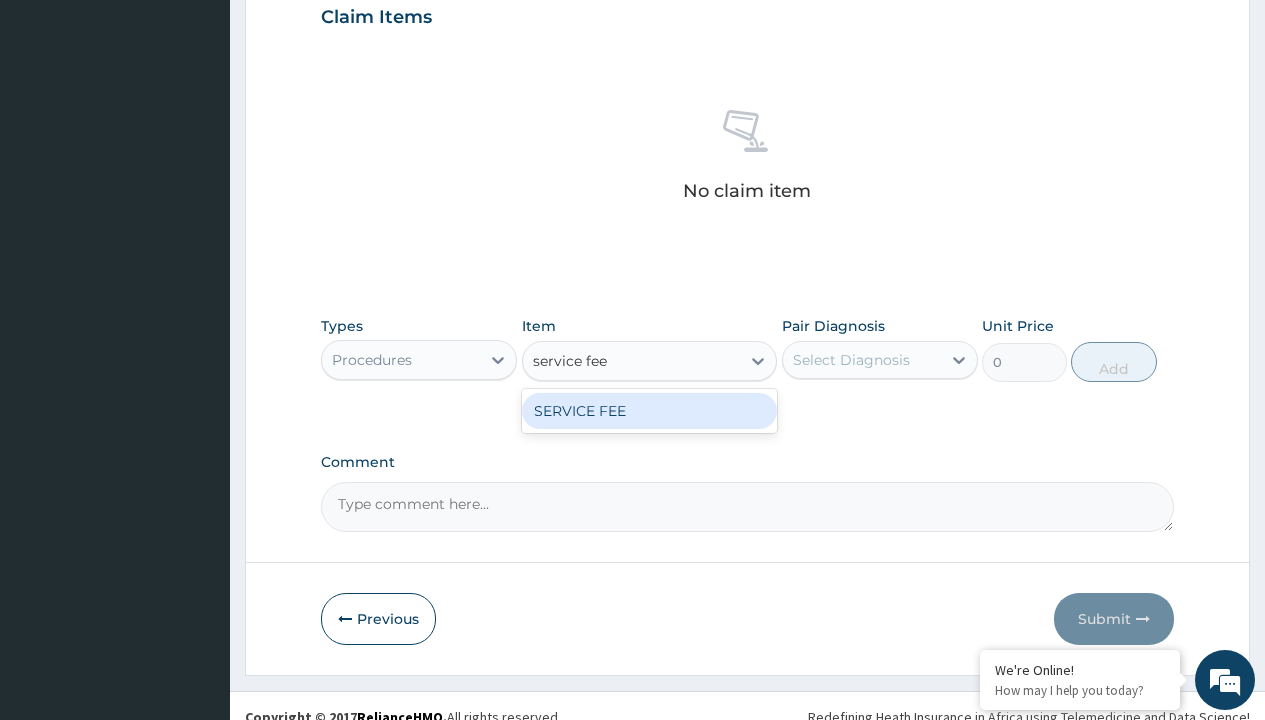 scroll, scrollTop: 0, scrollLeft: 0, axis: both 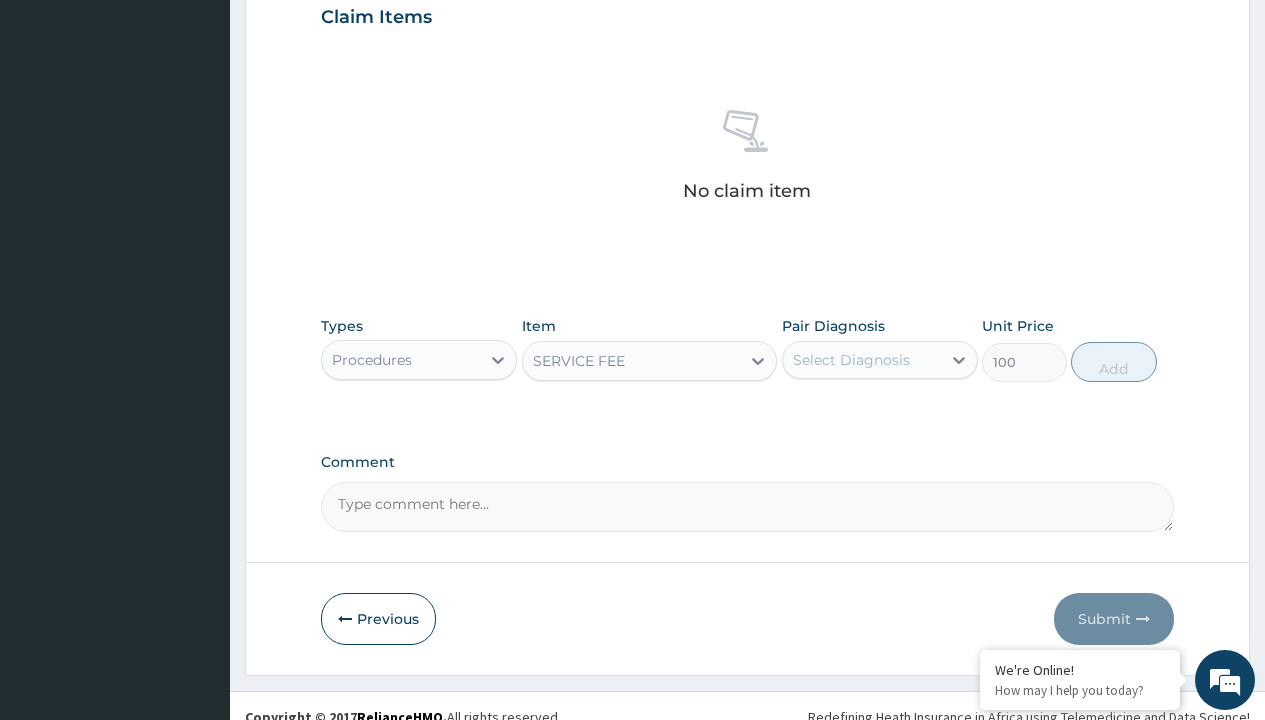 click on "Prescription collected" at bounding box center (409, -147) 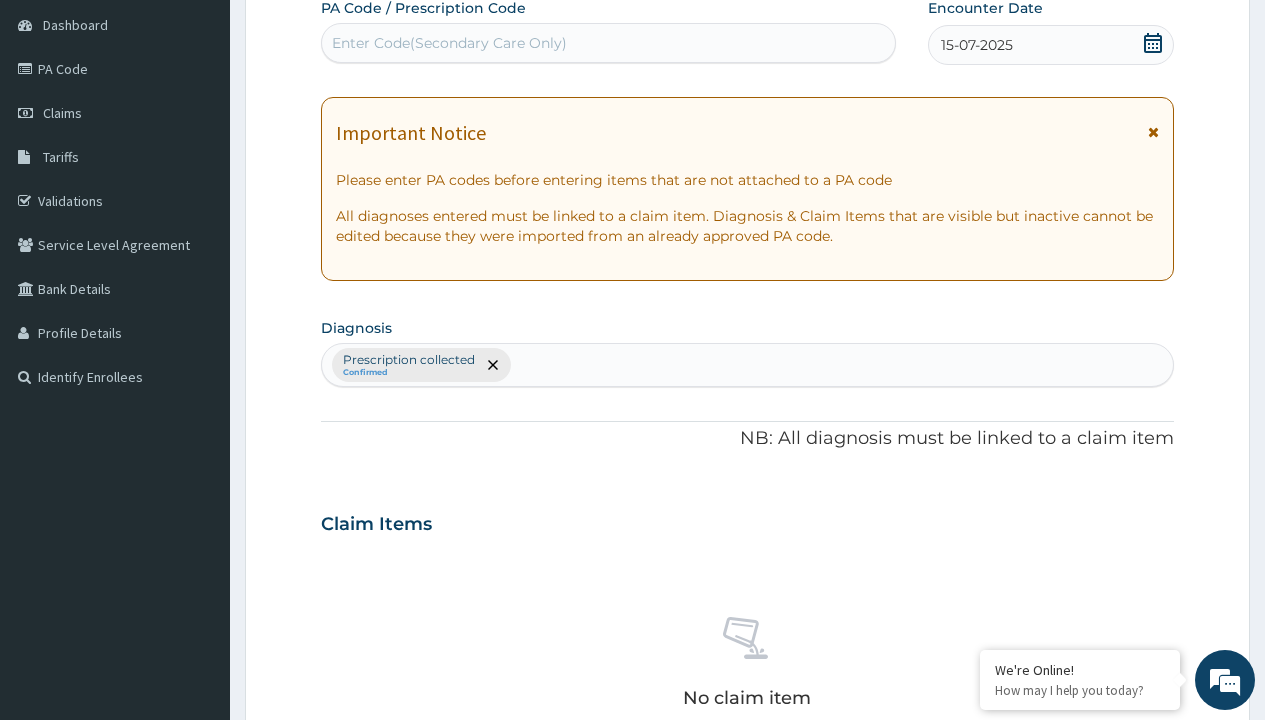type on "prescription collected" 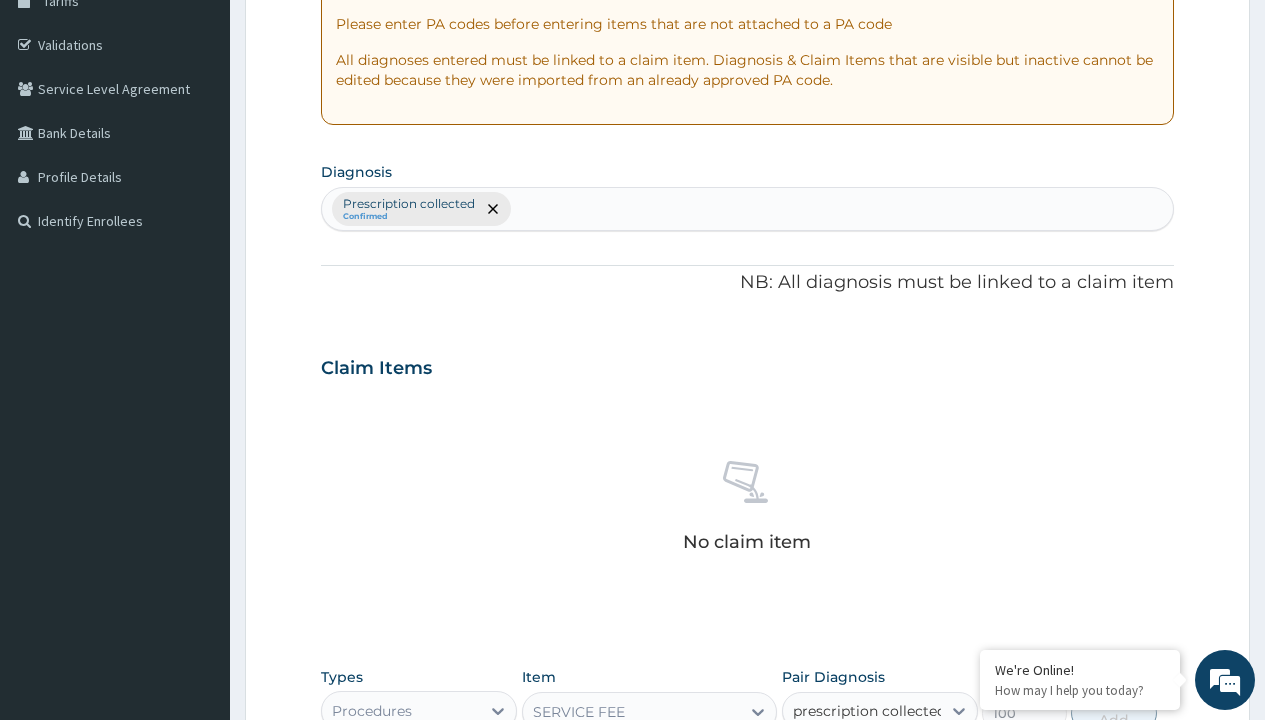 click on "Prescription collected" at bounding box center [890, 770] 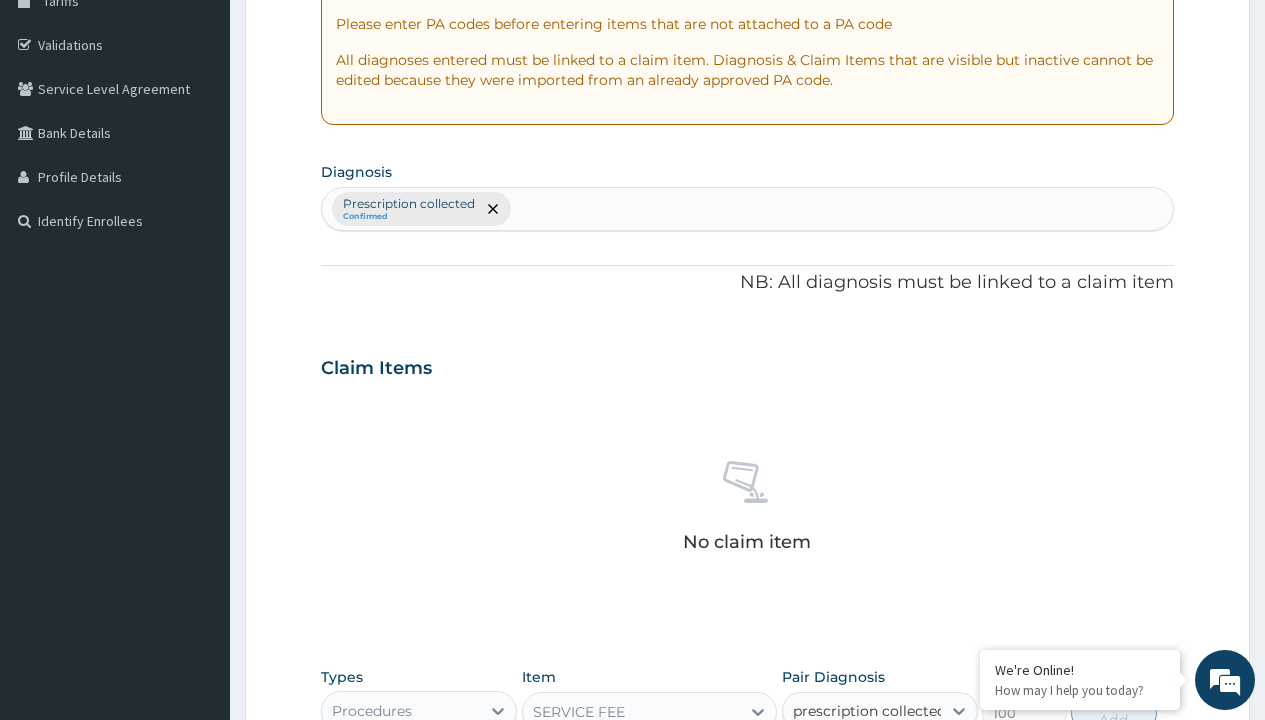 type 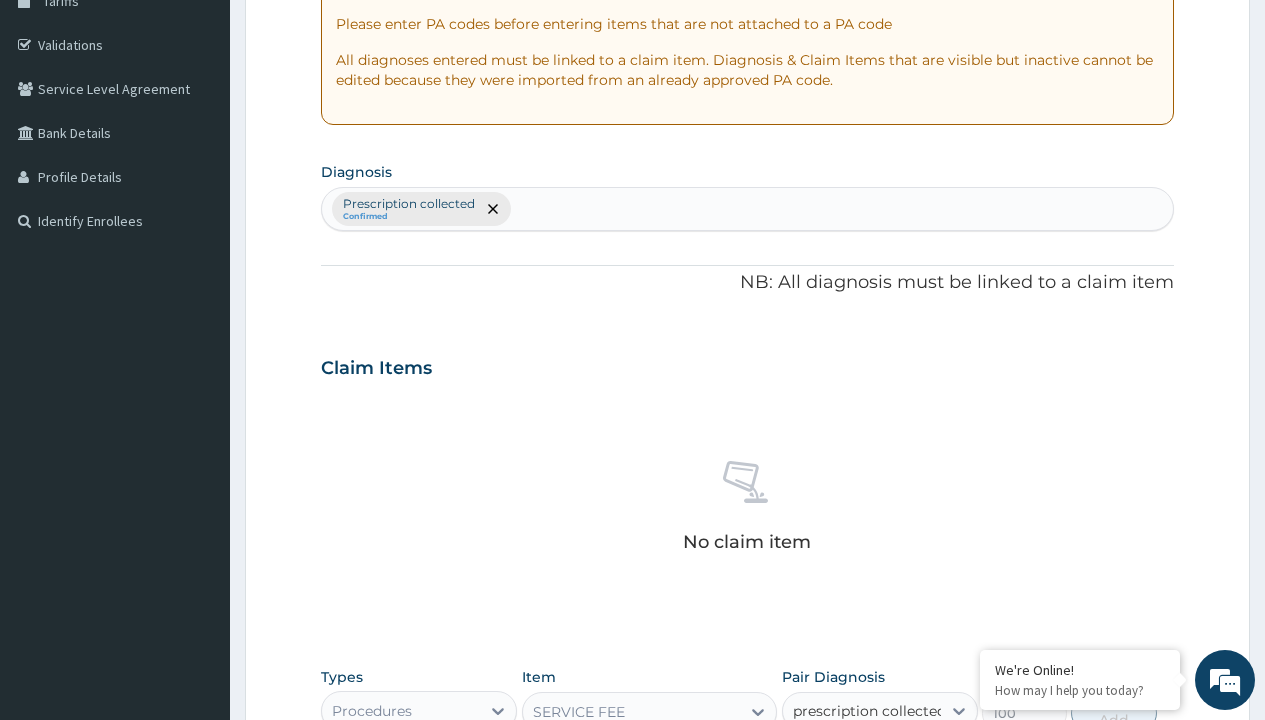 checkbox on "true" 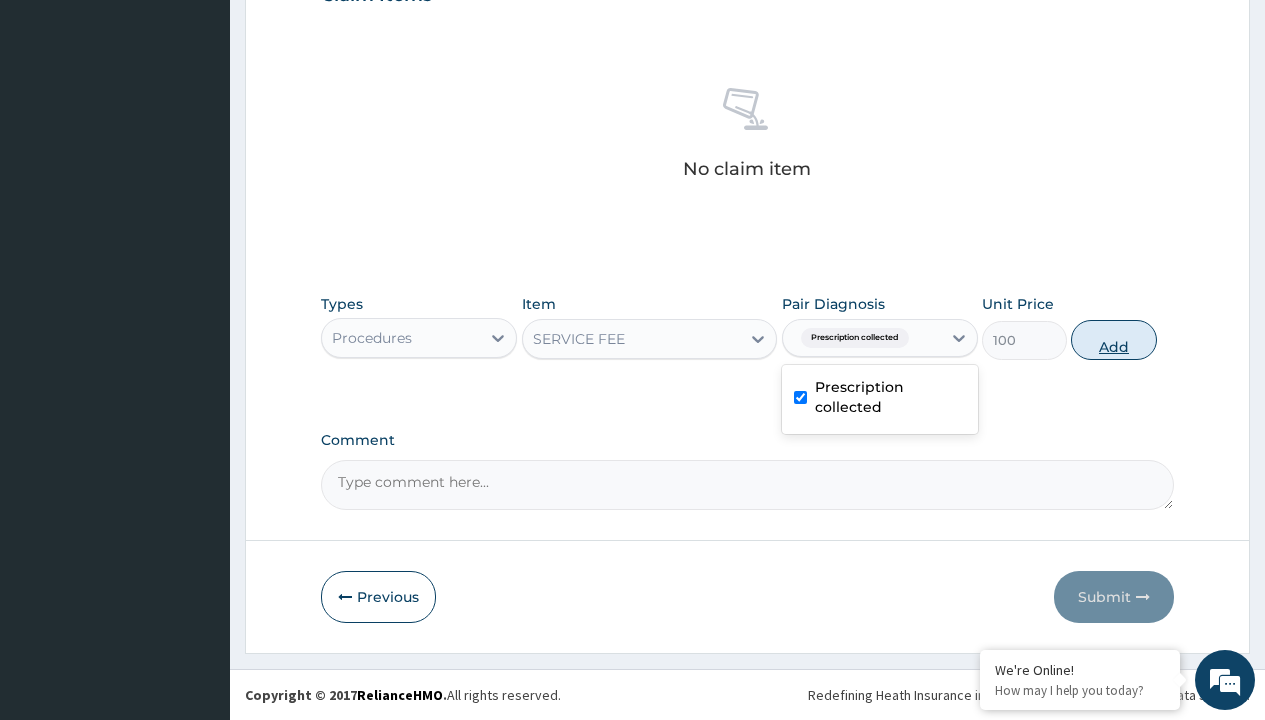click on "Add" at bounding box center (1113, 340) 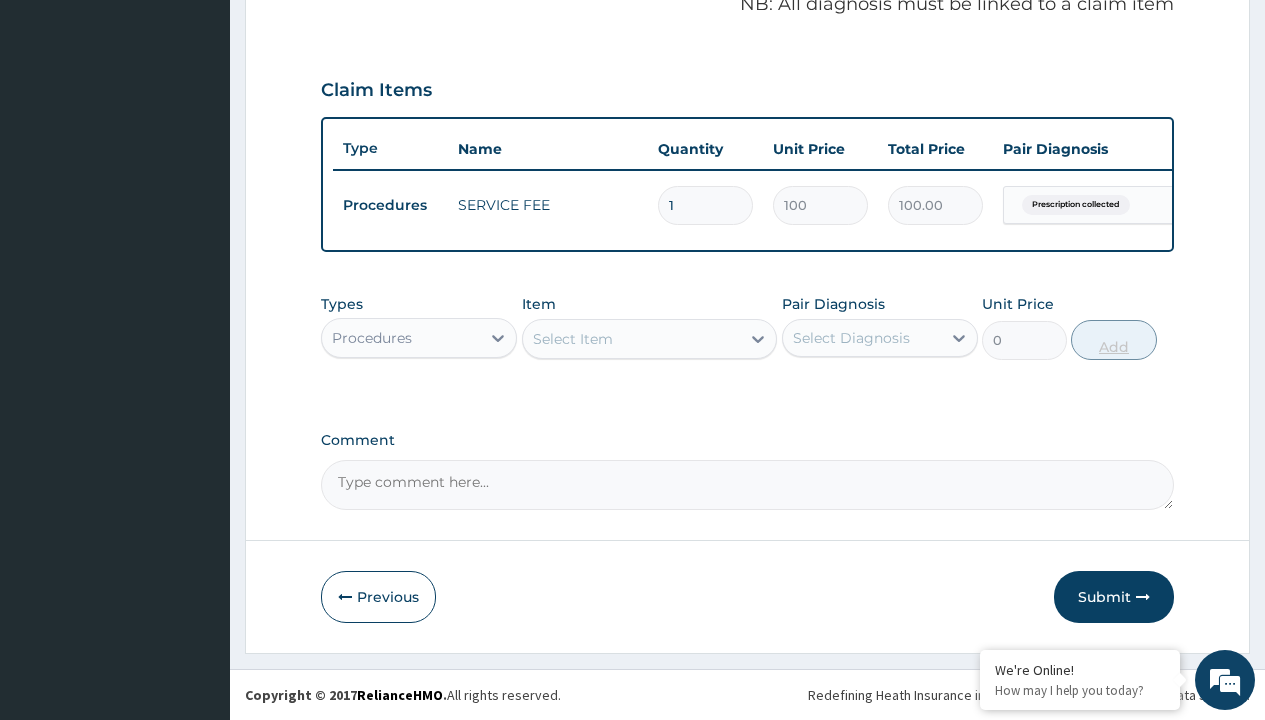 scroll, scrollTop: 642, scrollLeft: 0, axis: vertical 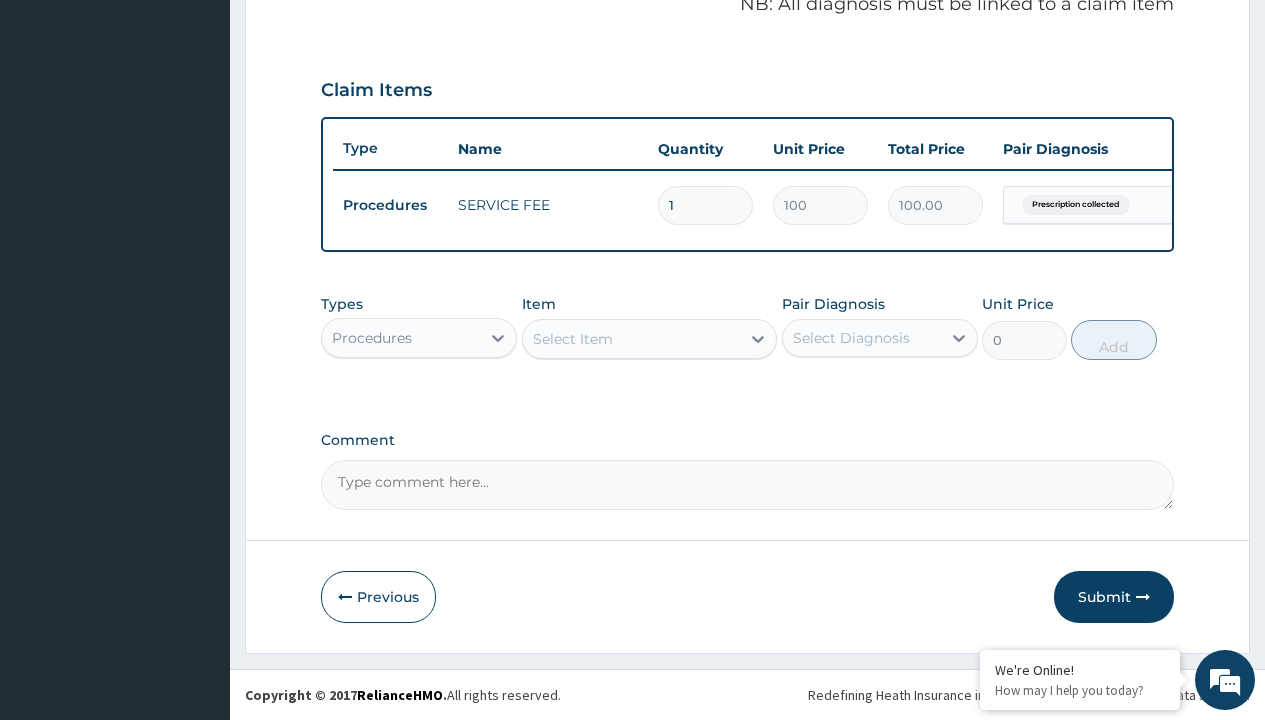 click on "Procedures" at bounding box center (372, 338) 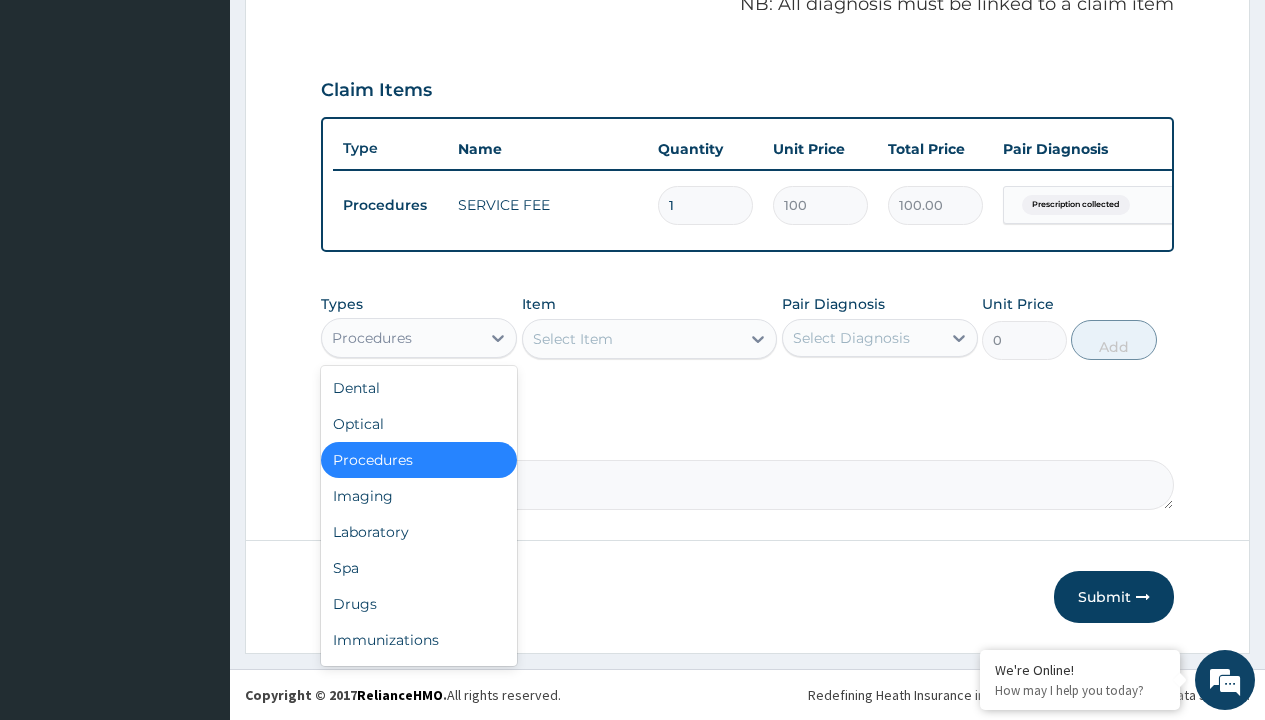 type on "drugs" 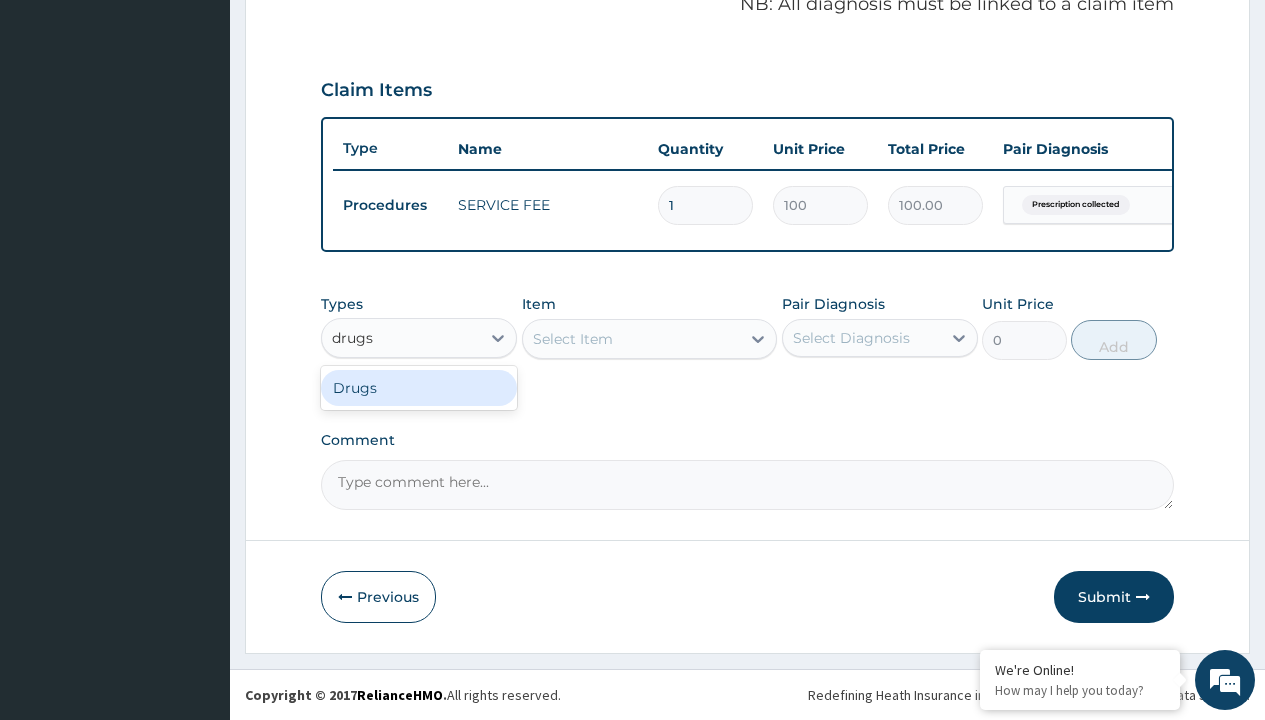 scroll, scrollTop: 0, scrollLeft: 0, axis: both 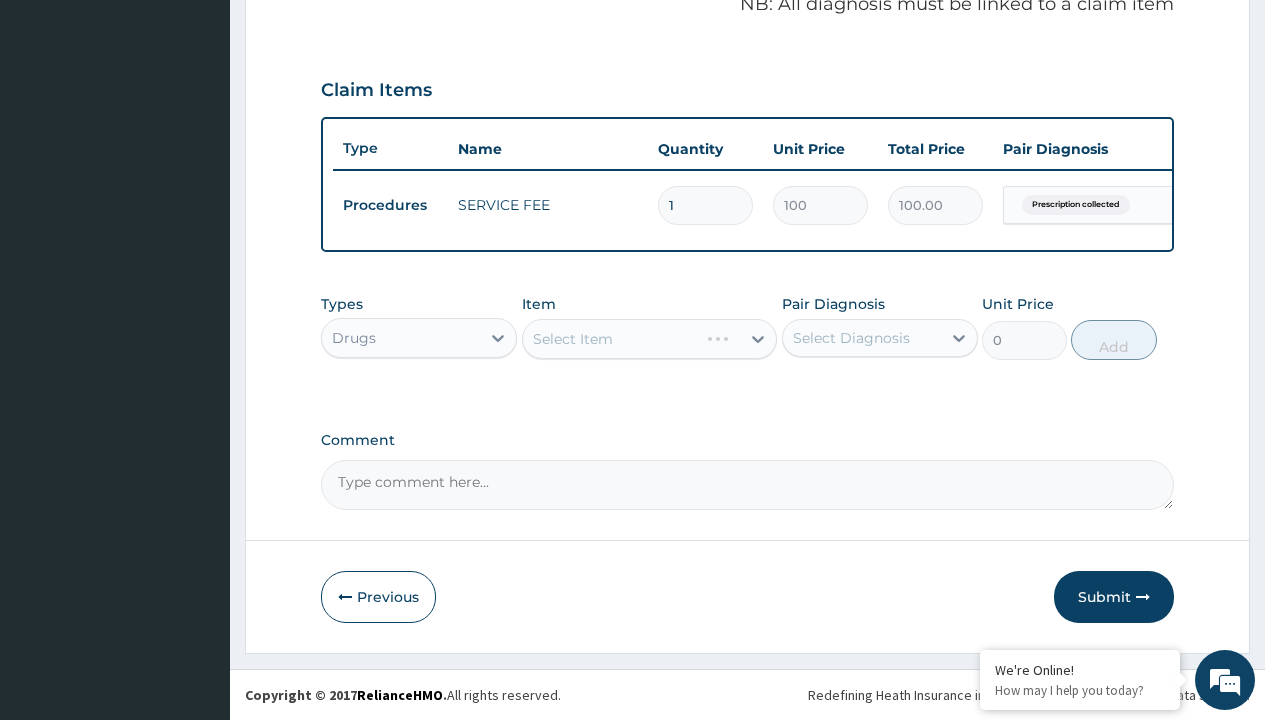 click on "Select Item" at bounding box center [650, 339] 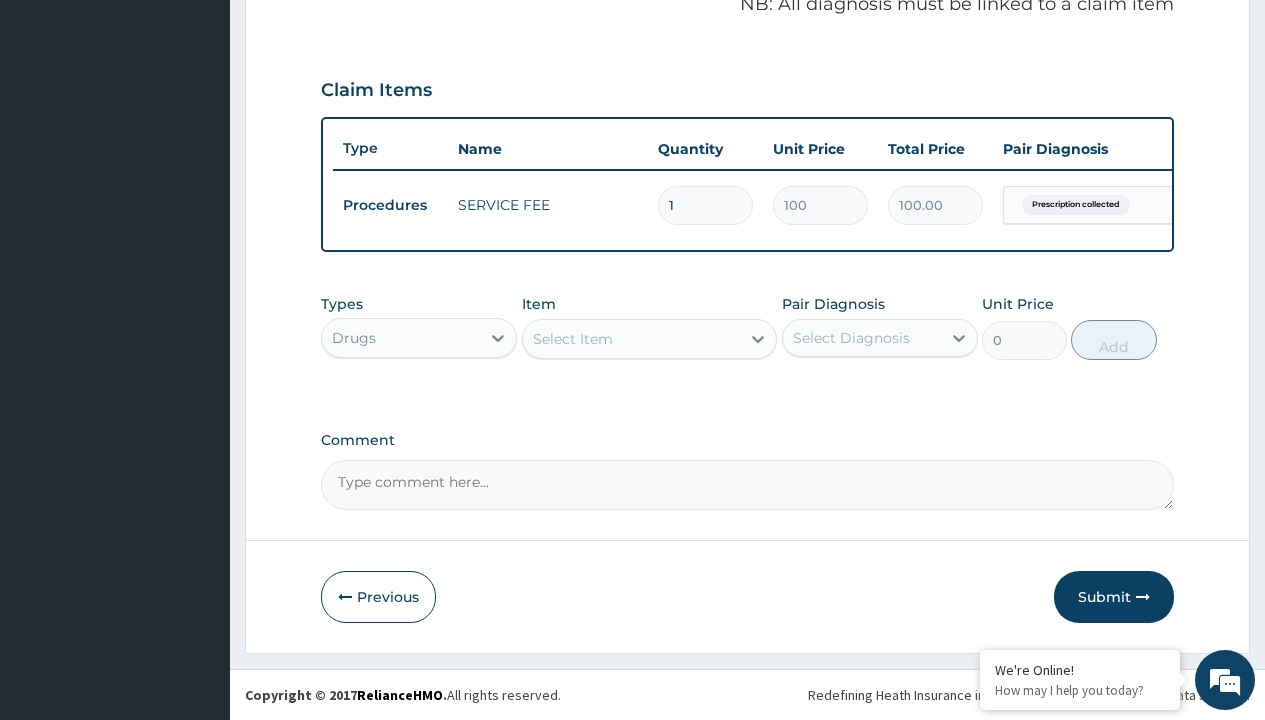 type on "amlodipine 10mg (teva) x28" 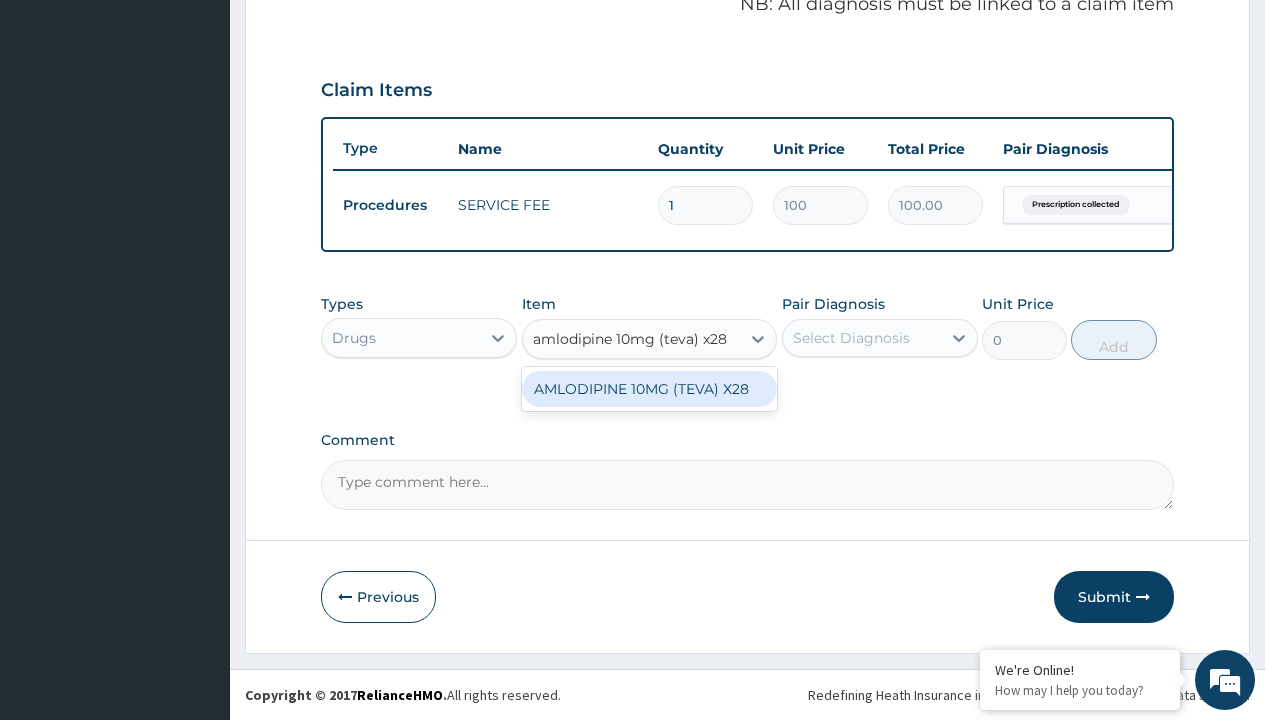 scroll, scrollTop: 0, scrollLeft: 0, axis: both 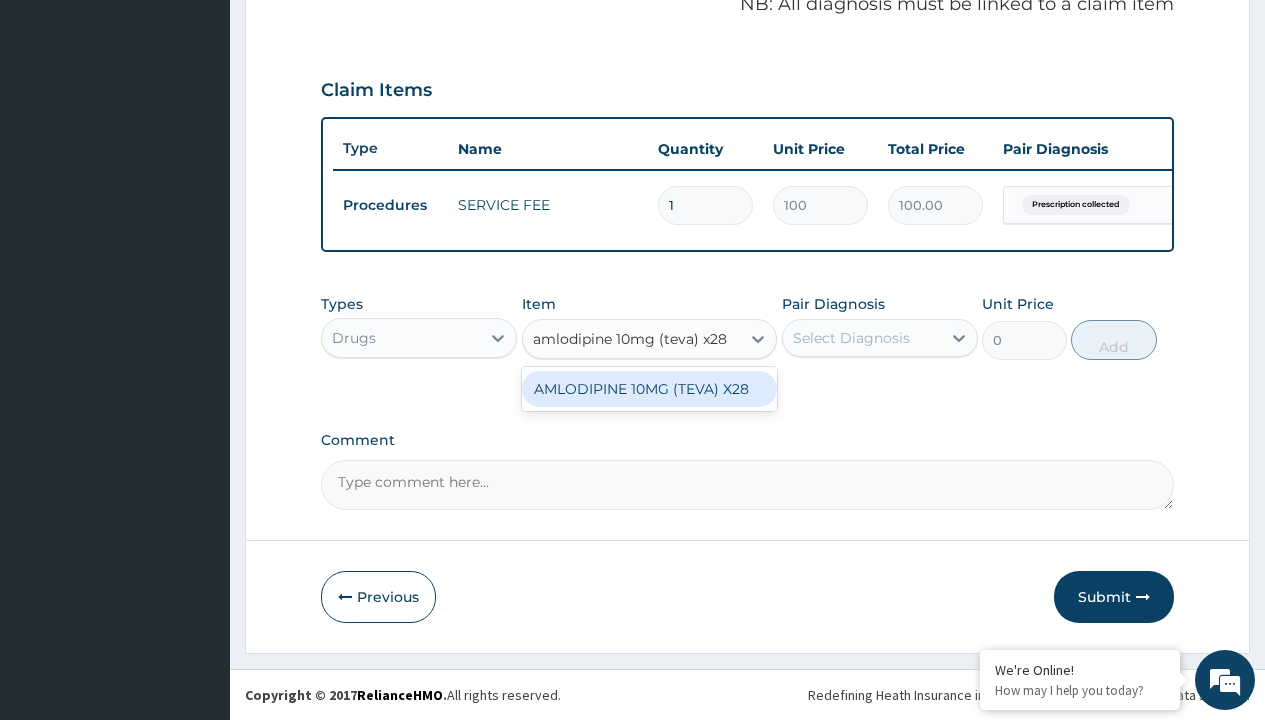 click on "AMLODIPINE 10MG (TEVA) X28" at bounding box center (650, 389) 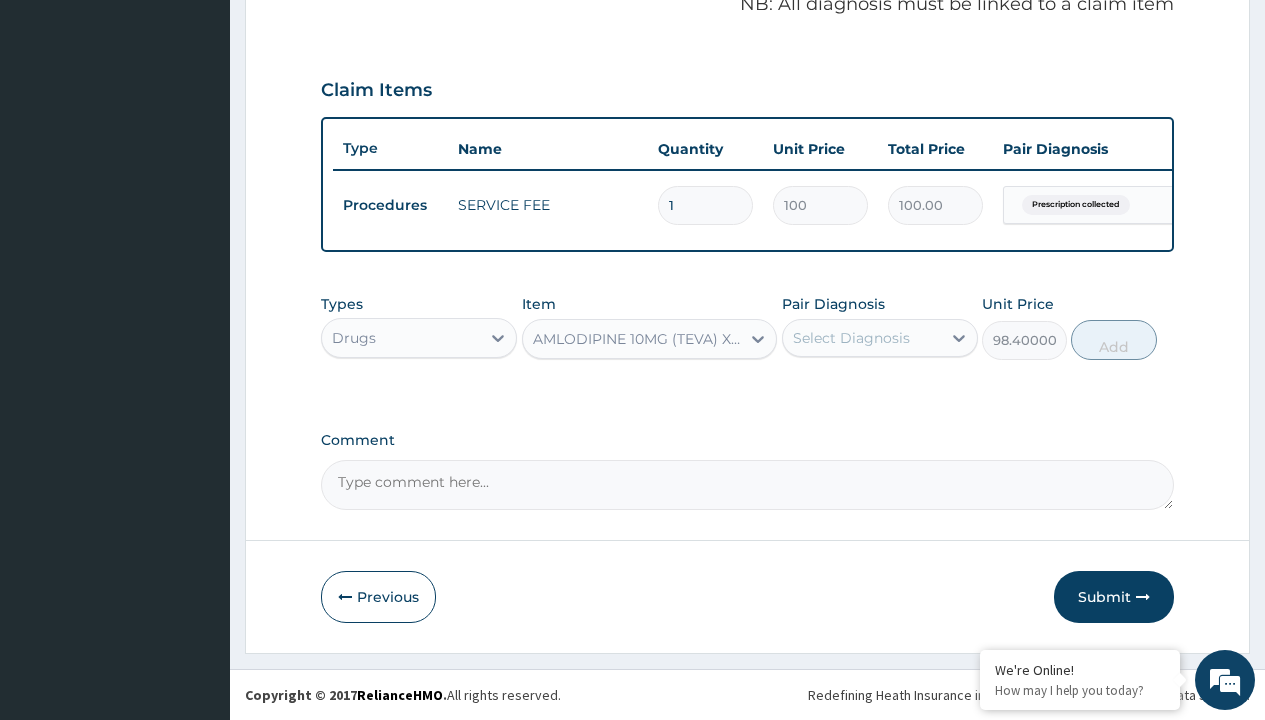 click on "Prescription collected" at bounding box center [409, -74] 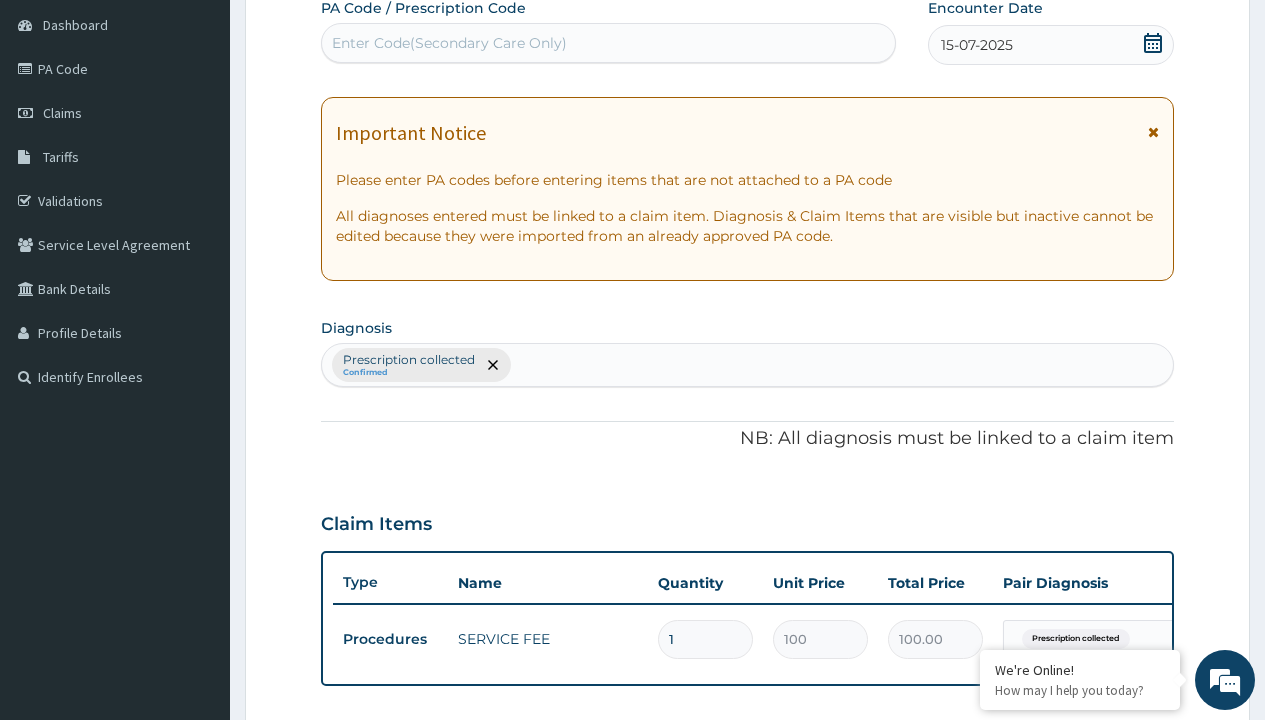 type on "prescription collected" 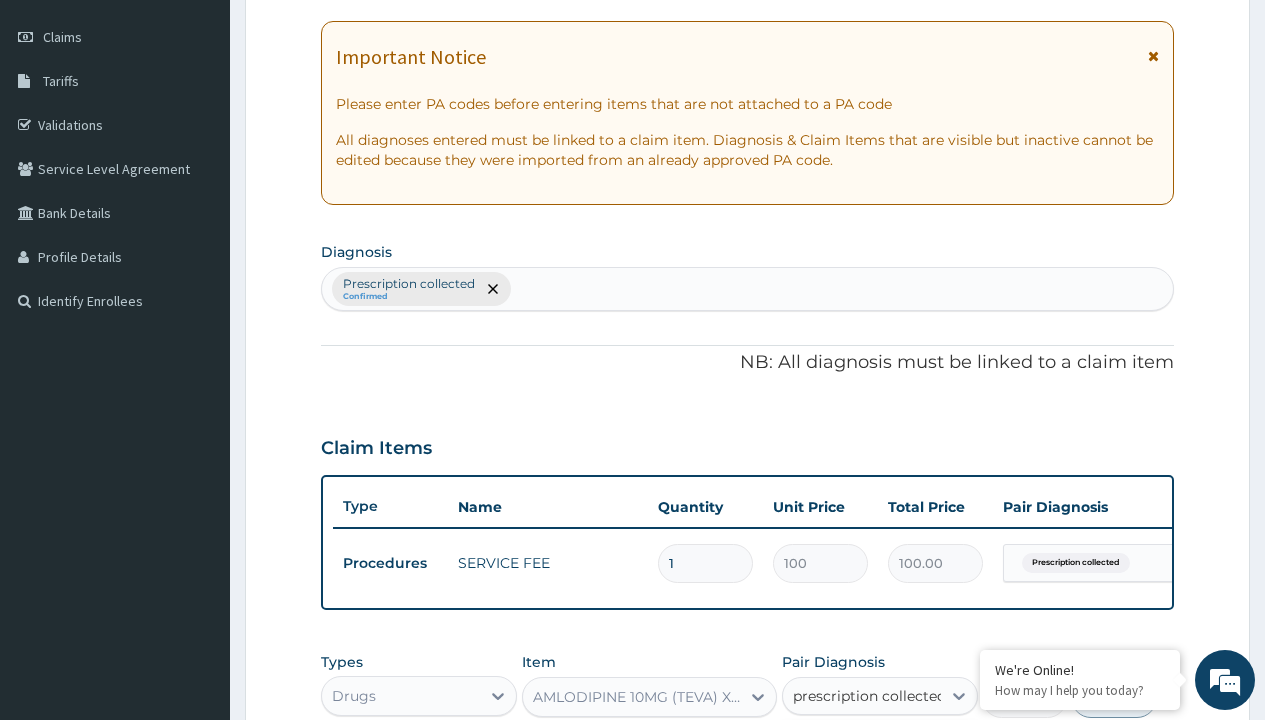 click on "Prescription collected" at bounding box center [890, 755] 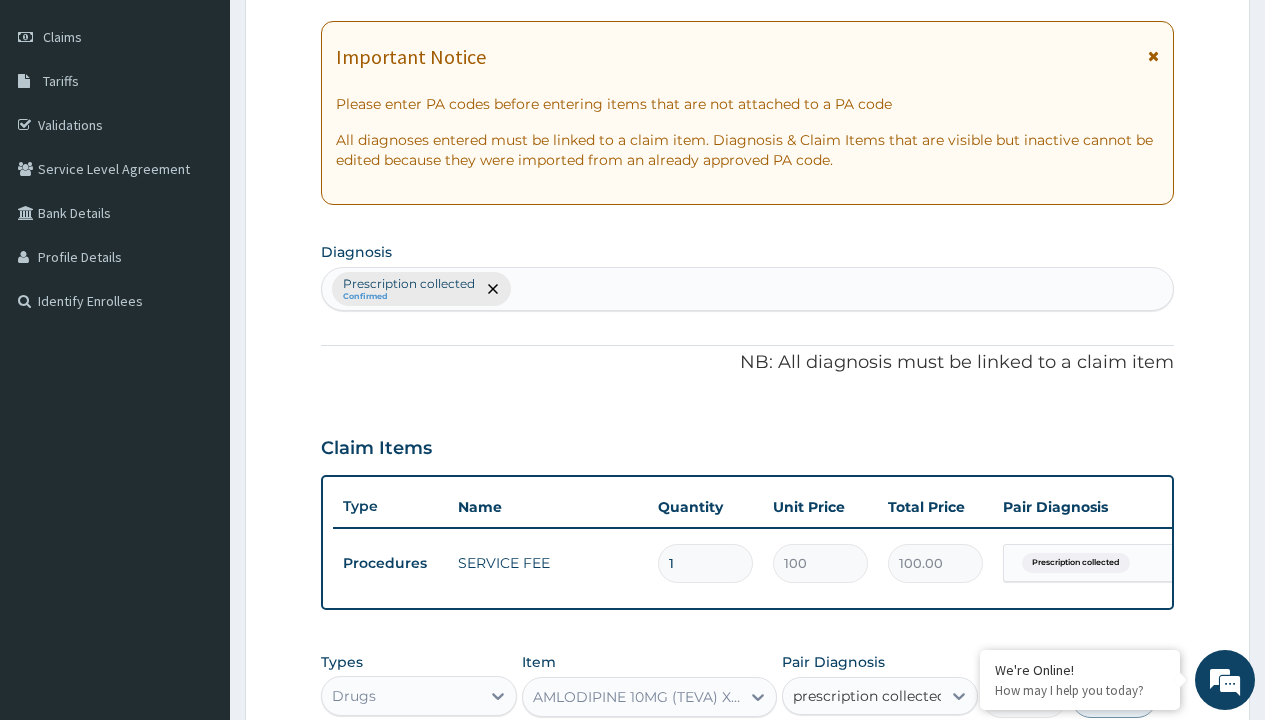 type 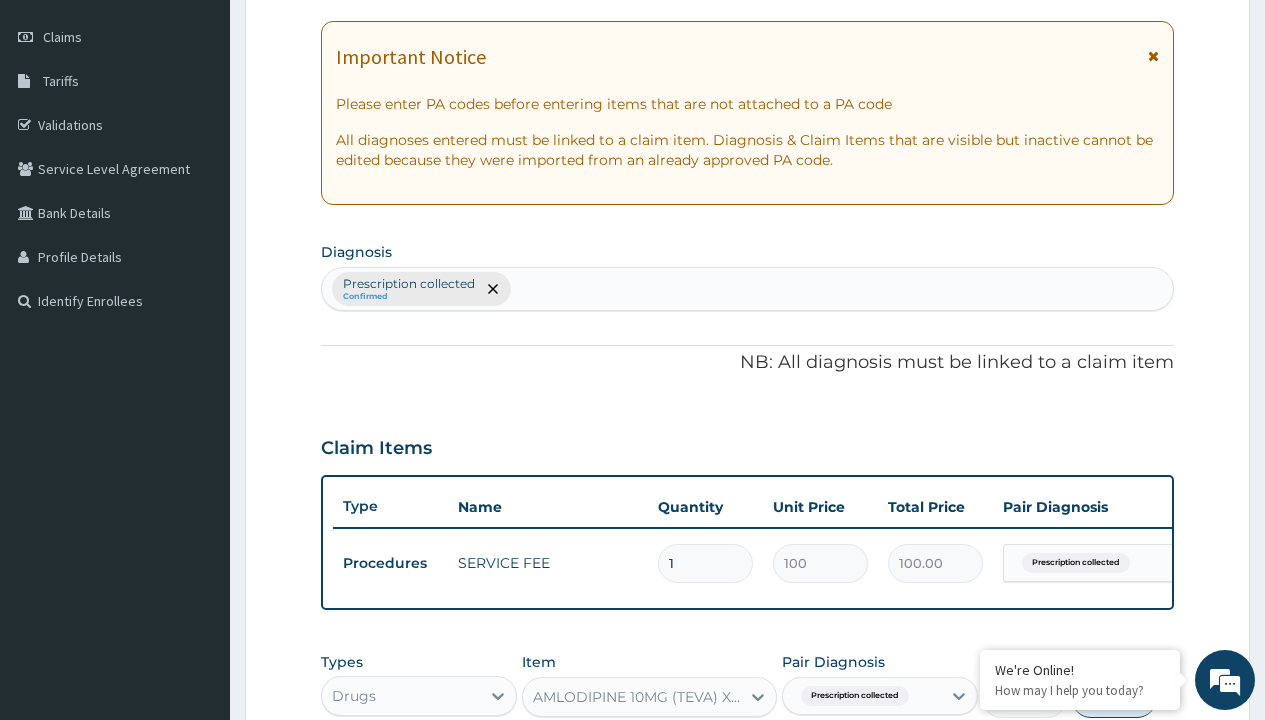 scroll, scrollTop: 642, scrollLeft: 0, axis: vertical 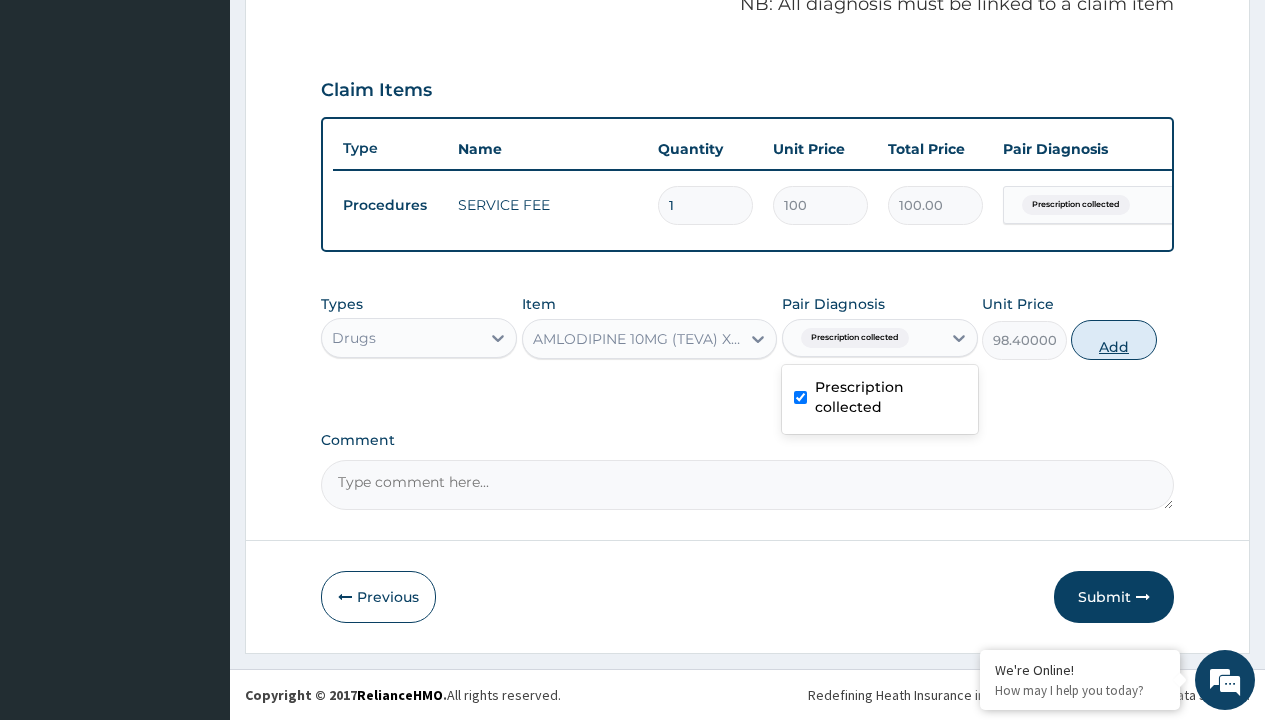 click on "Add" at bounding box center [1113, 340] 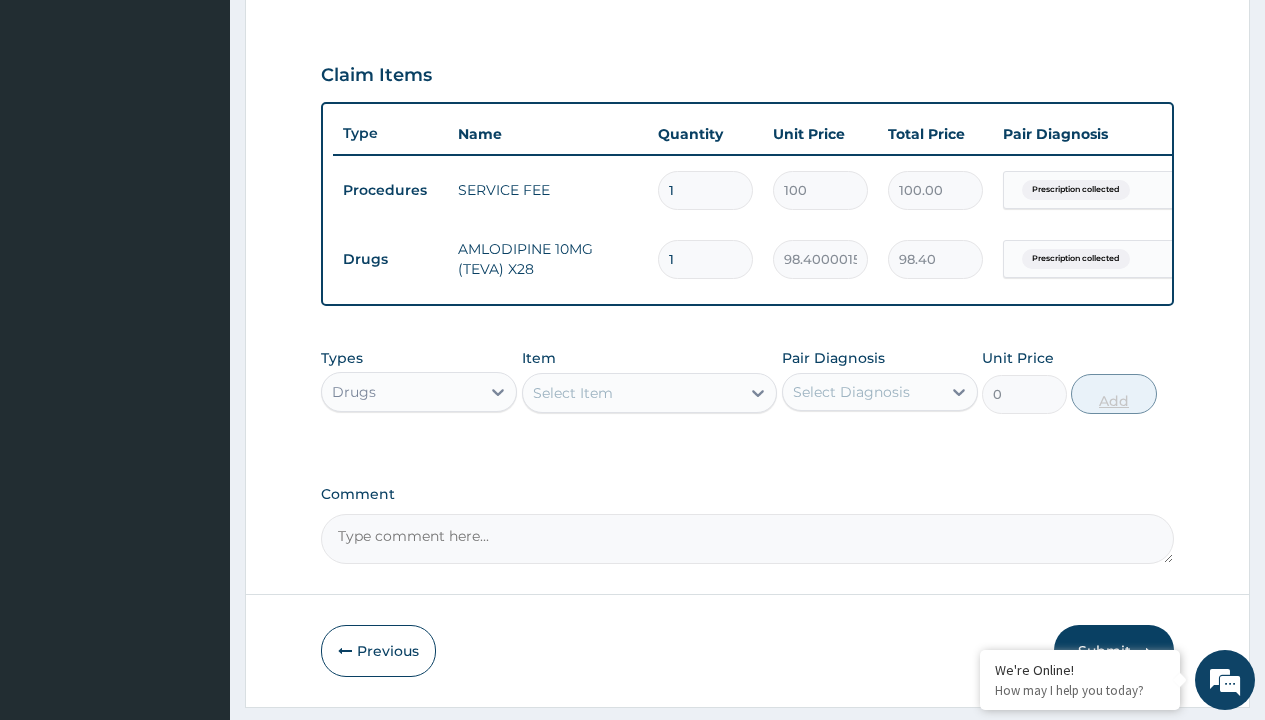 type on "28" 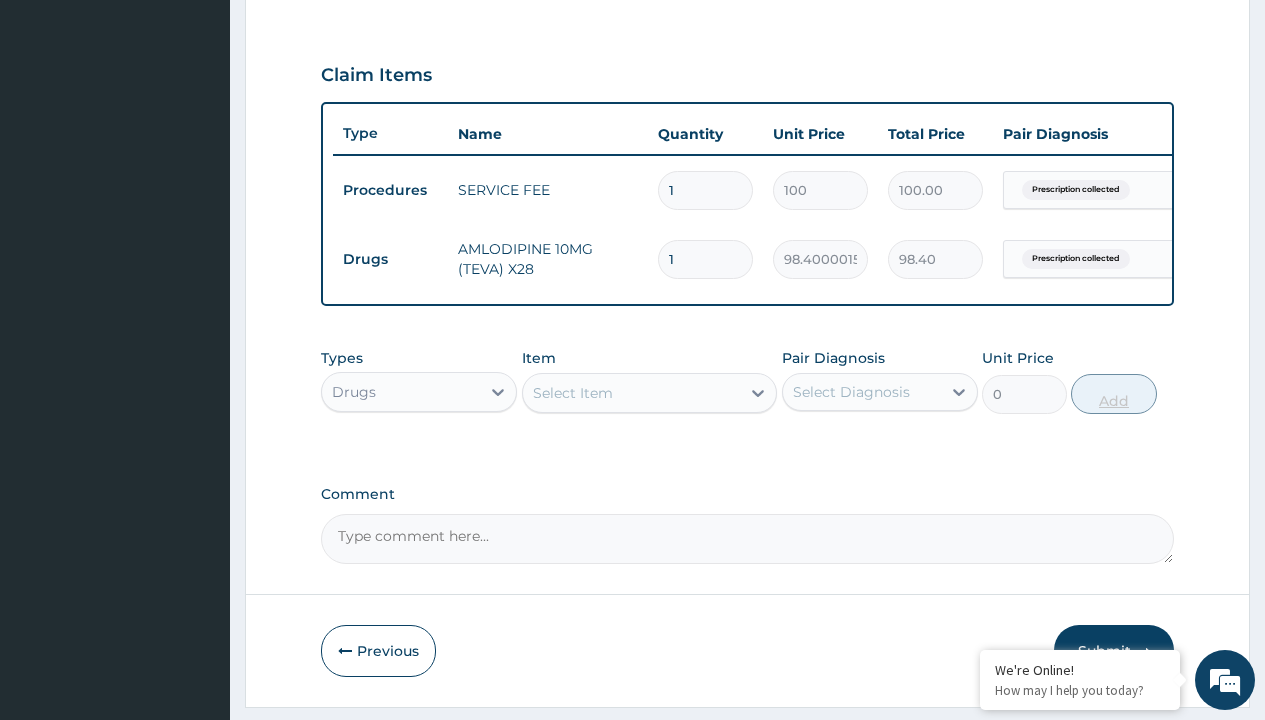 type on "2755.20" 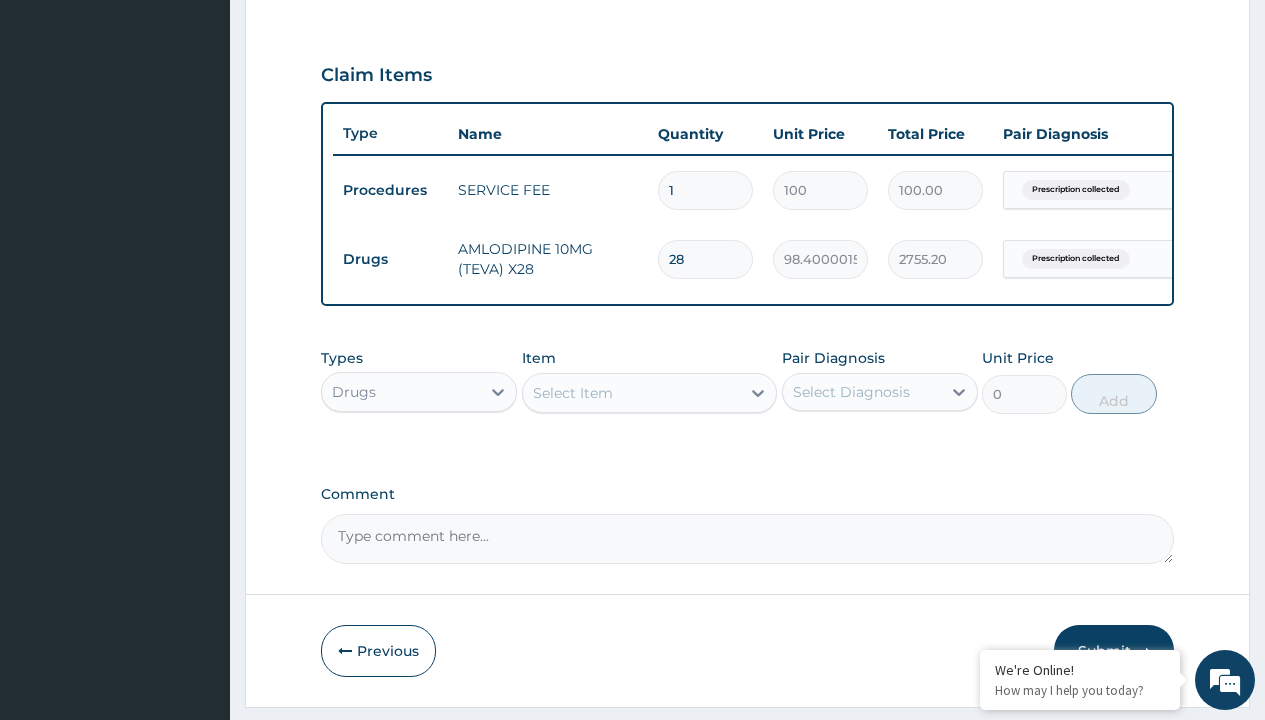 type on "28" 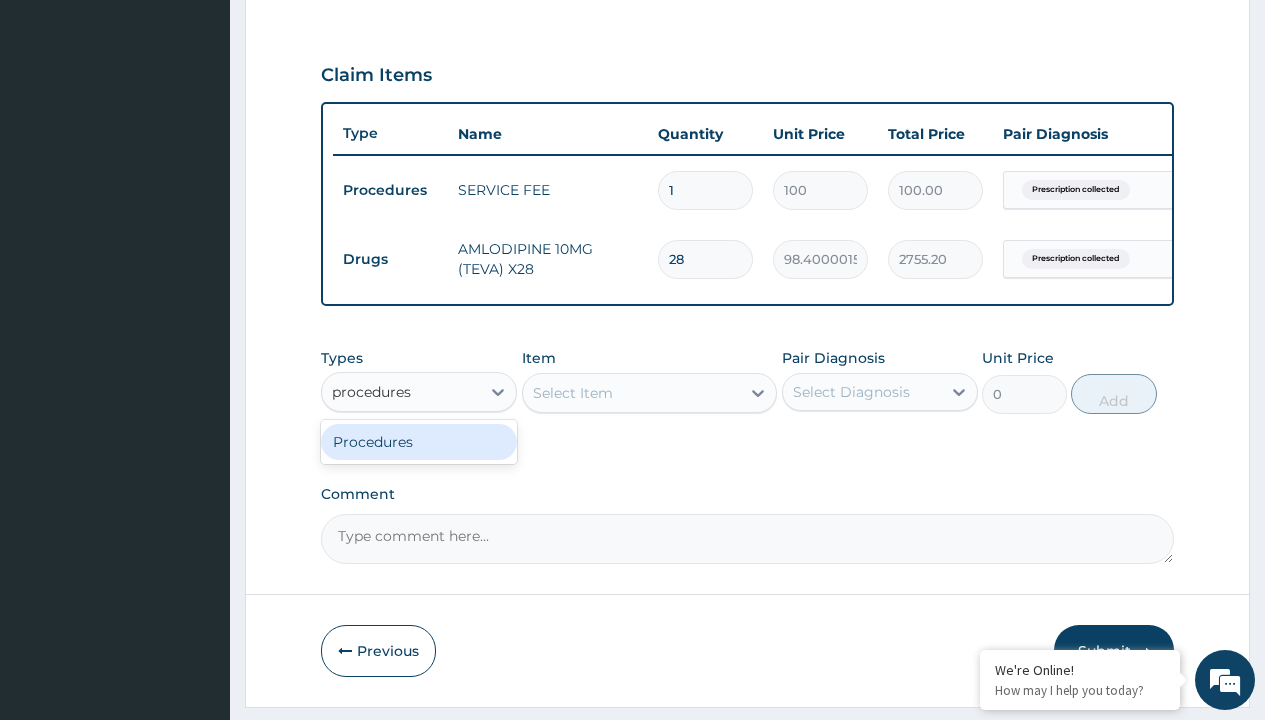 click on "Procedures" at bounding box center (419, 442) 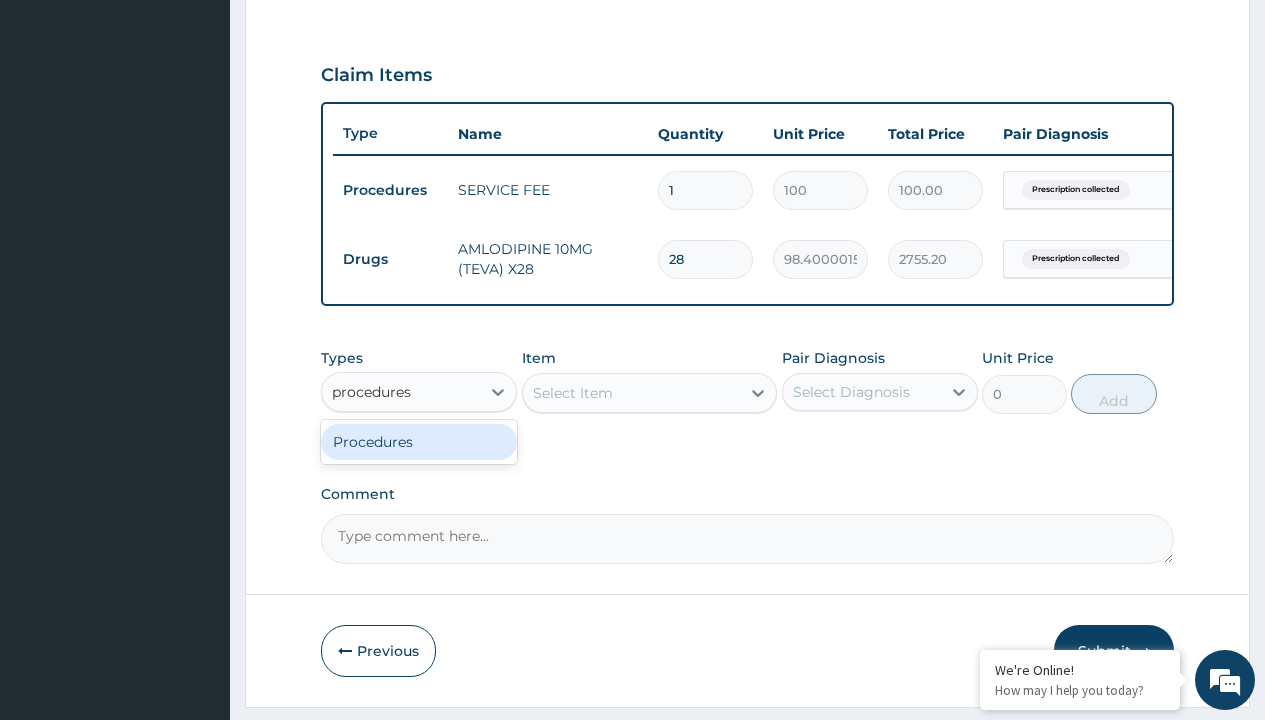 type 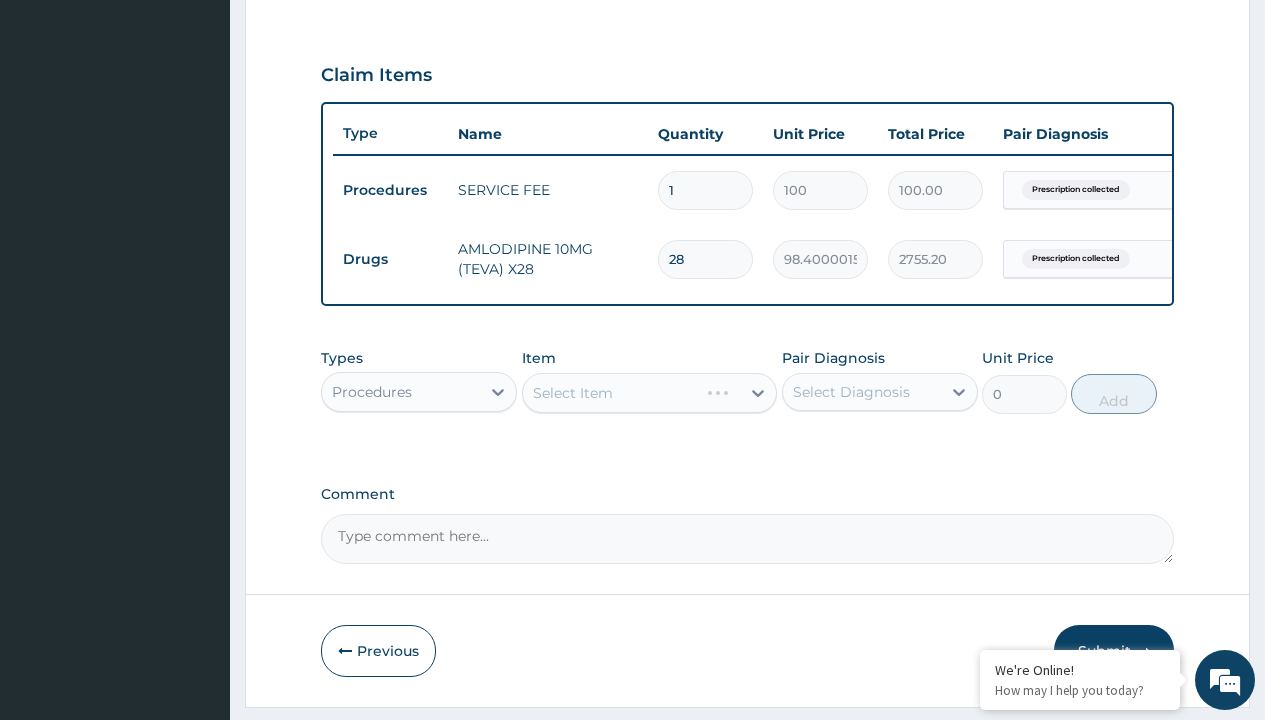 click on "Select Item" at bounding box center (573, 393) 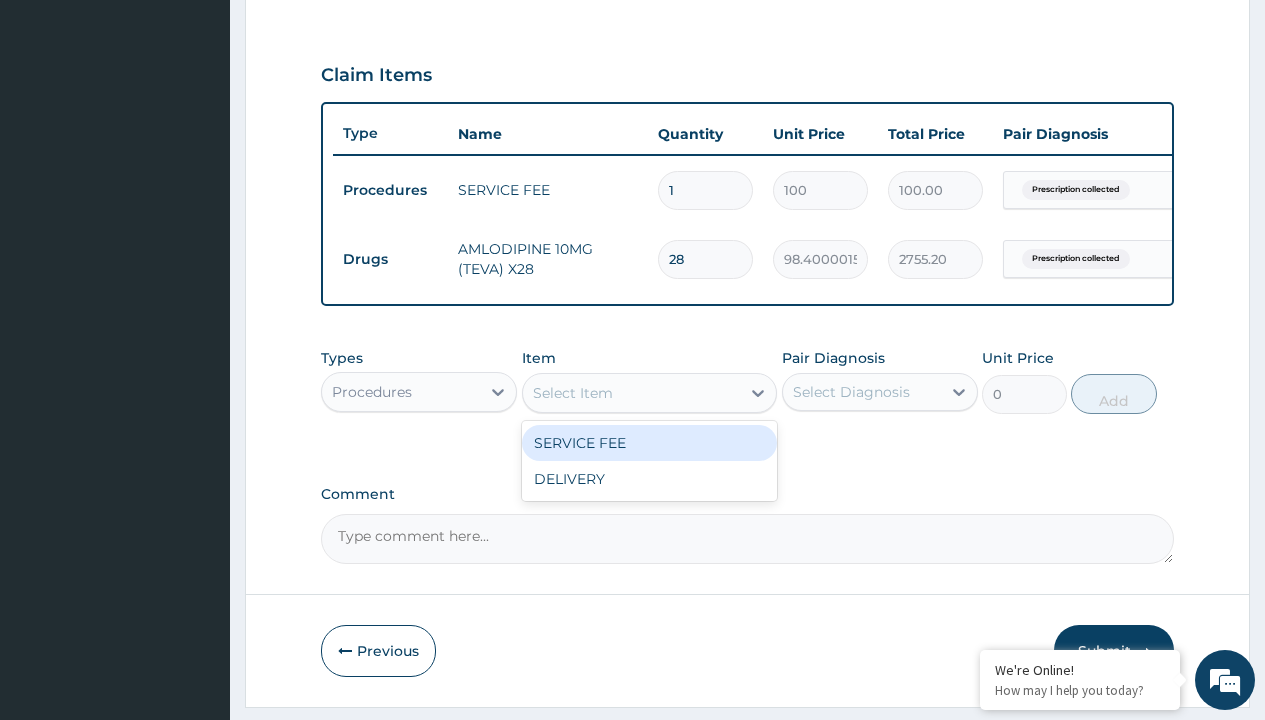 type on "delivery" 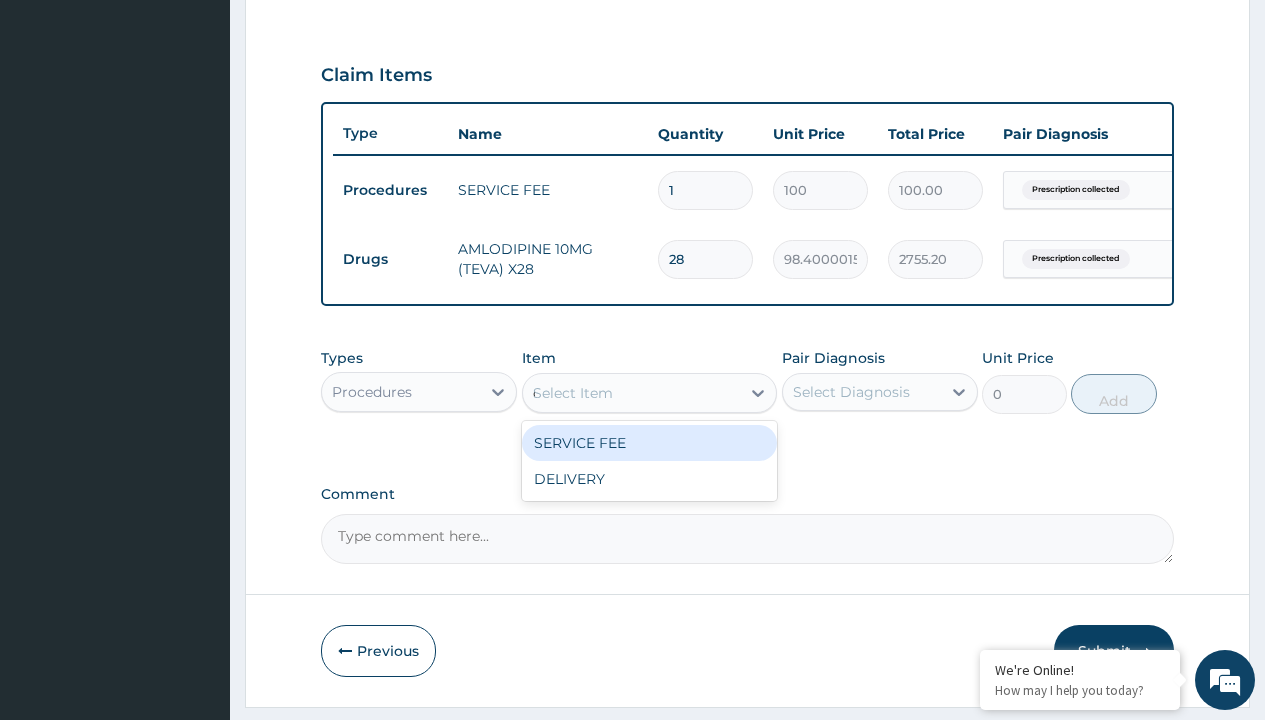 scroll, scrollTop: 0, scrollLeft: 0, axis: both 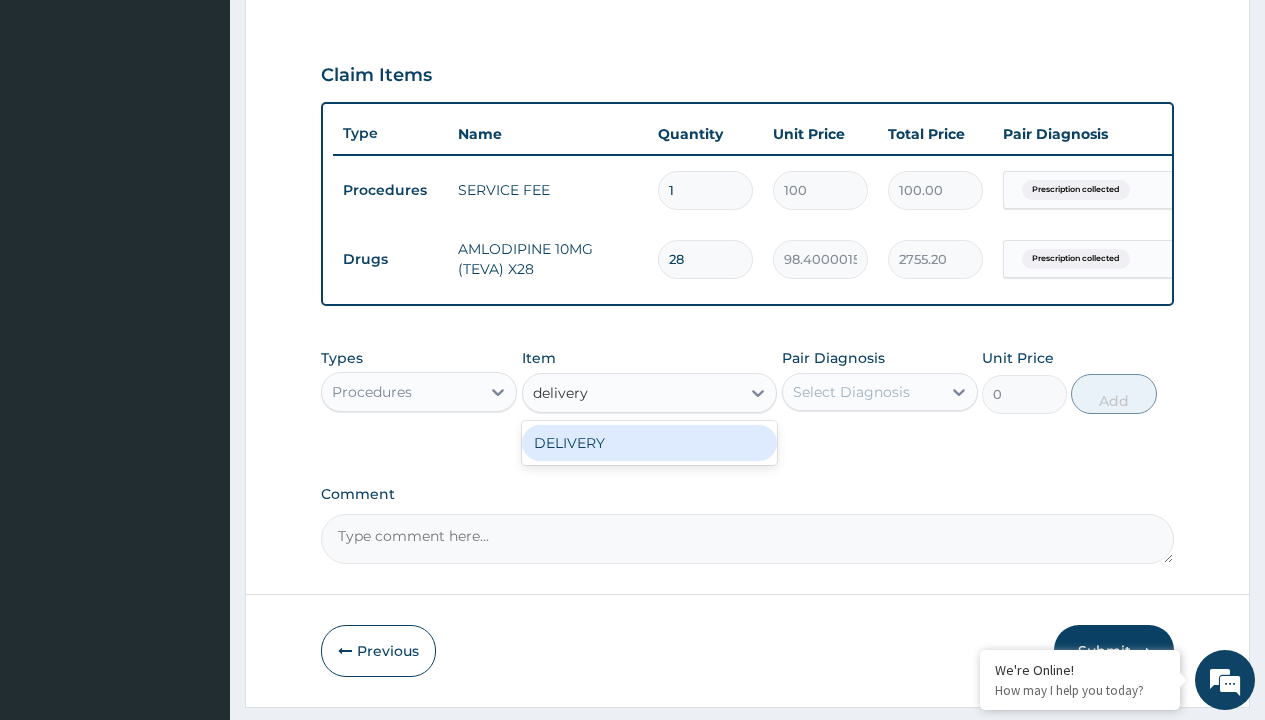 click on "DELIVERY" at bounding box center (650, 443) 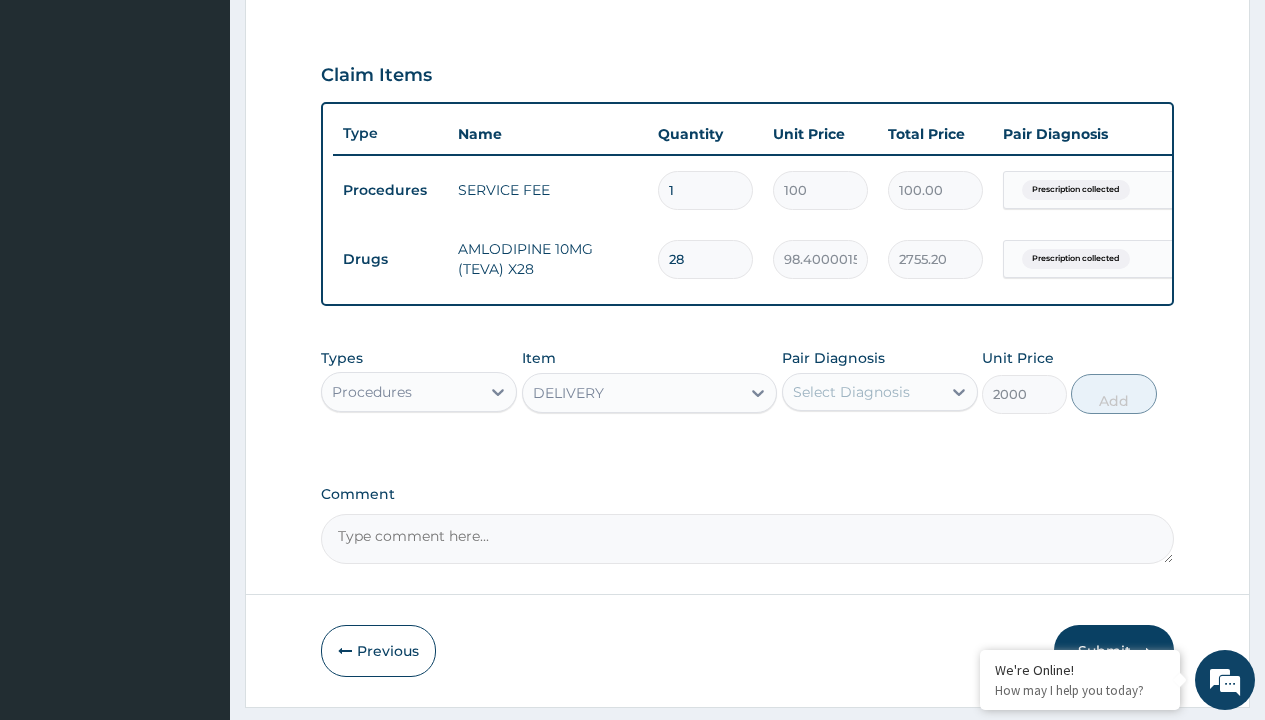 click on "Prescription collected" at bounding box center [409, -89] 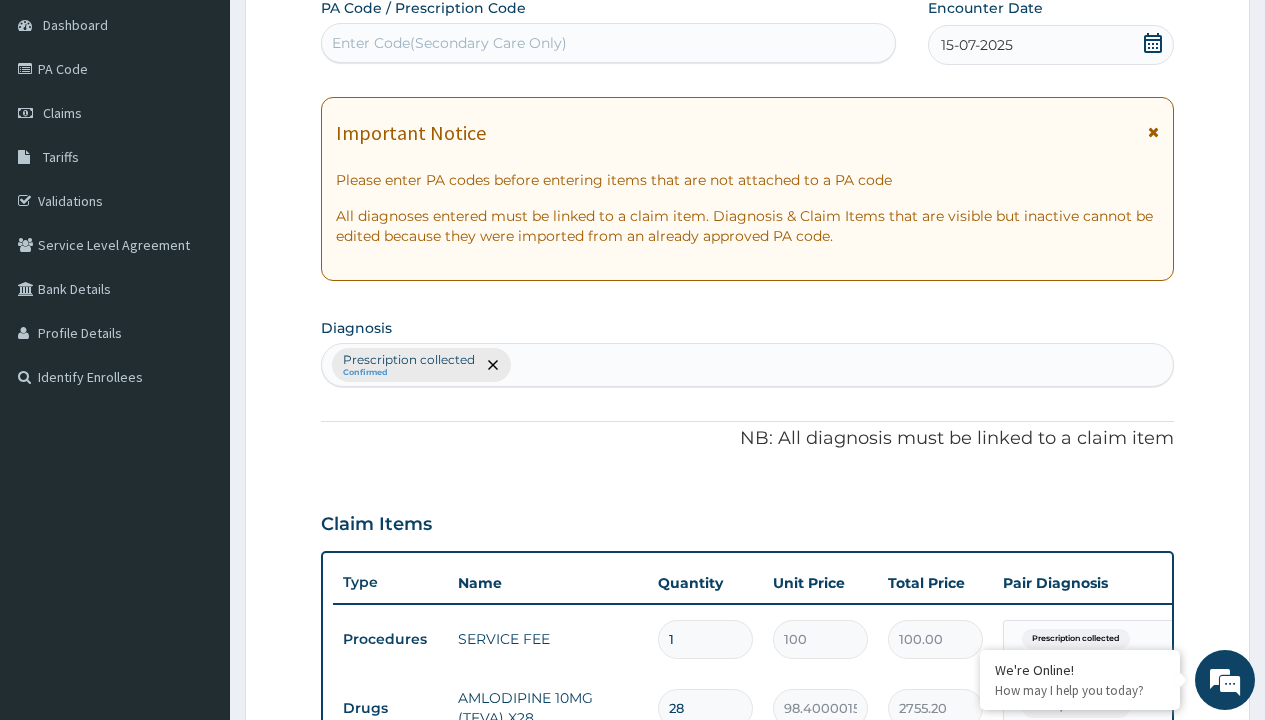 type on "prescription collected" 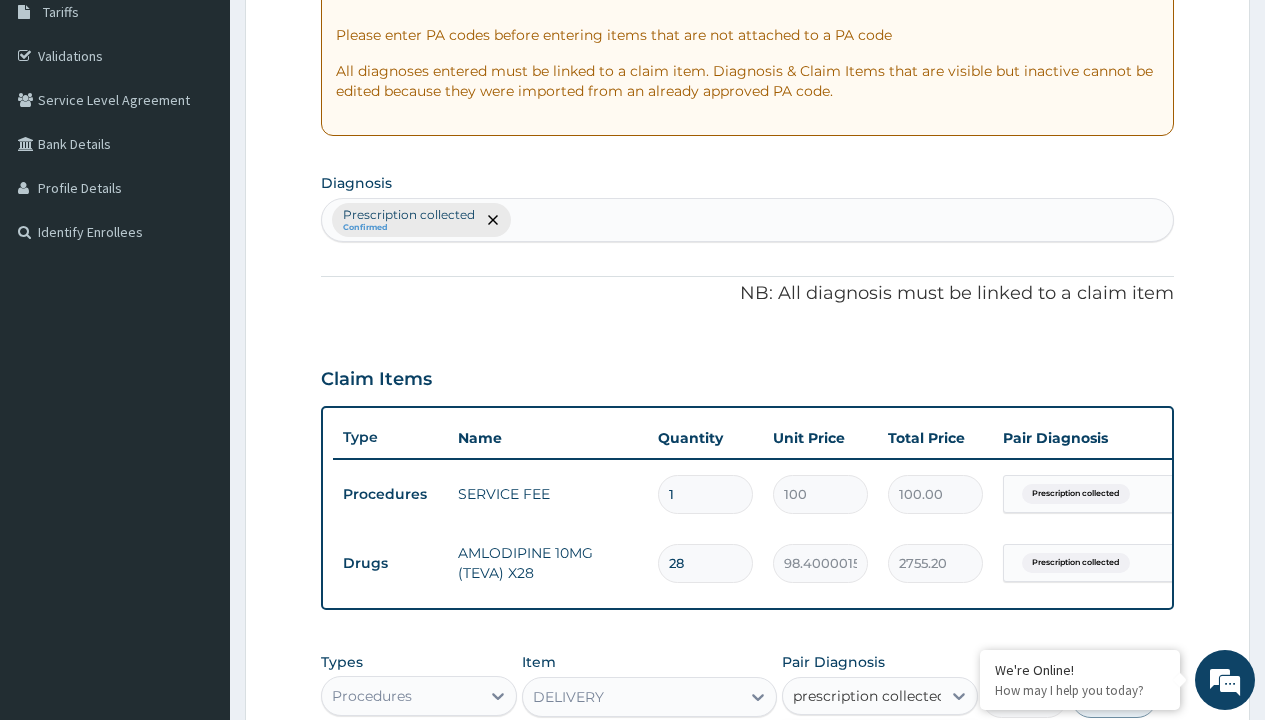 click on "Prescription collected" at bounding box center [890, 755] 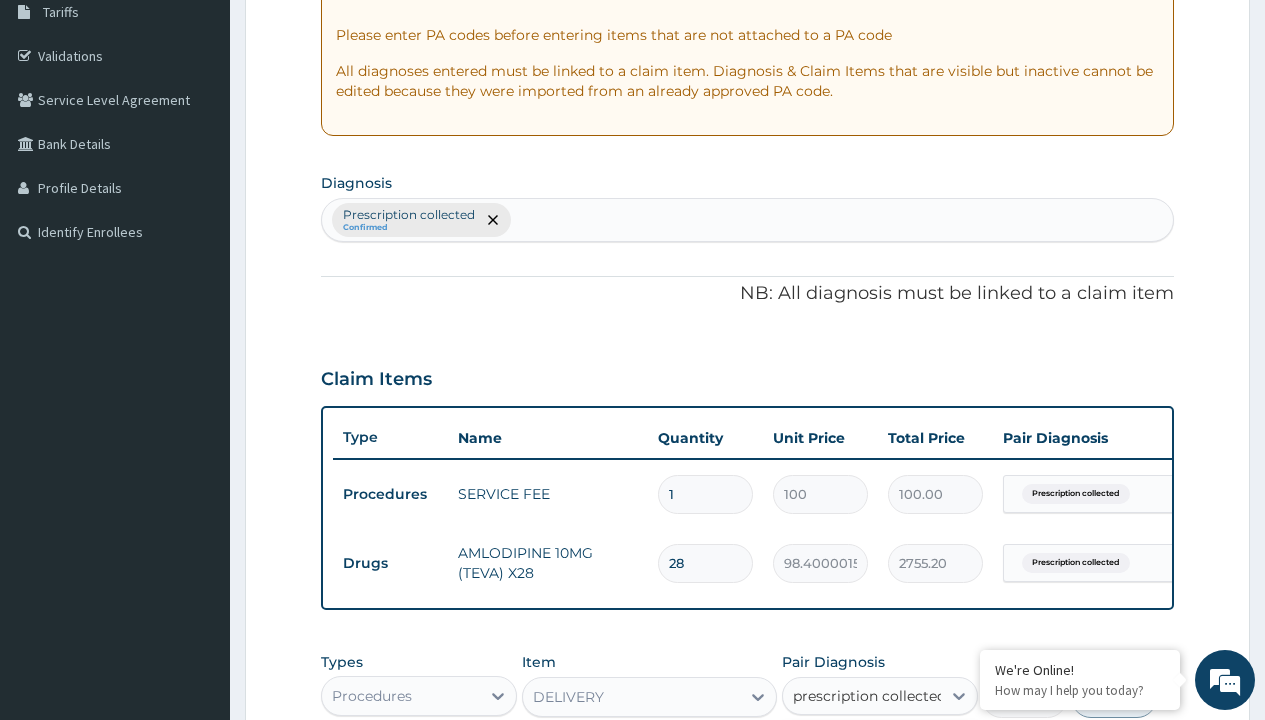type 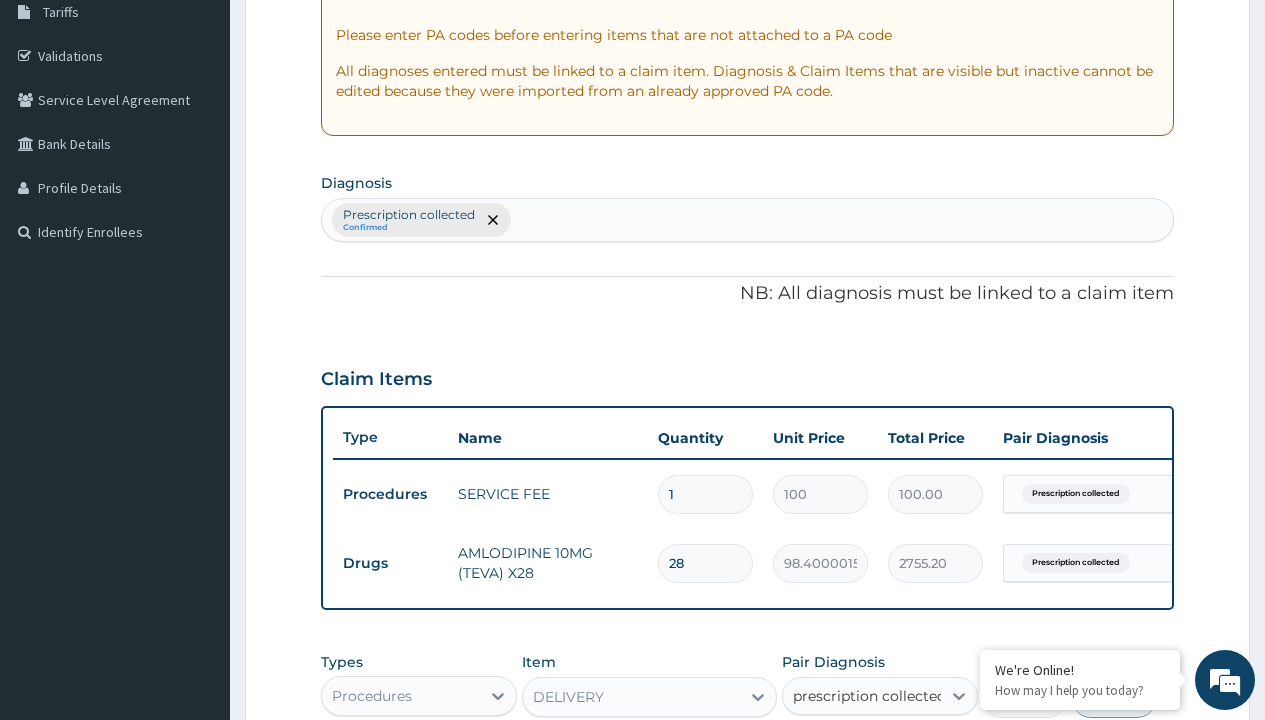 checkbox on "true" 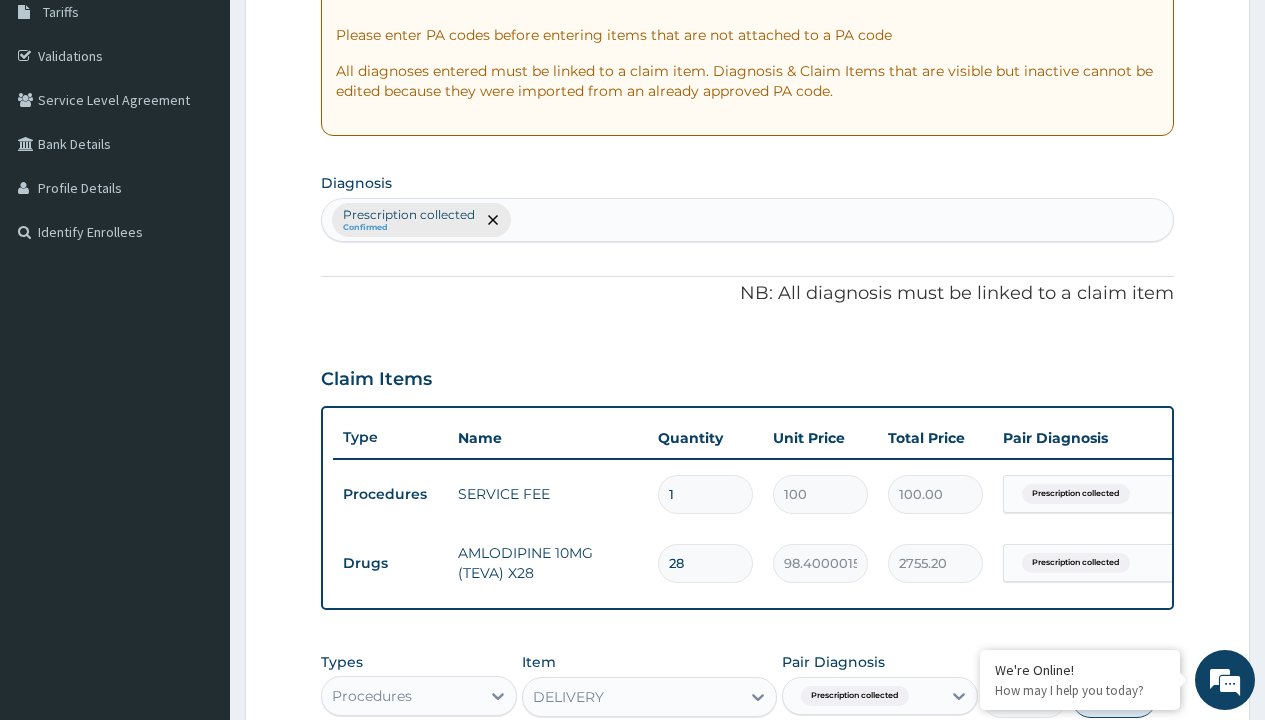 scroll, scrollTop: 711, scrollLeft: 0, axis: vertical 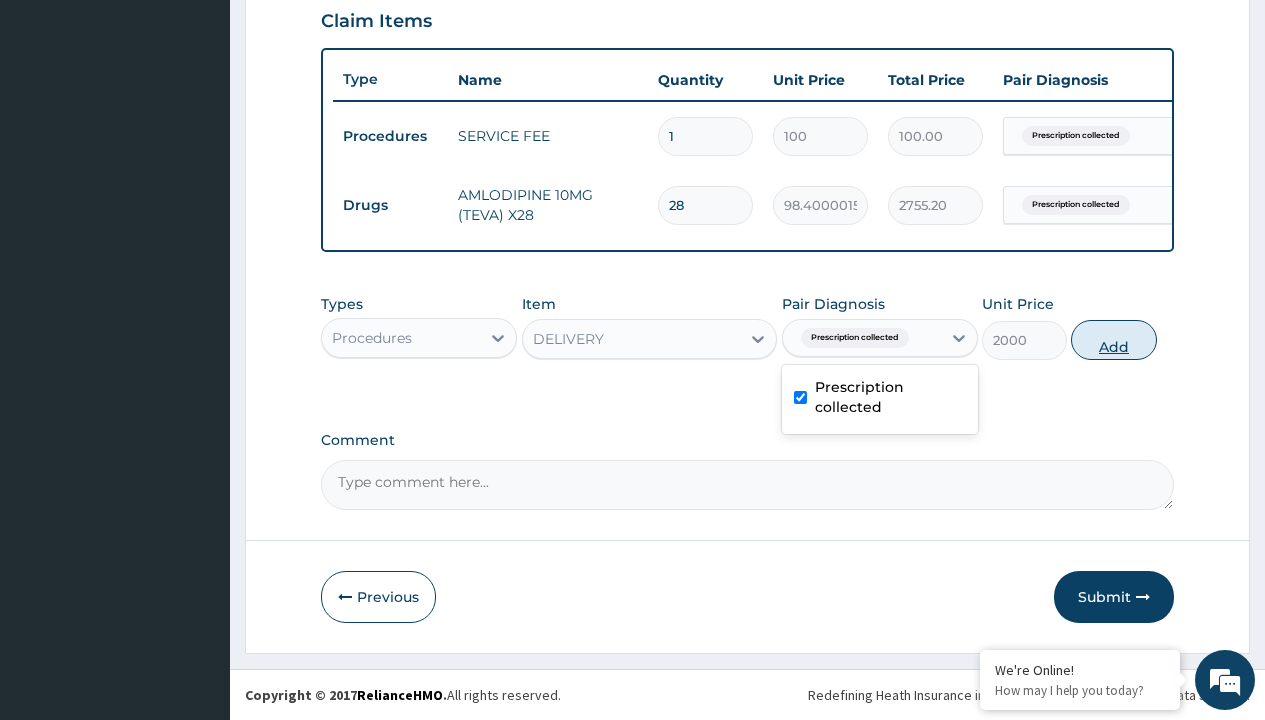 click on "Add" at bounding box center [1113, 340] 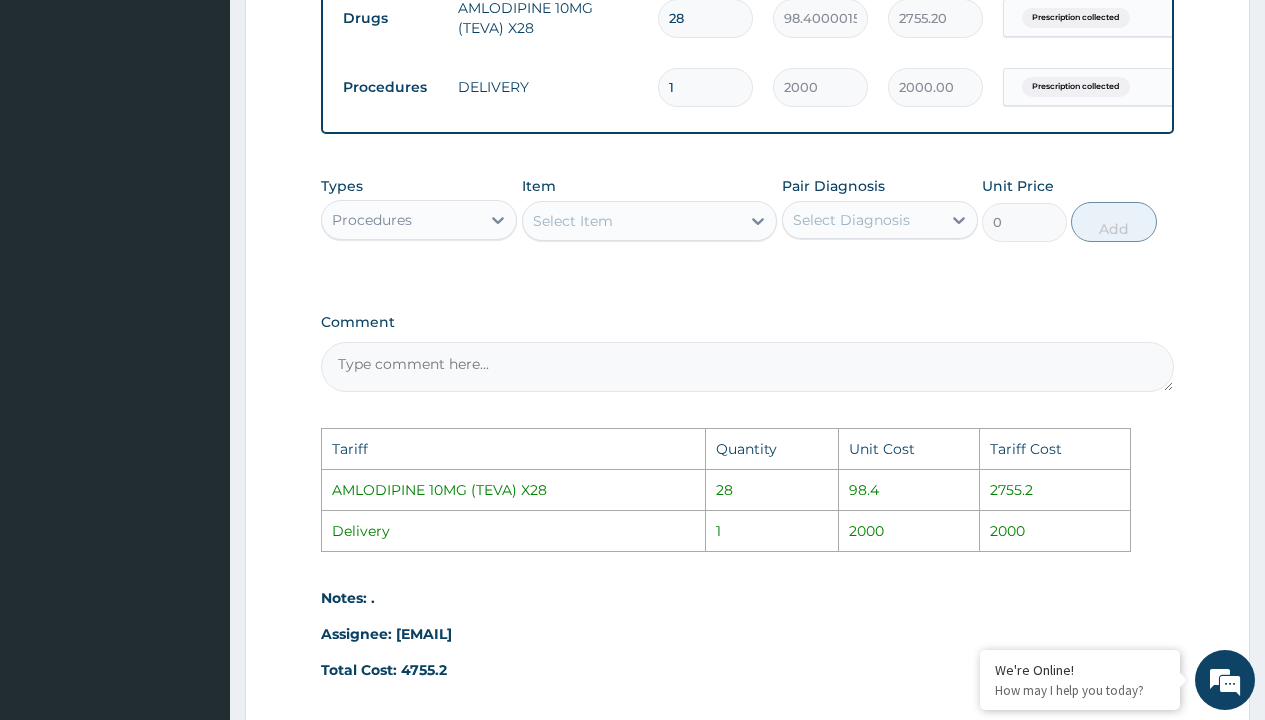 scroll, scrollTop: 1078, scrollLeft: 0, axis: vertical 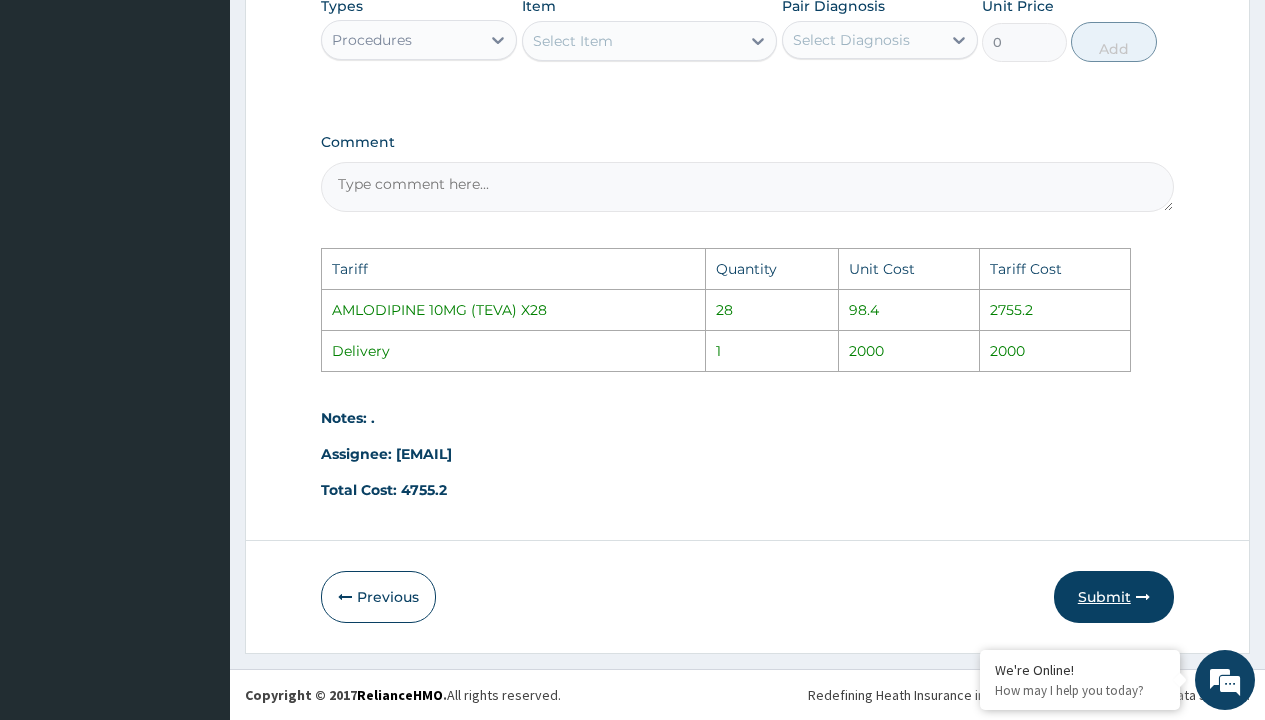 click on "Submit" at bounding box center (1114, 597) 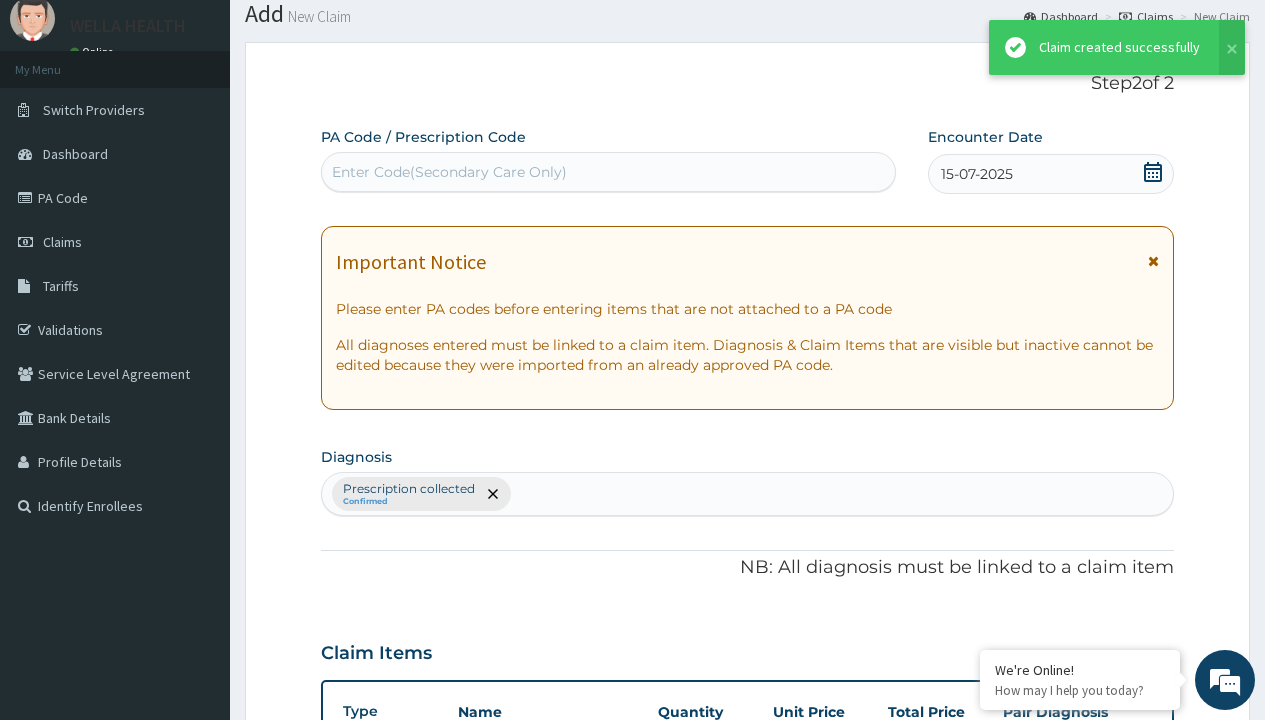 scroll, scrollTop: 780, scrollLeft: 0, axis: vertical 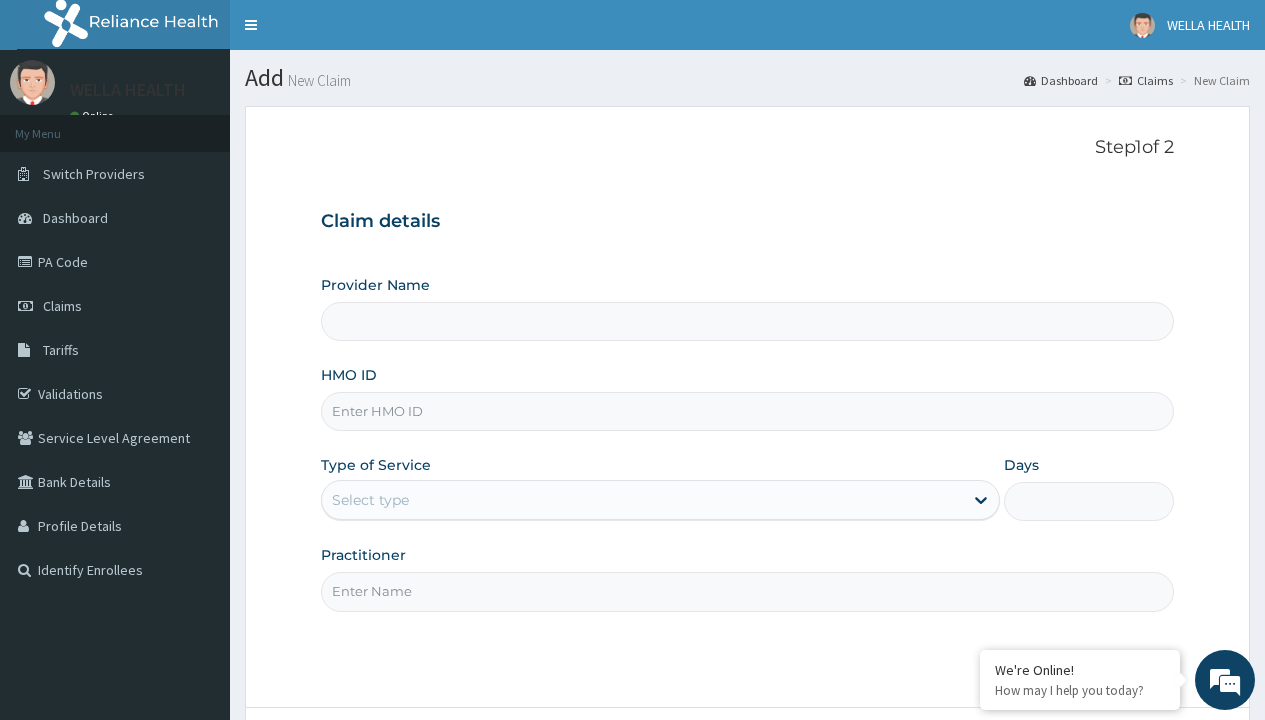 type on "ENP/10069/B" 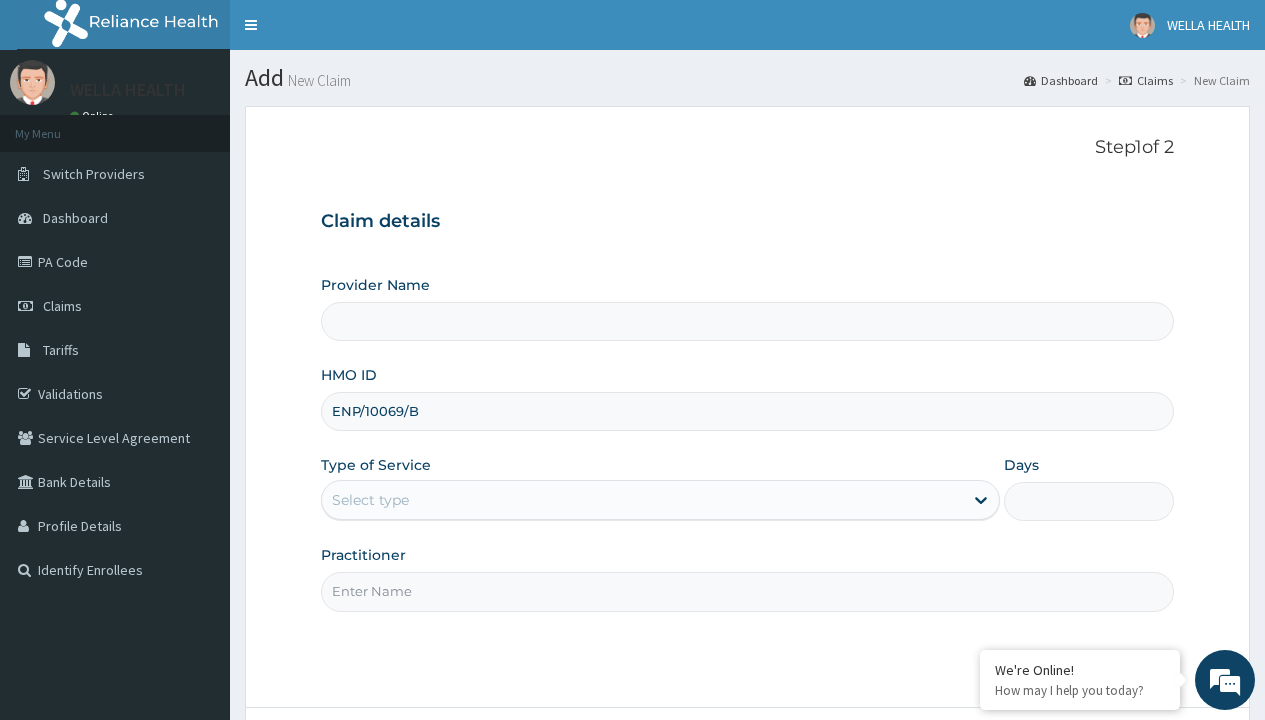 type on "Pharmacy Pick Up ( WellaHealth)" 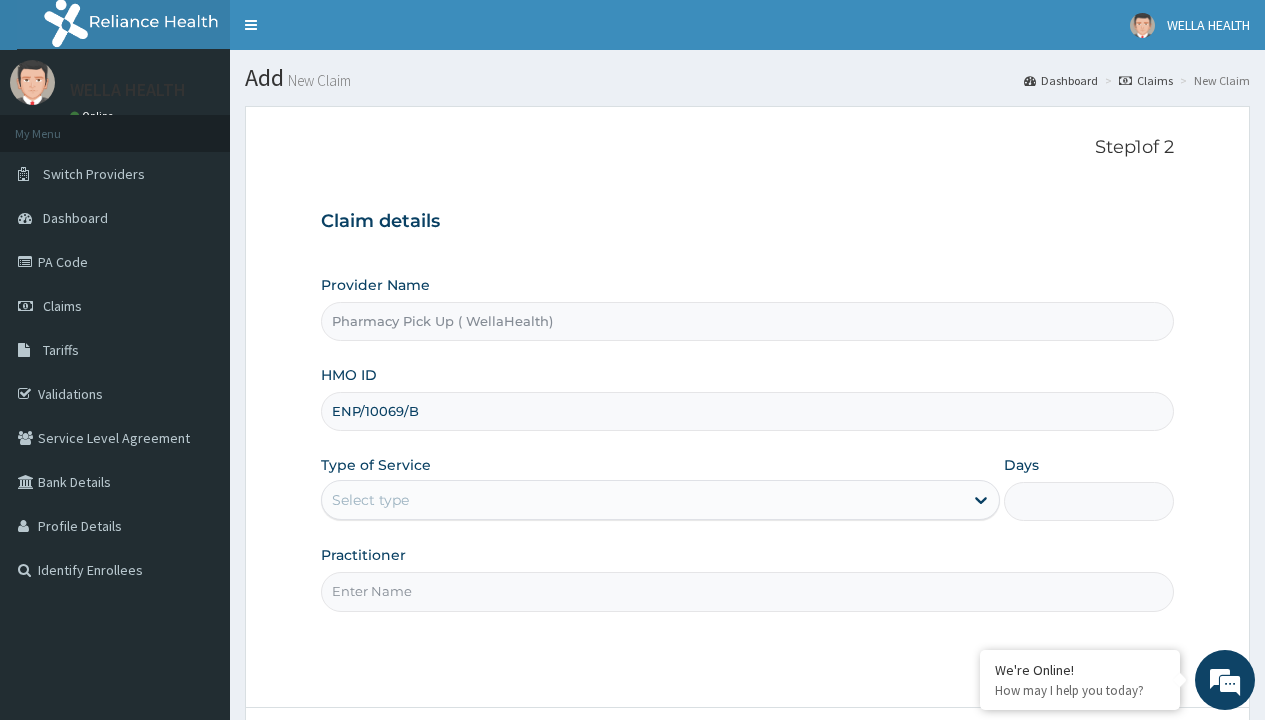 type on "ENP/10069/B" 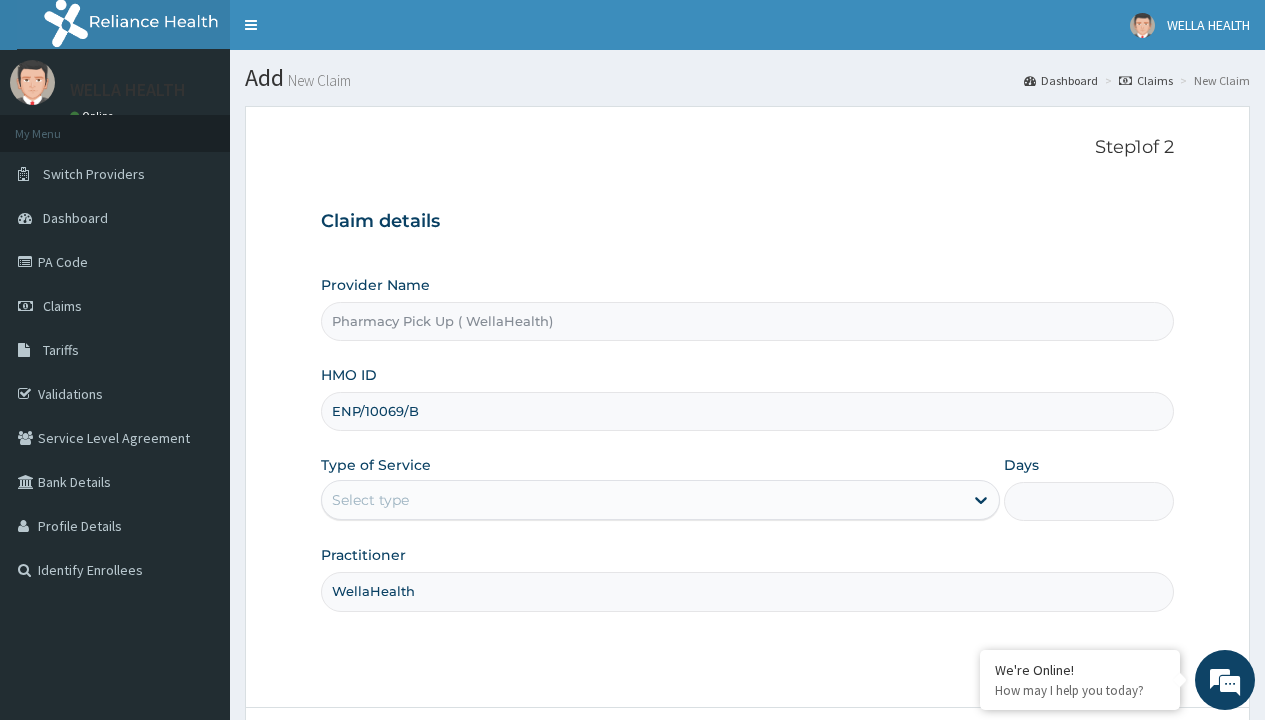 type on "WellaHealth" 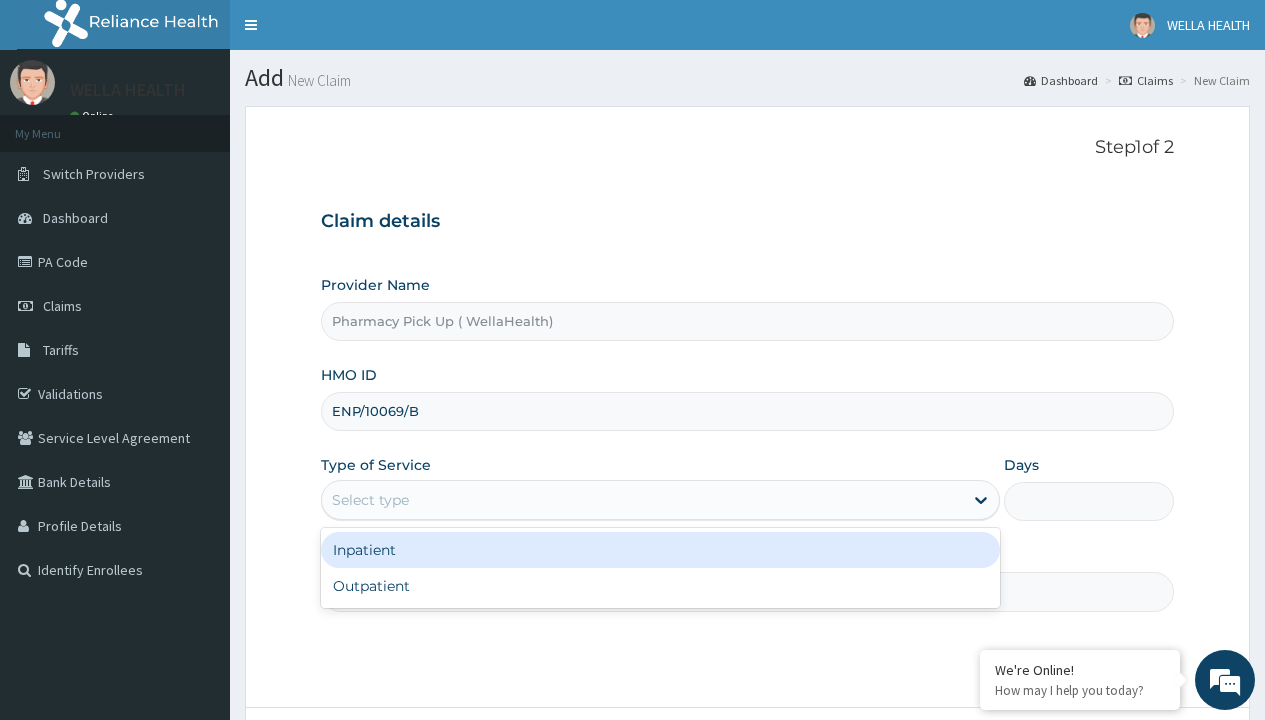 click on "Outpatient" at bounding box center [660, 586] 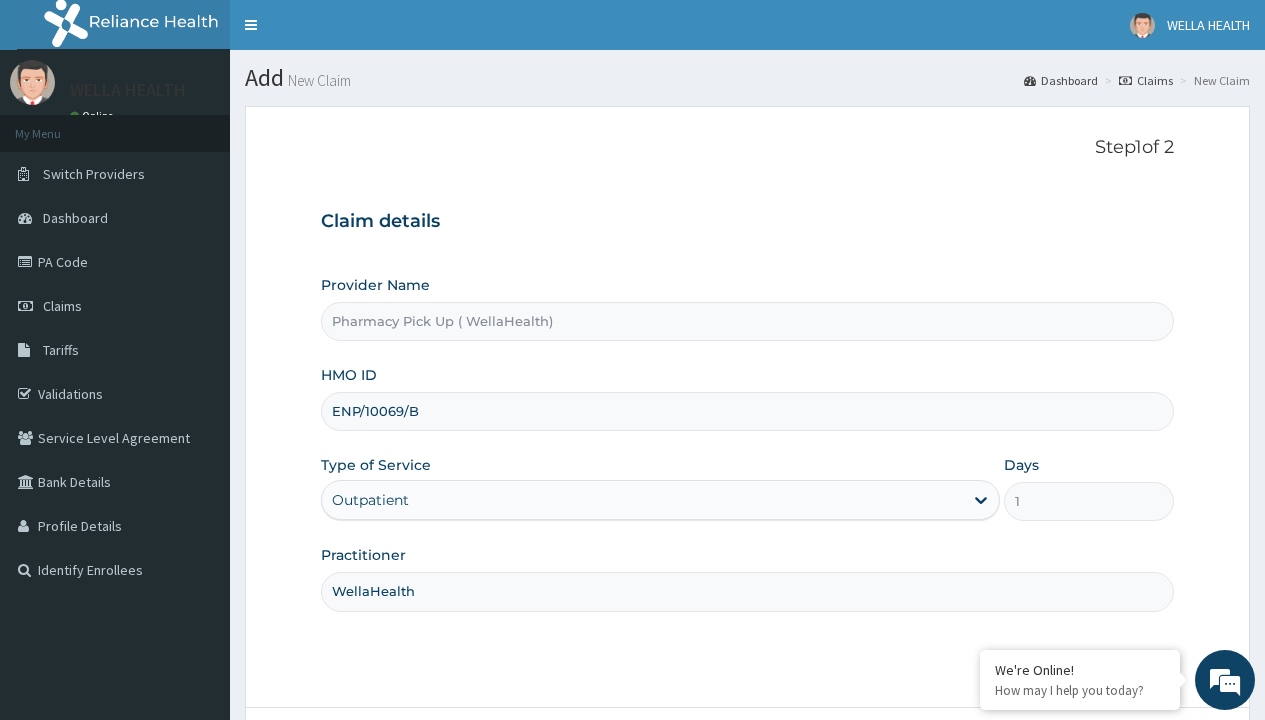 click on "Next" at bounding box center (1123, 764) 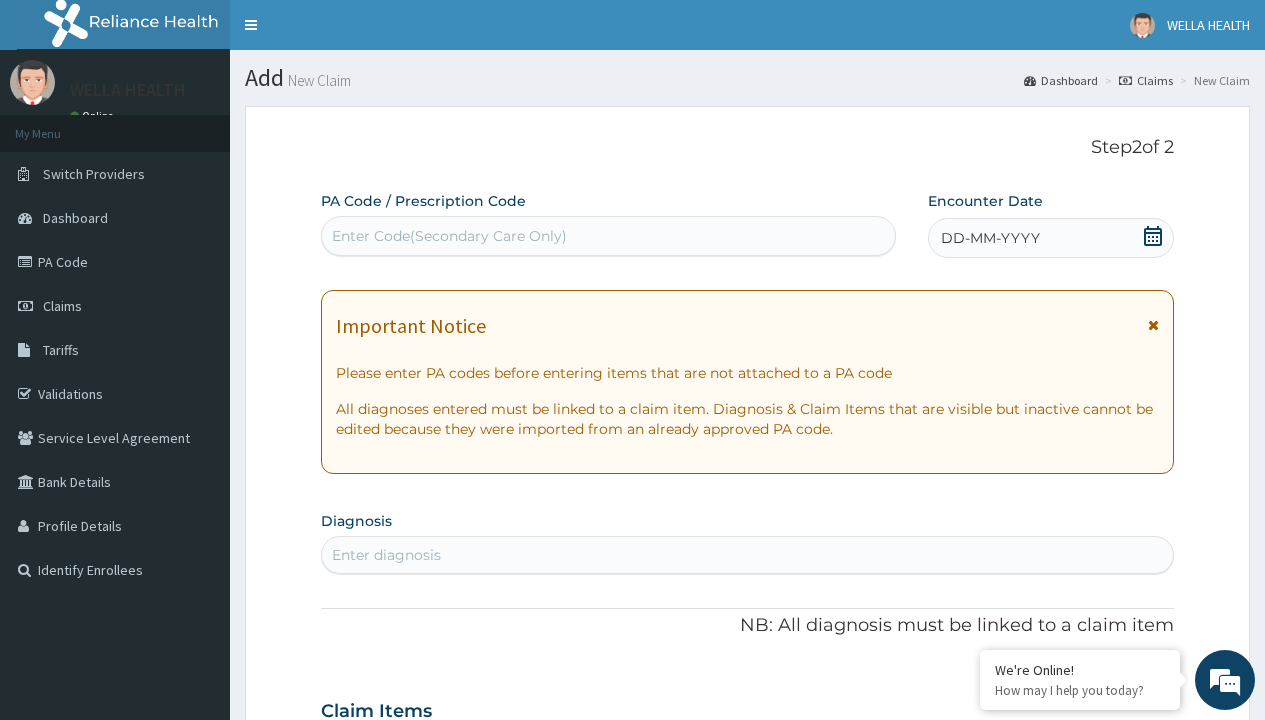 scroll, scrollTop: 167, scrollLeft: 0, axis: vertical 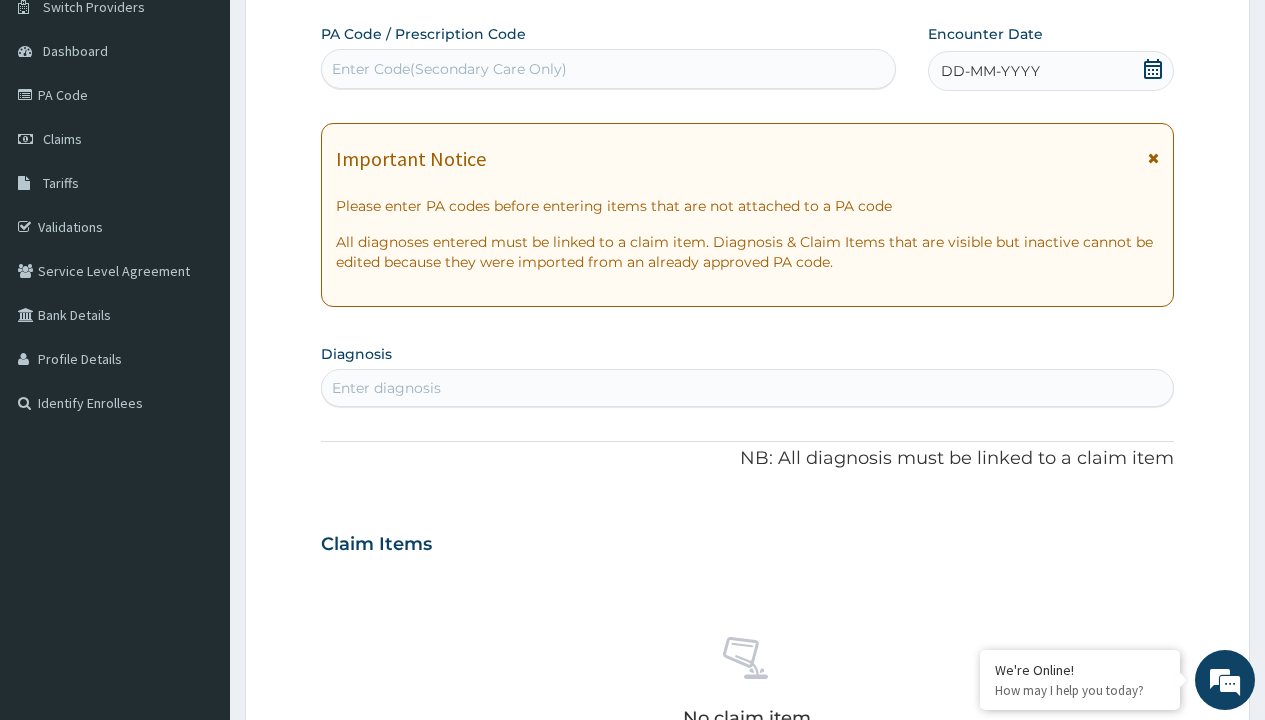 click on "DD-MM-YYYY" at bounding box center [990, 71] 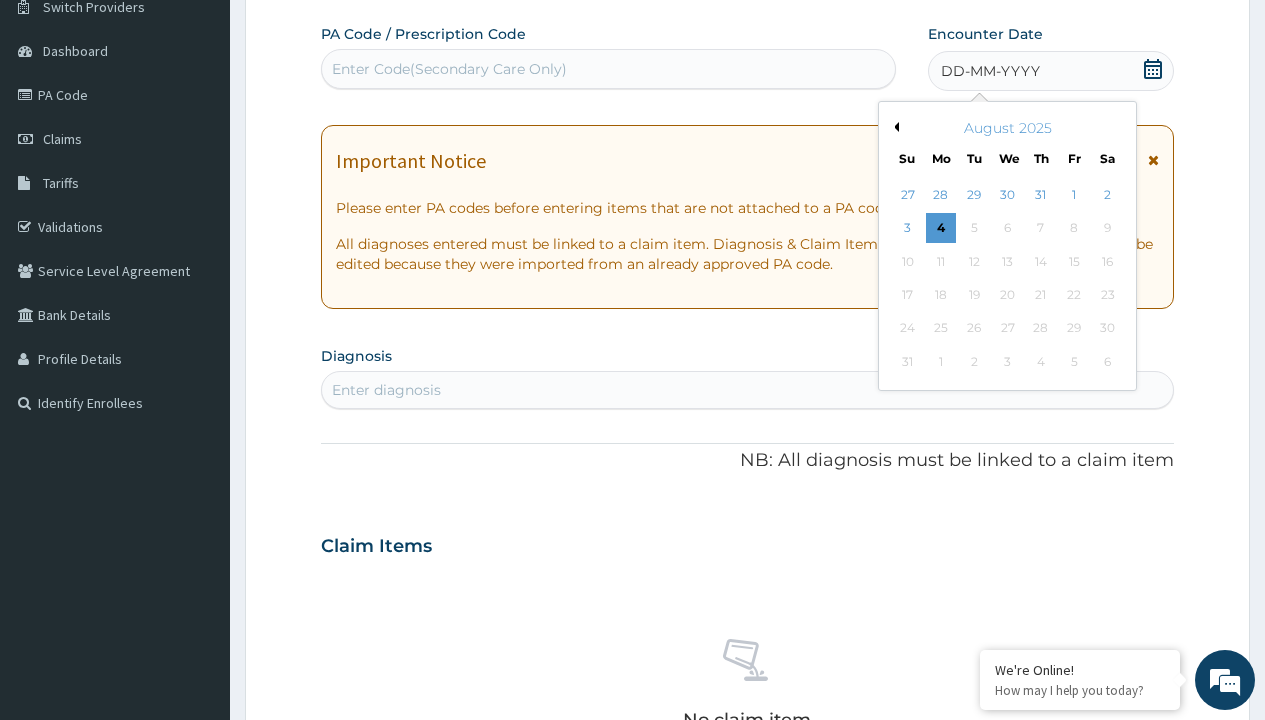 click on "Previous Month" at bounding box center (894, 127) 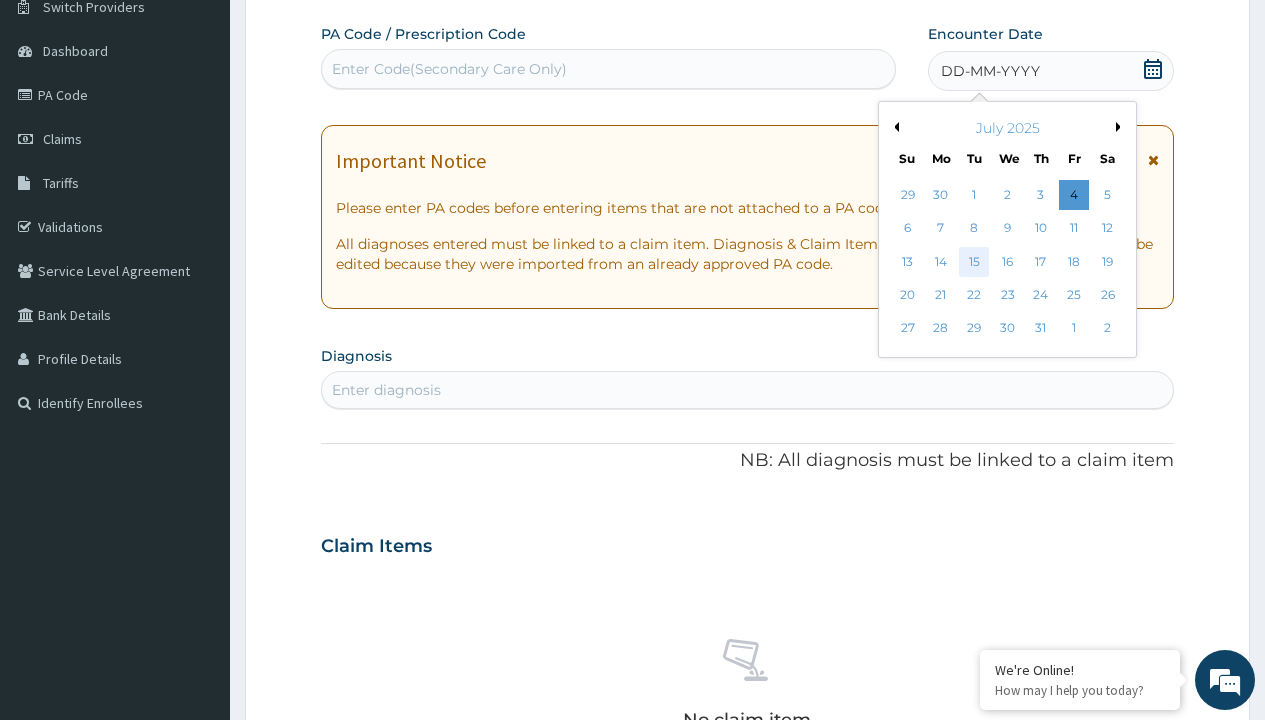 click on "15" at bounding box center (974, 262) 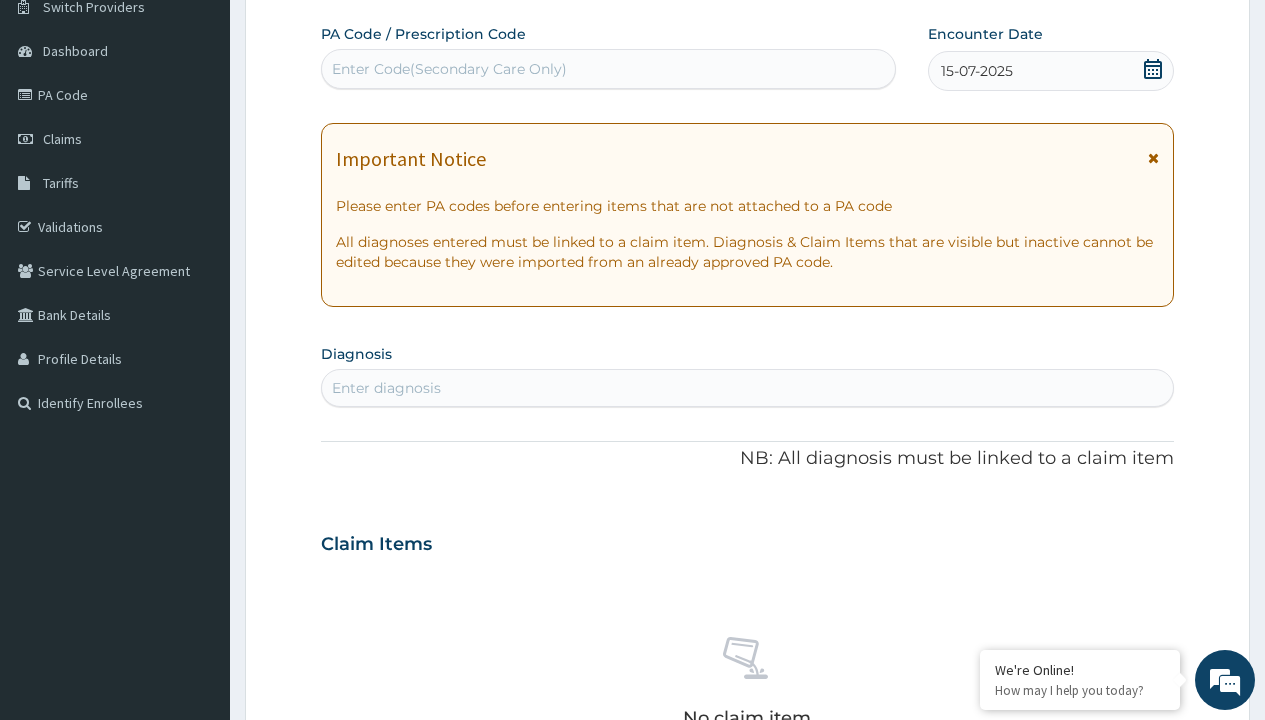 click on "Enter diagnosis" at bounding box center [386, 388] 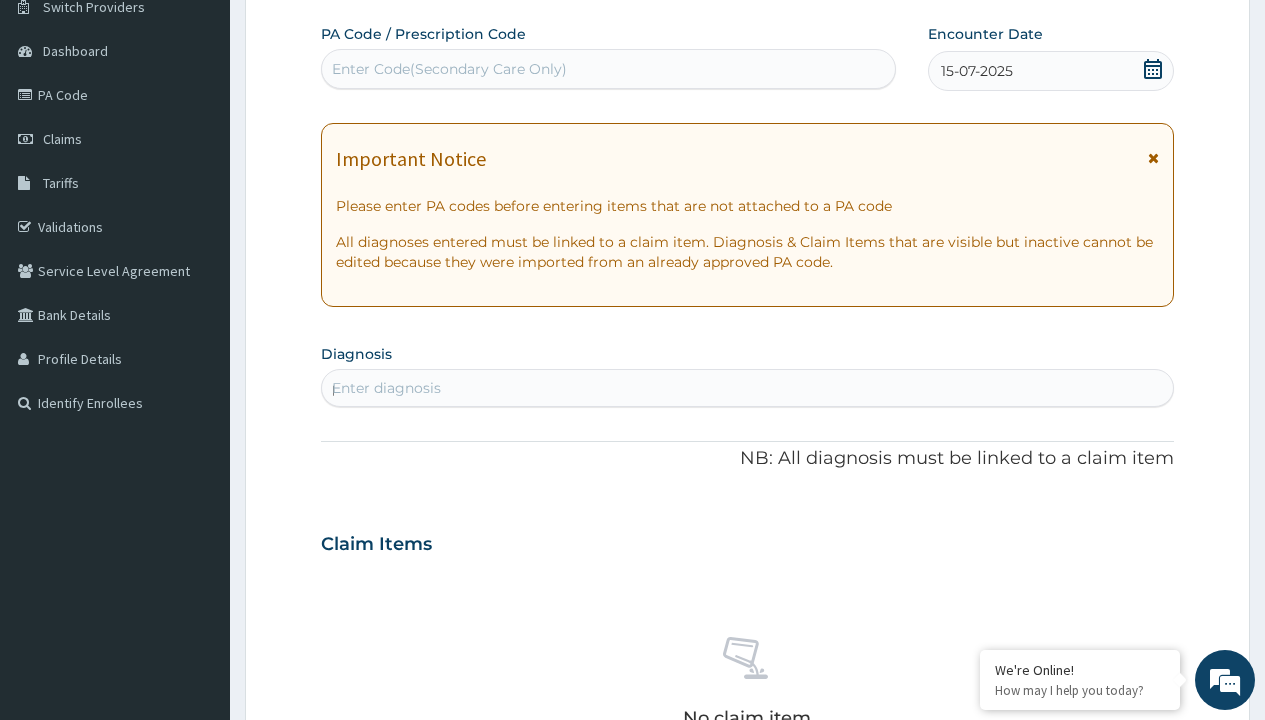 scroll, scrollTop: 0, scrollLeft: 0, axis: both 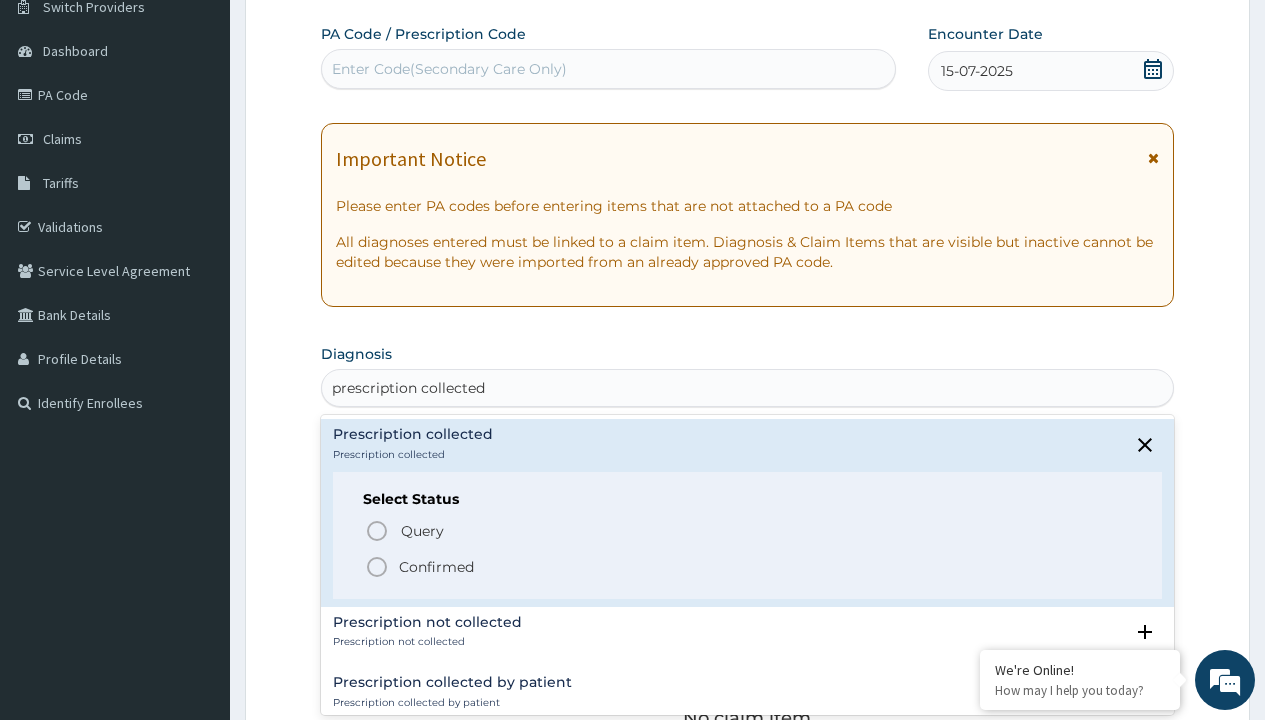 click on "Confirmed" at bounding box center (436, 567) 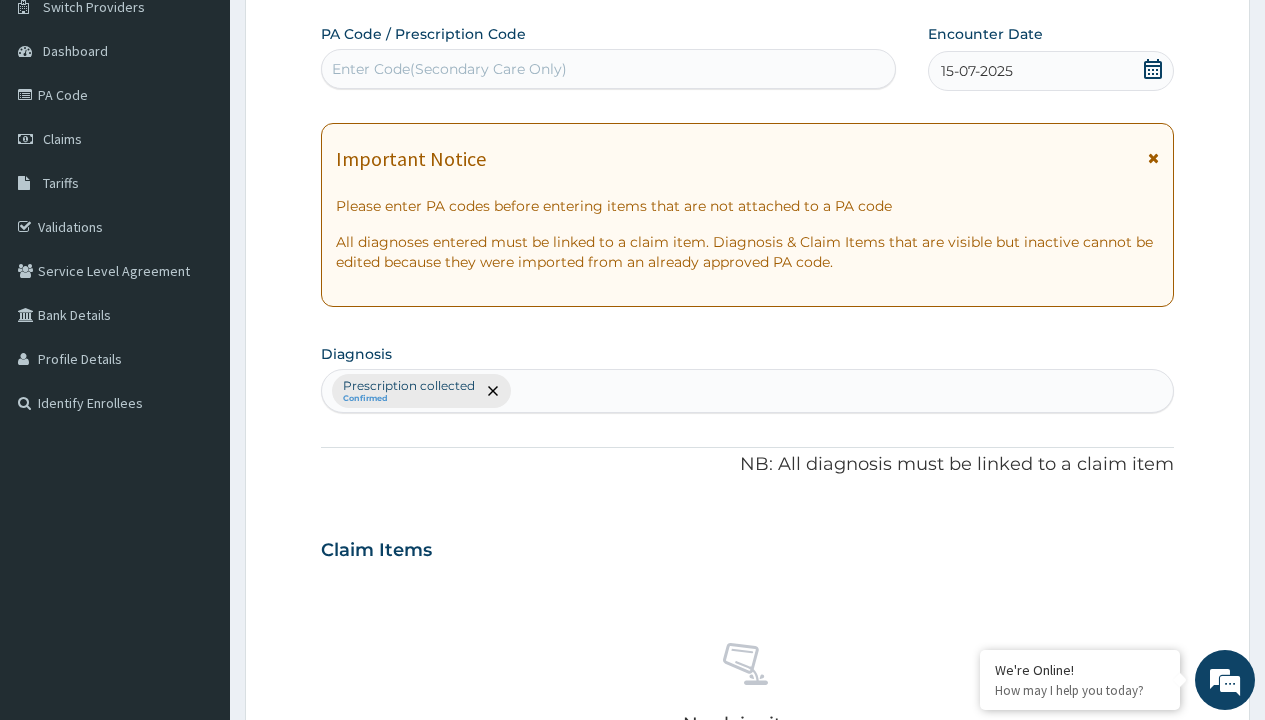 click on "Select Type" at bounding box center (372, 893) 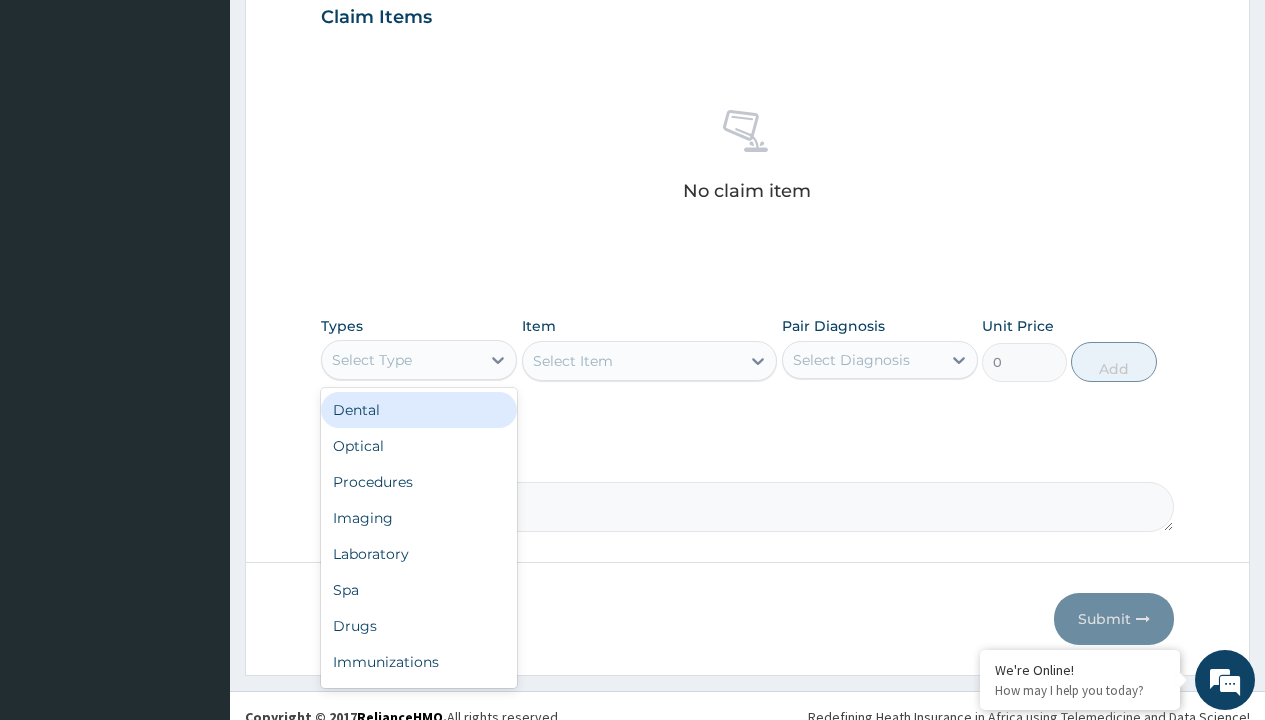 type on "procedures" 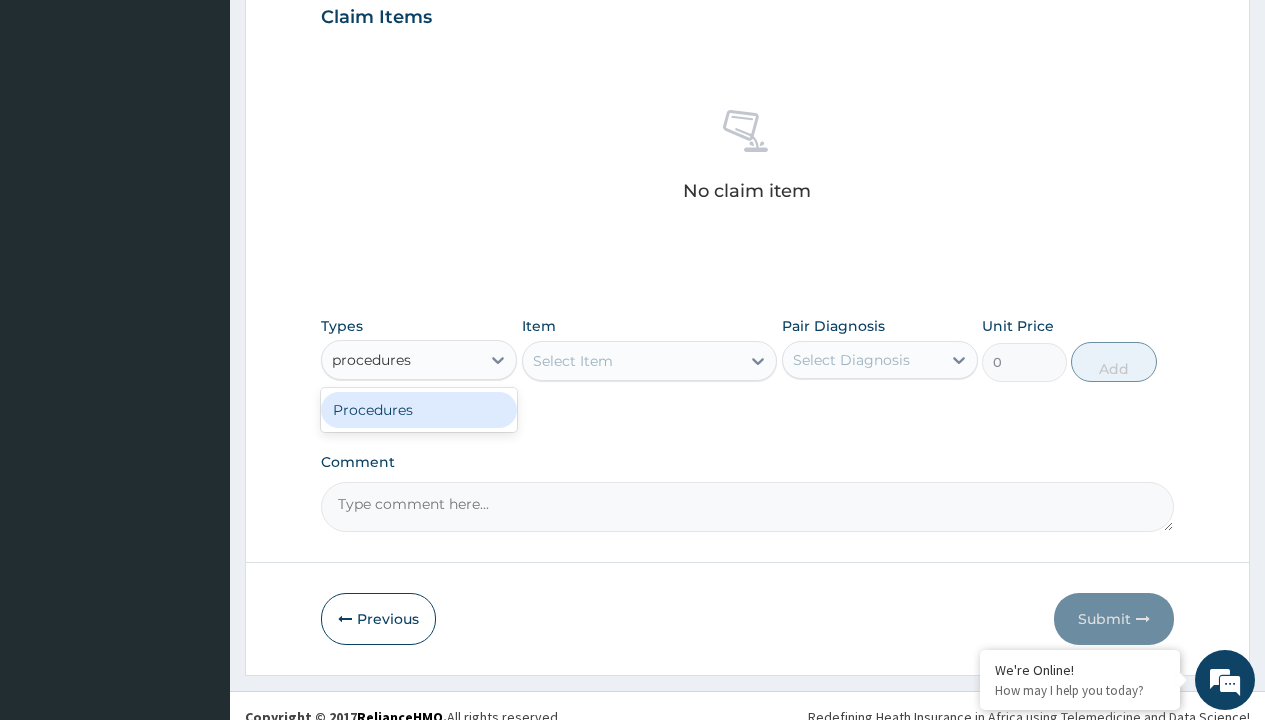click on "Procedures" at bounding box center [419, 410] 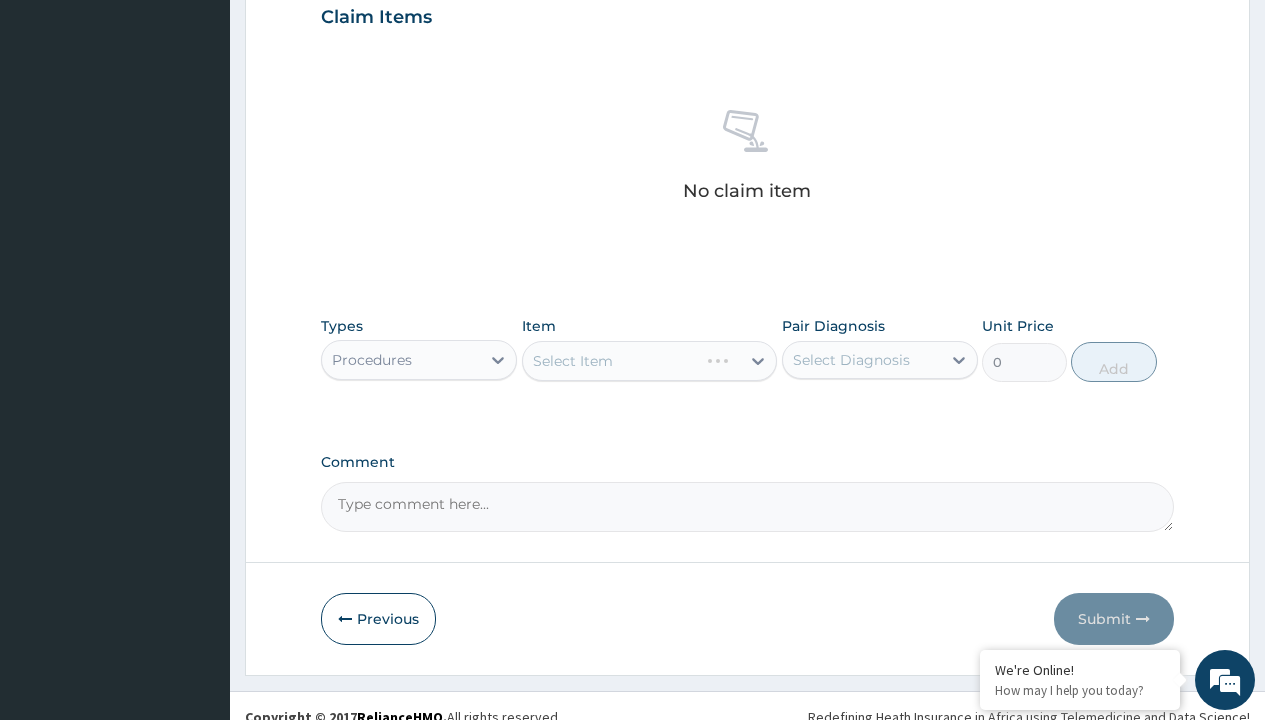 click on "Select Item" at bounding box center (650, 361) 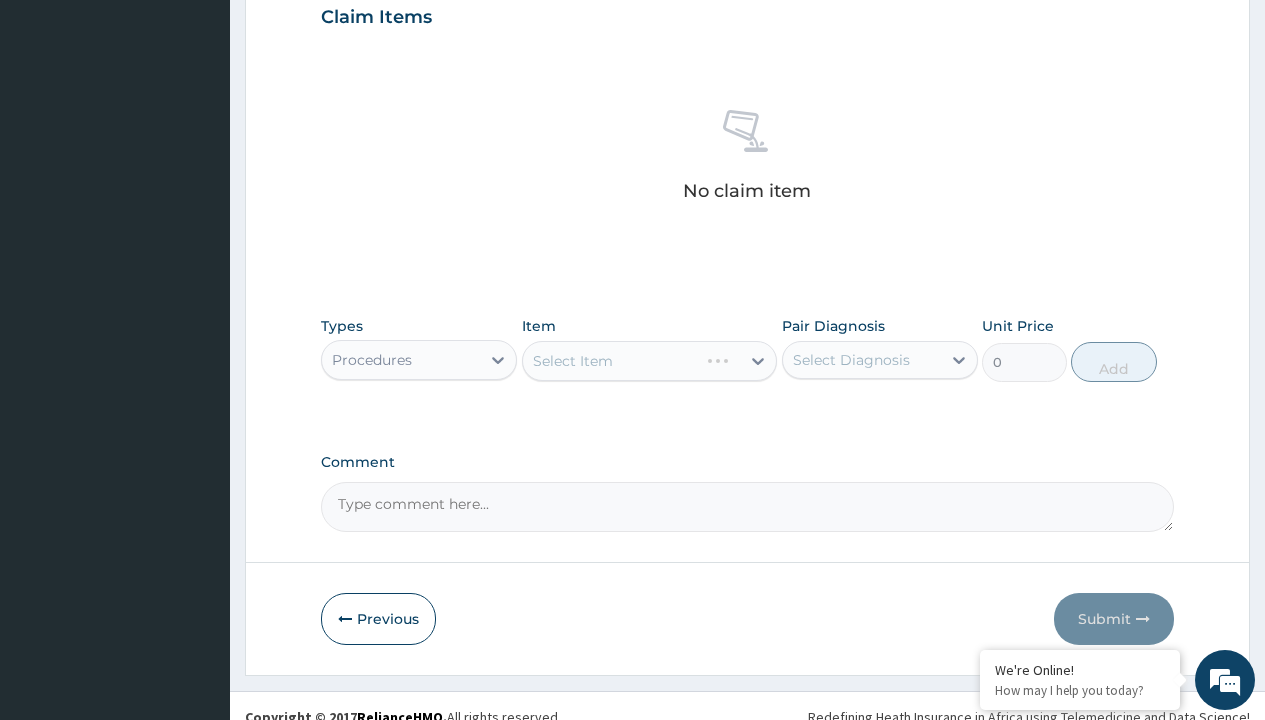 scroll, scrollTop: 0, scrollLeft: 0, axis: both 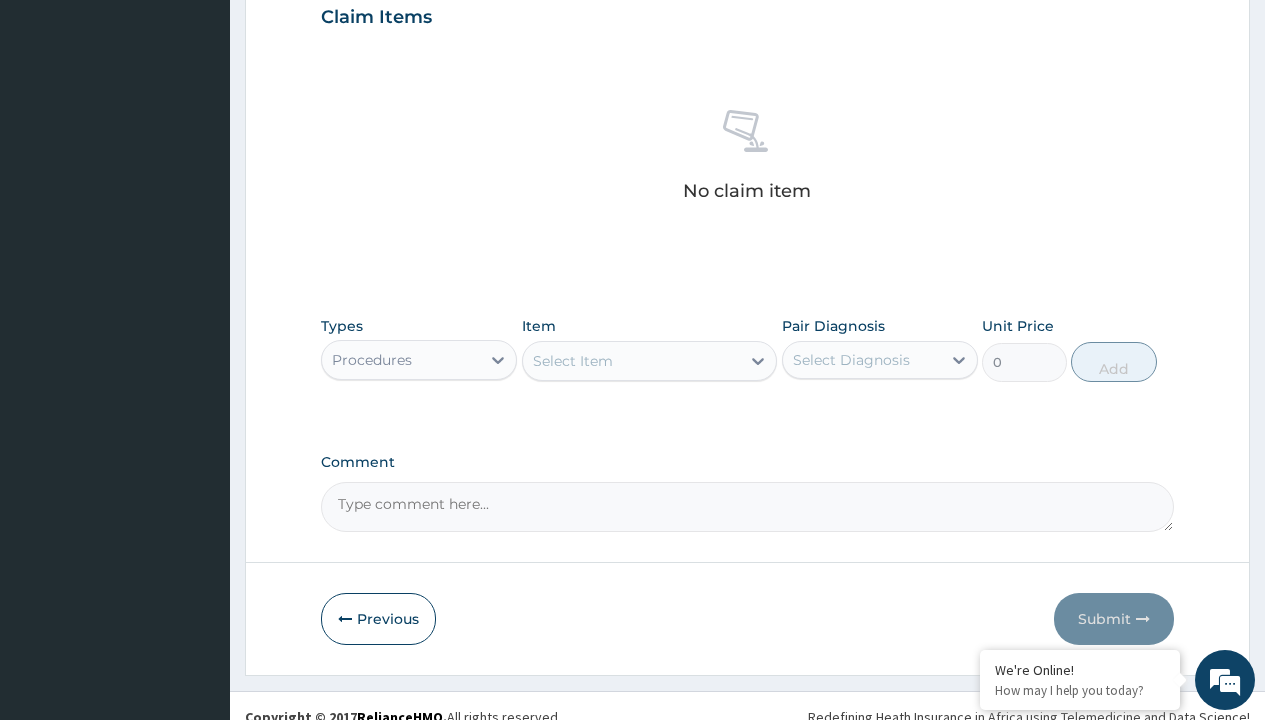 type on "service fee" 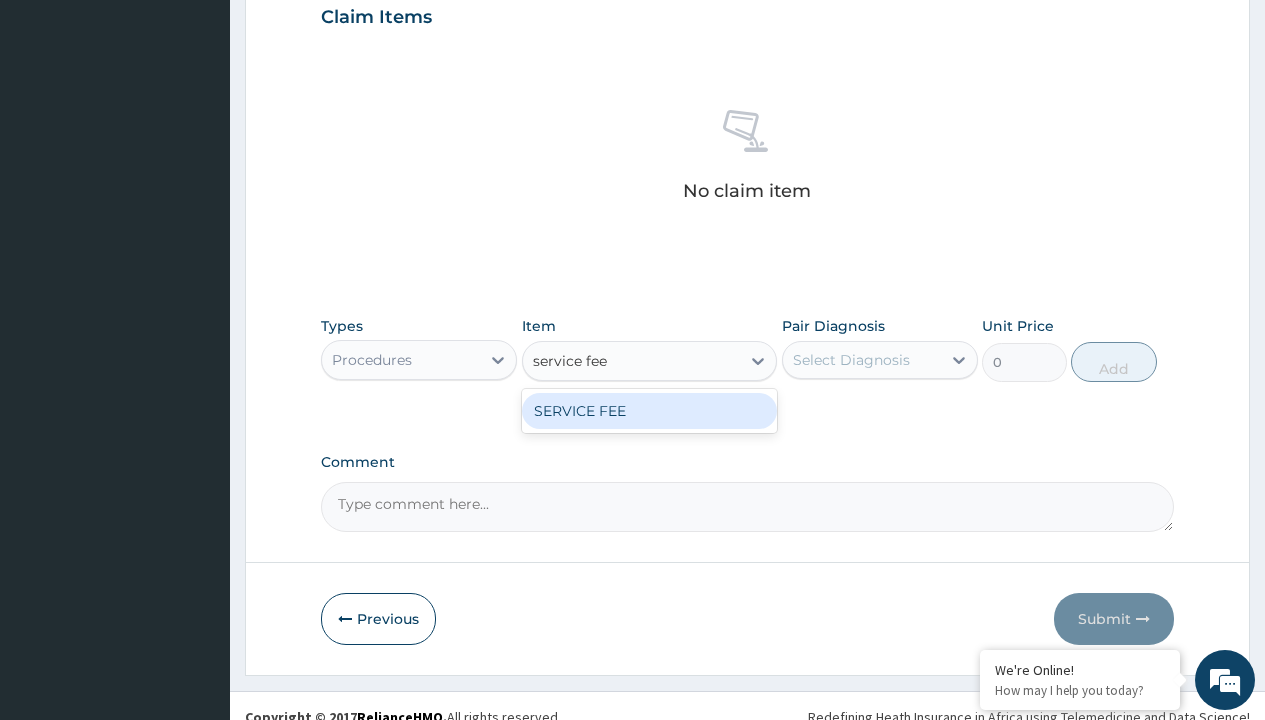 click on "SERVICE FEE" at bounding box center [650, 411] 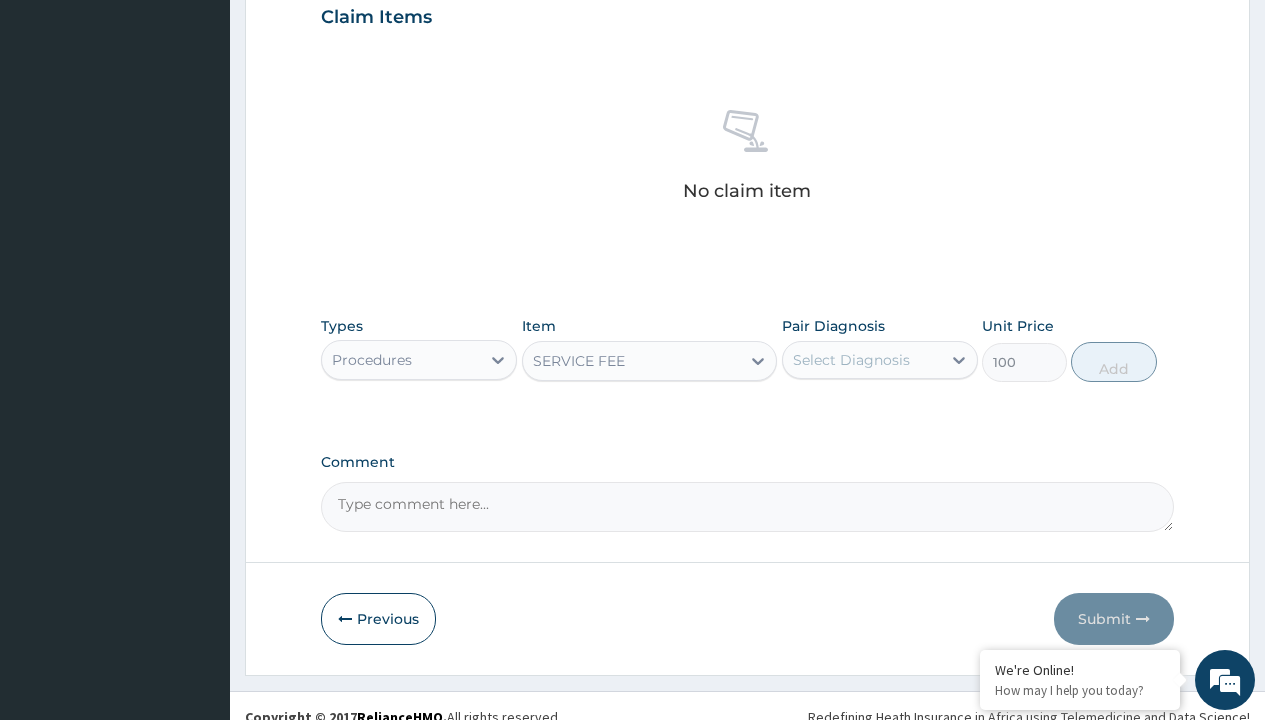 scroll, scrollTop: 0, scrollLeft: 0, axis: both 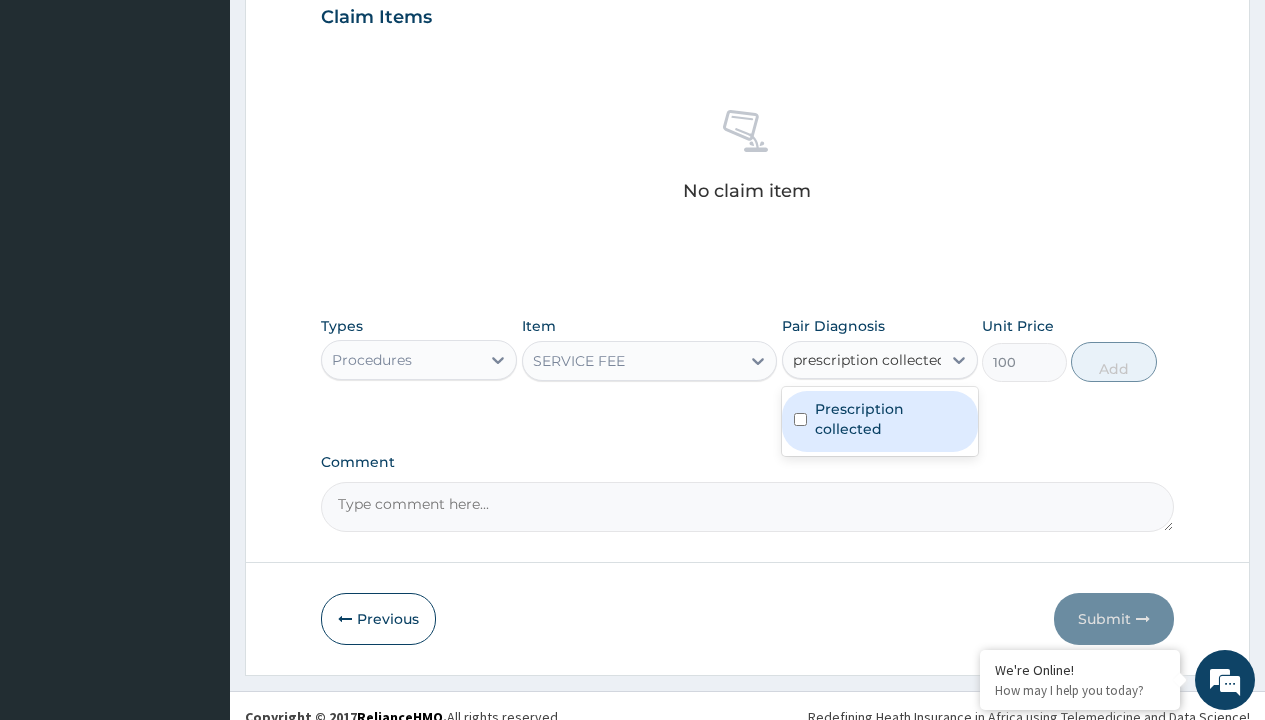 click on "Prescription collected" at bounding box center [890, 419] 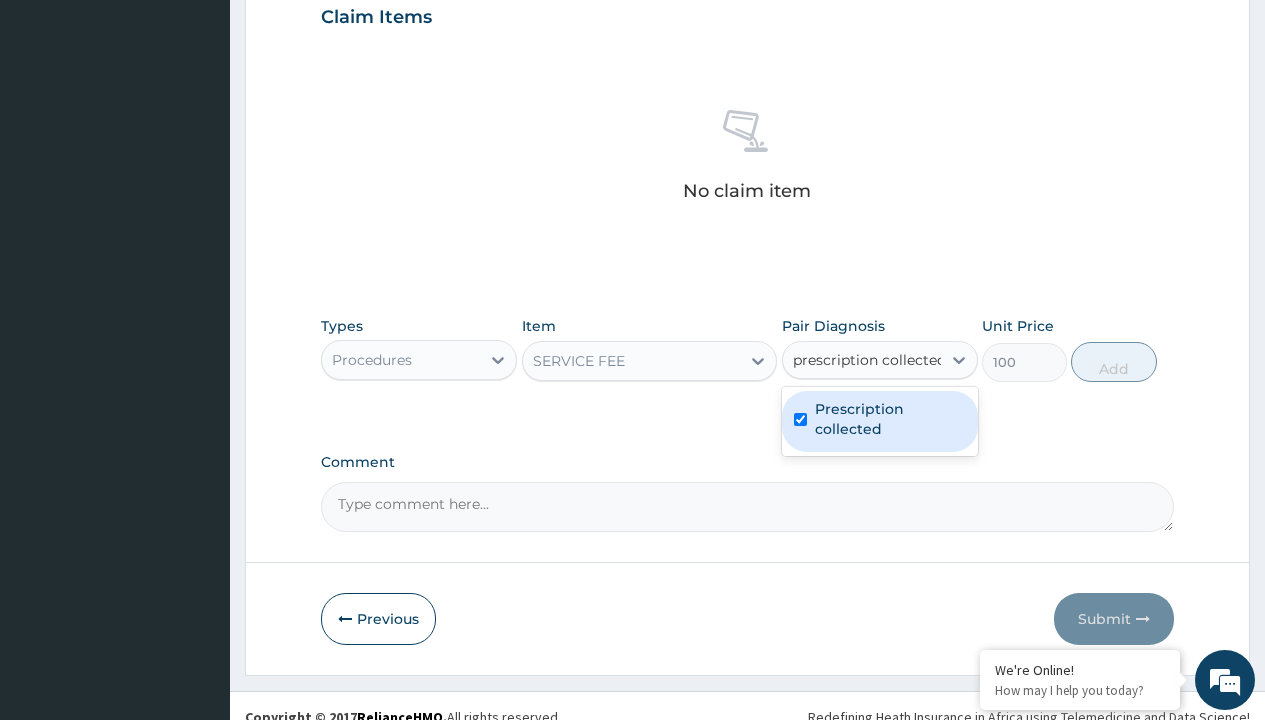 type 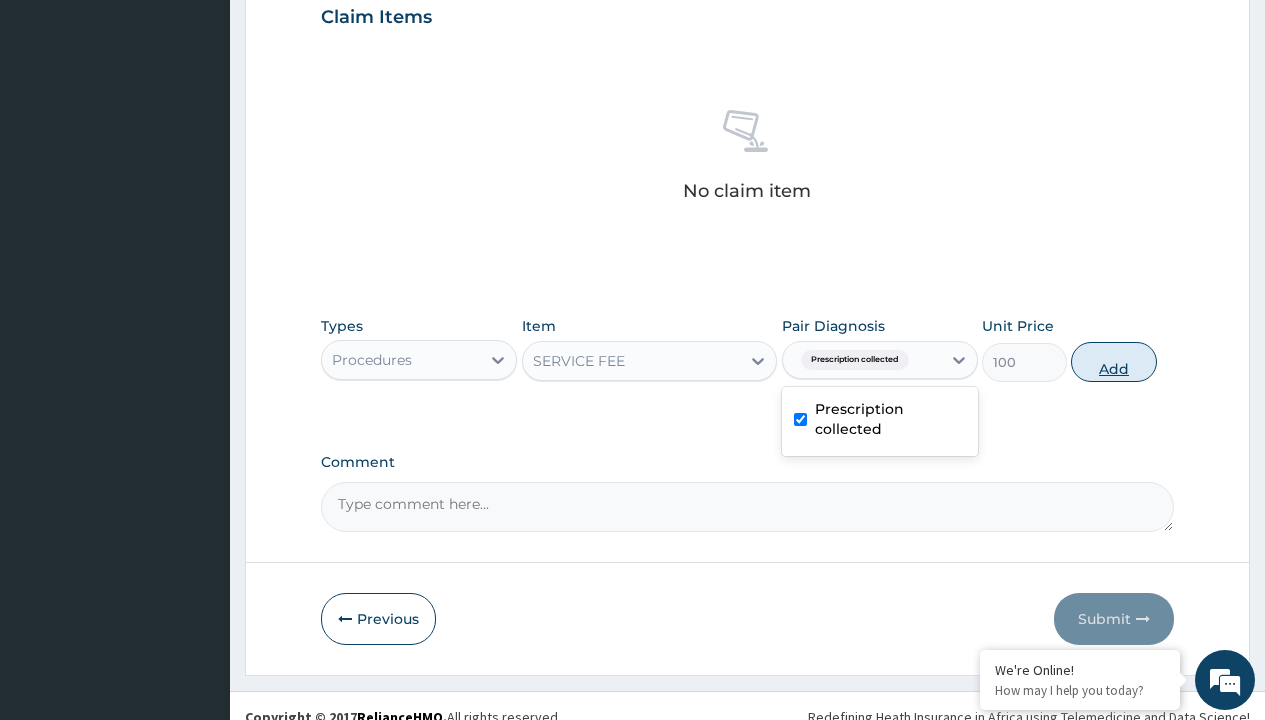 click on "Add" at bounding box center (1113, 362) 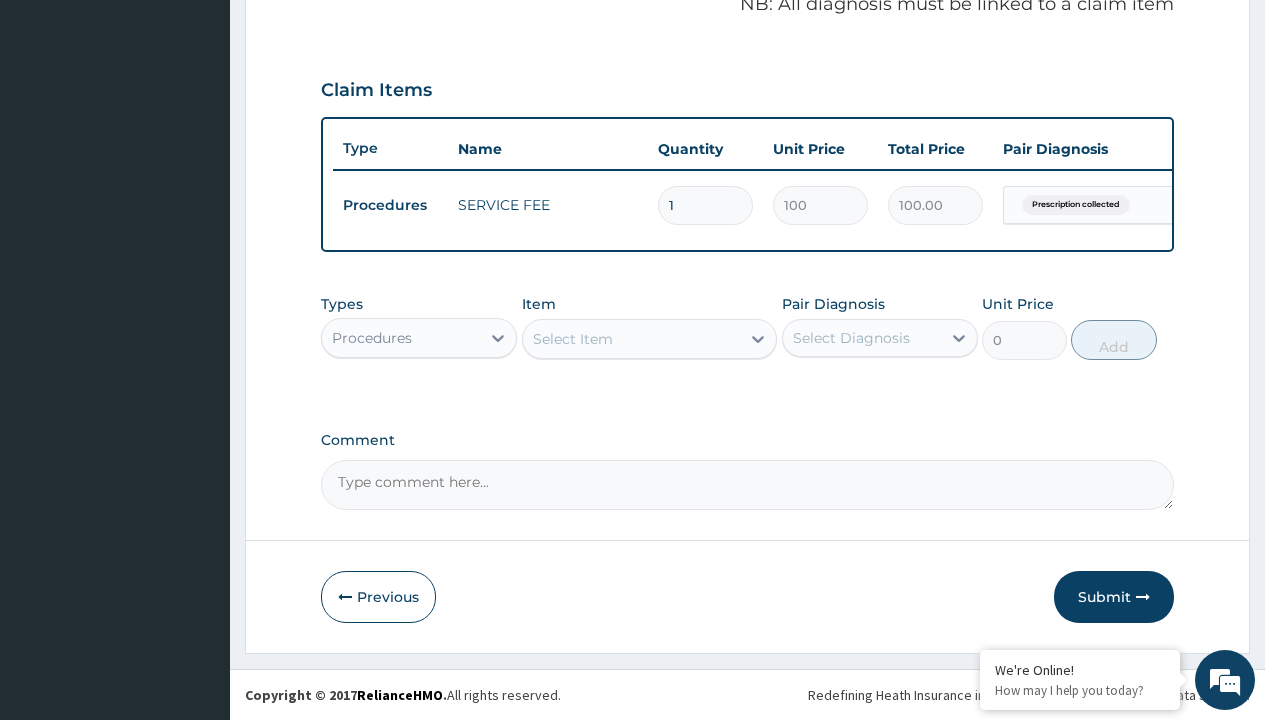 click on "Procedures" at bounding box center (372, 338) 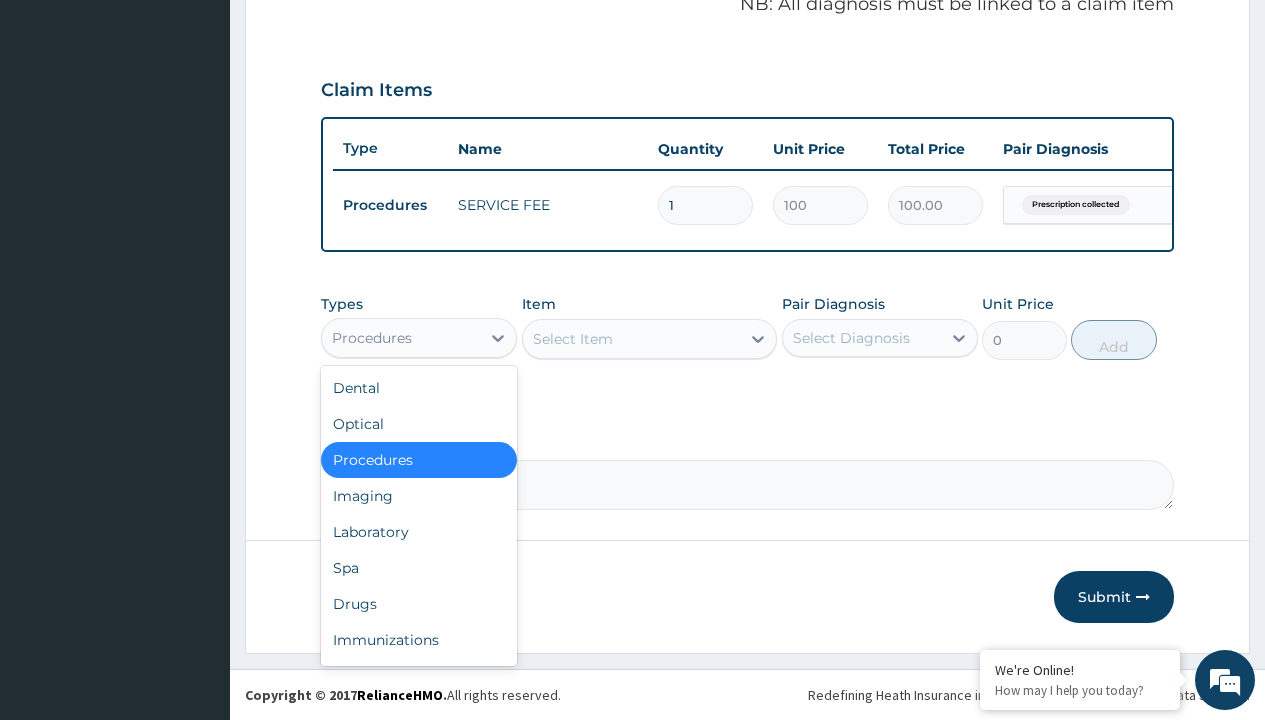 scroll, scrollTop: 642, scrollLeft: 0, axis: vertical 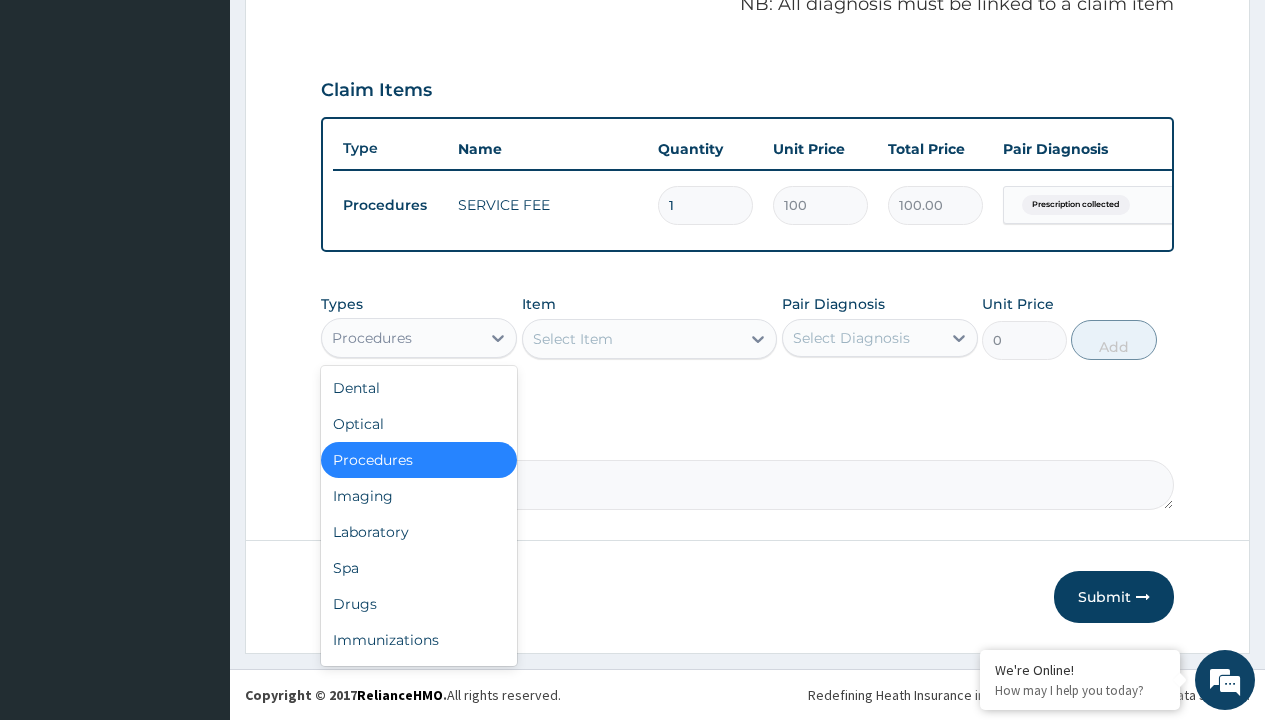 type on "drugs" 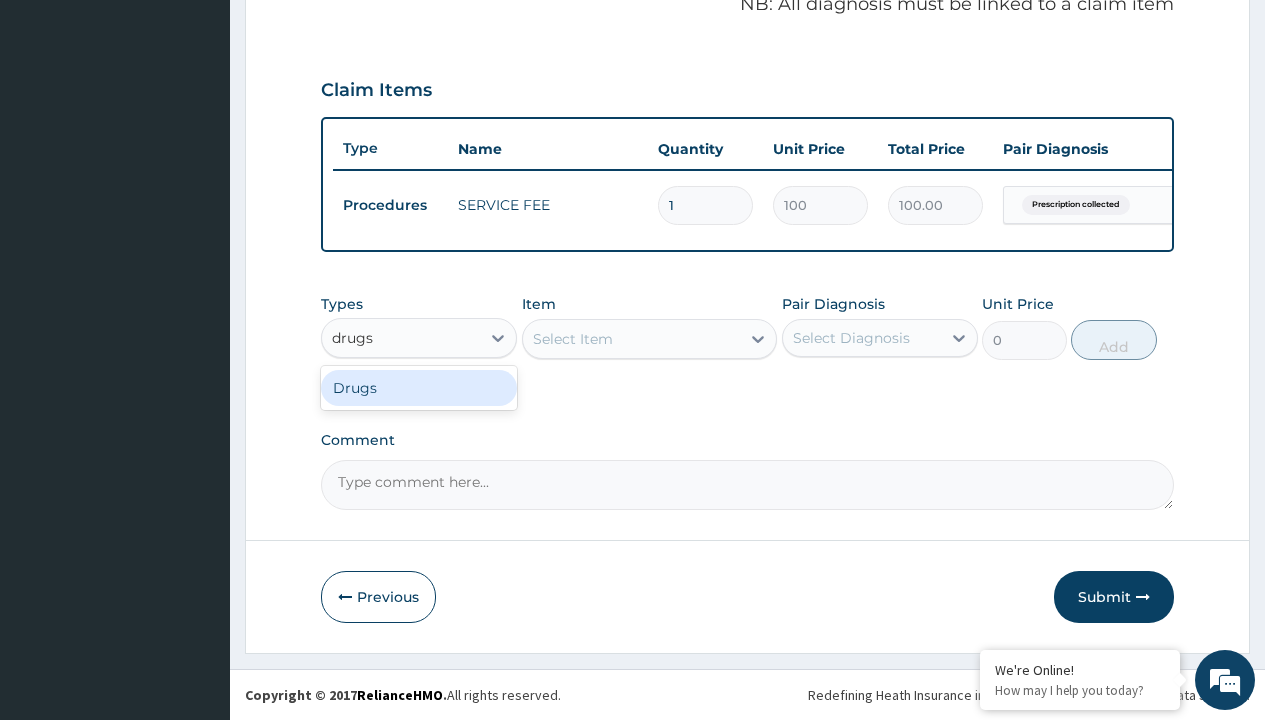 click on "Drugs" at bounding box center [419, 388] 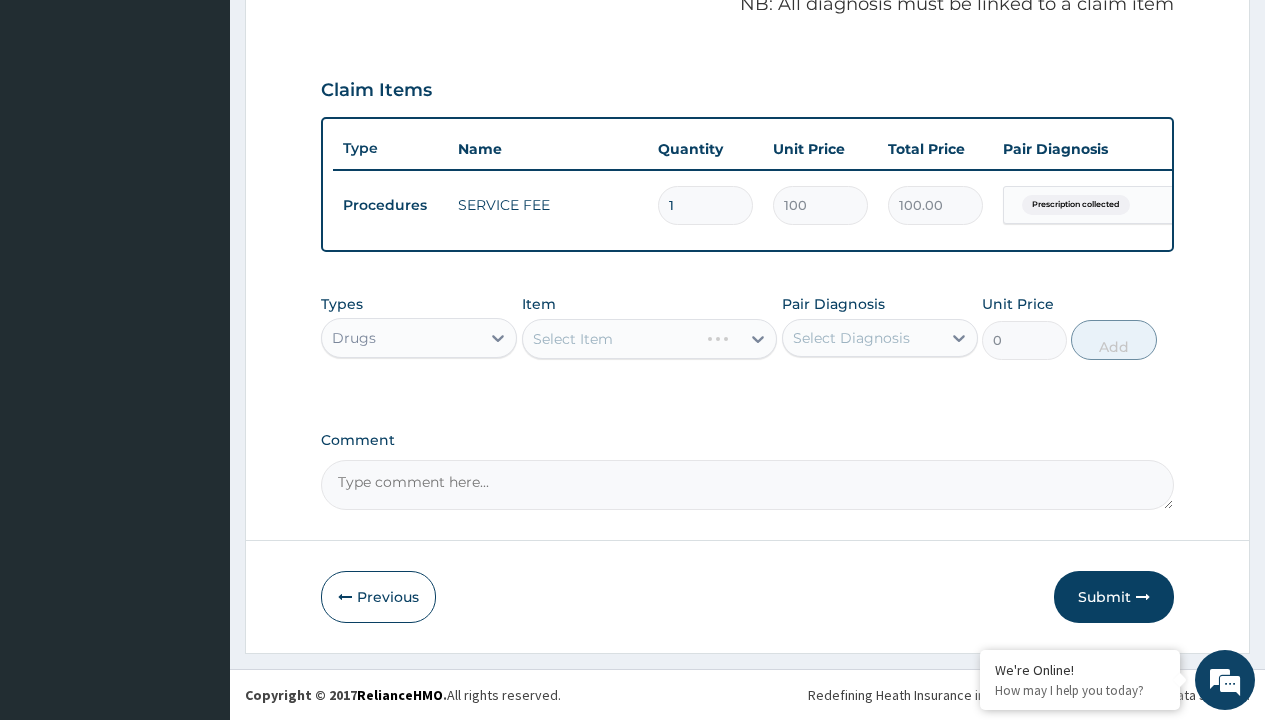 scroll, scrollTop: 0, scrollLeft: 0, axis: both 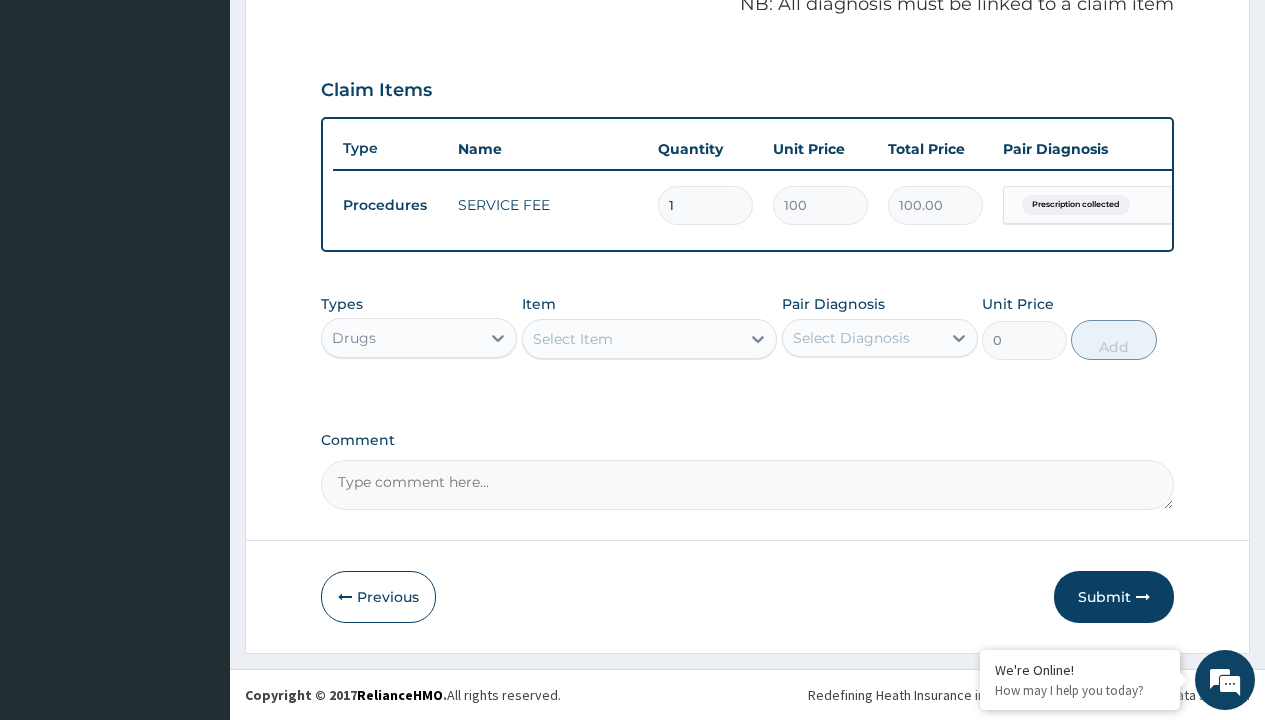 type on "co codamol 8/500mg/sach x 20" 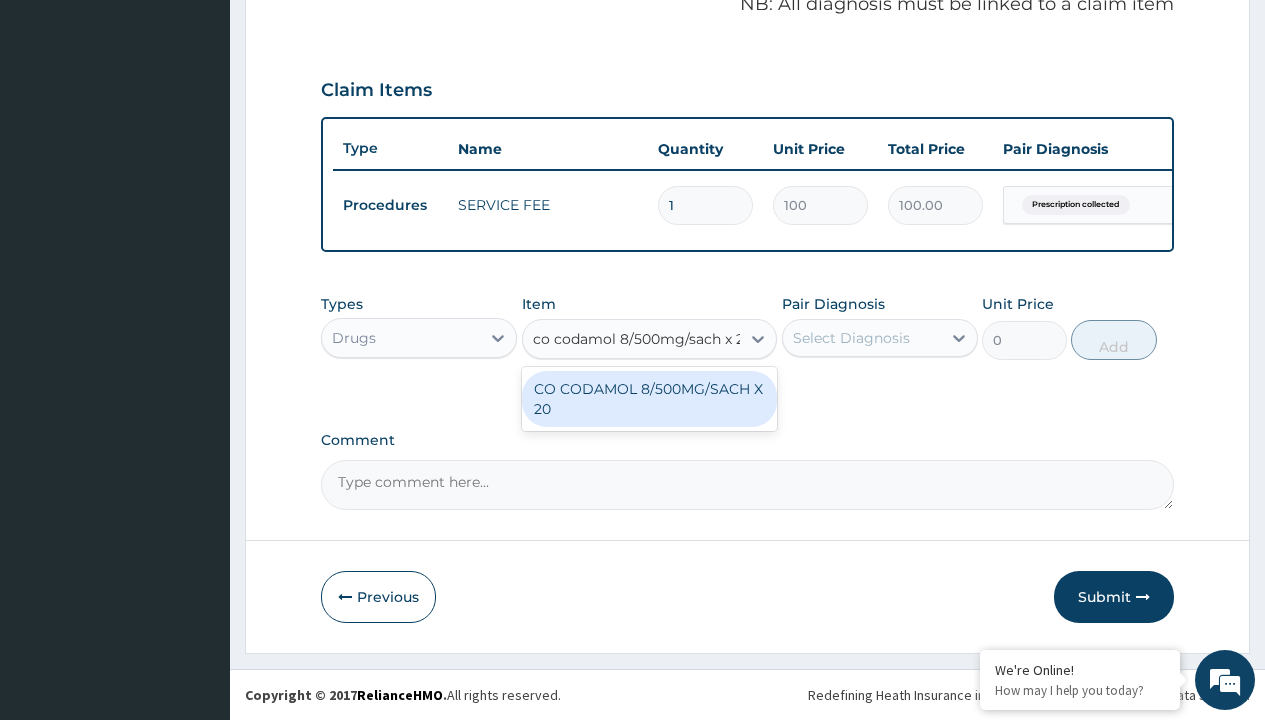 click on "CO CODAMOL 8/500MG/SACH X 20" at bounding box center [650, 399] 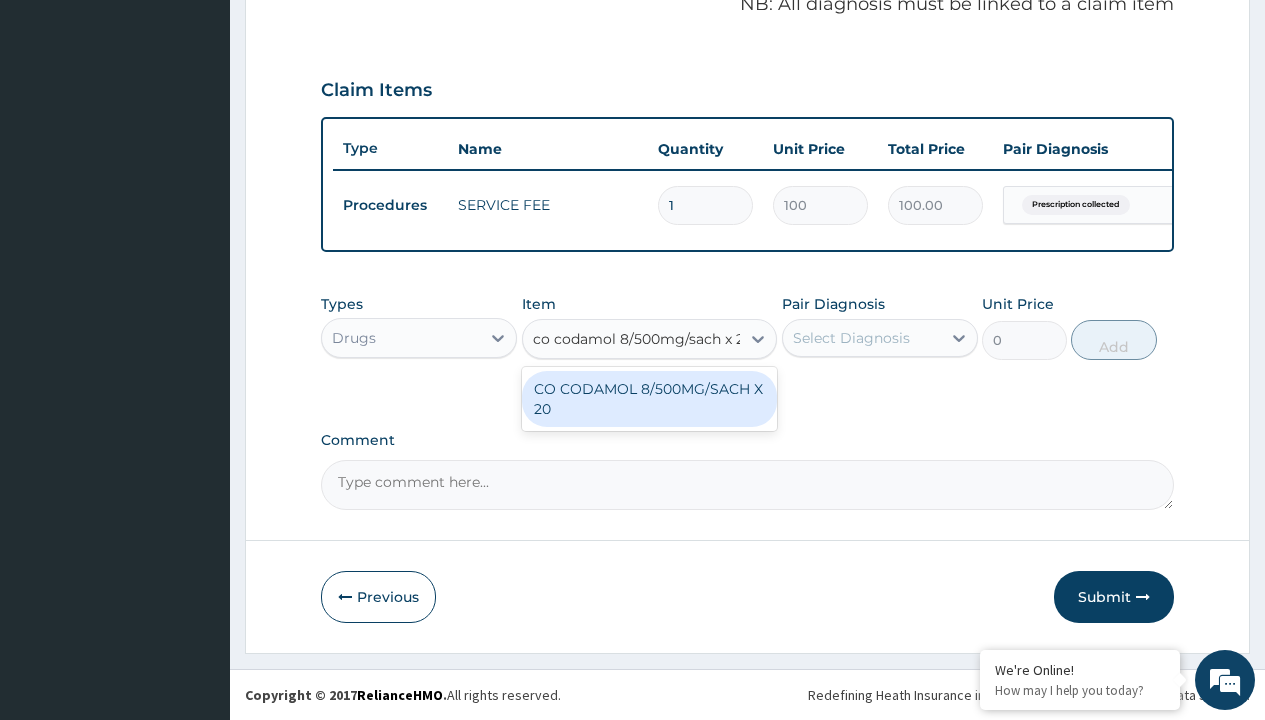 type 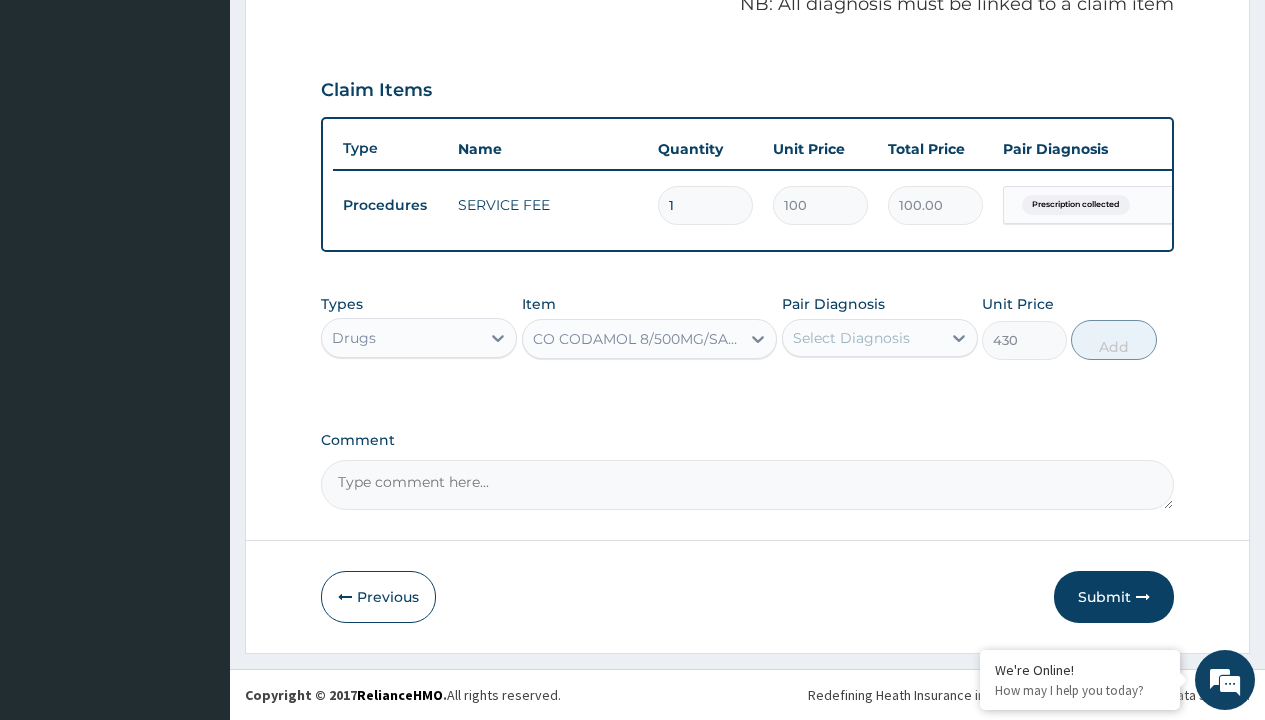 click on "Prescription collected" at bounding box center (409, -74) 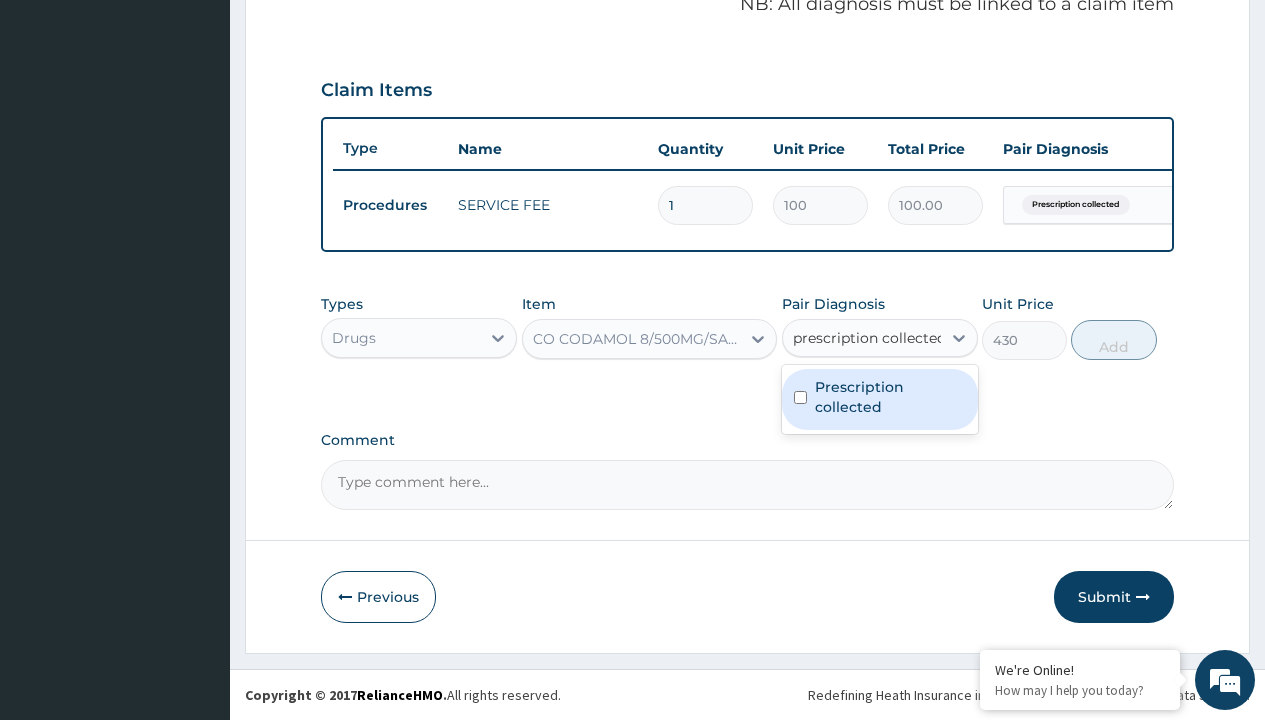 scroll, scrollTop: 269, scrollLeft: 0, axis: vertical 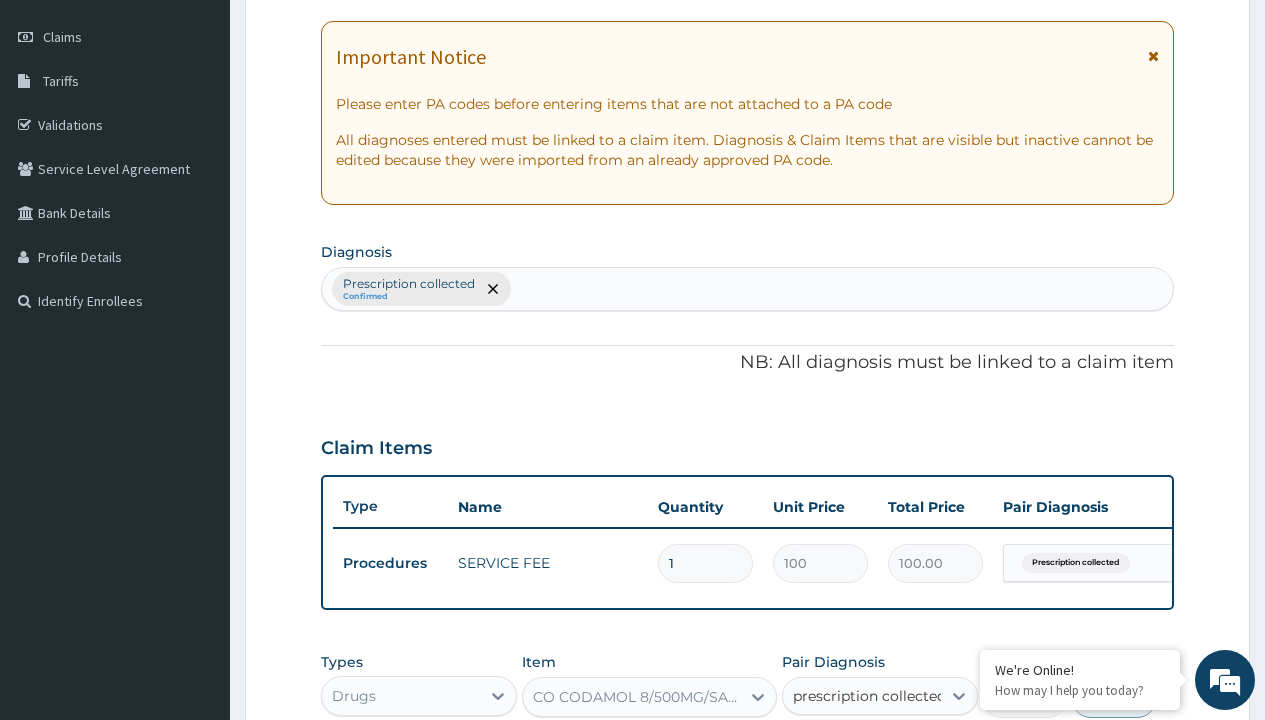 click on "Prescription collected" at bounding box center (890, 755) 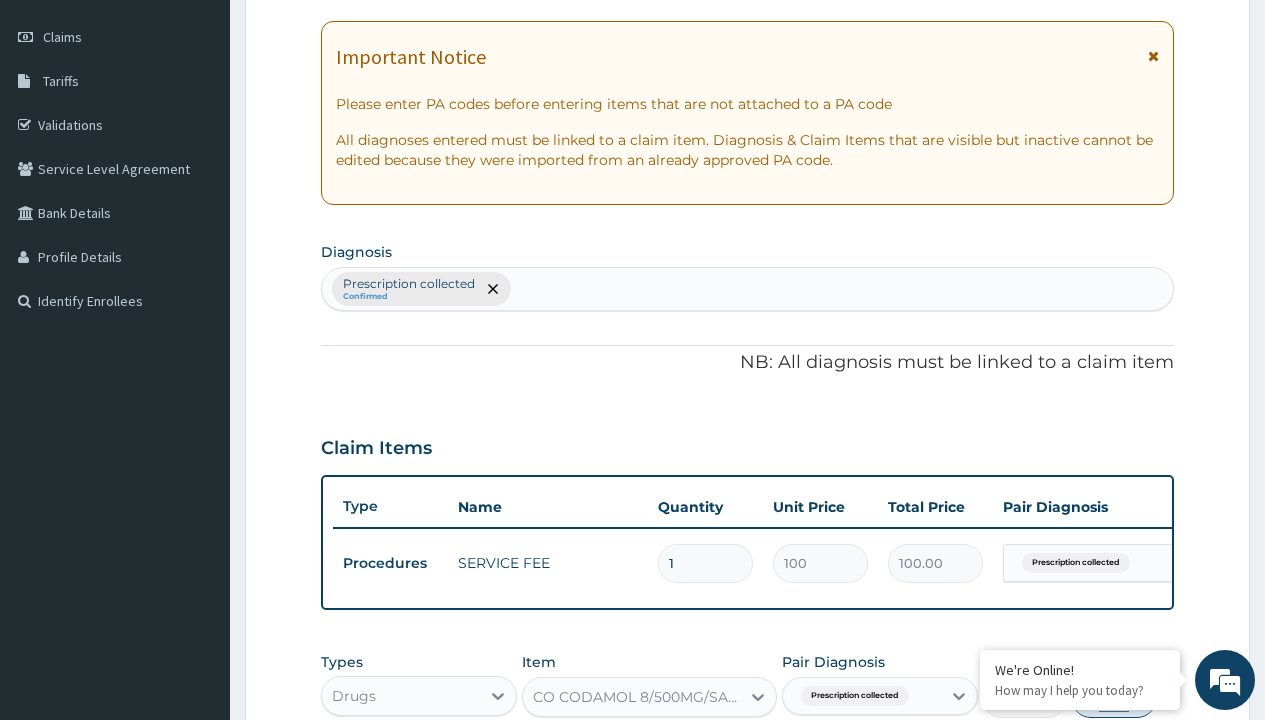 click on "Add" at bounding box center [1113, 698] 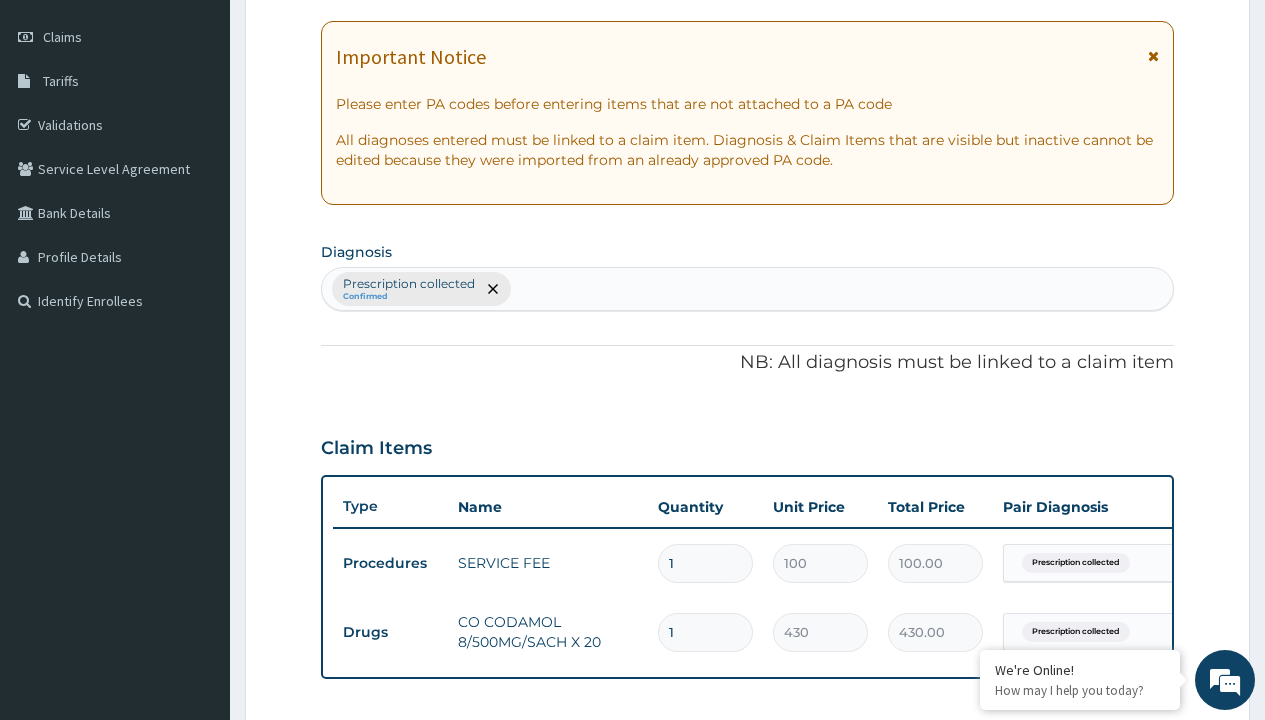 type on "10" 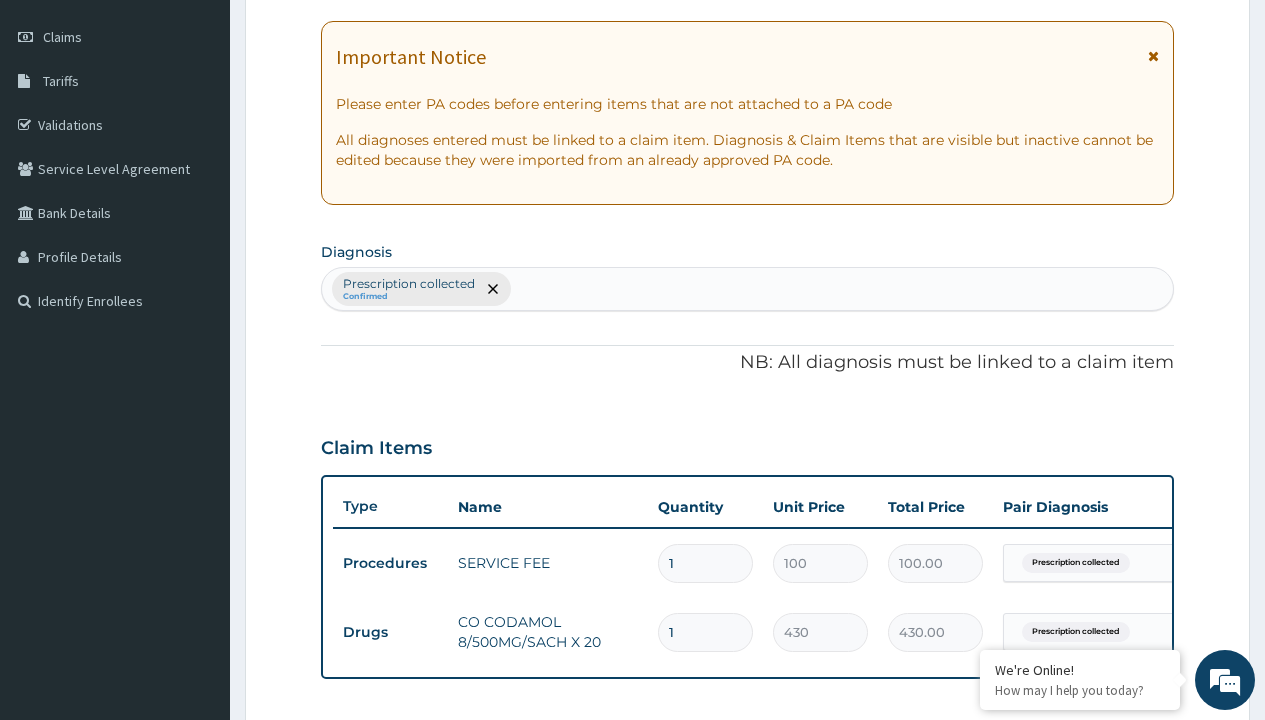 type on "4300.00" 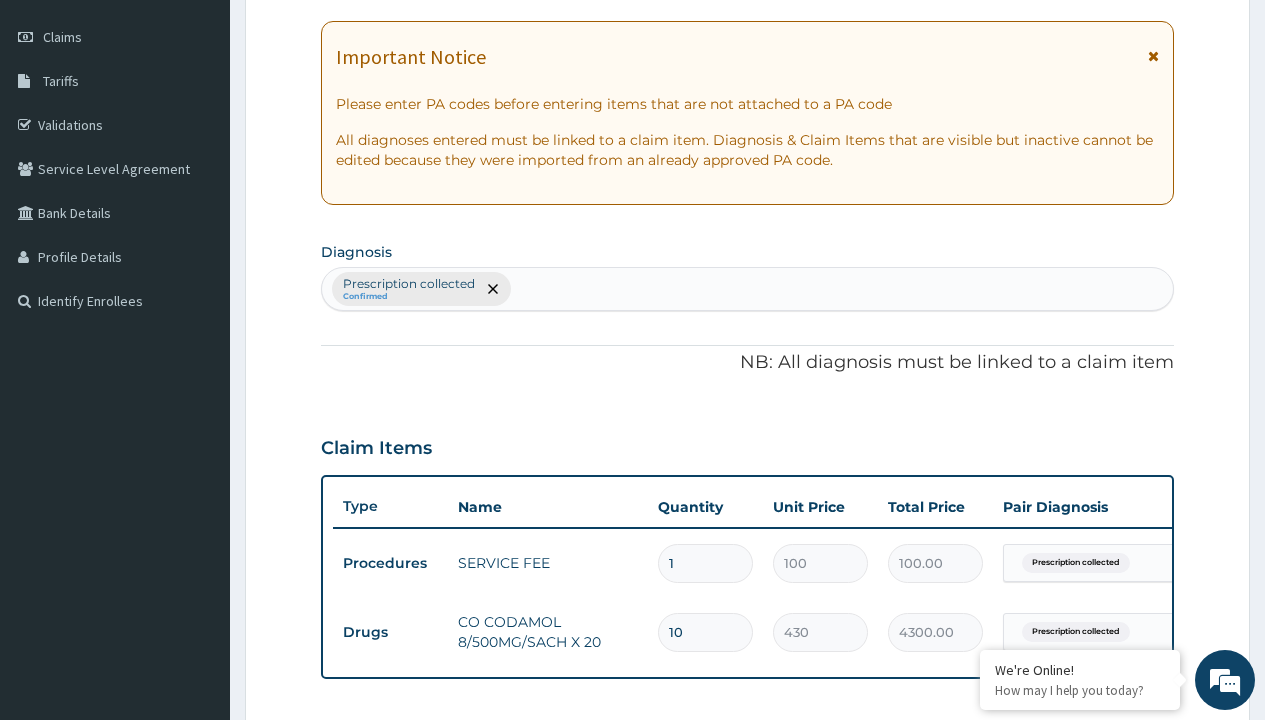 type on "10" 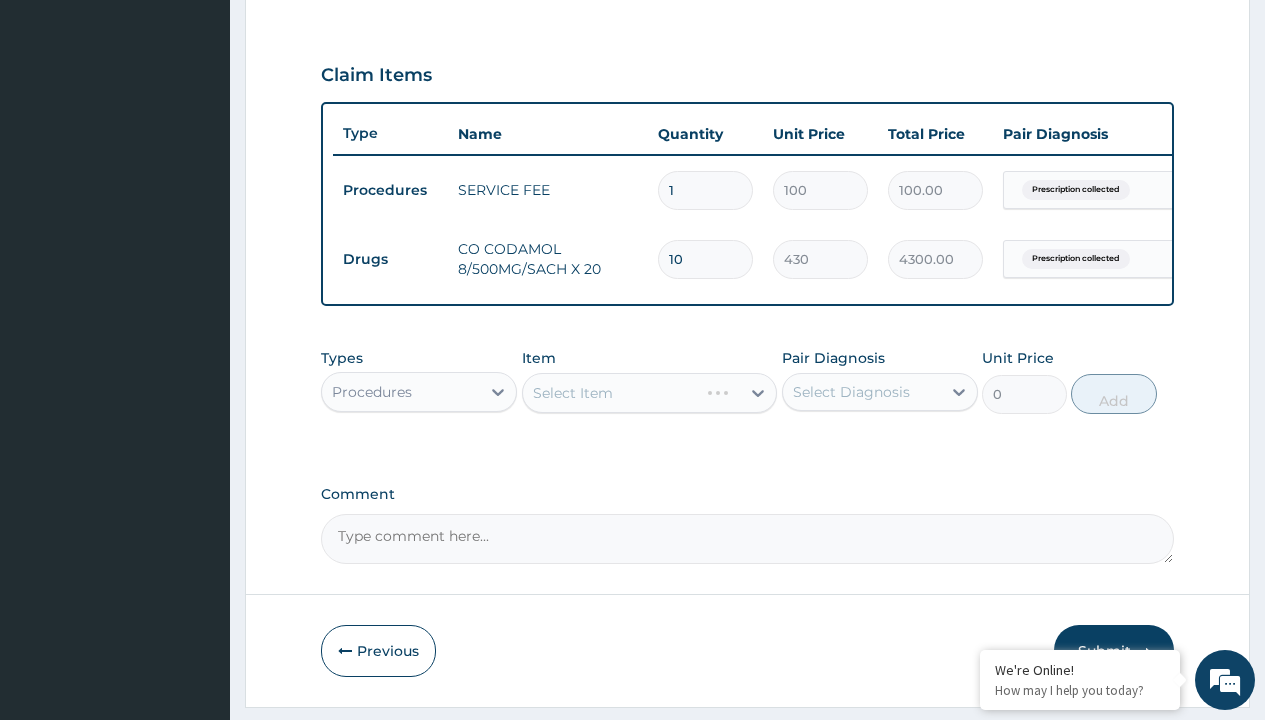 click on "Select Item" at bounding box center (573, 393) 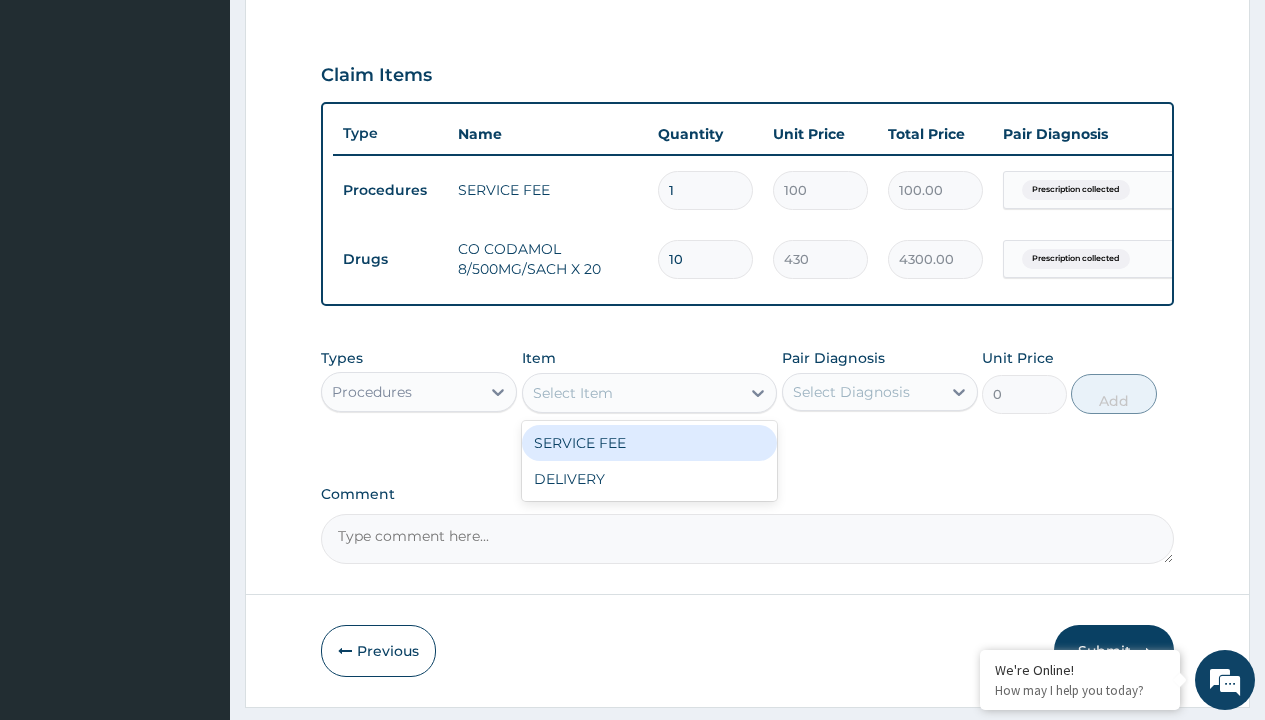 scroll, scrollTop: 0, scrollLeft: 0, axis: both 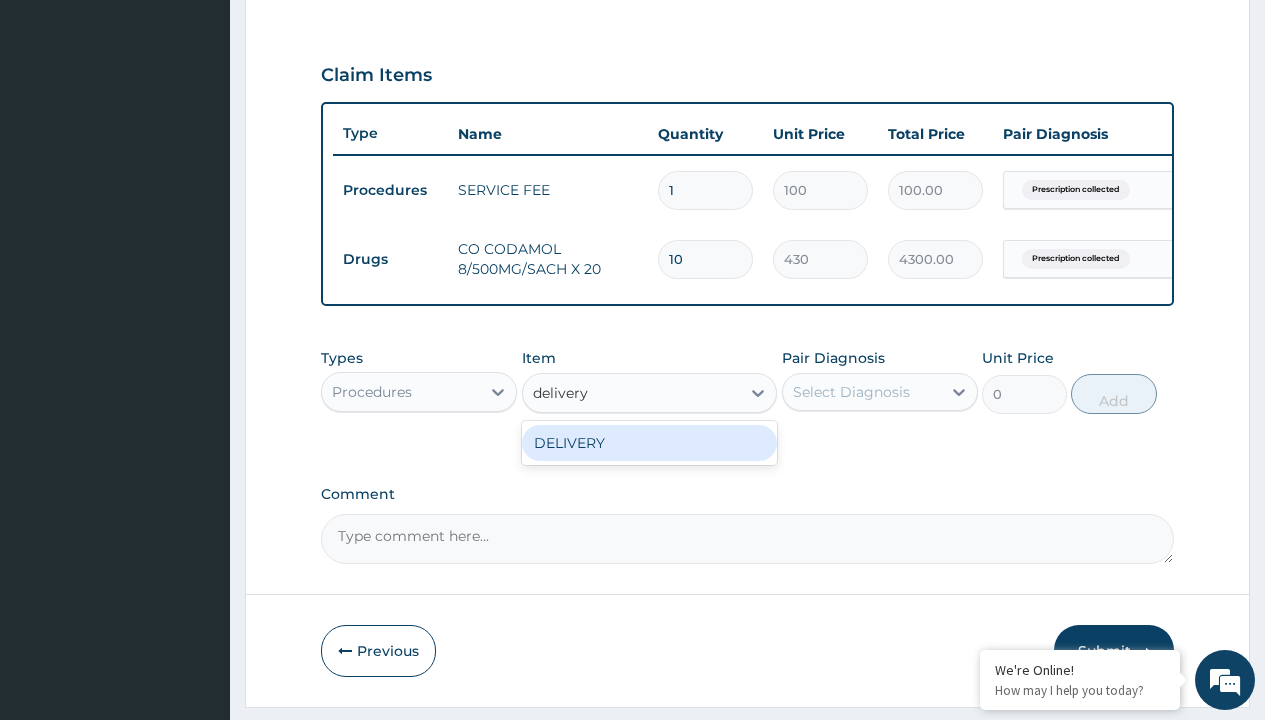 click on "DELIVERY" at bounding box center [650, 443] 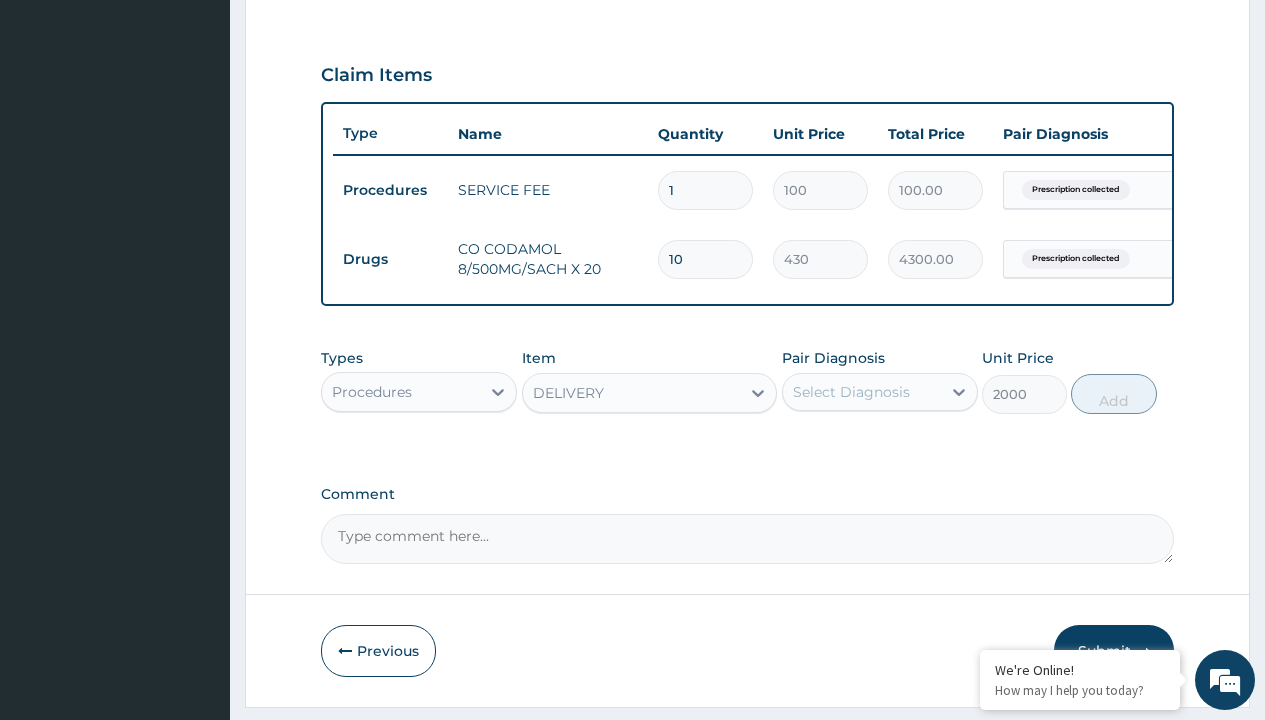 scroll, scrollTop: 0, scrollLeft: 0, axis: both 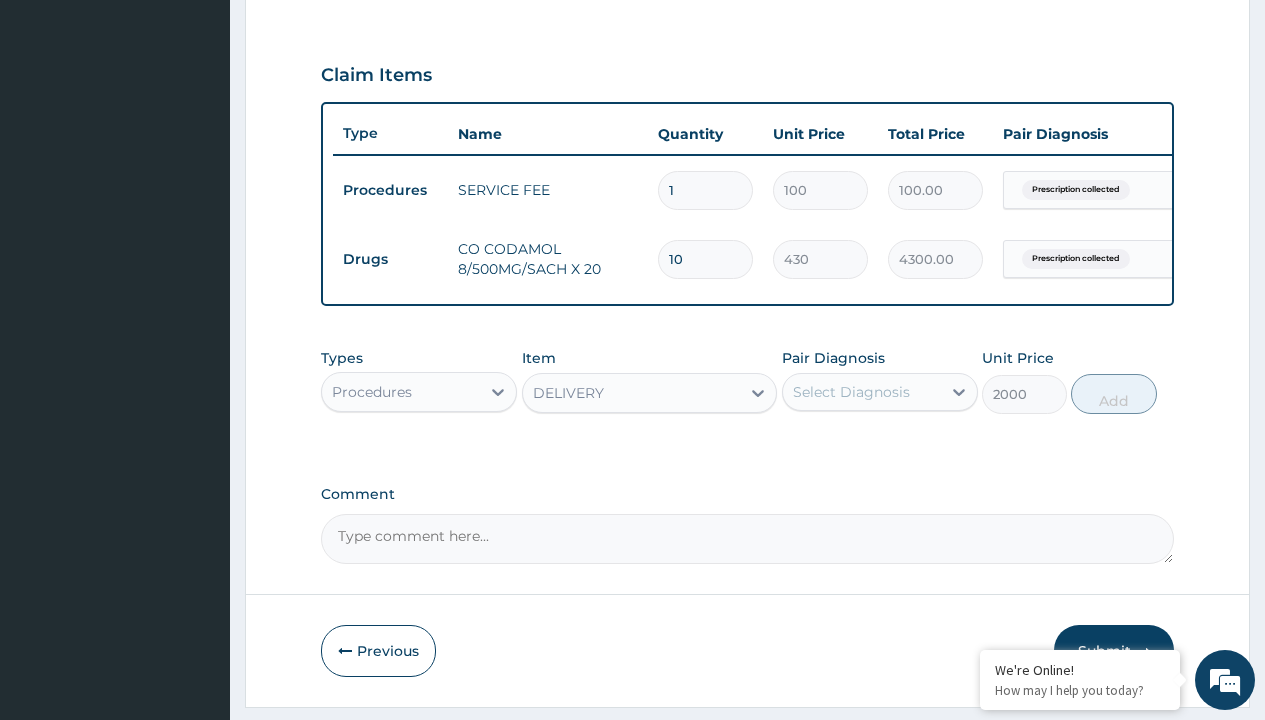 click on "Prescription collected" at bounding box center (409, -89) 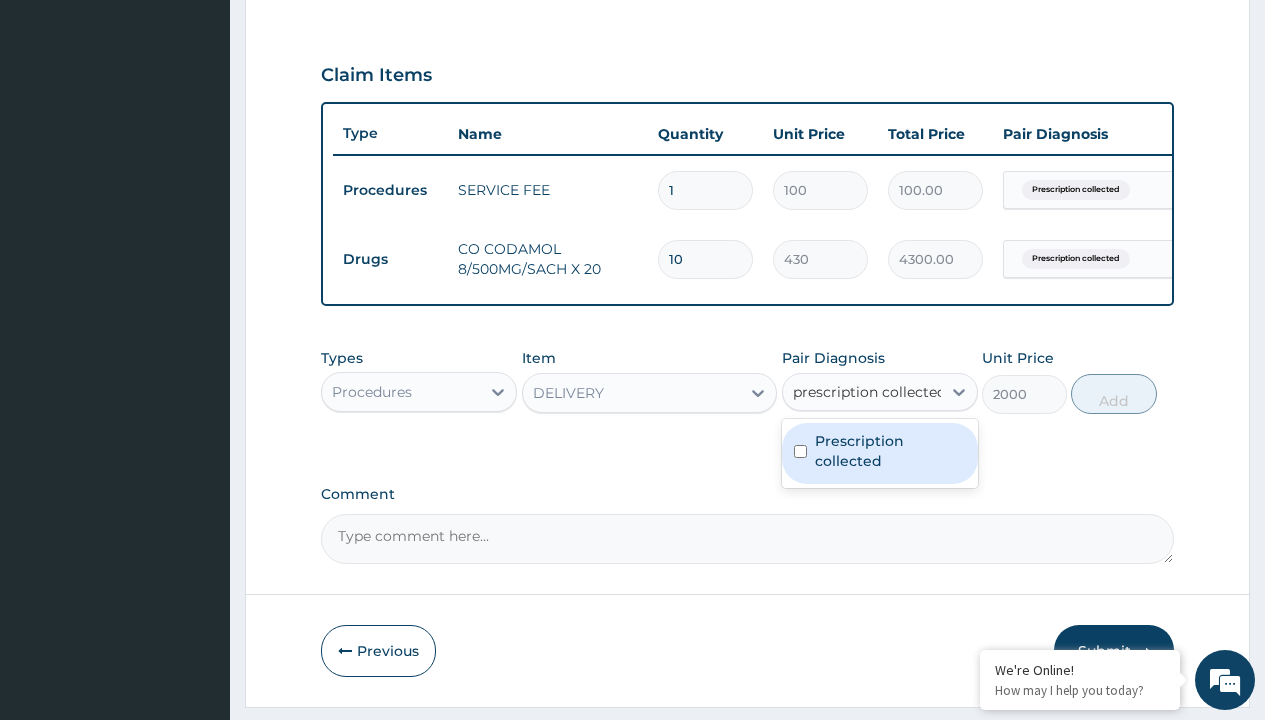 click on "Prescription collected" at bounding box center [890, 451] 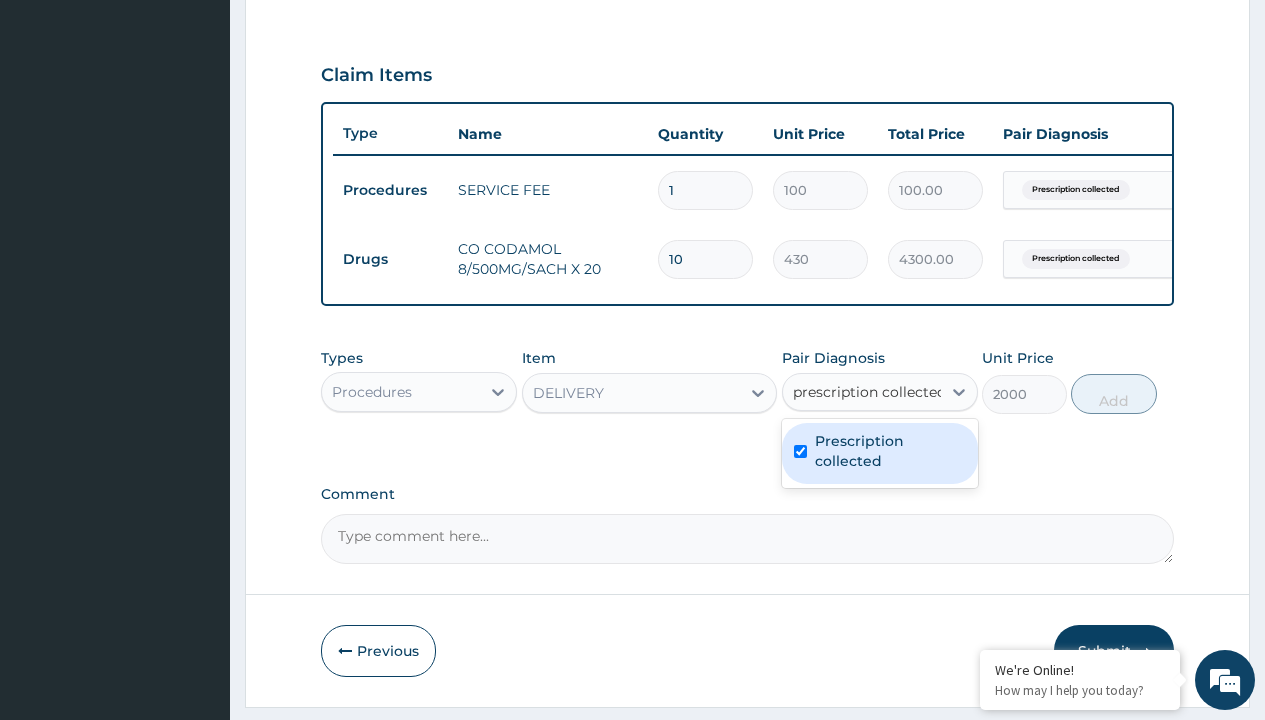 type 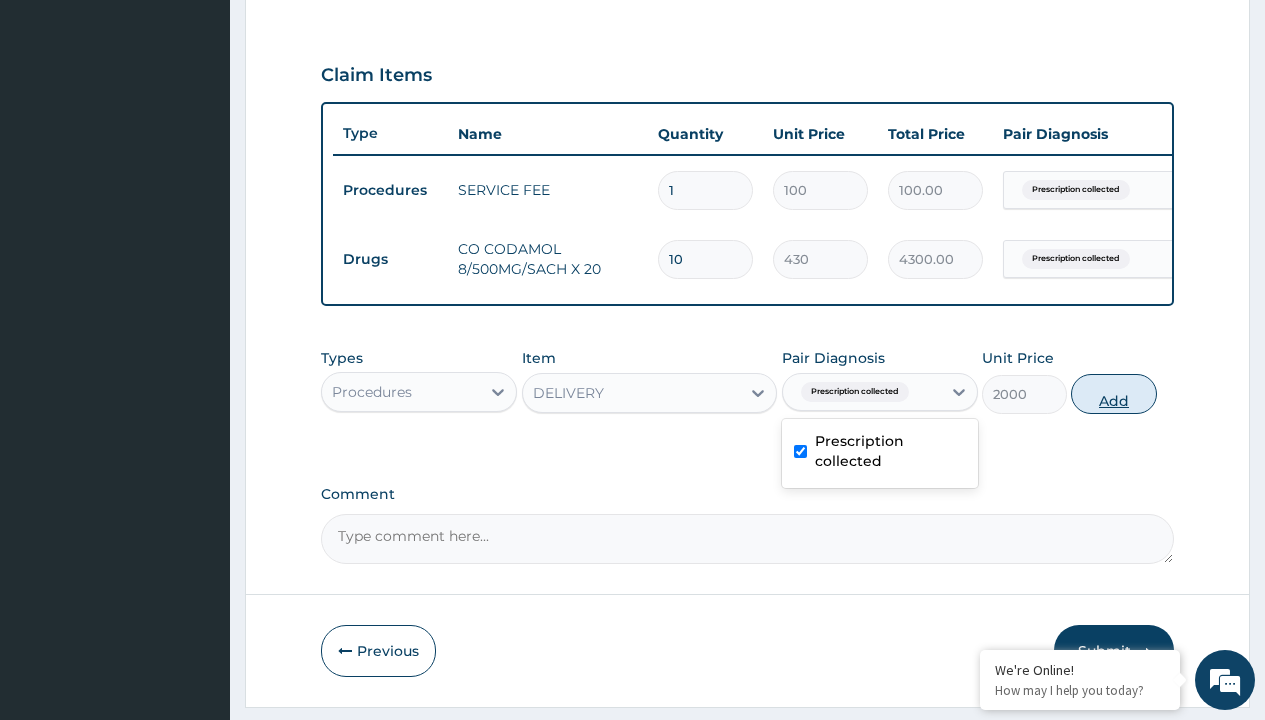 click on "Add" at bounding box center (1113, 394) 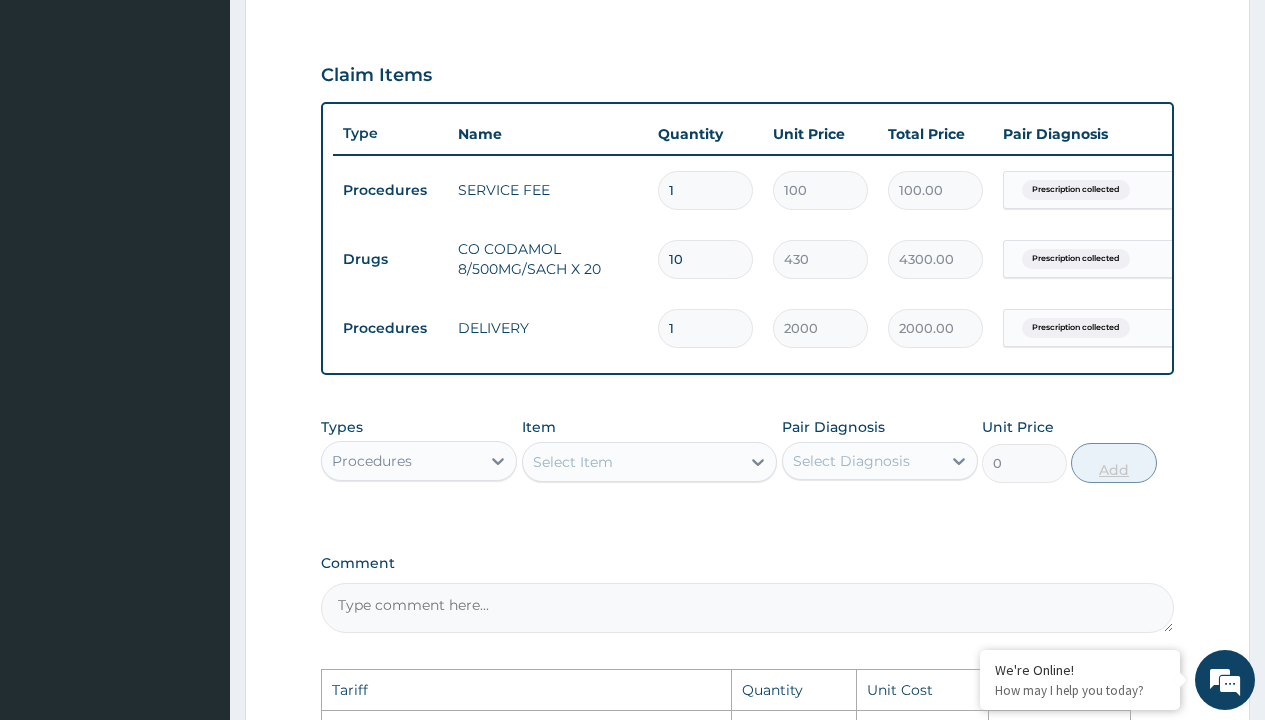 scroll, scrollTop: 1078, scrollLeft: 0, axis: vertical 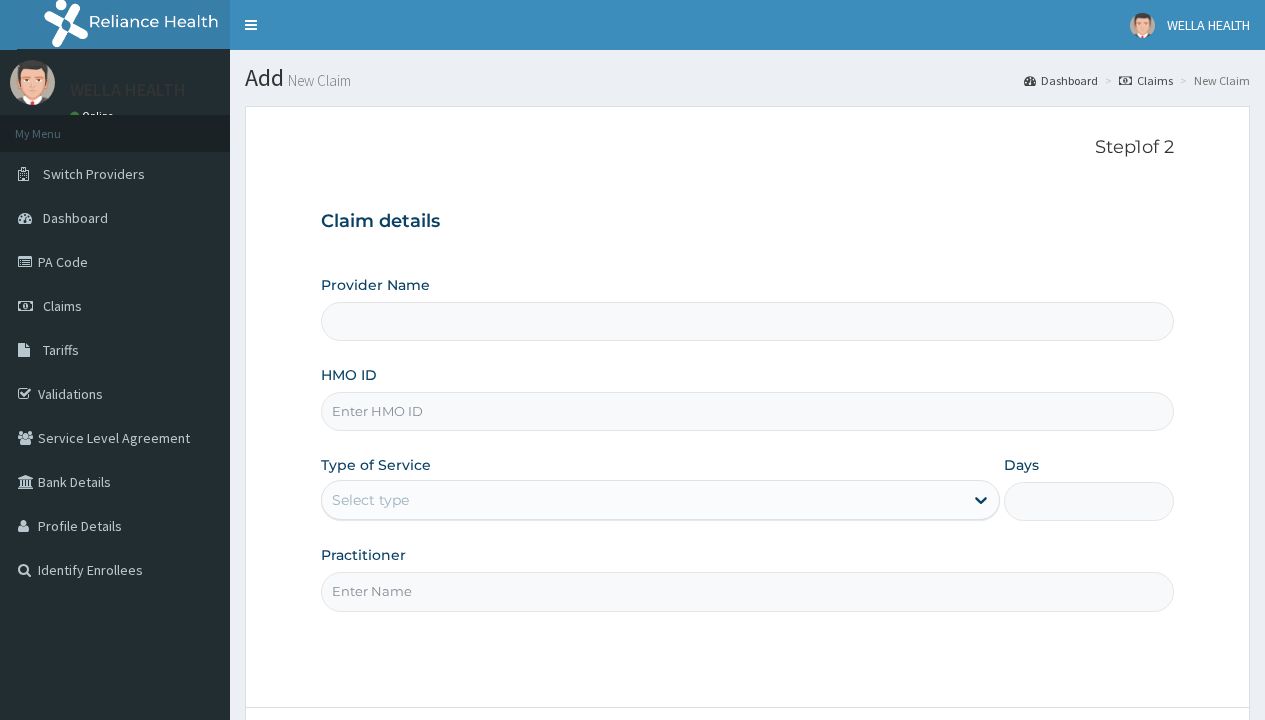 type on "Pharmacy Pick Up ( WellaHealth)" 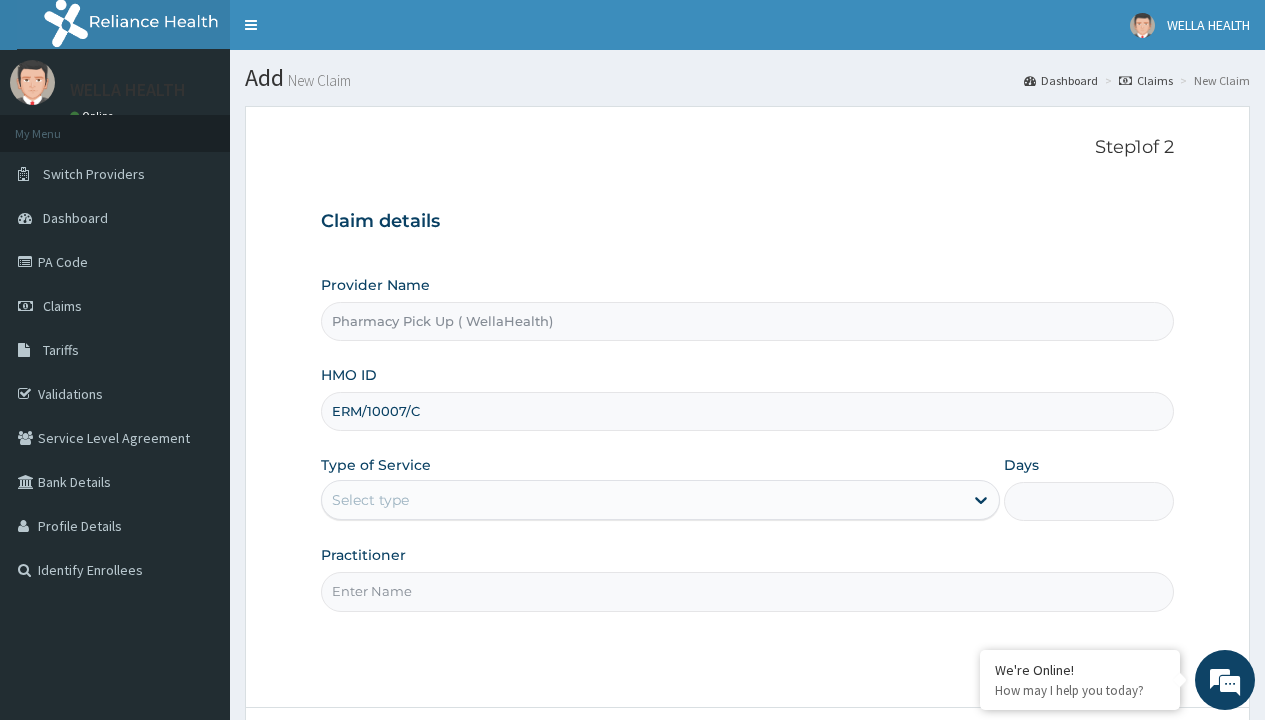 type on "ERM/10007/C" 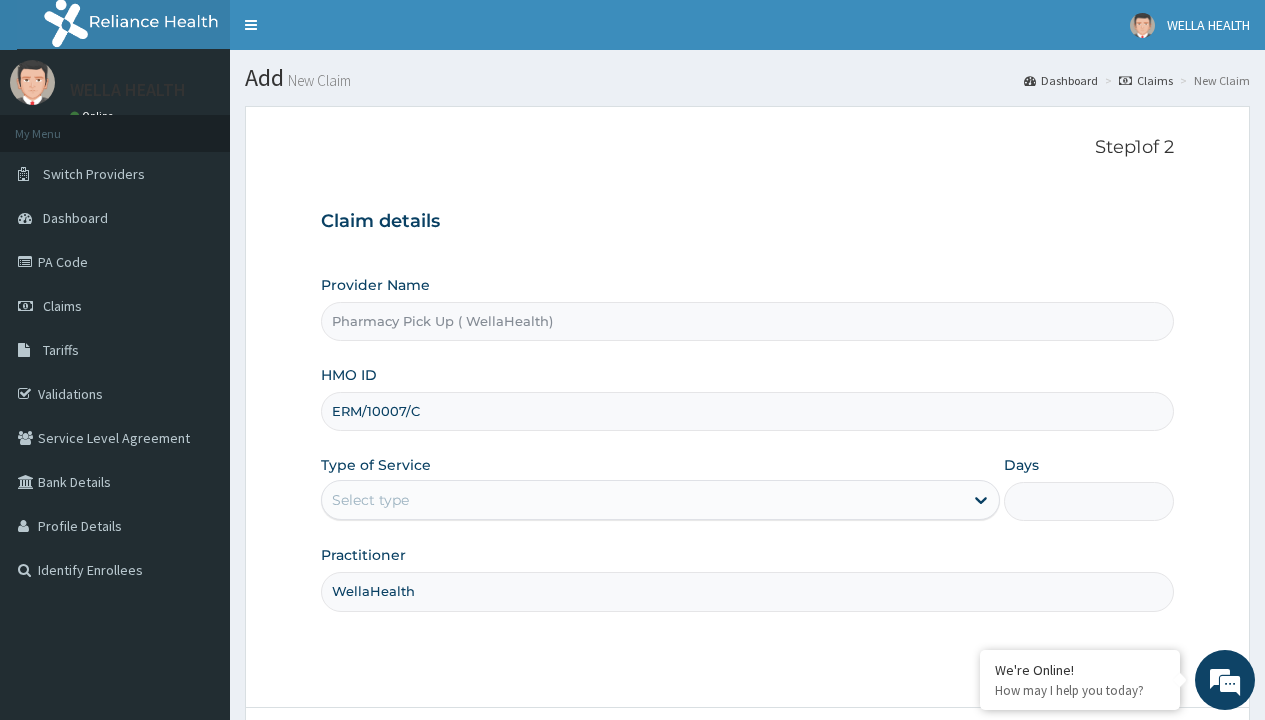type on "WellaHealth" 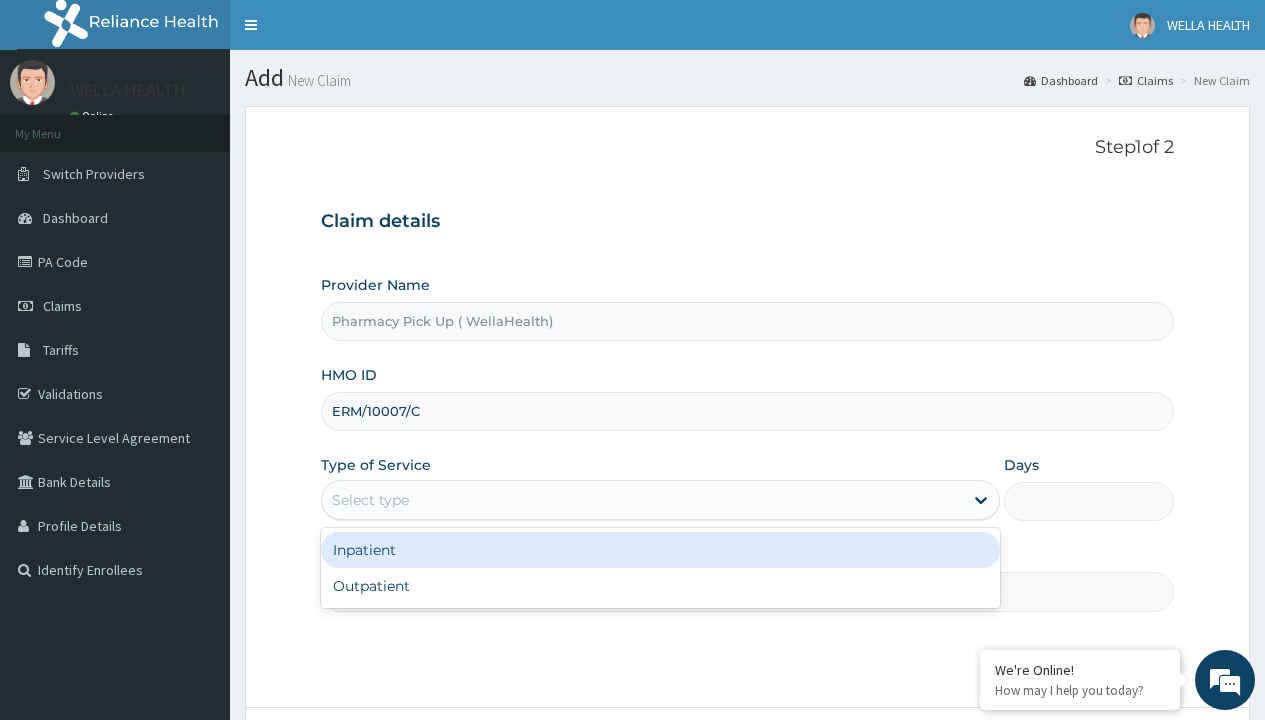 click on "Outpatient" at bounding box center (660, 586) 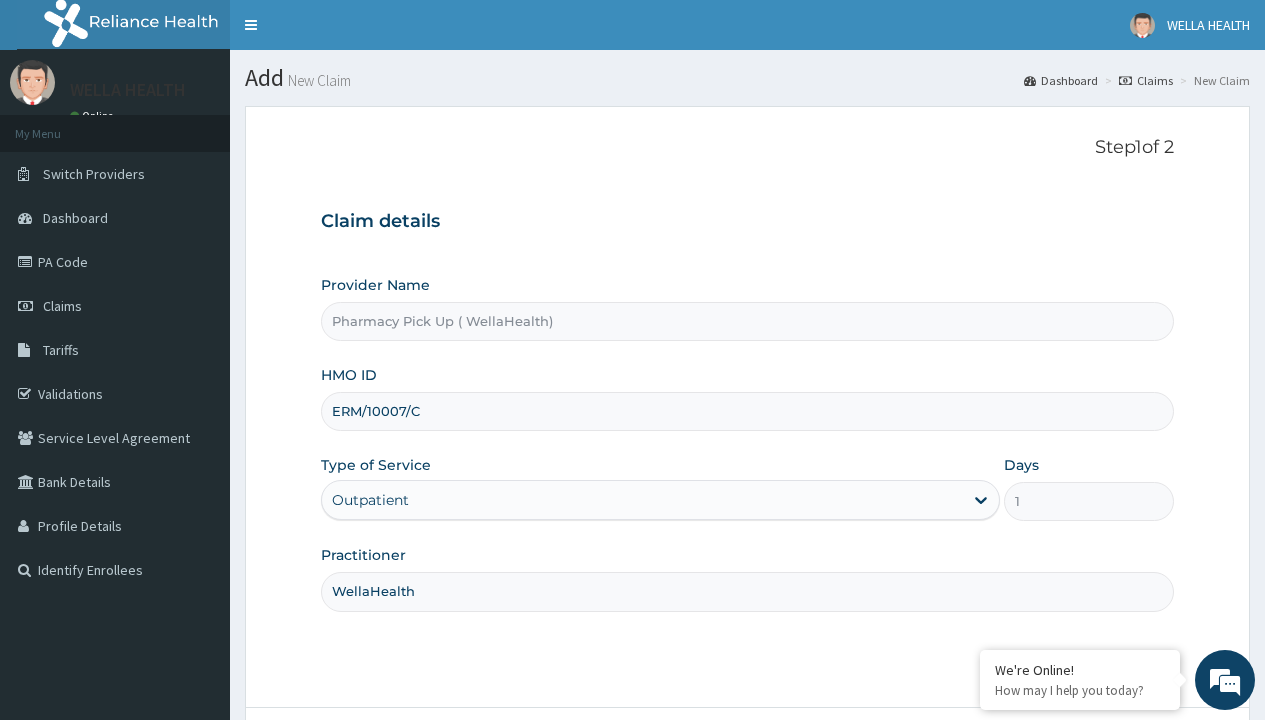 click on "Next" at bounding box center (1123, 764) 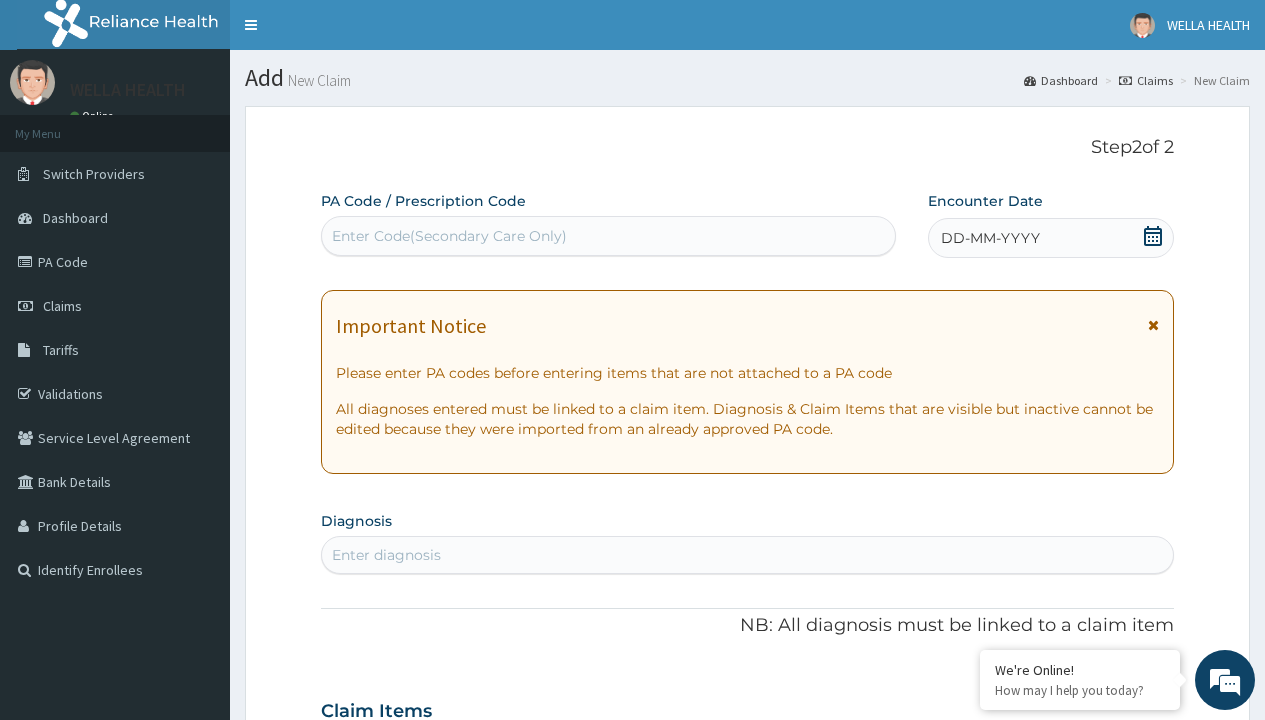 scroll, scrollTop: 167, scrollLeft: 0, axis: vertical 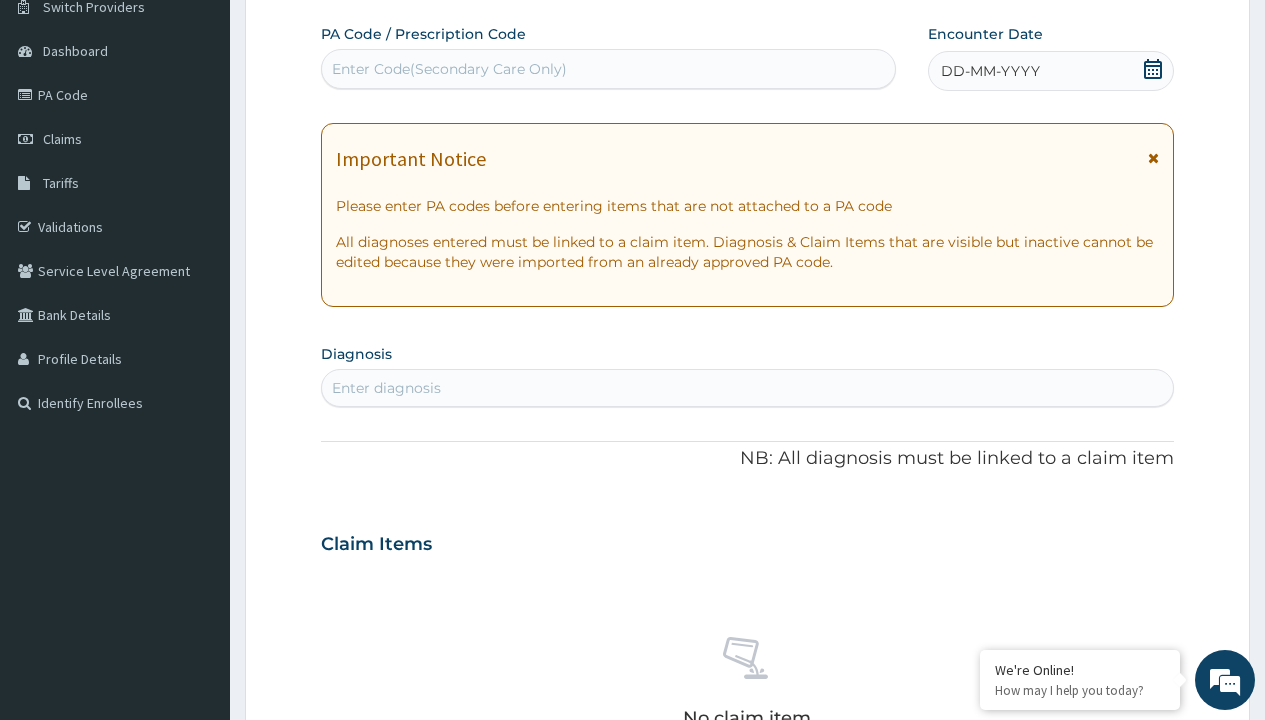 click on "DD-MM-YYYY" at bounding box center (990, 71) 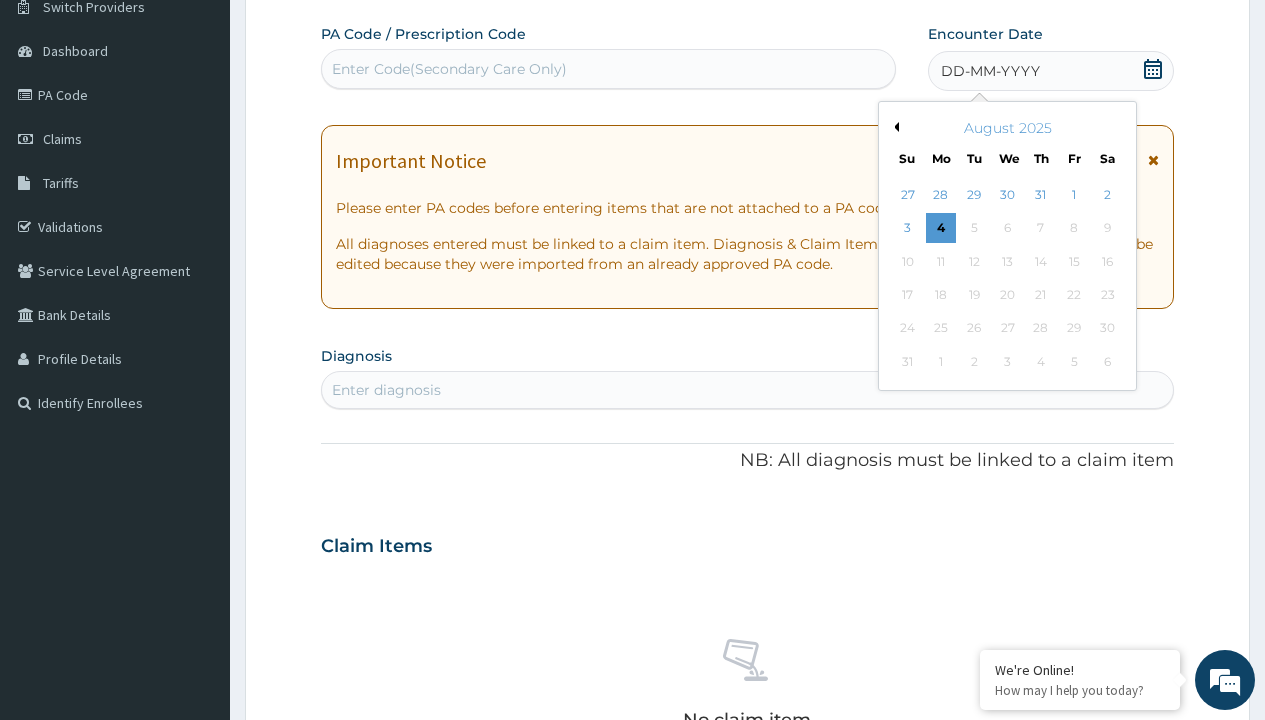 click on "Previous Month" at bounding box center (894, 127) 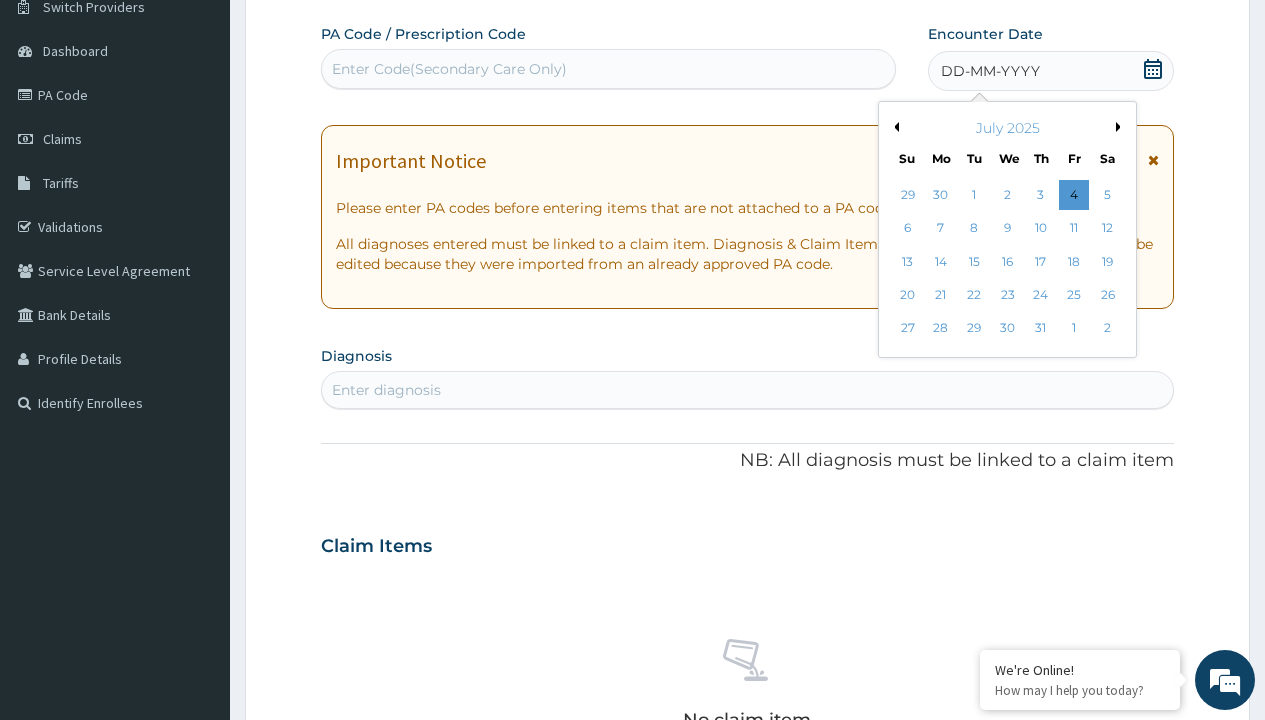 scroll, scrollTop: 0, scrollLeft: 0, axis: both 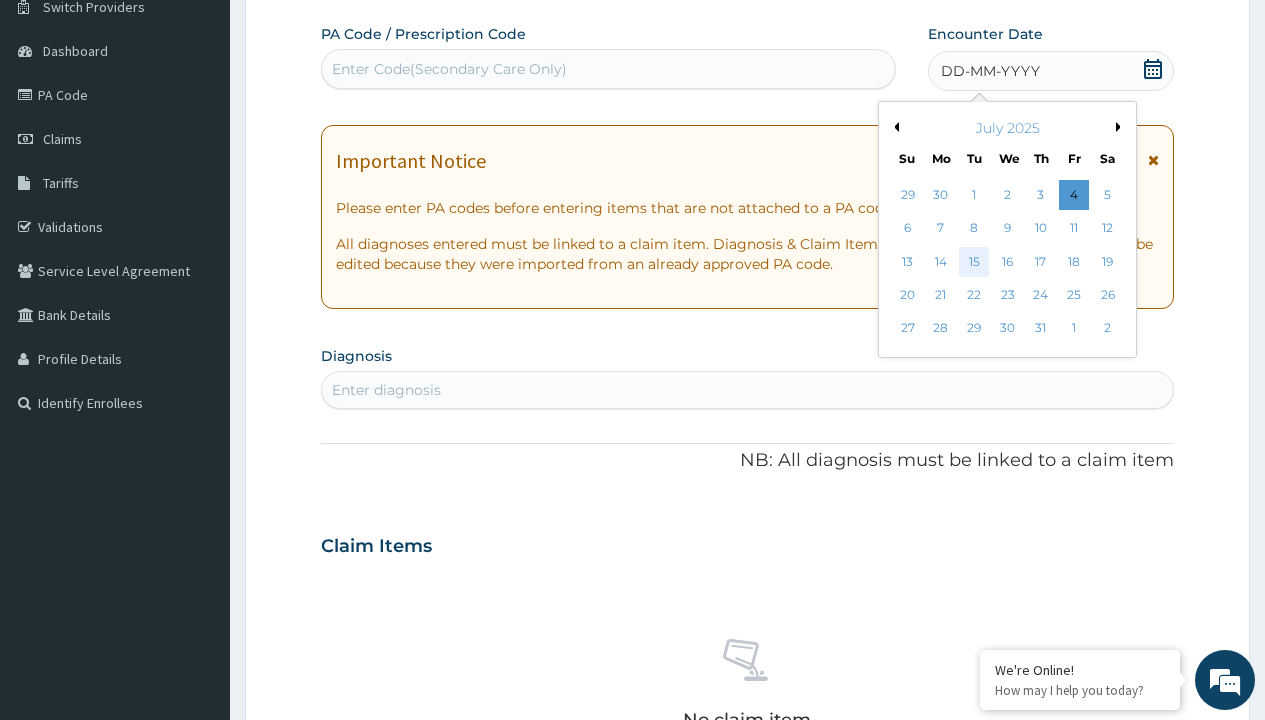 click on "15" at bounding box center [974, 262] 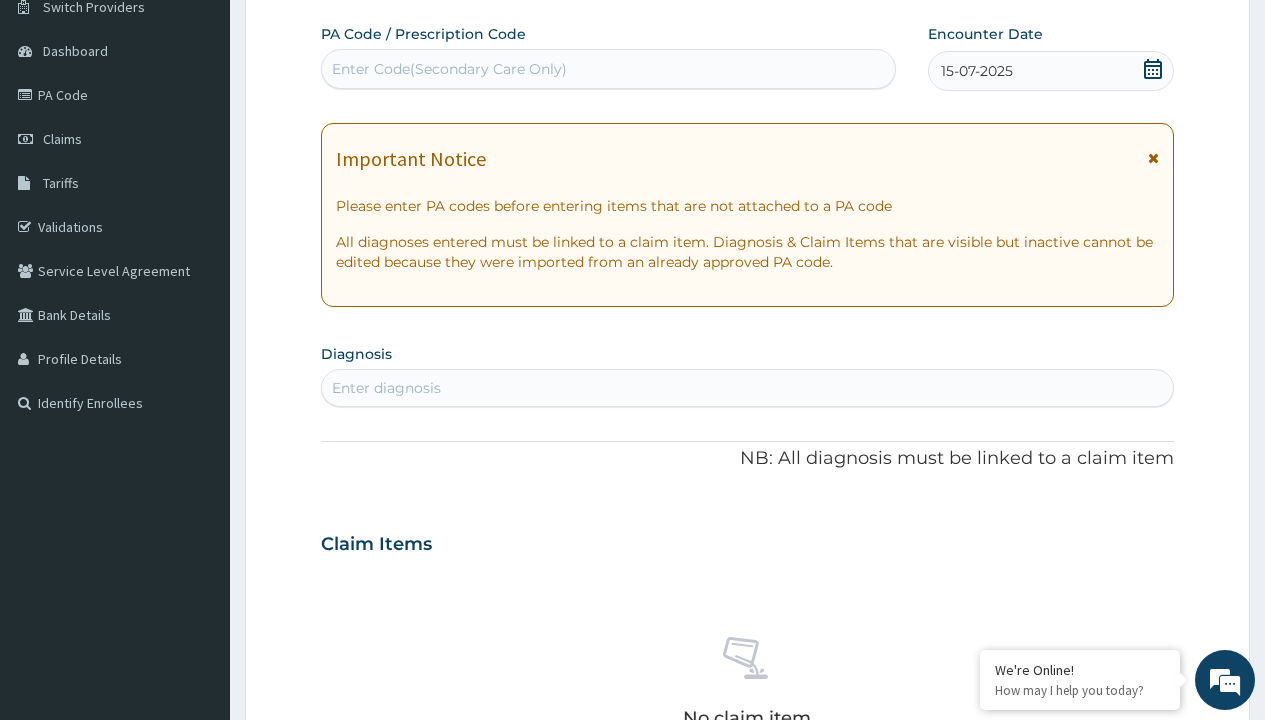 click on "Enter diagnosis" at bounding box center [386, 388] 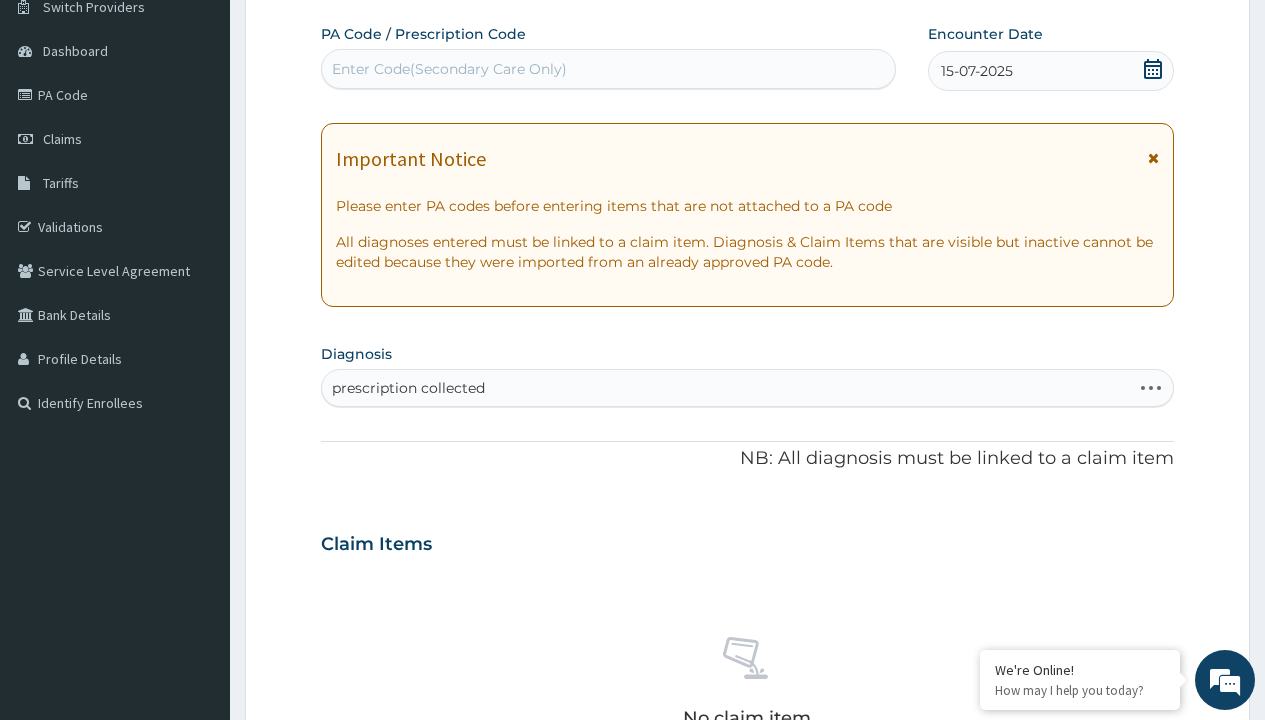 scroll, scrollTop: 0, scrollLeft: 0, axis: both 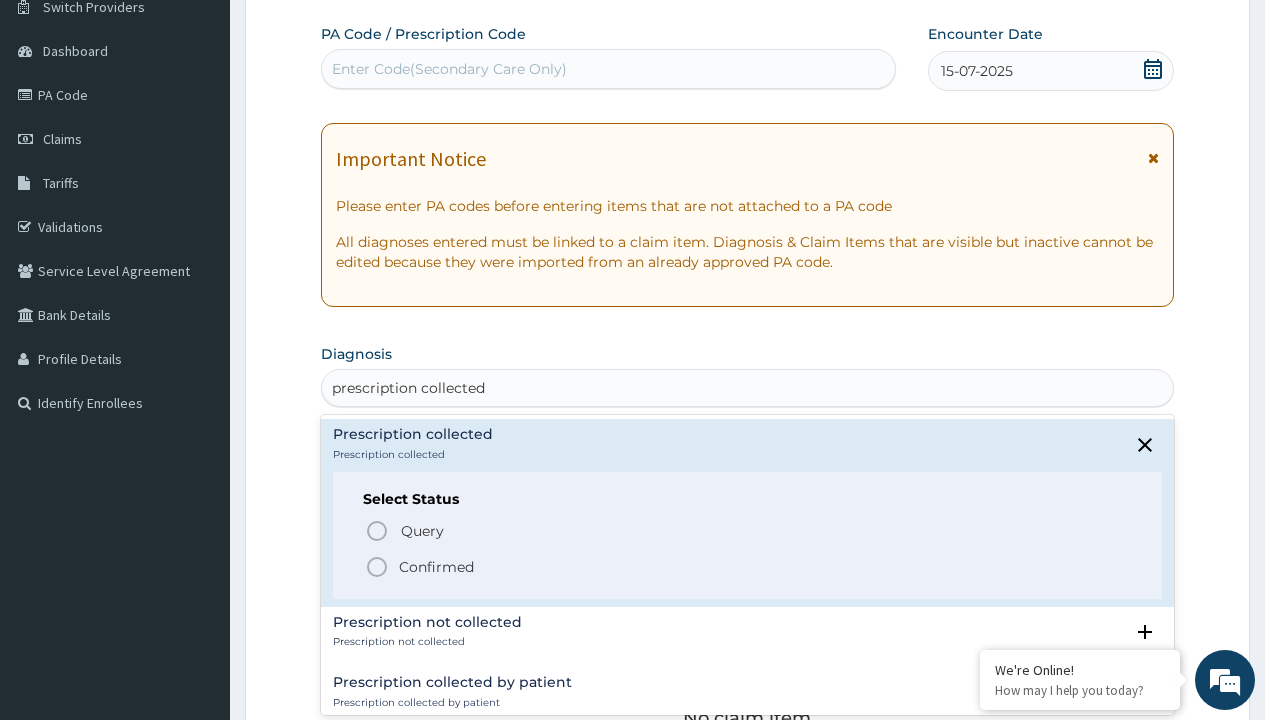 click on "Confirmed" at bounding box center (436, 567) 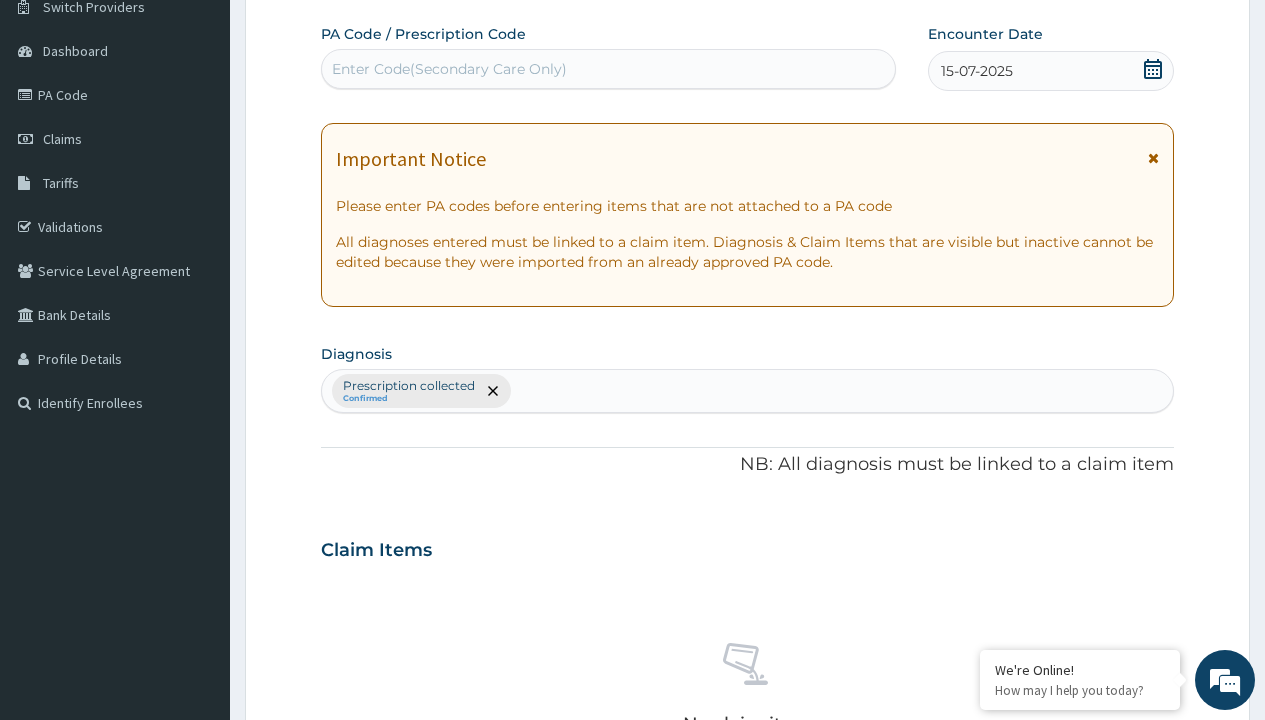 click on "Select Type" at bounding box center [372, 893] 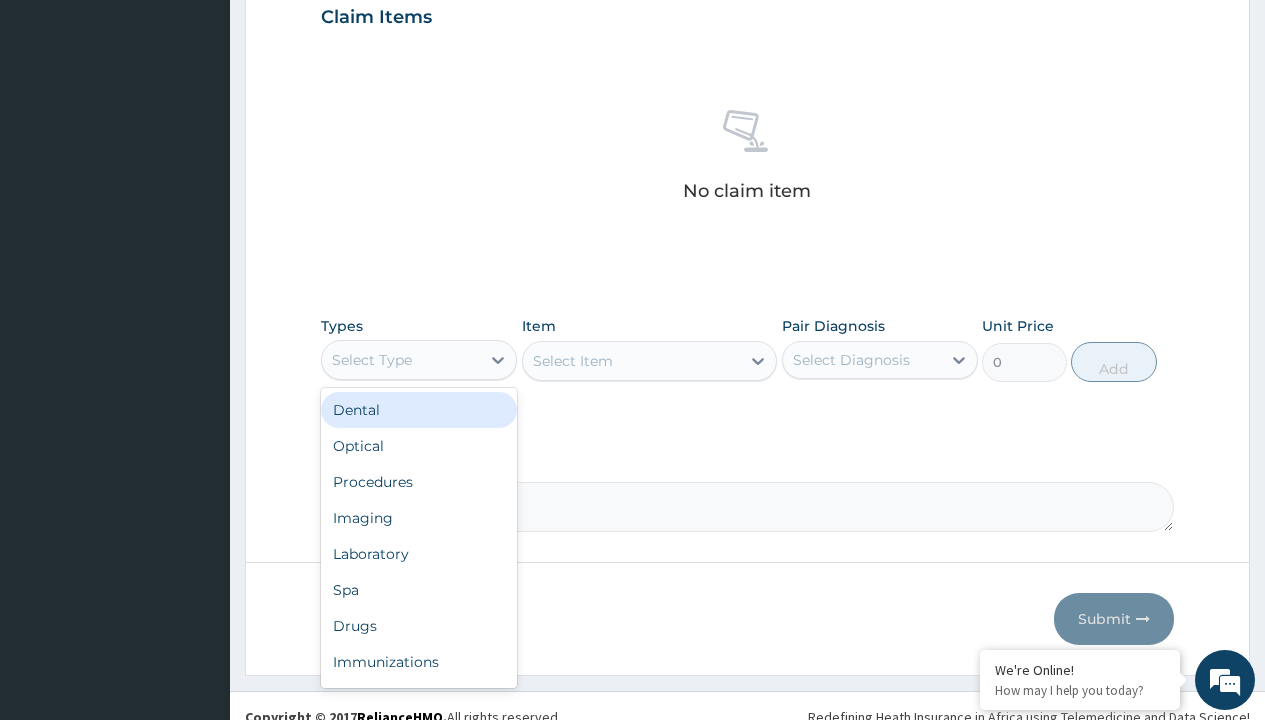 type on "procedures" 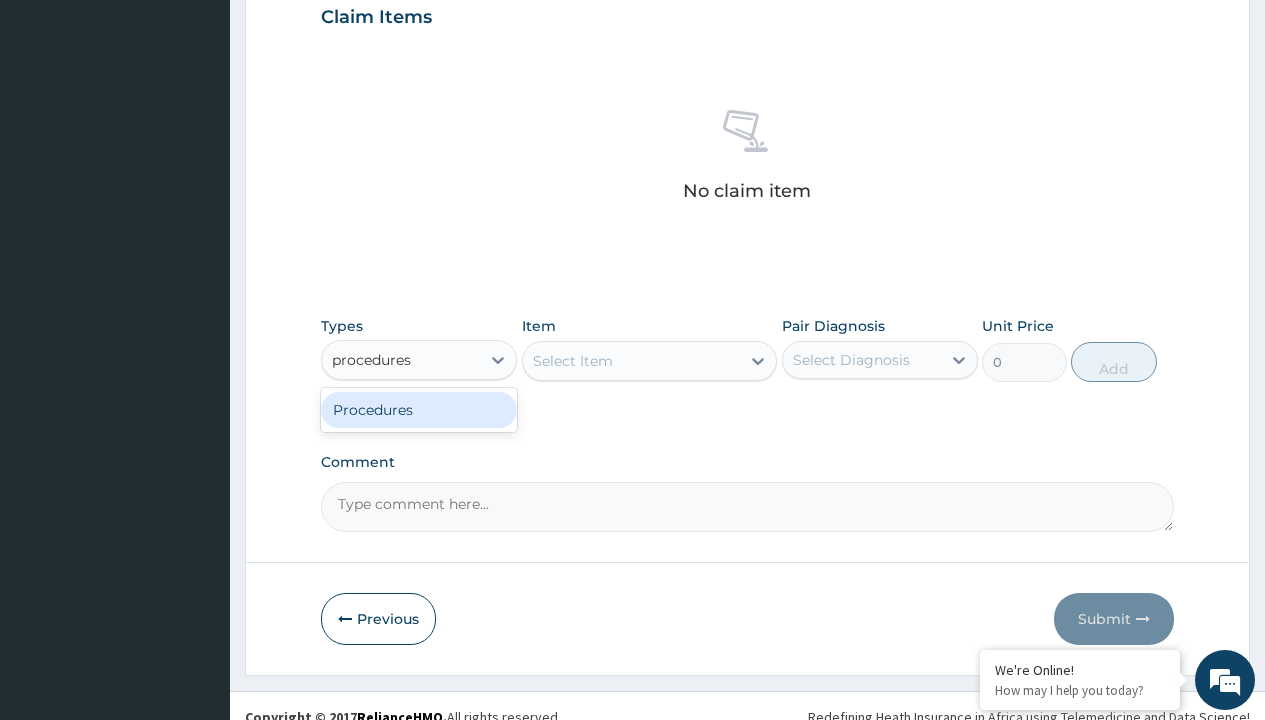scroll, scrollTop: 0, scrollLeft: 0, axis: both 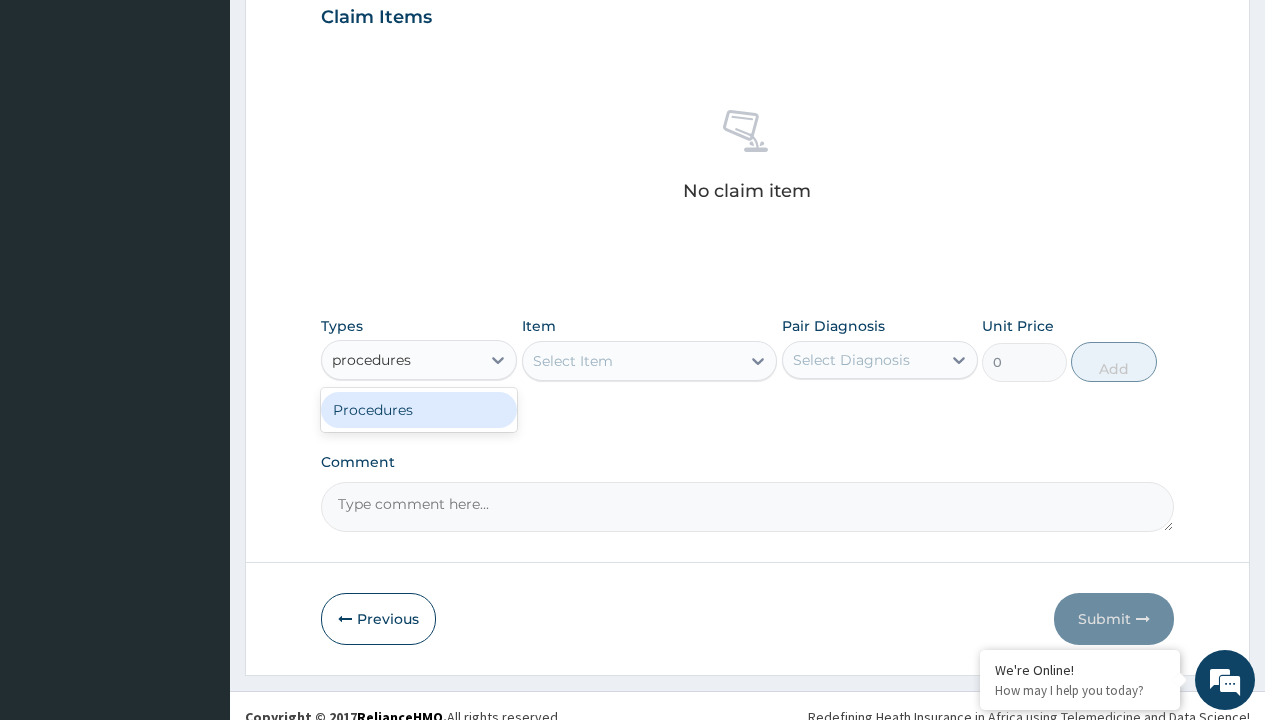 click on "Procedures" at bounding box center (419, 410) 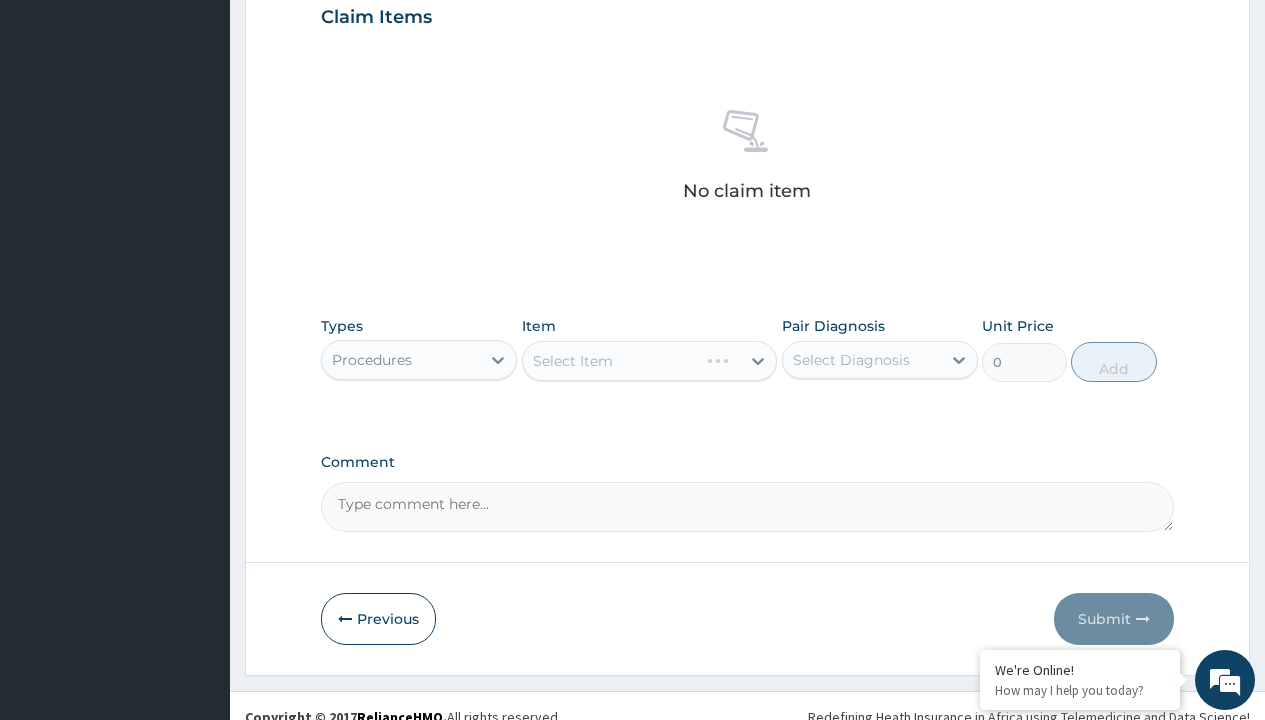 click on "Select Item" at bounding box center (650, 361) 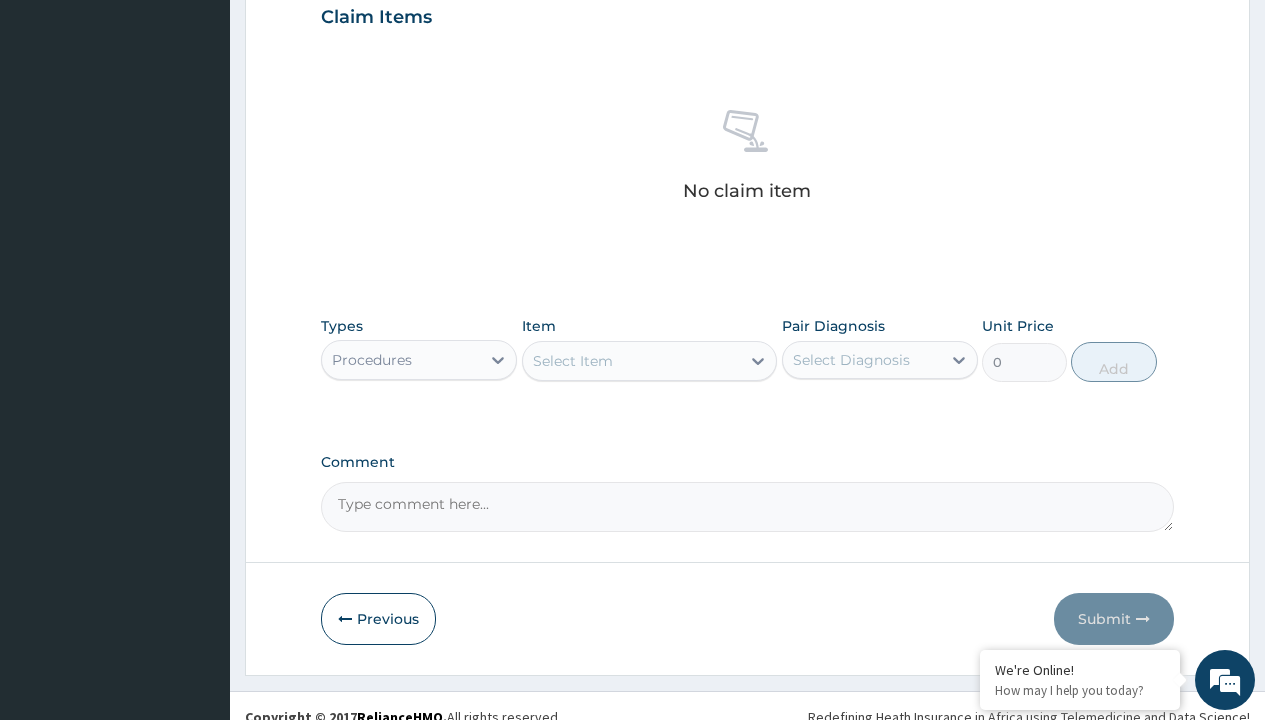 type on "service fee" 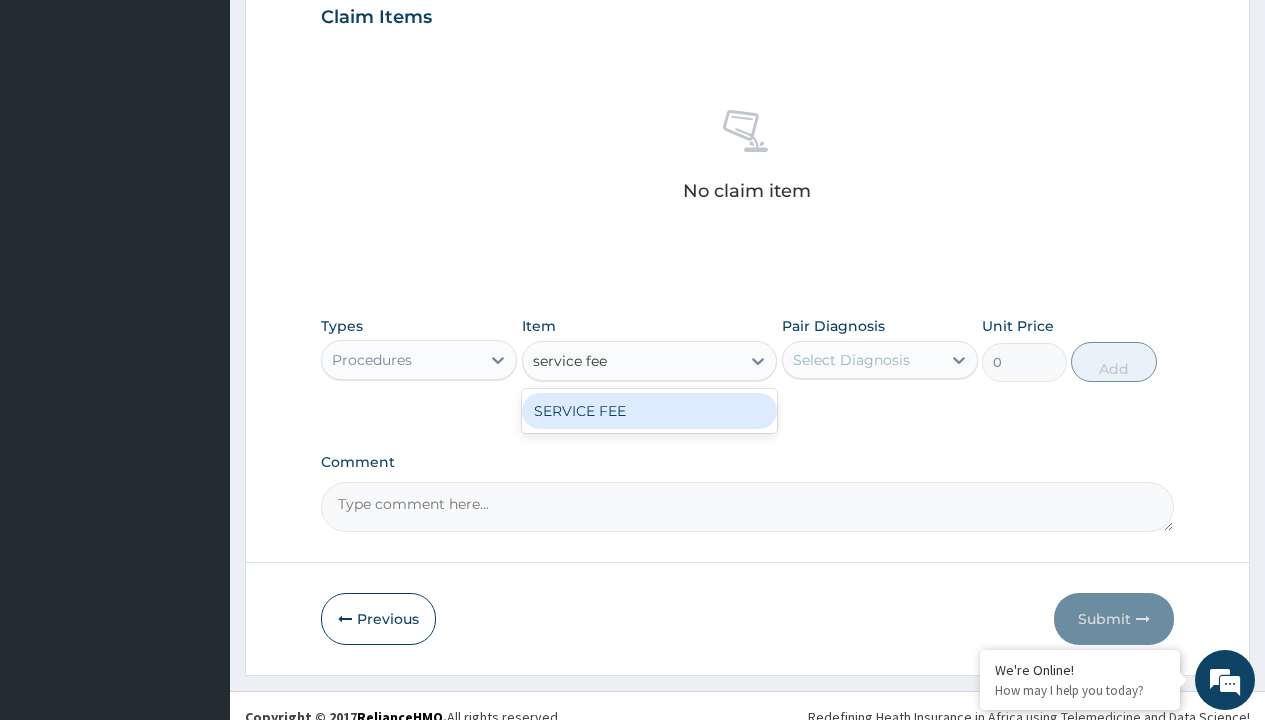 scroll, scrollTop: 0, scrollLeft: 0, axis: both 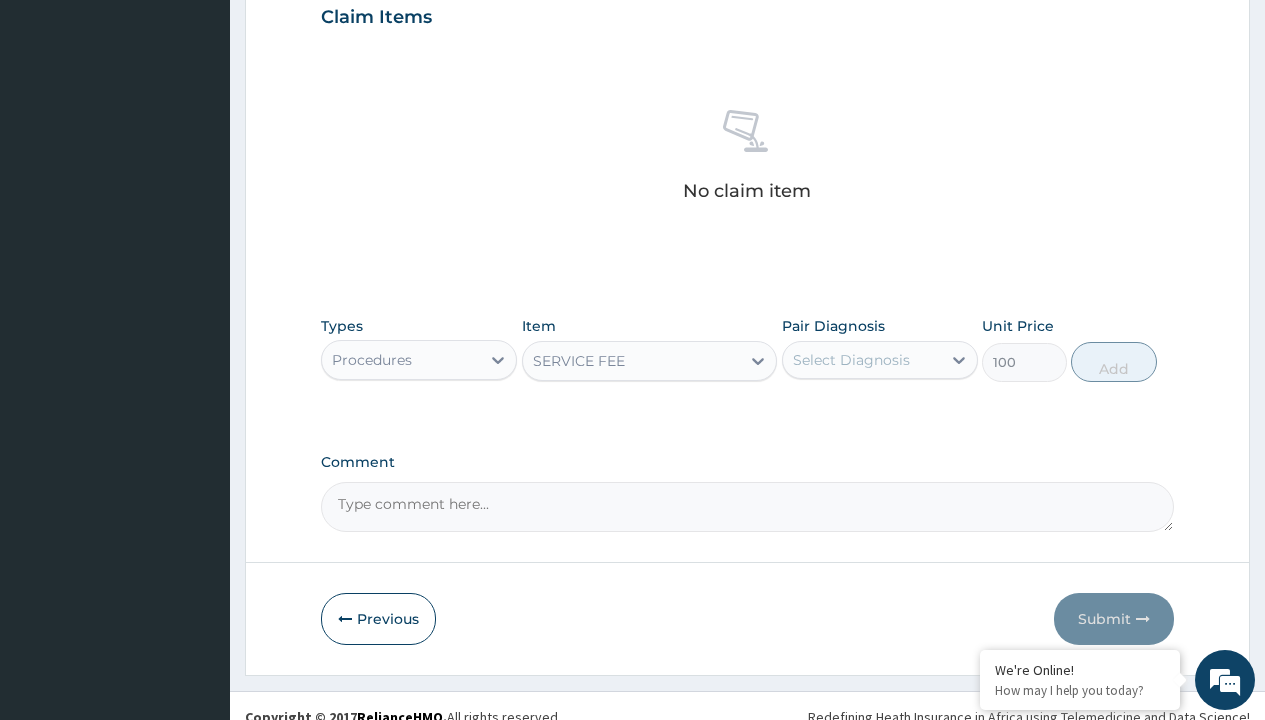 click on "Prescription collected" at bounding box center (409, -147) 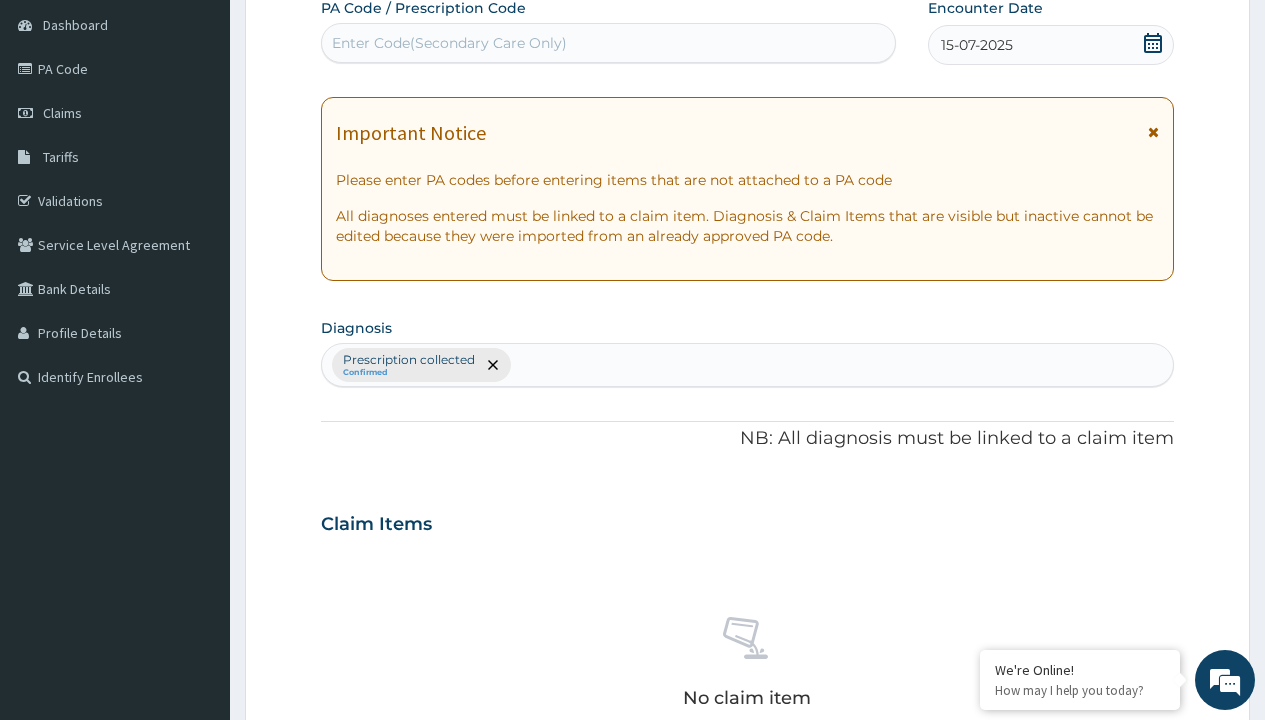 type on "prescription collected" 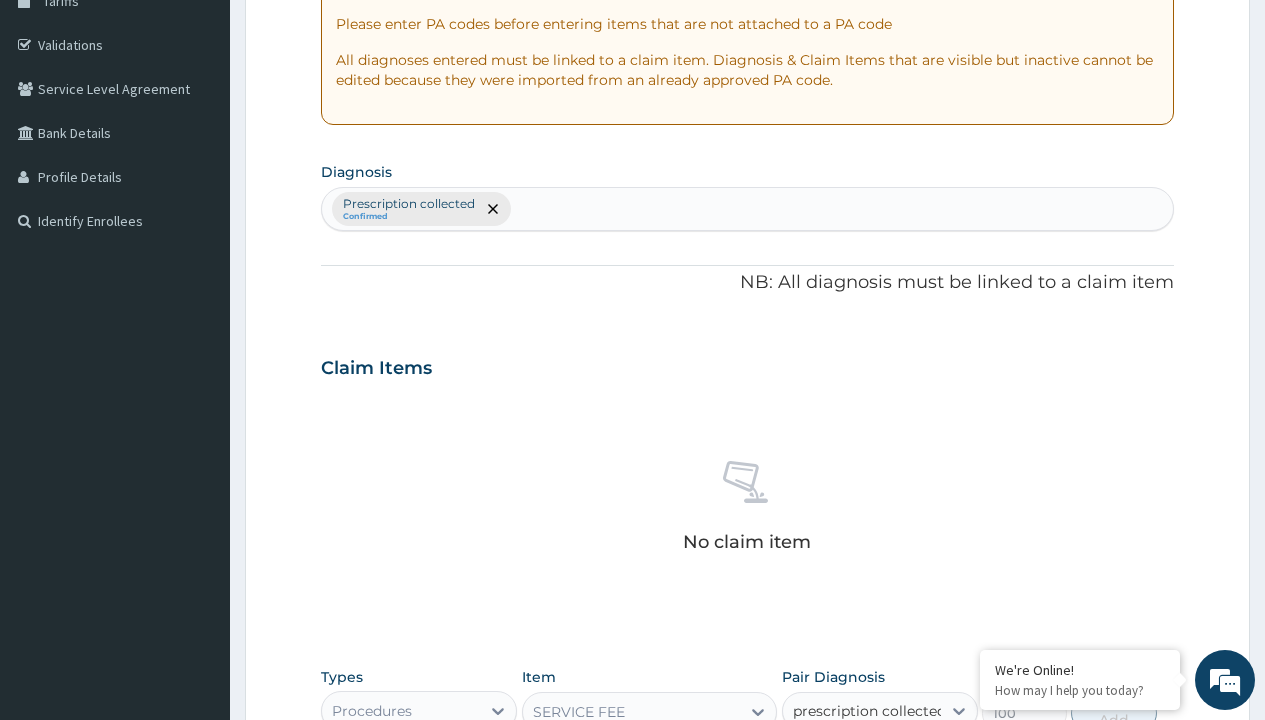 click on "Prescription collected" at bounding box center [890, 770] 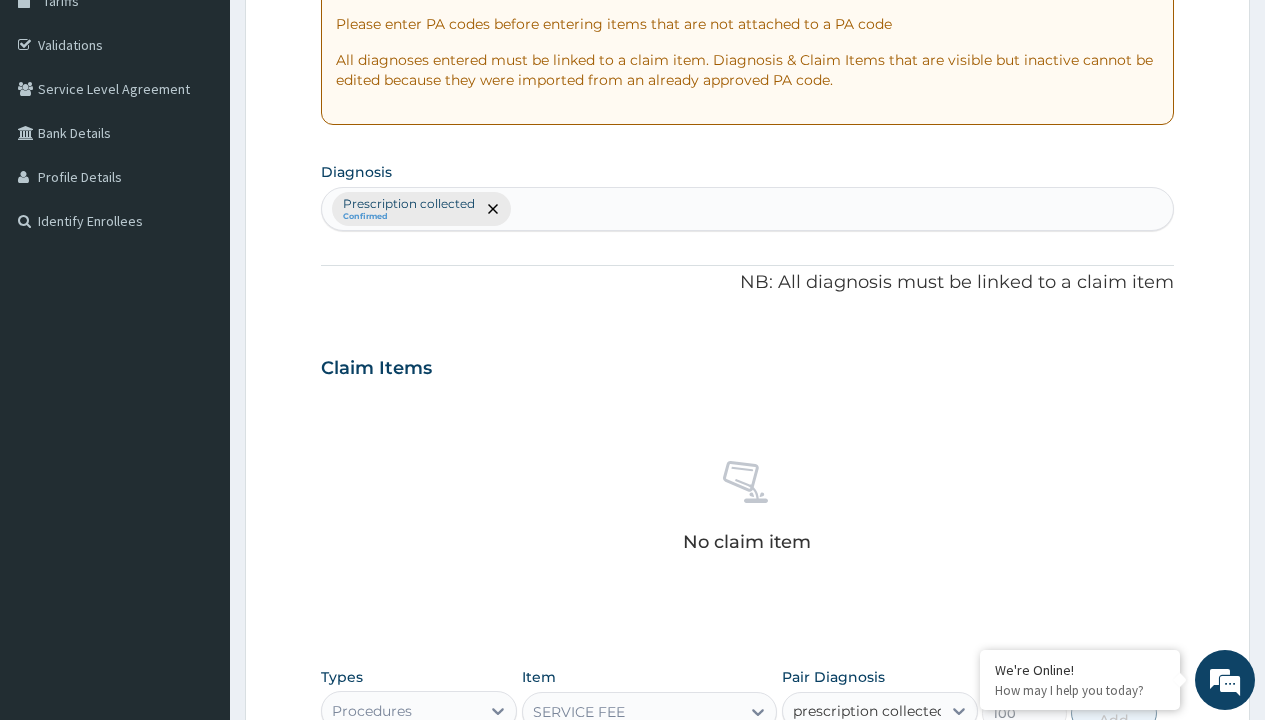 type 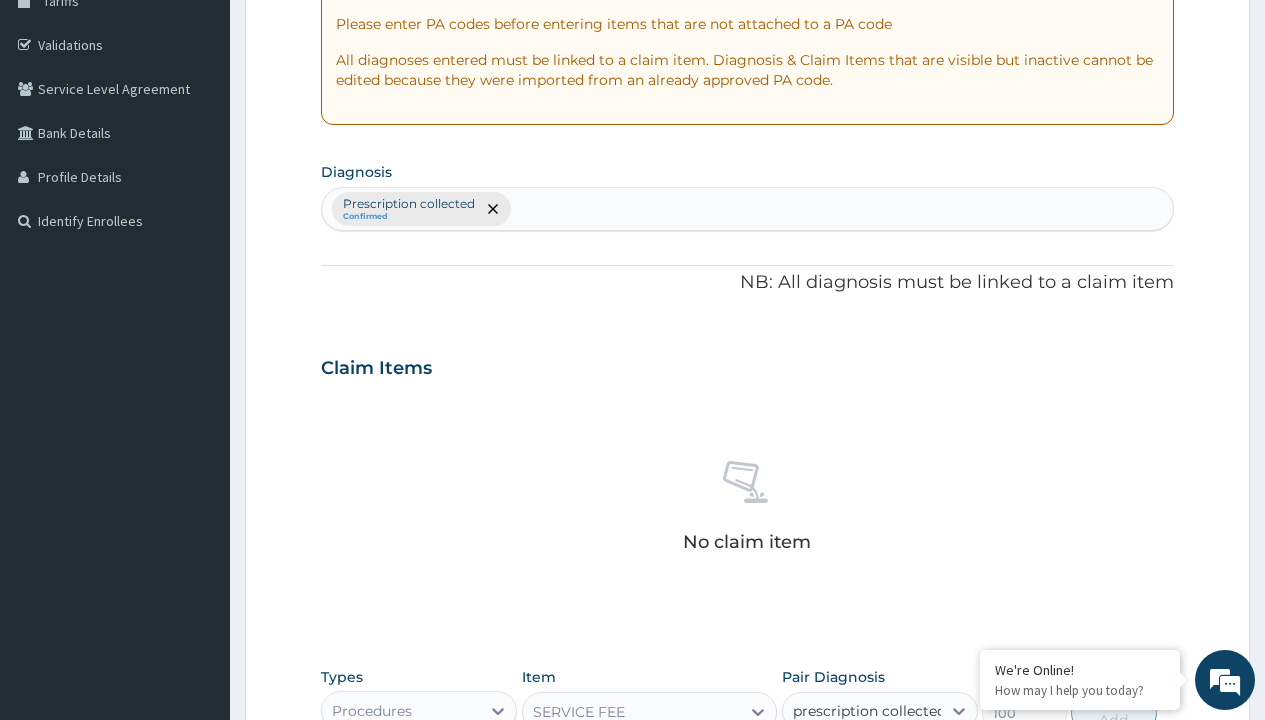 checkbox on "true" 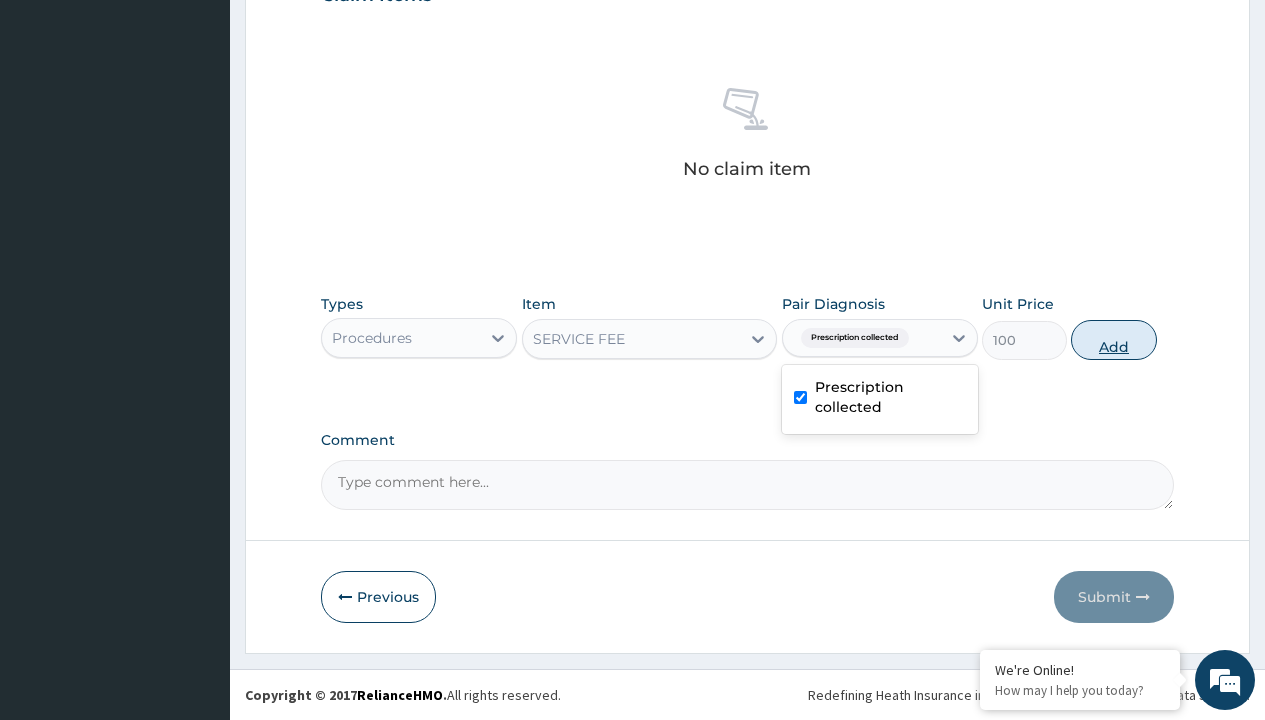 click on "Add" at bounding box center (1113, 340) 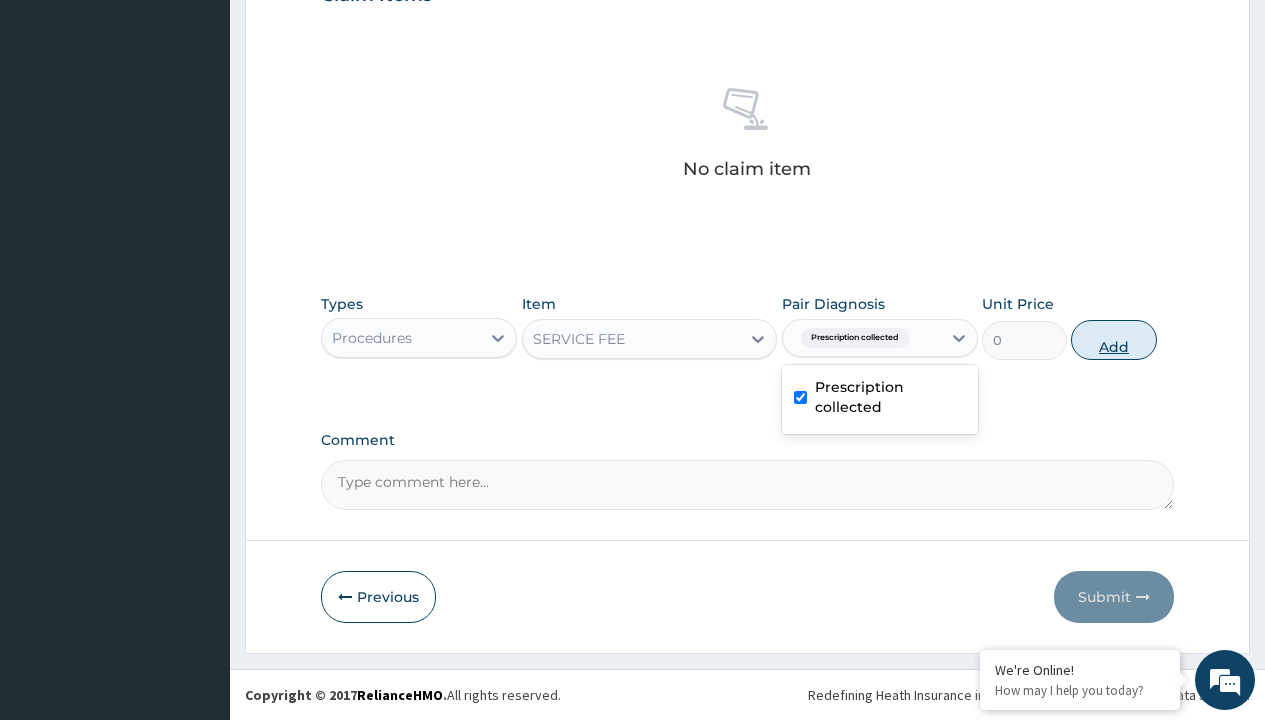 scroll, scrollTop: 642, scrollLeft: 0, axis: vertical 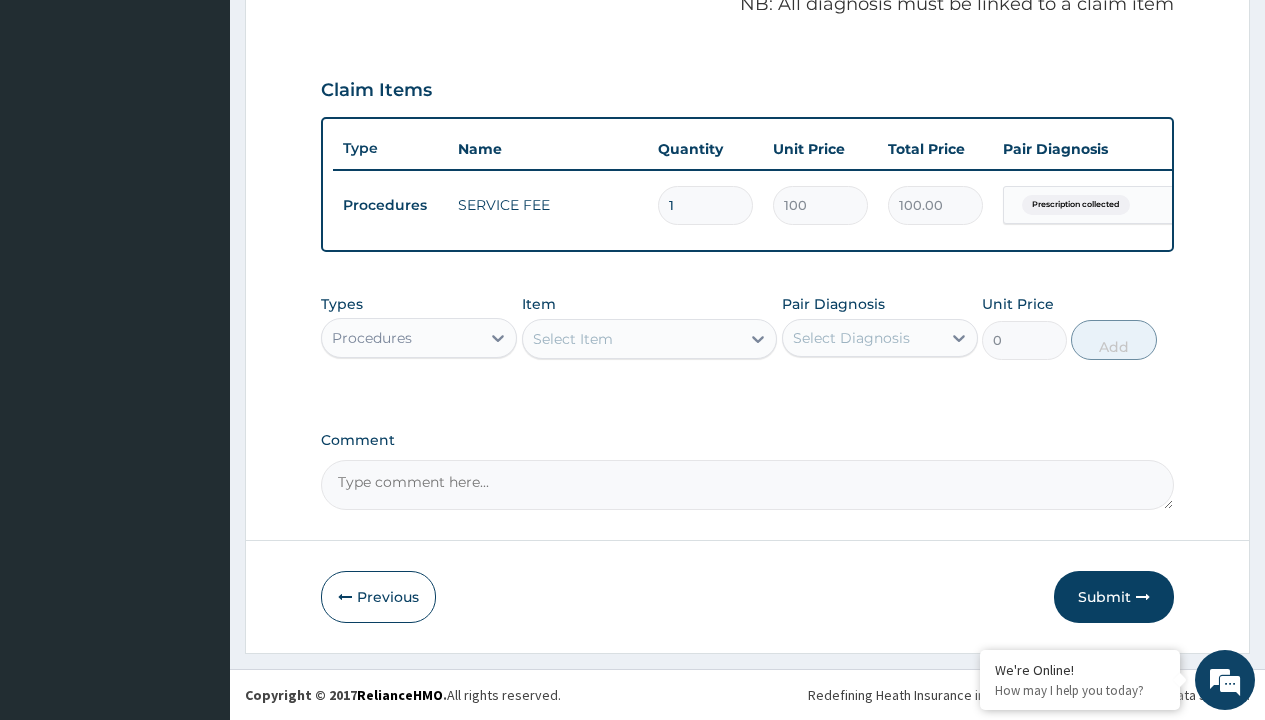click on "Procedures" at bounding box center (372, 338) 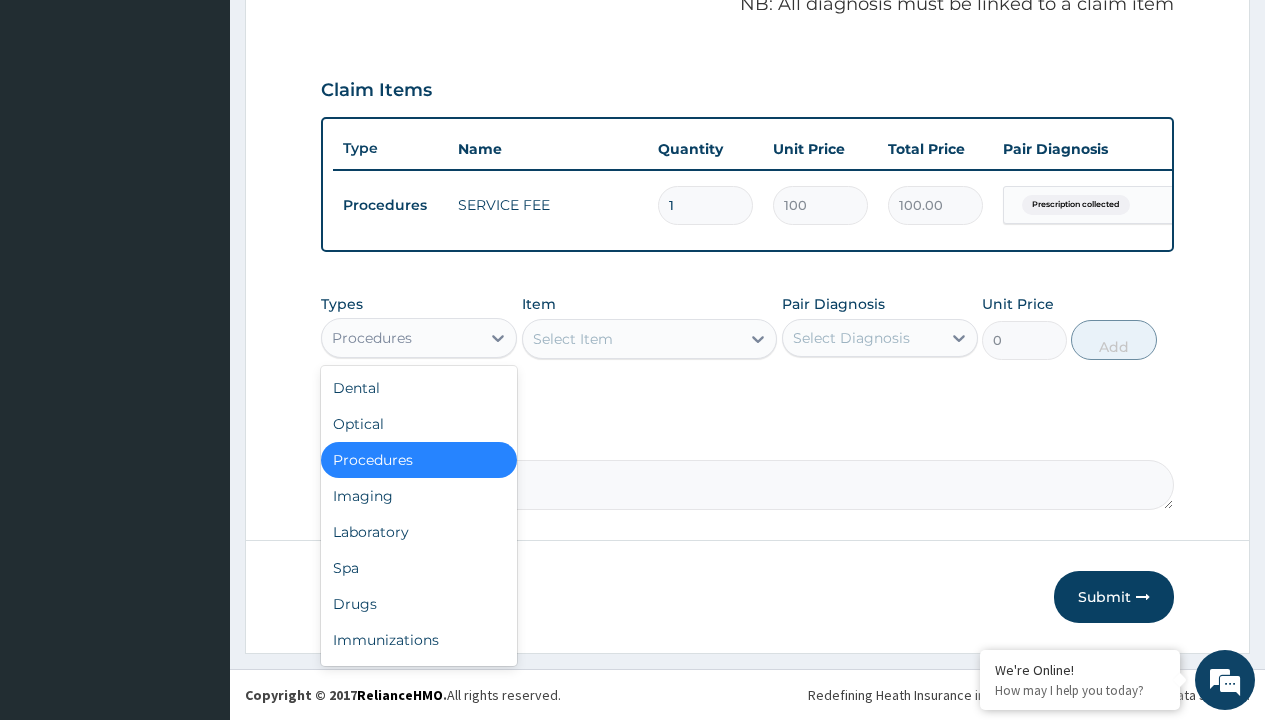 type on "drugs" 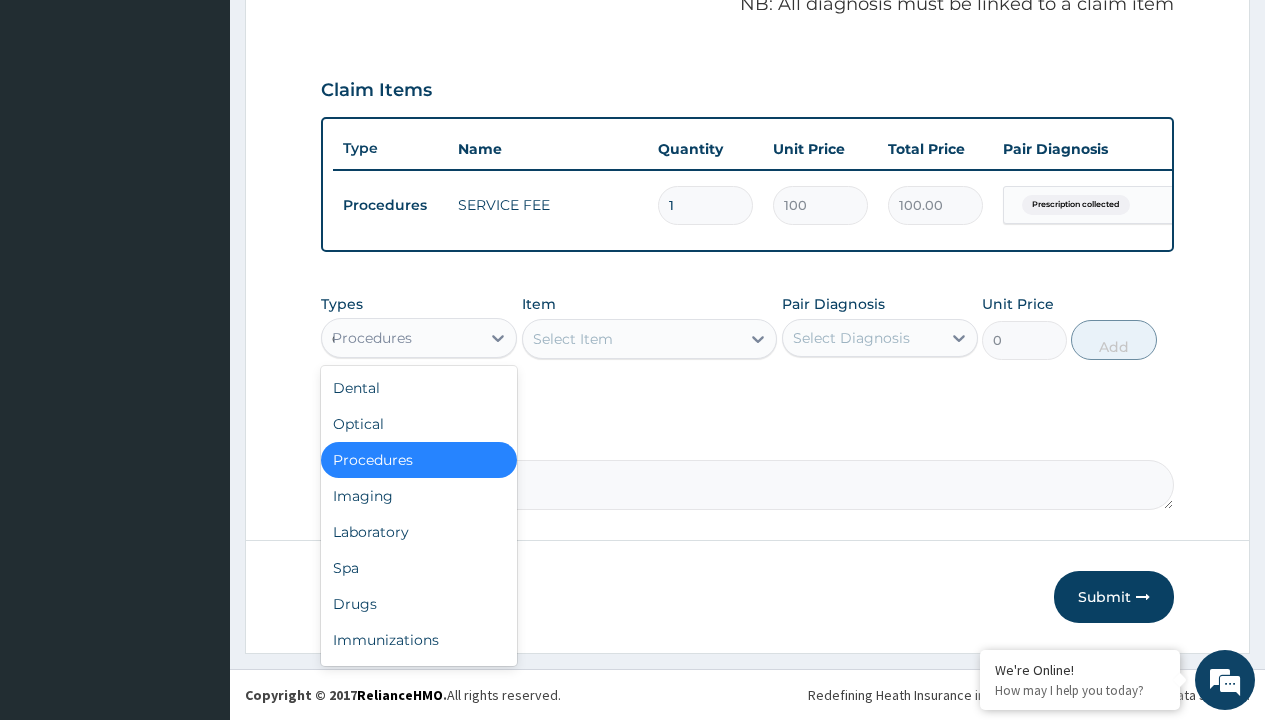scroll, scrollTop: 0, scrollLeft: 0, axis: both 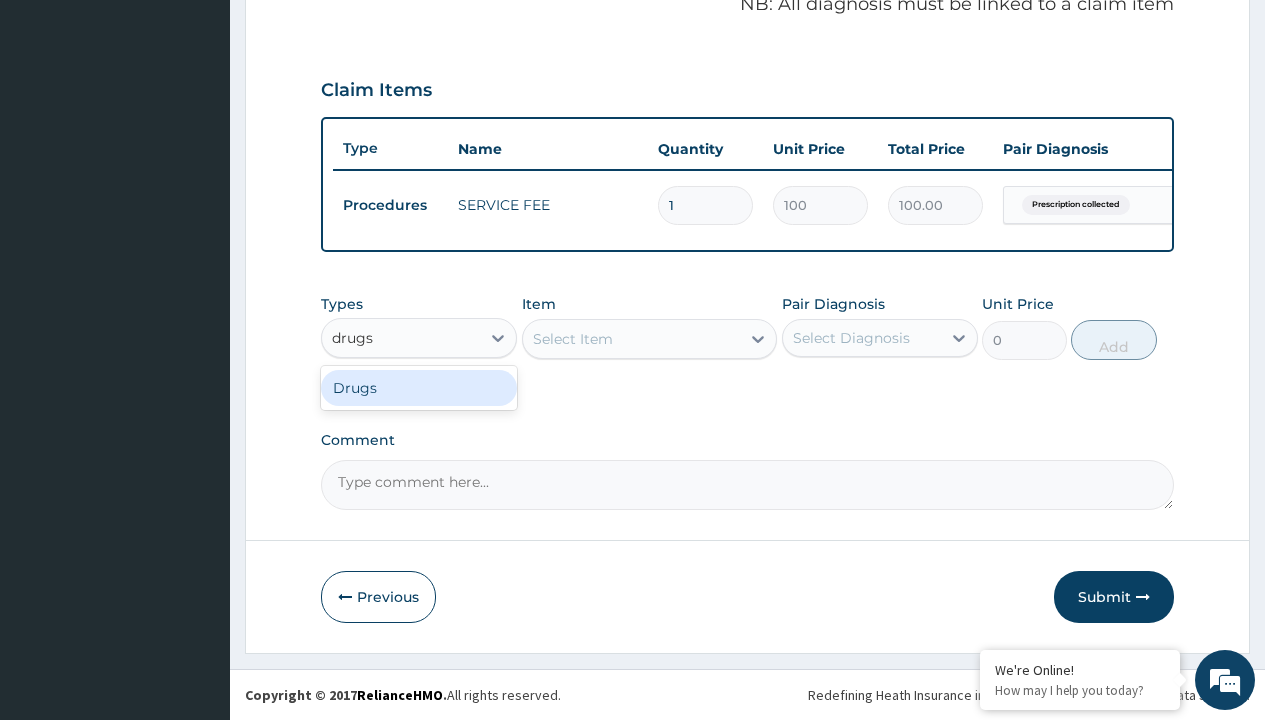 click on "Drugs" at bounding box center [419, 388] 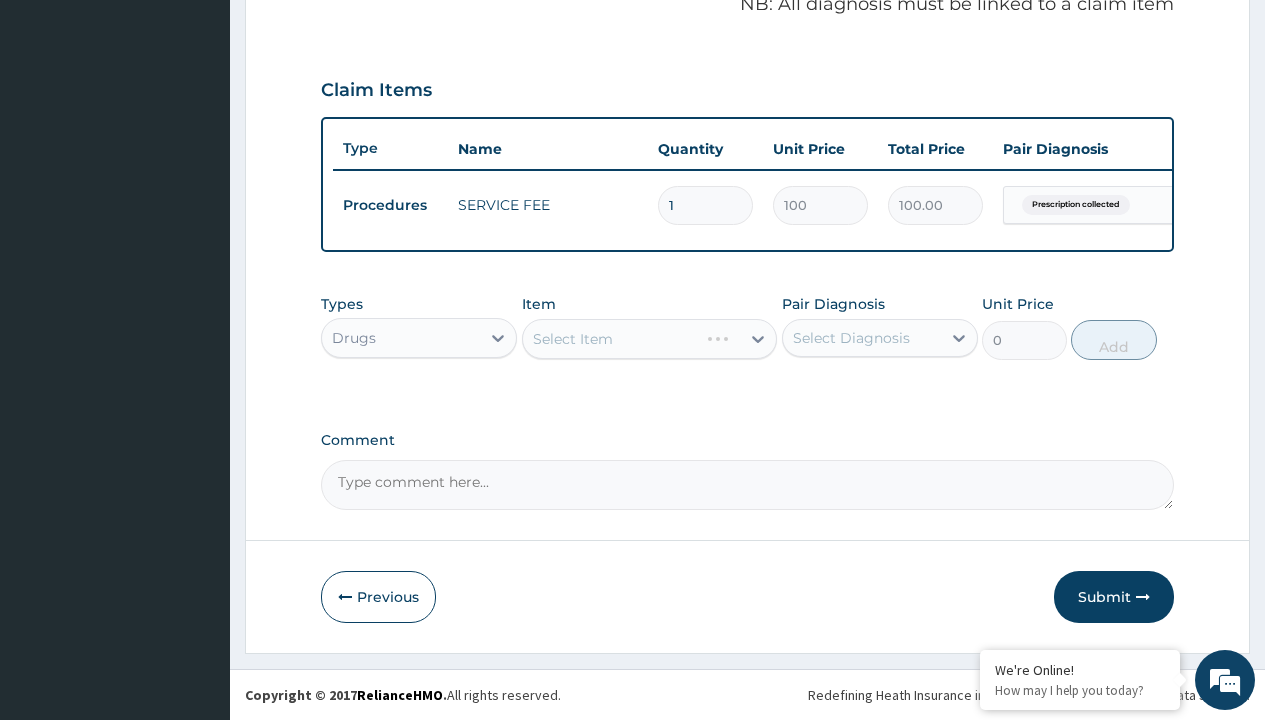 click on "Select Item" at bounding box center (650, 339) 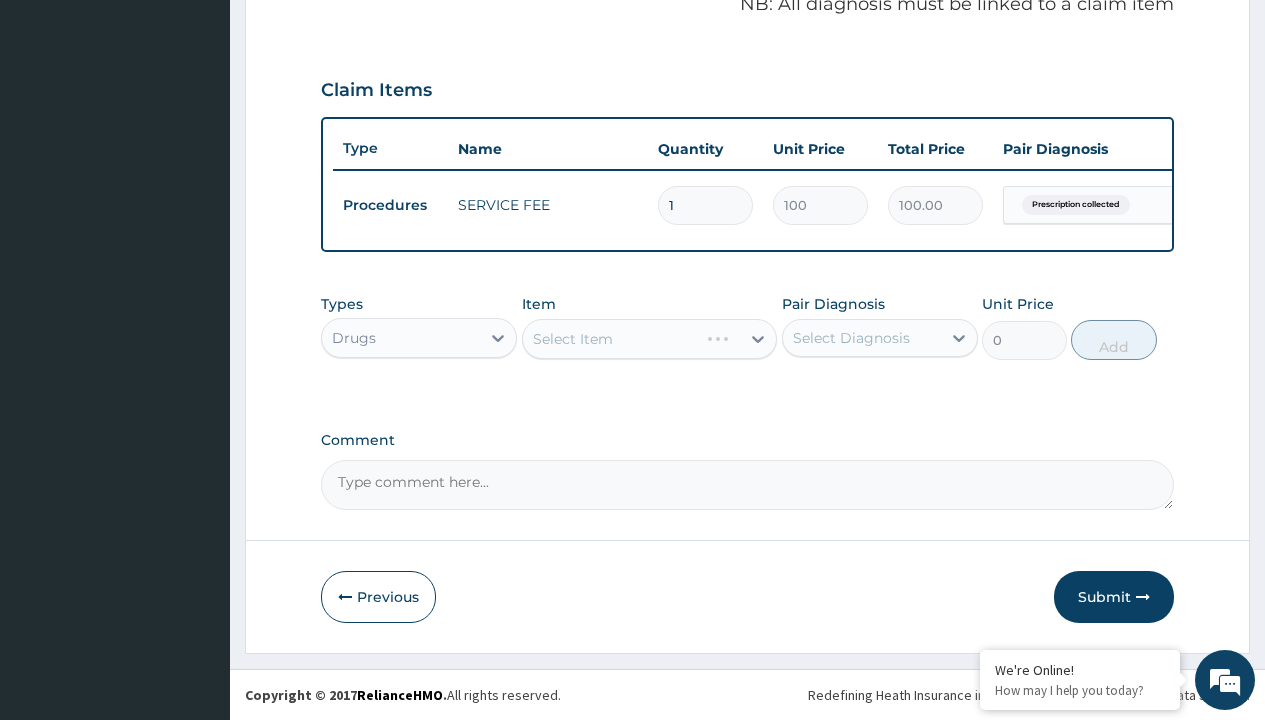 type on "esofag kit x7" 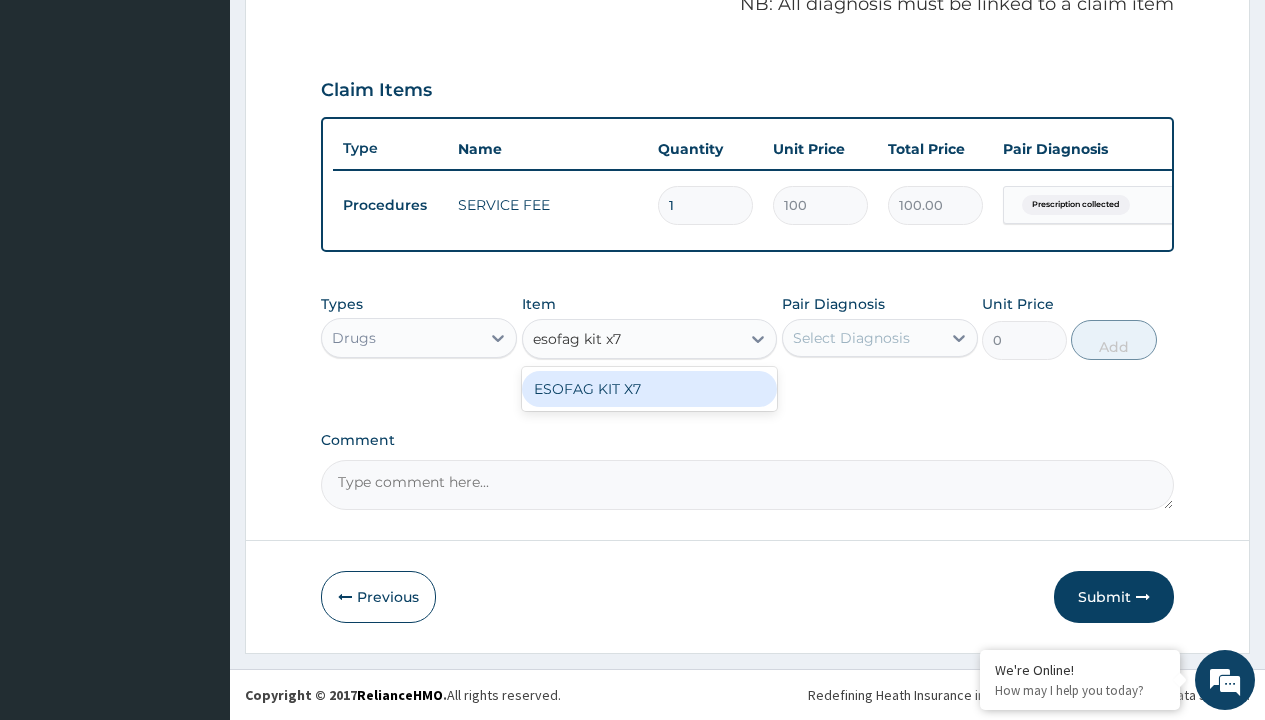 scroll, scrollTop: 0, scrollLeft: 0, axis: both 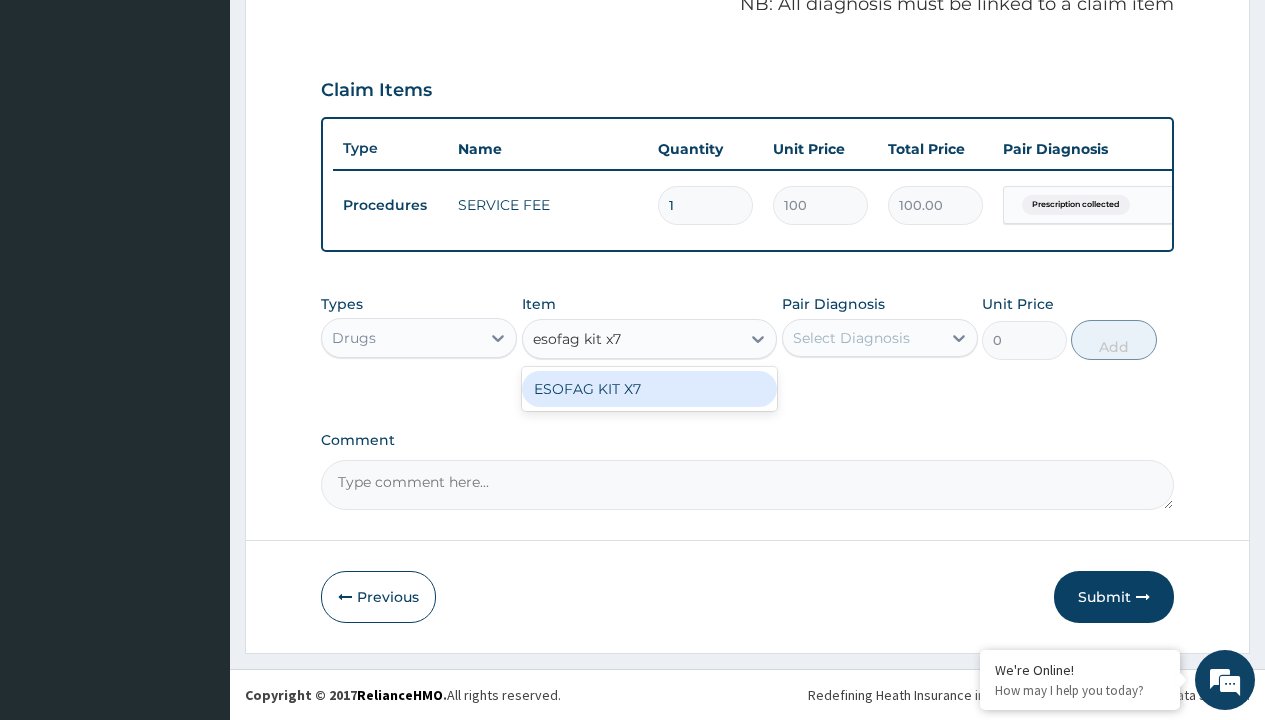 click on "ESOFAG KIT X7" at bounding box center (650, 389) 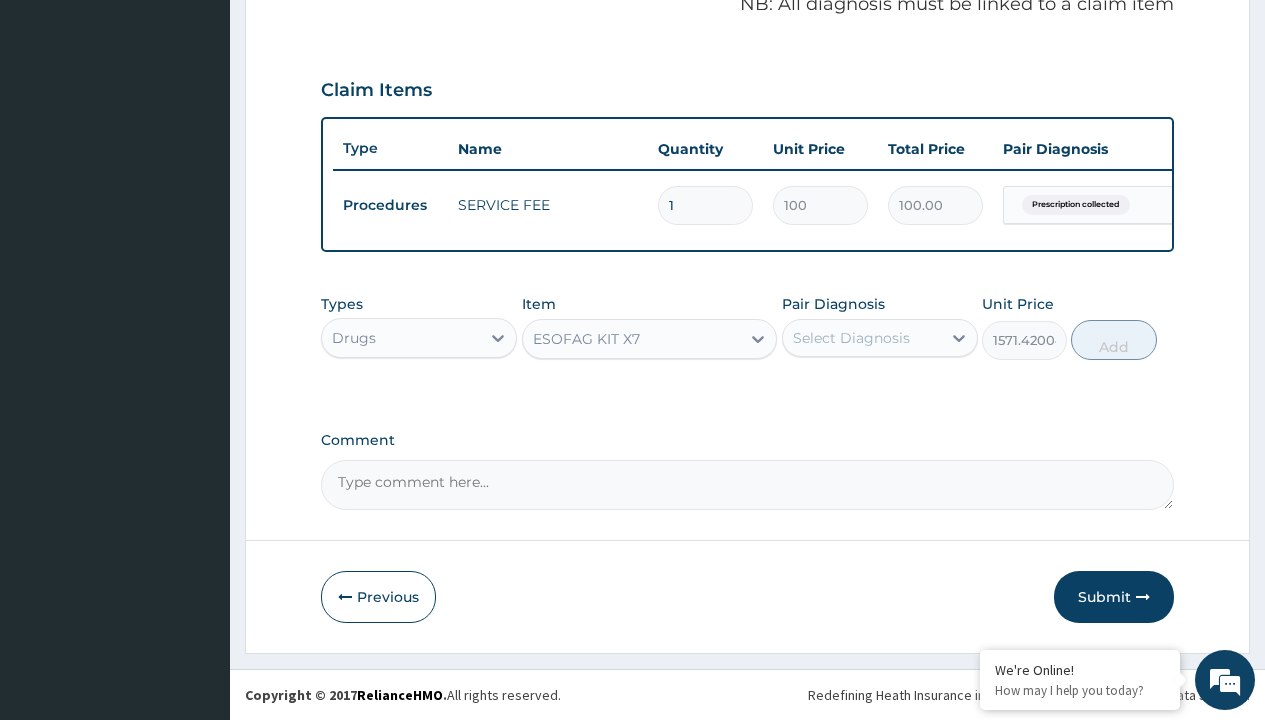 click on "Prescription collected" at bounding box center [409, -74] 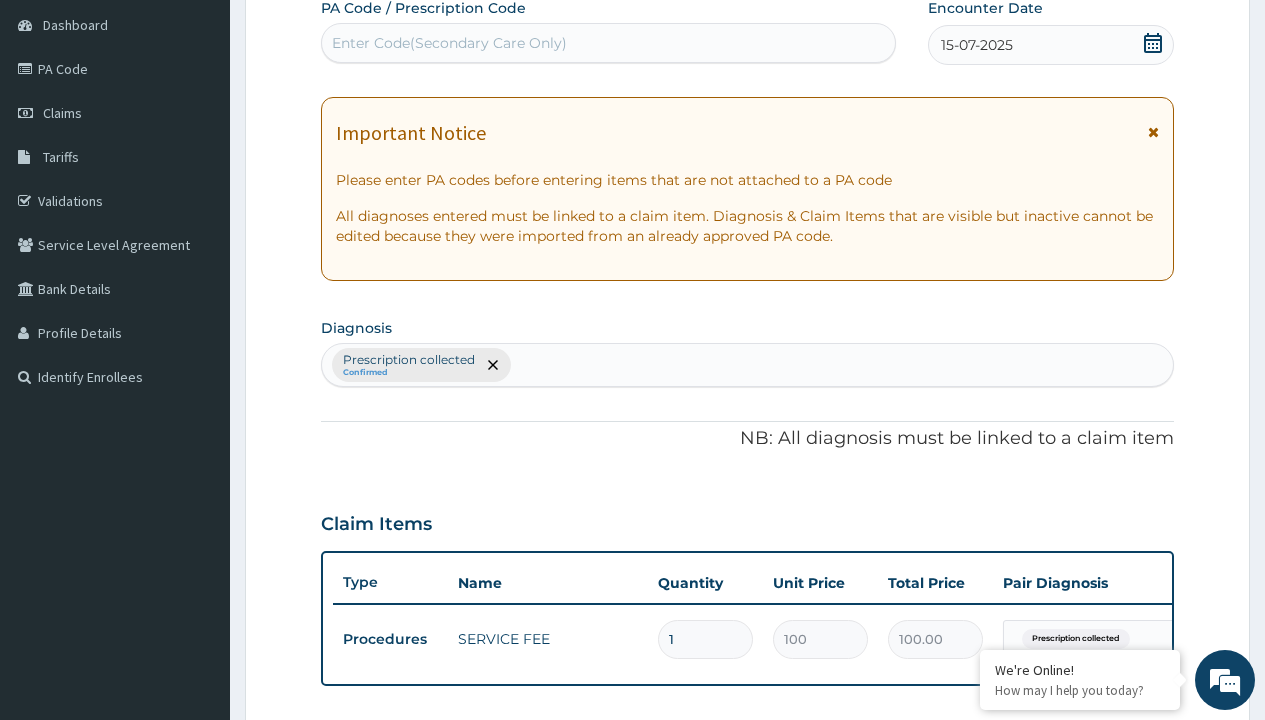 type on "prescription collected" 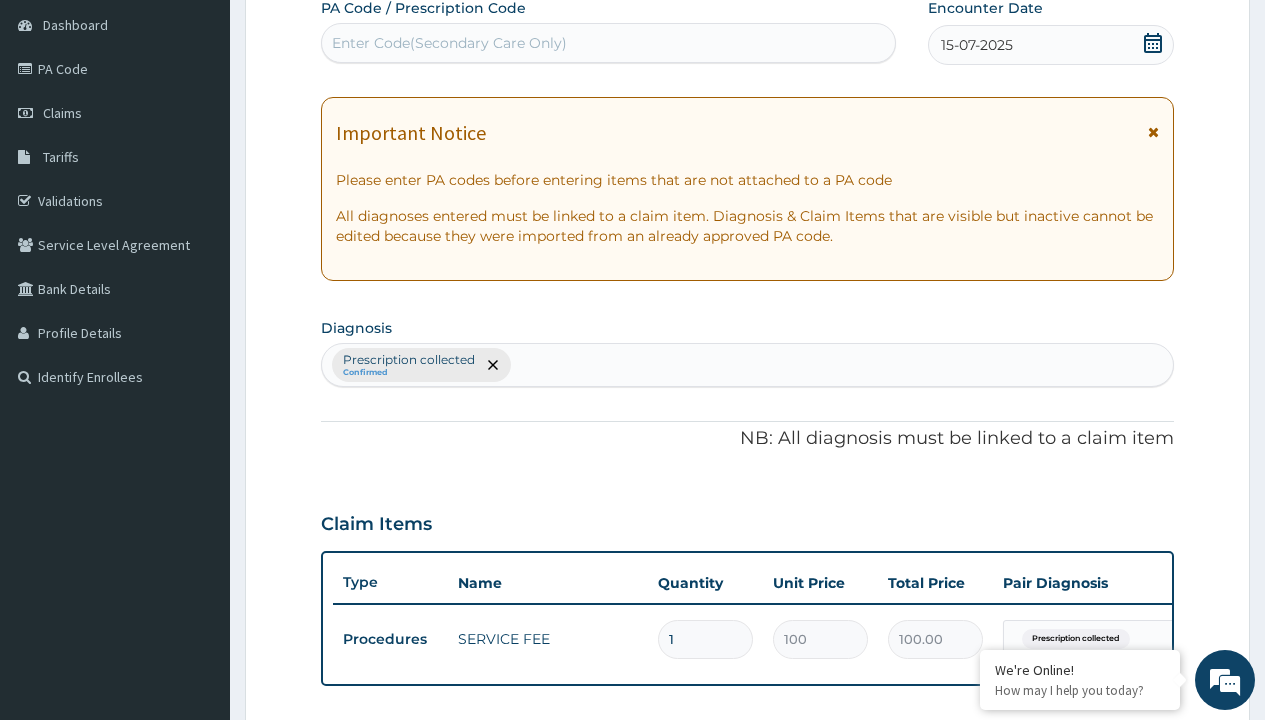 scroll, scrollTop: 0, scrollLeft: 0, axis: both 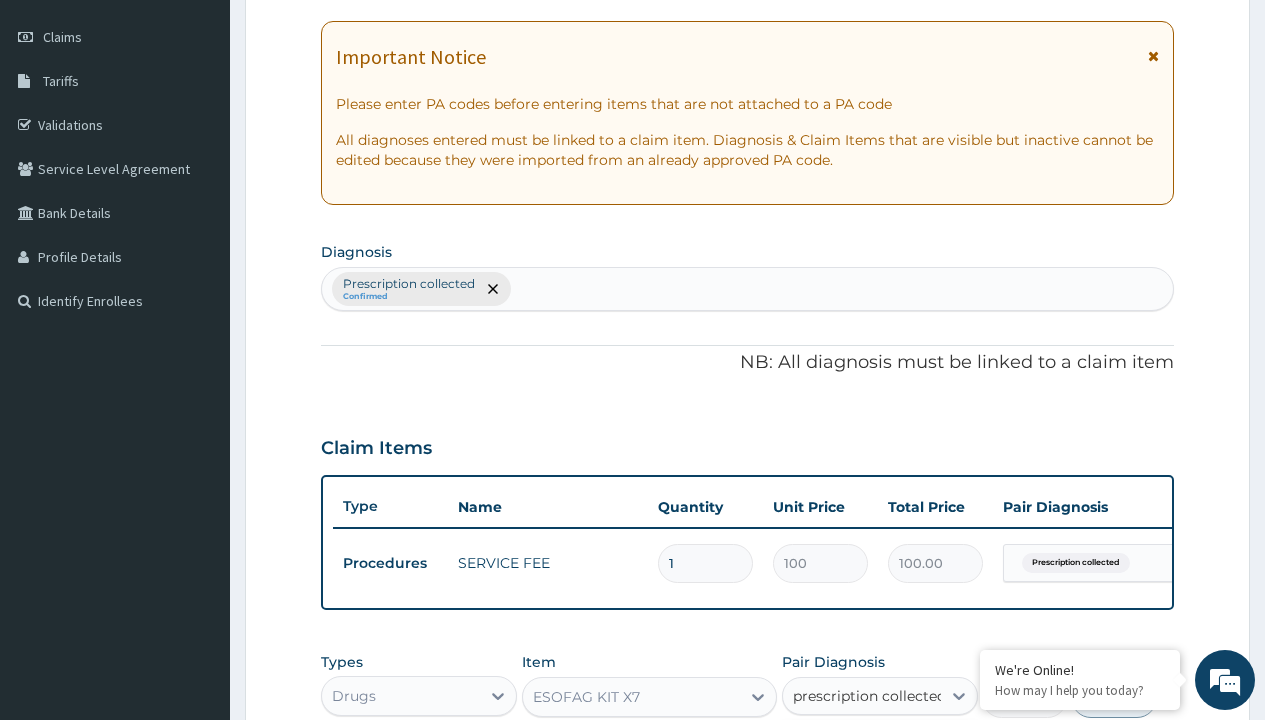 click on "Prescription collected" at bounding box center (890, 755) 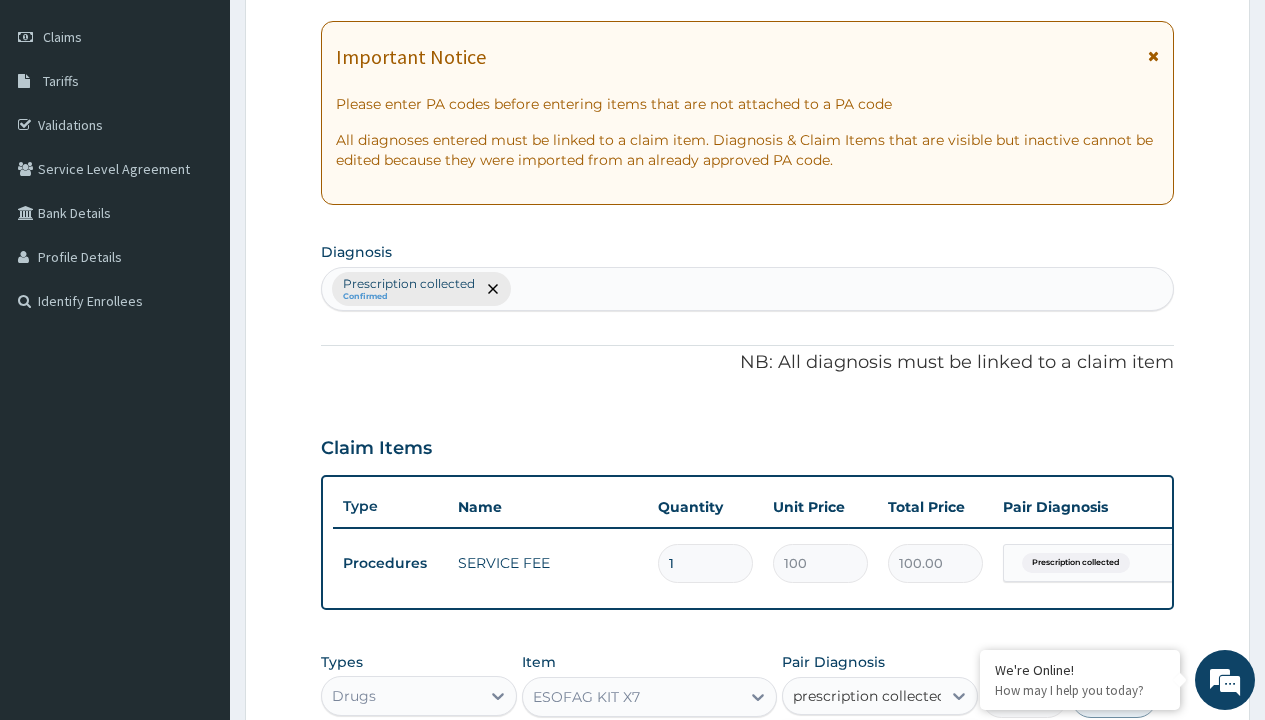 type 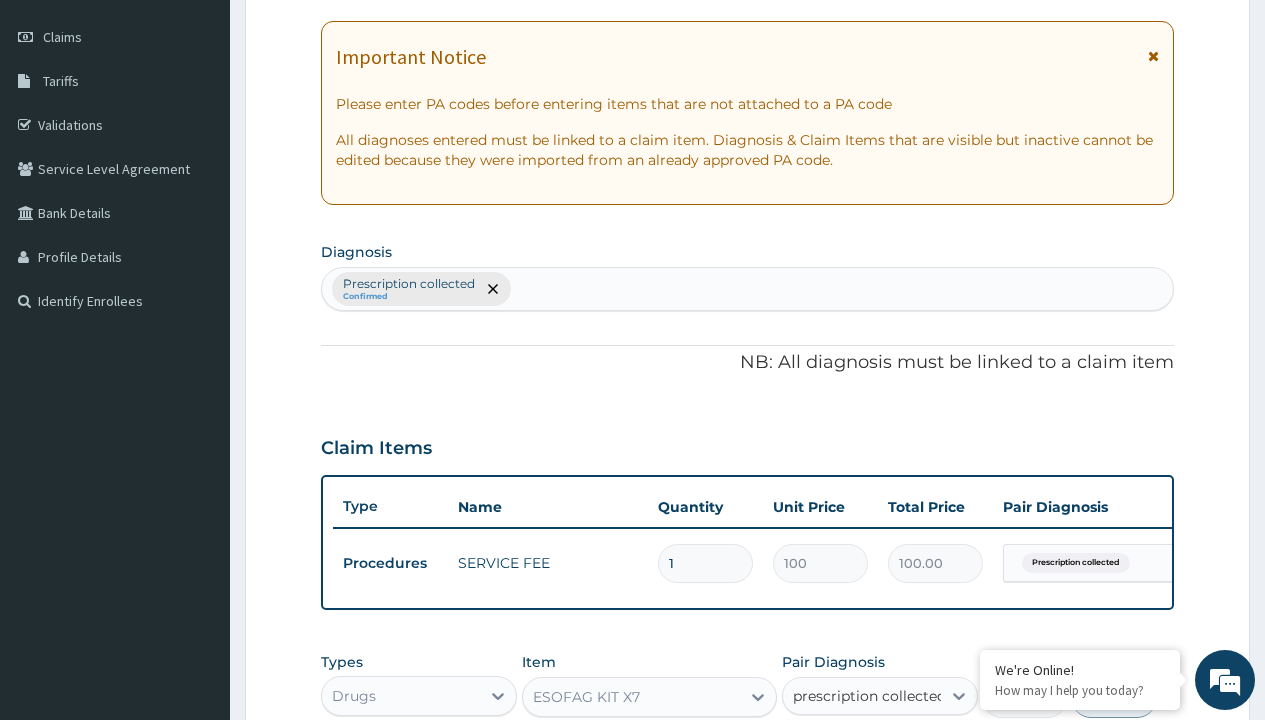 checkbox on "true" 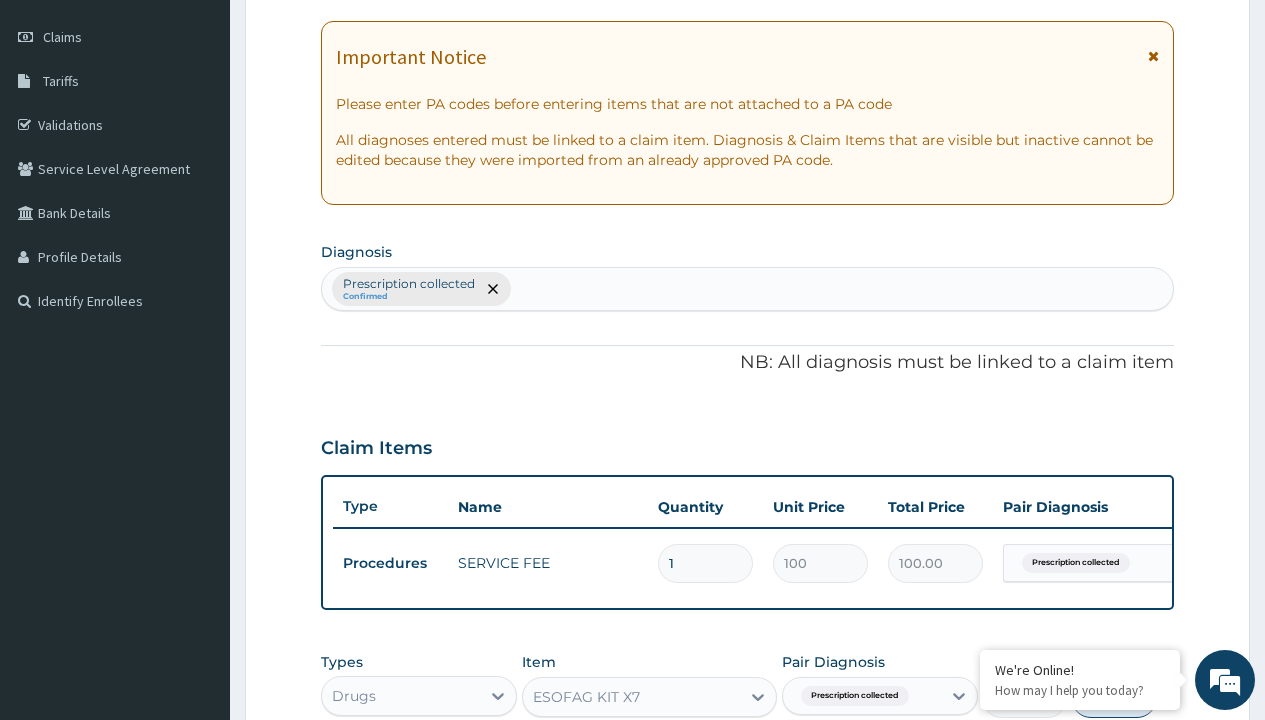 scroll, scrollTop: 642, scrollLeft: 0, axis: vertical 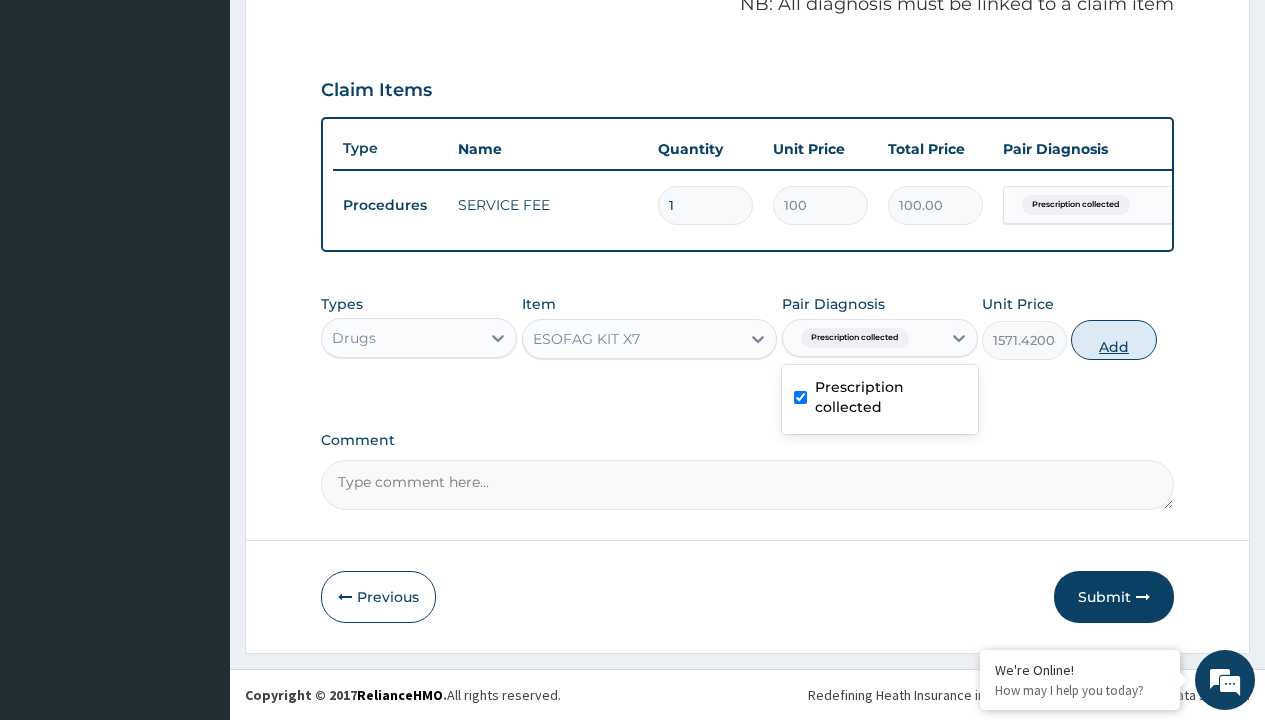 click on "Add" at bounding box center [1113, 340] 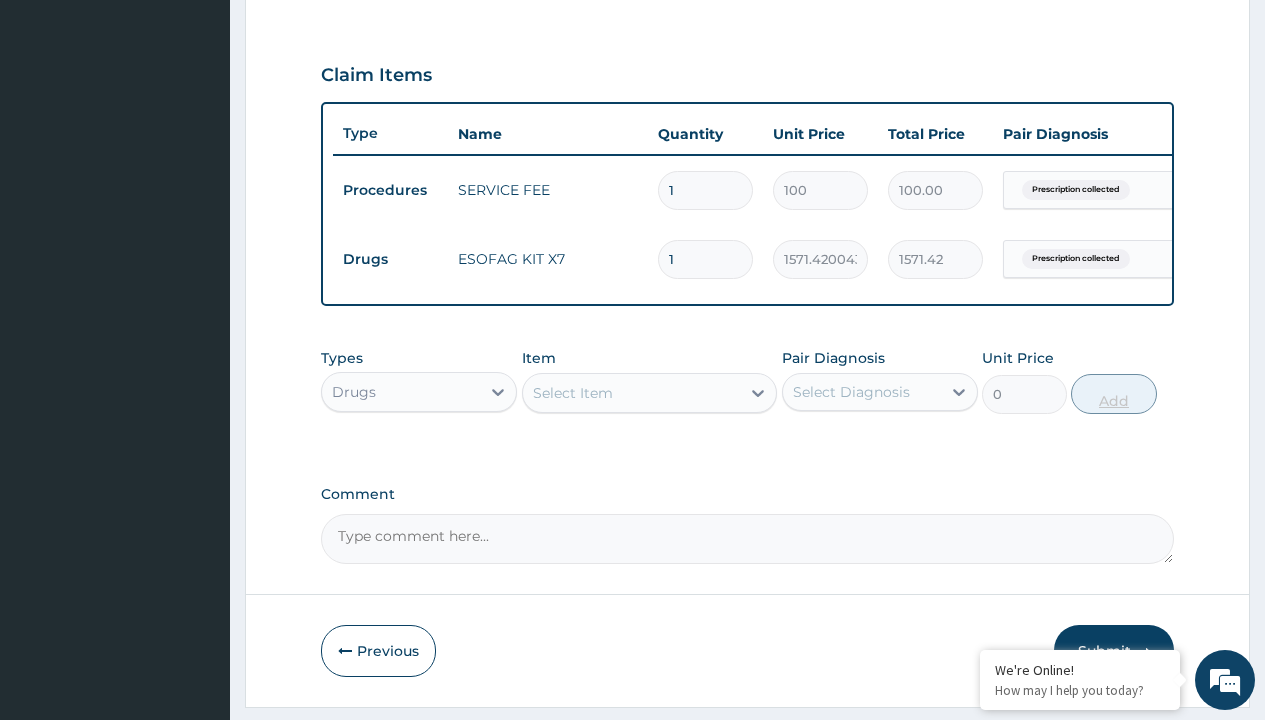 type on "15" 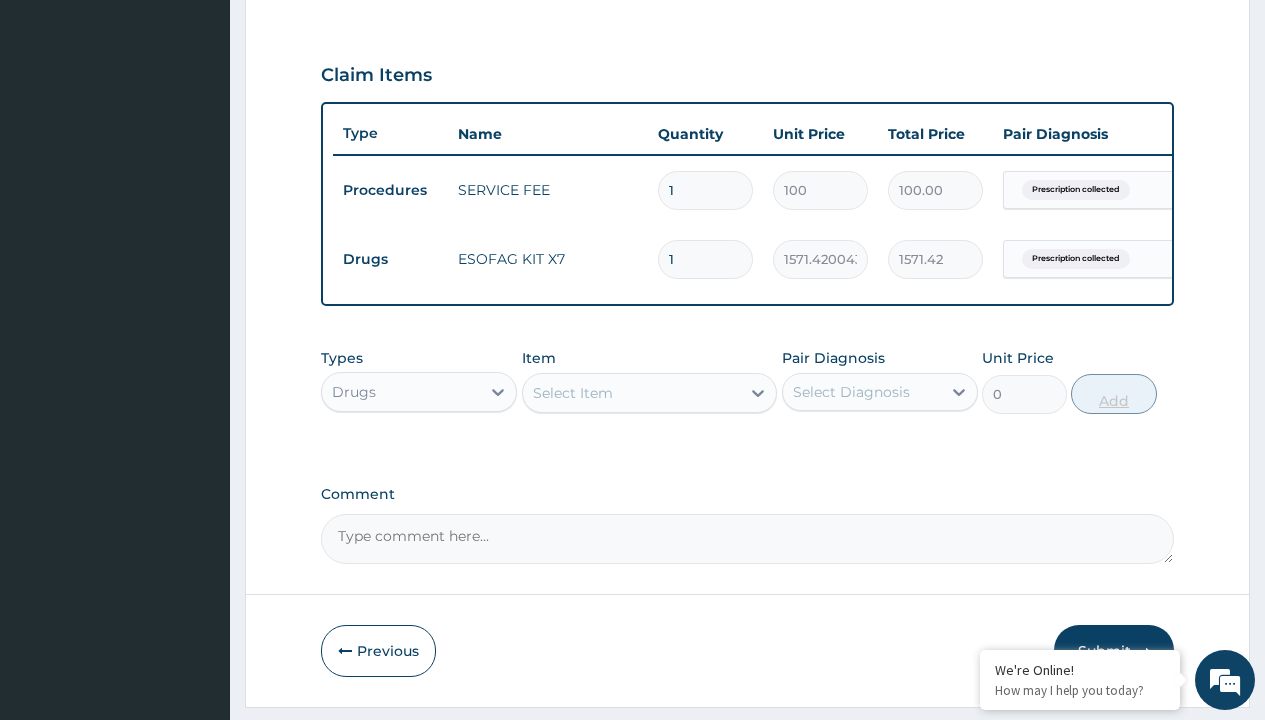 type on "23571.30" 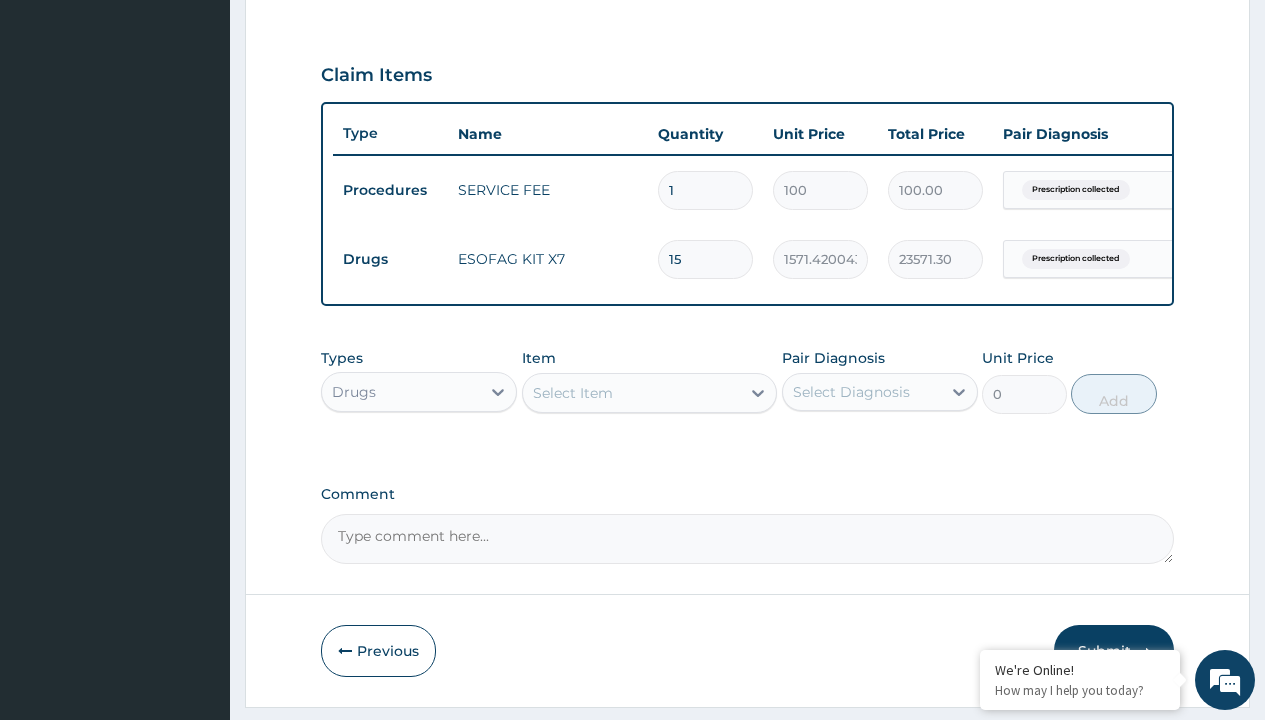 type on "15" 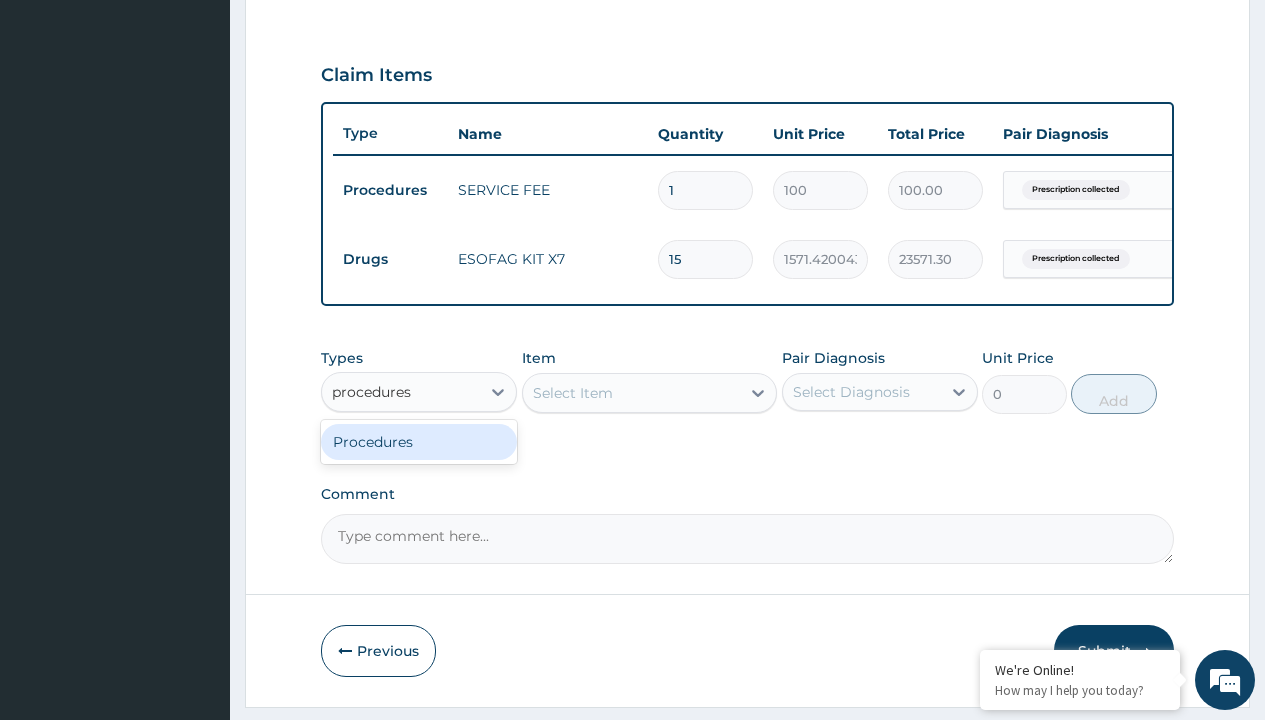 scroll, scrollTop: 0, scrollLeft: 0, axis: both 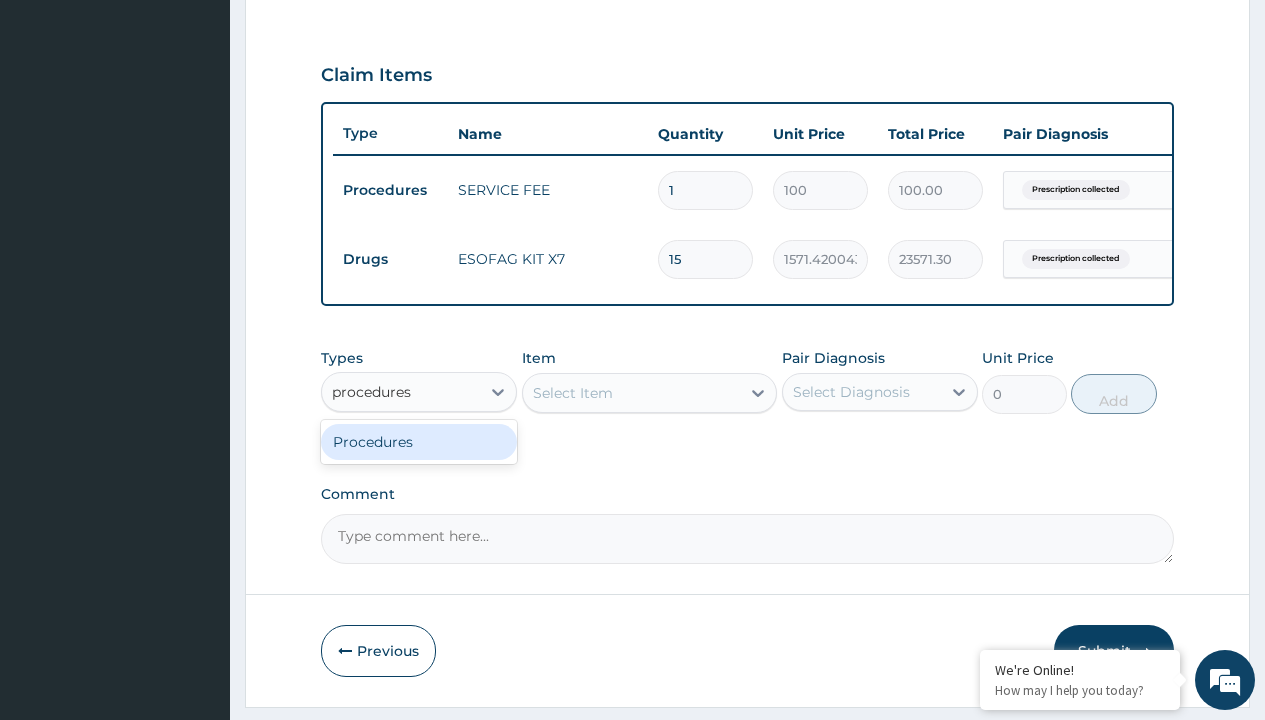 click on "Procedures" at bounding box center (419, 442) 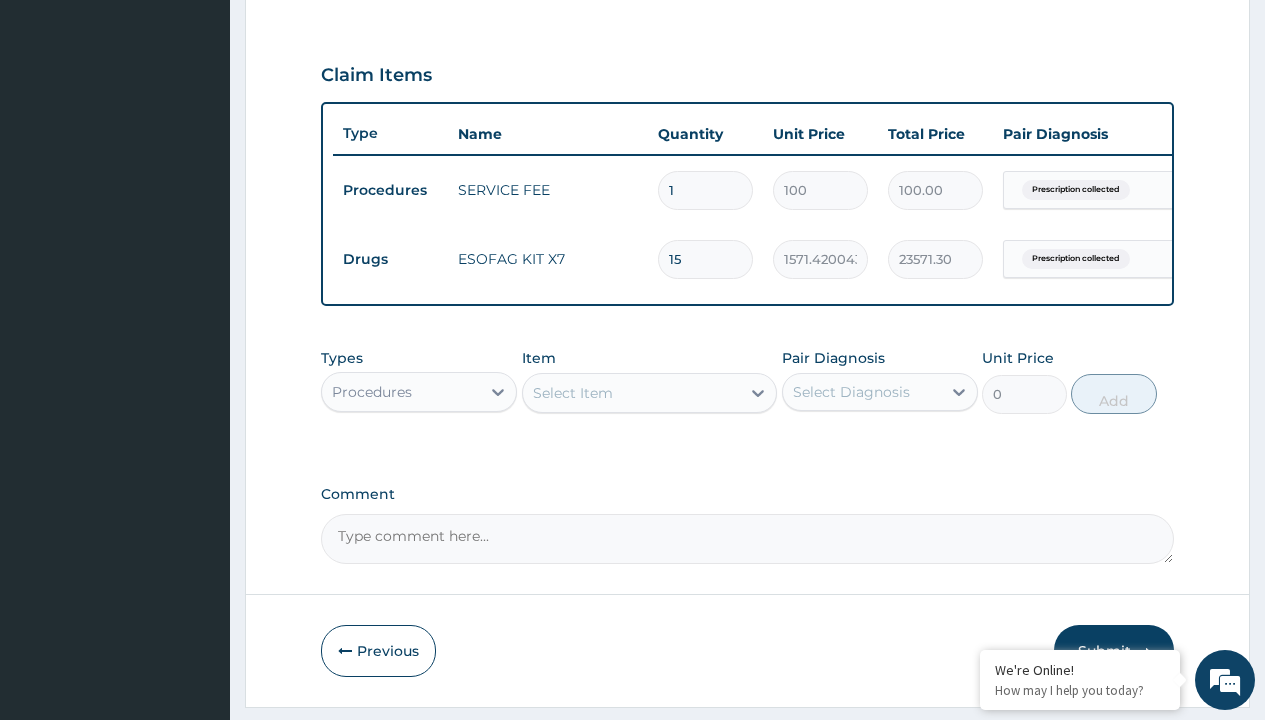 click on "Select Item" at bounding box center [573, 393] 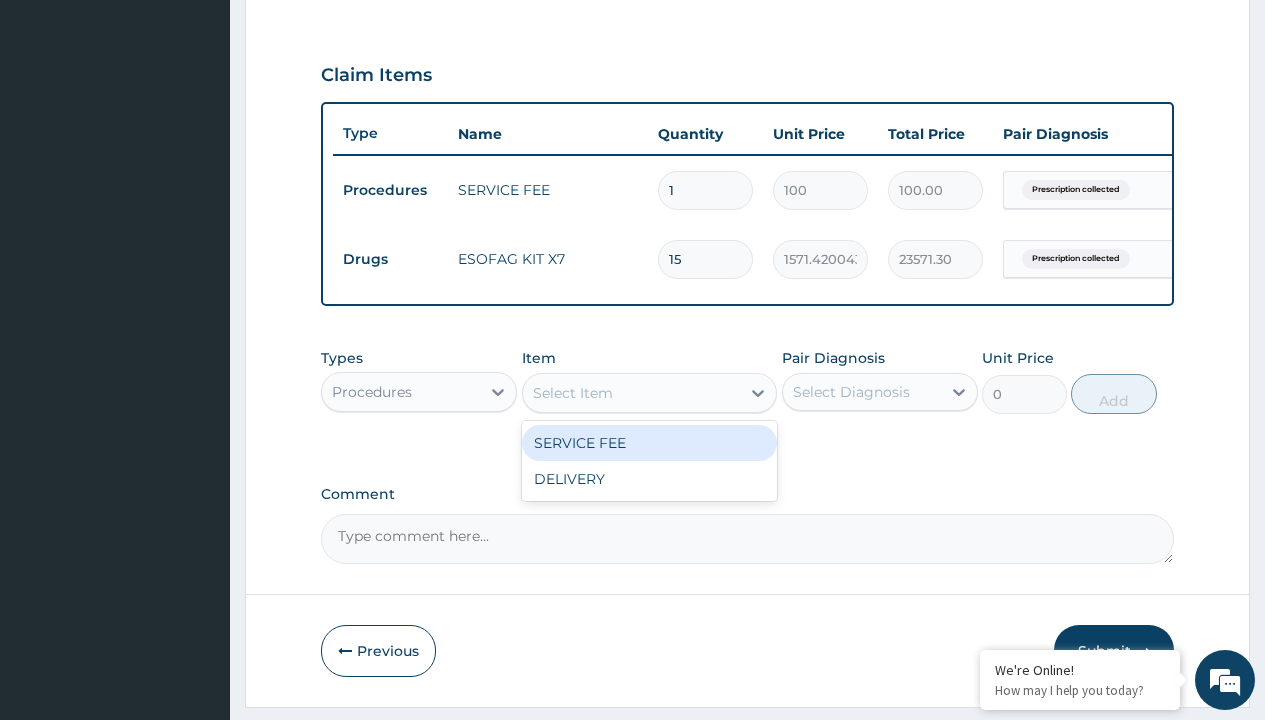 type on "delivery" 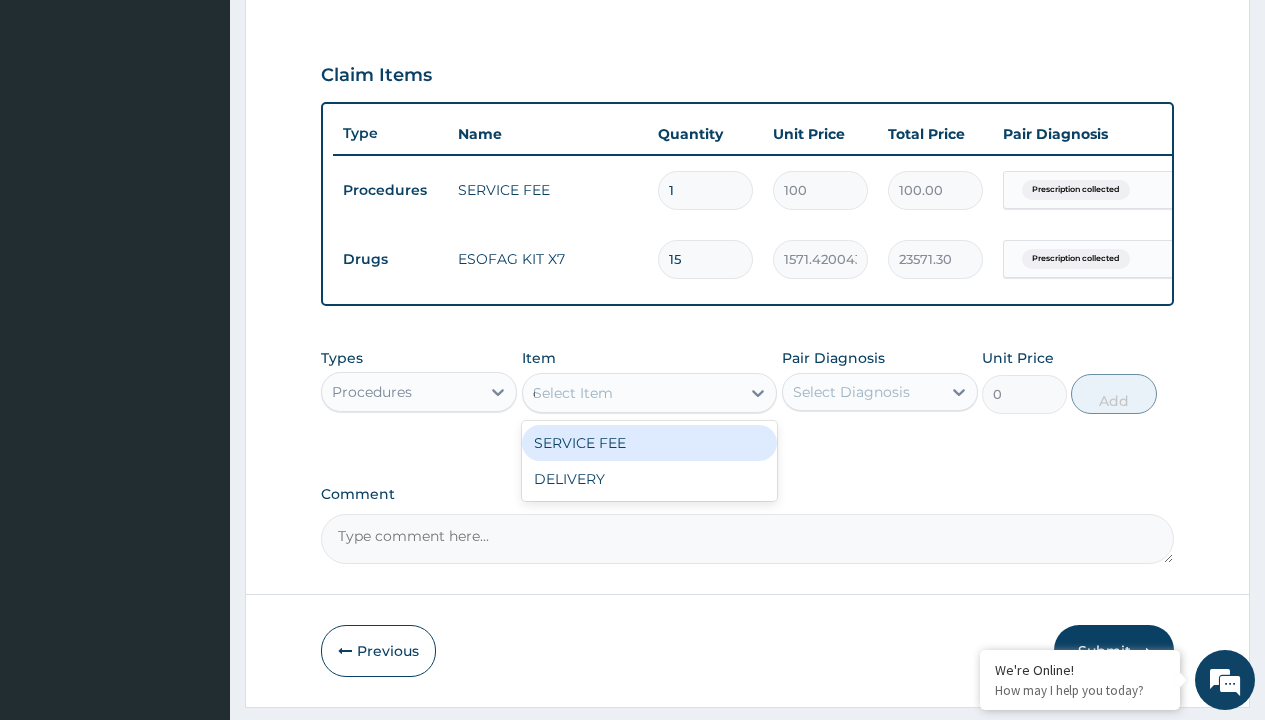 scroll, scrollTop: 0, scrollLeft: 0, axis: both 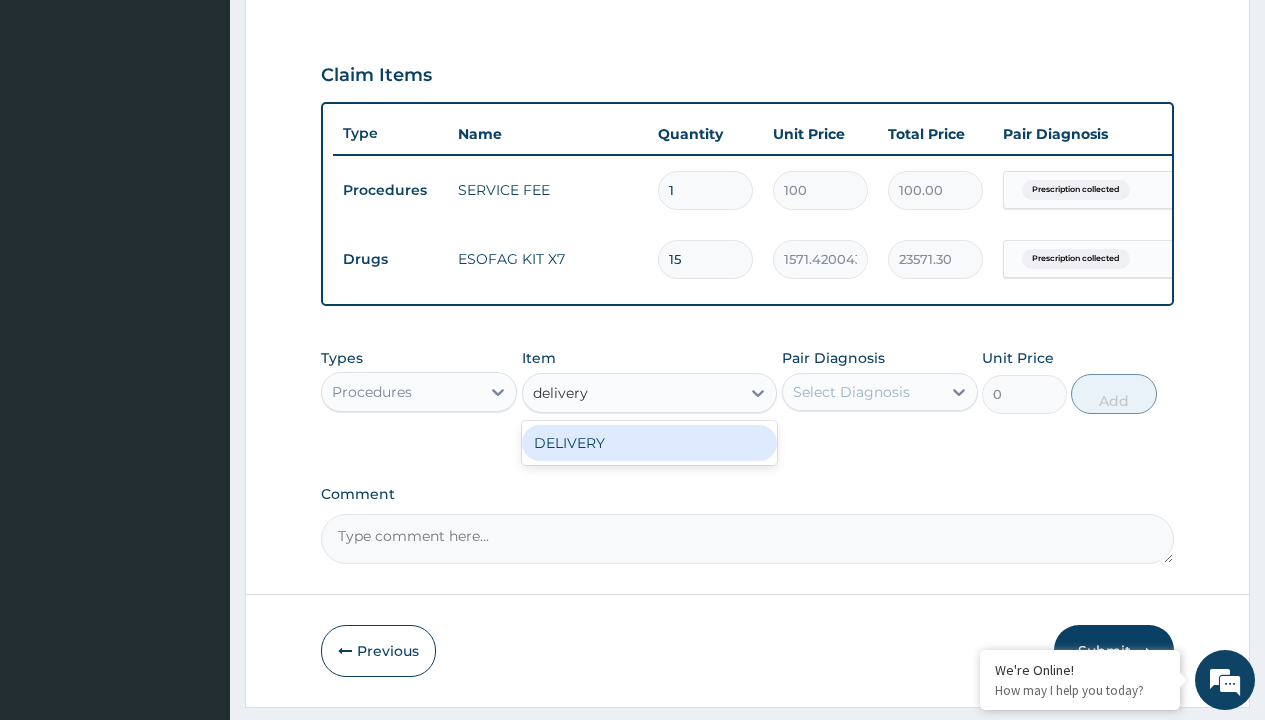 click on "DELIVERY" at bounding box center (650, 443) 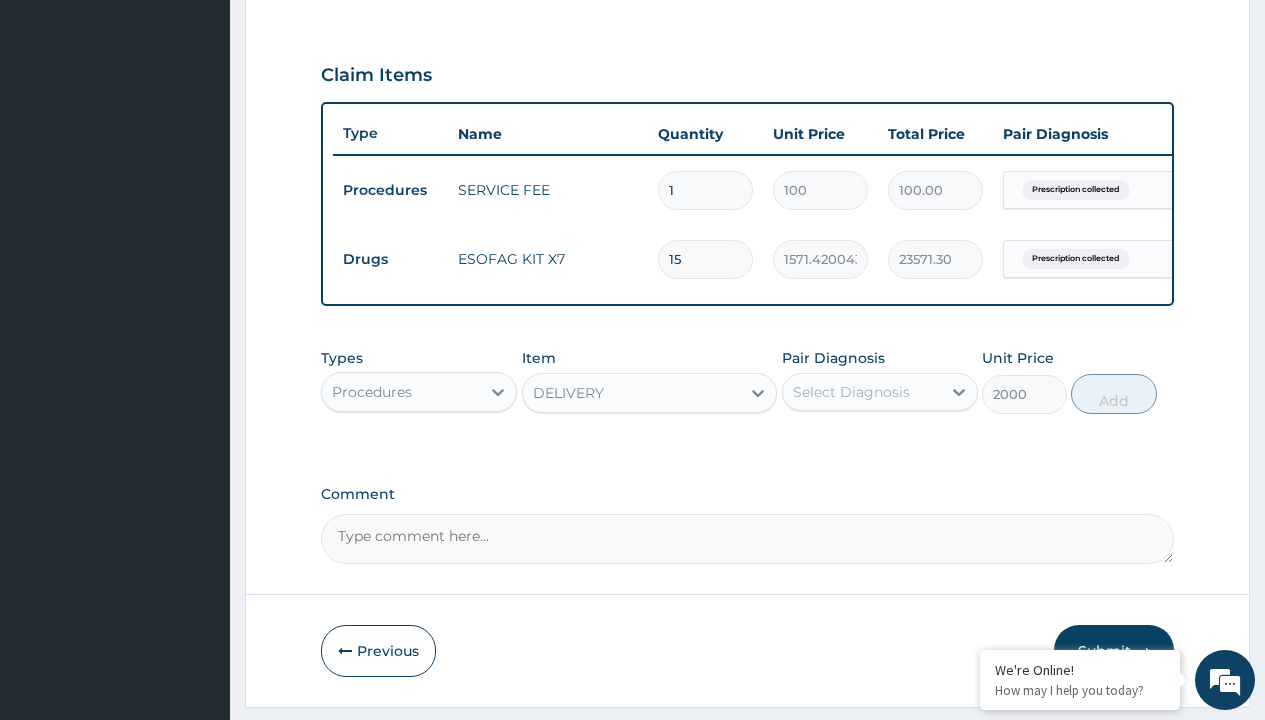 click on "Prescription collected" at bounding box center [409, -89] 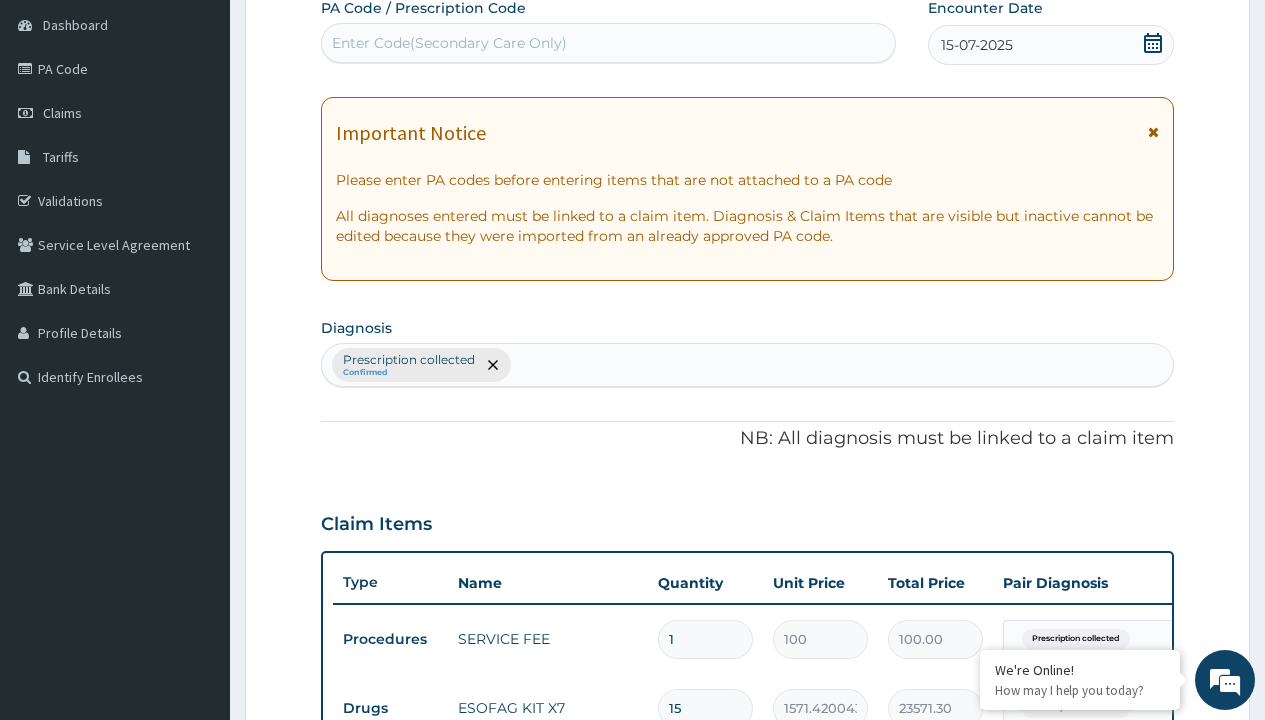 type on "prescription collected" 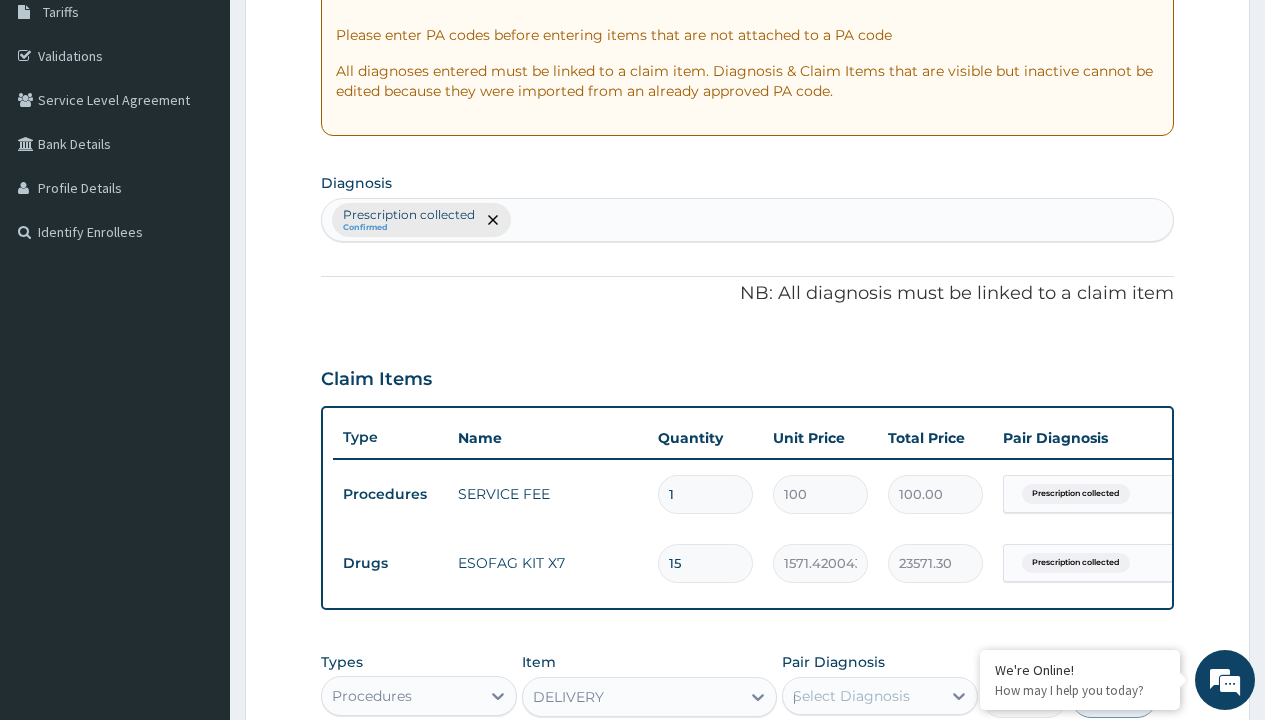 scroll, scrollTop: 0, scrollLeft: 0, axis: both 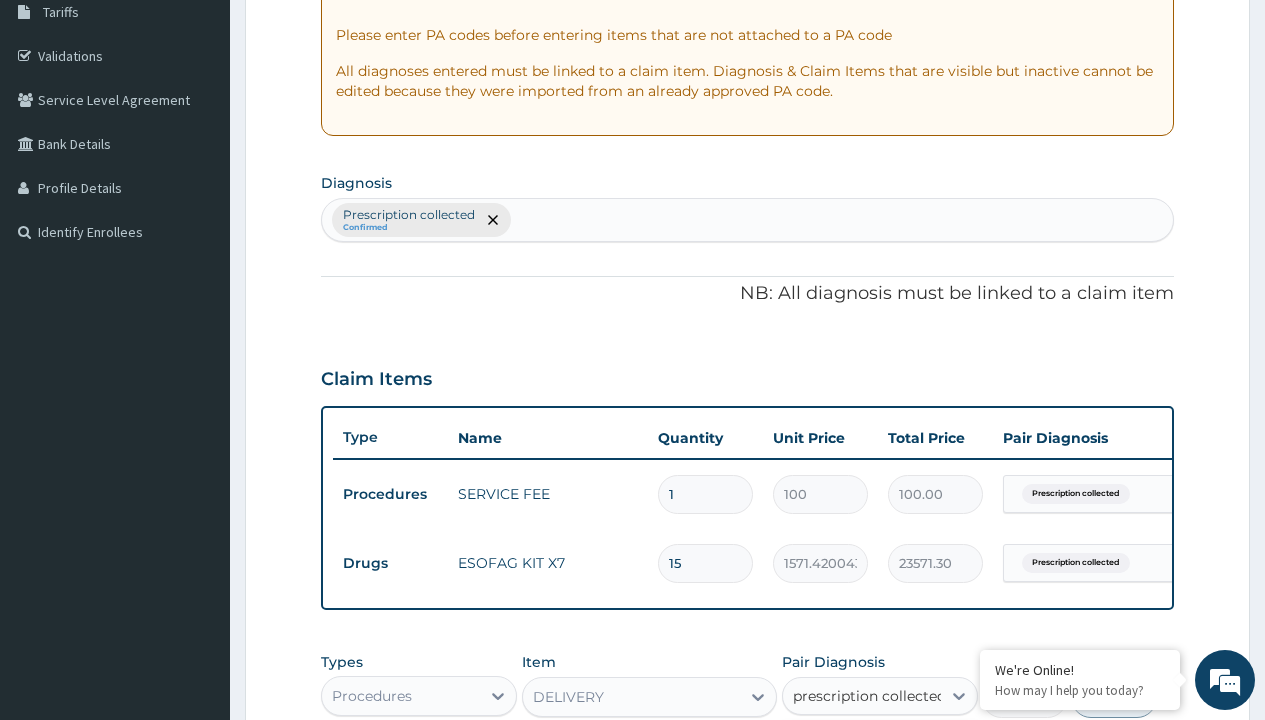 click on "Prescription collected" at bounding box center (890, 755) 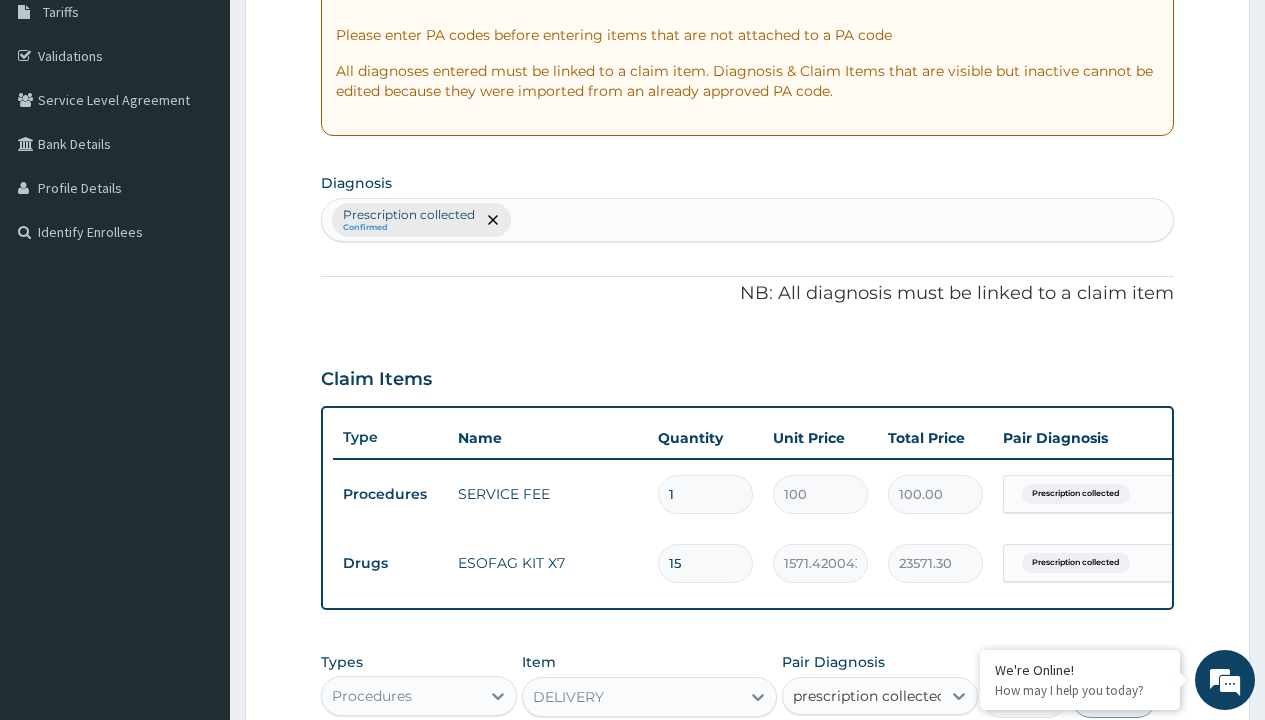 type 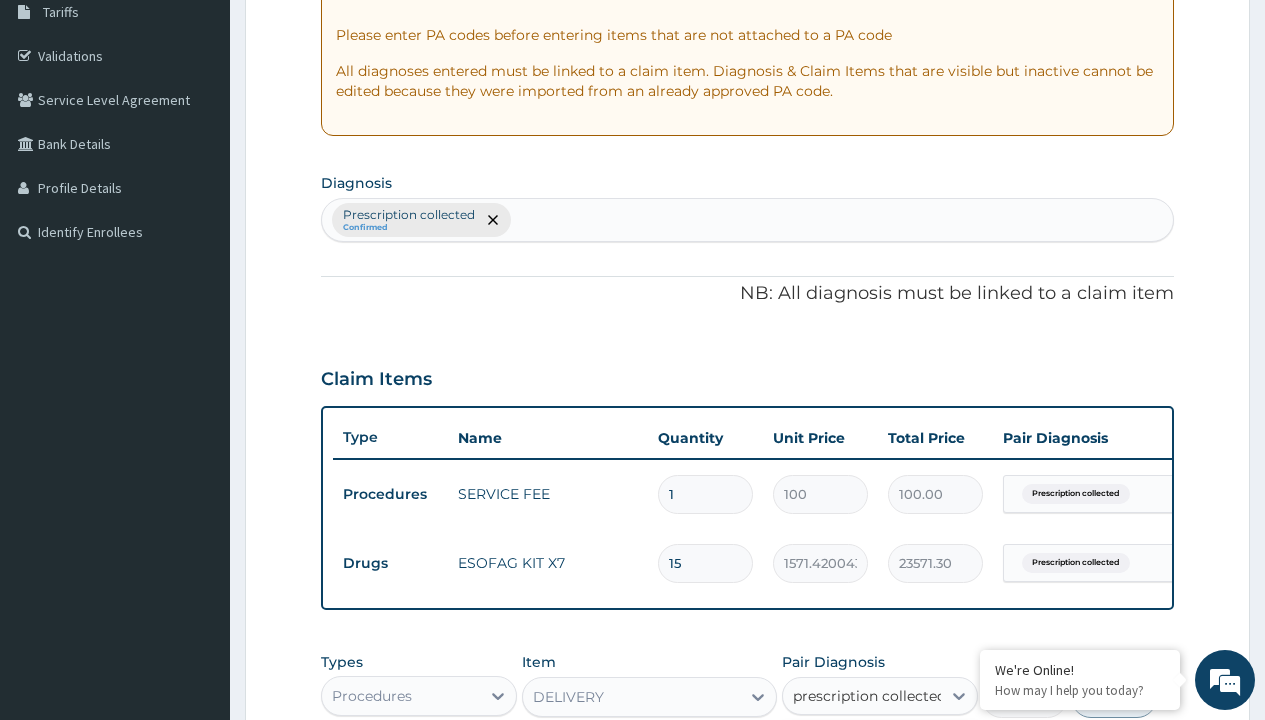 checkbox on "true" 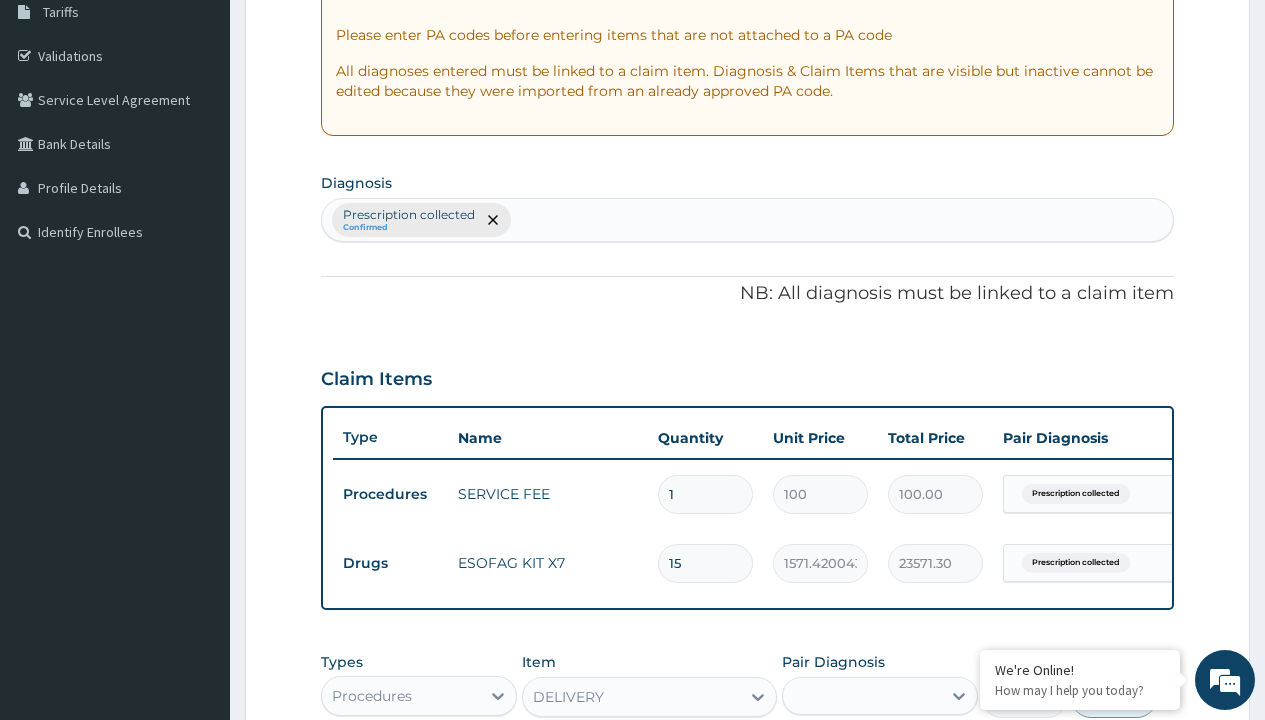 scroll, scrollTop: 711, scrollLeft: 0, axis: vertical 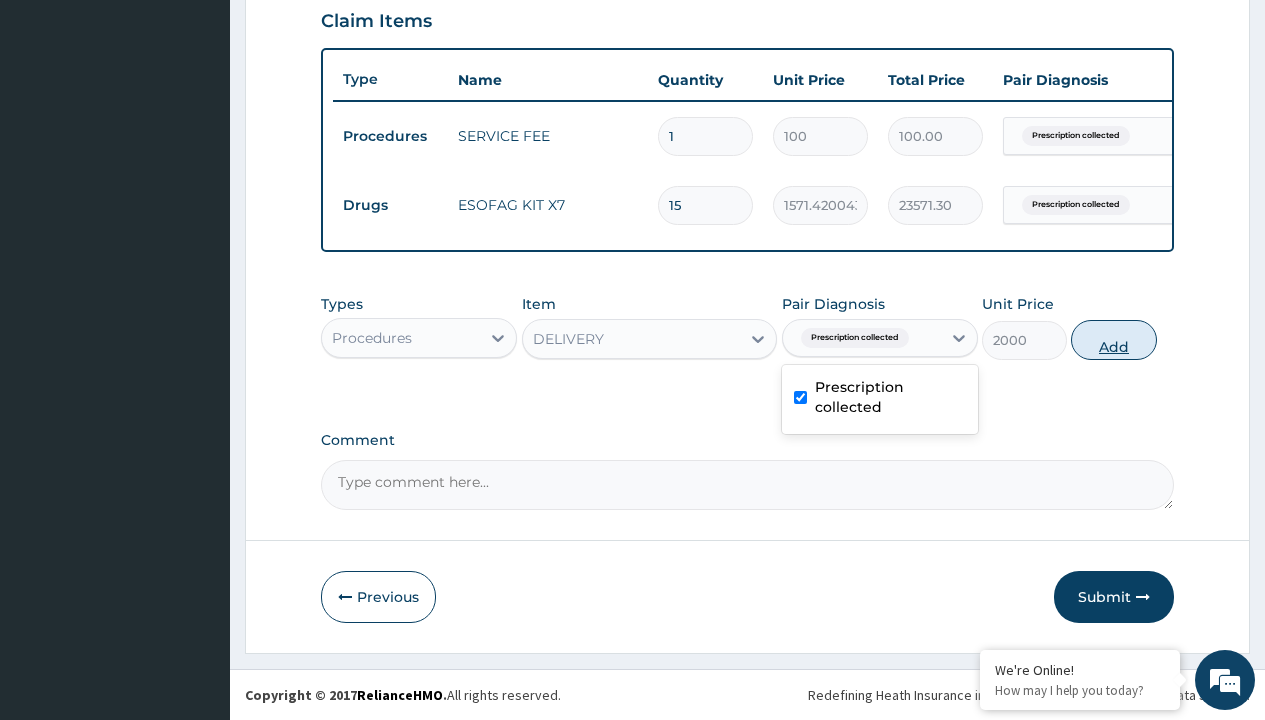 click on "Add" at bounding box center (1113, 340) 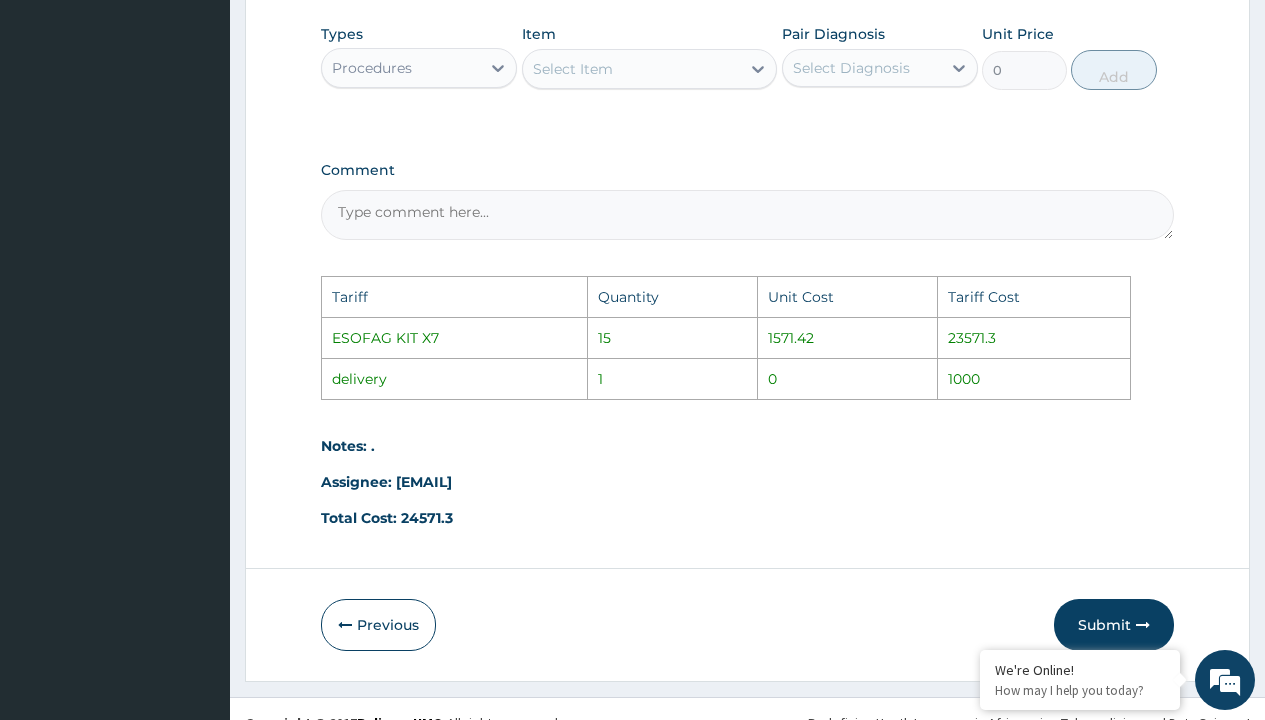 scroll, scrollTop: 899, scrollLeft: 0, axis: vertical 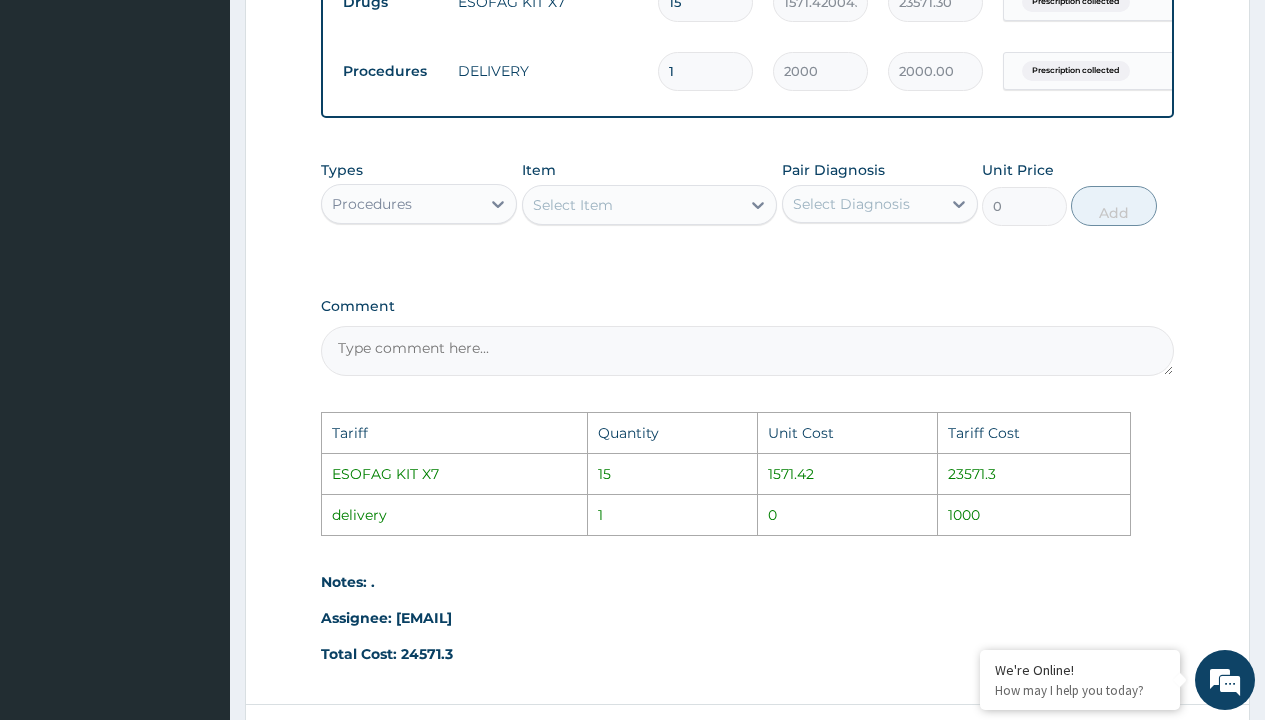 click on "15" at bounding box center [705, 2] 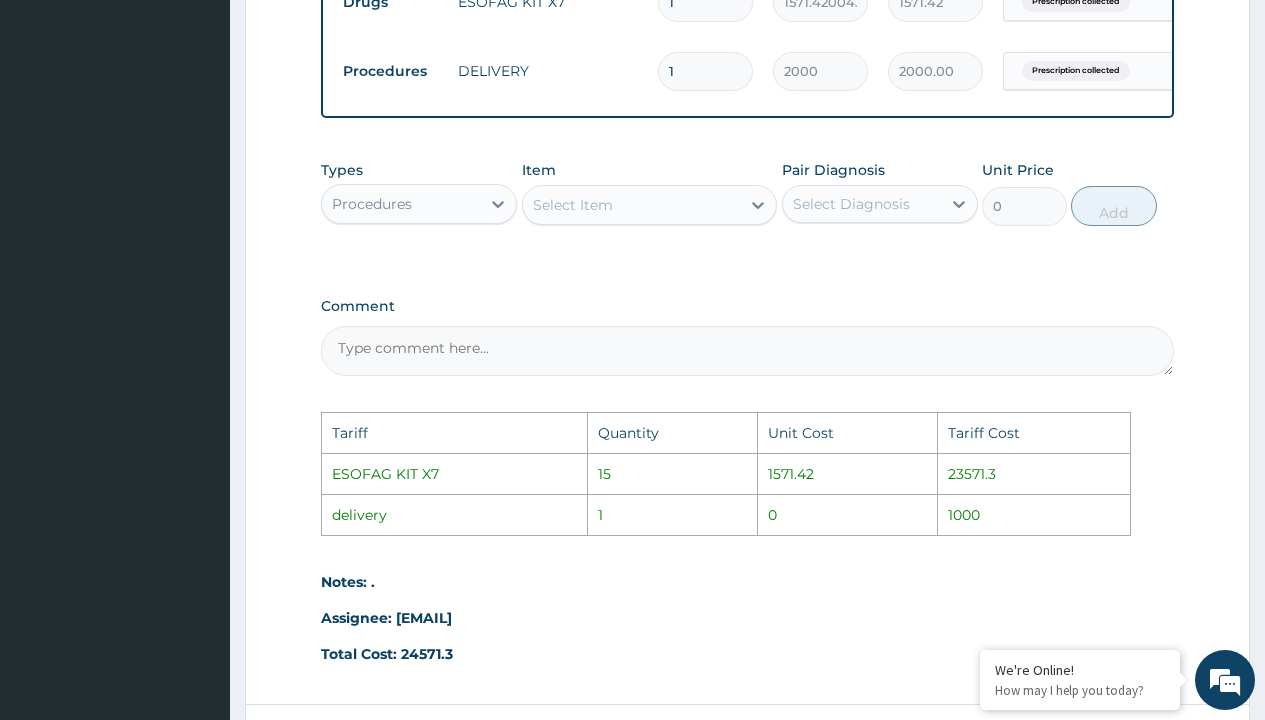 scroll, scrollTop: 893, scrollLeft: 0, axis: vertical 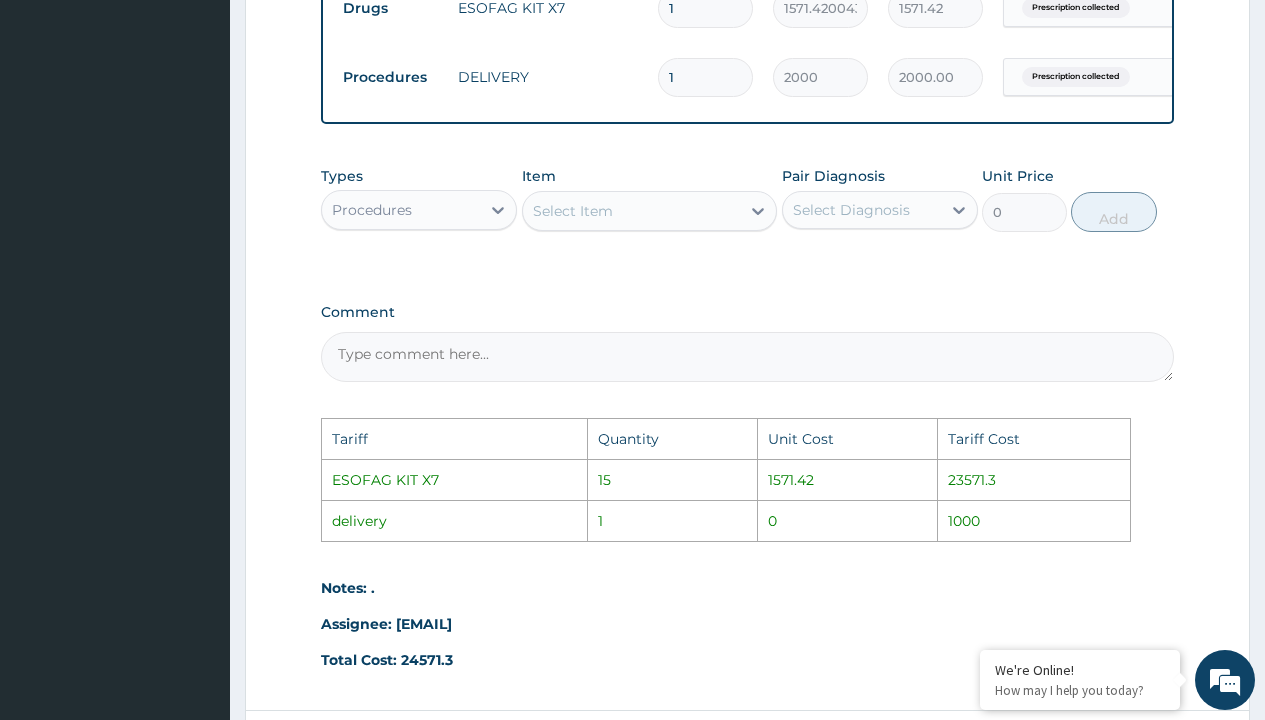 type on "16" 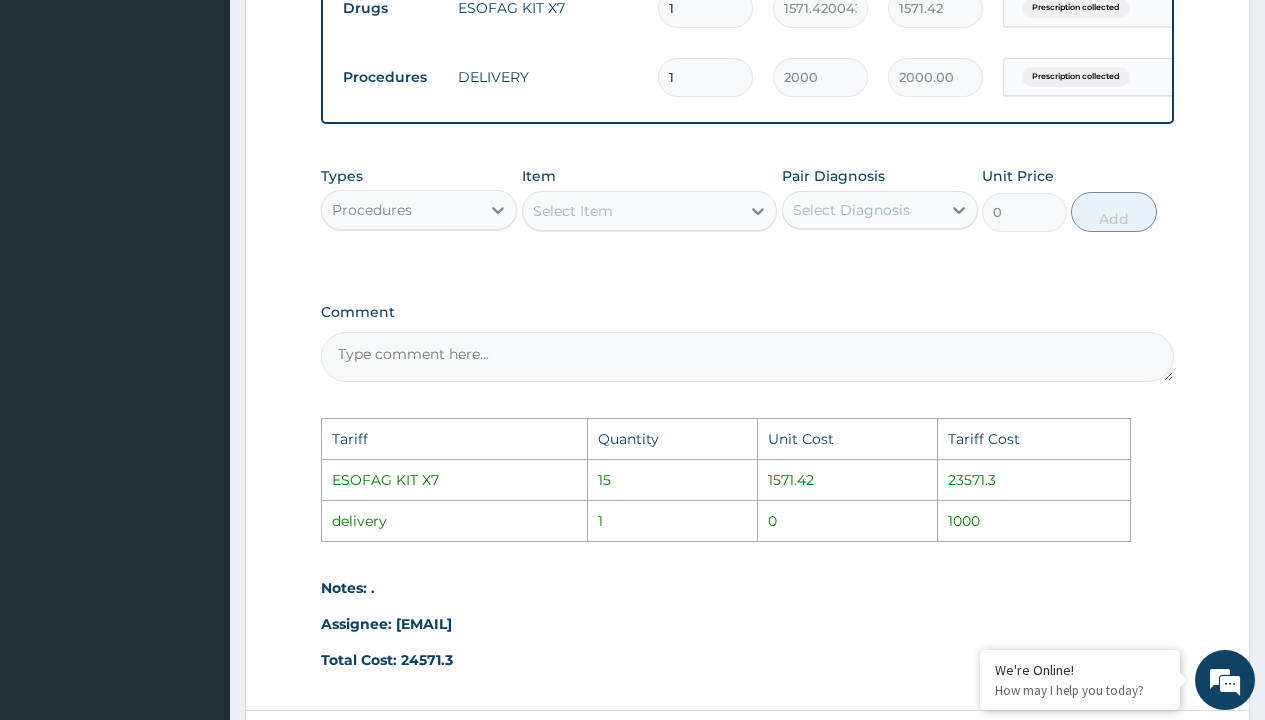 type on "25142.72" 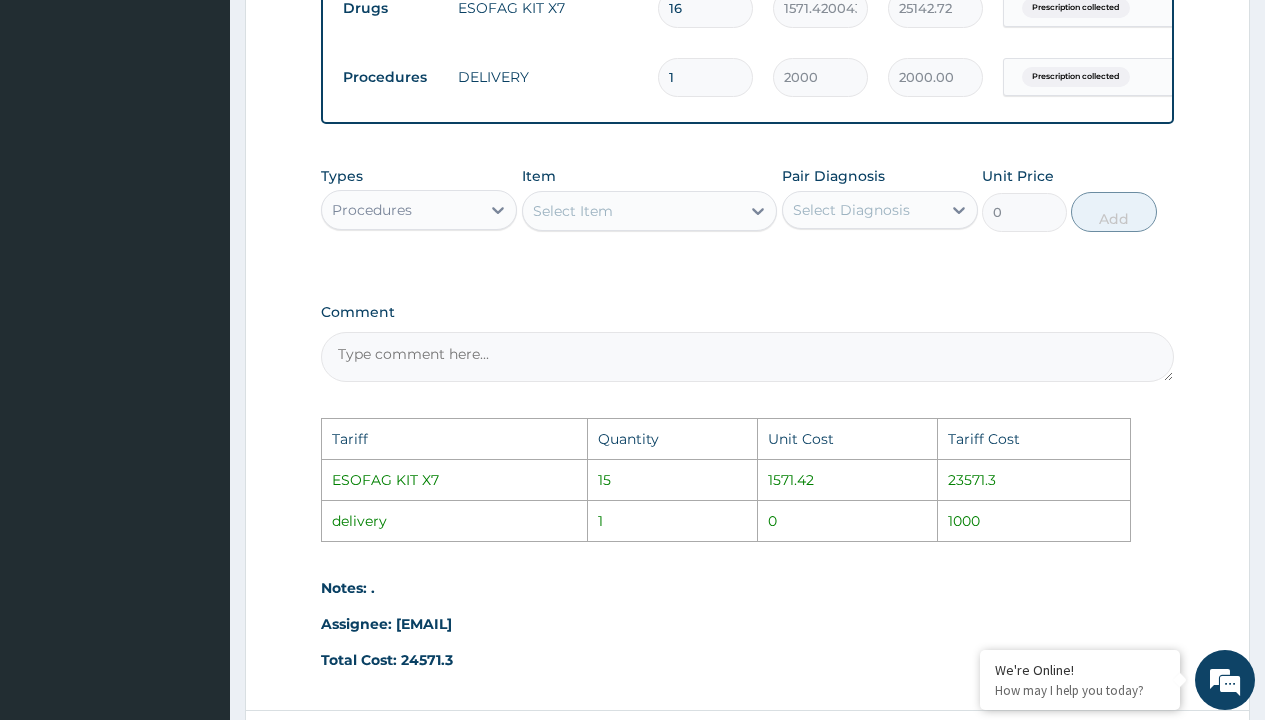 scroll, scrollTop: 1078, scrollLeft: 0, axis: vertical 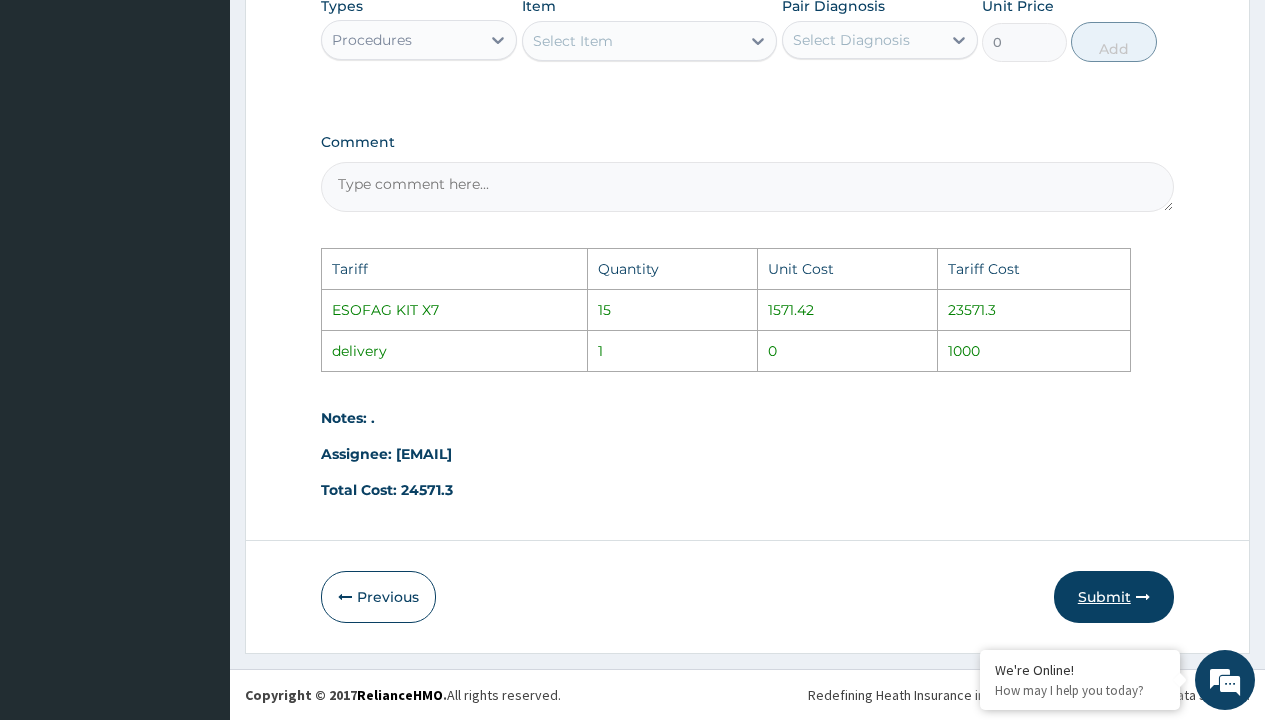 type on "16" 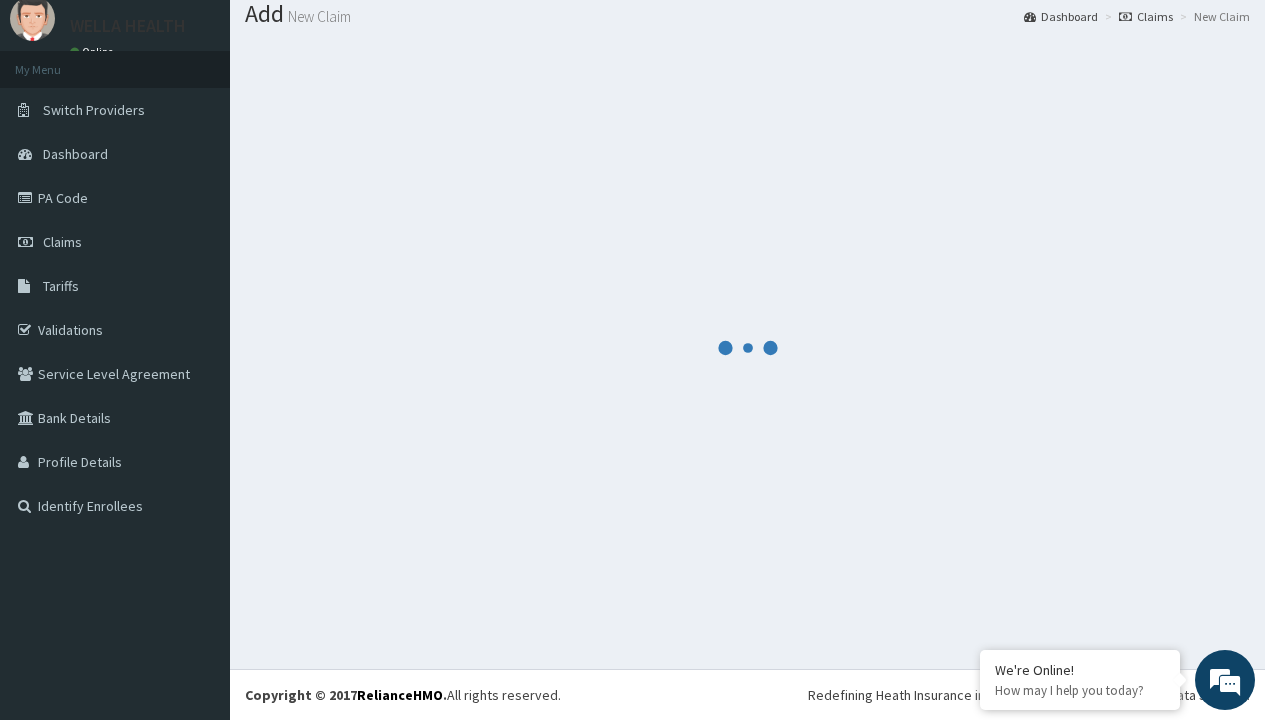 scroll, scrollTop: 780, scrollLeft: 0, axis: vertical 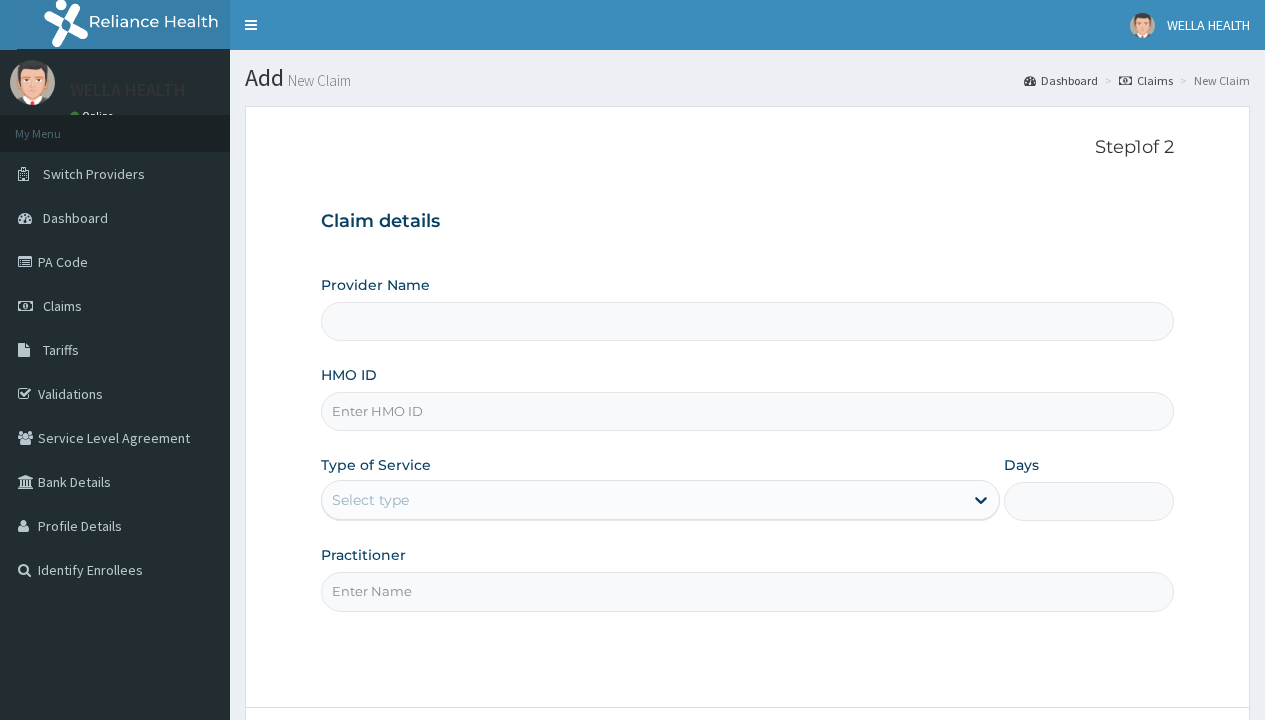 type on "FMI/10233/B" 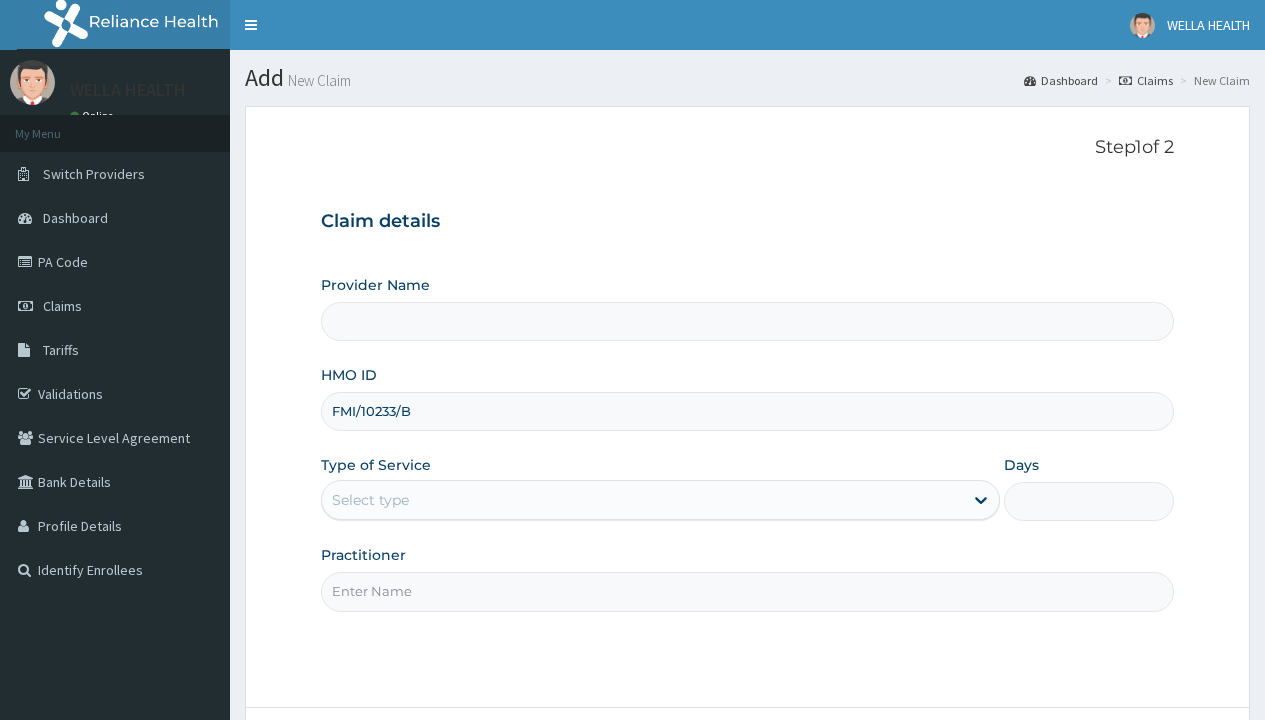 type on "Pharmacy Pick Up ( WellaHealth)" 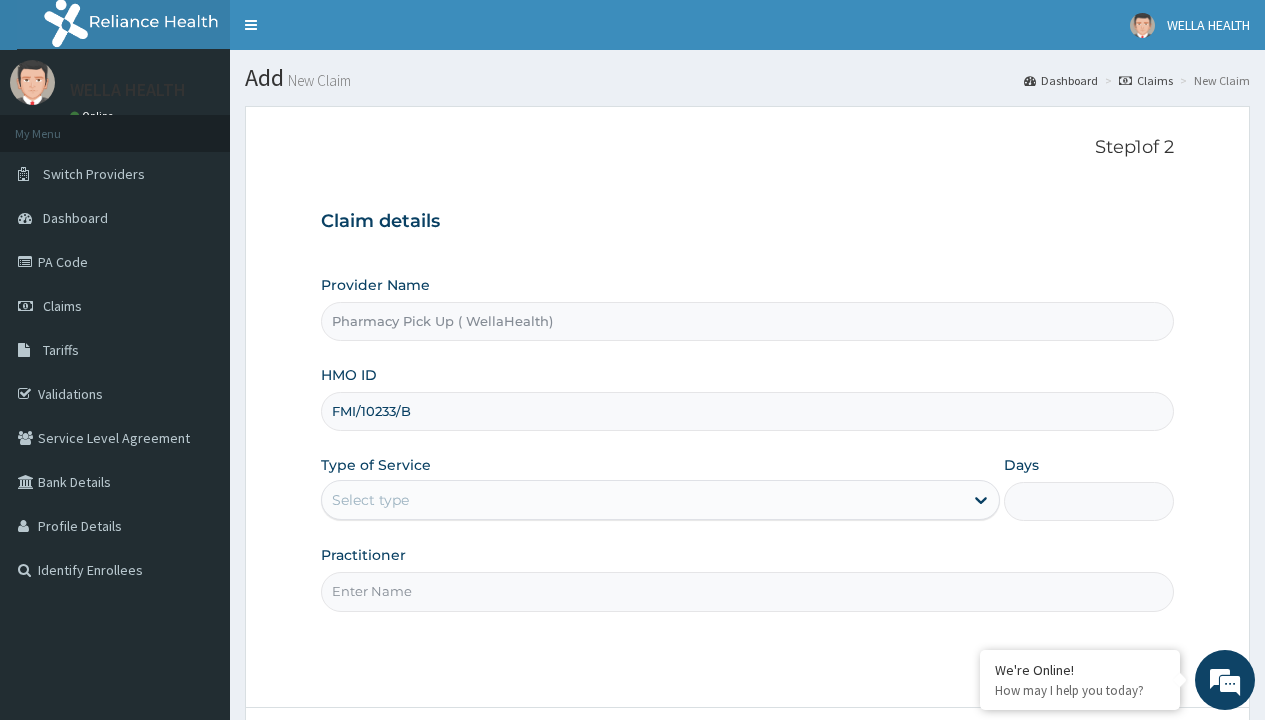 type on "FMI/10233/B" 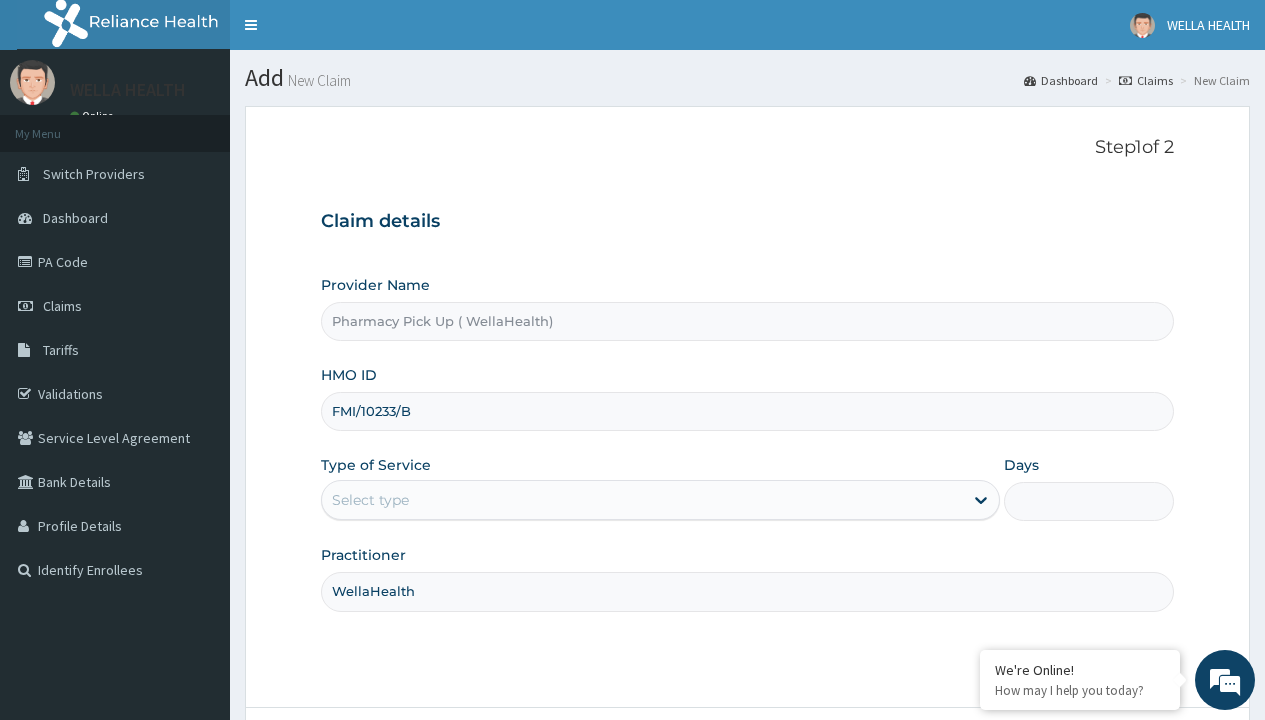 type on "WellaHealth" 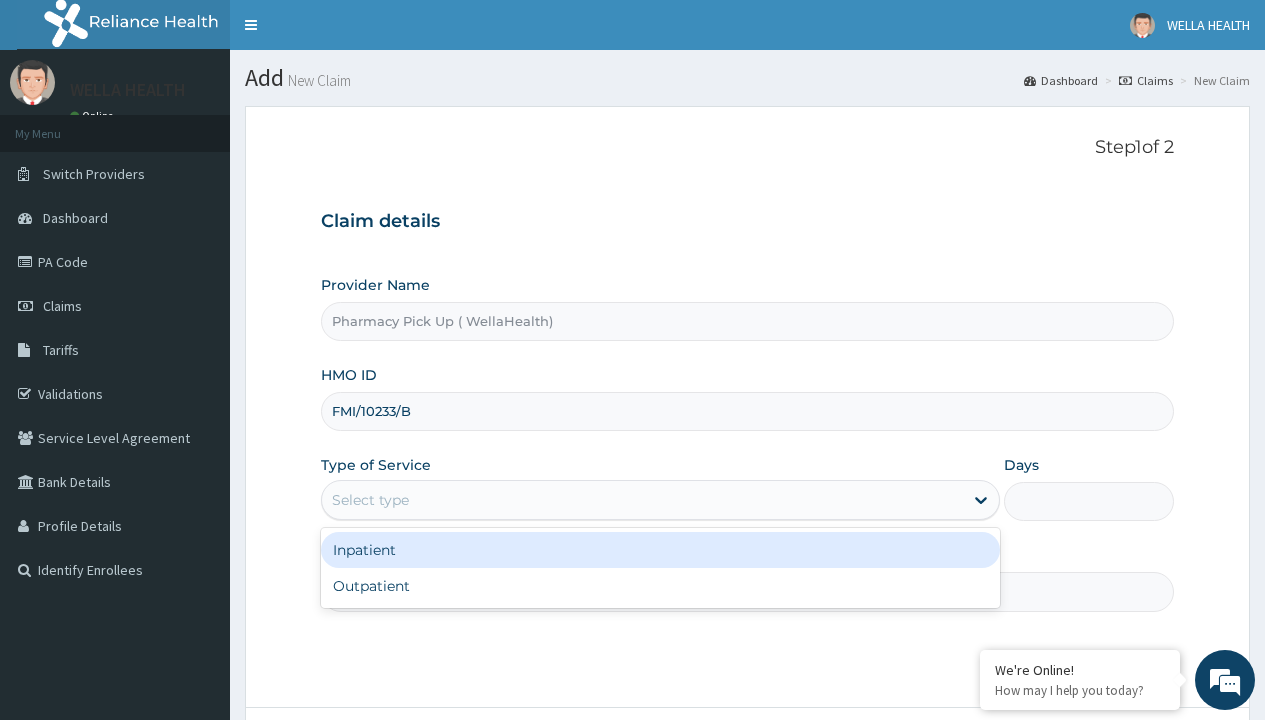 click on "Outpatient" at bounding box center [660, 586] 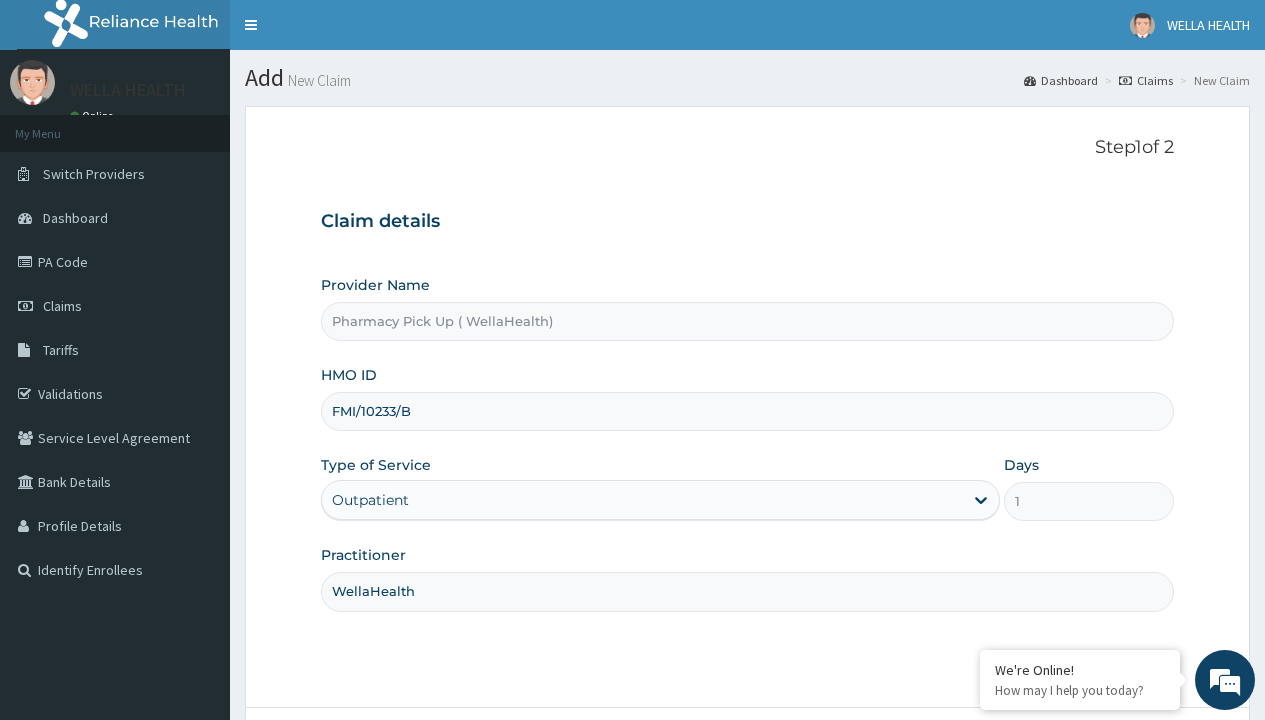 click on "Next" at bounding box center (1123, 764) 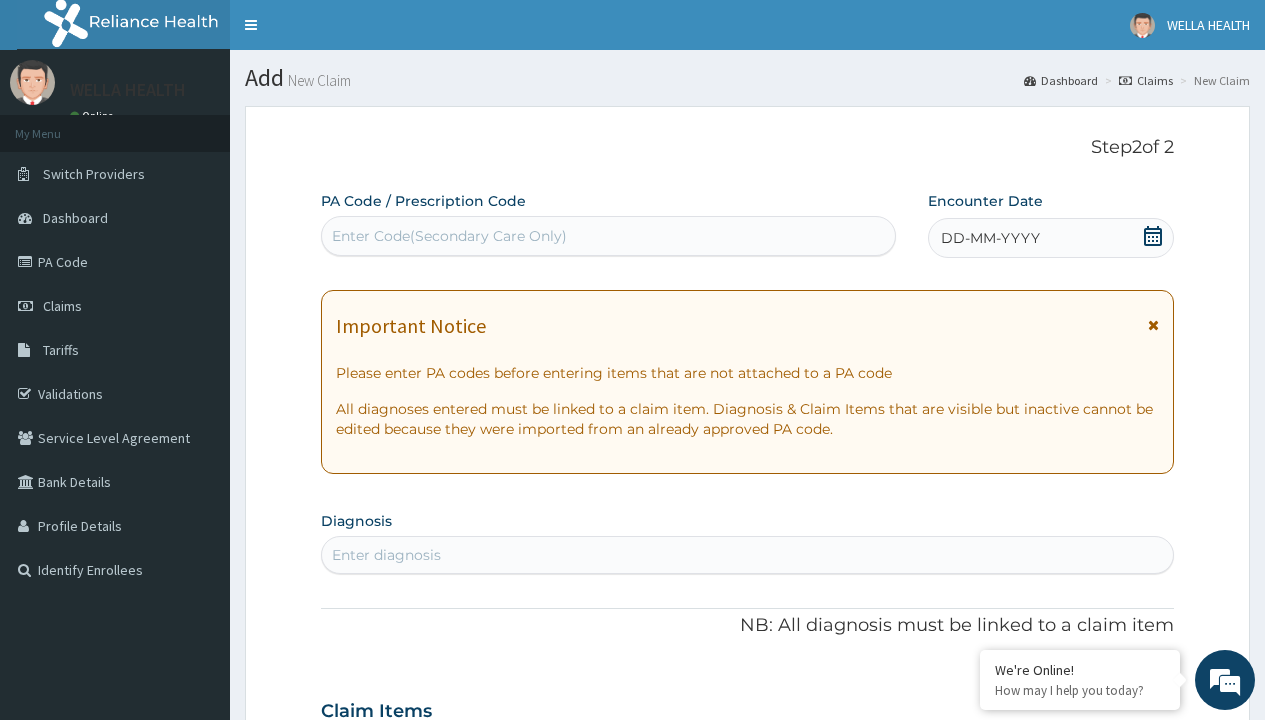 scroll, scrollTop: 167, scrollLeft: 0, axis: vertical 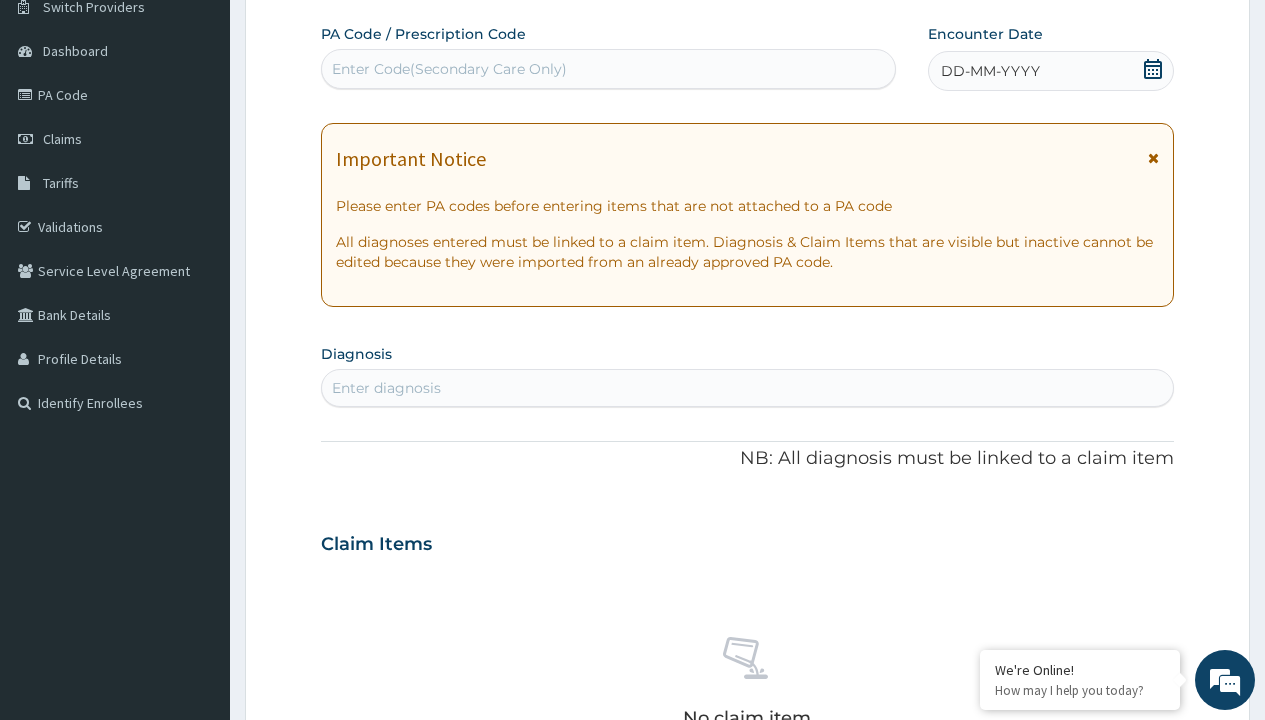 click on "DD-MM-YYYY" at bounding box center (990, 71) 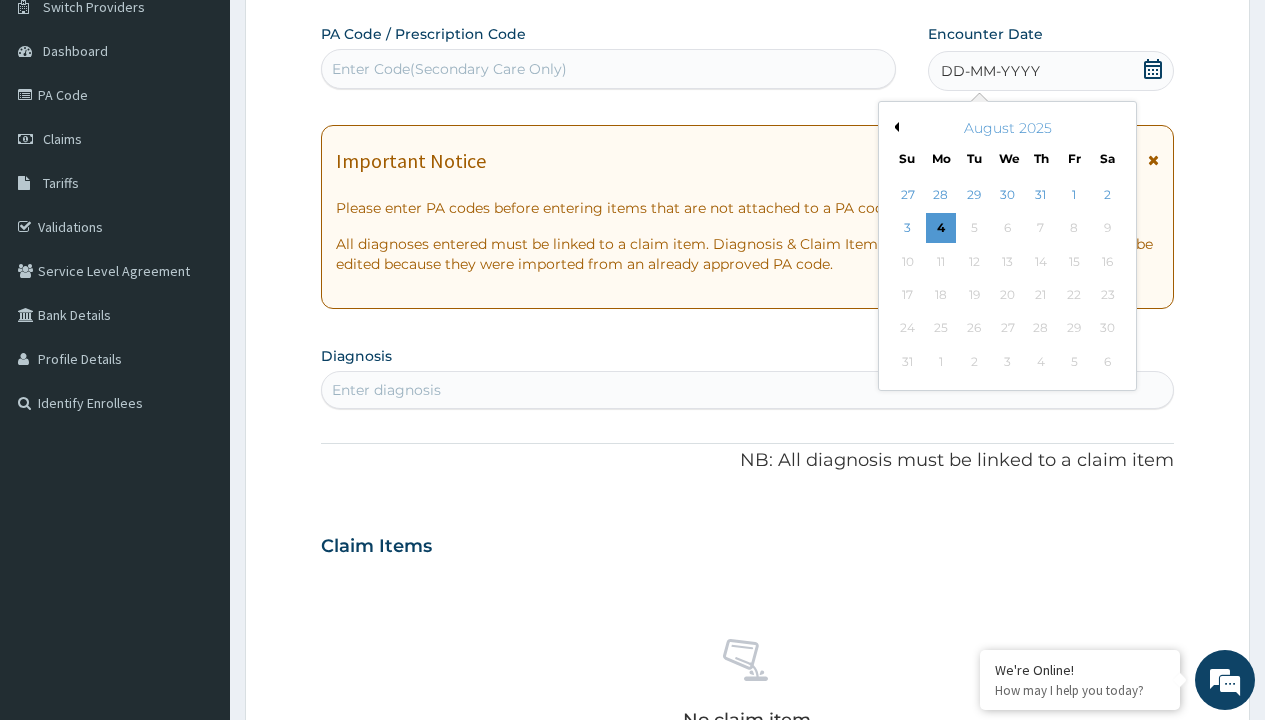 click on "Previous Month" at bounding box center (894, 127) 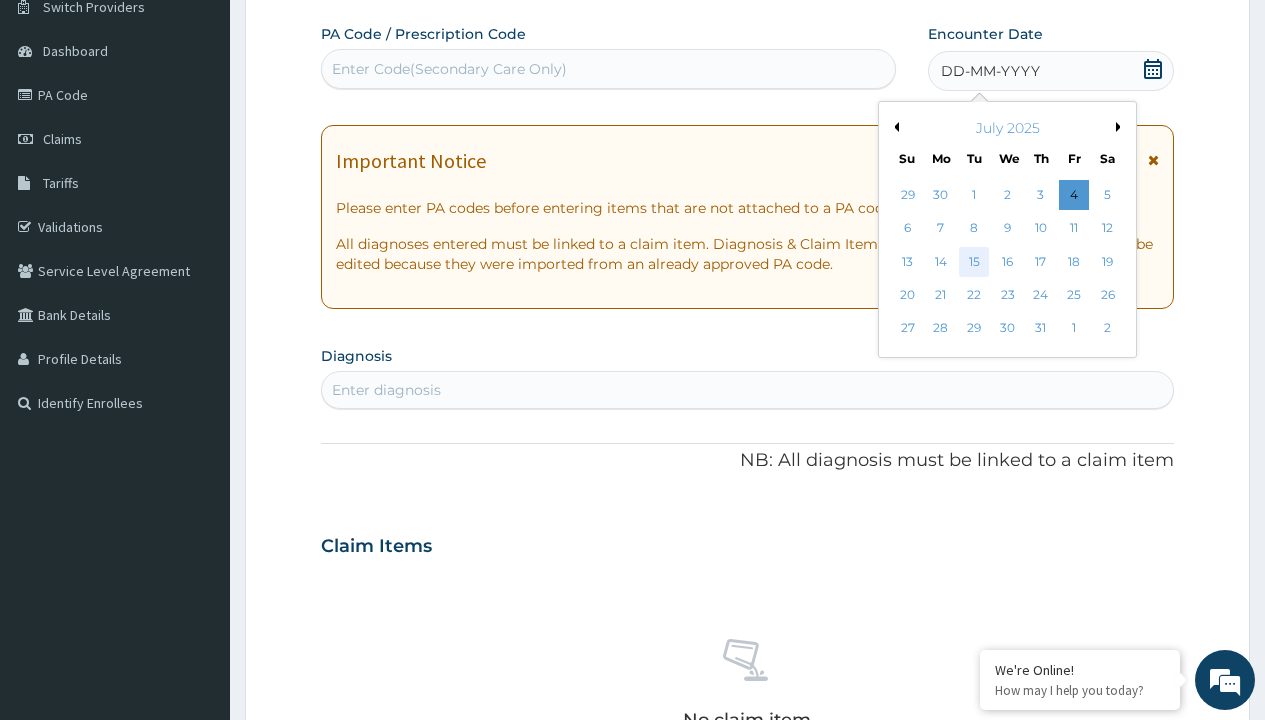 click on "15" at bounding box center (974, 262) 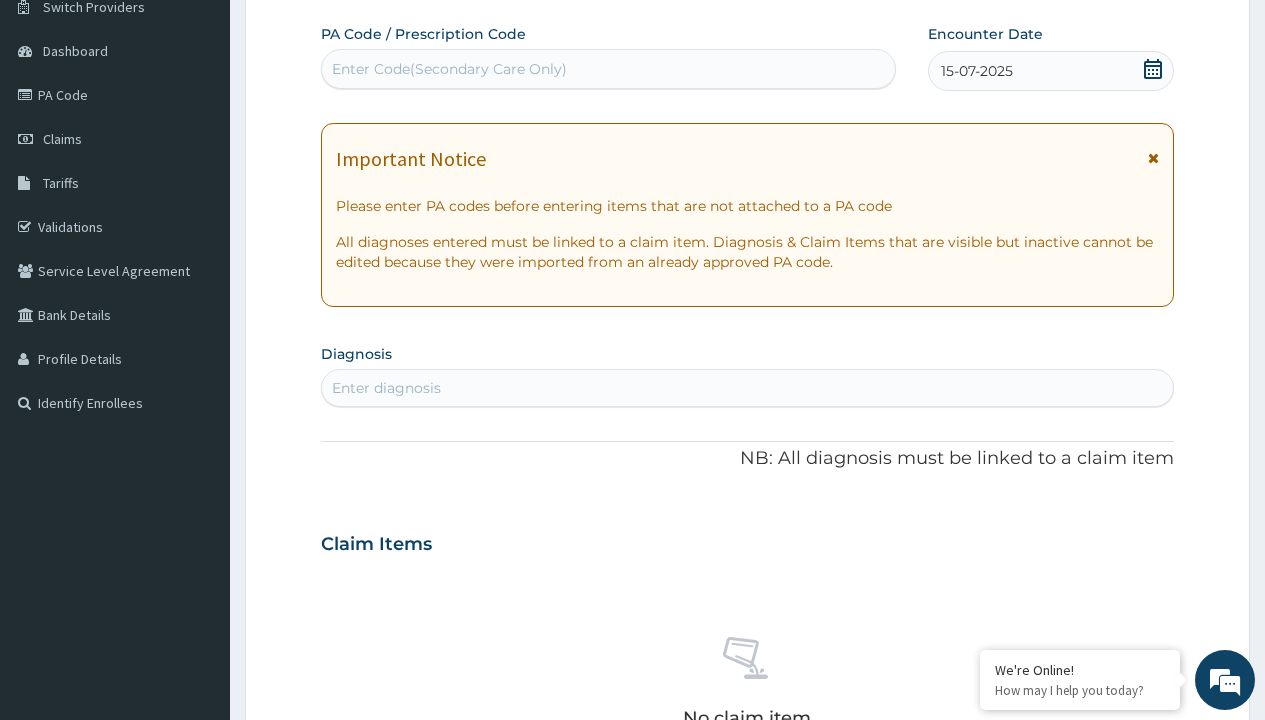 click on "Enter diagnosis" at bounding box center (386, 388) 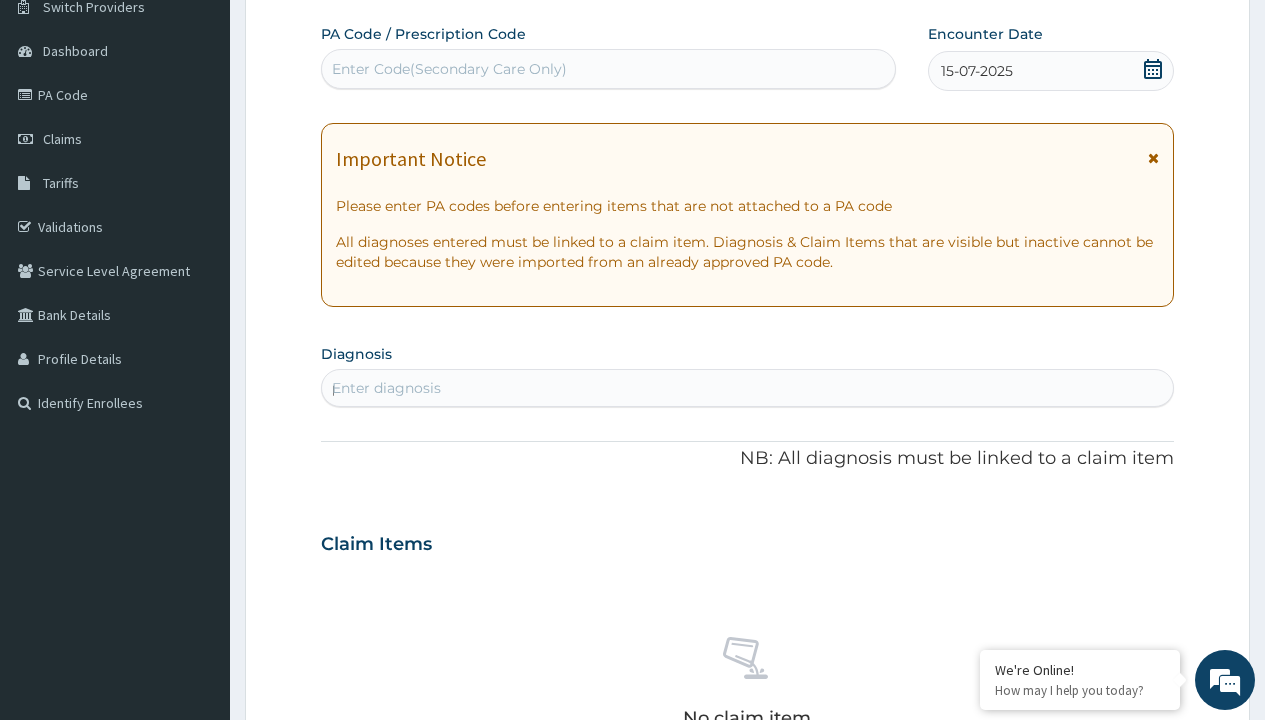 scroll, scrollTop: 0, scrollLeft: 0, axis: both 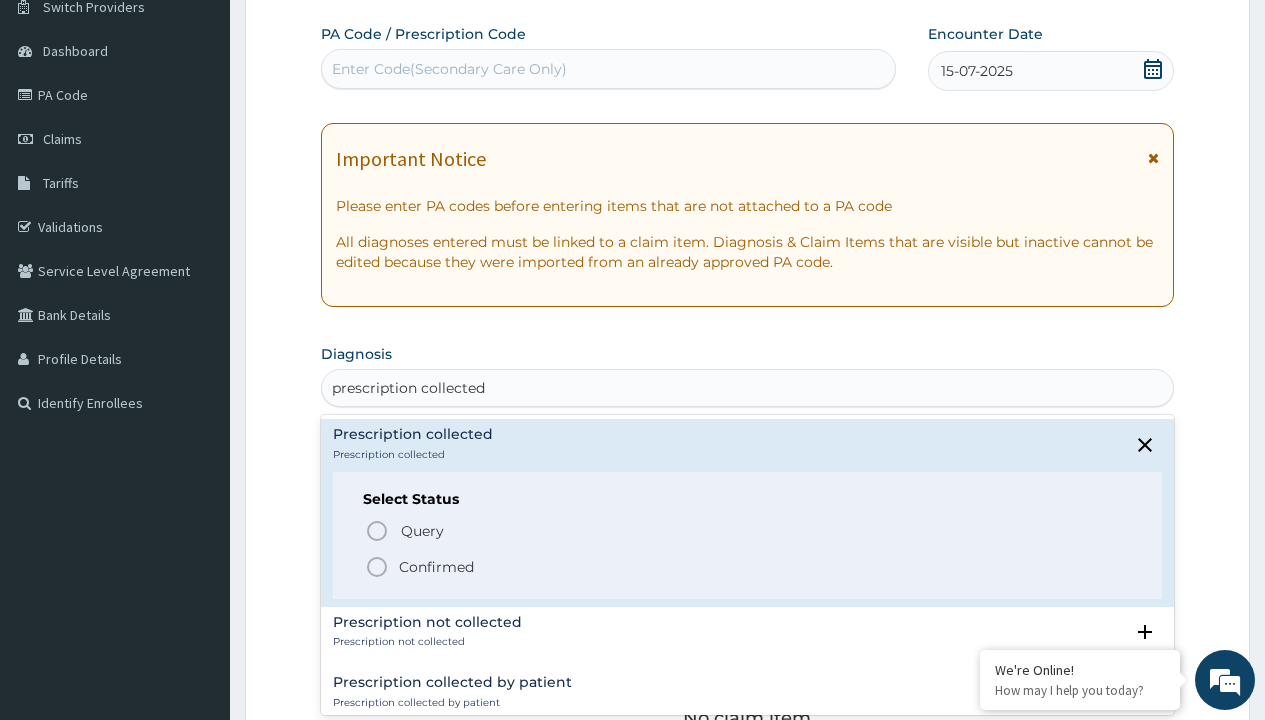 click on "Confirmed" at bounding box center [436, 567] 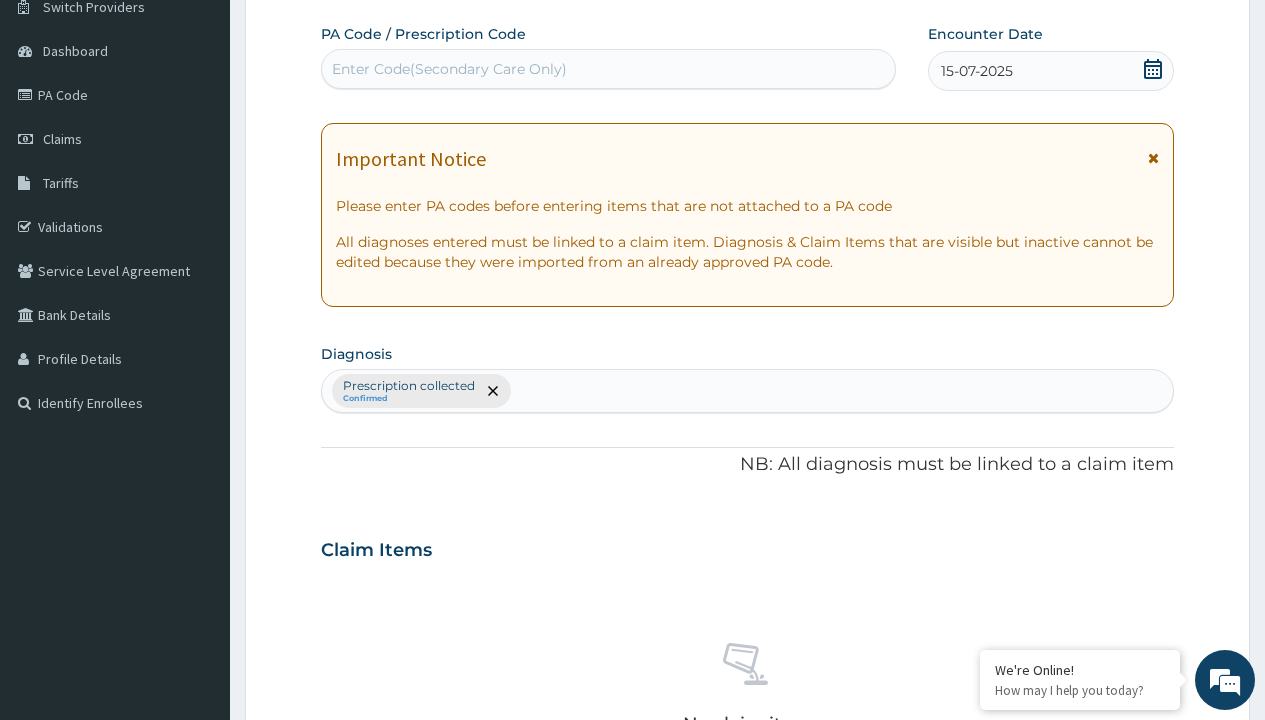 click on "Select Type" at bounding box center (372, 893) 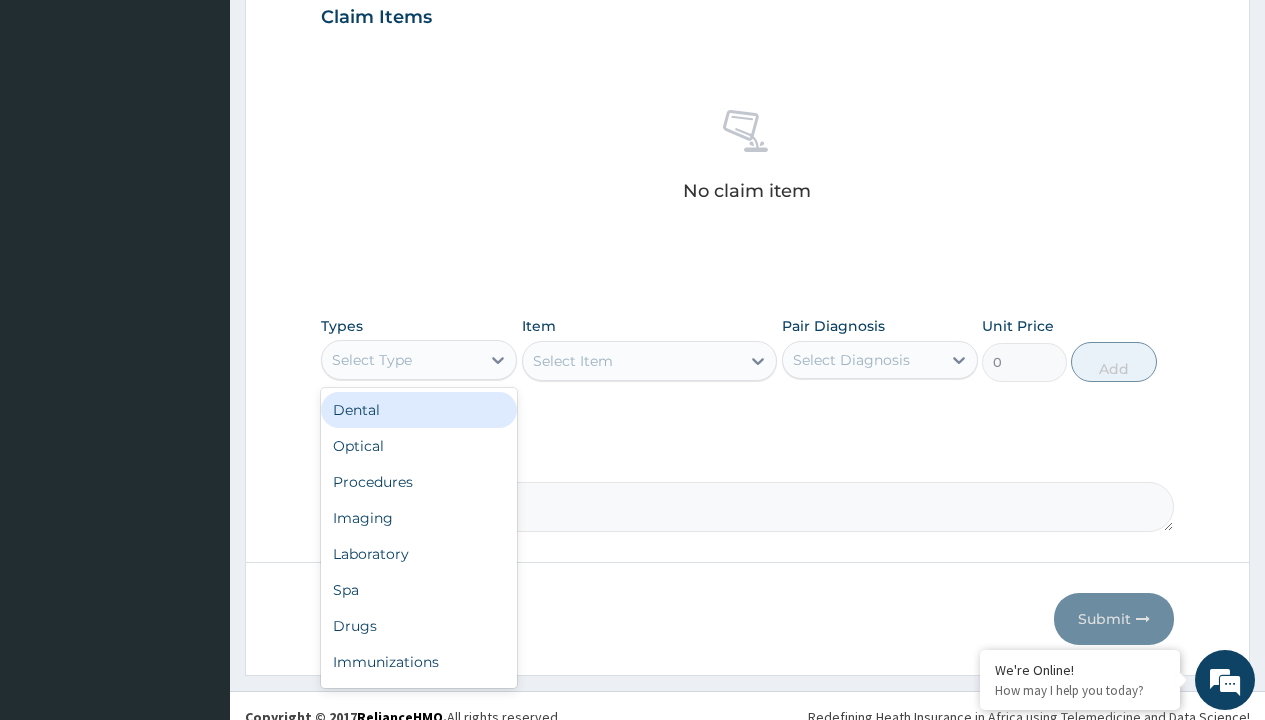 type on "procedures" 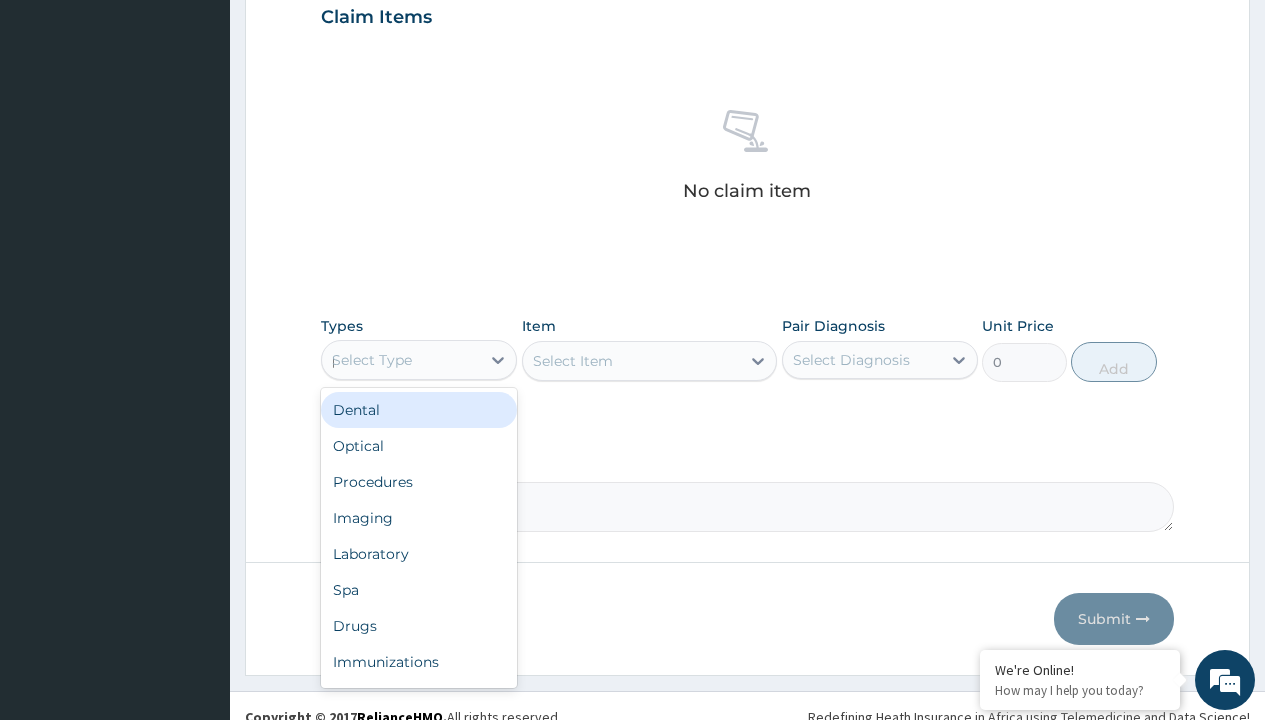 scroll, scrollTop: 0, scrollLeft: 0, axis: both 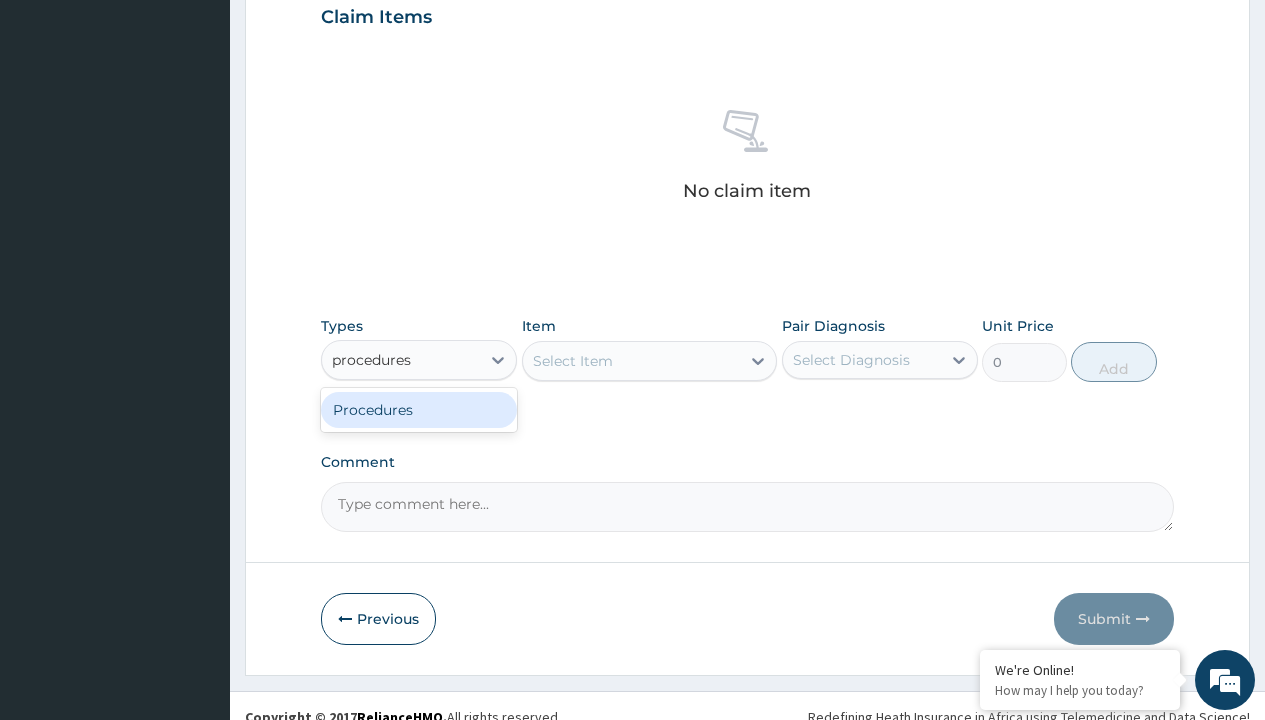 click on "Procedures" at bounding box center (419, 410) 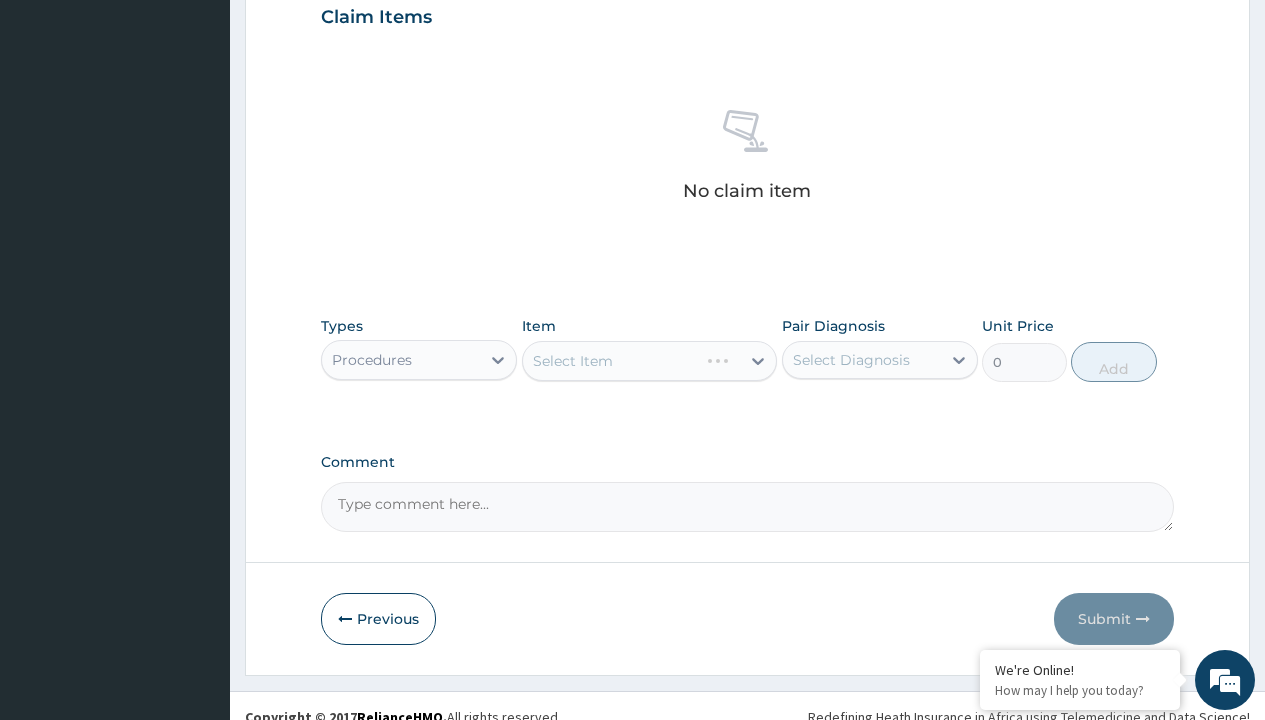 scroll, scrollTop: 0, scrollLeft: 0, axis: both 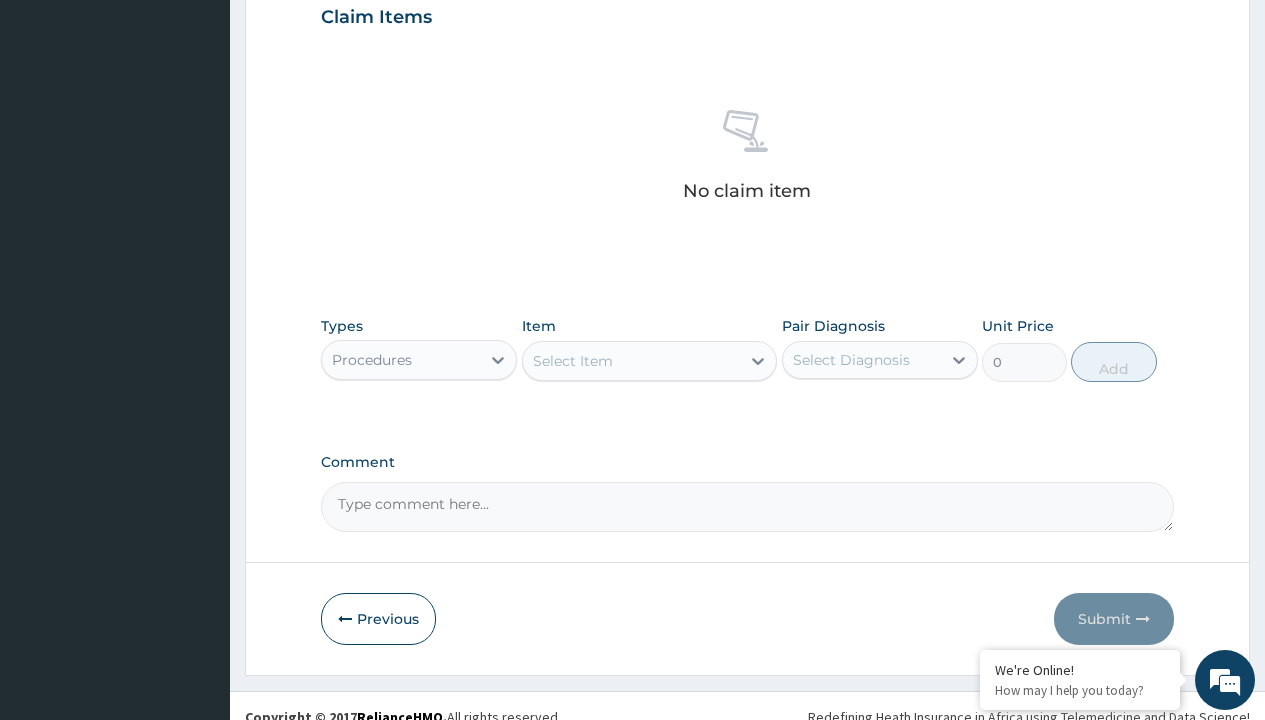 type on "service fee" 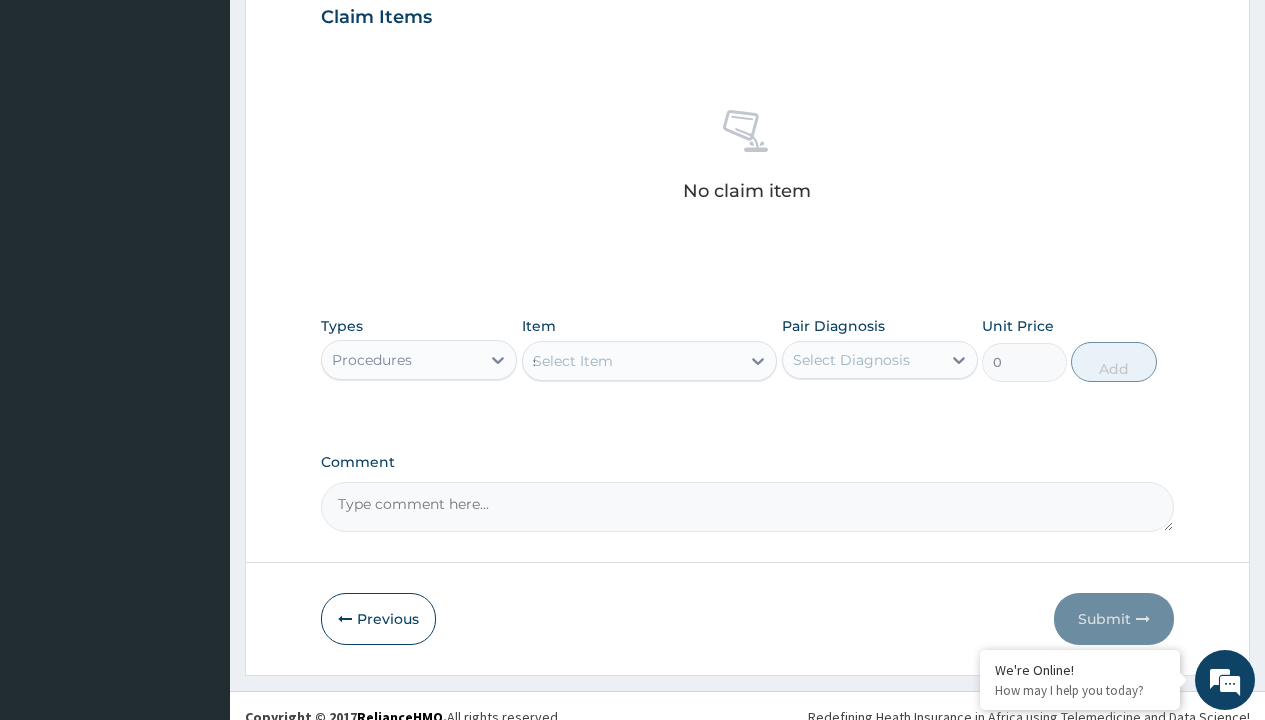 scroll, scrollTop: 0, scrollLeft: 0, axis: both 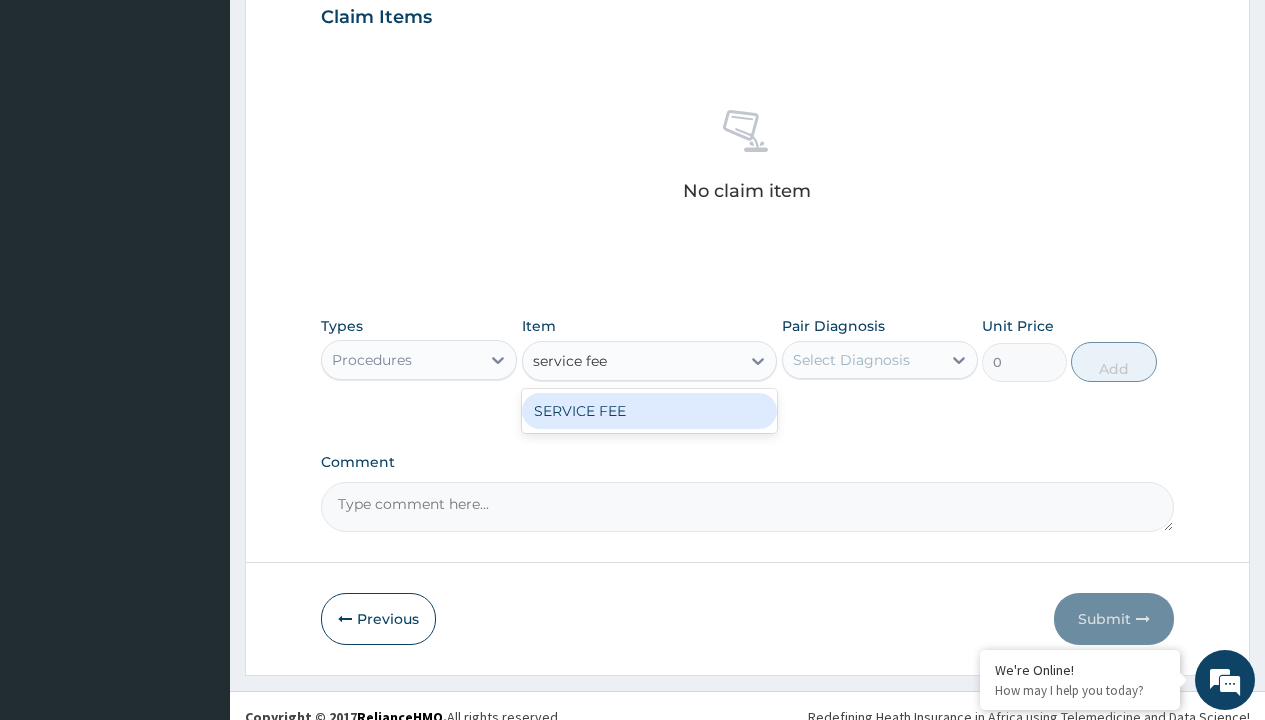 click on "SERVICE FEE" at bounding box center [650, 411] 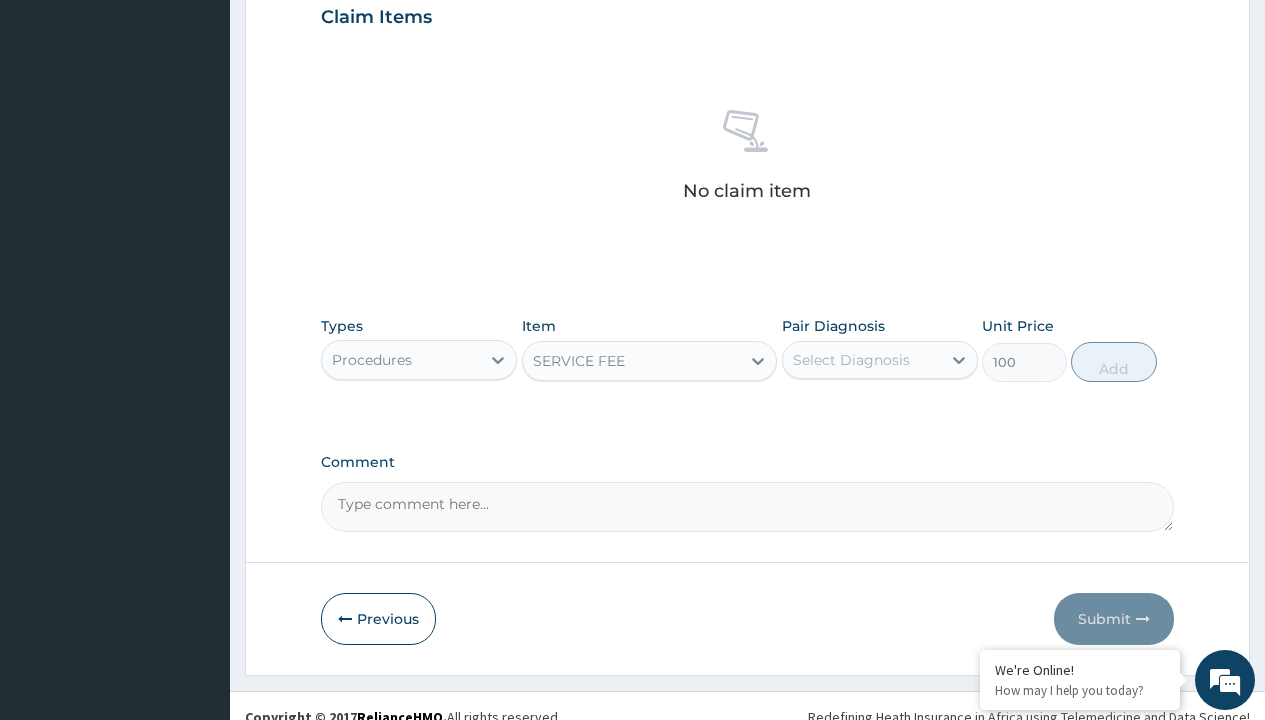 click on "Prescription collected" at bounding box center (409, -147) 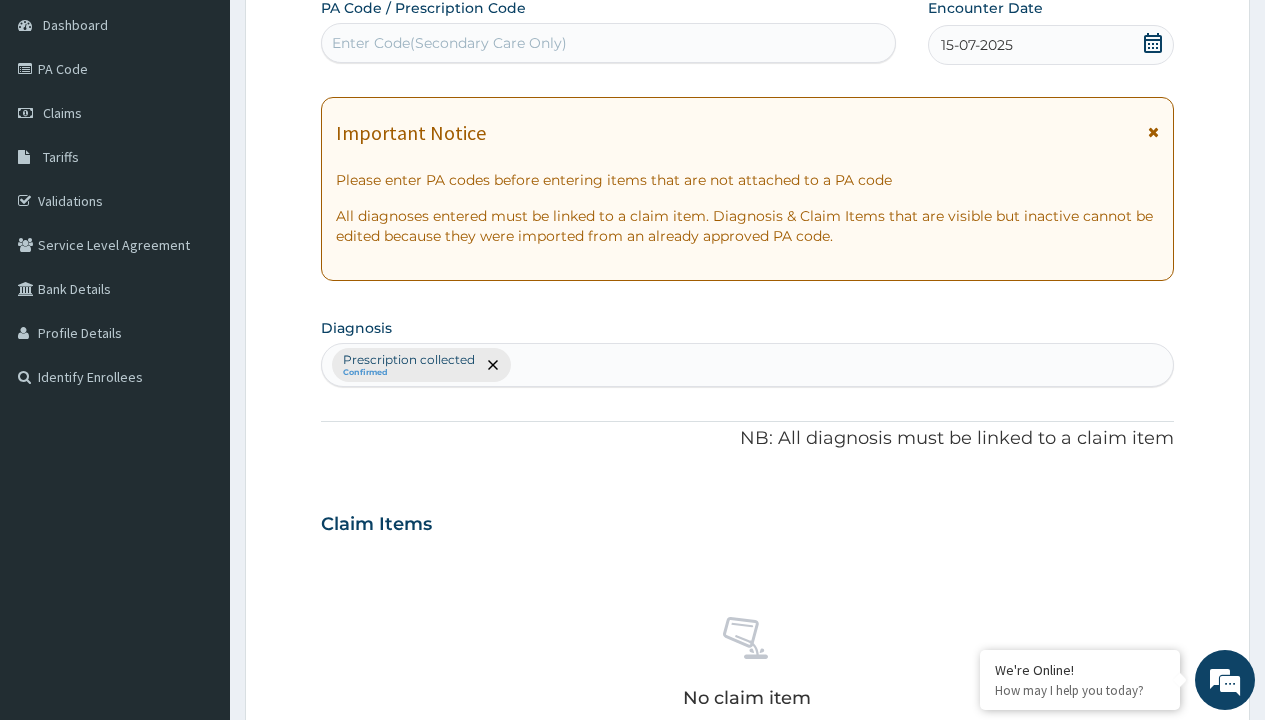 type on "prescription collected" 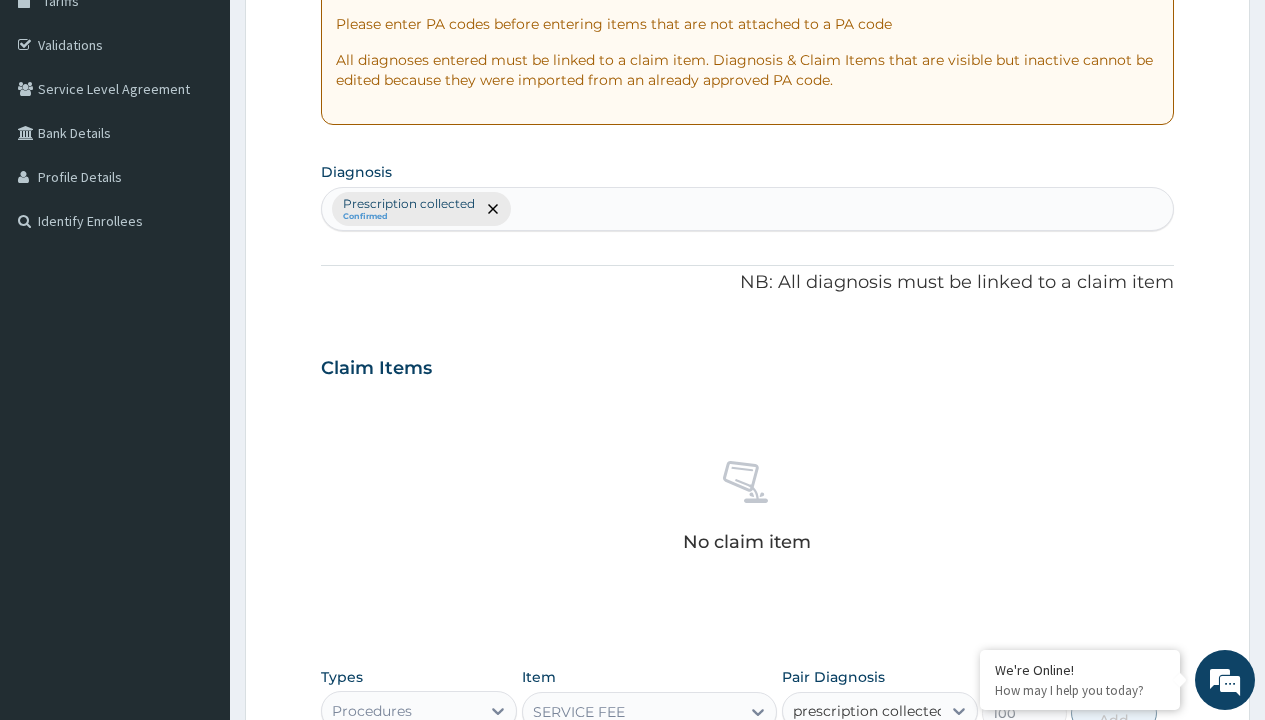 click on "Prescription collected" at bounding box center [890, 770] 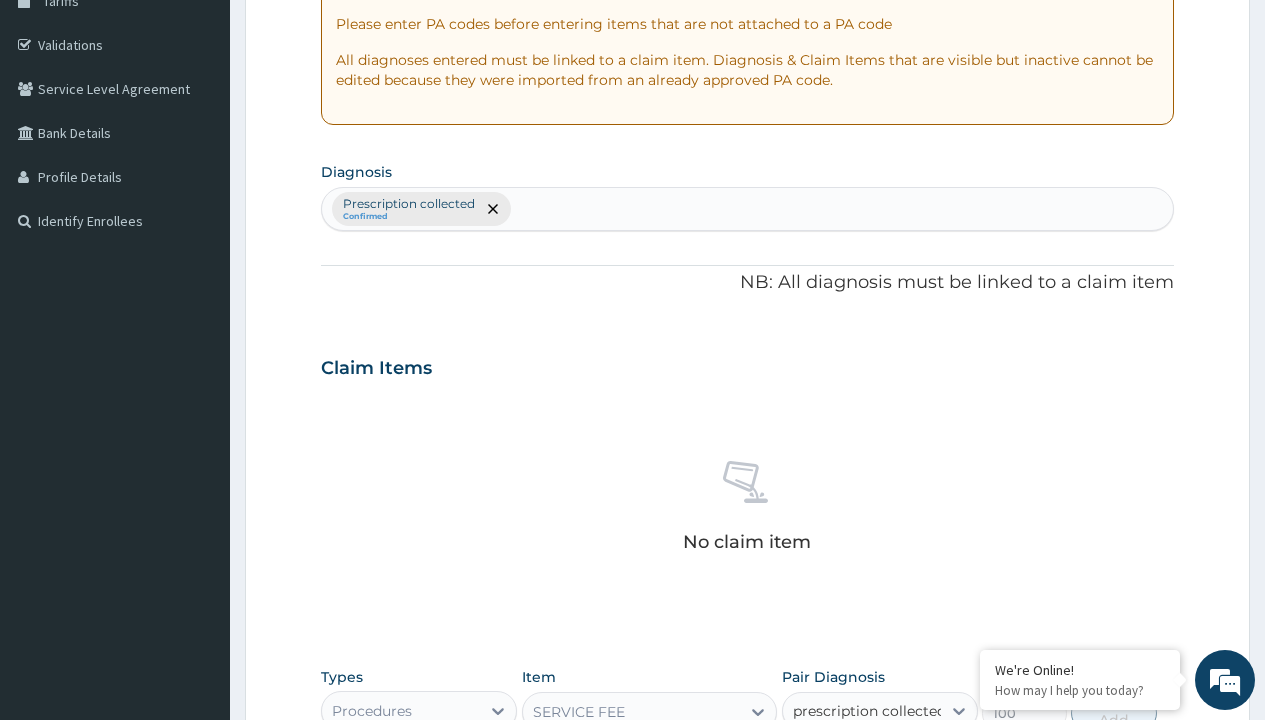 type 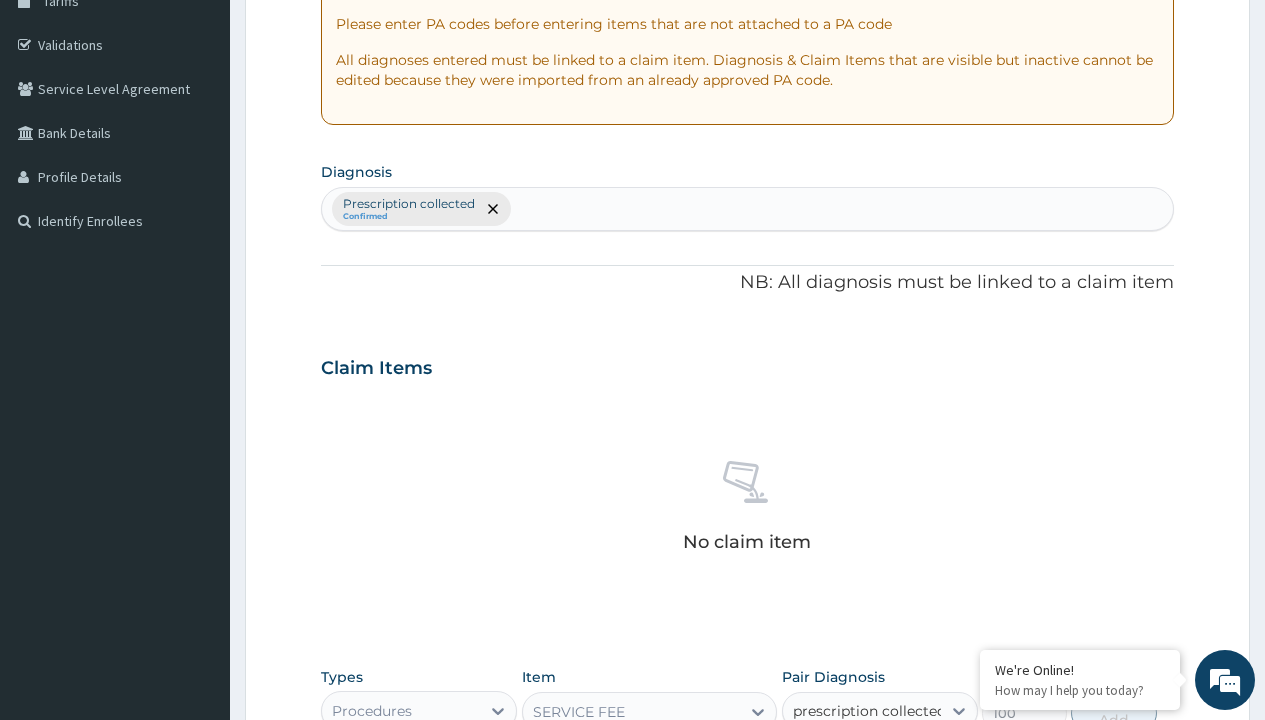checkbox on "true" 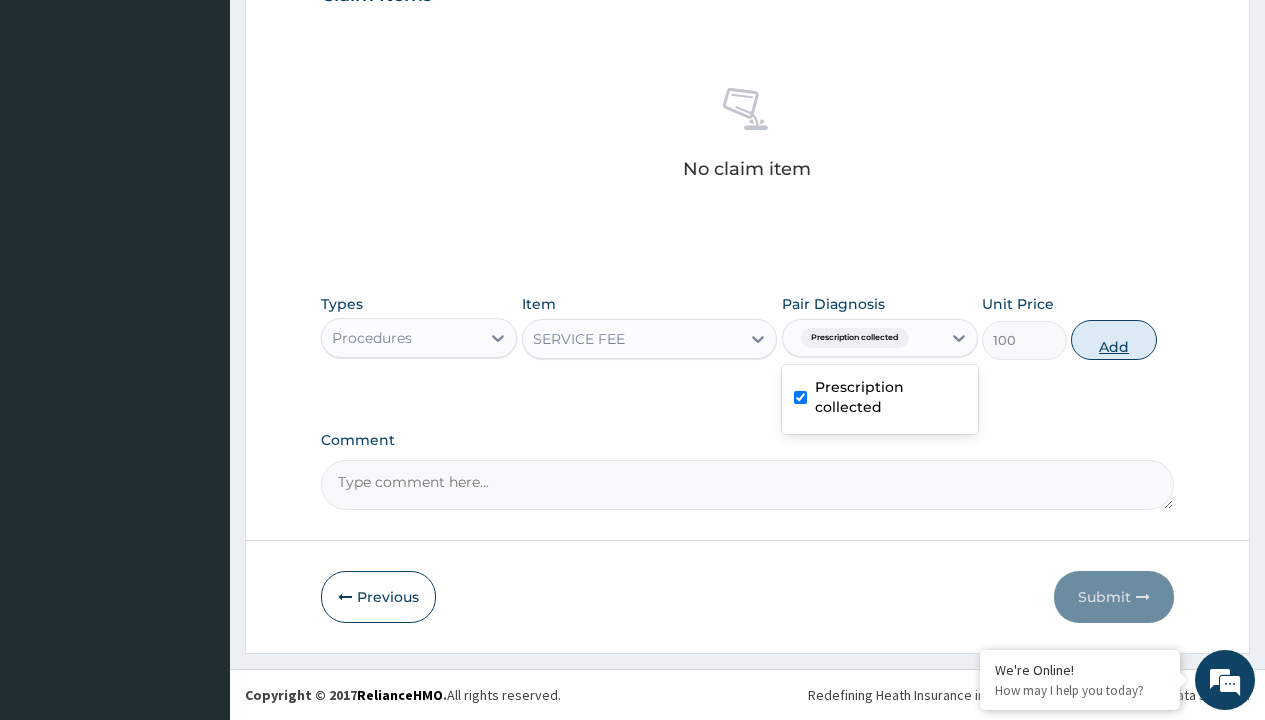 click on "Add" at bounding box center (1113, 340) 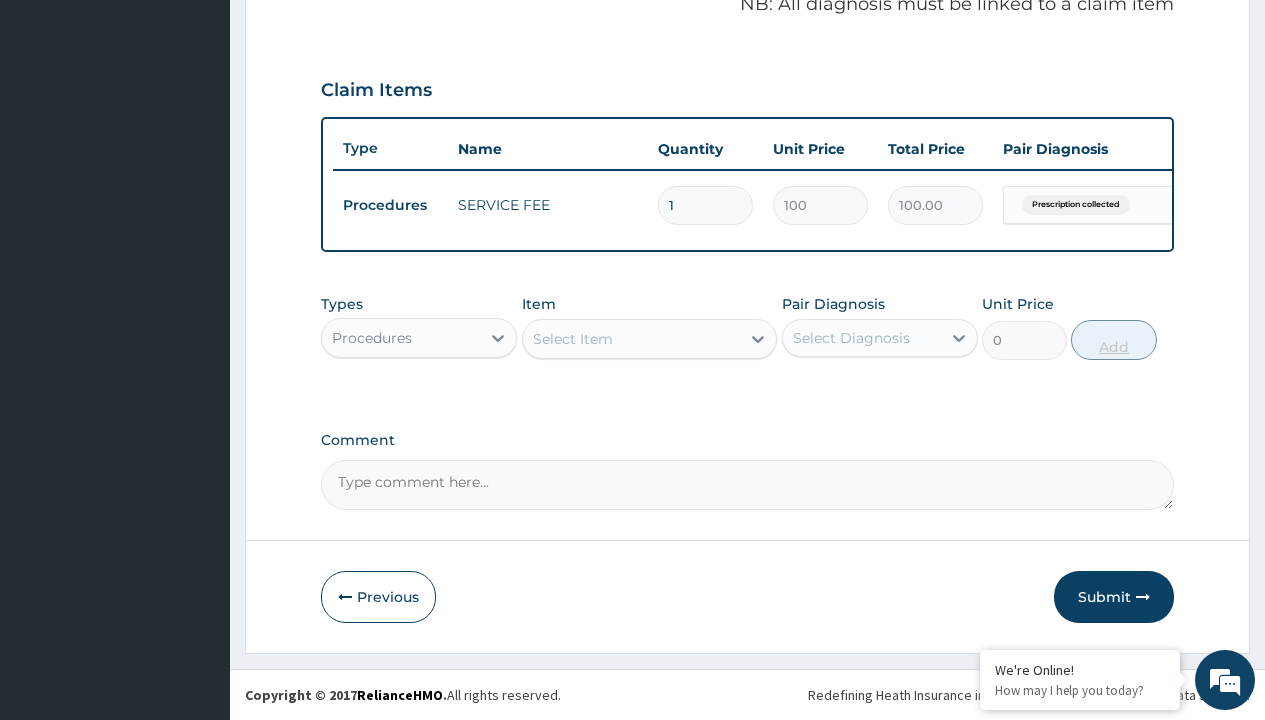 scroll, scrollTop: 642, scrollLeft: 0, axis: vertical 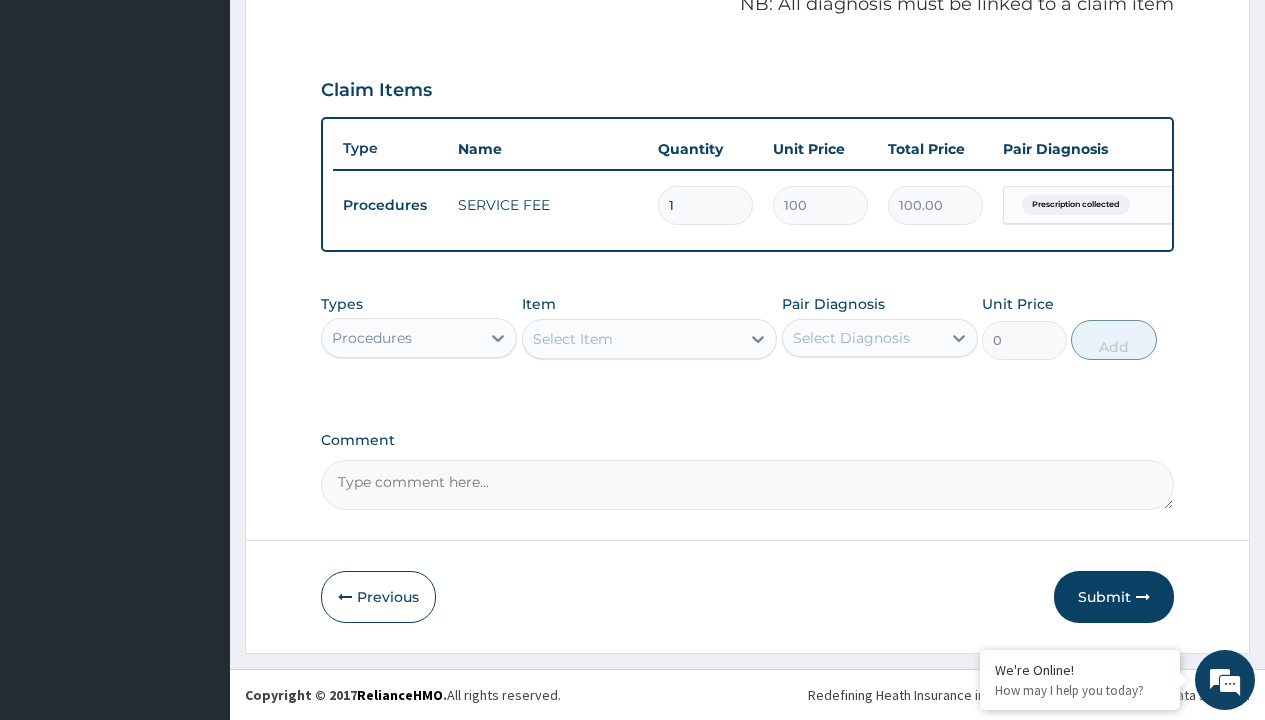 click on "Procedures" at bounding box center (372, 338) 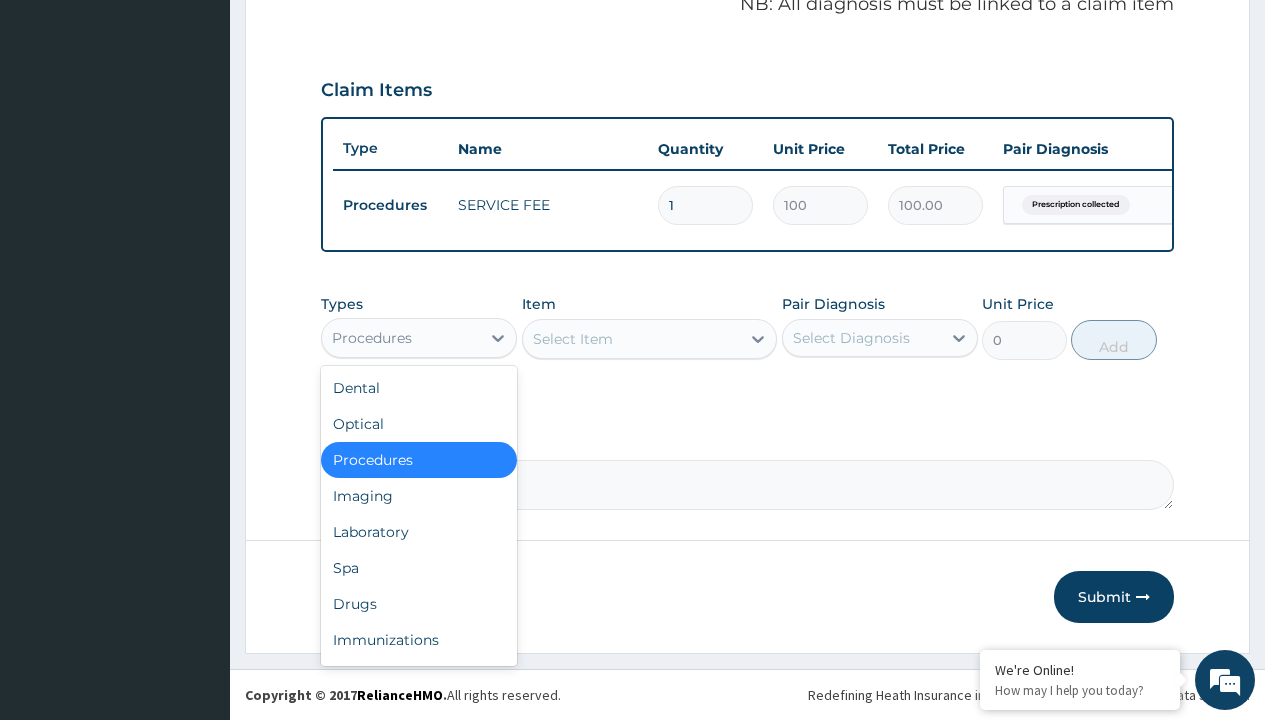 type on "drugs" 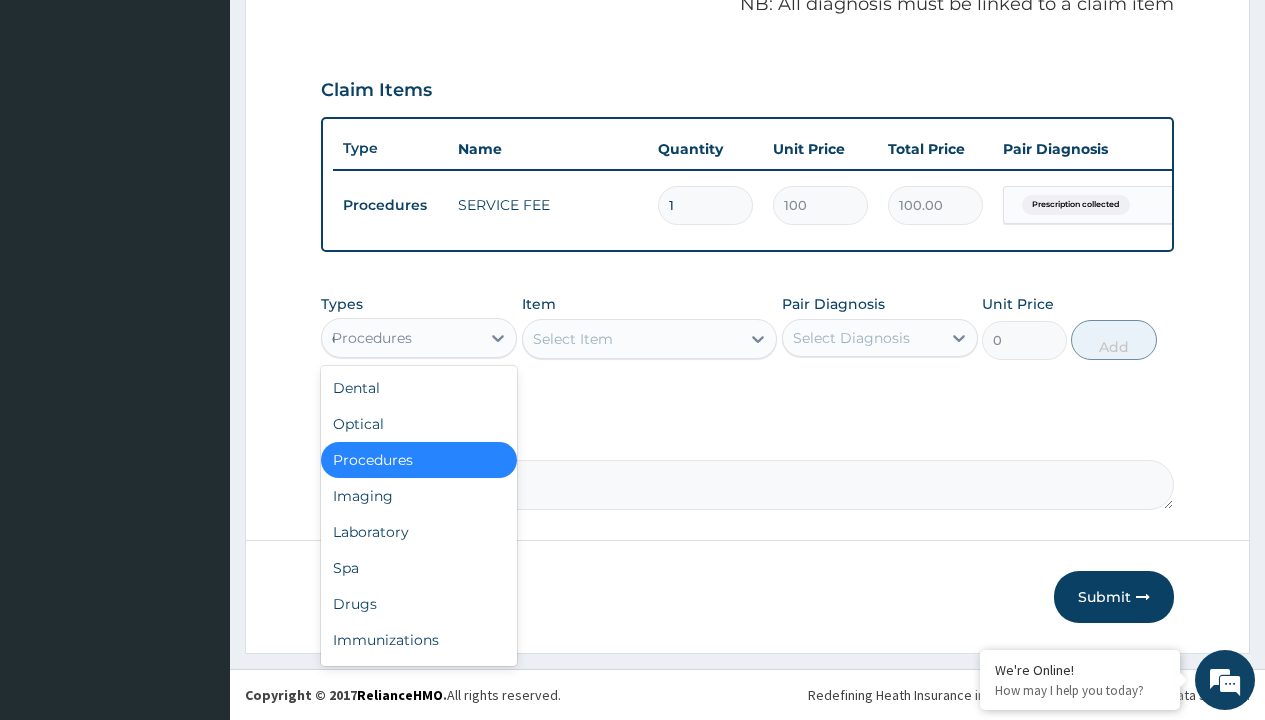 scroll, scrollTop: 0, scrollLeft: 0, axis: both 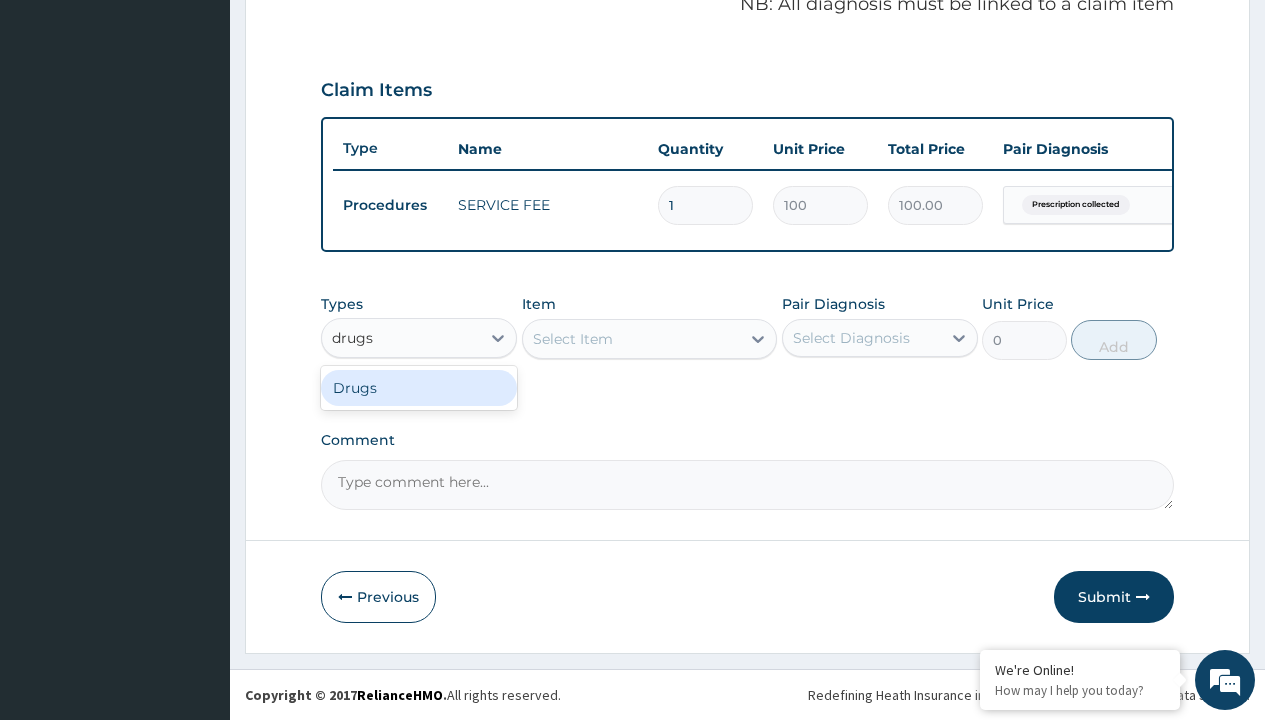 click on "Drugs" at bounding box center (419, 388) 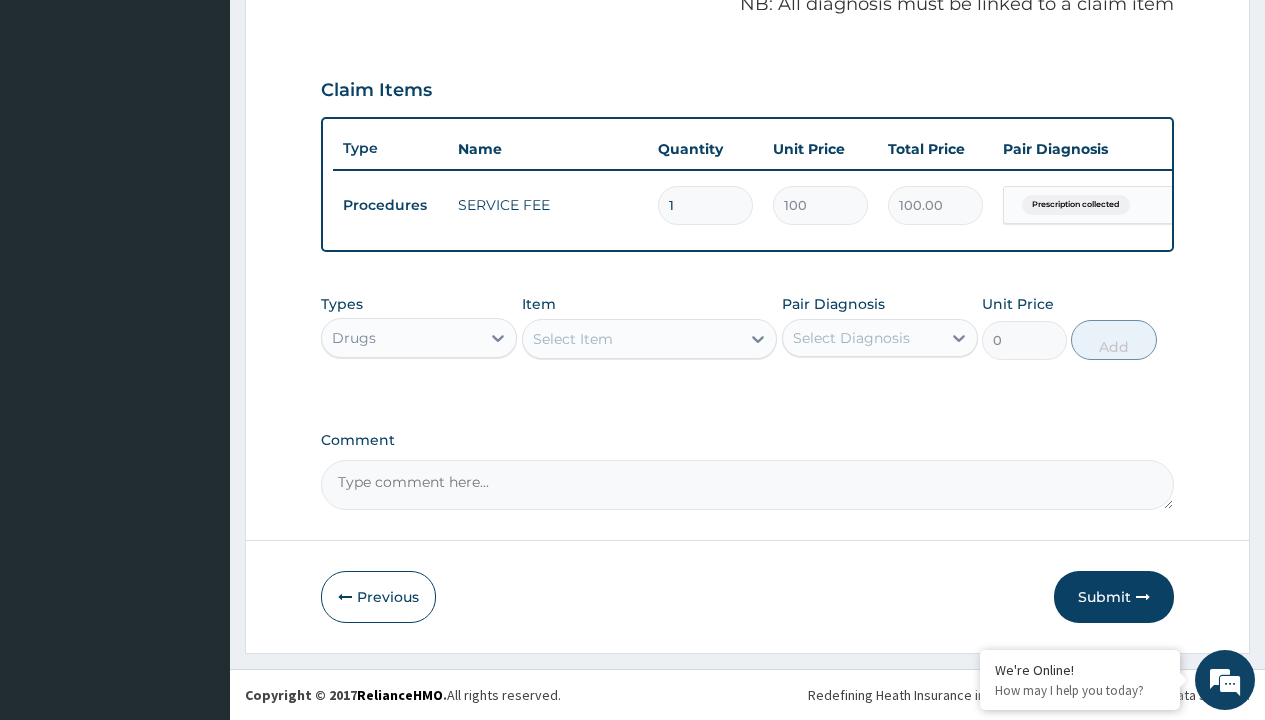 click on "Select Item" at bounding box center (573, 339) 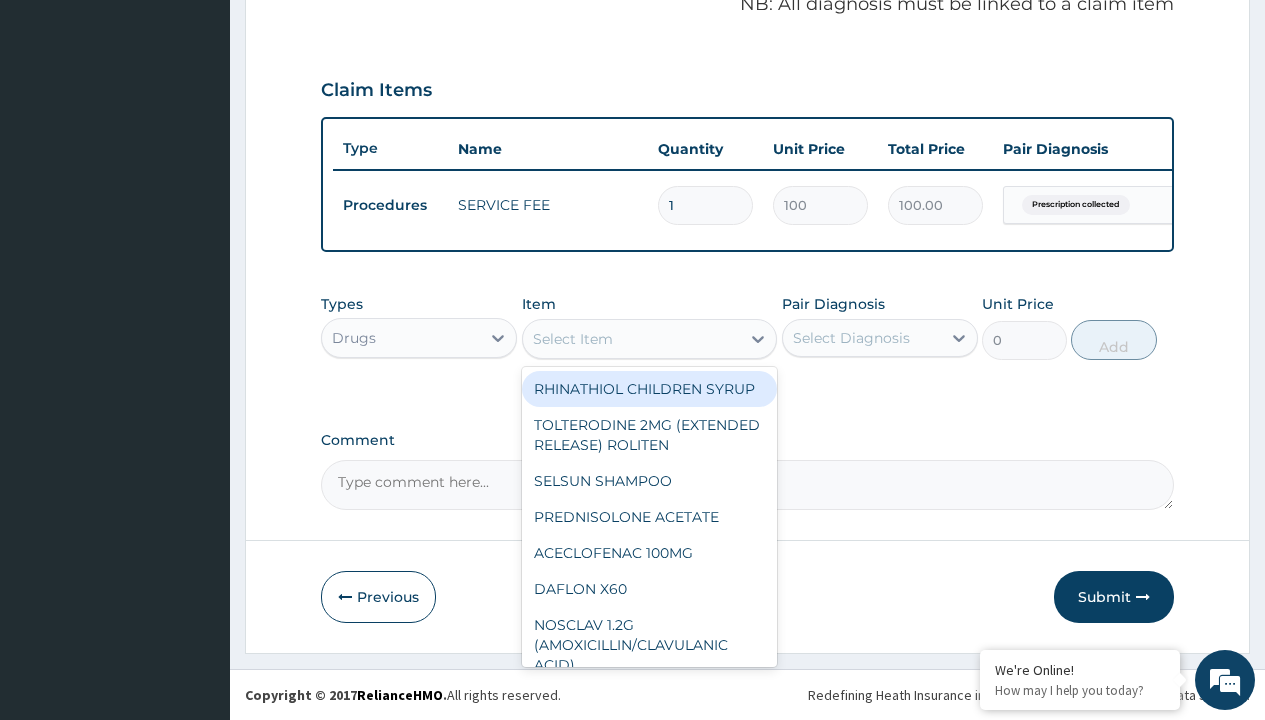type on "trevia met 50/1000mg x 7" 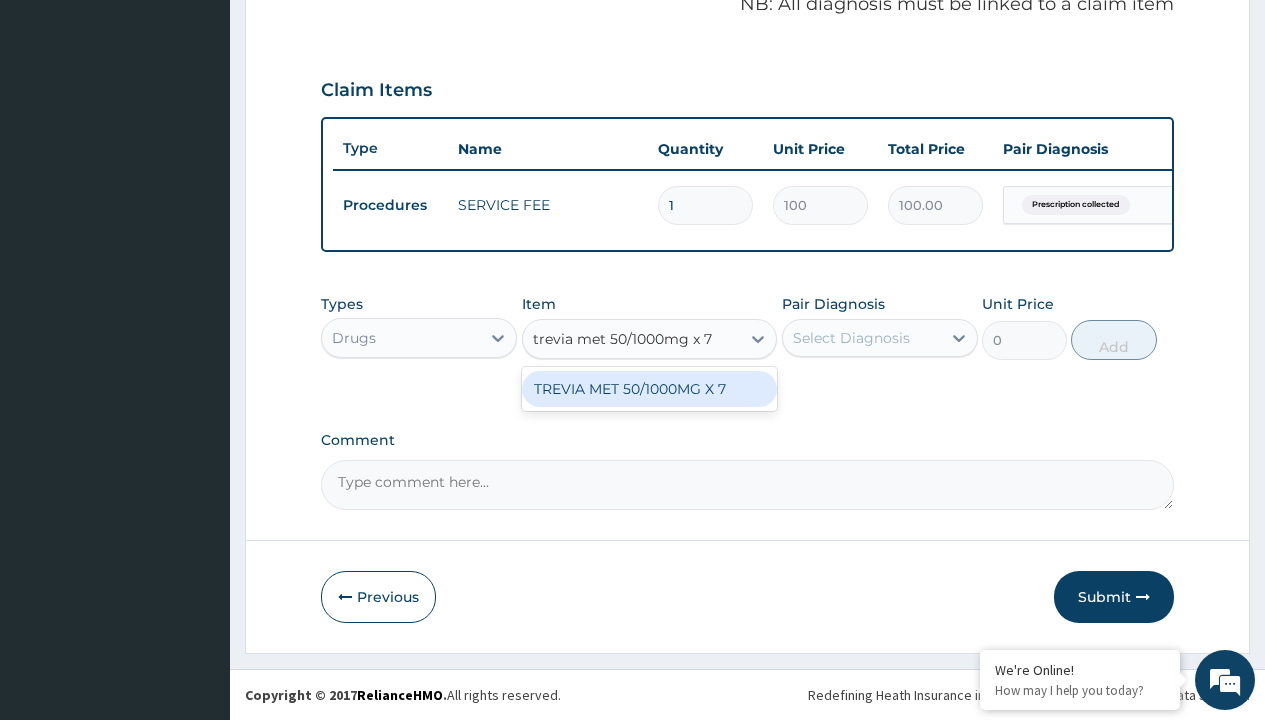 scroll, scrollTop: 0, scrollLeft: 0, axis: both 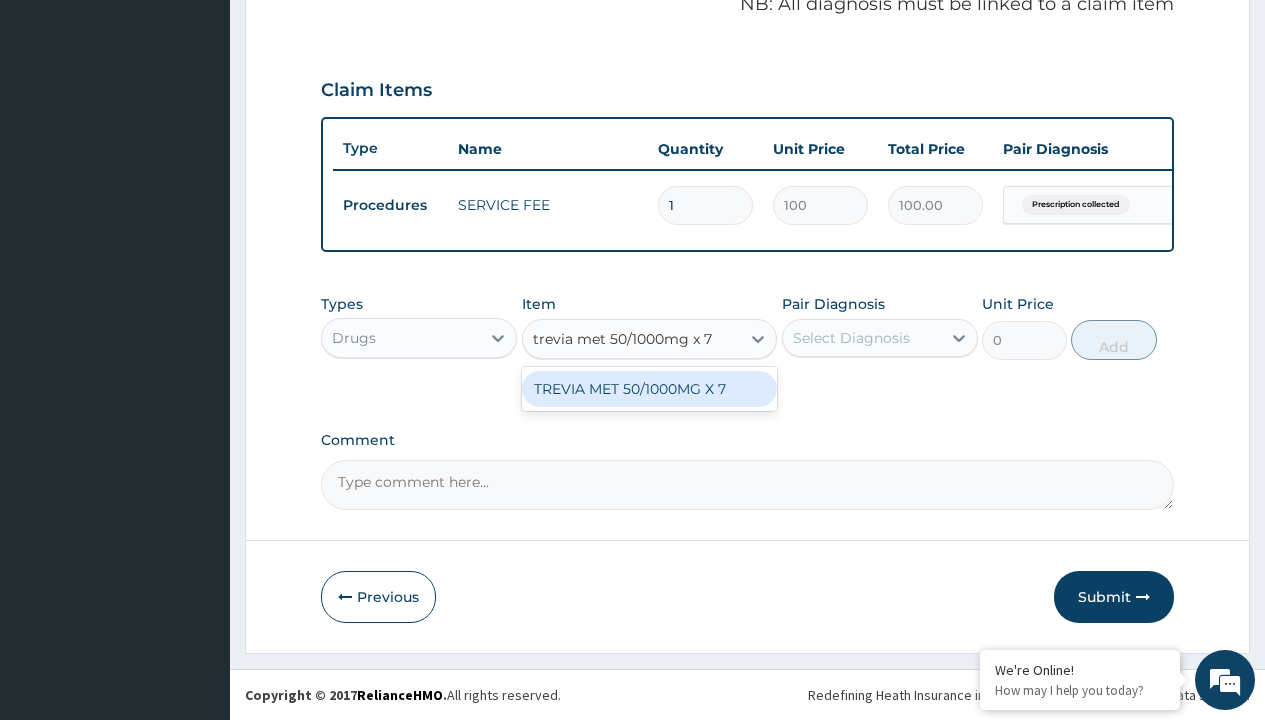 click on "TREVIA MET 50/1000MG X 7" at bounding box center [650, 389] 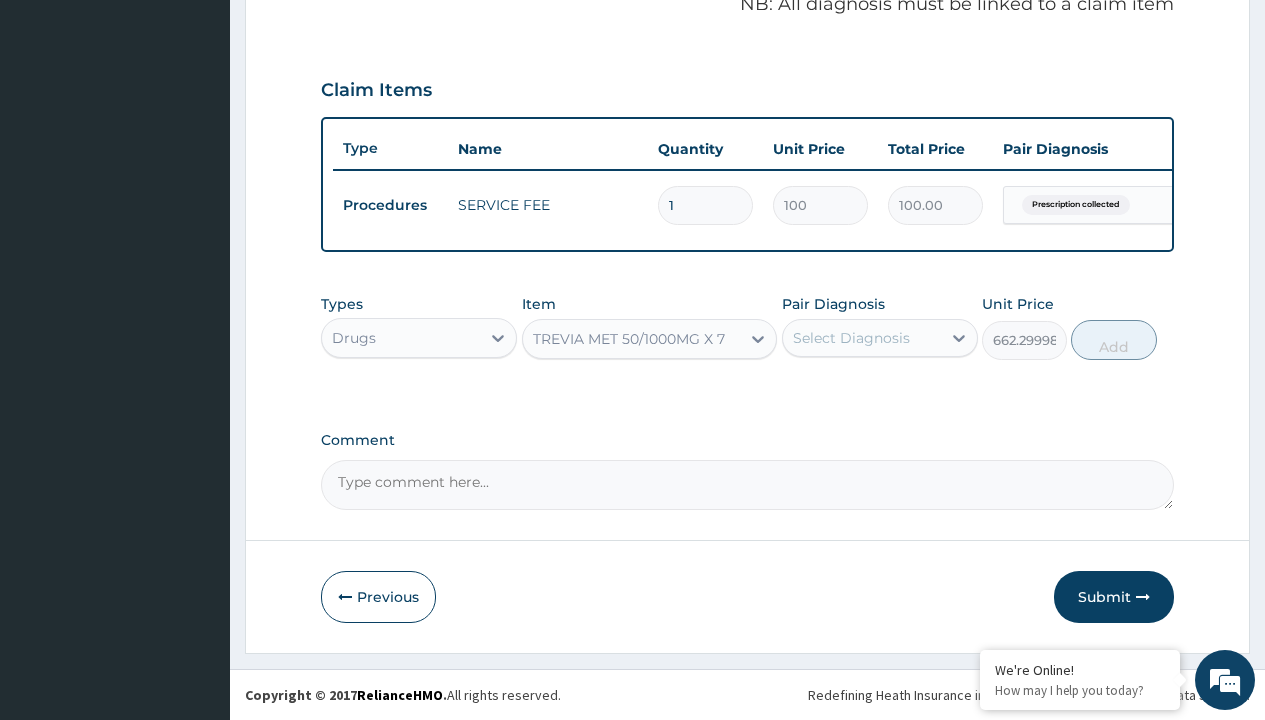 click on "Prescription collected" at bounding box center (409, -74) 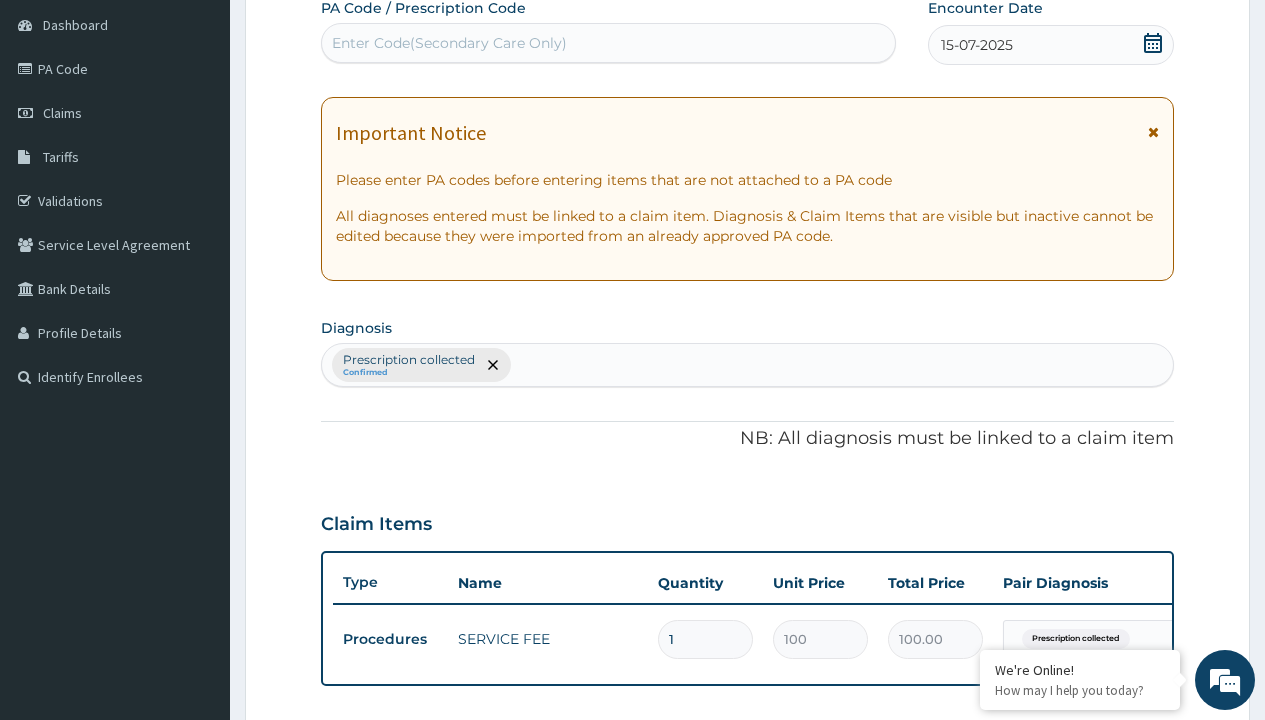 type on "prescription collected" 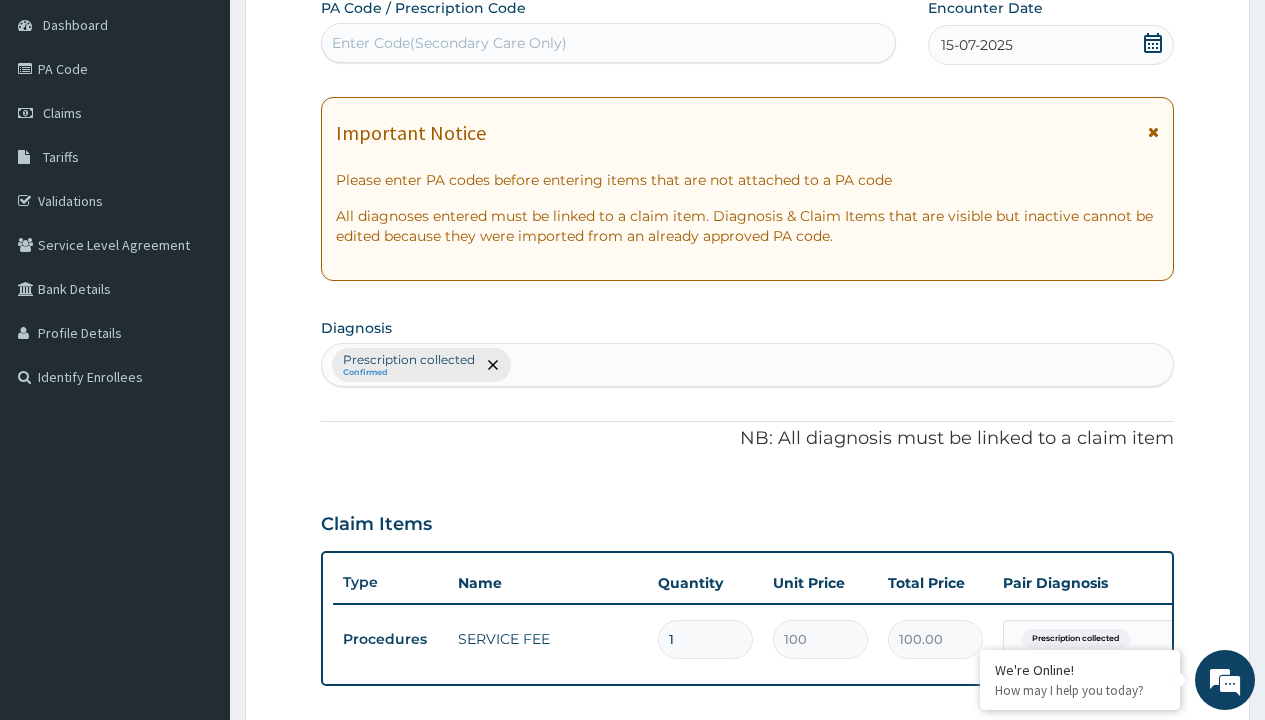 scroll, scrollTop: 0, scrollLeft: 0, axis: both 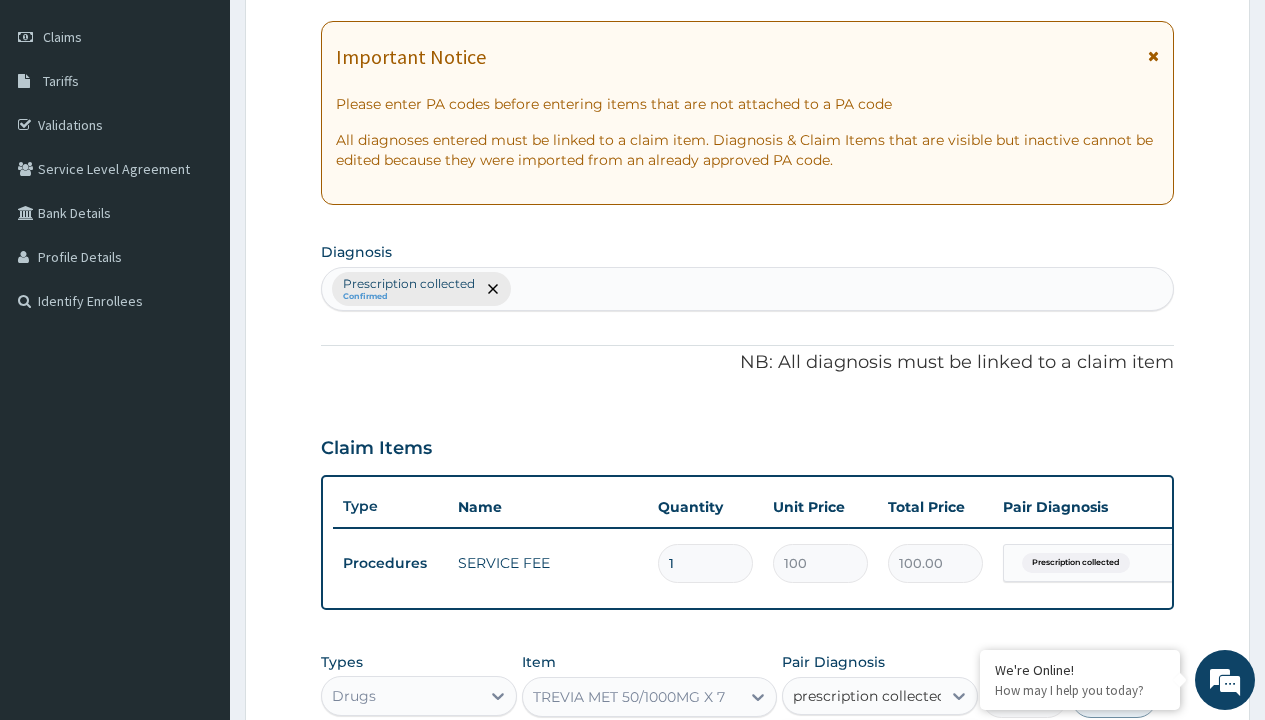 click on "Prescription collected" at bounding box center [890, 755] 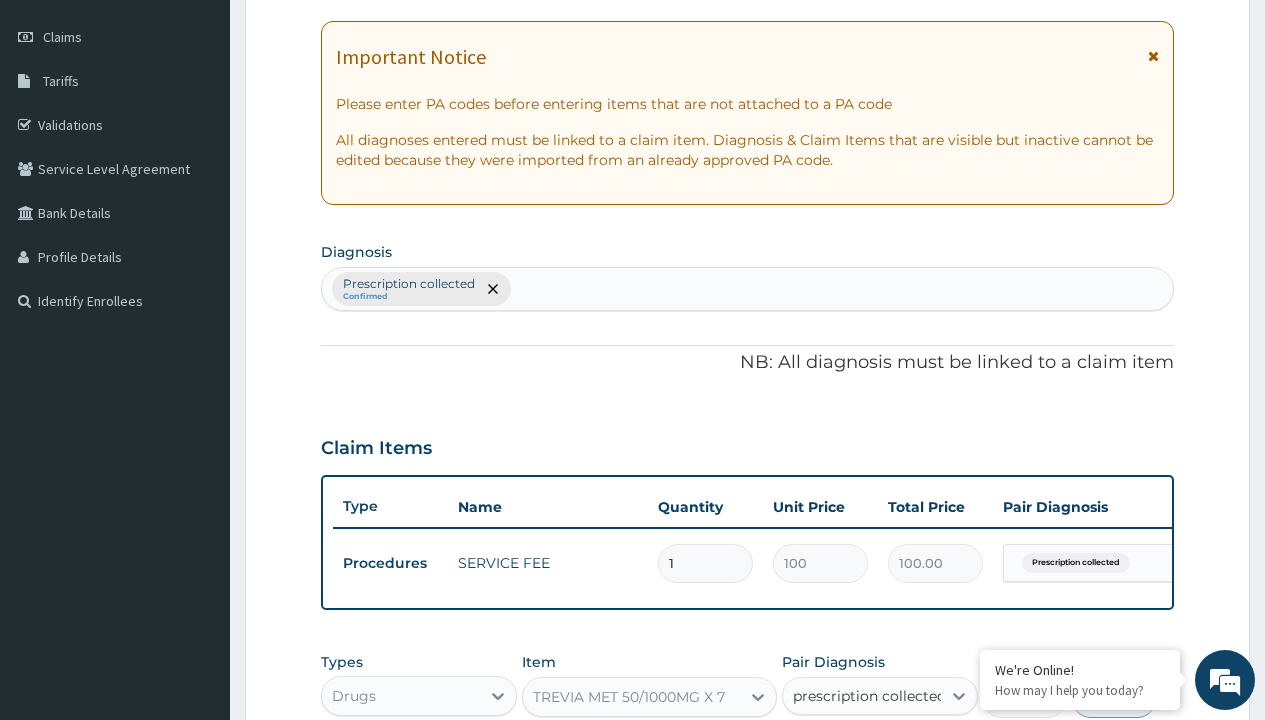 type 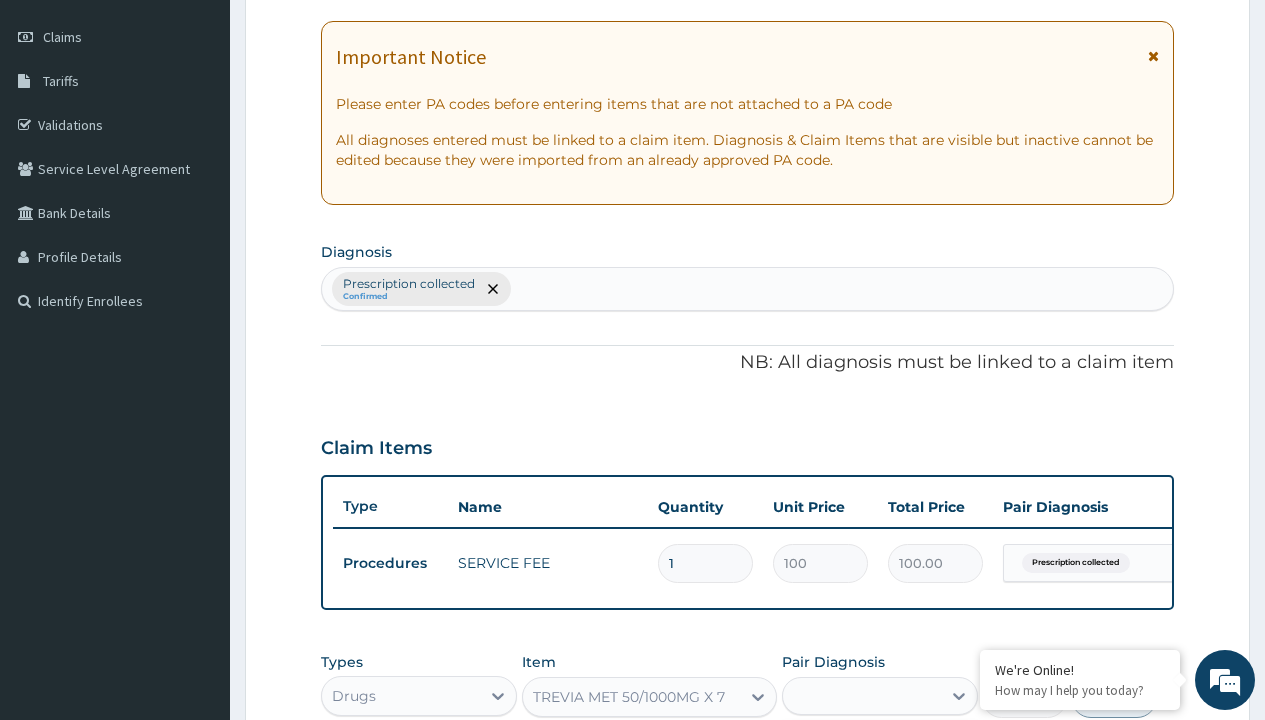 scroll, scrollTop: 642, scrollLeft: 0, axis: vertical 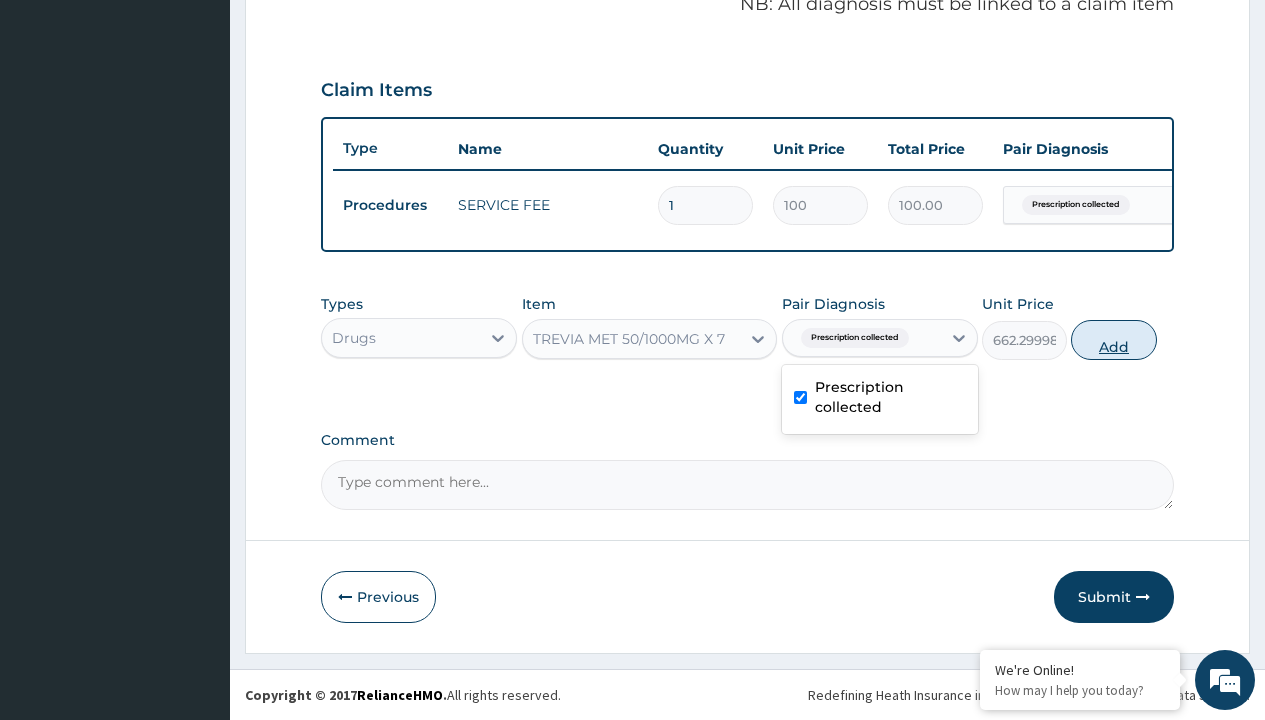 click on "Add" at bounding box center [1113, 340] 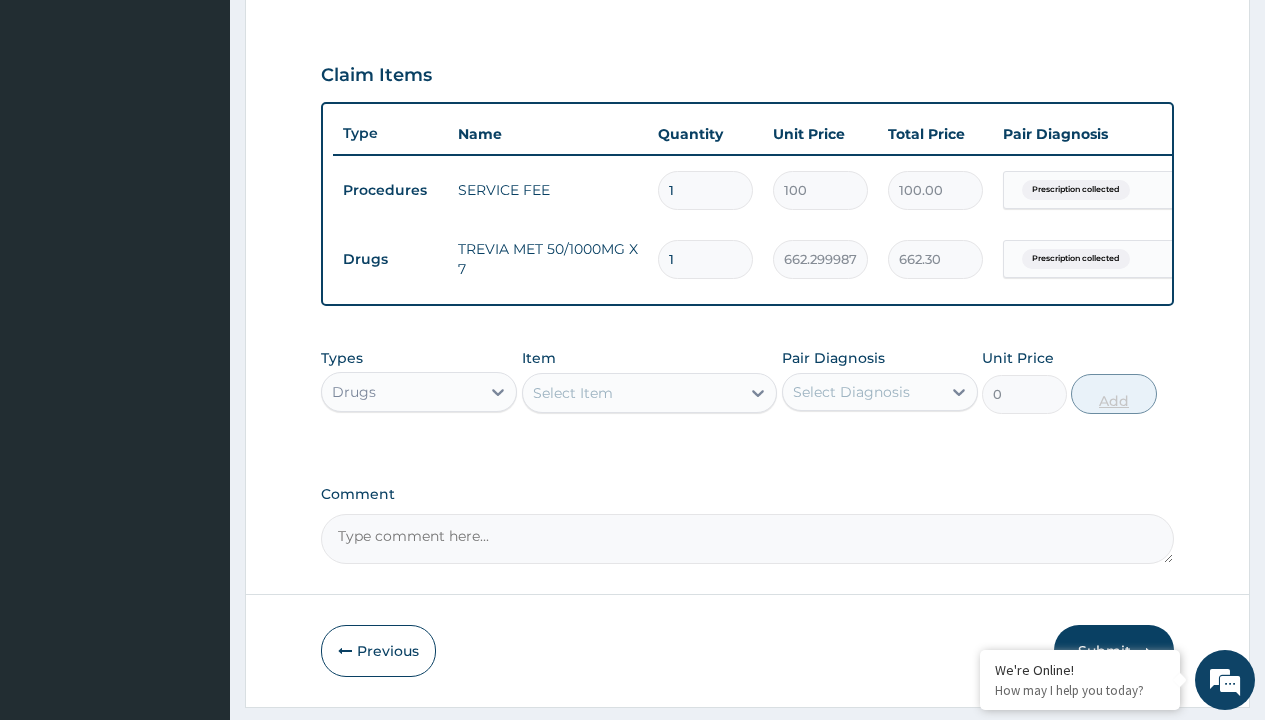 type on "45" 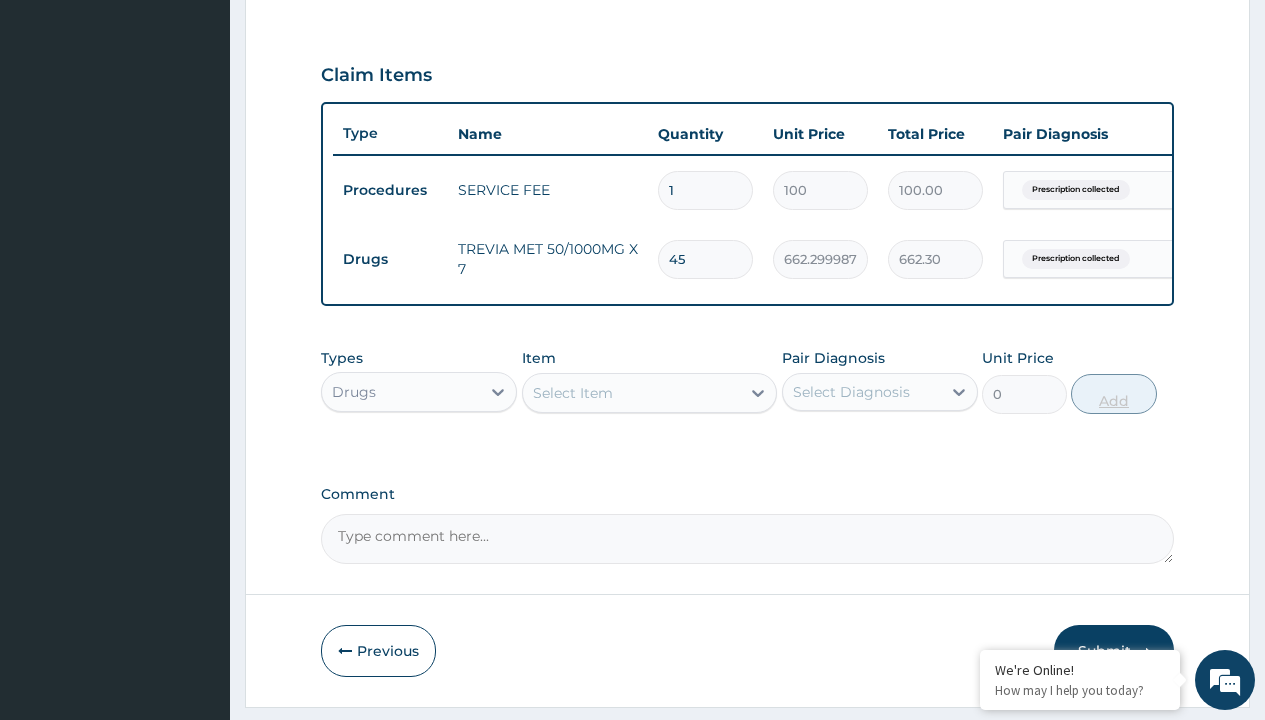 type on "29803.50" 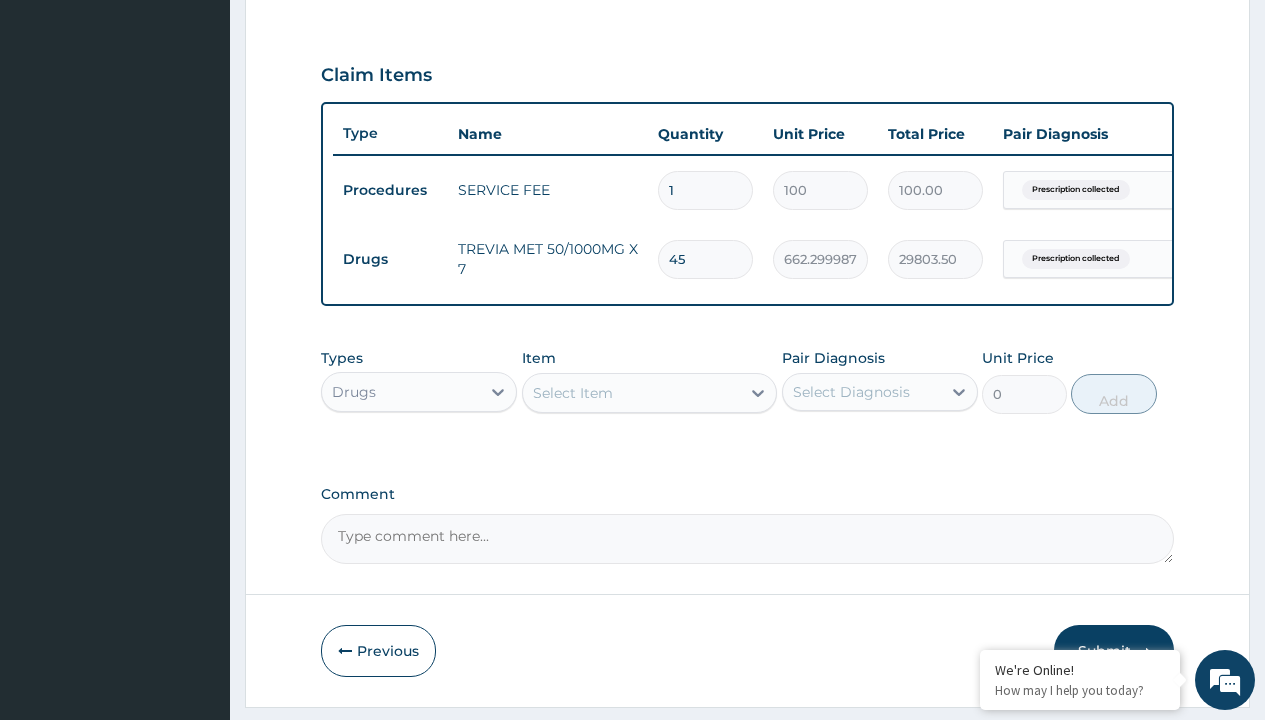 type on "45" 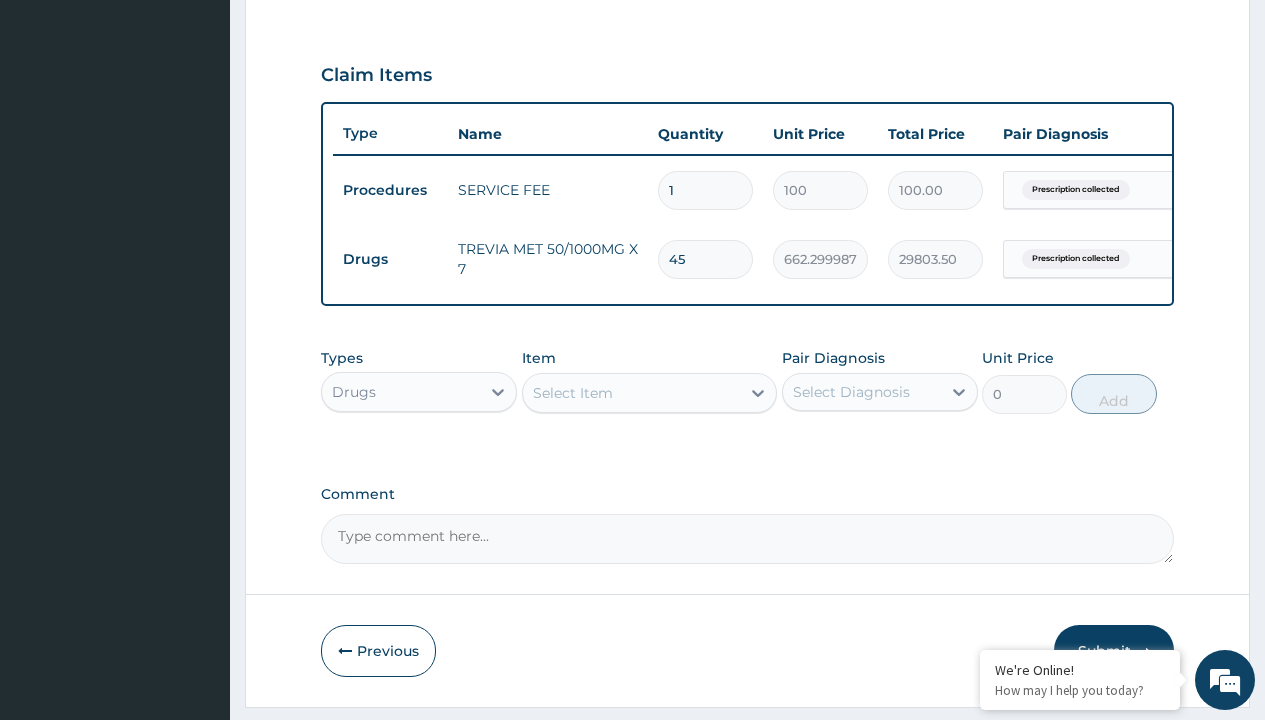 click on "Drugs" at bounding box center [390, 259] 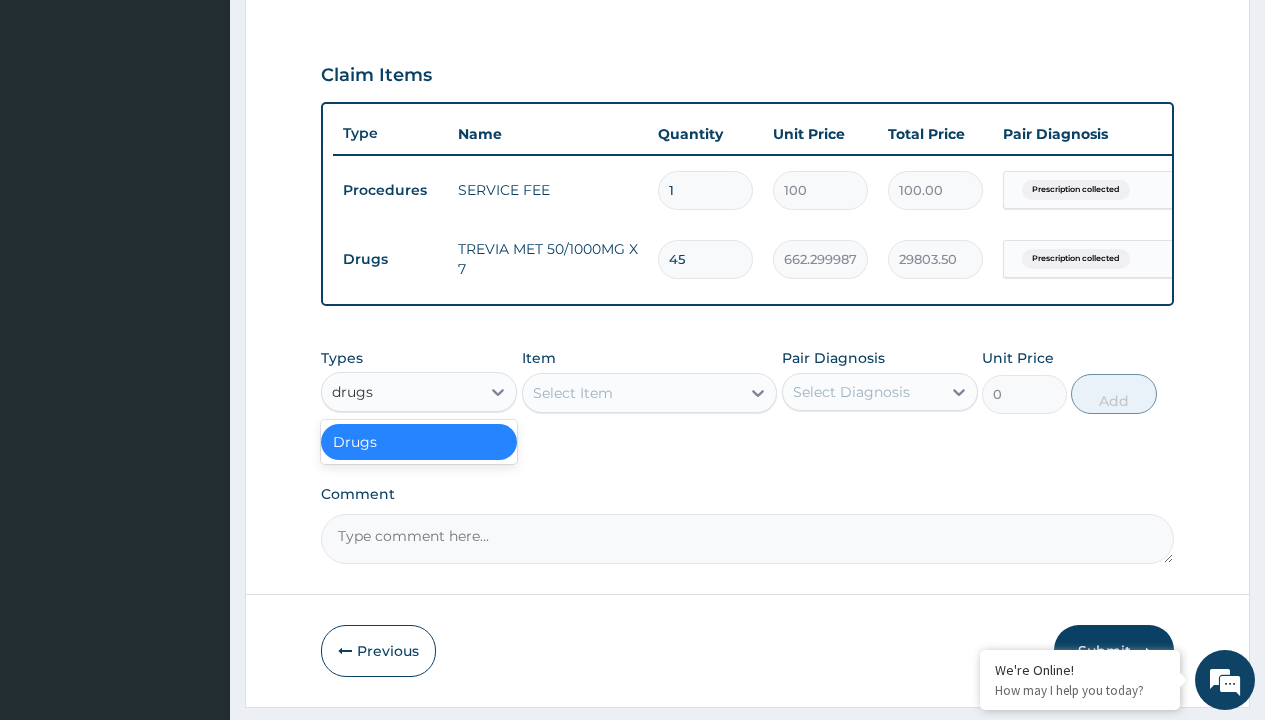click on "Drugs" at bounding box center (419, 442) 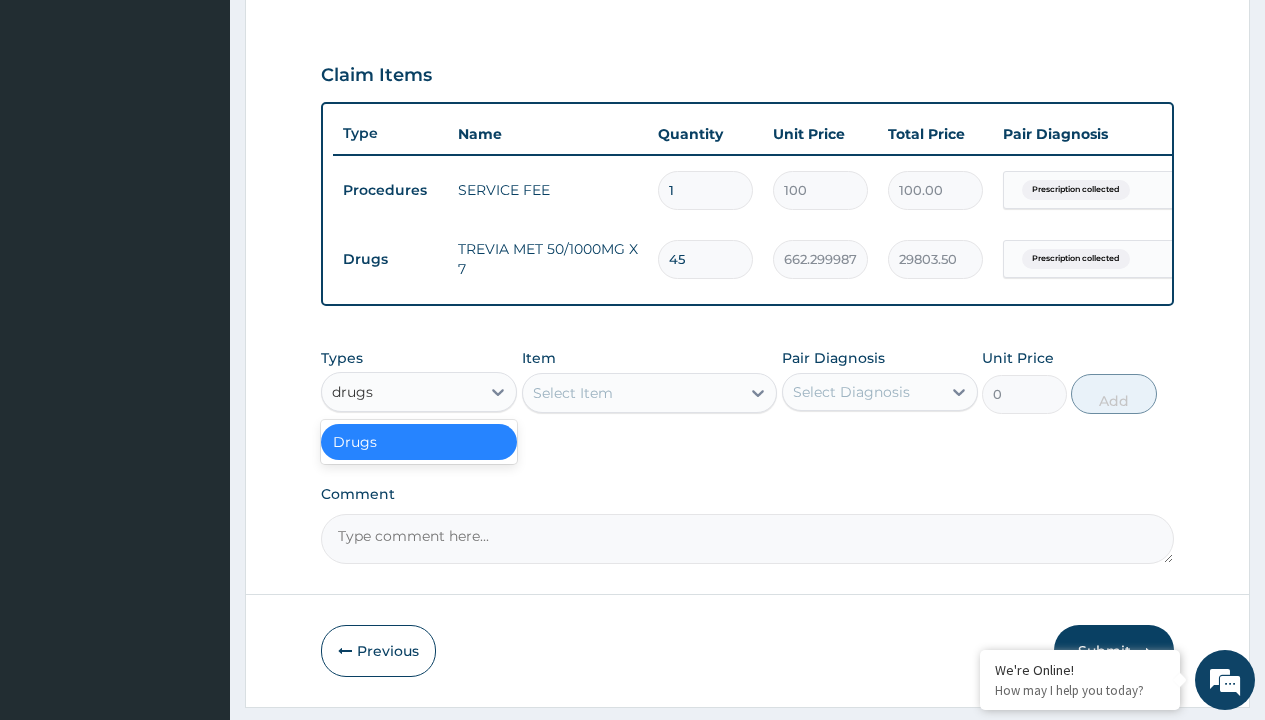 type 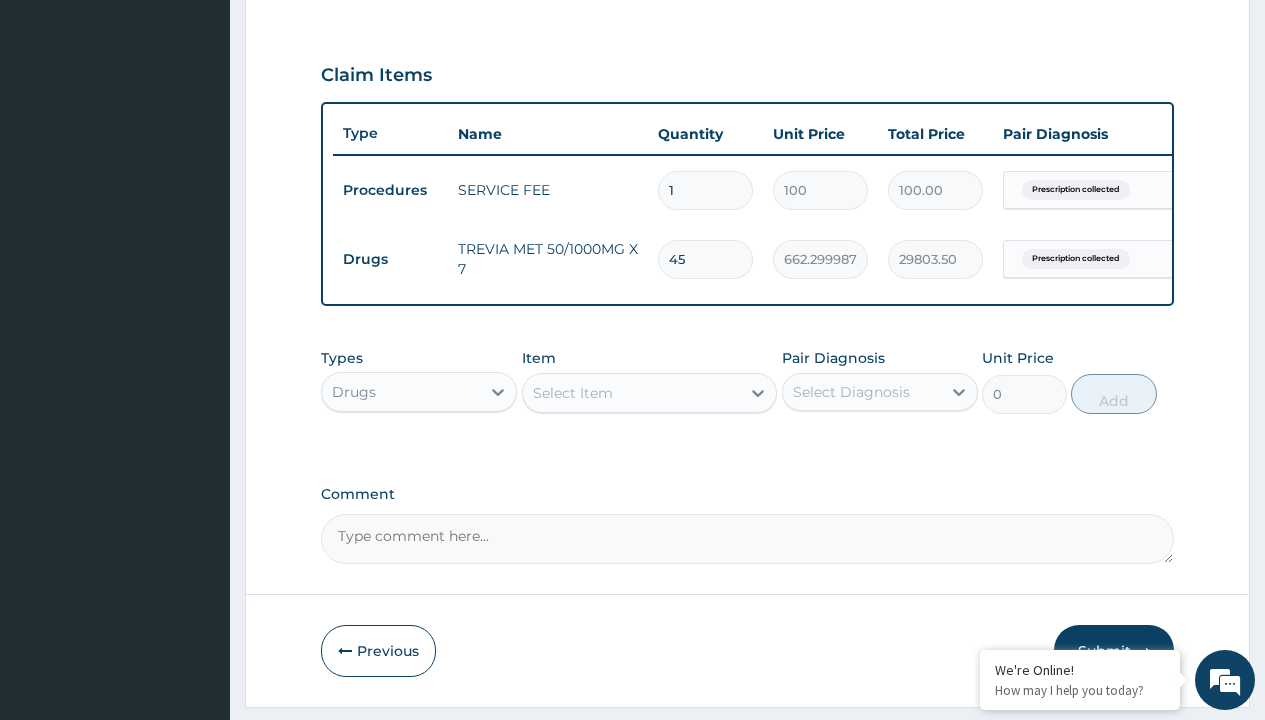click on "Select Item" at bounding box center [573, 393] 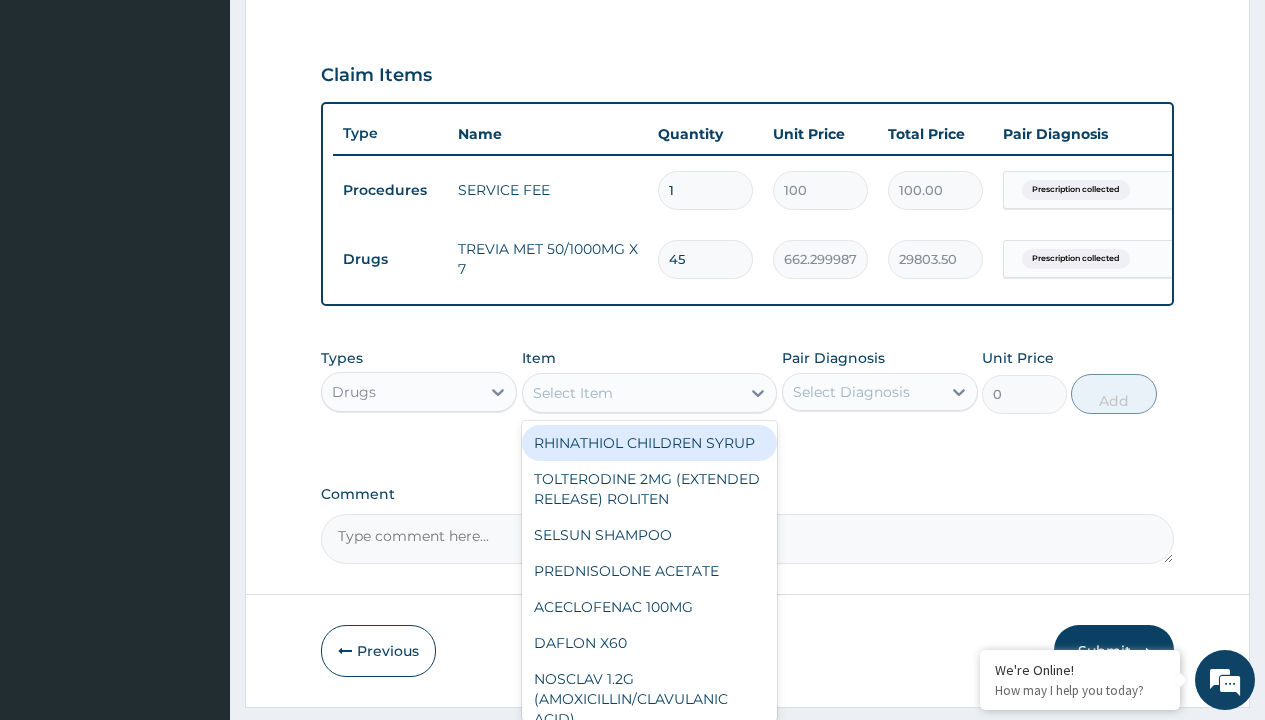 type on "lipitor 20mg atorvastatin x28" 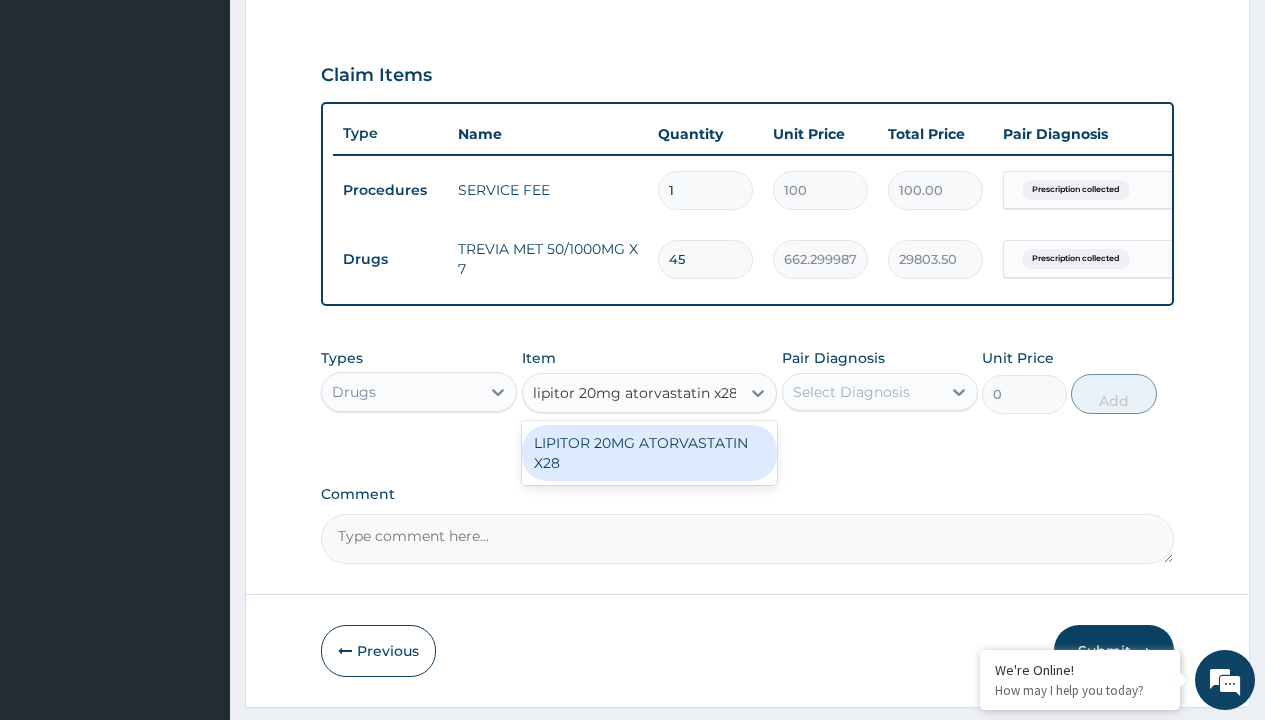 scroll, scrollTop: 0, scrollLeft: 0, axis: both 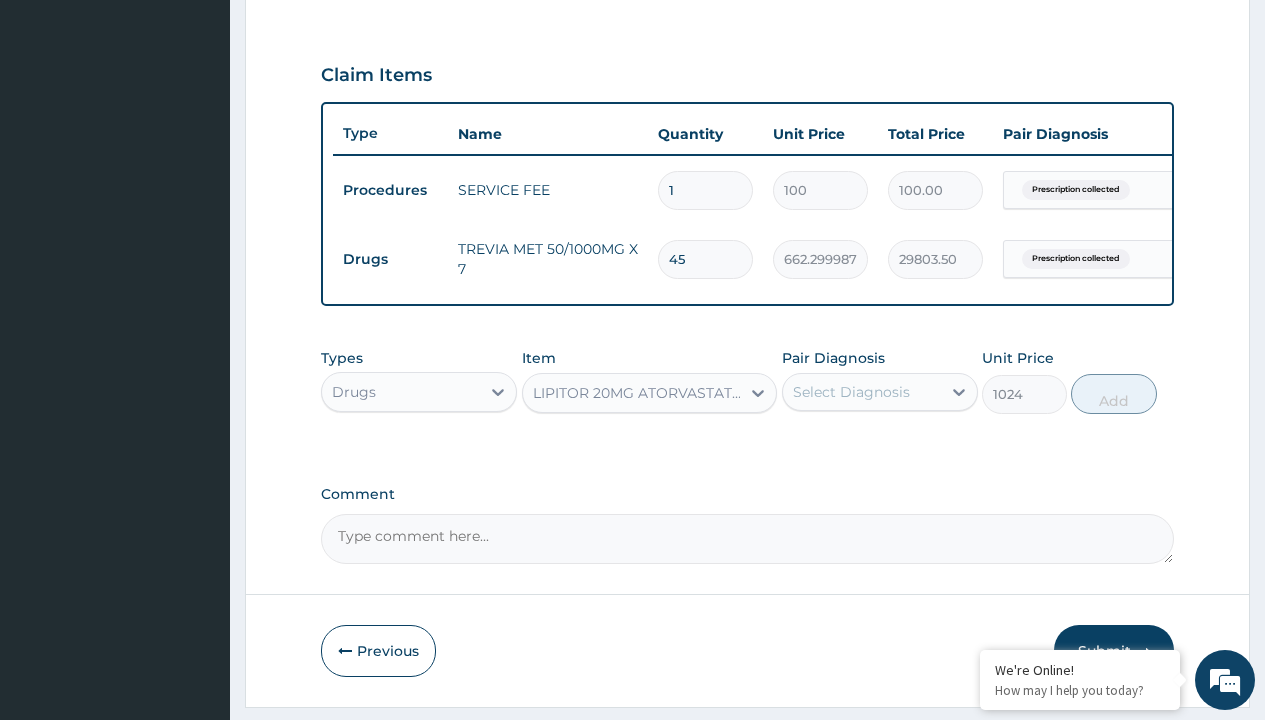 click on "Prescription collected" at bounding box center [409, -89] 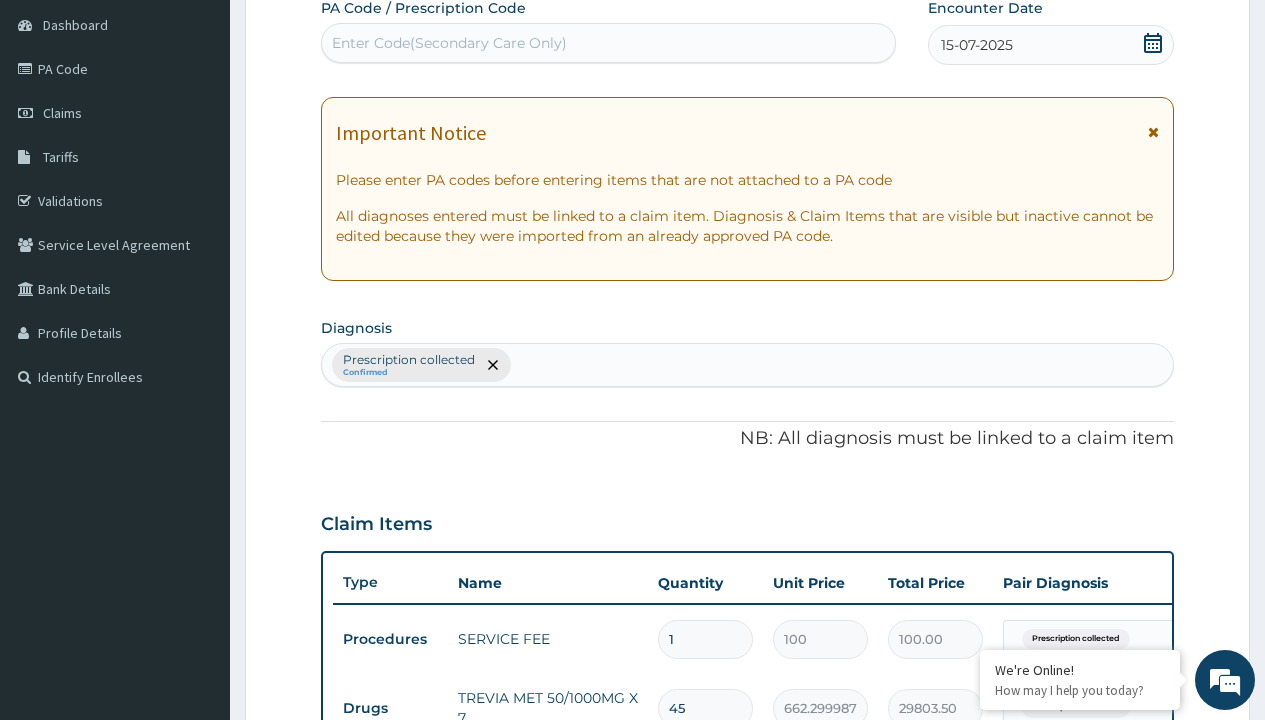type on "prescription collected" 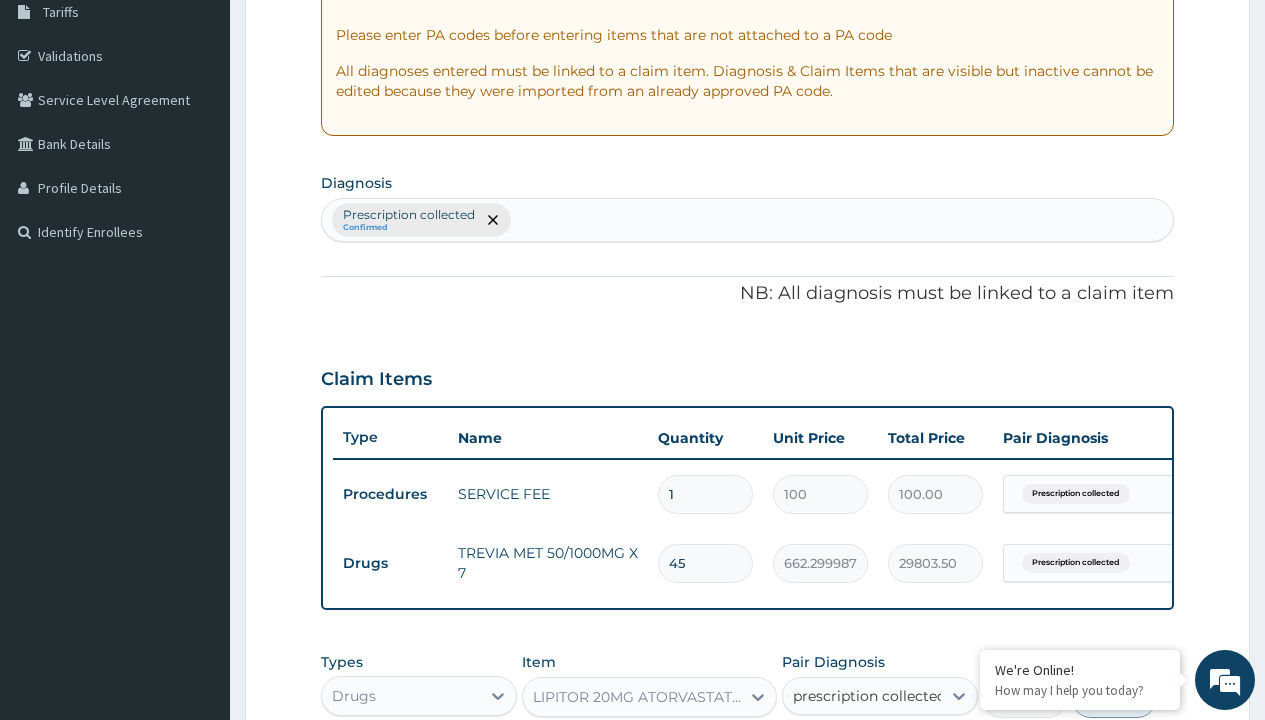 scroll, scrollTop: 0, scrollLeft: 0, axis: both 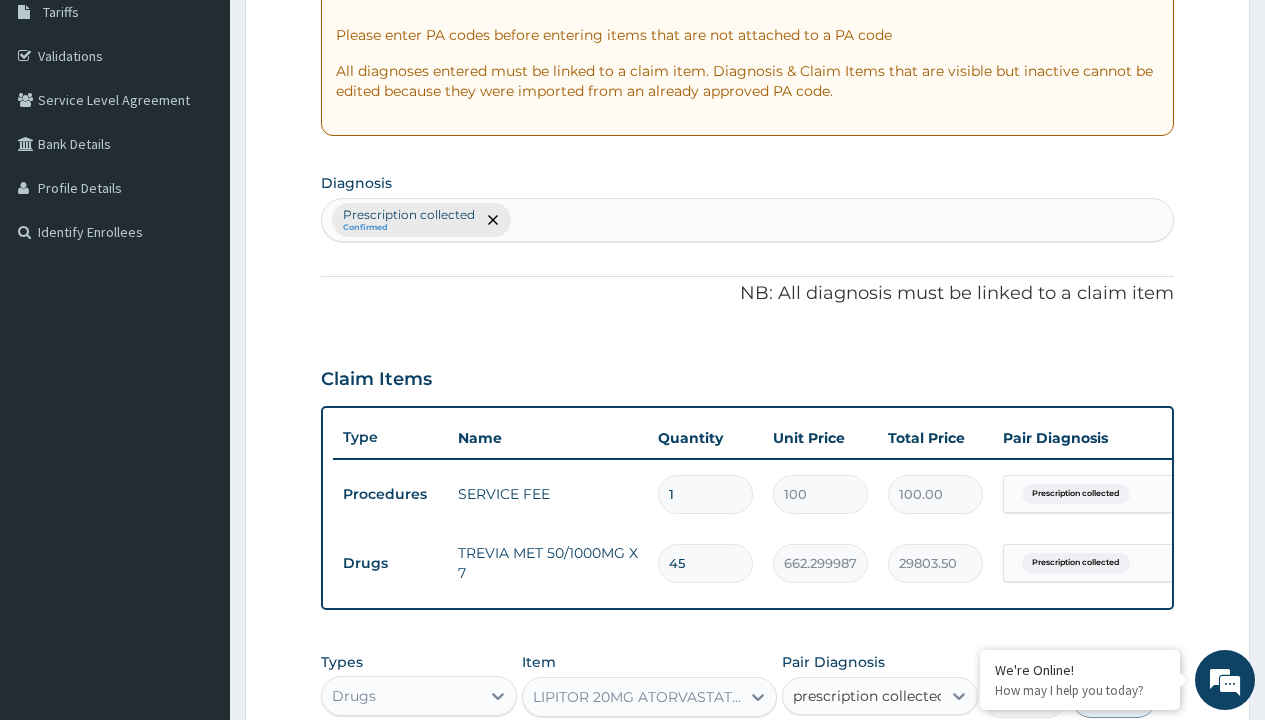 type 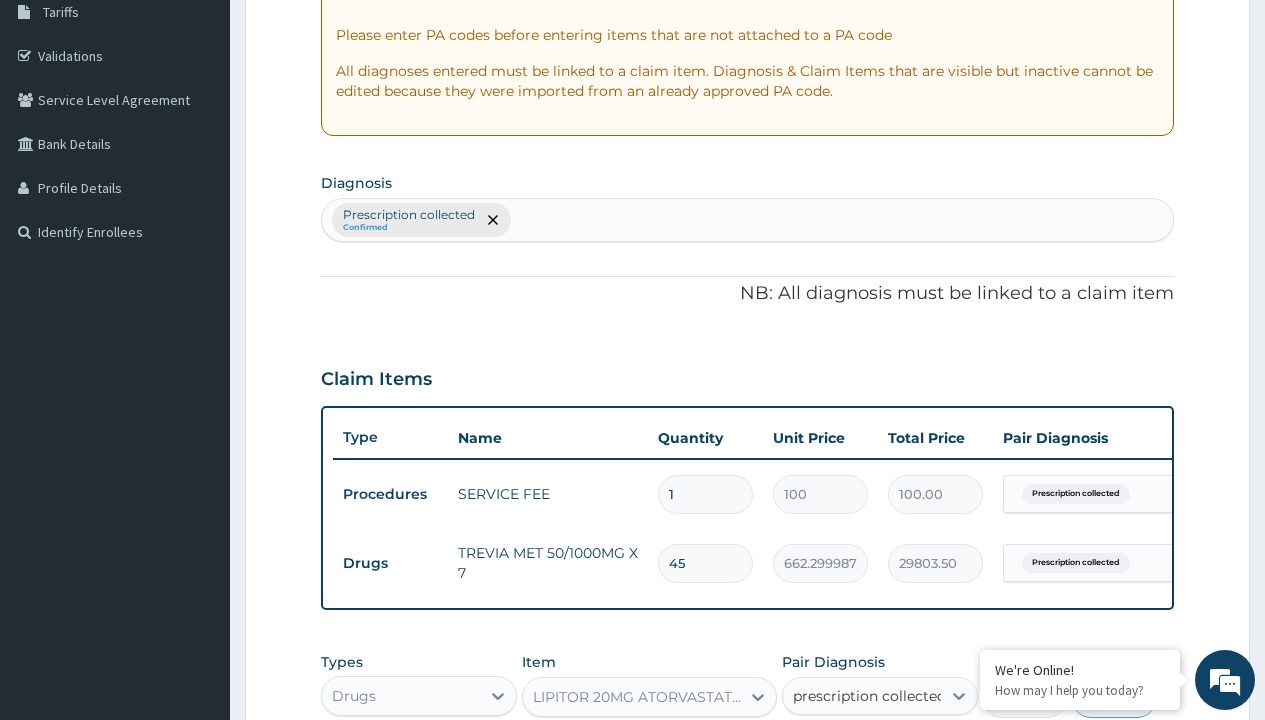 checkbox on "true" 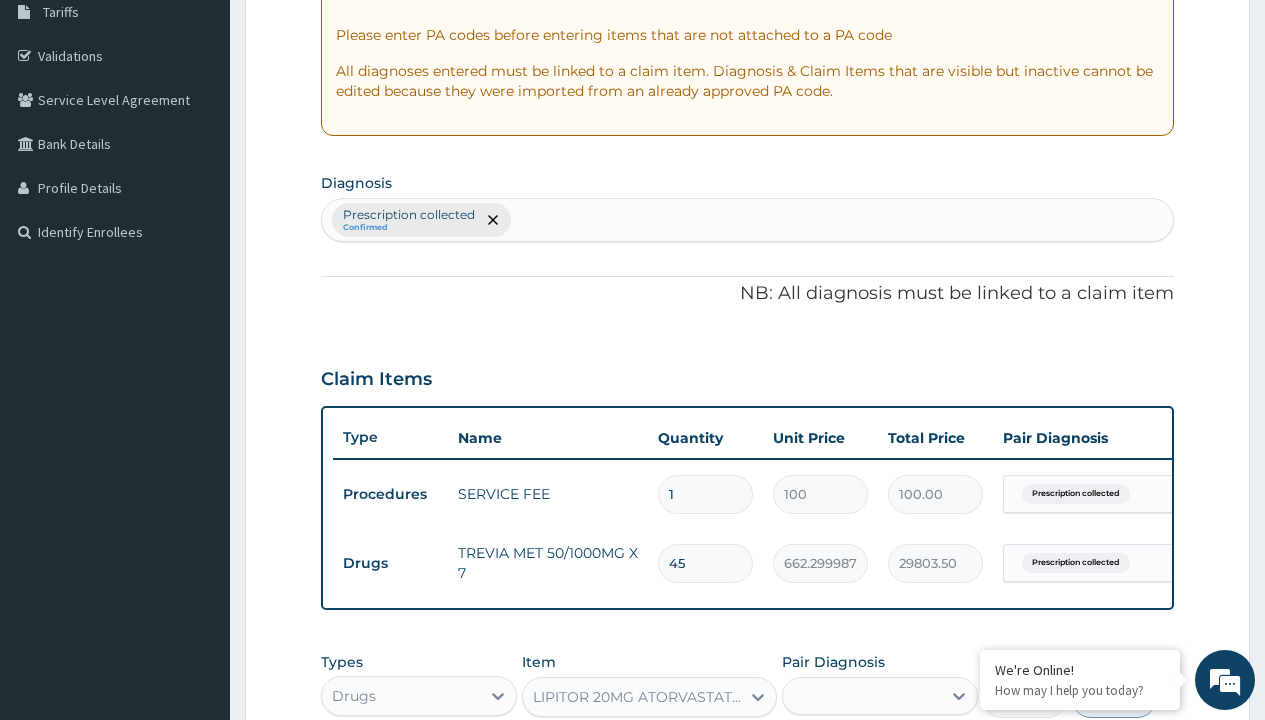 scroll, scrollTop: 711, scrollLeft: 0, axis: vertical 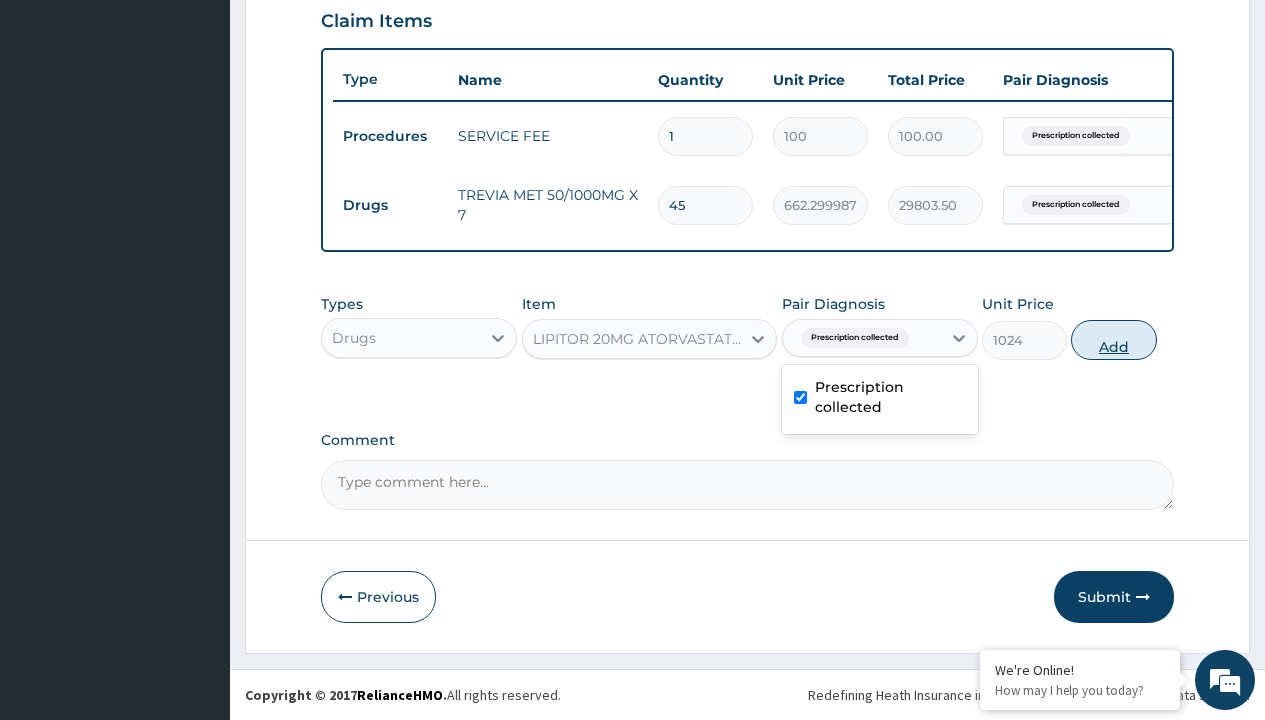 click on "Add" at bounding box center (1113, 340) 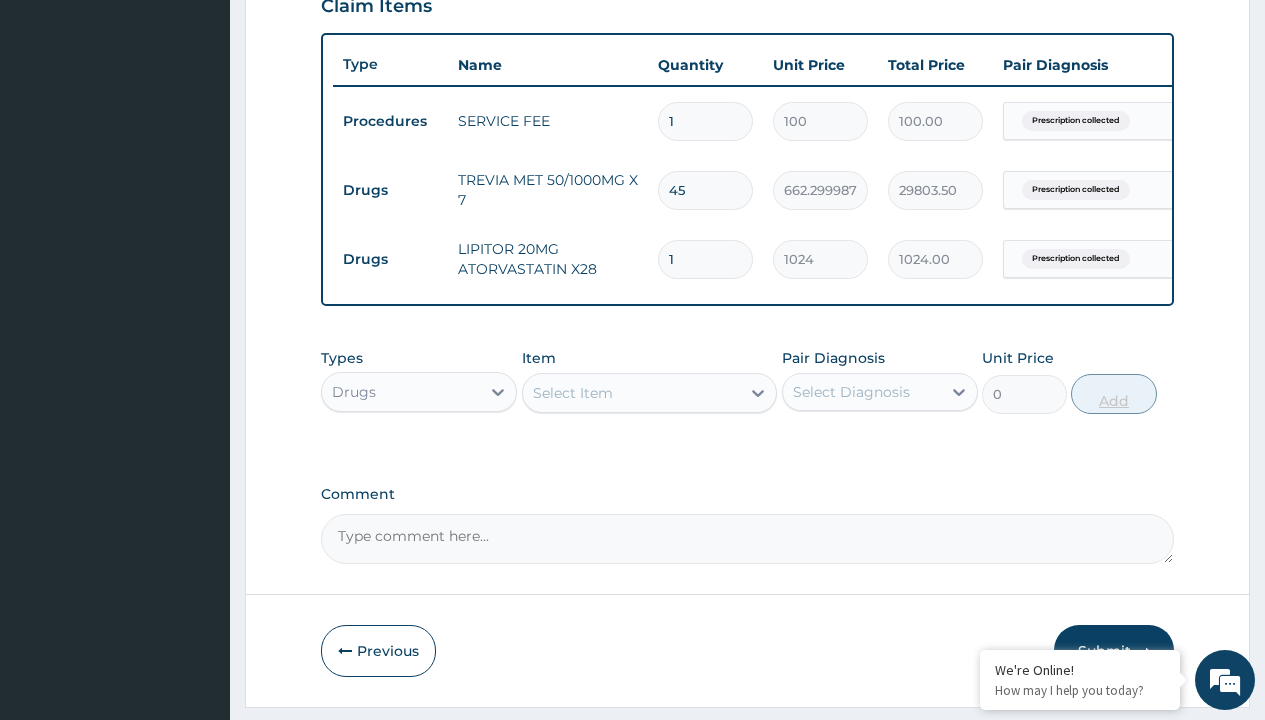 type on "30" 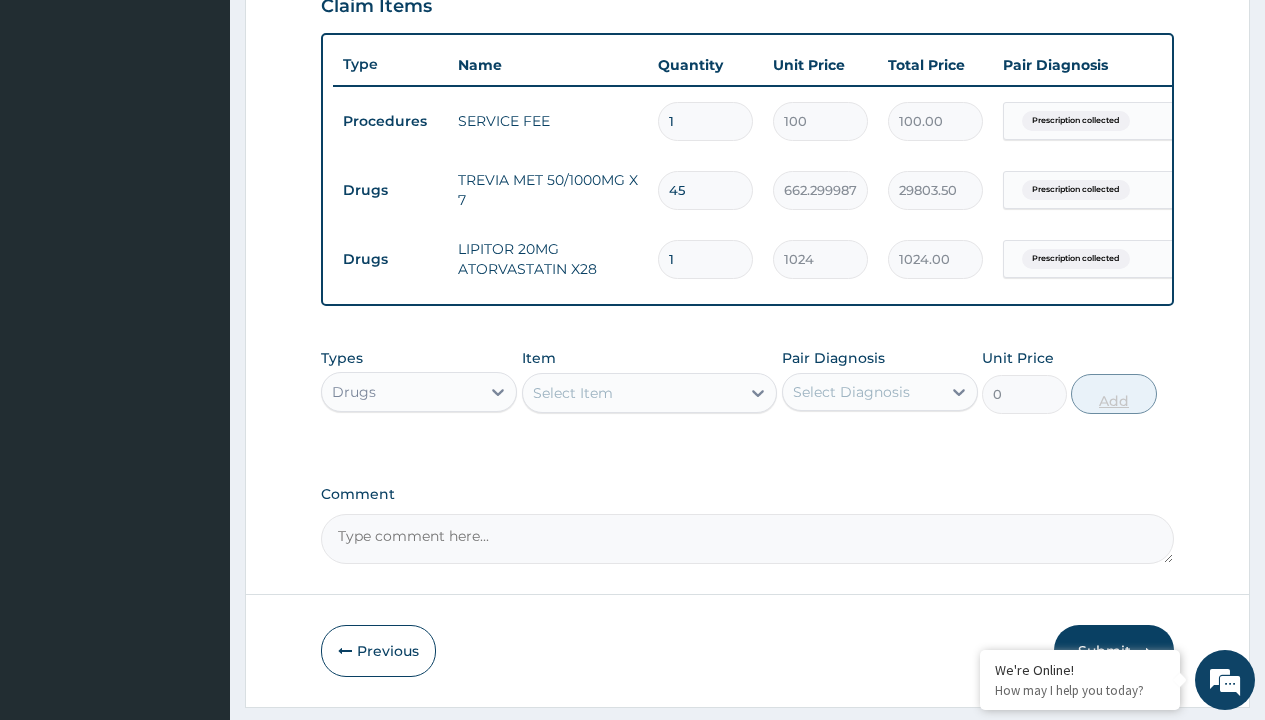 type on "30720.00" 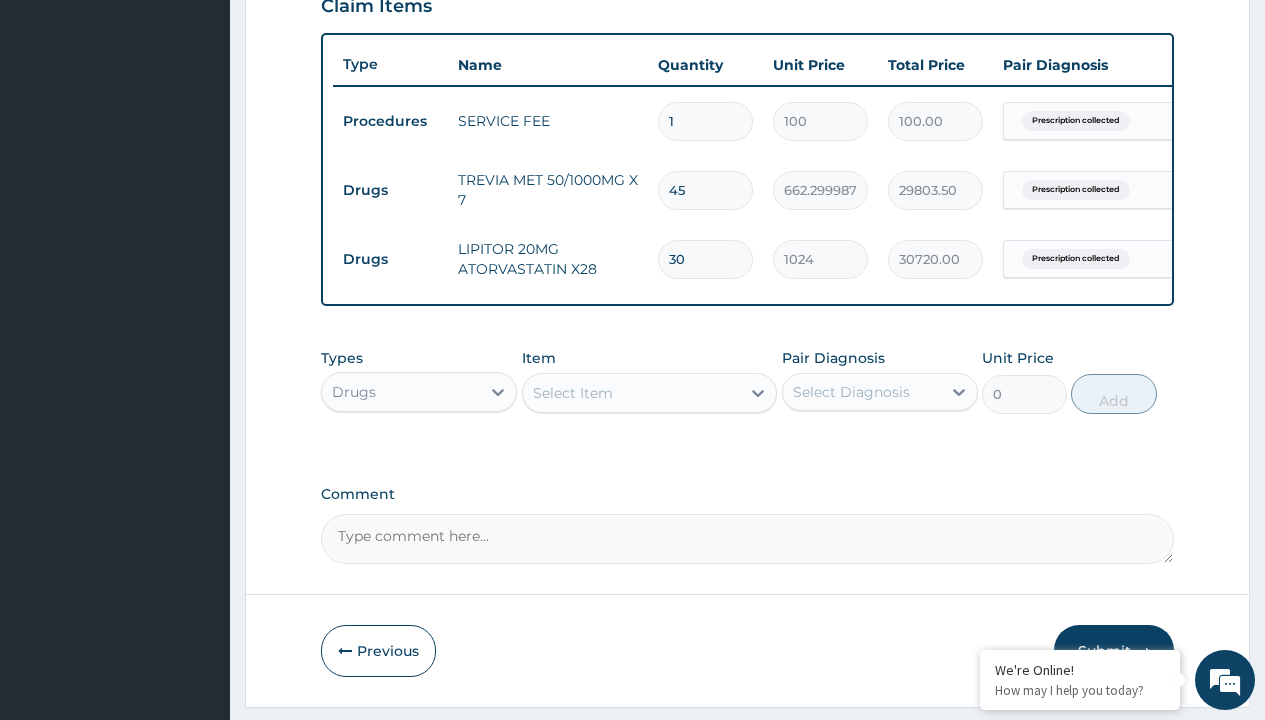 type on "30" 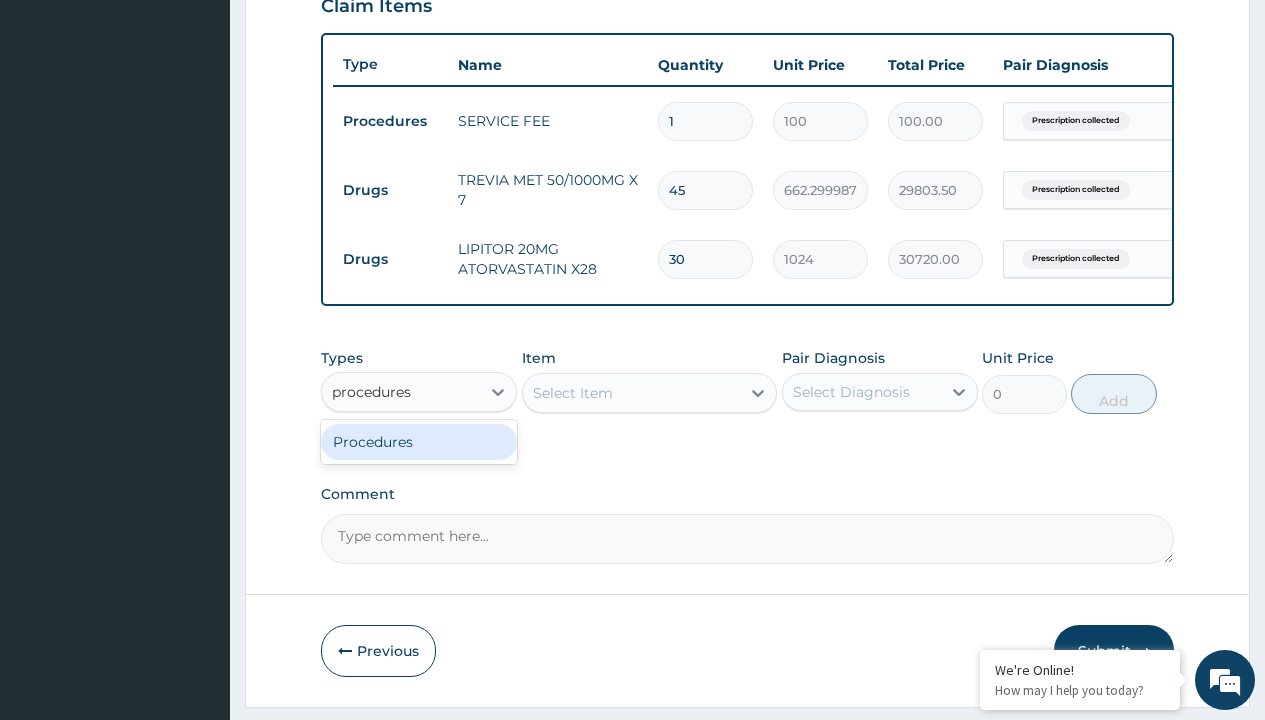 click on "Procedures" at bounding box center [419, 442] 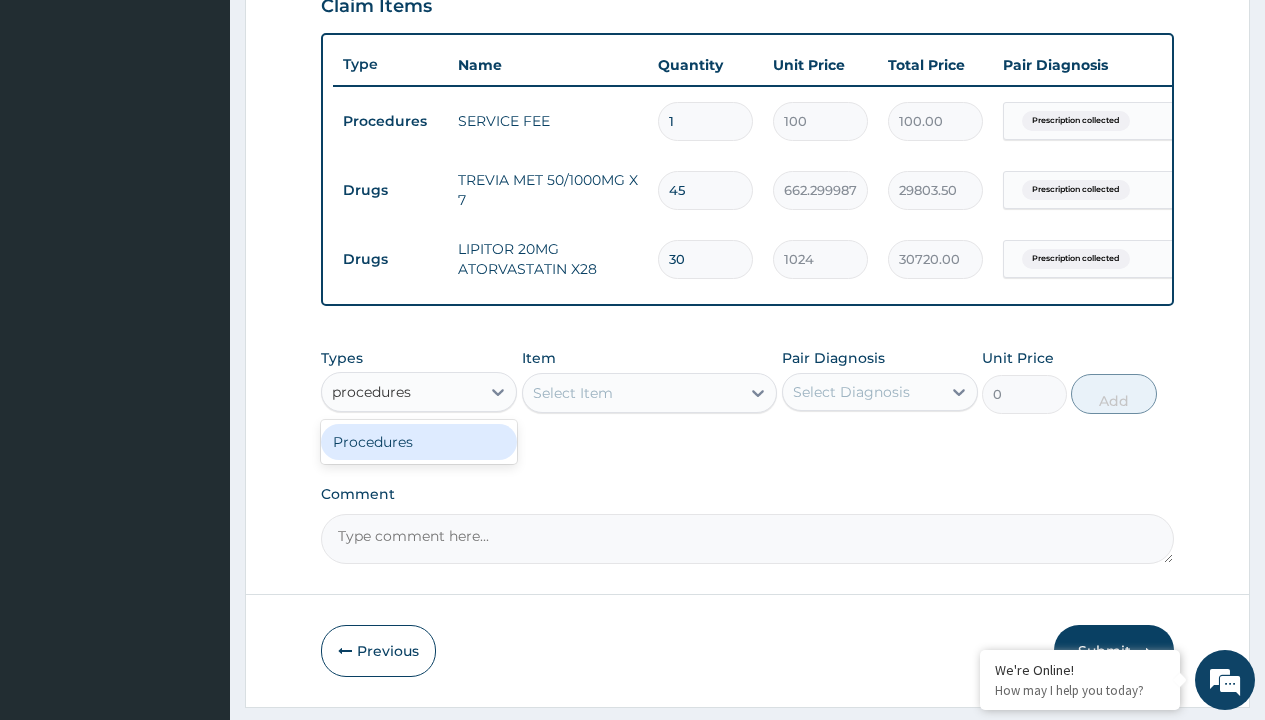 type 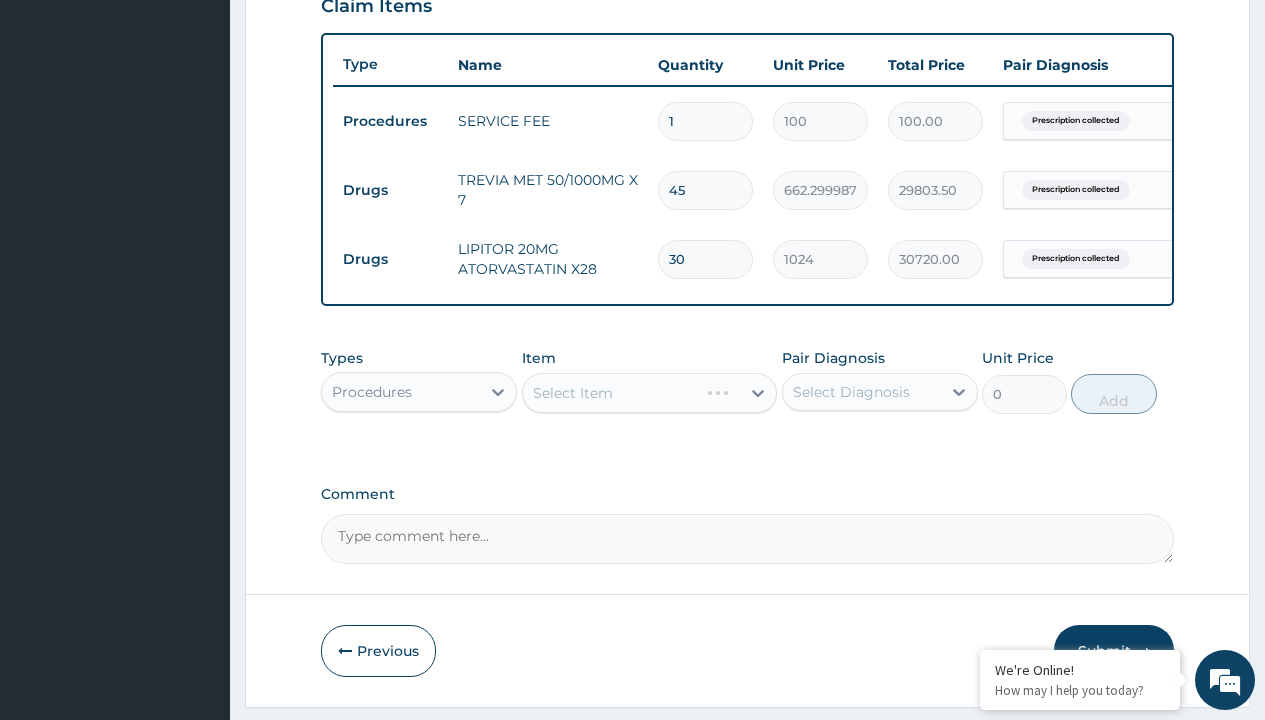 click on "Select Item" at bounding box center [573, 393] 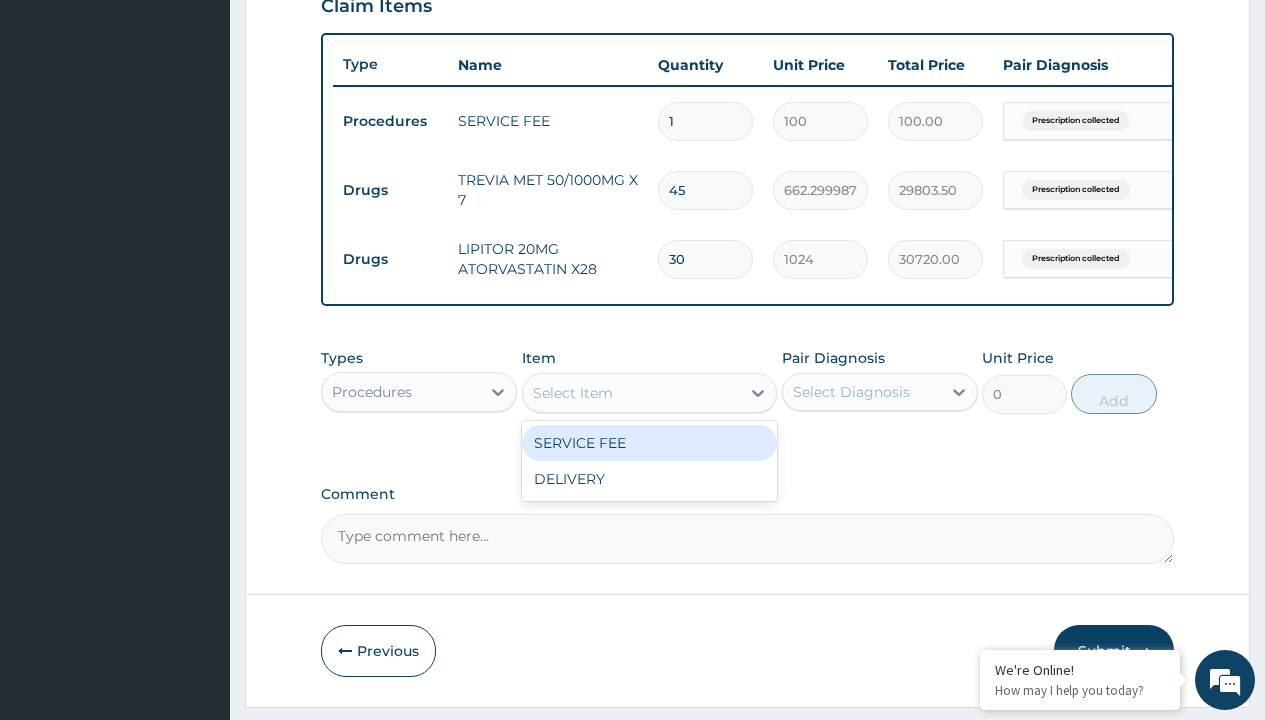 type on "delivery" 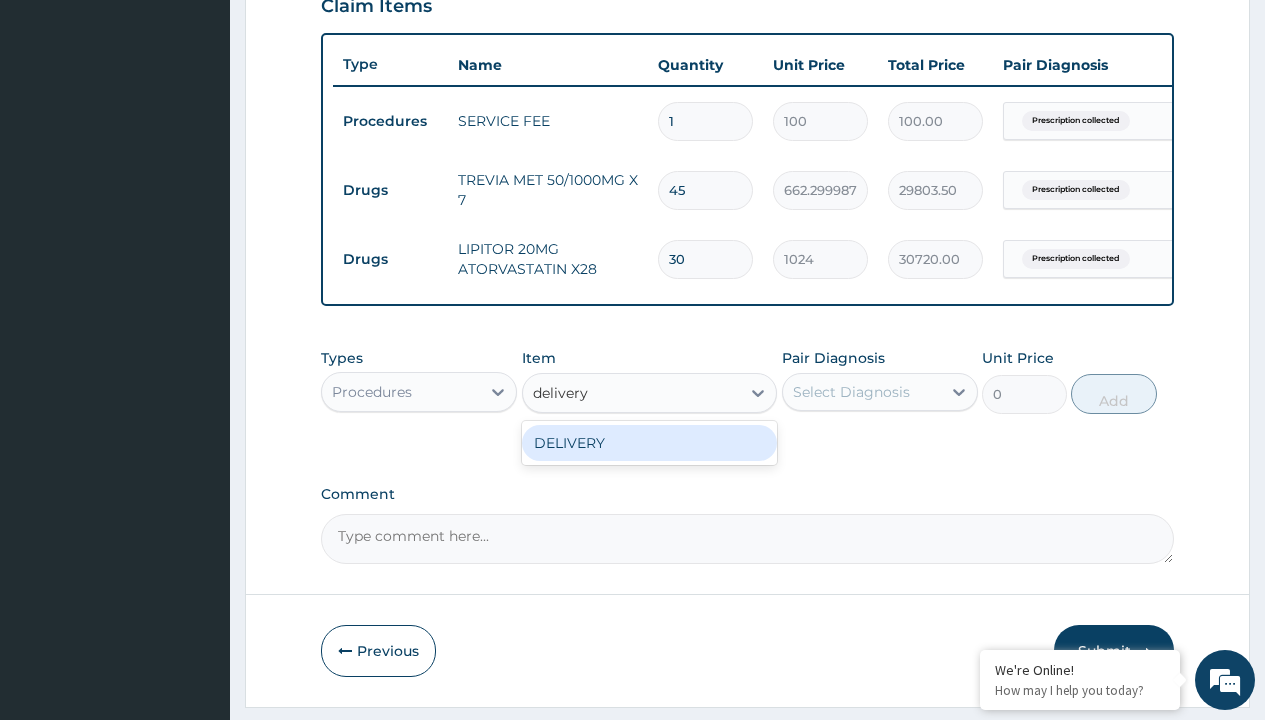 scroll, scrollTop: 0, scrollLeft: 0, axis: both 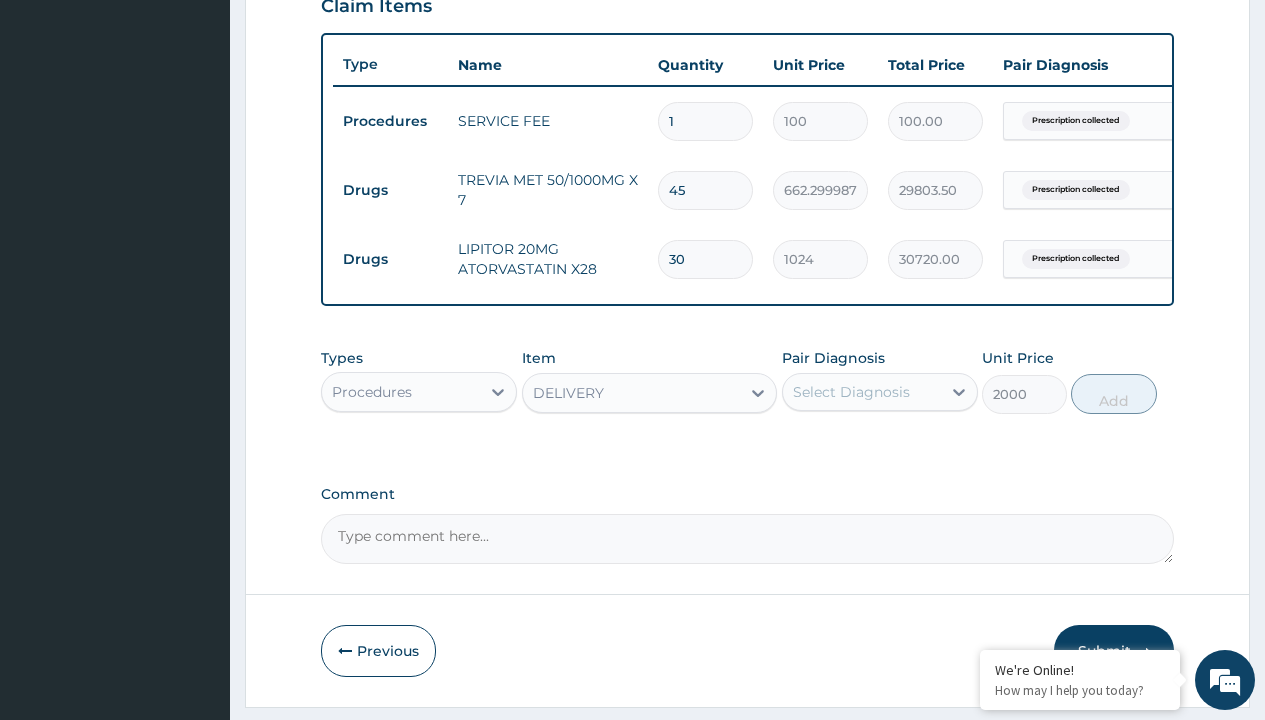 click on "Prescription collected" at bounding box center [409, -158] 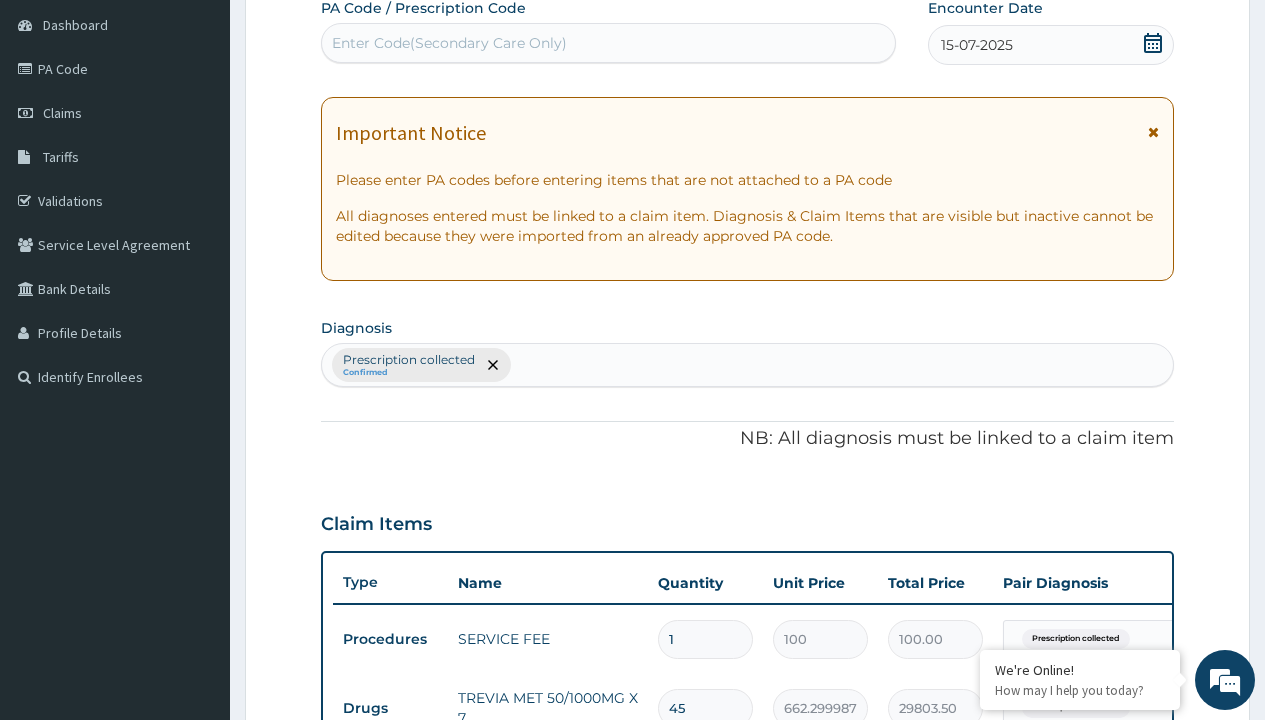 type on "prescription collected" 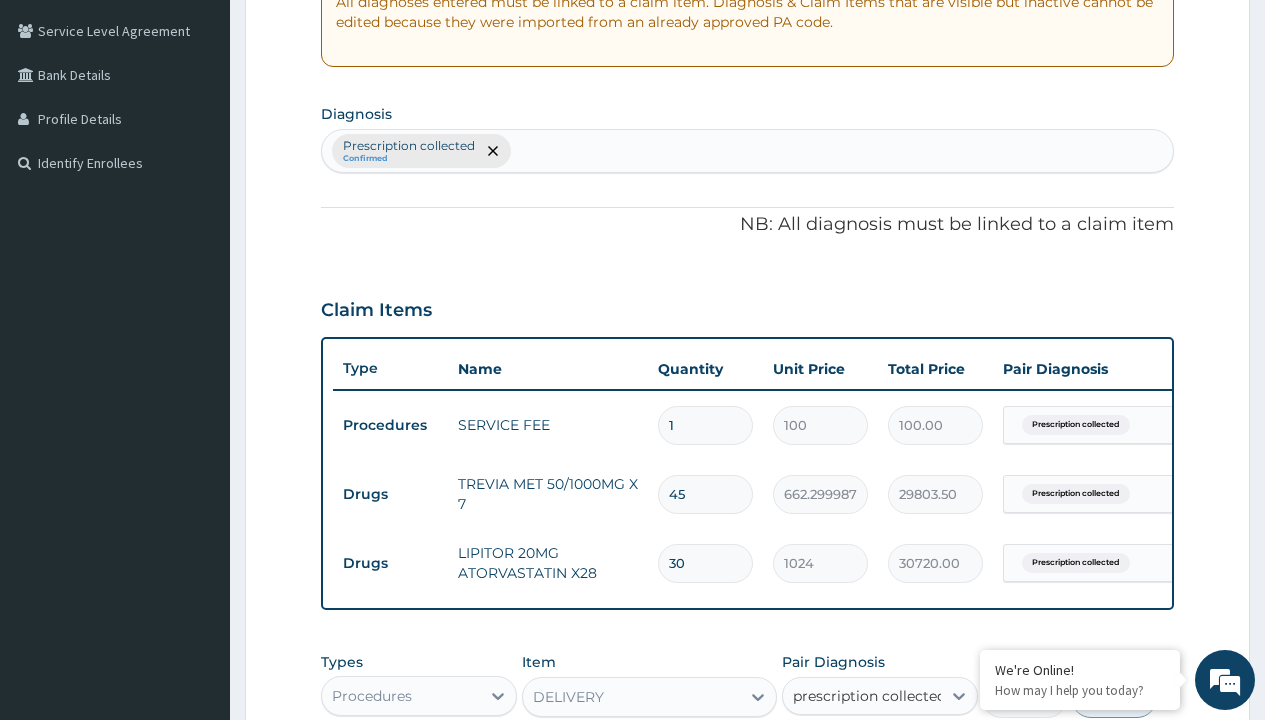 click on "Prescription collected" at bounding box center (890, 755) 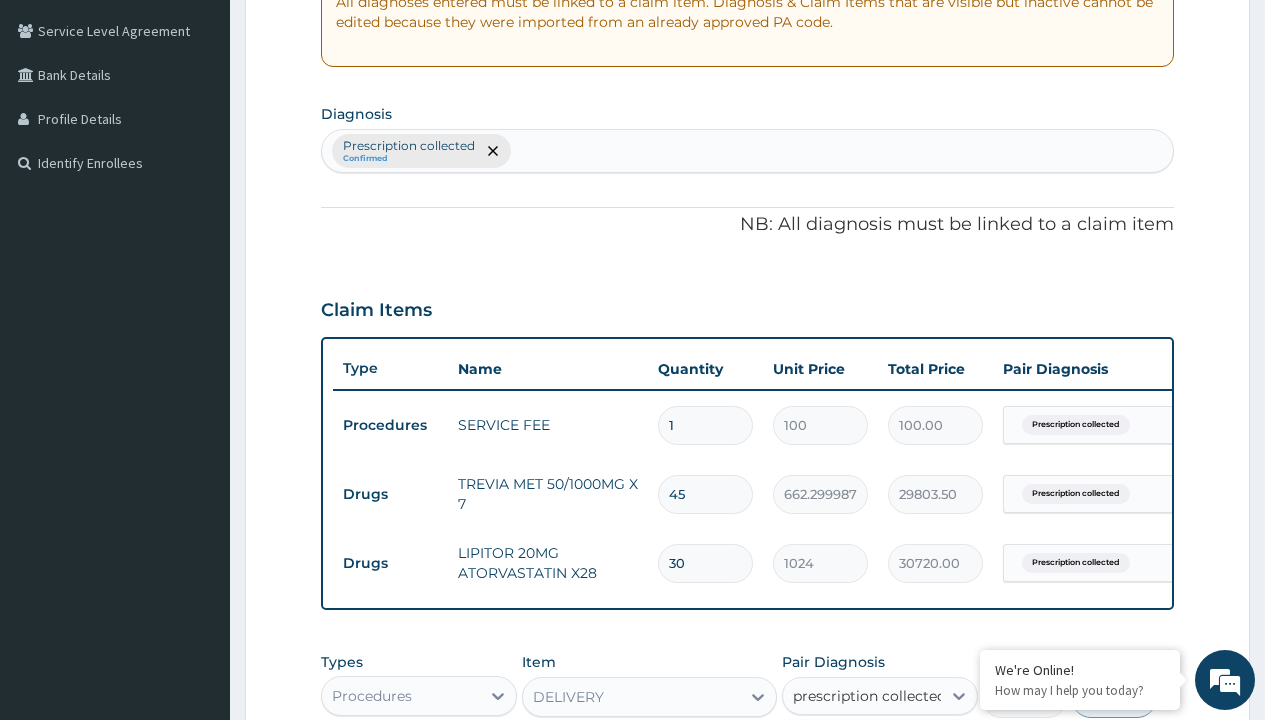 type 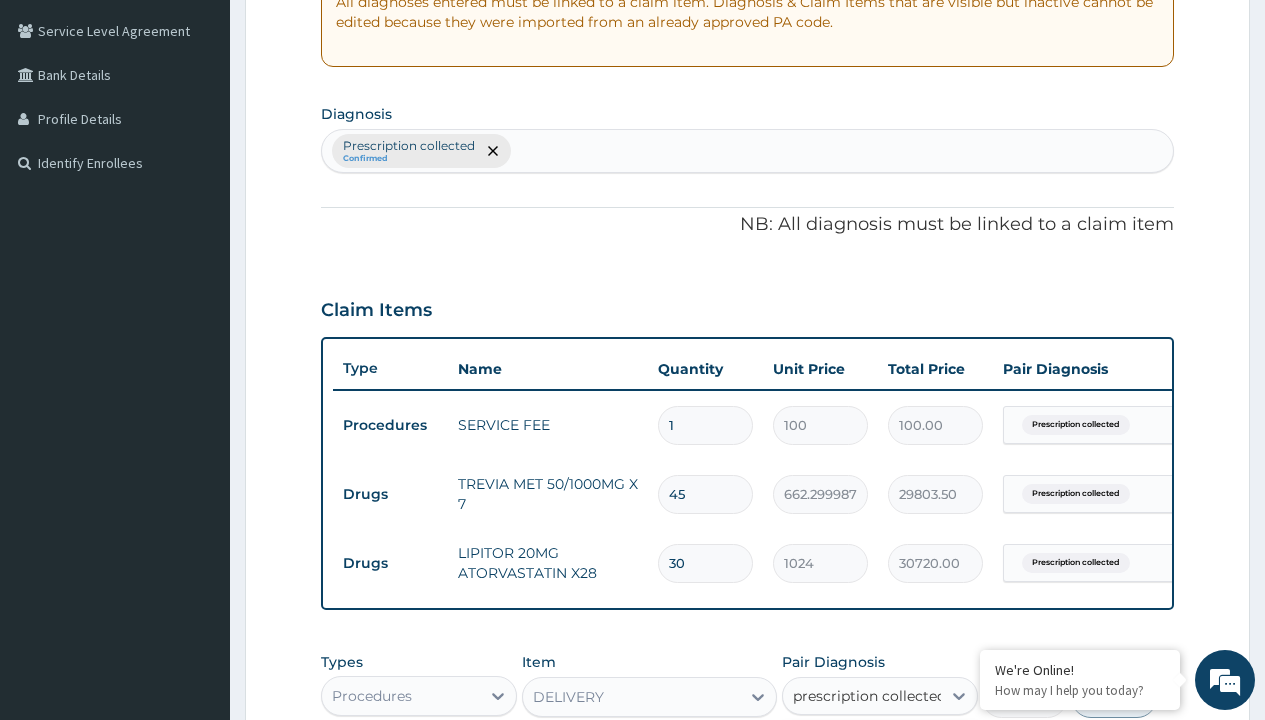 checkbox on "true" 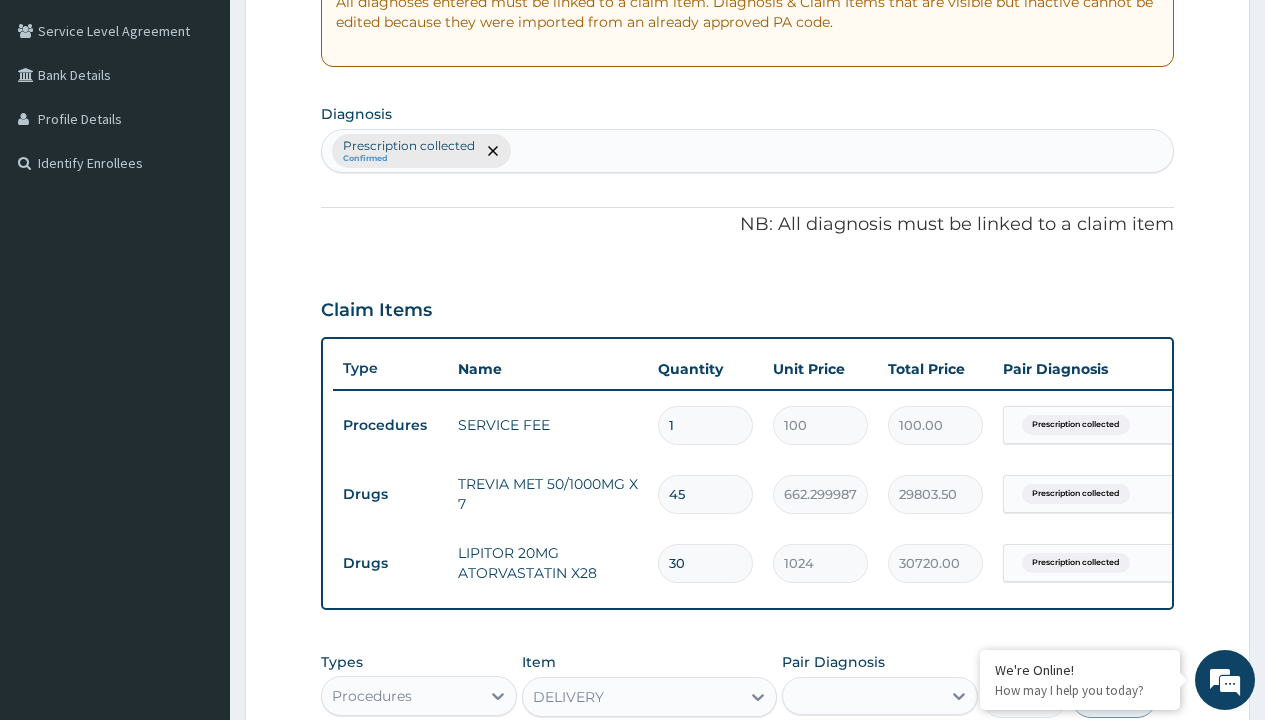 scroll, scrollTop: 780, scrollLeft: 0, axis: vertical 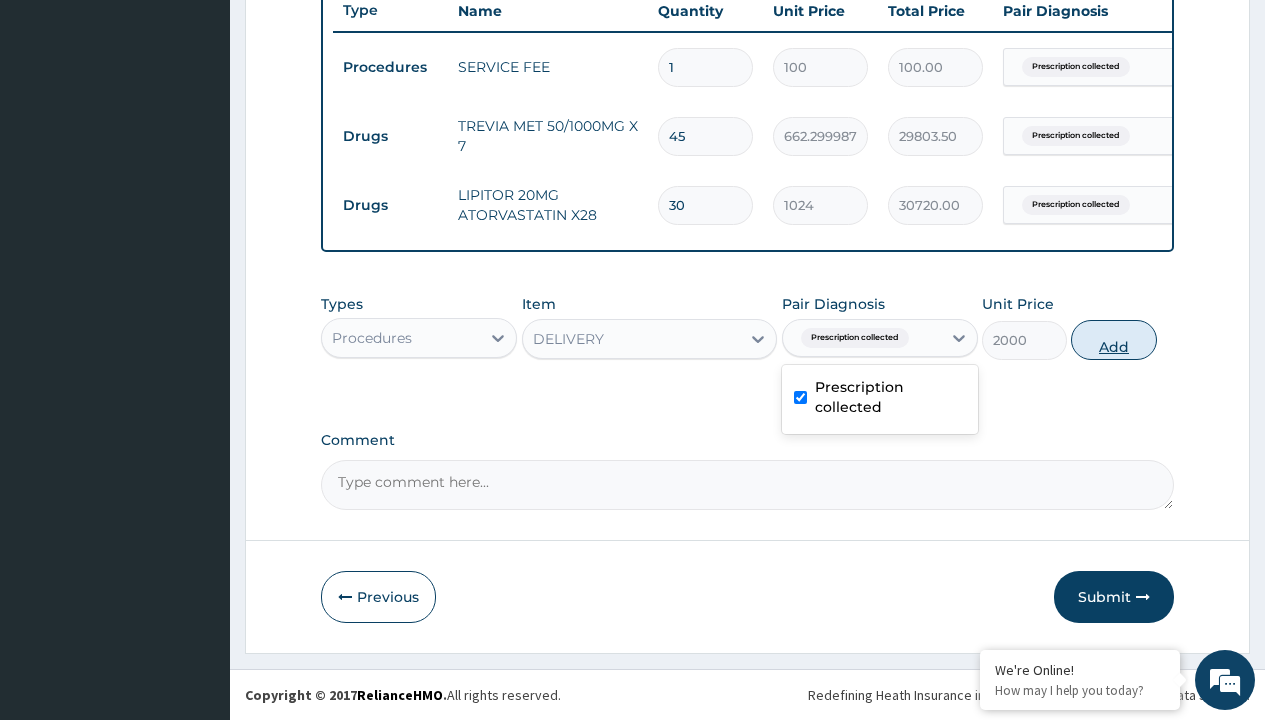 click on "Add" at bounding box center (1113, 340) 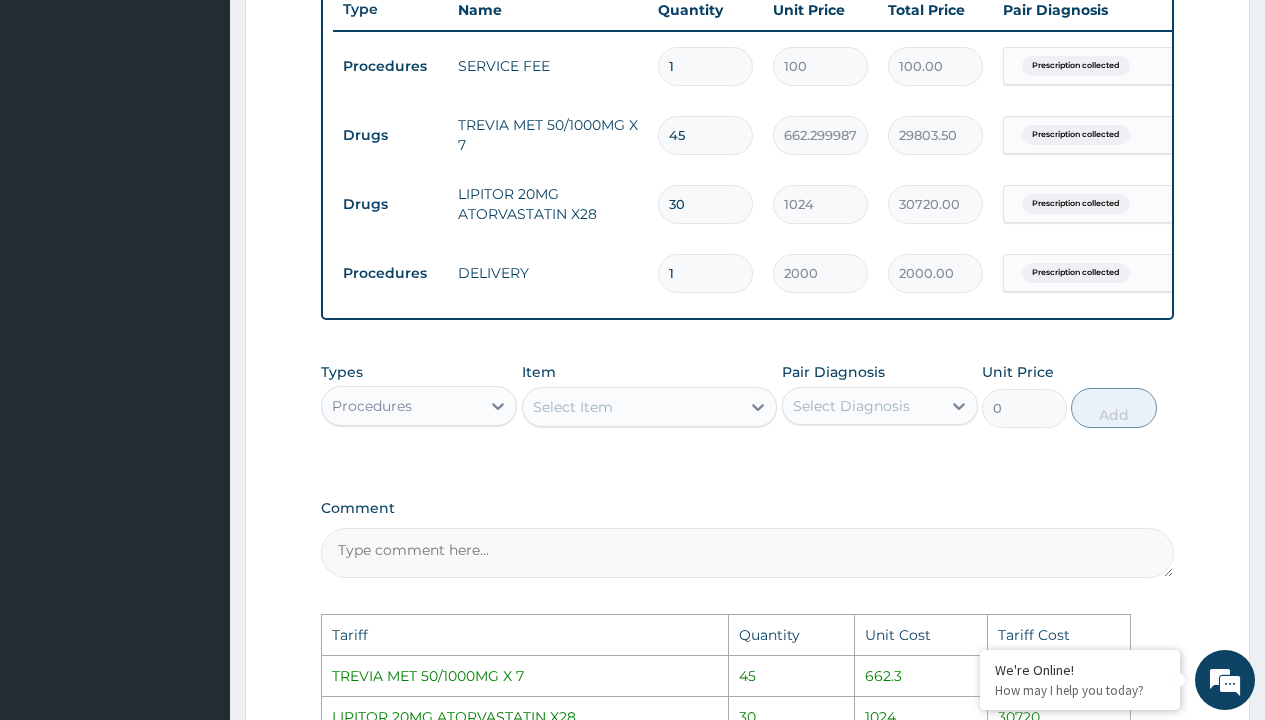 scroll, scrollTop: 1188, scrollLeft: 0, axis: vertical 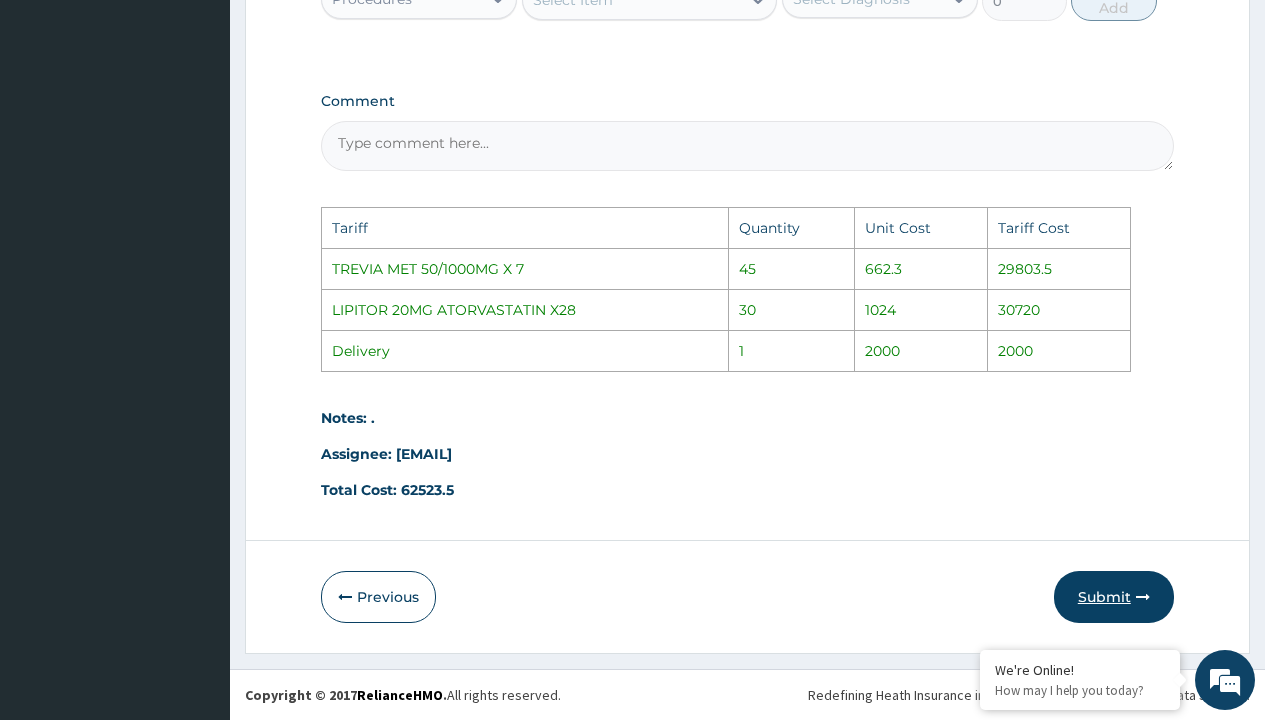 click on "Submit" at bounding box center [1114, 597] 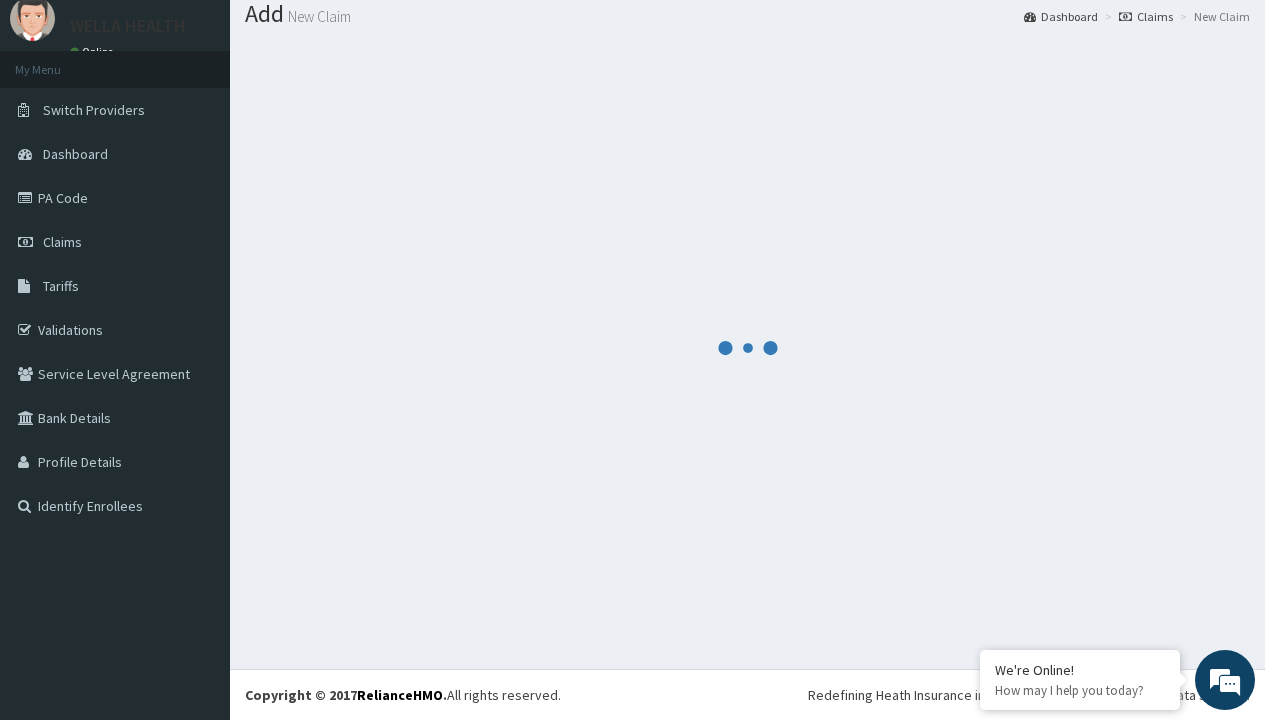 scroll, scrollTop: 64, scrollLeft: 0, axis: vertical 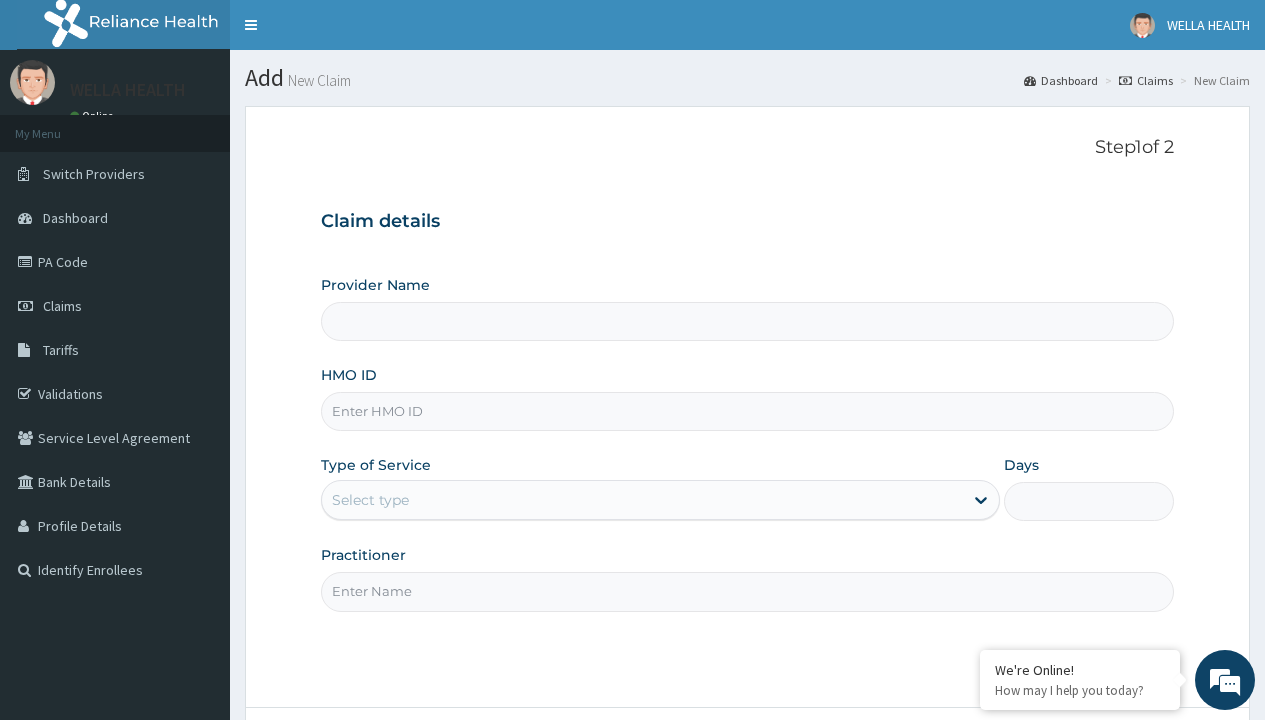 type on "Pharmacy Pick Up ( WellaHealth)" 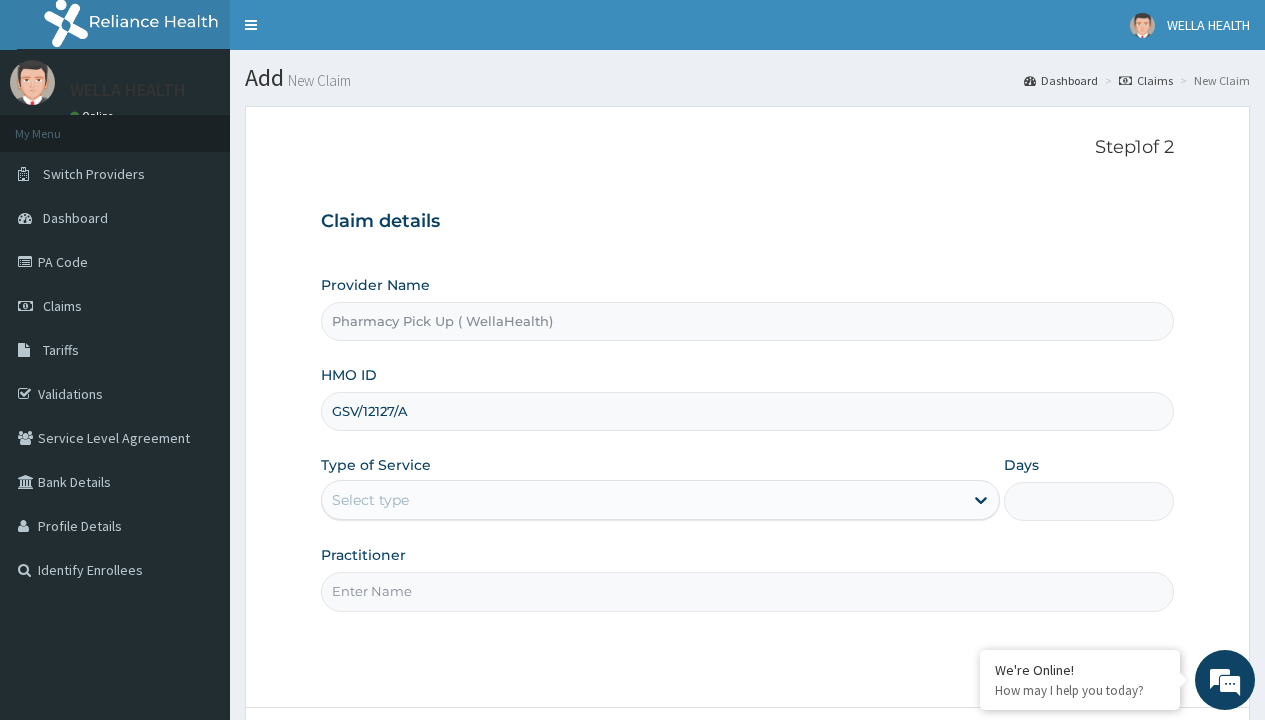 type on "GSV/12127/A" 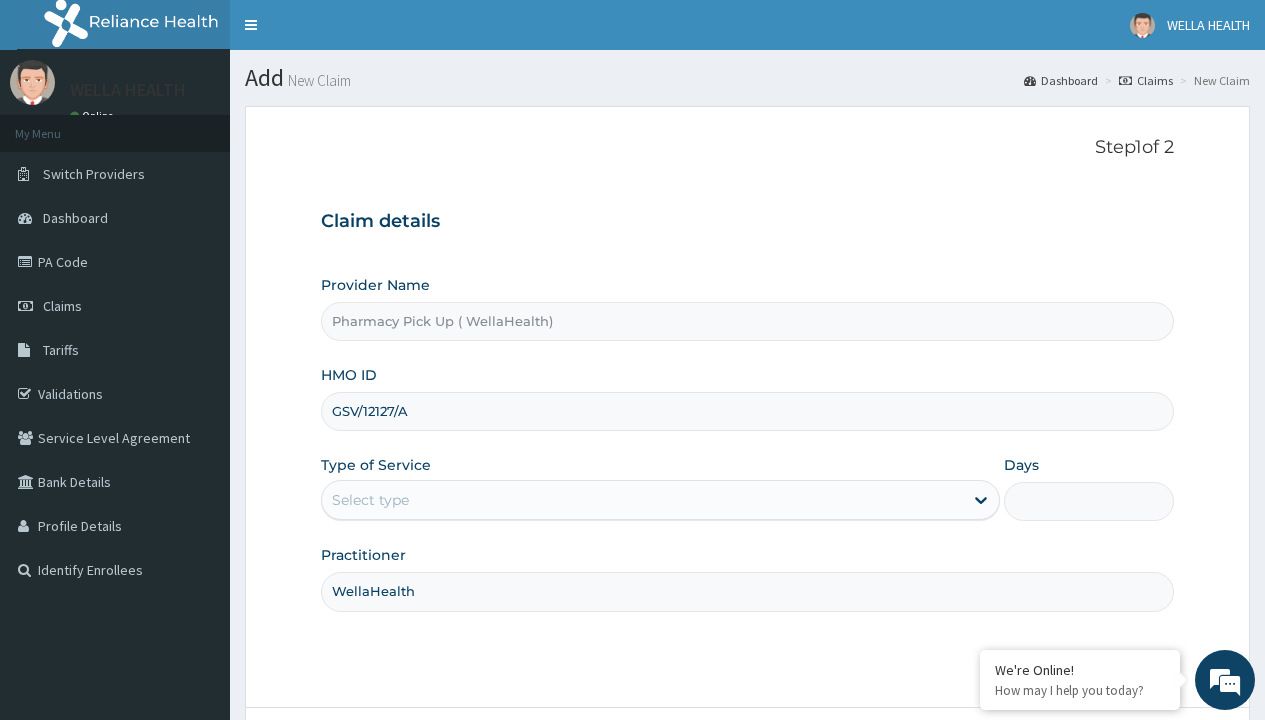 type on "WellaHealth" 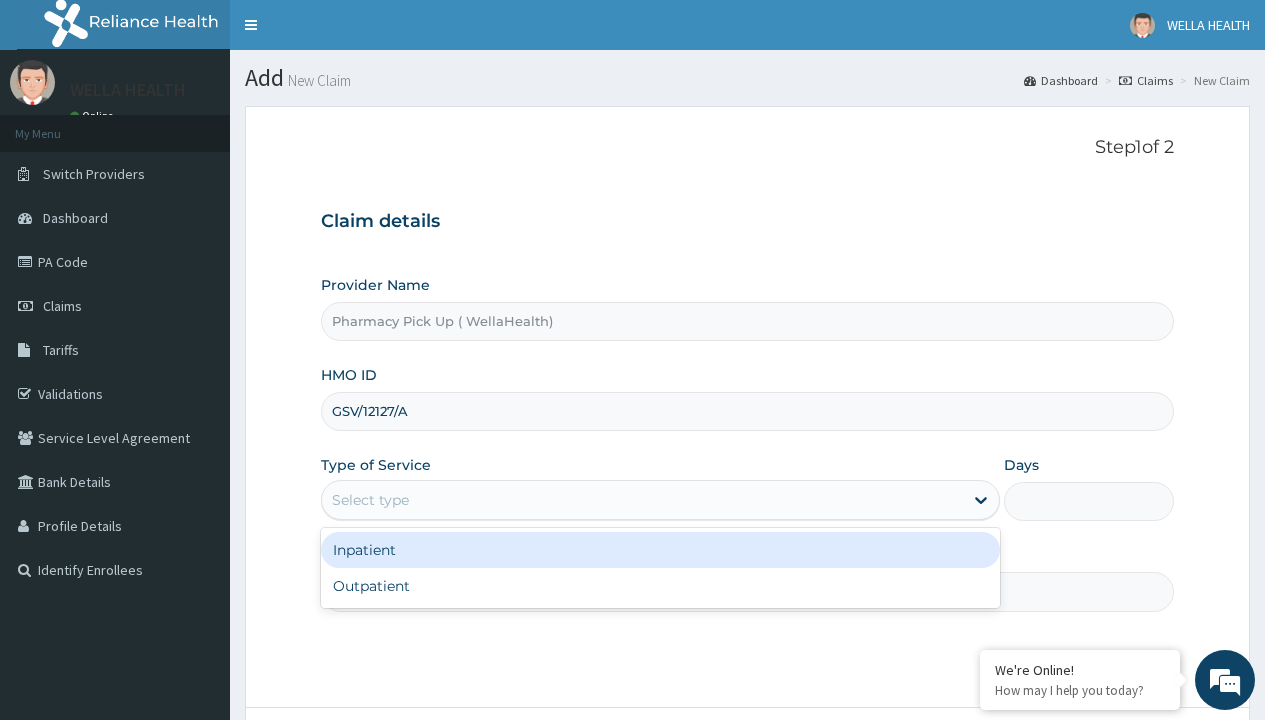 click on "Outpatient" at bounding box center (660, 586) 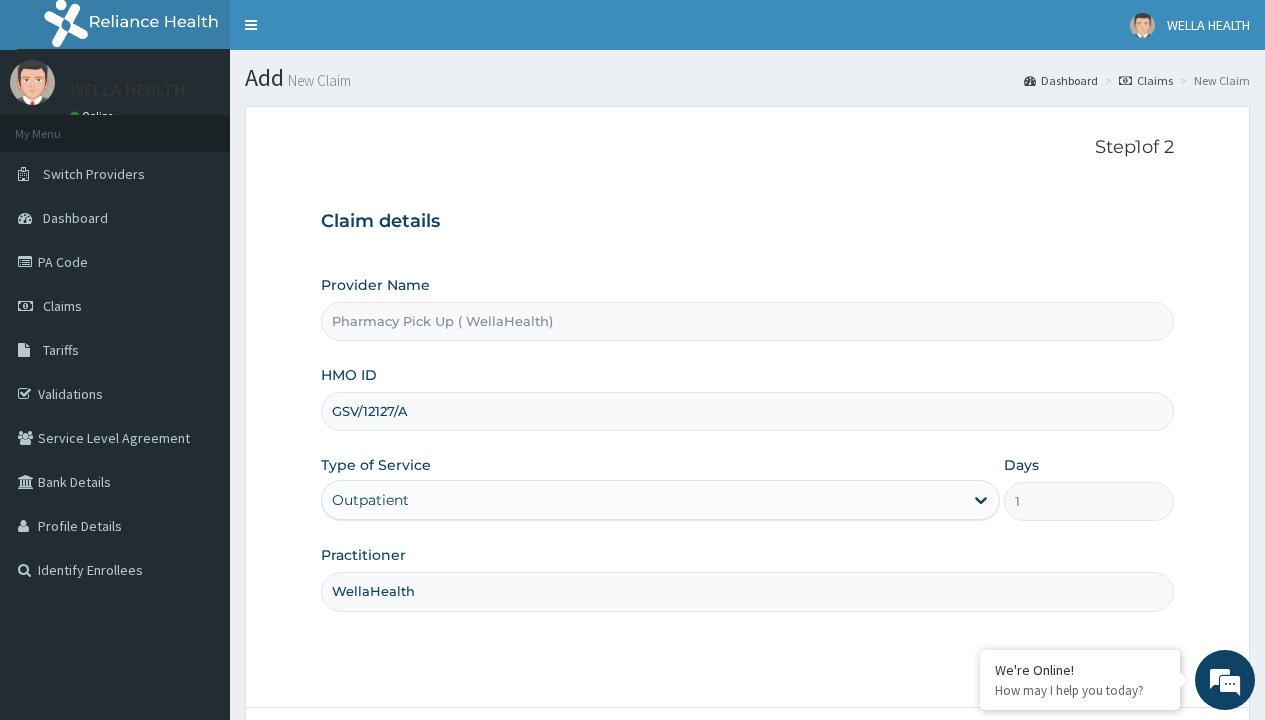 click on "Next" at bounding box center [1123, 764] 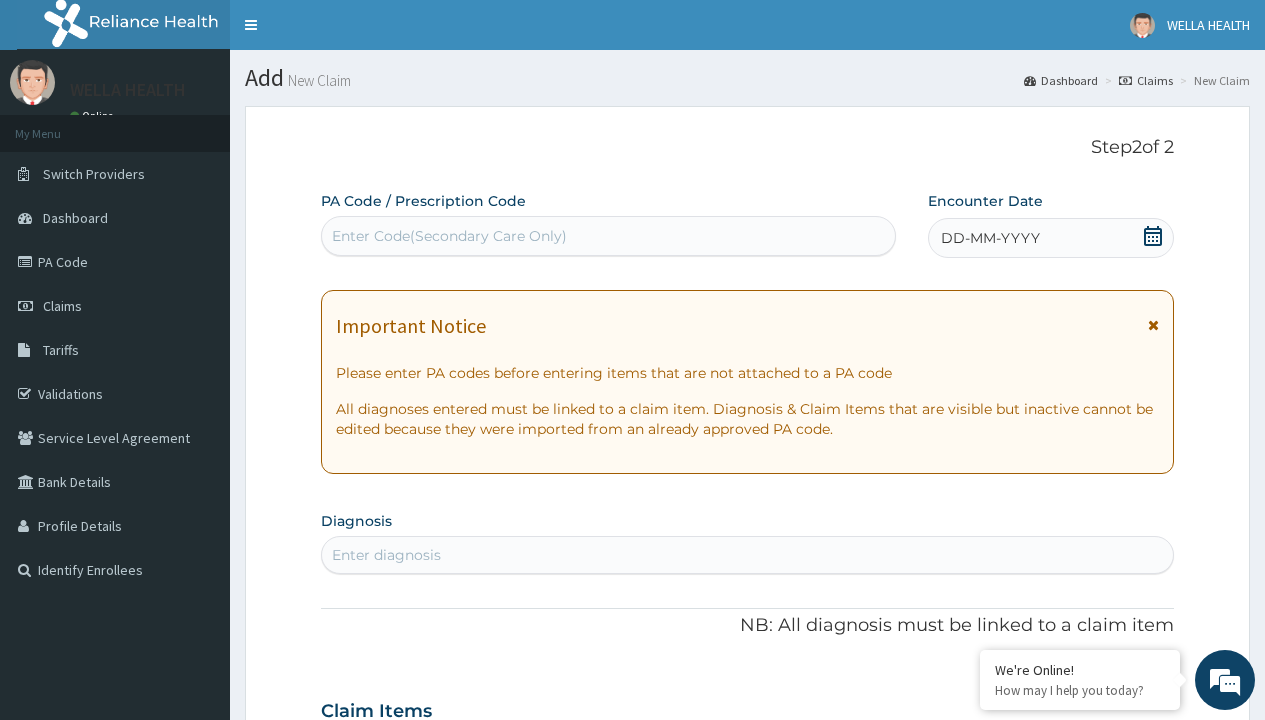 scroll, scrollTop: 167, scrollLeft: 0, axis: vertical 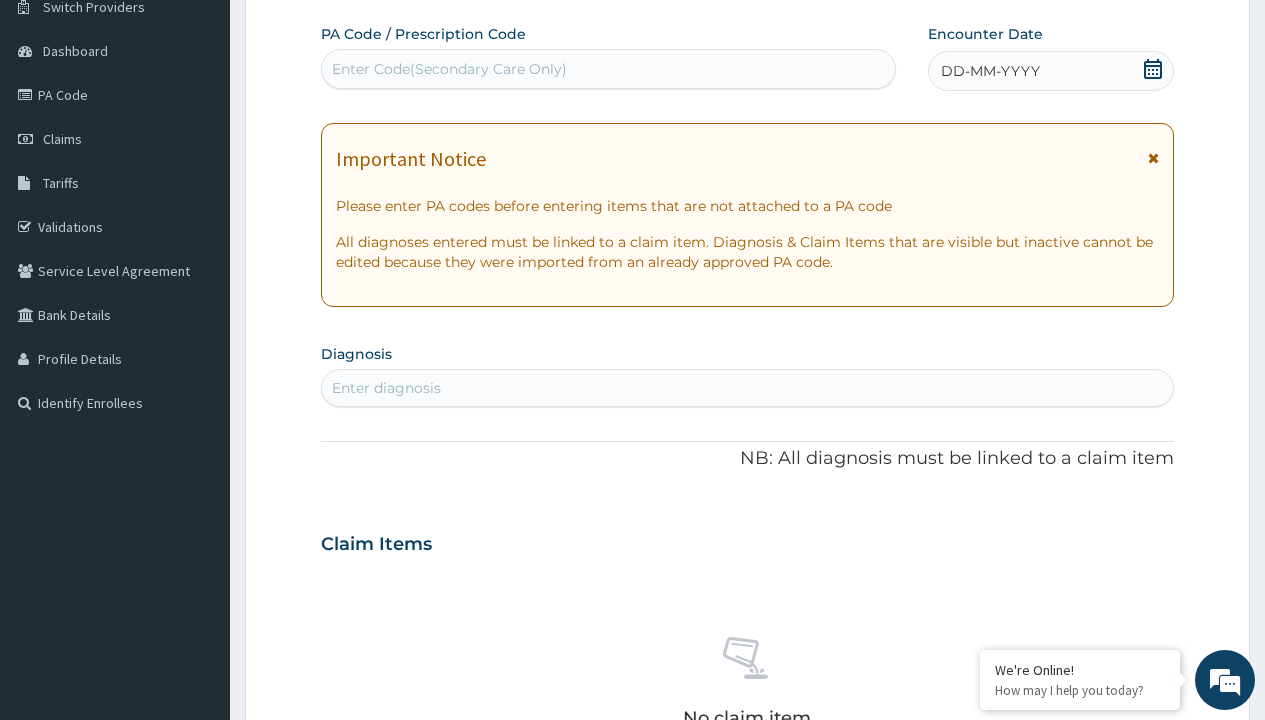 click on "DD-MM-YYYY" at bounding box center (990, 71) 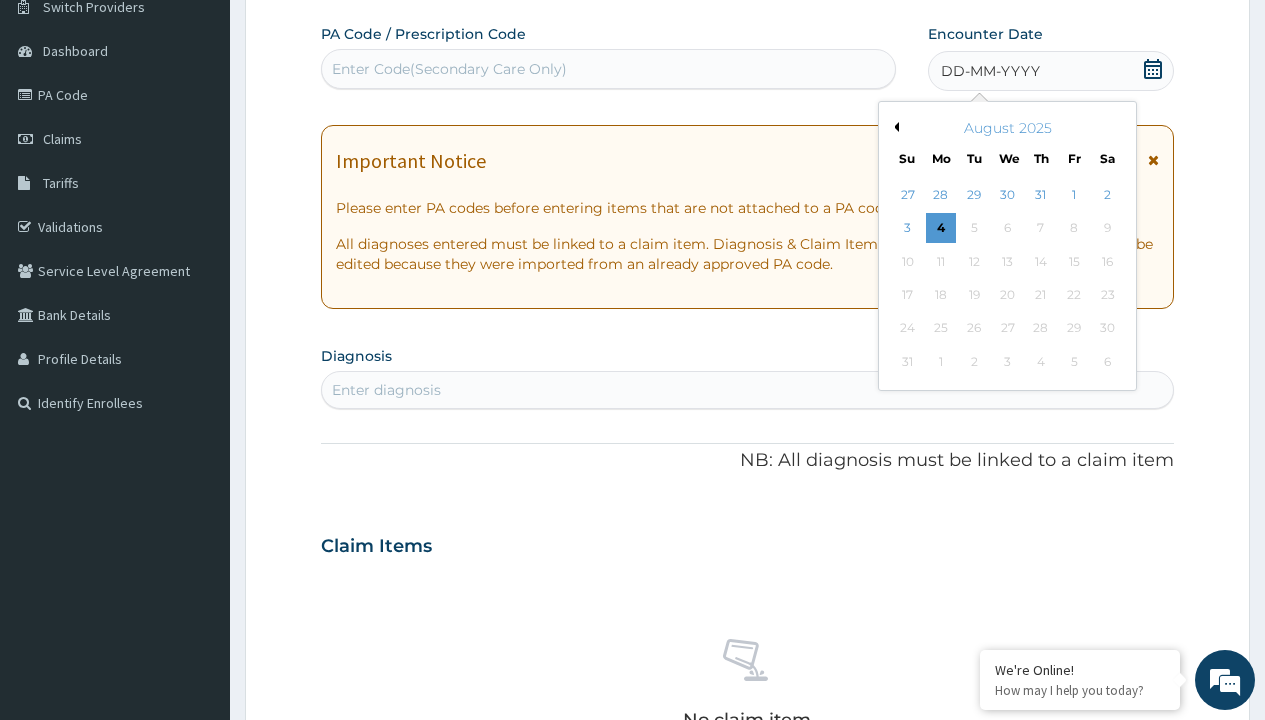 click on "Previous Month" at bounding box center (894, 127) 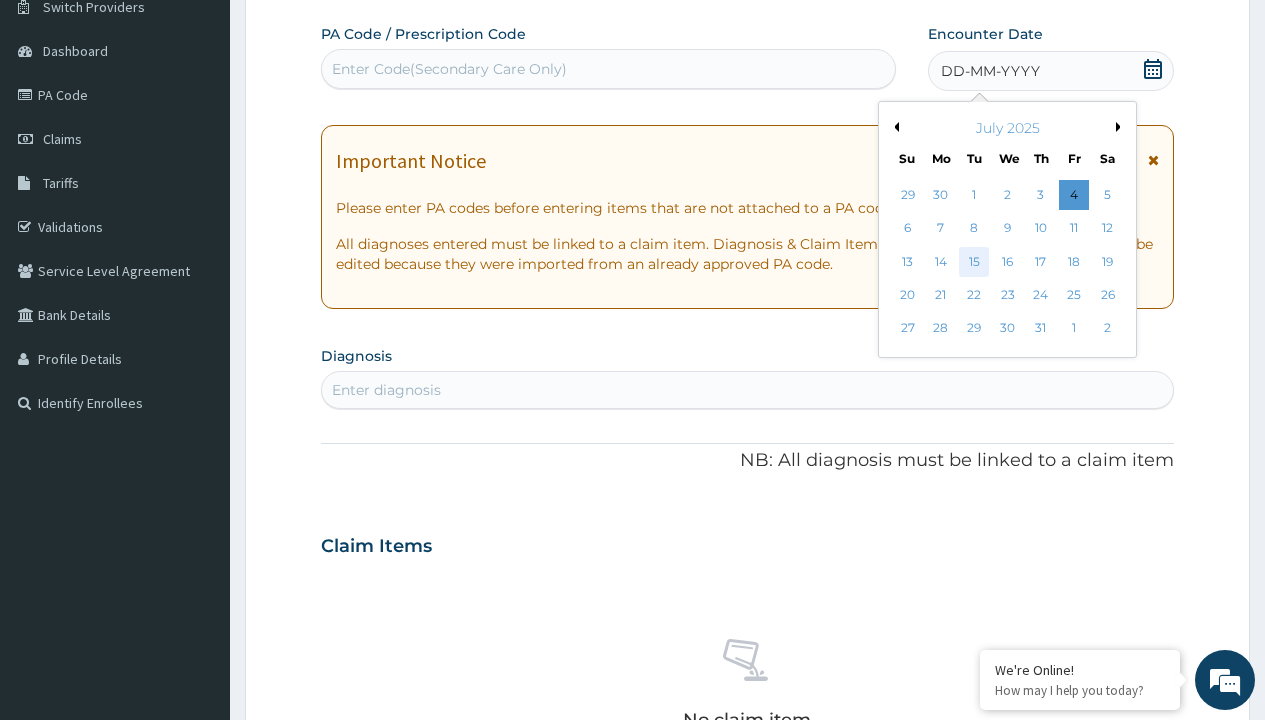 click on "15" at bounding box center (974, 262) 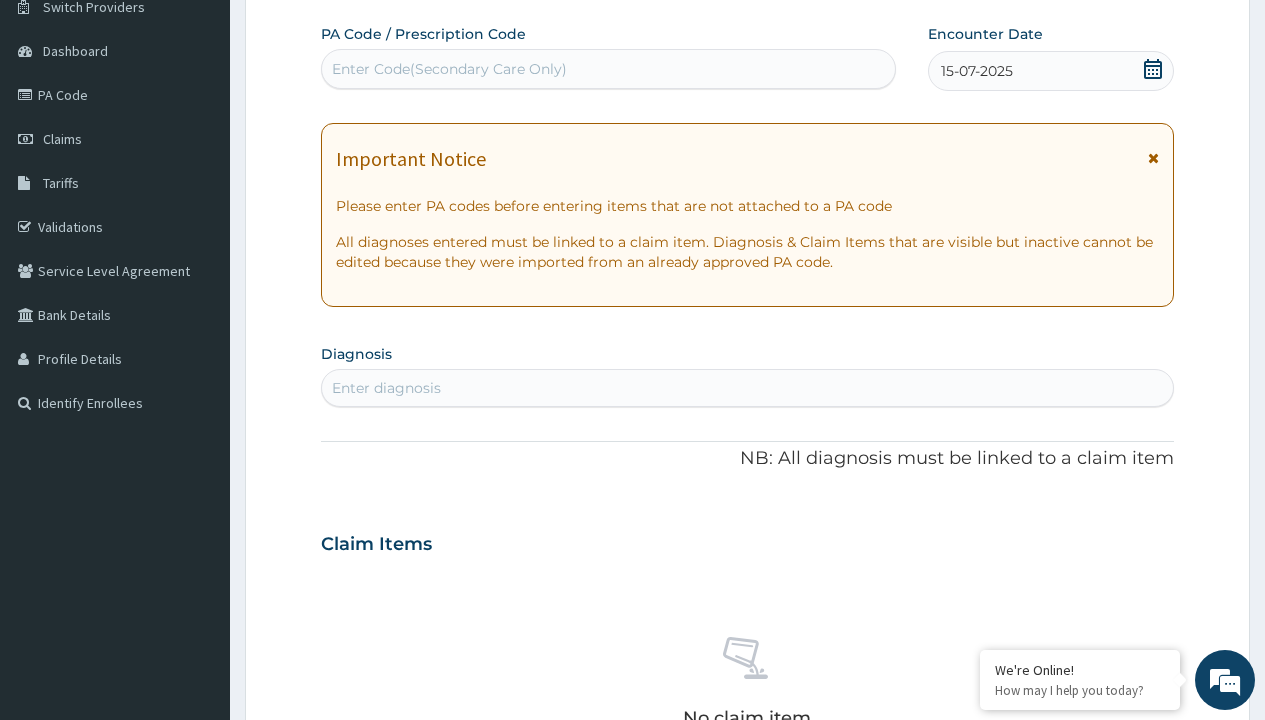 click on "Enter diagnosis" at bounding box center (386, 388) 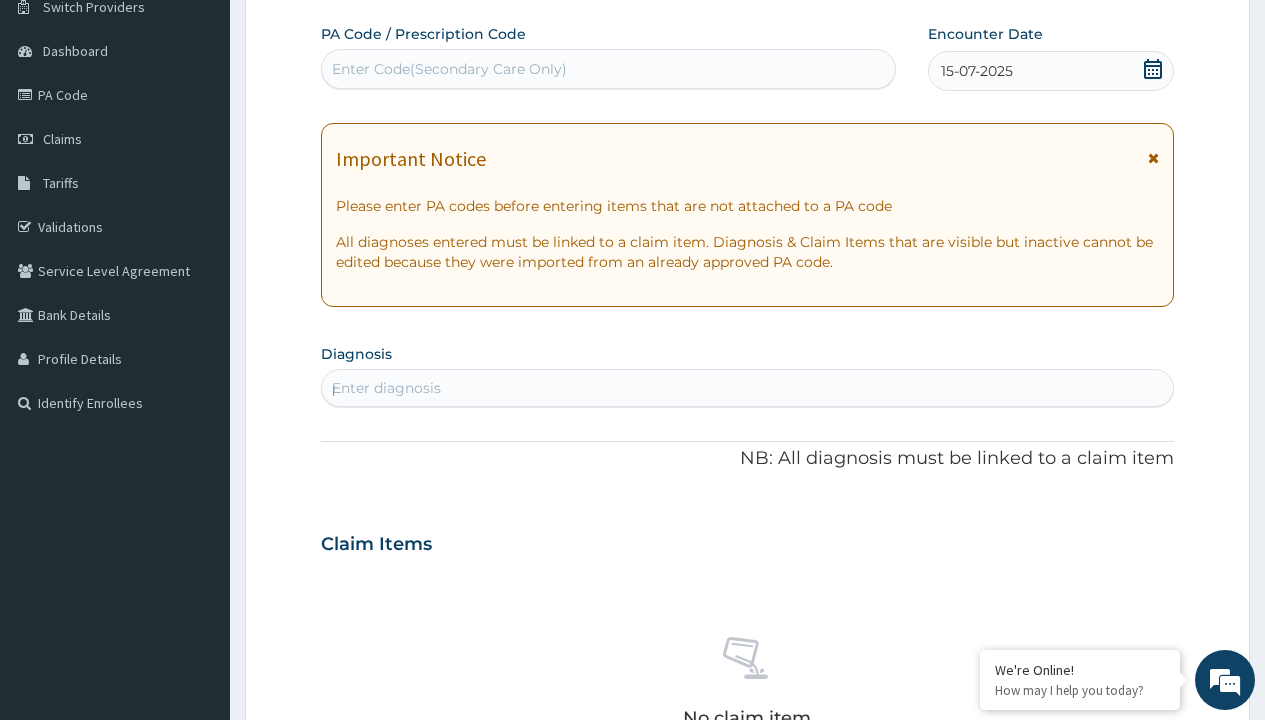 scroll, scrollTop: 0, scrollLeft: 0, axis: both 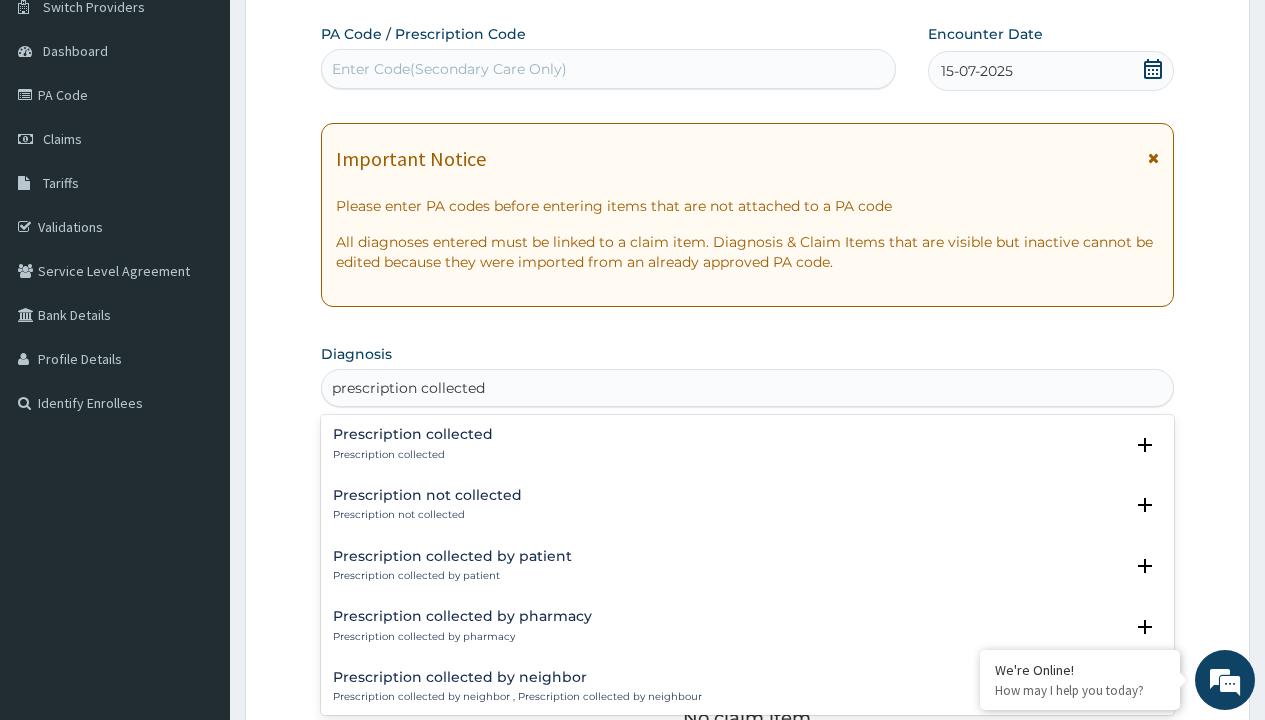 click on "Prescription collected" at bounding box center [413, 455] 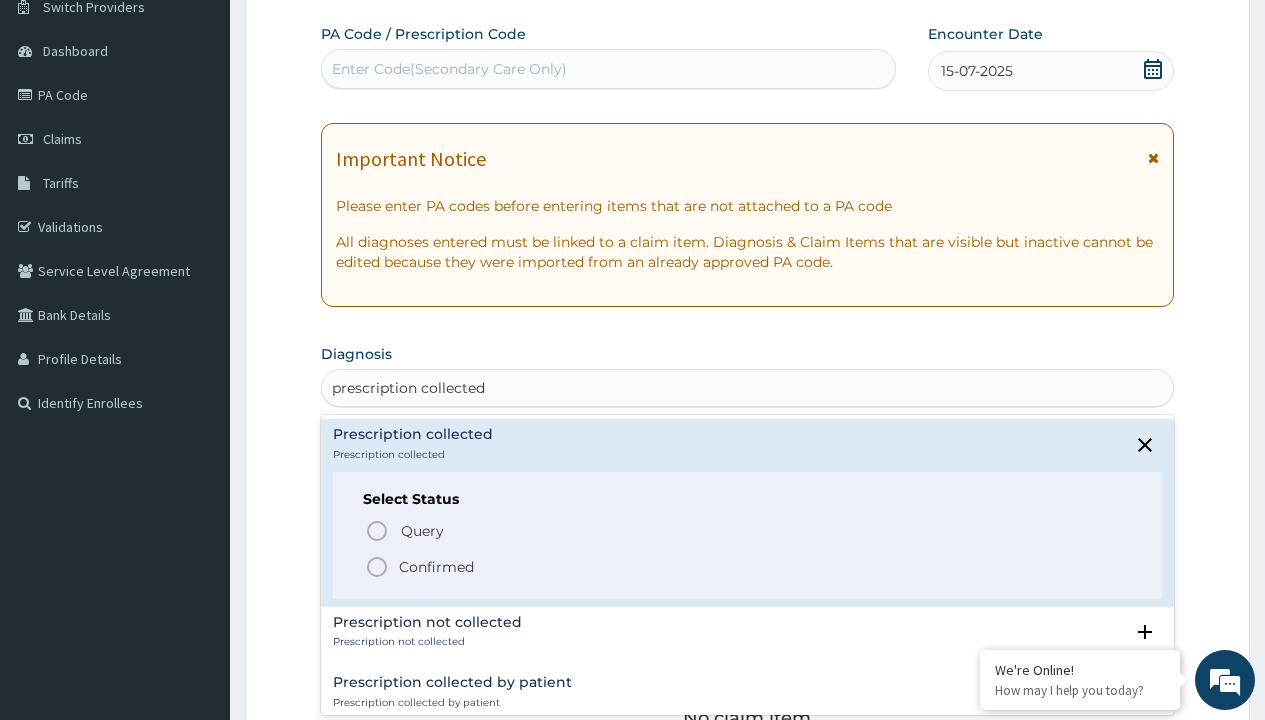 click on "Confirmed" at bounding box center [436, 567] 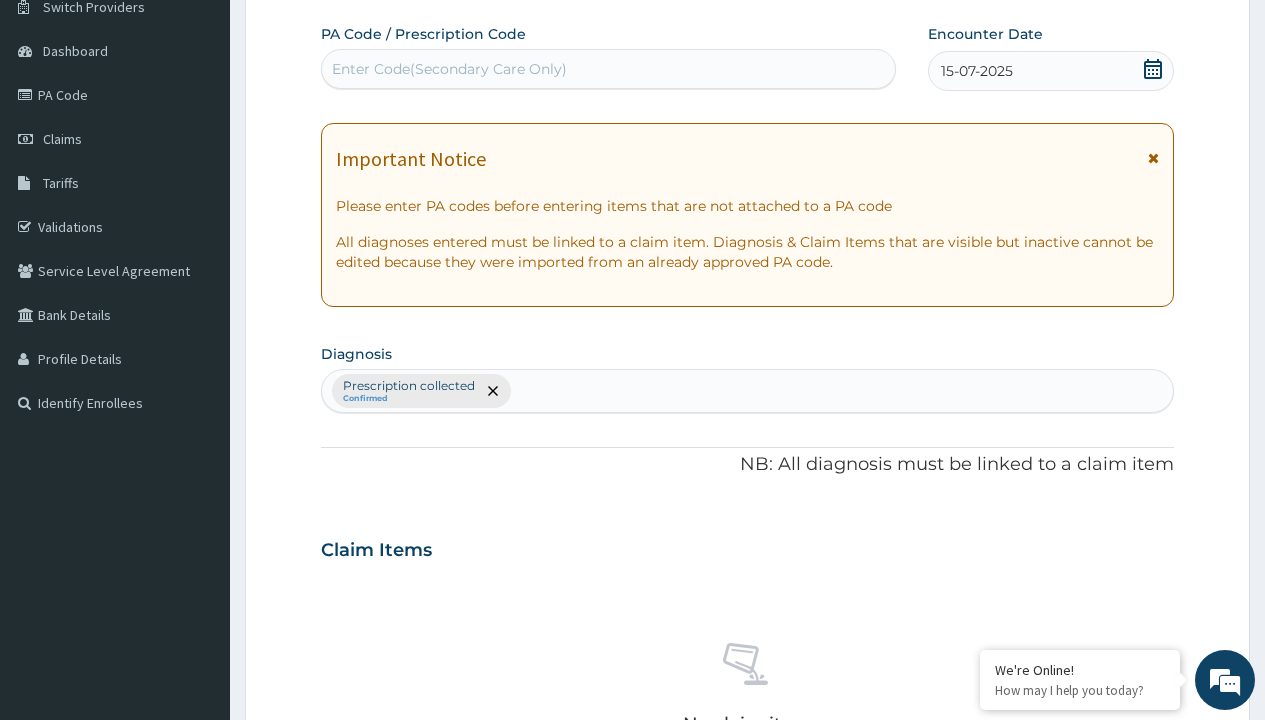 click on "Select Type" at bounding box center (372, 893) 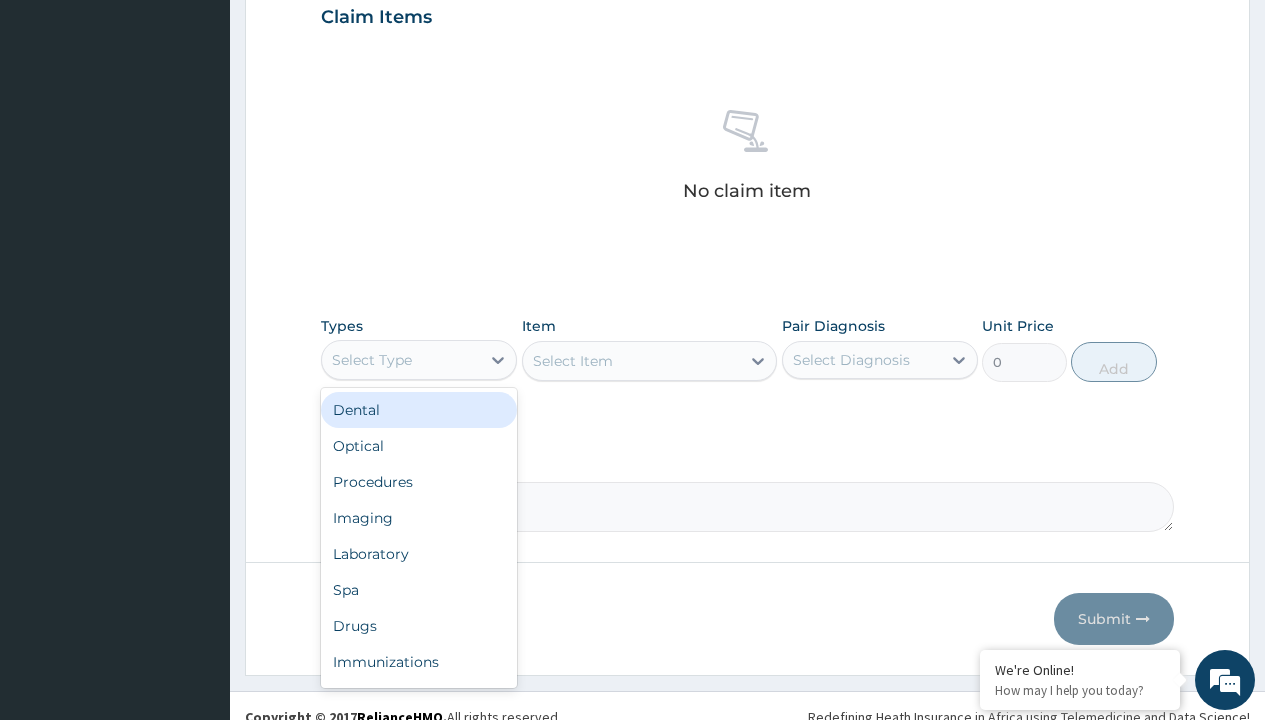 type on "procedures" 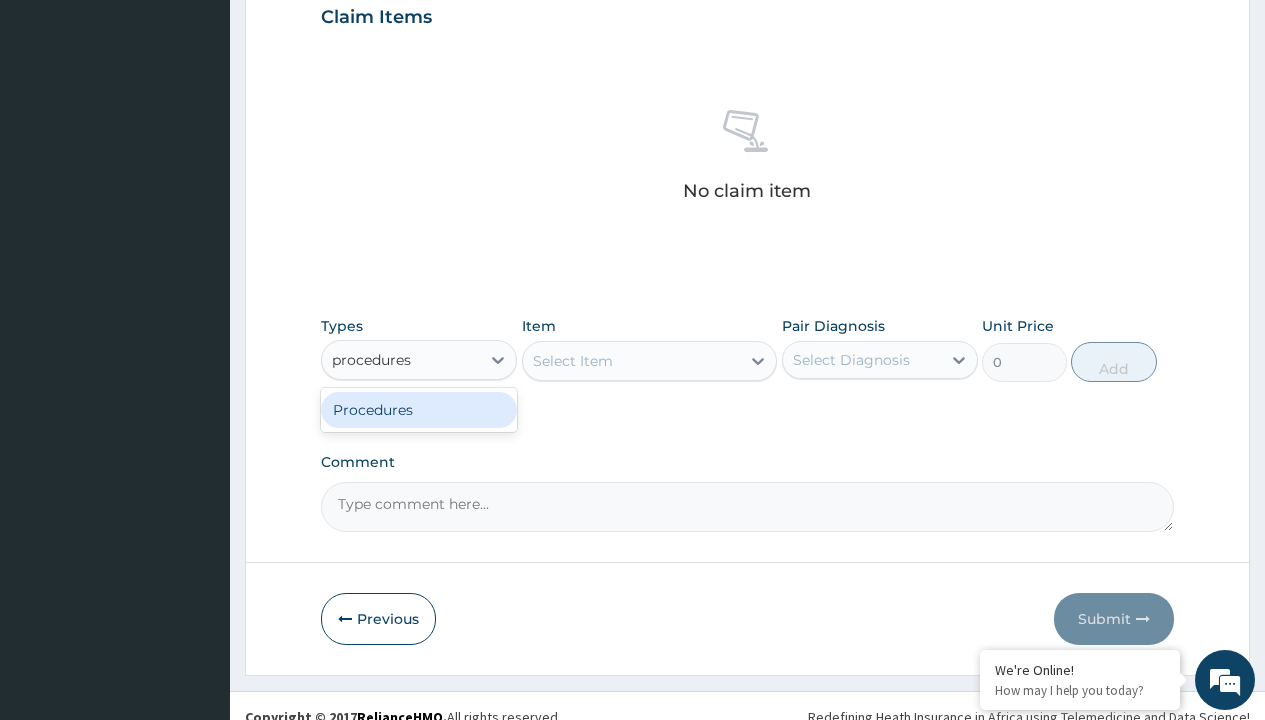 scroll, scrollTop: 0, scrollLeft: 0, axis: both 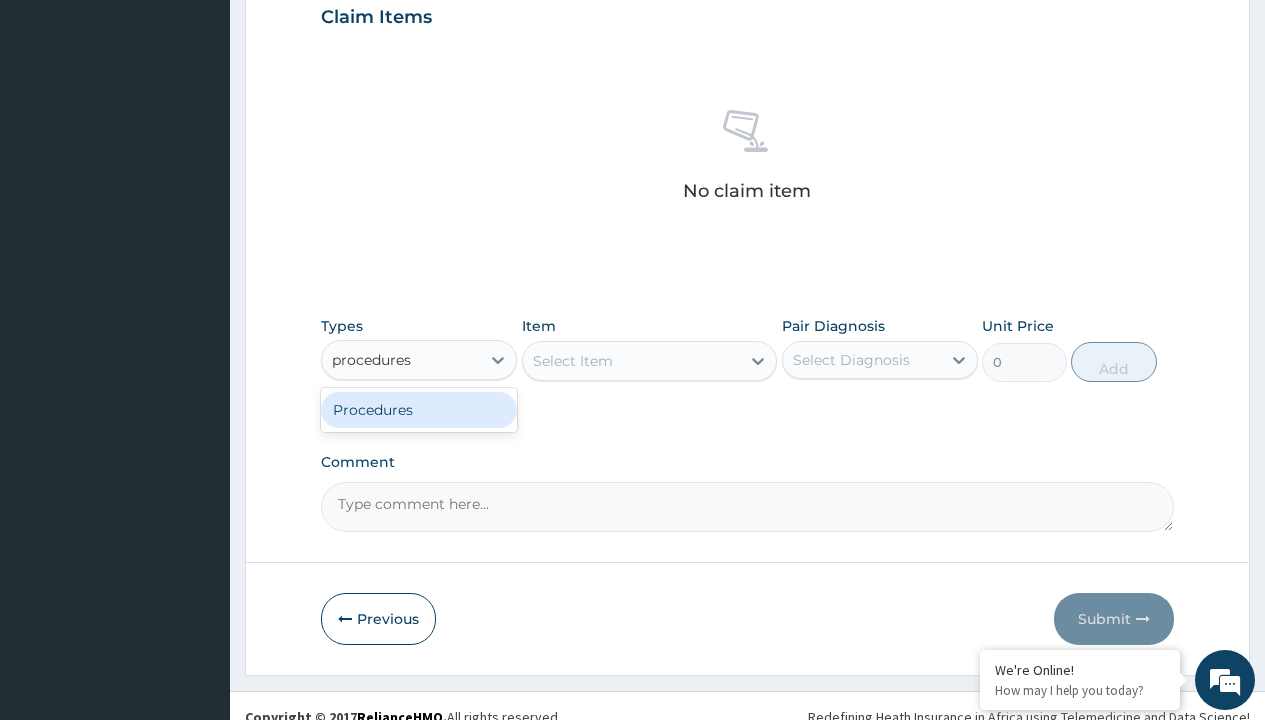 click on "Procedures" at bounding box center [419, 410] 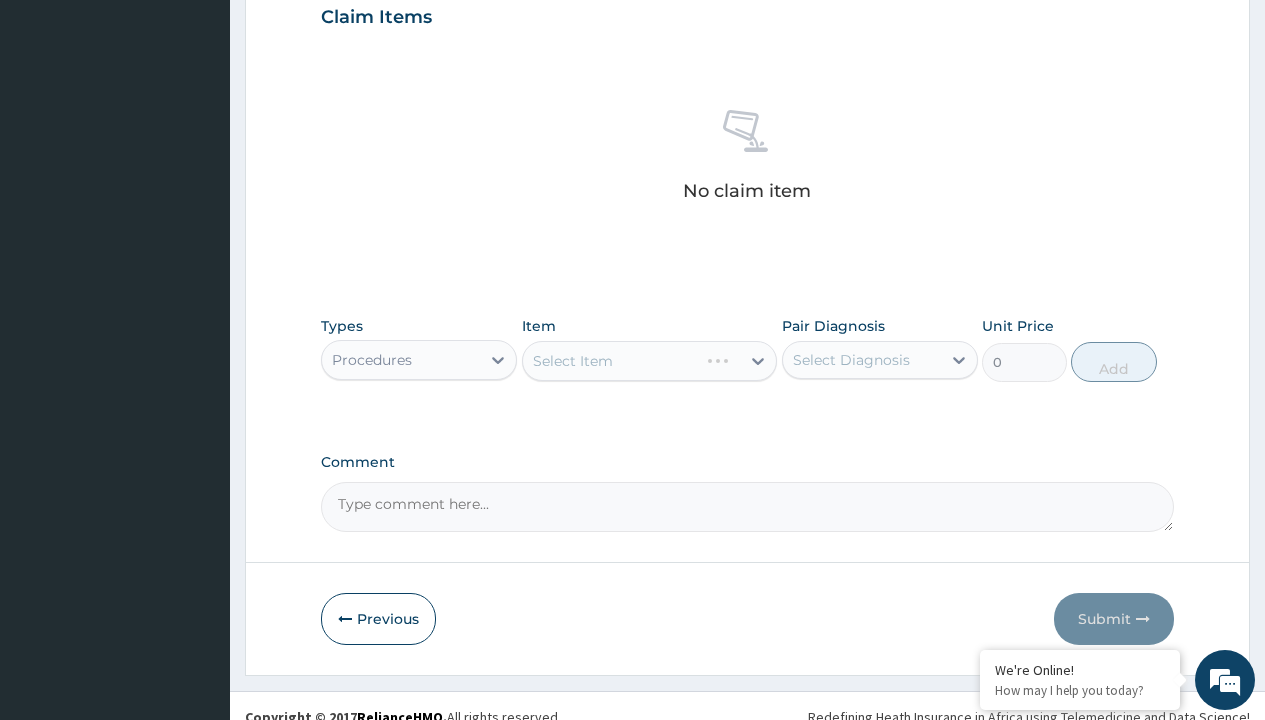 click on "Select Item" at bounding box center [650, 361] 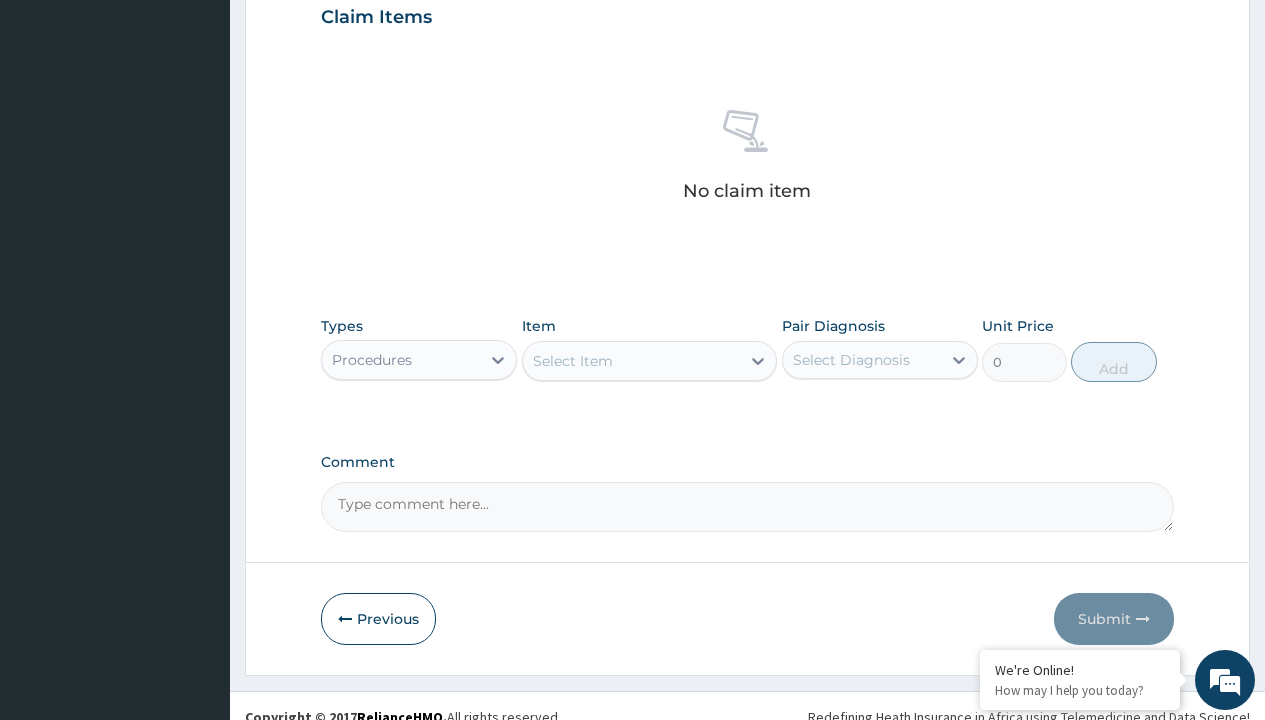 type on "service fee" 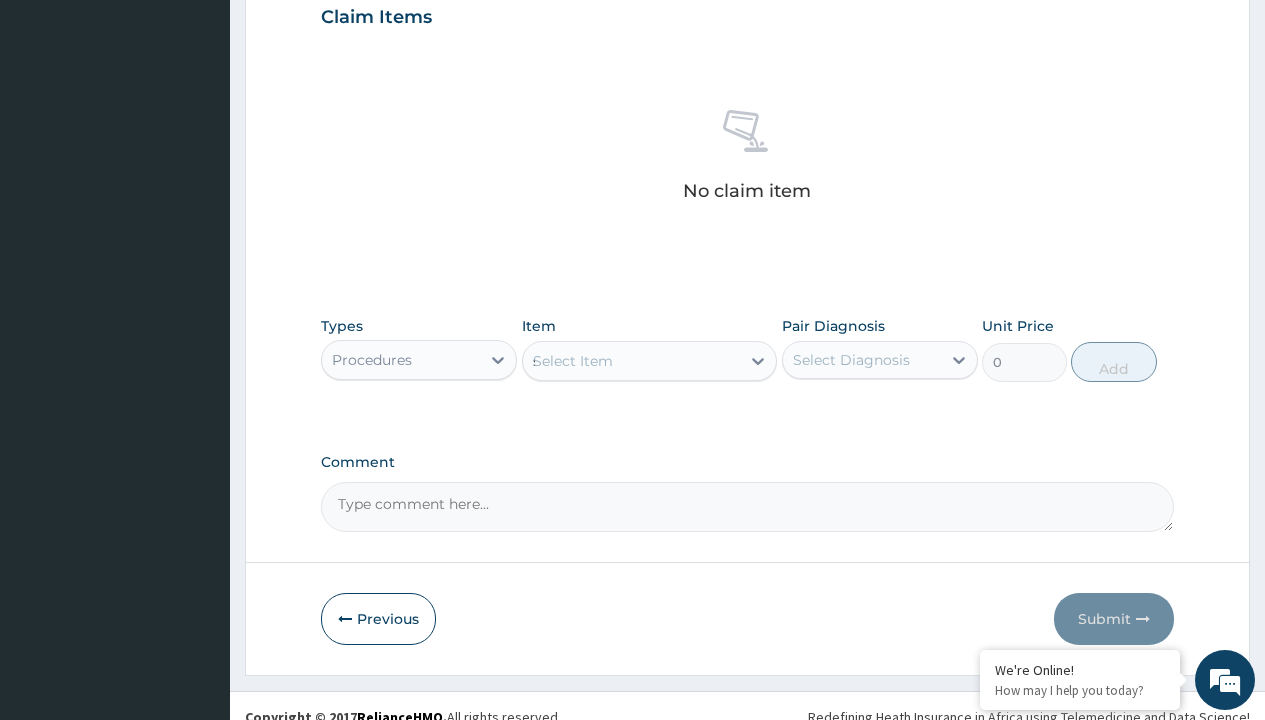 scroll, scrollTop: 0, scrollLeft: 0, axis: both 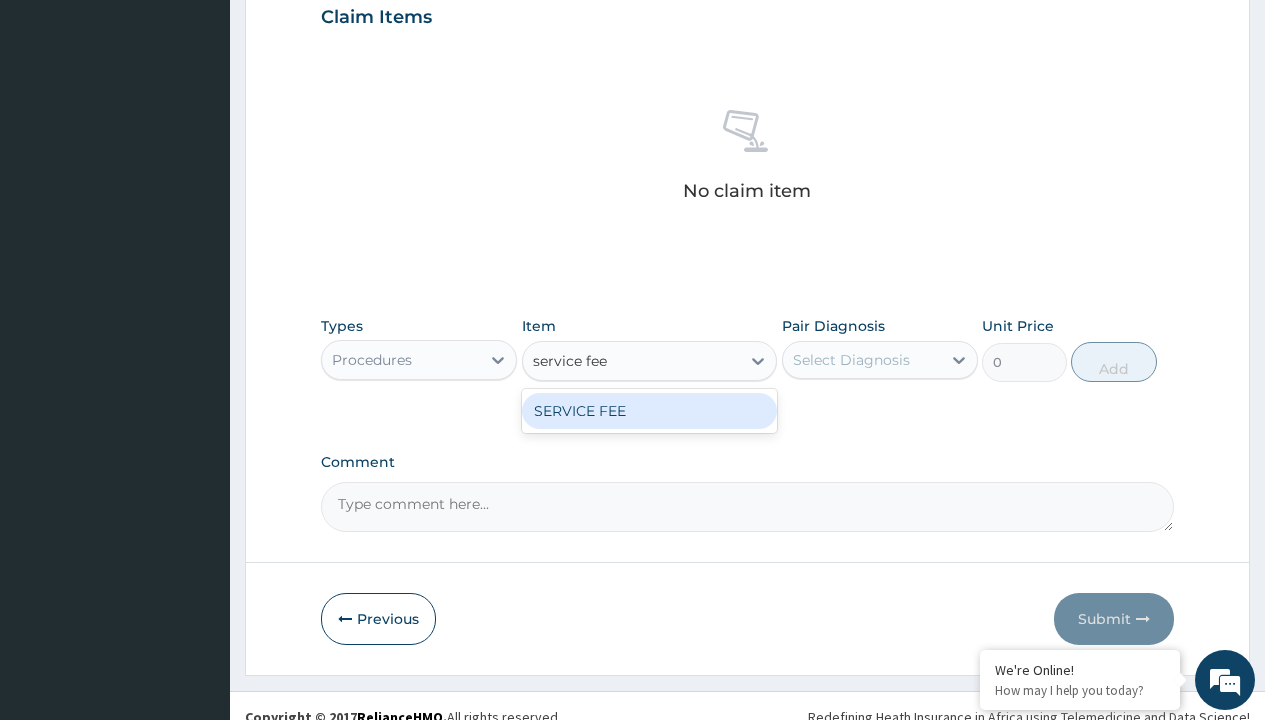 click on "SERVICE FEE" at bounding box center (650, 411) 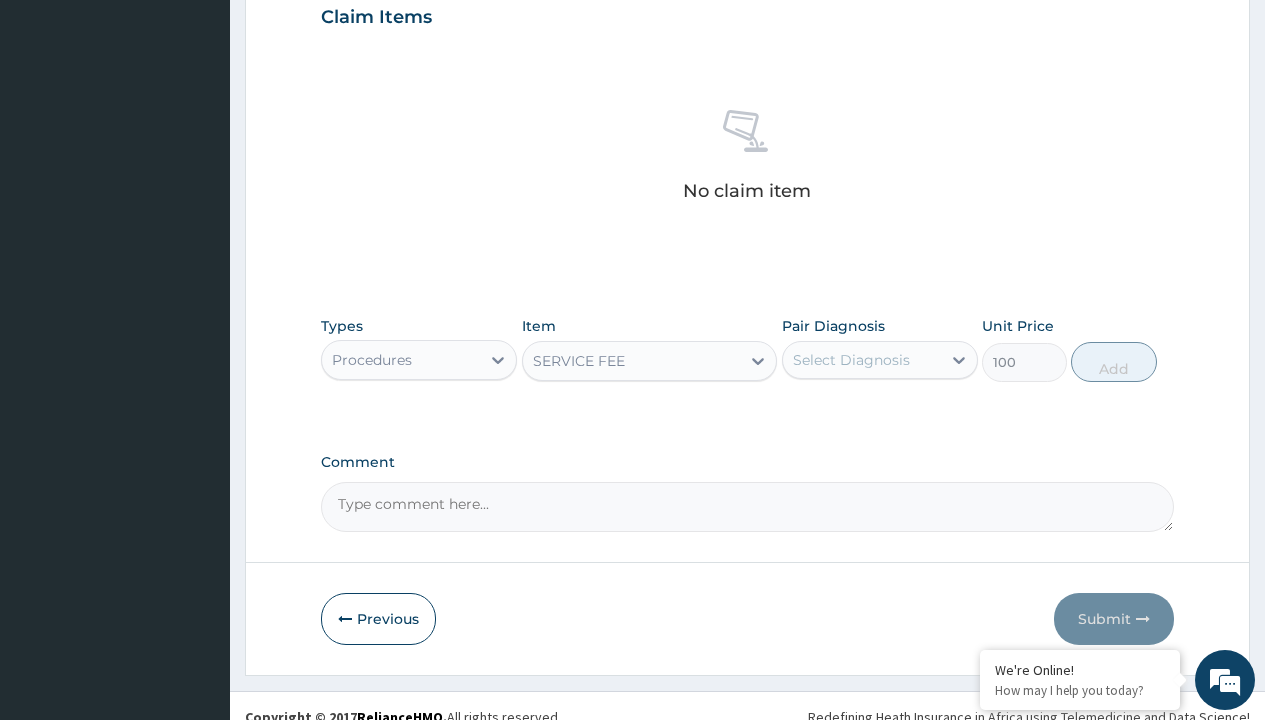 click on "Prescription collected" at bounding box center [409, -147] 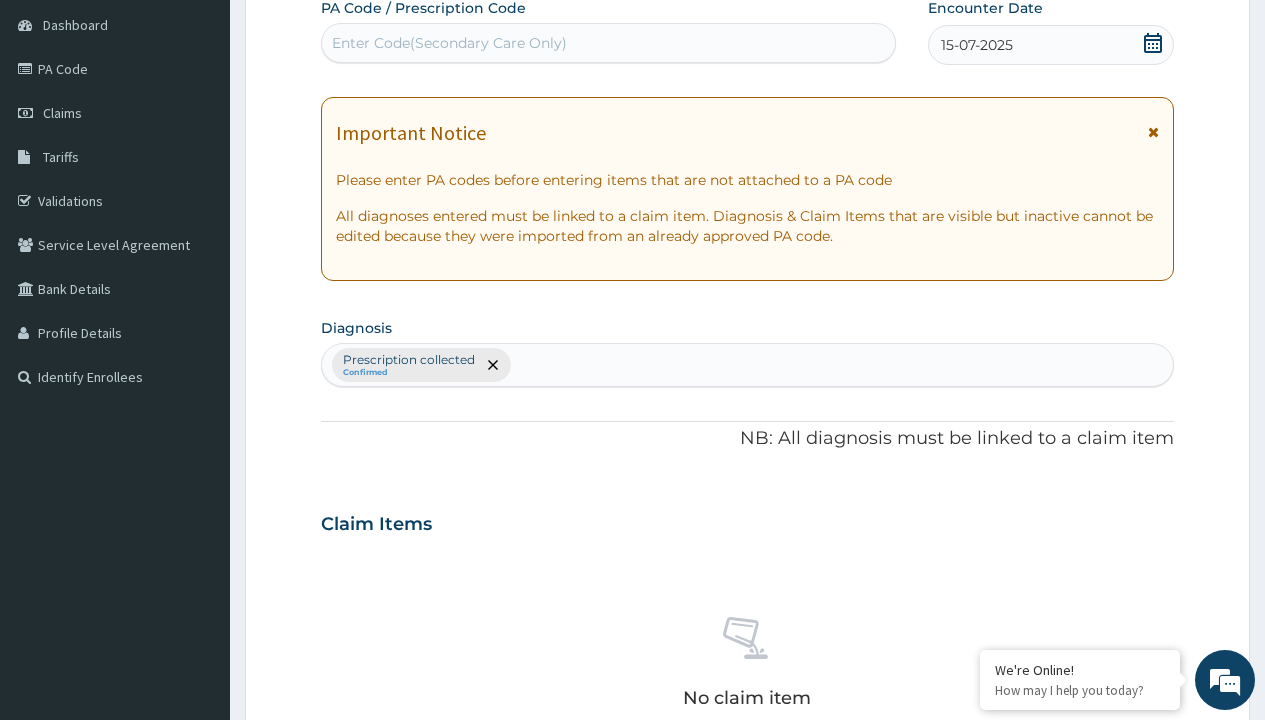 type on "prescription collected" 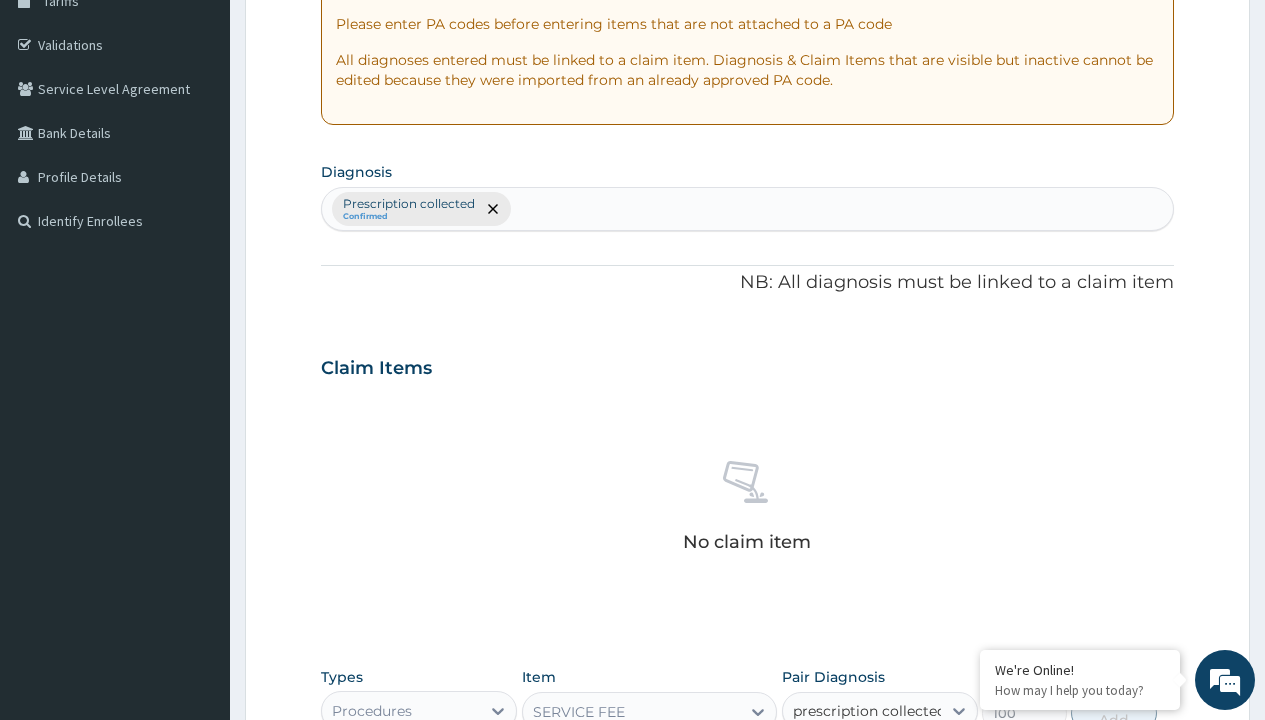 scroll, scrollTop: 0, scrollLeft: 0, axis: both 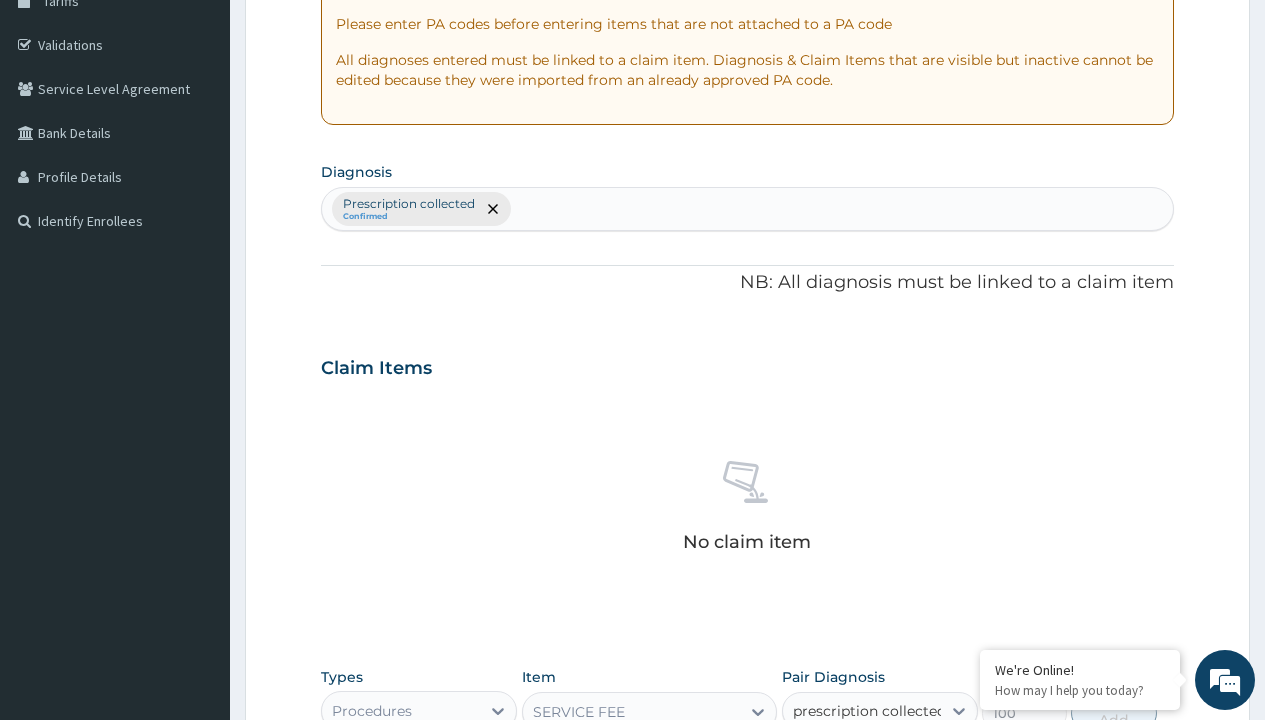 type 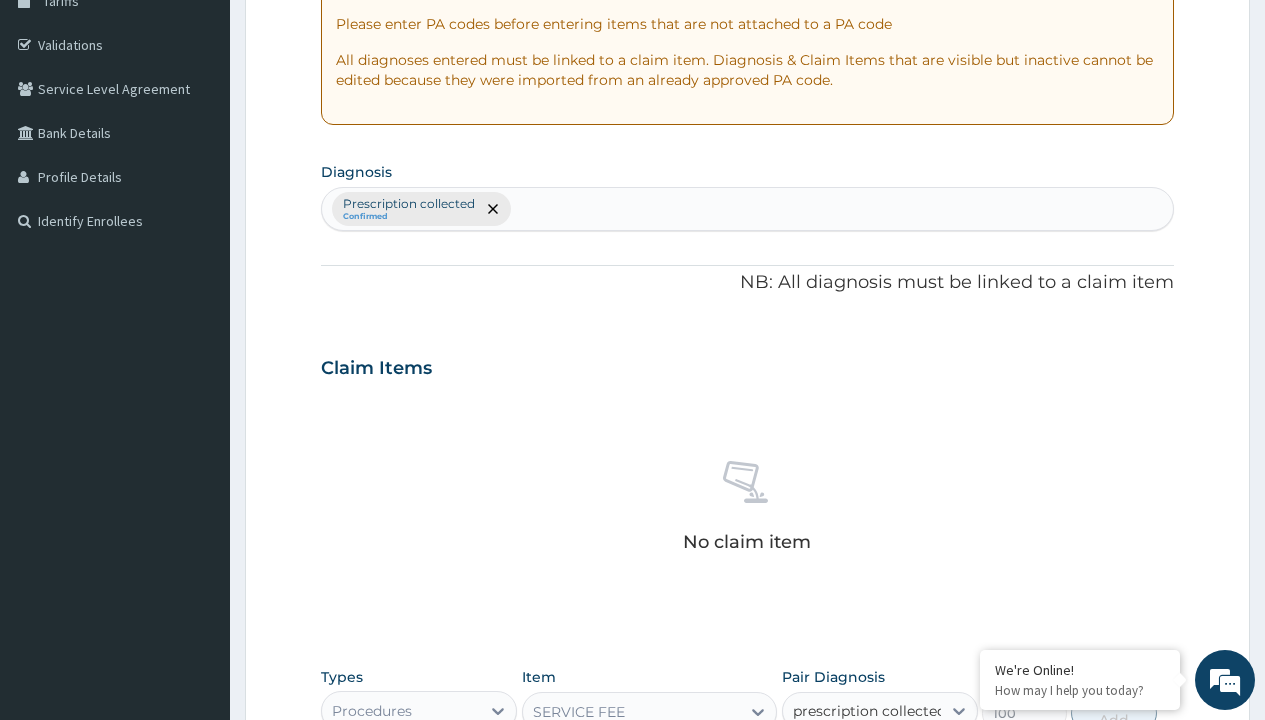 checkbox on "true" 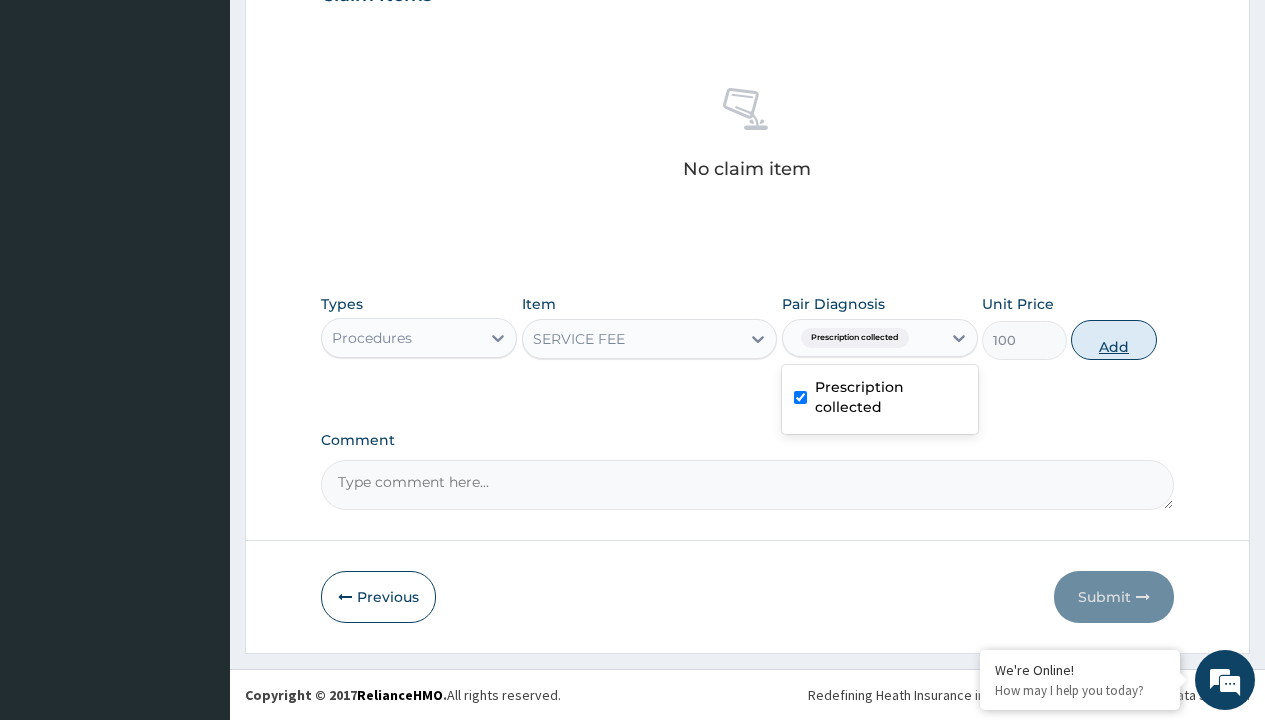 click on "Add" at bounding box center [1113, 340] 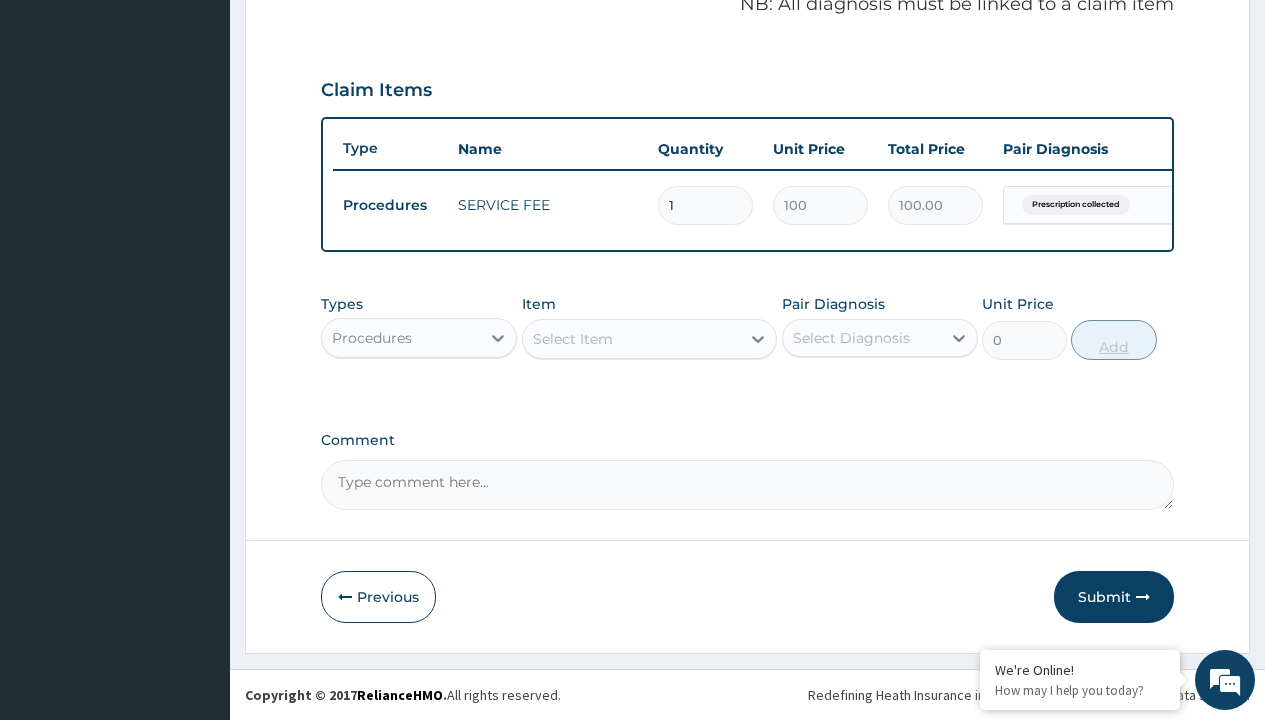 scroll, scrollTop: 642, scrollLeft: 0, axis: vertical 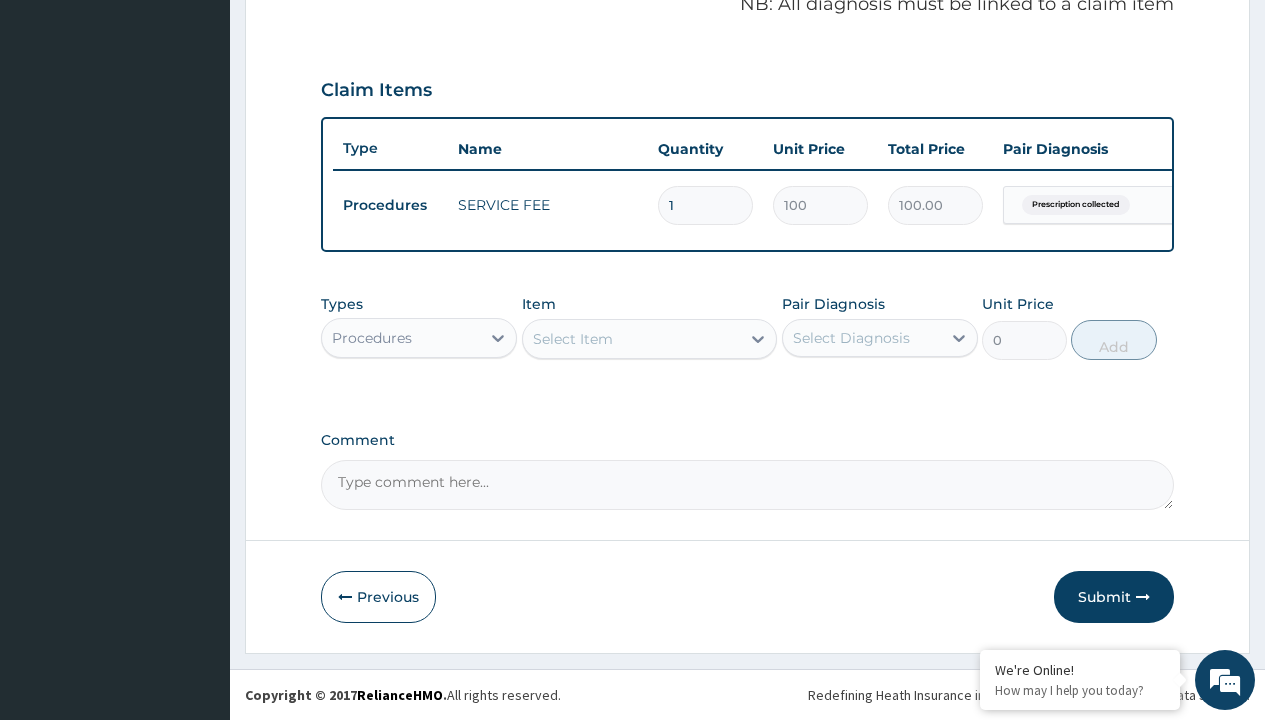 click on "Procedures" at bounding box center (372, 338) 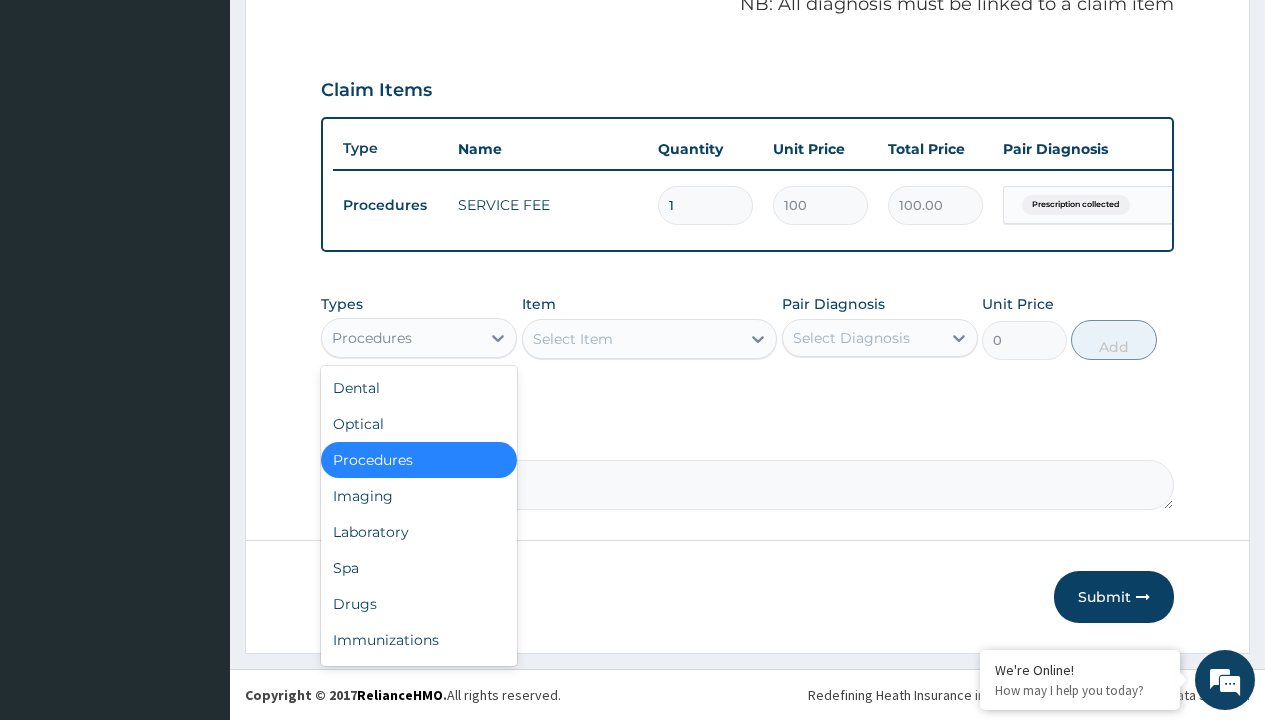 type on "drugs" 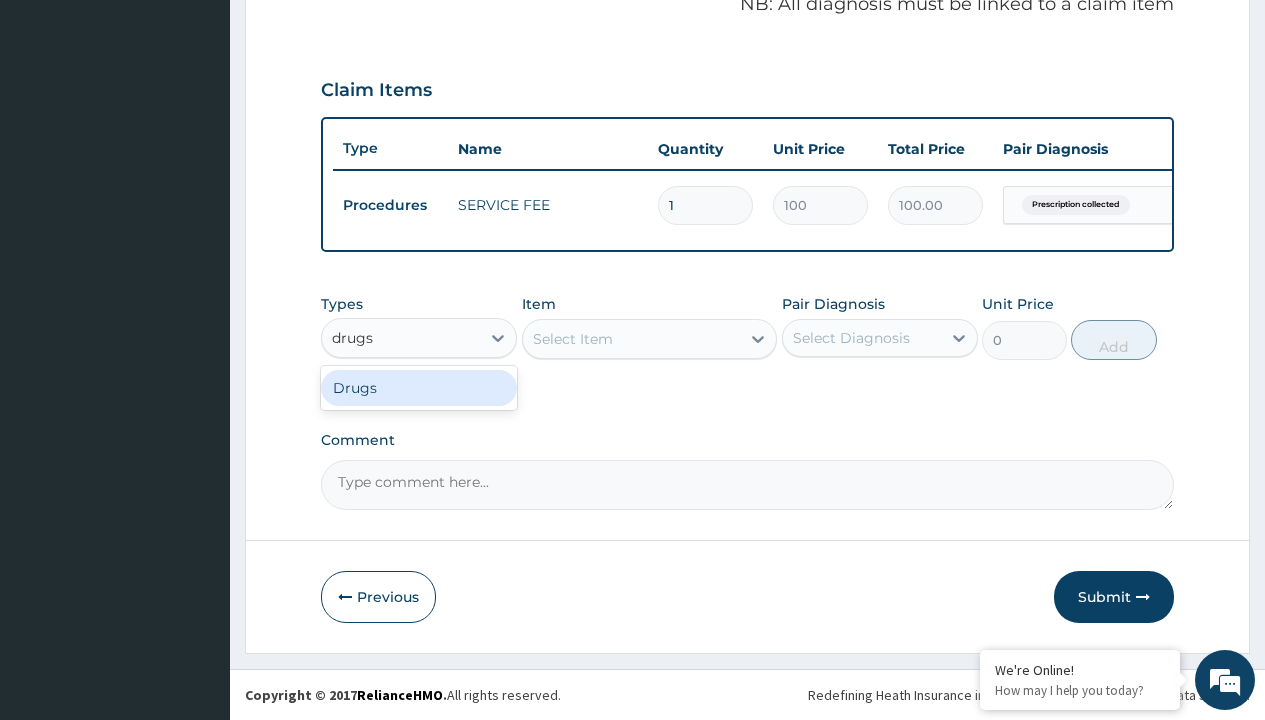 scroll, scrollTop: 0, scrollLeft: 0, axis: both 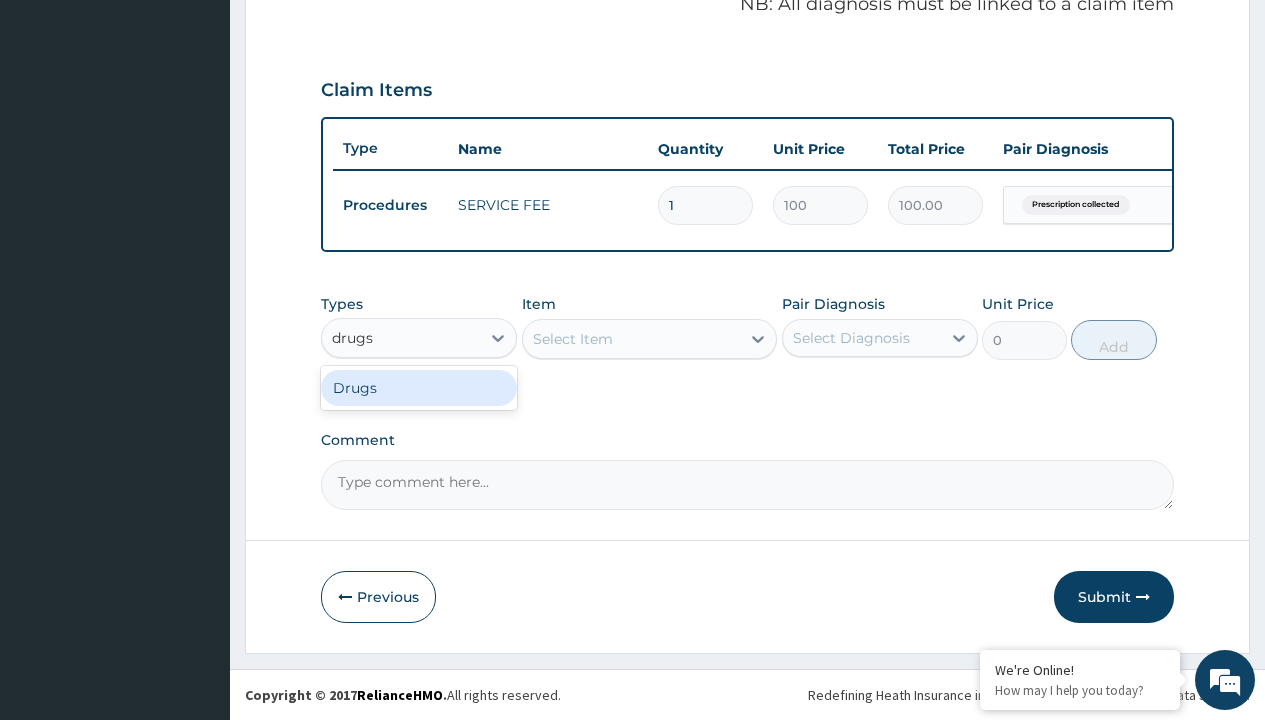 click on "Drugs" at bounding box center (419, 388) 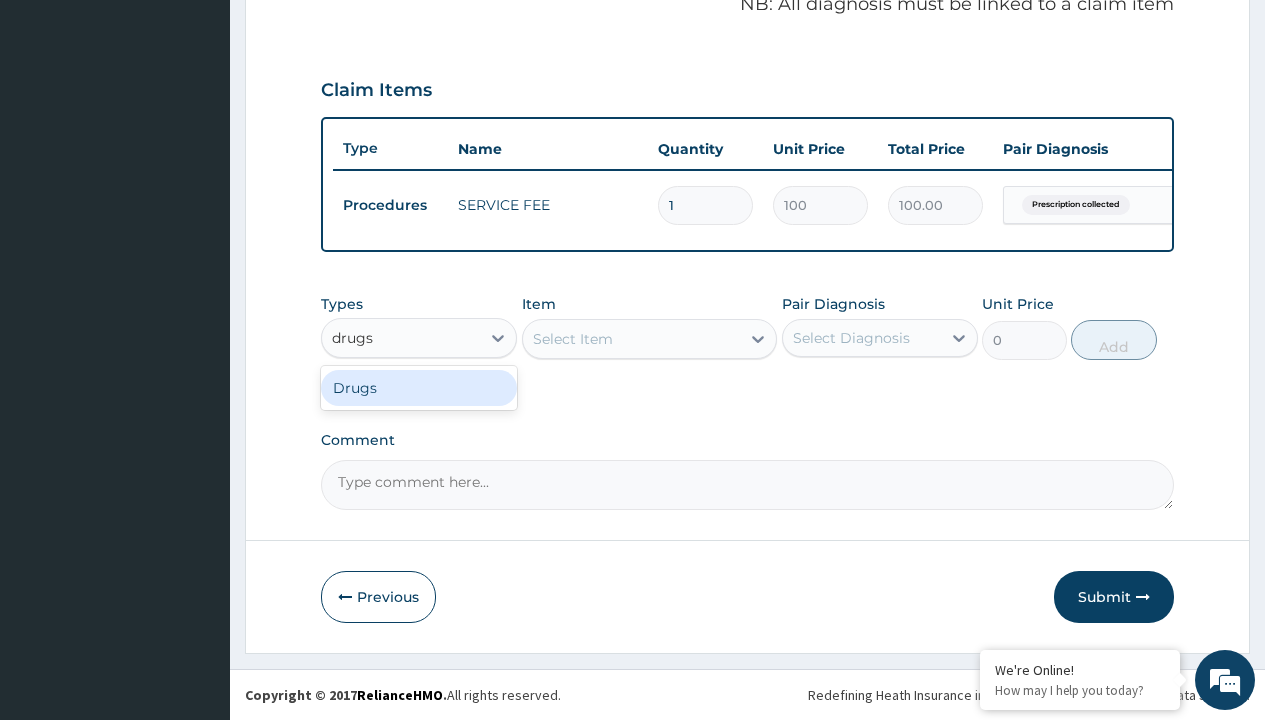 type 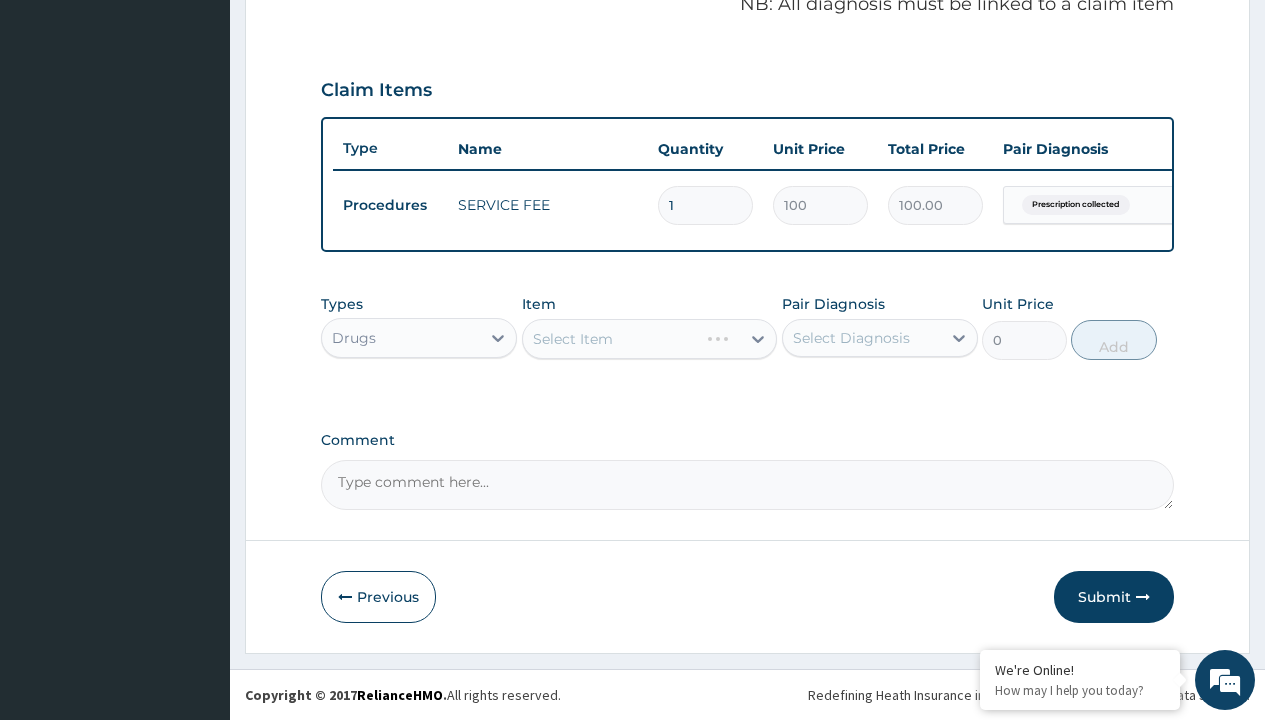 click on "Select Item" at bounding box center [650, 339] 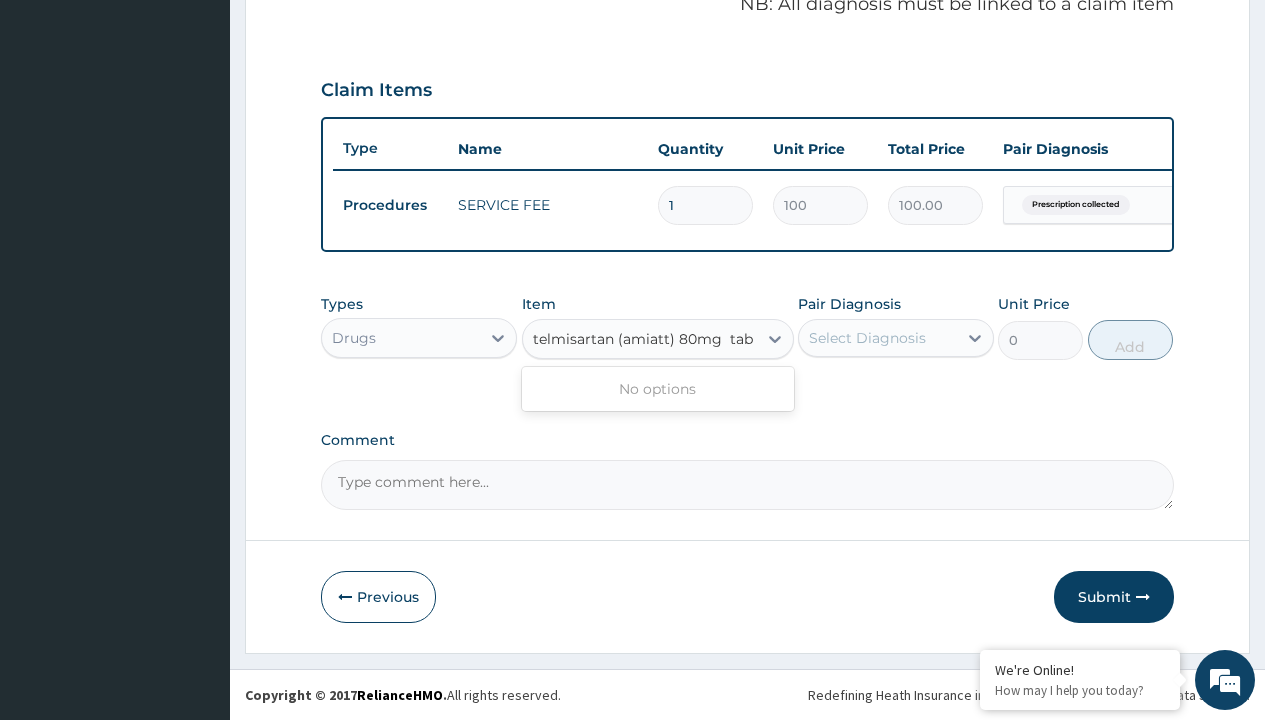 scroll, scrollTop: 0, scrollLeft: 0, axis: both 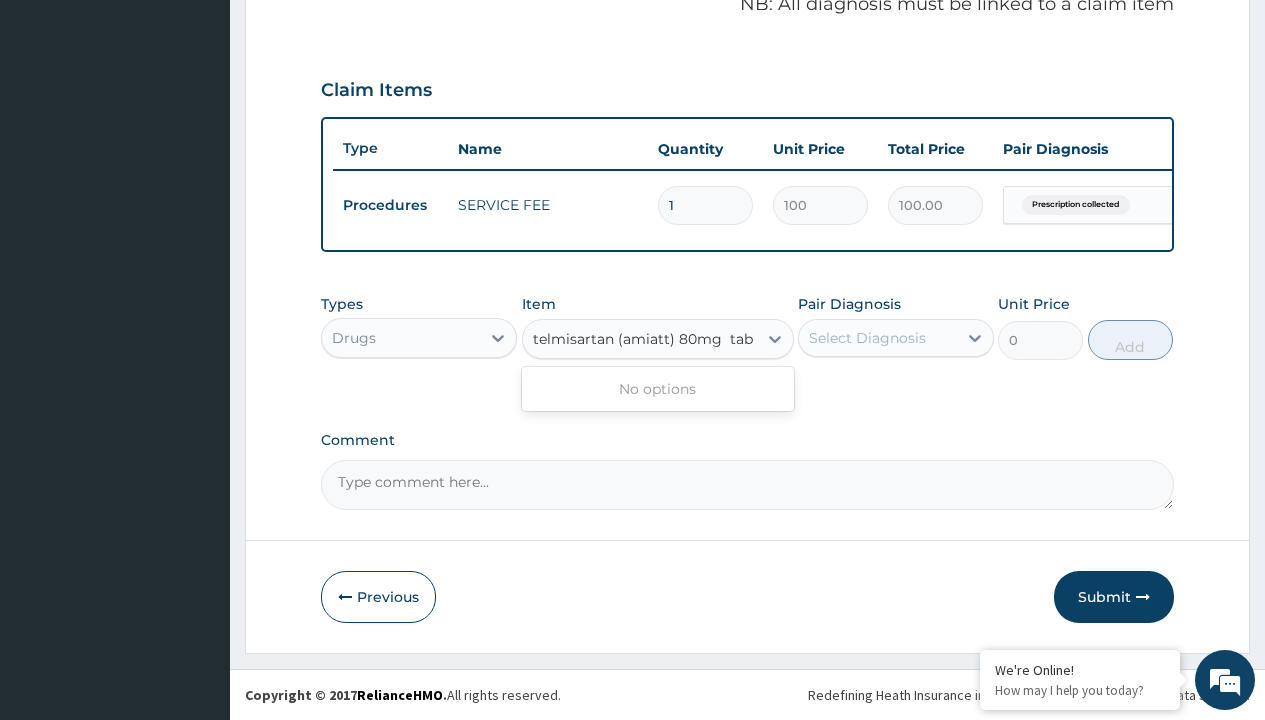 type on "telmisartan (amiatt) 80mg  tab x 30" 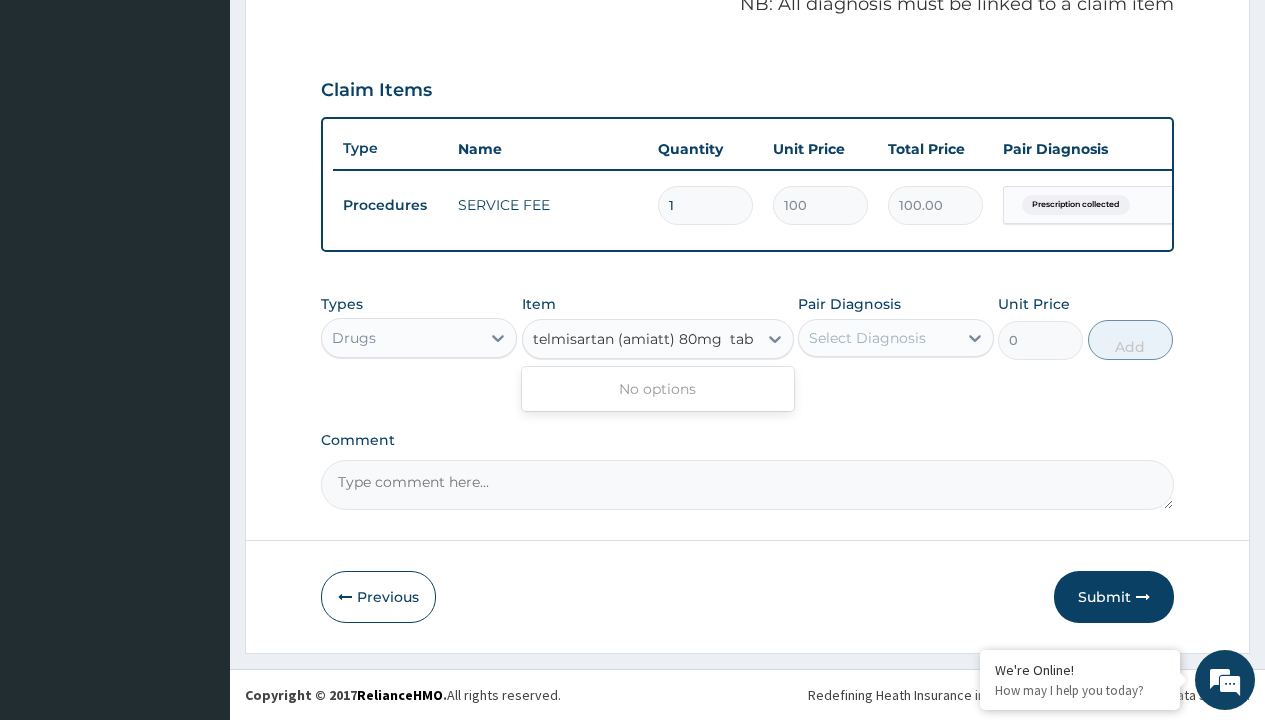 click on "Drugs" at bounding box center (354, 338) 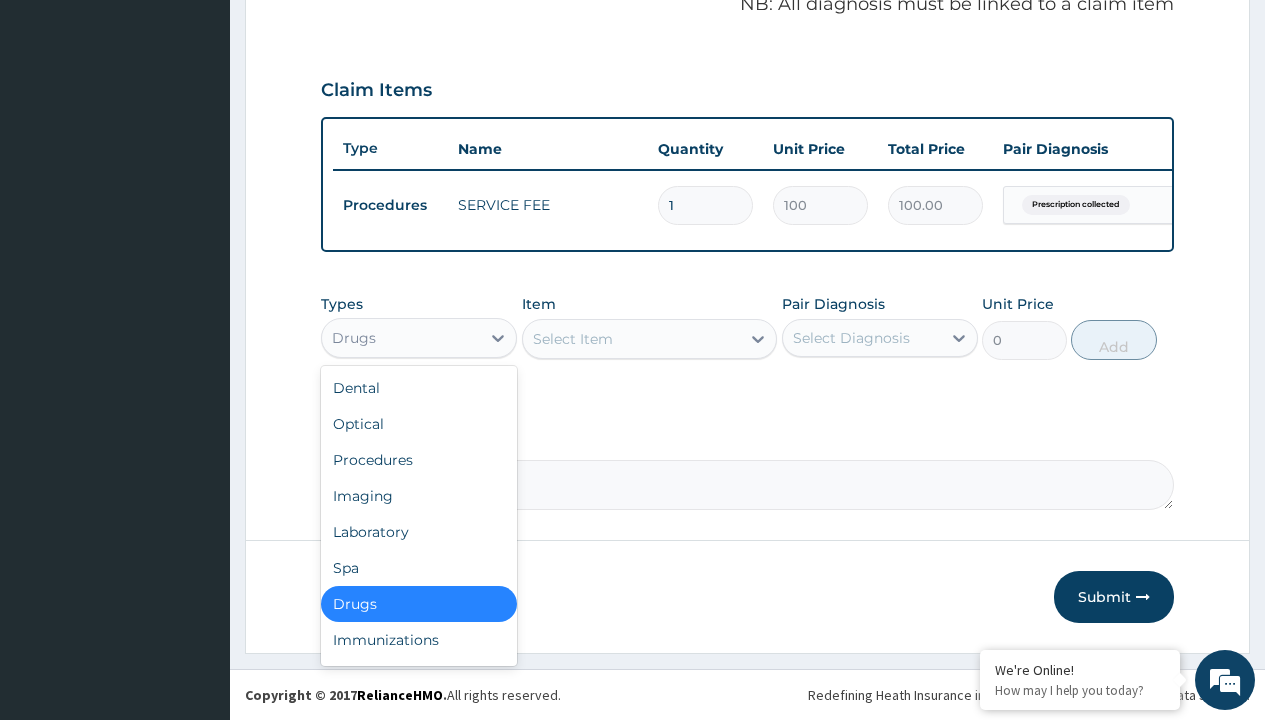 type on "drugs" 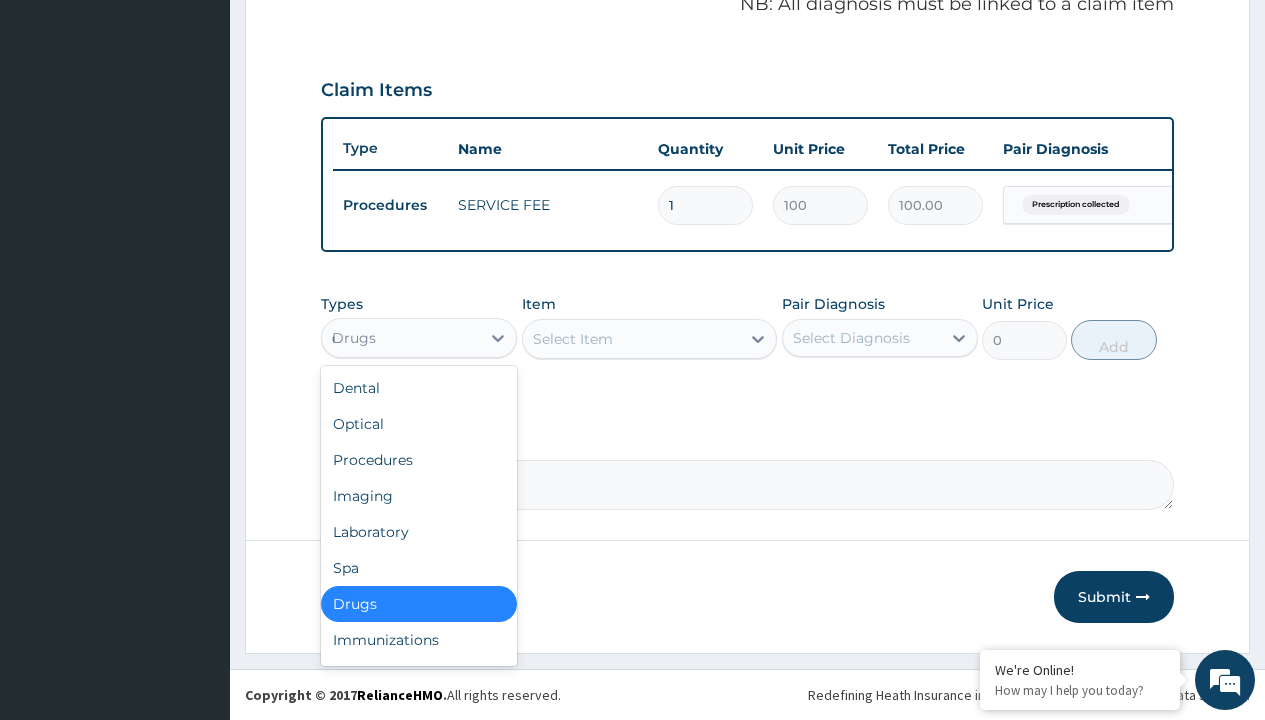 scroll, scrollTop: 0, scrollLeft: 0, axis: both 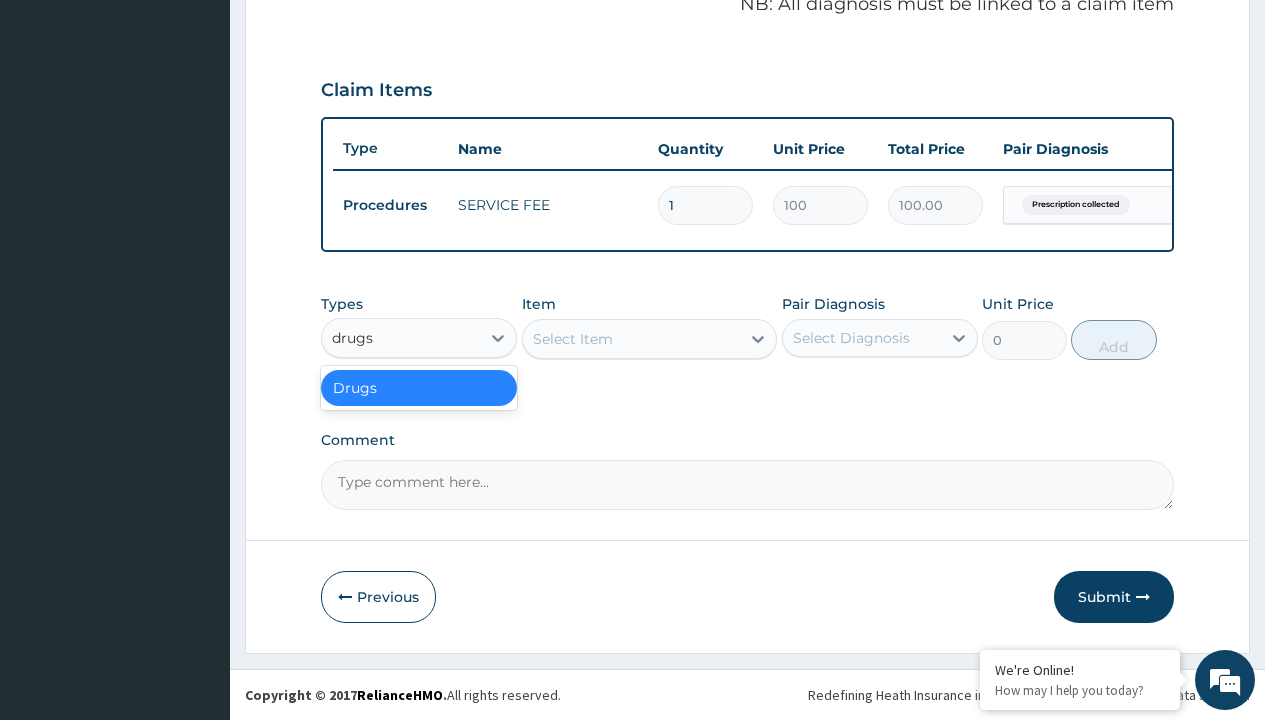 click on "Drugs" at bounding box center (419, 388) 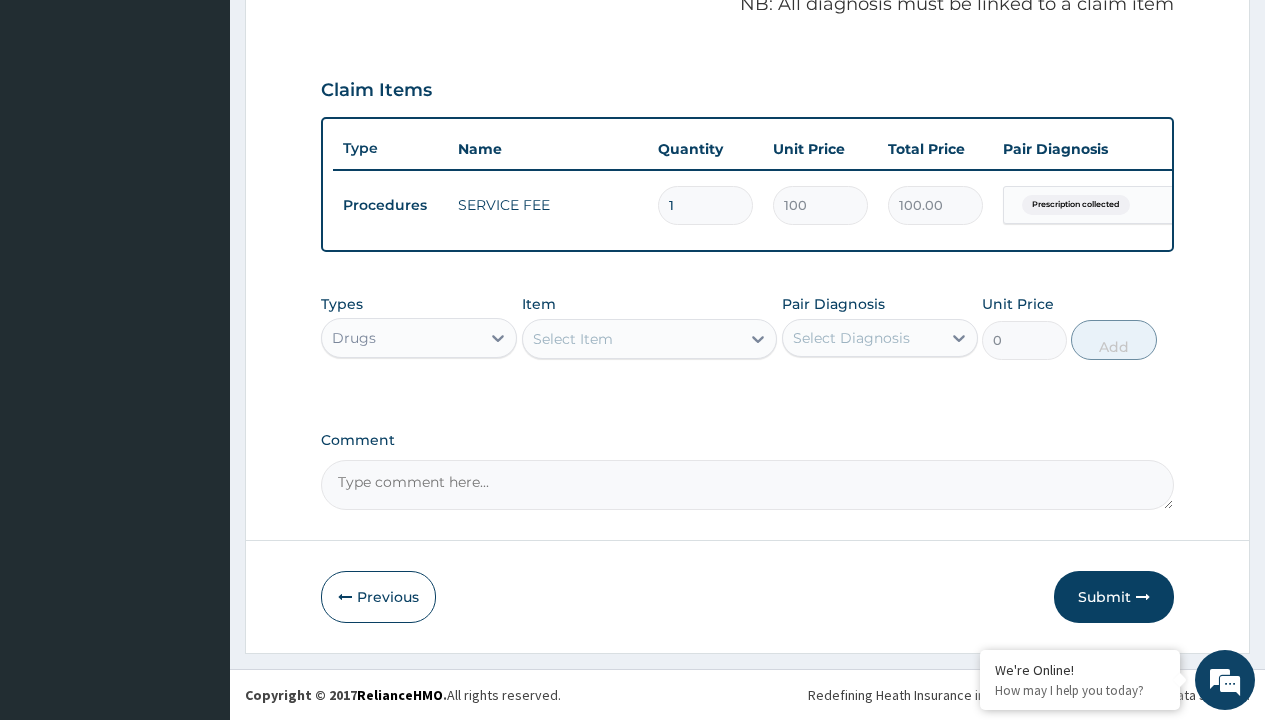 click on "Select Item" at bounding box center [573, 339] 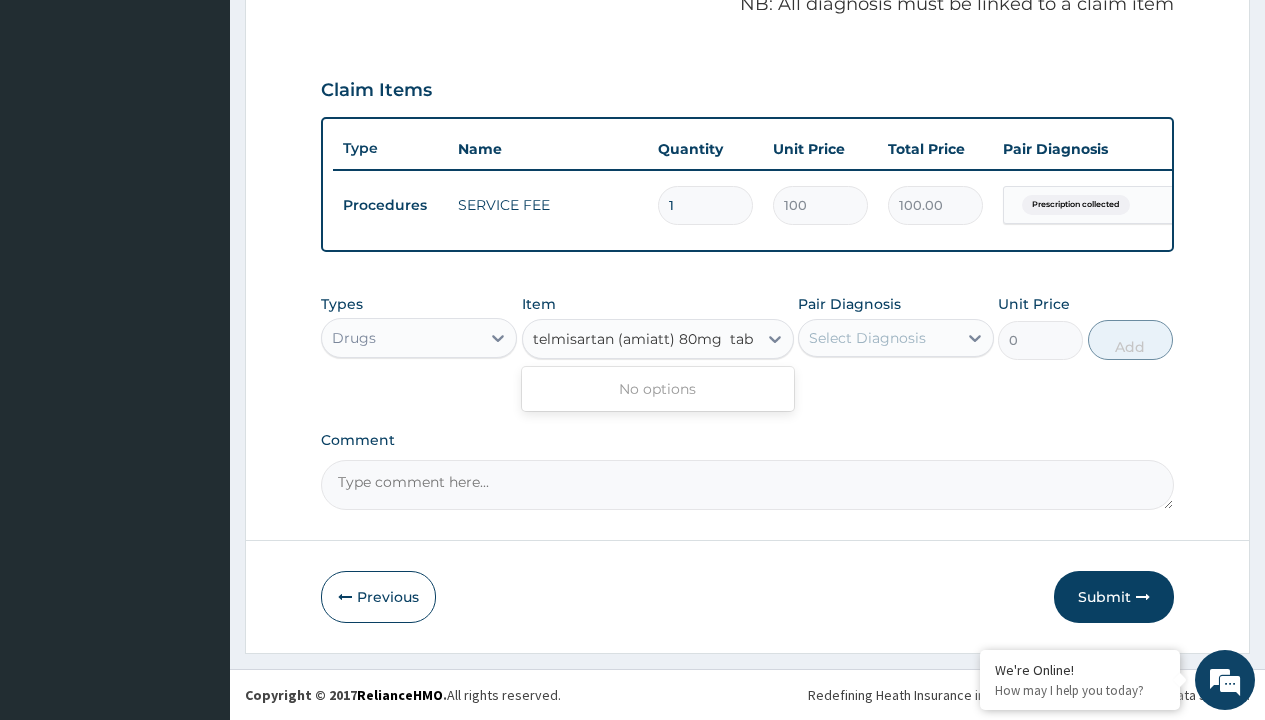 scroll, scrollTop: 0, scrollLeft: 0, axis: both 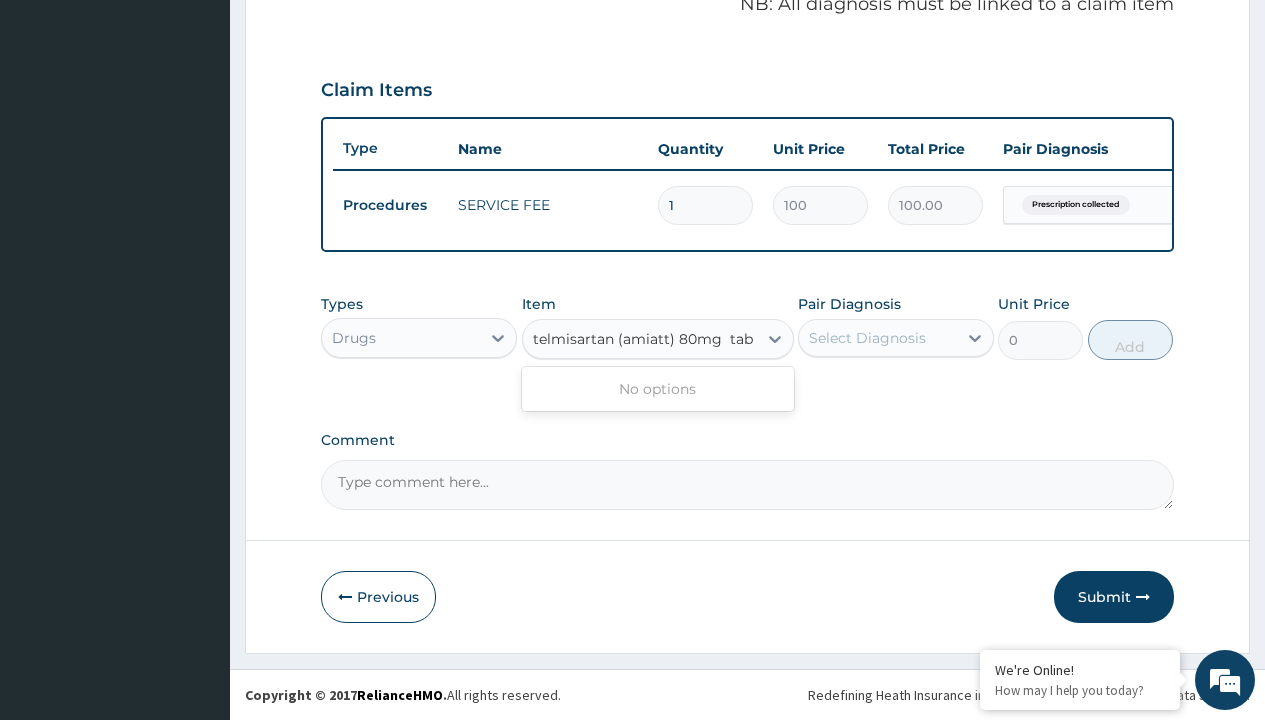 type on "telmisartan (amiatt) 80mg  tab x 30" 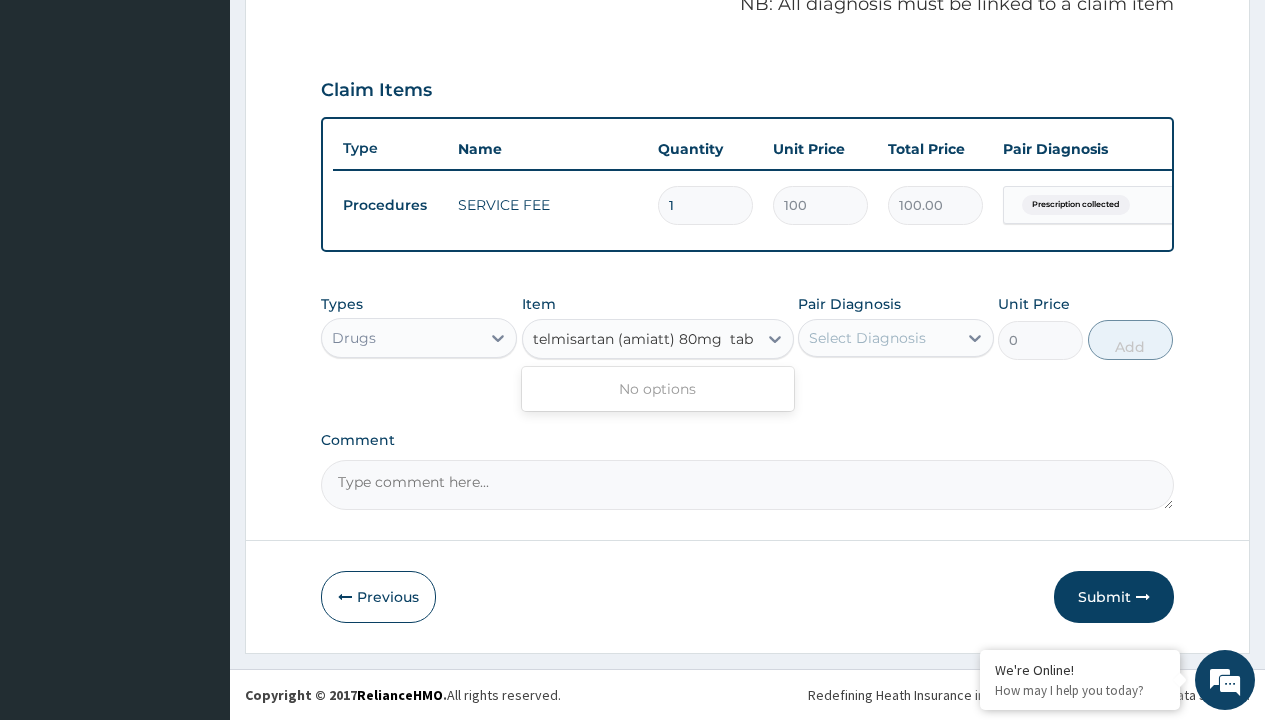 click on "Drugs" at bounding box center (354, 338) 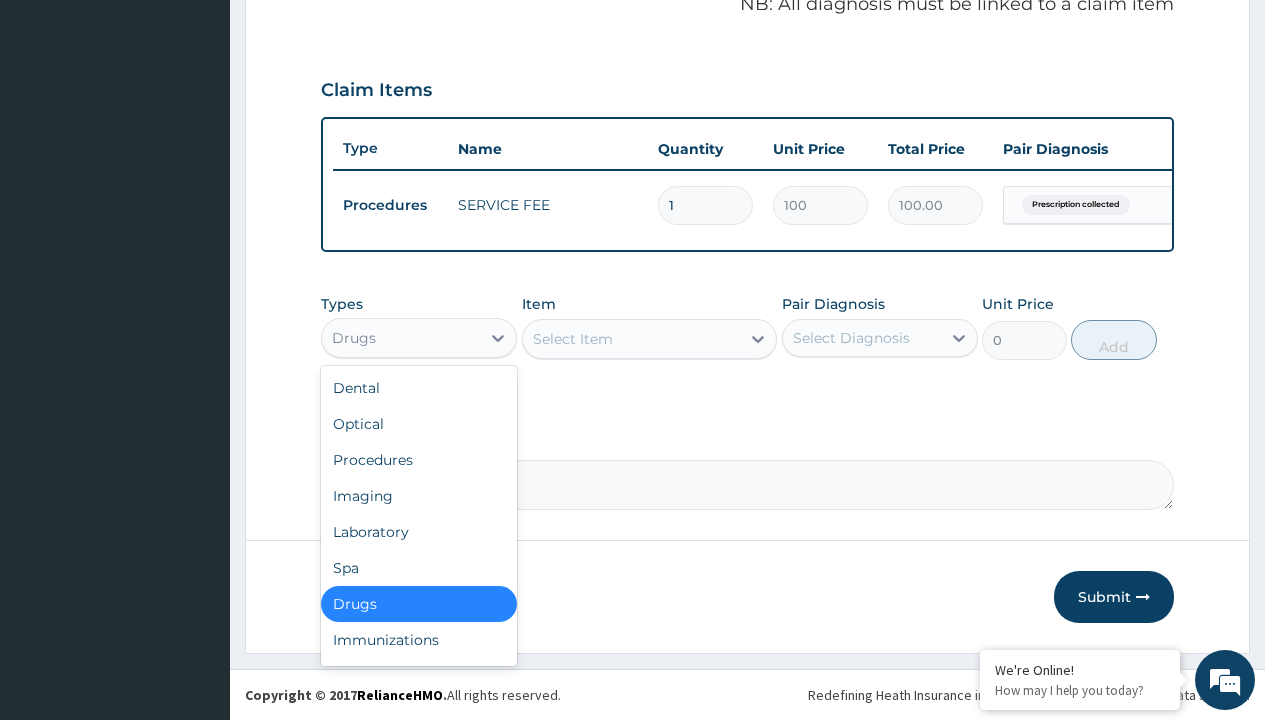 type on "drugs" 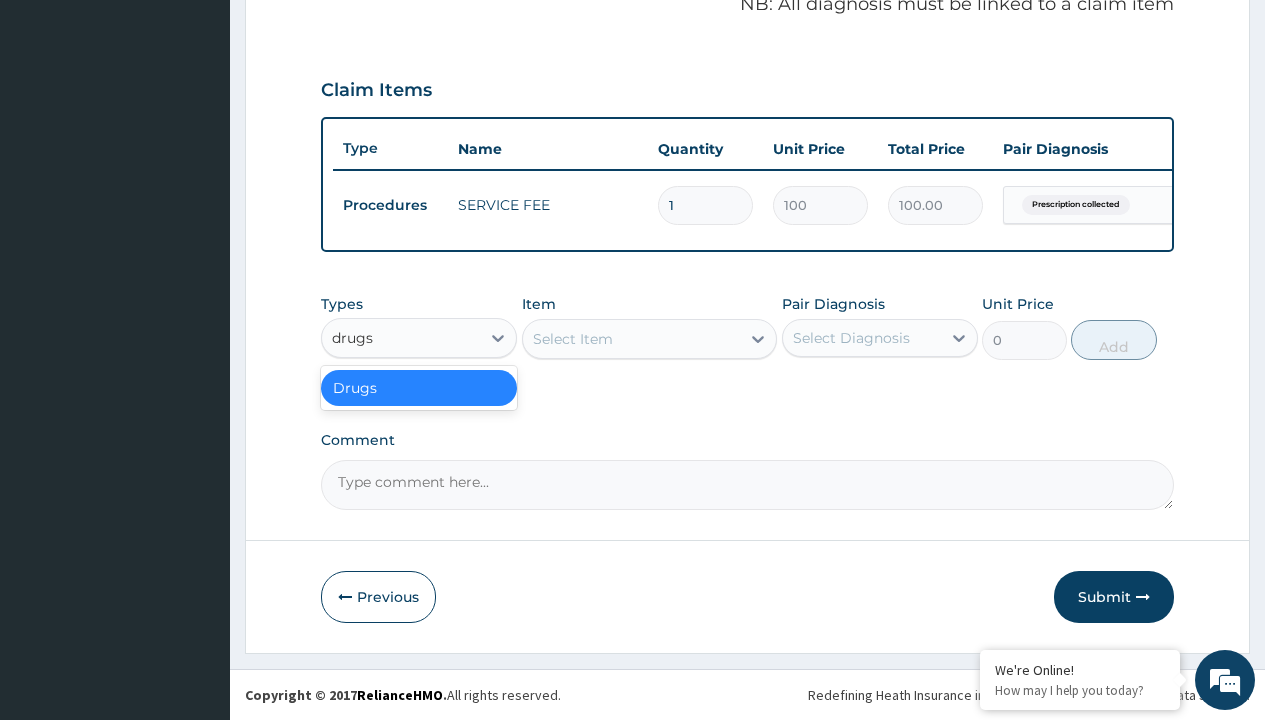 scroll, scrollTop: 0, scrollLeft: 0, axis: both 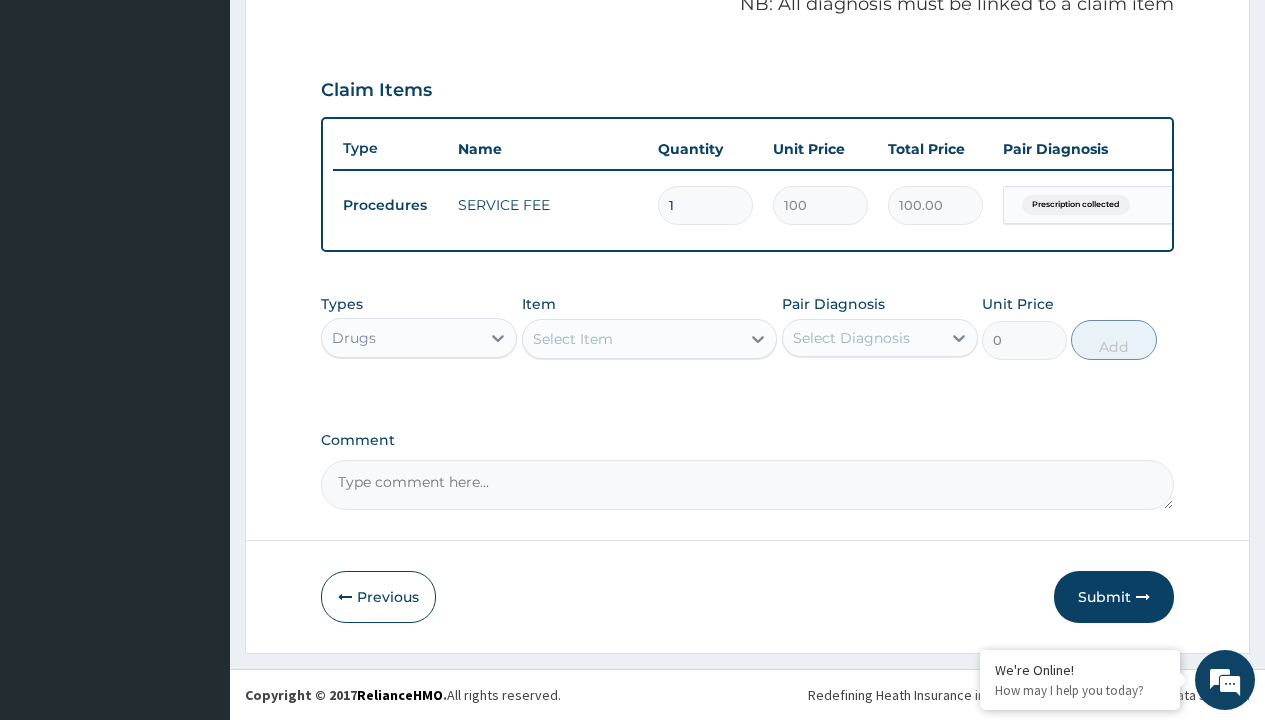 click on "Select Item" at bounding box center [573, 339] 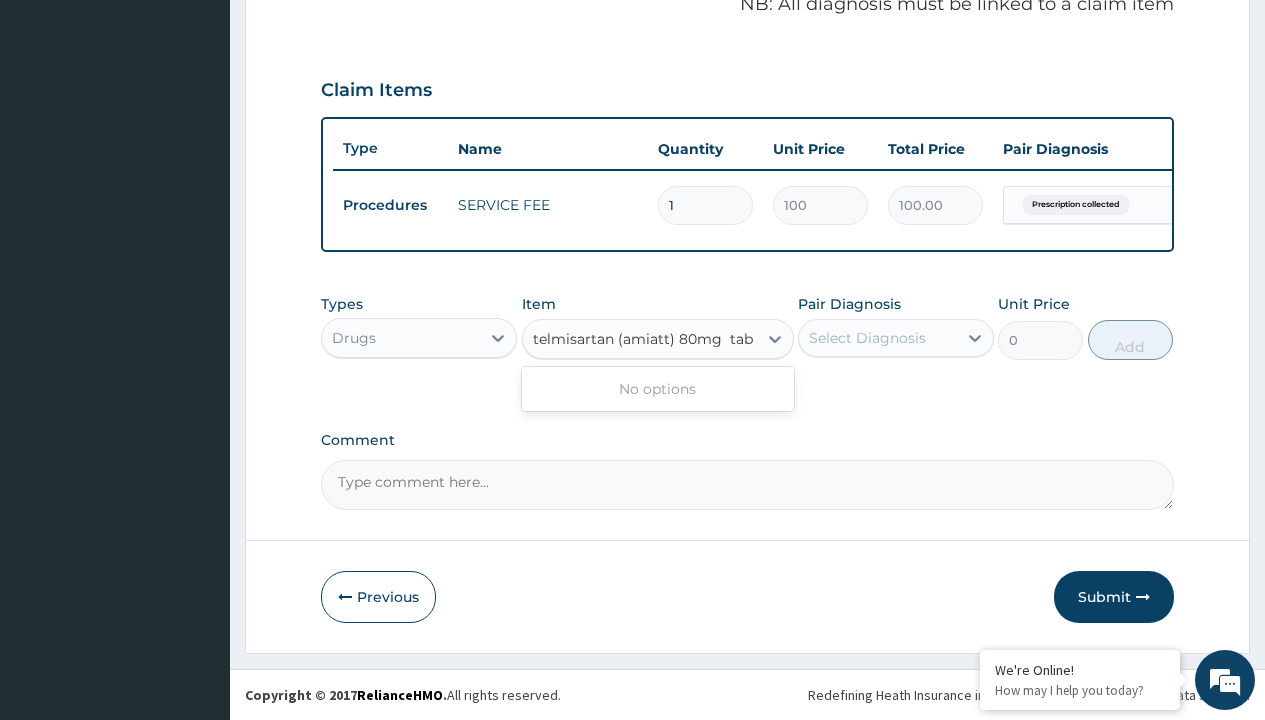 scroll, scrollTop: 0, scrollLeft: 0, axis: both 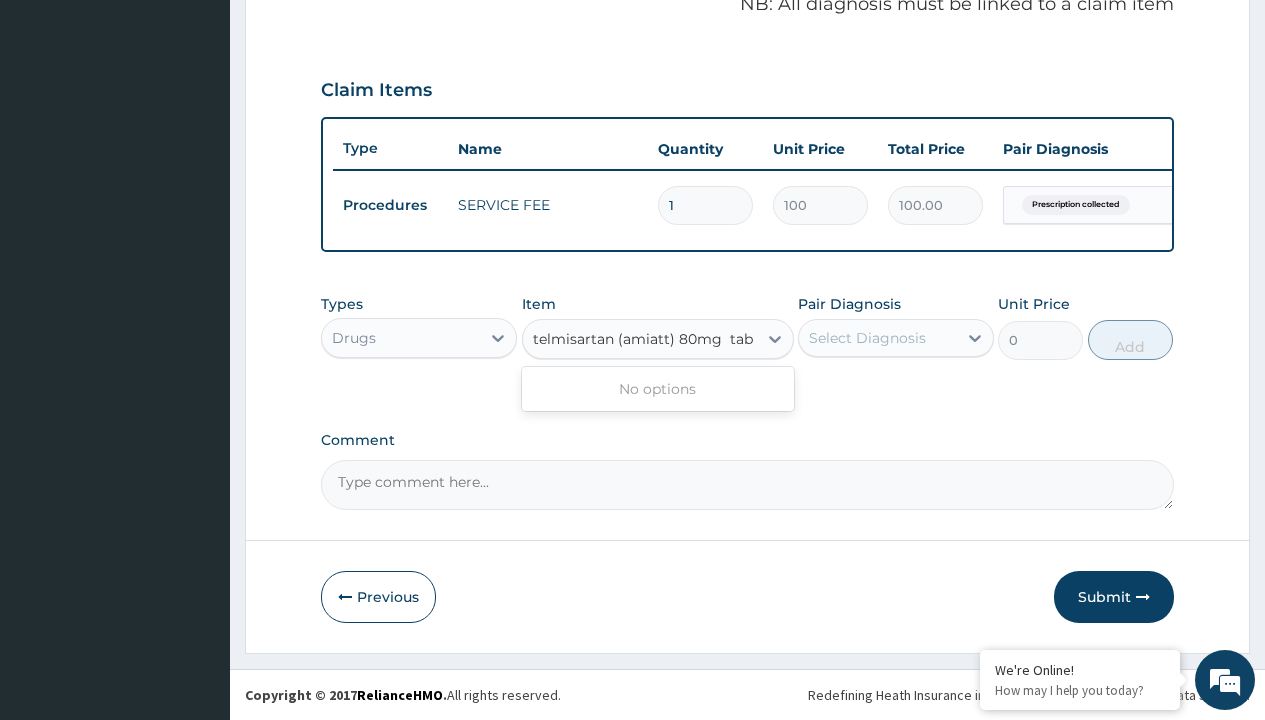 type on "telmisartan (amiatt) 80mg  tab x 30" 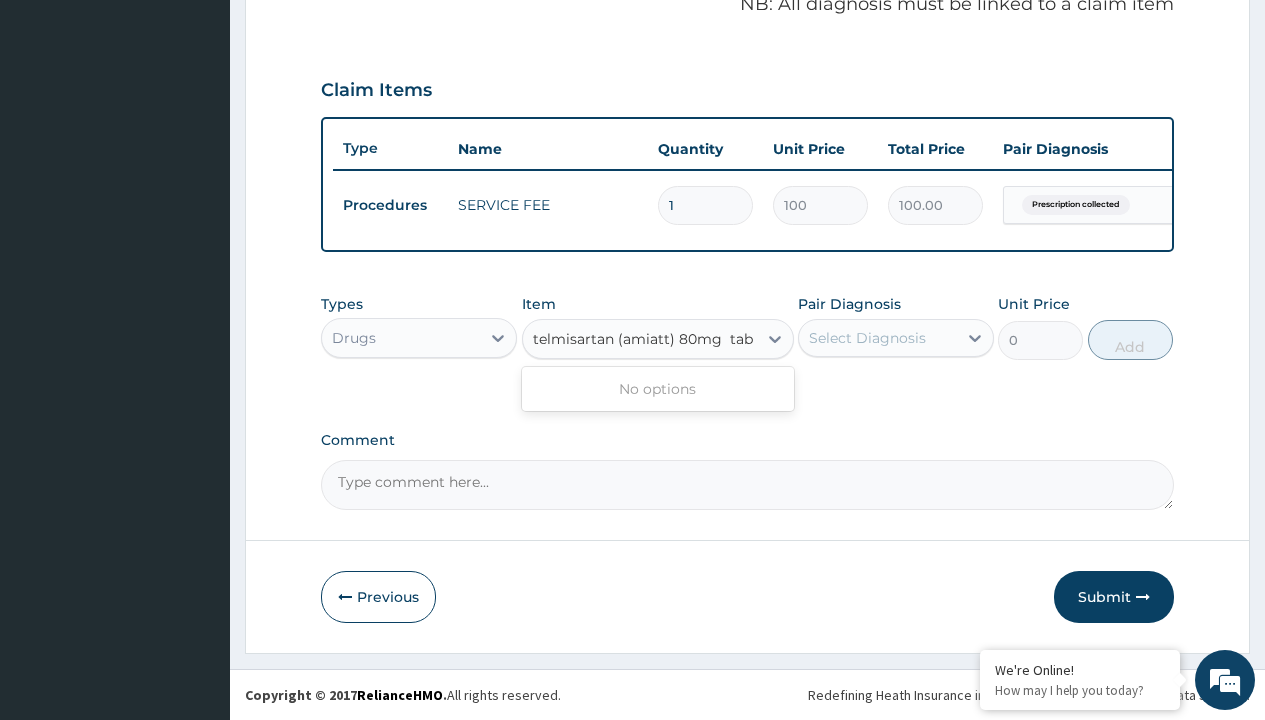 click on "Drugs" at bounding box center [354, 338] 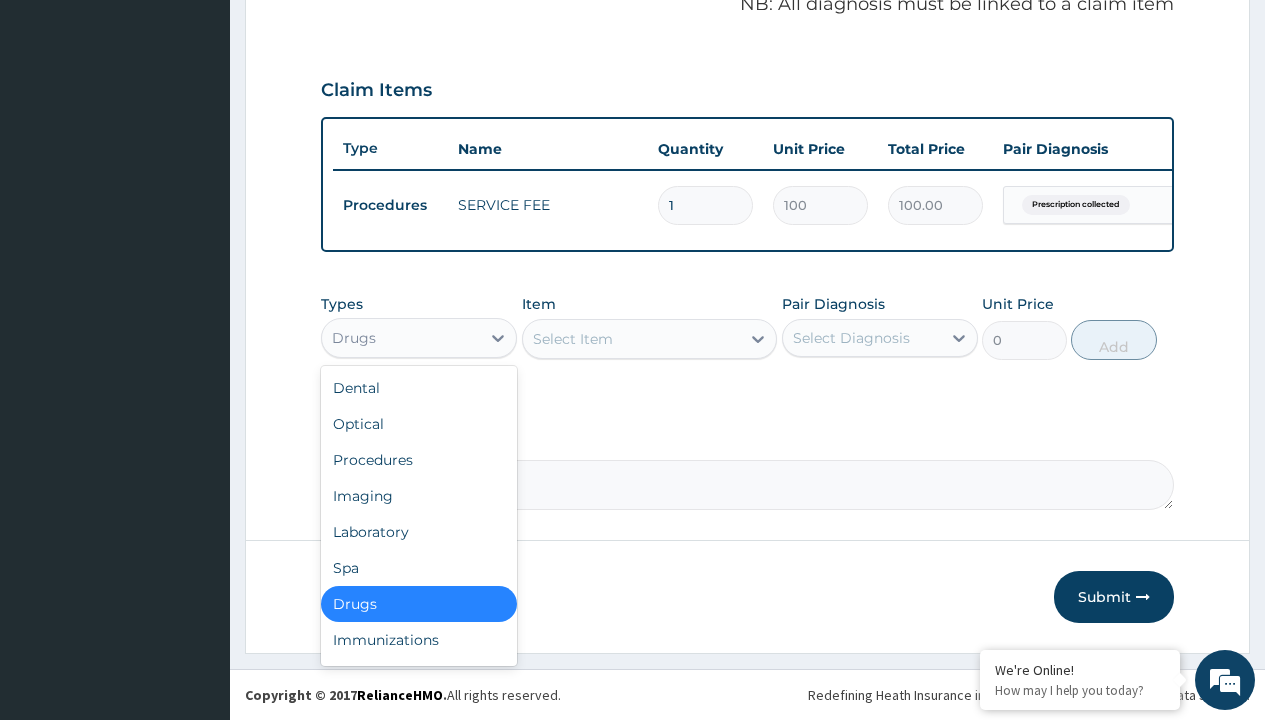 type on "drugs" 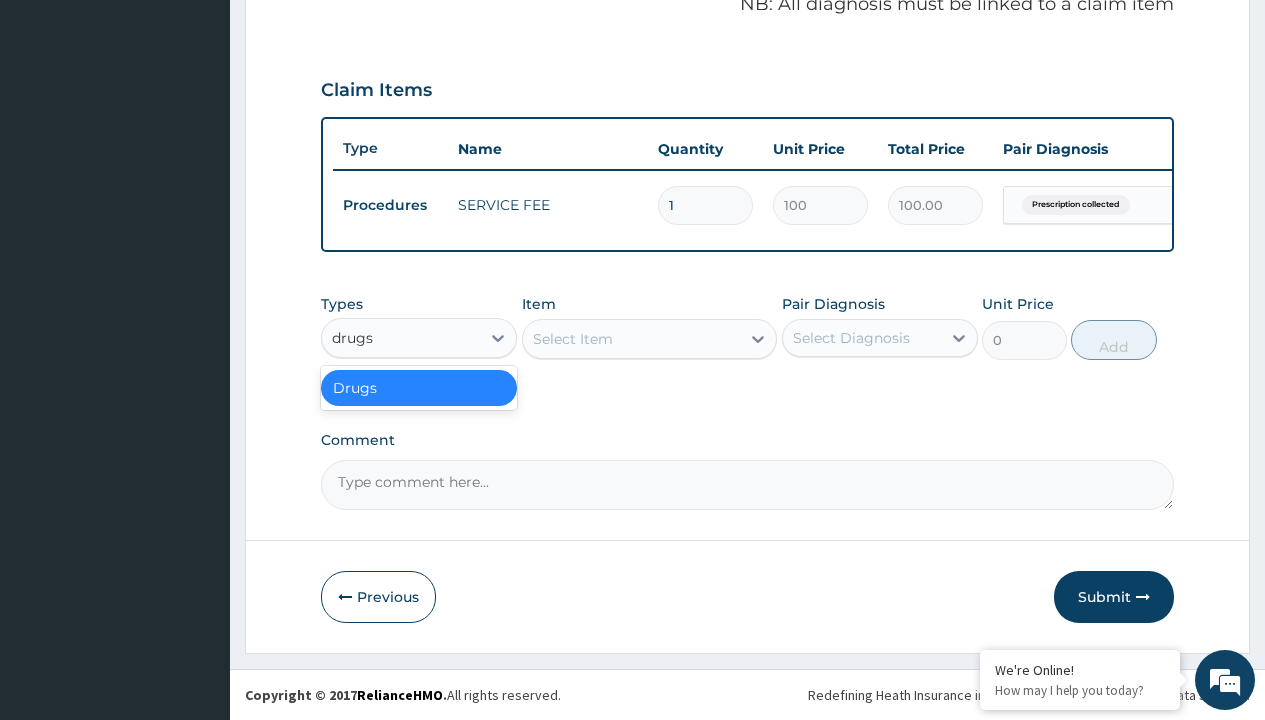 scroll, scrollTop: 0, scrollLeft: 0, axis: both 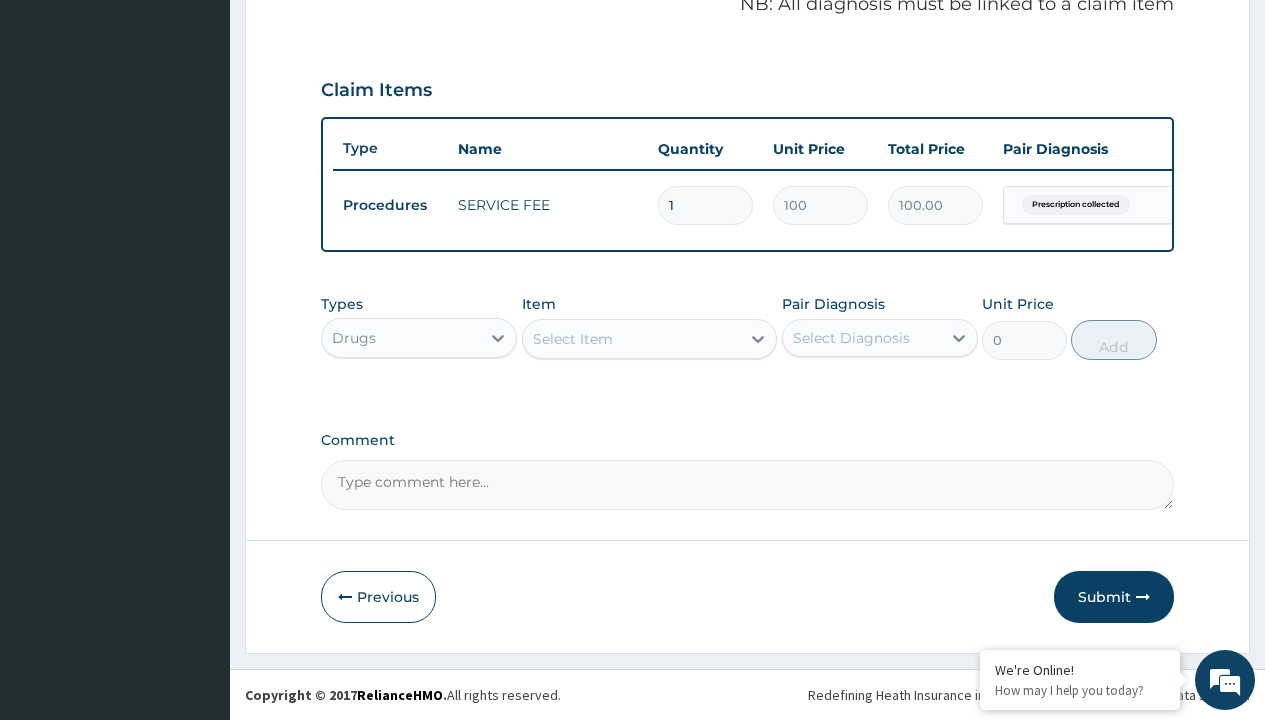click on "Select Item" at bounding box center (573, 339) 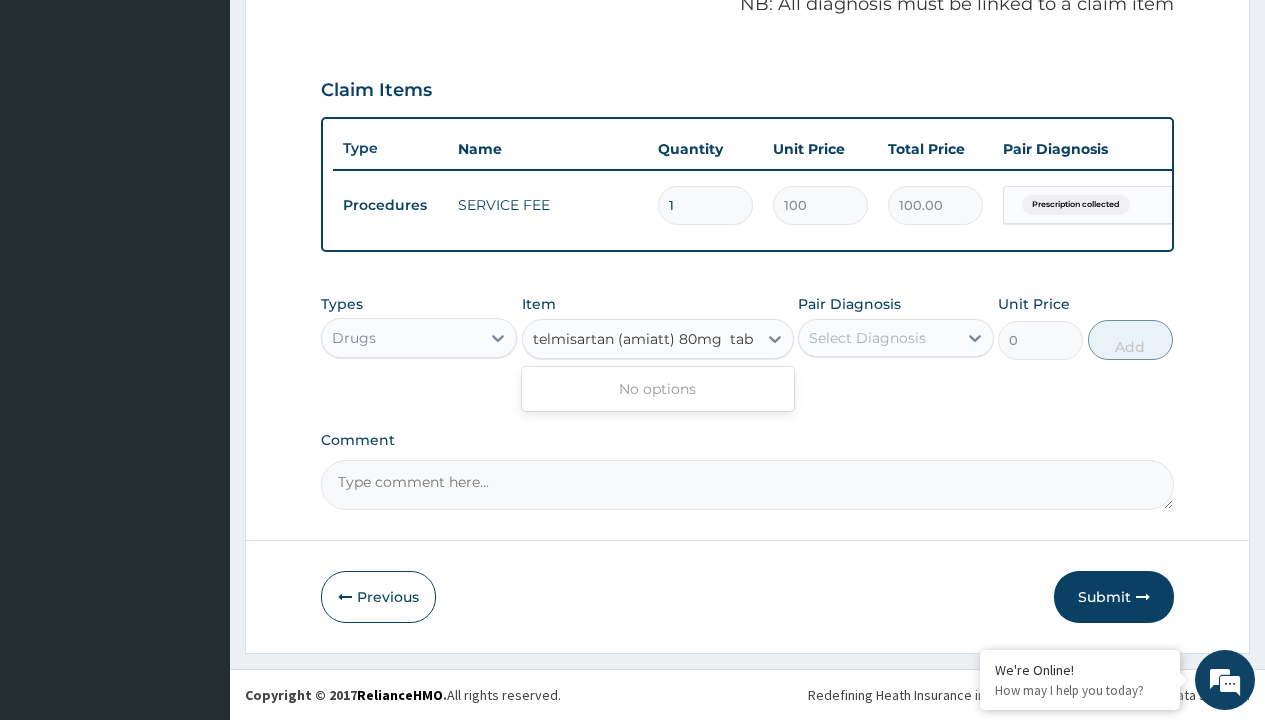 scroll, scrollTop: 0, scrollLeft: 0, axis: both 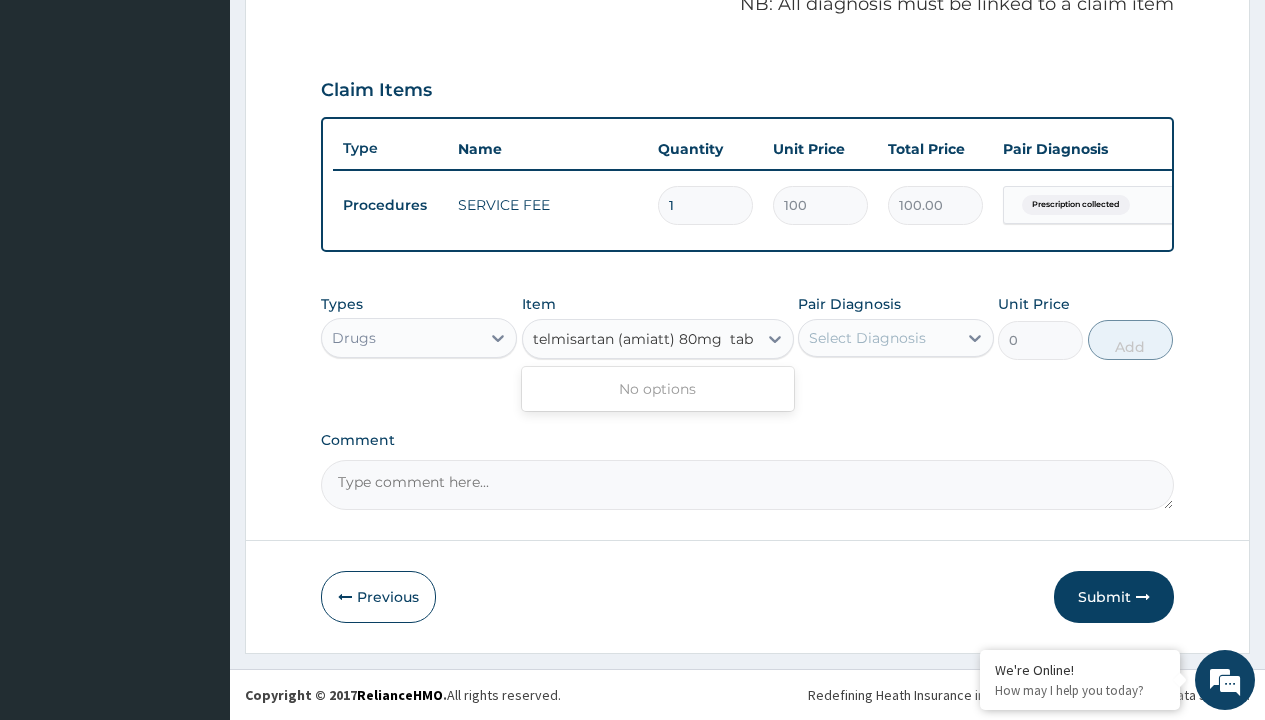click on "Drugs" at bounding box center [354, 338] 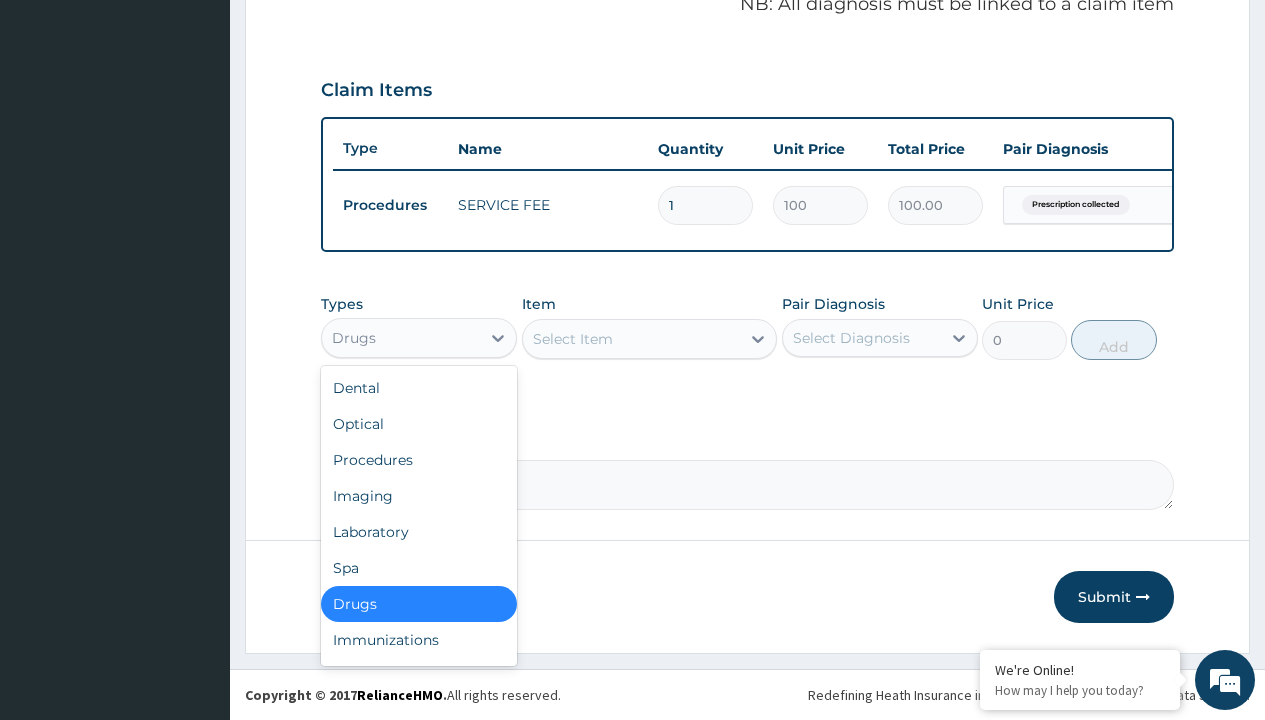 type on "drugs" 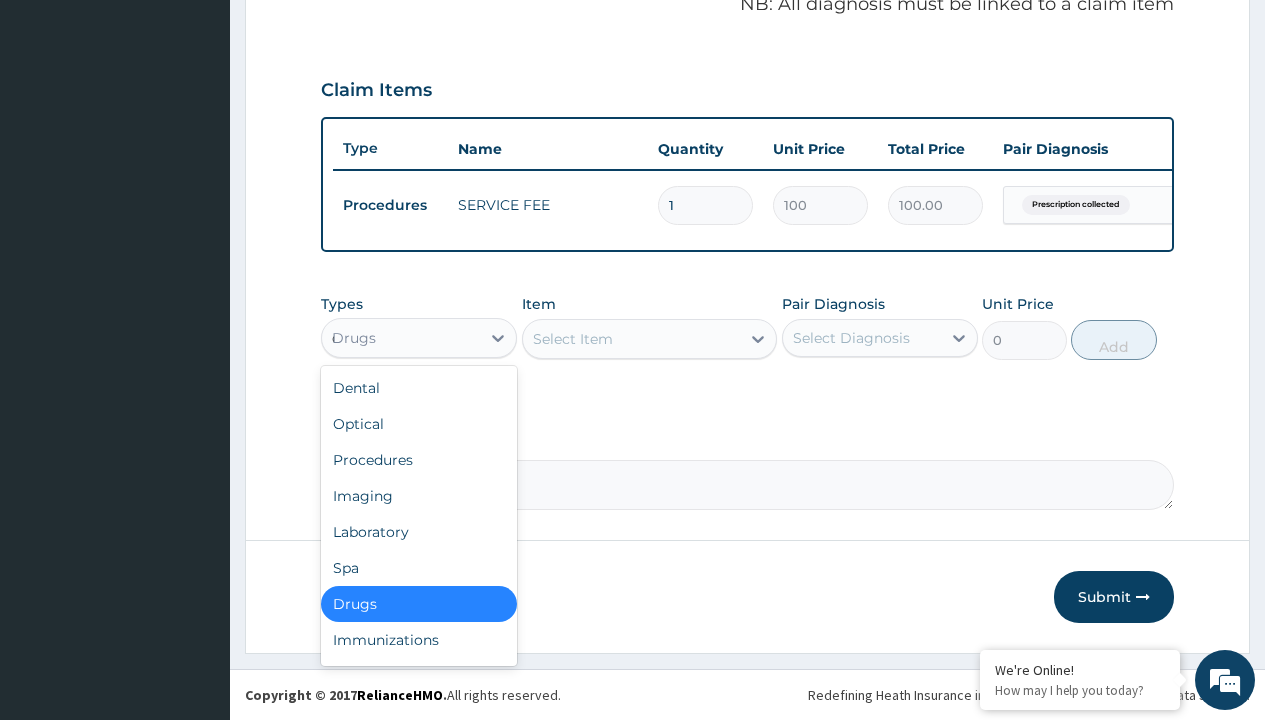 scroll, scrollTop: 0, scrollLeft: 0, axis: both 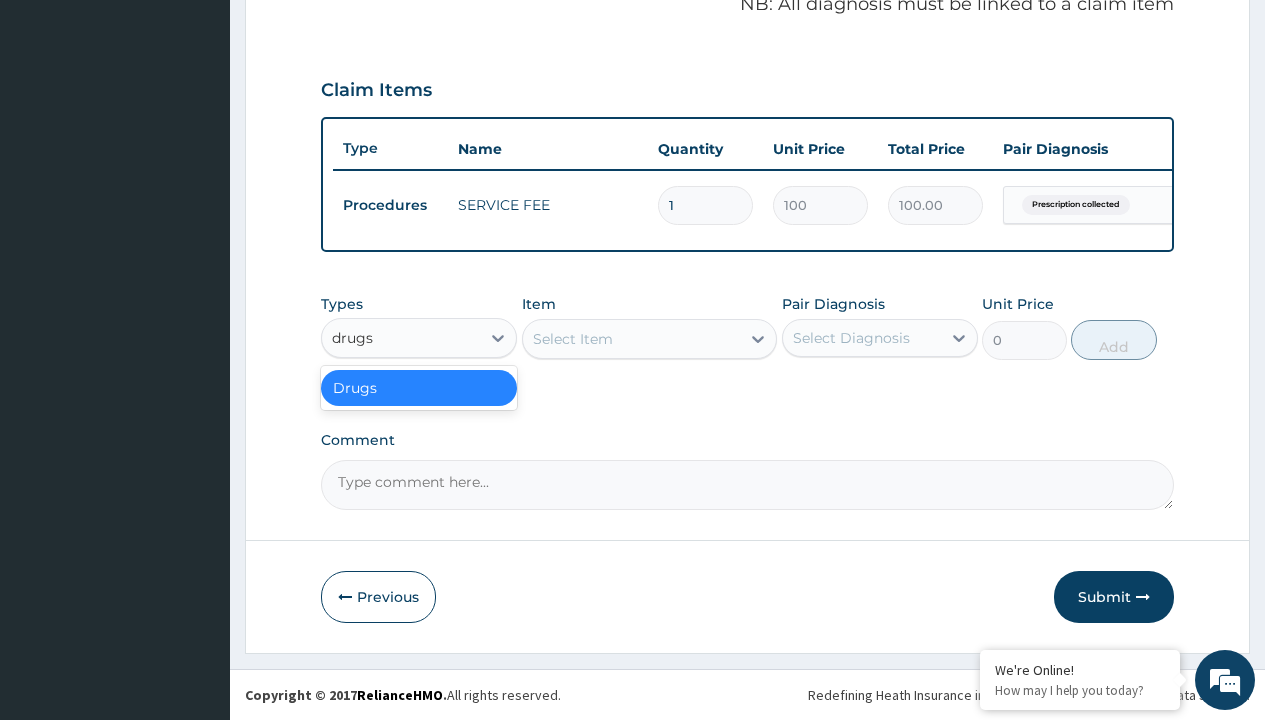 click on "Drugs" at bounding box center (419, 388) 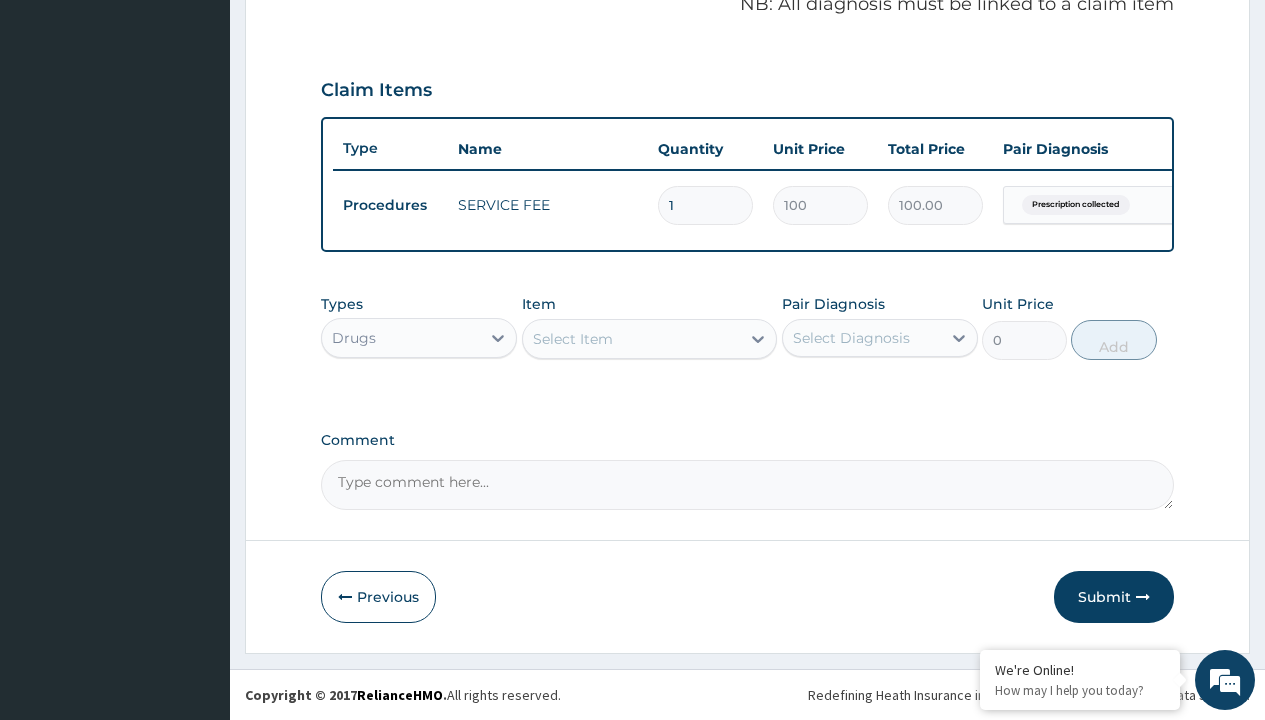 click on "Select Item" at bounding box center (573, 339) 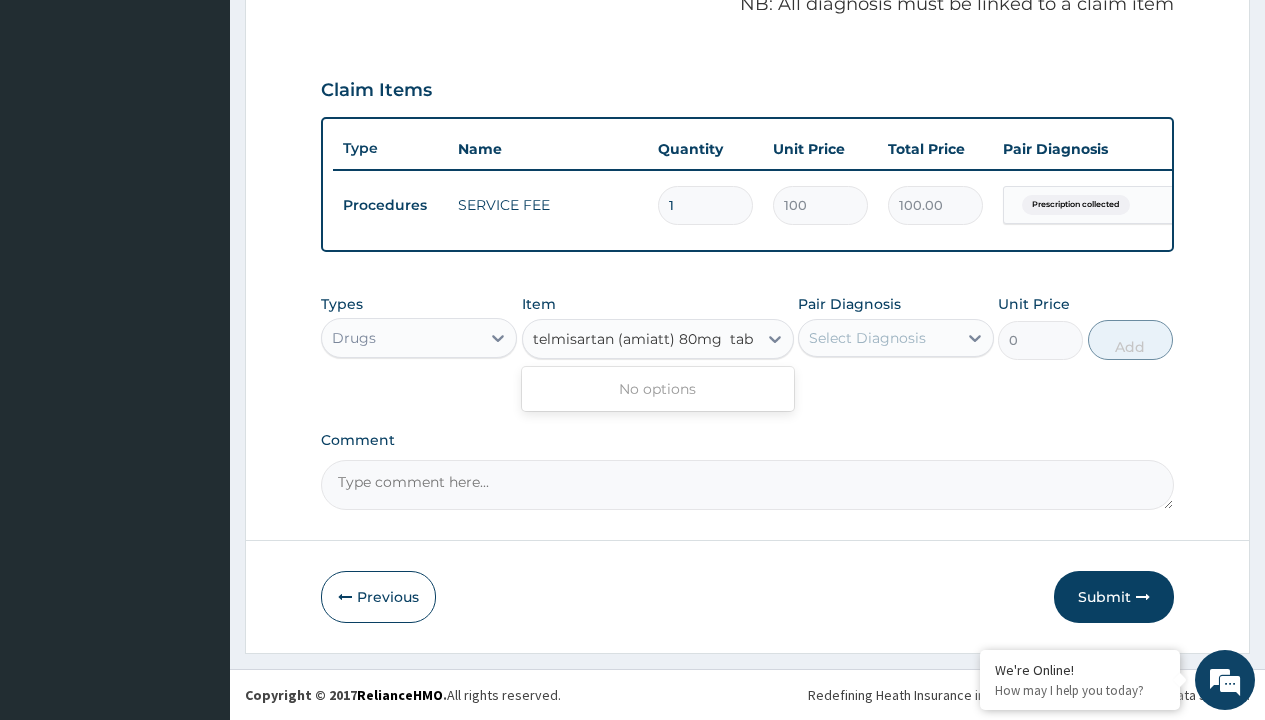 scroll, scrollTop: 0, scrollLeft: 0, axis: both 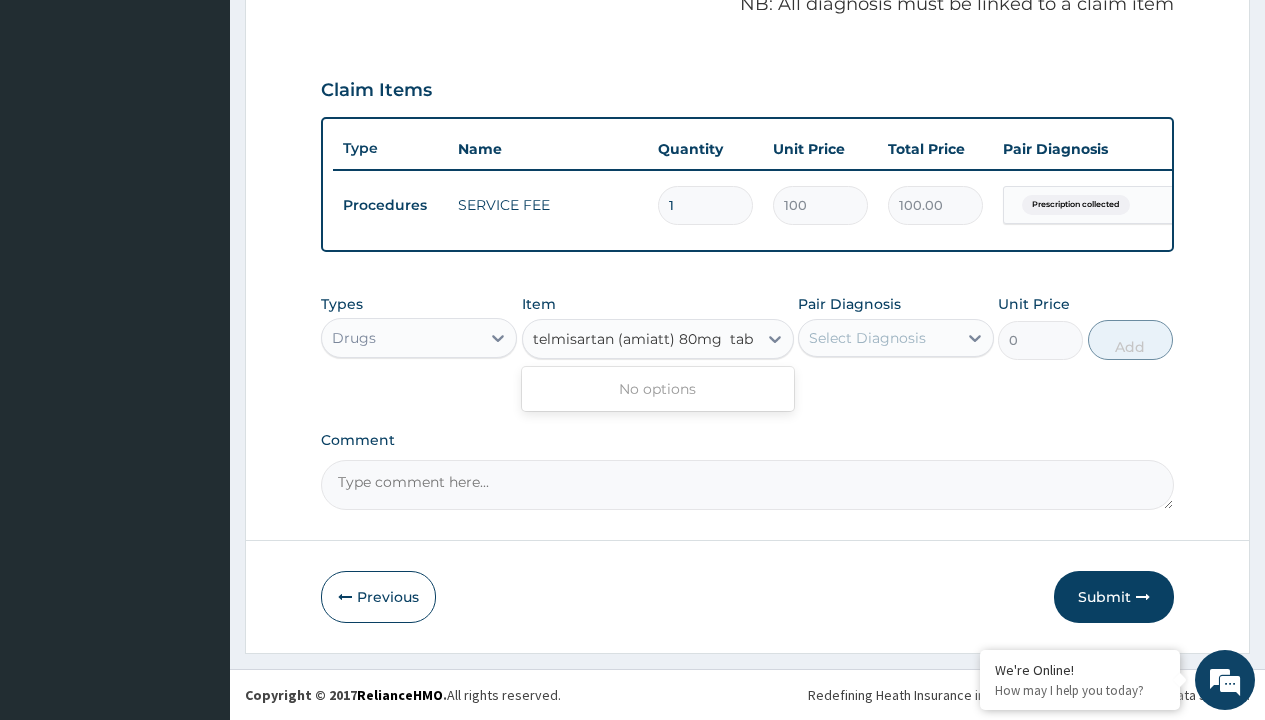 click on "Drugs" at bounding box center (354, 338) 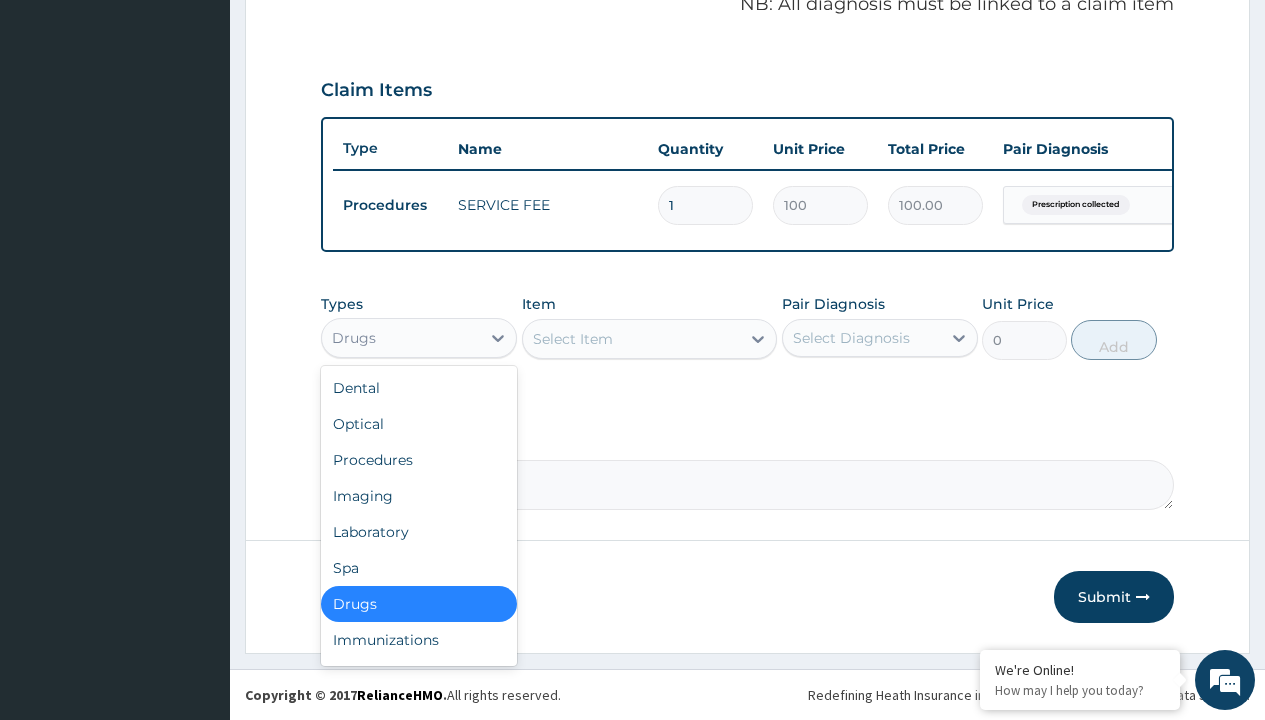 type on "drugs" 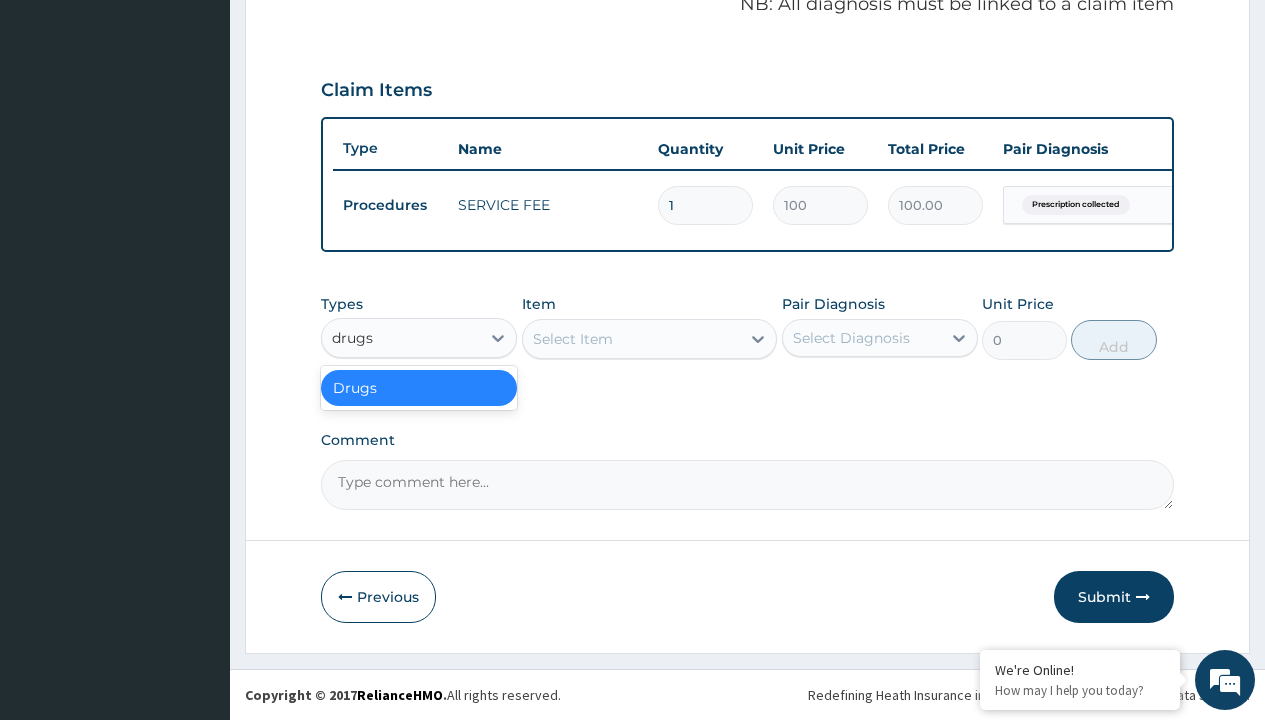scroll, scrollTop: 0, scrollLeft: 0, axis: both 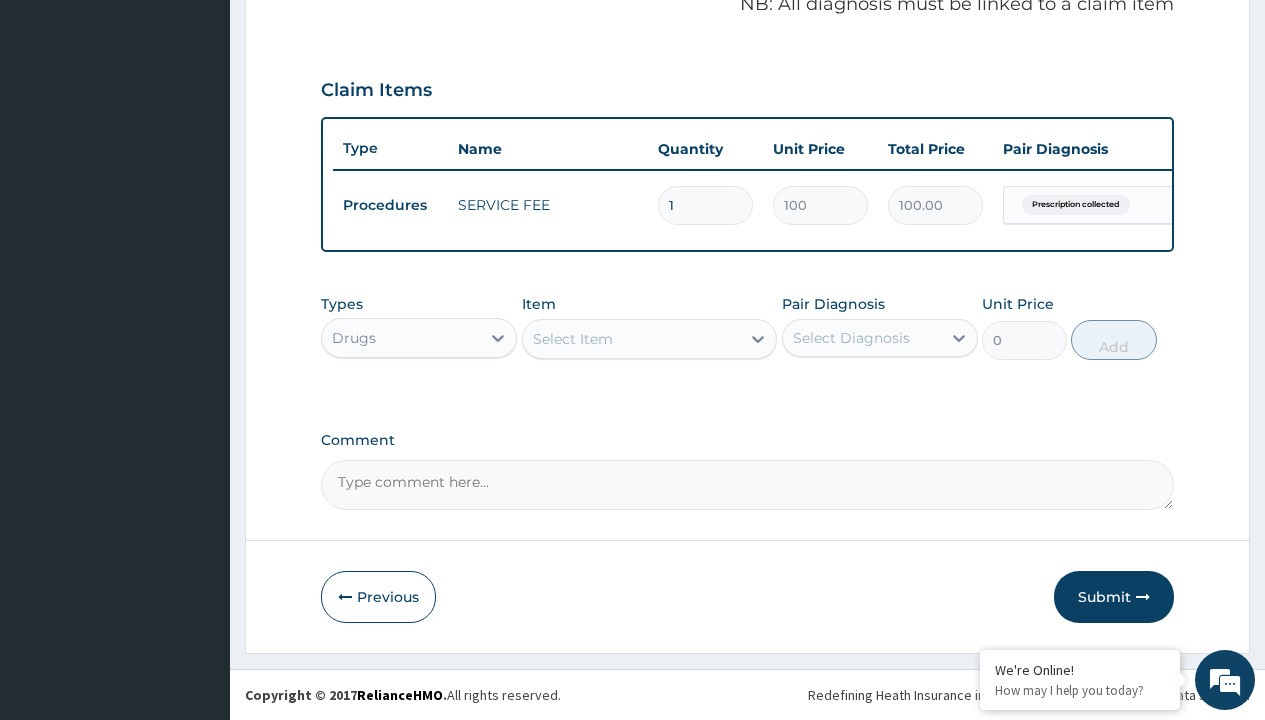 click on "Select Item" at bounding box center [573, 339] 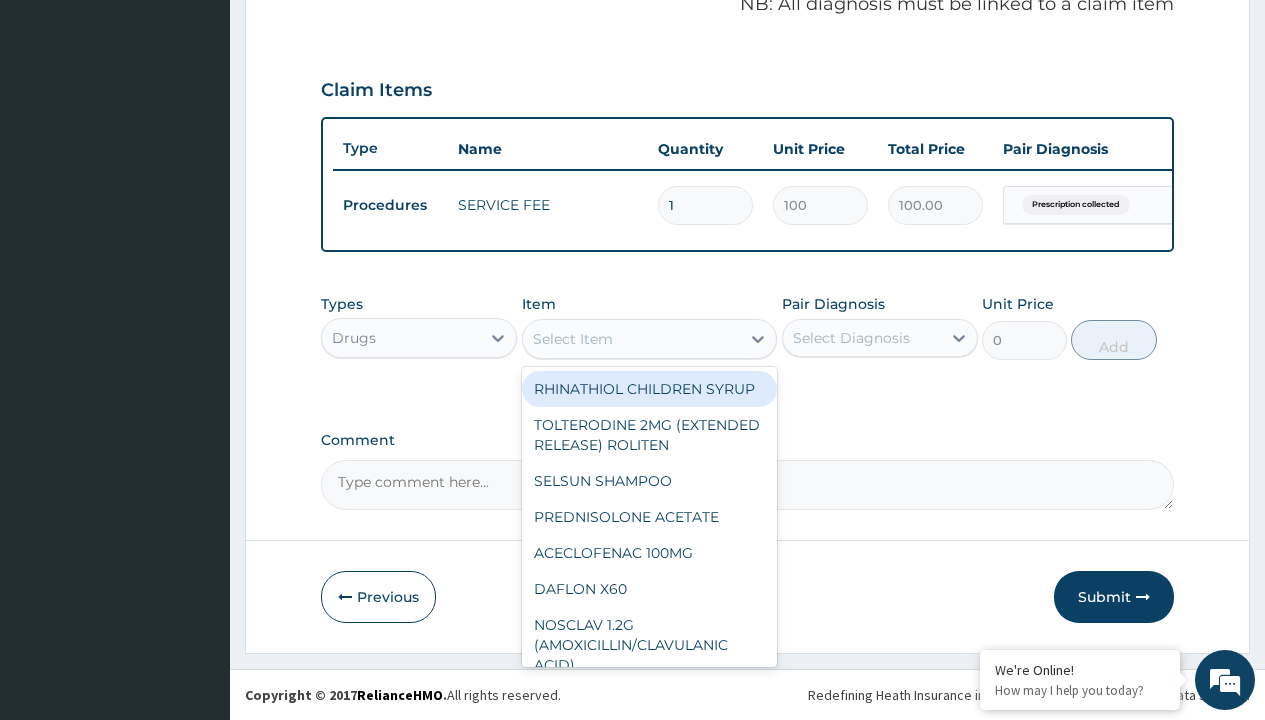 type on "amlodipine 10mg (teva) x28" 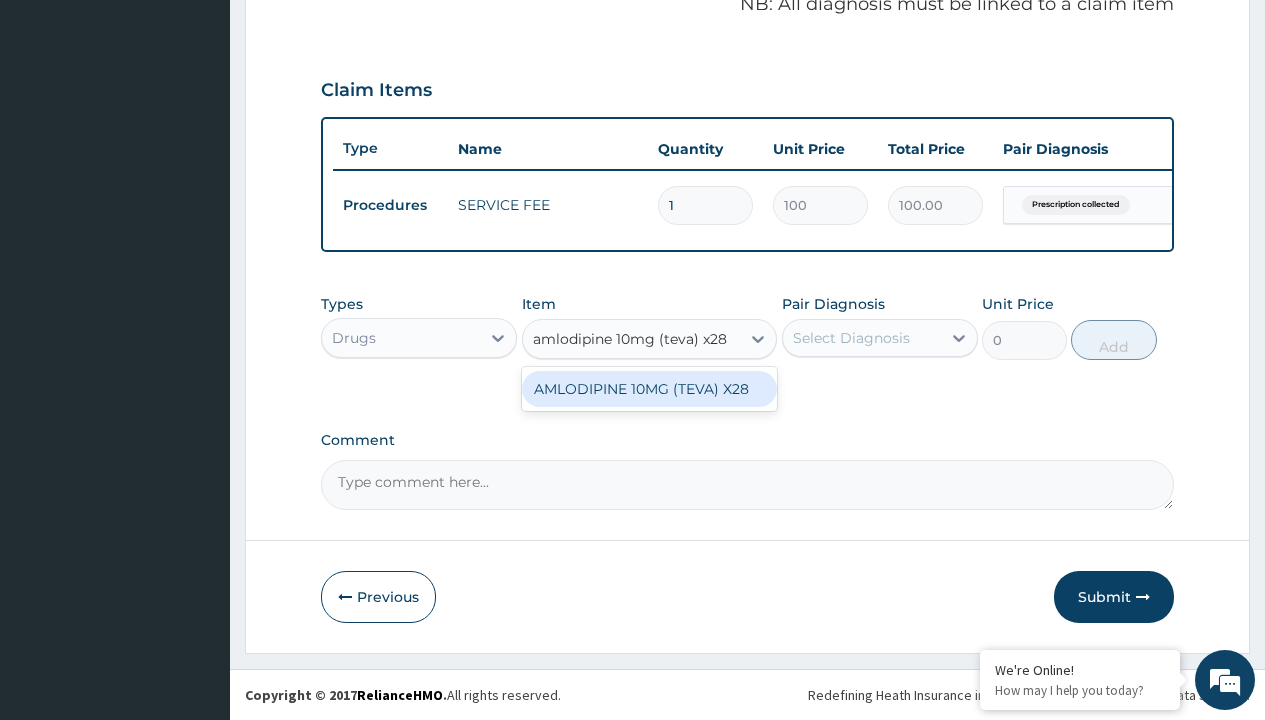 scroll, scrollTop: 0, scrollLeft: 0, axis: both 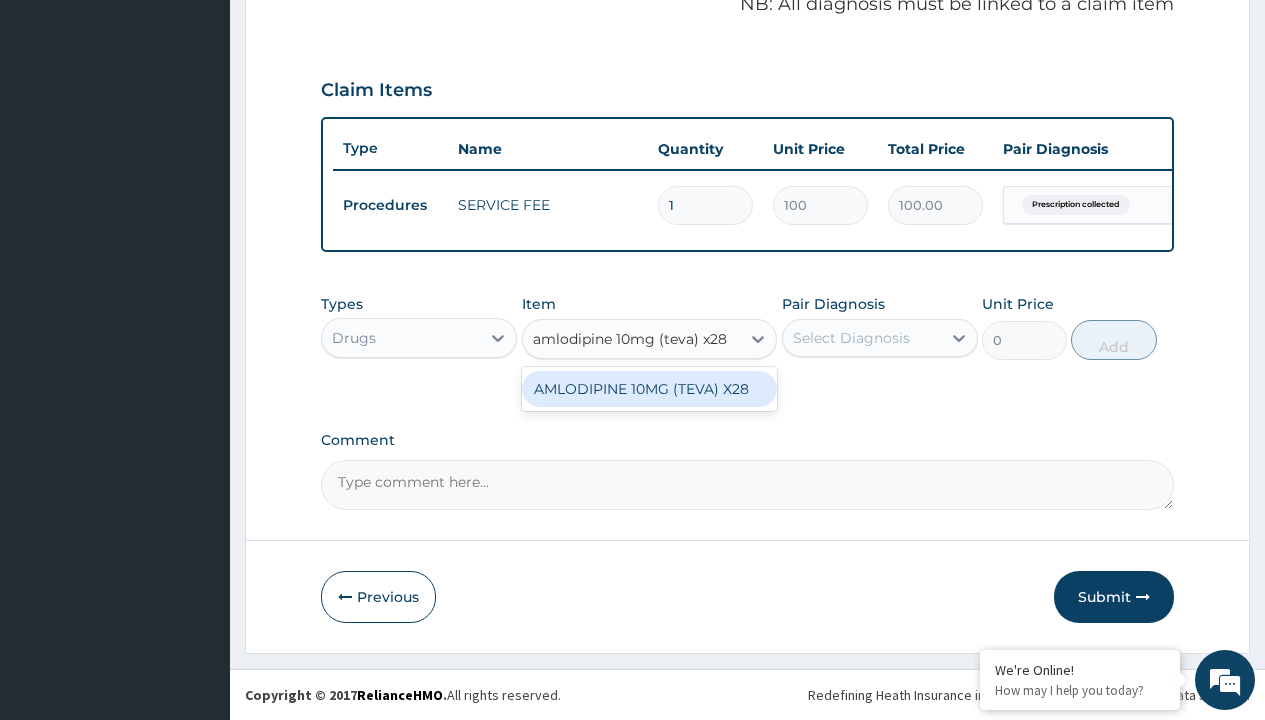 click on "AMLODIPINE 10MG (TEVA) X28" at bounding box center (650, 389) 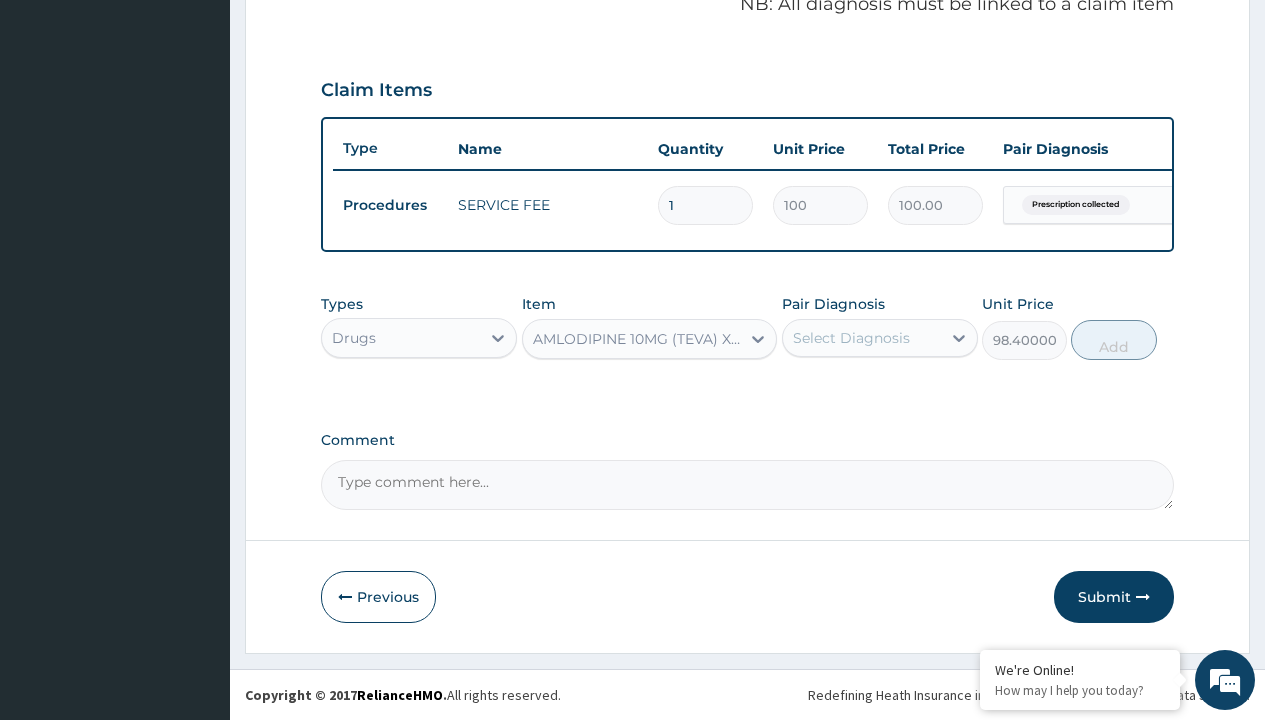 click on "Prescription collected" at bounding box center [409, -74] 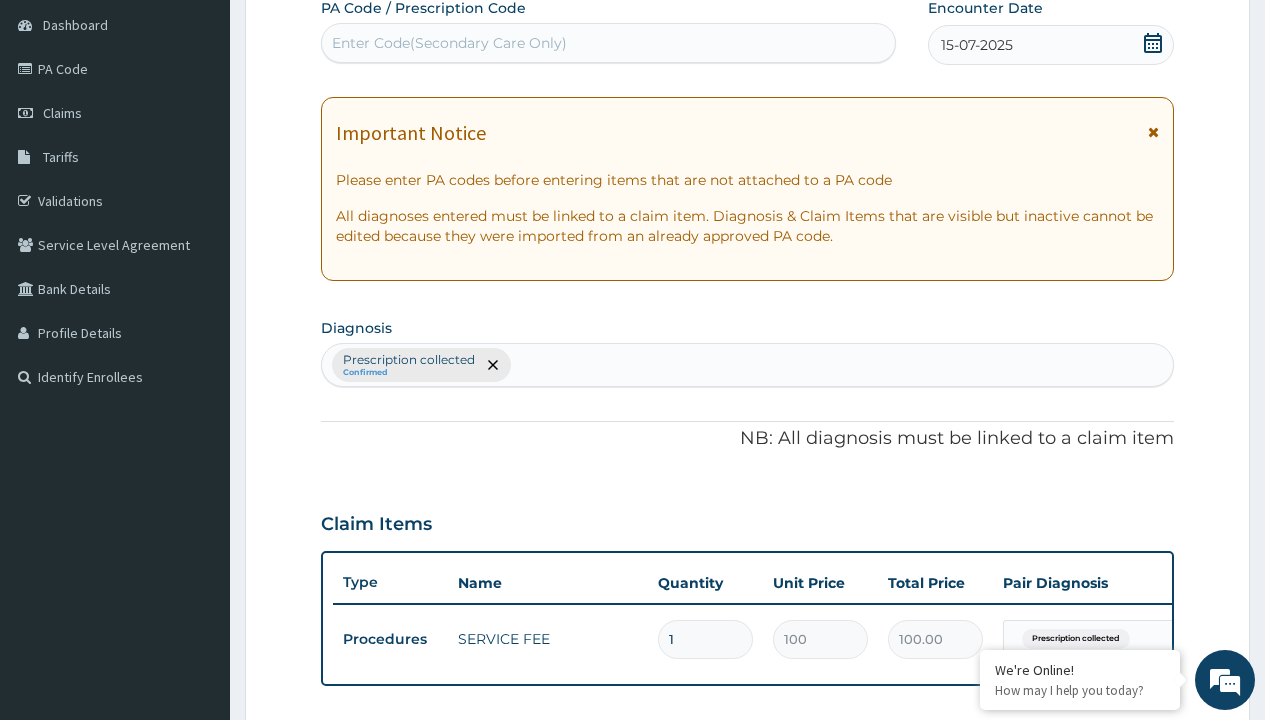 type on "prescription collected" 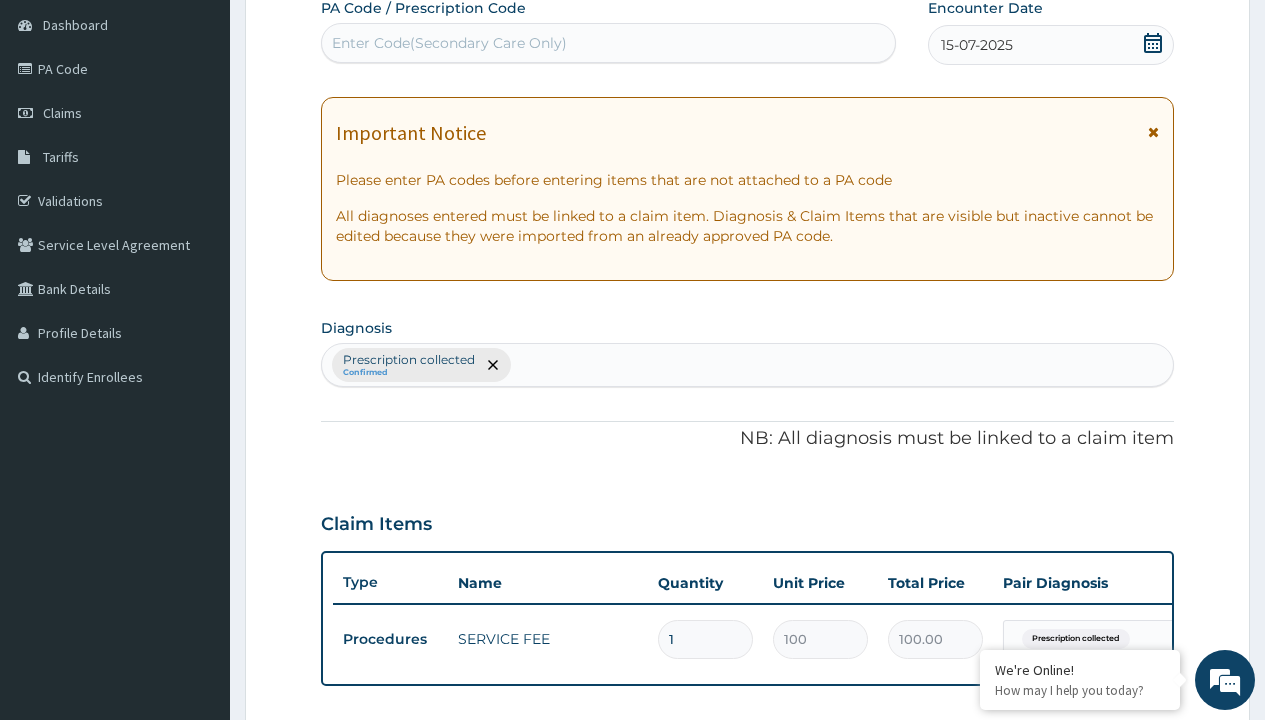 scroll, scrollTop: 269, scrollLeft: 0, axis: vertical 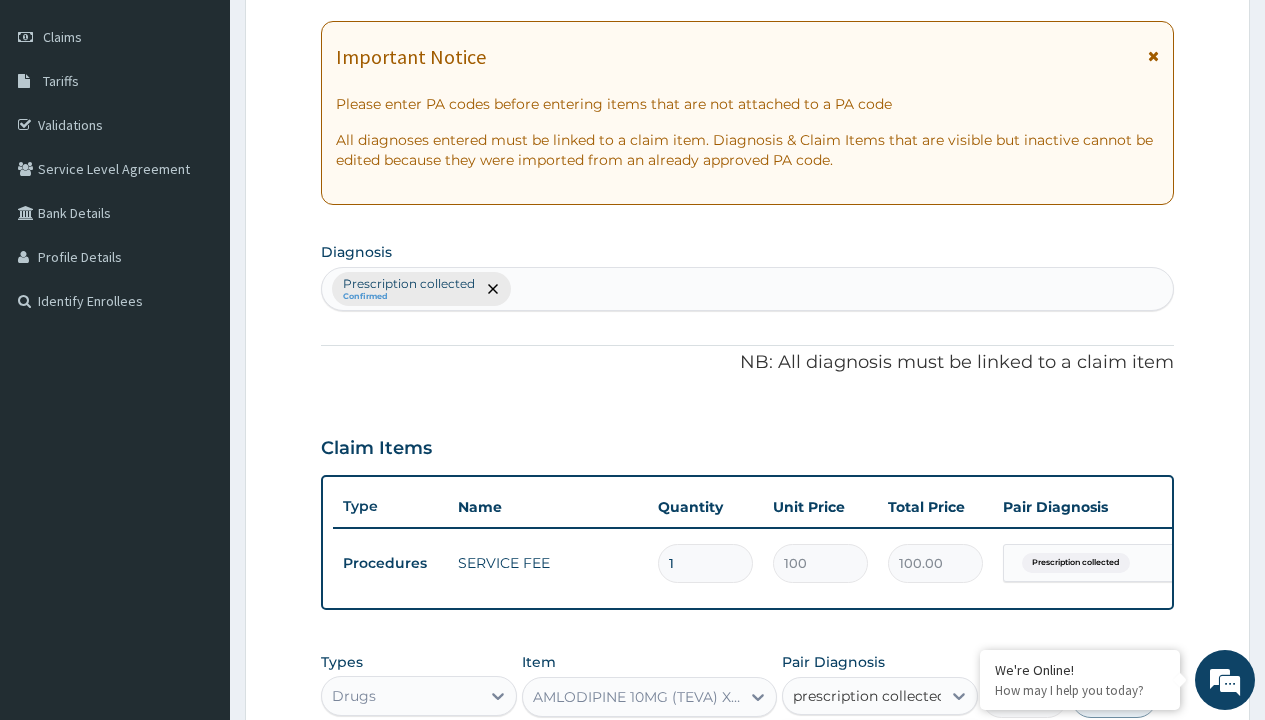 click on "Prescription collected" at bounding box center (890, 755) 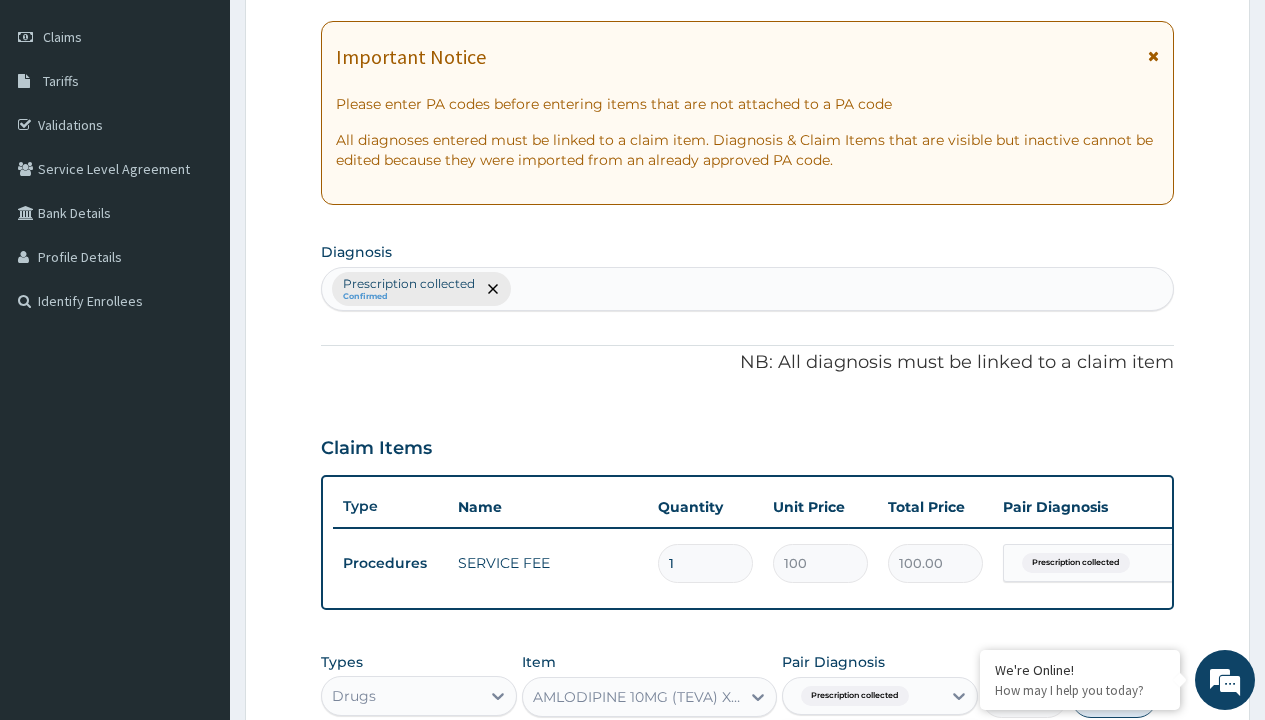 scroll, scrollTop: 642, scrollLeft: 0, axis: vertical 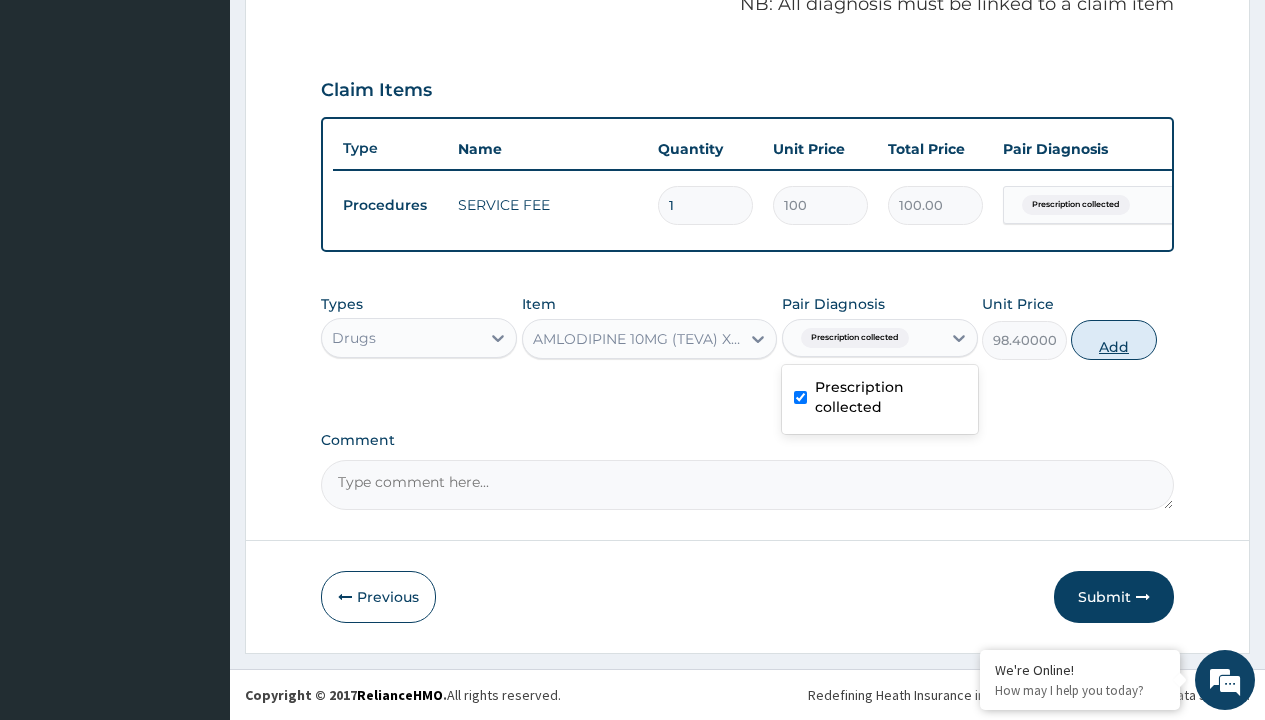 click on "Add" at bounding box center (1113, 340) 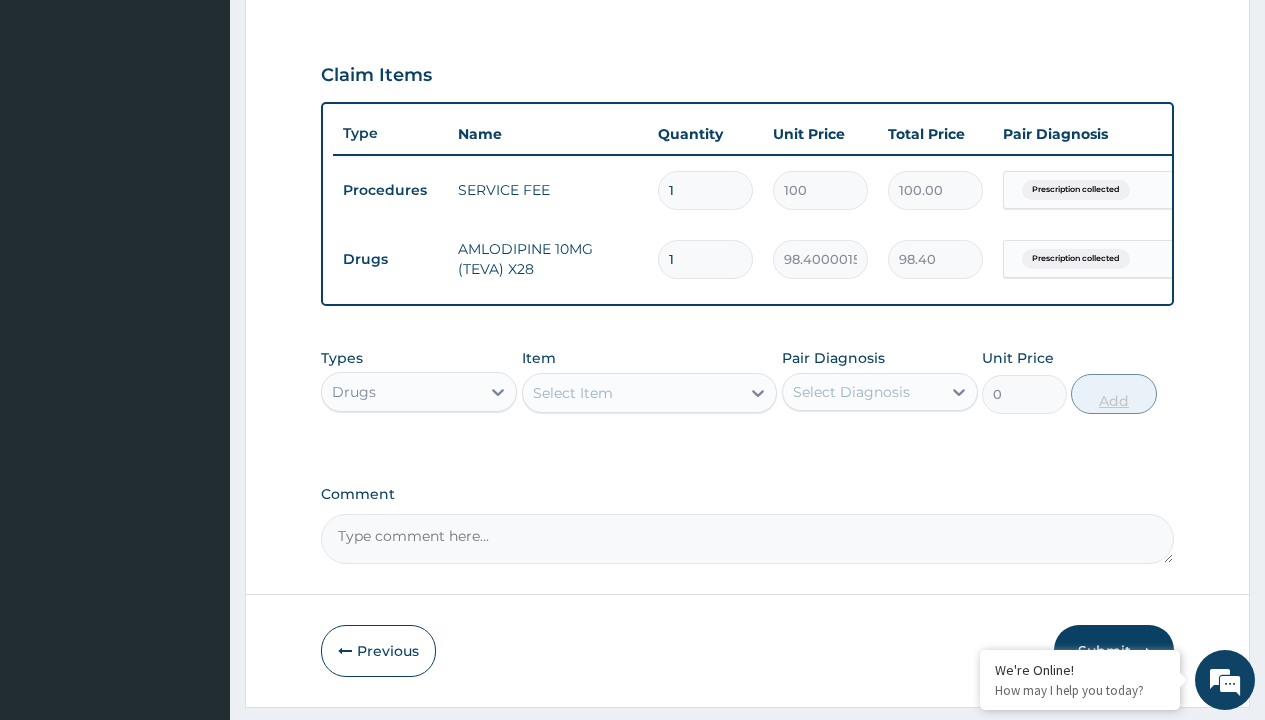 type on "28" 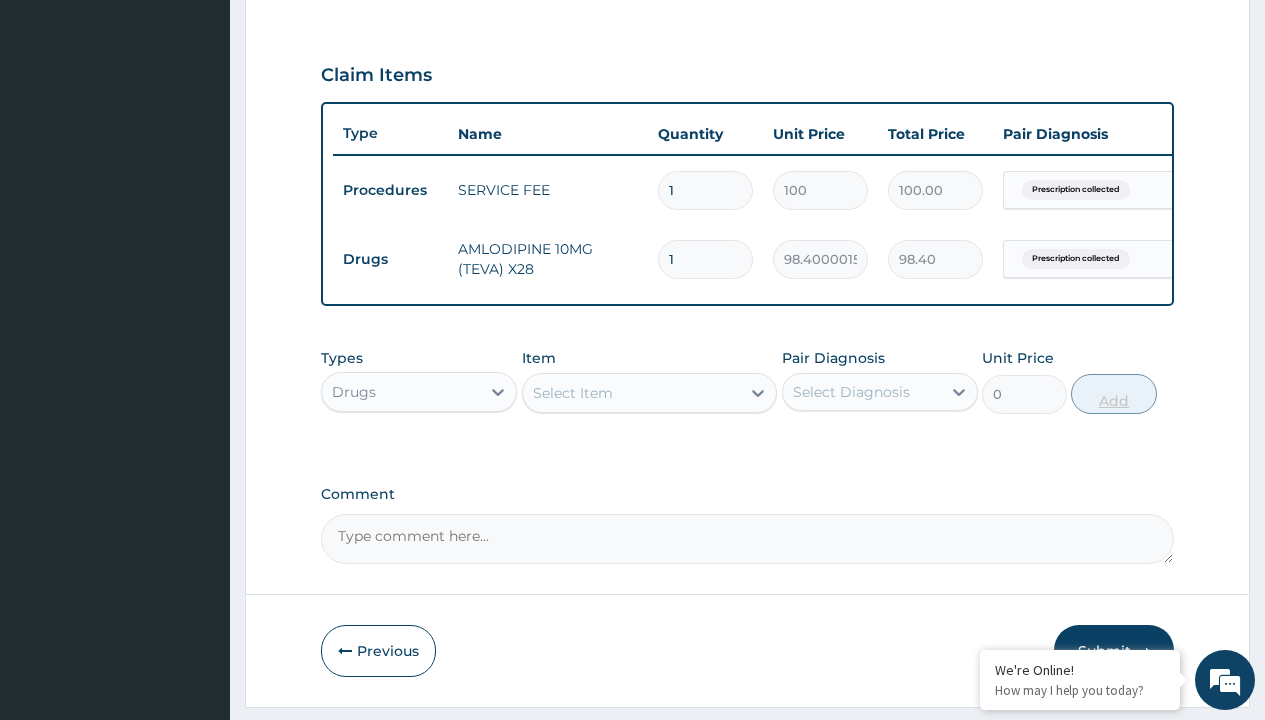 type on "2755.20" 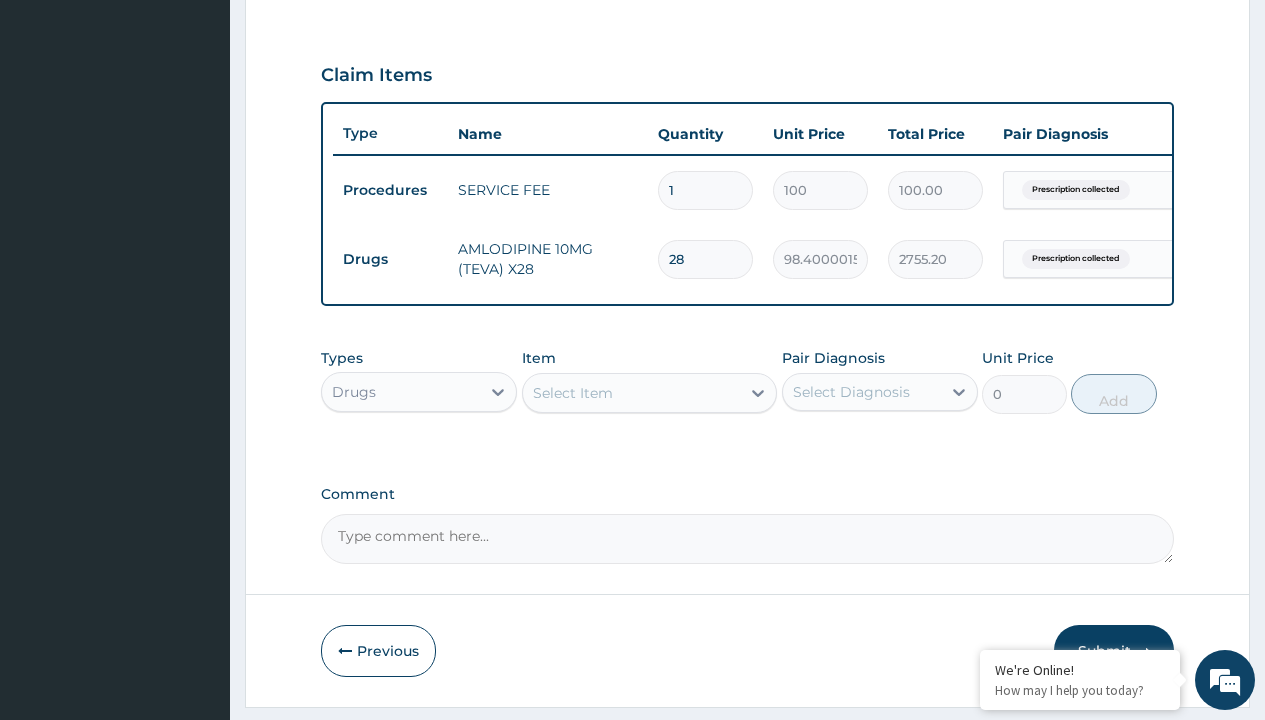 type on "28" 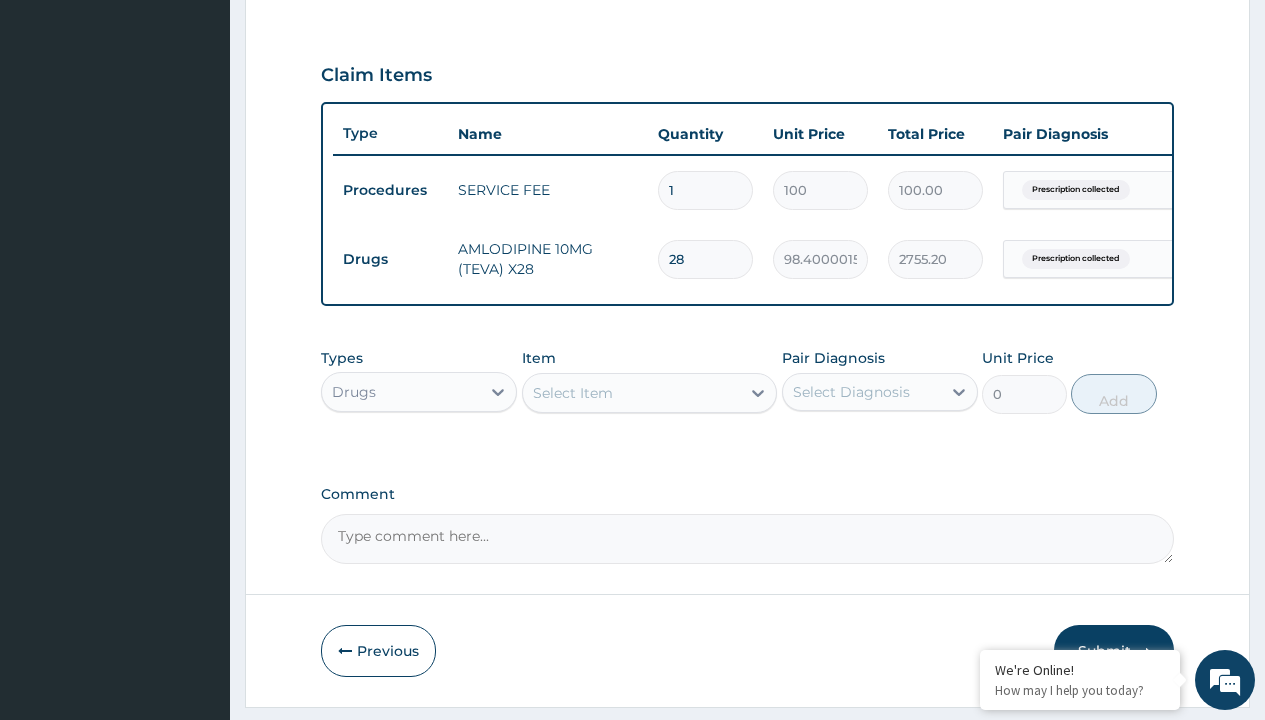 click on "Drugs" at bounding box center (390, 259) 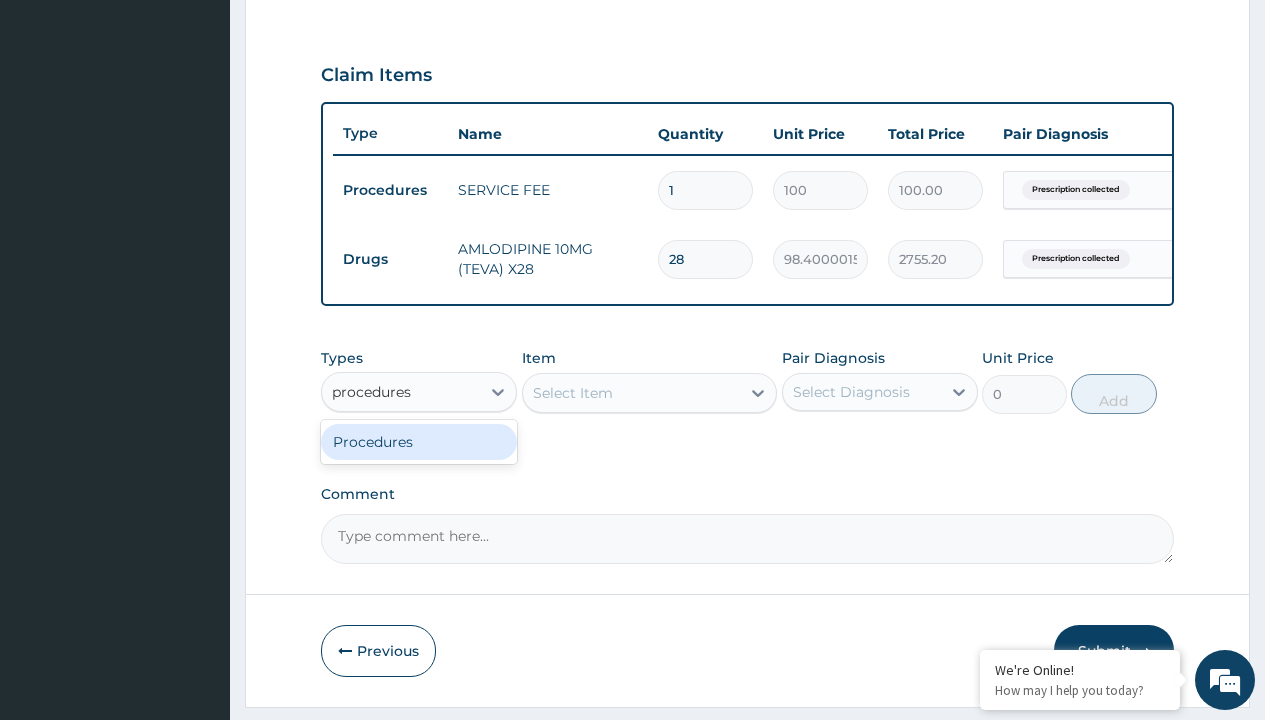 scroll, scrollTop: 0, scrollLeft: 0, axis: both 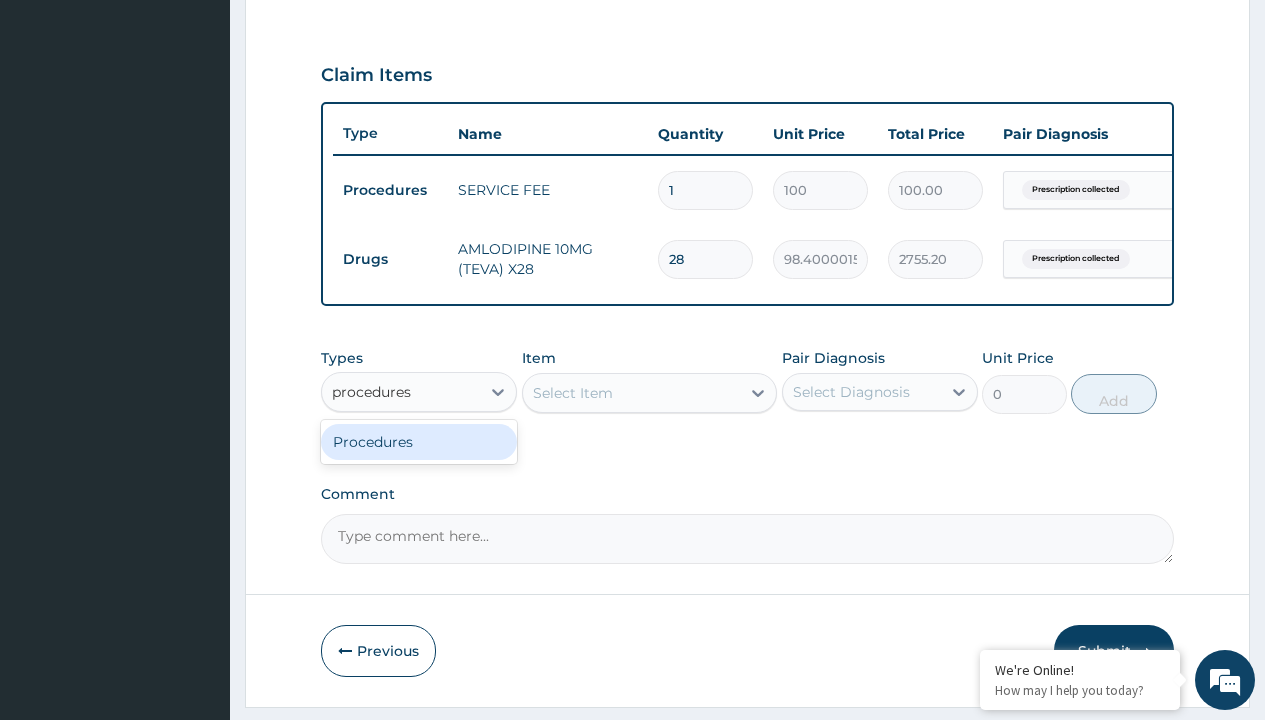click on "Procedures" at bounding box center [419, 442] 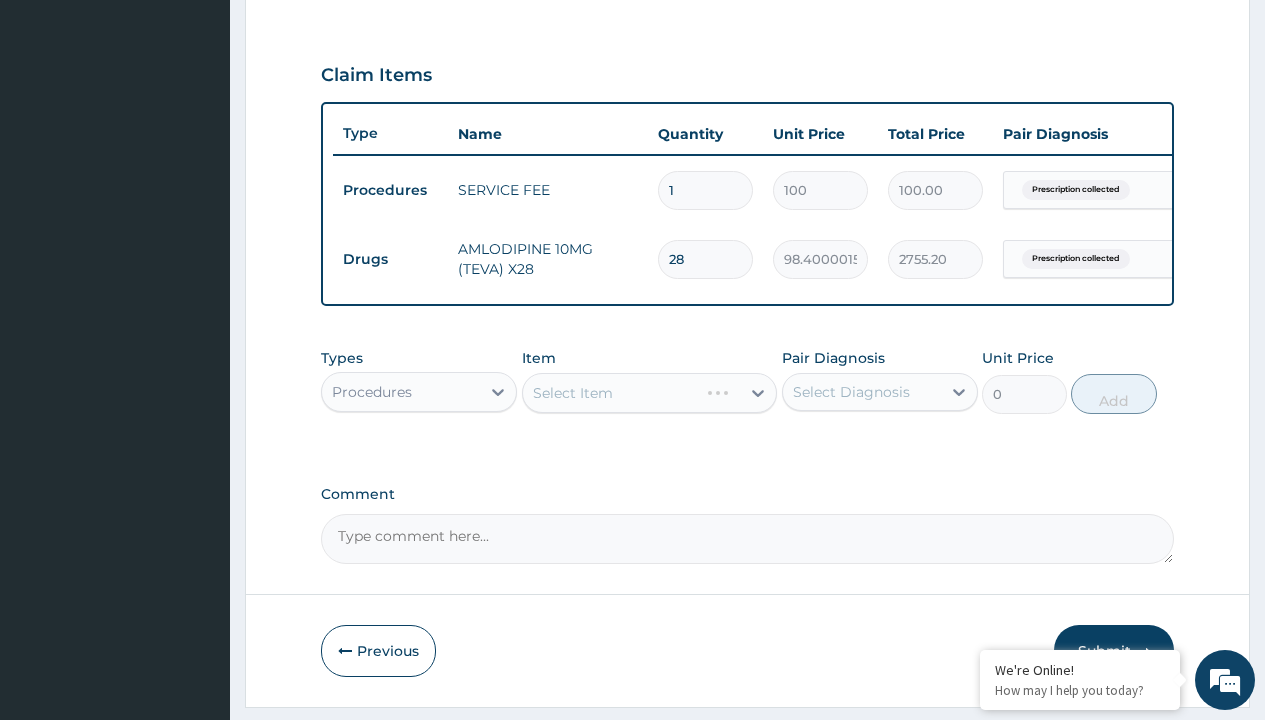 click on "Select Item" at bounding box center (573, 393) 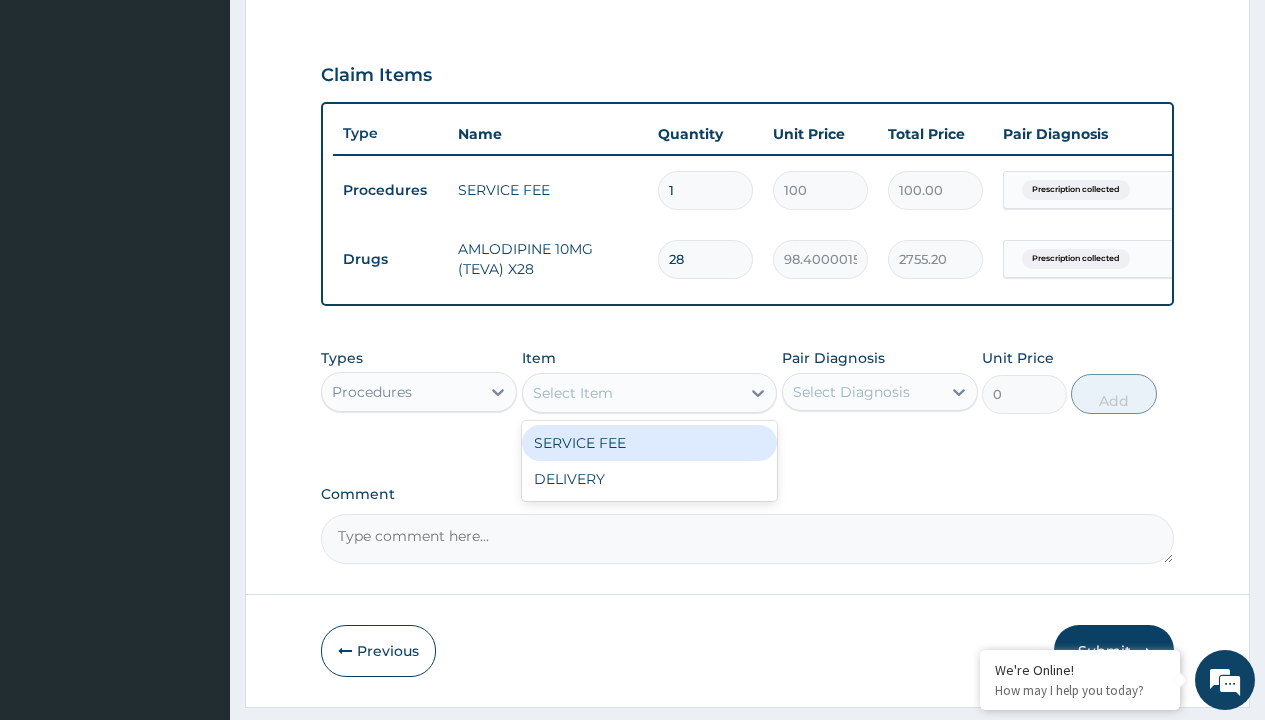 type on "delivery" 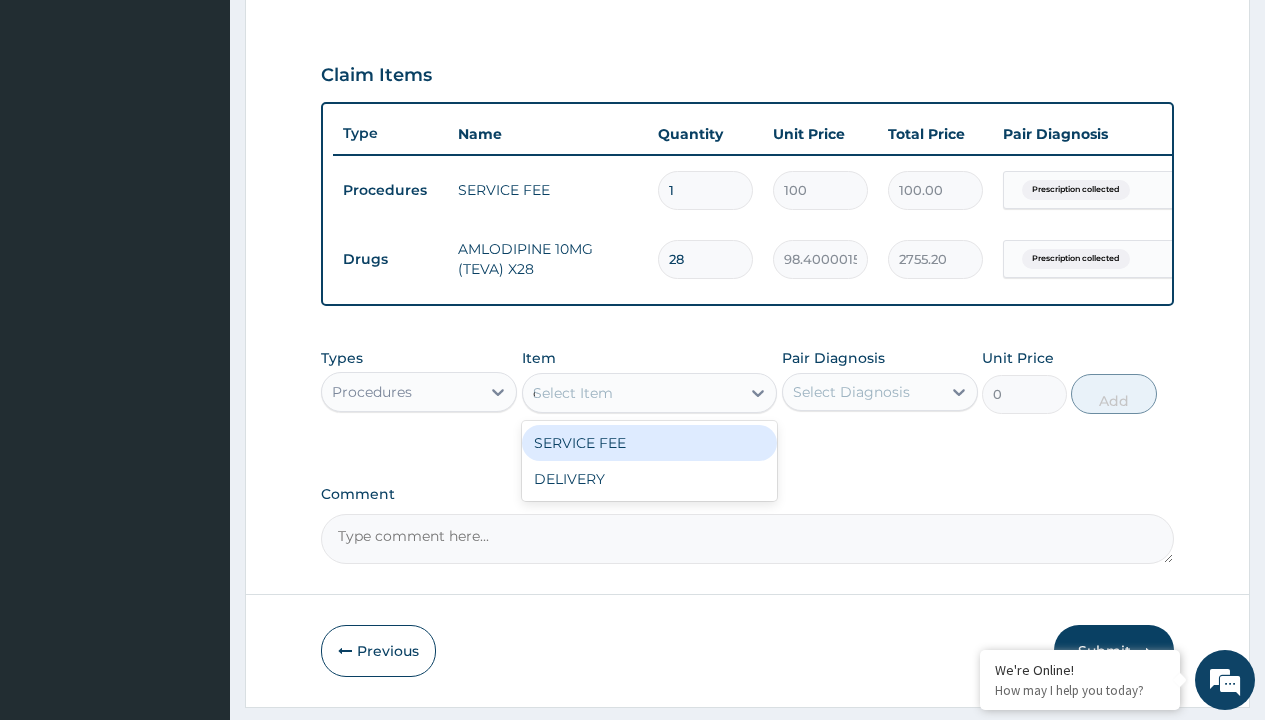 scroll, scrollTop: 0, scrollLeft: 0, axis: both 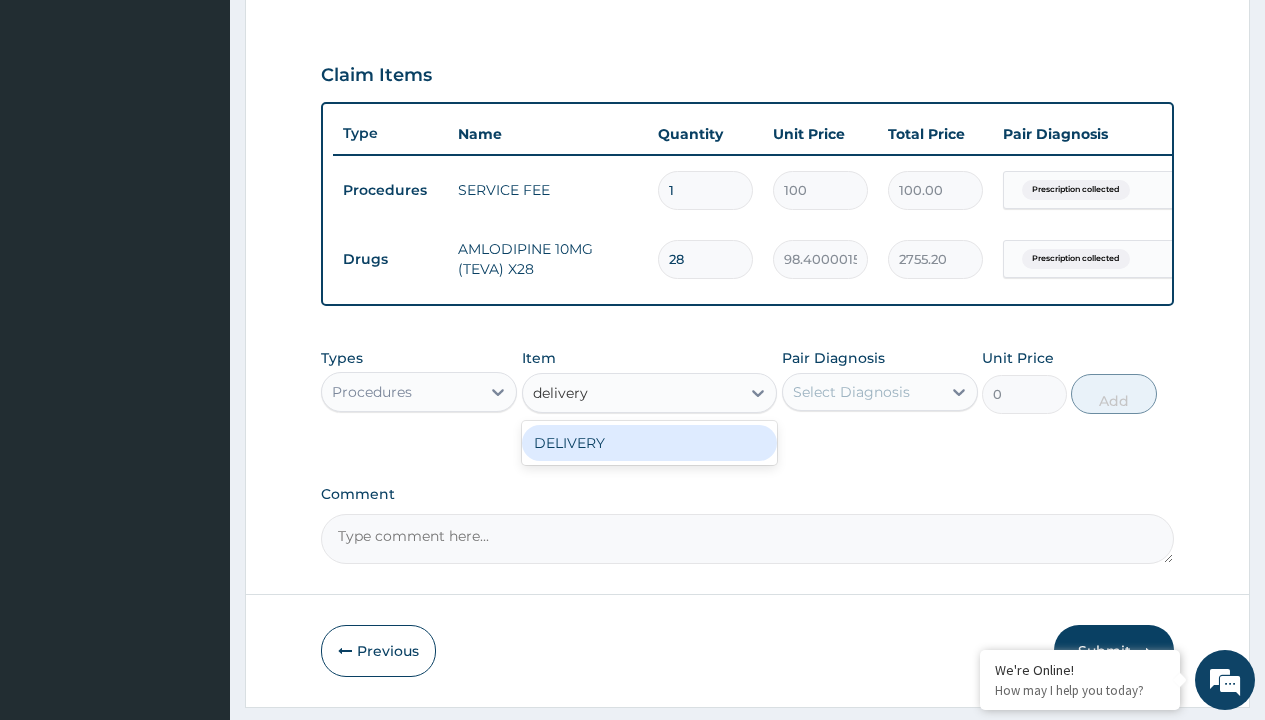 click on "DELIVERY" at bounding box center [650, 443] 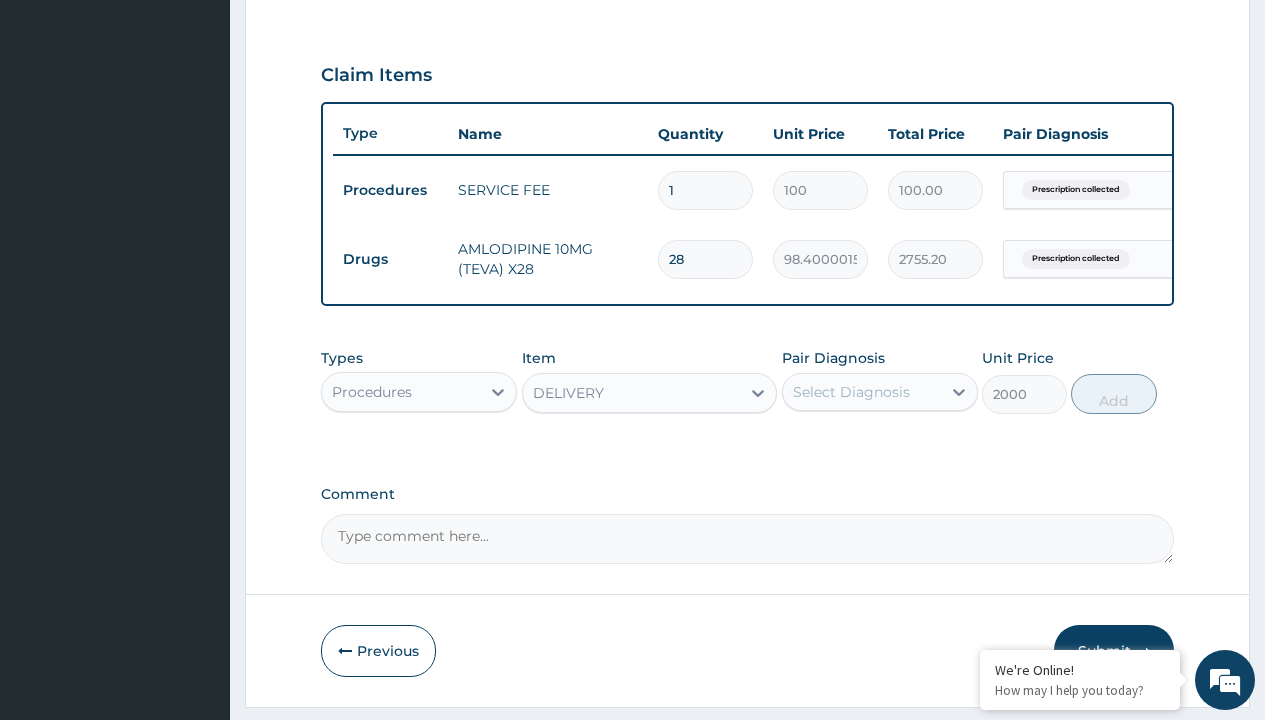click on "Prescription collected" at bounding box center [409, -89] 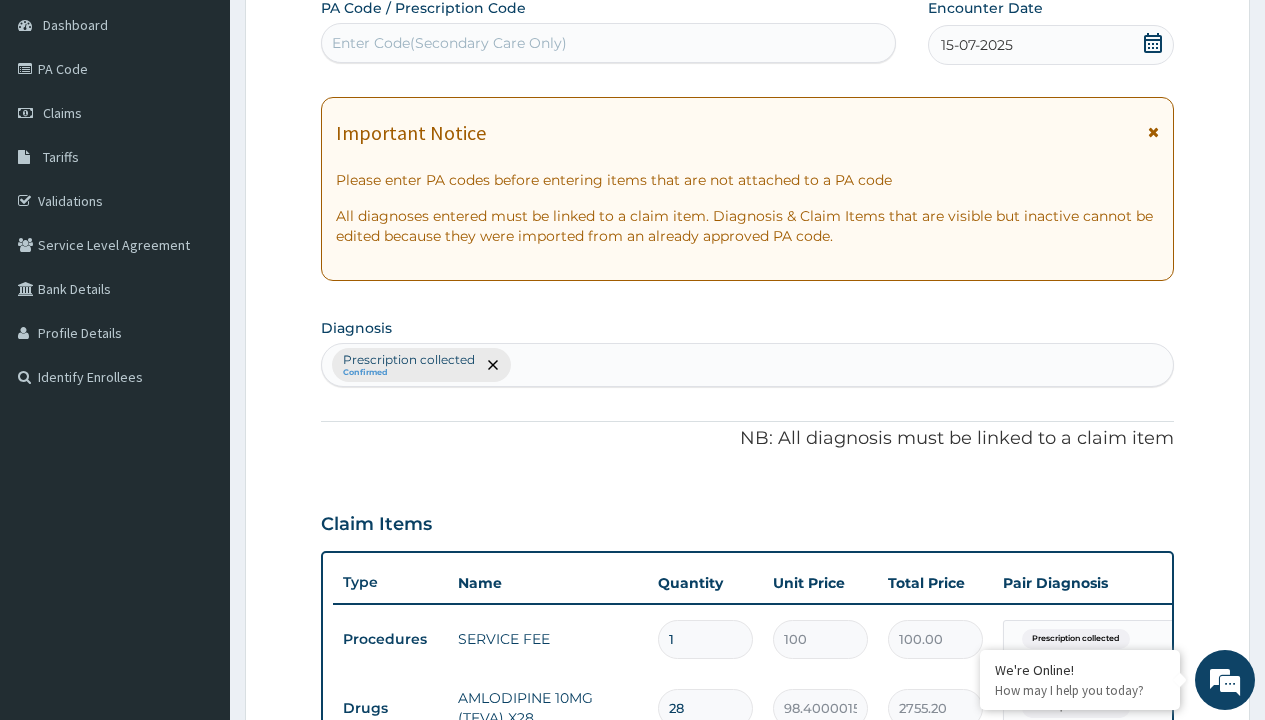type on "prescription collected" 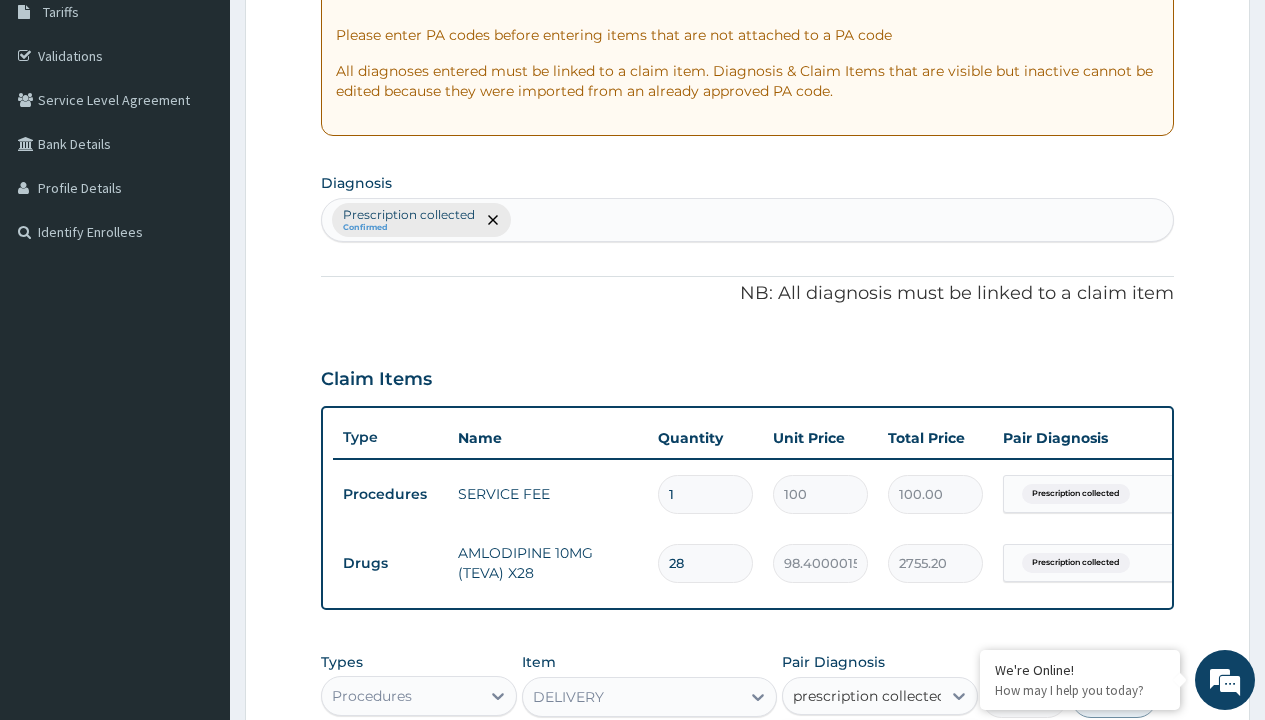 click on "Prescription collected" at bounding box center (890, 755) 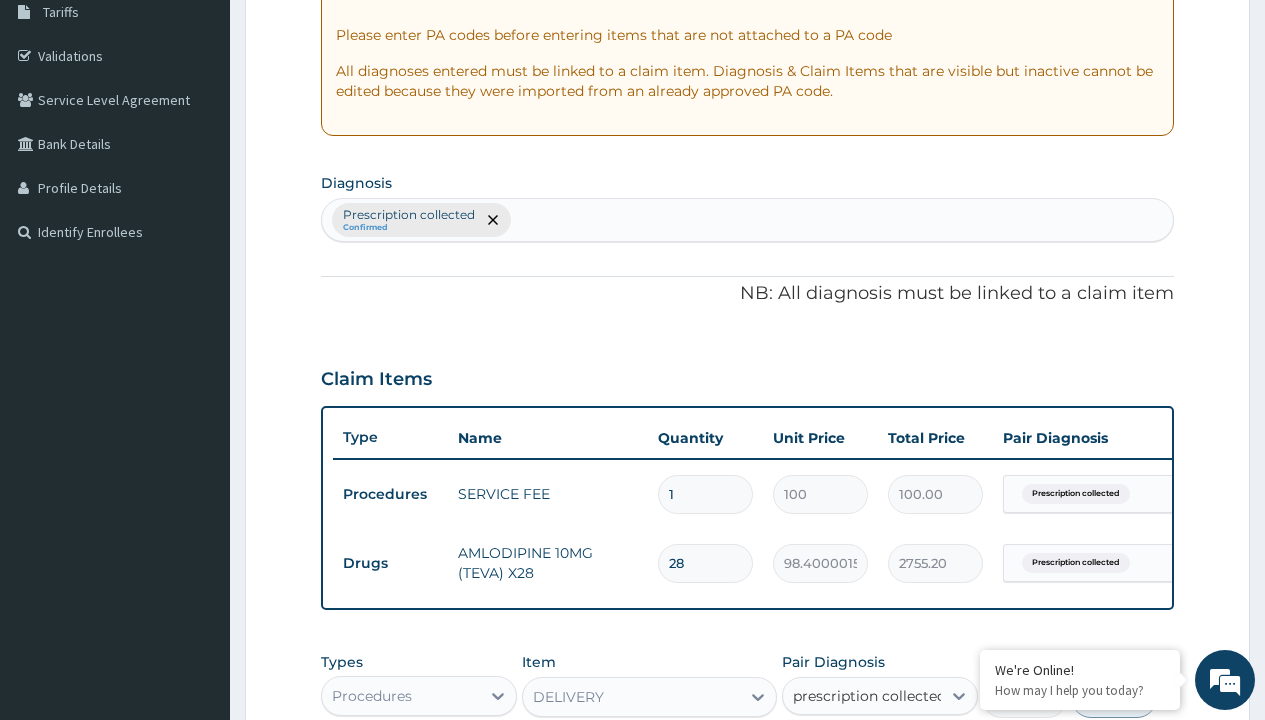 type 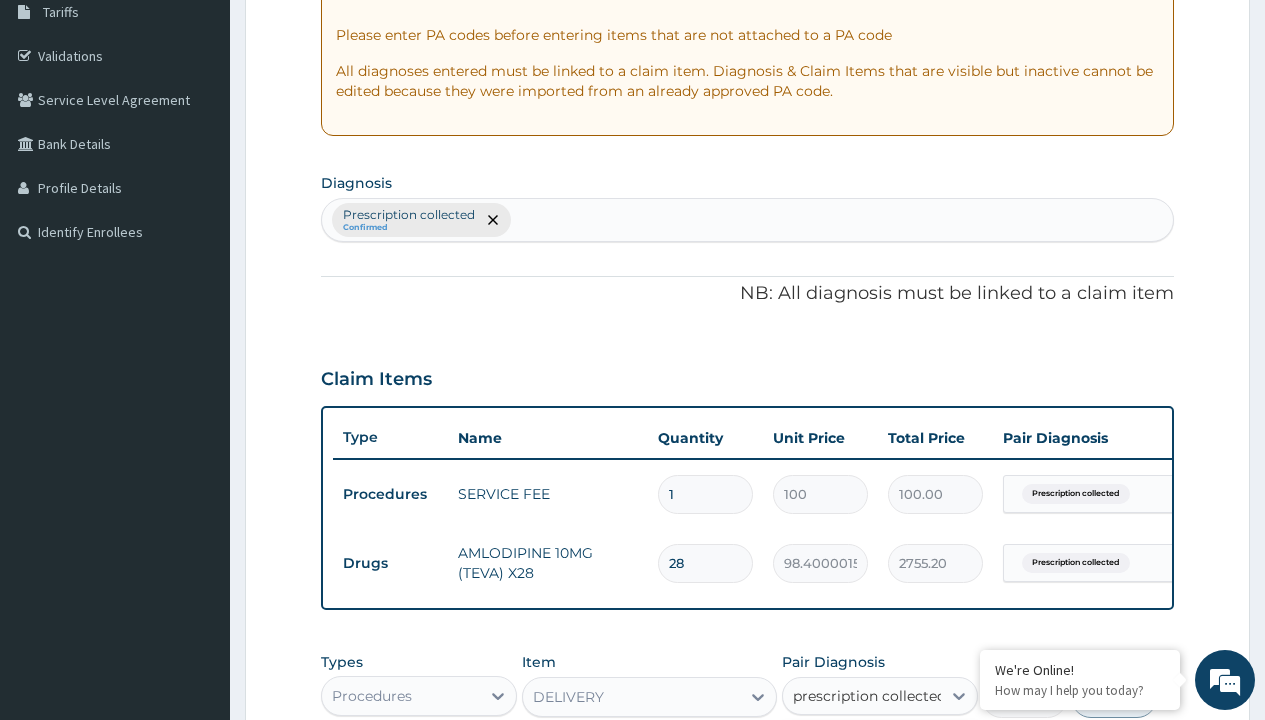 checkbox on "true" 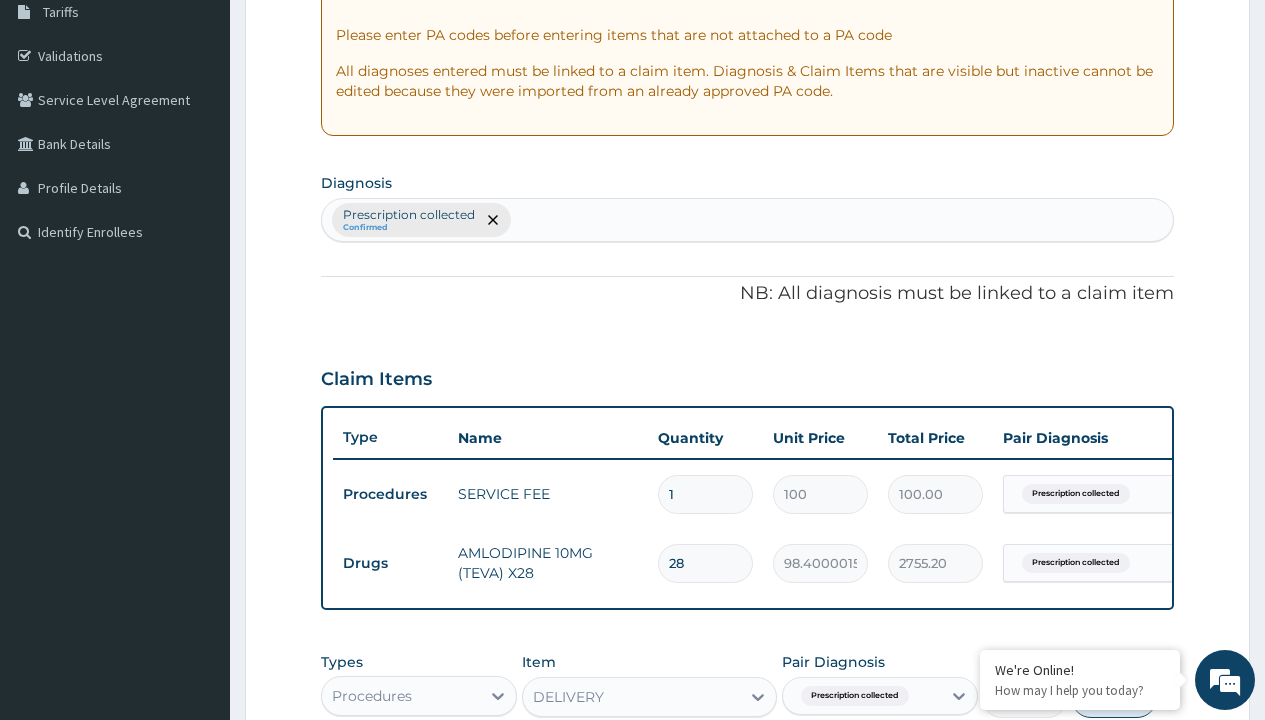 scroll, scrollTop: 711, scrollLeft: 0, axis: vertical 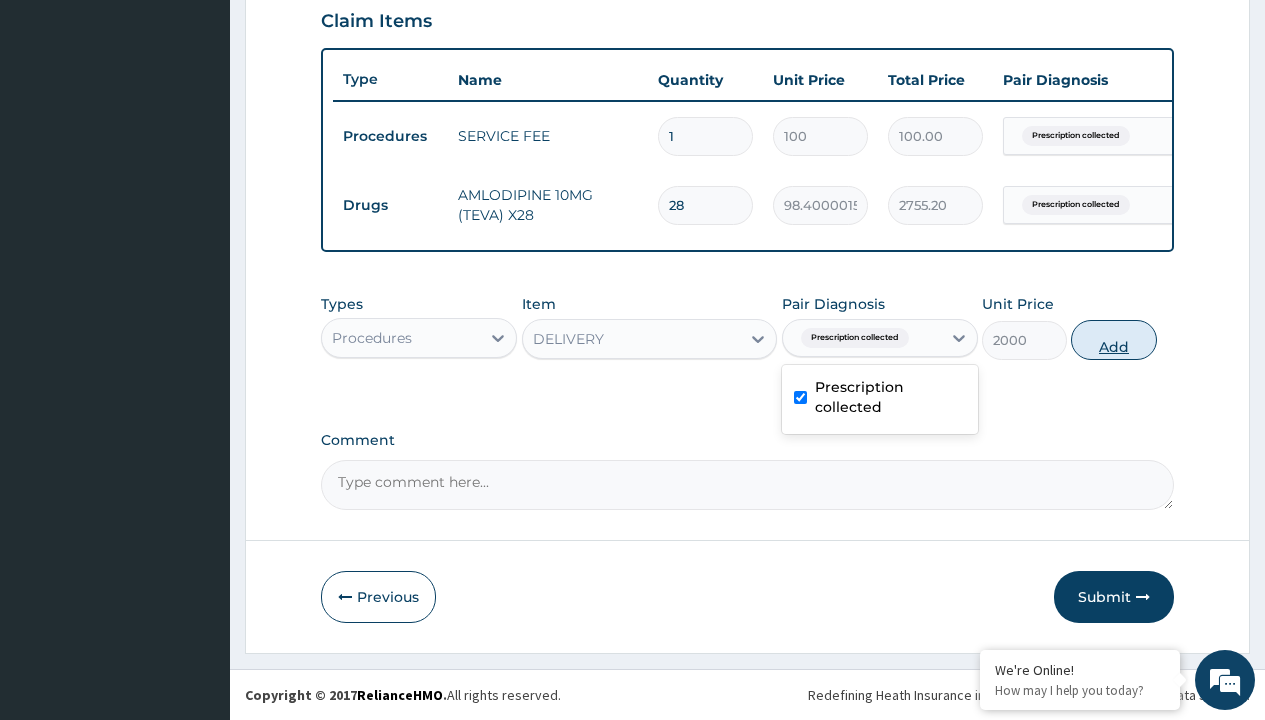 click on "Add" at bounding box center (1113, 340) 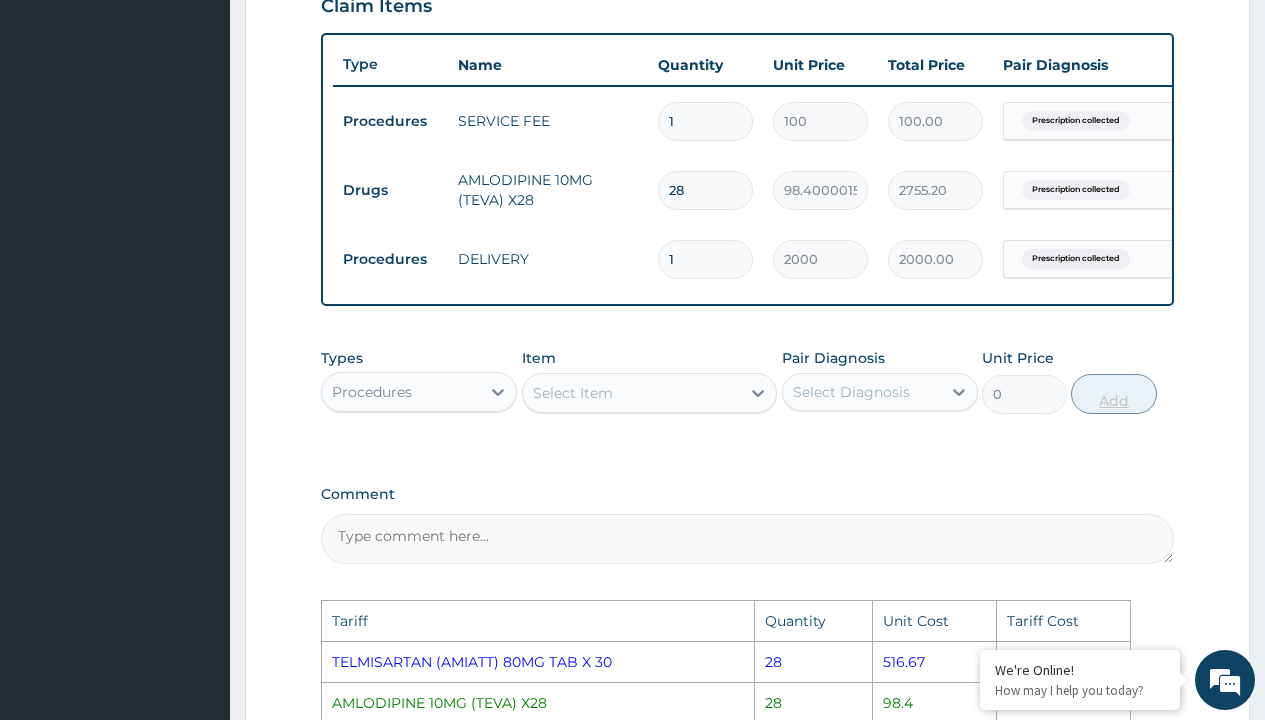 scroll, scrollTop: 1119, scrollLeft: 0, axis: vertical 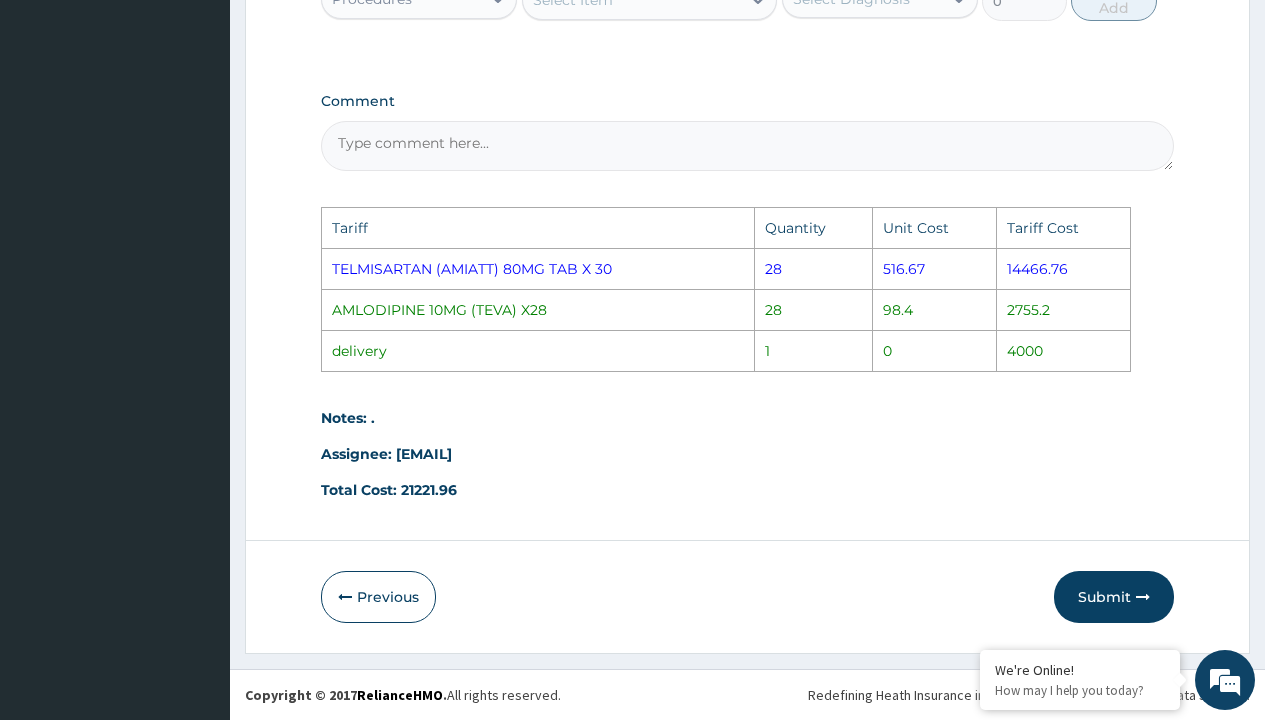 type 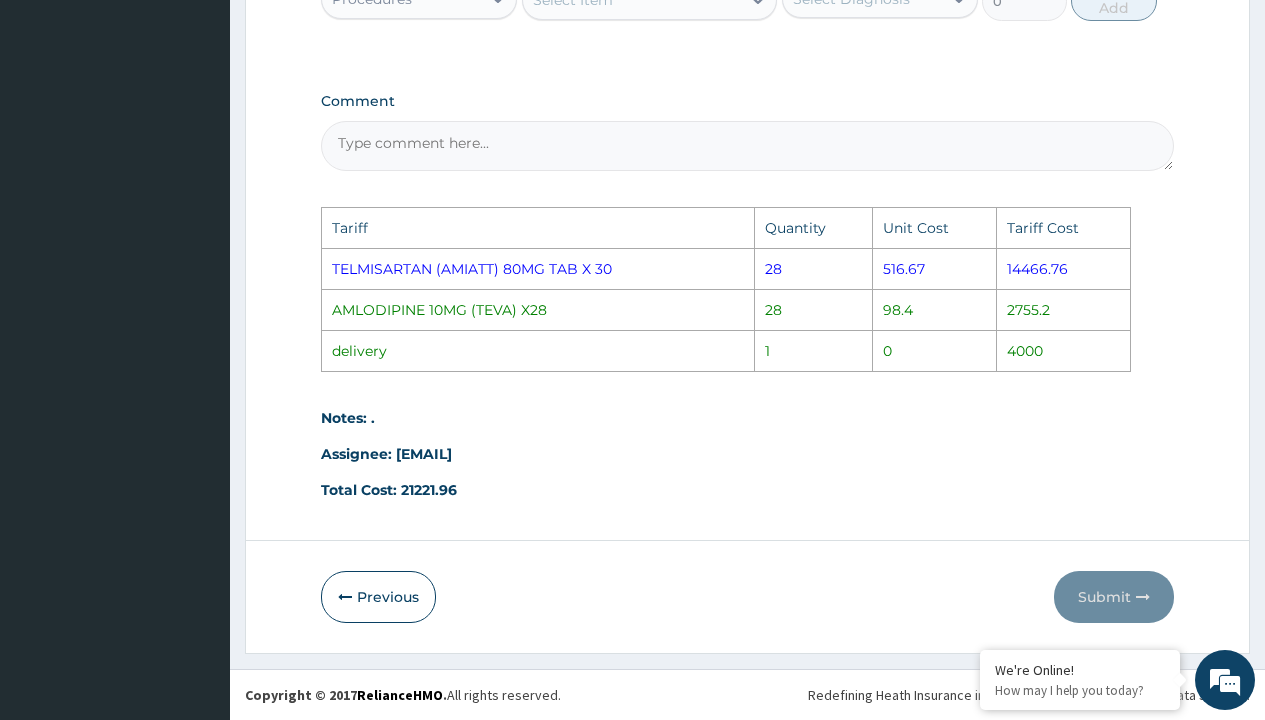 scroll, scrollTop: 962, scrollLeft: 0, axis: vertical 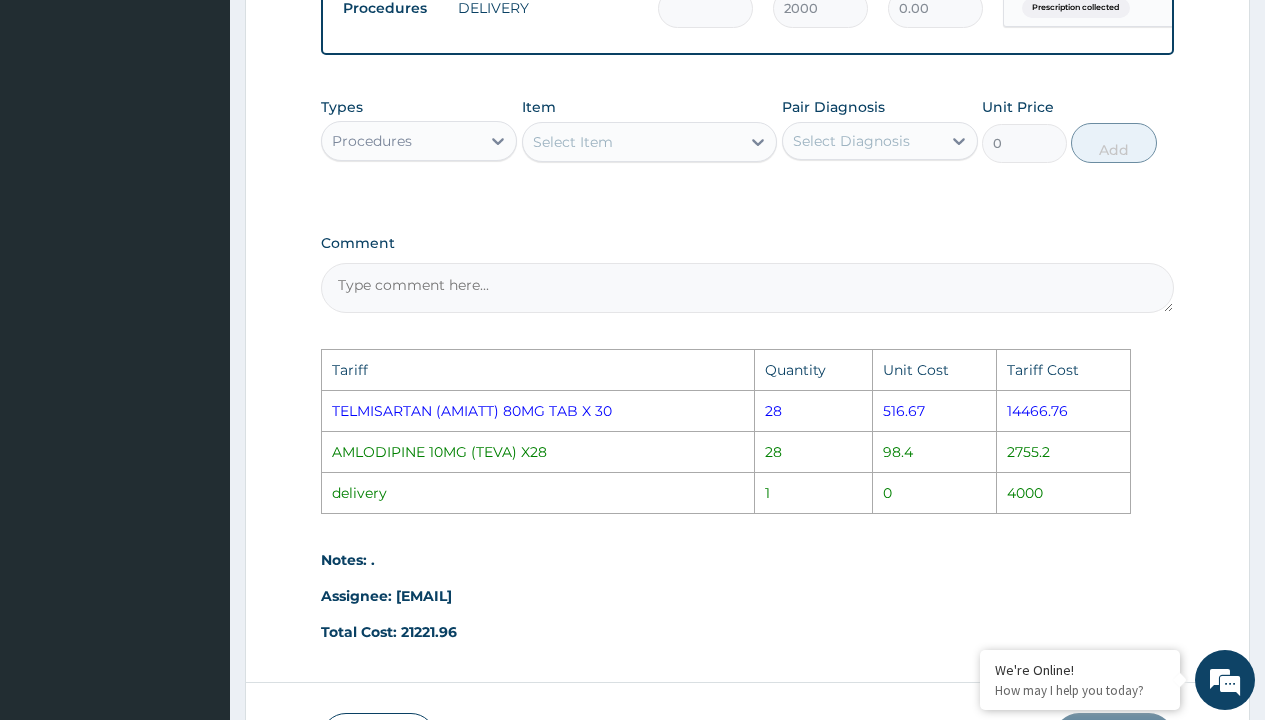 type on "2" 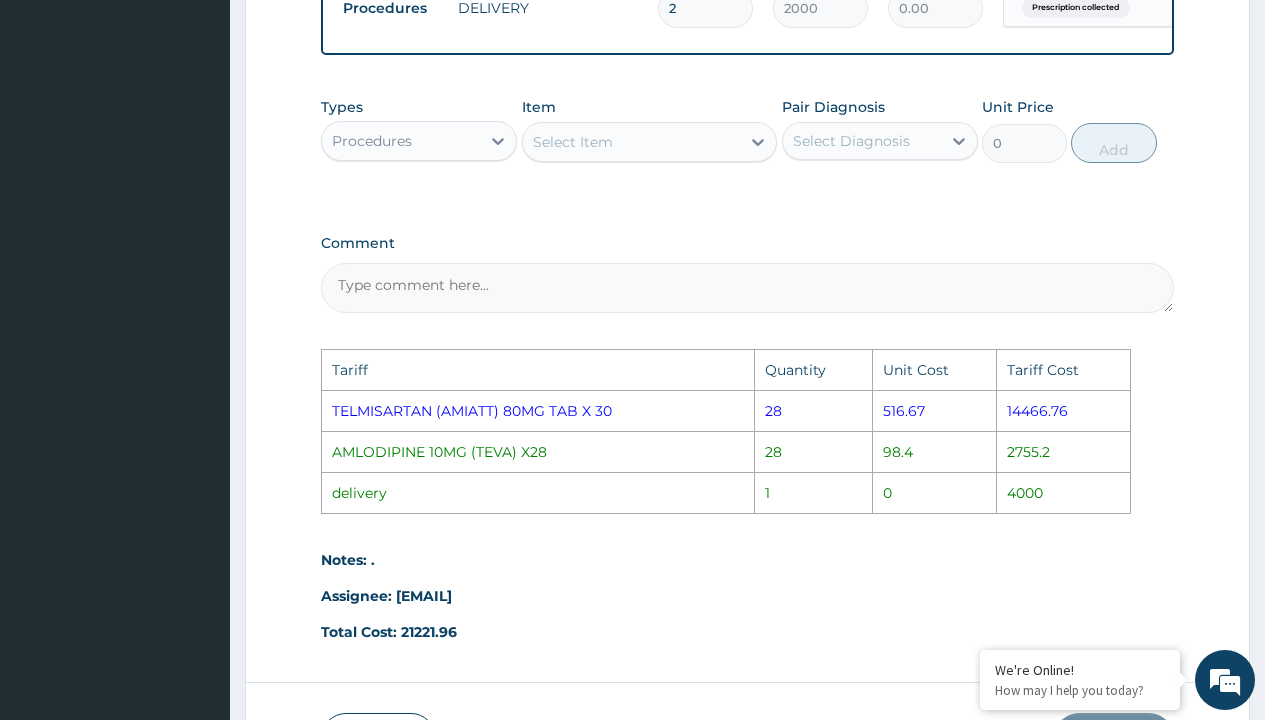 type on "4000.00" 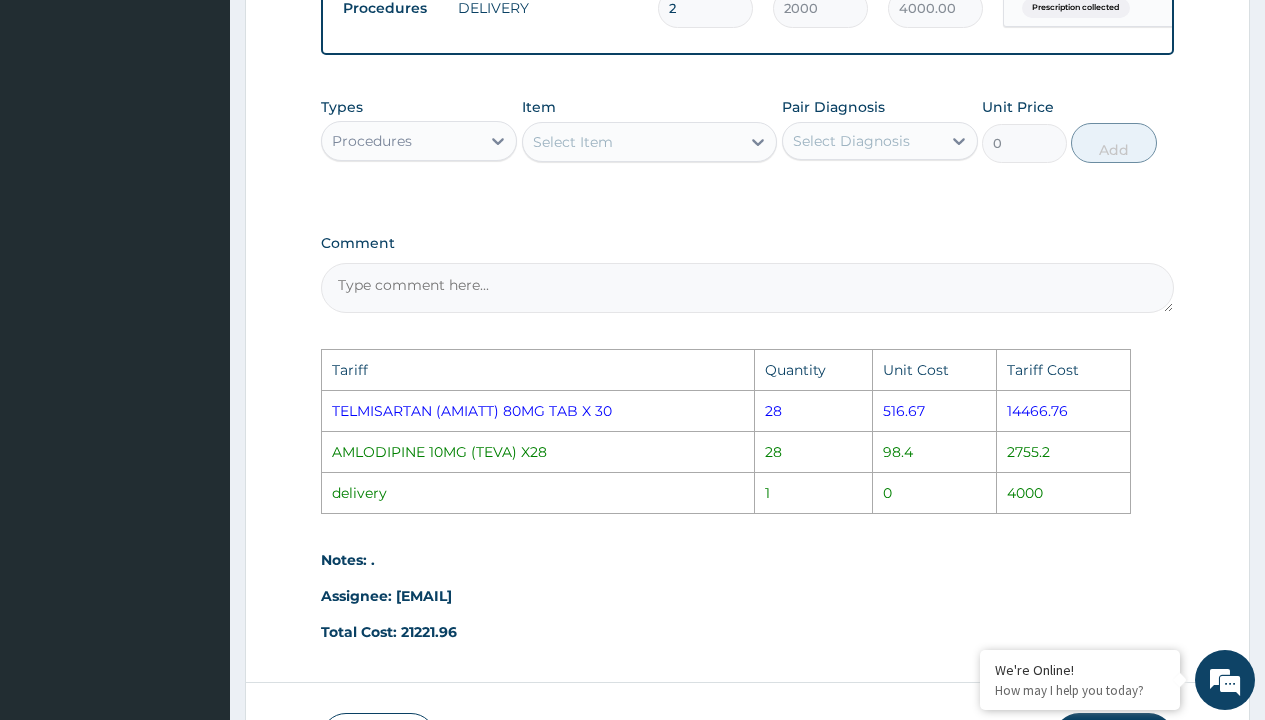 type on "2" 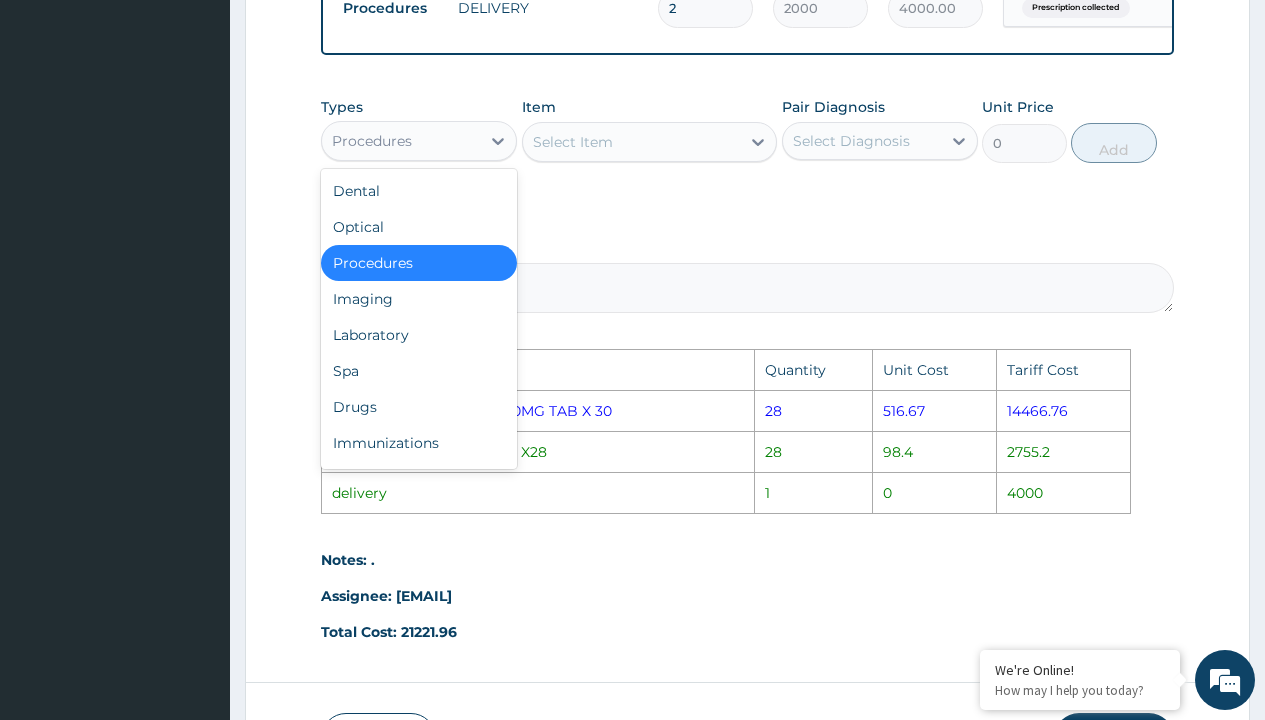 click on "Procedures" at bounding box center (401, 141) 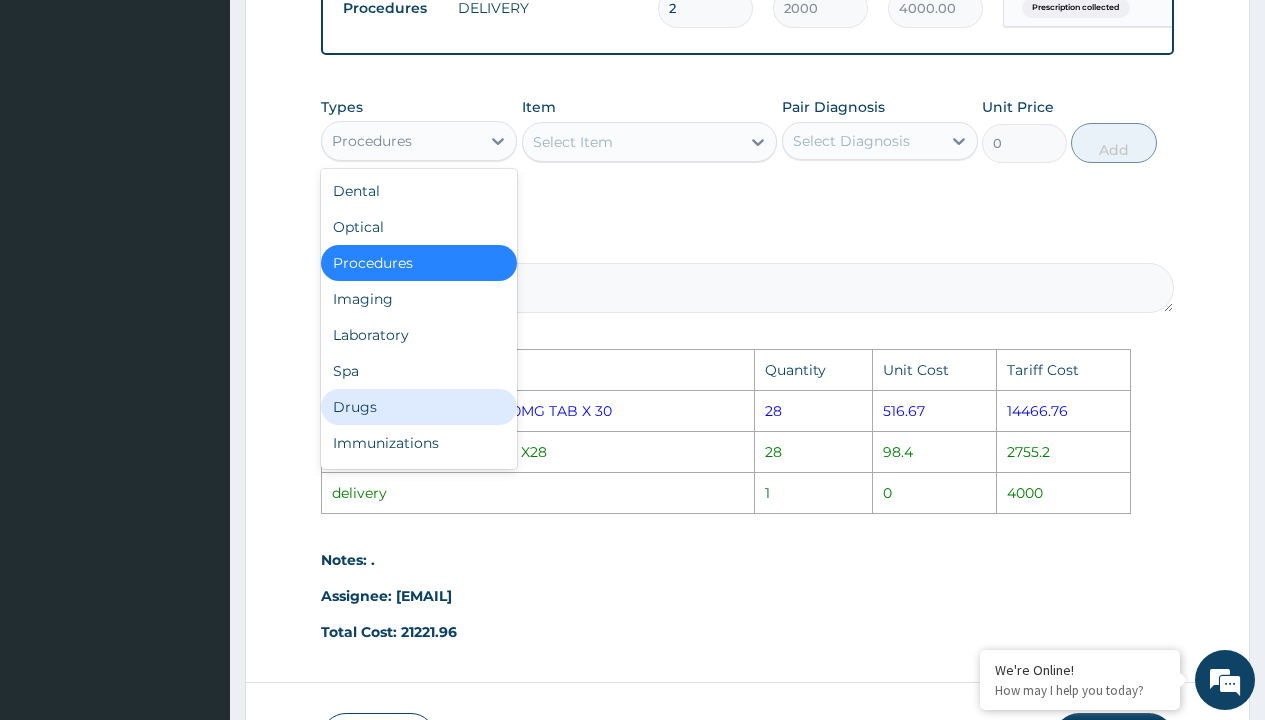 click on "Drugs" at bounding box center [419, 407] 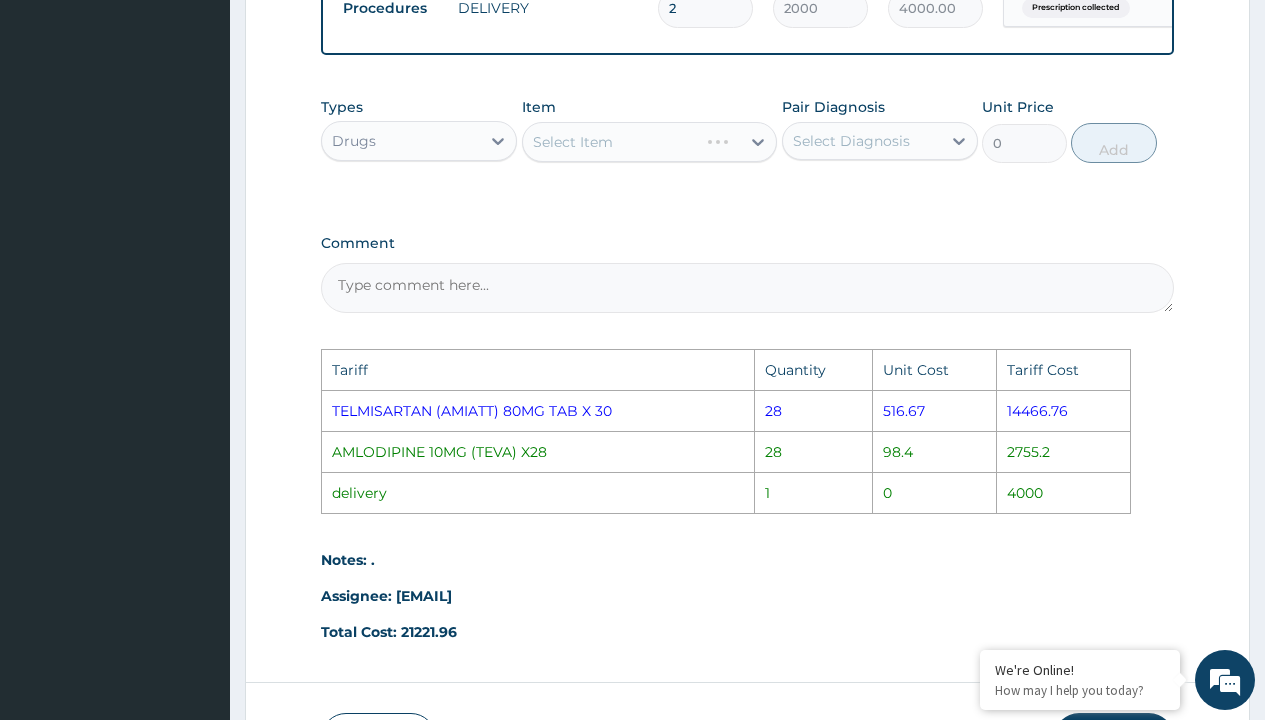 click on "Select Item" at bounding box center [650, 142] 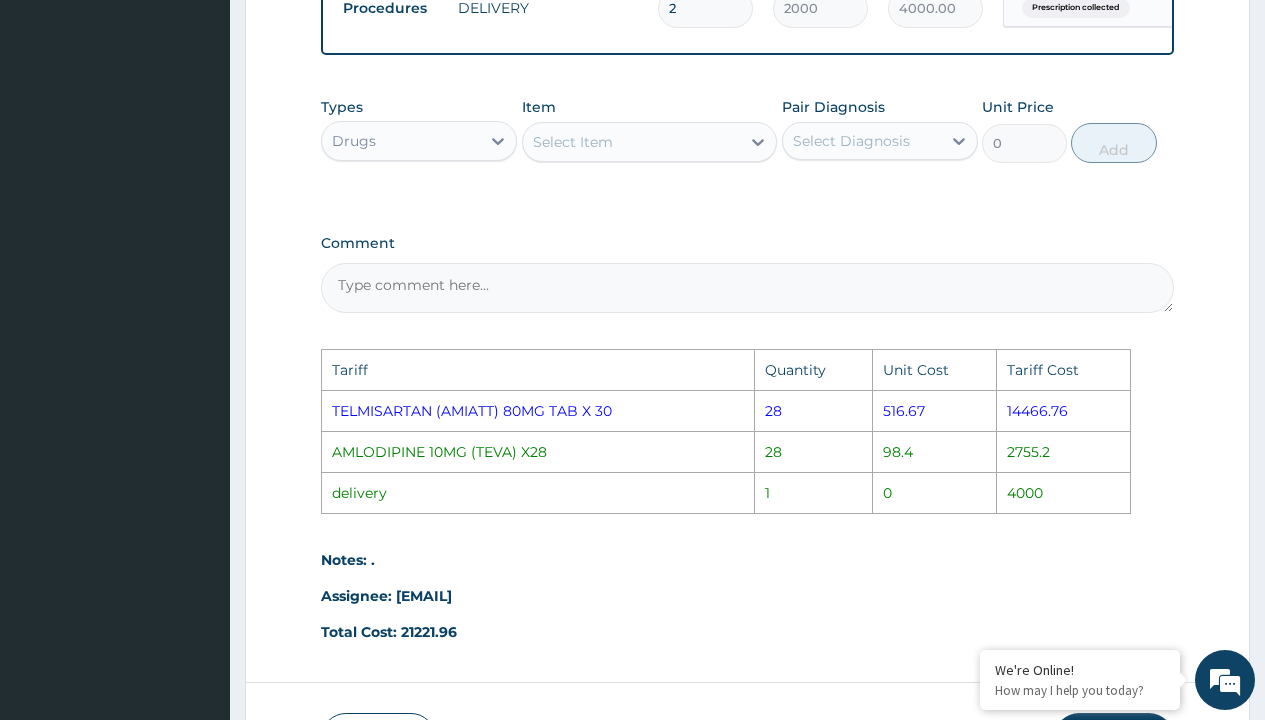 click on "Select Item" at bounding box center [573, 142] 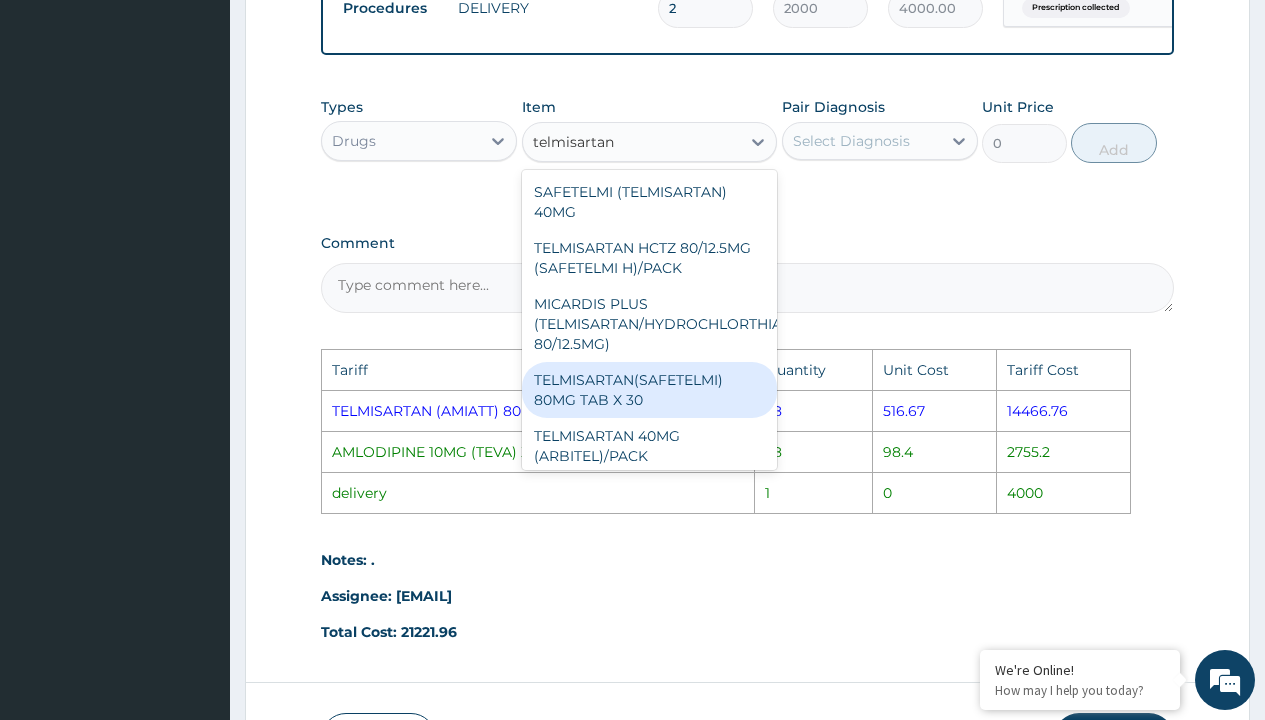 type on "telmisartan (" 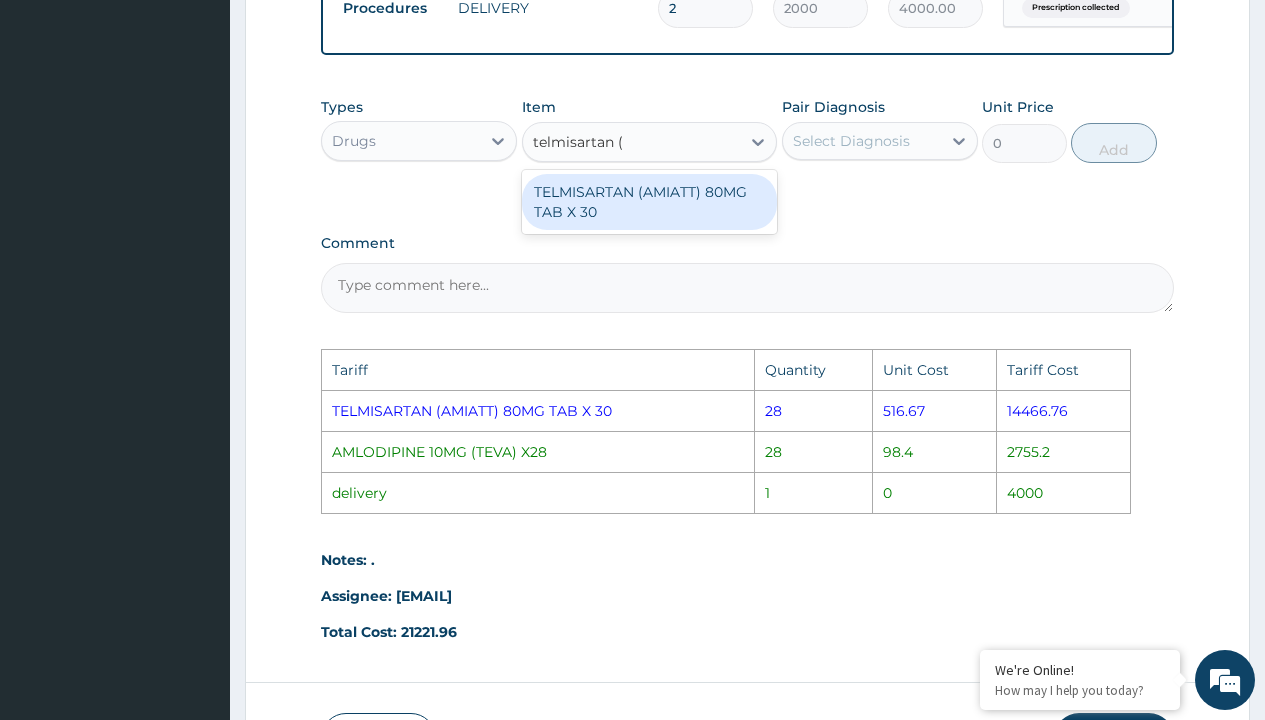click on "TELMISARTAN (AMIATT) 80MG TAB X 30" at bounding box center [650, 202] 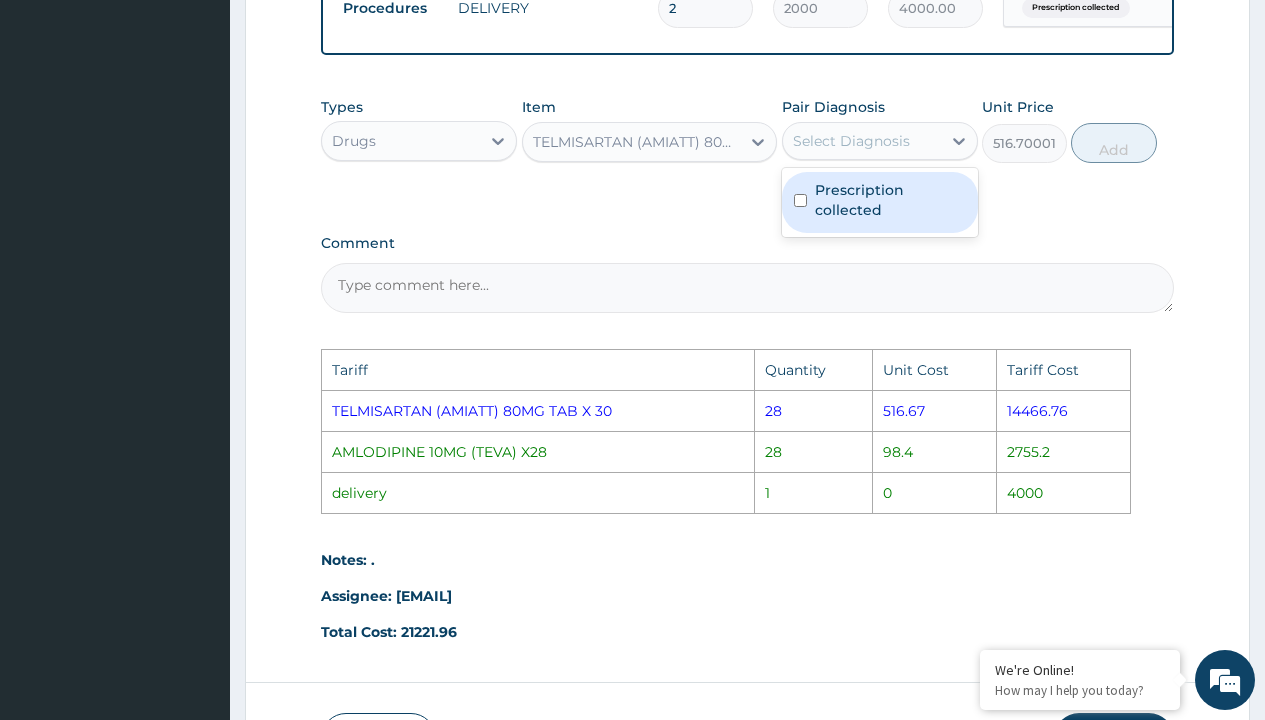 click on "Select Diagnosis" at bounding box center [862, 141] 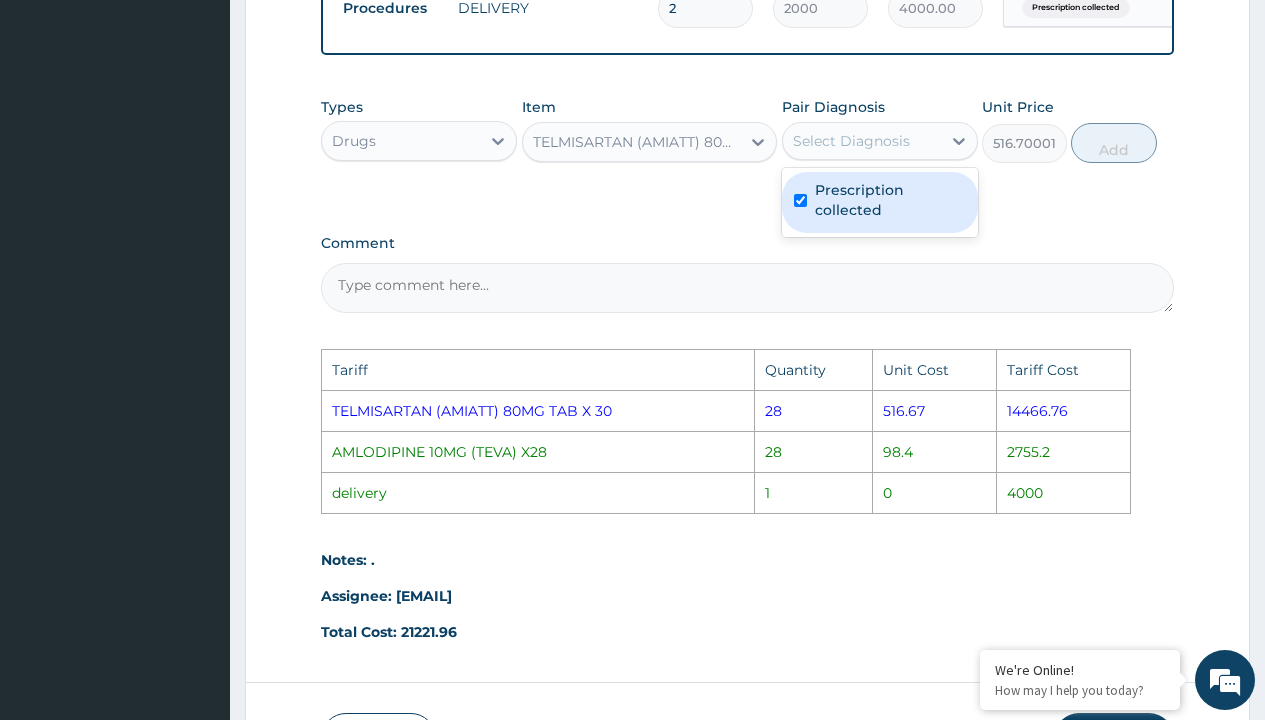 checkbox on "true" 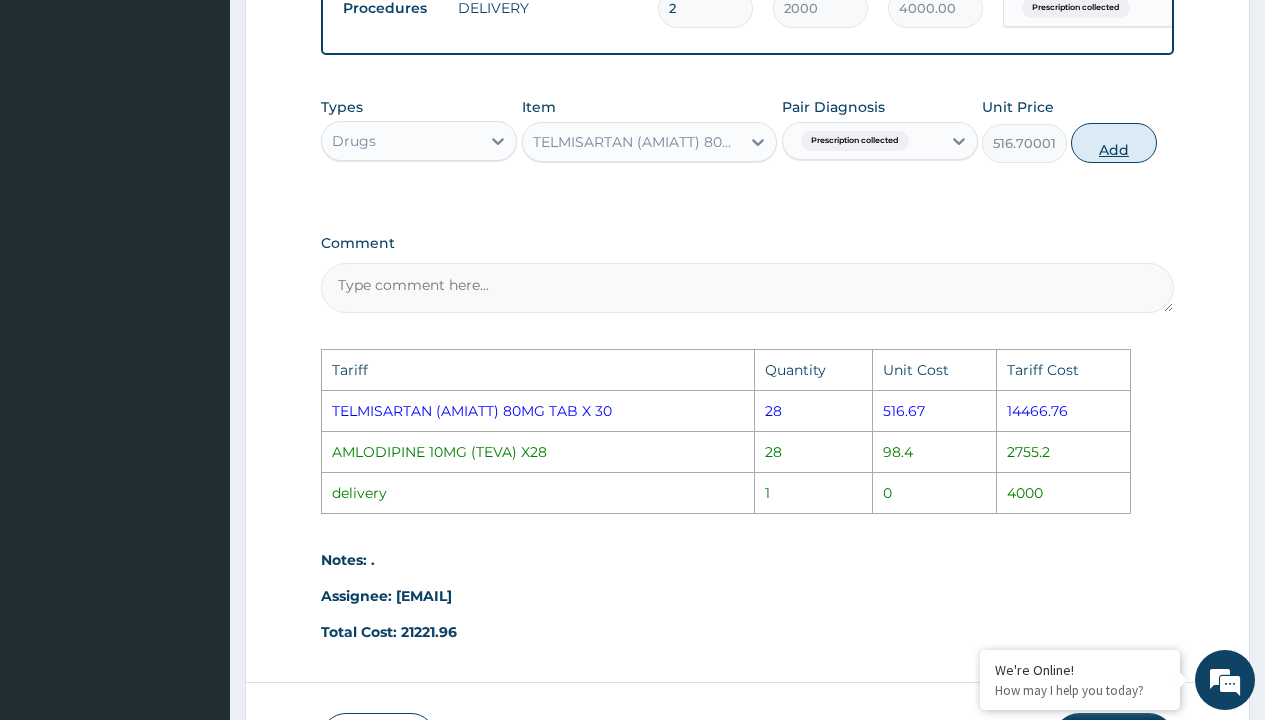 click on "Add" at bounding box center [1113, 143] 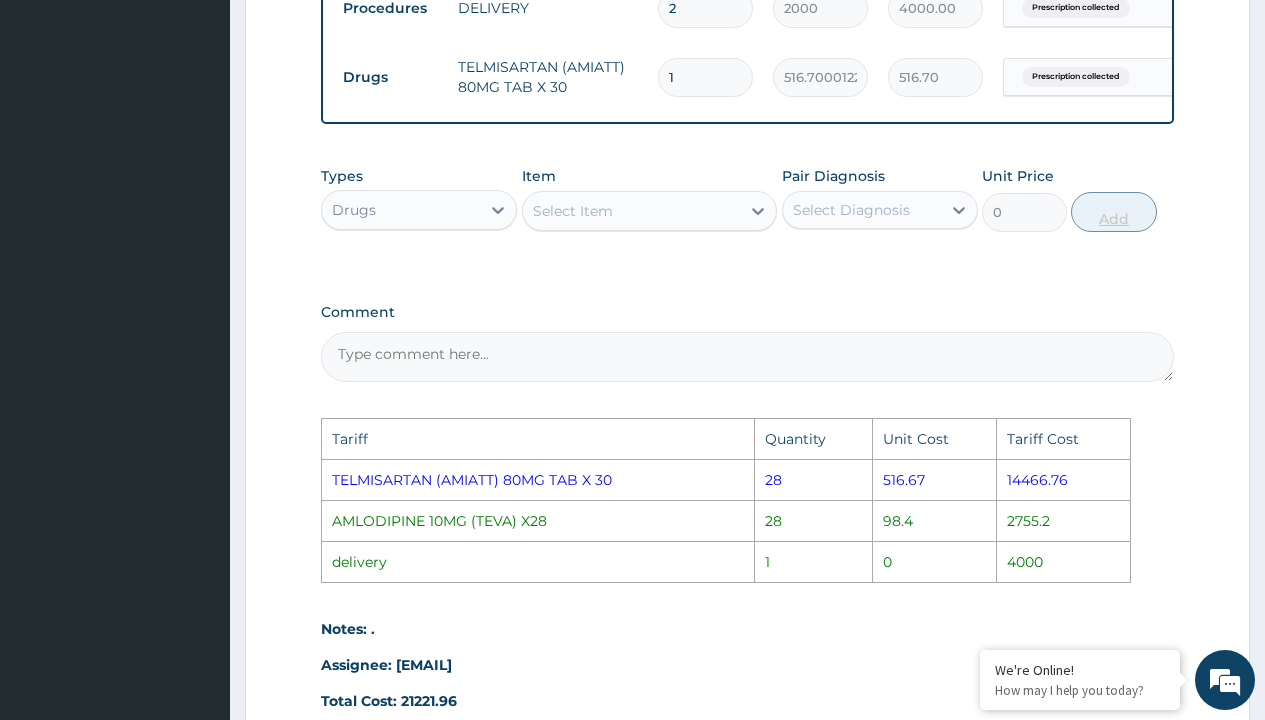 type 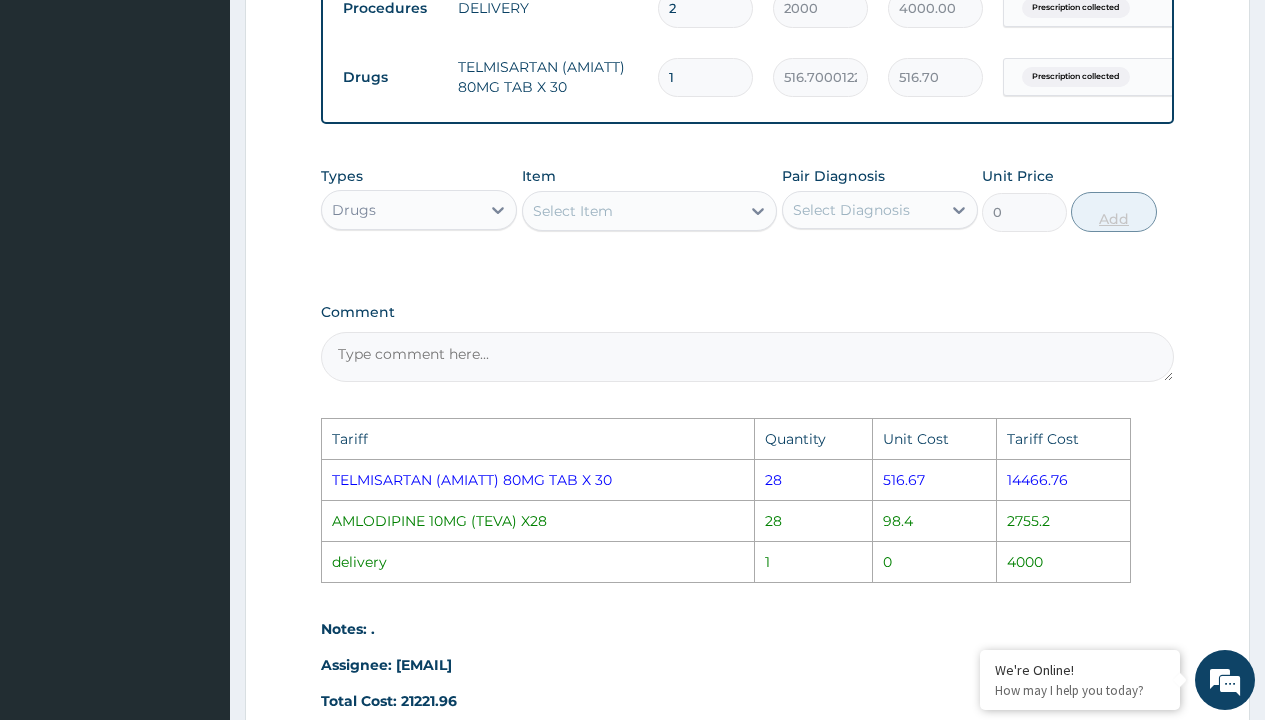 type on "0.00" 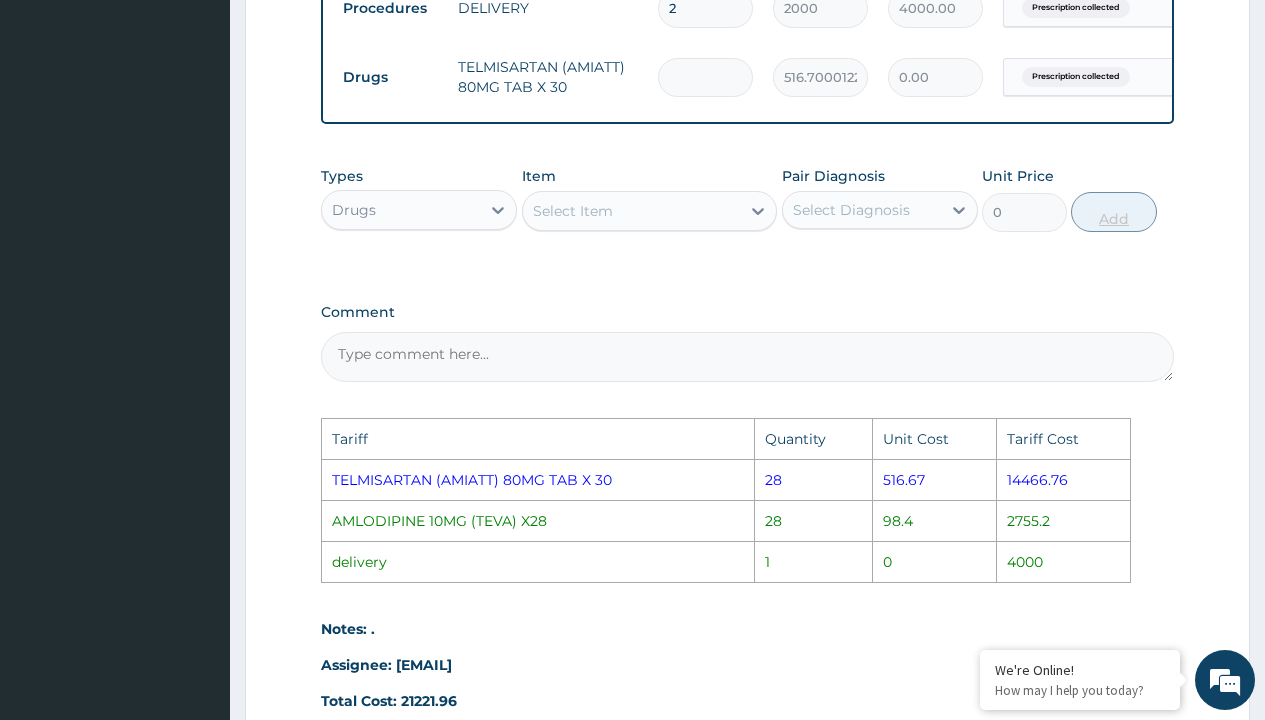 type on "2" 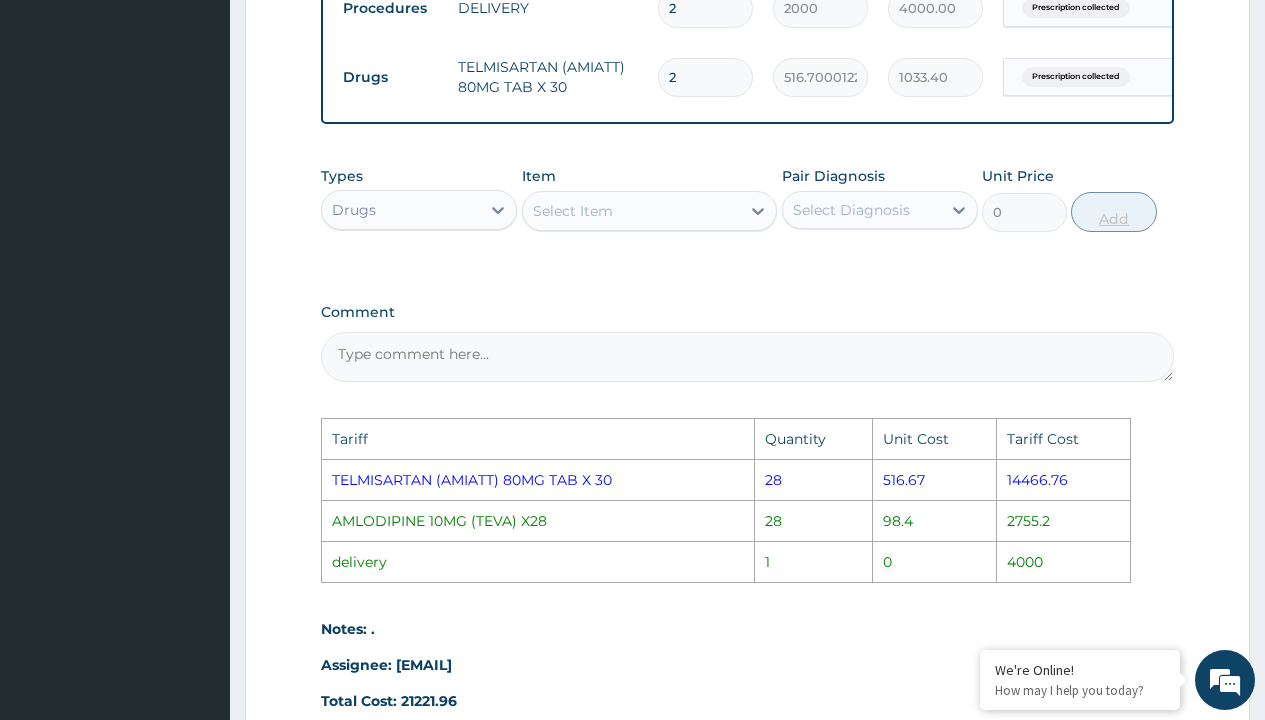 type on "28" 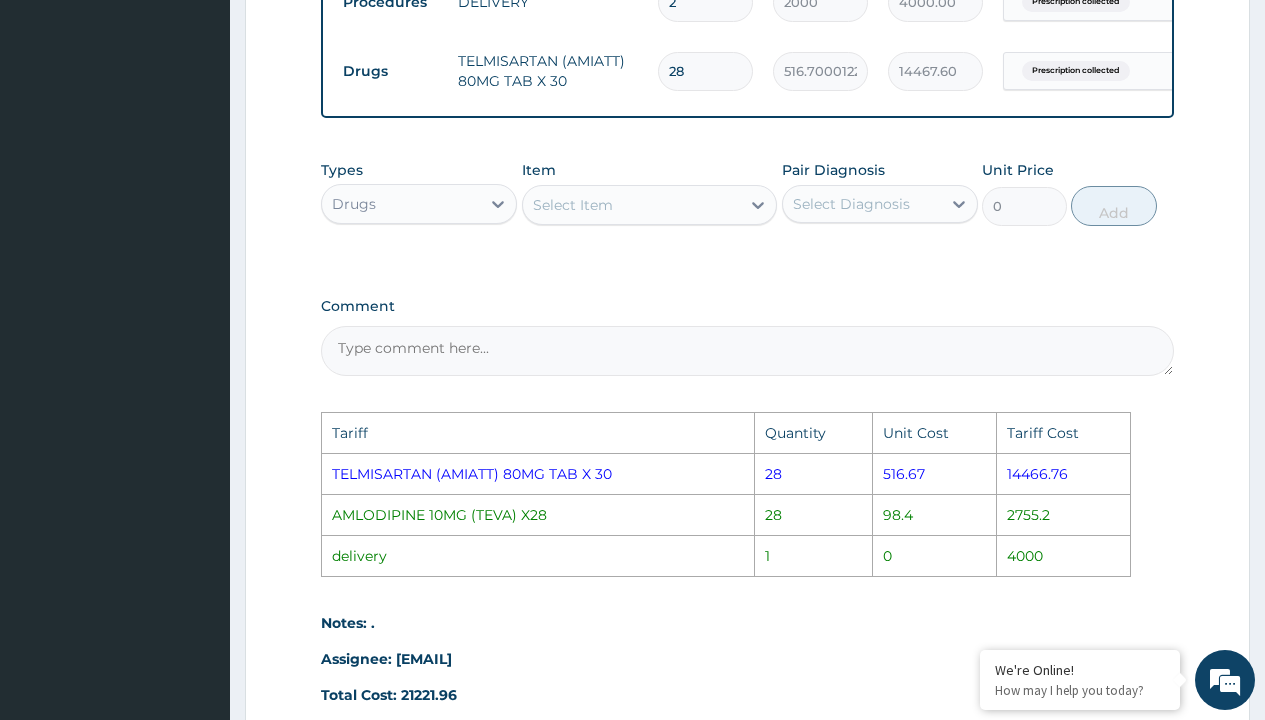 scroll, scrollTop: 1188, scrollLeft: 0, axis: vertical 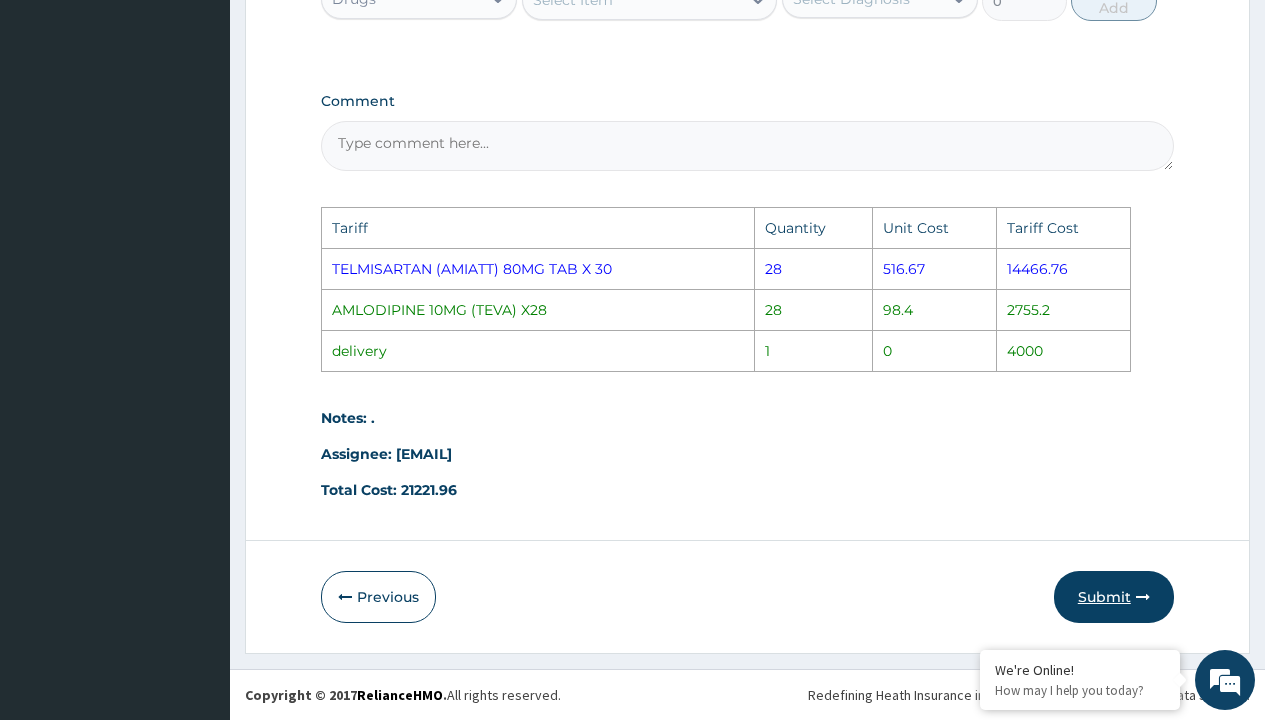 type on "28" 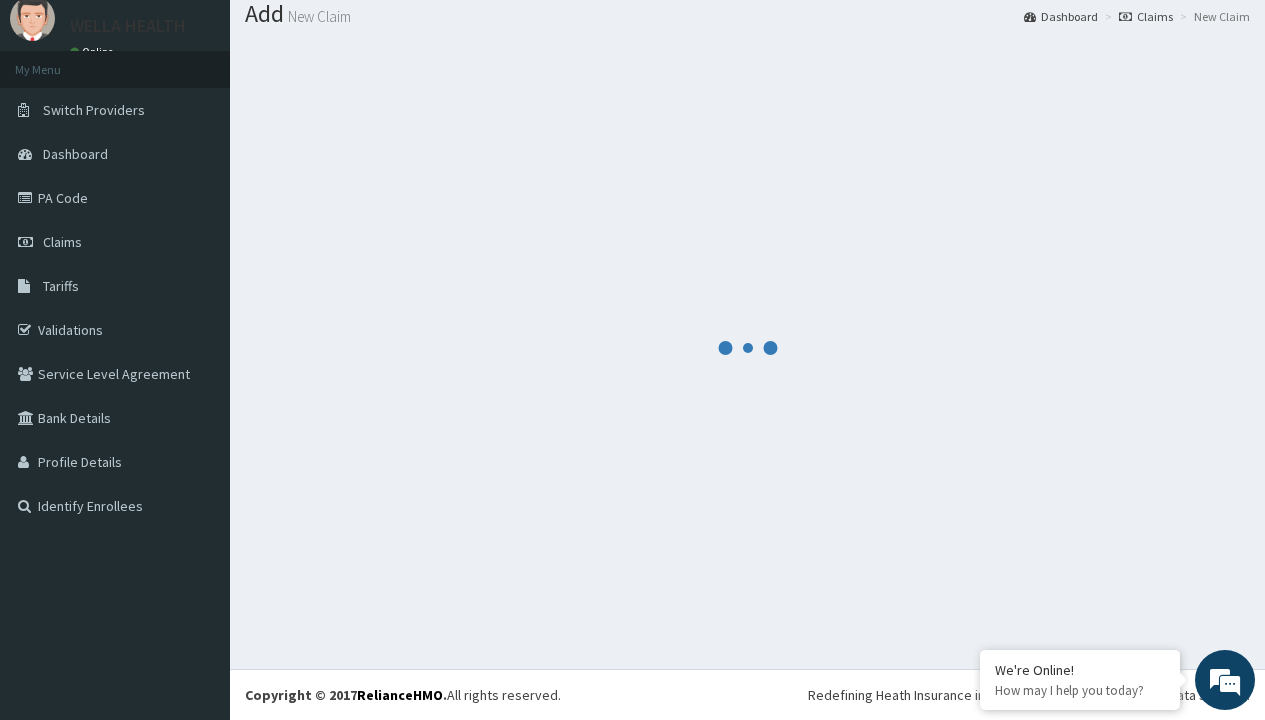 scroll, scrollTop: 849, scrollLeft: 0, axis: vertical 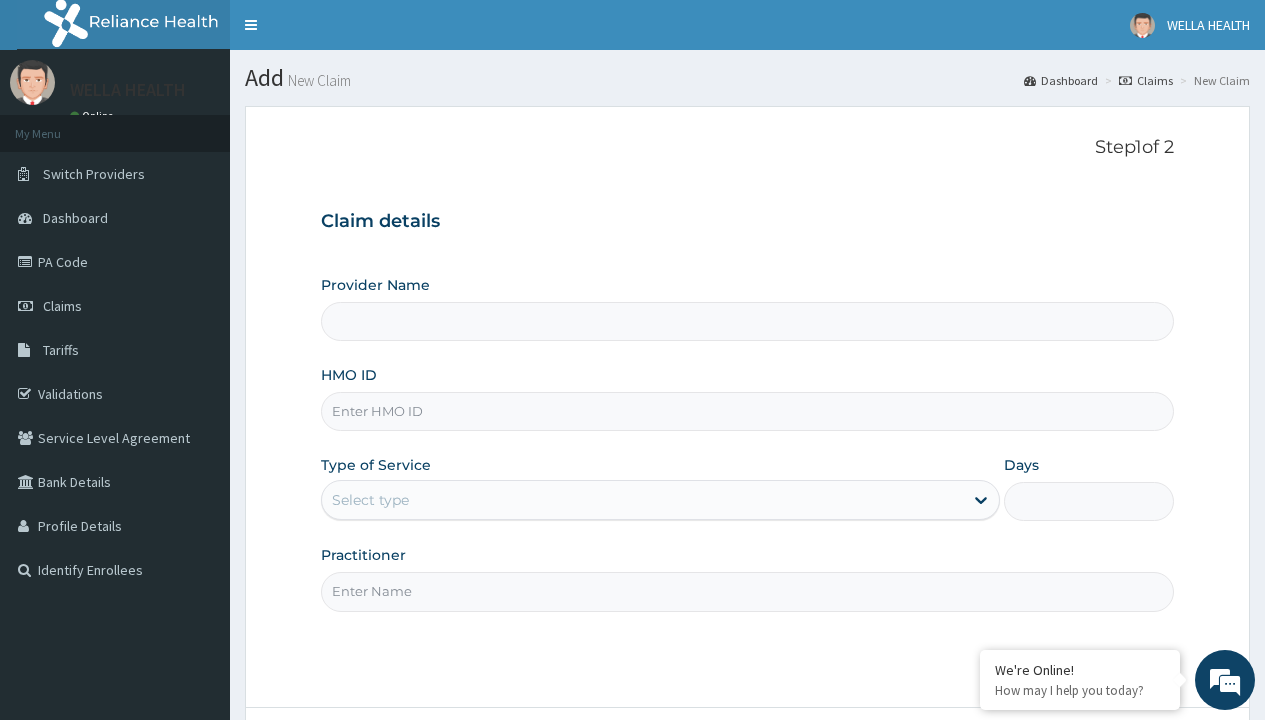 type on "HIB/10012/A" 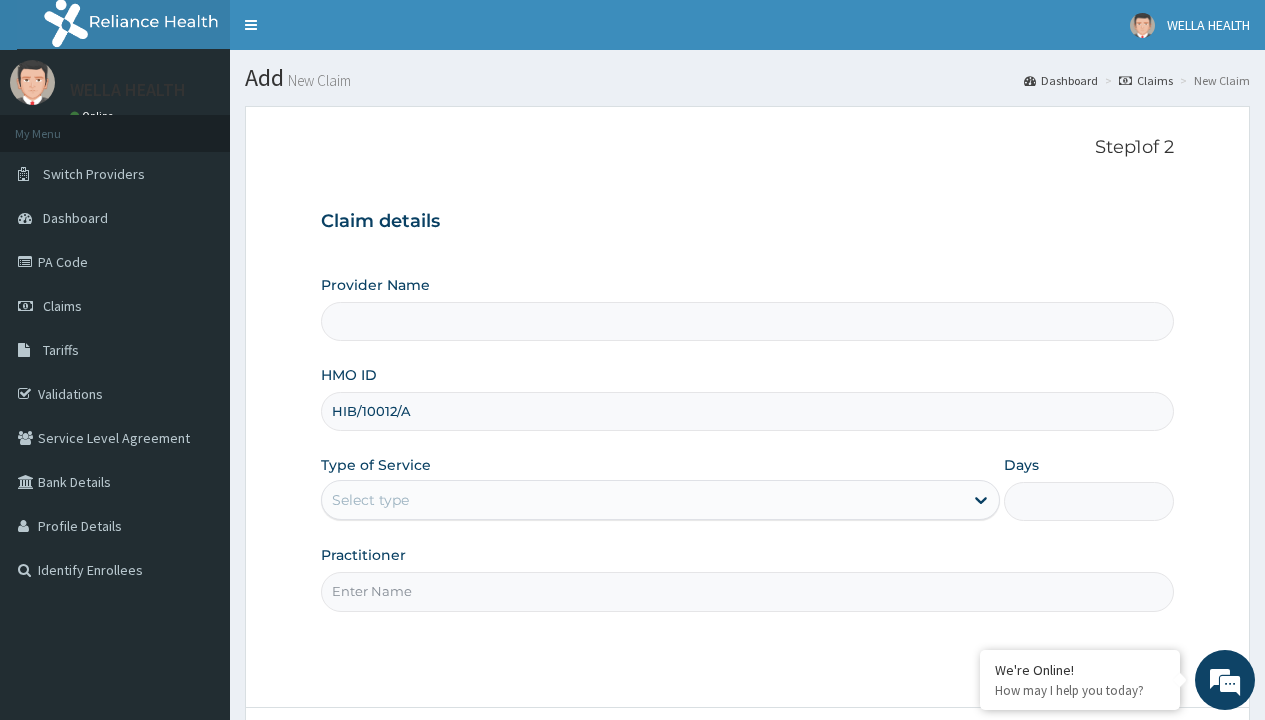type on "Pharmacy Pick Up ( WellaHealth)" 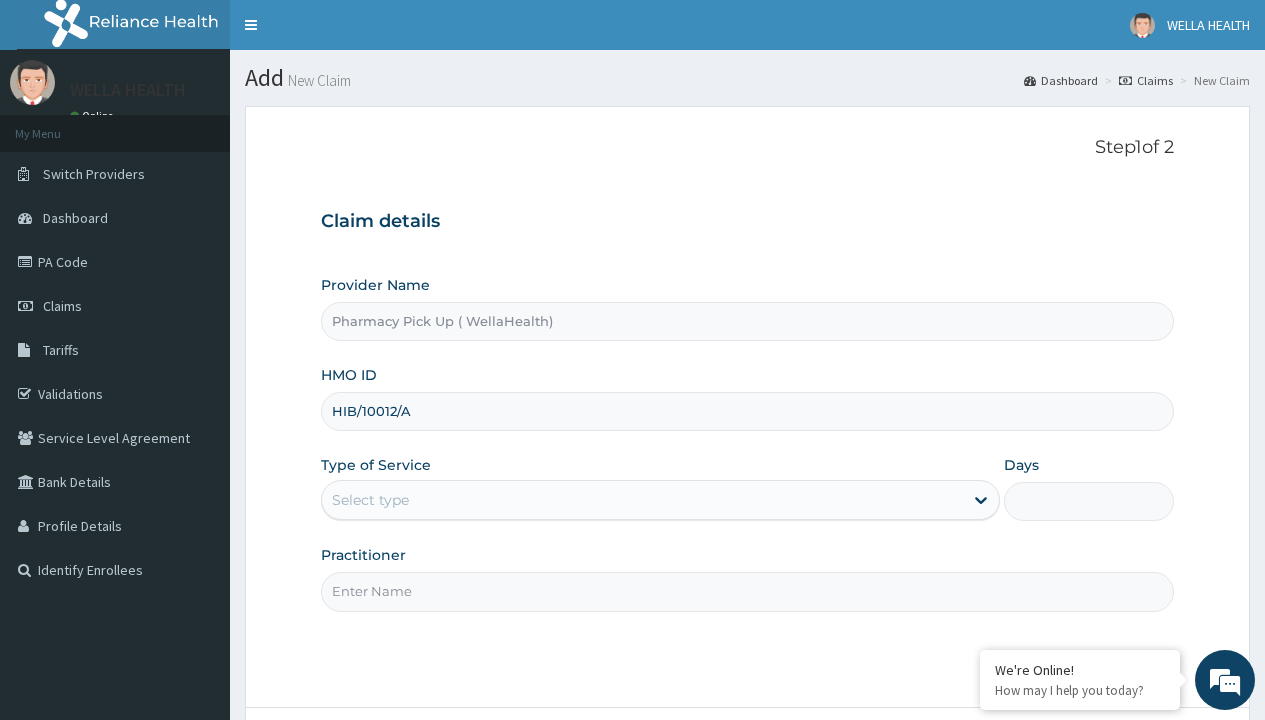 type on "HIB/10012/A" 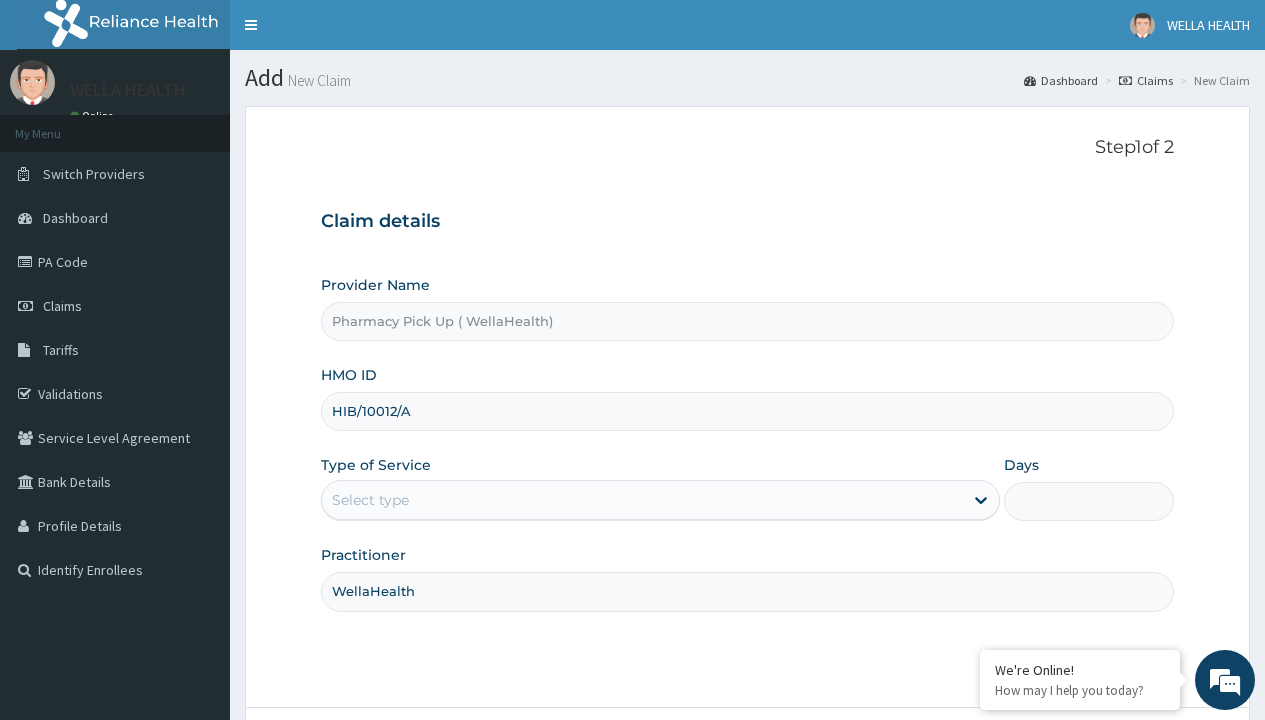 type on "WellaHealth" 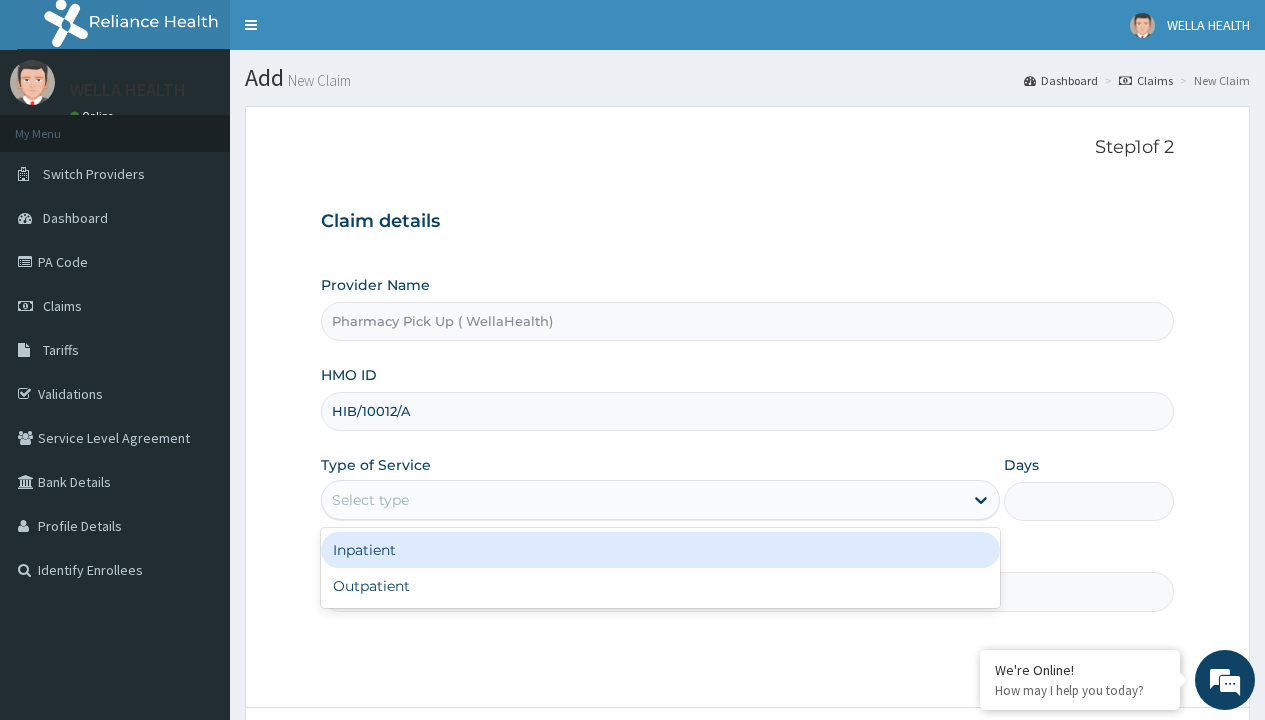 click on "Outpatient" at bounding box center (660, 586) 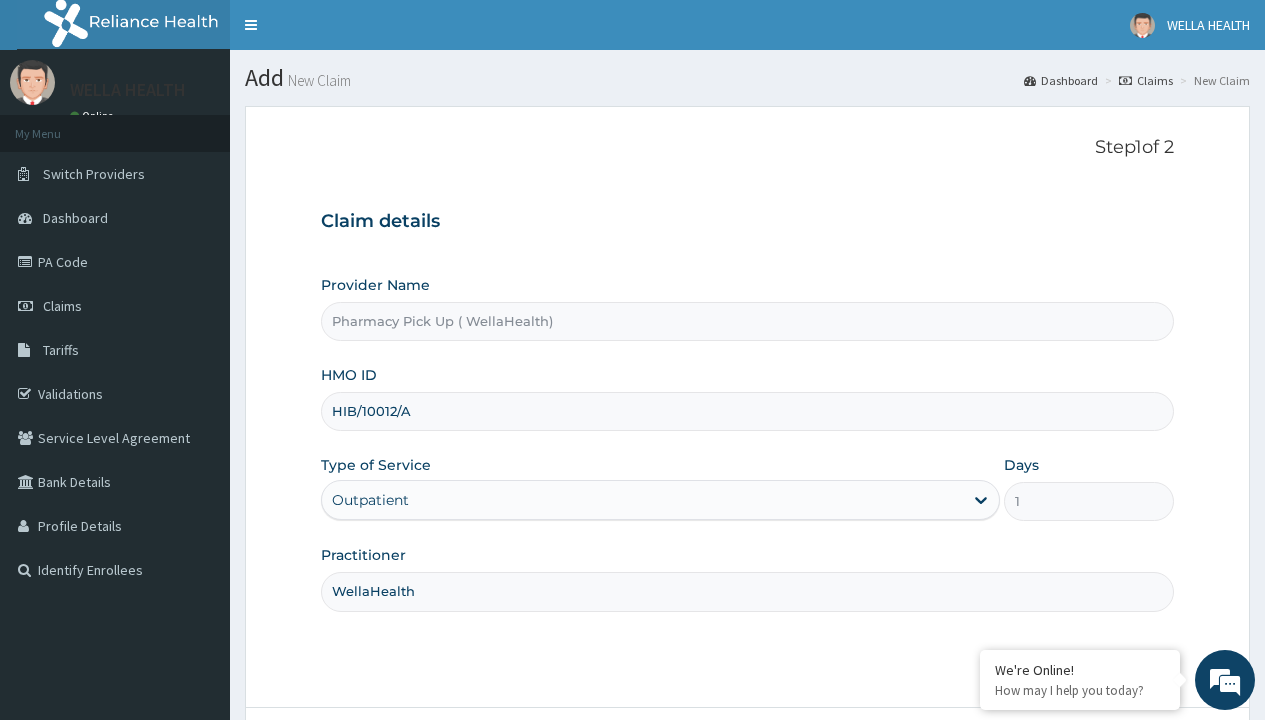 click on "Next" at bounding box center [1123, 764] 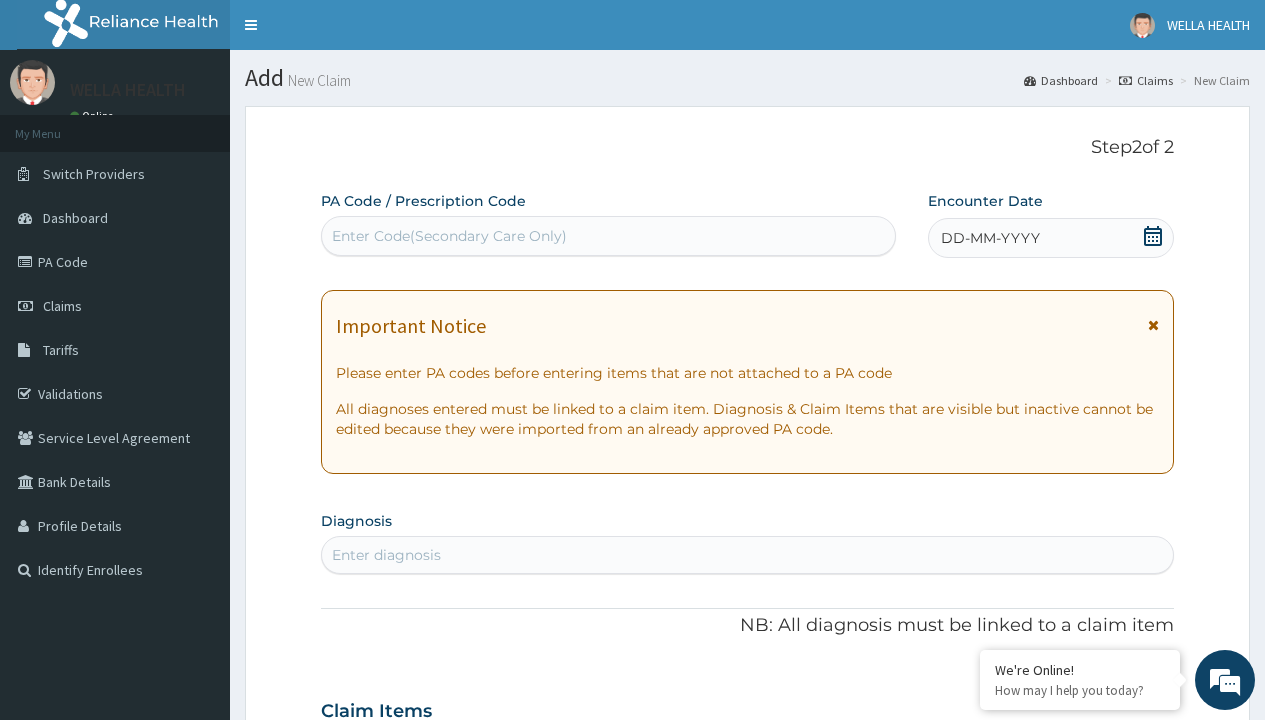 scroll, scrollTop: 167, scrollLeft: 0, axis: vertical 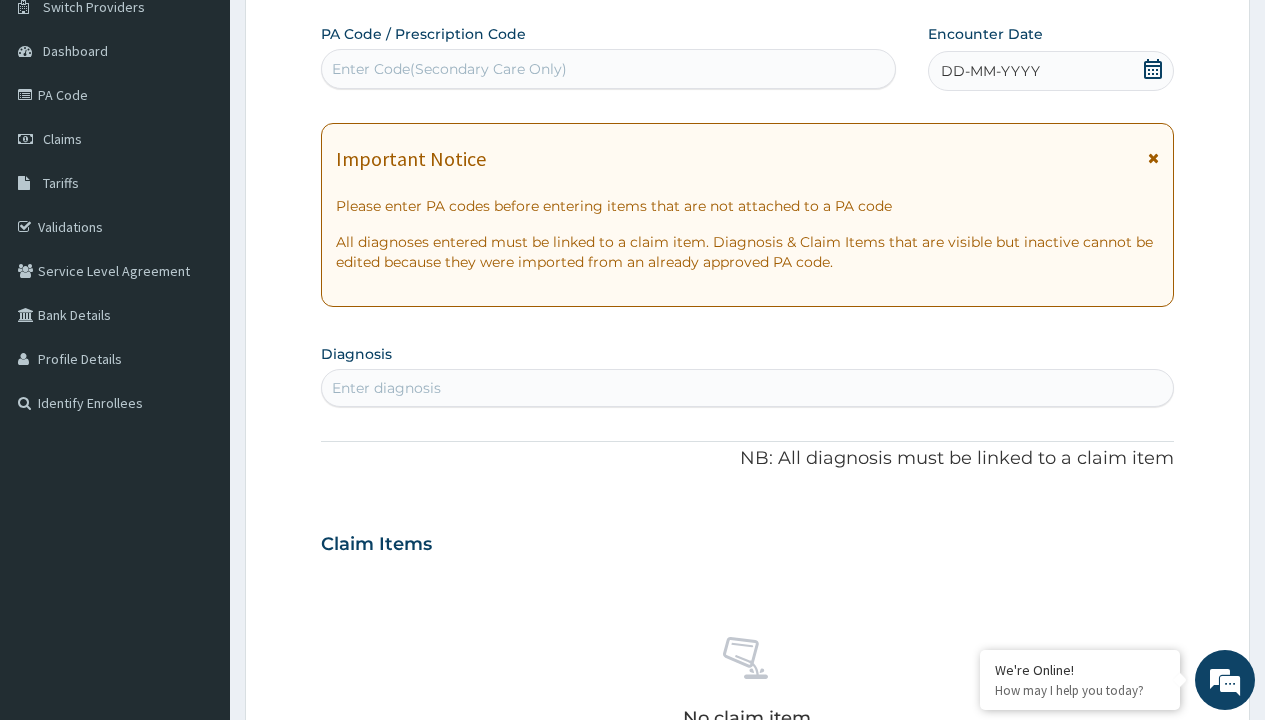 click on "DD-MM-YYYY" at bounding box center (990, 71) 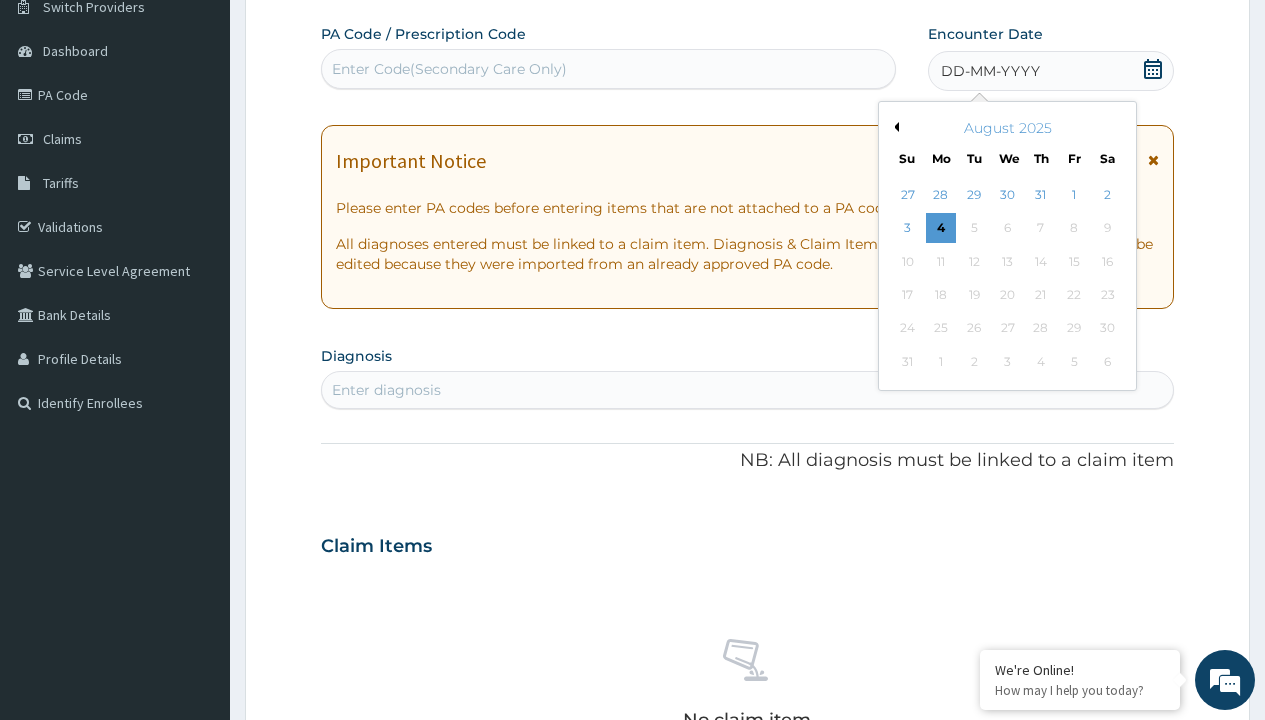 click on "Previous Month" at bounding box center (894, 127) 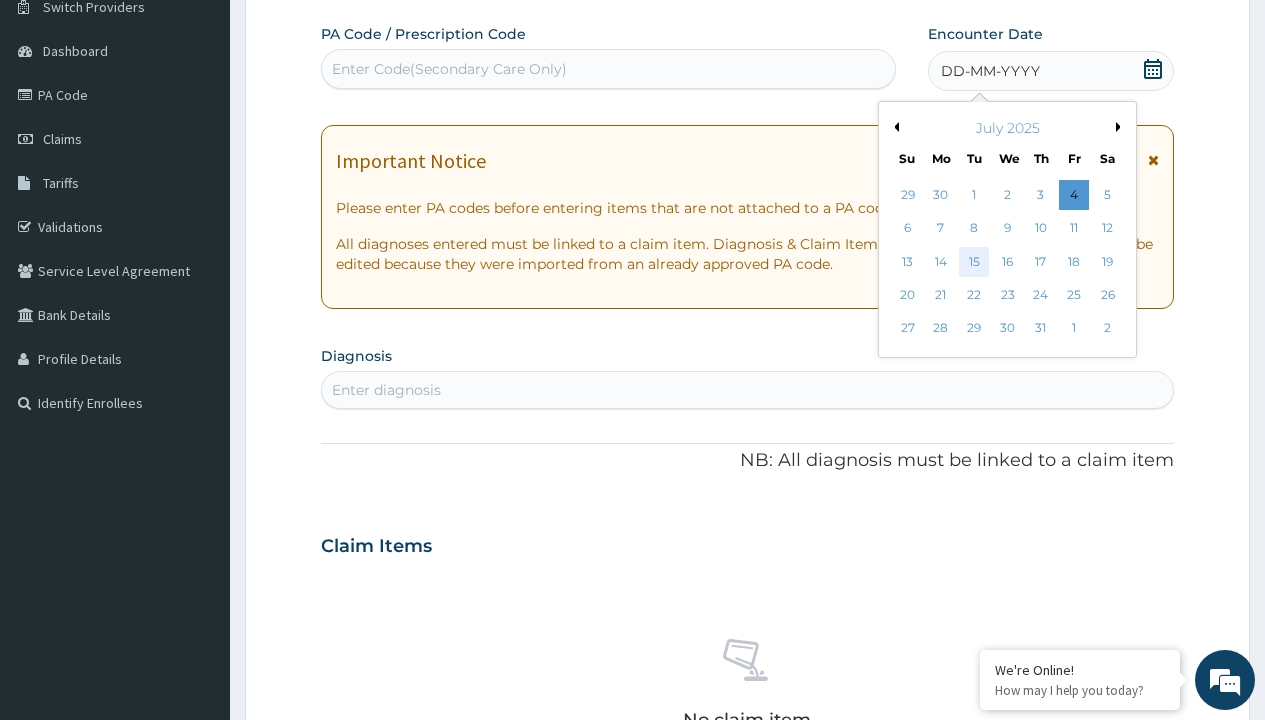 click on "15" at bounding box center [974, 262] 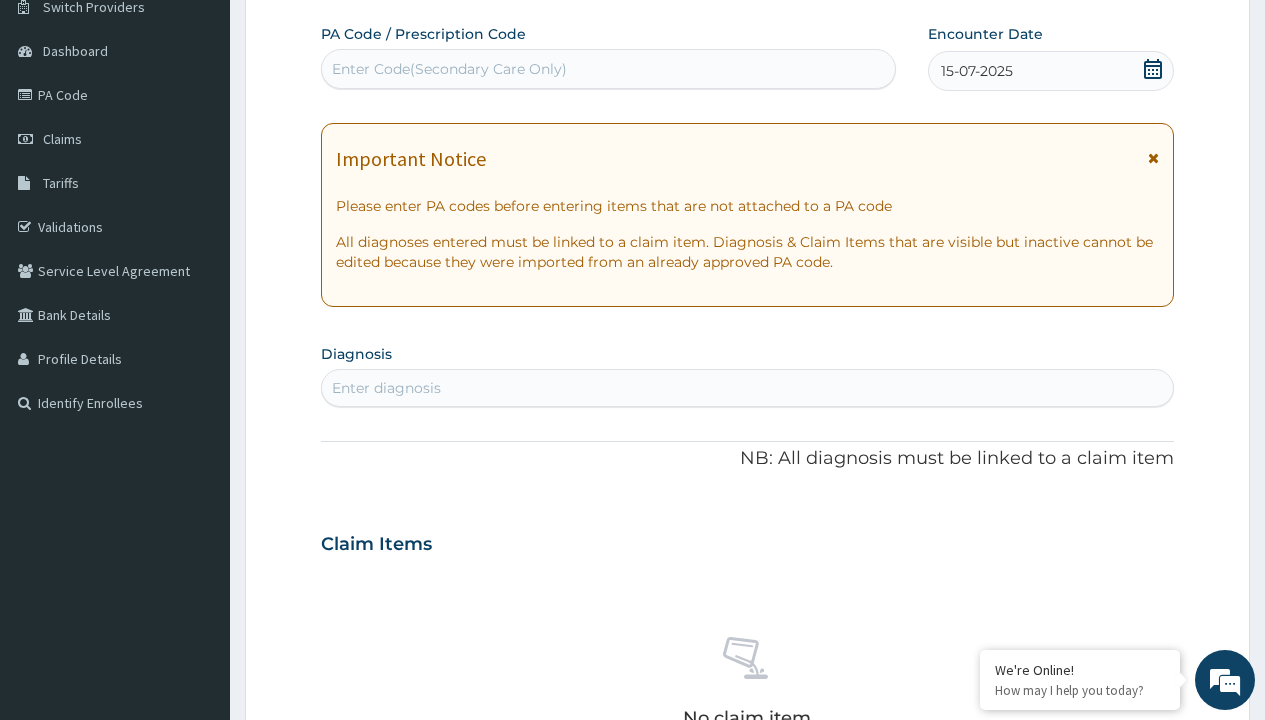 click on "Enter diagnosis" at bounding box center [386, 388] 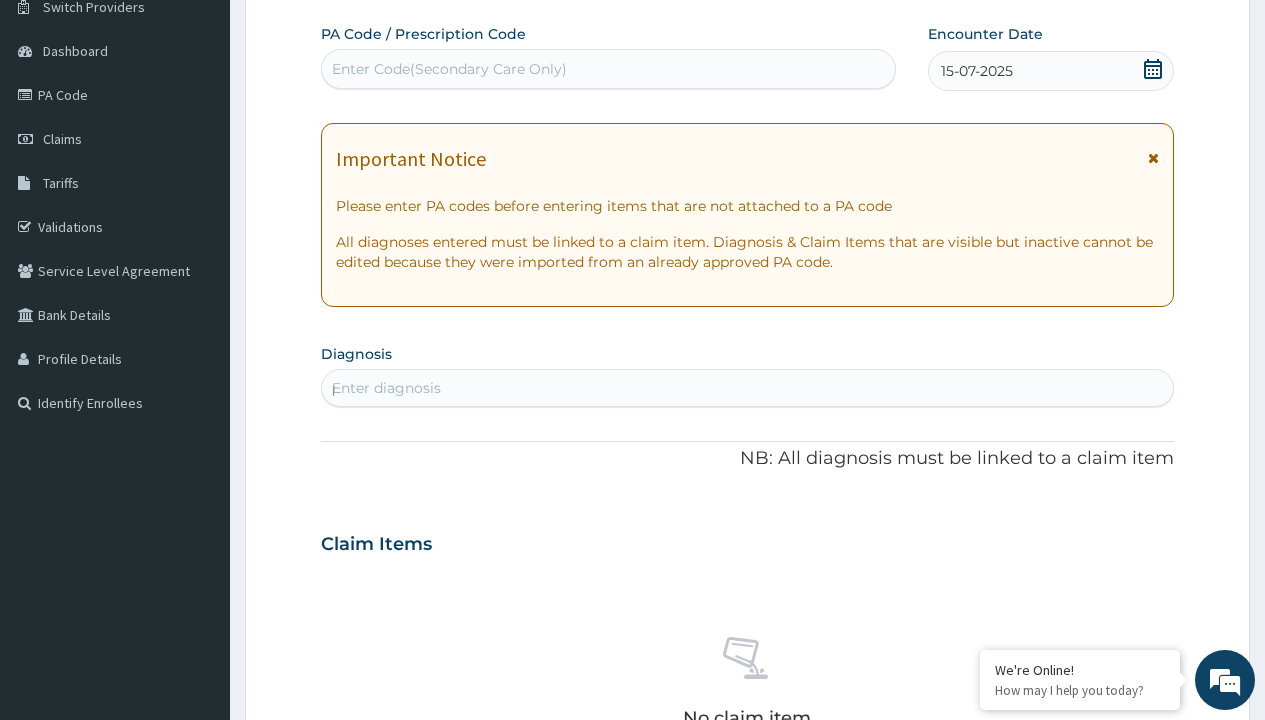 scroll, scrollTop: 0, scrollLeft: 0, axis: both 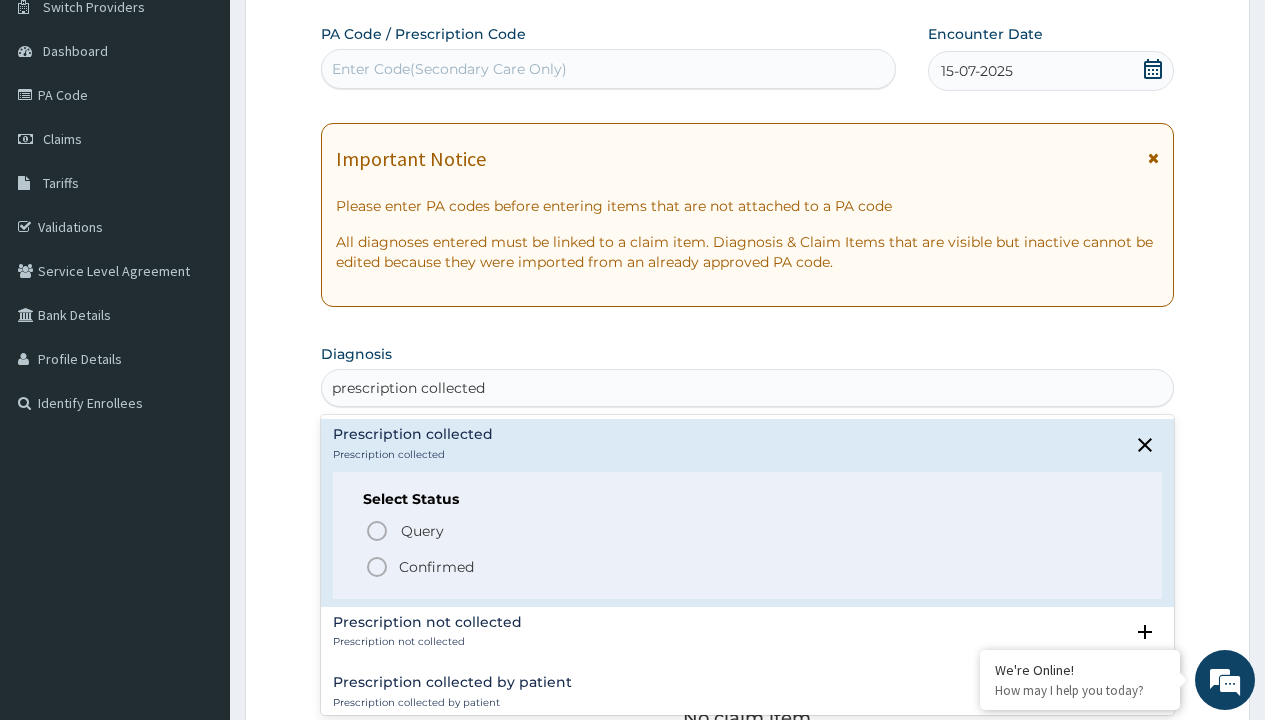 click on "Confirmed" at bounding box center (436, 567) 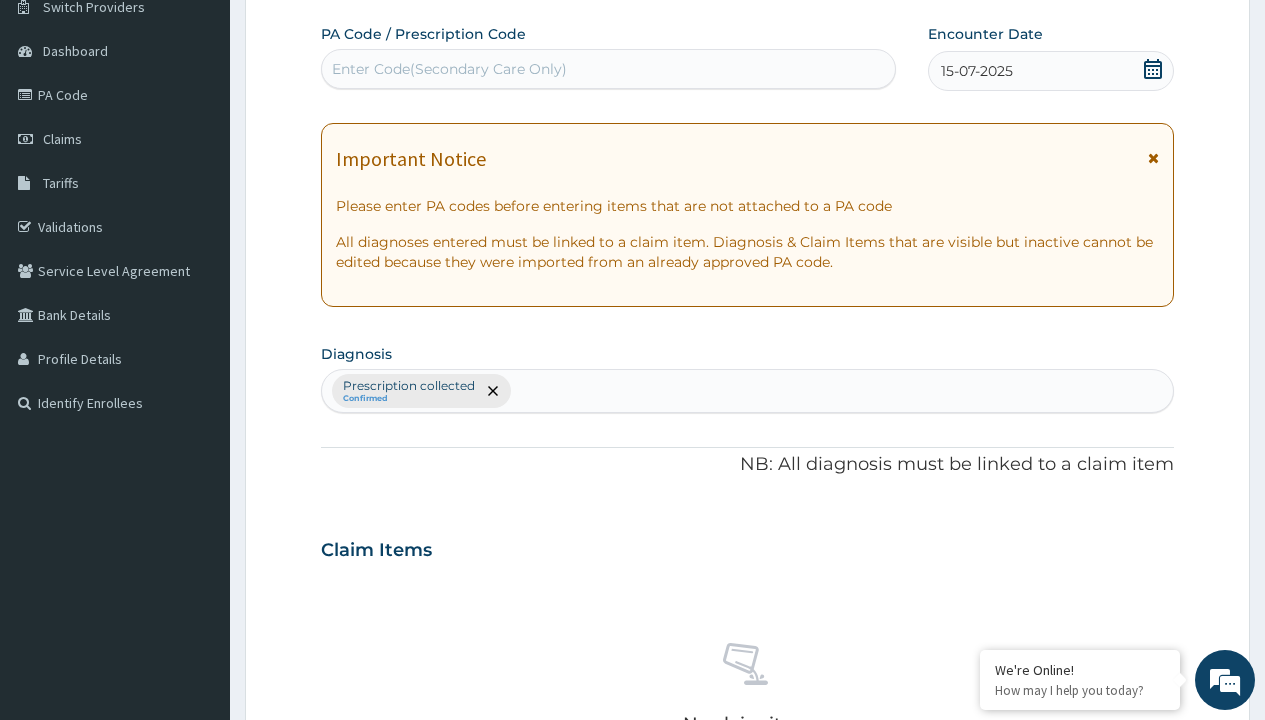 click on "Select Type" at bounding box center (372, 893) 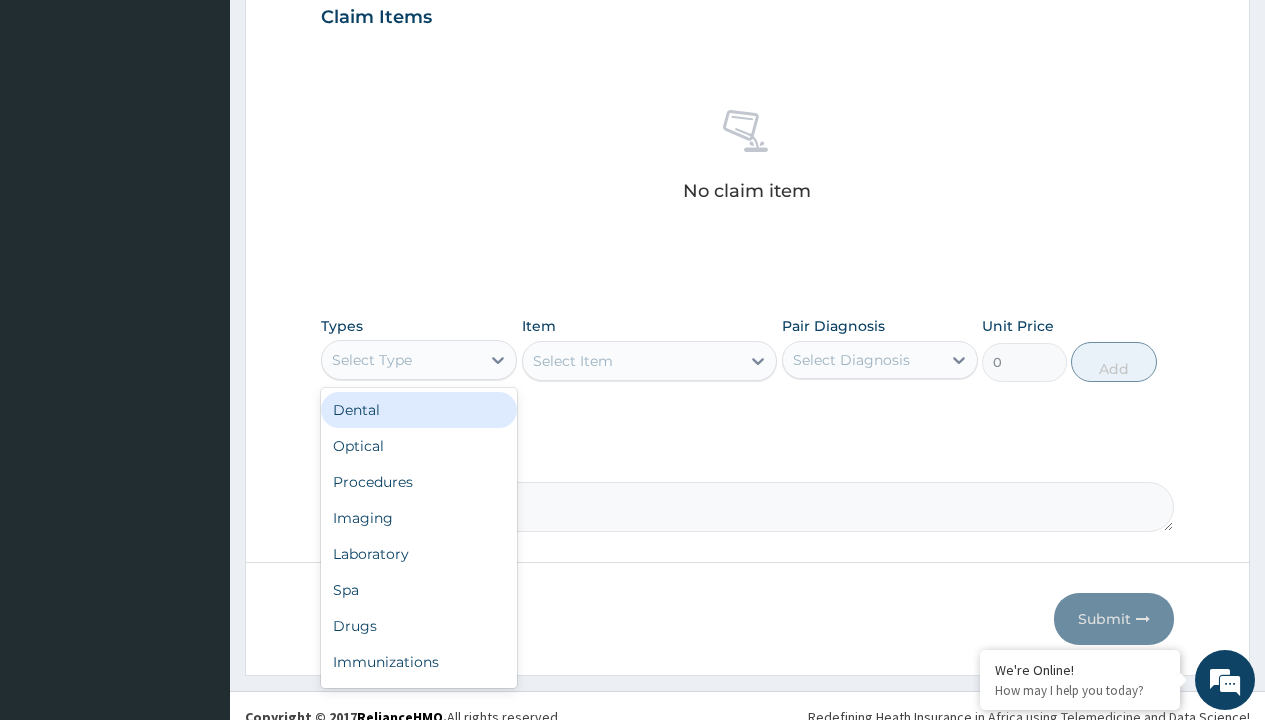 type on "procedures" 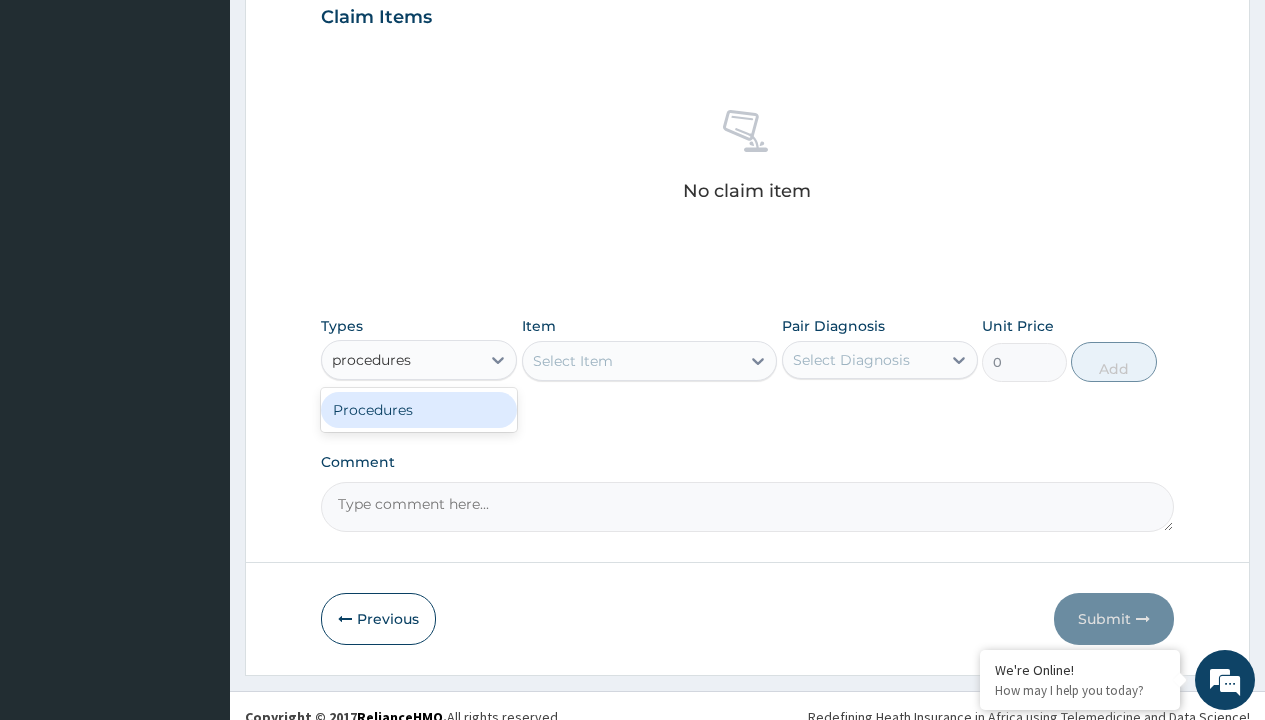 scroll, scrollTop: 0, scrollLeft: 0, axis: both 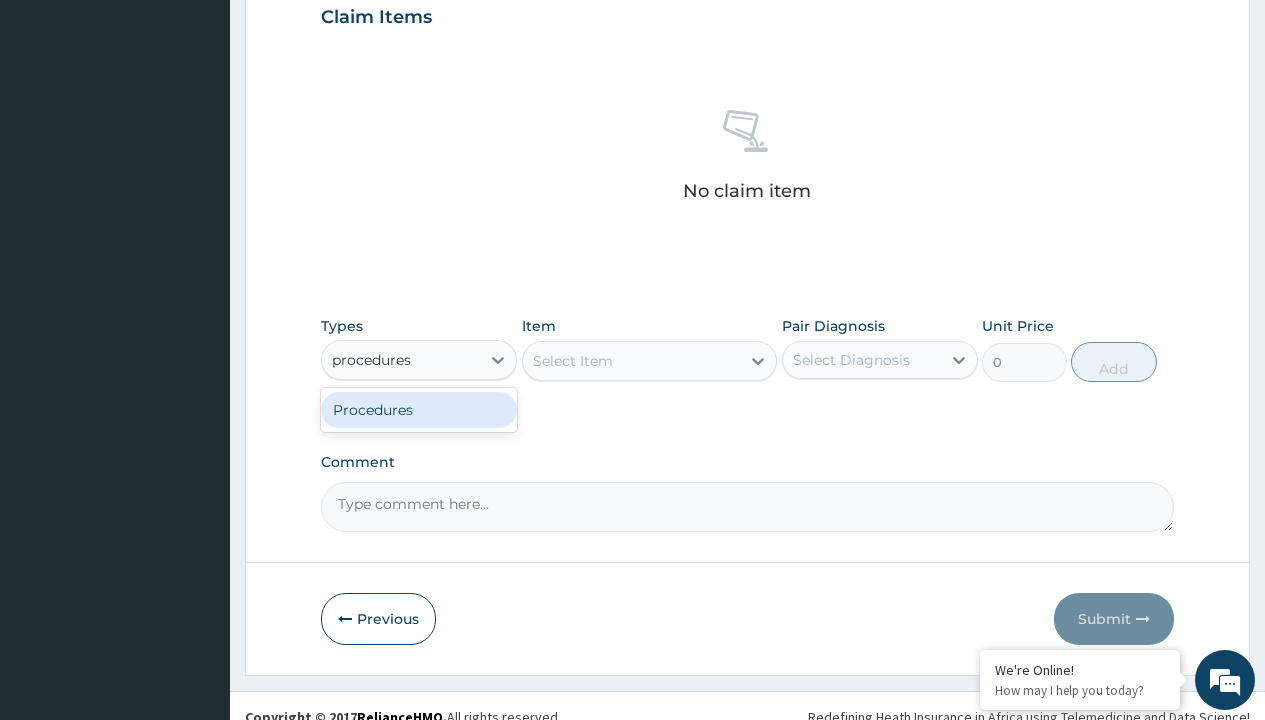 click on "Procedures" at bounding box center (419, 410) 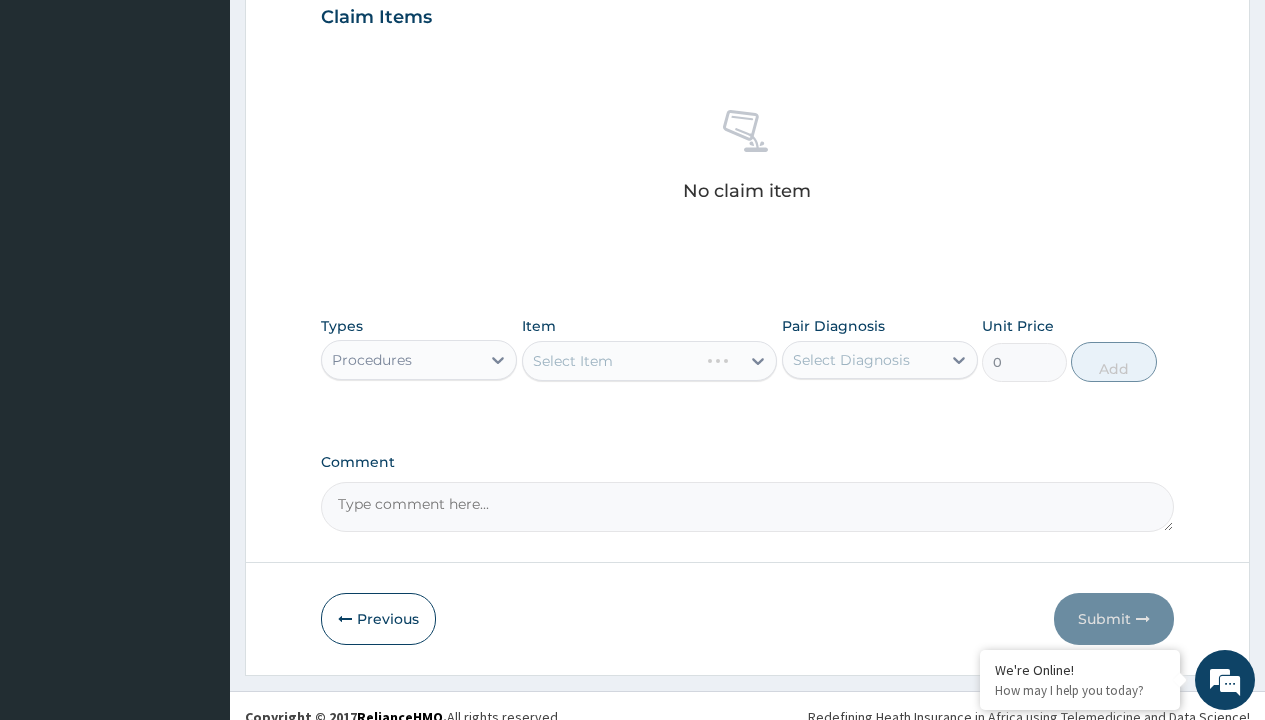 click on "Select Item" at bounding box center [650, 361] 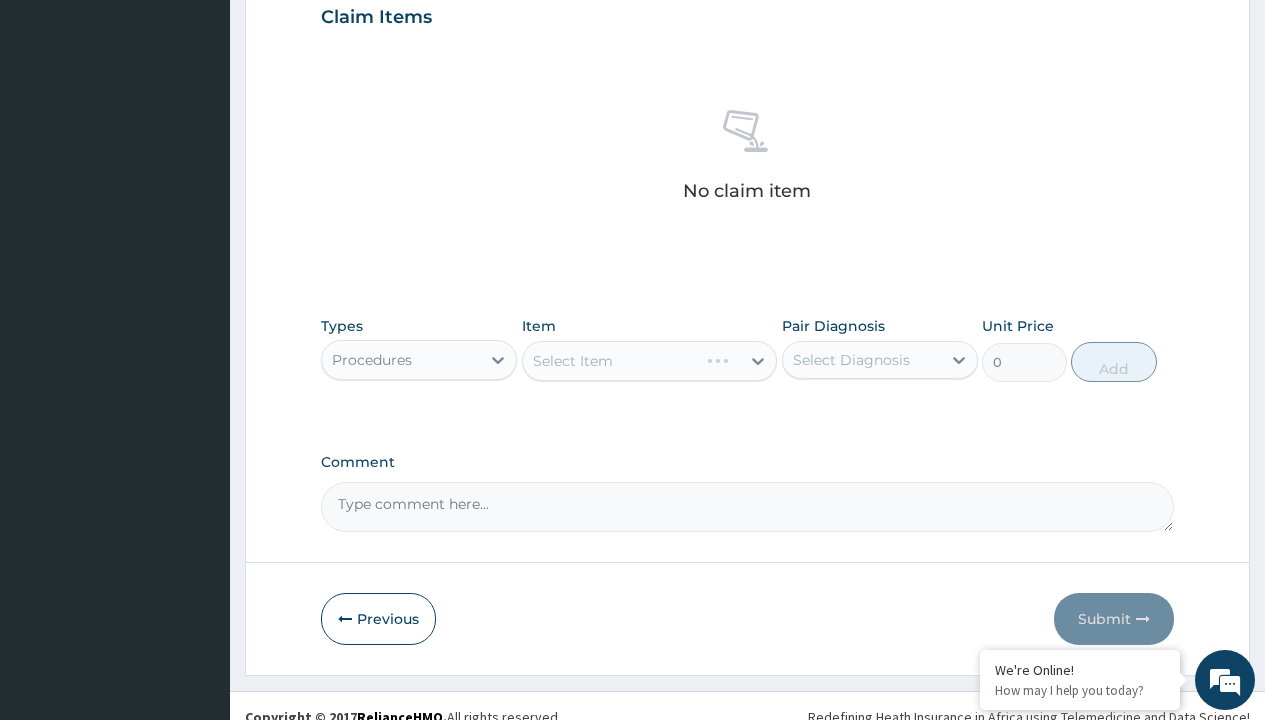 scroll, scrollTop: 0, scrollLeft: 0, axis: both 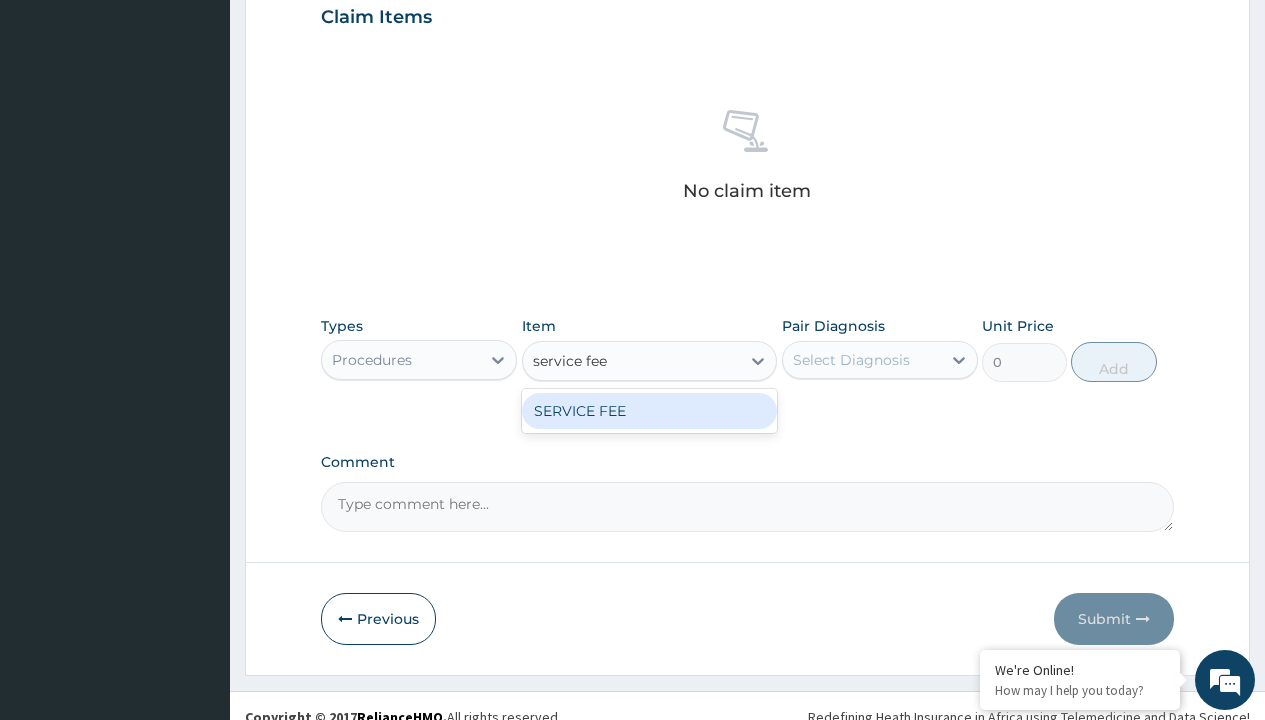 click on "SERVICE FEE" at bounding box center [650, 411] 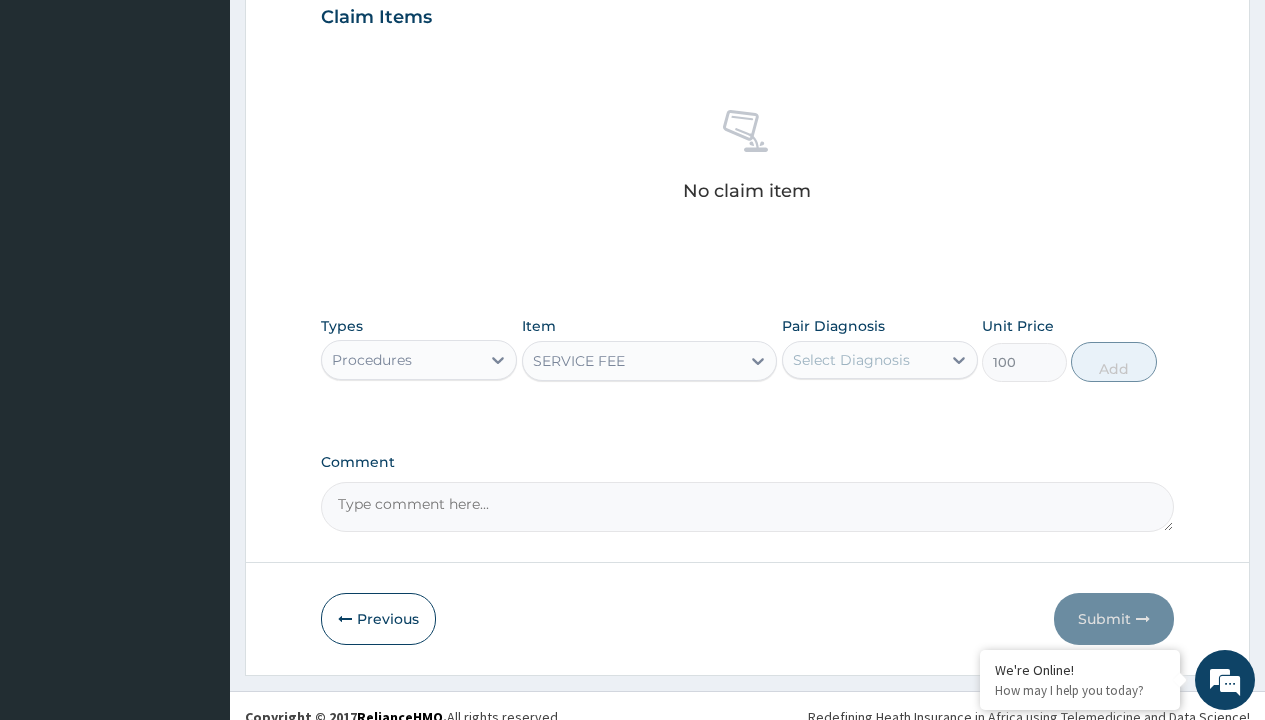 click on "Prescription collected" at bounding box center (409, -147) 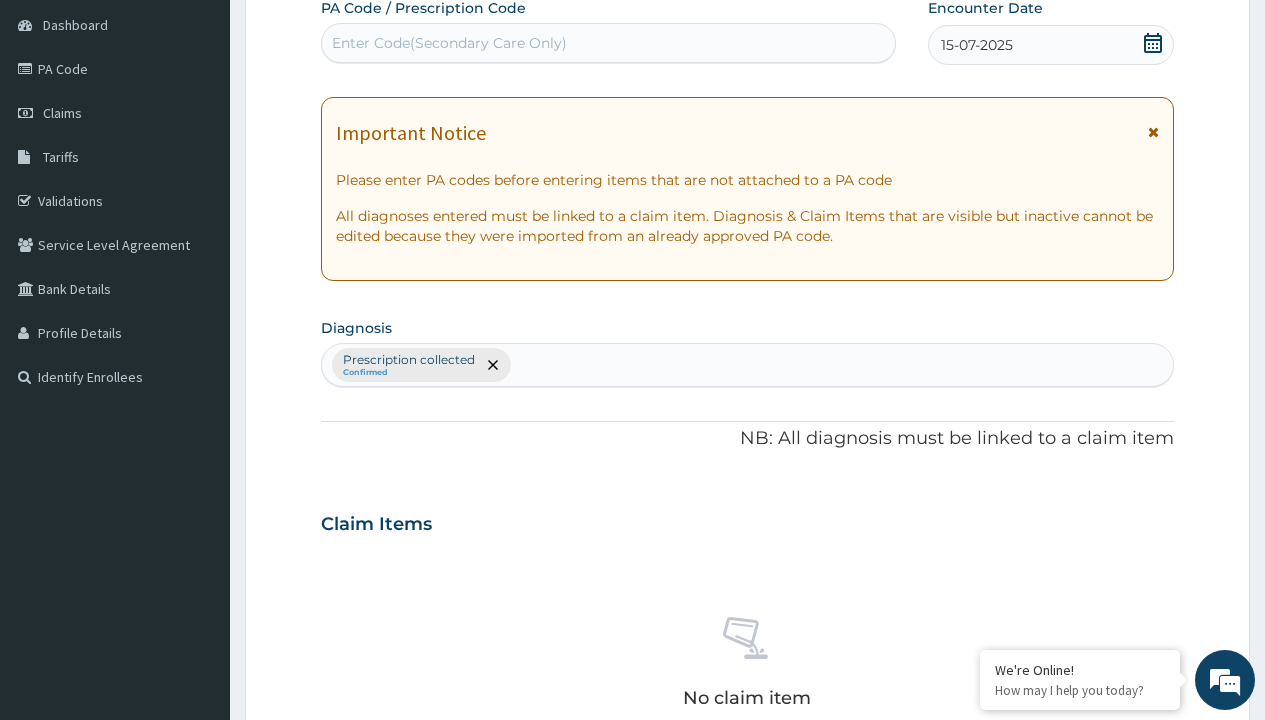 type on "prescription collected" 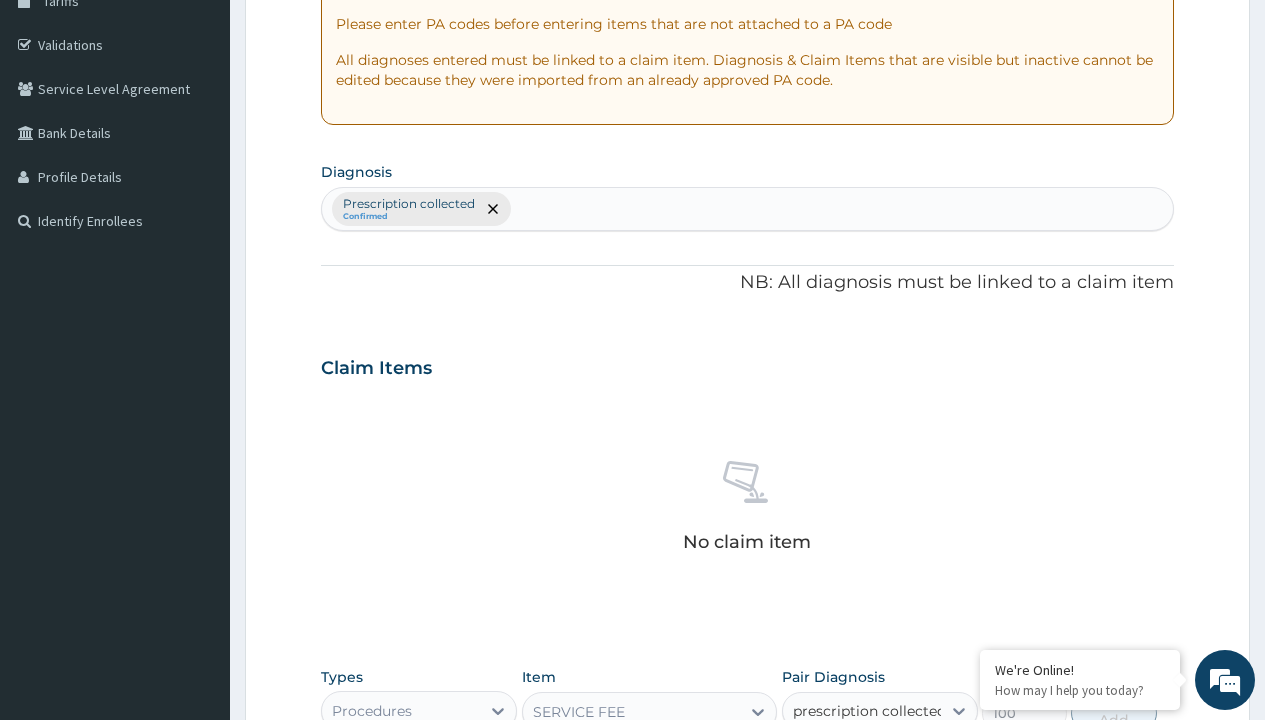 scroll, scrollTop: 0, scrollLeft: 0, axis: both 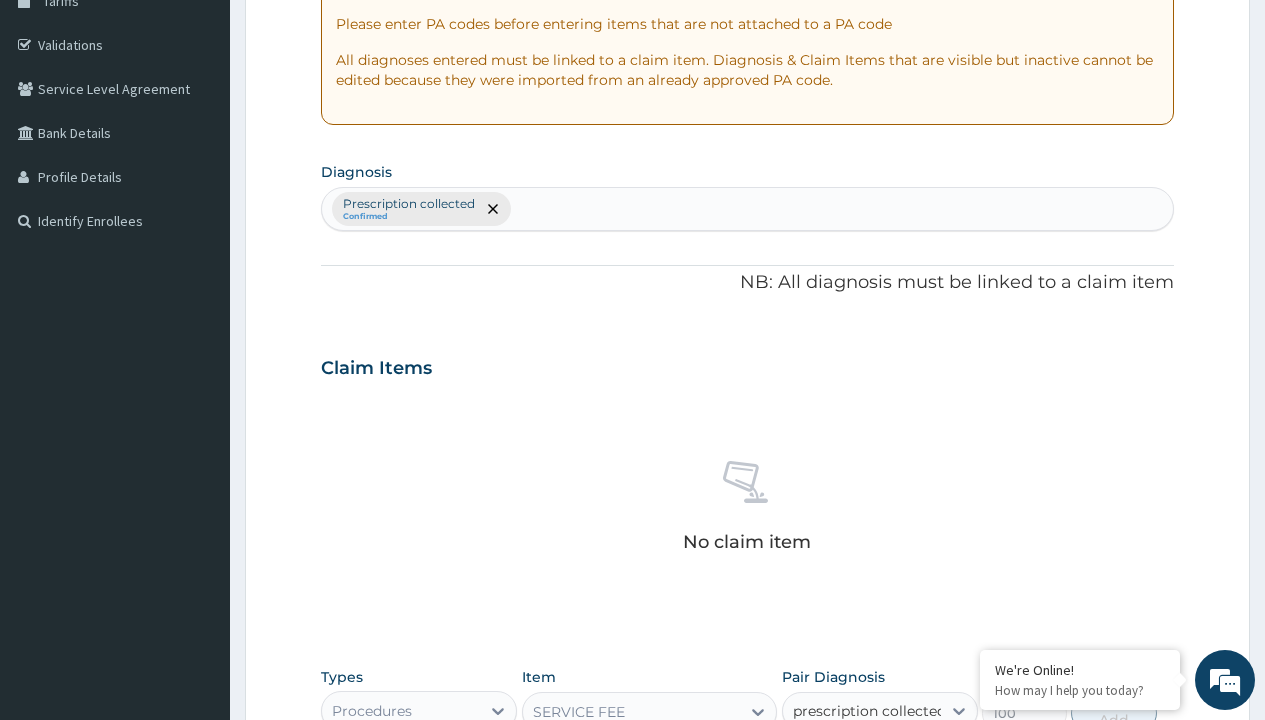 click on "Prescription collected" at bounding box center (890, 770) 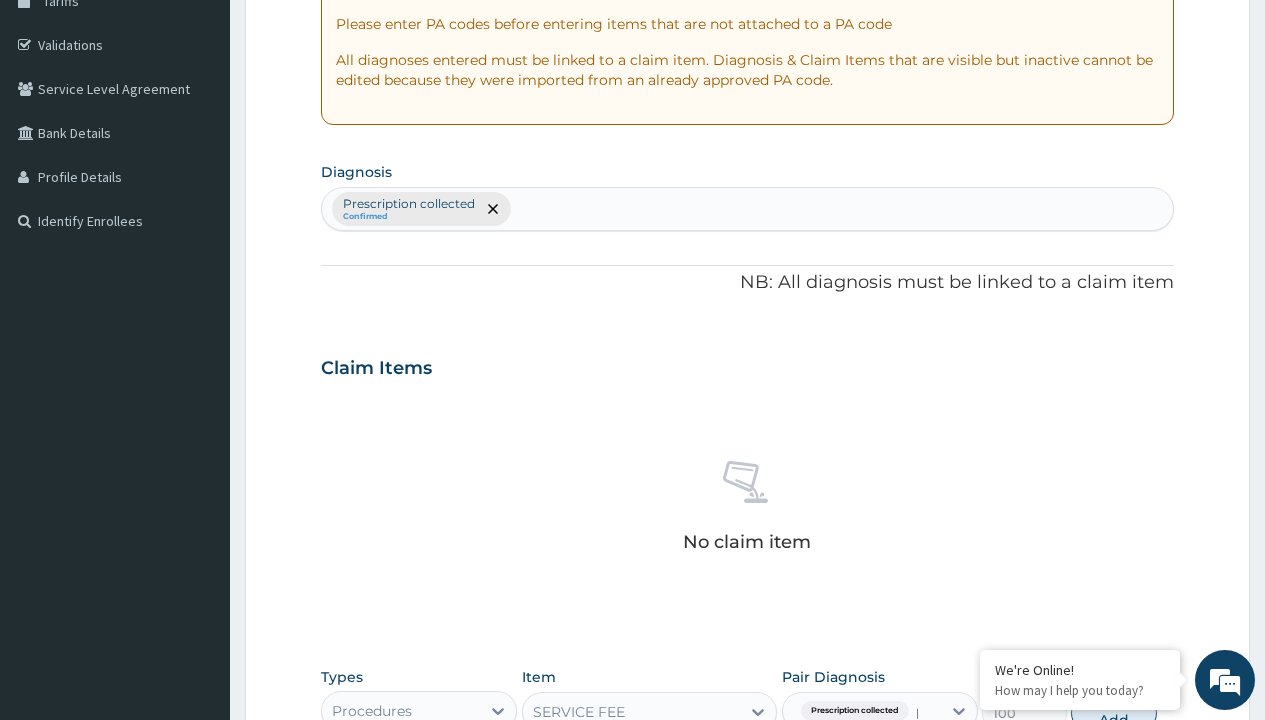 type 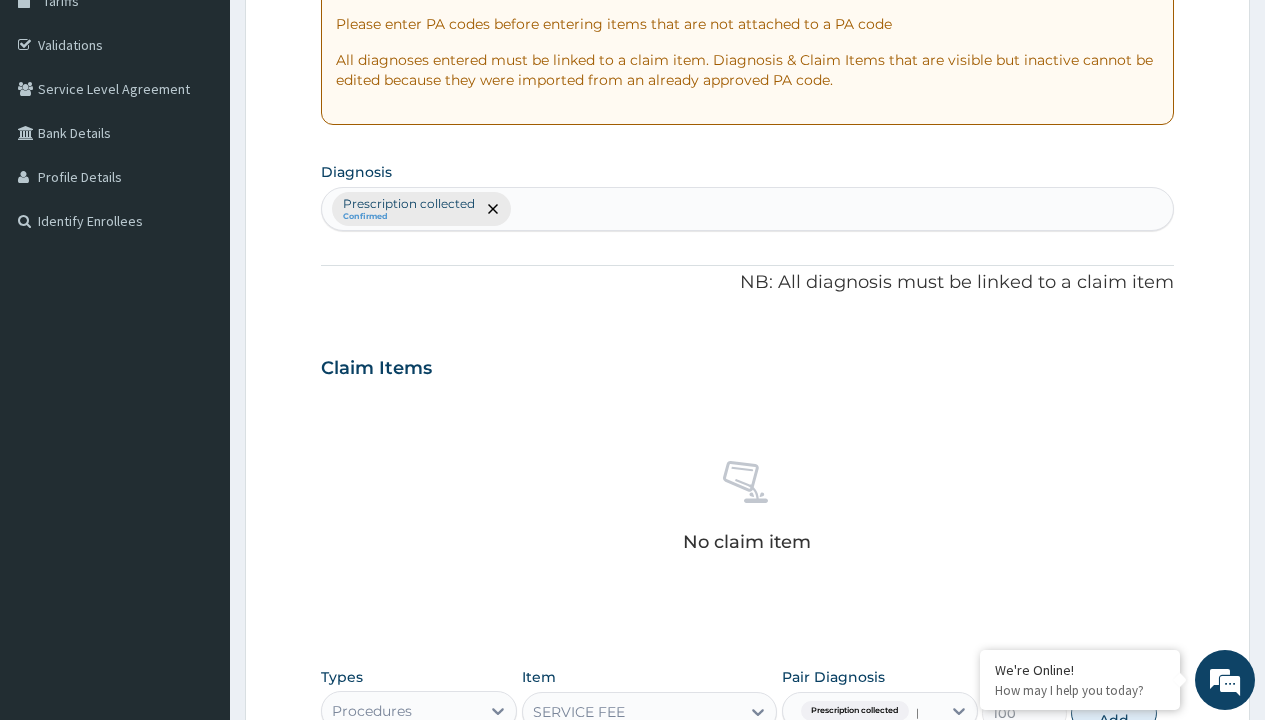 checkbox on "true" 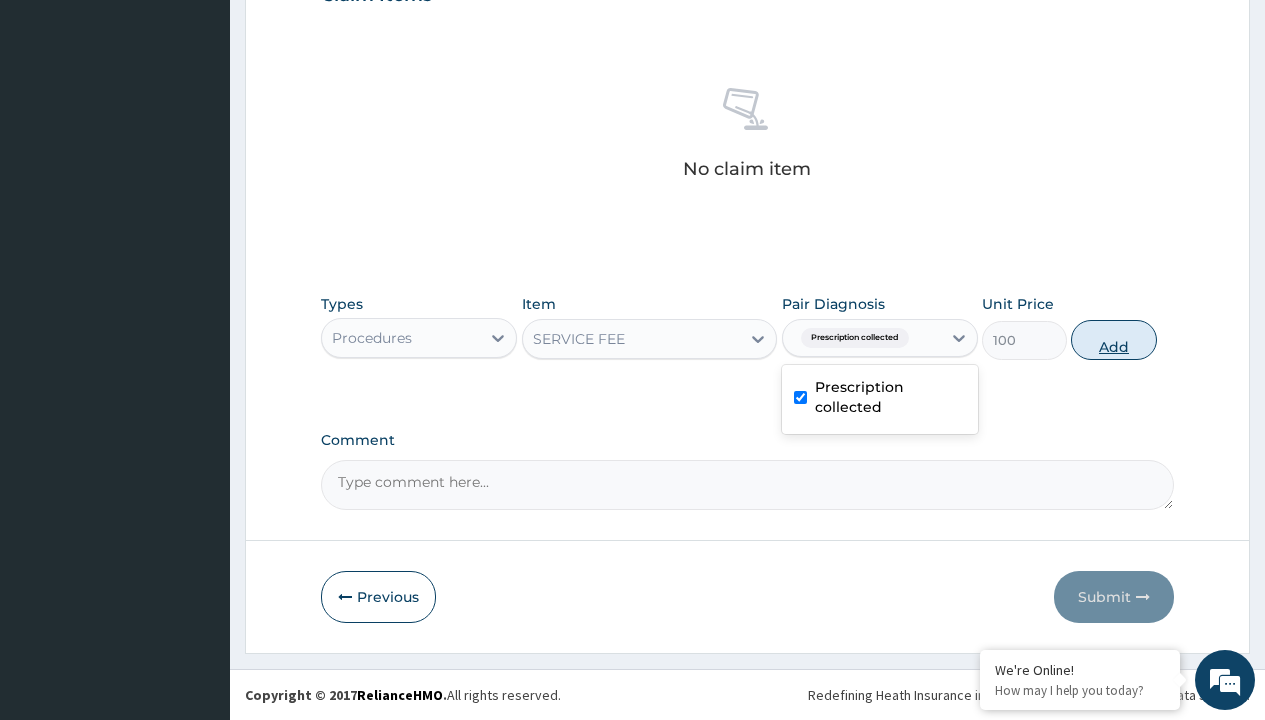 click on "Add" at bounding box center [1113, 340] 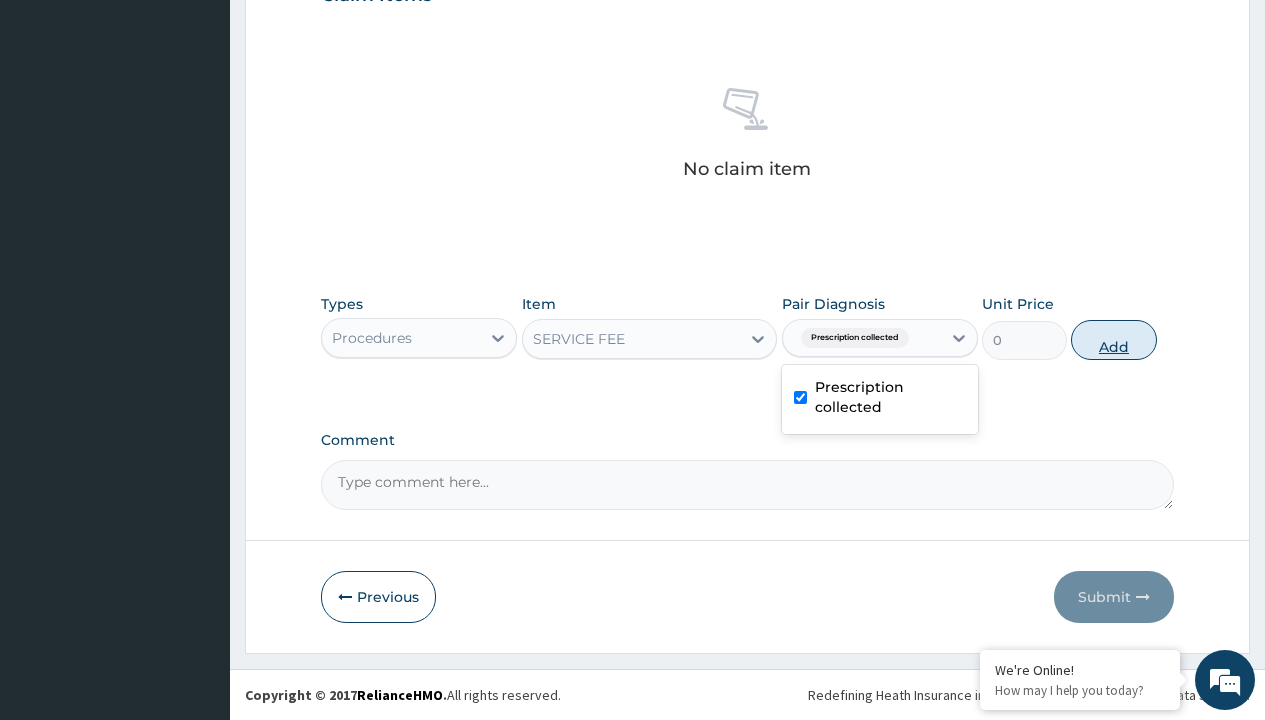 scroll, scrollTop: 642, scrollLeft: 0, axis: vertical 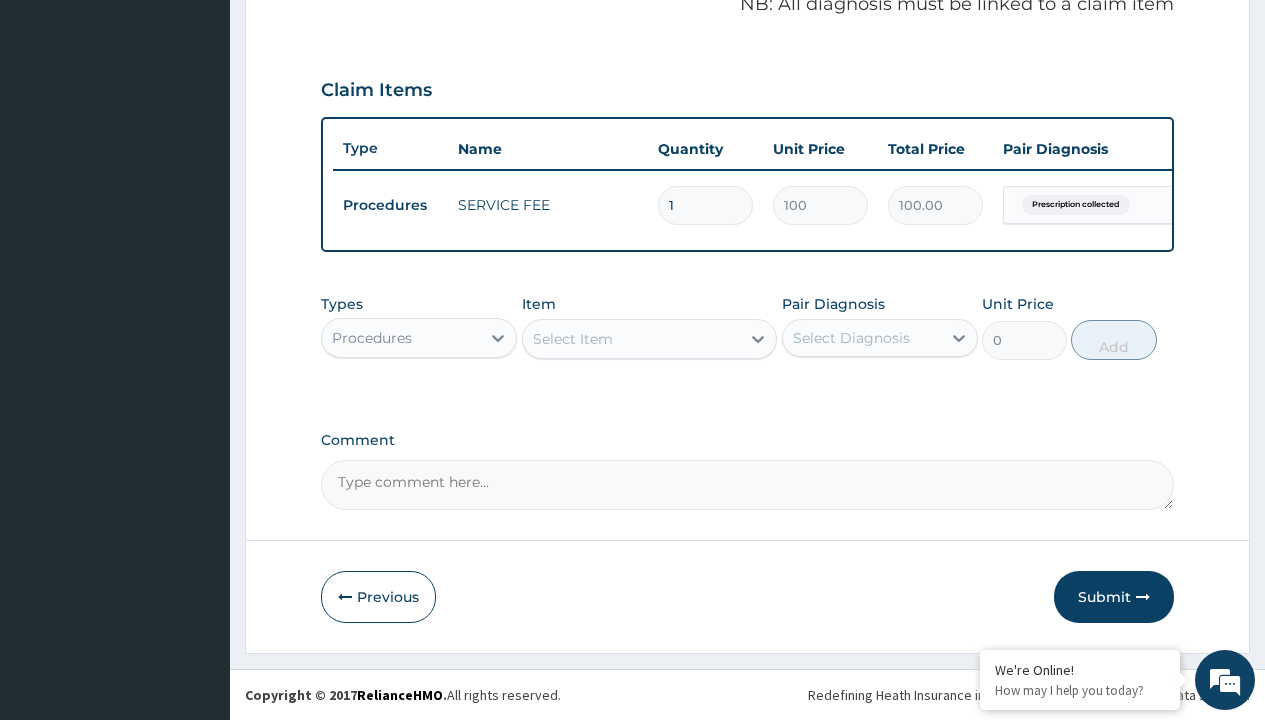 click on "Procedures" at bounding box center (372, 338) 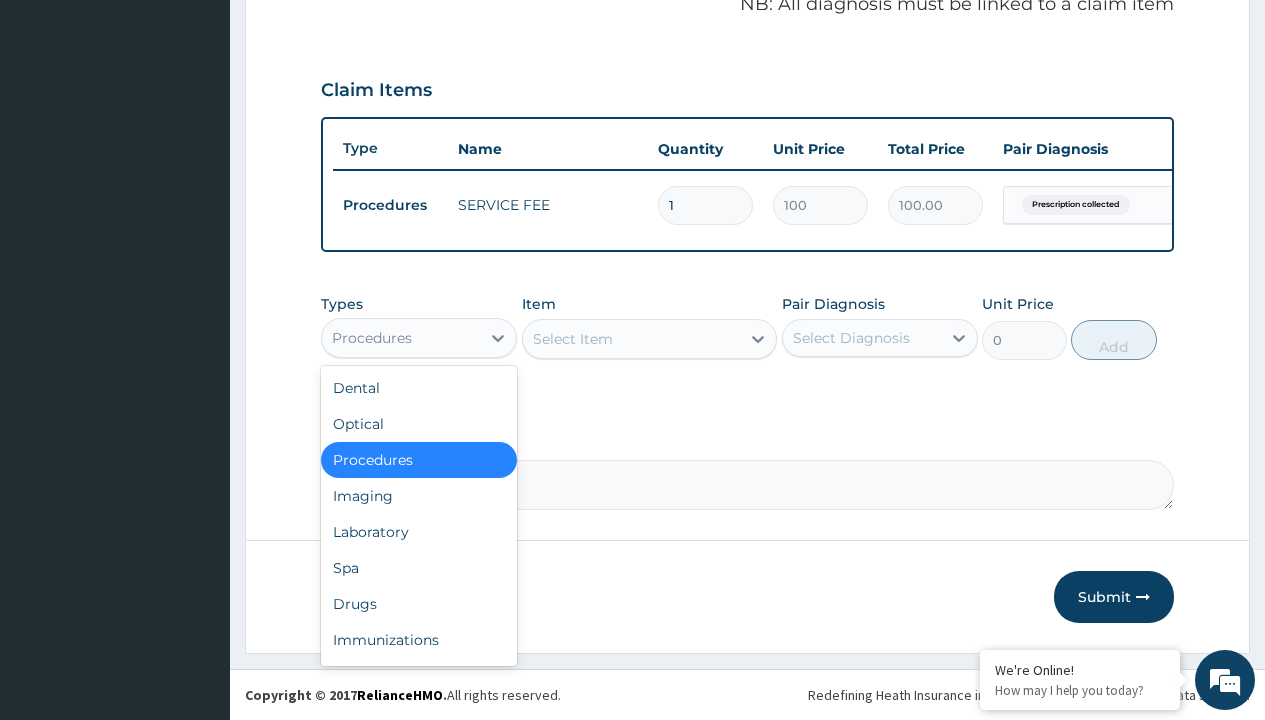type on "drugs" 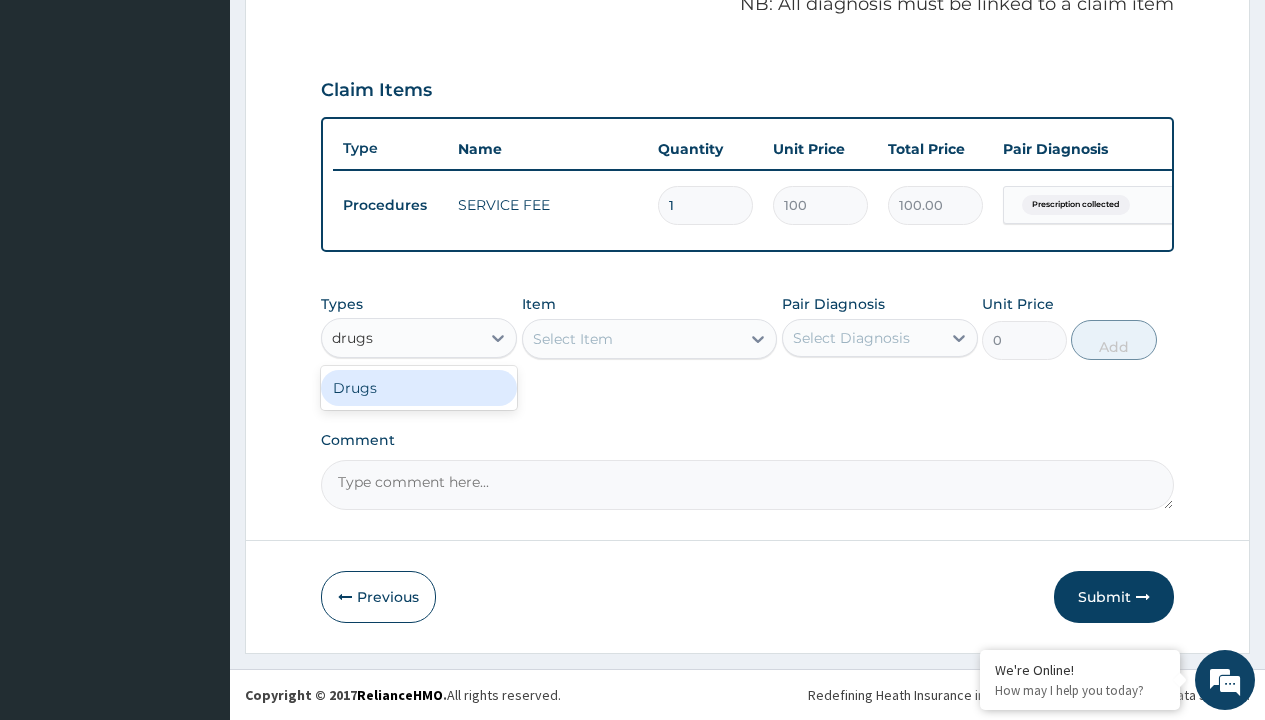 scroll, scrollTop: 0, scrollLeft: 0, axis: both 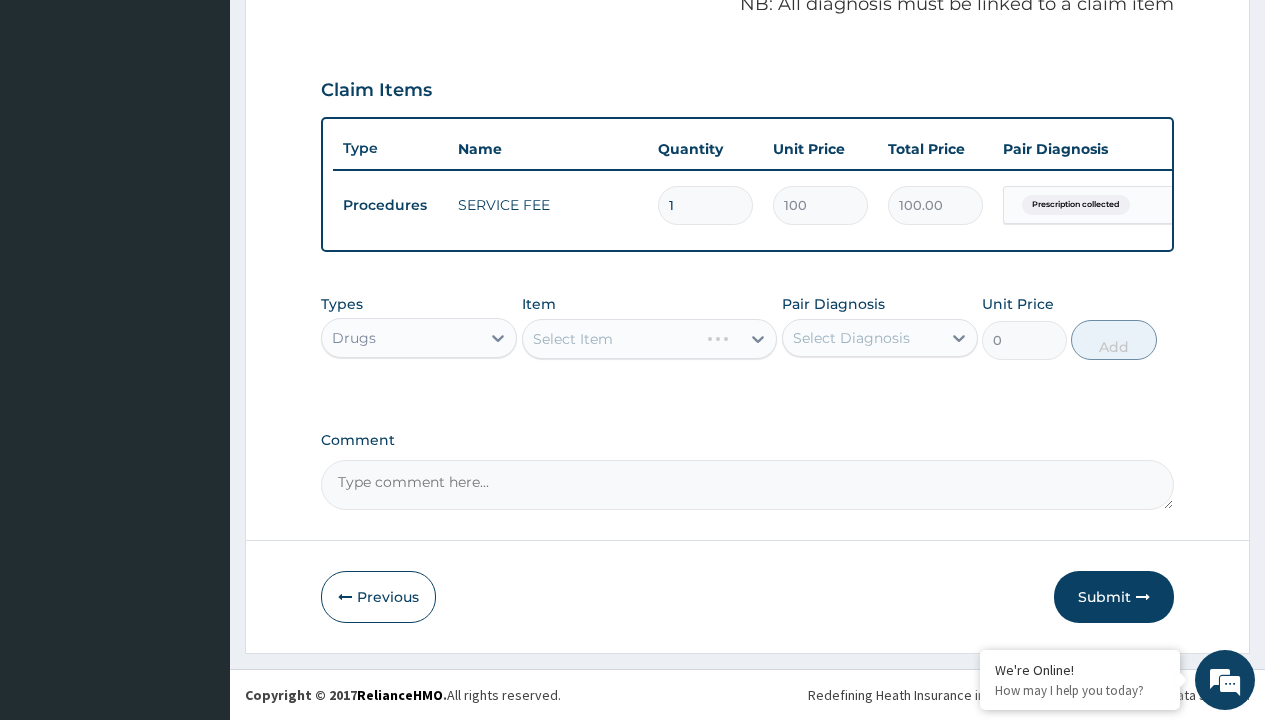 click on "Select Item" at bounding box center (650, 339) 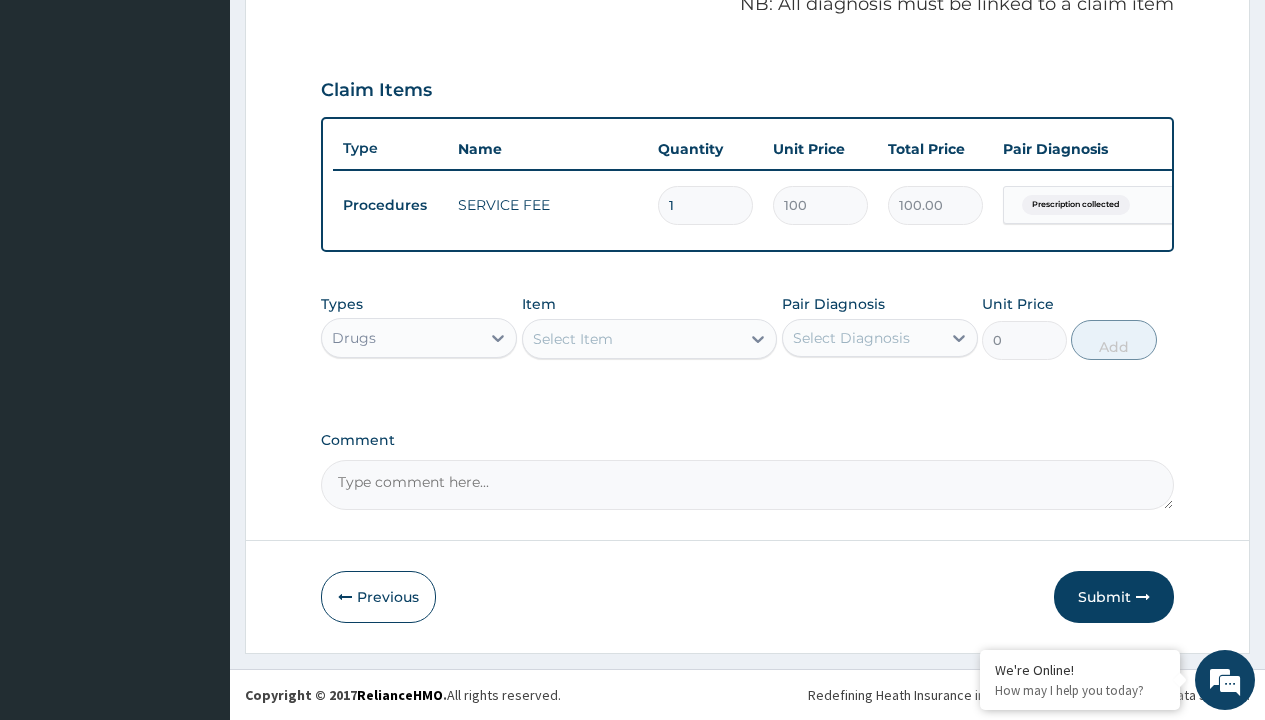 type on "lisinopril 10mg (pocco) x28" 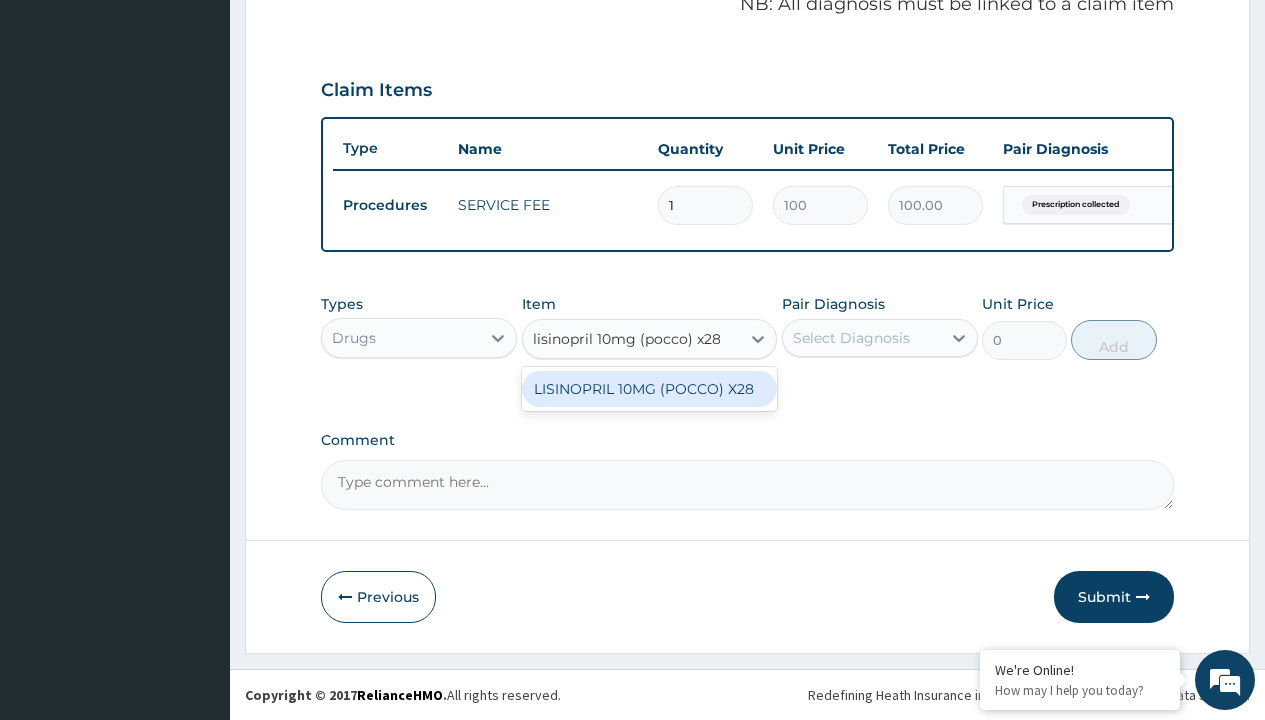 click on "LISINOPRIL 10MG (POCCO) X28" at bounding box center (650, 389) 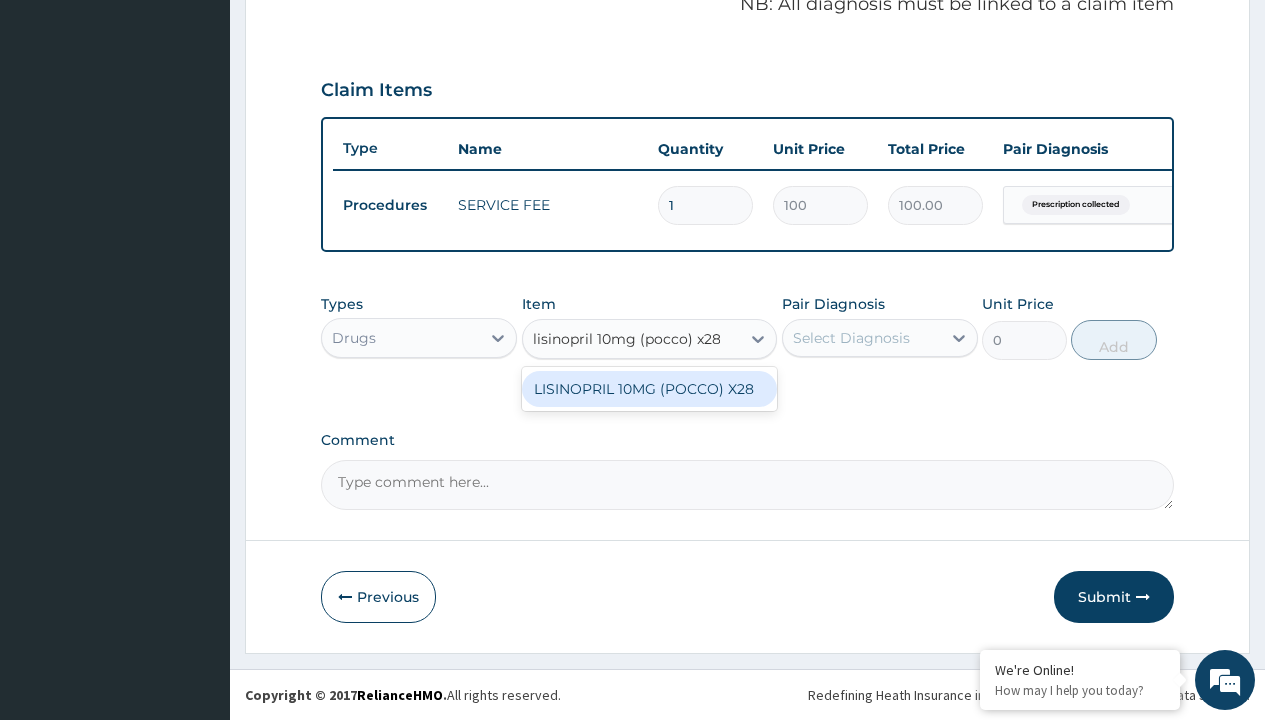 type 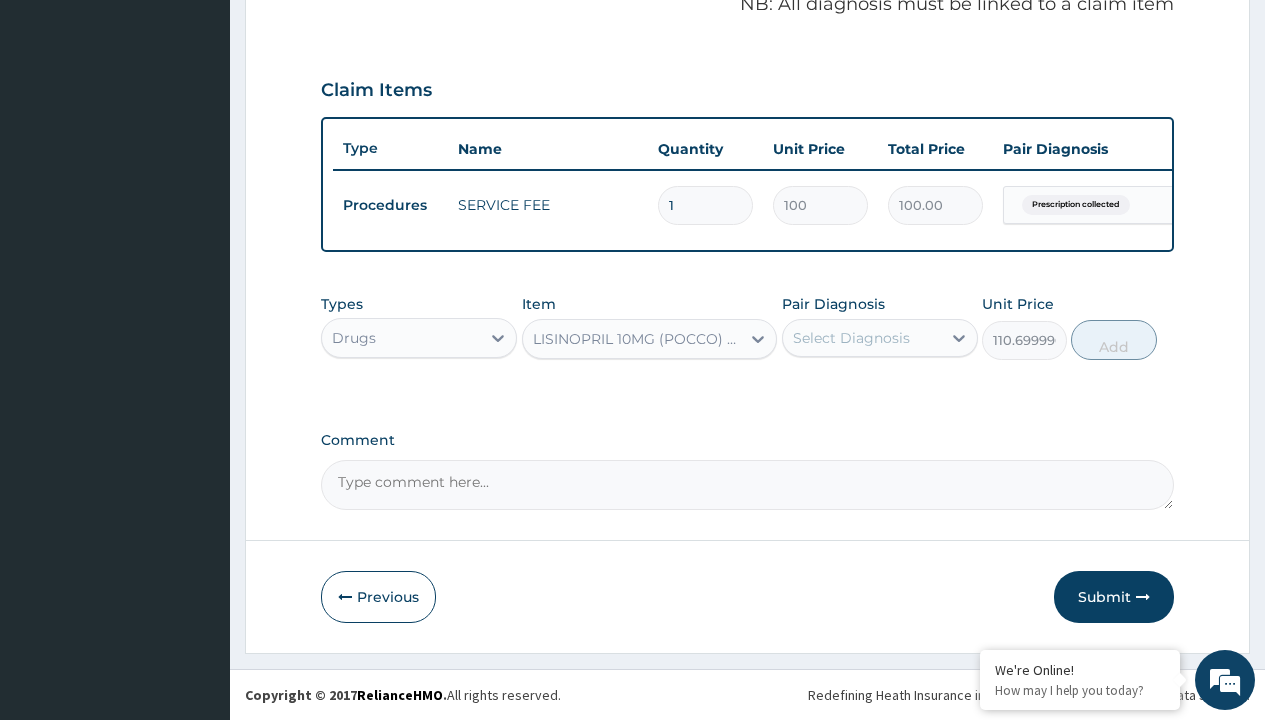 click on "Prescription collected" at bounding box center (409, -74) 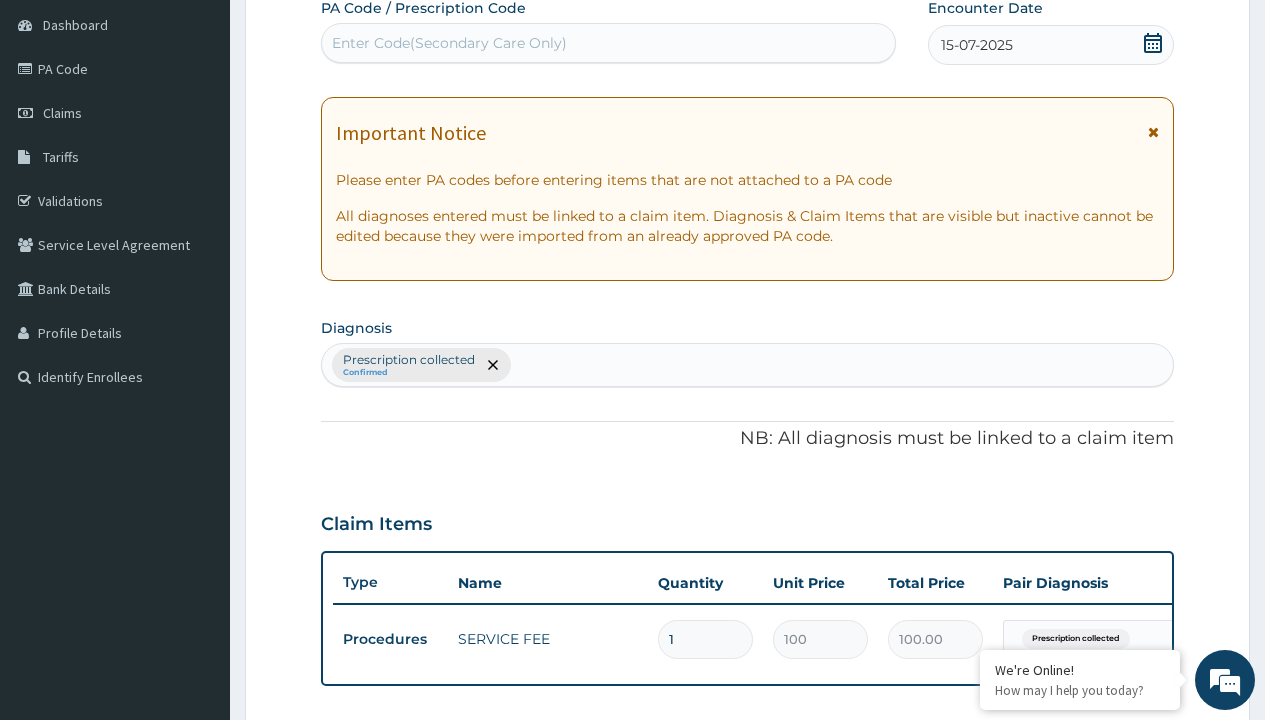 type on "prescription collected" 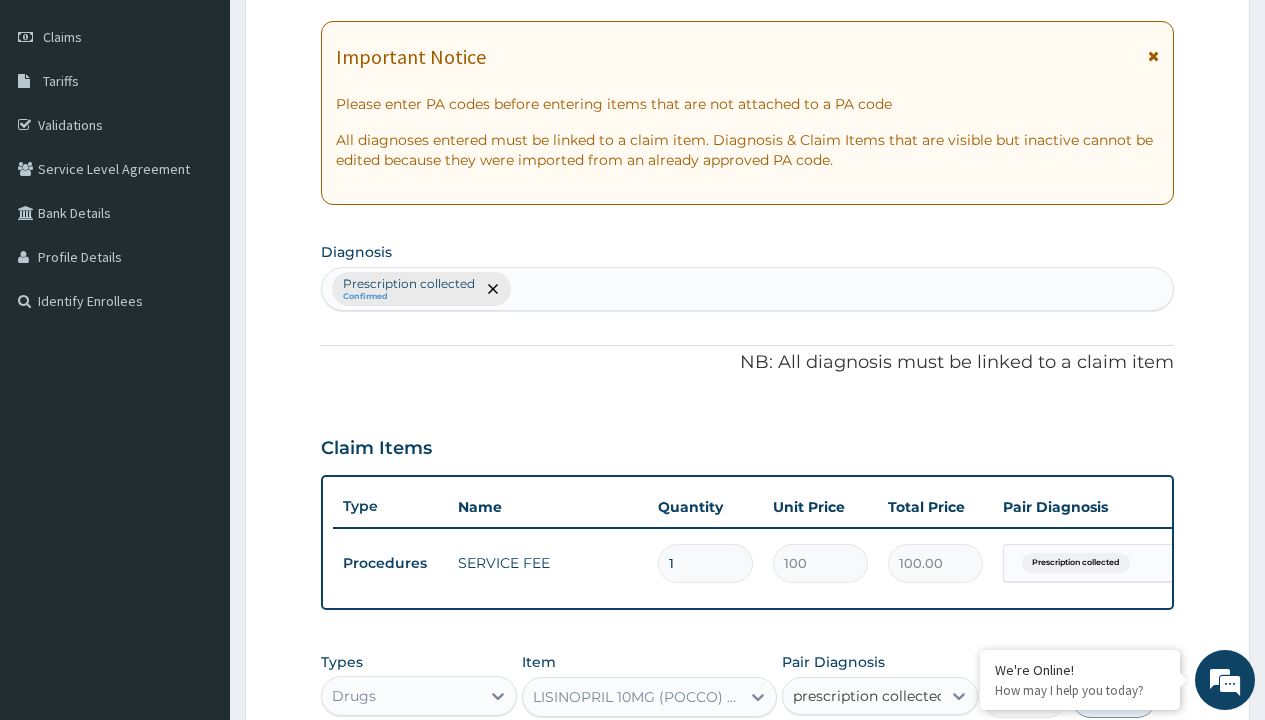 click on "Prescription collected" at bounding box center [890, 755] 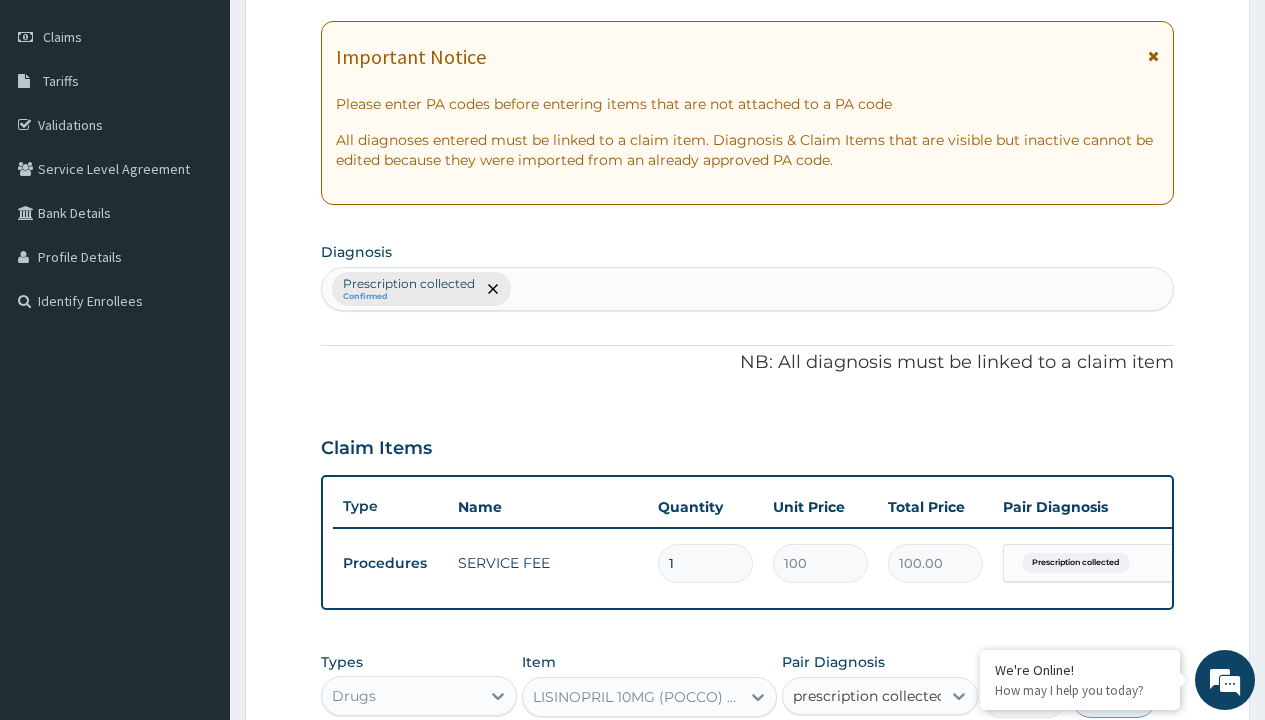 type 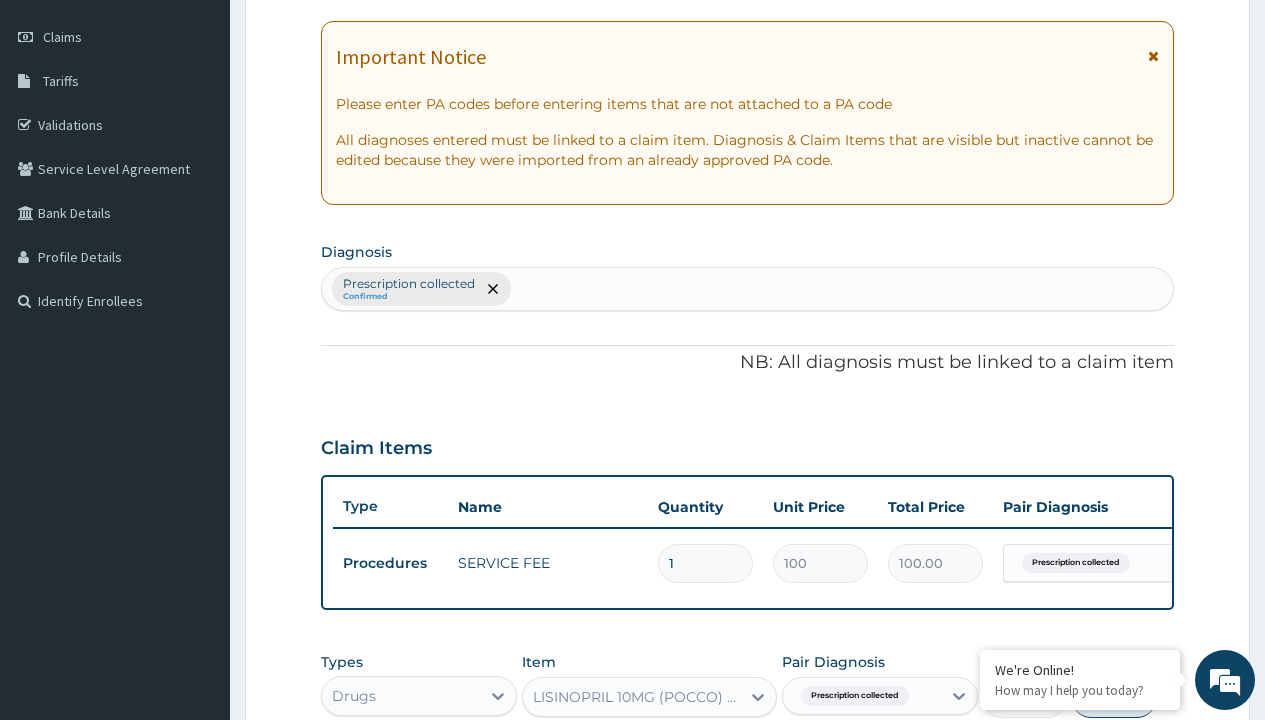 scroll, scrollTop: 642, scrollLeft: 0, axis: vertical 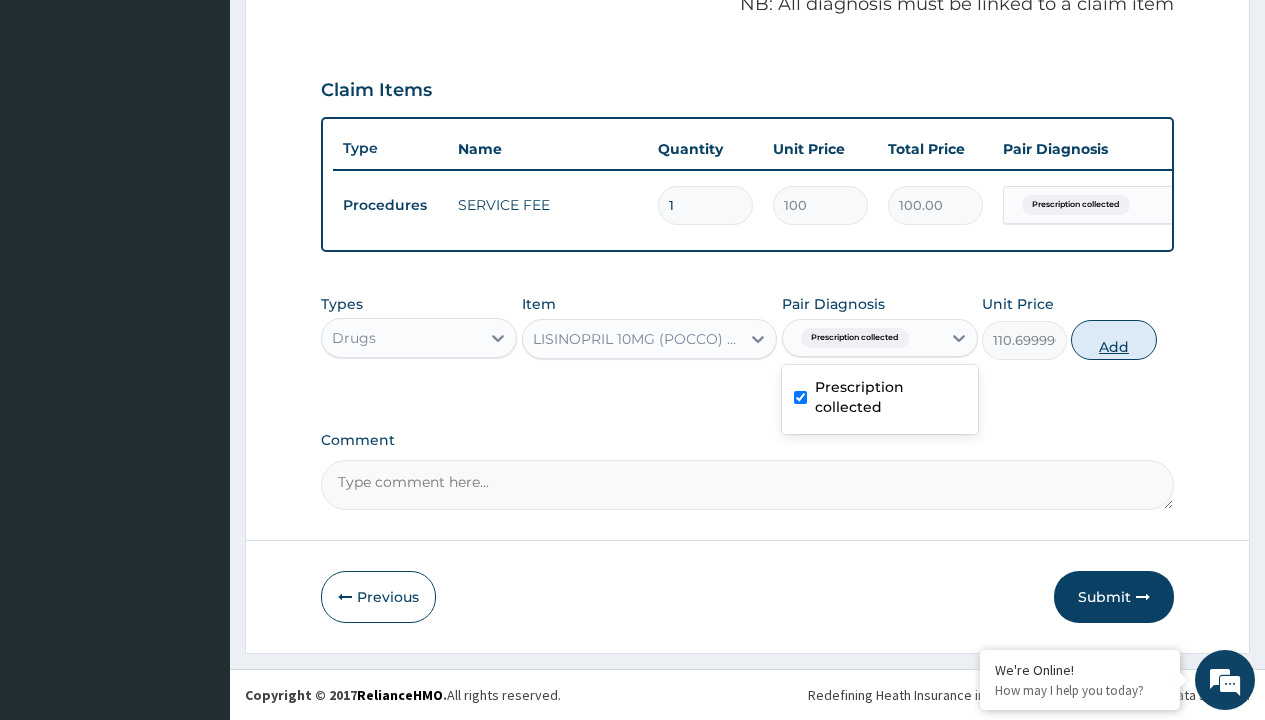 click on "Add" at bounding box center [1113, 340] 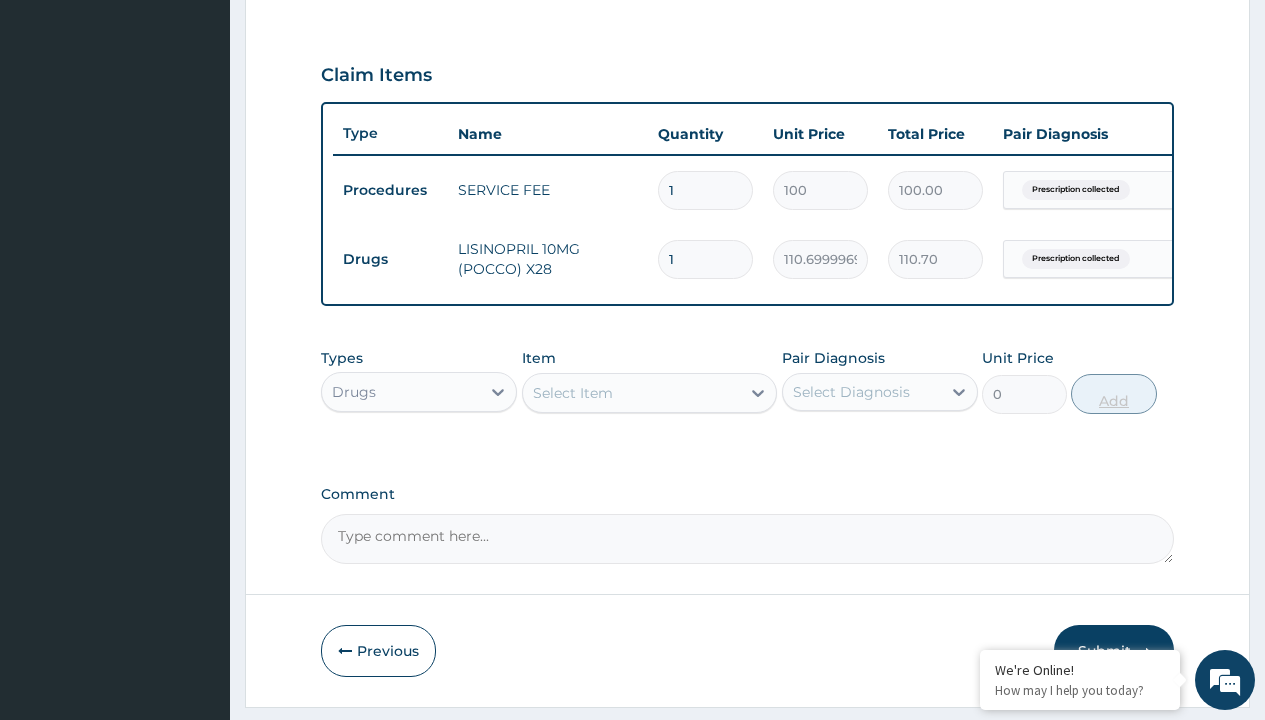 type on "30" 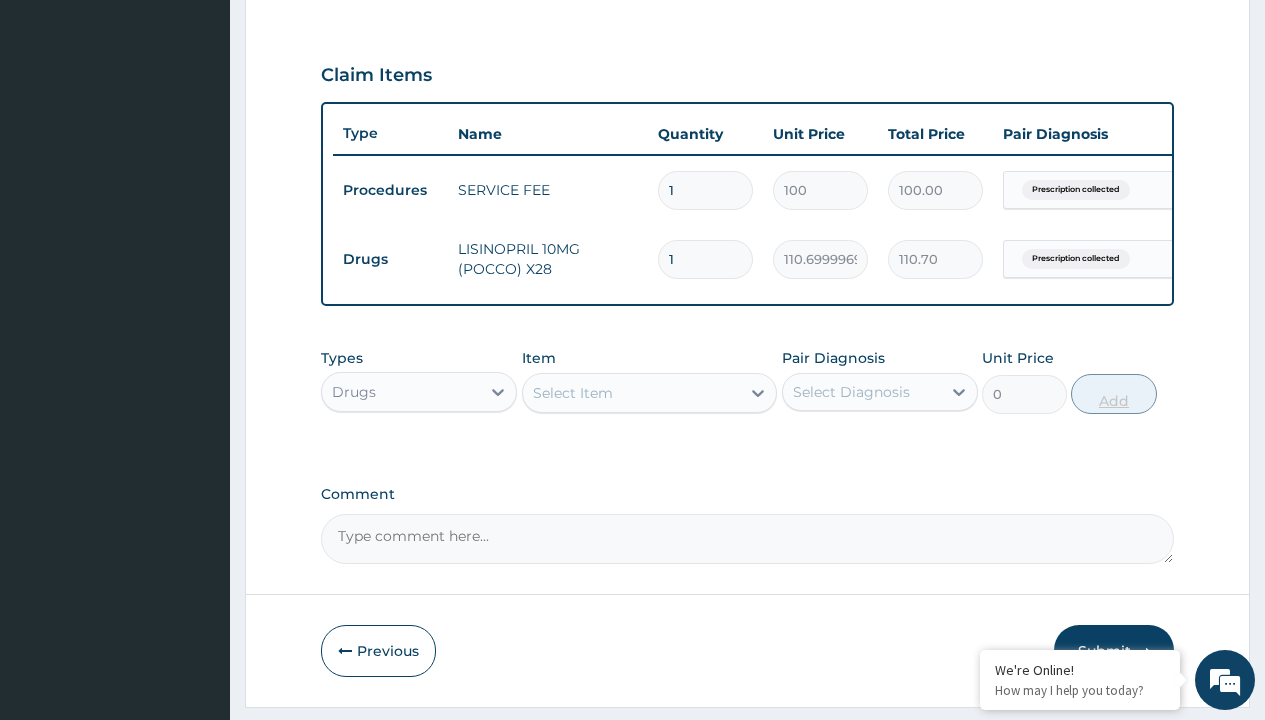 type on "3321.00" 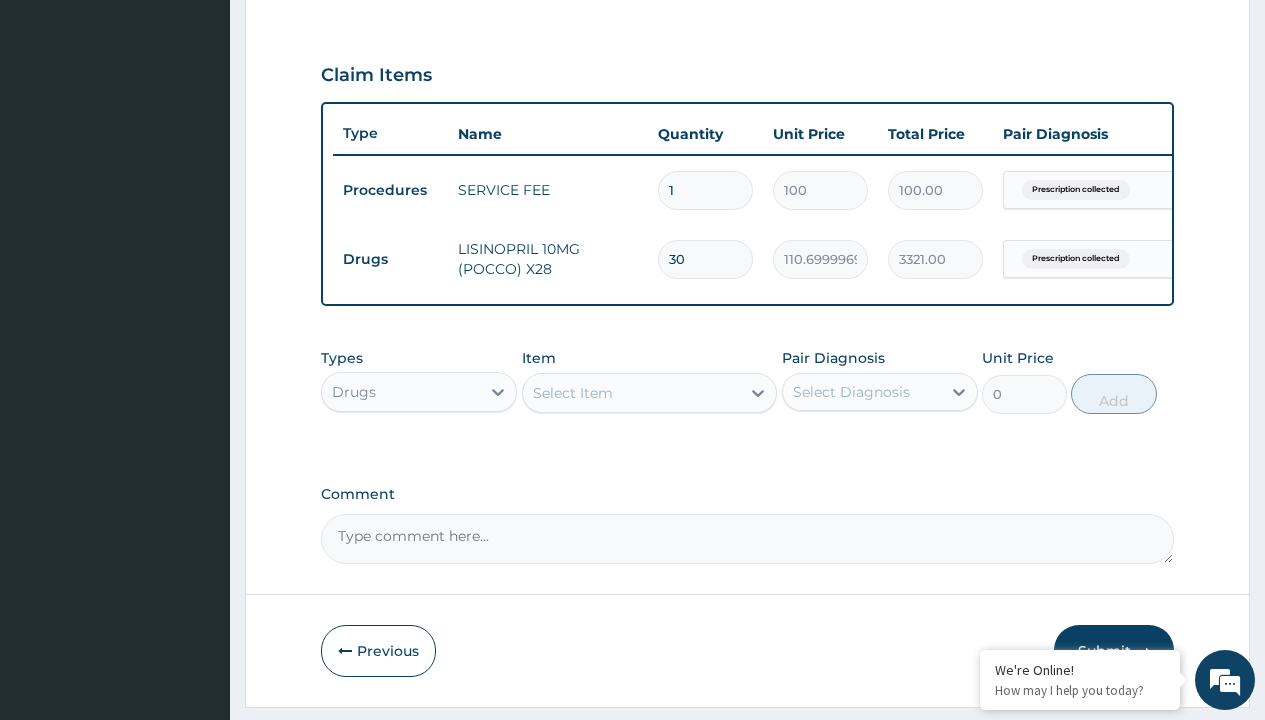 type on "30" 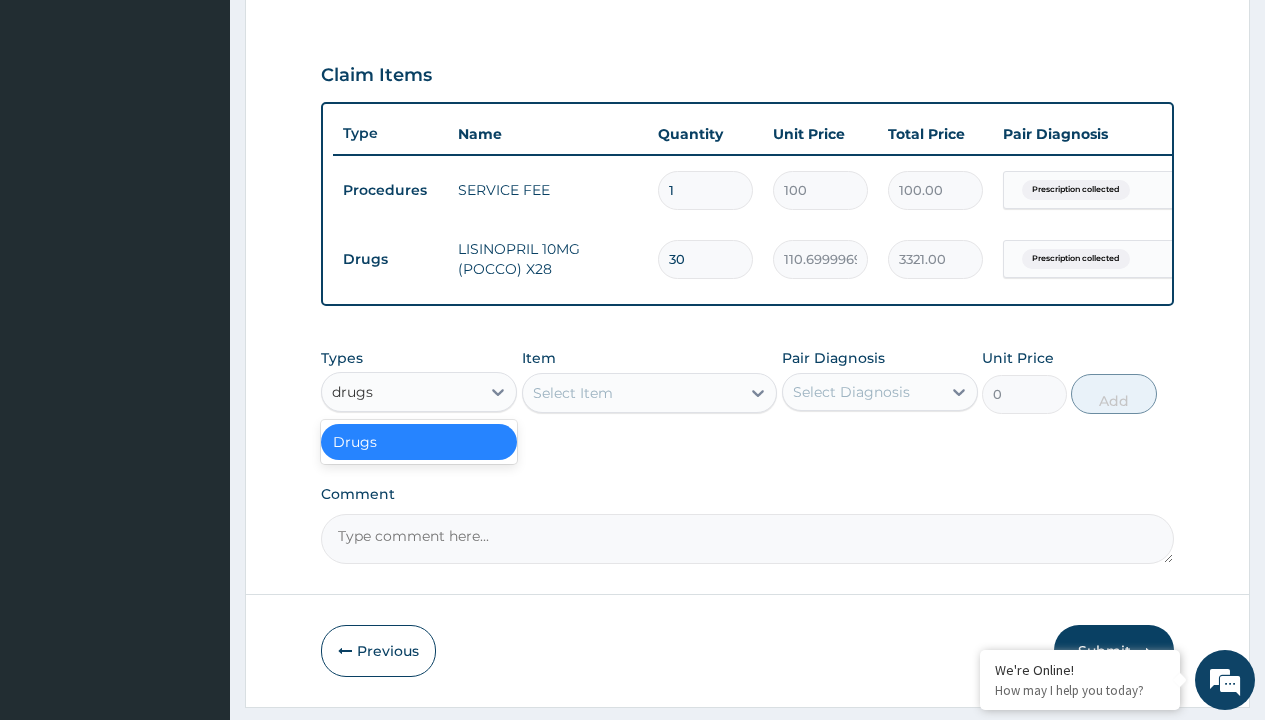 scroll, scrollTop: 0, scrollLeft: 0, axis: both 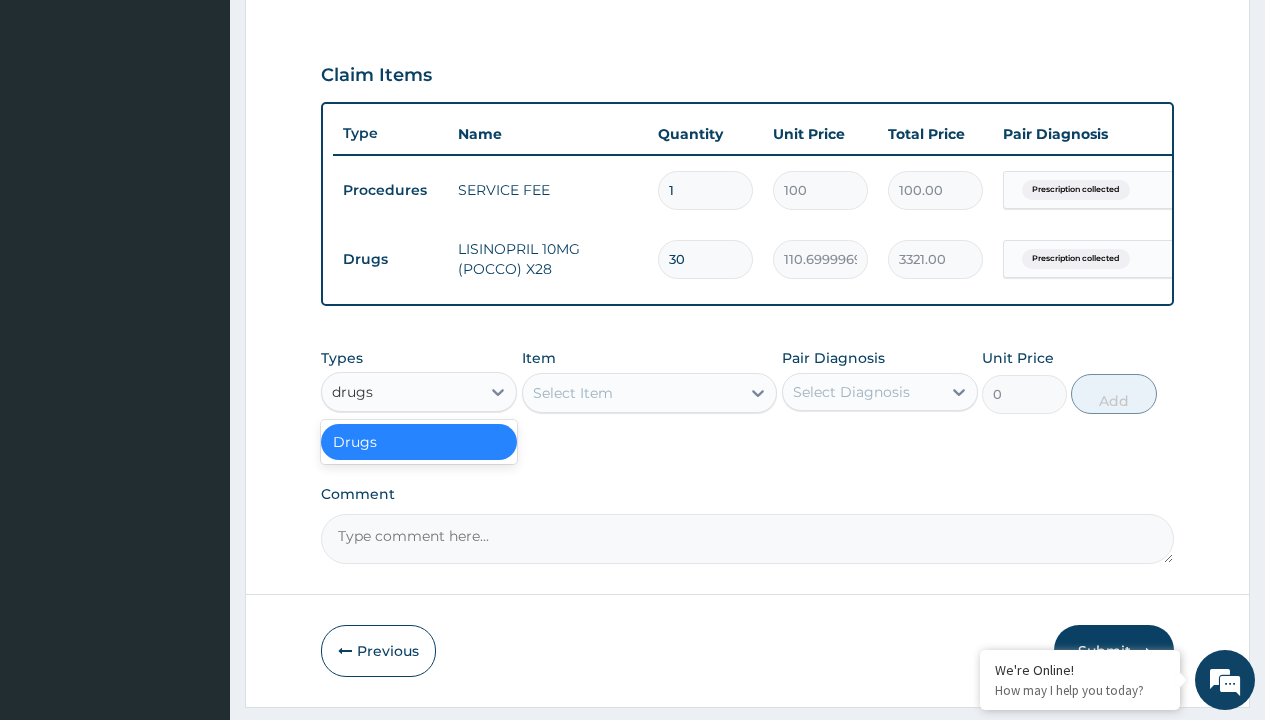 click on "Drugs" at bounding box center [419, 442] 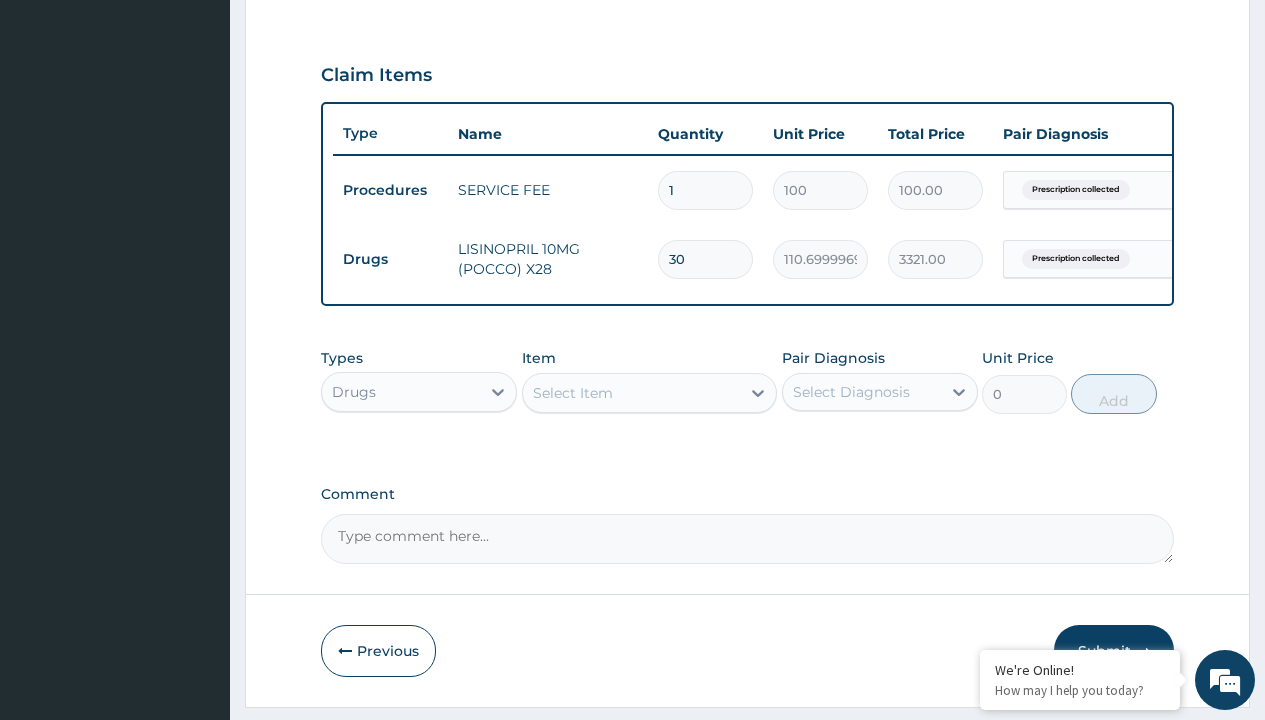 click on "Select Item" at bounding box center [573, 393] 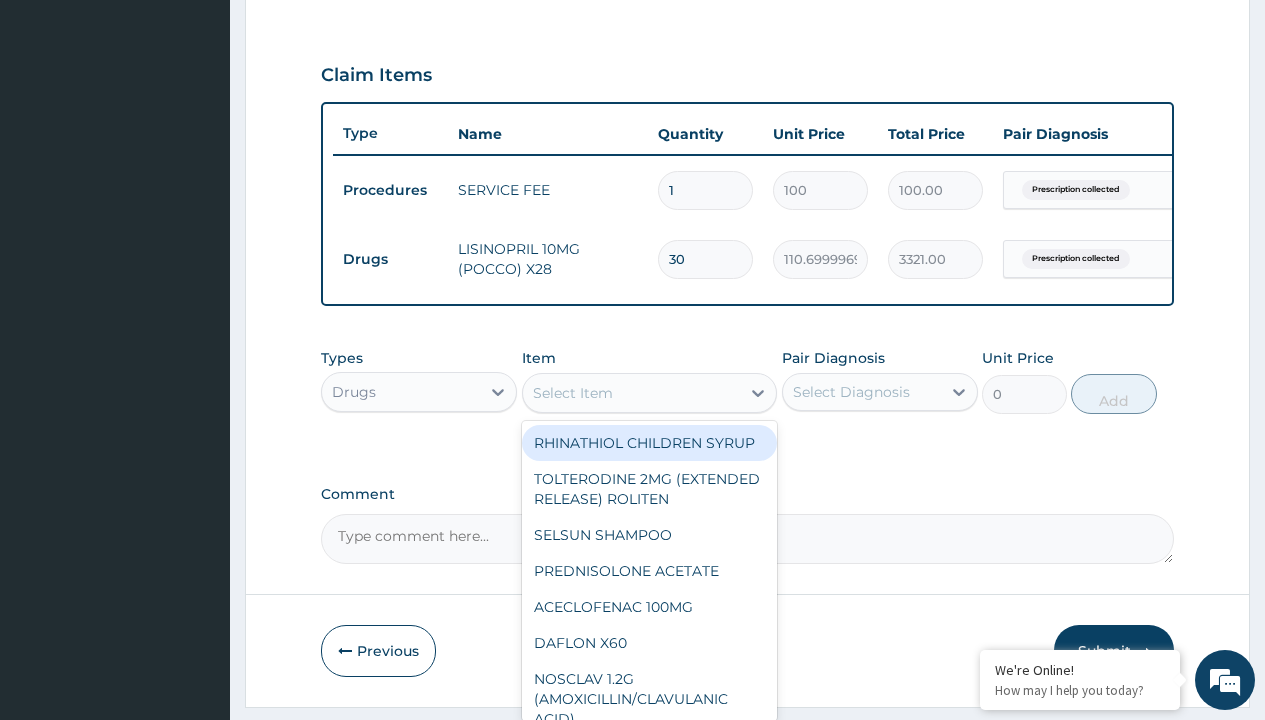 type on "moduretic (amlodipine hcl+hctz)" 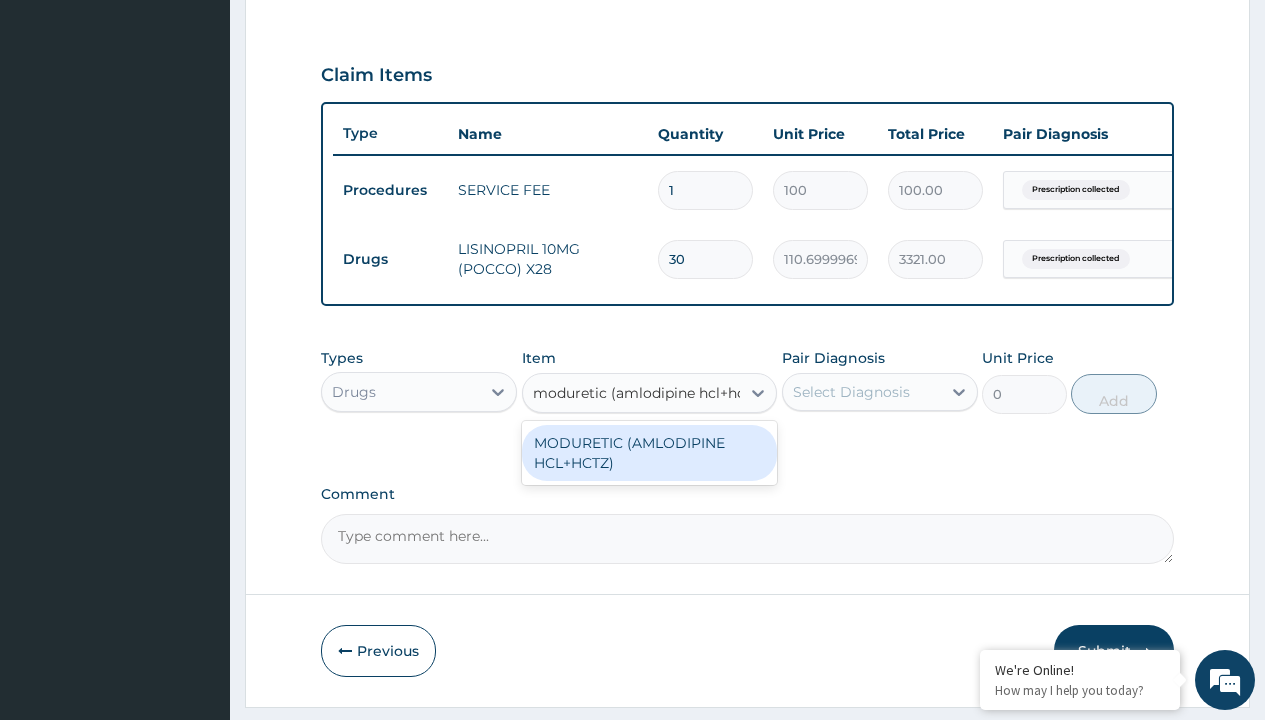 scroll, scrollTop: 0, scrollLeft: 0, axis: both 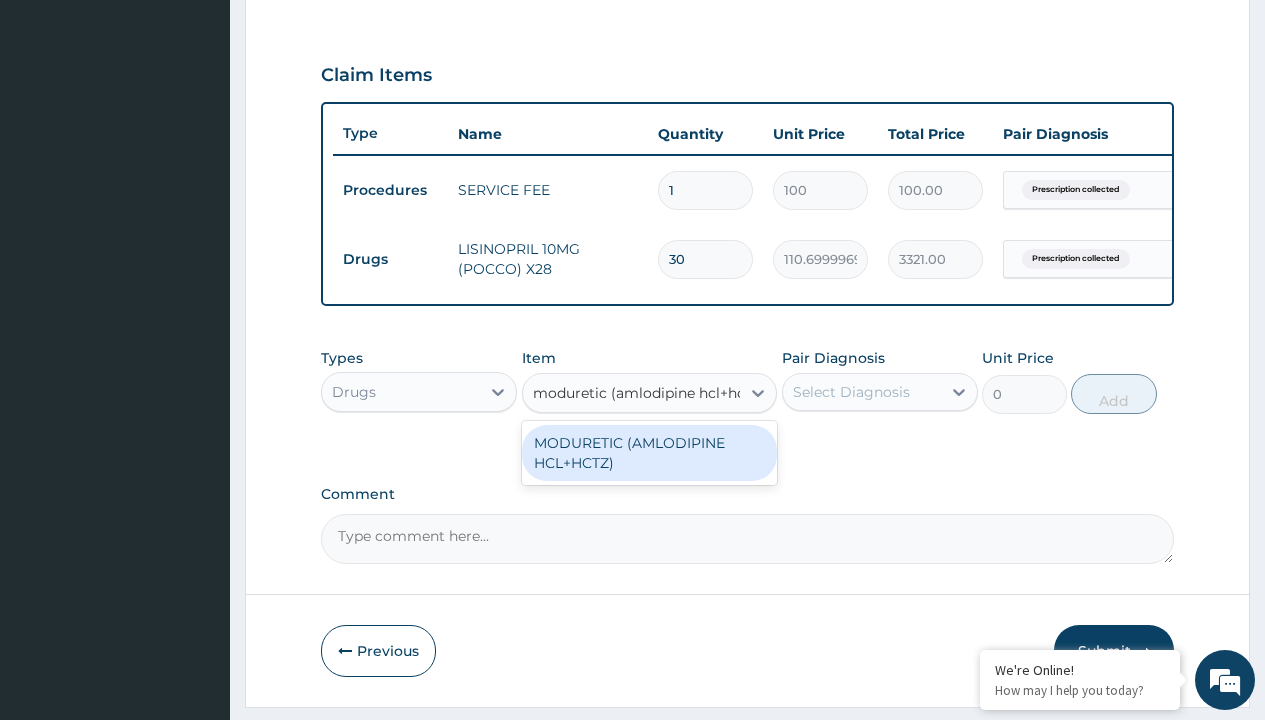 click on "MODURETIC (AMLODIPINE HCL+HCTZ)" at bounding box center (650, 453) 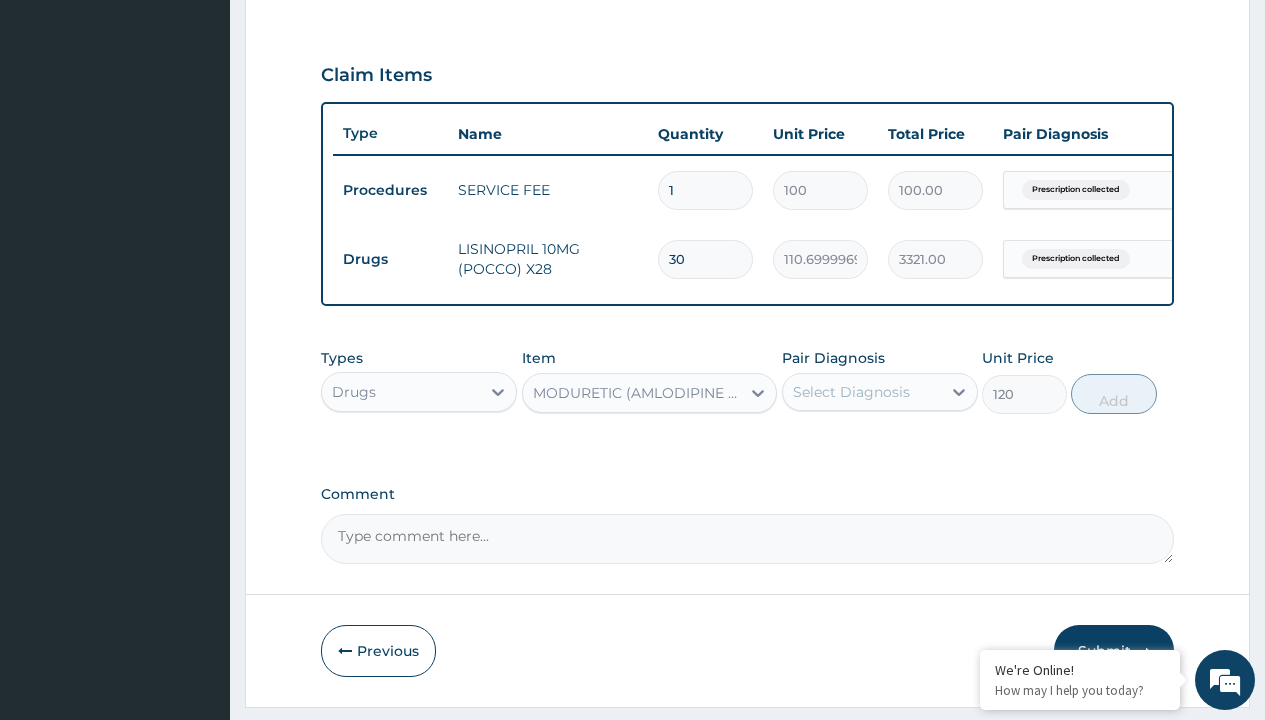 click on "Prescription collected" at bounding box center (409, -89) 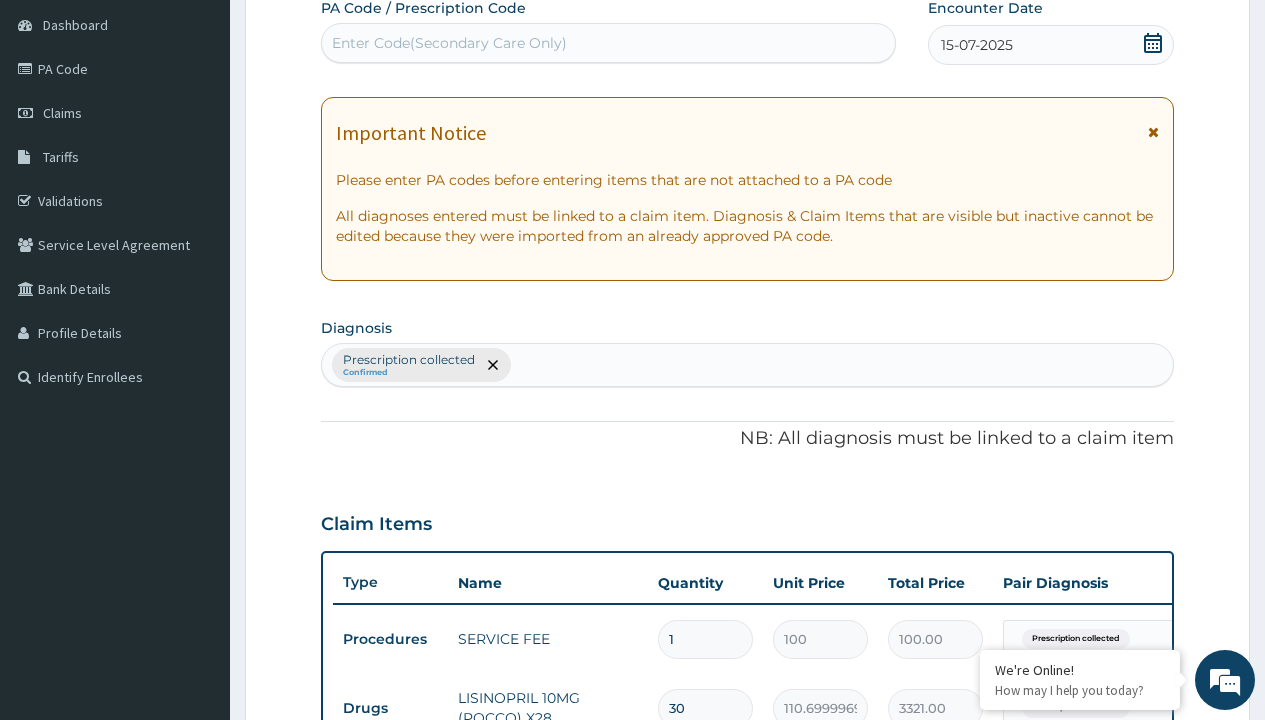 type on "prescription collected" 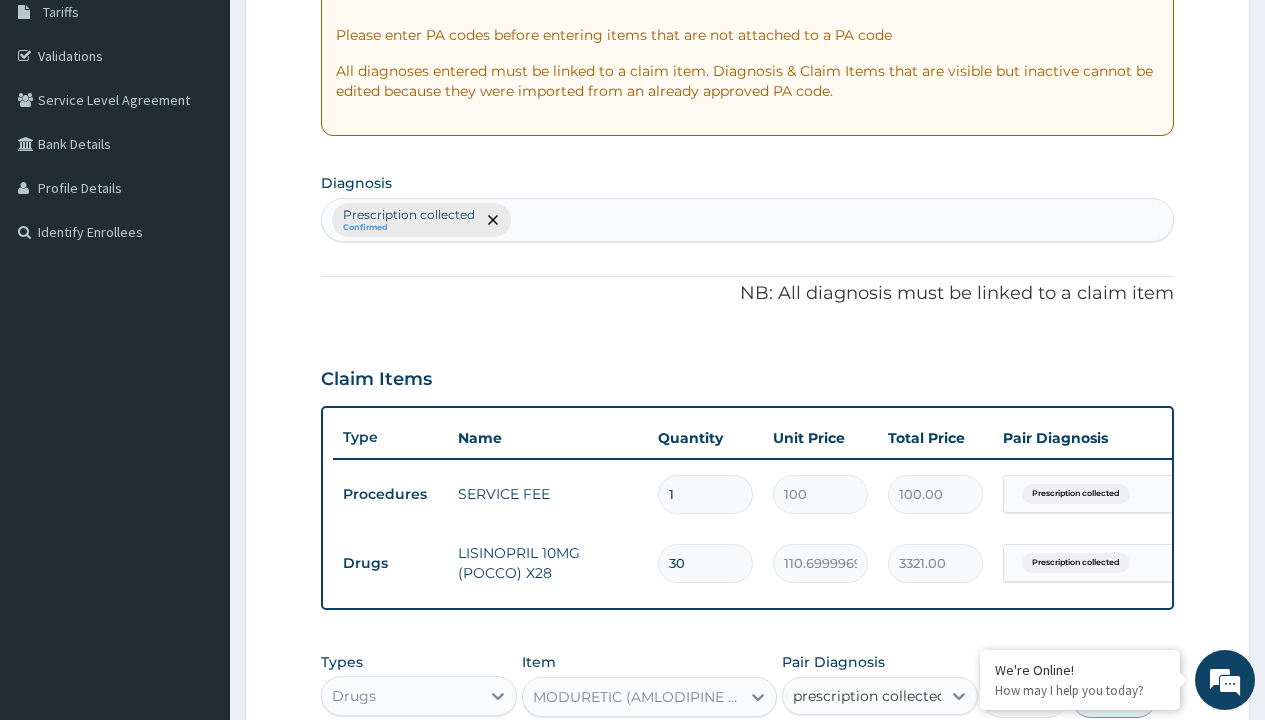 click on "Prescription collected" at bounding box center [890, 755] 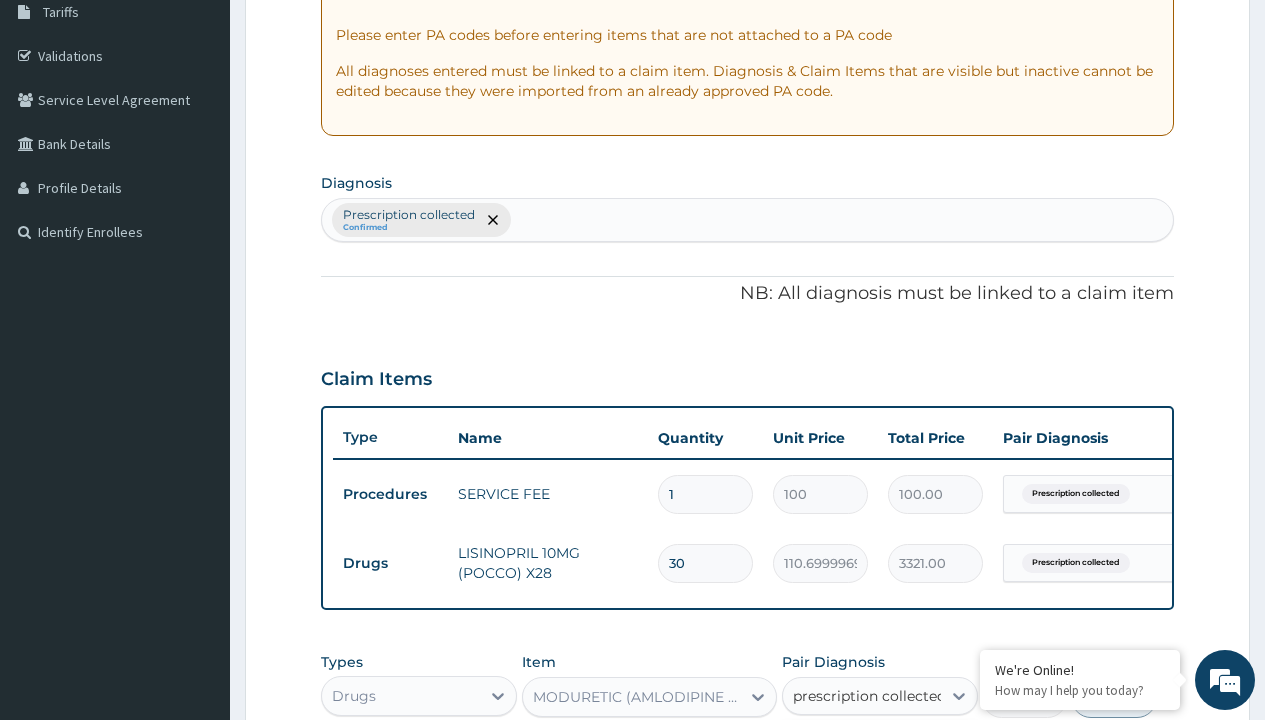 type 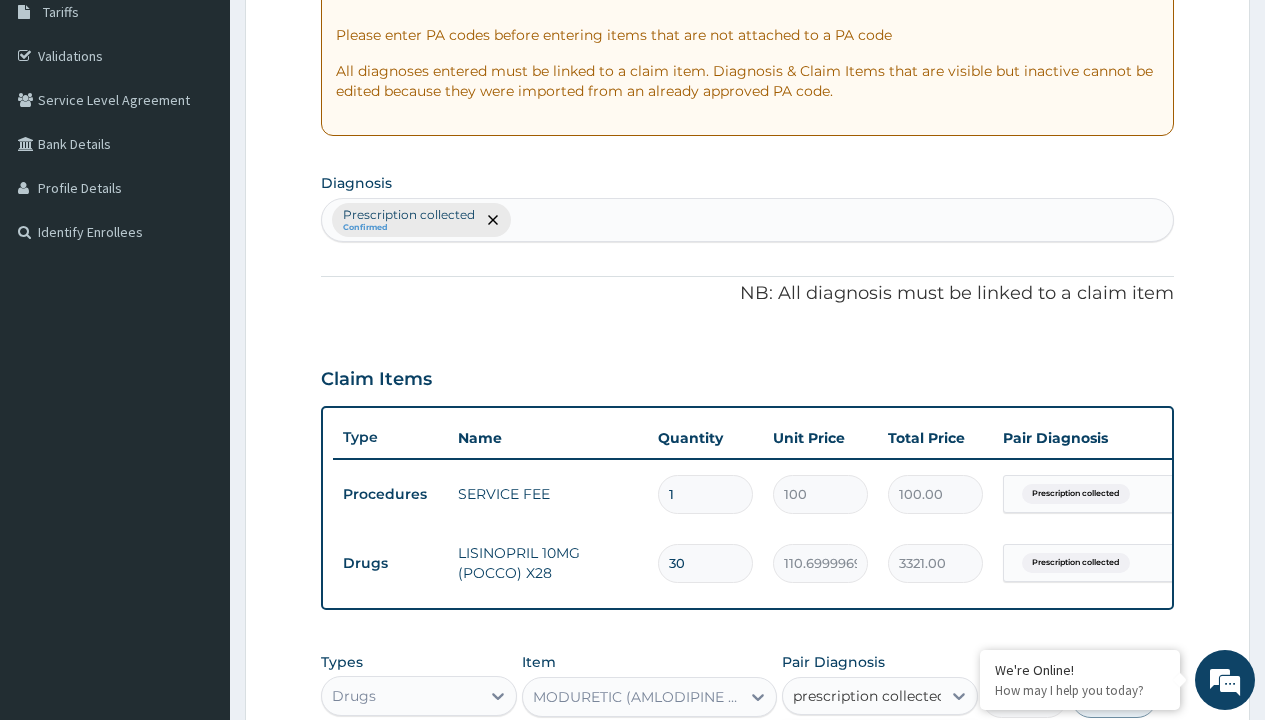 checkbox on "true" 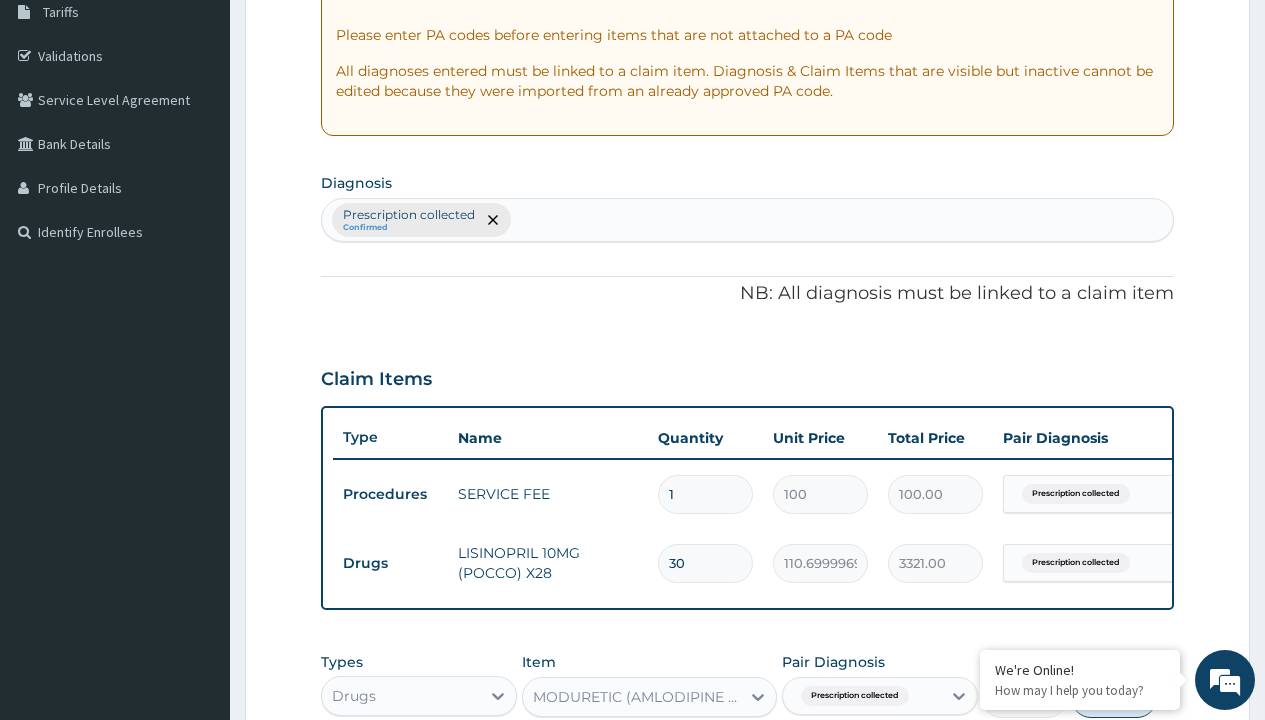 scroll, scrollTop: 711, scrollLeft: 0, axis: vertical 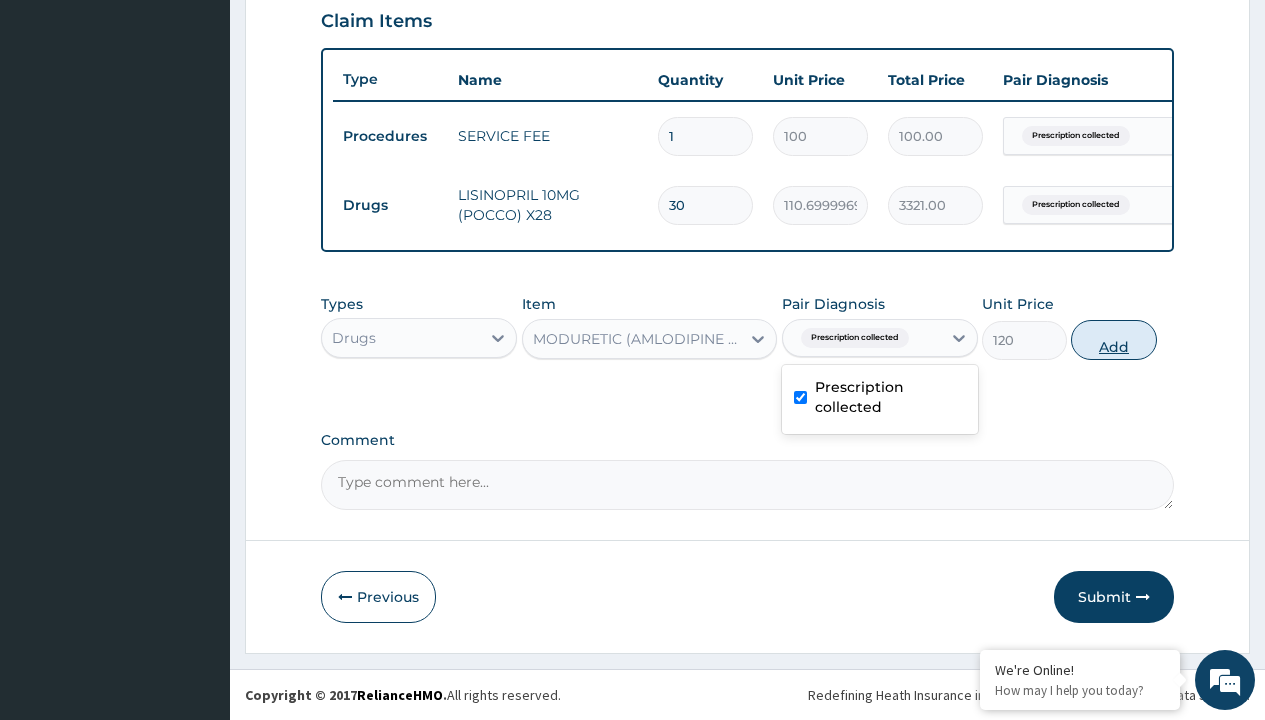 click on "Add" at bounding box center (1113, 340) 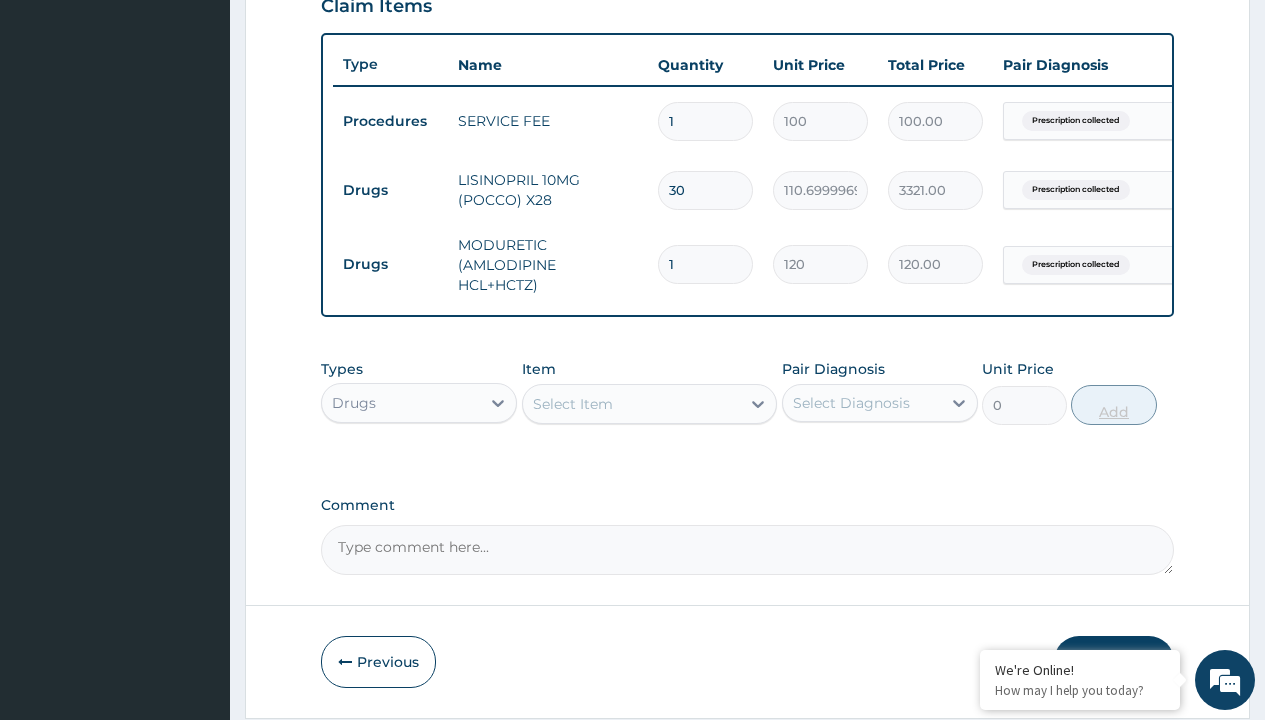 type on "30" 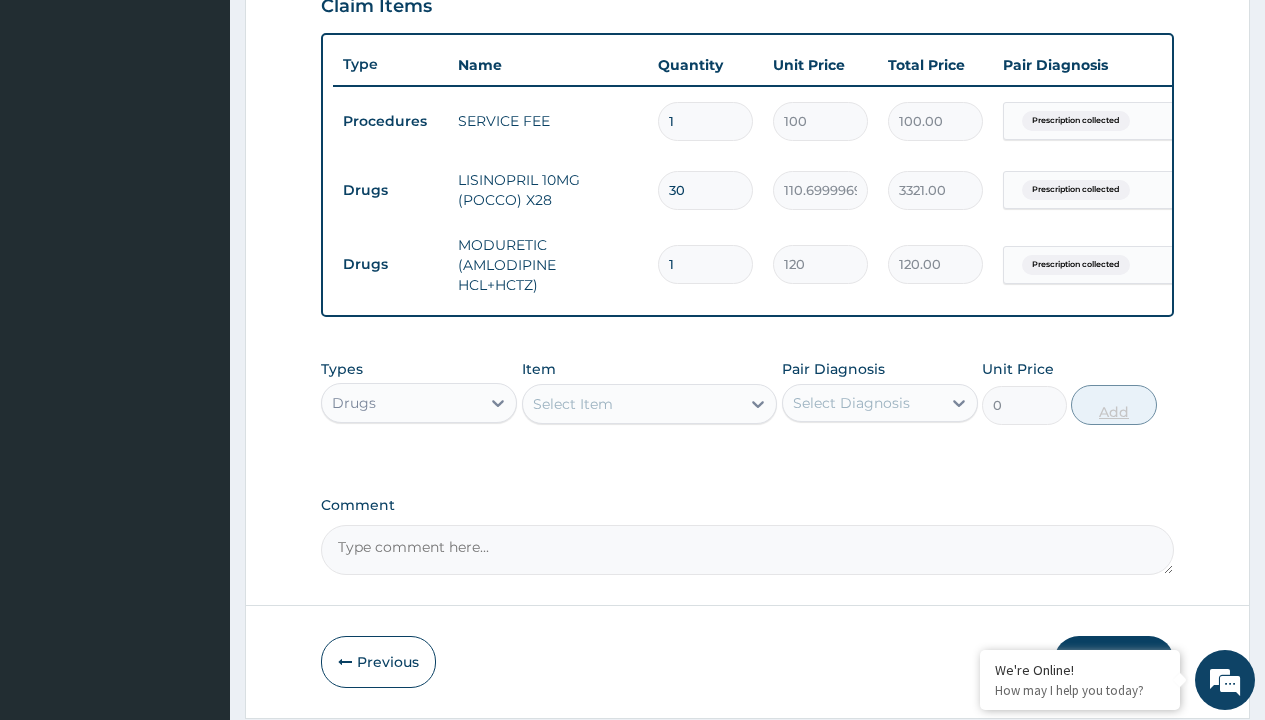 type on "3600.00" 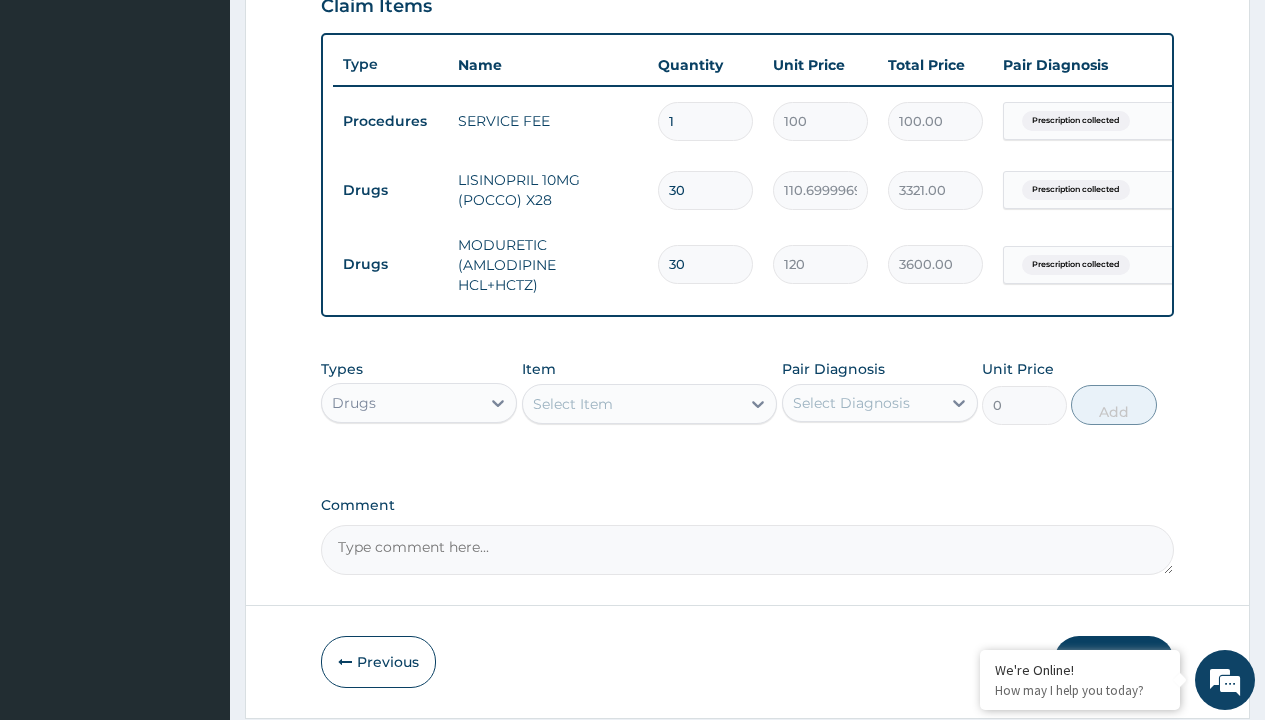 type on "30" 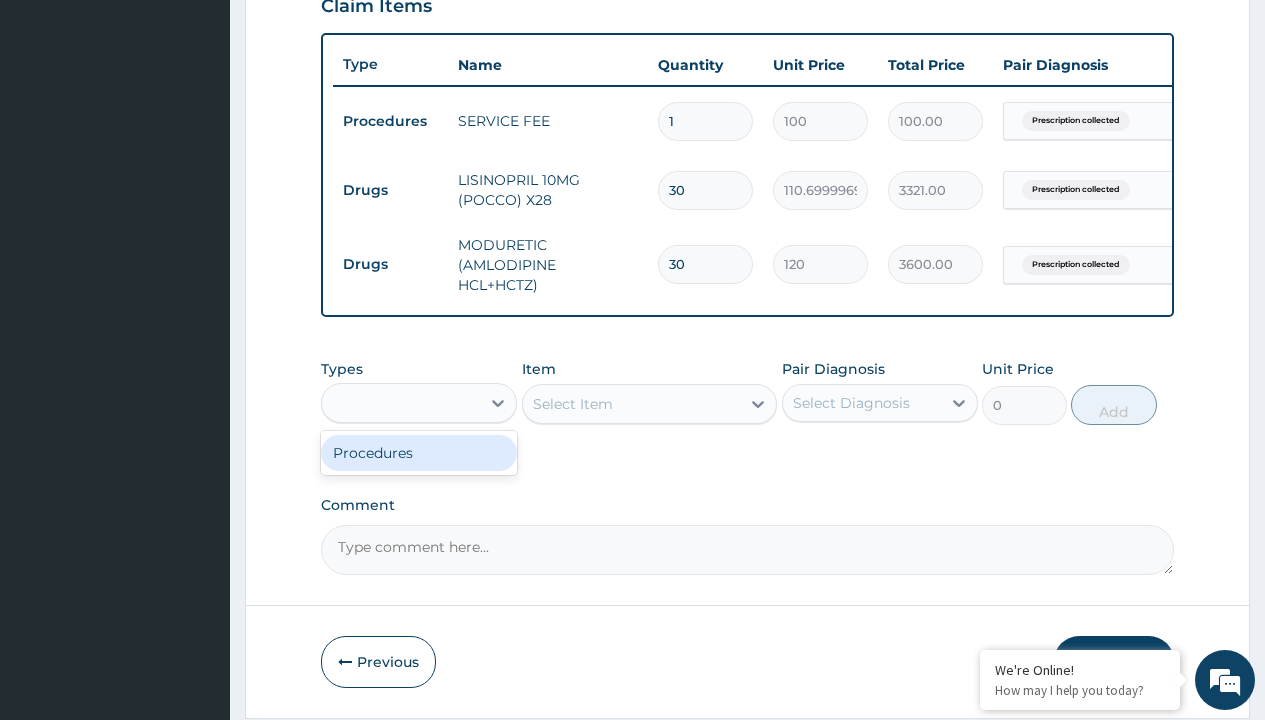 type on "procedures" 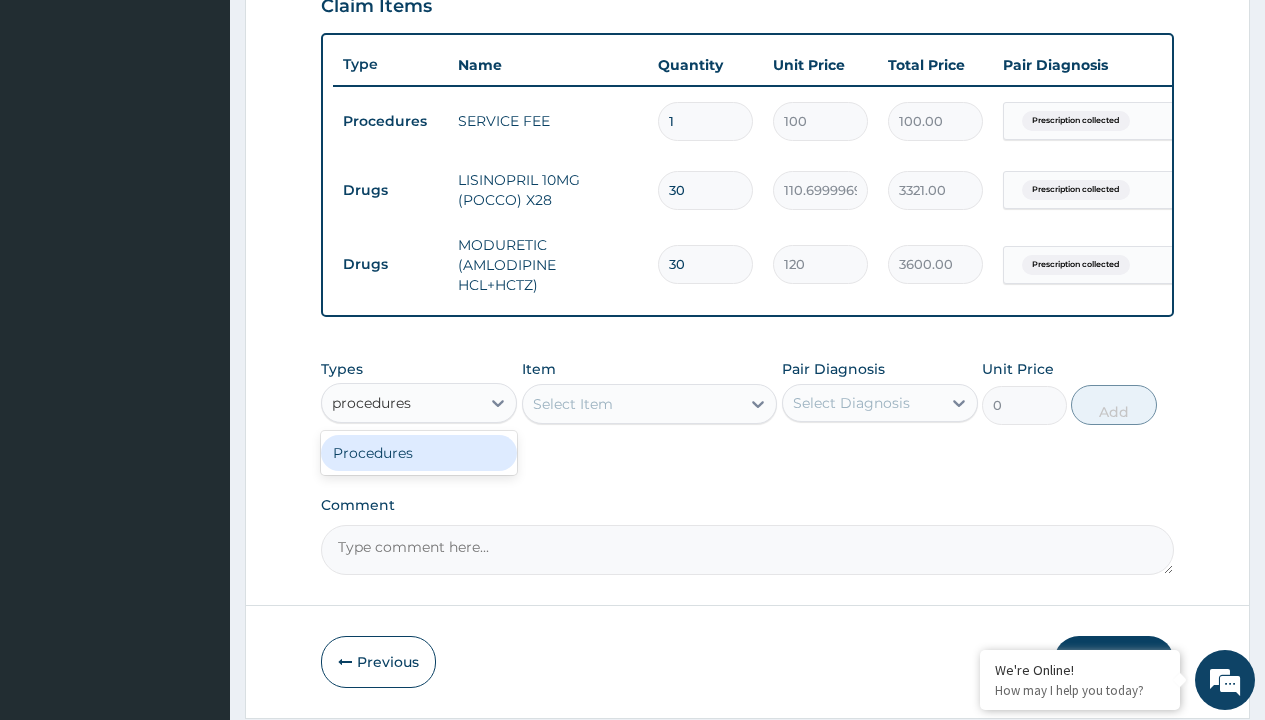 scroll, scrollTop: 0, scrollLeft: 0, axis: both 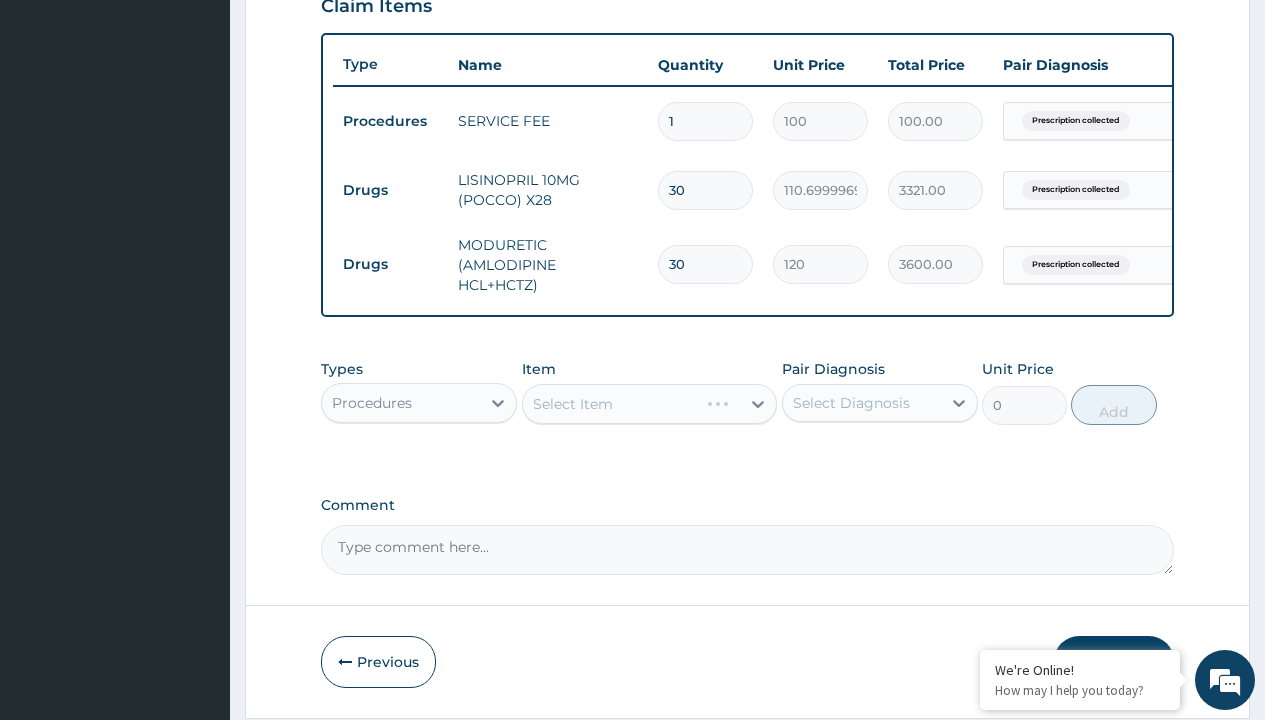 click on "Select Item" at bounding box center [573, 404] 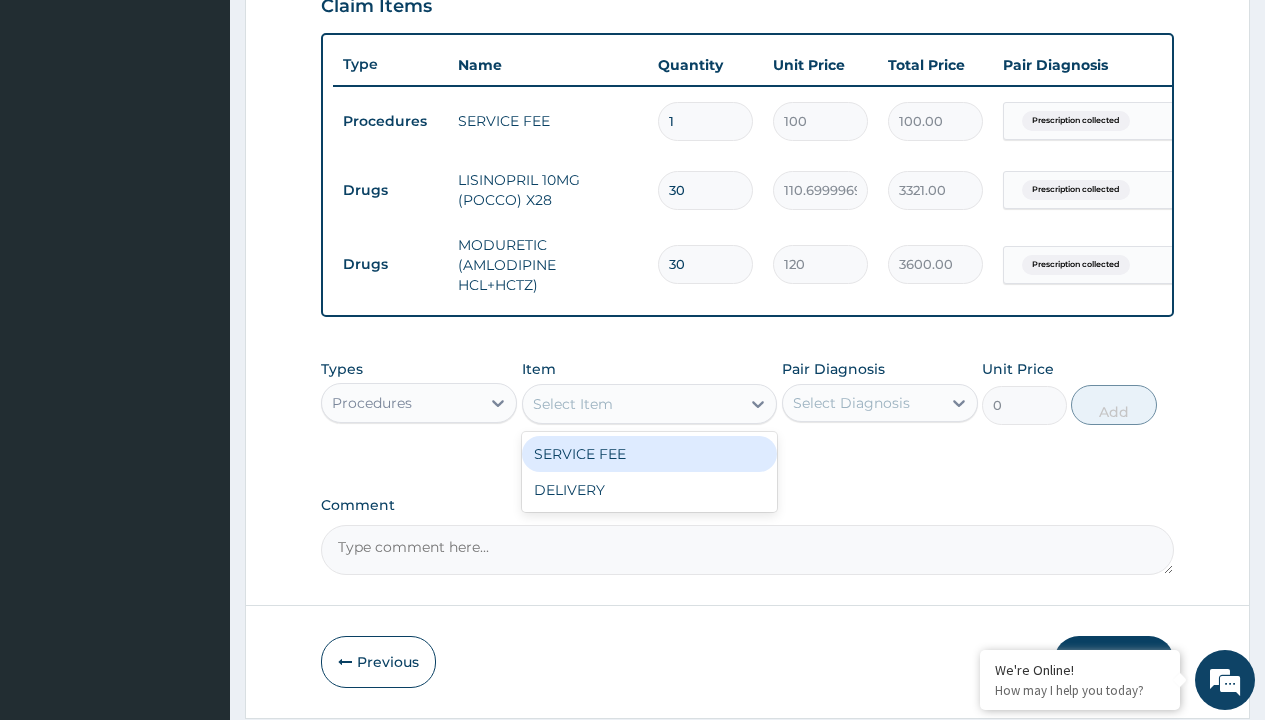 type on "delivery" 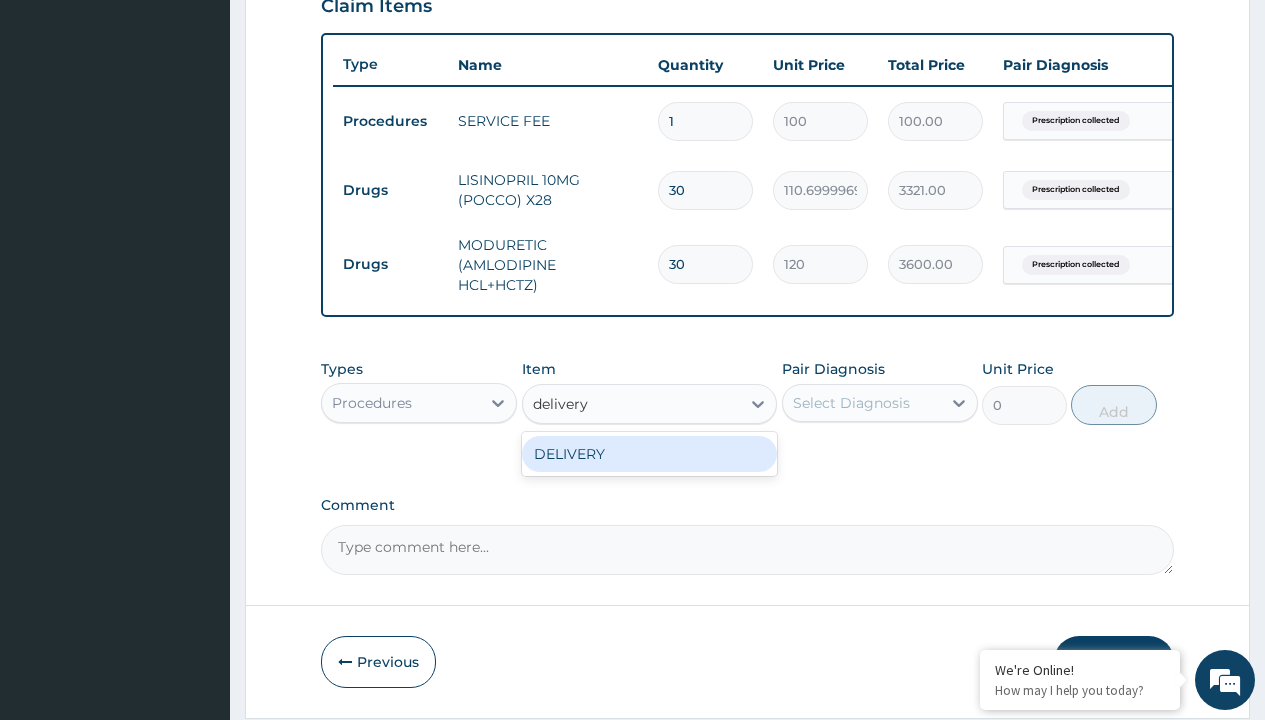 scroll, scrollTop: 0, scrollLeft: 0, axis: both 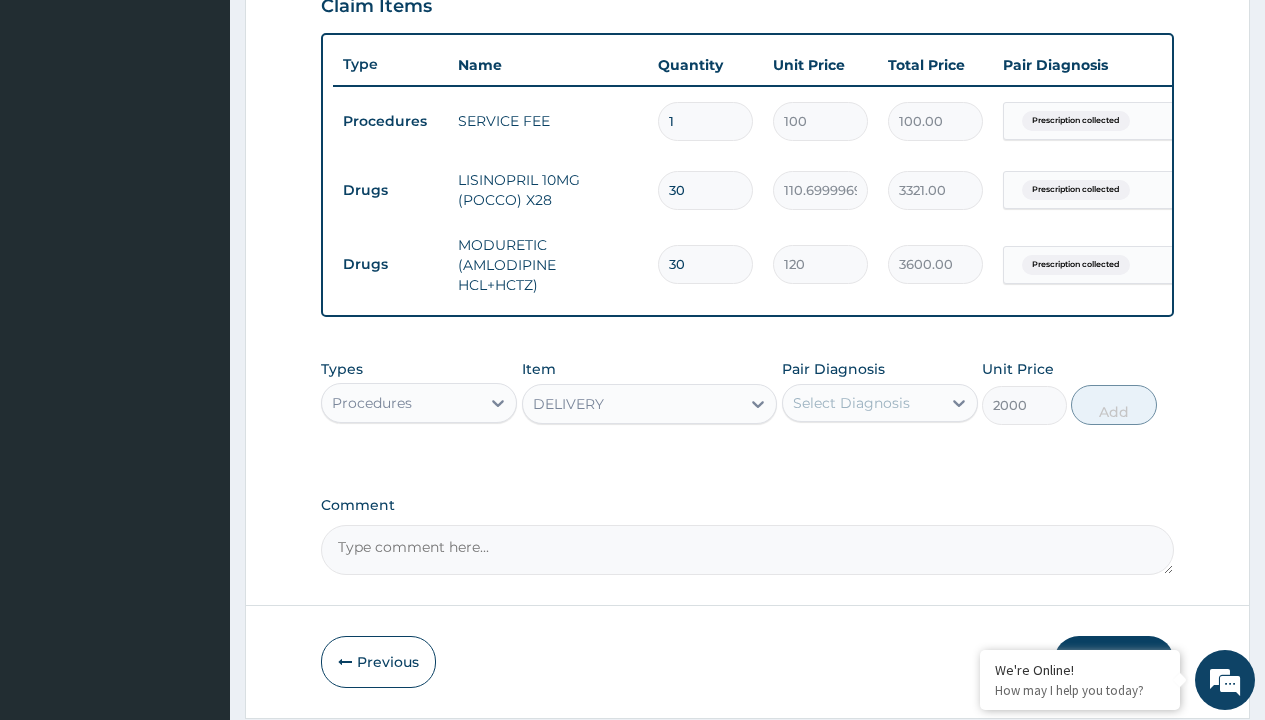 click on "Prescription collected" at bounding box center (409, -158) 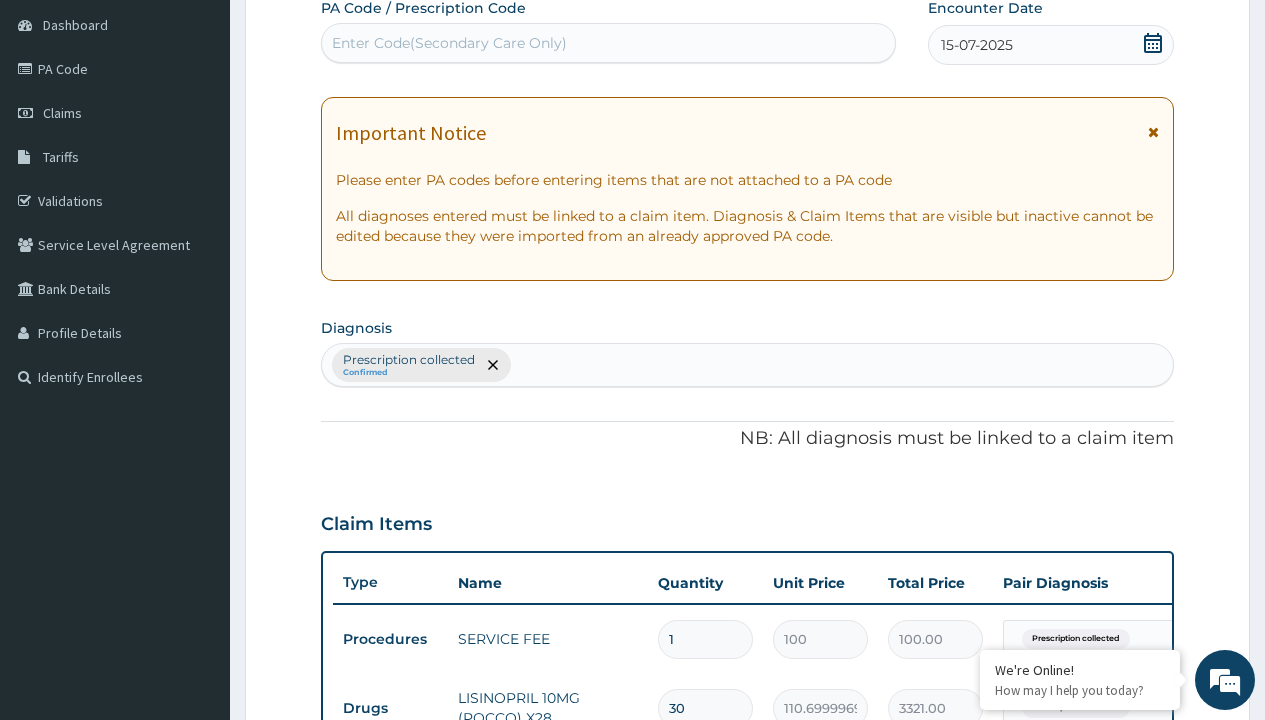 type on "prescription collected" 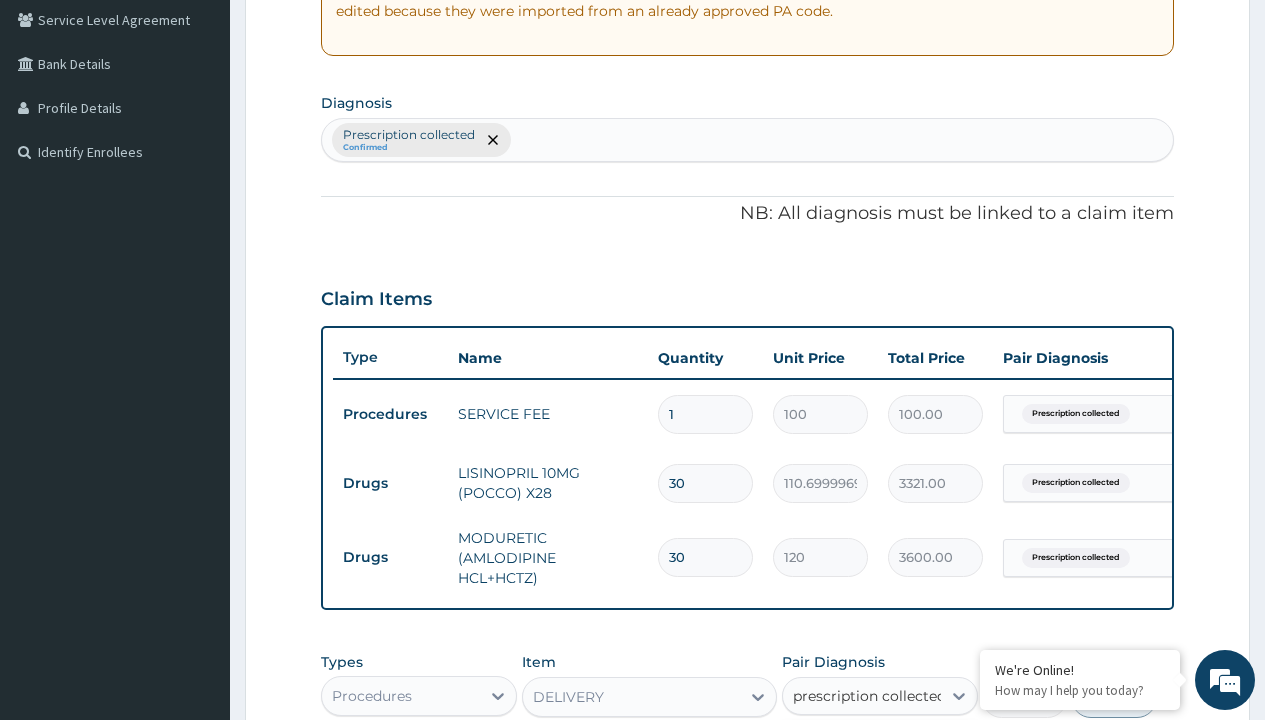 click on "Prescription collected" at bounding box center [890, 755] 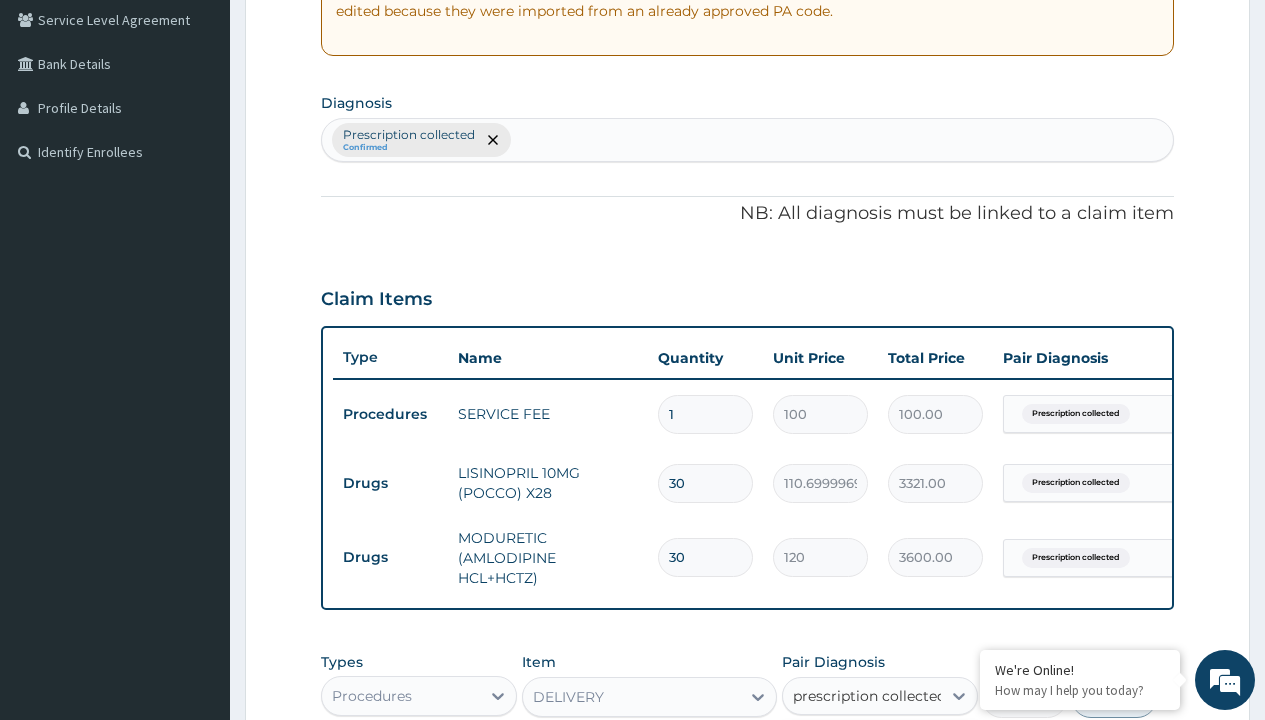 type 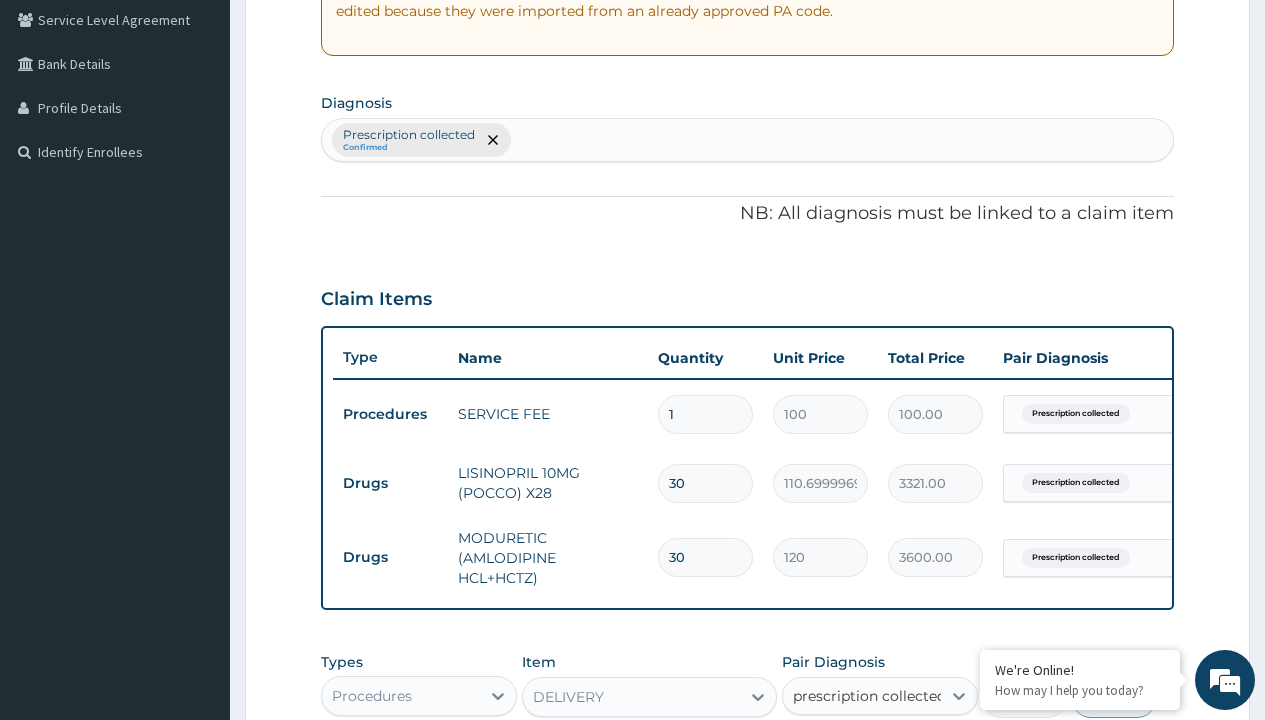 checkbox on "true" 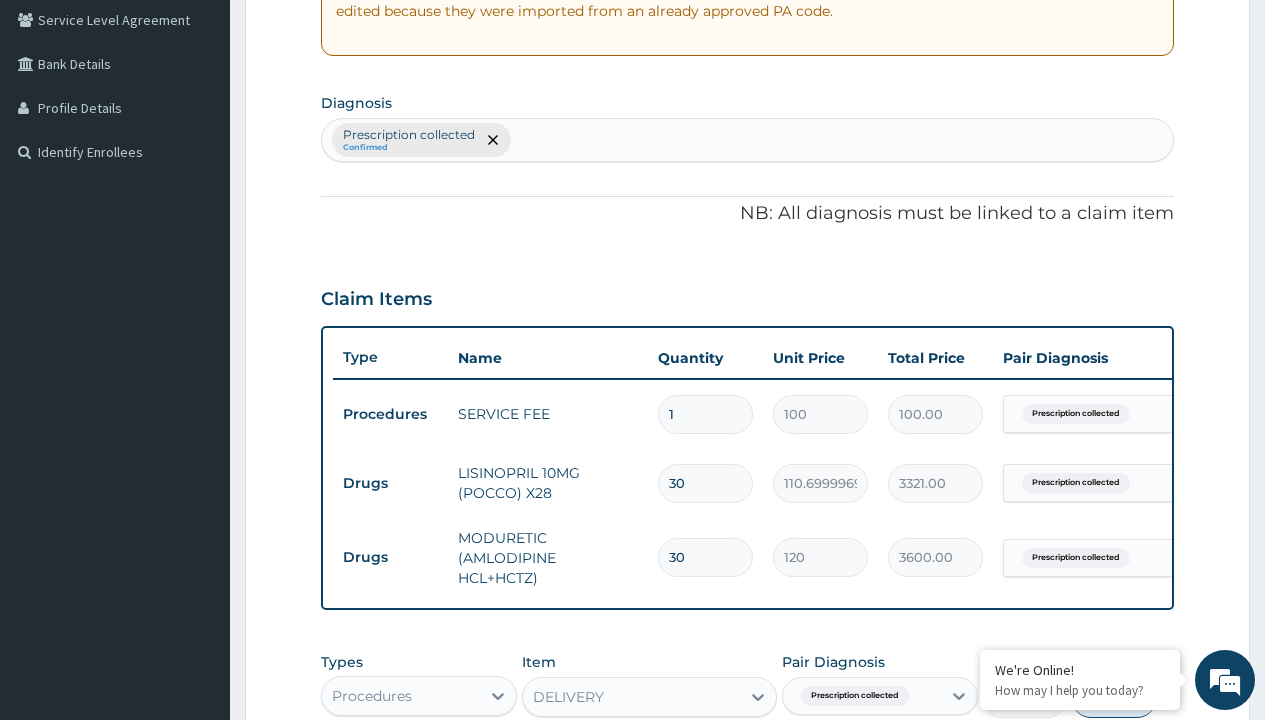 scroll, scrollTop: 791, scrollLeft: 0, axis: vertical 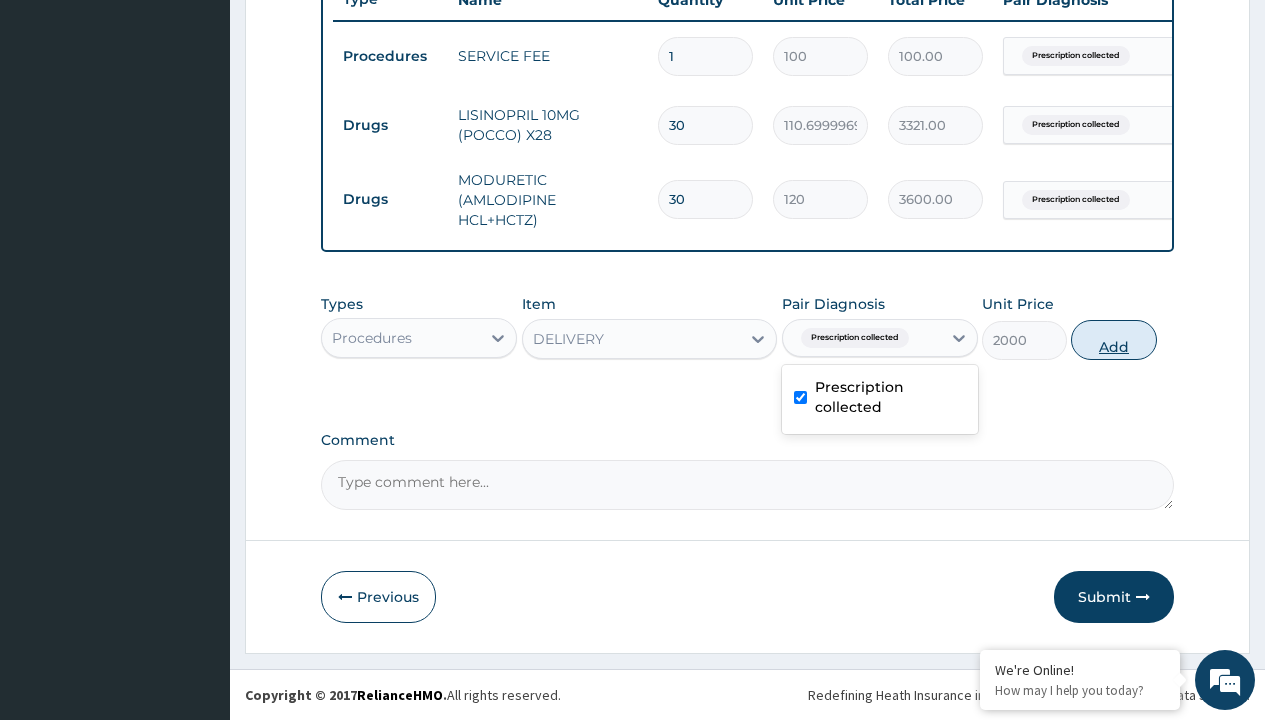 click on "Add" at bounding box center [1113, 340] 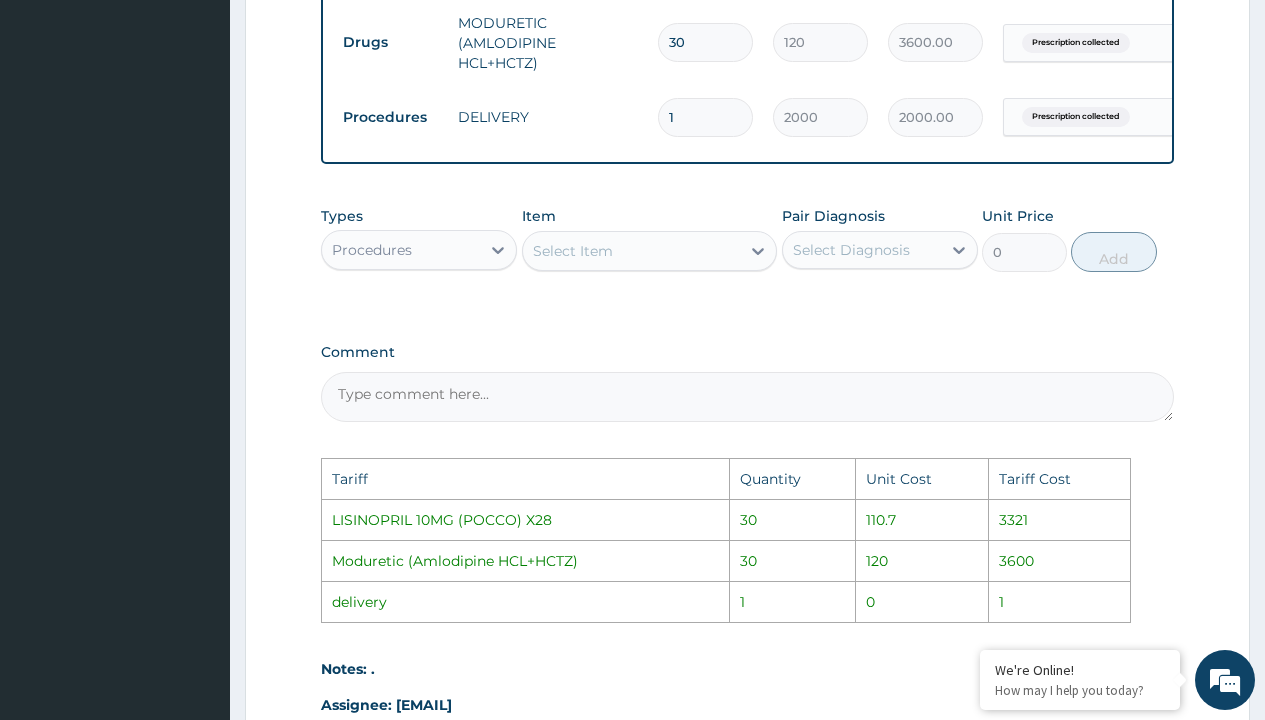 scroll, scrollTop: 931, scrollLeft: 0, axis: vertical 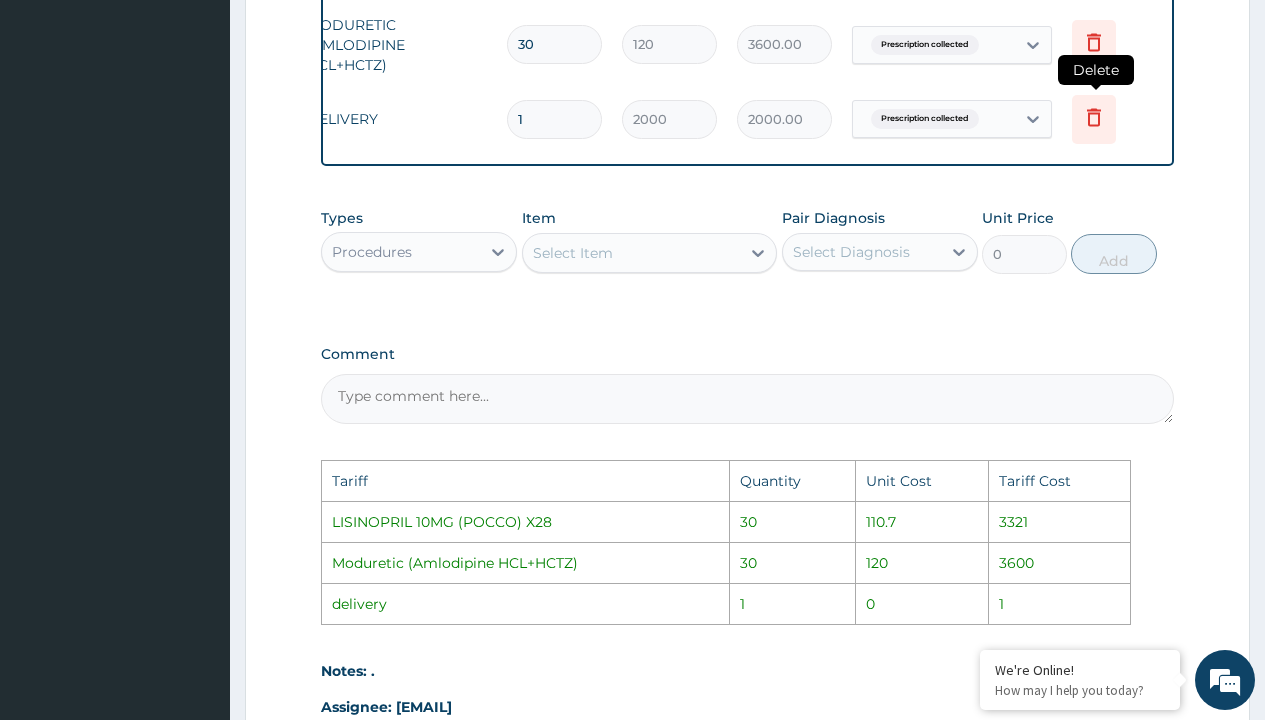 click 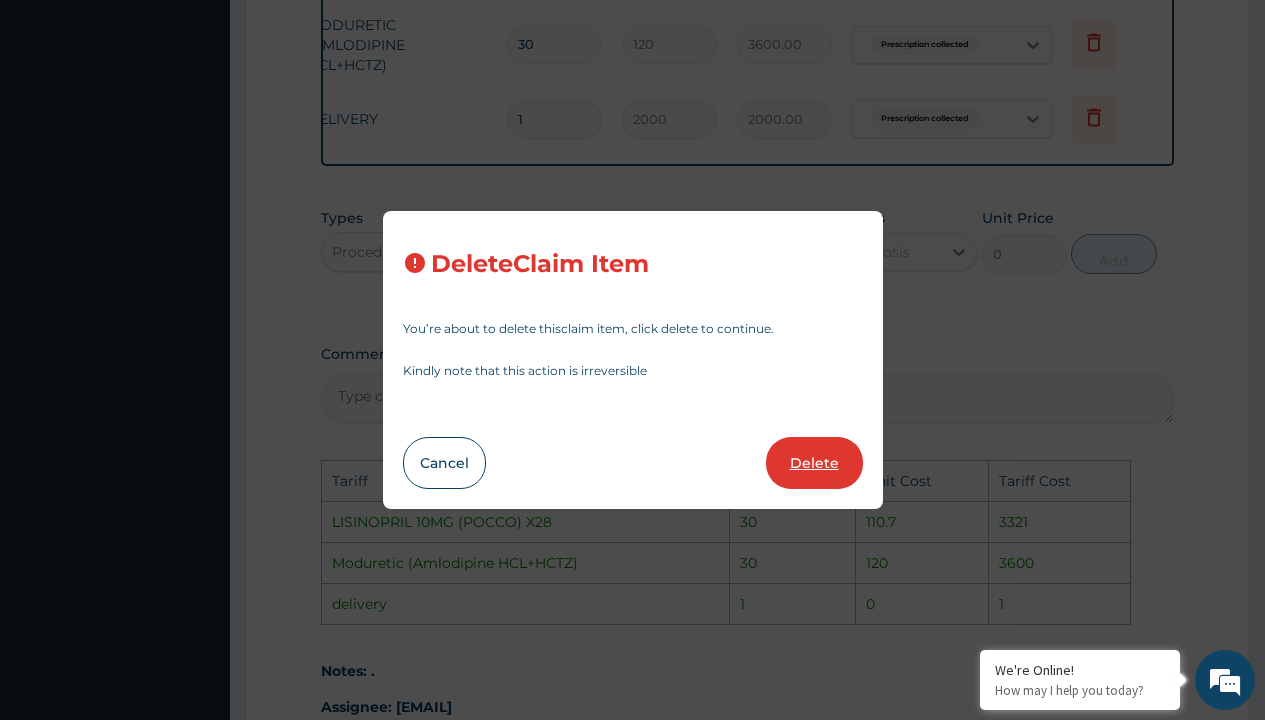 click on "Delete" at bounding box center [814, 463] 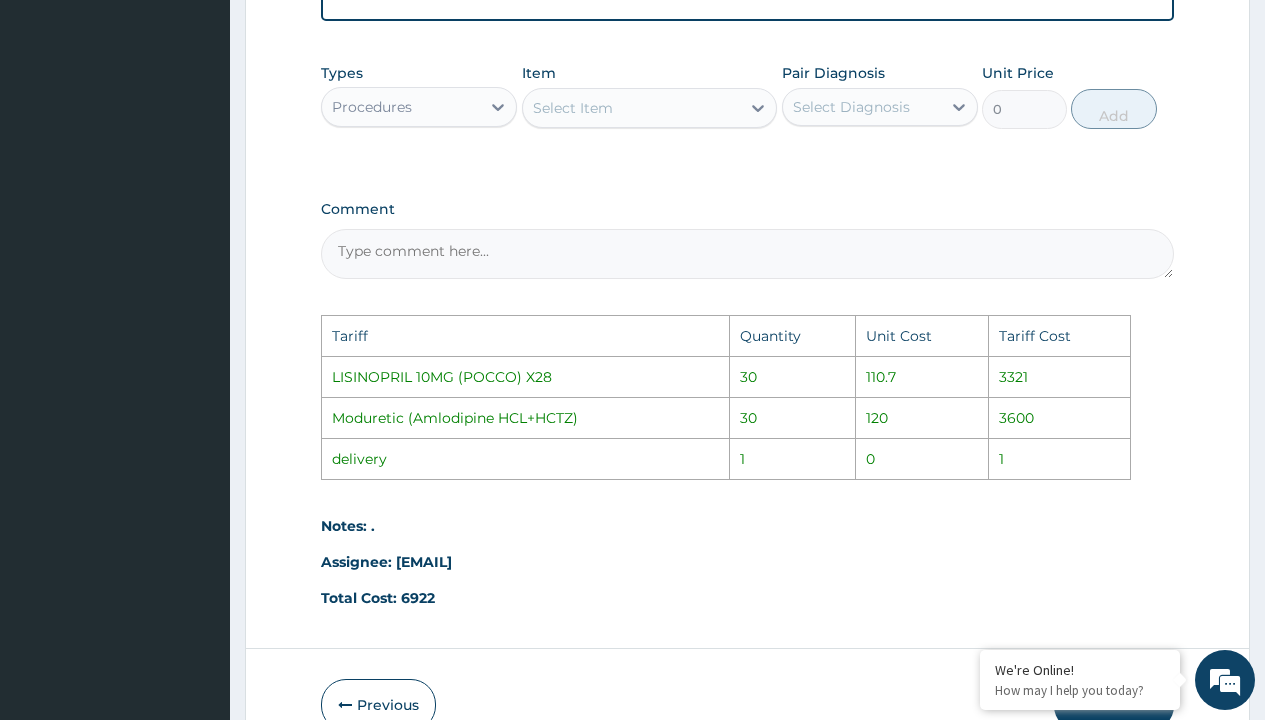 scroll, scrollTop: 1130, scrollLeft: 0, axis: vertical 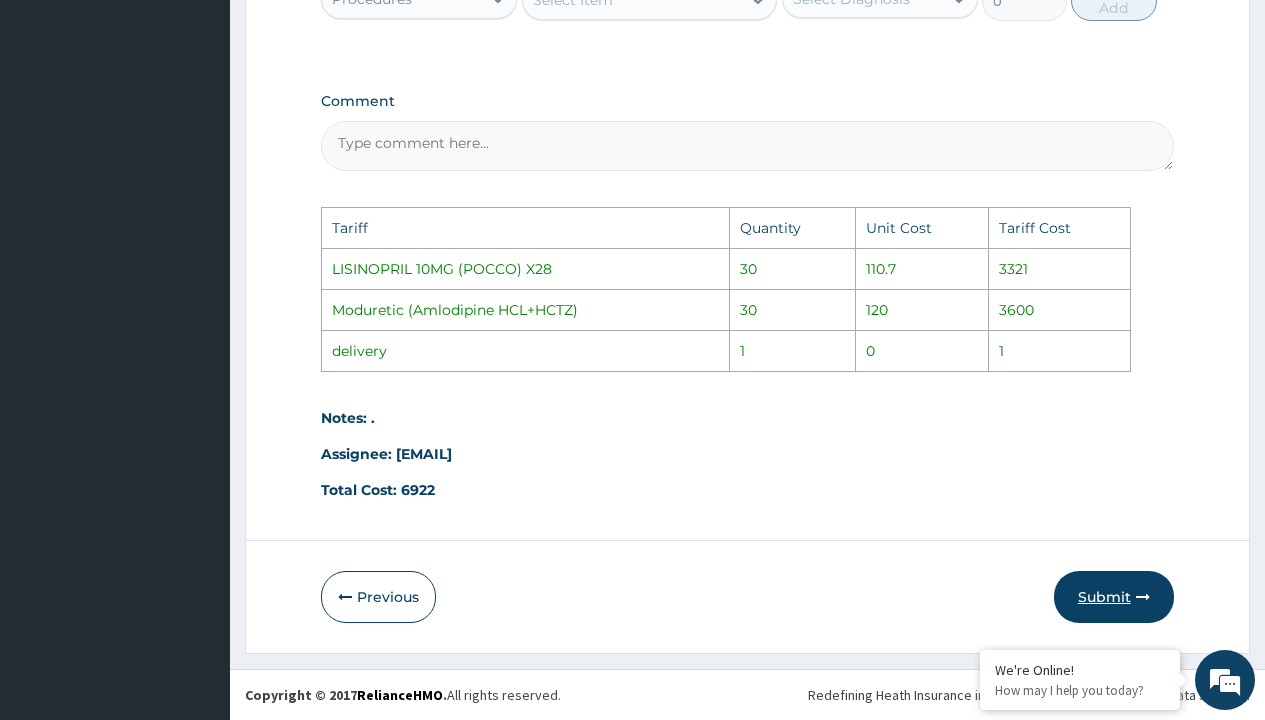 click on "Submit" at bounding box center (1114, 597) 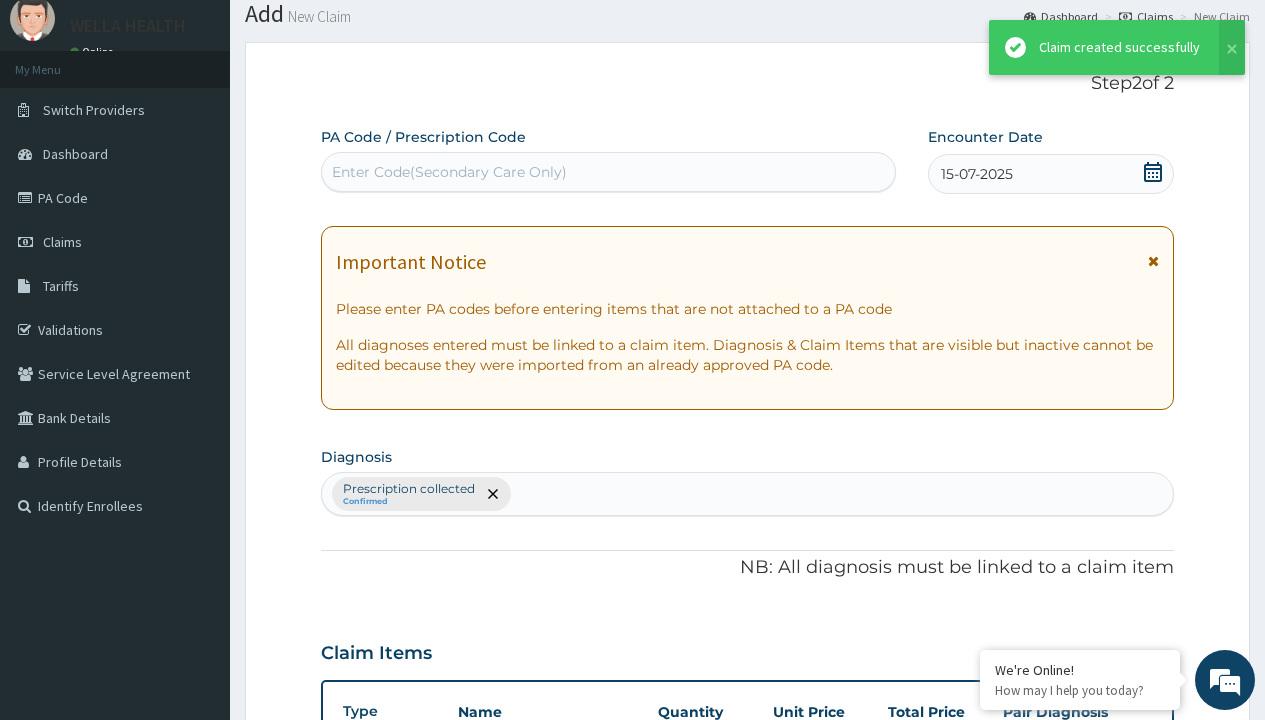 scroll, scrollTop: 791, scrollLeft: 0, axis: vertical 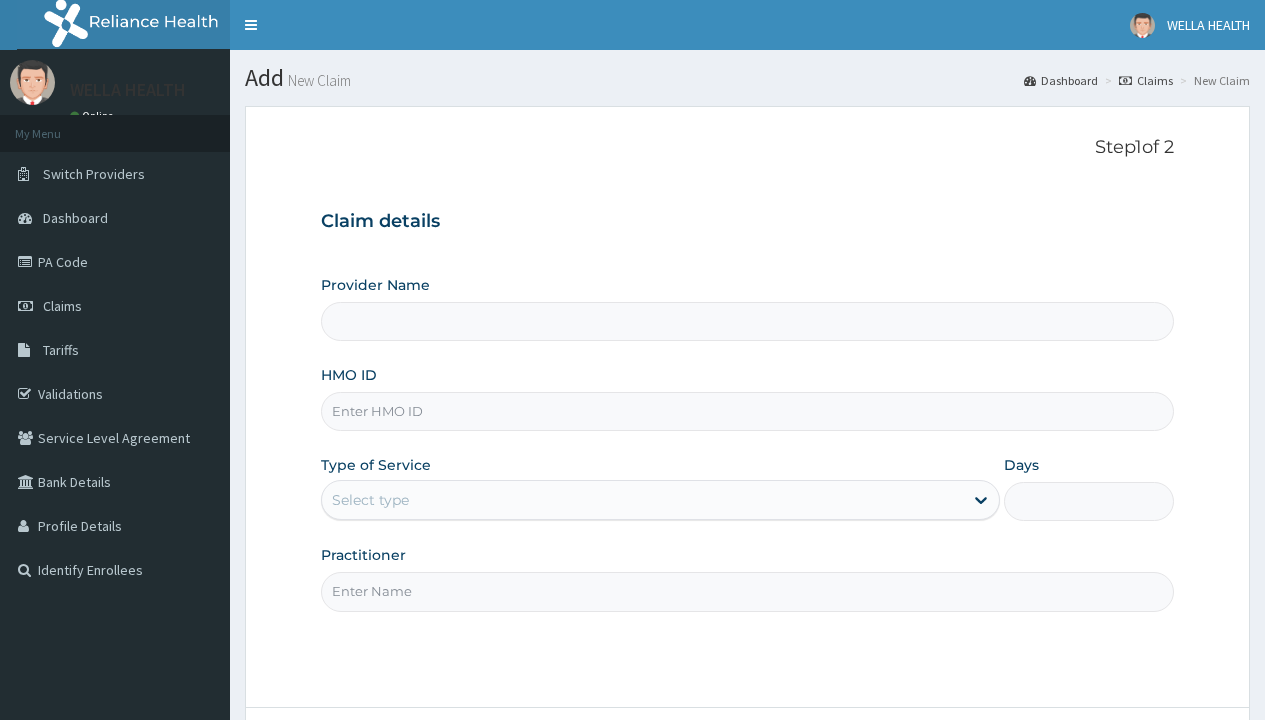 type on "Pharmacy Pick Up ( WellaHealth)" 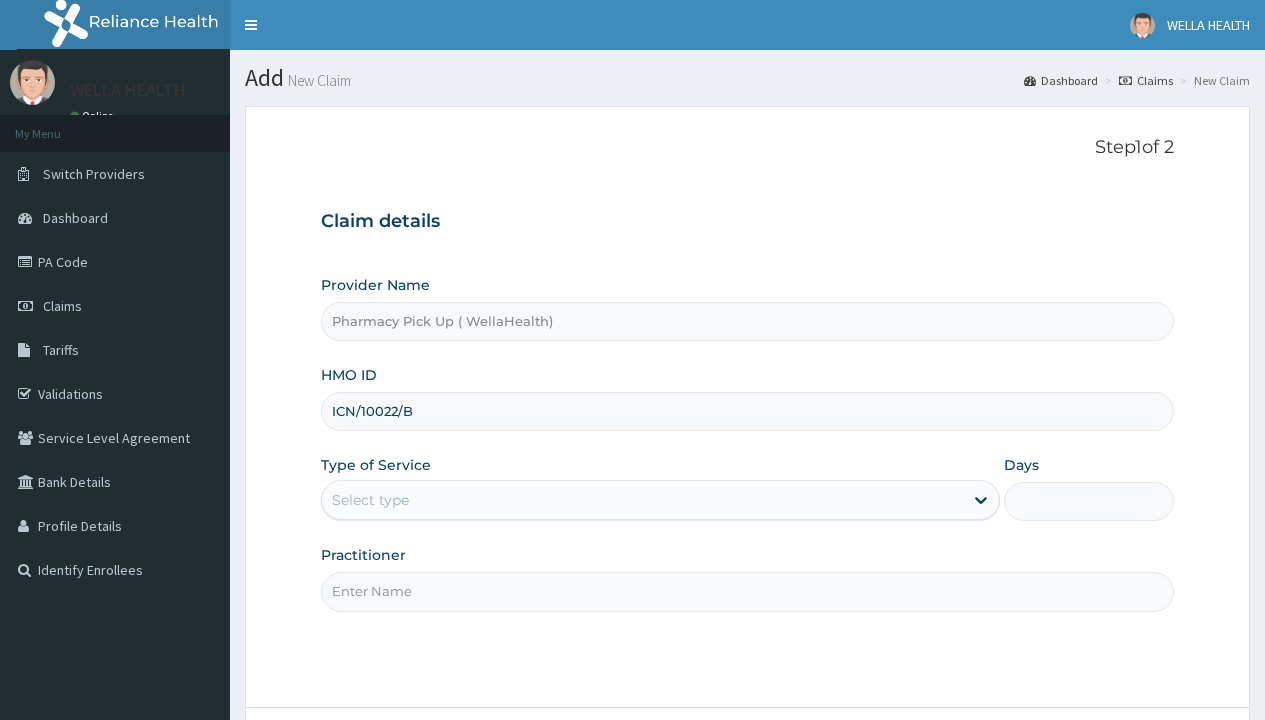type on "ICN/10022/B" 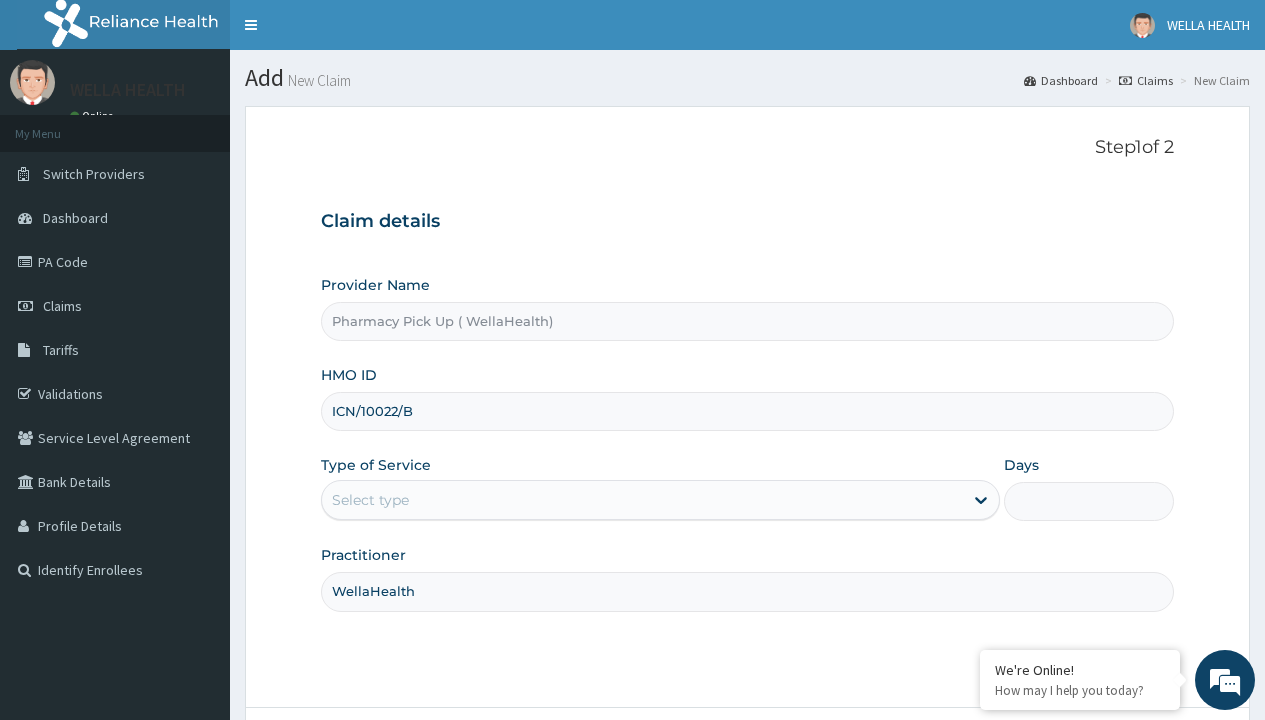type on "WellaHealth" 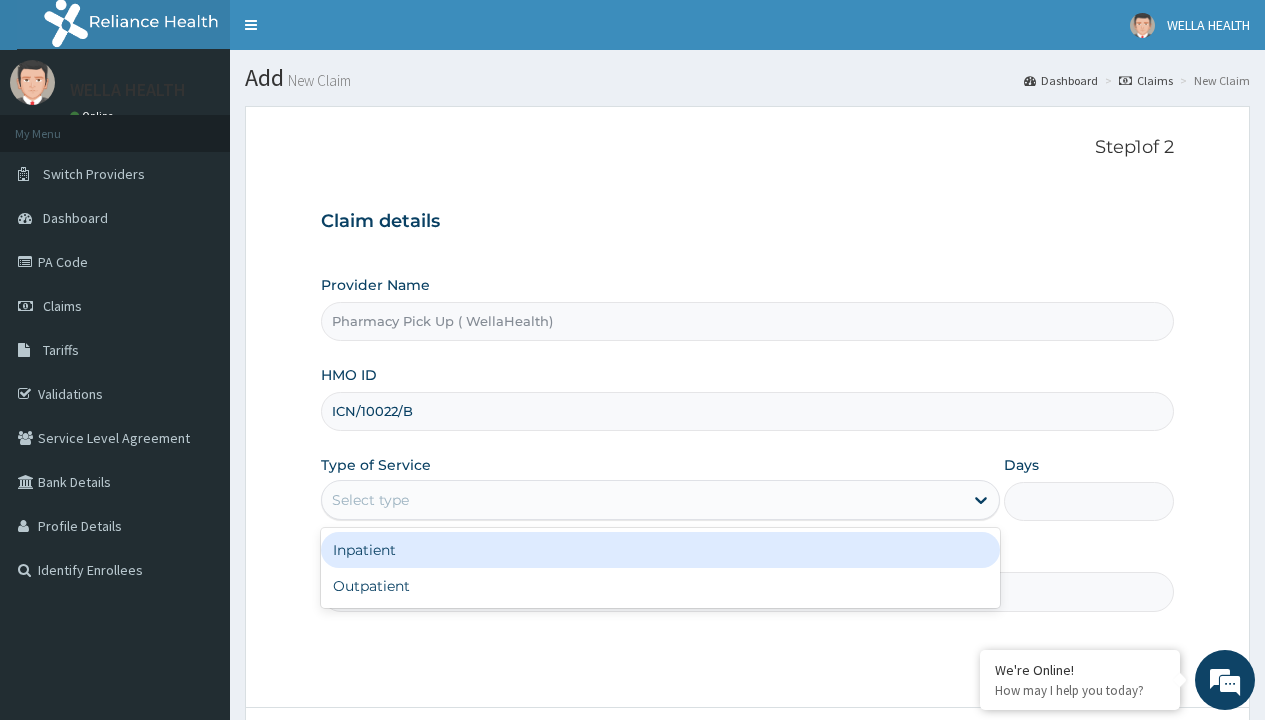 click on "Outpatient" at bounding box center [660, 586] 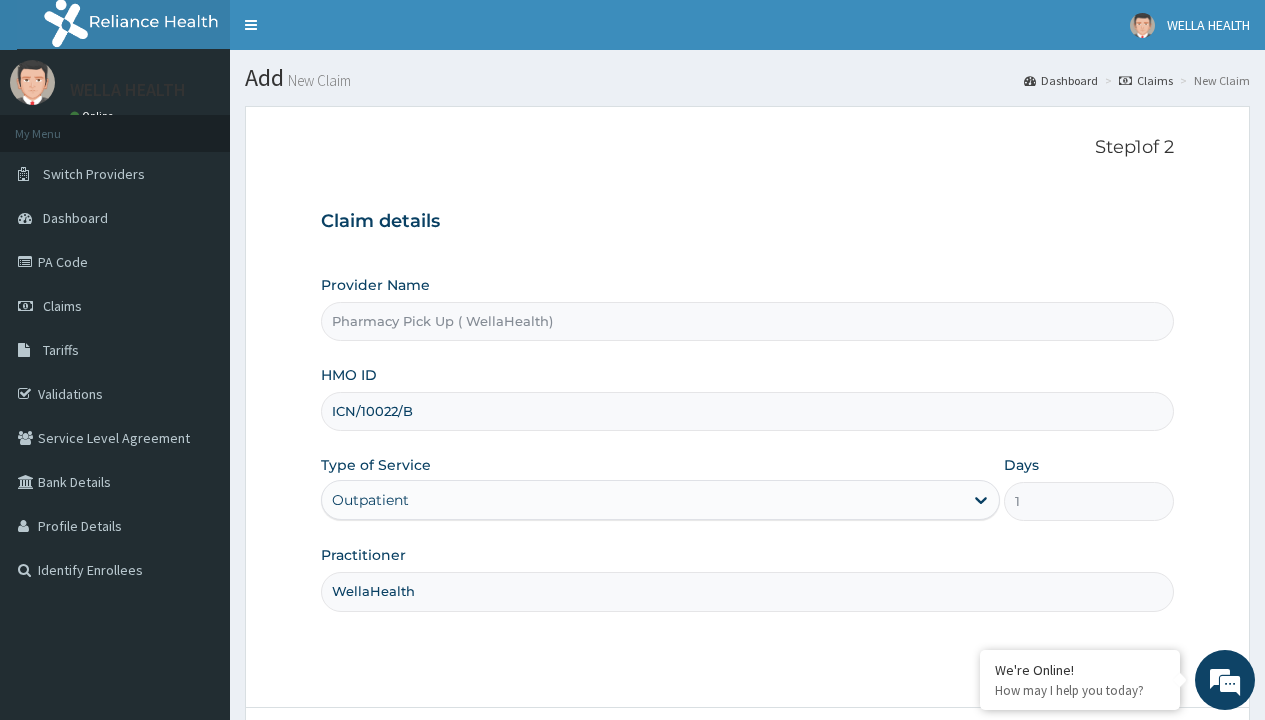 click on "Next" at bounding box center (1123, 764) 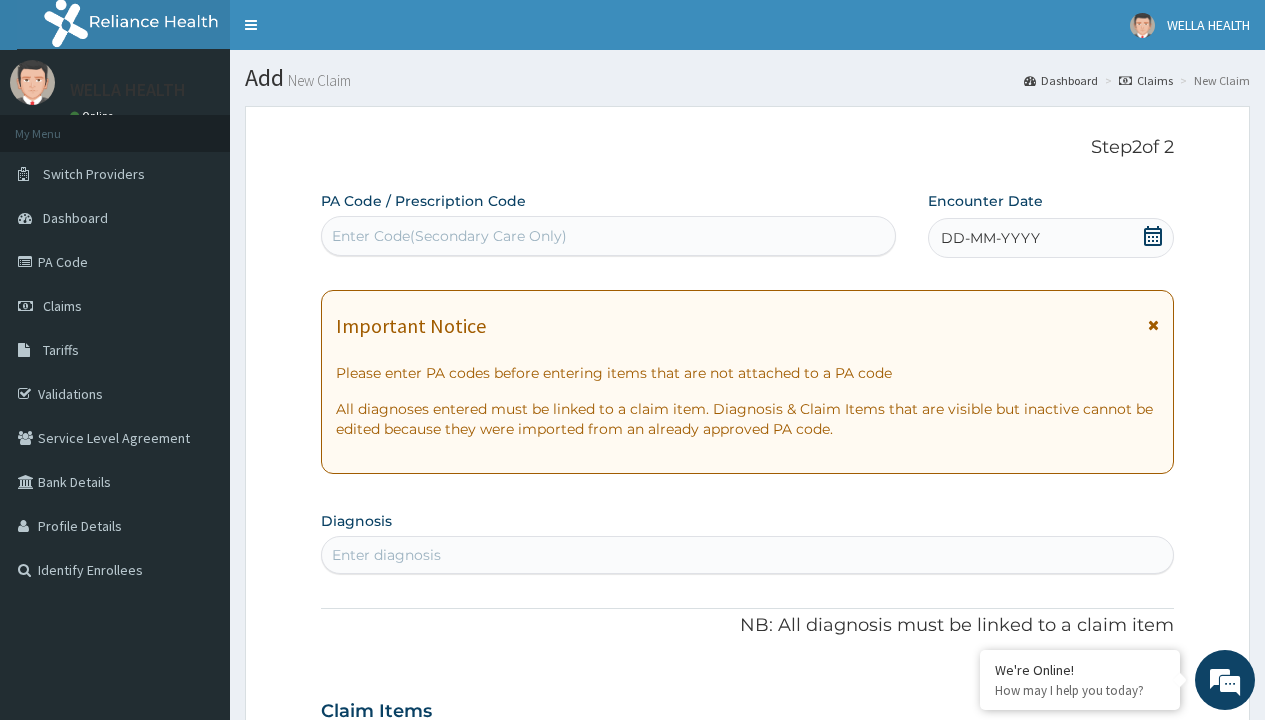 scroll, scrollTop: 167, scrollLeft: 0, axis: vertical 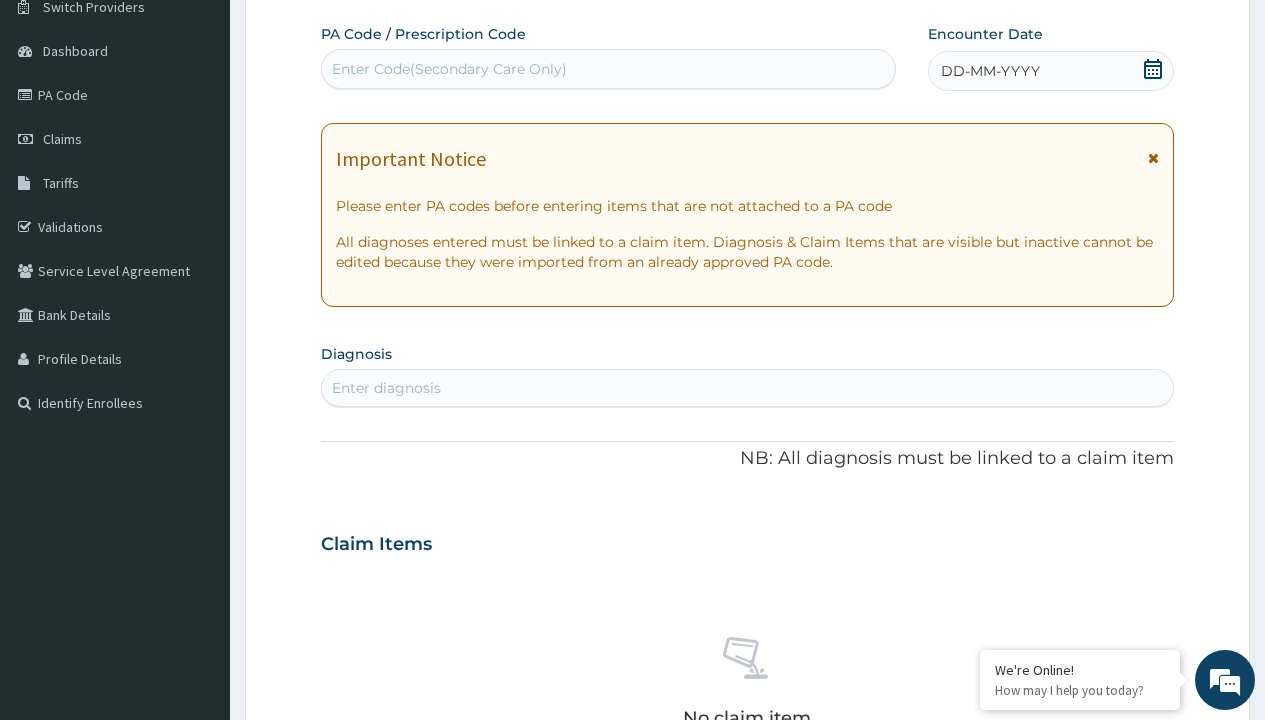 click on "DD-MM-YYYY" at bounding box center [990, 71] 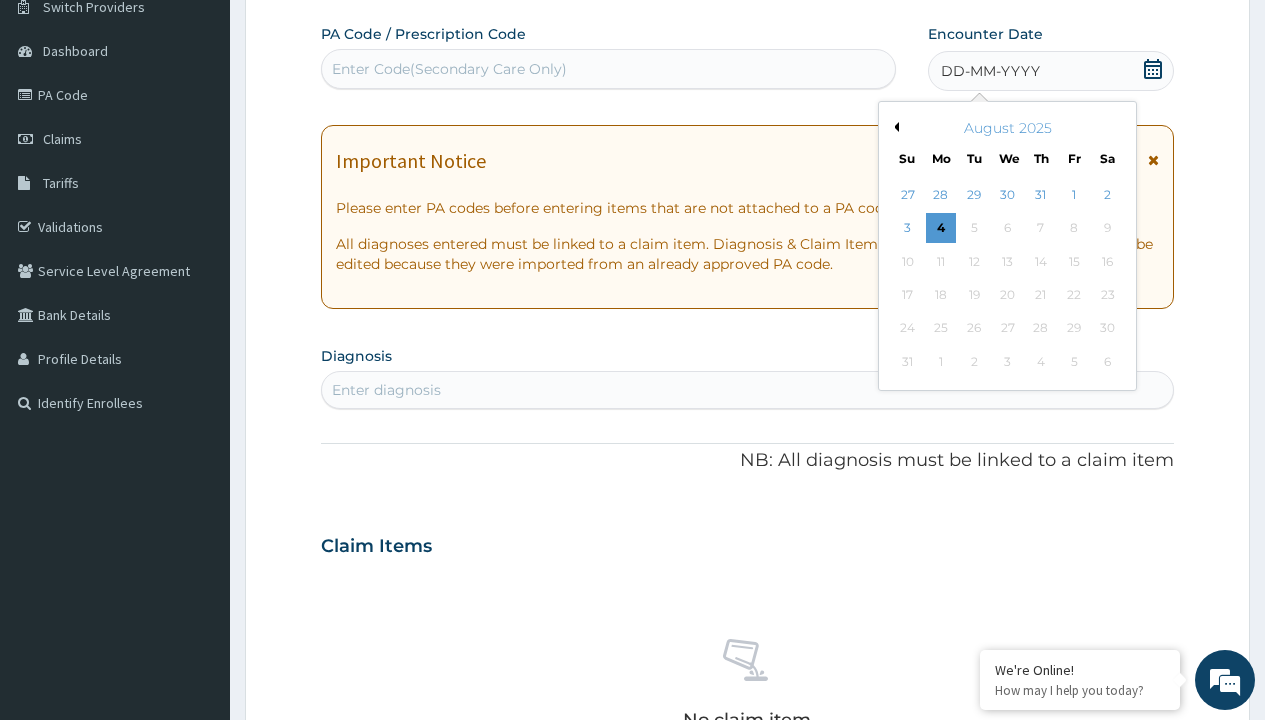 click on "Previous Month" at bounding box center [894, 127] 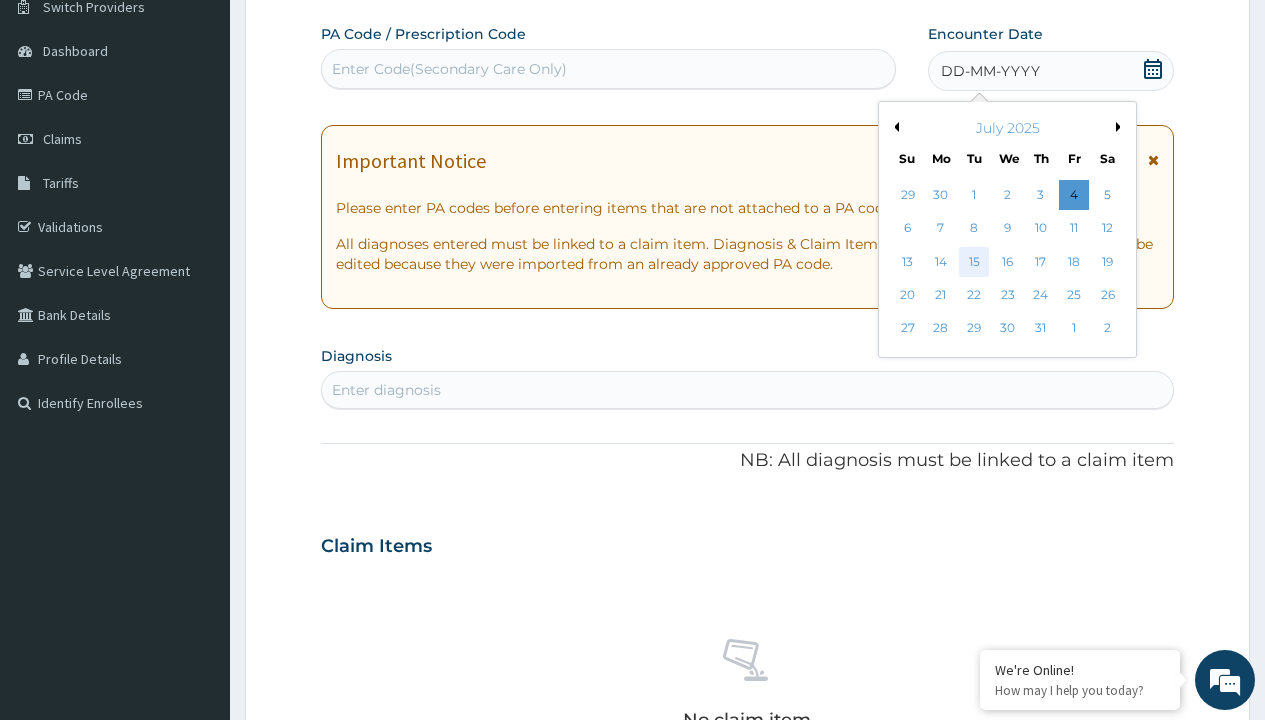 click on "15" at bounding box center [974, 262] 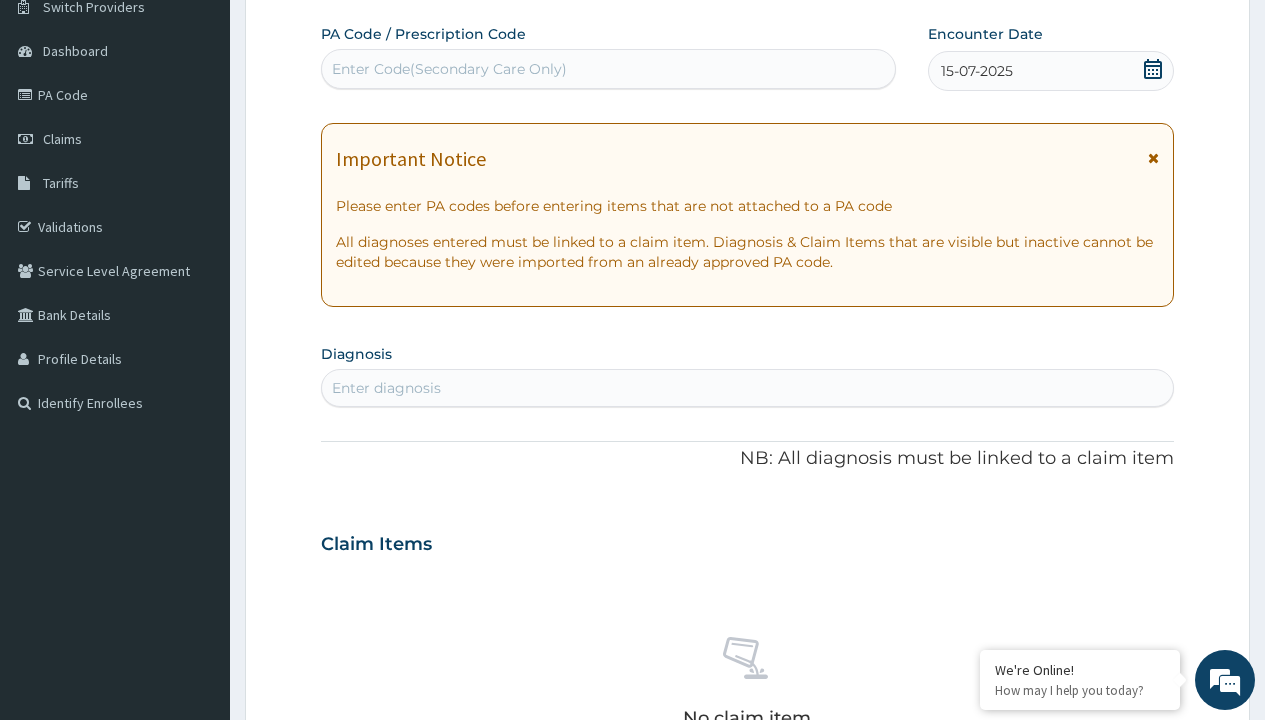 click on "Enter diagnosis" at bounding box center [386, 388] 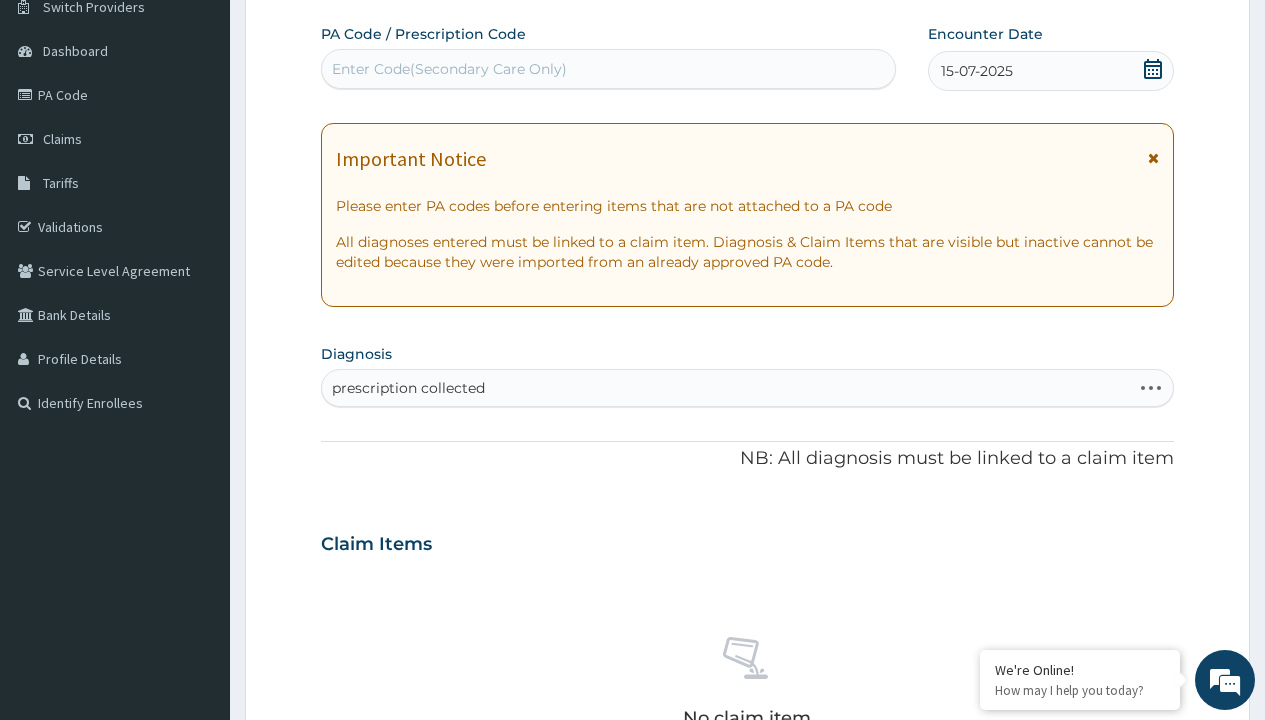 scroll, scrollTop: 0, scrollLeft: 0, axis: both 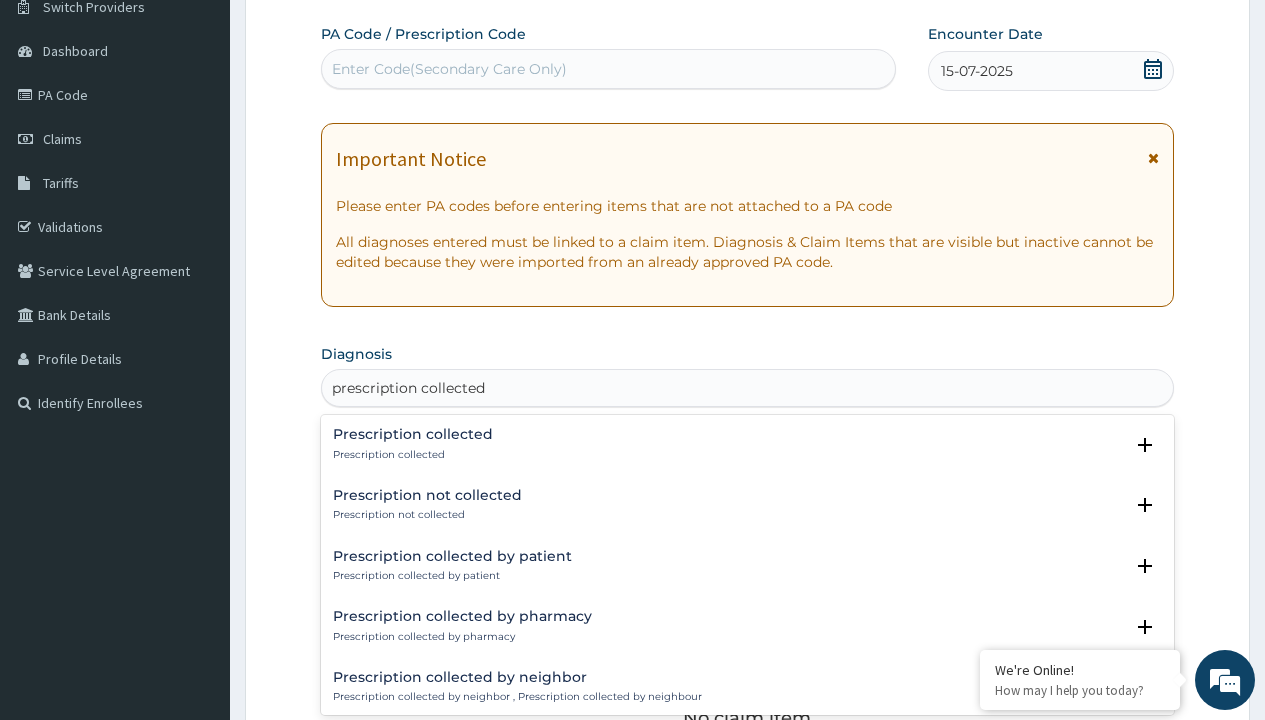click on "Prescription collected" at bounding box center (413, 455) 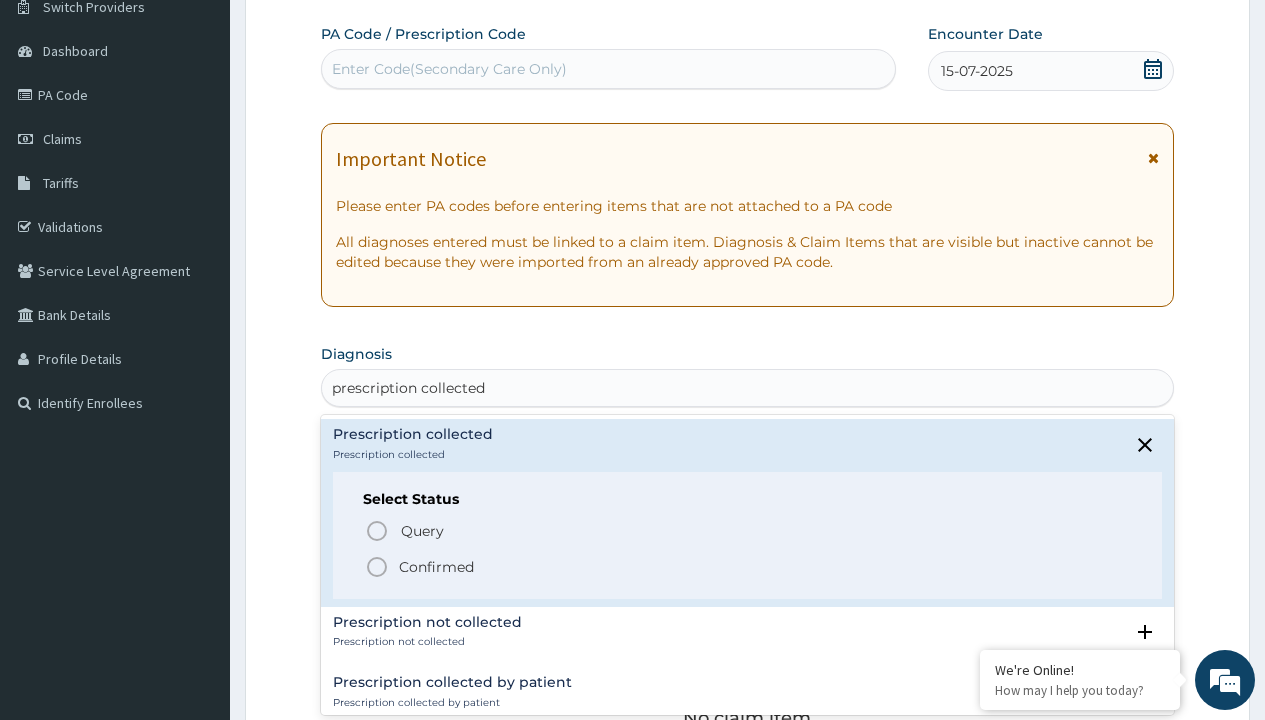 click on "Confirmed" at bounding box center [436, 567] 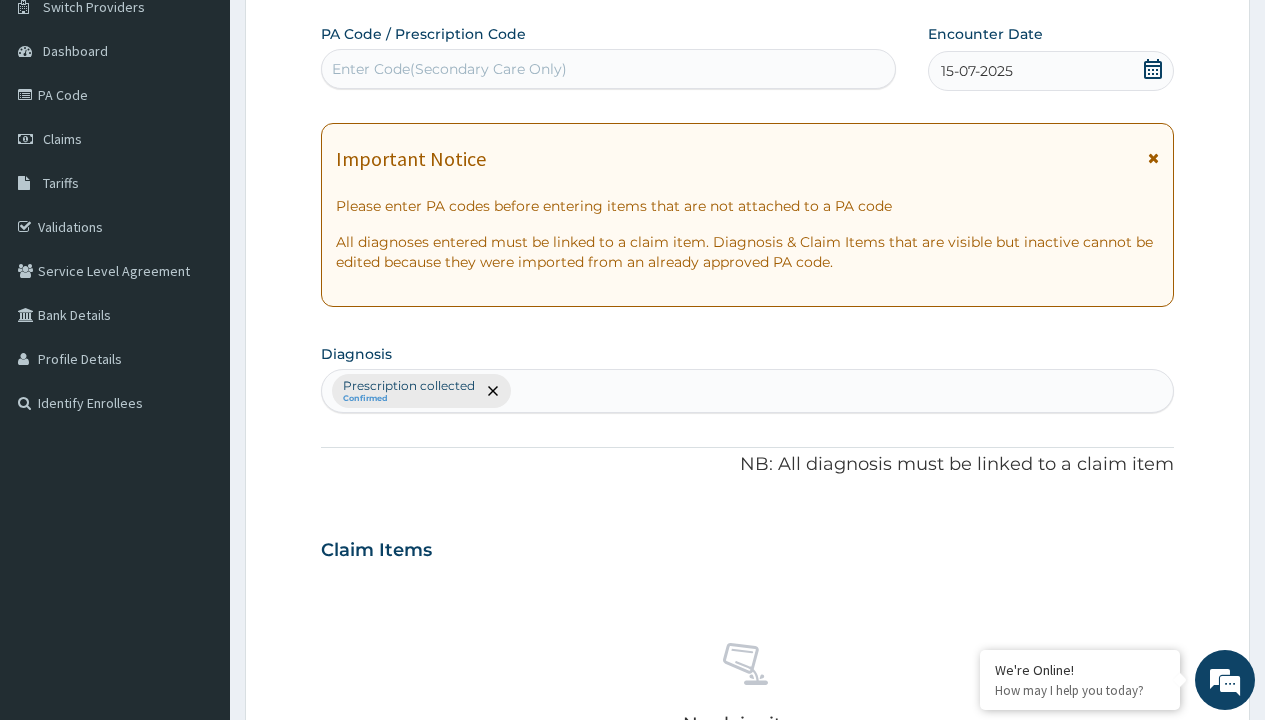 click on "Select Type" at bounding box center [372, 893] 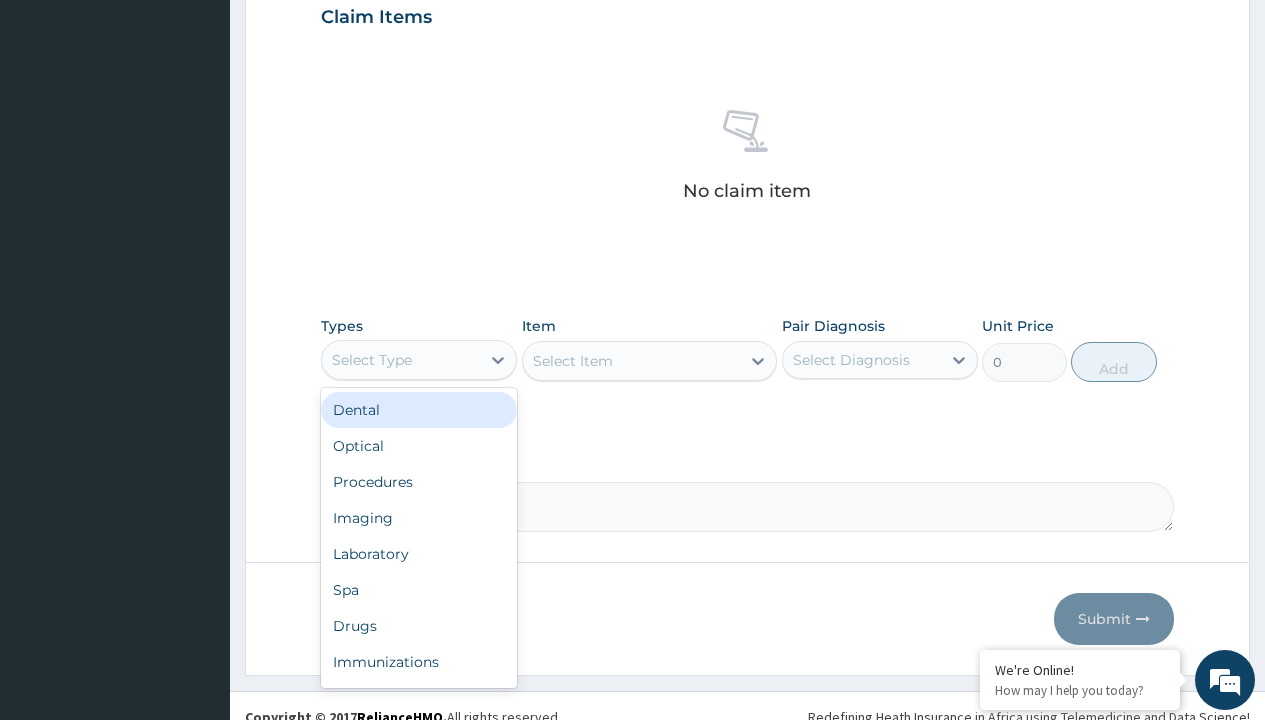 type on "procedures" 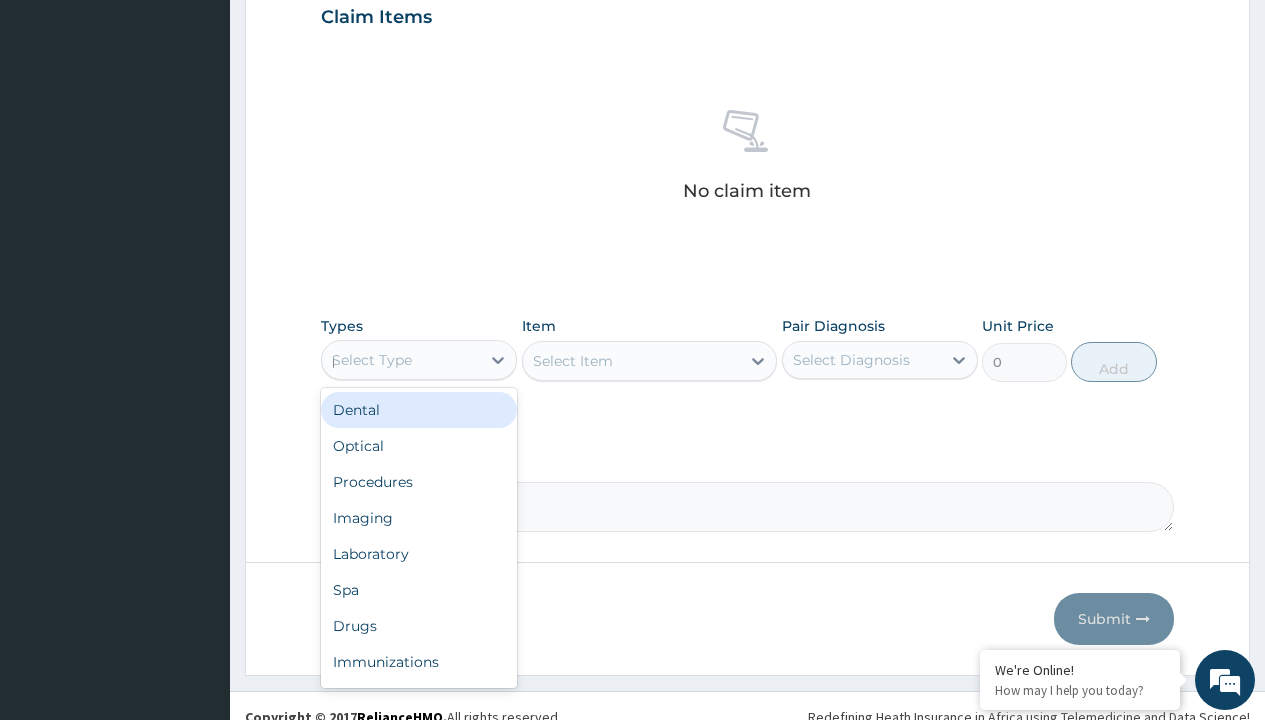 scroll, scrollTop: 0, scrollLeft: 0, axis: both 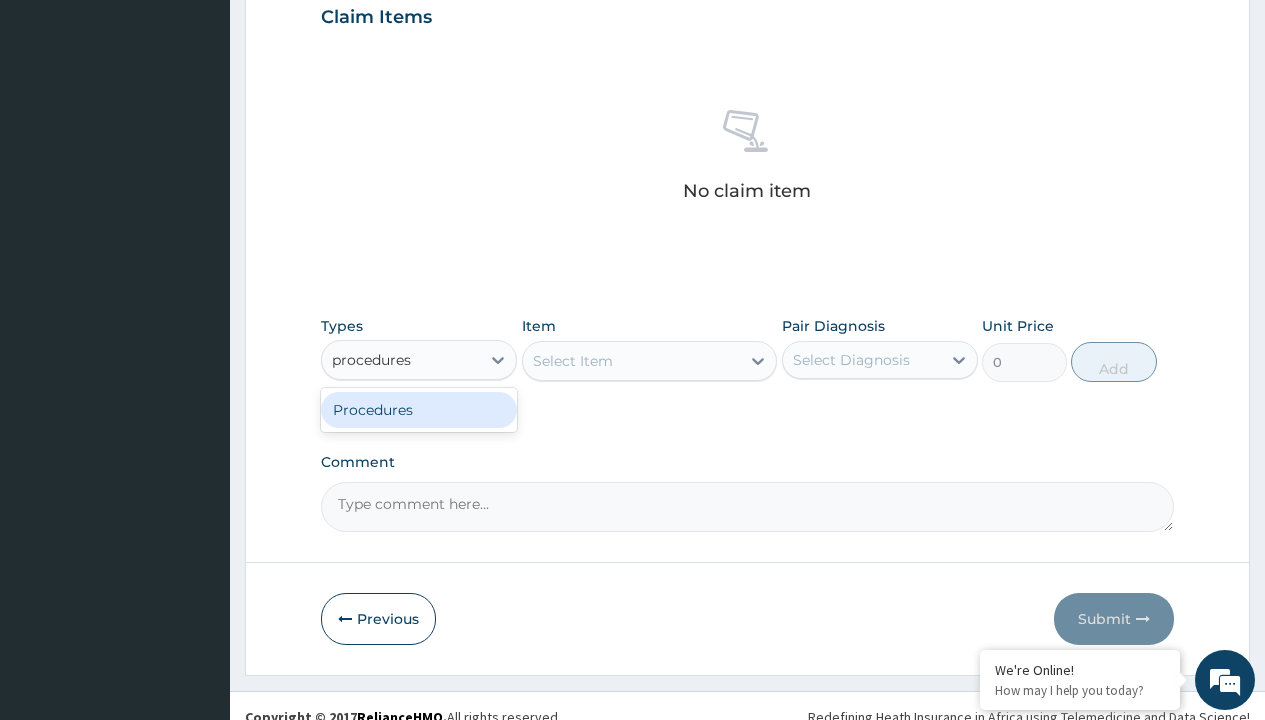 click on "Procedures" at bounding box center [419, 410] 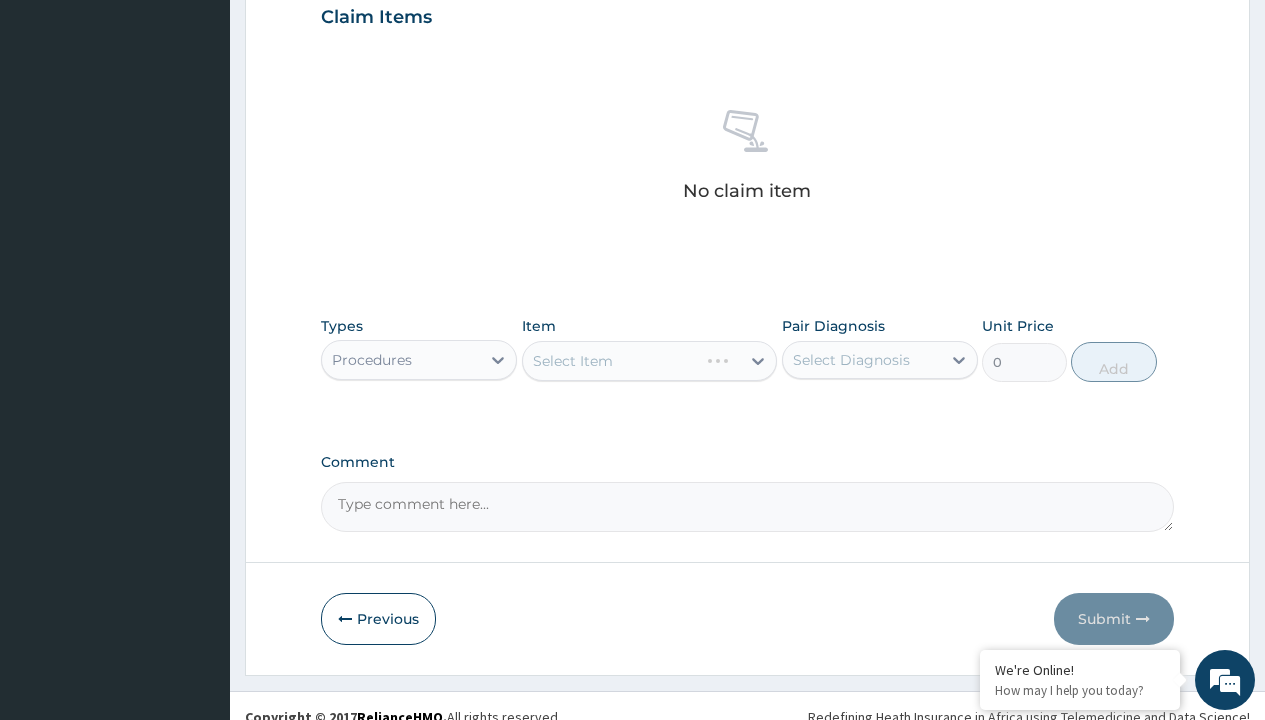 click on "Select Item" at bounding box center (650, 361) 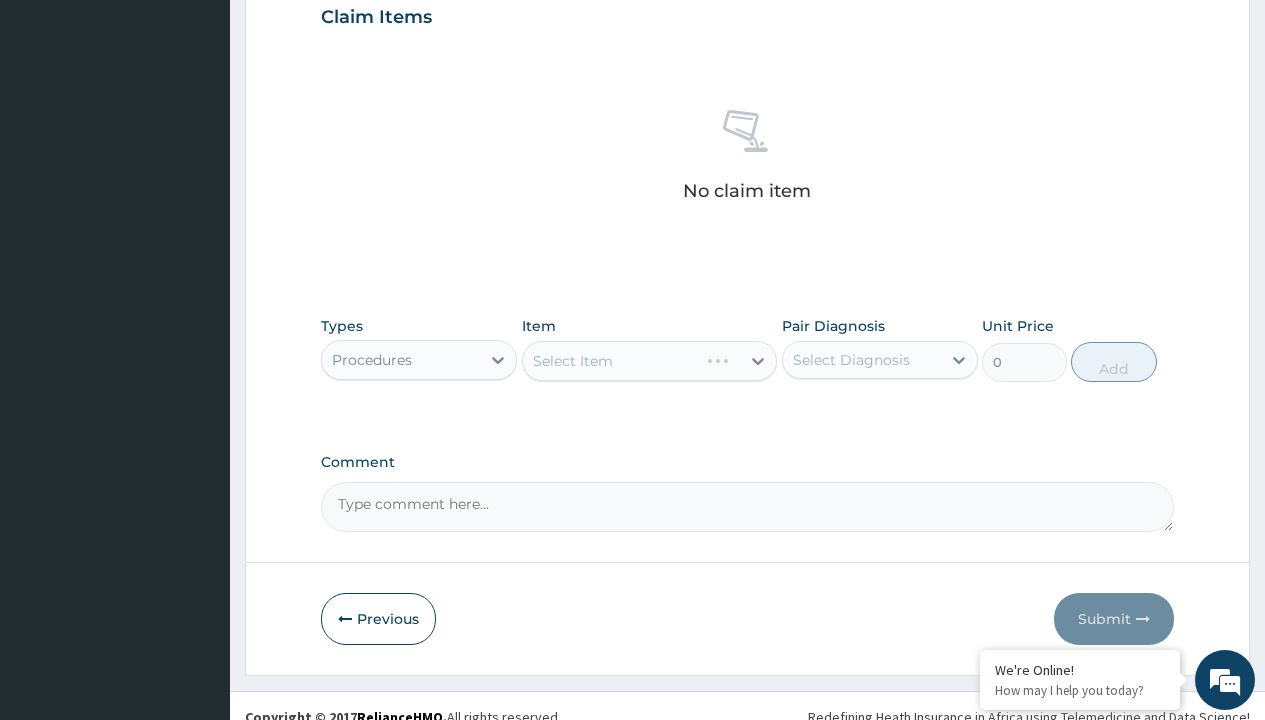 type on "service fee" 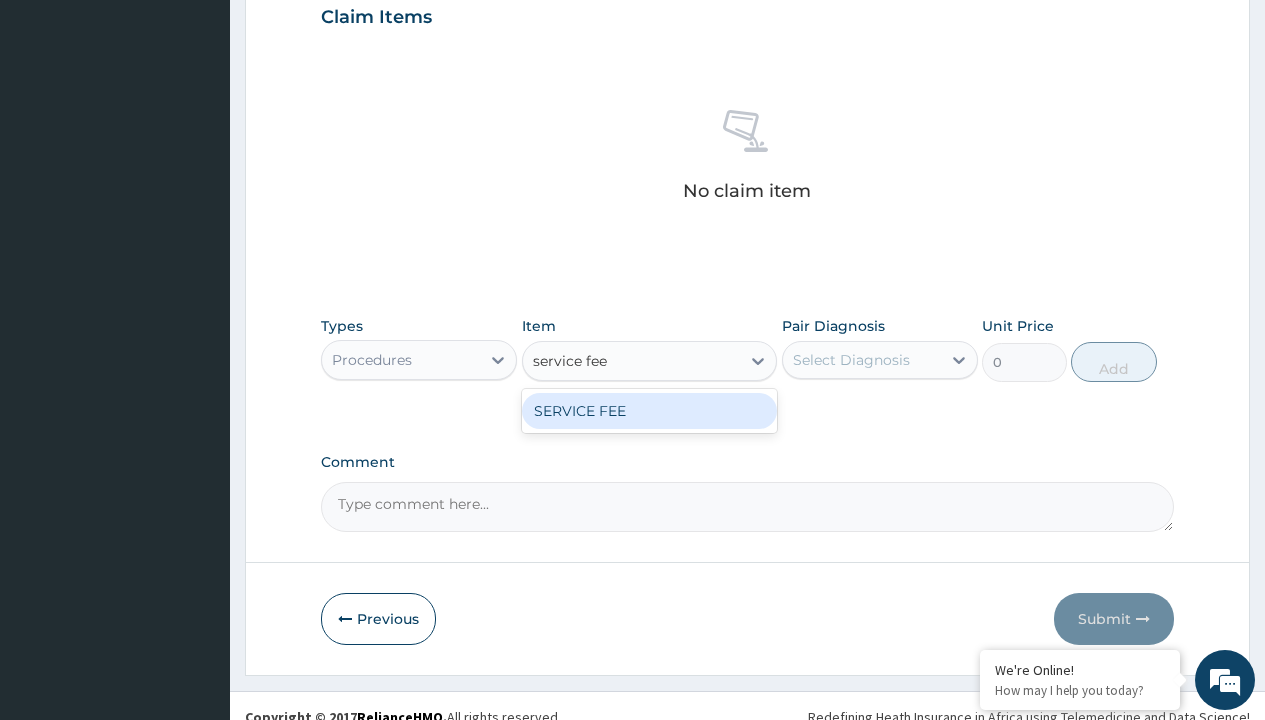 click on "SERVICE FEE" at bounding box center (650, 411) 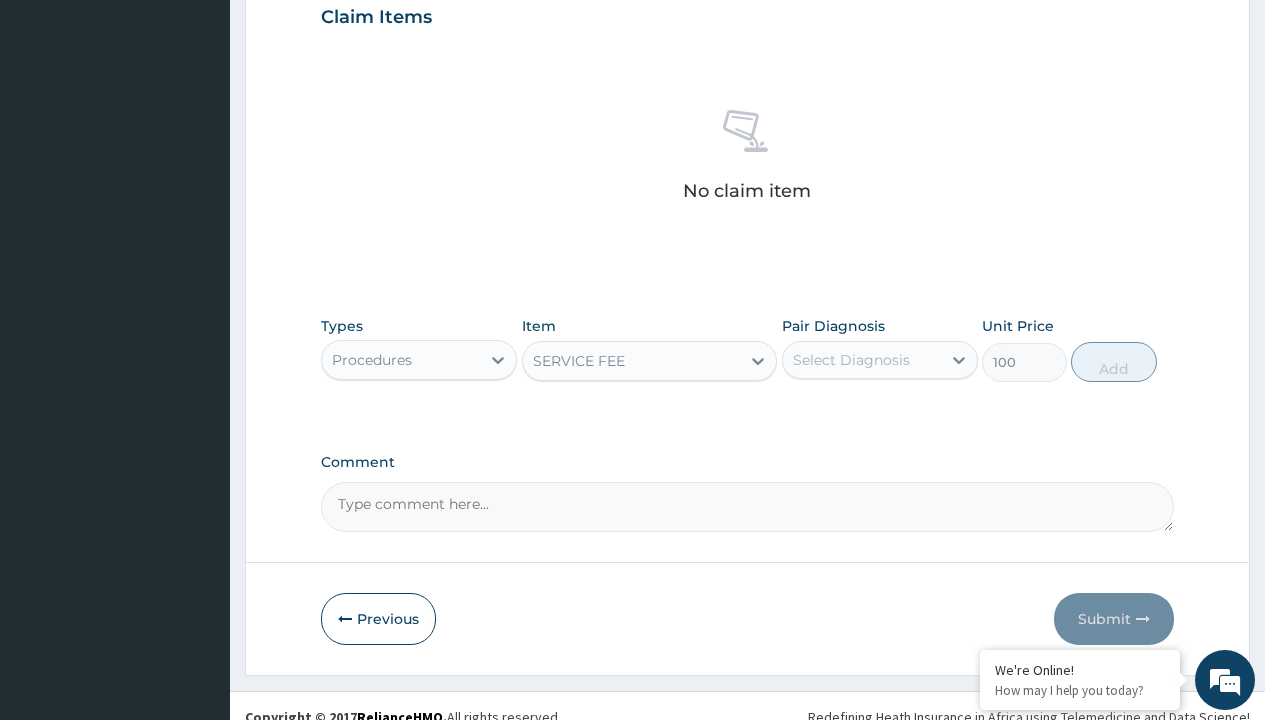 scroll, scrollTop: 193, scrollLeft: 0, axis: vertical 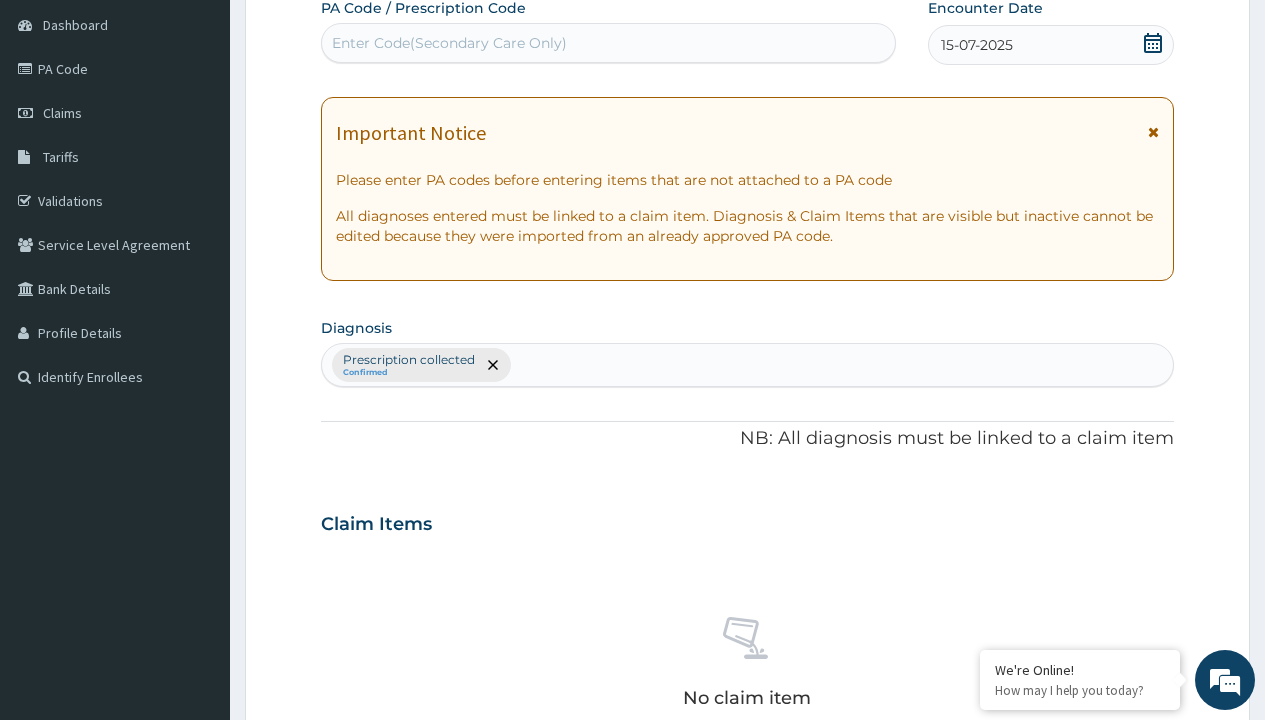 click on "Prescription collected" at bounding box center (409, 360) 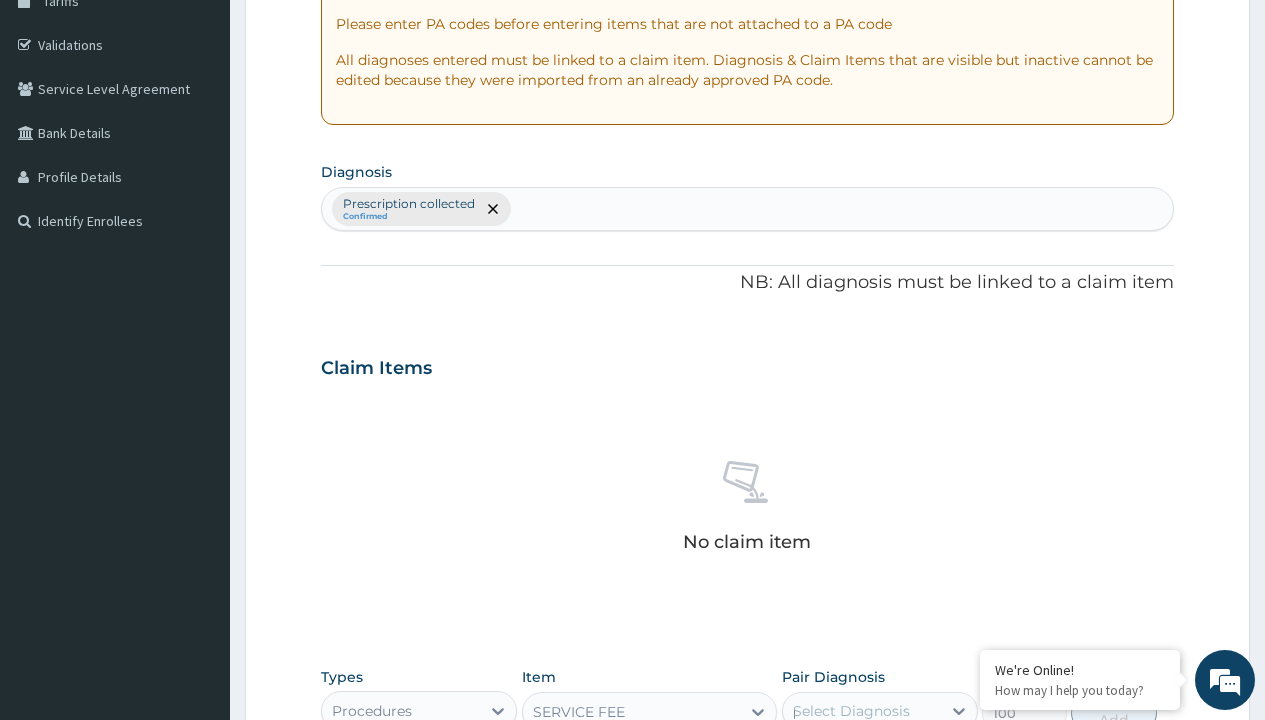 scroll, scrollTop: 0, scrollLeft: 0, axis: both 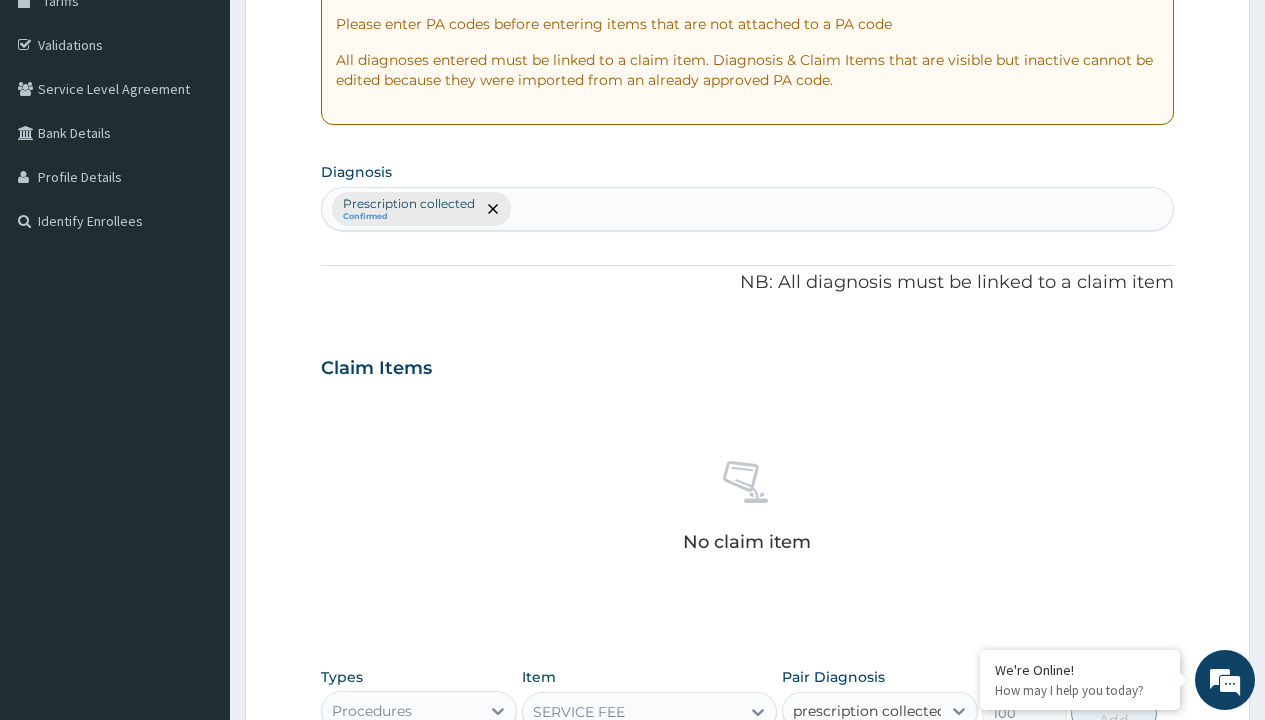 click on "Prescription collected" at bounding box center [890, 770] 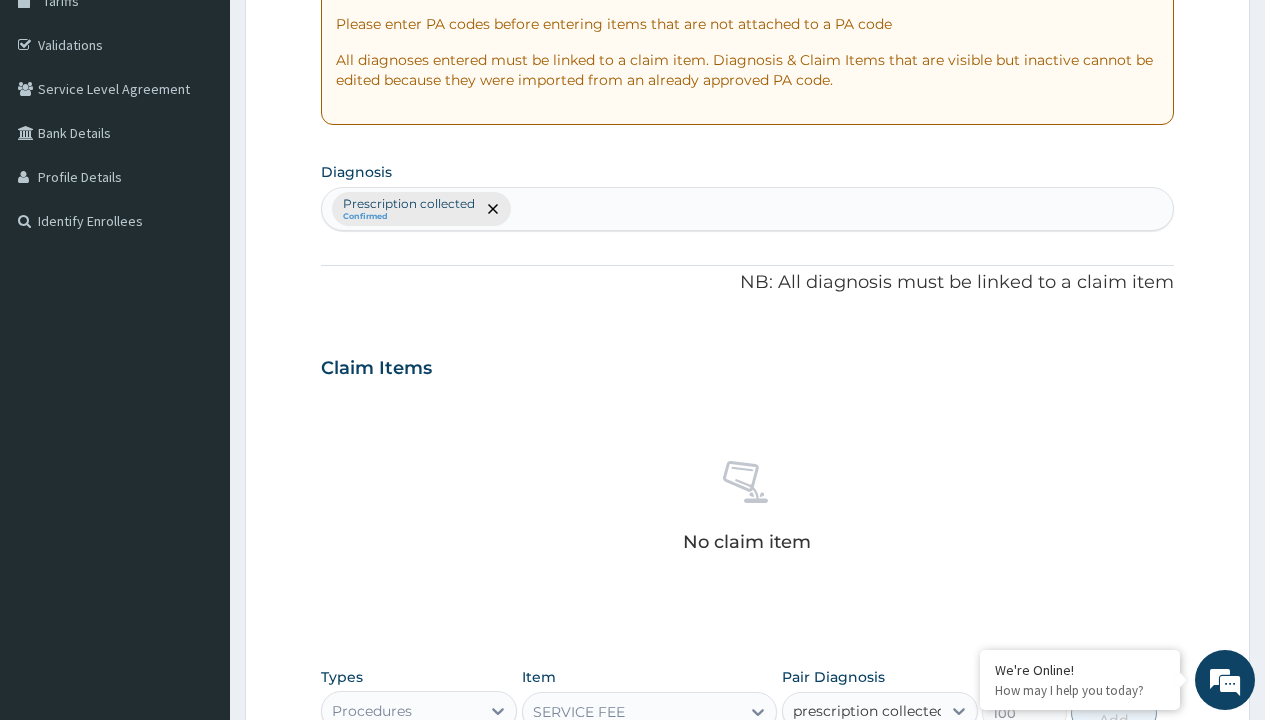 type 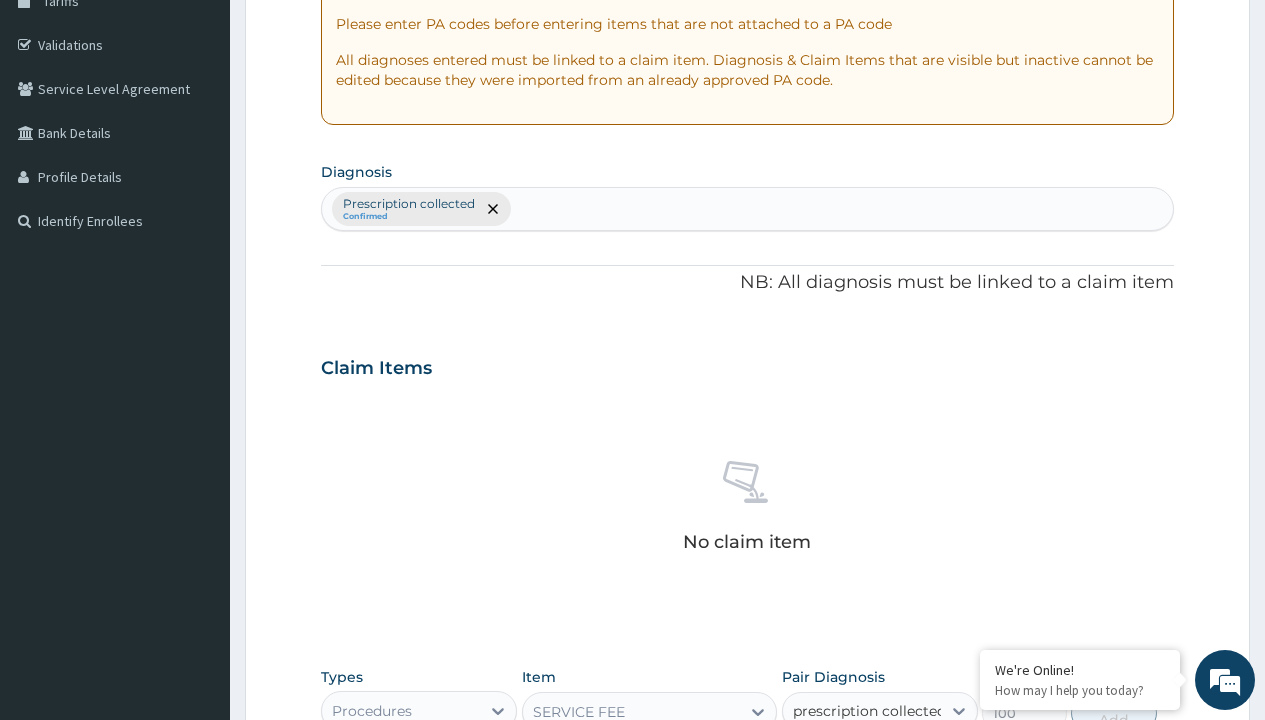 checkbox on "true" 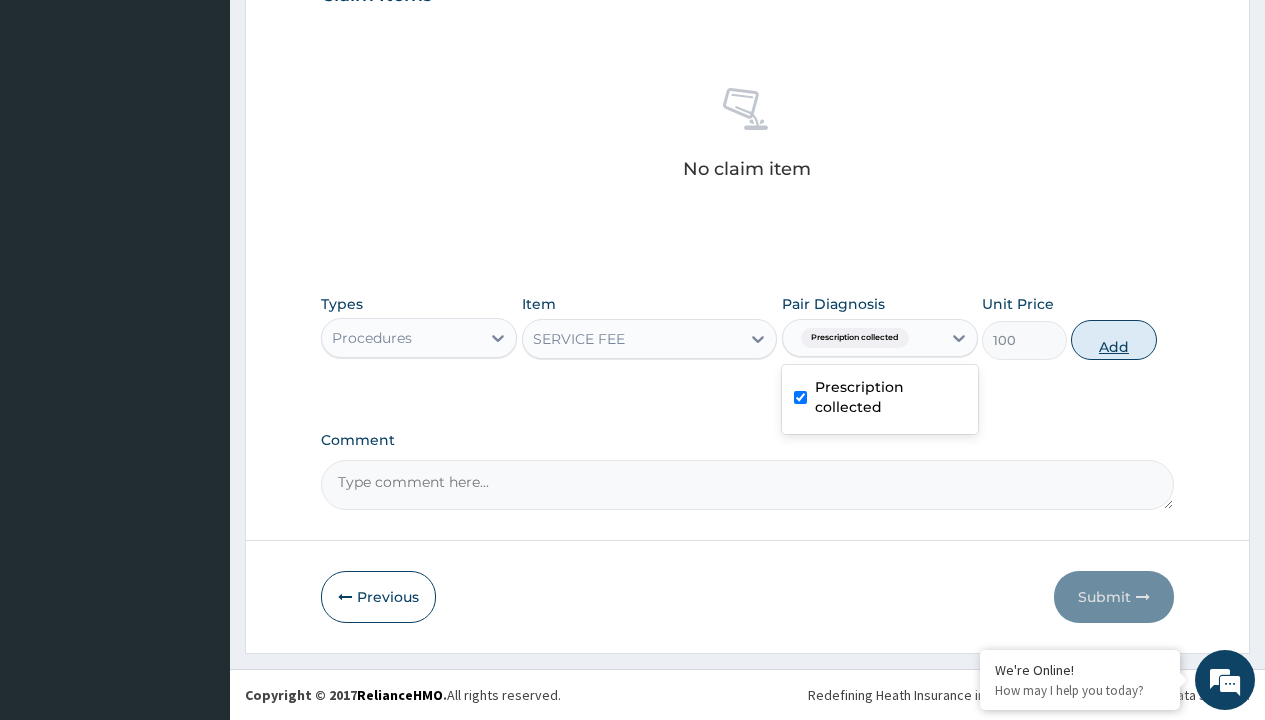 click on "Add" at bounding box center [1113, 340] 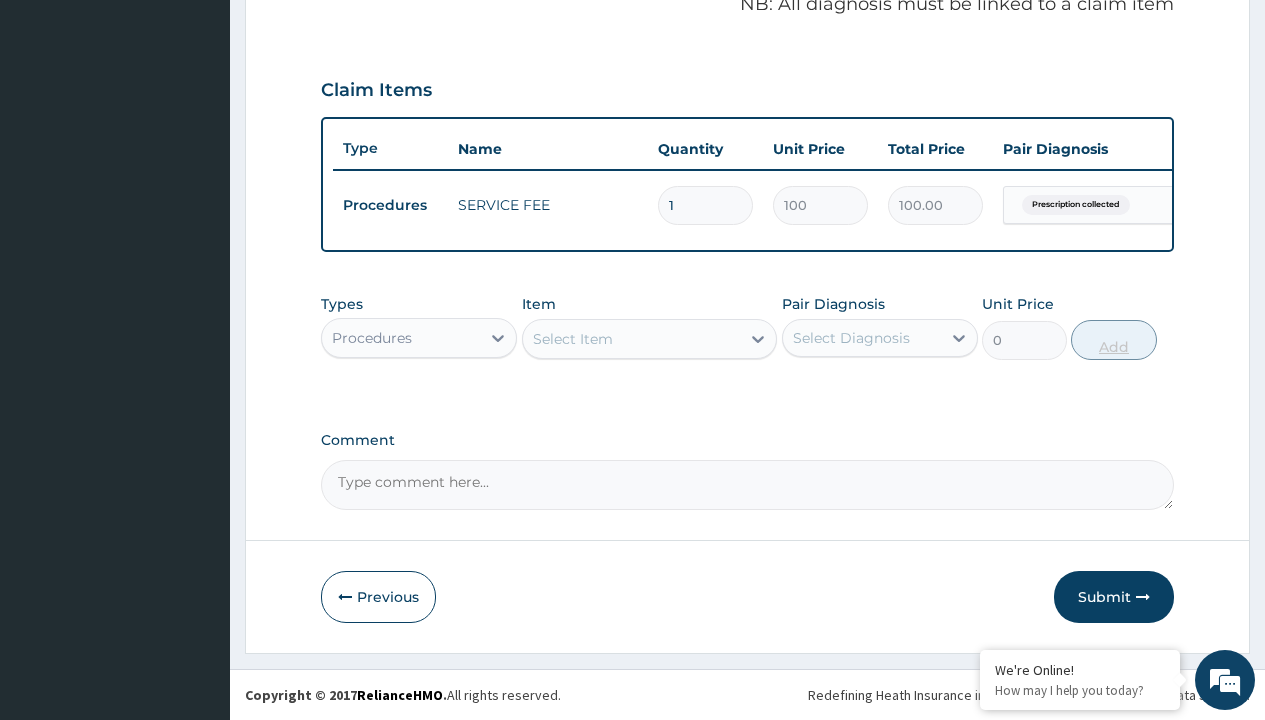 scroll, scrollTop: 642, scrollLeft: 0, axis: vertical 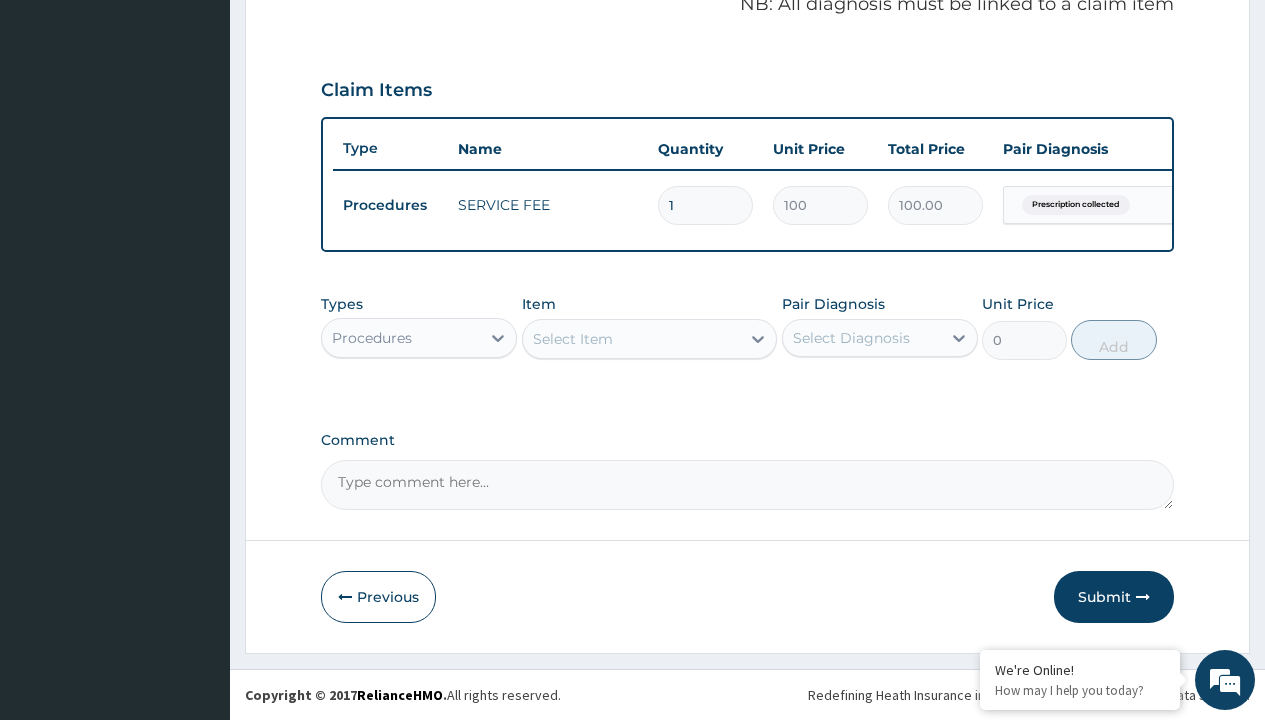 click on "Procedures" at bounding box center (372, 338) 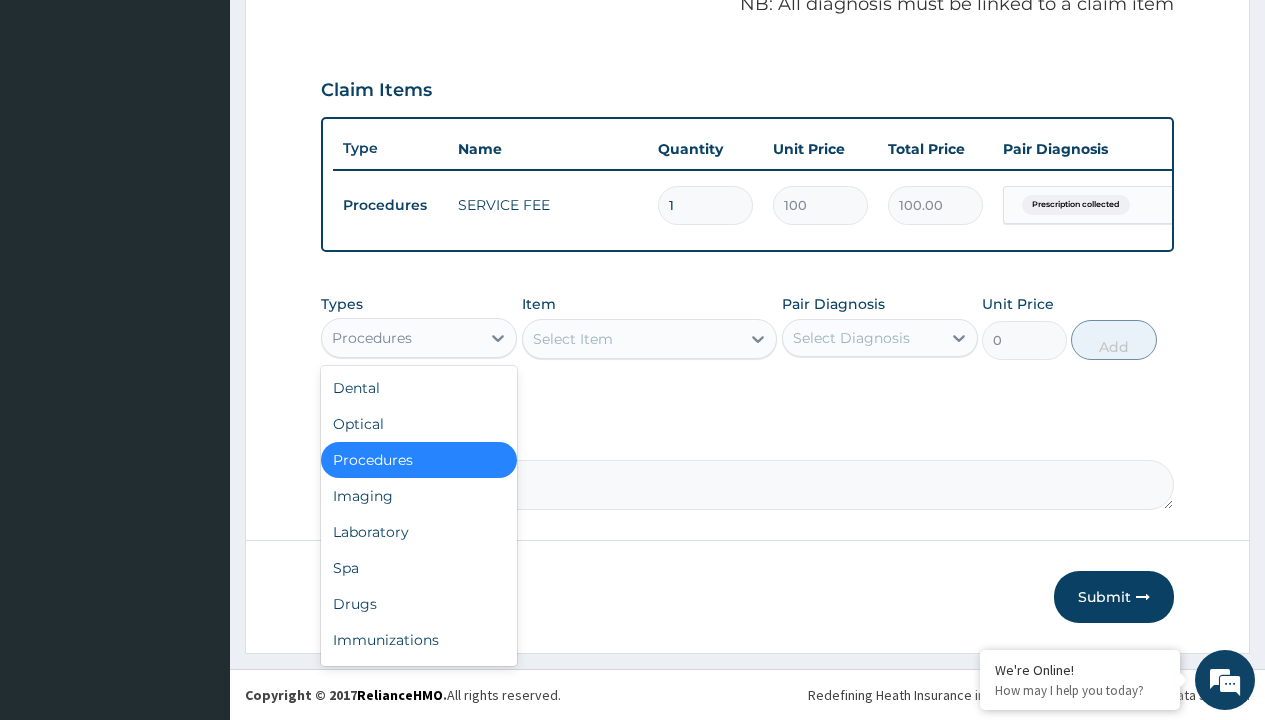 type on "drugs" 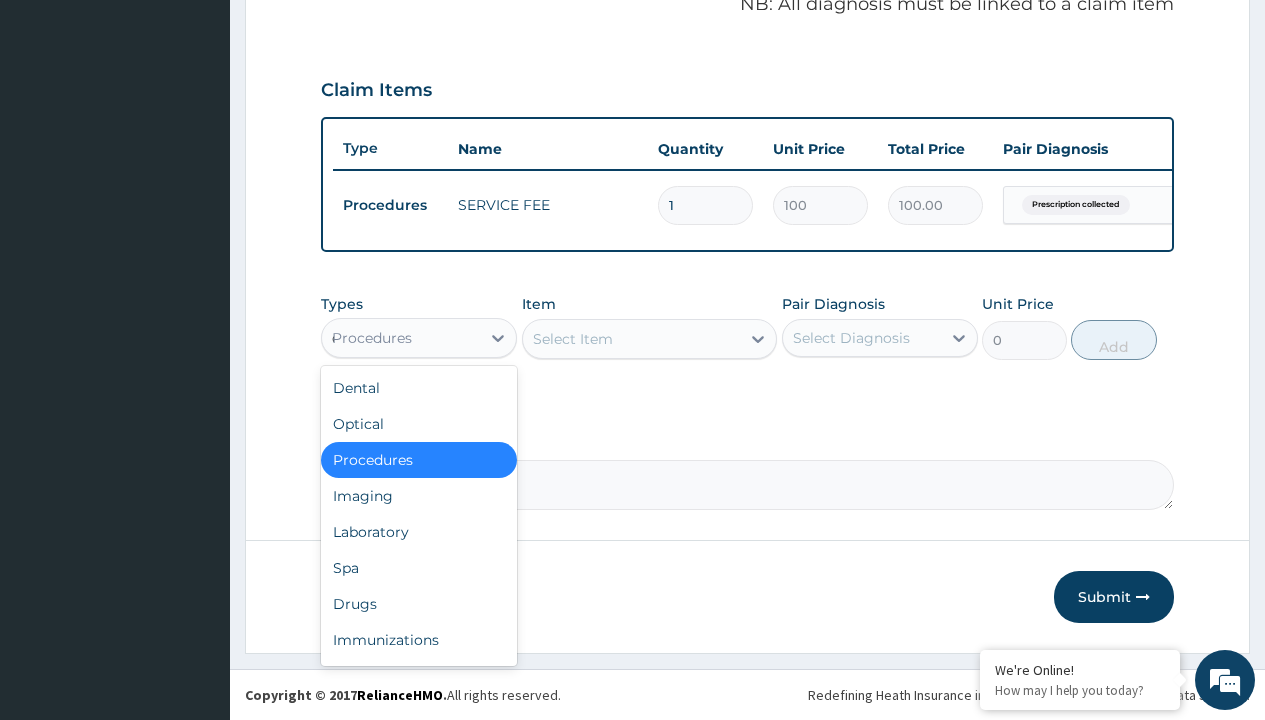 scroll, scrollTop: 0, scrollLeft: 0, axis: both 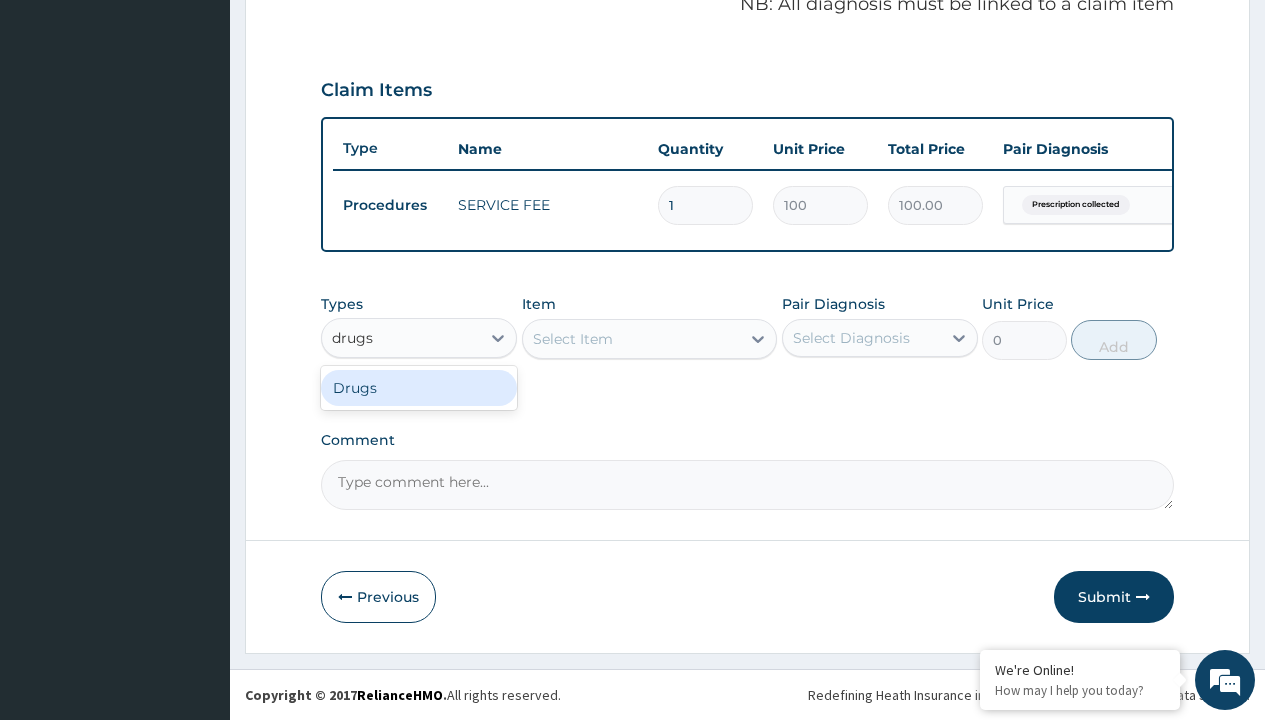 click on "Drugs" at bounding box center [419, 388] 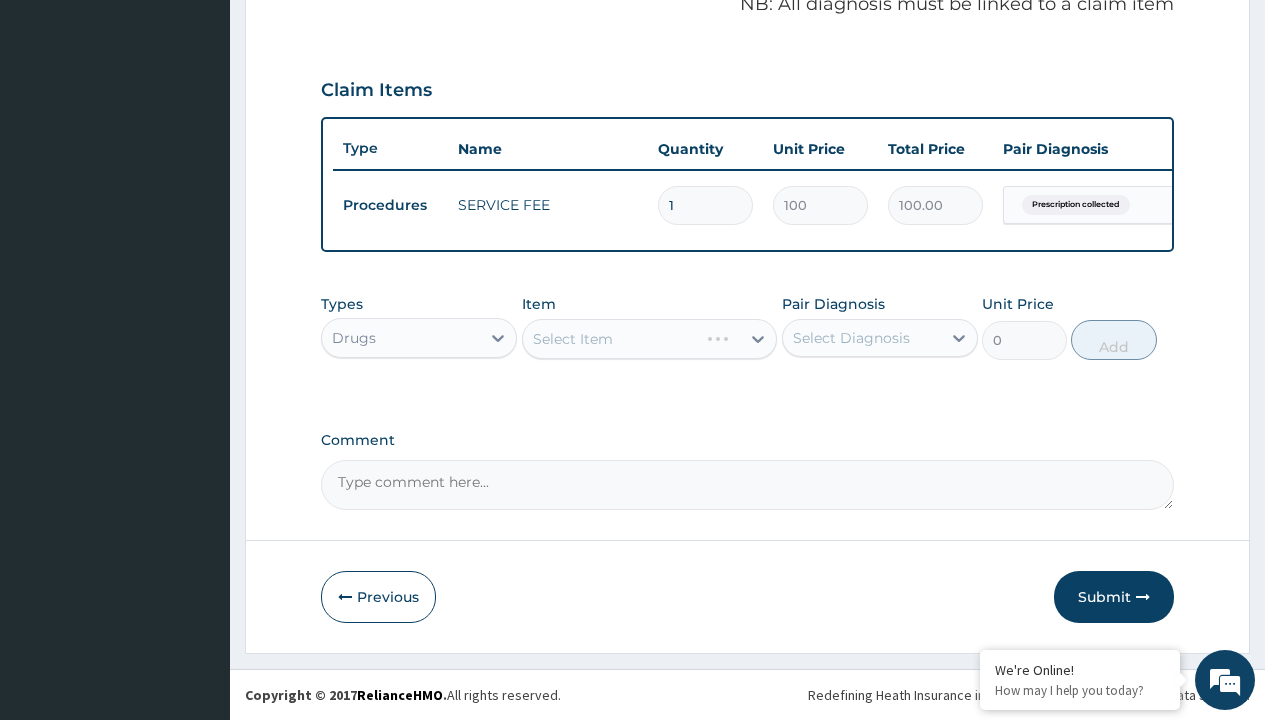 click on "Select Item" at bounding box center [650, 339] 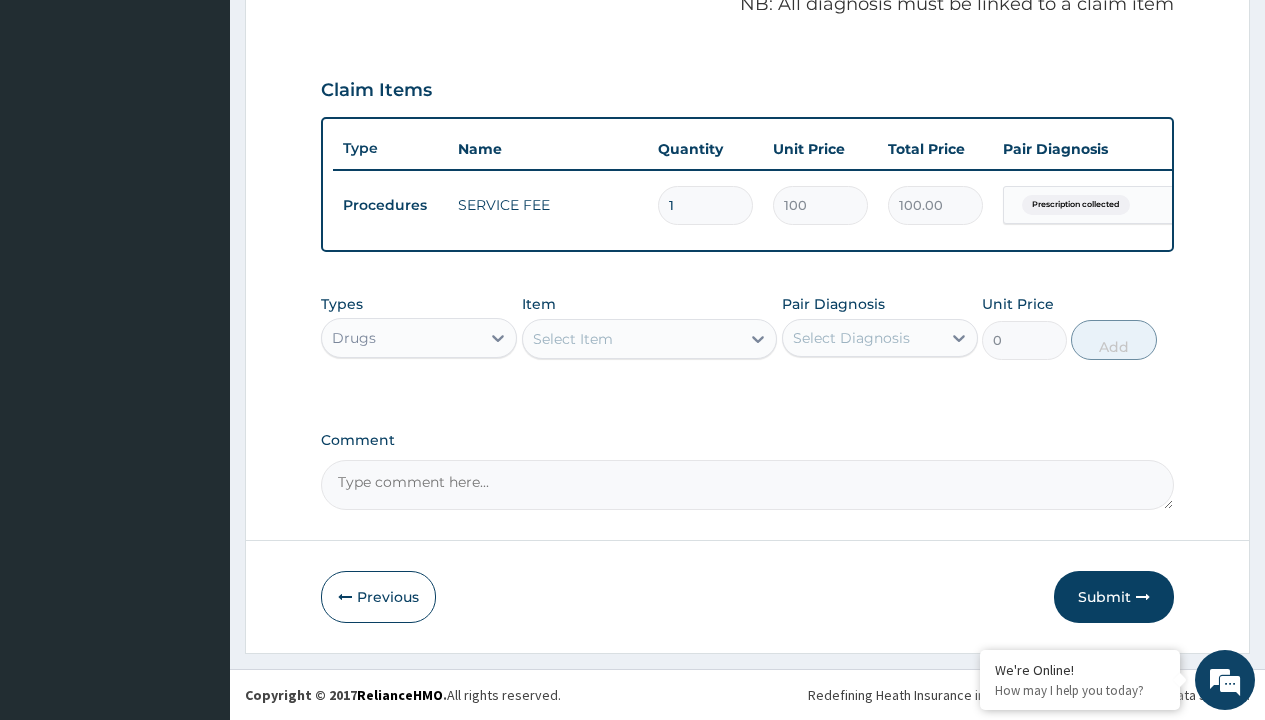 type on "aldomet 250mg msd/pack" 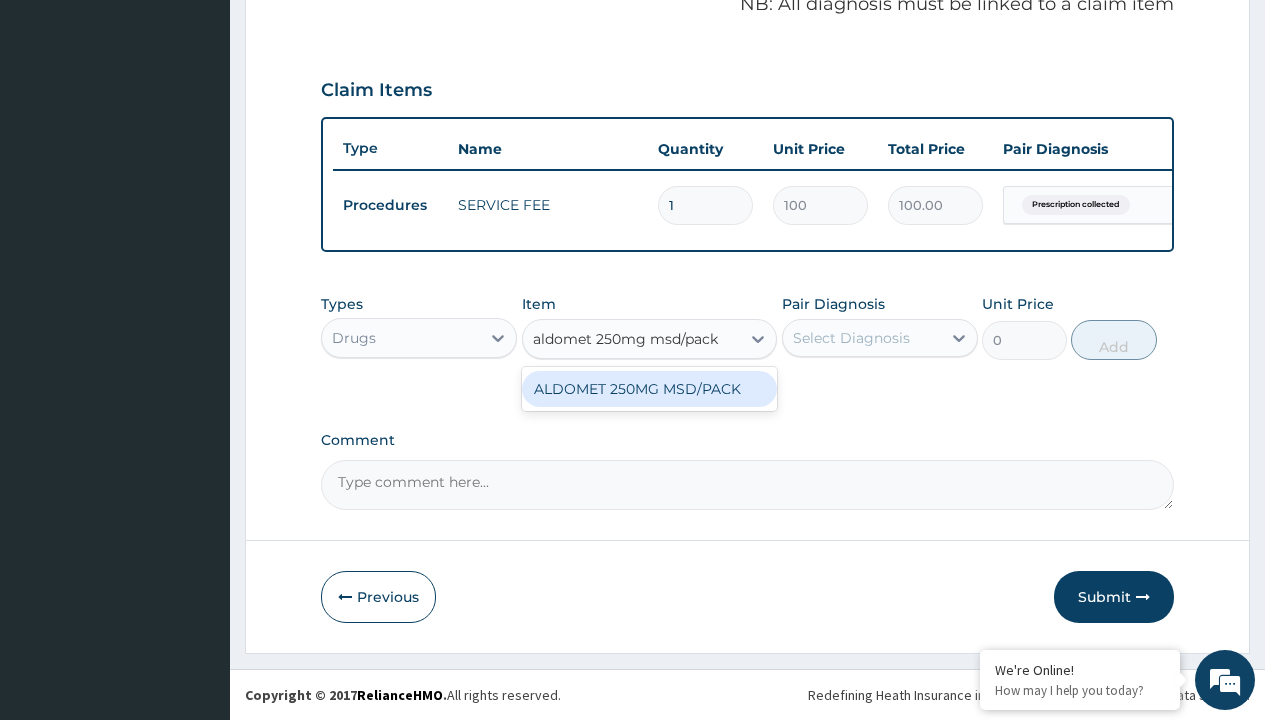 scroll, scrollTop: 0, scrollLeft: 0, axis: both 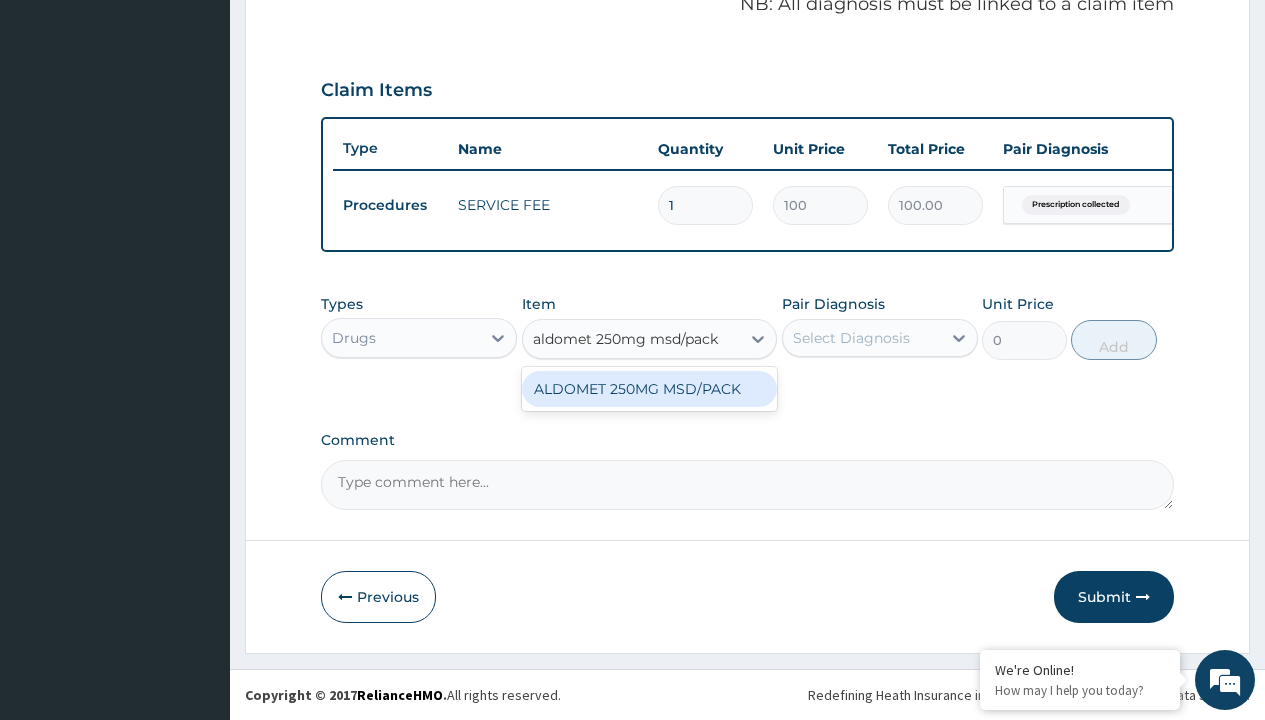 click on "ALDOMET 250MG MSD/PACK" at bounding box center [650, 389] 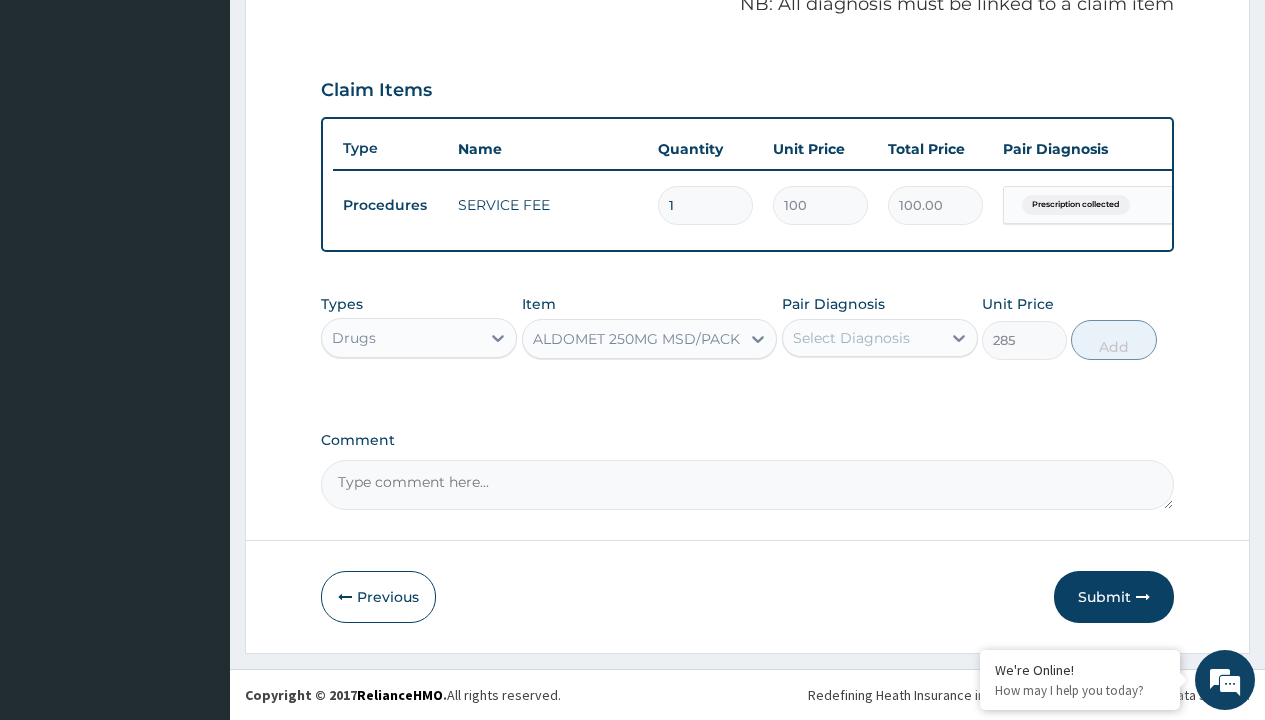 click on "Prescription collected" at bounding box center [409, -74] 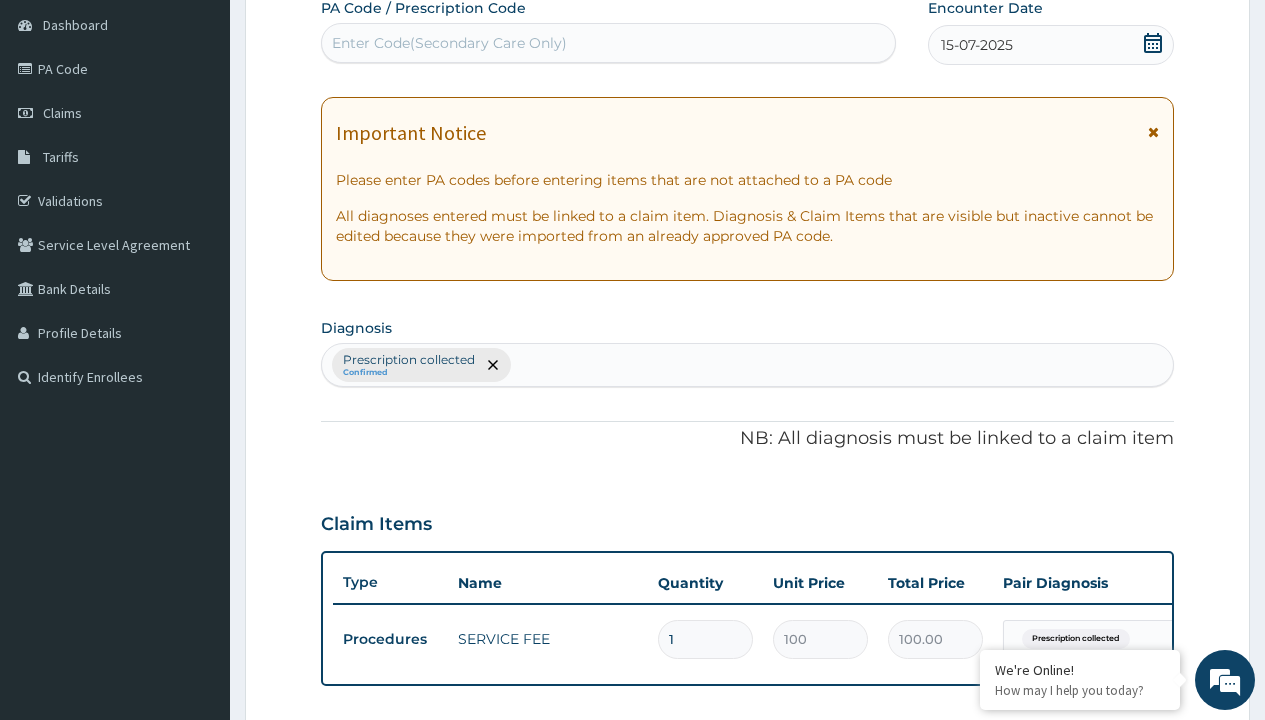 type on "prescription collected" 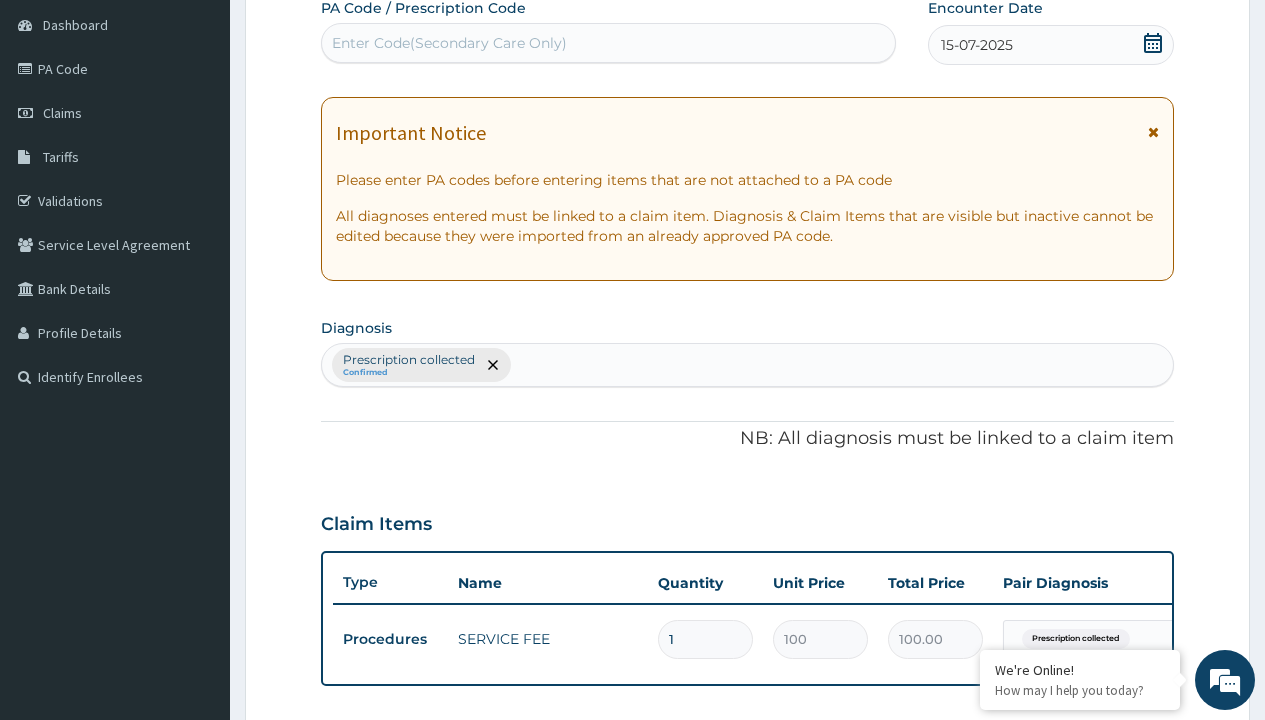 scroll, scrollTop: 269, scrollLeft: 0, axis: vertical 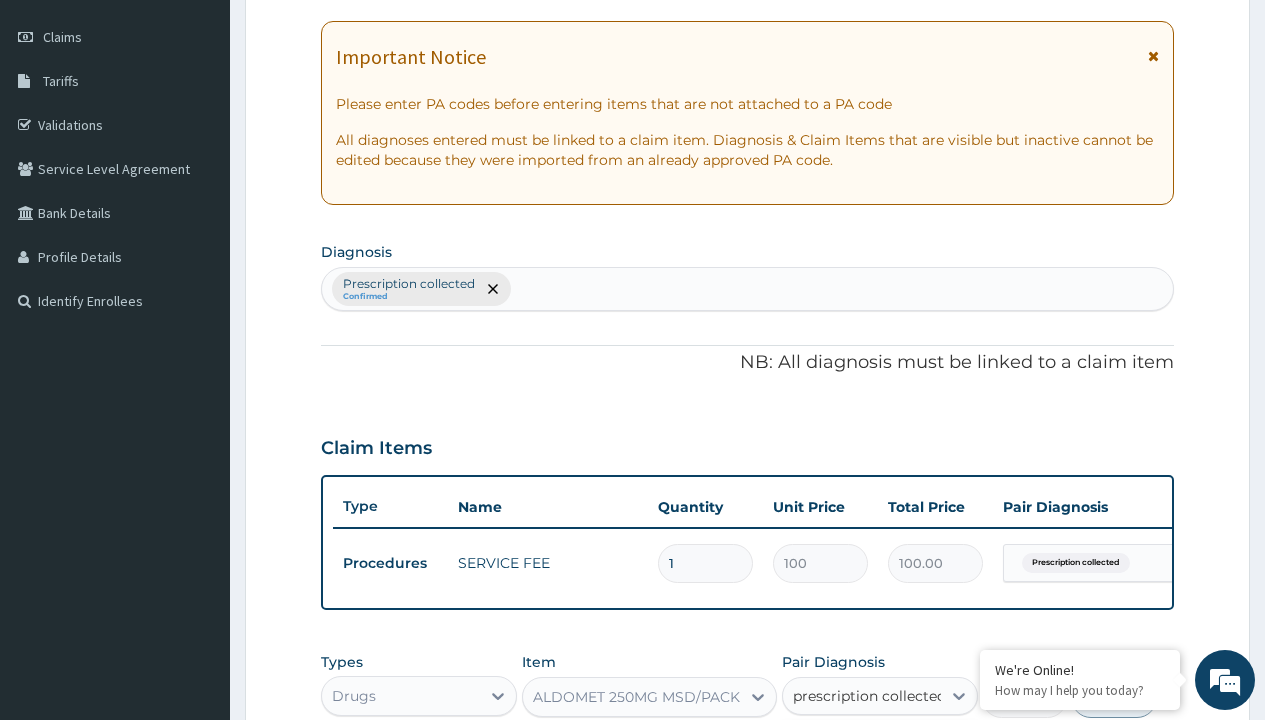 click on "Prescription collected" at bounding box center (890, 755) 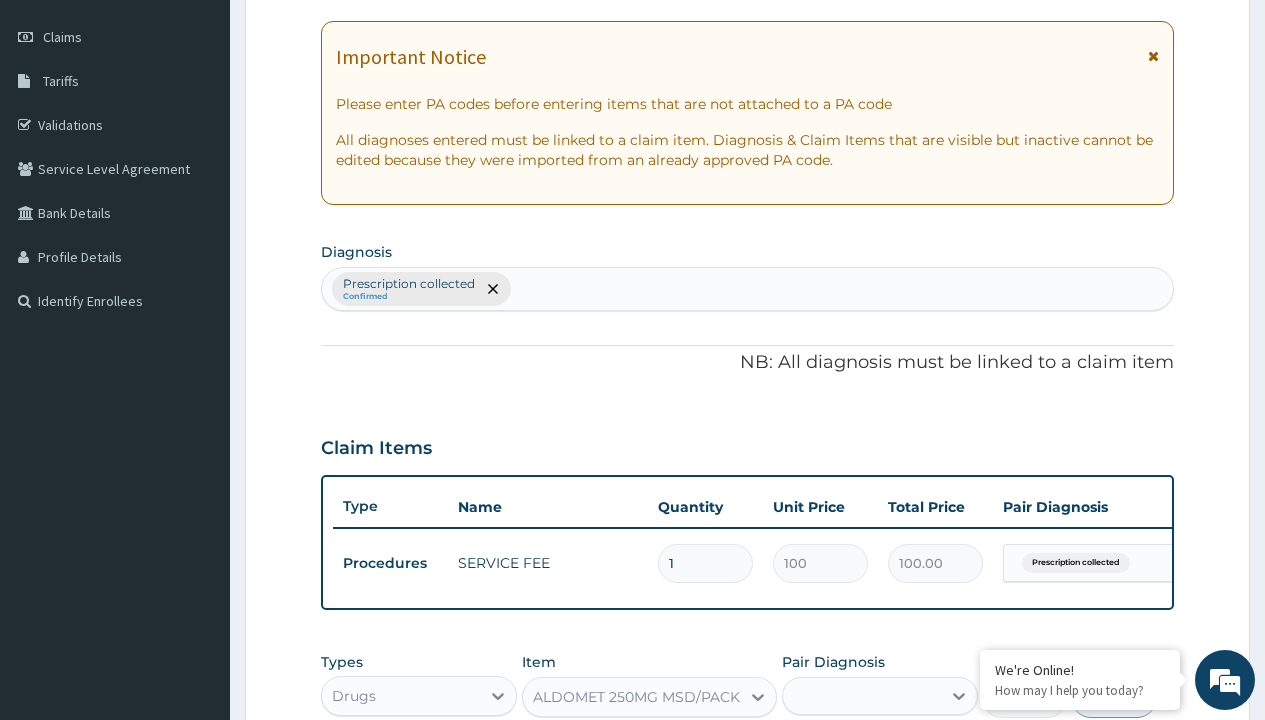 scroll, scrollTop: 642, scrollLeft: 0, axis: vertical 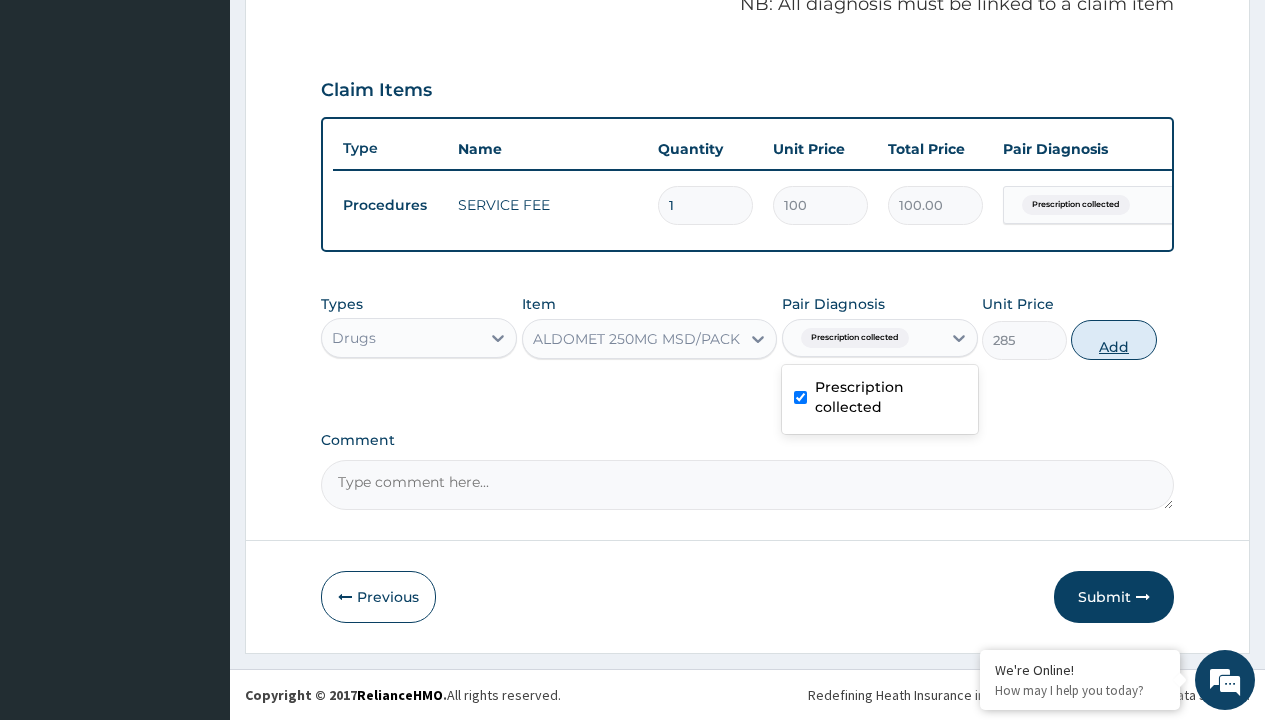 click on "Add" at bounding box center (1113, 340) 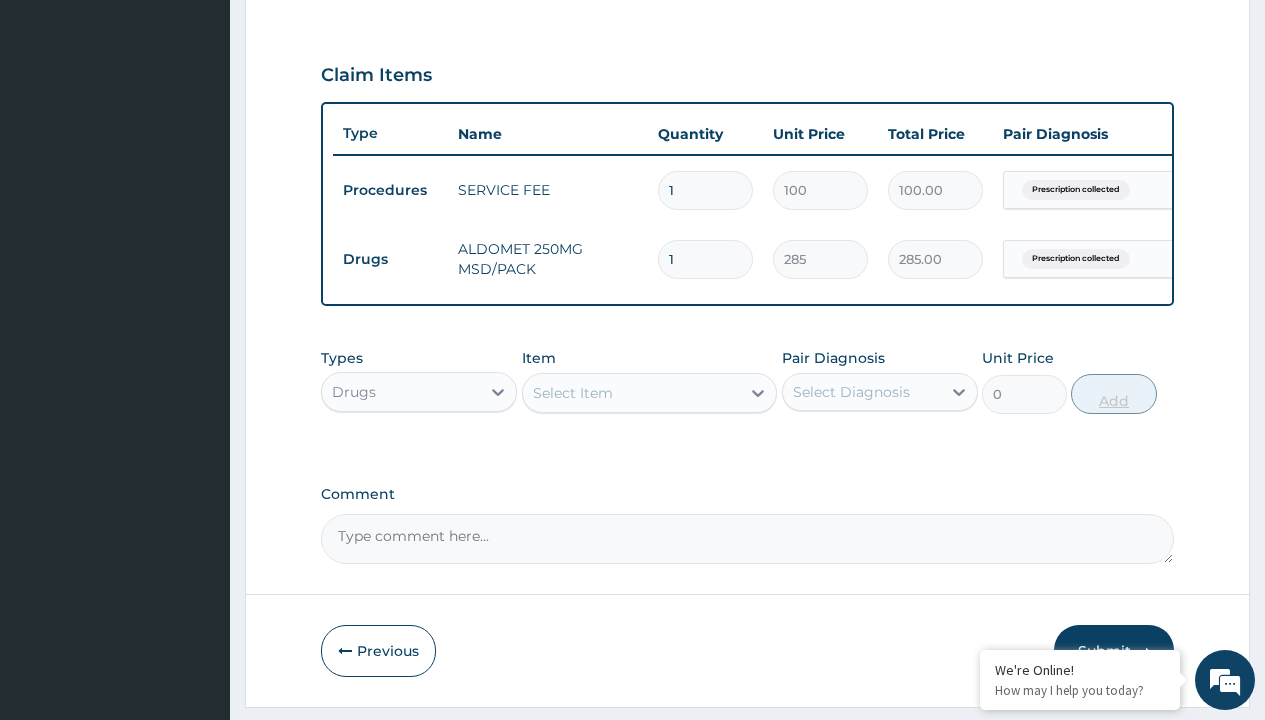 type on "120" 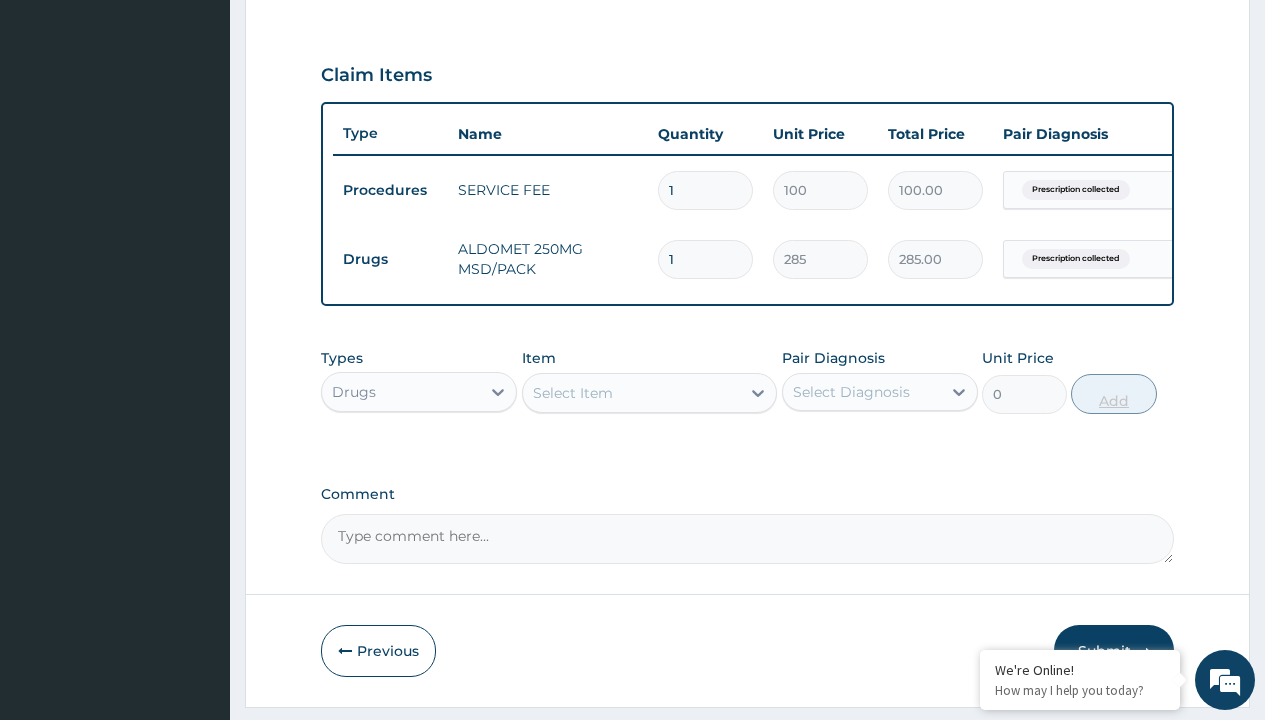 type on "34200.00" 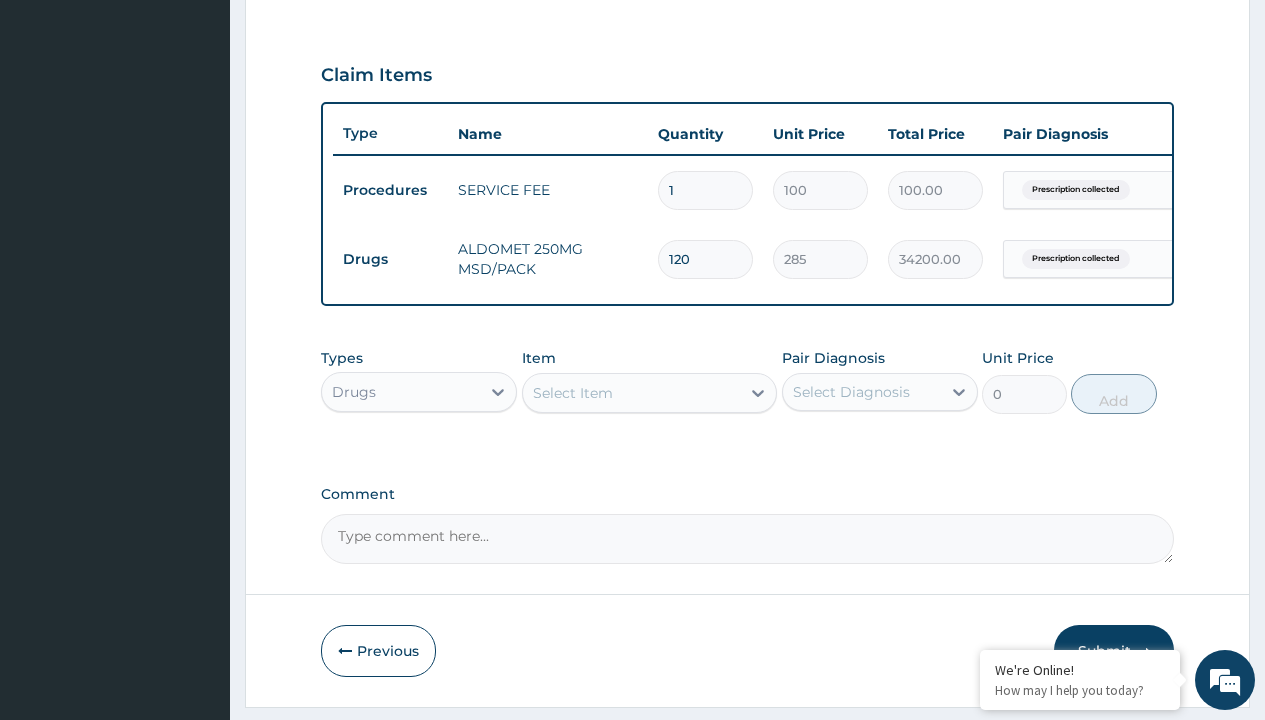 type on "120" 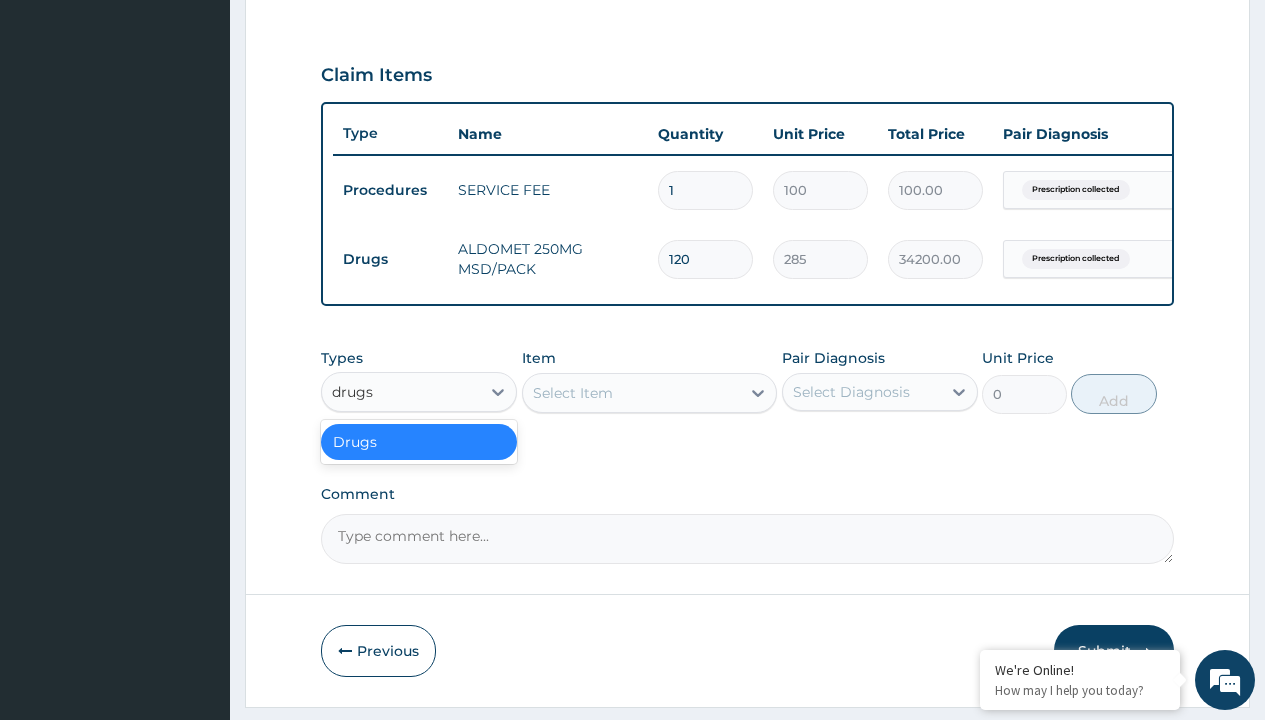 click on "Drugs" at bounding box center (419, 442) 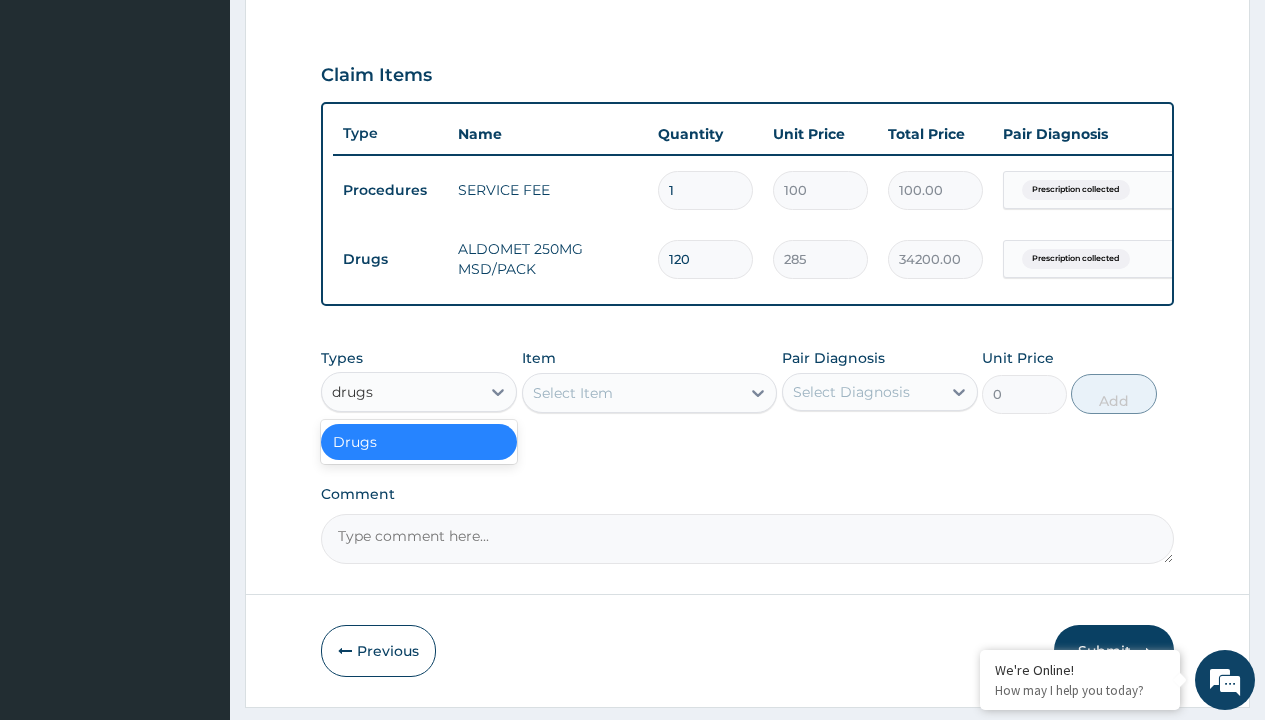 type 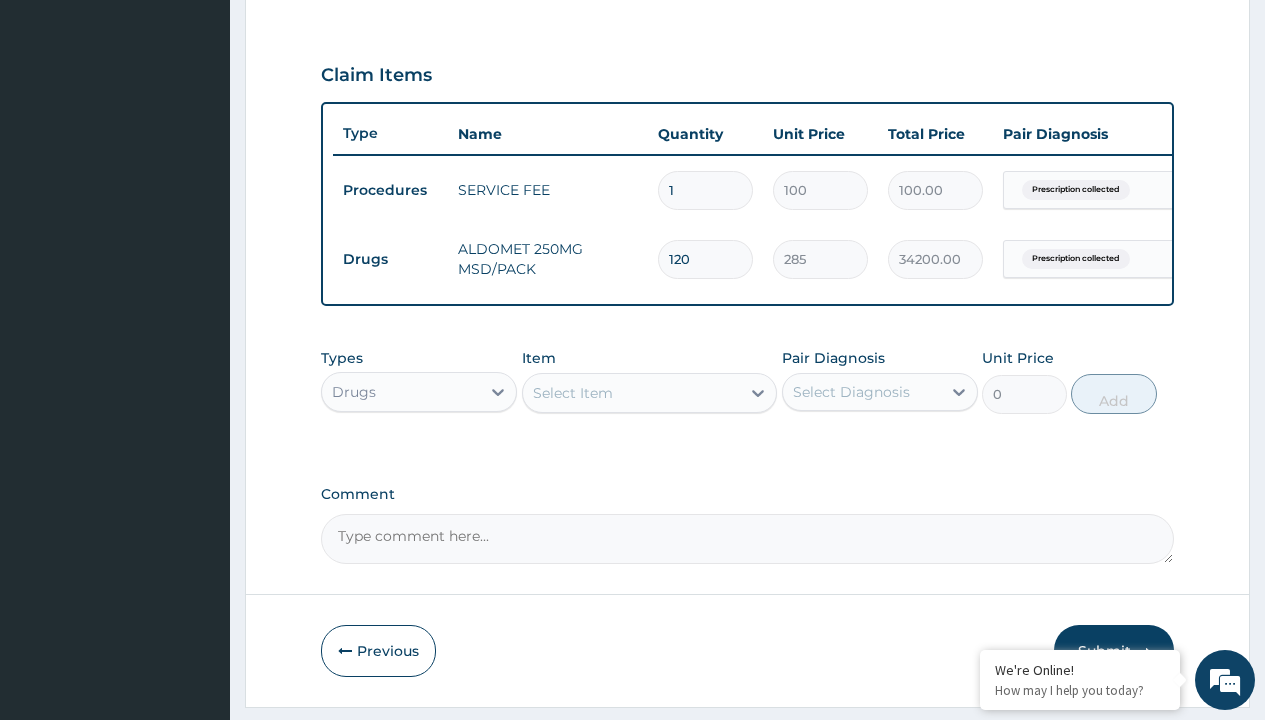 click on "Select Item" at bounding box center [573, 393] 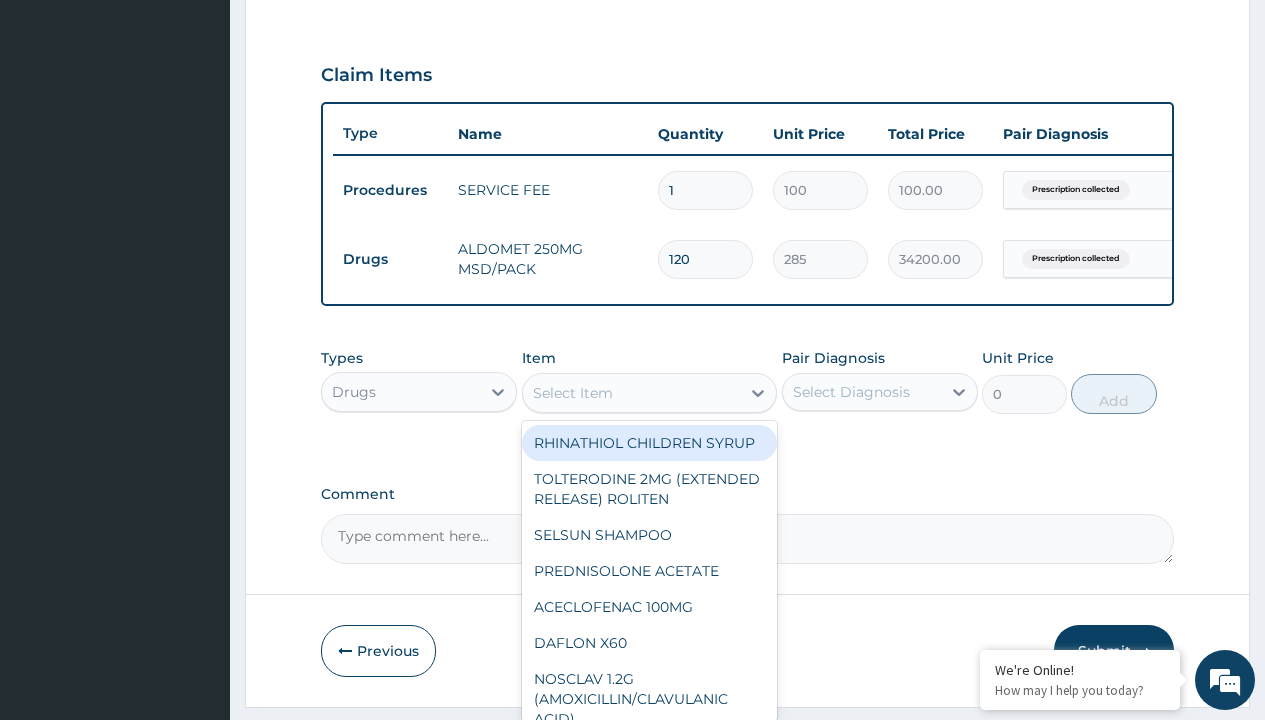 type on "arthrotec 75mg x10" 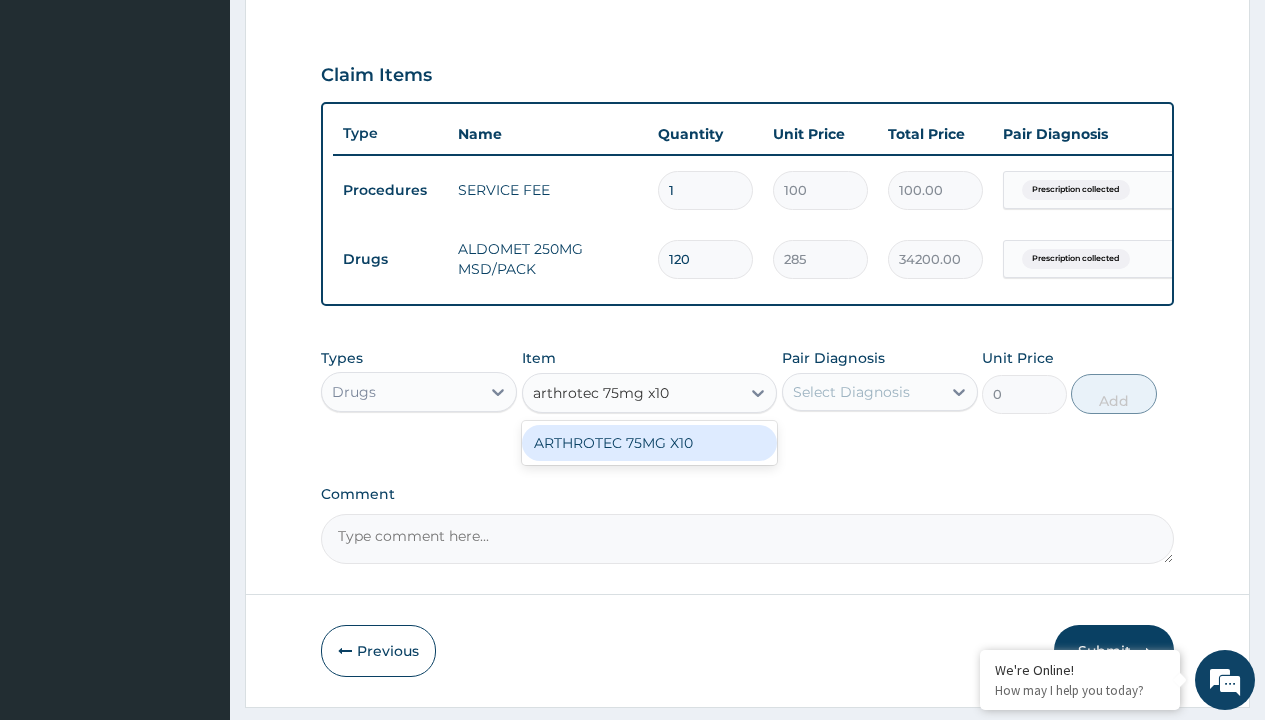 scroll, scrollTop: 0, scrollLeft: 0, axis: both 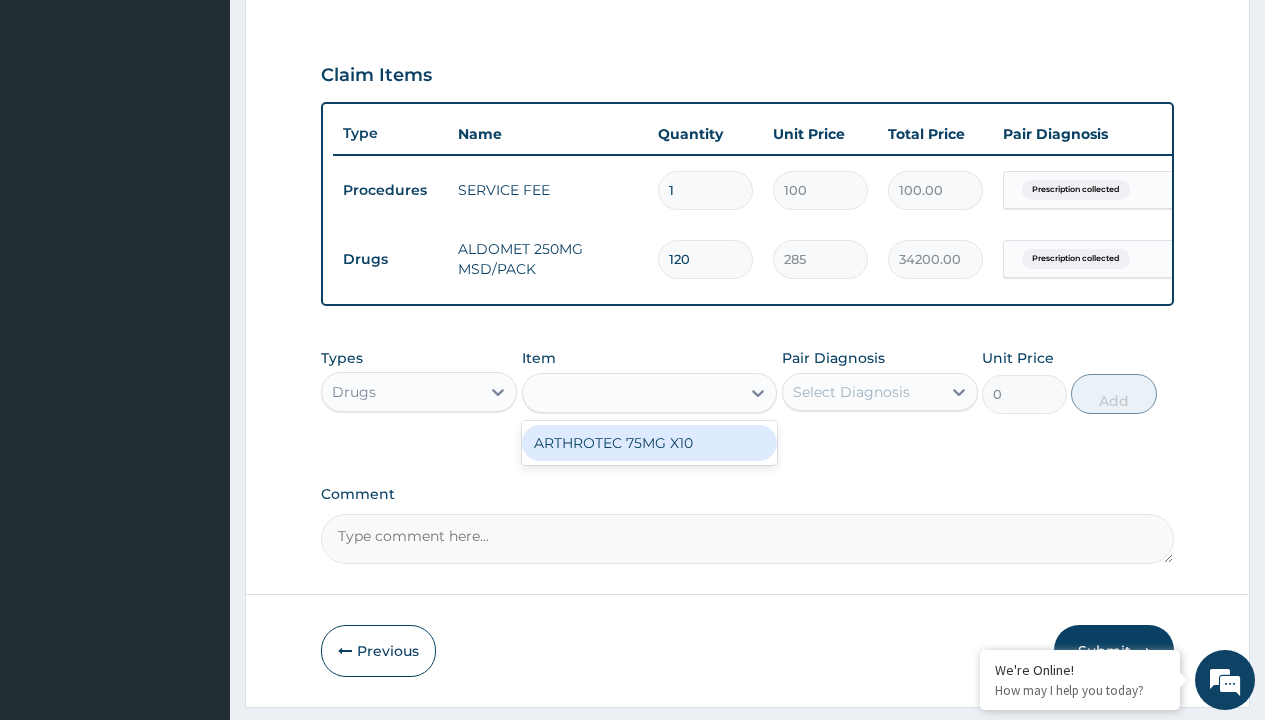 type on "560.5" 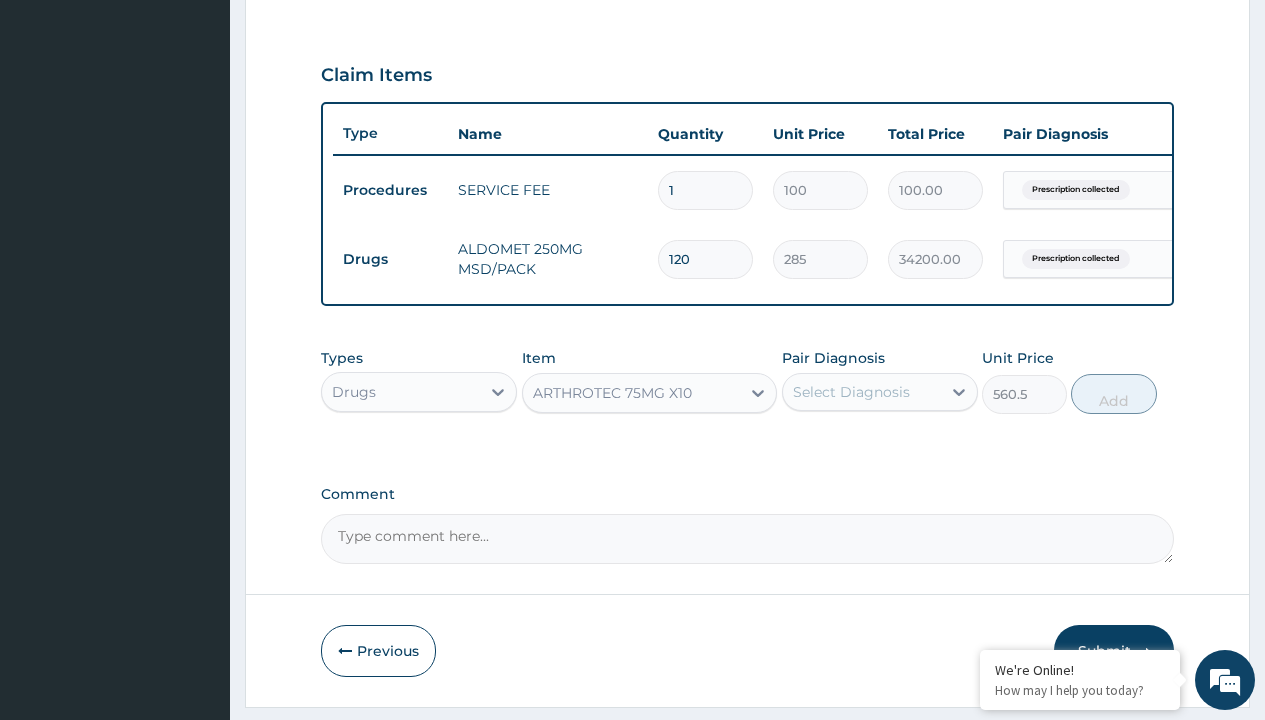 click on "Prescription collected" at bounding box center (409, -89) 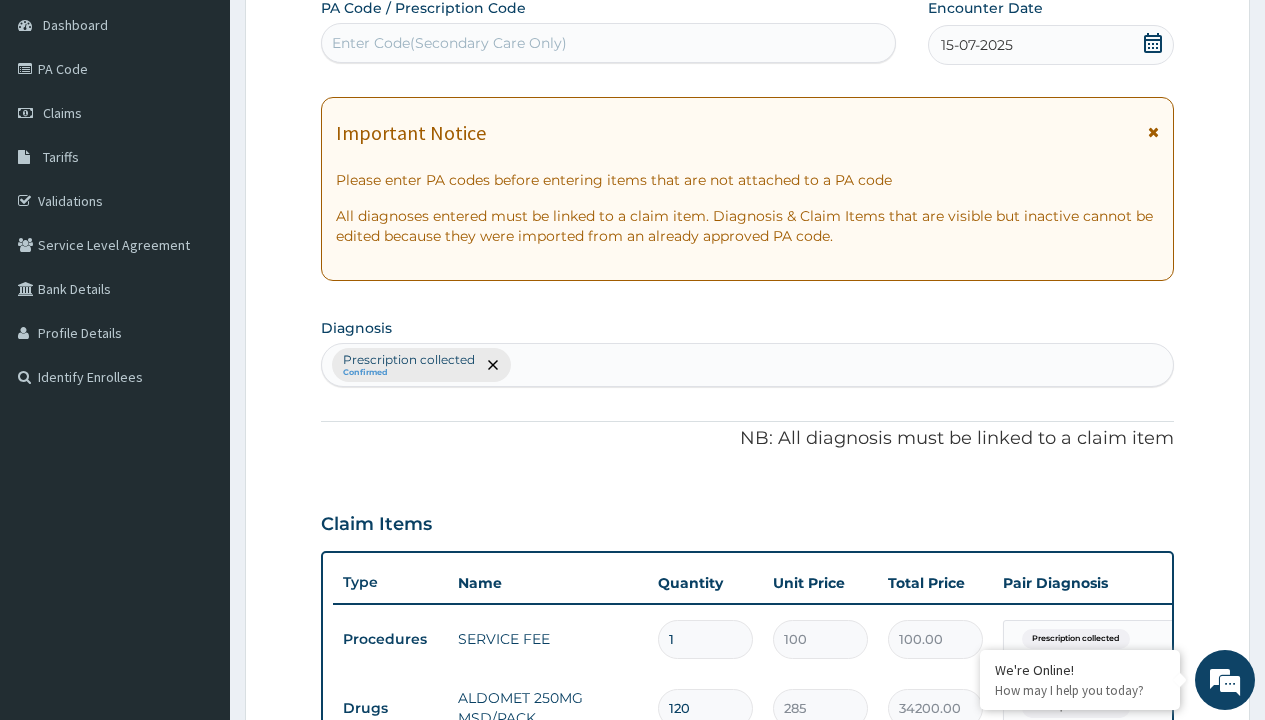type on "prescription collected" 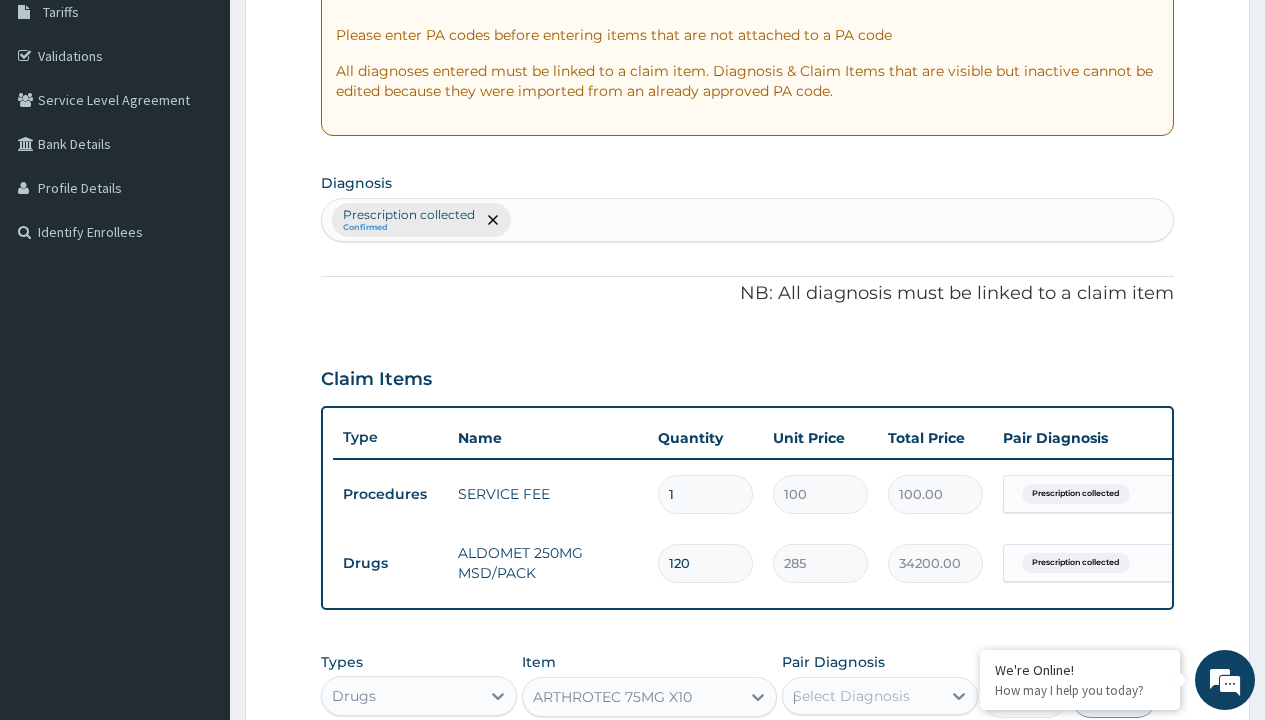 scroll, scrollTop: 0, scrollLeft: 0, axis: both 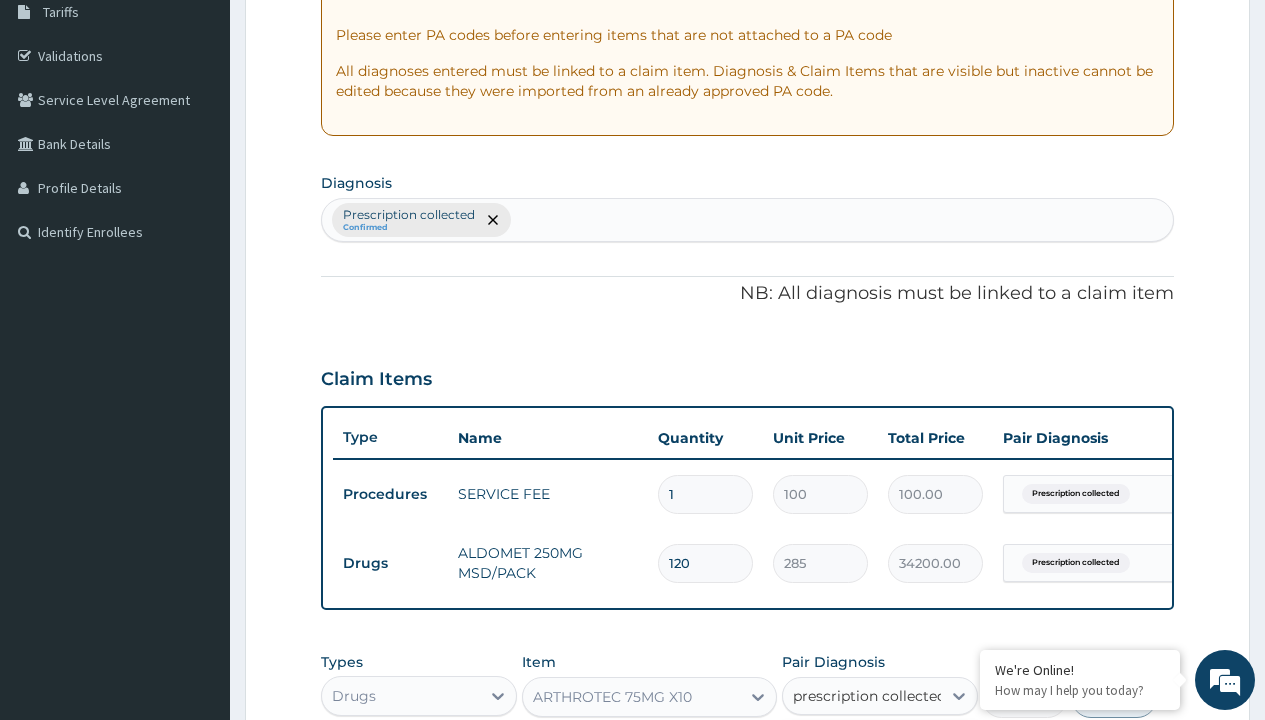 click on "Prescription collected" at bounding box center [890, 755] 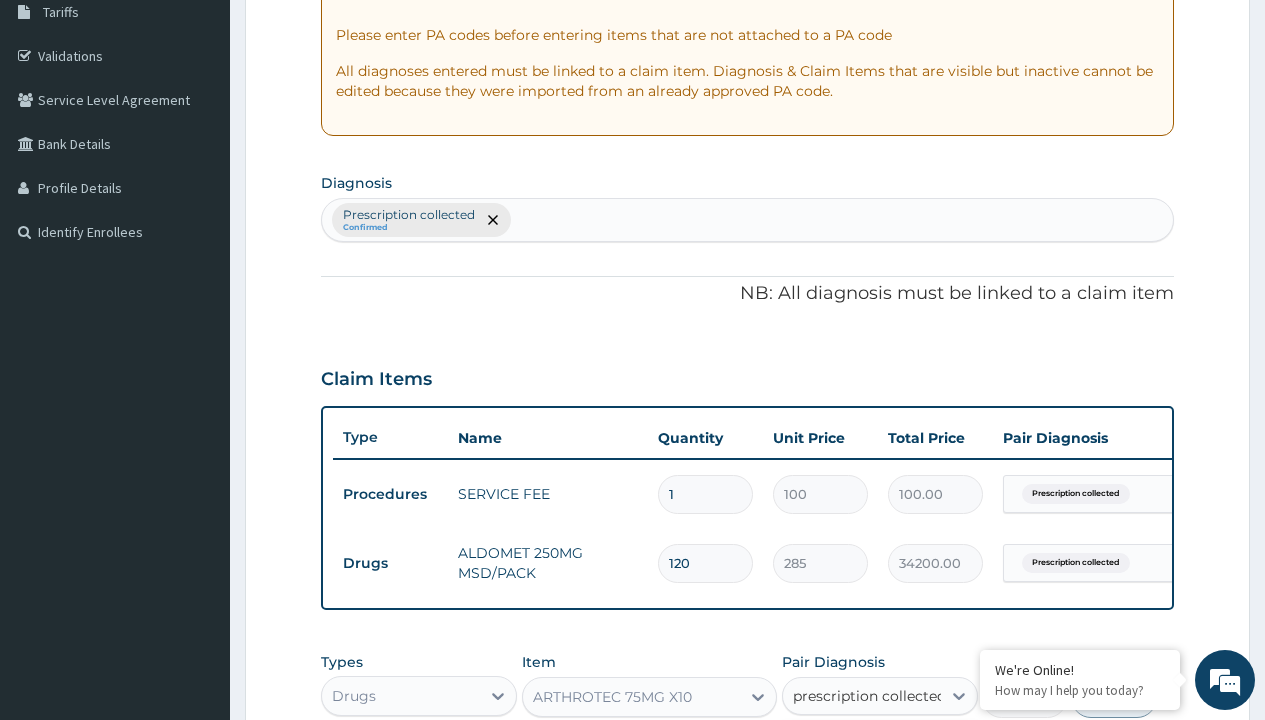 type 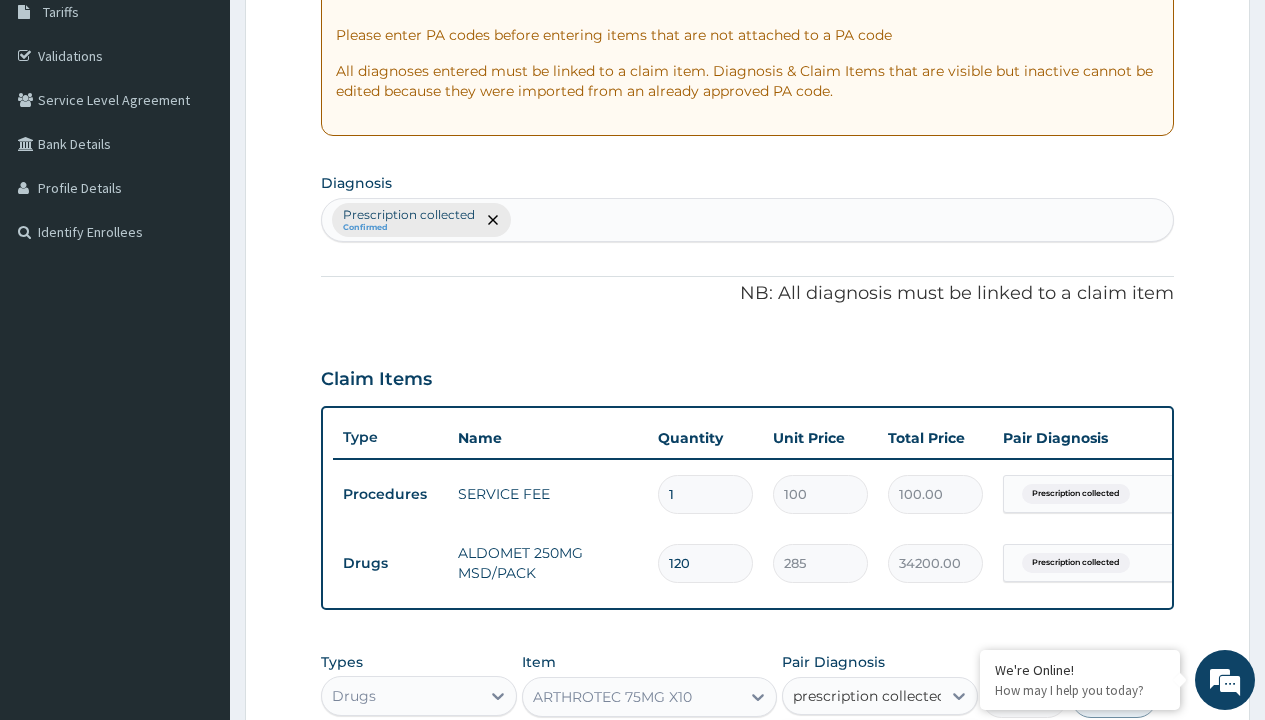 checkbox on "true" 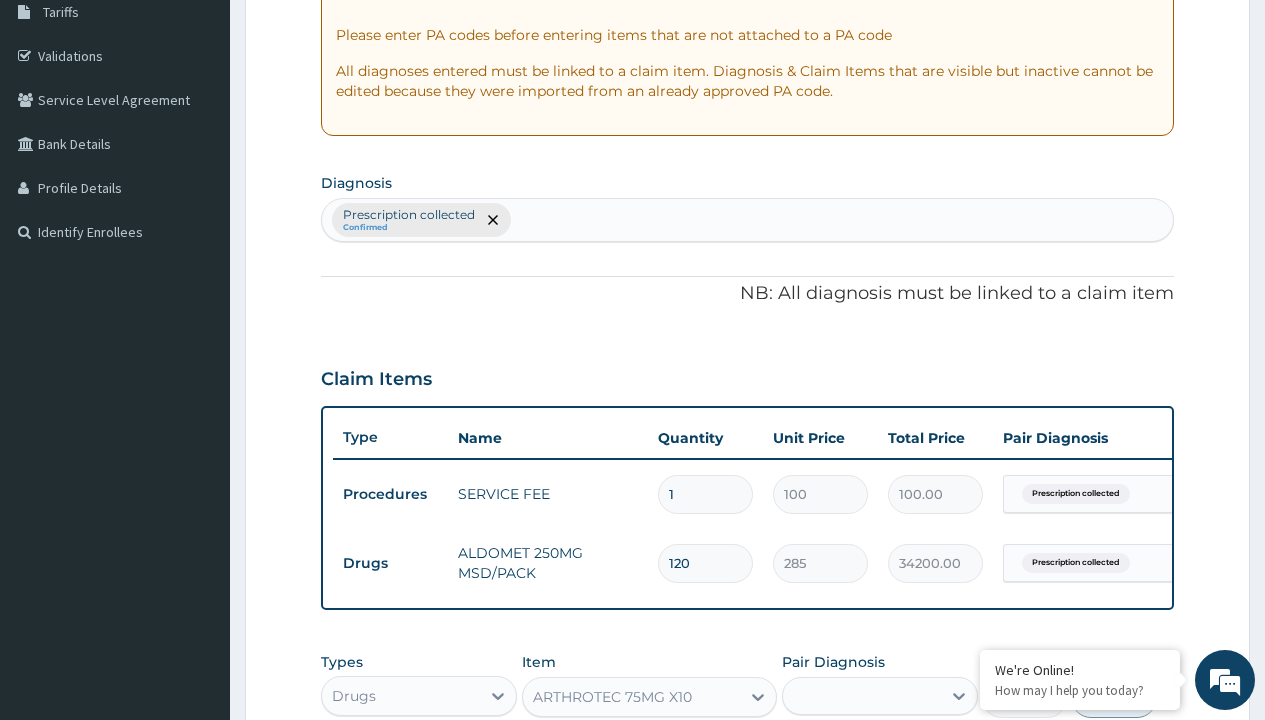 scroll, scrollTop: 711, scrollLeft: 0, axis: vertical 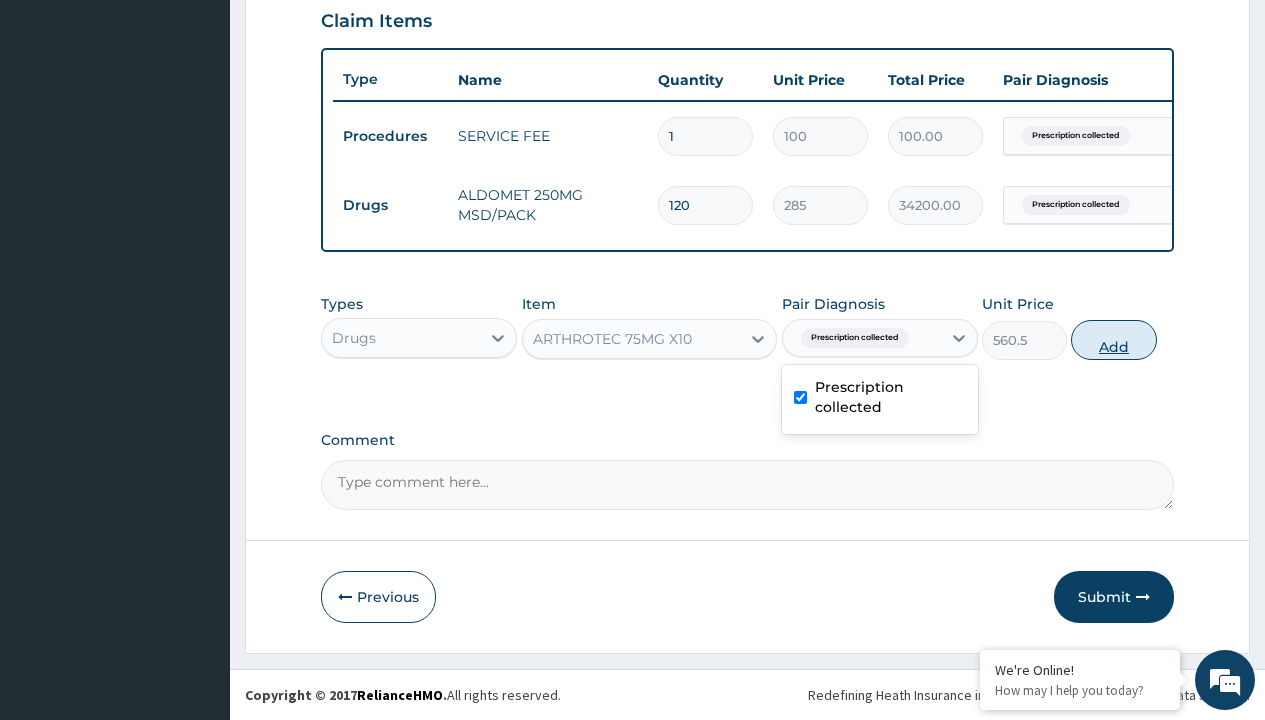 click on "Add" at bounding box center [1113, 340] 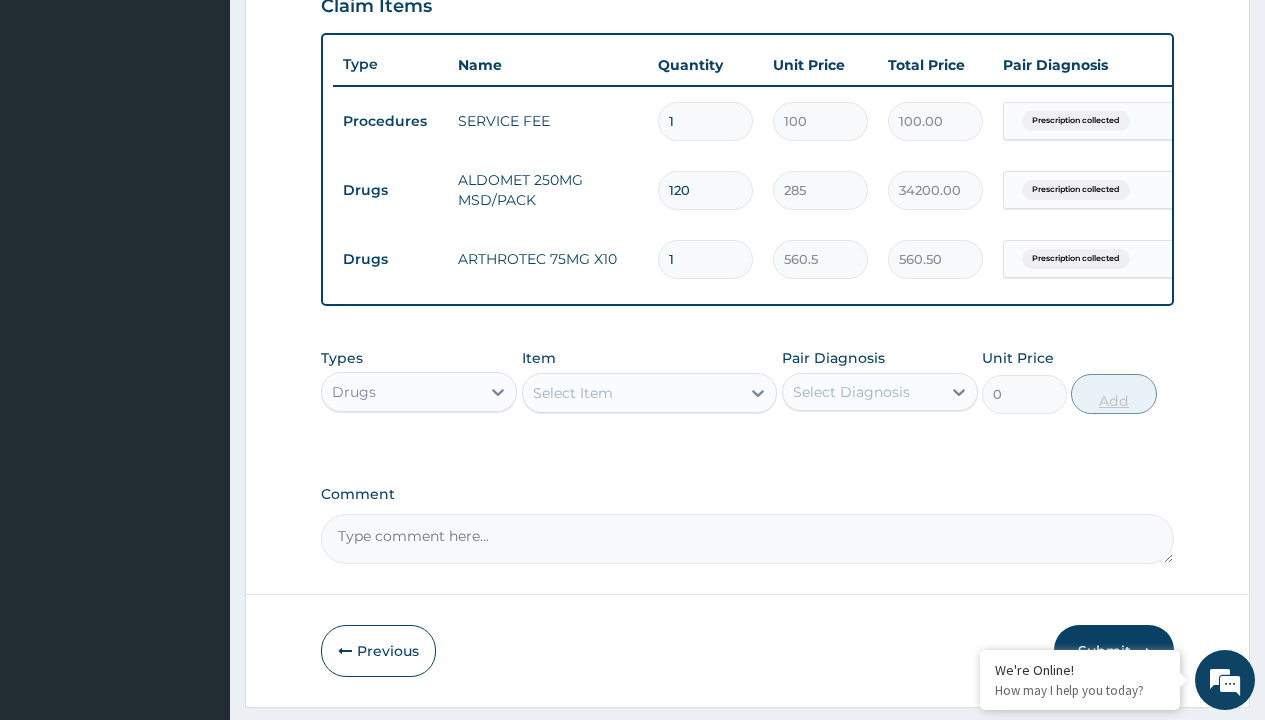 type on "20" 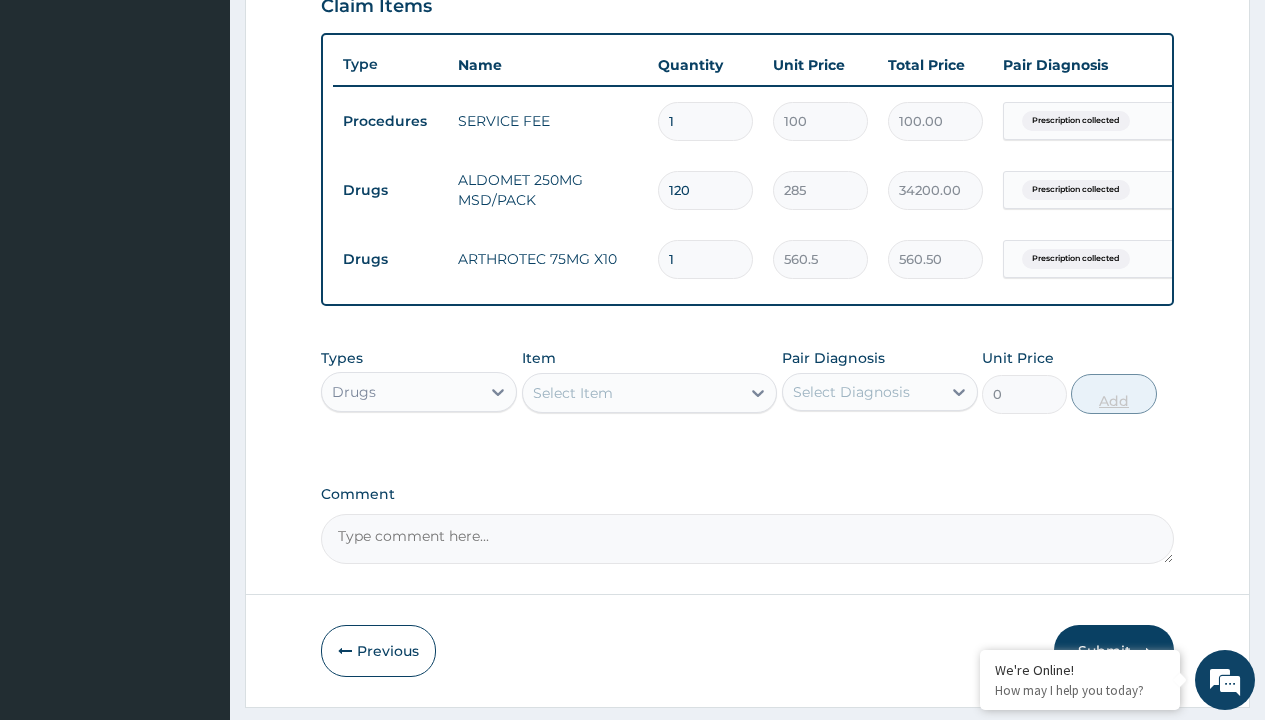 type on "11210.00" 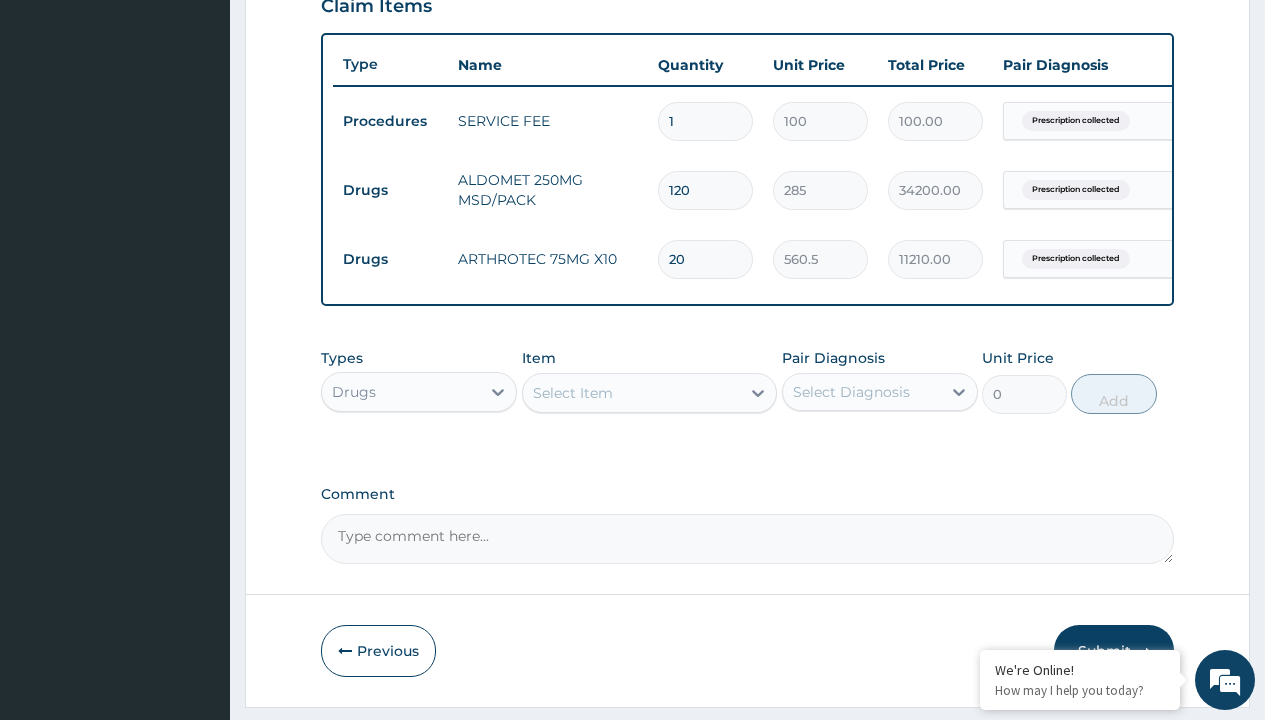 type on "20" 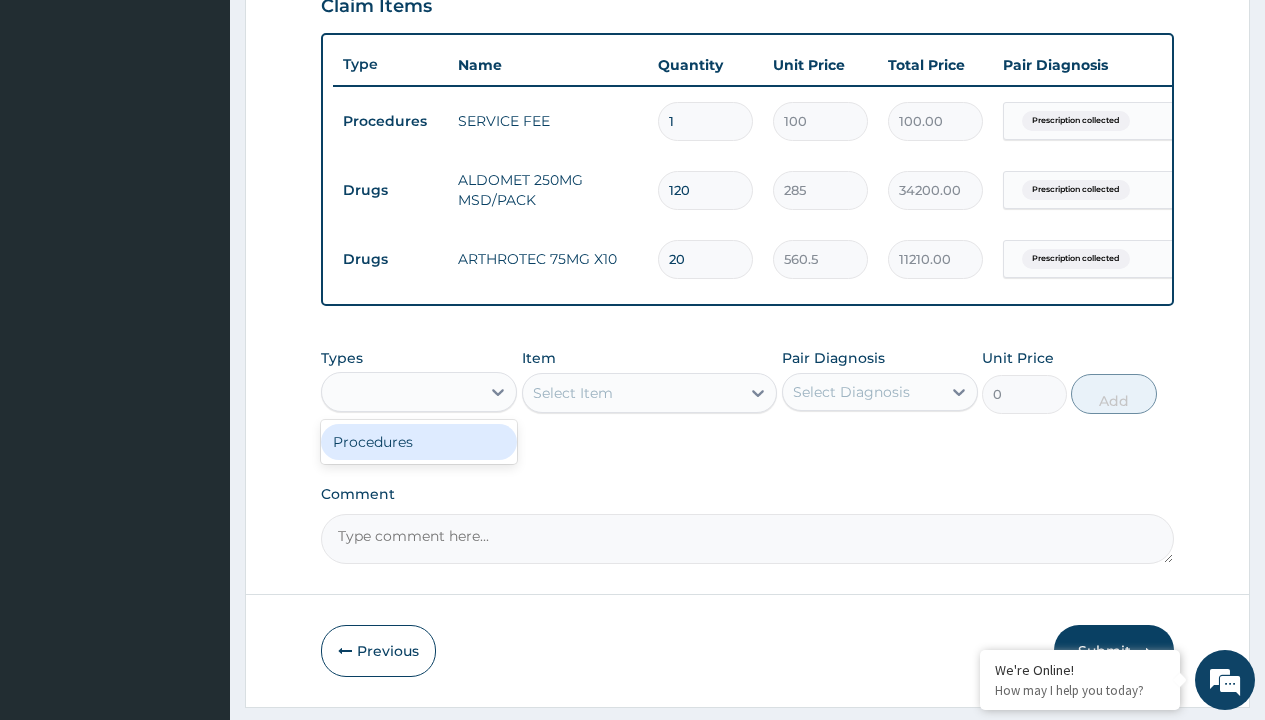 type on "procedures" 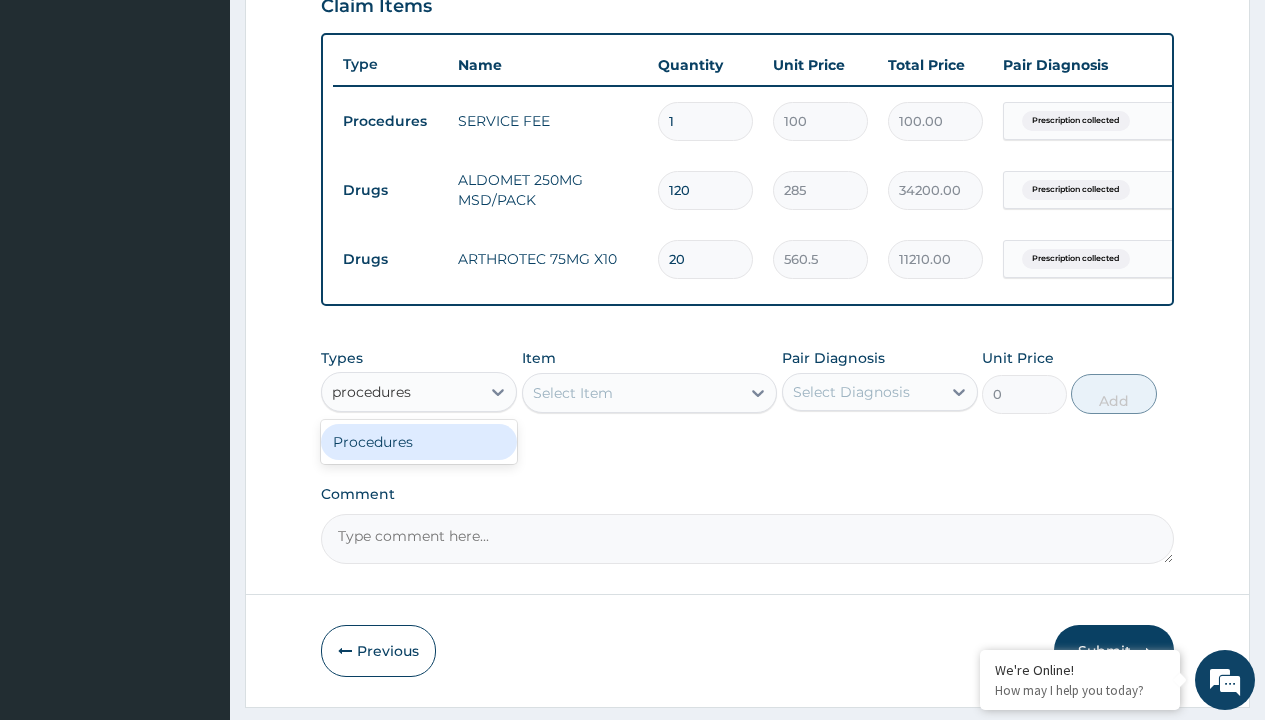scroll, scrollTop: 0, scrollLeft: 0, axis: both 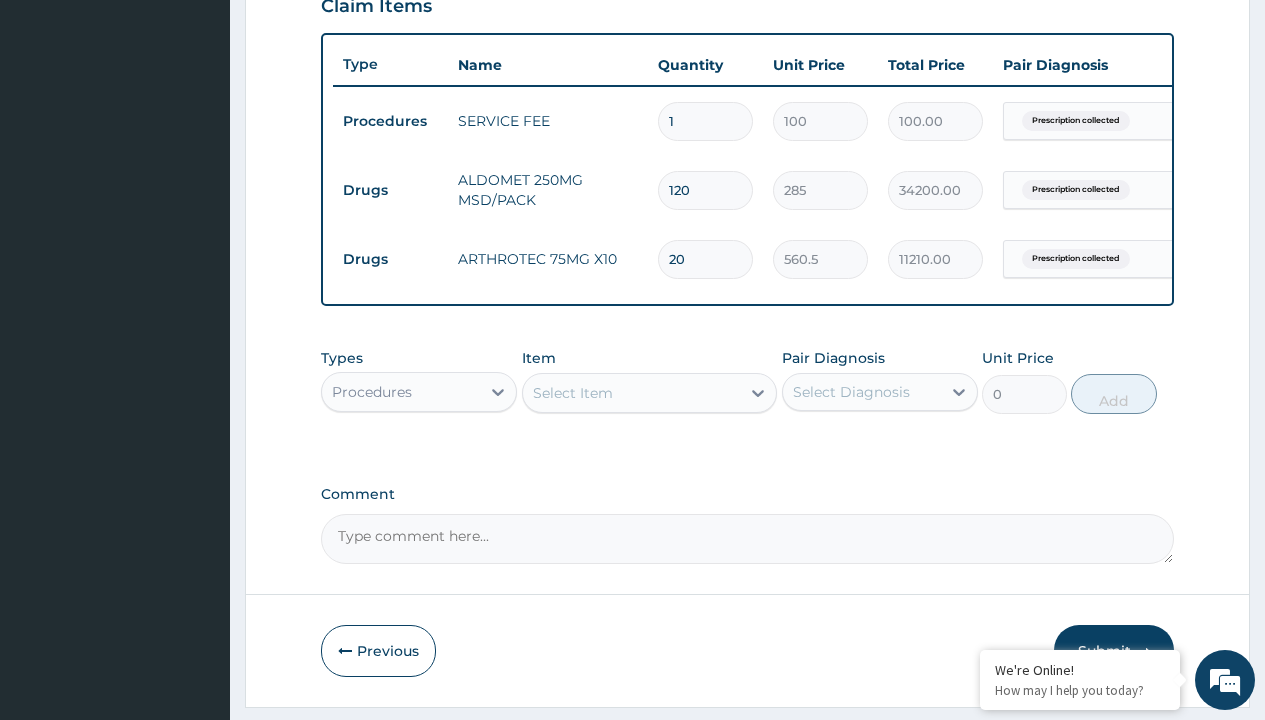 click on "Select Item" at bounding box center (573, 393) 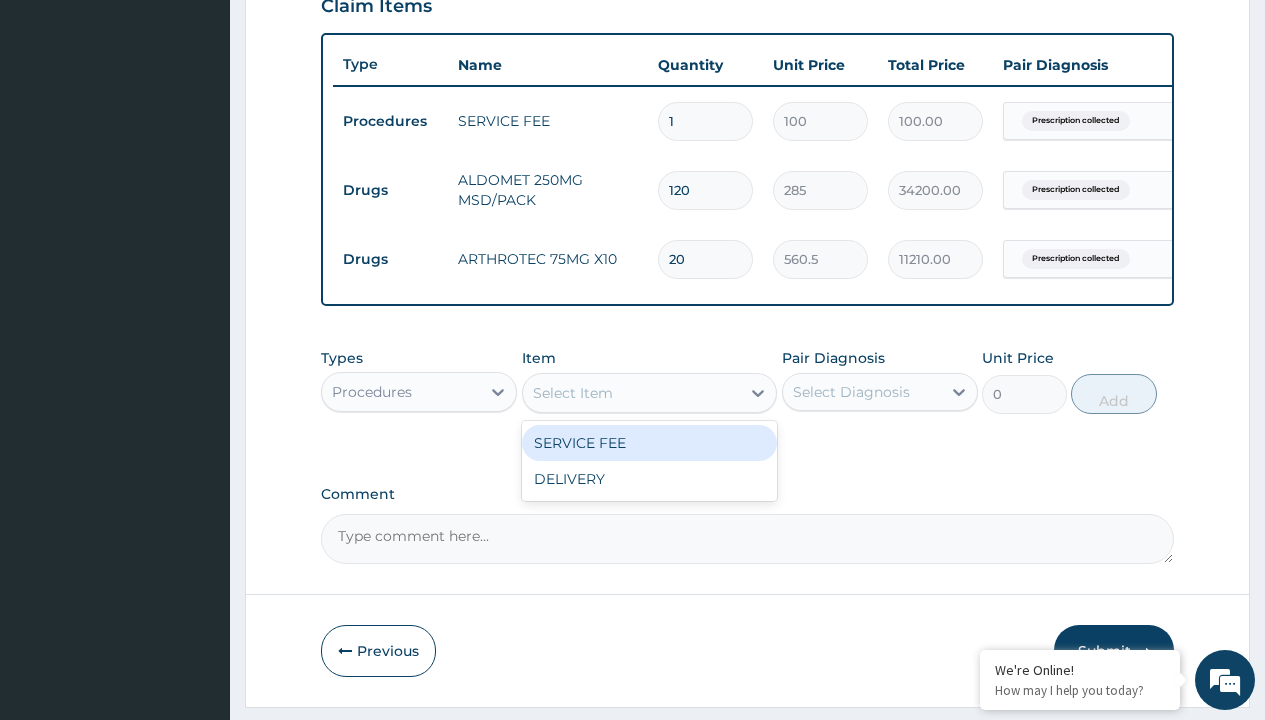 type on "delivery" 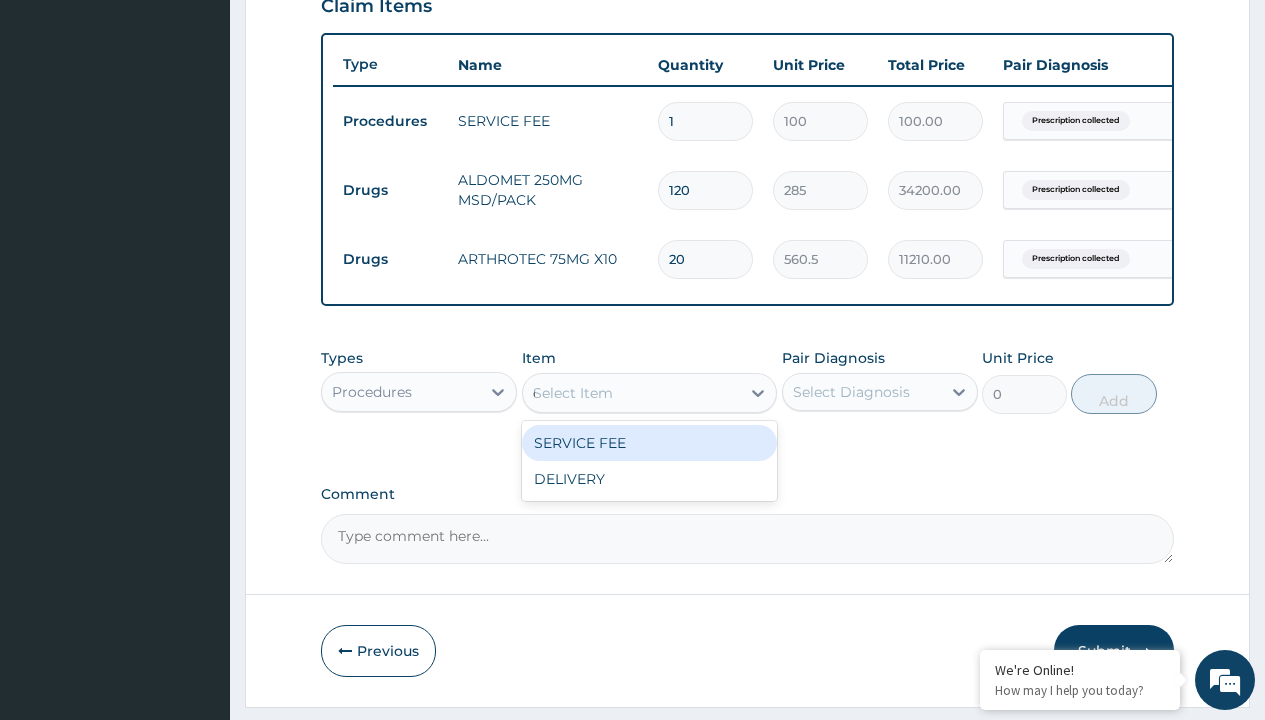scroll, scrollTop: 0, scrollLeft: 0, axis: both 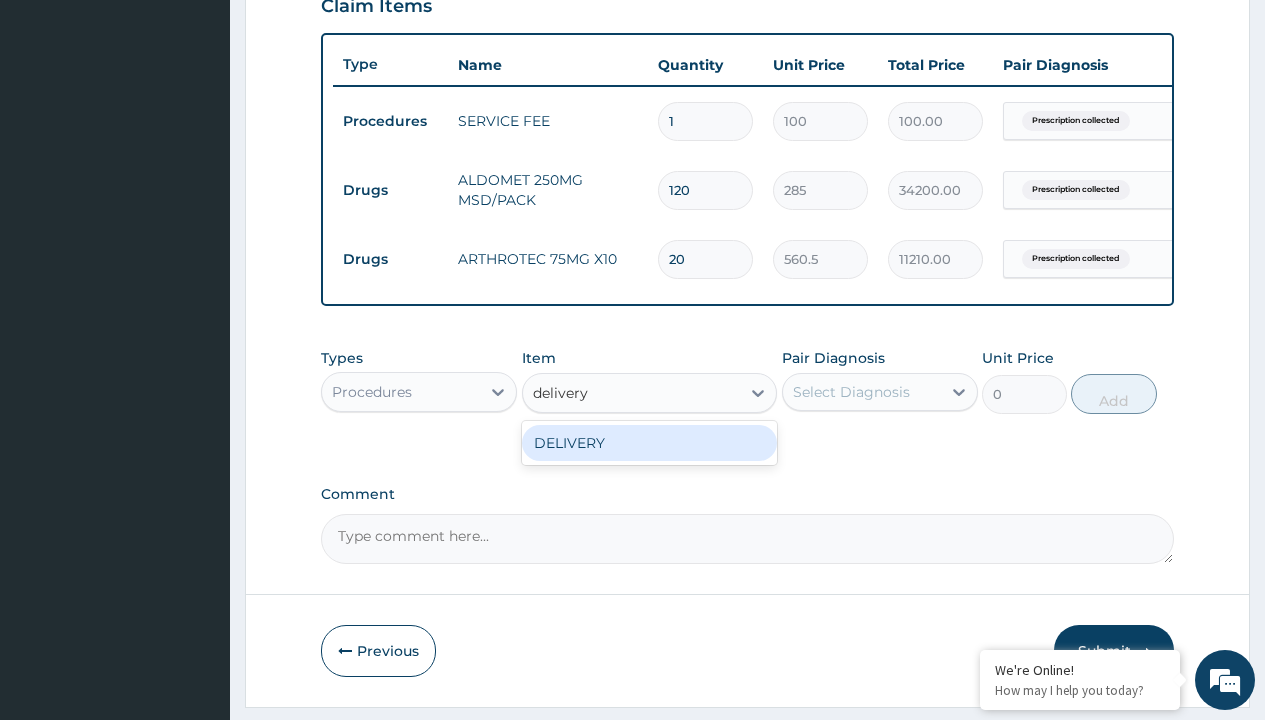 click on "DELIVERY" at bounding box center (650, 443) 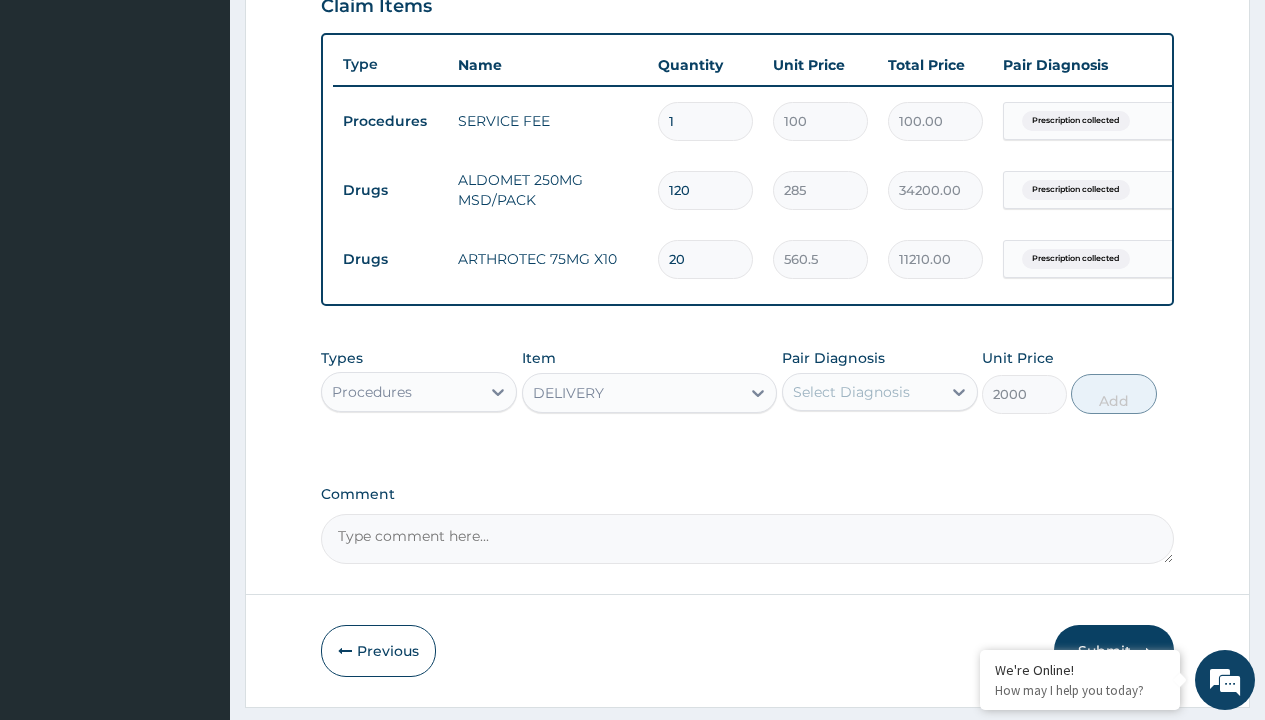 click on "Prescription collected" at bounding box center [409, -158] 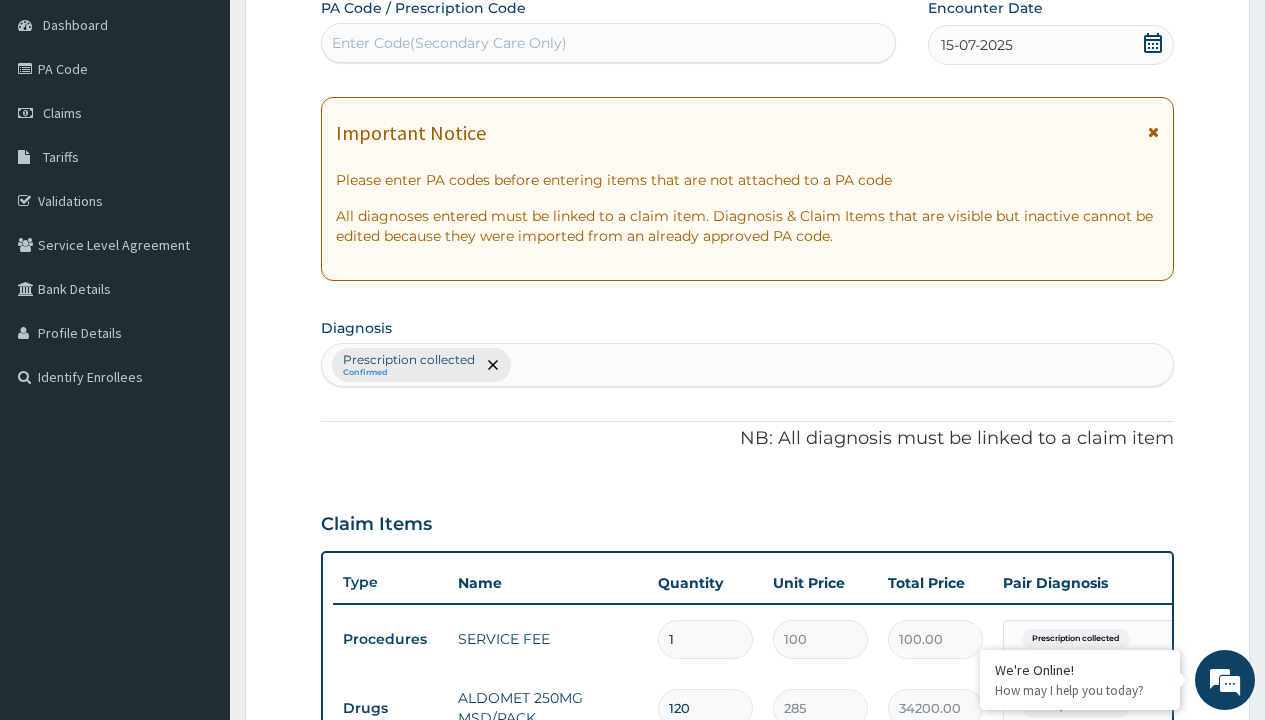type on "prescription collected" 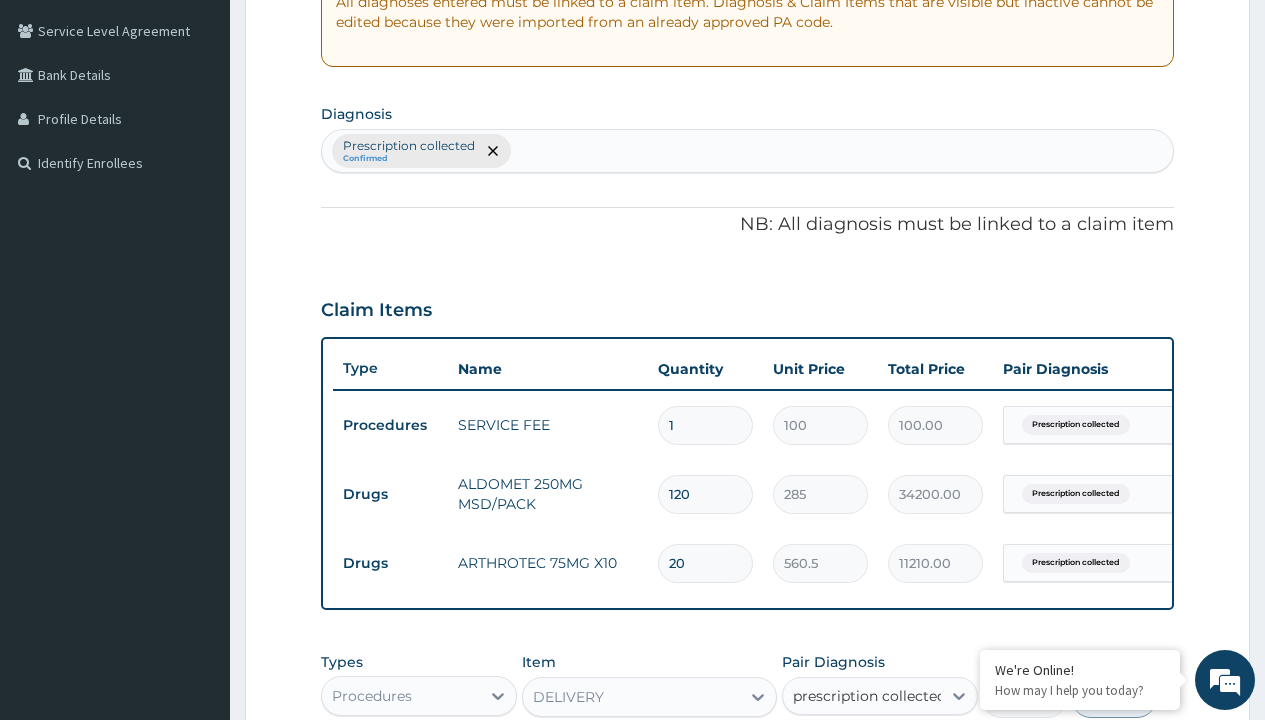 scroll, scrollTop: 0, scrollLeft: 0, axis: both 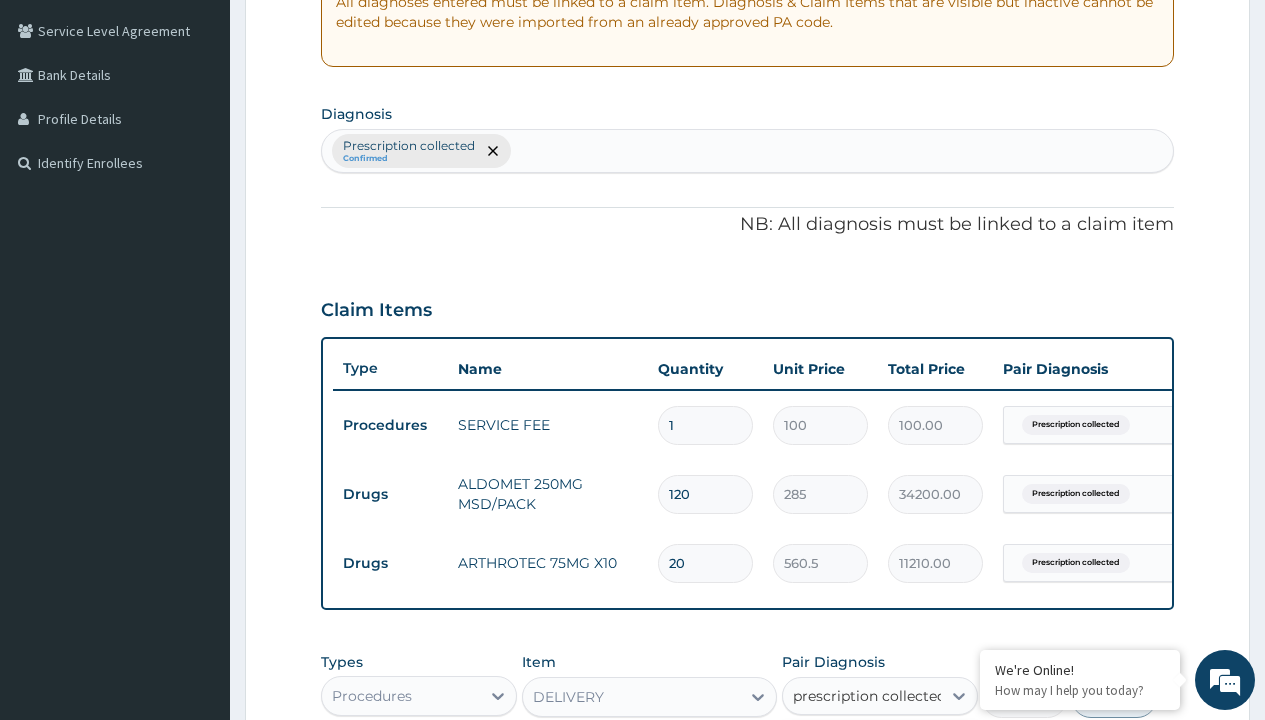 type 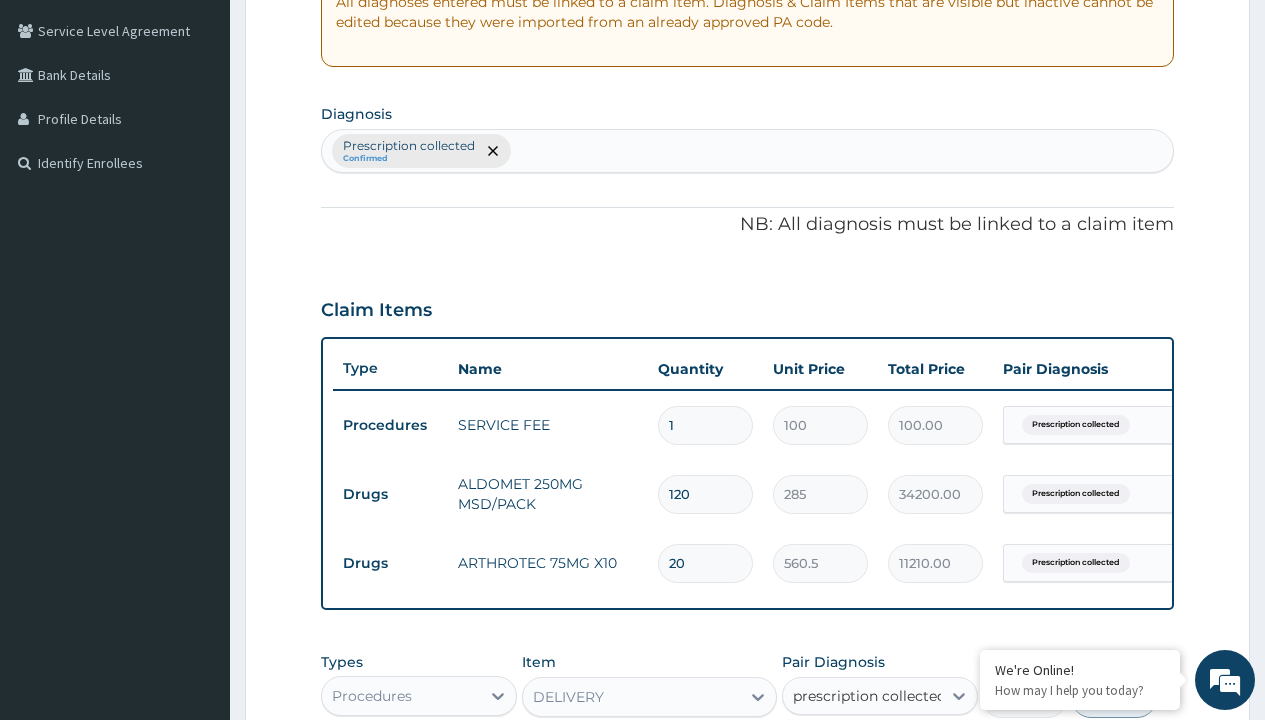 checkbox on "true" 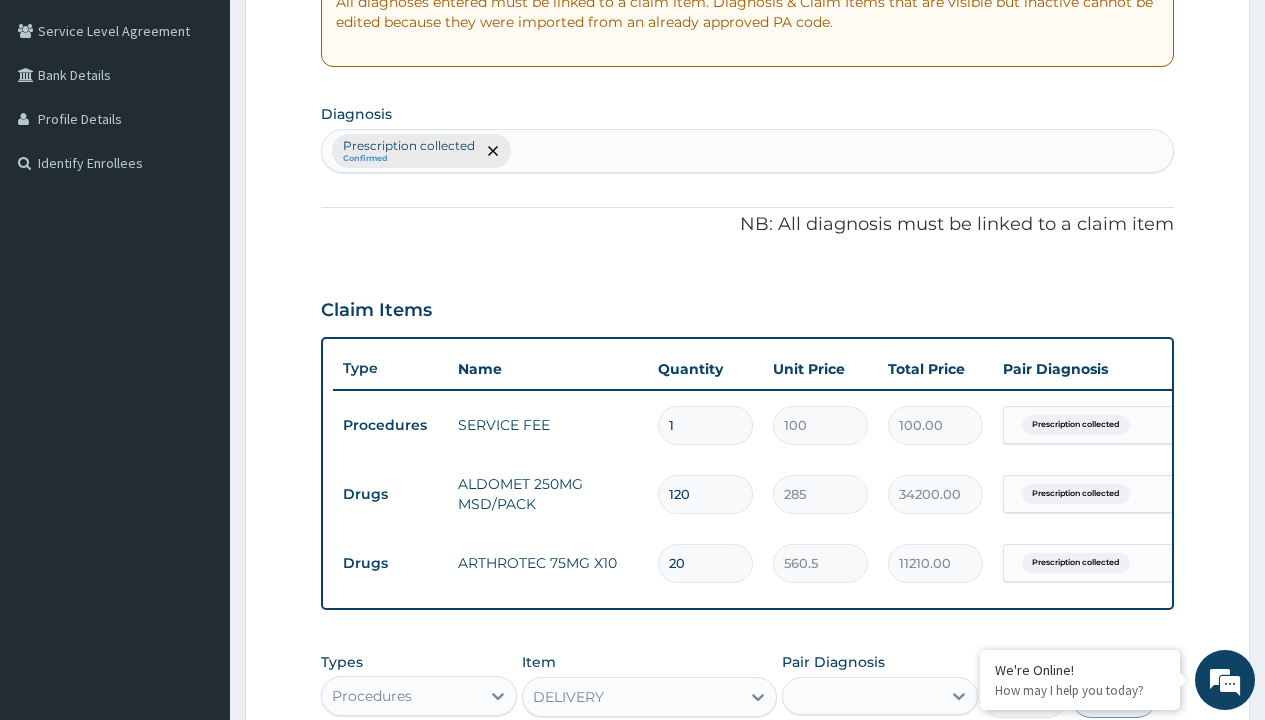 scroll, scrollTop: 780, scrollLeft: 0, axis: vertical 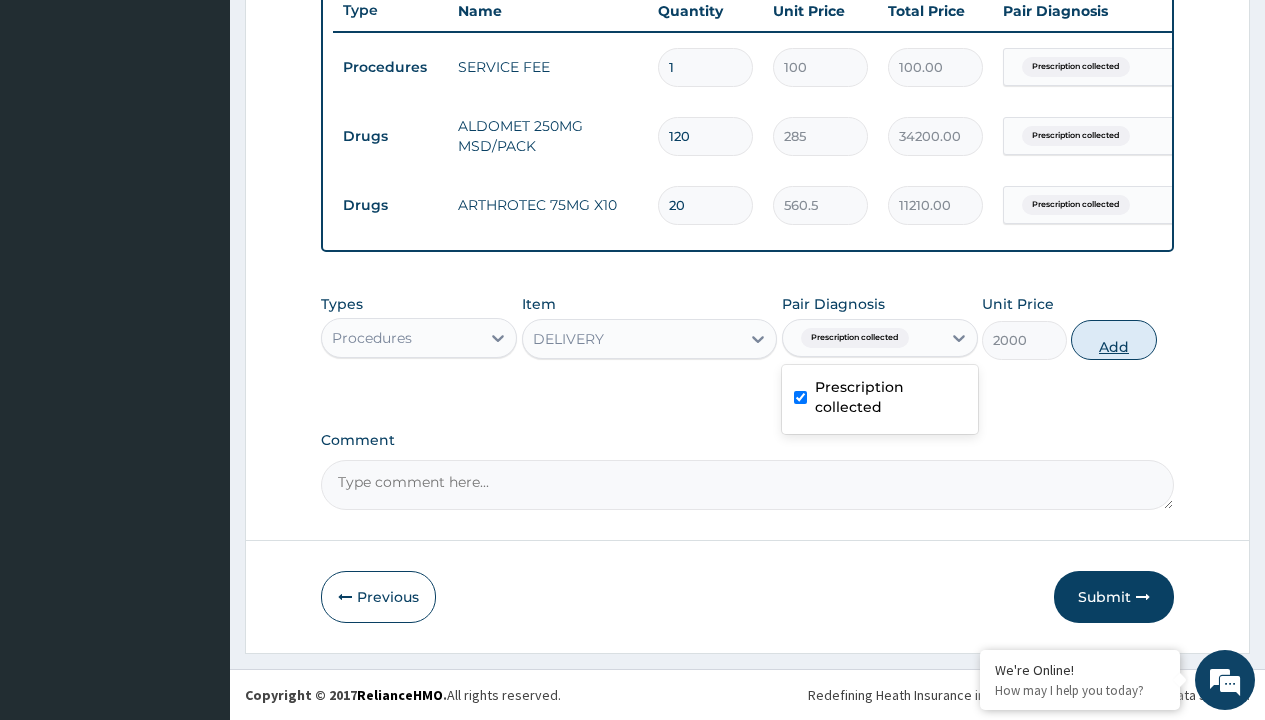 click on "Add" at bounding box center (1113, 340) 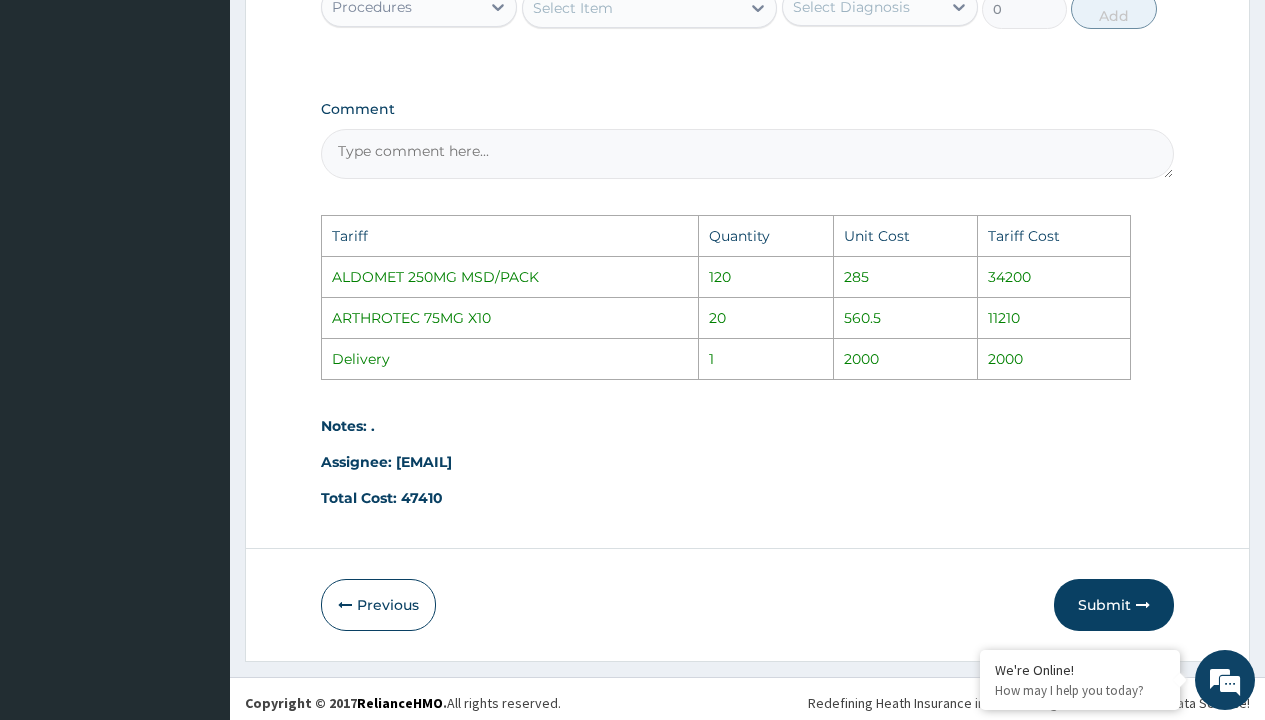 scroll, scrollTop: 1188, scrollLeft: 0, axis: vertical 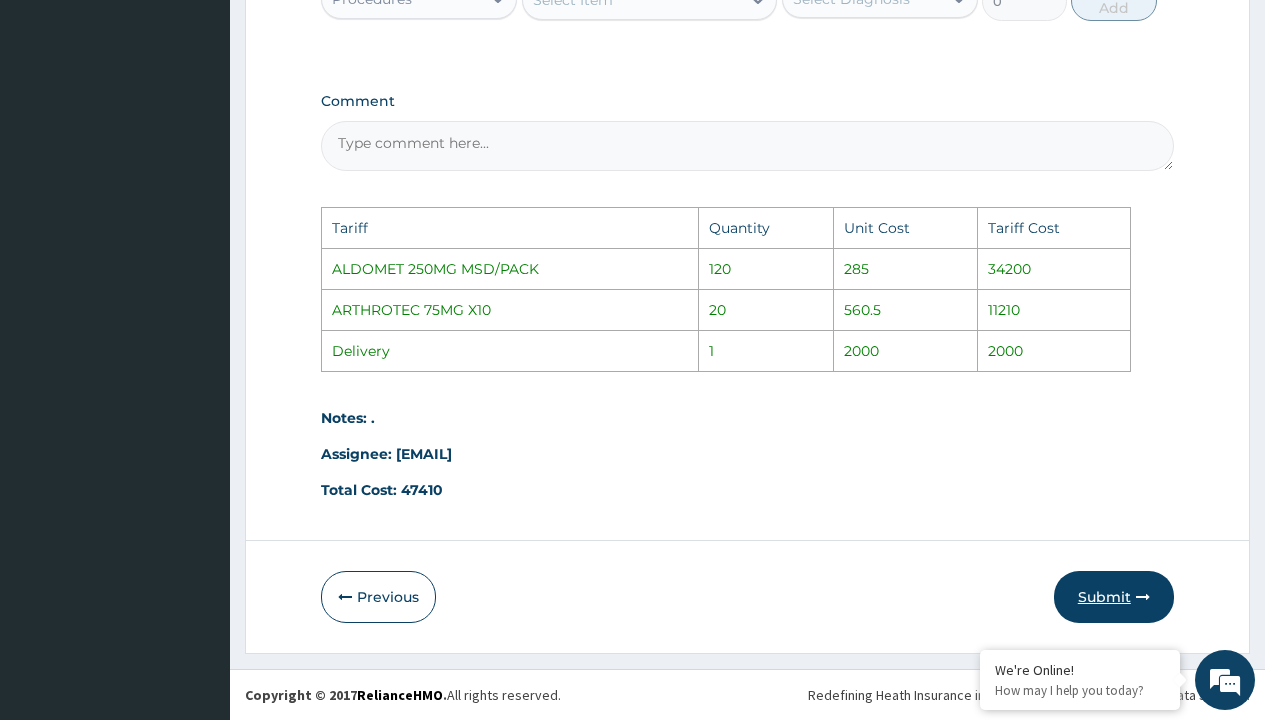 click on "Submit" at bounding box center (1114, 597) 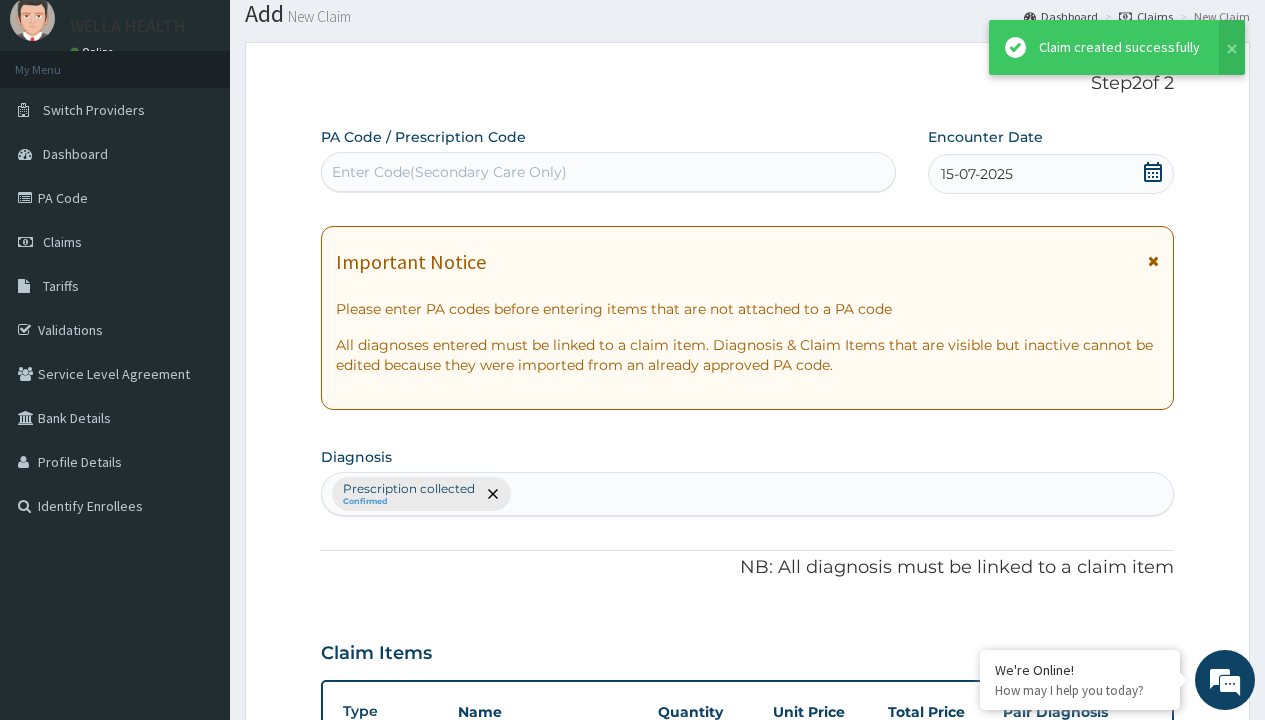 scroll, scrollTop: 849, scrollLeft: 0, axis: vertical 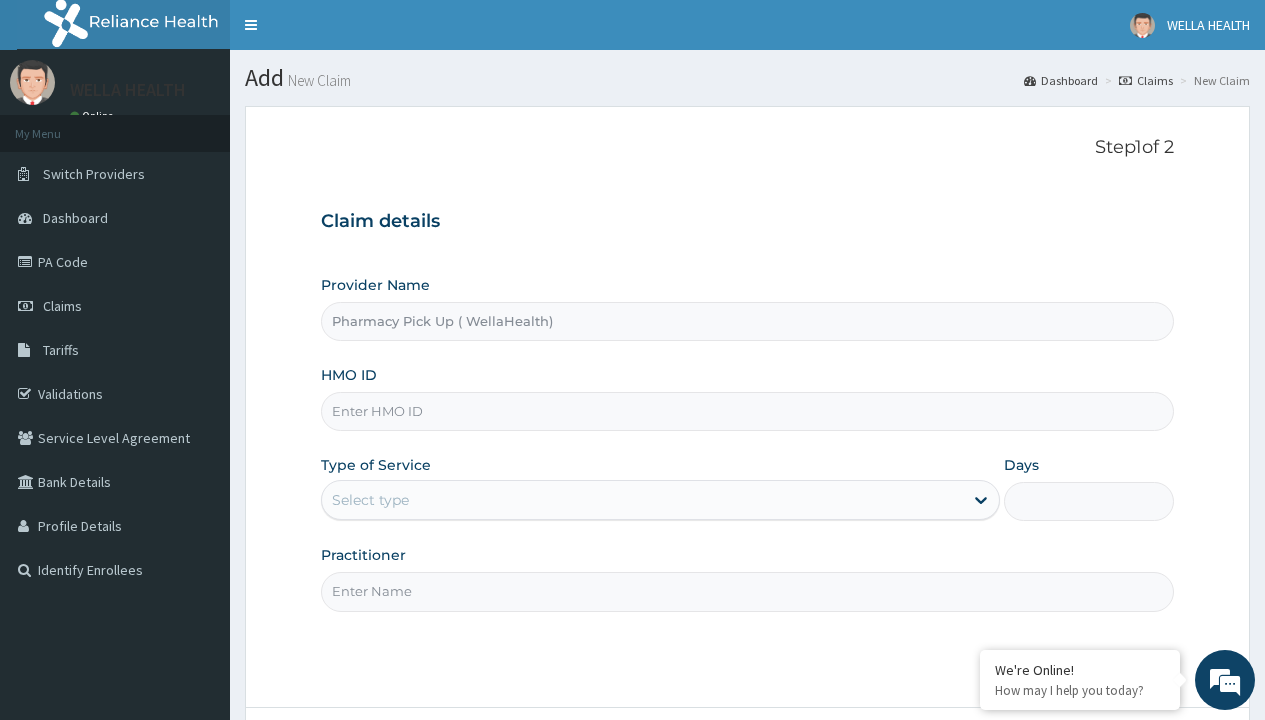 type on "Pharmacy Pick Up ( WellaHealth)" 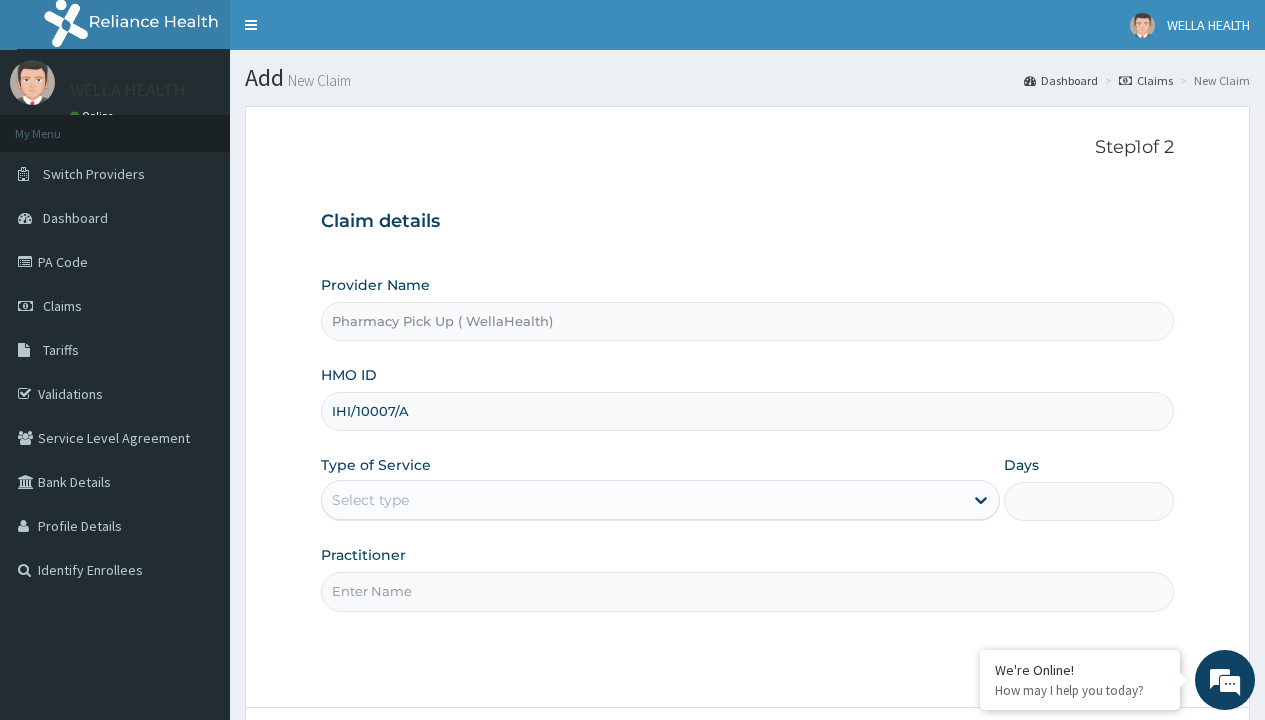 type on "IHI/10007/A" 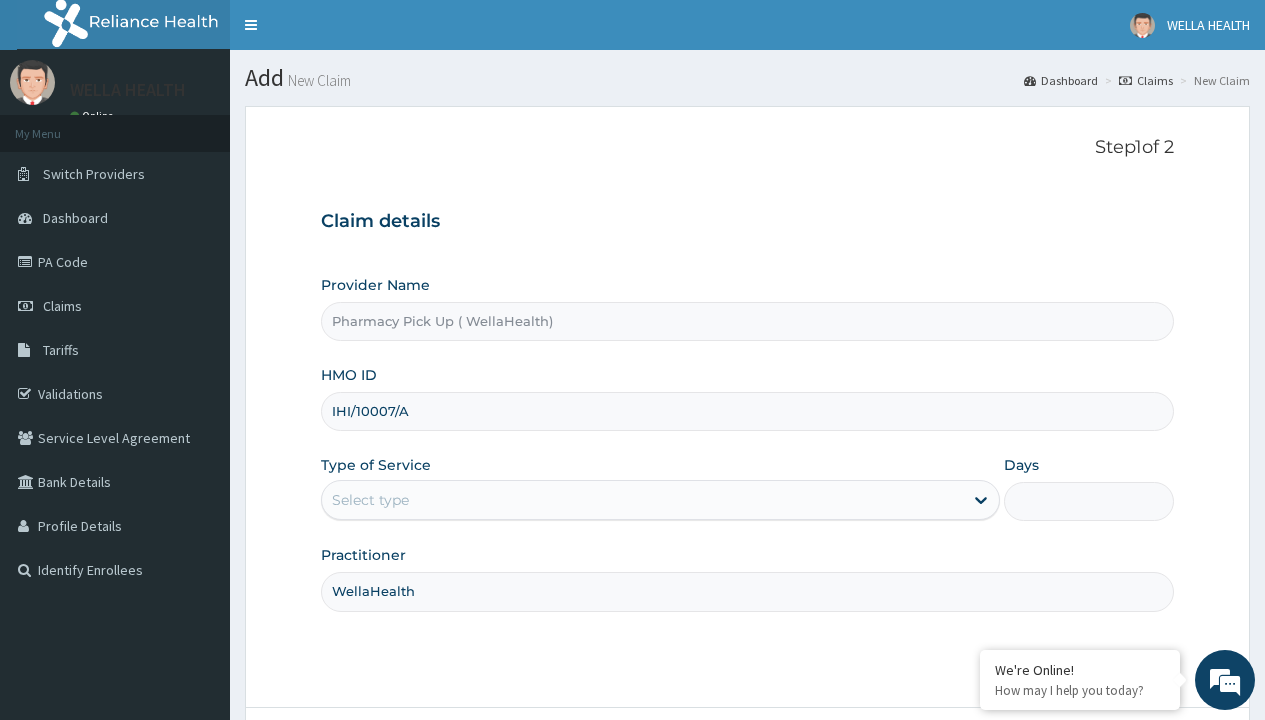 type on "WellaHealth" 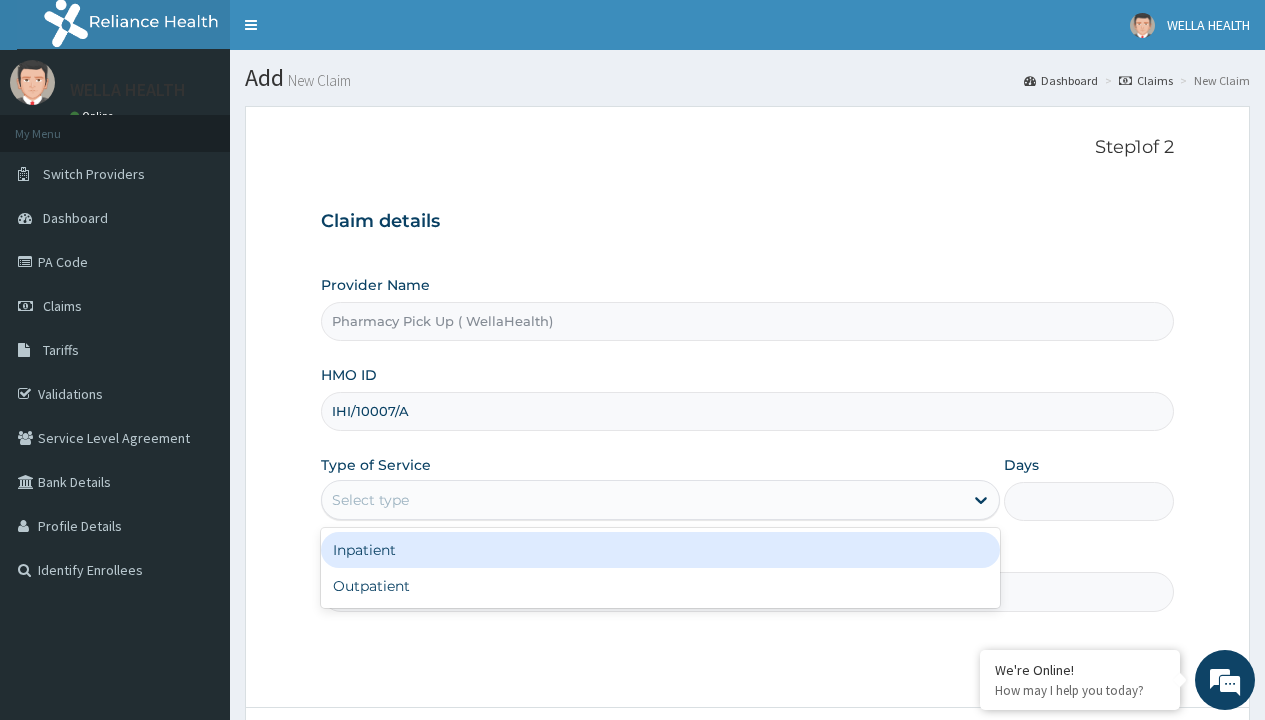 click on "Outpatient" at bounding box center (660, 586) 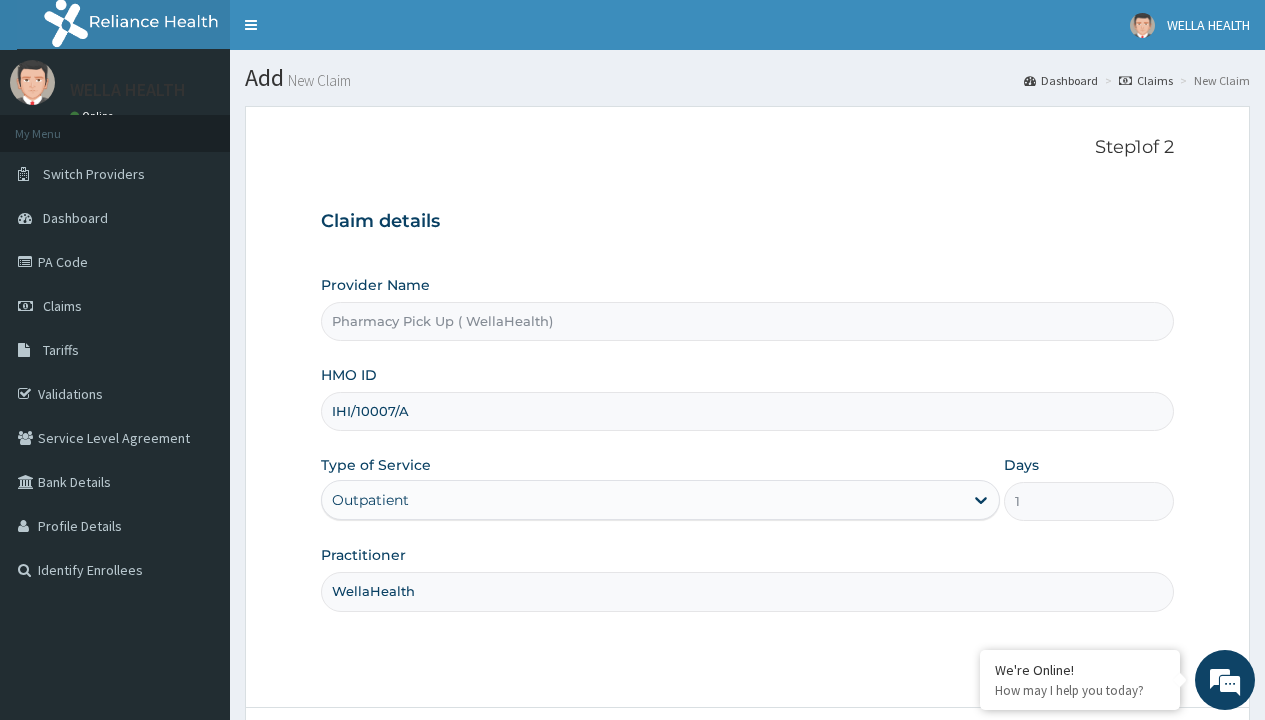 click on "Next" at bounding box center (1123, 764) 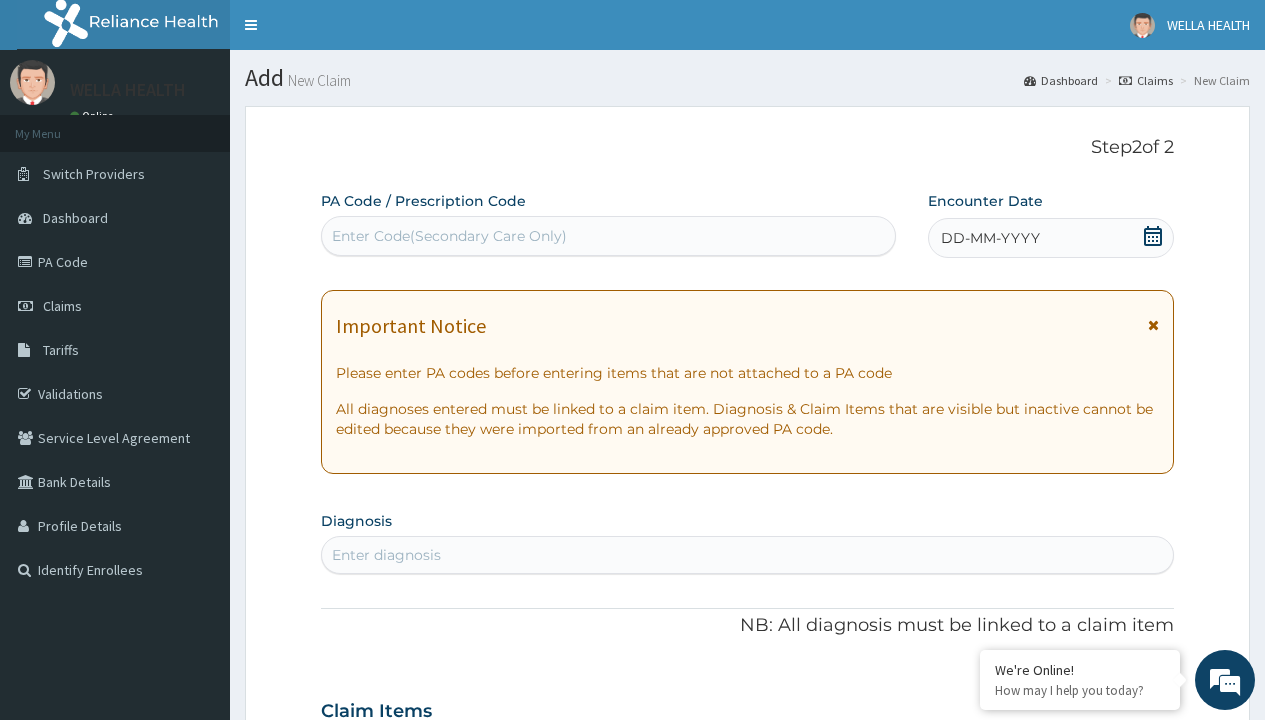 scroll, scrollTop: 167, scrollLeft: 0, axis: vertical 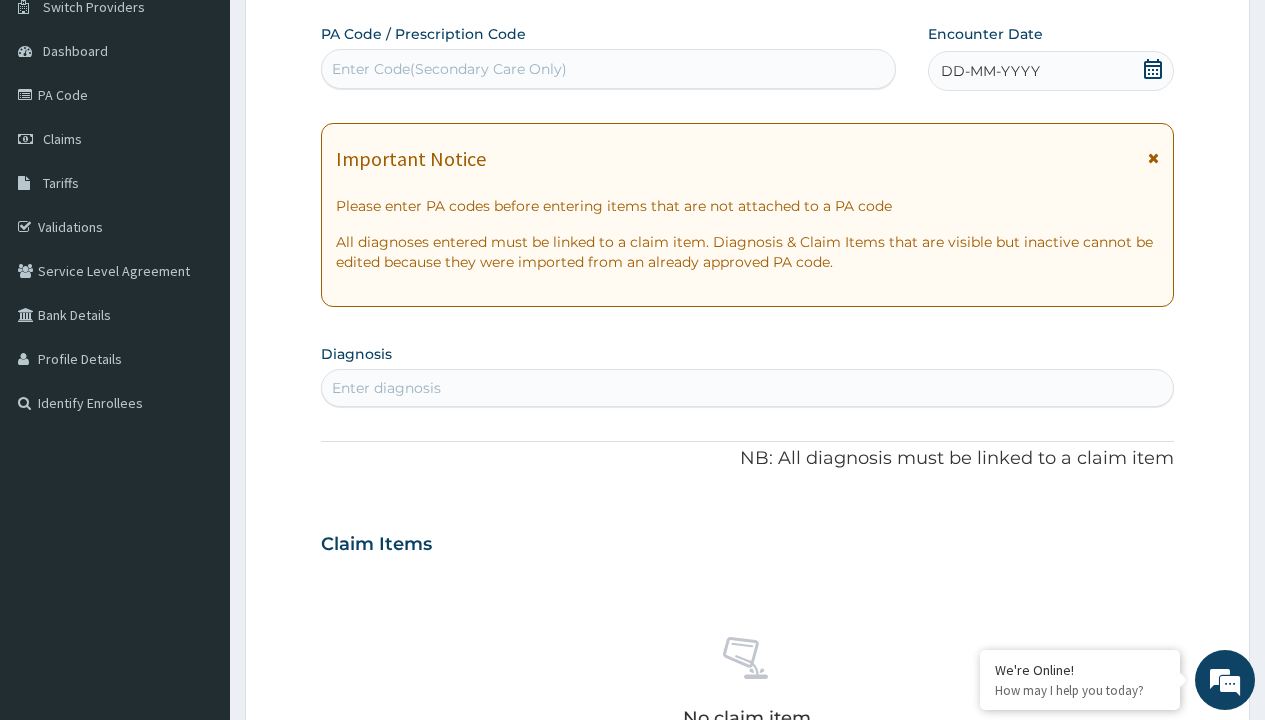 click on "DD-MM-YYYY" at bounding box center (990, 71) 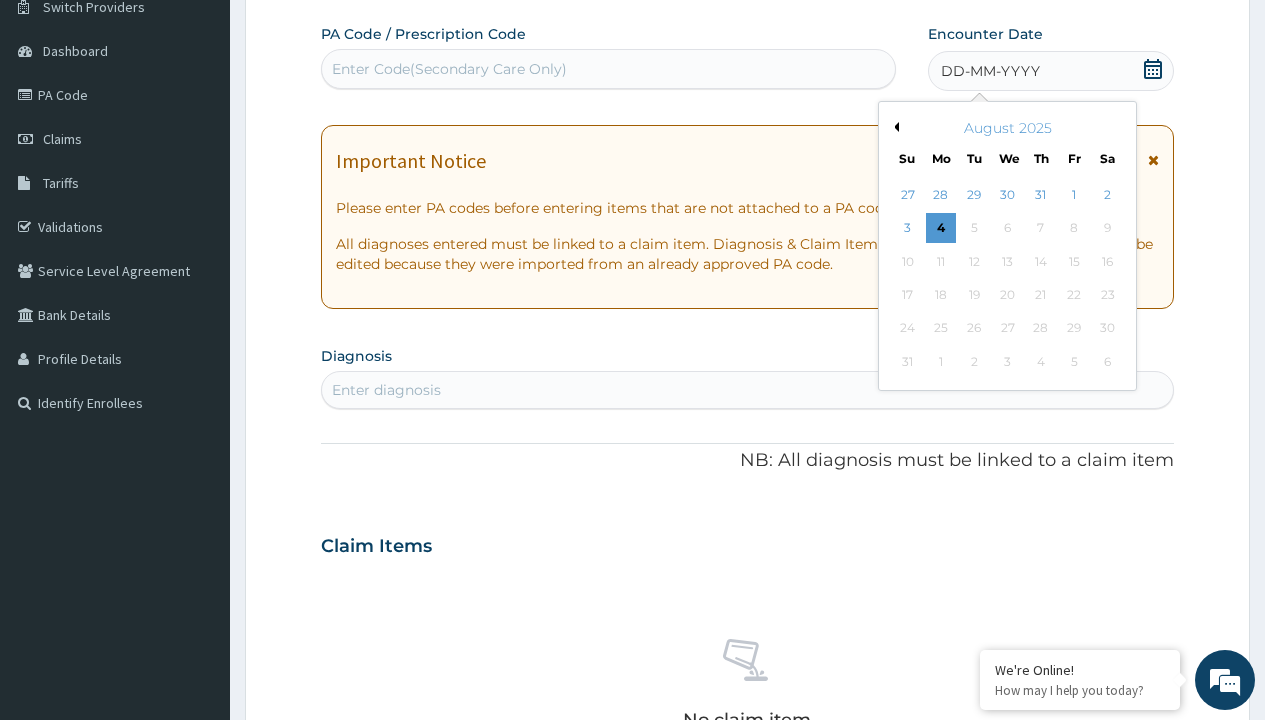 click on "Previous Month" at bounding box center [894, 127] 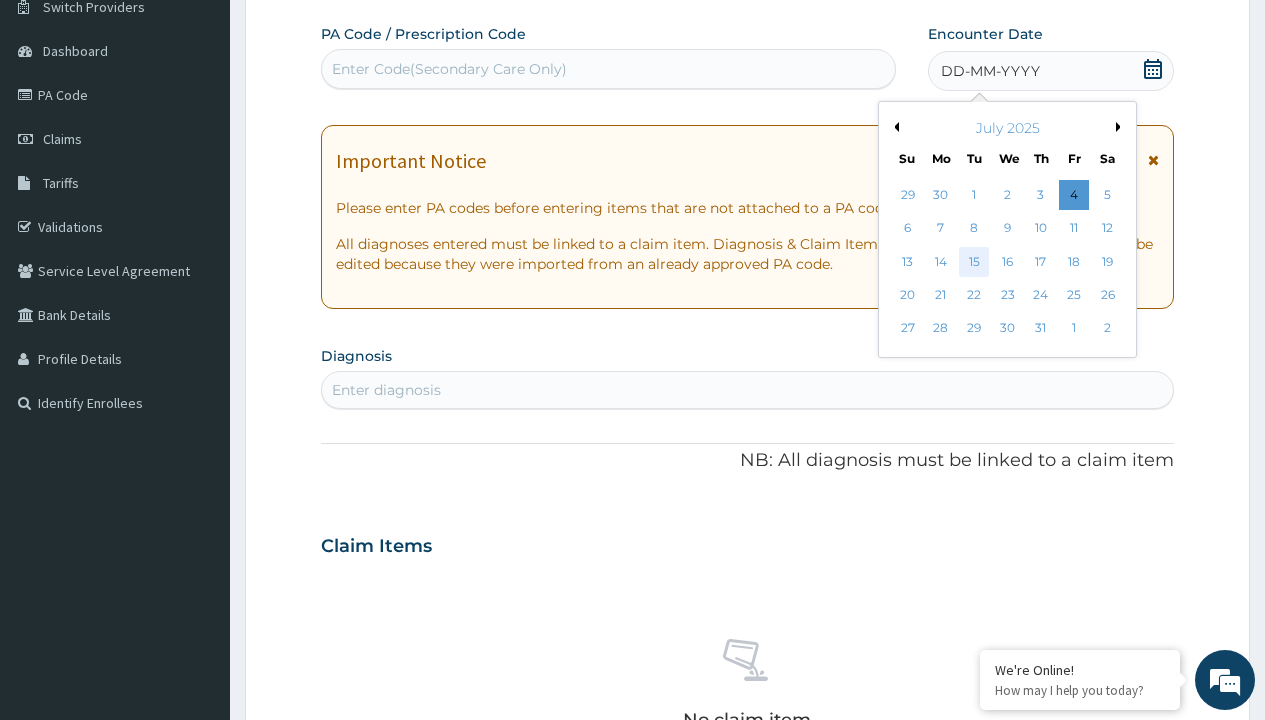 click on "15" at bounding box center [974, 262] 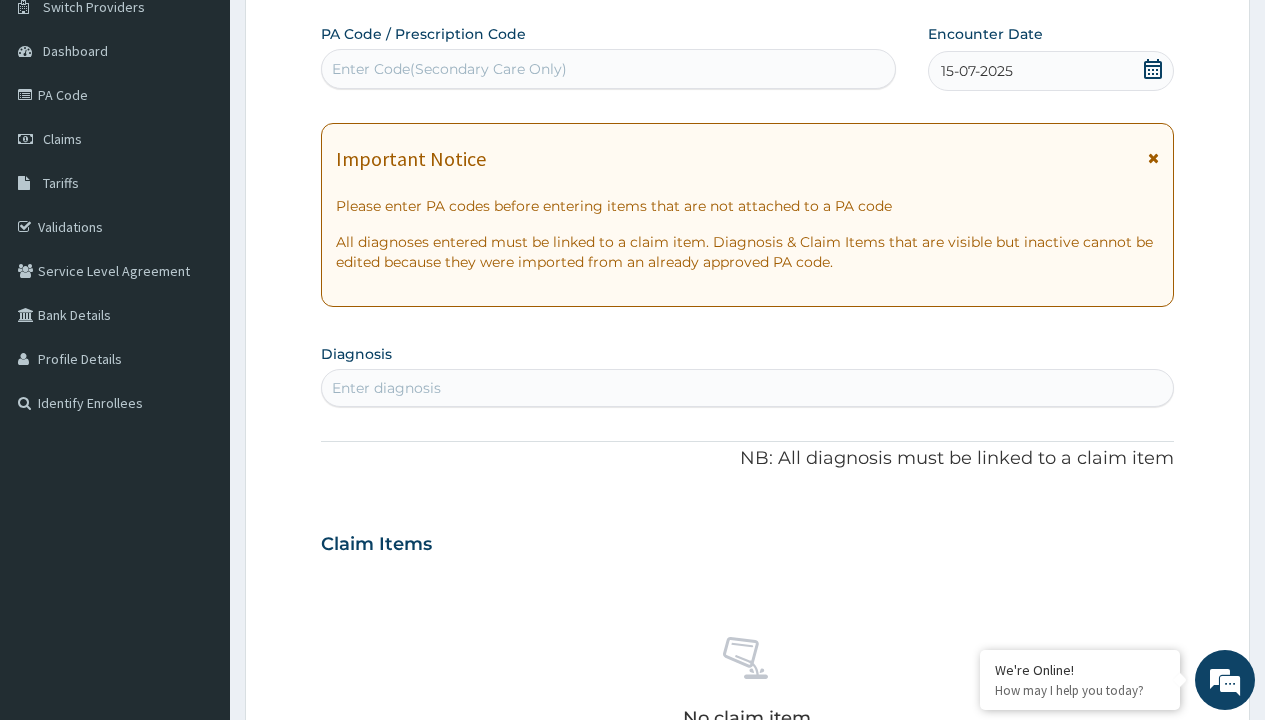 click on "Enter diagnosis" at bounding box center (386, 388) 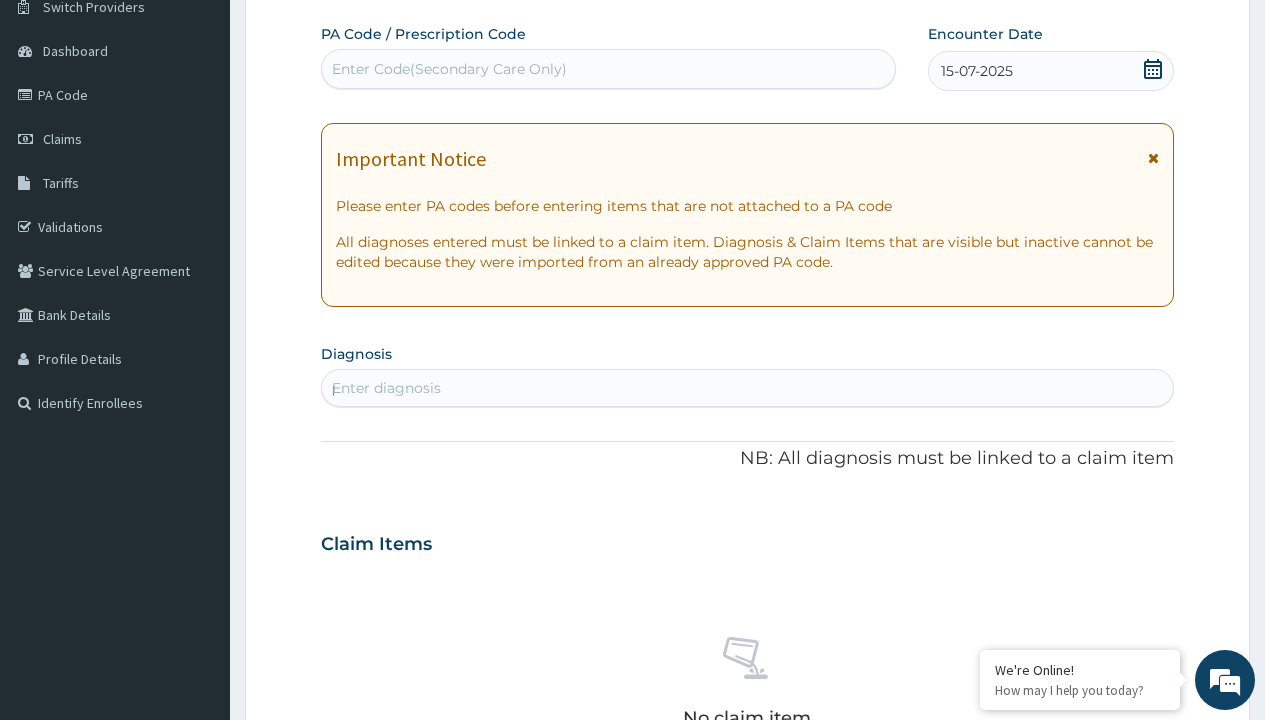 scroll, scrollTop: 0, scrollLeft: 0, axis: both 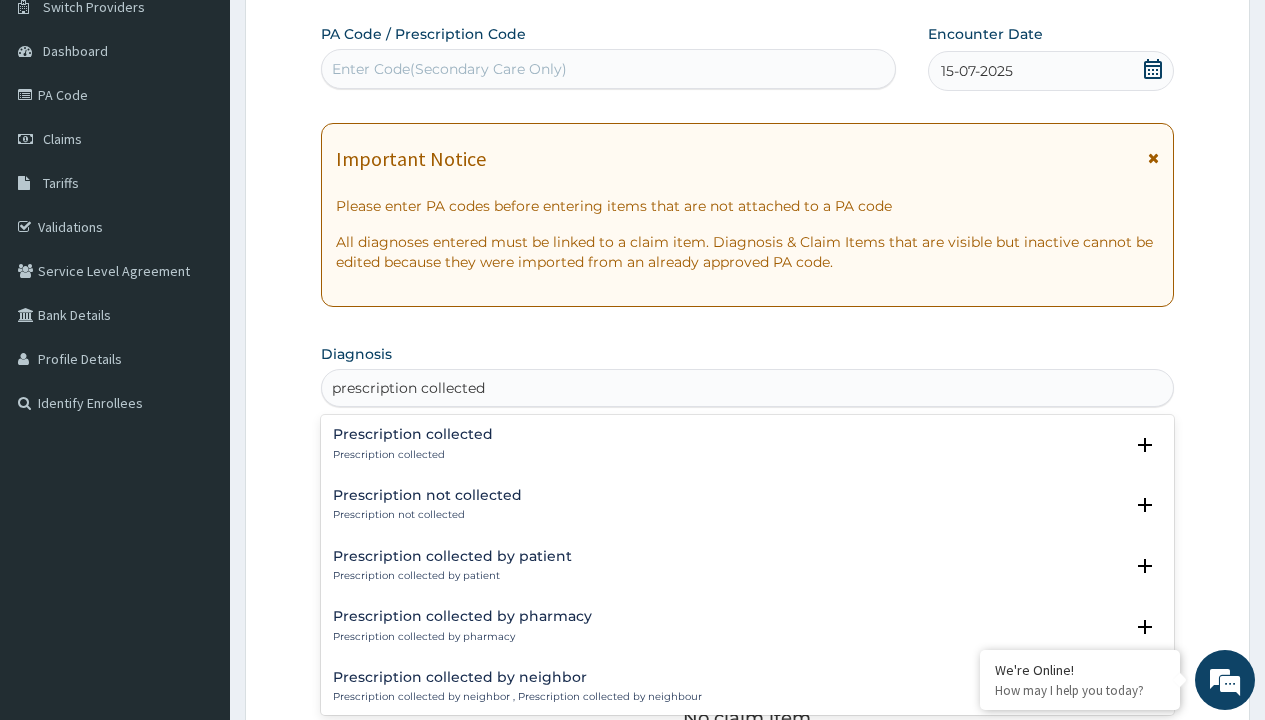 click on "Prescription collected" at bounding box center (413, 455) 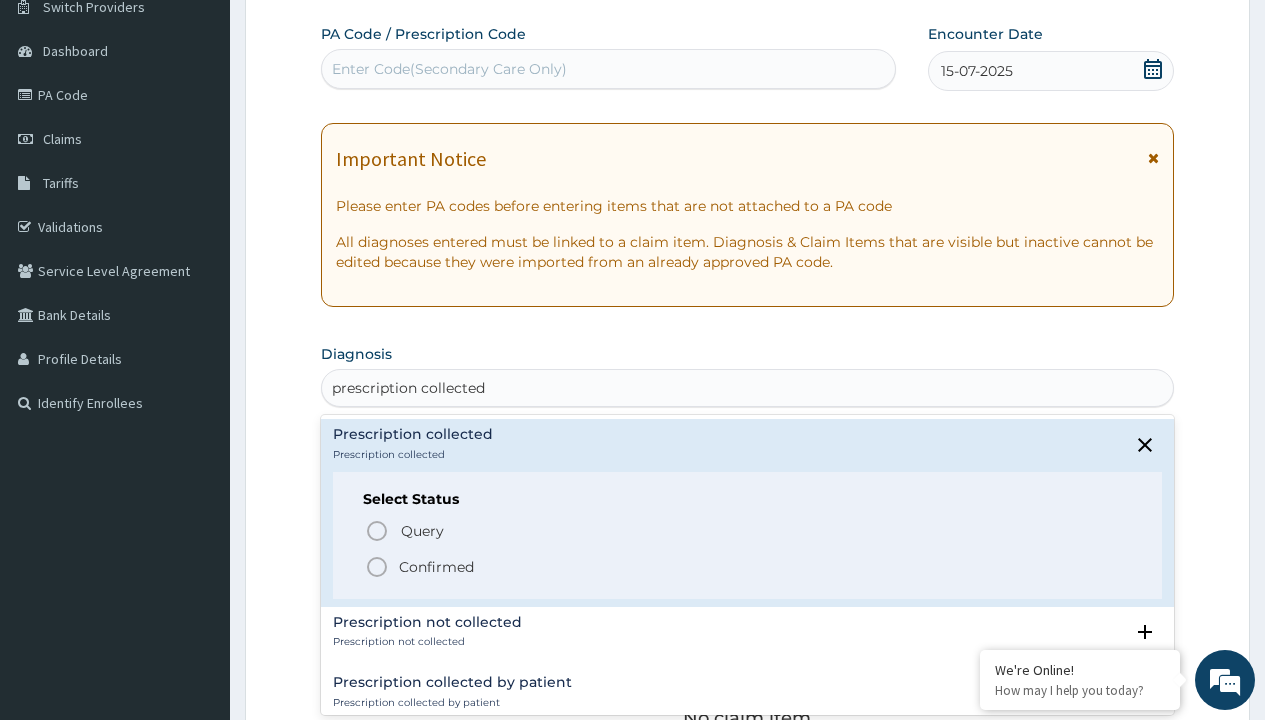 click on "Confirmed" at bounding box center [436, 567] 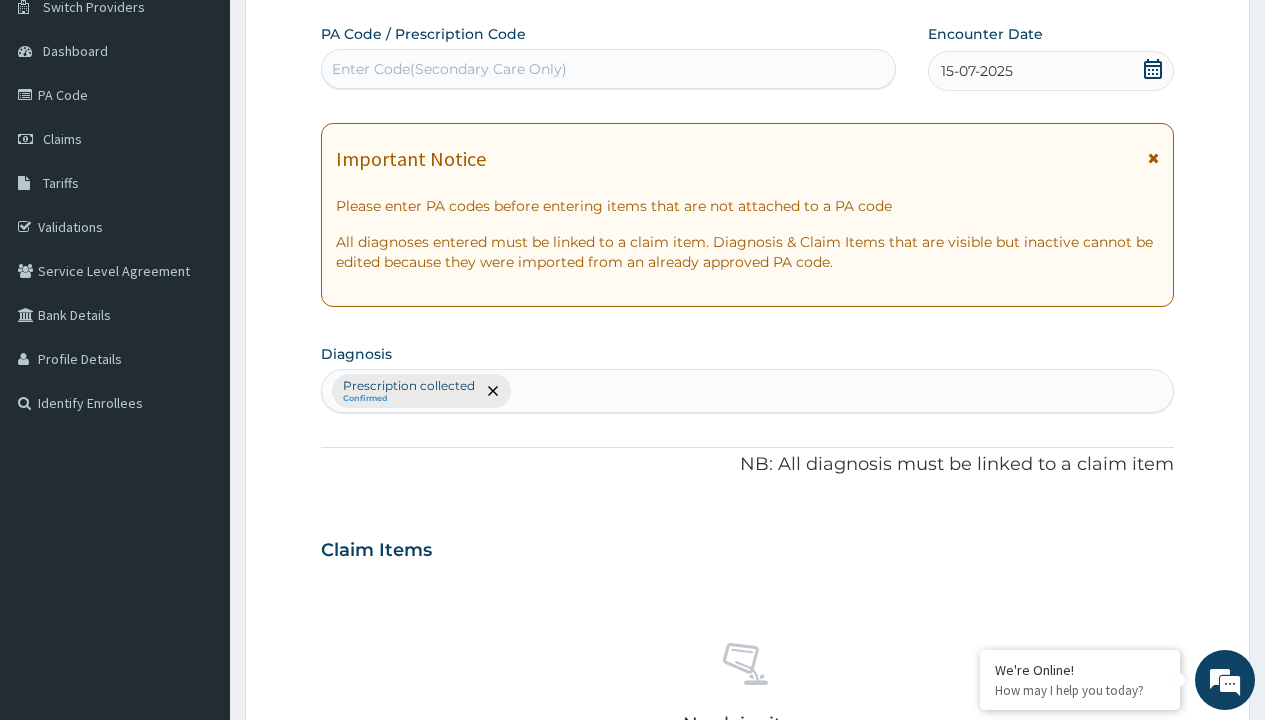 click on "Select Type" at bounding box center (372, 893) 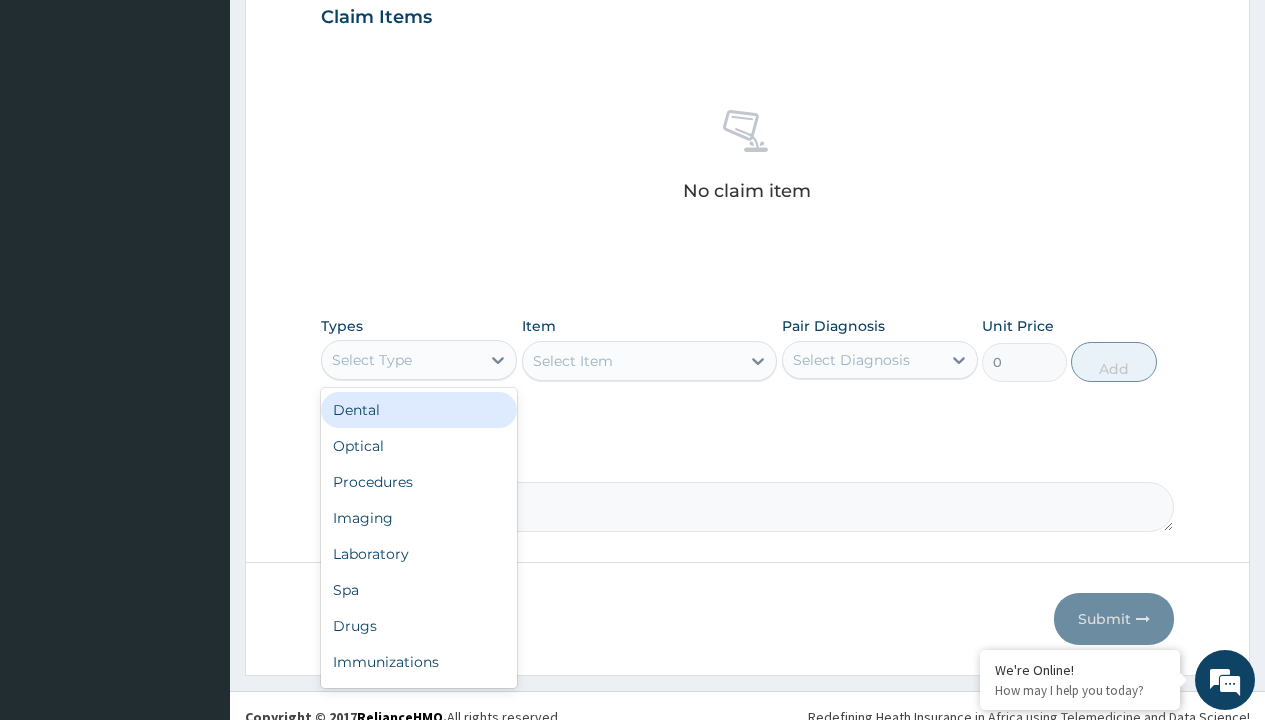 type on "procedures" 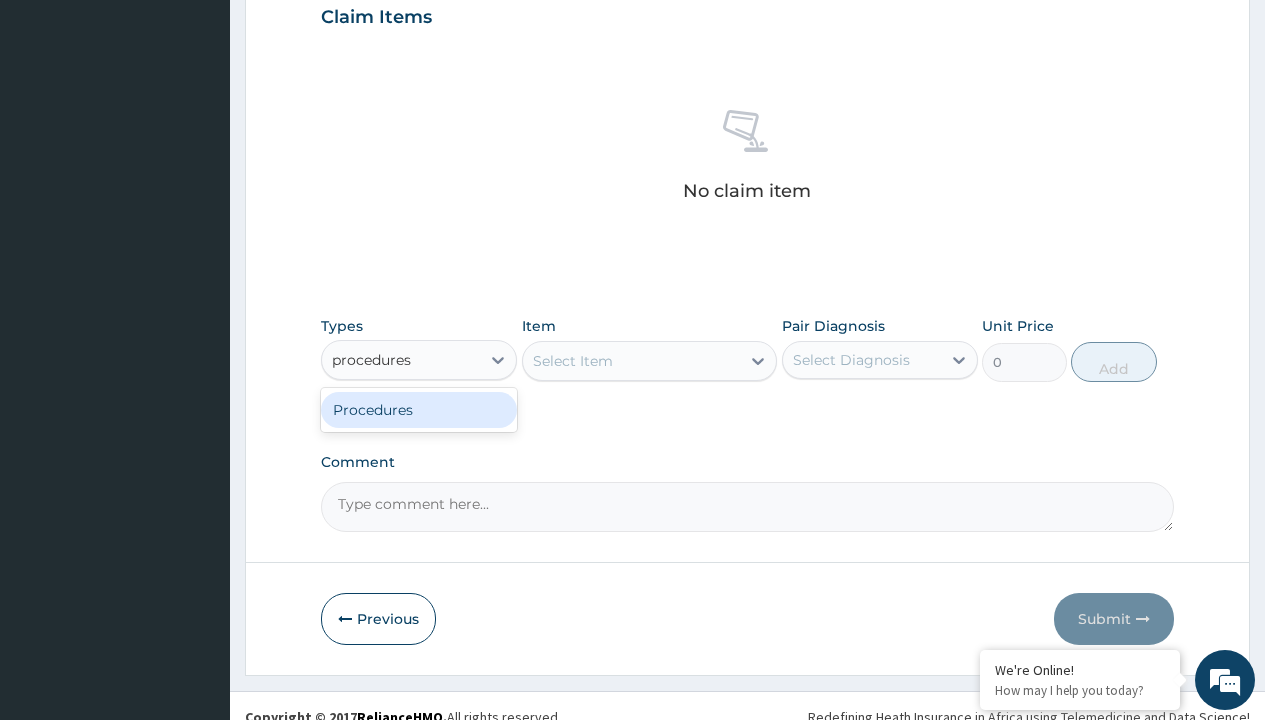 scroll, scrollTop: 0, scrollLeft: 0, axis: both 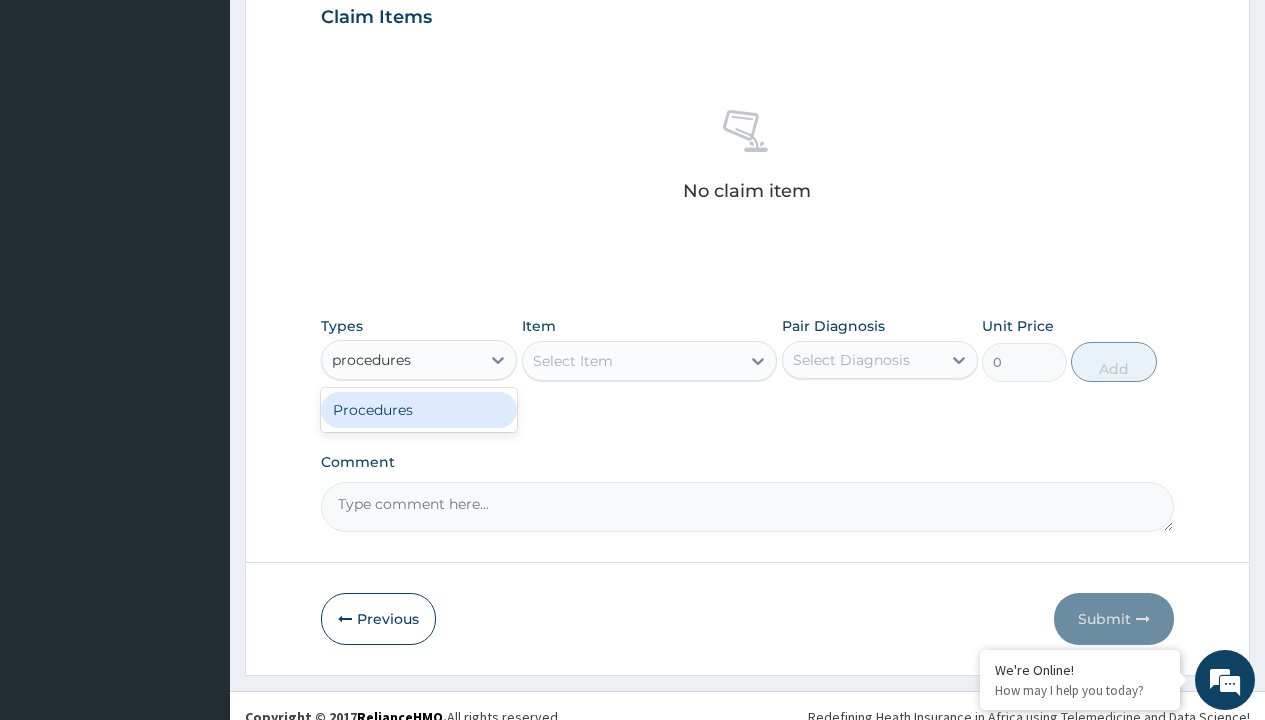 click on "Procedures" at bounding box center (419, 410) 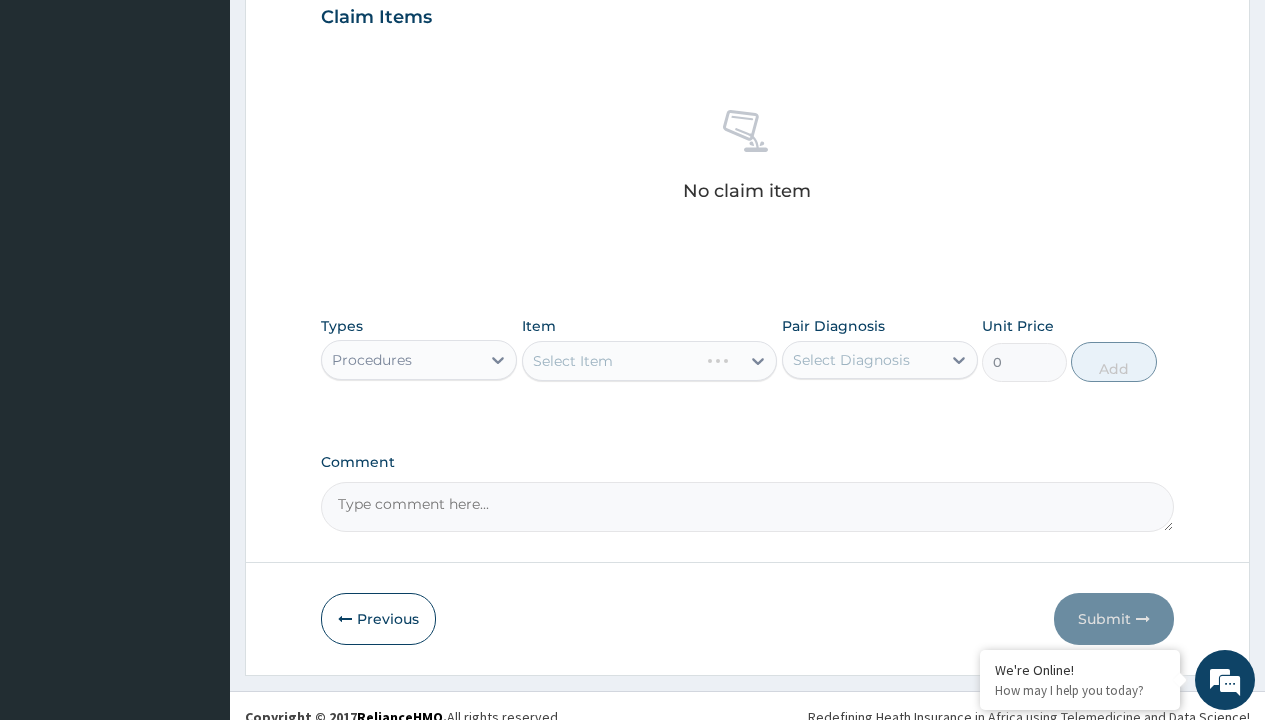 click on "Select Item" at bounding box center (650, 361) 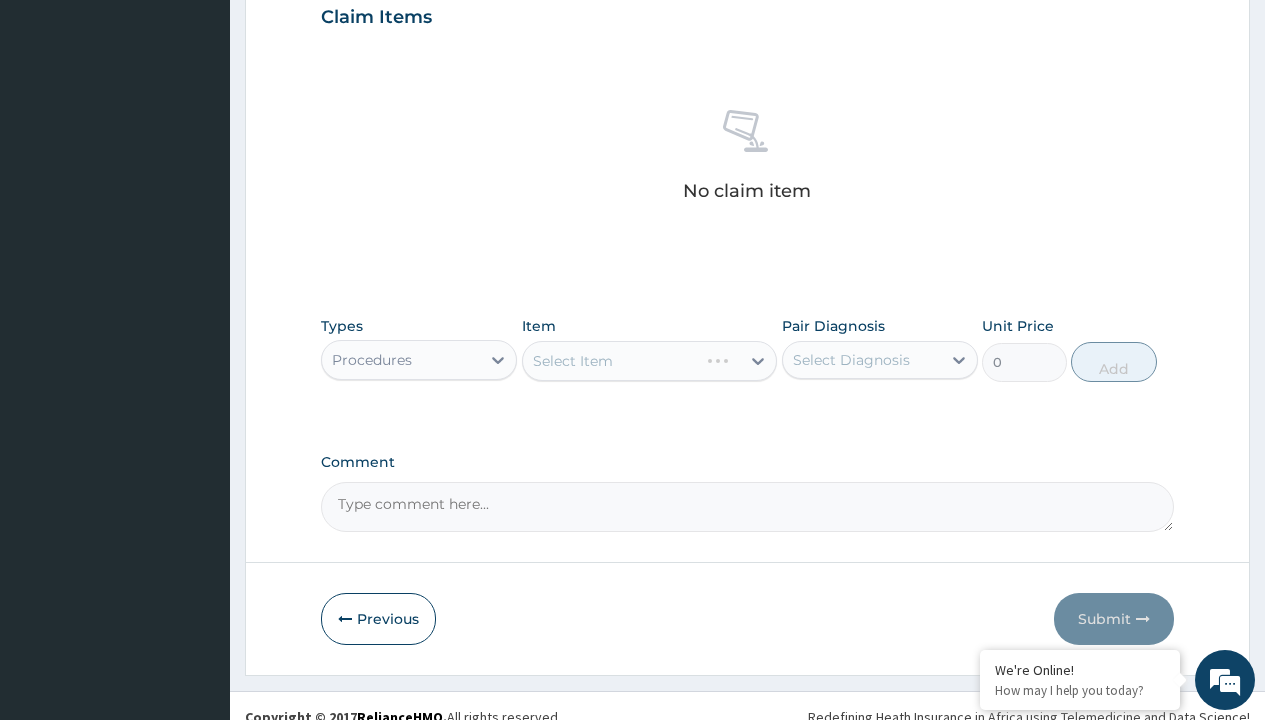 type on "service fee" 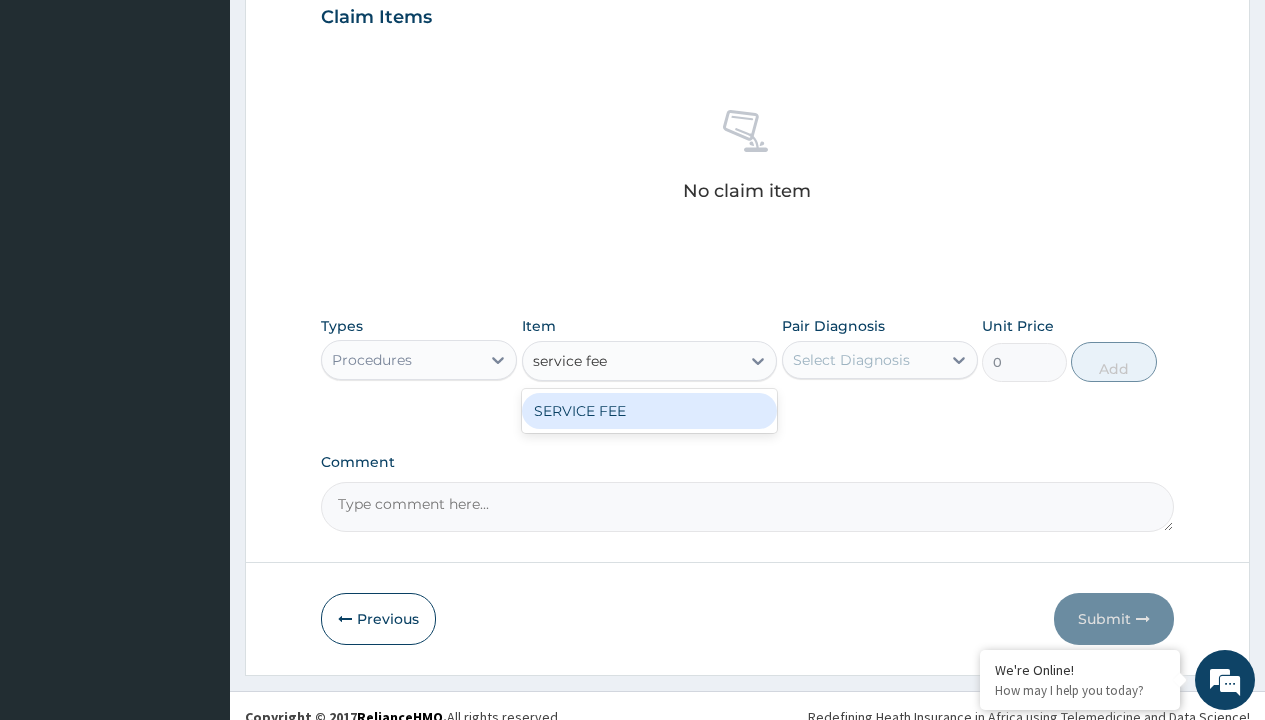 scroll, scrollTop: 0, scrollLeft: 0, axis: both 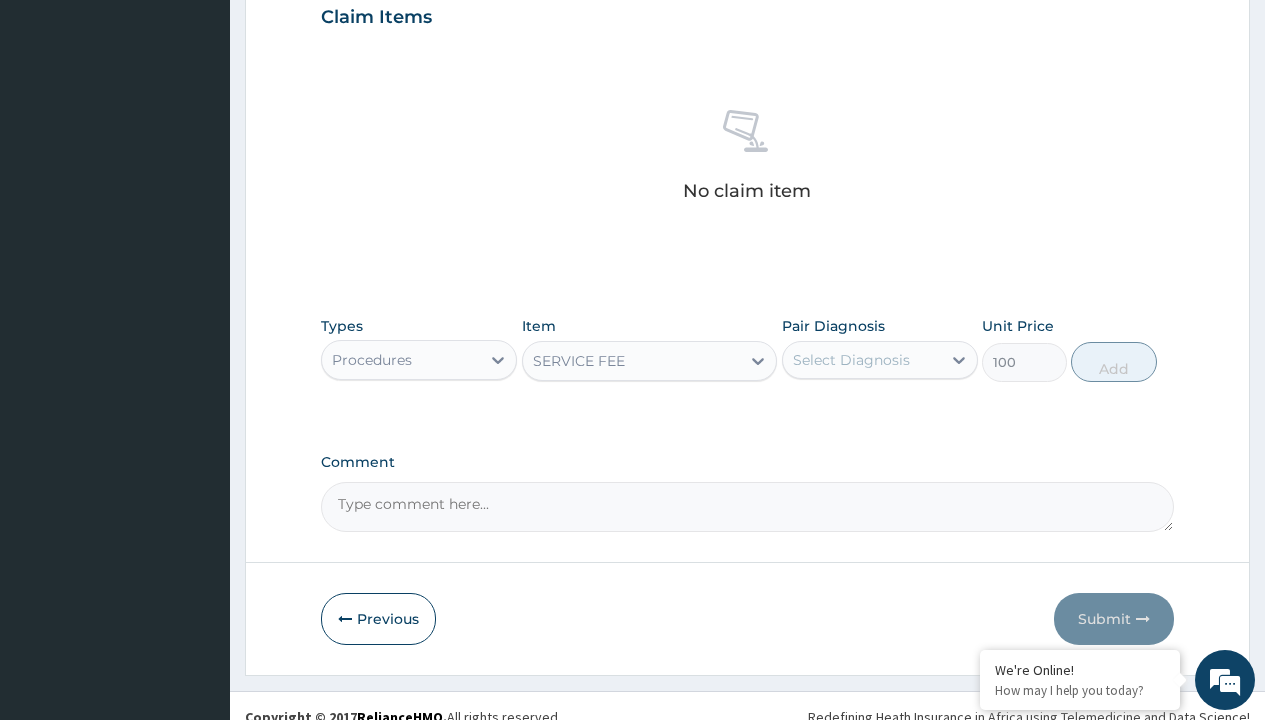 click on "Prescription collected" at bounding box center [409, -147] 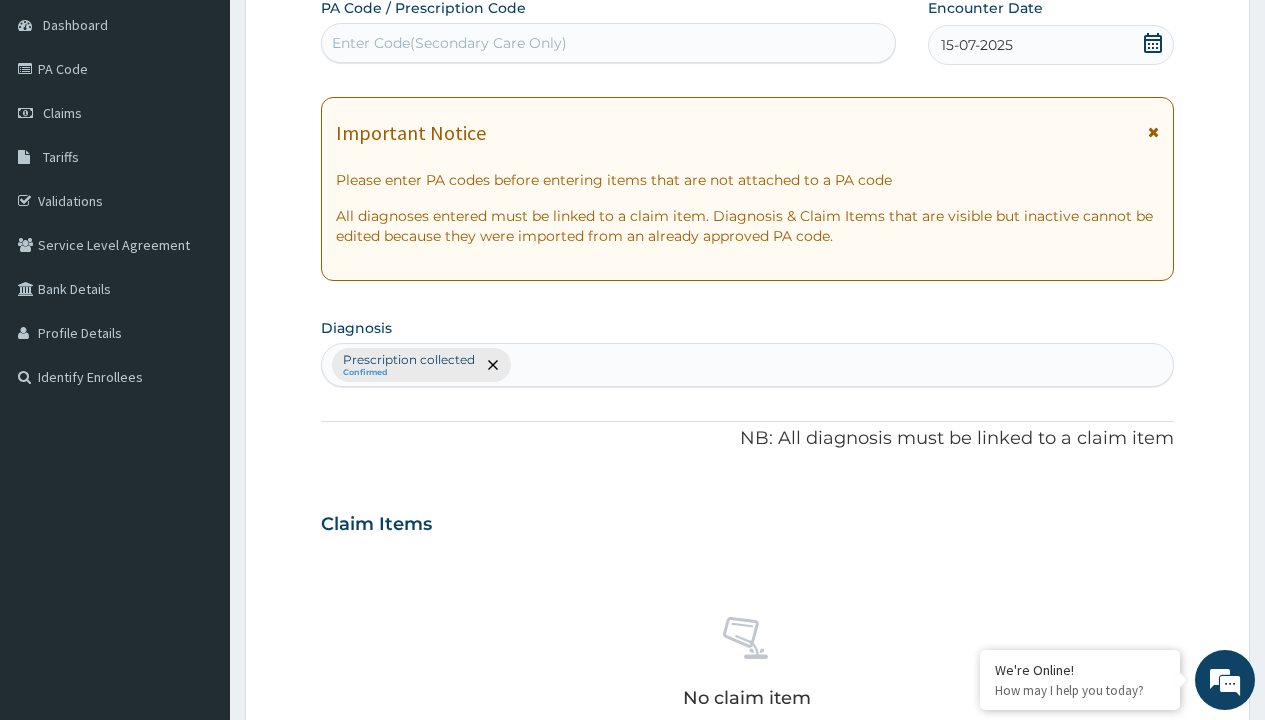 type on "prescription collected" 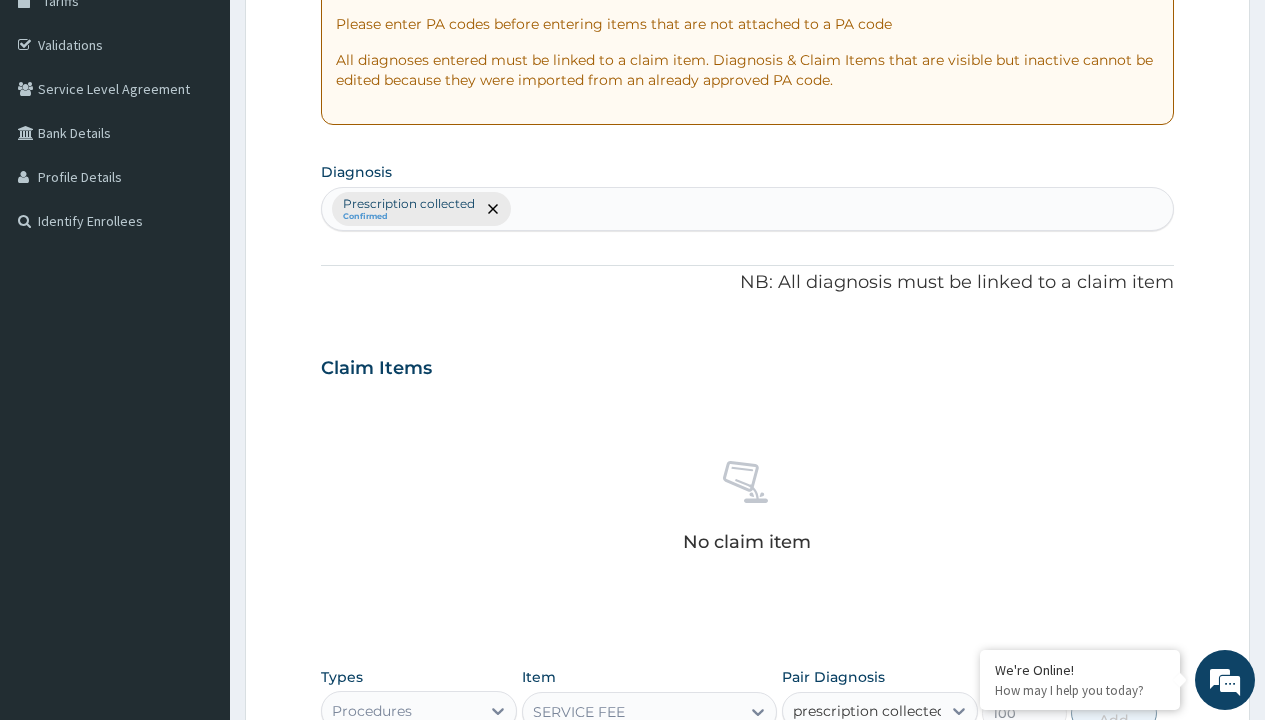 click on "Prescription collected" at bounding box center [890, 770] 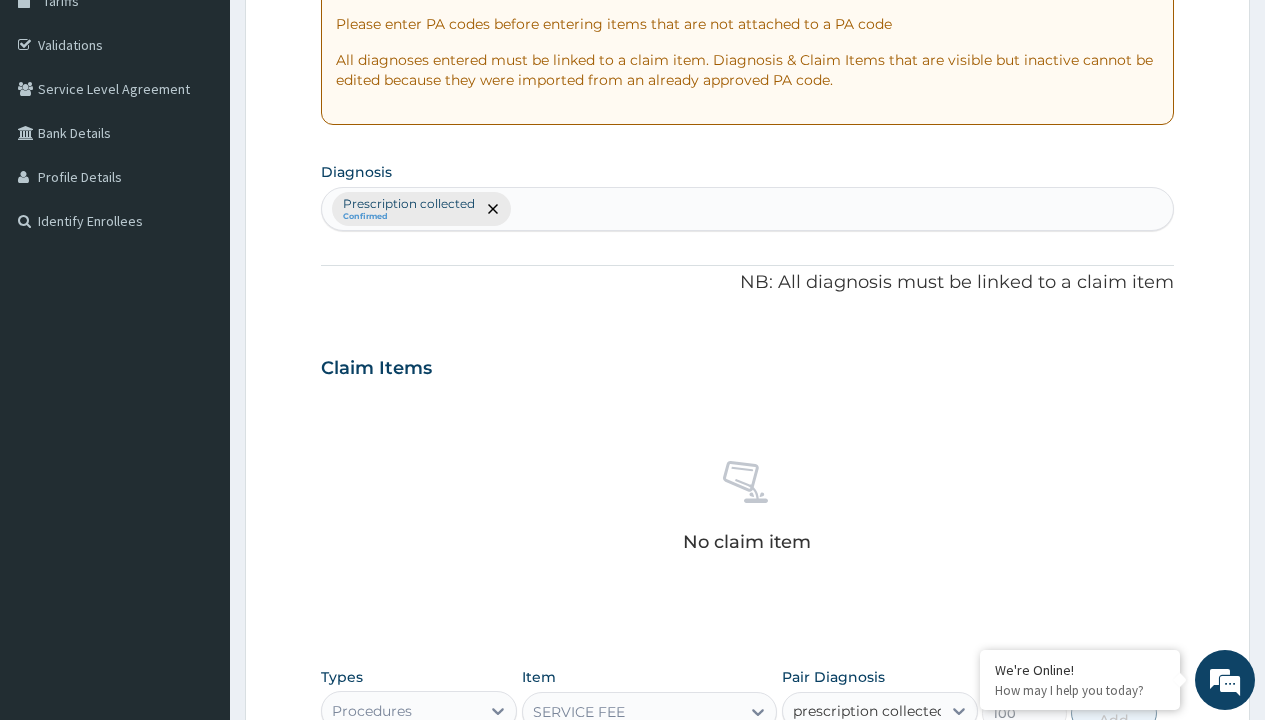 type 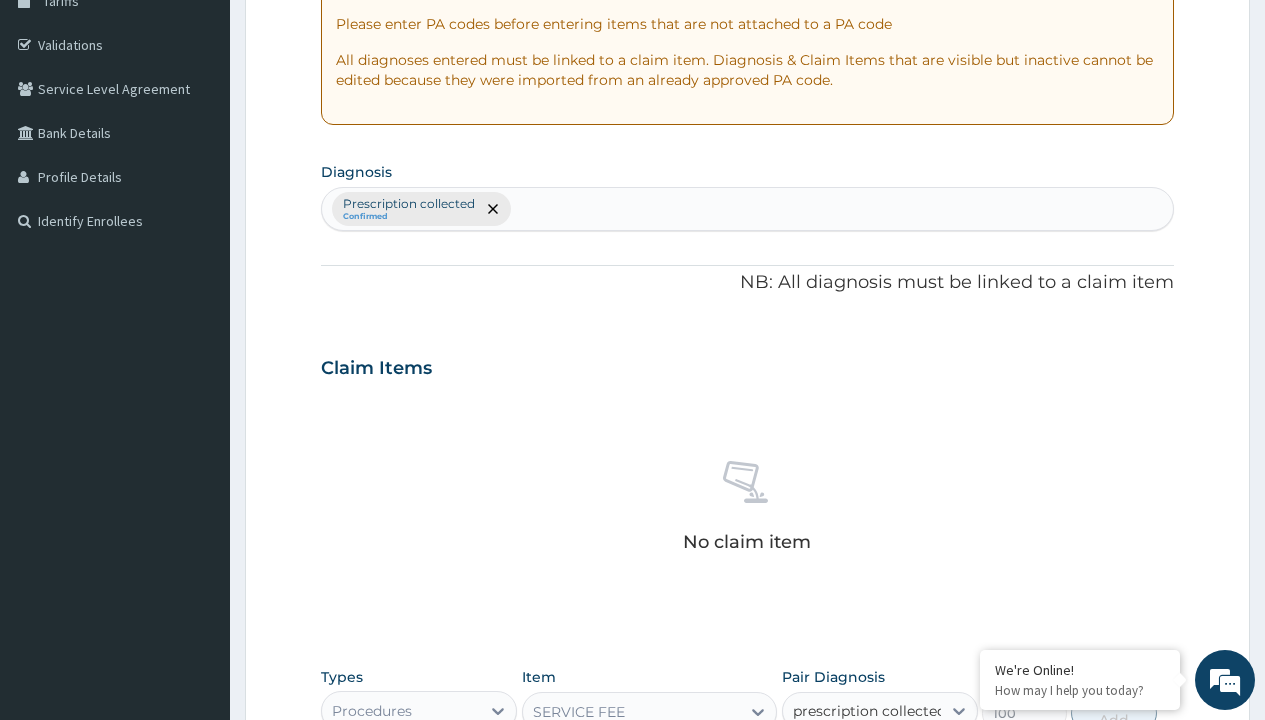 checkbox on "true" 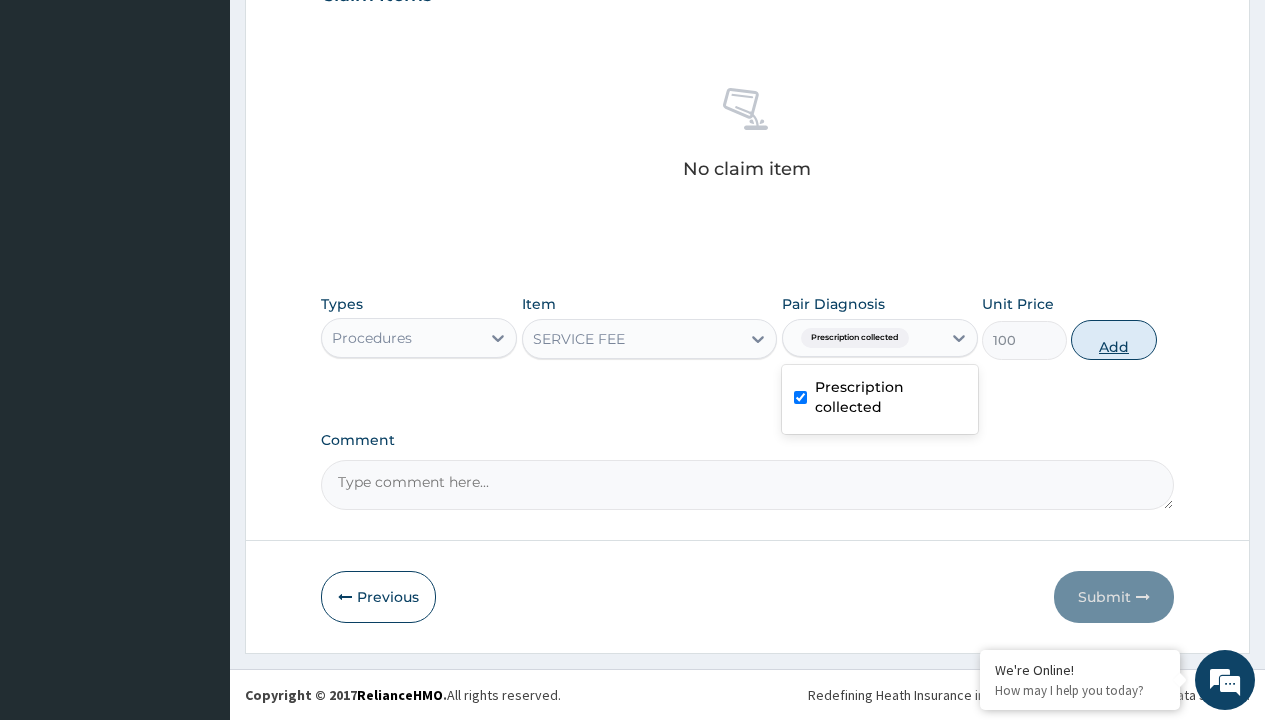 click on "Add" at bounding box center (1113, 340) 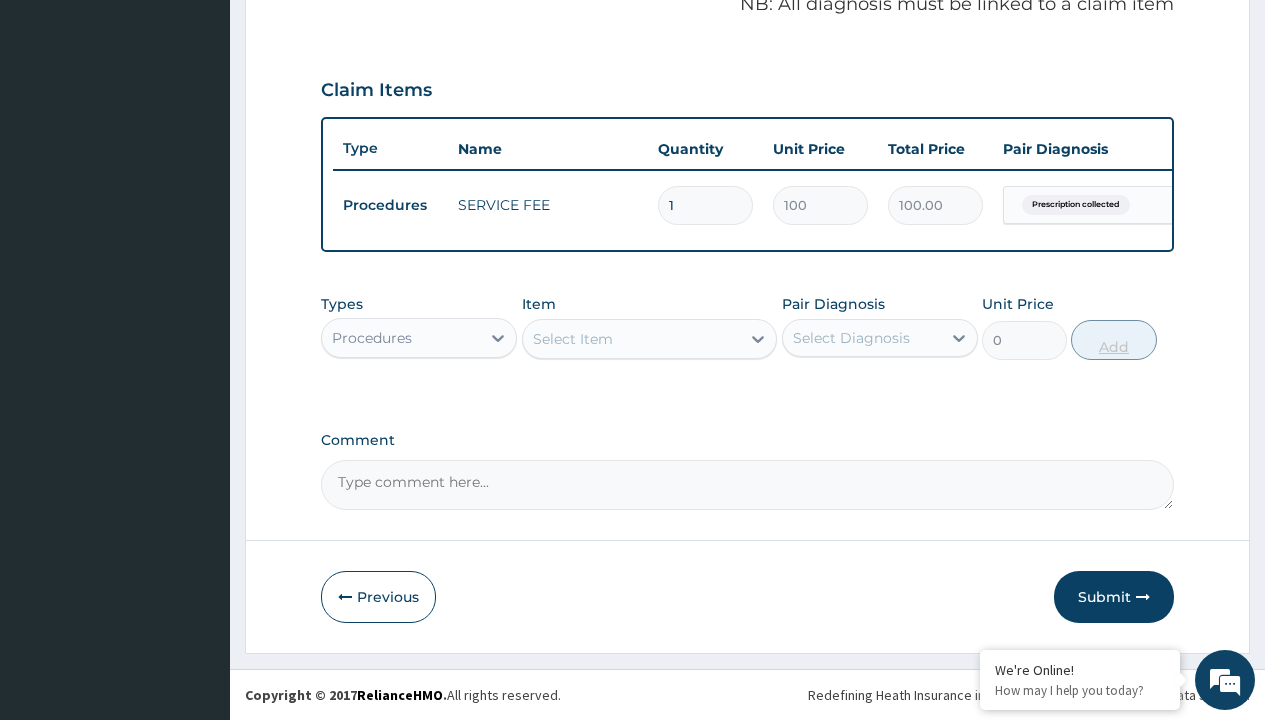 scroll, scrollTop: 642, scrollLeft: 0, axis: vertical 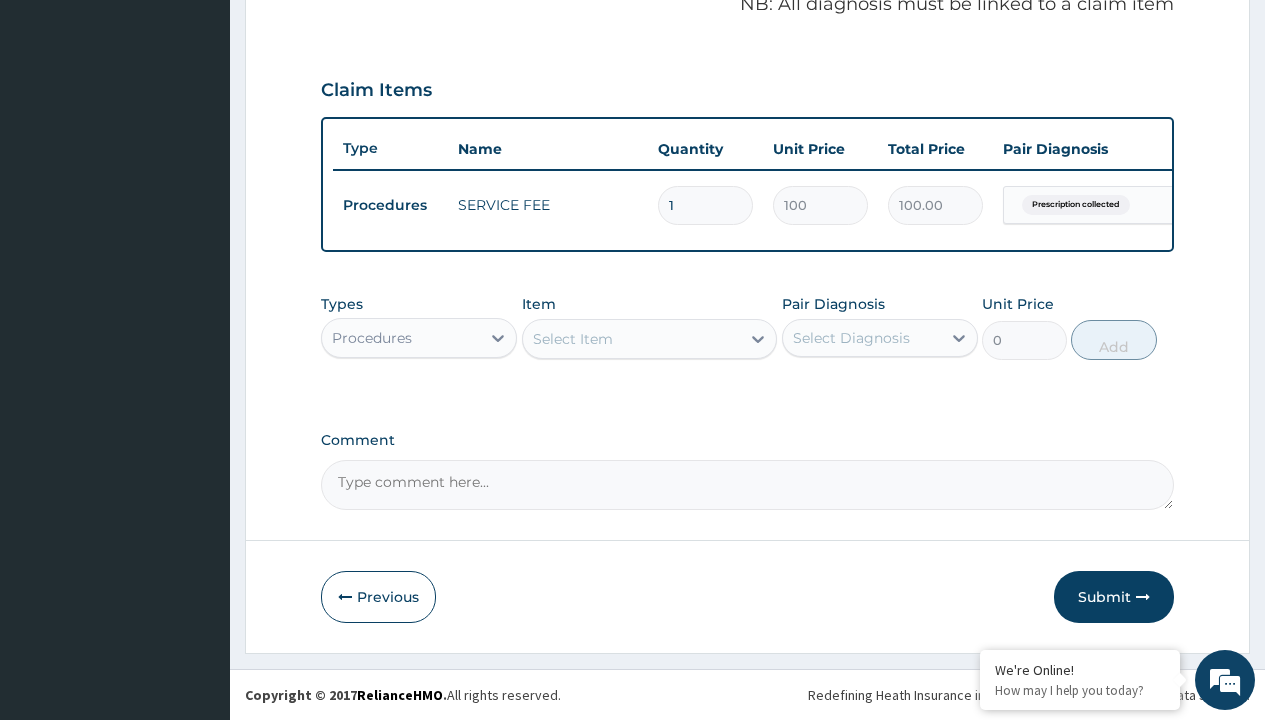 click on "Procedures" at bounding box center (372, 338) 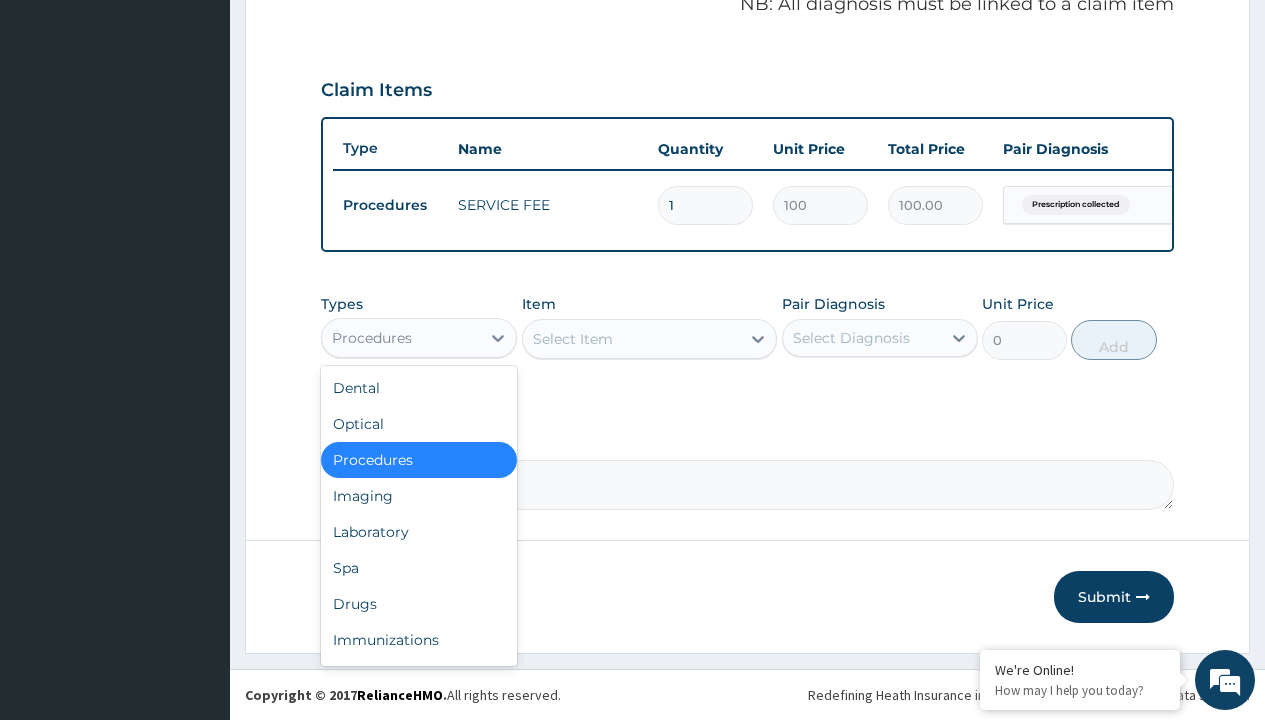 type on "drugs" 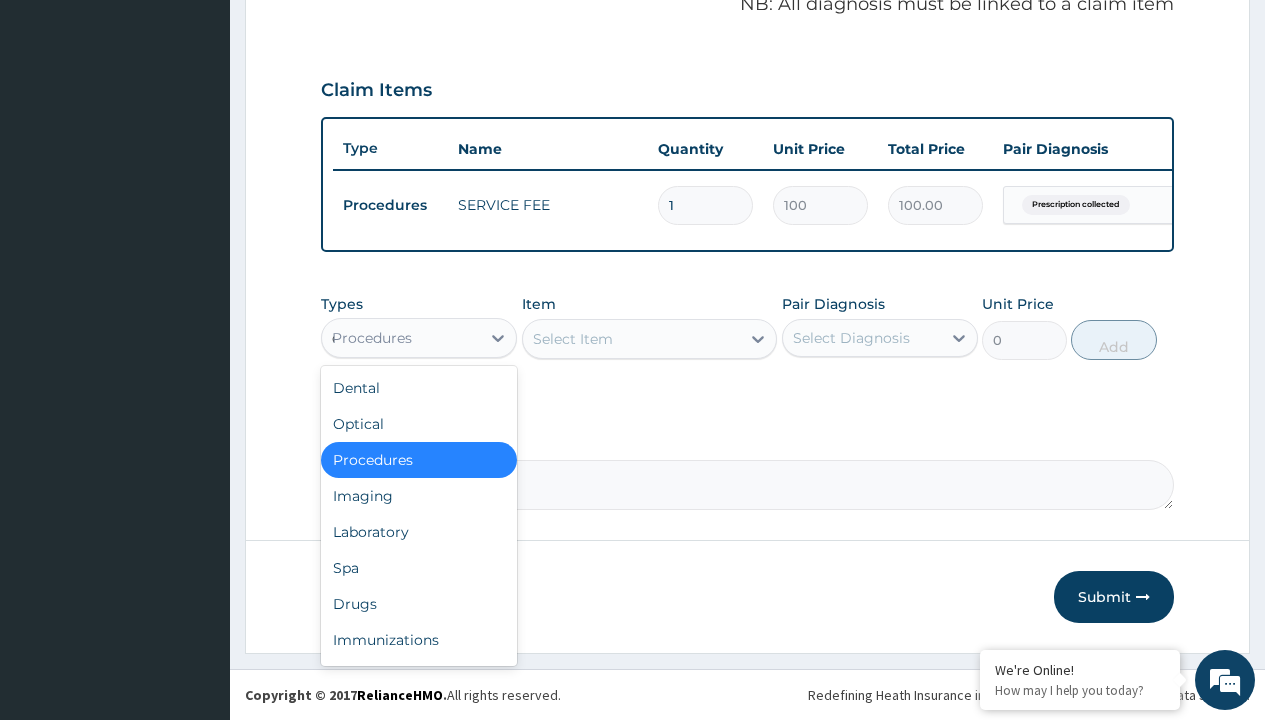scroll, scrollTop: 0, scrollLeft: 0, axis: both 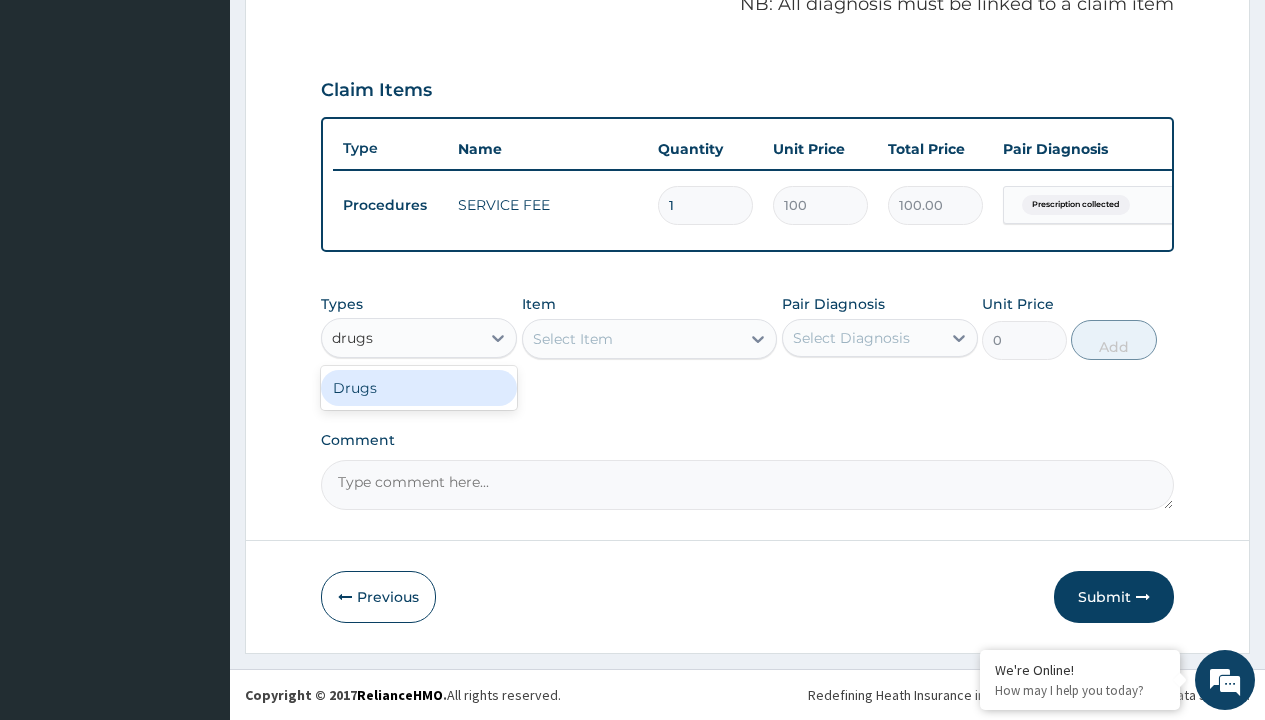click on "Drugs" at bounding box center [419, 388] 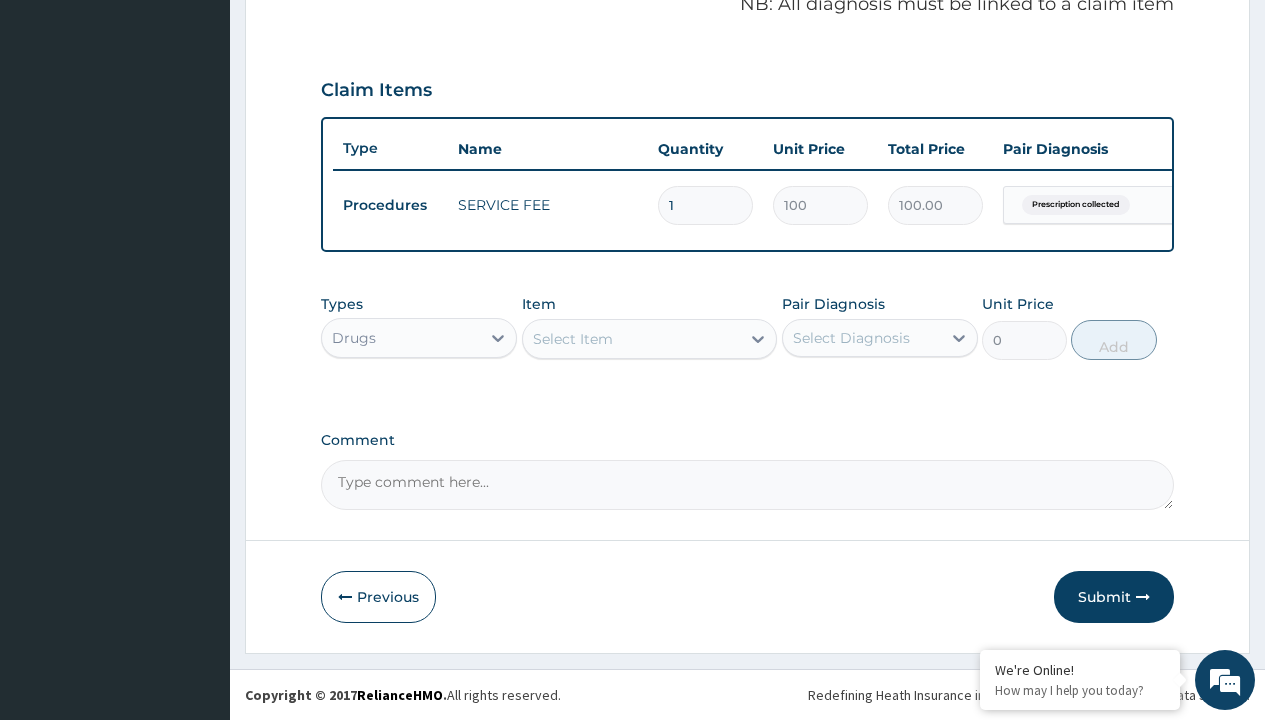 click on "Select Item" at bounding box center [573, 339] 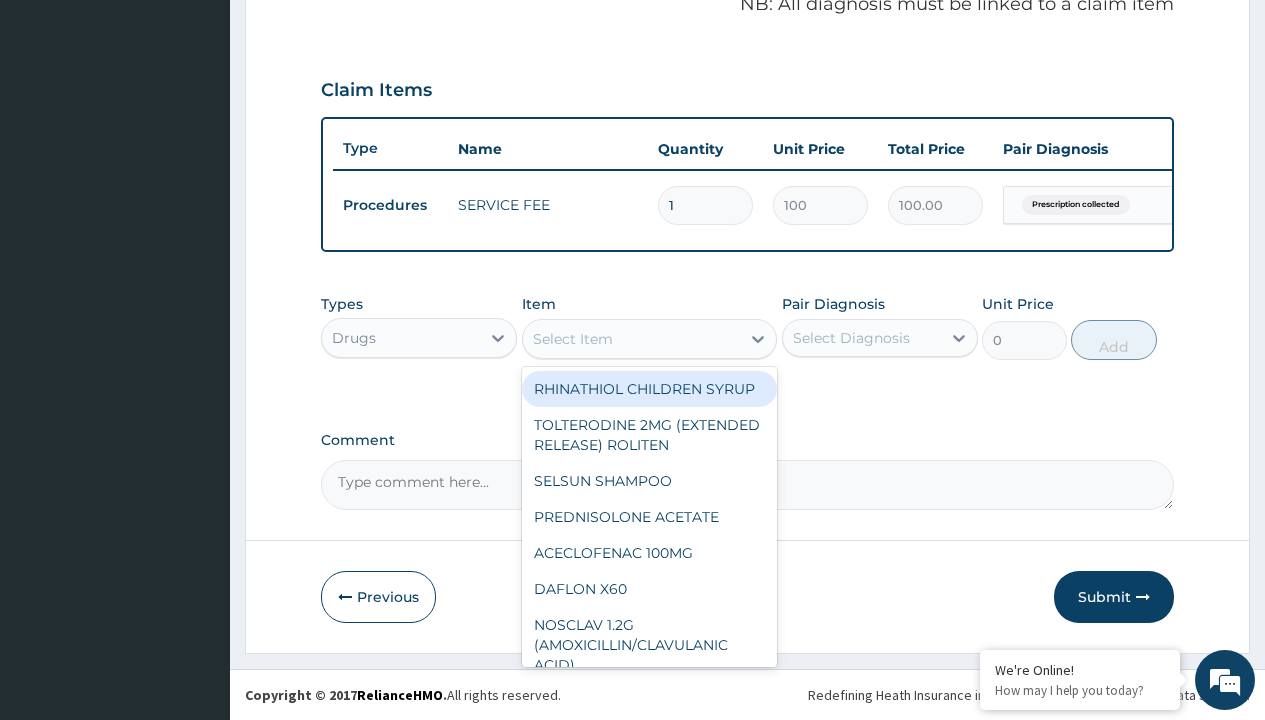 type on "galvus met 50/1000mg vidagliptin/metformin x 60 tabs/pack" 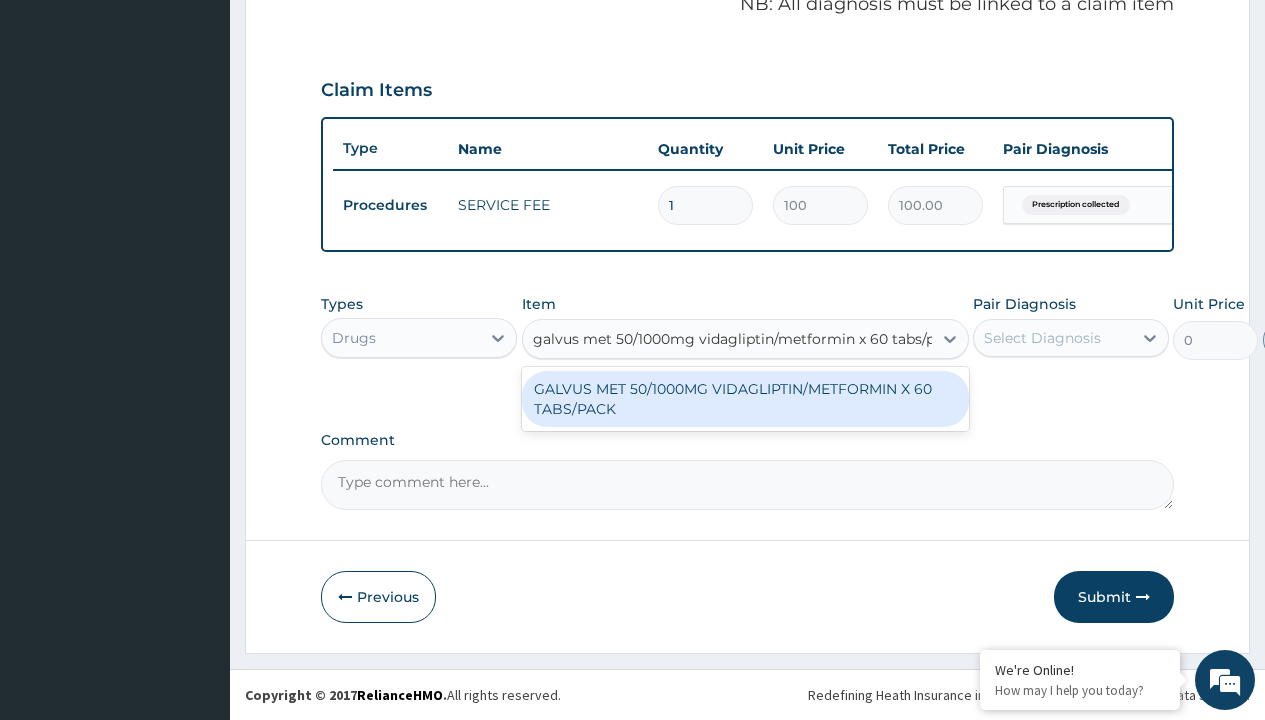 scroll, scrollTop: 0, scrollLeft: 0, axis: both 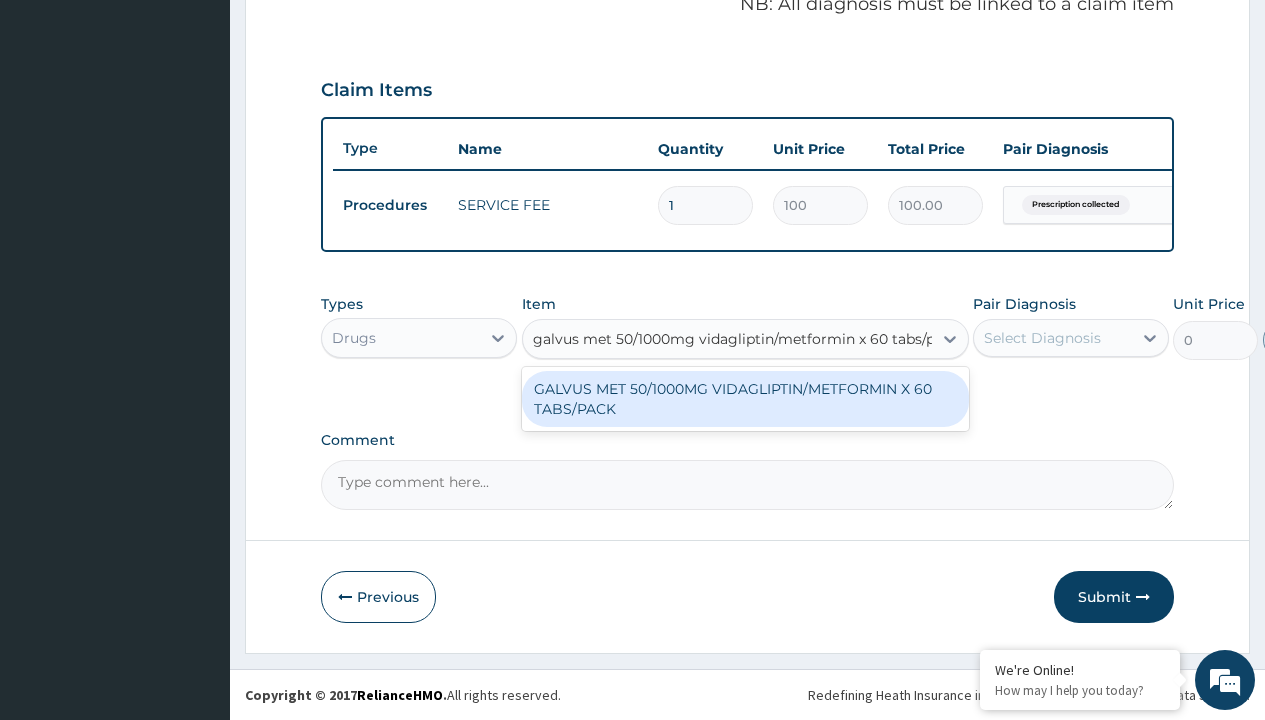 click on "GALVUS MET 50/1000MG VIDAGLIPTIN/METFORMIN X 60 TABS/PACK" at bounding box center [745, 399] 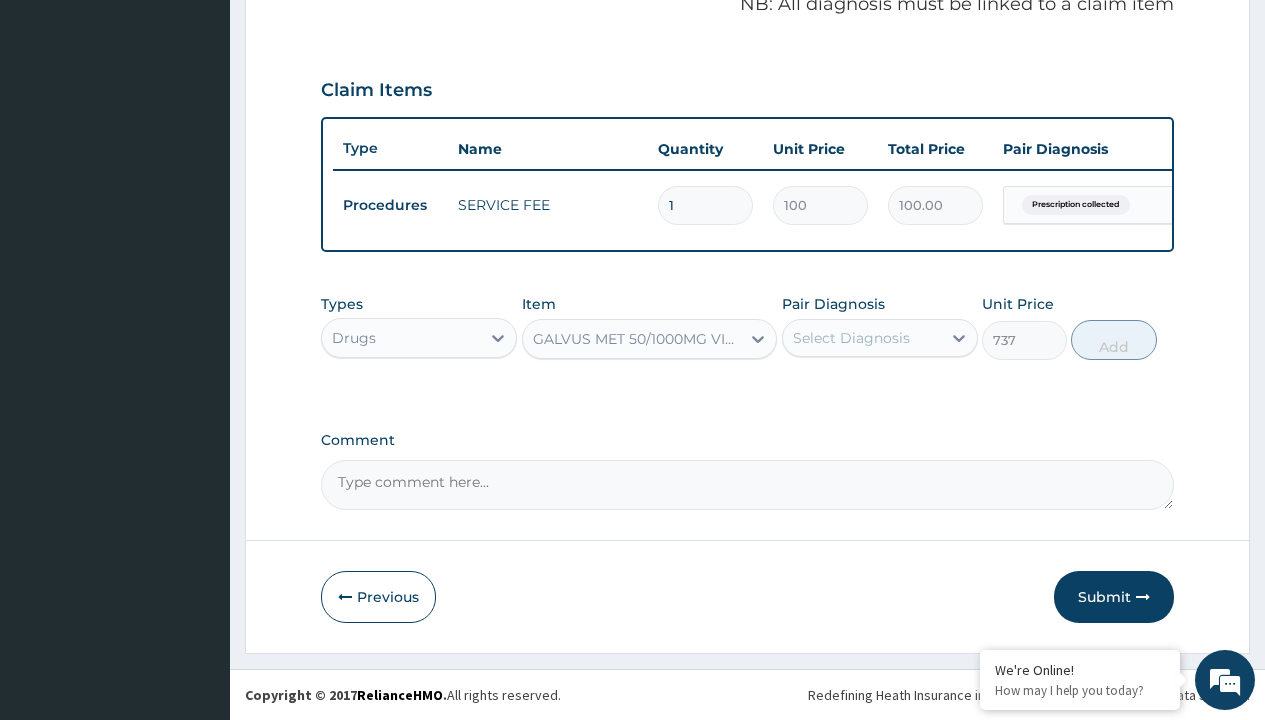 click on "Prescription collected" at bounding box center (409, -74) 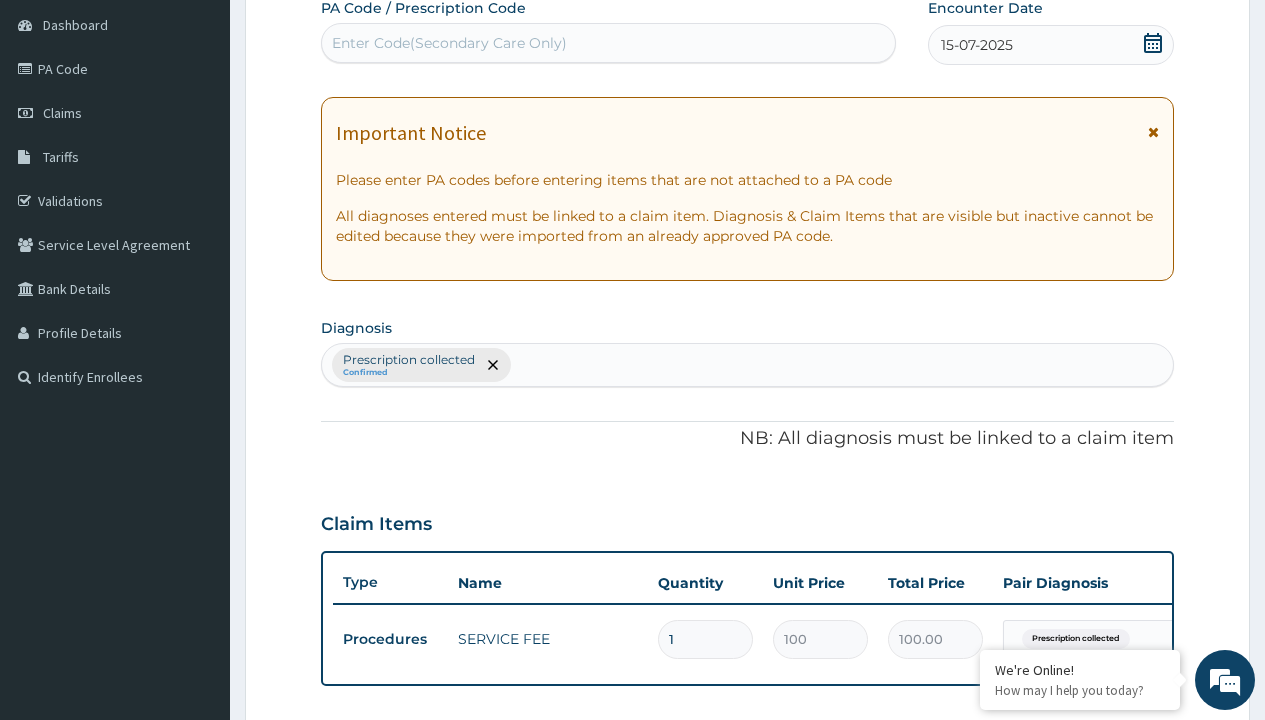 type on "prescription collected" 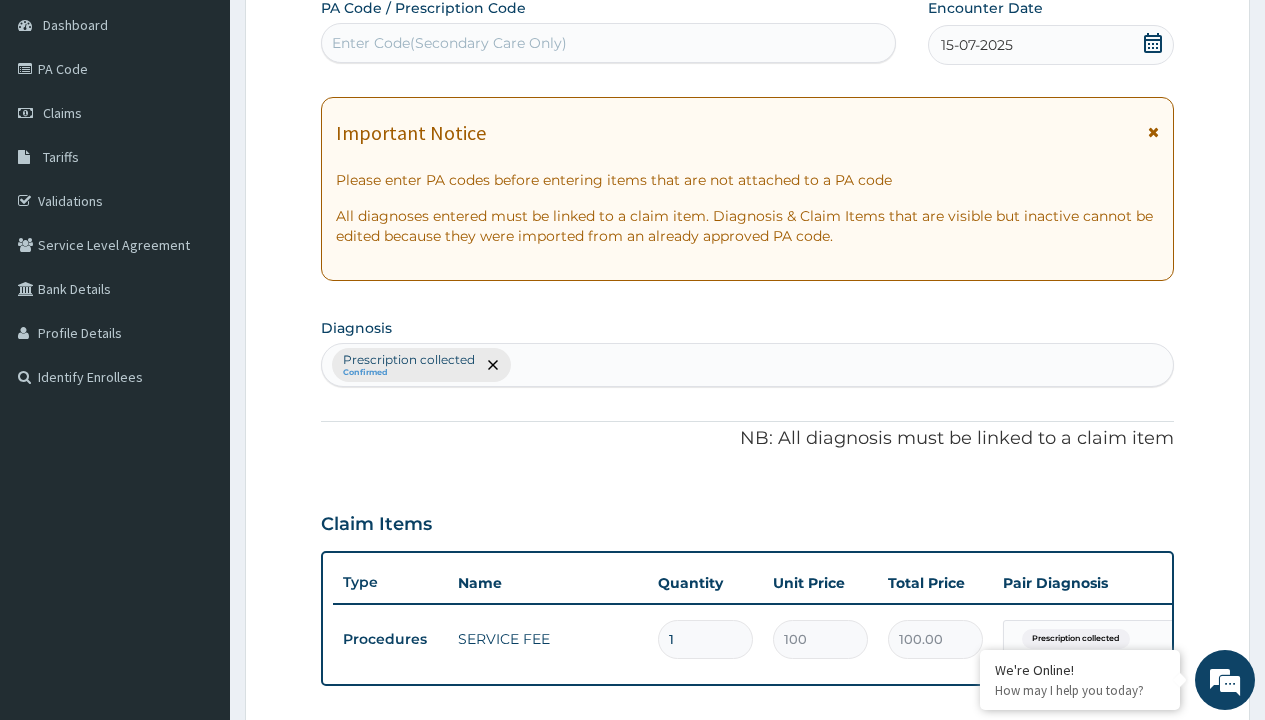 scroll, scrollTop: 269, scrollLeft: 0, axis: vertical 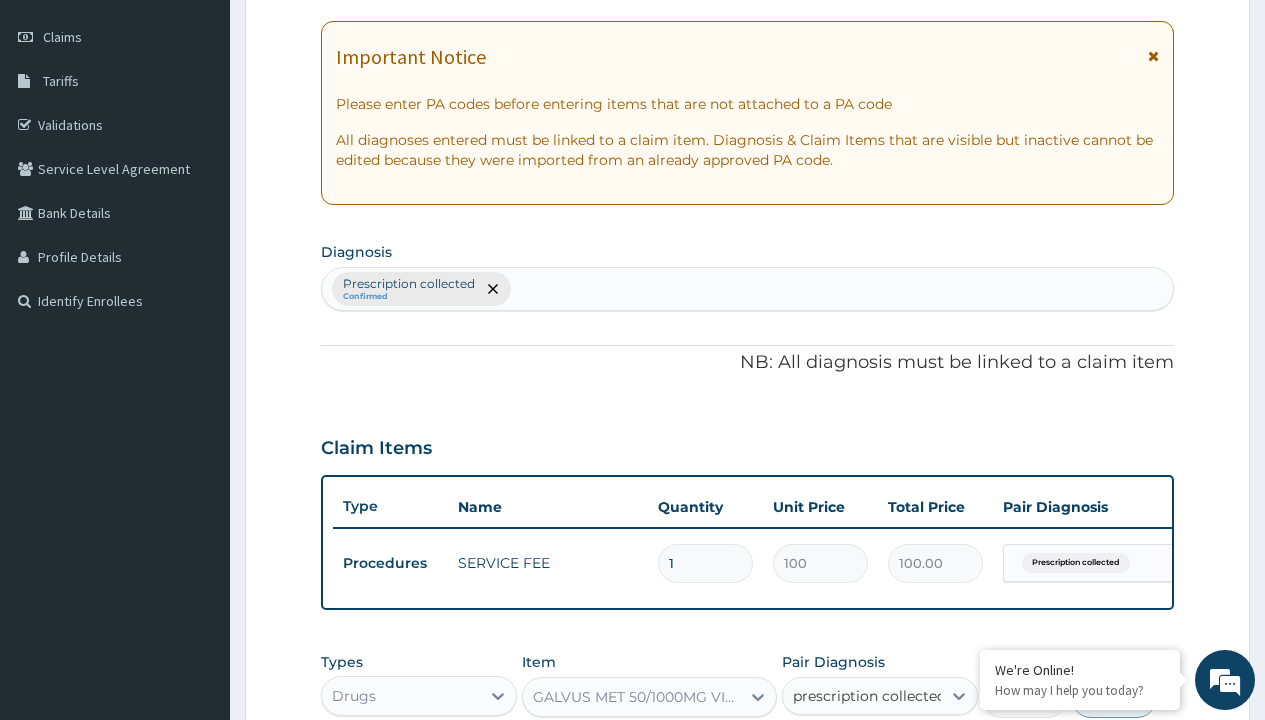 click on "Prescription collected" at bounding box center [890, 755] 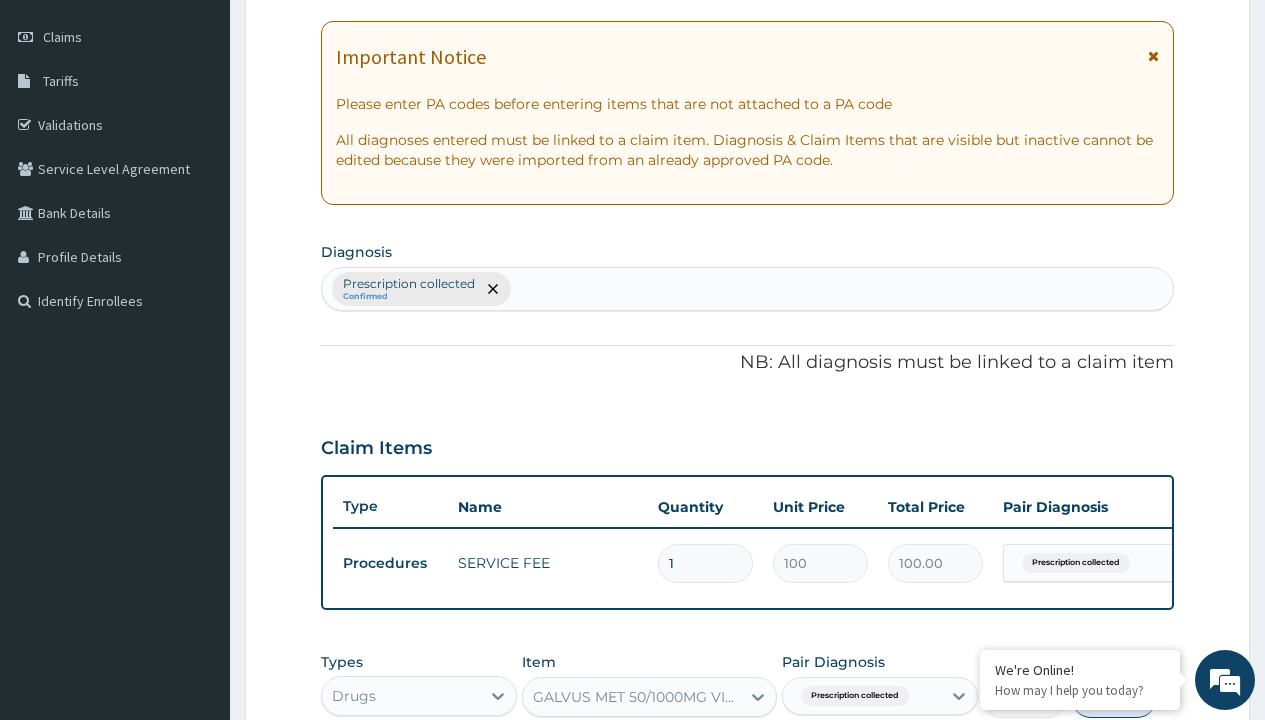 scroll, scrollTop: 642, scrollLeft: 0, axis: vertical 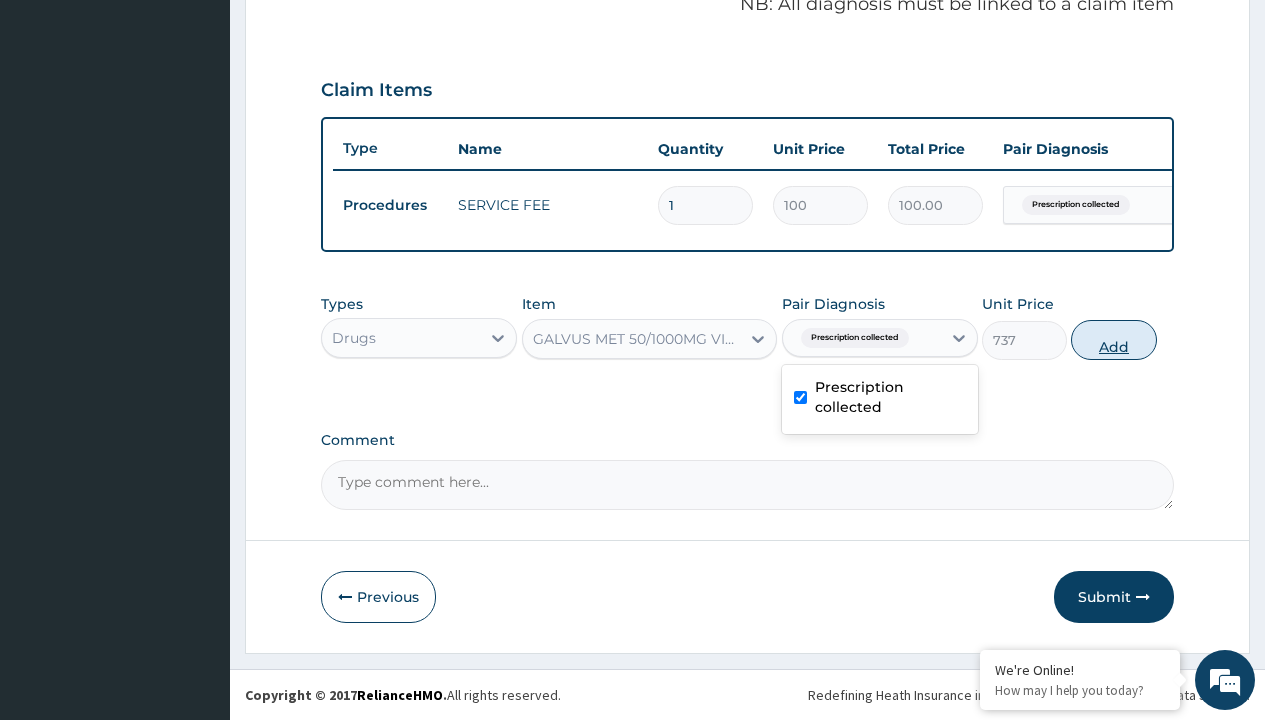 click on "Add" at bounding box center (1113, 340) 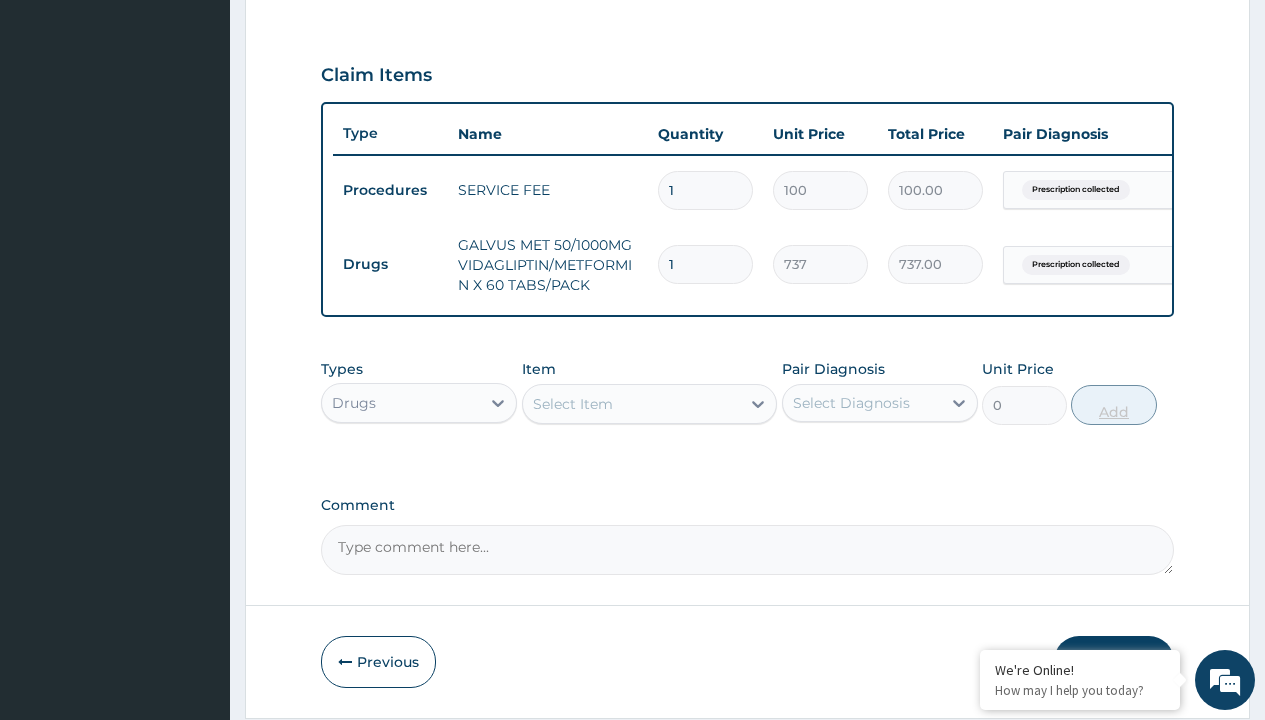 type on "120" 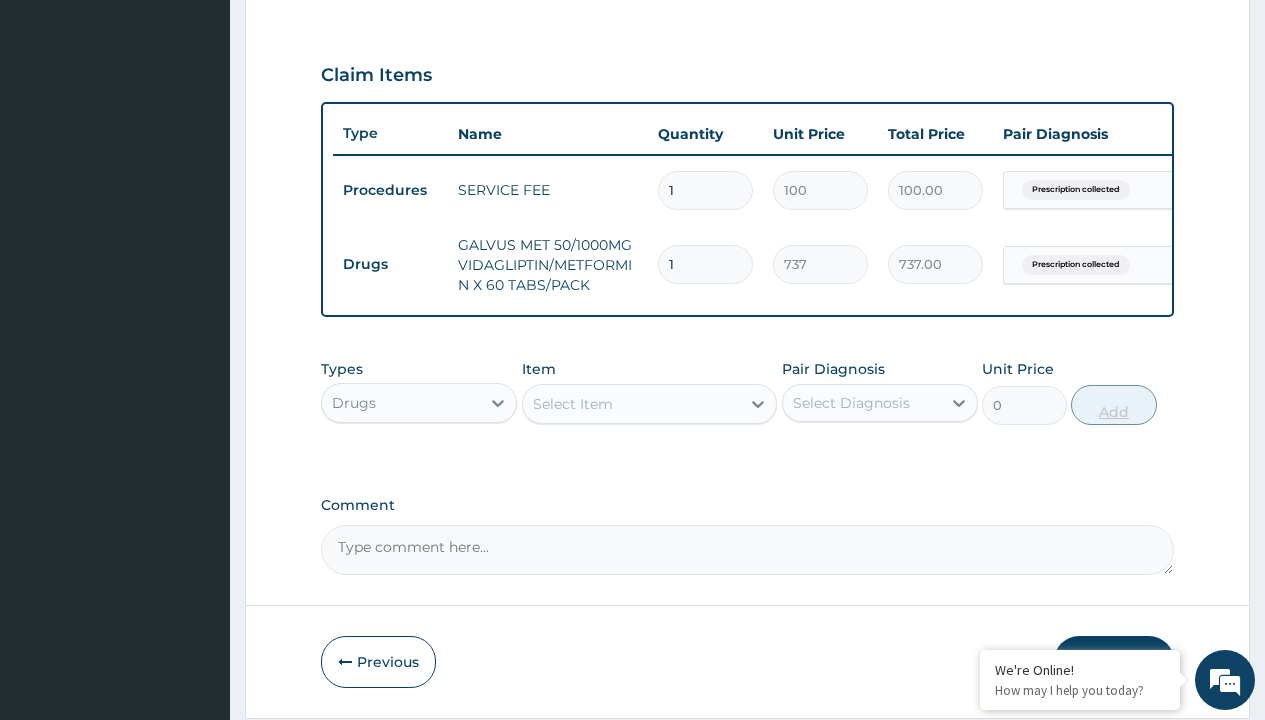 type on "88440.00" 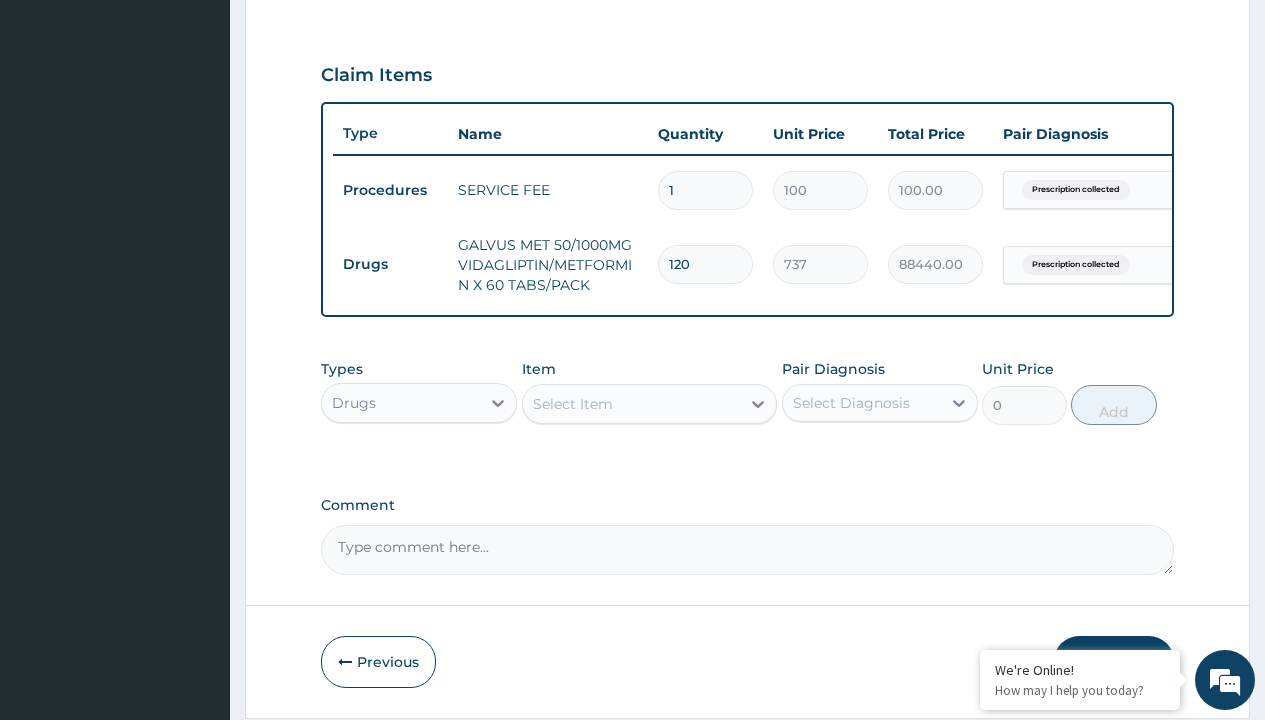 type on "120" 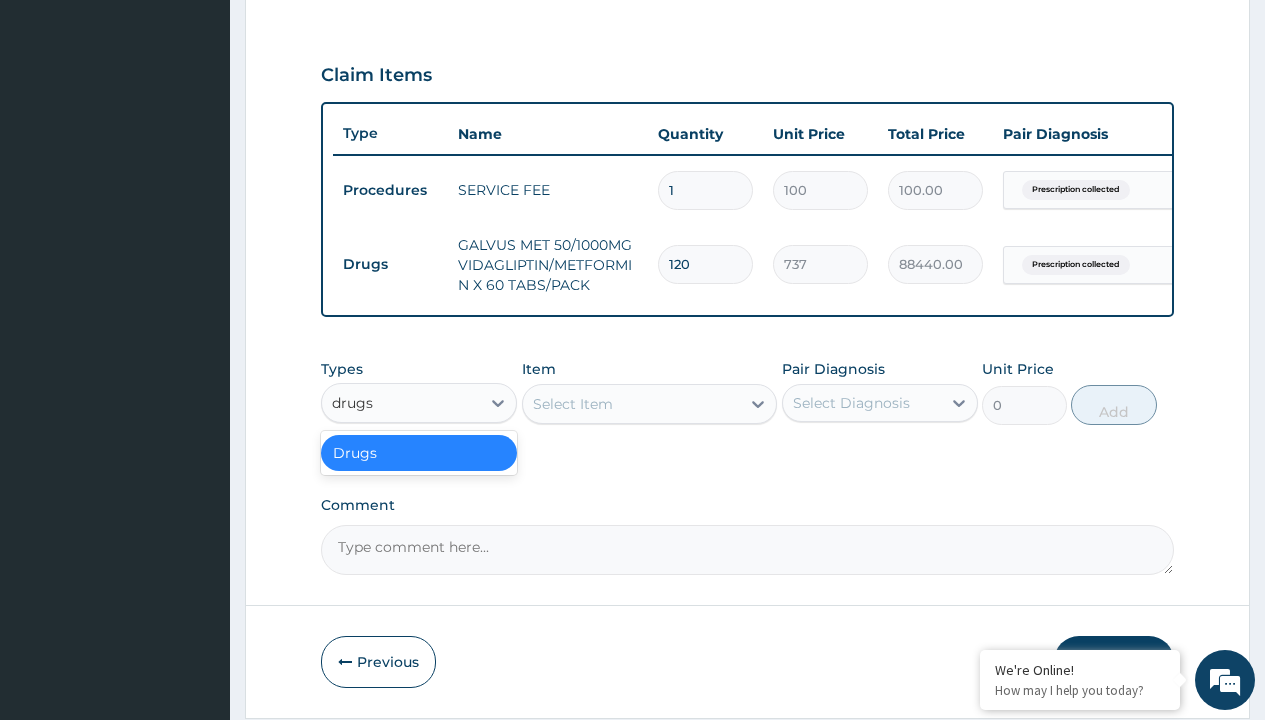 click on "Drugs" at bounding box center [419, 453] 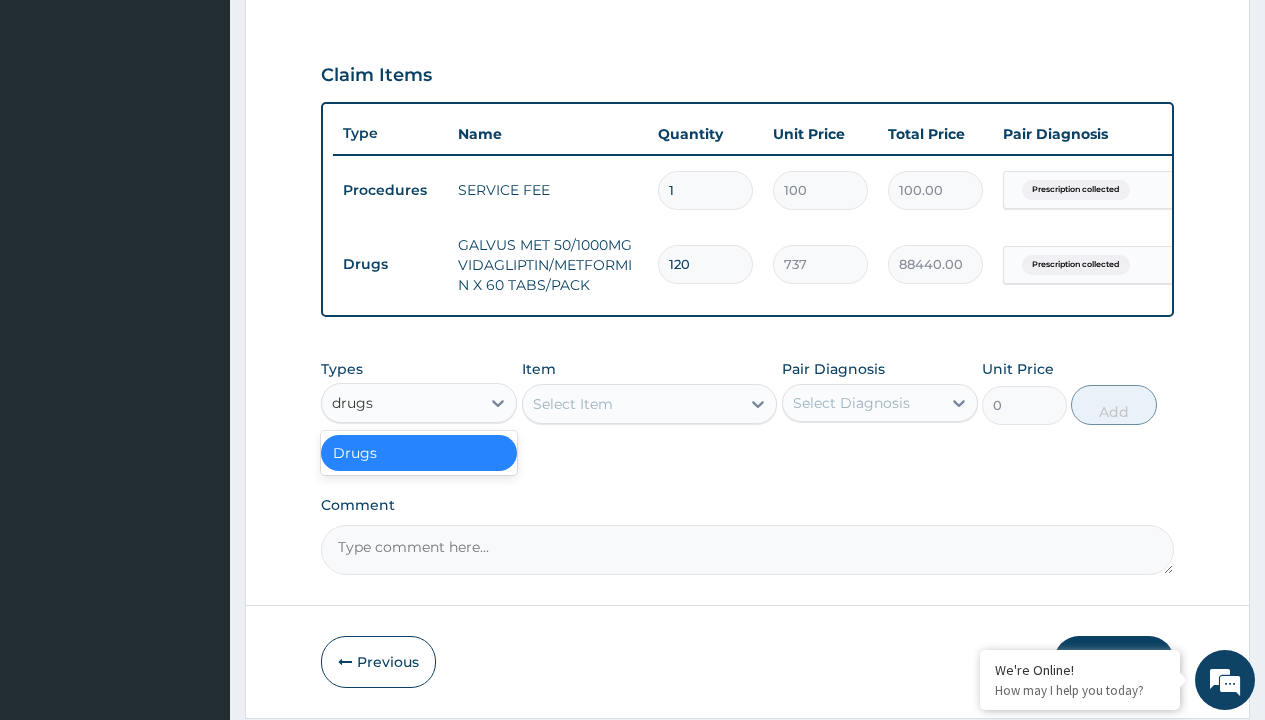 type 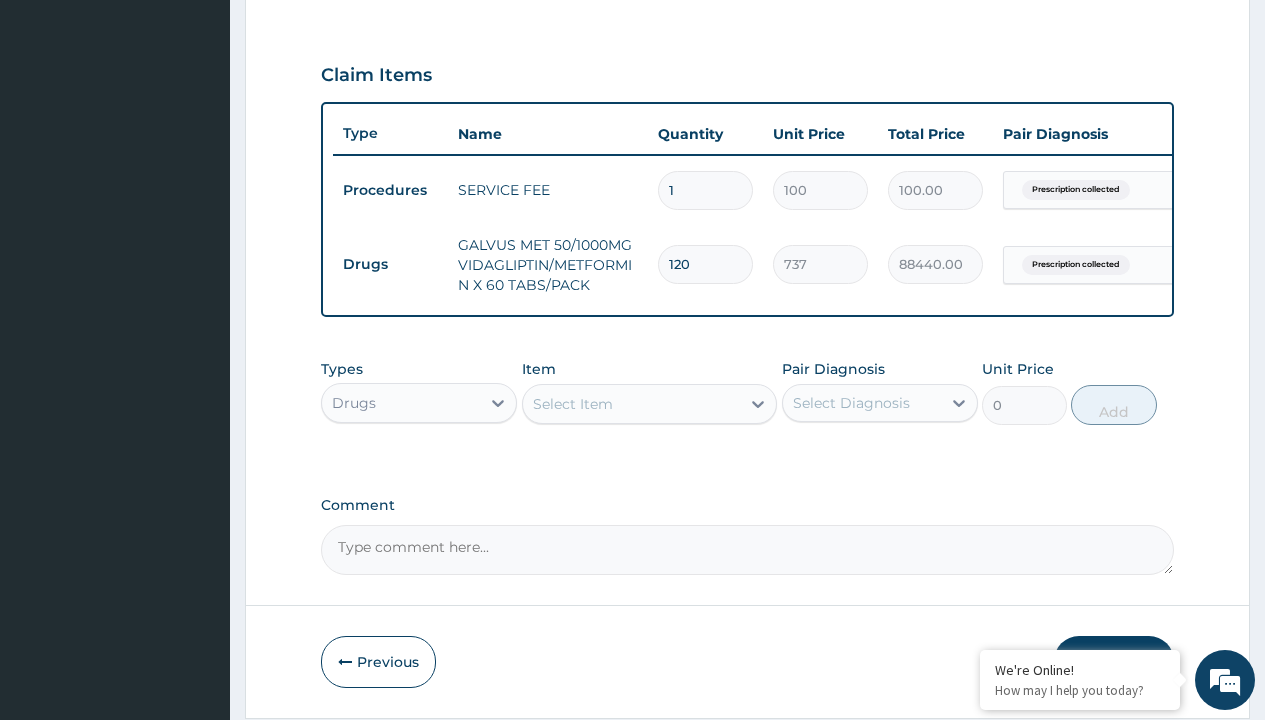 click on "Select Item" at bounding box center [573, 404] 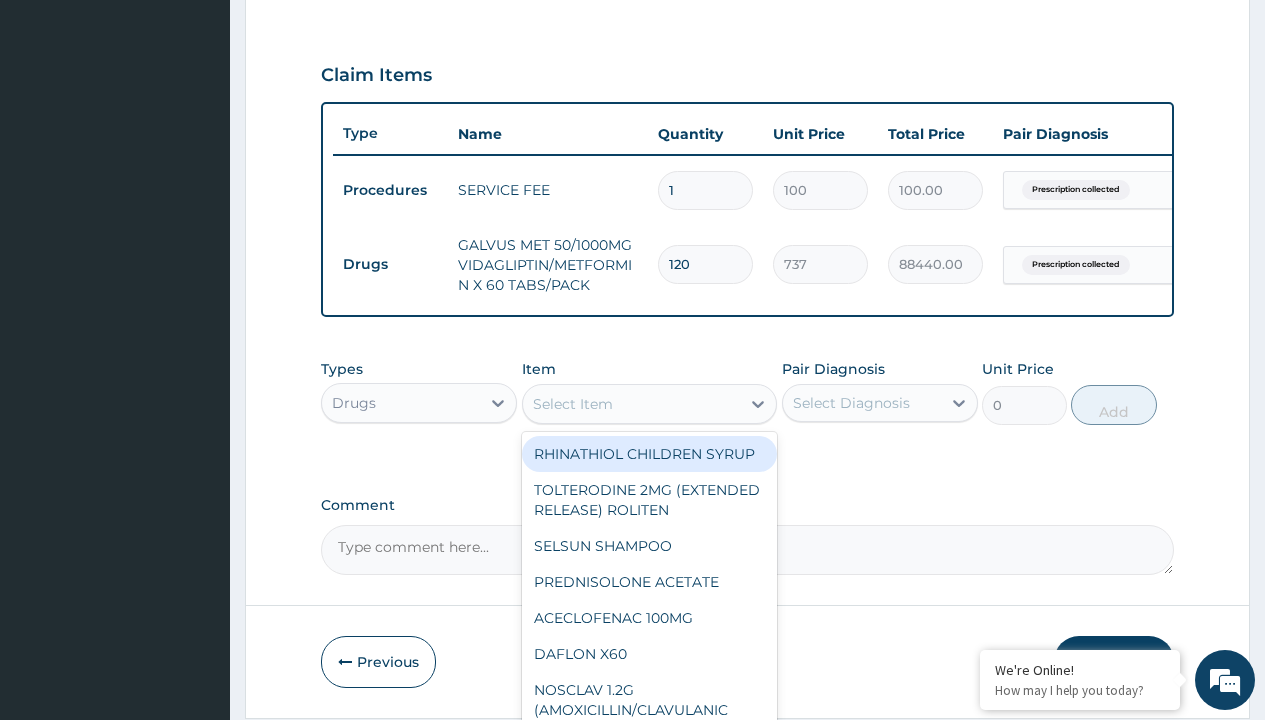 type on "duodart 0.5/0.4mg x30" 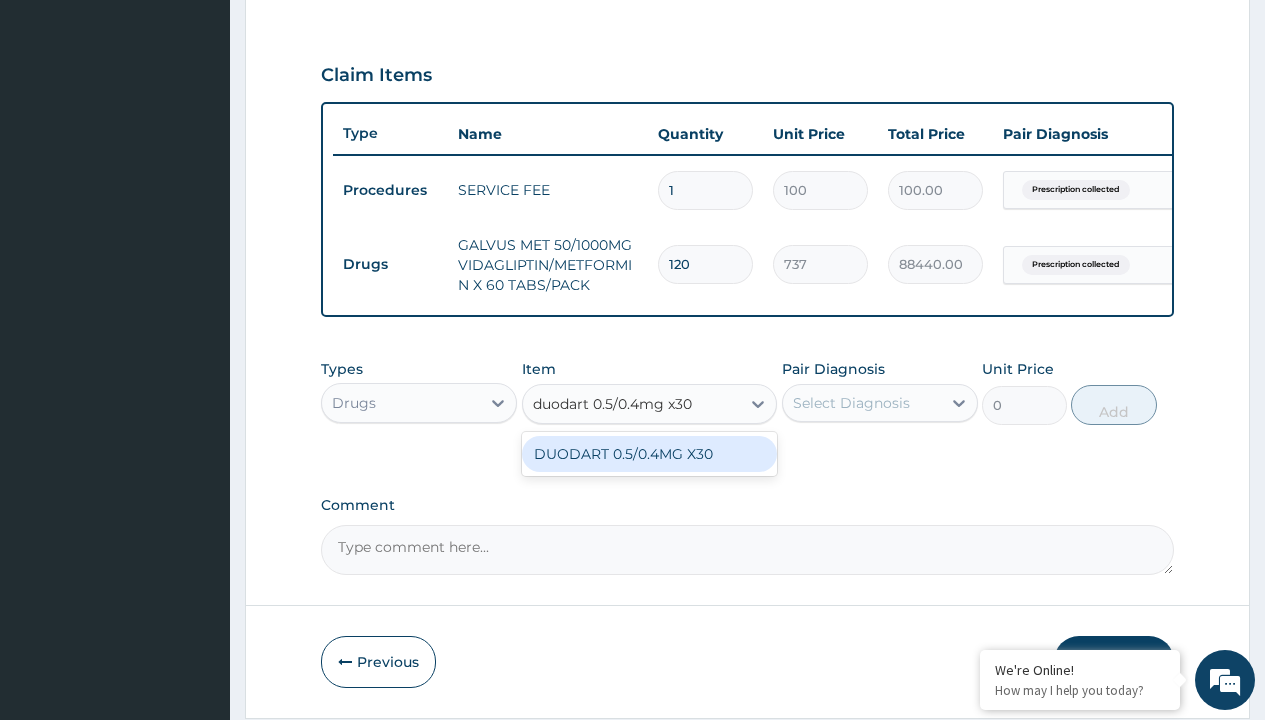 scroll, scrollTop: 0, scrollLeft: 0, axis: both 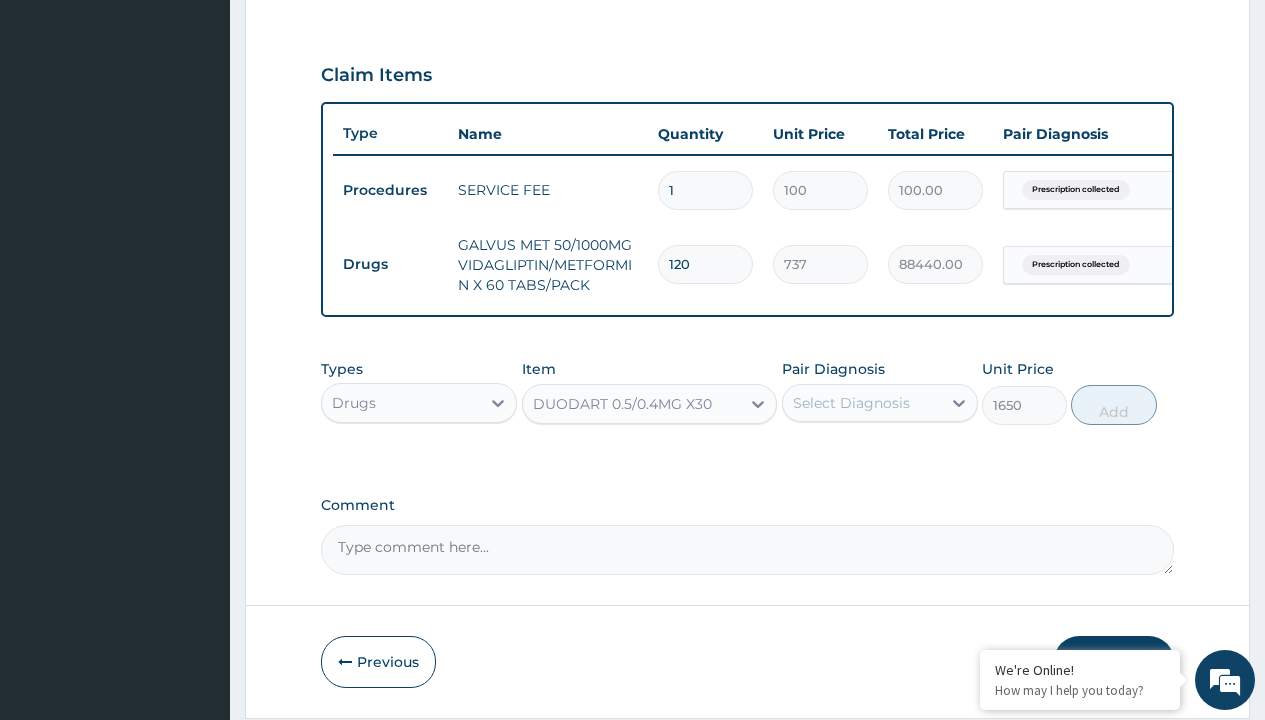 click on "Prescription collected" at bounding box center (409, -89) 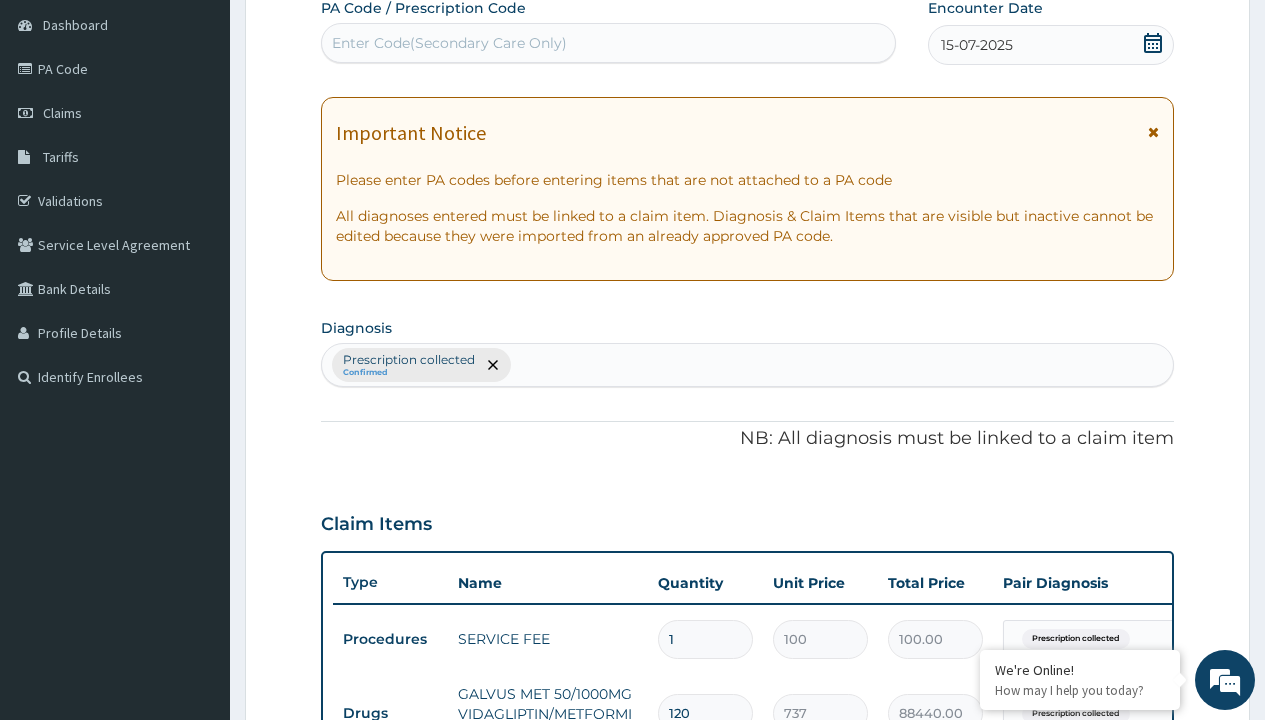 type on "prescription collected" 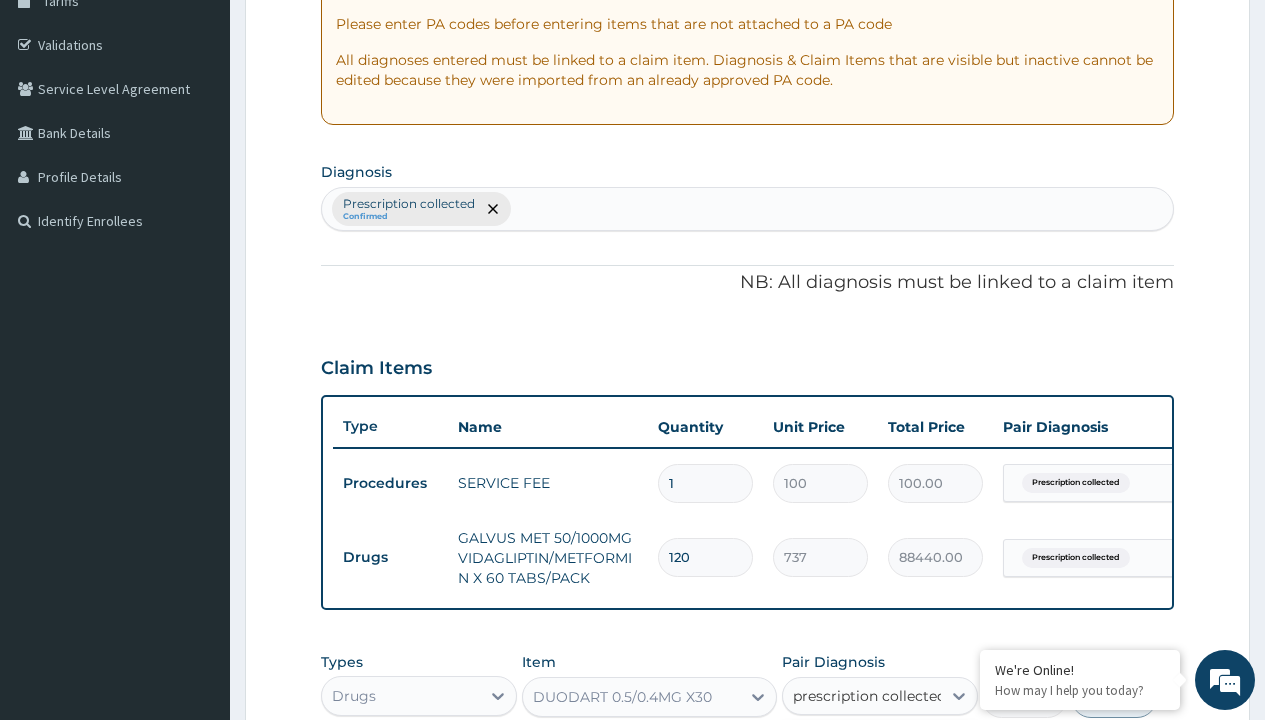 click on "Prescription collected" at bounding box center (890, 755) 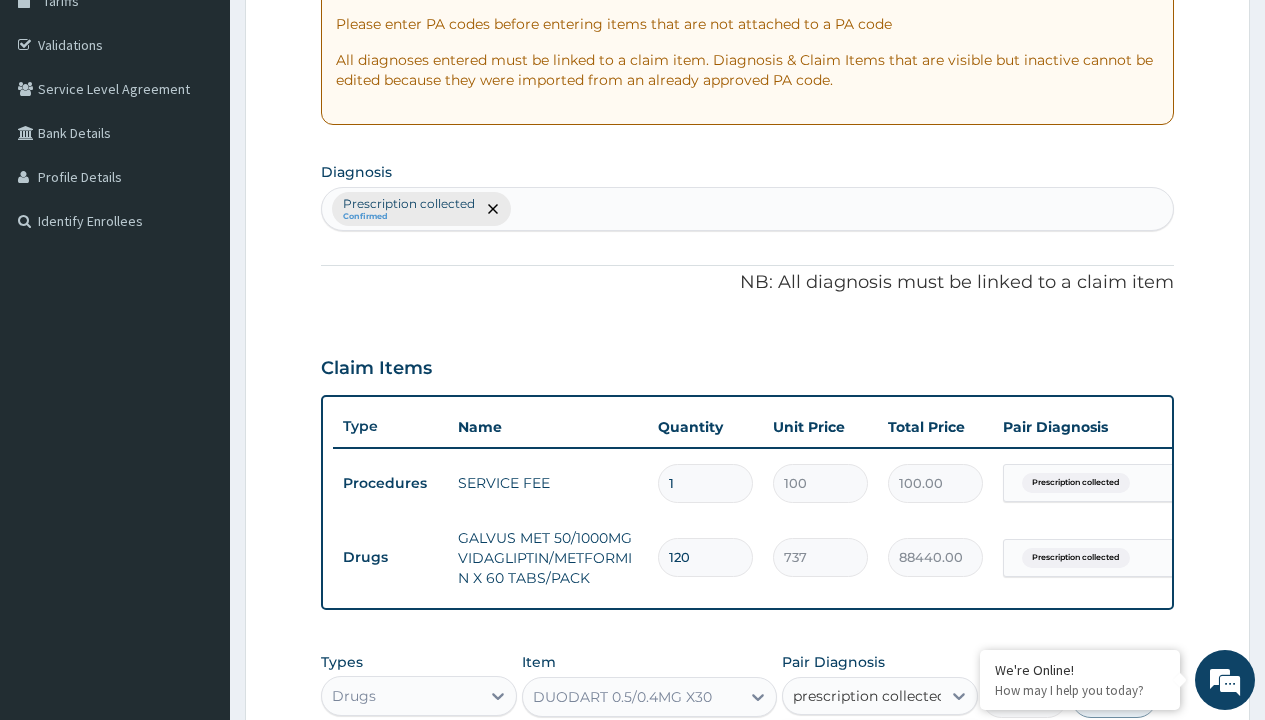 type 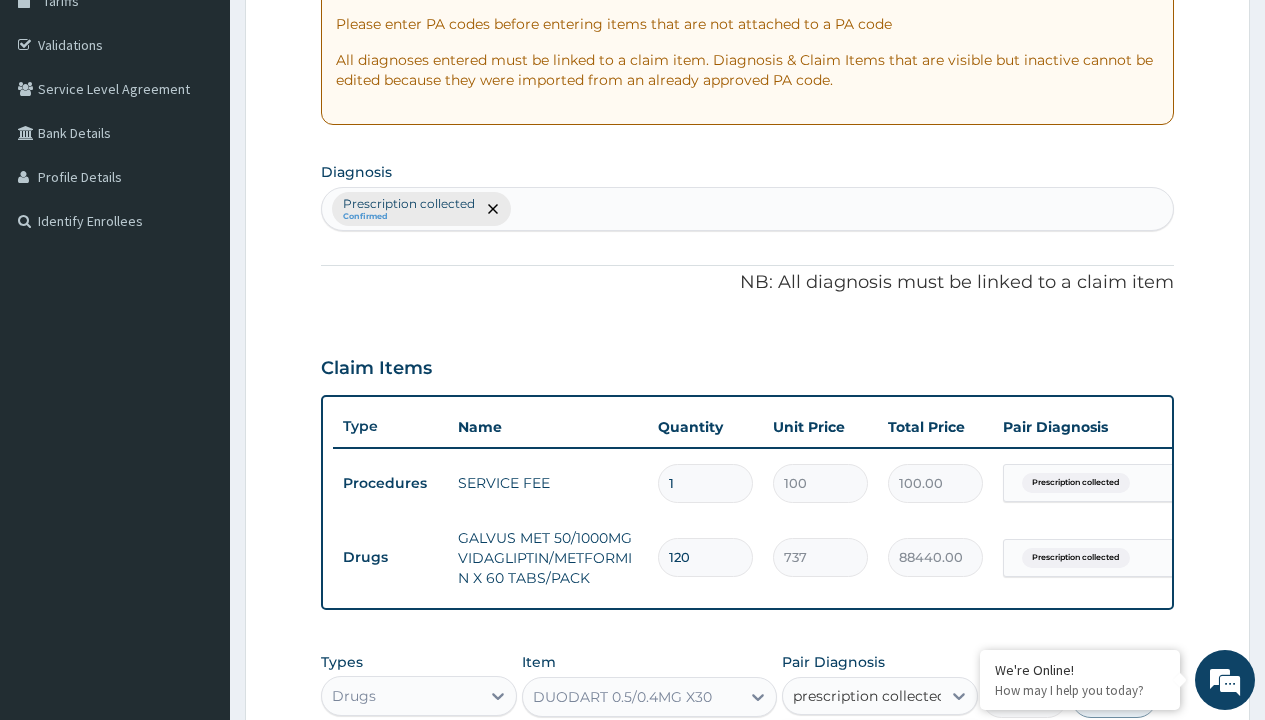 checkbox on "true" 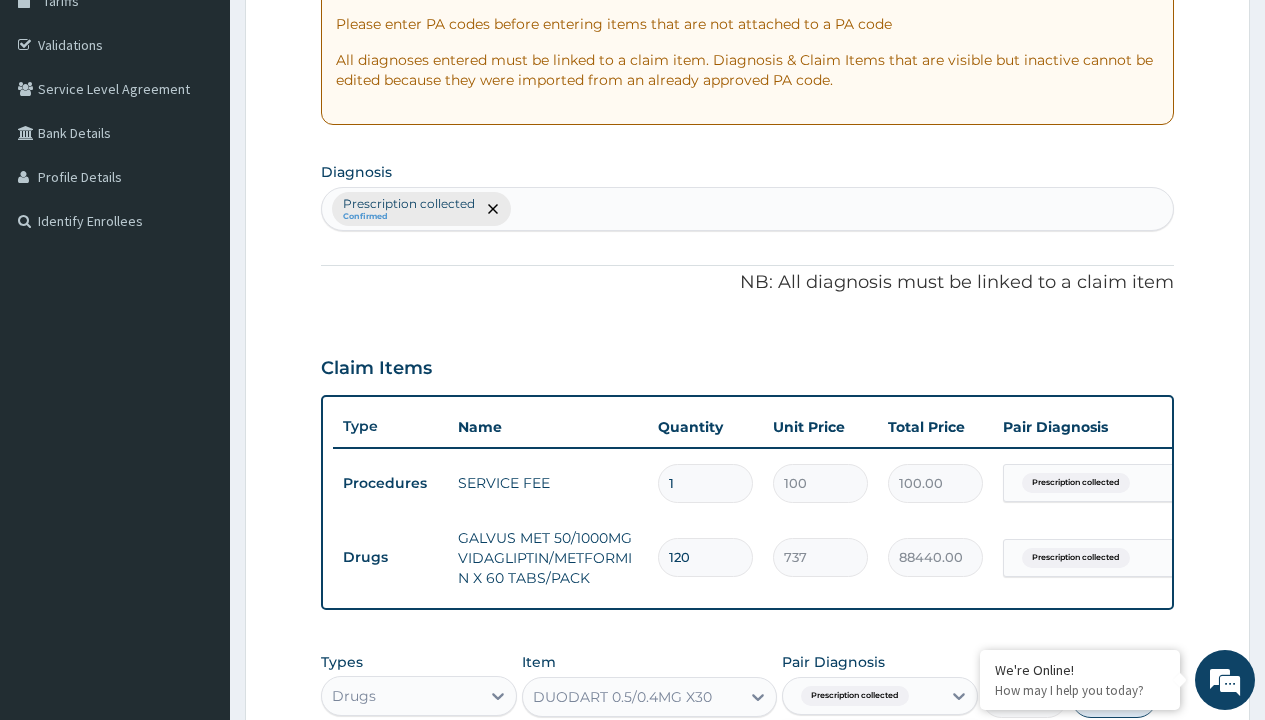 scroll, scrollTop: 722, scrollLeft: 0, axis: vertical 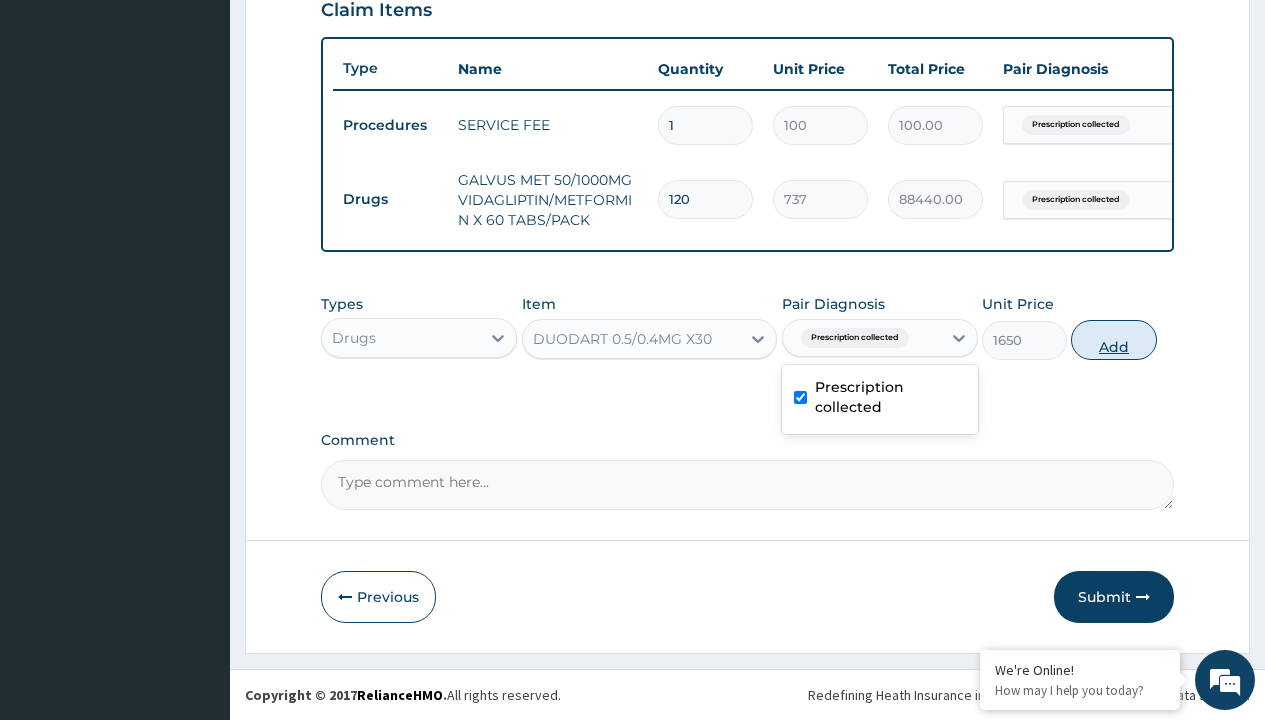 click on "Add" at bounding box center [1113, 340] 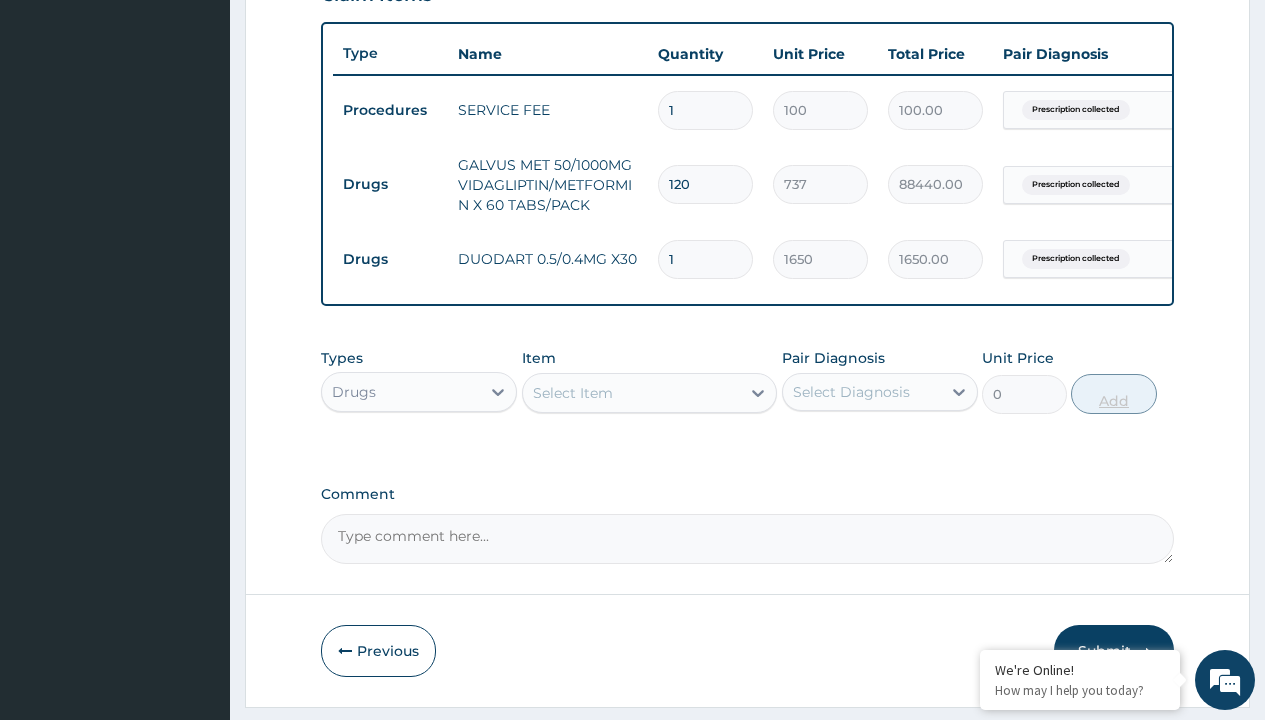 type on "30" 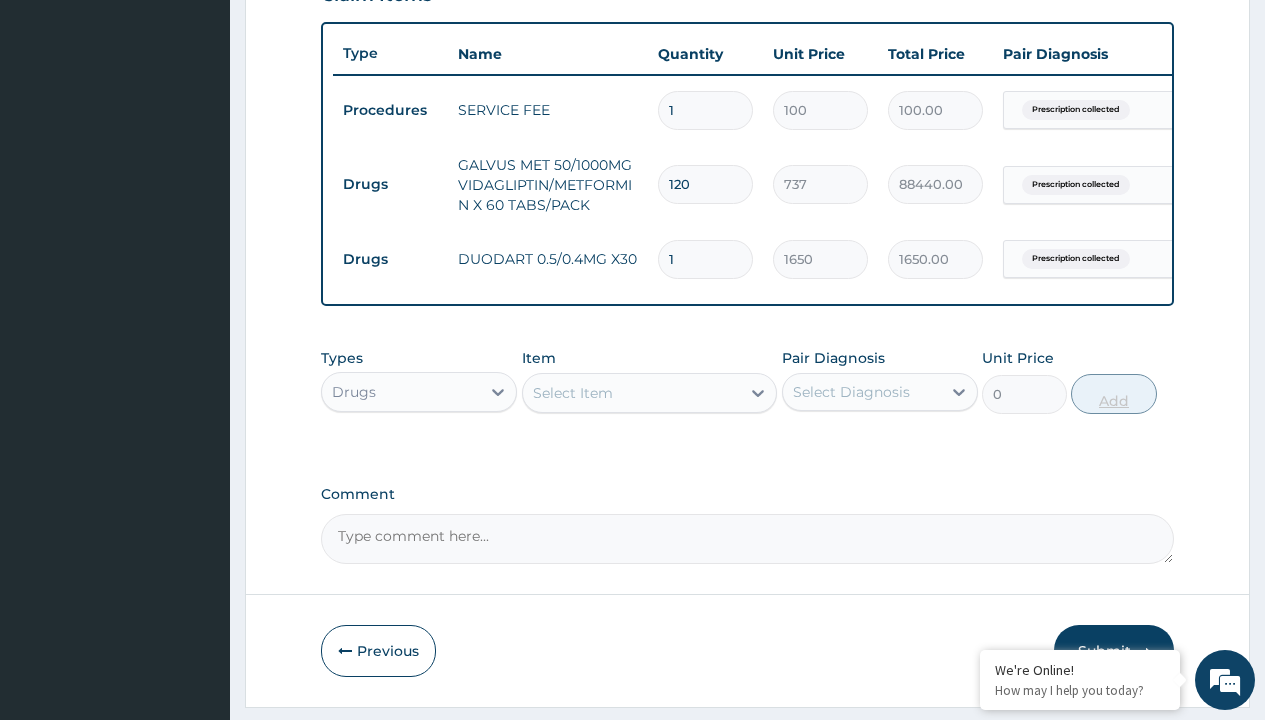 type on "49500.00" 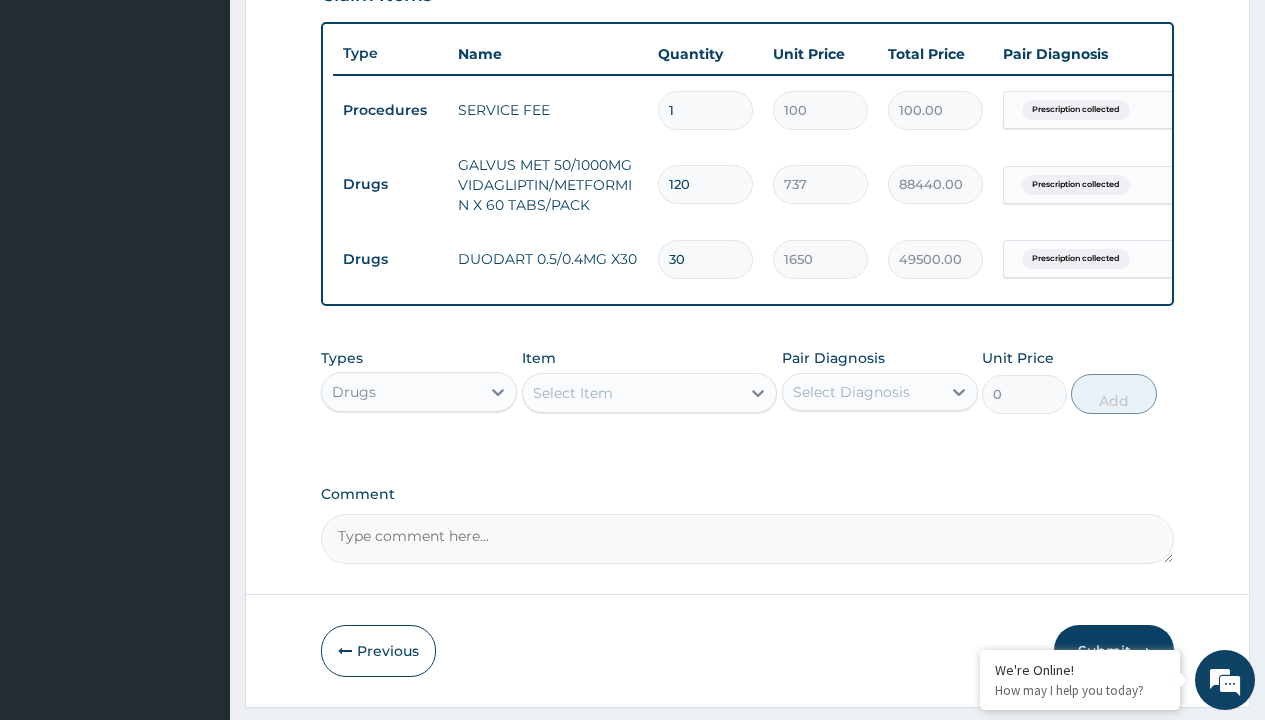 type on "30" 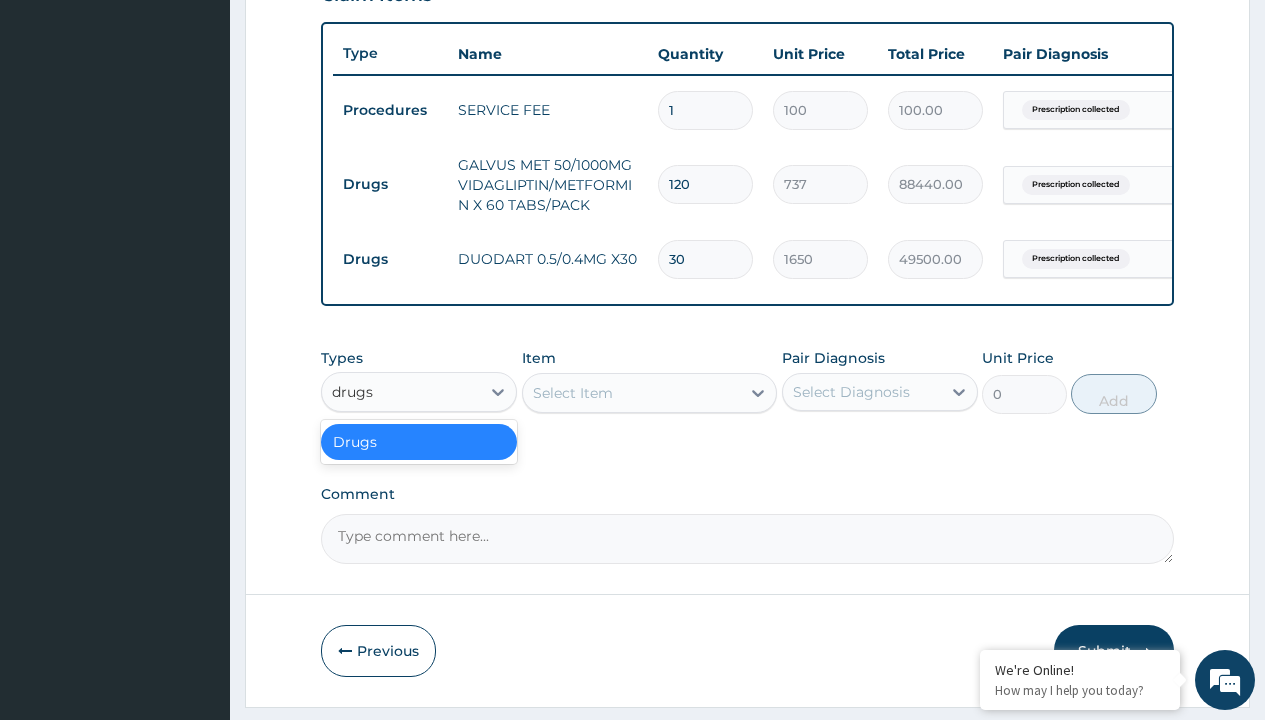 scroll, scrollTop: 0, scrollLeft: 0, axis: both 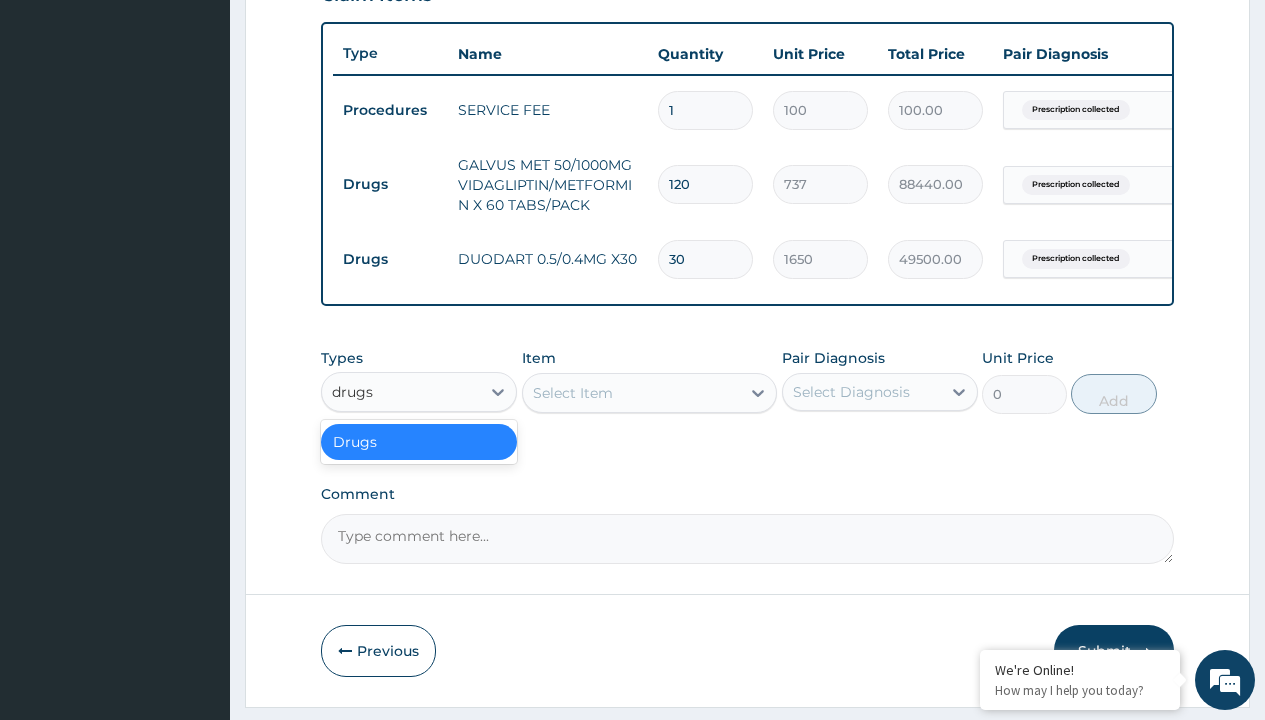 click on "Drugs" at bounding box center (419, 442) 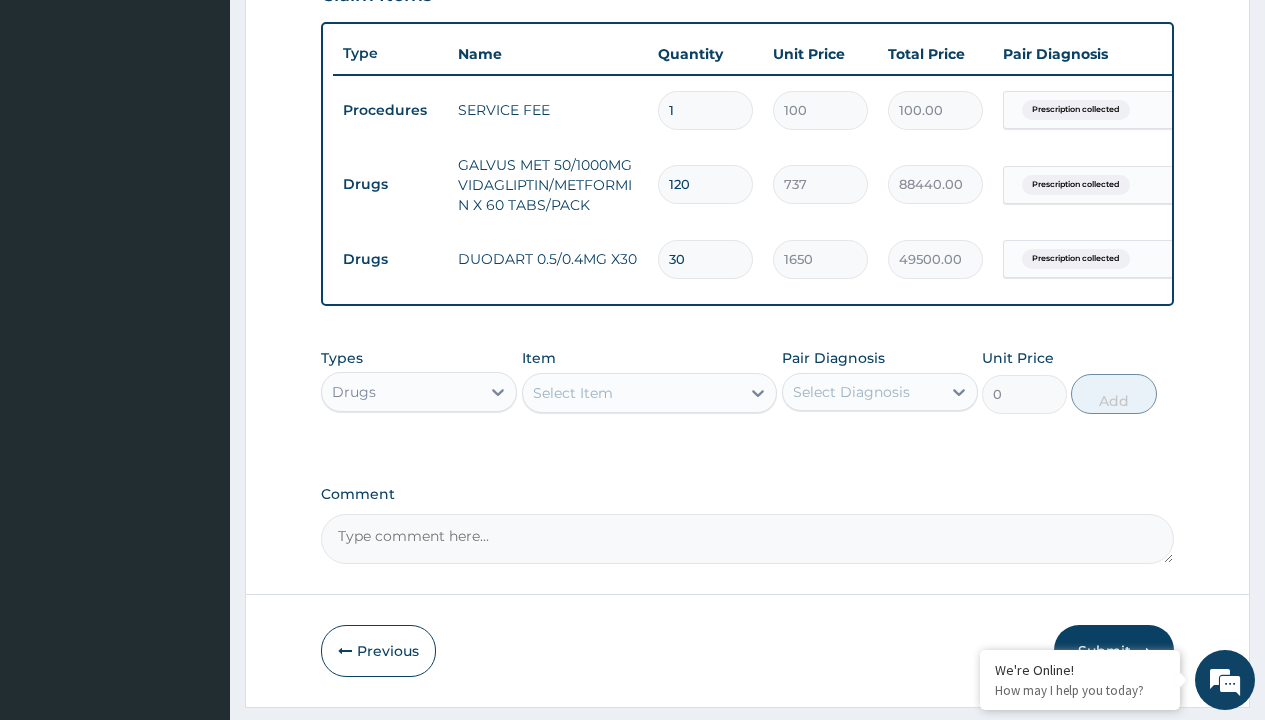 click on "Select Item" at bounding box center [573, 393] 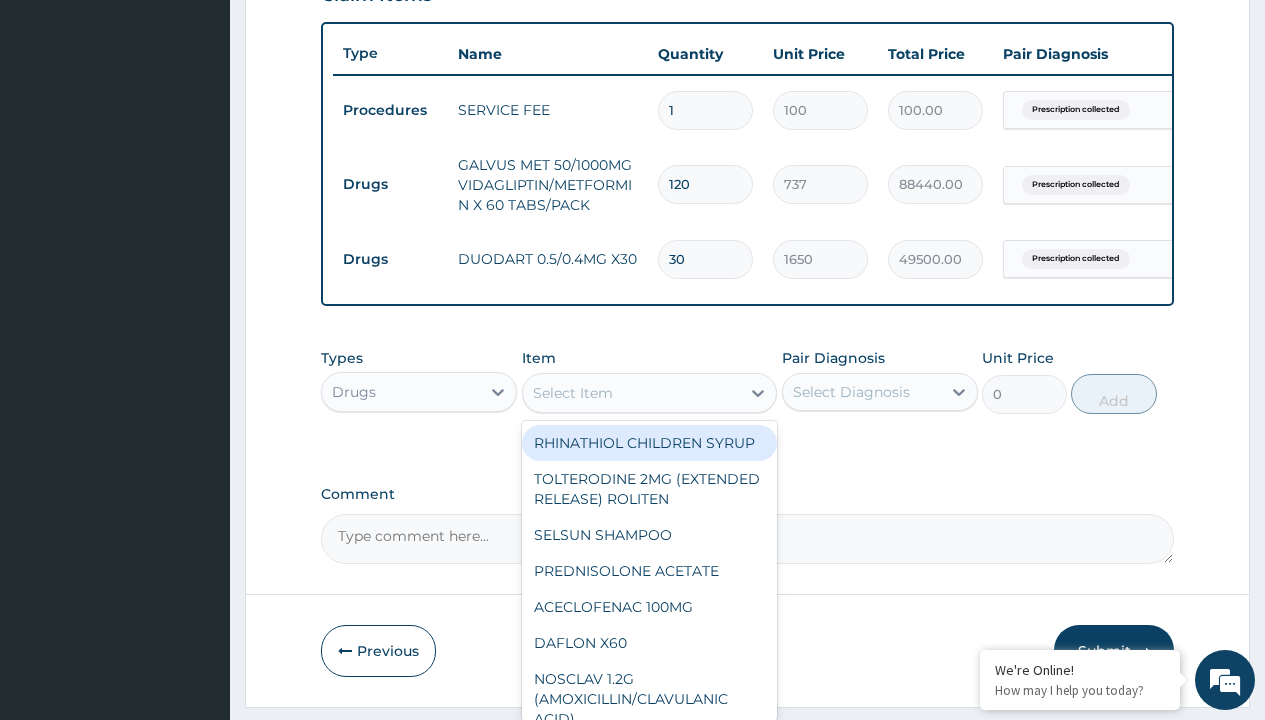 type on "tolterodine 2mg (extended release) roliten" 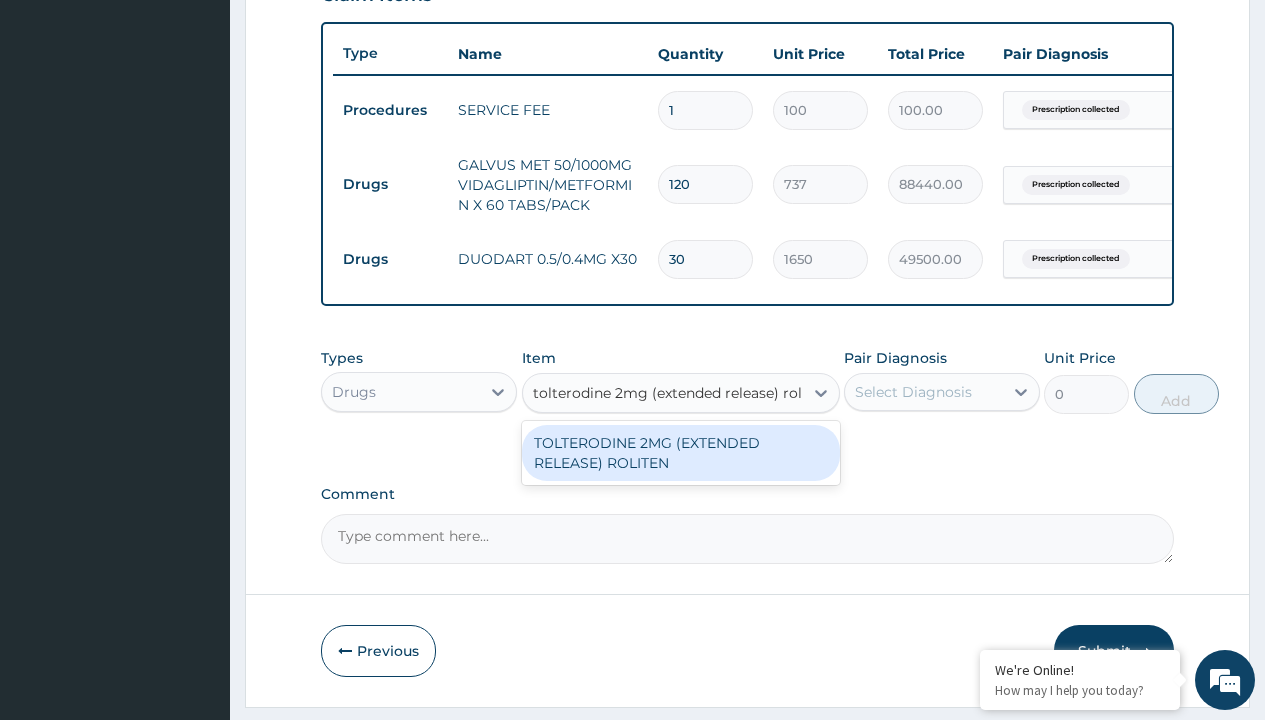 scroll, scrollTop: 0, scrollLeft: 0, axis: both 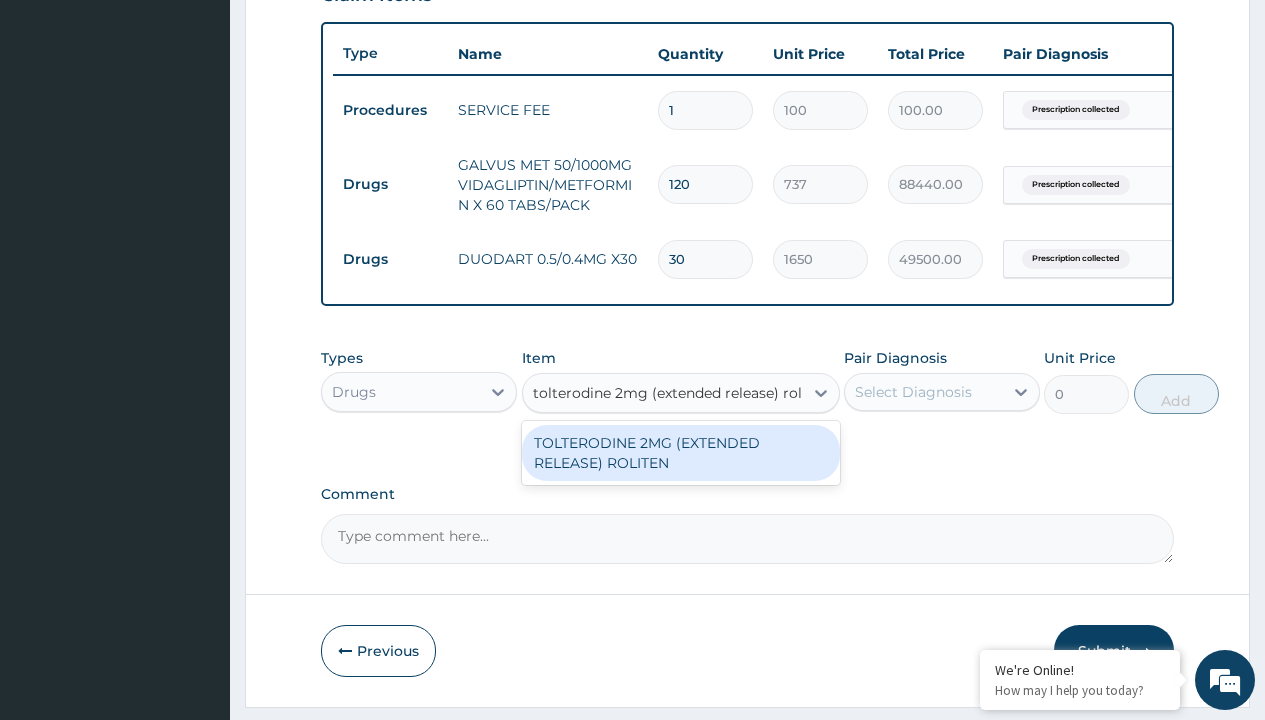 click on "TOLTERODINE 2MG (EXTENDED RELEASE) ROLITEN" at bounding box center (681, 453) 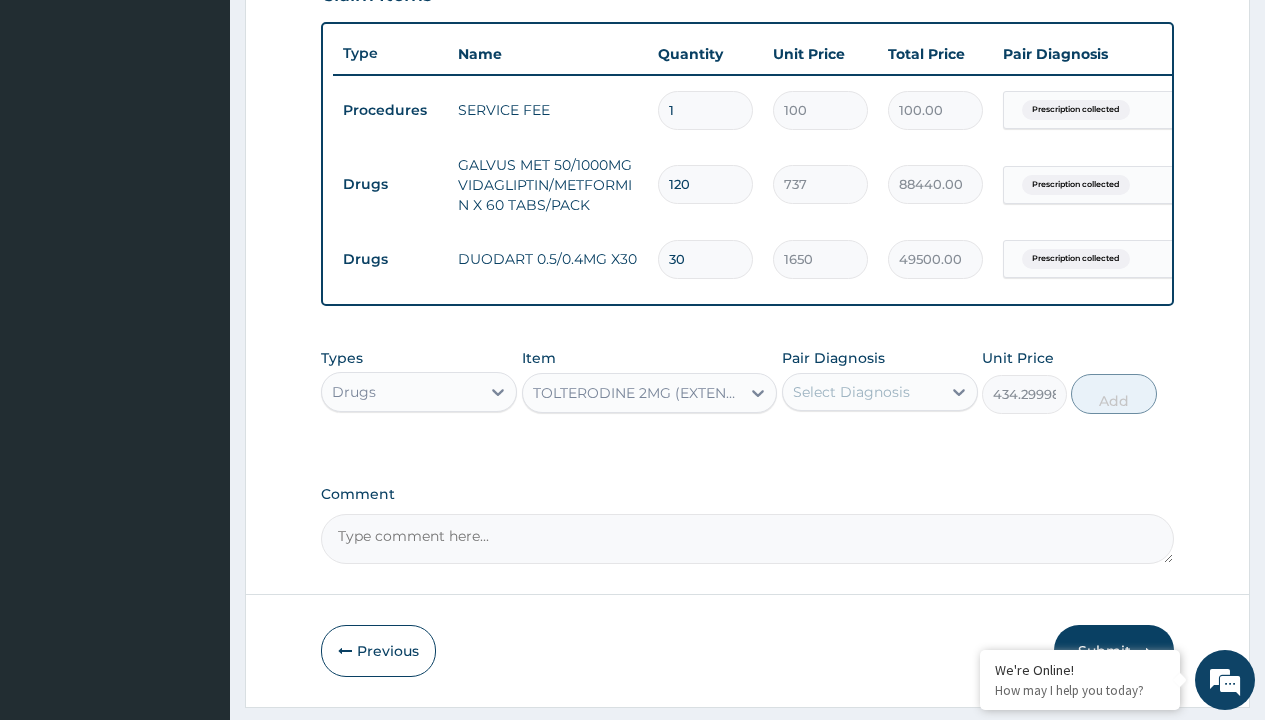 click on "Prescription collected" at bounding box center [409, -169] 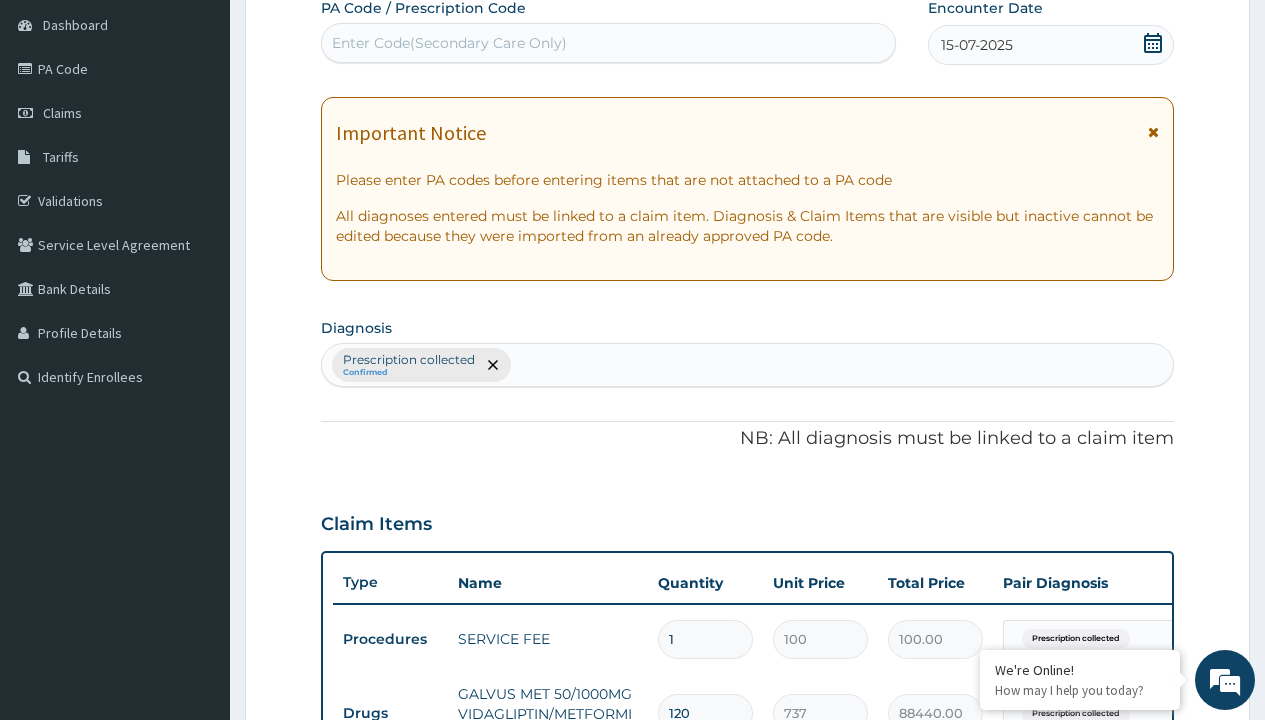 type on "prescription collected" 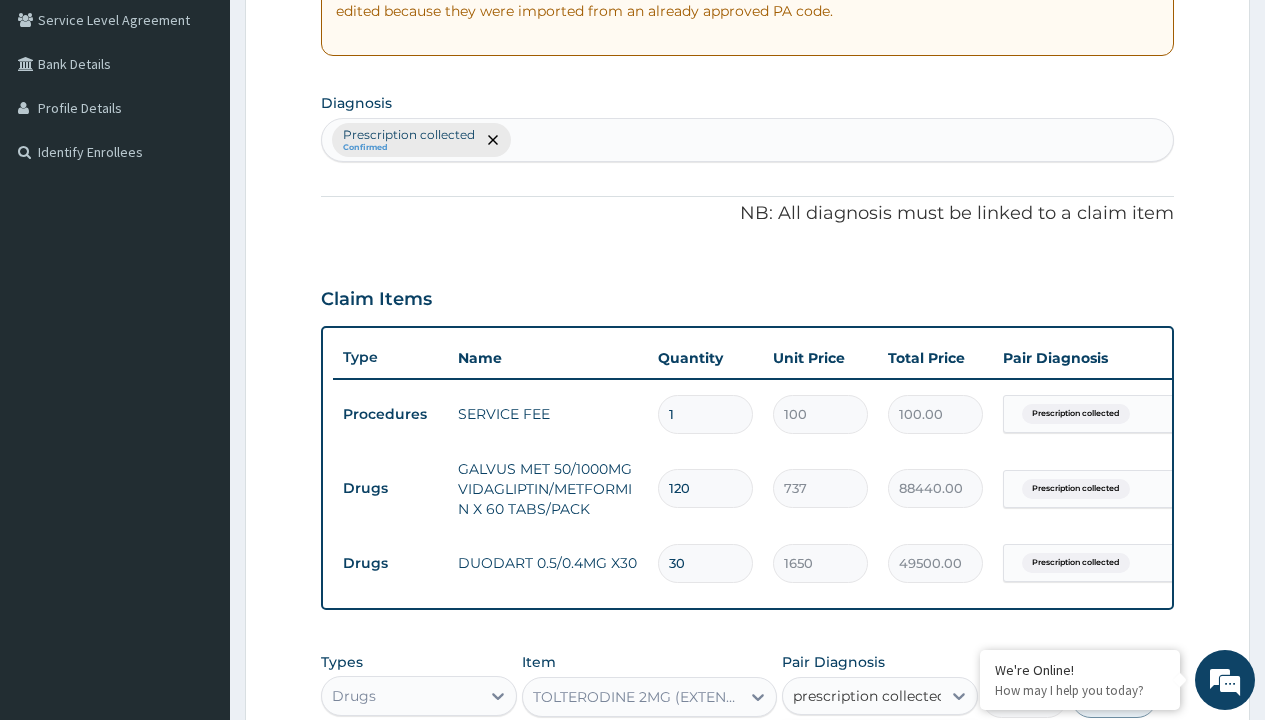 click on "Prescription collected" at bounding box center (890, 755) 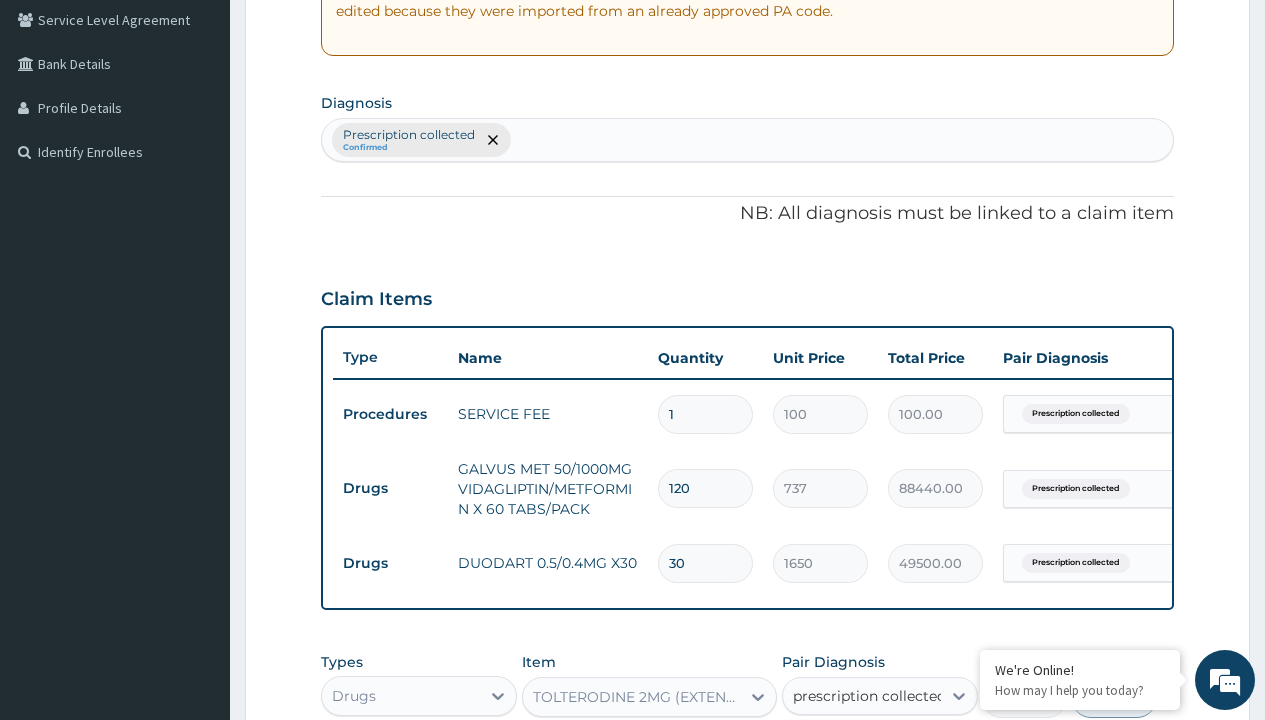 type 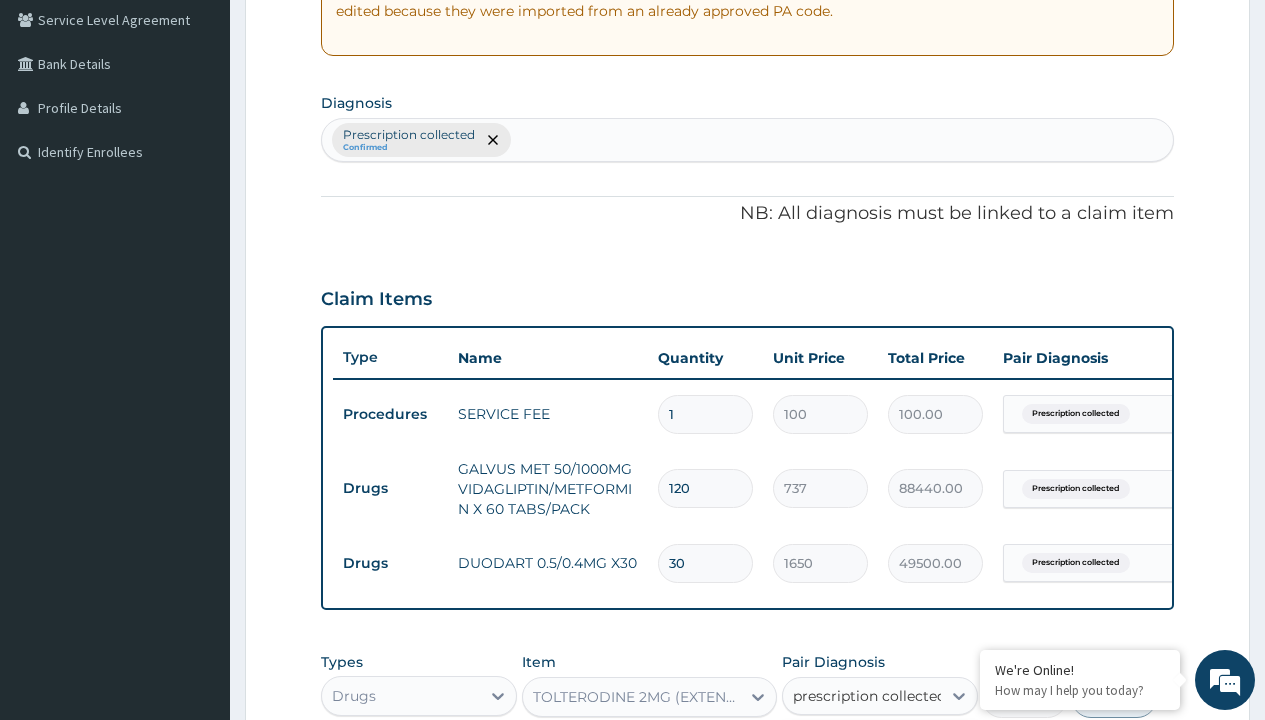 checkbox on "true" 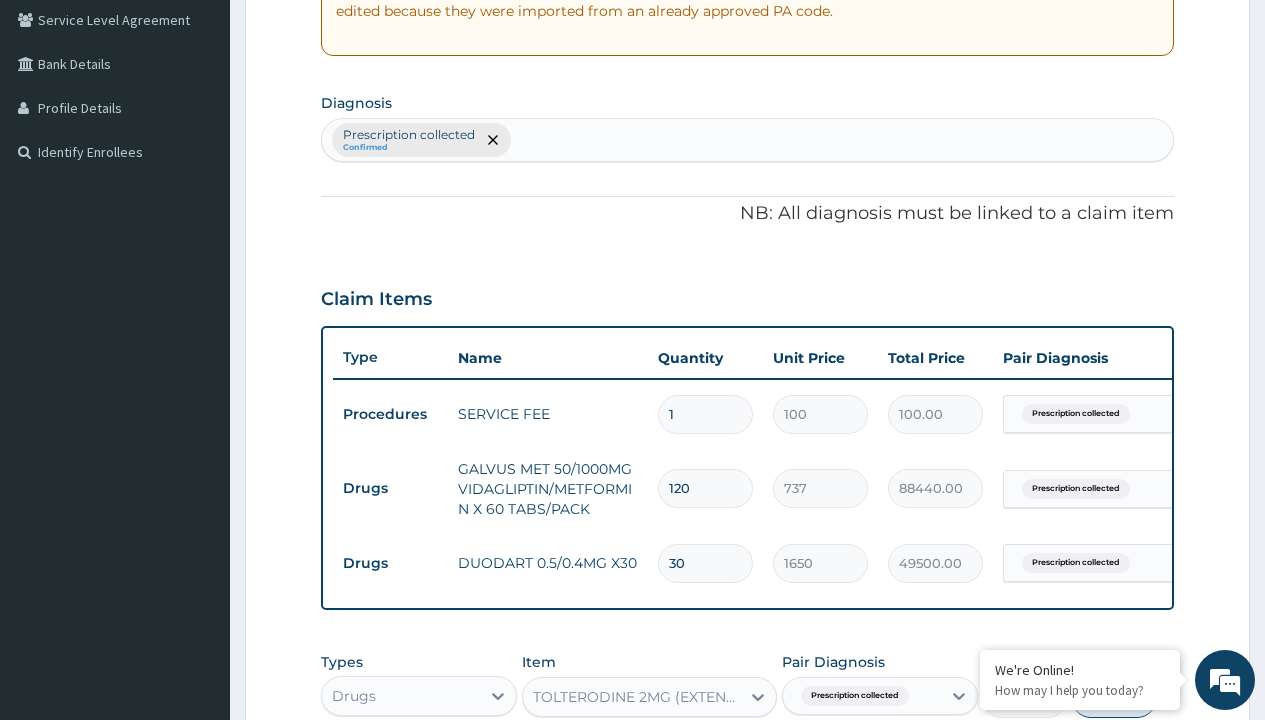 scroll, scrollTop: 791, scrollLeft: 0, axis: vertical 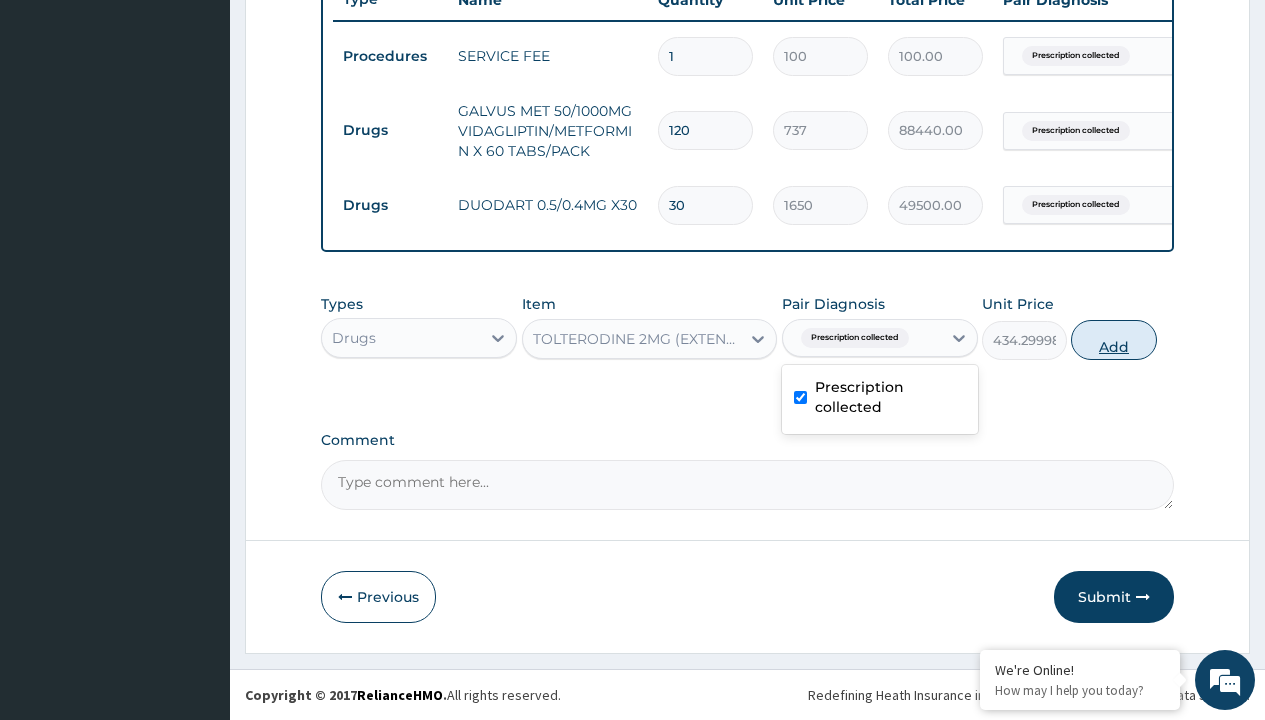 click on "Add" at bounding box center (1113, 340) 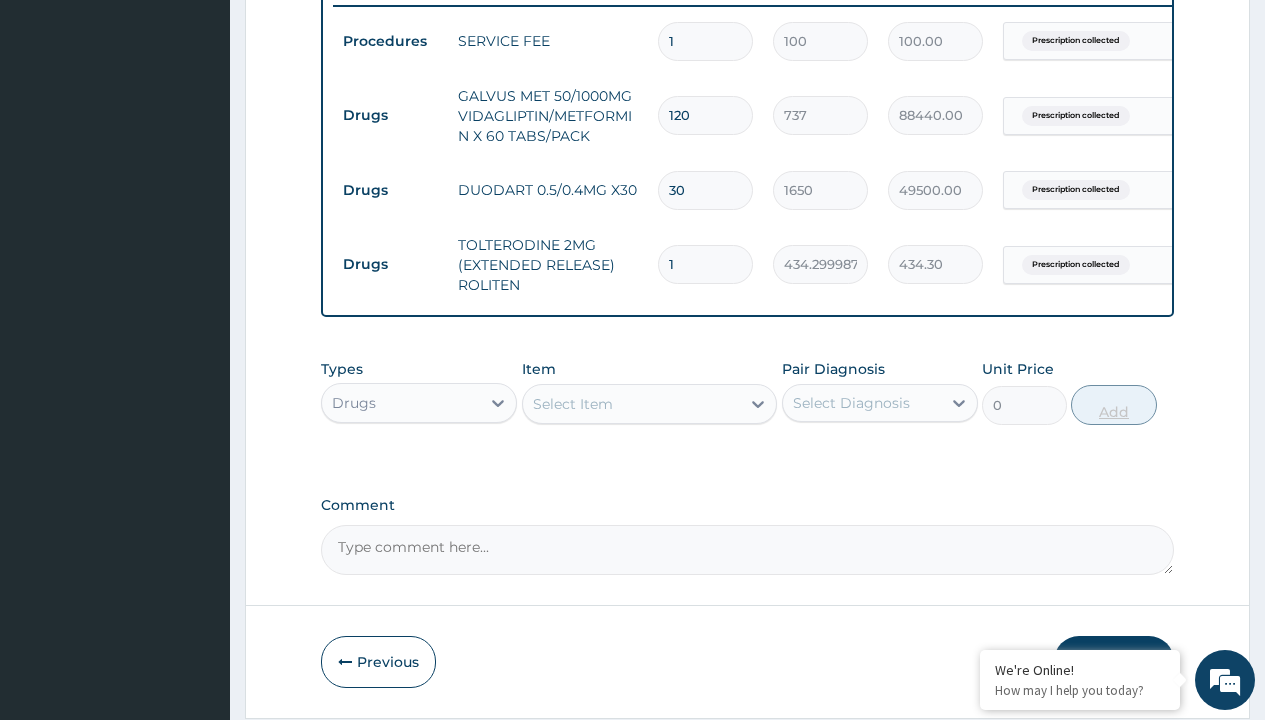 type on "30" 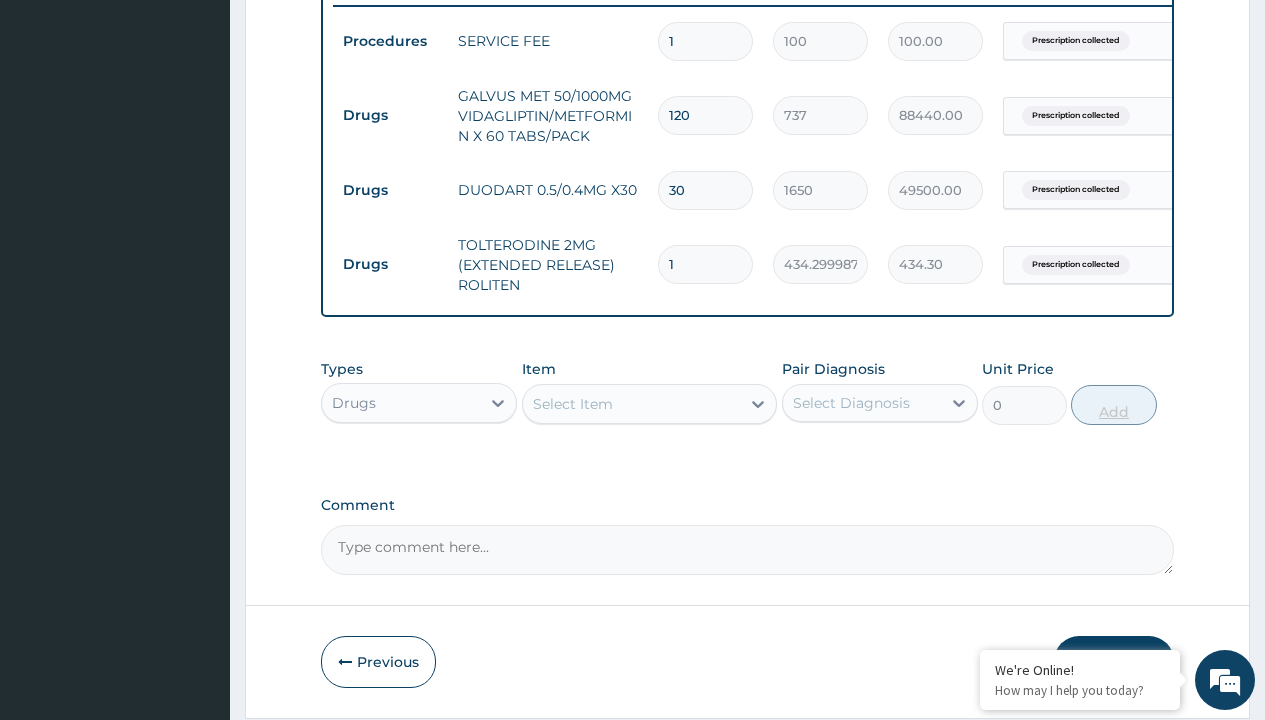 type on "13029.00" 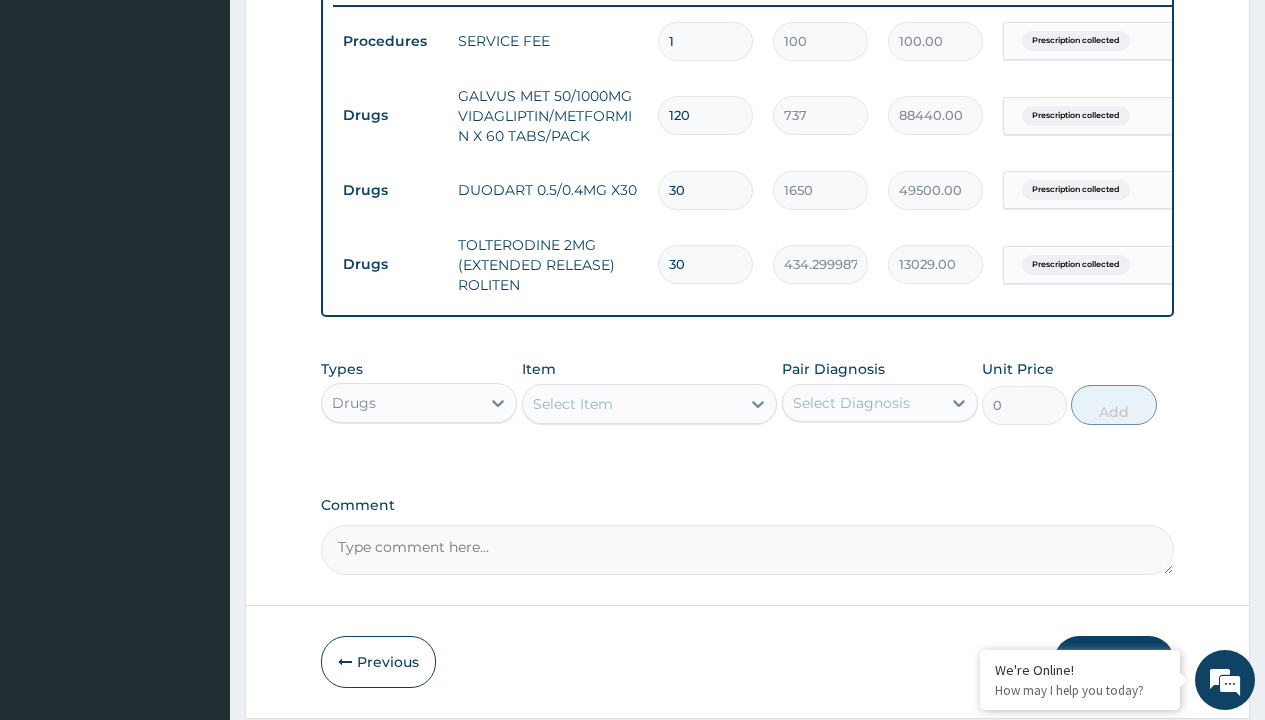type on "30" 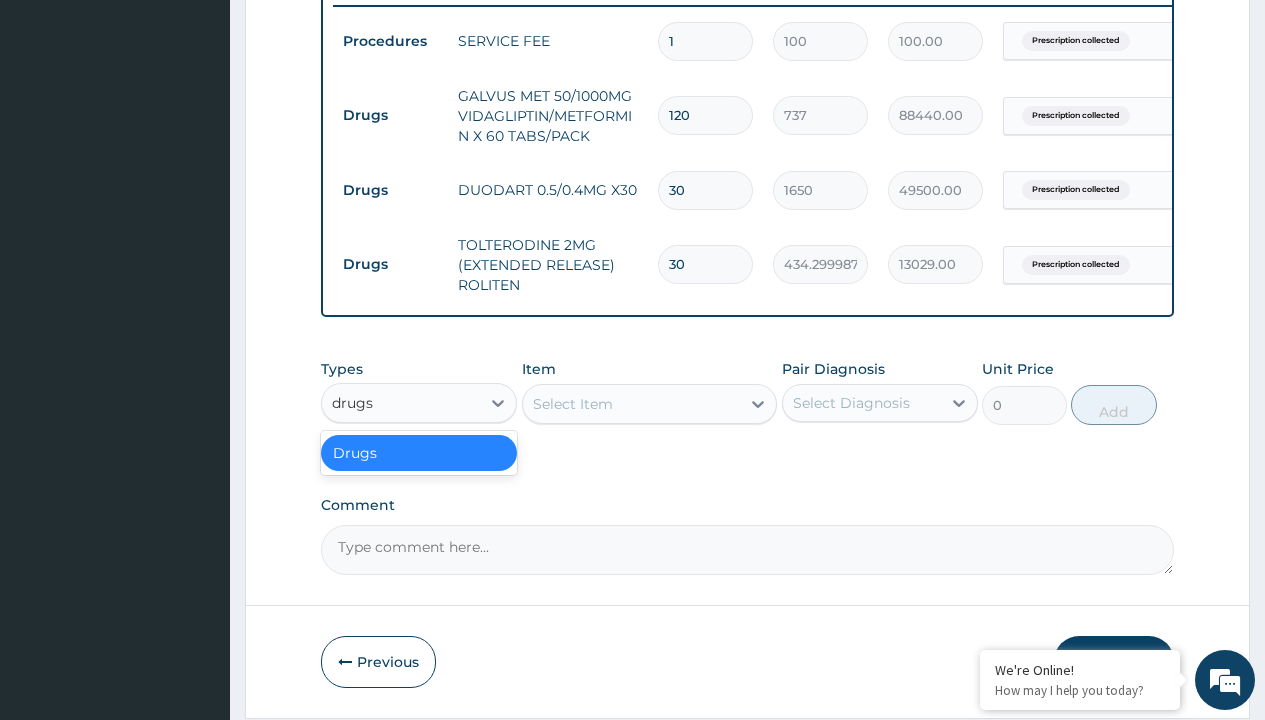 click on "Drugs" at bounding box center [419, 453] 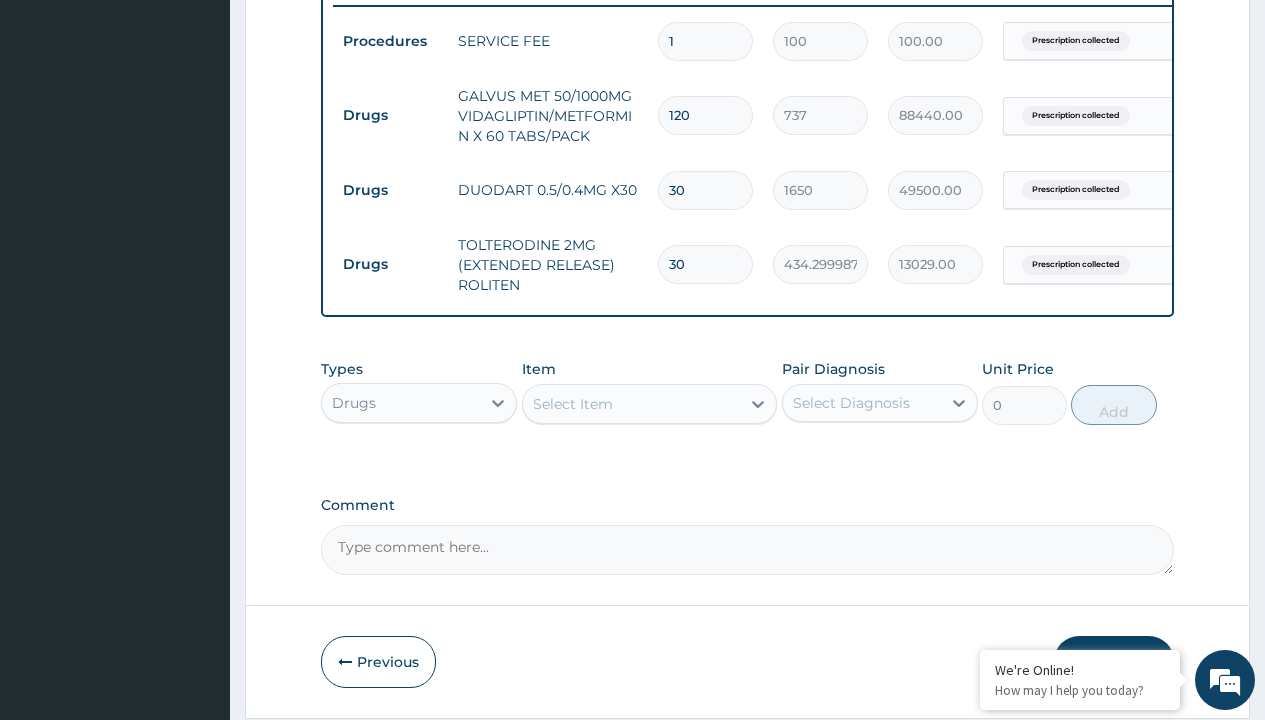 click on "Select Item" at bounding box center [573, 404] 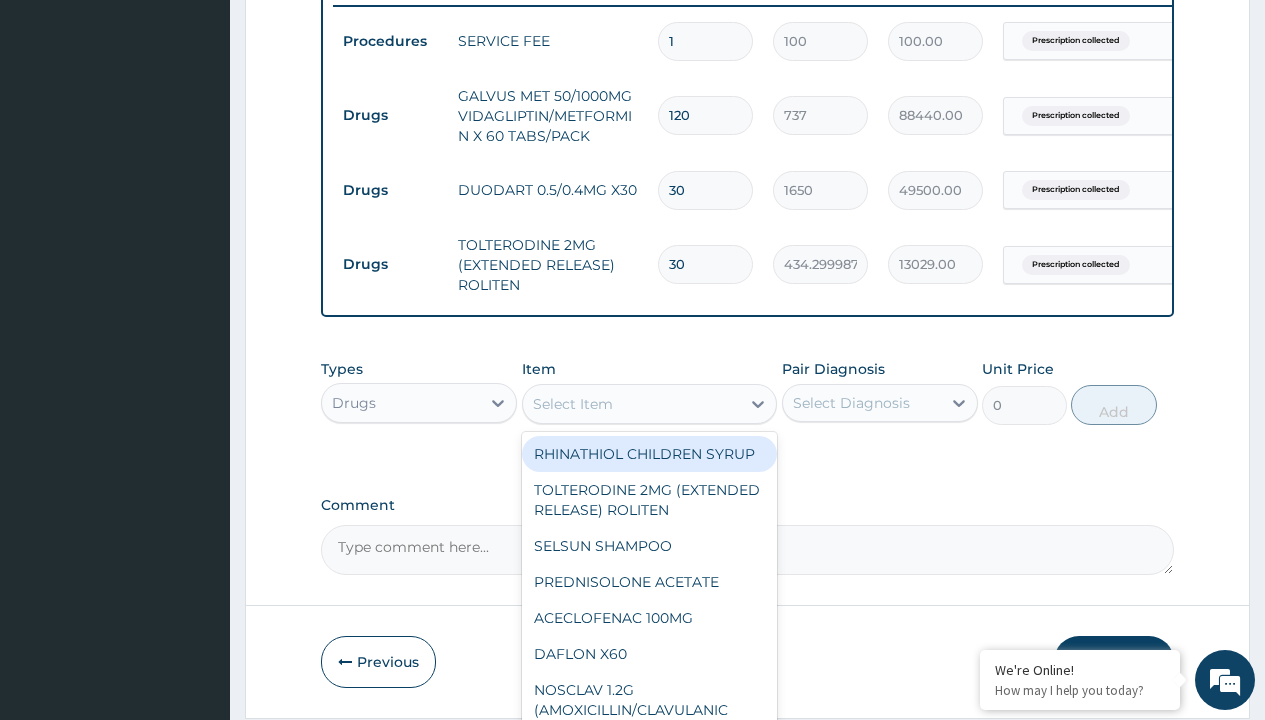 type on "atorvastatin 10mg (teva) x28" 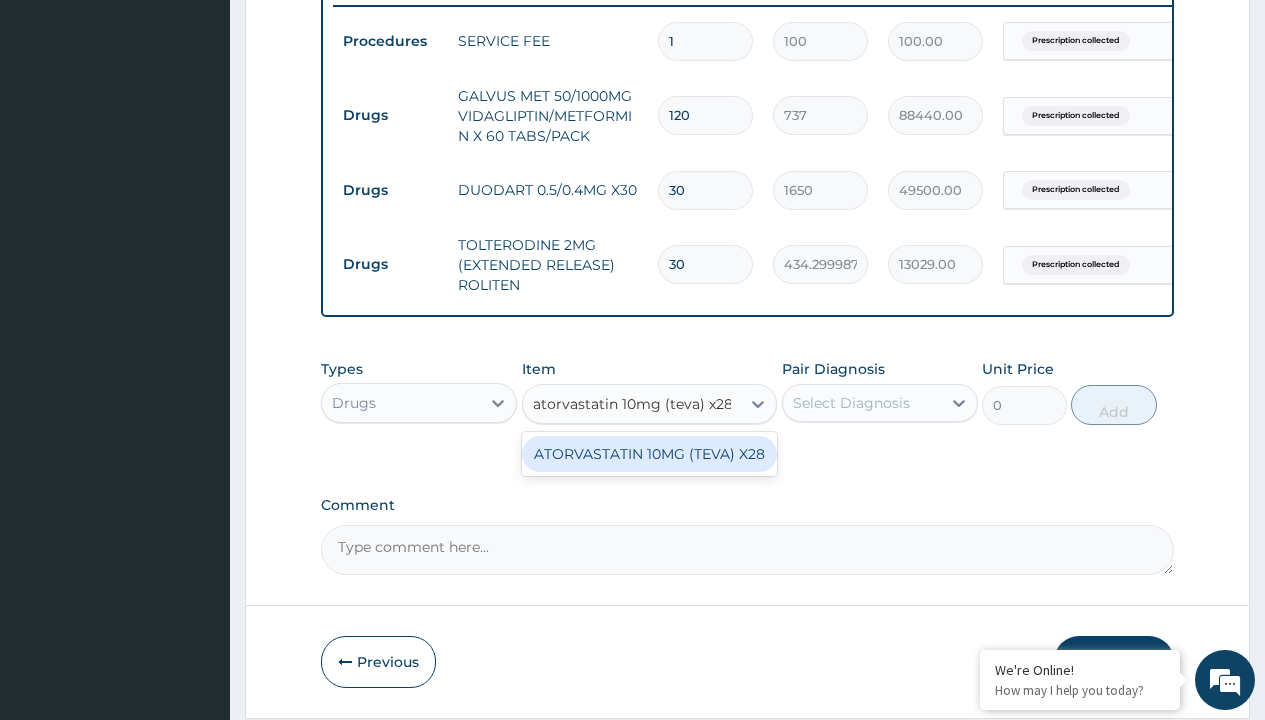 scroll, scrollTop: 0, scrollLeft: 0, axis: both 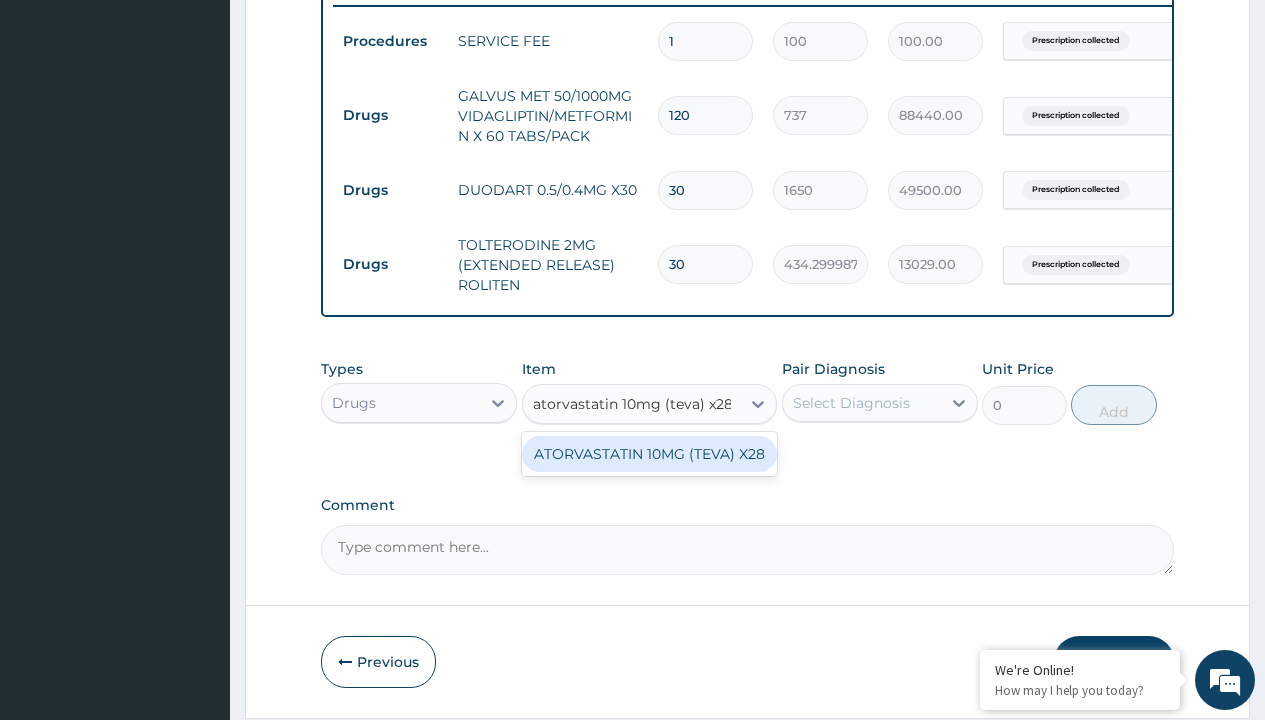click on "ATORVASTATIN 10MG (TEVA) X28" at bounding box center [650, 454] 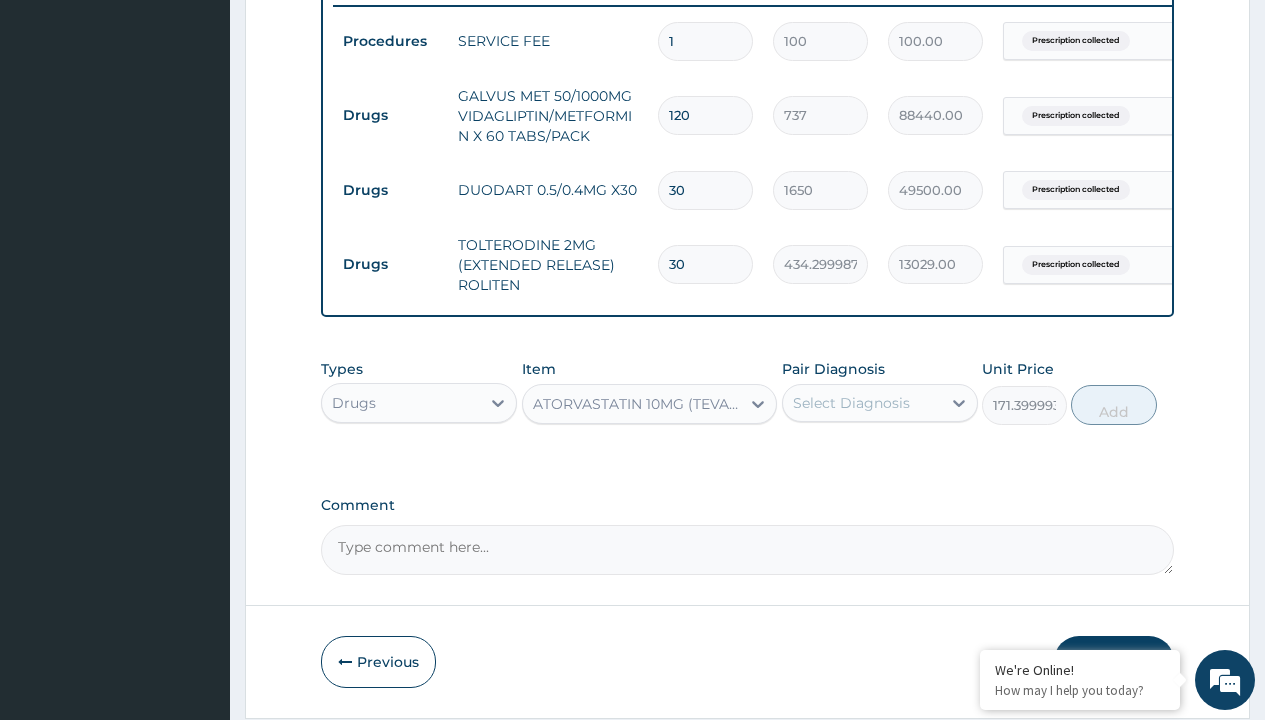 click on "Prescription collected" at bounding box center [409, -238] 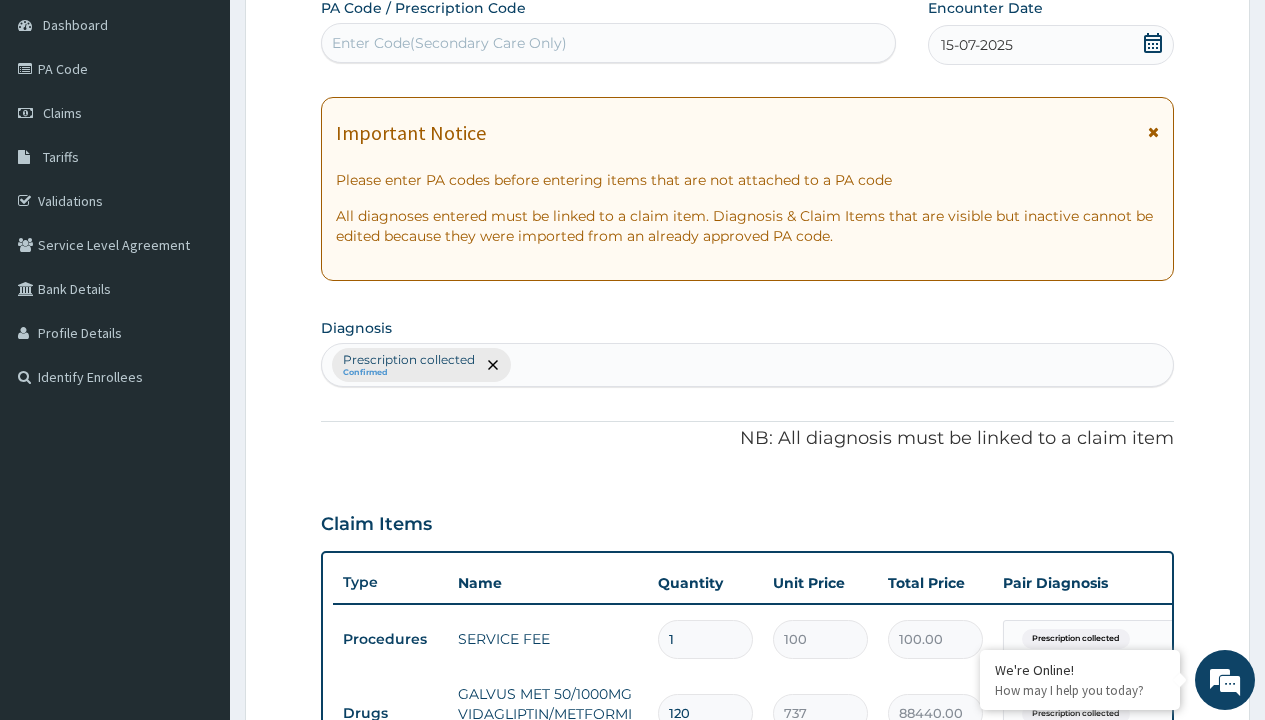 type on "prescription collected" 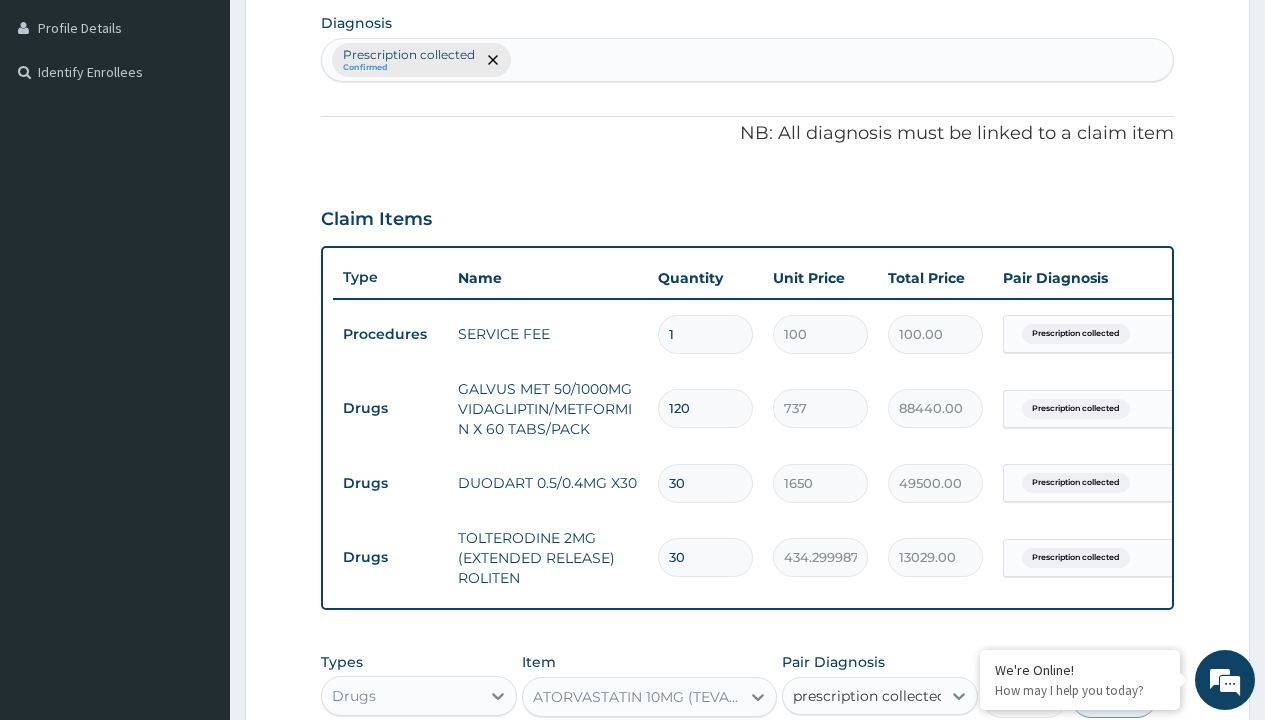 click on "Prescription collected" at bounding box center (890, 755) 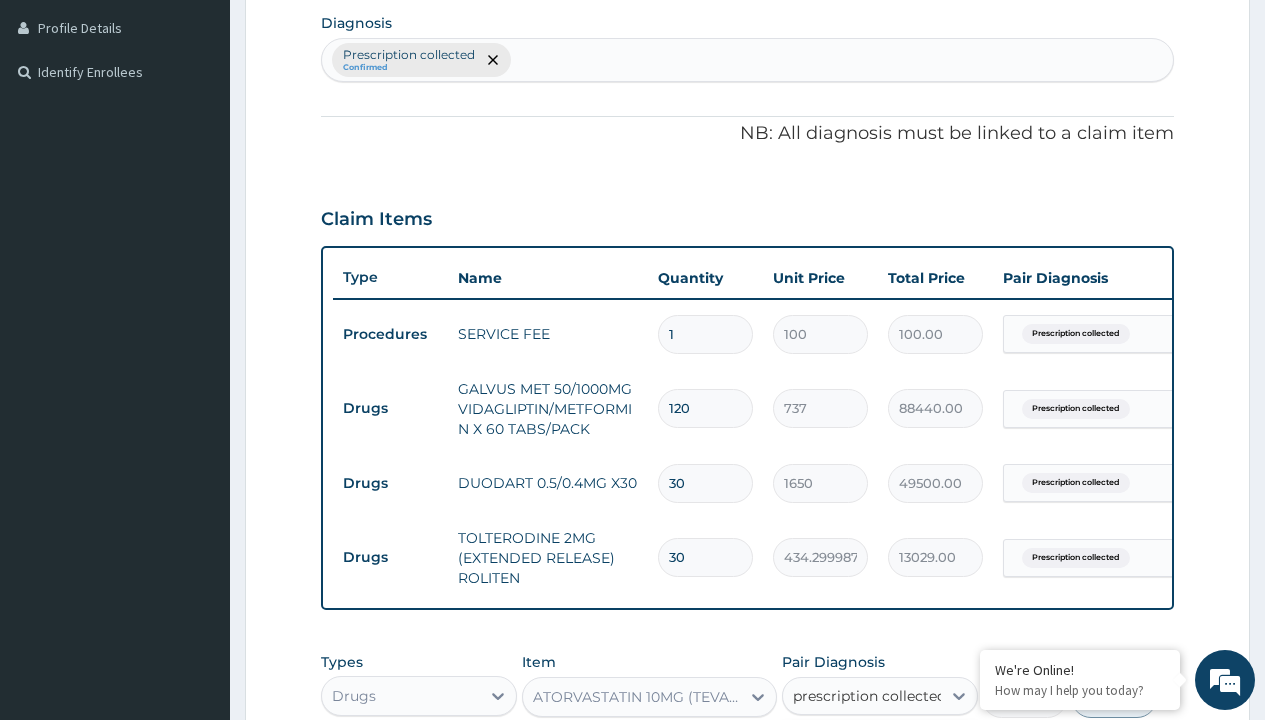 type 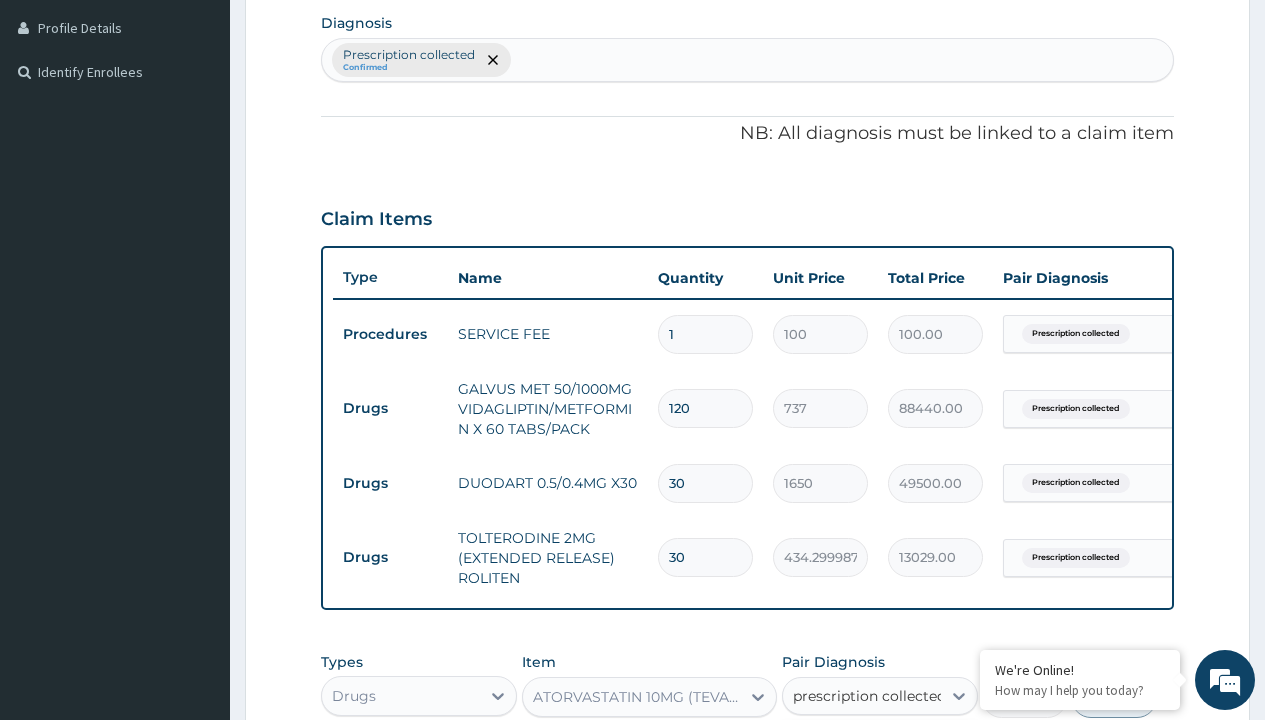 checkbox on "true" 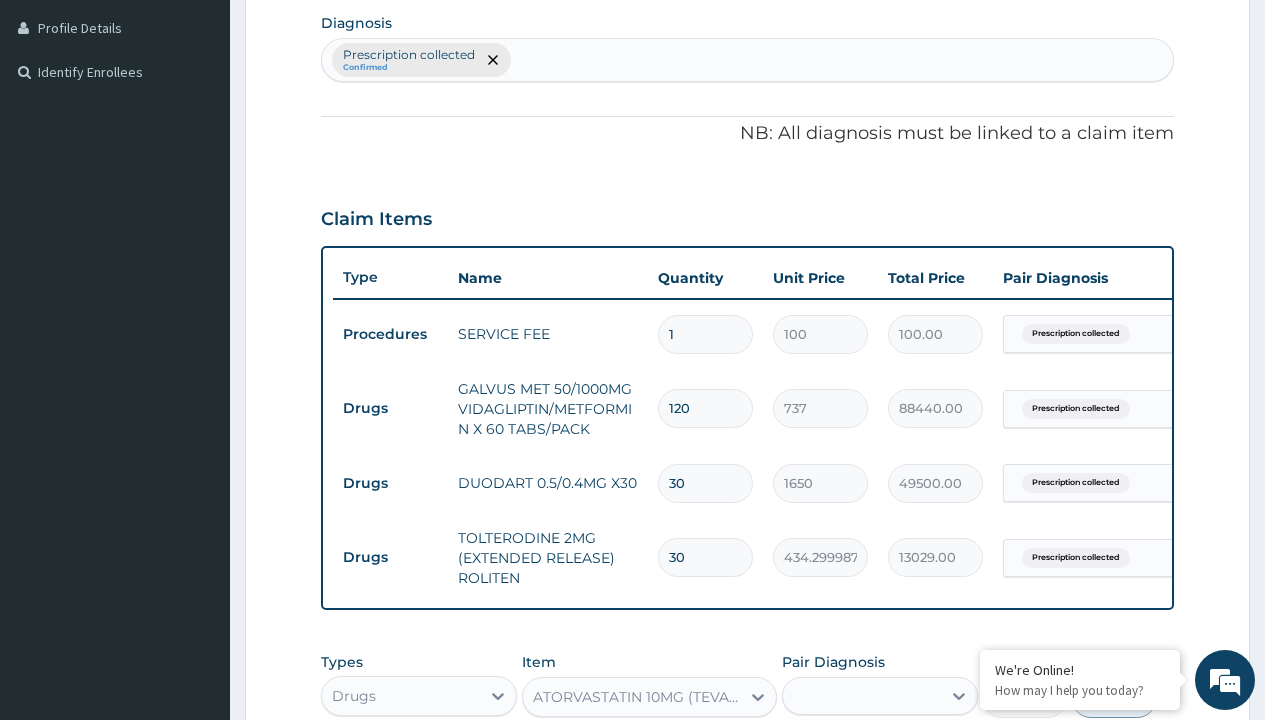 scroll, scrollTop: 871, scrollLeft: 0, axis: vertical 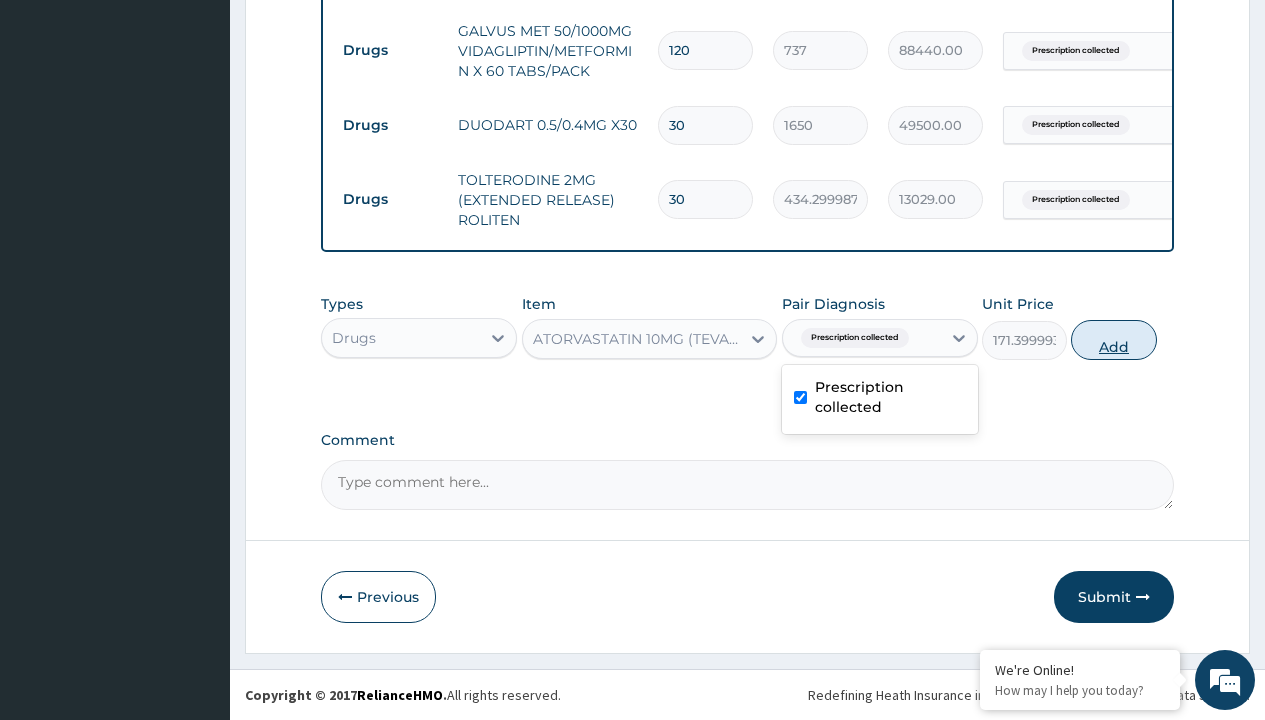 click on "Add" at bounding box center (1113, 340) 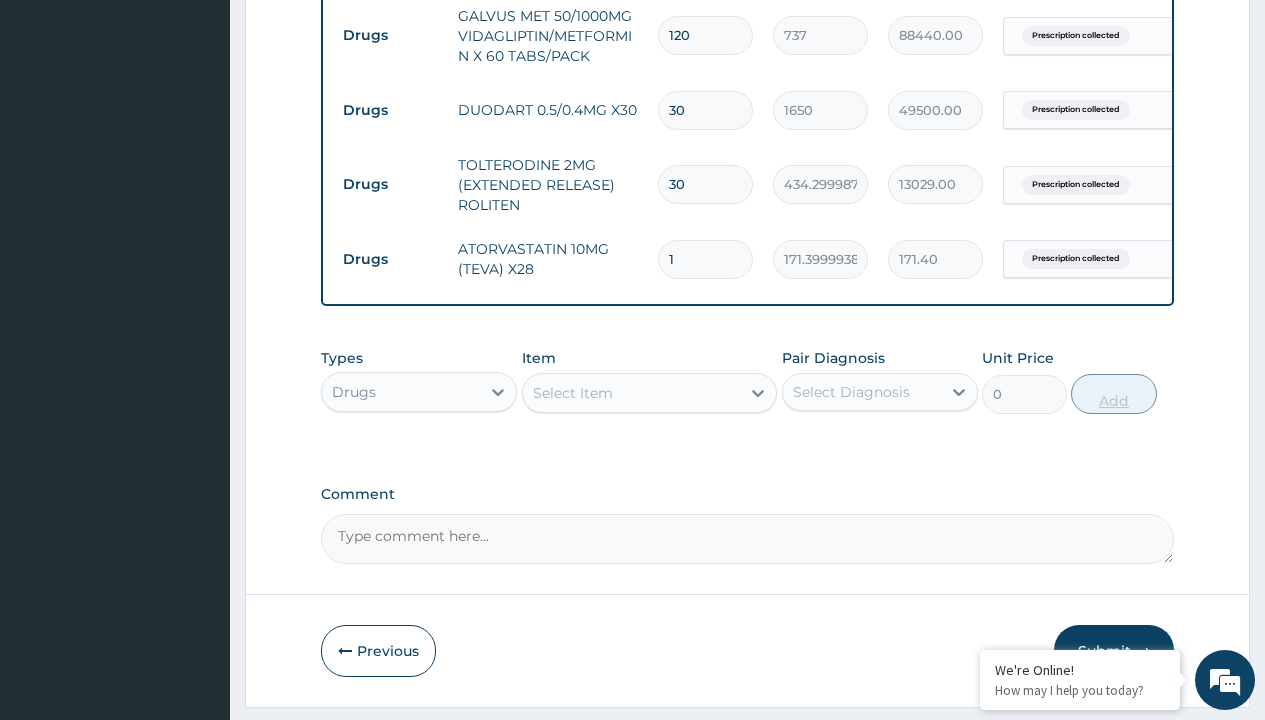 type on "28" 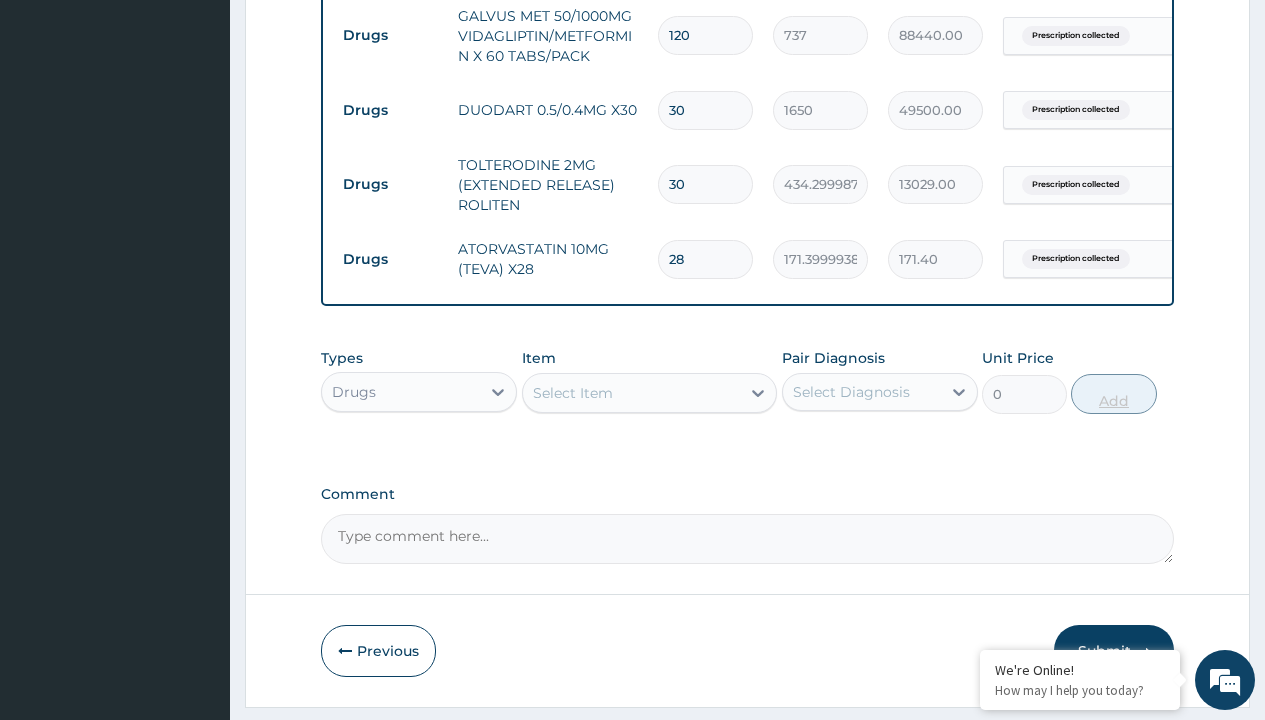 type on "4799.20" 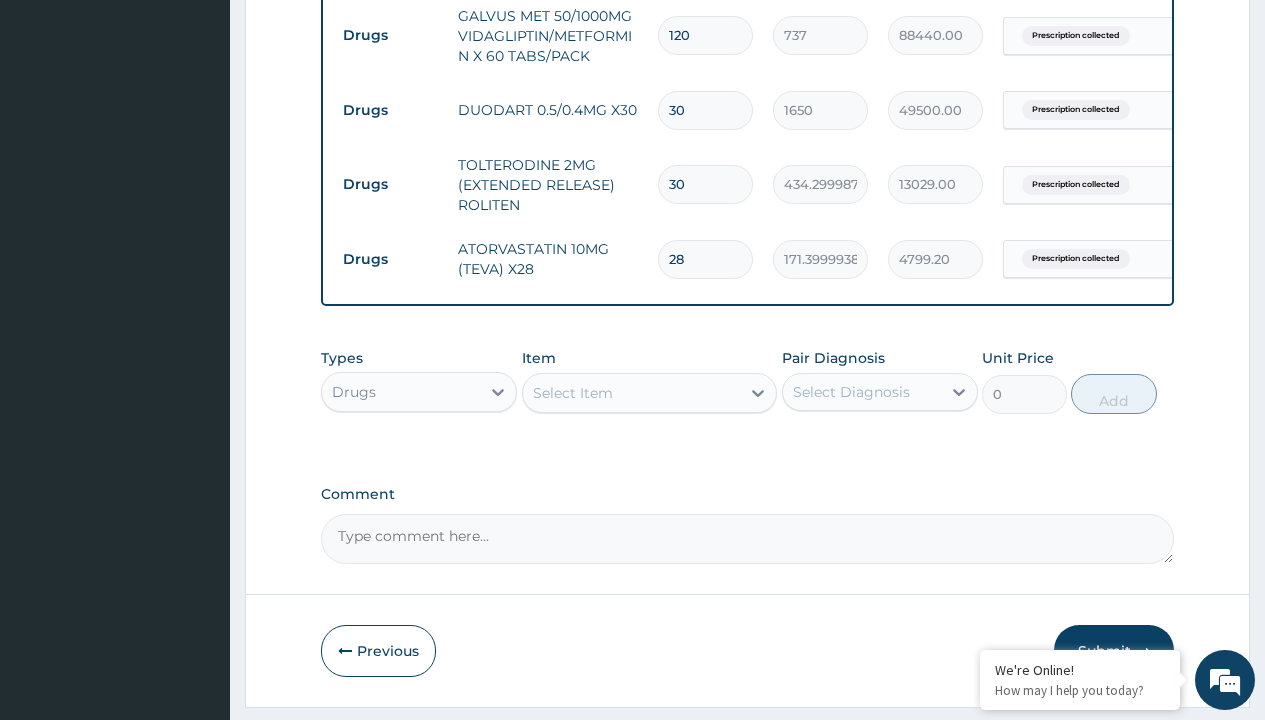 type on "28" 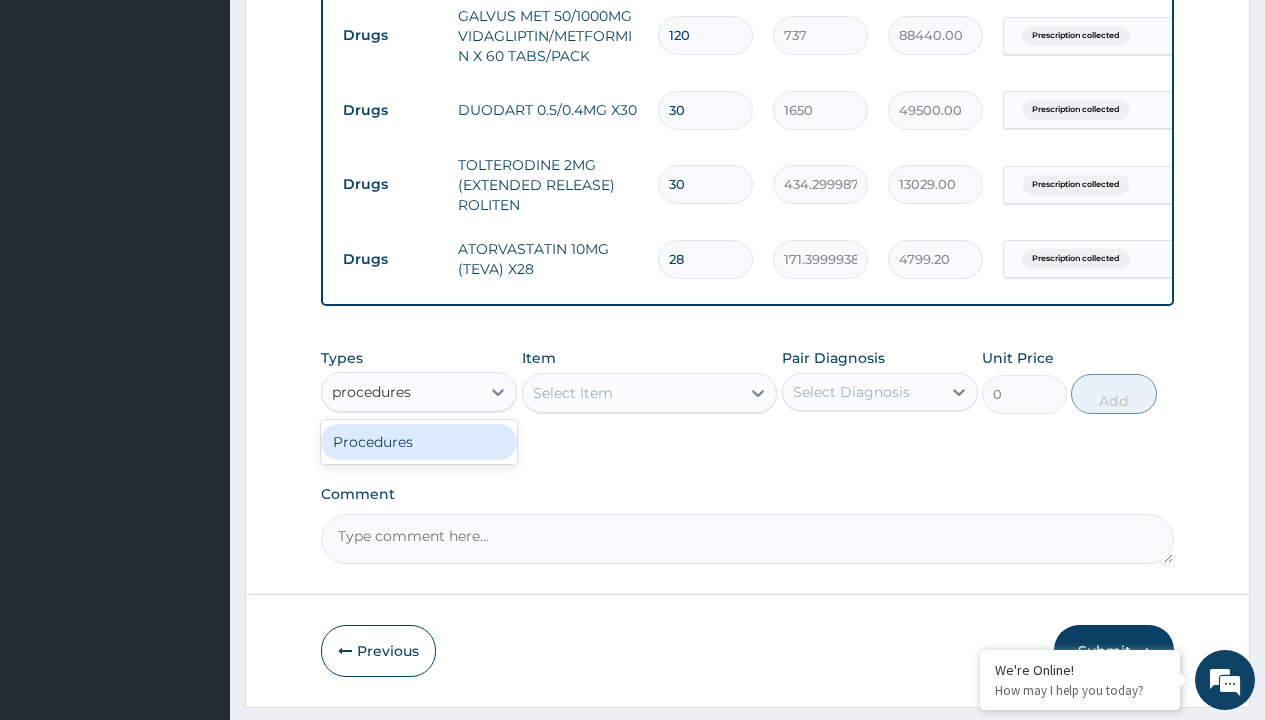 click on "Procedures" at bounding box center [419, 442] 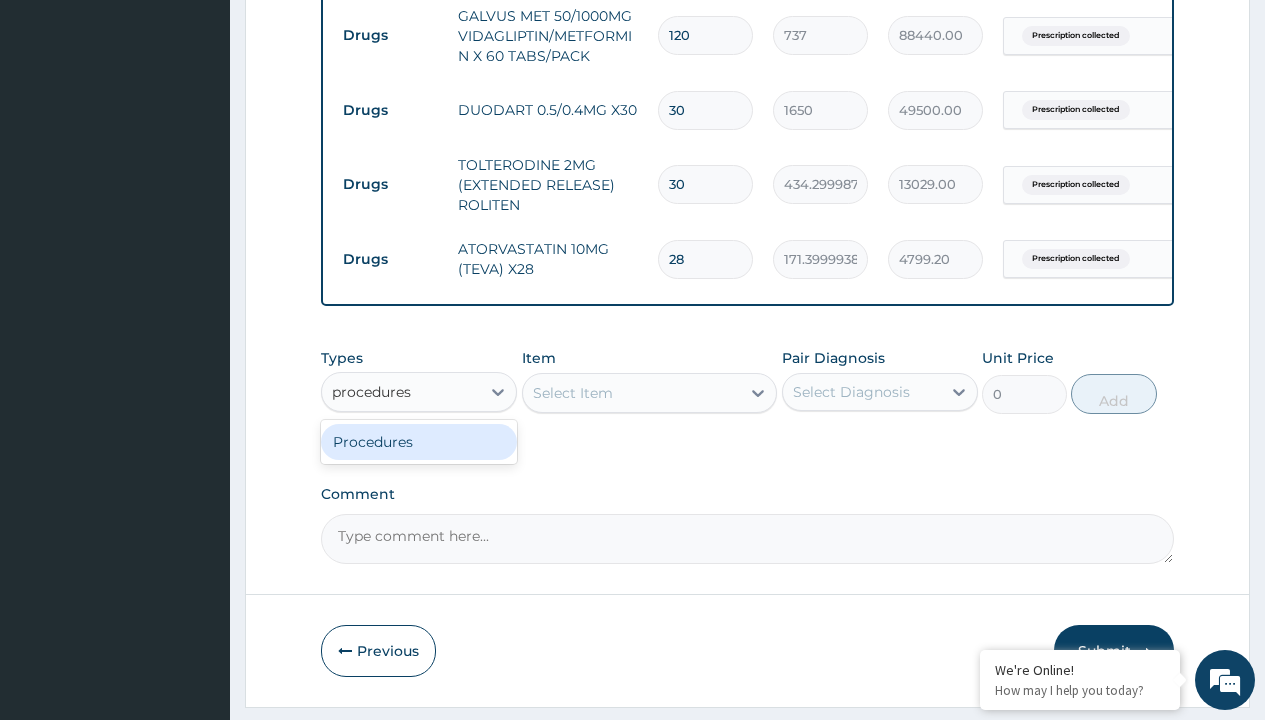 type 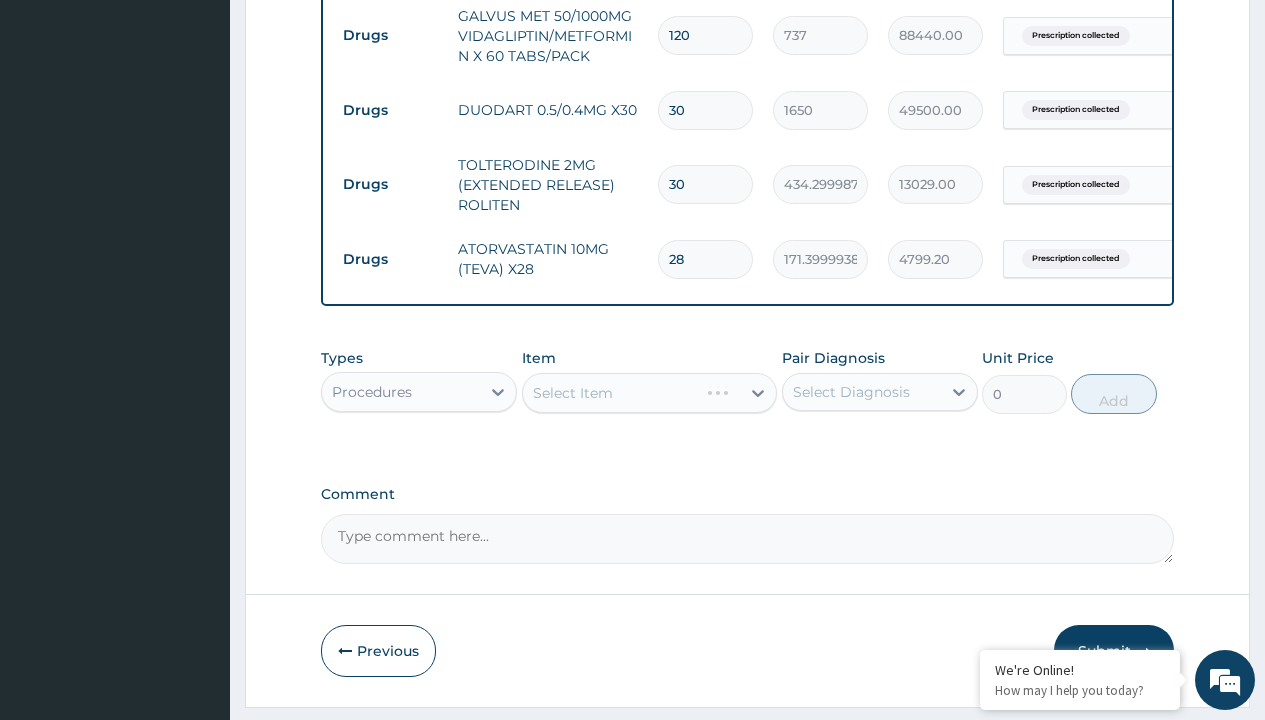 click on "Select Item" at bounding box center [573, 393] 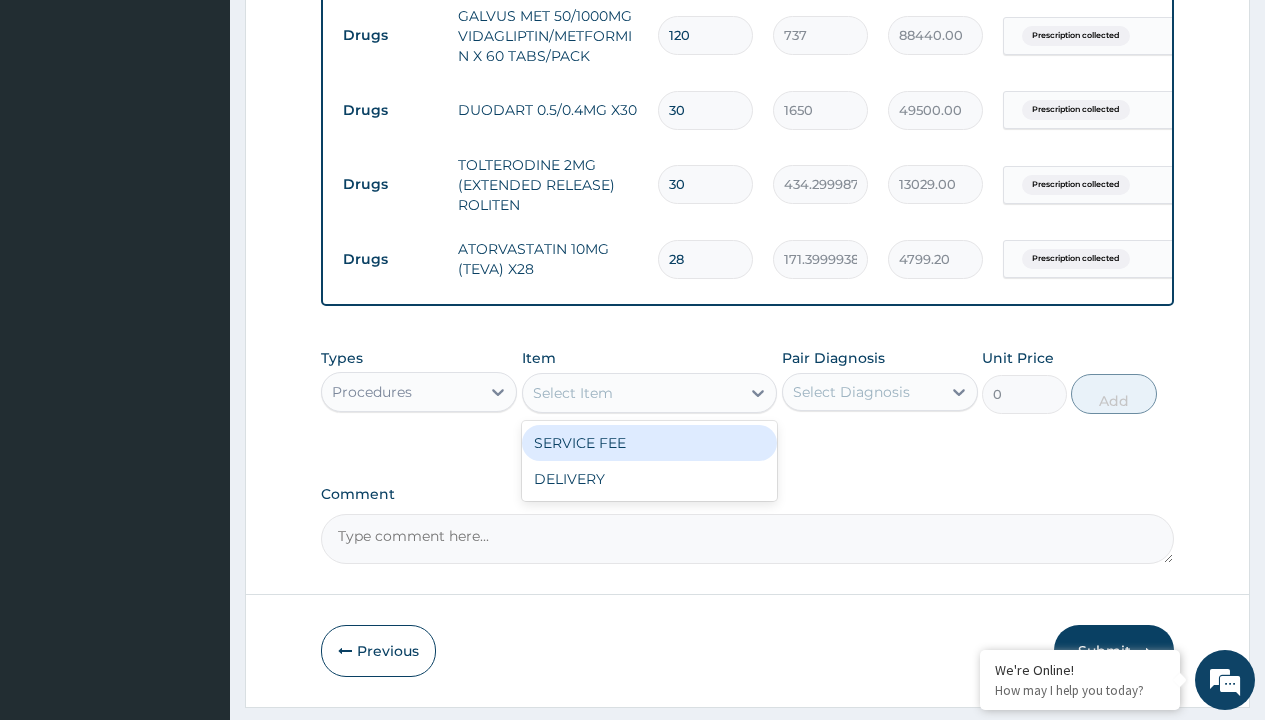type on "delivery" 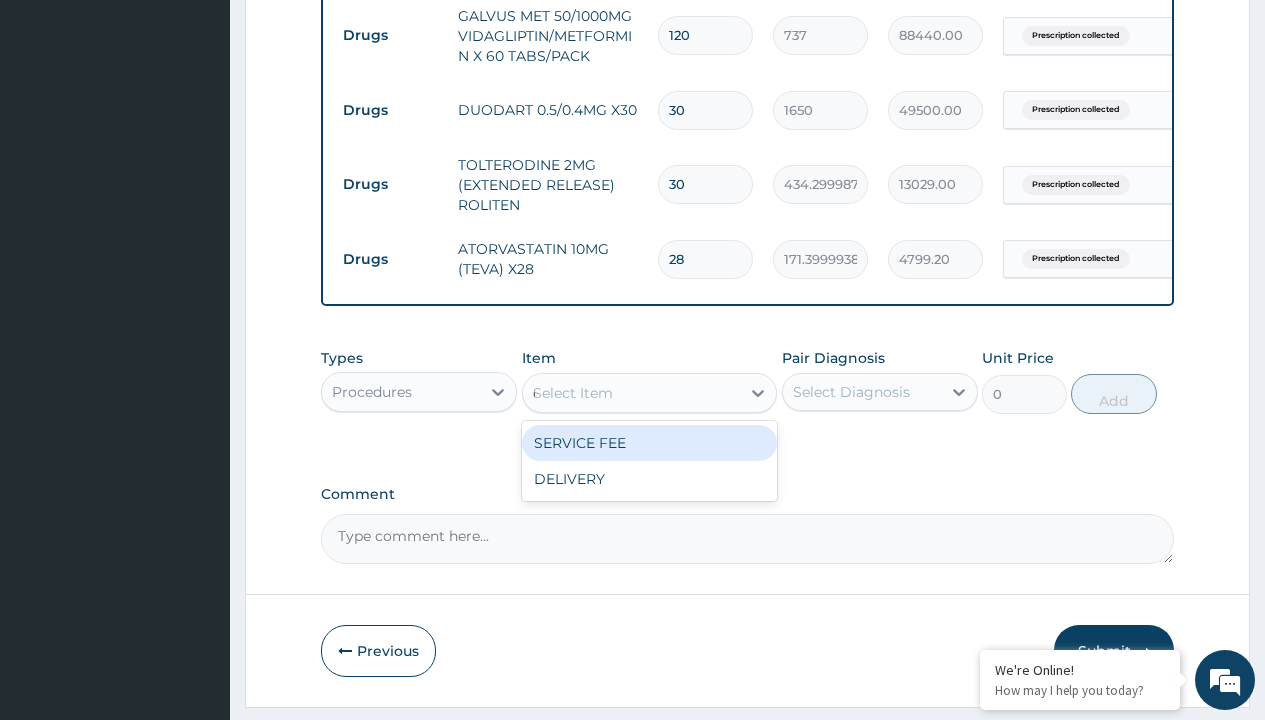 scroll, scrollTop: 0, scrollLeft: 0, axis: both 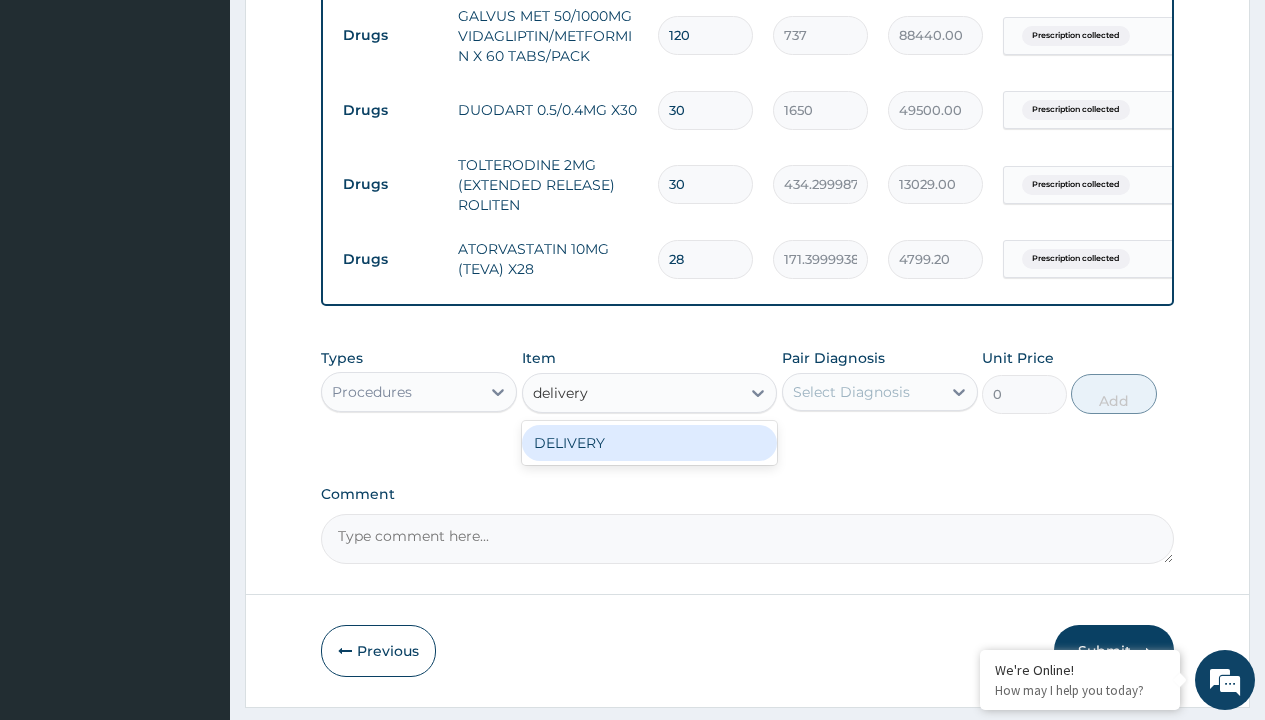 click on "DELIVERY" at bounding box center (650, 443) 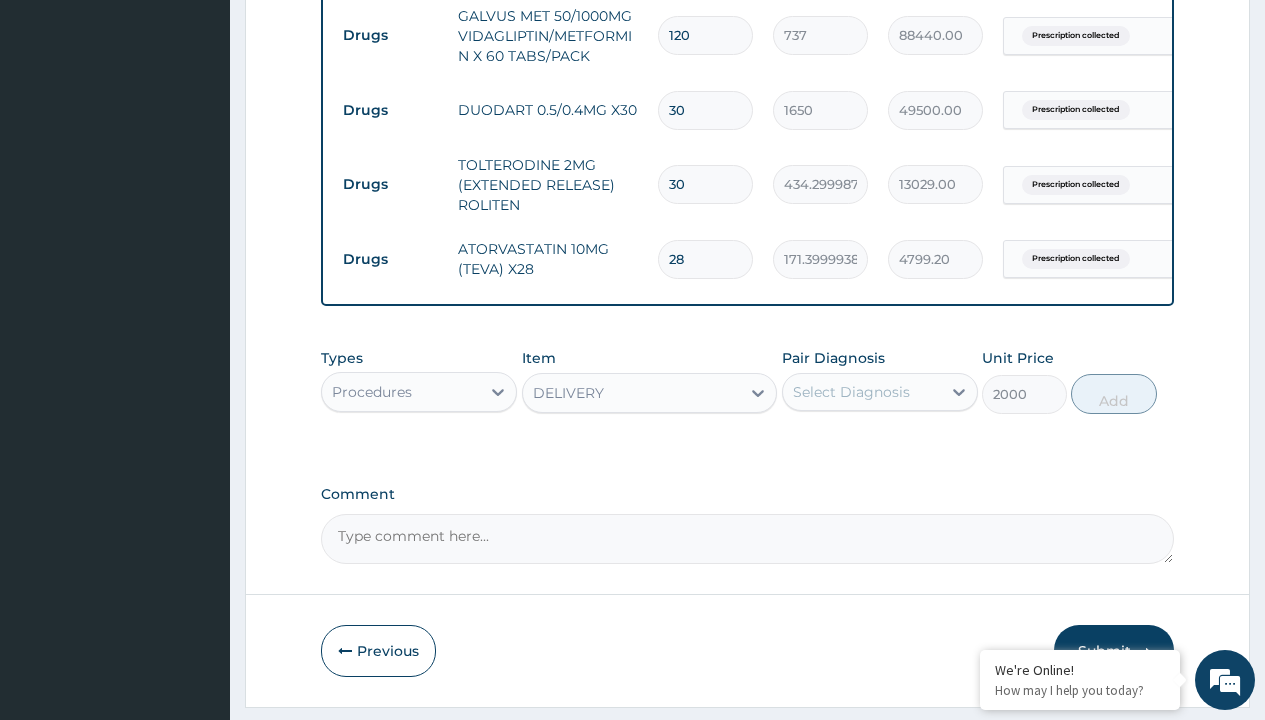 click on "Prescription collected" at bounding box center (409, -318) 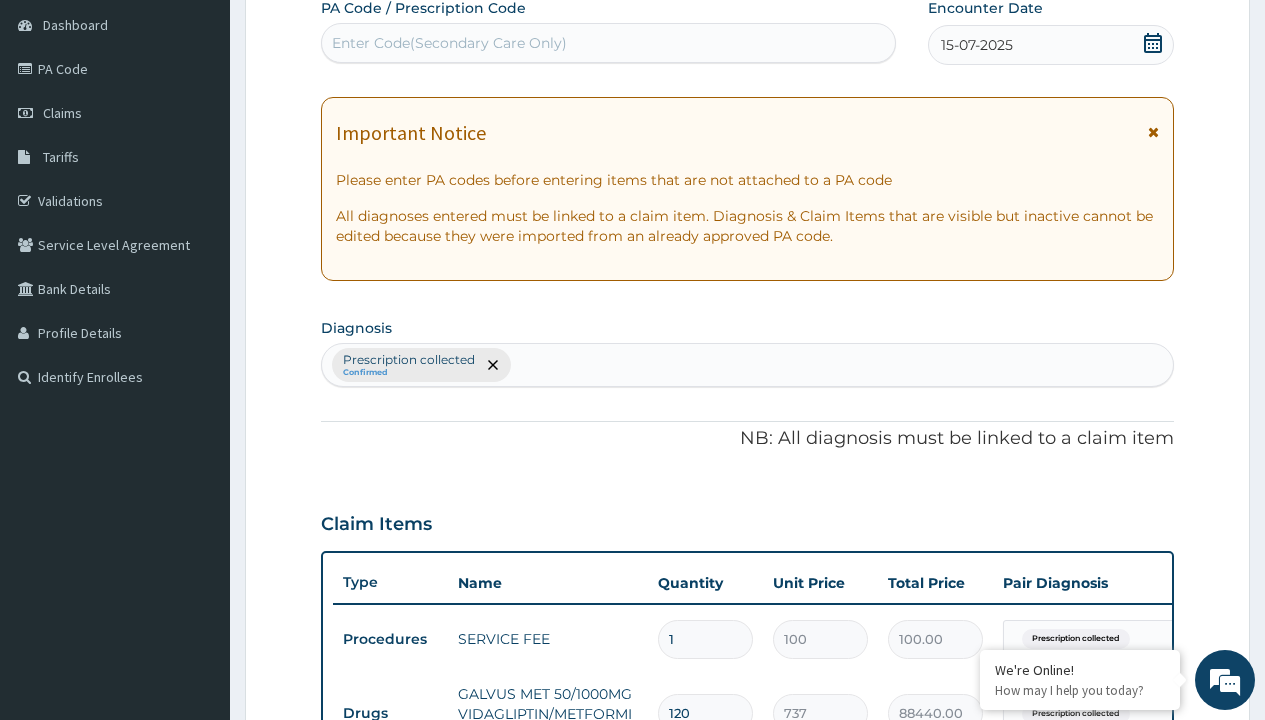 type on "prescription collected" 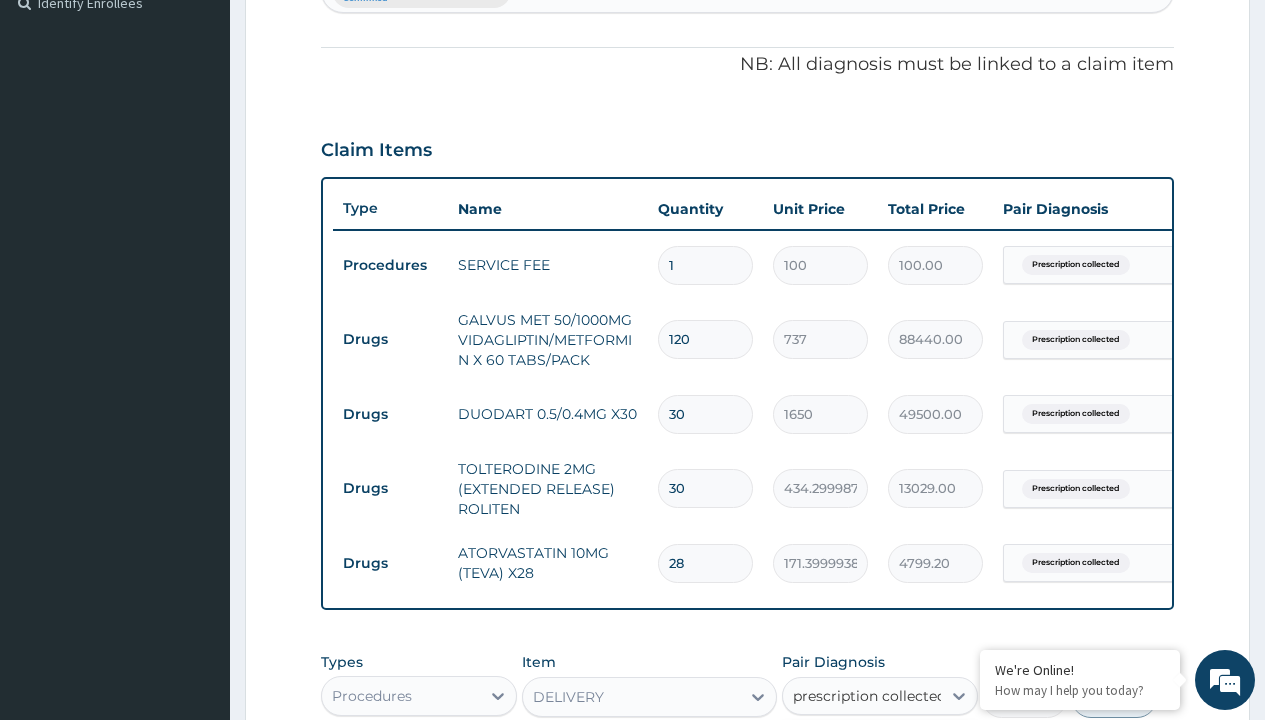 scroll, scrollTop: 0, scrollLeft: 0, axis: both 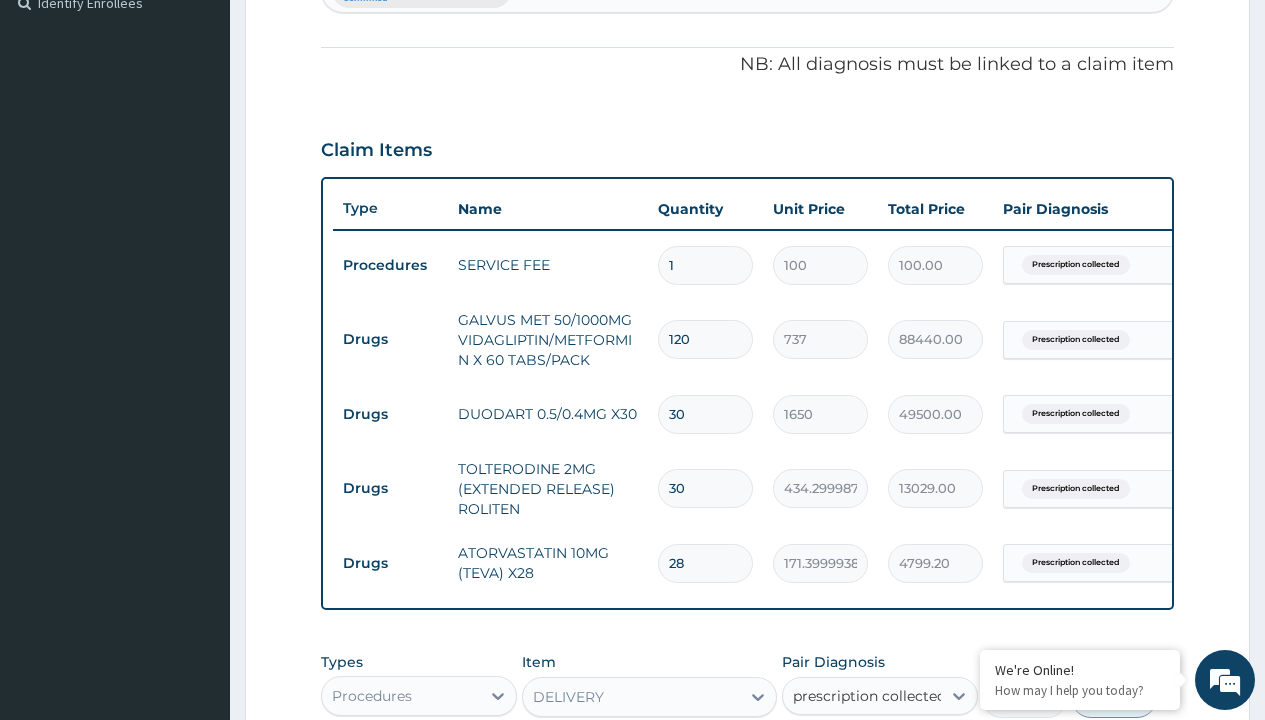 click on "Prescription collected" at bounding box center [890, 755] 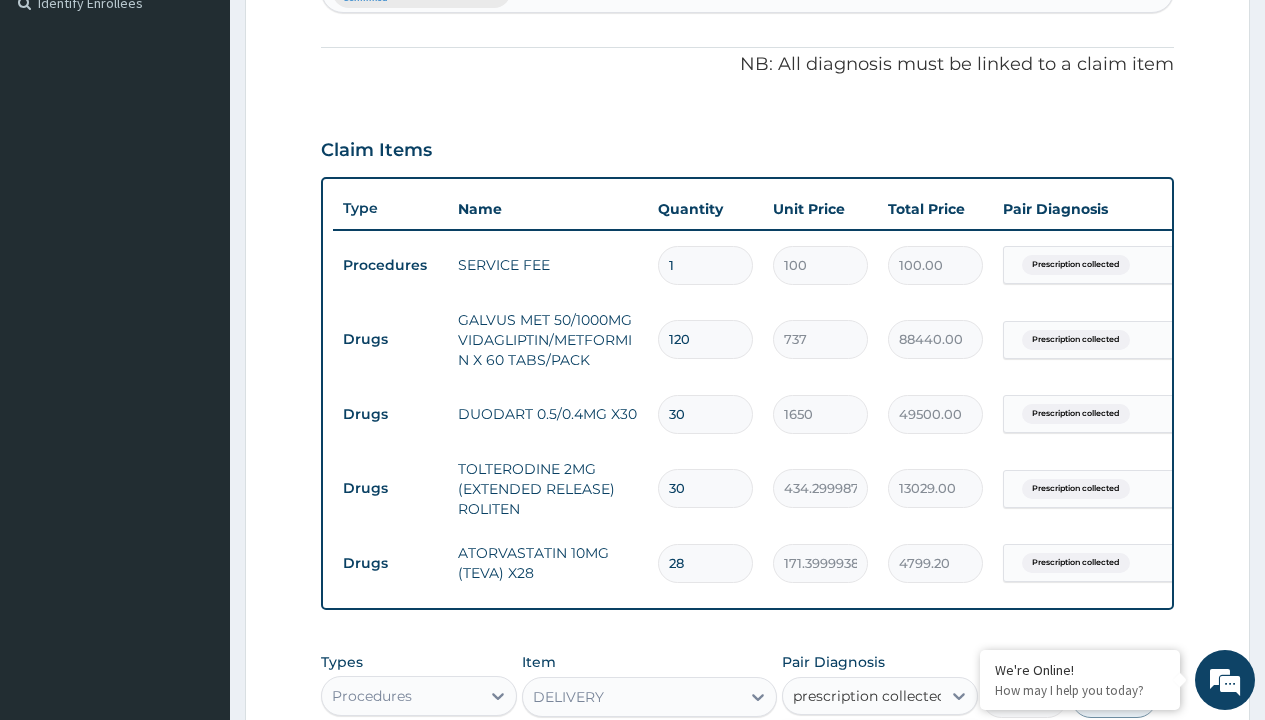 type 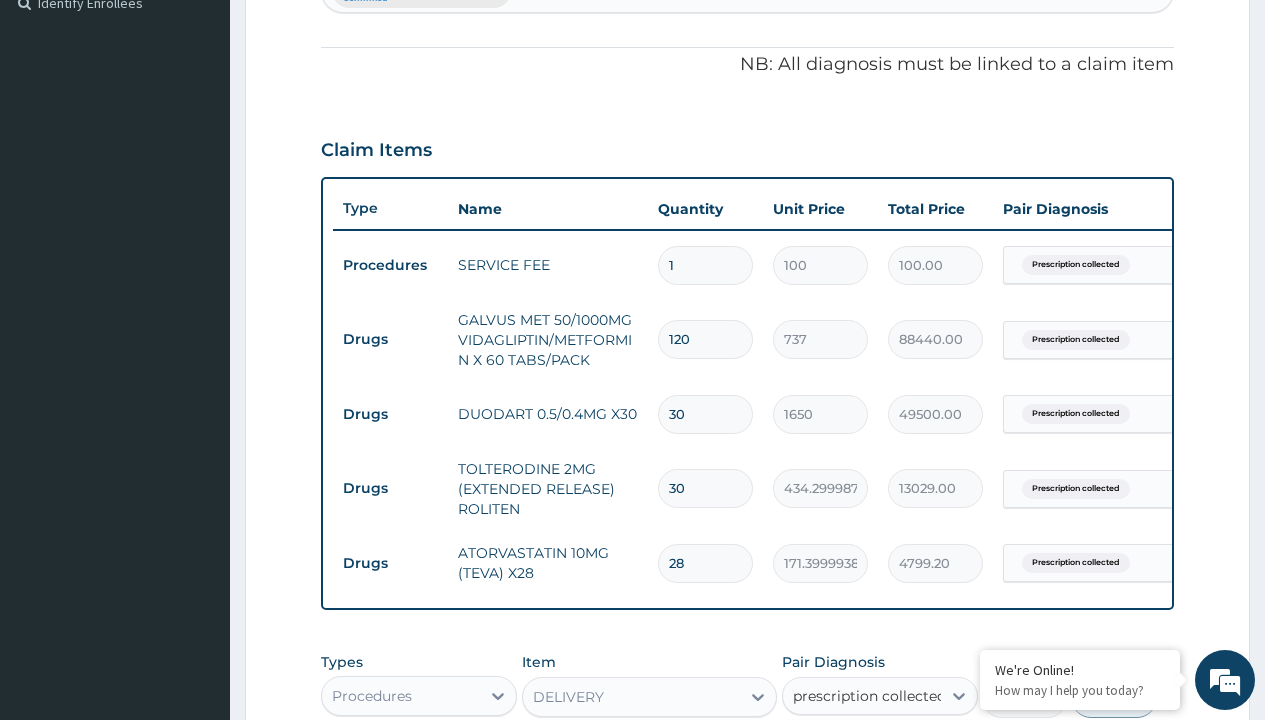 checkbox on "true" 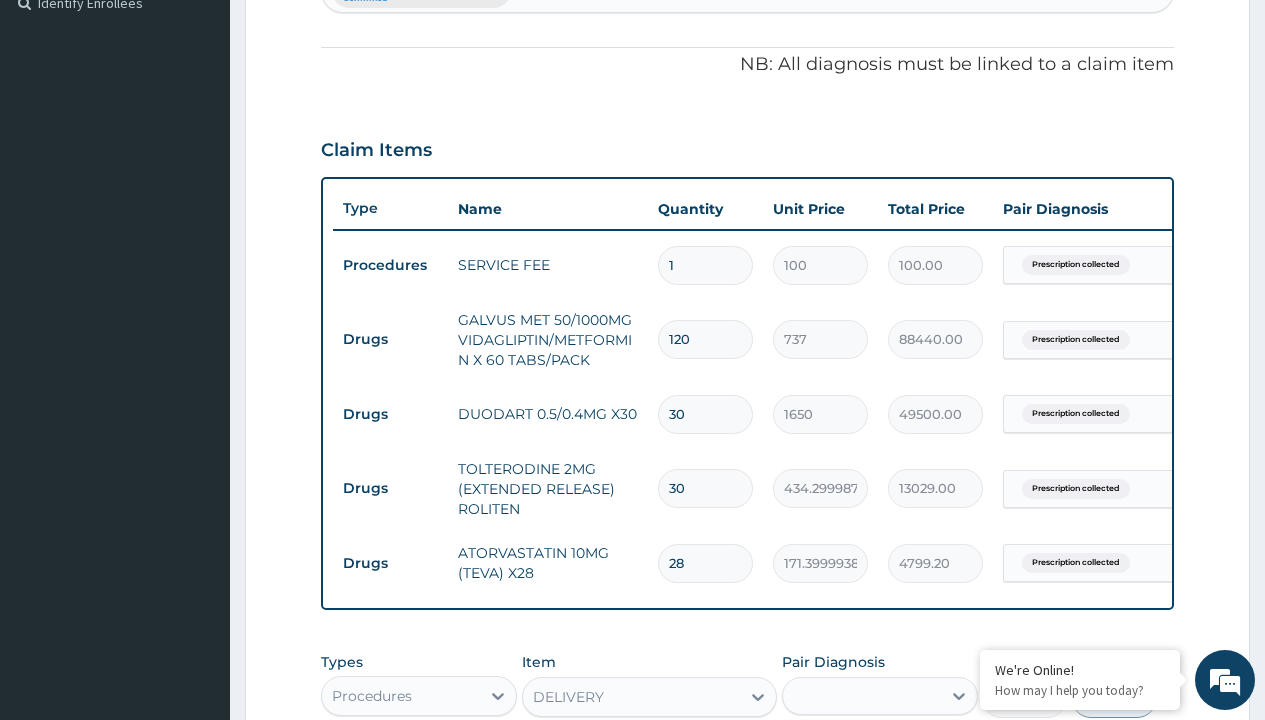 scroll 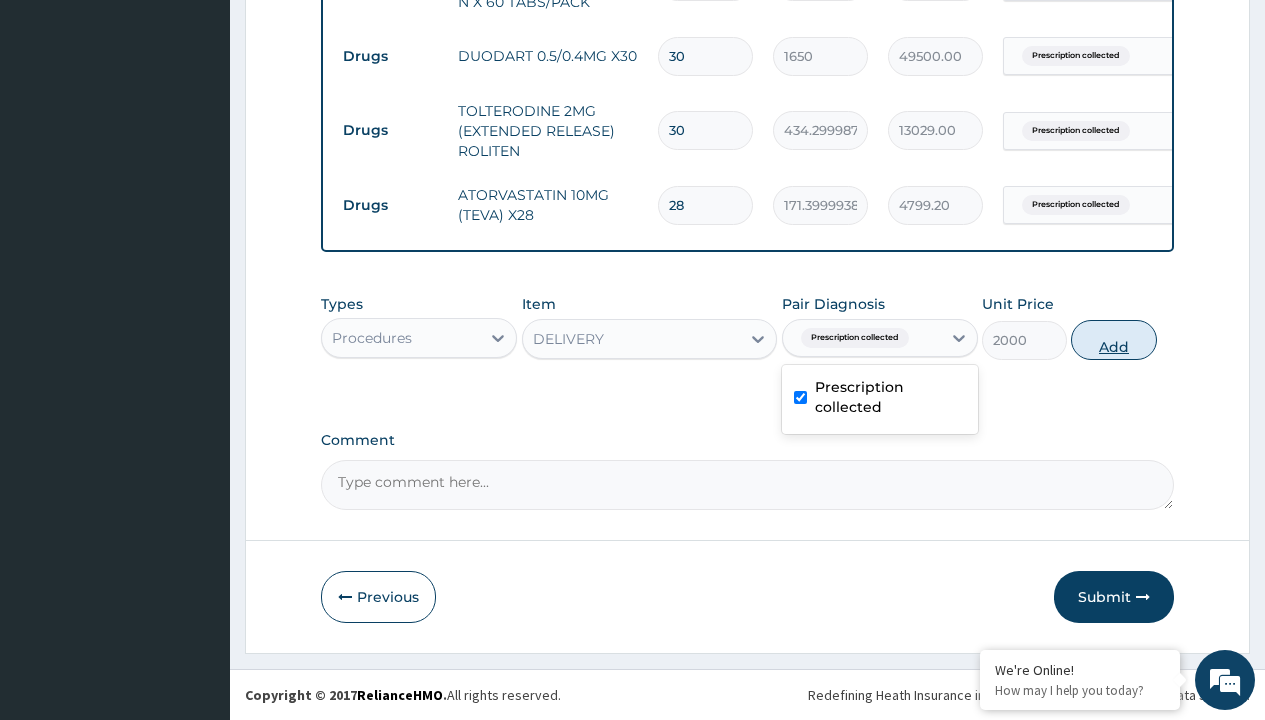 click on "Add" at bounding box center (1113, 340) 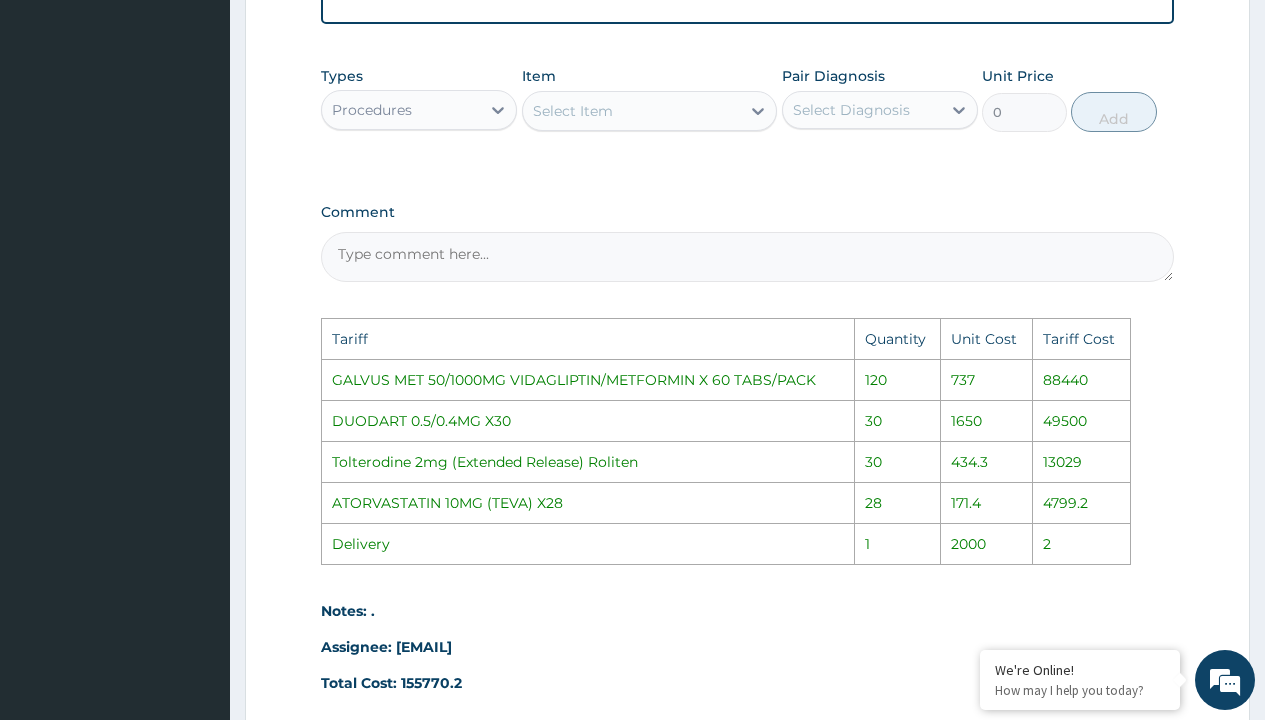 scroll, scrollTop: 1018, scrollLeft: 0, axis: vertical 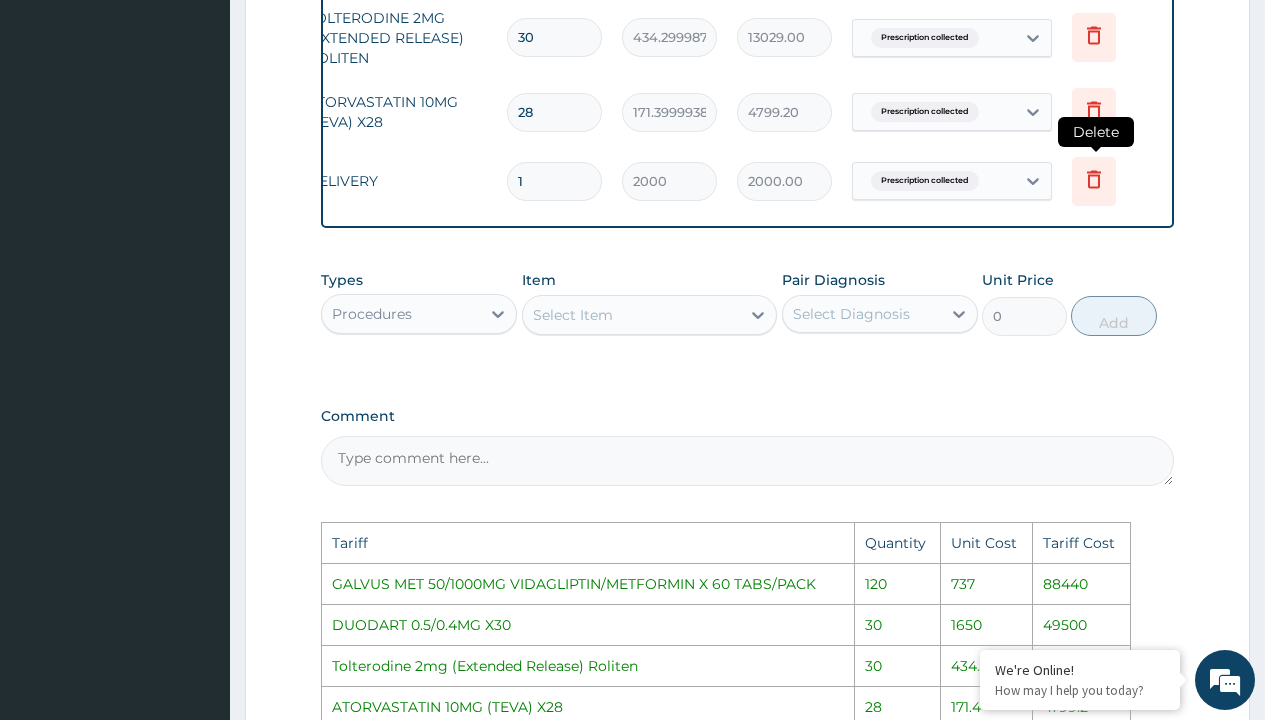 click at bounding box center [1094, 181] 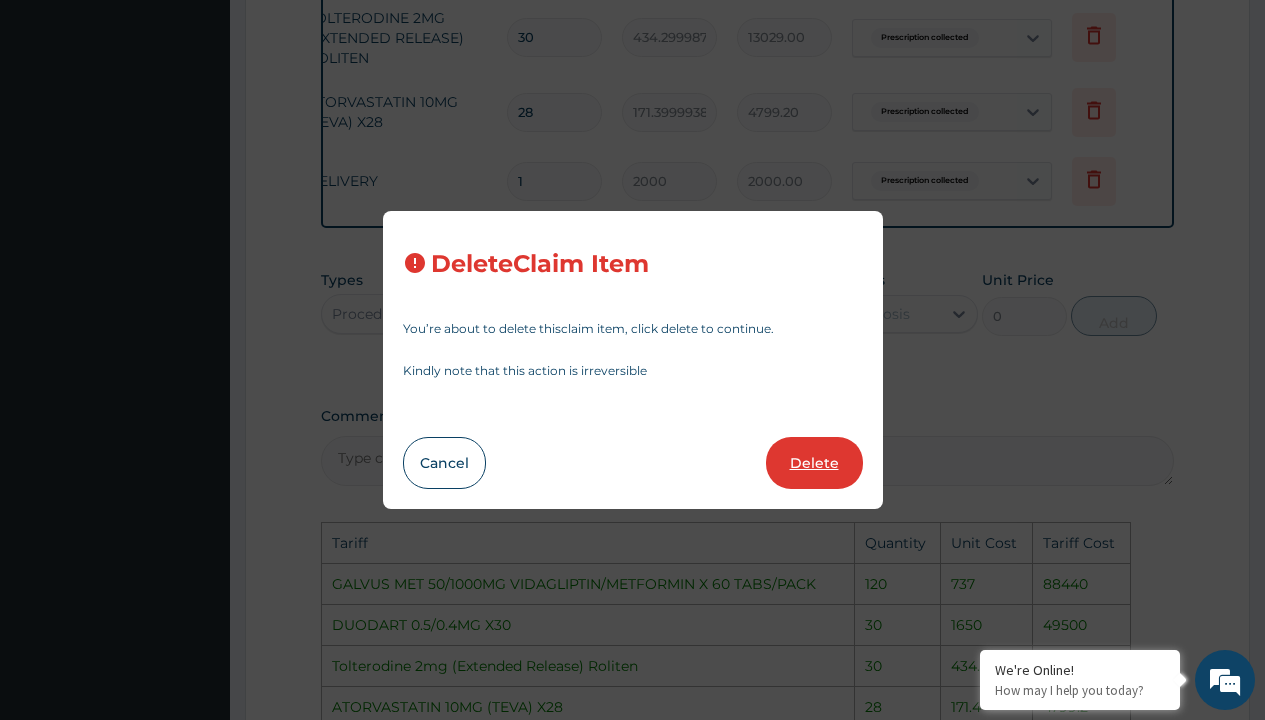 click on "Delete" at bounding box center [814, 463] 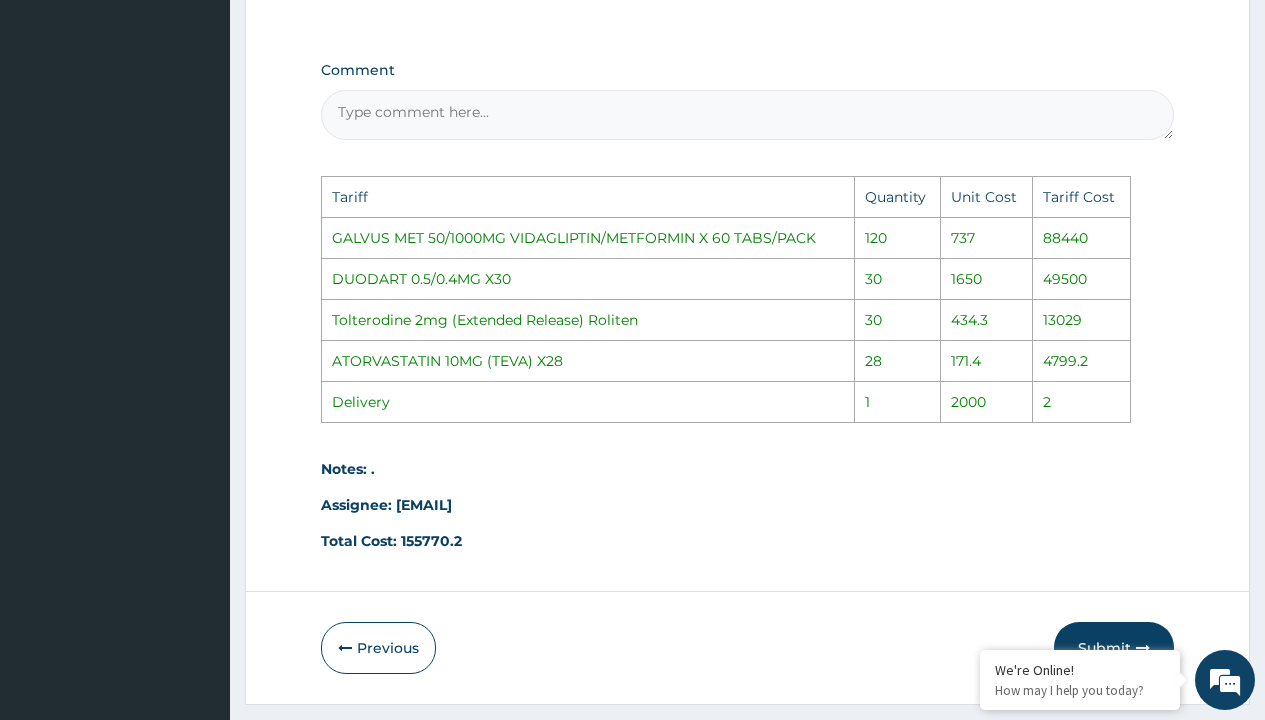 scroll, scrollTop: 1361, scrollLeft: 0, axis: vertical 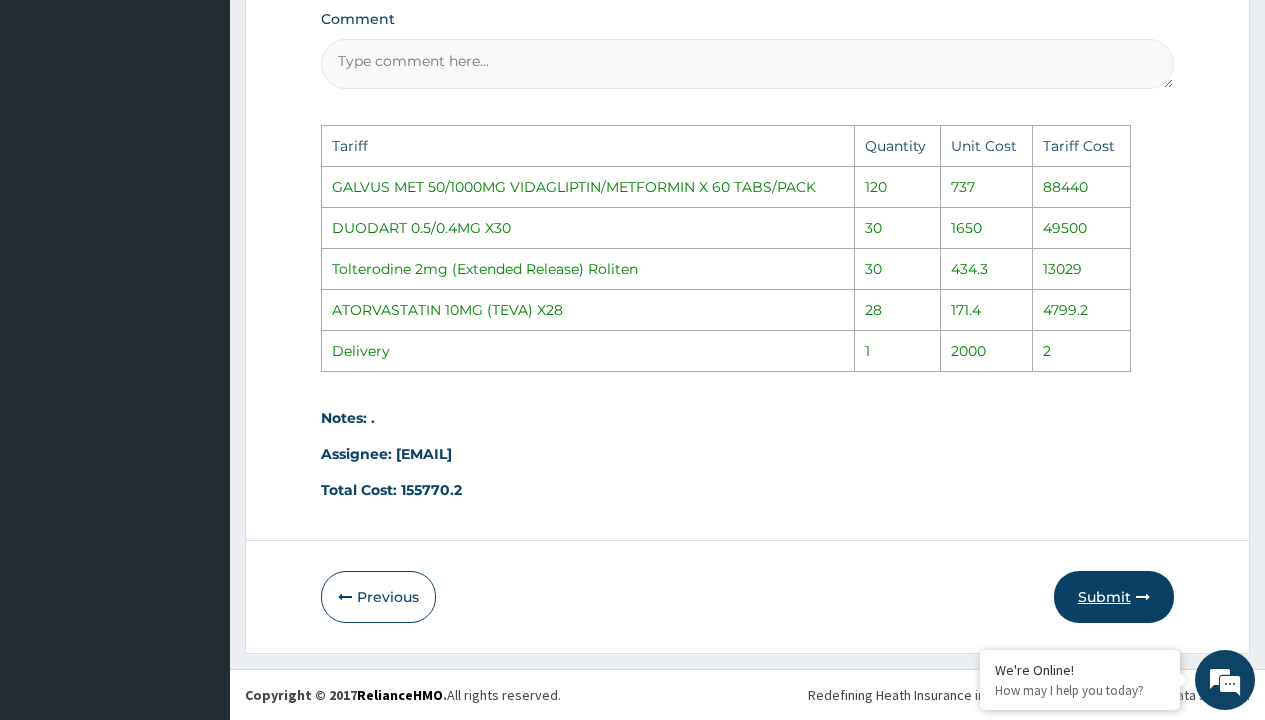 click on "Submit" at bounding box center [1114, 597] 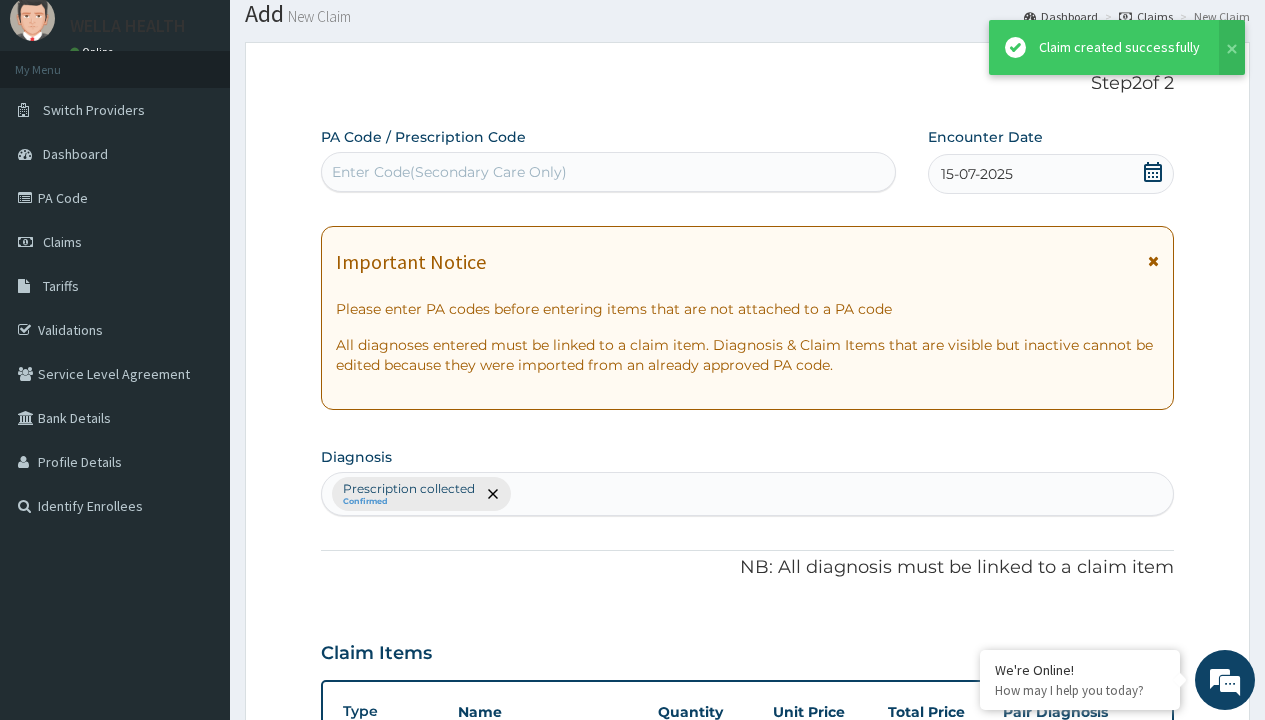 scroll, scrollTop: 940, scrollLeft: 0, axis: vertical 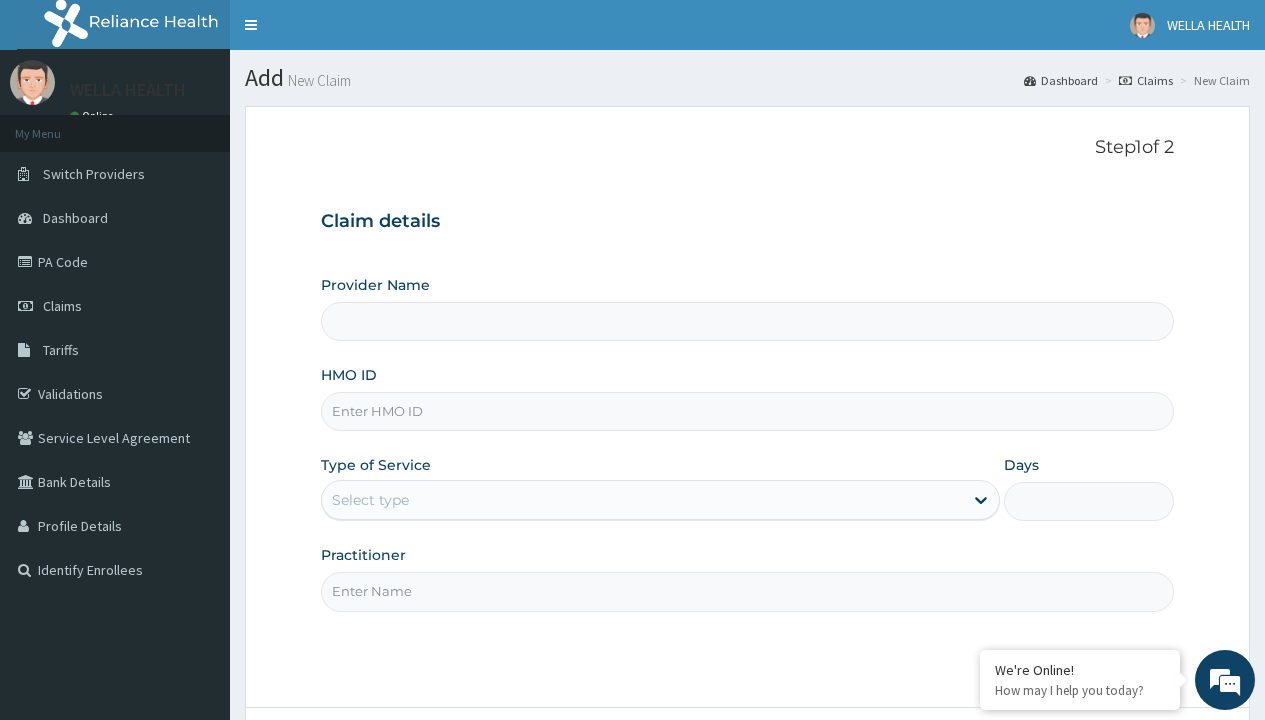 type on "Pharmacy Pick Up ( WellaHealth)" 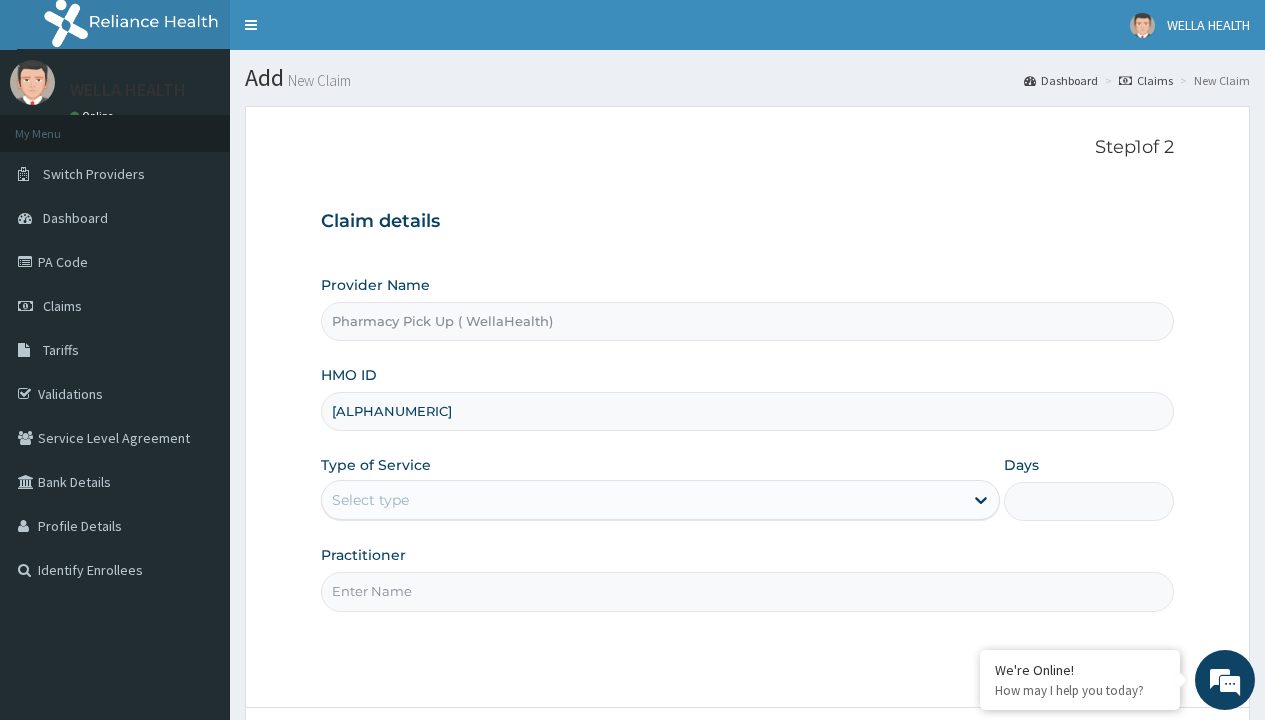 type on "[ALPHANUMERIC]" 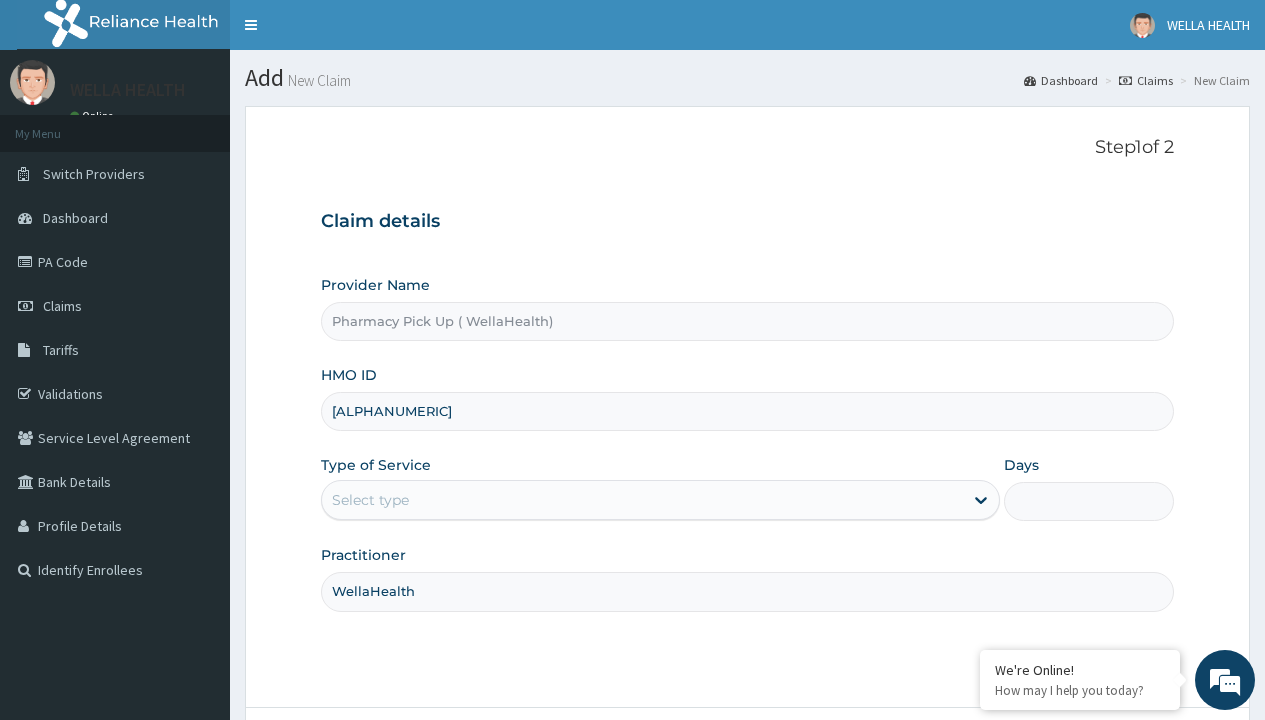 type on "WellaHealth" 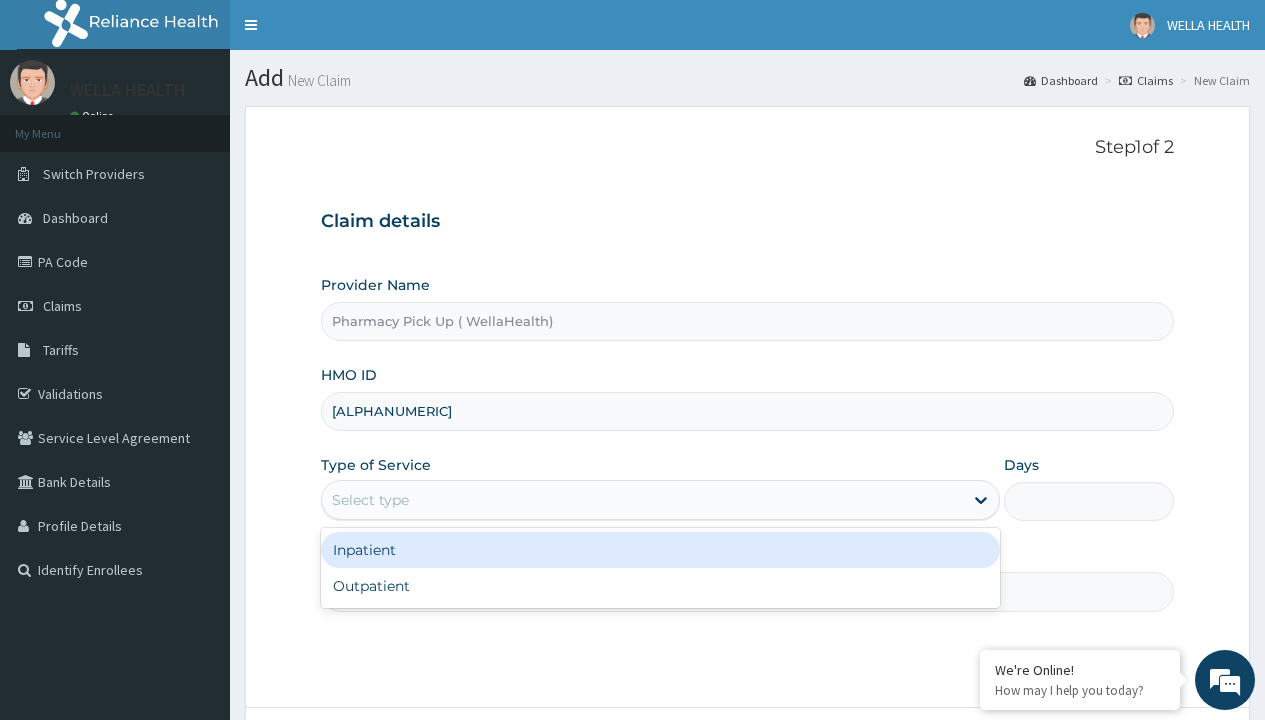 click on "Outpatient" at bounding box center [660, 586] 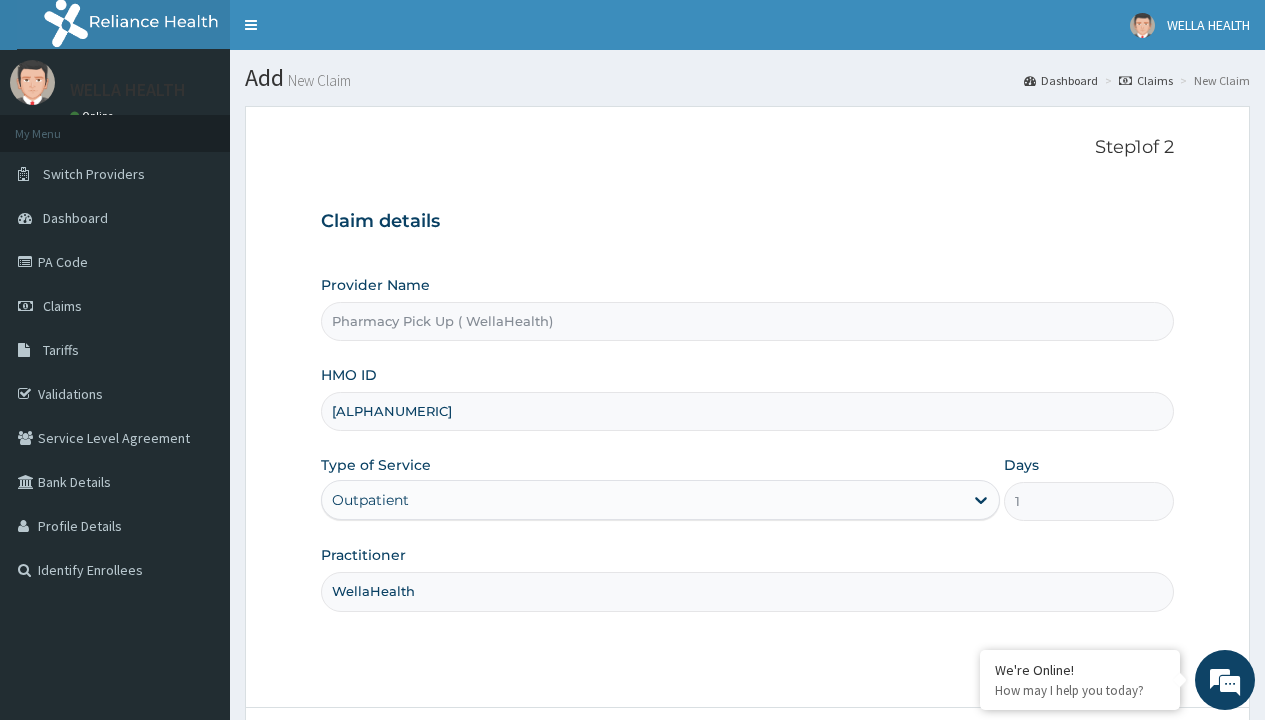 click on "Next" at bounding box center [1123, 764] 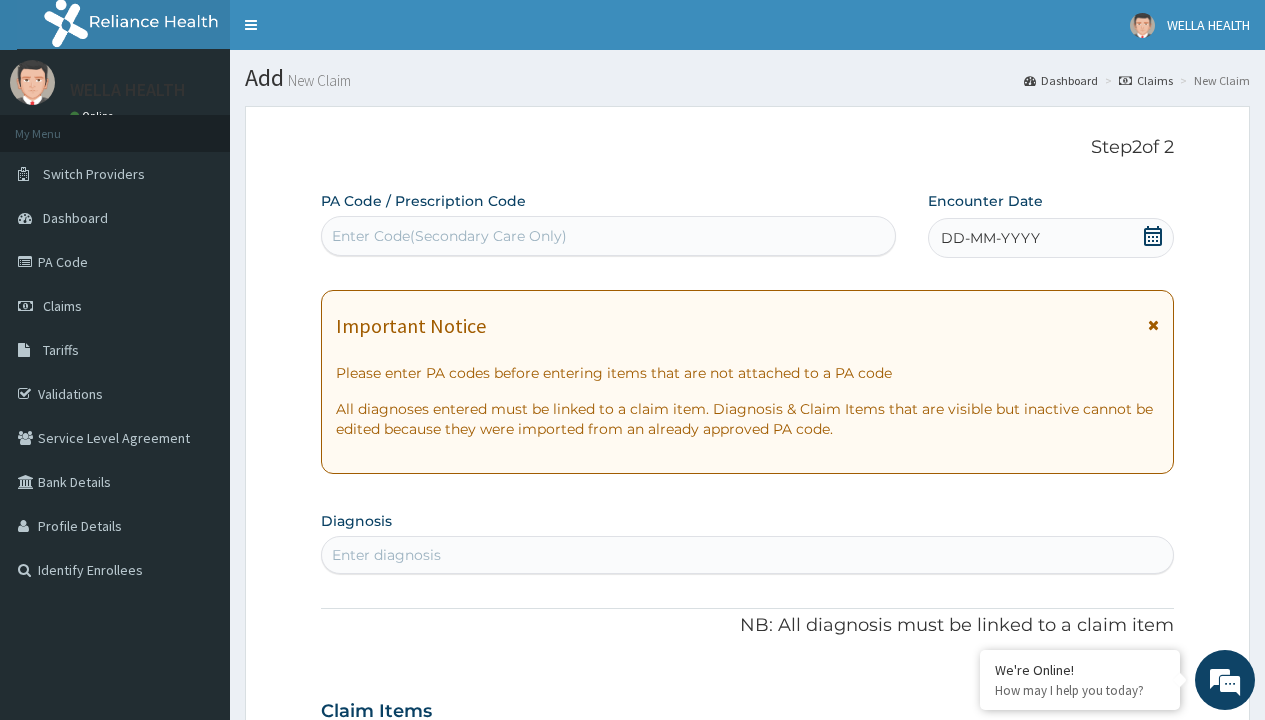 scroll, scrollTop: 167, scrollLeft: 0, axis: vertical 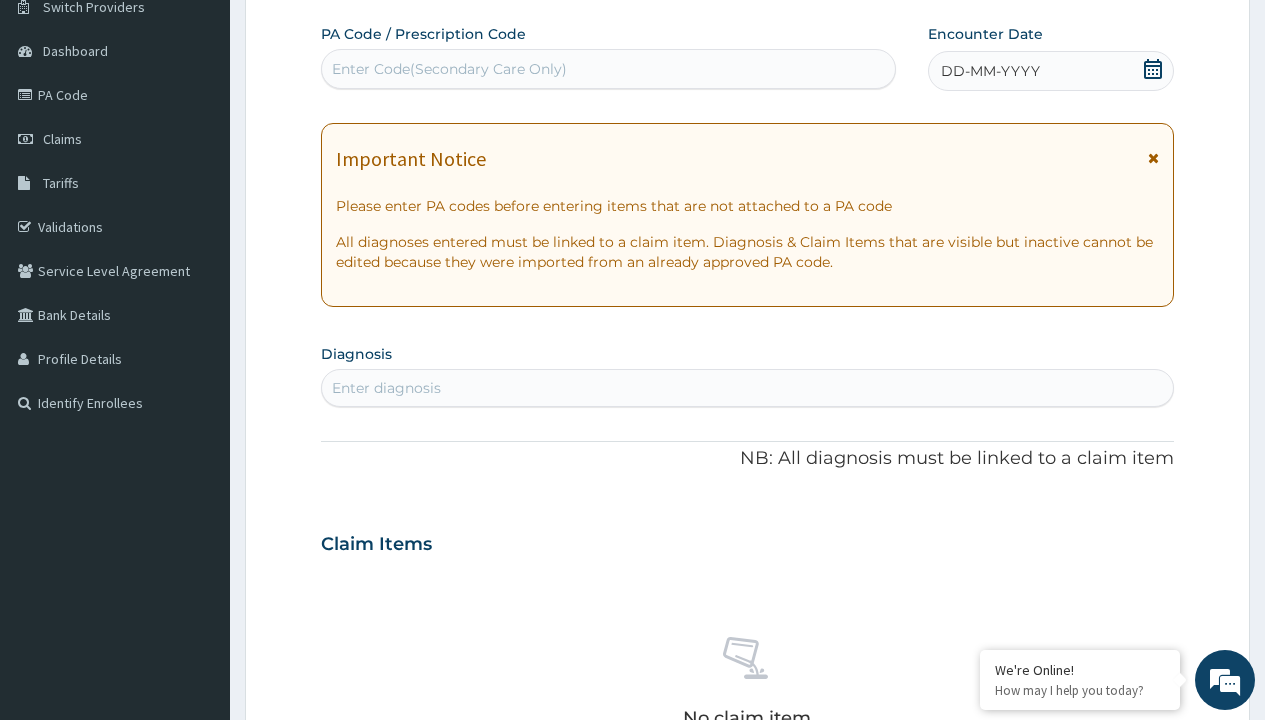 click on "DD-MM-YYYY" at bounding box center (990, 71) 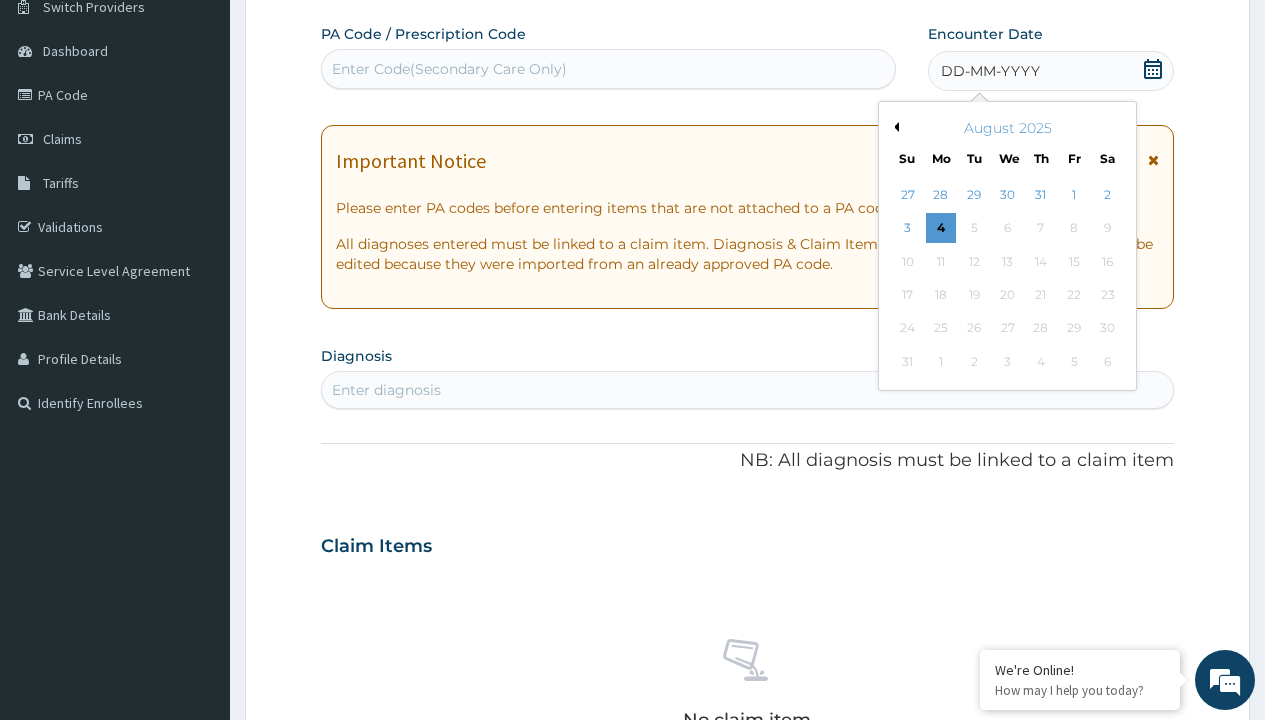 click on "Previous Month" at bounding box center (894, 127) 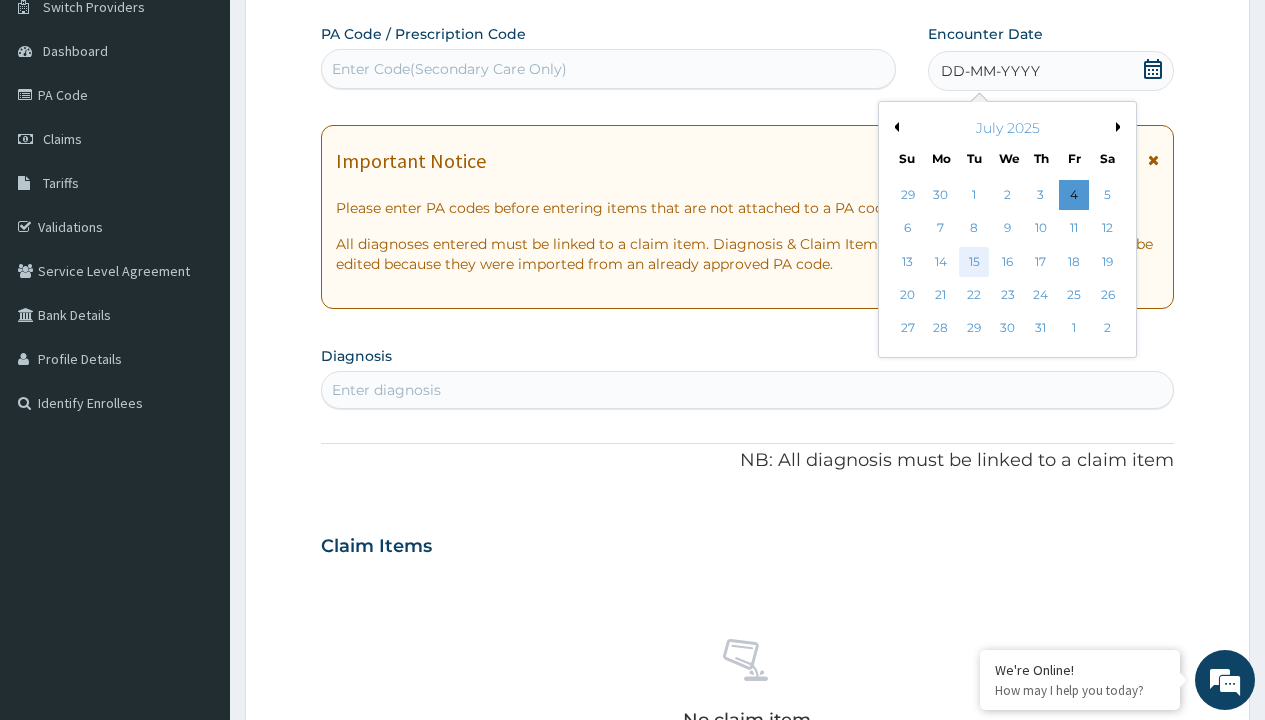 click on "15" at bounding box center [974, 262] 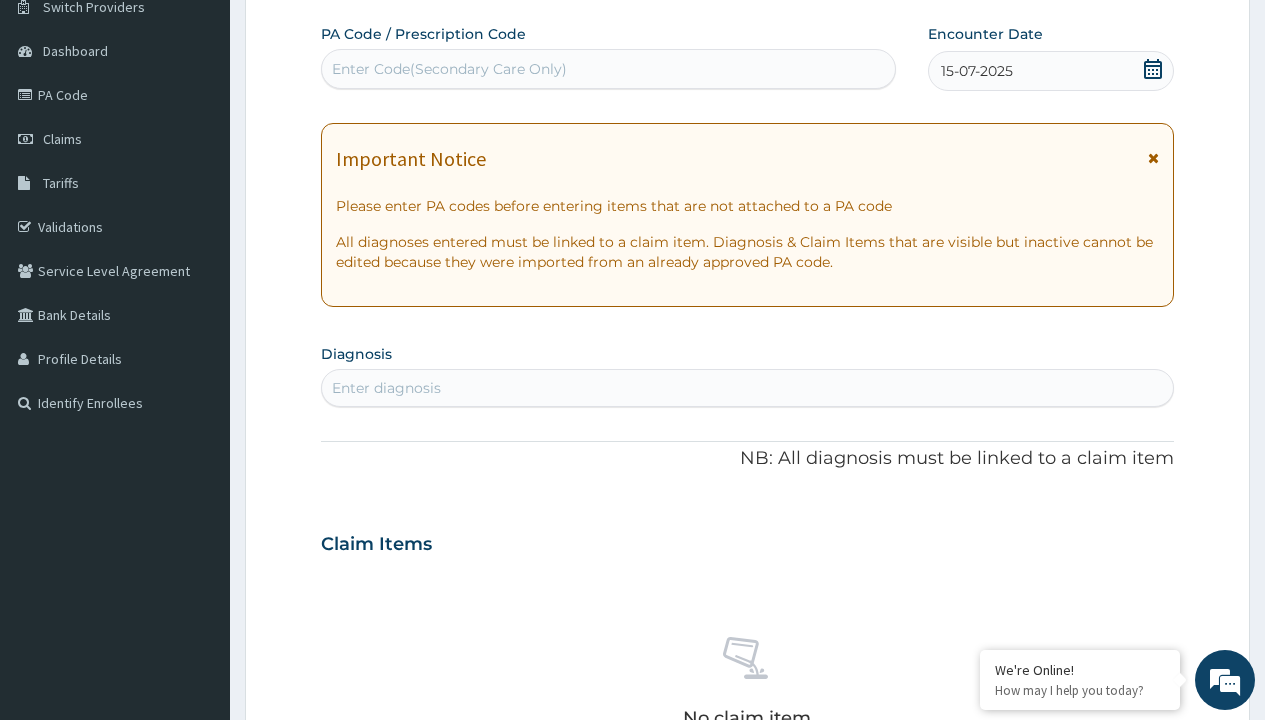 click on "Enter diagnosis" at bounding box center [386, 388] 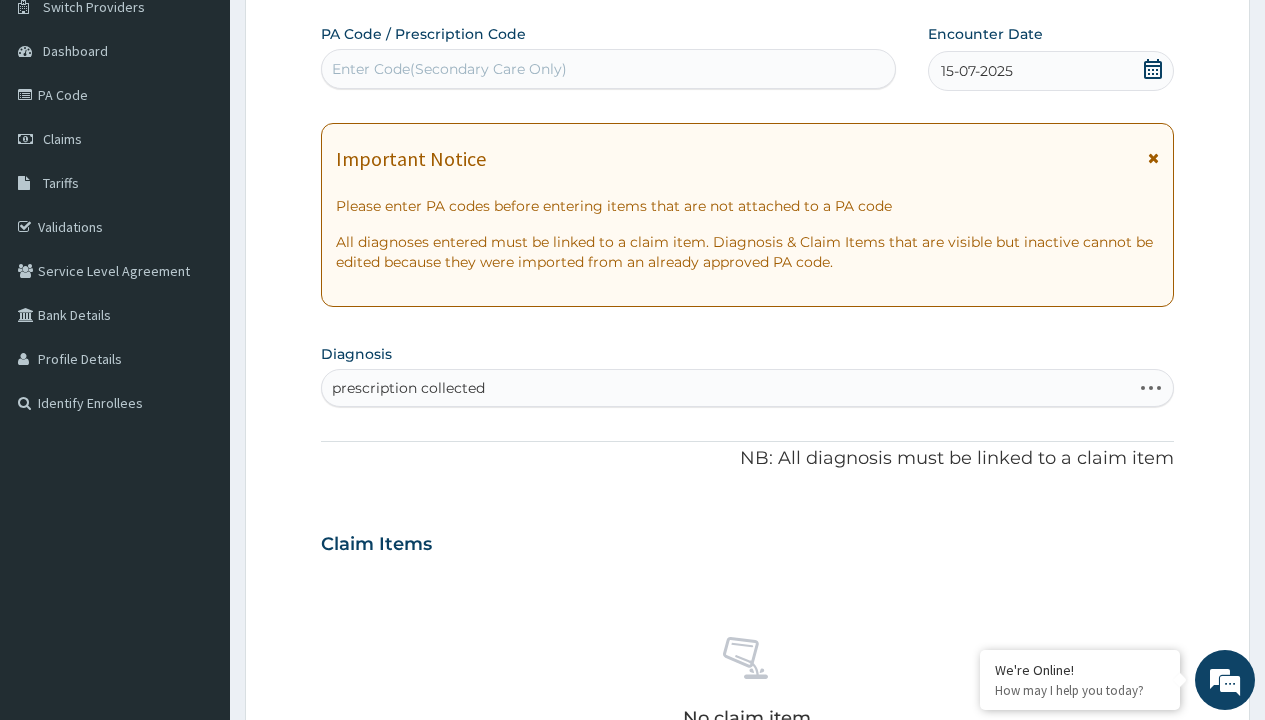 scroll, scrollTop: 0, scrollLeft: 0, axis: both 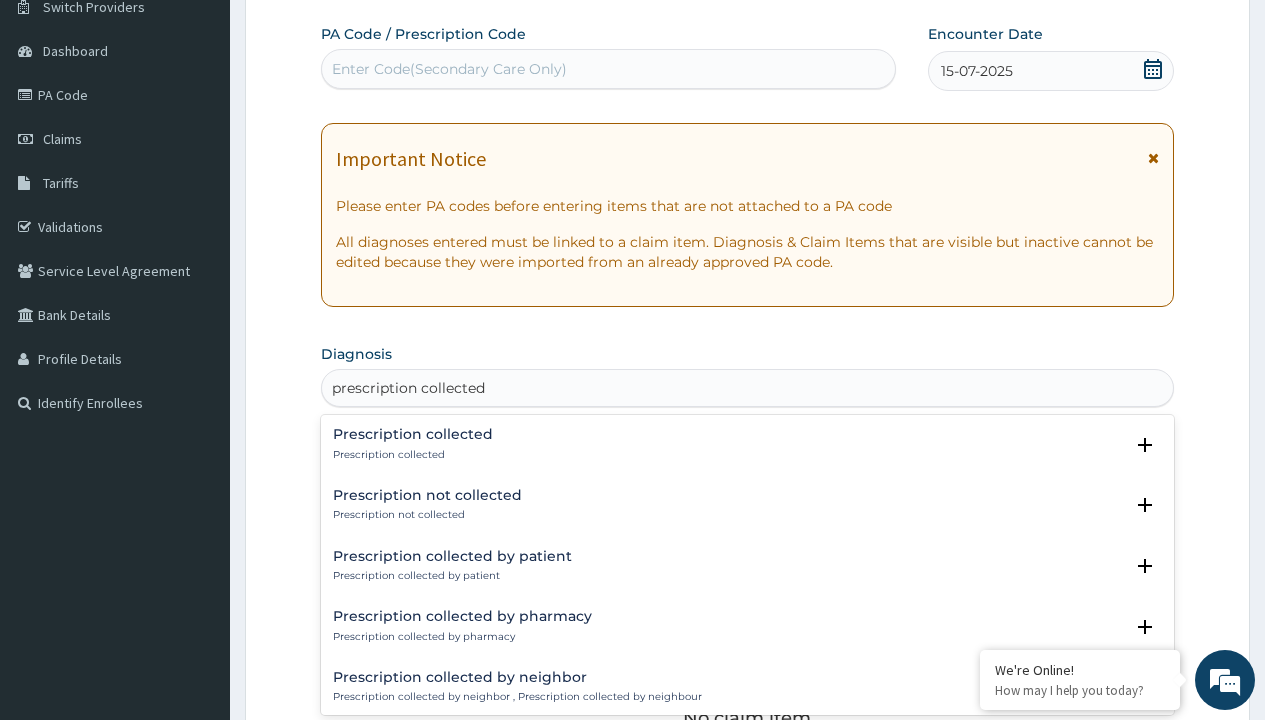 click on "Prescription collected" at bounding box center [413, 455] 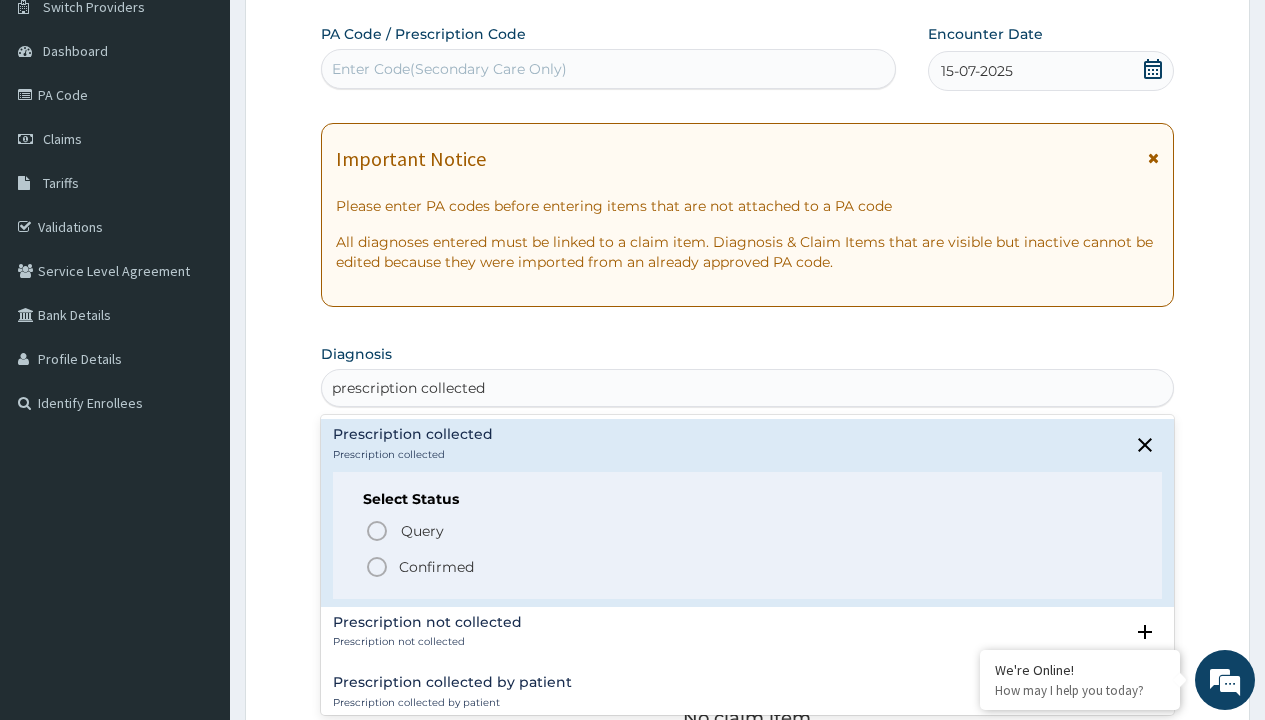 click on "Confirmed" at bounding box center [436, 567] 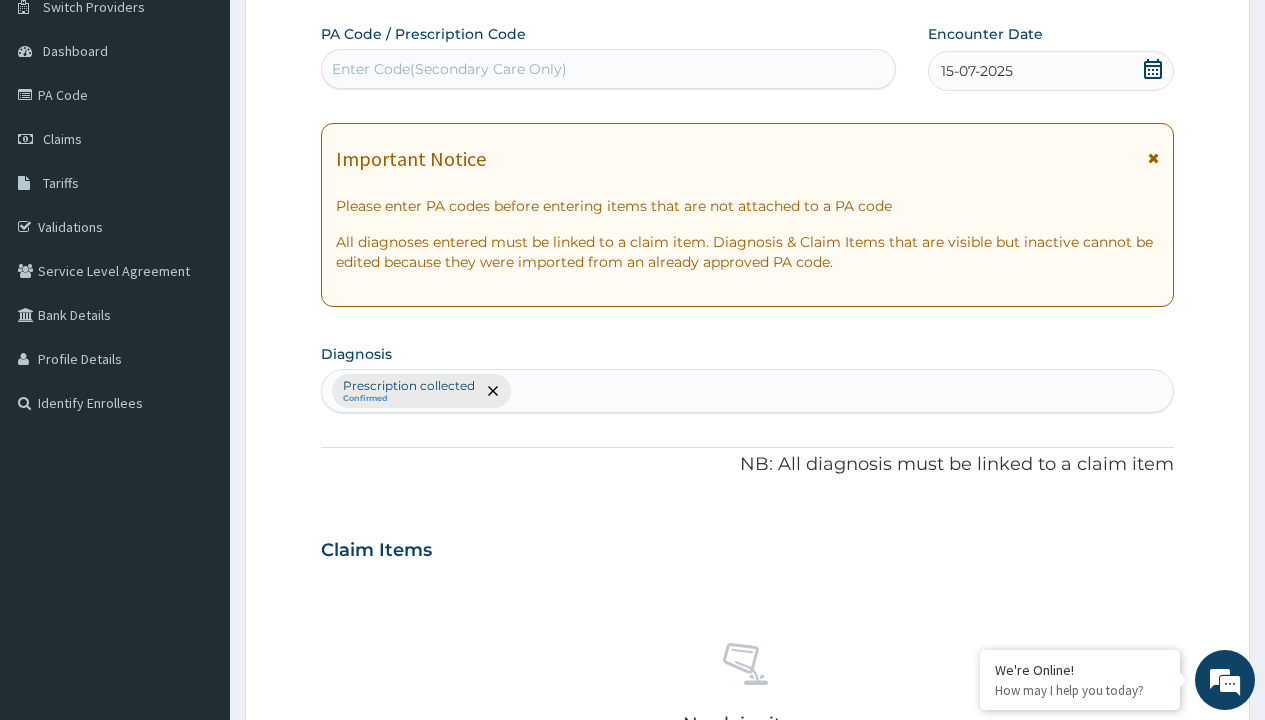 click on "Select Type" at bounding box center (372, 893) 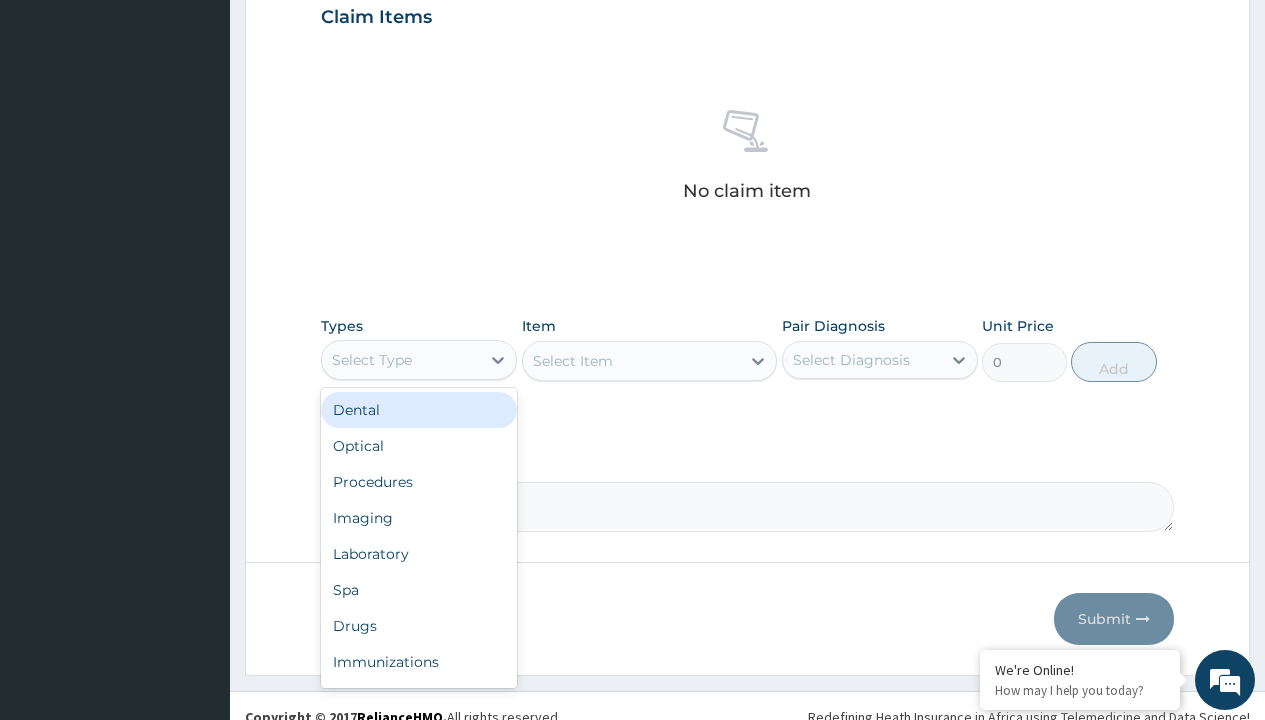 type on "procedures" 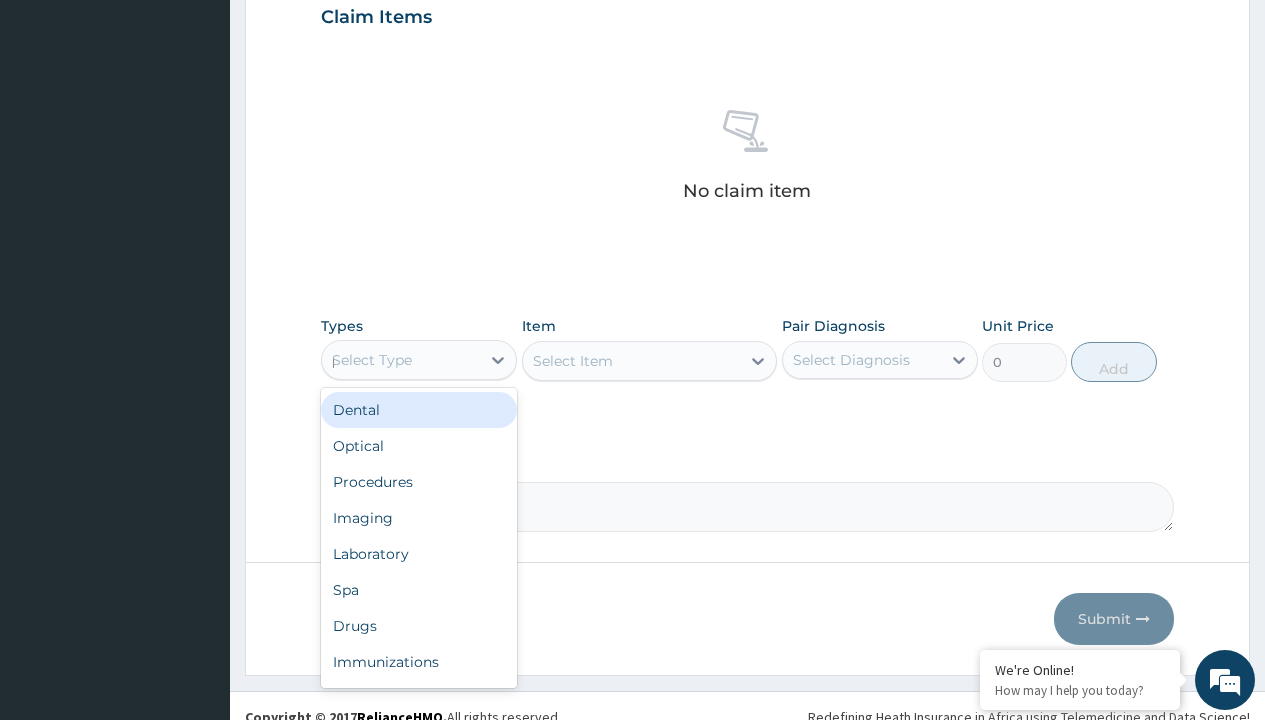 scroll, scrollTop: 0, scrollLeft: 0, axis: both 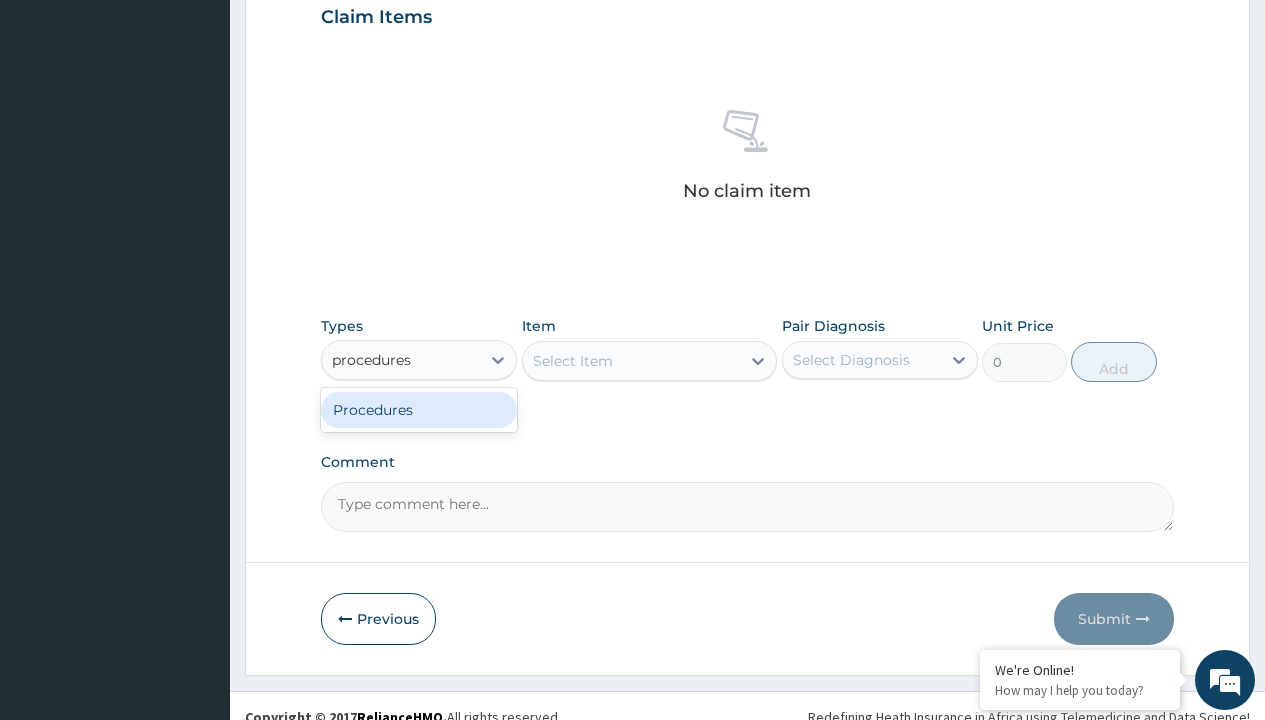 click on "Procedures" at bounding box center (419, 410) 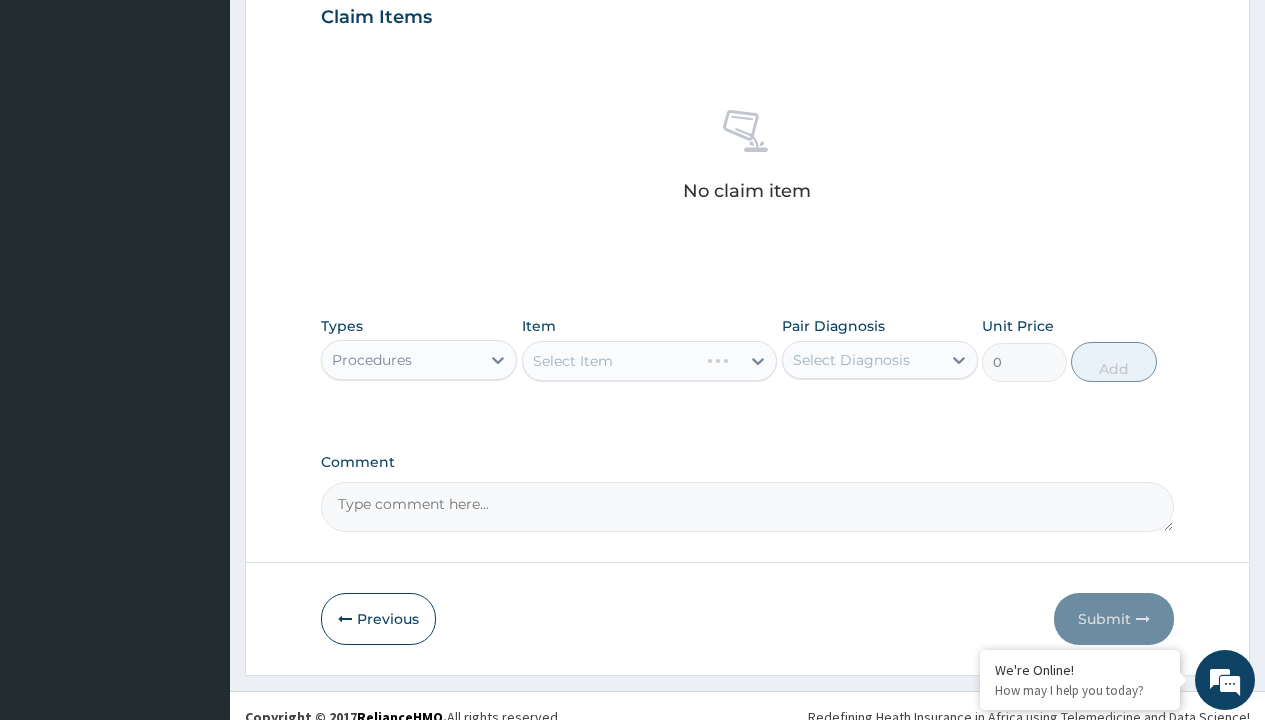 click on "Select Item" at bounding box center [650, 361] 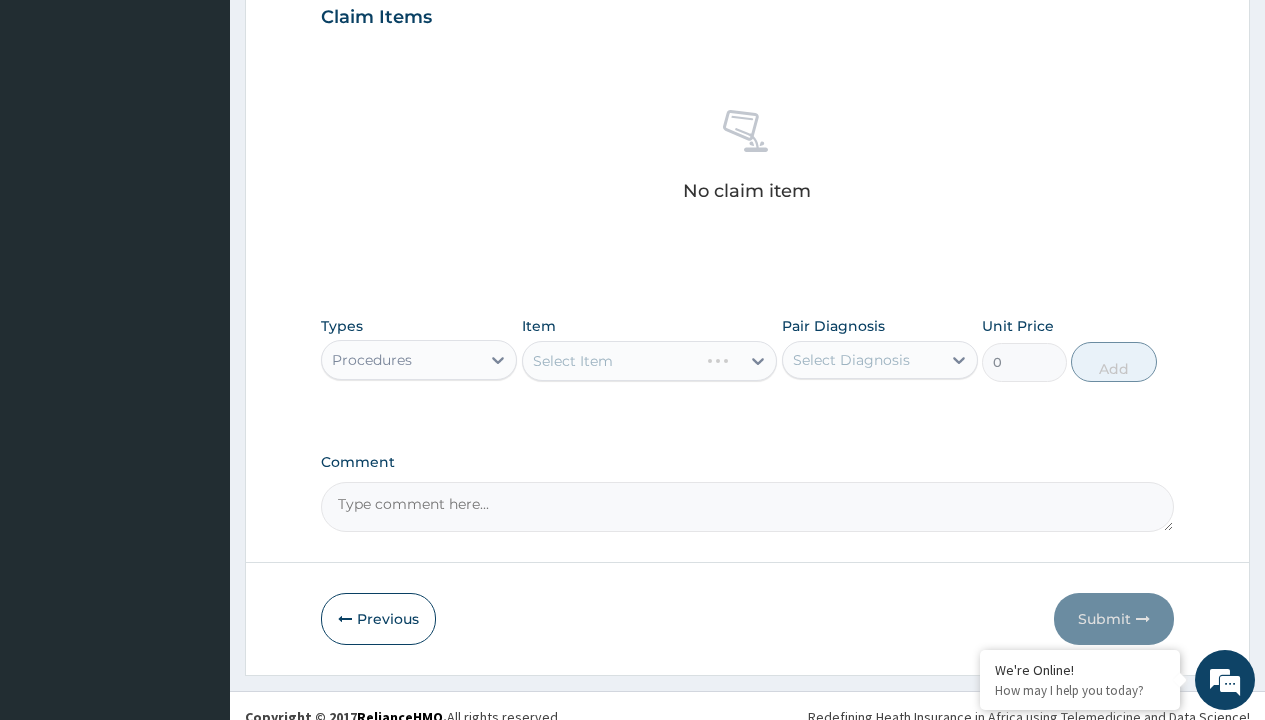 type on "service fee" 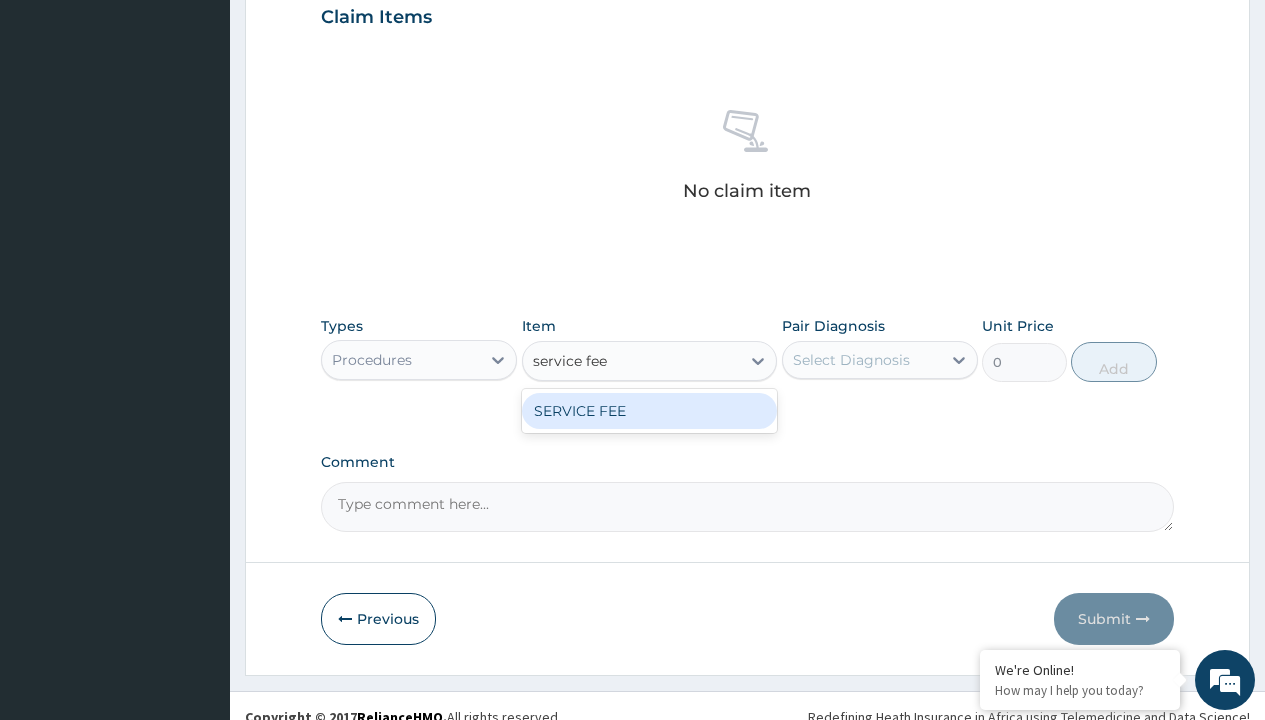 click on "SERVICE FEE" at bounding box center [650, 411] 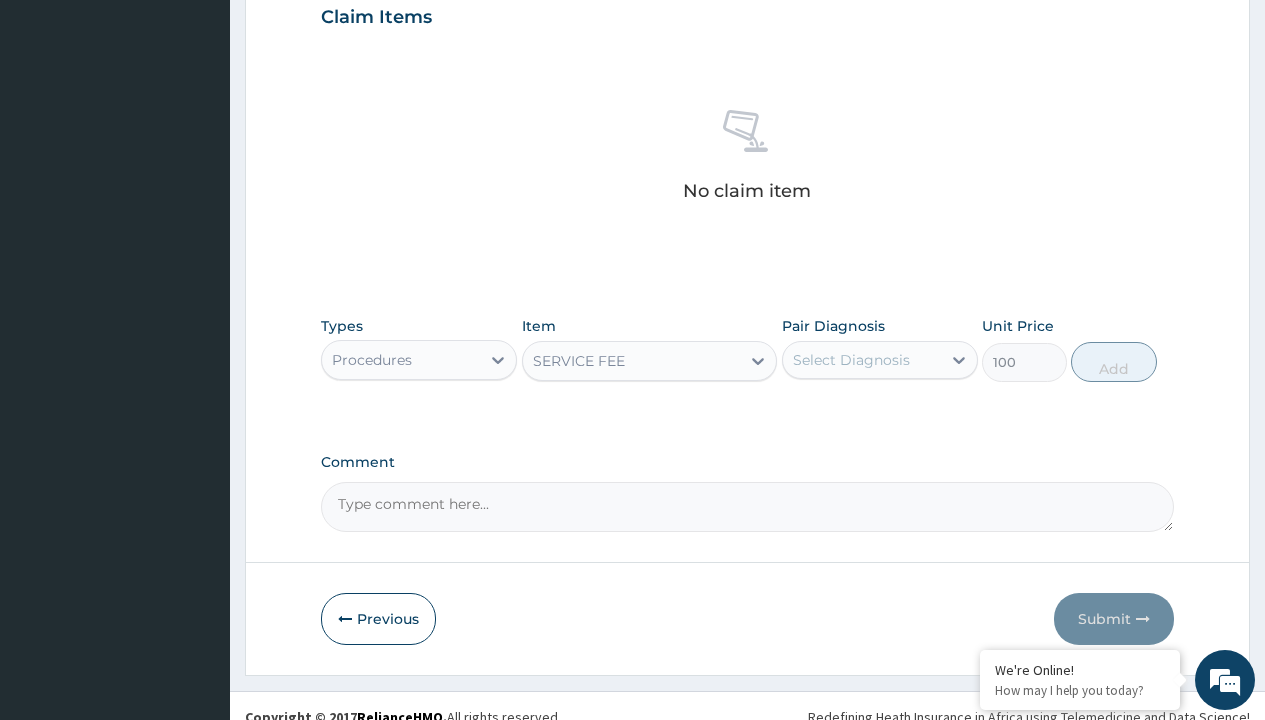 click on "Prescription collected" at bounding box center [409, -147] 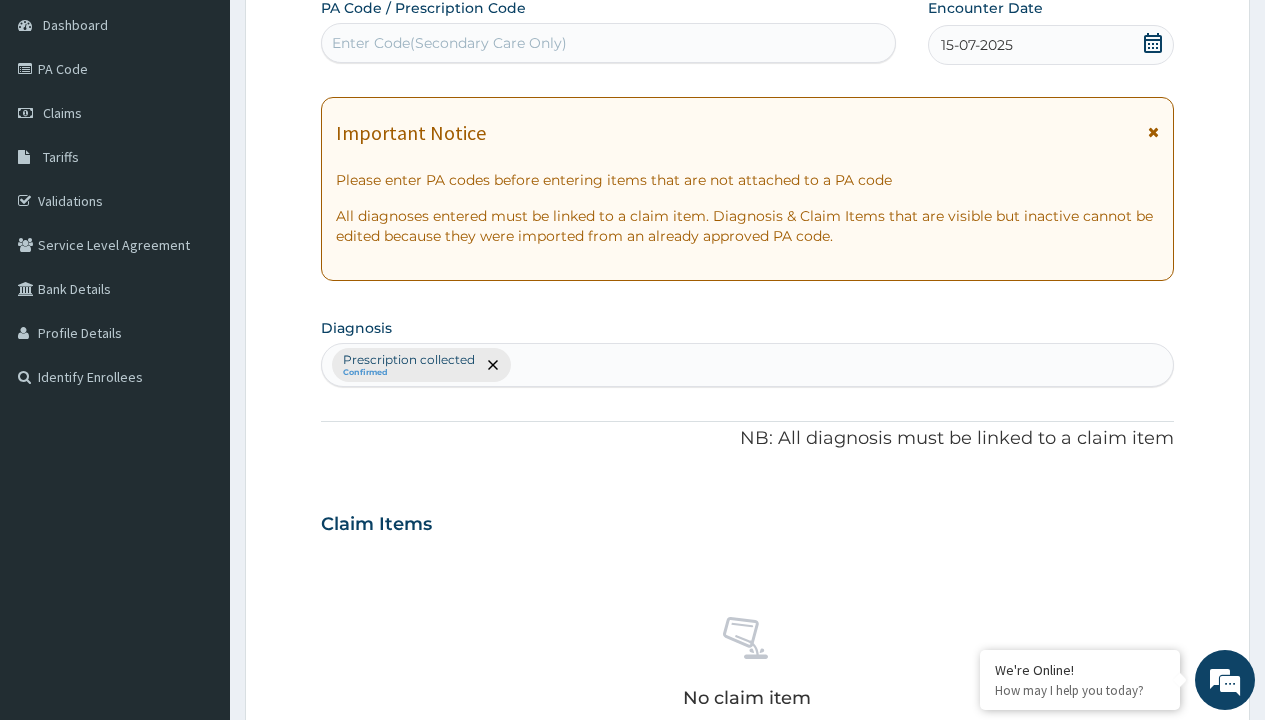 type on "prescription collected" 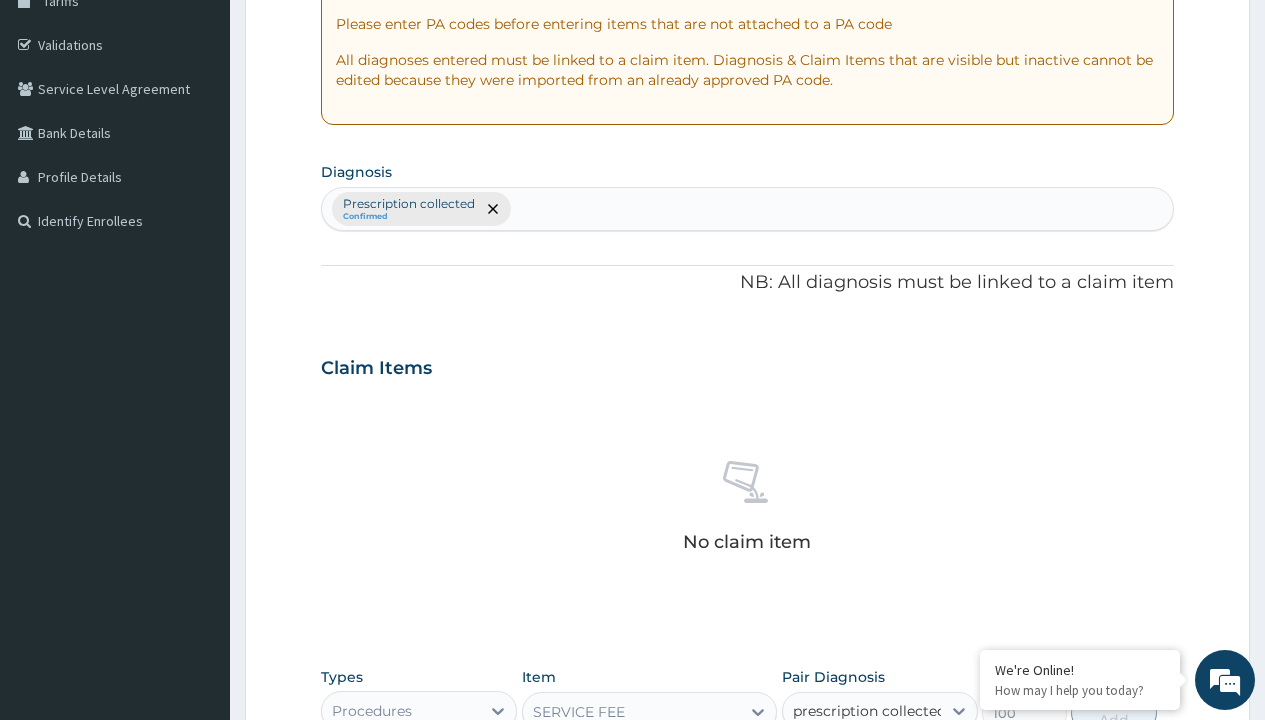 click on "Prescription collected" at bounding box center [890, 770] 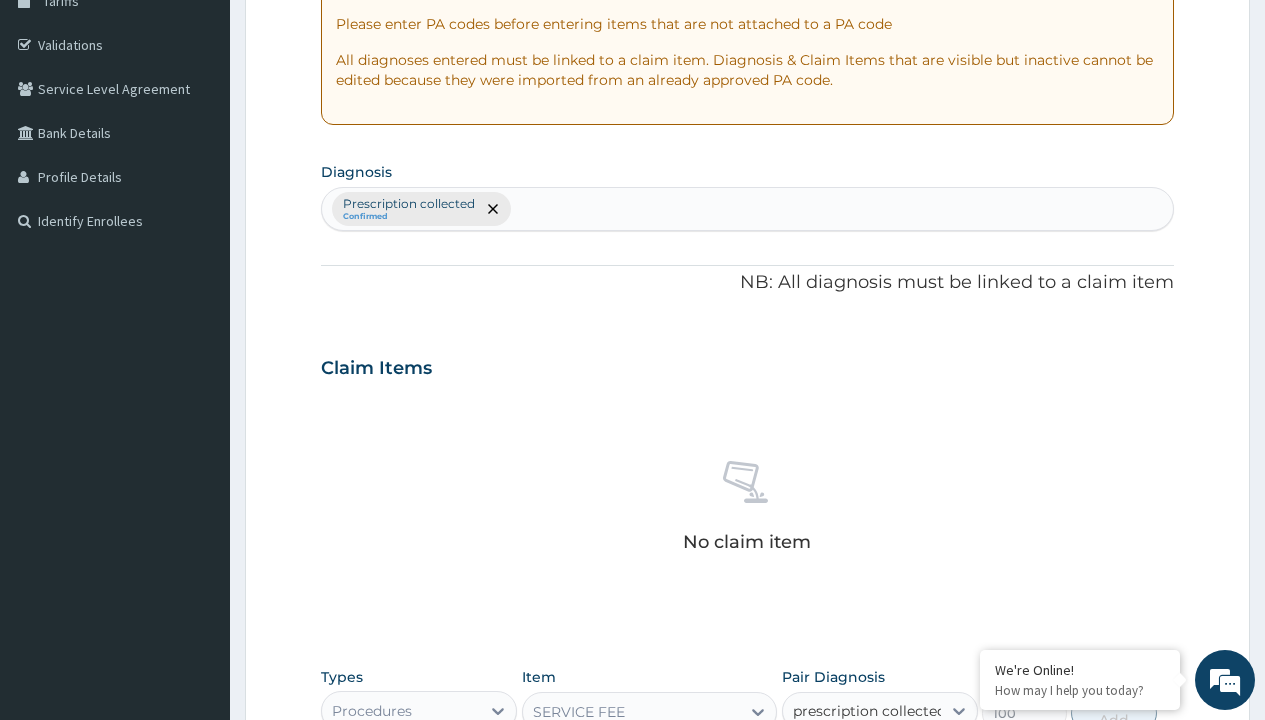 type 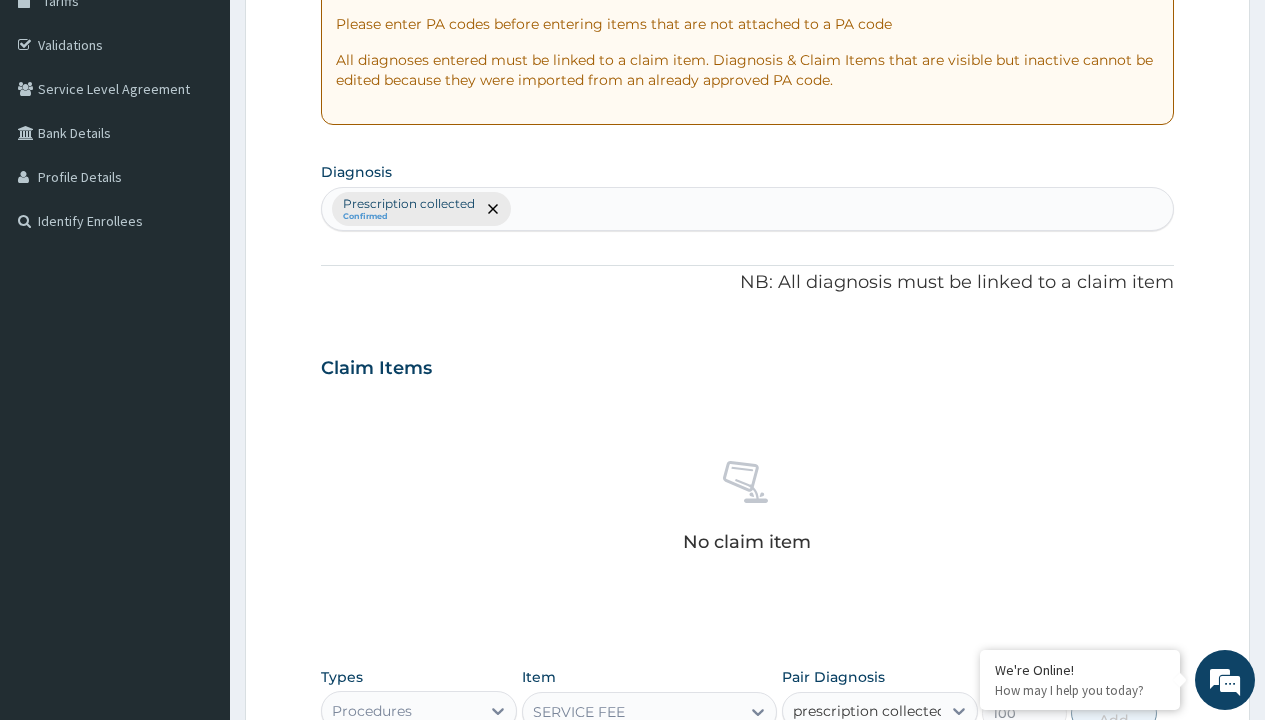 checkbox on "true" 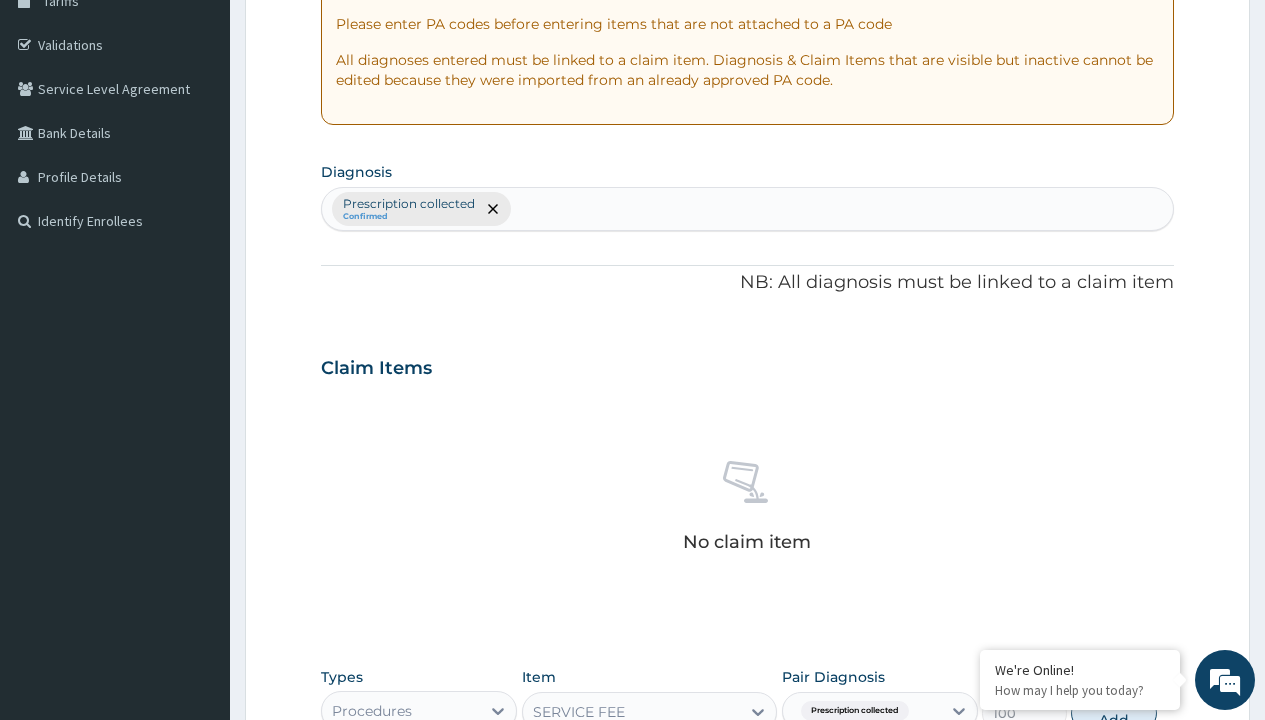 scroll, scrollTop: 722, scrollLeft: 0, axis: vertical 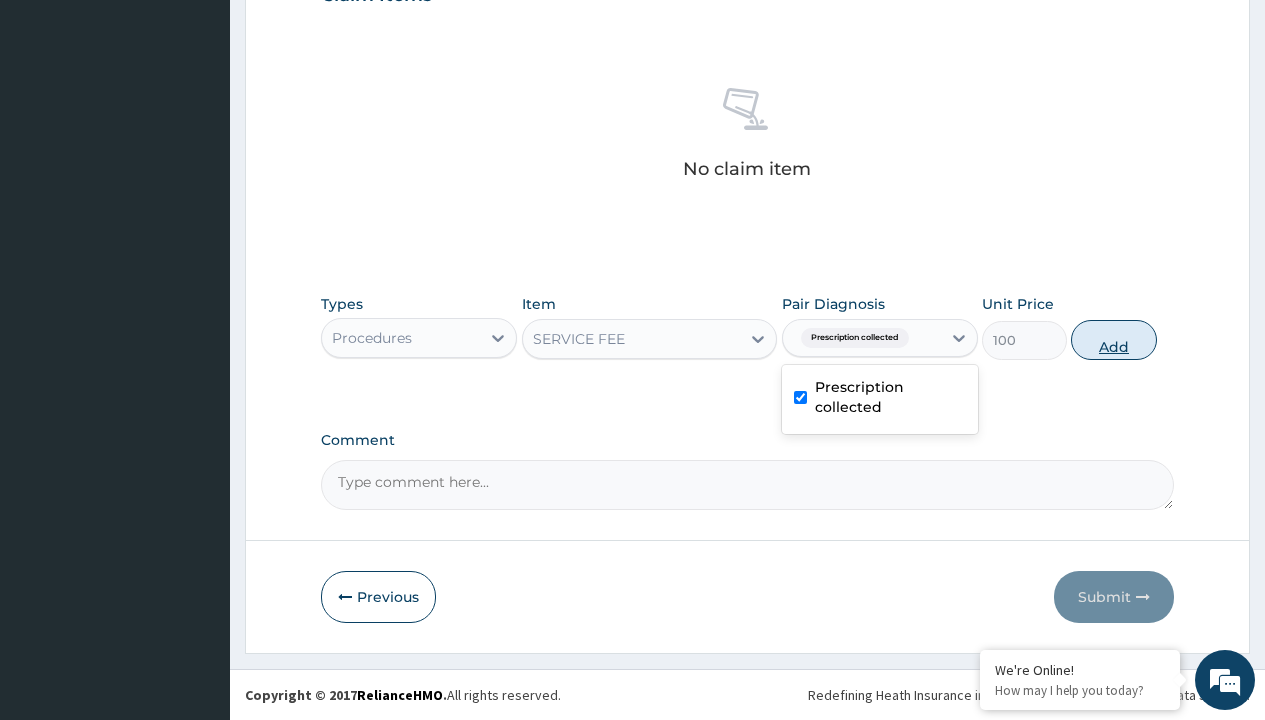 click on "Add" at bounding box center (1113, 340) 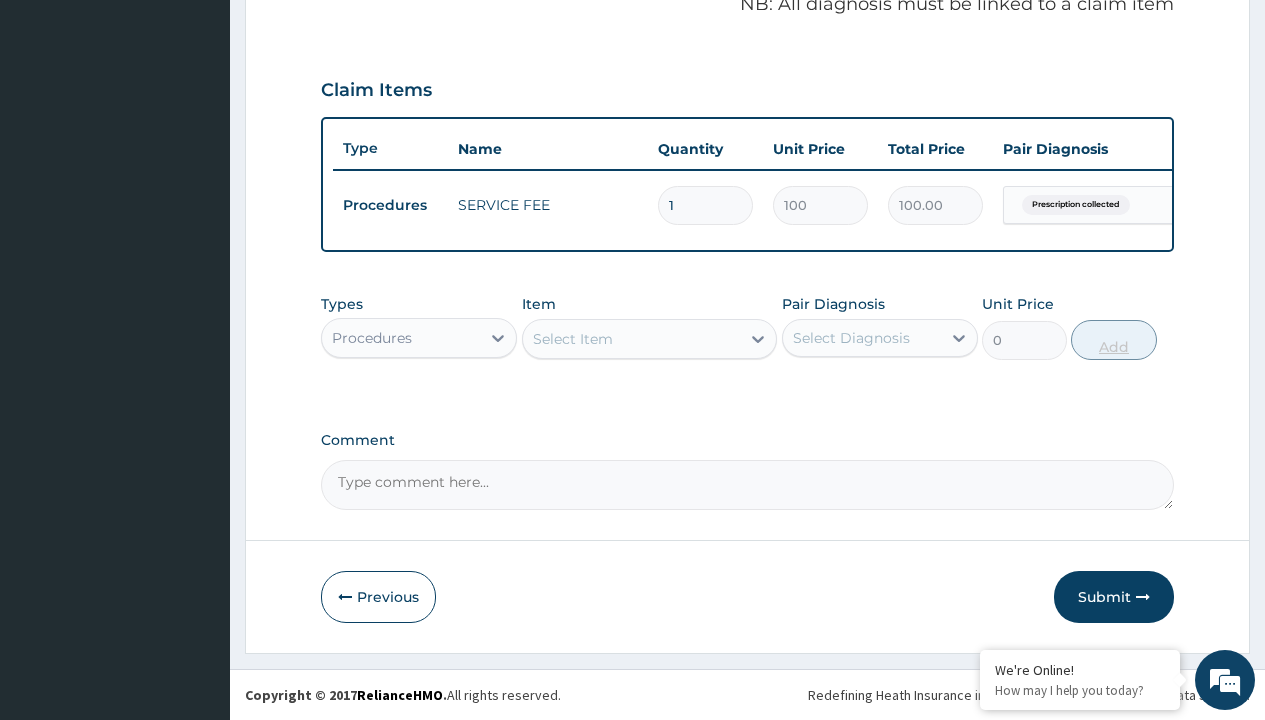 scroll, scrollTop: 642, scrollLeft: 0, axis: vertical 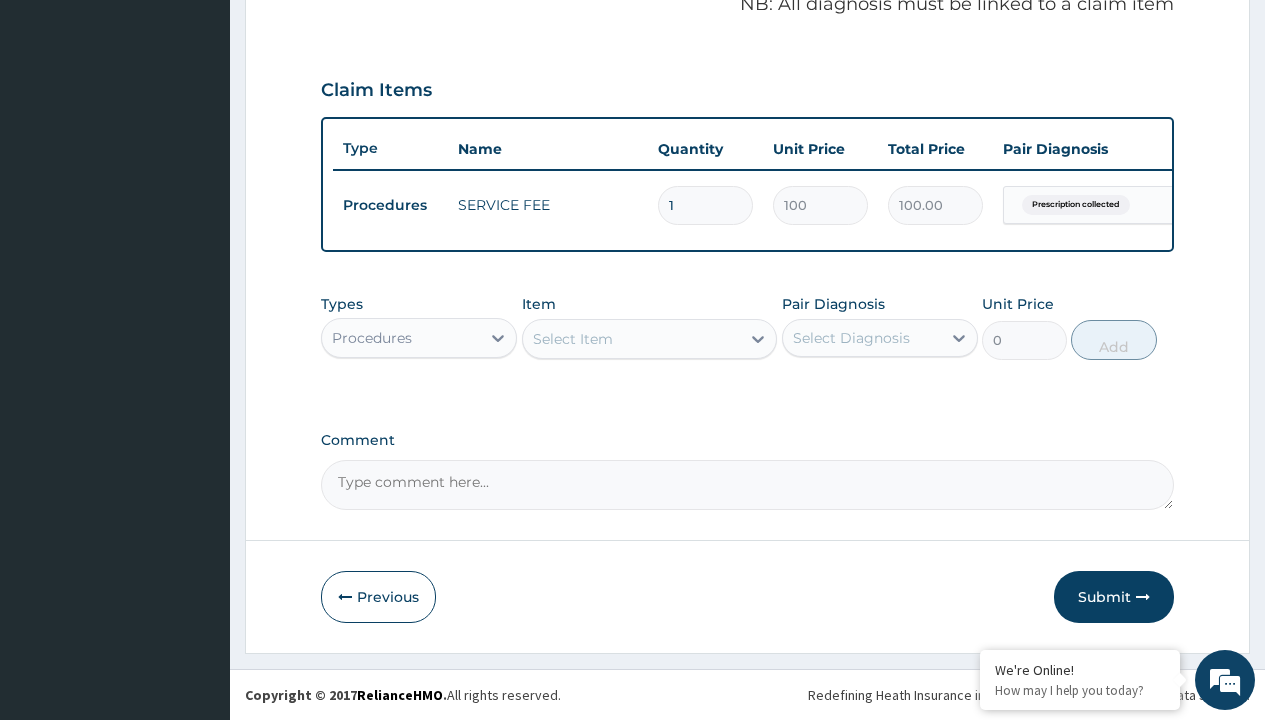 click on "Procedures" at bounding box center [372, 338] 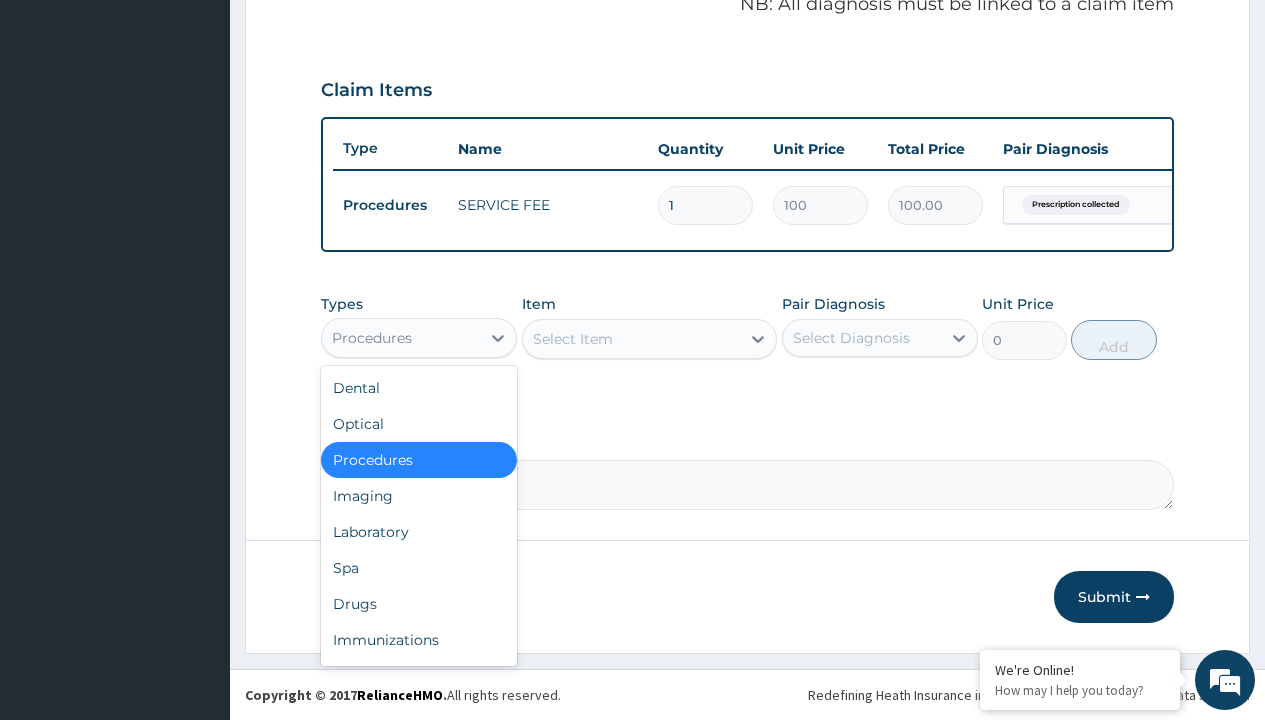 type on "drugs" 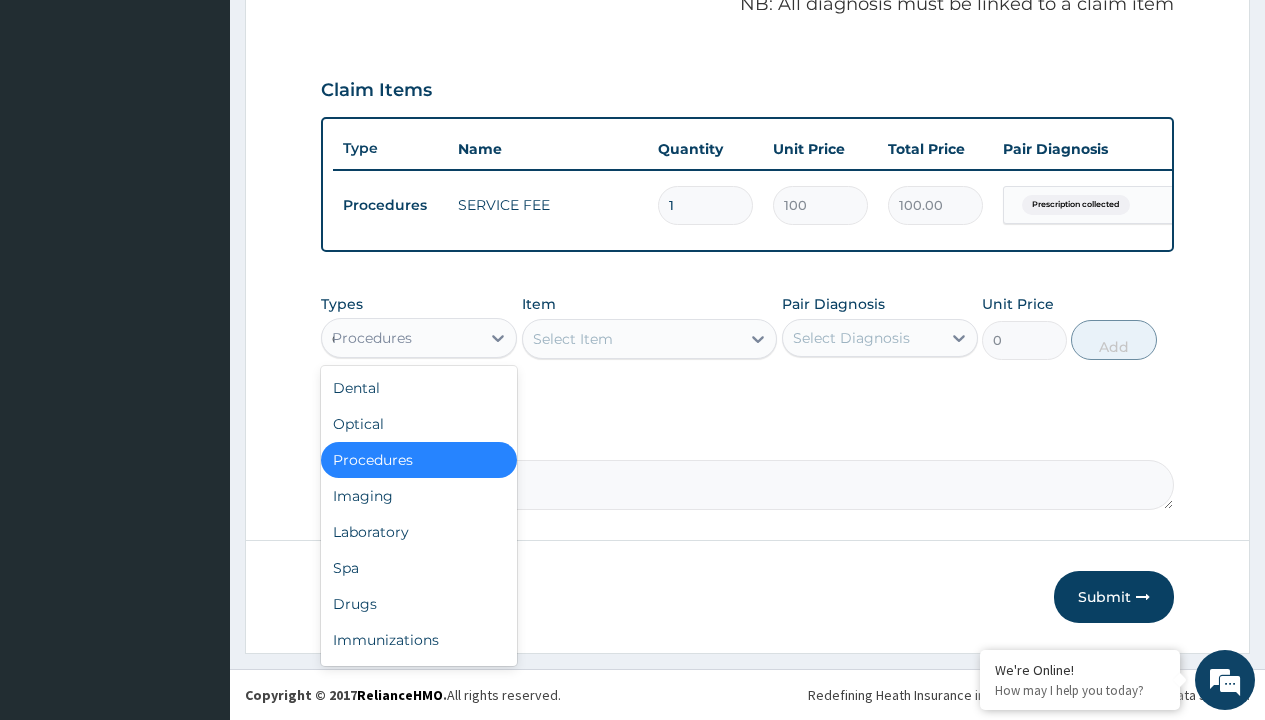 scroll, scrollTop: 0, scrollLeft: 0, axis: both 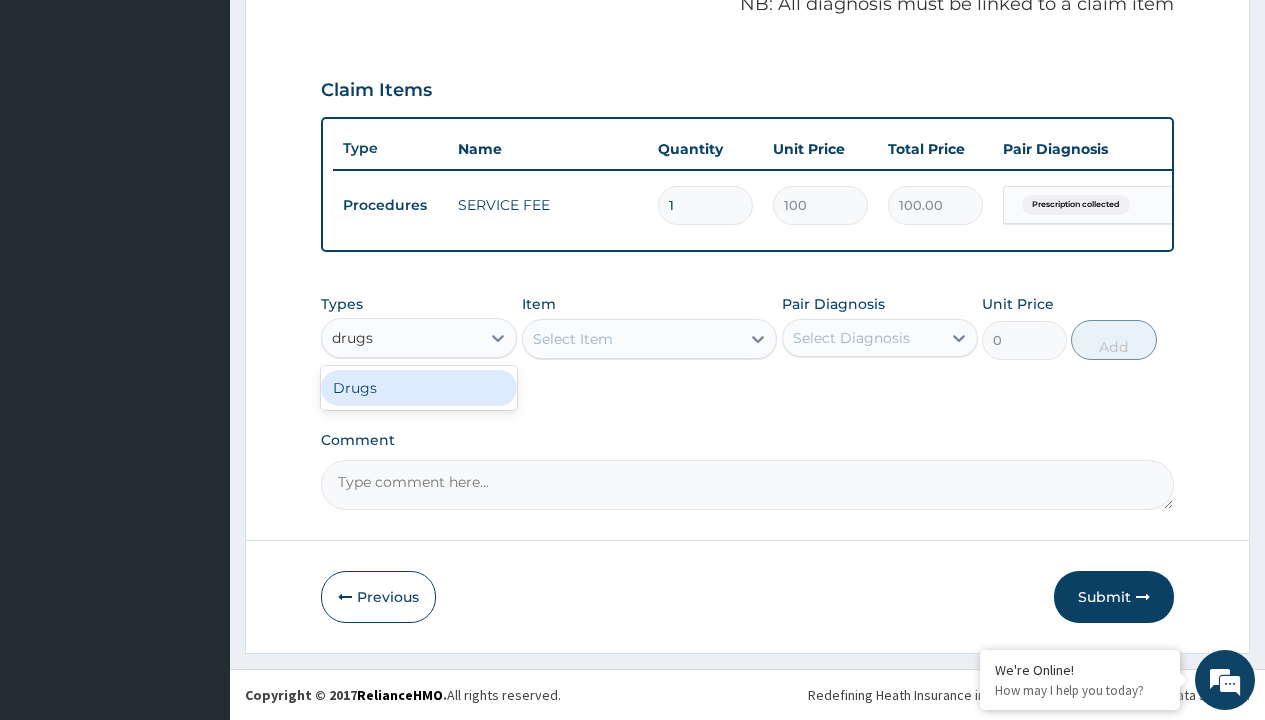 click on "Drugs" at bounding box center [419, 388] 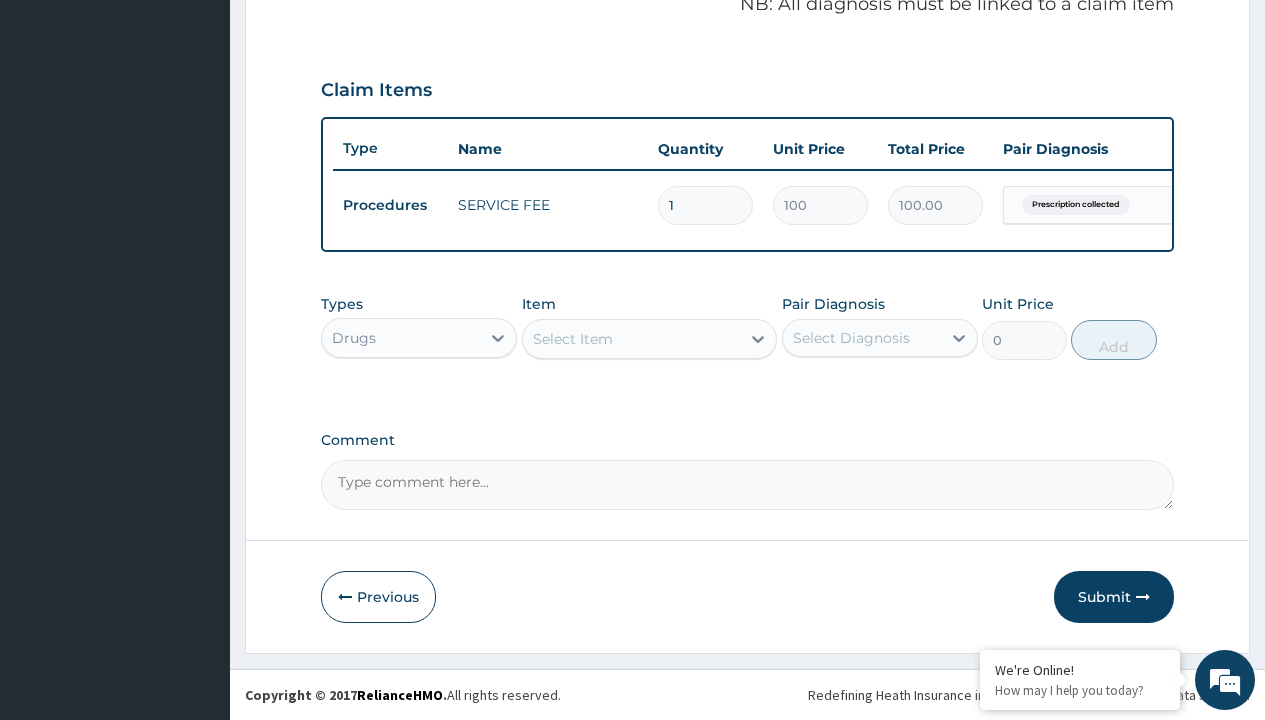 click on "Select Item" at bounding box center (573, 339) 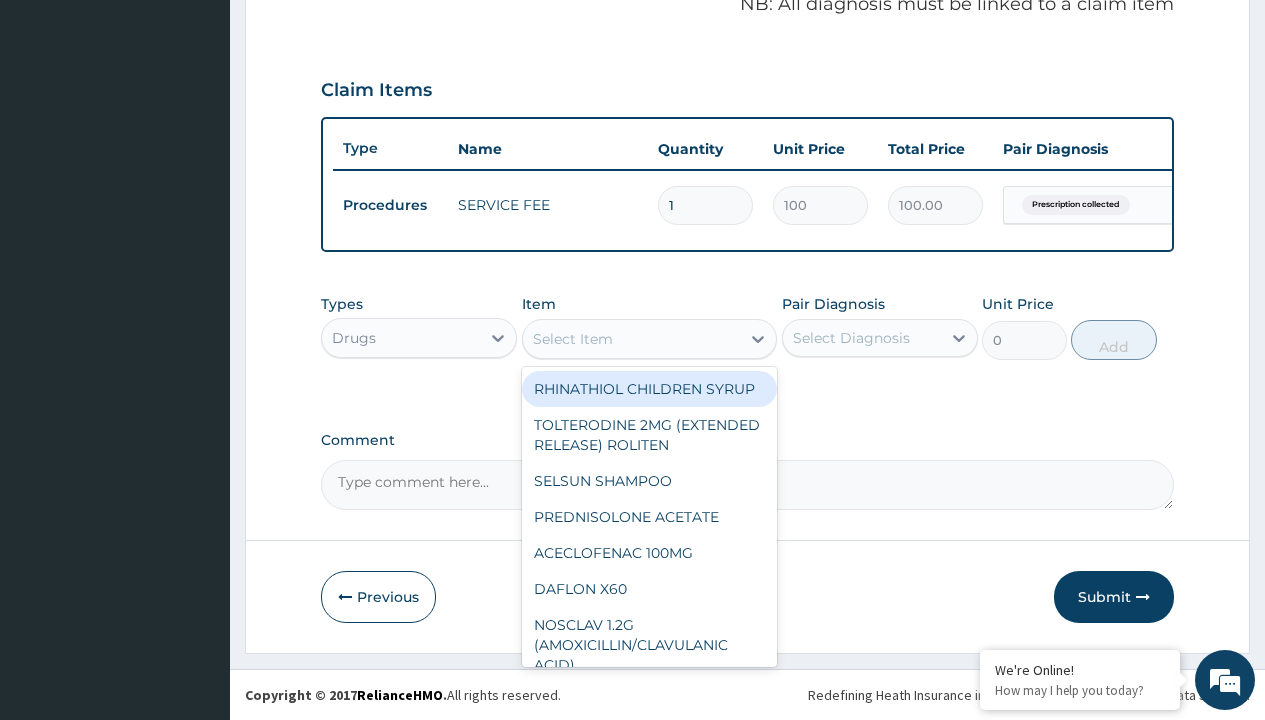 type on "pregabaline 75mg (pregasafe)/pack" 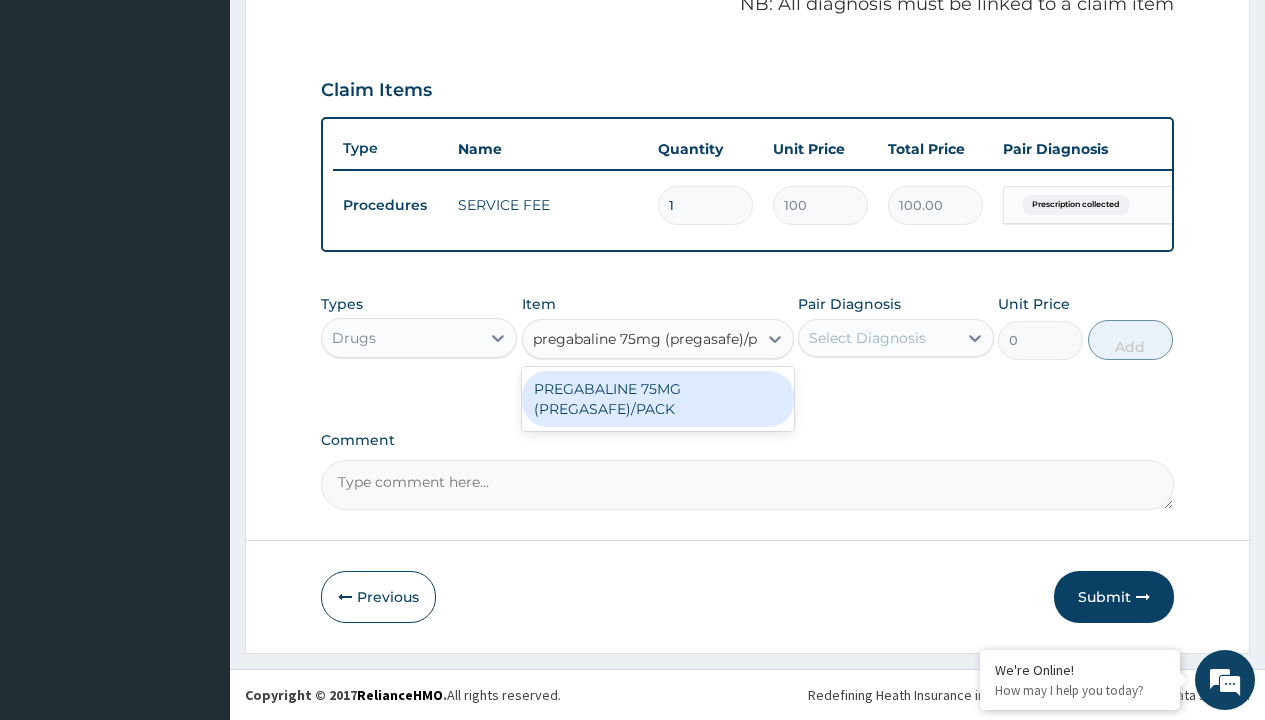 scroll, scrollTop: 0, scrollLeft: 0, axis: both 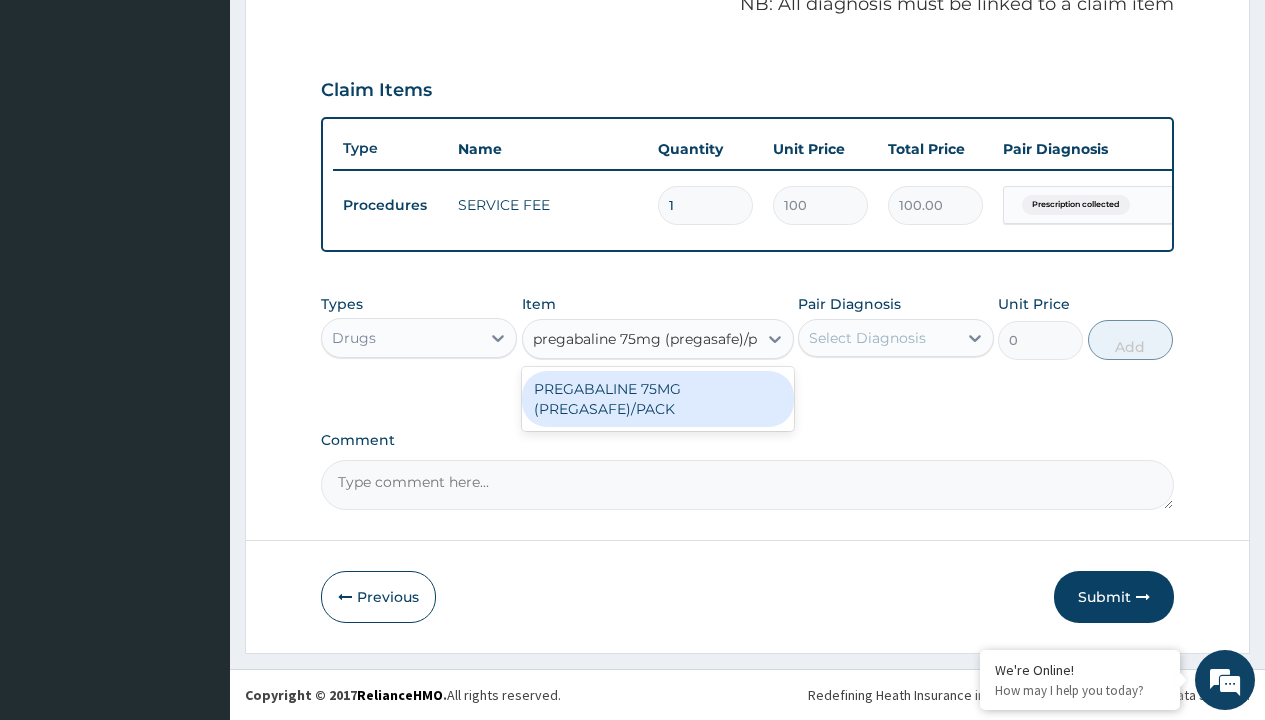 click on "PREGABALINE 75MG (PREGASAFE)/PACK" at bounding box center (658, 399) 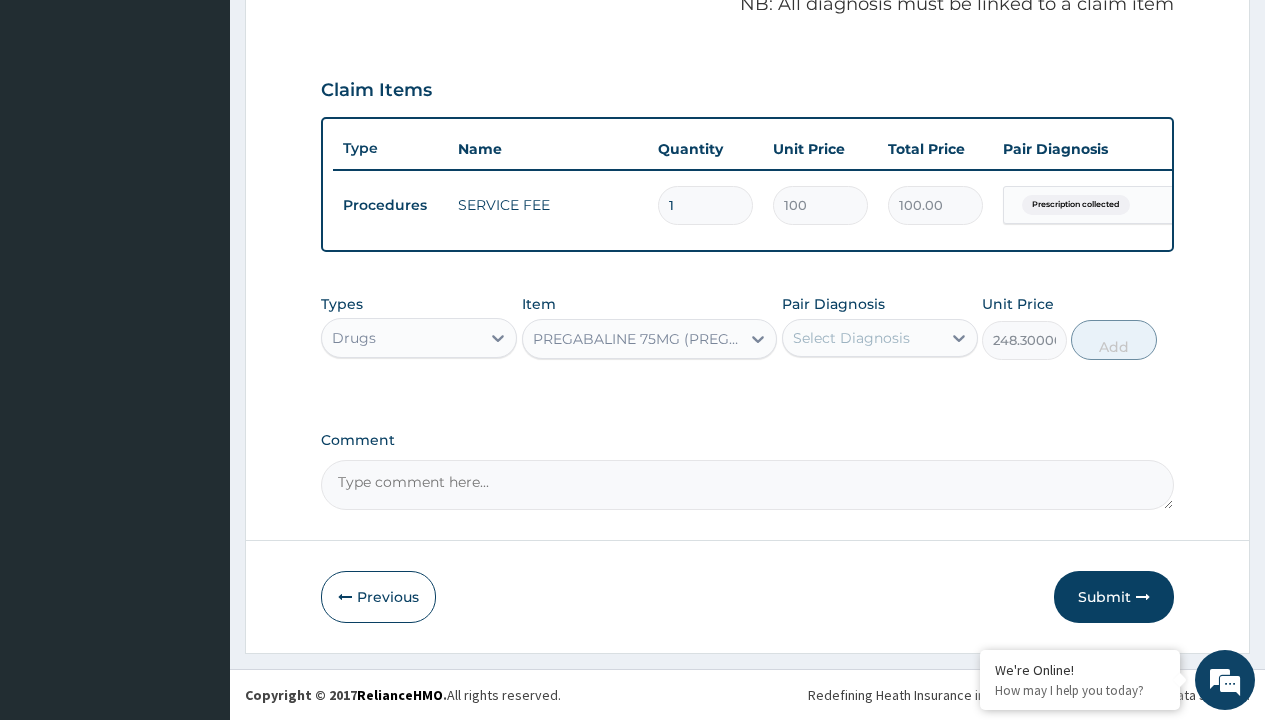 click on "Prescription collected" at bounding box center (409, -74) 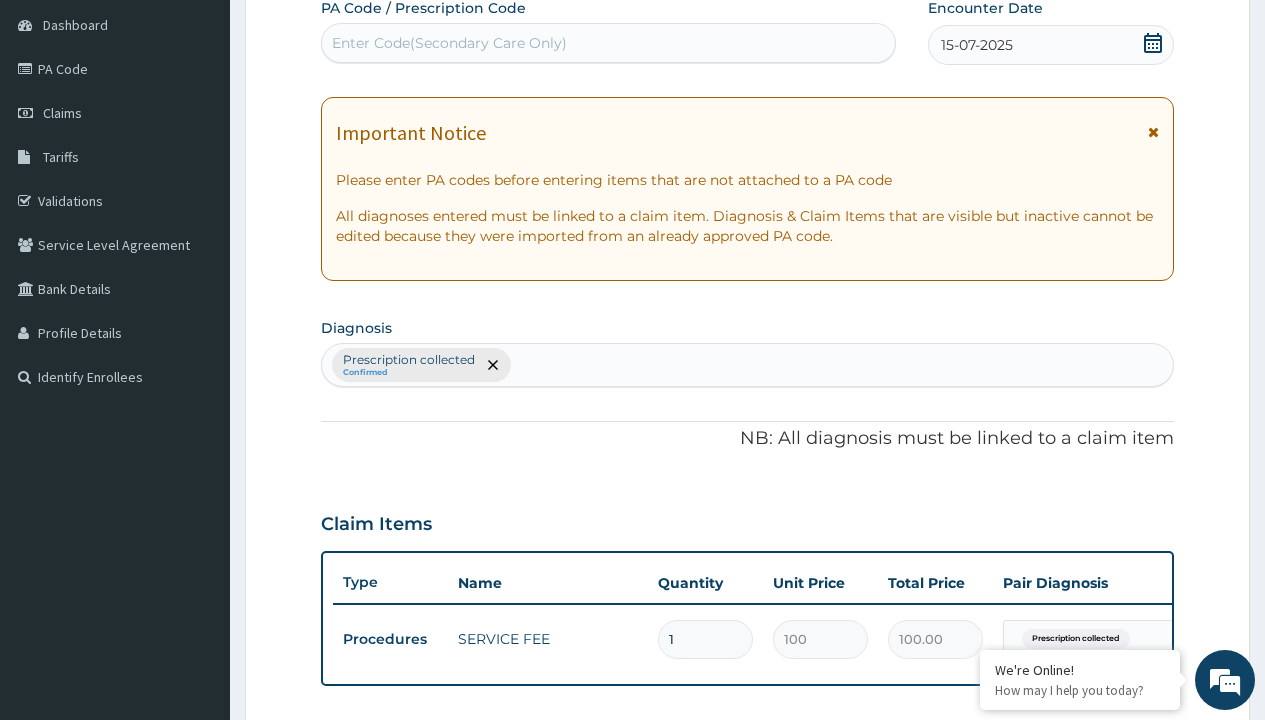 type on "prescription collected" 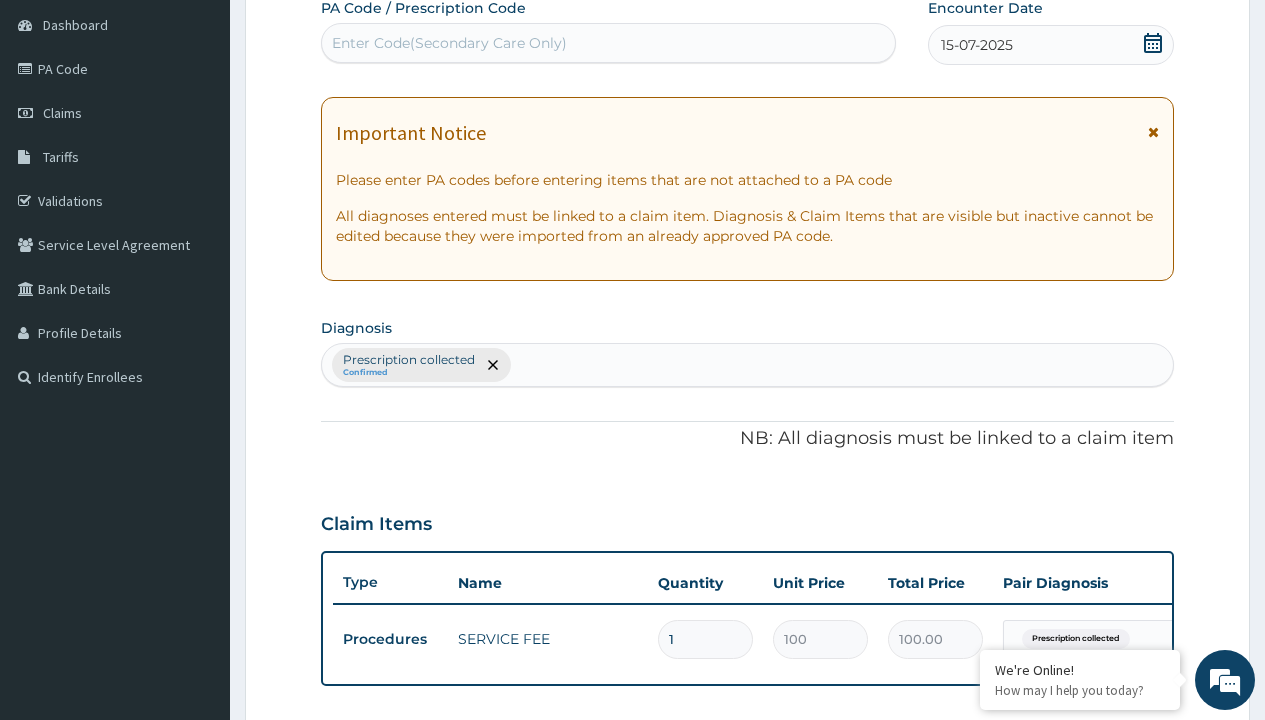 scroll, scrollTop: 0, scrollLeft: 0, axis: both 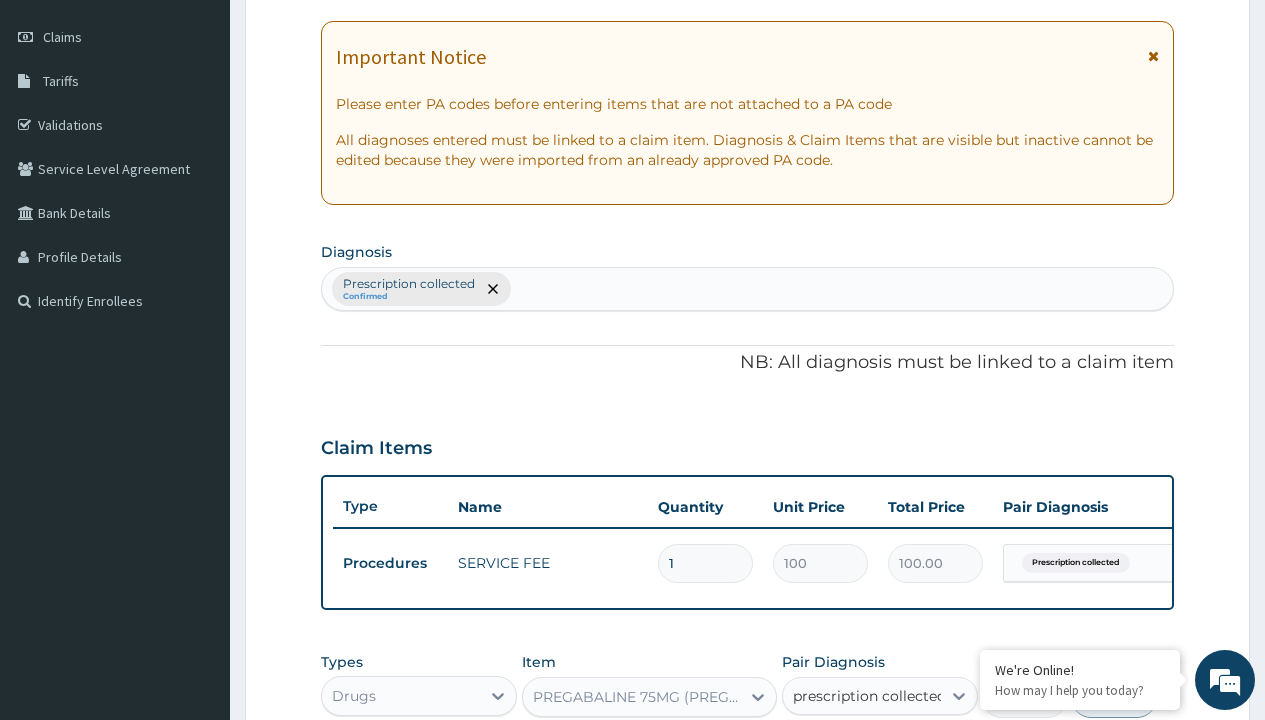 click on "Prescription collected" at bounding box center (890, 755) 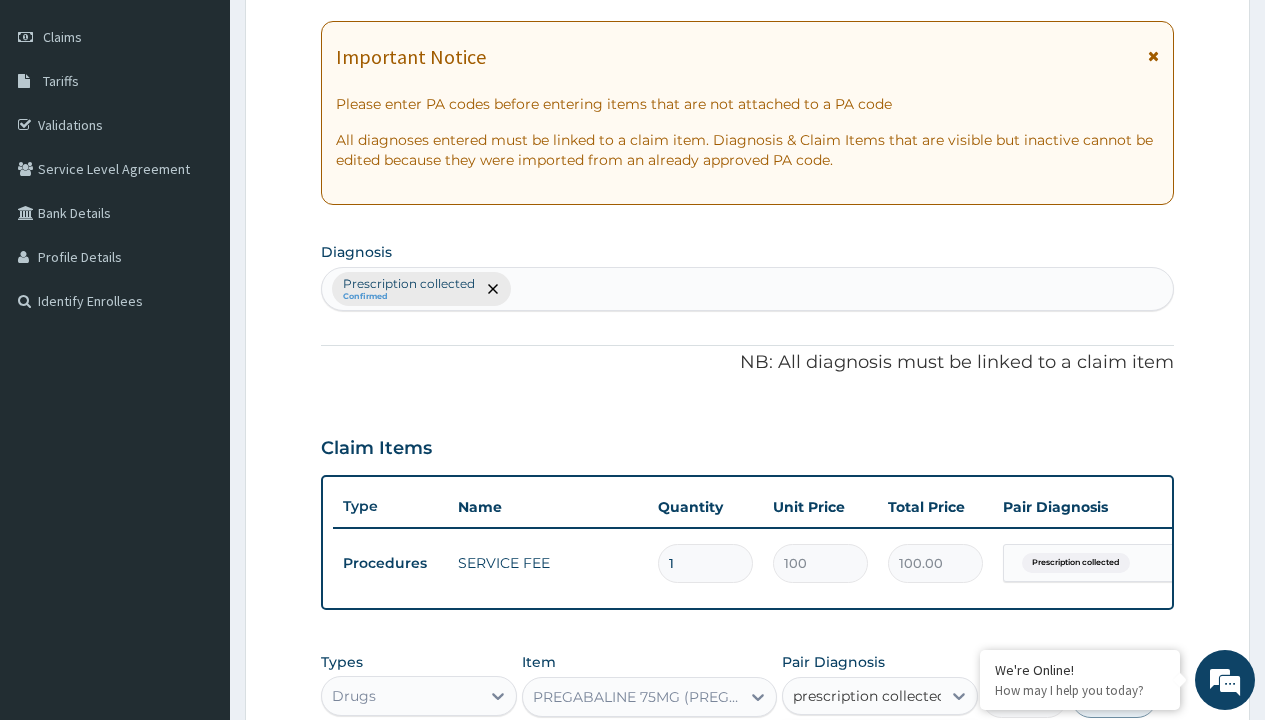 type 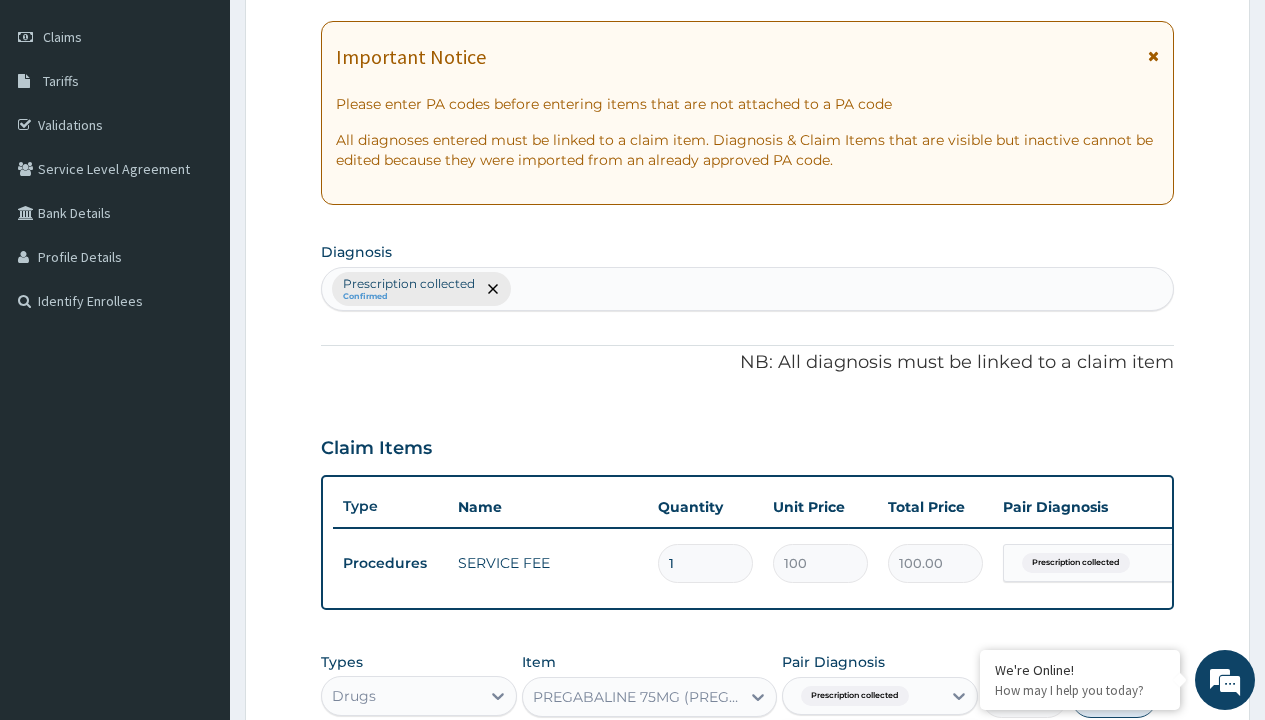 scroll, scrollTop: 642, scrollLeft: 0, axis: vertical 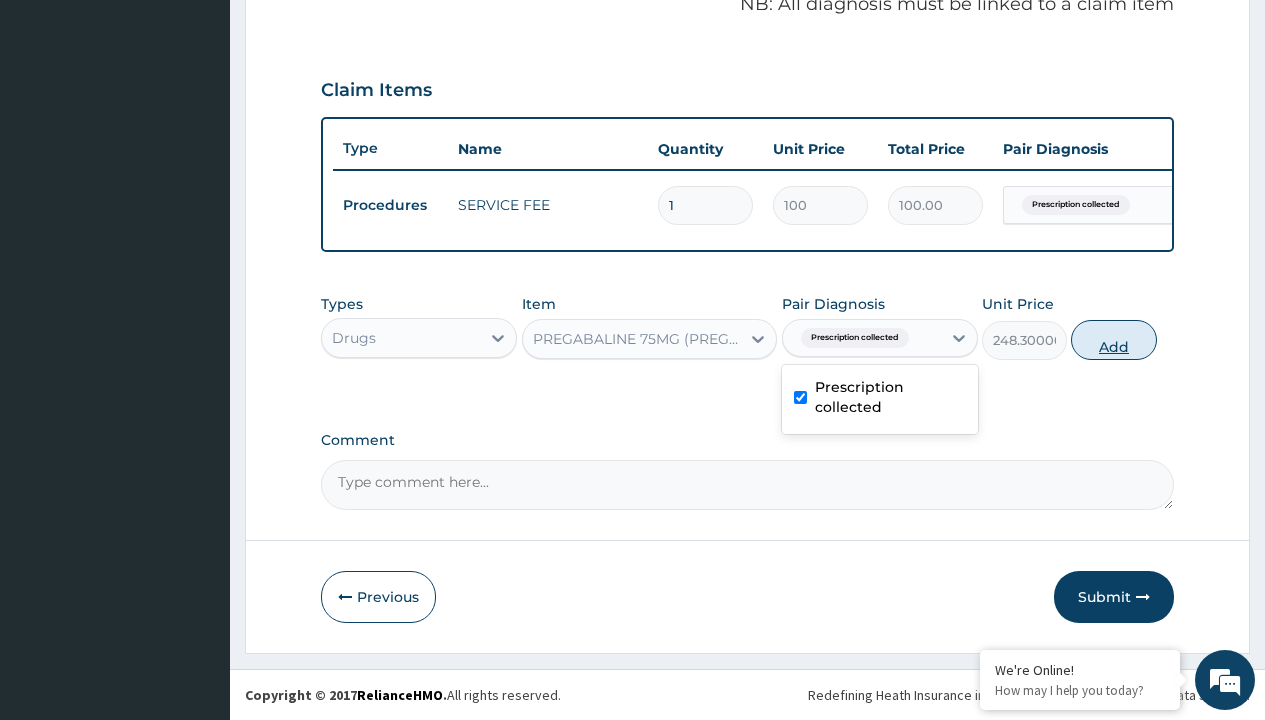 click on "Add" at bounding box center [1113, 340] 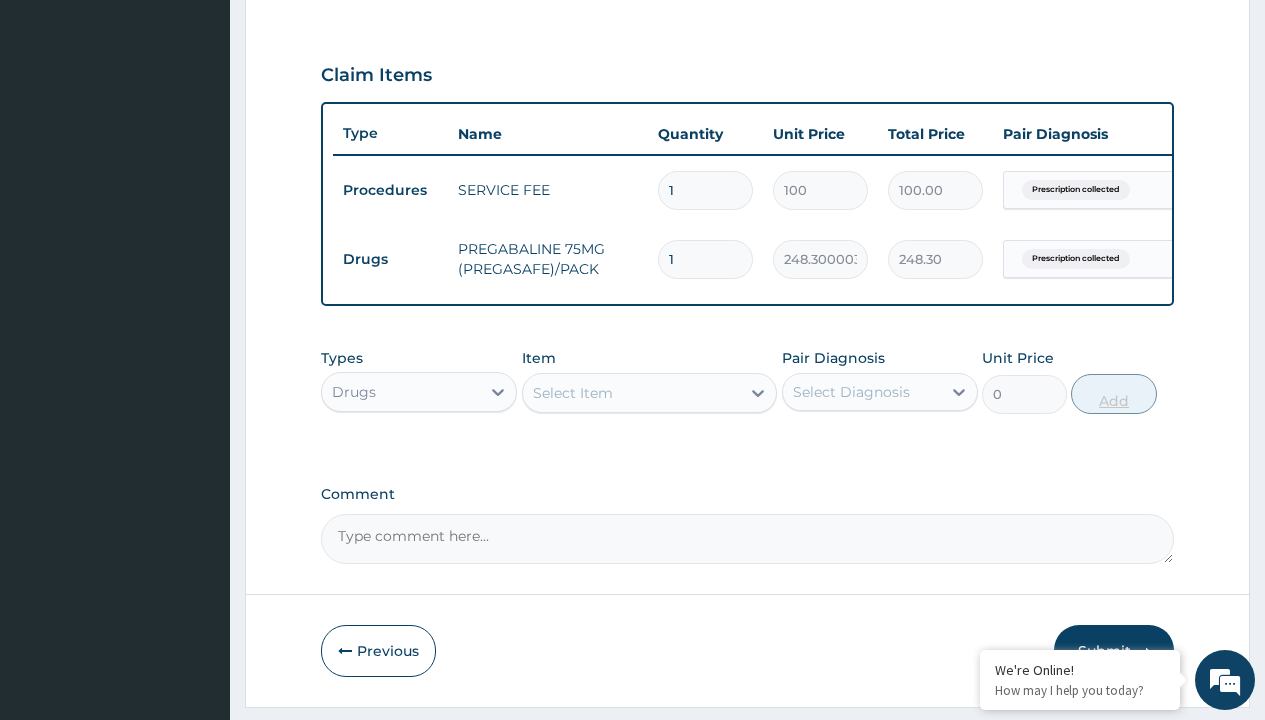 type on "60" 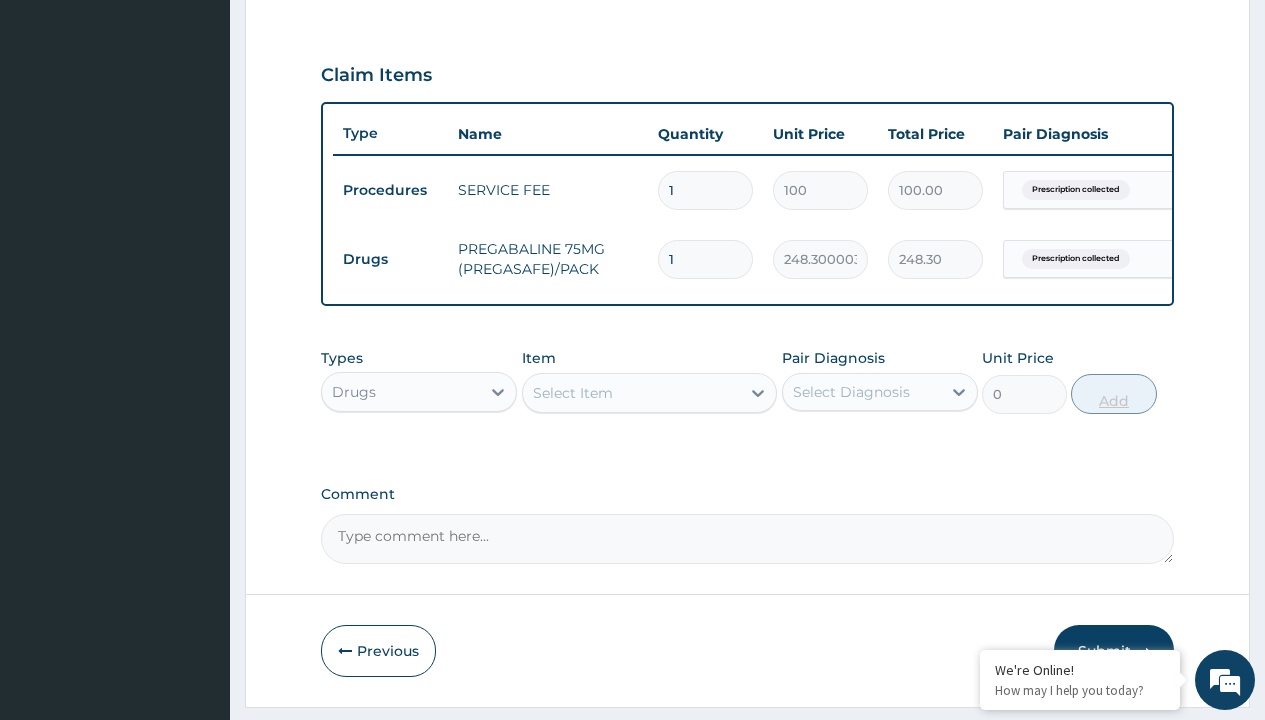 type on "14898.00" 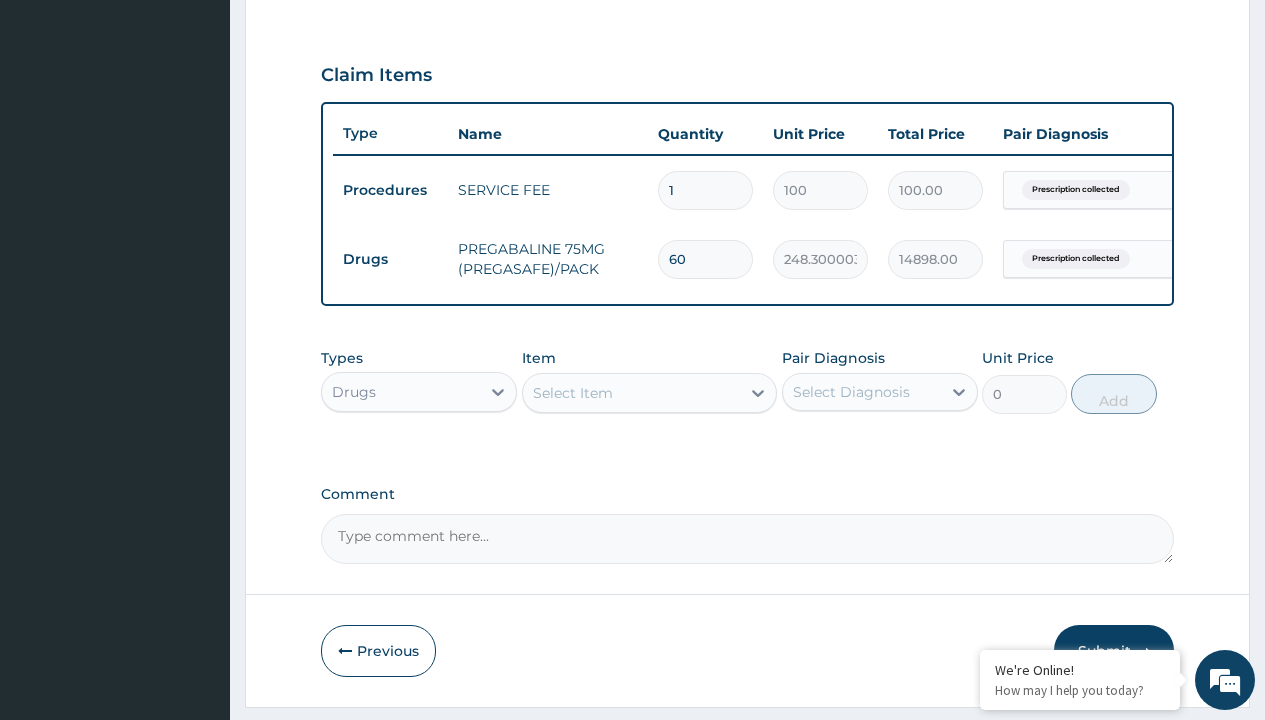 type on "60" 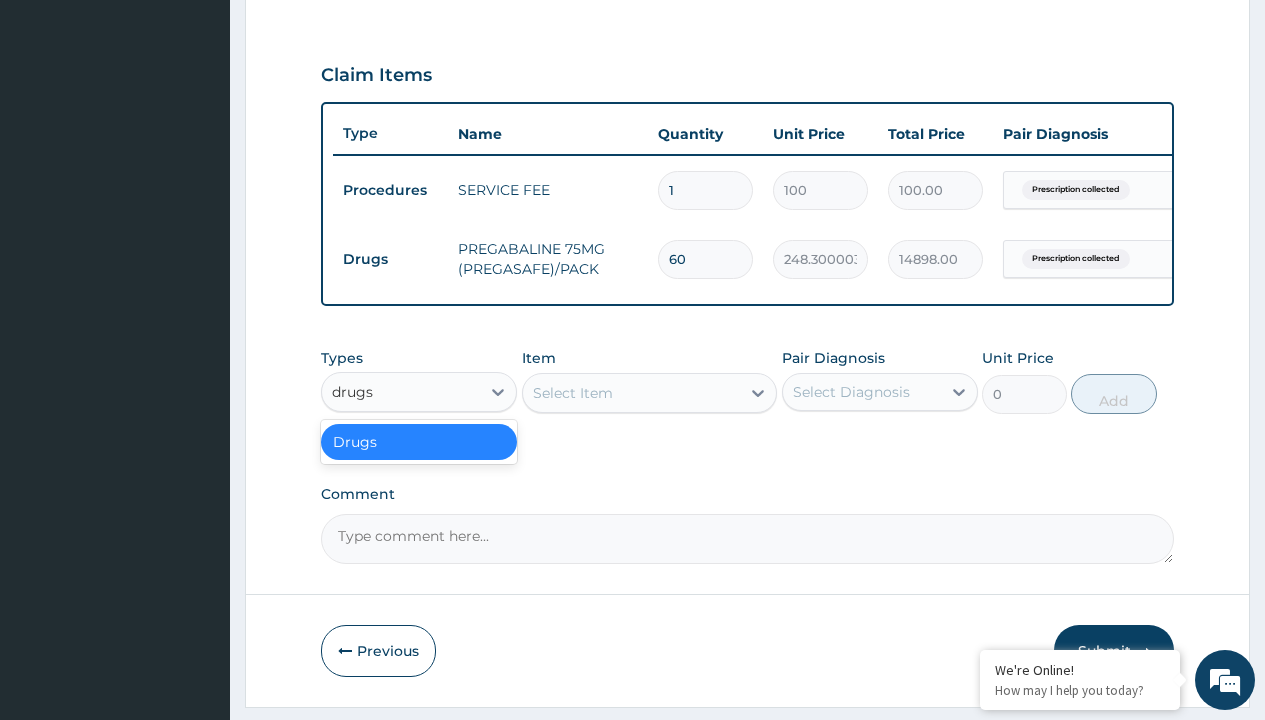 scroll, scrollTop: 0, scrollLeft: 0, axis: both 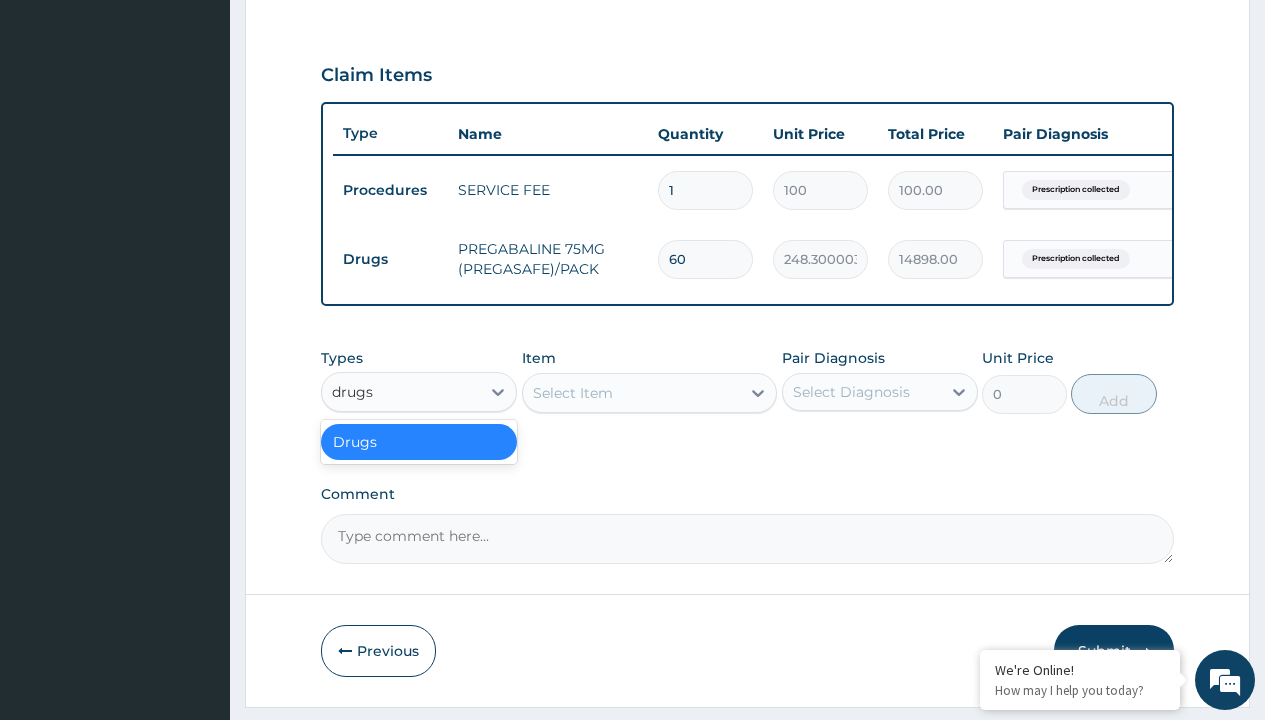 click on "Drugs" at bounding box center (419, 442) 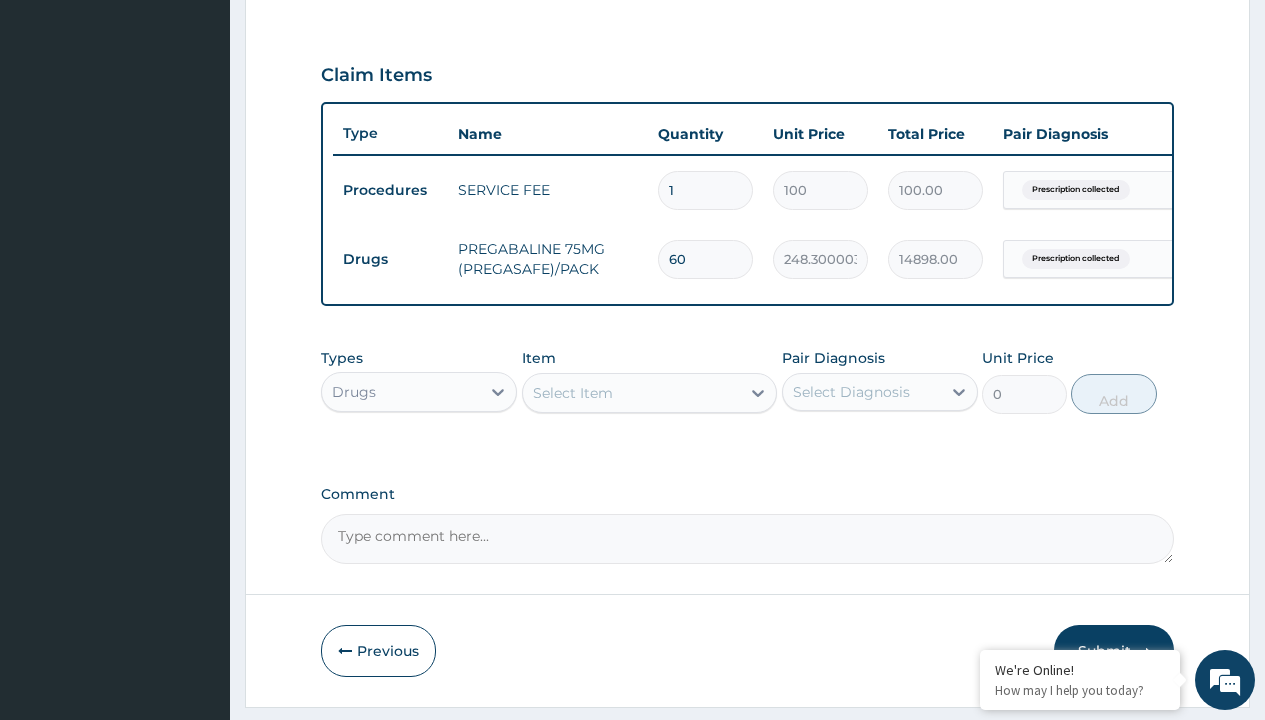 click on "Select Item" at bounding box center (573, 393) 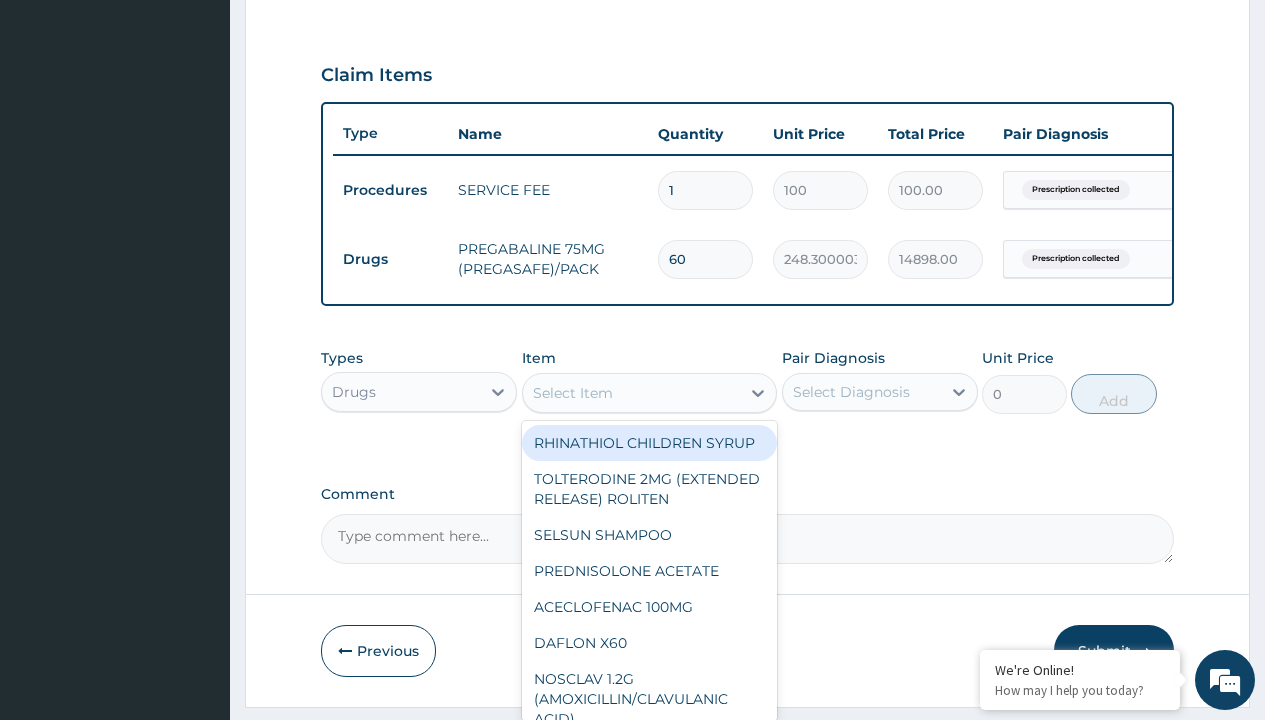 type on "sirdalud 4mg (tizanidine) x10" 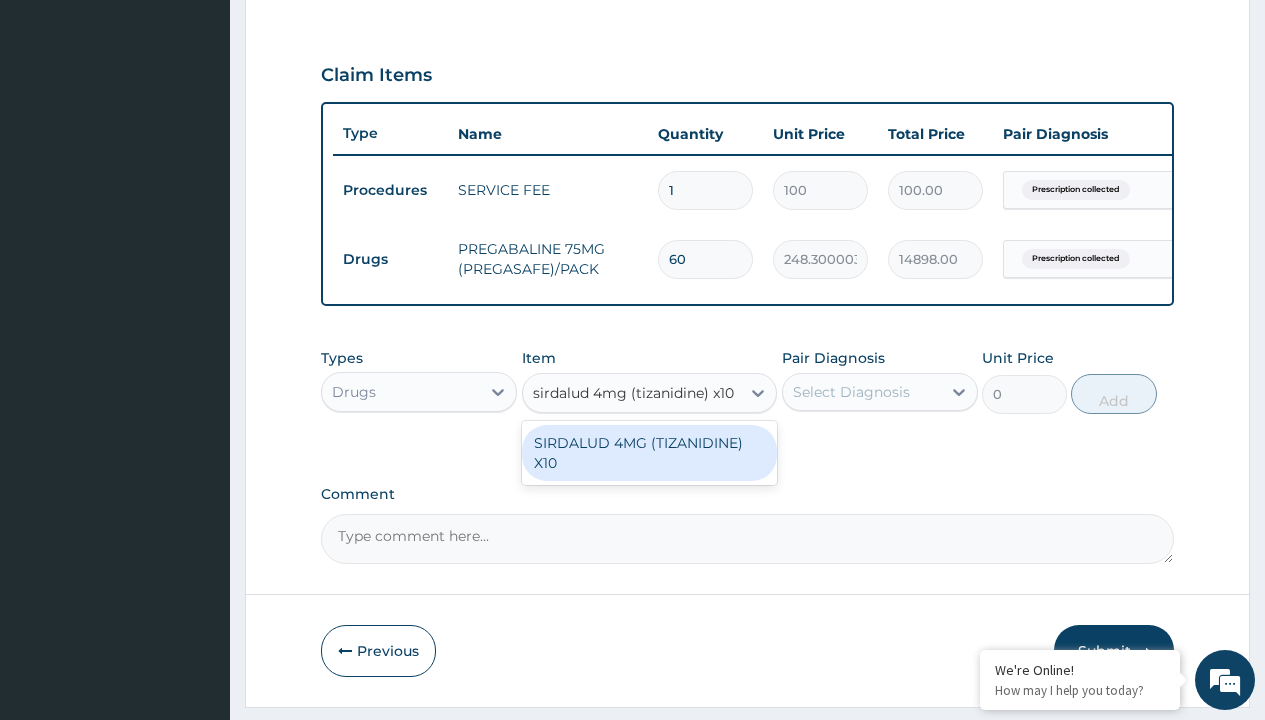 scroll, scrollTop: 0, scrollLeft: 0, axis: both 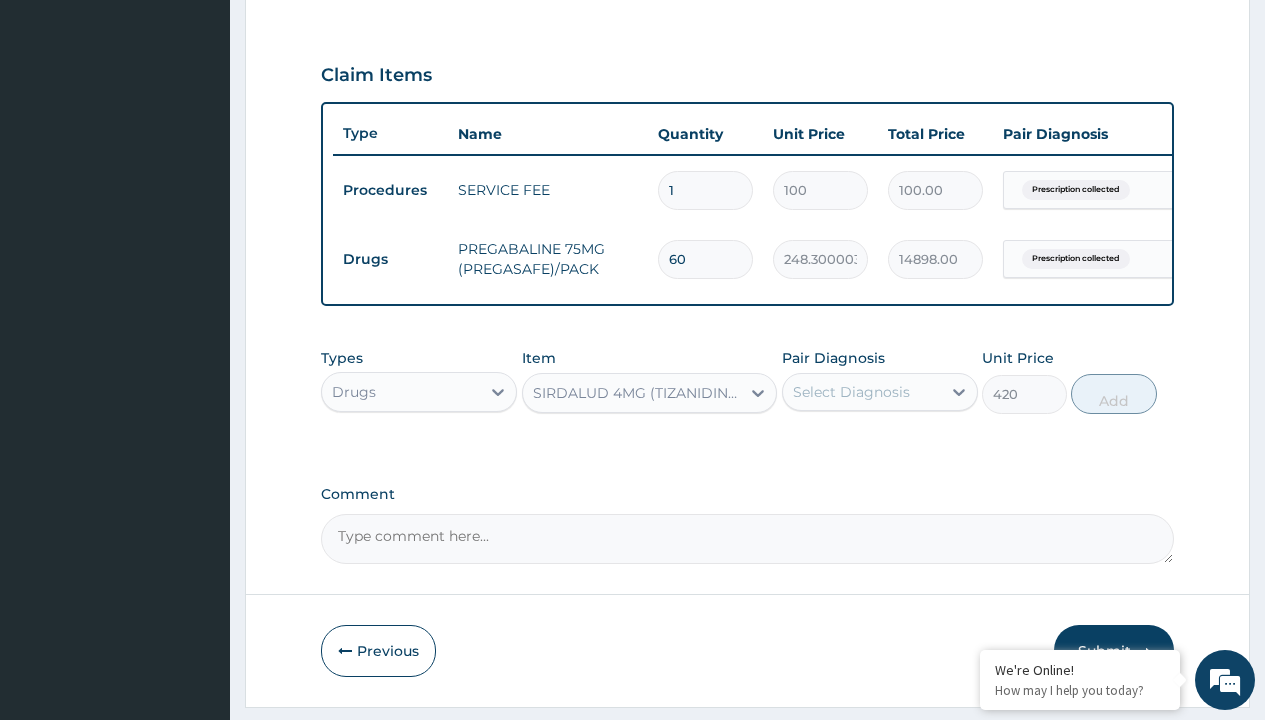 click on "Prescription collected" at bounding box center [409, -89] 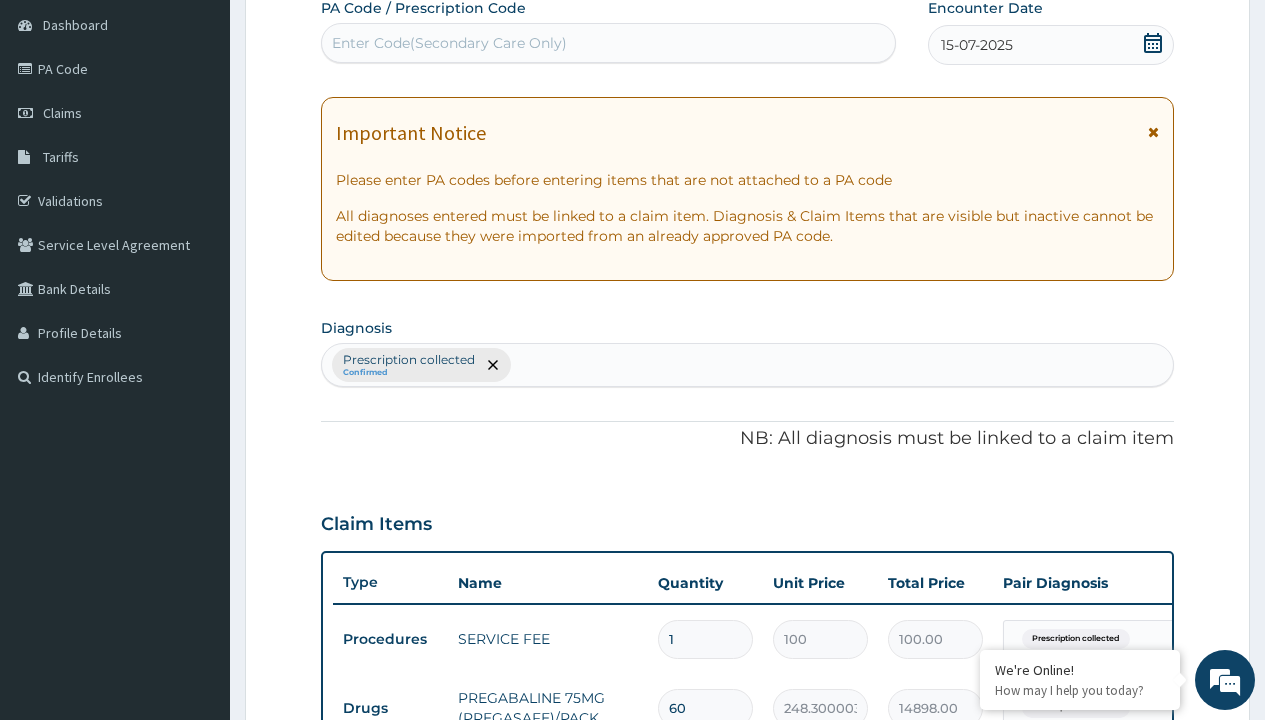type on "prescription collected" 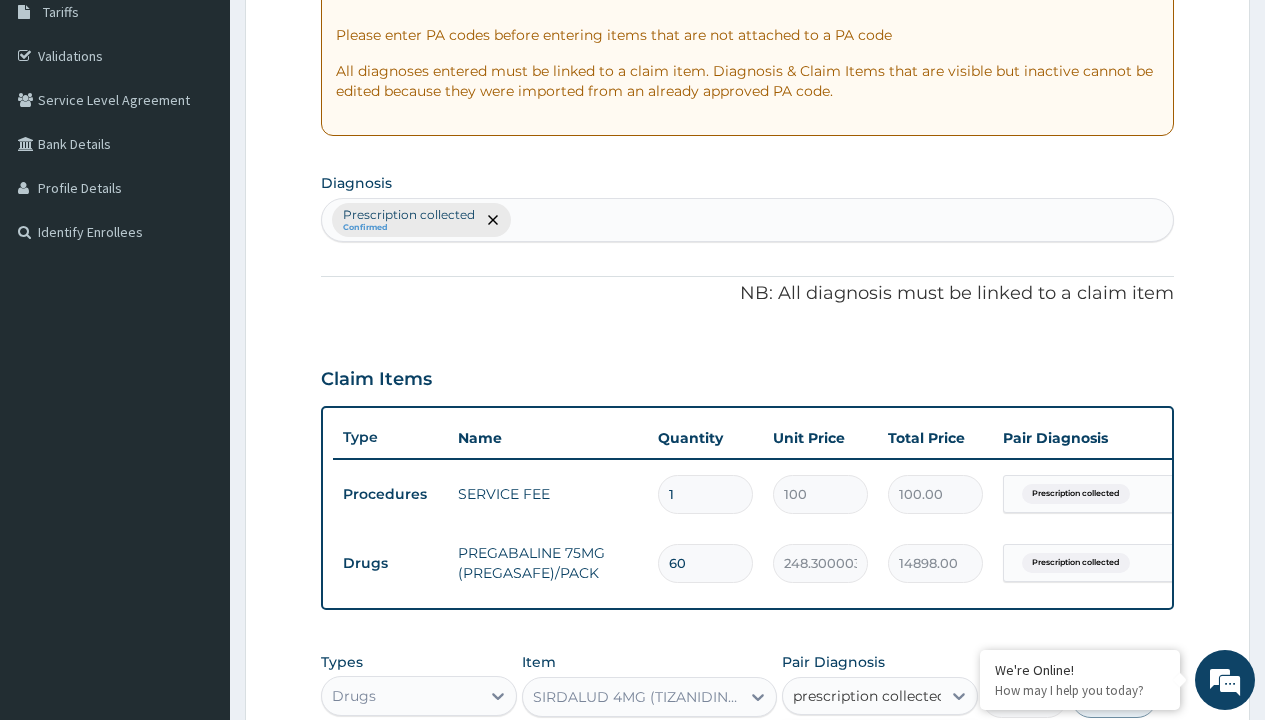 click on "Prescription collected" at bounding box center [890, 755] 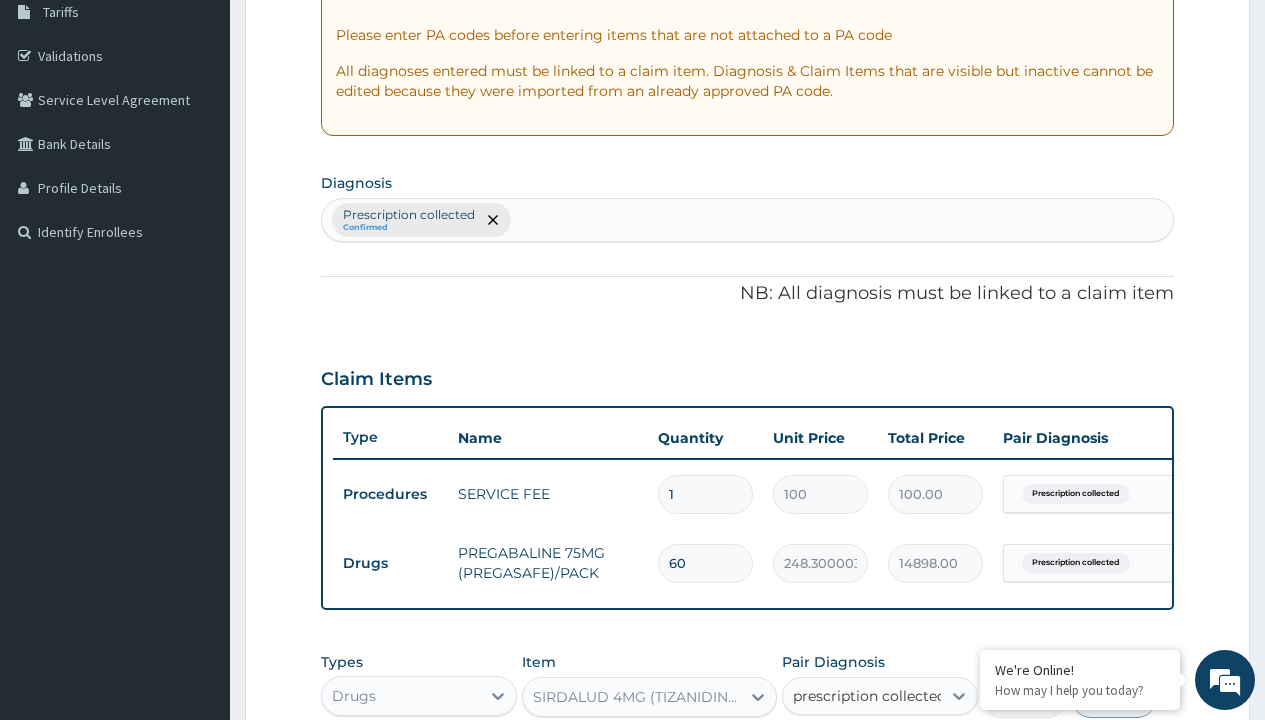 type 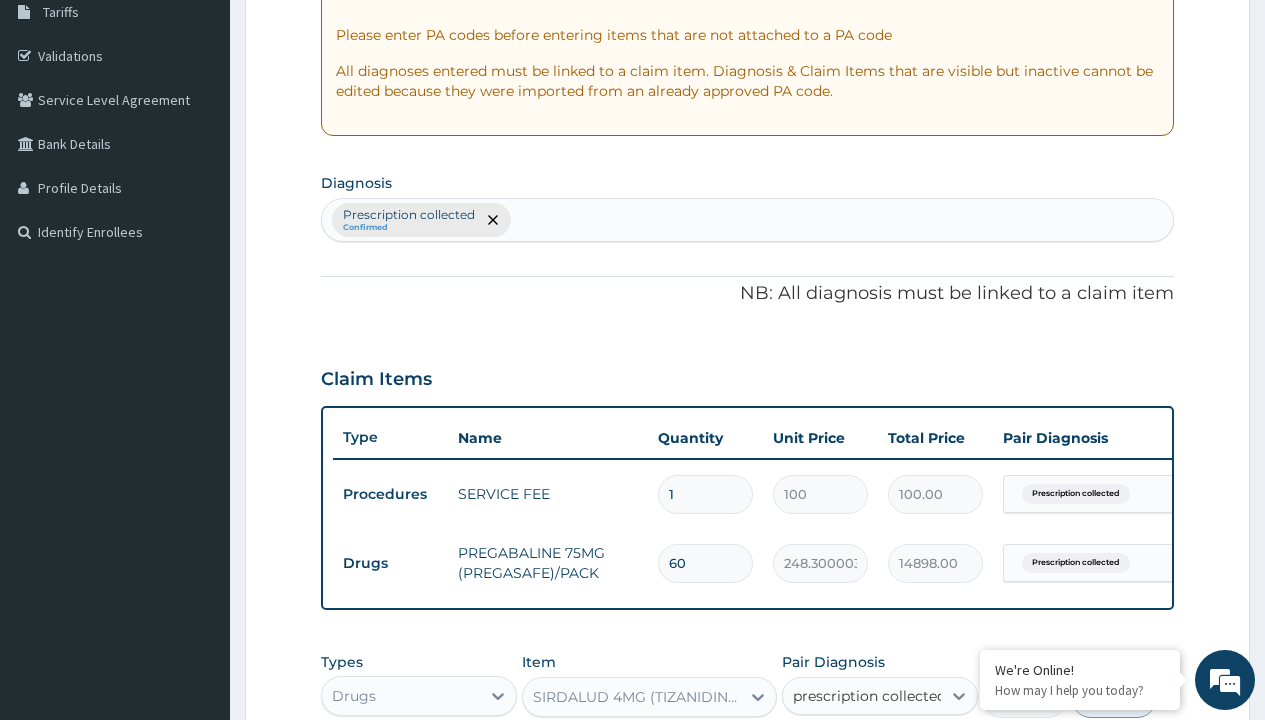 checkbox on "true" 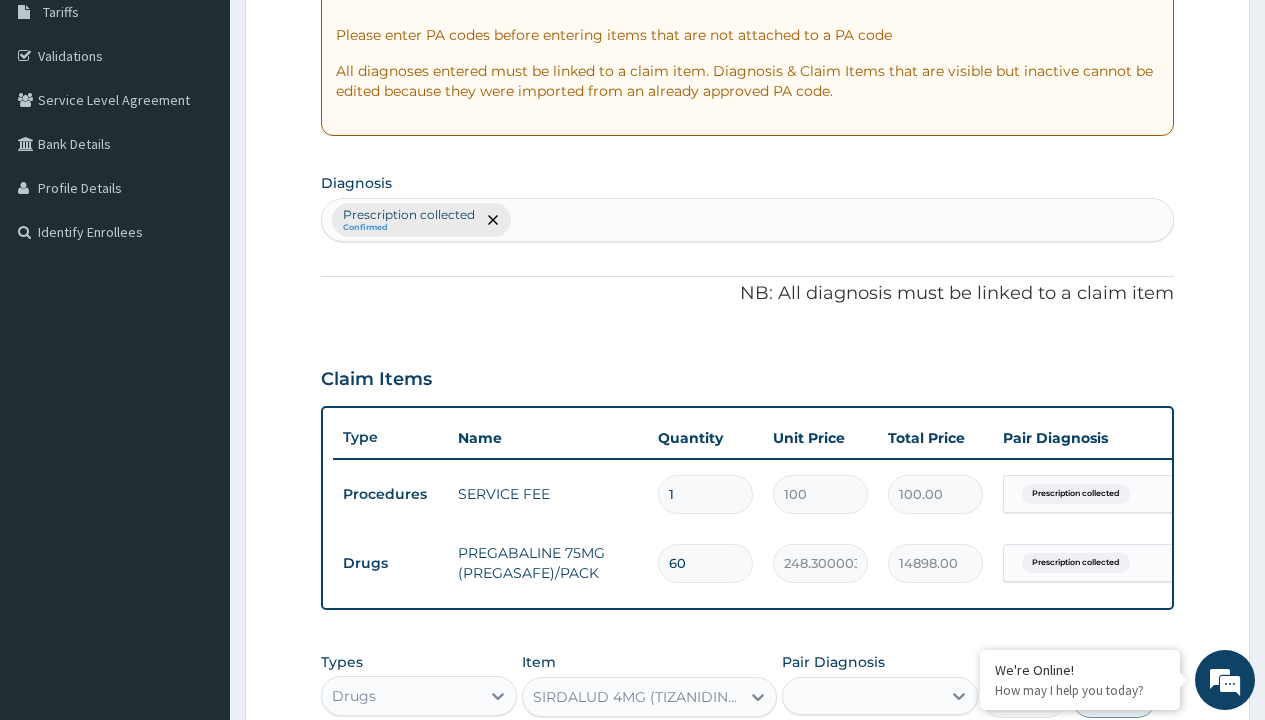 scroll, scrollTop: 711, scrollLeft: 0, axis: vertical 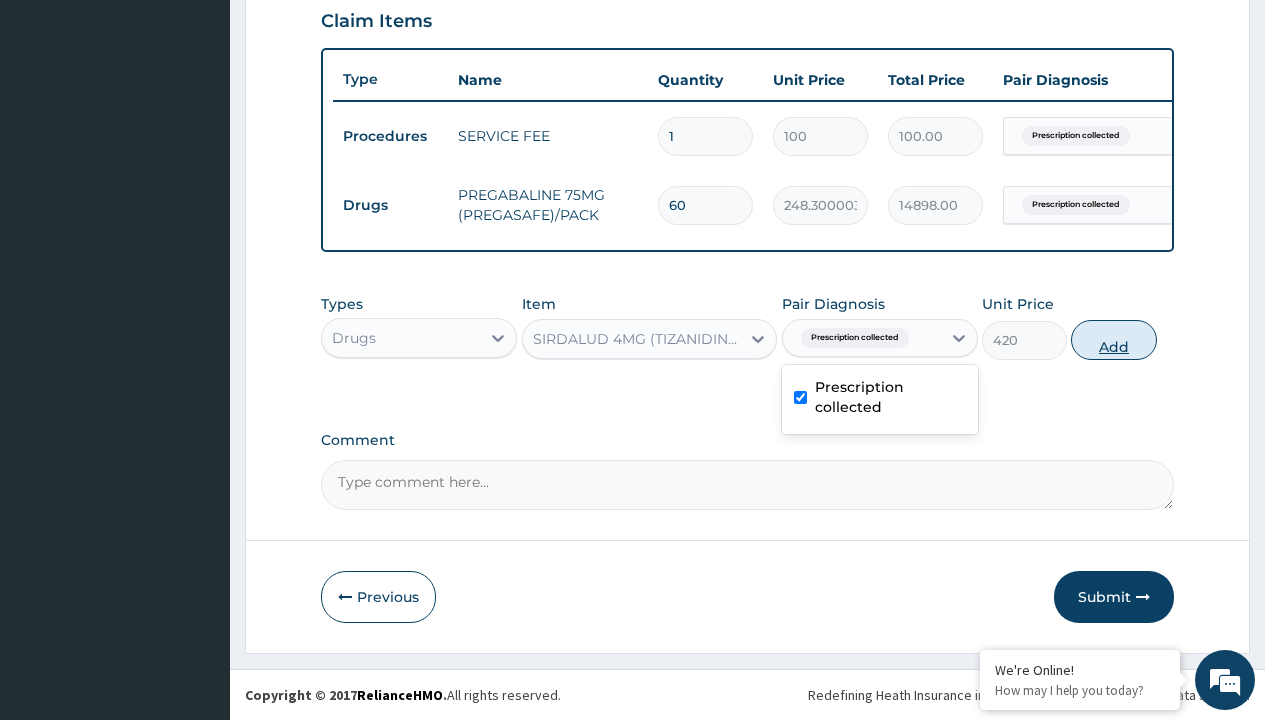 click on "Add" at bounding box center [1113, 340] 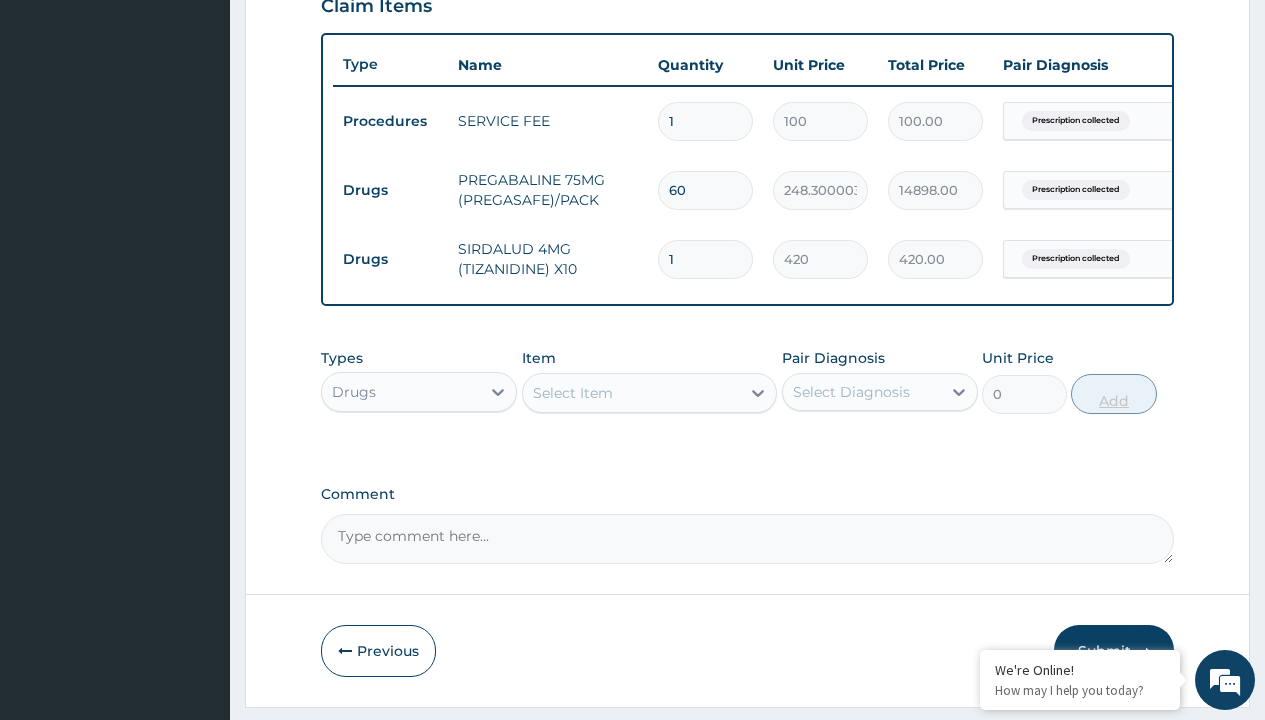 type on "60" 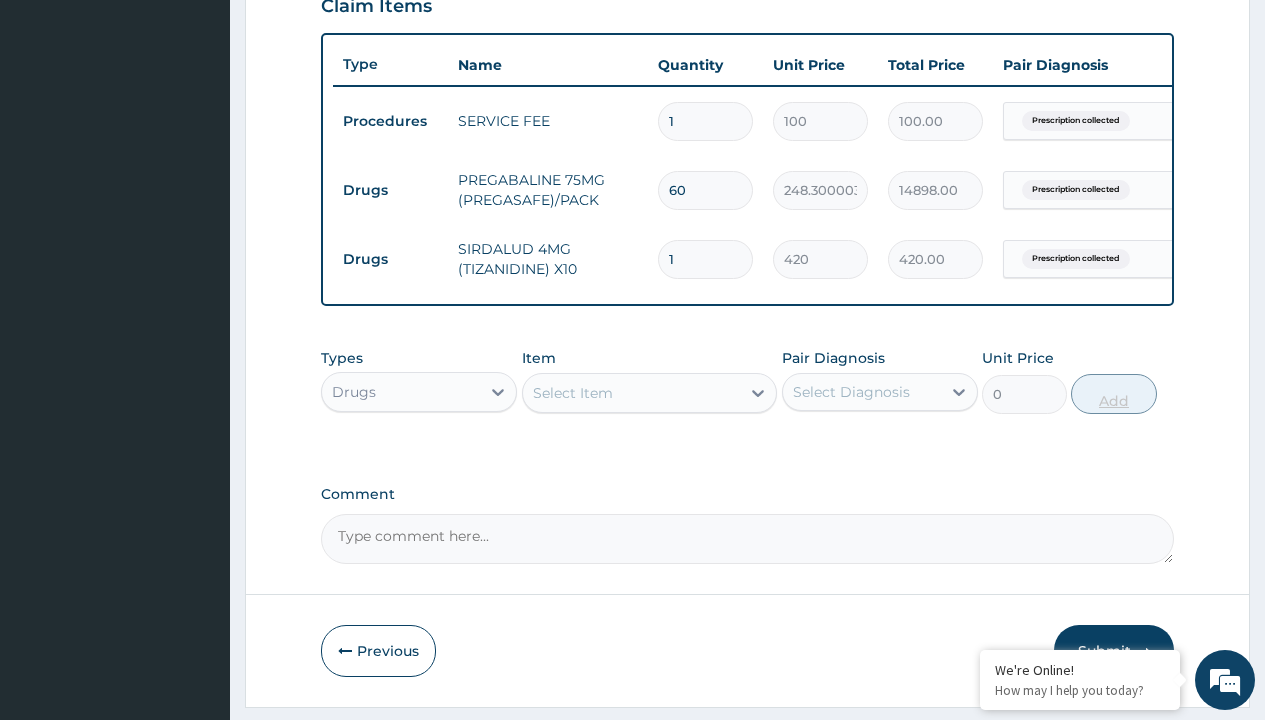 type on "25200.00" 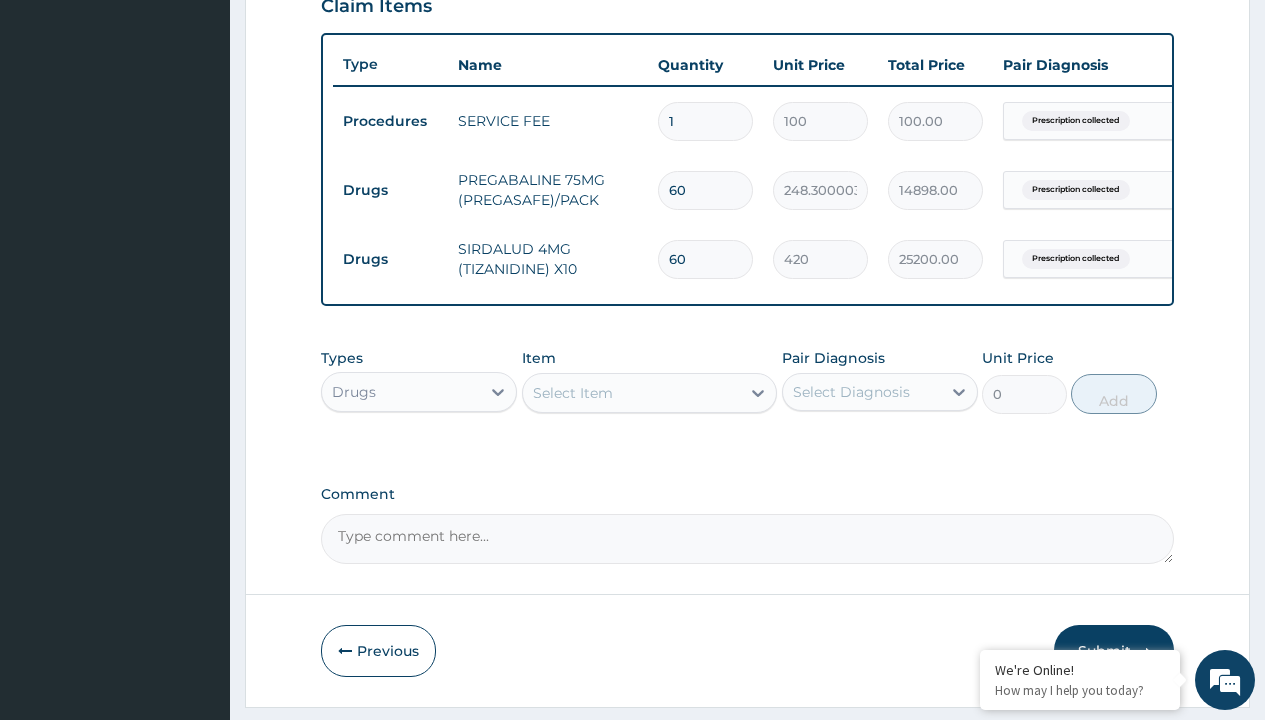 type on "60" 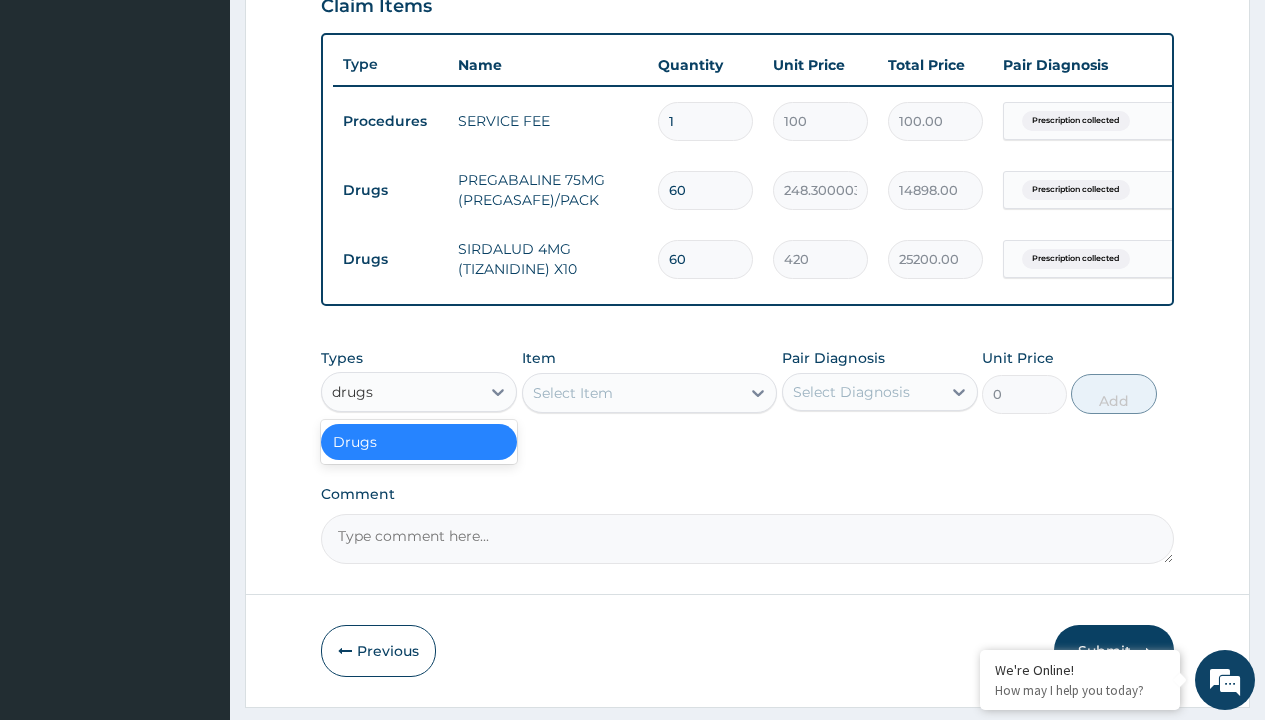 scroll, scrollTop: 0, scrollLeft: 0, axis: both 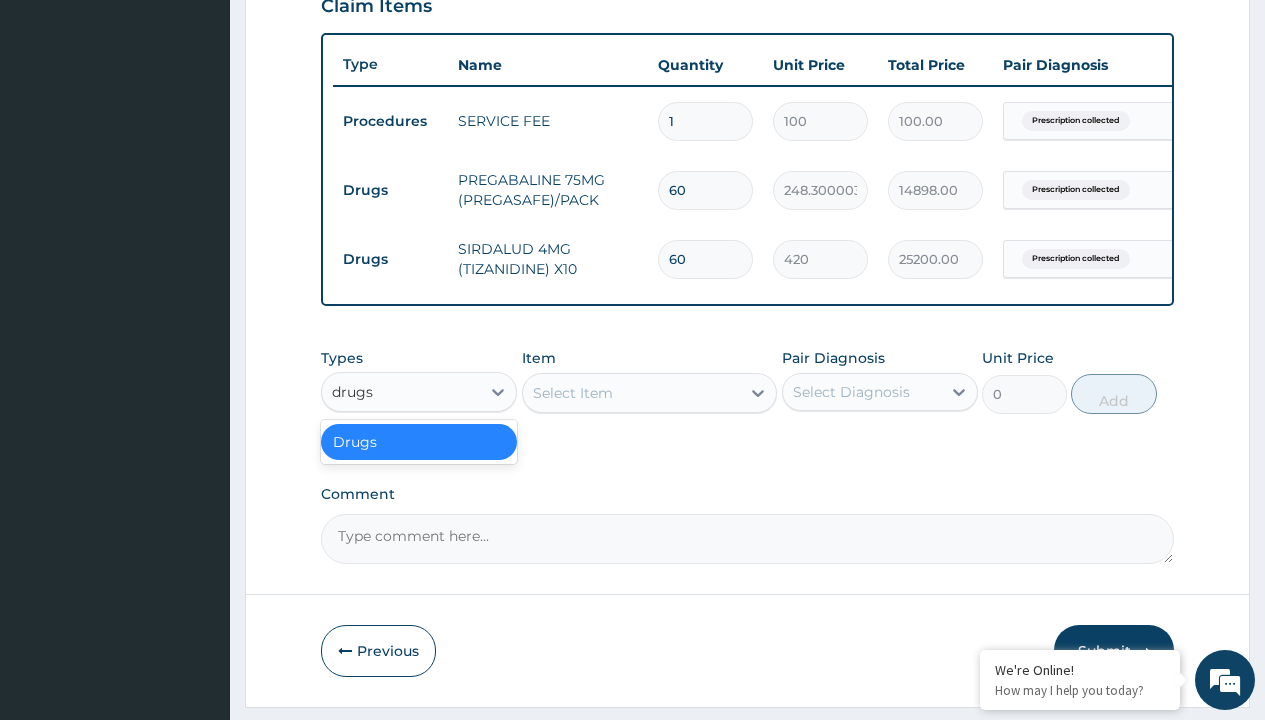 click on "Drugs" at bounding box center [419, 442] 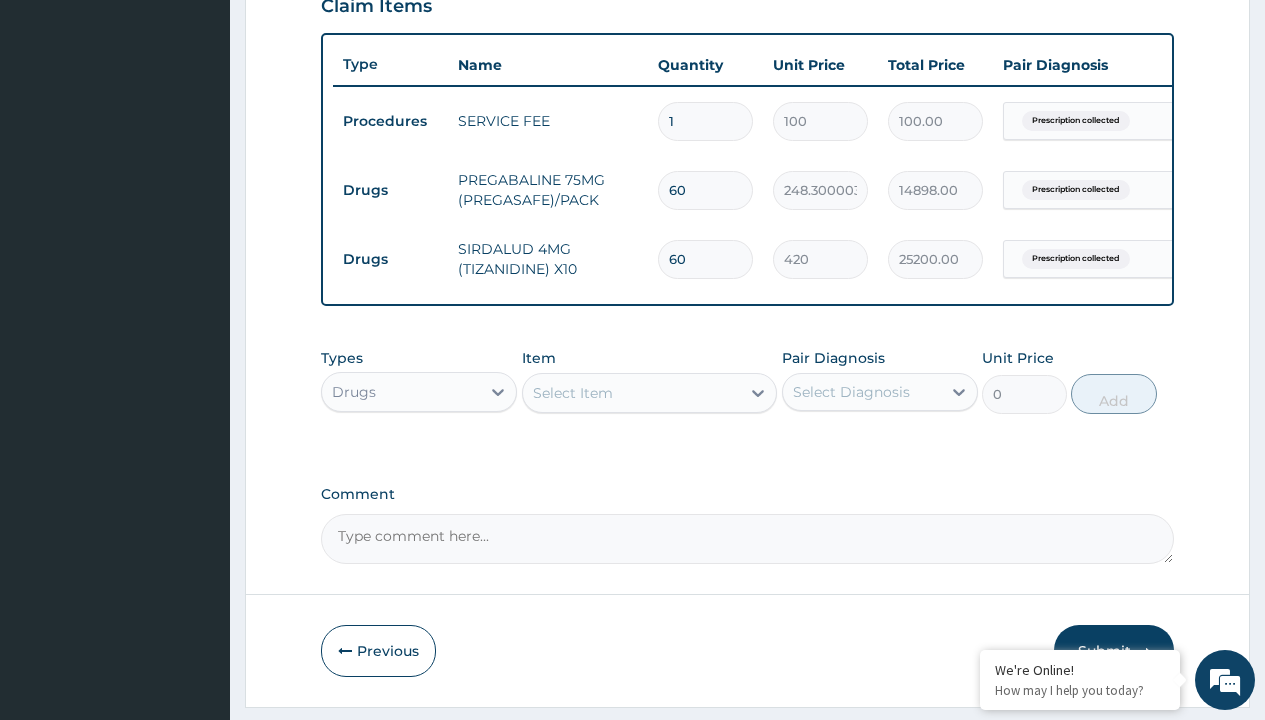 click on "Select Item" at bounding box center [573, 393] 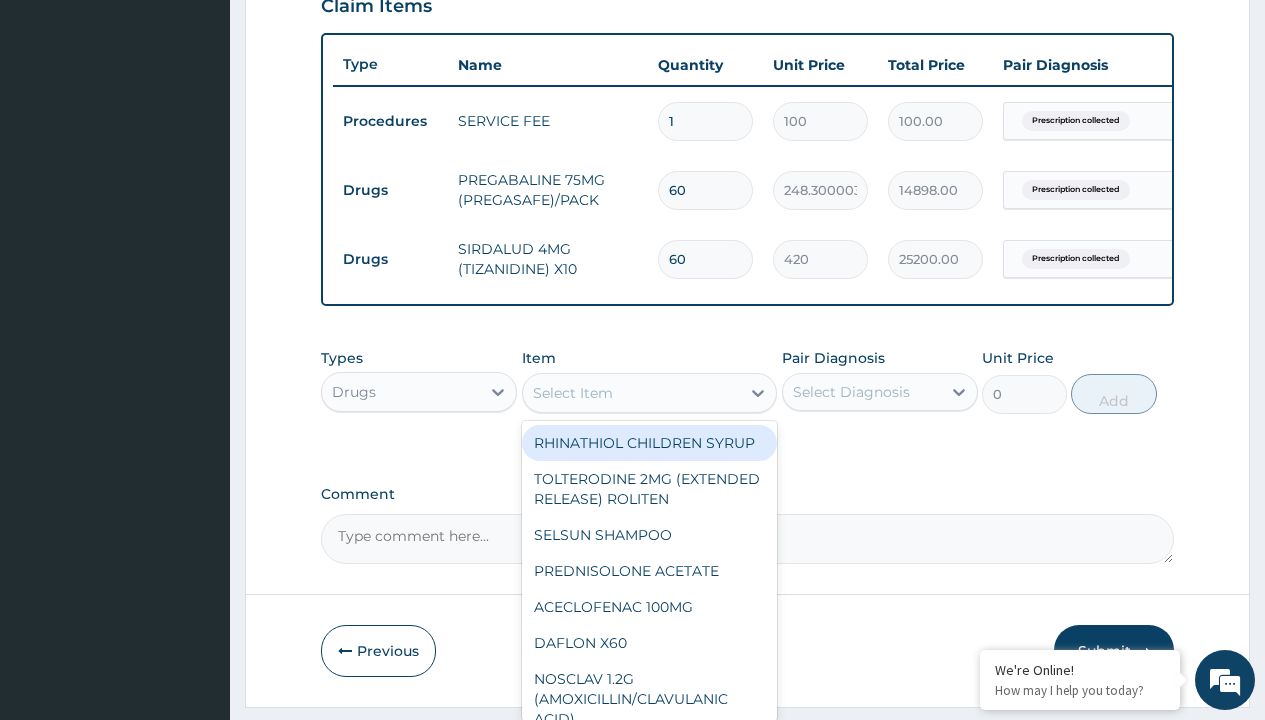 type on "celecoxib 200mg (celebrex) x10" 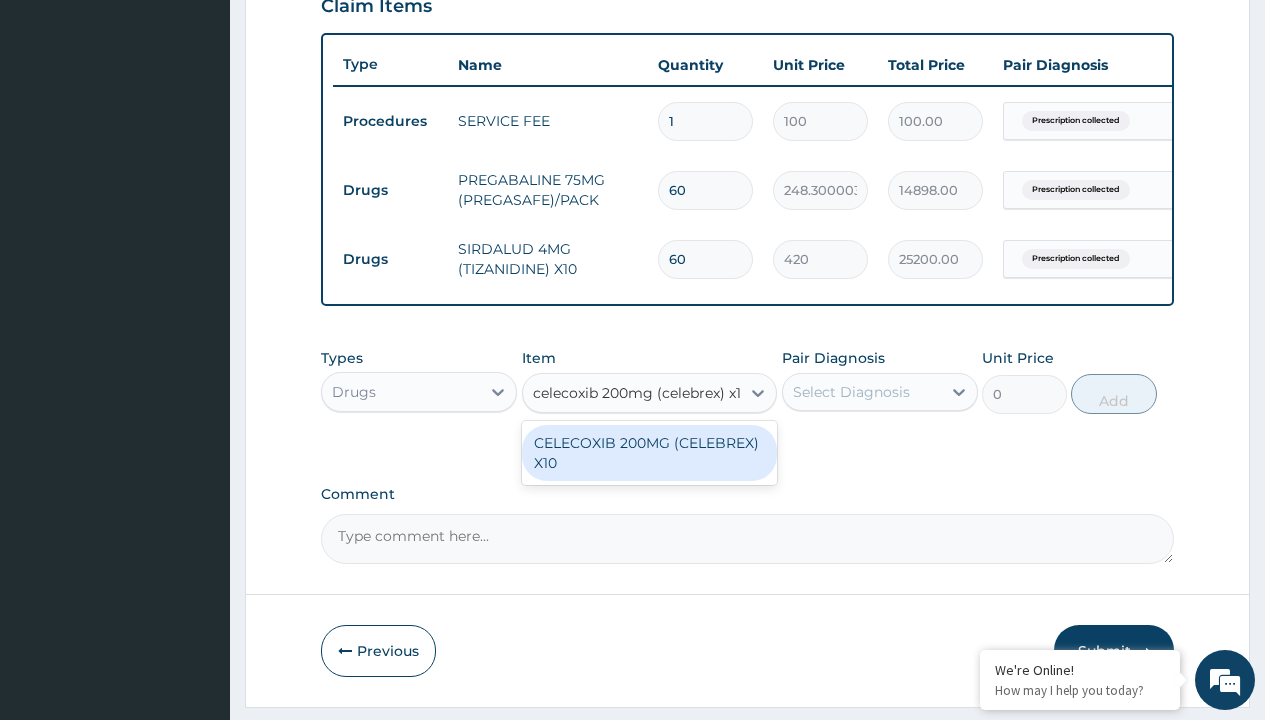 scroll, scrollTop: 0, scrollLeft: 0, axis: both 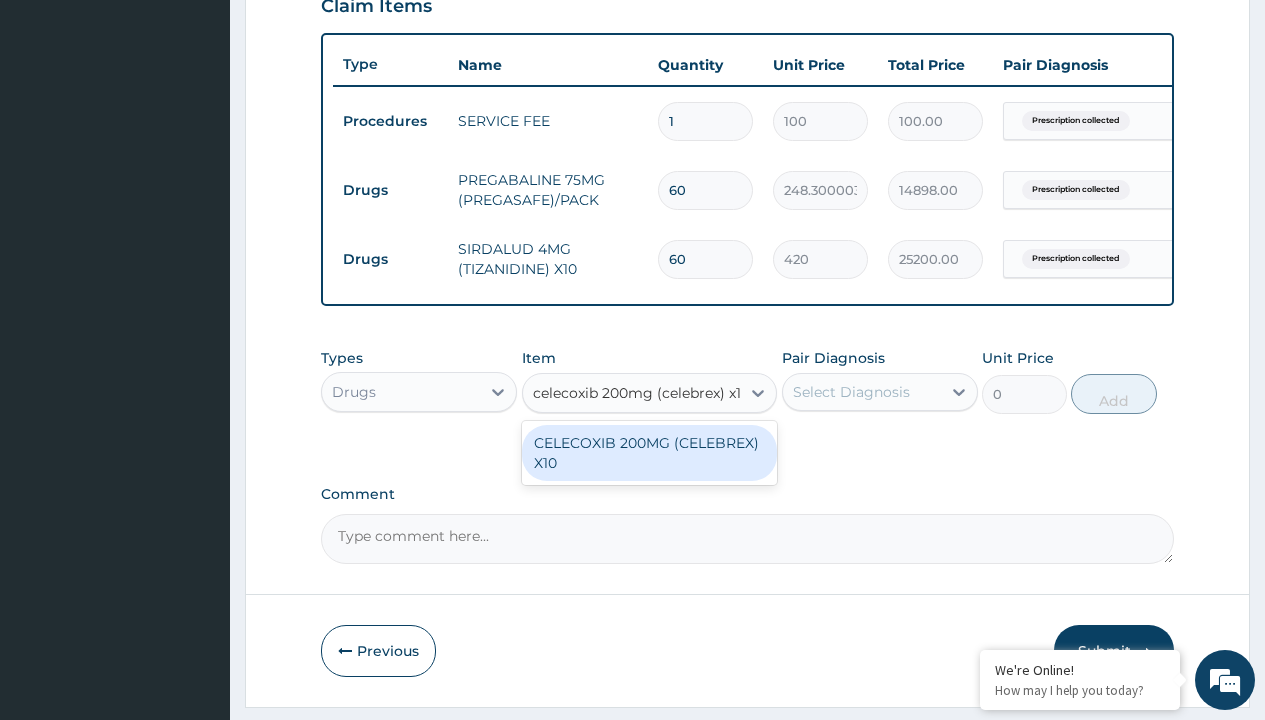 click on "CELECOXIB 200MG (CELEBREX) X10" at bounding box center (650, 453) 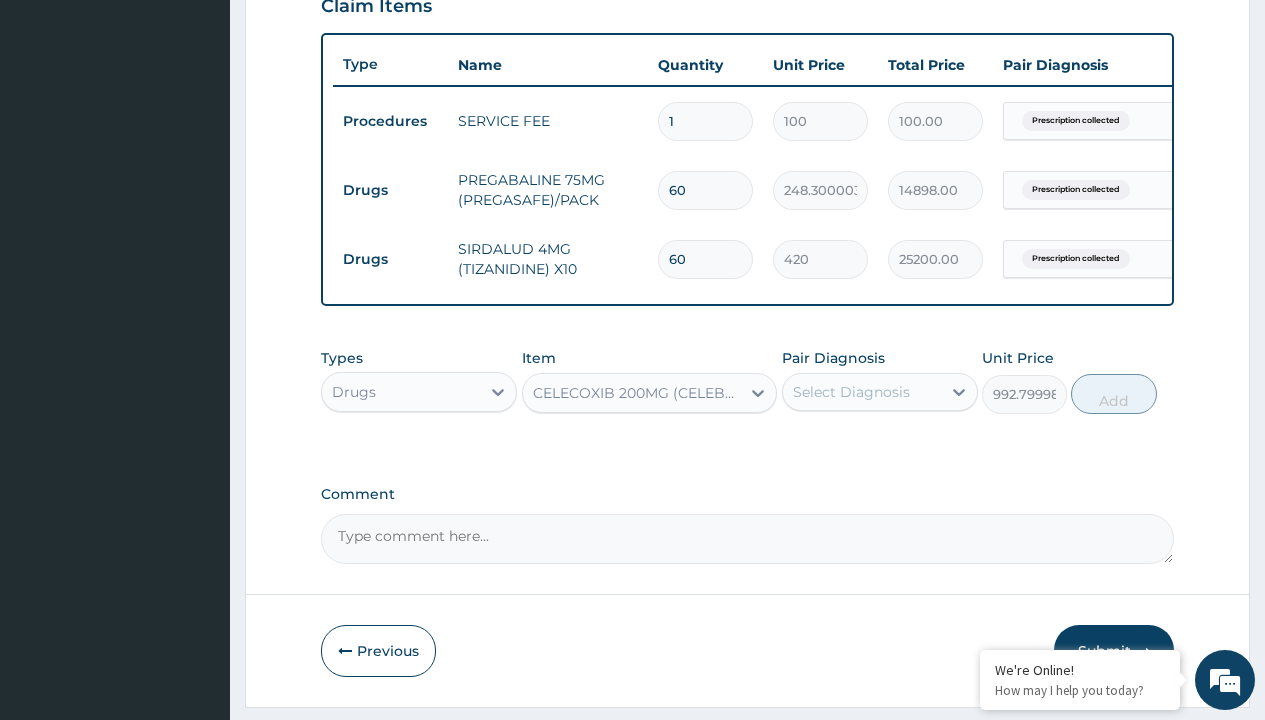 click on "Prescription collected" at bounding box center [409, -158] 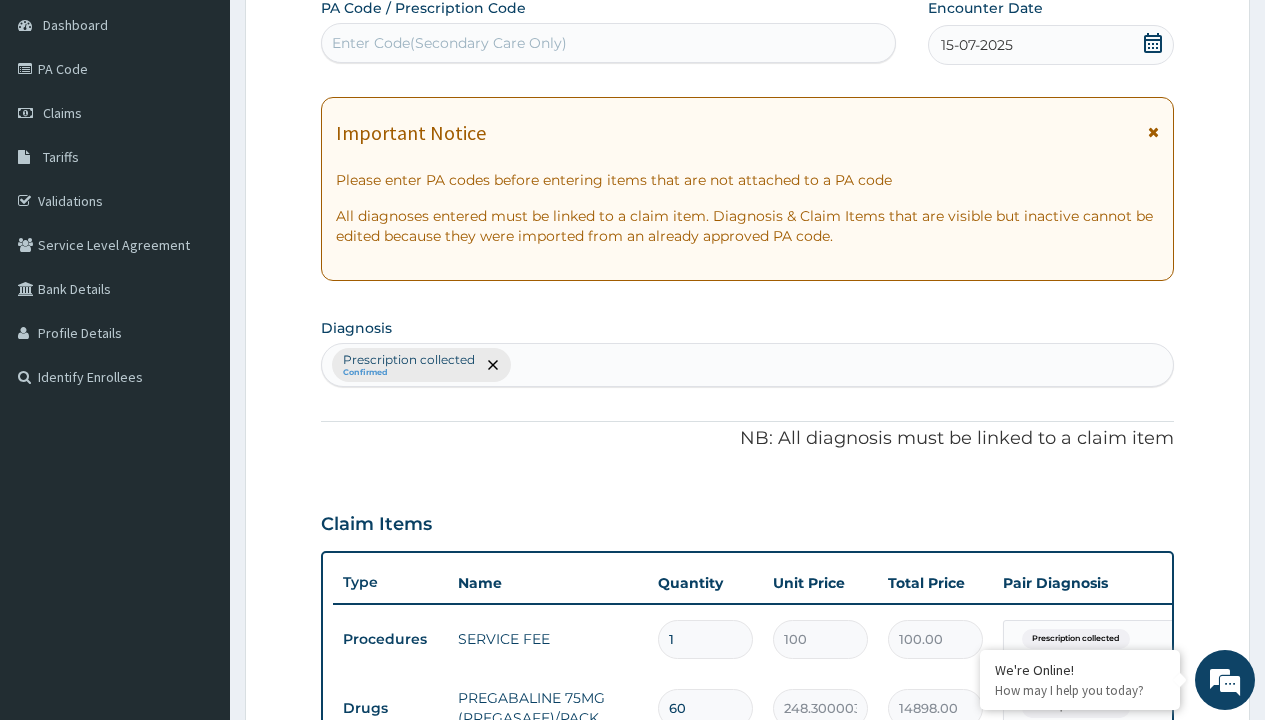type on "prescription collected" 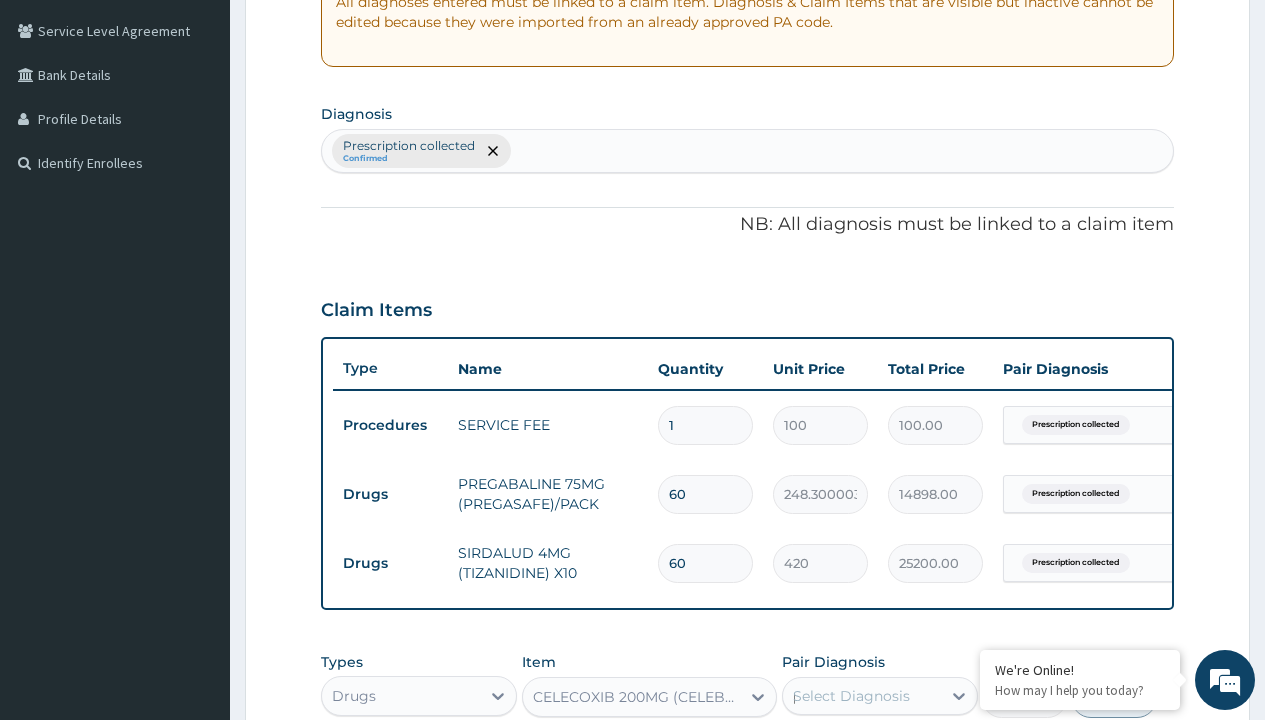 scroll, scrollTop: 0, scrollLeft: 0, axis: both 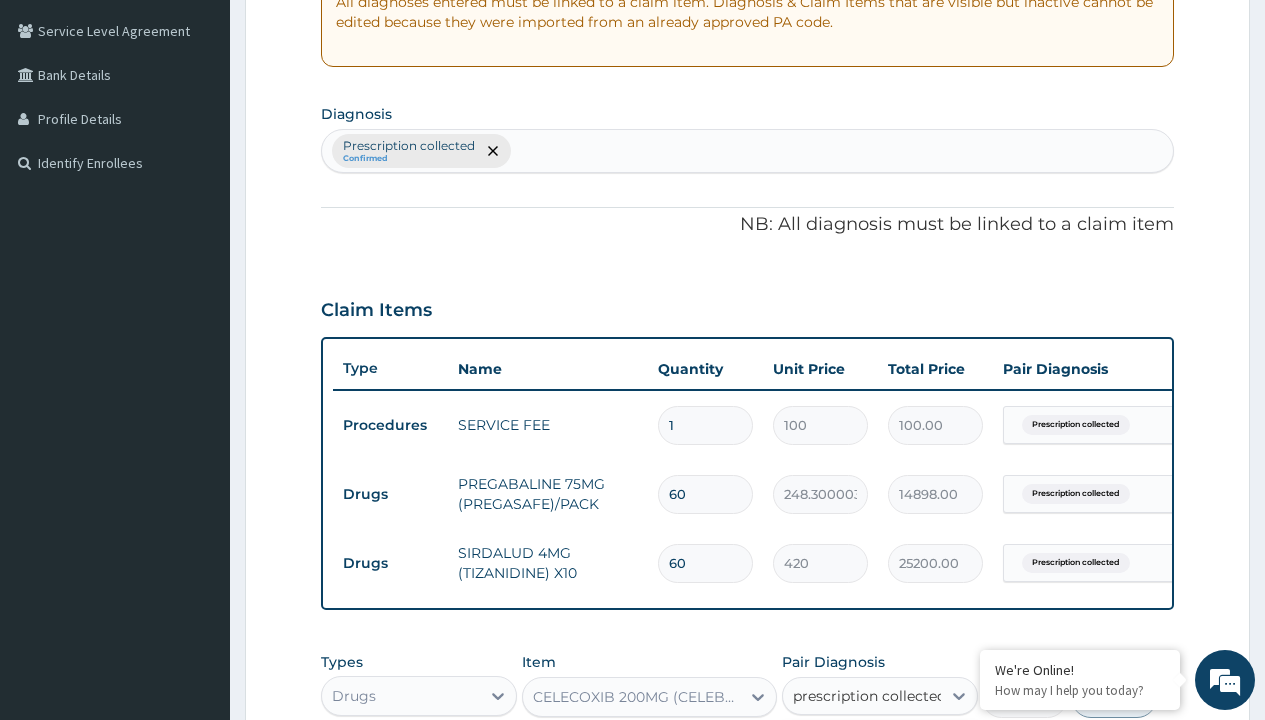 click on "Prescription collected" at bounding box center [890, 755] 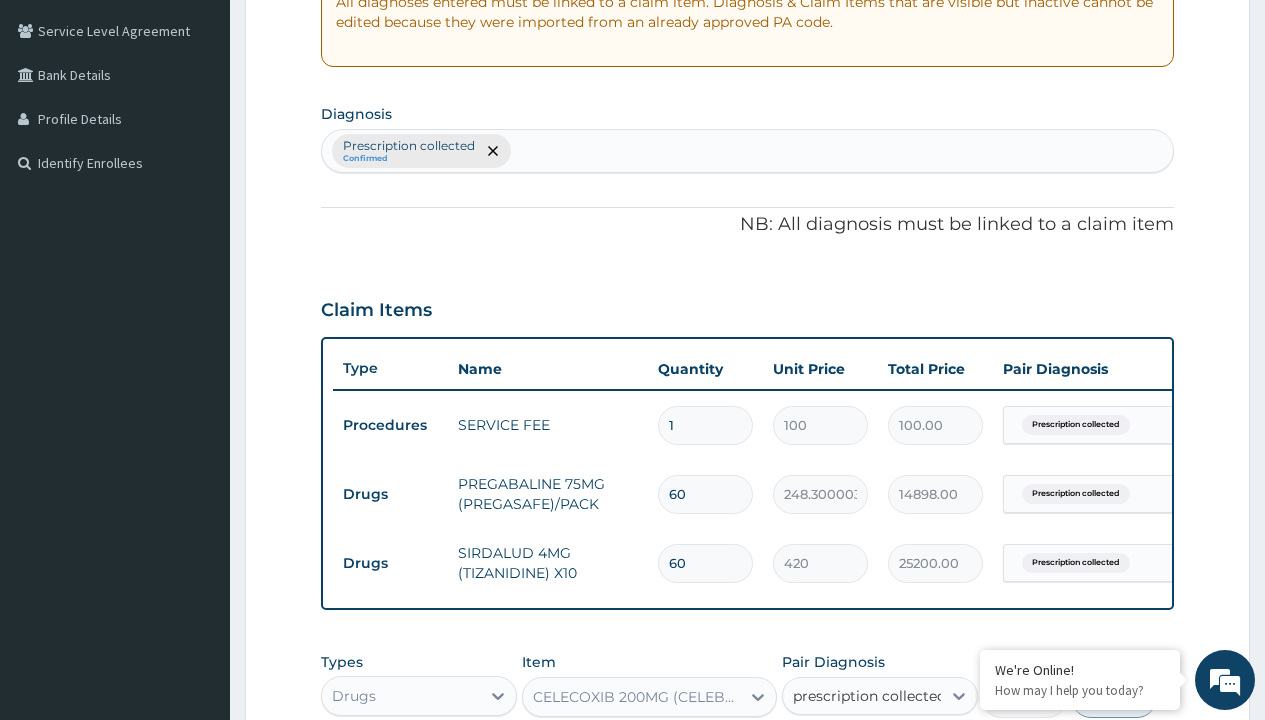type 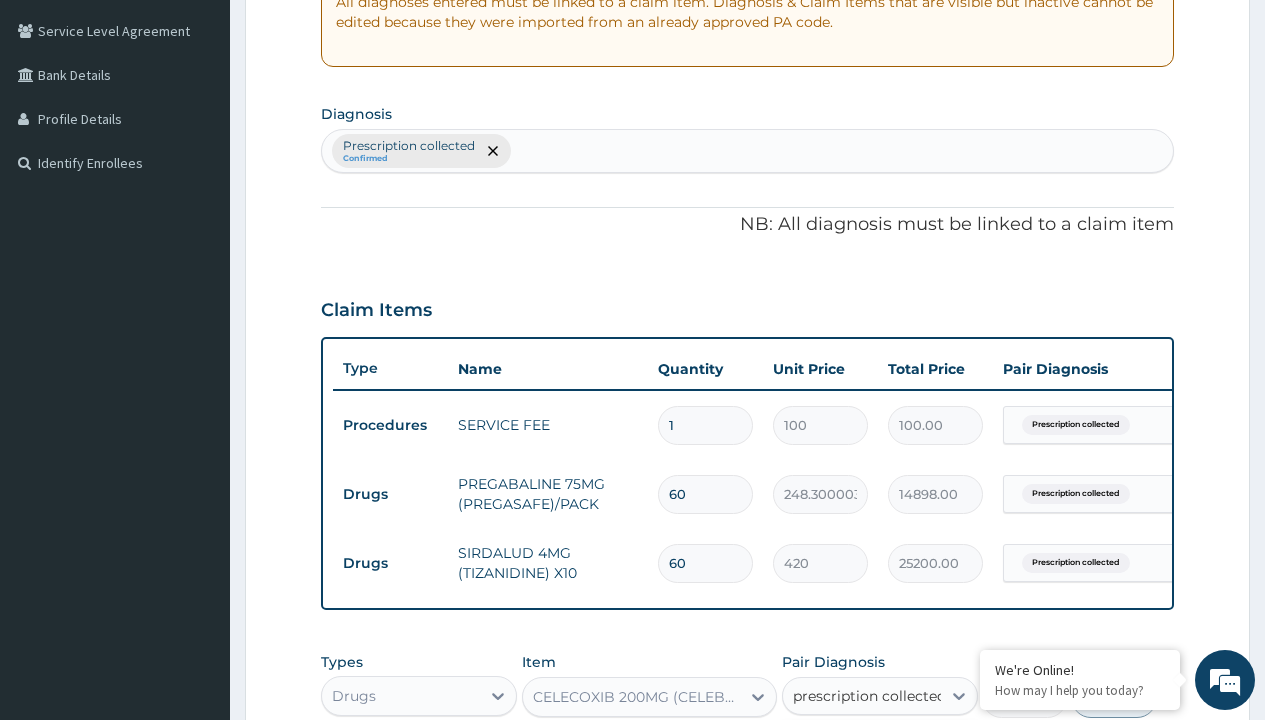 checkbox on "true" 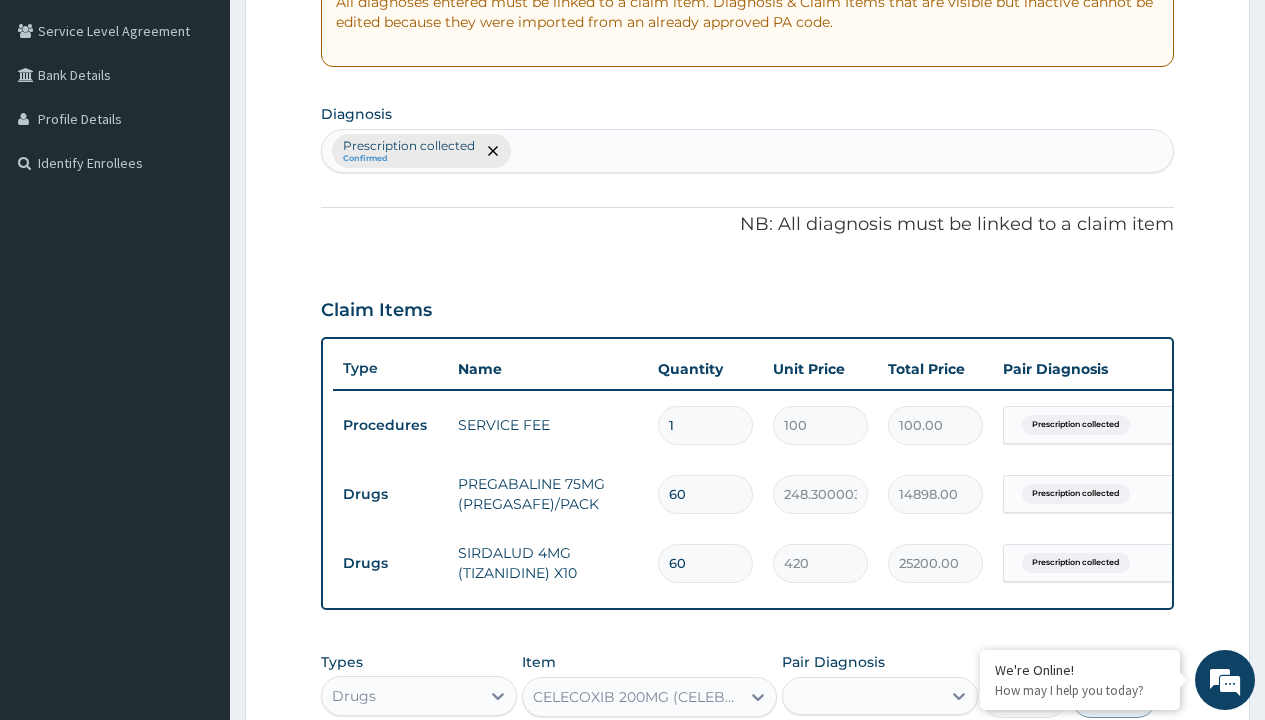 scroll, scrollTop: 780, scrollLeft: 0, axis: vertical 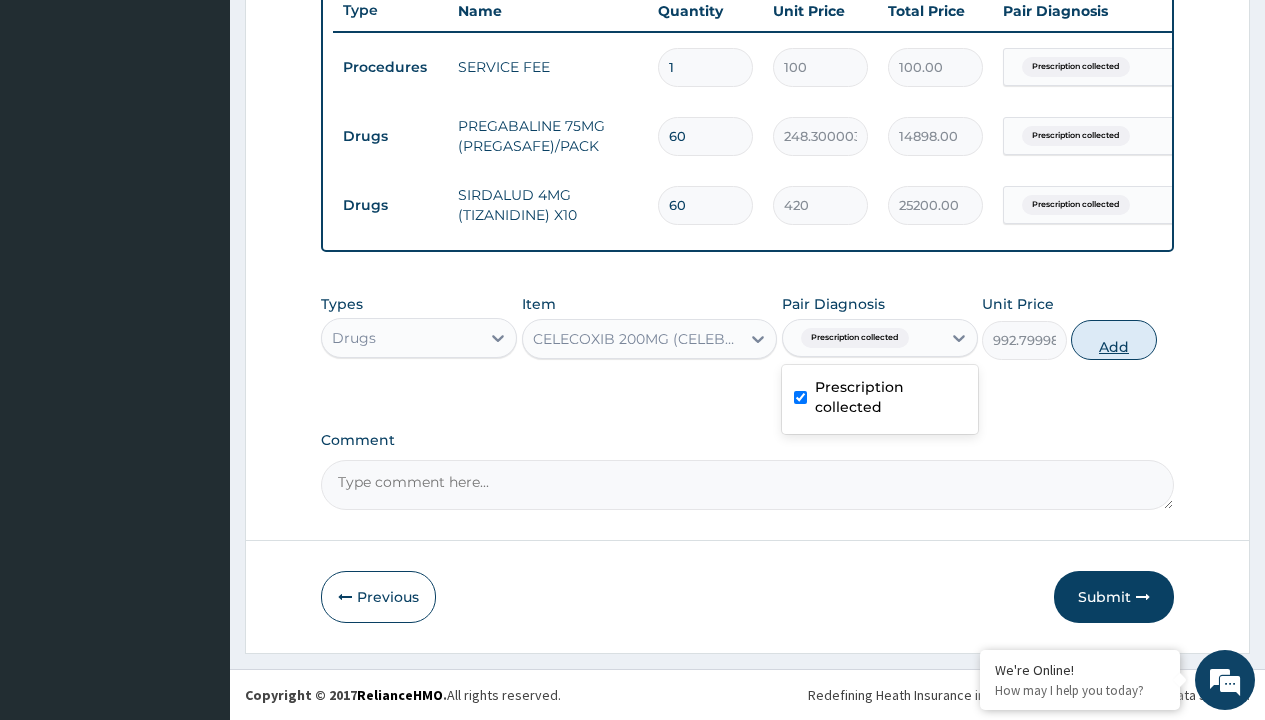 click on "Add" at bounding box center [1113, 340] 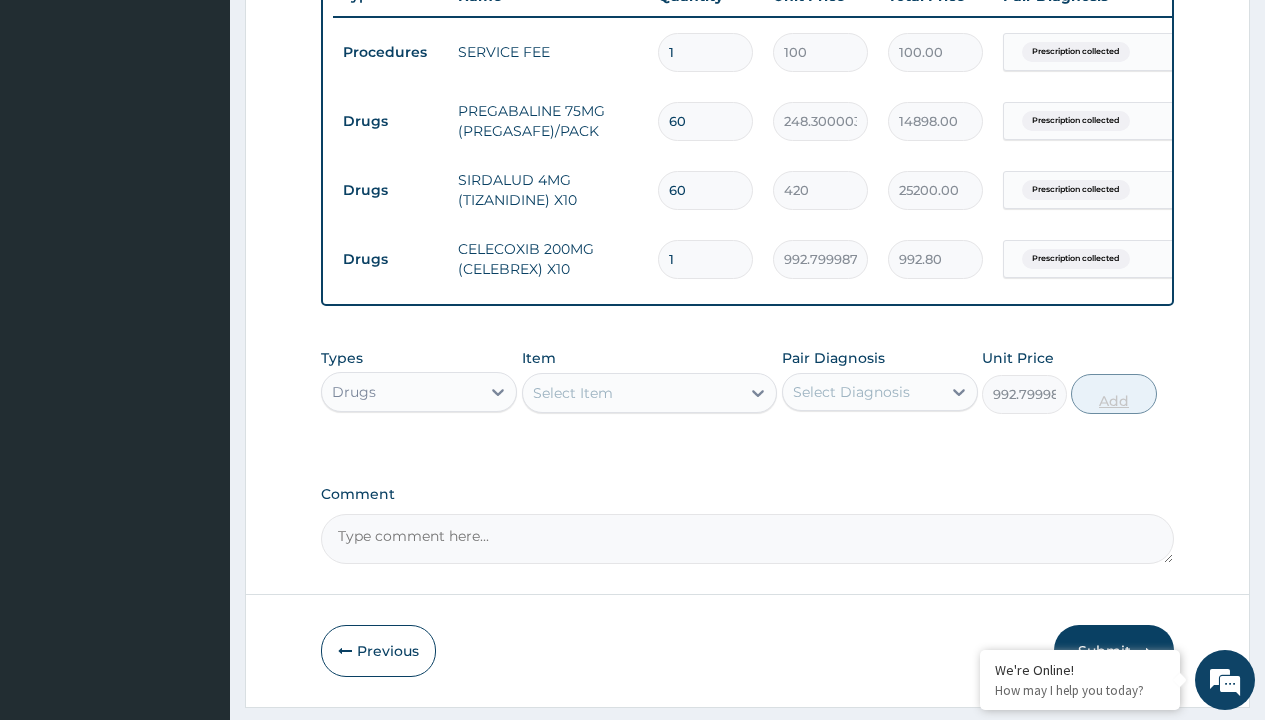 type on "0" 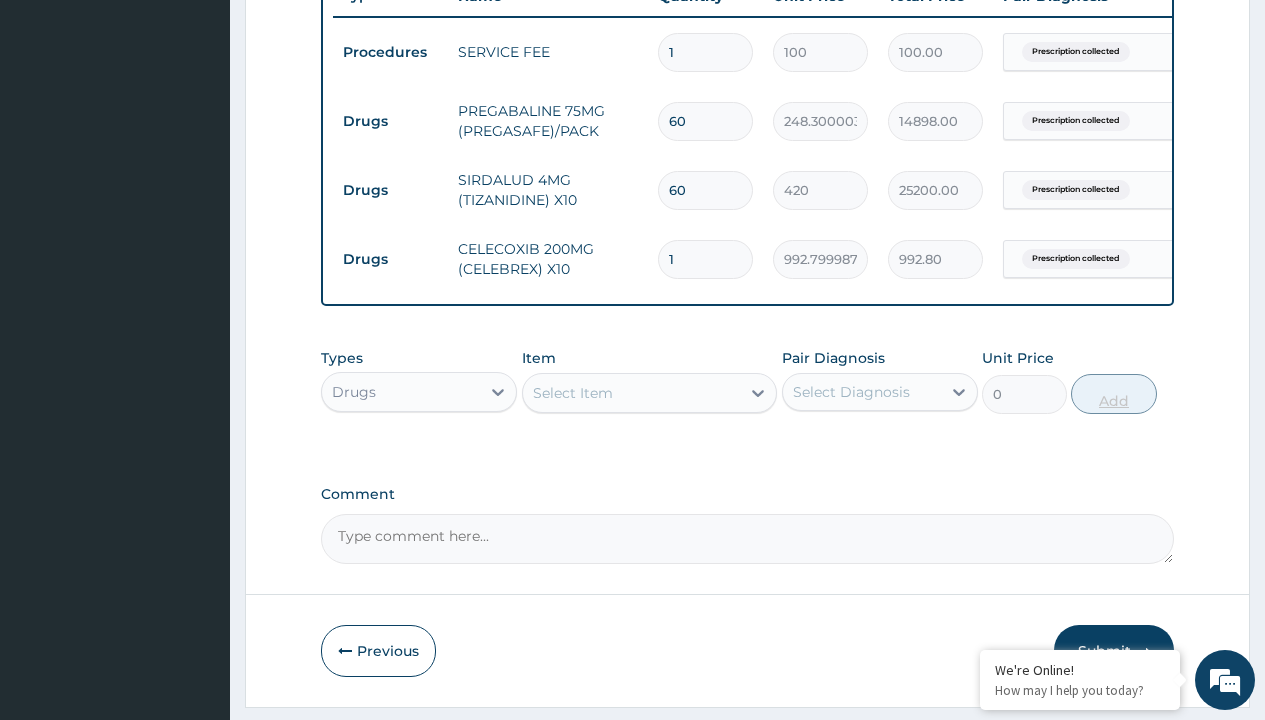 type on "120" 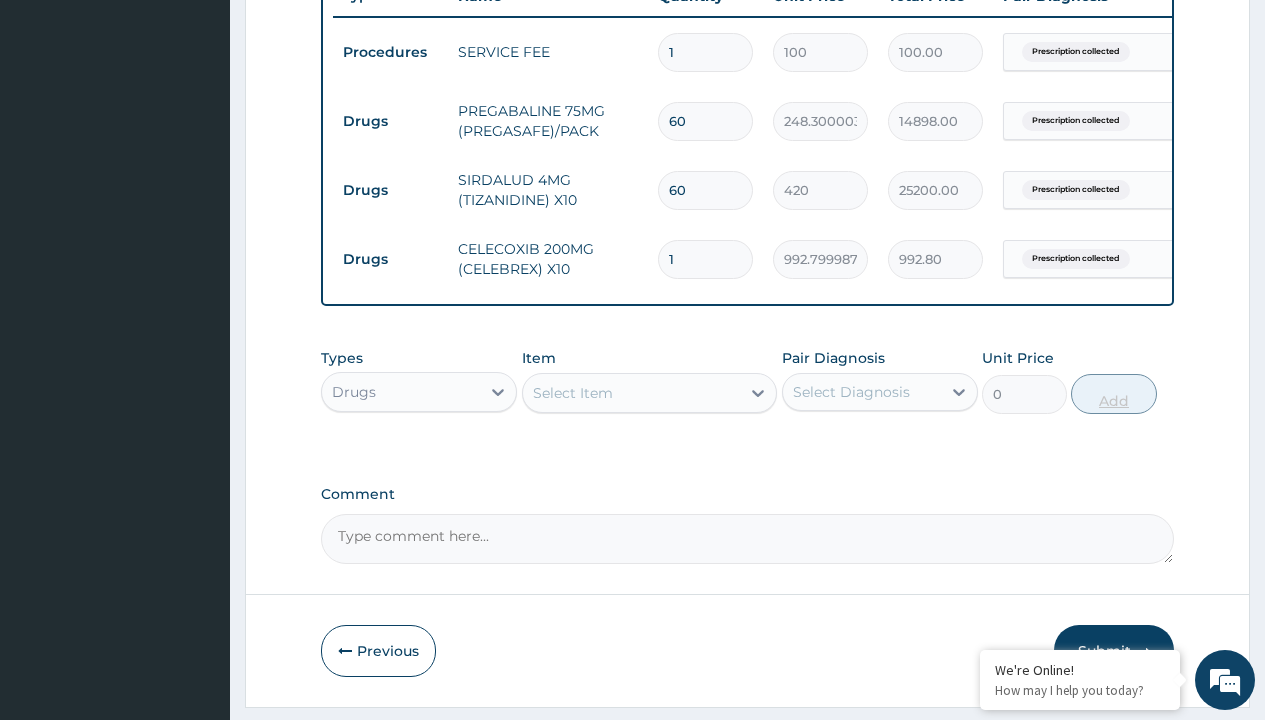 type on "119136.00" 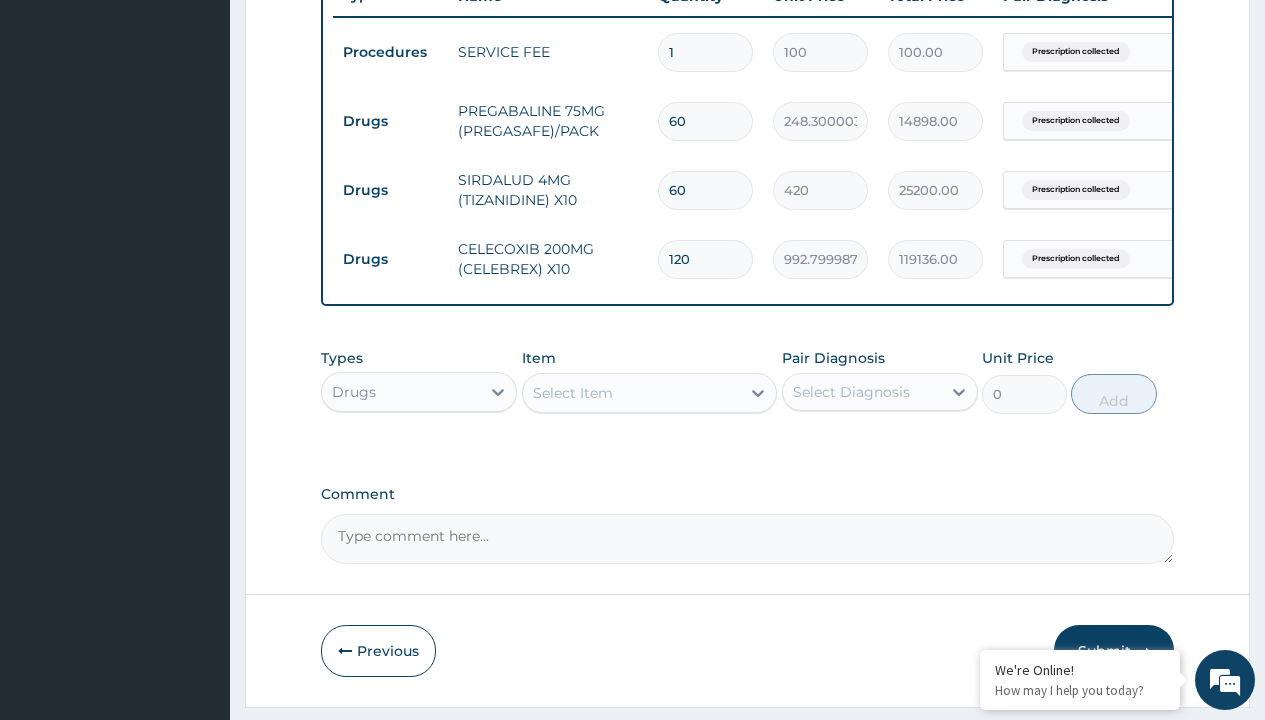 type on "120" 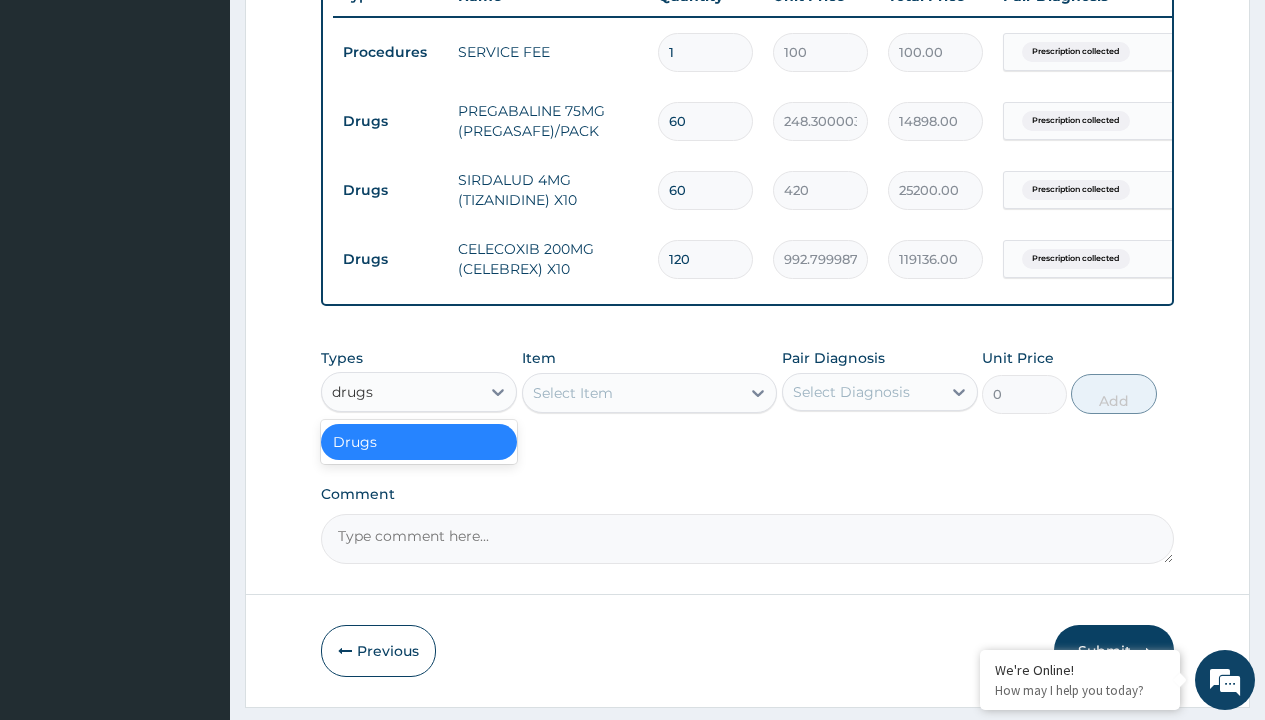 scroll, scrollTop: 0, scrollLeft: 0, axis: both 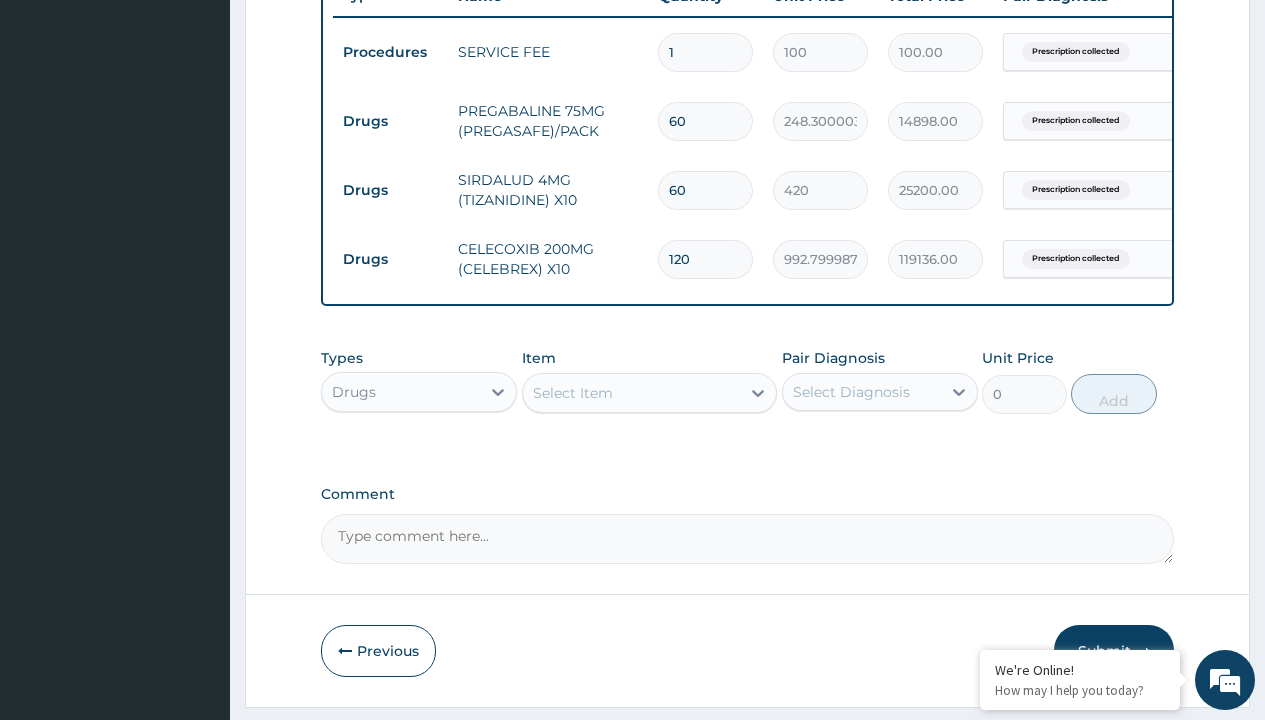 click on "Select Item" at bounding box center (573, 393) 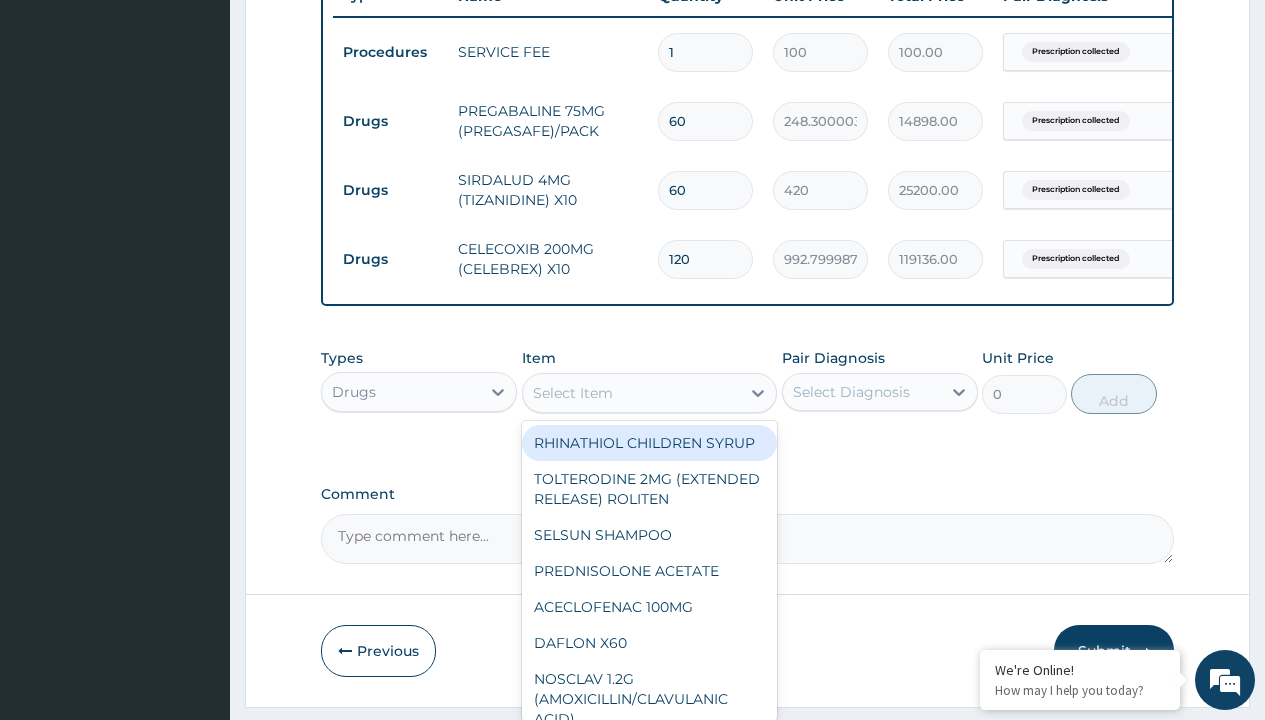 type on "co codamol 8/500mg/sach x 20" 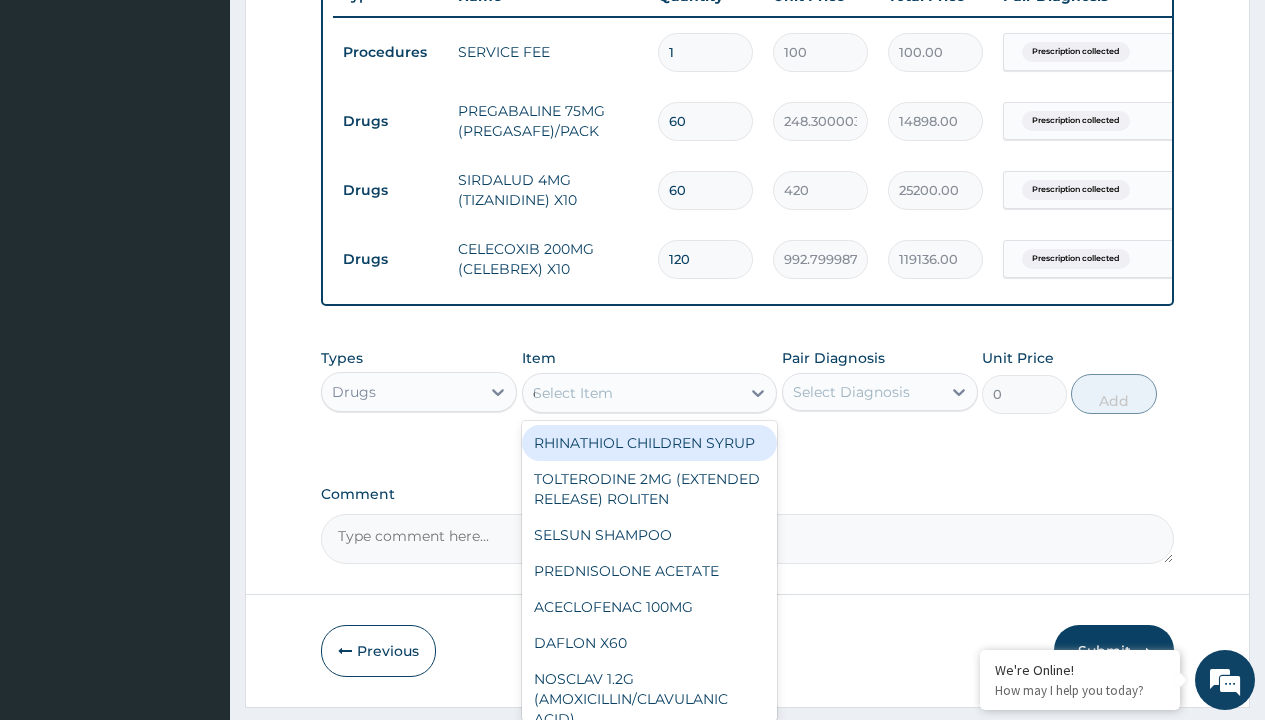 scroll, scrollTop: 0, scrollLeft: 0, axis: both 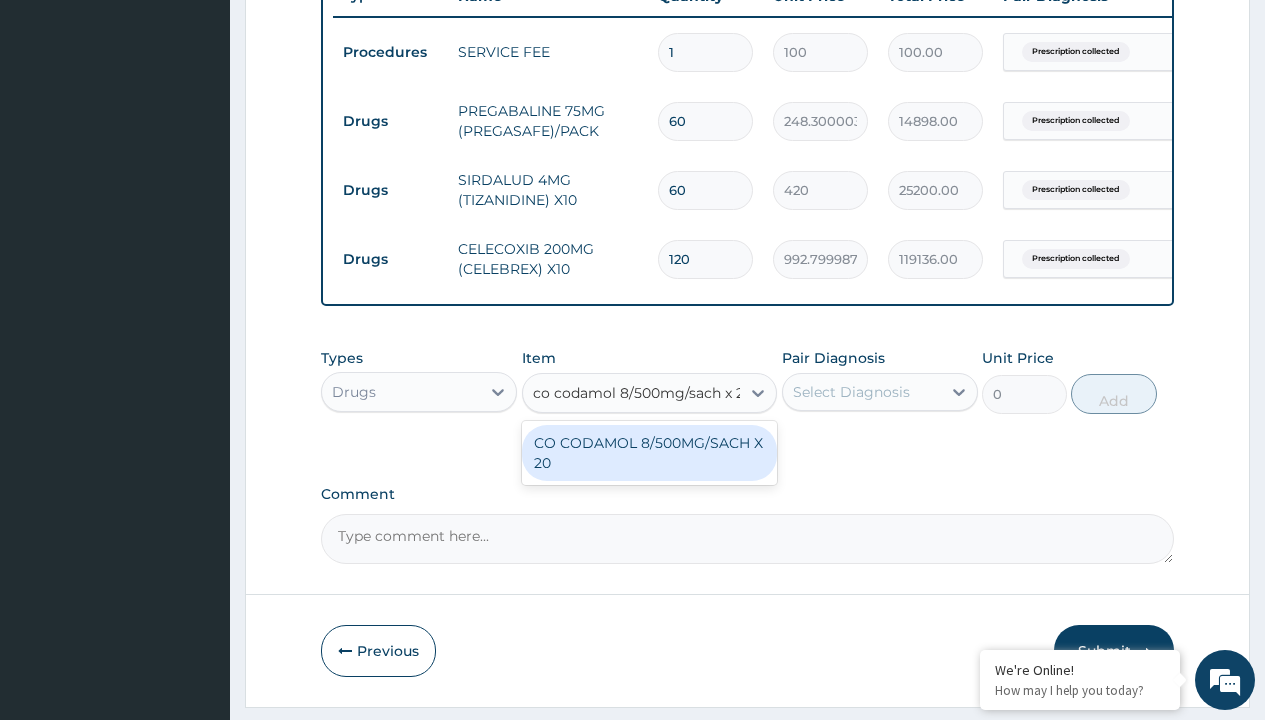 click on "CO CODAMOL 8/500MG/SACH X 20" at bounding box center (650, 453) 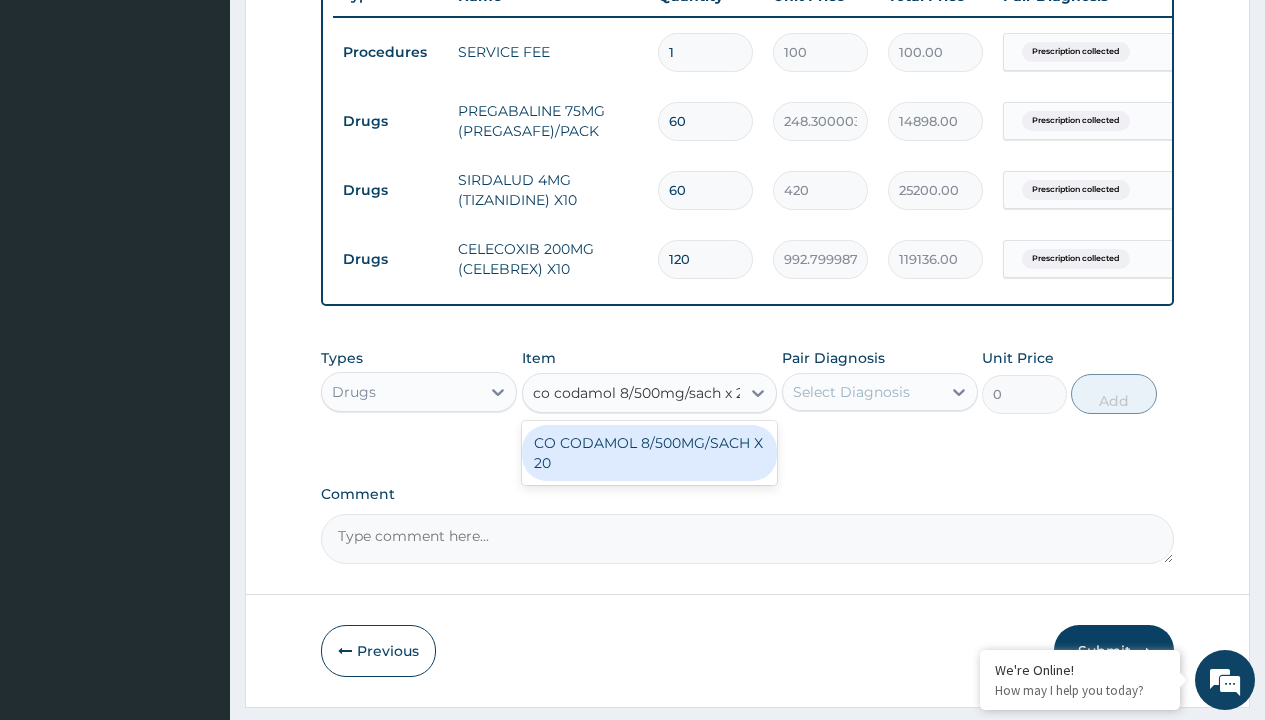 type 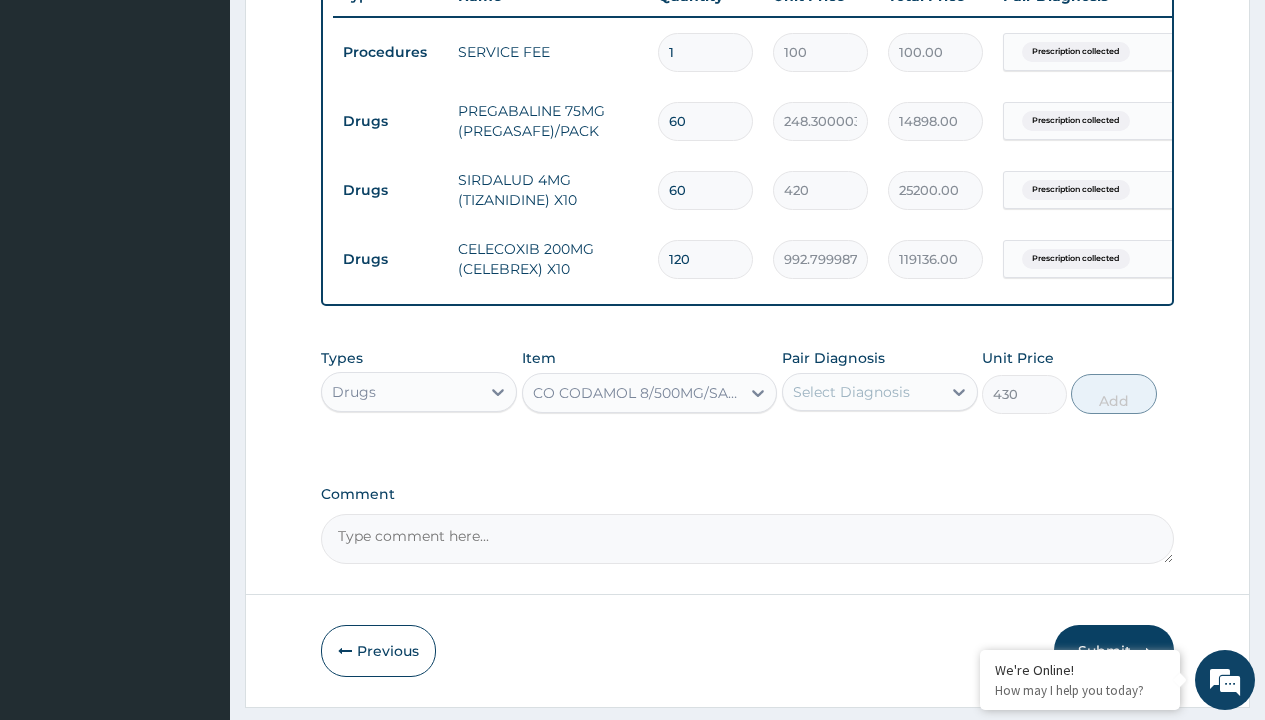 click on "Prescription collected" at bounding box center (409, -227) 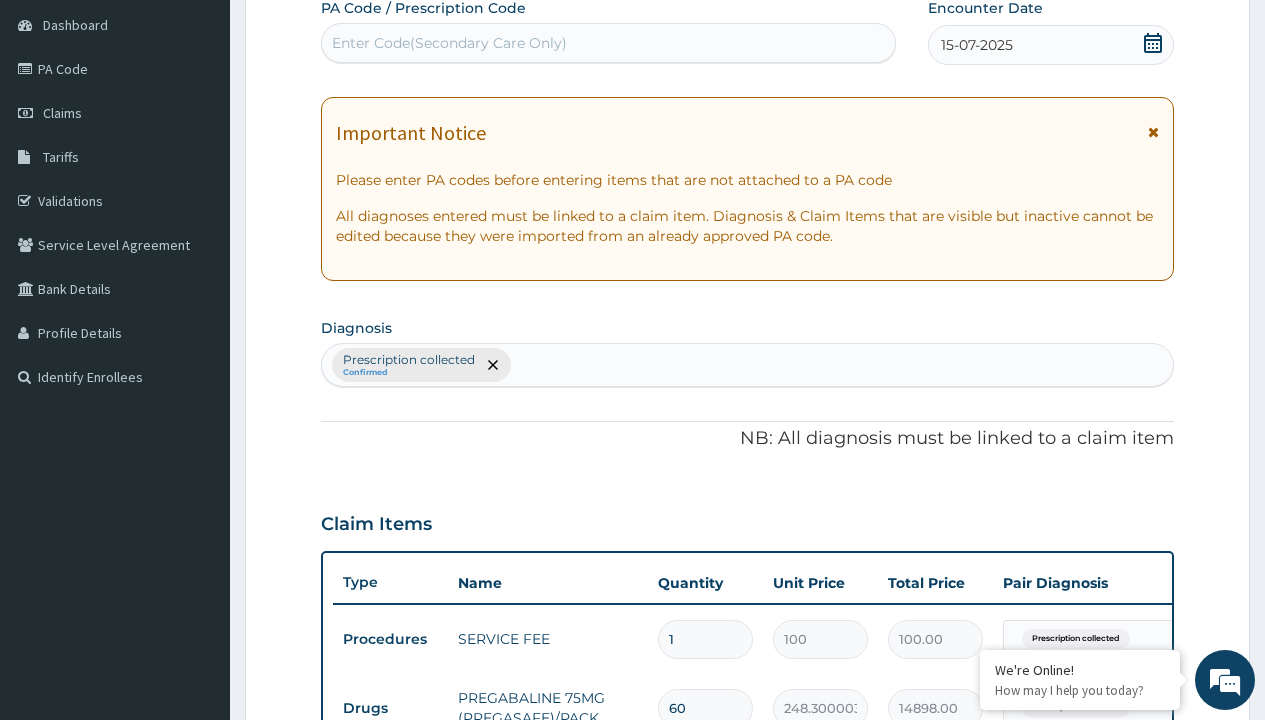 type on "prescription collected" 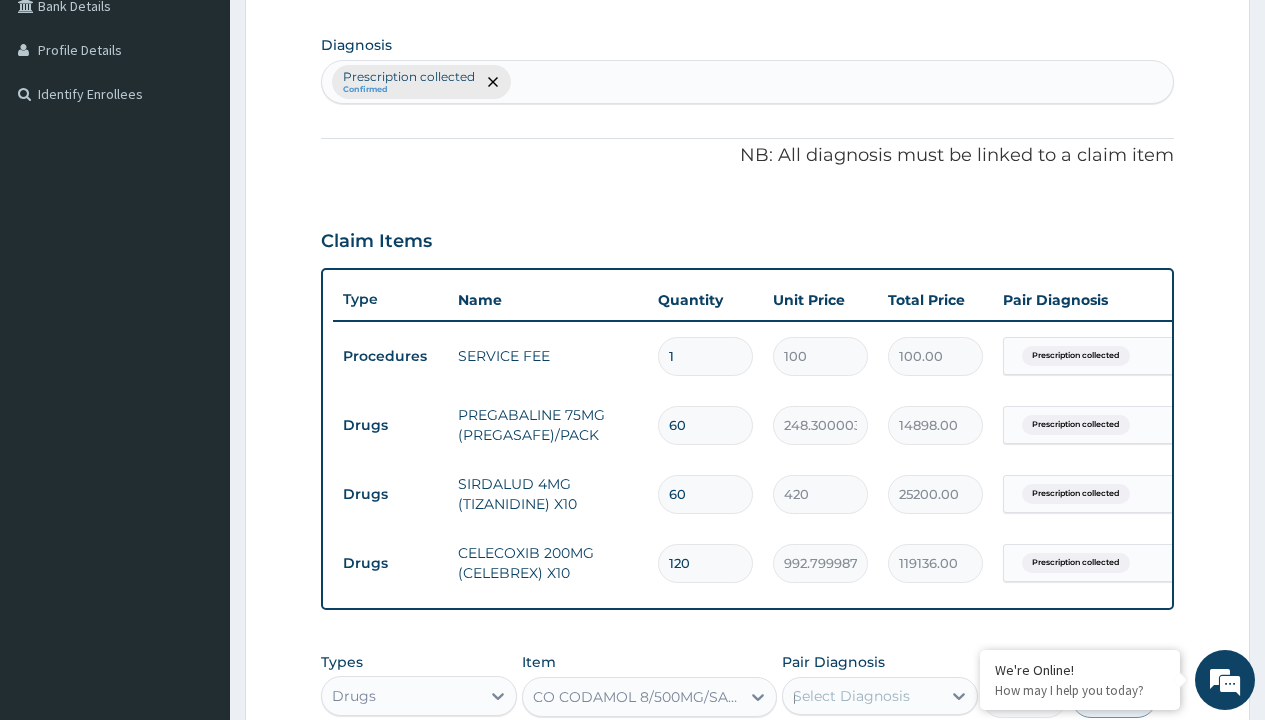 scroll 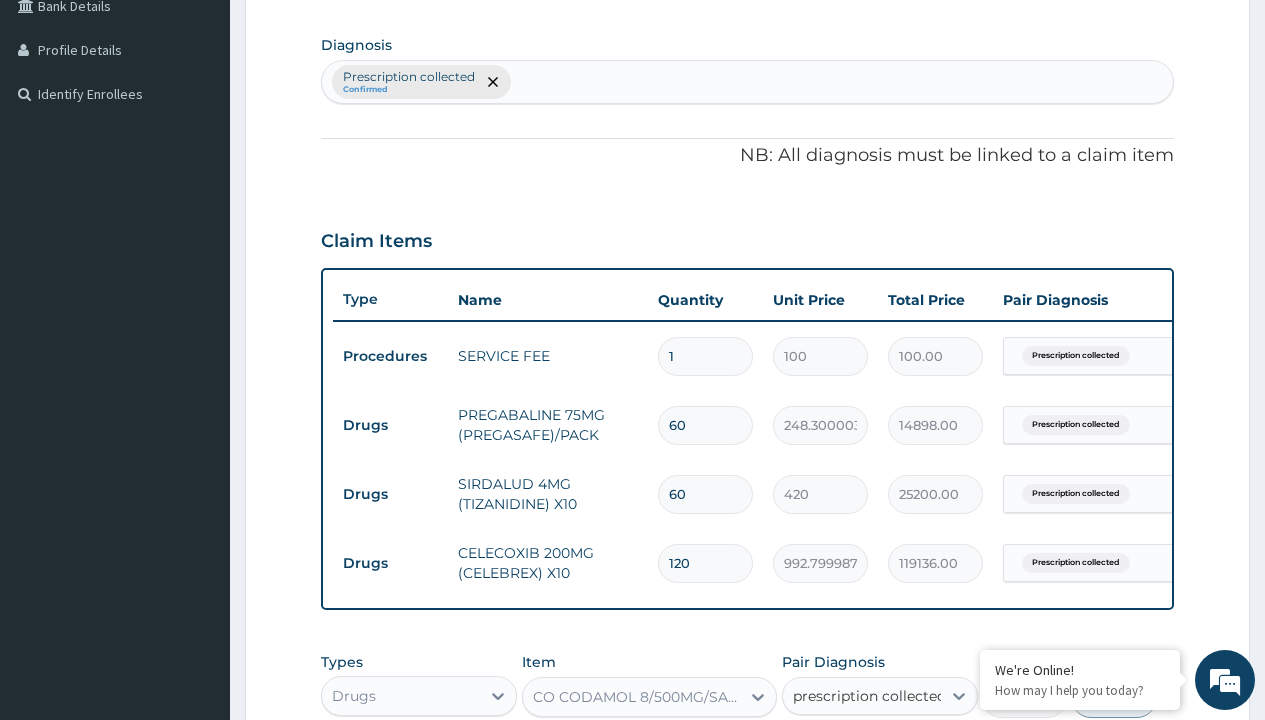click on "Prescription collected" at bounding box center [890, 755] 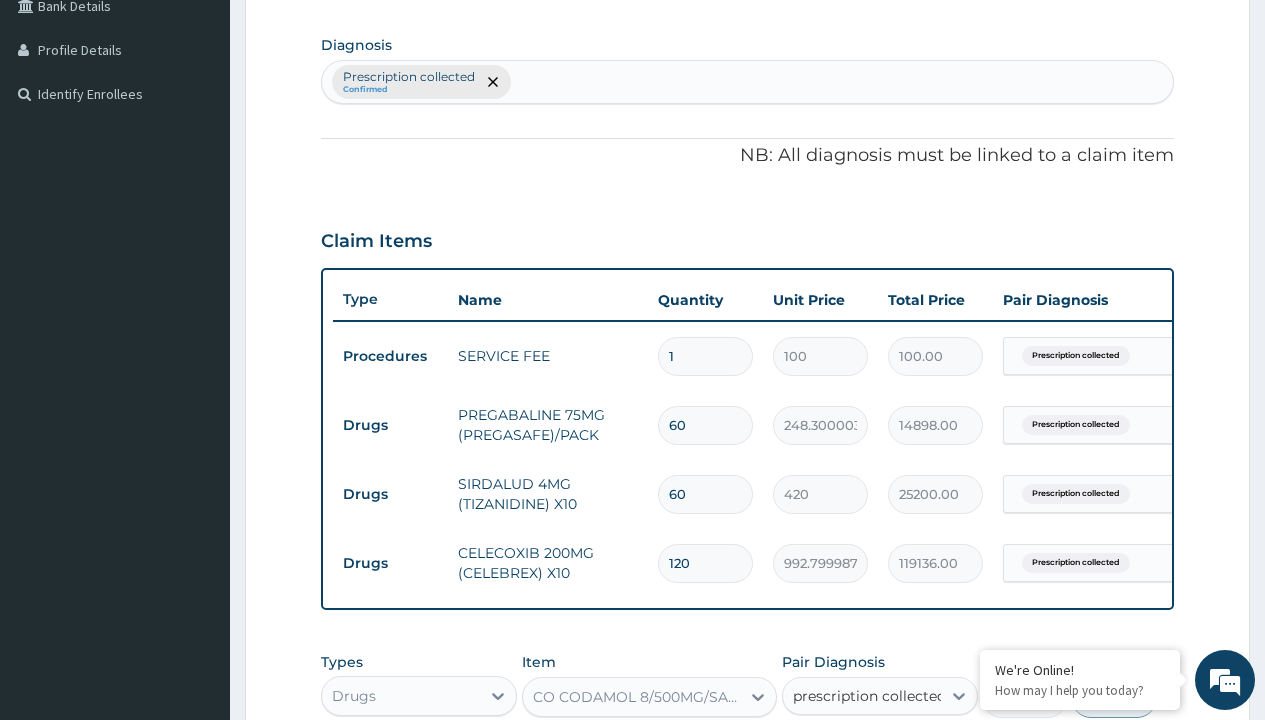type 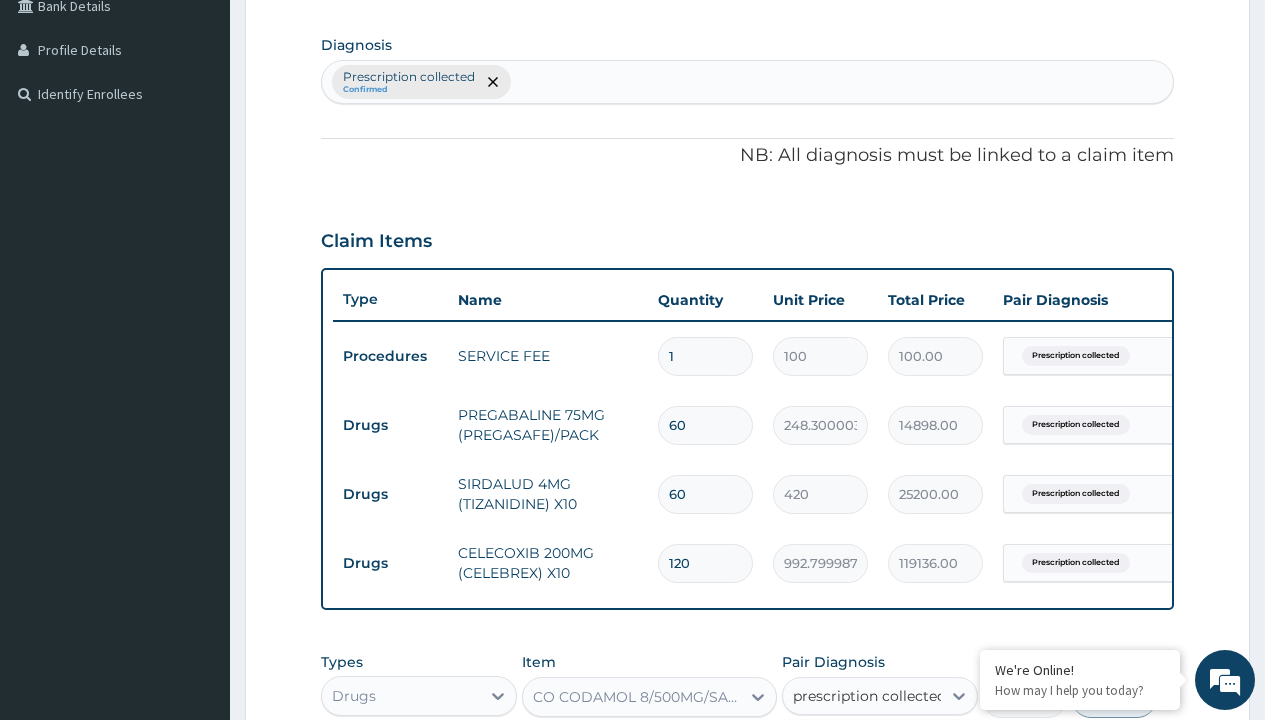checkbox on "true" 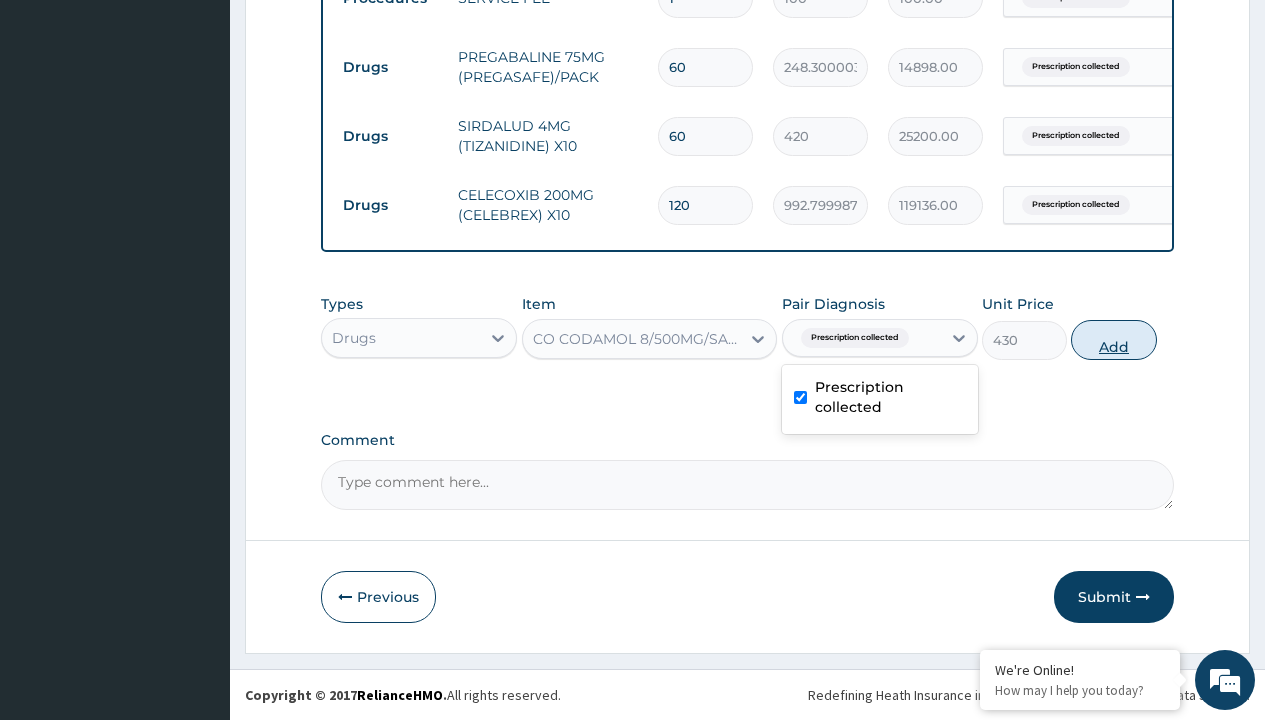 click on "Add" at bounding box center (1113, 340) 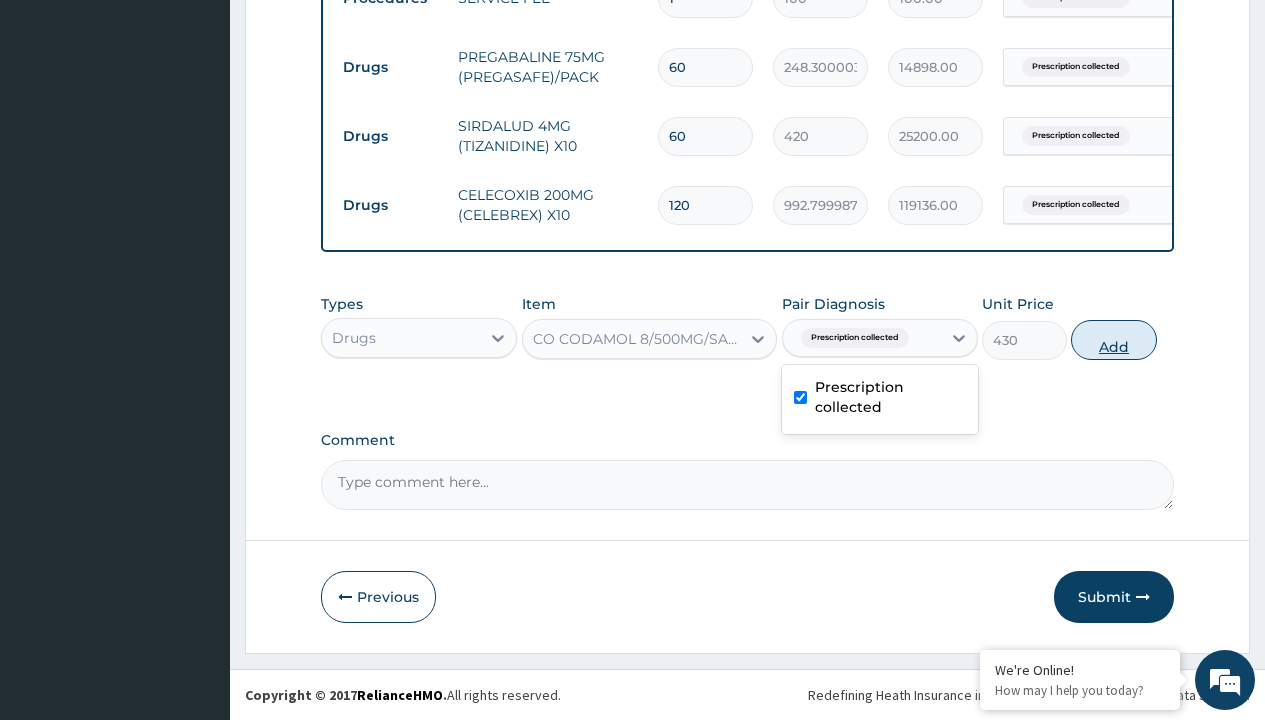type on "0" 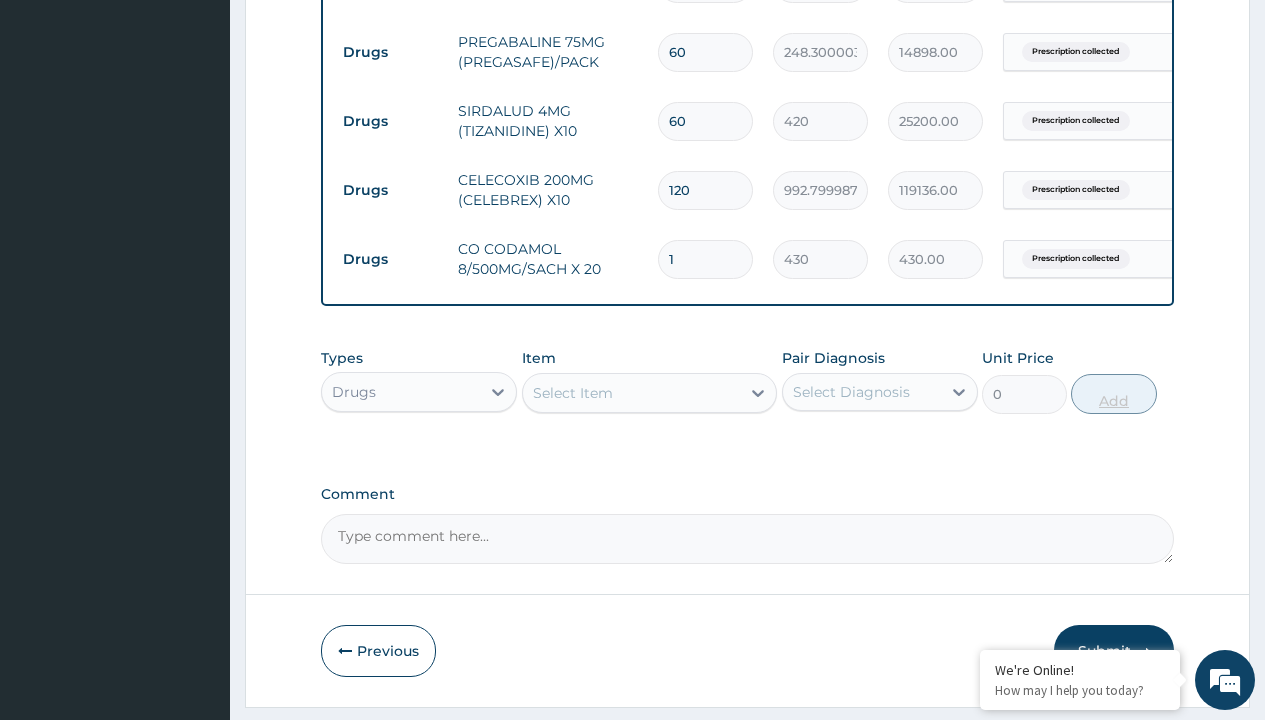 type on "100" 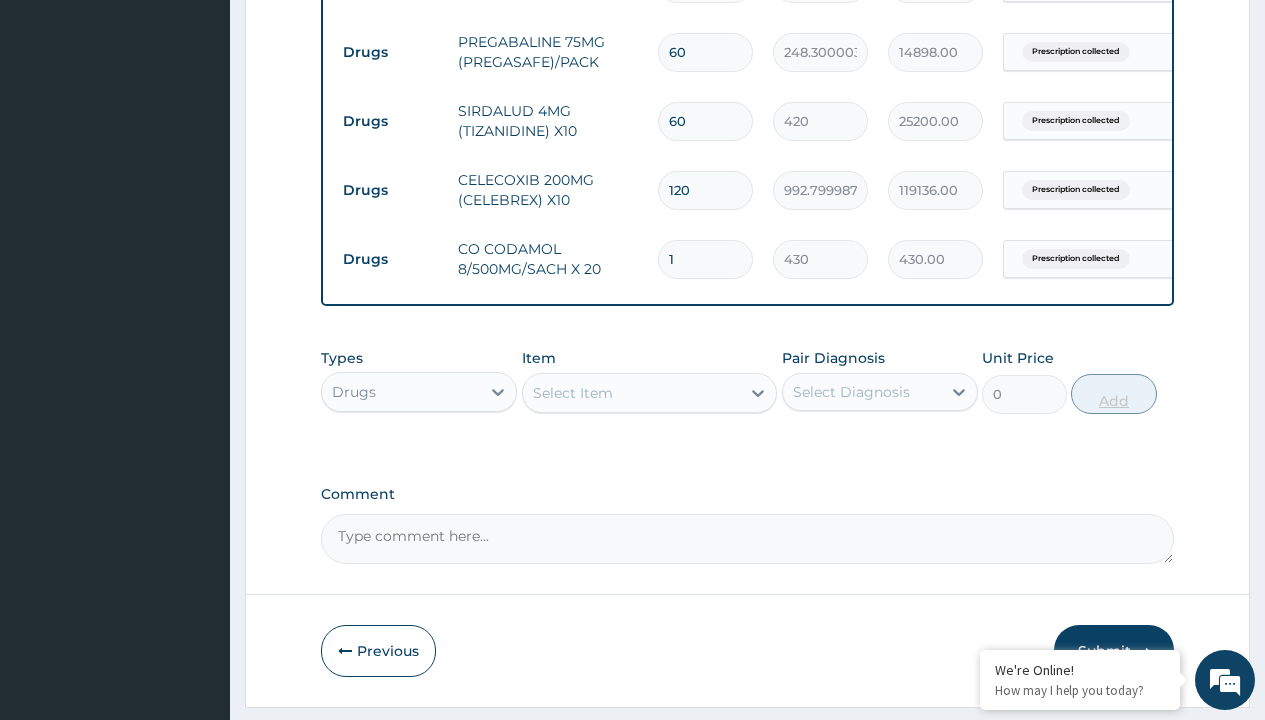 type on "43000.00" 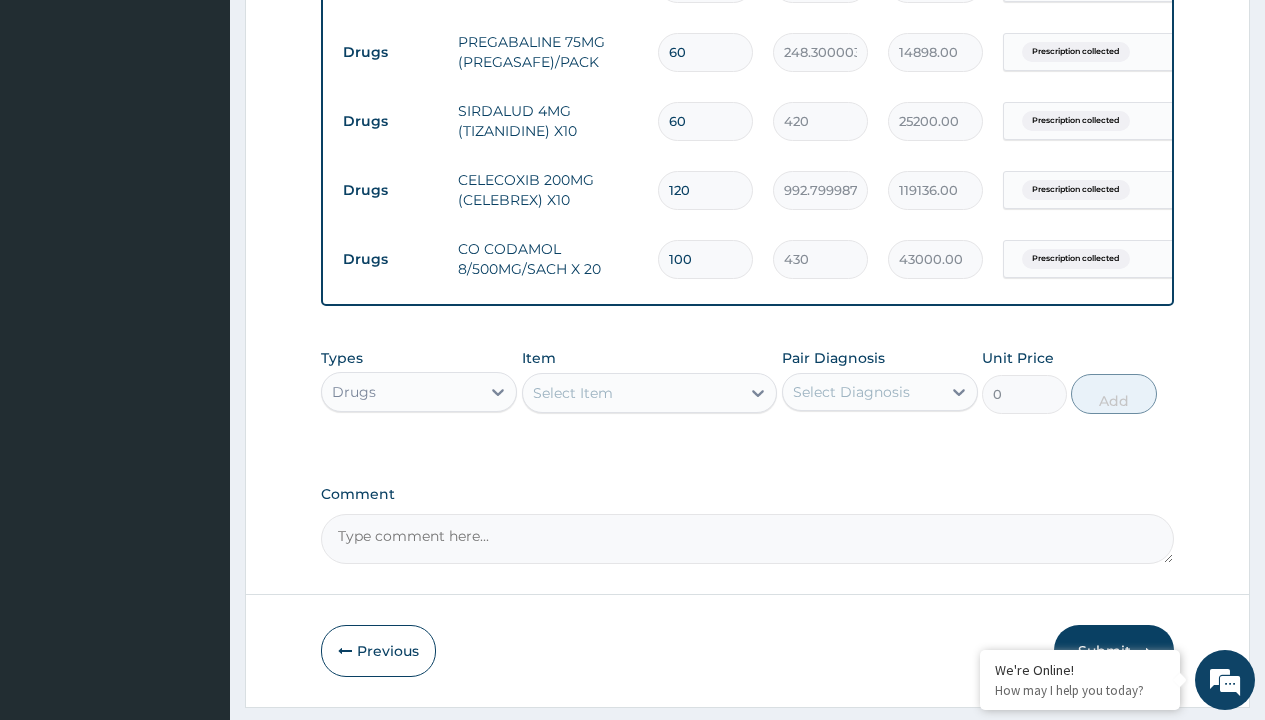 type on "100" 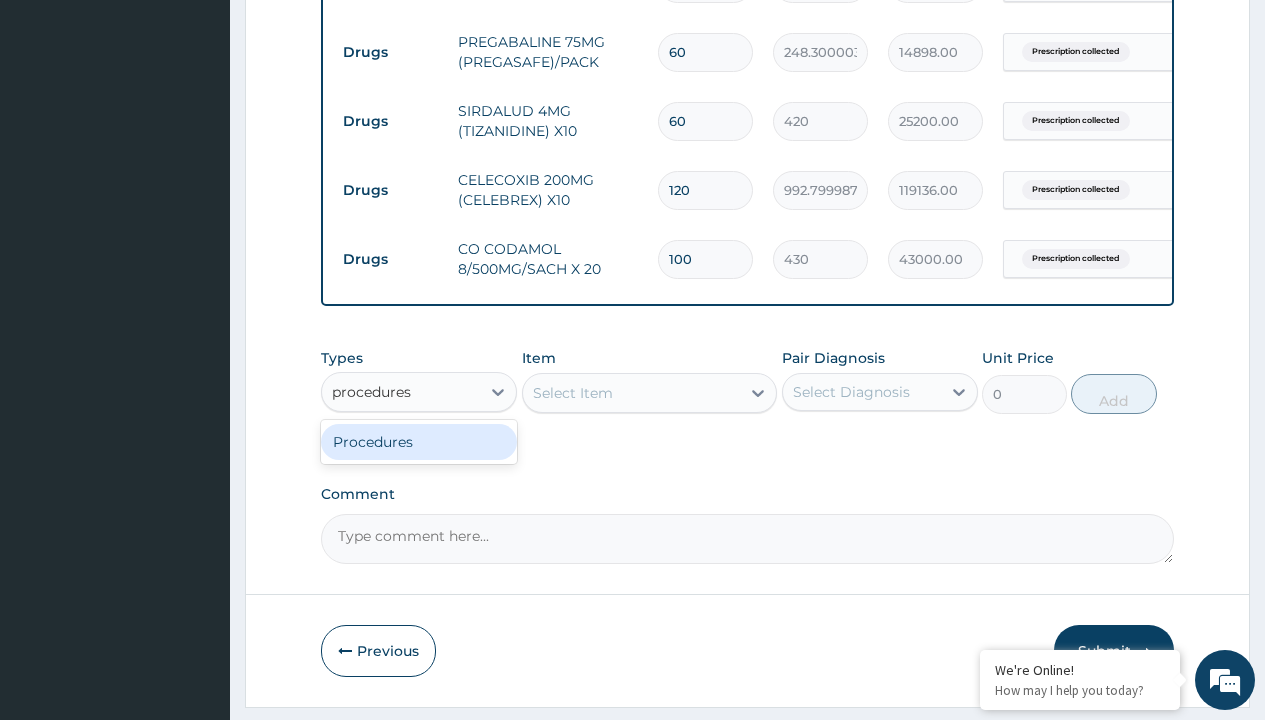 click on "Procedures" at bounding box center [419, 442] 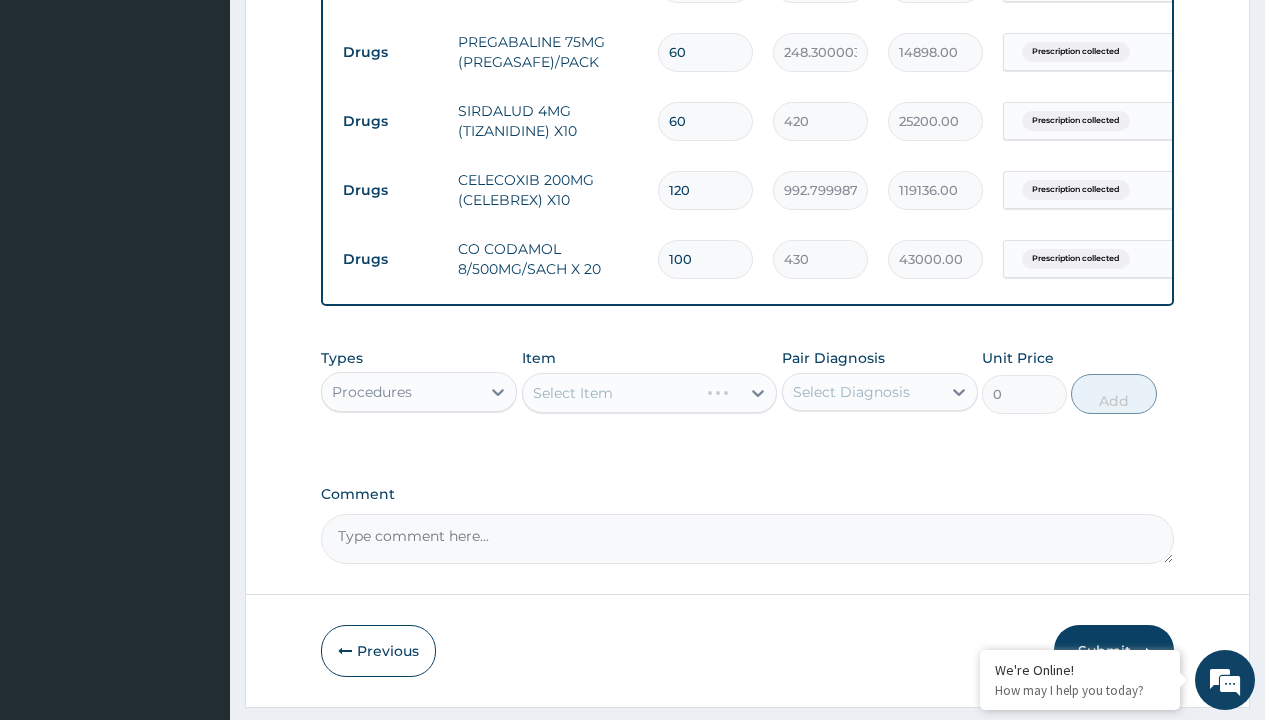 click on "Select Item" at bounding box center (573, 393) 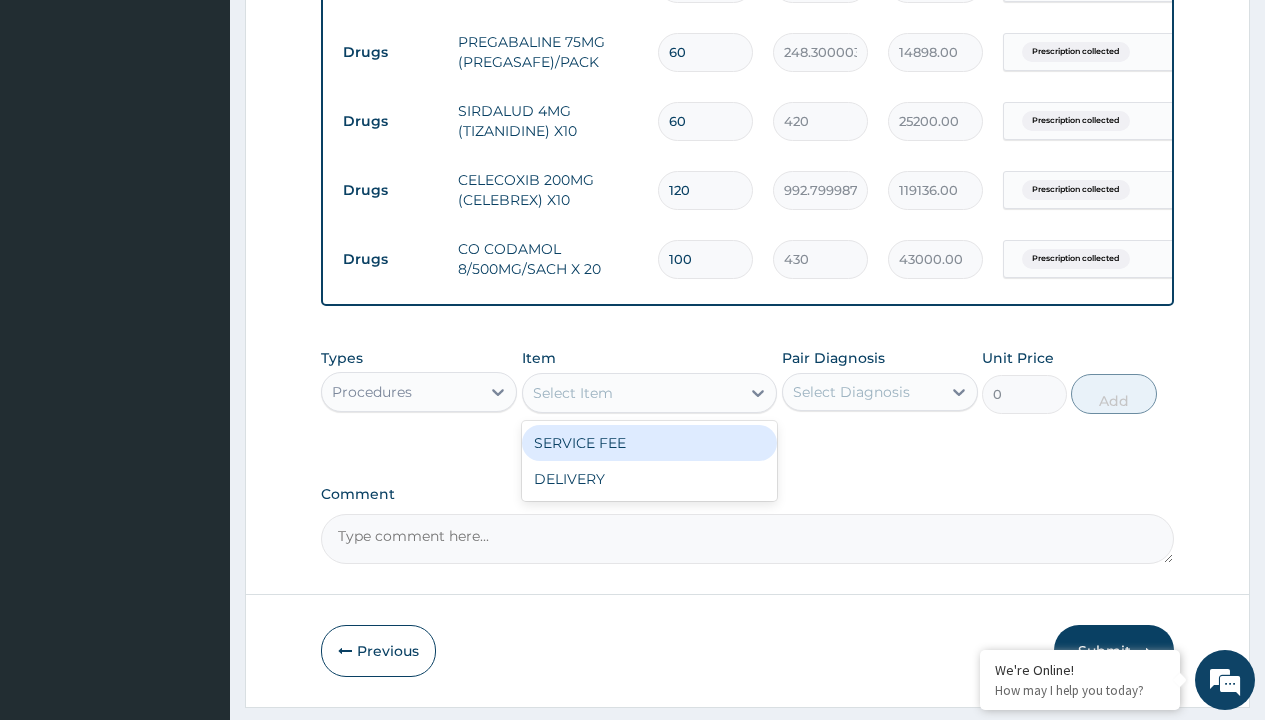 type on "delivery" 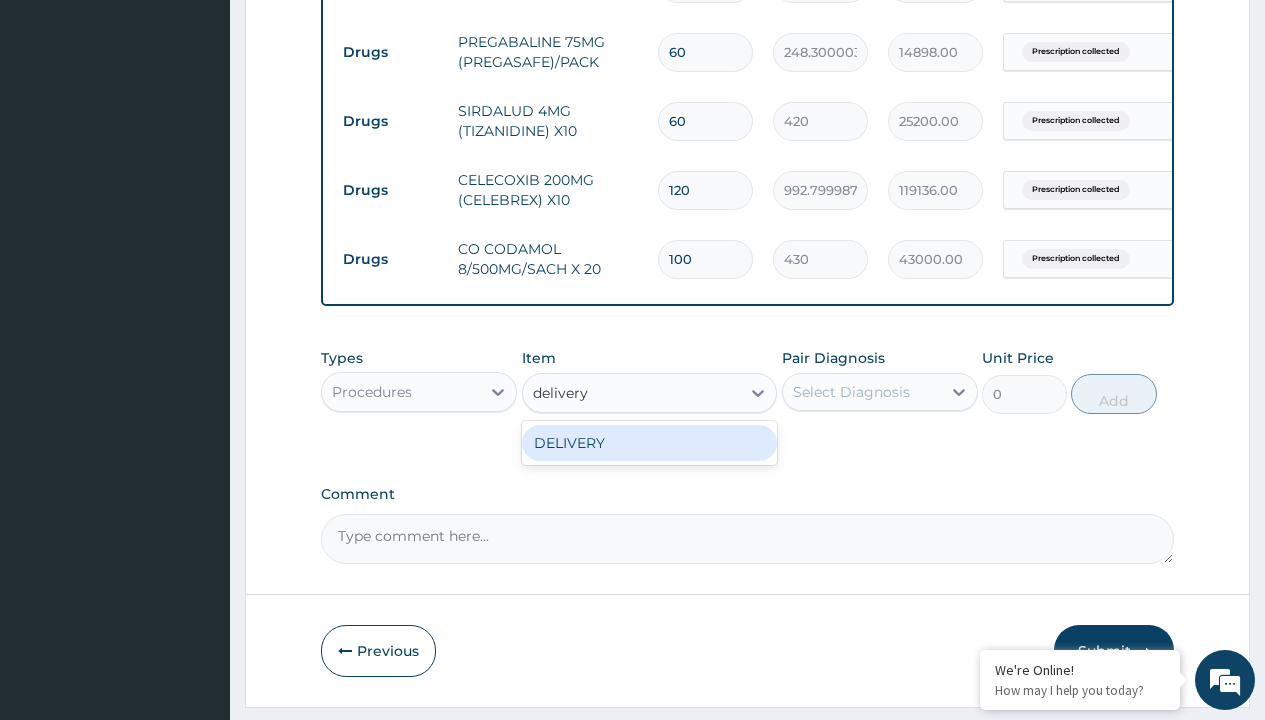 click on "DELIVERY" at bounding box center [650, 443] 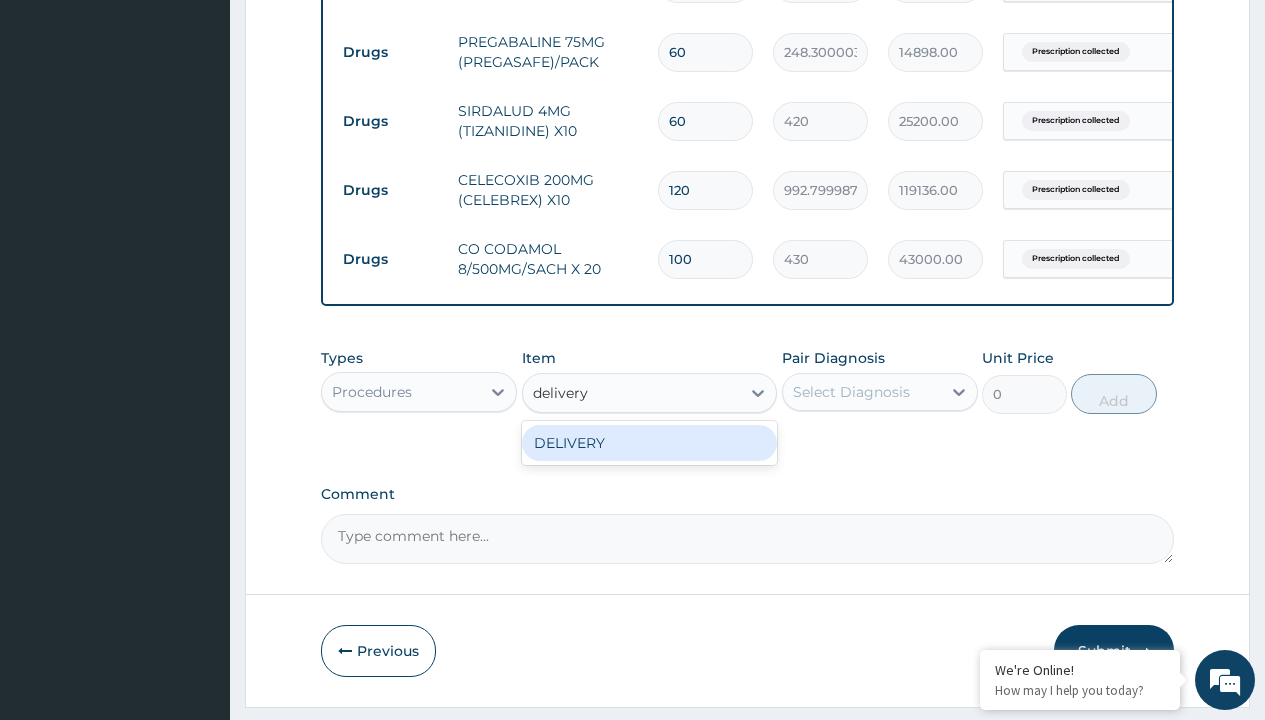 type 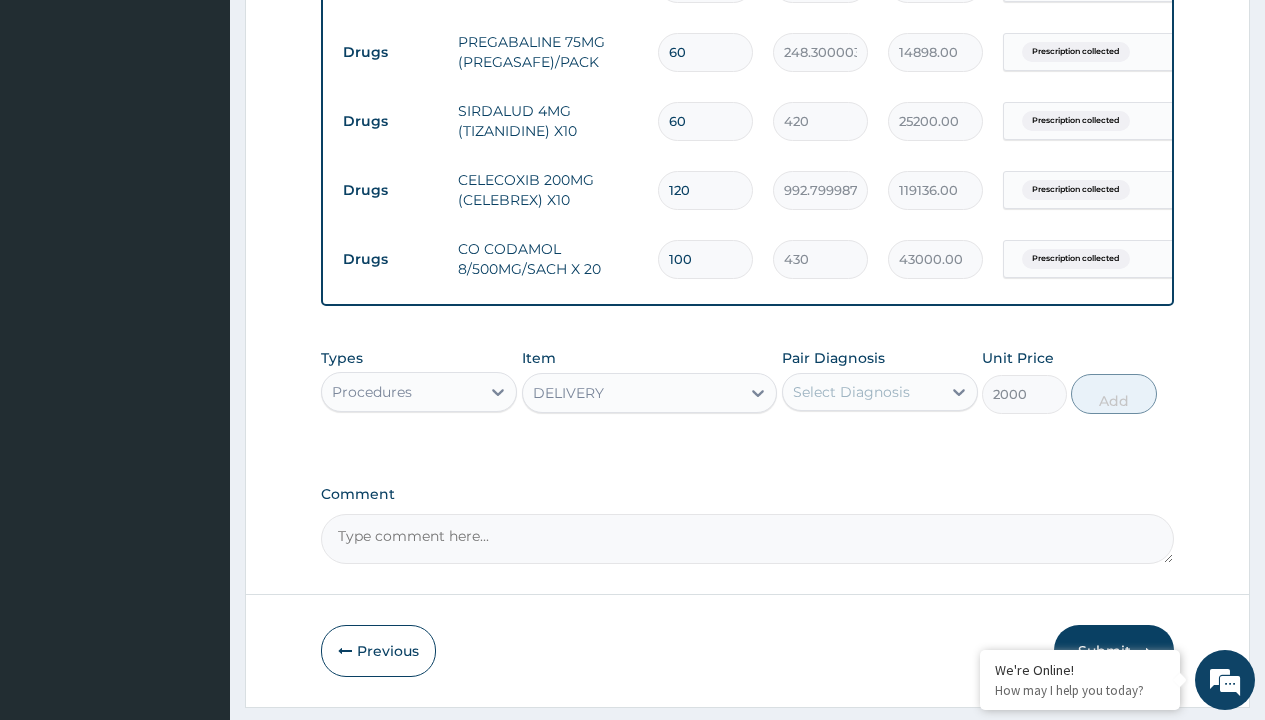 click on "Prescription collected" at bounding box center (409, -296) 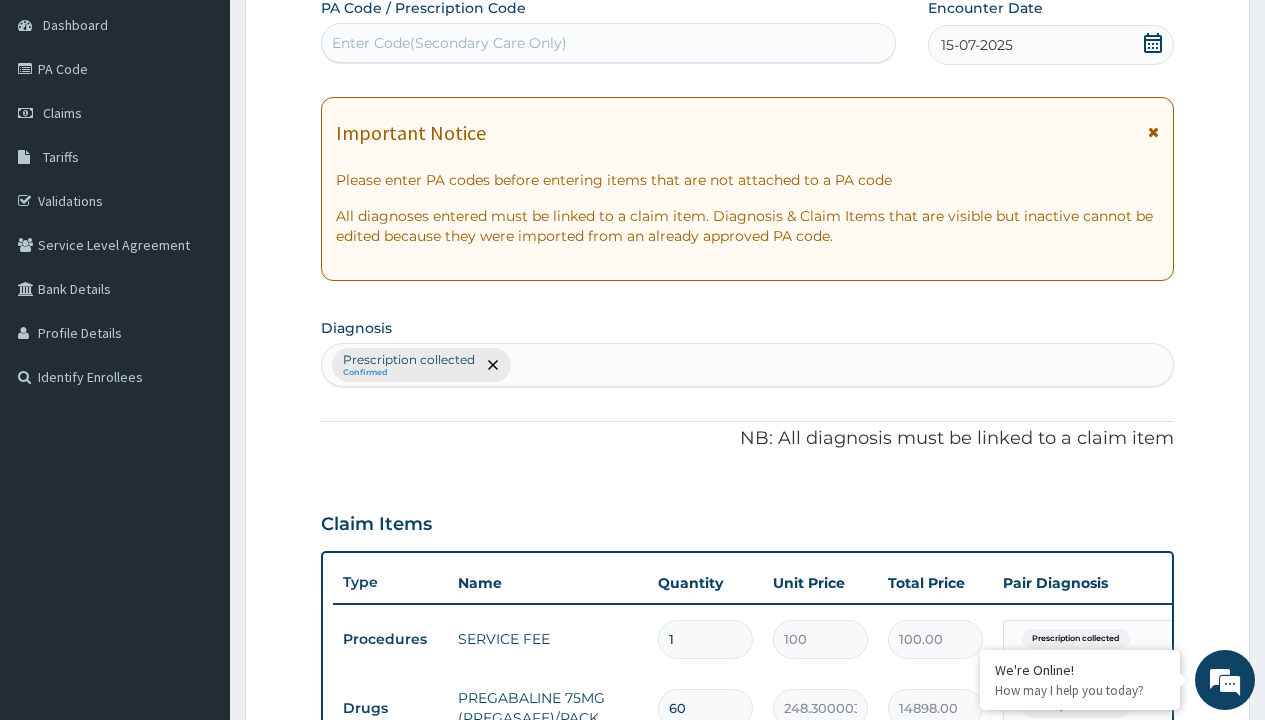 type on "prescription collected" 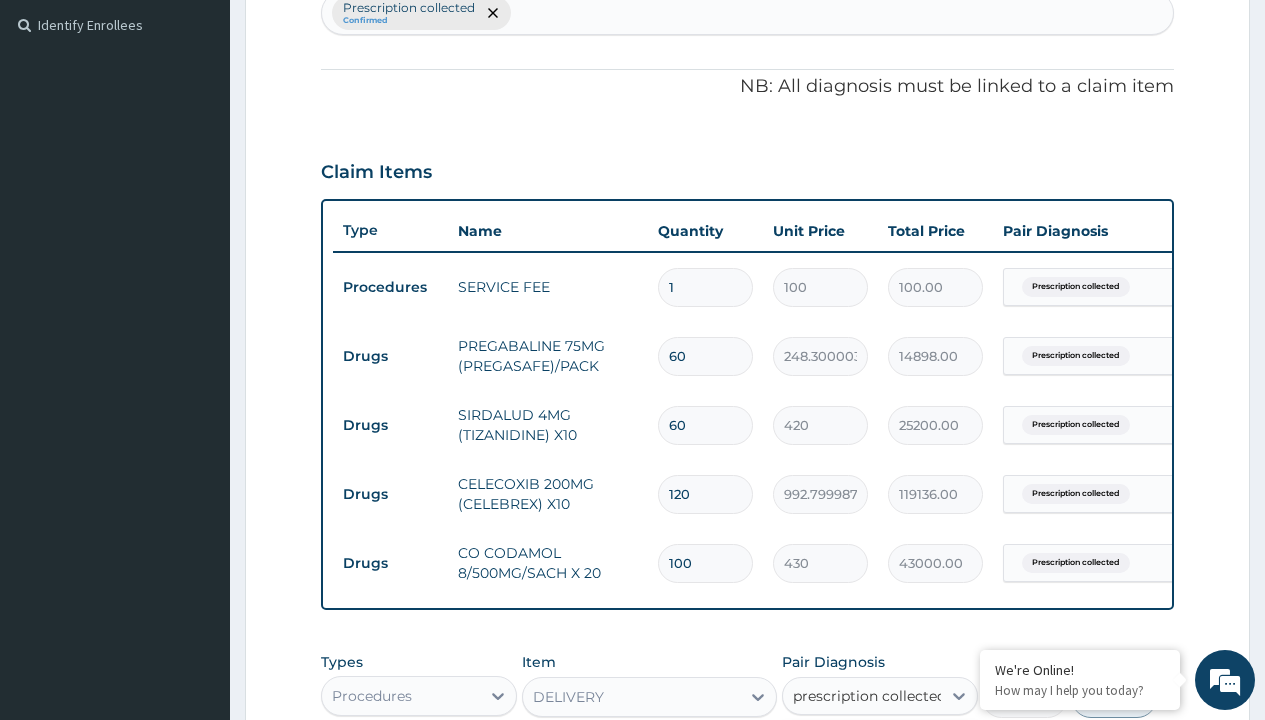 click on "Prescription collected" at bounding box center (890, 755) 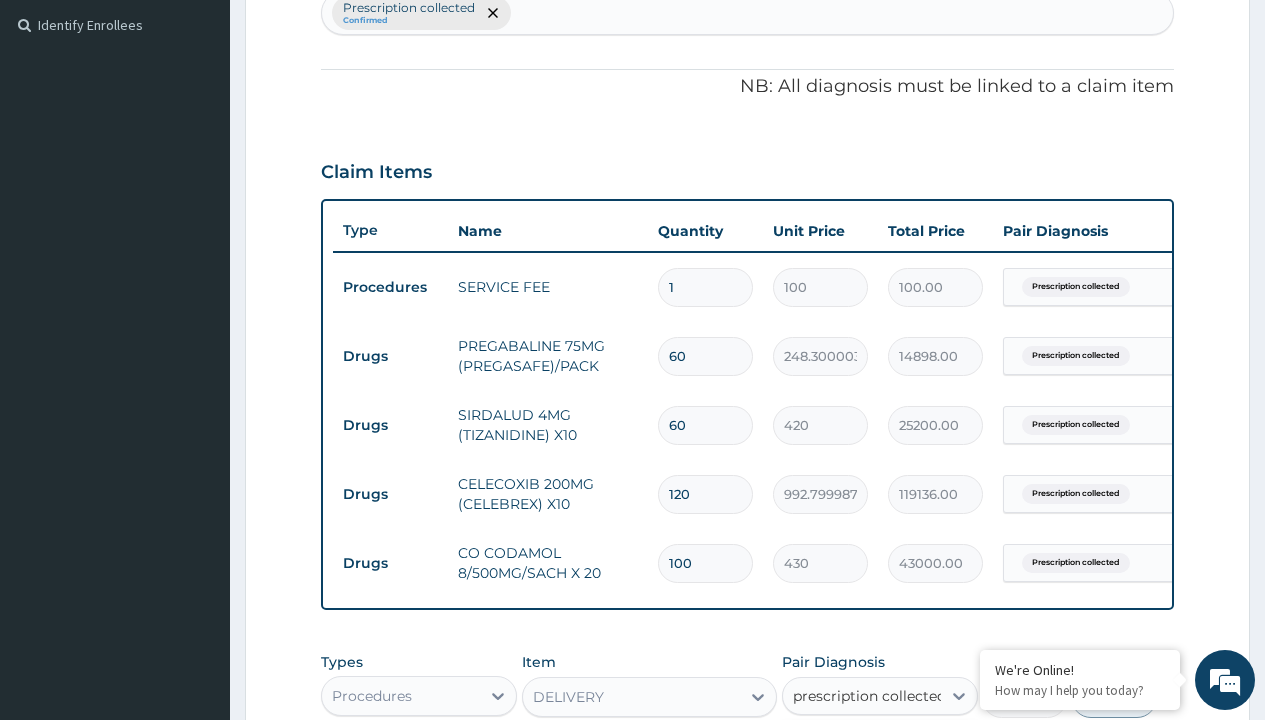 type 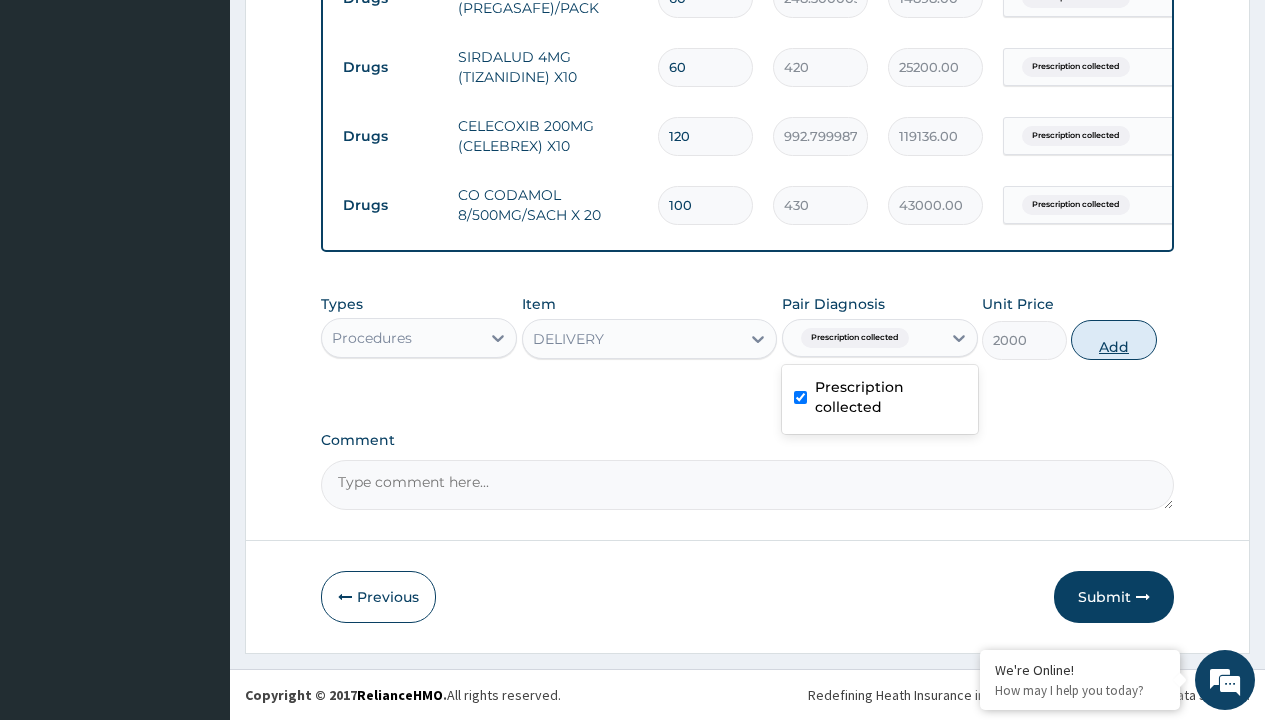 click on "Add" at bounding box center (1113, 340) 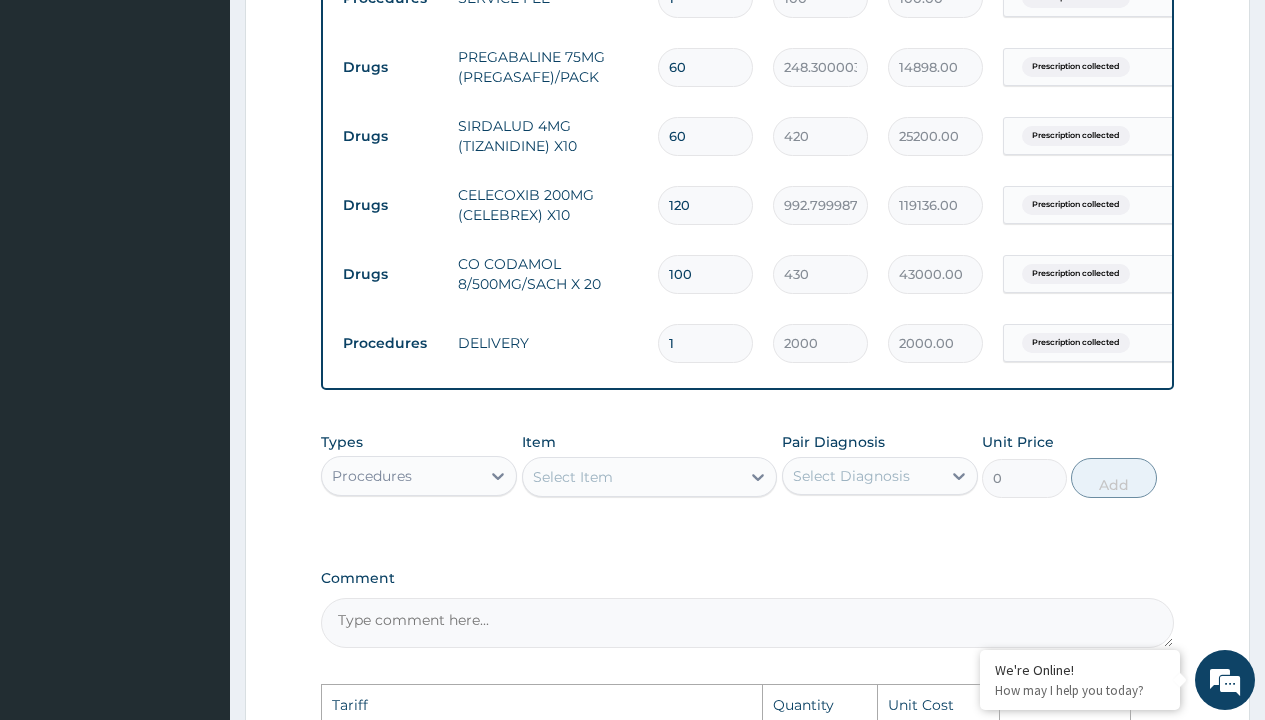 scroll, scrollTop: 833, scrollLeft: 0, axis: vertical 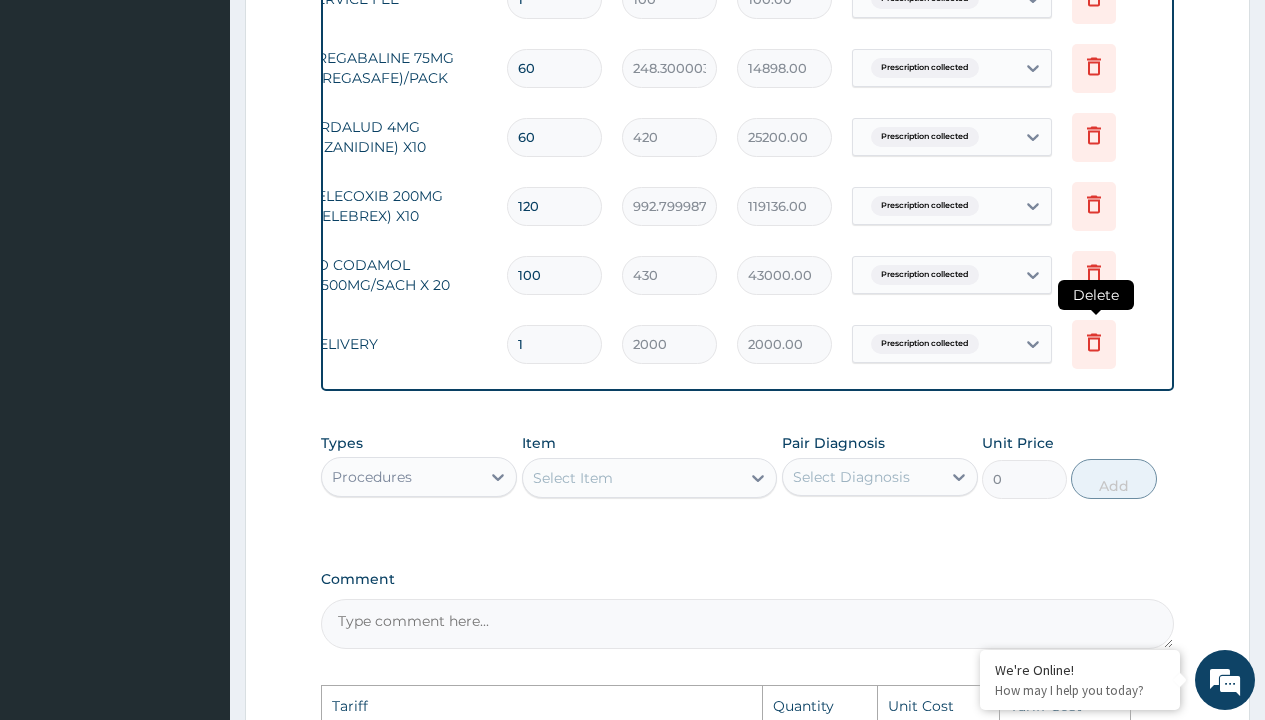 click 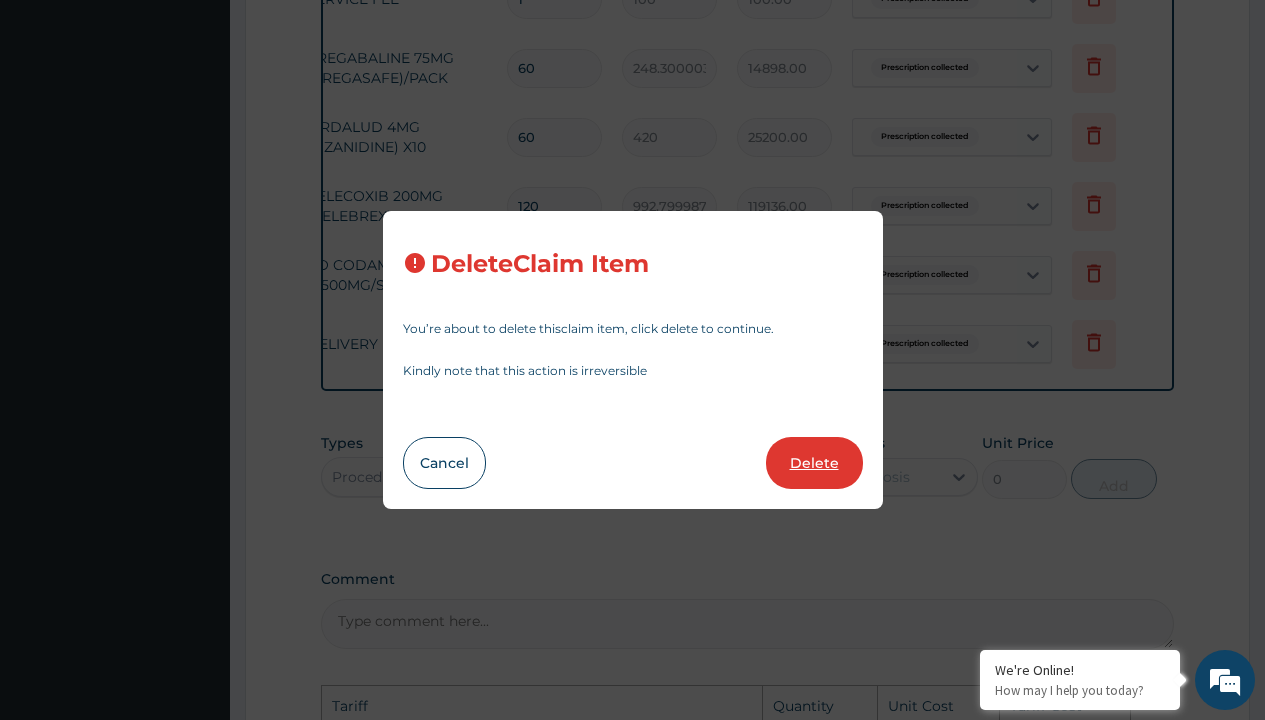 click on "Delete" at bounding box center [814, 463] 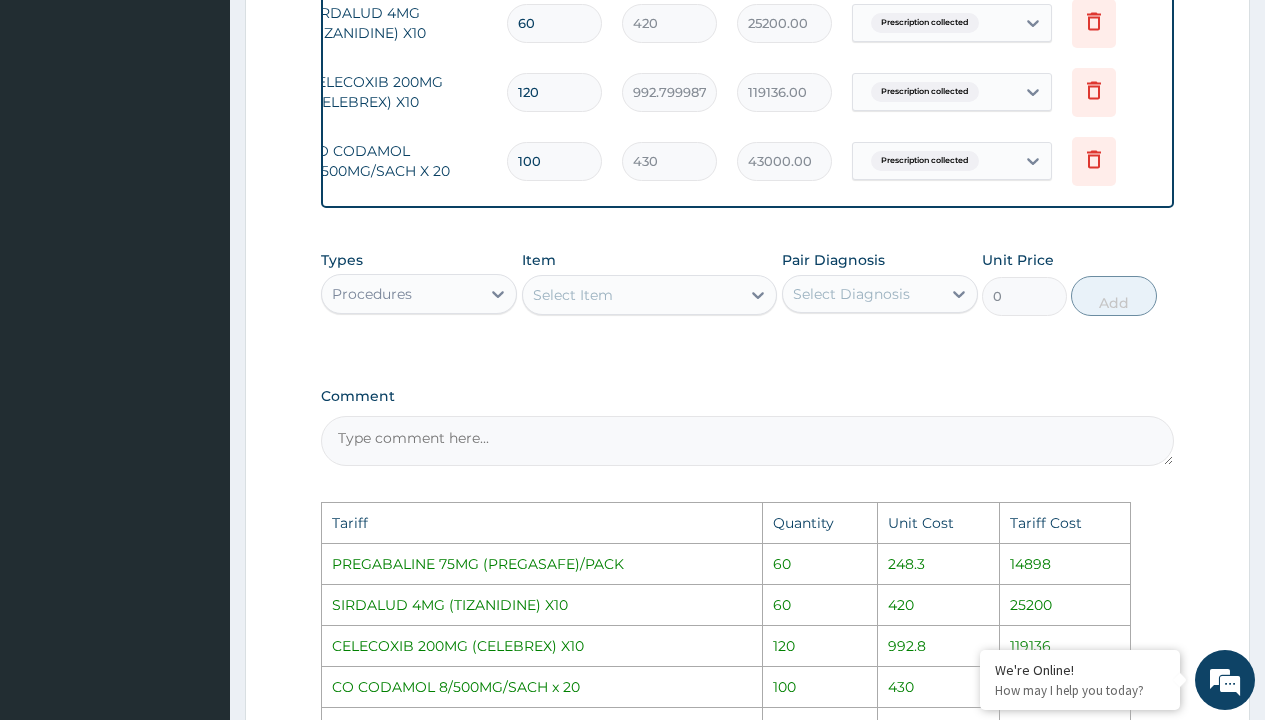 scroll, scrollTop: 1339, scrollLeft: 0, axis: vertical 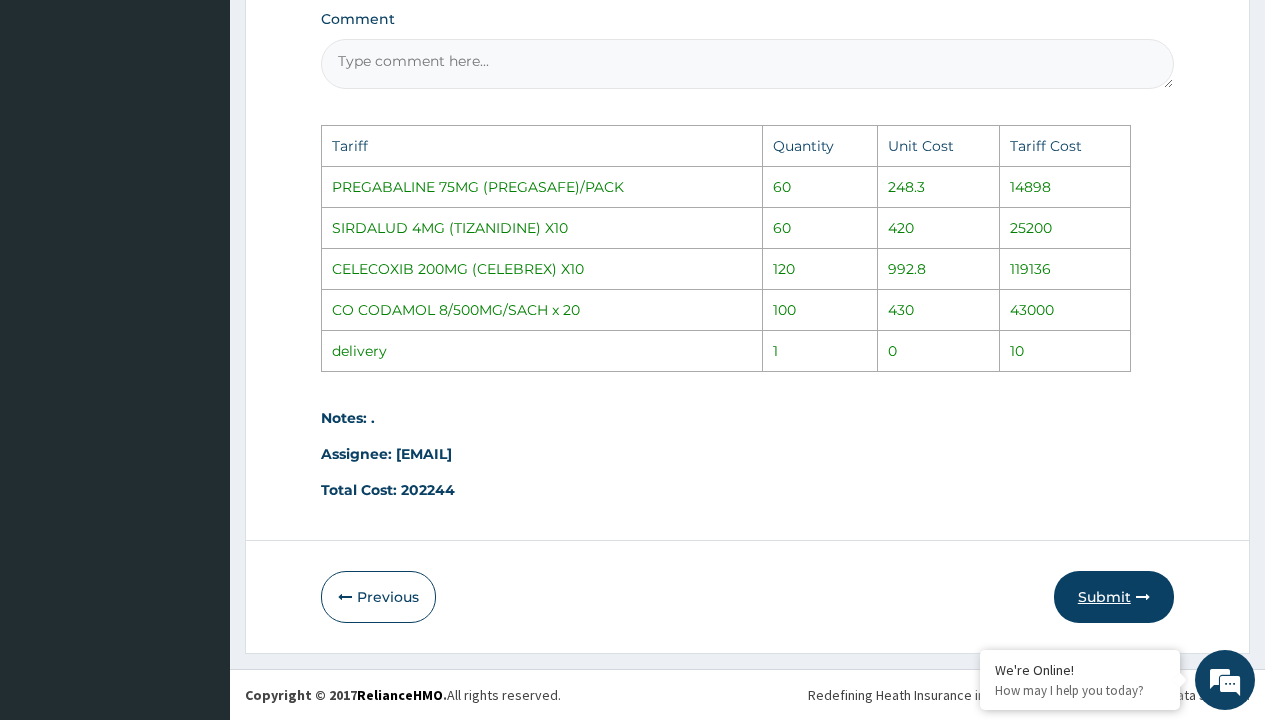 click on "Submit" at bounding box center [1114, 597] 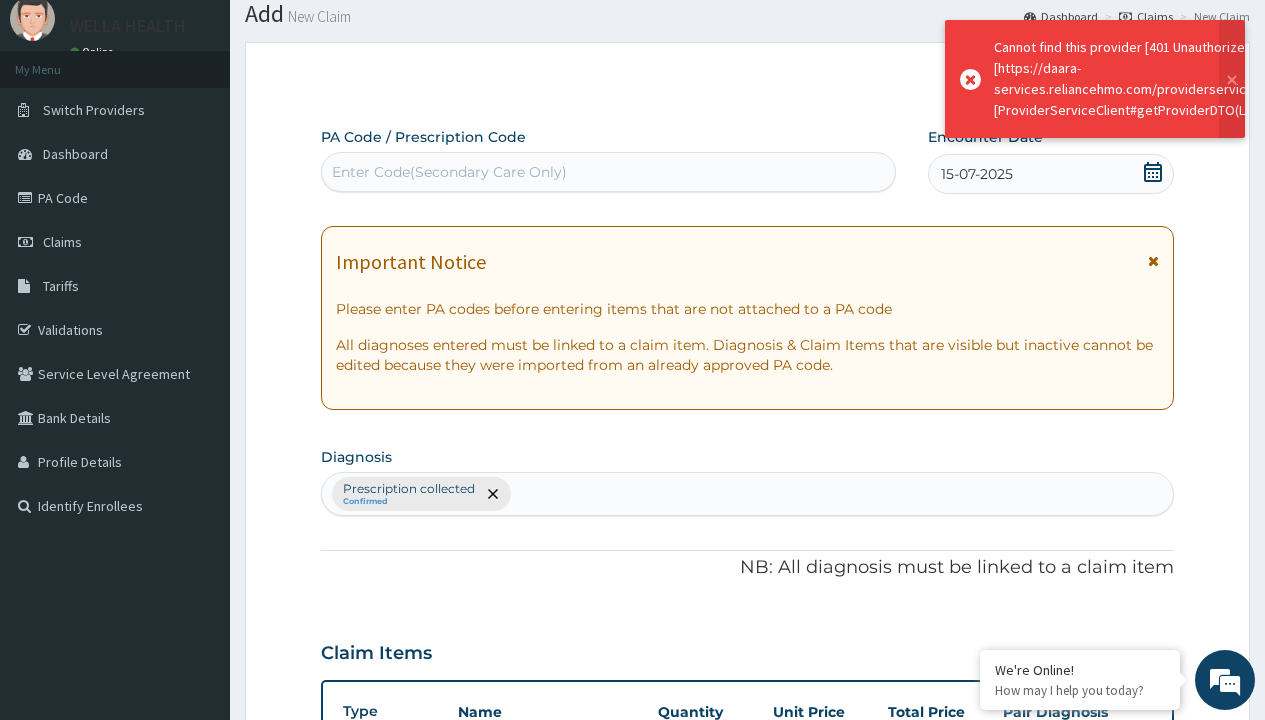 scroll, scrollTop: 918, scrollLeft: 0, axis: vertical 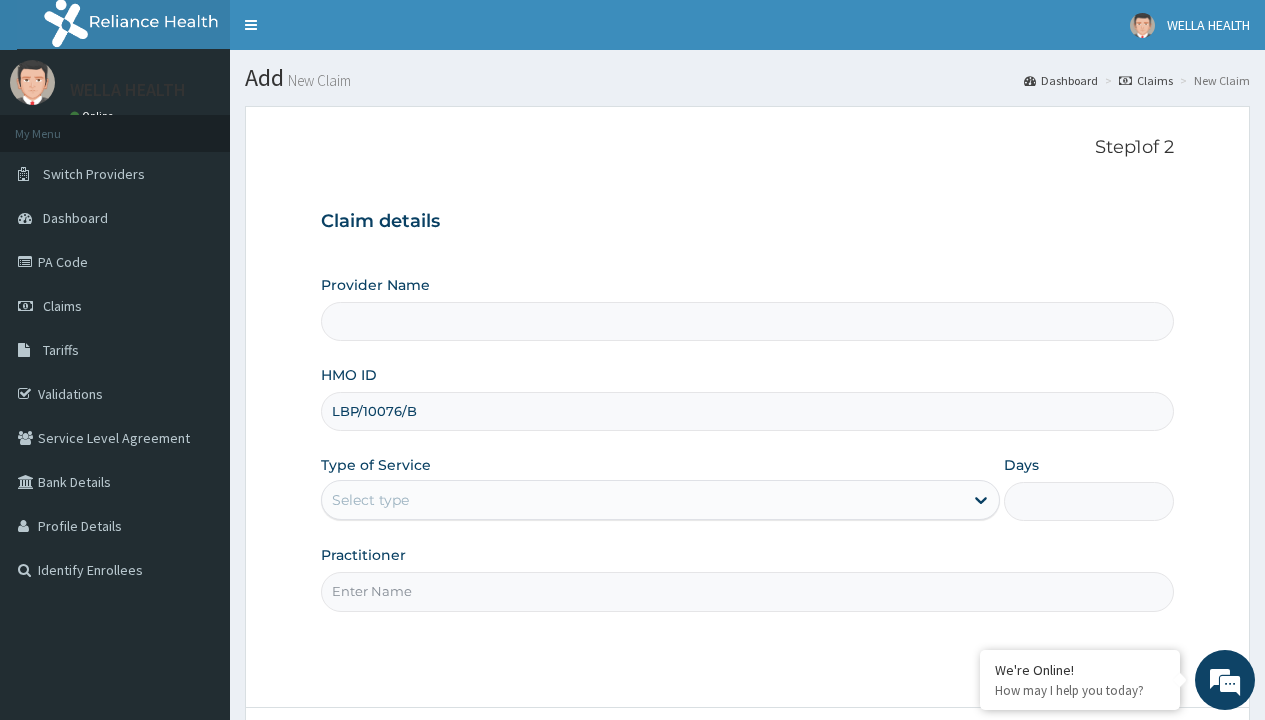 type on "LBP/10076/B" 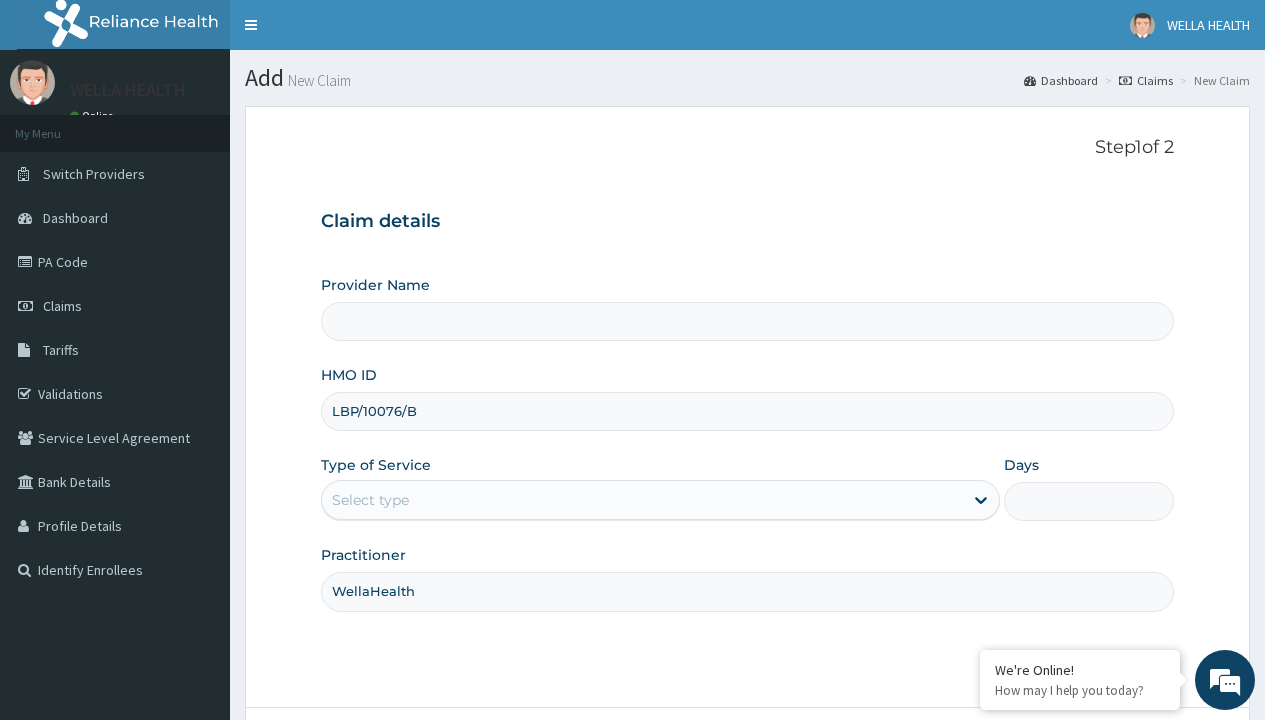 type on "WellaHealth" 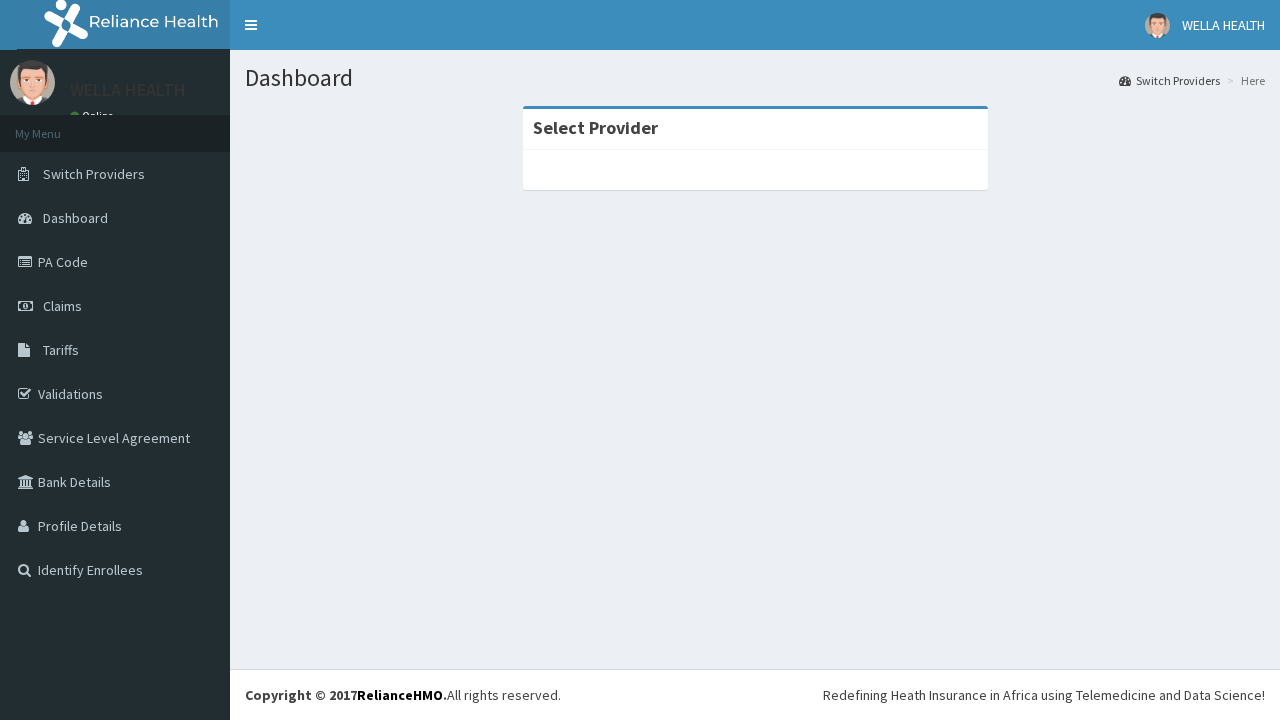 scroll, scrollTop: 0, scrollLeft: 0, axis: both 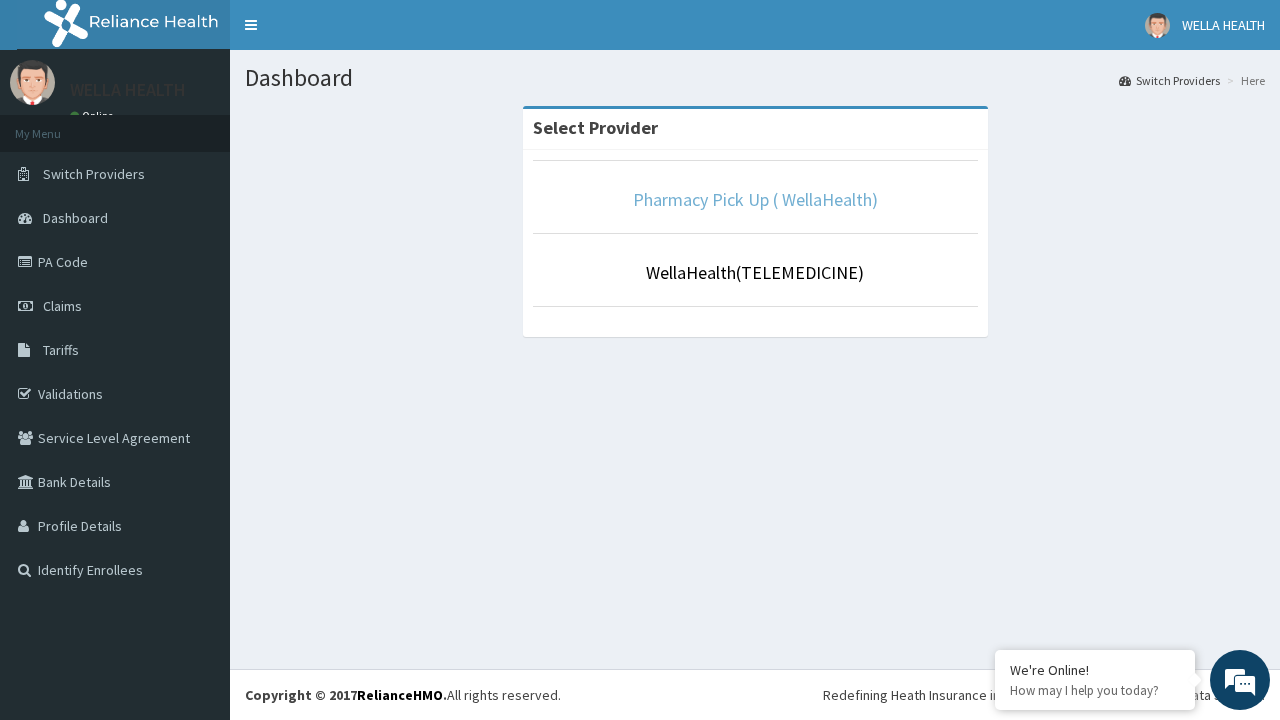 click on "Pharmacy Pick Up ( WellaHealth)" at bounding box center (755, 199) 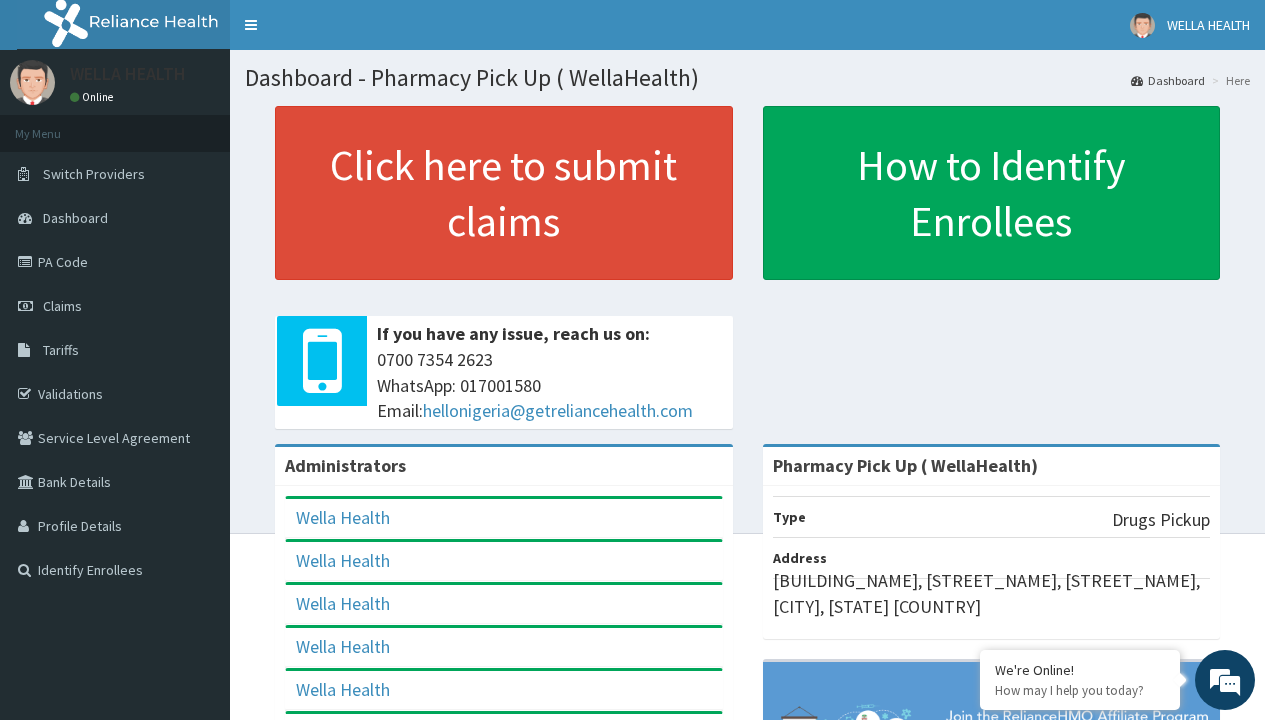 scroll, scrollTop: 0, scrollLeft: 0, axis: both 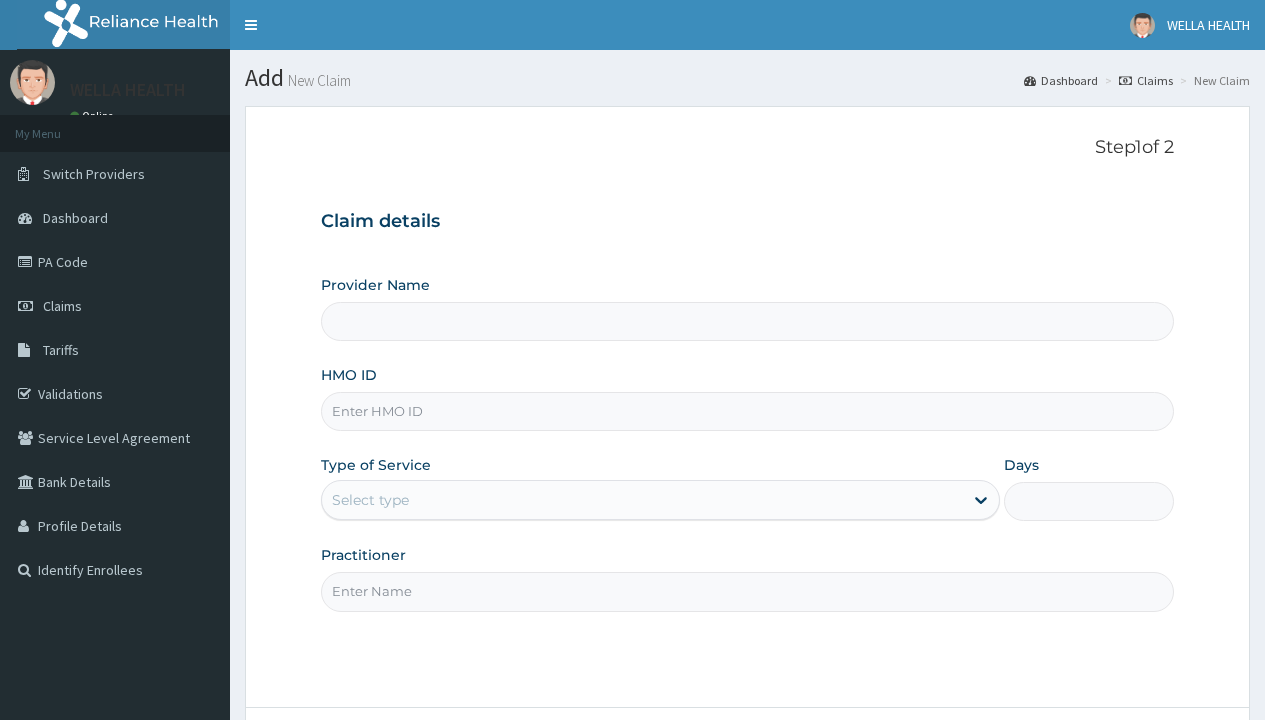 type on "Pharmacy Pick Up ( WellaHealth)" 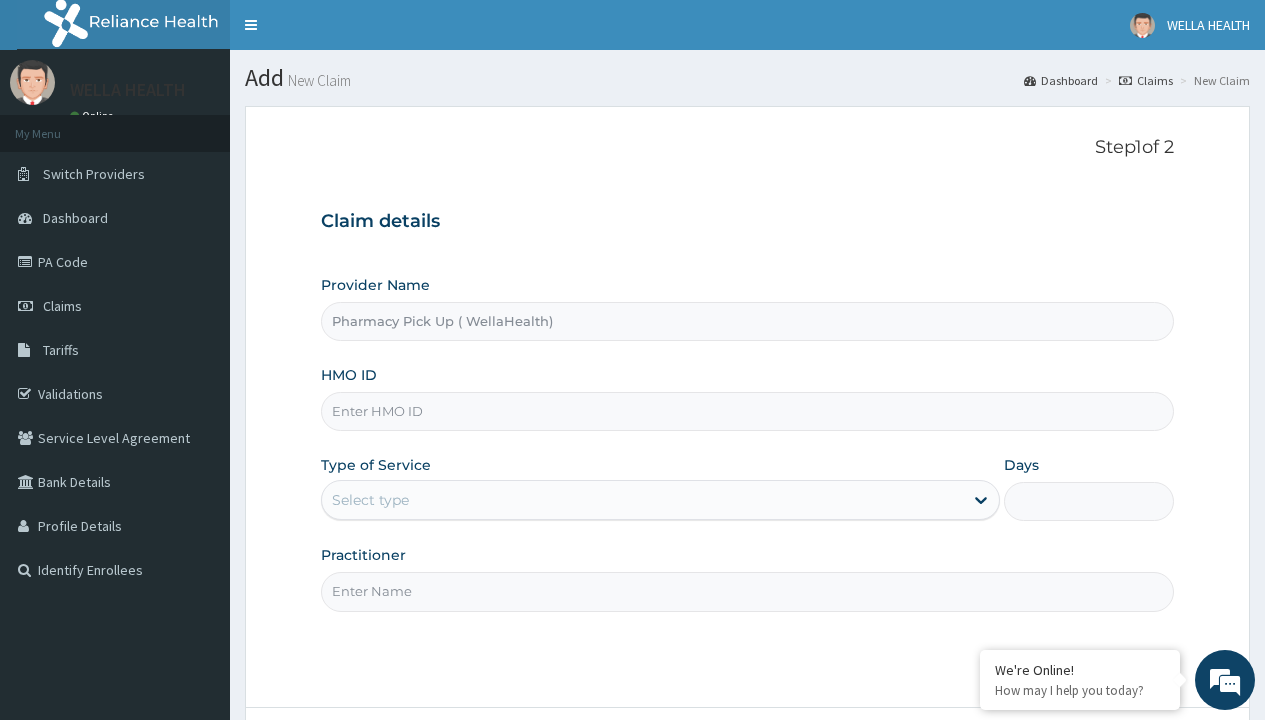 scroll, scrollTop: 0, scrollLeft: 0, axis: both 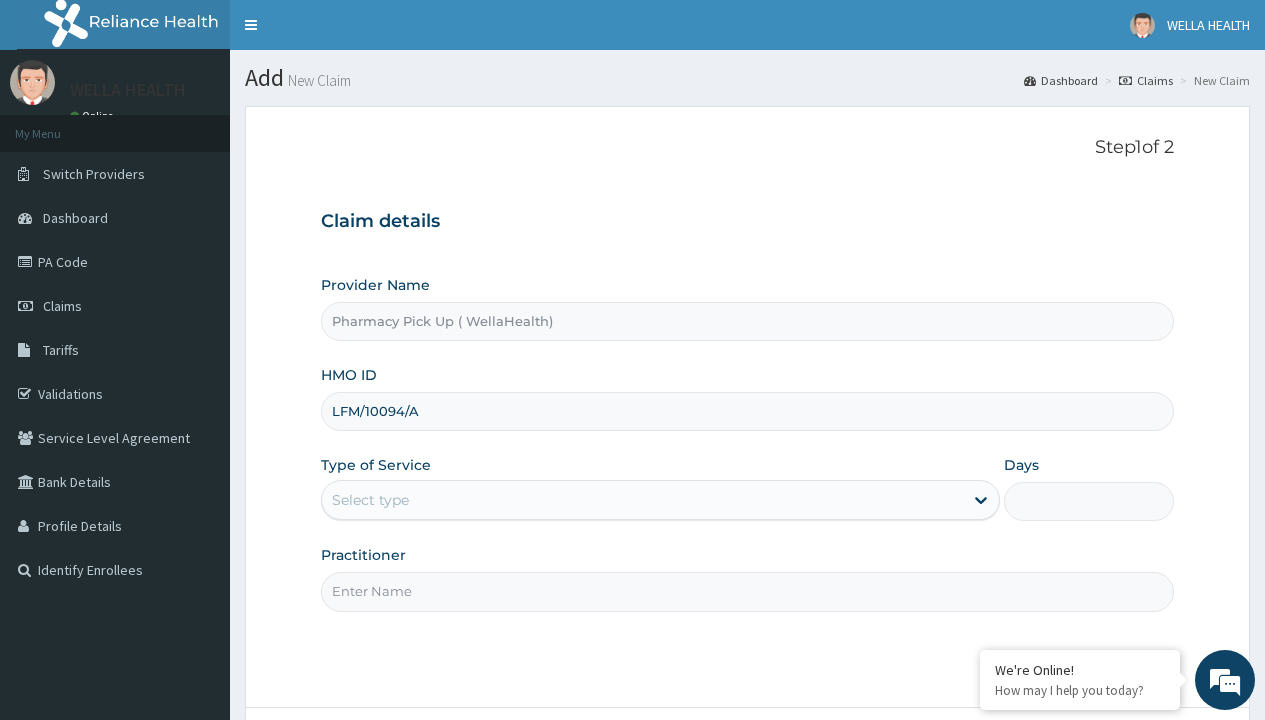 type on "LFM/10094/A" 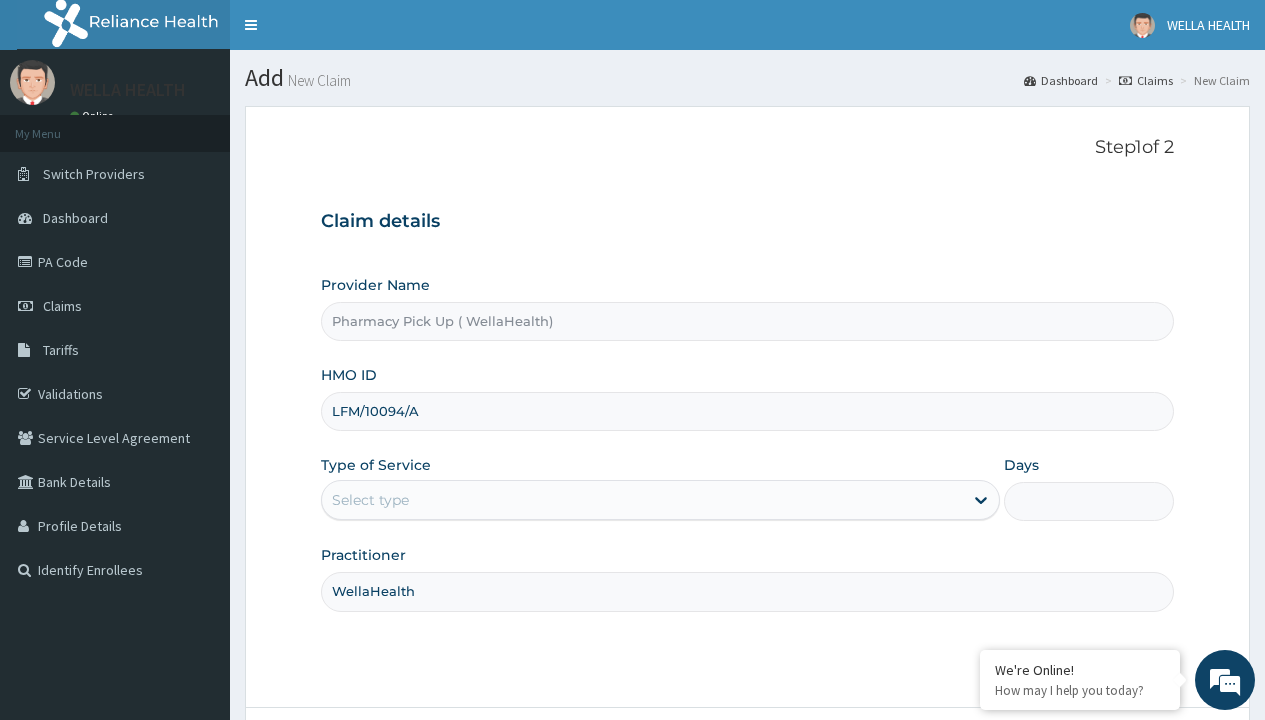type on "WellaHealth" 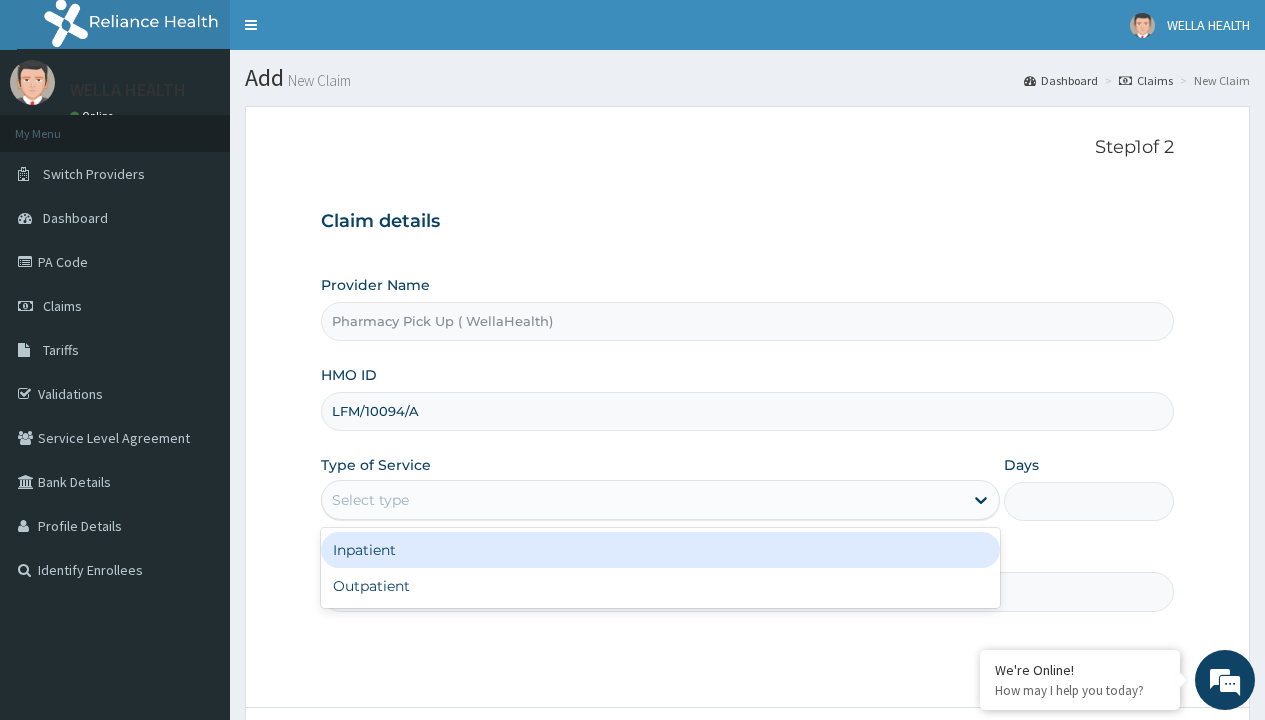 click on "Outpatient" at bounding box center (660, 586) 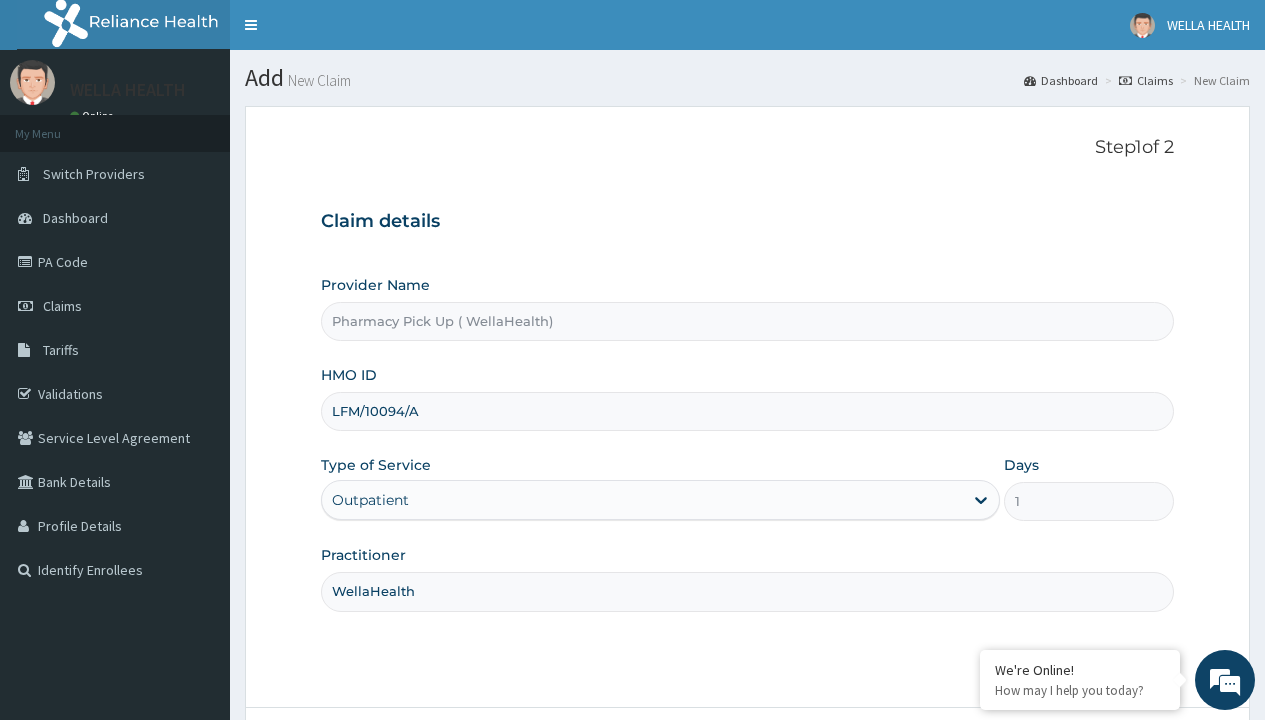 click on "Next" at bounding box center (1123, 764) 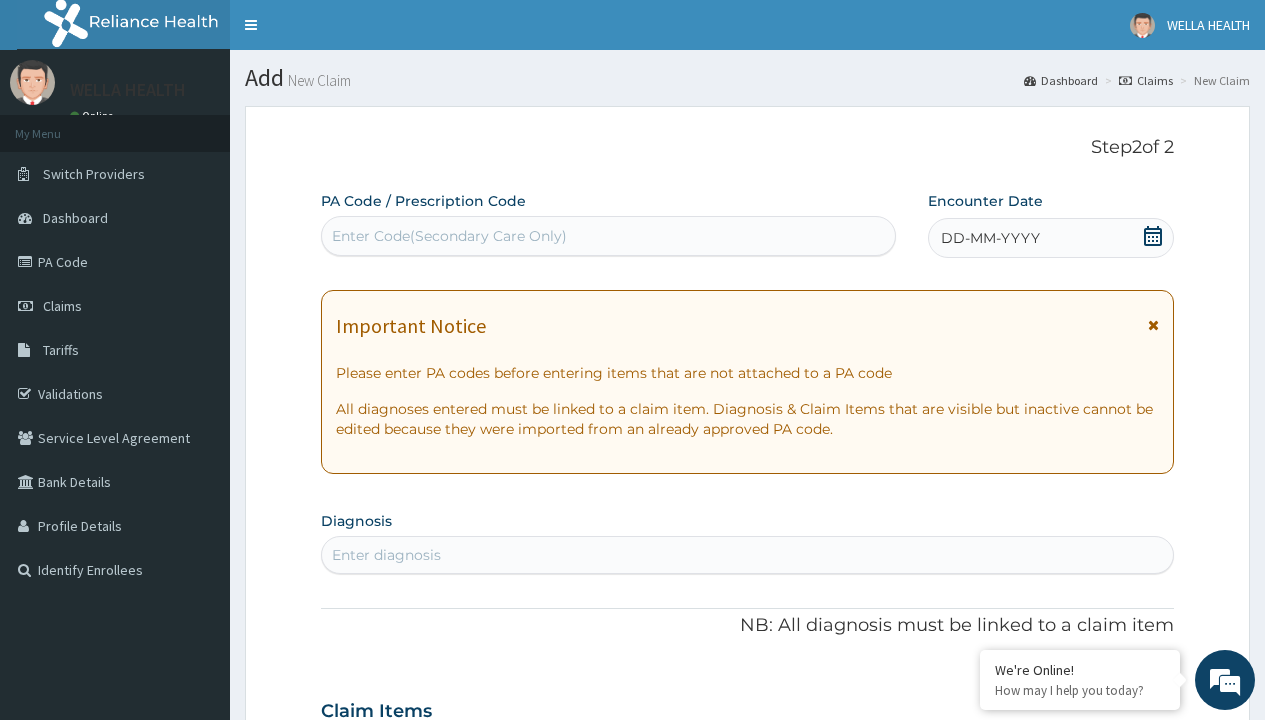 scroll, scrollTop: 167, scrollLeft: 0, axis: vertical 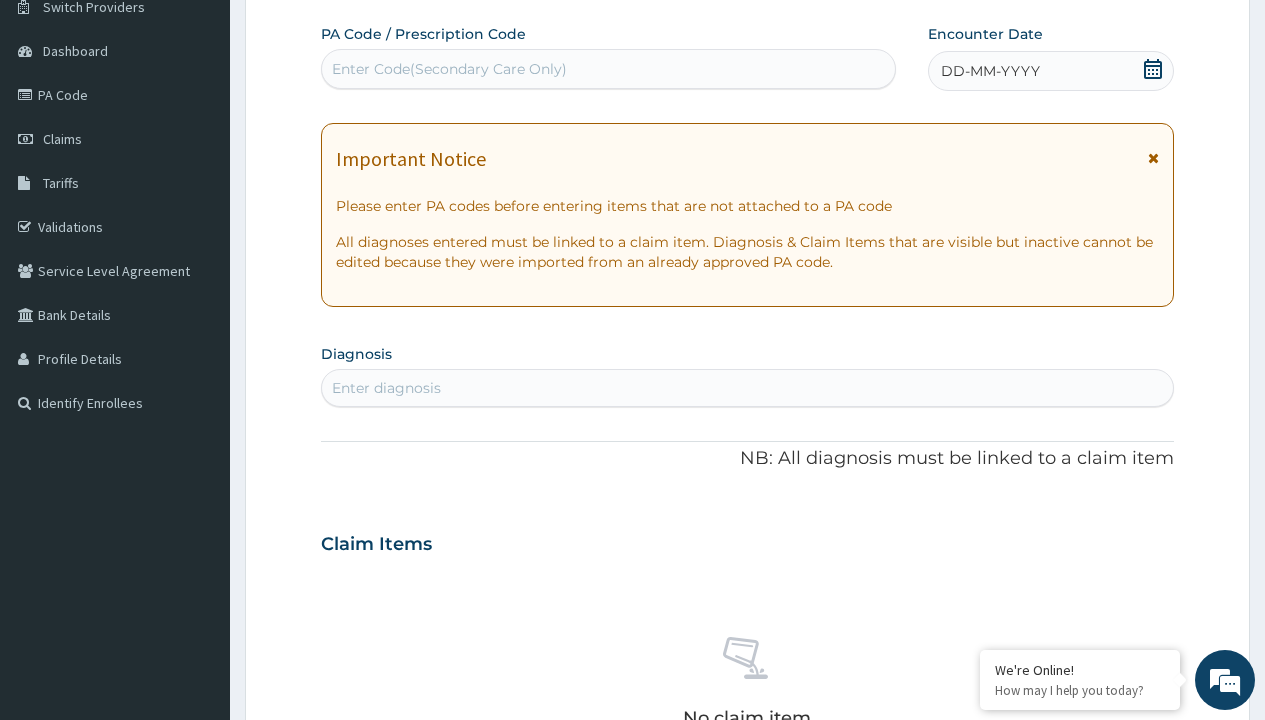 click on "DD-MM-YYYY" at bounding box center (990, 71) 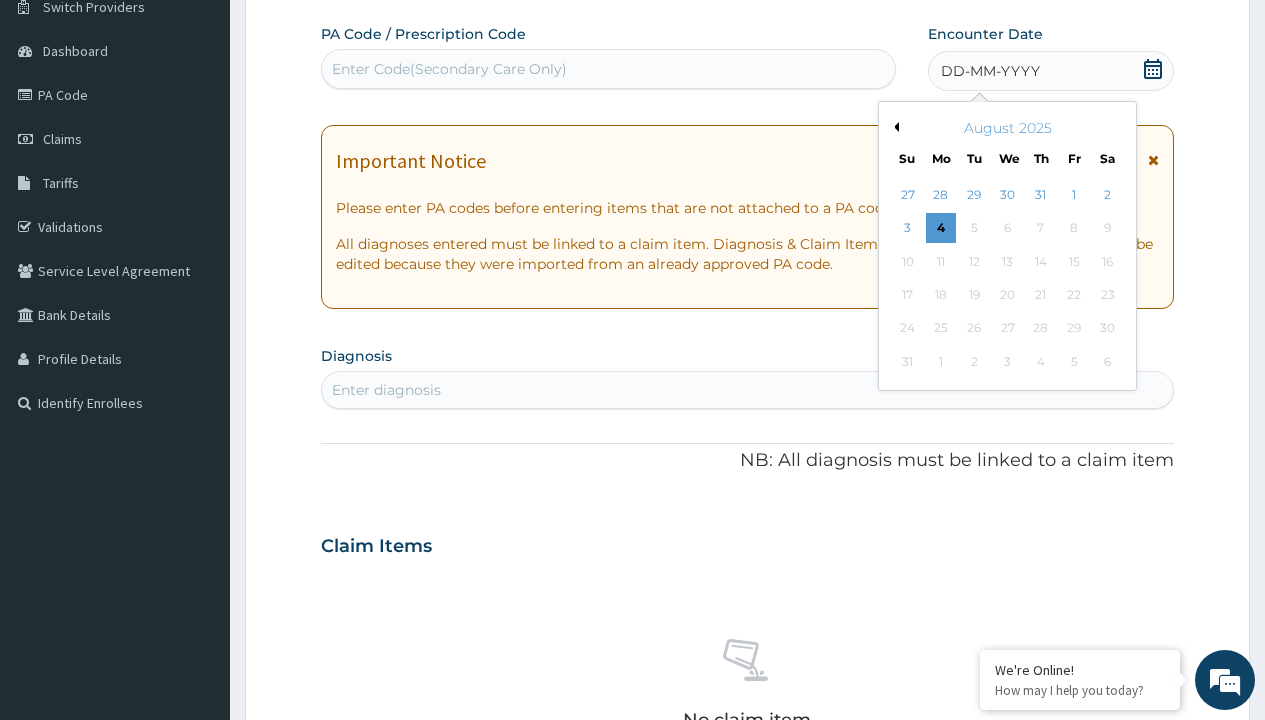 click on "Previous Month" at bounding box center (894, 127) 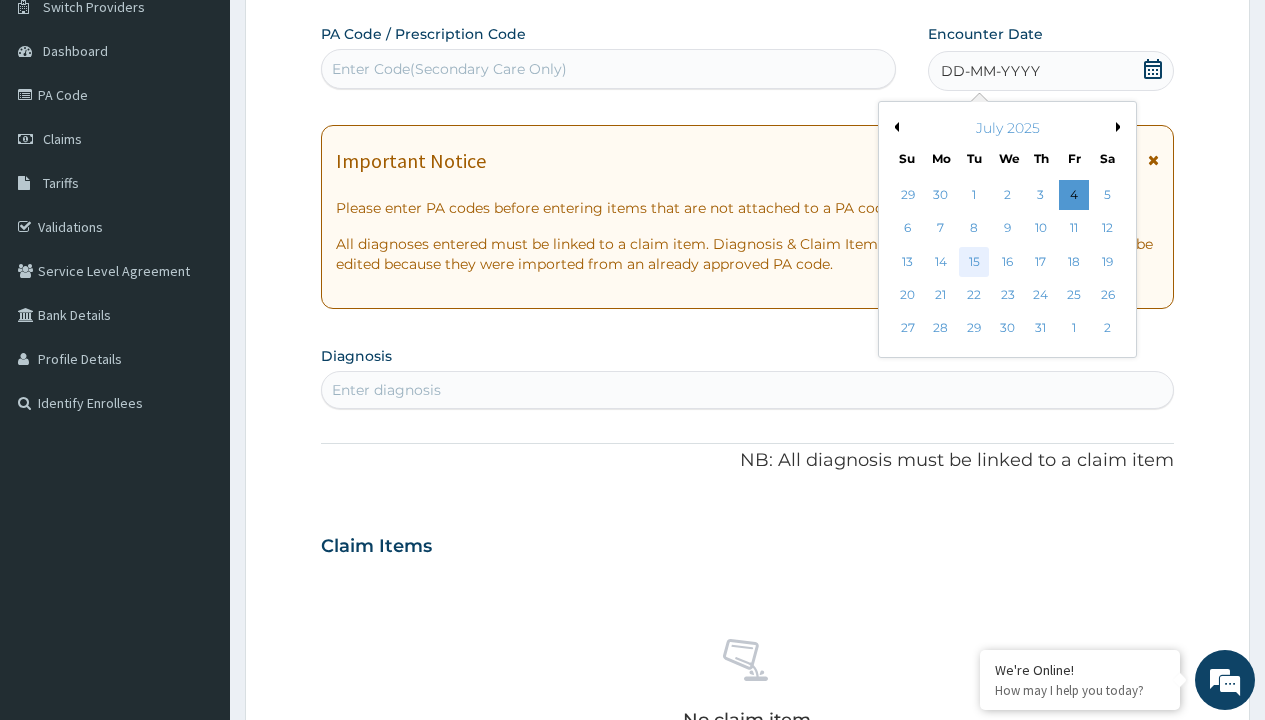 click on "15" at bounding box center (974, 262) 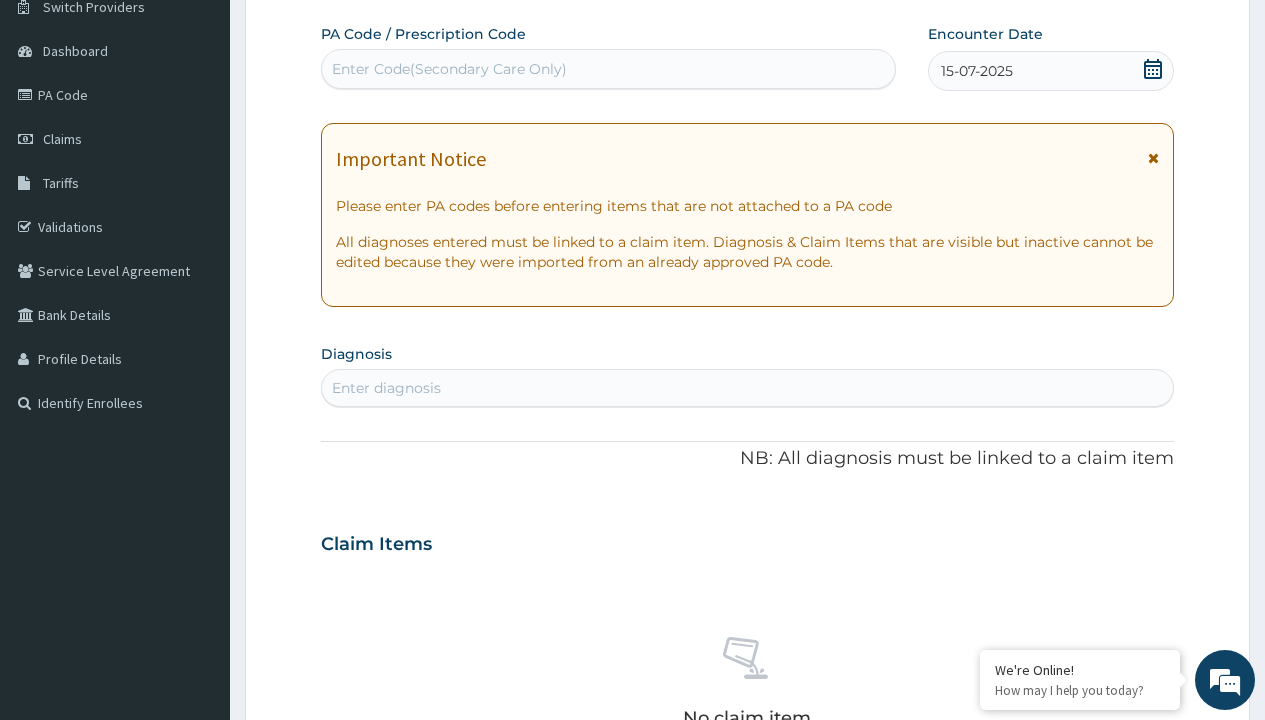 click on "Enter diagnosis" at bounding box center [386, 388] 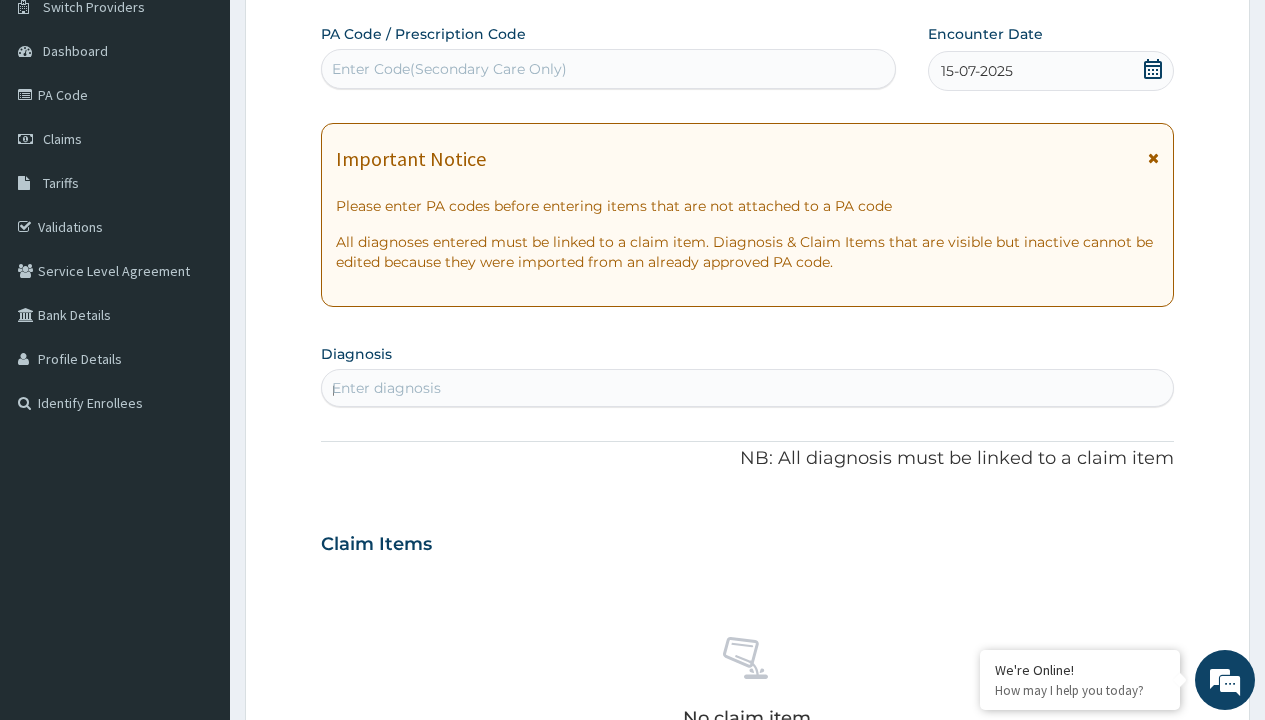 scroll, scrollTop: 0, scrollLeft: 0, axis: both 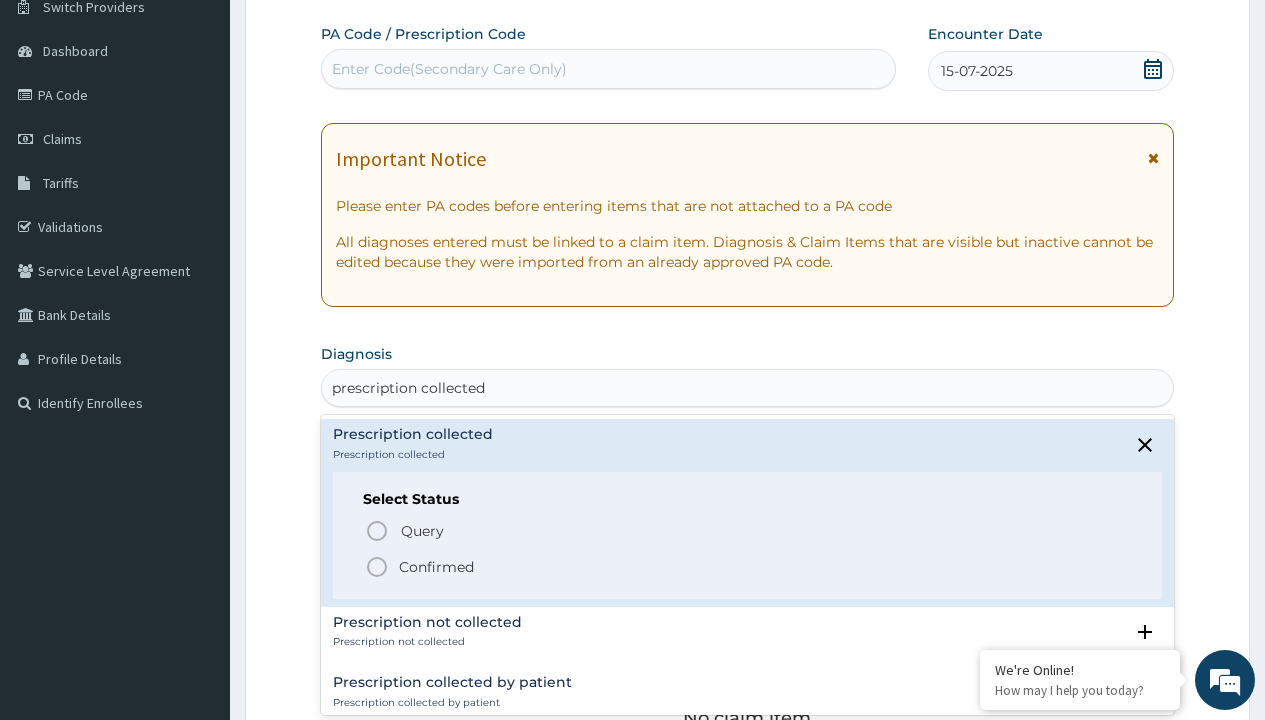 click on "Confirmed" at bounding box center (436, 567) 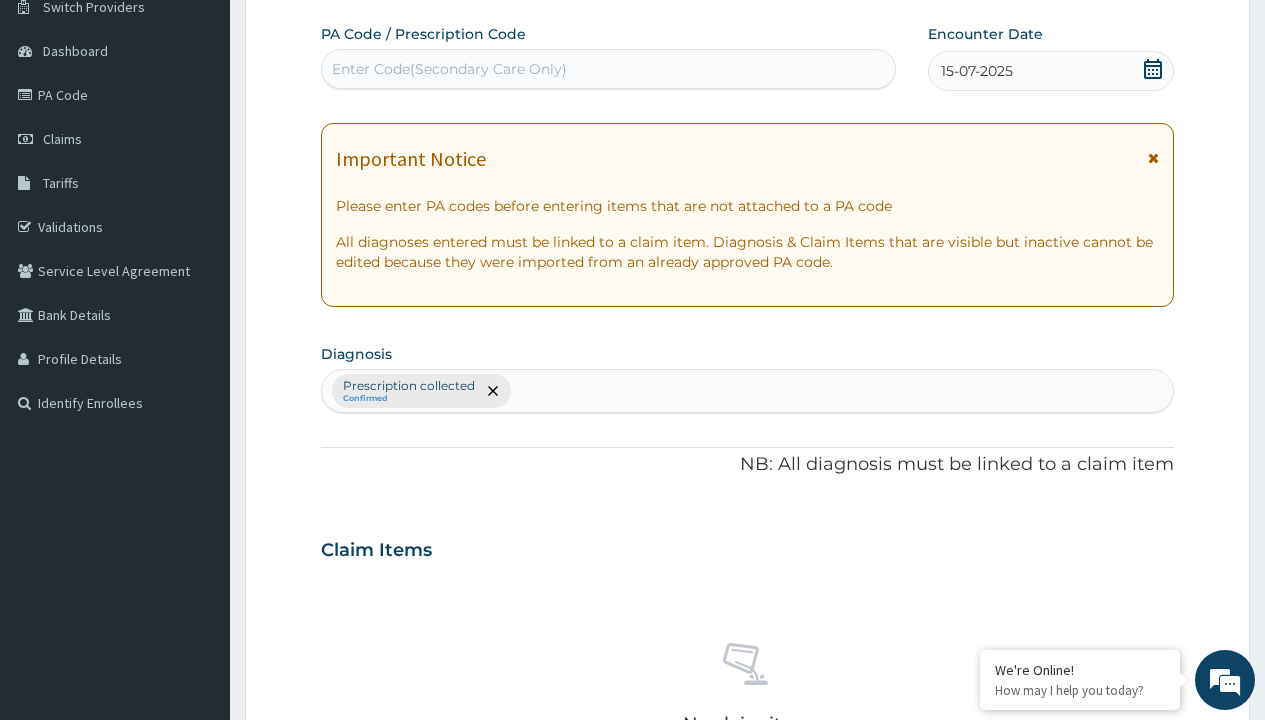 scroll, scrollTop: 700, scrollLeft: 0, axis: vertical 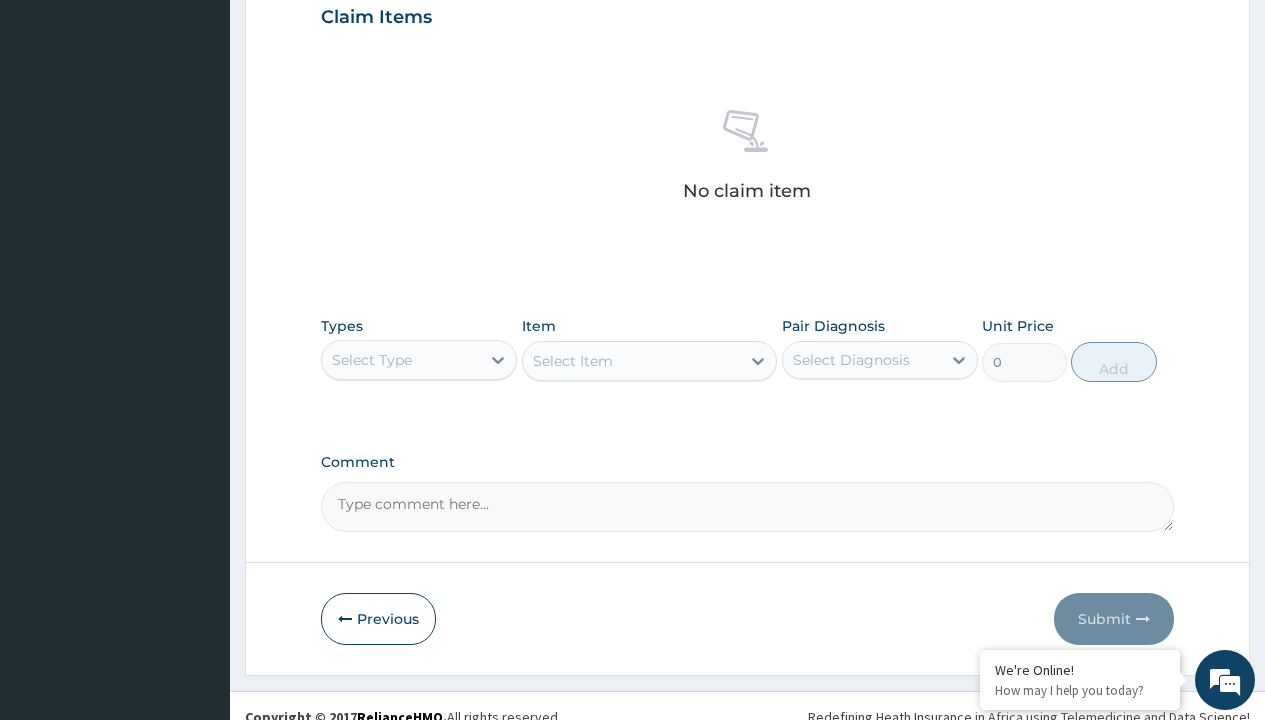click on "Select Type" at bounding box center (372, 360) 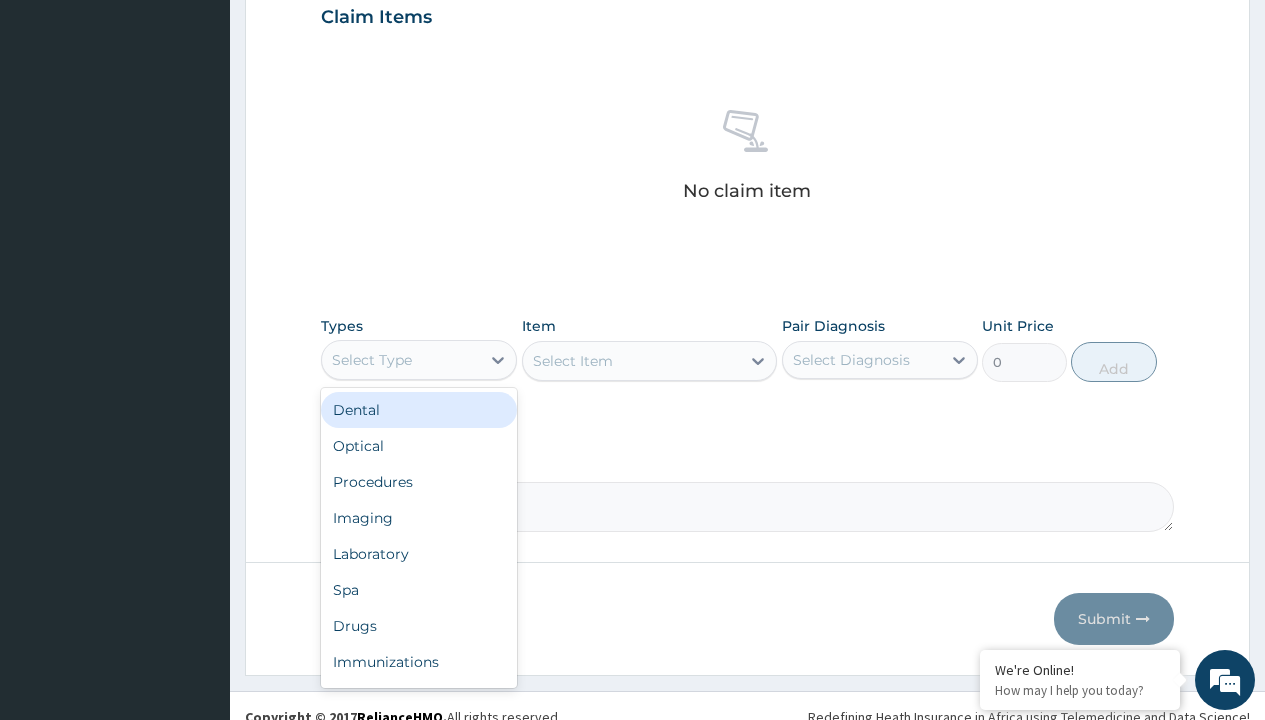 type on "procedures" 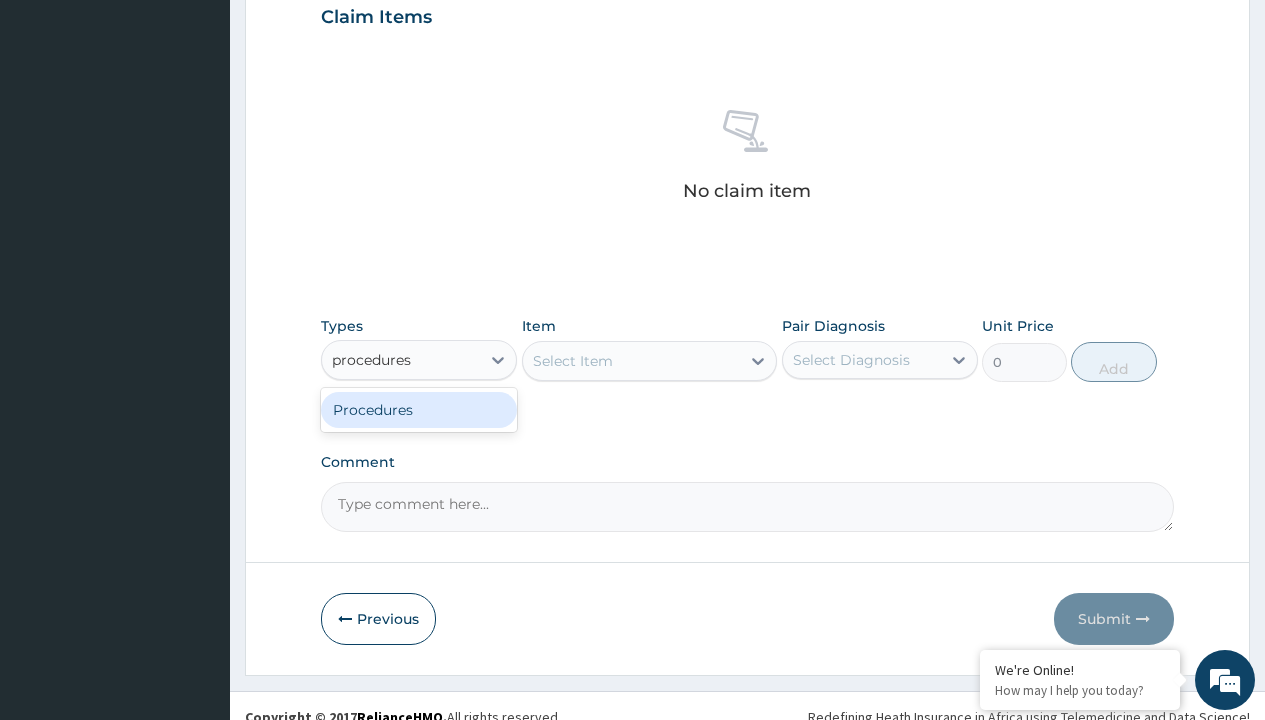 scroll, scrollTop: 0, scrollLeft: 0, axis: both 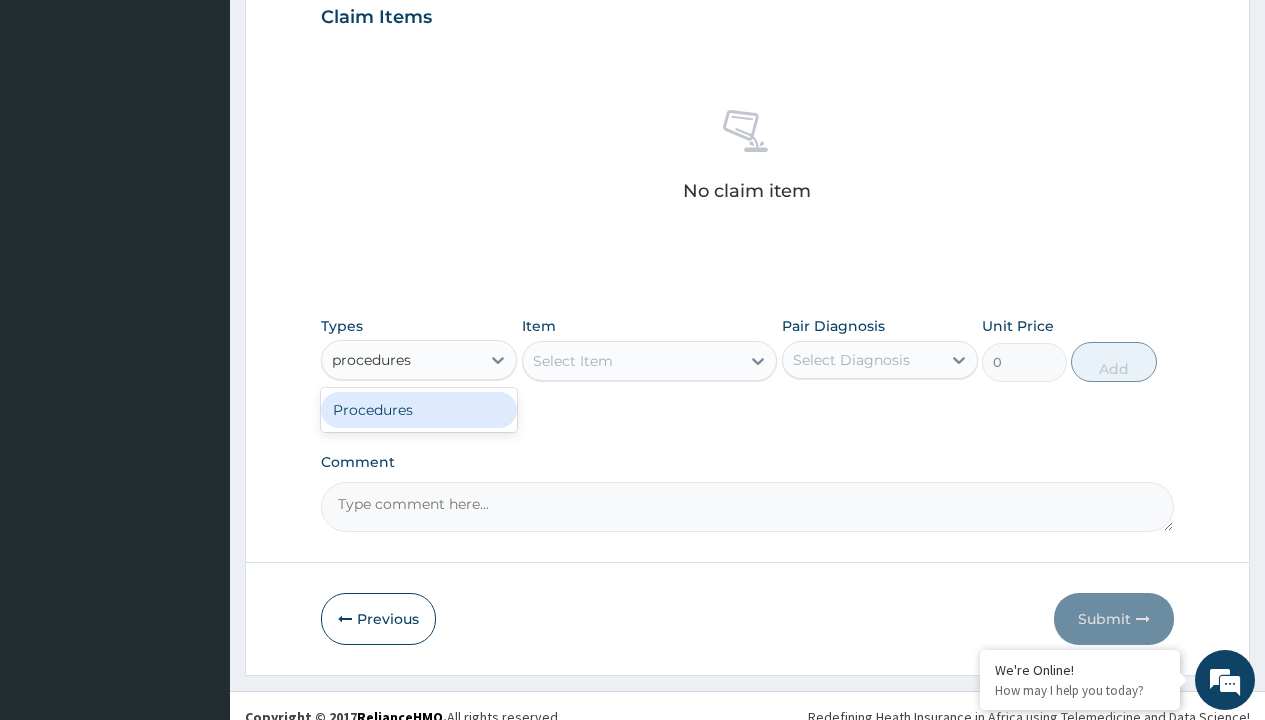 click on "Procedures" at bounding box center (419, 410) 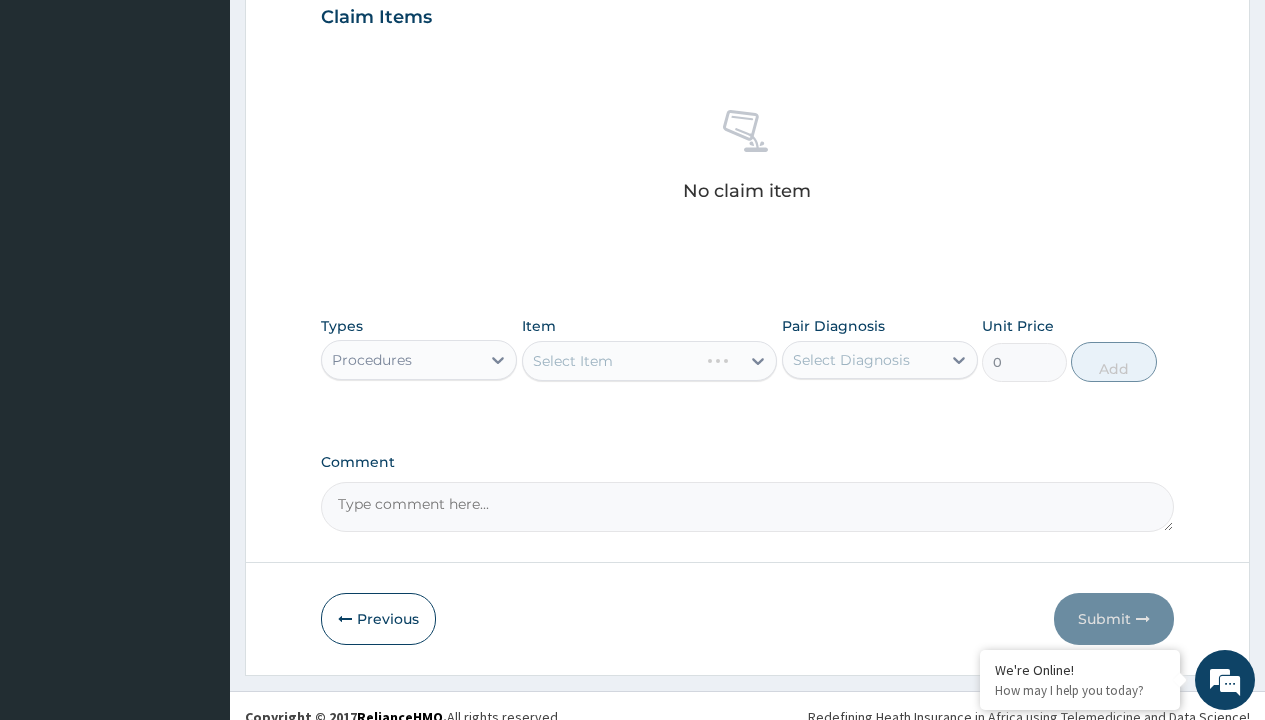 click on "Select Item" at bounding box center (650, 361) 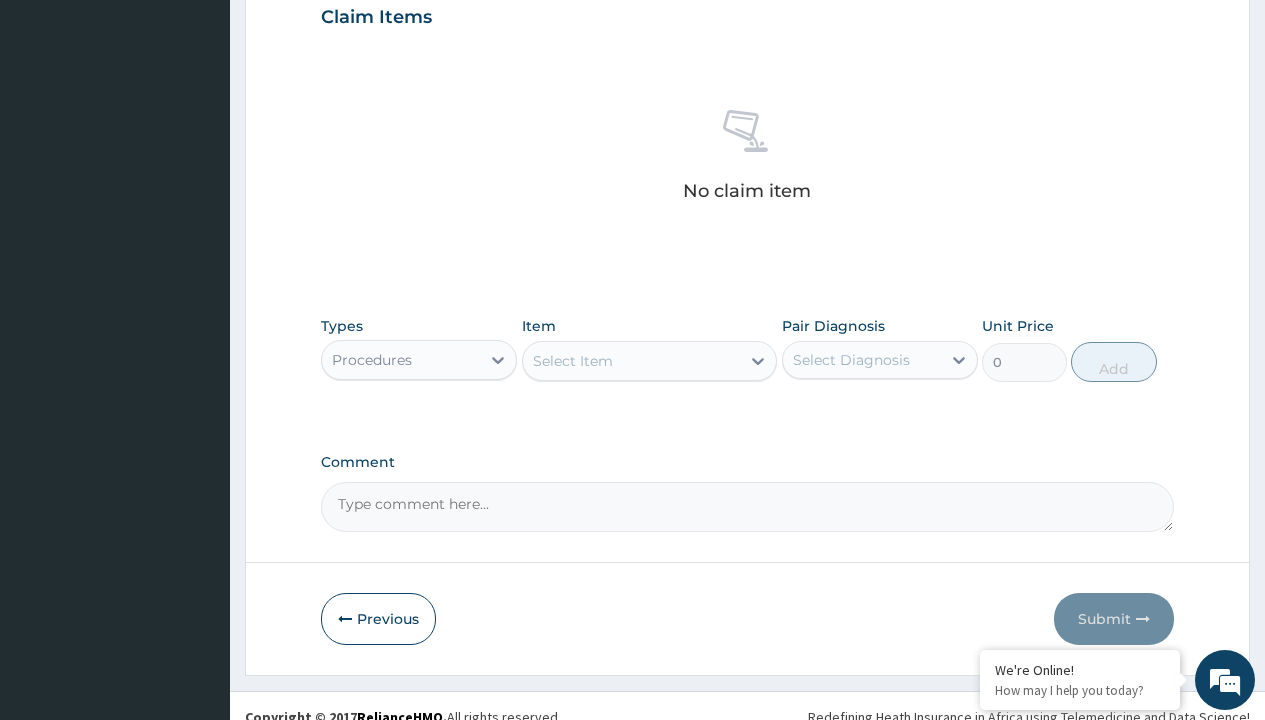 type on "service fee" 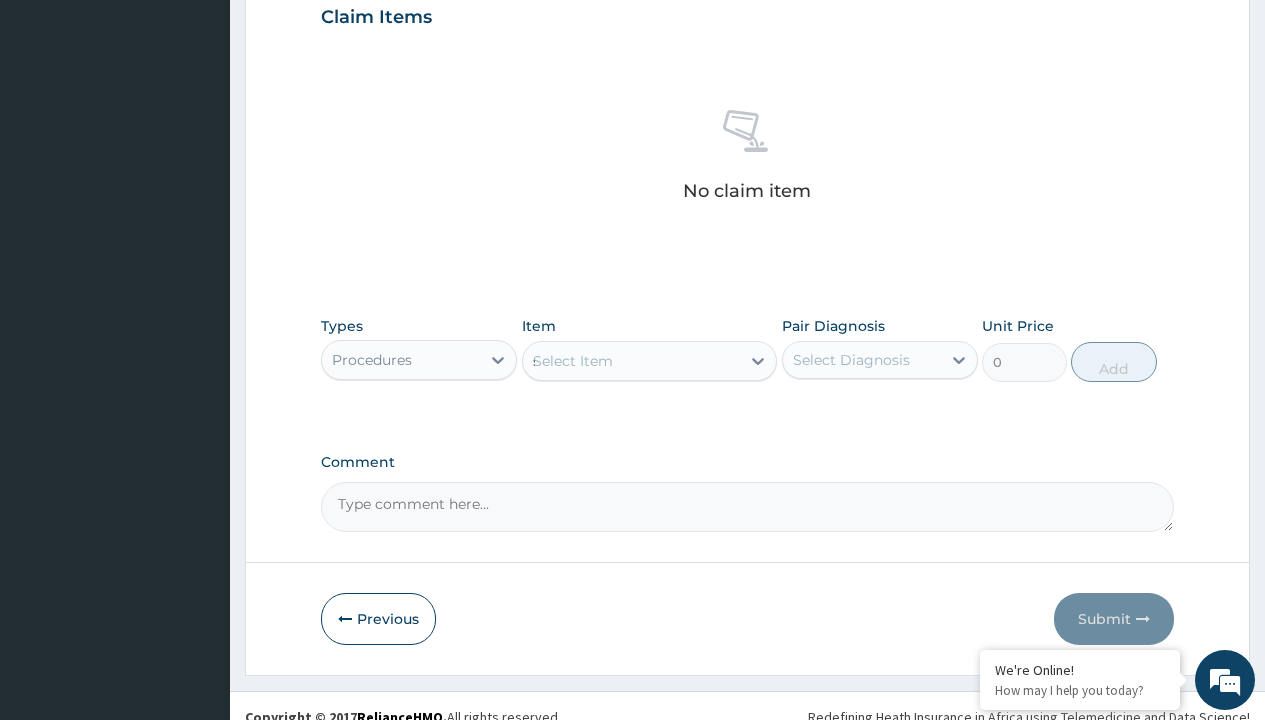 scroll, scrollTop: 0, scrollLeft: 0, axis: both 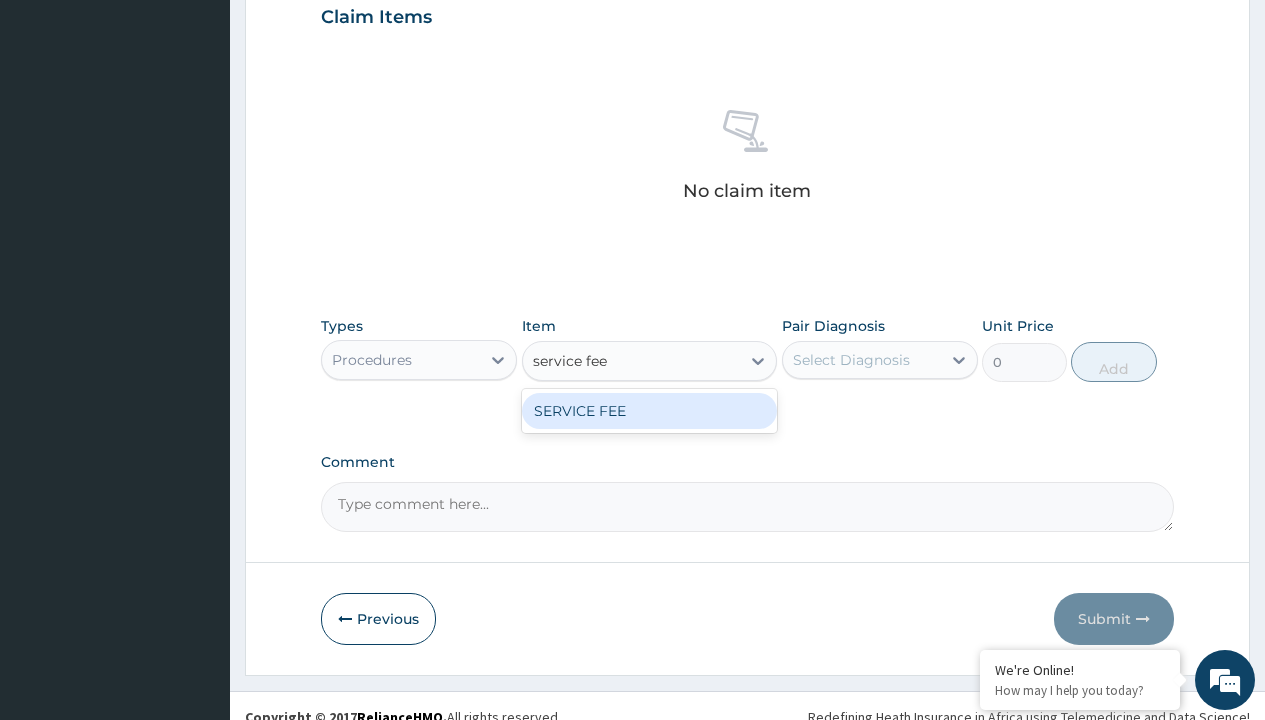click on "SERVICE FEE" at bounding box center [650, 411] 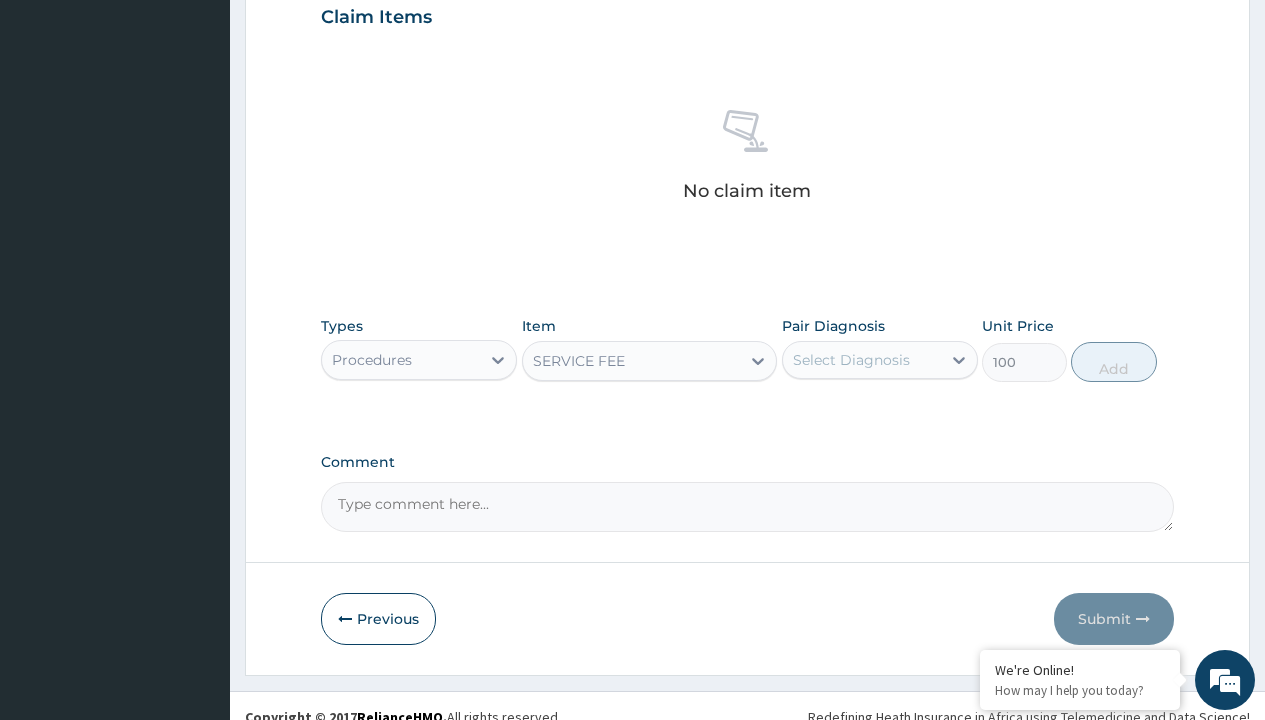 click on "Prescription collected" at bounding box center [409, -147] 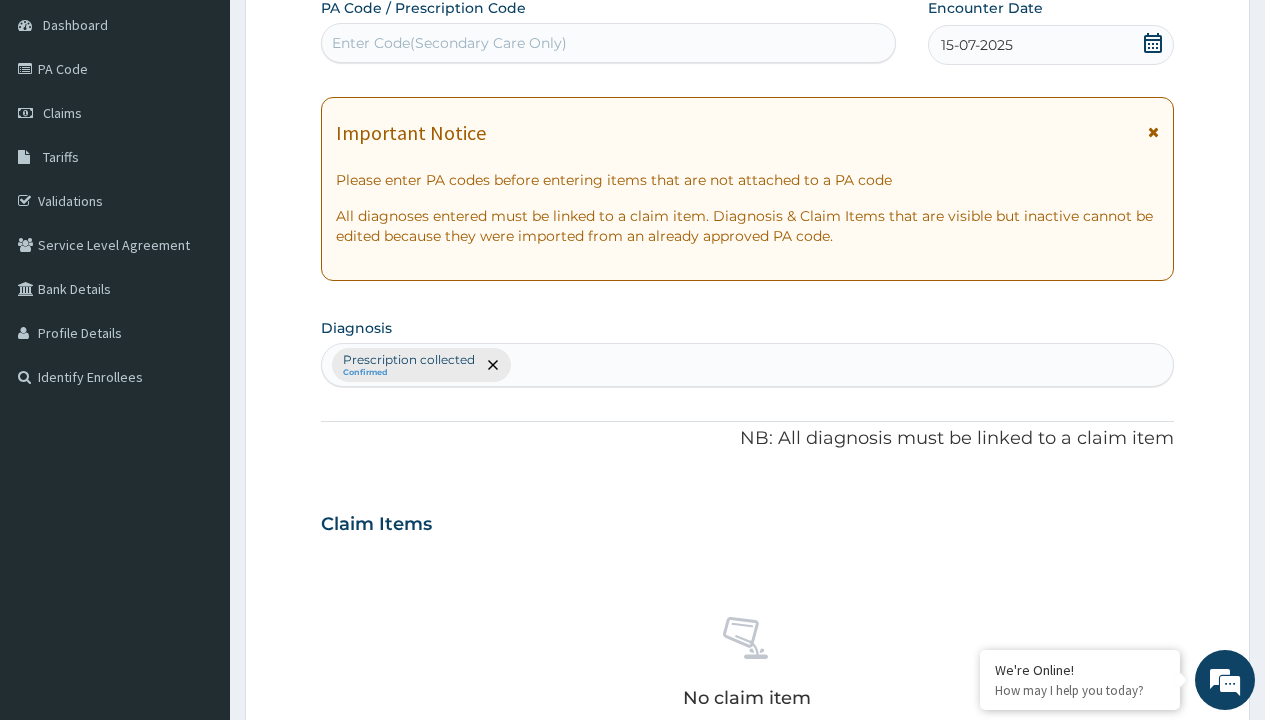 type on "prescription collected" 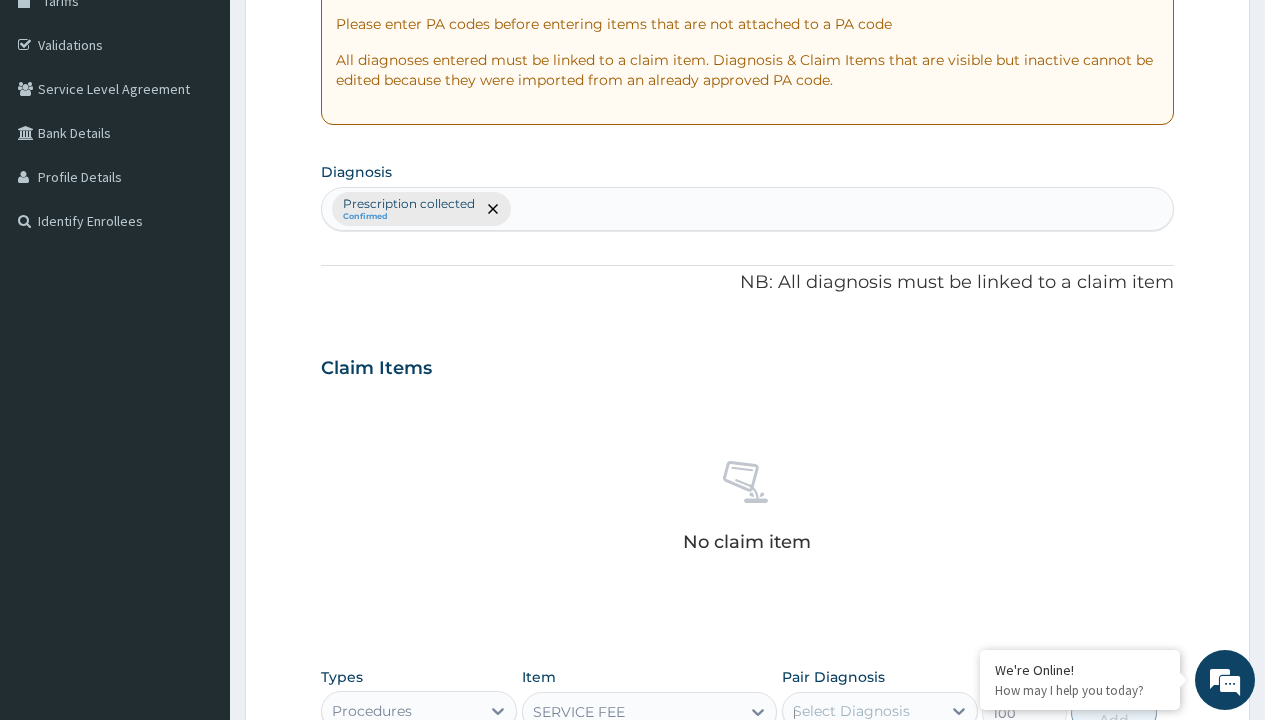 scroll, scrollTop: 0, scrollLeft: 0, axis: both 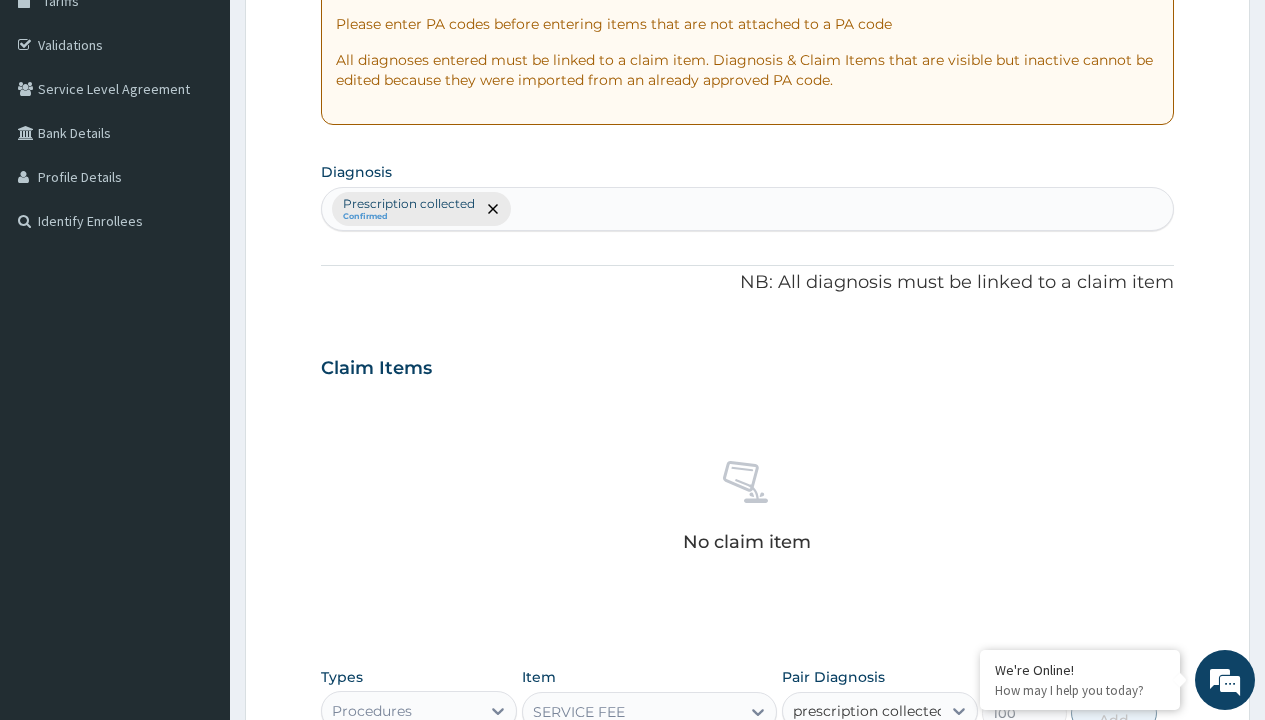 click on "Prescription collected" at bounding box center (890, 770) 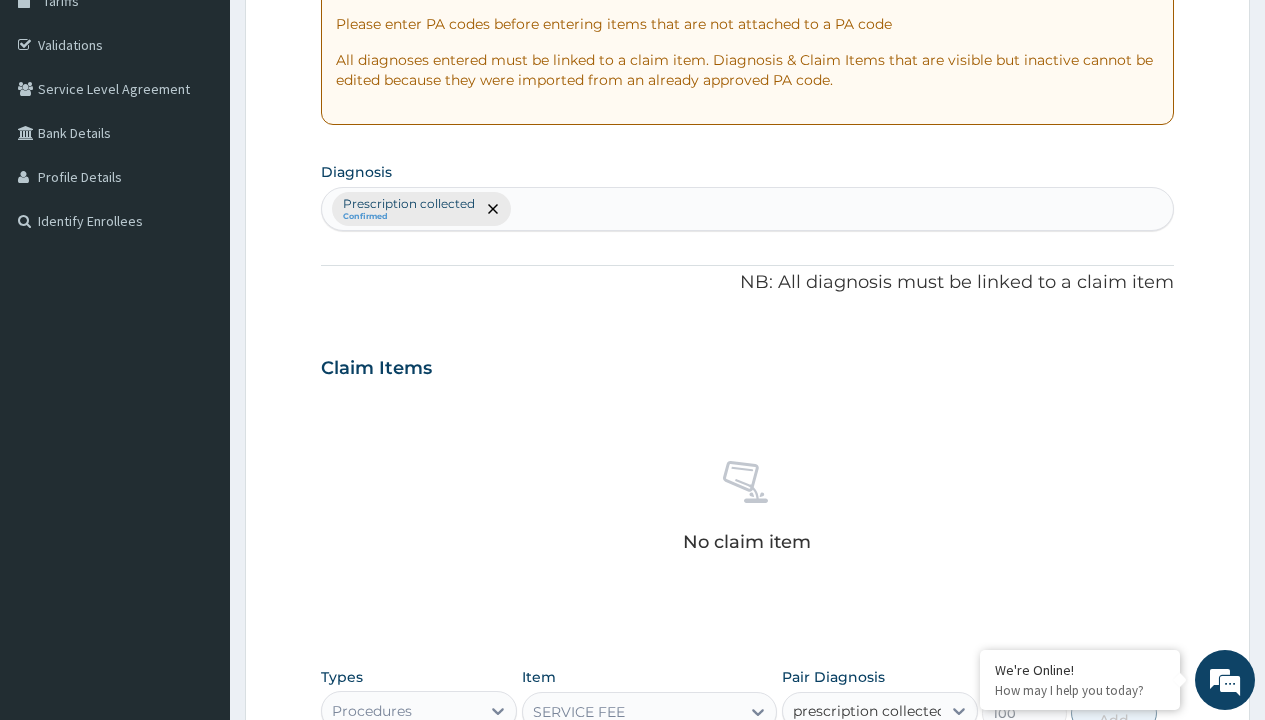 type 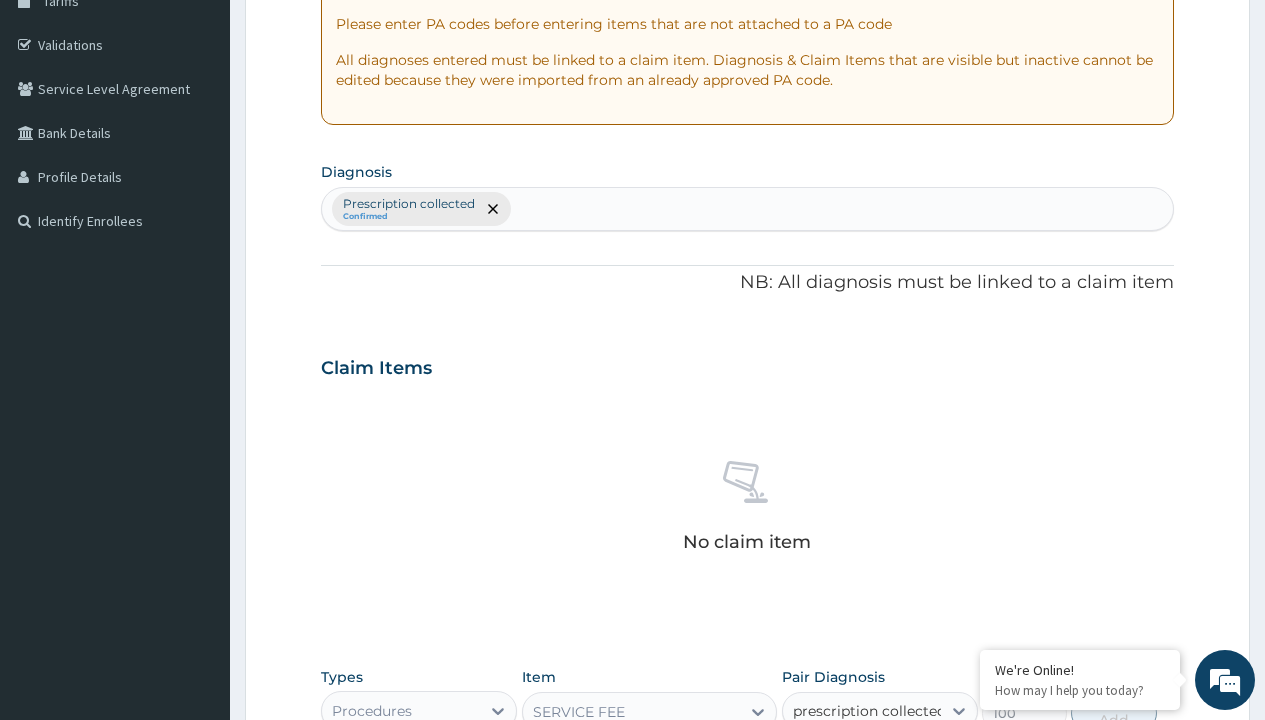 checkbox on "true" 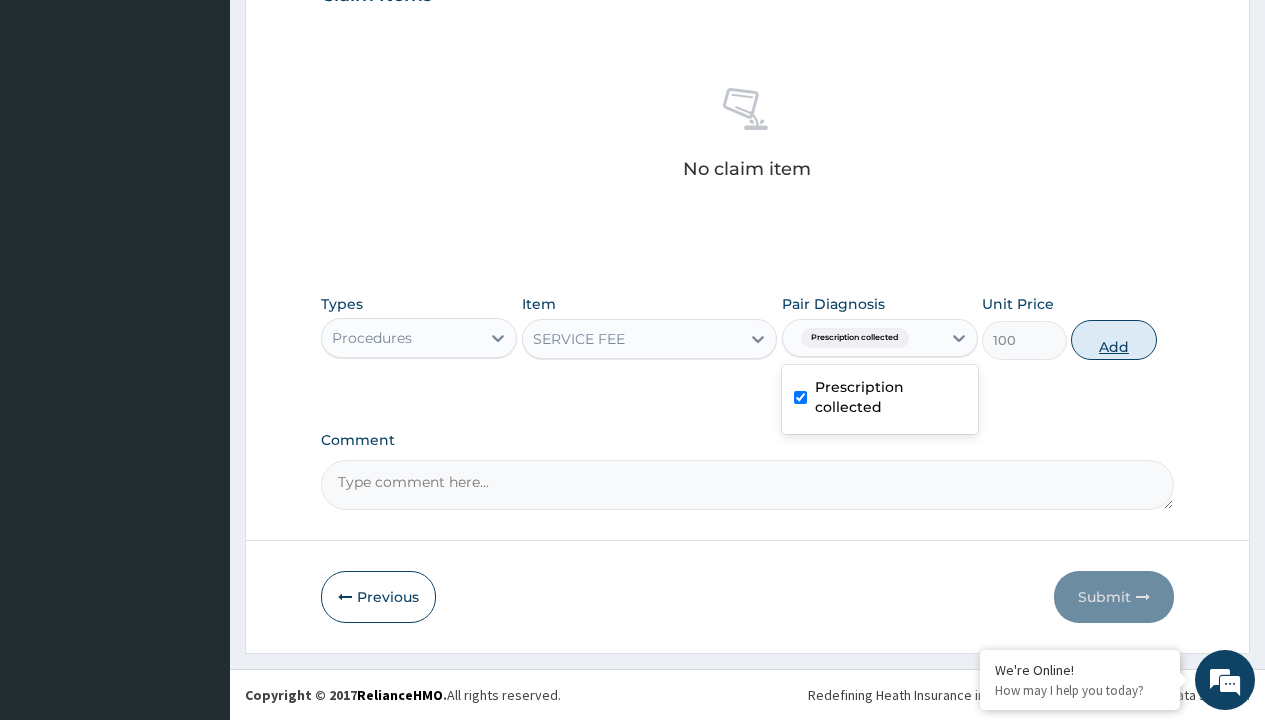 click on "Add" at bounding box center [1113, 340] 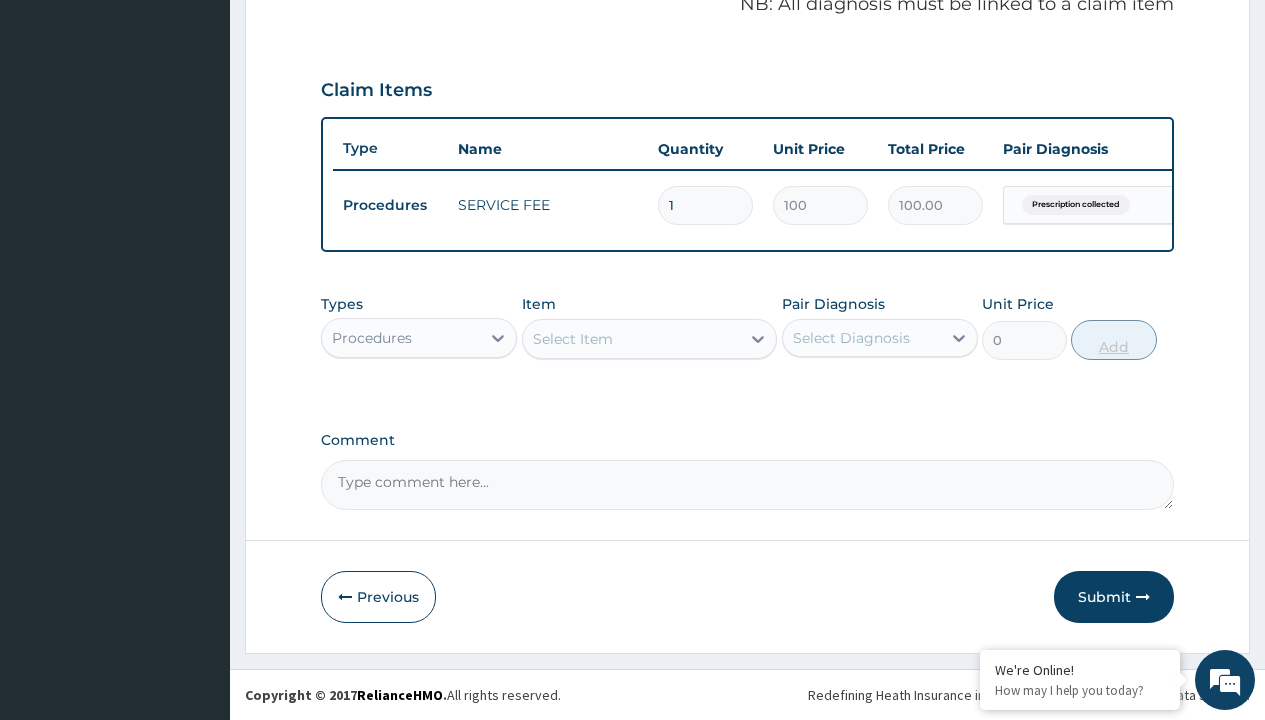scroll, scrollTop: 642, scrollLeft: 0, axis: vertical 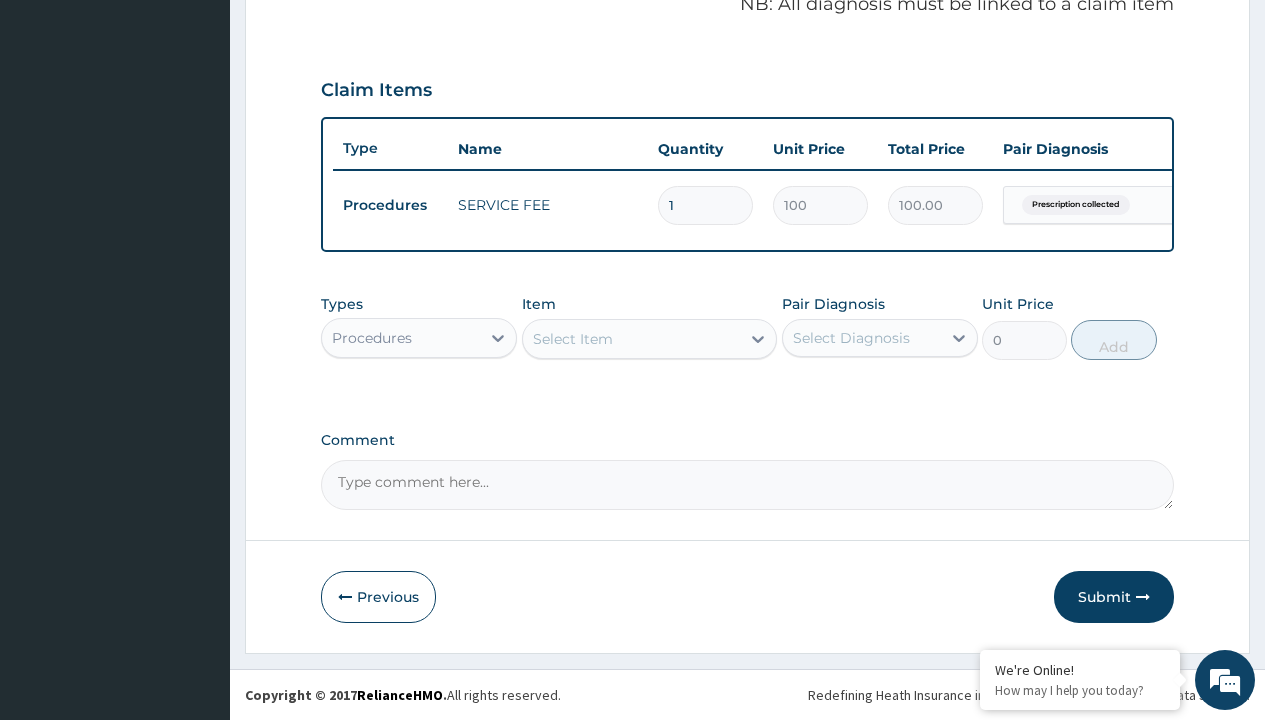 click on "Procedures" at bounding box center [372, 338] 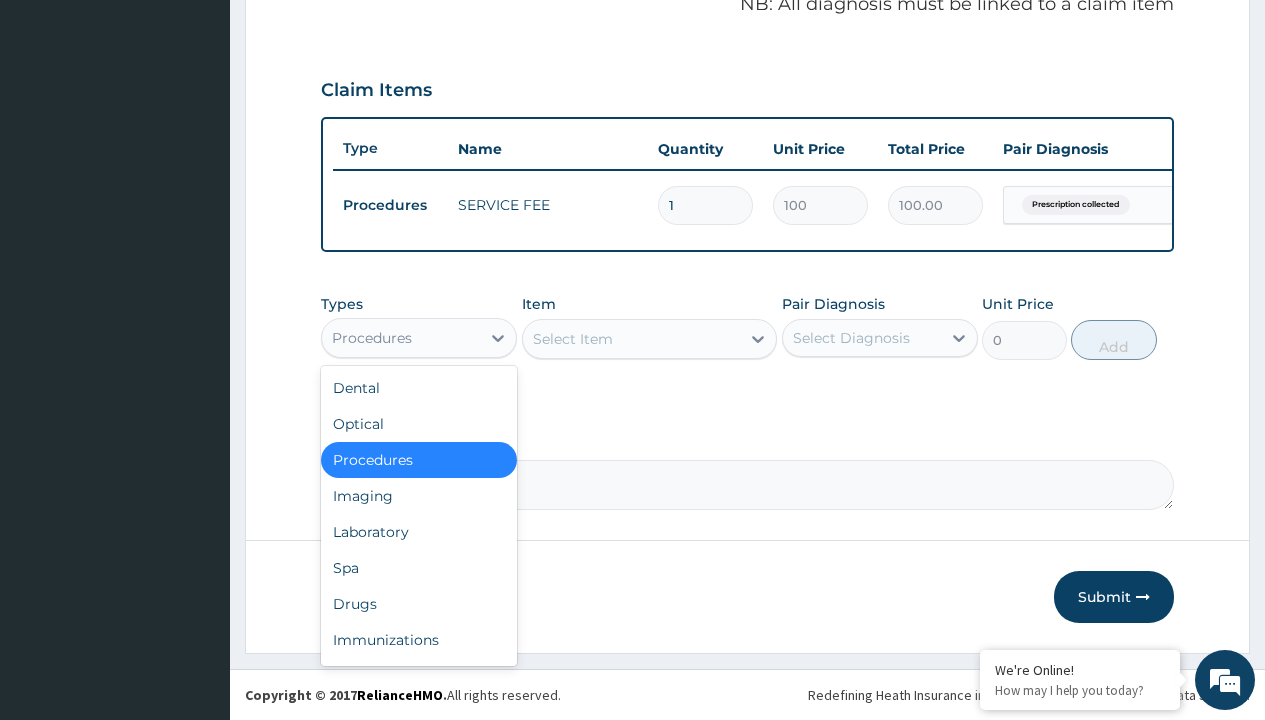 type on "drugs" 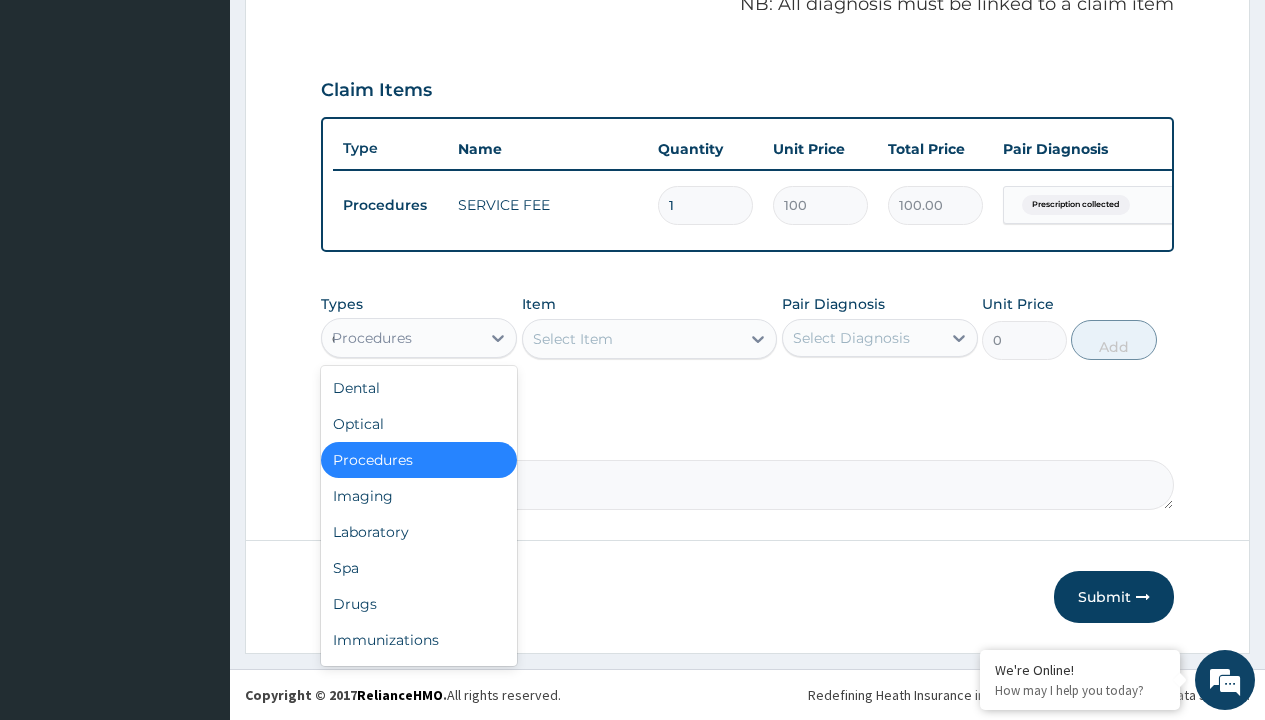 scroll, scrollTop: 0, scrollLeft: 0, axis: both 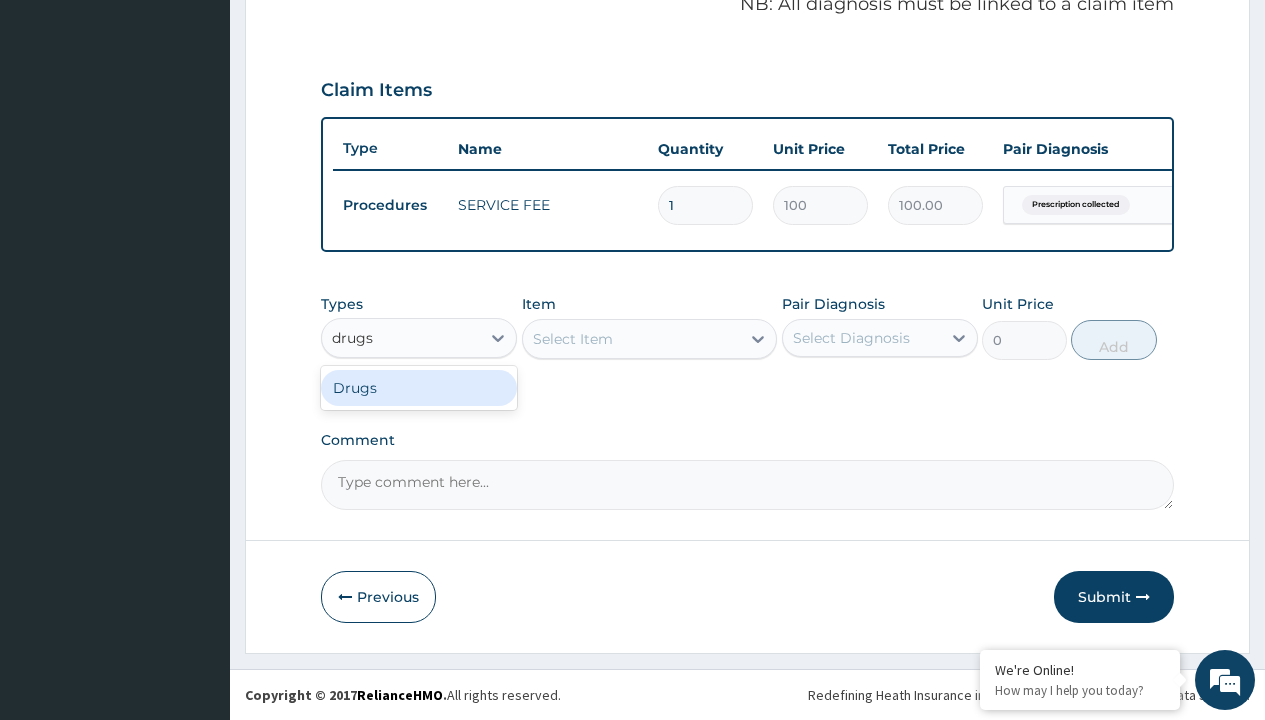 click on "Drugs" at bounding box center (419, 388) 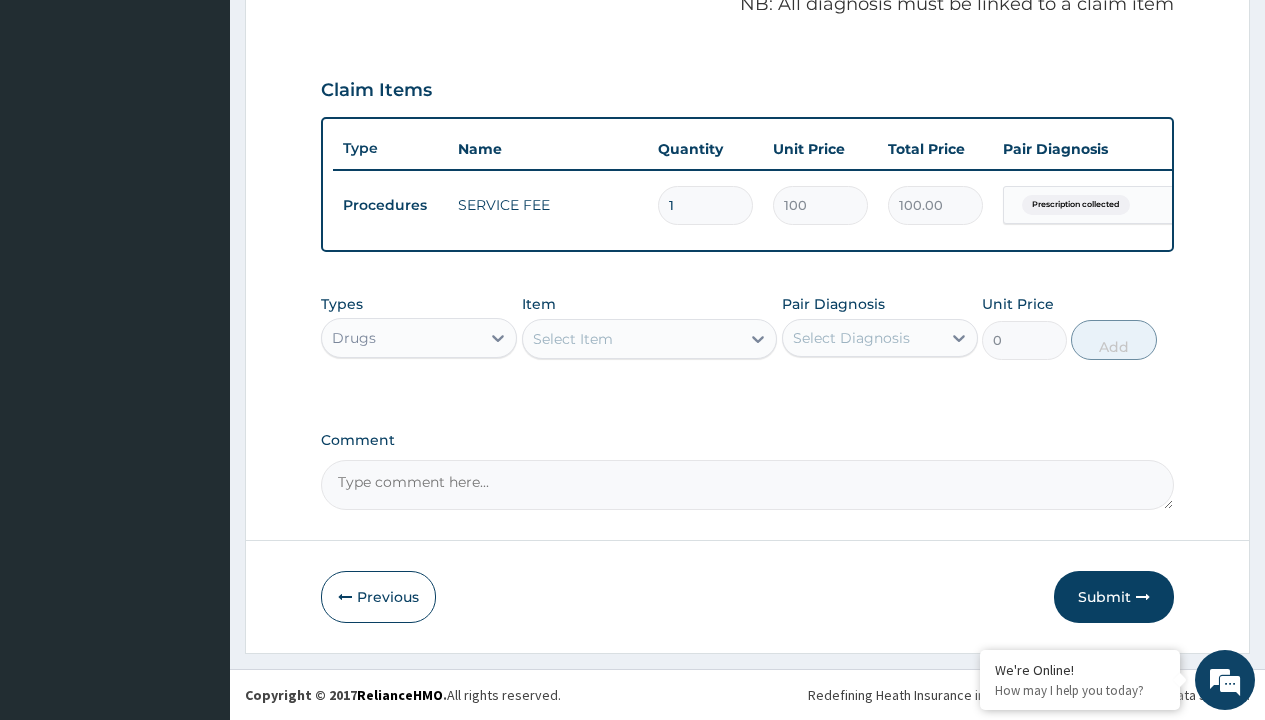 click on "Select Item" at bounding box center (573, 339) 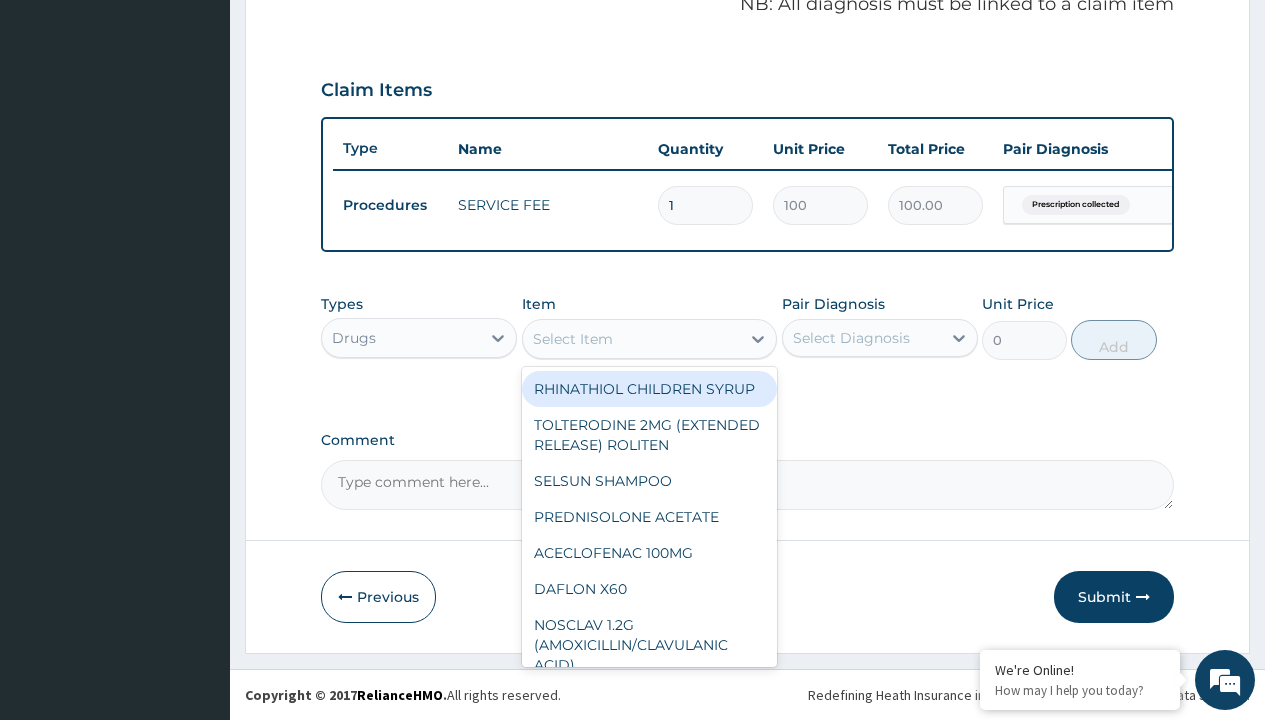 type on "moduretic (amlodipine hcl+hctz)" 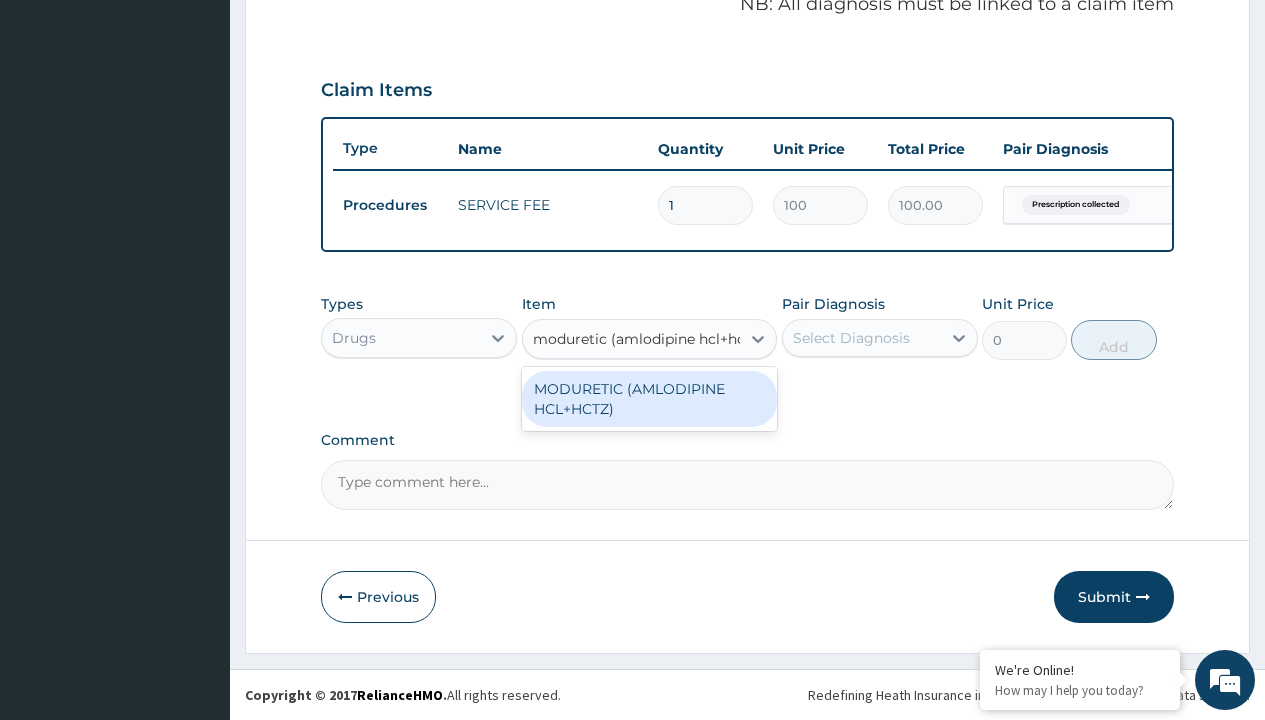 scroll, scrollTop: 0, scrollLeft: 0, axis: both 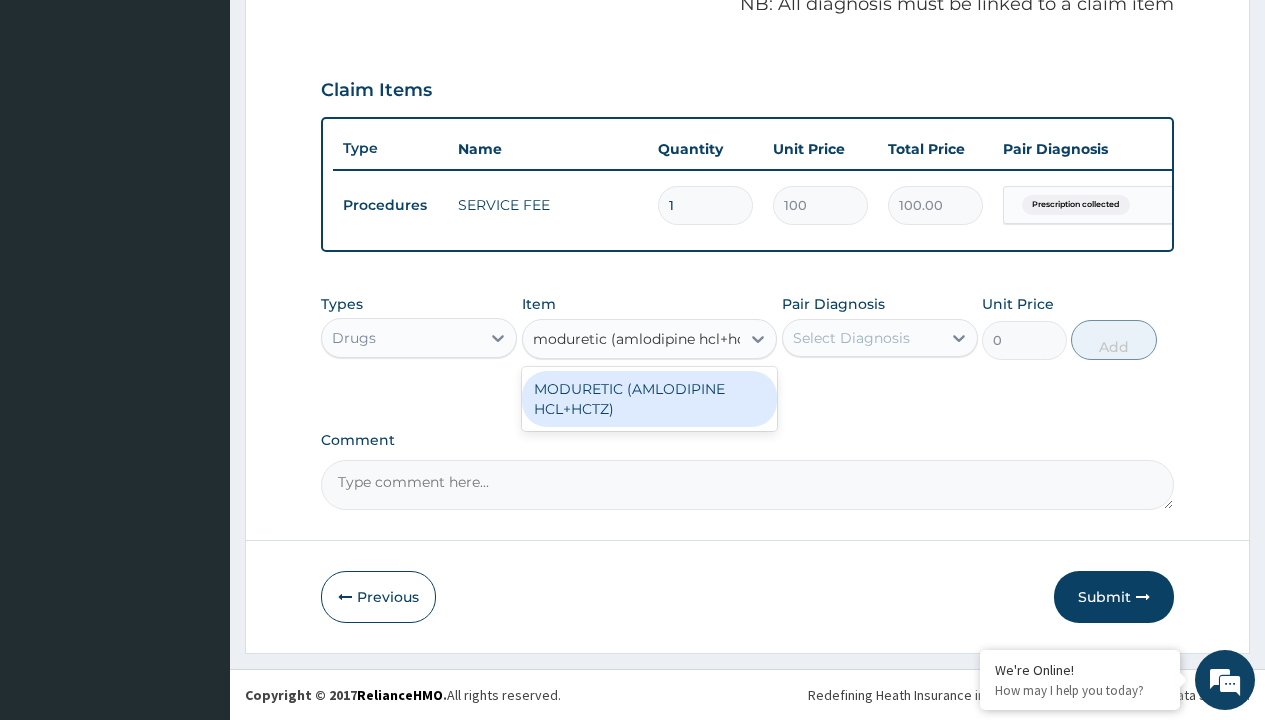 click on "MODURETIC (AMLODIPINE HCL+HCTZ)" at bounding box center [650, 399] 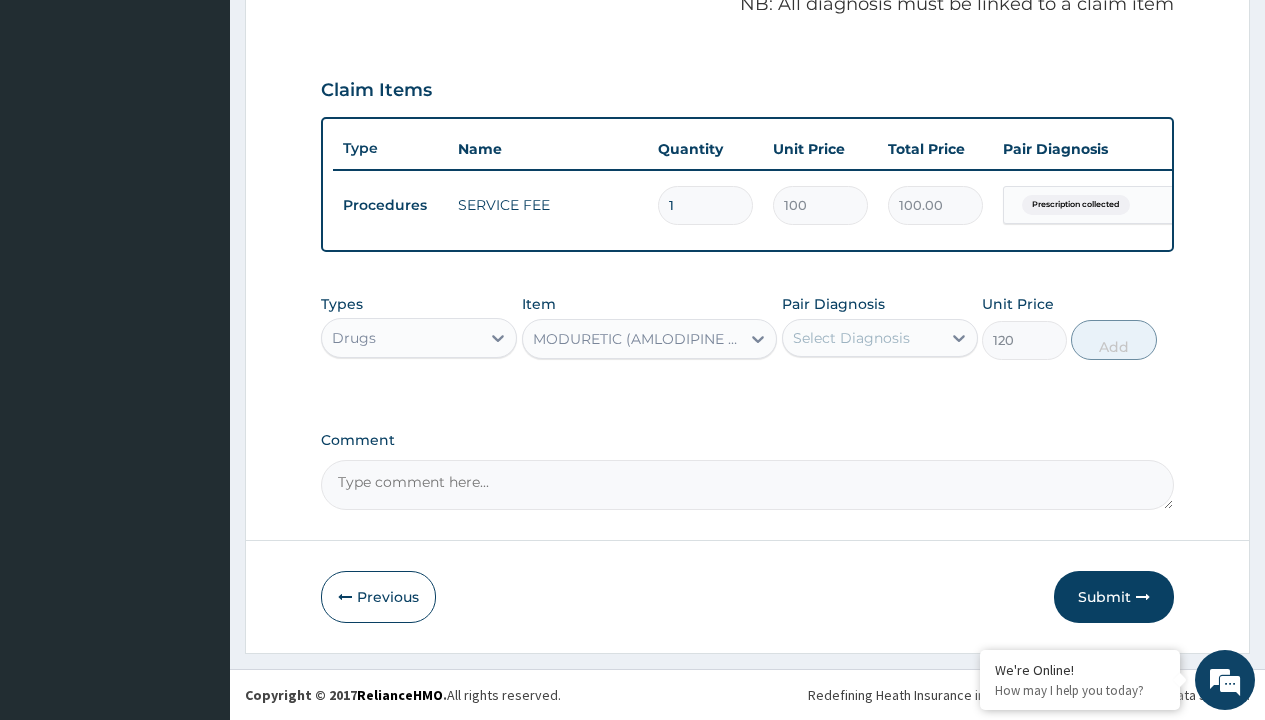 click on "Prescription collected" at bounding box center [409, -74] 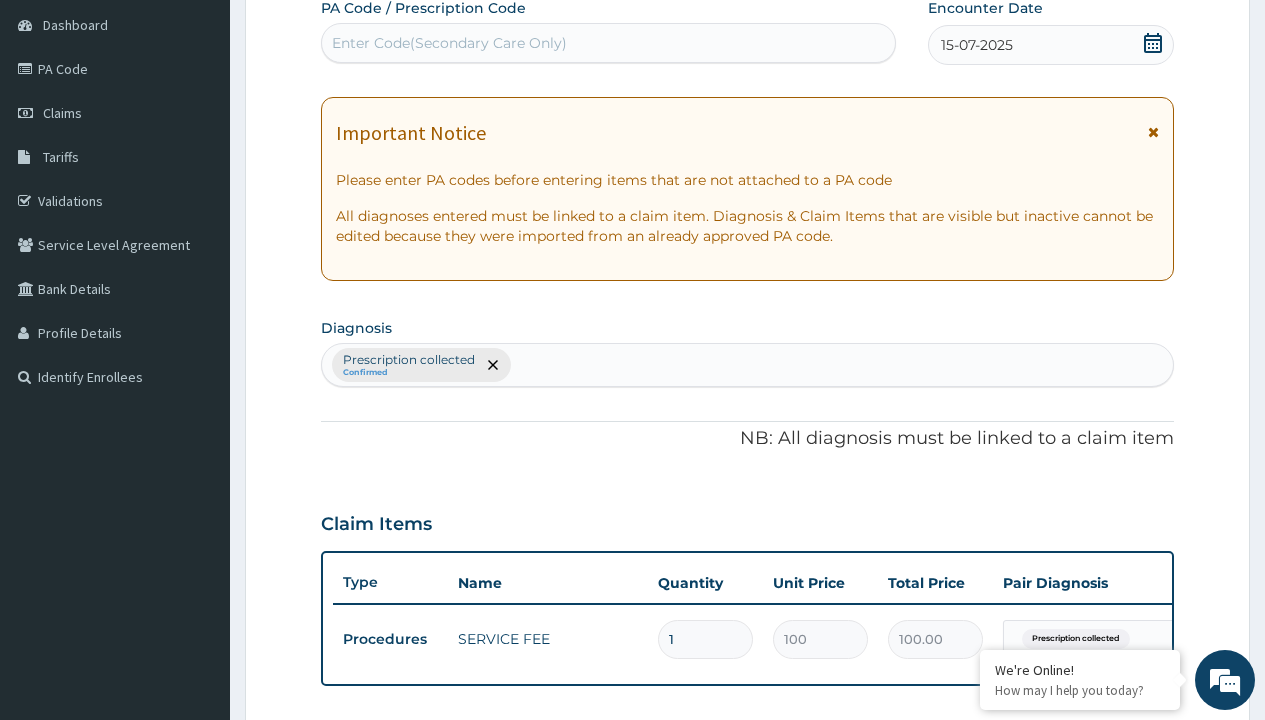 type on "prescription collected" 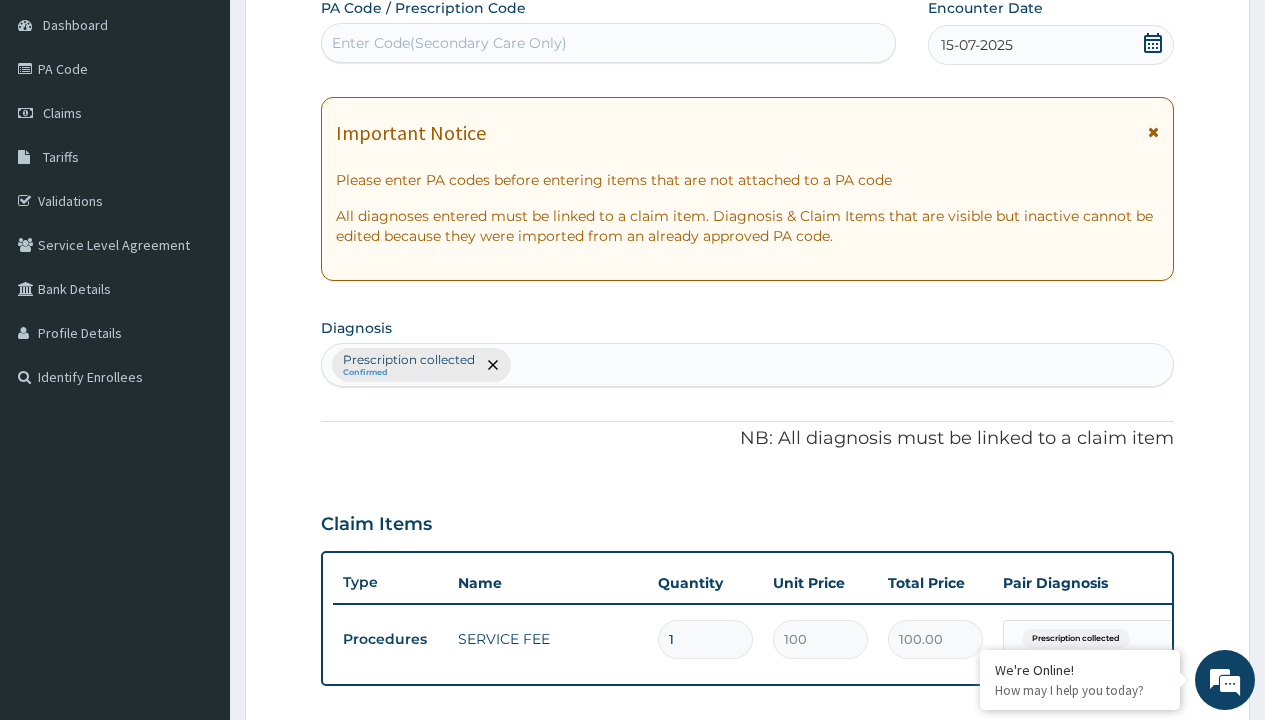scroll, scrollTop: 0, scrollLeft: 0, axis: both 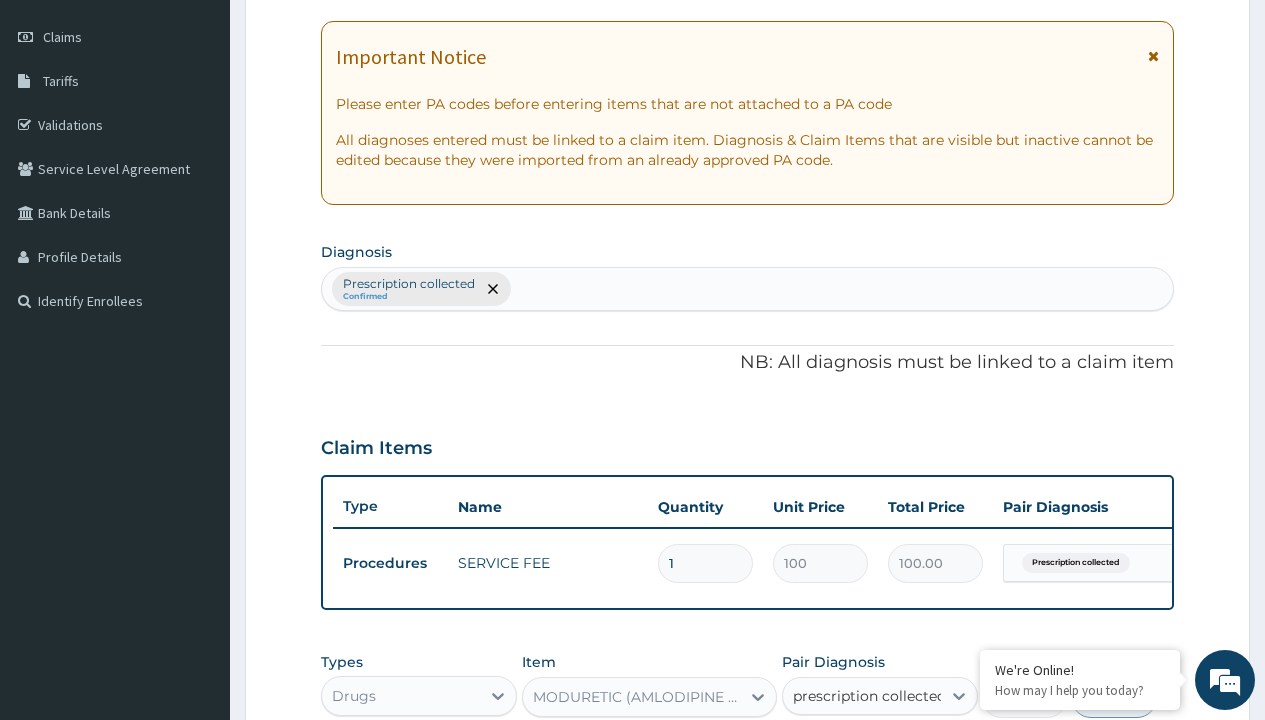 click on "Prescription collected" at bounding box center (890, 755) 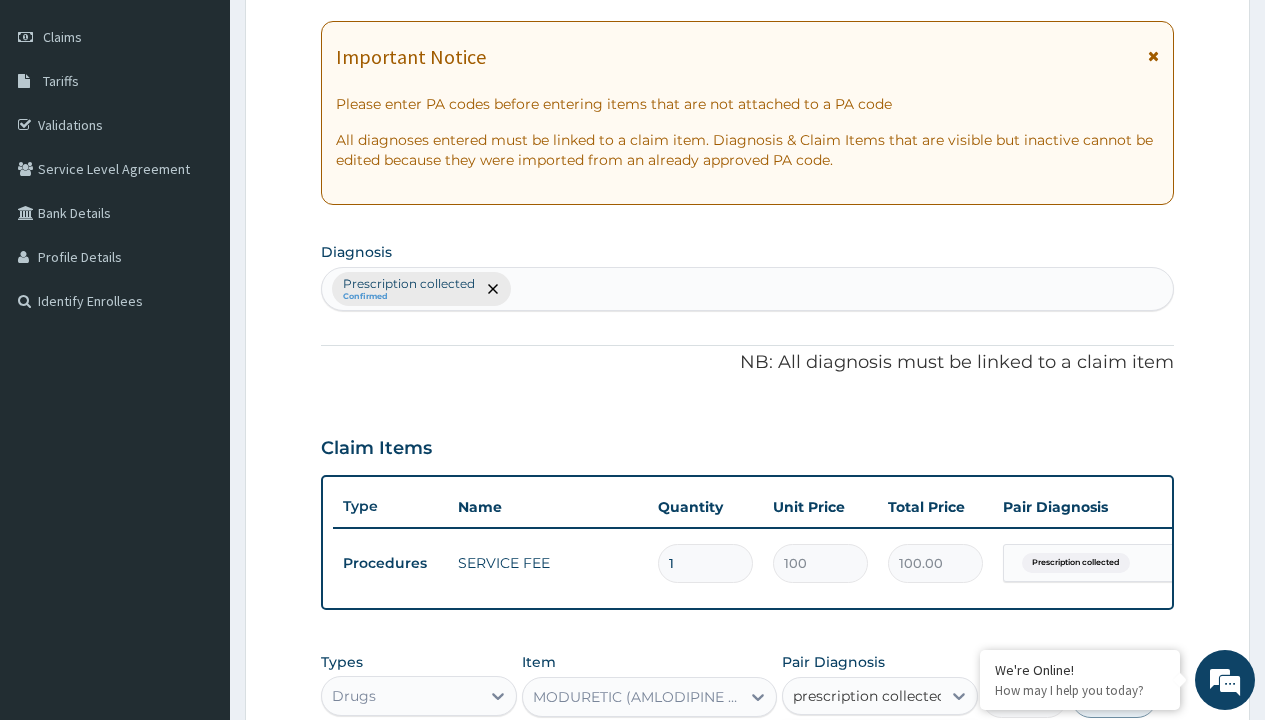 checkbox on "true" 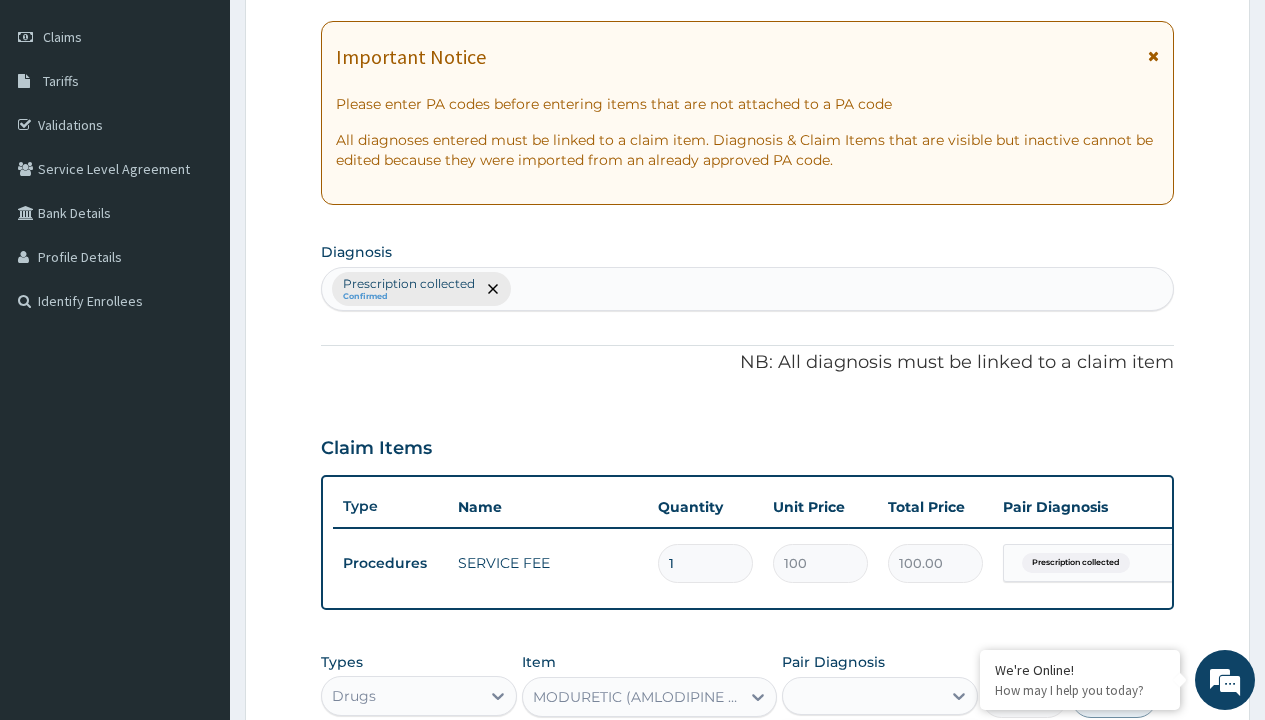 scroll, scrollTop: 642, scrollLeft: 0, axis: vertical 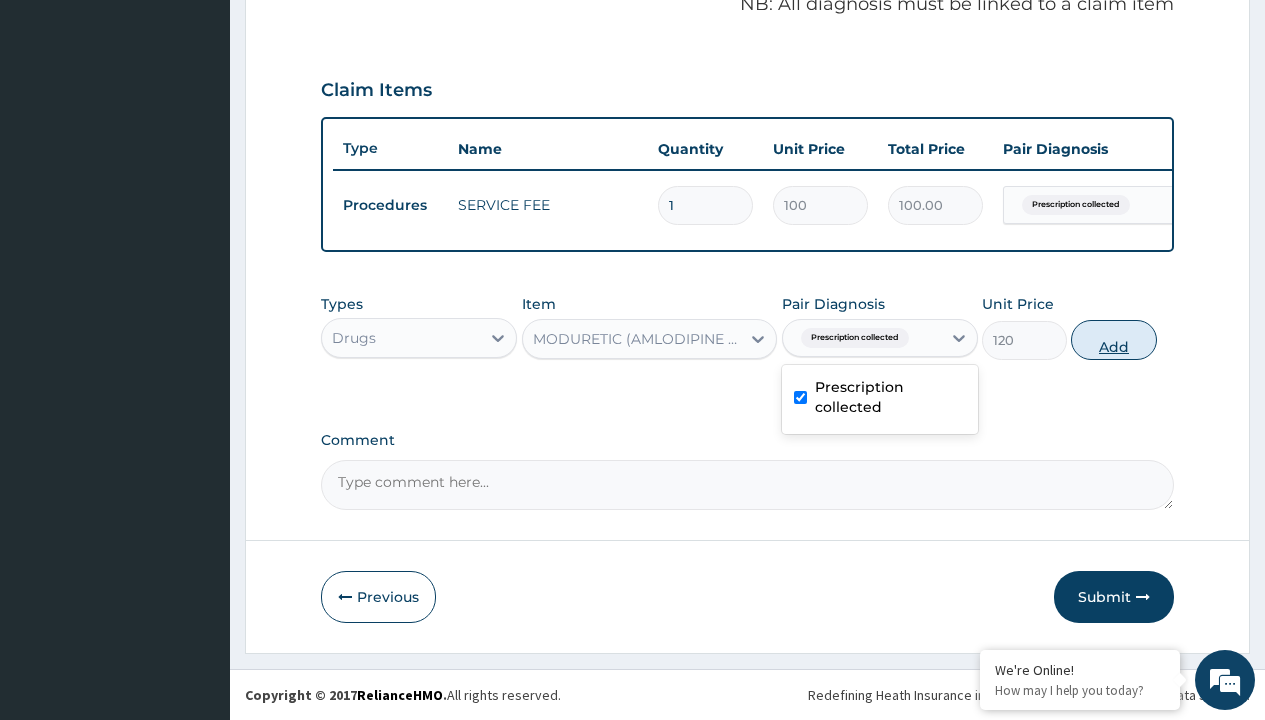click on "Add" at bounding box center (1113, 340) 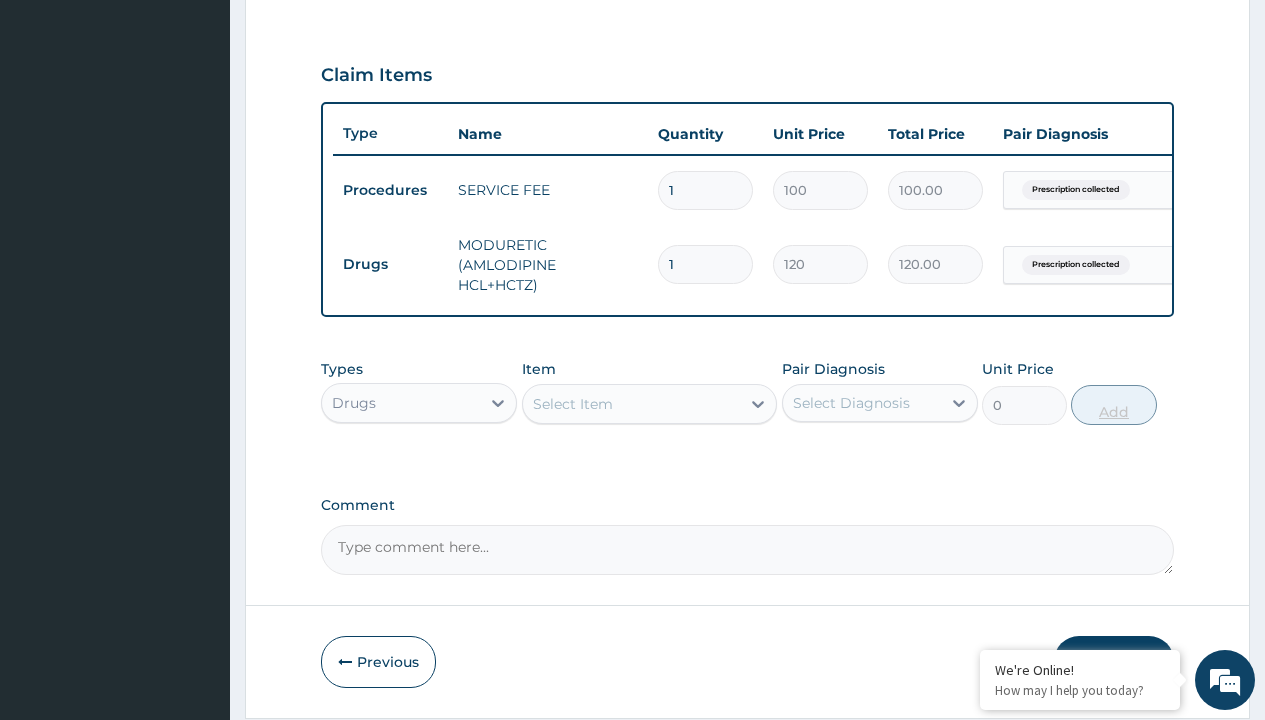 type on "30" 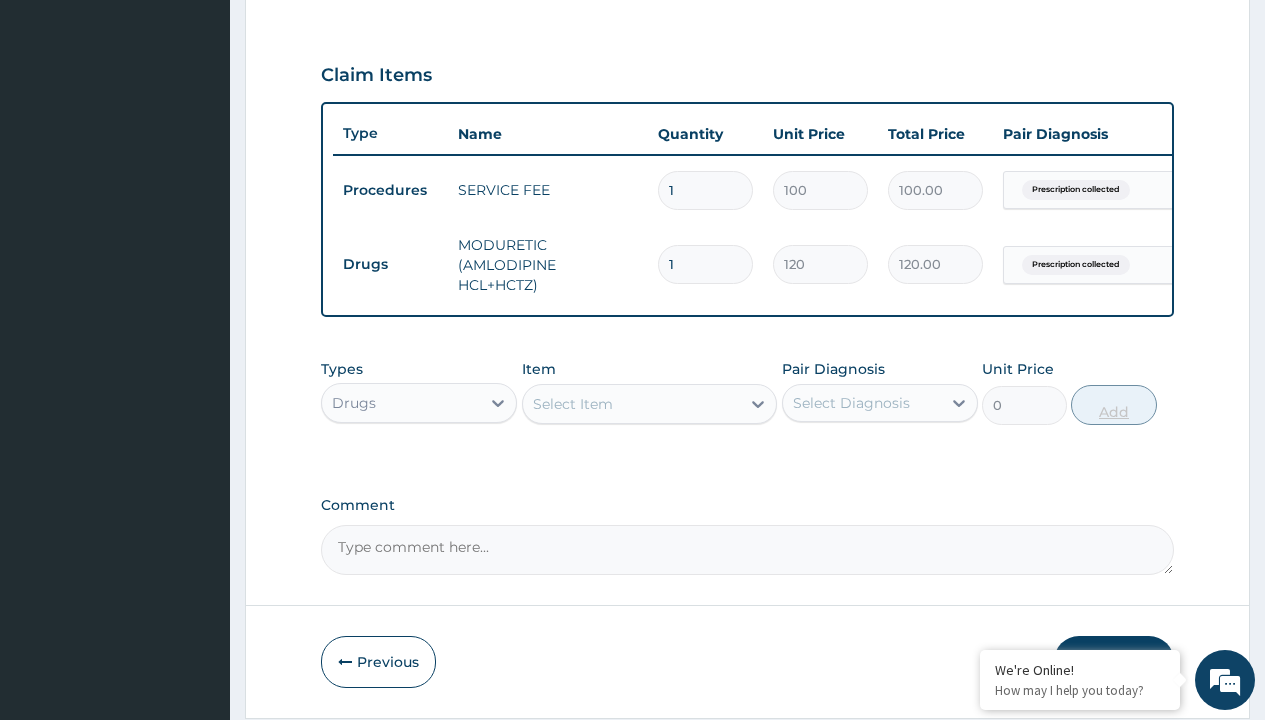 type on "3600.00" 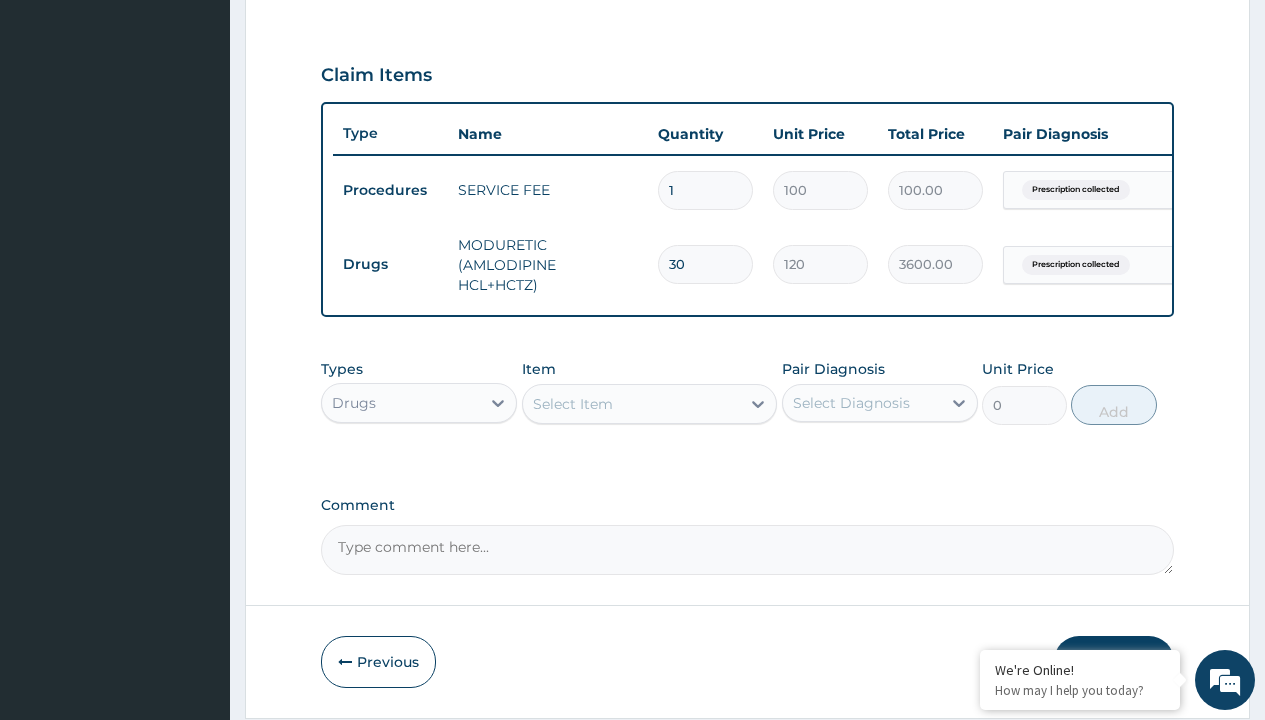 type on "30" 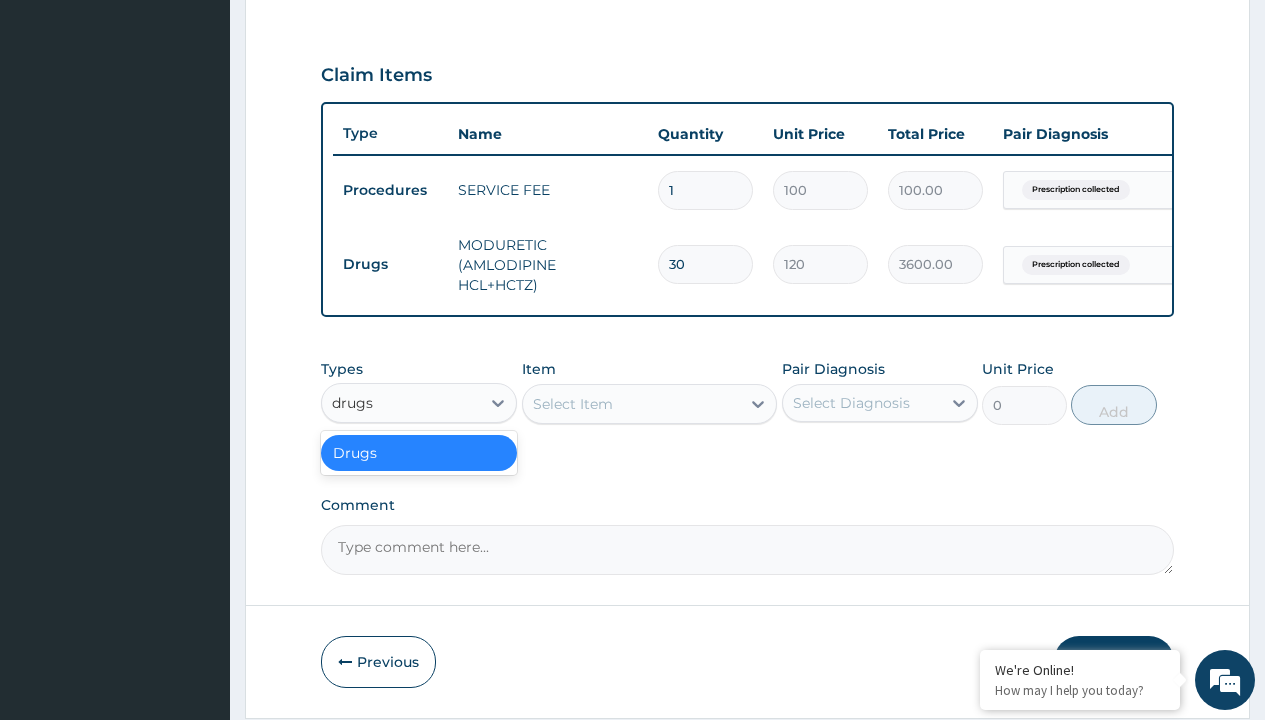 click on "Drugs" at bounding box center (419, 453) 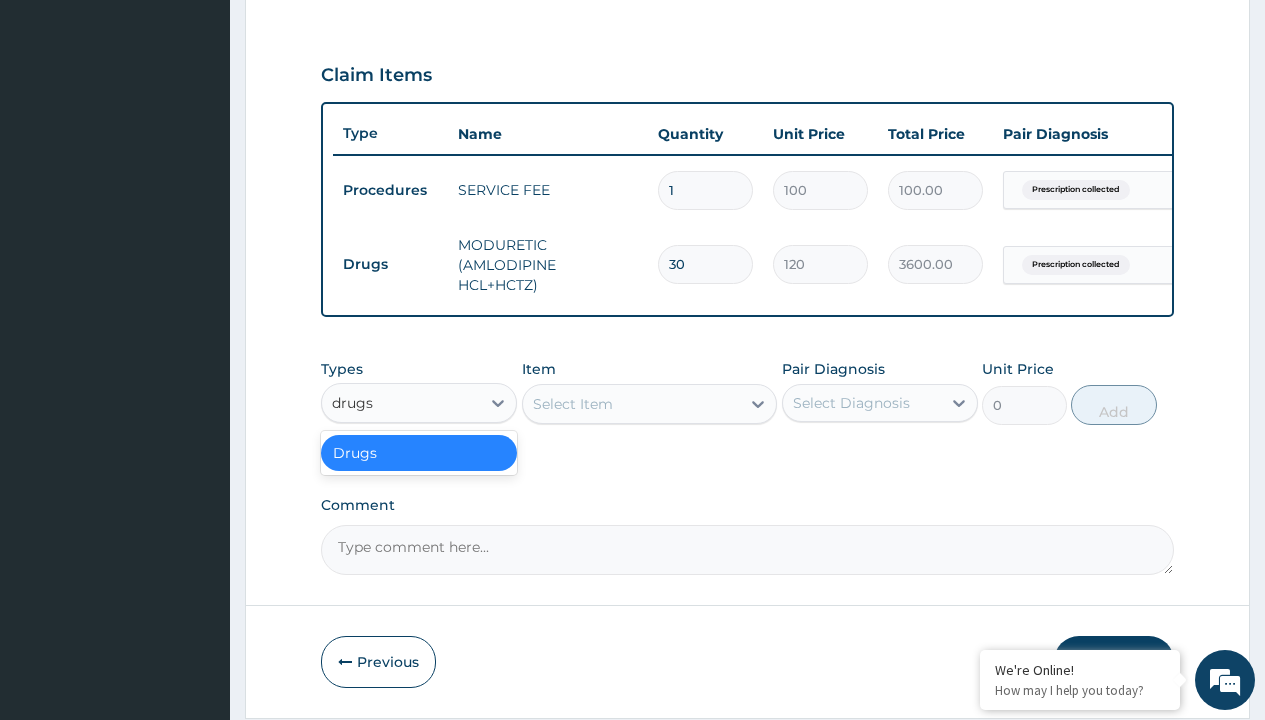 type 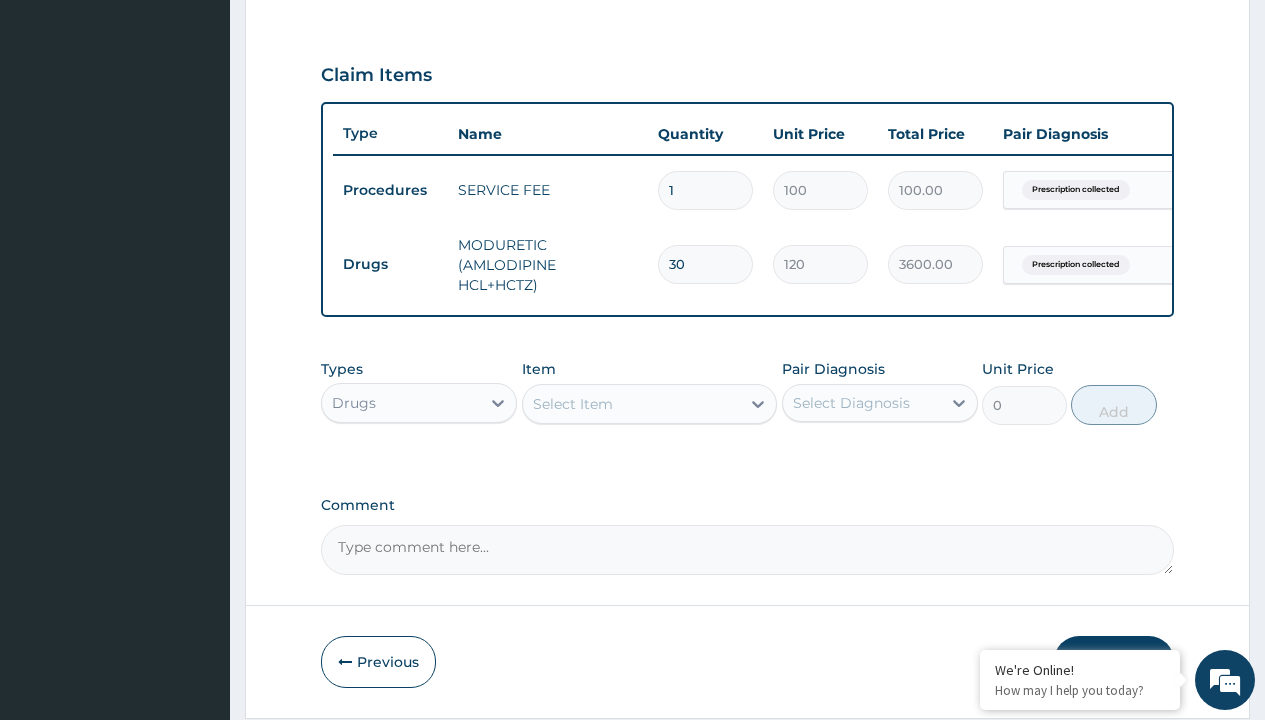 click on "Select Item" at bounding box center (573, 404) 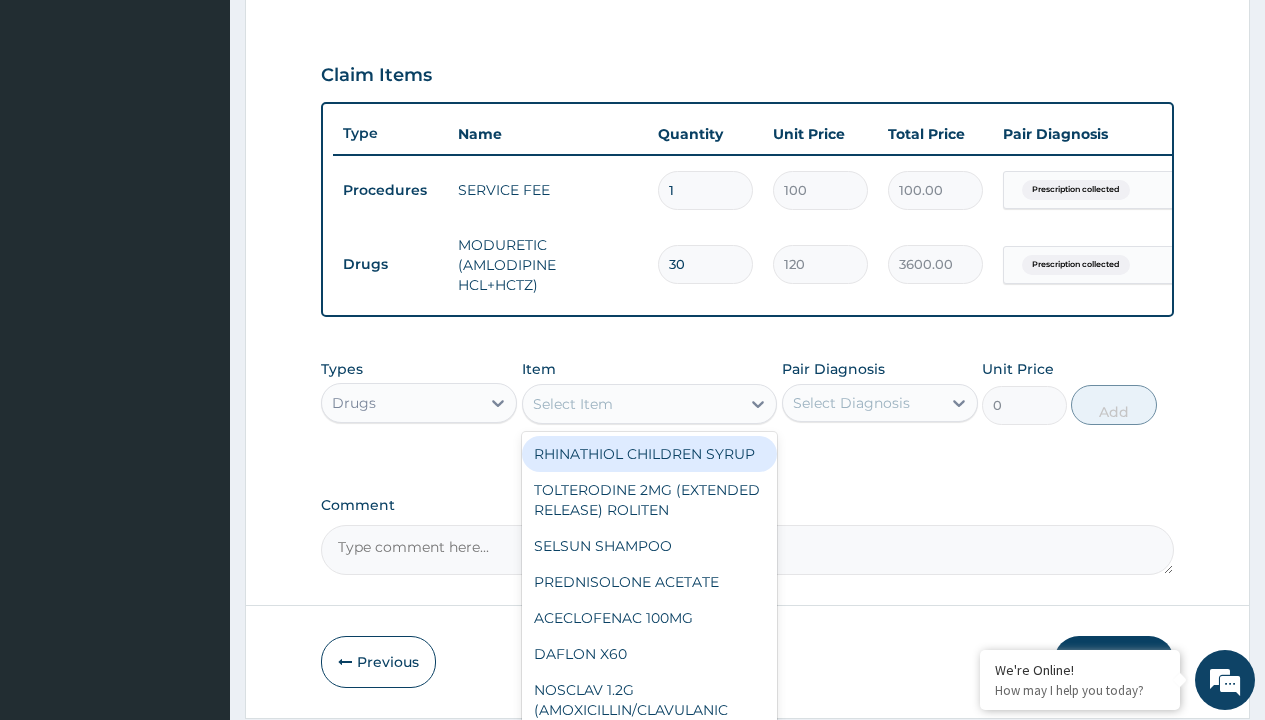type on "lisinopril 5mg (pocco)/pack" 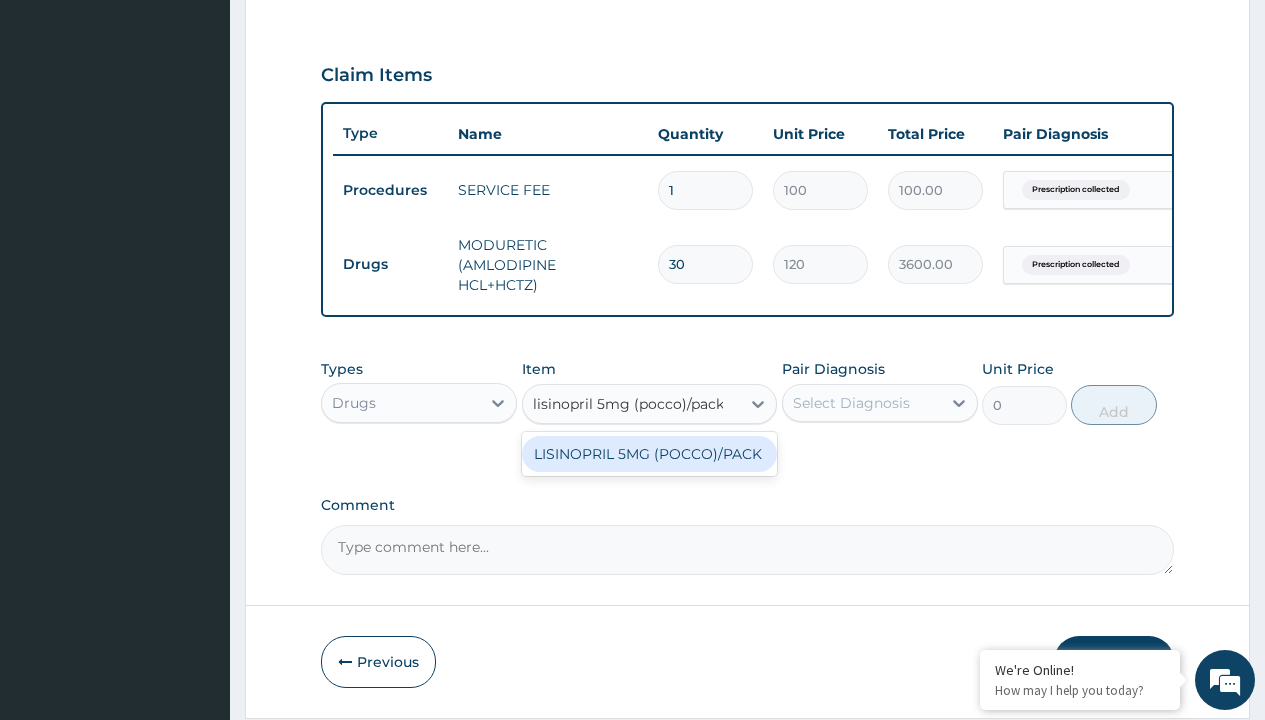 scroll, scrollTop: 0, scrollLeft: 0, axis: both 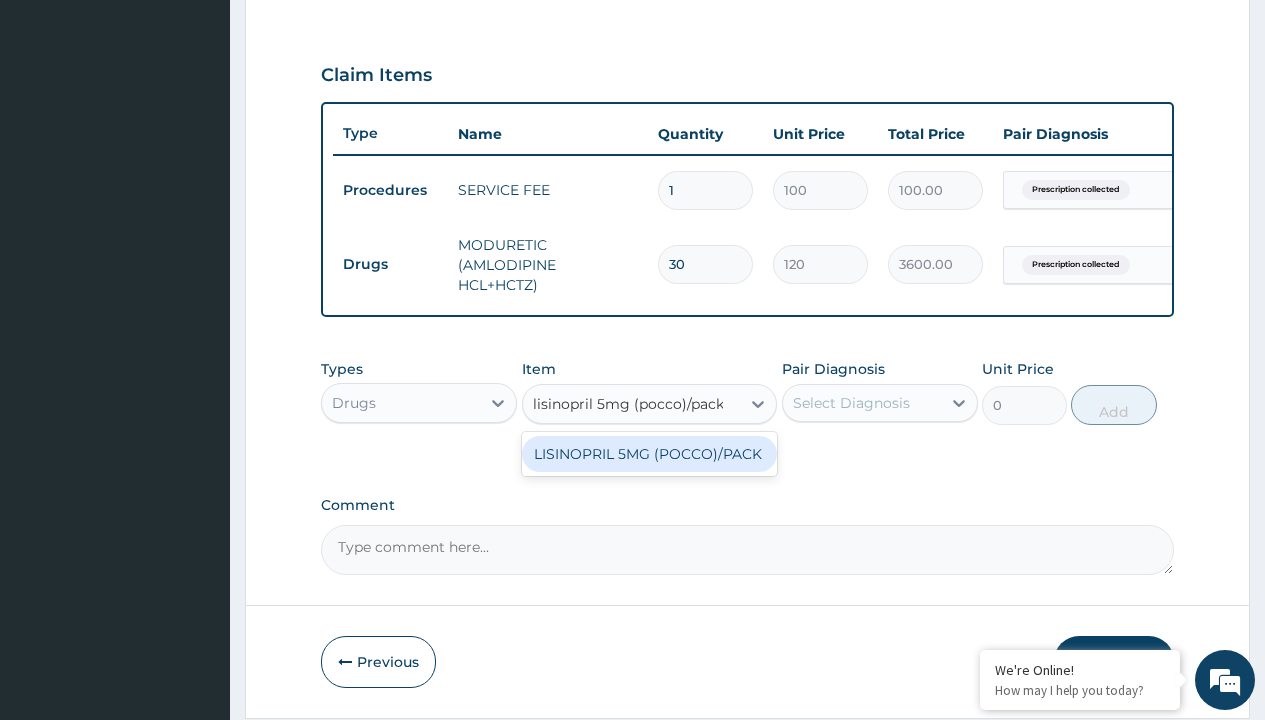 click on "LISINOPRIL 5MG (POCCO)/PACK" at bounding box center [650, 454] 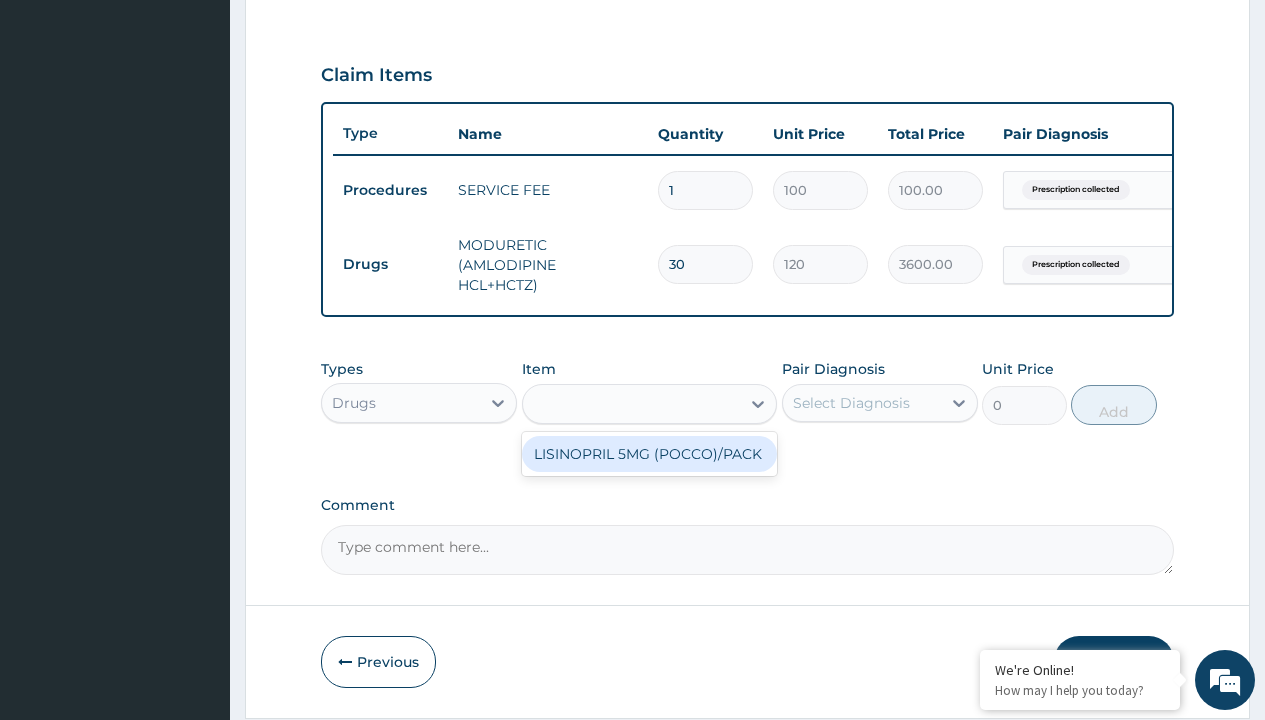 type on "98.4000015258789" 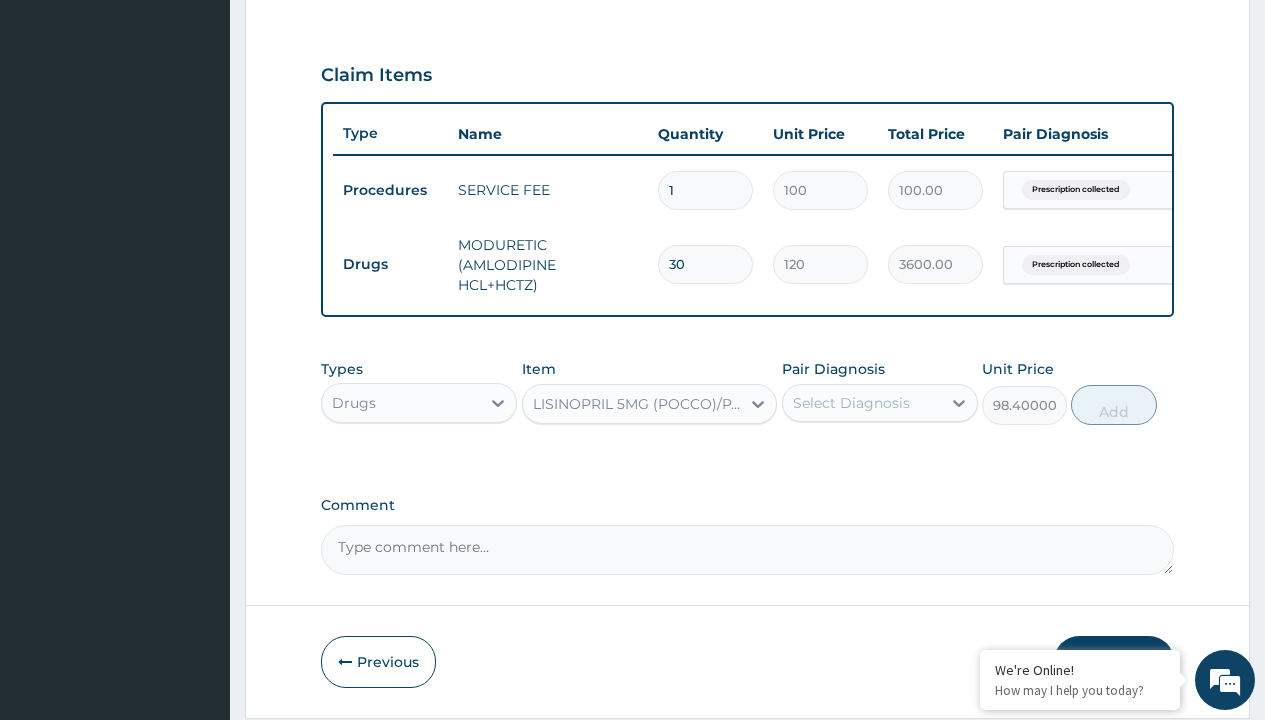 click on "Prescription collected" at bounding box center (409, -89) 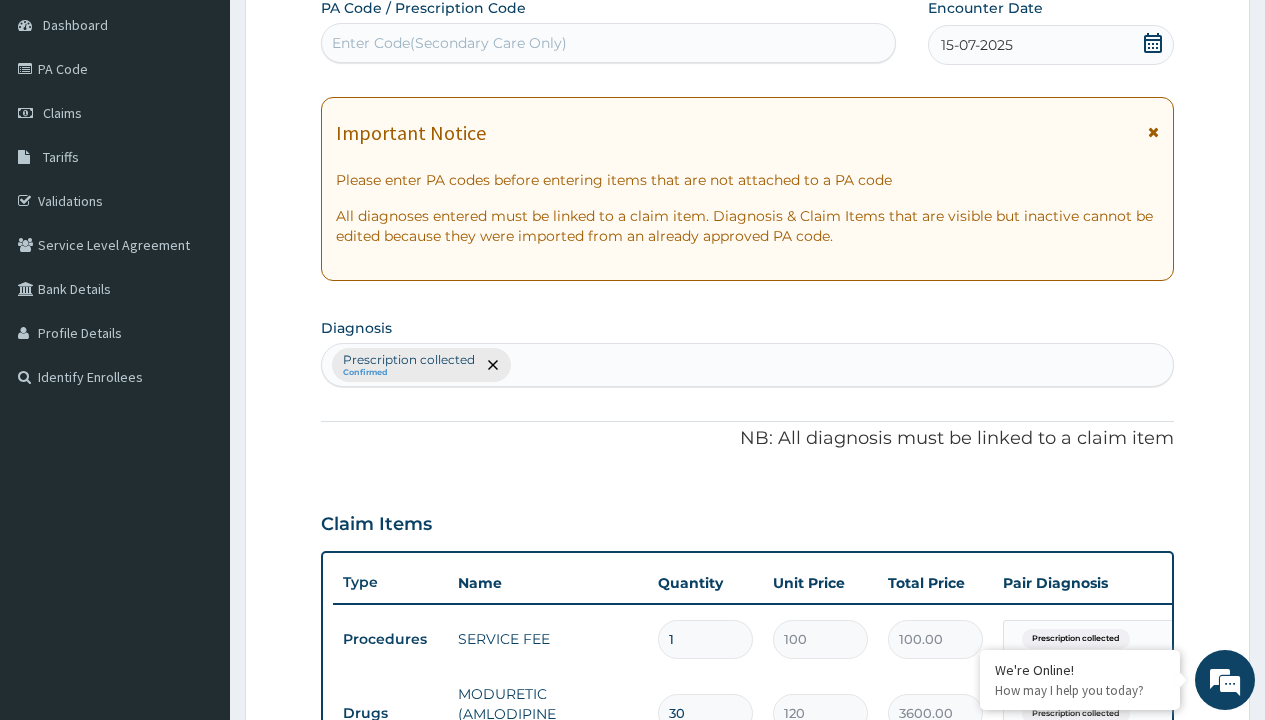 type on "prescription collected" 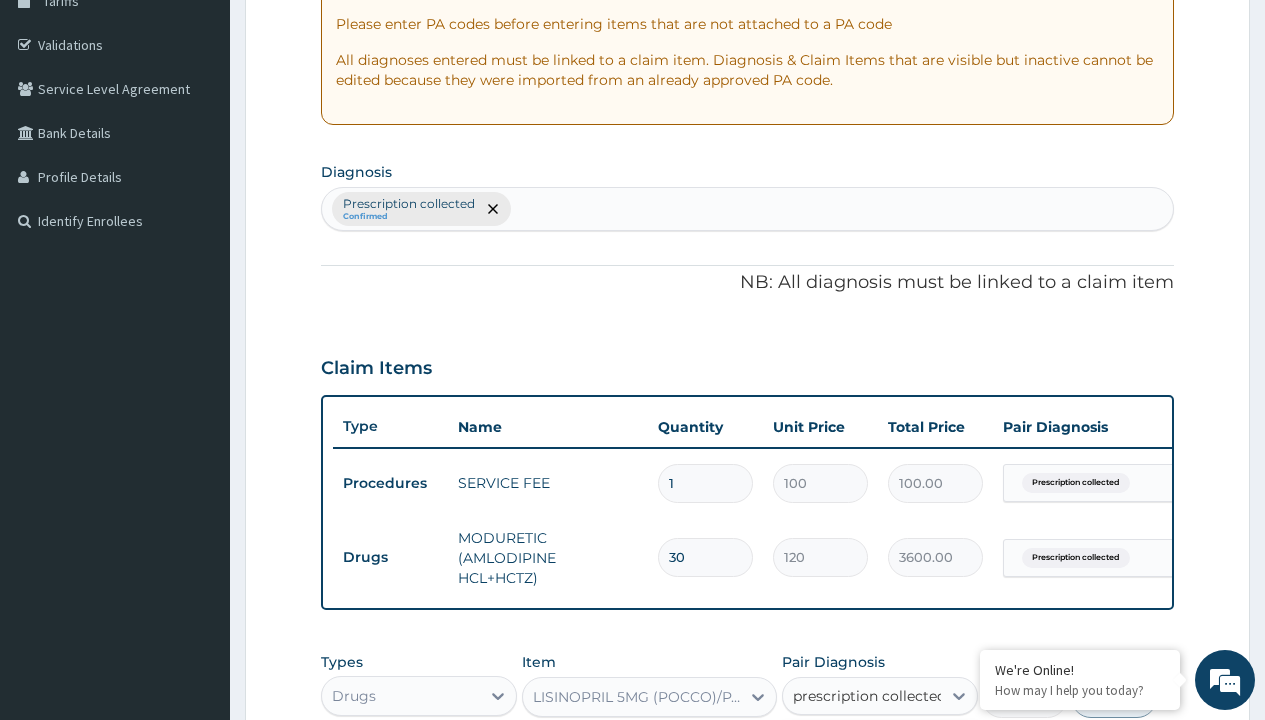 scroll, scrollTop: 0, scrollLeft: 0, axis: both 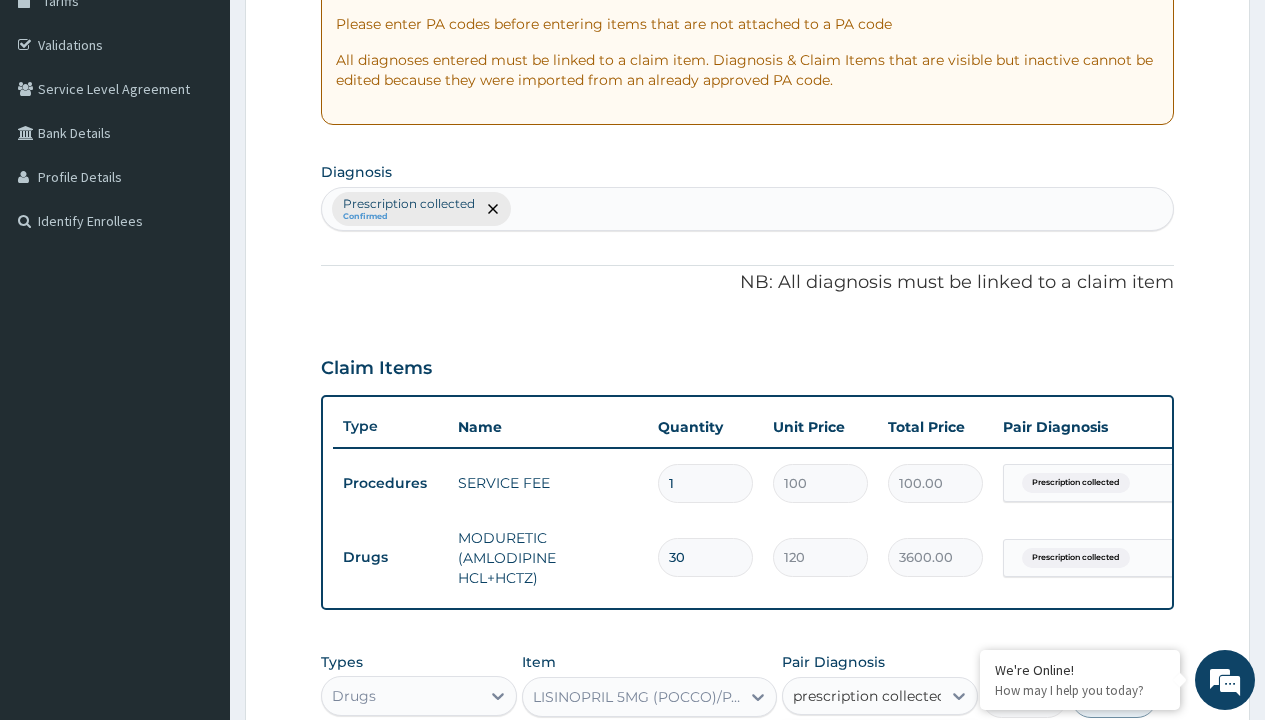 type 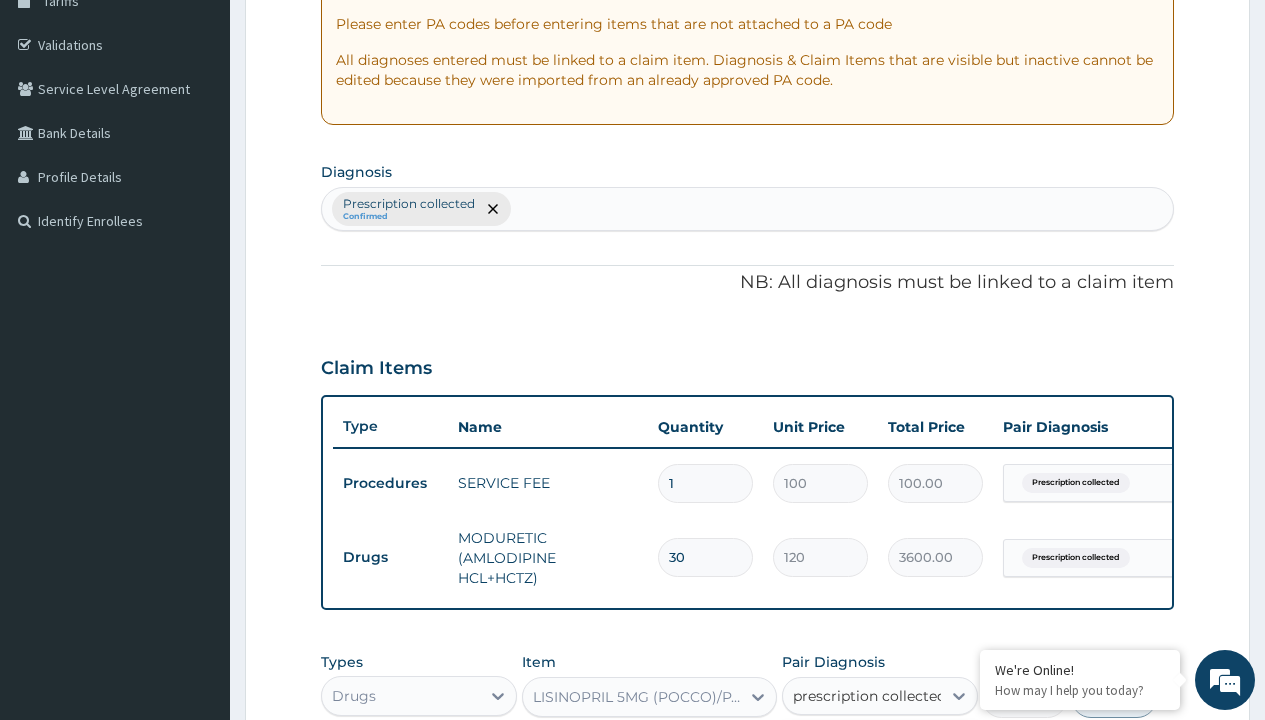 checkbox on "true" 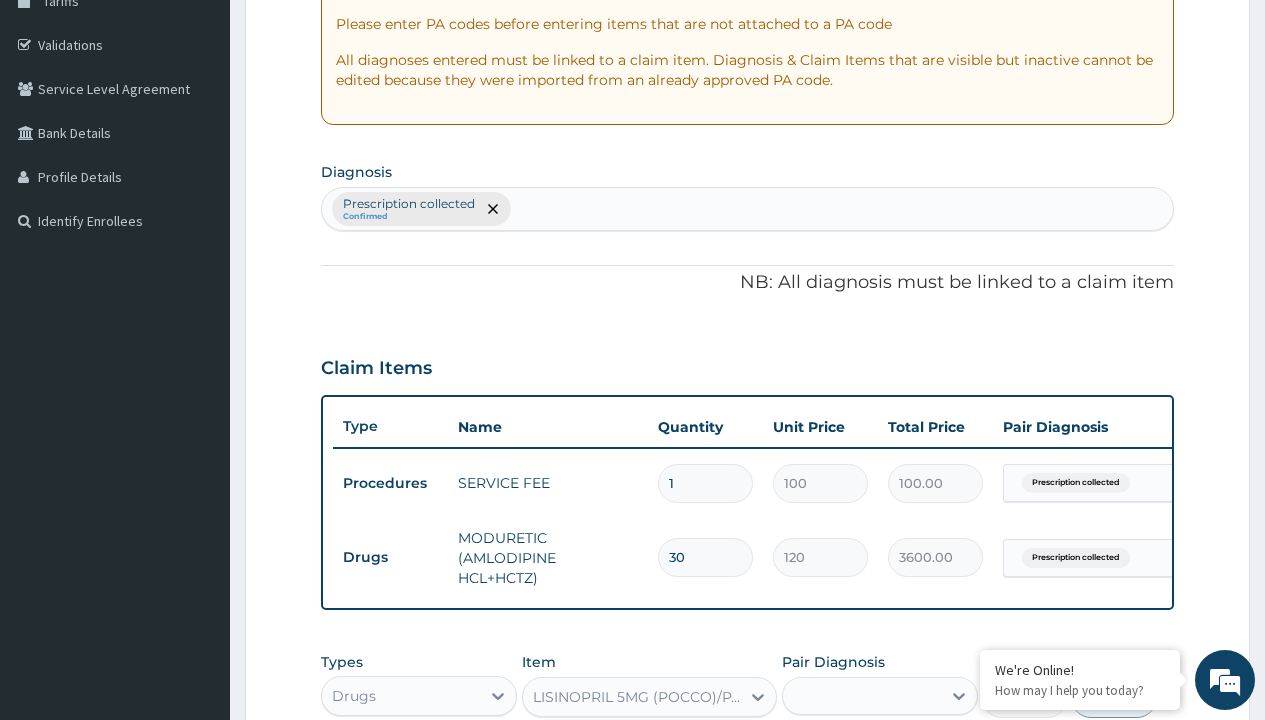 scroll, scrollTop: 722, scrollLeft: 0, axis: vertical 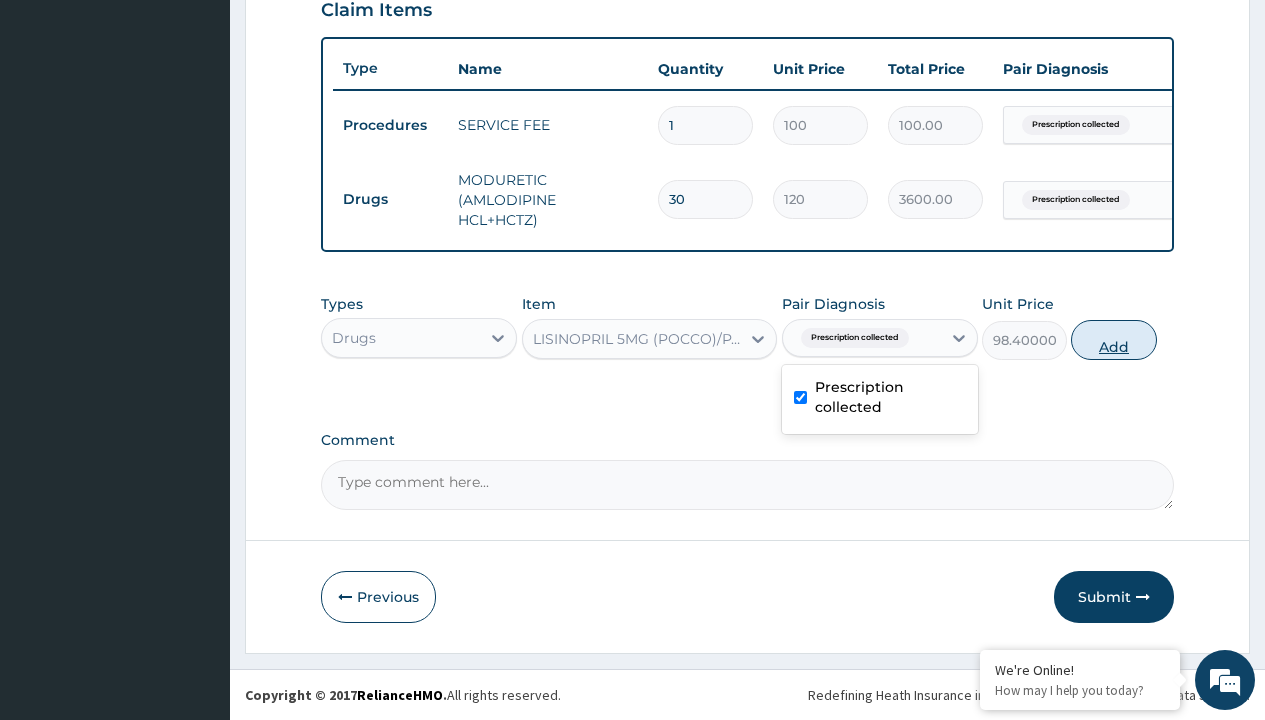 click on "Add" at bounding box center [1113, 340] 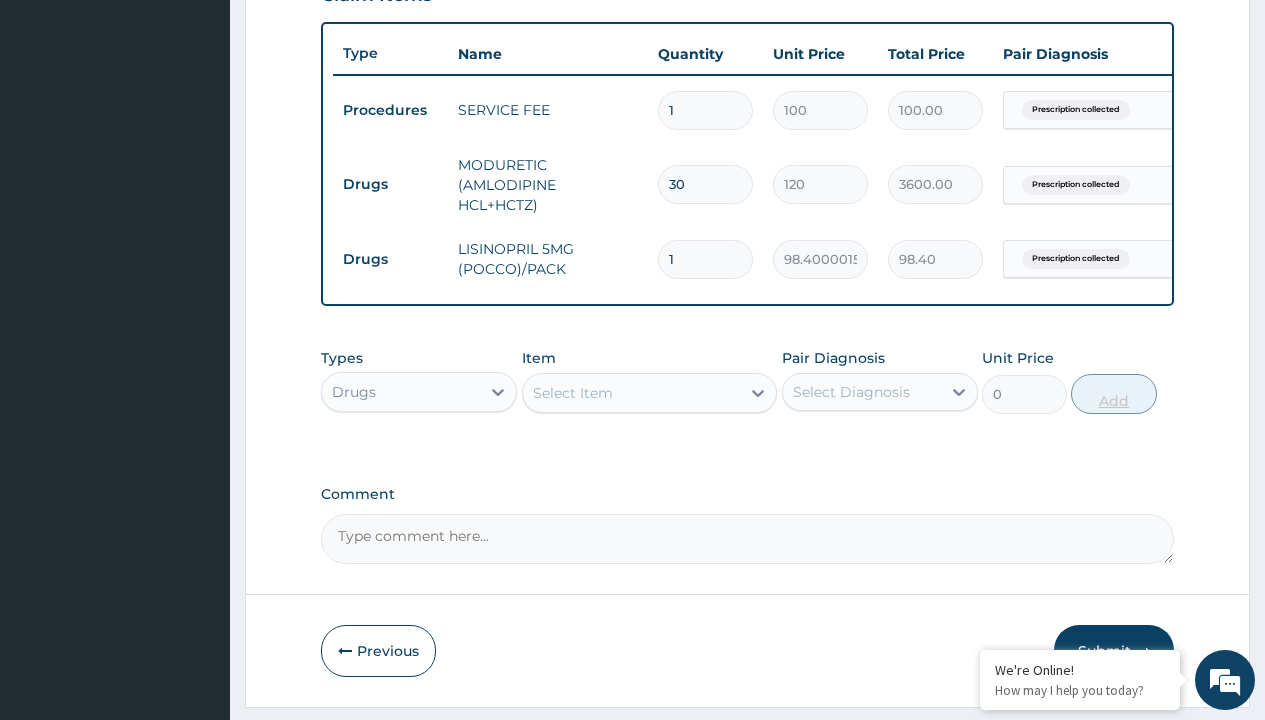 type on "28" 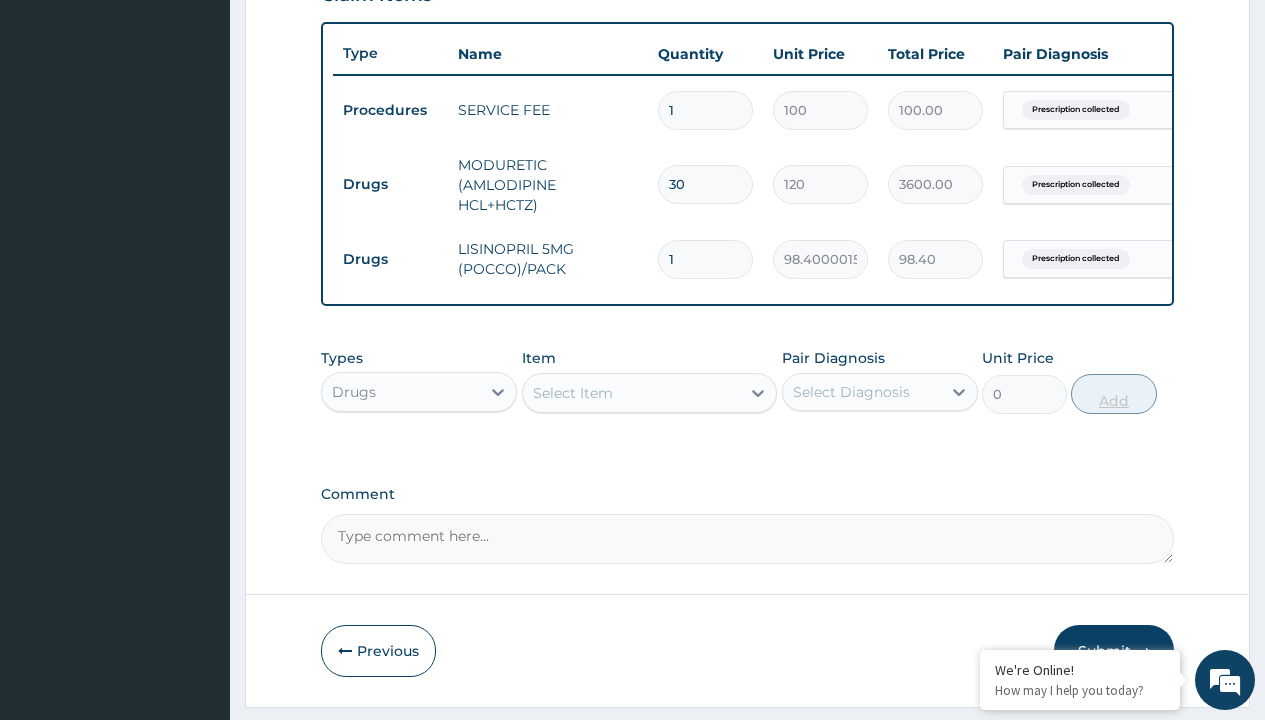 type on "2755.20" 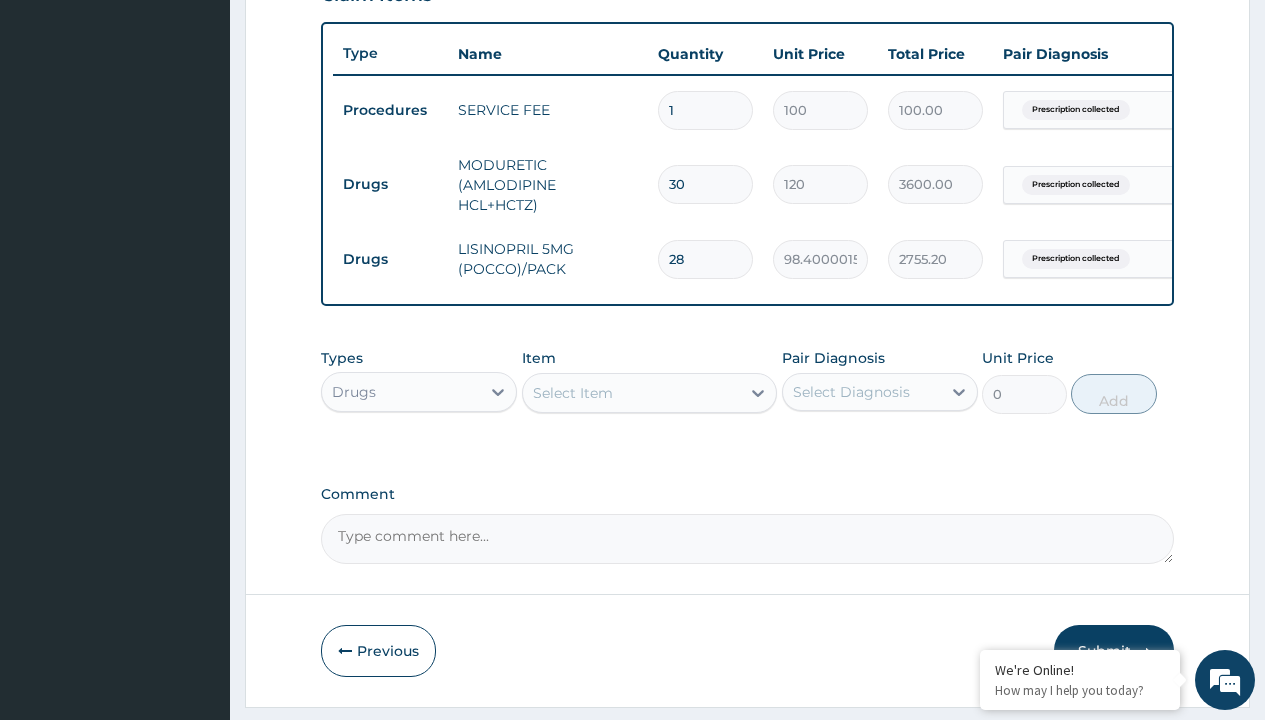 type on "28" 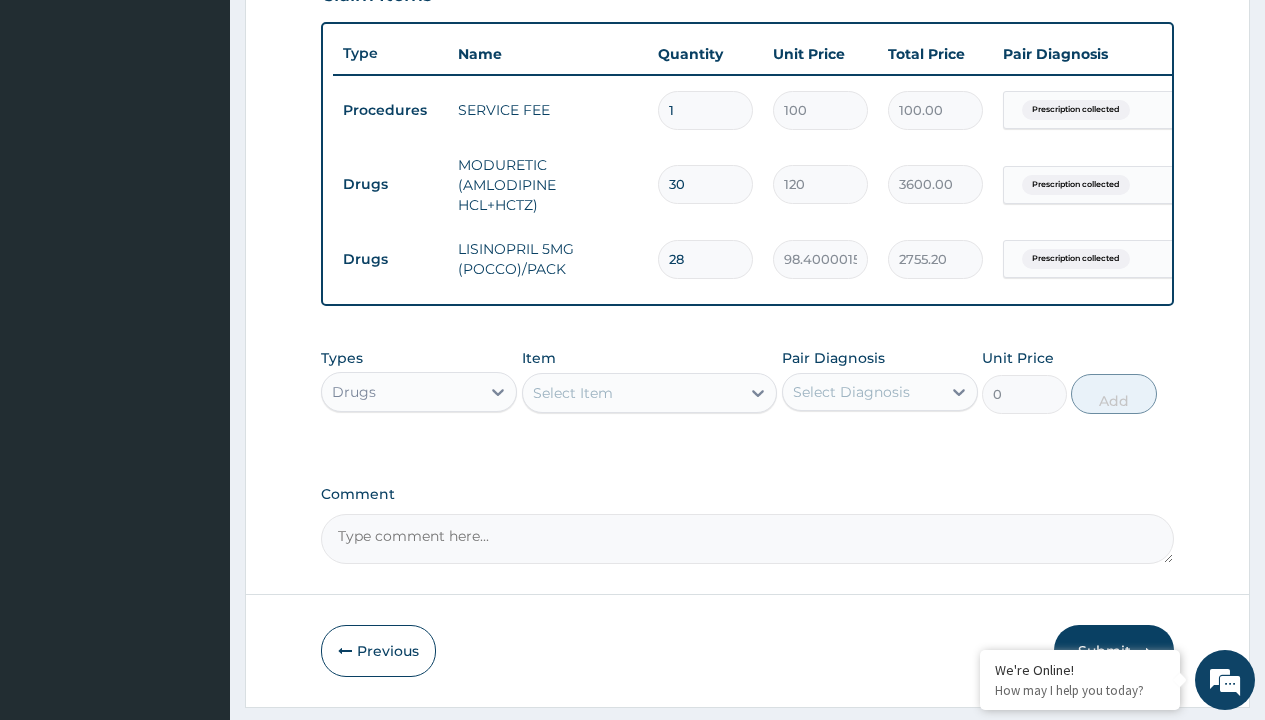 click on "Drugs" at bounding box center (390, 184) 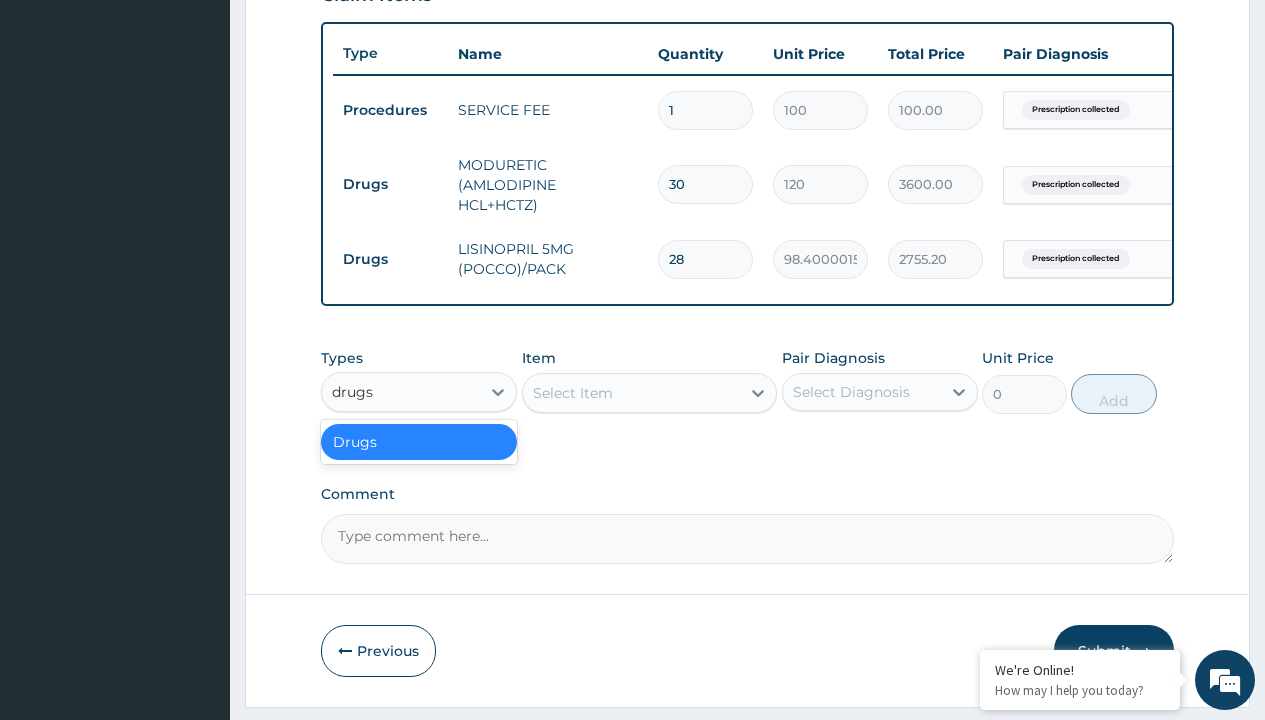 click on "Drugs" at bounding box center (419, 442) 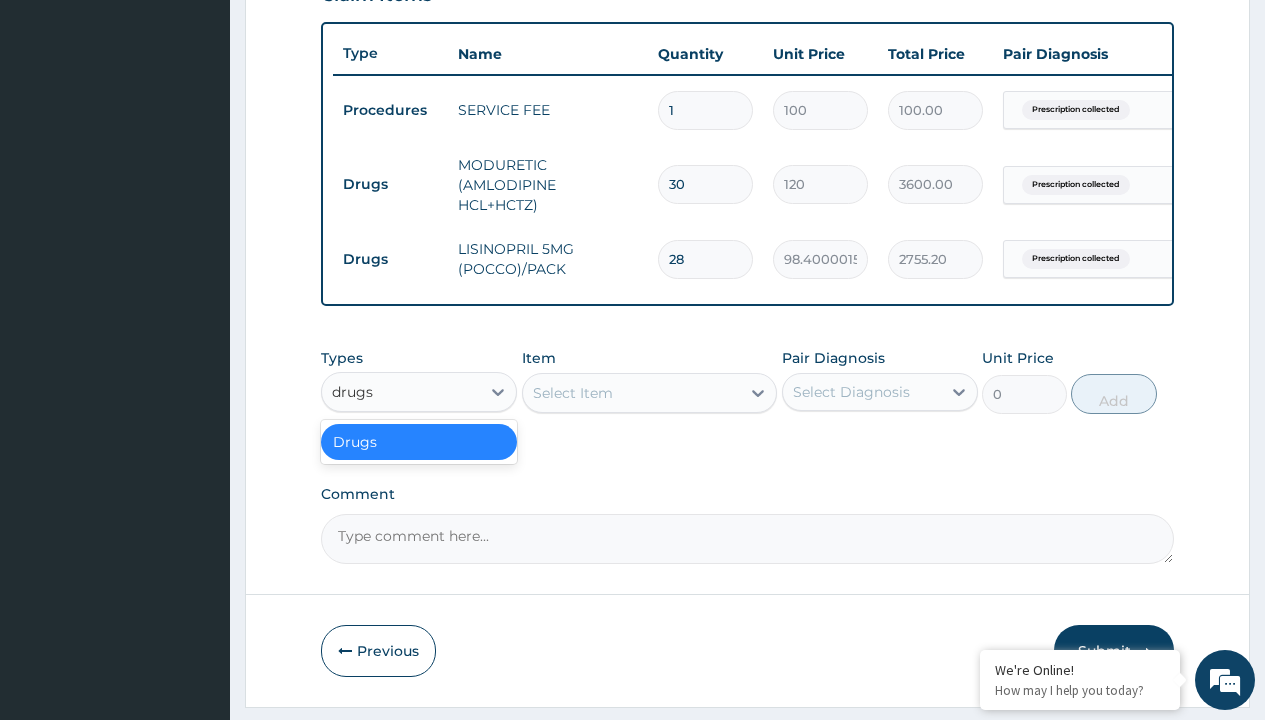 type 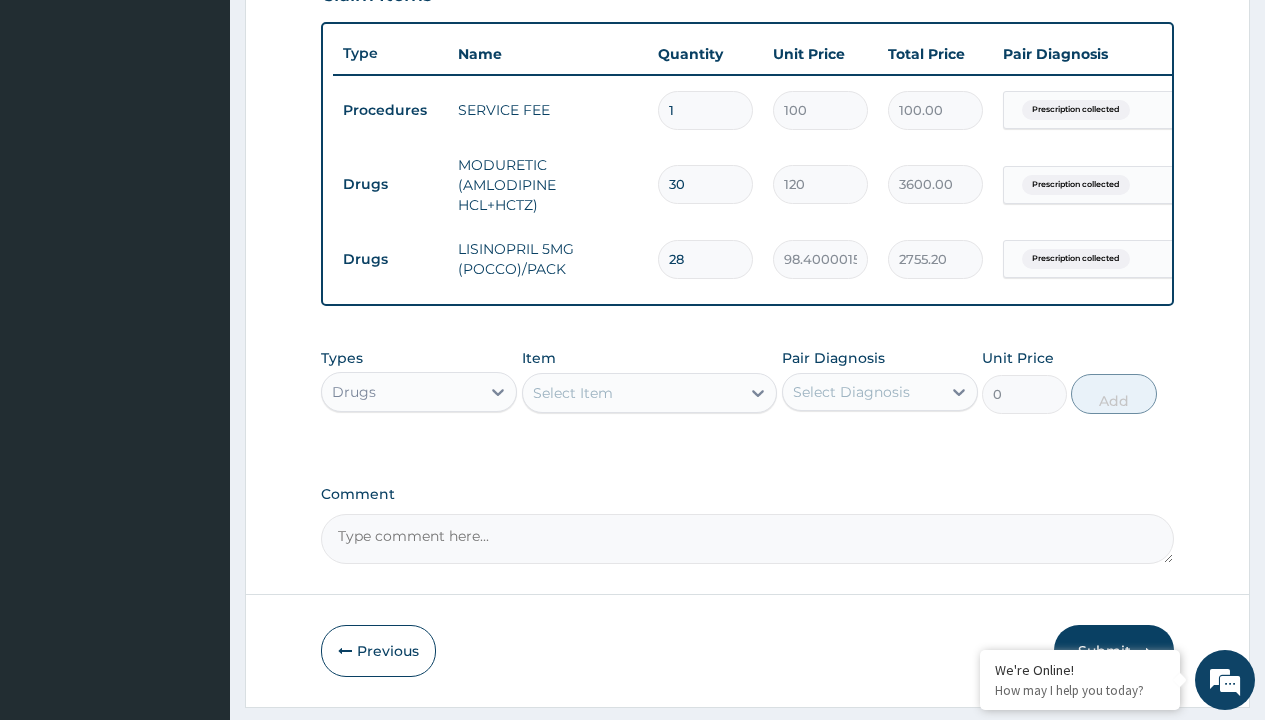 click on "Select Item" at bounding box center [573, 393] 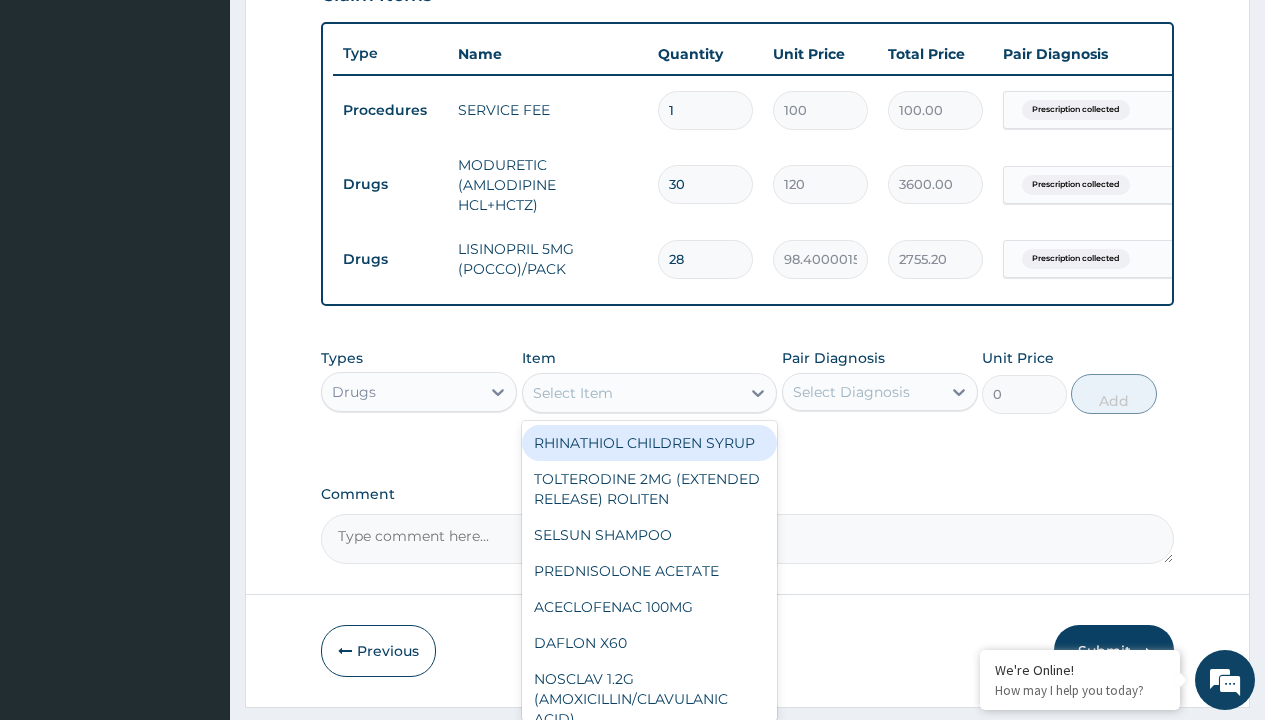type on "amlodipine 10mg (teva) x28" 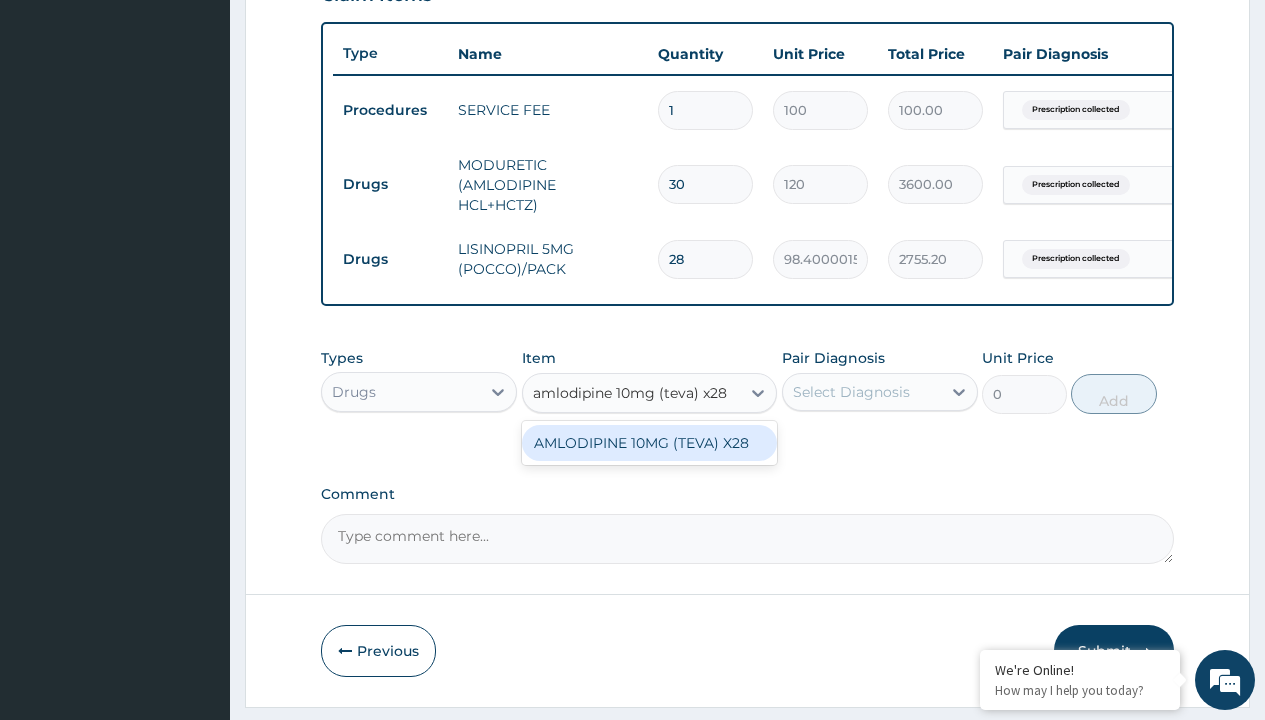 scroll, scrollTop: 0, scrollLeft: 0, axis: both 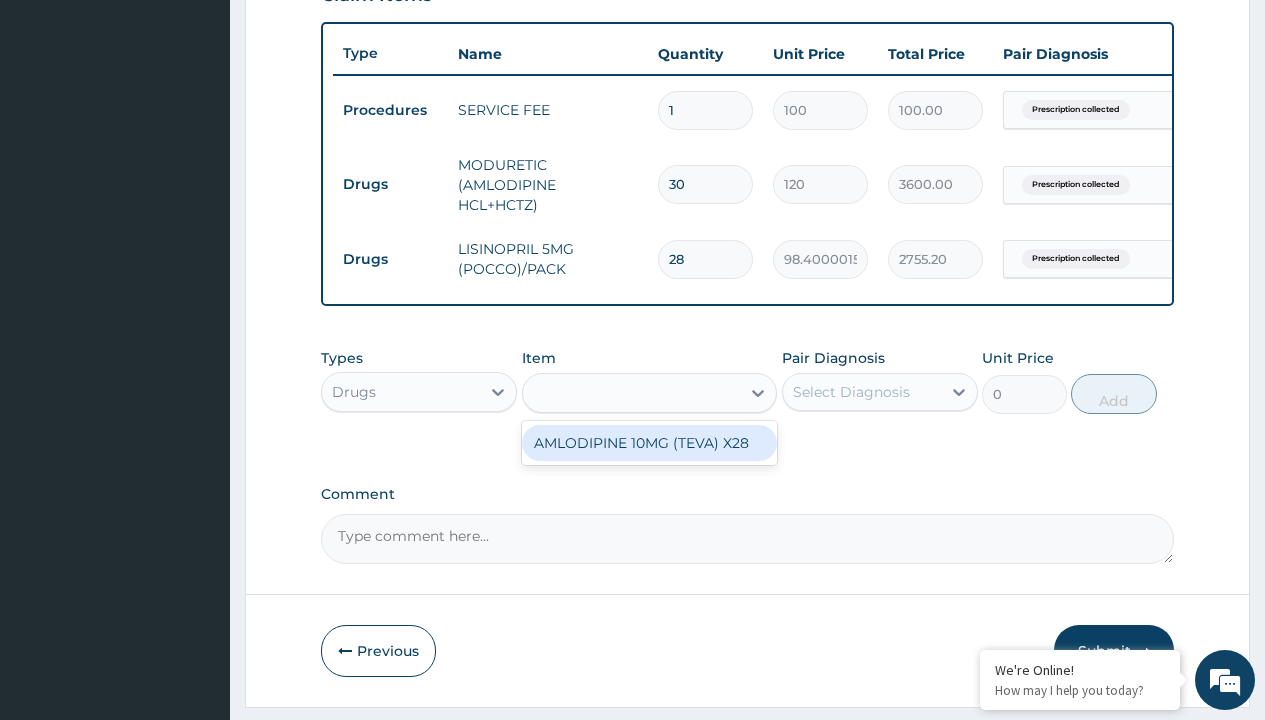 type on "98.4000015258789" 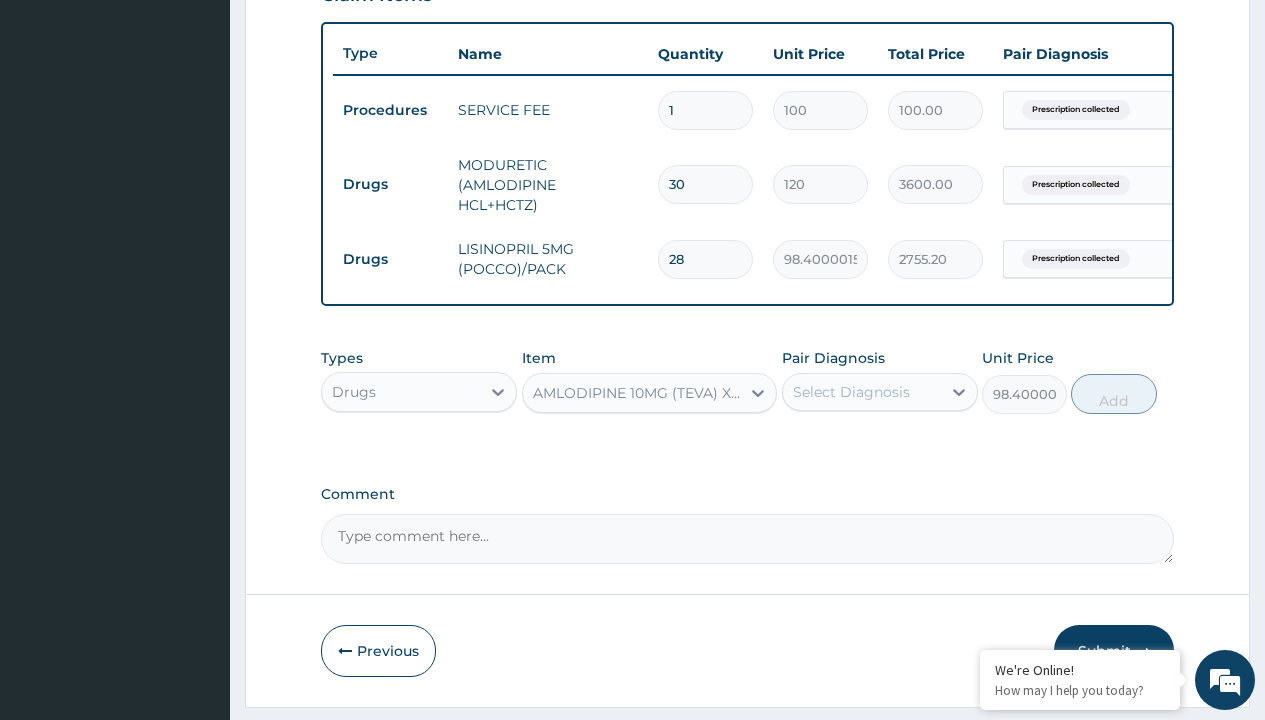 click on "Prescription collected" at bounding box center (409, -169) 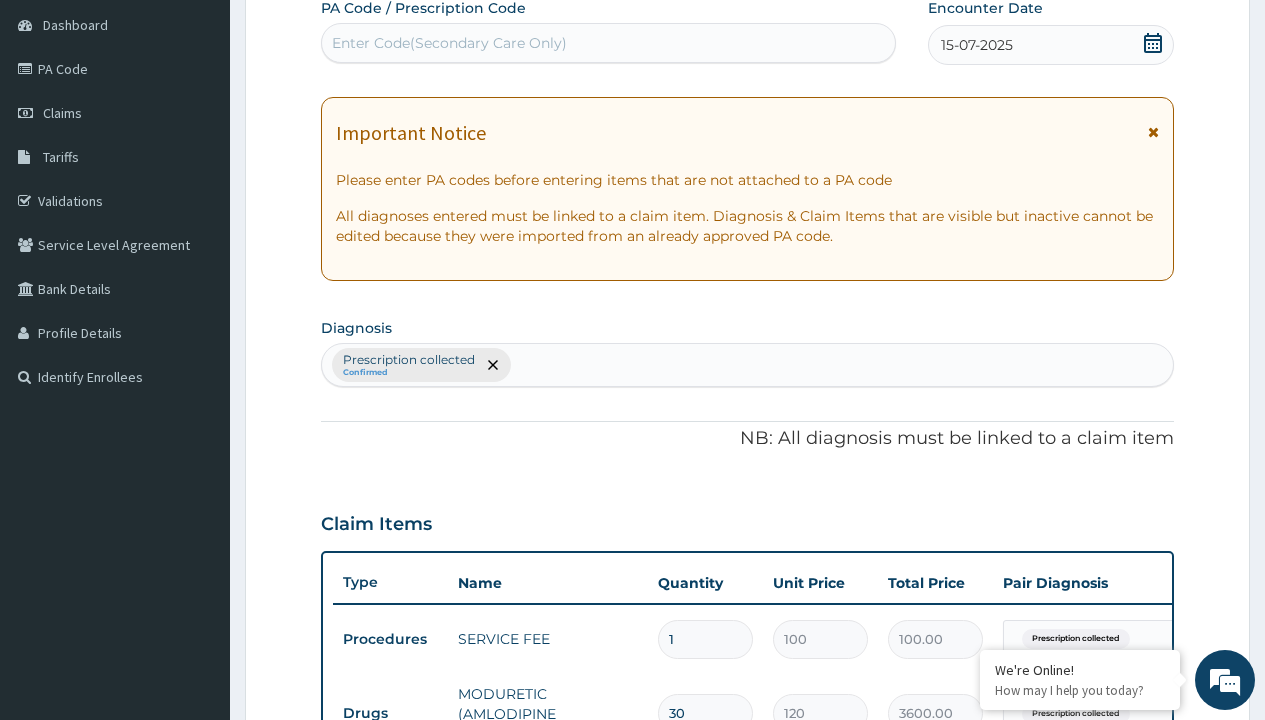 type on "prescription collected" 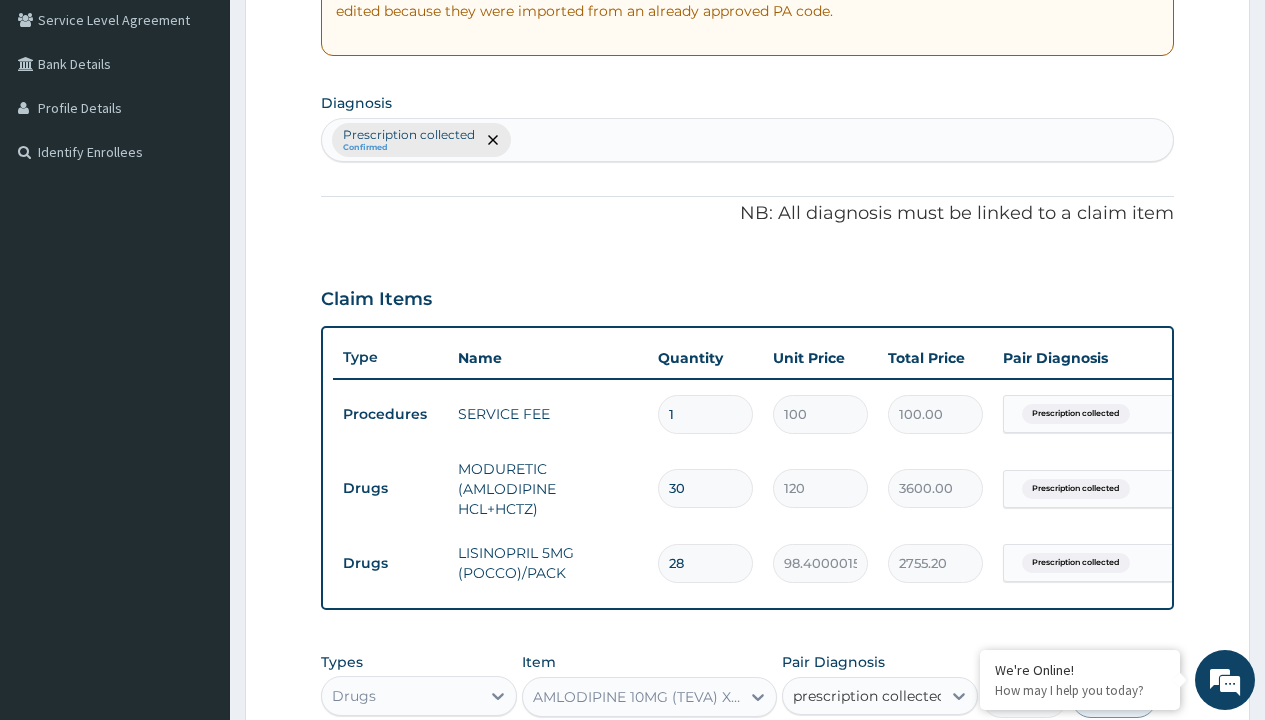 scroll, scrollTop: 0, scrollLeft: 0, axis: both 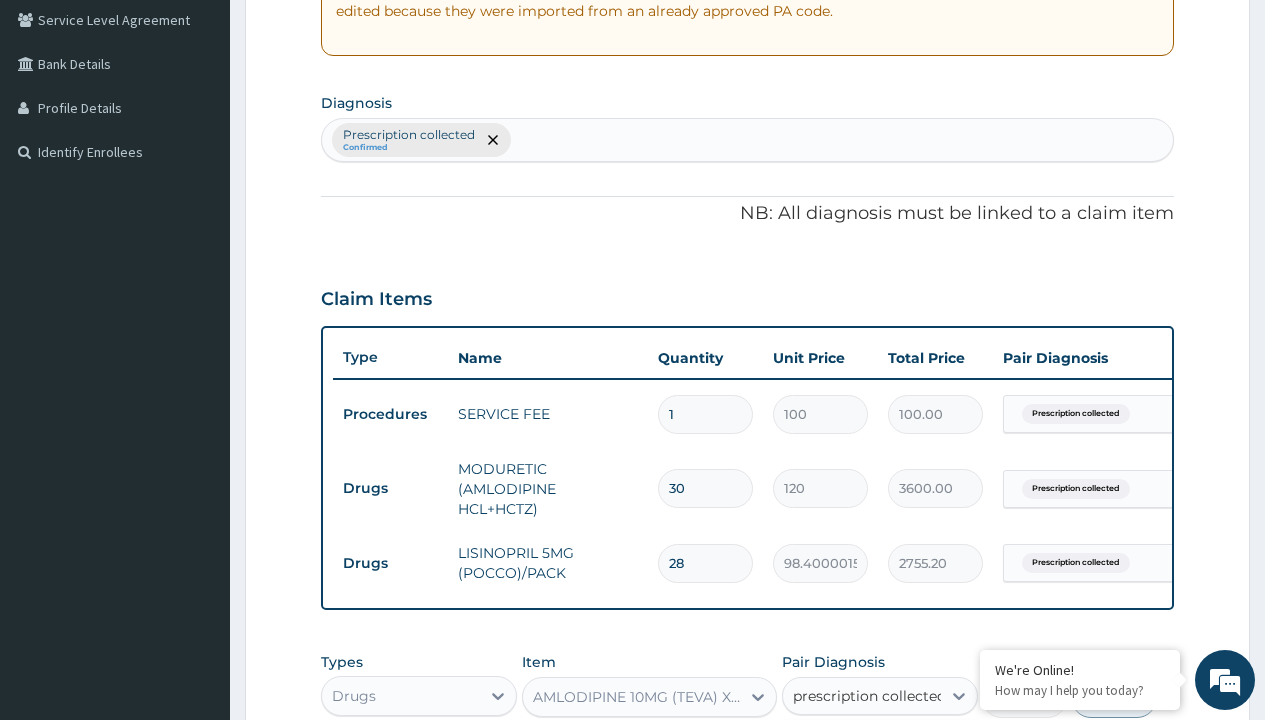 type 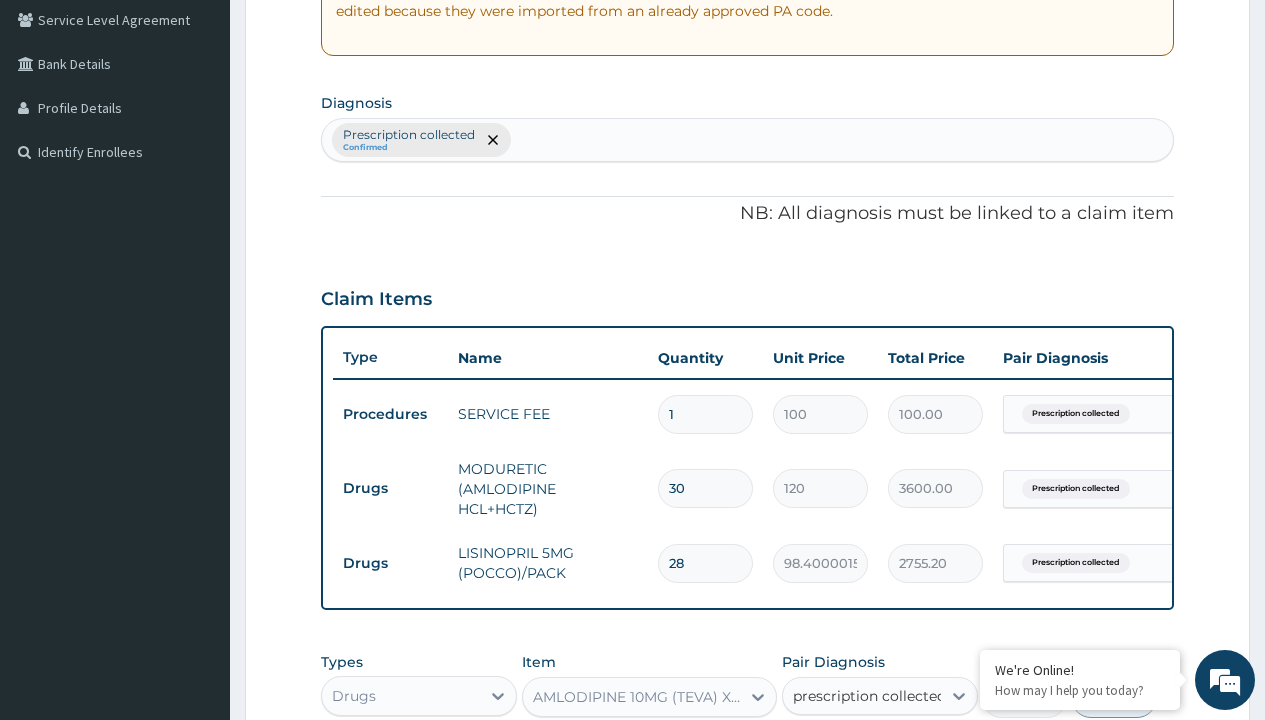 checkbox on "true" 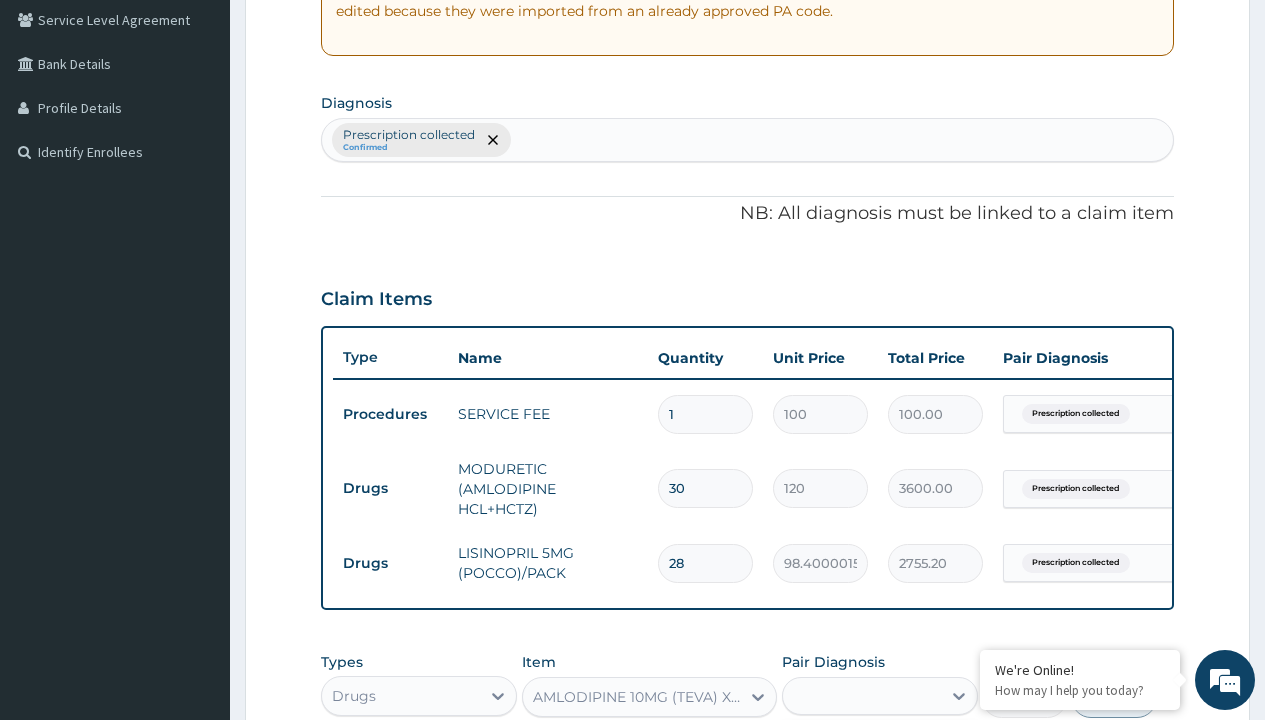 scroll, scrollTop: 791, scrollLeft: 0, axis: vertical 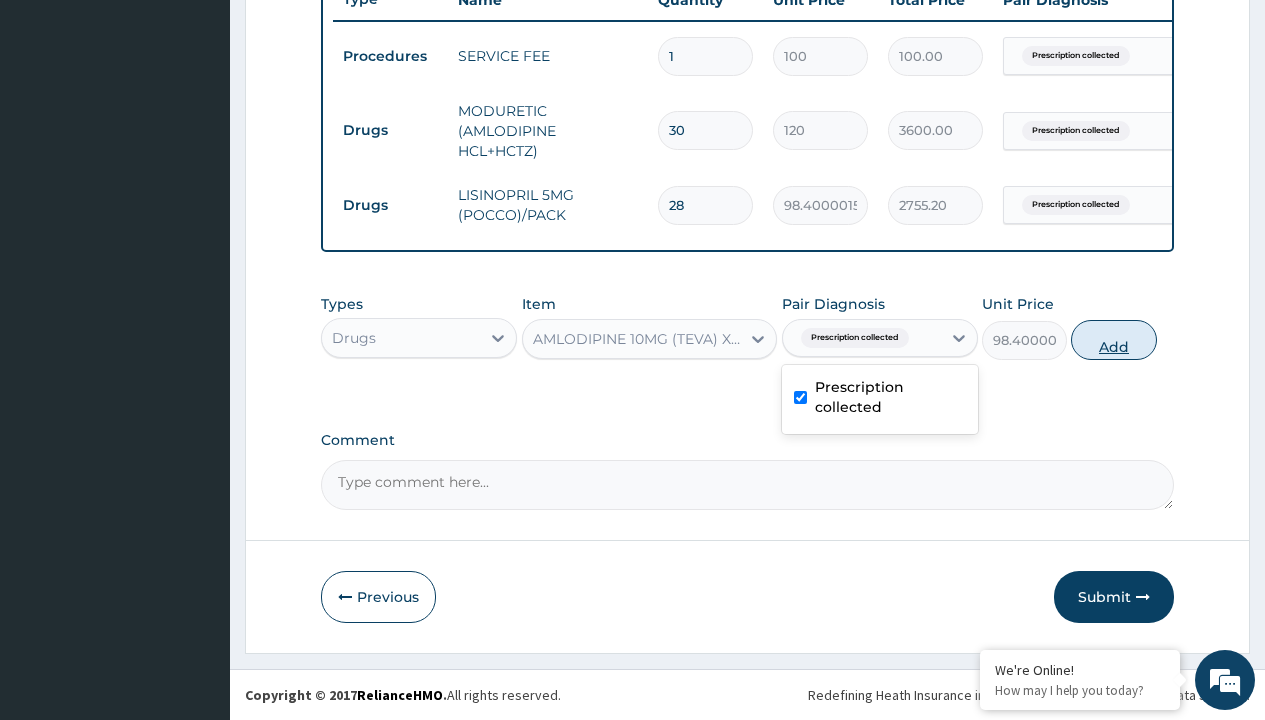 click on "Add" at bounding box center (1113, 340) 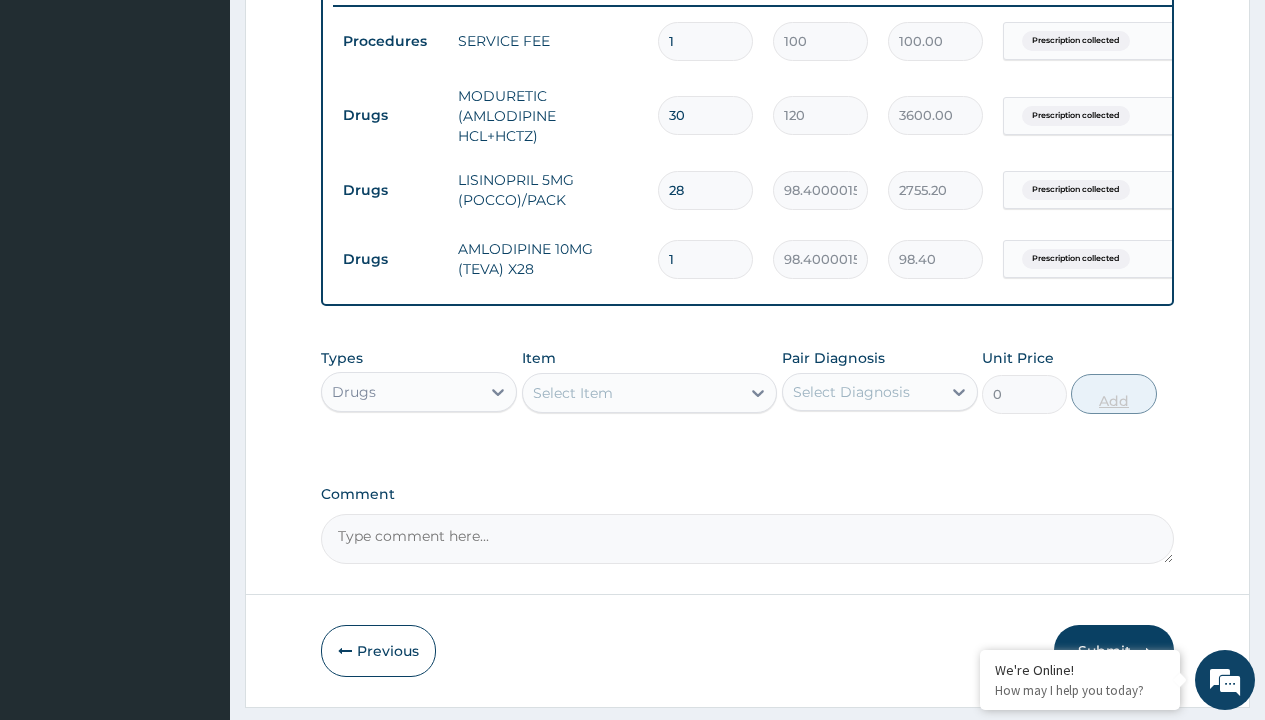 type on "28" 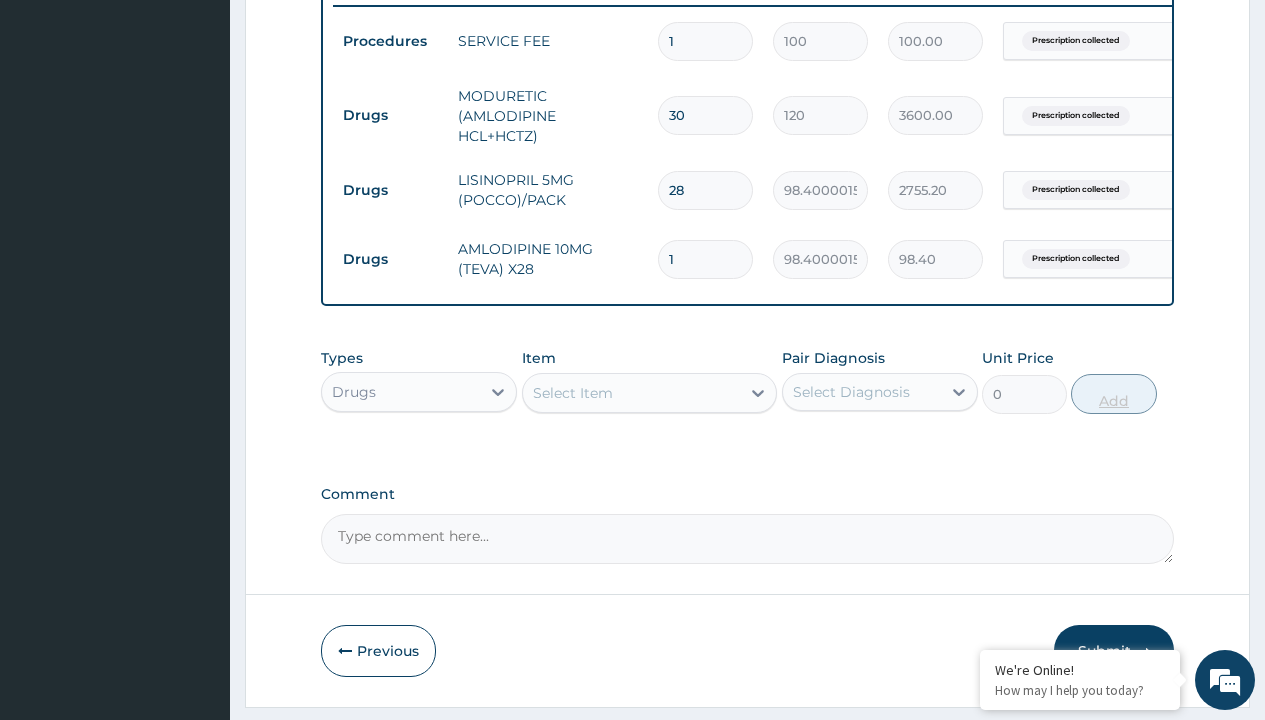 type on "2755.20" 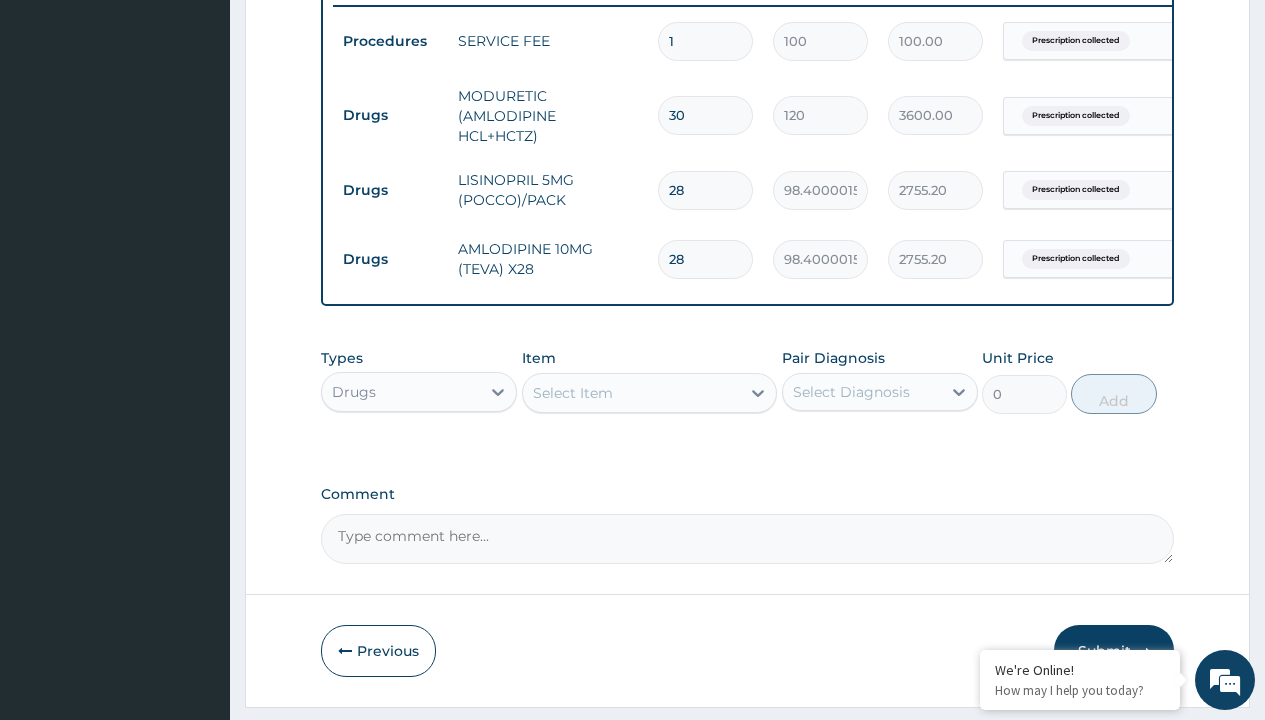 type on "28" 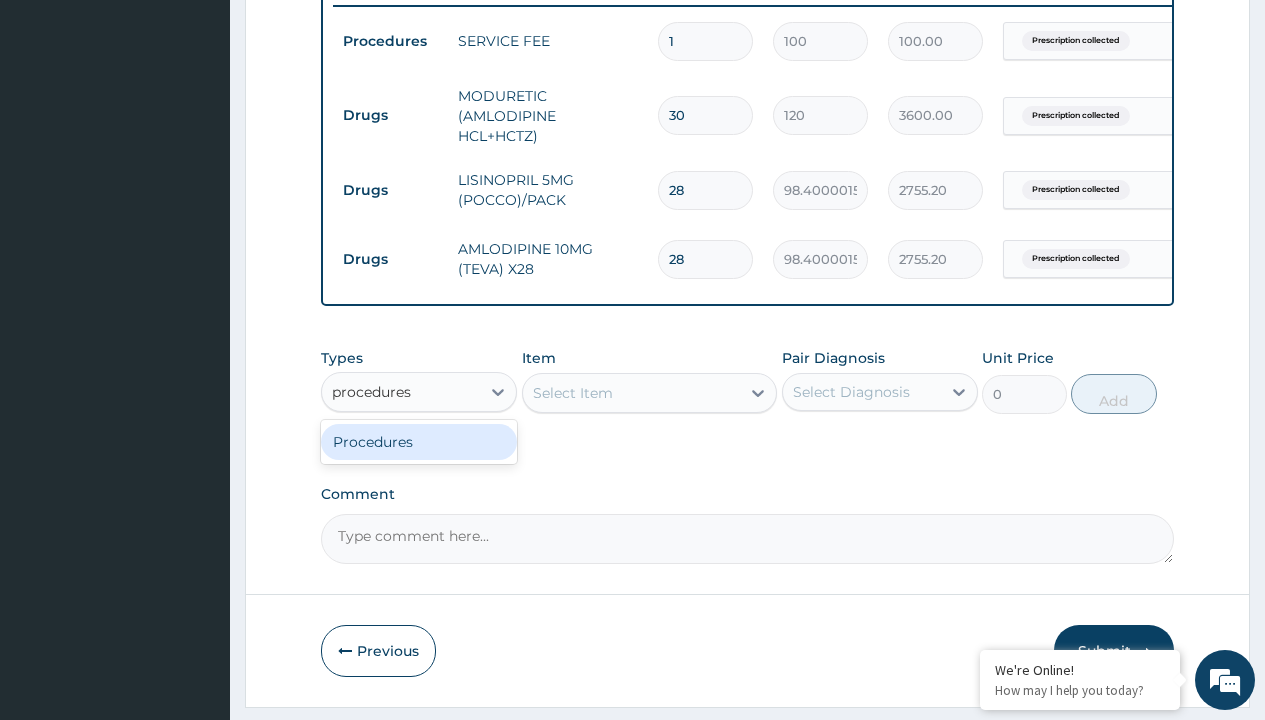 scroll, scrollTop: 0, scrollLeft: 0, axis: both 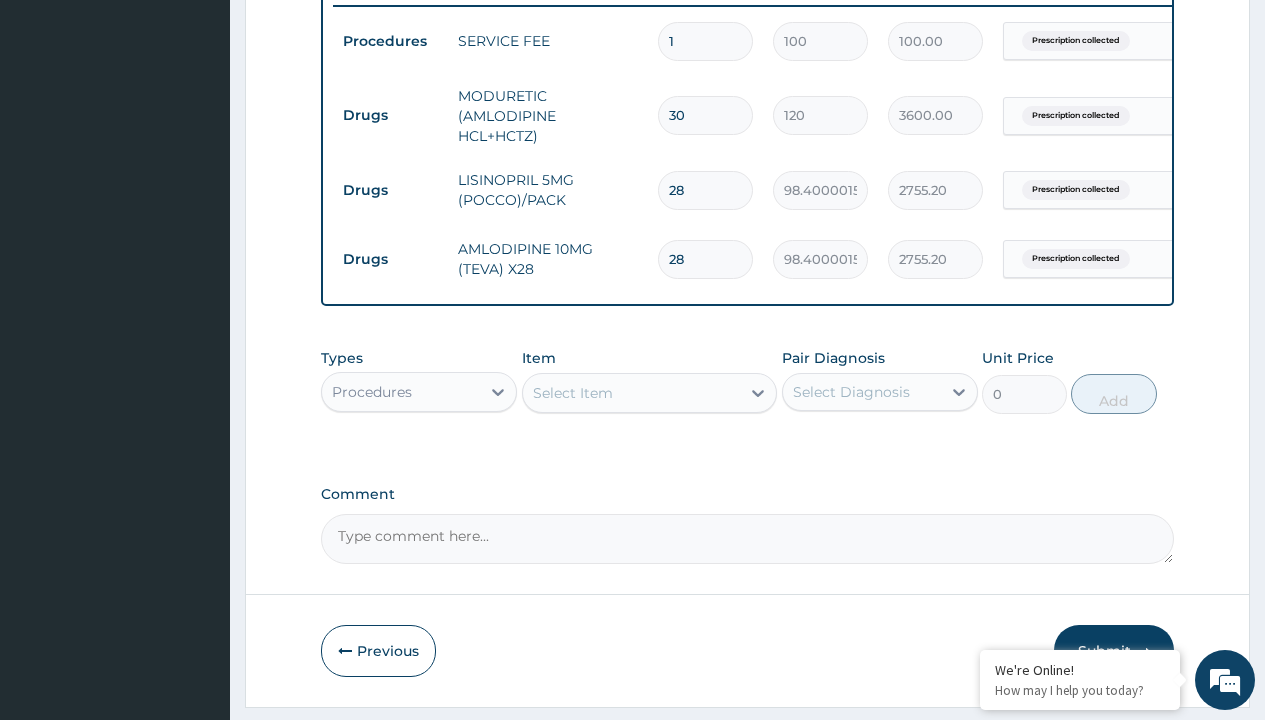 click on "Select Item" at bounding box center (573, 393) 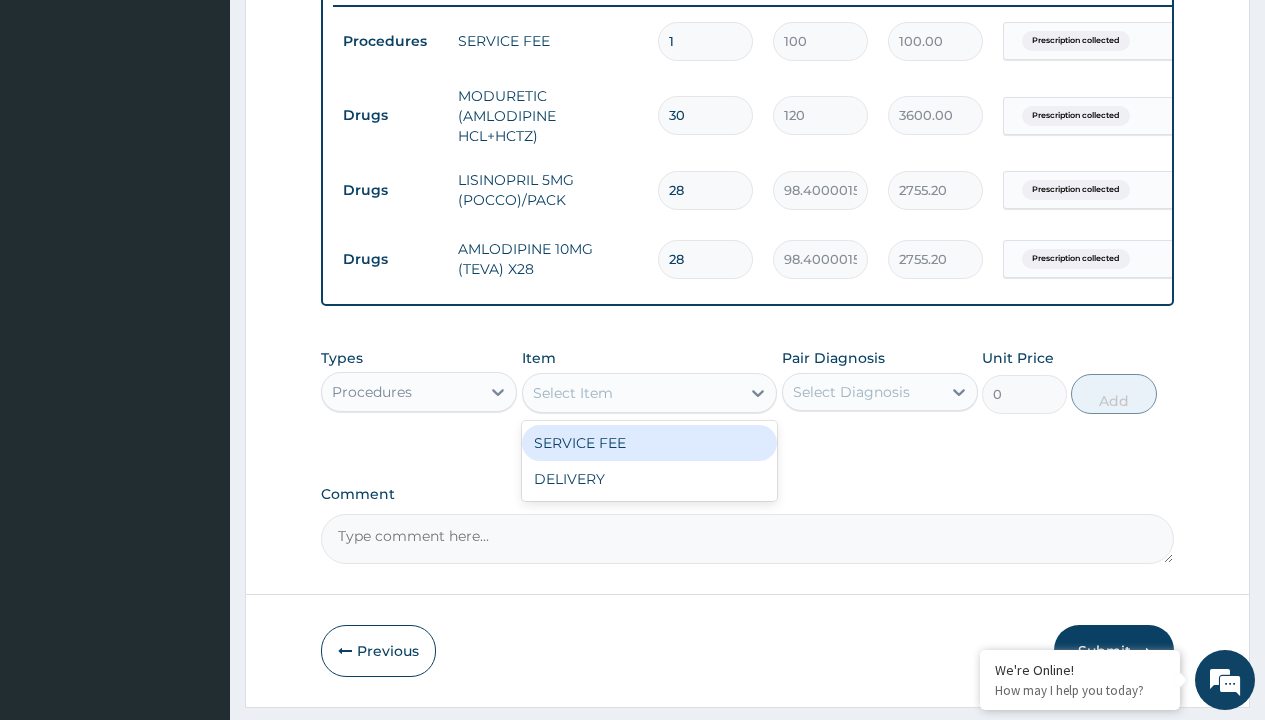type on "delivery" 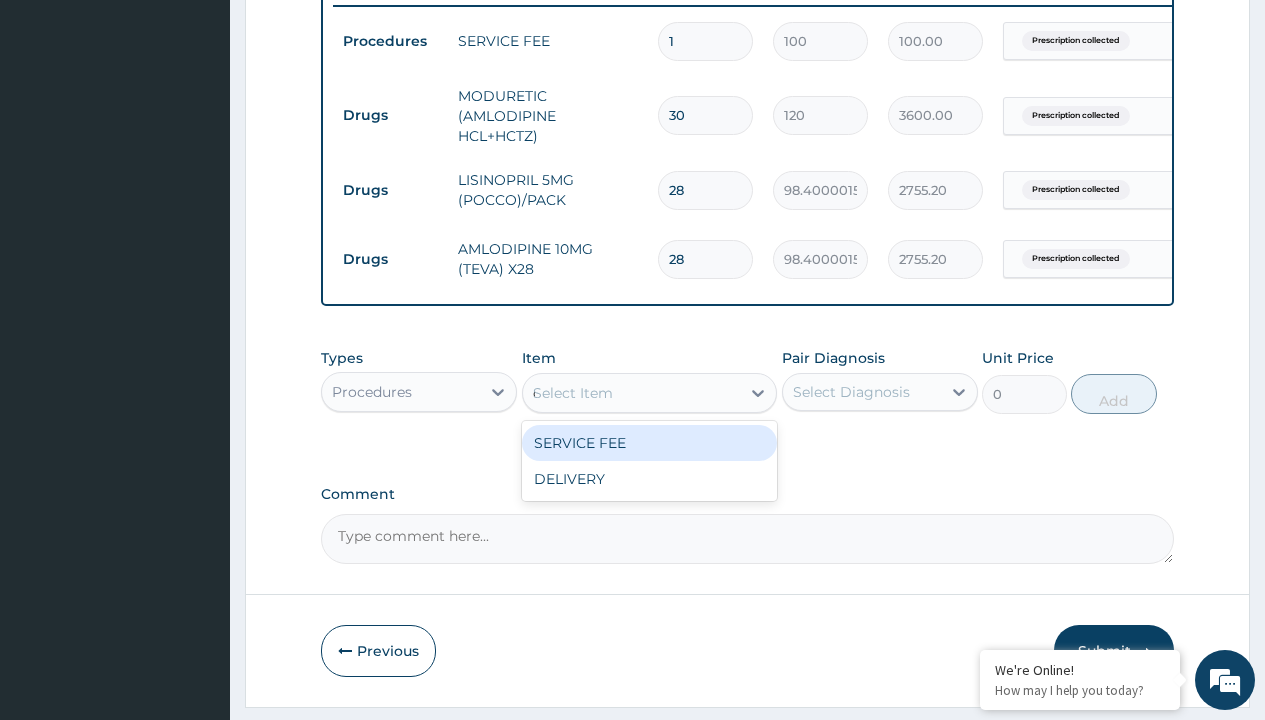 scroll, scrollTop: 0, scrollLeft: 0, axis: both 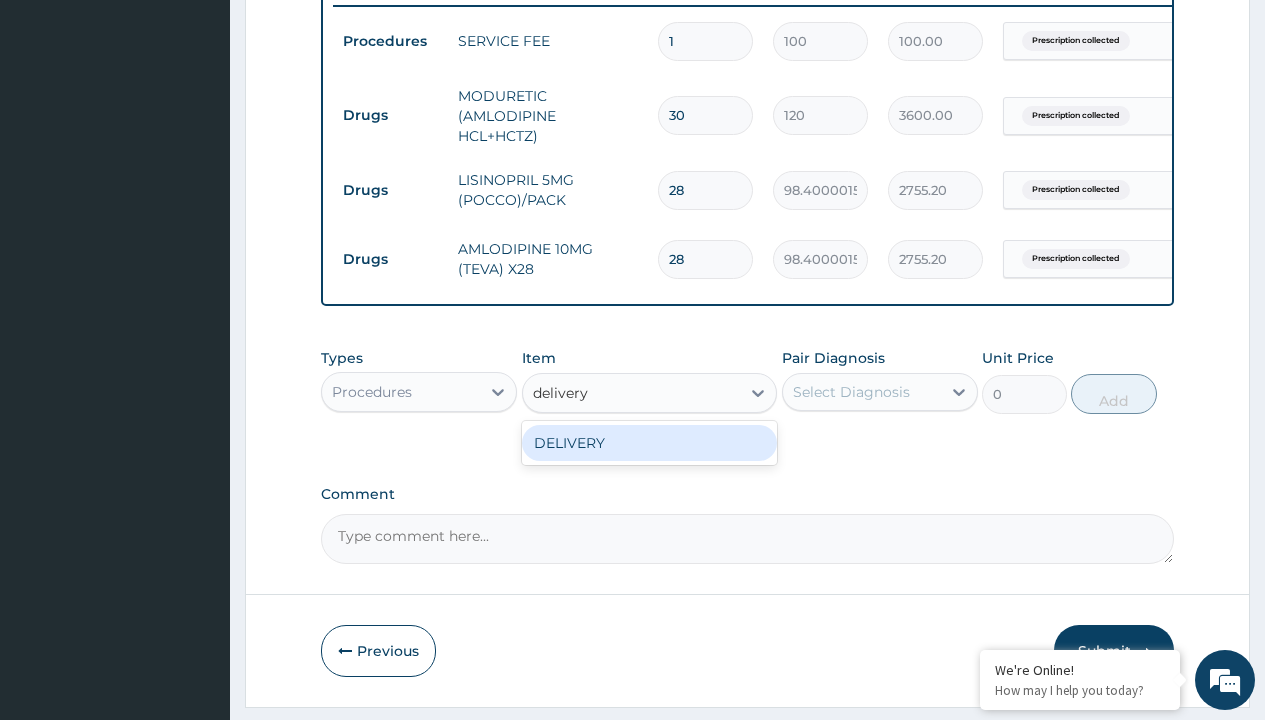 click on "DELIVERY" at bounding box center (650, 443) 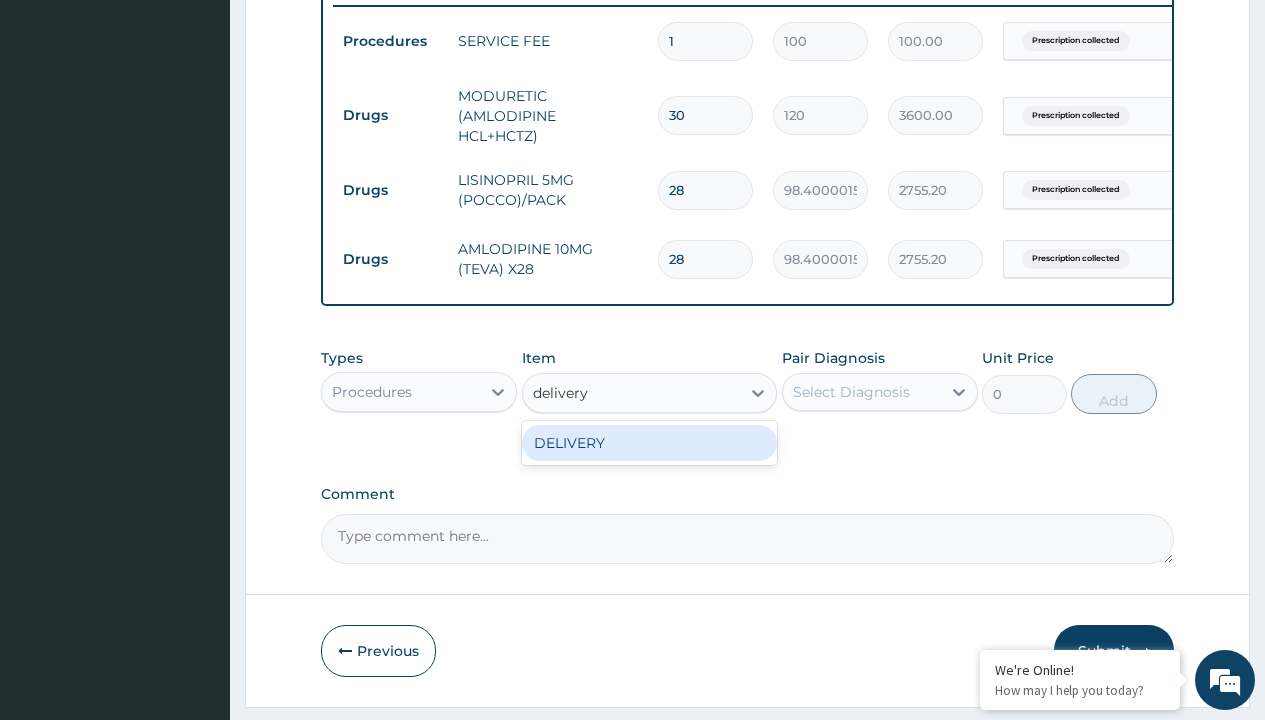 type 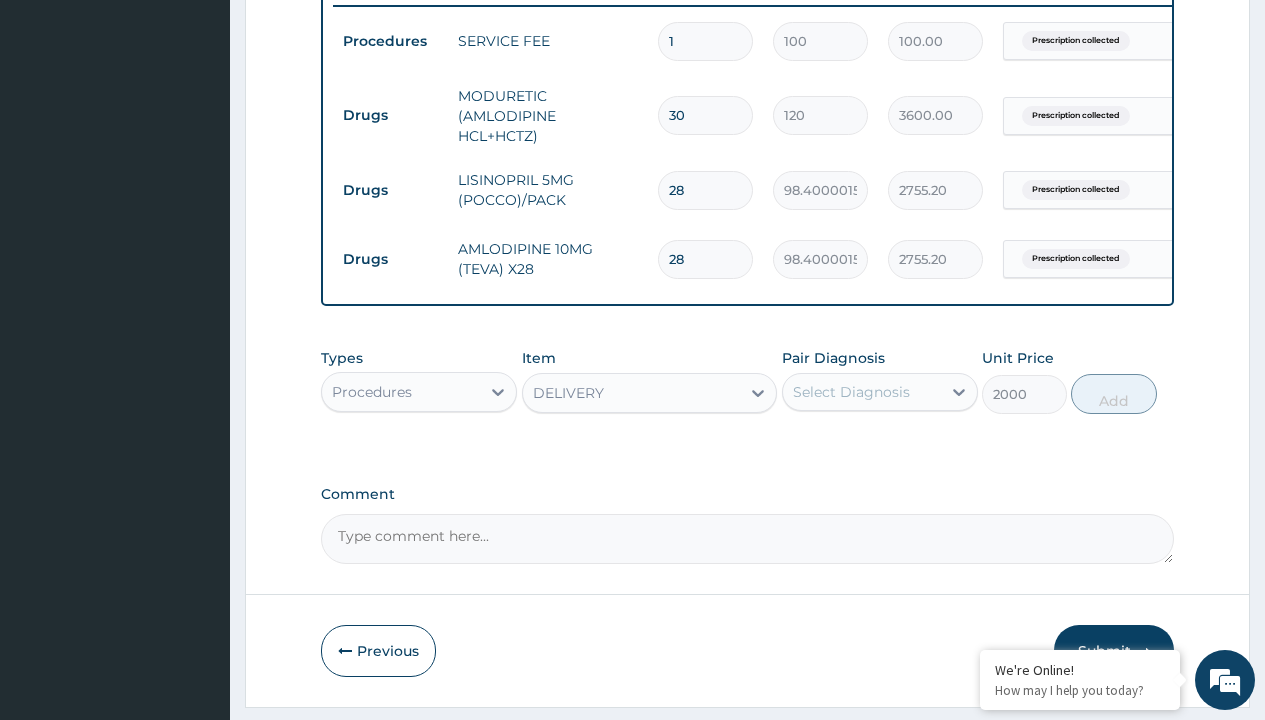 click on "Prescription collected" at bounding box center (409, -238) 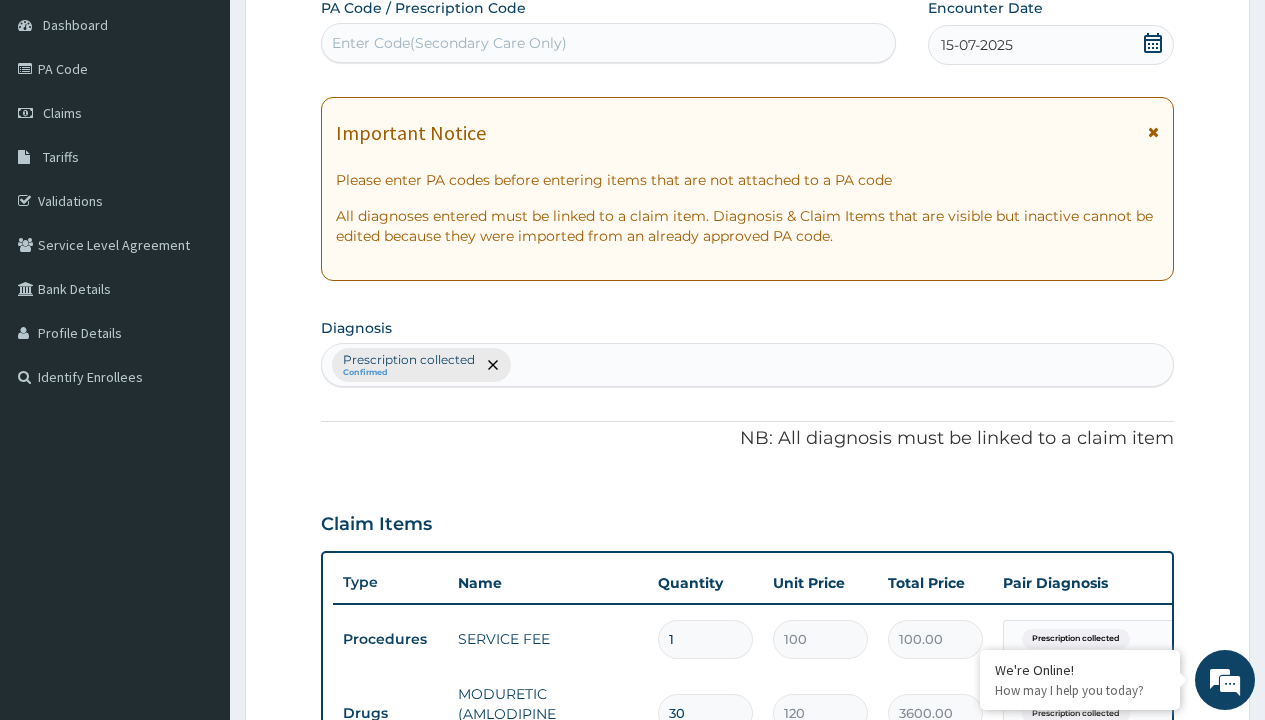 type on "prescription collected" 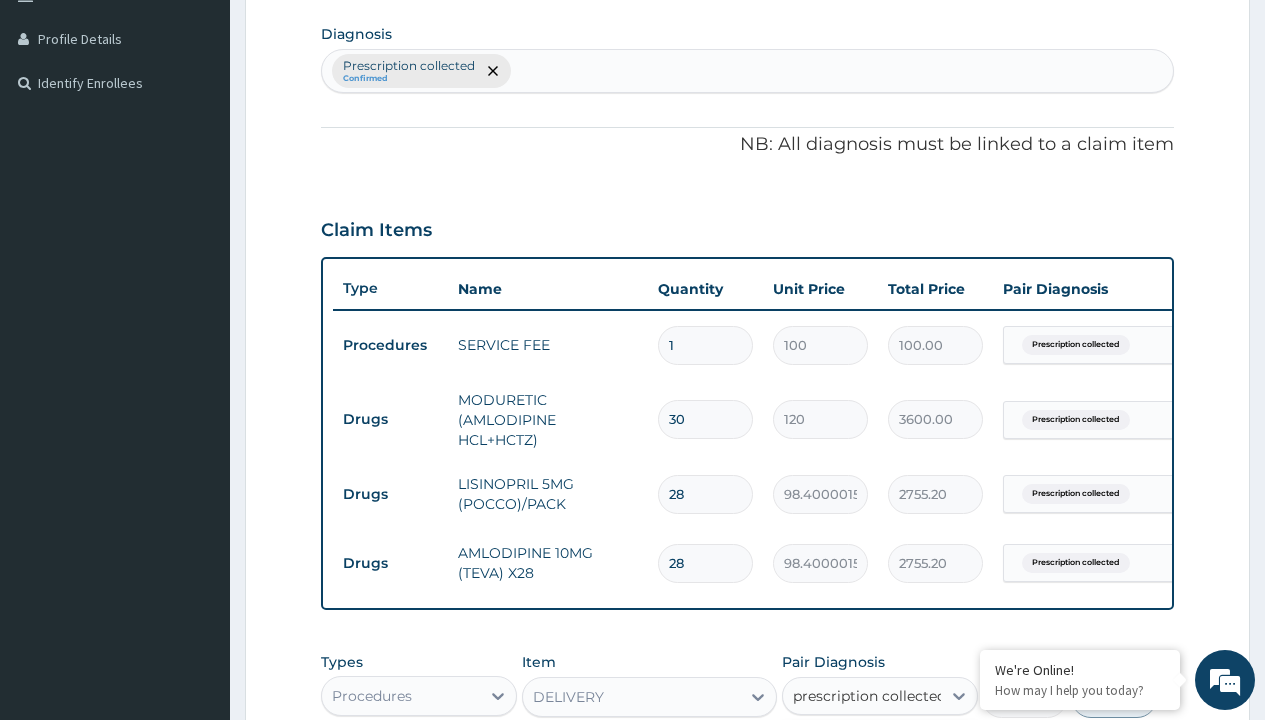 click on "Prescription collected" at bounding box center [890, 755] 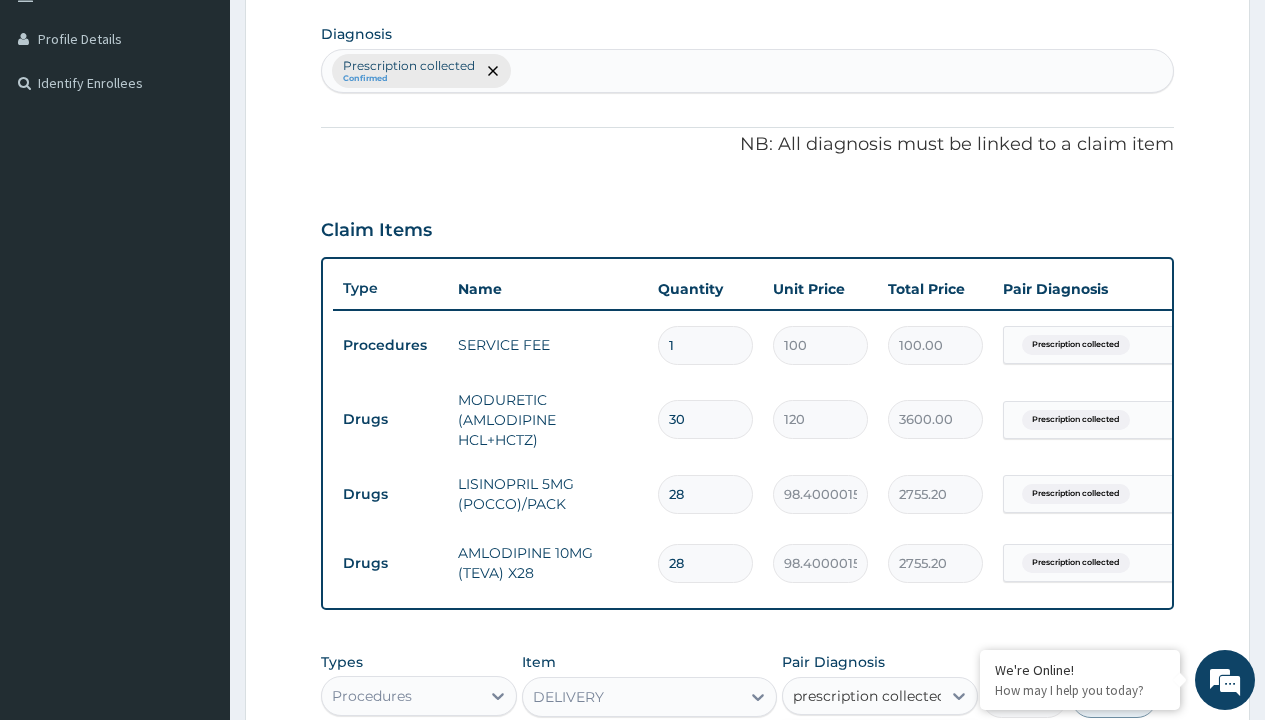 type 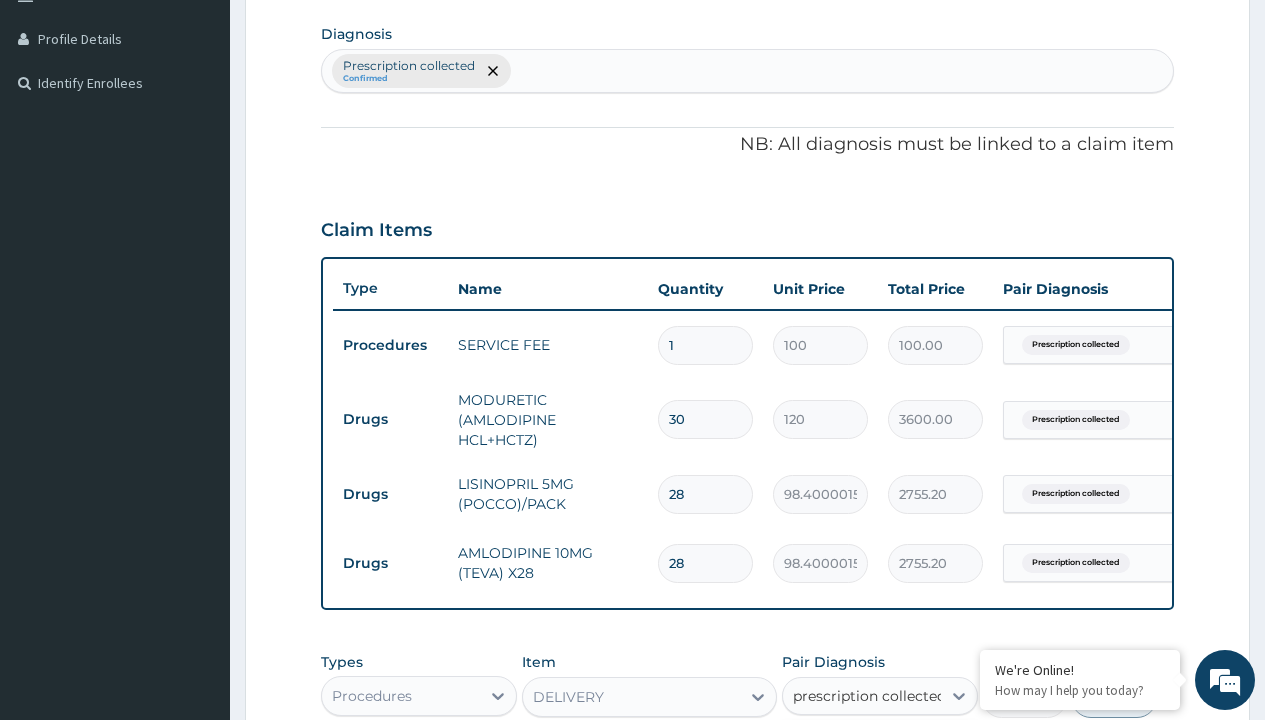 checkbox on "true" 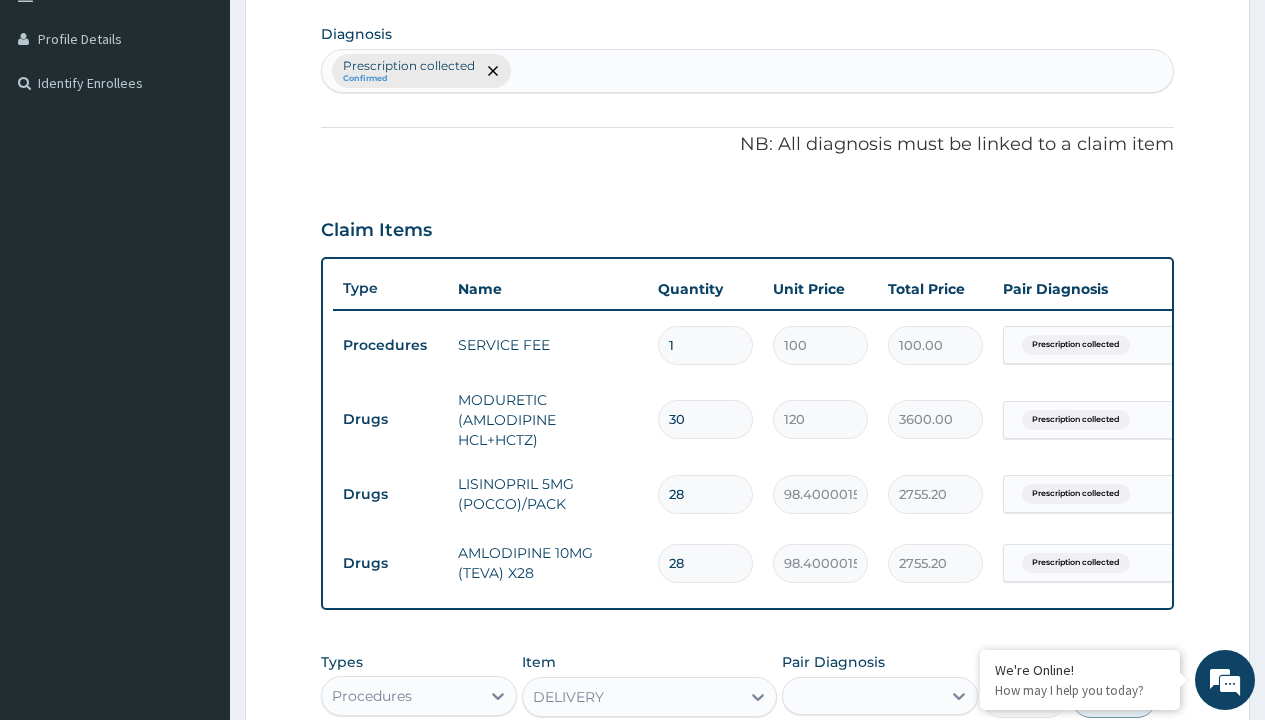 scroll, scrollTop: 860, scrollLeft: 0, axis: vertical 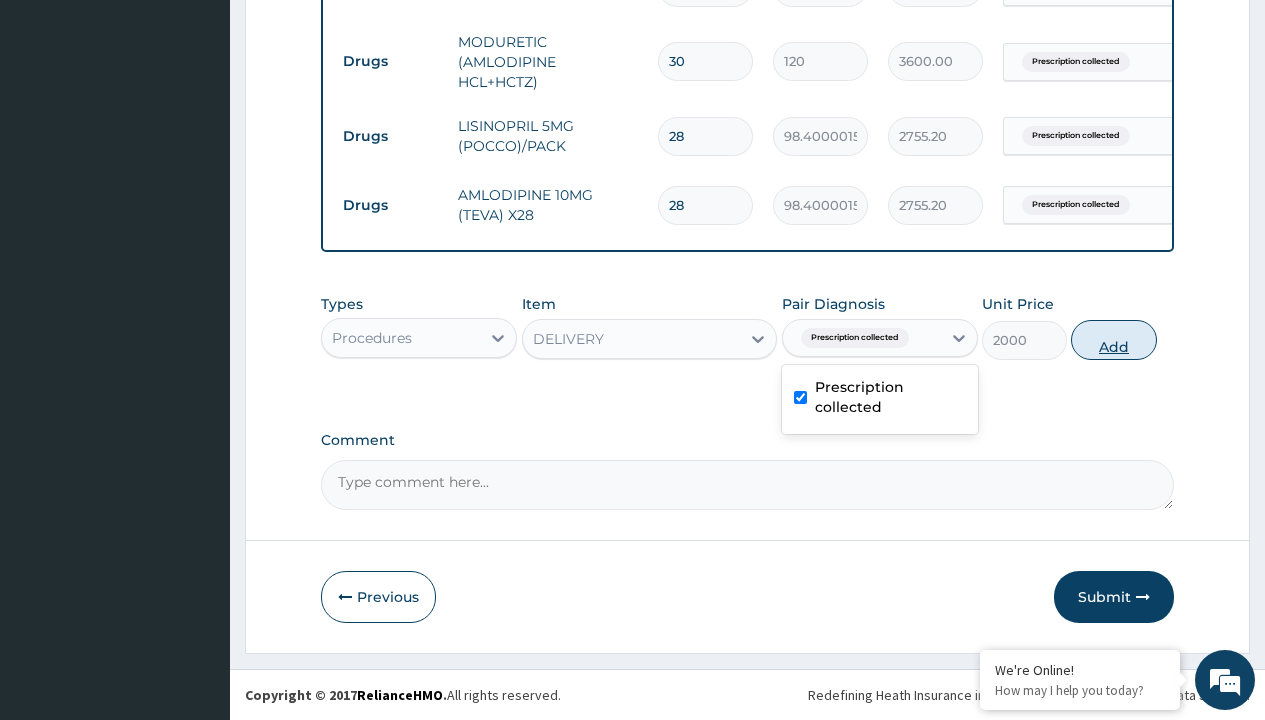 click on "Add" at bounding box center (1113, 340) 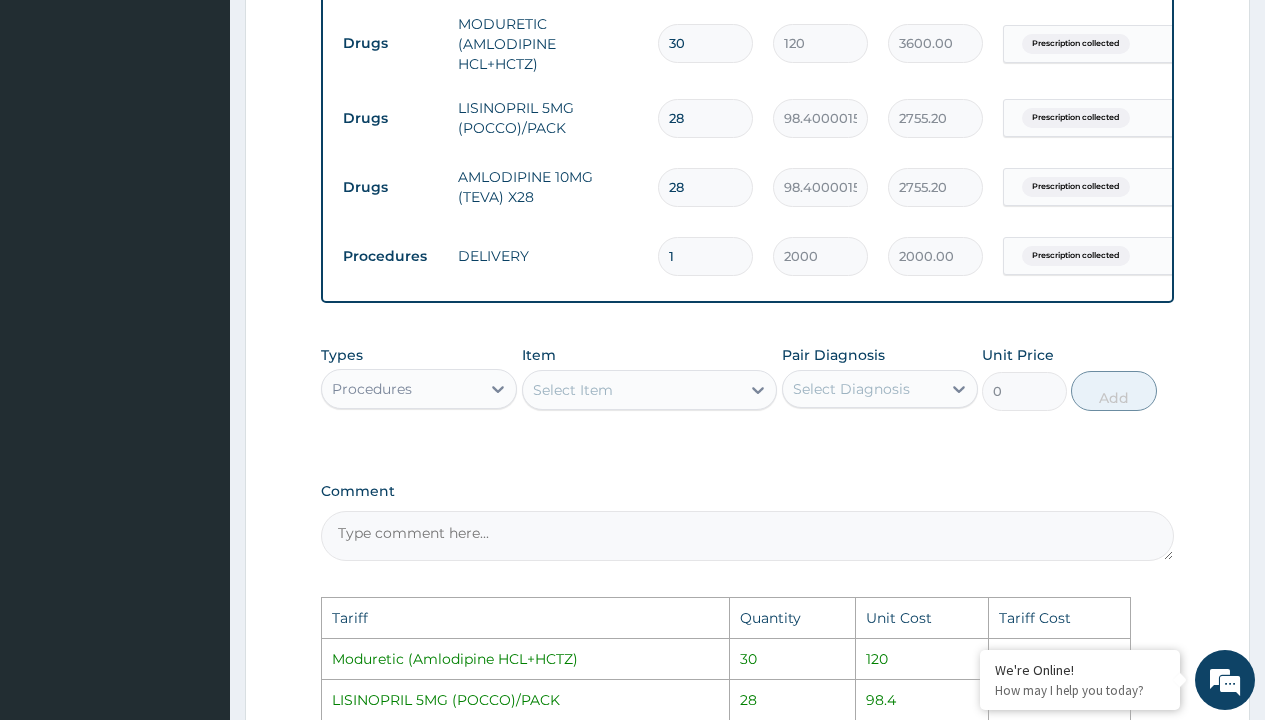 scroll, scrollTop: 862, scrollLeft: 0, axis: vertical 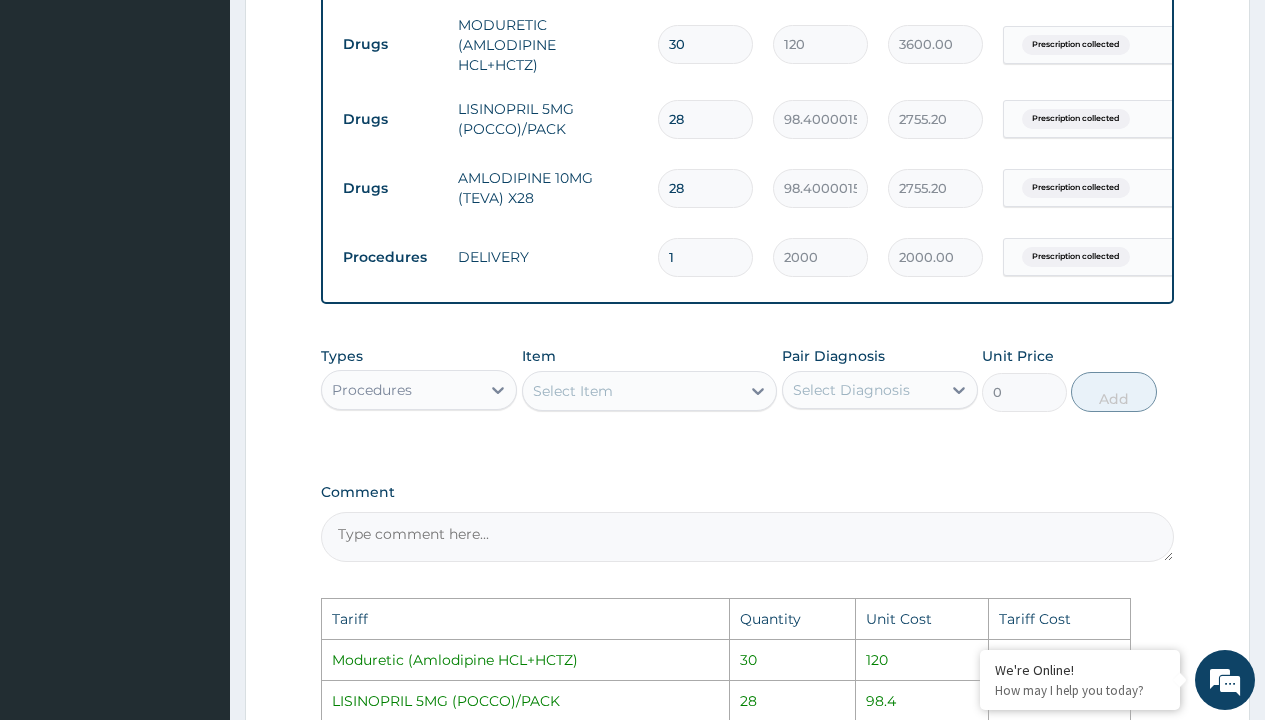 click on "30" at bounding box center (705, 44) 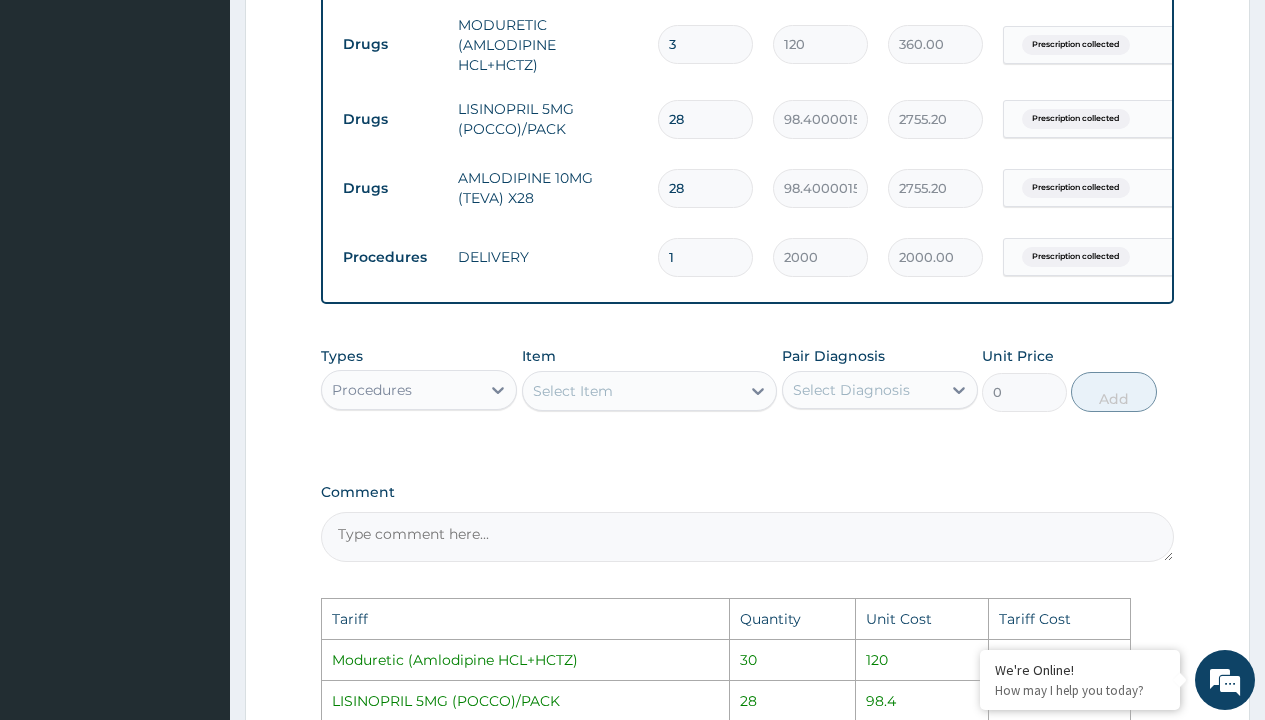 type on "38" 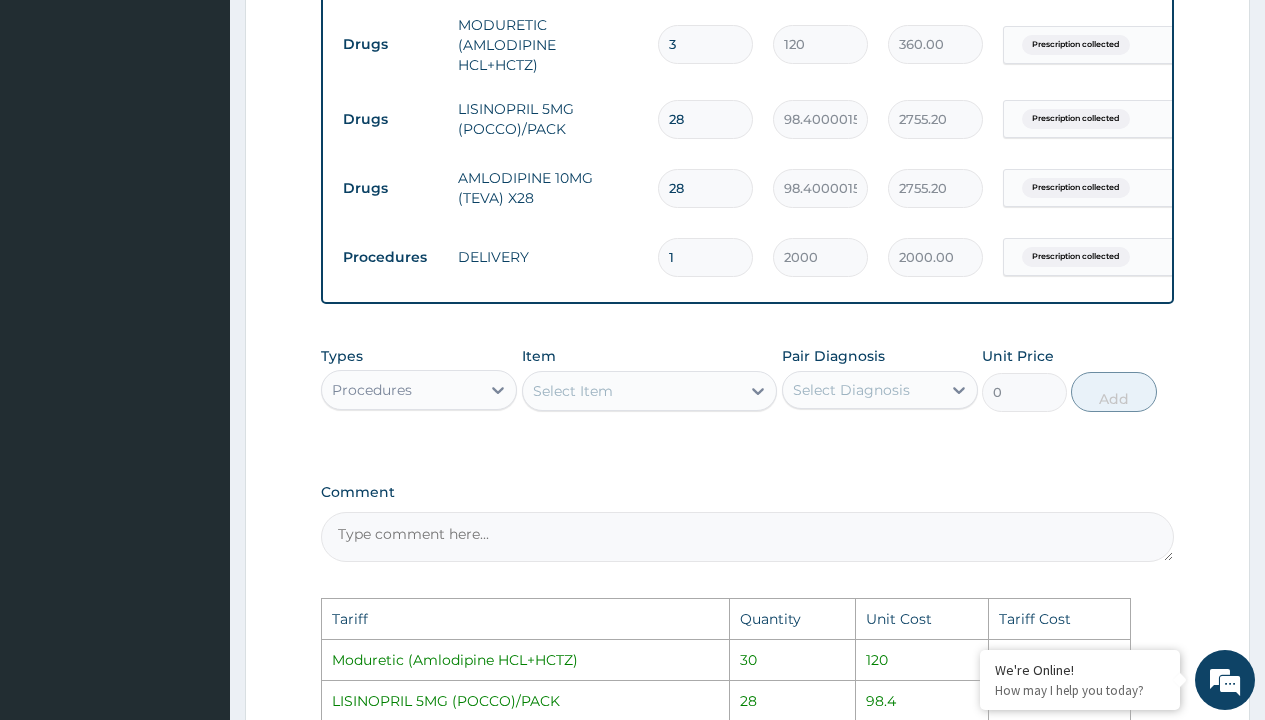 type on "4560.00" 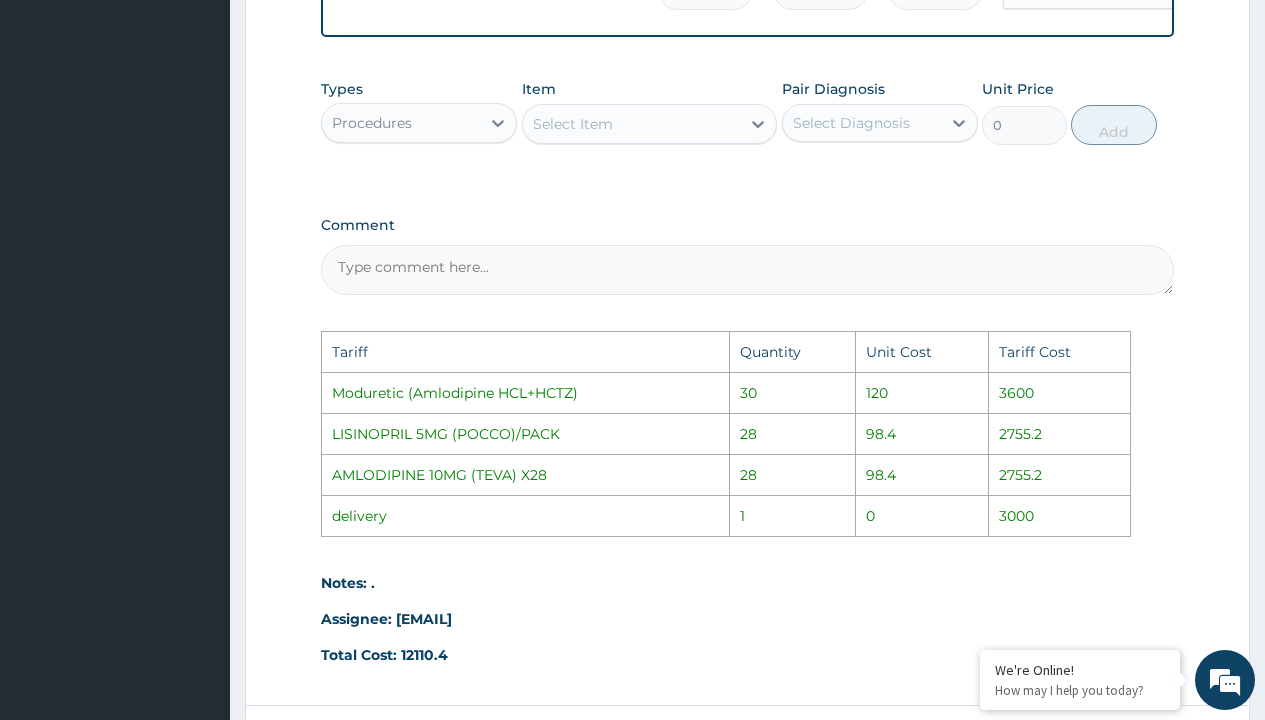 scroll, scrollTop: 1309, scrollLeft: 0, axis: vertical 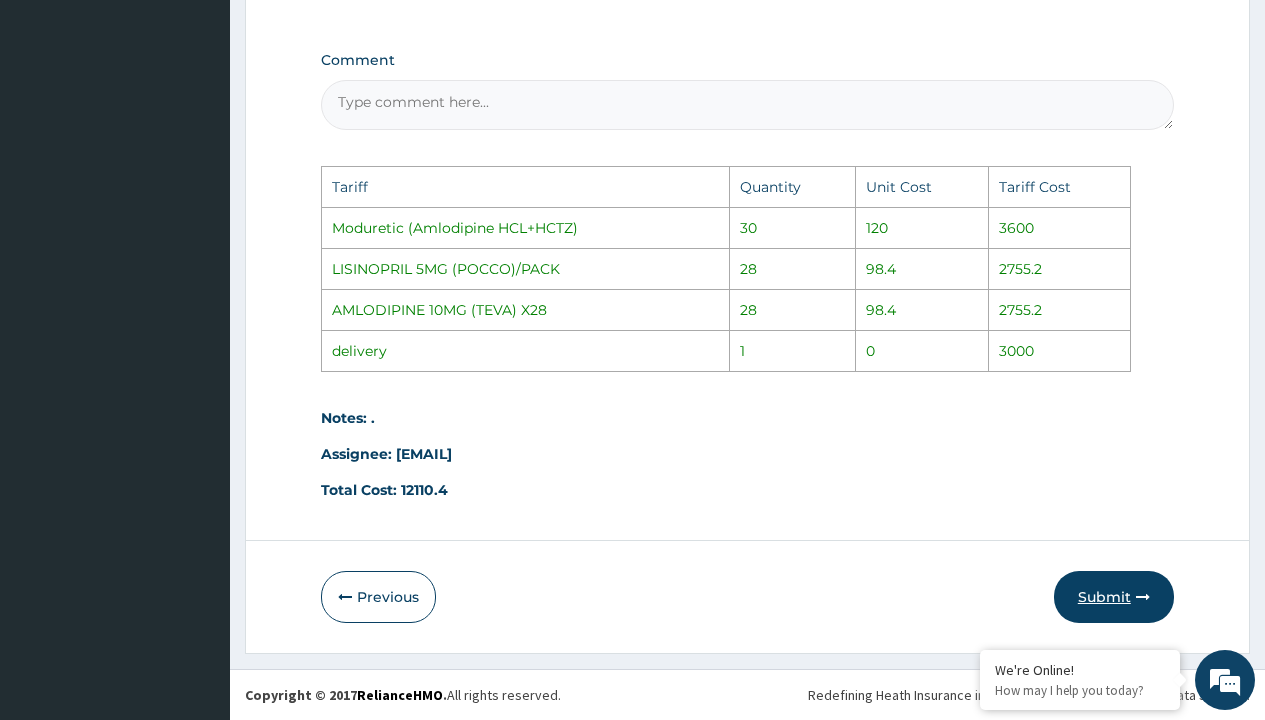 type on "38" 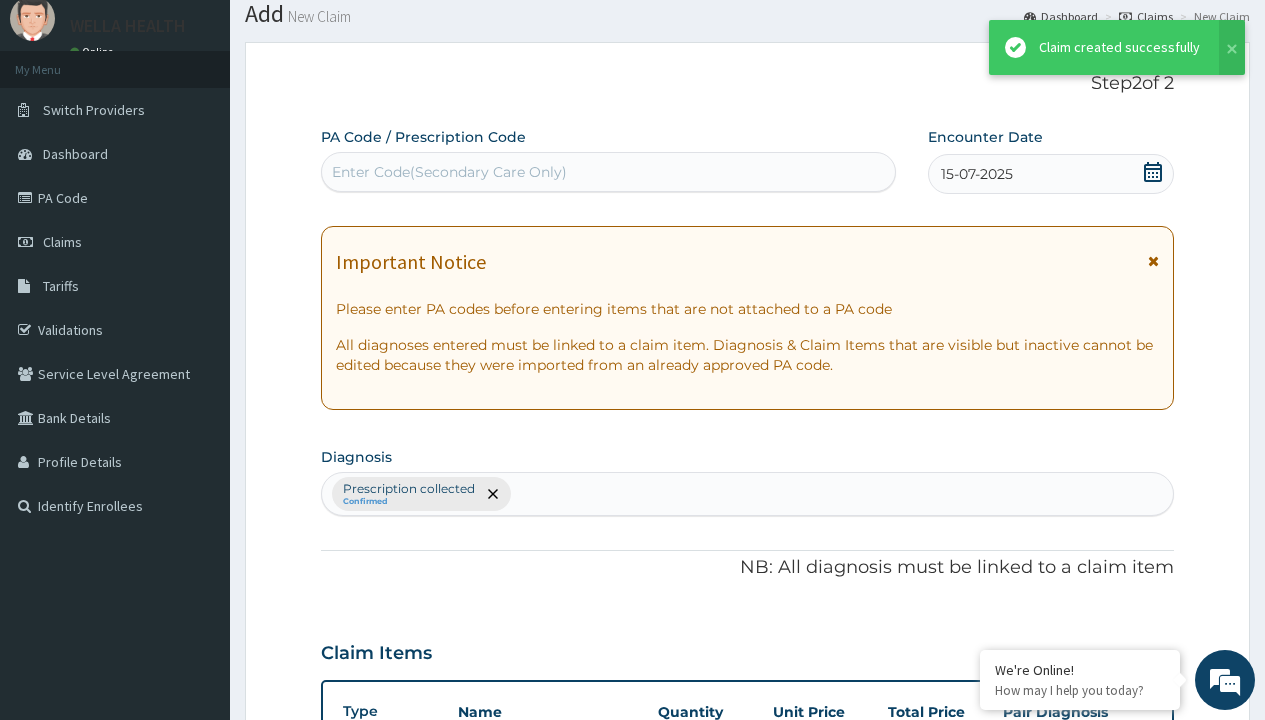 scroll, scrollTop: 929, scrollLeft: 0, axis: vertical 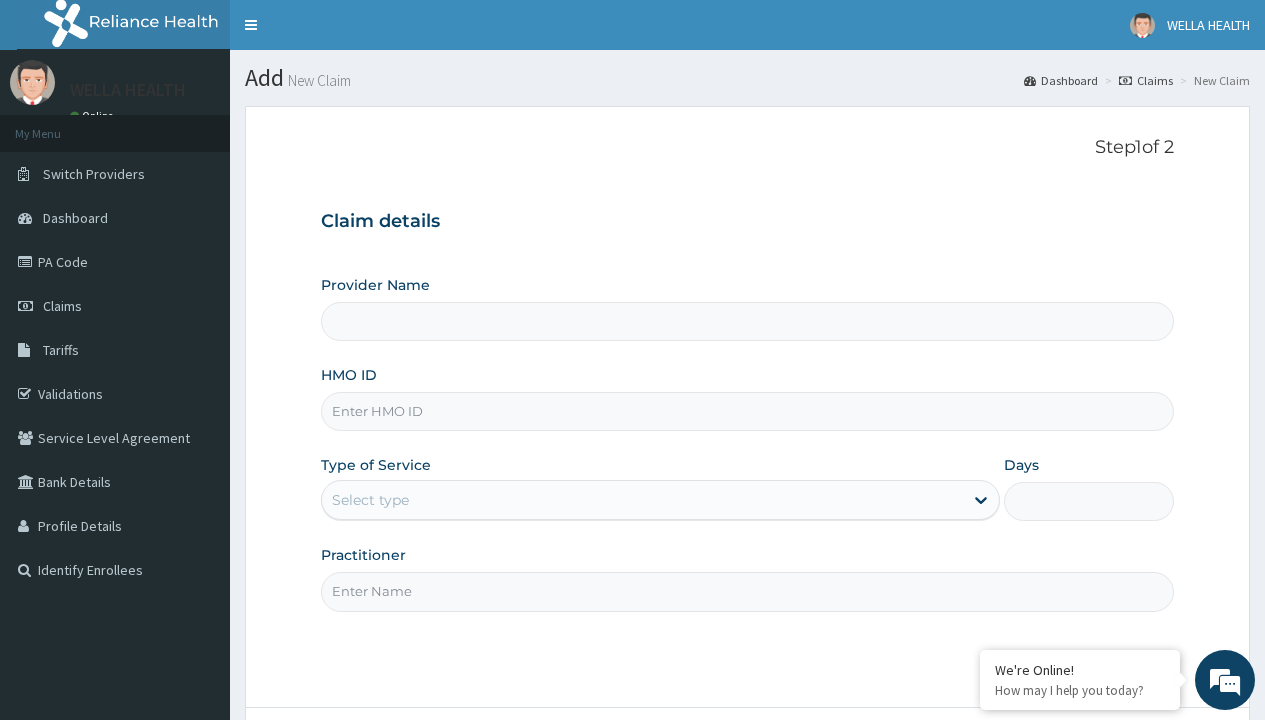 type on "Pharmacy Pick Up ( WellaHealth)" 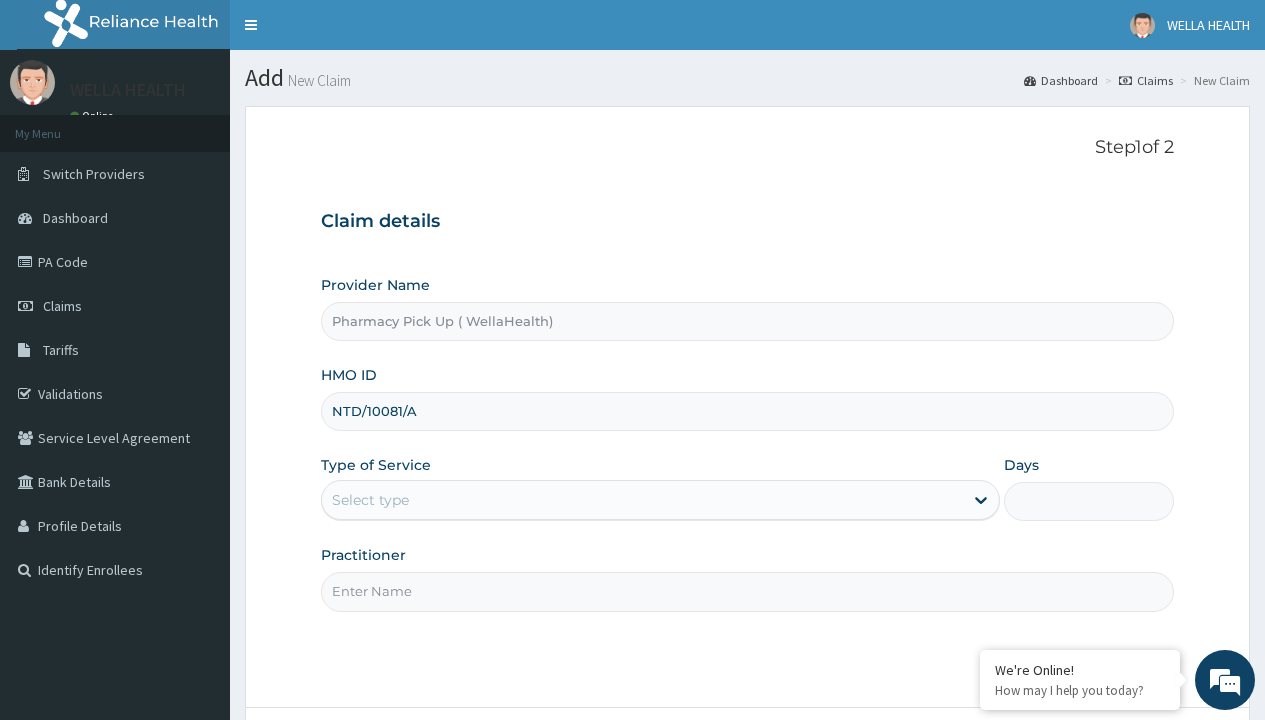 type on "NTD/10081/A" 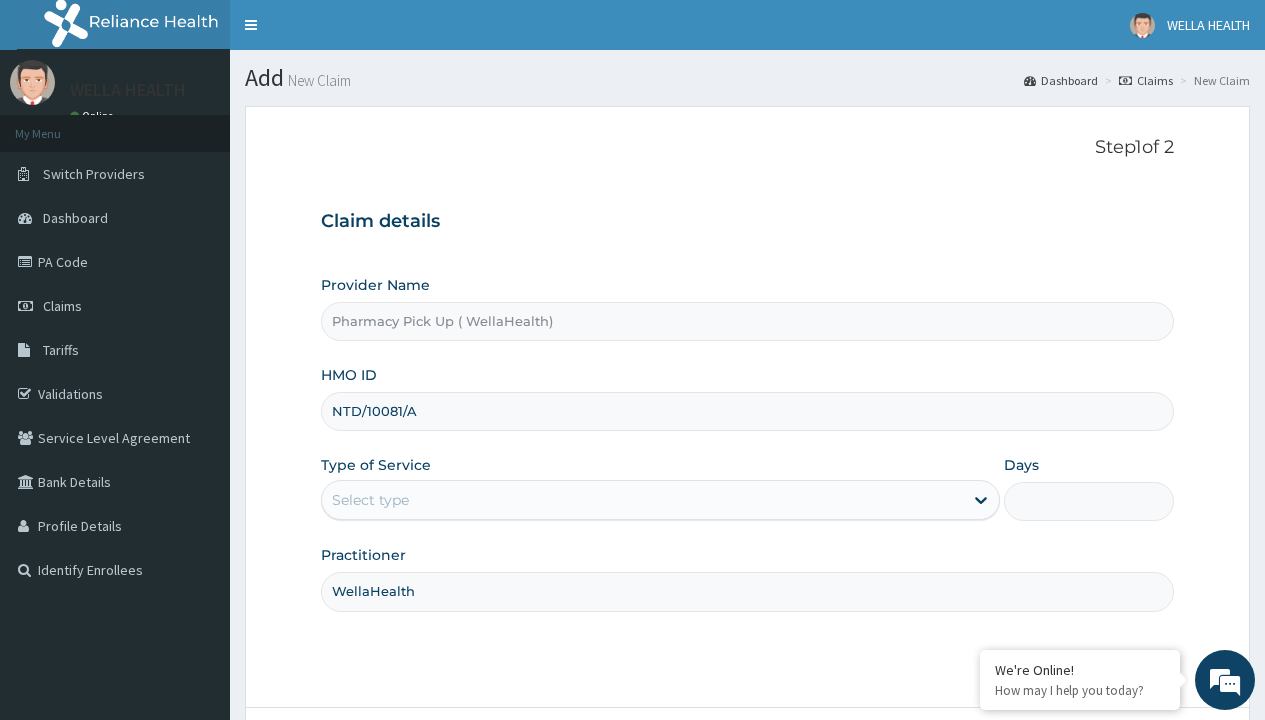 type on "WellaHealth" 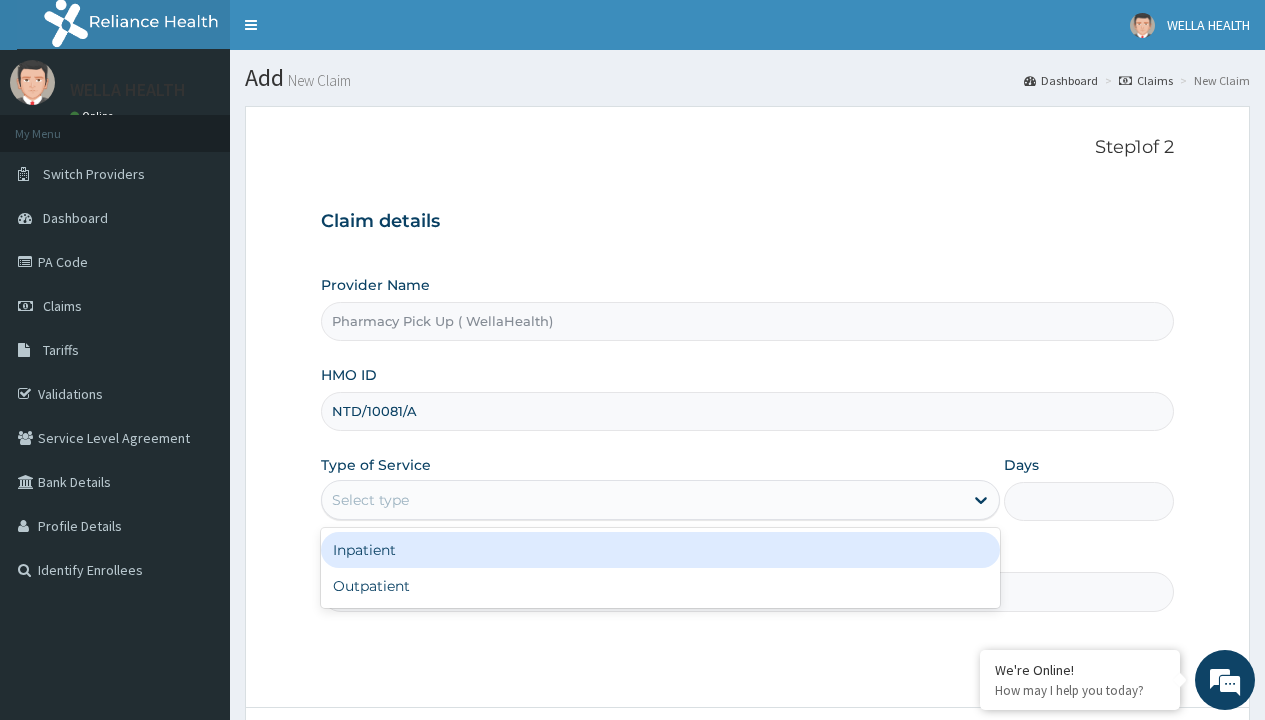 click on "Outpatient" at bounding box center (660, 586) 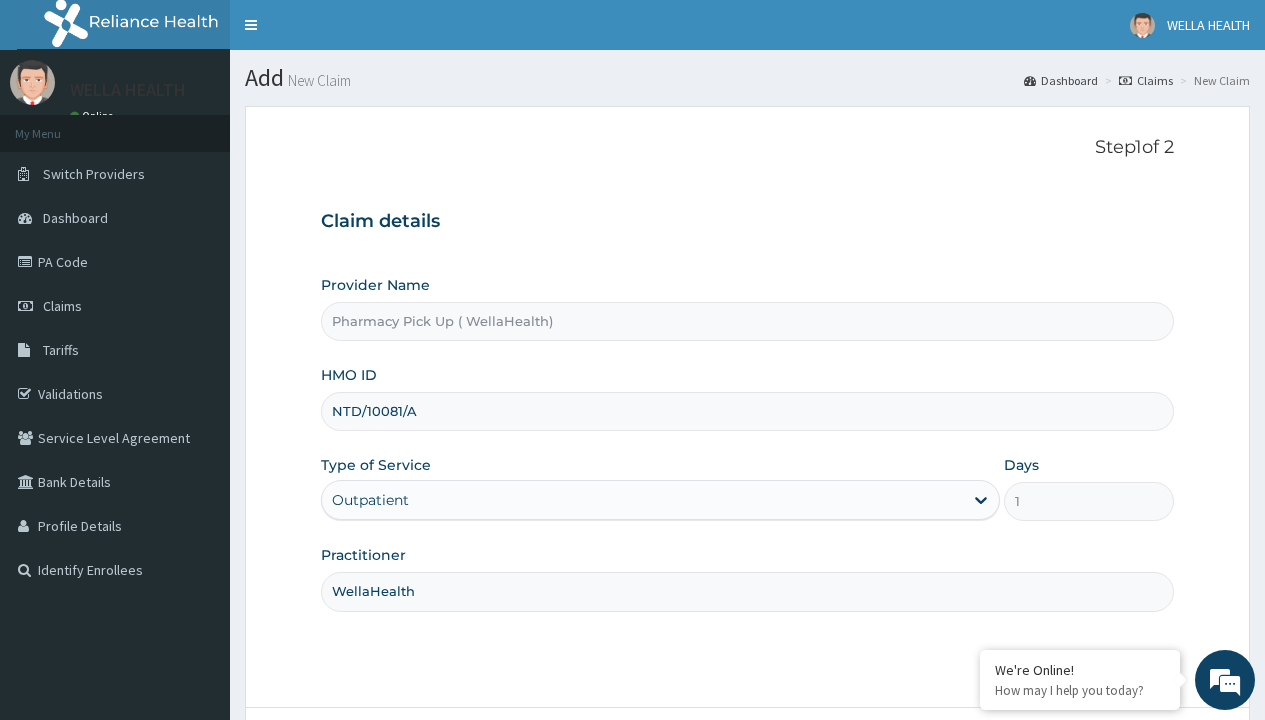 click on "Next" at bounding box center (1123, 764) 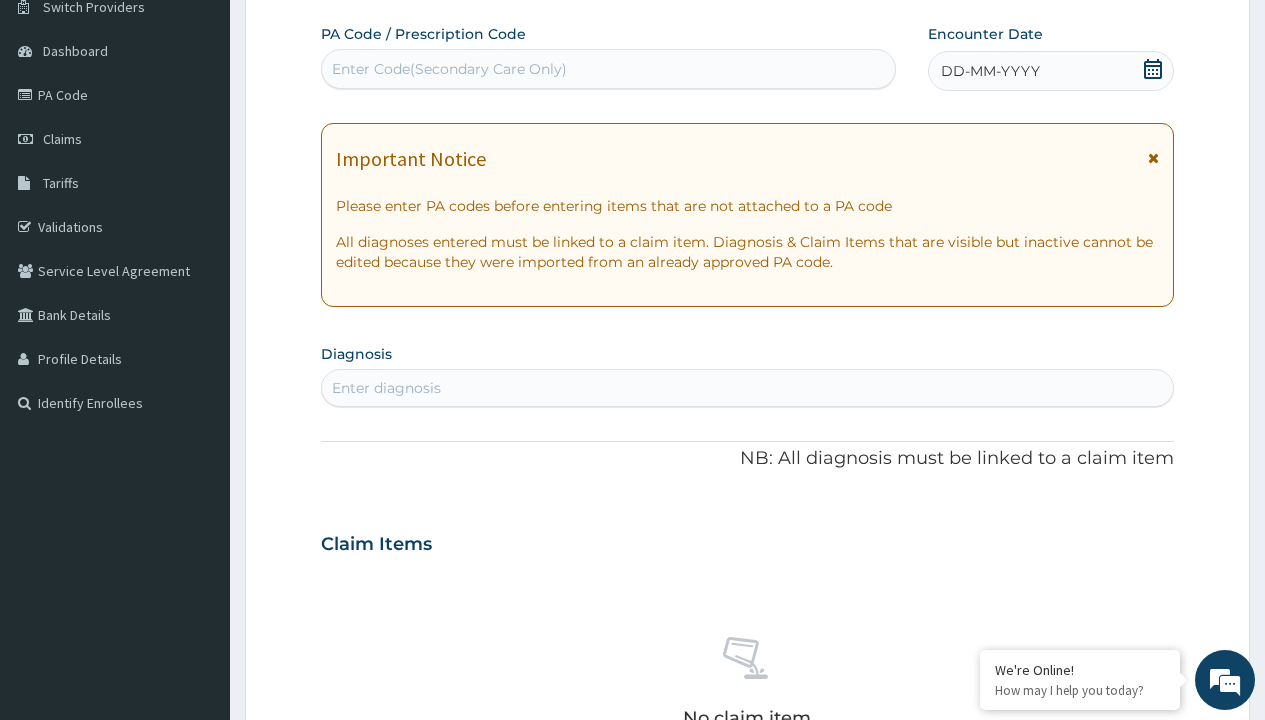 click on "DD-MM-YYYY" at bounding box center (990, 71) 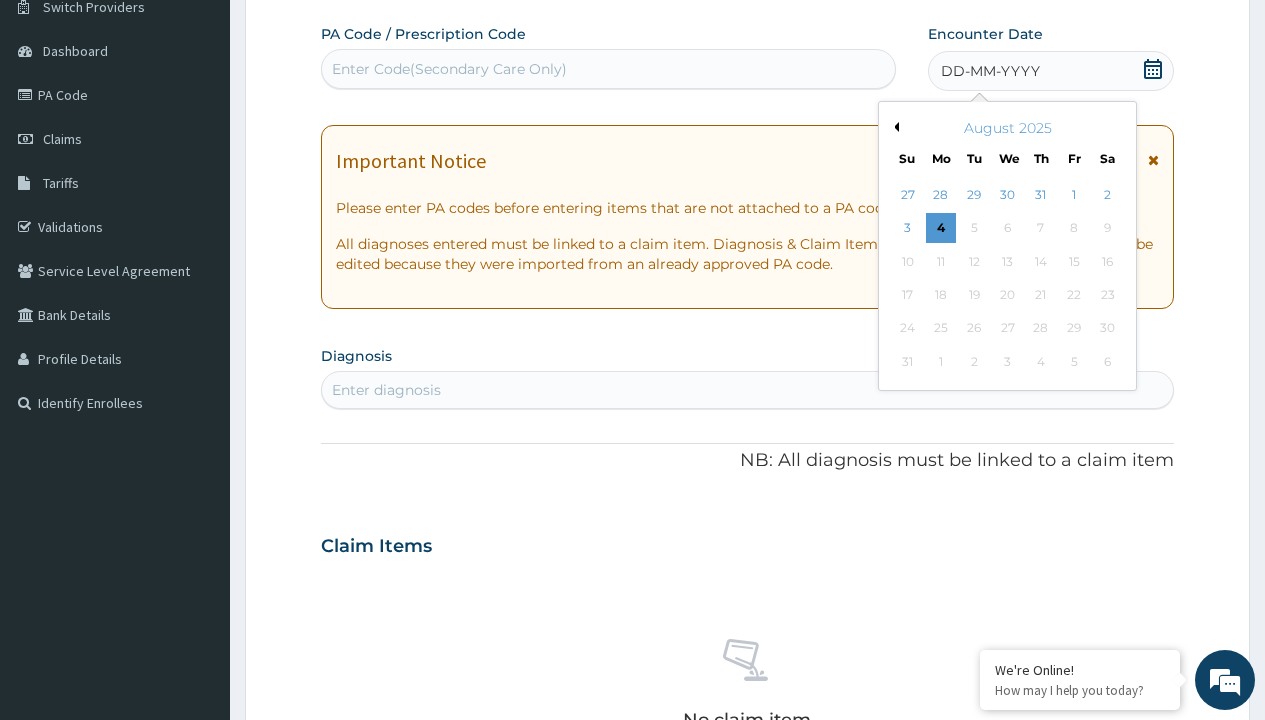 click on "Previous Month" at bounding box center [894, 127] 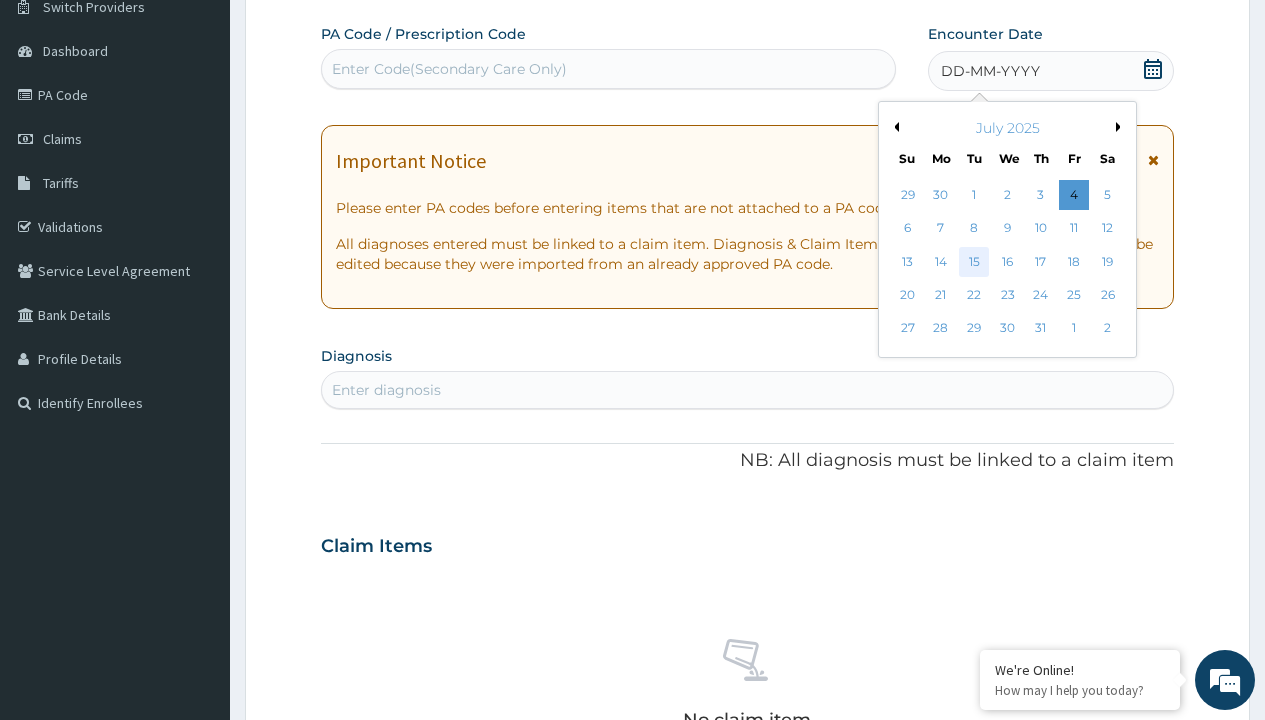 click on "15" at bounding box center [974, 262] 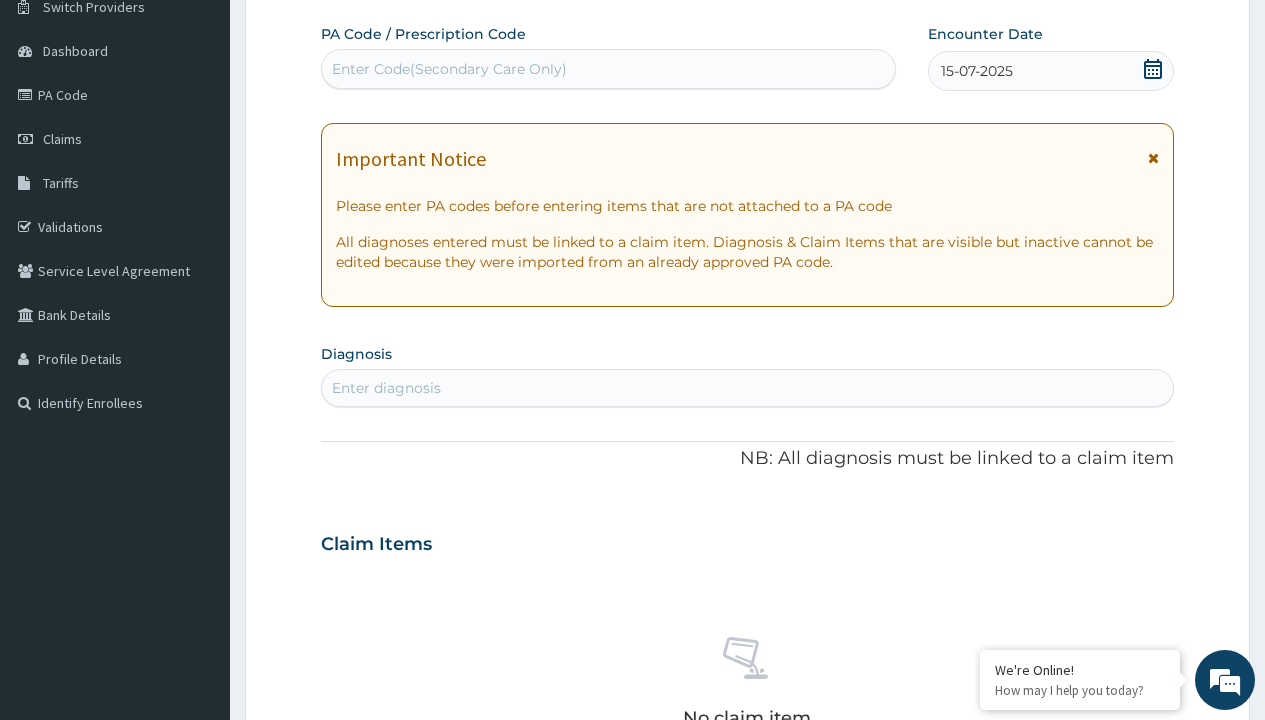 click on "Enter diagnosis" at bounding box center [386, 388] 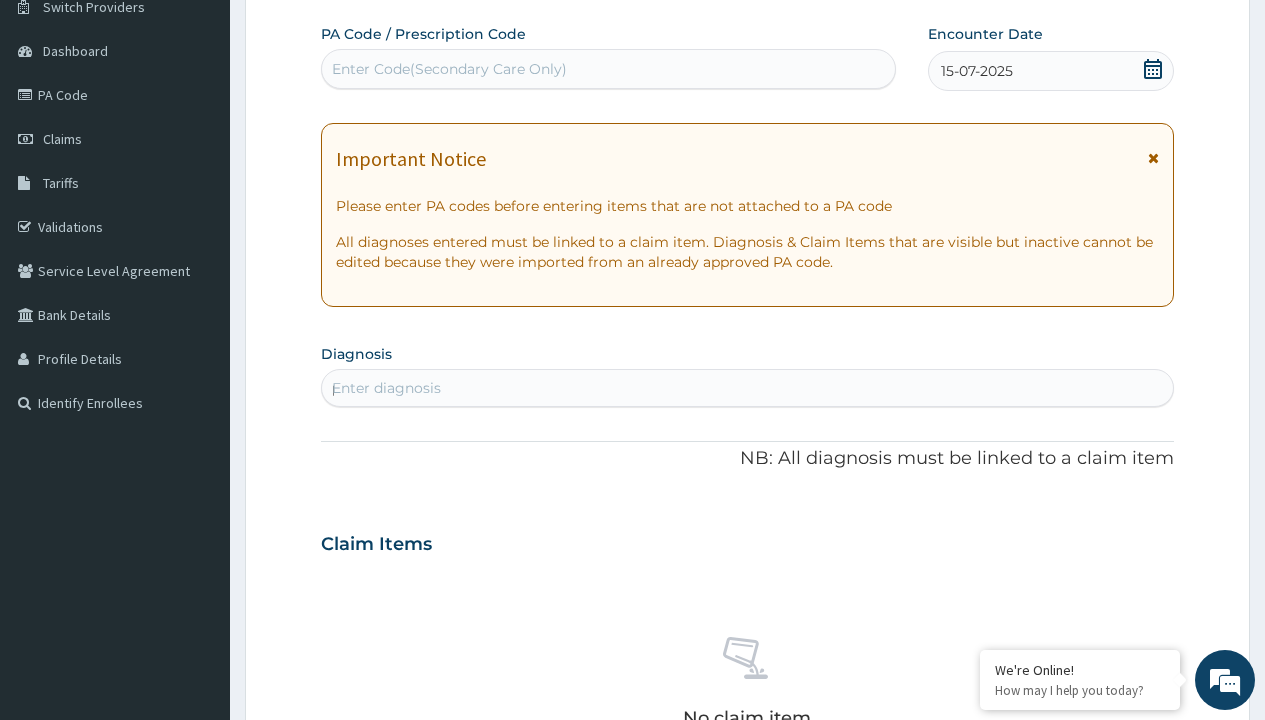scroll, scrollTop: 0, scrollLeft: 0, axis: both 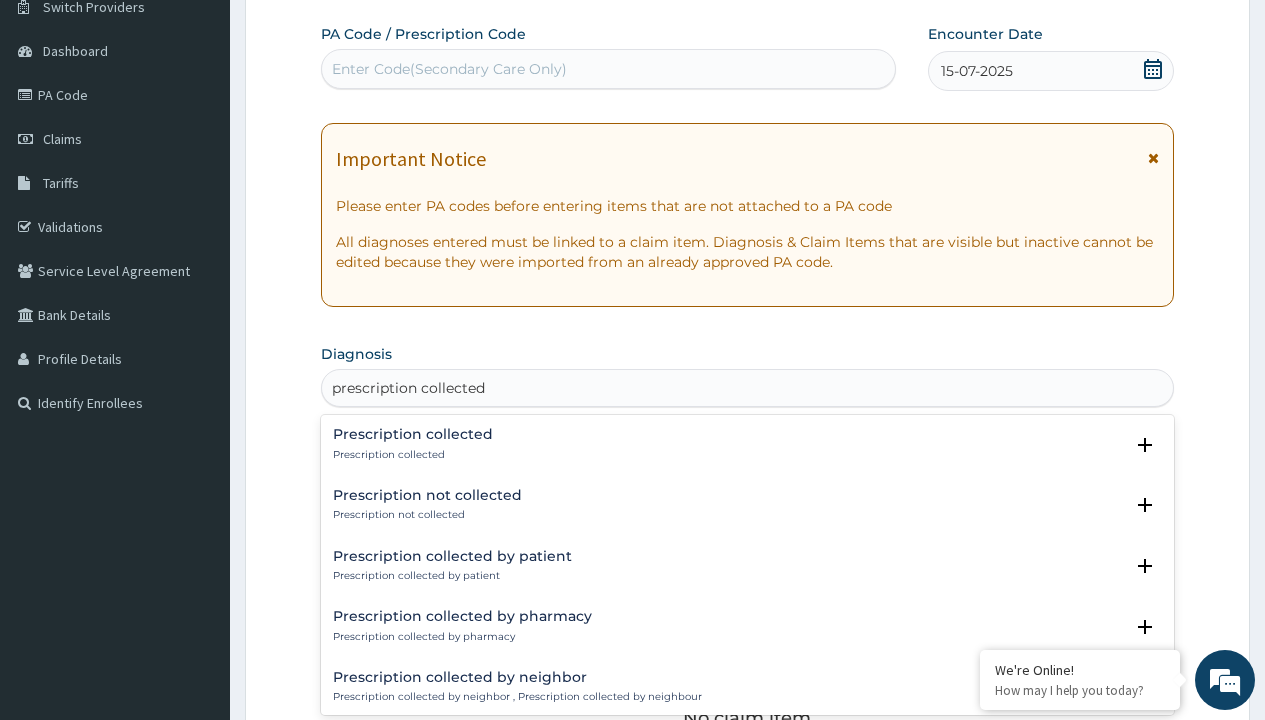 click on "Prescription collected" at bounding box center (413, 455) 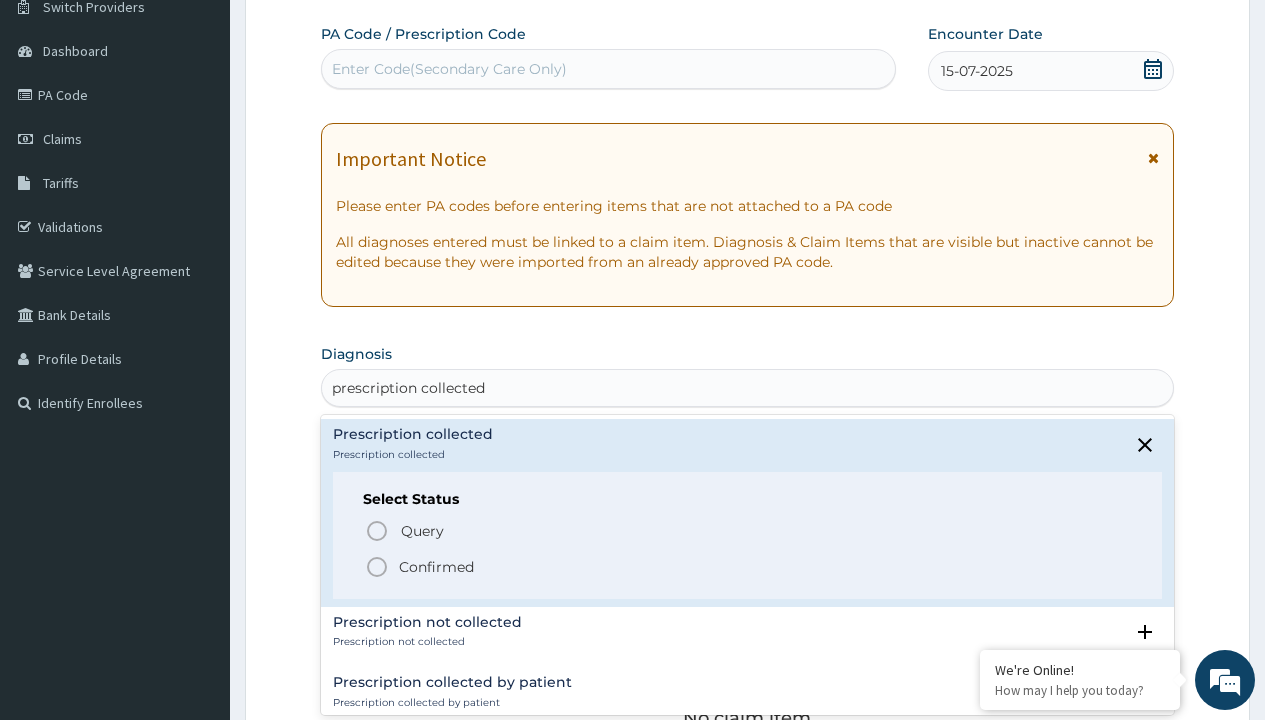 click on "Confirmed" at bounding box center (436, 567) 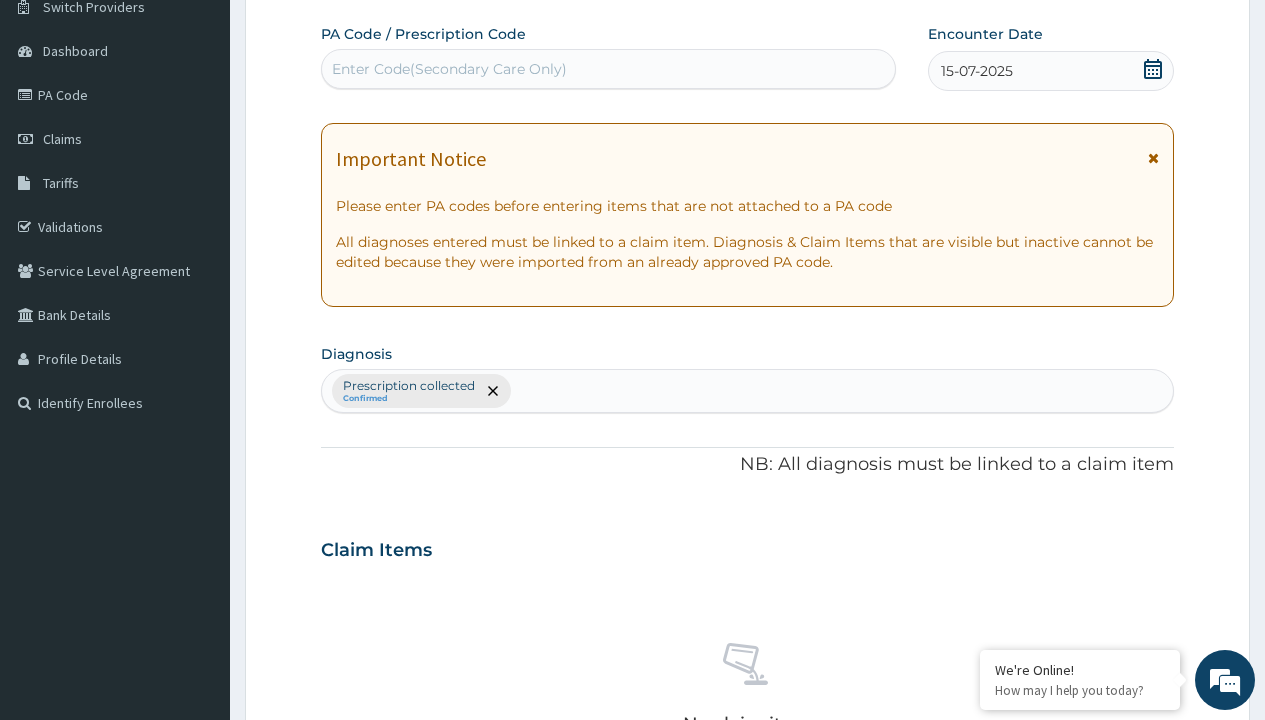 click on "Select Type" at bounding box center [372, 893] 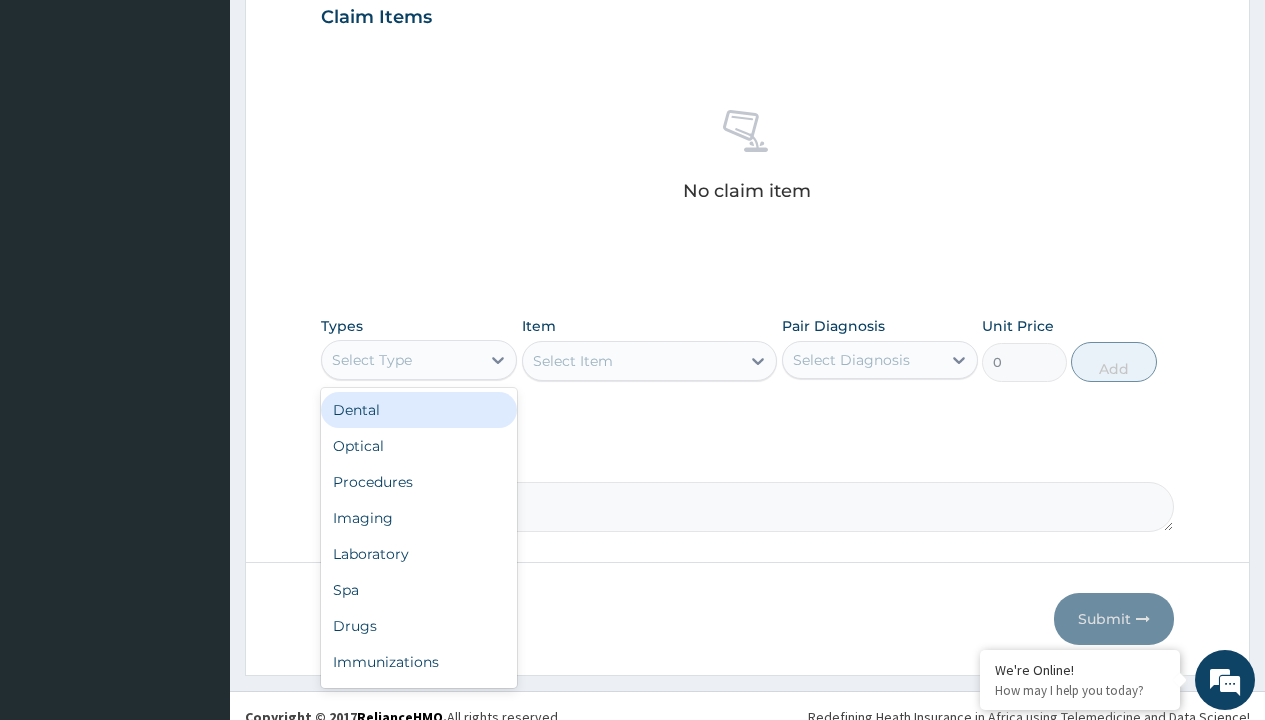 type on "procedures" 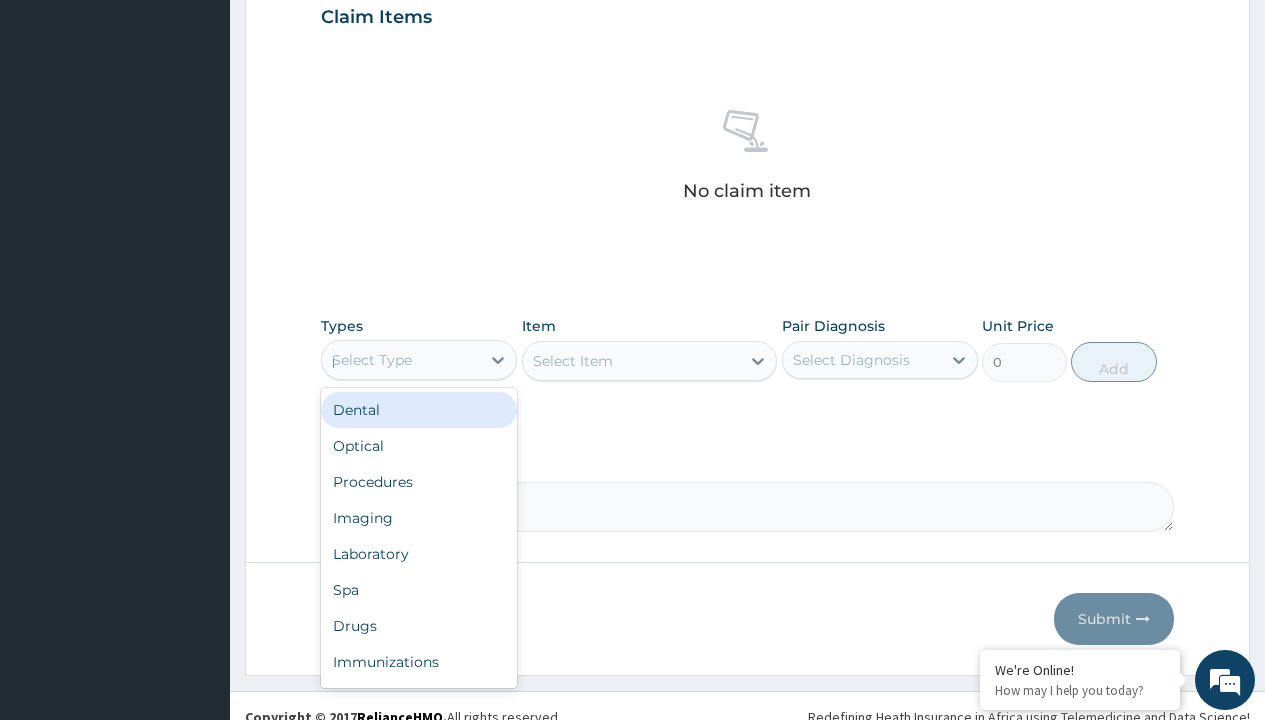 scroll, scrollTop: 0, scrollLeft: 0, axis: both 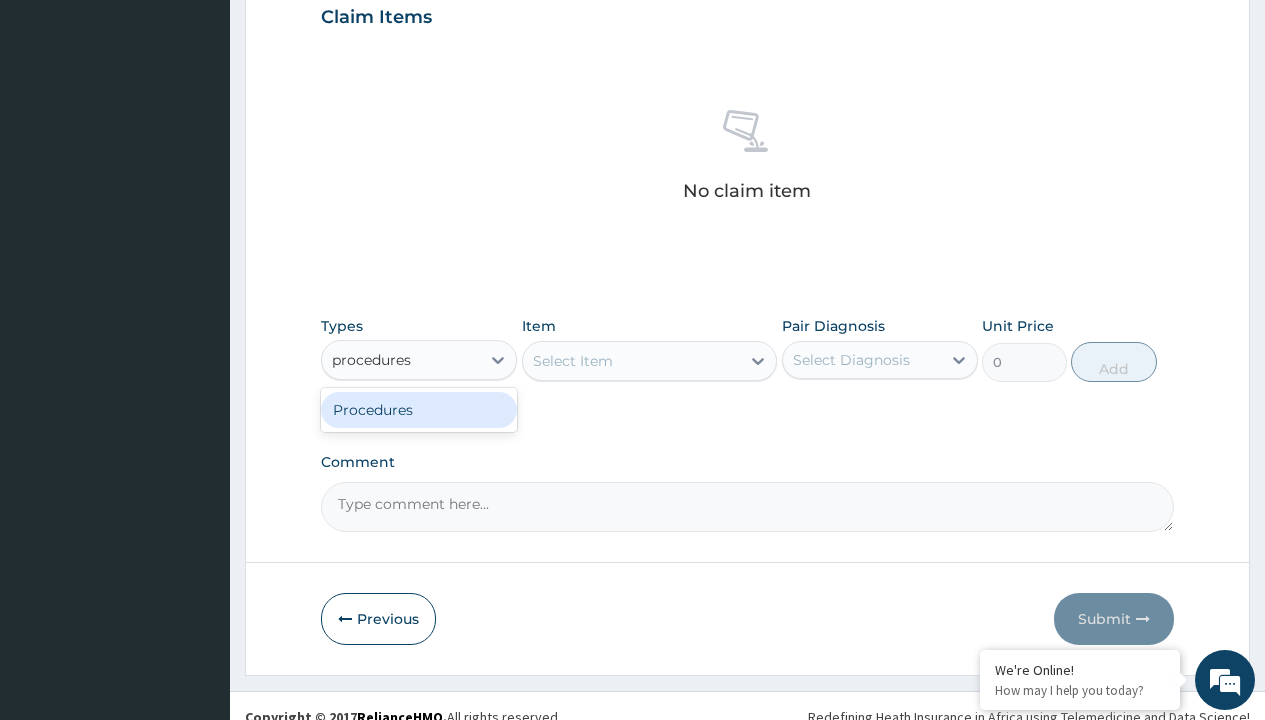click on "Procedures" at bounding box center [419, 410] 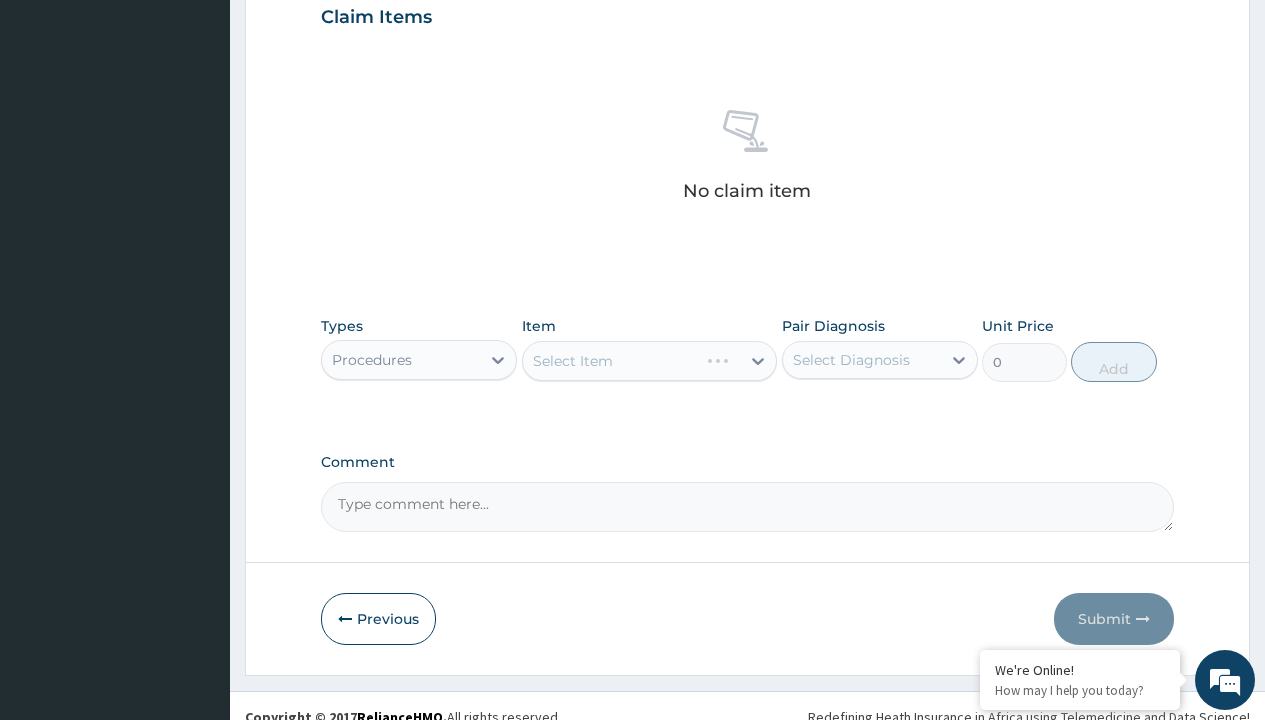 click on "Select Item" at bounding box center [650, 361] 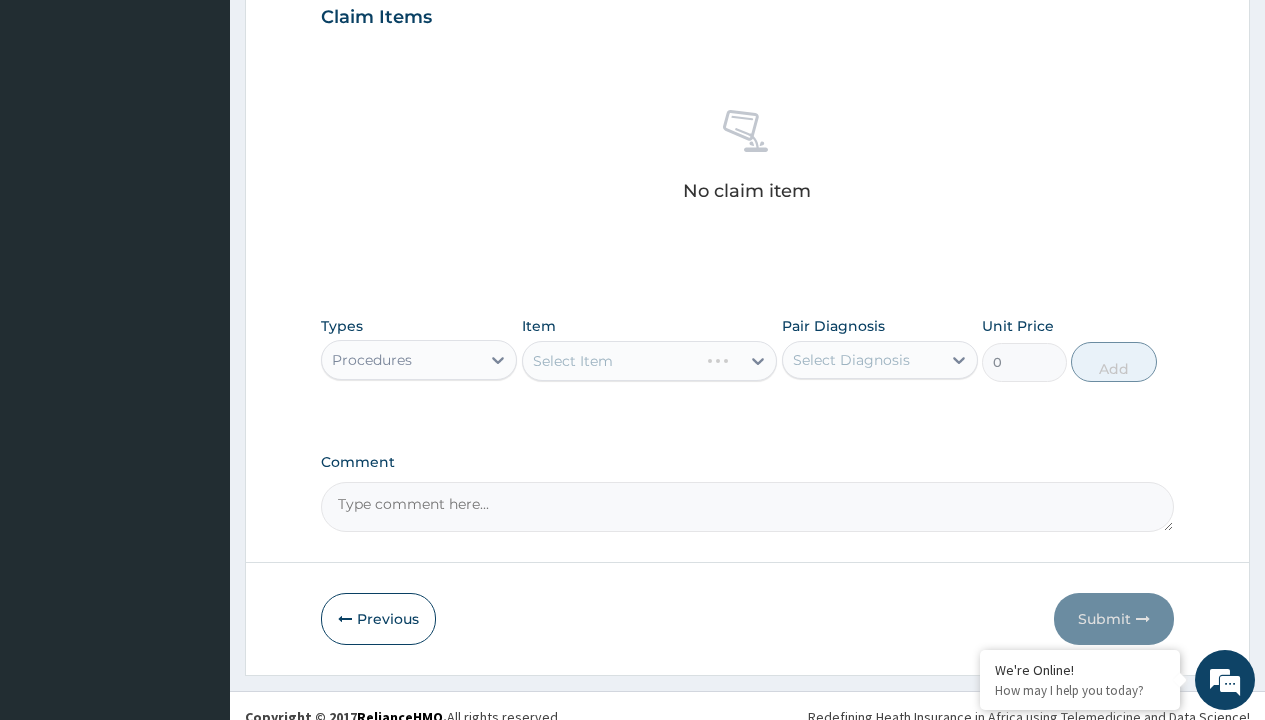 type on "service fee" 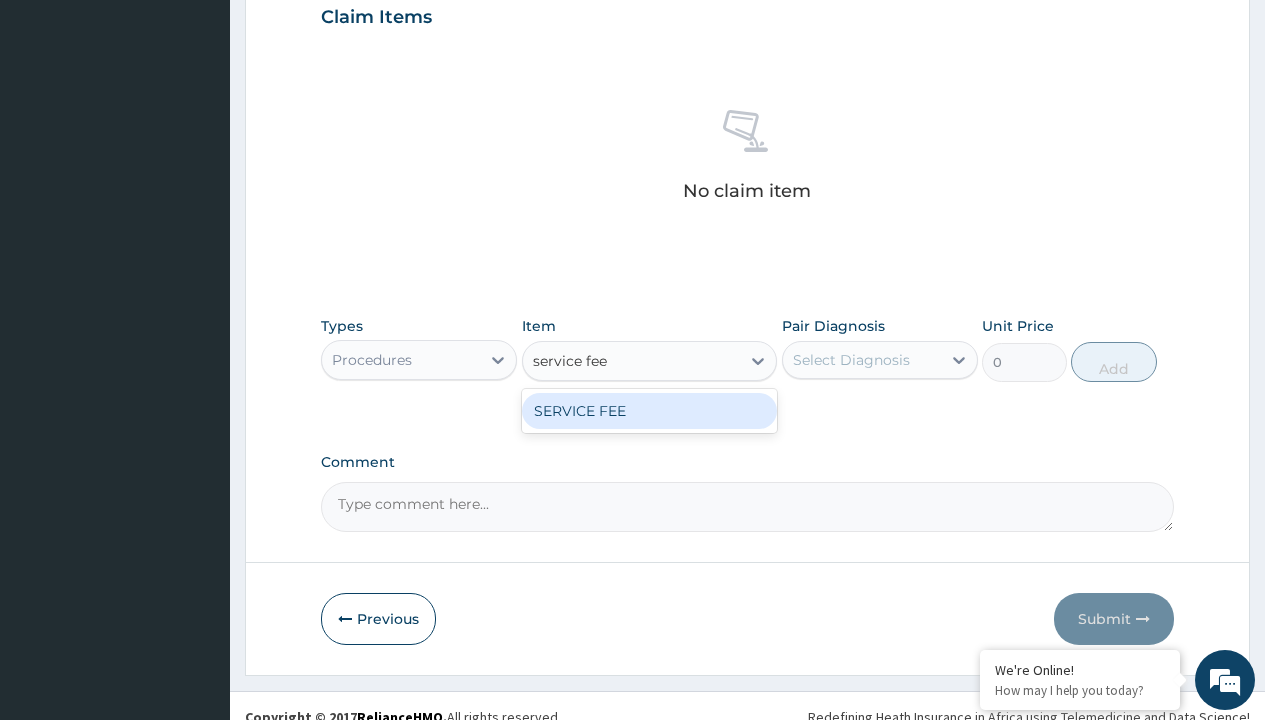 click on "SERVICE FEE" at bounding box center [650, 411] 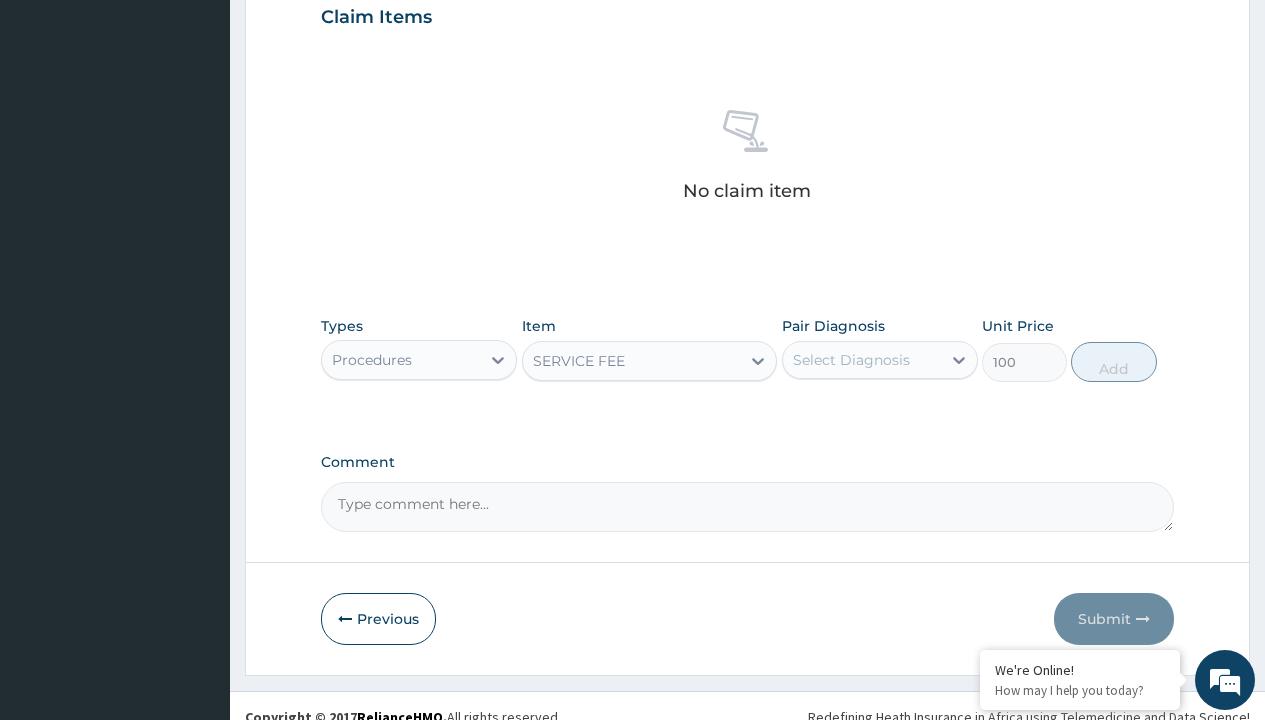 click on "Prescription collected" at bounding box center (409, -147) 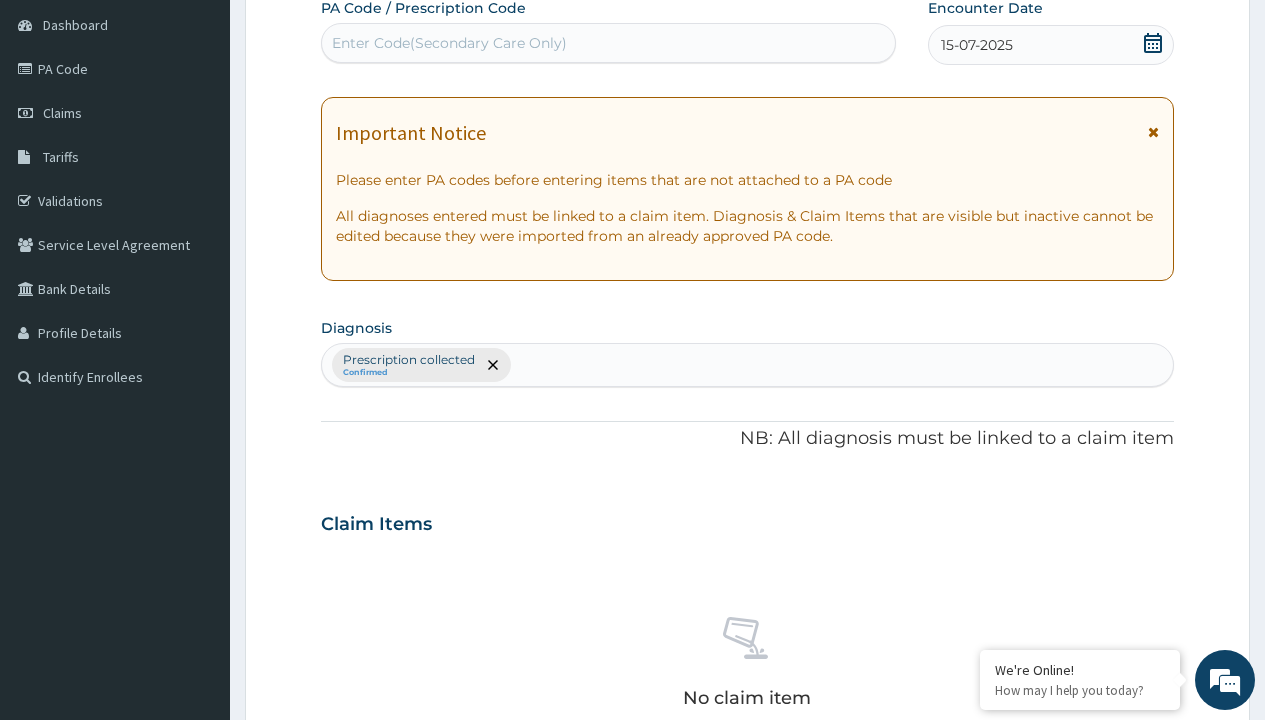 type on "prescription collected" 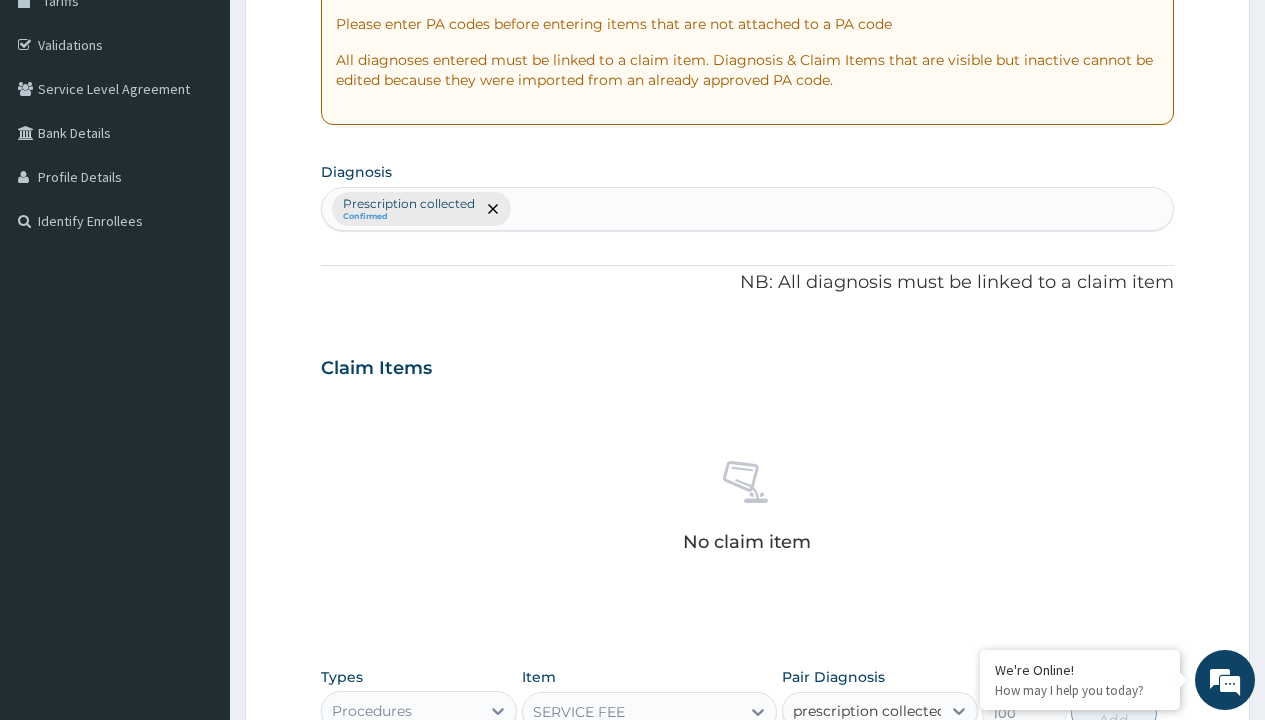 click on "Prescription collected" at bounding box center (890, 770) 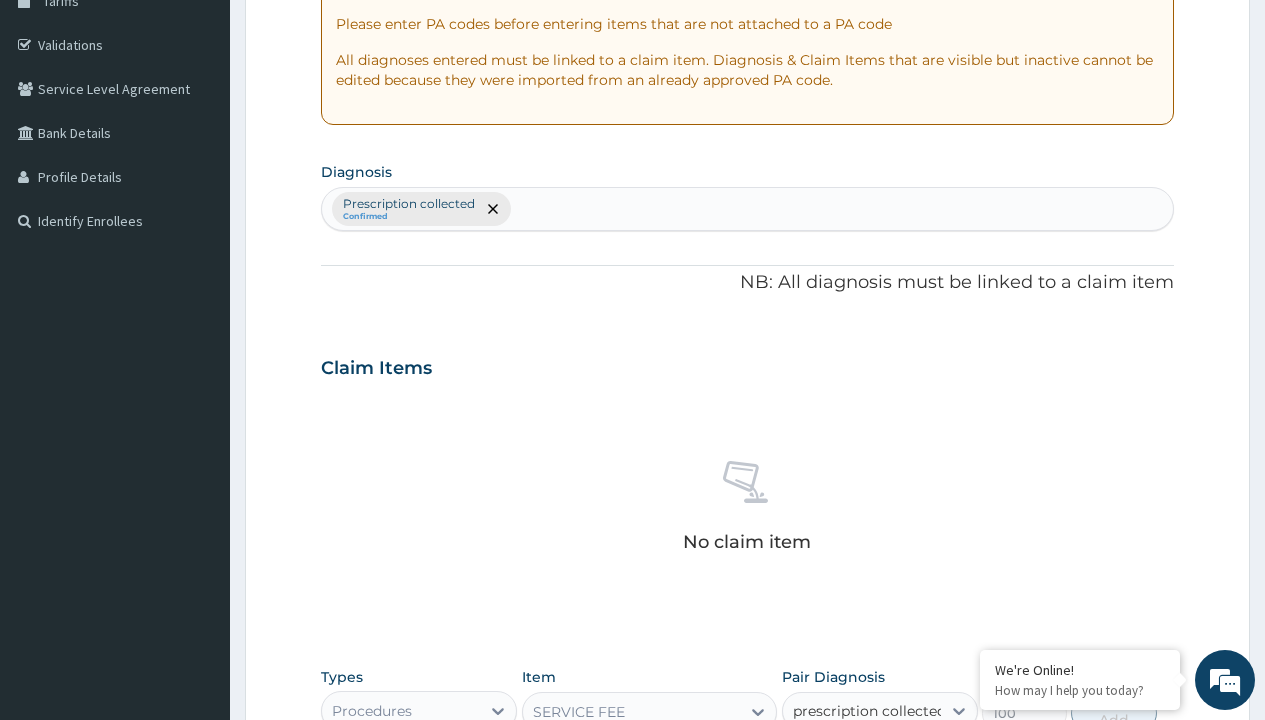 type 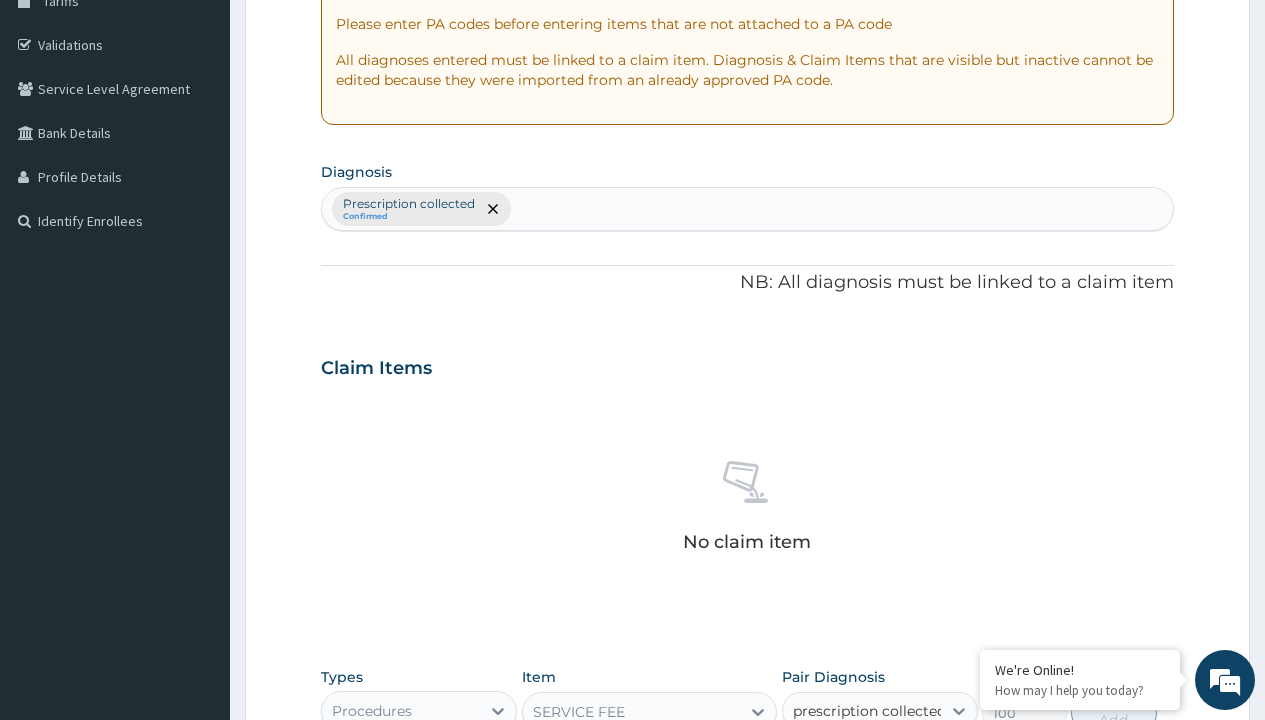 checkbox on "true" 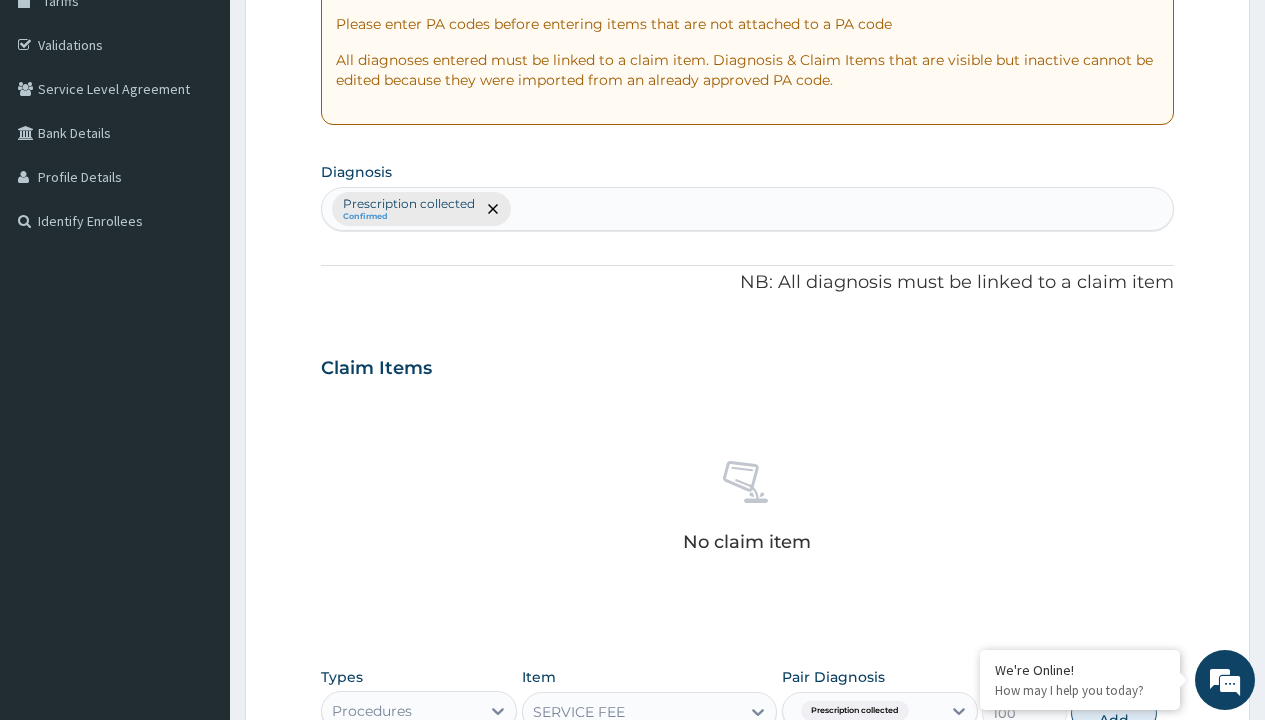 scroll, scrollTop: 722, scrollLeft: 0, axis: vertical 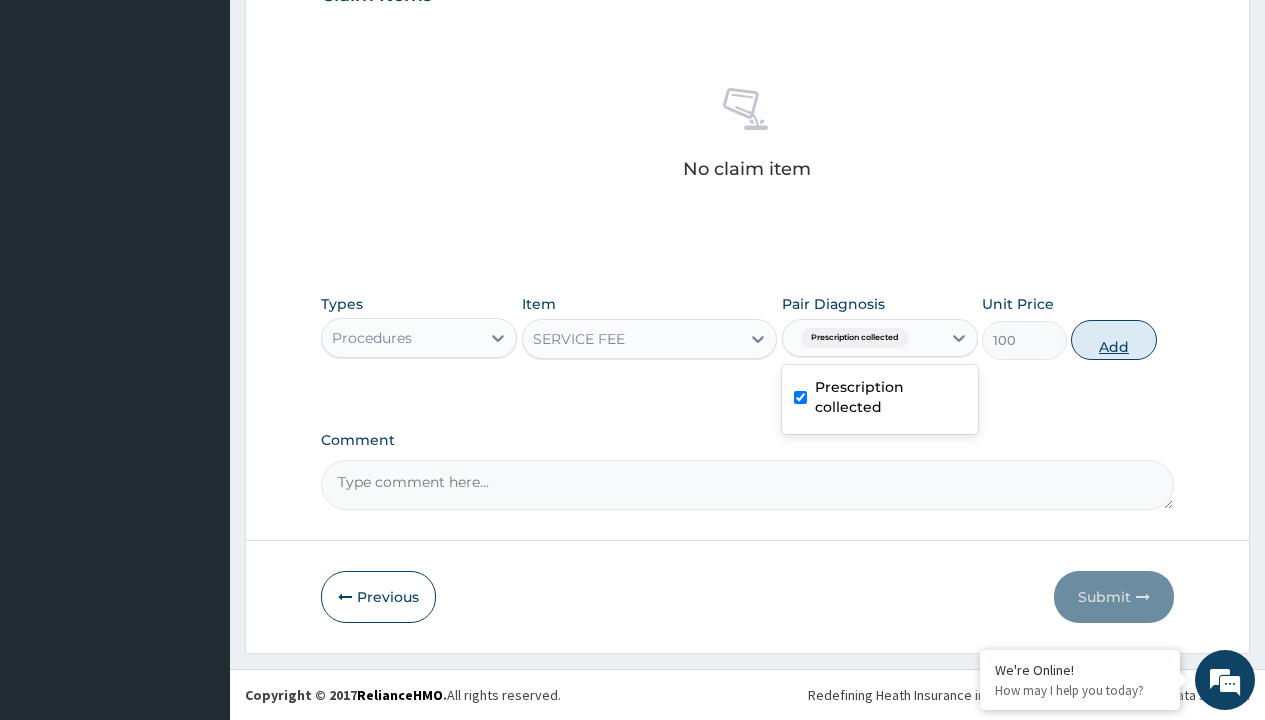 click on "Add" at bounding box center (1113, 340) 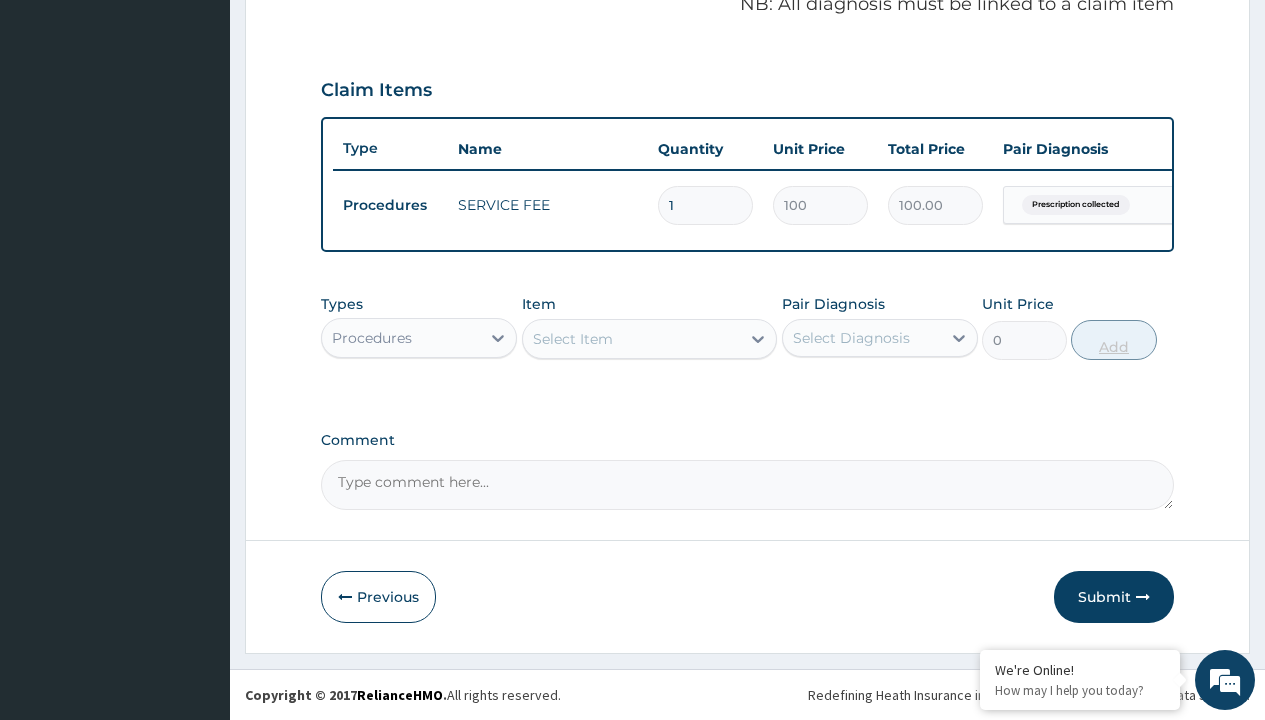 scroll, scrollTop: 642, scrollLeft: 0, axis: vertical 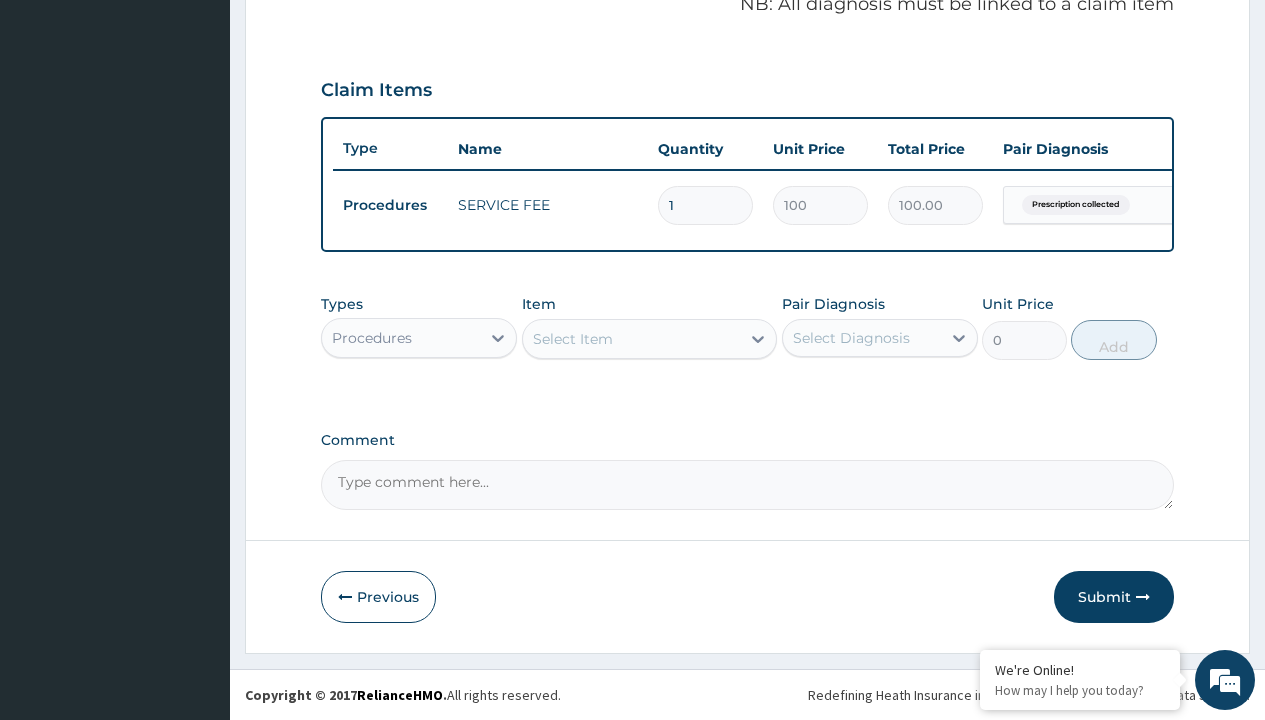 click on "Procedures" at bounding box center (372, 338) 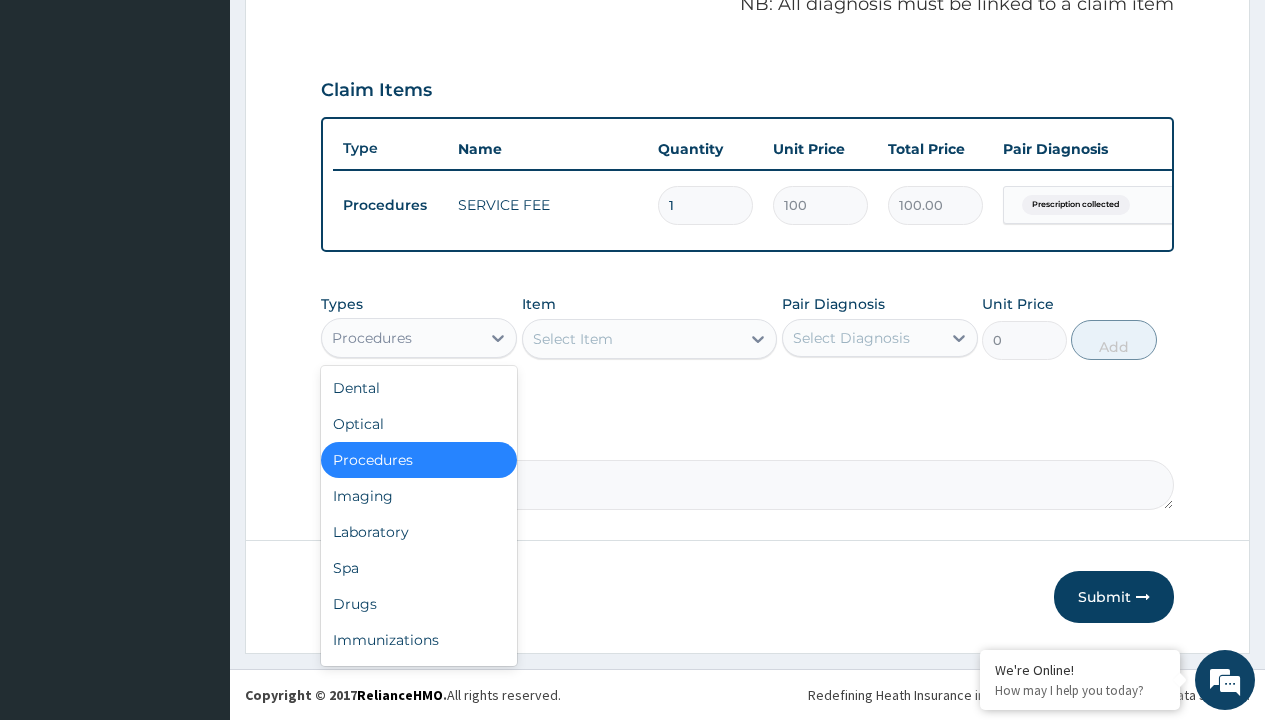 type on "drugs" 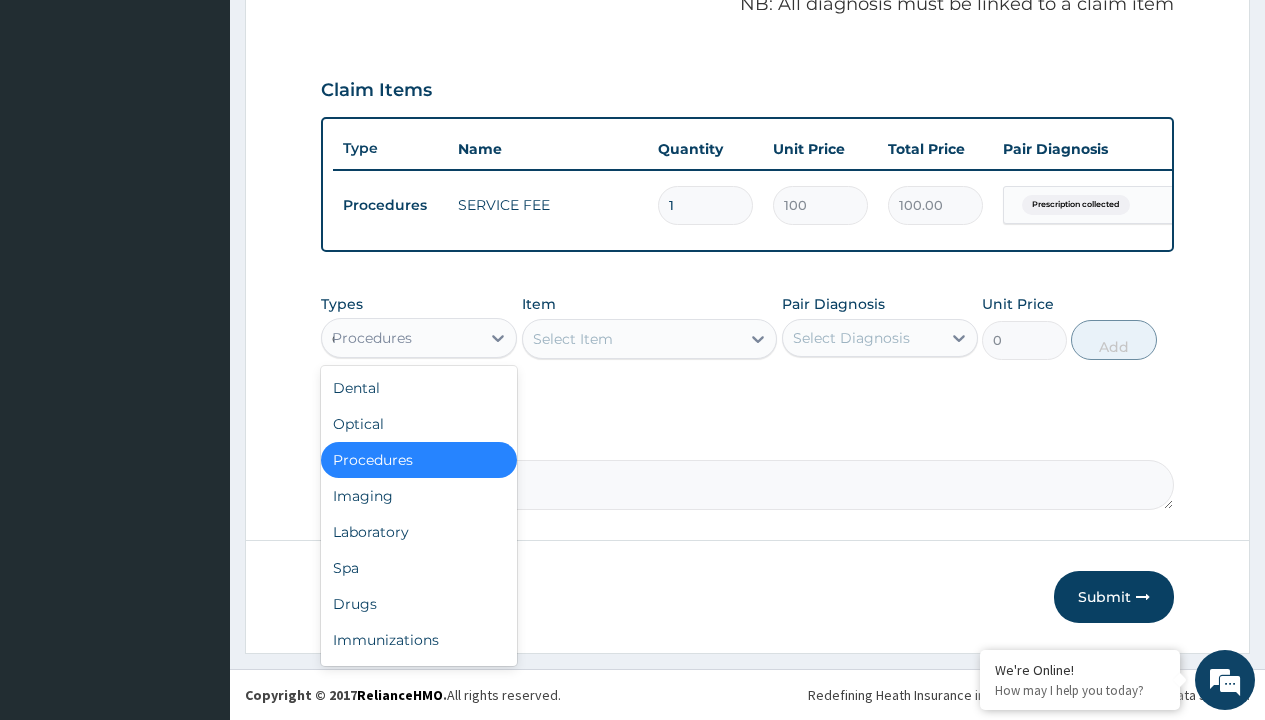 scroll, scrollTop: 0, scrollLeft: 0, axis: both 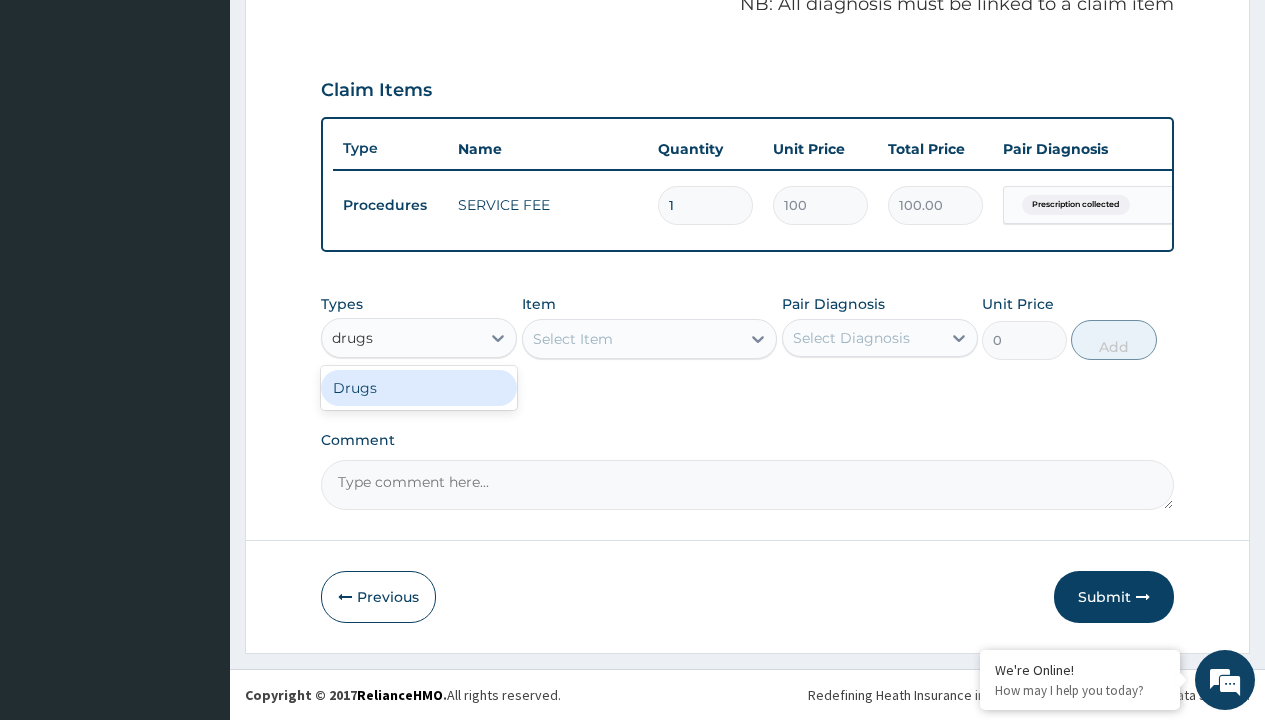 click on "Drugs" at bounding box center (419, 388) 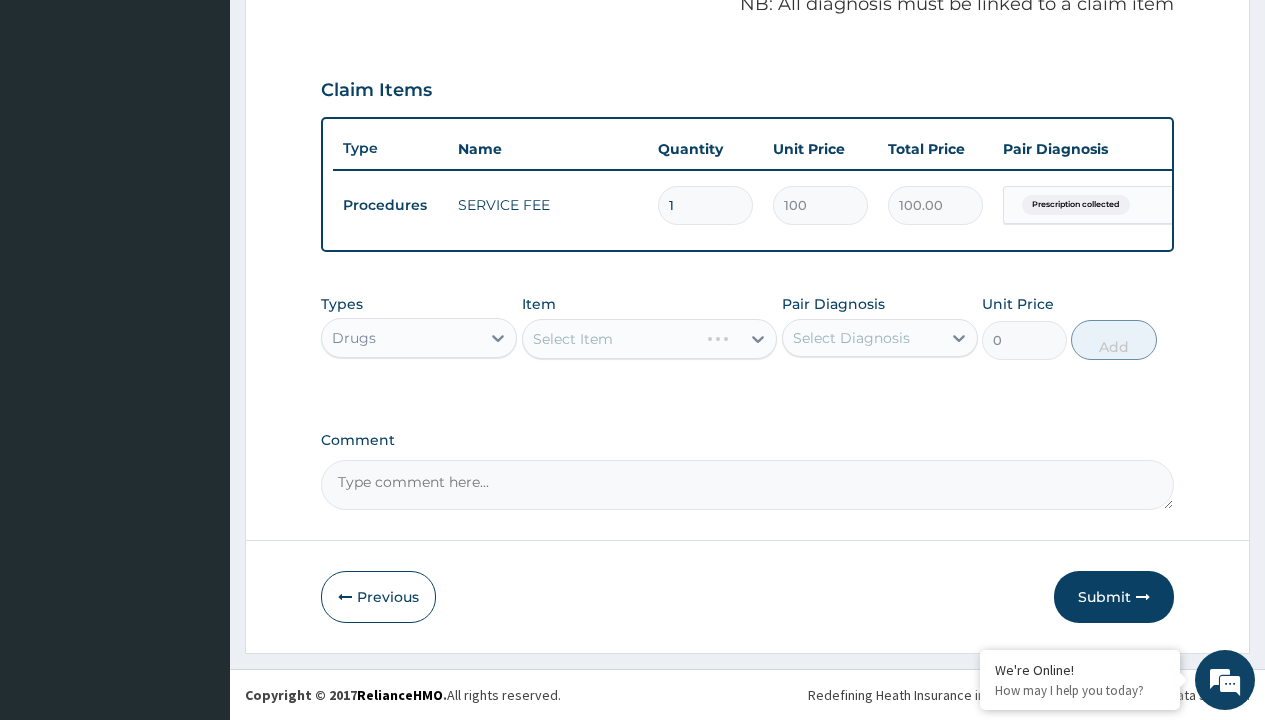 click on "Select Item" at bounding box center (650, 339) 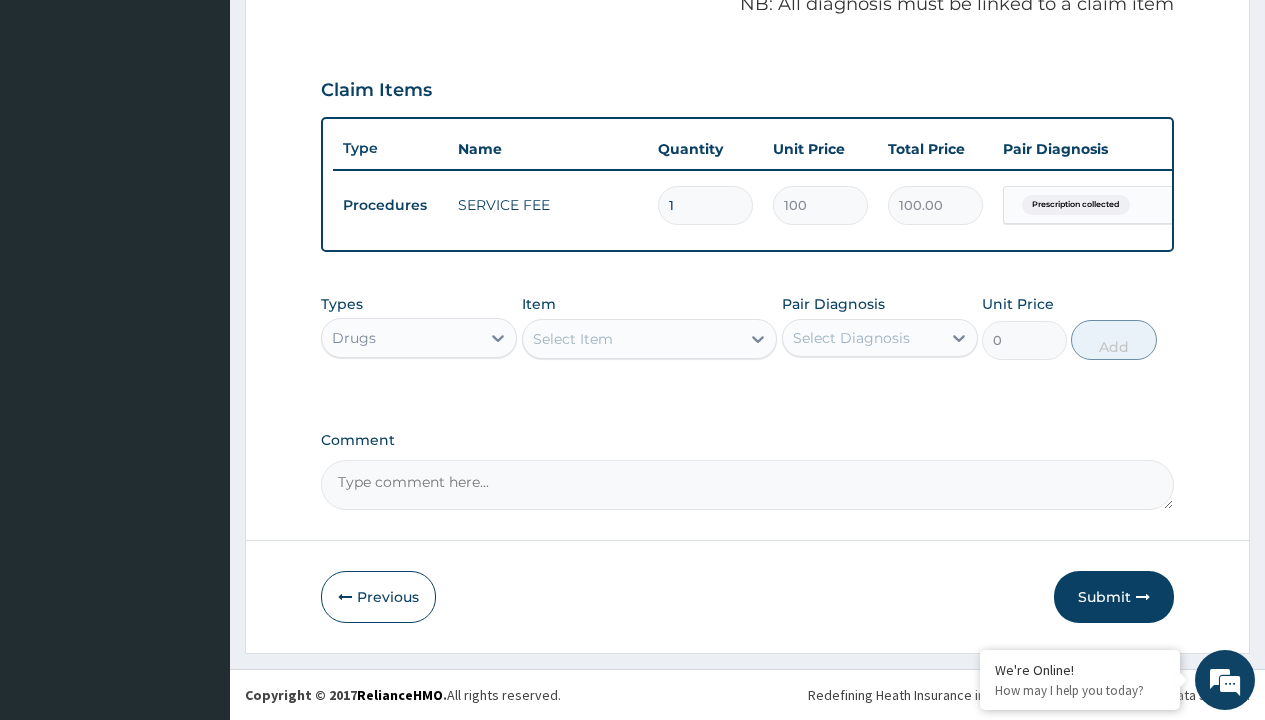 type on "optrex eye drop" 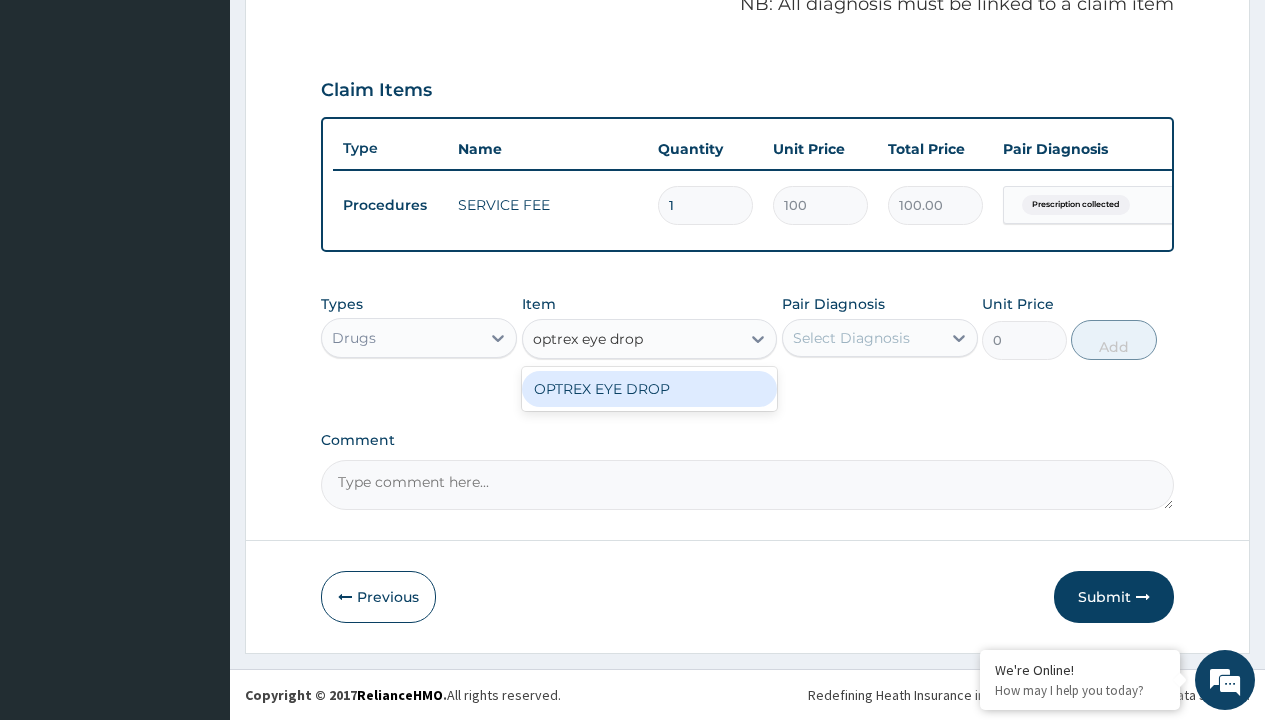 scroll, scrollTop: 0, scrollLeft: 0, axis: both 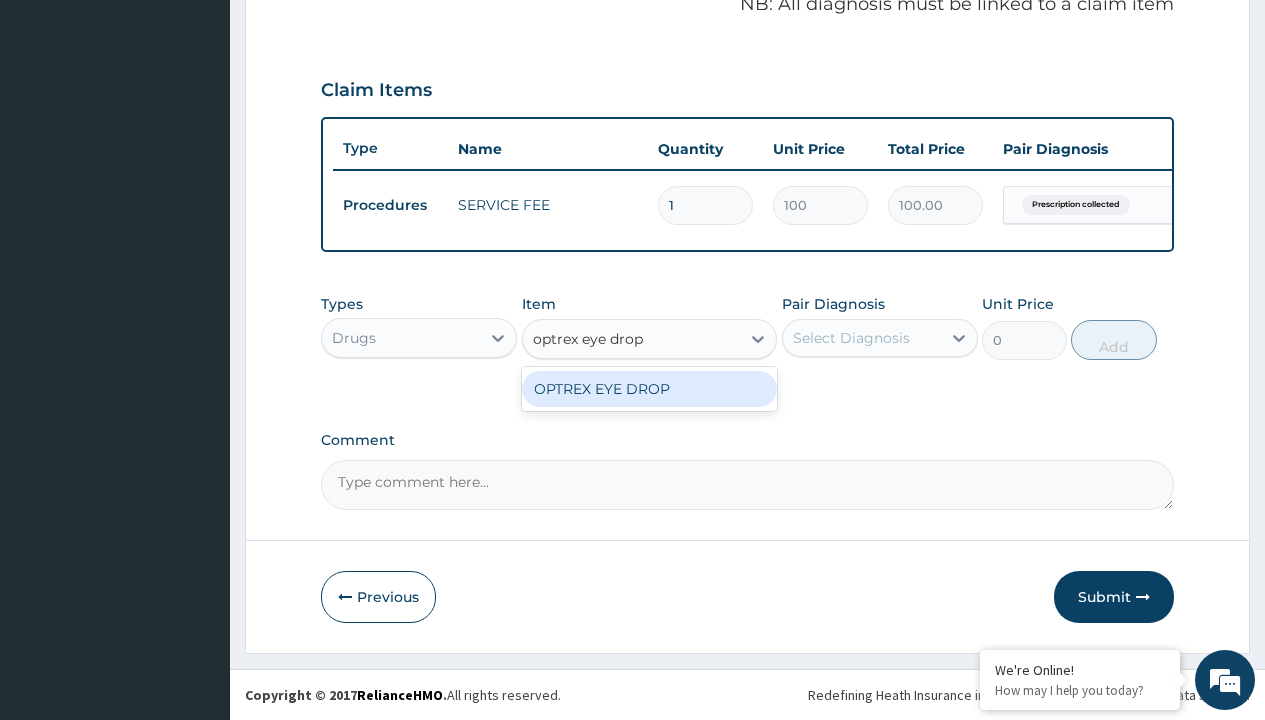 click on "OPTREX EYE DROP" at bounding box center (650, 389) 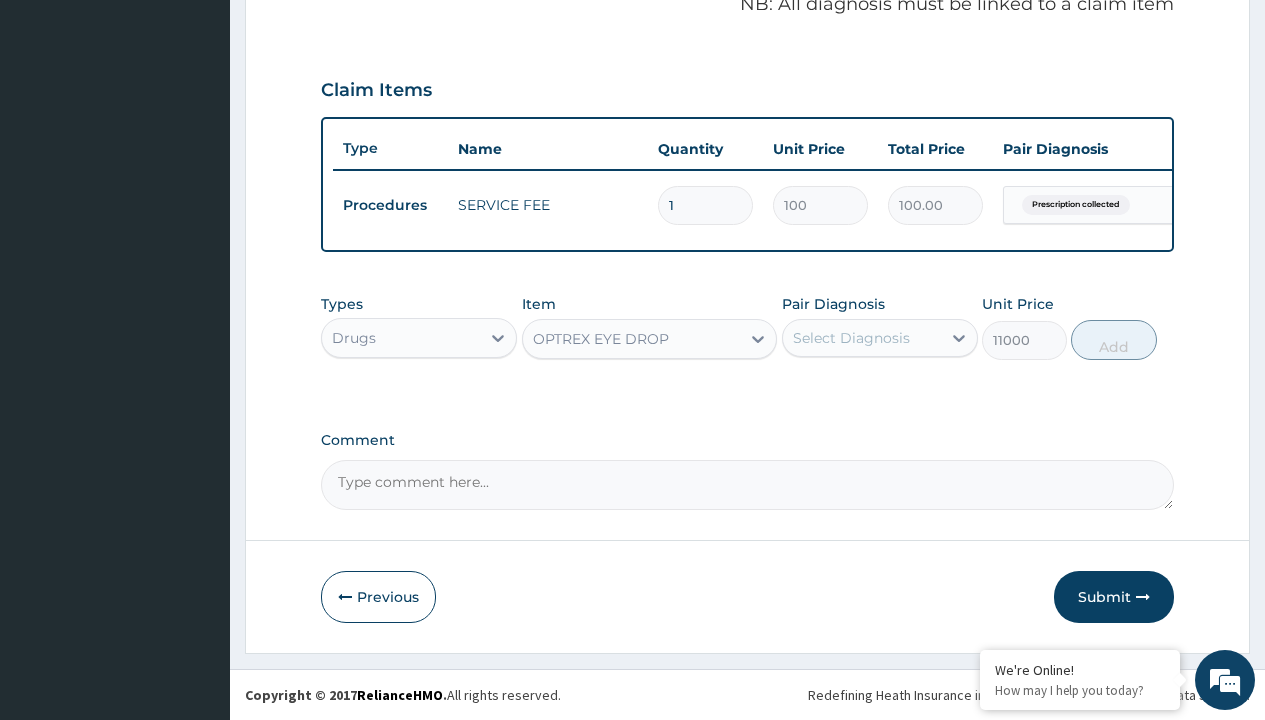 click on "Prescription collected" at bounding box center [409, -74] 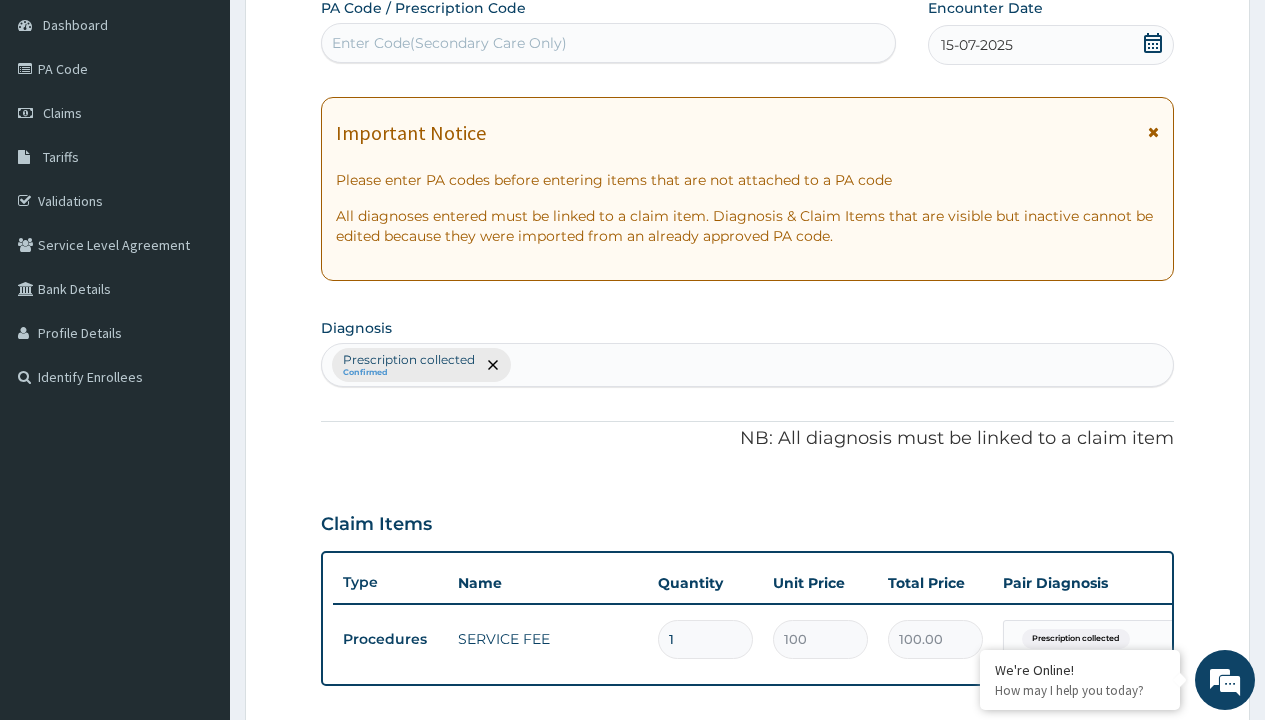type on "prescription collected" 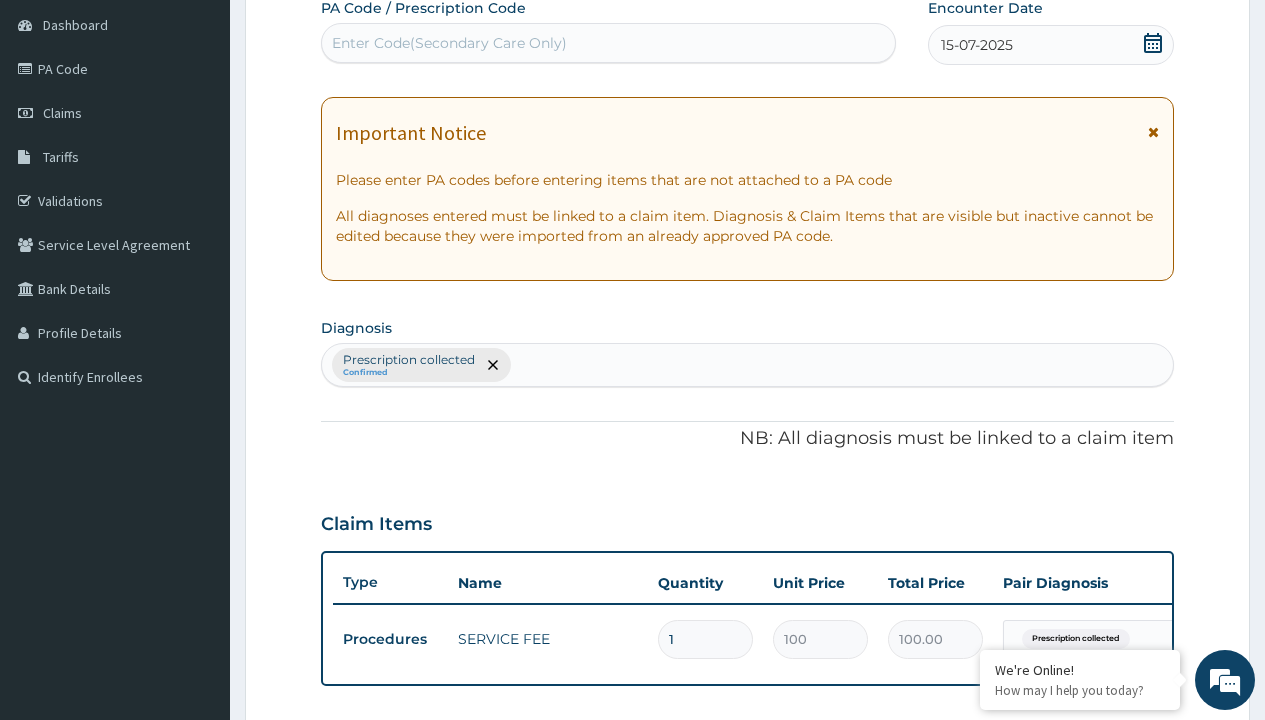 scroll, scrollTop: 269, scrollLeft: 0, axis: vertical 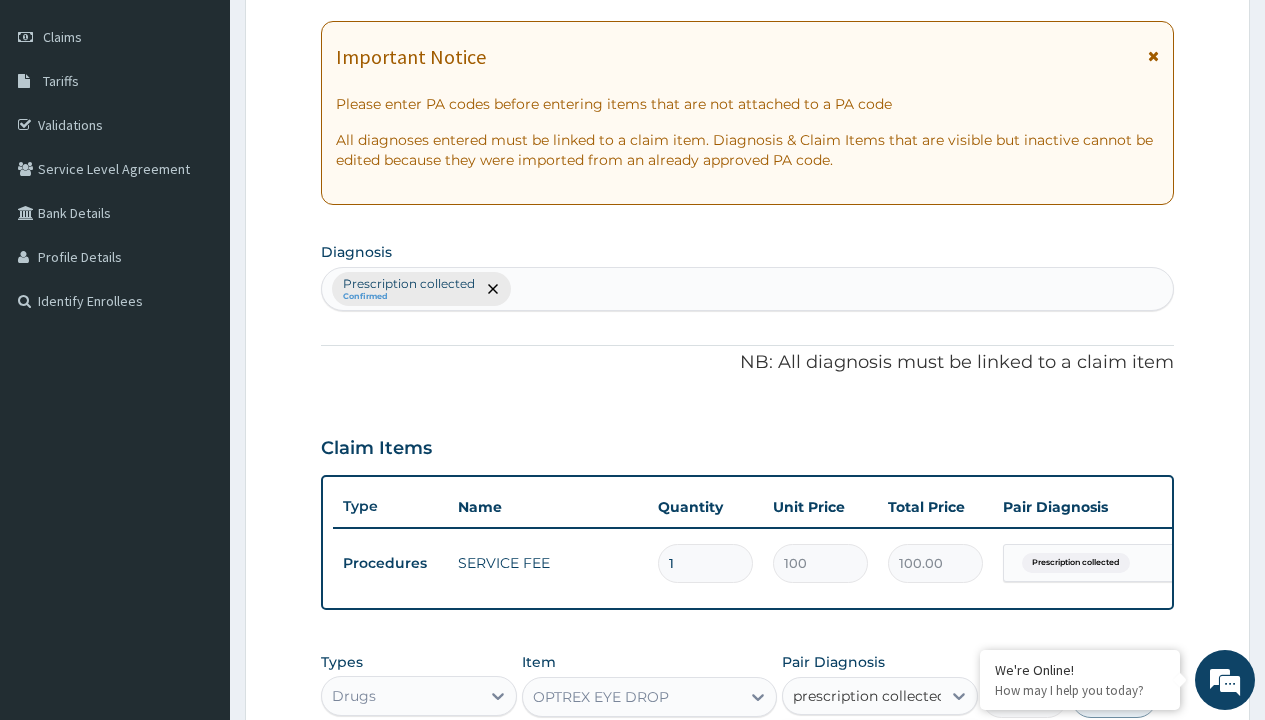 click on "Prescription collected" at bounding box center [890, 755] 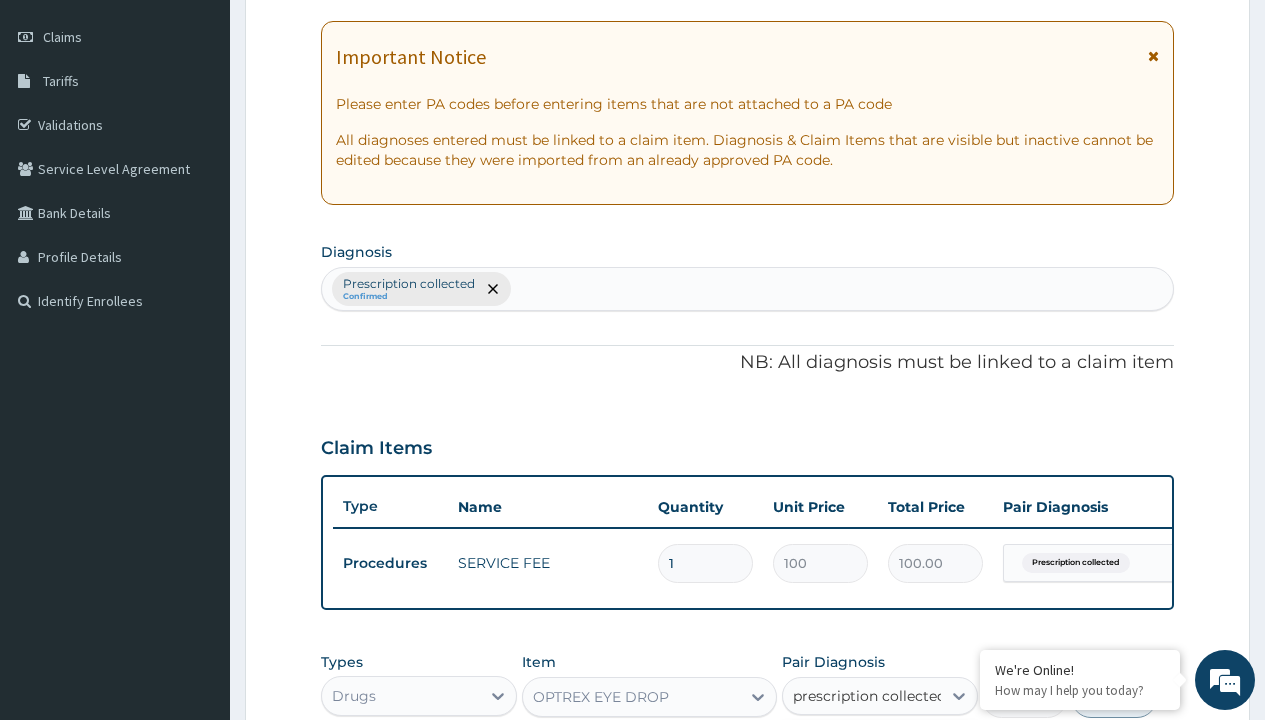 checkbox on "true" 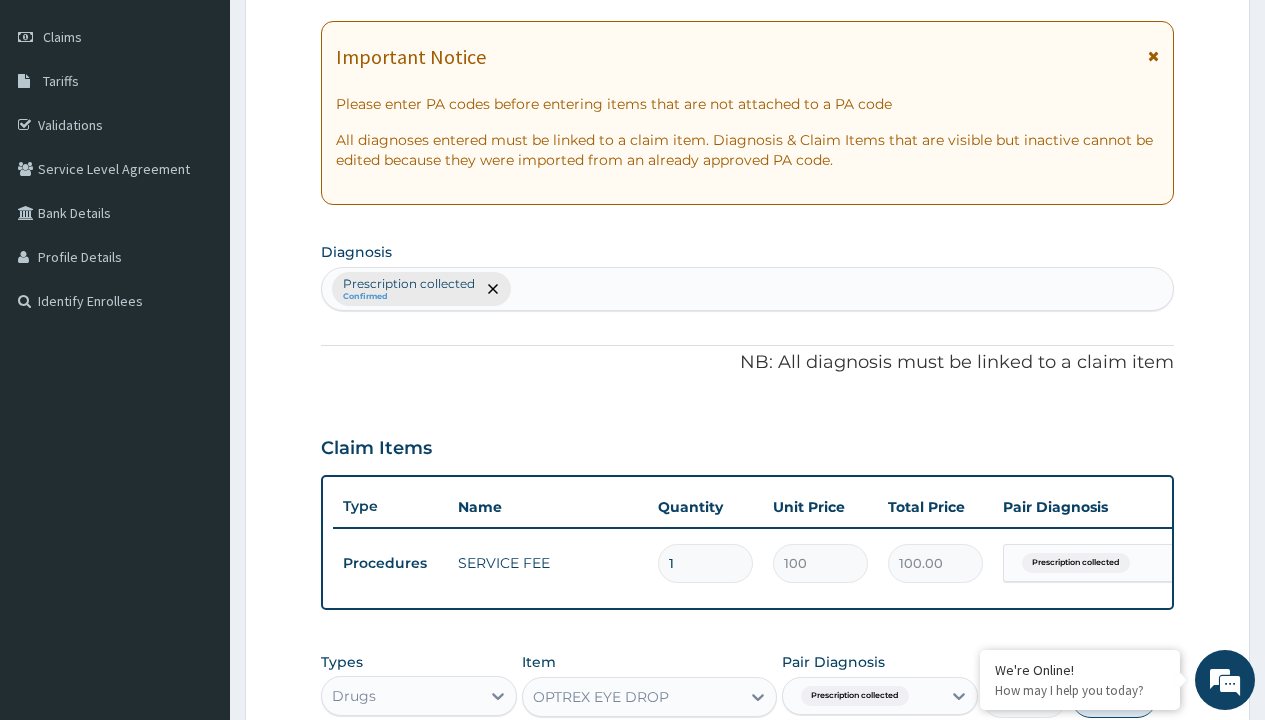 scroll, scrollTop: 642, scrollLeft: 0, axis: vertical 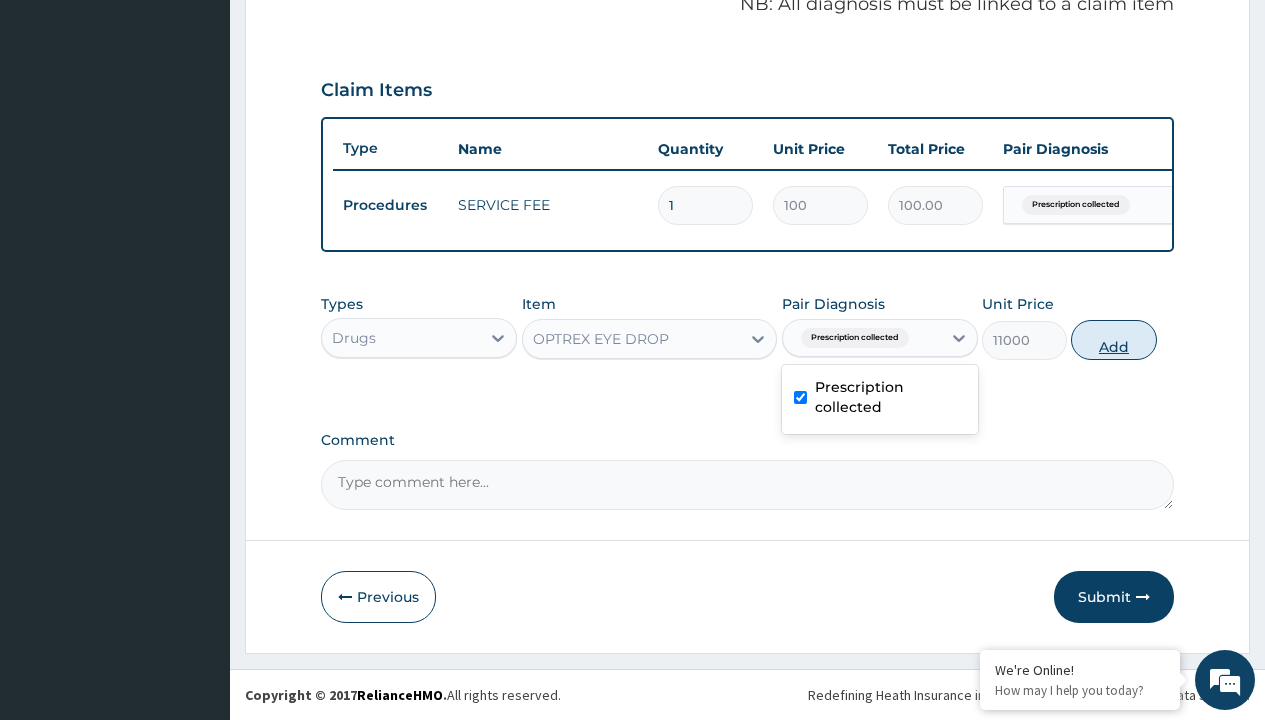 click on "Add" at bounding box center [1113, 340] 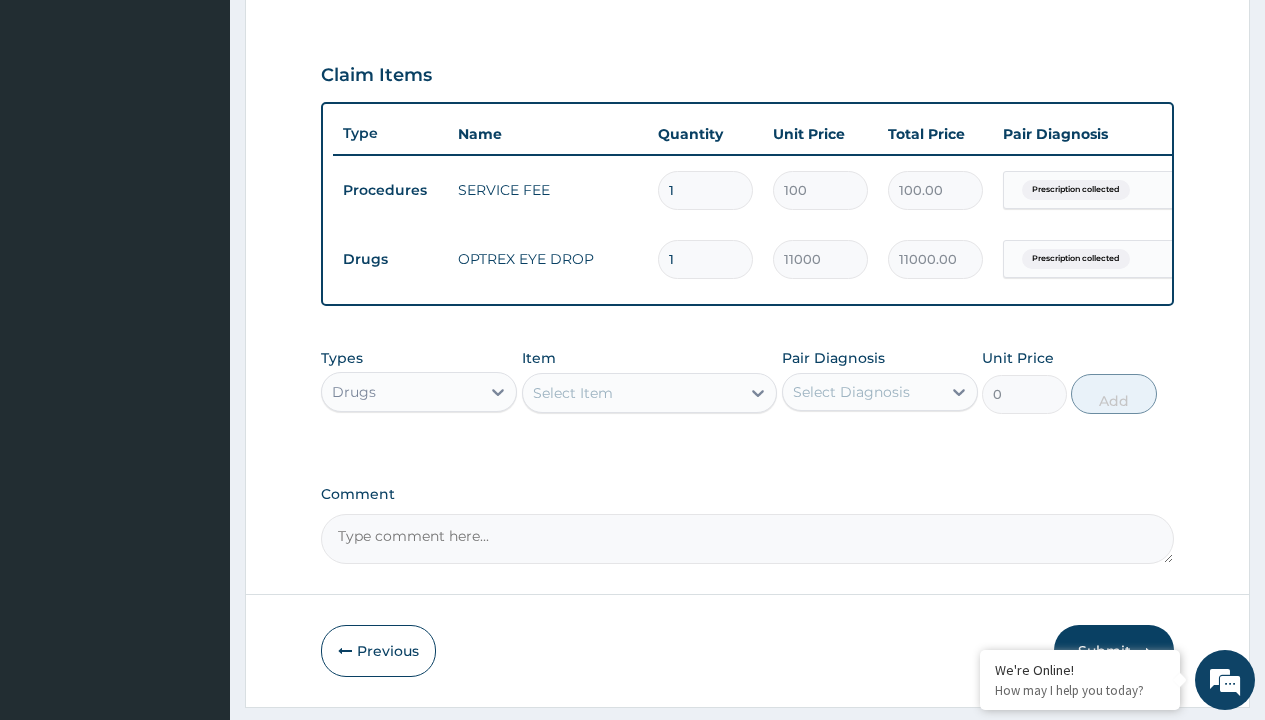 click on "Drugs" at bounding box center (390, 259) 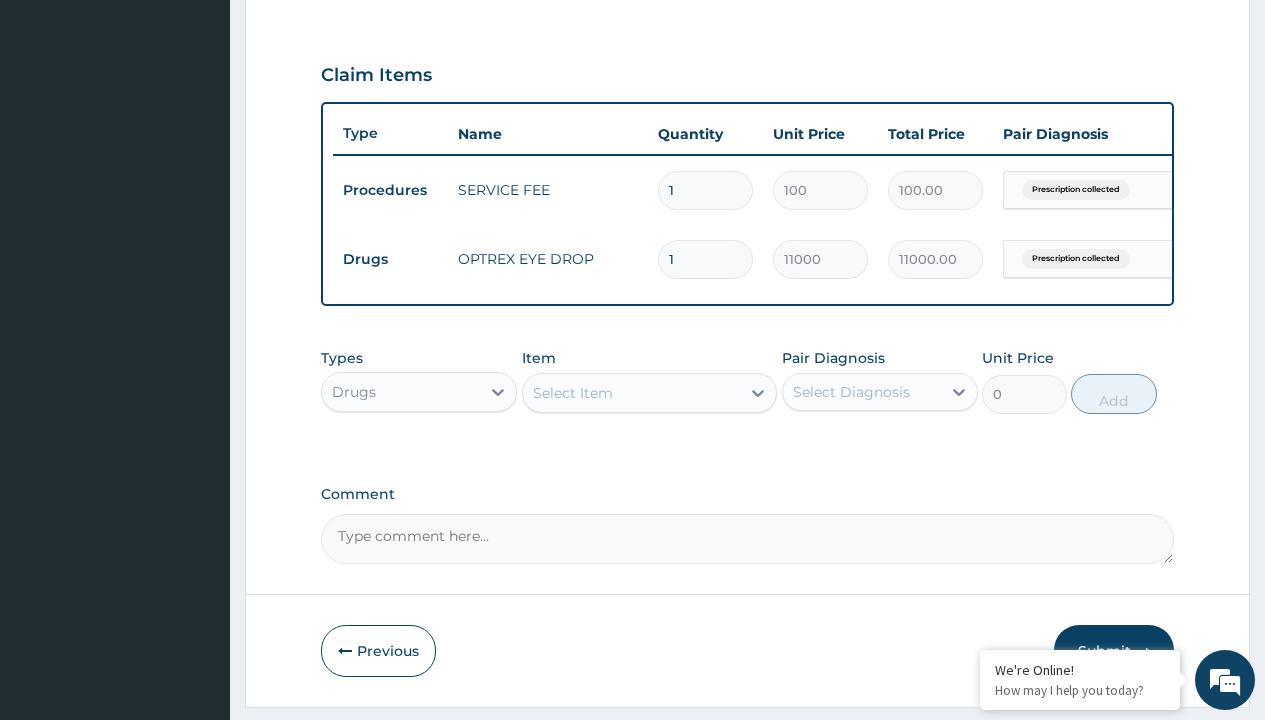 type on "drugs" 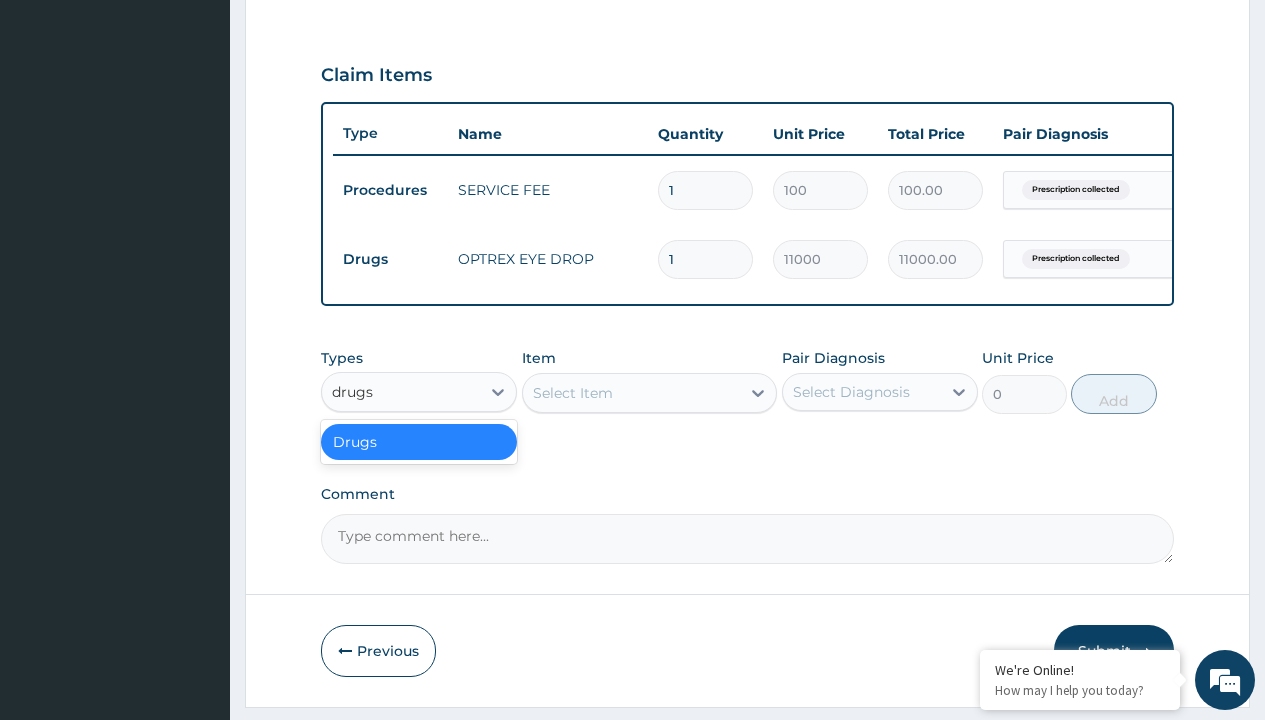 click on "Drugs" at bounding box center [419, 442] 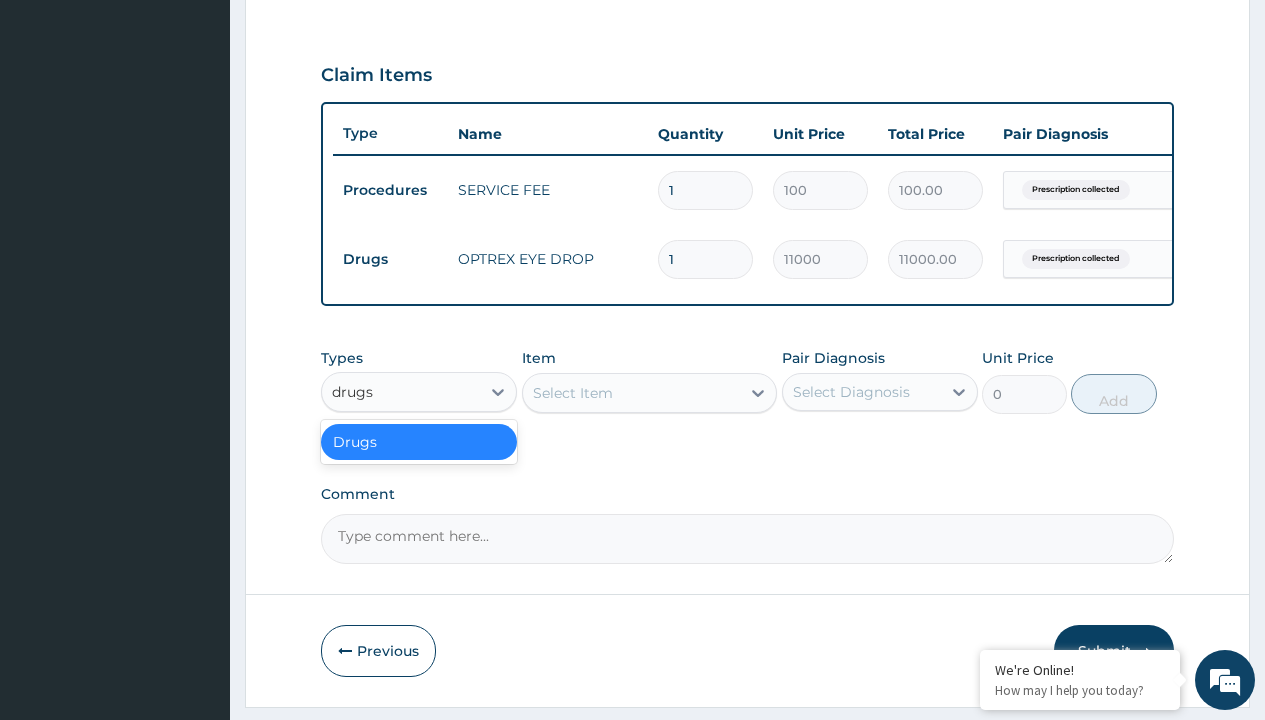 type 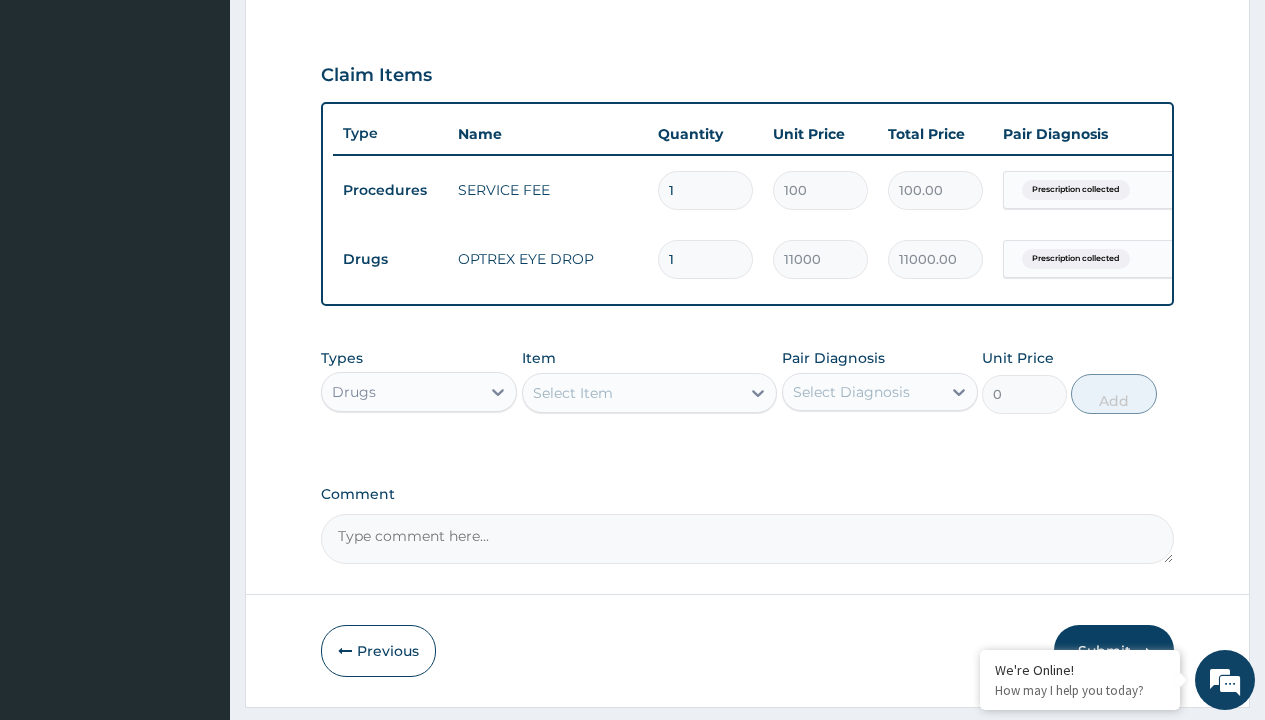 click on "Select Item" at bounding box center (573, 393) 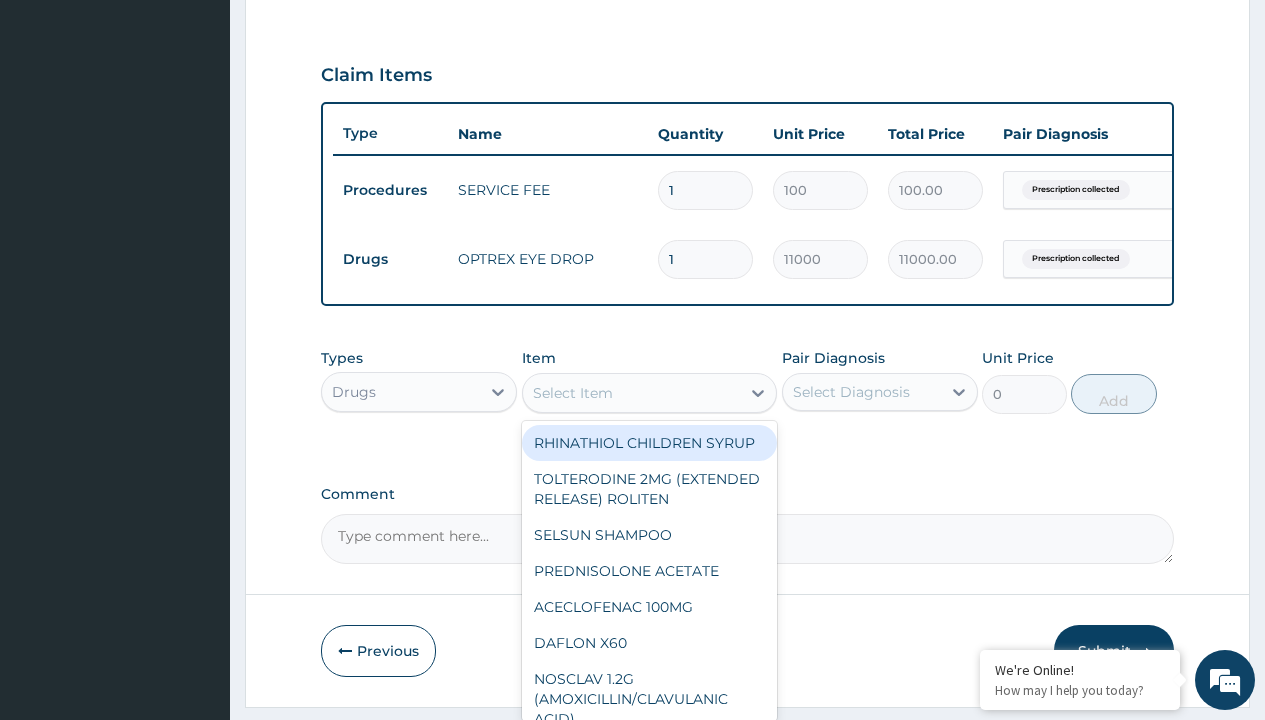 type on "maxi tears (carboxymethyl cellulose sodium/glycerin)" 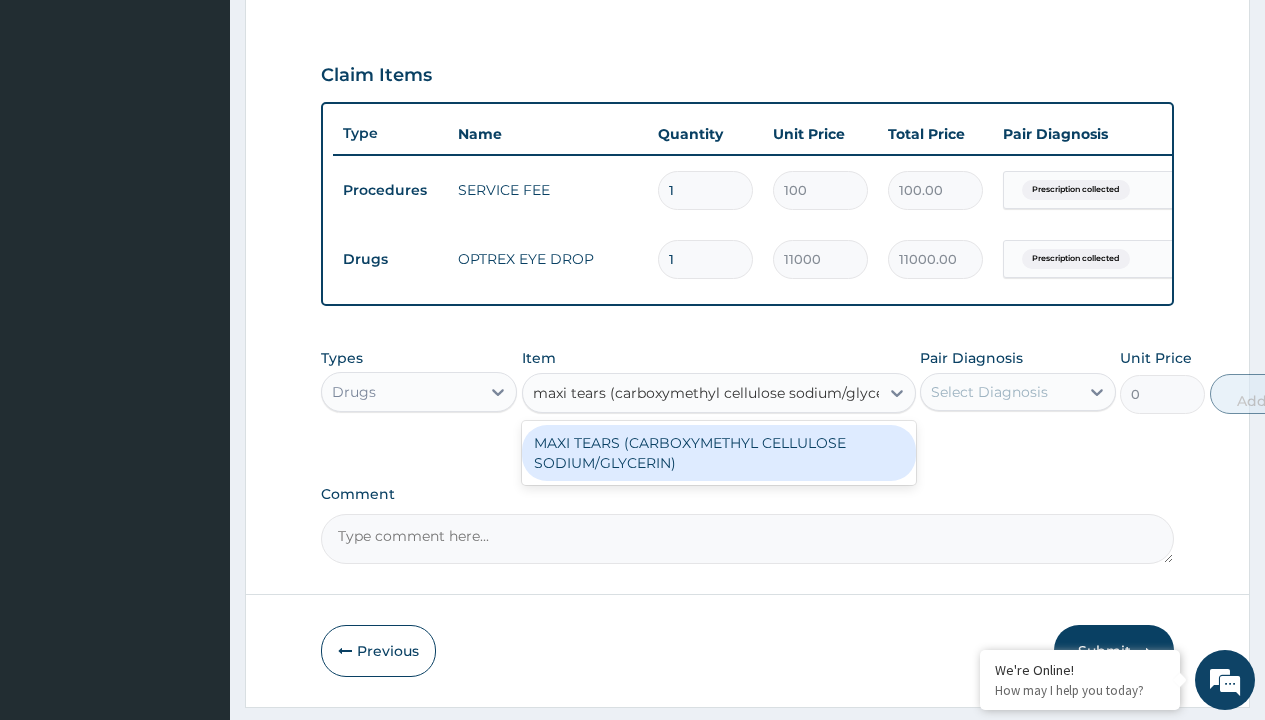 scroll, scrollTop: 0, scrollLeft: 0, axis: both 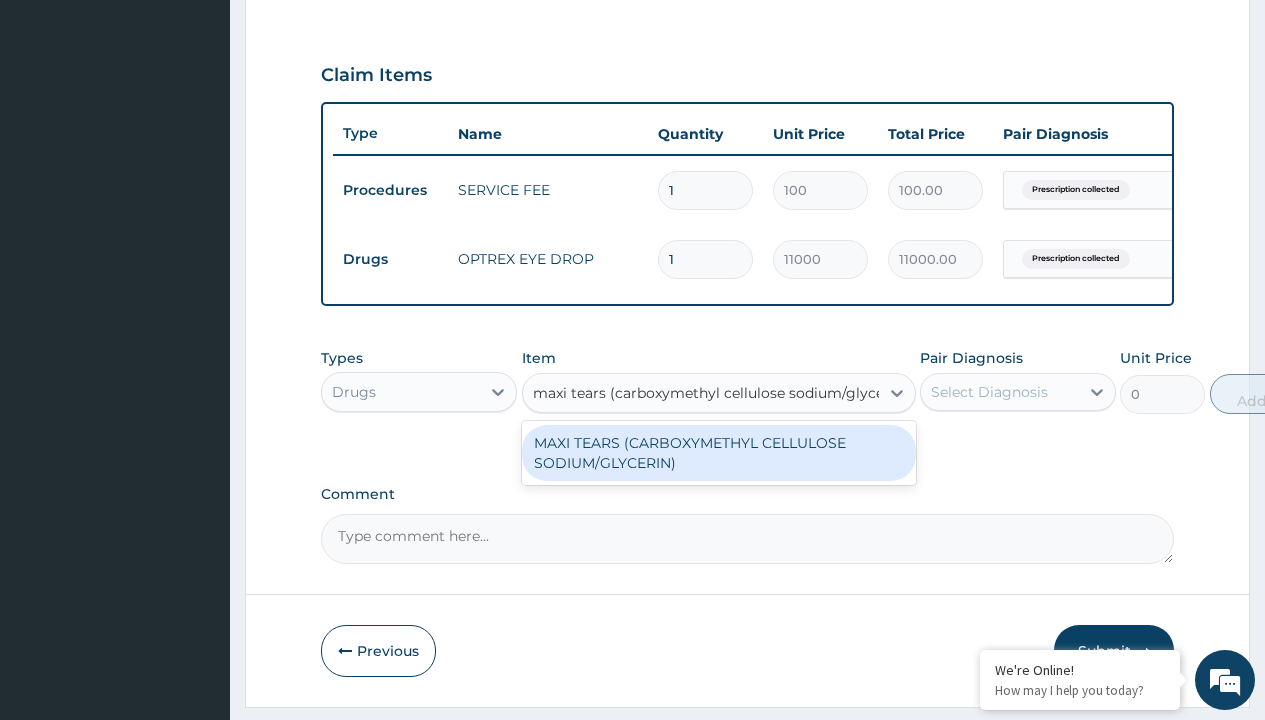 click on "MAXI TEARS (CARBOXYMETHYL CELLULOSE SODIUM/GLYCERIN)" at bounding box center [719, 453] 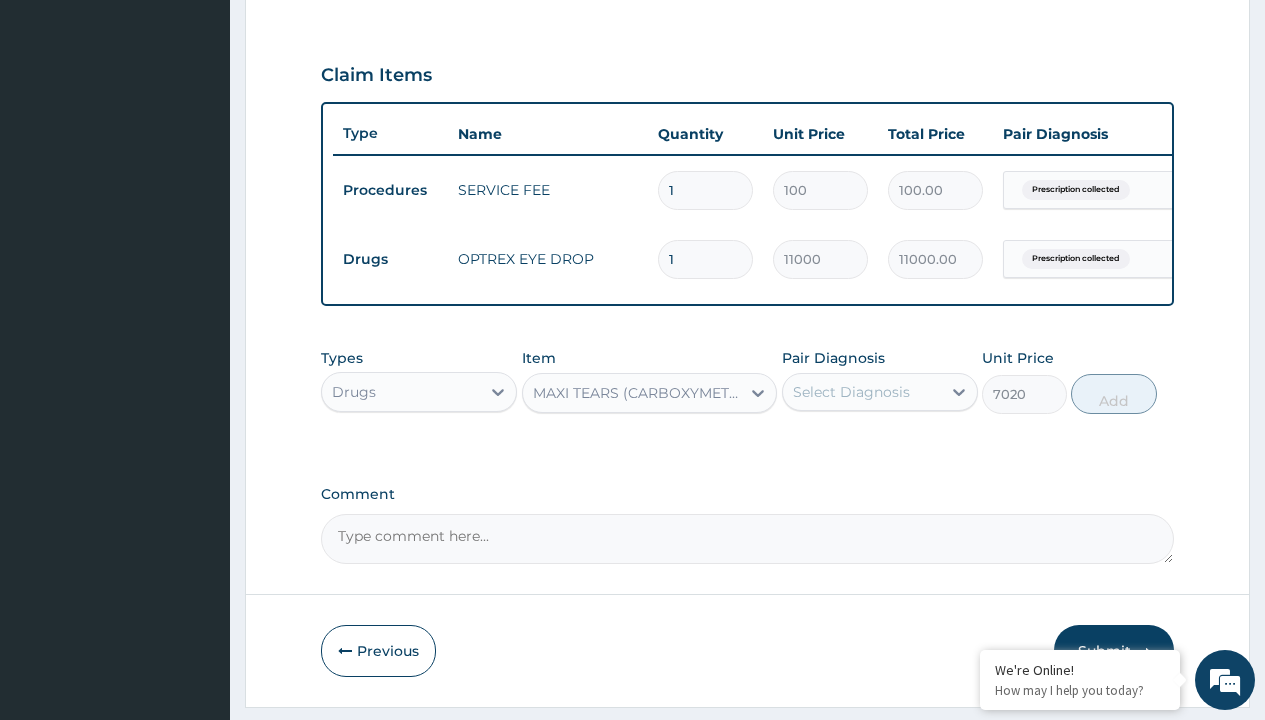 click on "Prescription collected" at bounding box center [409, -89] 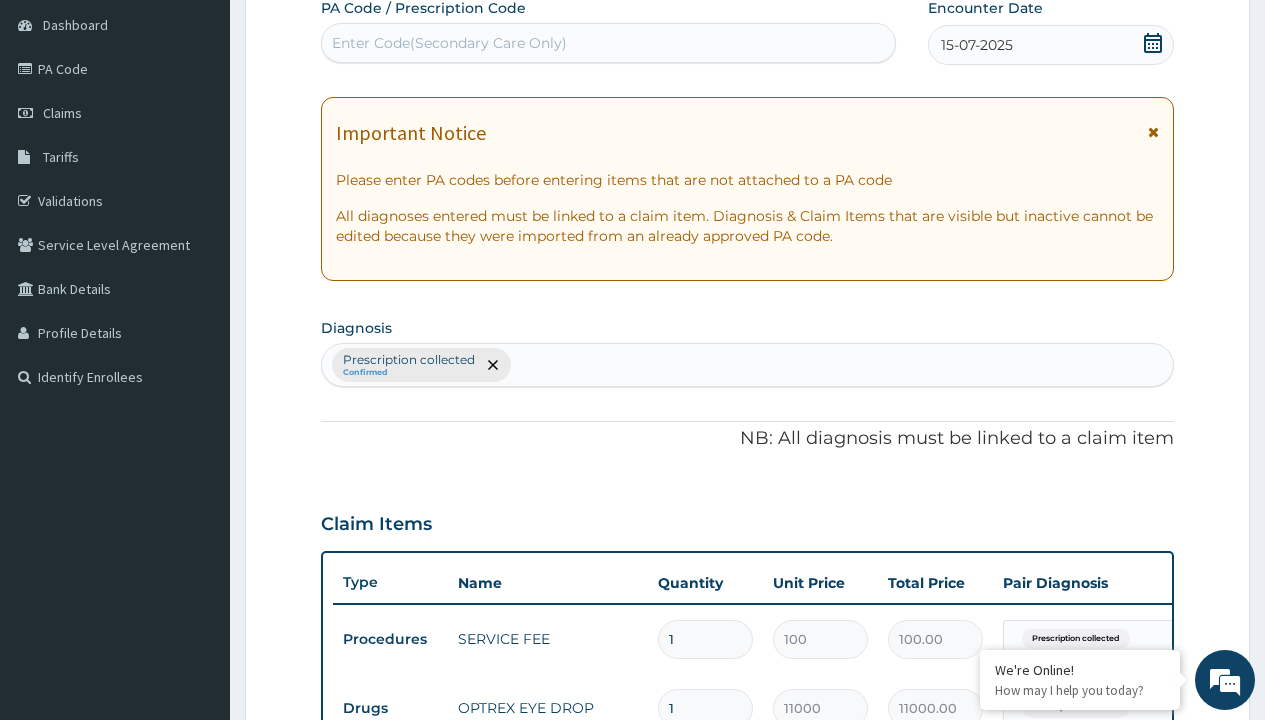 type on "prescription collected" 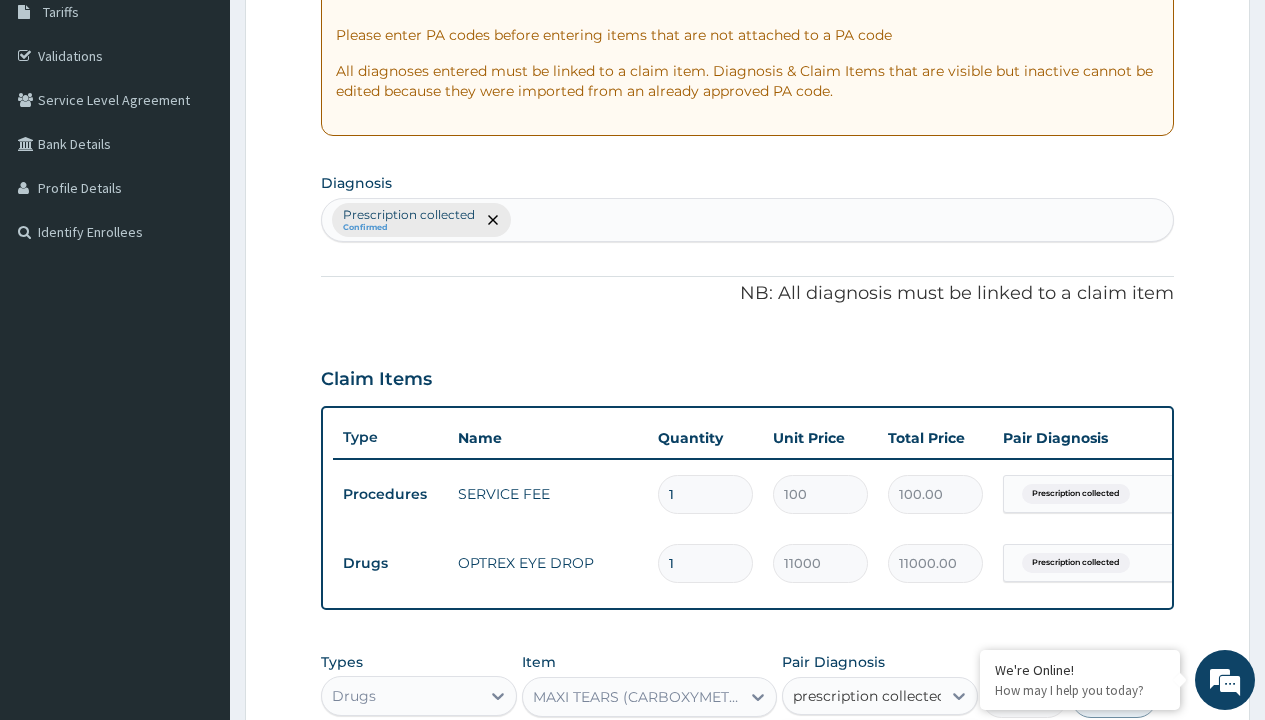 click on "Prescription collected" at bounding box center (890, 755) 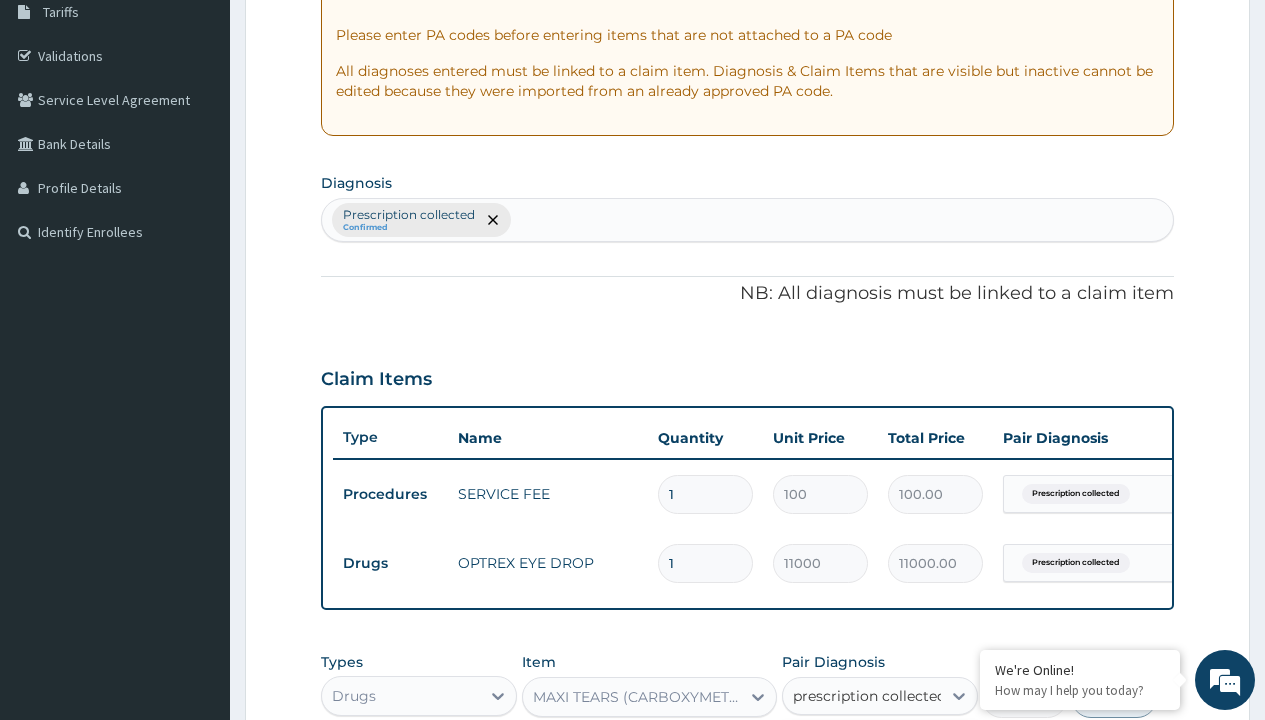 type 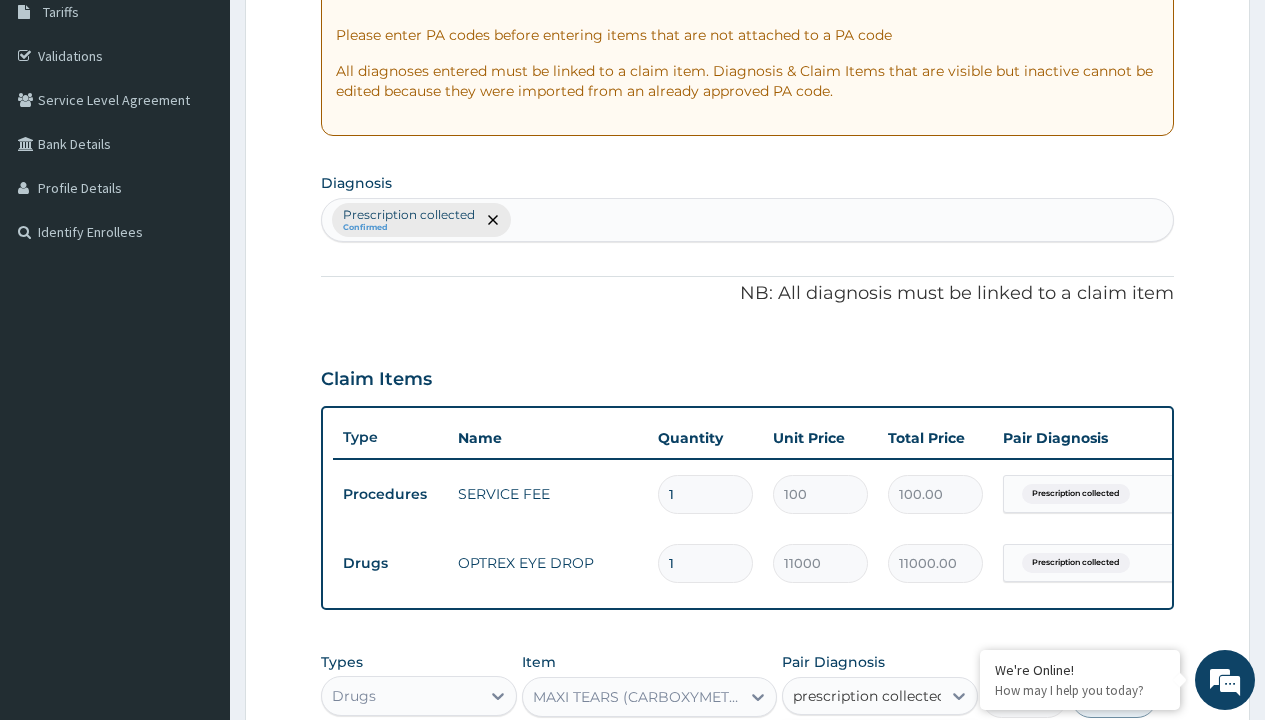 checkbox on "true" 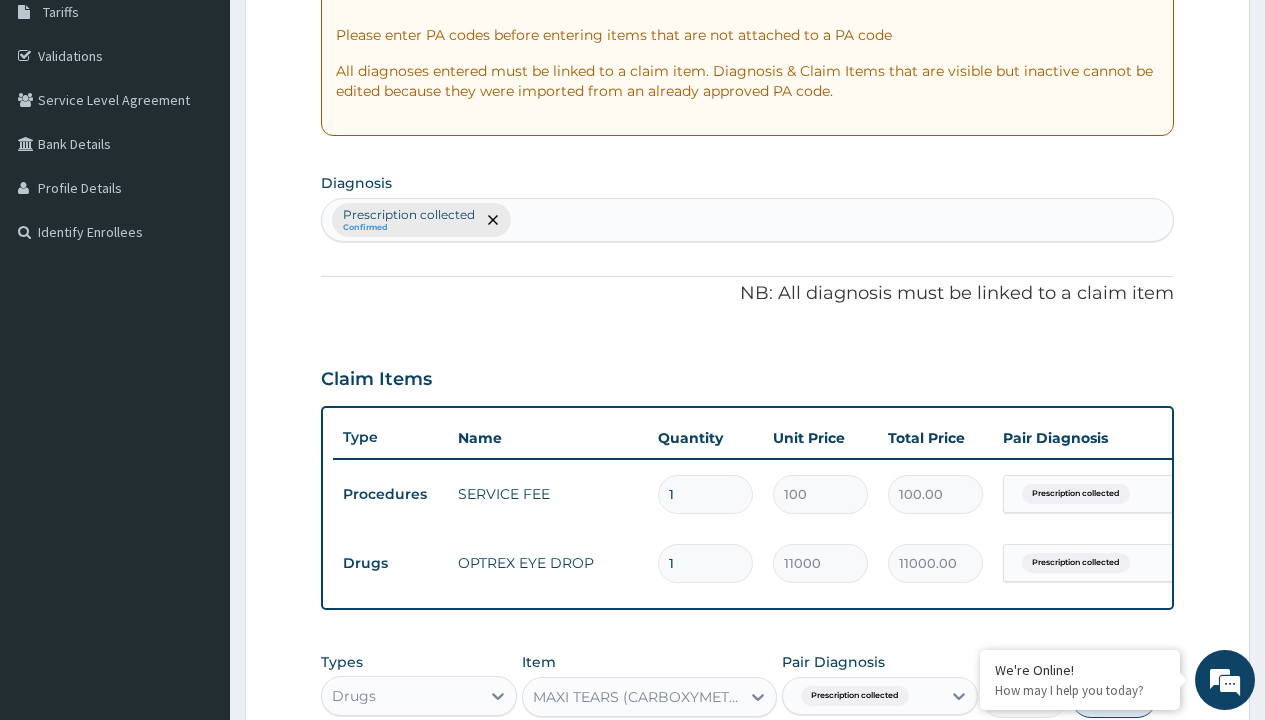 scroll, scrollTop: 711, scrollLeft: 0, axis: vertical 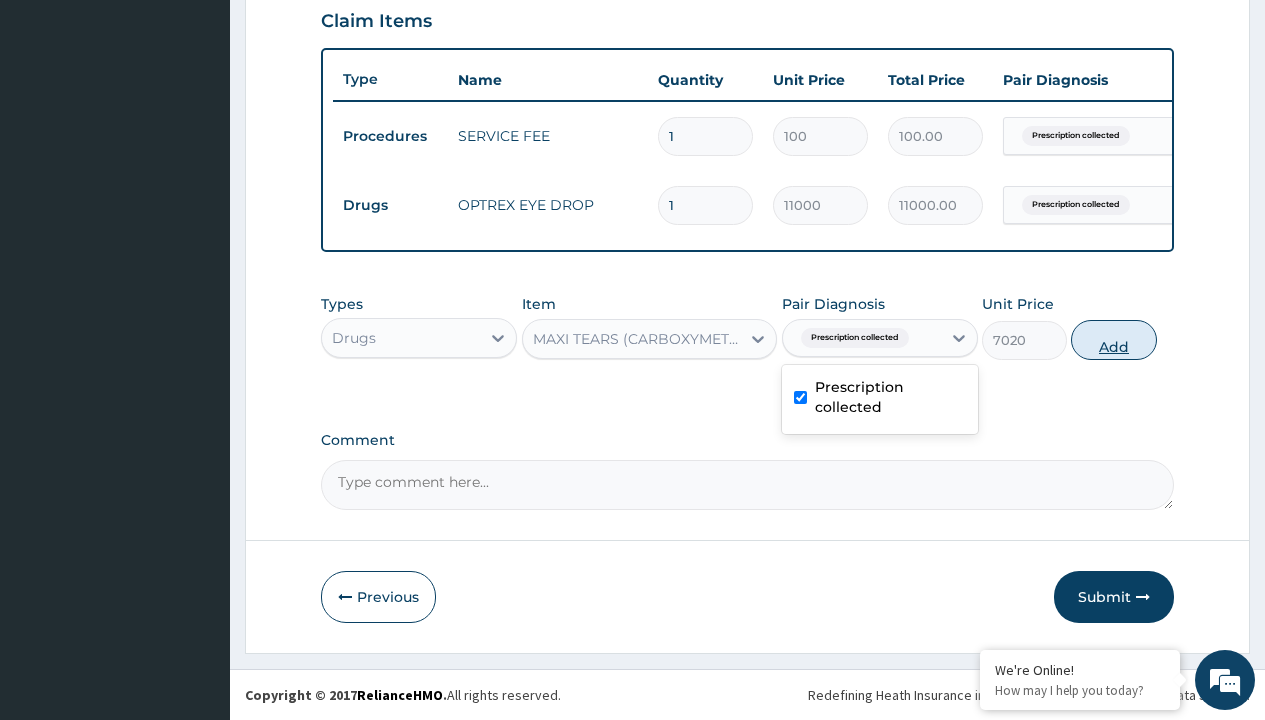 click on "Add" at bounding box center [1113, 340] 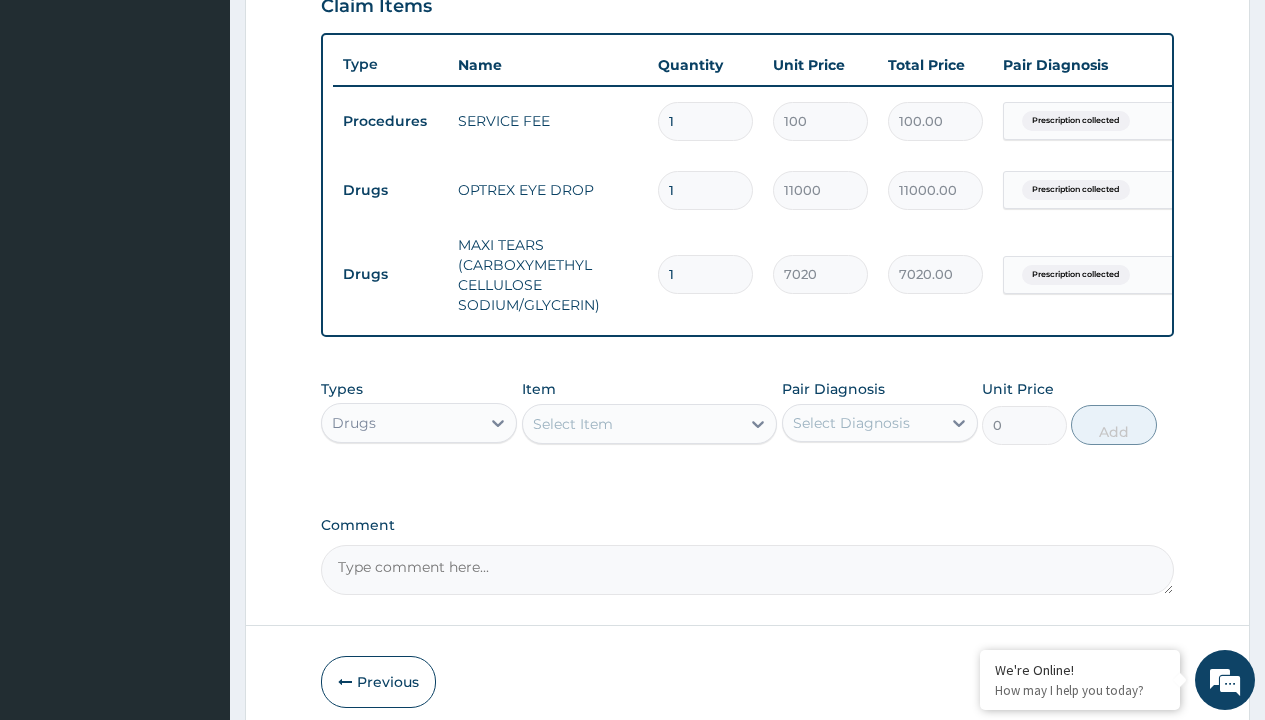 click on "Drugs" at bounding box center [390, 190] 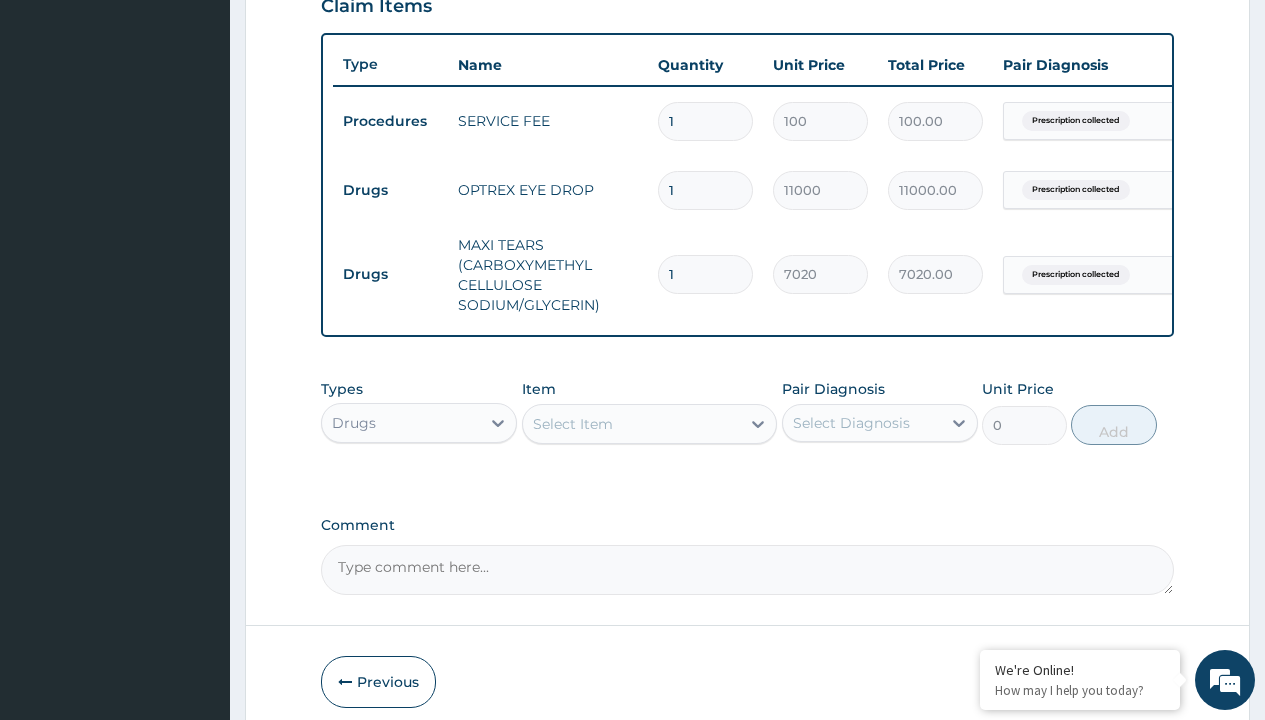 type on "procedures" 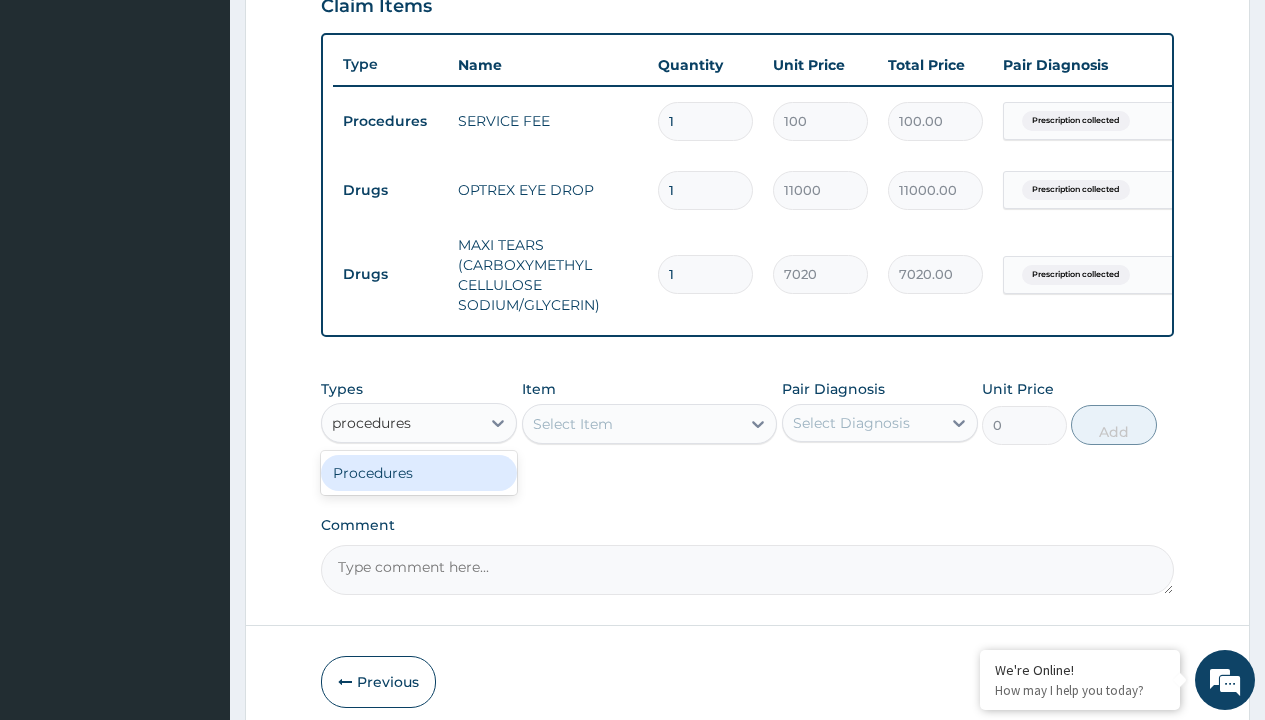 click on "Procedures" at bounding box center (419, 473) 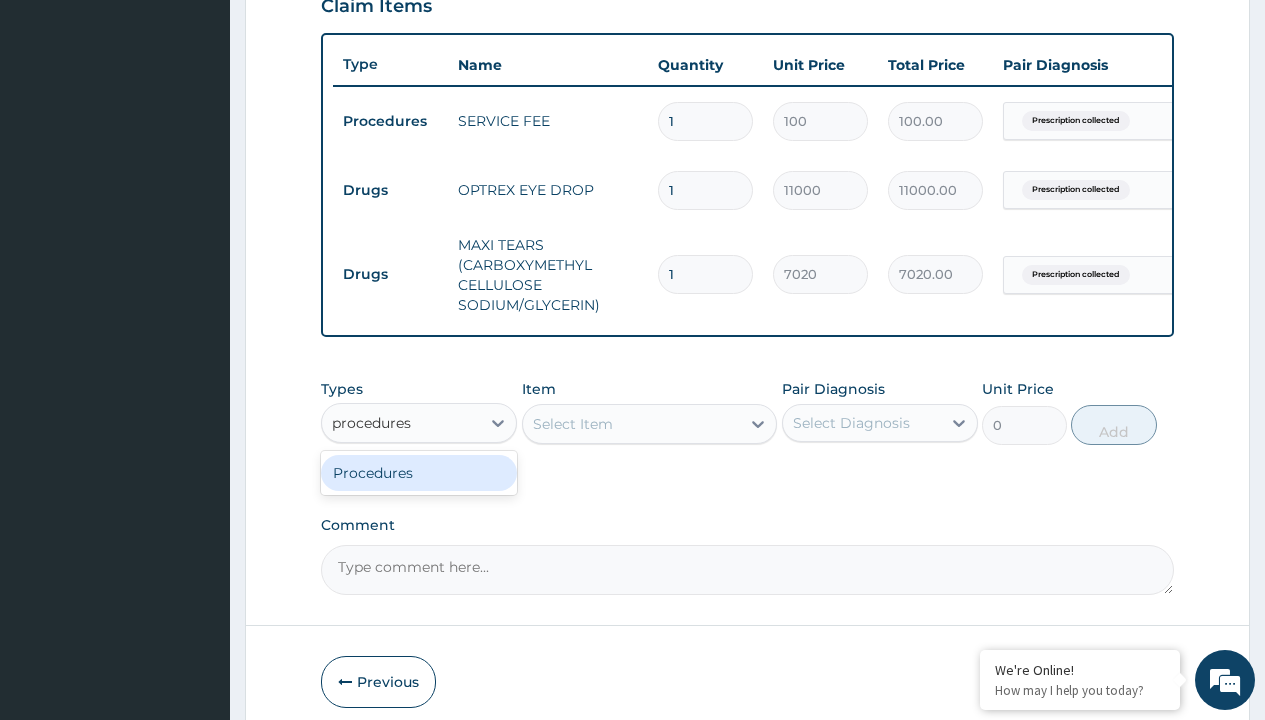 type 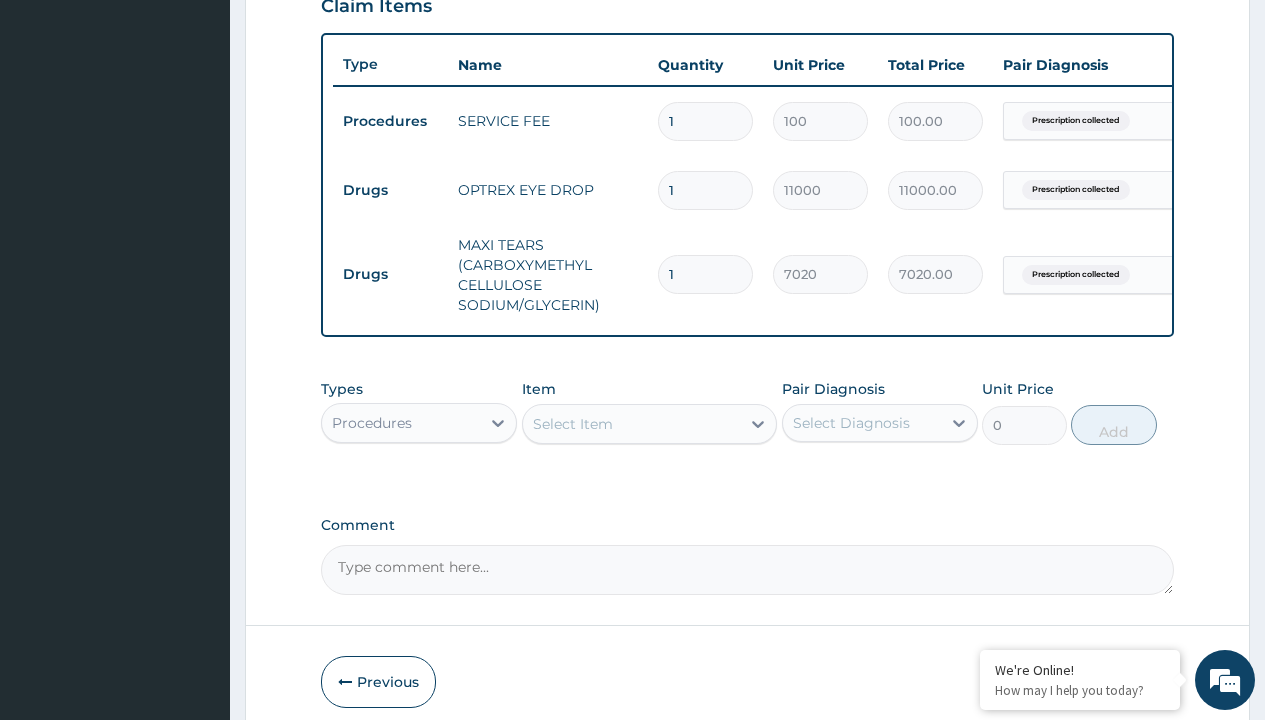 click on "Select Item" at bounding box center [573, 424] 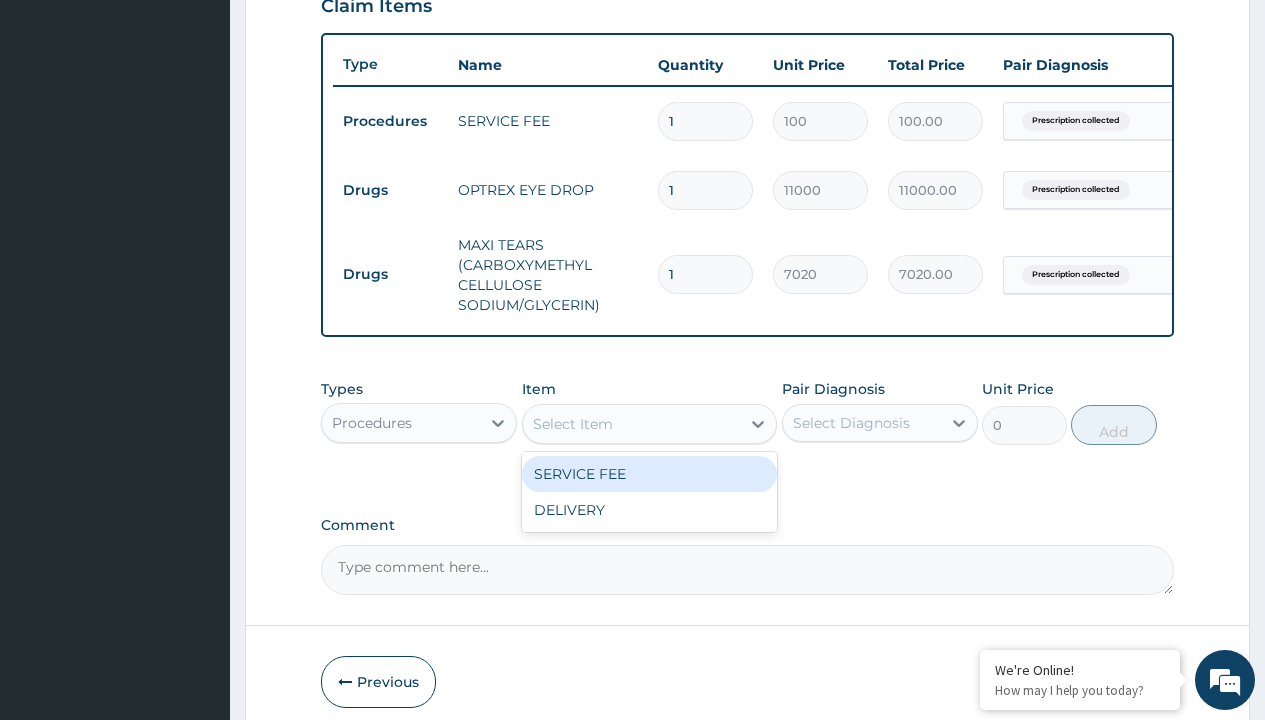 type on "delivery" 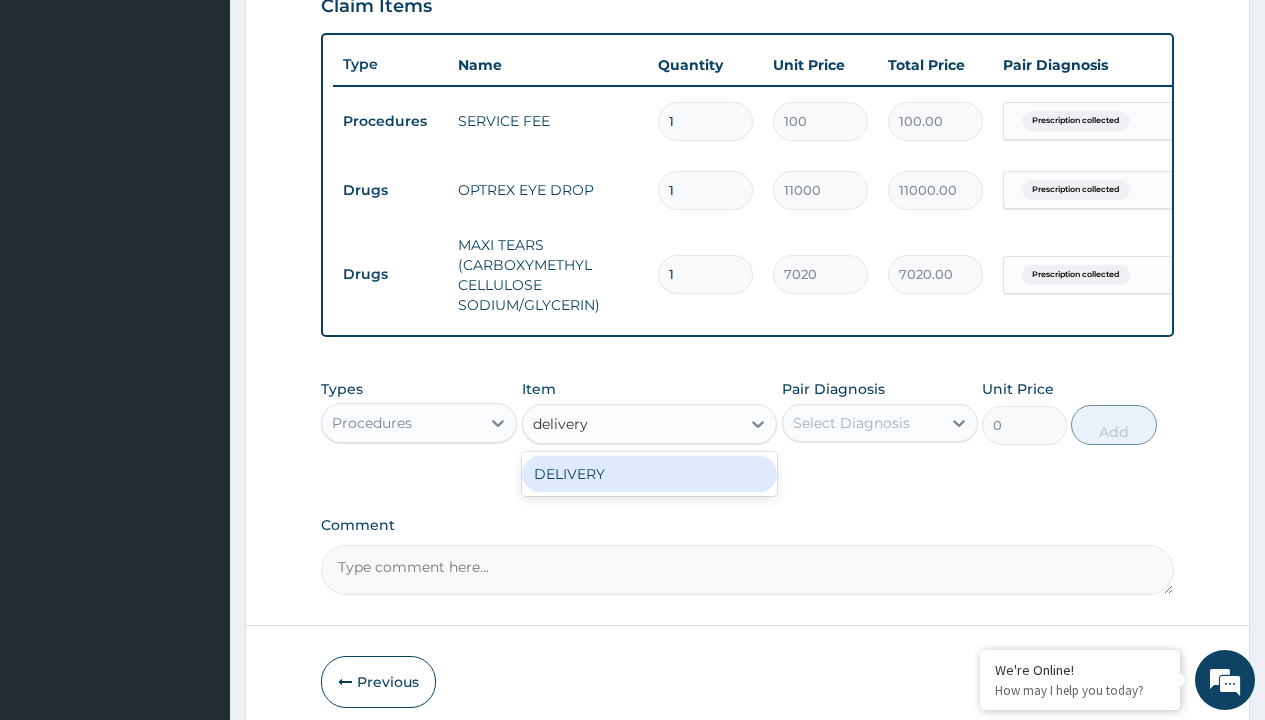 scroll, scrollTop: 0, scrollLeft: 0, axis: both 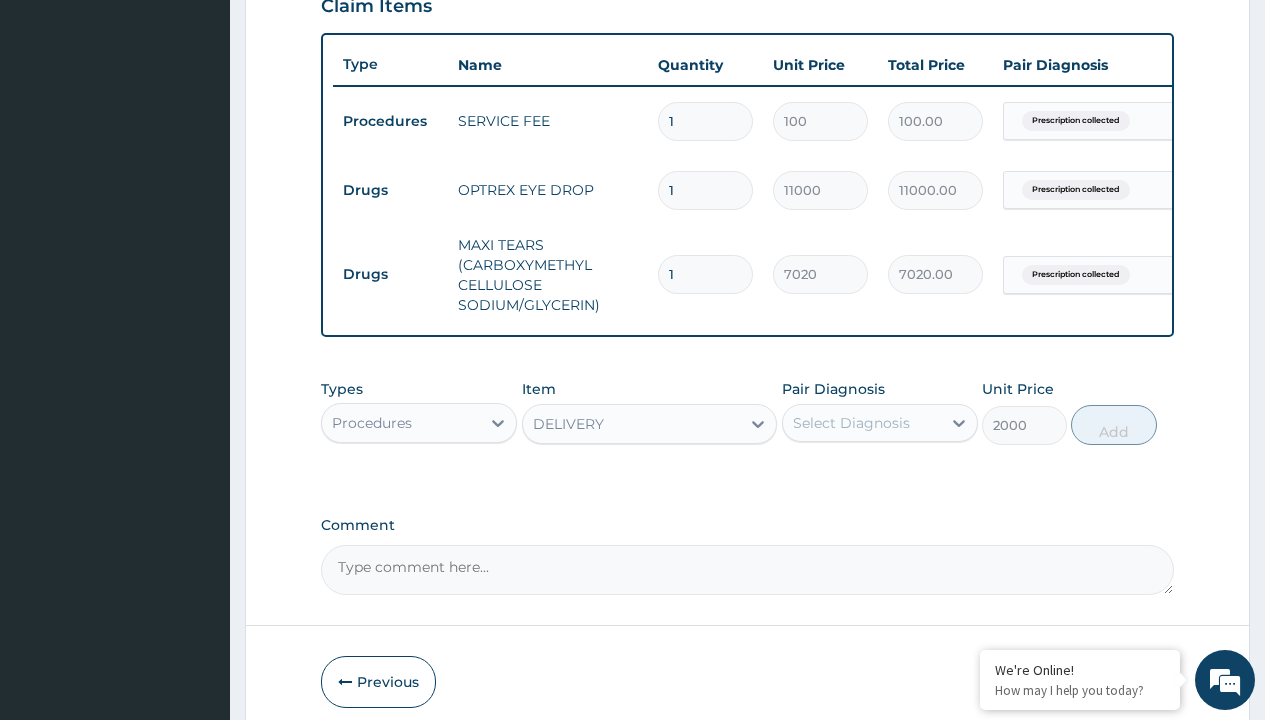 click on "Prescription collected" at bounding box center [409, -158] 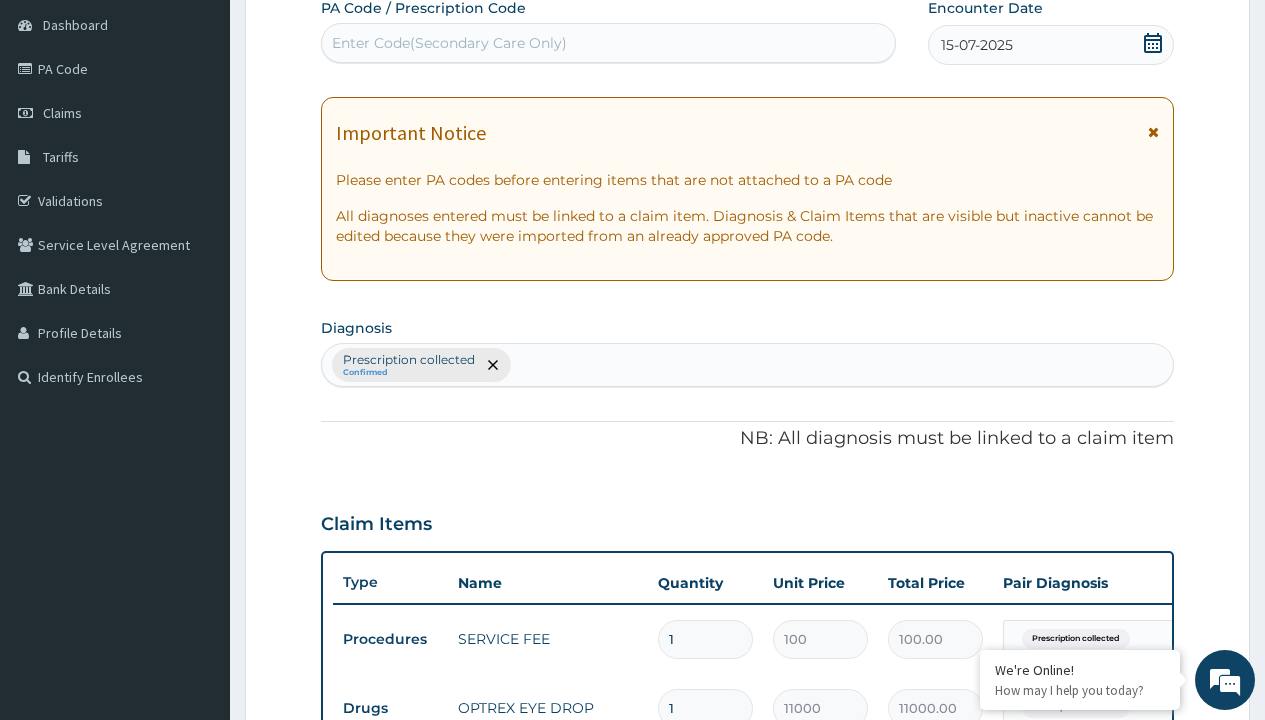 type on "prescription collected" 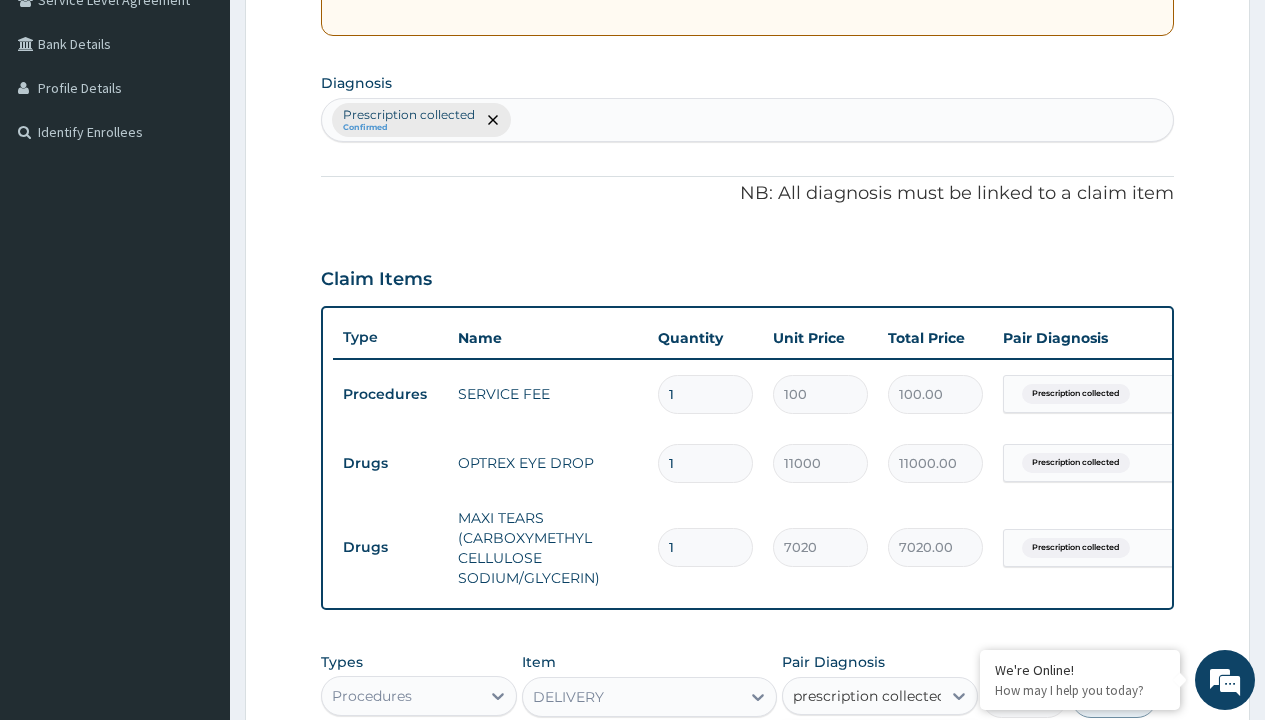 click on "Prescription collected" at bounding box center [890, 755] 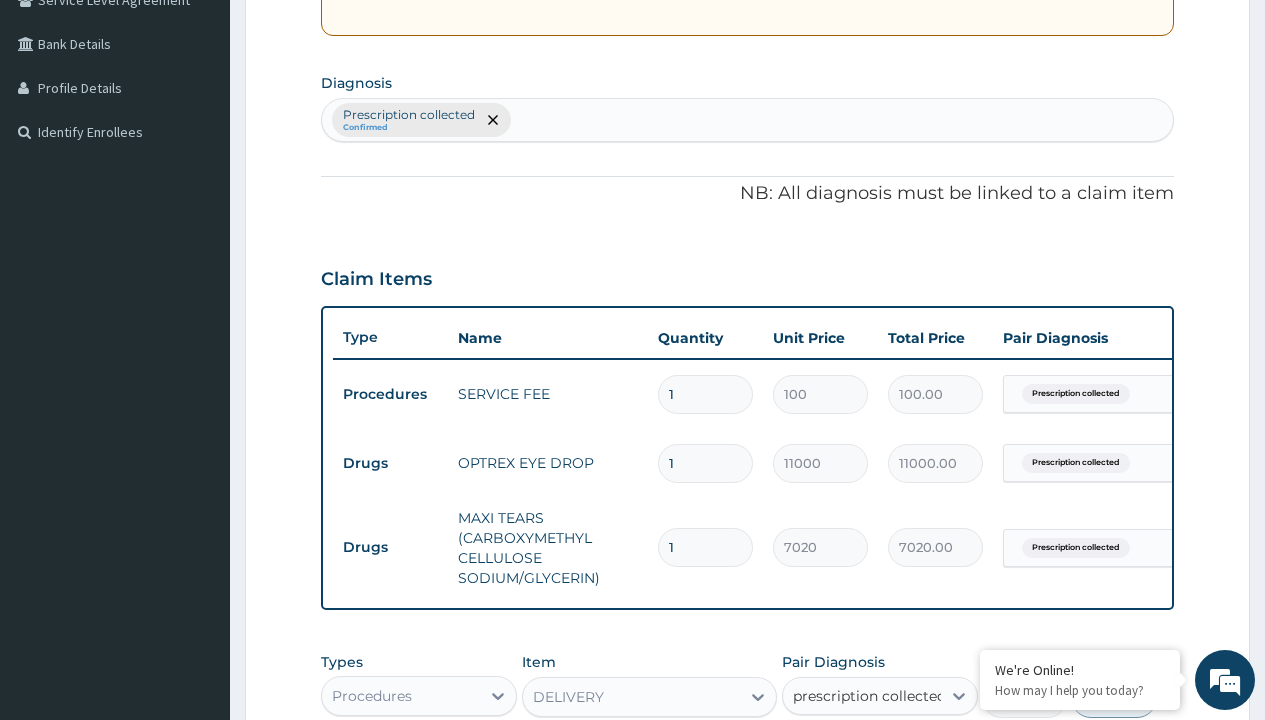 type 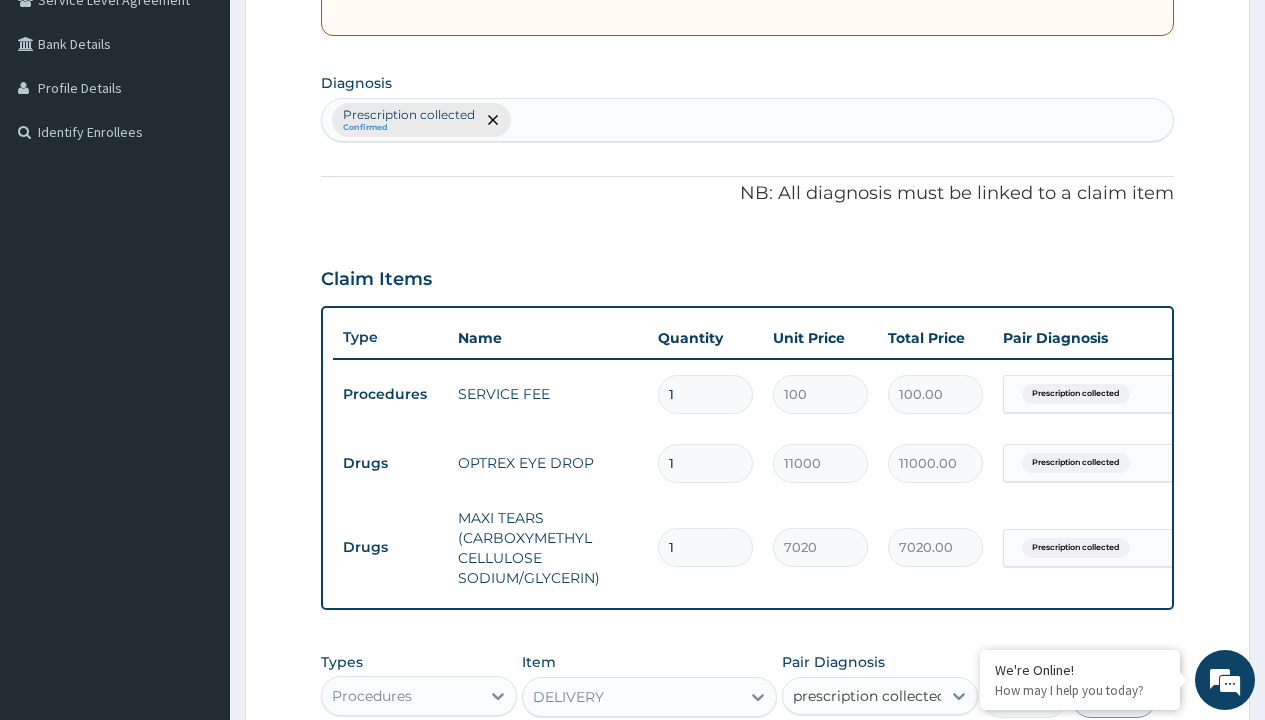 checkbox on "true" 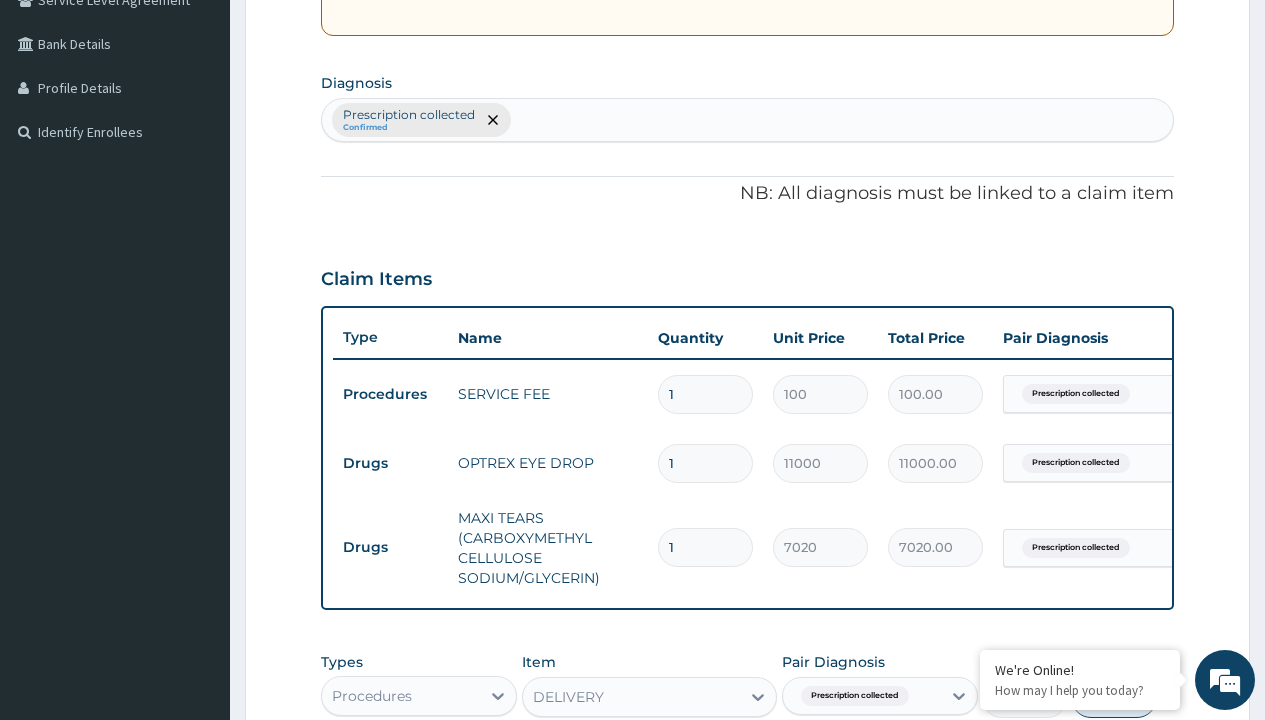 scroll, scrollTop: 811, scrollLeft: 0, axis: vertical 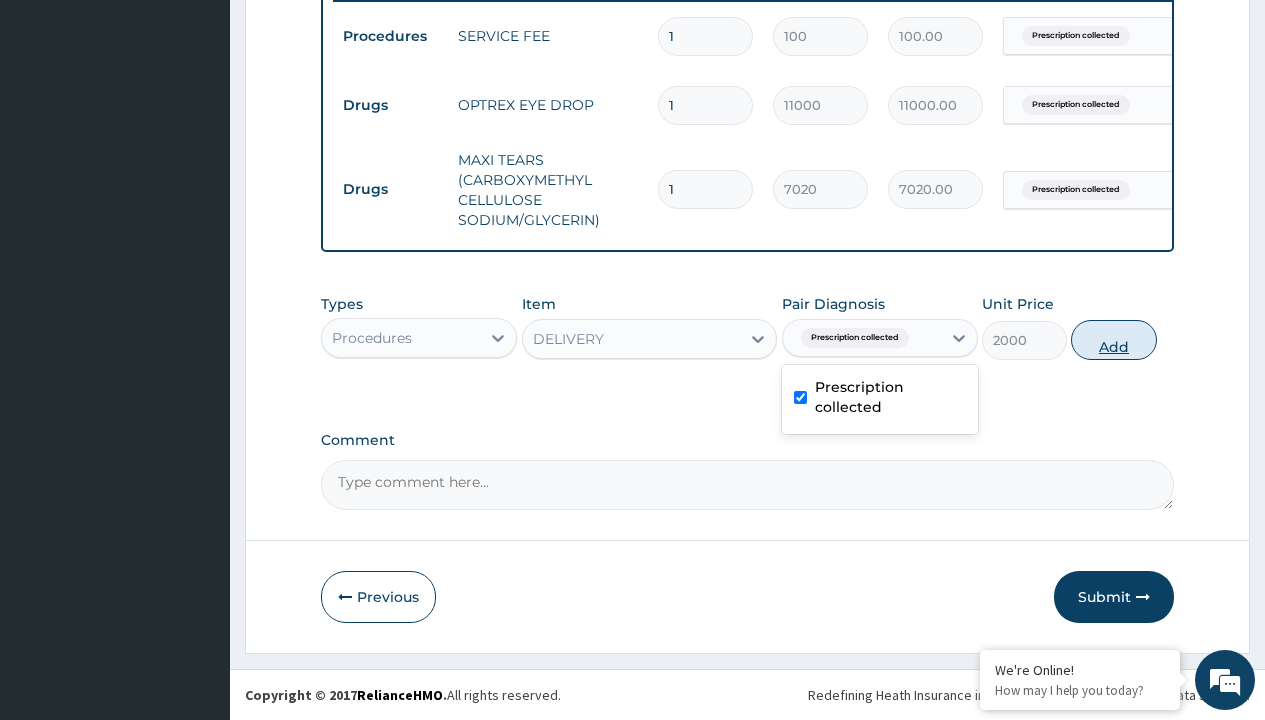 click on "Add" at bounding box center [1113, 340] 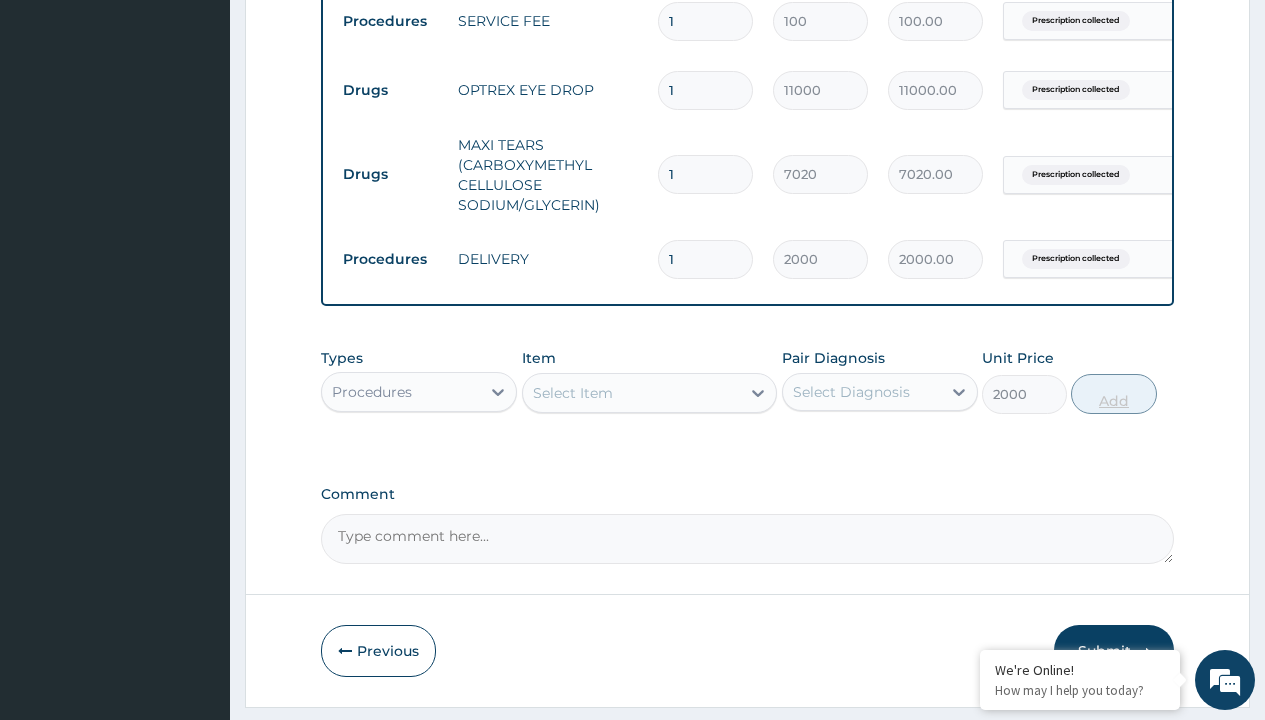 type on "0" 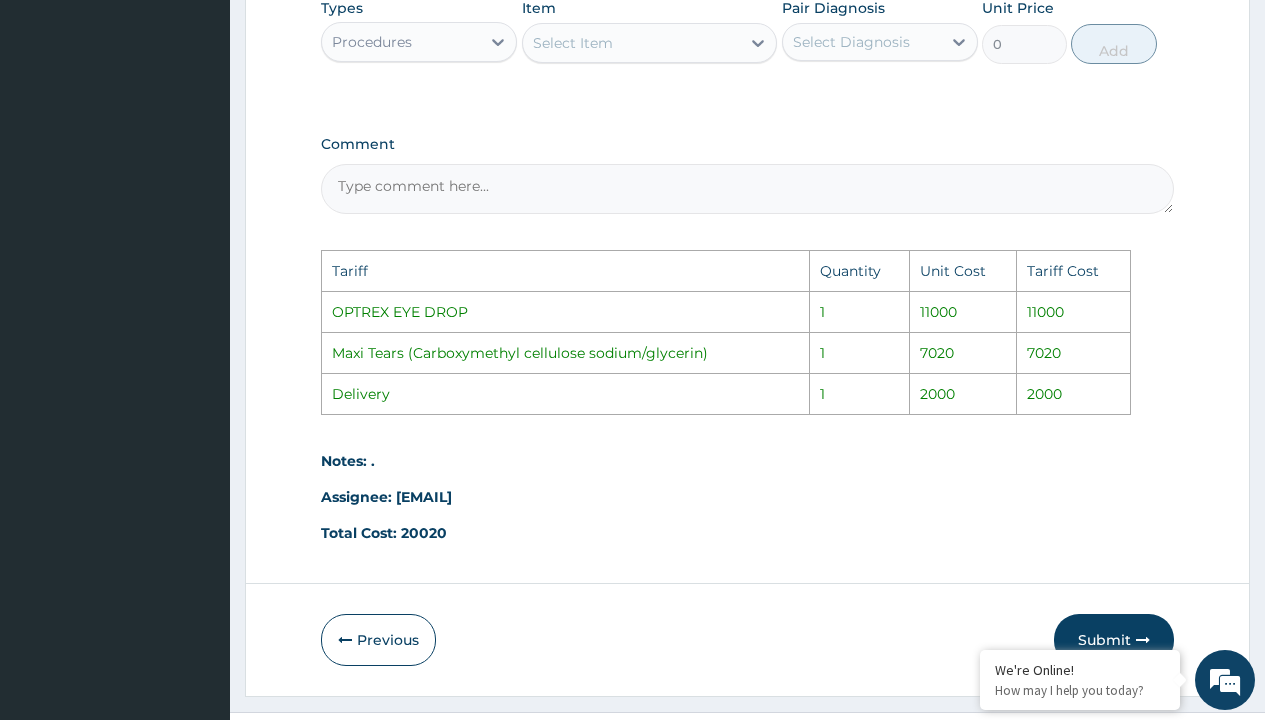 scroll, scrollTop: 1219, scrollLeft: 0, axis: vertical 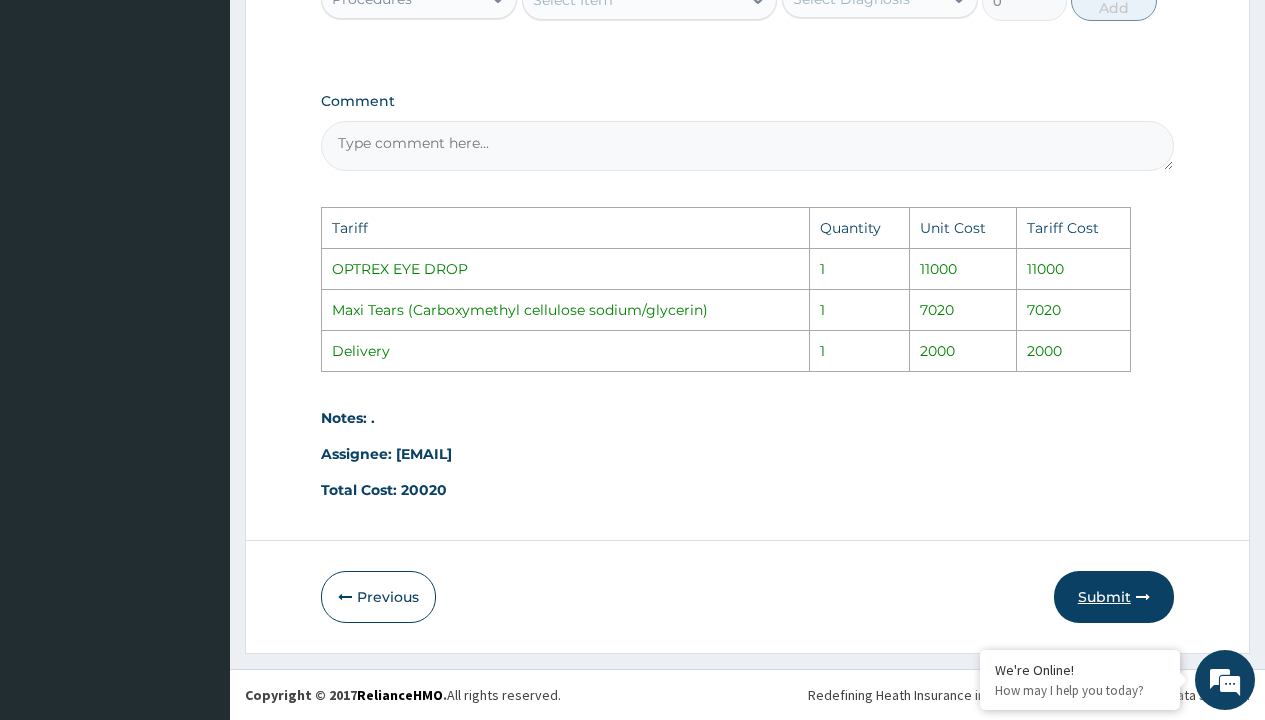 click on "Submit" at bounding box center [1114, 597] 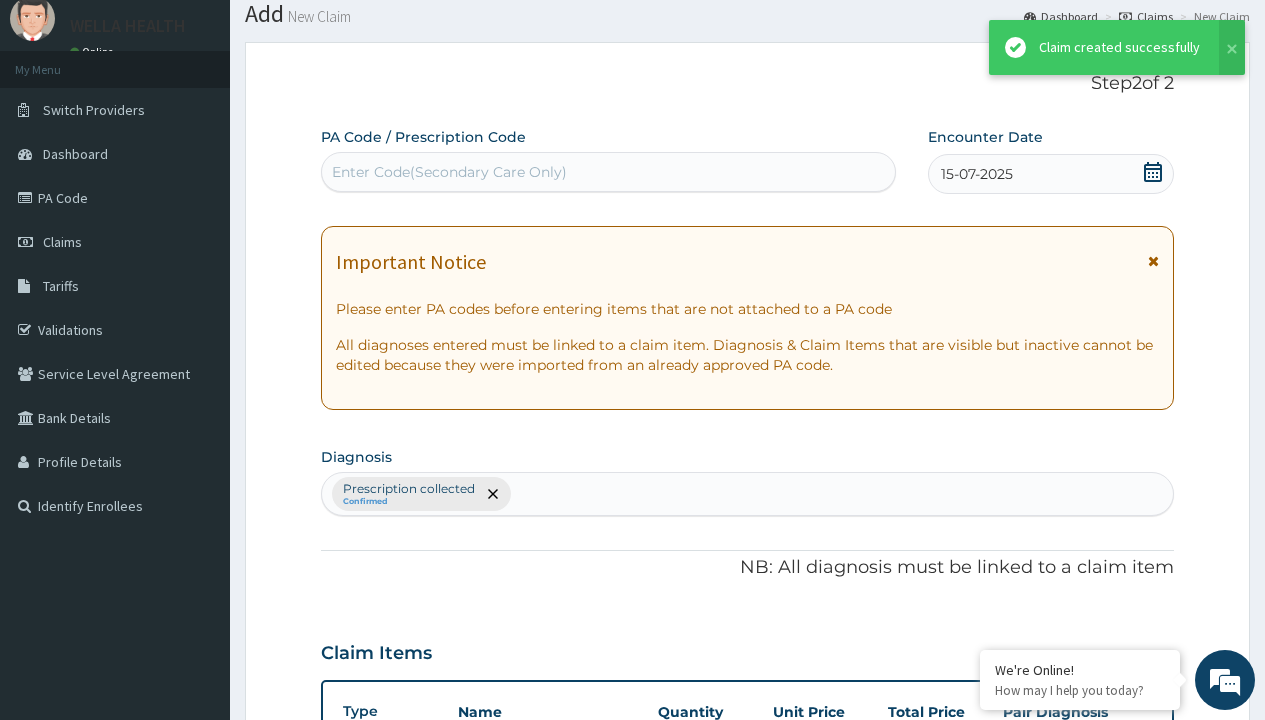 scroll, scrollTop: 880, scrollLeft: 0, axis: vertical 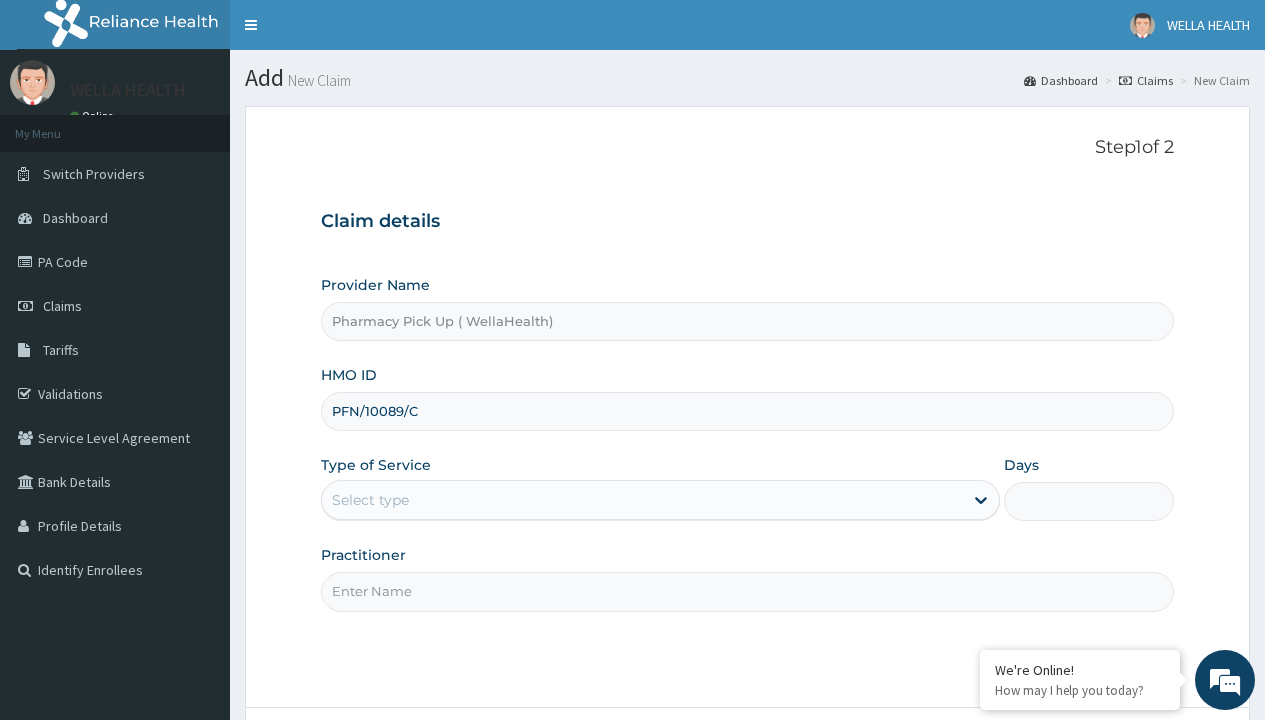 type on "PFN/10089/C" 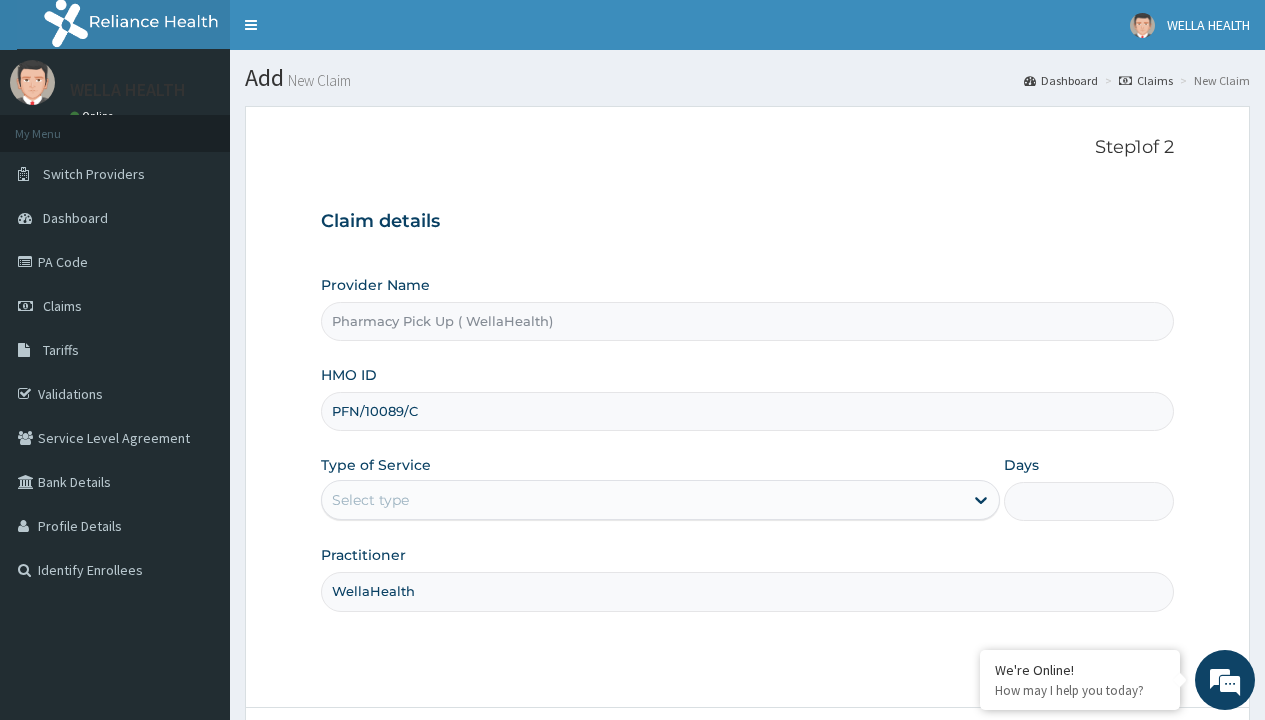 type on "WellaHealth" 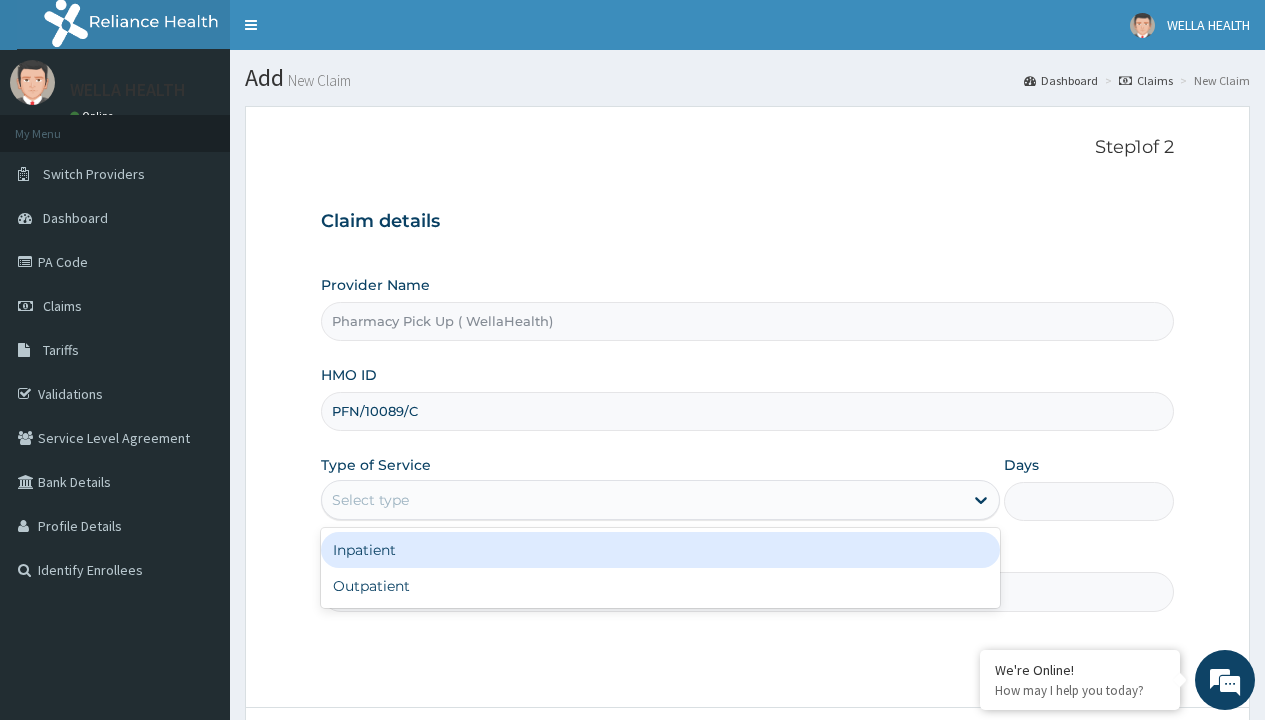 click on "Outpatient" at bounding box center [660, 586] 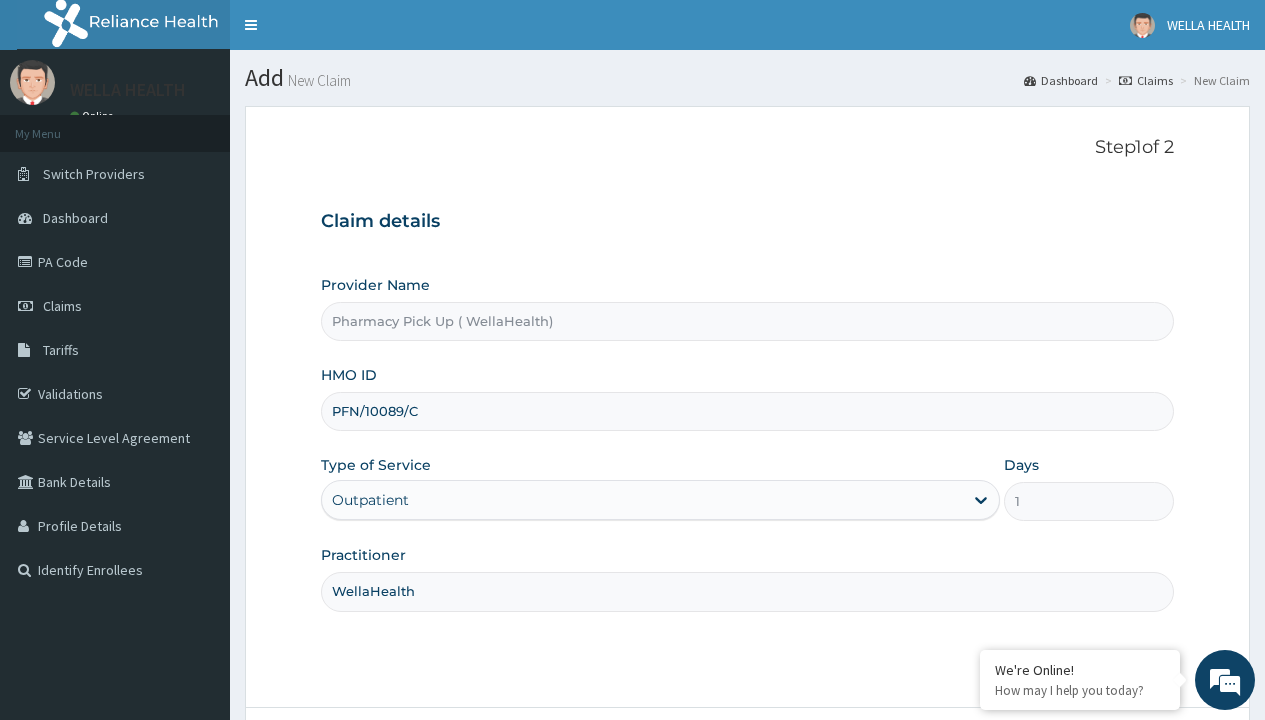 click on "Next" at bounding box center [1123, 764] 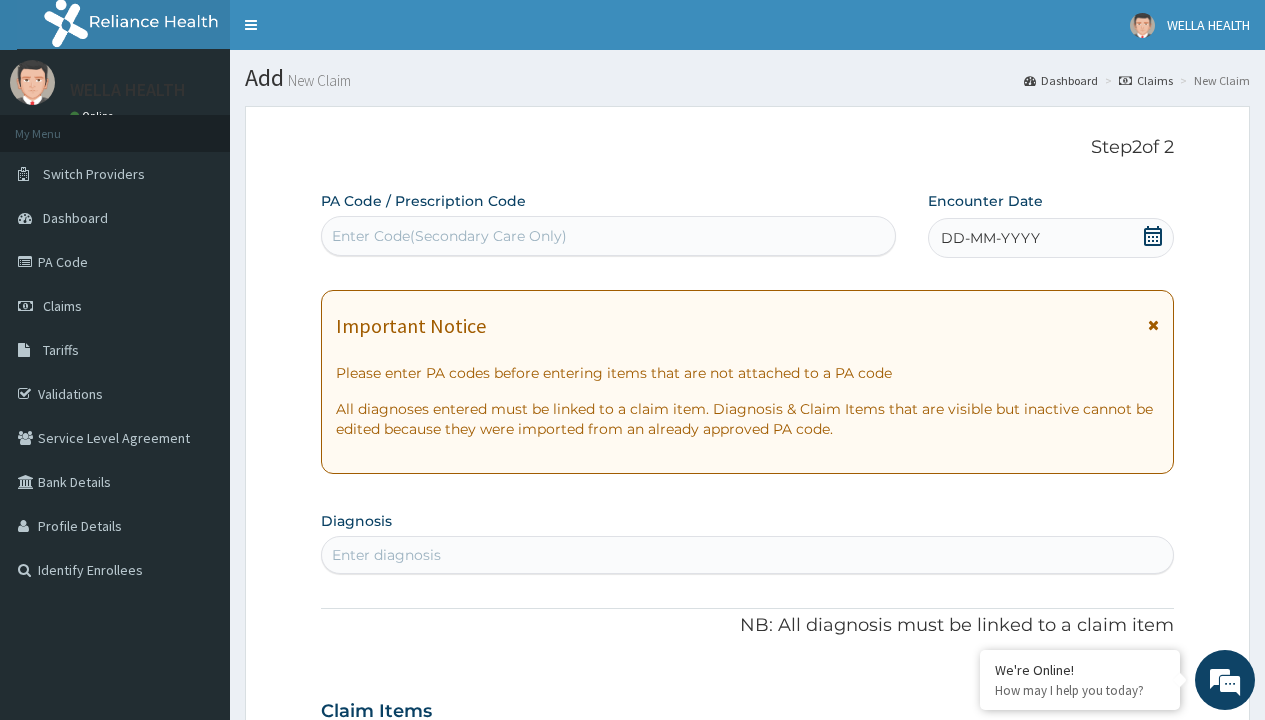 scroll, scrollTop: 167, scrollLeft: 0, axis: vertical 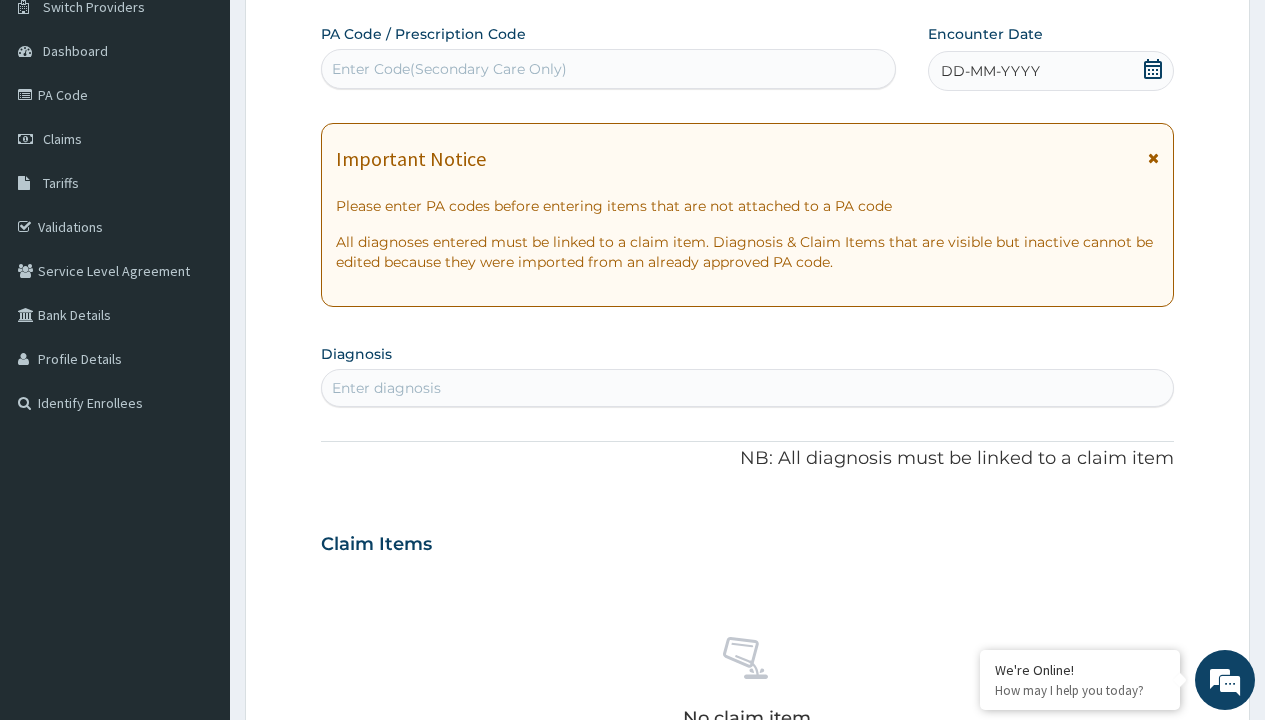 click on "DD-MM-YYYY" at bounding box center [990, 71] 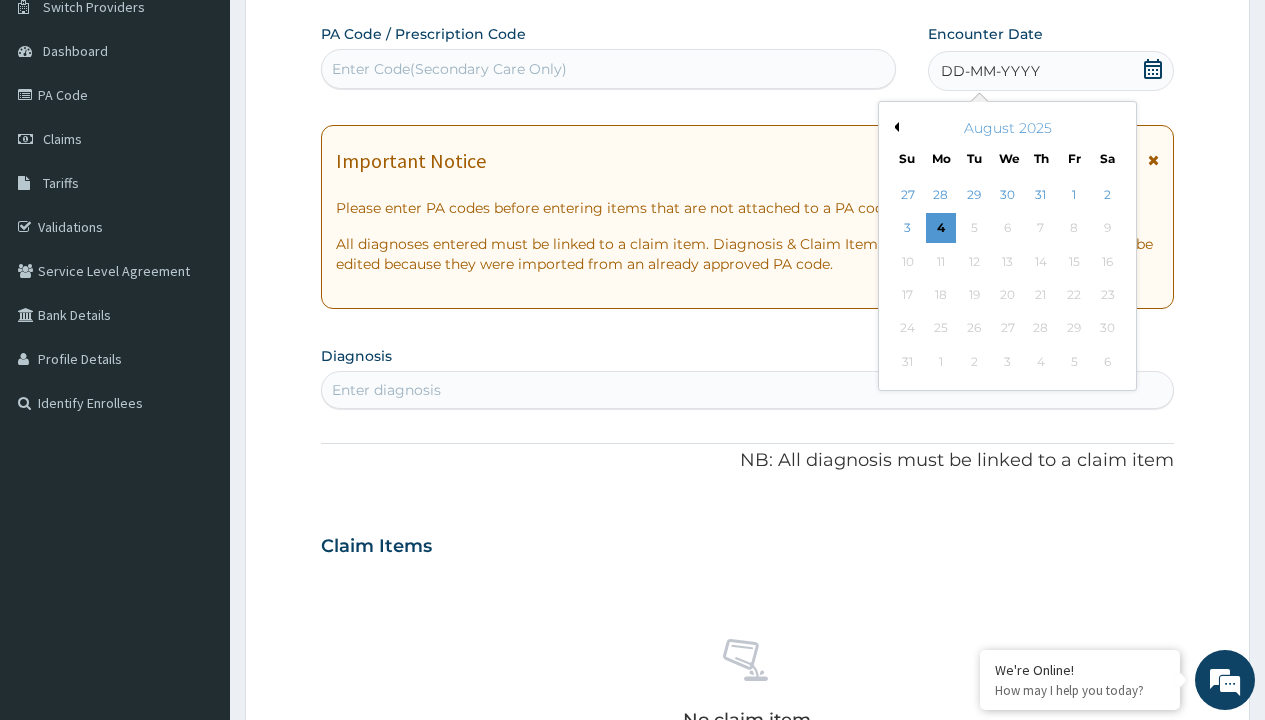 click on "Previous Month" at bounding box center [894, 127] 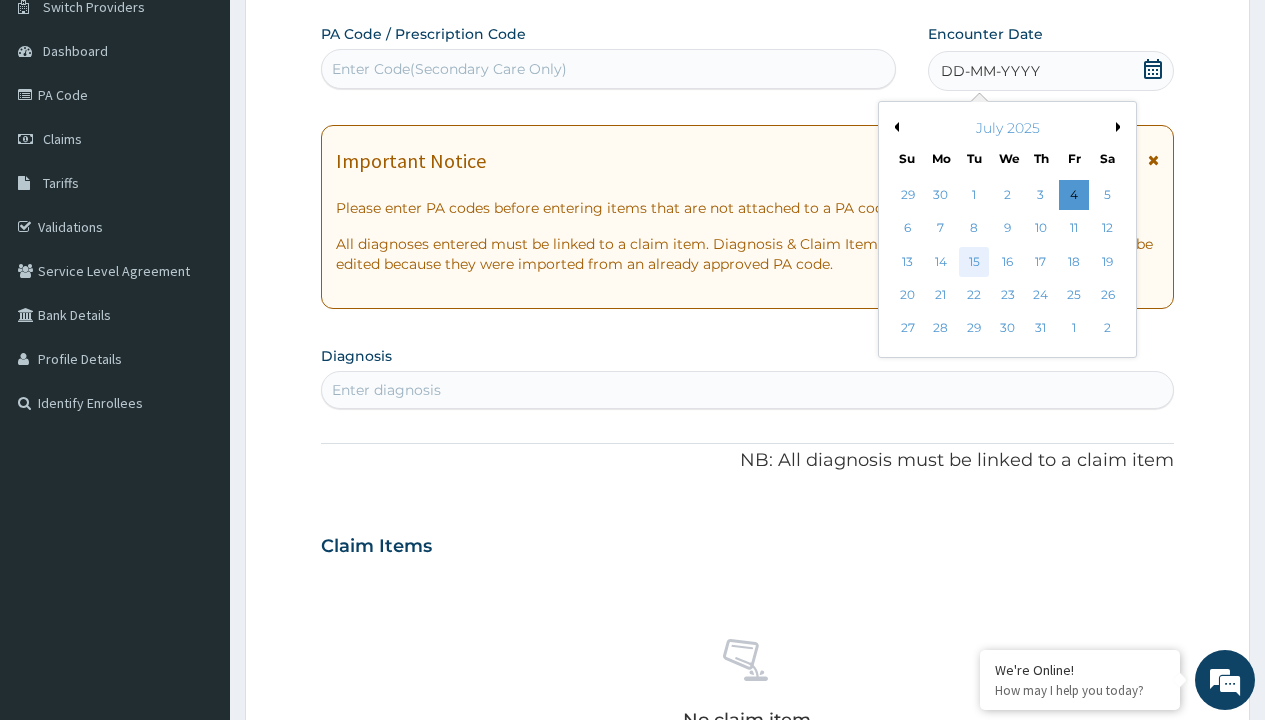 click on "15" at bounding box center [974, 262] 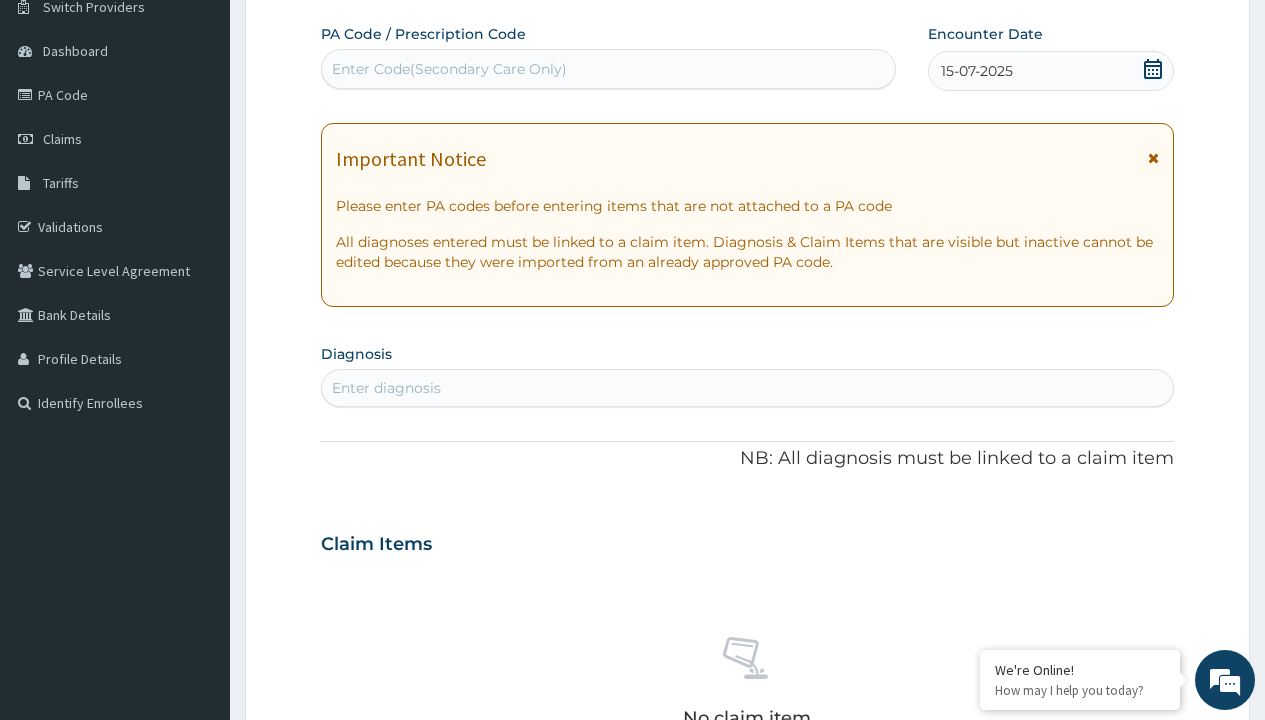 click on "Enter diagnosis" at bounding box center (386, 388) 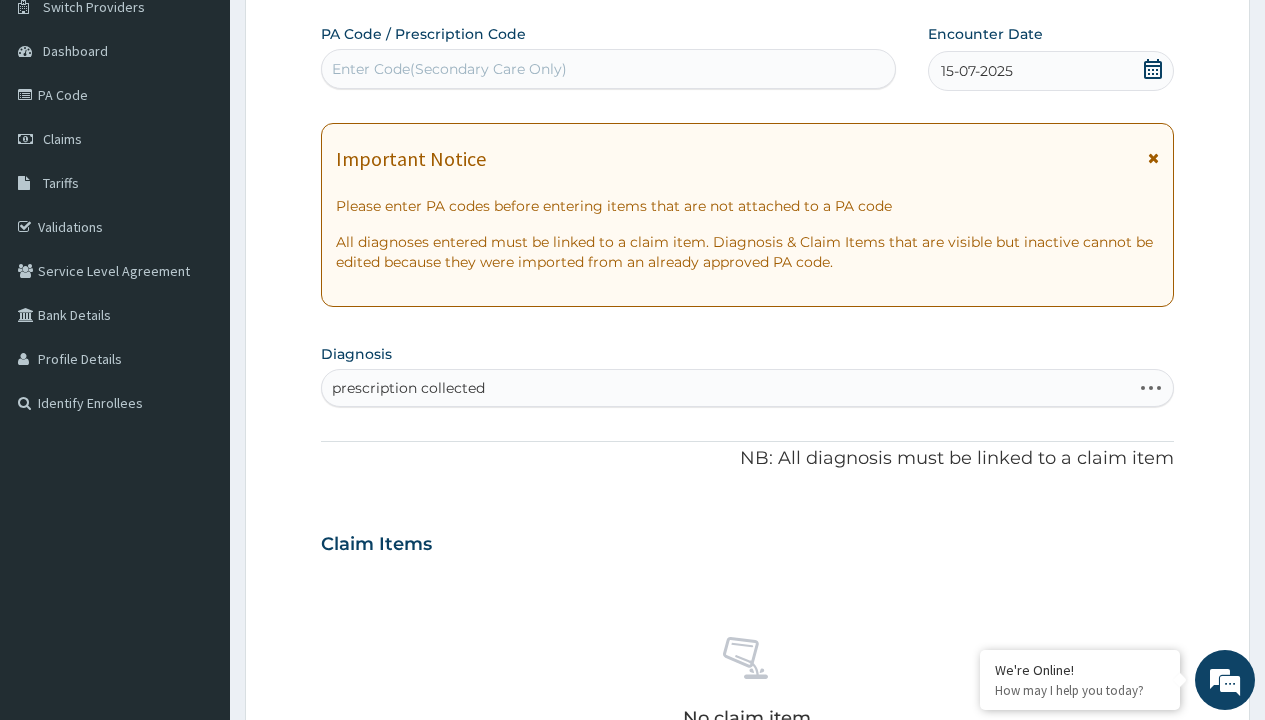 type on "prescription collected" 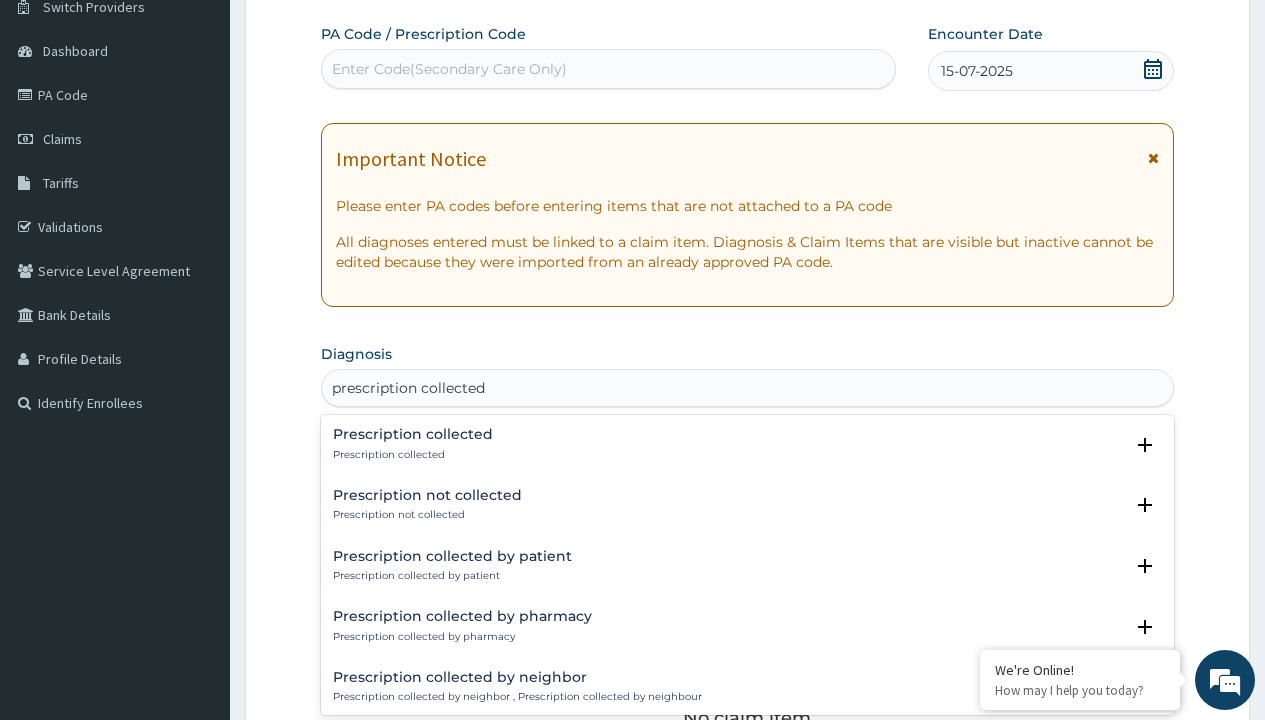 click on "Prescription collected" at bounding box center (413, 455) 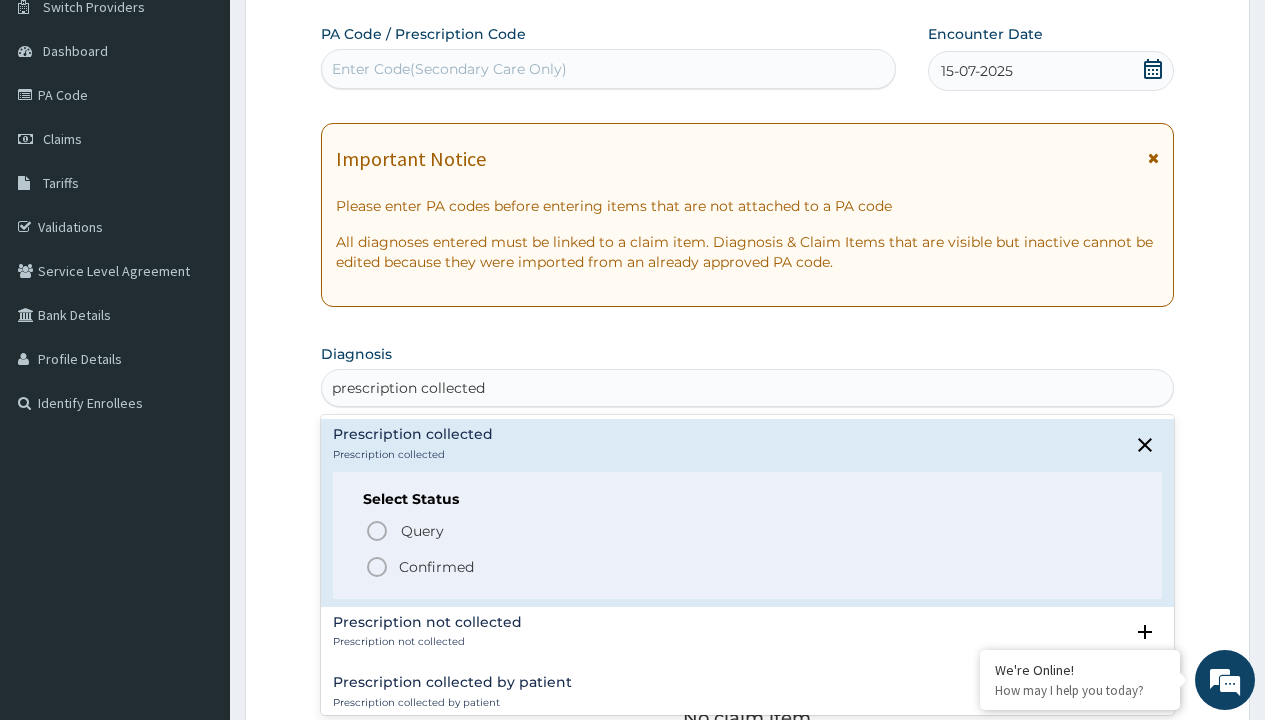 click on "Confirmed" at bounding box center [436, 567] 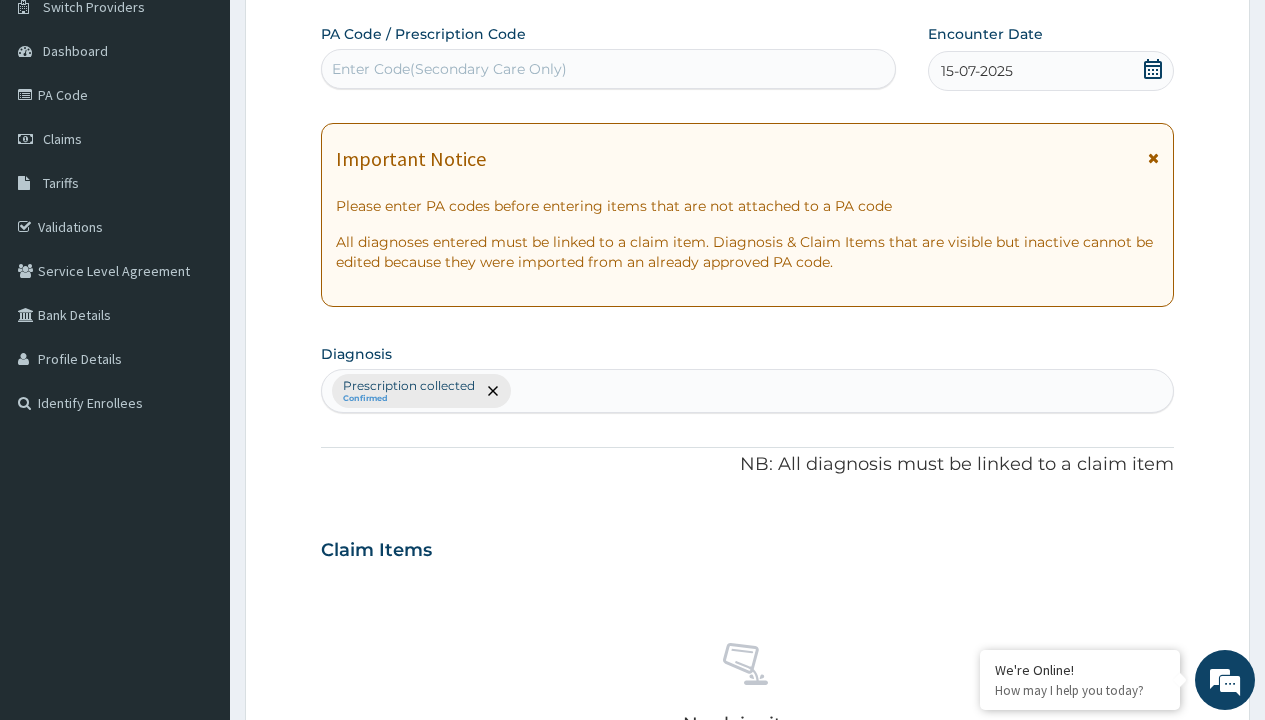 click on "Select Type" at bounding box center (372, 893) 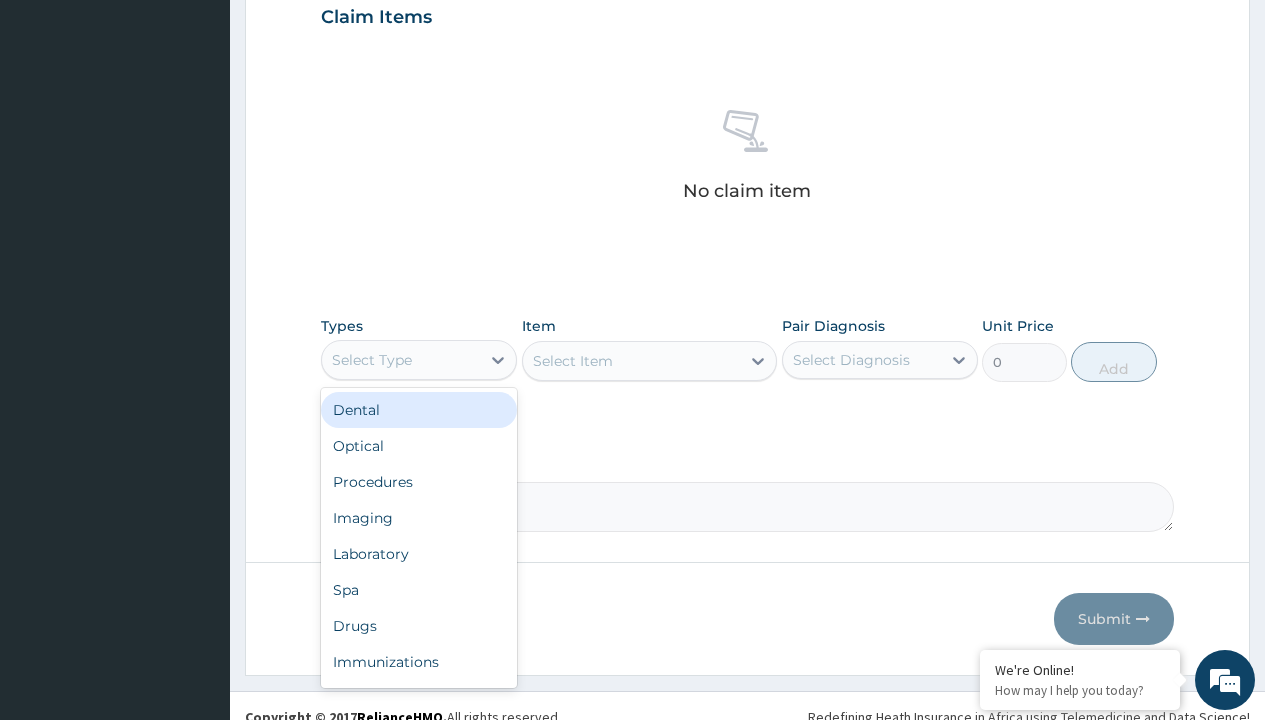 type on "procedures" 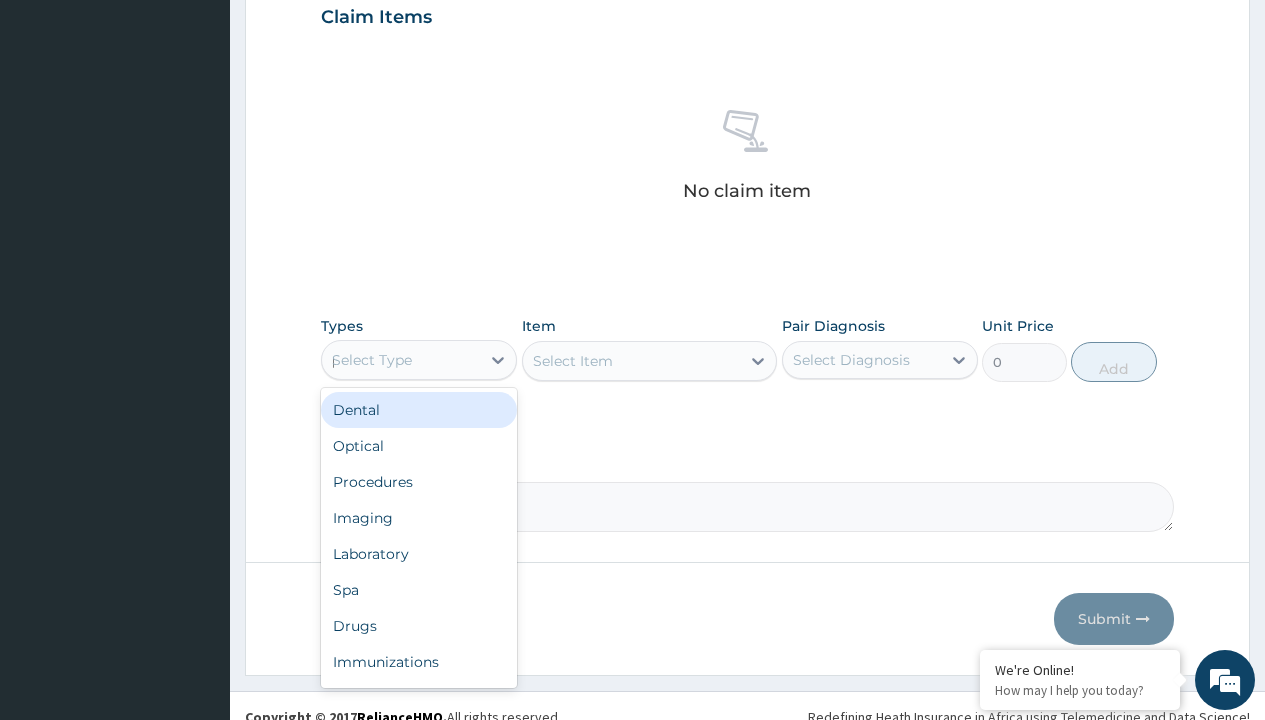 scroll, scrollTop: 0, scrollLeft: 0, axis: both 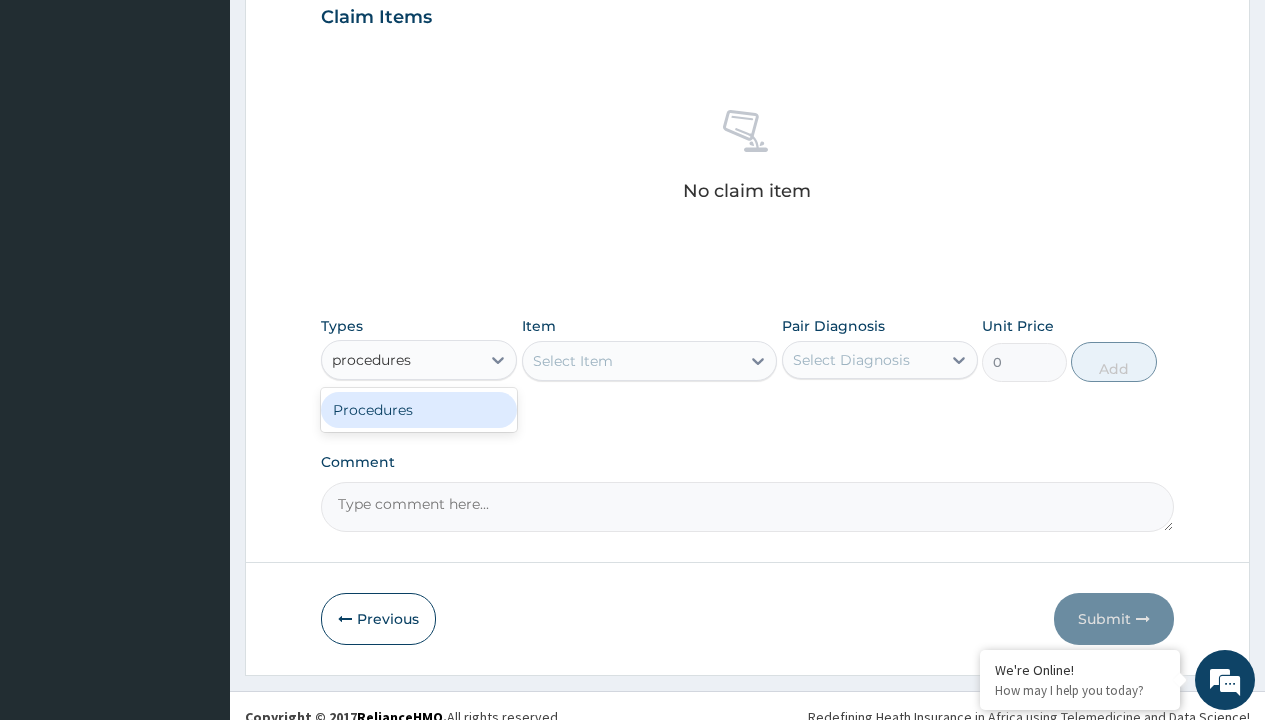 click on "Procedures" at bounding box center [419, 410] 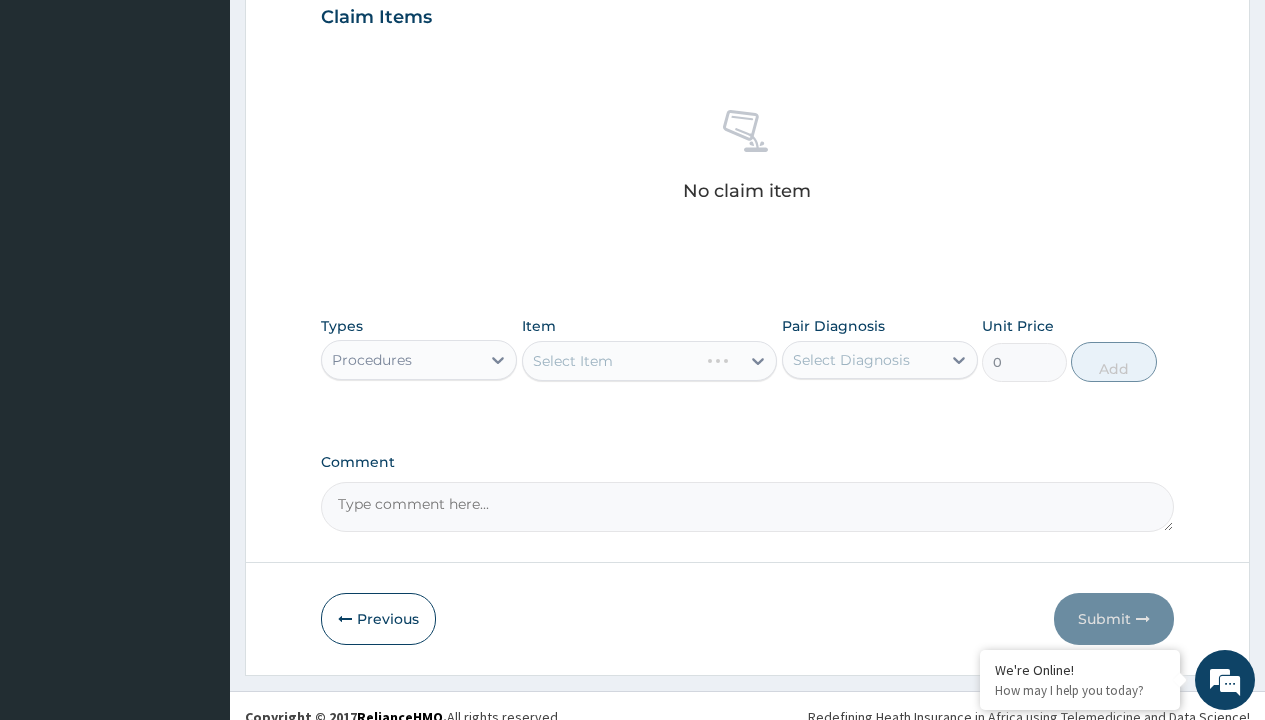 click on "Select Item" at bounding box center [650, 361] 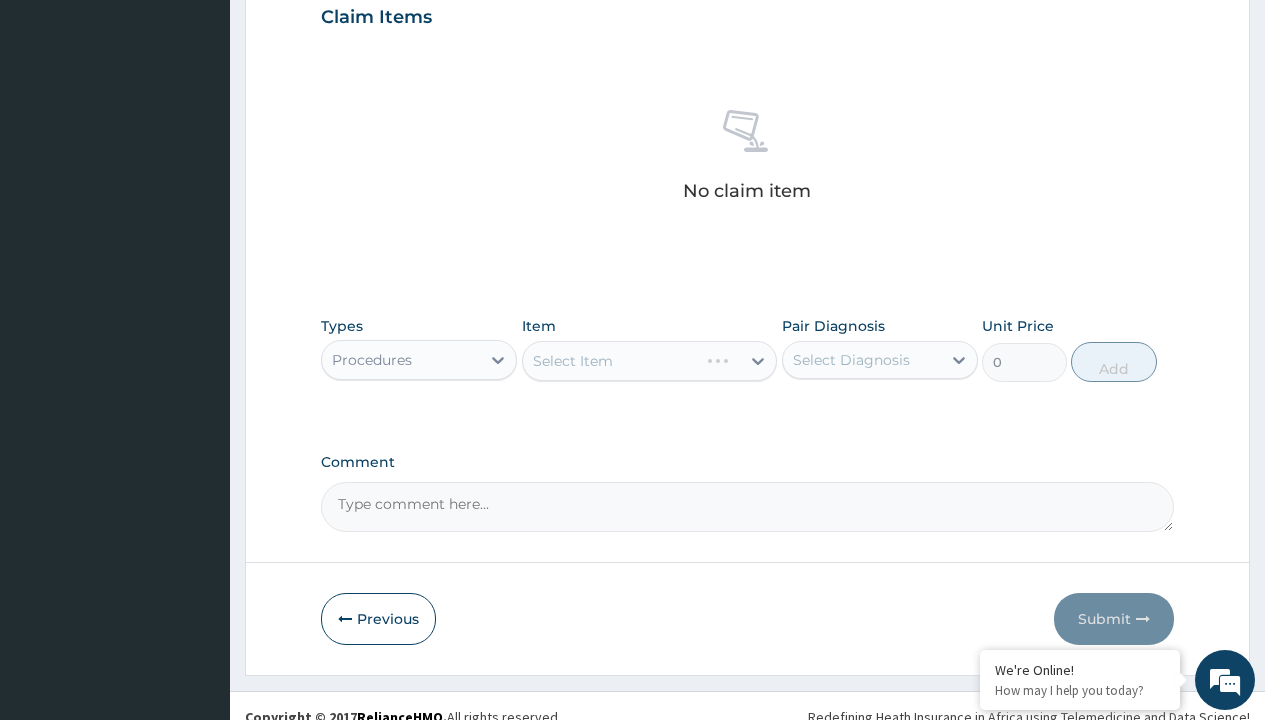 type on "service fee" 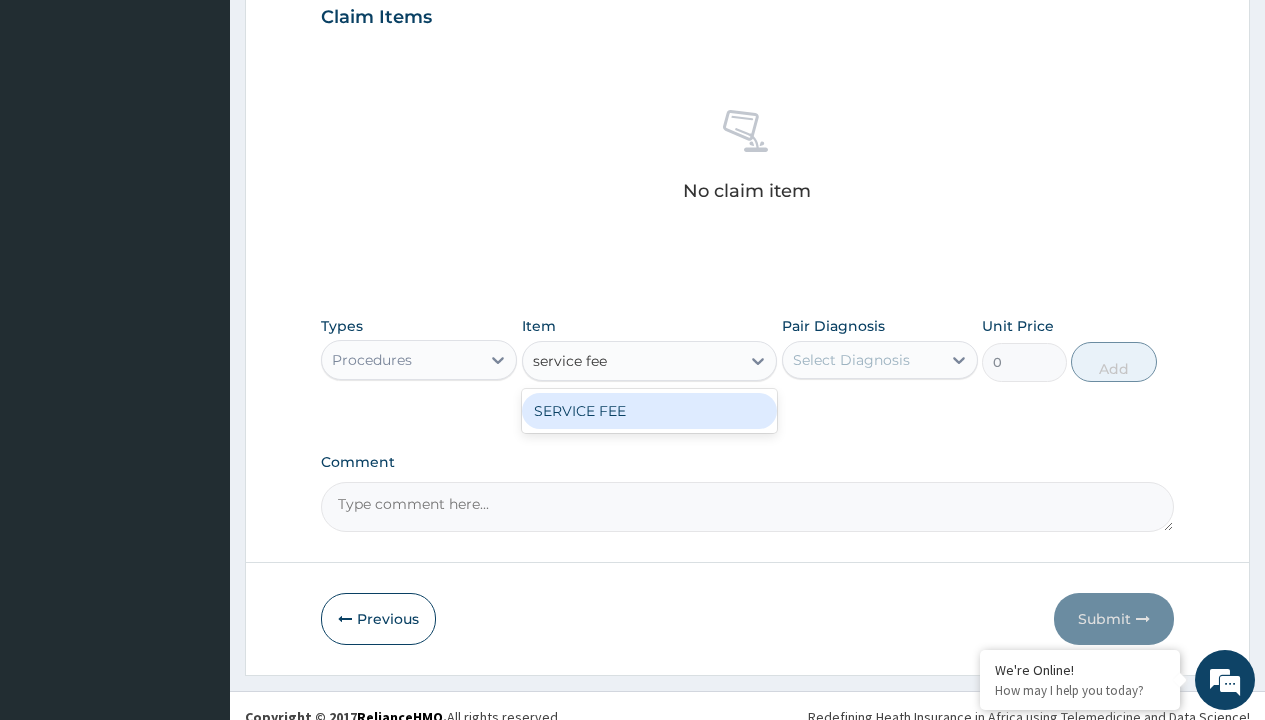 scroll, scrollTop: 0, scrollLeft: 0, axis: both 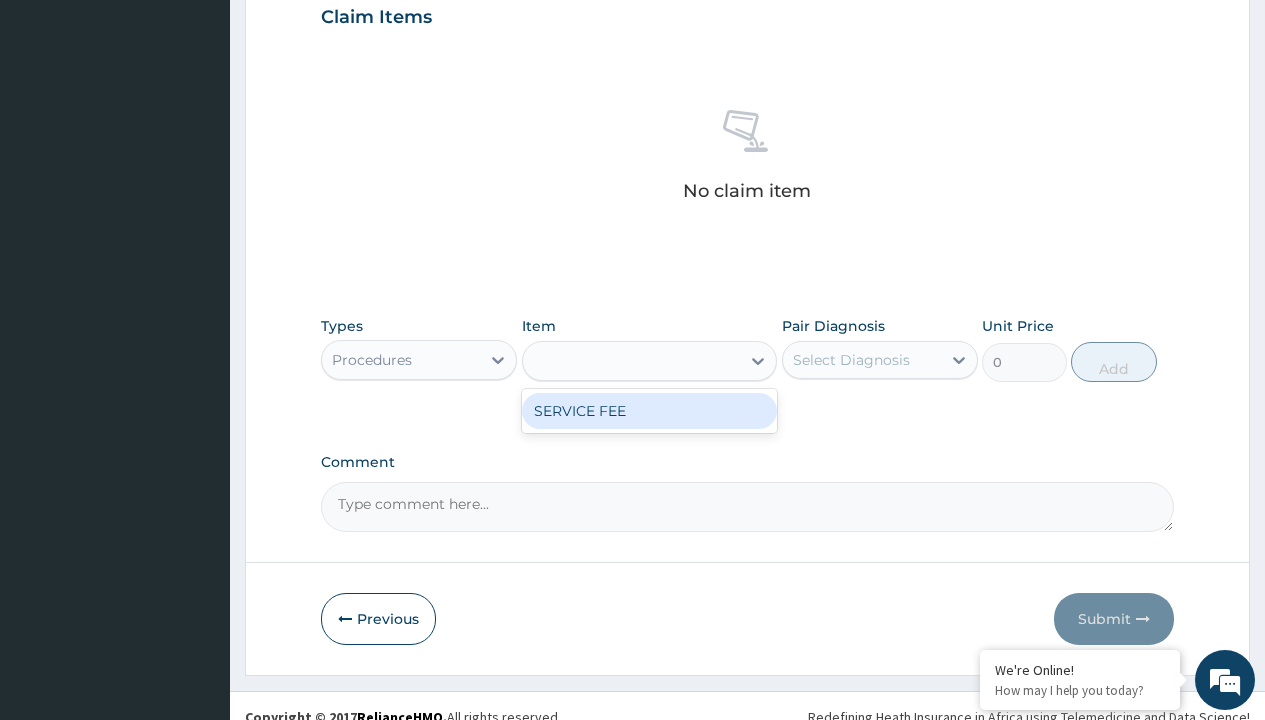 type on "100" 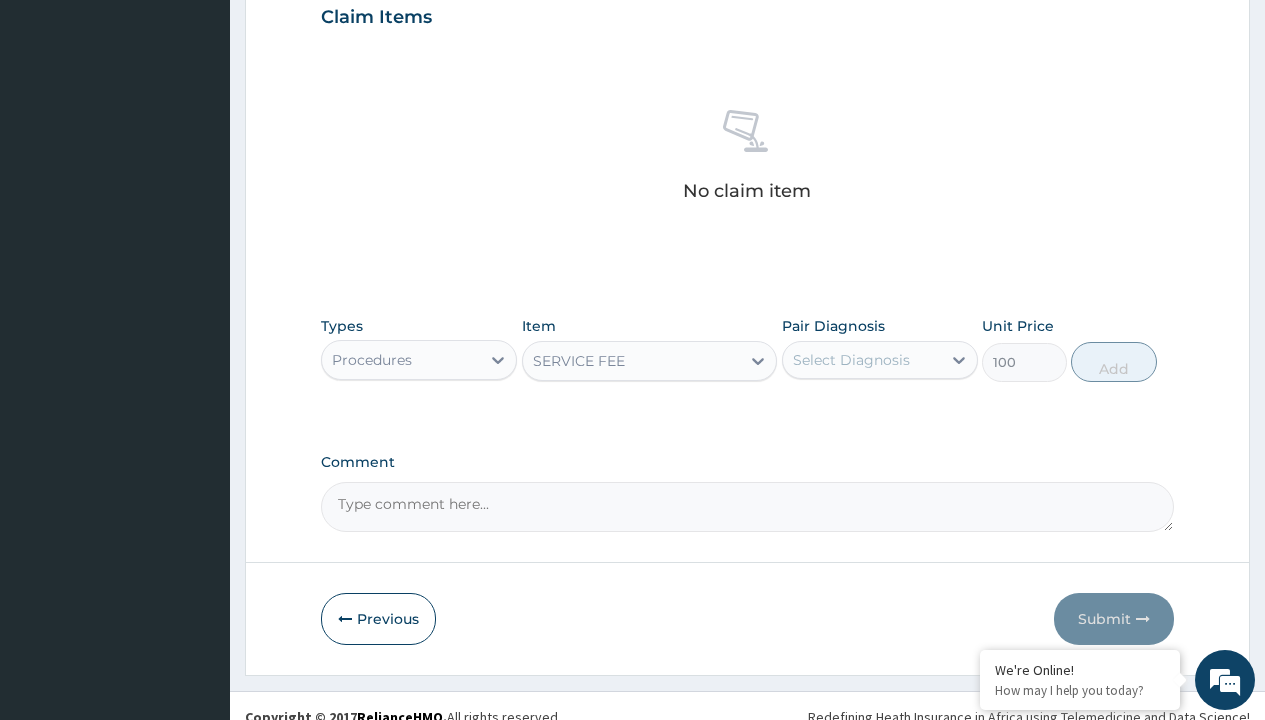 click on "Prescription collected" at bounding box center [409, -147] 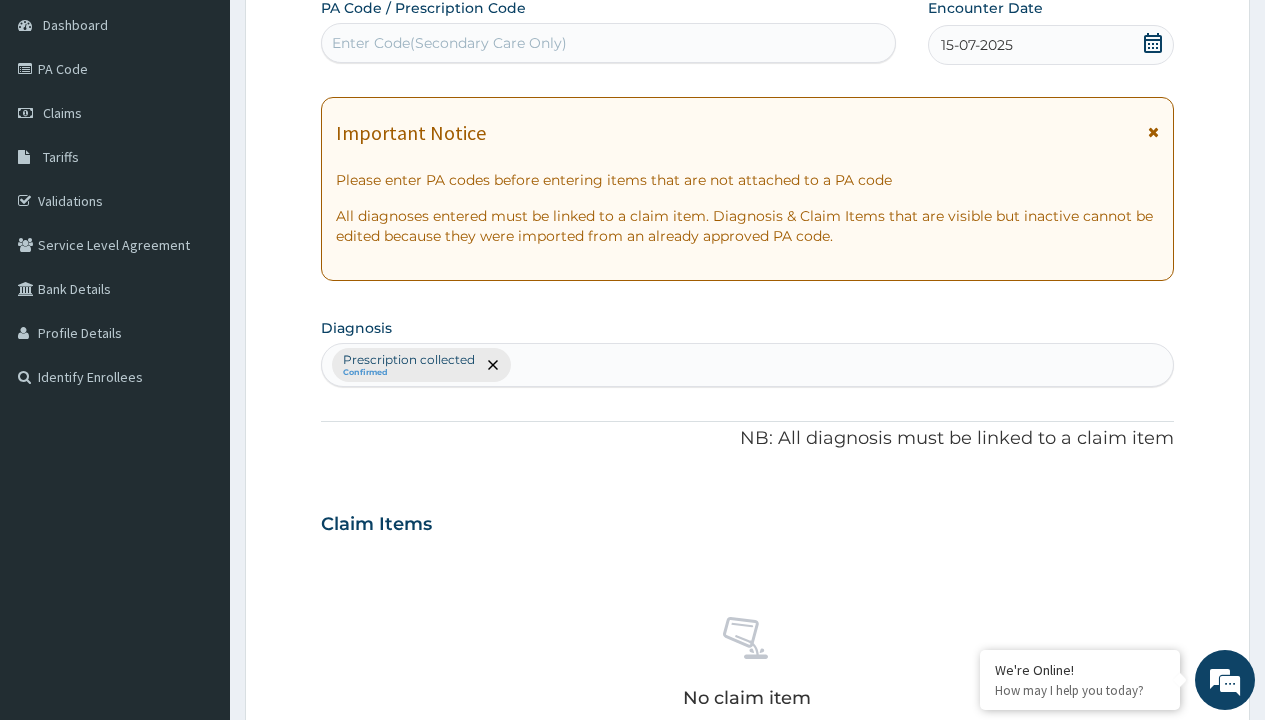 type on "prescription collected" 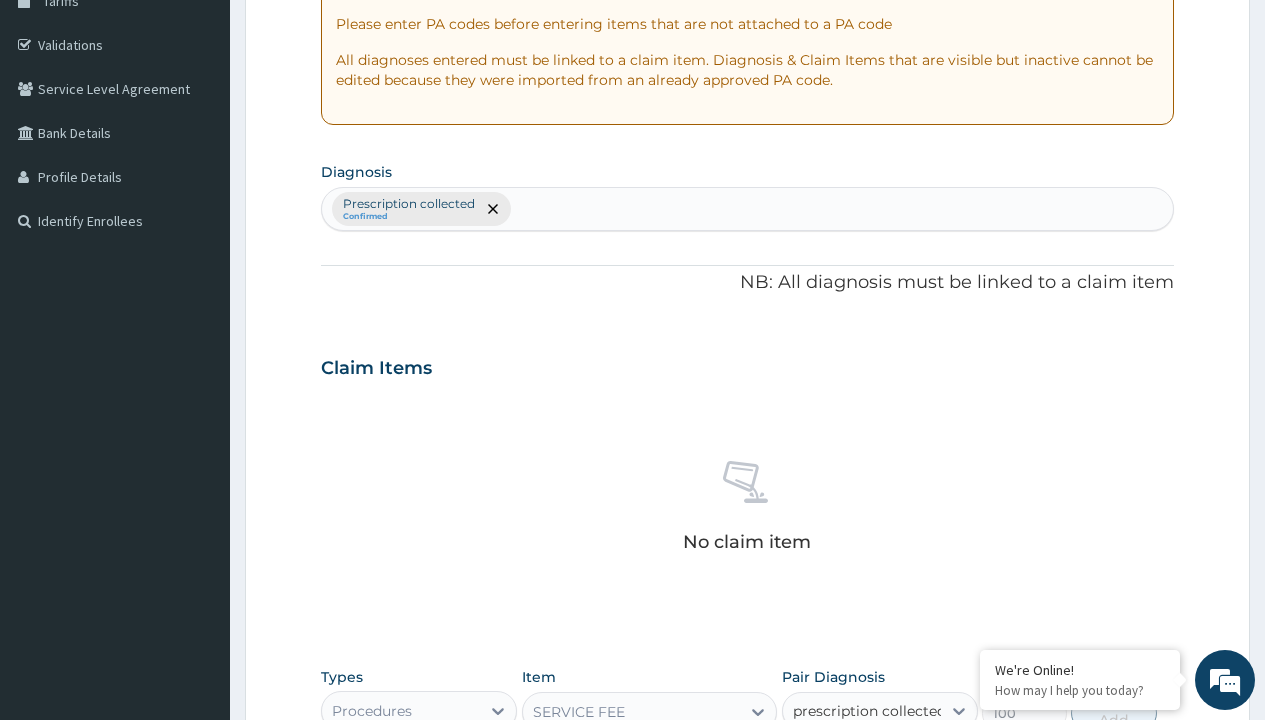 scroll, scrollTop: 0, scrollLeft: 0, axis: both 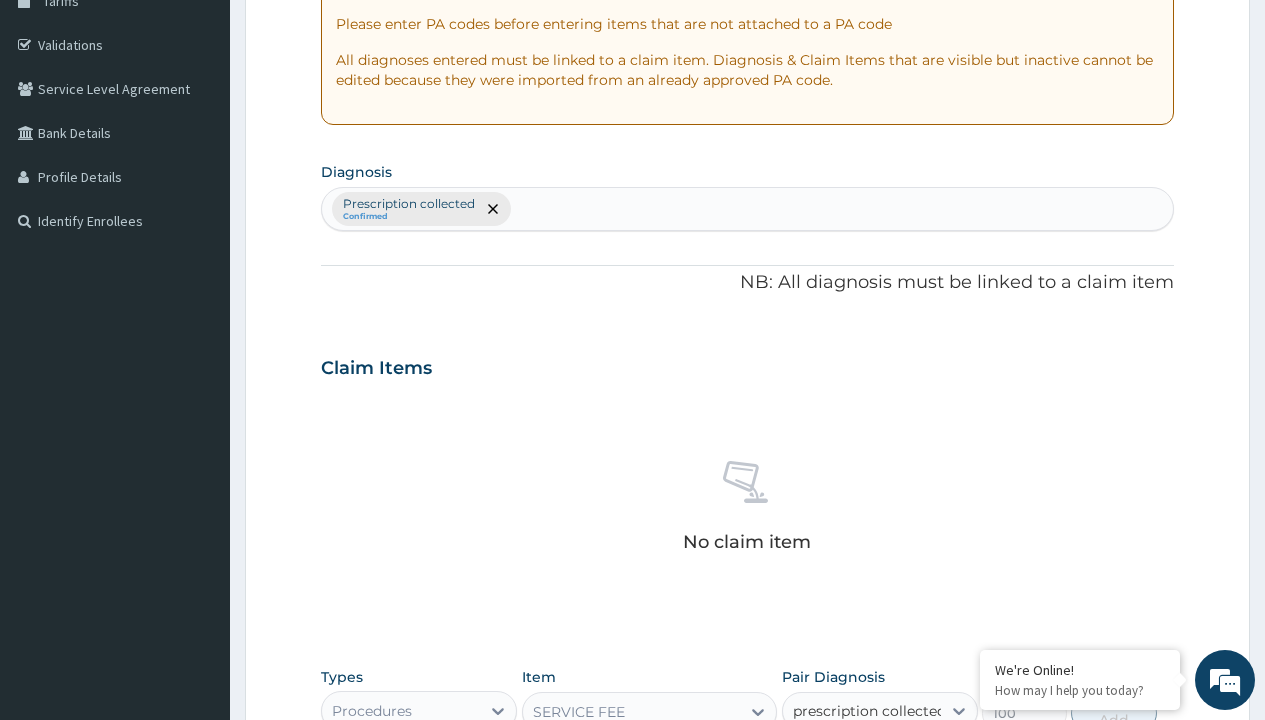 type 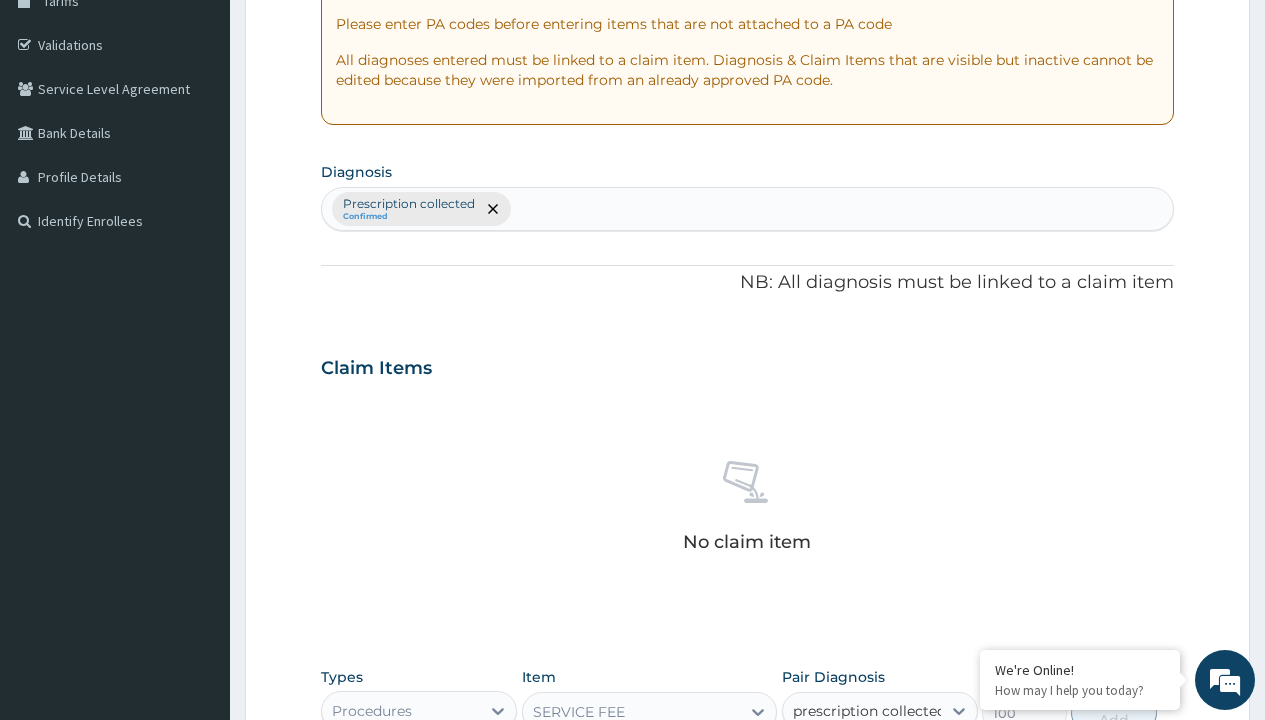 checkbox on "true" 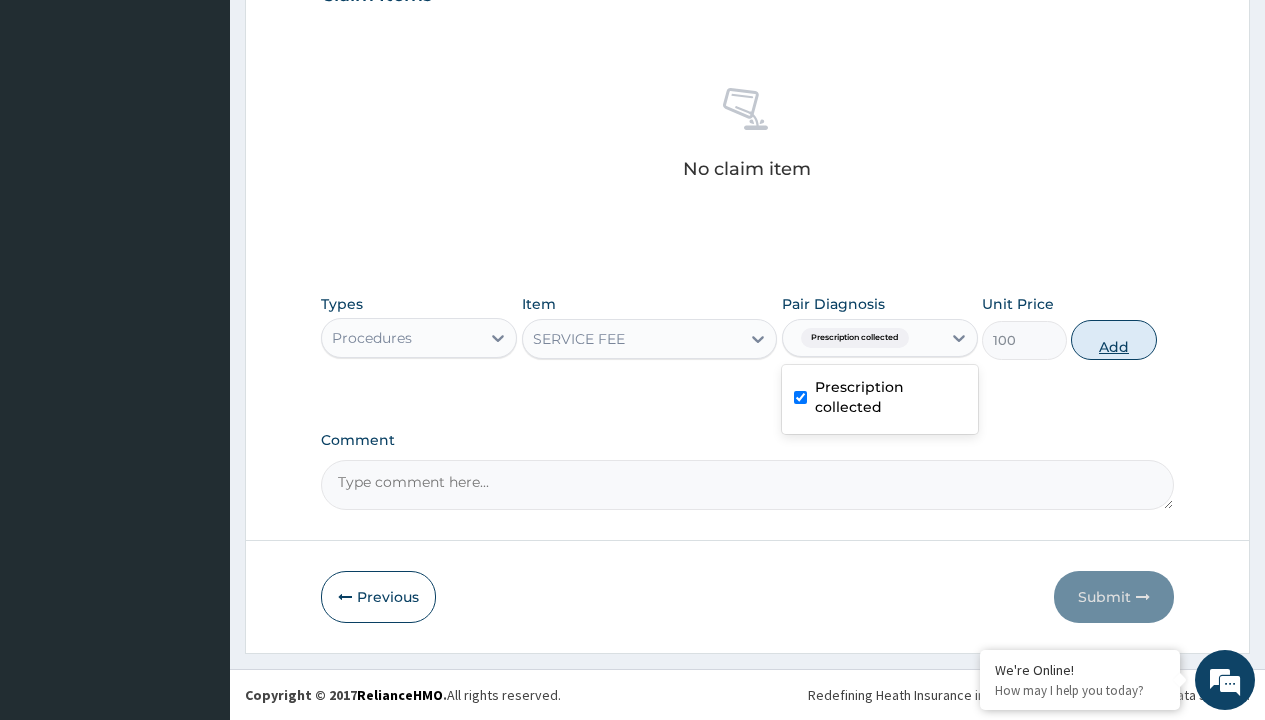 click on "Add" at bounding box center [1113, 340] 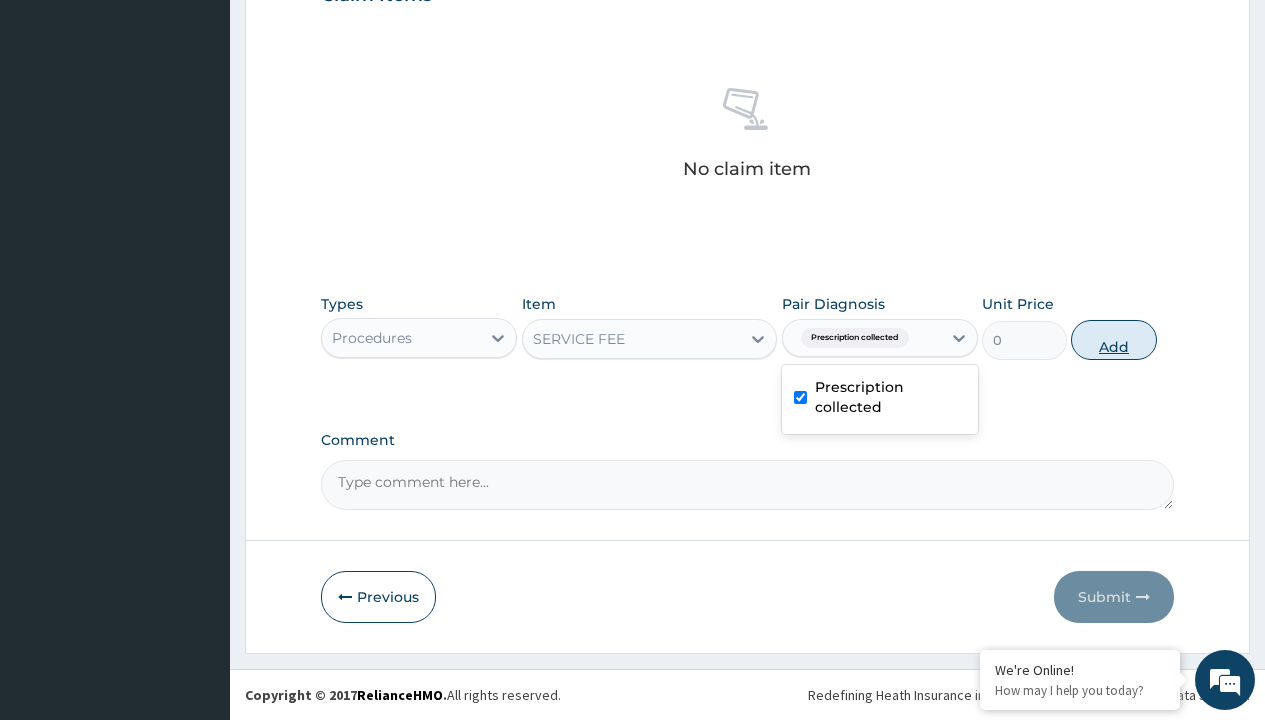 scroll, scrollTop: 642, scrollLeft: 0, axis: vertical 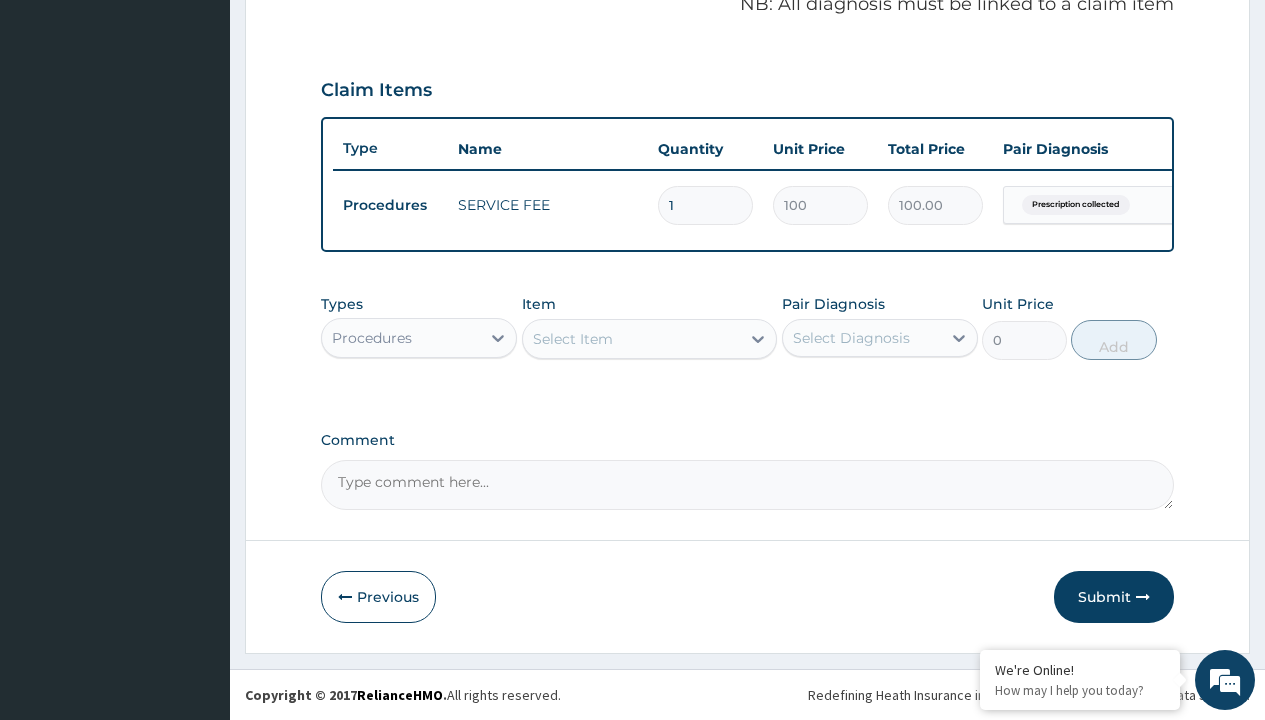 click on "Procedures" at bounding box center [372, 338] 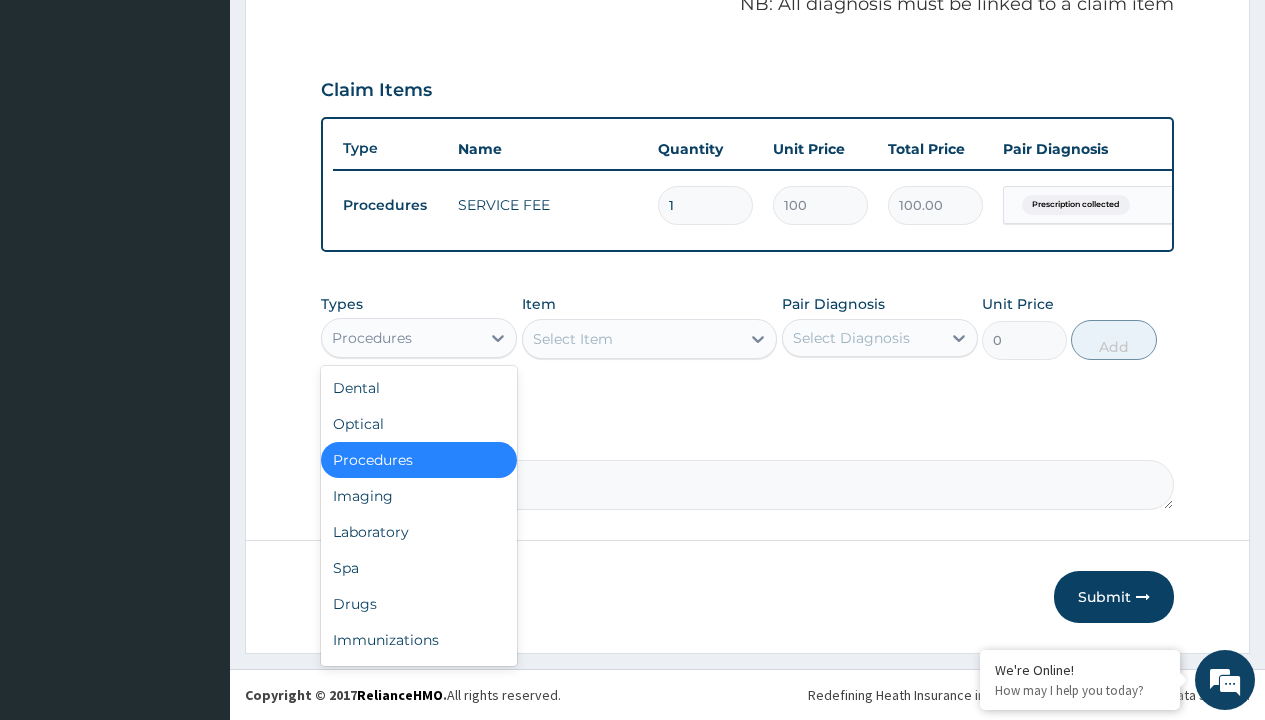 type on "drugs" 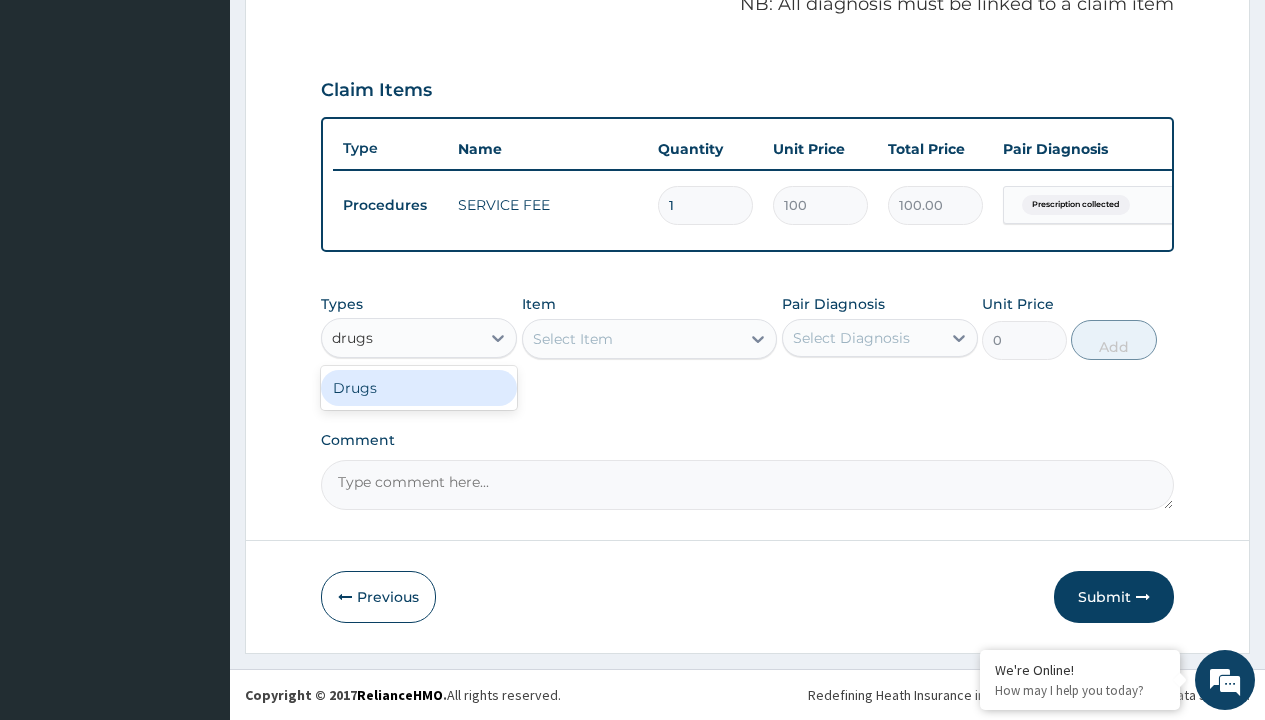 scroll, scrollTop: 0, scrollLeft: 0, axis: both 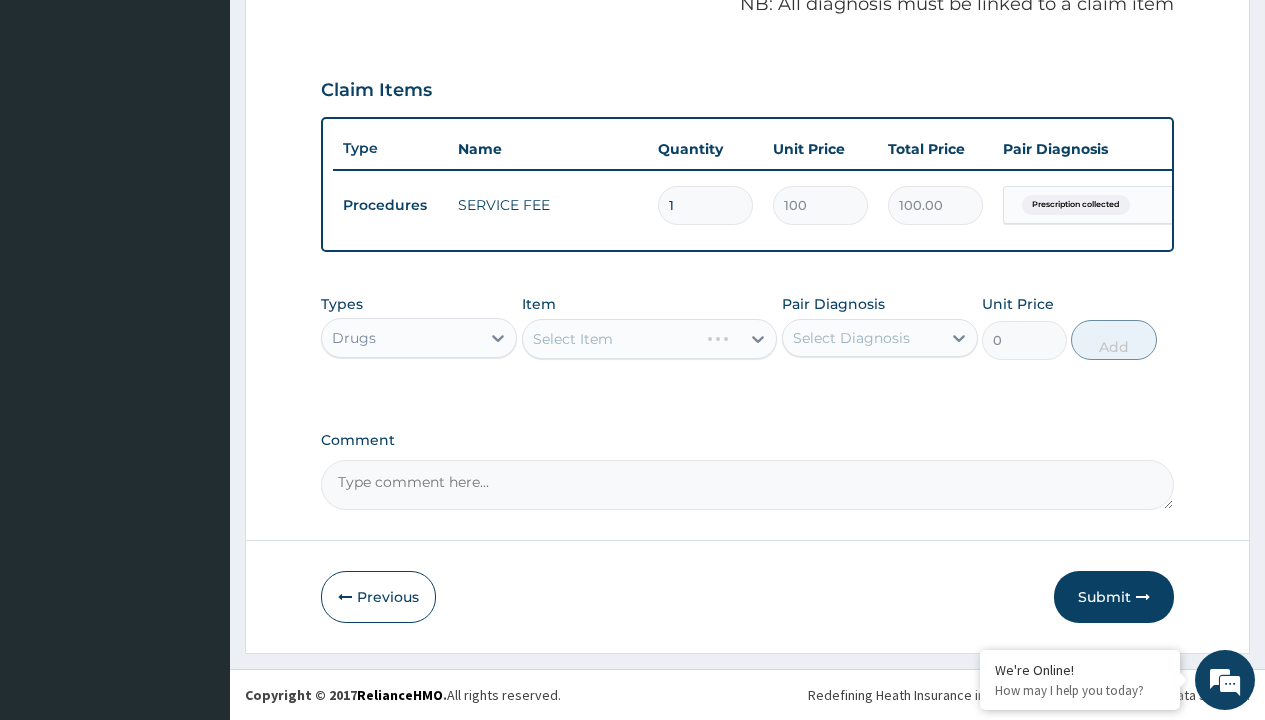 click on "Select Item" at bounding box center [650, 339] 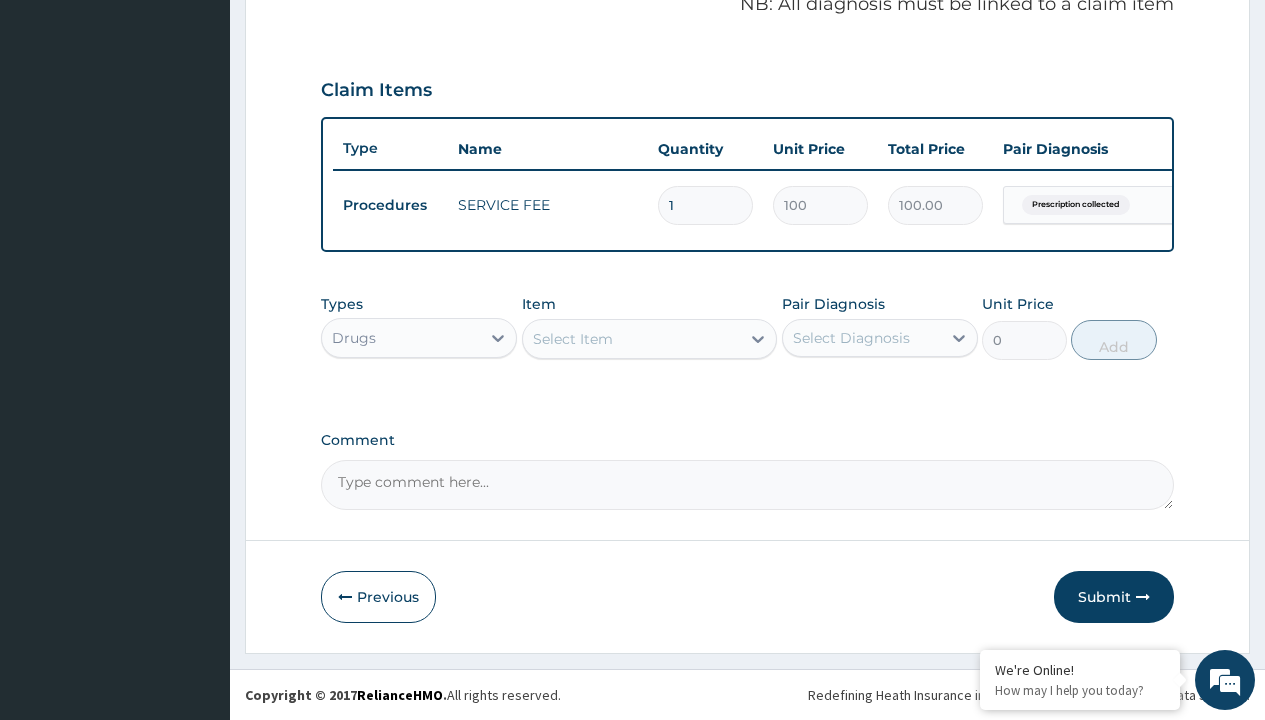 type on "dihydrocodeine ( df118) 30mg x 20" 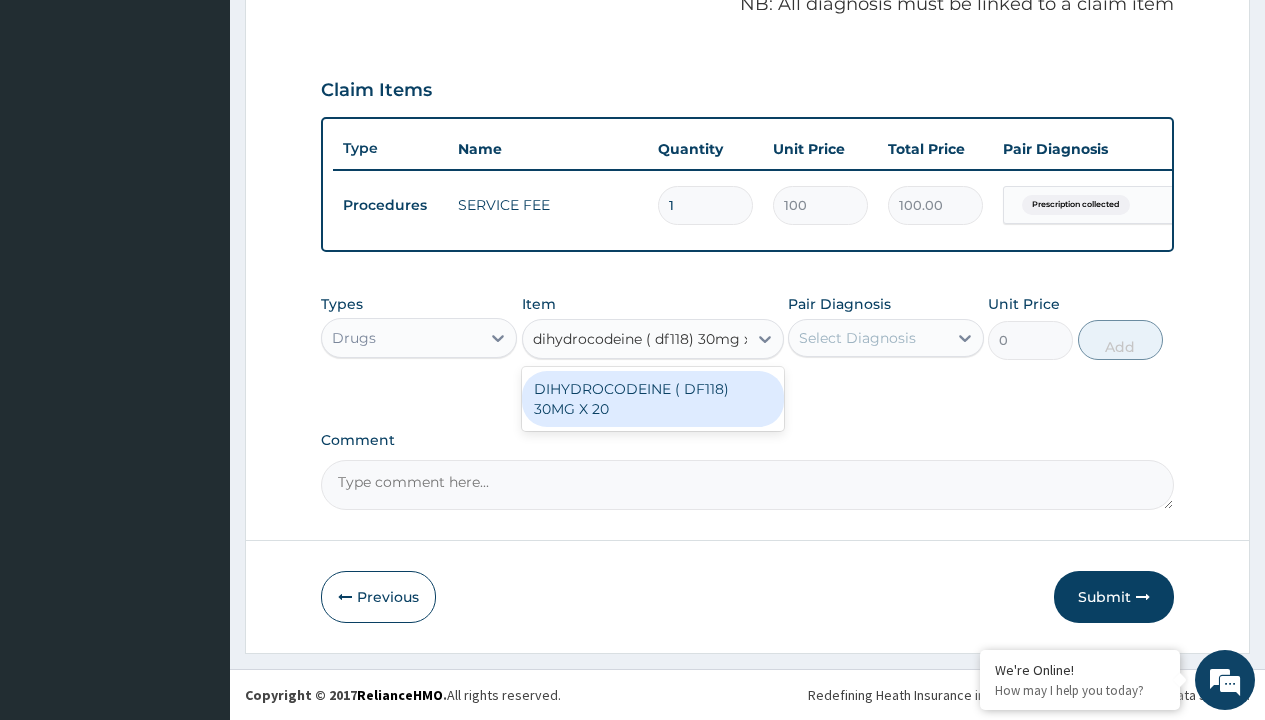 scroll, scrollTop: 0, scrollLeft: 0, axis: both 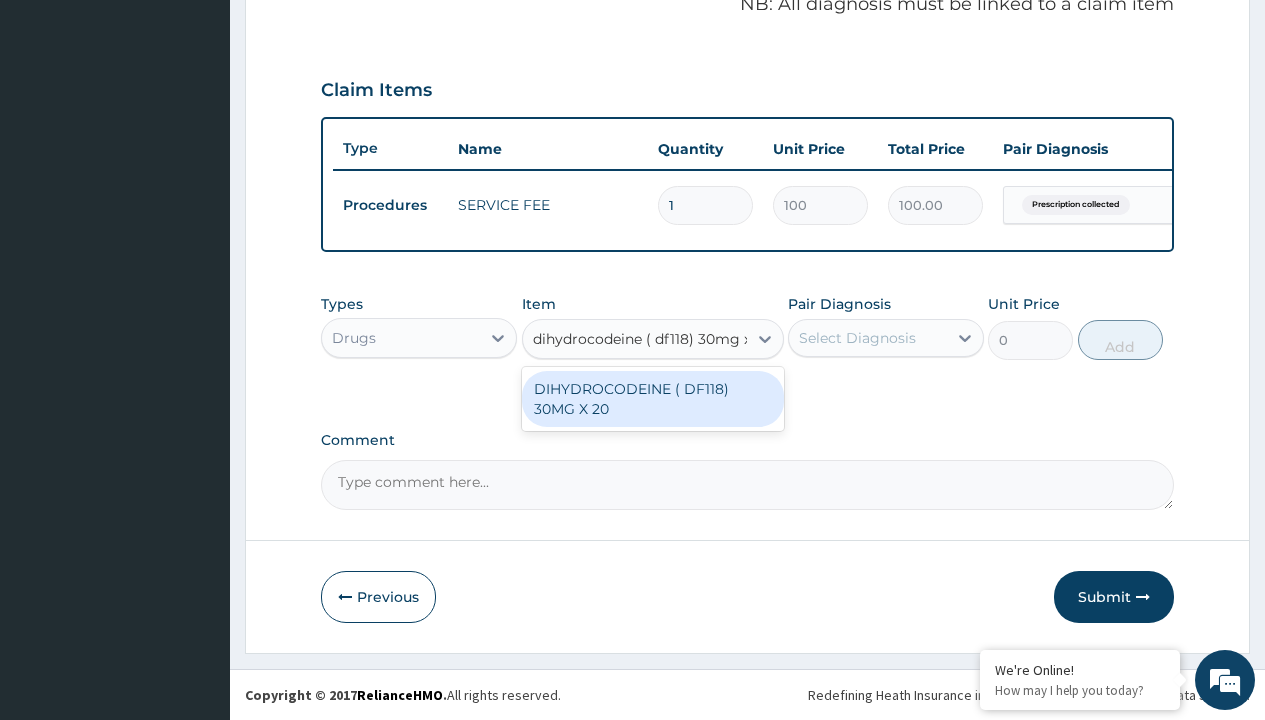 click on "DIHYDROCODEINE ( DF118) 30MG X 20" at bounding box center [653, 399] 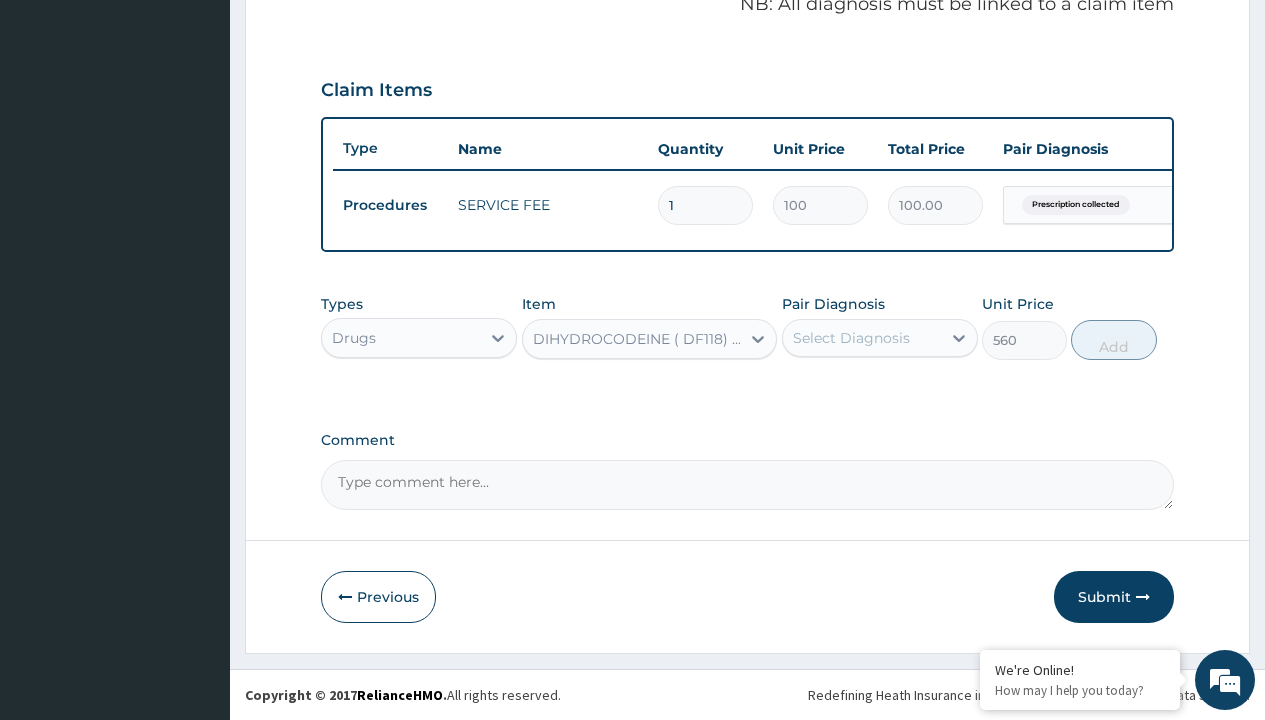 click on "Prescription collected" at bounding box center [409, -74] 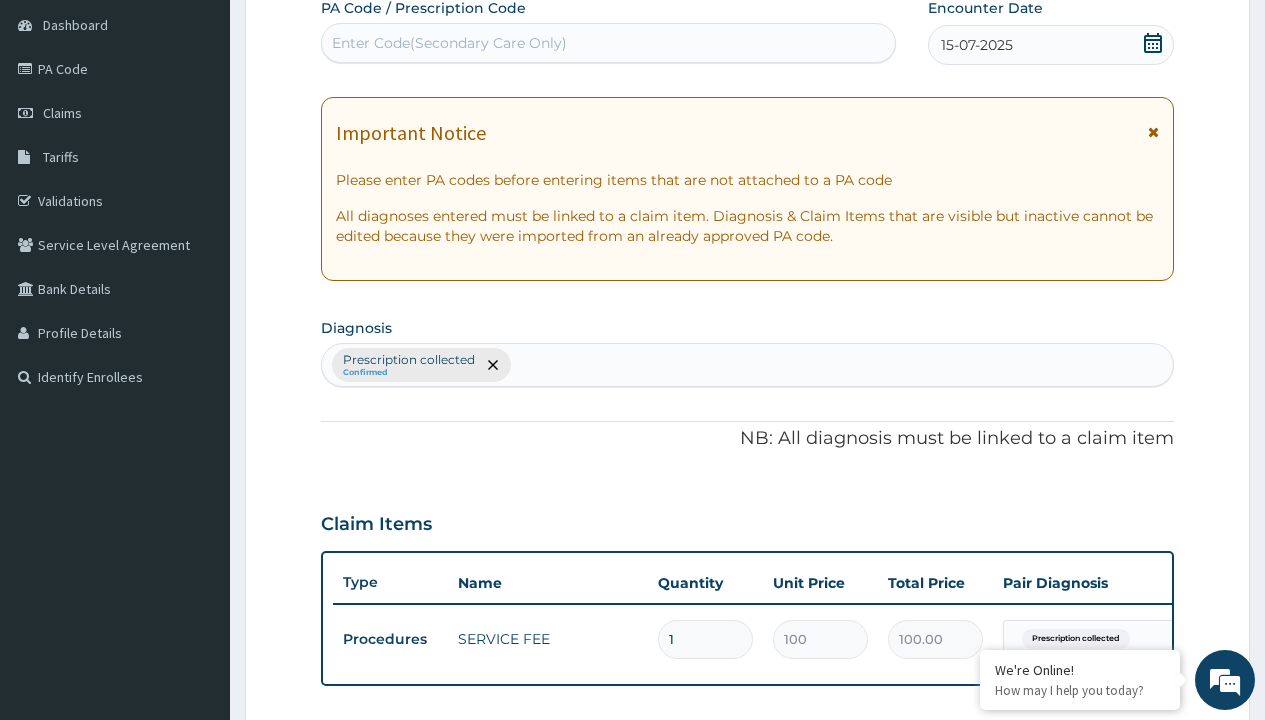 type on "prescription collected" 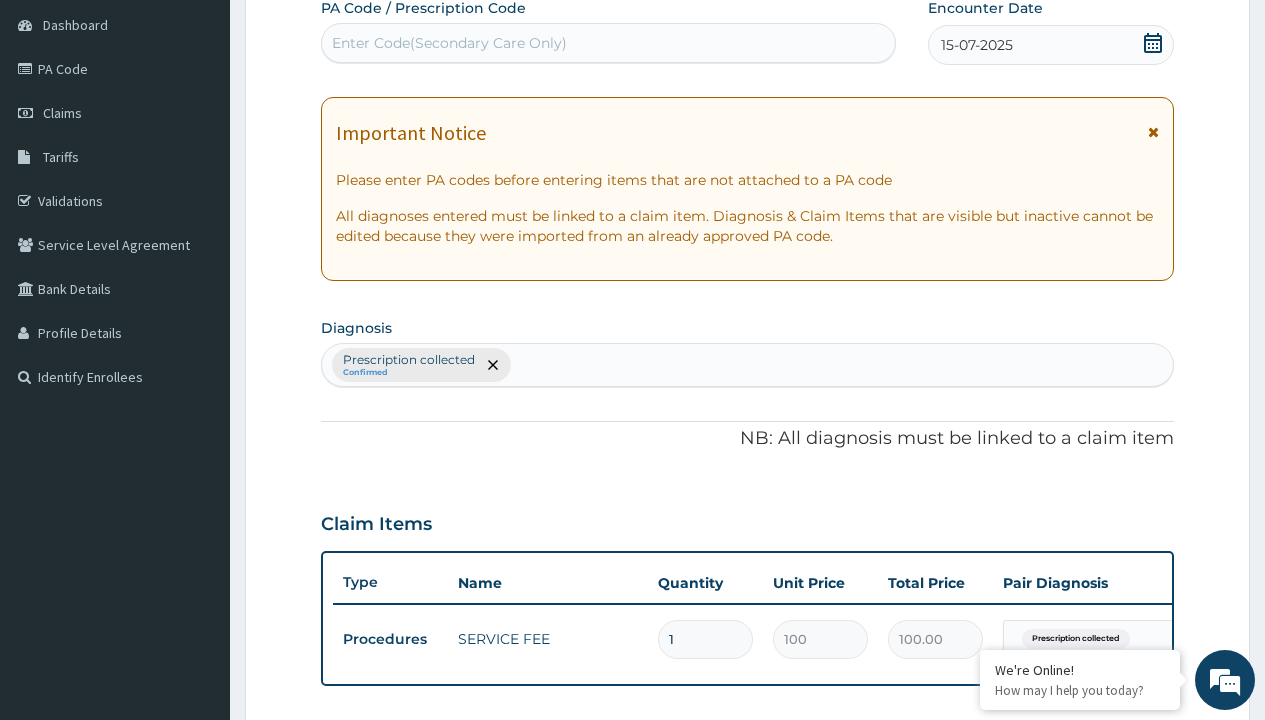 scroll, scrollTop: 269, scrollLeft: 0, axis: vertical 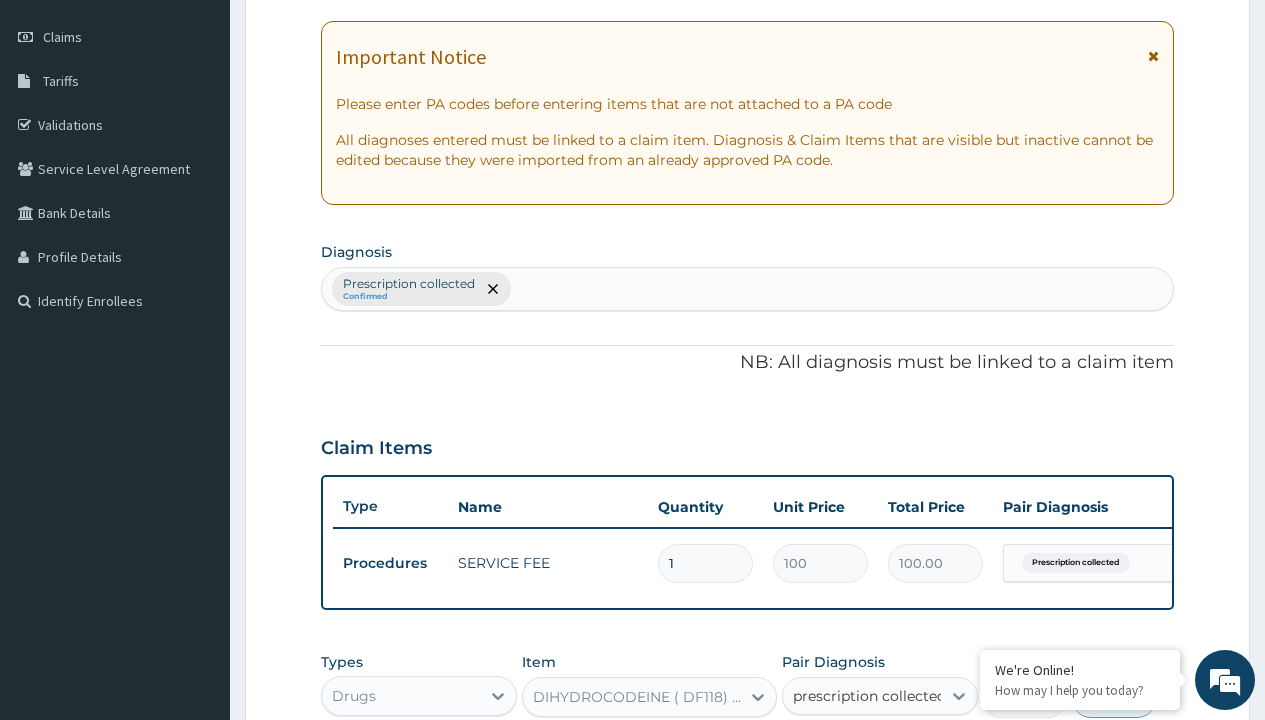 click on "Prescription collected" at bounding box center [890, 755] 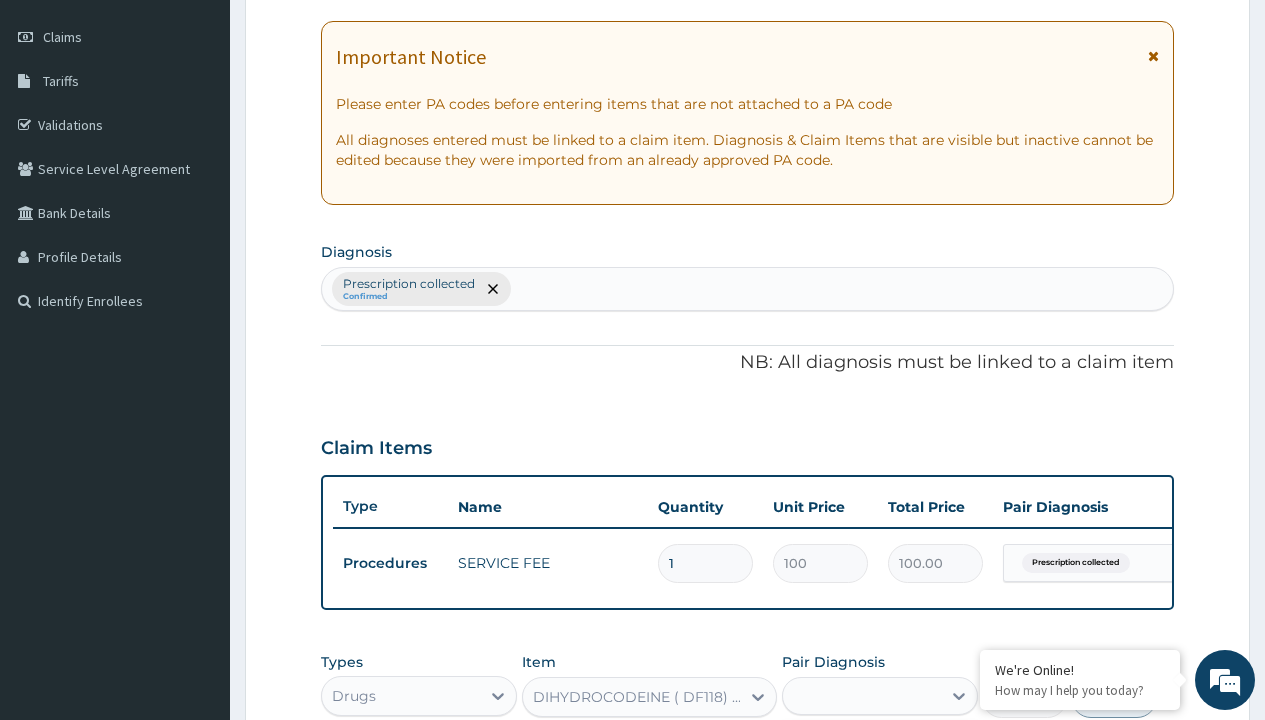 scroll, scrollTop: 642, scrollLeft: 0, axis: vertical 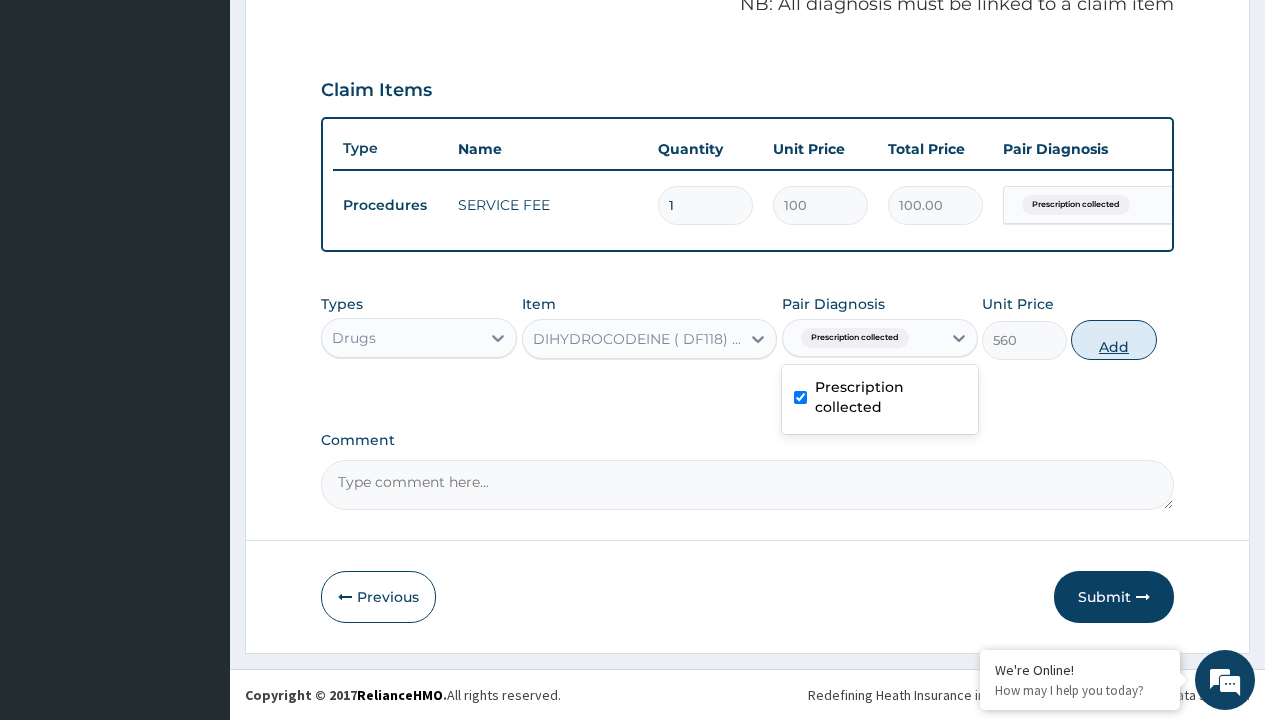 click on "Add" at bounding box center (1113, 340) 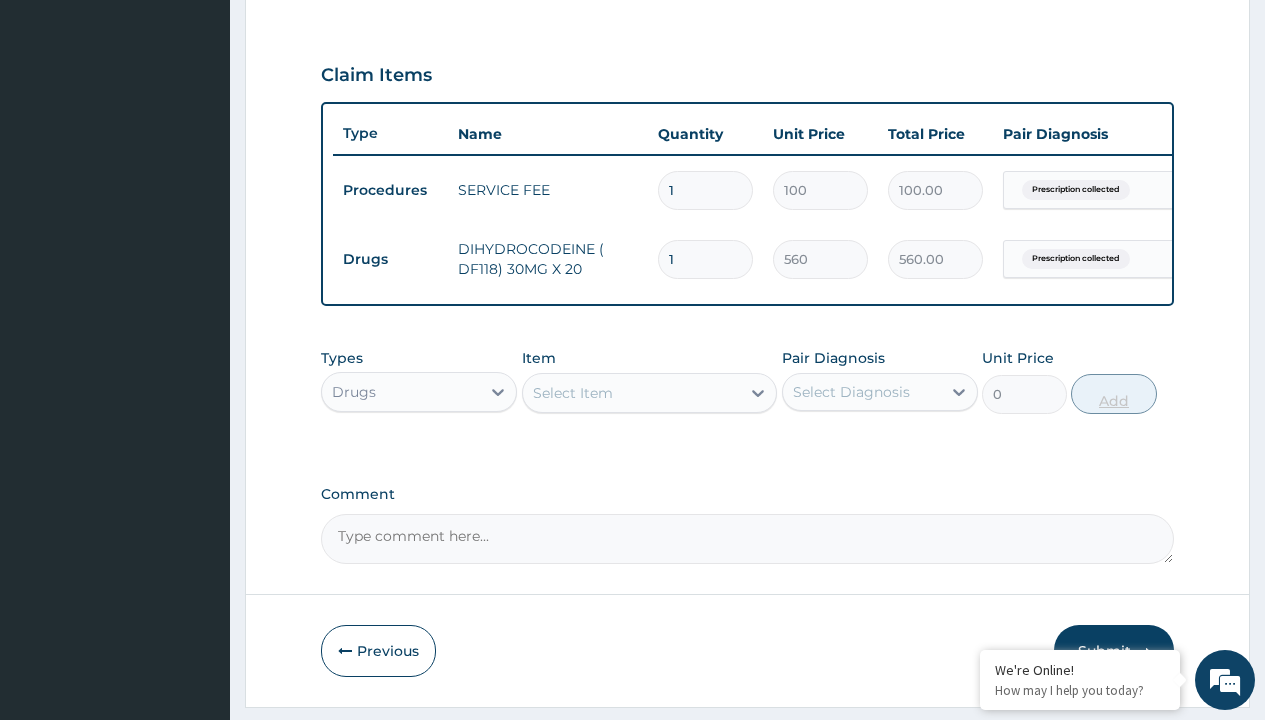 type on "15" 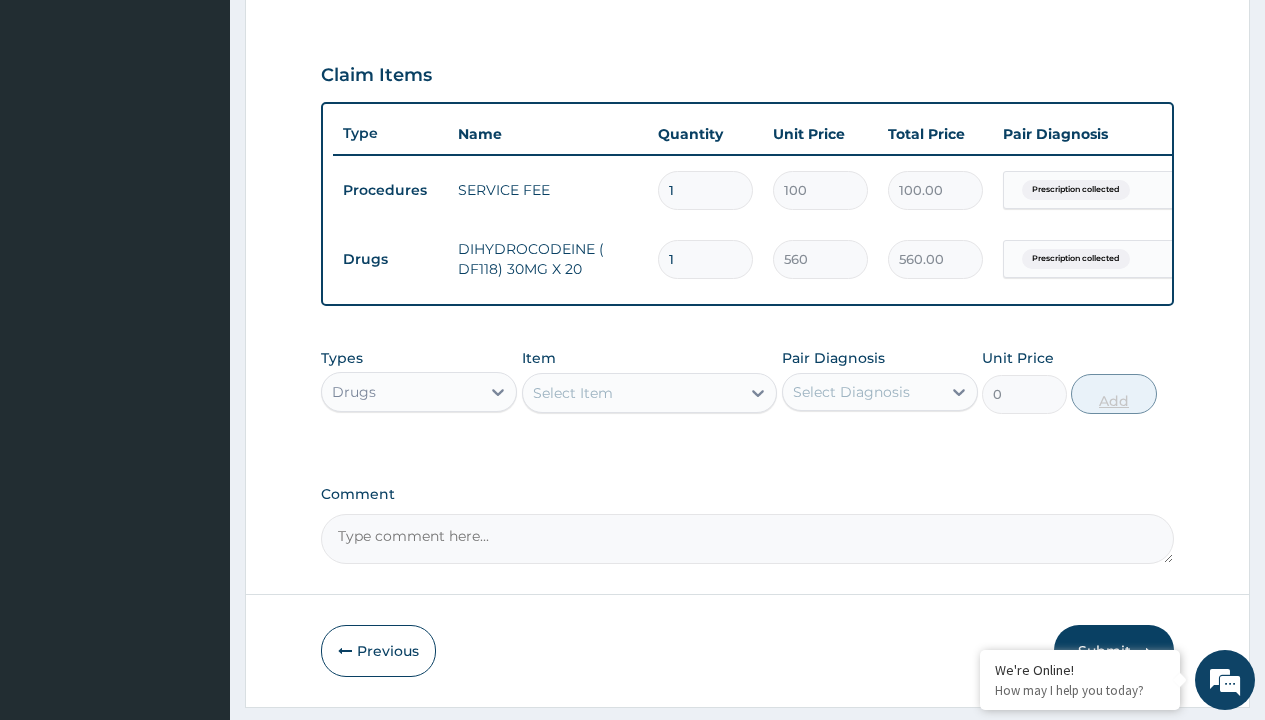 type on "8400.00" 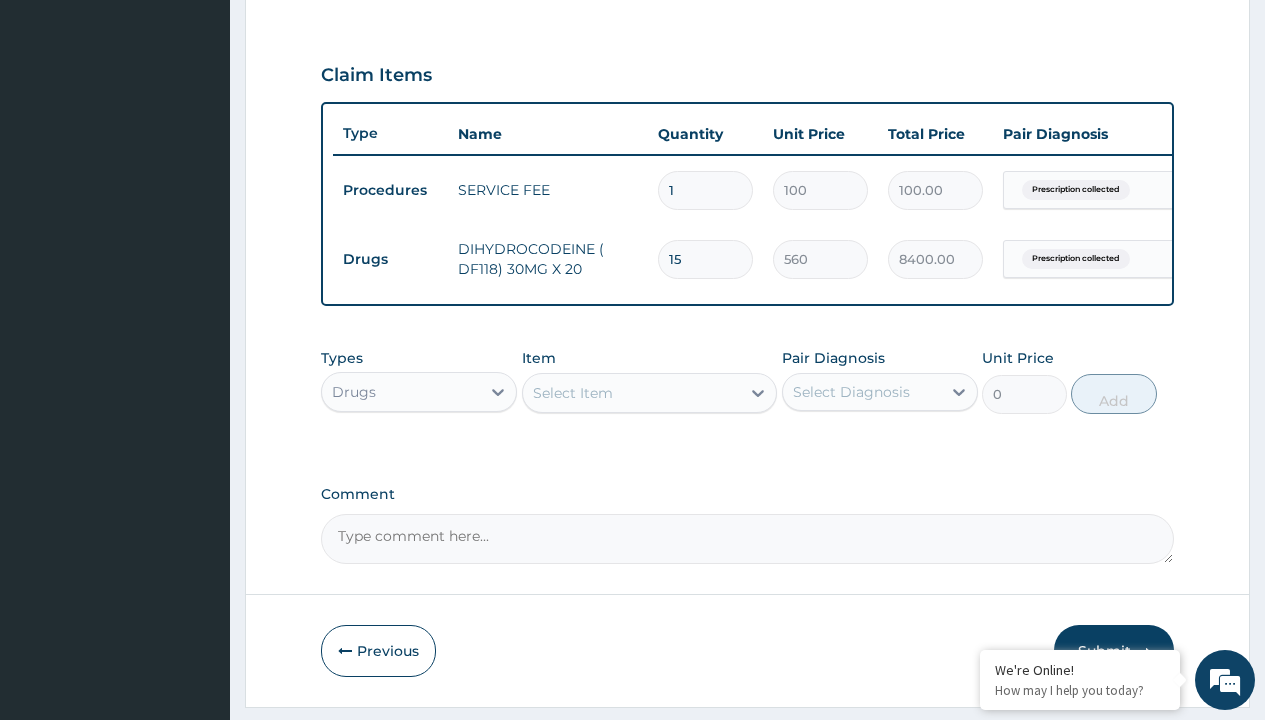 type on "15" 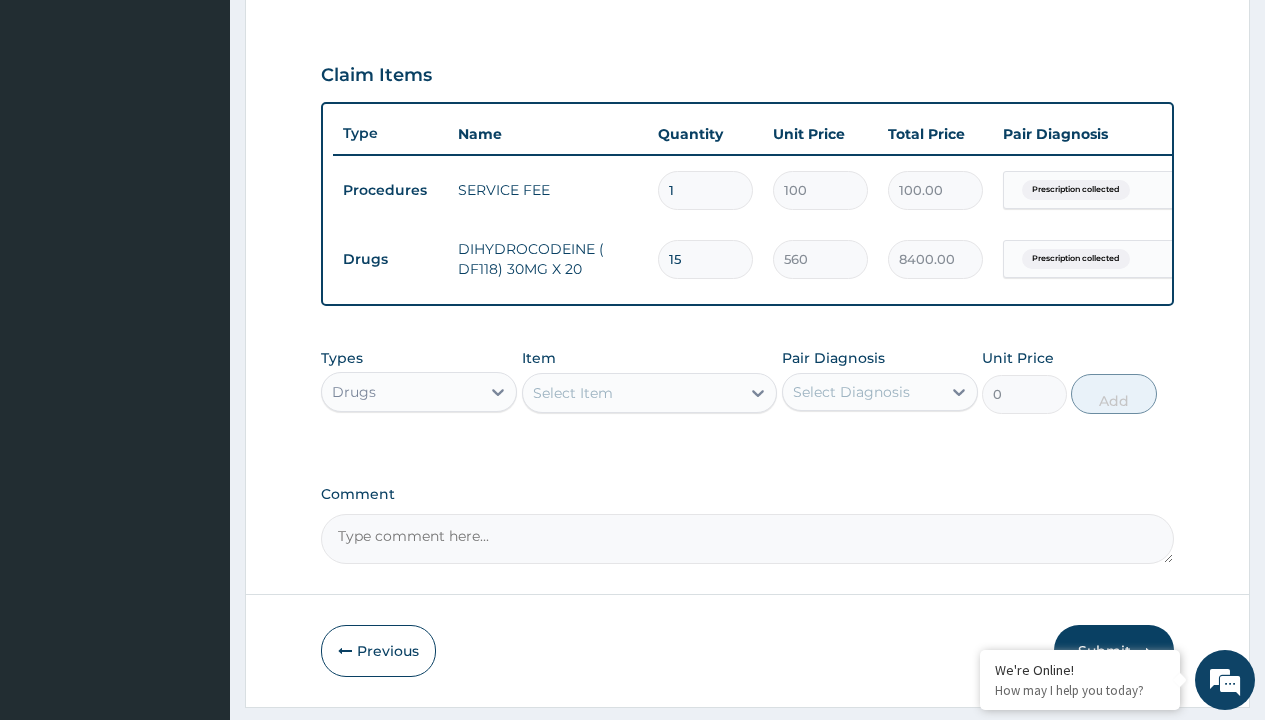 click on "Drugs" at bounding box center (390, 259) 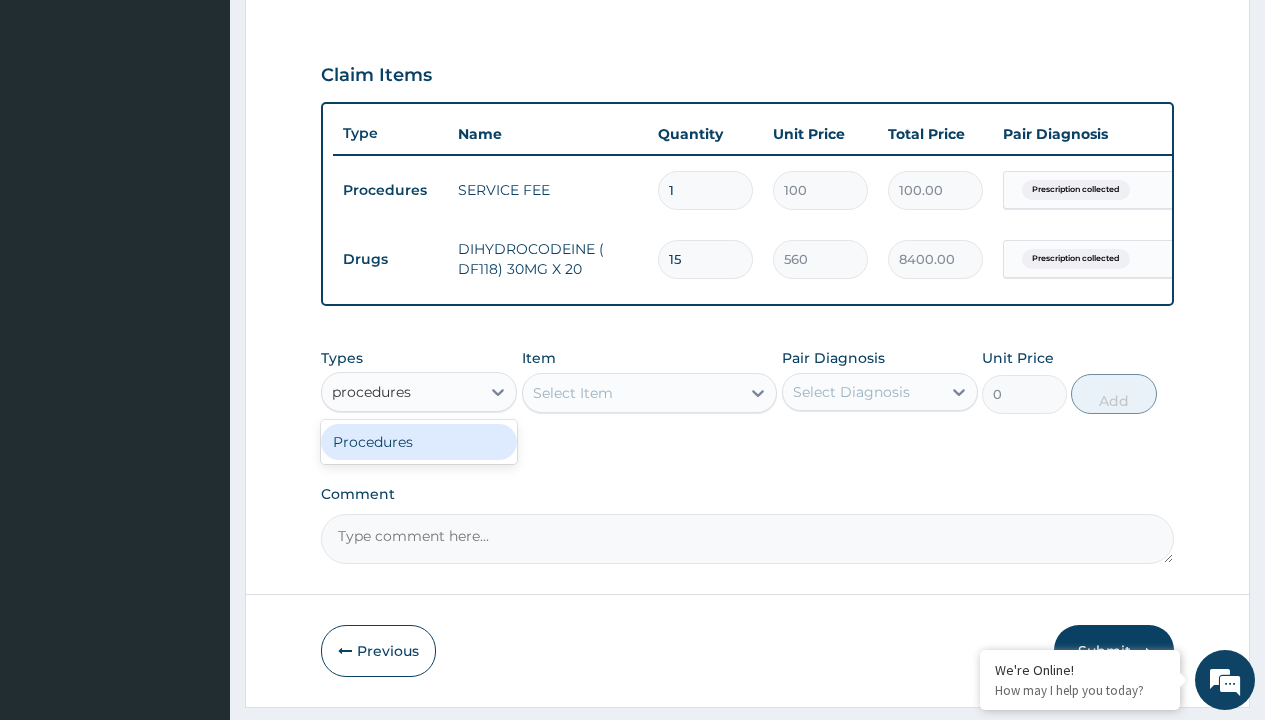 scroll, scrollTop: 0, scrollLeft: 0, axis: both 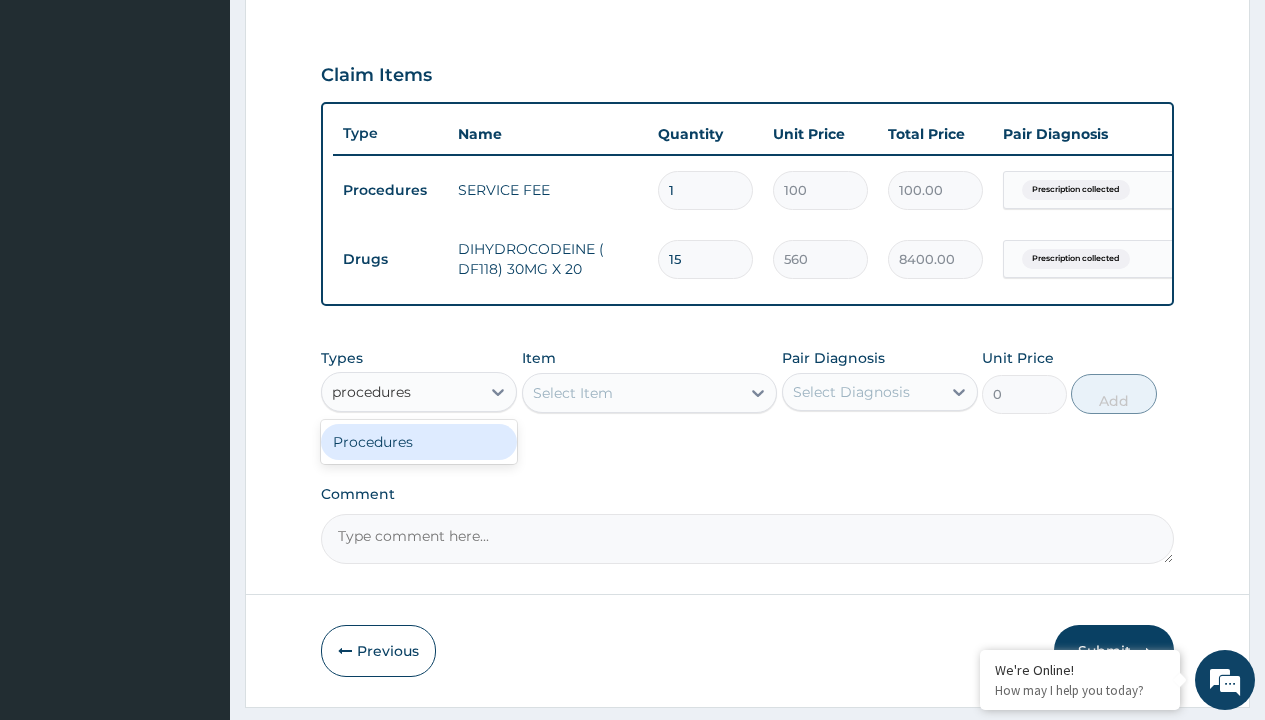 click on "Procedures" at bounding box center (419, 442) 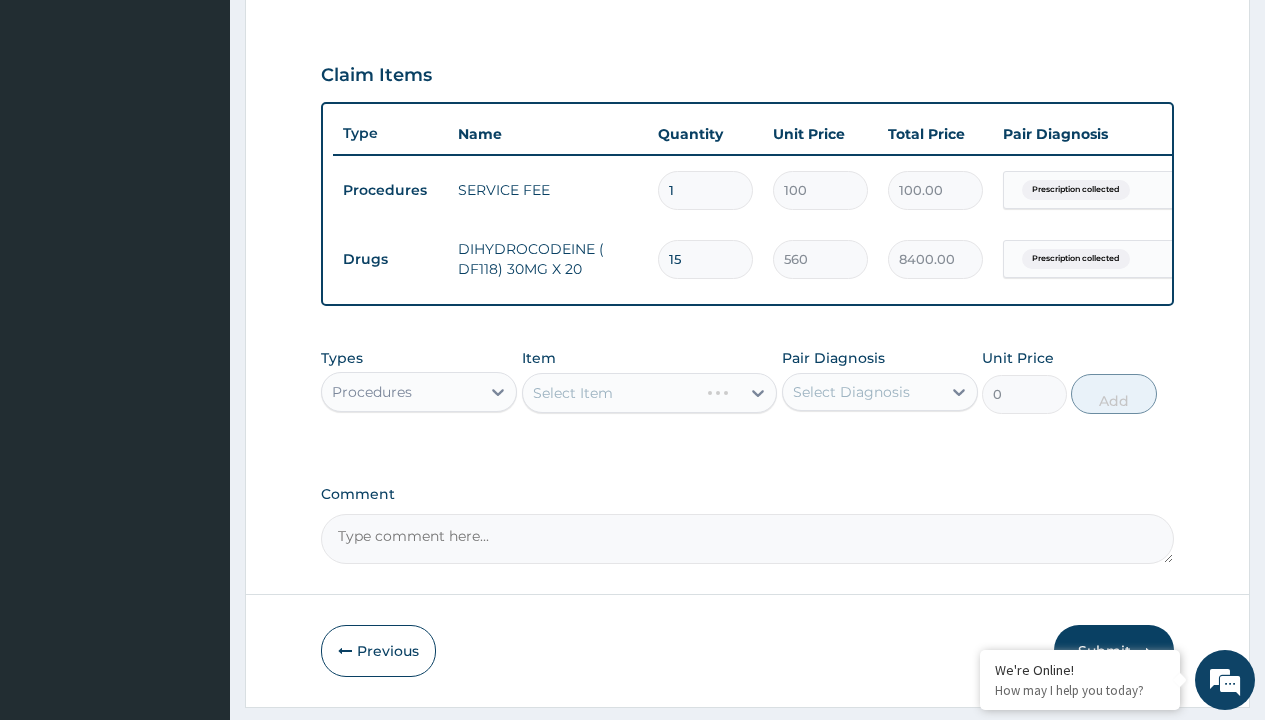 click on "Select Item" at bounding box center (573, 393) 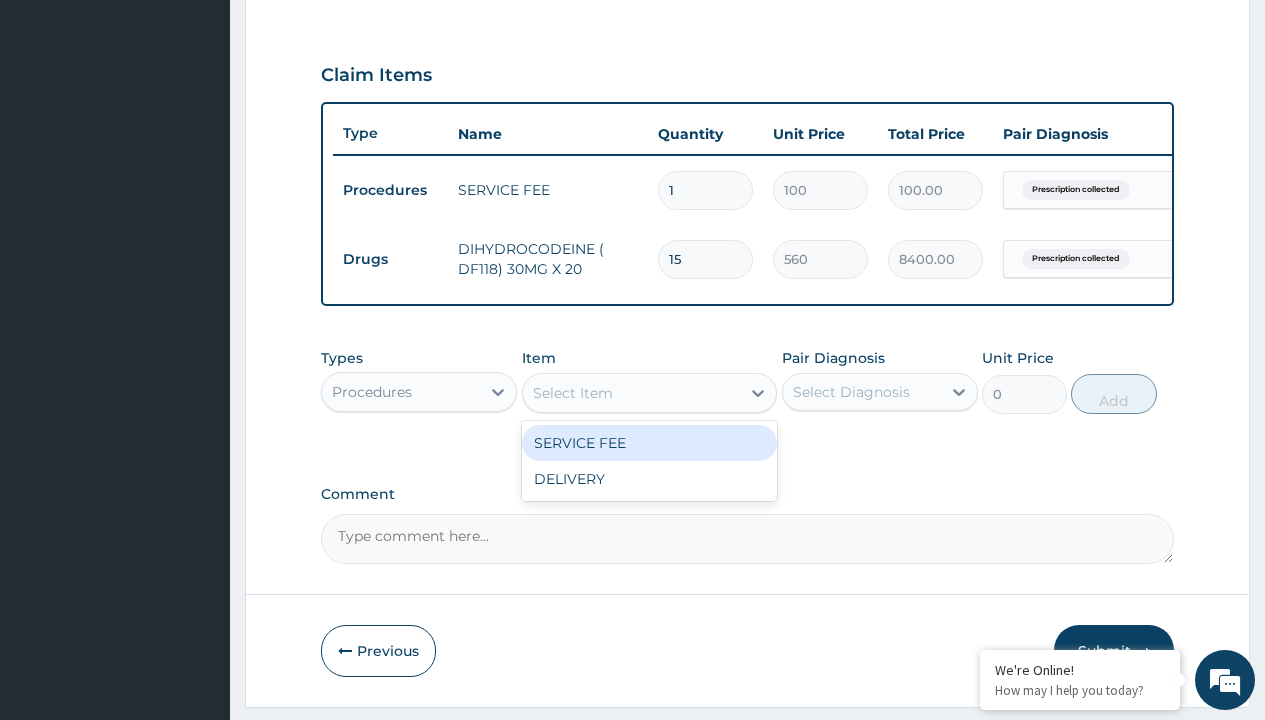 type on "delivery" 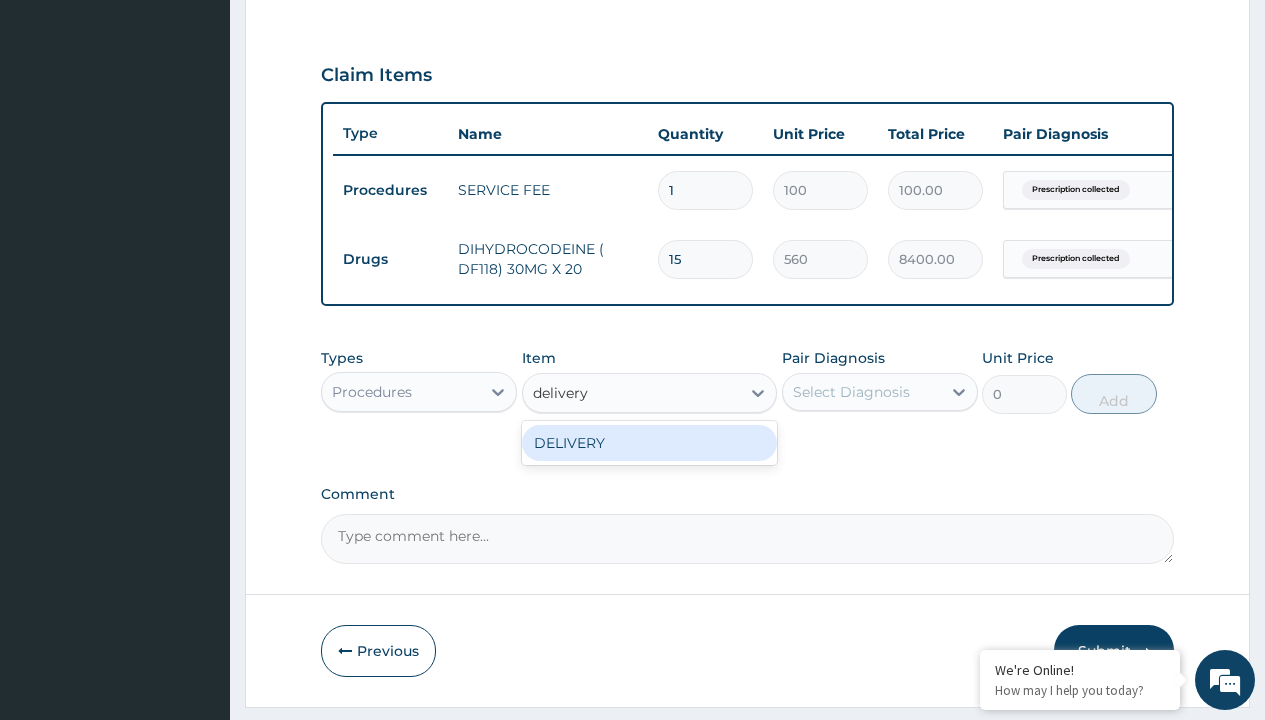 scroll, scrollTop: 0, scrollLeft: 0, axis: both 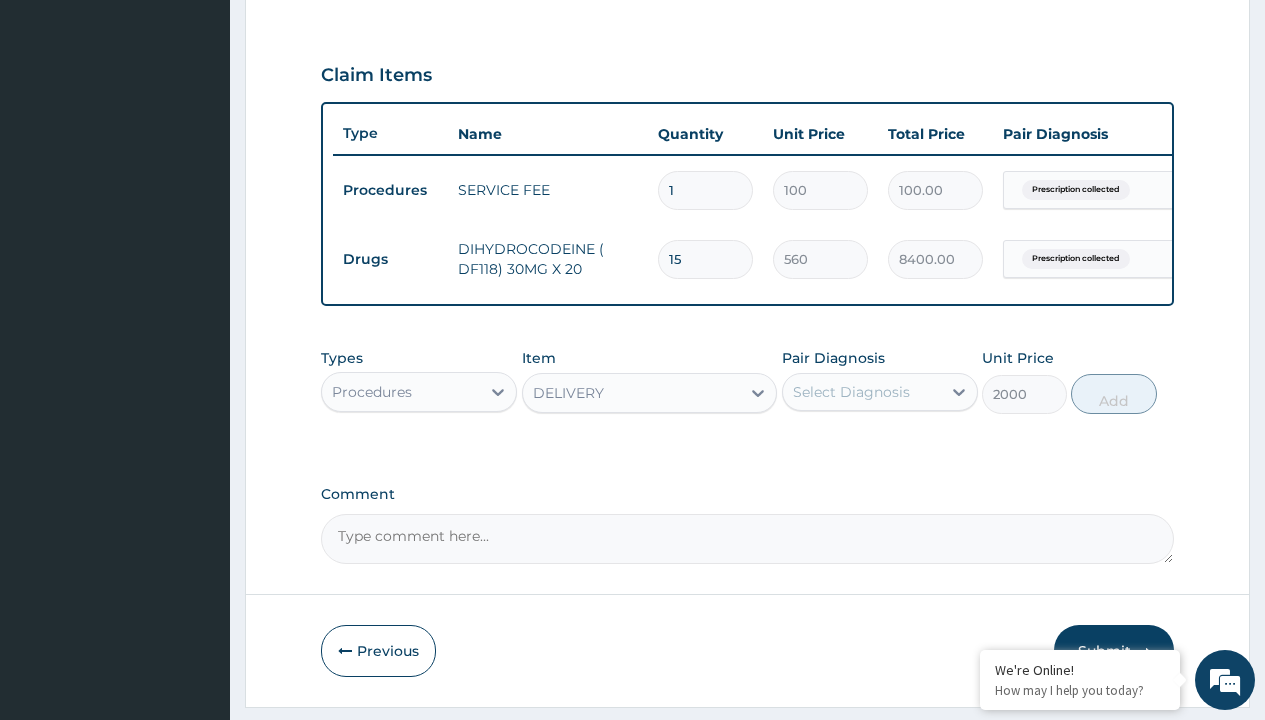 click on "Prescription collected" at bounding box center (409, -89) 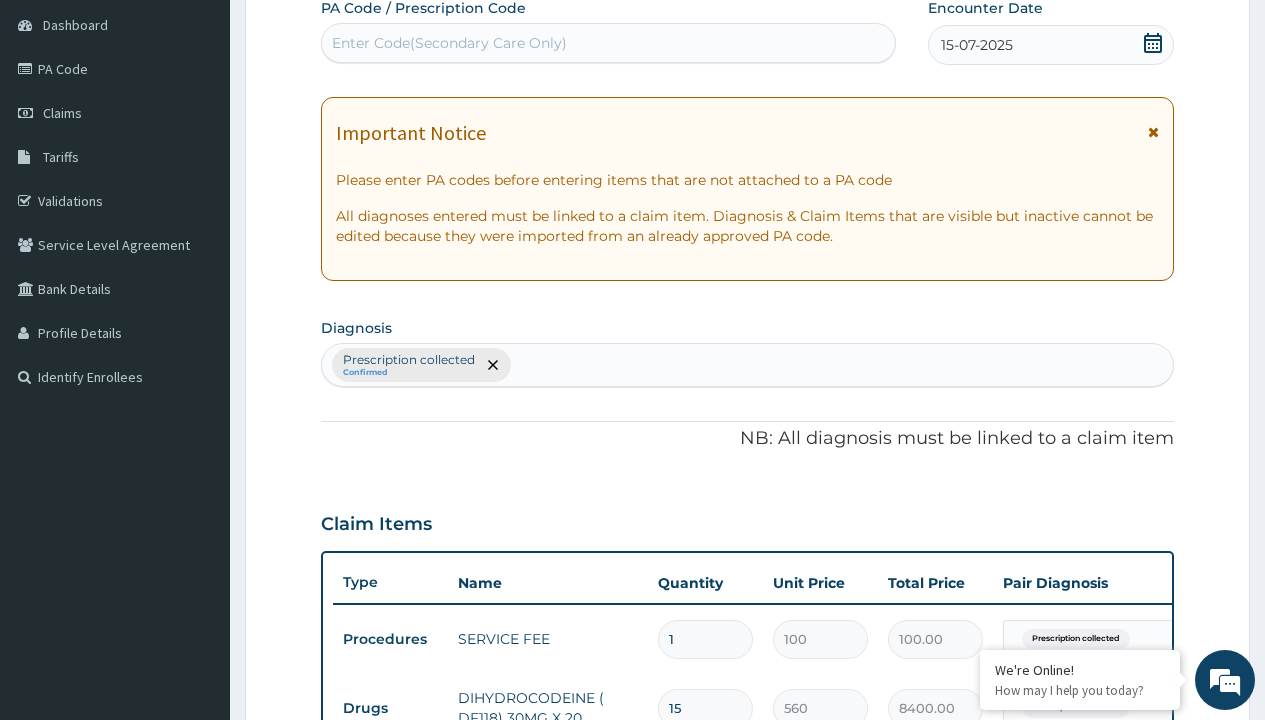 type on "prescription collected" 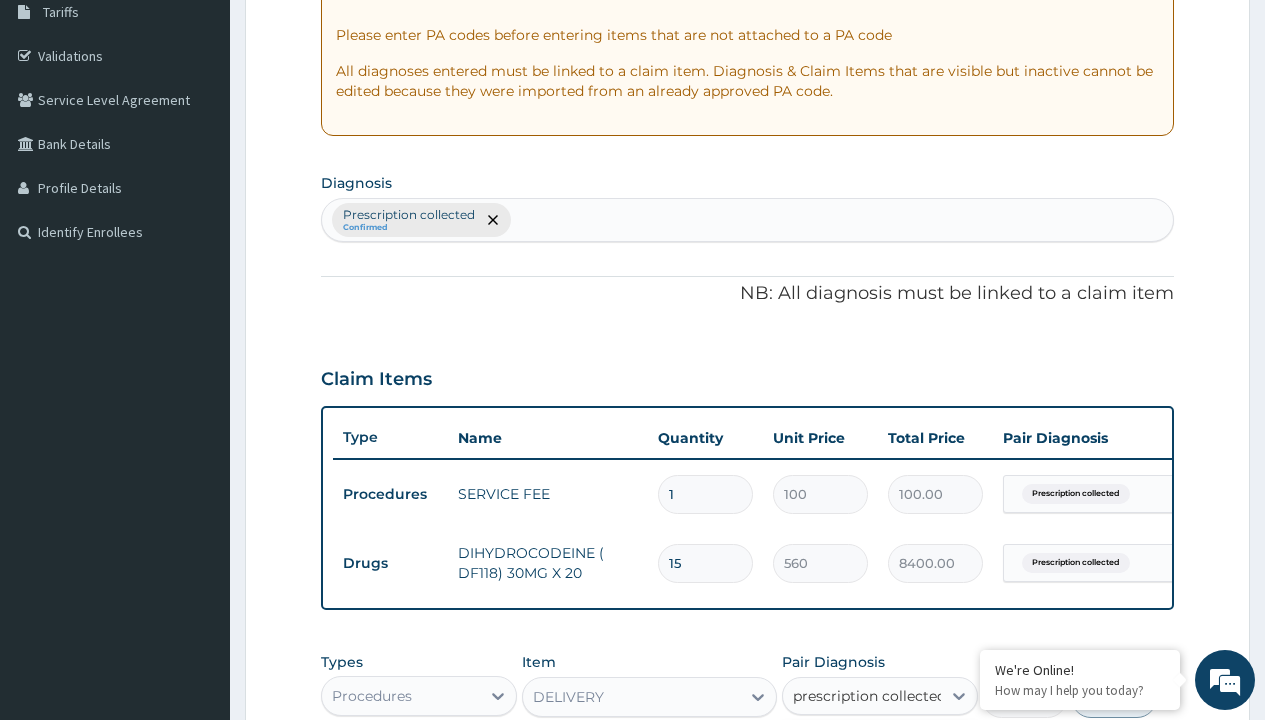 scroll, scrollTop: 0, scrollLeft: 0, axis: both 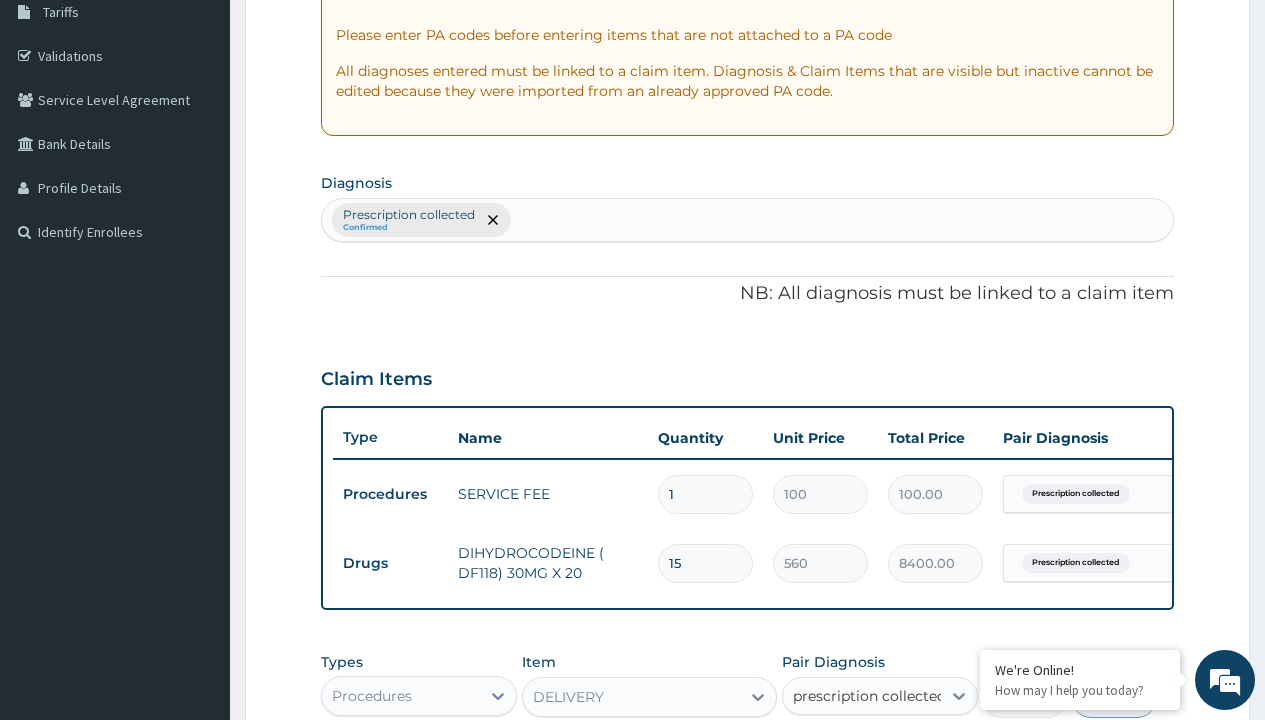 type 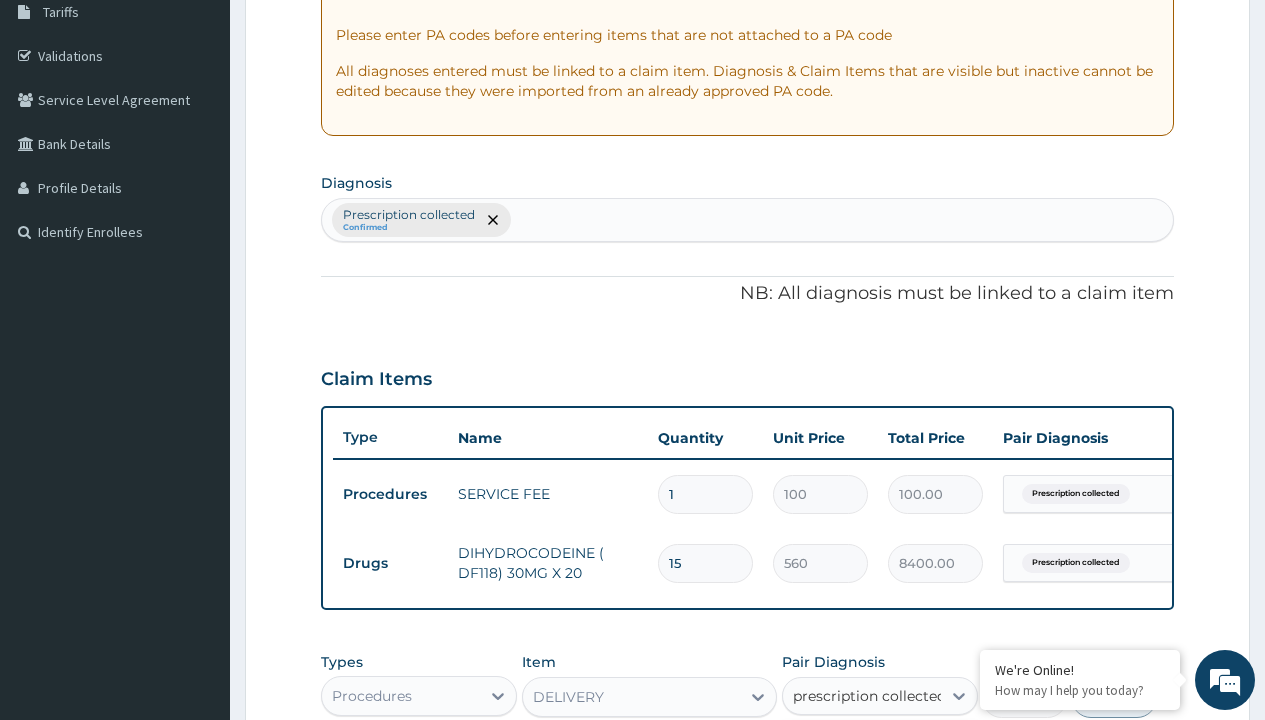 checkbox on "true" 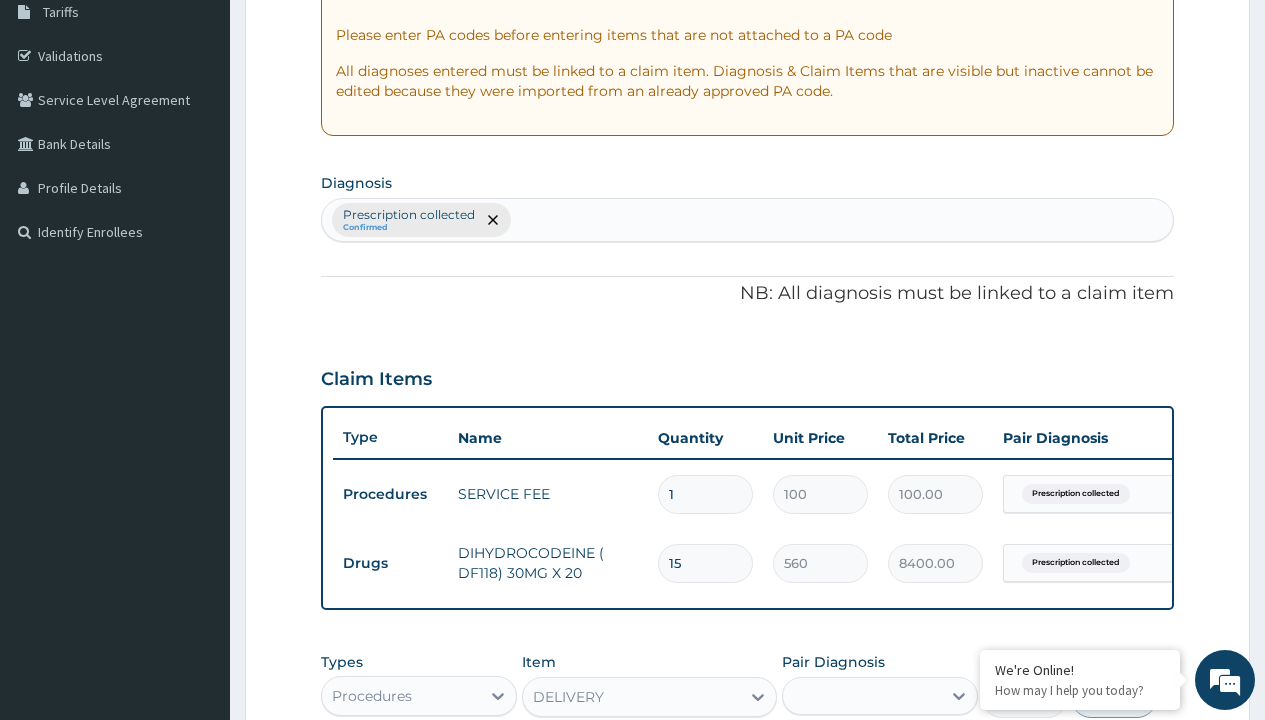 scroll, scrollTop: 711, scrollLeft: 0, axis: vertical 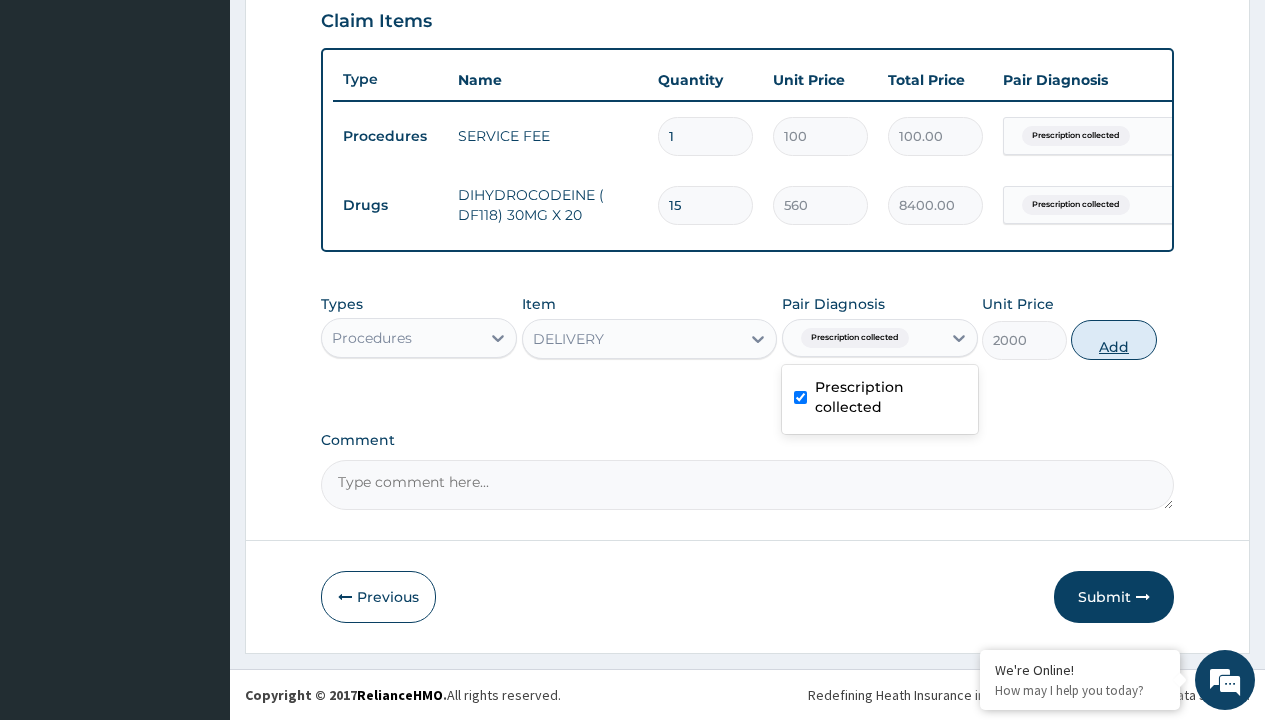 click on "Add" at bounding box center [1113, 340] 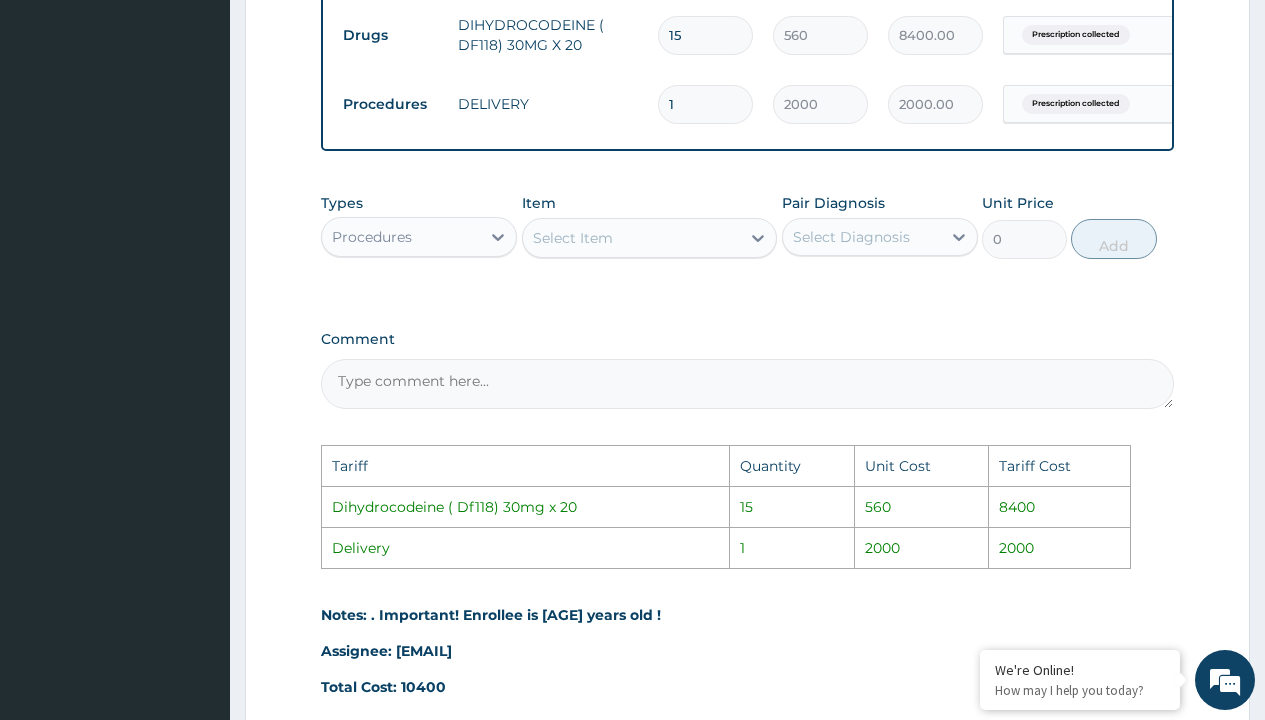 scroll, scrollTop: 1078, scrollLeft: 0, axis: vertical 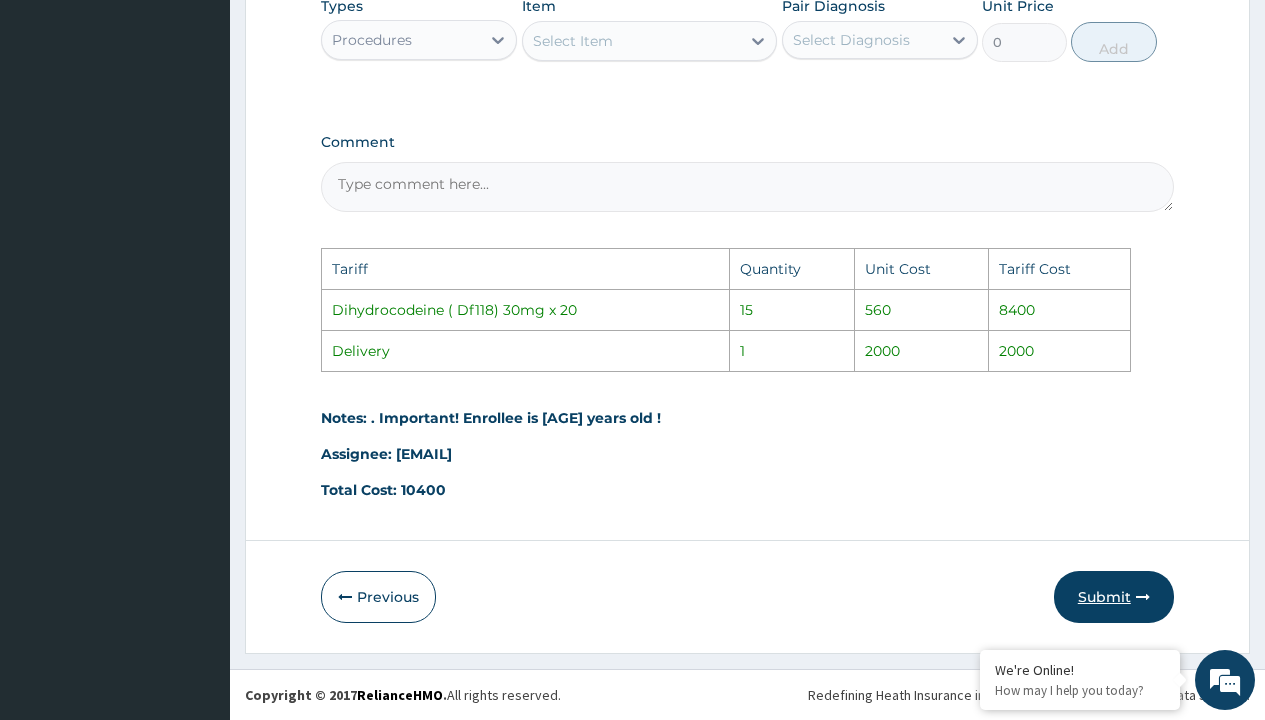 click on "Submit" at bounding box center (1114, 597) 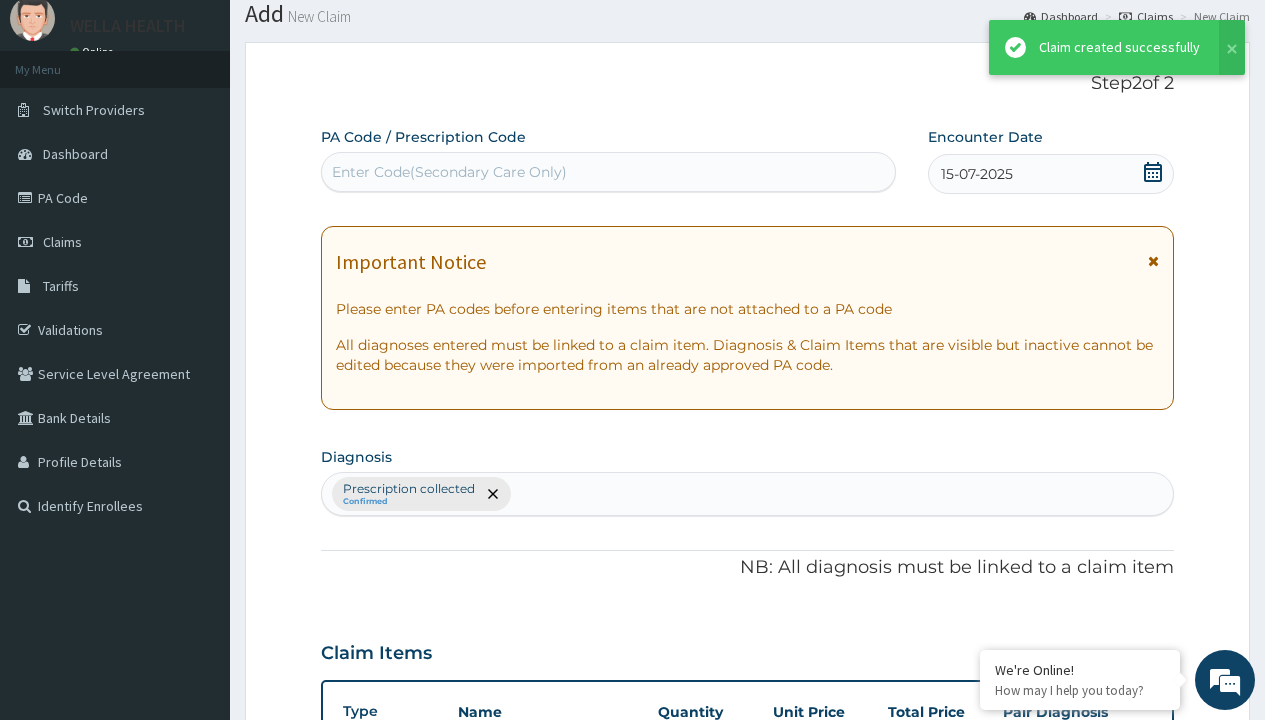scroll, scrollTop: 780, scrollLeft: 0, axis: vertical 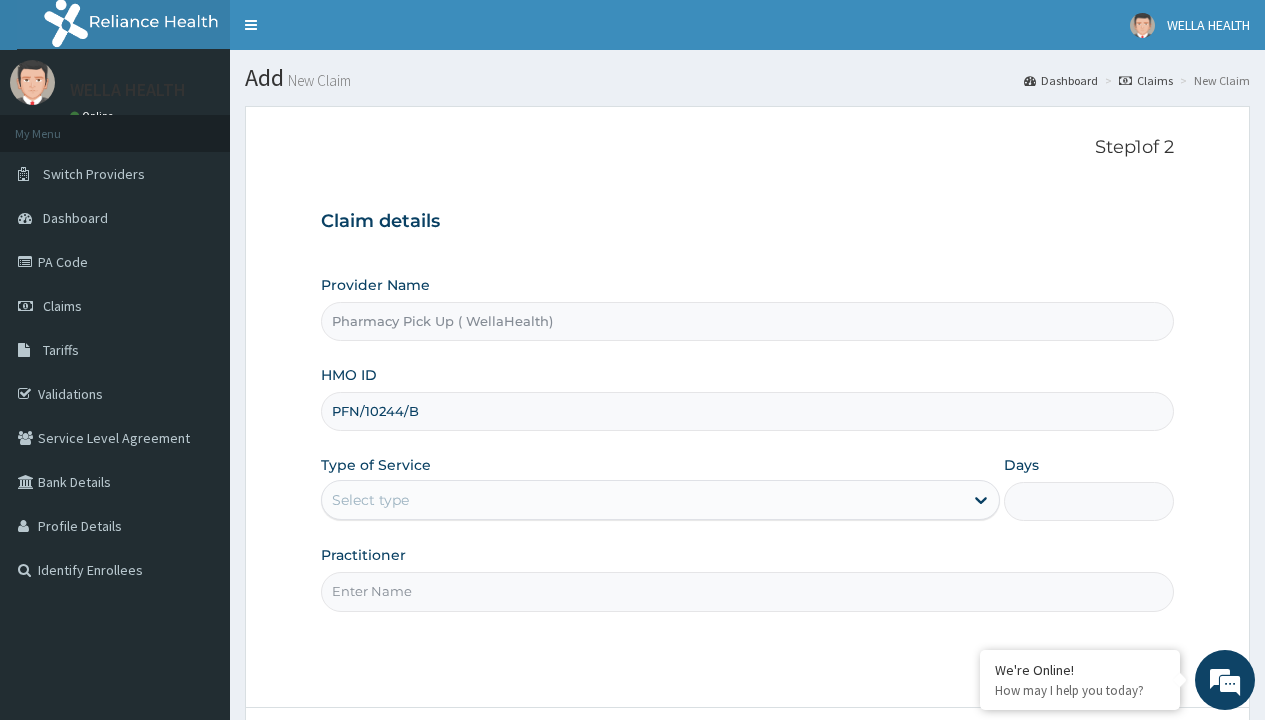 type on "PFN/10244/B" 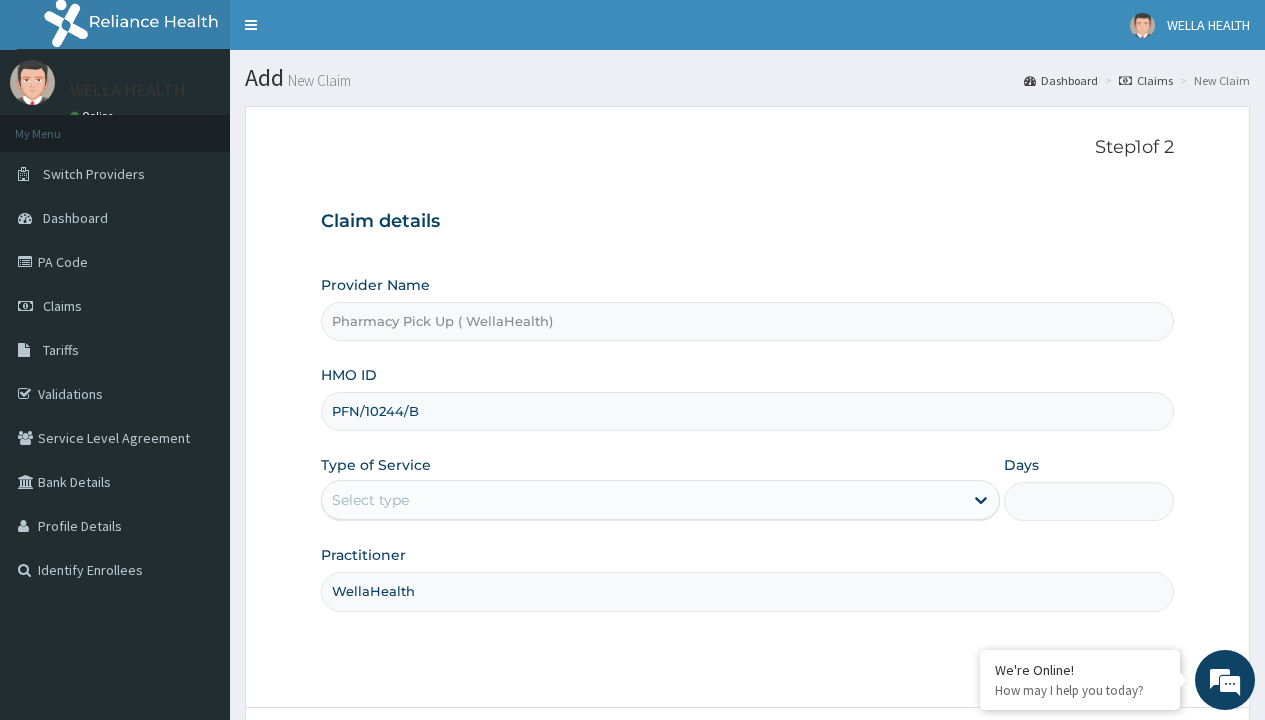 type on "WellaHealth" 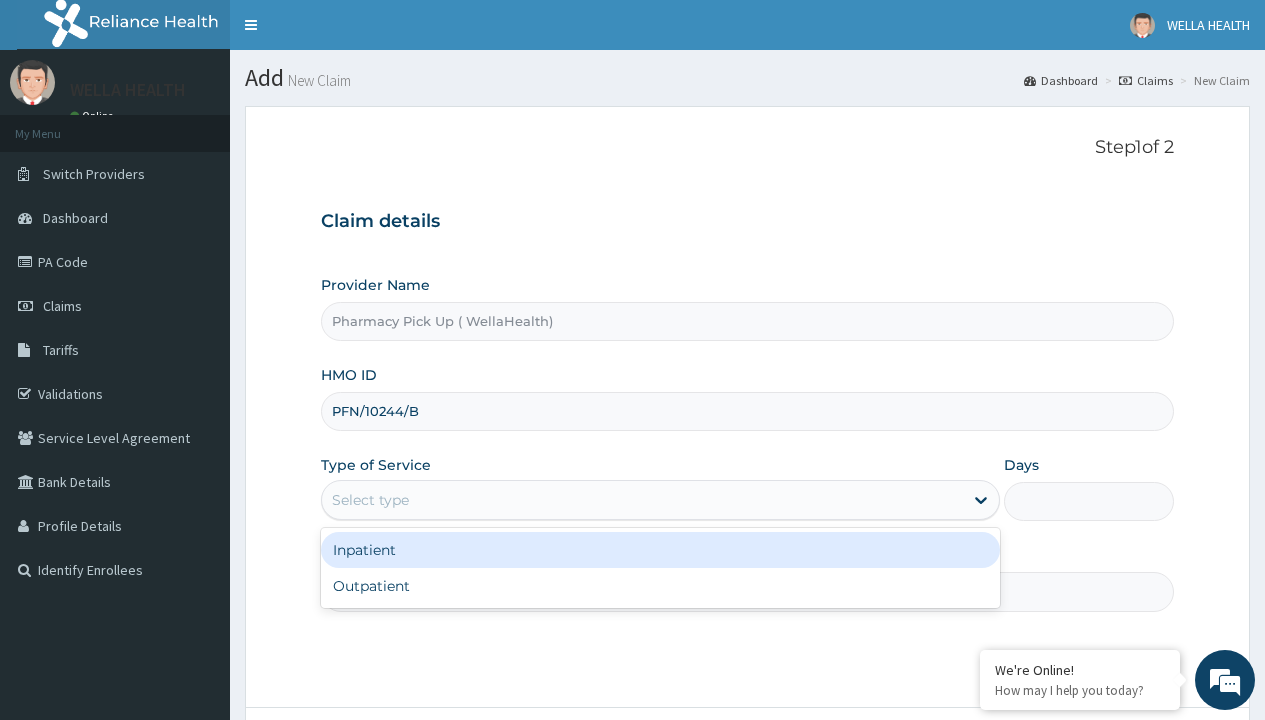 click on "Outpatient" at bounding box center [660, 586] 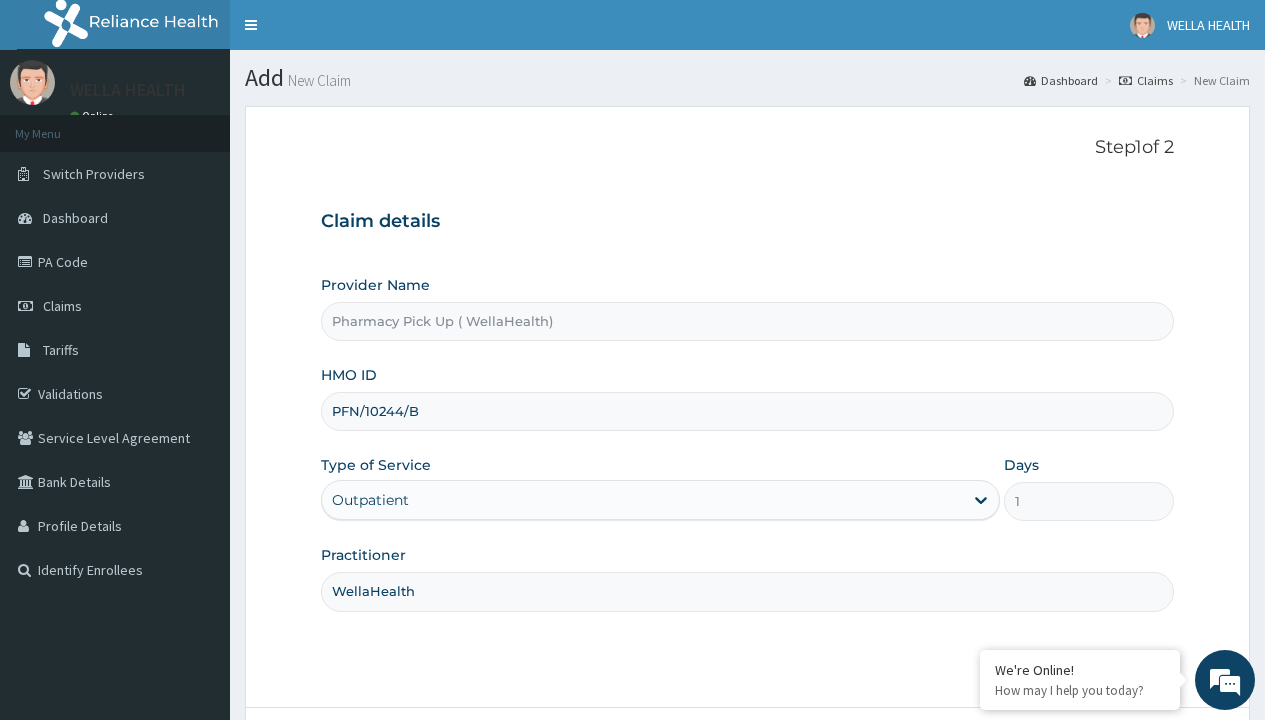click on "Next" at bounding box center [1123, 764] 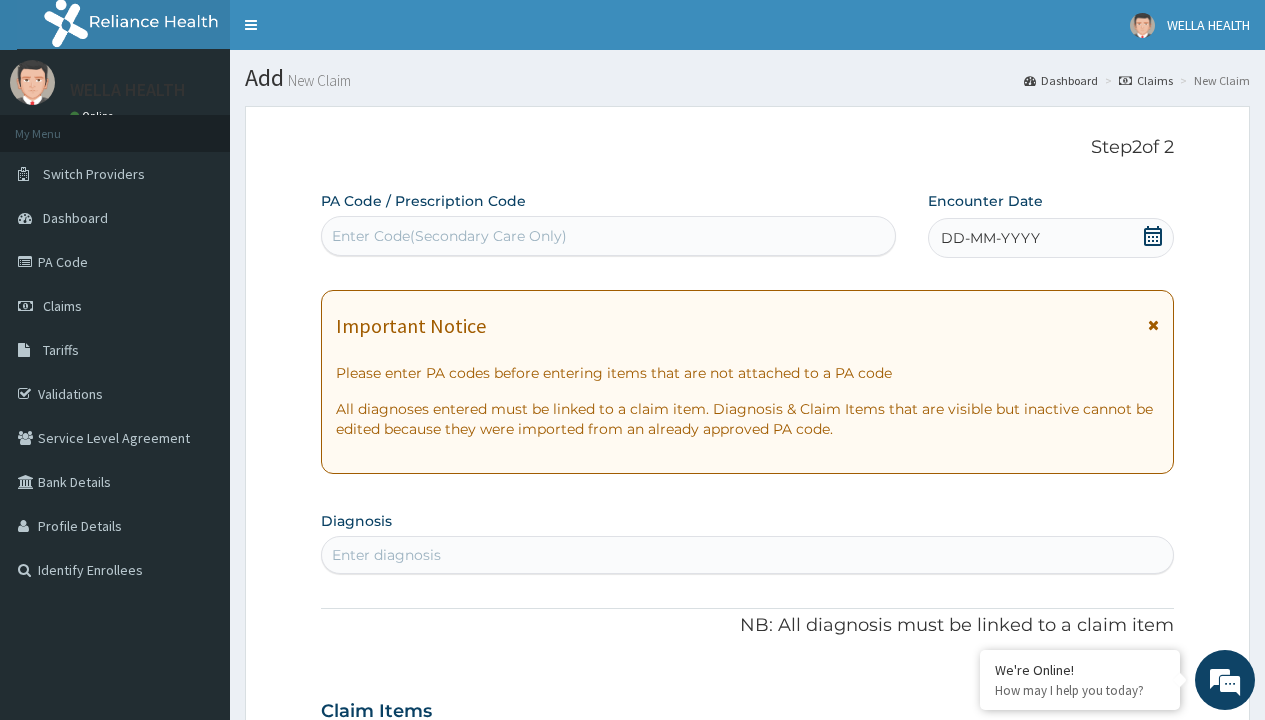 scroll, scrollTop: 167, scrollLeft: 0, axis: vertical 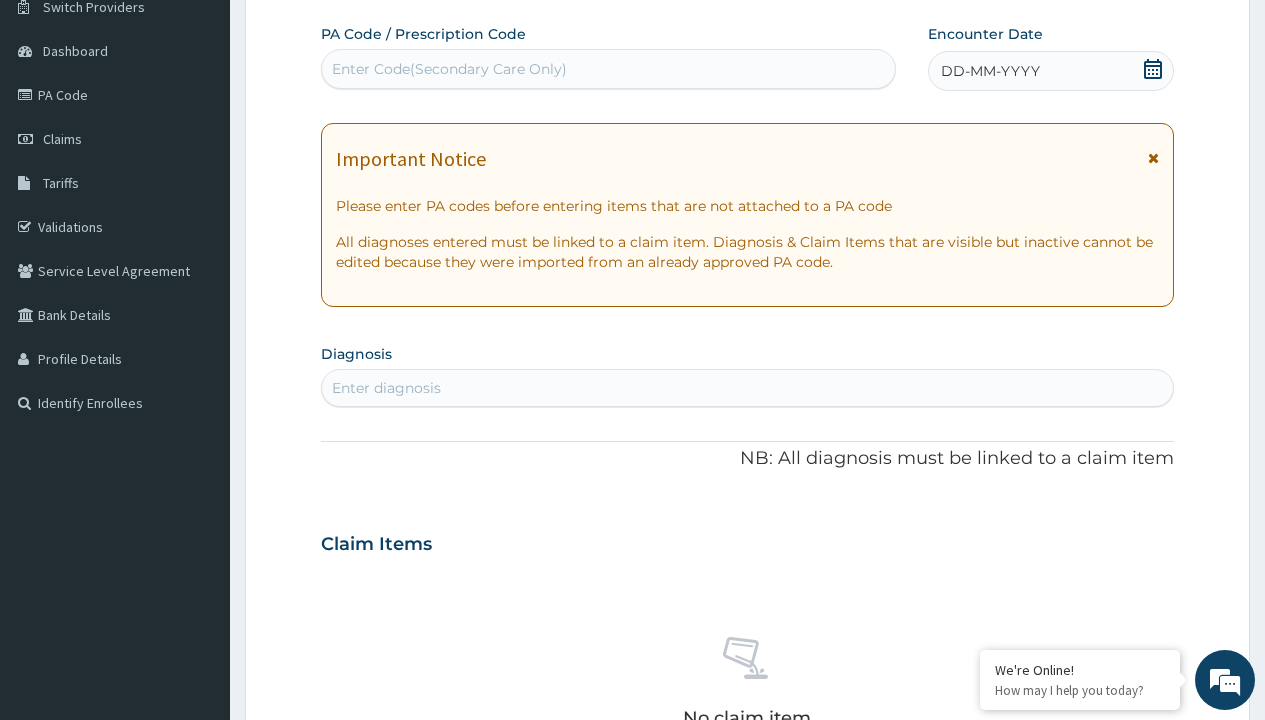 click on "DD-MM-YYYY" at bounding box center [990, 71] 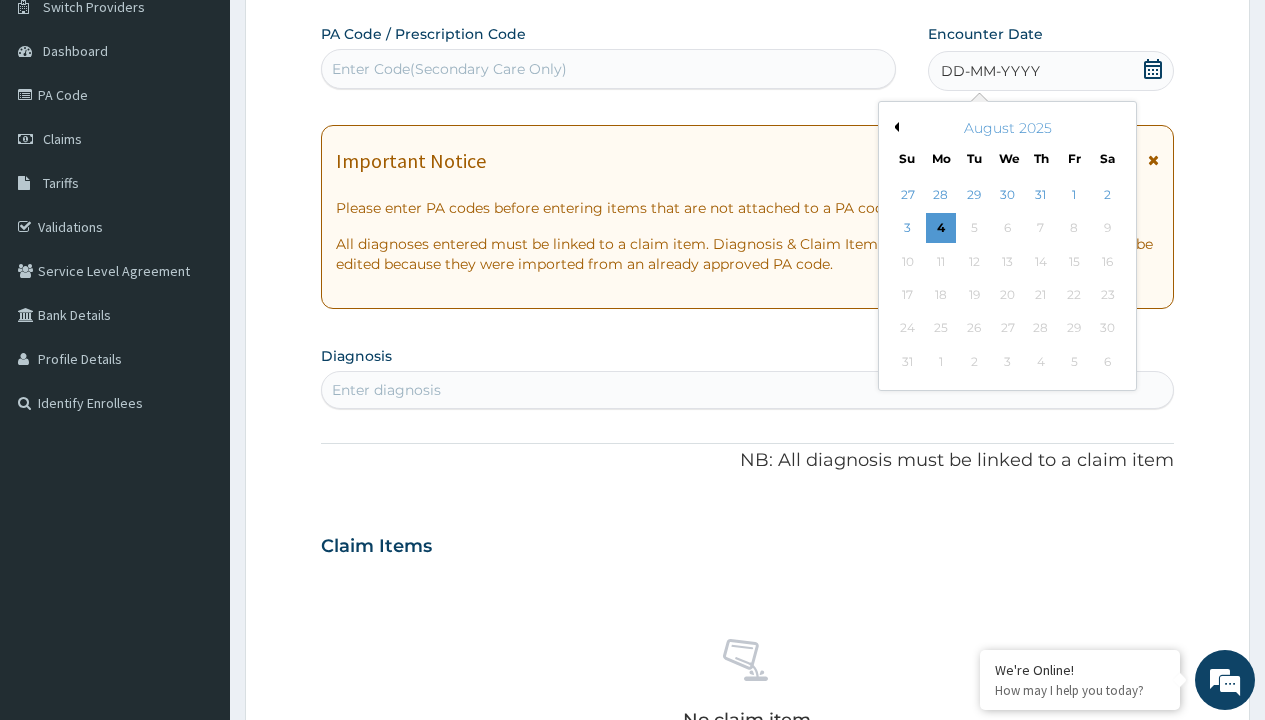 click on "Previous Month" at bounding box center (894, 127) 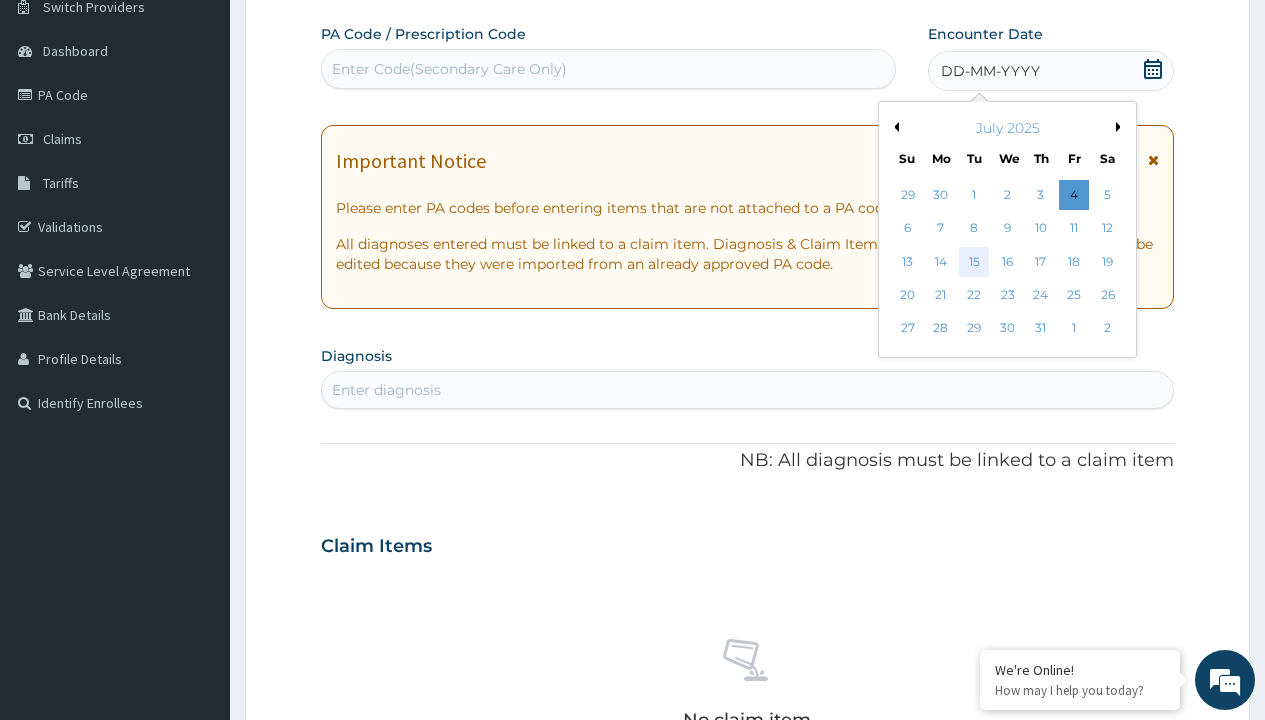 click on "15" at bounding box center [974, 262] 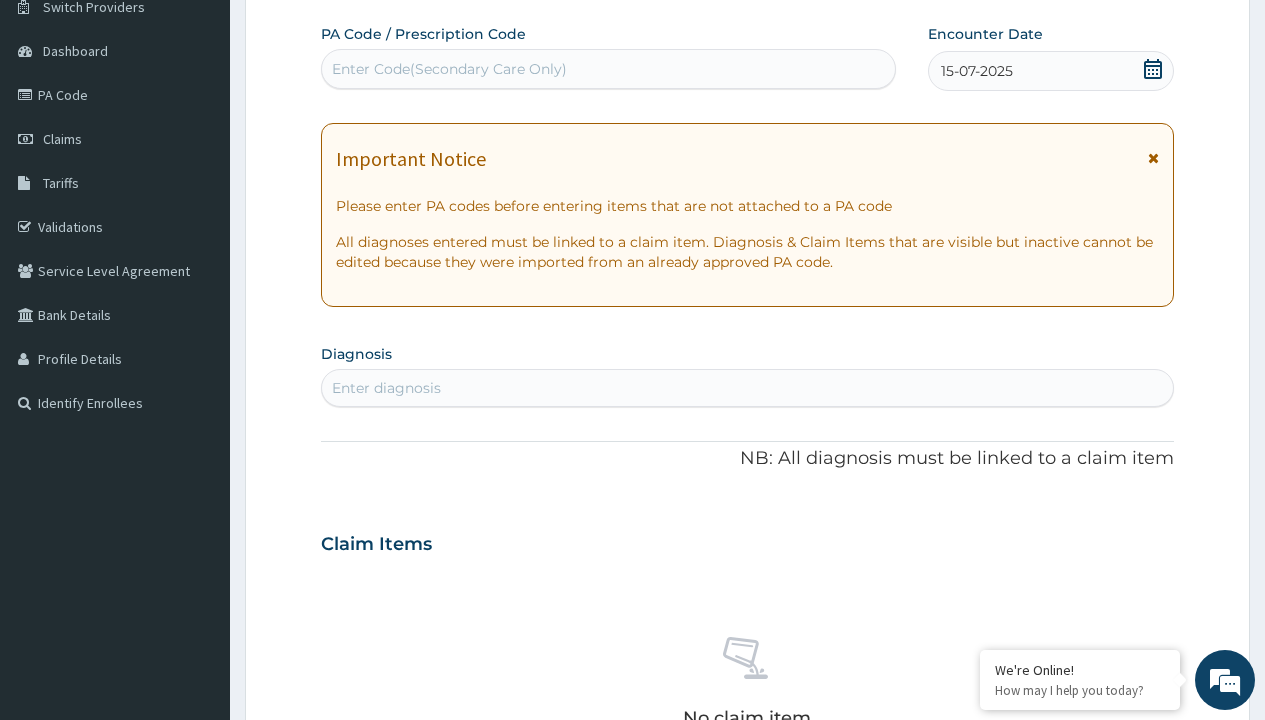 click on "Enter diagnosis" at bounding box center (386, 388) 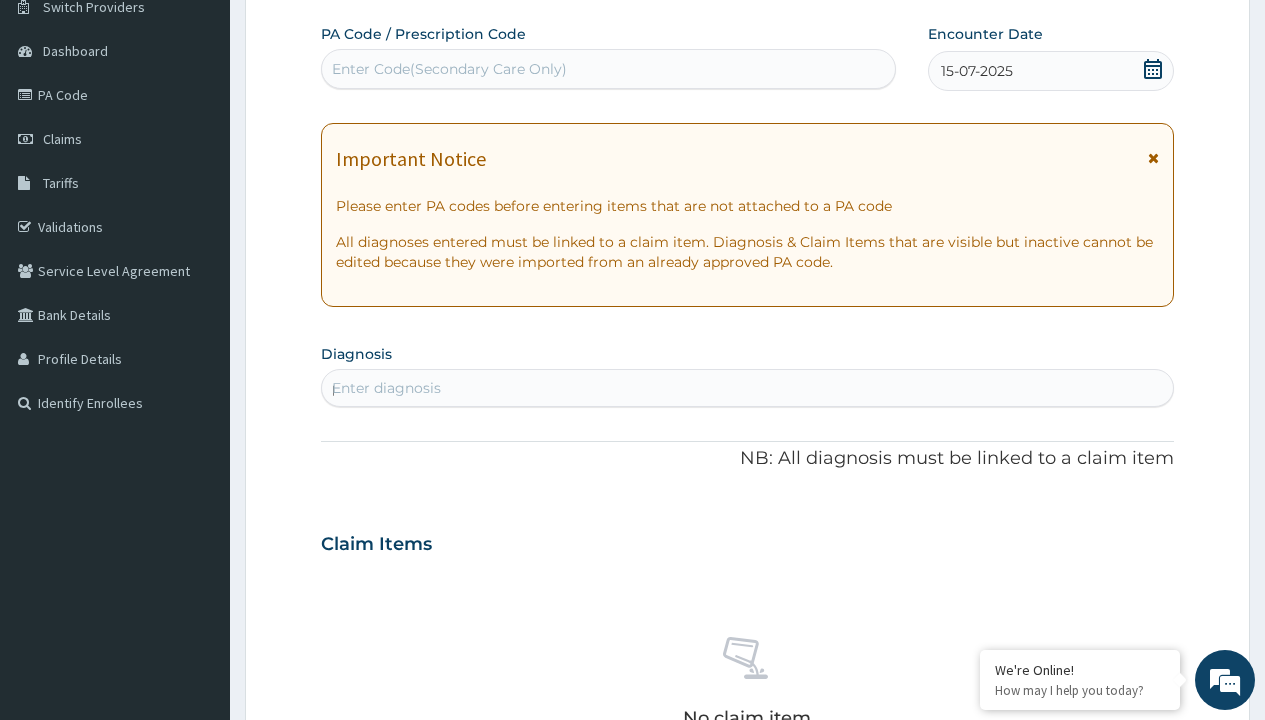 scroll, scrollTop: 0, scrollLeft: 0, axis: both 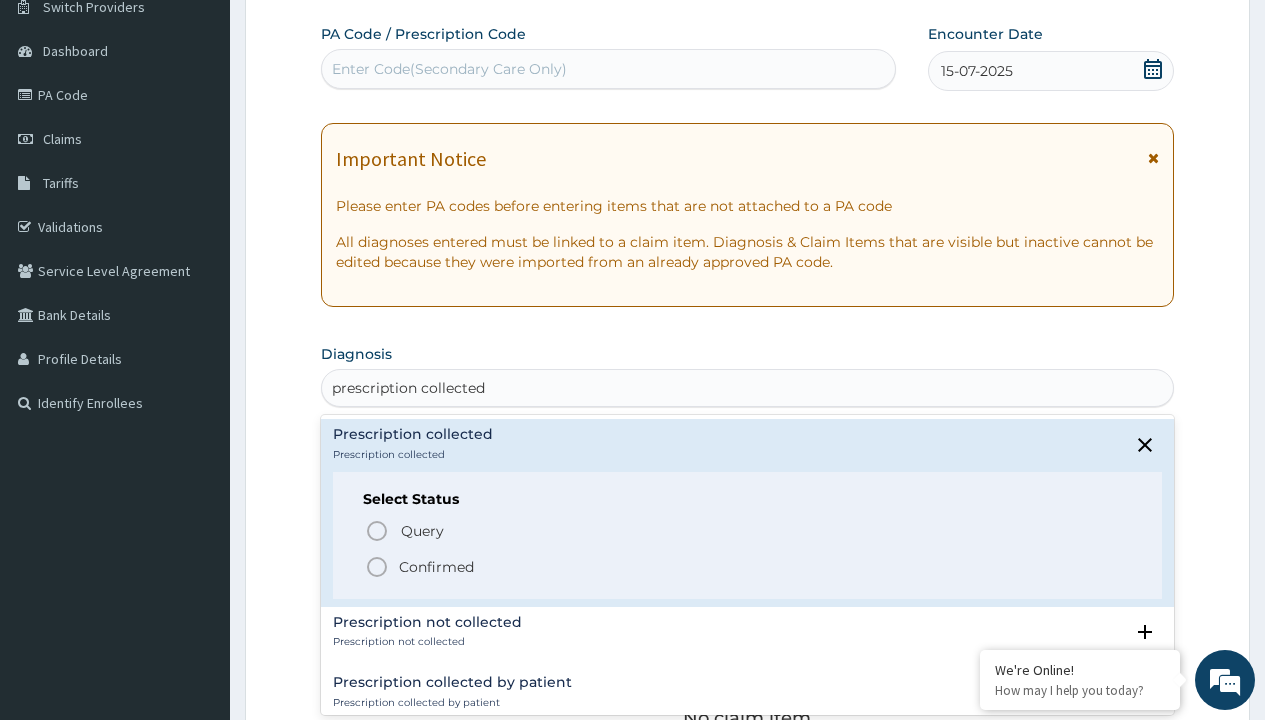 click on "Confirmed" at bounding box center [436, 567] 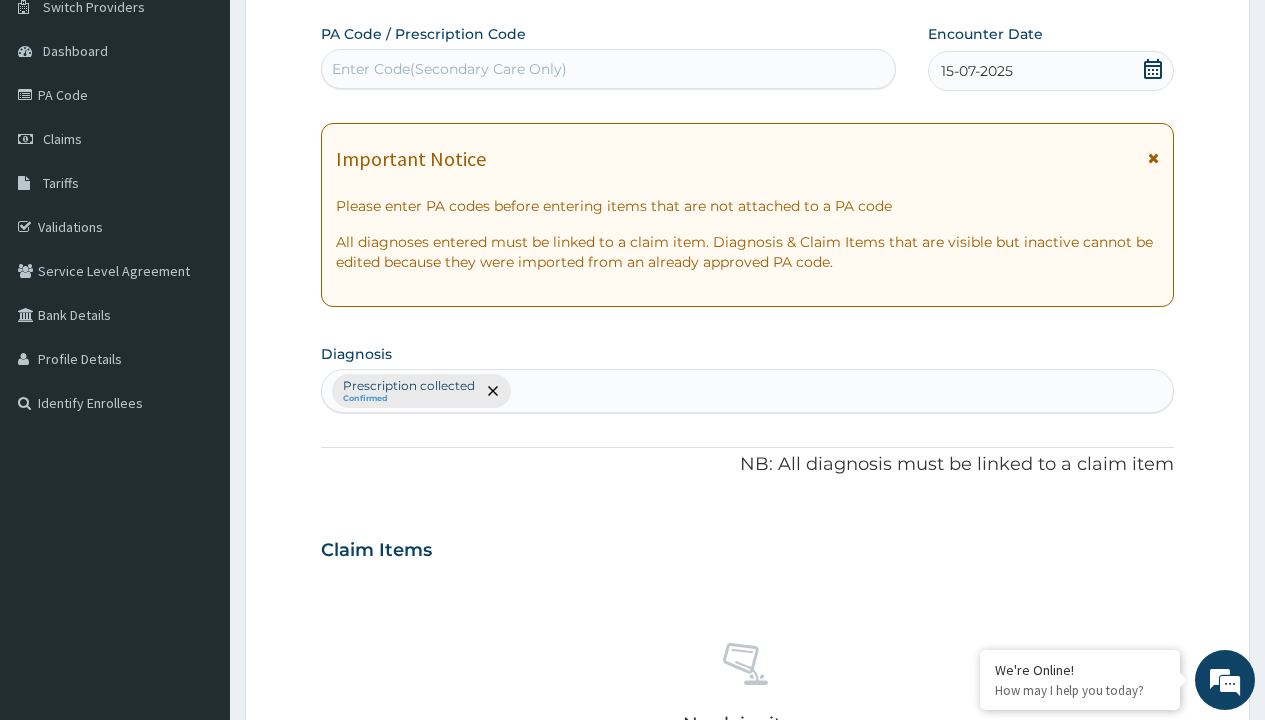 scroll, scrollTop: 0, scrollLeft: 0, axis: both 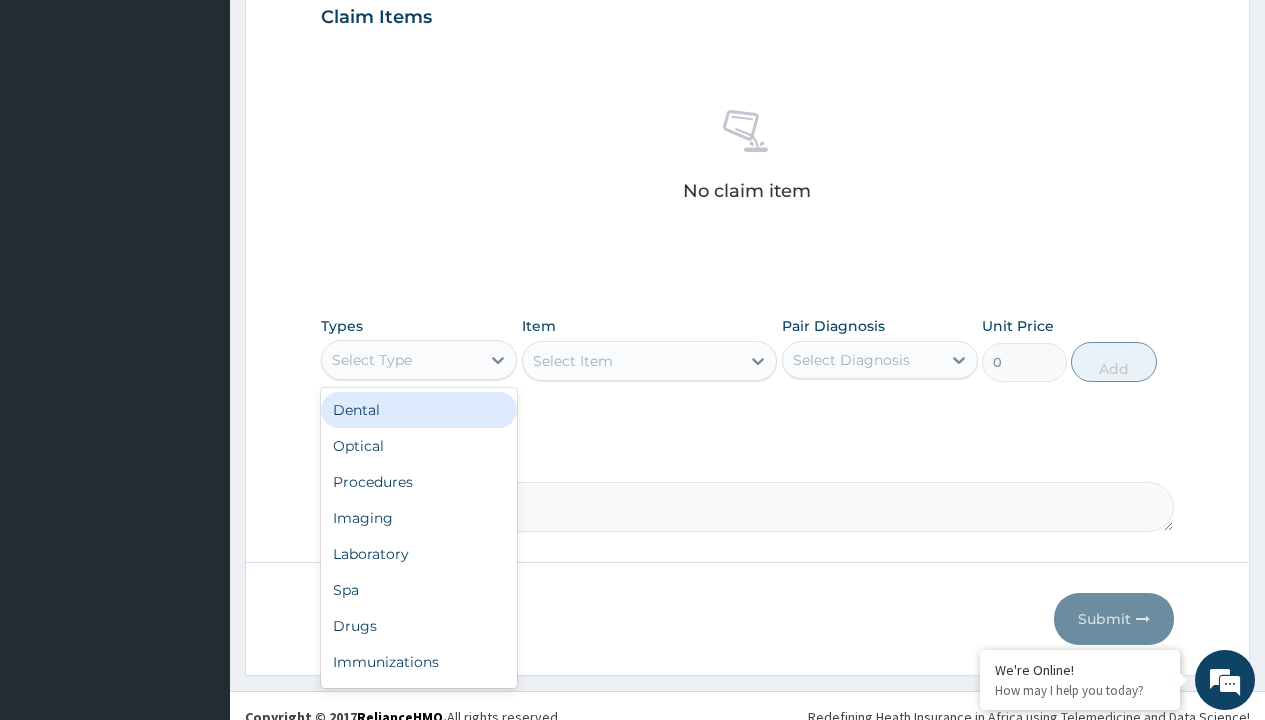 type on "procedures" 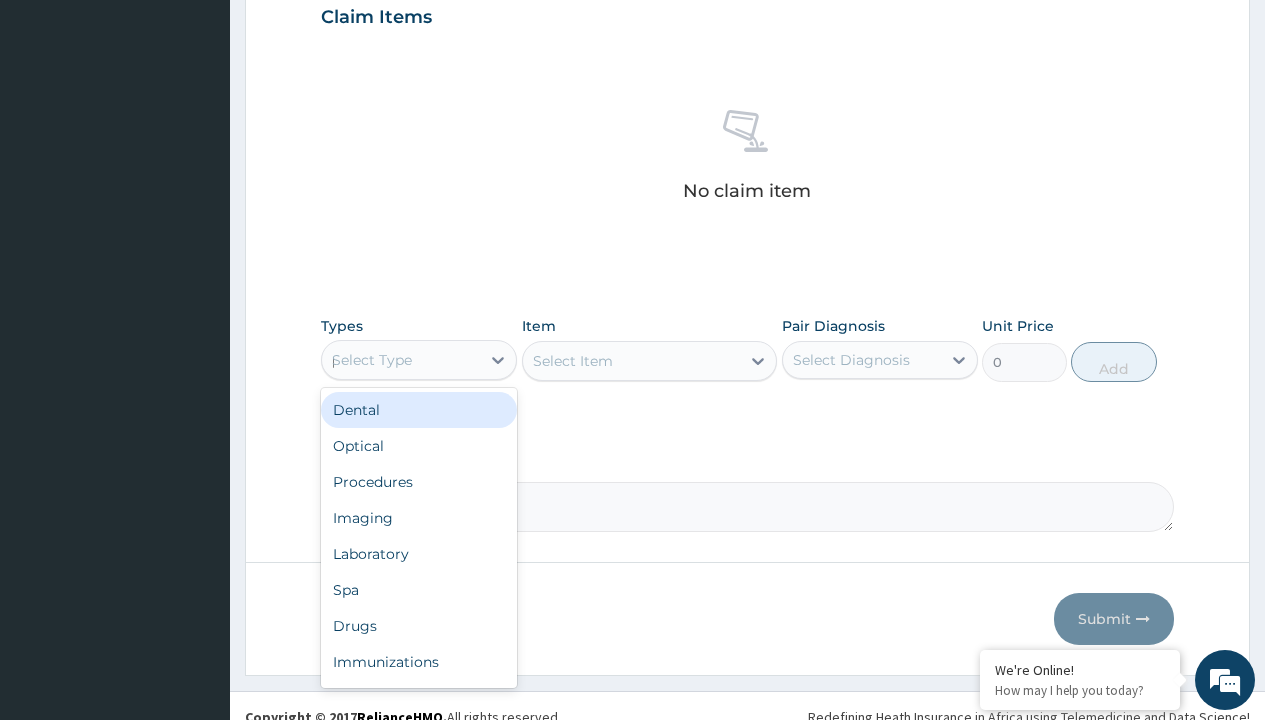 scroll, scrollTop: 0, scrollLeft: 0, axis: both 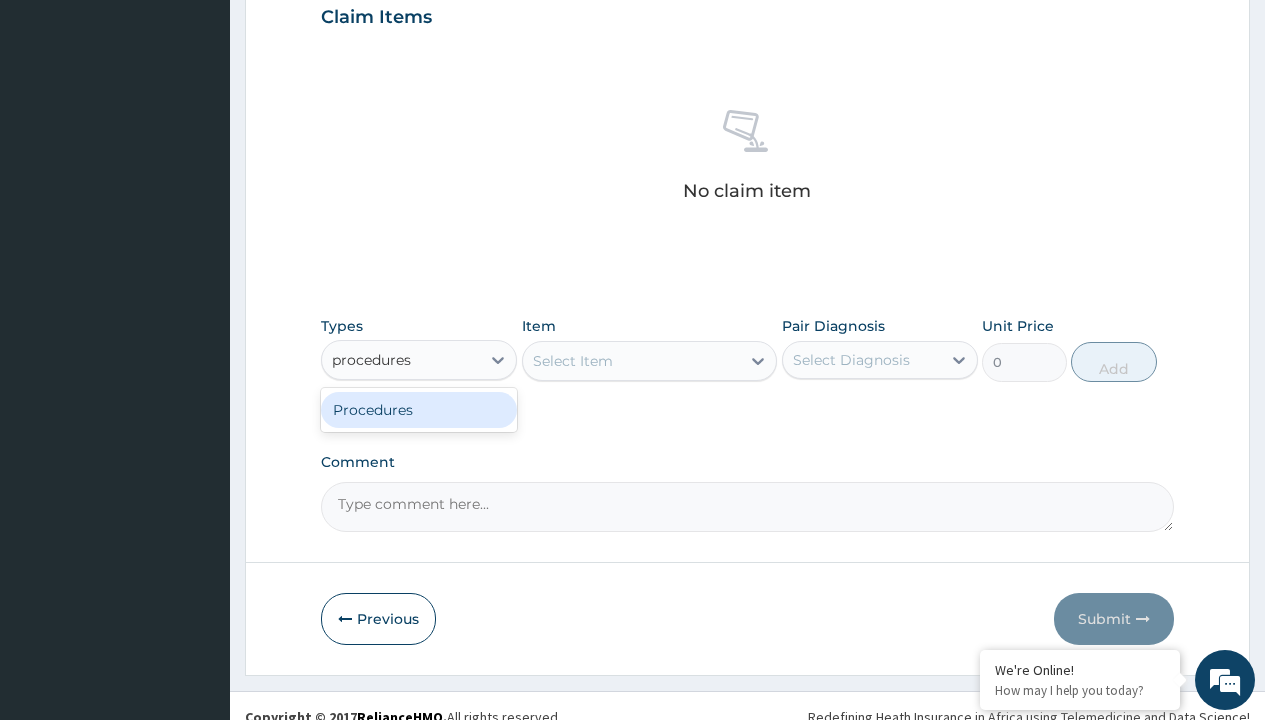 click on "Procedures" at bounding box center [419, 410] 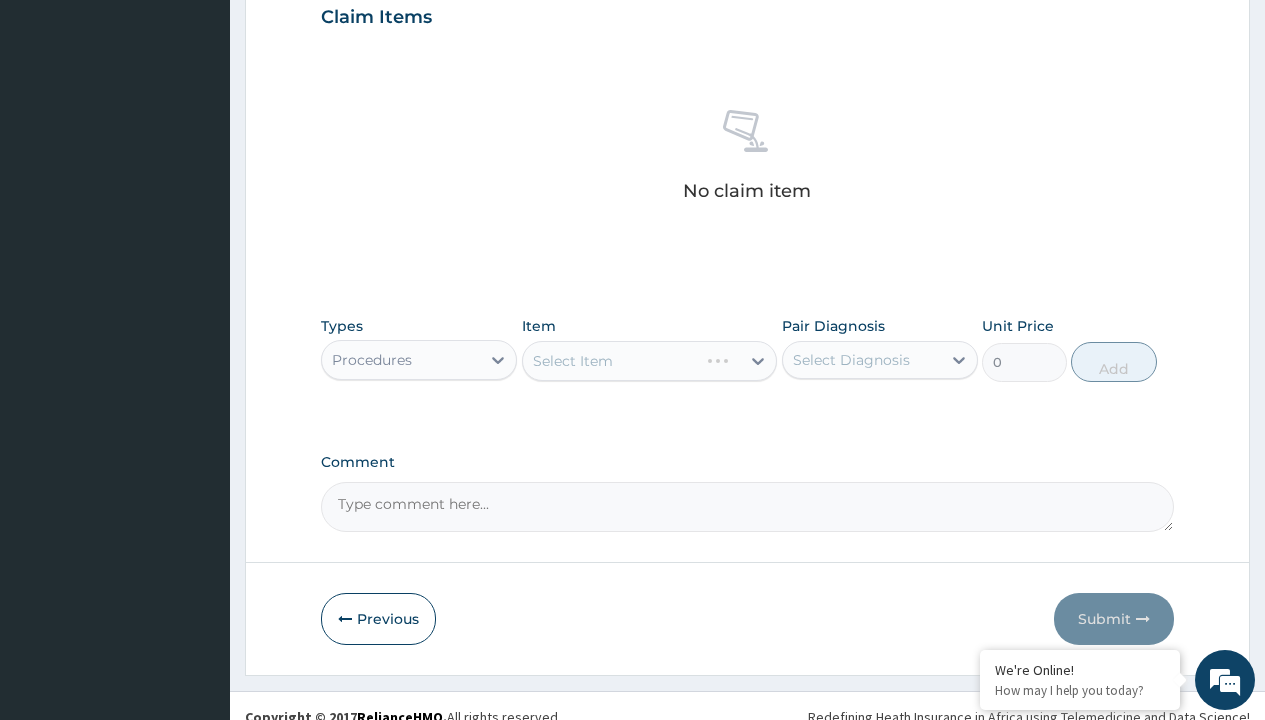 click on "Select Item" at bounding box center [650, 361] 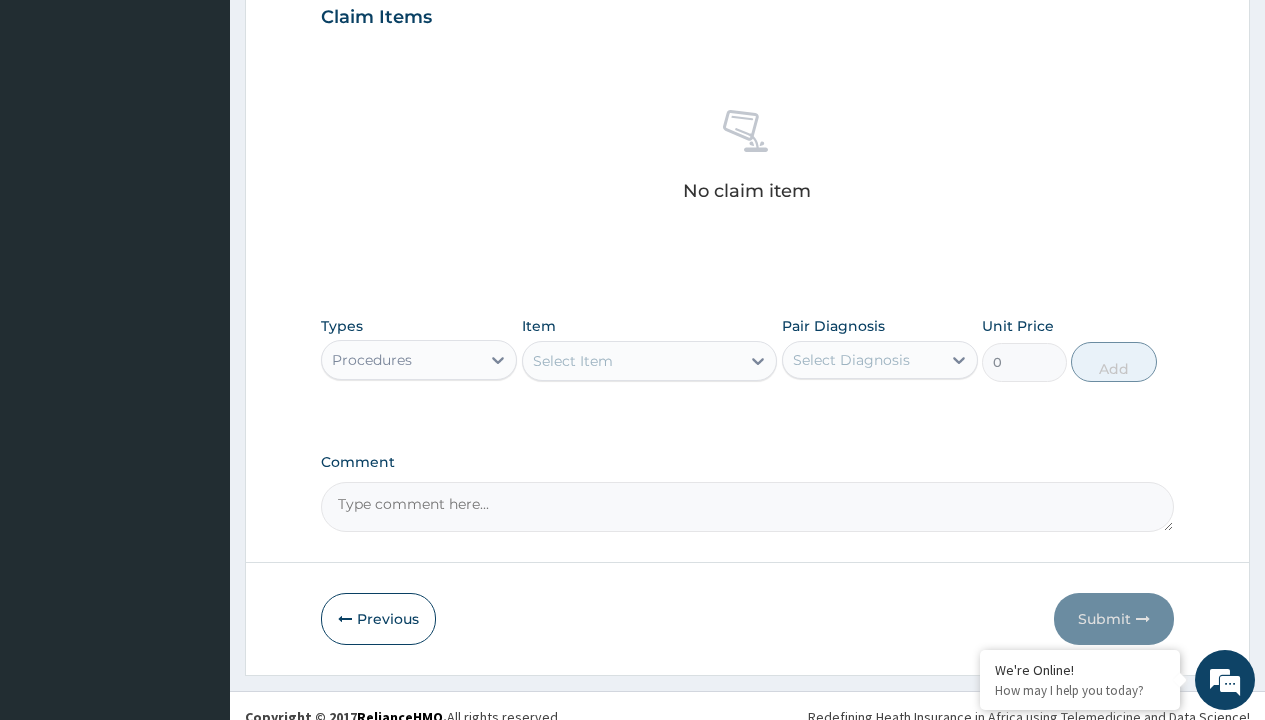 type on "service fee" 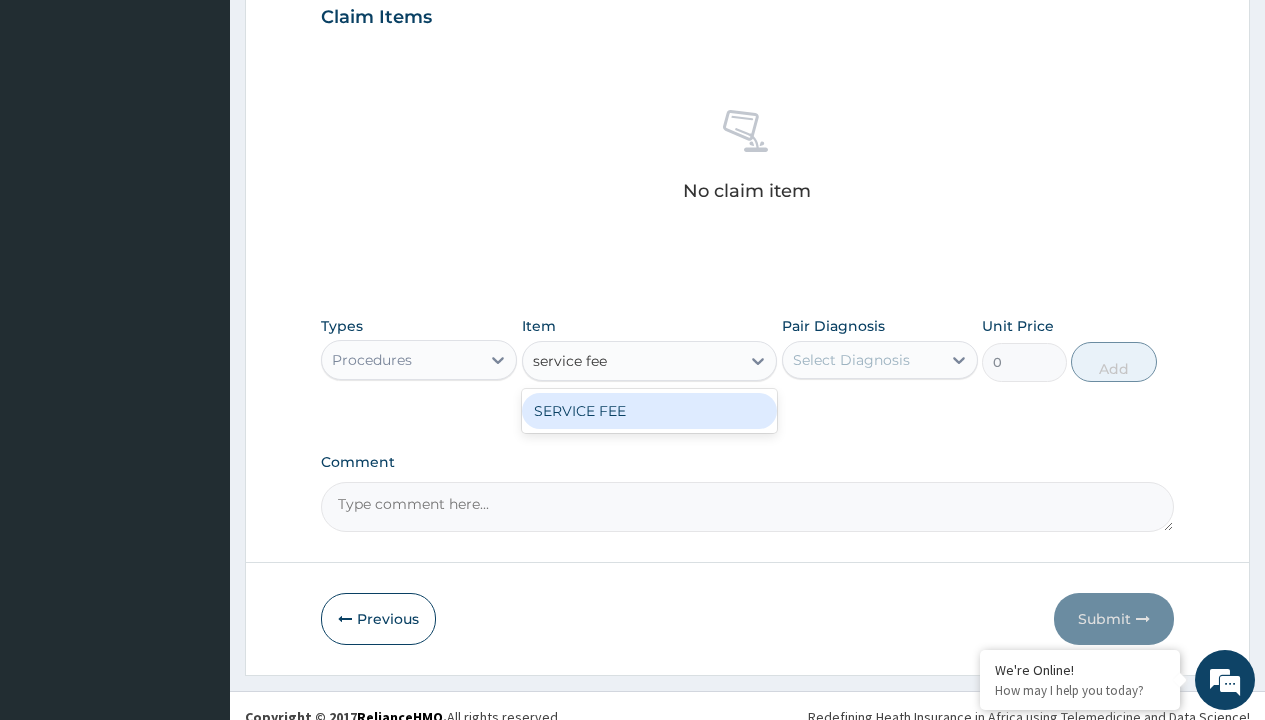 scroll, scrollTop: 0, scrollLeft: 0, axis: both 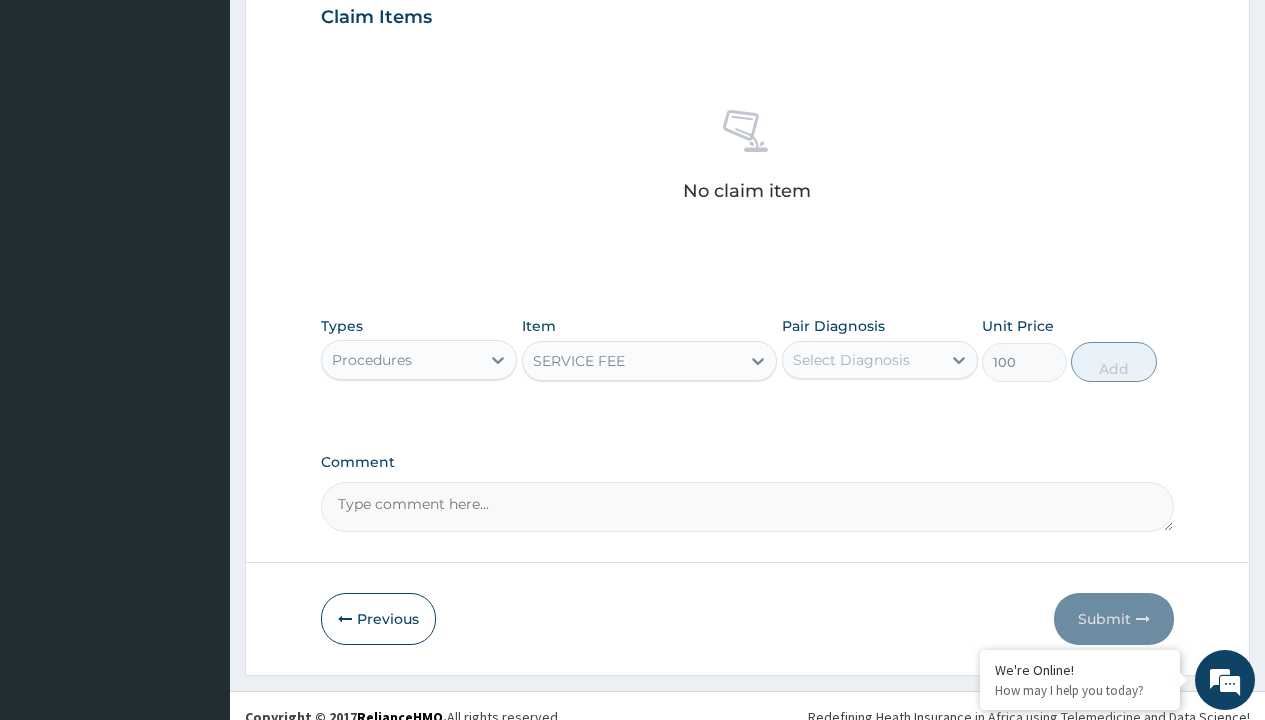 click on "Prescription collected" at bounding box center (409, -147) 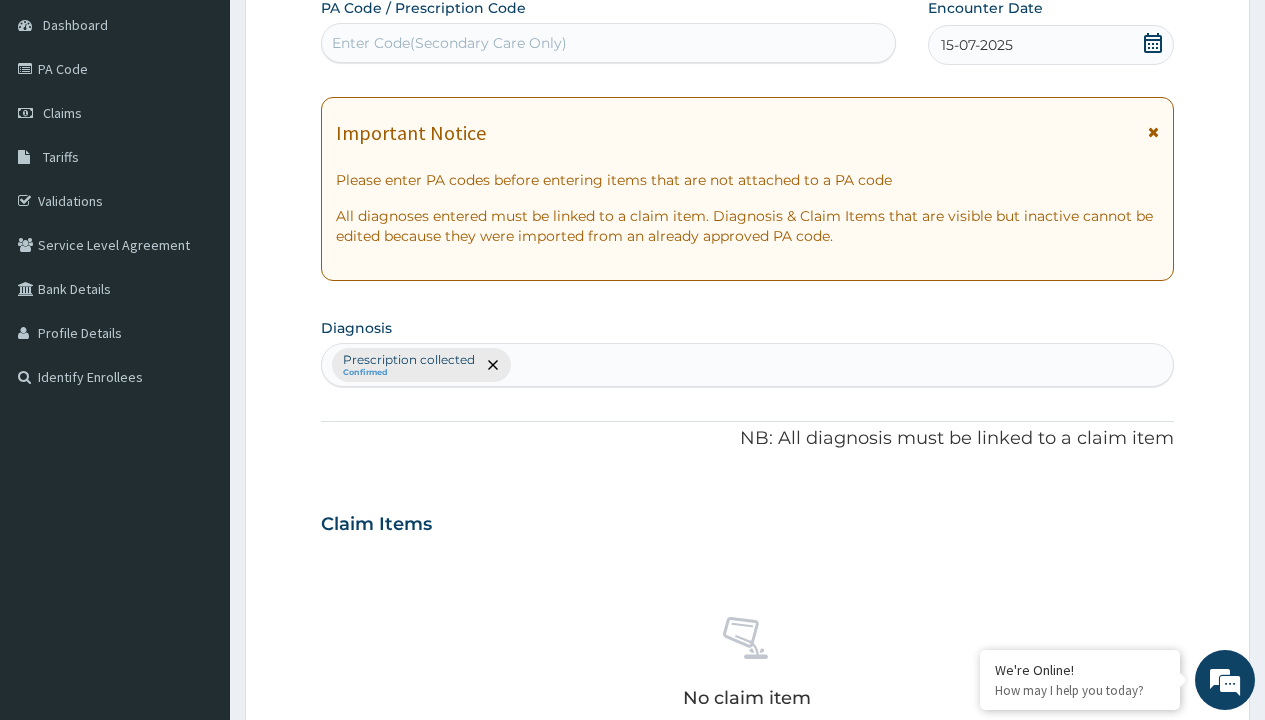 type on "prescription collected" 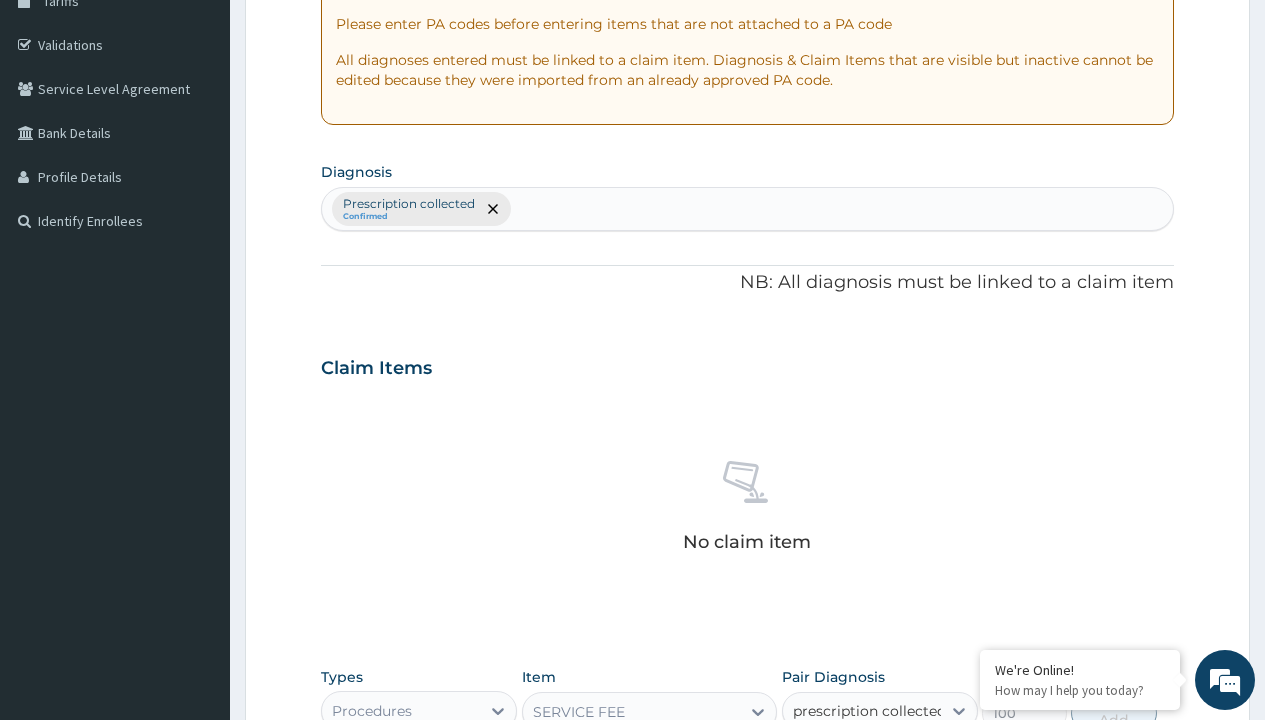 click on "Prescription collected" at bounding box center (890, 770) 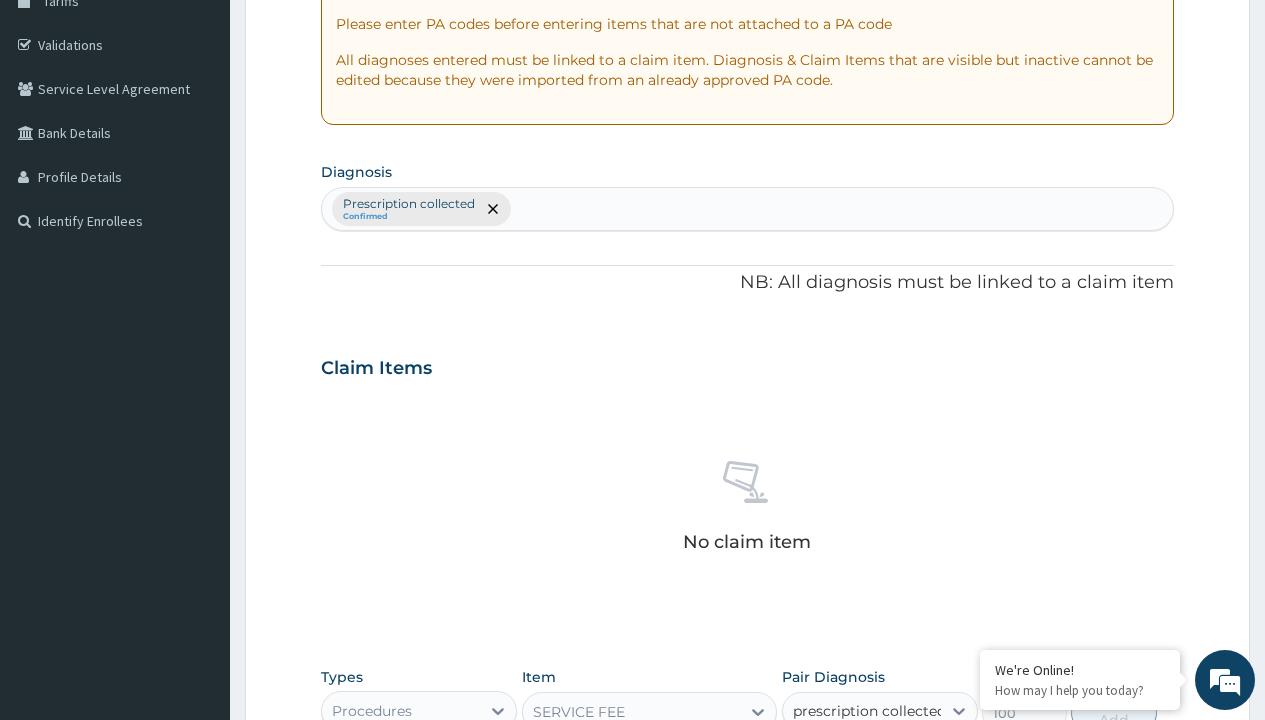type 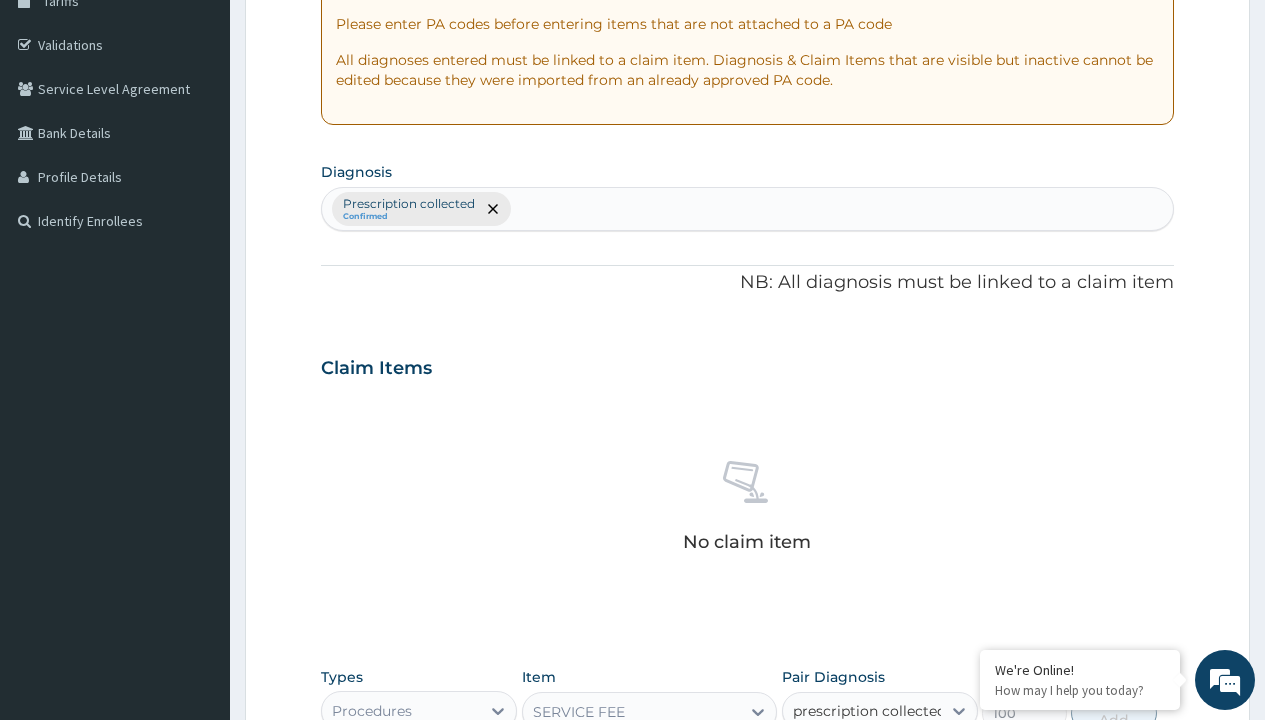 checkbox on "true" 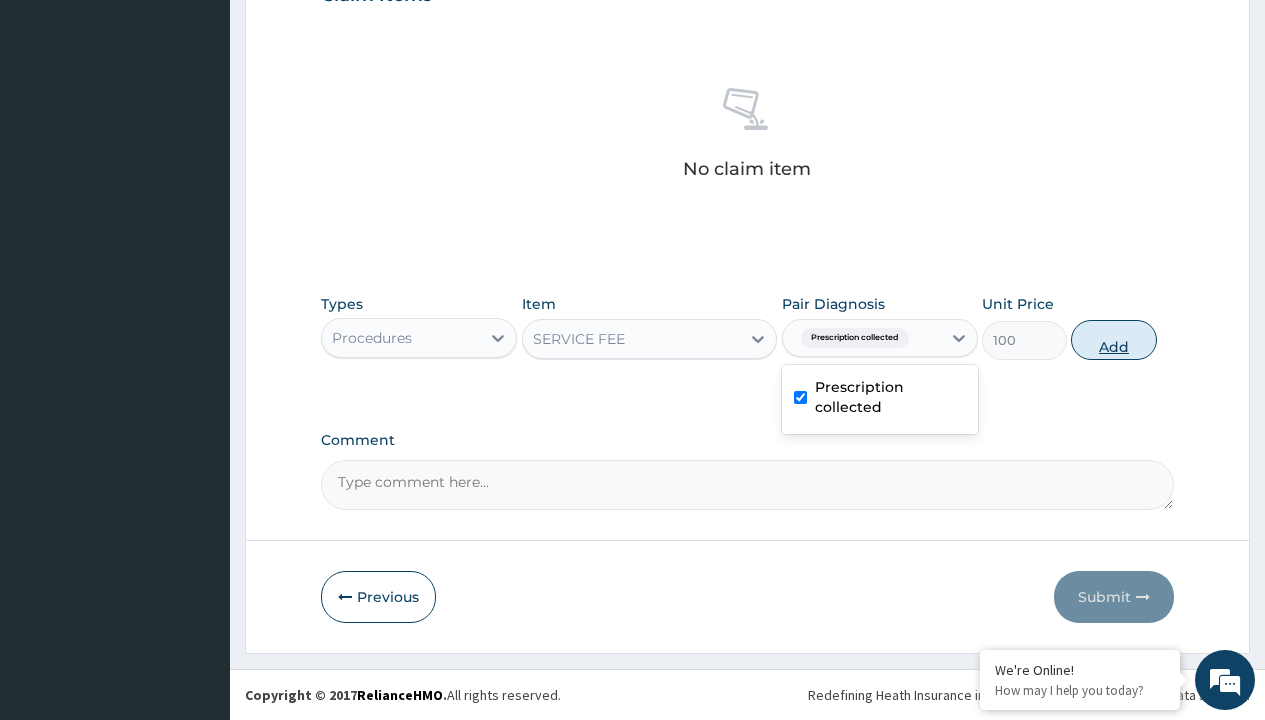 click on "Add" at bounding box center [1113, 340] 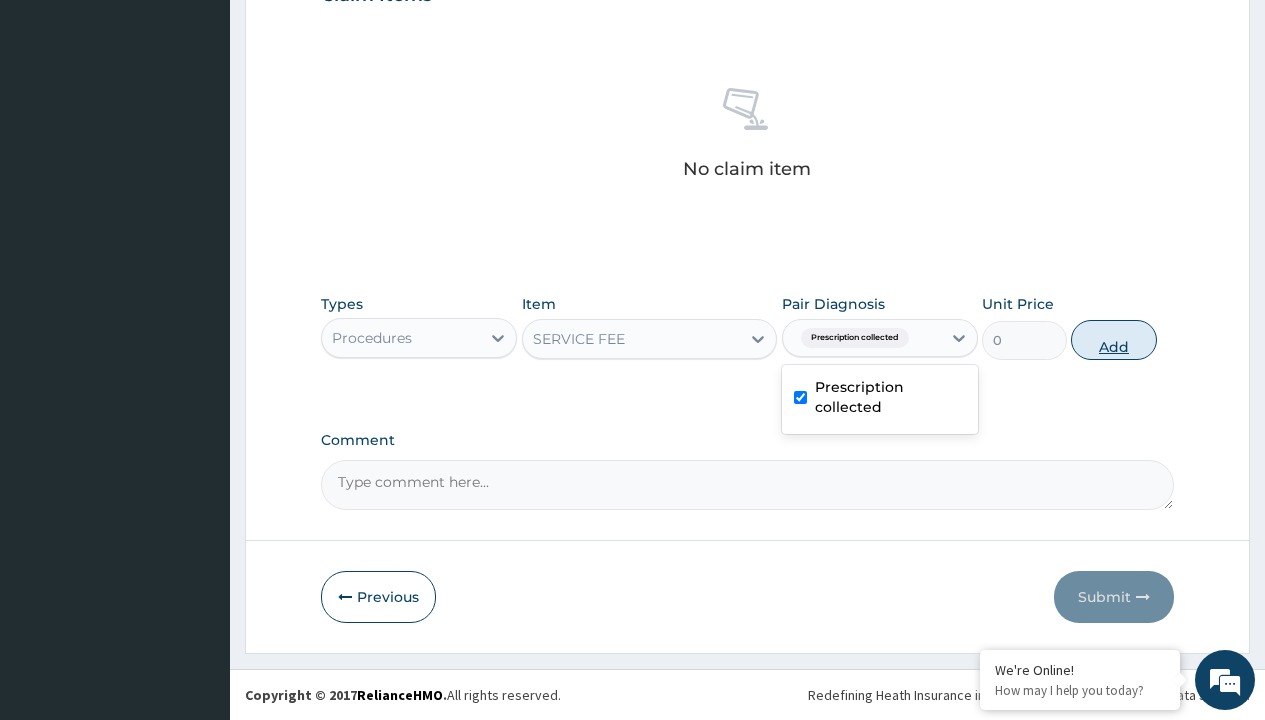 scroll, scrollTop: 642, scrollLeft: 0, axis: vertical 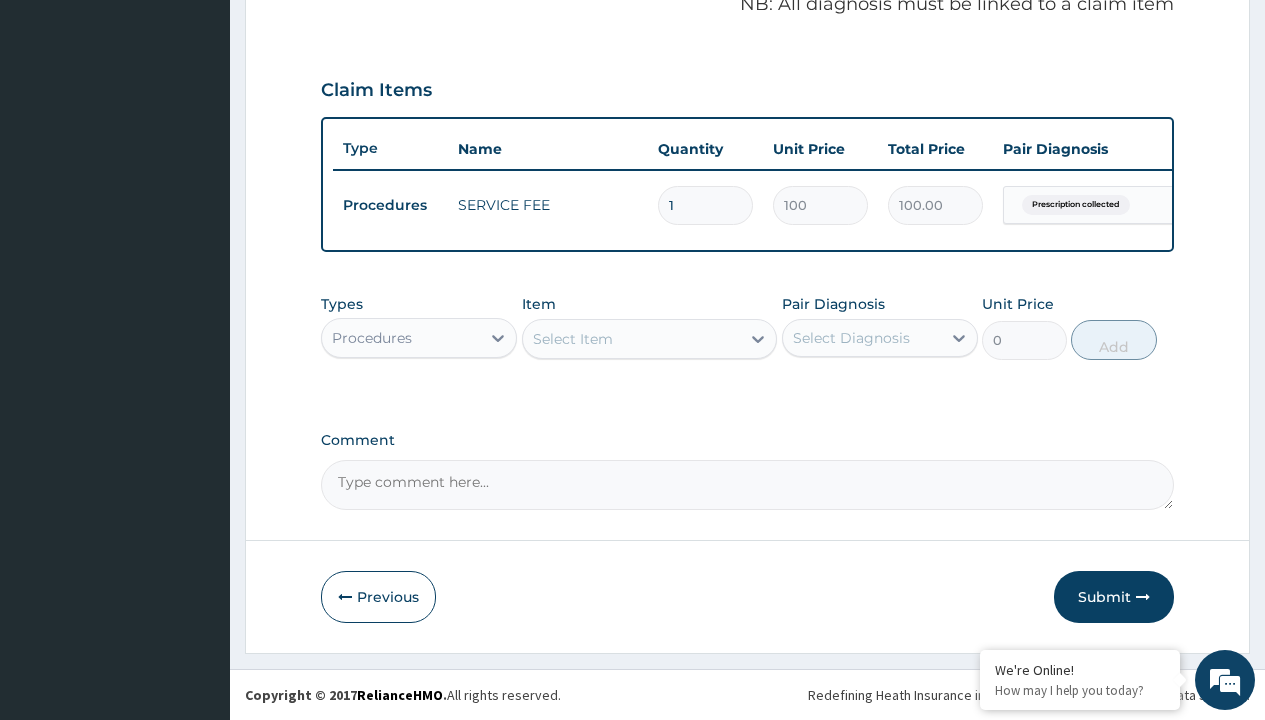 click on "Procedures" at bounding box center (372, 338) 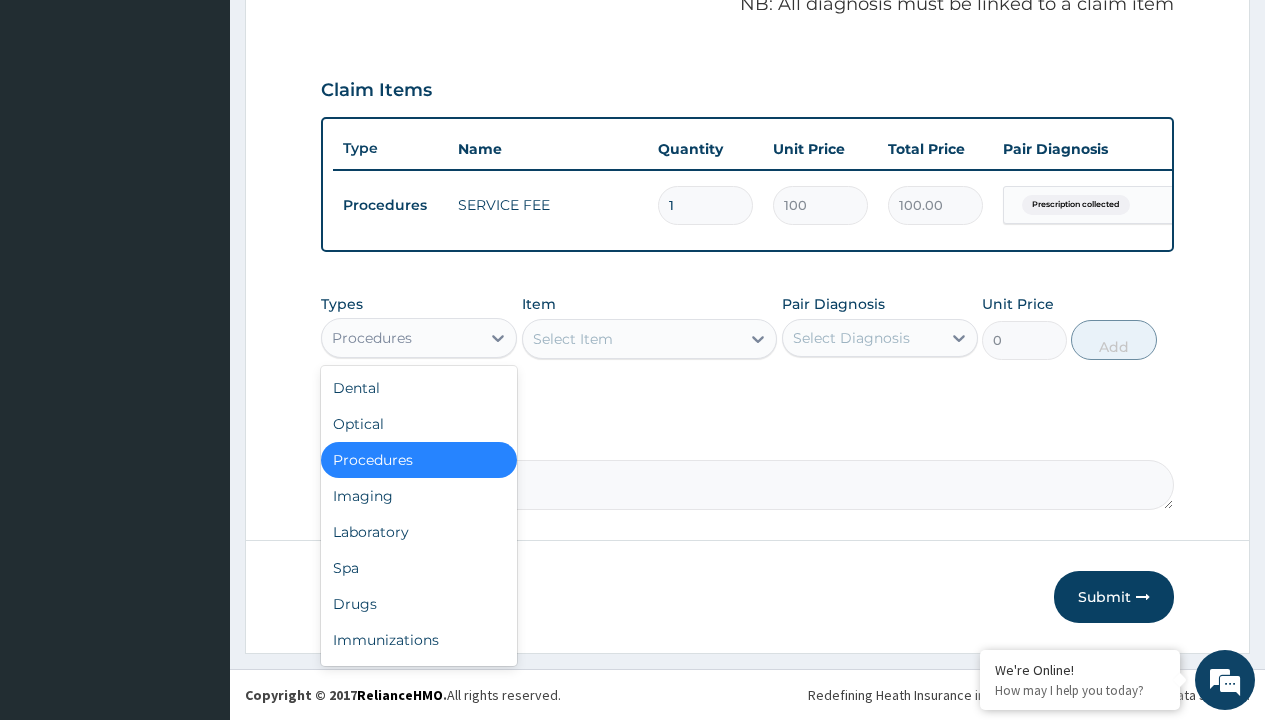 type on "drugs" 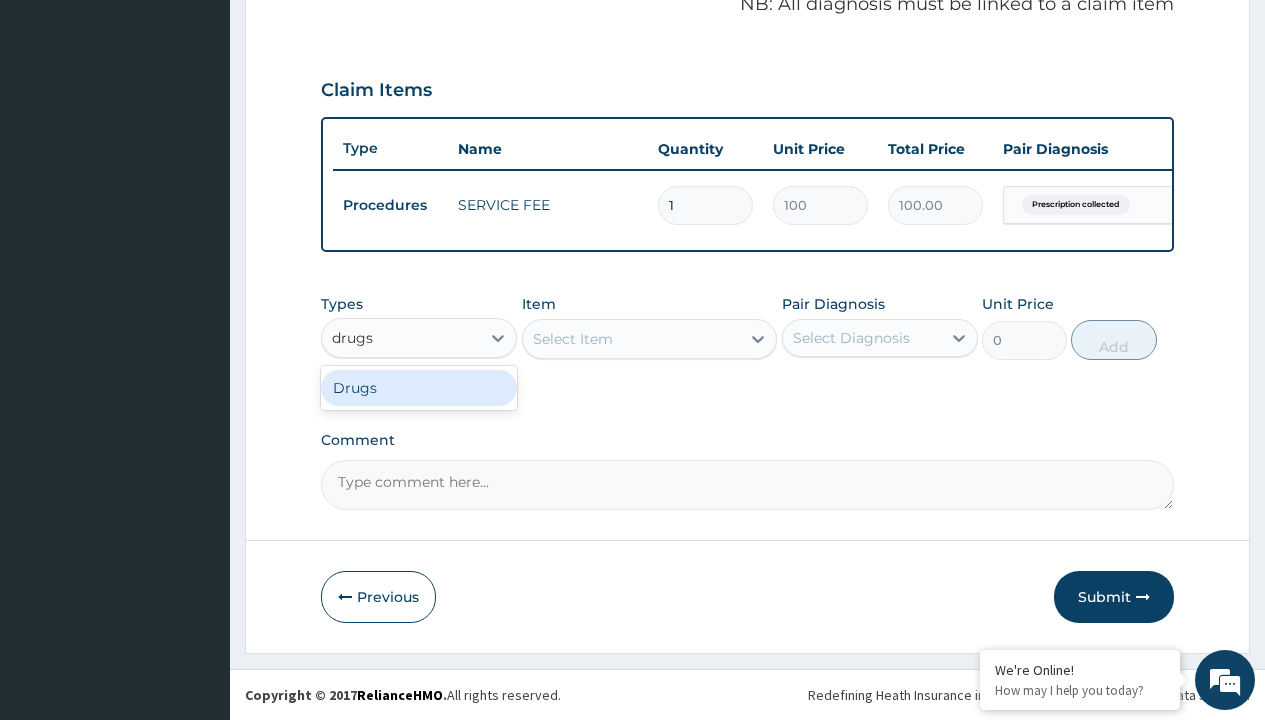 scroll, scrollTop: 0, scrollLeft: 0, axis: both 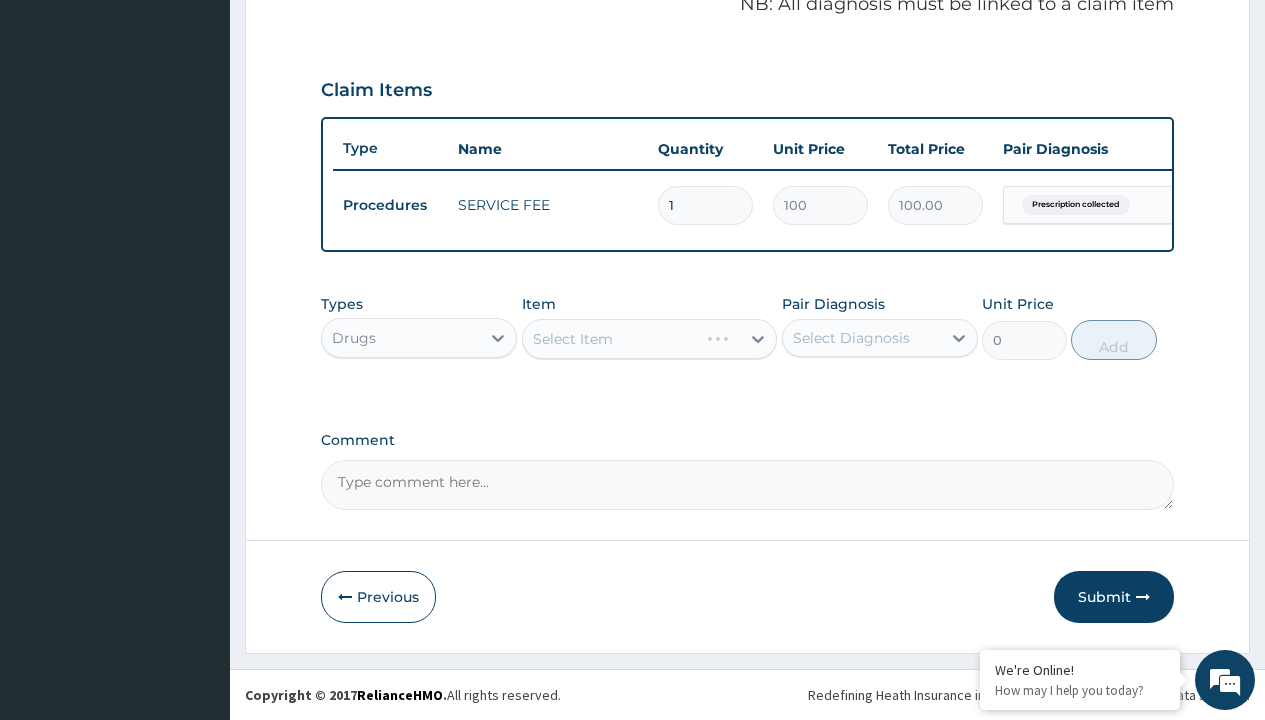 click on "Select Item" at bounding box center [650, 339] 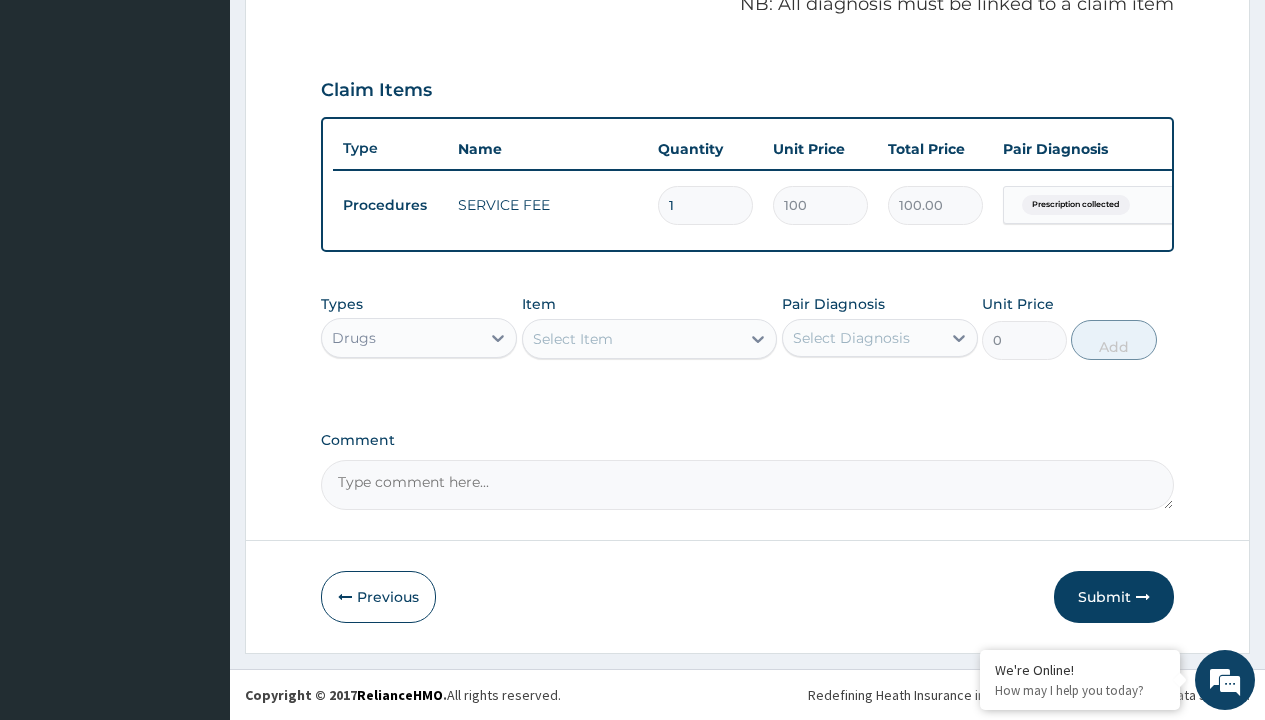 type on "enalapril 10mg" 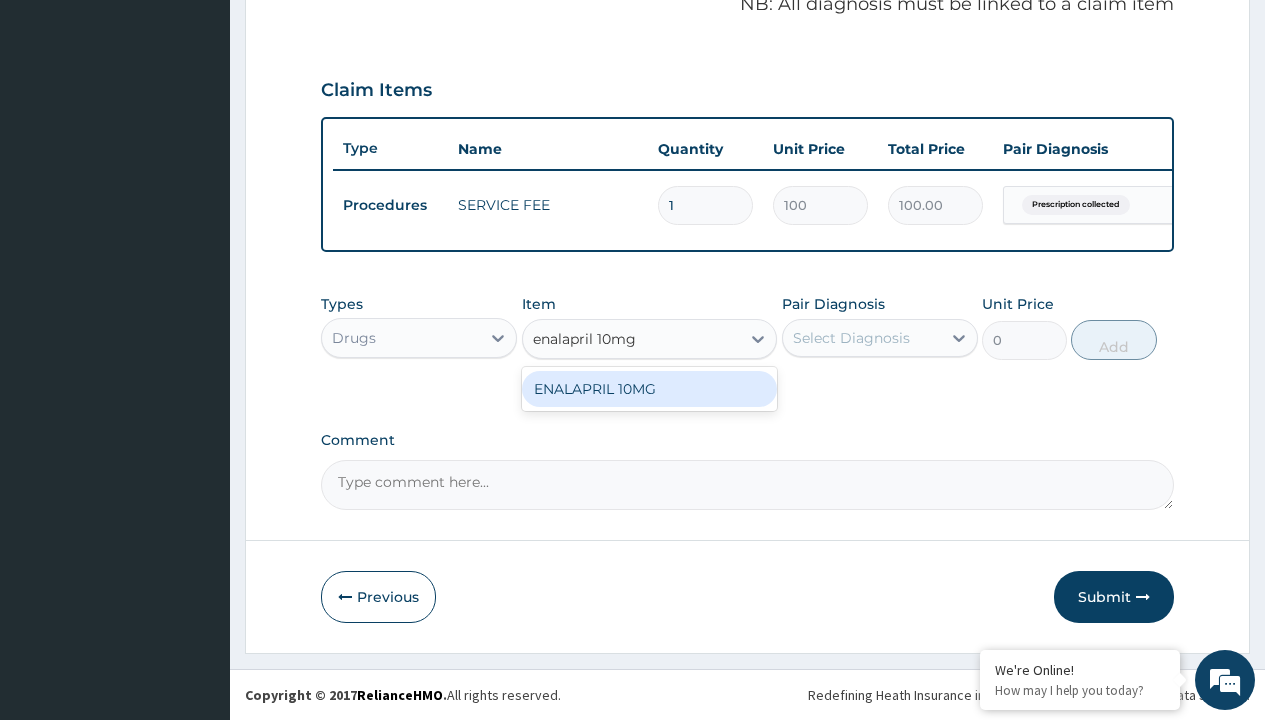 scroll, scrollTop: 0, scrollLeft: 0, axis: both 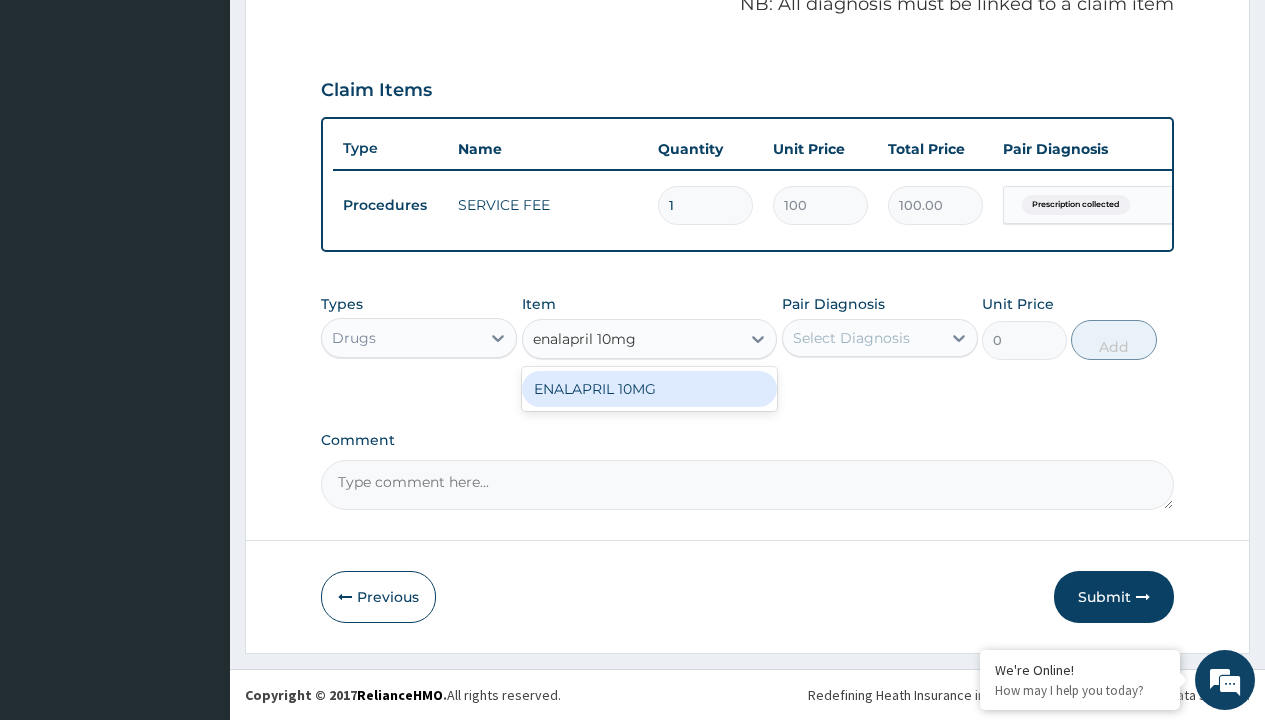 click on "ENALAPRIL 10MG" at bounding box center (650, 389) 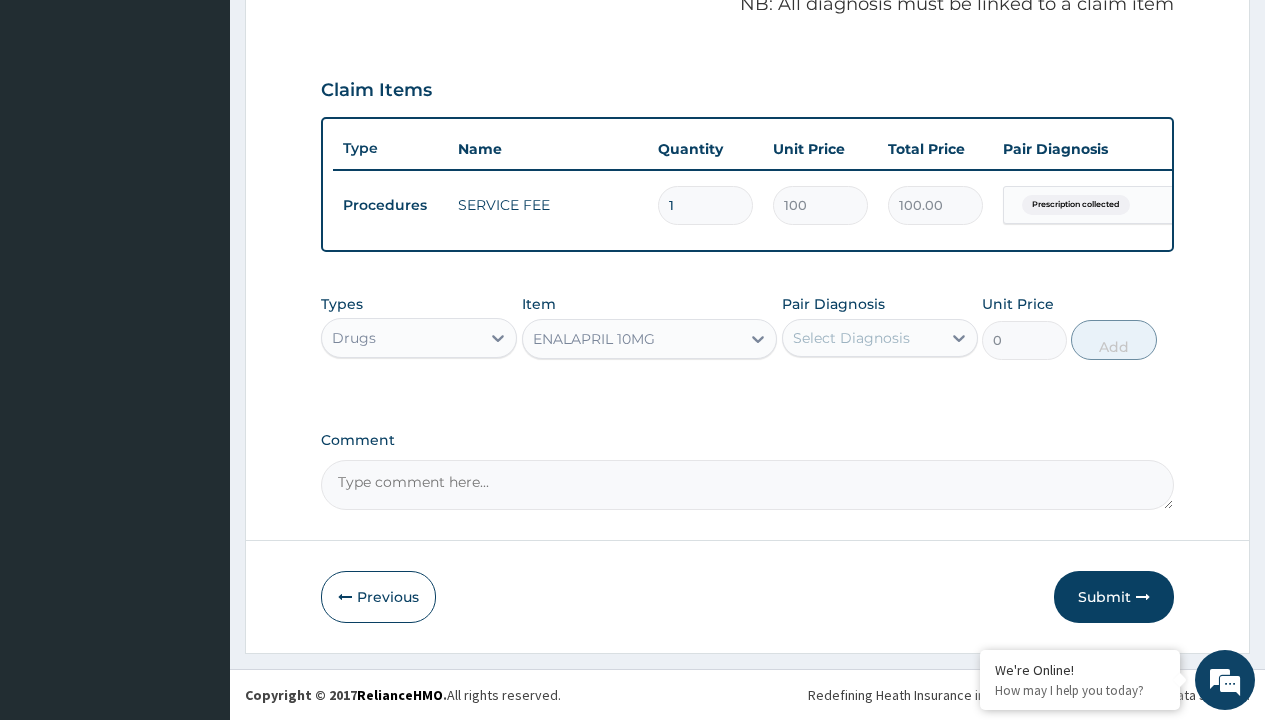 click on "Prescription collected" at bounding box center (409, -74) 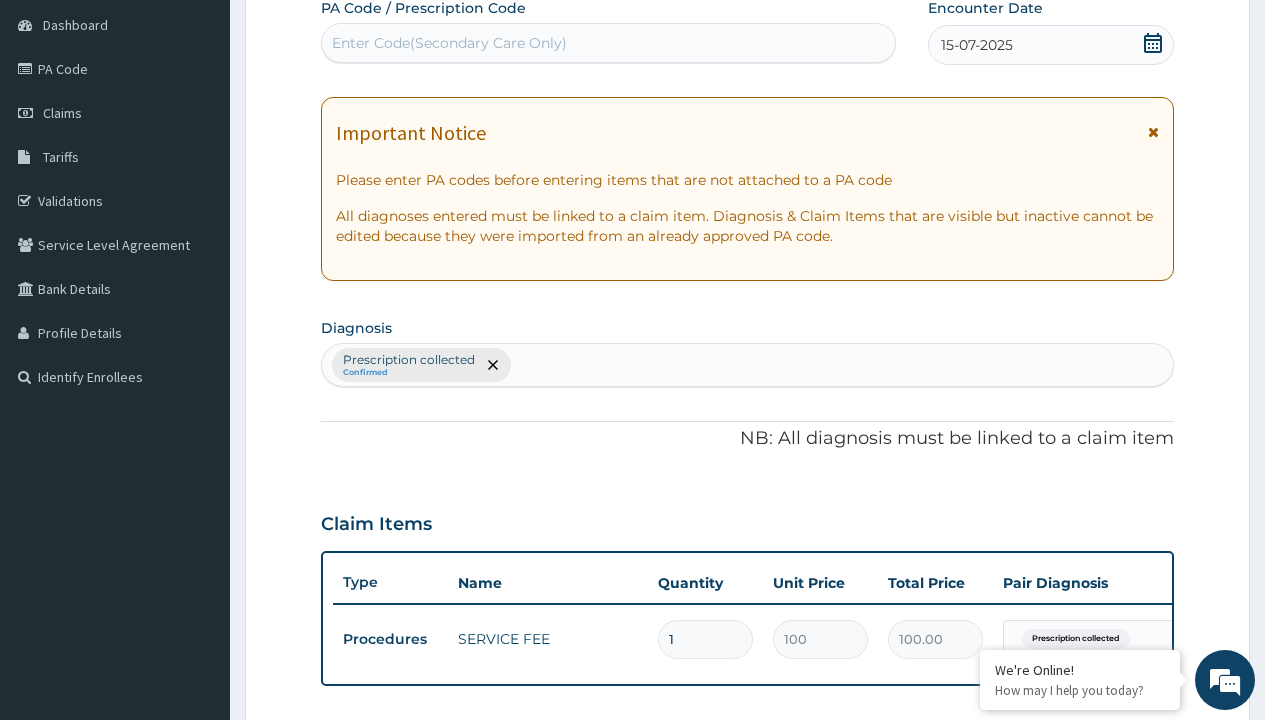 type on "prescription collected" 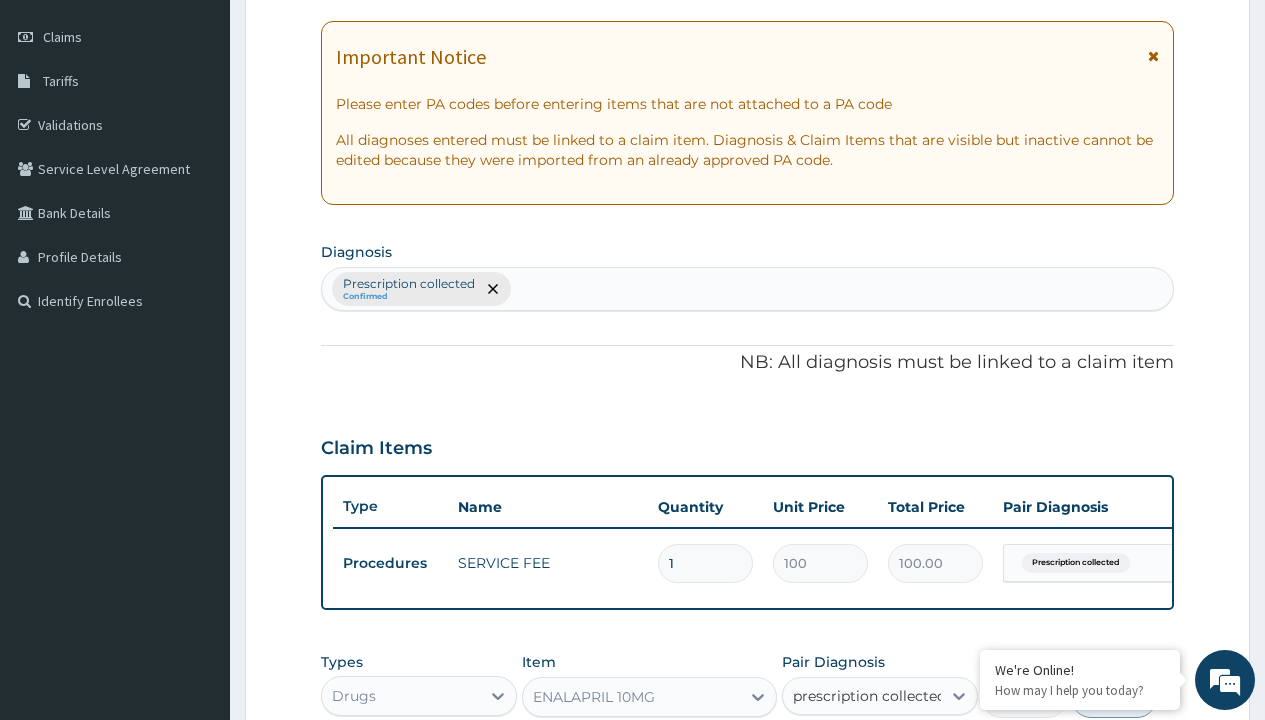 click on "Prescription collected" at bounding box center (890, 755) 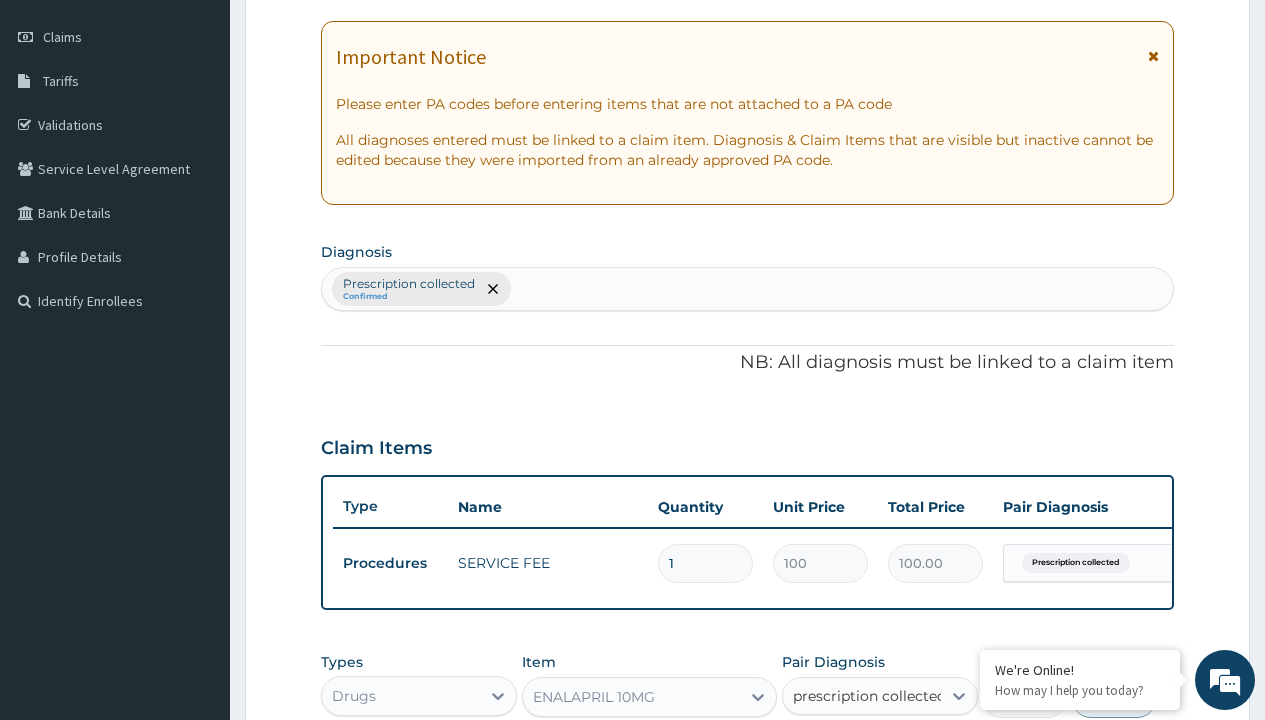 checkbox on "true" 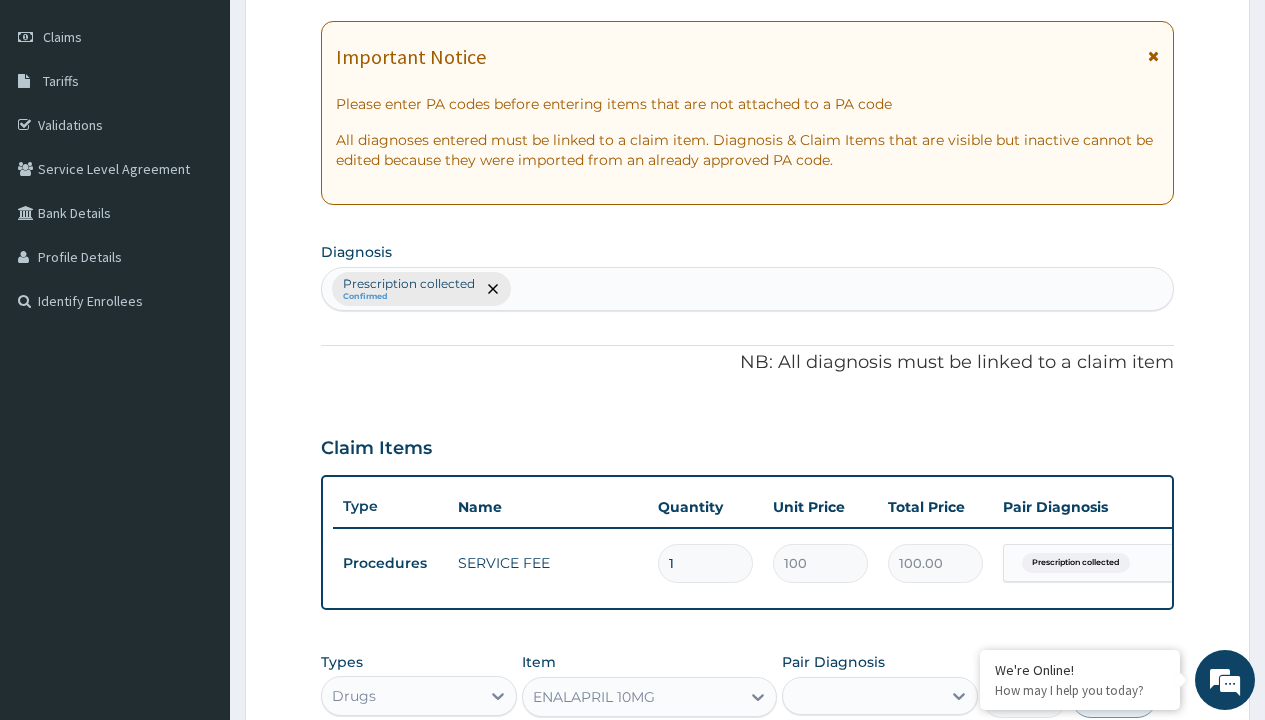 scroll, scrollTop: 642, scrollLeft: 0, axis: vertical 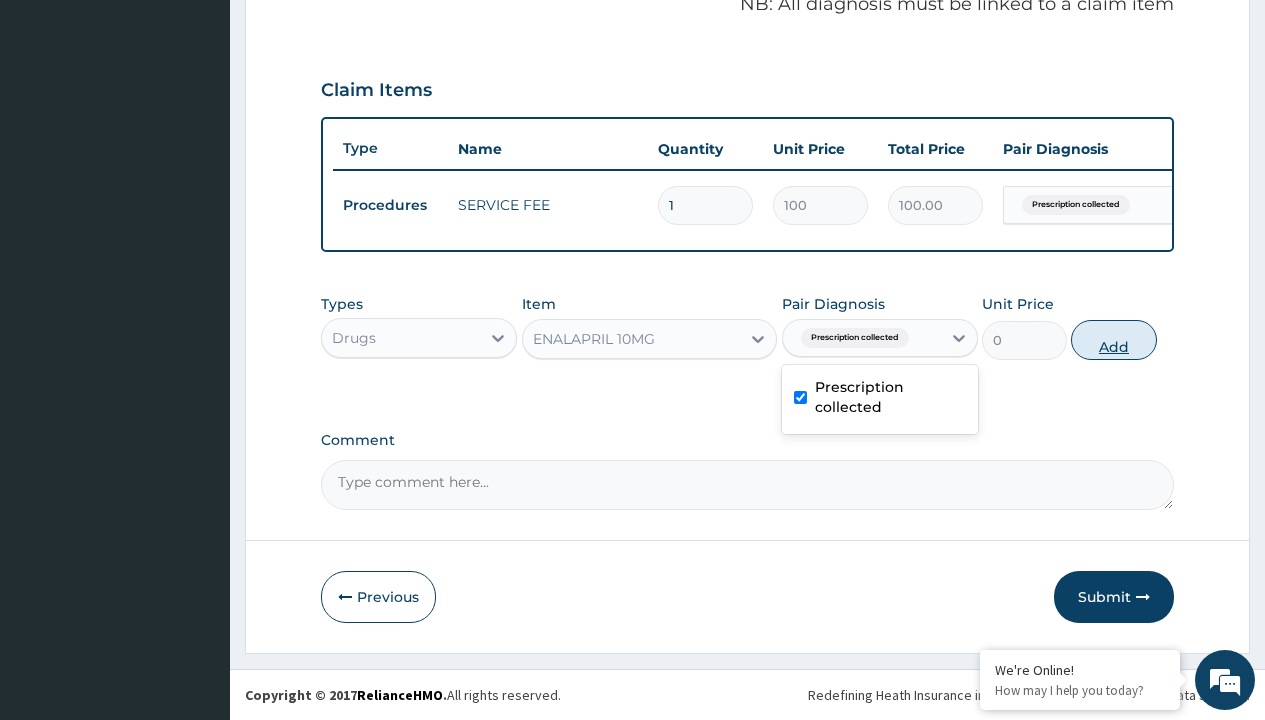 click on "Add" at bounding box center [1113, 340] 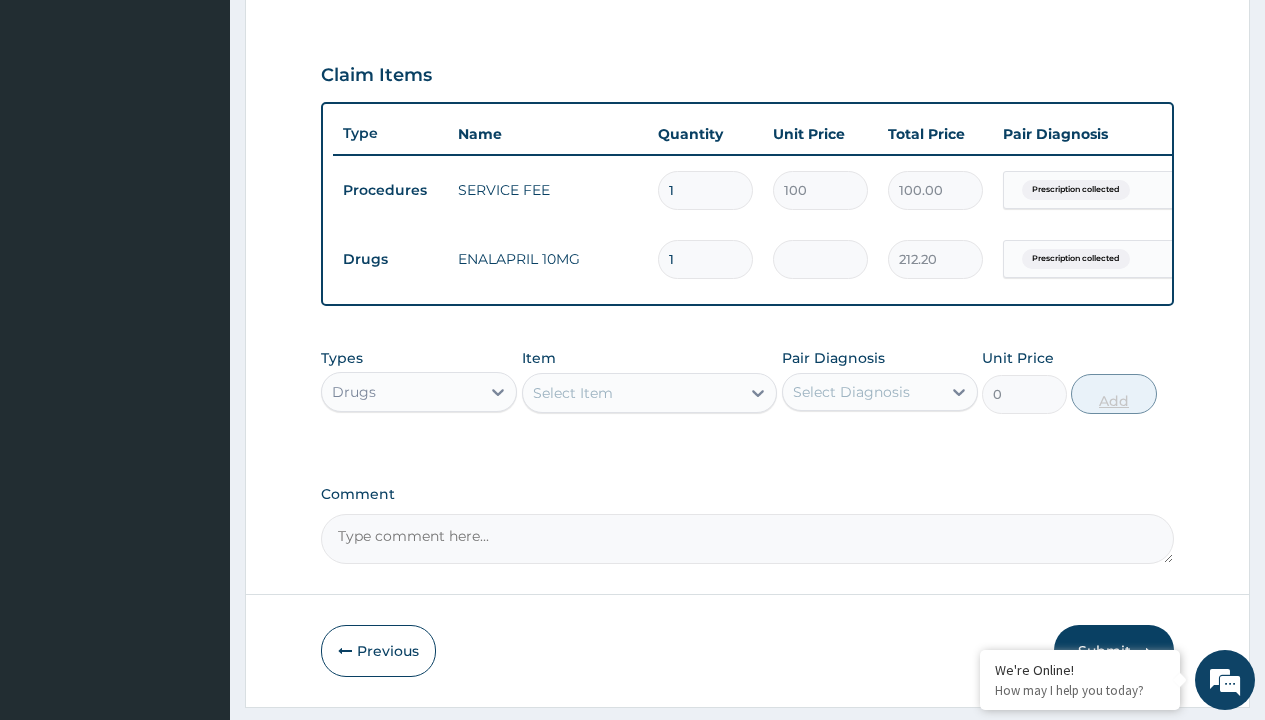 type on "60" 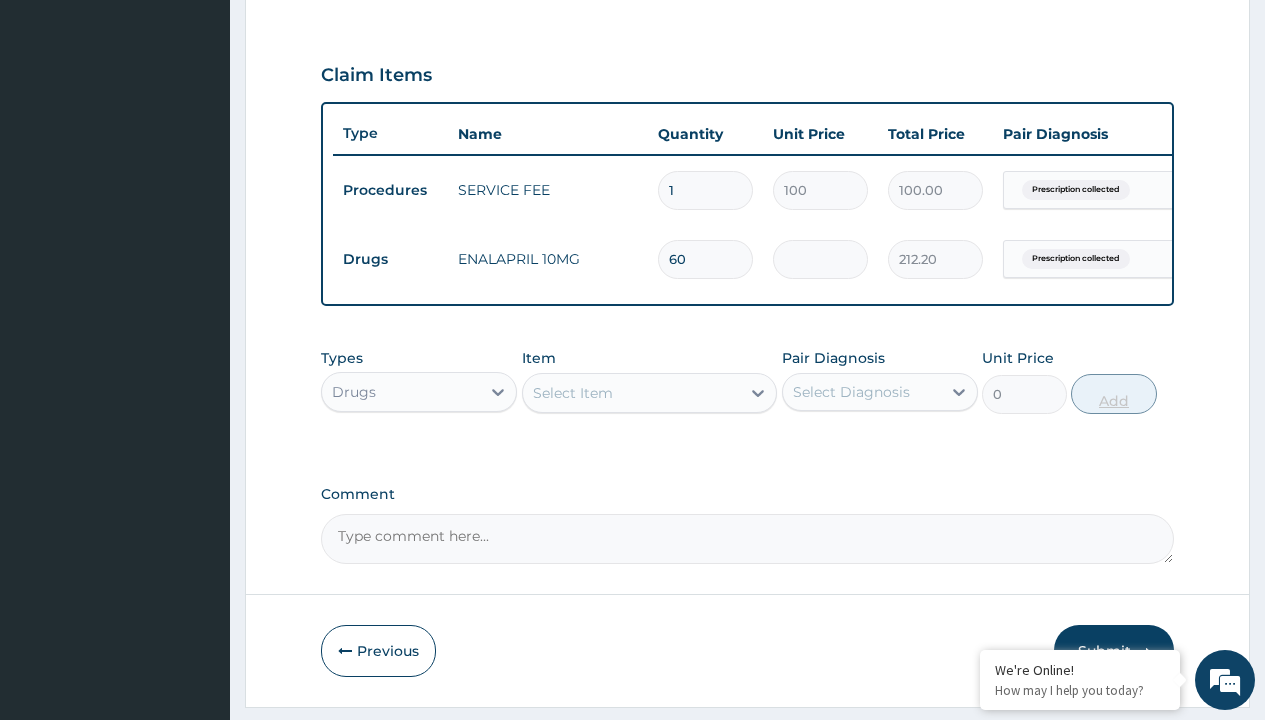 type on "12732.00" 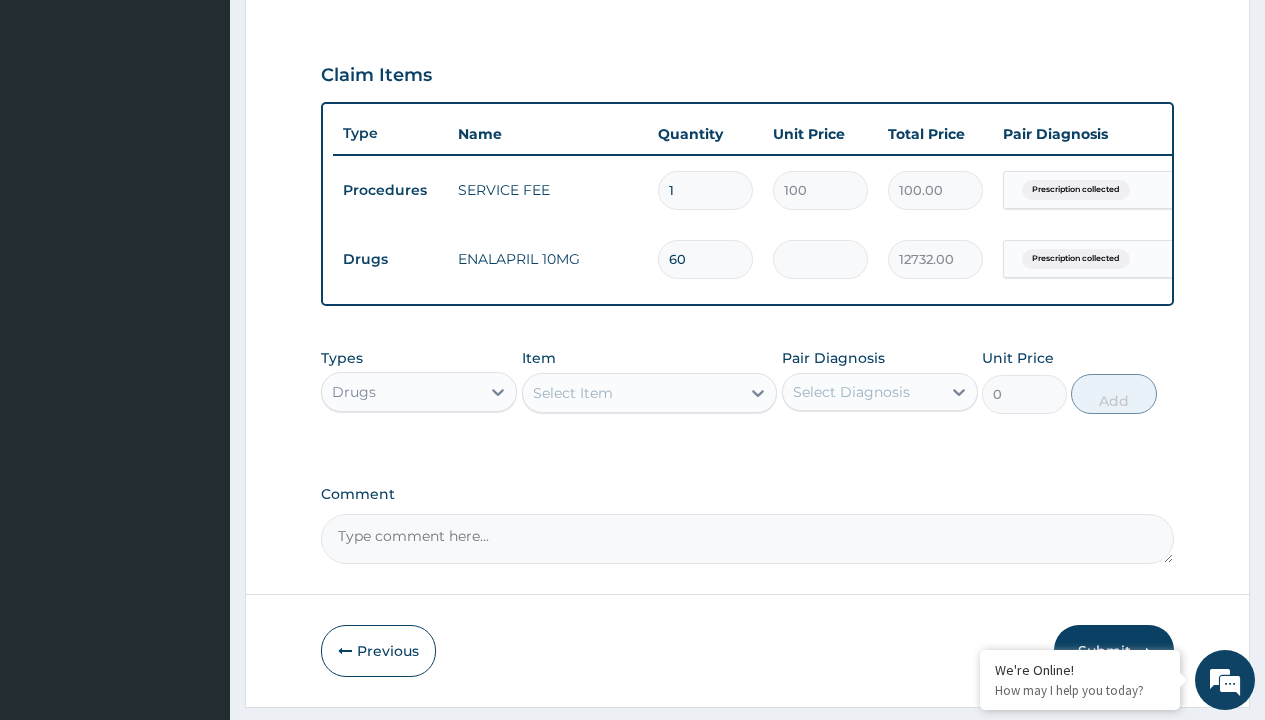 type on "60" 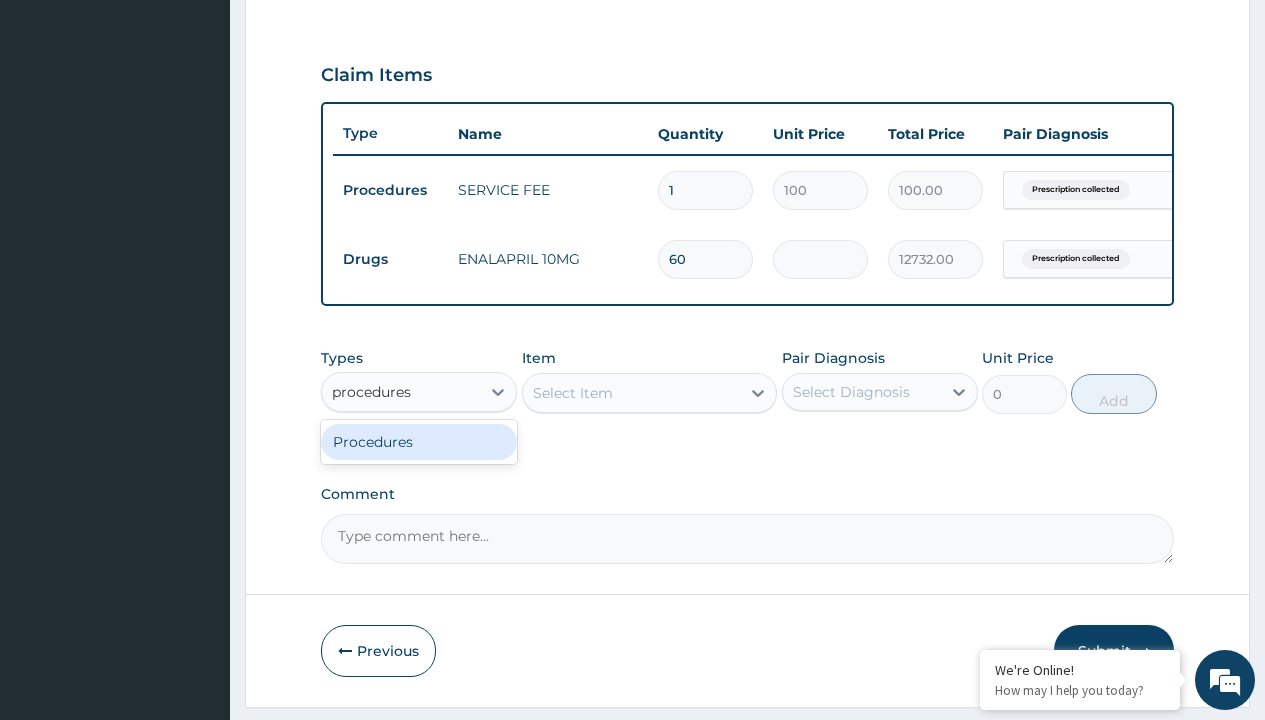 click on "Procedures" at bounding box center [419, 442] 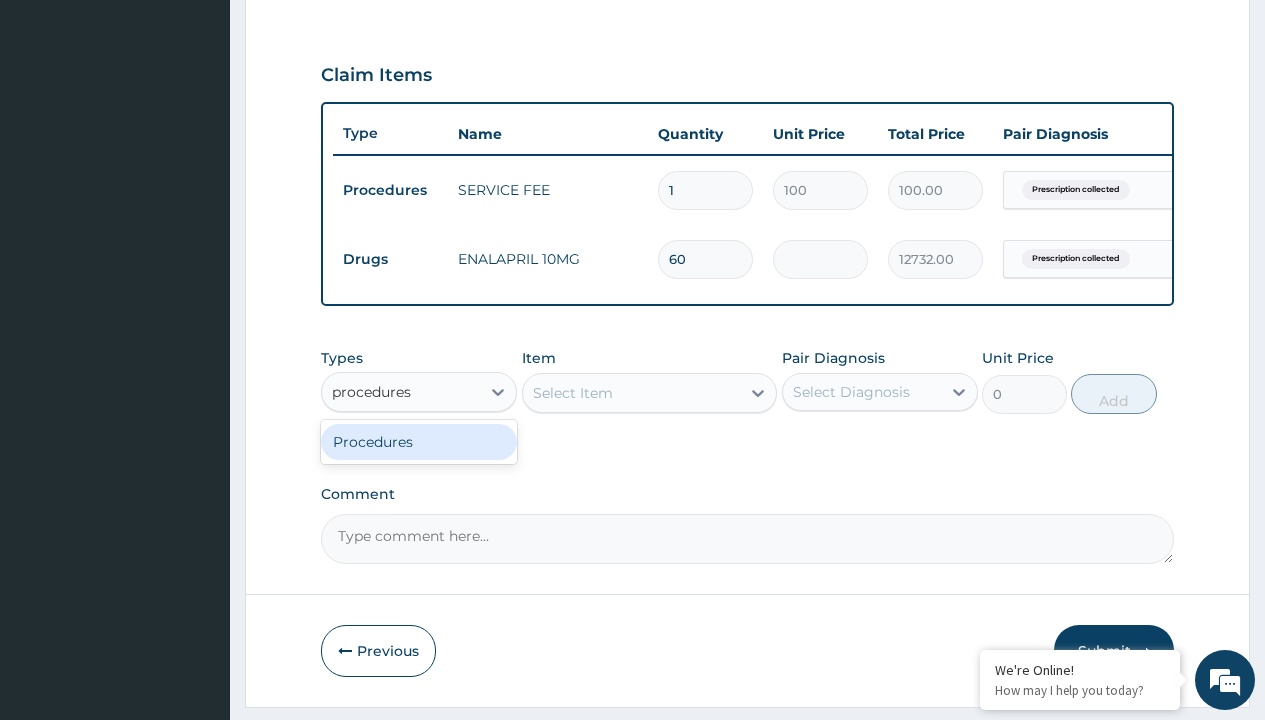 type 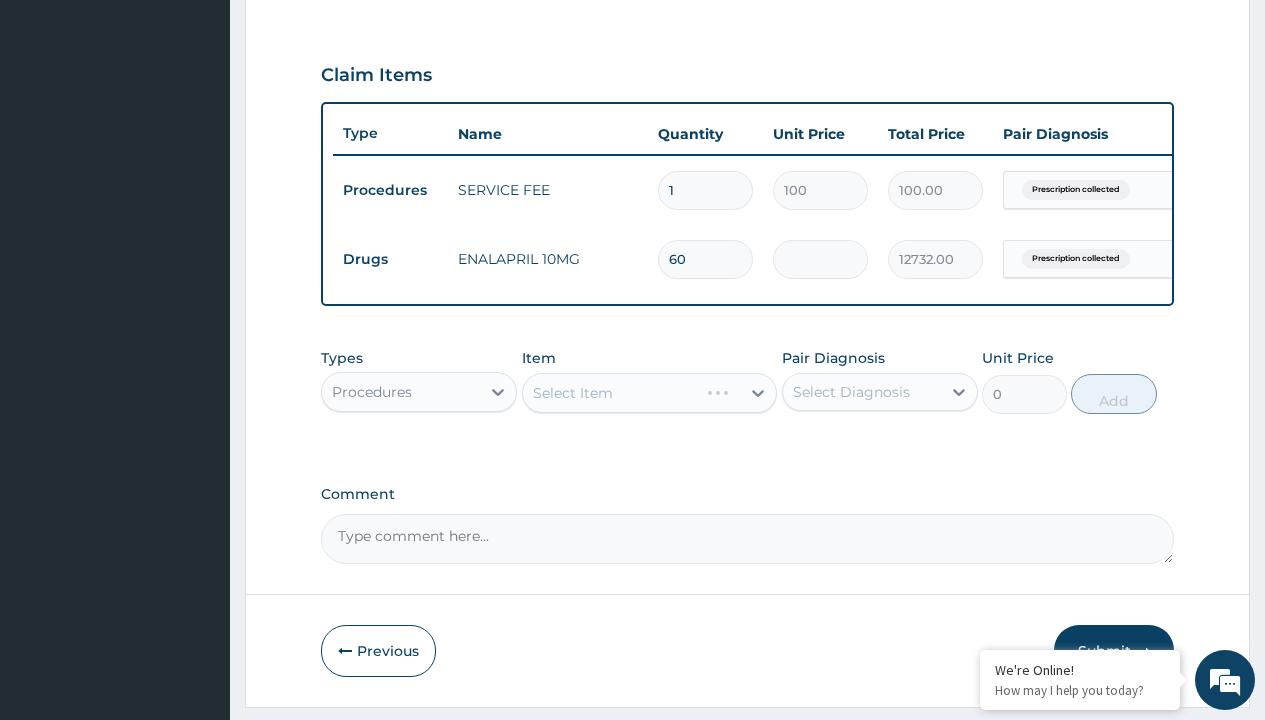 click on "Select Item" at bounding box center (573, 393) 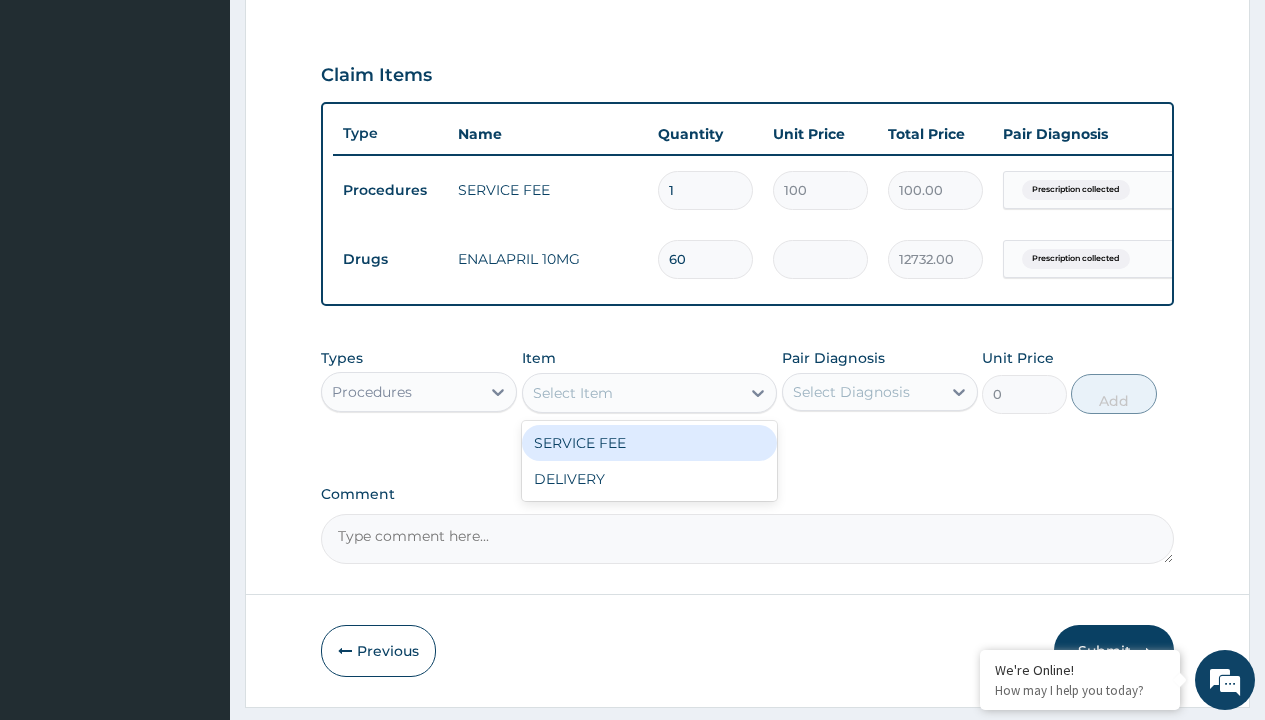 type on "delivery" 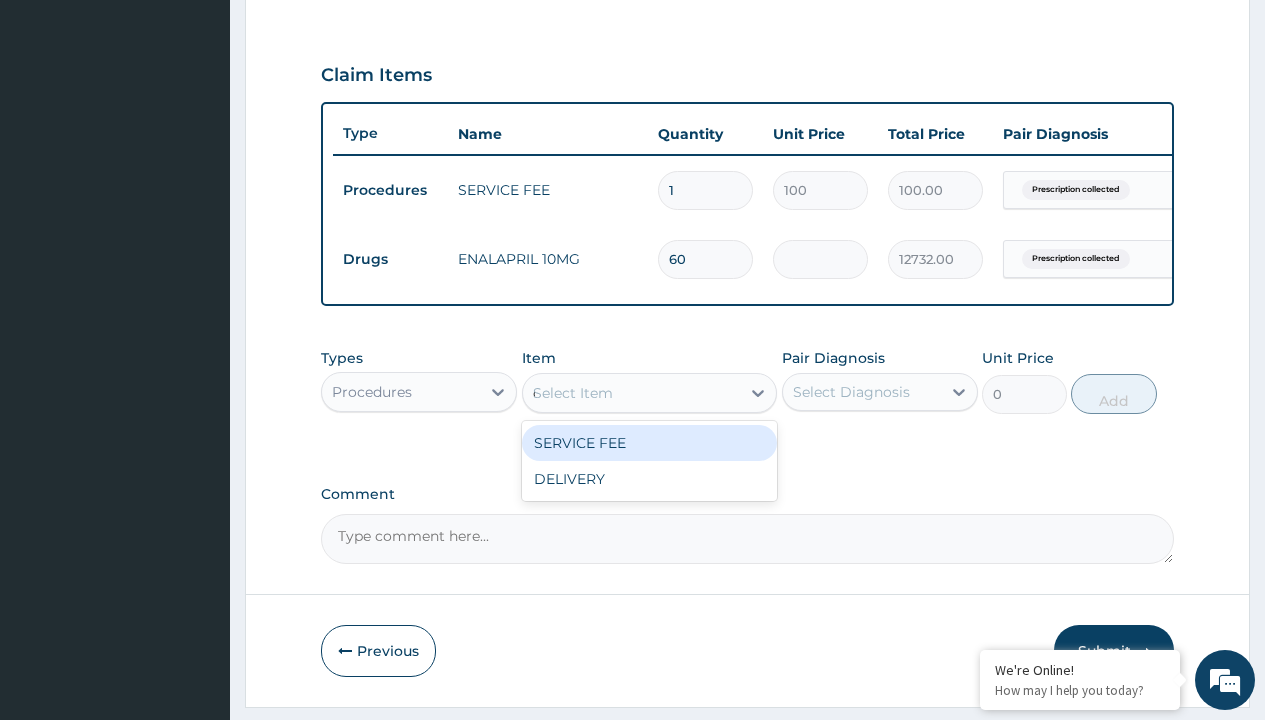scroll, scrollTop: 0, scrollLeft: 0, axis: both 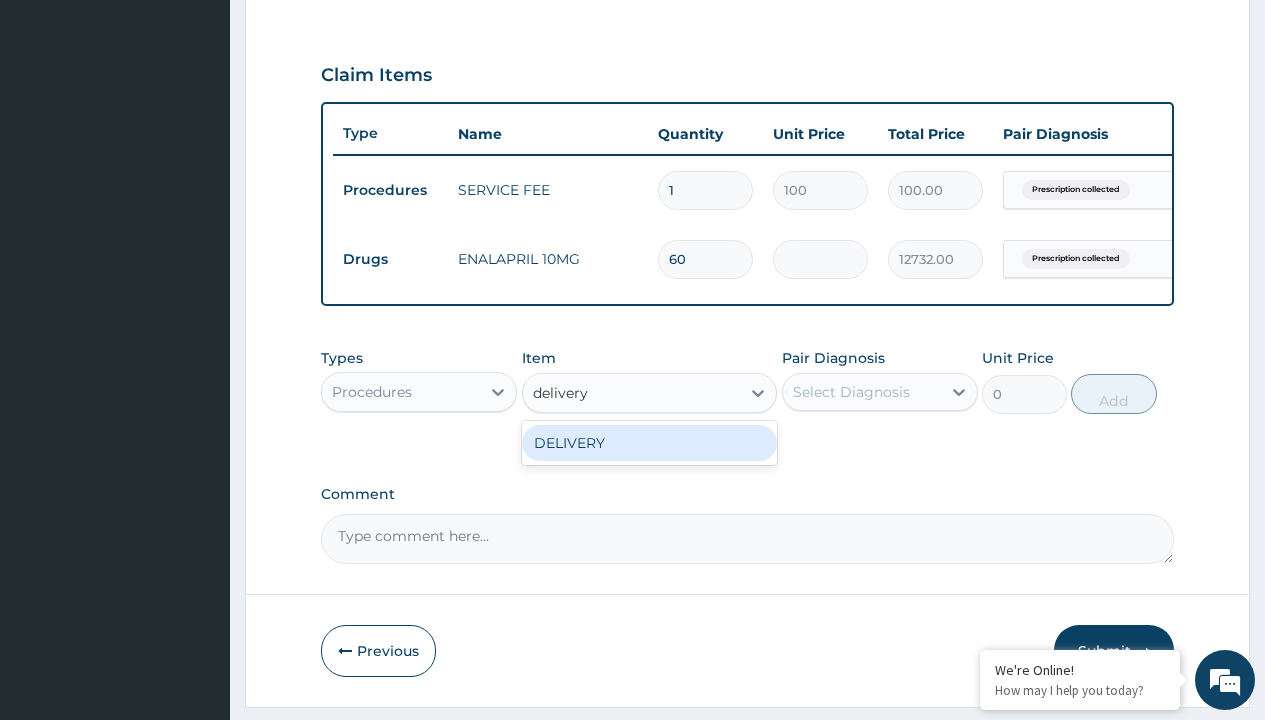 click on "DELIVERY" at bounding box center [650, 443] 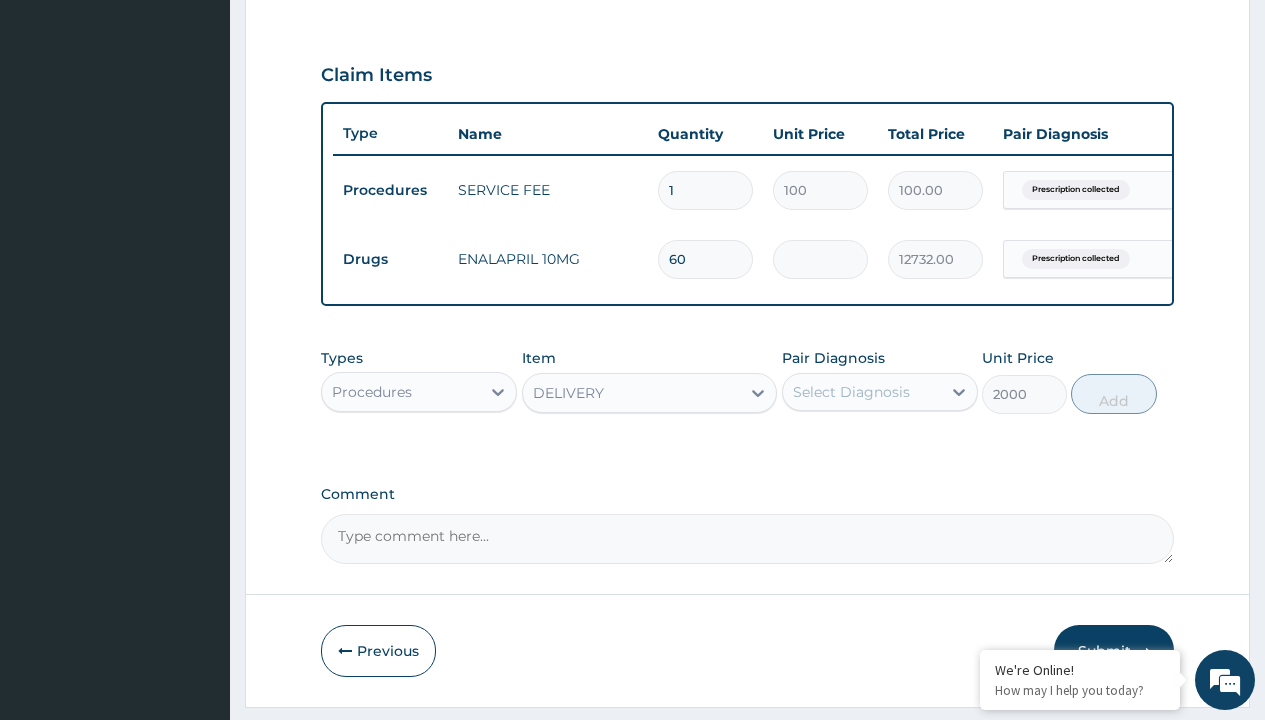 click on "Prescription collected" at bounding box center (409, -89) 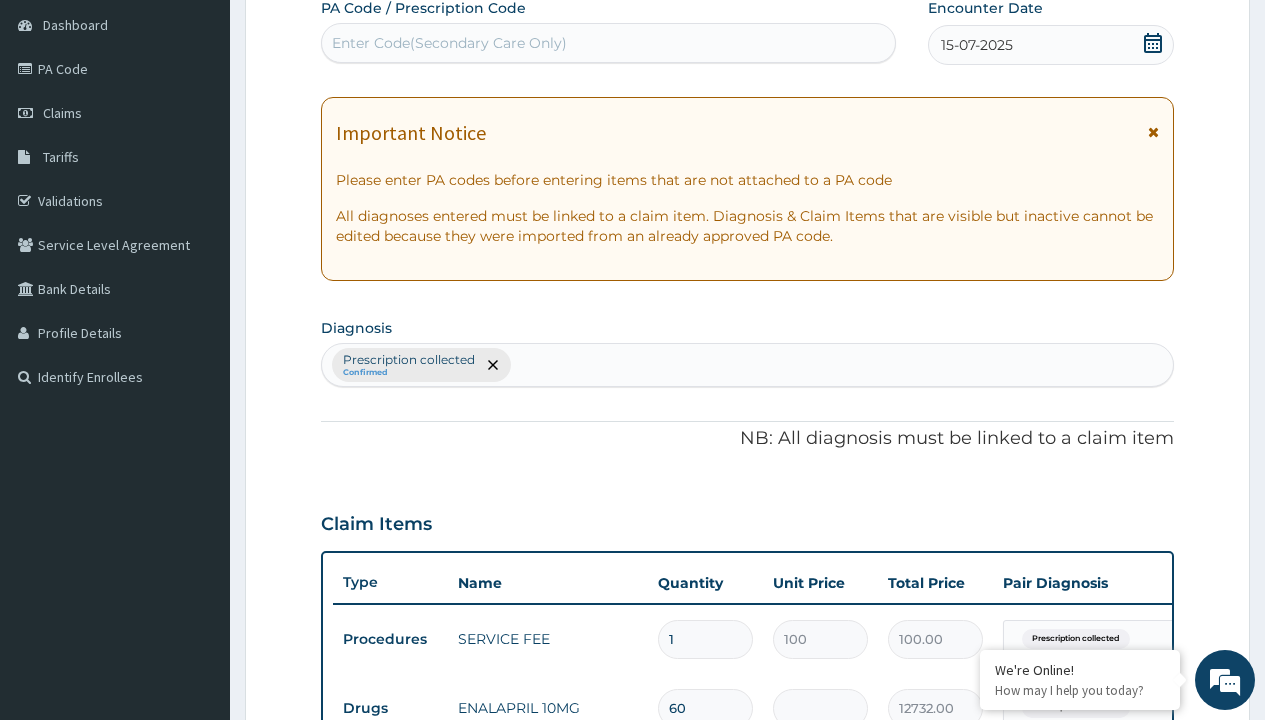 type on "prescription collected" 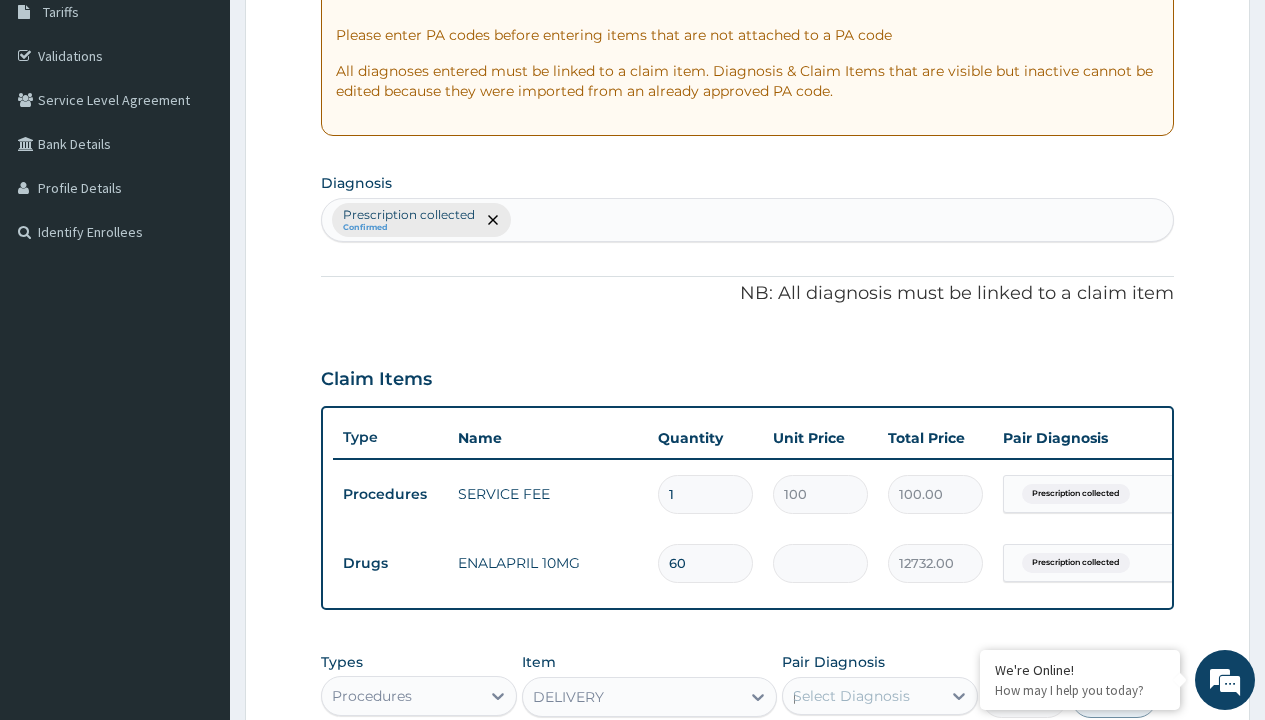 scroll, scrollTop: 0, scrollLeft: 0, axis: both 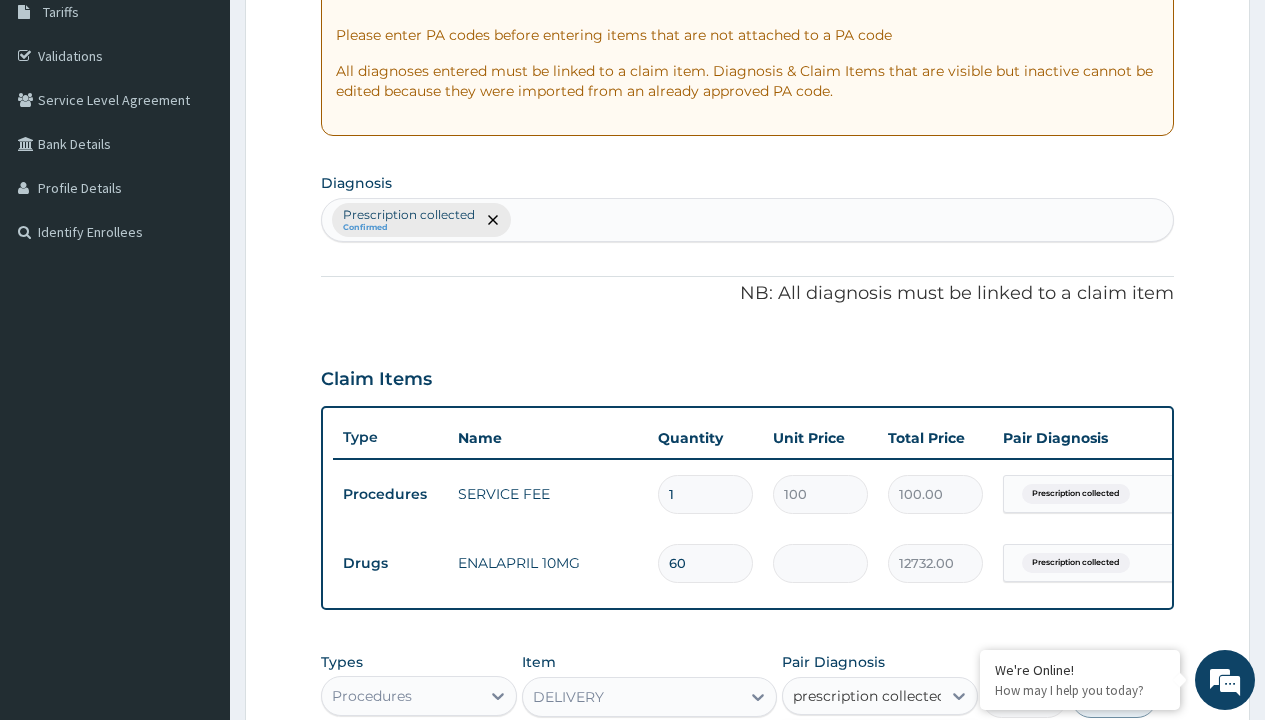 click on "Prescription collected" at bounding box center [890, 755] 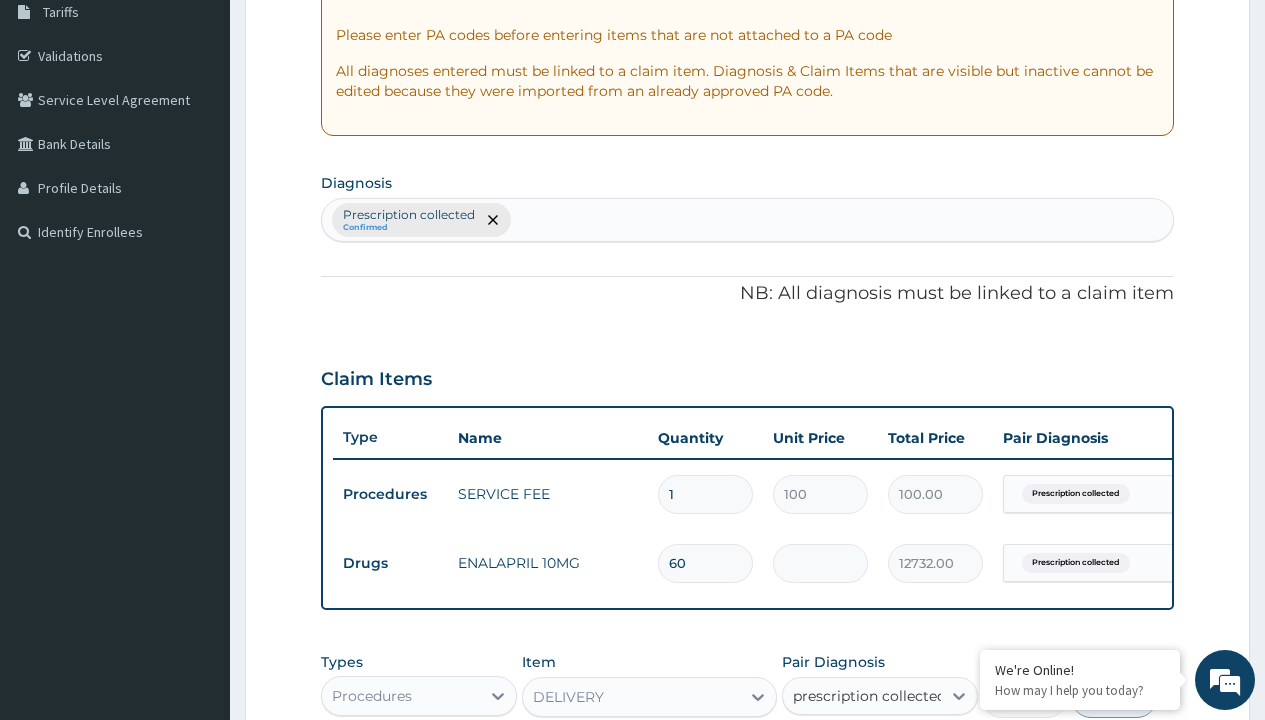 type 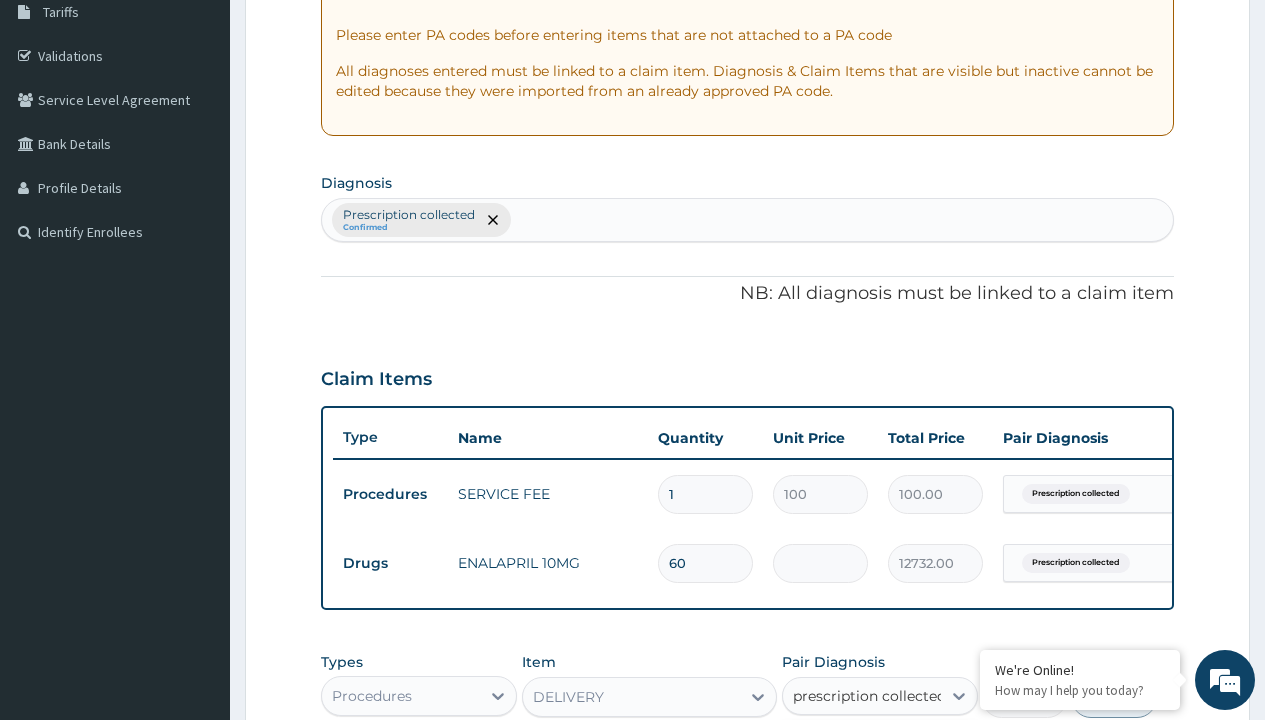 checkbox on "true" 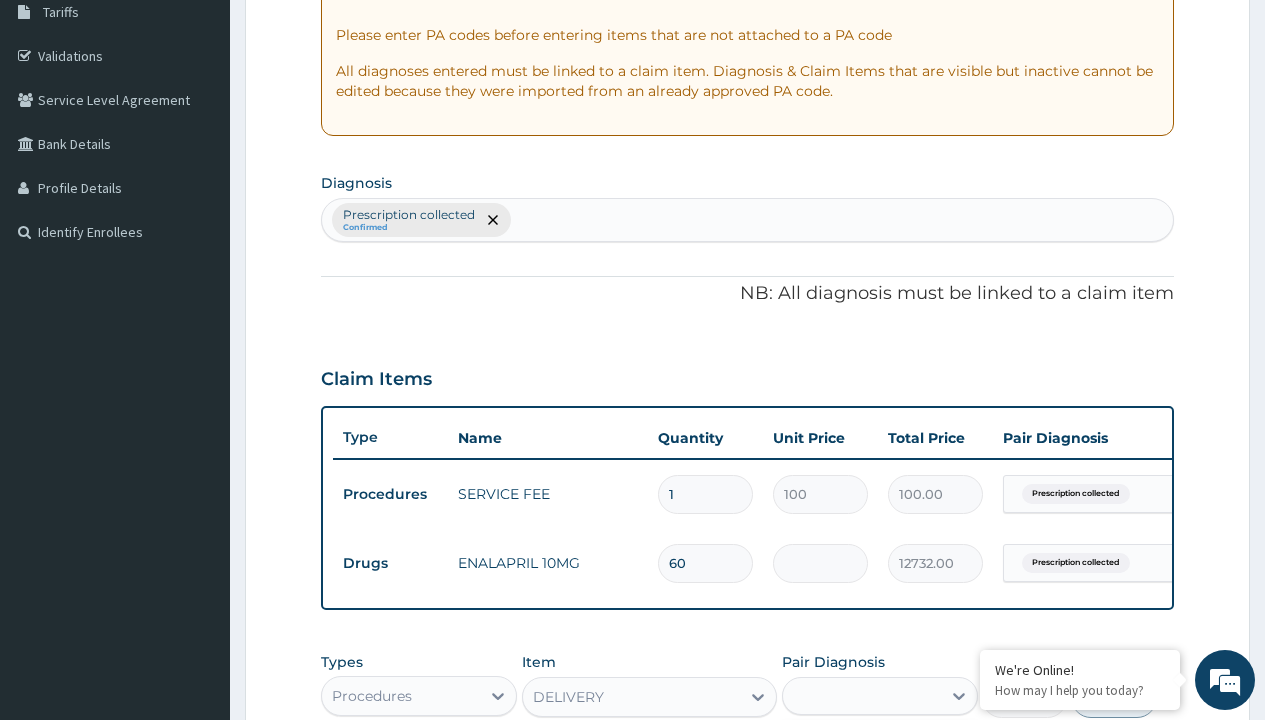 scroll, scrollTop: 711, scrollLeft: 0, axis: vertical 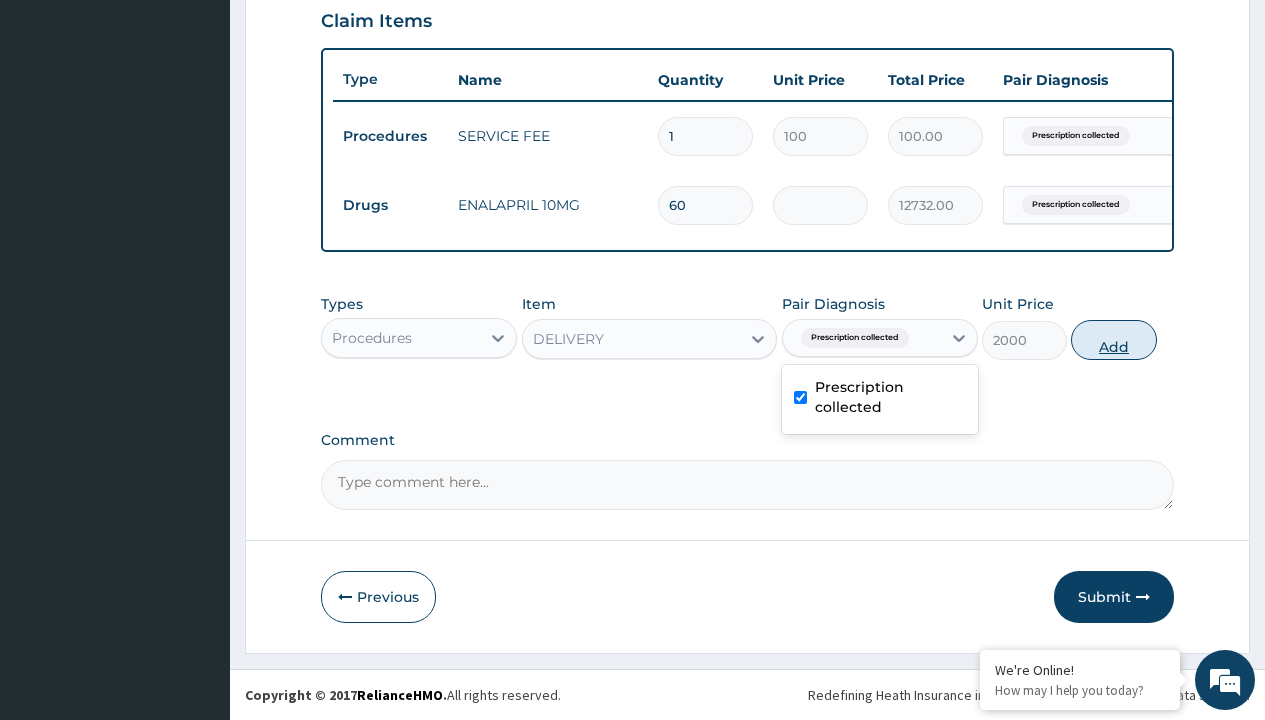 click on "Add" at bounding box center [1113, 340] 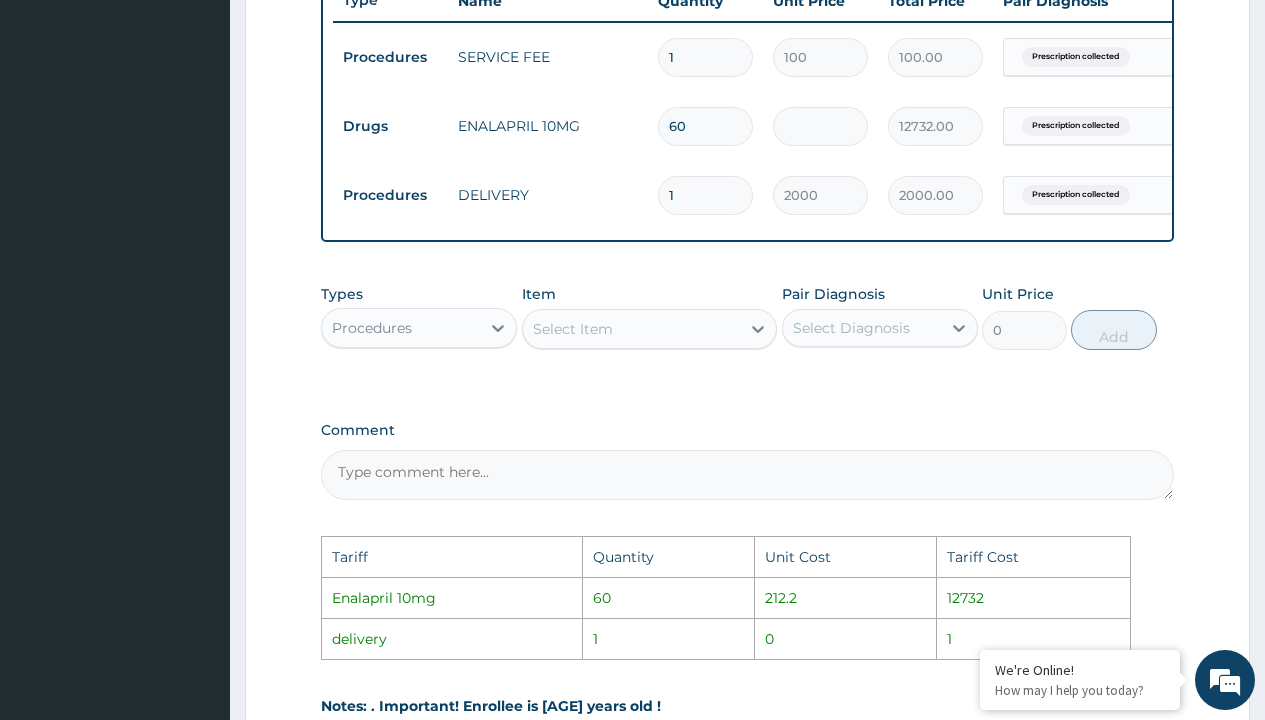 scroll, scrollTop: 689, scrollLeft: 0, axis: vertical 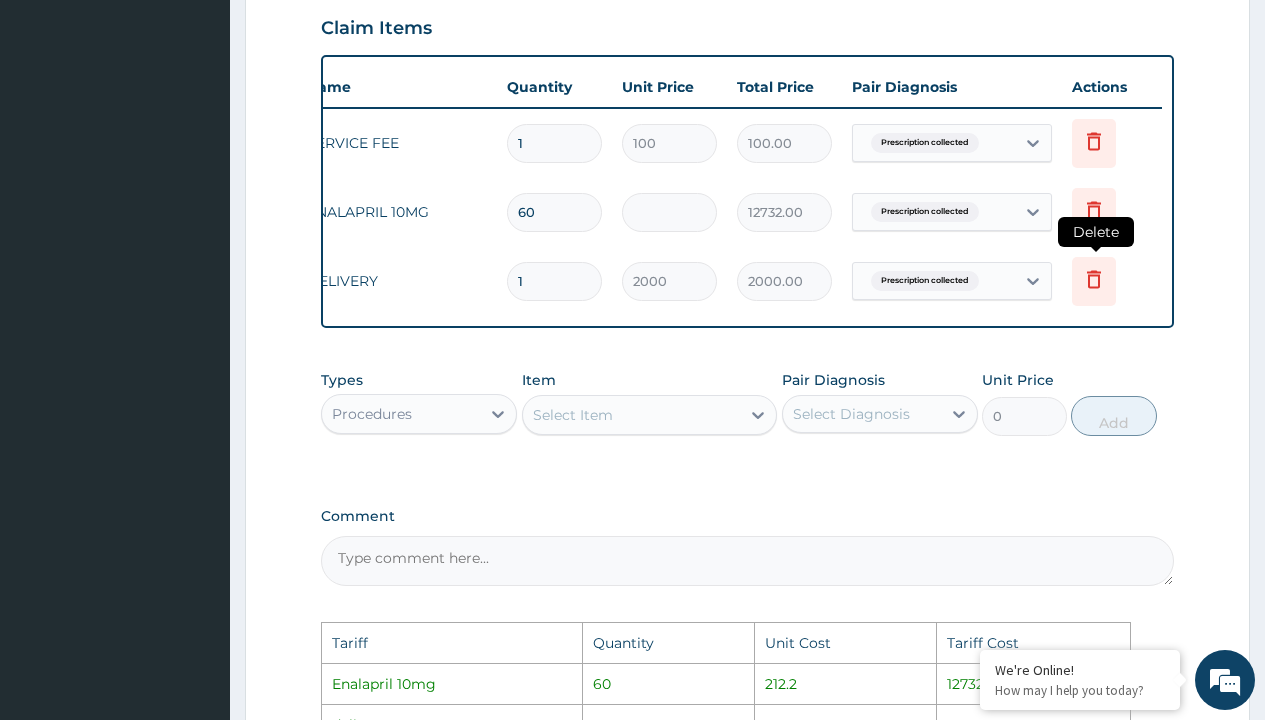 click 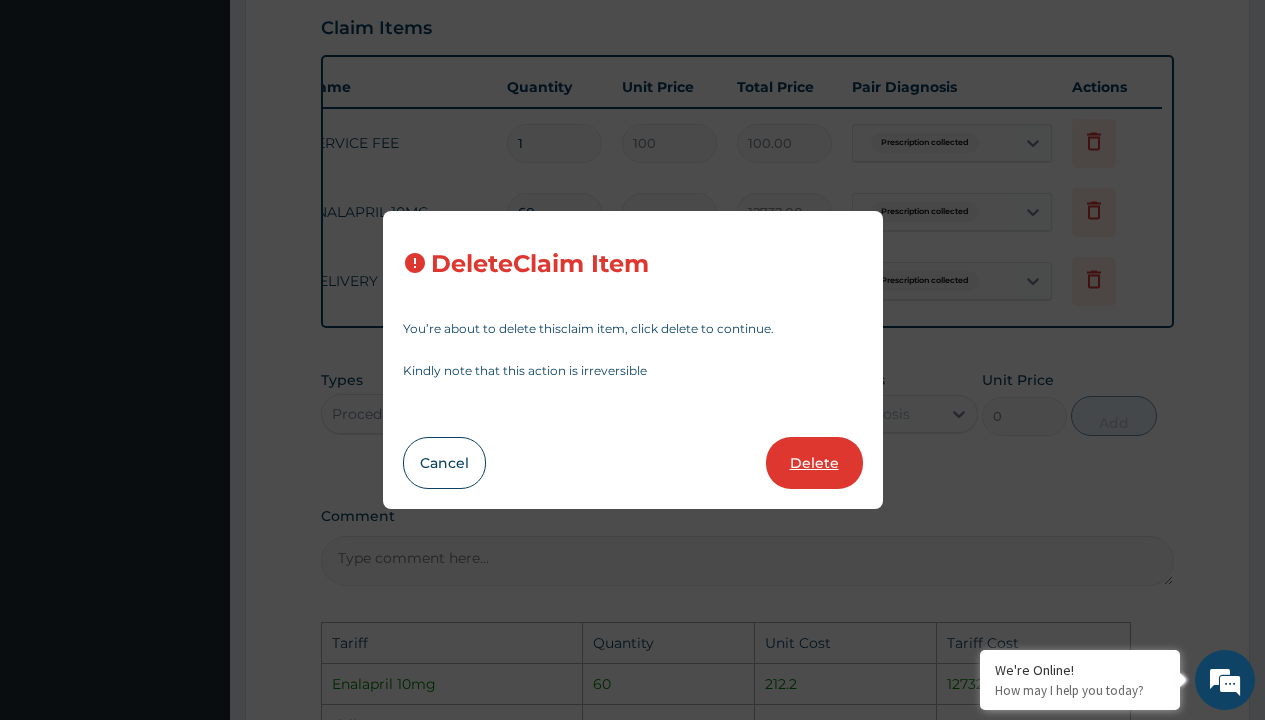 click on "Delete" at bounding box center (814, 463) 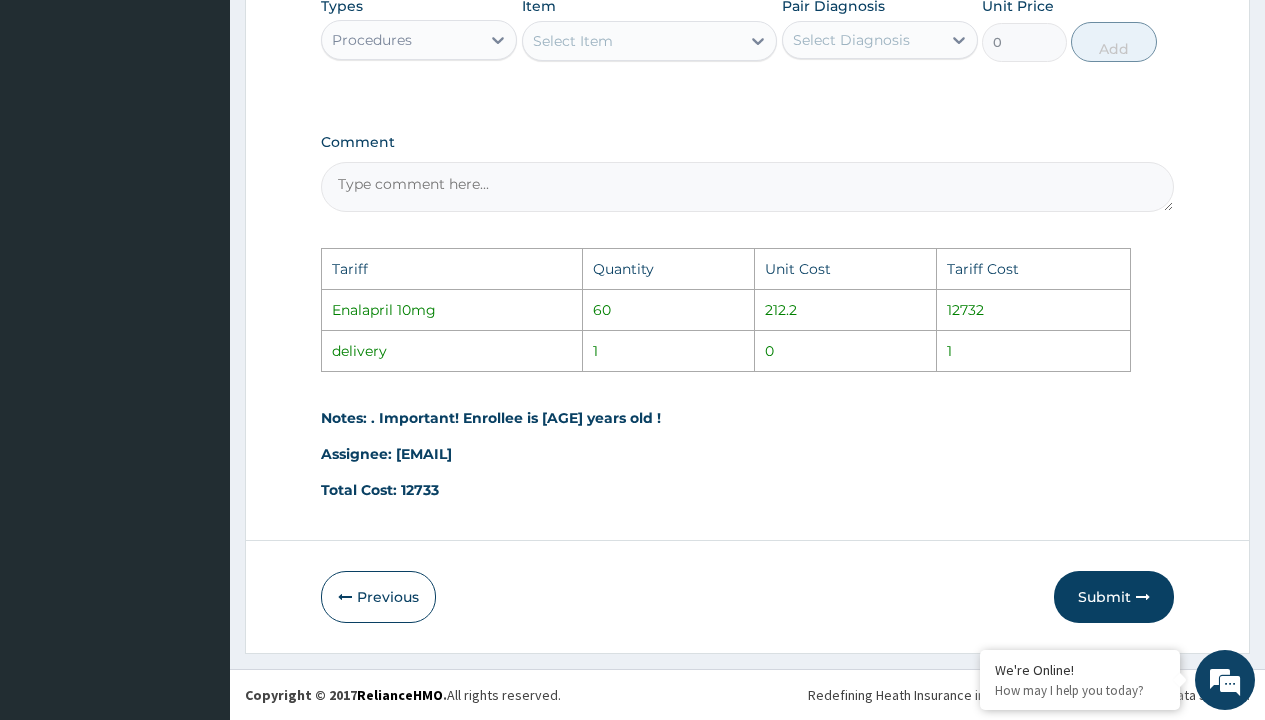 scroll, scrollTop: 1009, scrollLeft: 0, axis: vertical 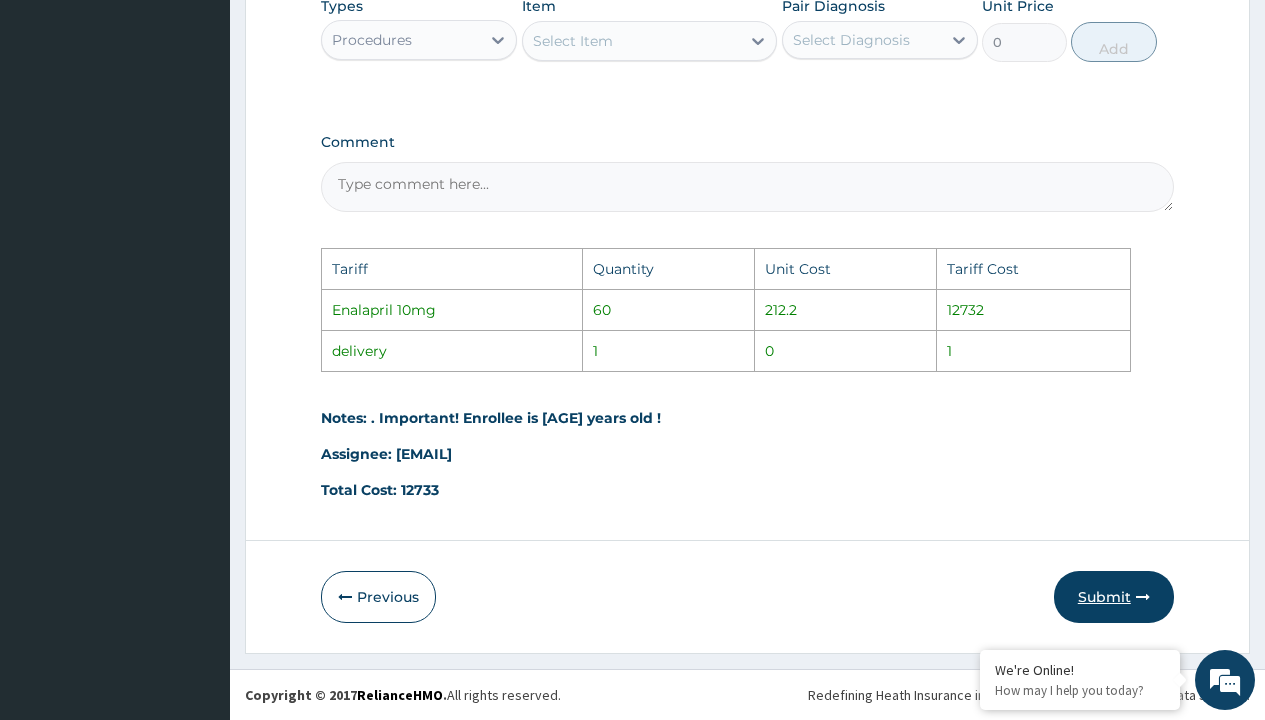 click on "Submit" at bounding box center [1114, 597] 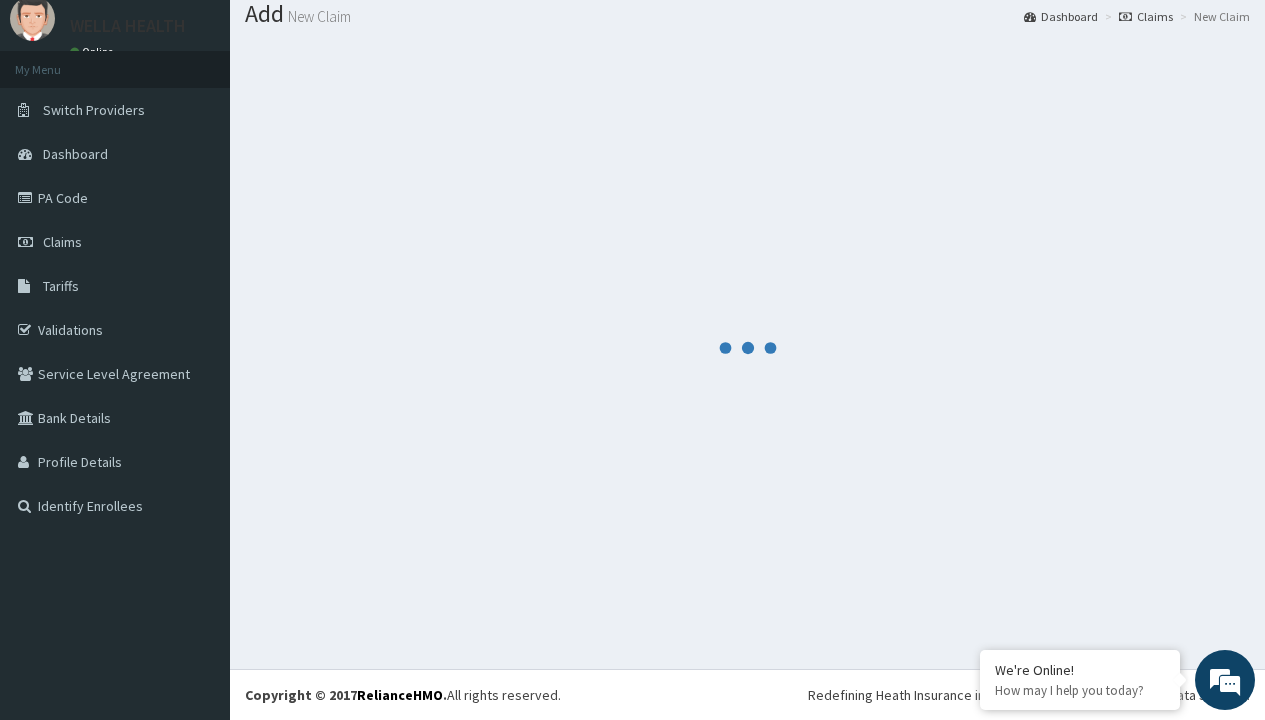 scroll, scrollTop: 711, scrollLeft: 0, axis: vertical 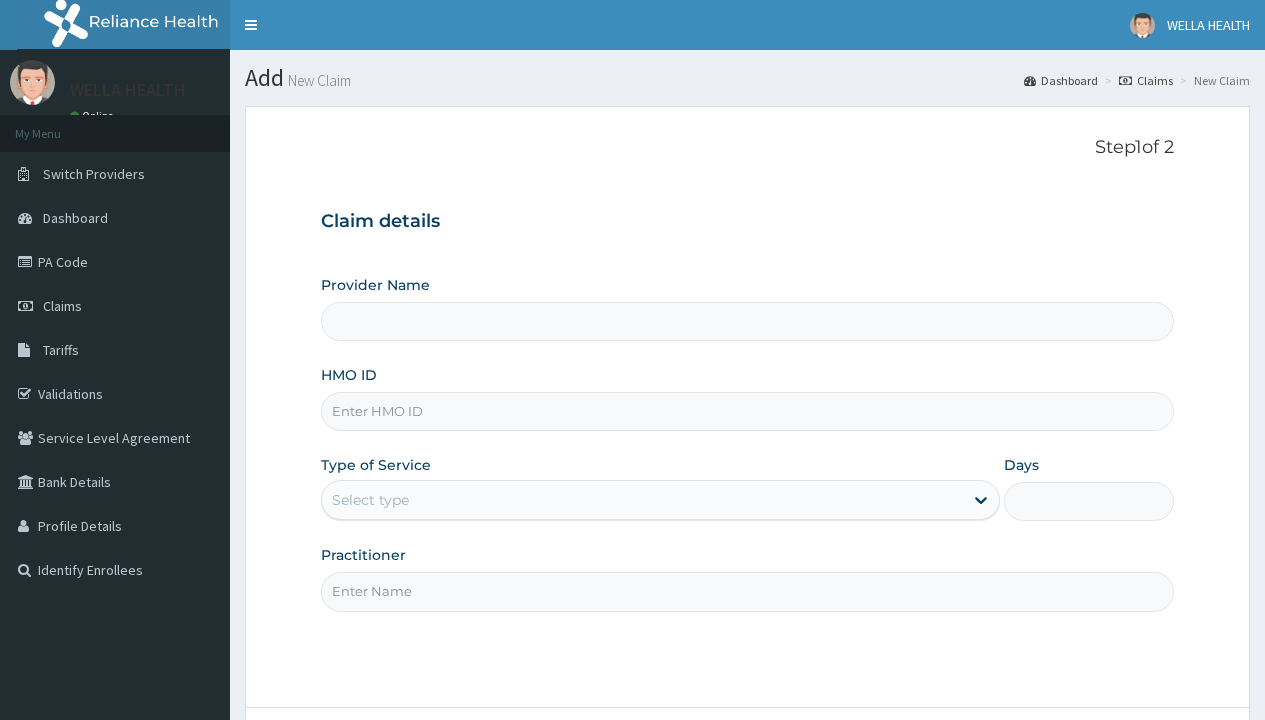 type on "Pharmacy Pick Up ( WellaHealth)" 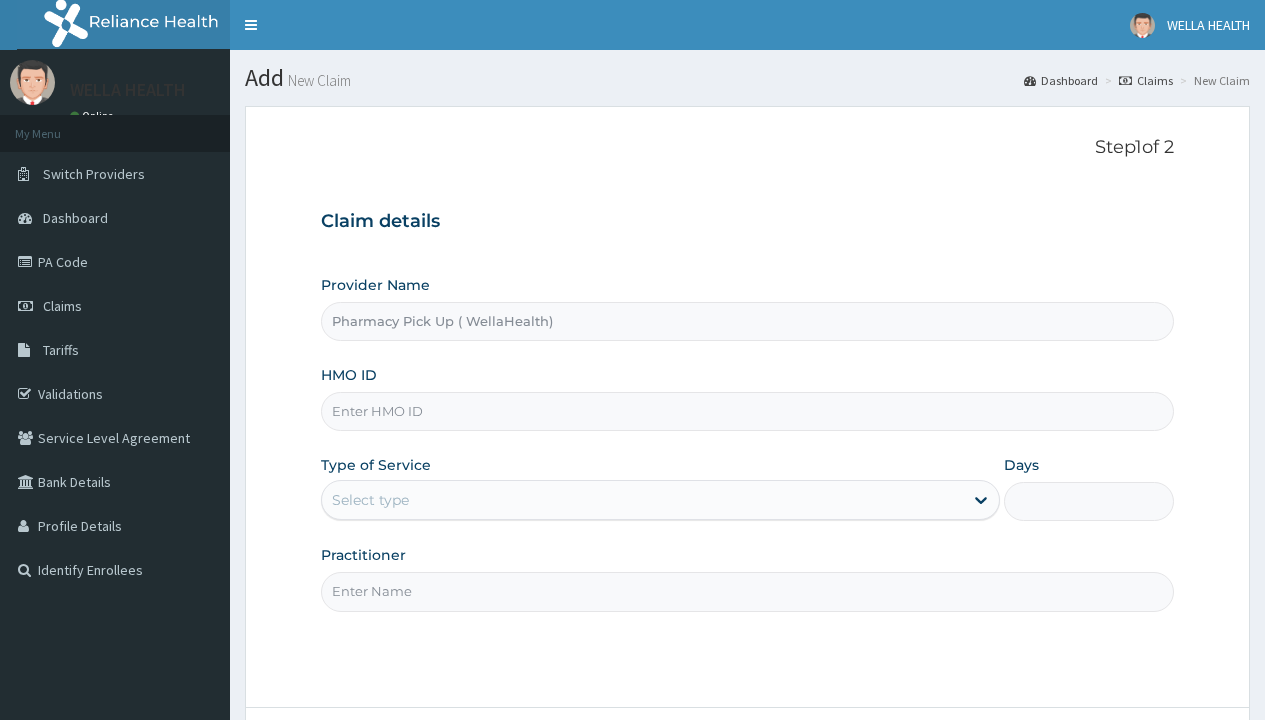 scroll, scrollTop: 0, scrollLeft: 0, axis: both 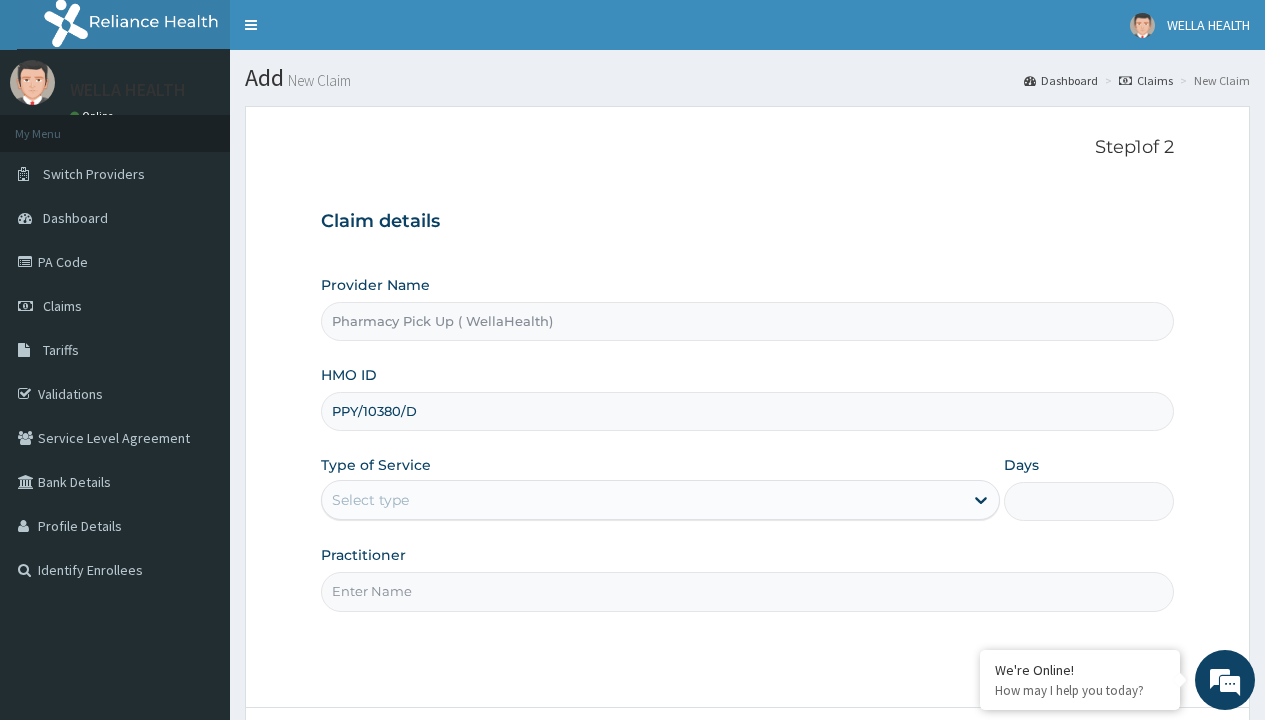 type on "PPY/10380/D" 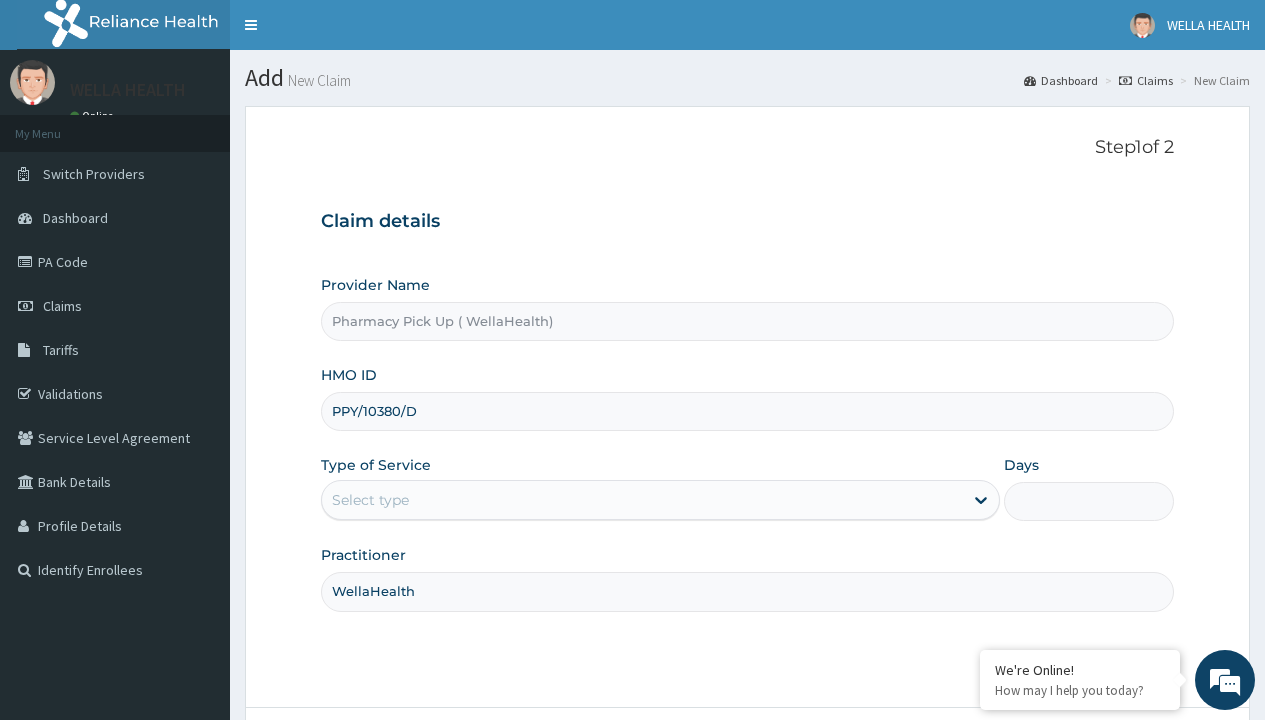 type on "WellaHealth" 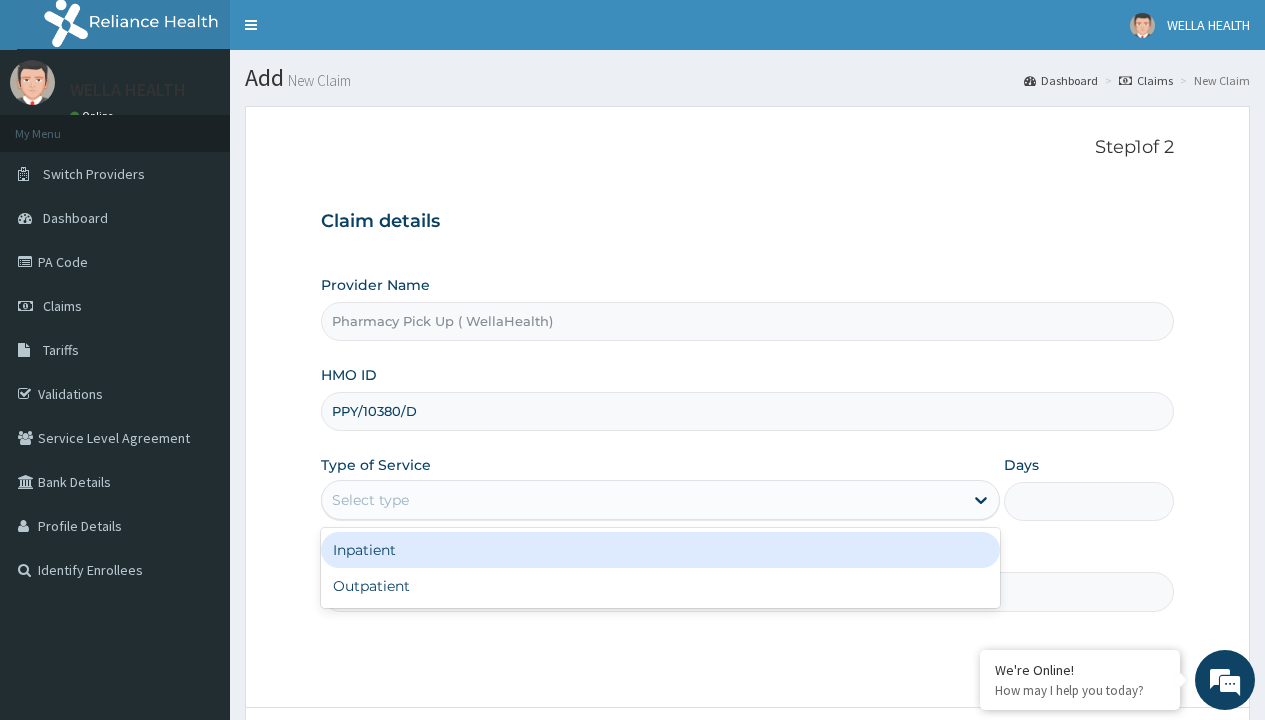 click on "Outpatient" at bounding box center (660, 586) 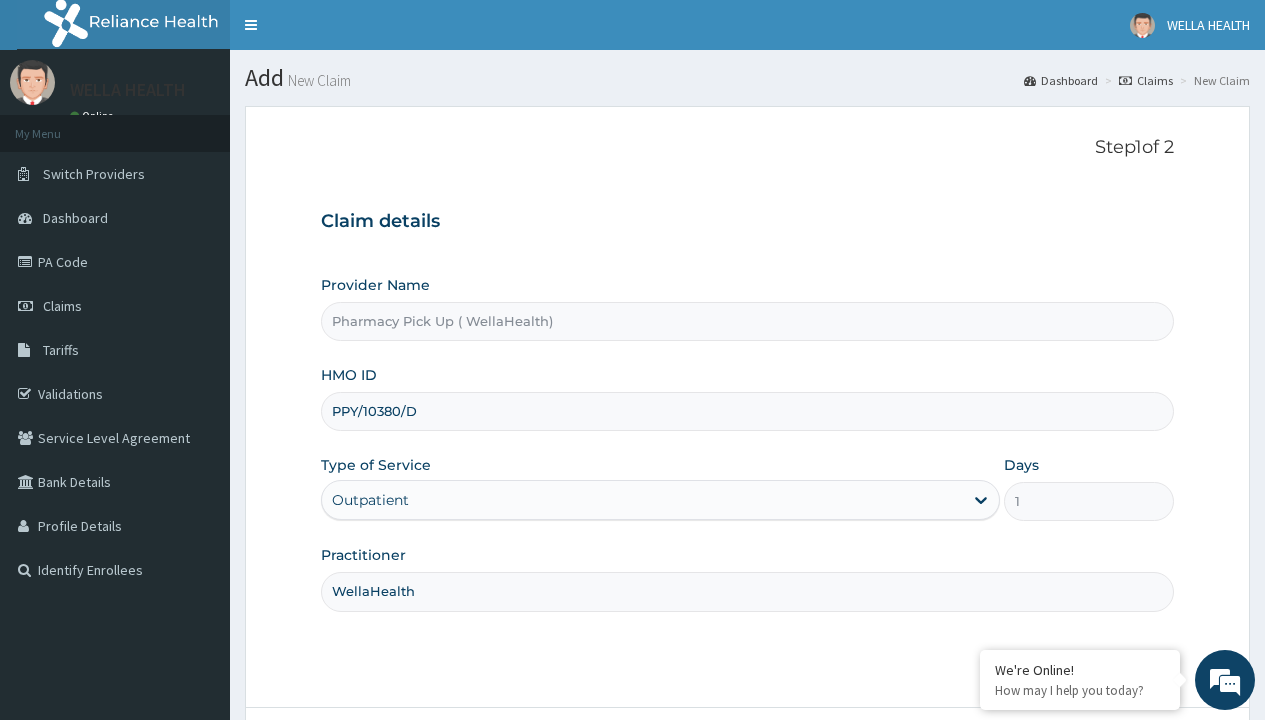 click on "Next" at bounding box center (1123, 764) 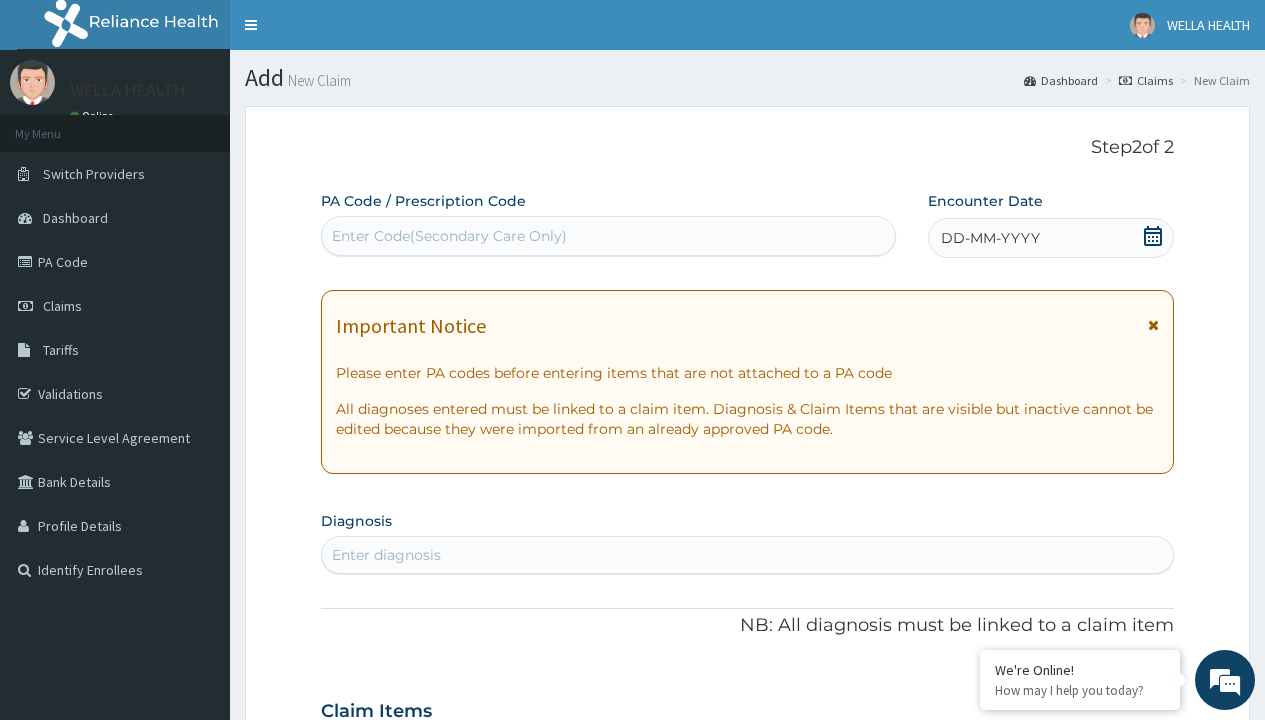 scroll, scrollTop: 167, scrollLeft: 0, axis: vertical 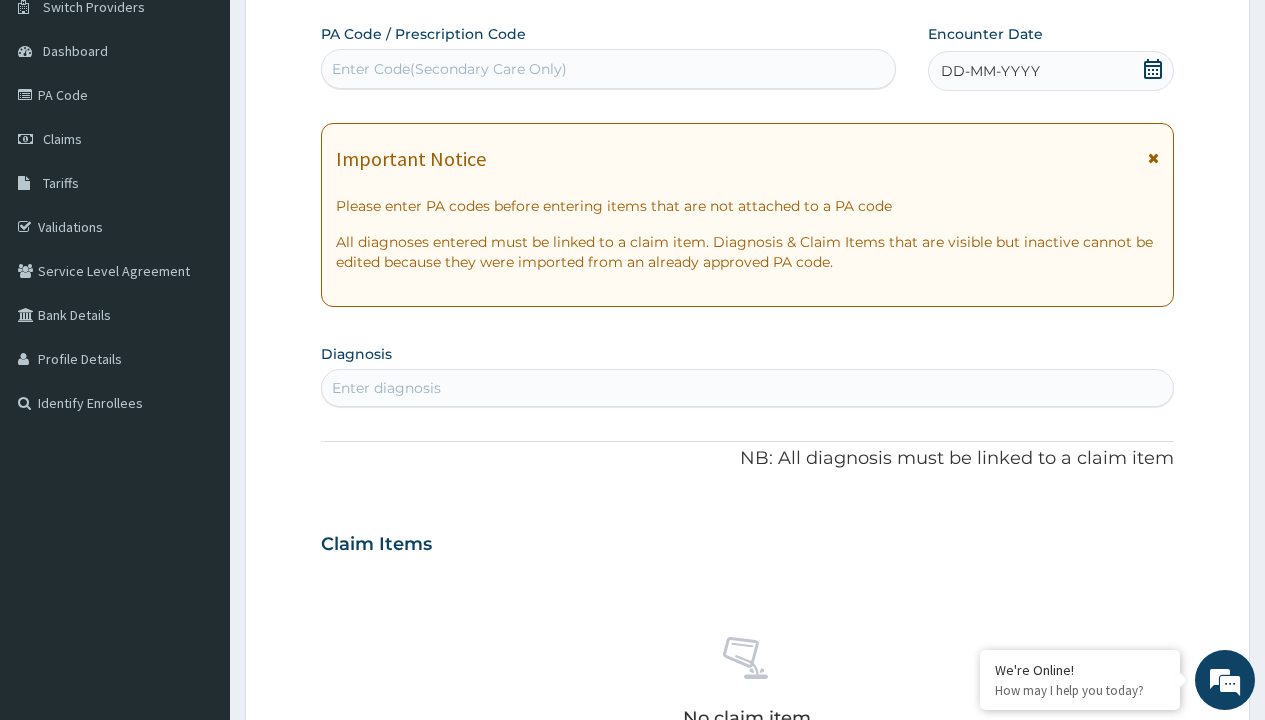 click on "DD-MM-YYYY" at bounding box center (990, 71) 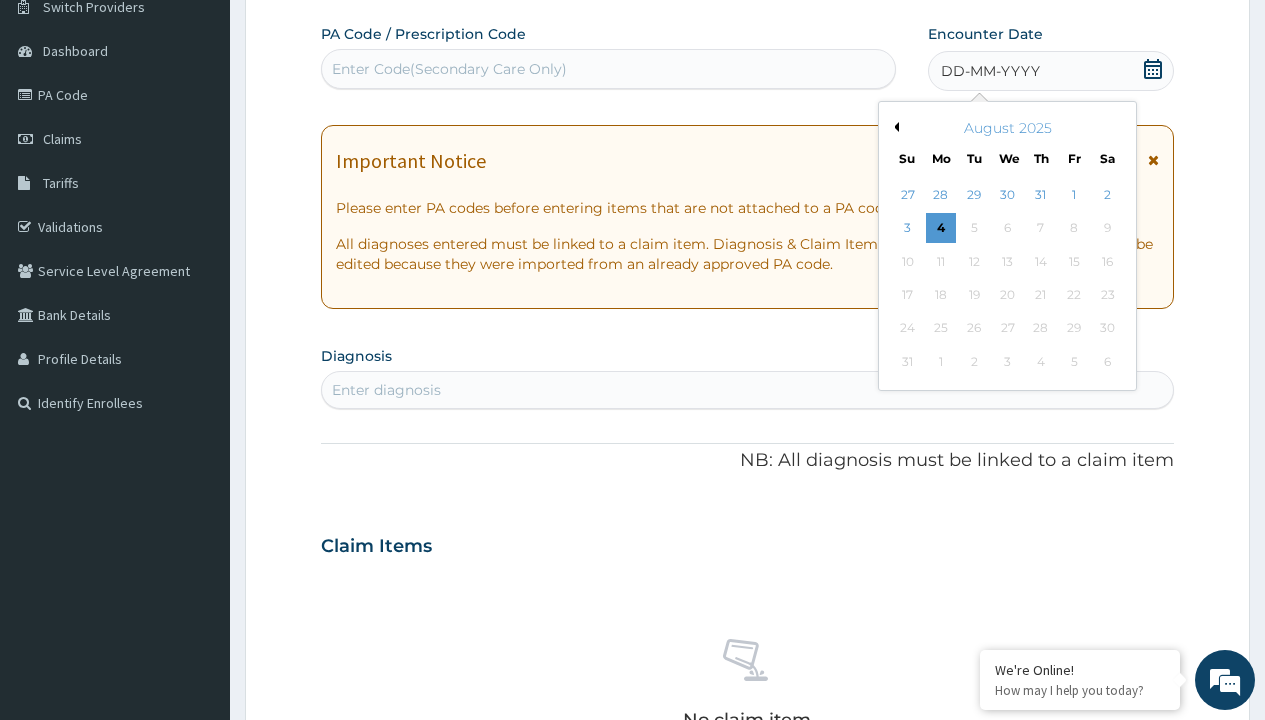 click on "Previous Month" at bounding box center [894, 127] 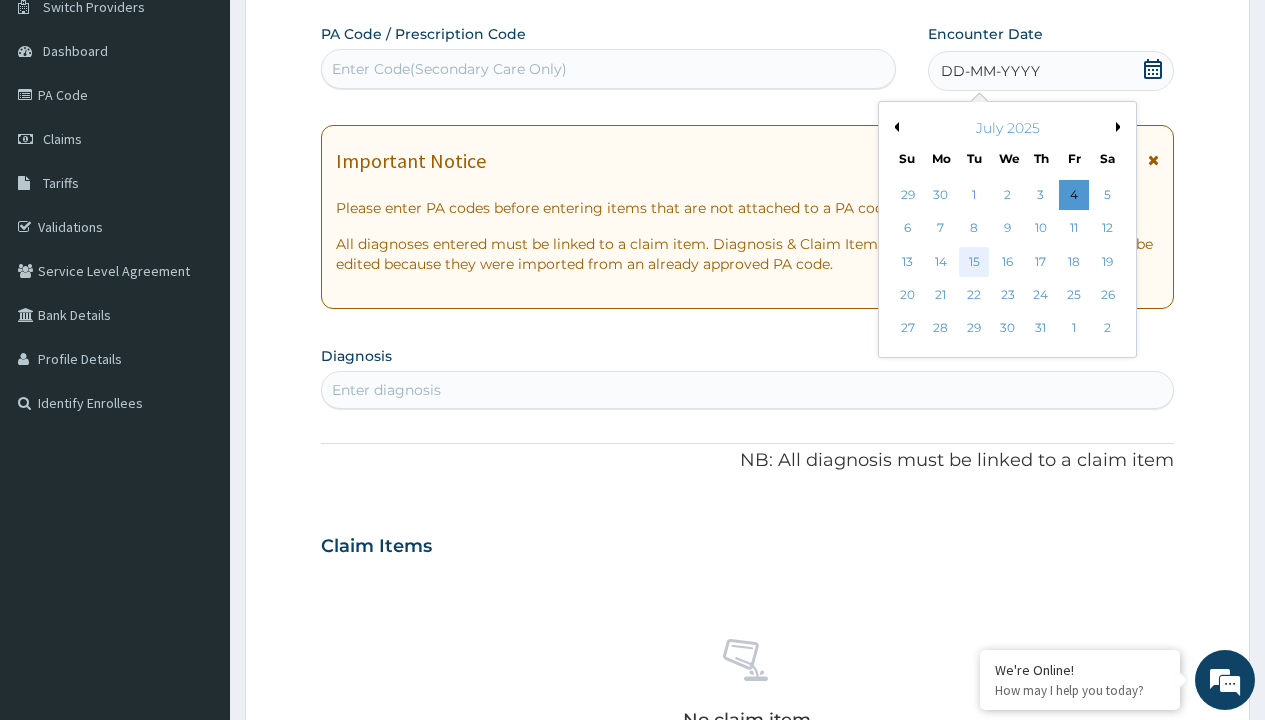 click on "15" at bounding box center (974, 262) 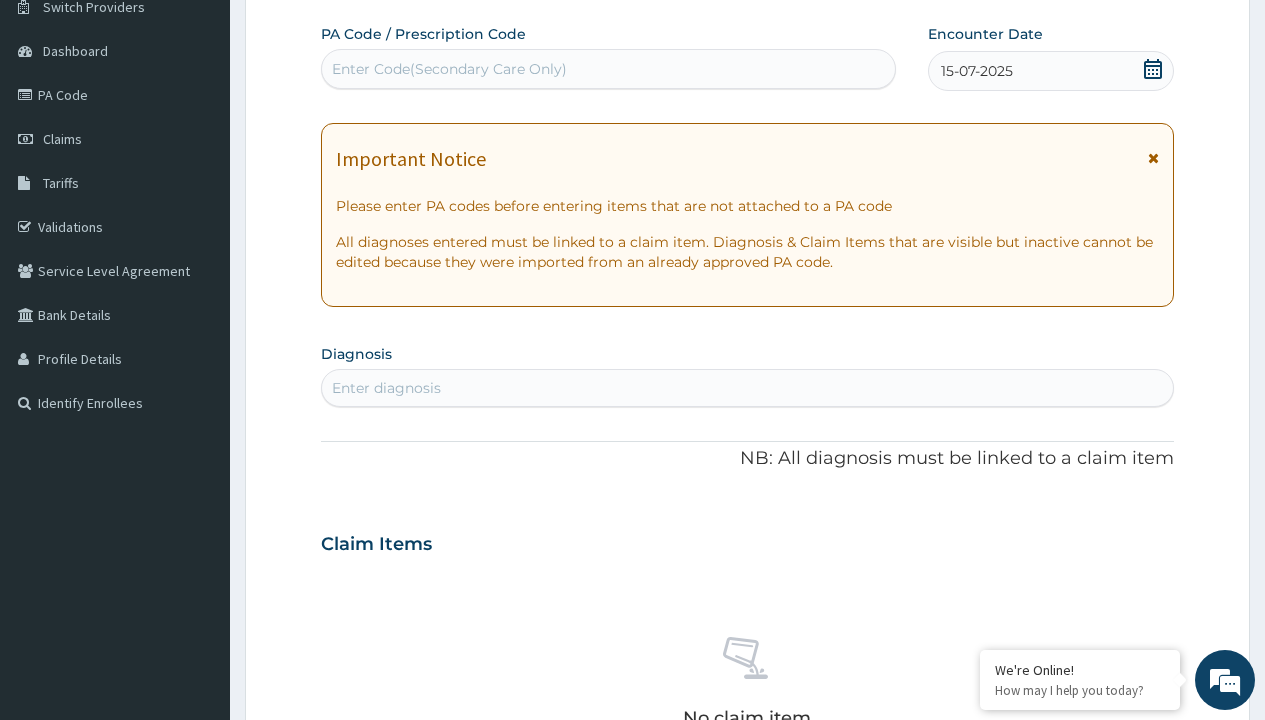 click on "Enter diagnosis" at bounding box center [386, 388] 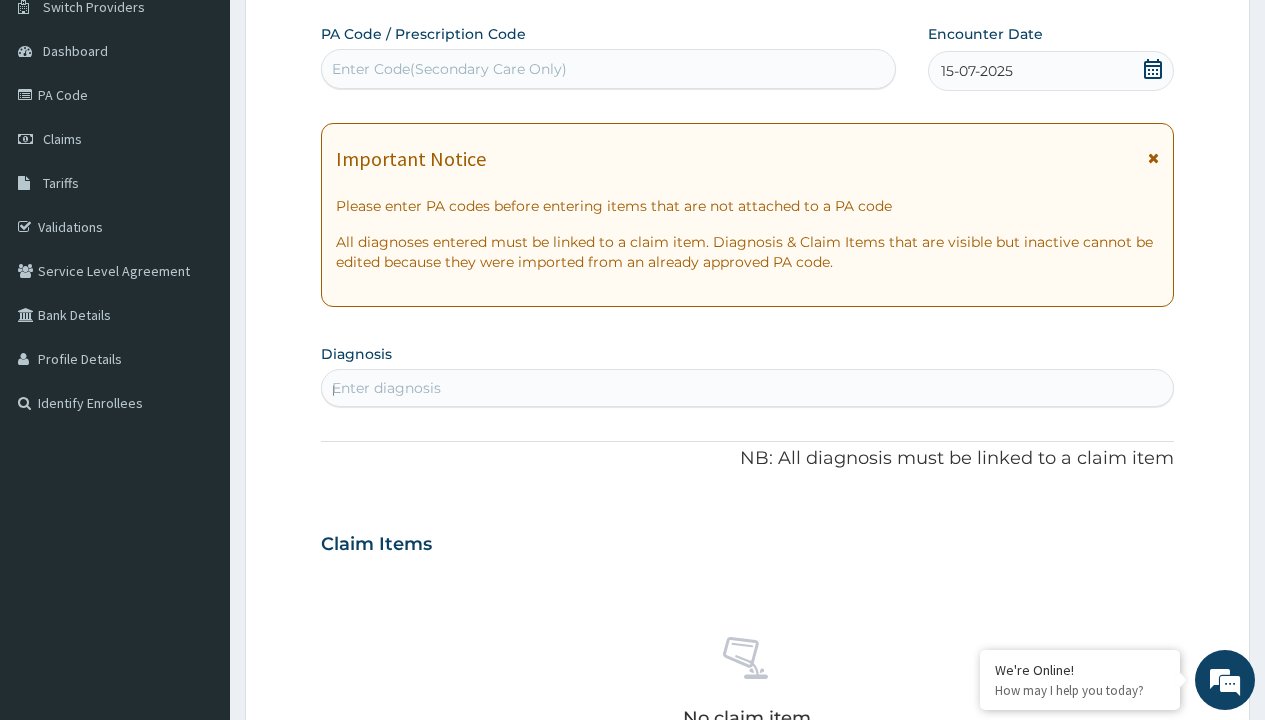 scroll, scrollTop: 0, scrollLeft: 0, axis: both 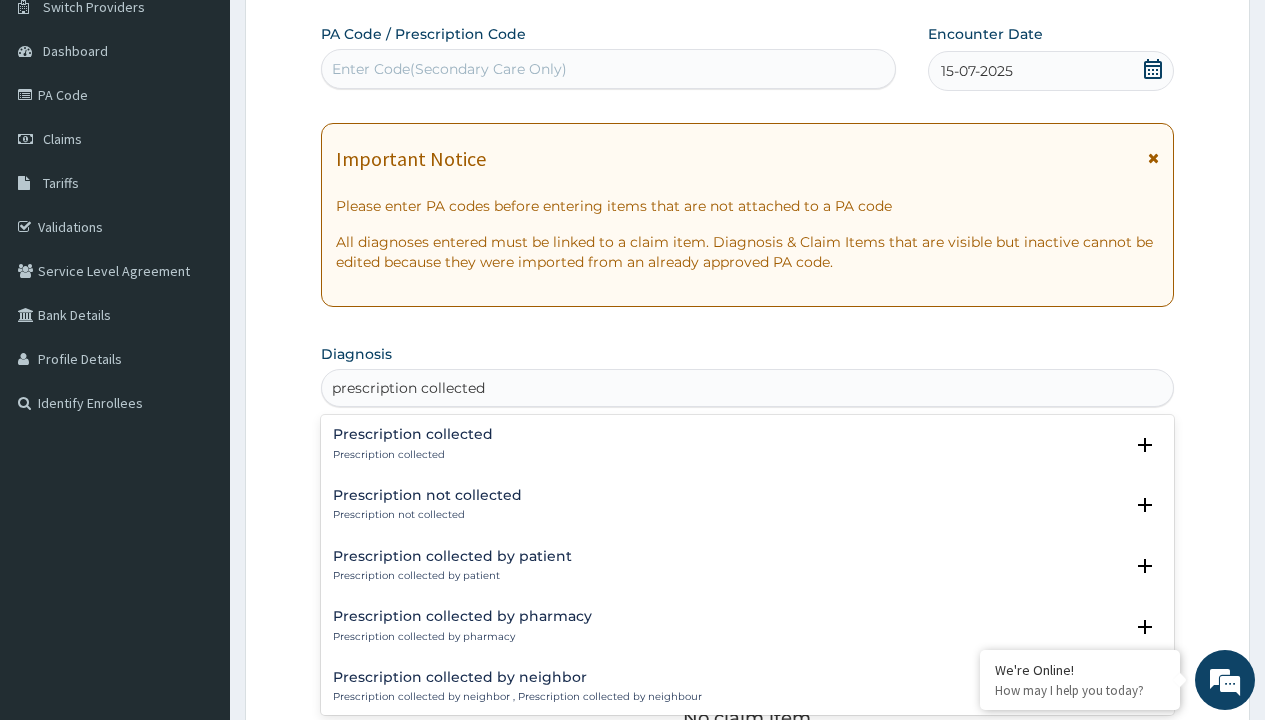 click on "Prescription collected" at bounding box center [413, 455] 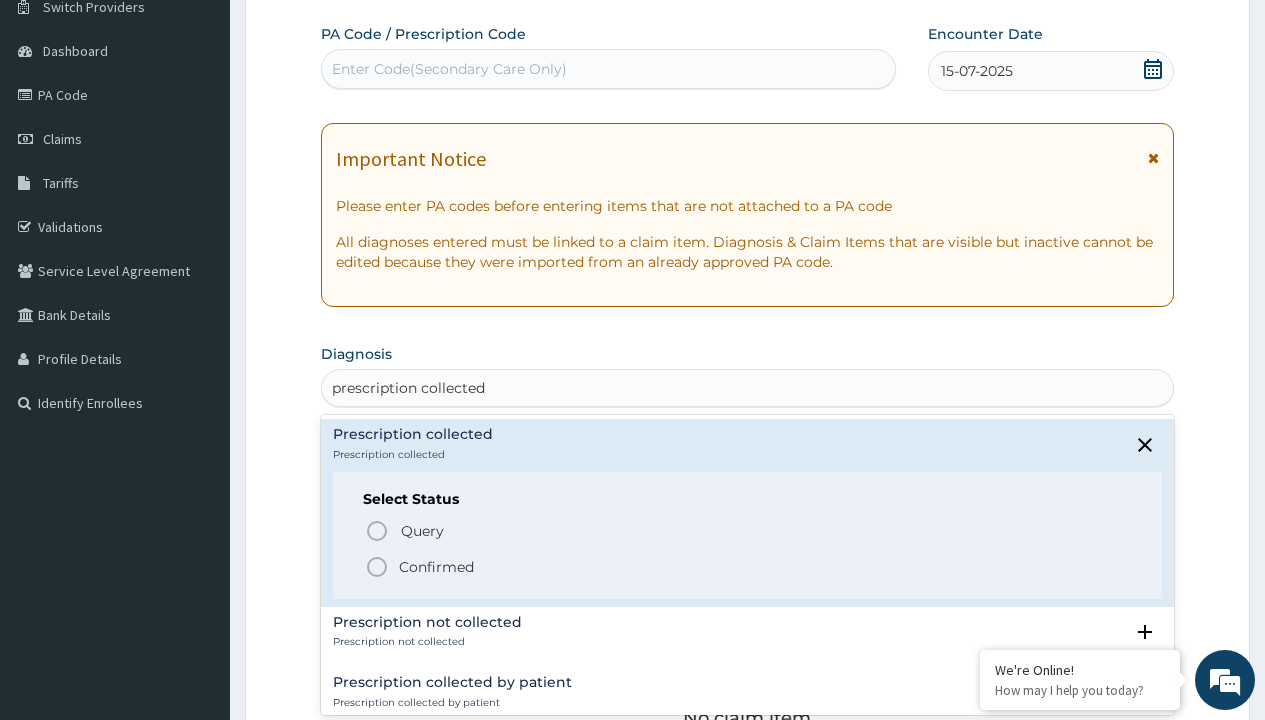 click on "Confirmed" at bounding box center [436, 567] 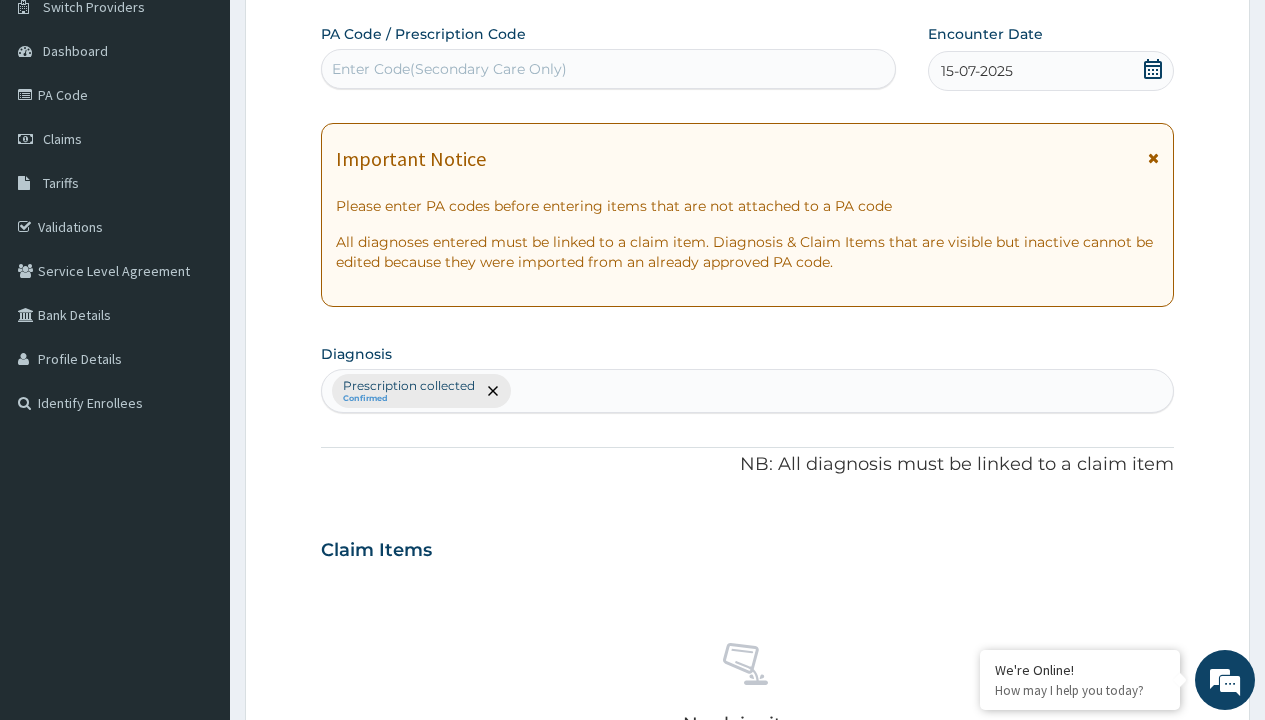 scroll, scrollTop: 700, scrollLeft: 0, axis: vertical 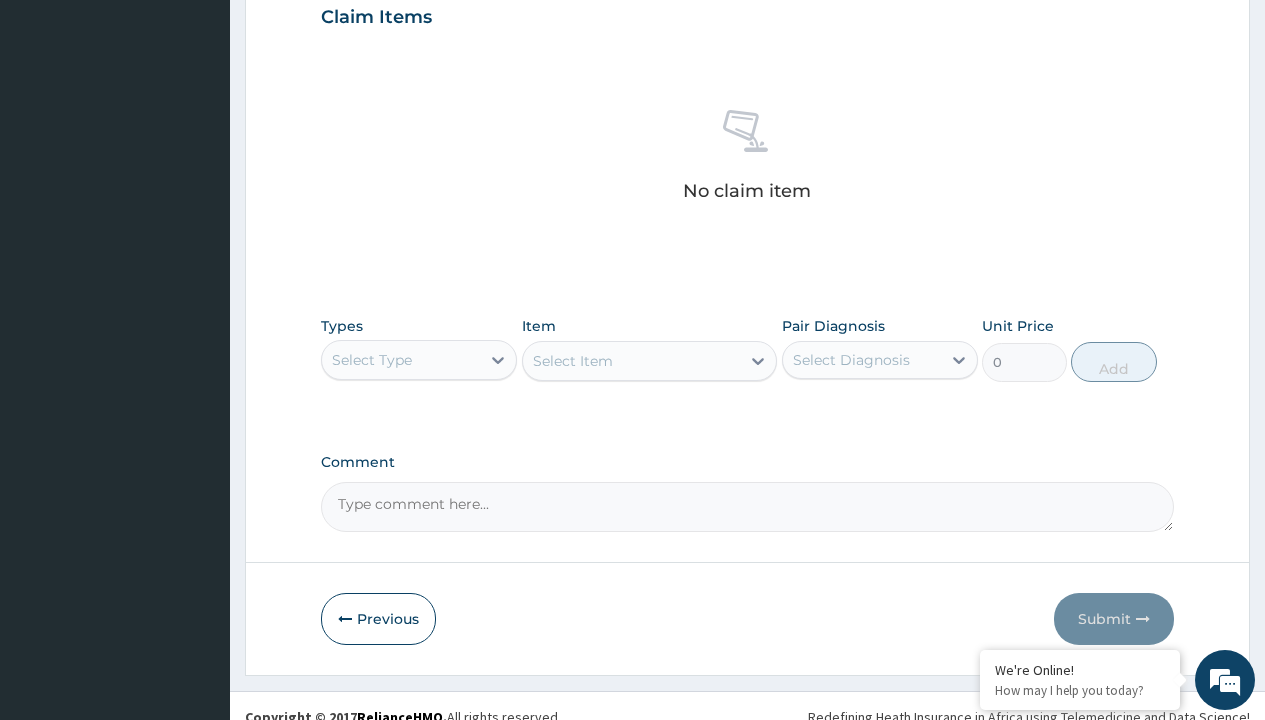 click on "Select Type" at bounding box center [372, 360] 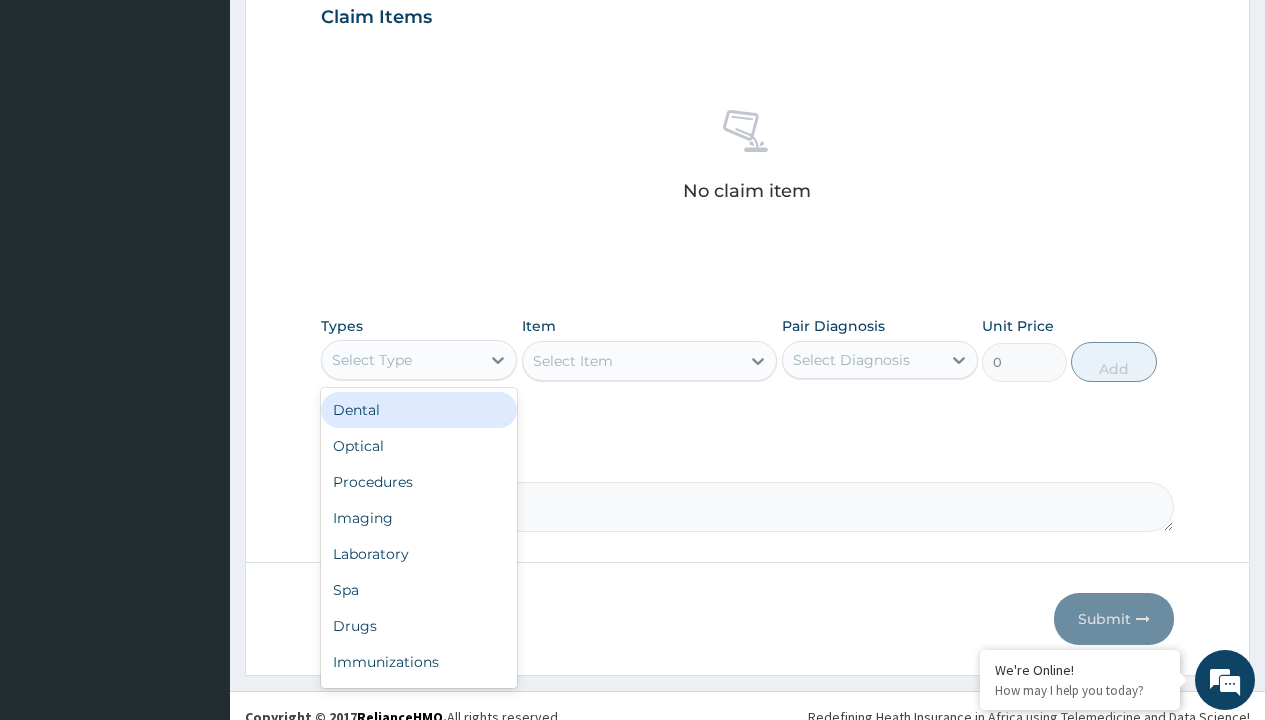 type on "procedures" 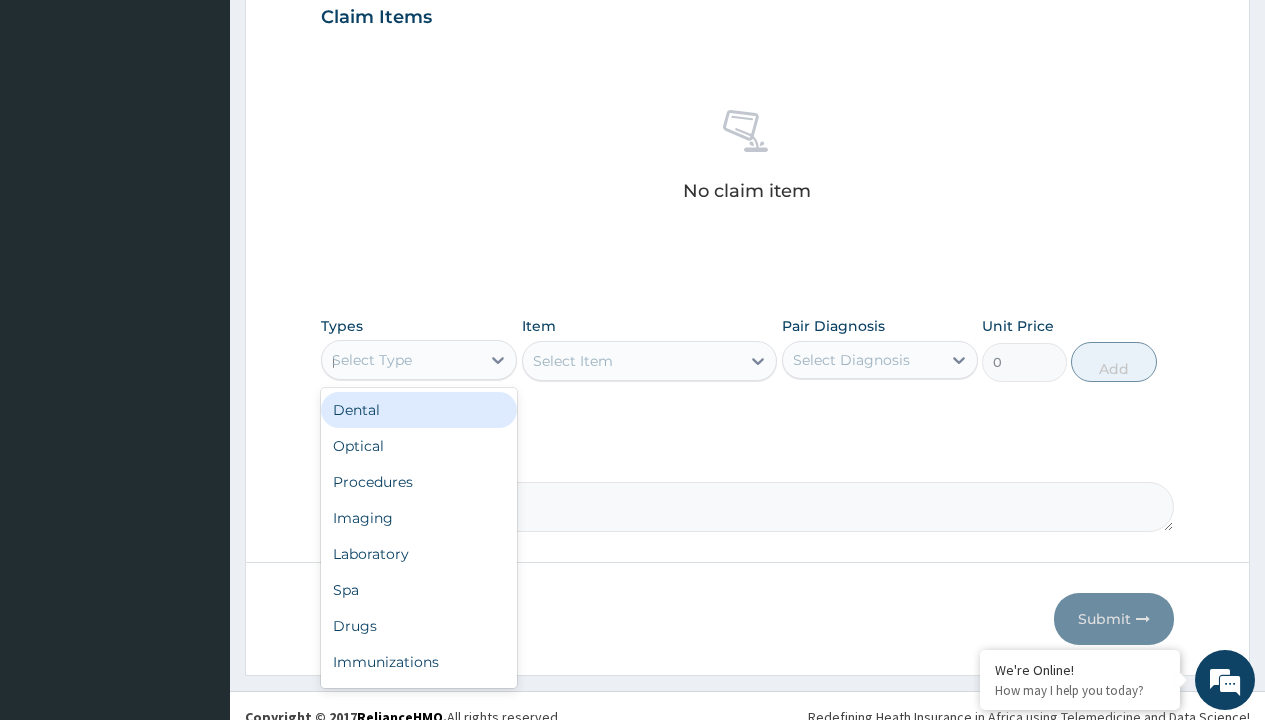 scroll, scrollTop: 0, scrollLeft: 0, axis: both 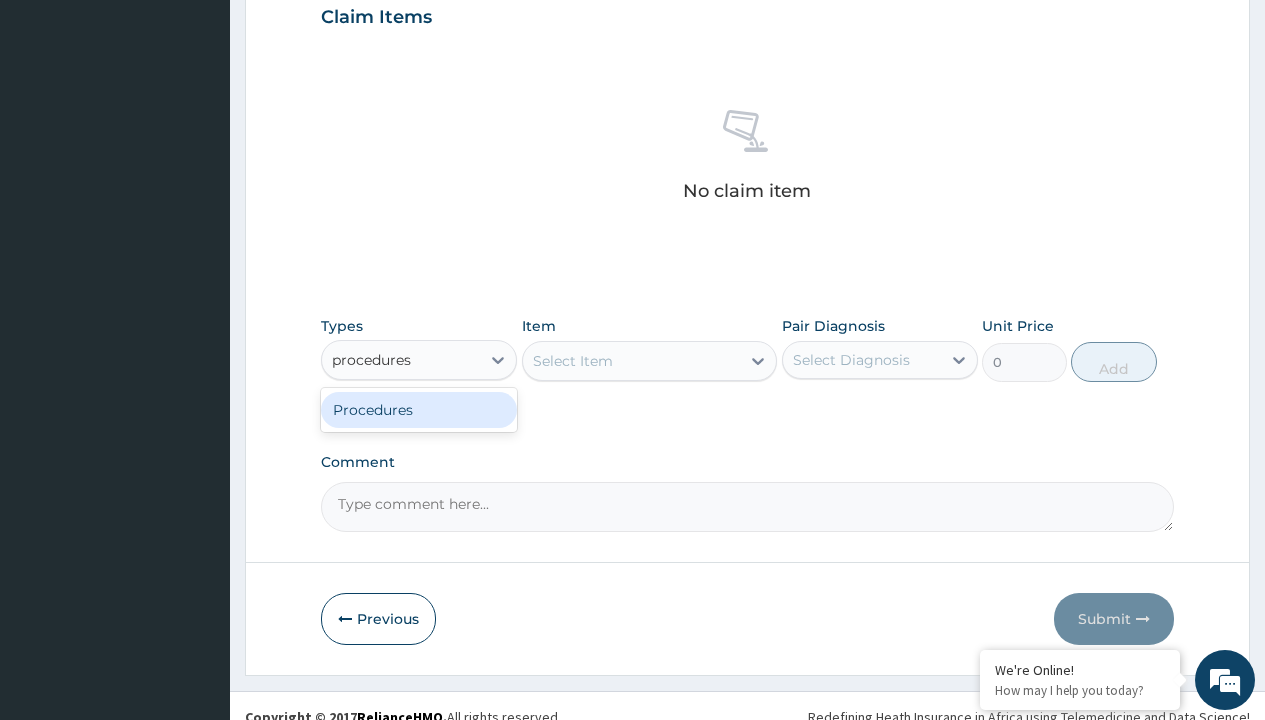 click on "Procedures" at bounding box center [419, 410] 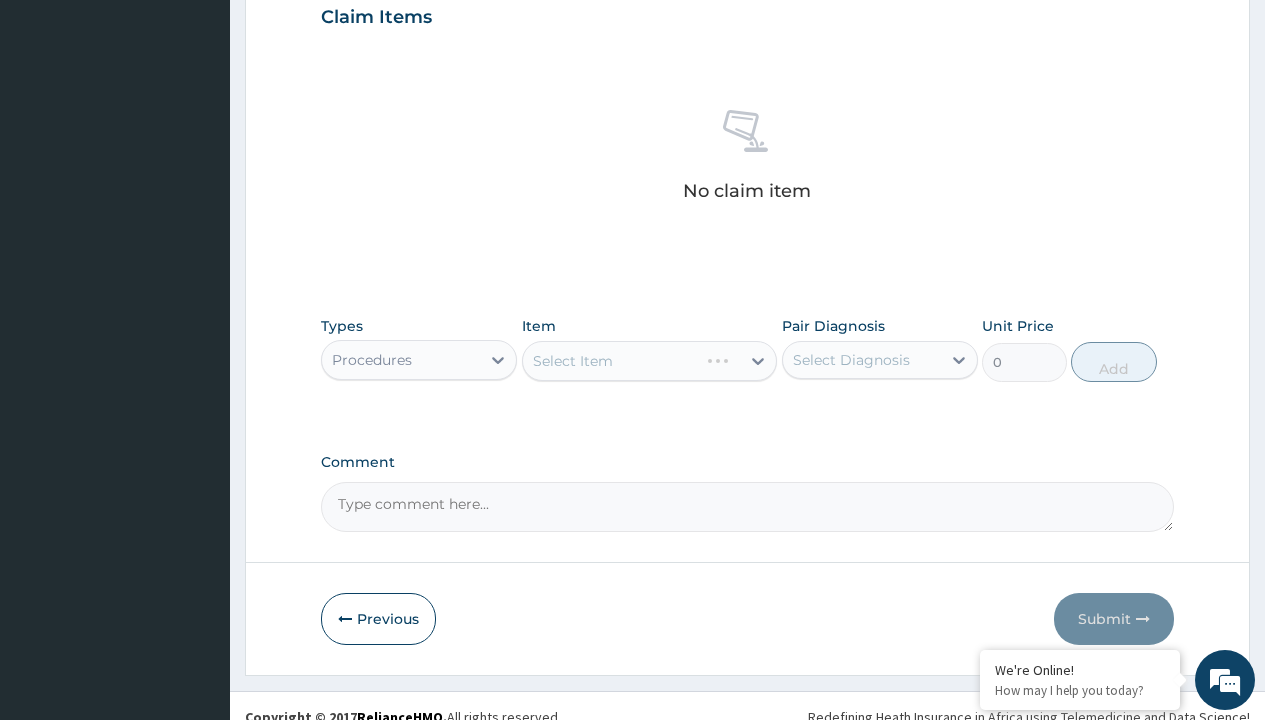 click on "Select Item" at bounding box center [650, 361] 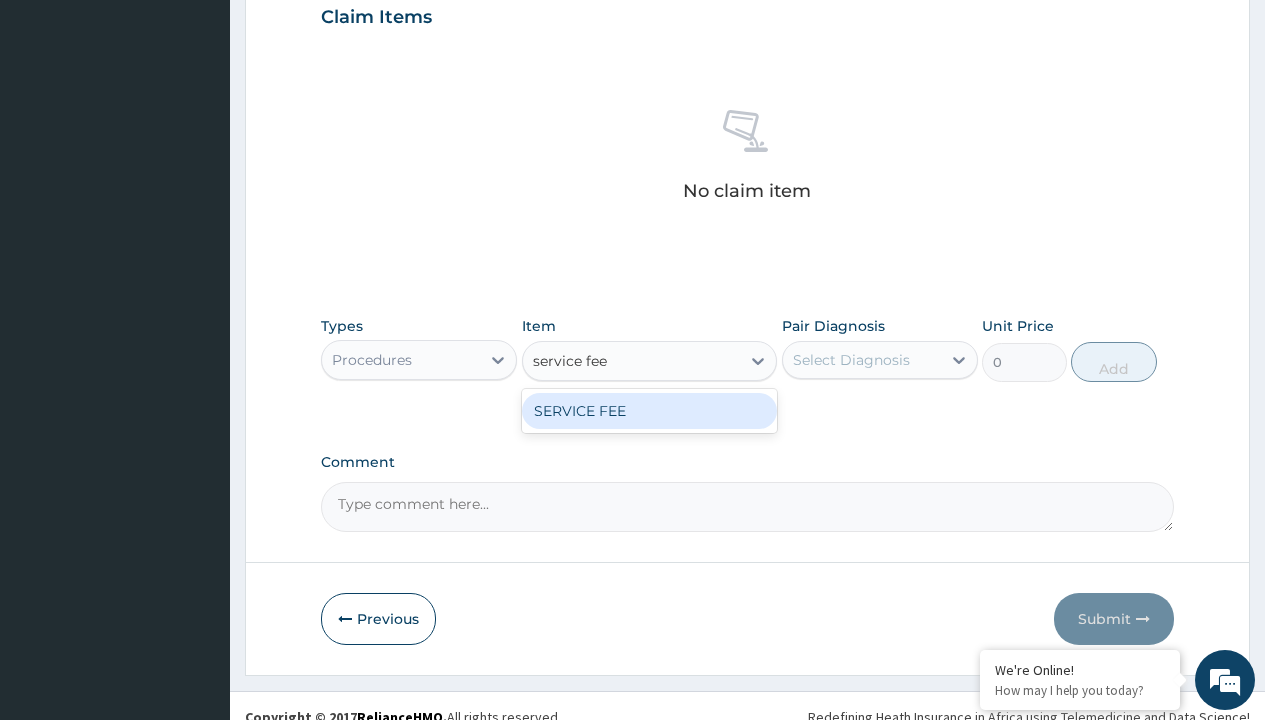 type on "service fee" 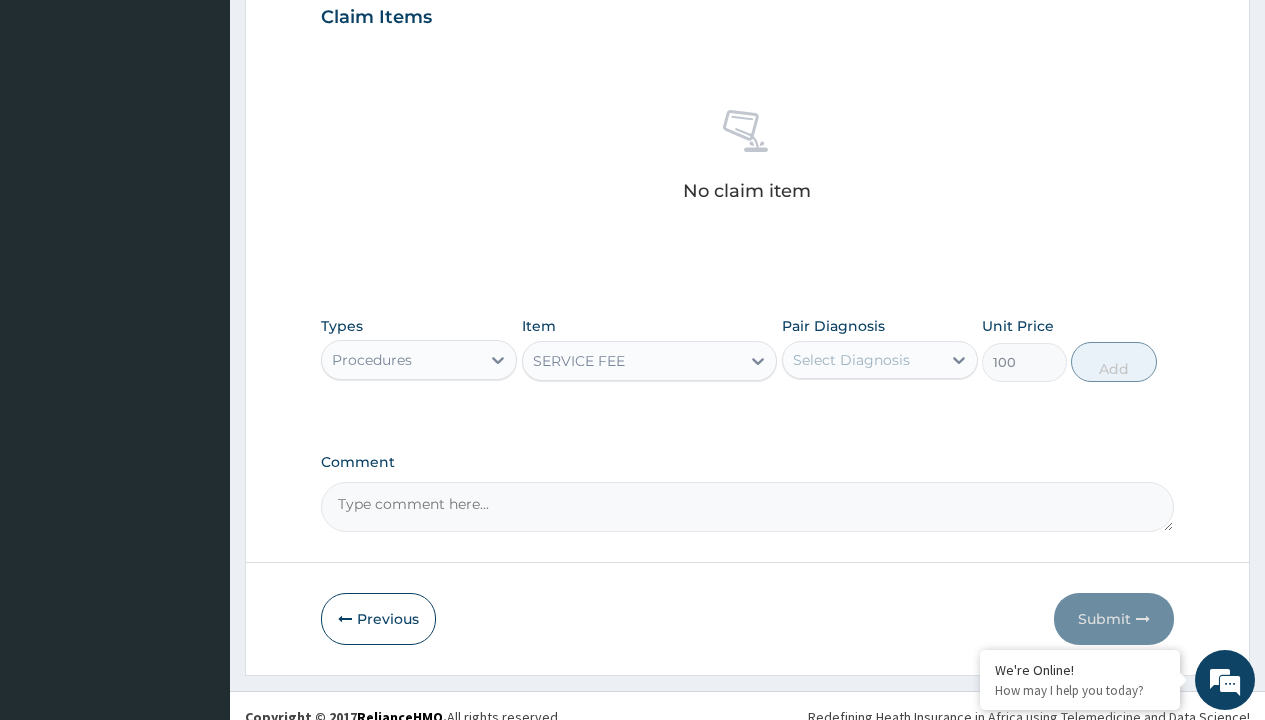 click on "Prescription collected" at bounding box center [409, -147] 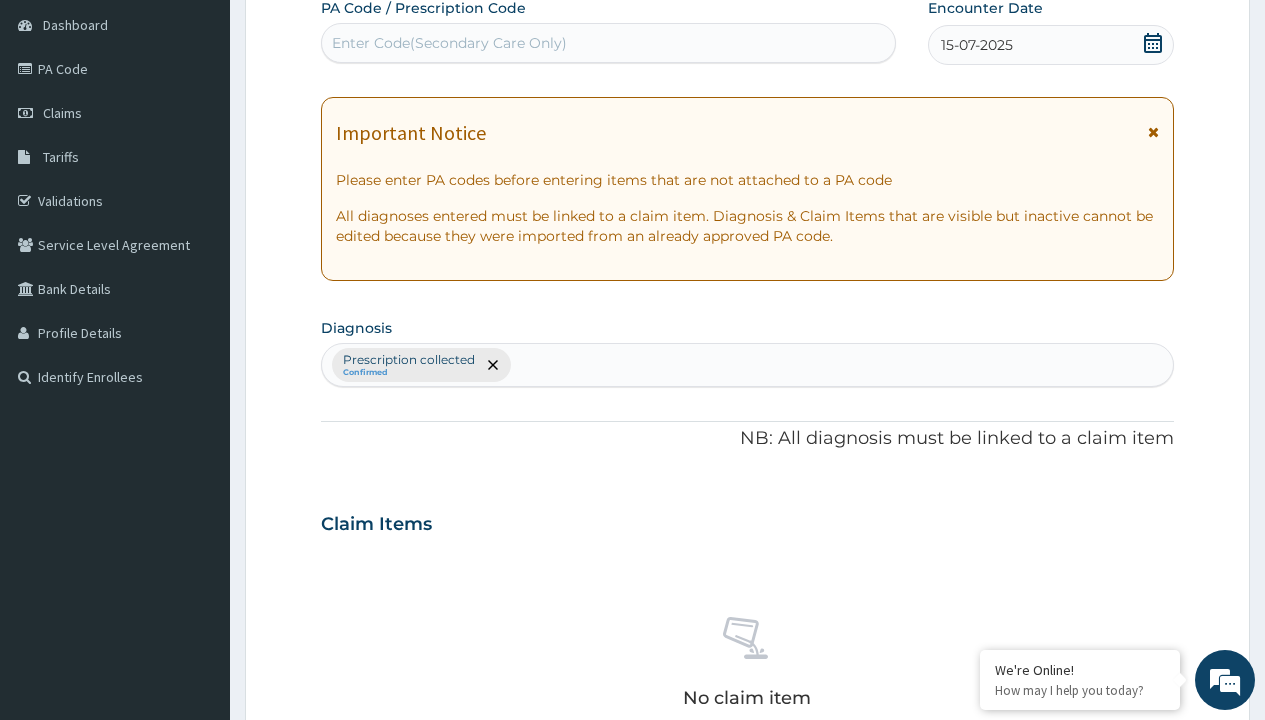 type on "prescription collected" 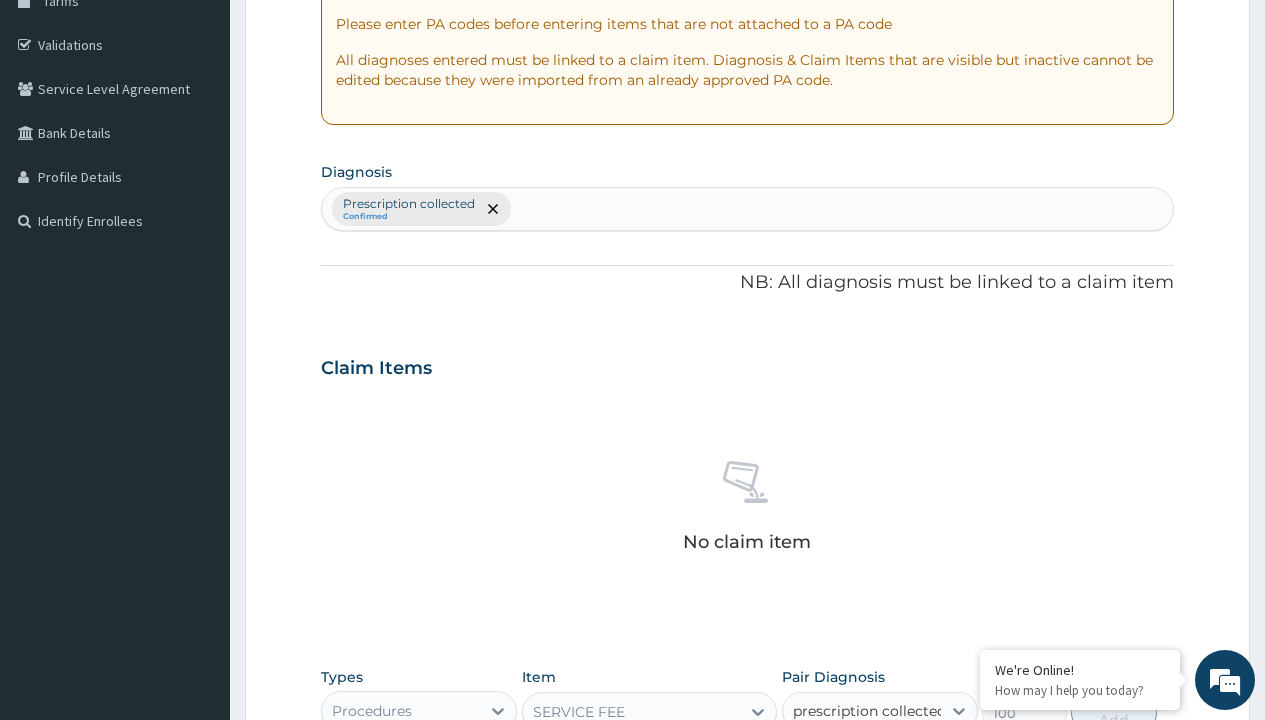 click on "Prescription collected" at bounding box center [890, 770] 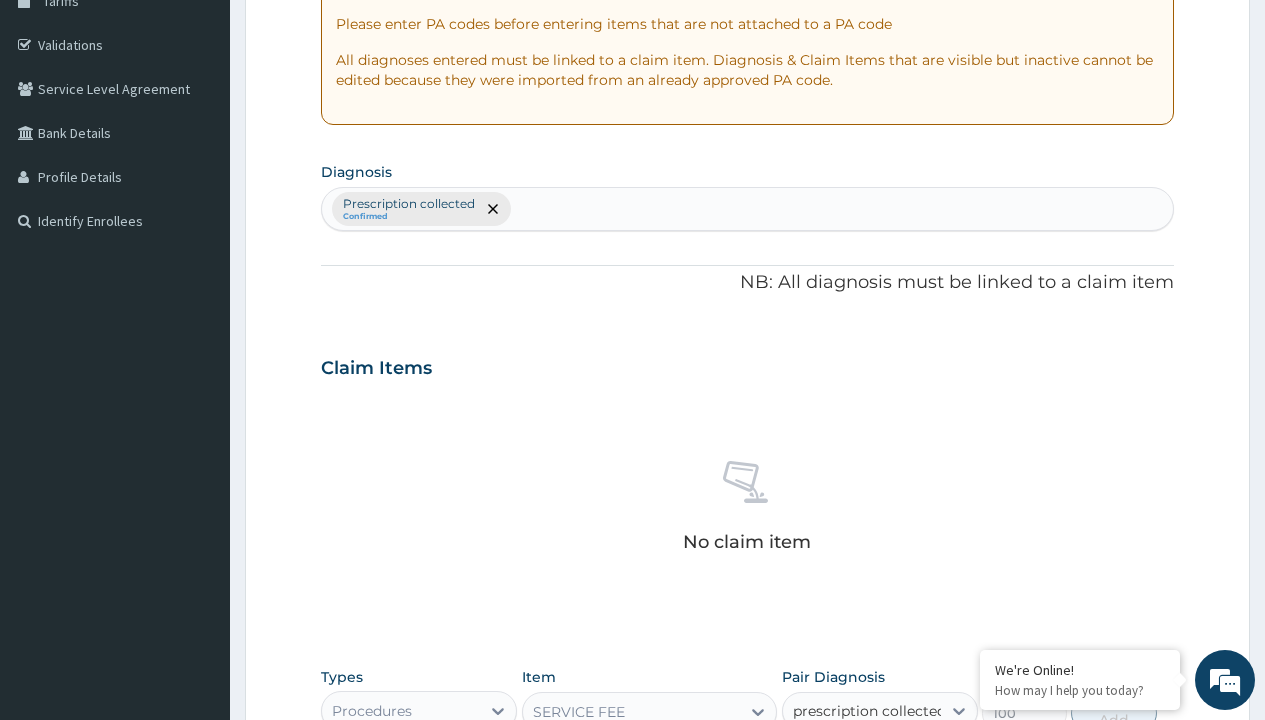type 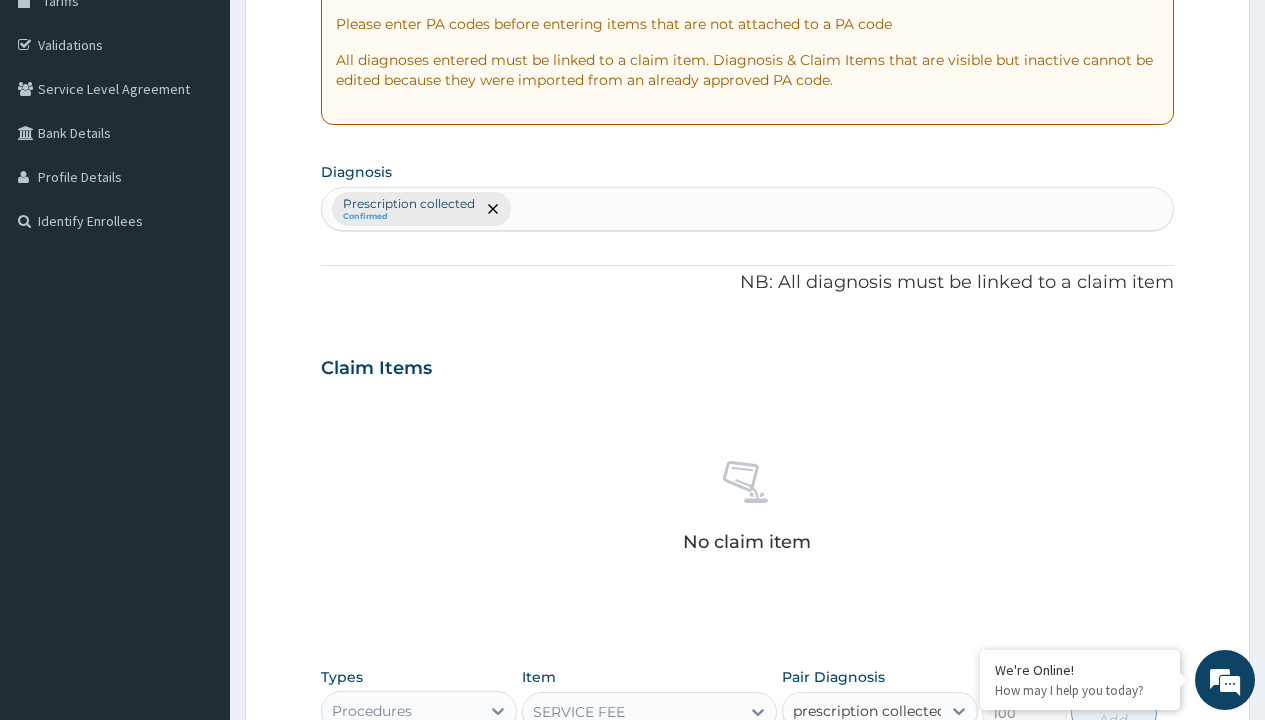 checkbox on "true" 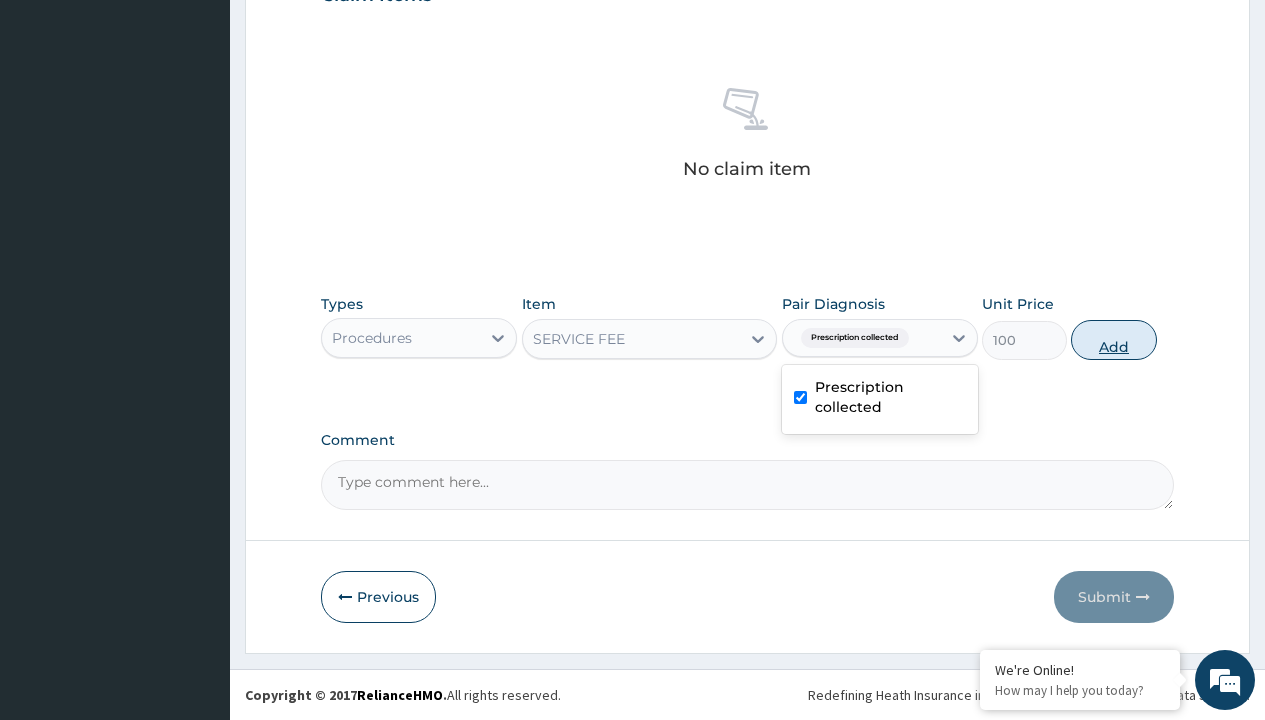 click on "Add" at bounding box center (1113, 340) 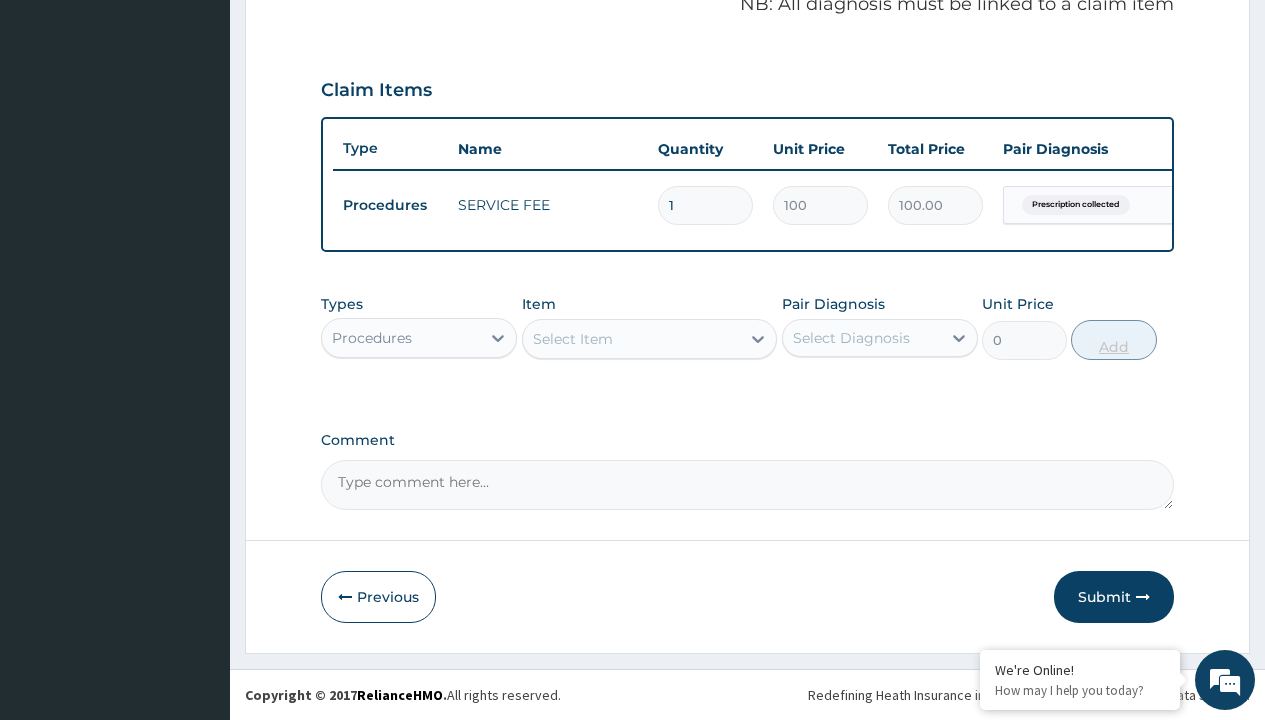 scroll, scrollTop: 642, scrollLeft: 0, axis: vertical 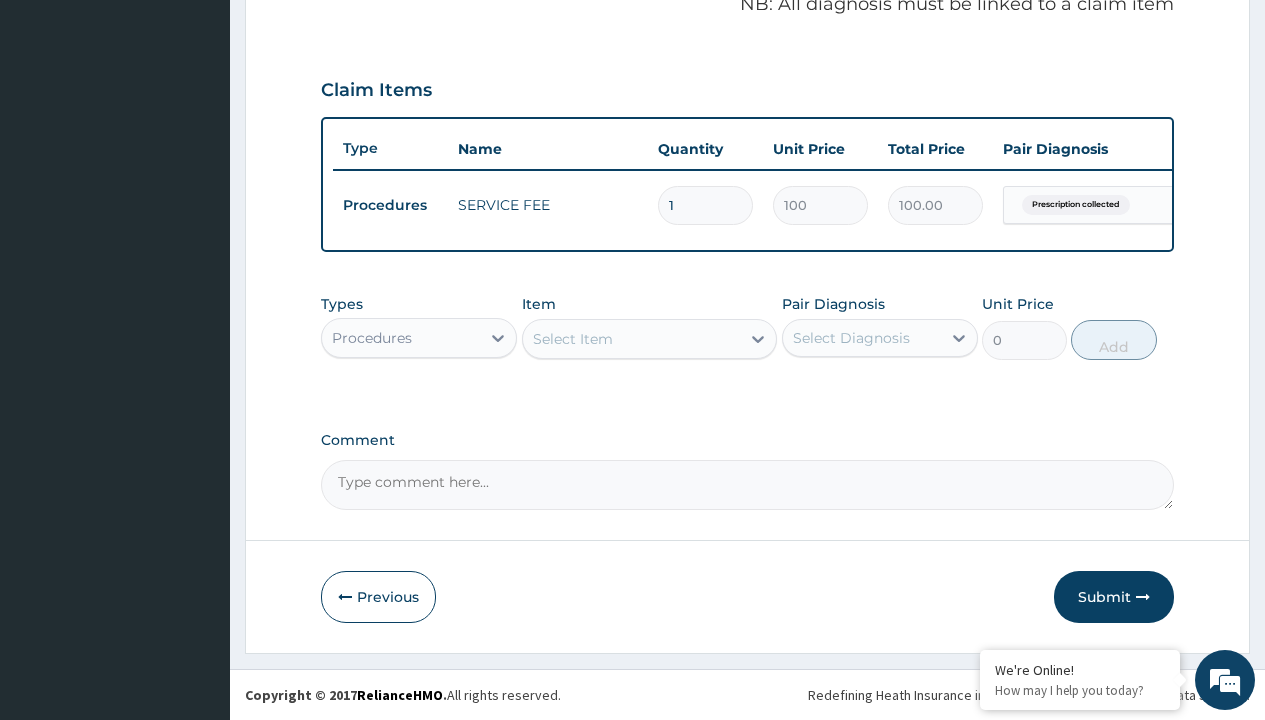 click on "Procedures" at bounding box center [372, 338] 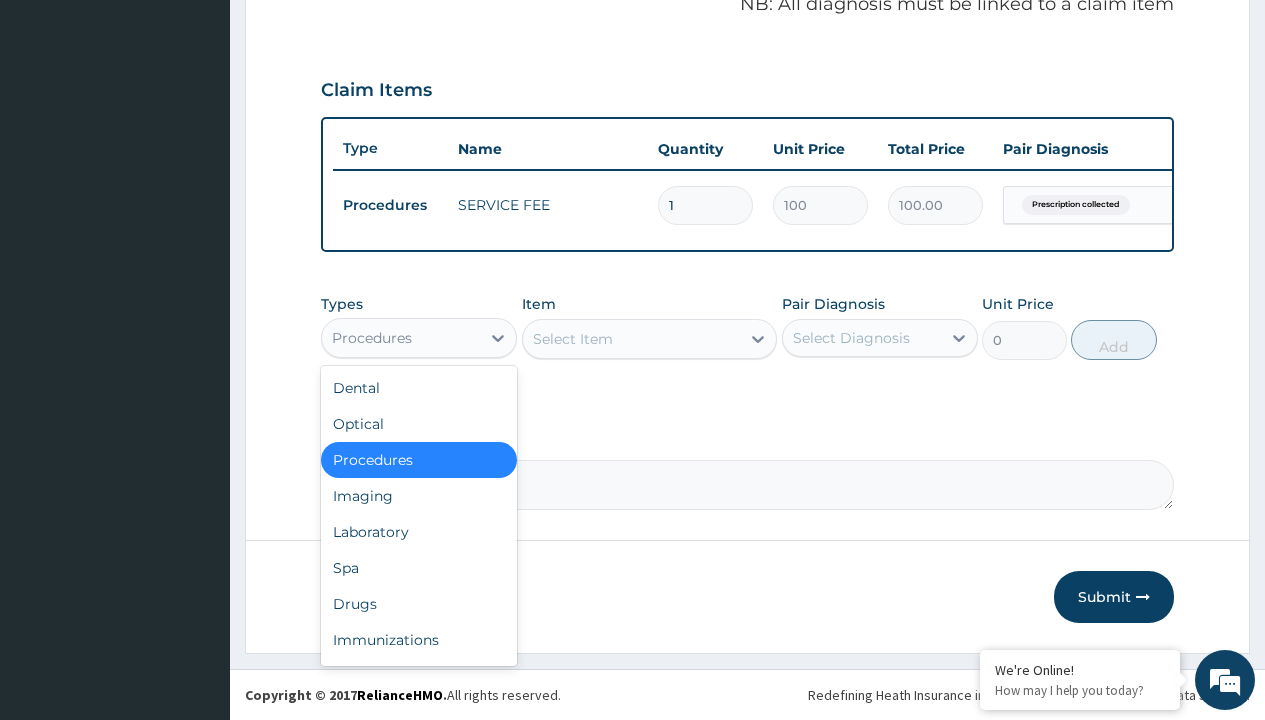 type on "drugs" 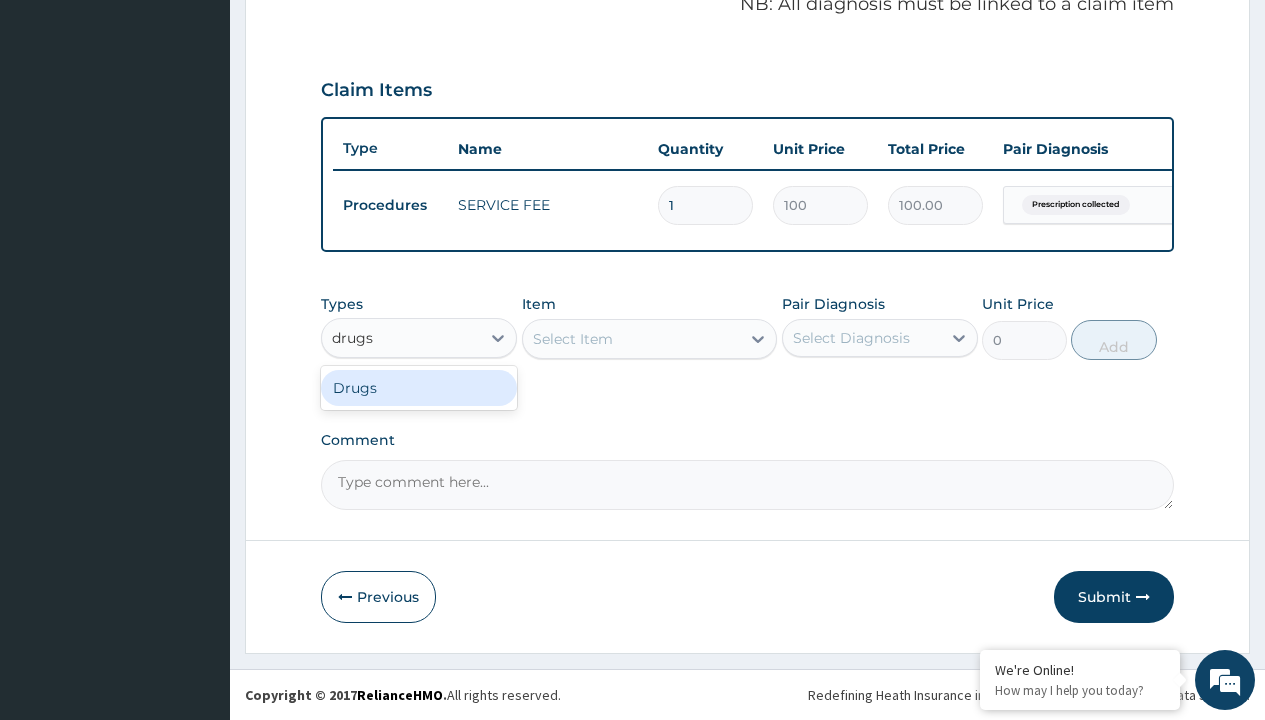 scroll, scrollTop: 0, scrollLeft: 0, axis: both 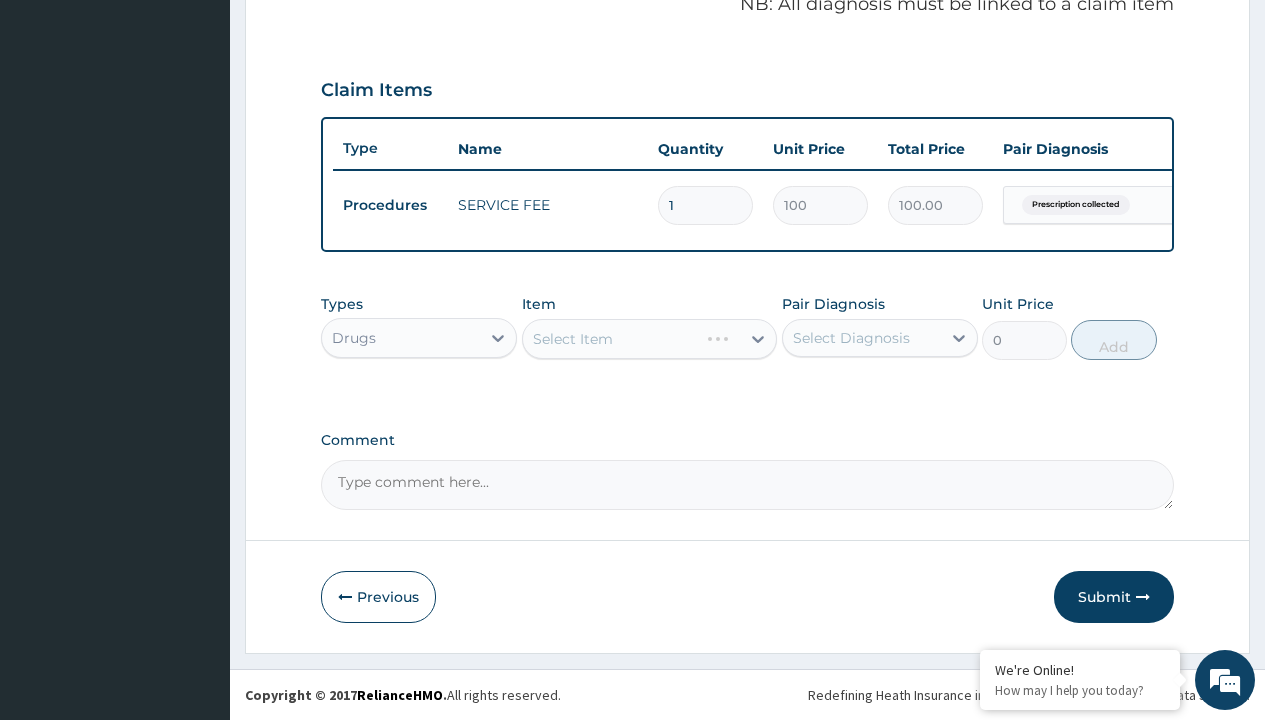 click on "Select Item" at bounding box center (650, 339) 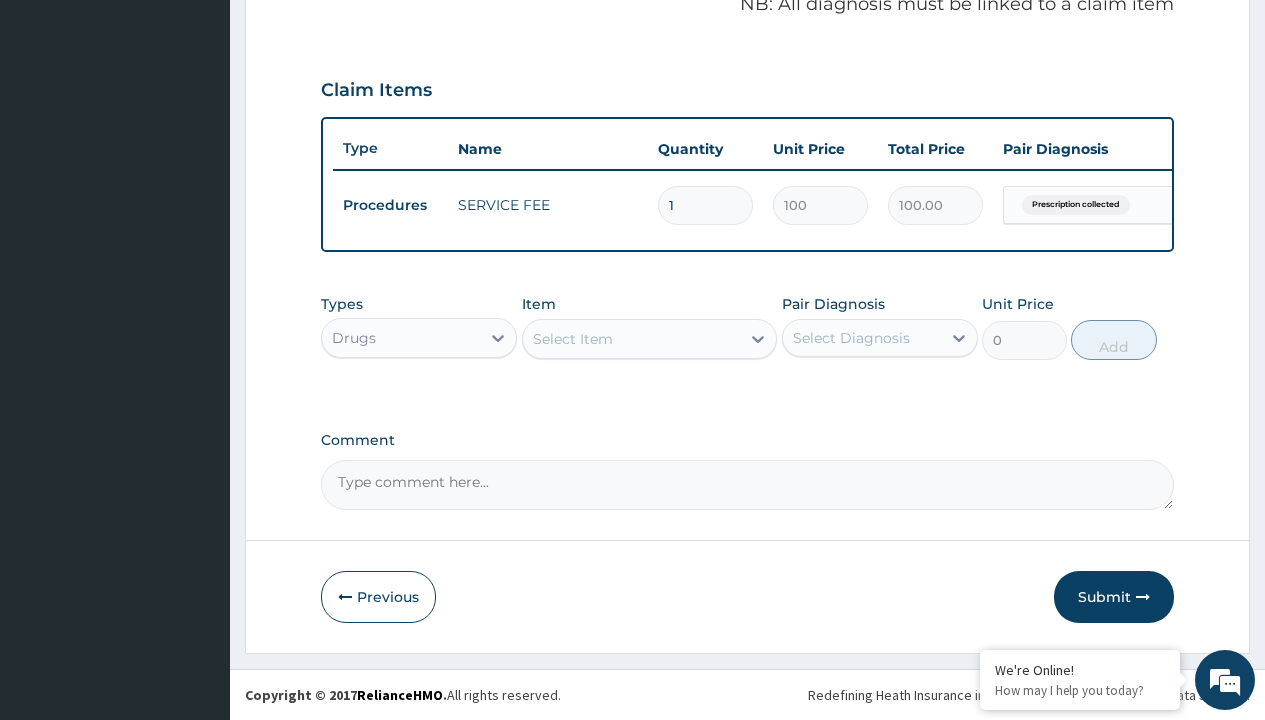 type on "amoxicillin/clavulanic acid injection 1.2g" 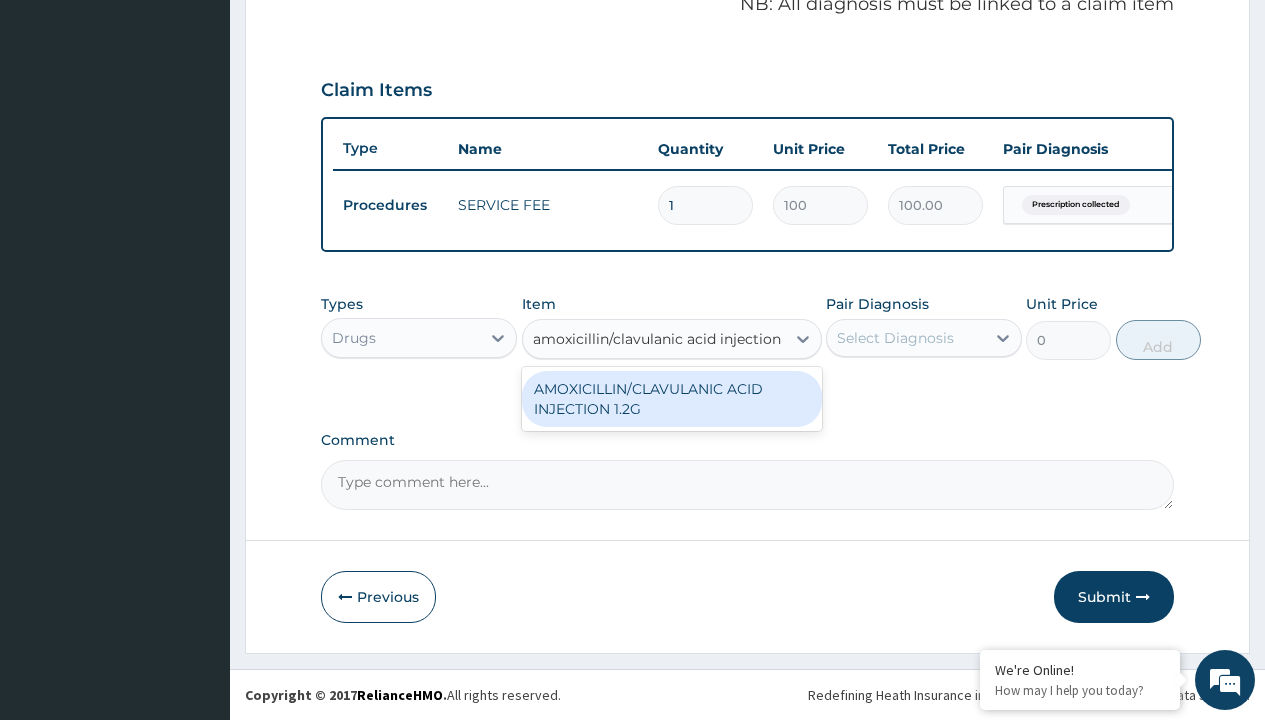 scroll, scrollTop: 0, scrollLeft: 0, axis: both 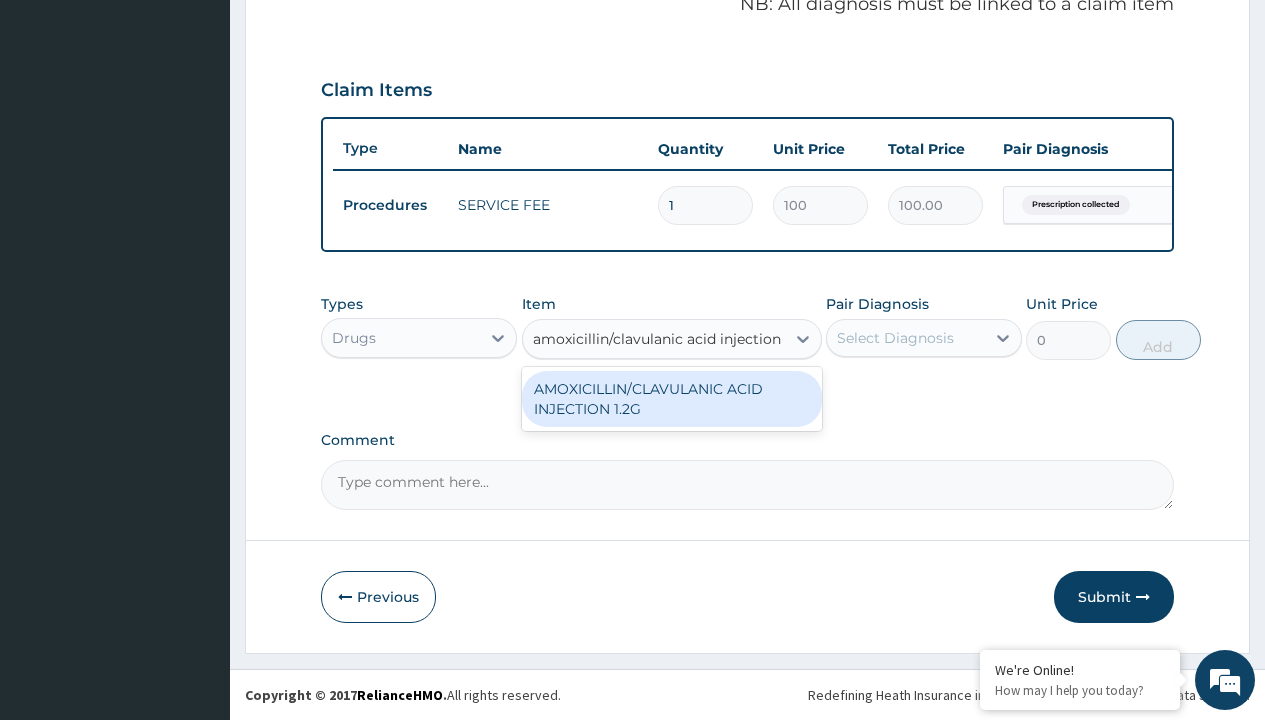 click on "AMOXICILLIN/CLAVULANIC ACID INJECTION 1.2G" at bounding box center [672, 399] 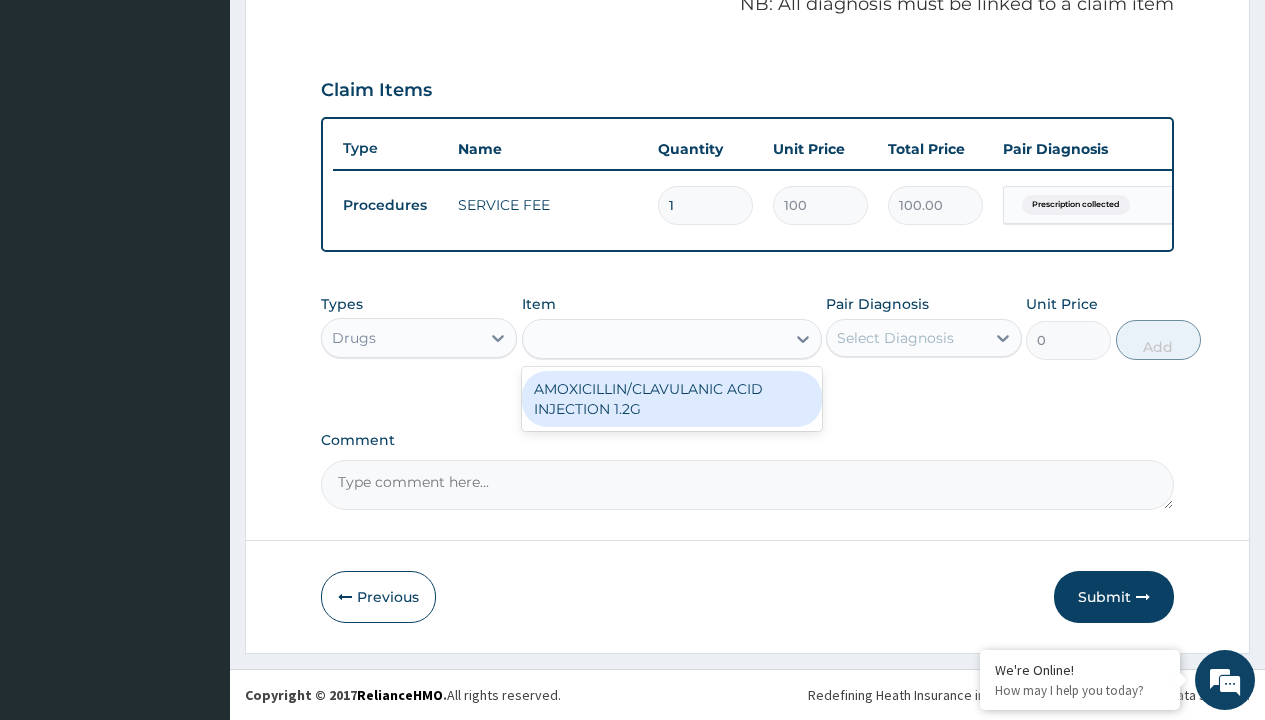 type on "4284.5" 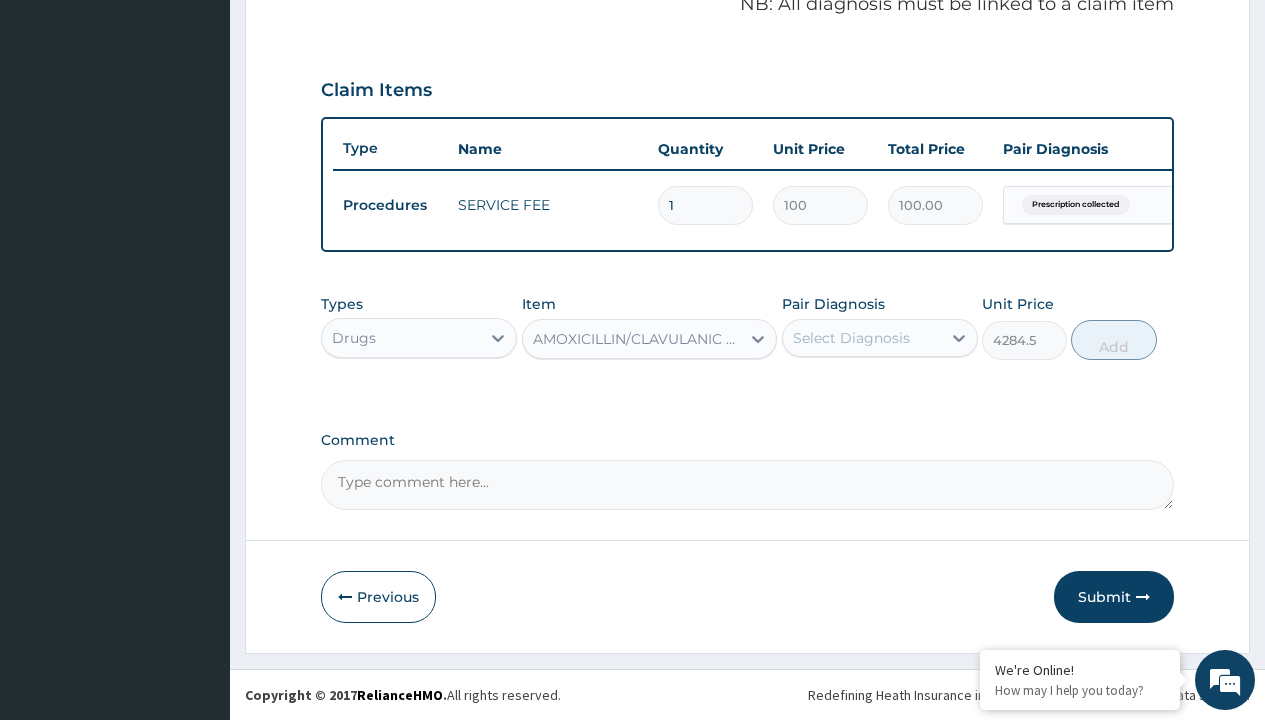 click on "Prescription collected" at bounding box center [409, -74] 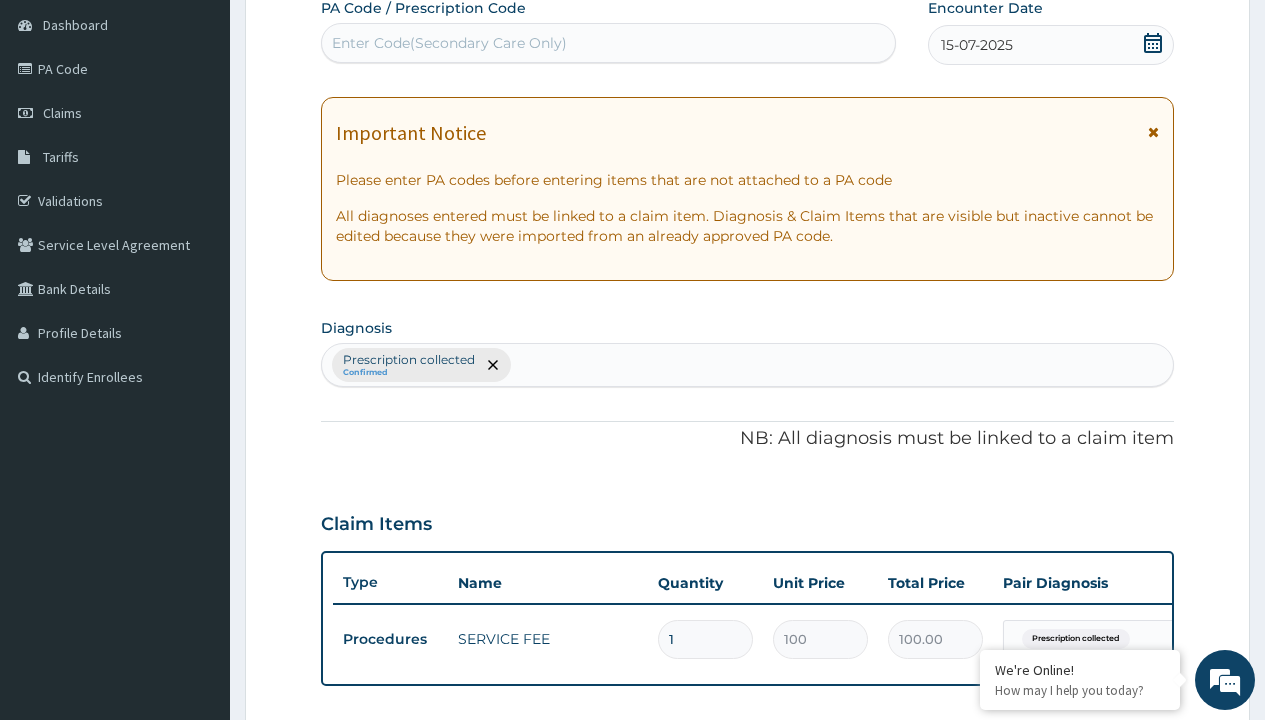 type on "prescription collected" 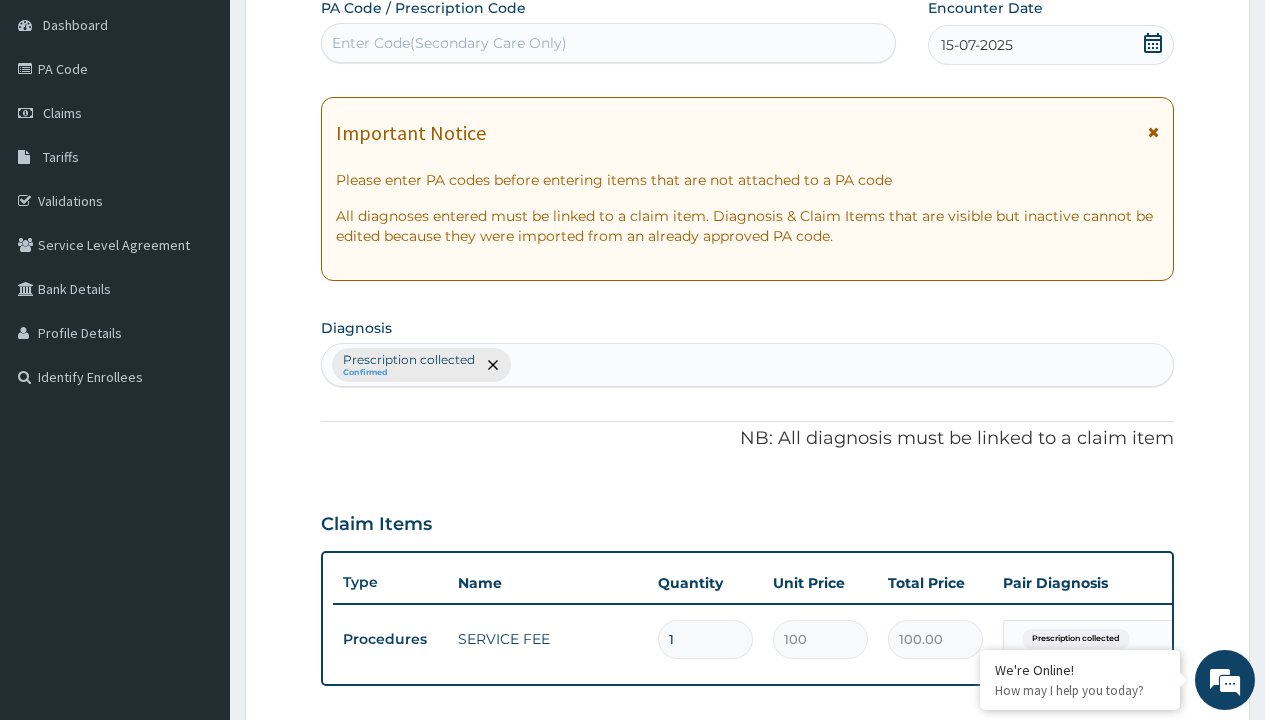 scroll, scrollTop: 269, scrollLeft: 0, axis: vertical 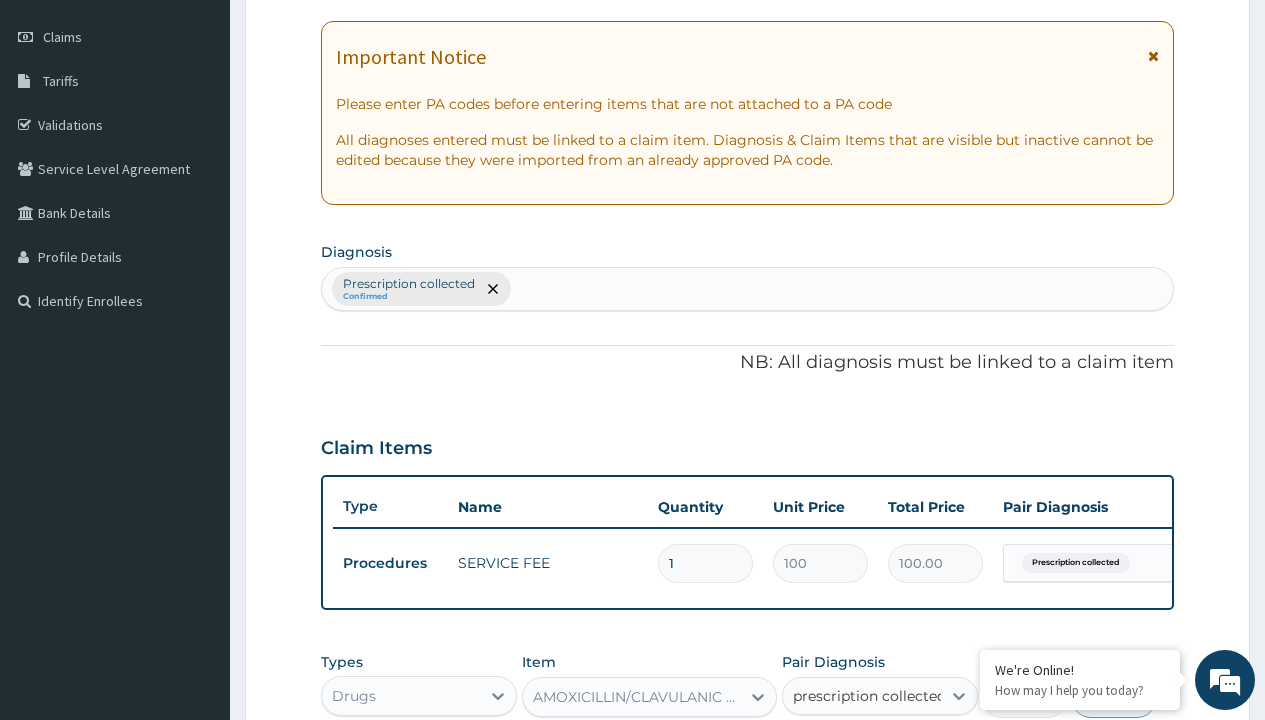 click on "Prescription collected" at bounding box center (890, 755) 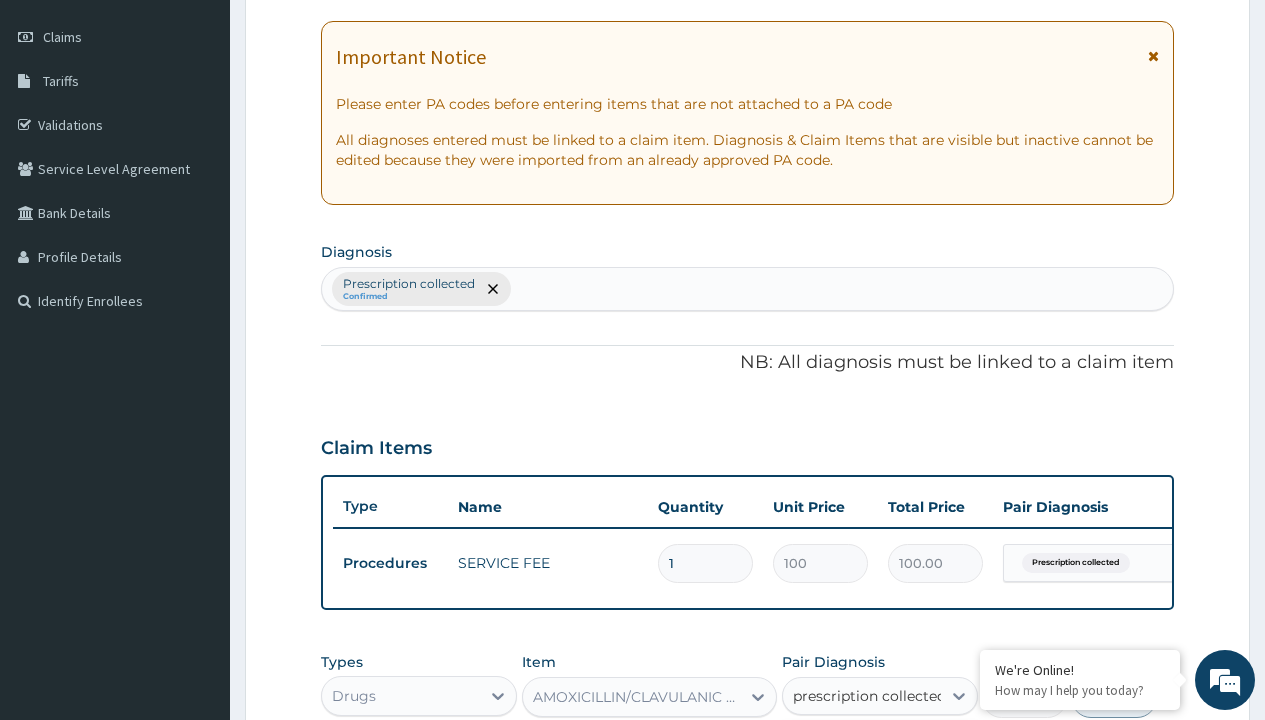 type 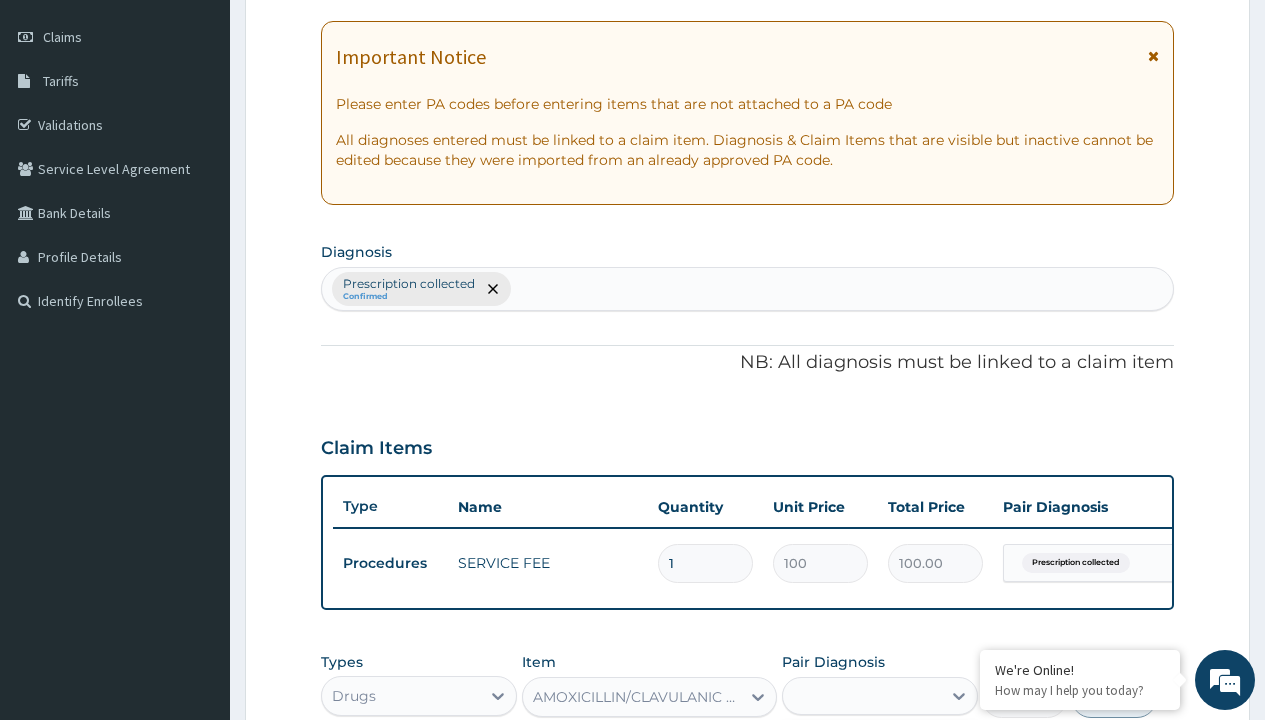 scroll, scrollTop: 642, scrollLeft: 0, axis: vertical 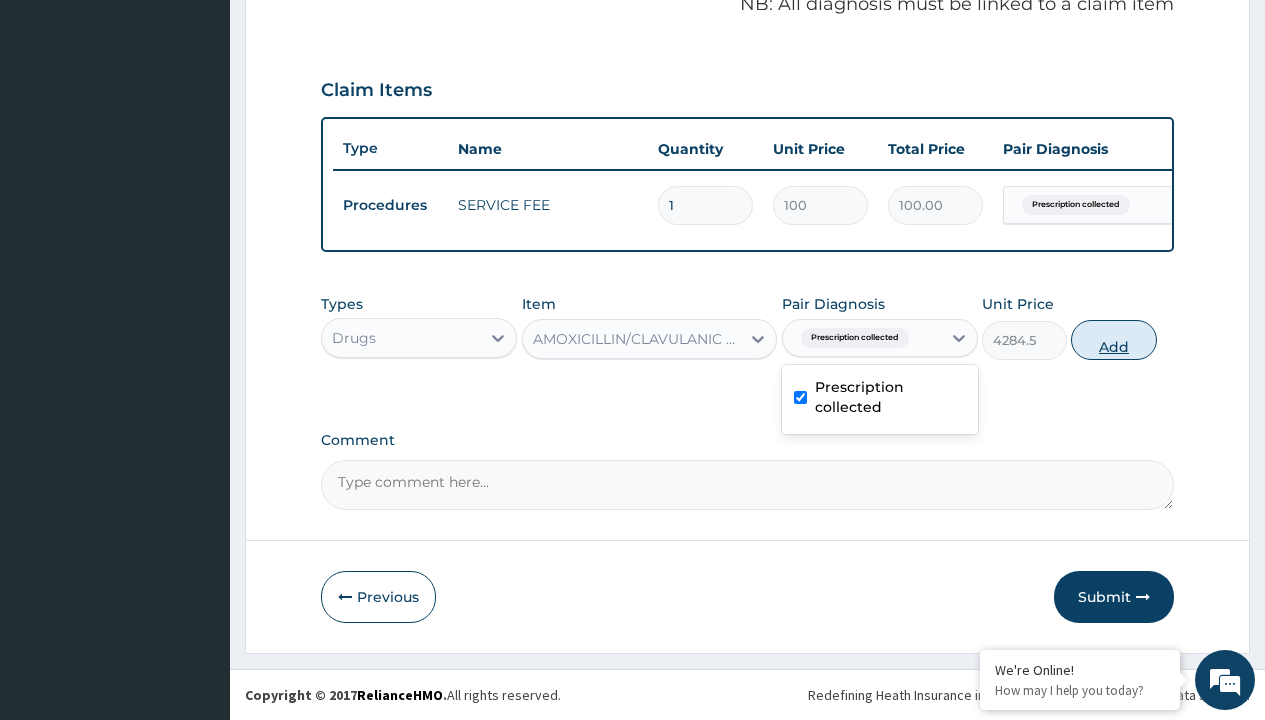 click on "Add" at bounding box center (1113, 340) 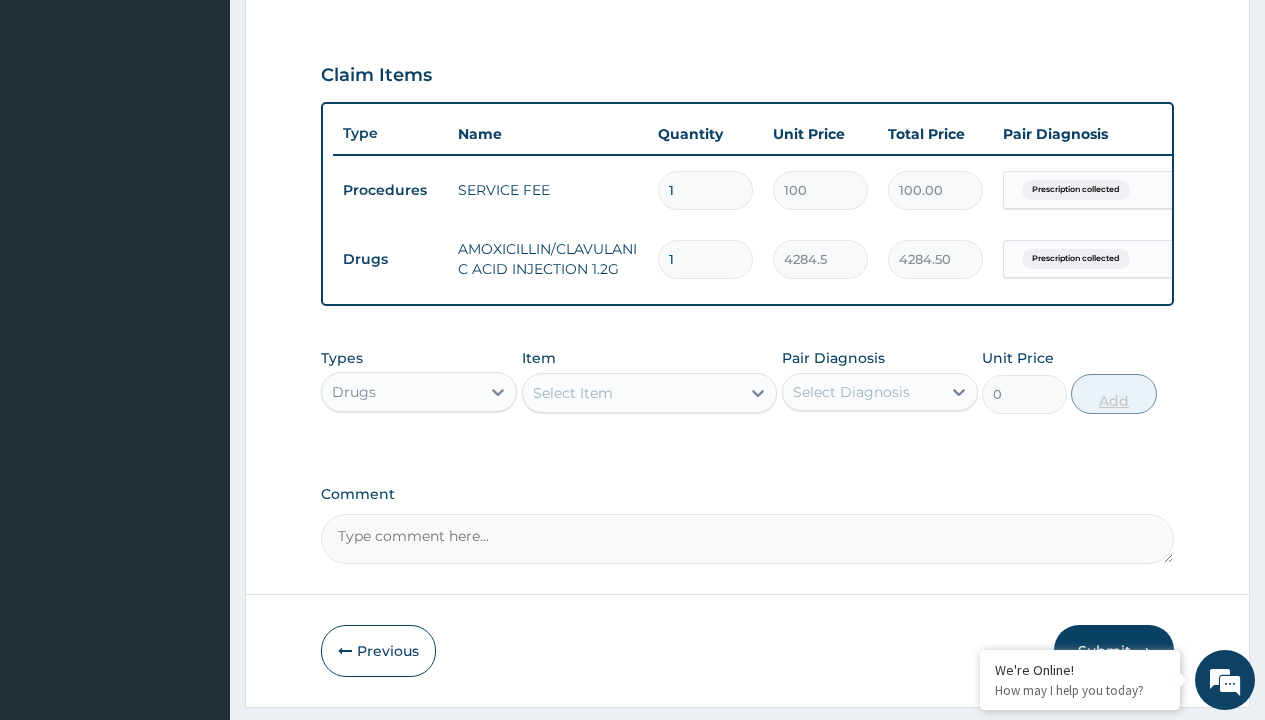 type on "3" 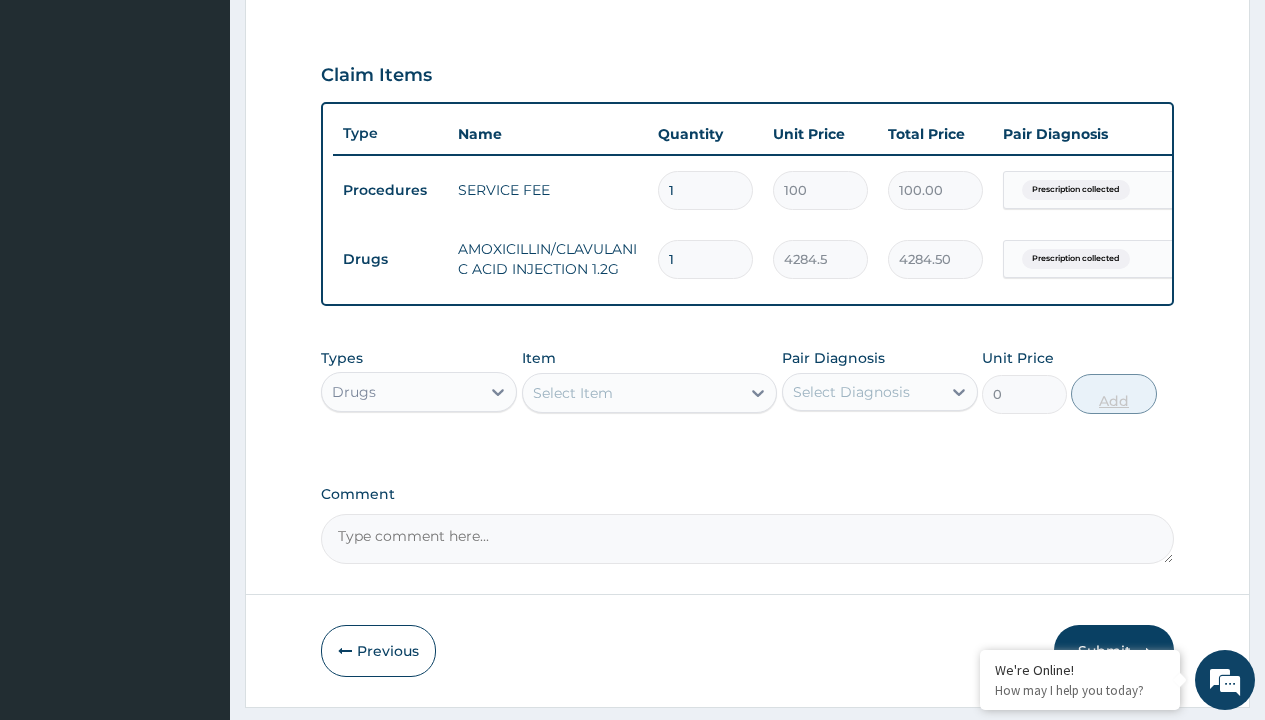 type on "12853.50" 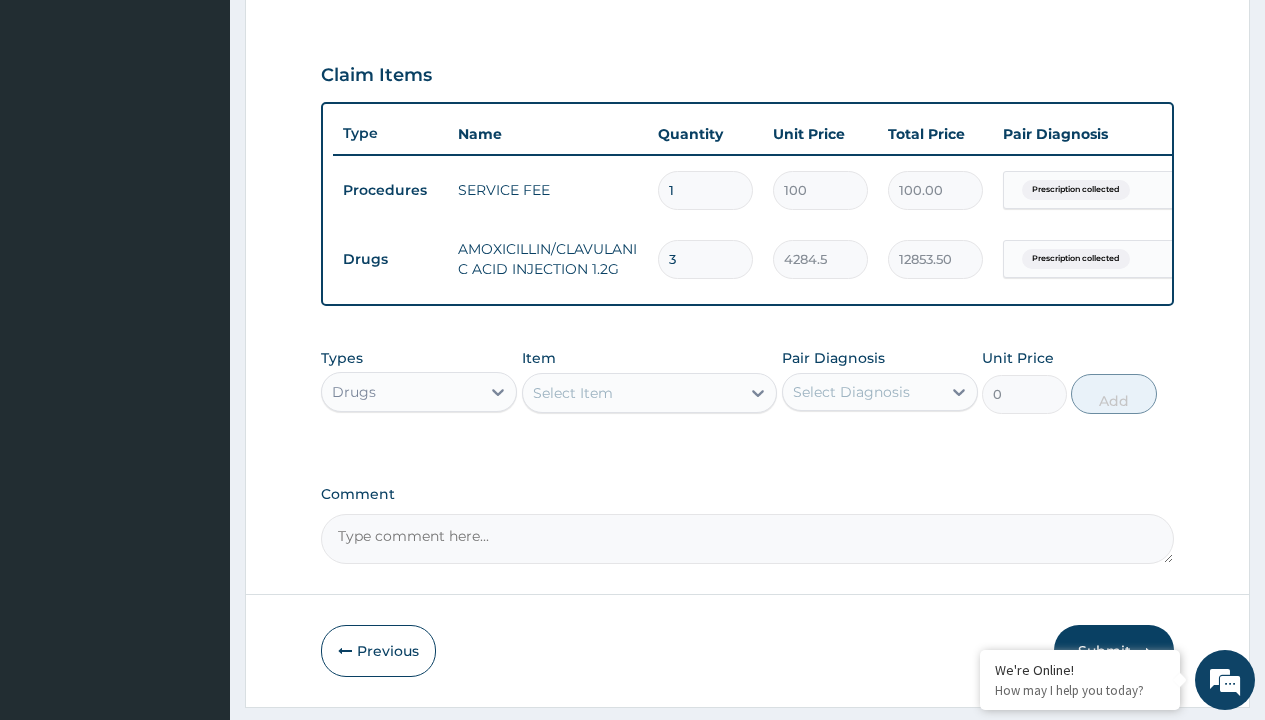 type on "3" 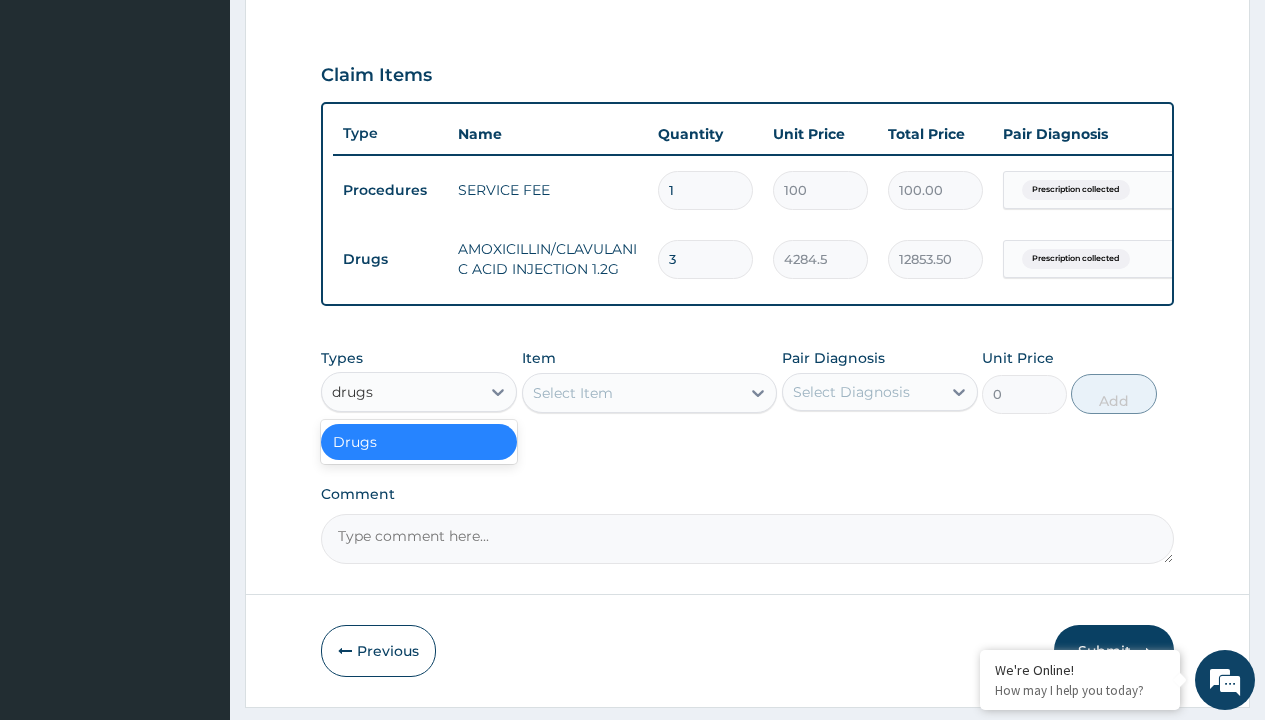 click on "Drugs" at bounding box center [419, 442] 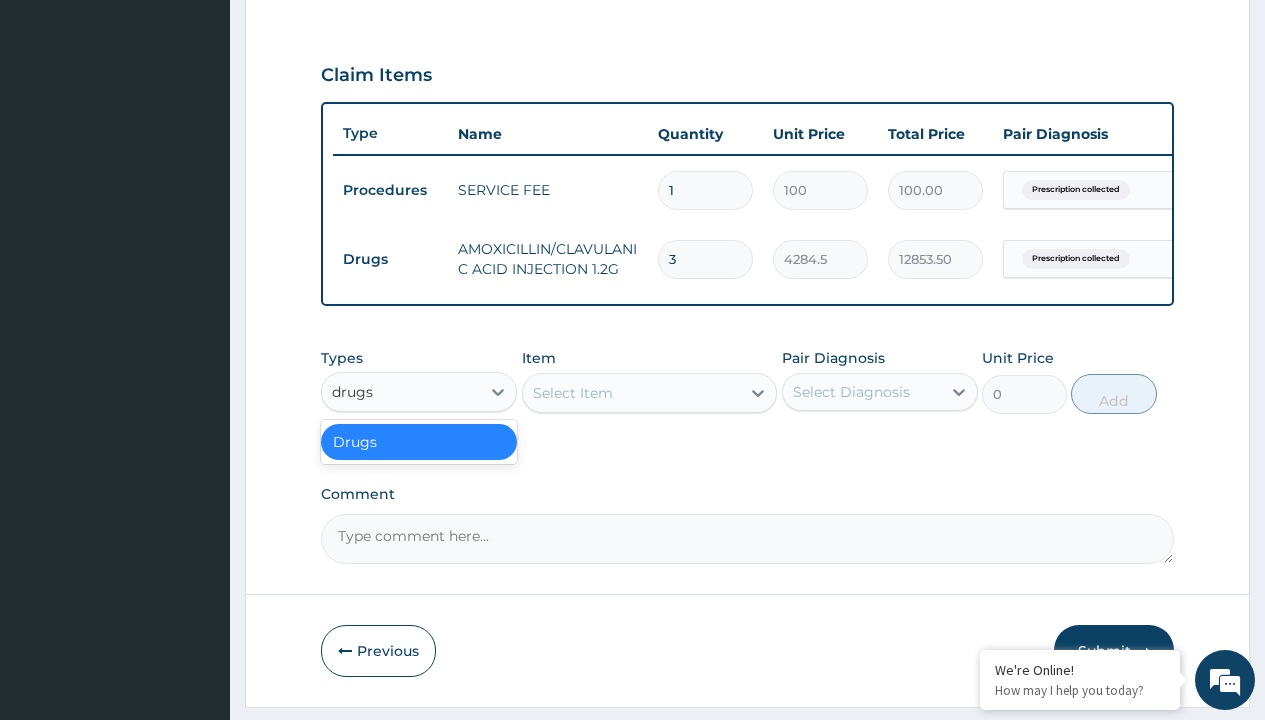 type 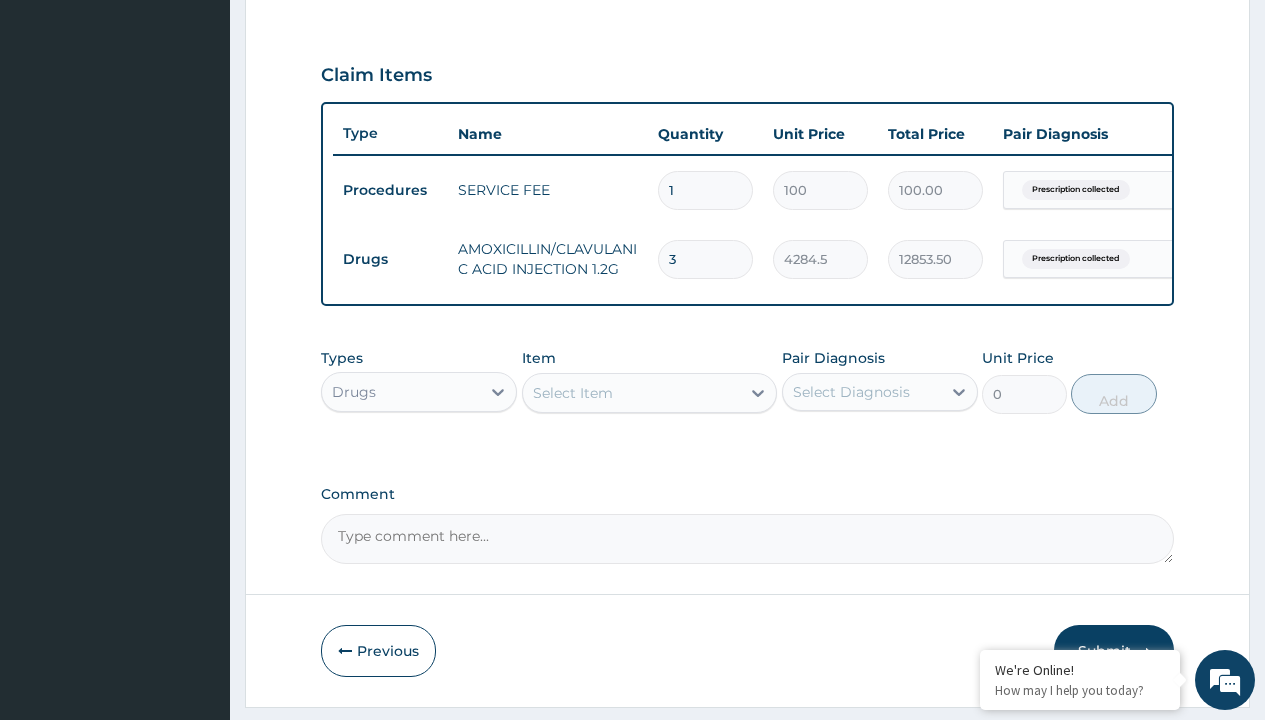 click on "Select Item" at bounding box center (573, 393) 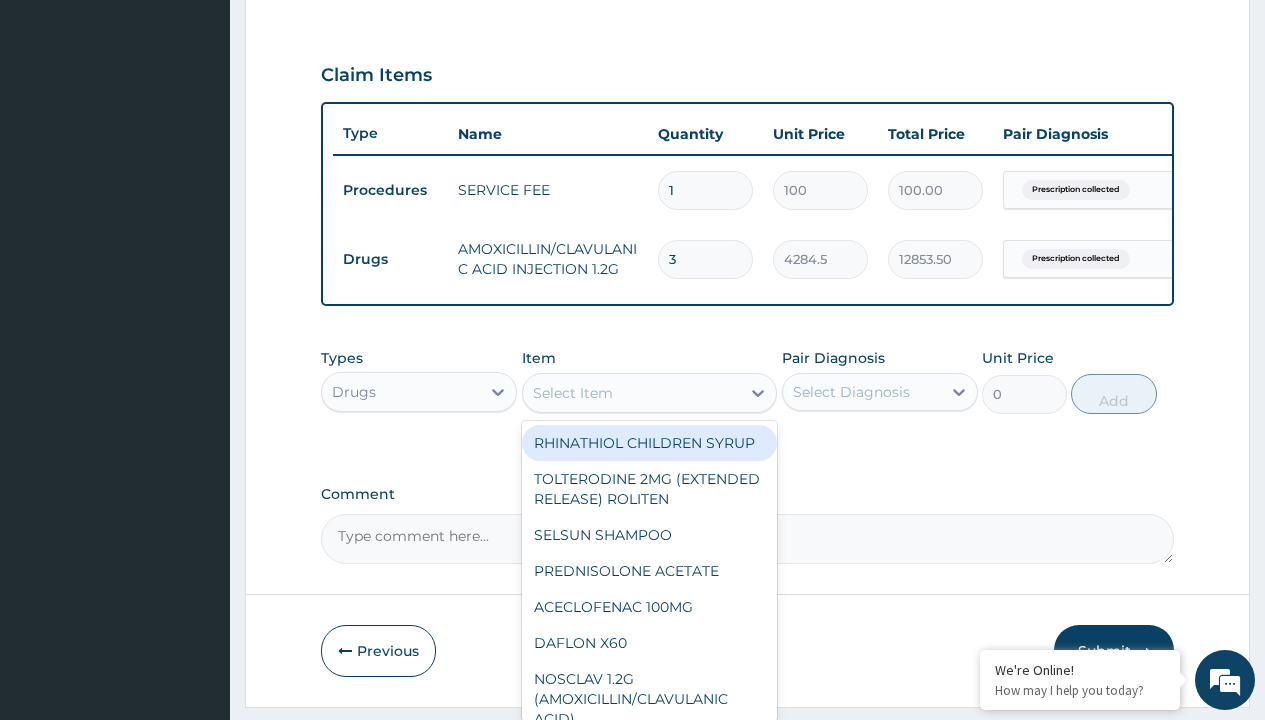 type on "azithromycin syrup" 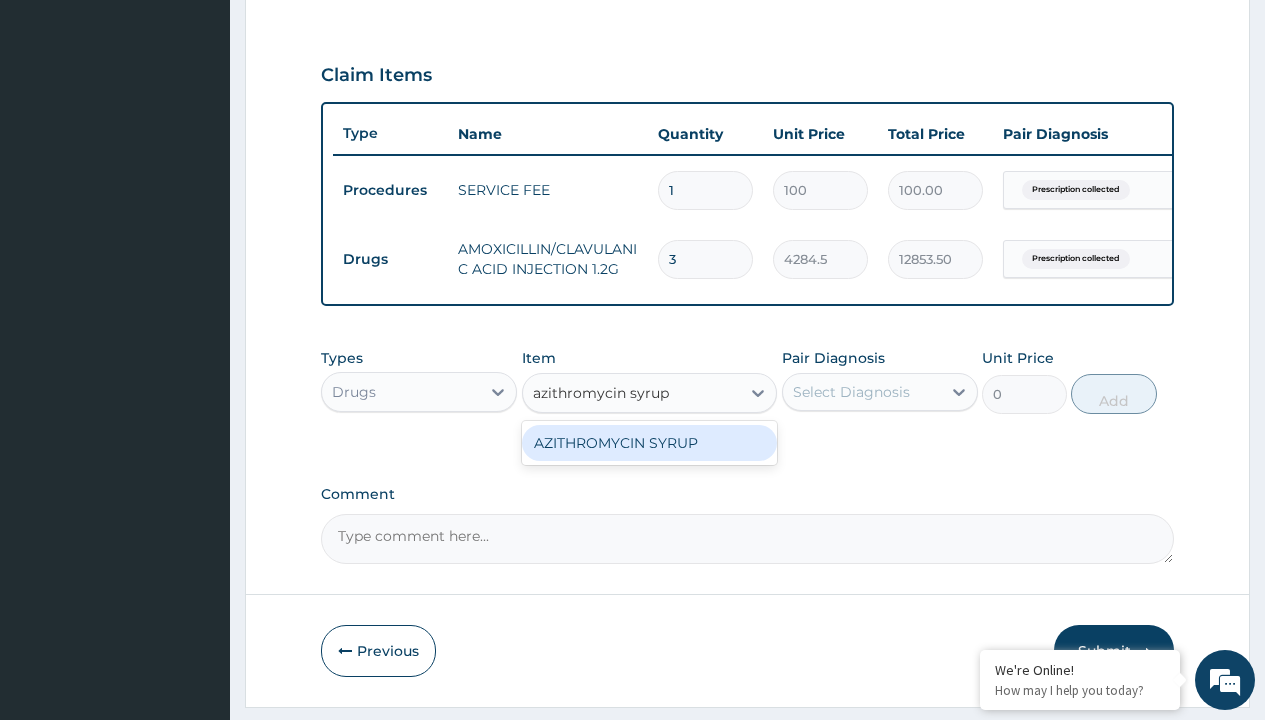 scroll, scrollTop: 0, scrollLeft: 0, axis: both 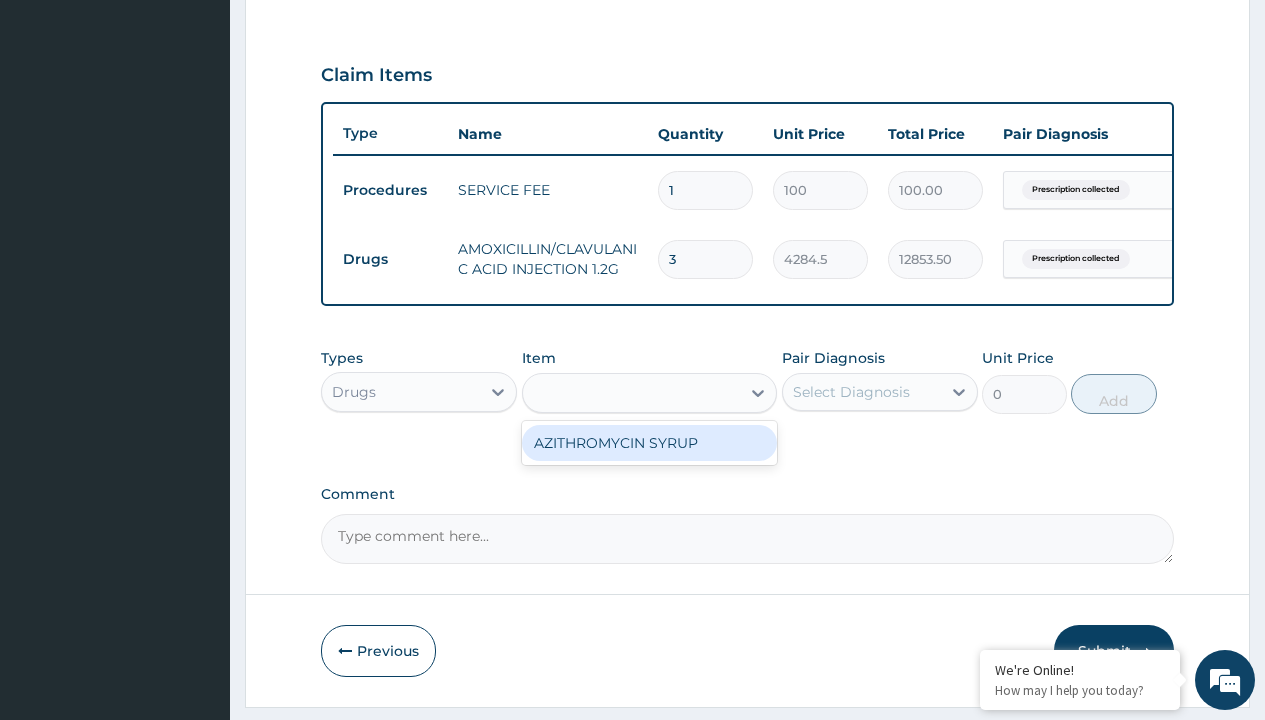 type on "4000" 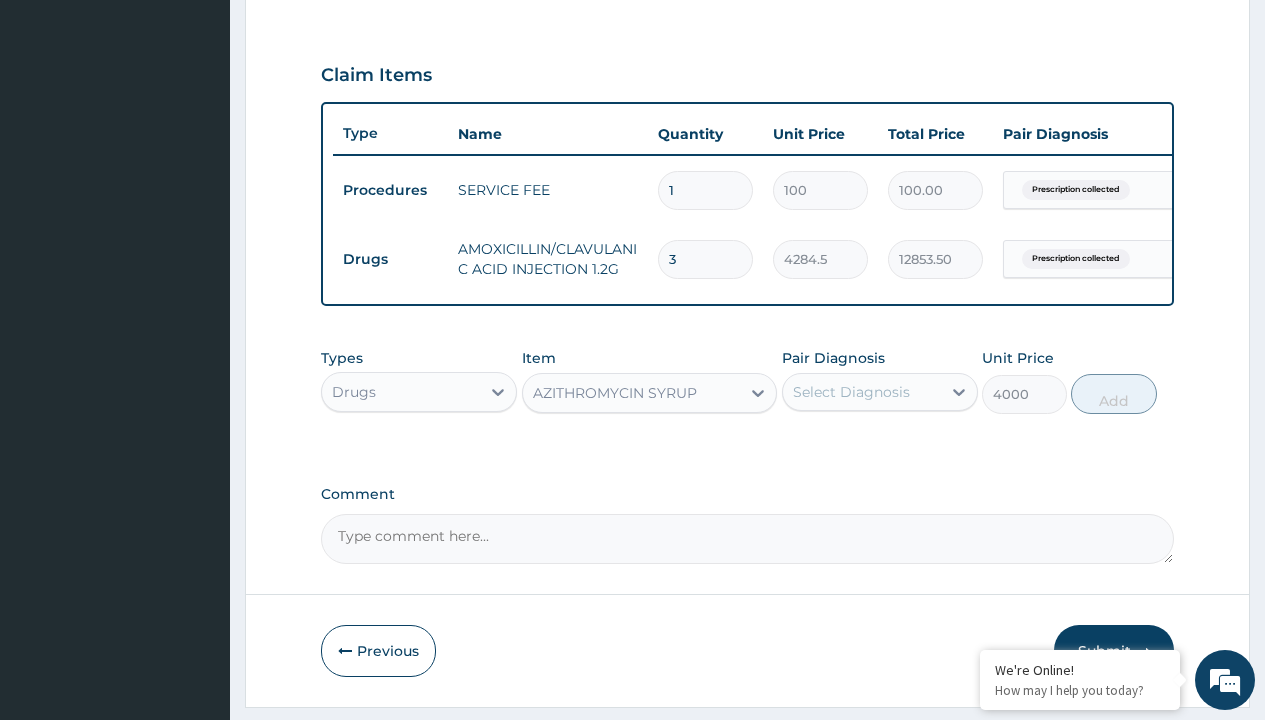click on "Prescription collected" at bounding box center [409, -89] 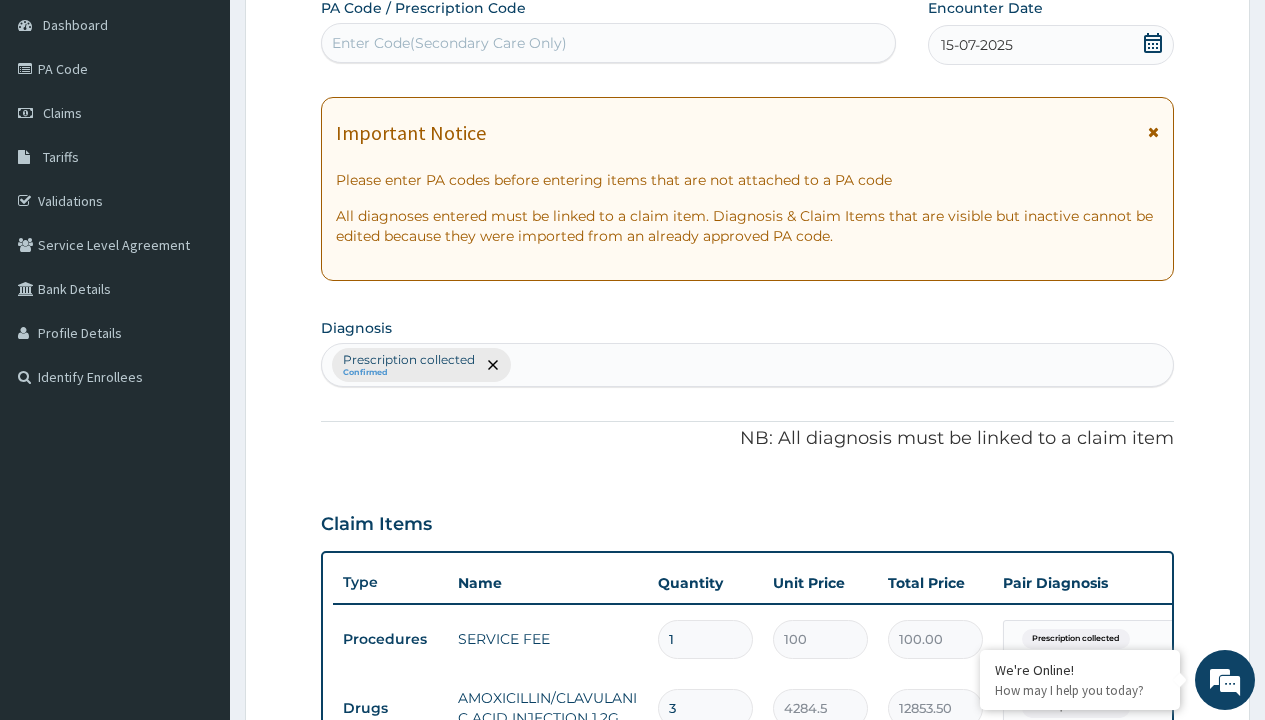 type on "prescription collected" 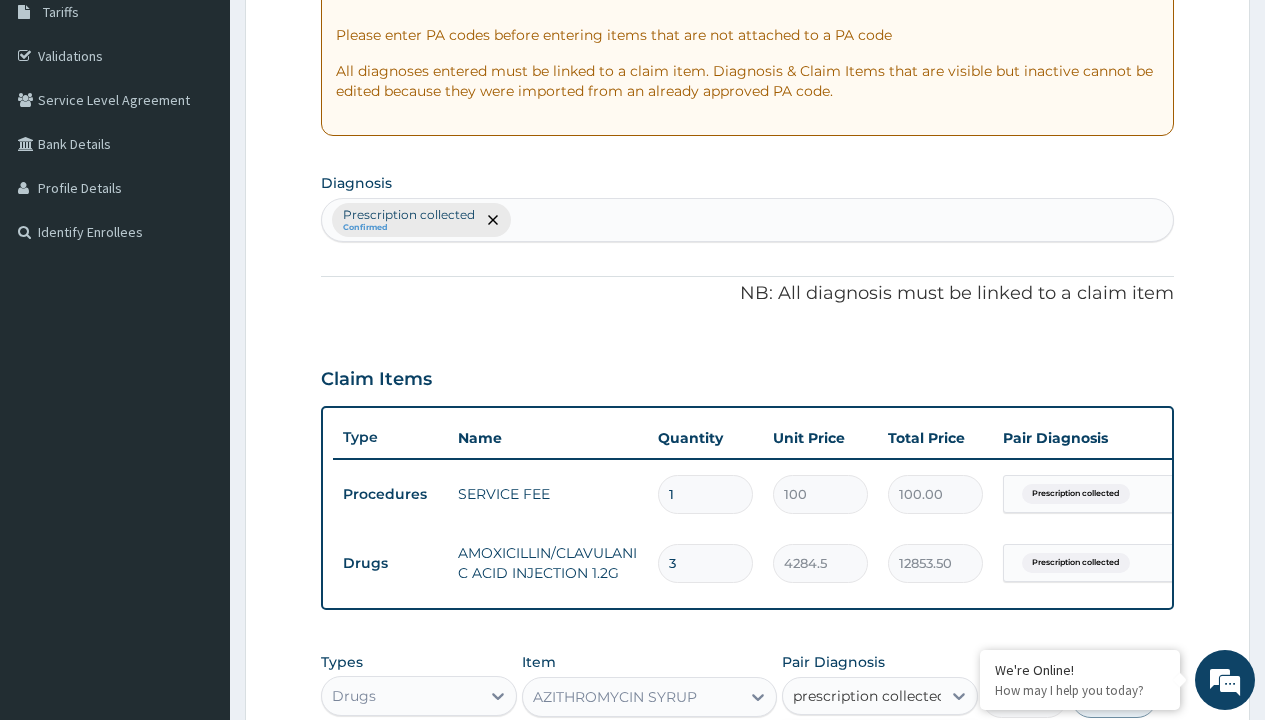 click on "Prescription collected" at bounding box center (890, 755) 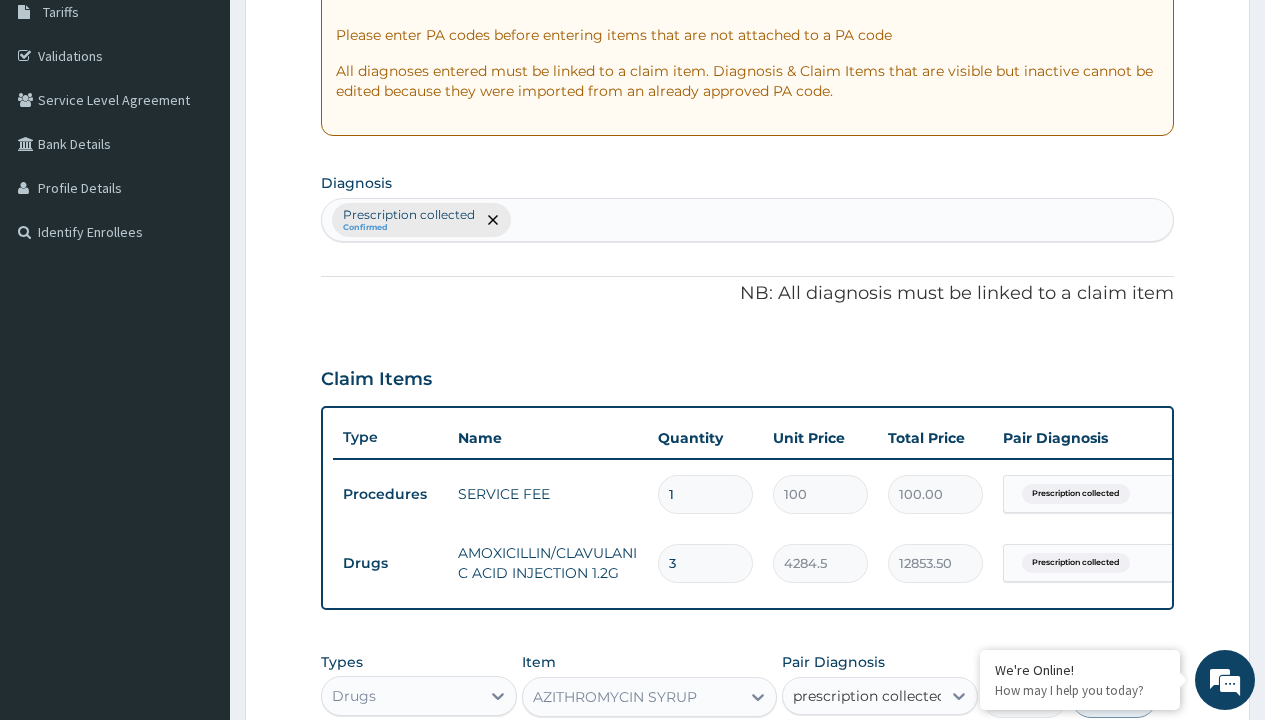 type 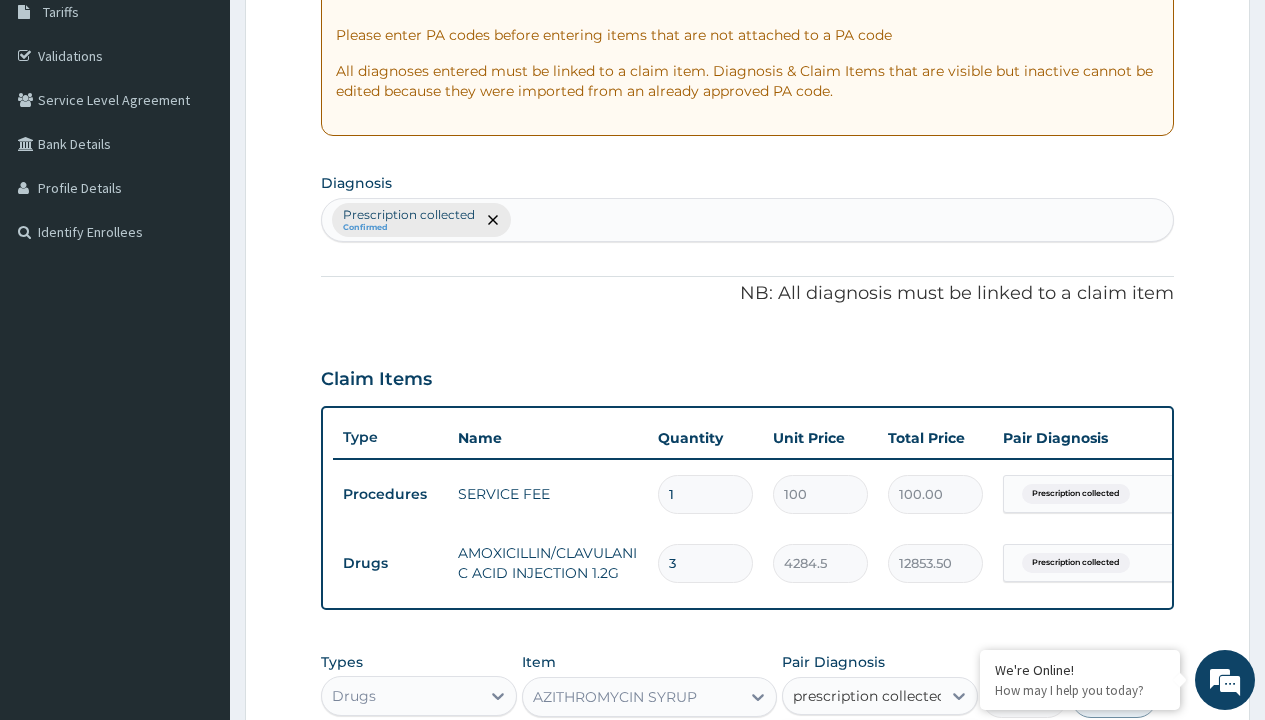 checkbox on "true" 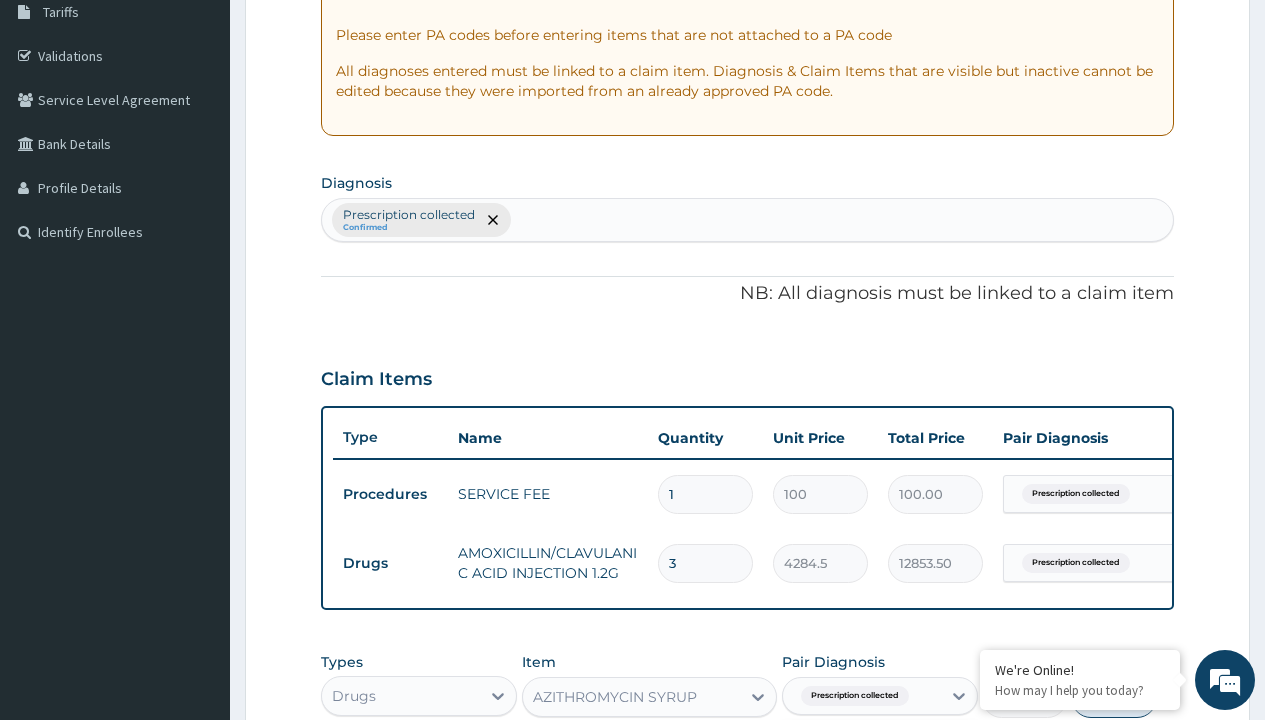 scroll, scrollTop: 711, scrollLeft: 0, axis: vertical 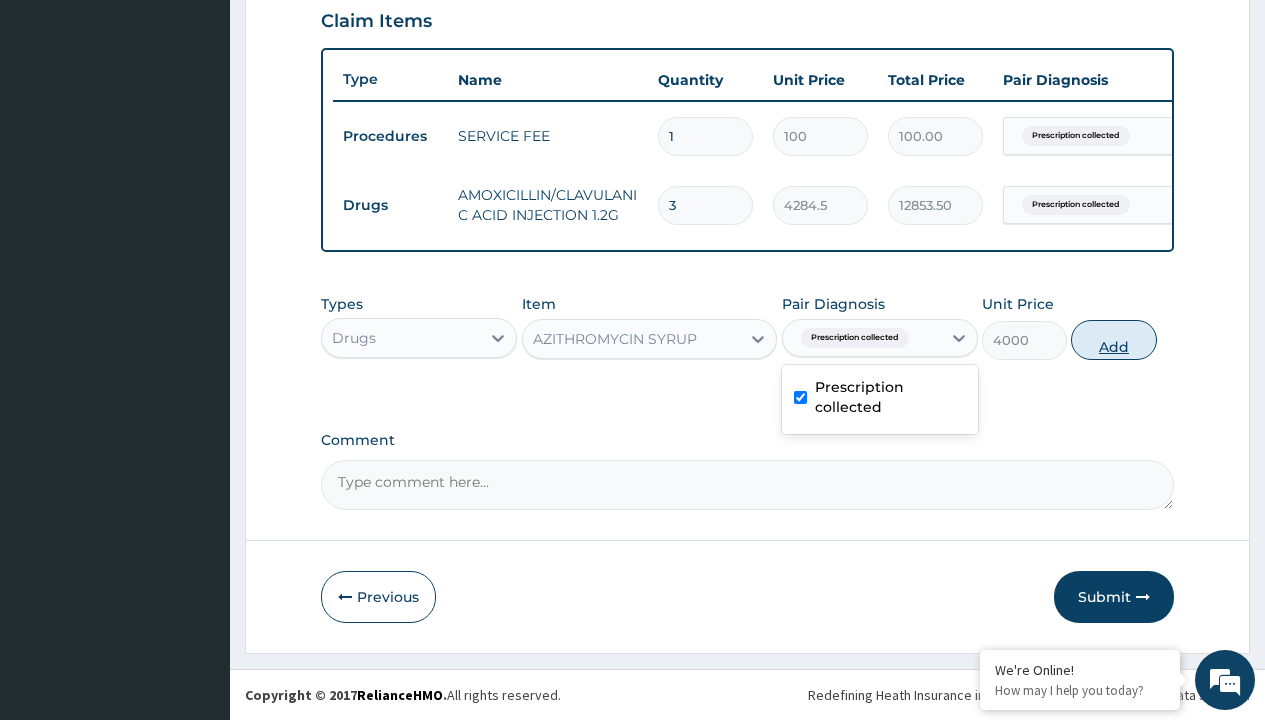 click on "Add" at bounding box center (1113, 340) 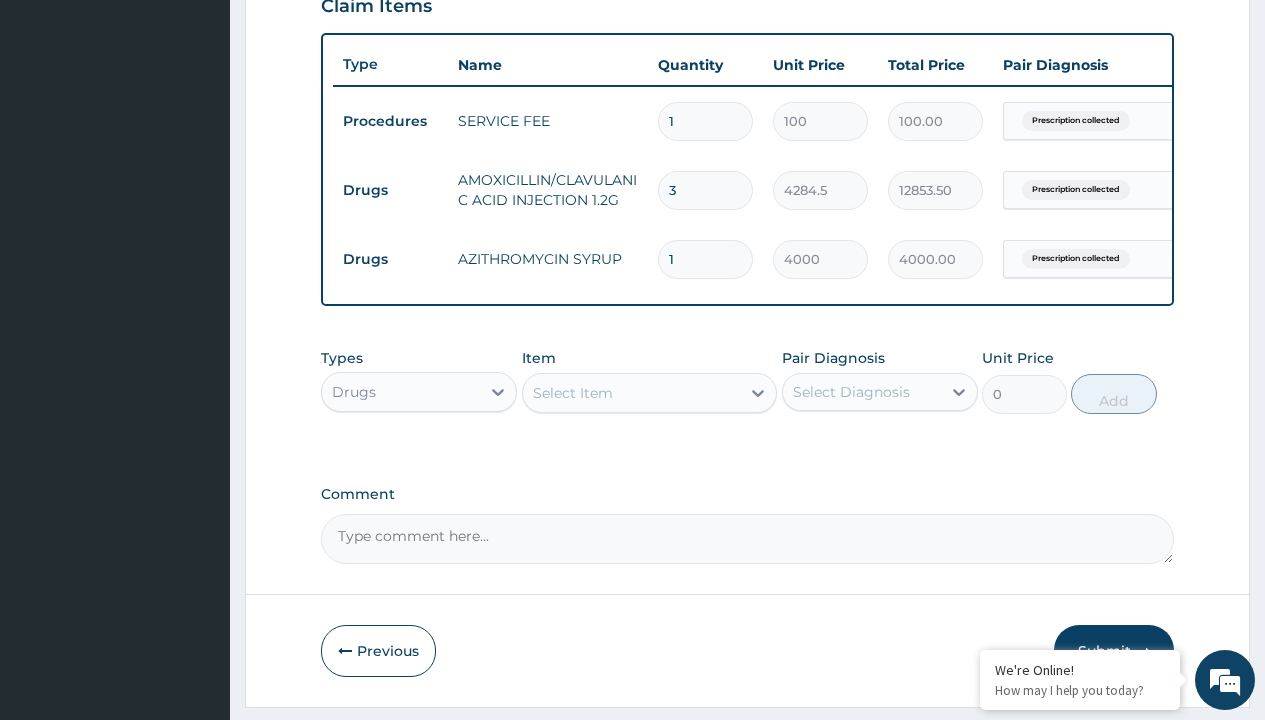 click on "Drugs" at bounding box center (390, 190) 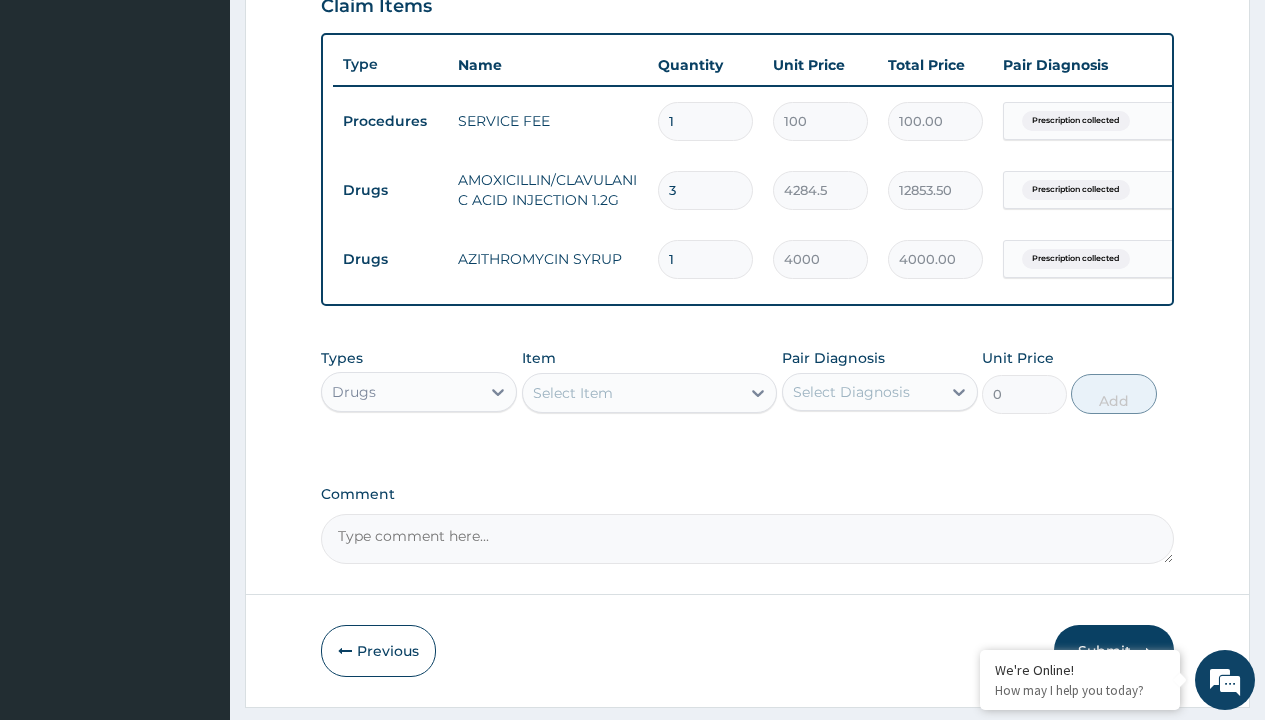 type on "drugs" 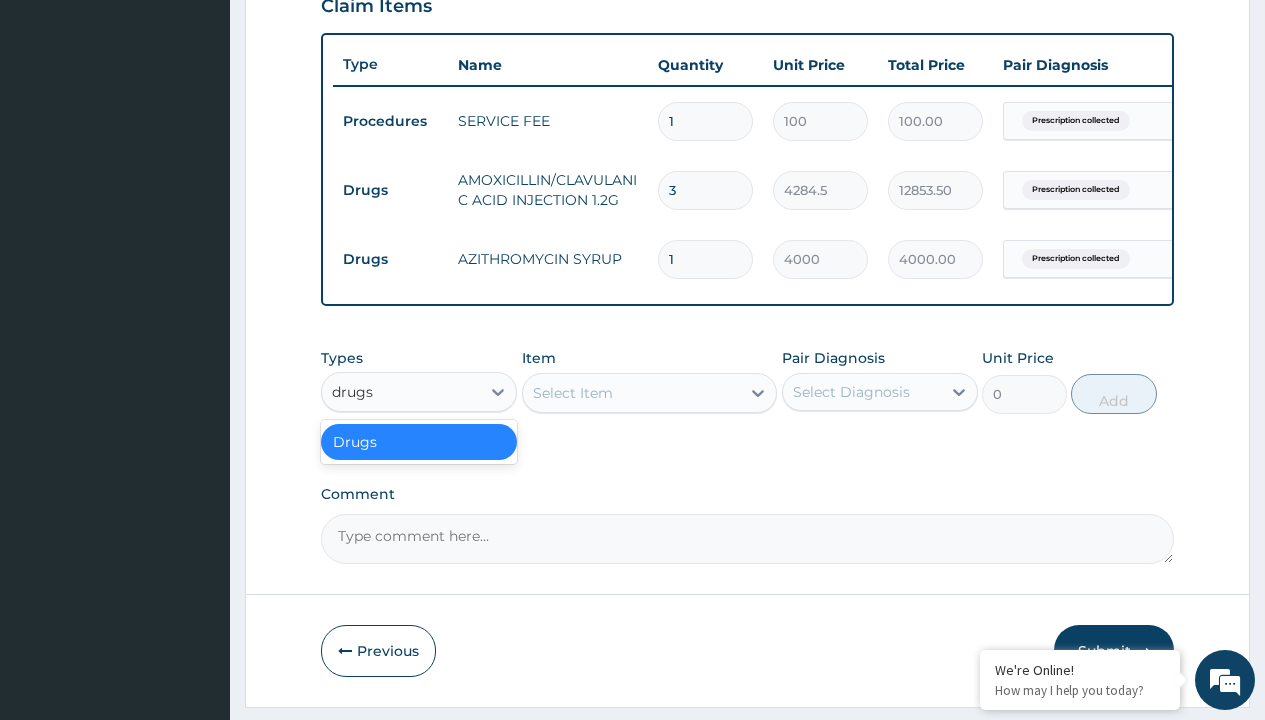 click on "Drugs" at bounding box center (419, 442) 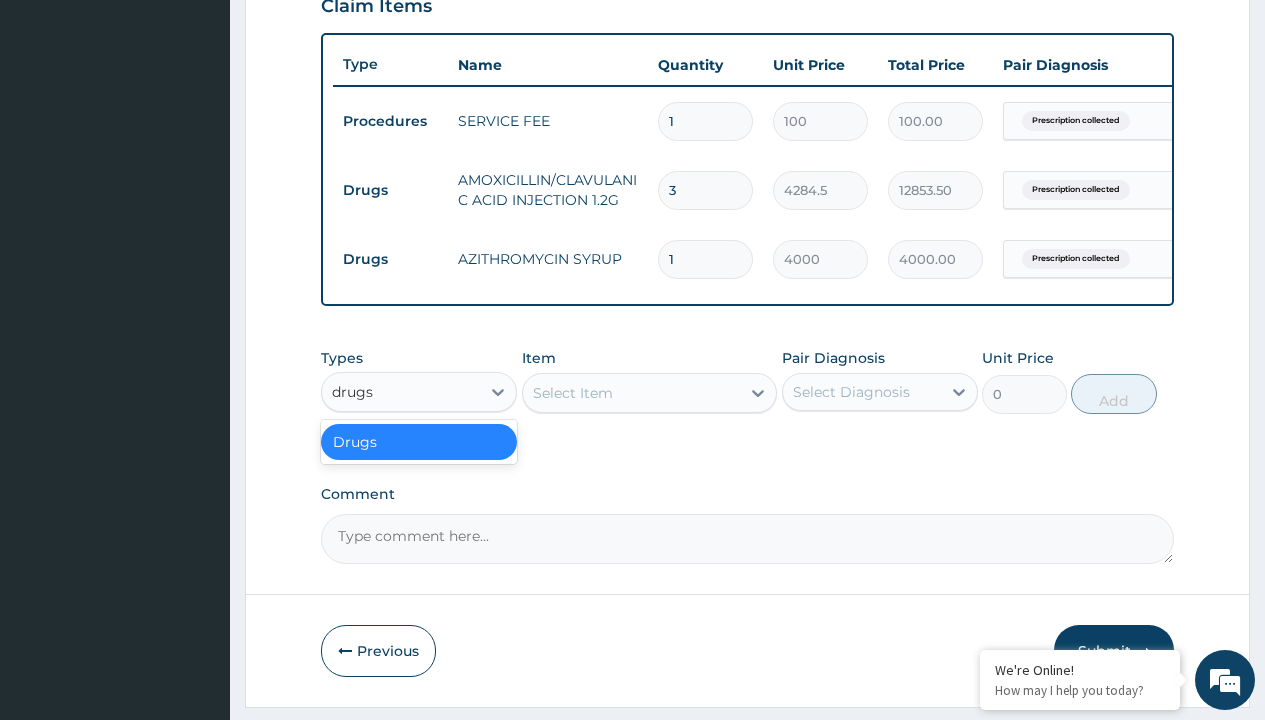type 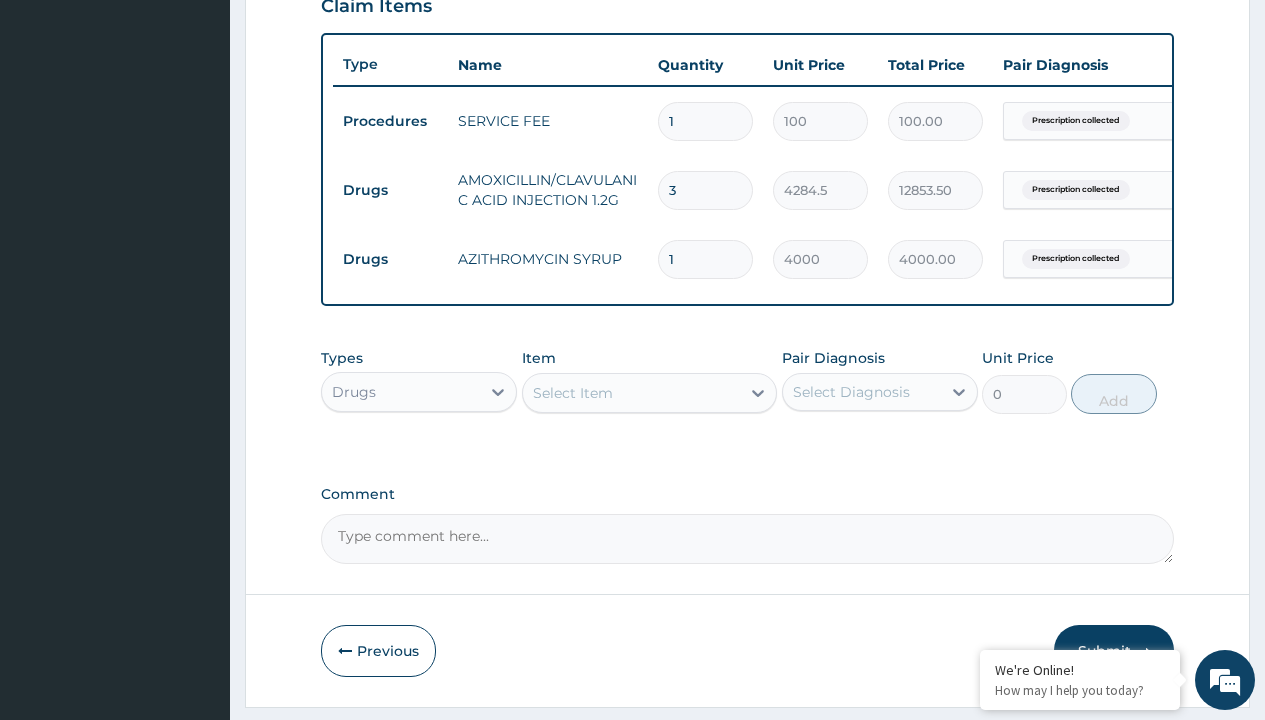 click on "Select Item" at bounding box center (573, 393) 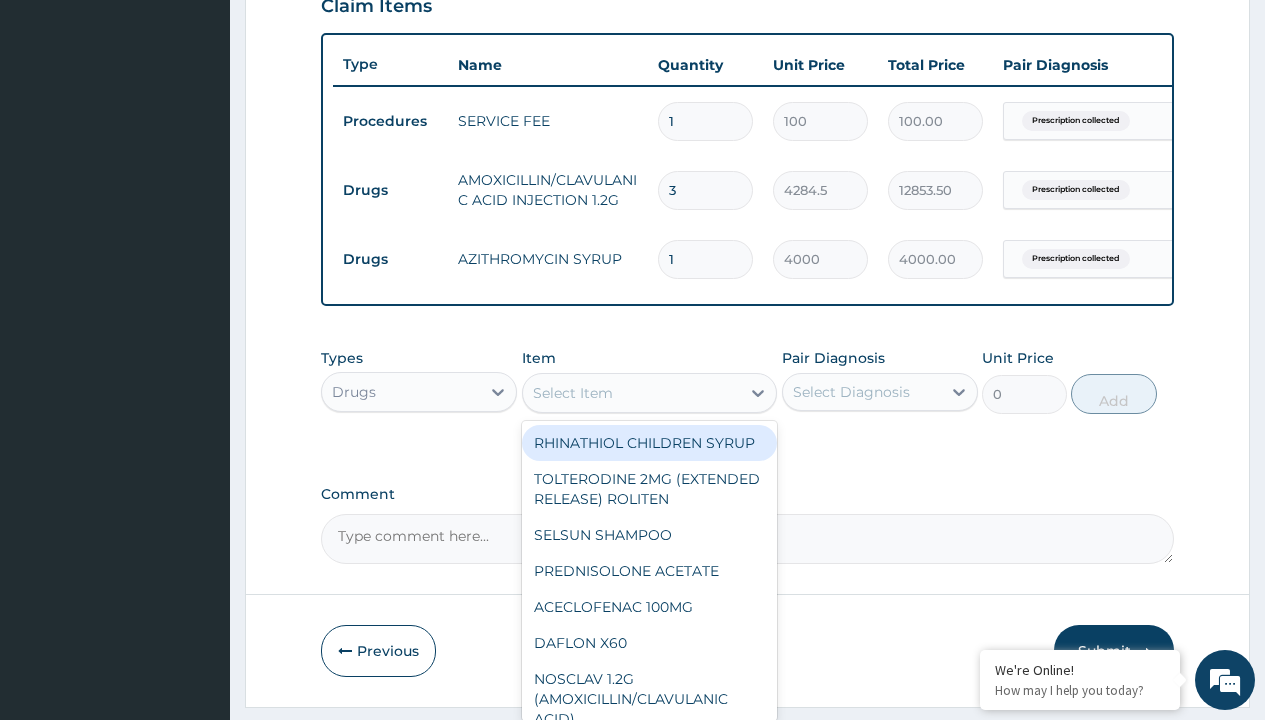 type on "artesunate injection (rekmal 120)" 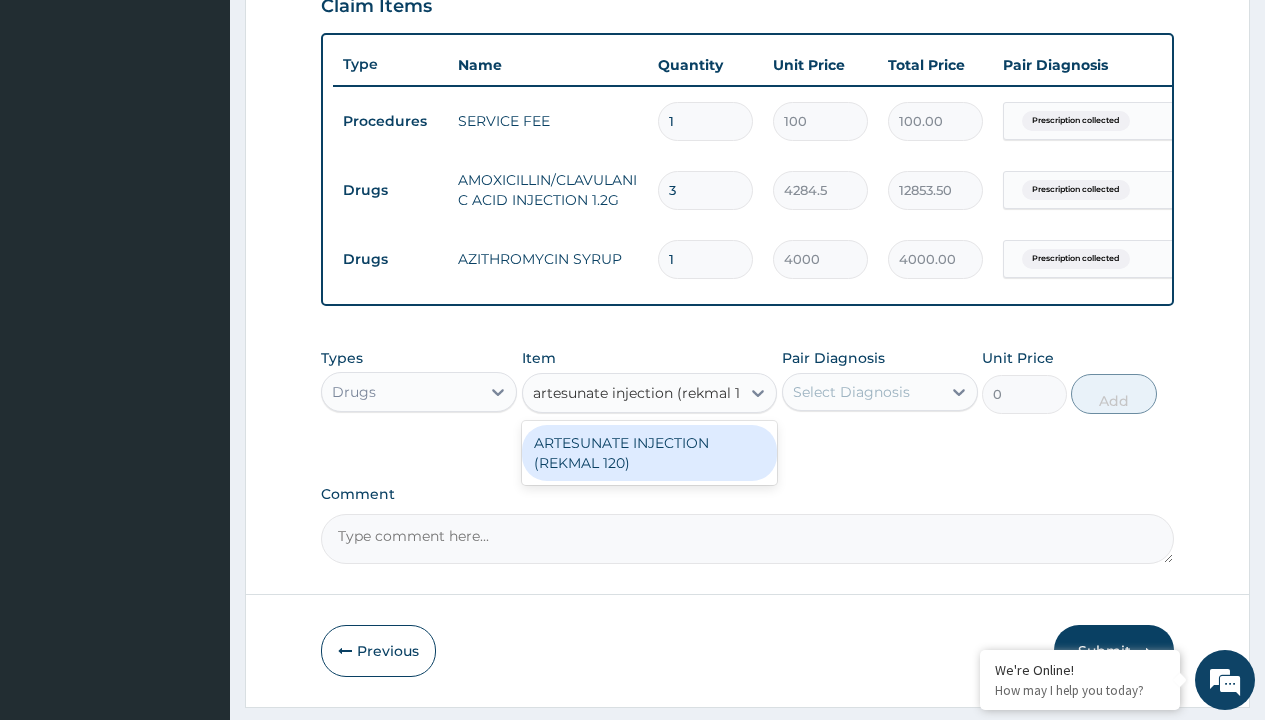 scroll, scrollTop: 0, scrollLeft: 0, axis: both 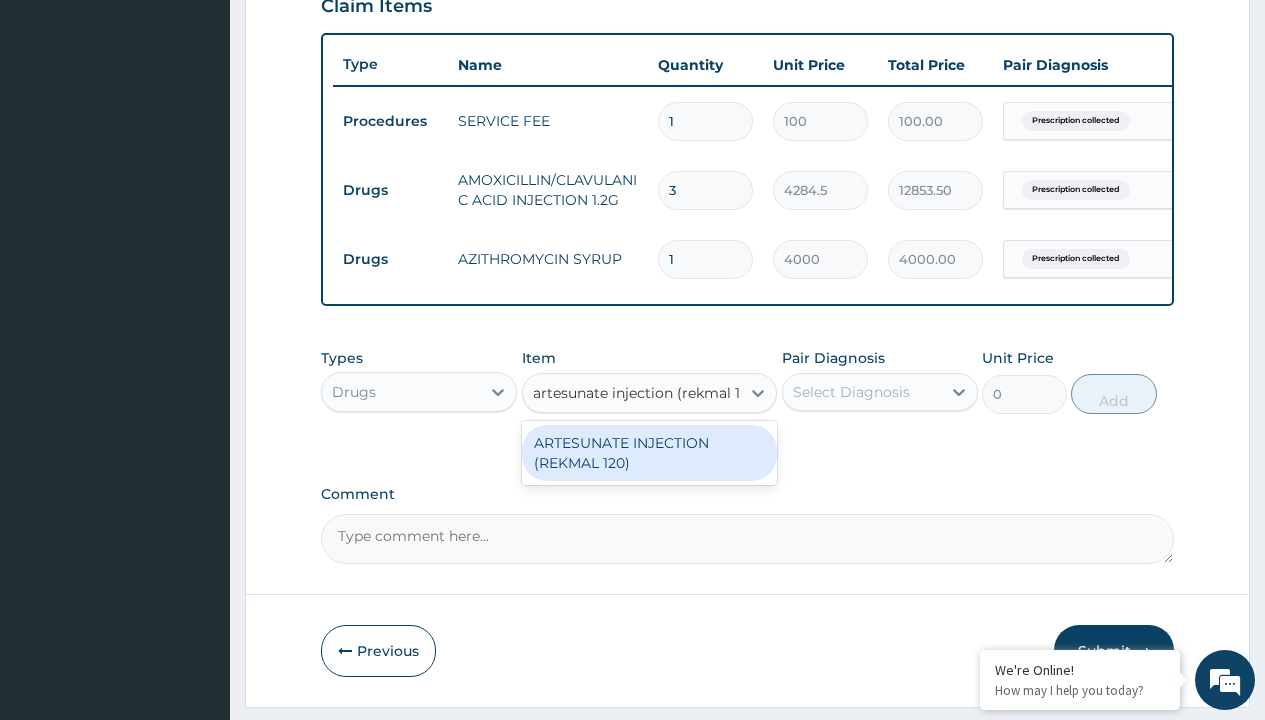 click on "ARTESUNATE INJECTION (REKMAL 120)" at bounding box center [650, 453] 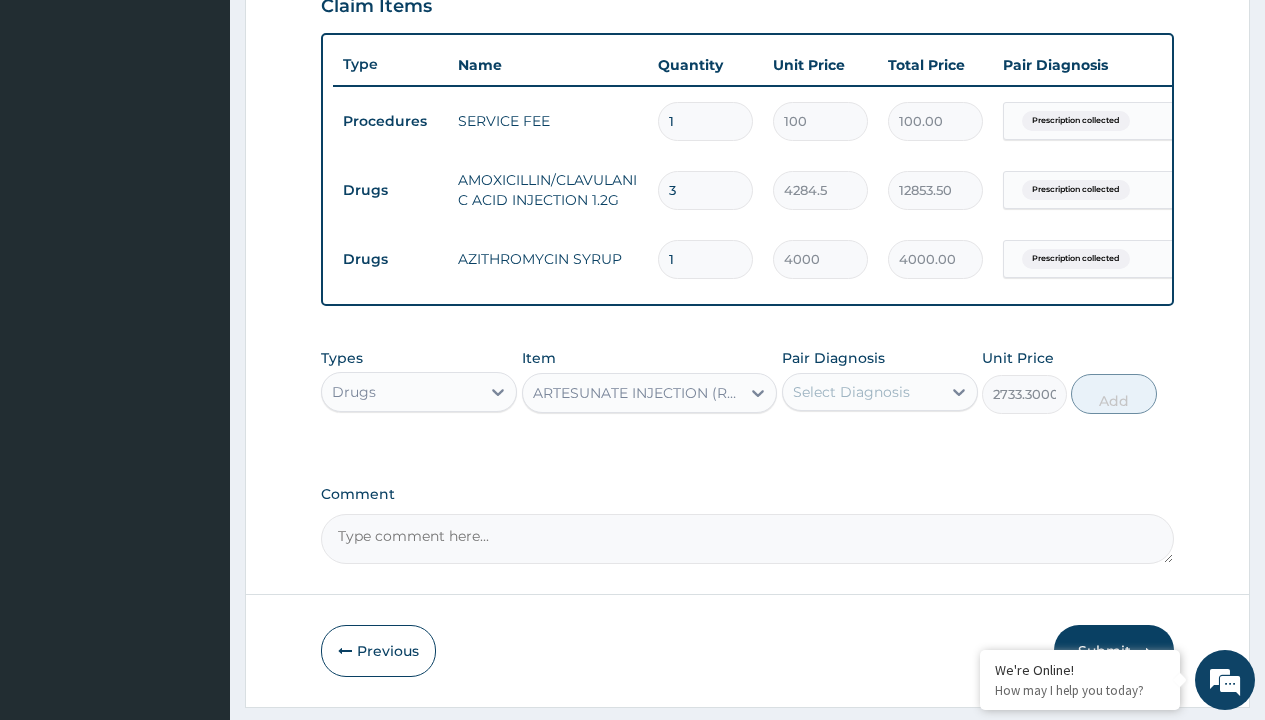 click on "Prescription collected" at bounding box center (409, -158) 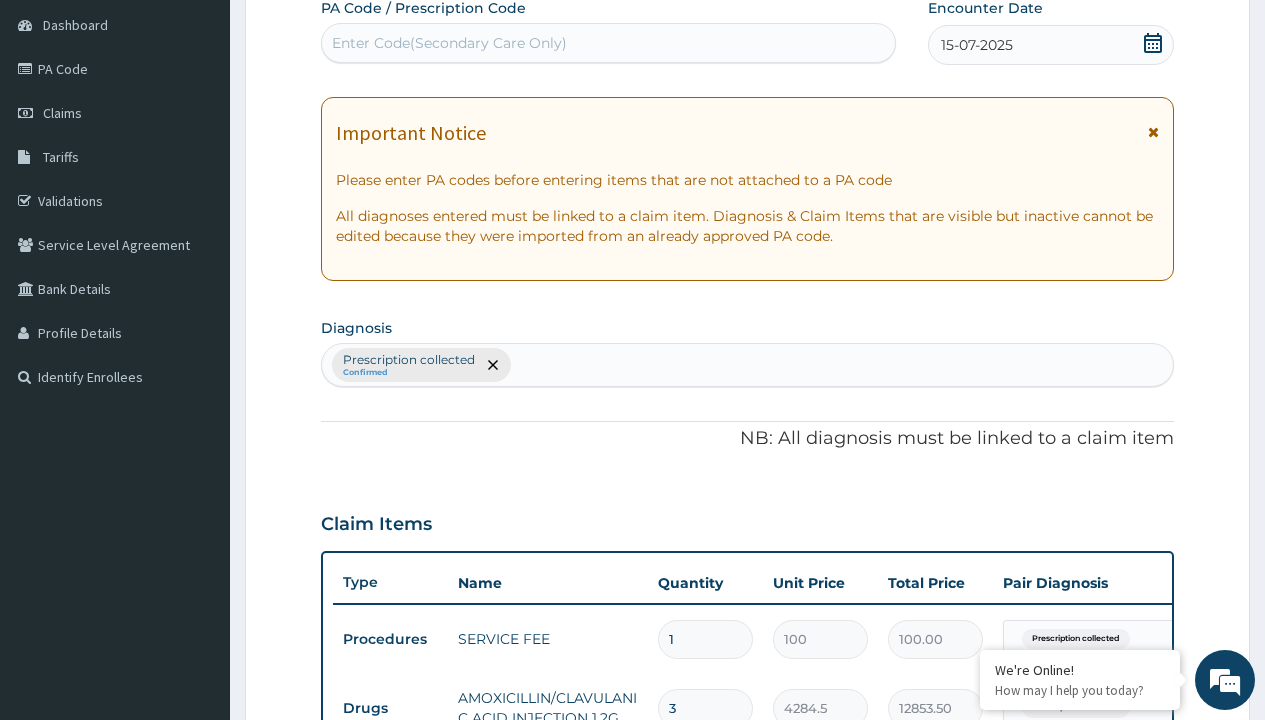 type on "prescription collected" 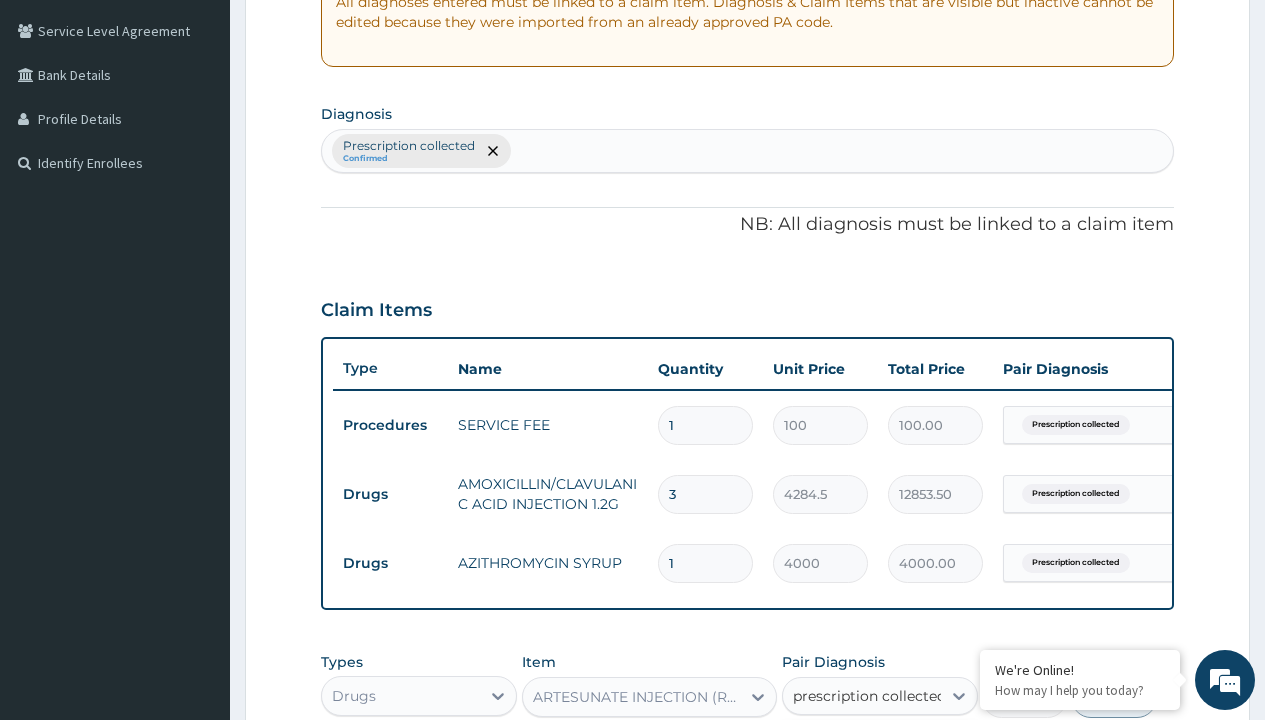 click on "Prescription collected" at bounding box center (890, 755) 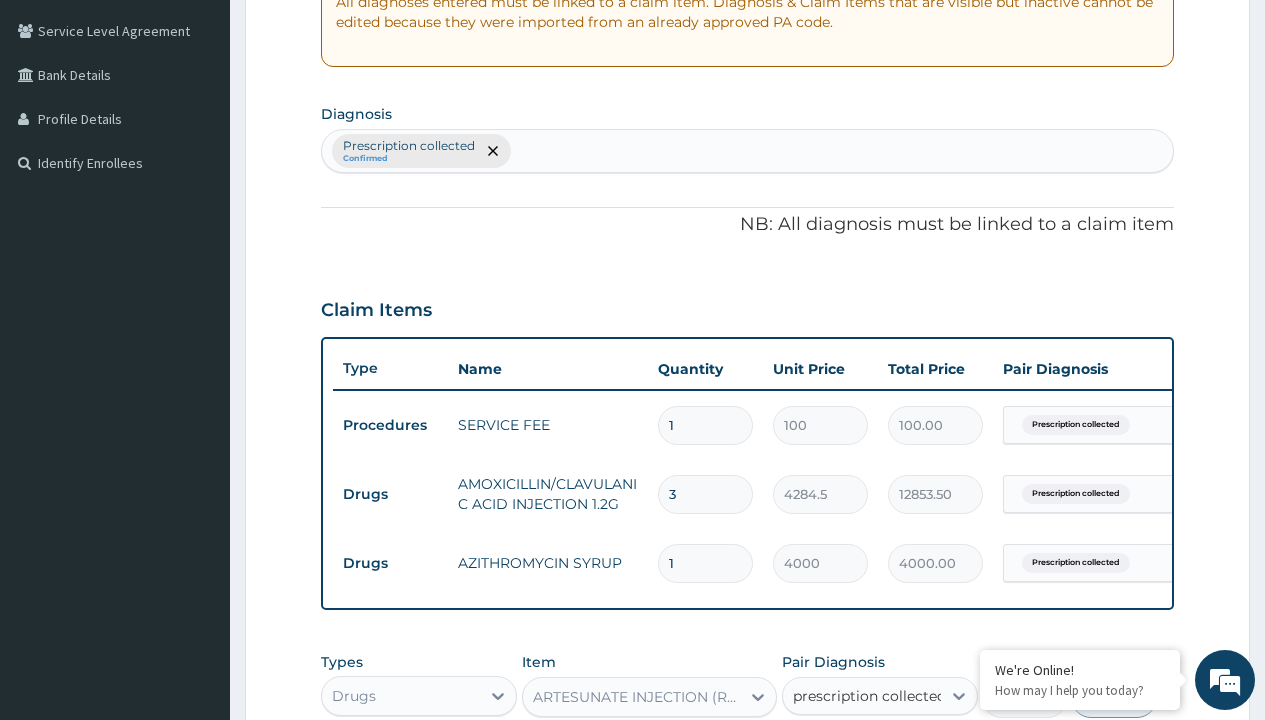 type 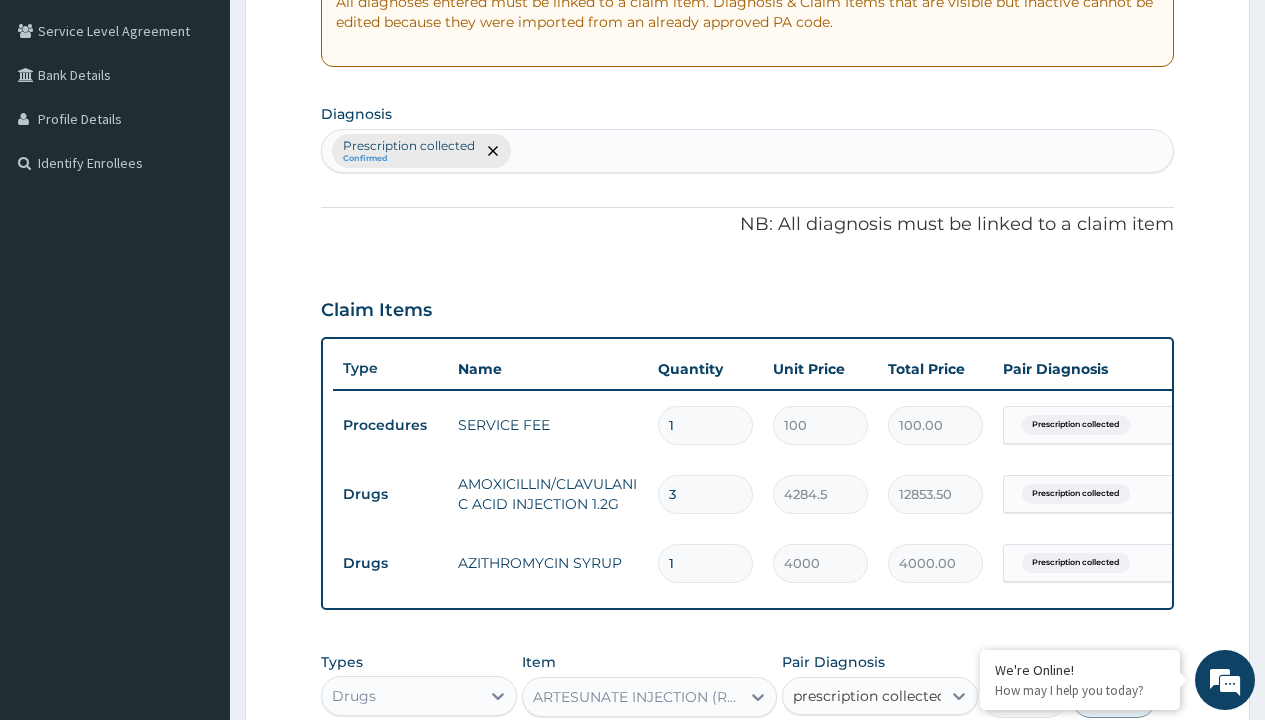 checkbox on "true" 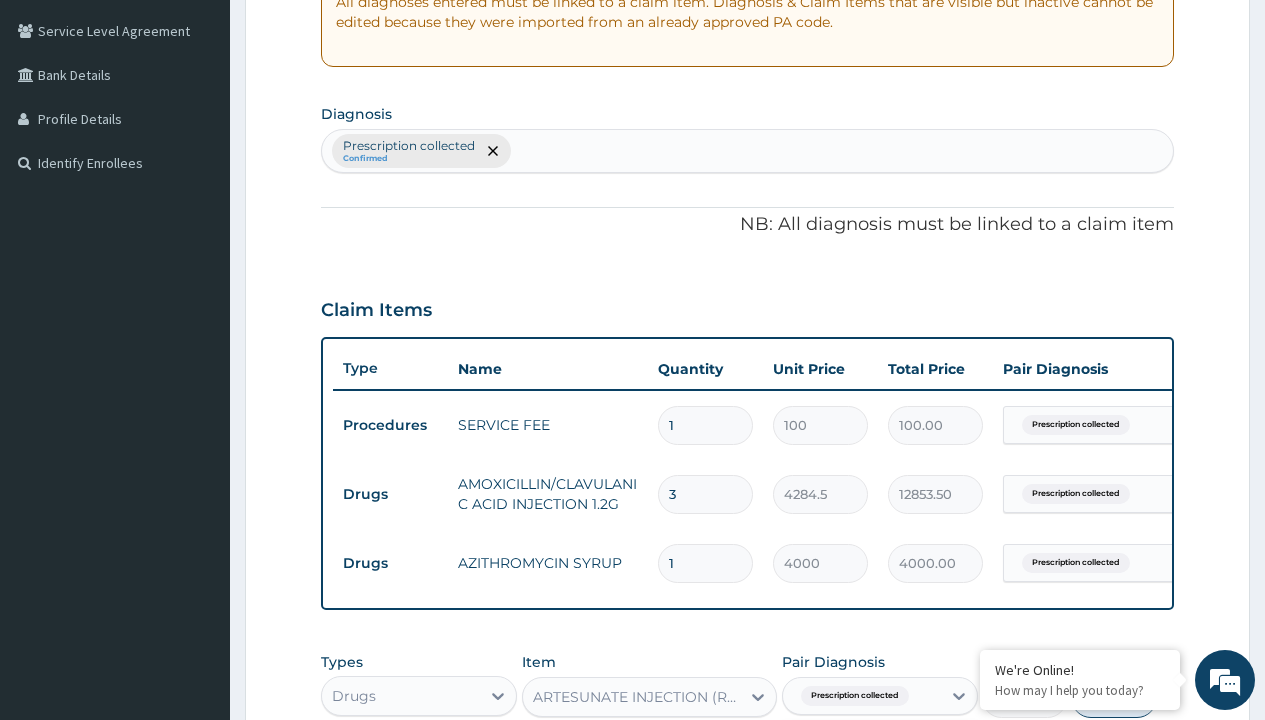 scroll, scrollTop: 780, scrollLeft: 0, axis: vertical 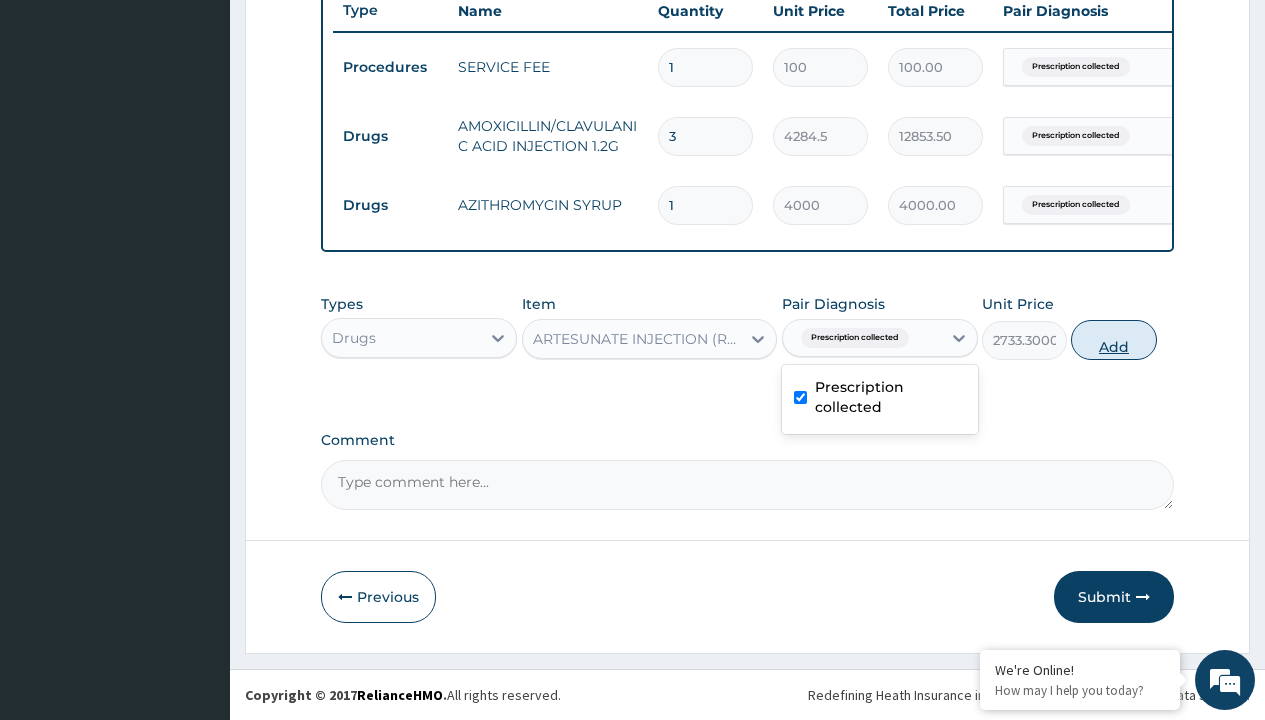 click on "Add" at bounding box center (1113, 340) 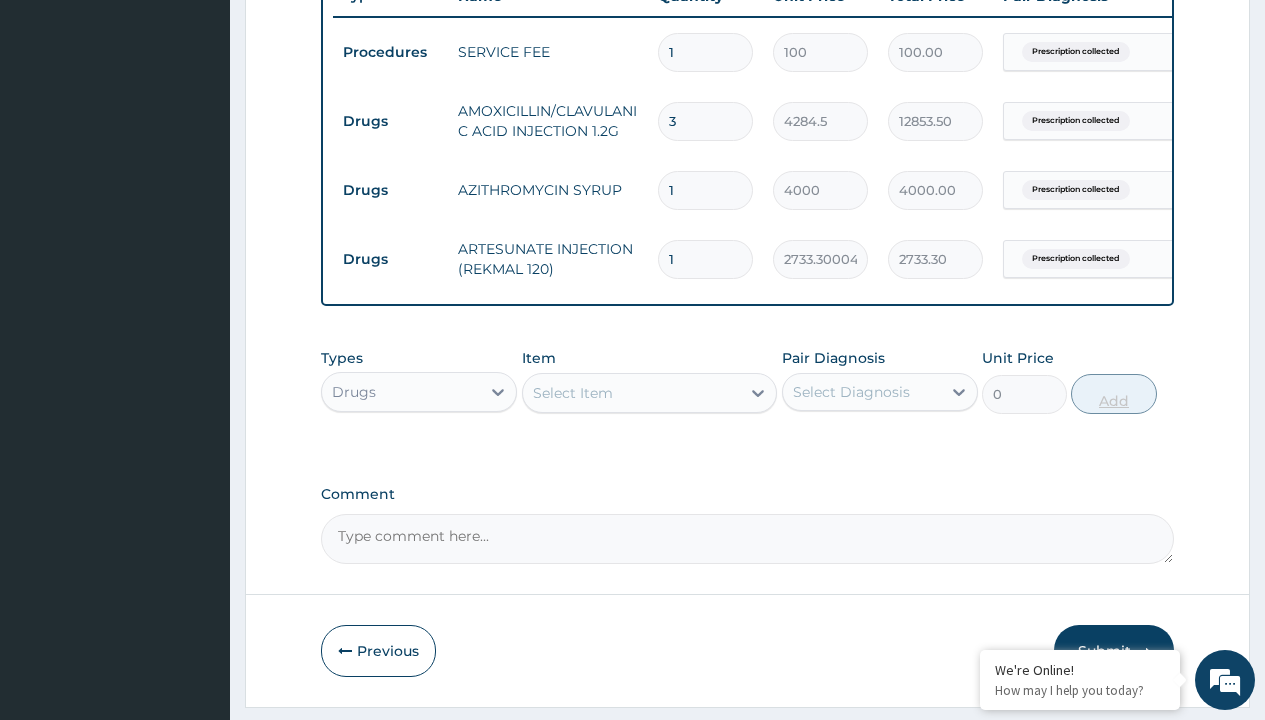type on "3" 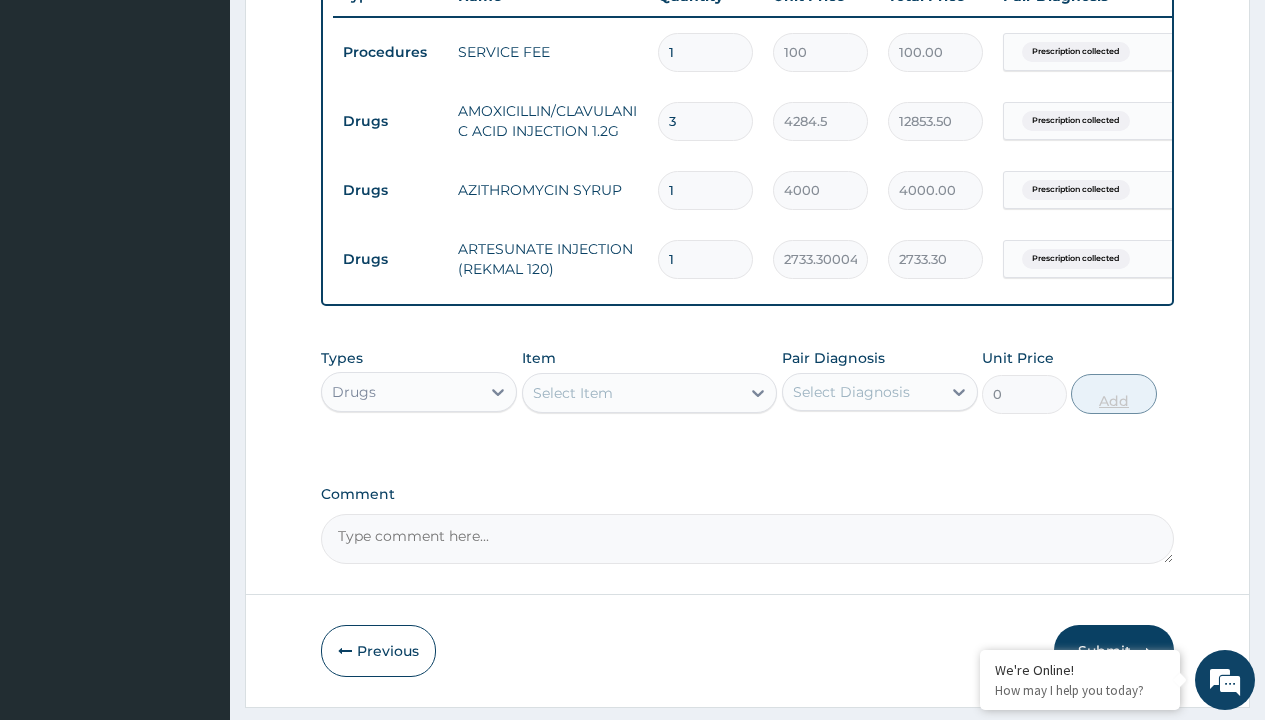 type on "8199.90" 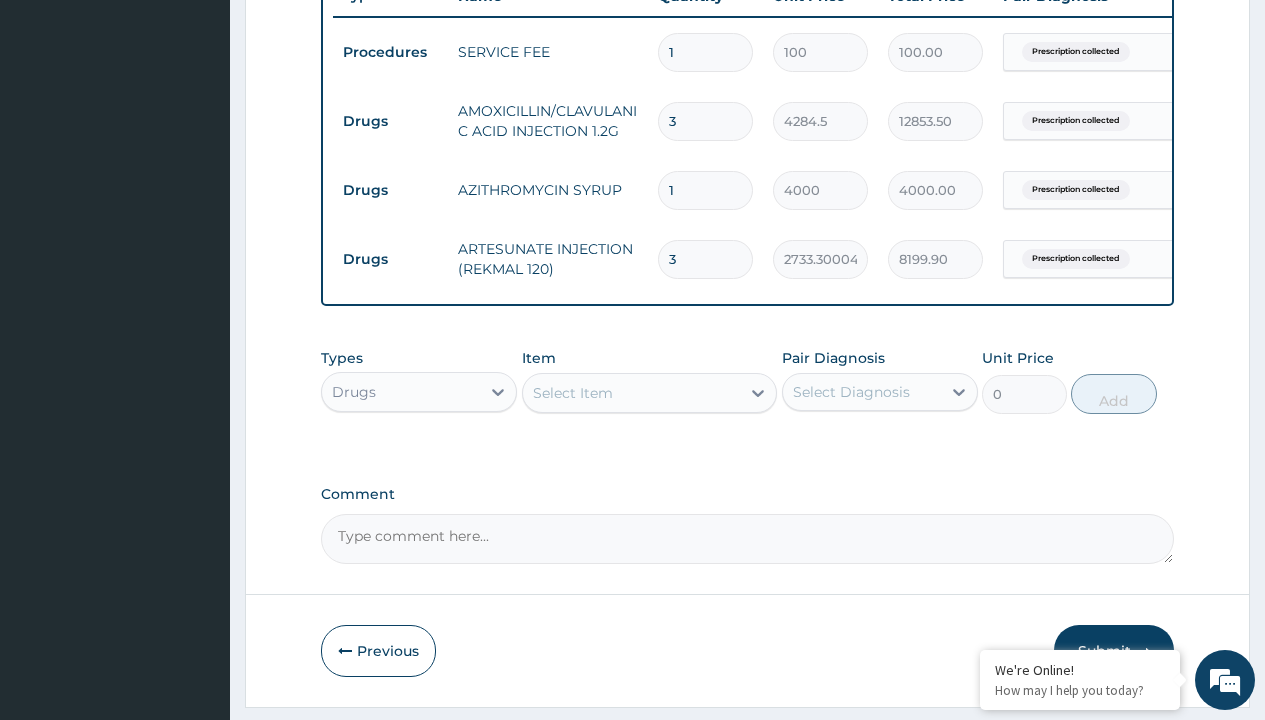 type on "3" 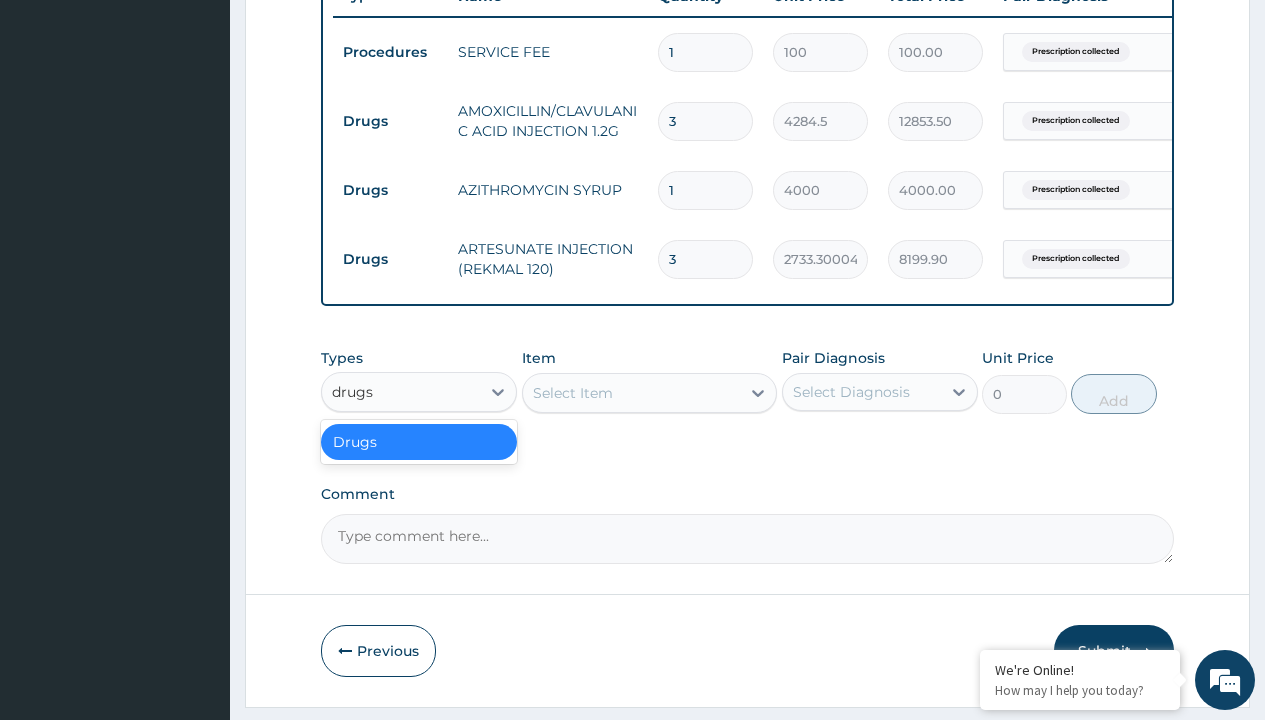 scroll, scrollTop: 0, scrollLeft: 0, axis: both 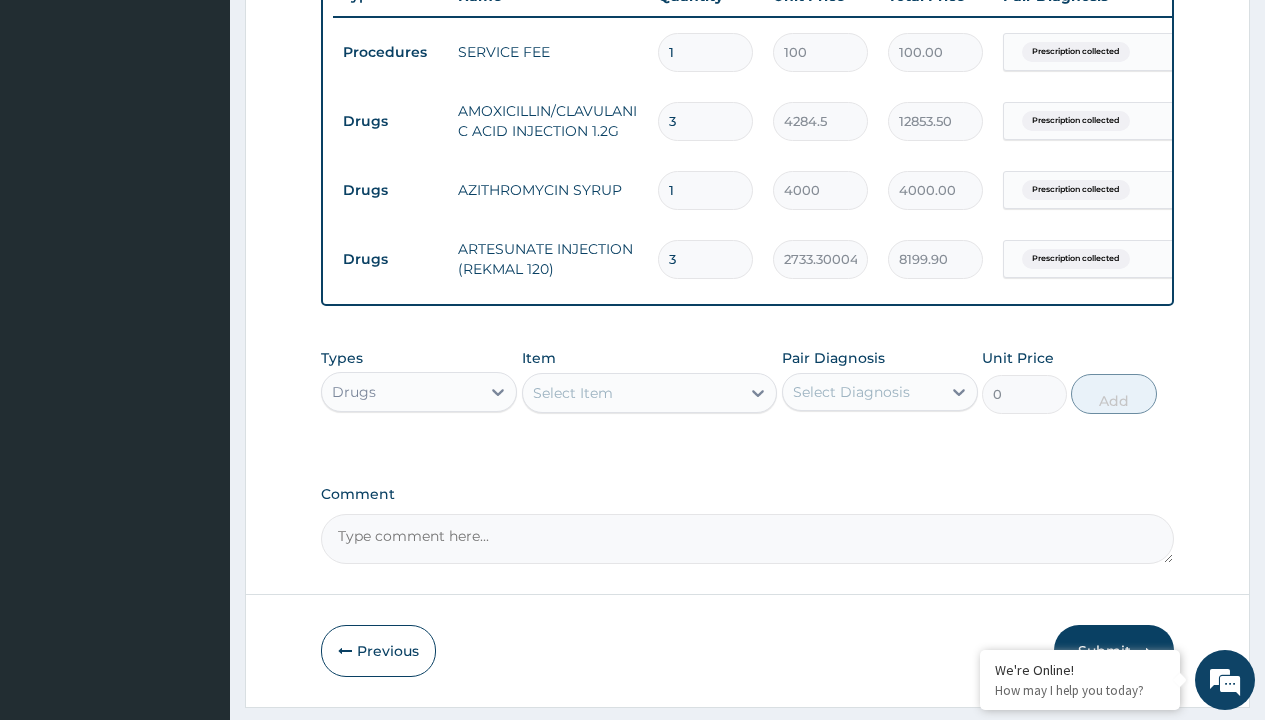 click on "Select Item" at bounding box center [573, 393] 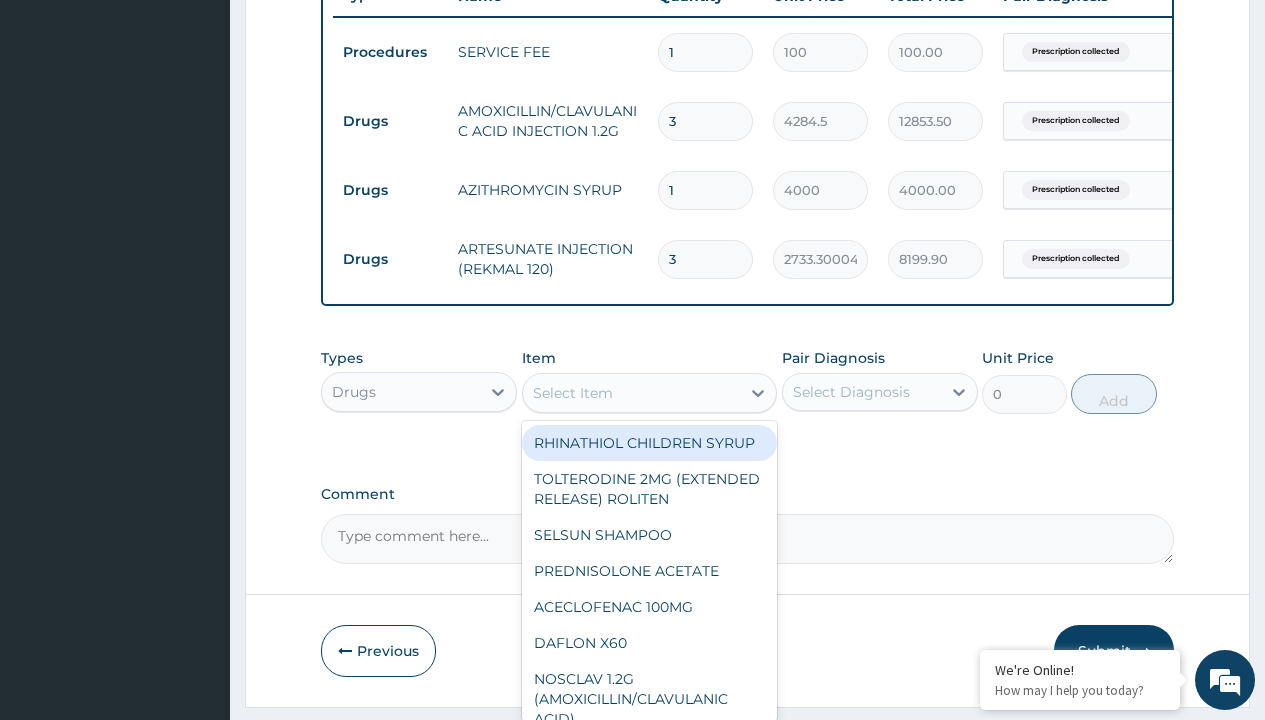 click on "RHINATHIOL CHILDREN SYRUP" at bounding box center (650, 443) 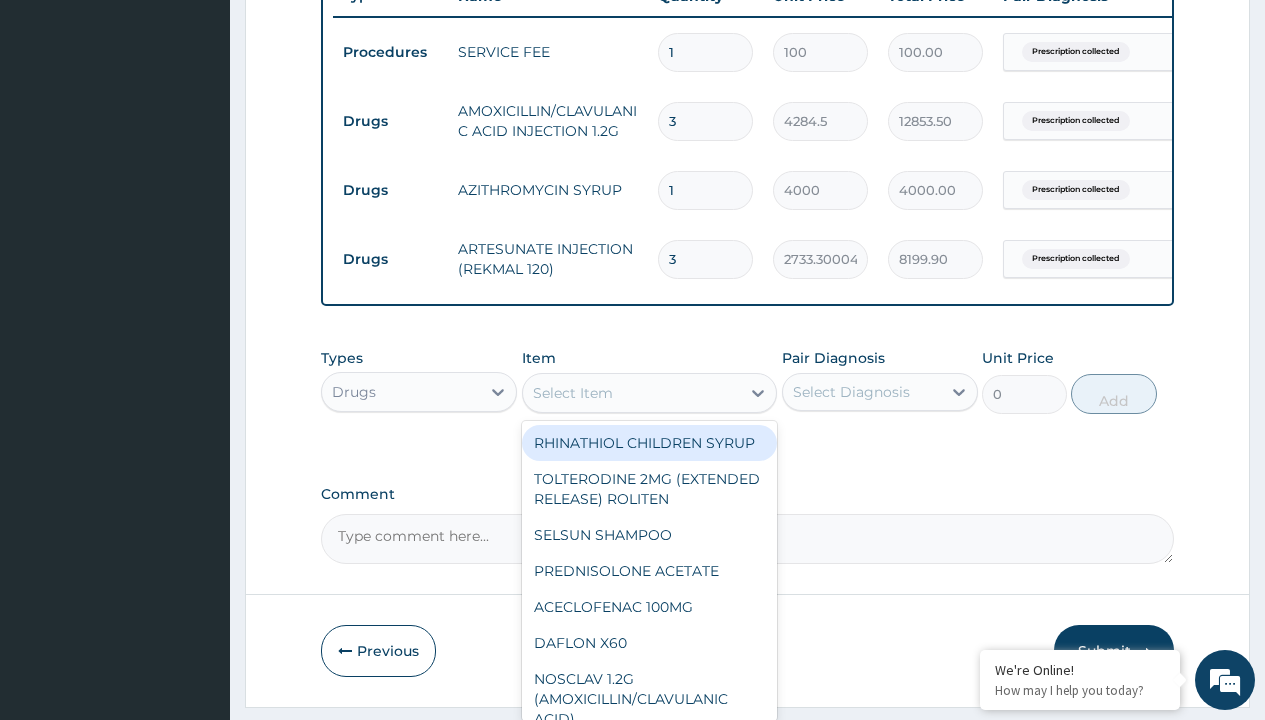 type on "8455" 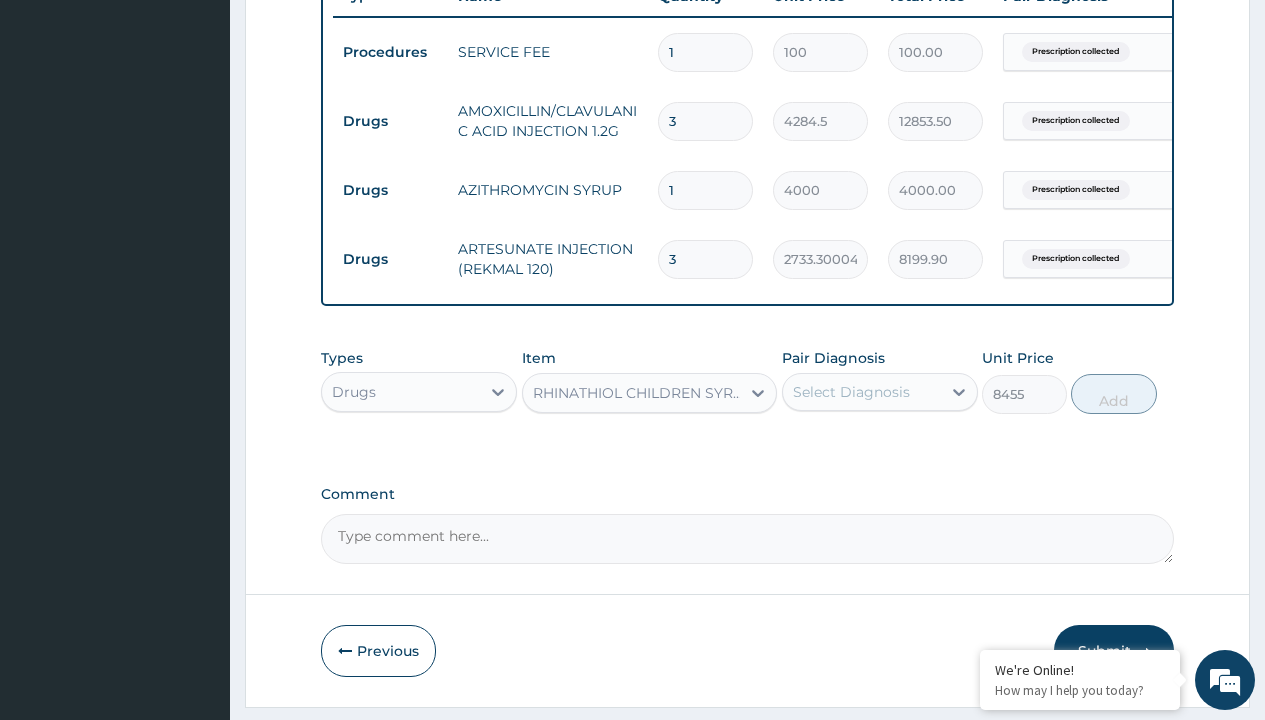 click on "Prescription collected" at bounding box center (409, -227) 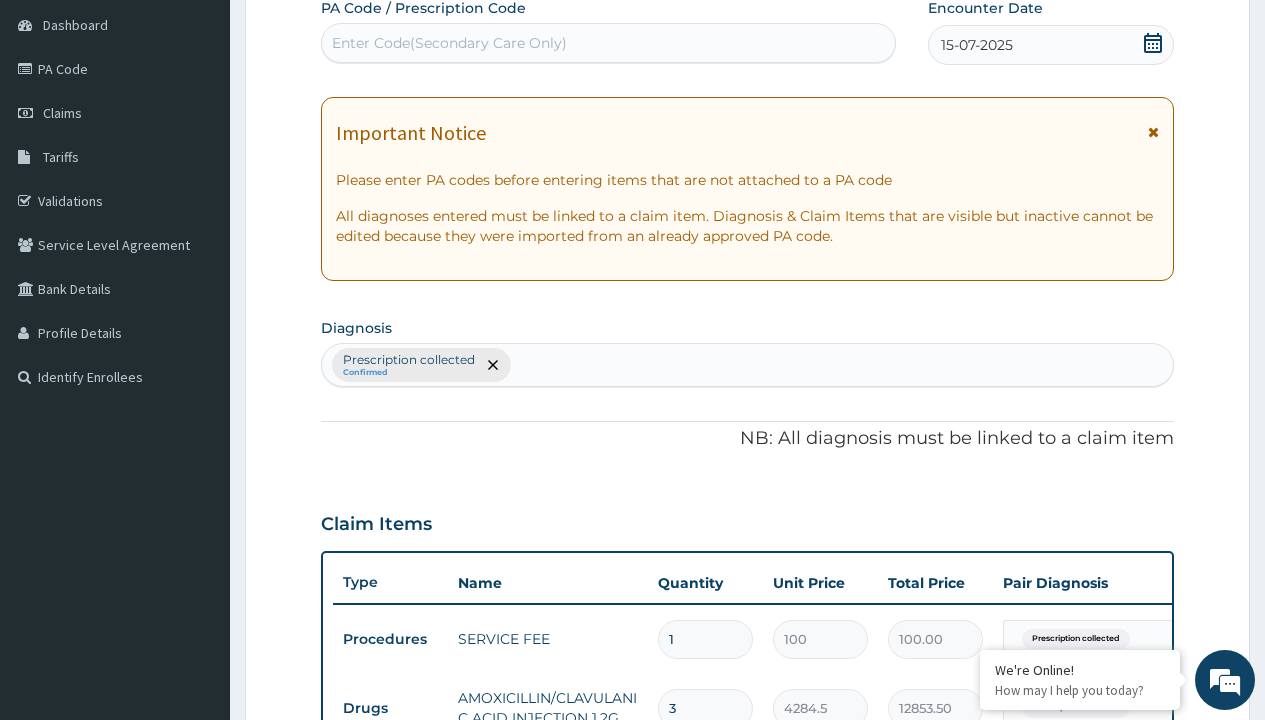 type on "prescription collected" 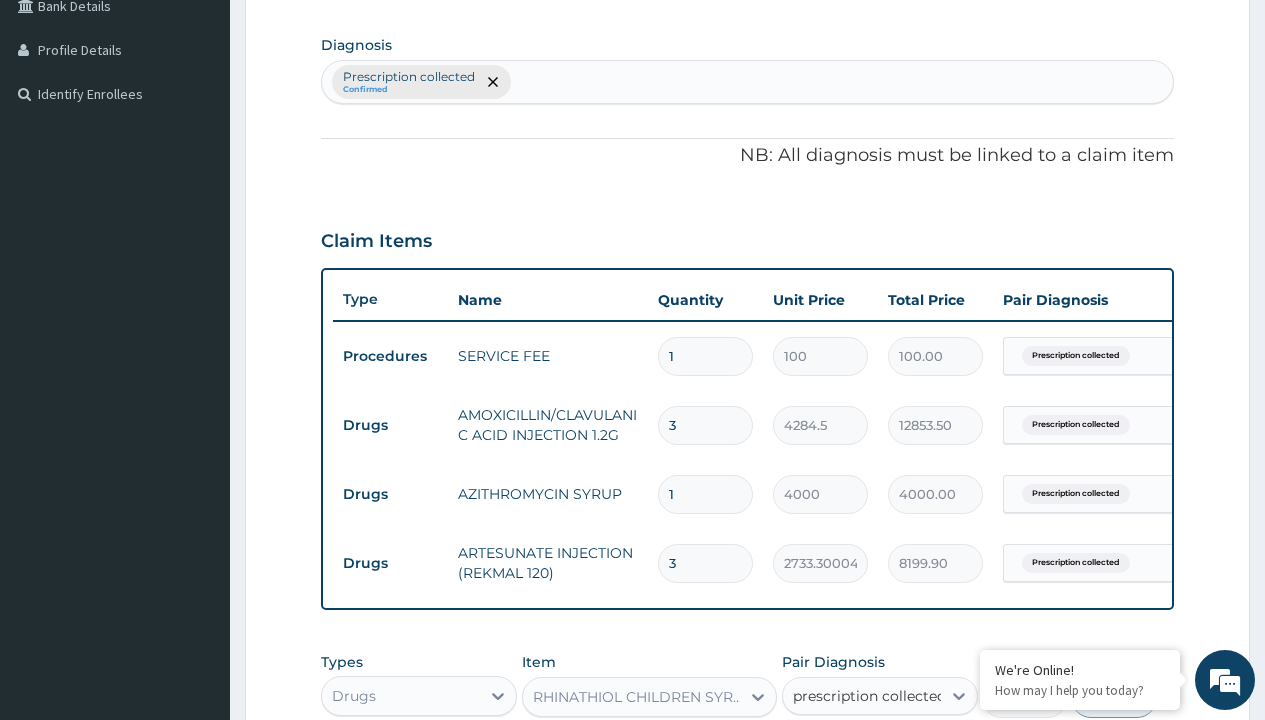 click on "Prescription collected" at bounding box center [890, 755] 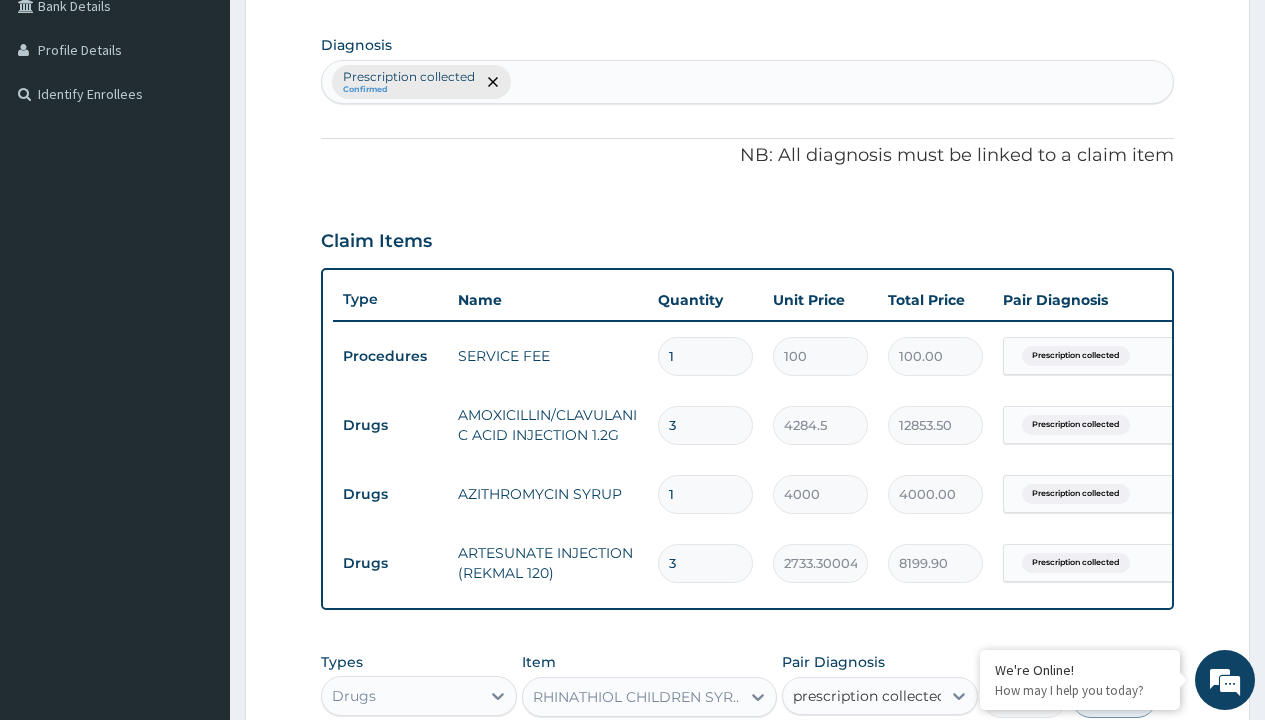 type 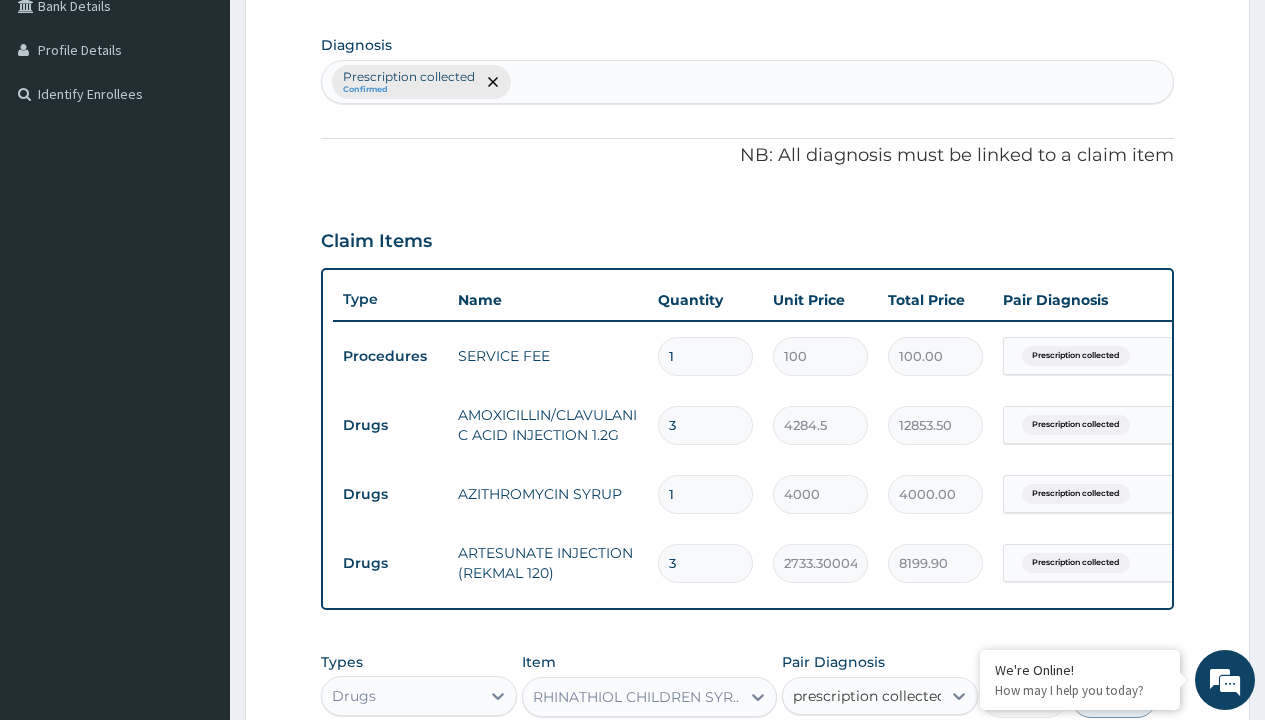 checkbox on "true" 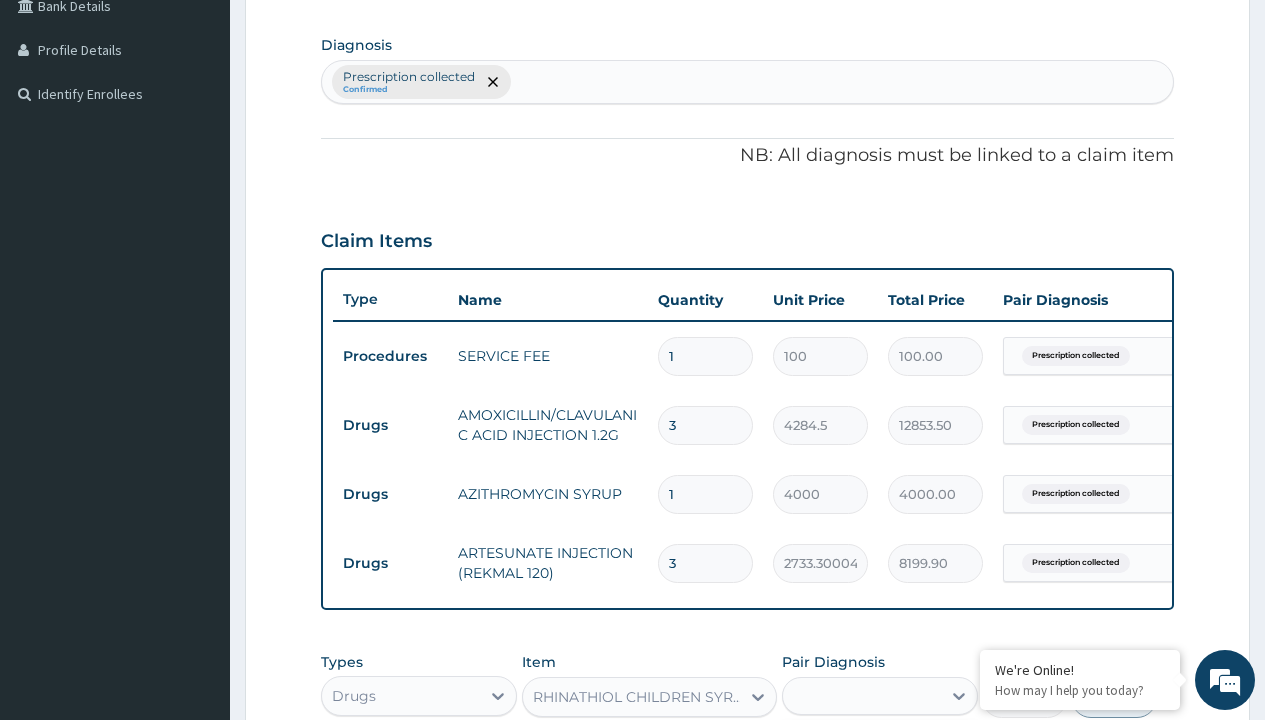 scroll, scrollTop: 849, scrollLeft: 0, axis: vertical 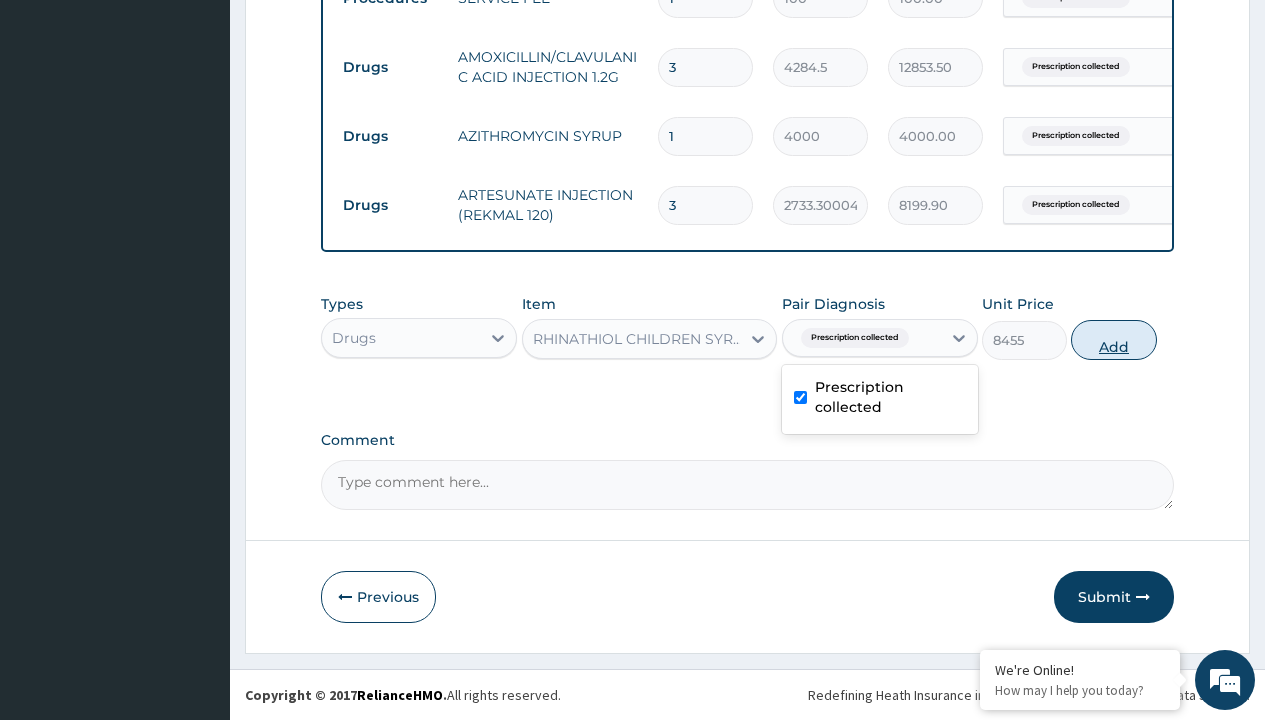 click on "Add" at bounding box center (1113, 340) 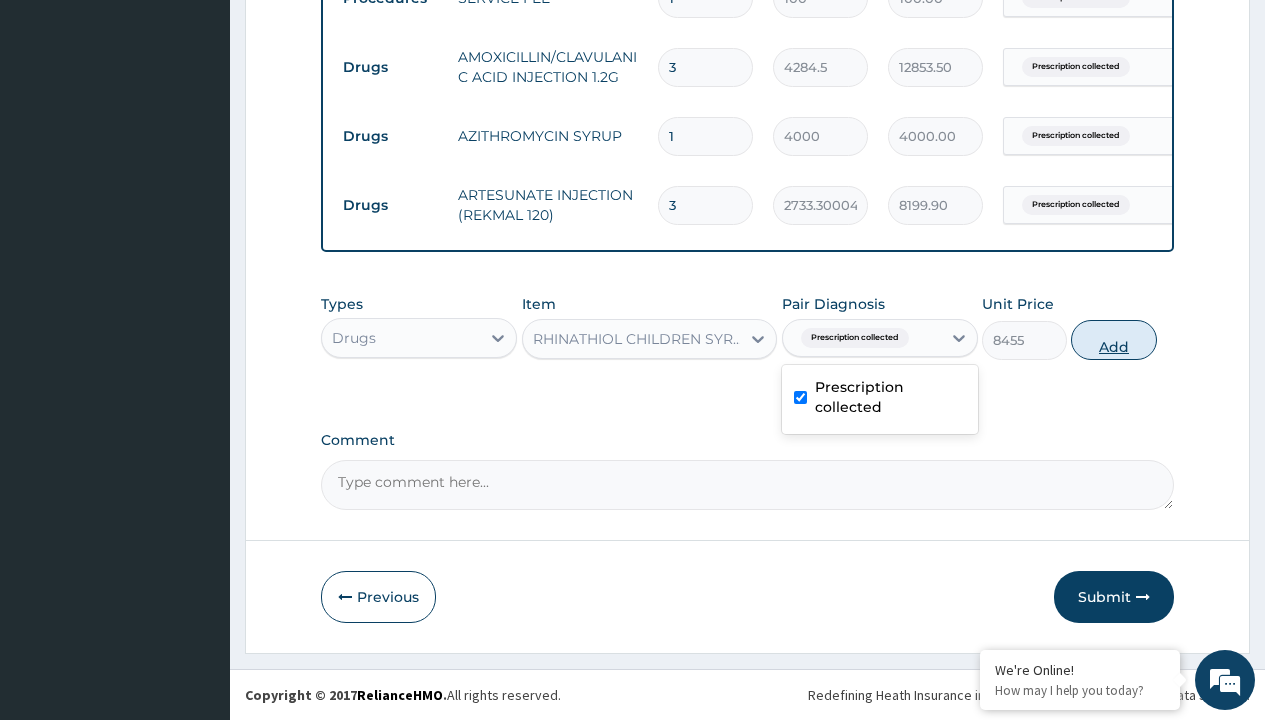 type on "0" 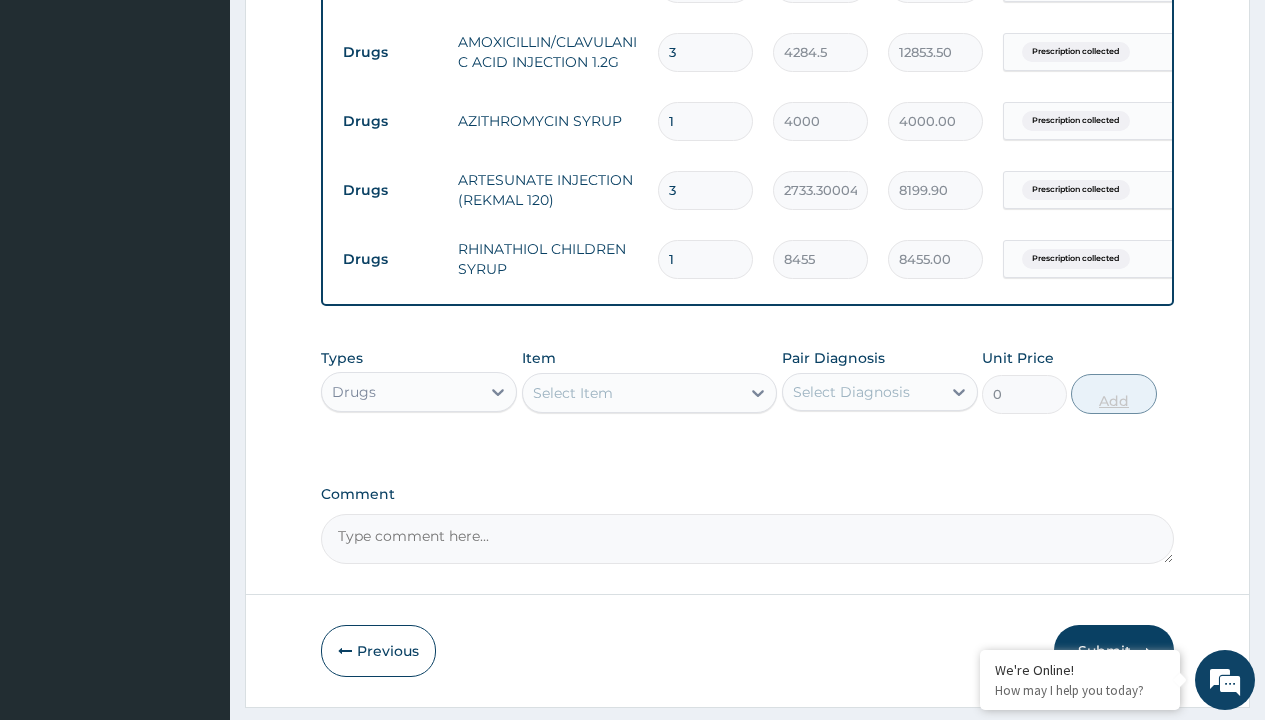 scroll 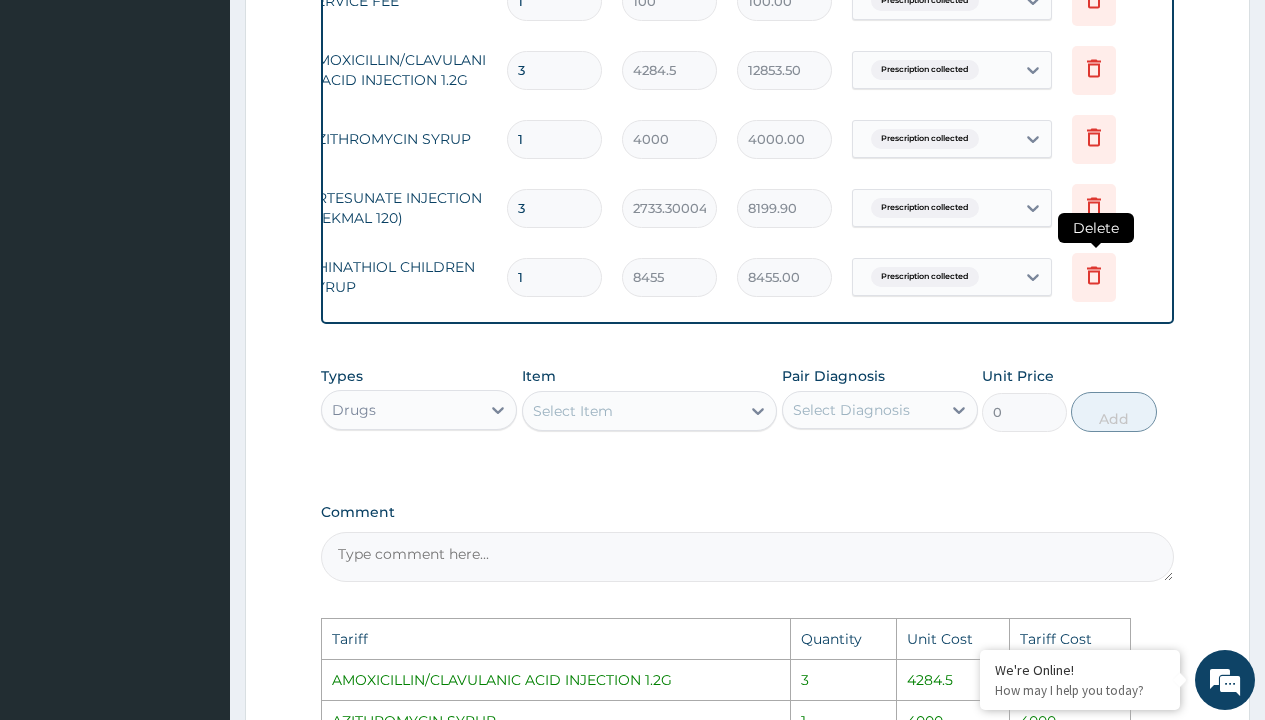 click 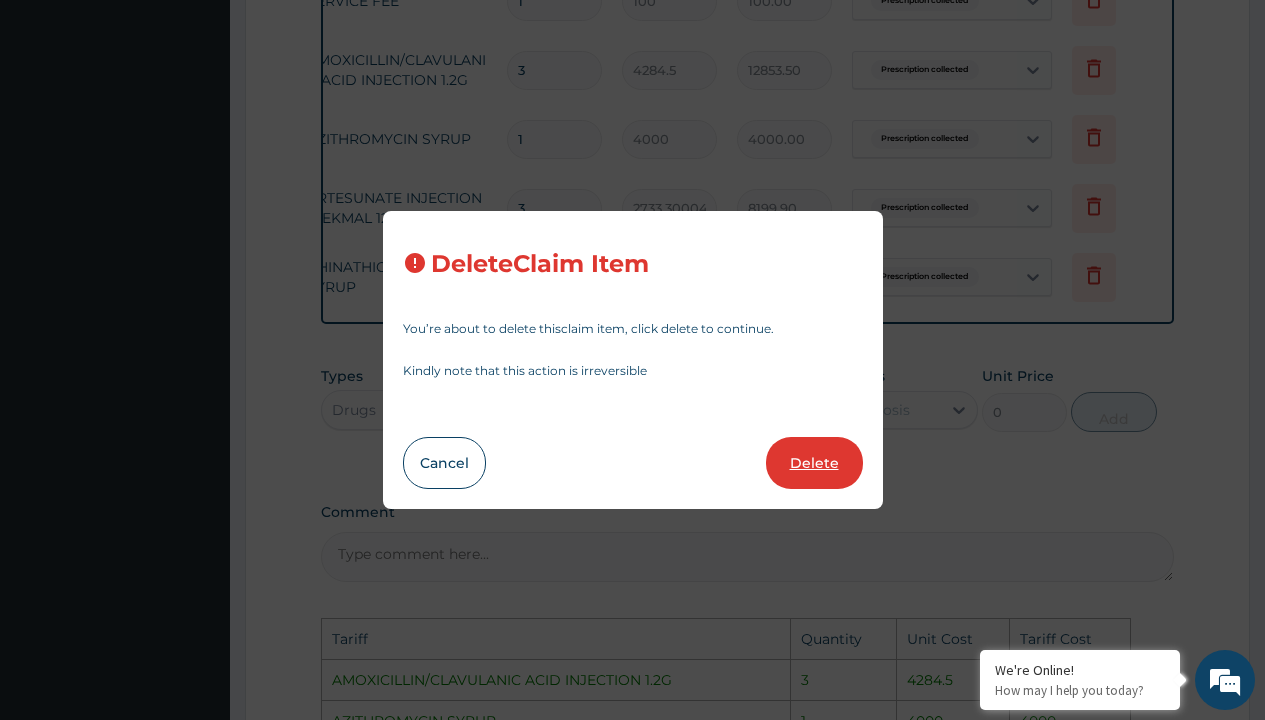 click on "Delete" at bounding box center (814, 463) 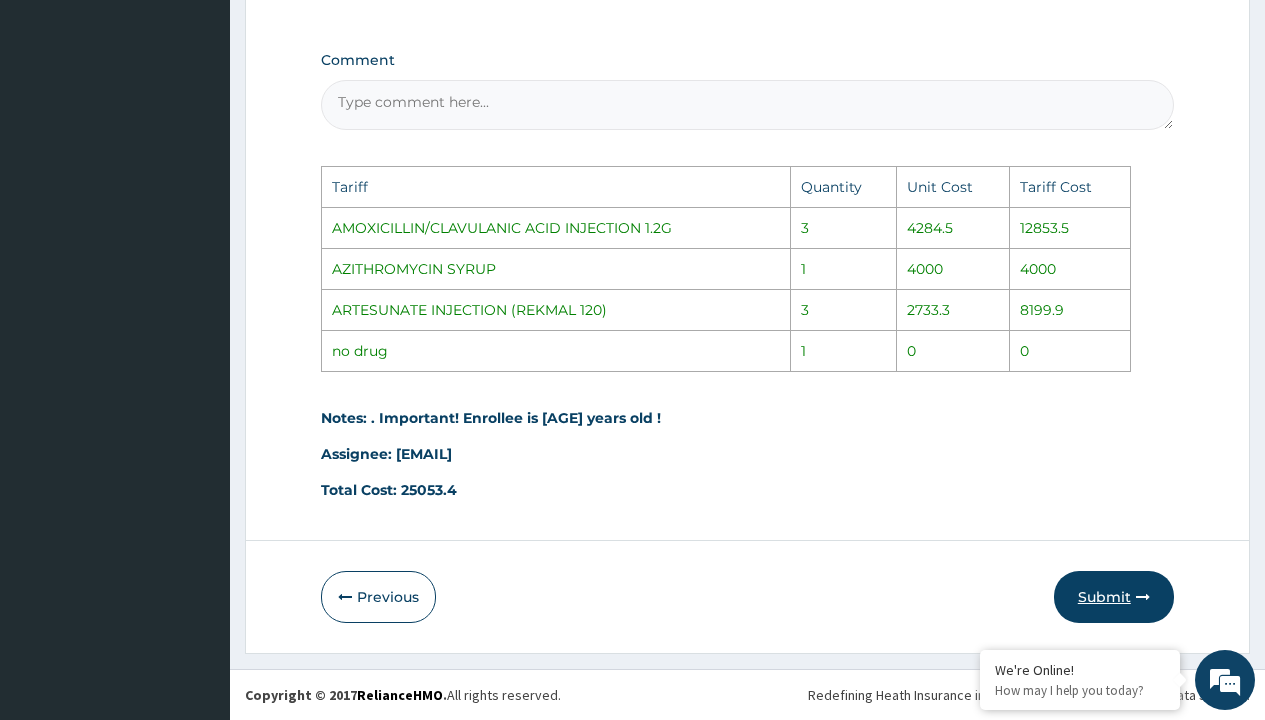 click on "Submit" at bounding box center [1114, 597] 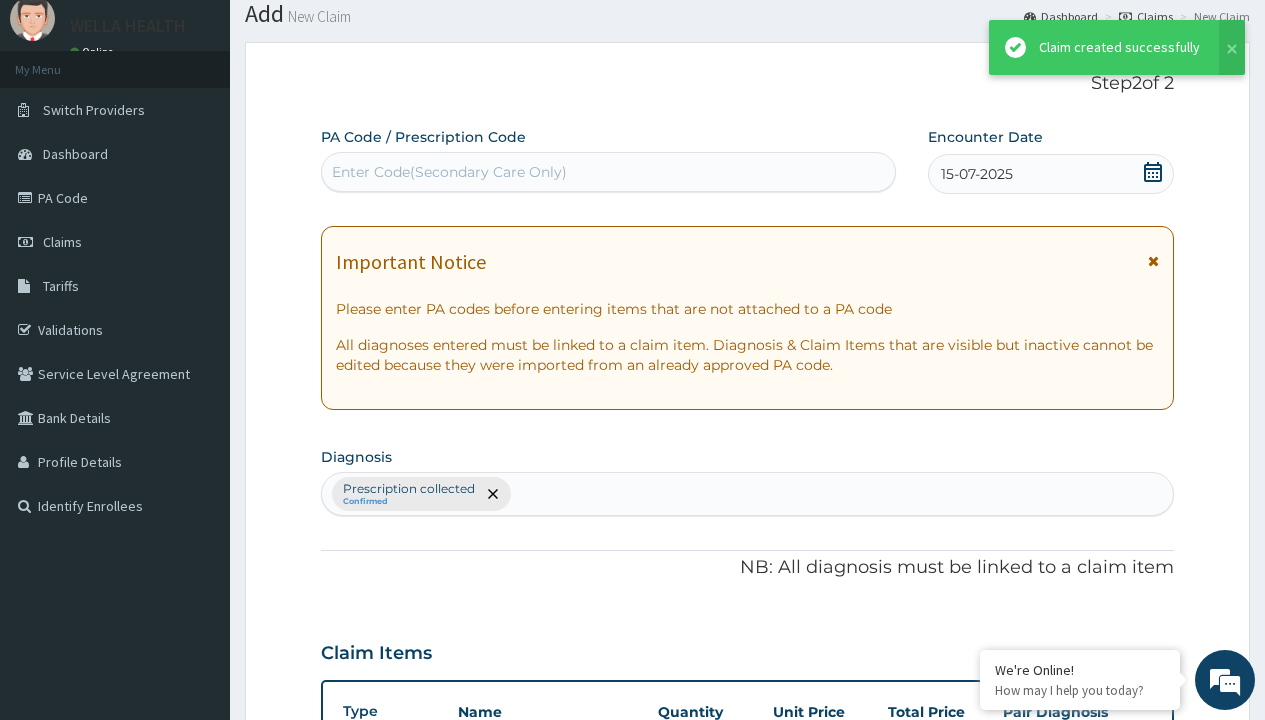 scroll, scrollTop: 849, scrollLeft: 0, axis: vertical 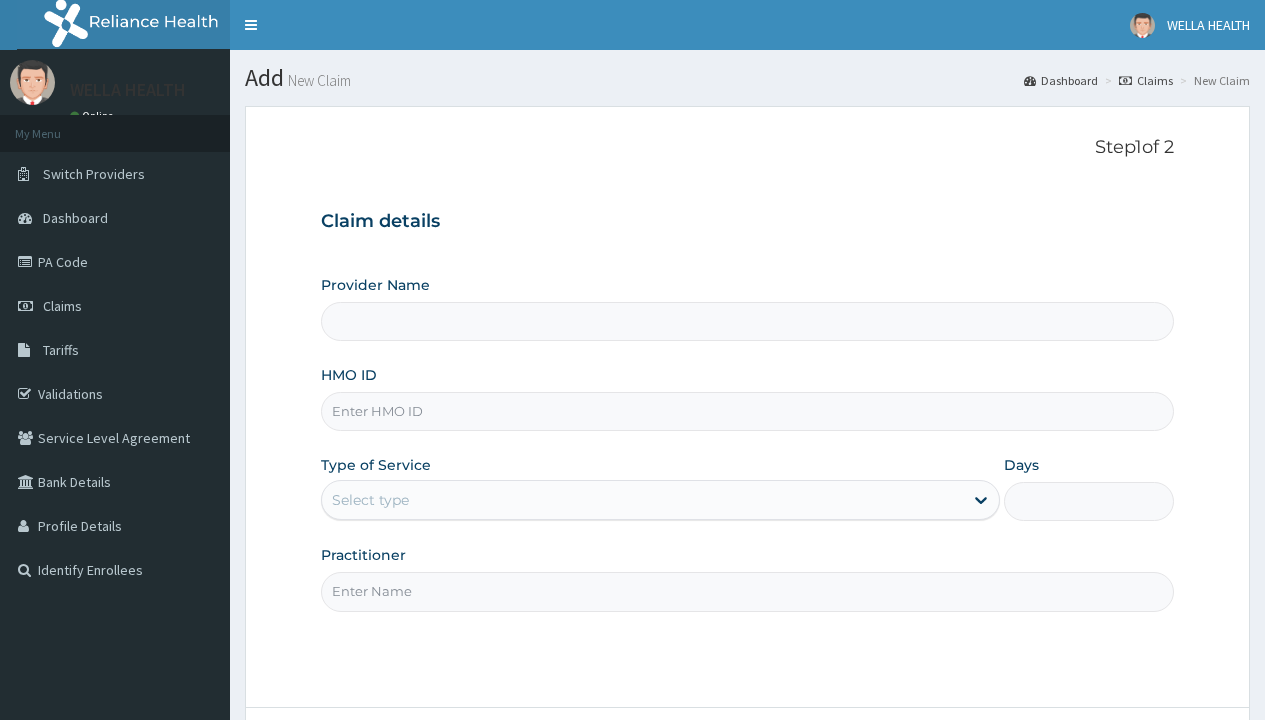 type on "Pharmacy Pick Up ( WellaHealth)" 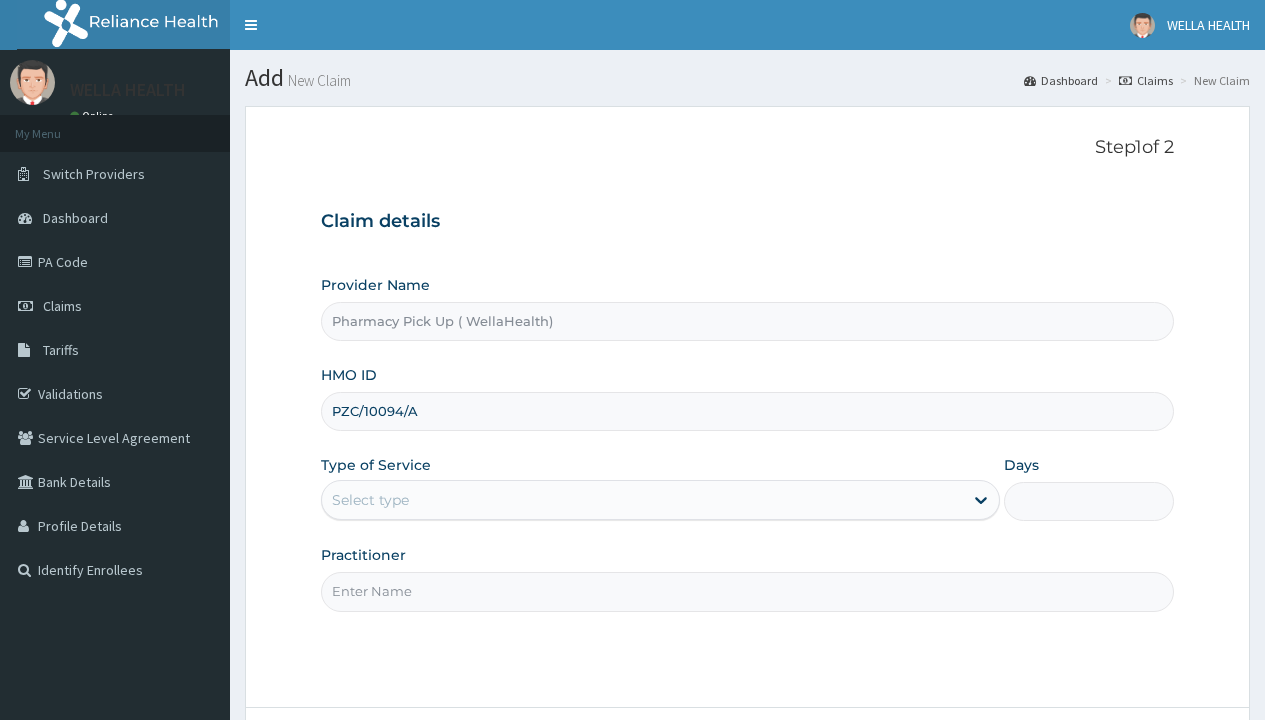type on "PZC/10094/A" 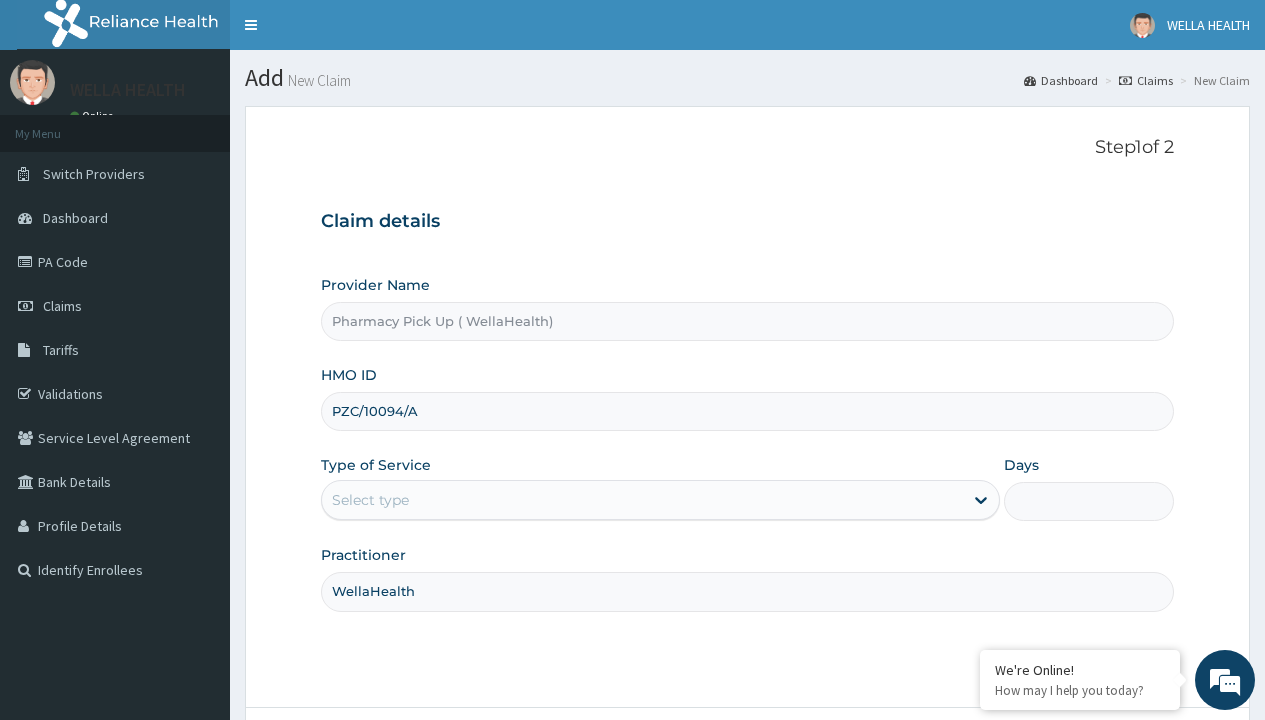 type on "WellaHealth" 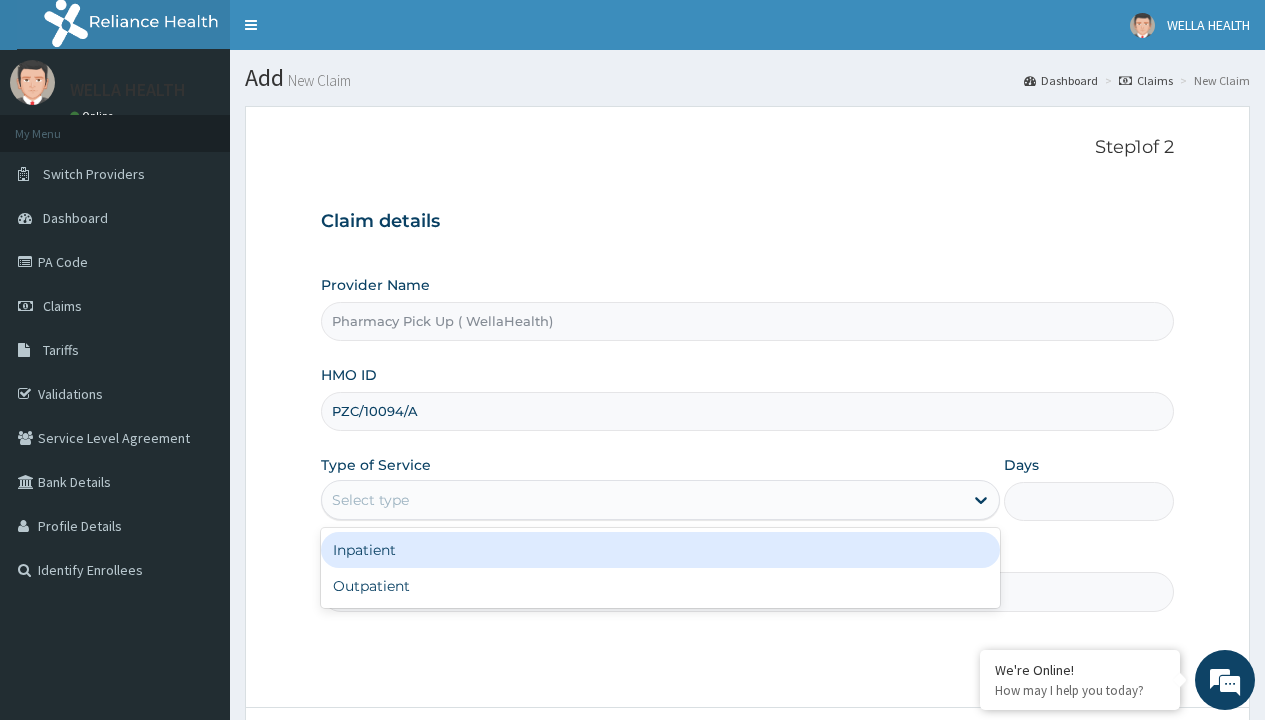 click on "Outpatient" at bounding box center [660, 586] 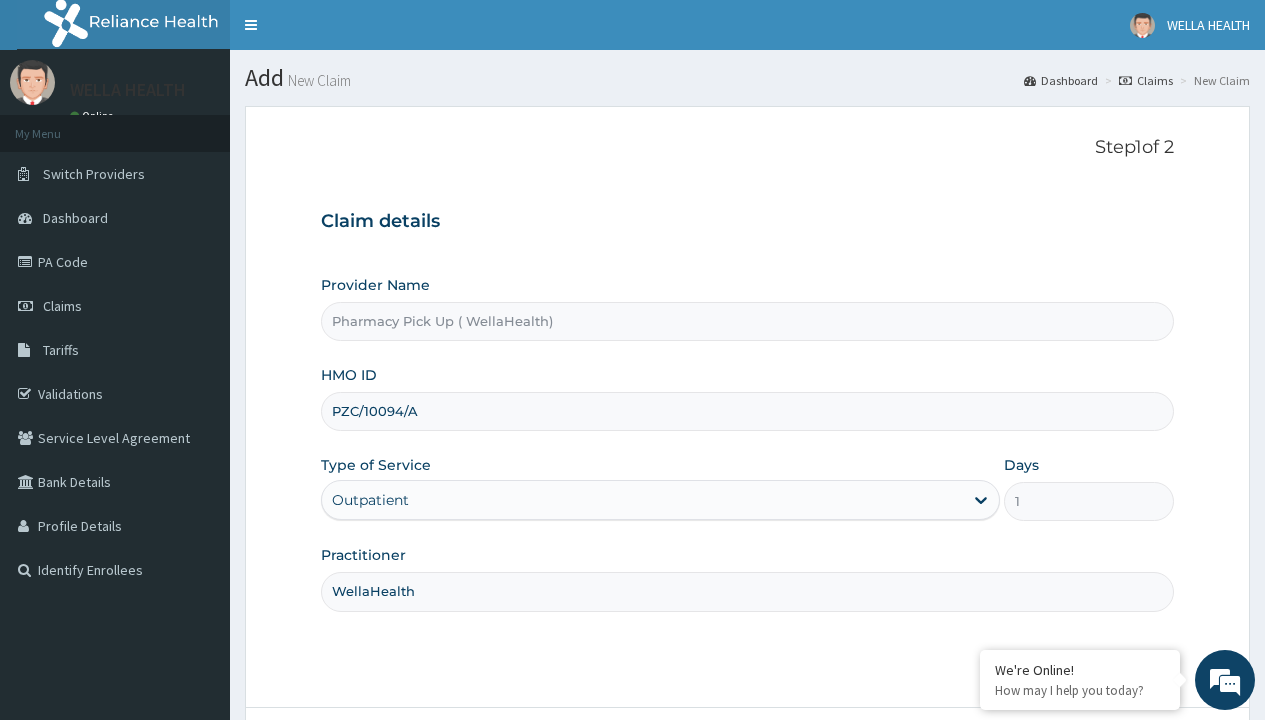 click on "Next" at bounding box center [1123, 764] 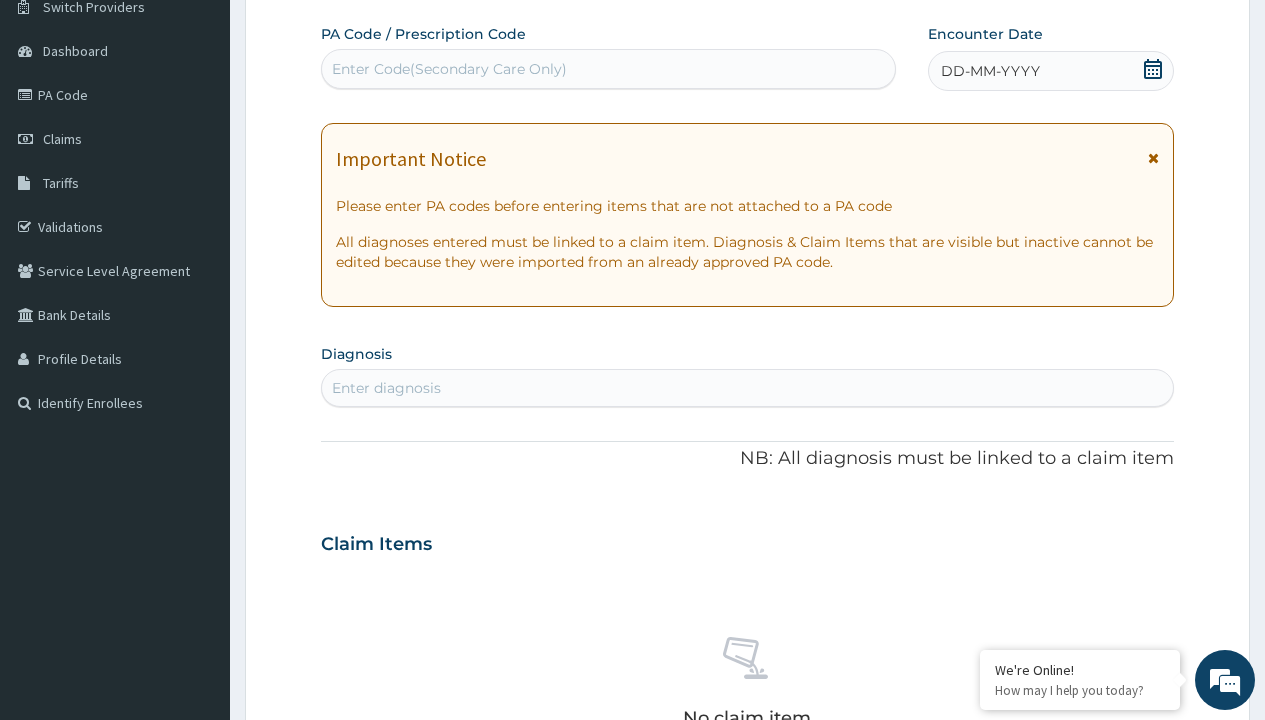 click on "DD-MM-YYYY" at bounding box center [990, 71] 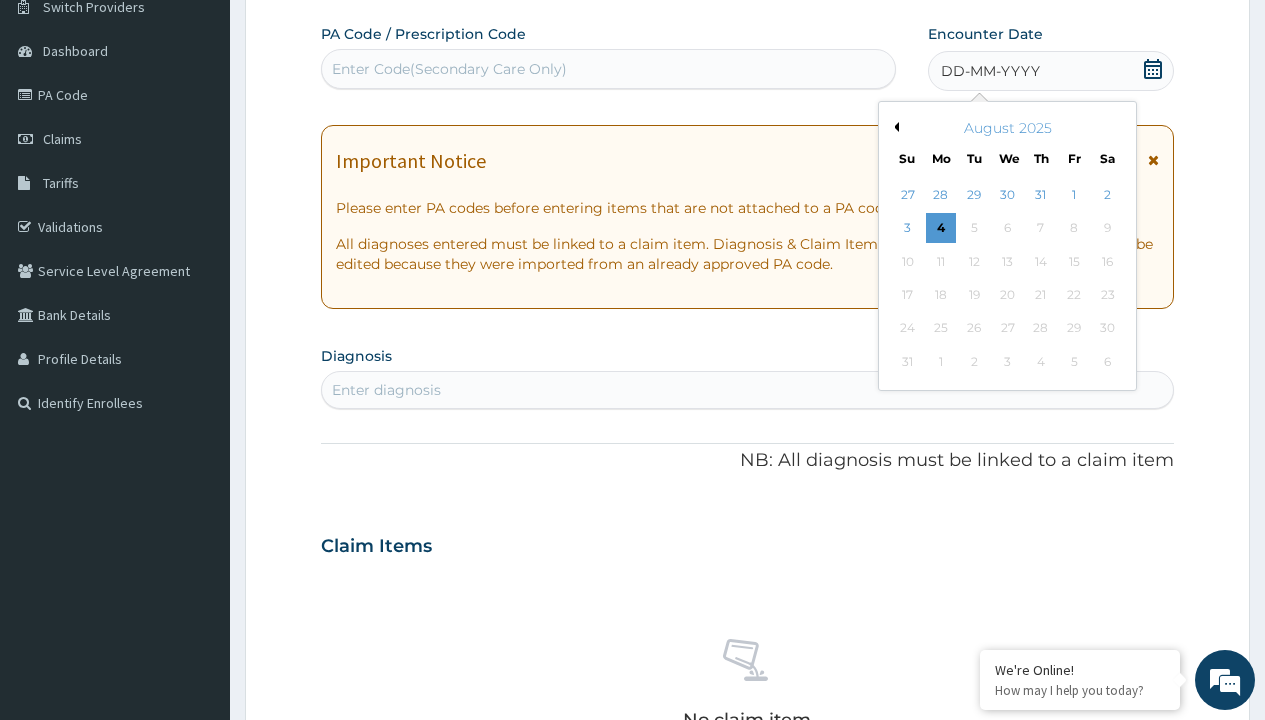 click on "Previous Month" at bounding box center (894, 127) 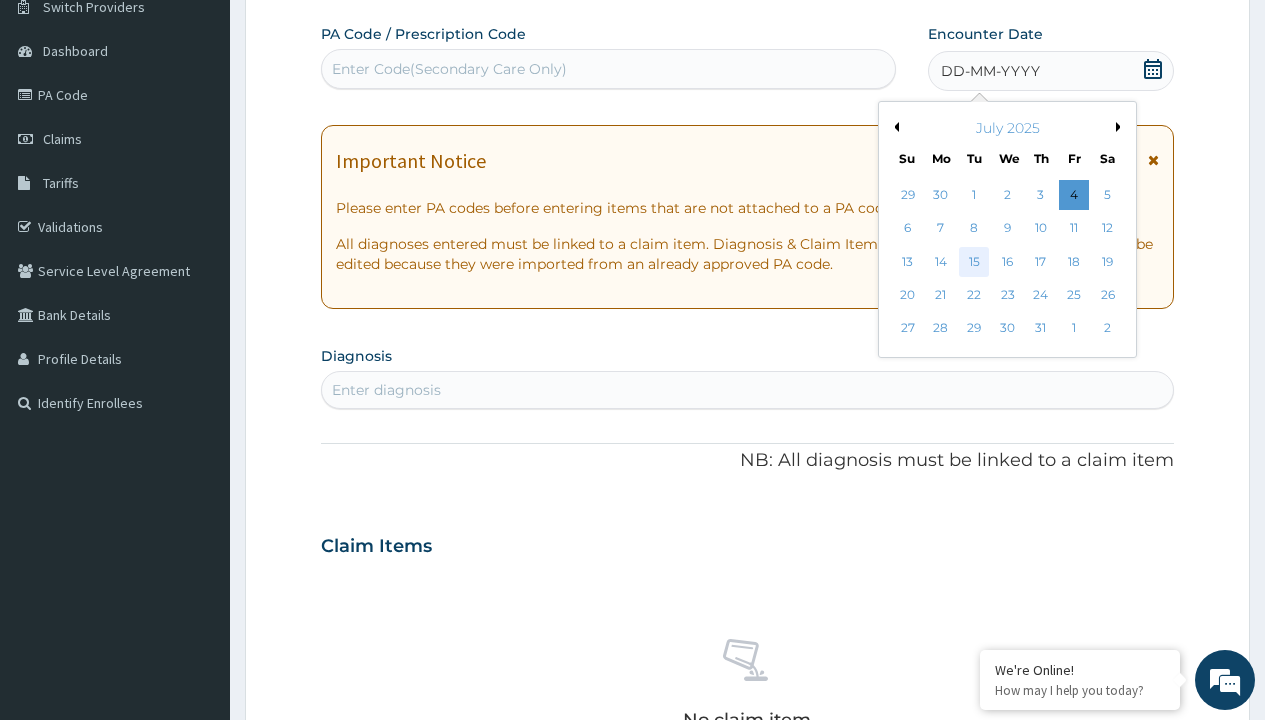 click on "15" at bounding box center (974, 262) 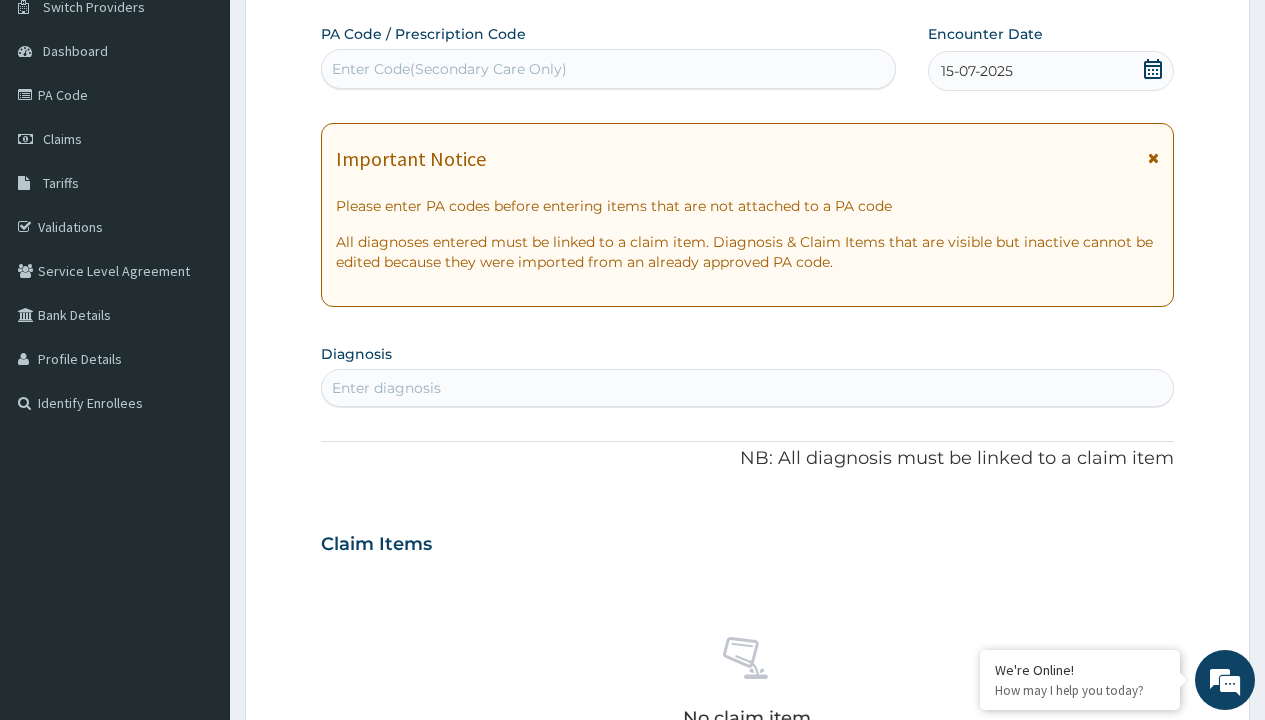 click on "Enter diagnosis" at bounding box center [386, 388] 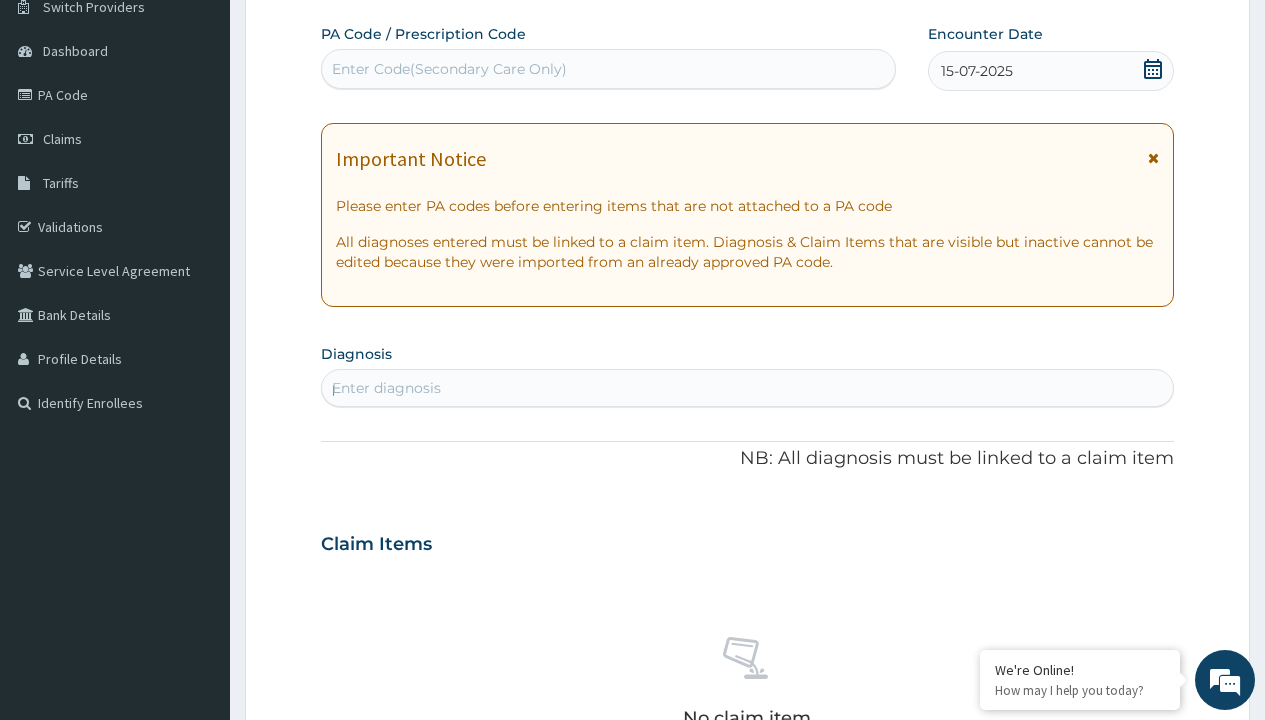 scroll, scrollTop: 0, scrollLeft: 0, axis: both 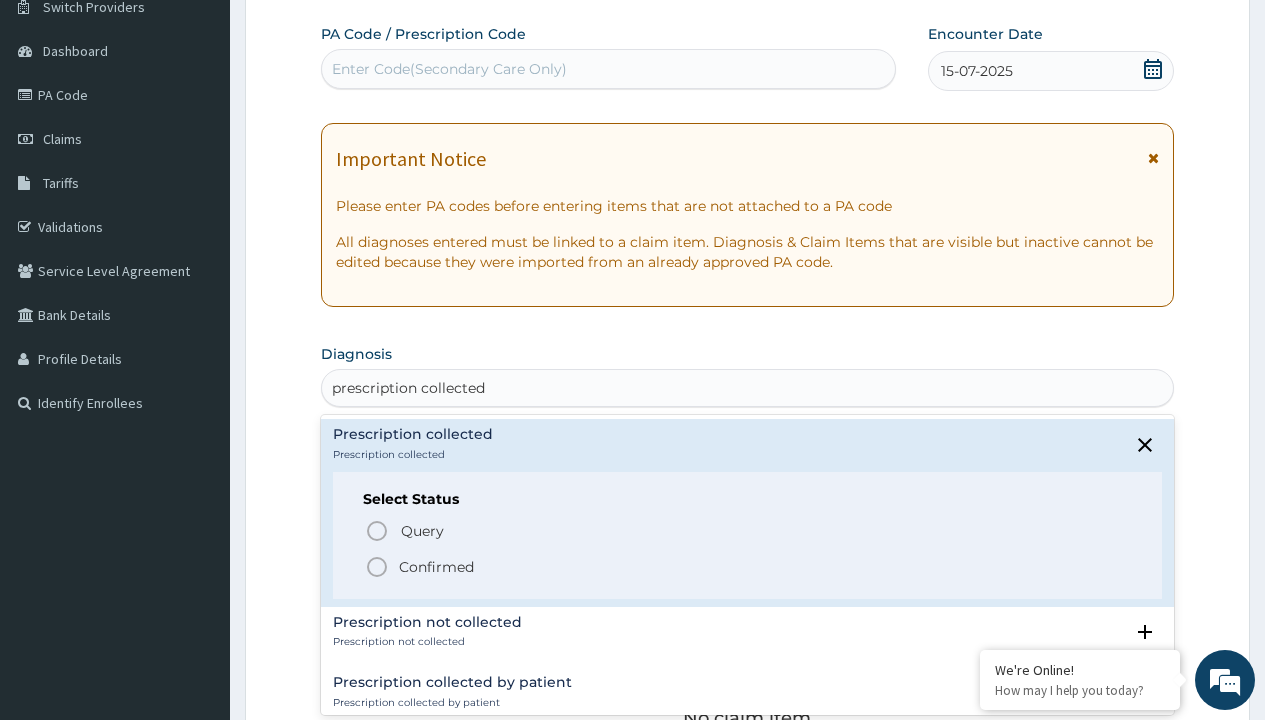click on "Confirmed" at bounding box center (436, 567) 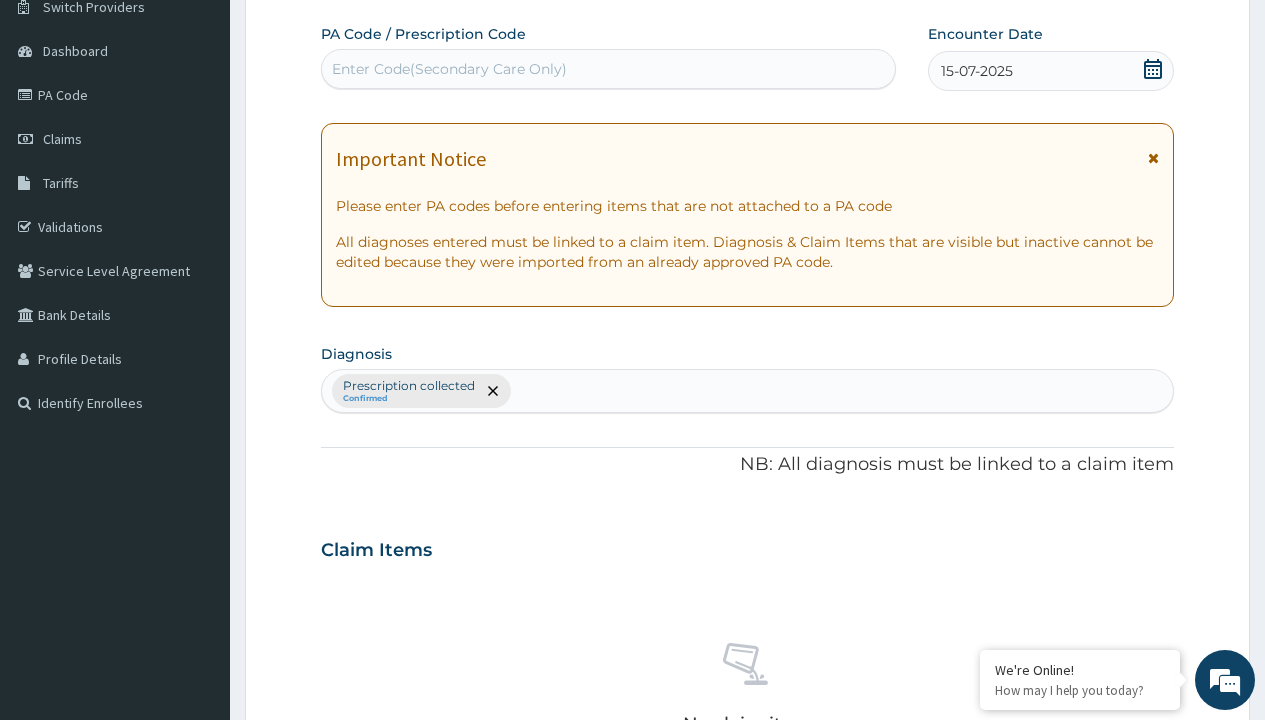click on "Select Type" at bounding box center [372, 893] 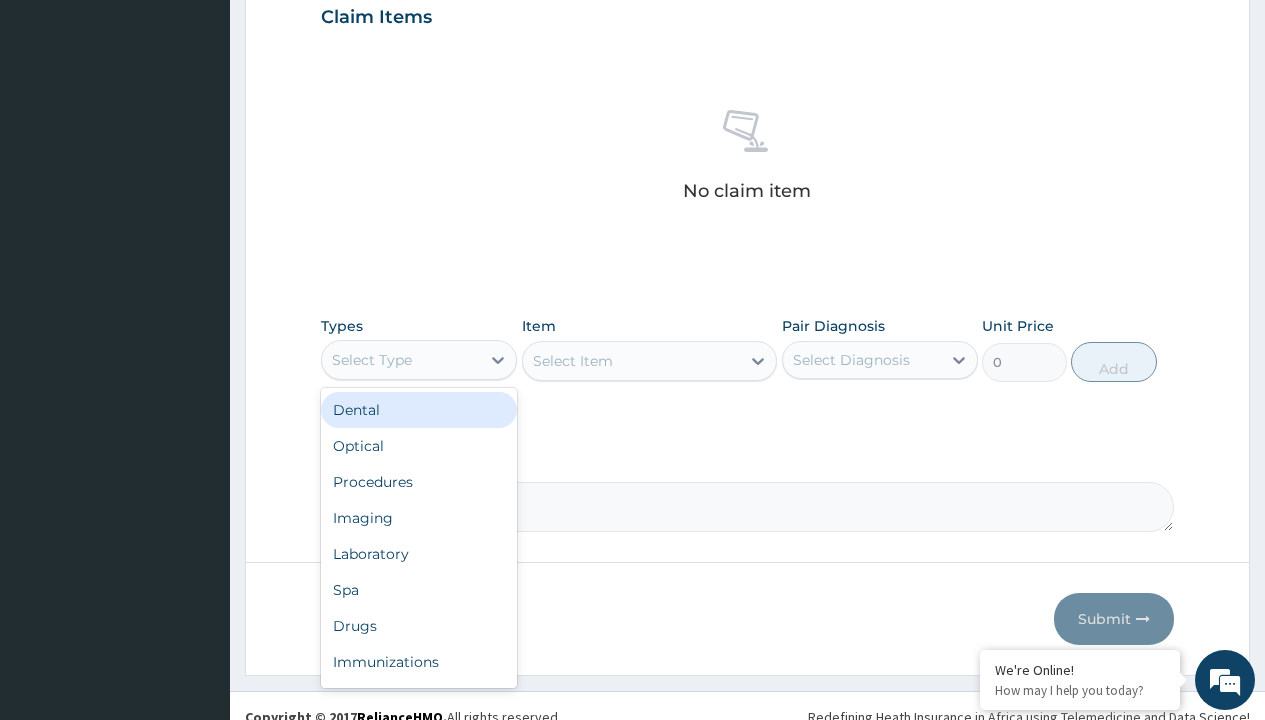 type on "procedures" 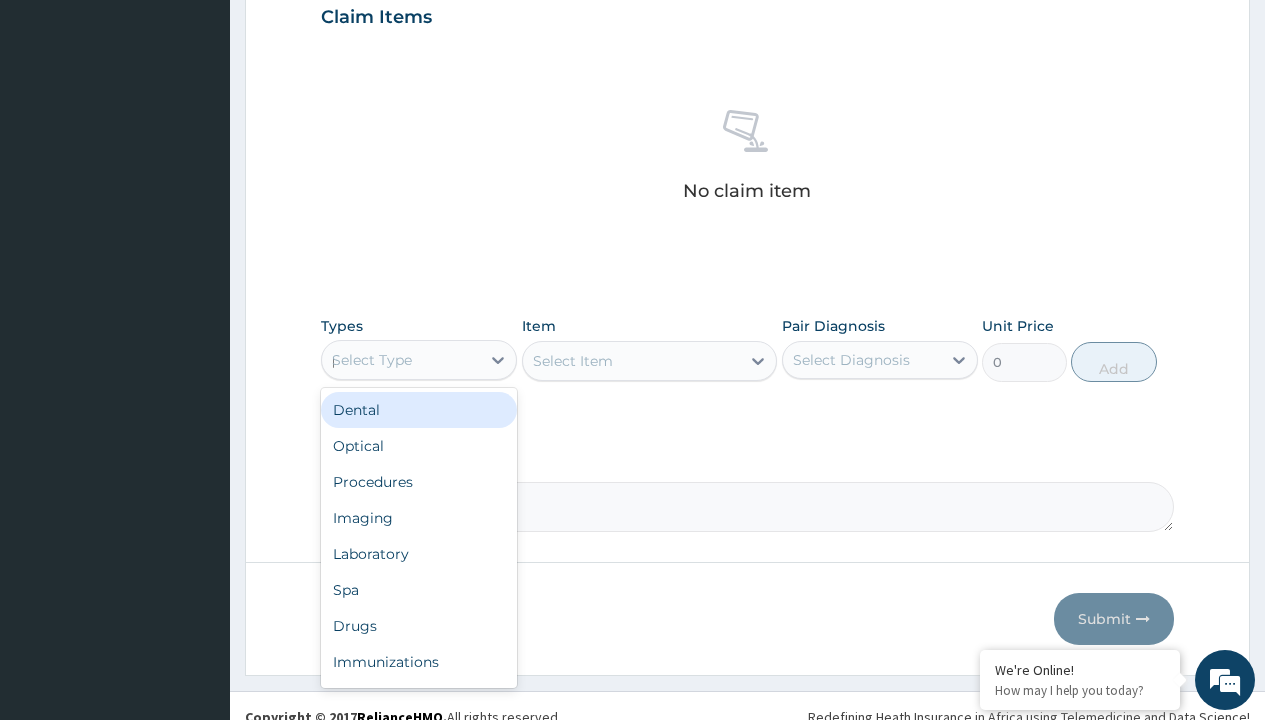 scroll, scrollTop: 0, scrollLeft: 0, axis: both 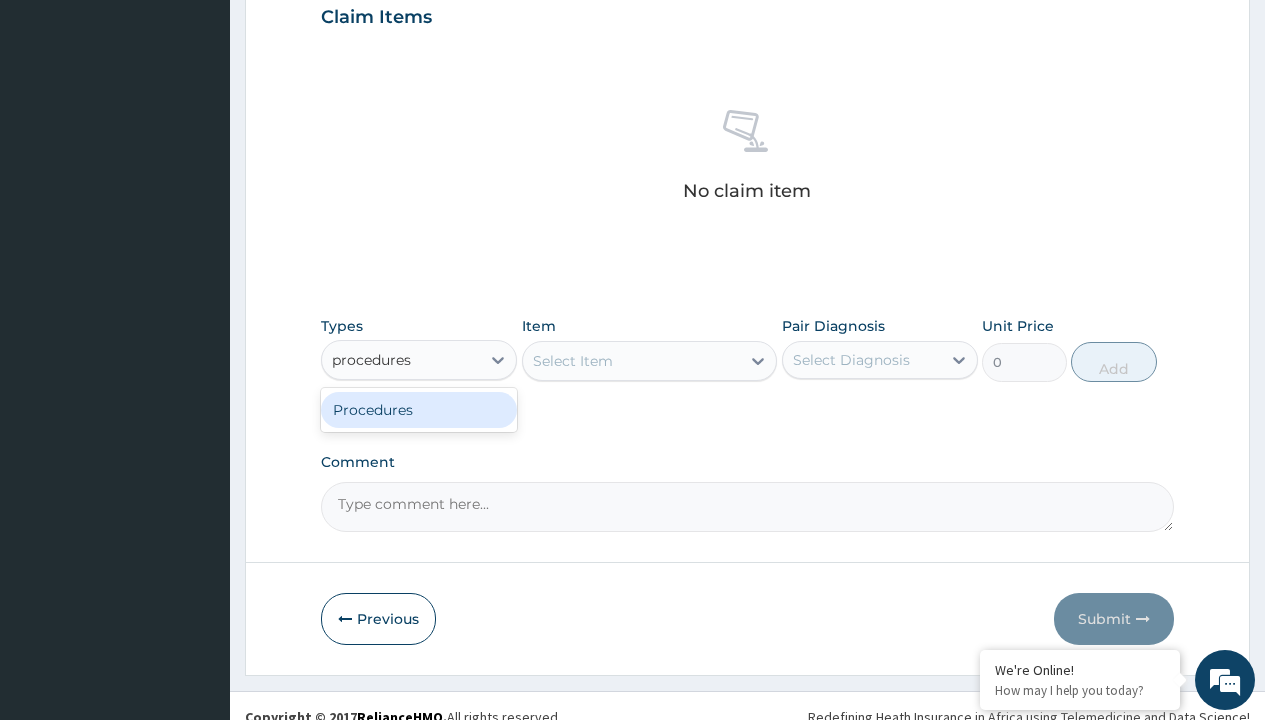click on "Procedures" at bounding box center (419, 410) 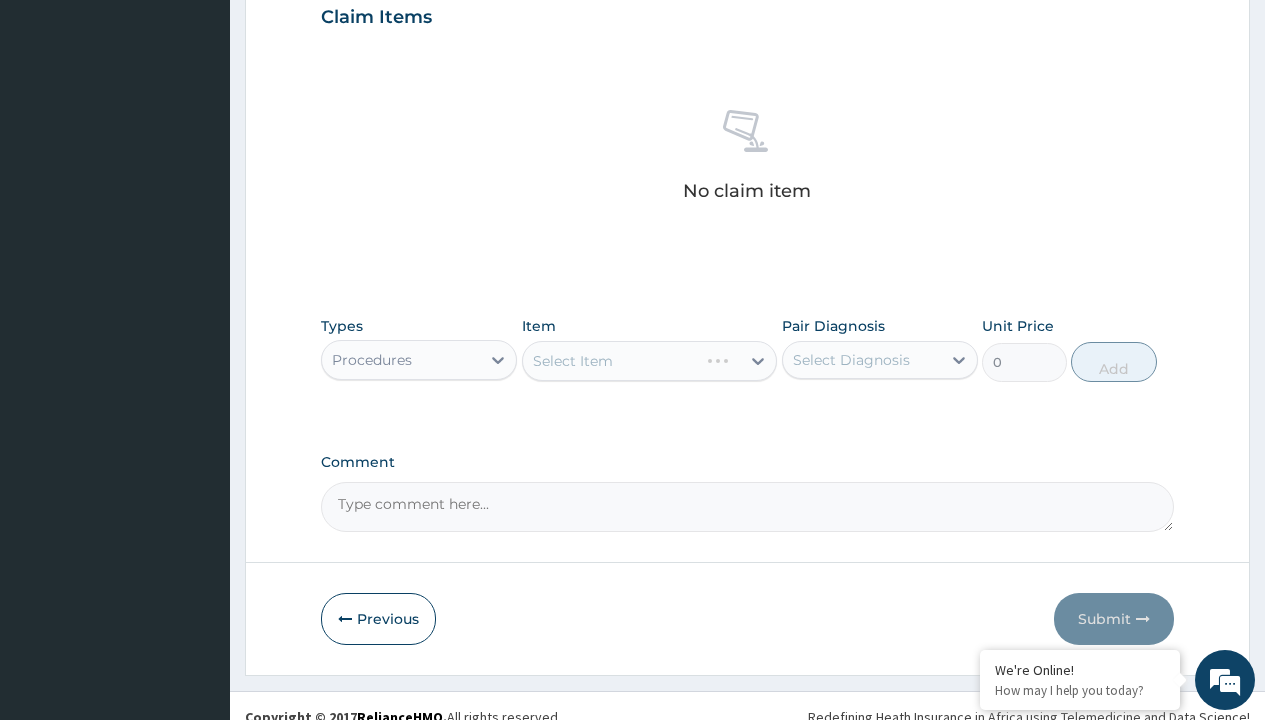 scroll, scrollTop: 0, scrollLeft: 0, axis: both 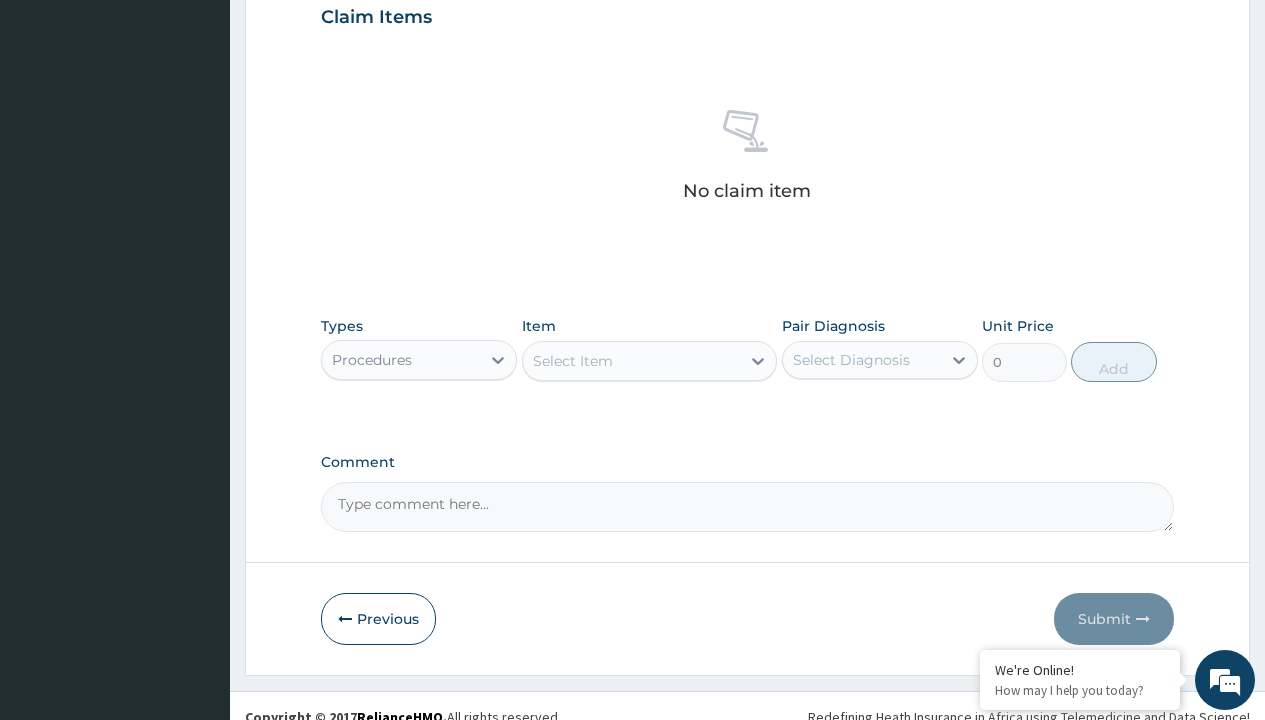 click on "Select Item" at bounding box center (573, 361) 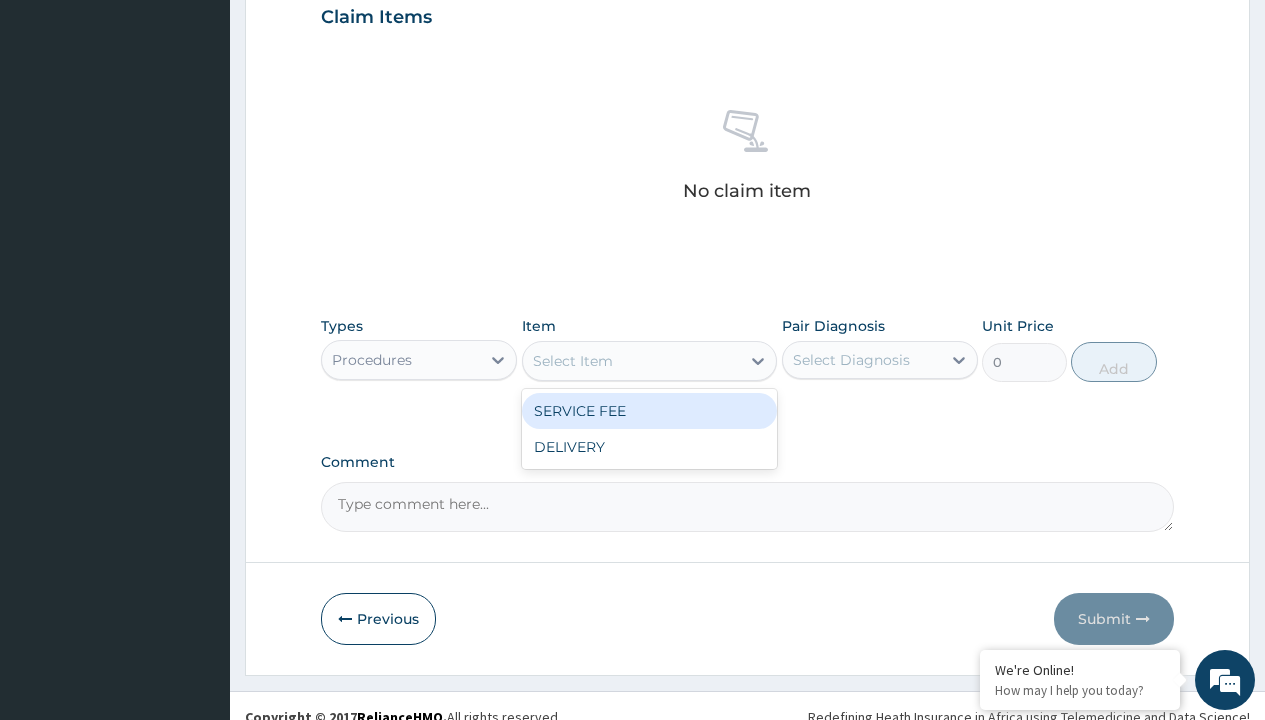 type on "service fee" 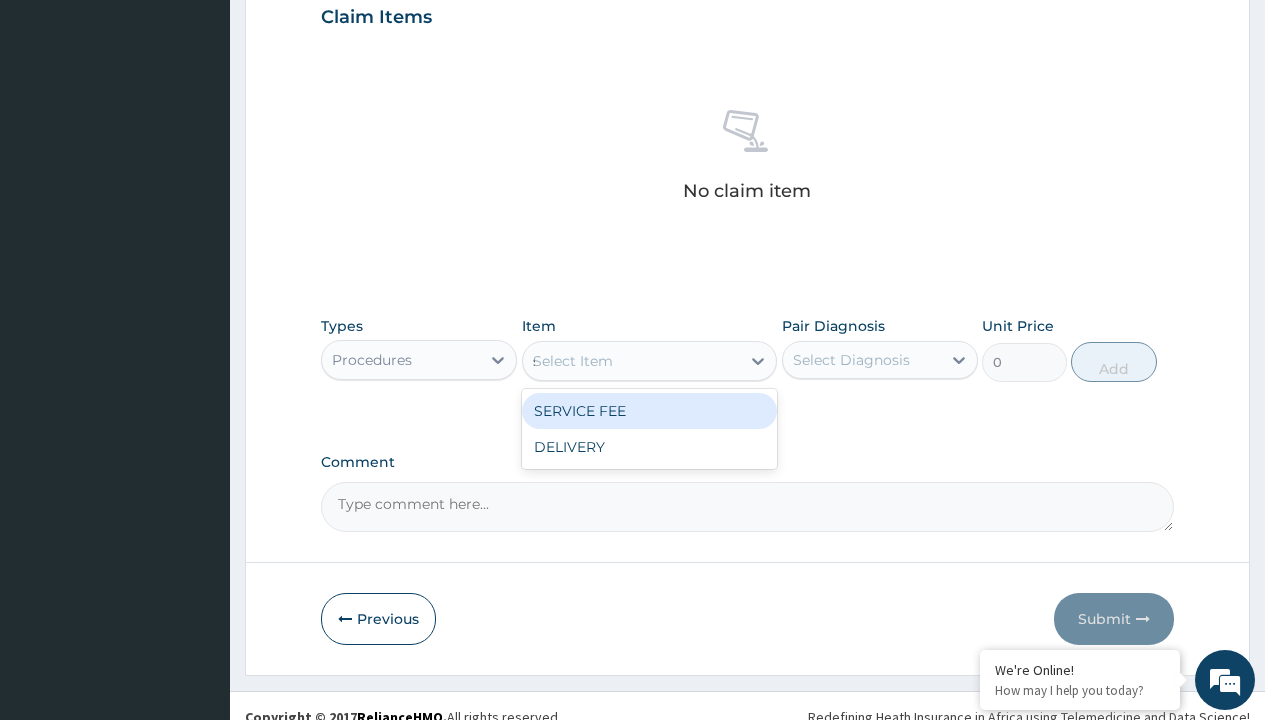 scroll, scrollTop: 0, scrollLeft: 0, axis: both 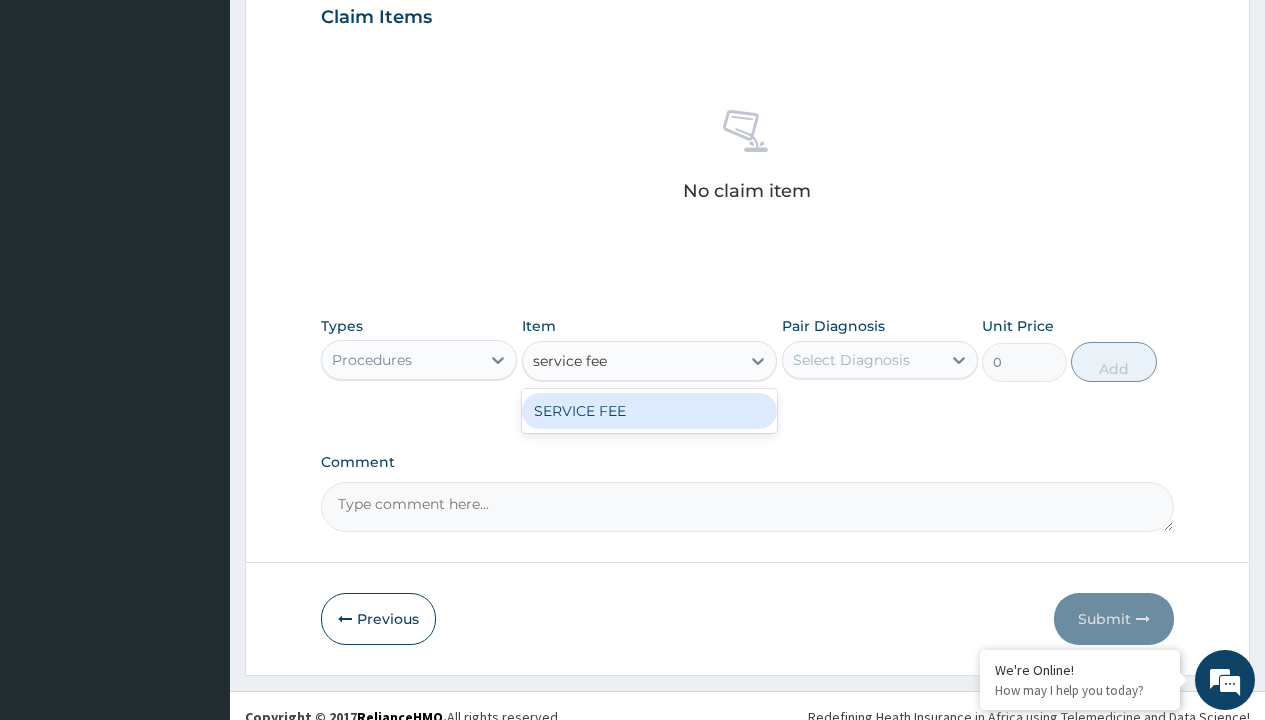click on "SERVICE FEE" at bounding box center [650, 411] 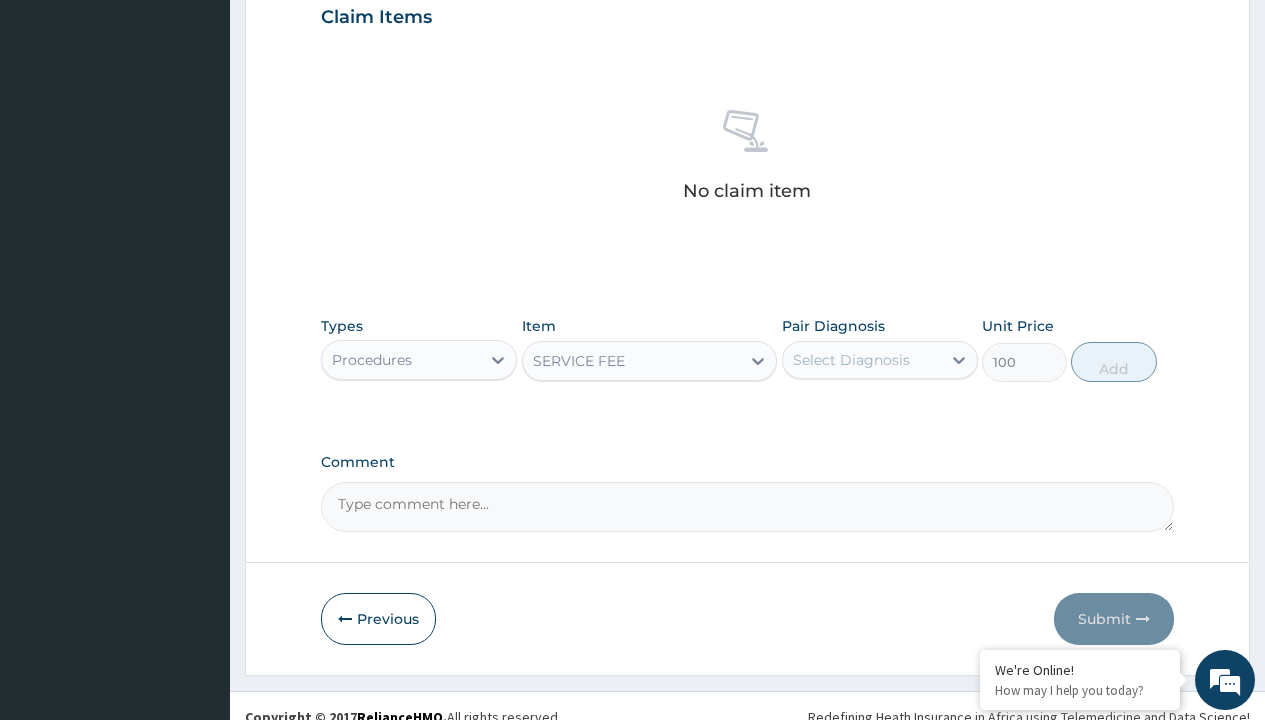 click on "Prescription collected" at bounding box center [409, -147] 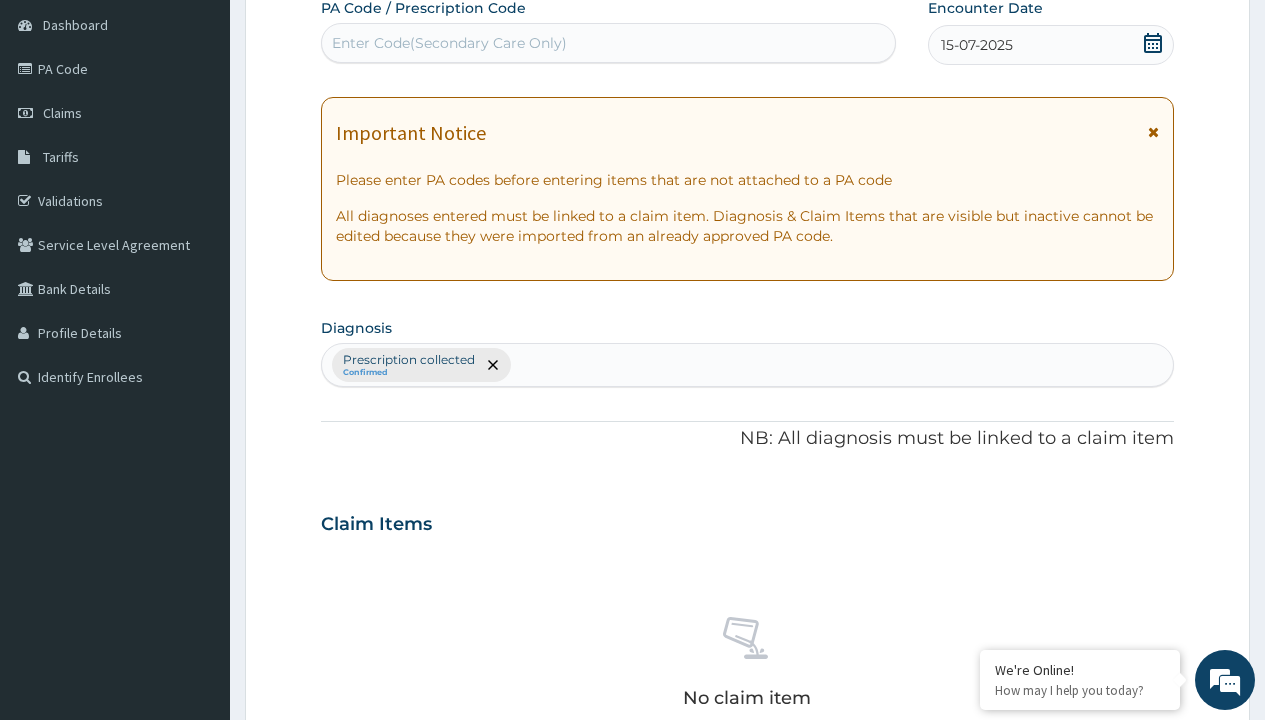 type on "prescription collected" 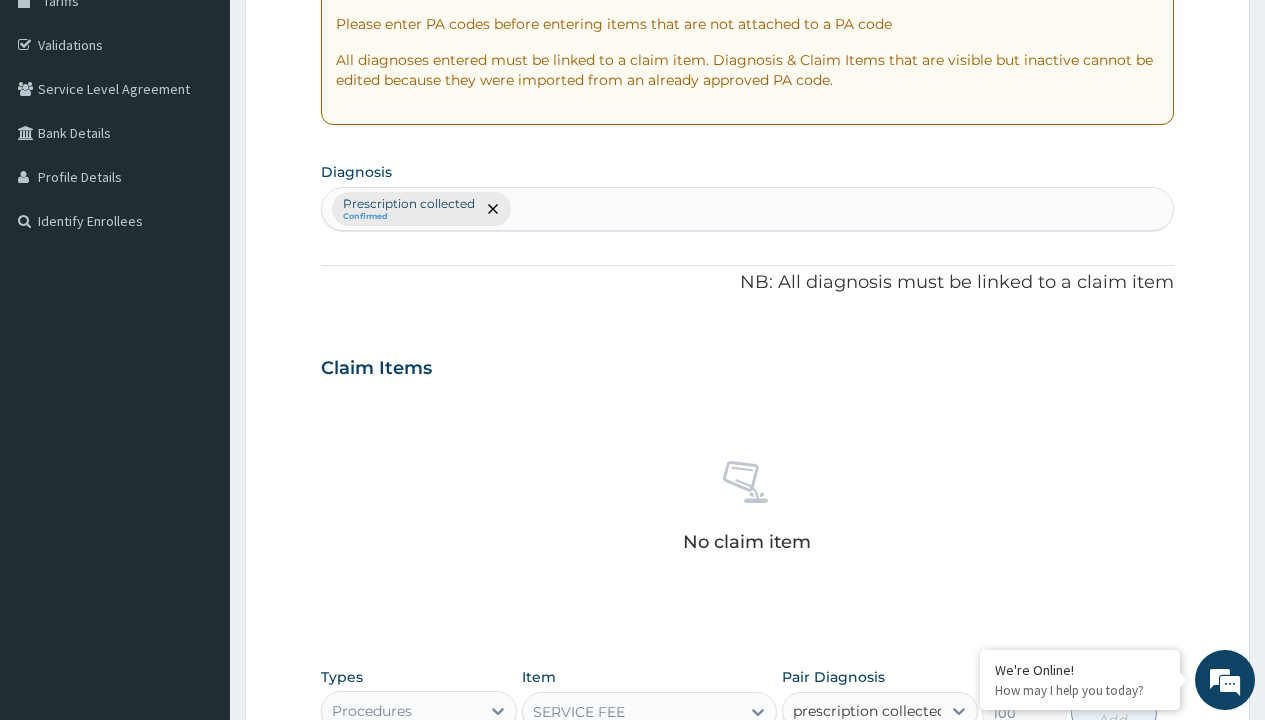 click on "Prescription collected" at bounding box center (890, 770) 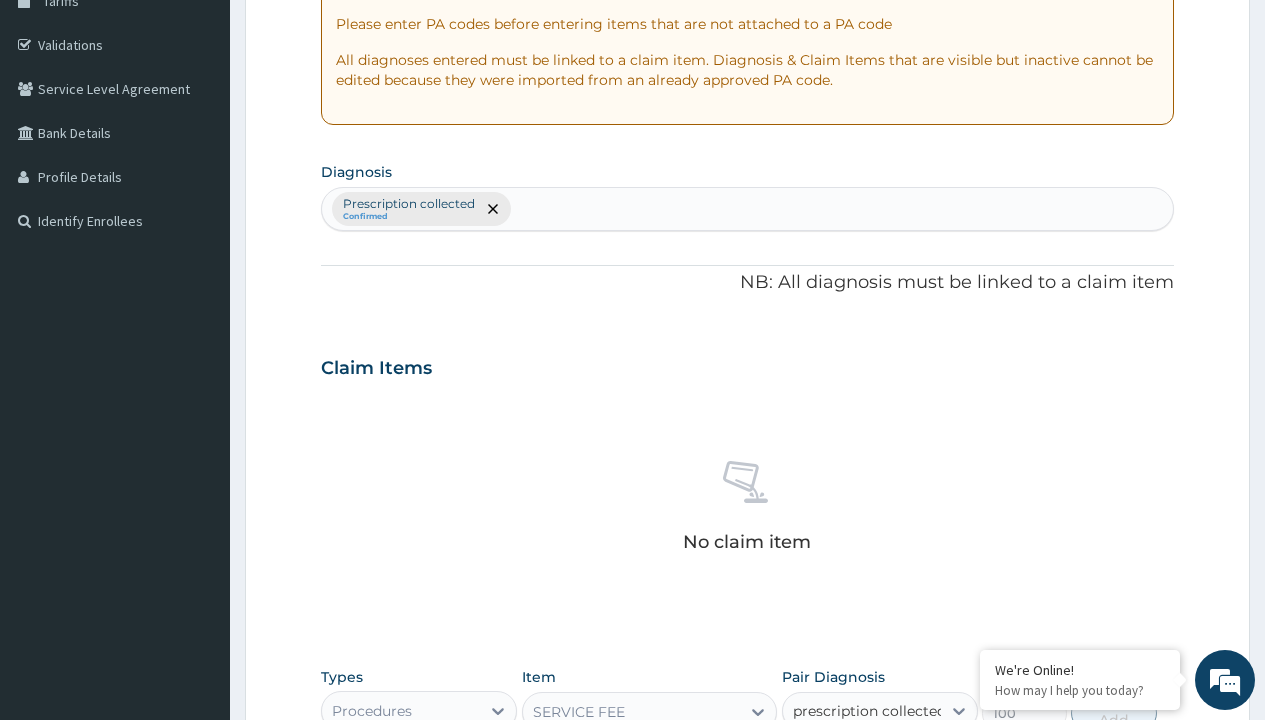 type 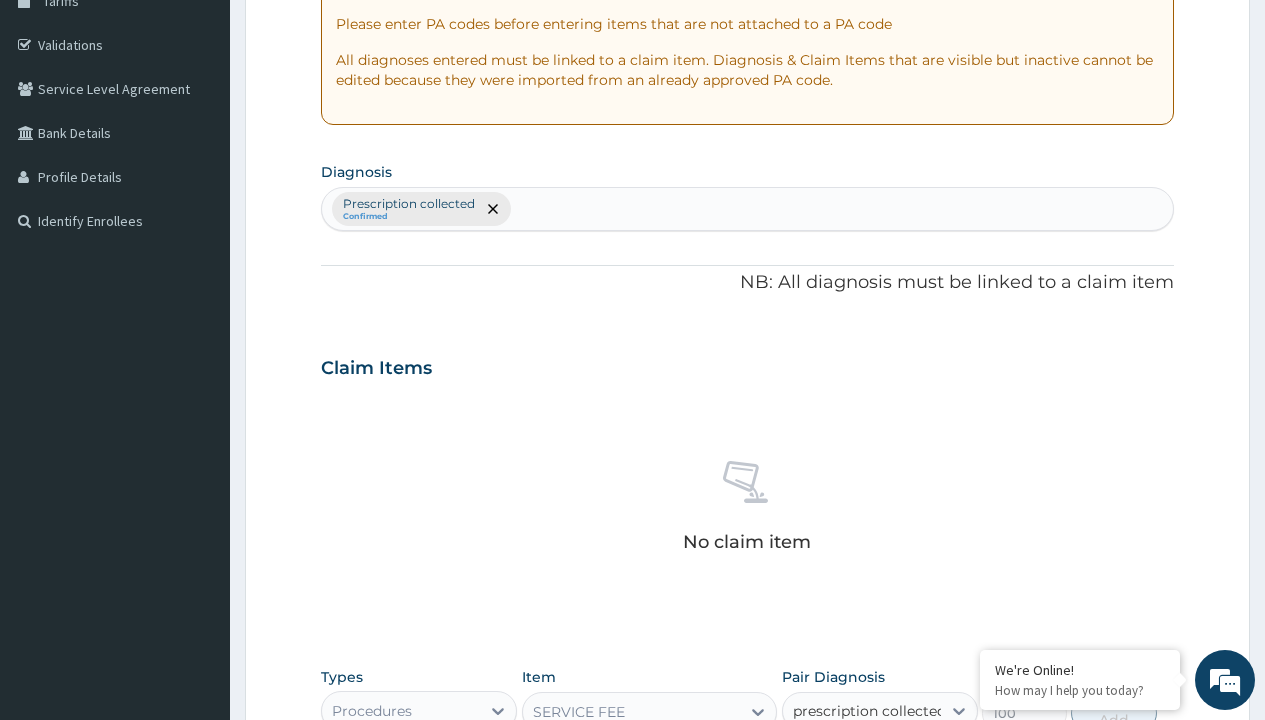 checkbox on "true" 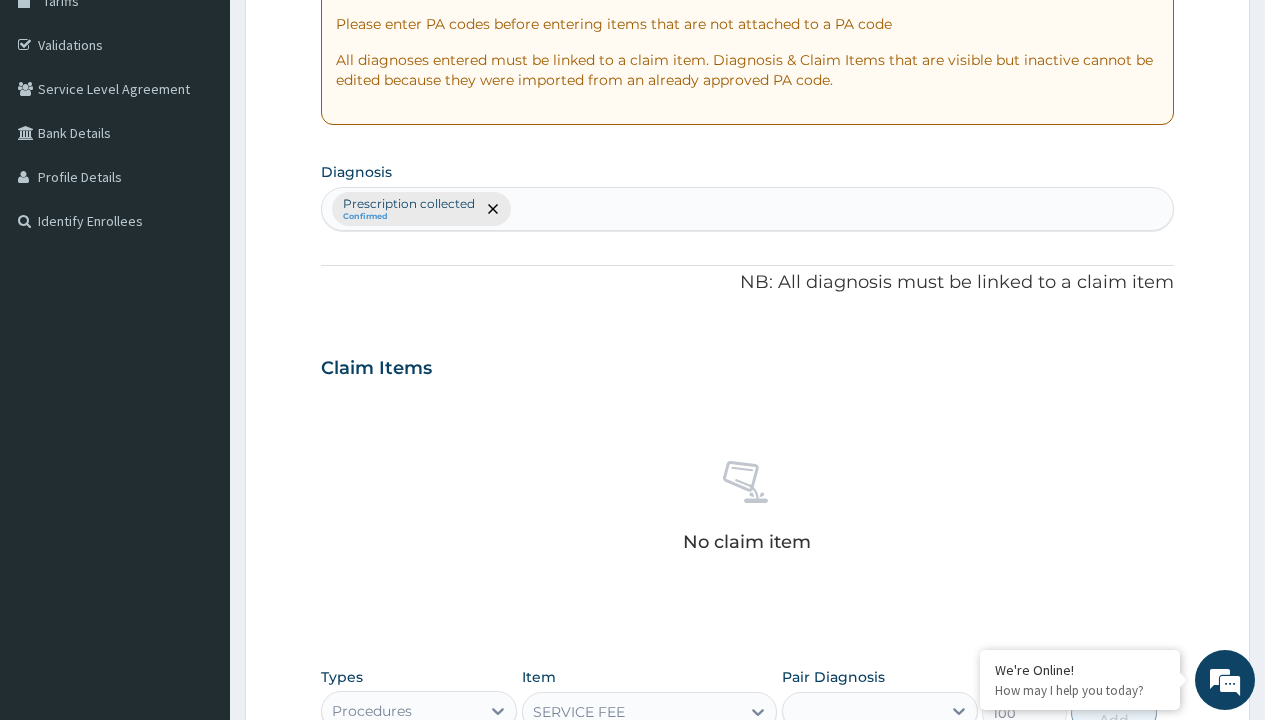 scroll, scrollTop: 722, scrollLeft: 0, axis: vertical 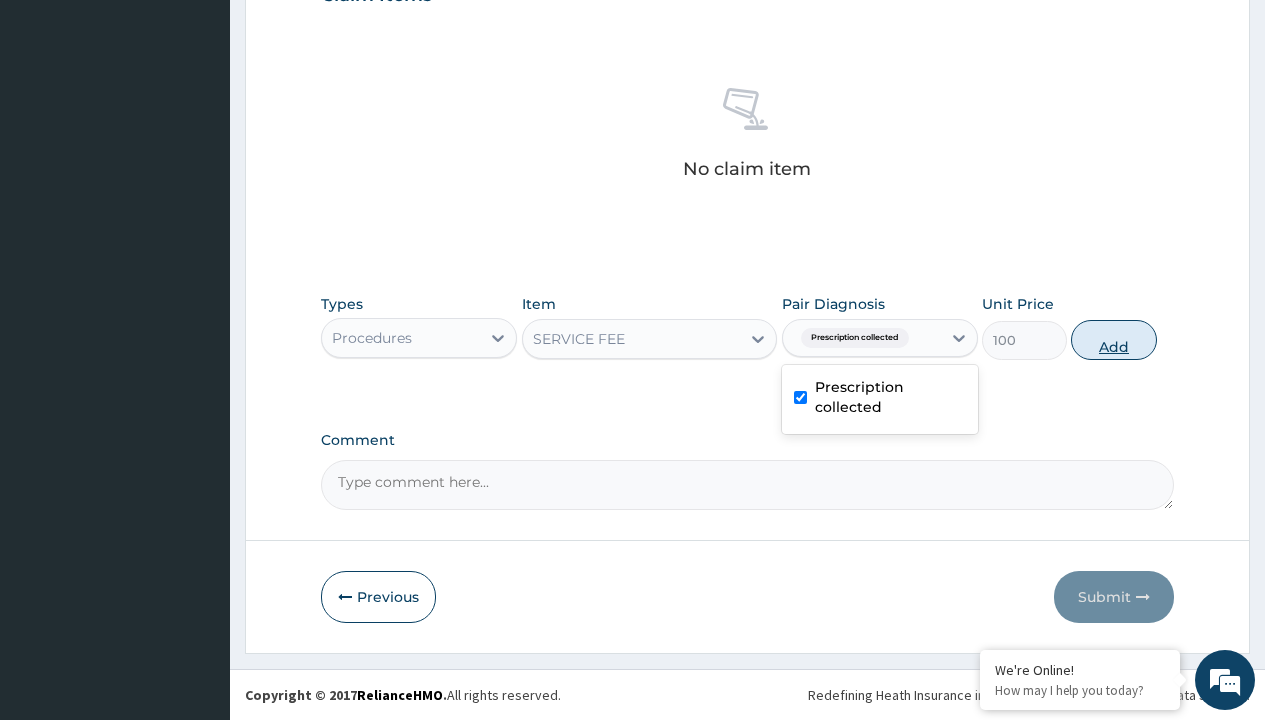 click on "Add" at bounding box center [1113, 340] 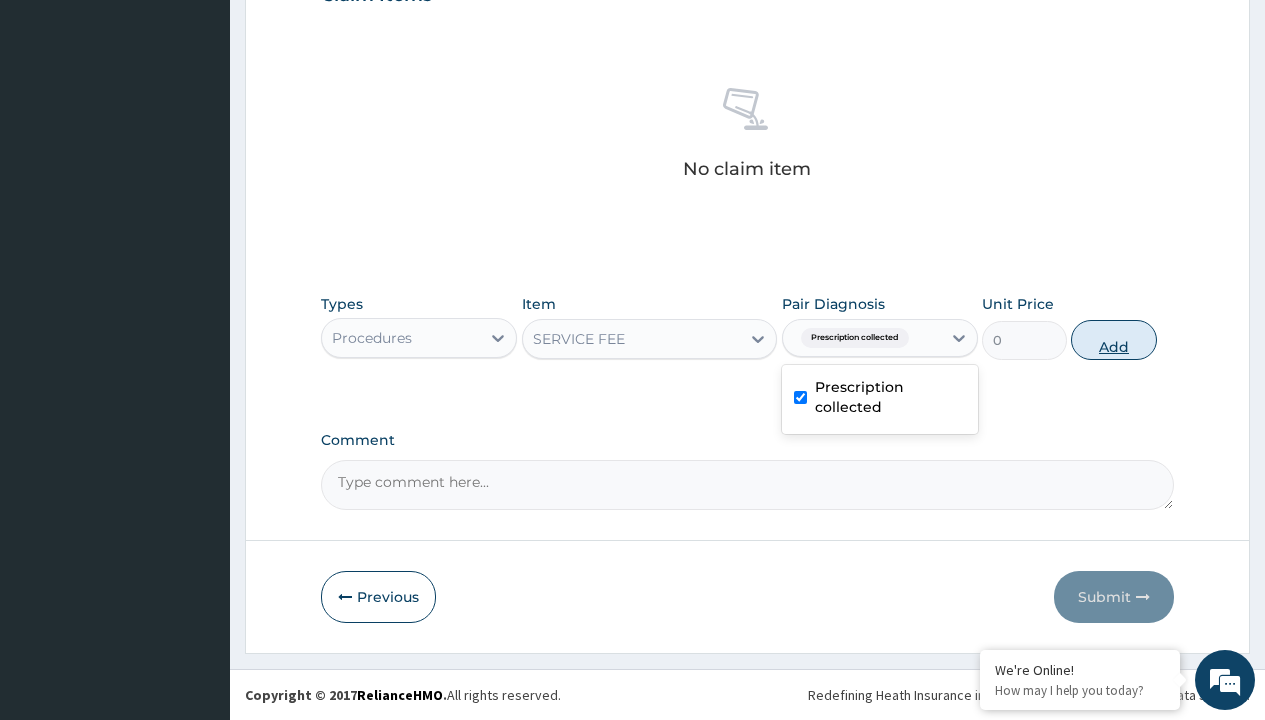 scroll, scrollTop: 642, scrollLeft: 0, axis: vertical 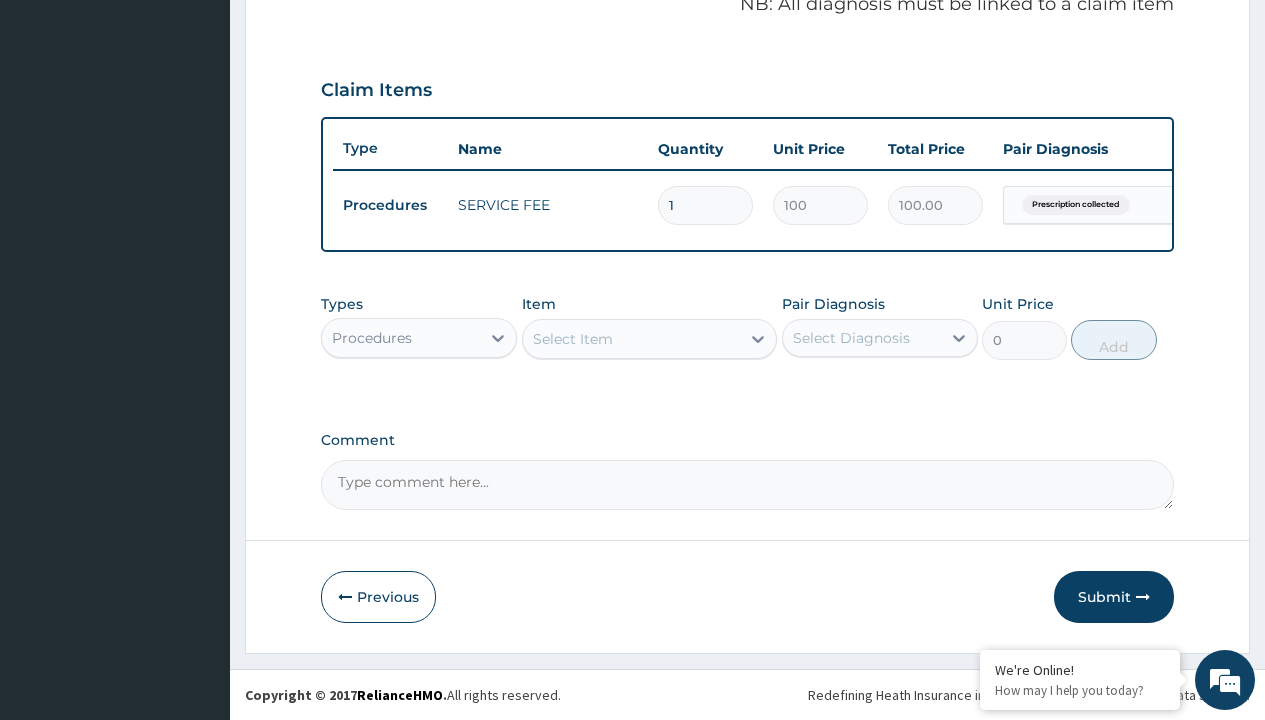 click on "Procedures" at bounding box center (372, 338) 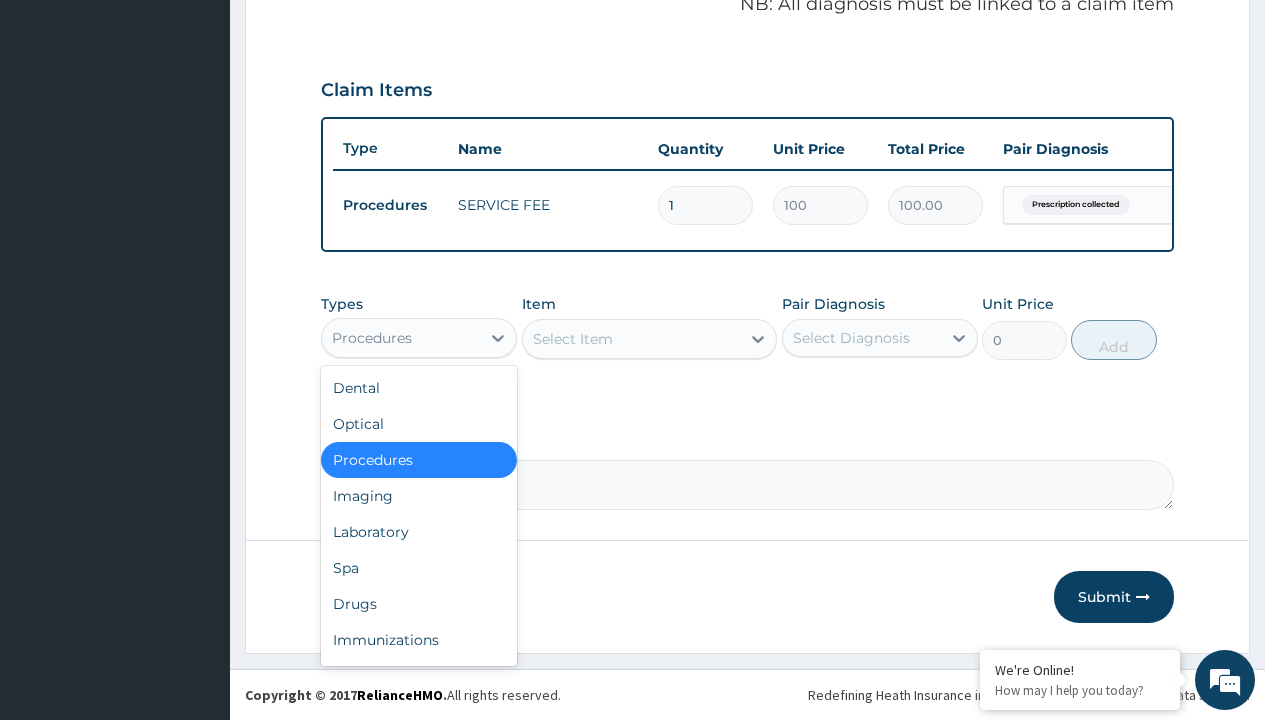 type on "drugs" 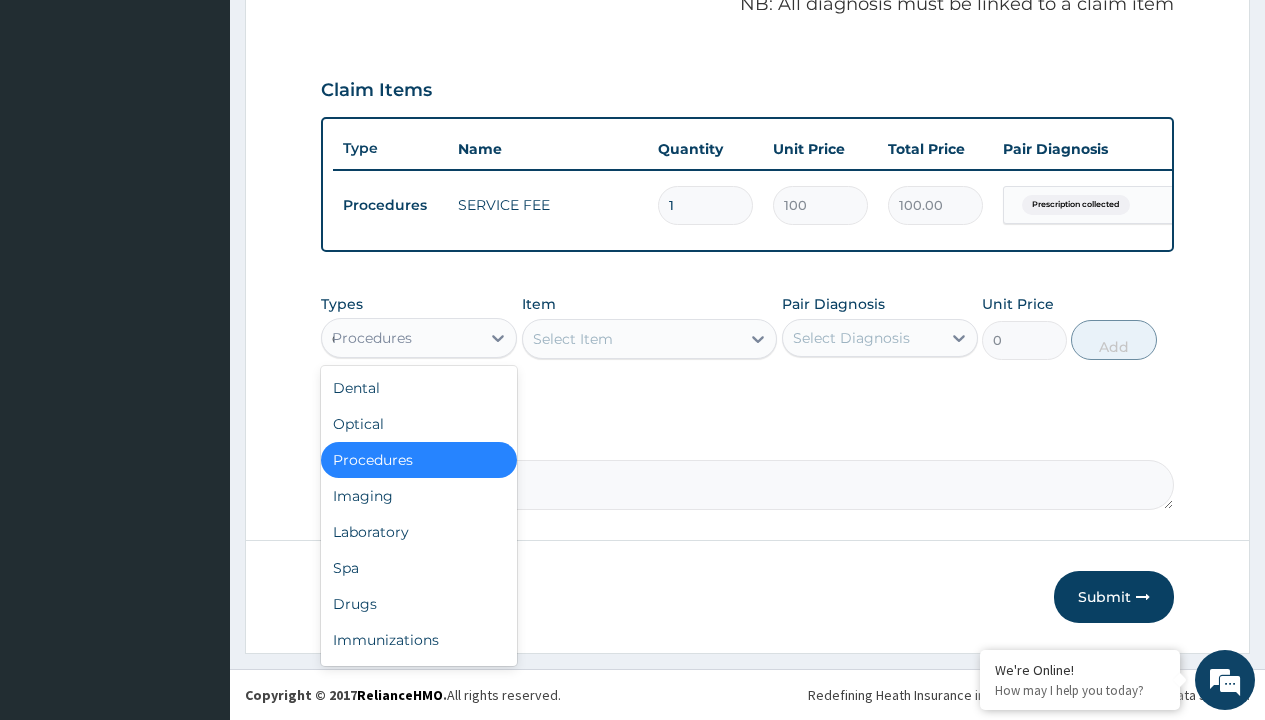 scroll, scrollTop: 0, scrollLeft: 0, axis: both 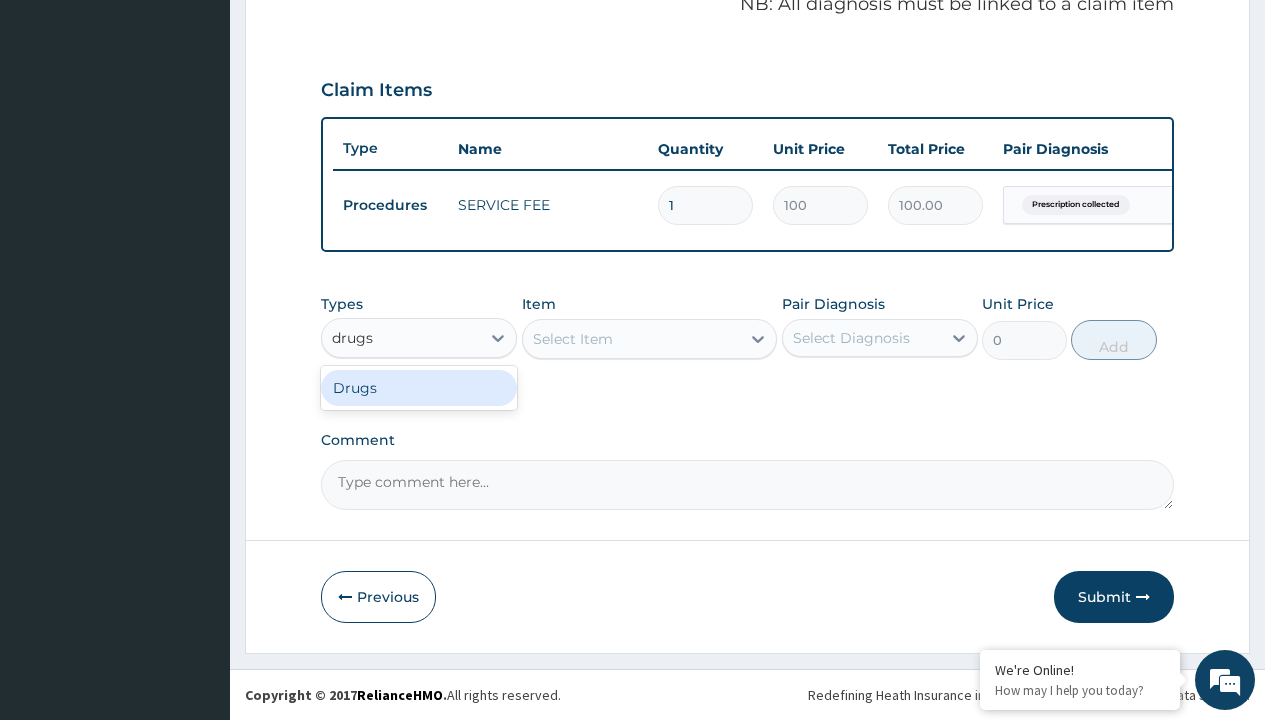 click on "Drugs" at bounding box center [419, 388] 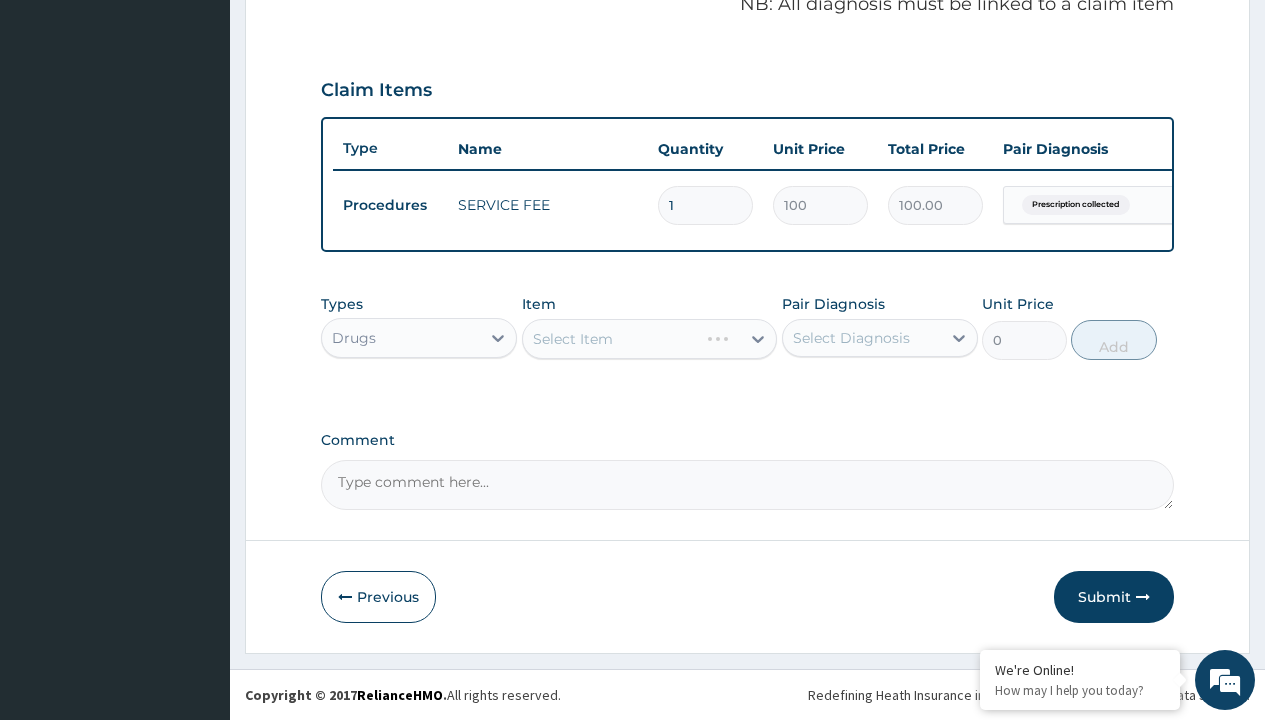 click on "Select Item" at bounding box center [650, 339] 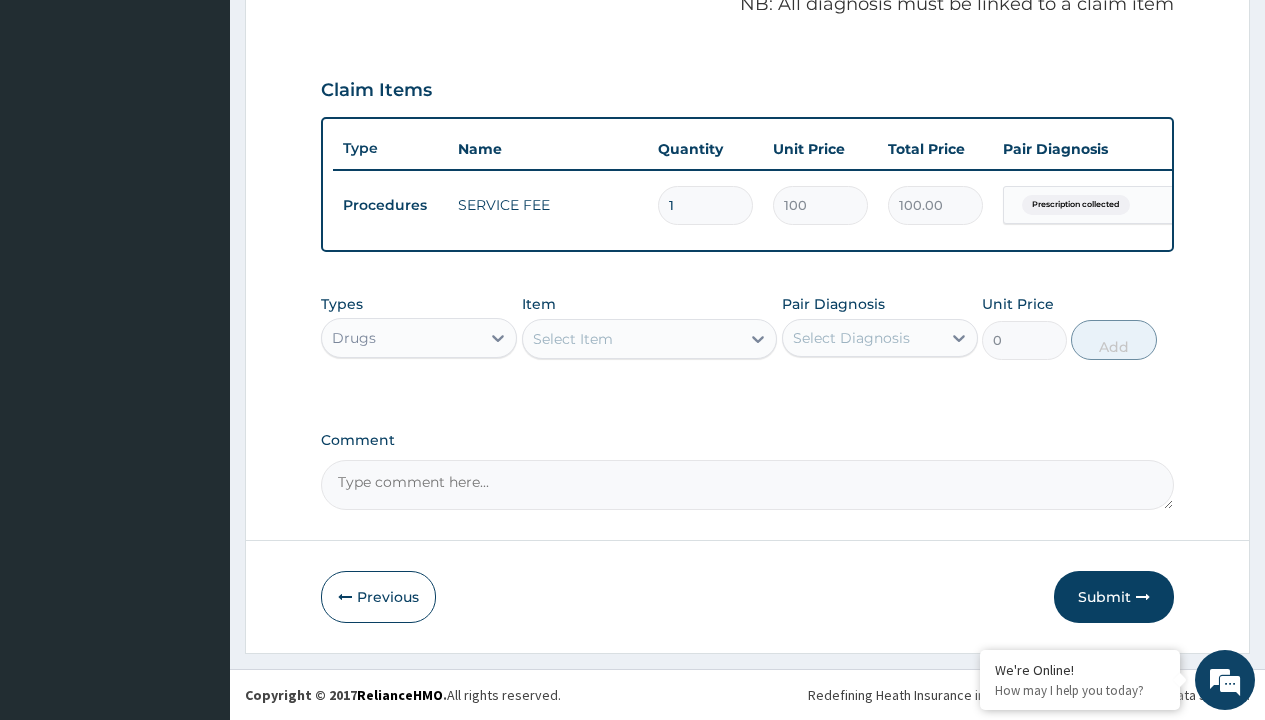 type on "aspirin 75mg (empirin) x10" 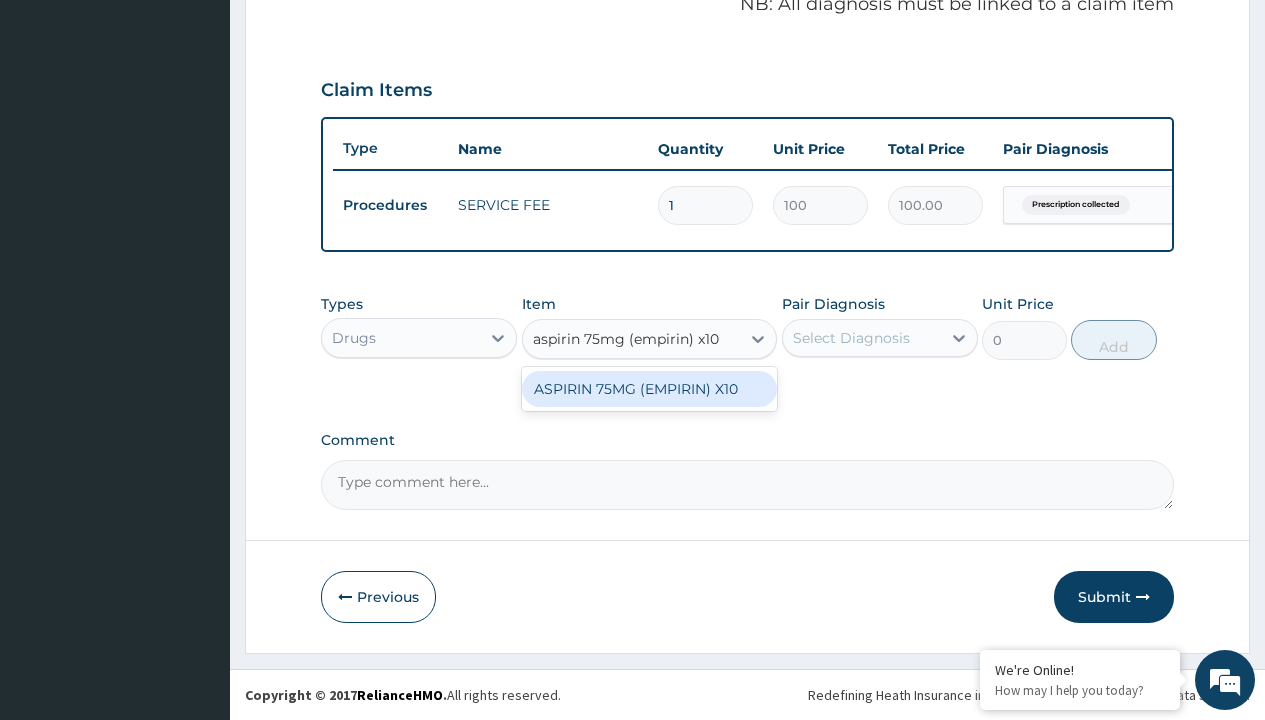 scroll, scrollTop: 0, scrollLeft: 0, axis: both 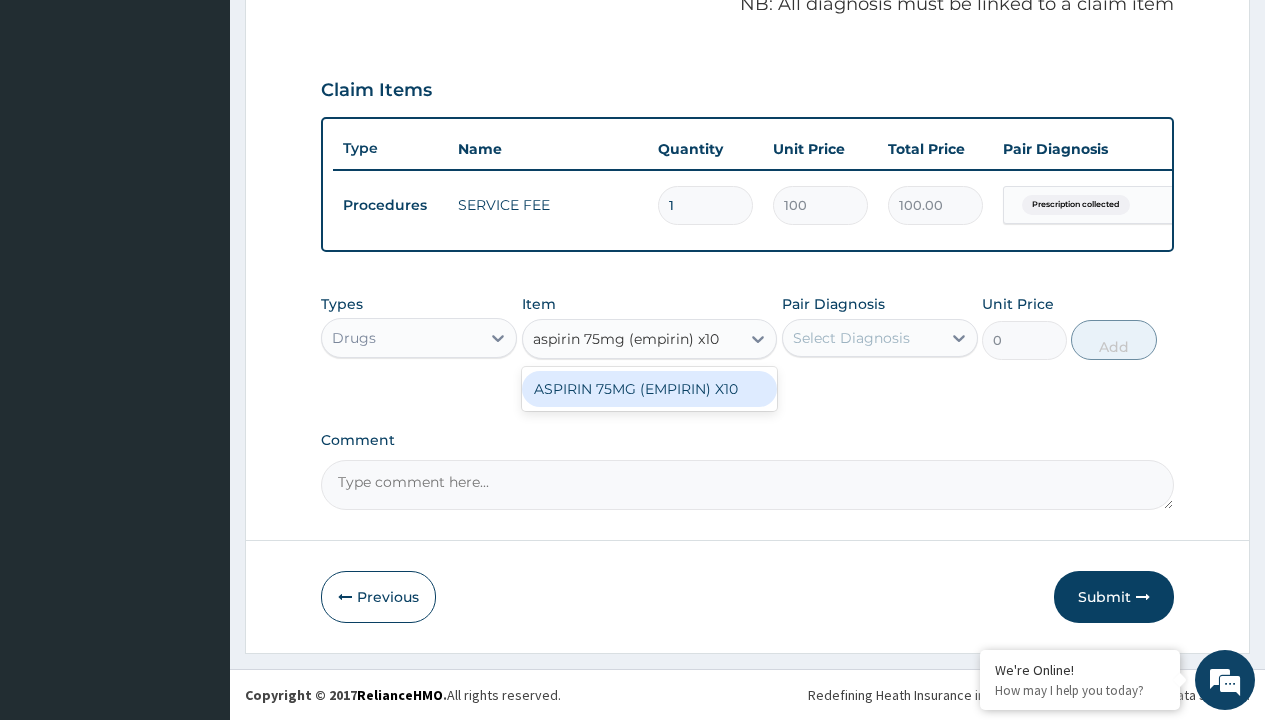 click on "ASPIRIN 75MG (EMPIRIN) X10" at bounding box center [650, 389] 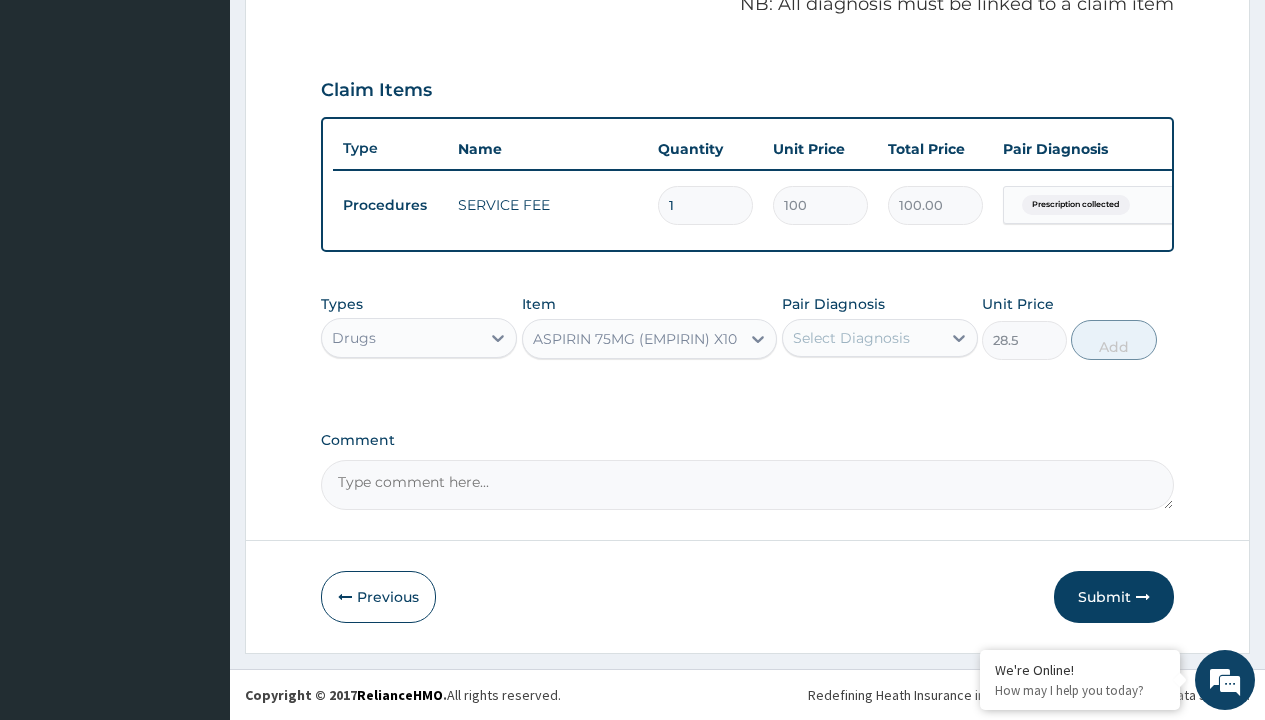 click on "Prescription collected" at bounding box center (409, -74) 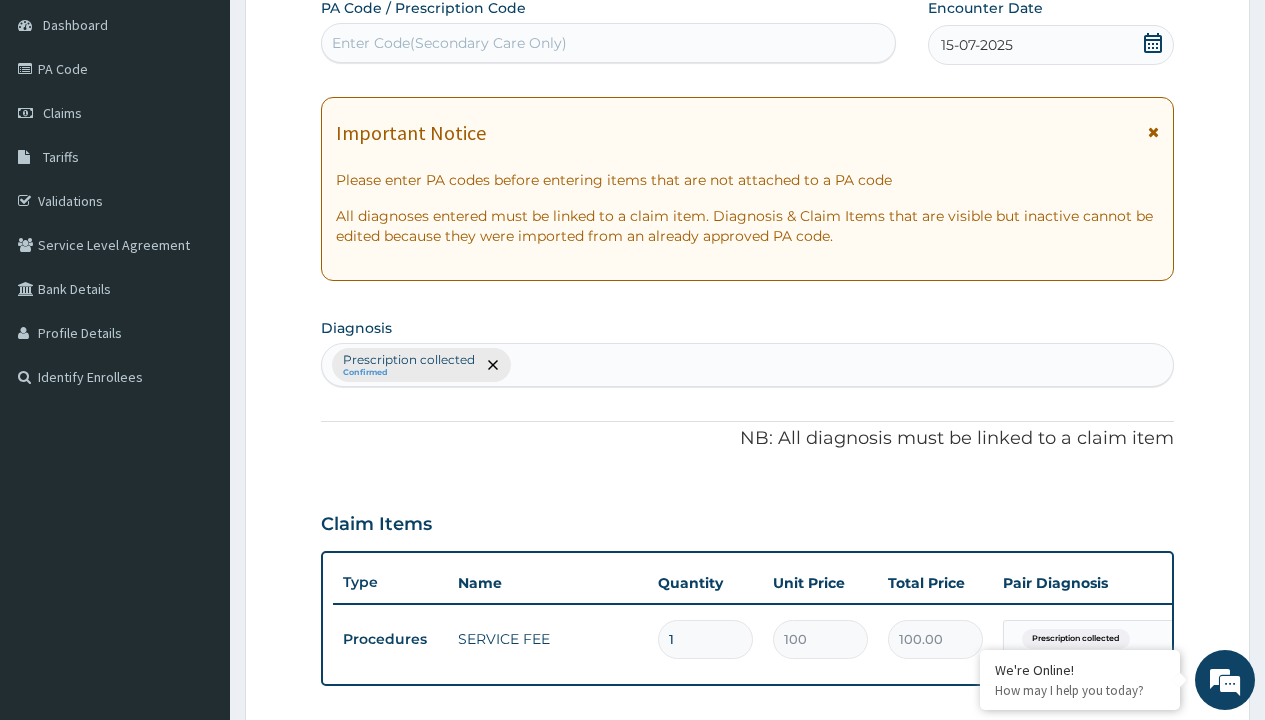 type on "prescription collected" 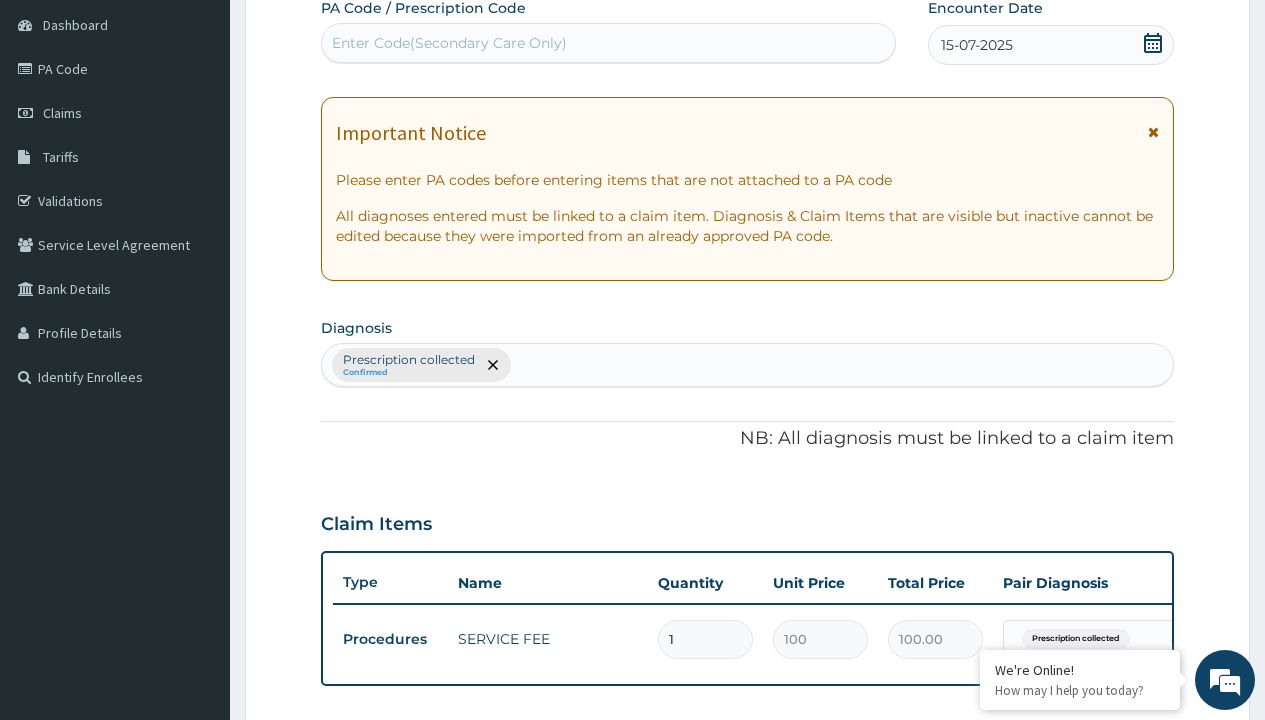 scroll, scrollTop: 0, scrollLeft: 0, axis: both 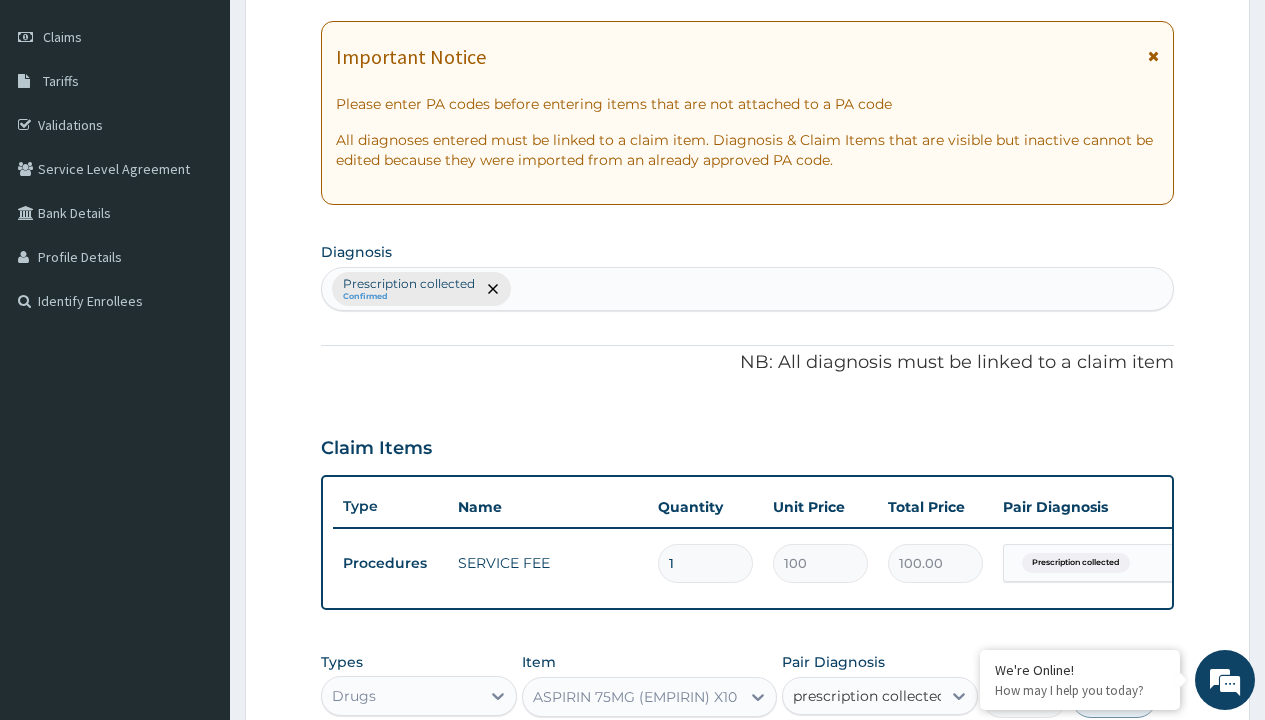 click on "Prescription collected" at bounding box center (890, 755) 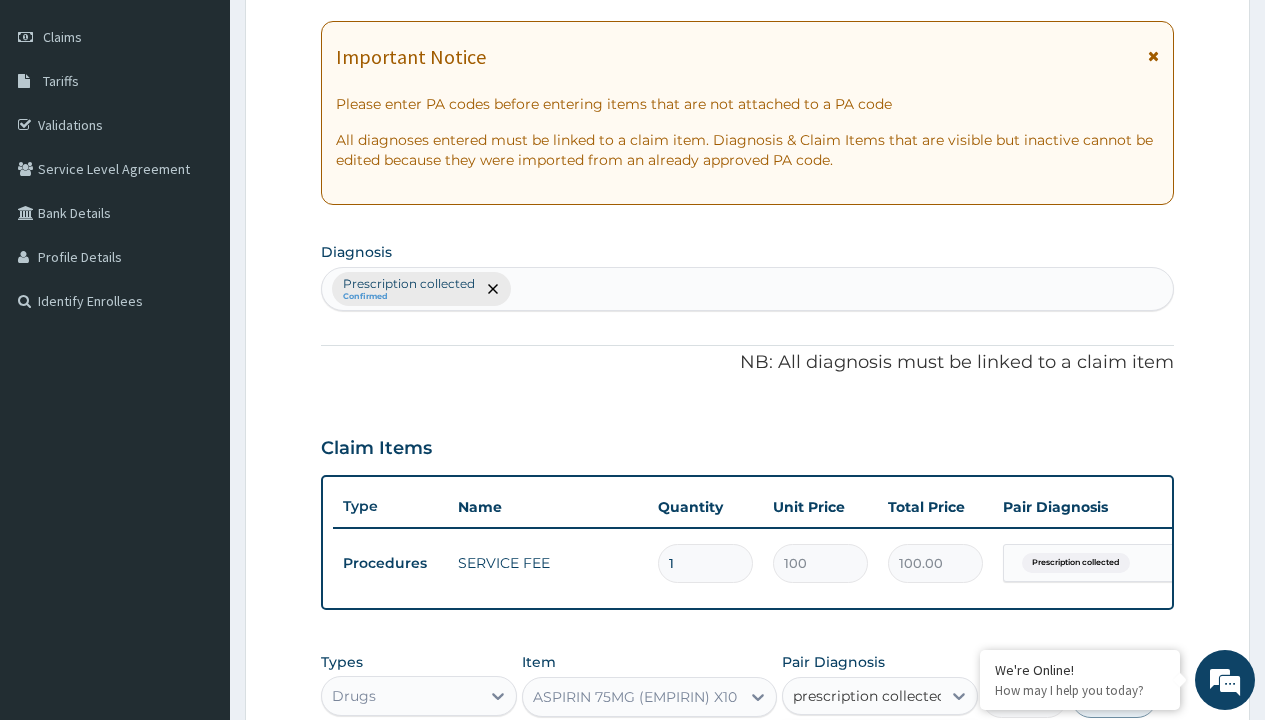 type 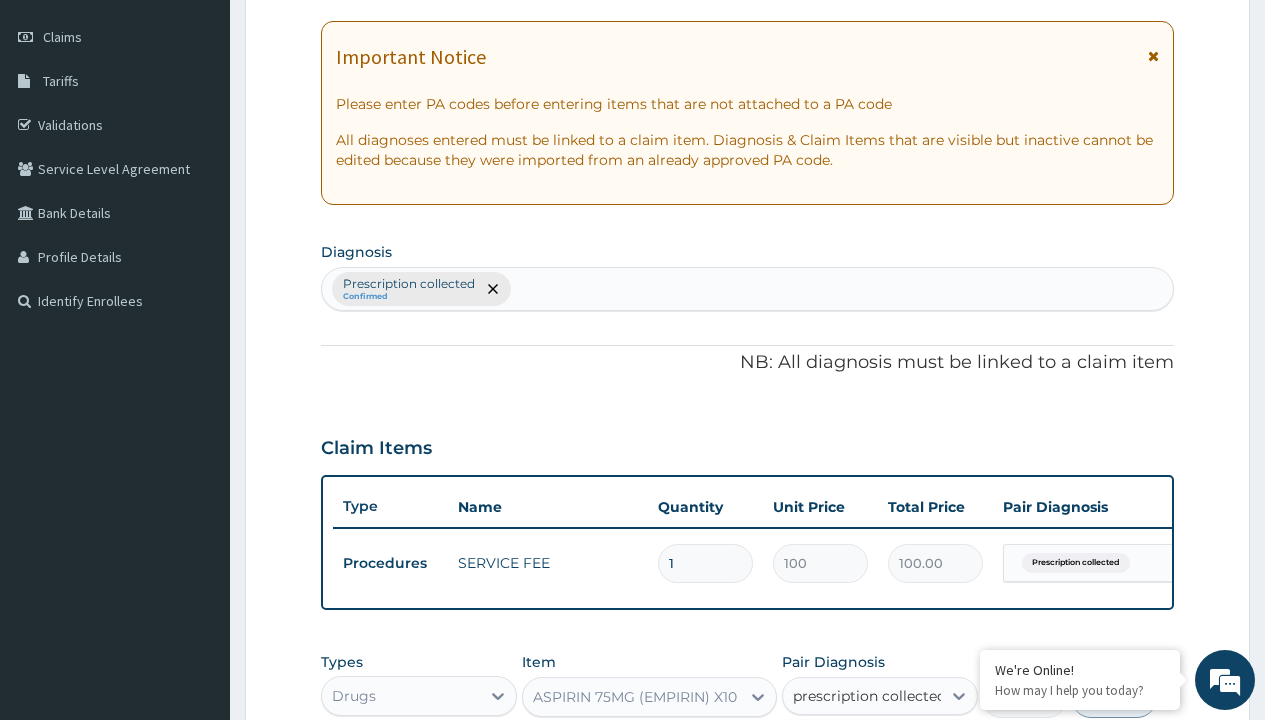 checkbox on "true" 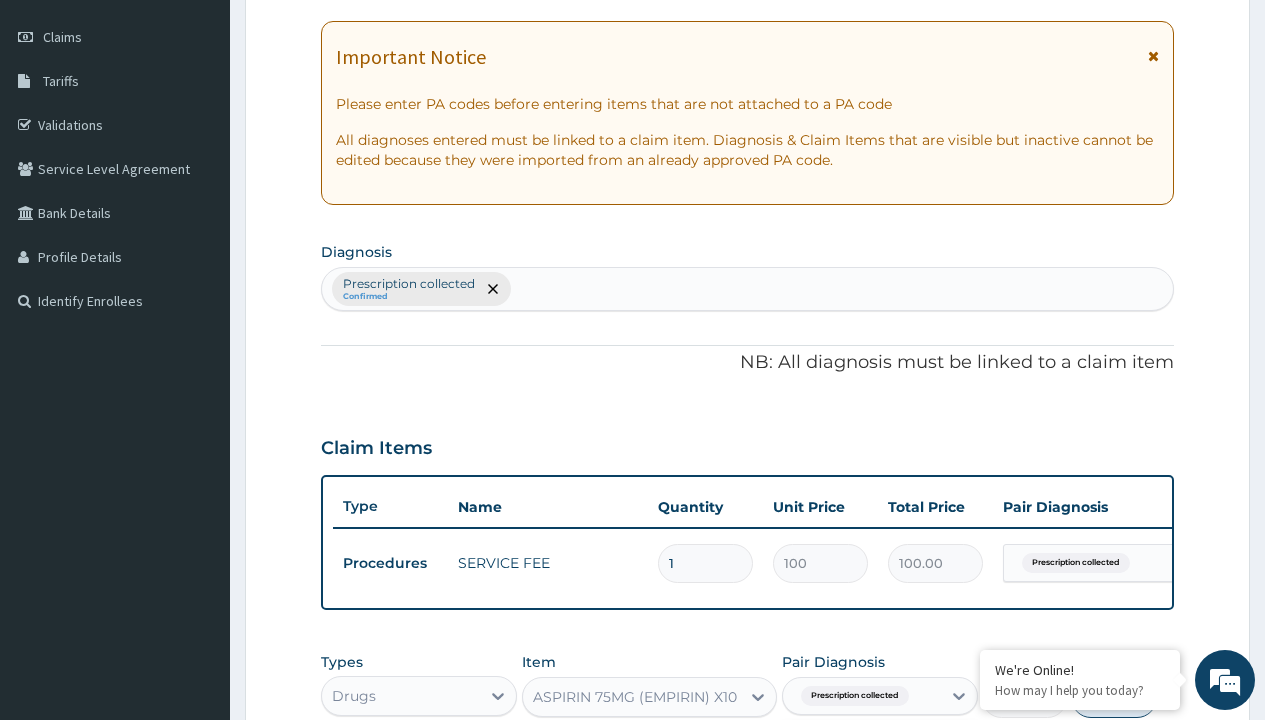 scroll, scrollTop: 642, scrollLeft: 0, axis: vertical 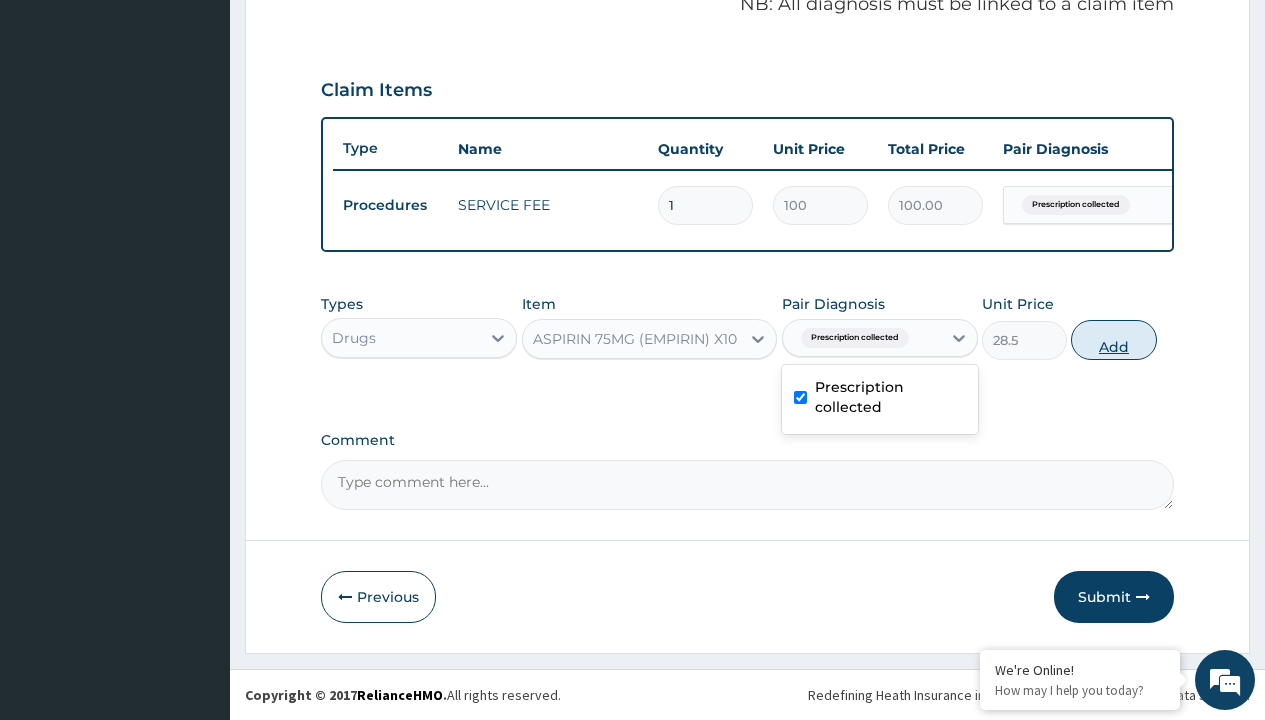 click on "Add" at bounding box center [1113, 340] 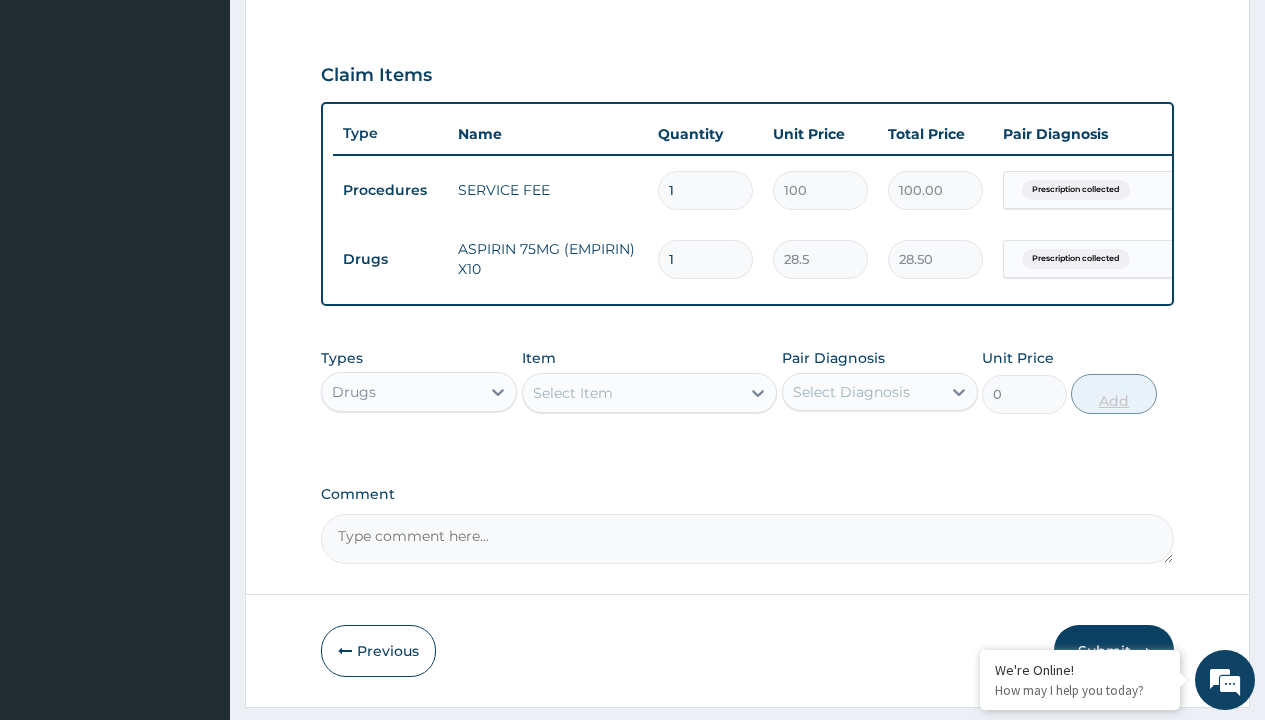 type on "30" 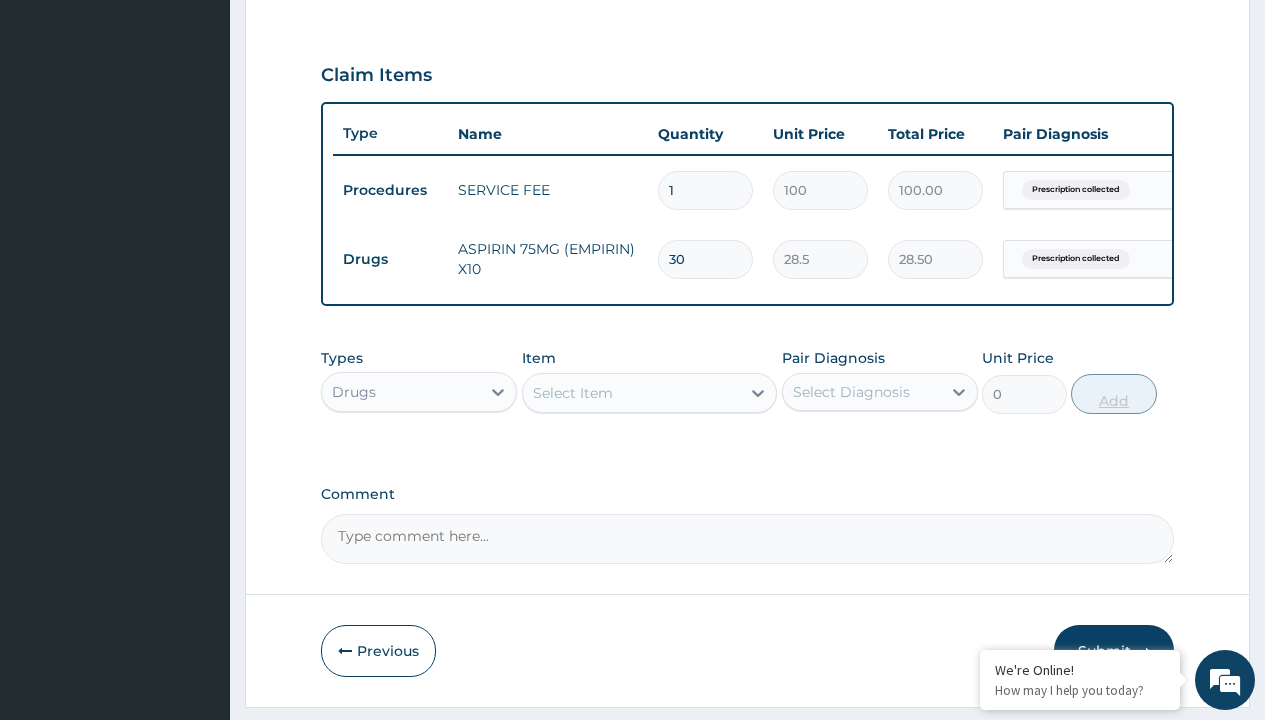 type on "855.00" 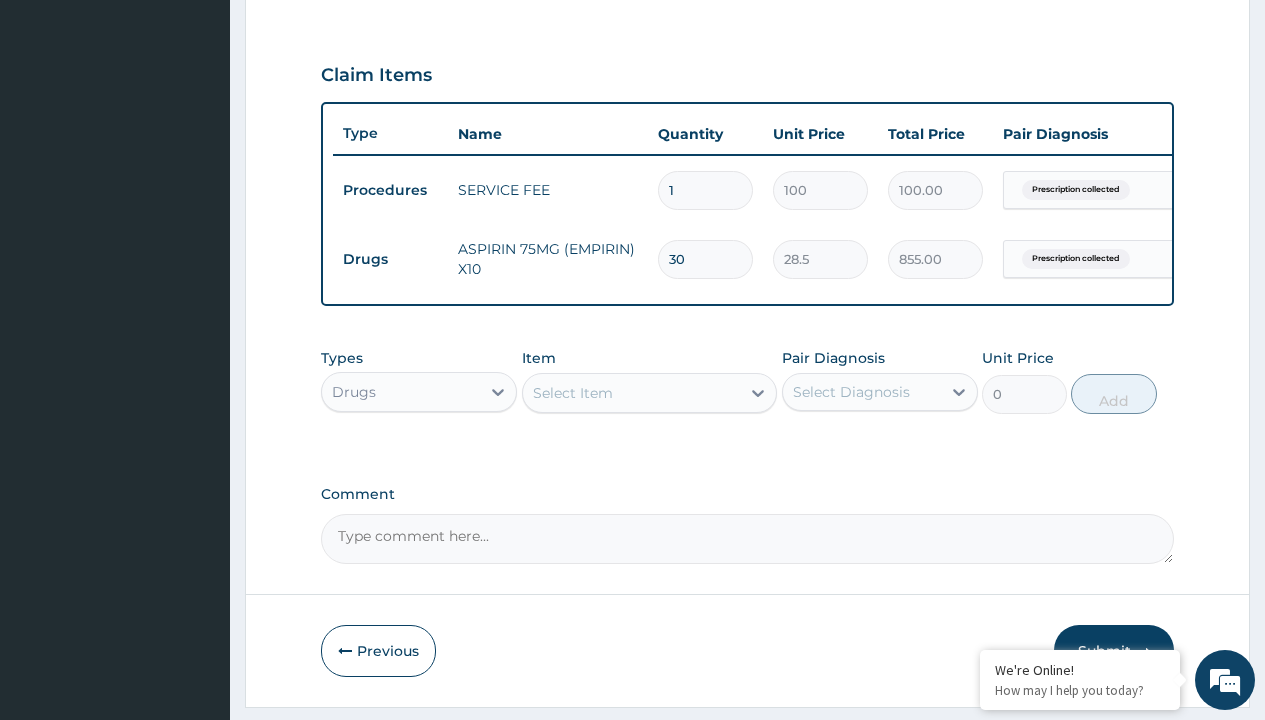 type on "30" 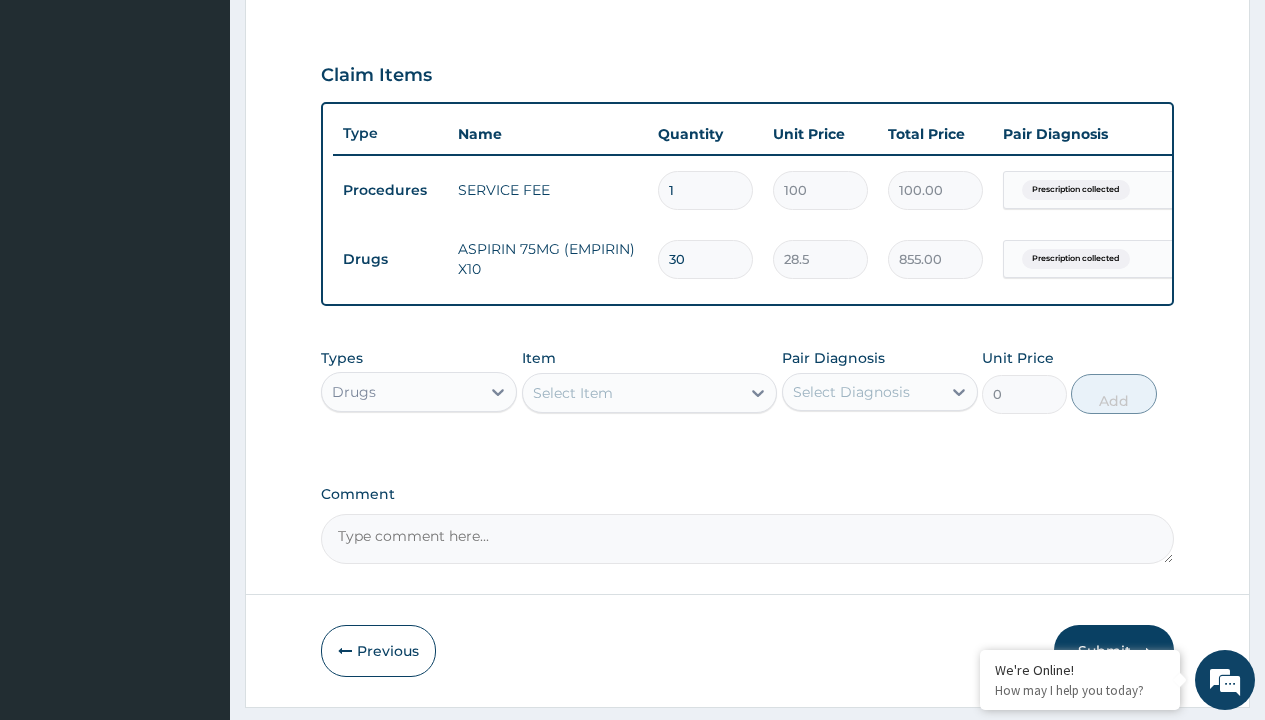 click on "Drugs" at bounding box center (390, 259) 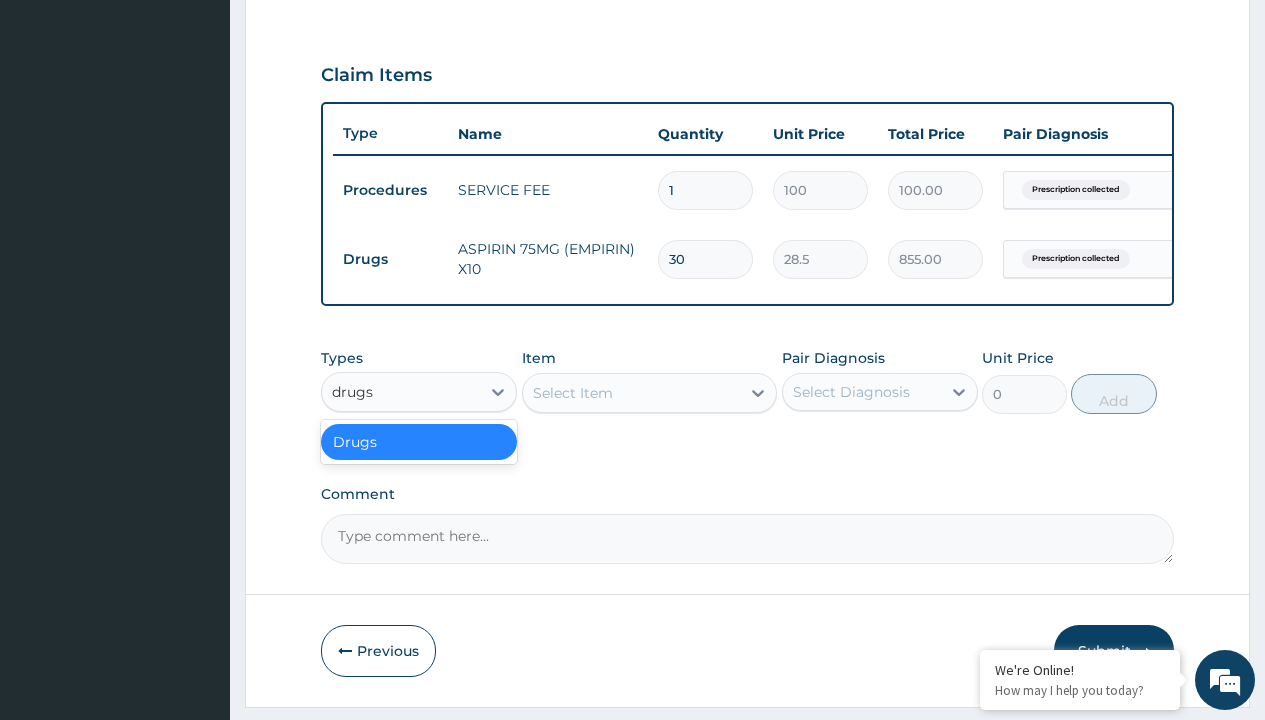 click on "Drugs" at bounding box center (419, 442) 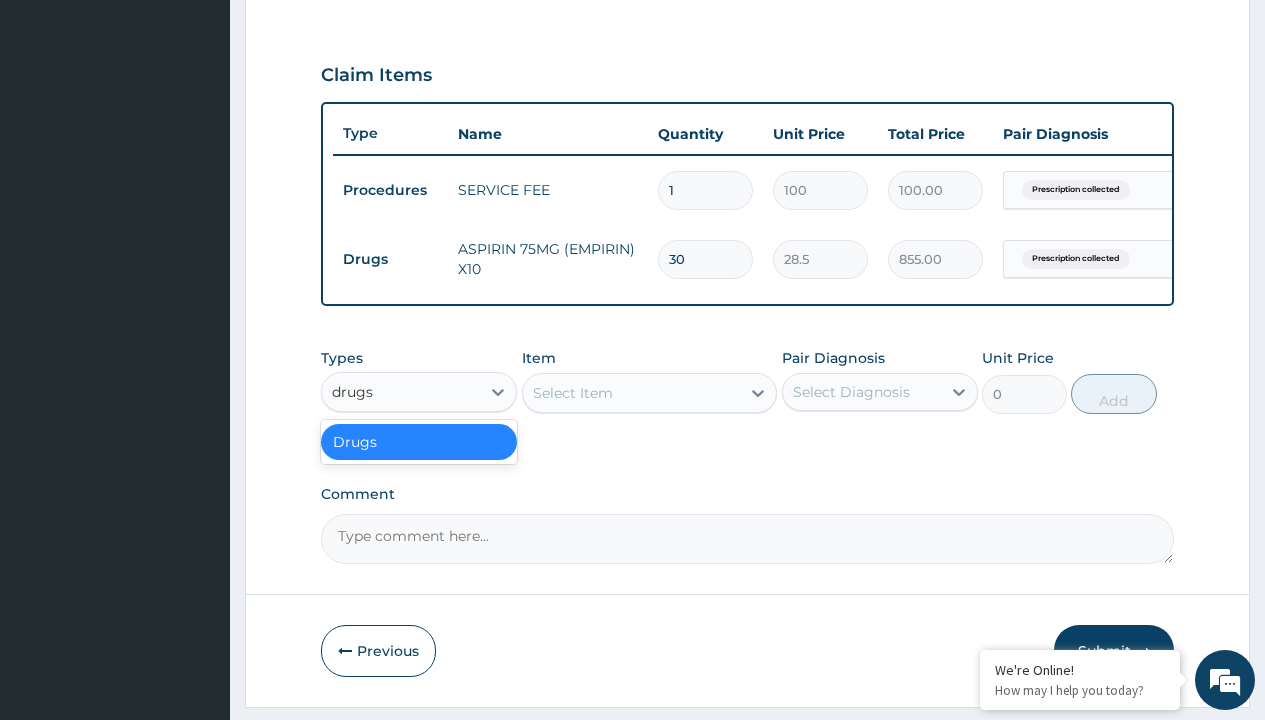 type 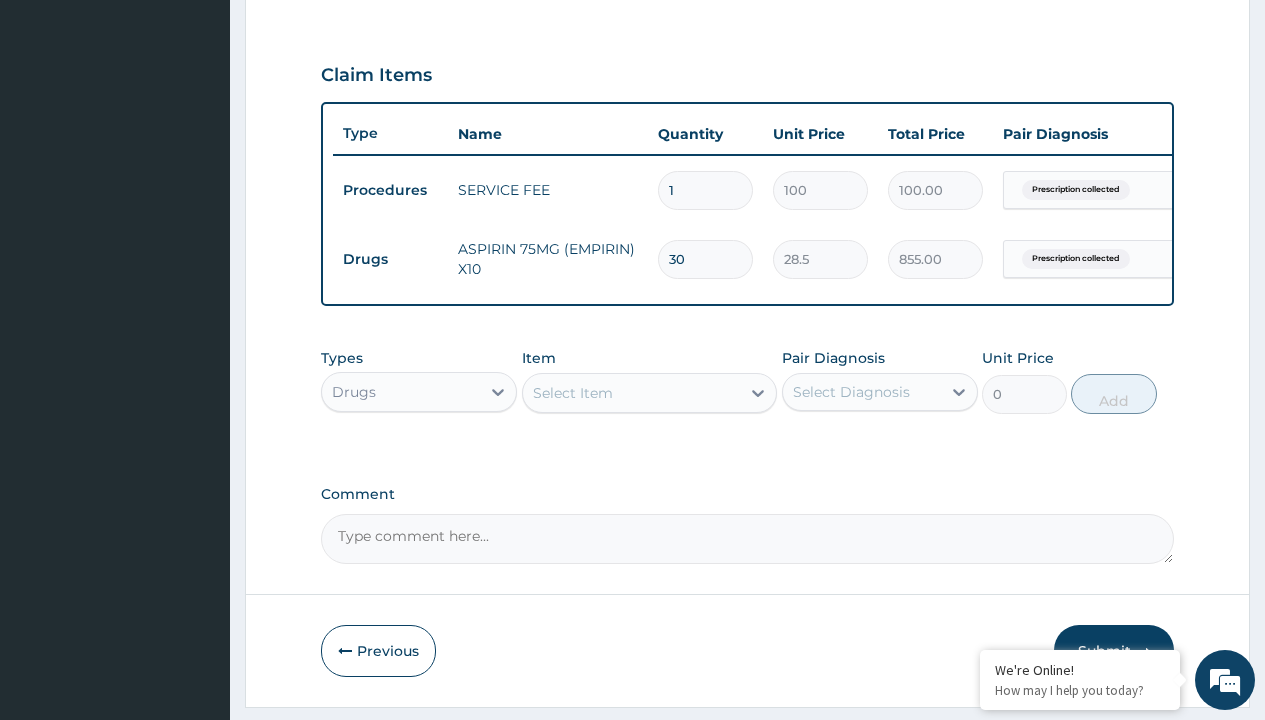 click on "Select Item" at bounding box center [573, 393] 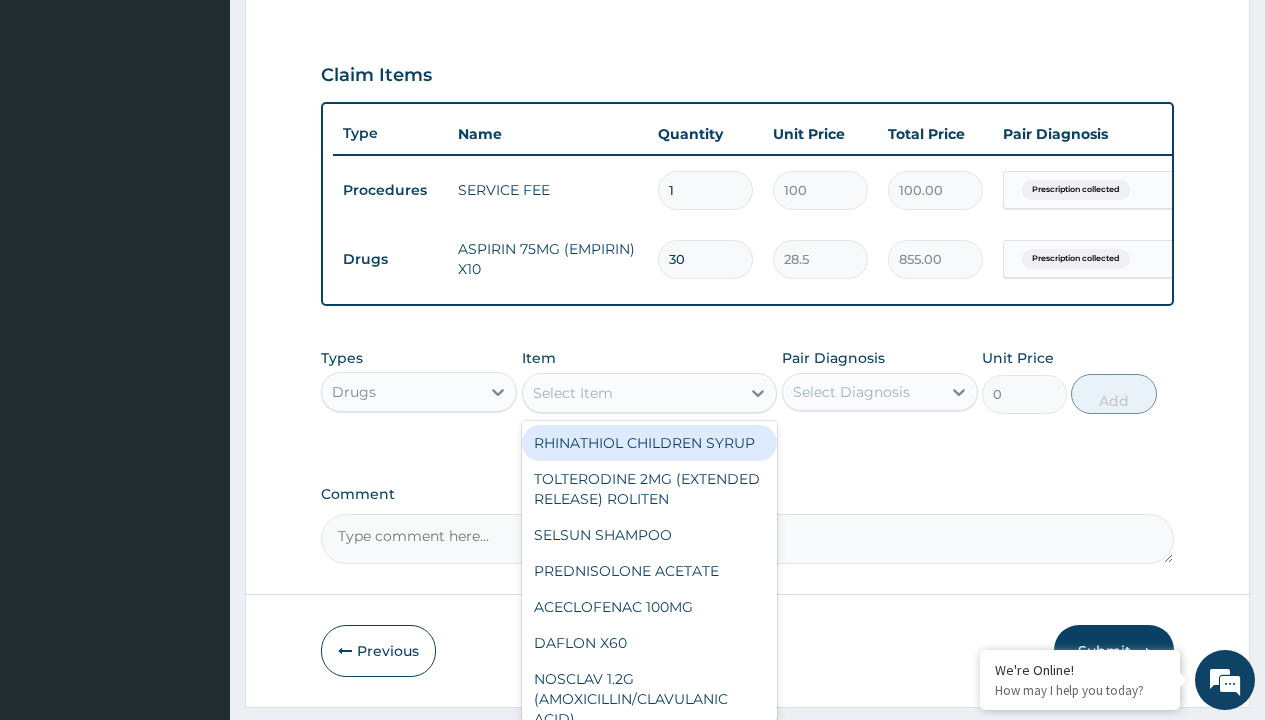 type on "amlodipine 10mg (teva) x28" 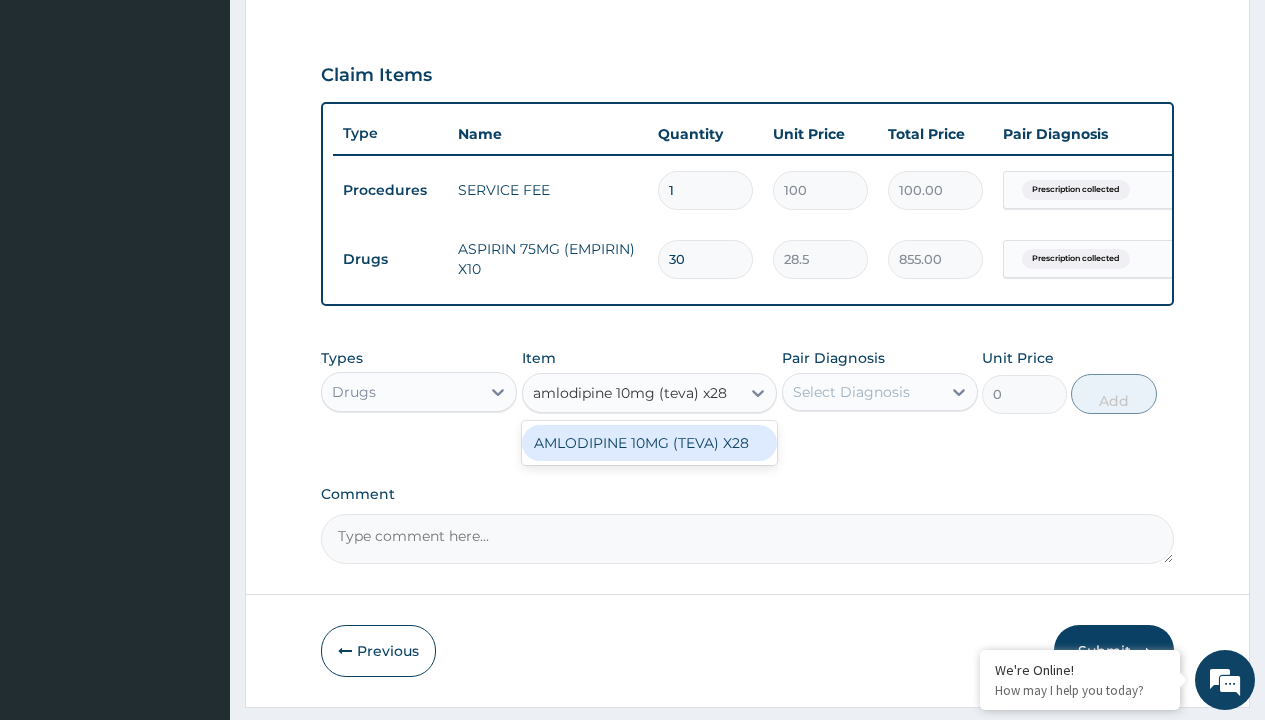 scroll, scrollTop: 0, scrollLeft: 0, axis: both 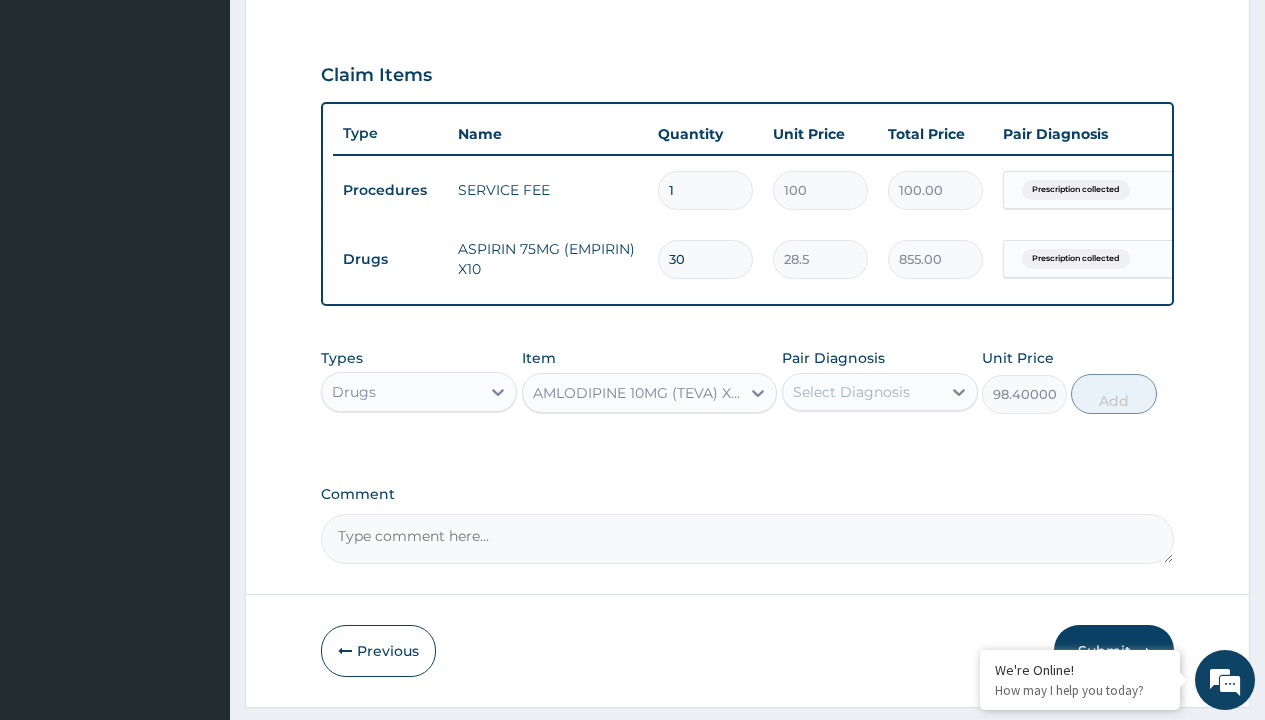 click on "Prescription collected" at bounding box center (409, -89) 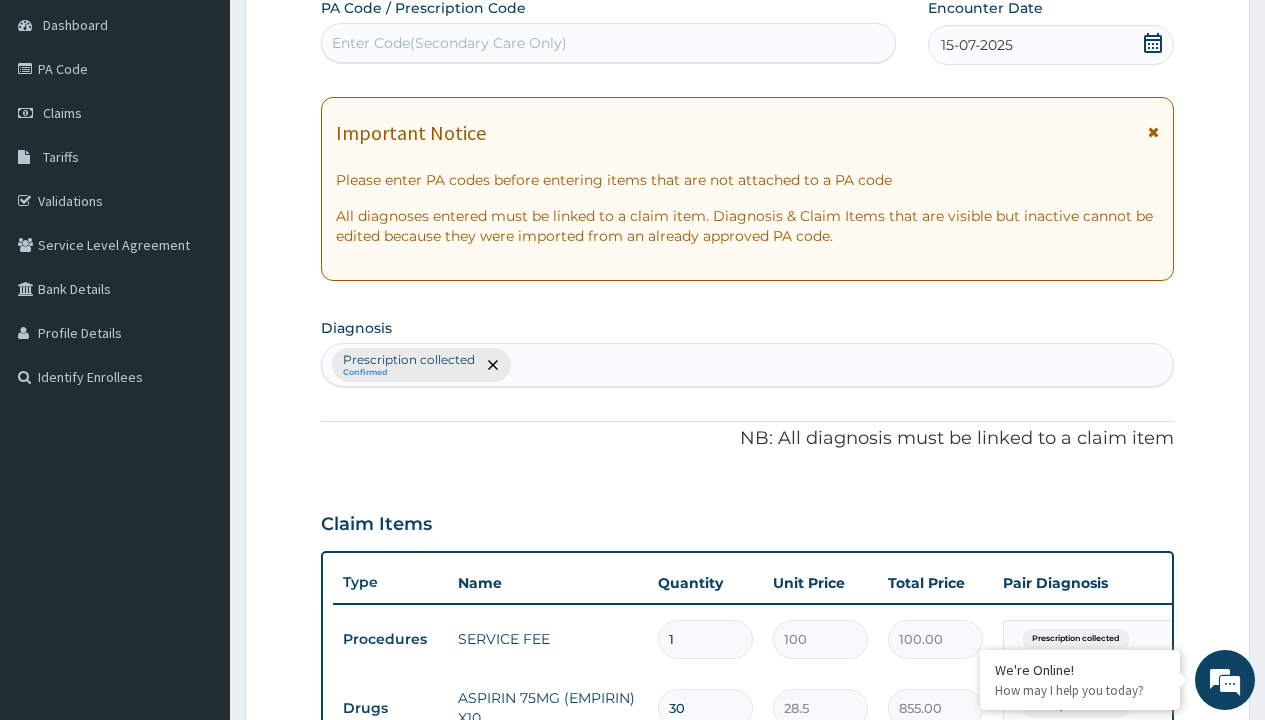 type on "prescription collected" 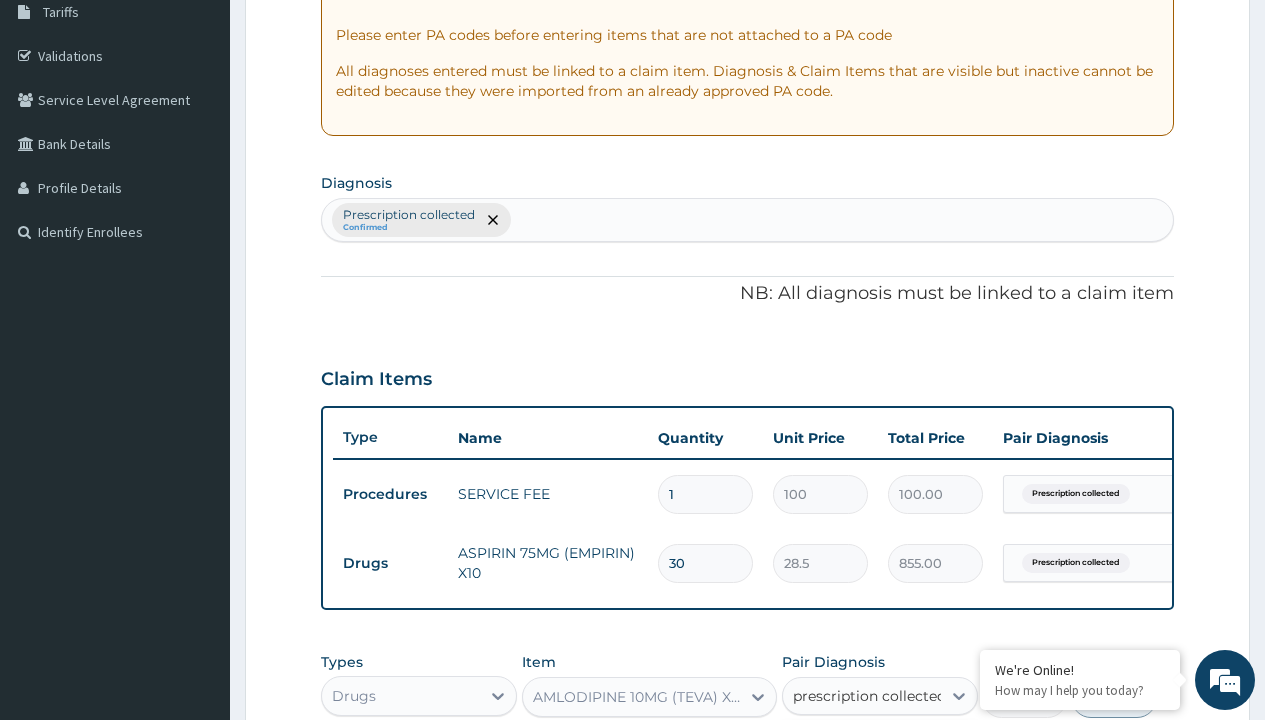 scroll, scrollTop: 0, scrollLeft: 0, axis: both 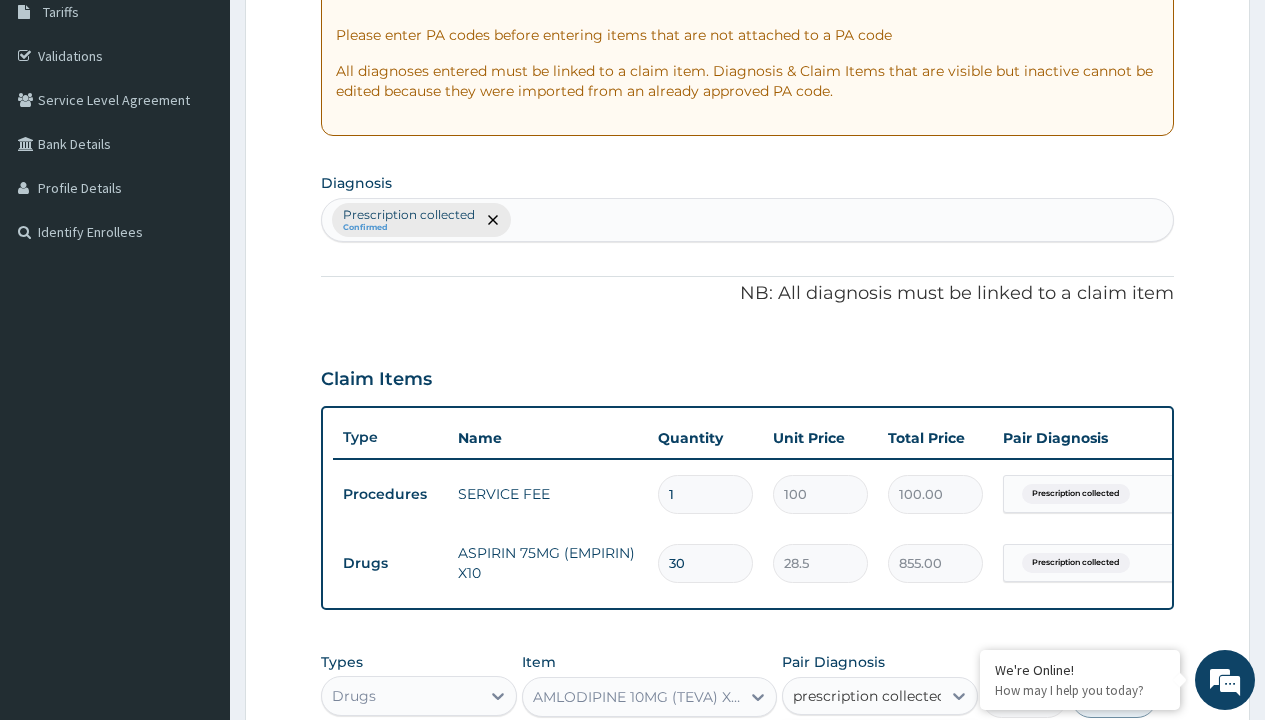 type 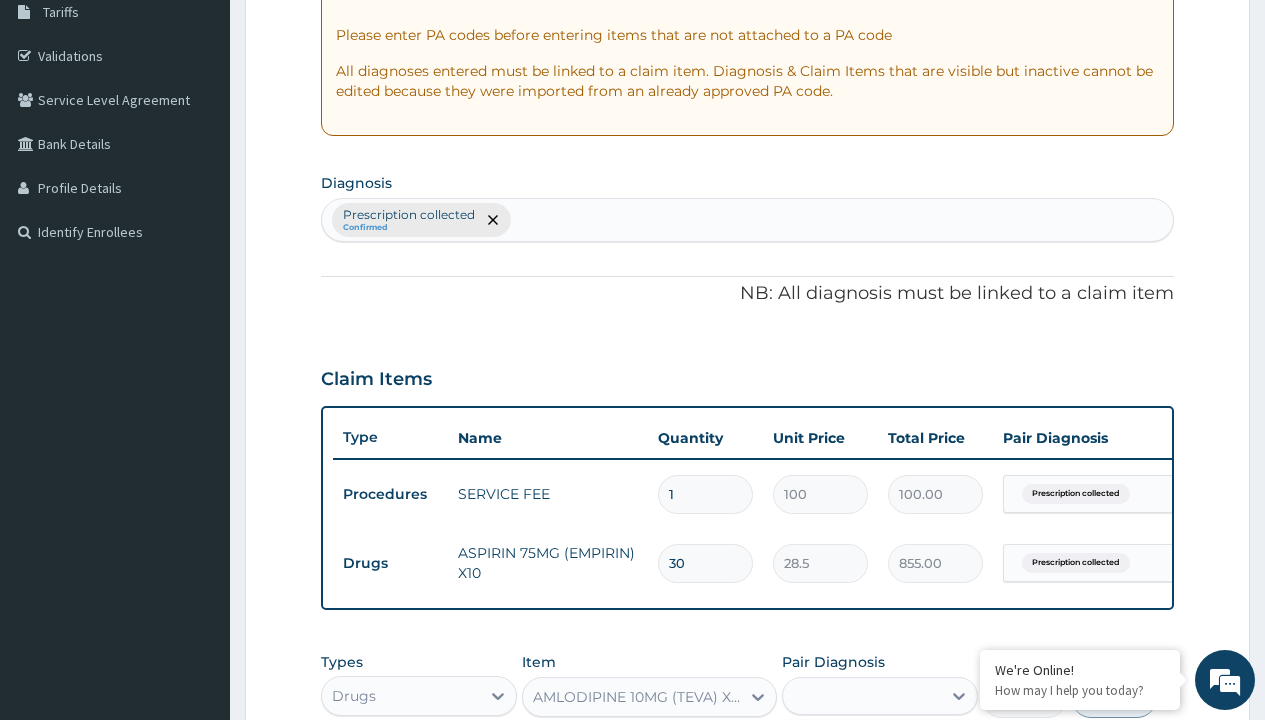 checkbox on "true" 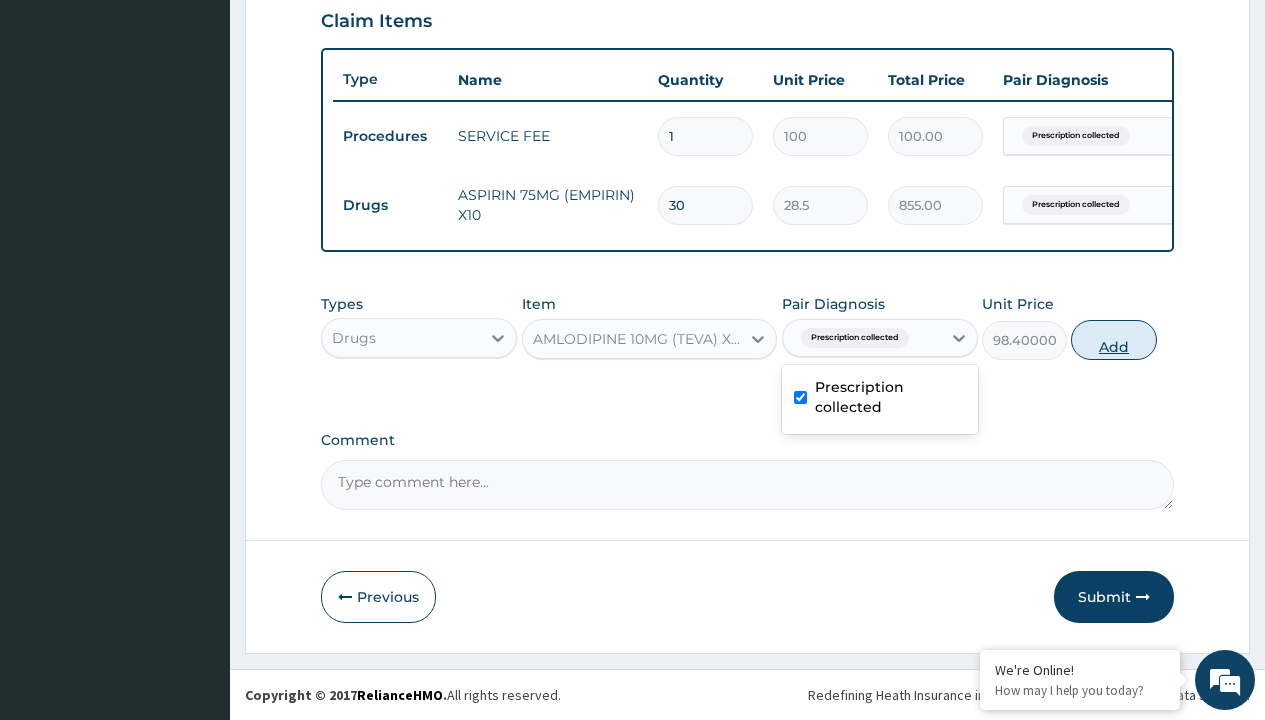 click on "Add" at bounding box center [1113, 340] 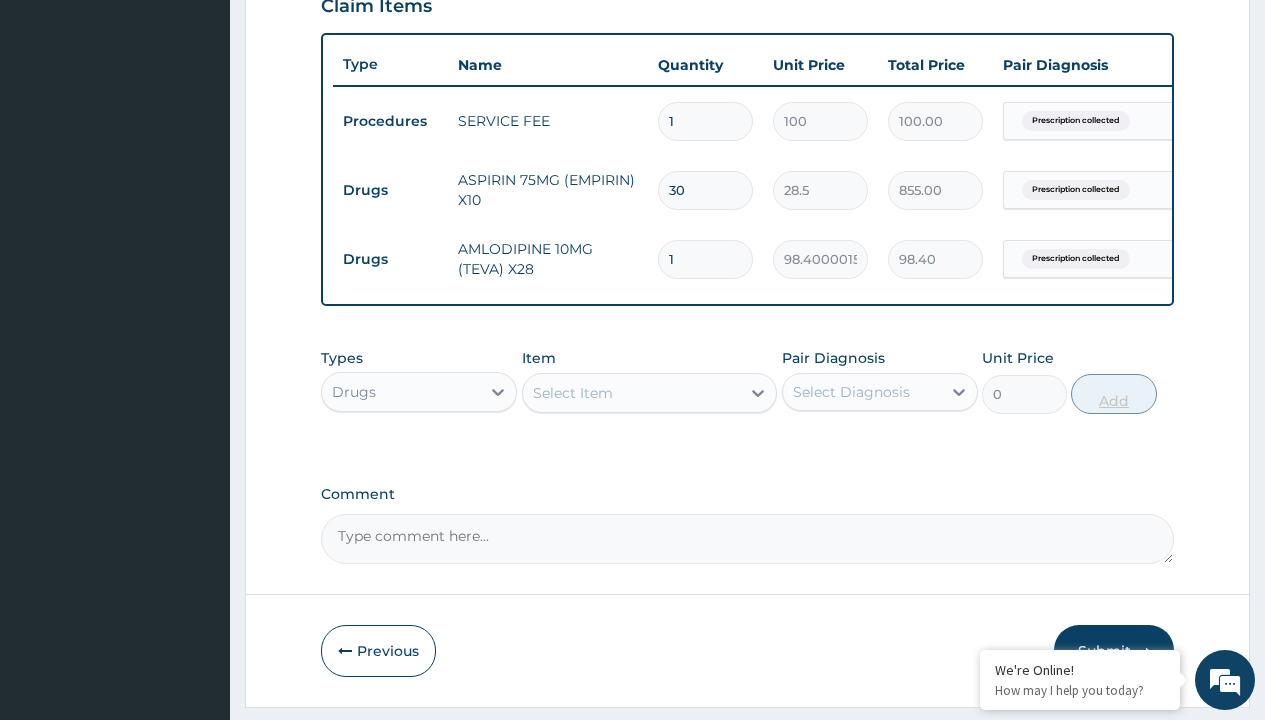 type on "28" 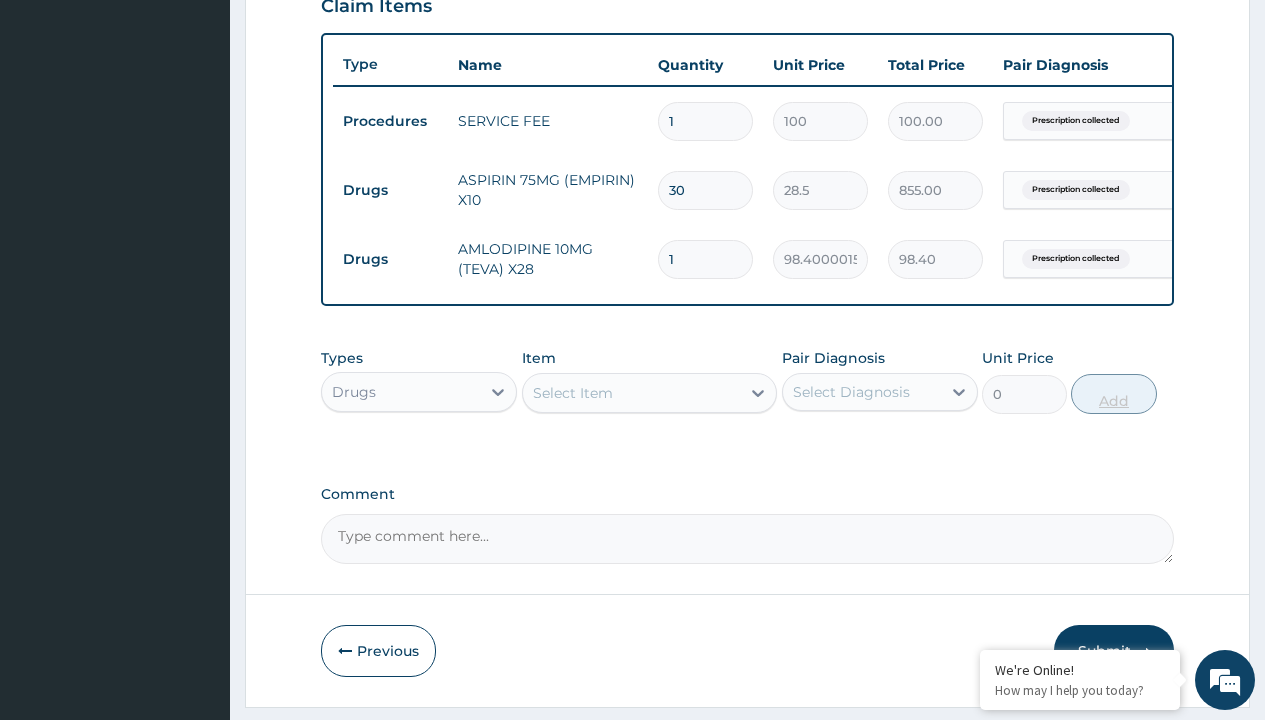 type on "2755.20" 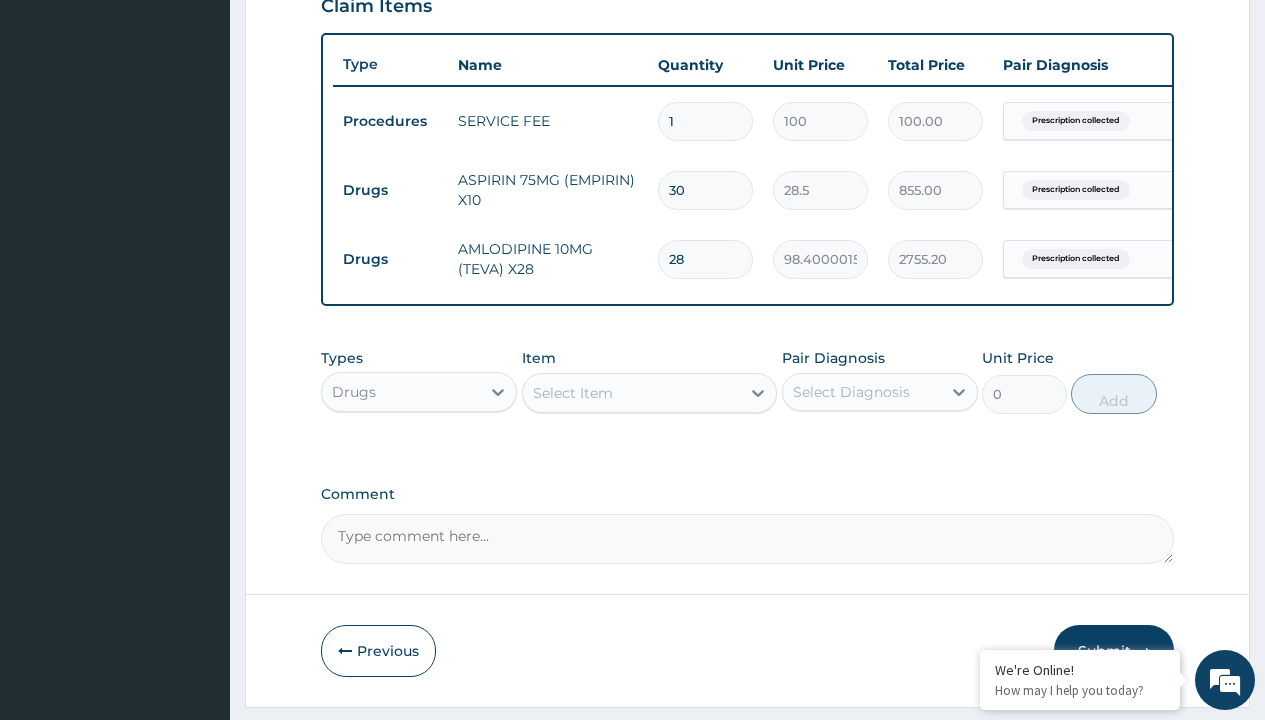 type on "28" 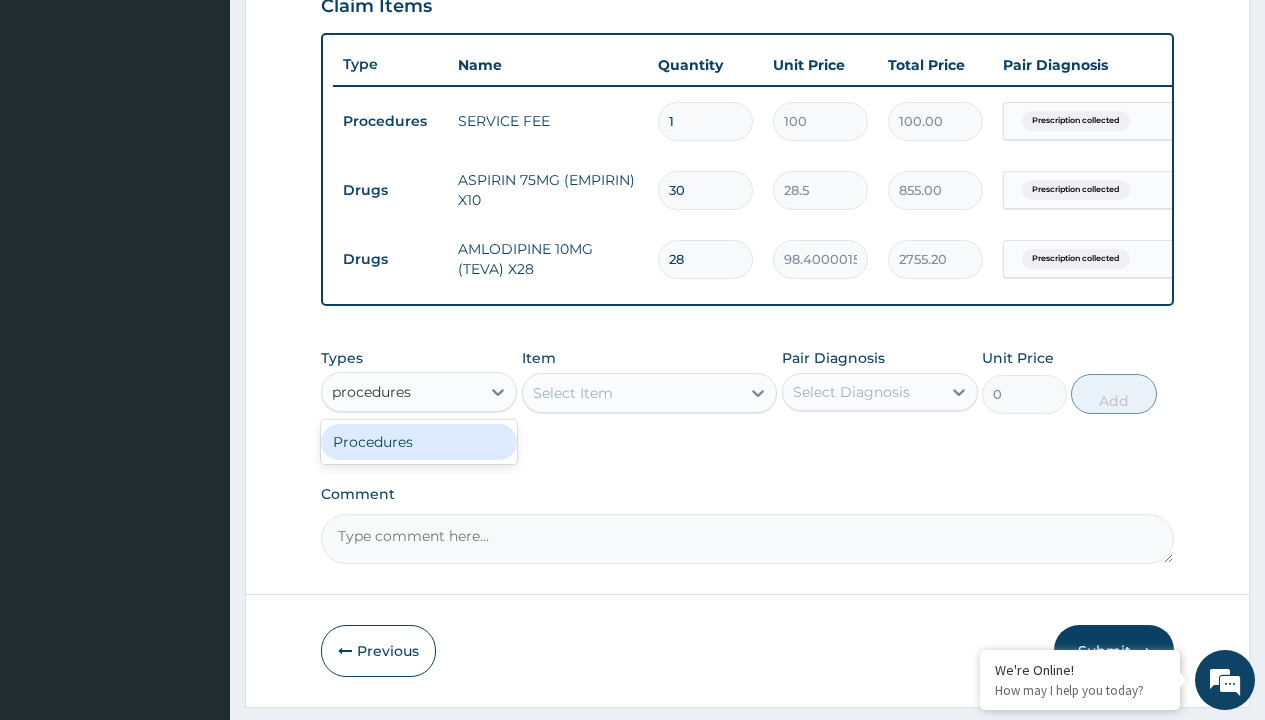 click on "Procedures" at bounding box center (419, 442) 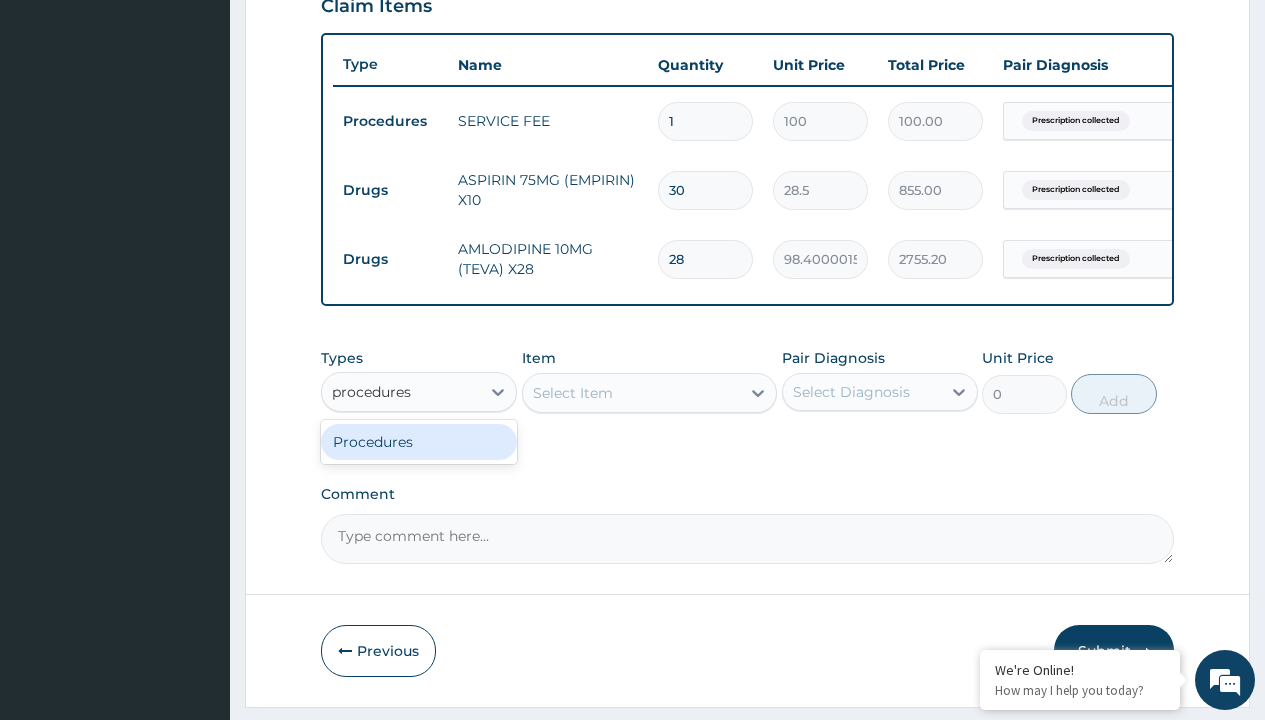 type 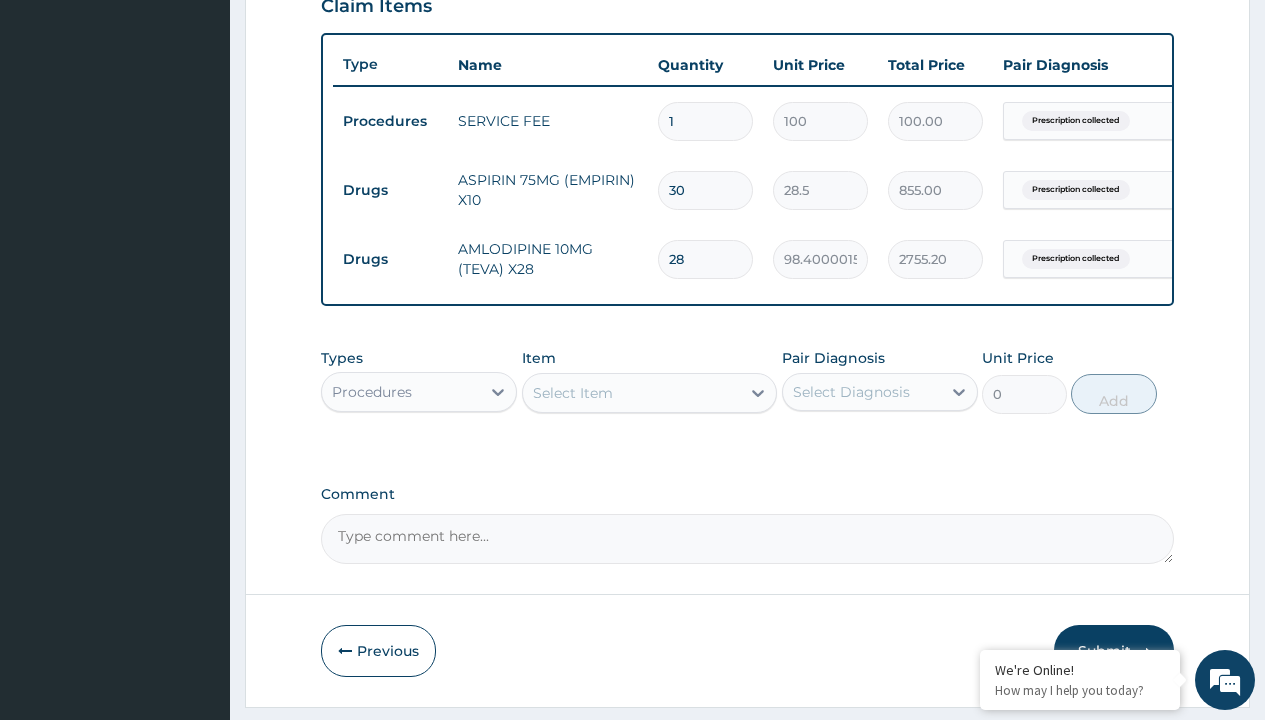 click on "Select Item" at bounding box center (573, 393) 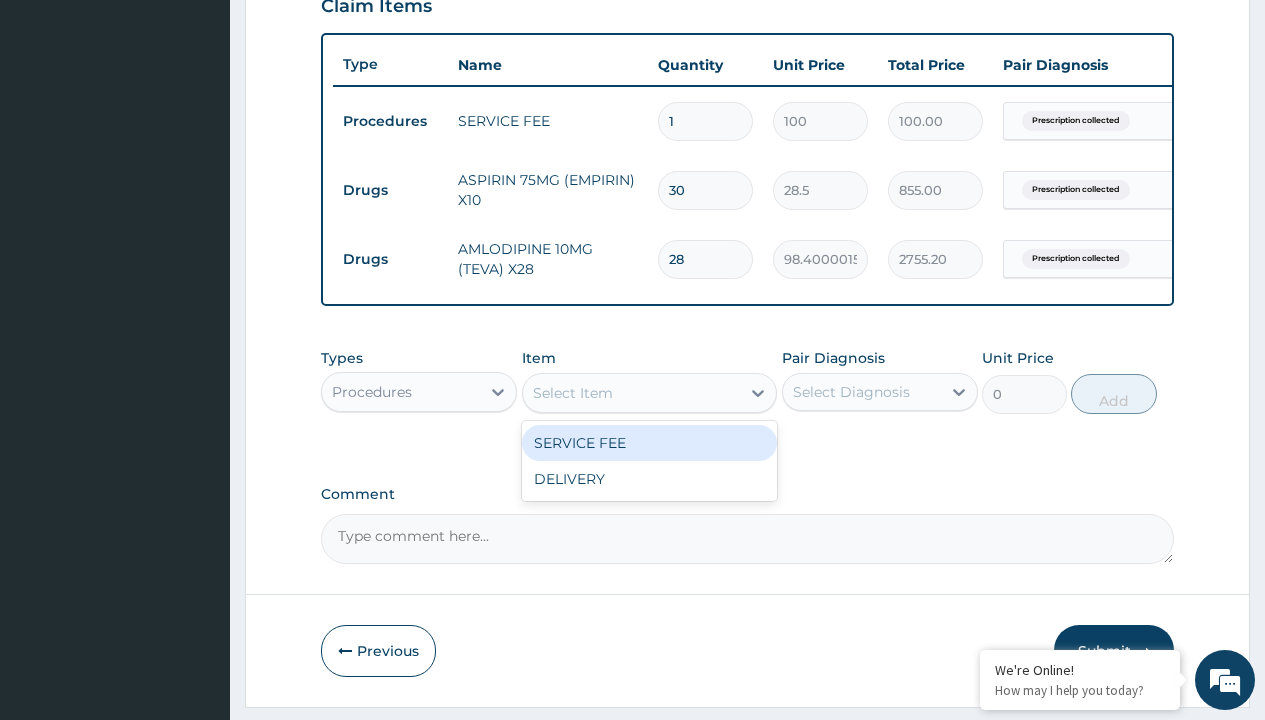 type on "delivery" 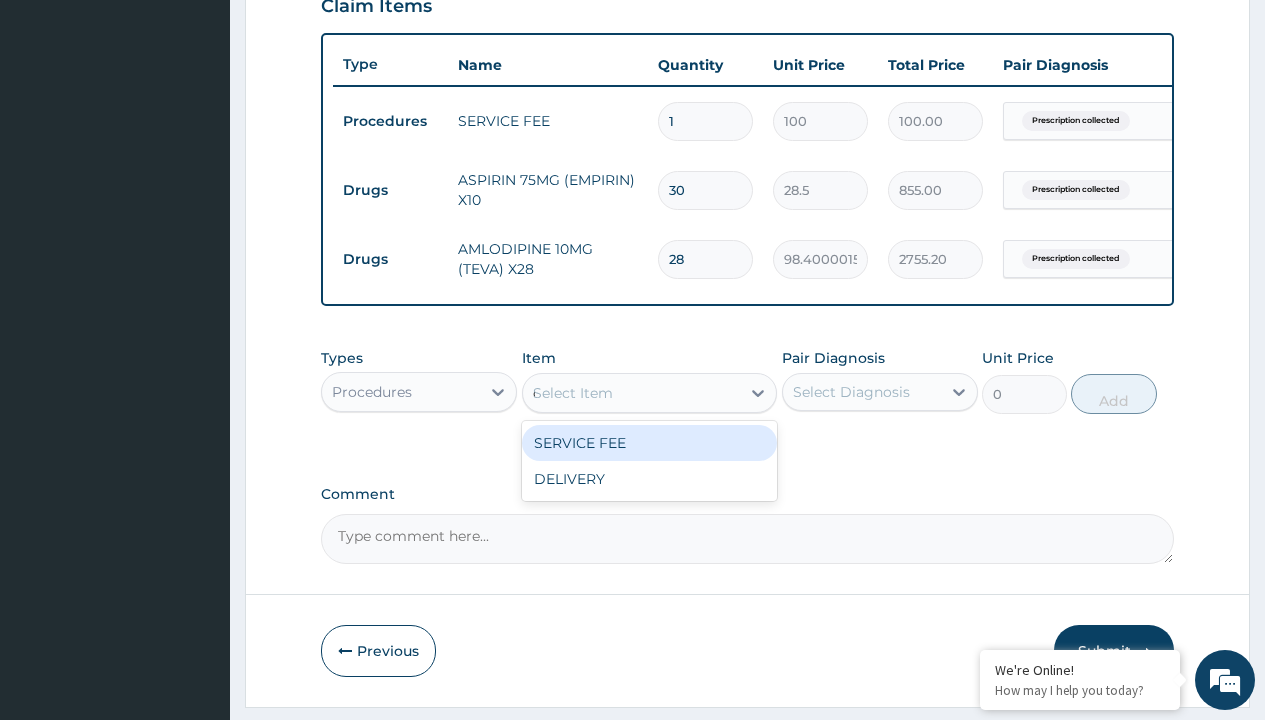 scroll, scrollTop: 0, scrollLeft: 0, axis: both 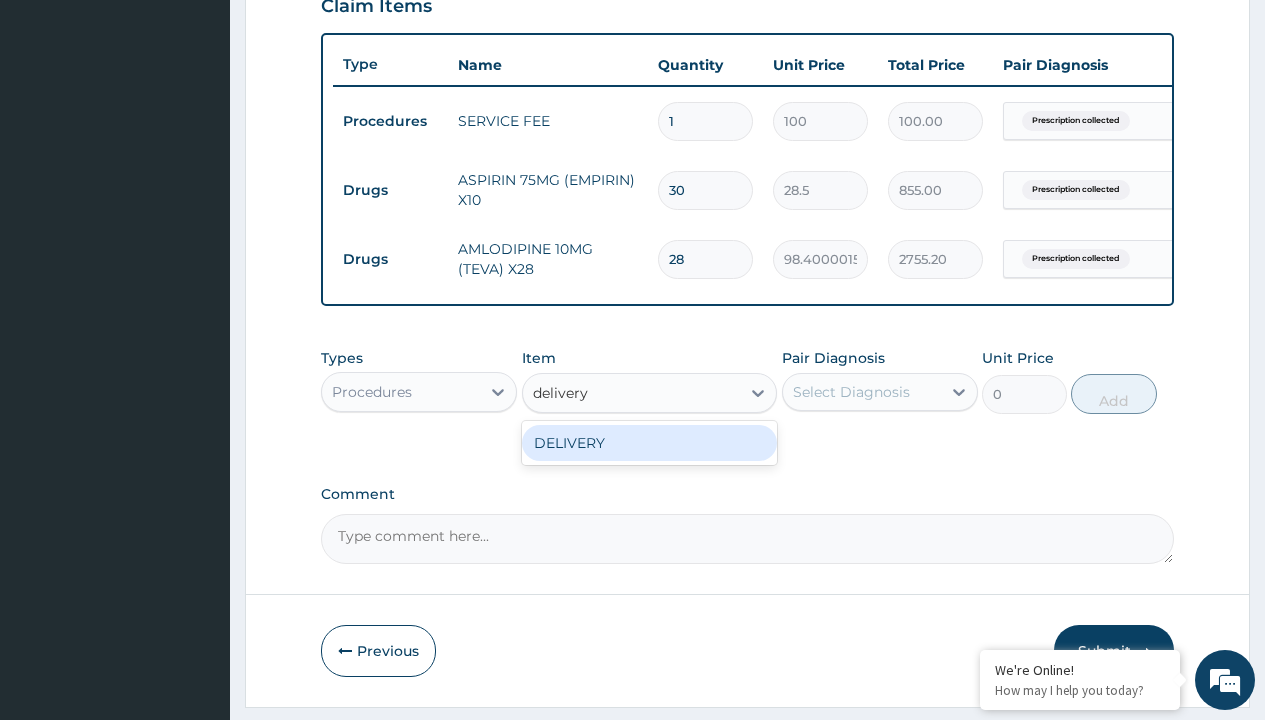 click on "DELIVERY" at bounding box center [650, 443] 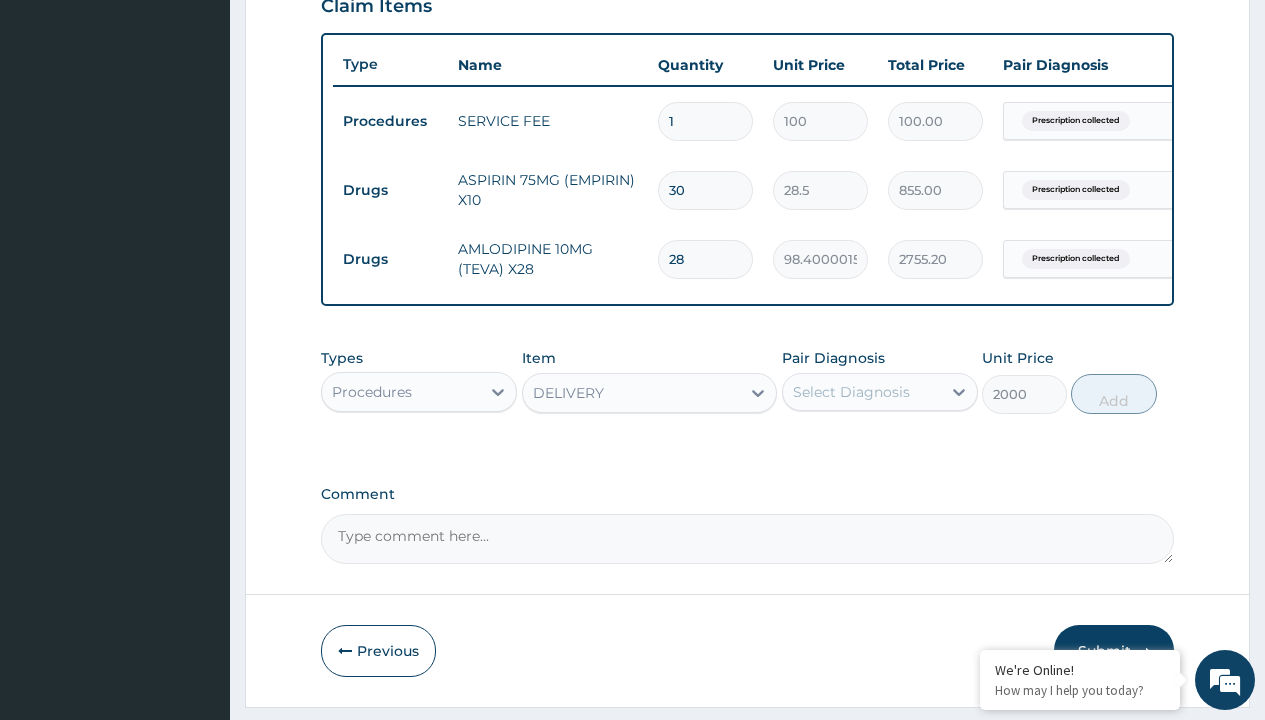 click on "Prescription collected" at bounding box center [409, -158] 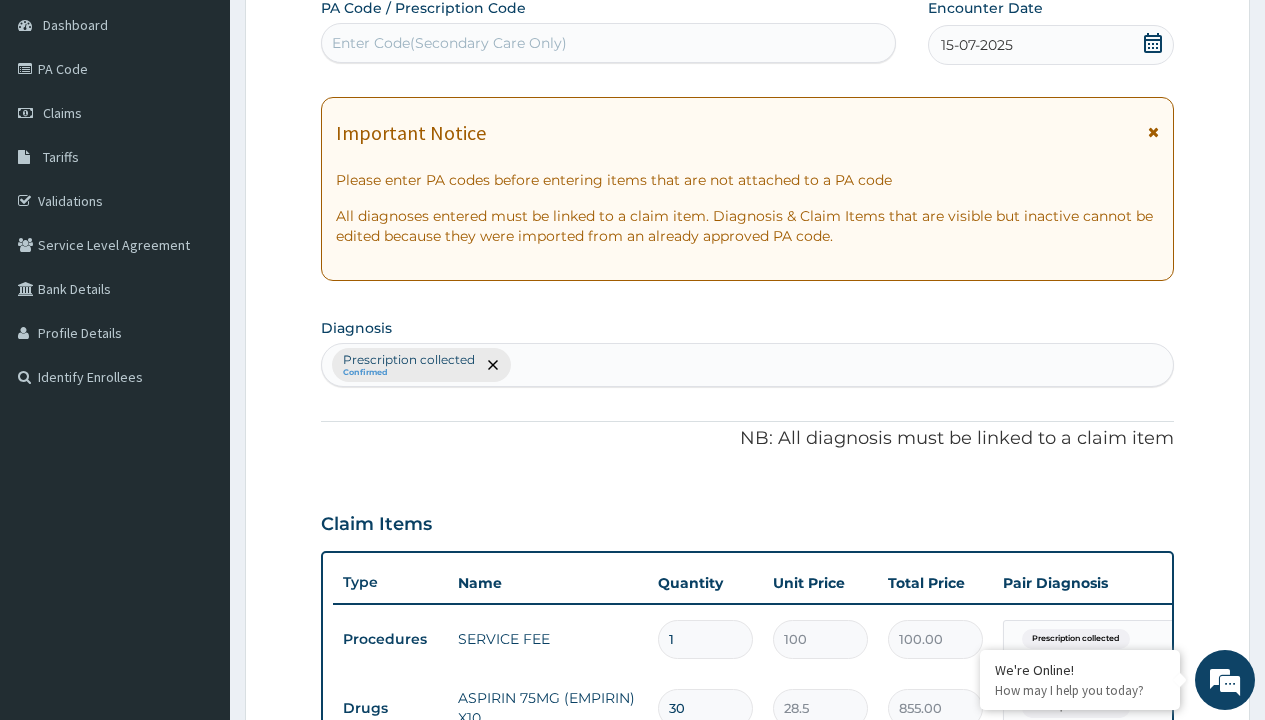 type on "prescription collected" 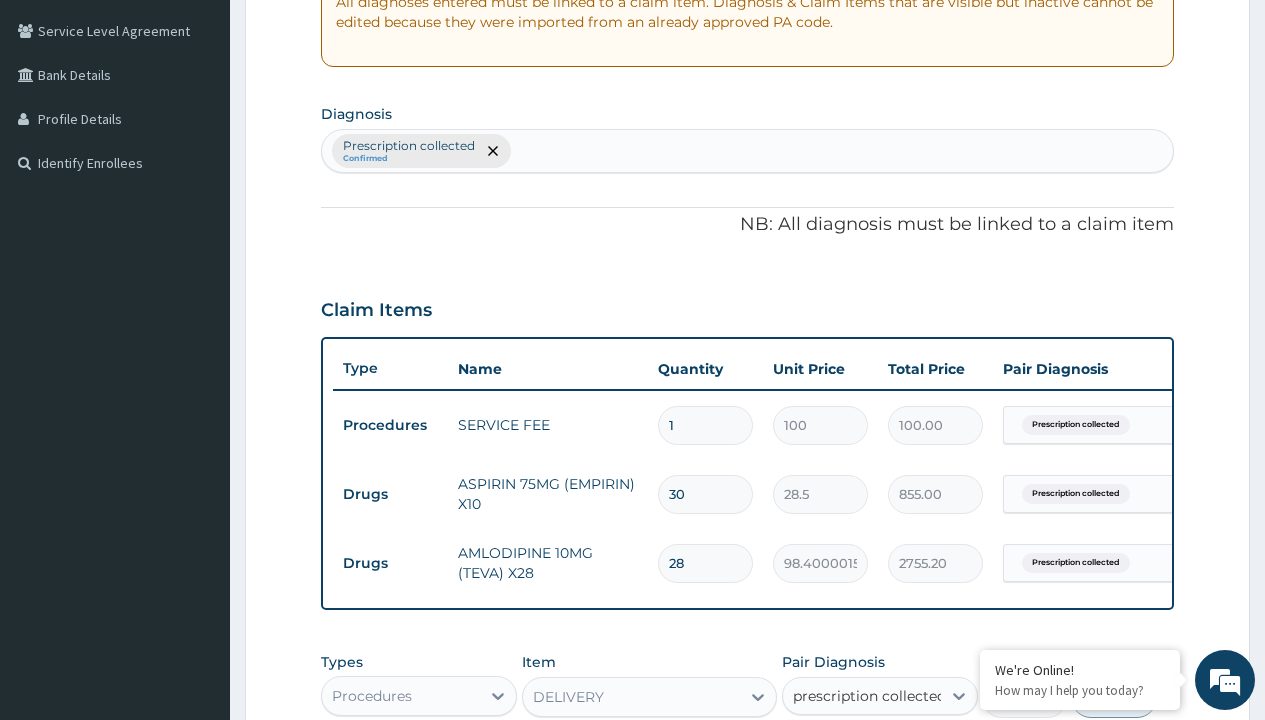 click on "Prescription collected" at bounding box center [890, 755] 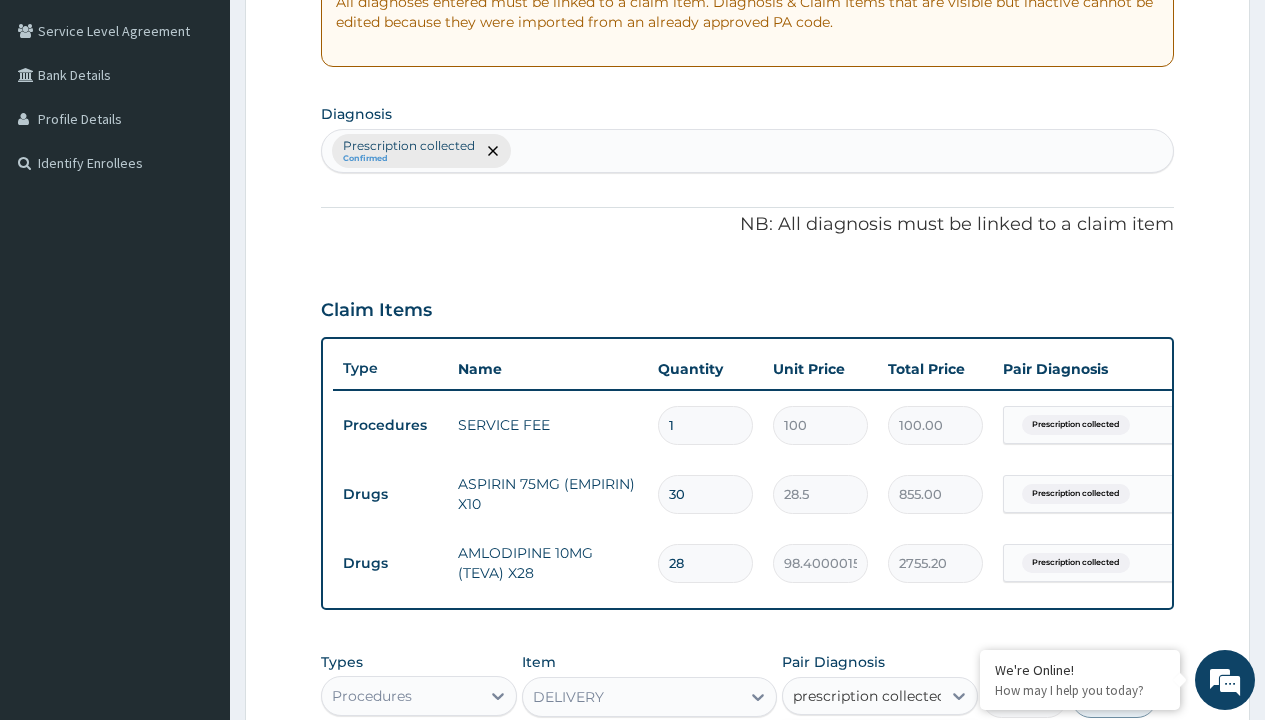 type 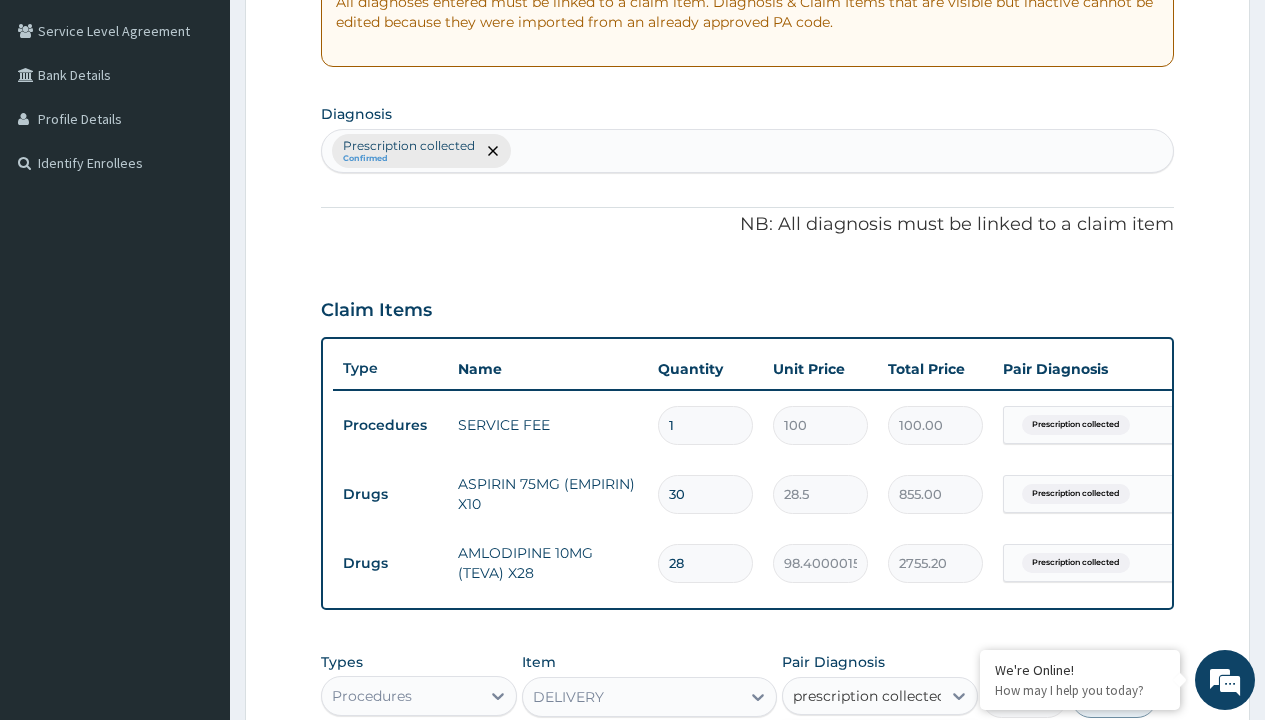 checkbox on "true" 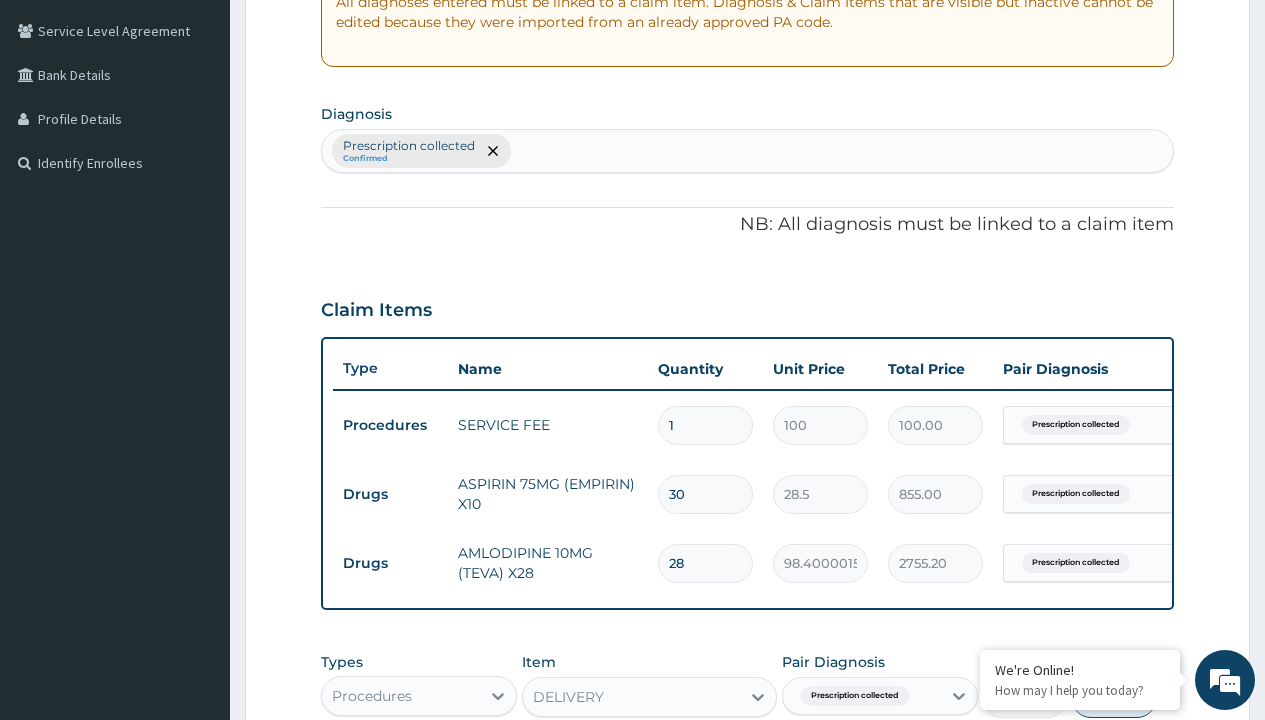 scroll, scrollTop: 780, scrollLeft: 0, axis: vertical 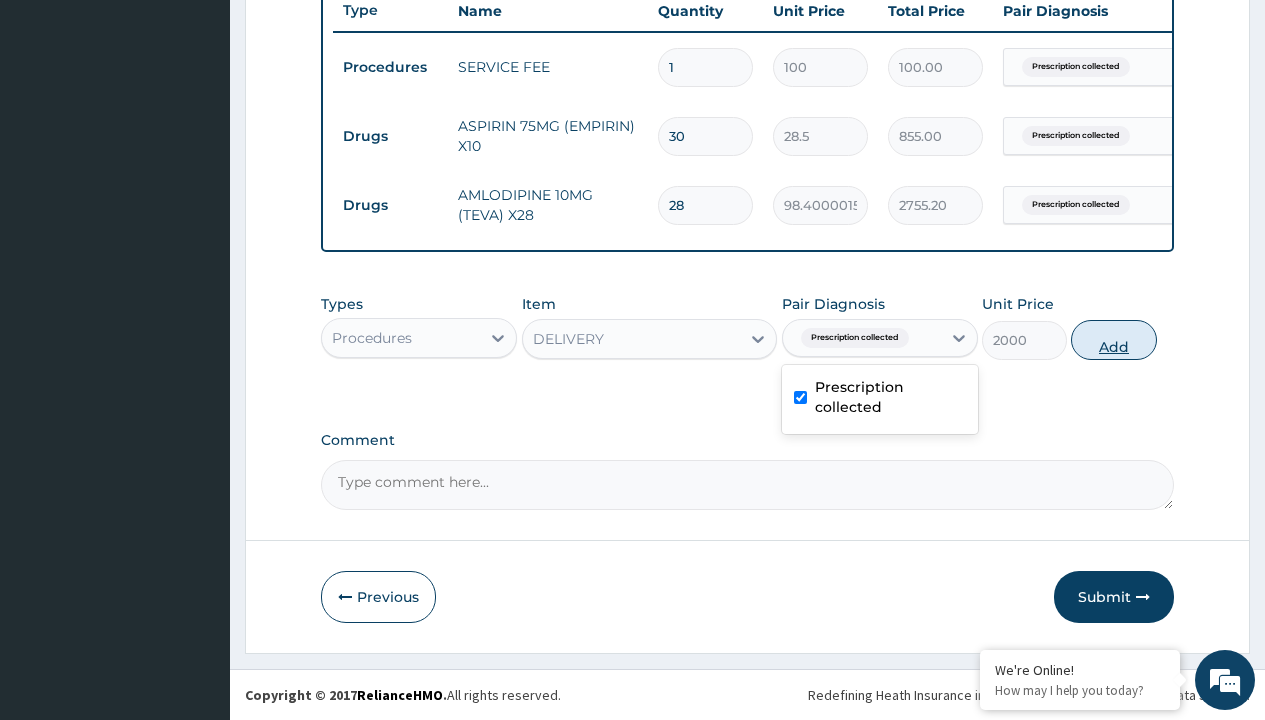 click on "Add" at bounding box center [1113, 340] 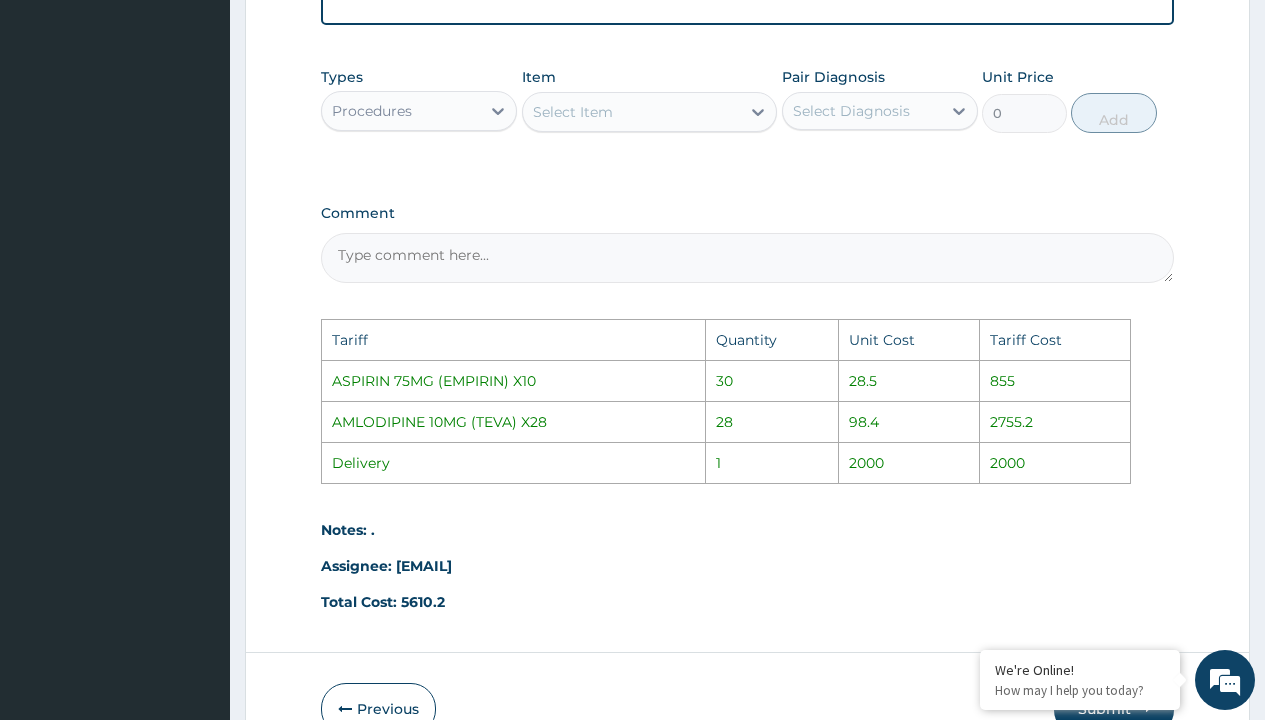 scroll, scrollTop: 1188, scrollLeft: 0, axis: vertical 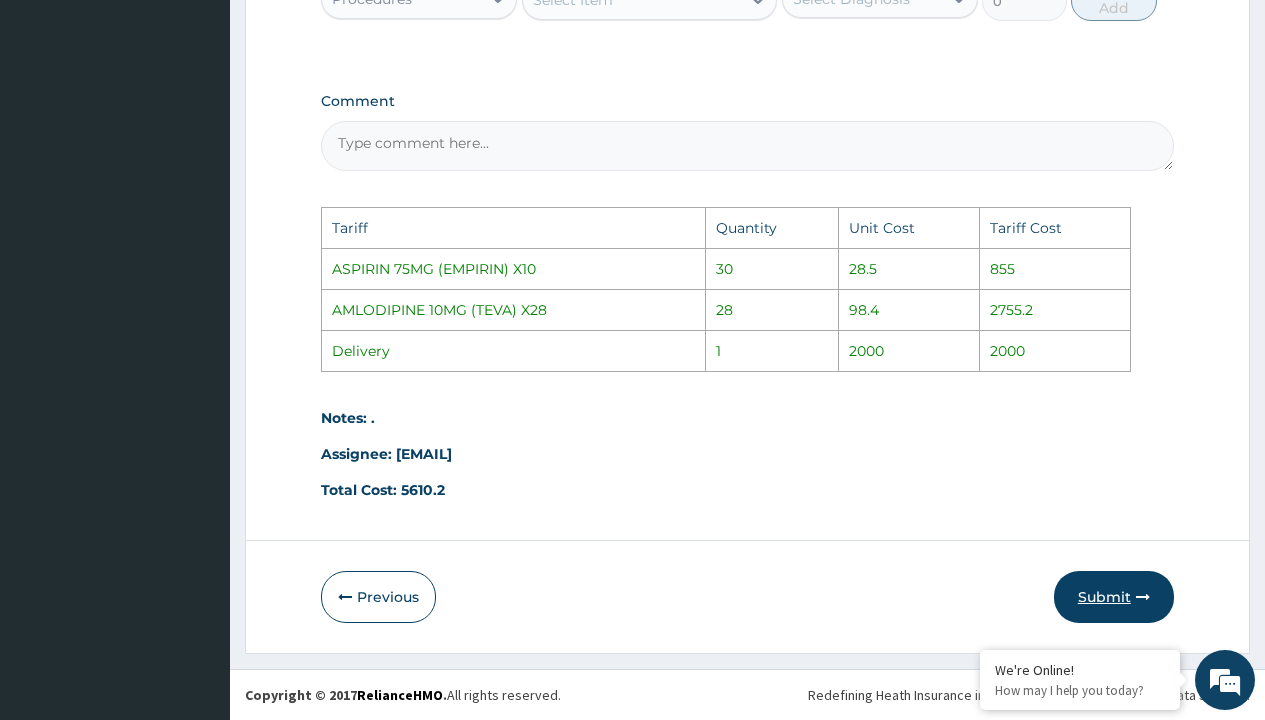 click on "Submit" at bounding box center [1114, 597] 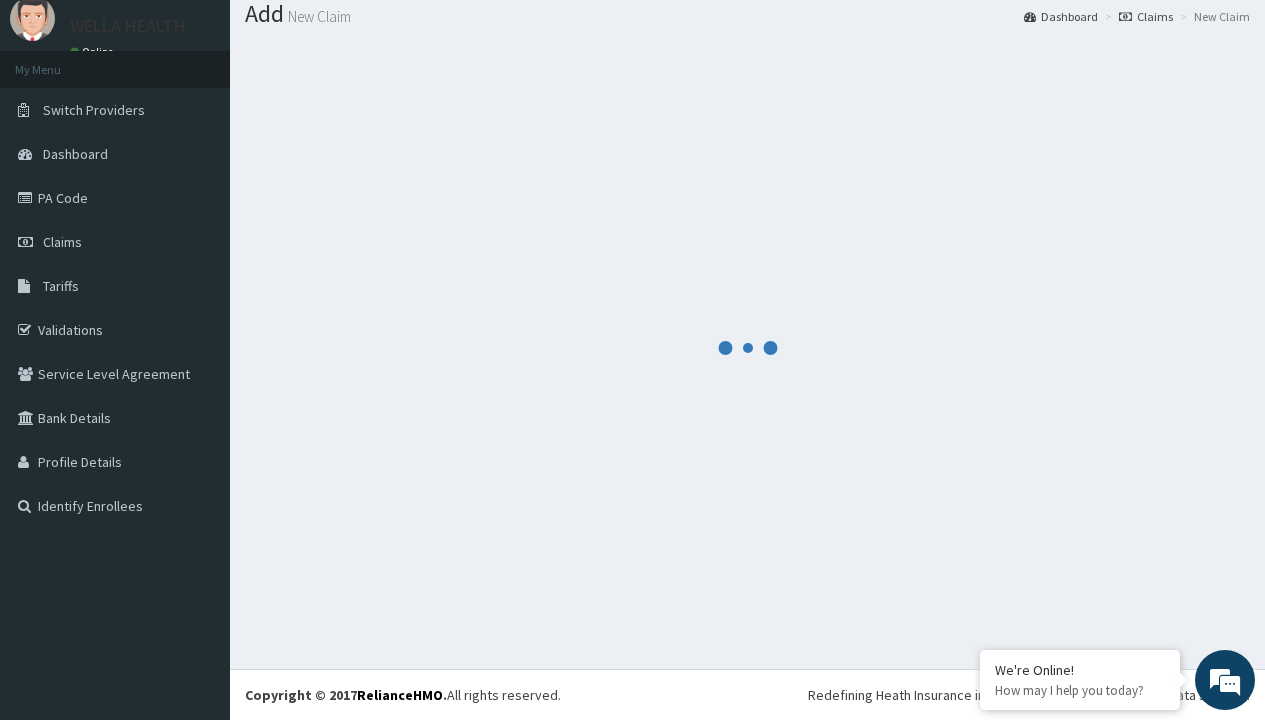 scroll, scrollTop: 849, scrollLeft: 0, axis: vertical 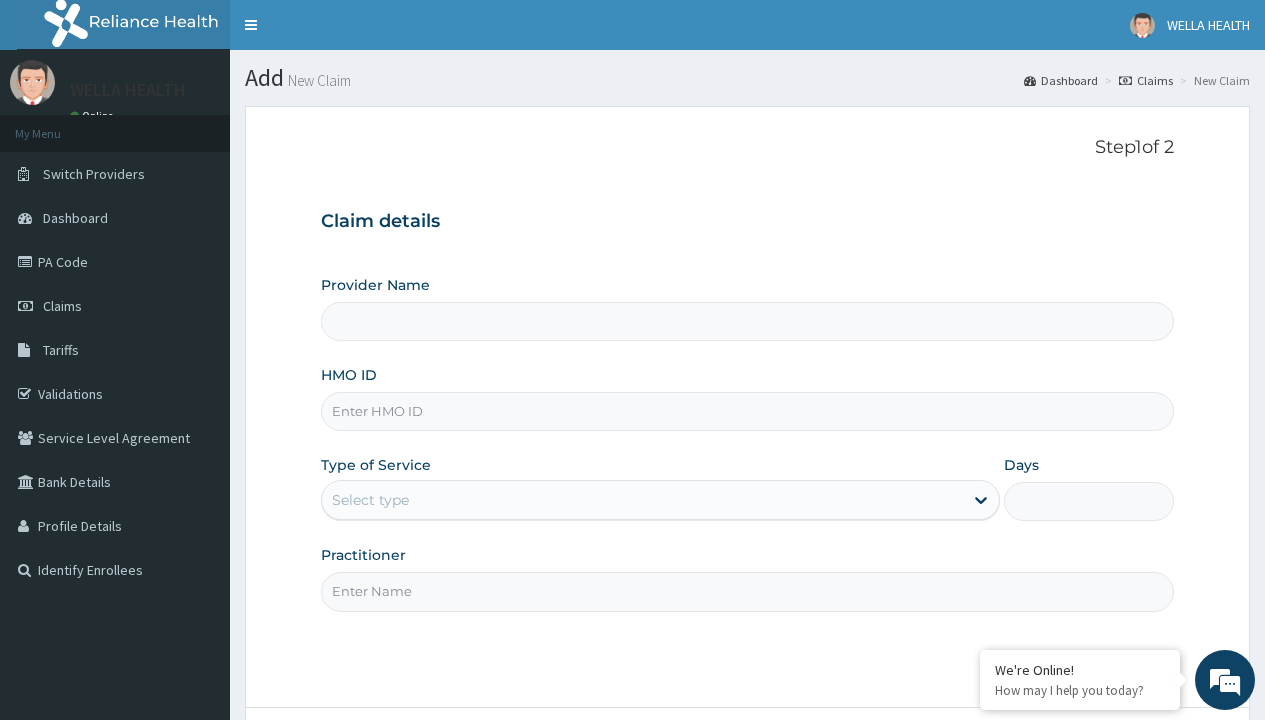 type on "RET/28632/A" 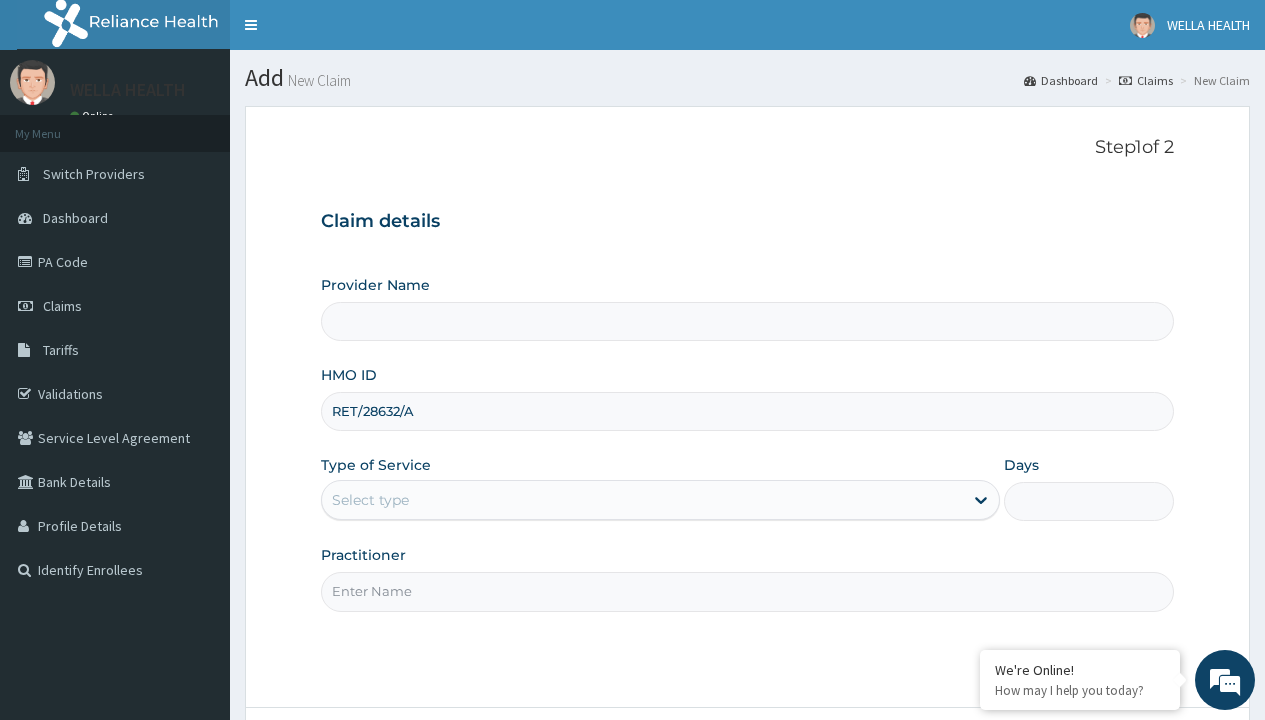type on "Pharmacy Pick Up ( WellaHealth)" 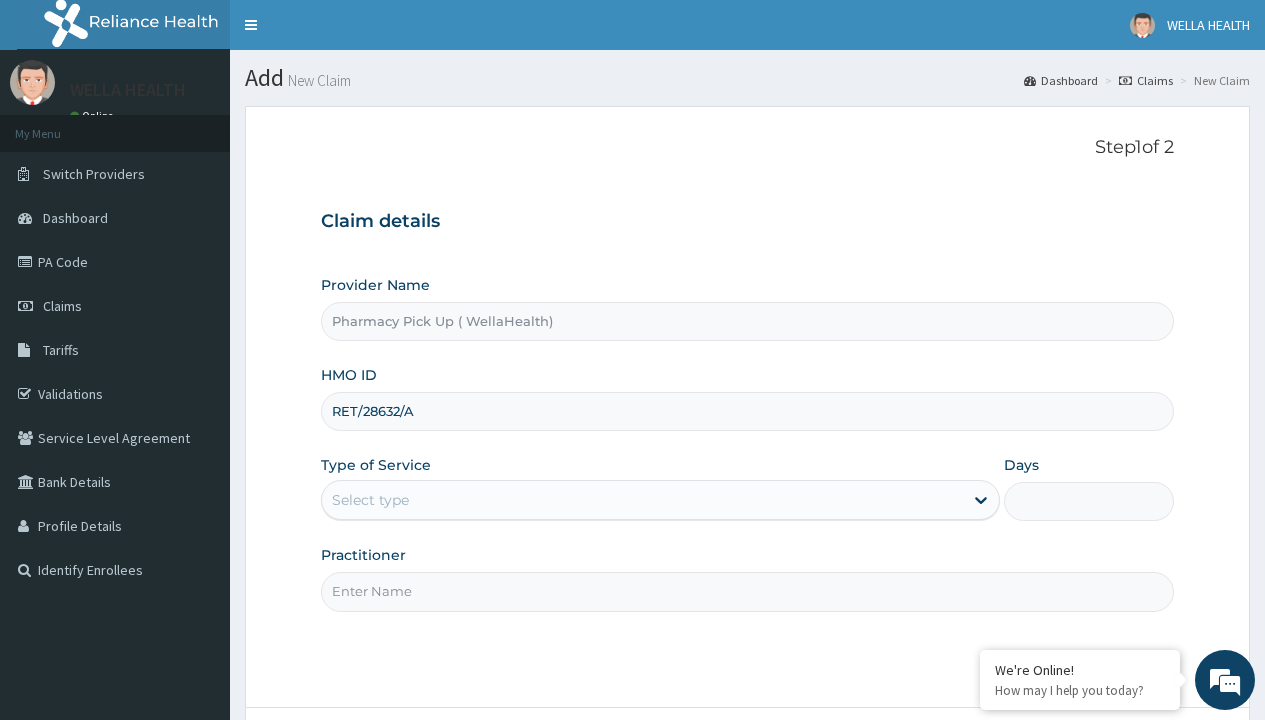 type on "RET/28632/A" 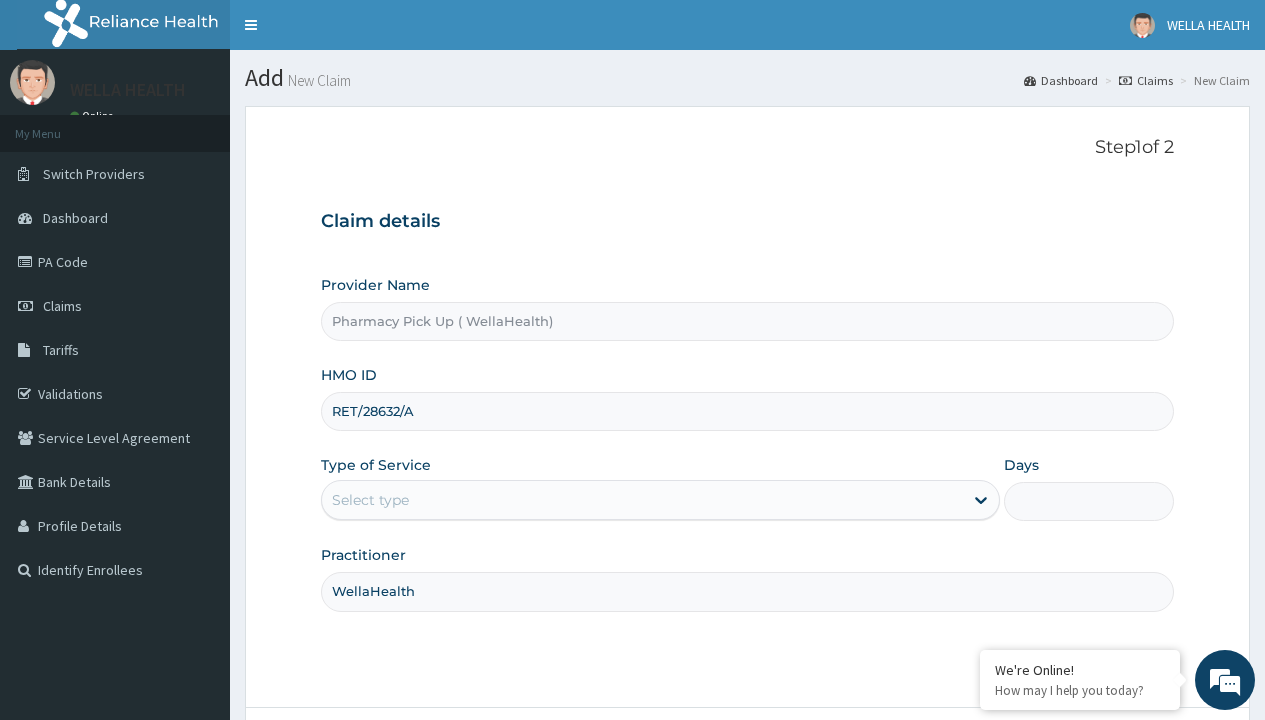 type on "WellaHealth" 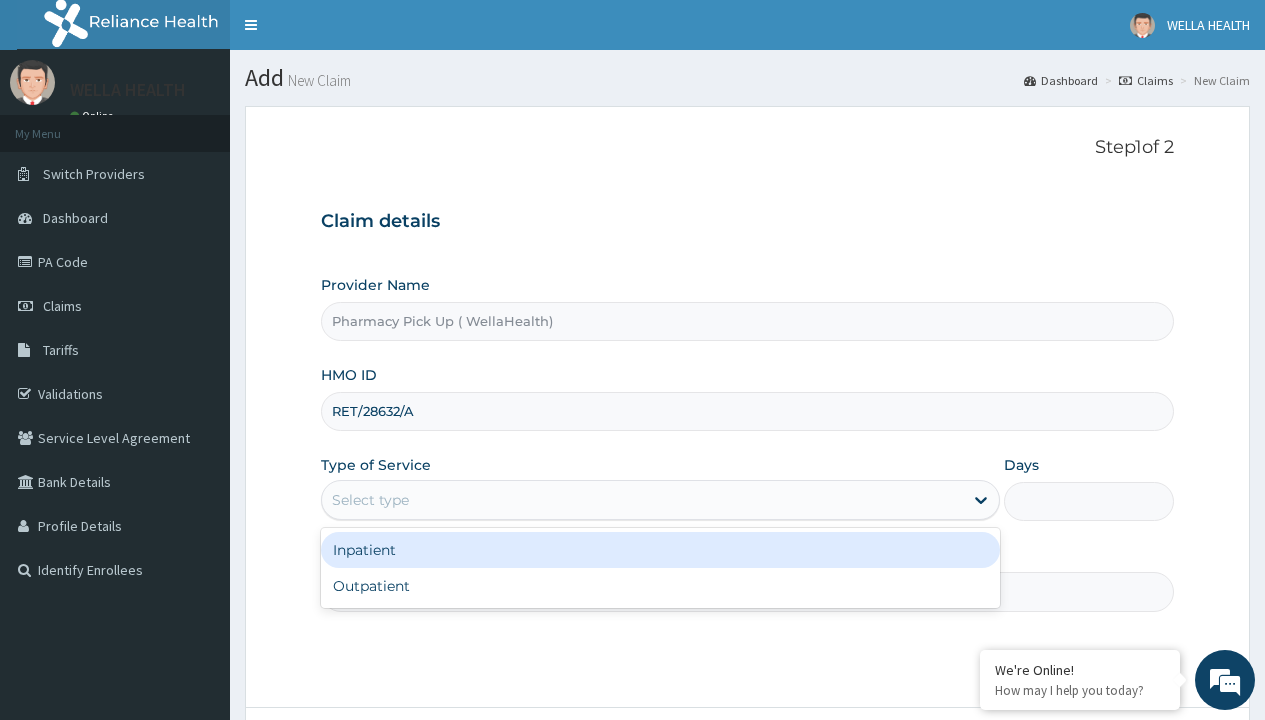 click on "Outpatient" at bounding box center [660, 586] 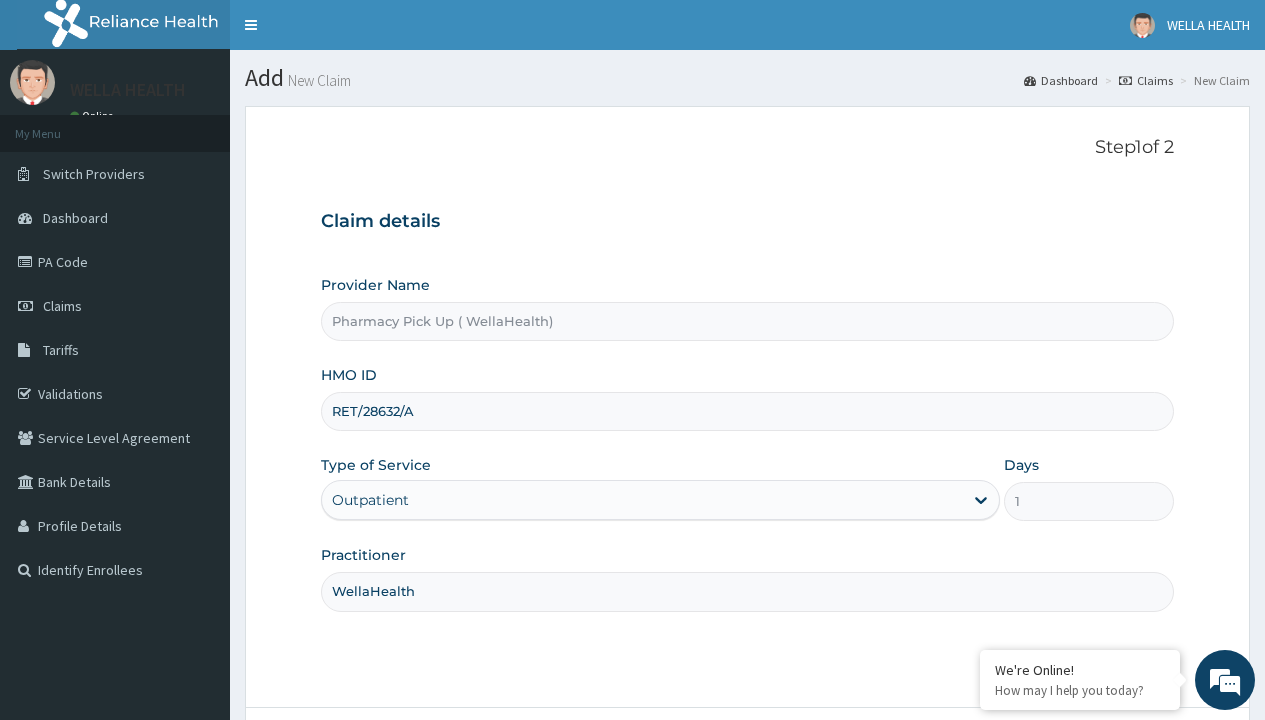 click on "Next" at bounding box center (1123, 764) 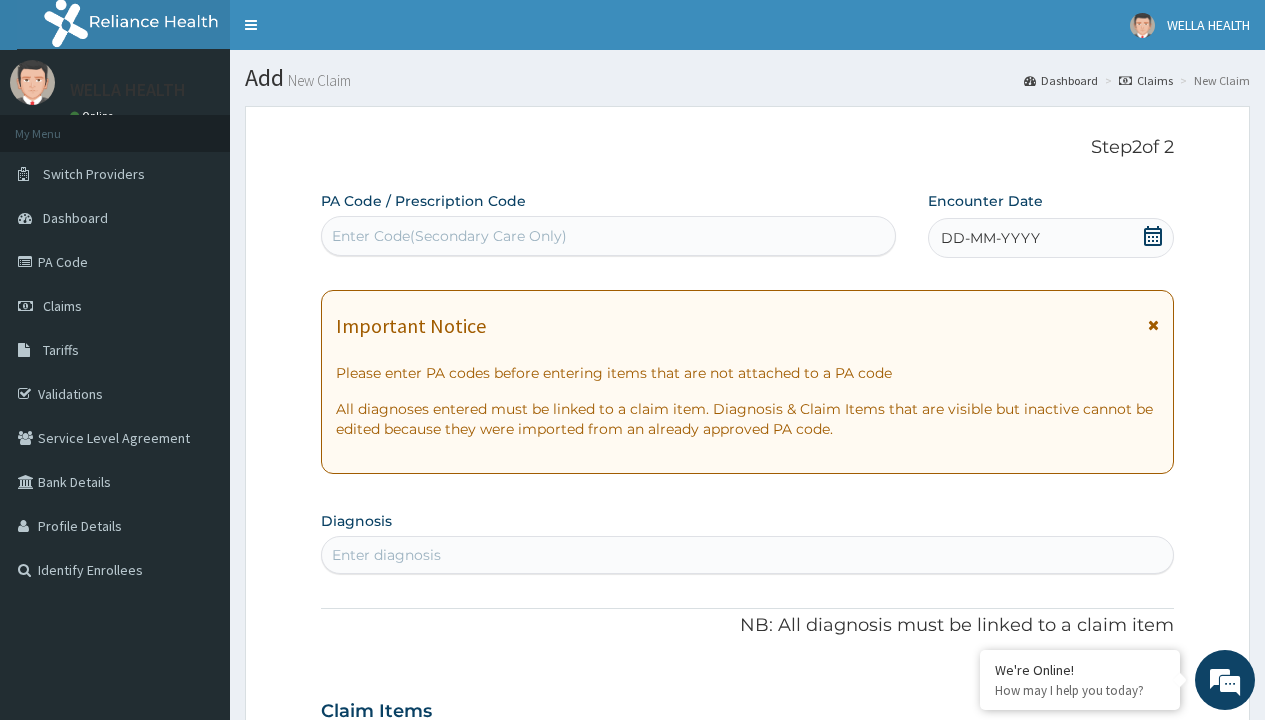 scroll, scrollTop: 167, scrollLeft: 0, axis: vertical 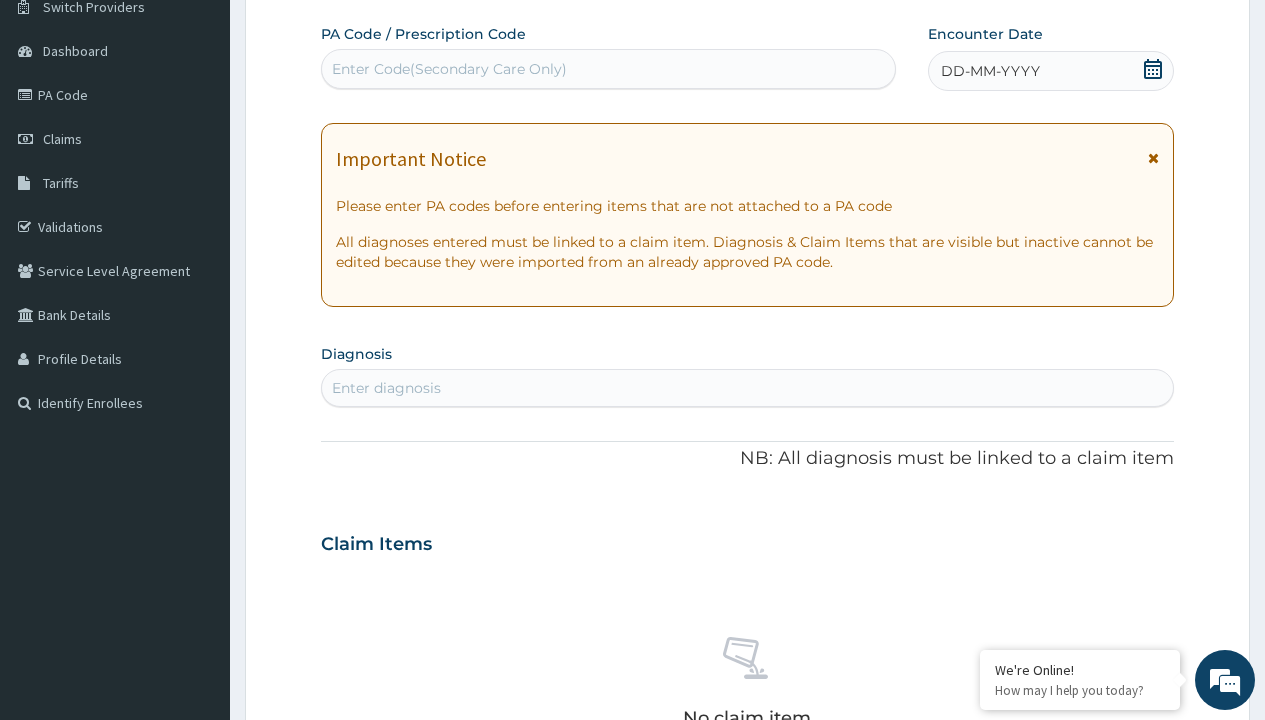 click on "DD-MM-YYYY" at bounding box center [990, 71] 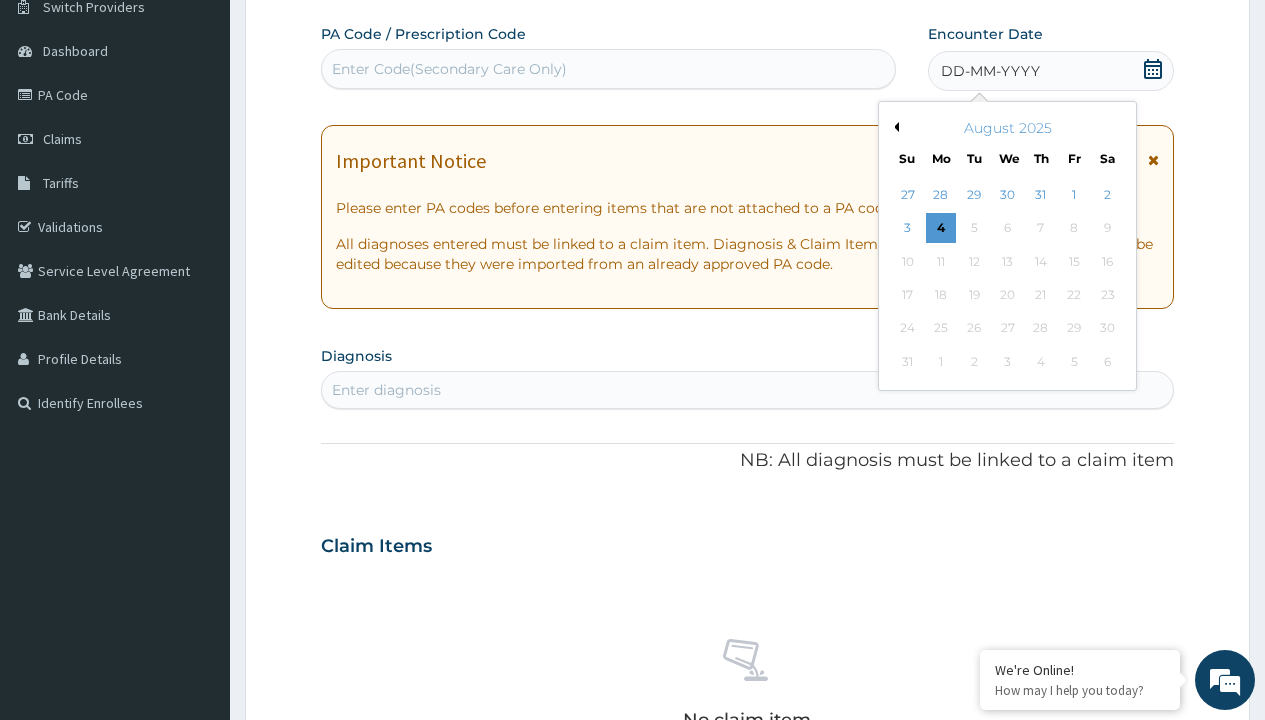 click on "Previous Month" at bounding box center [894, 127] 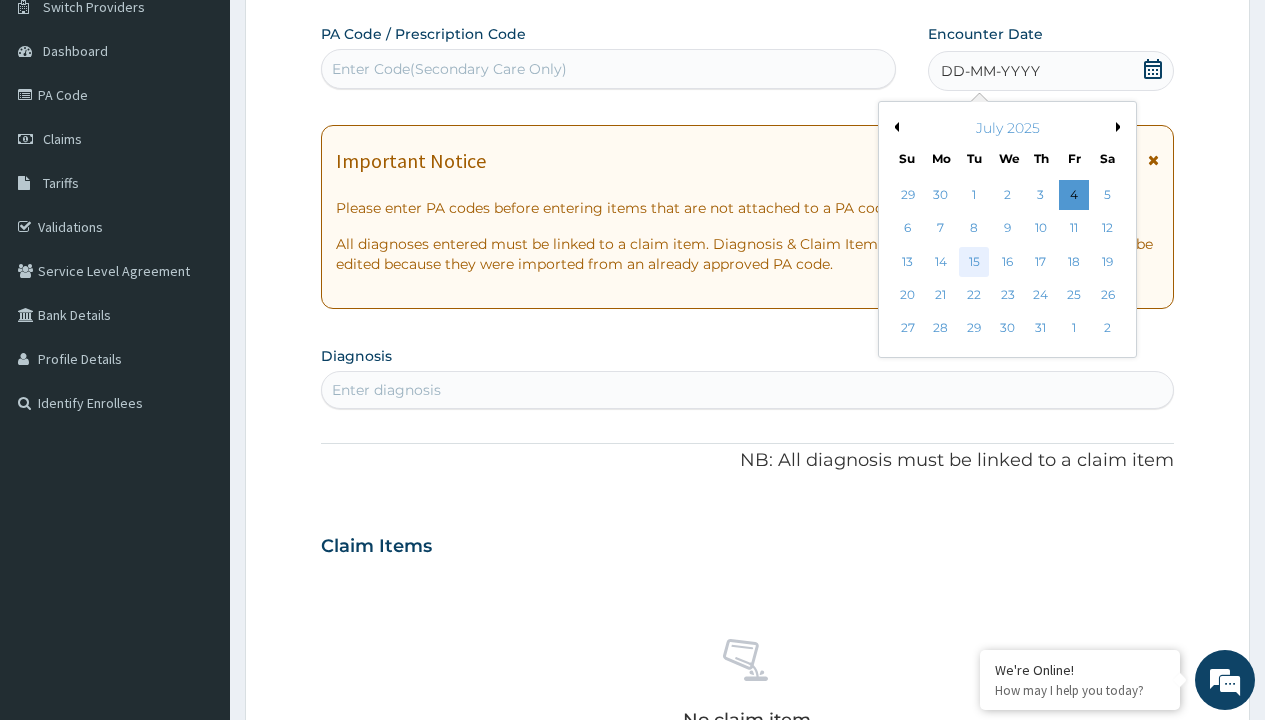 click on "15" at bounding box center (974, 262) 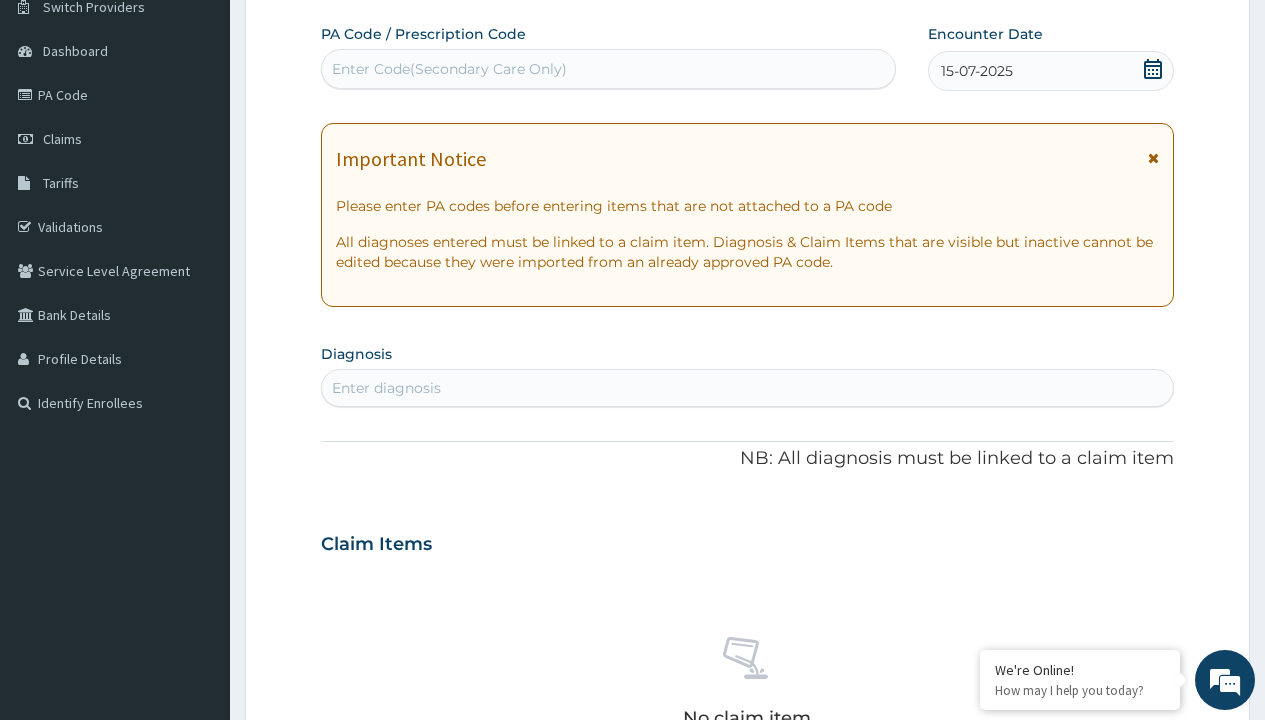 click on "Enter diagnosis" at bounding box center [386, 388] 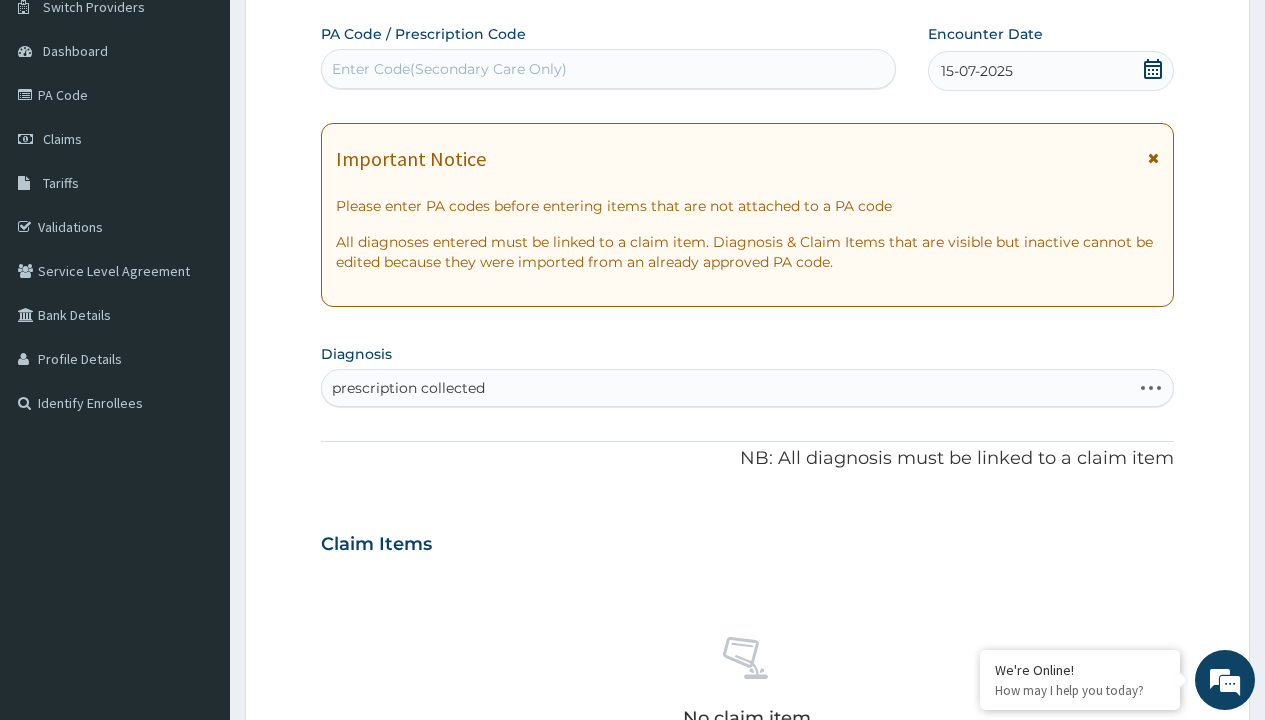 scroll, scrollTop: 0, scrollLeft: 0, axis: both 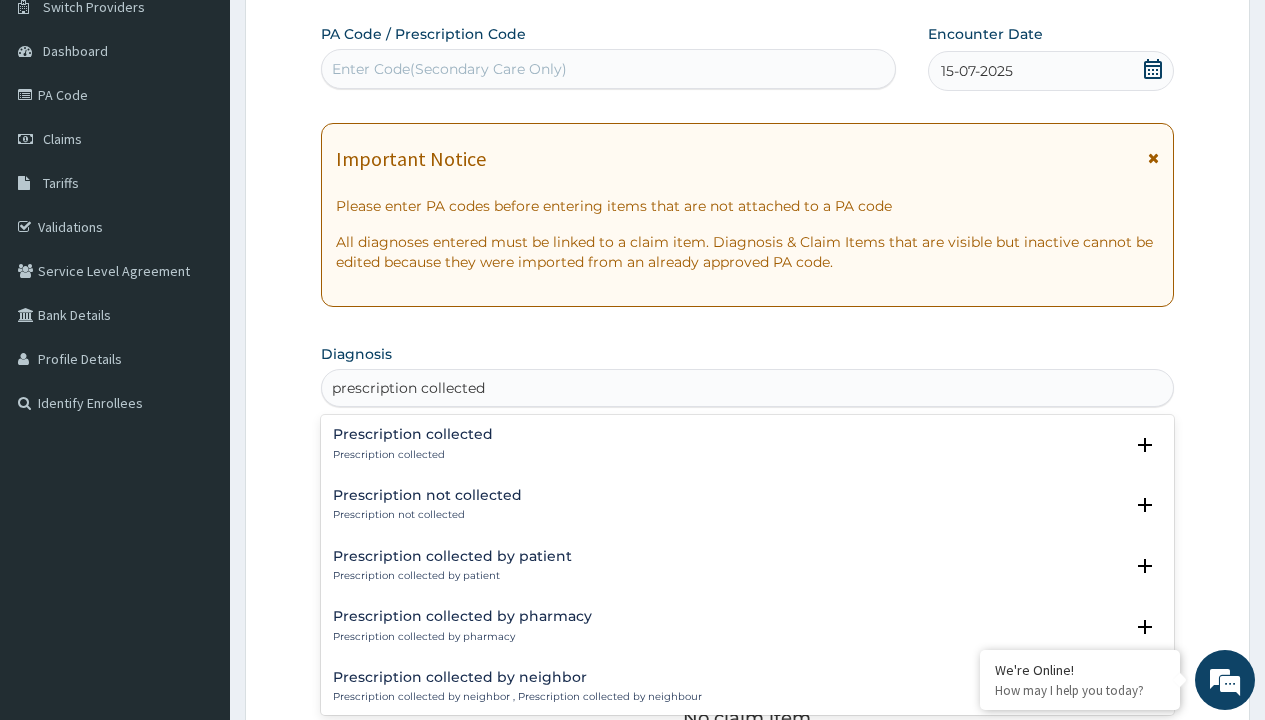 click on "Prescription collected" at bounding box center (413, 455) 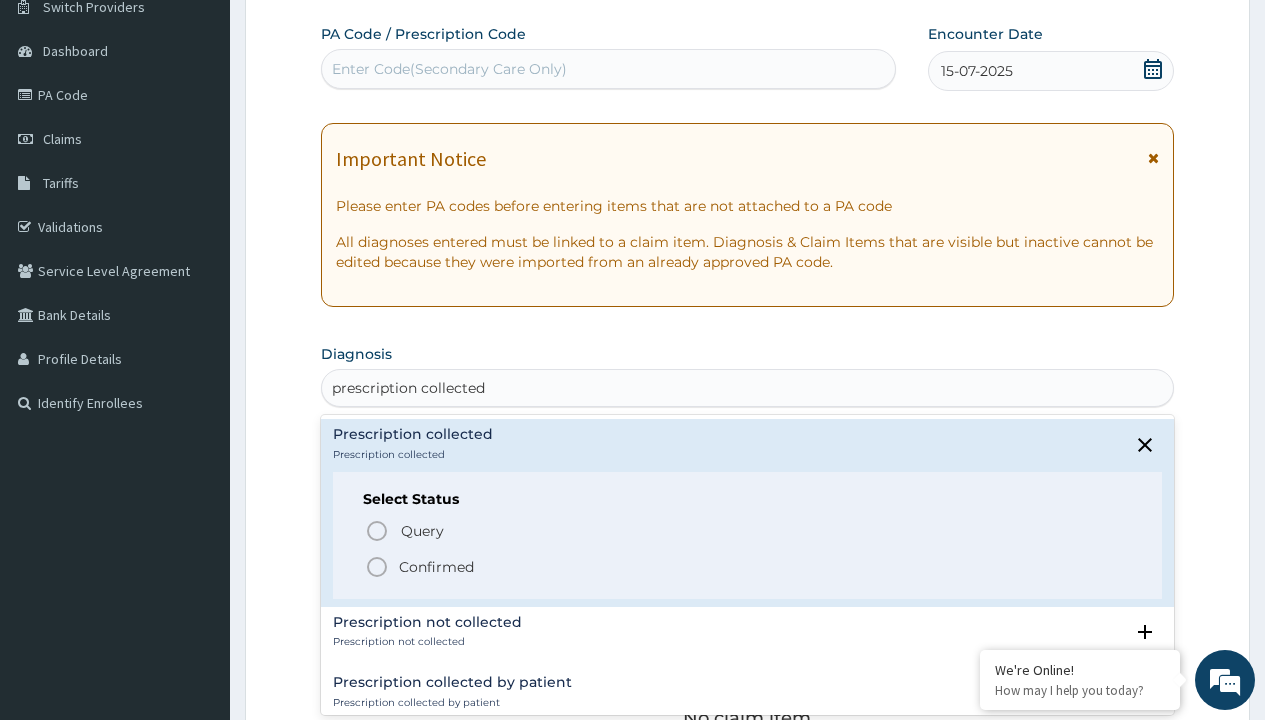 scroll, scrollTop: 0, scrollLeft: 0, axis: both 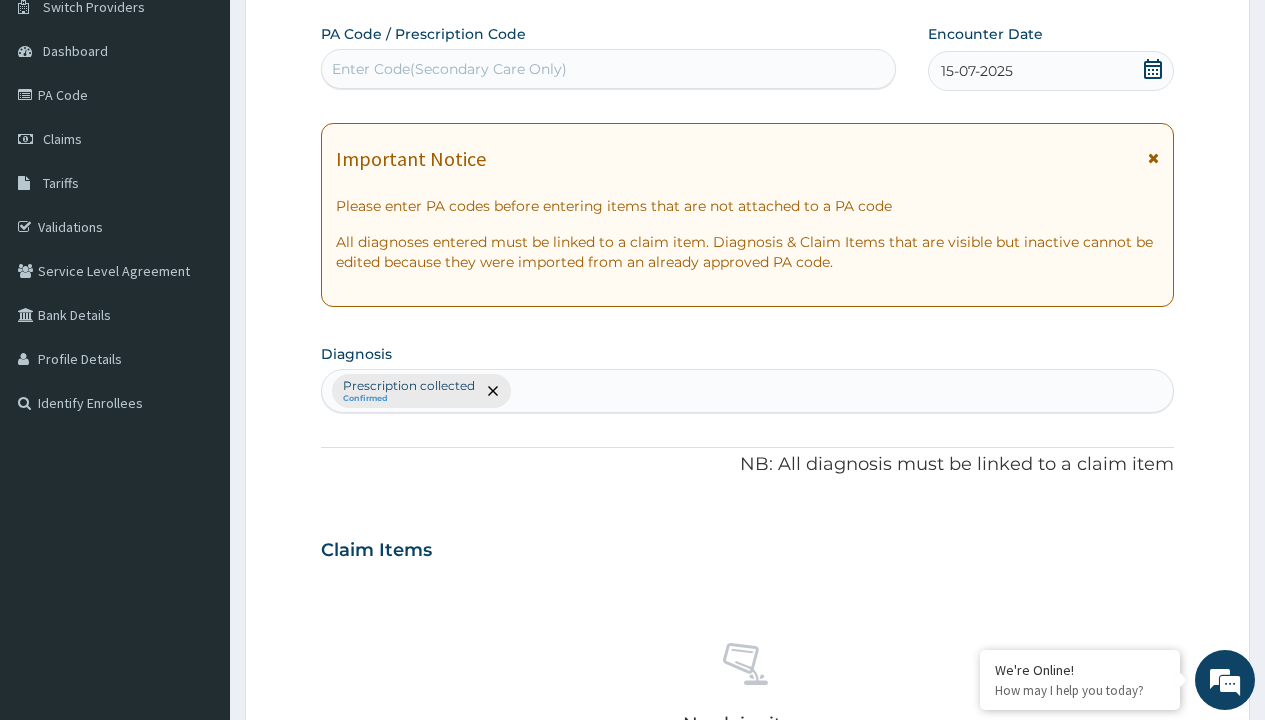 click on "Select Type" at bounding box center [372, 893] 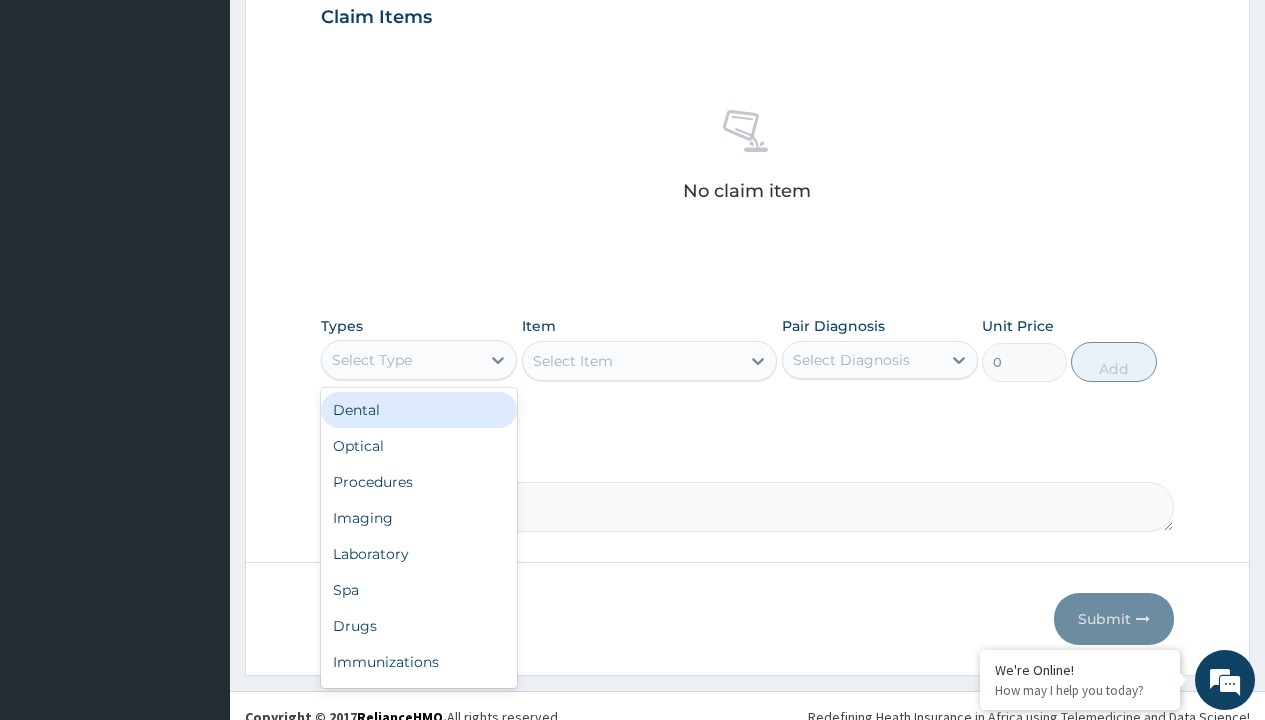 type on "procedures" 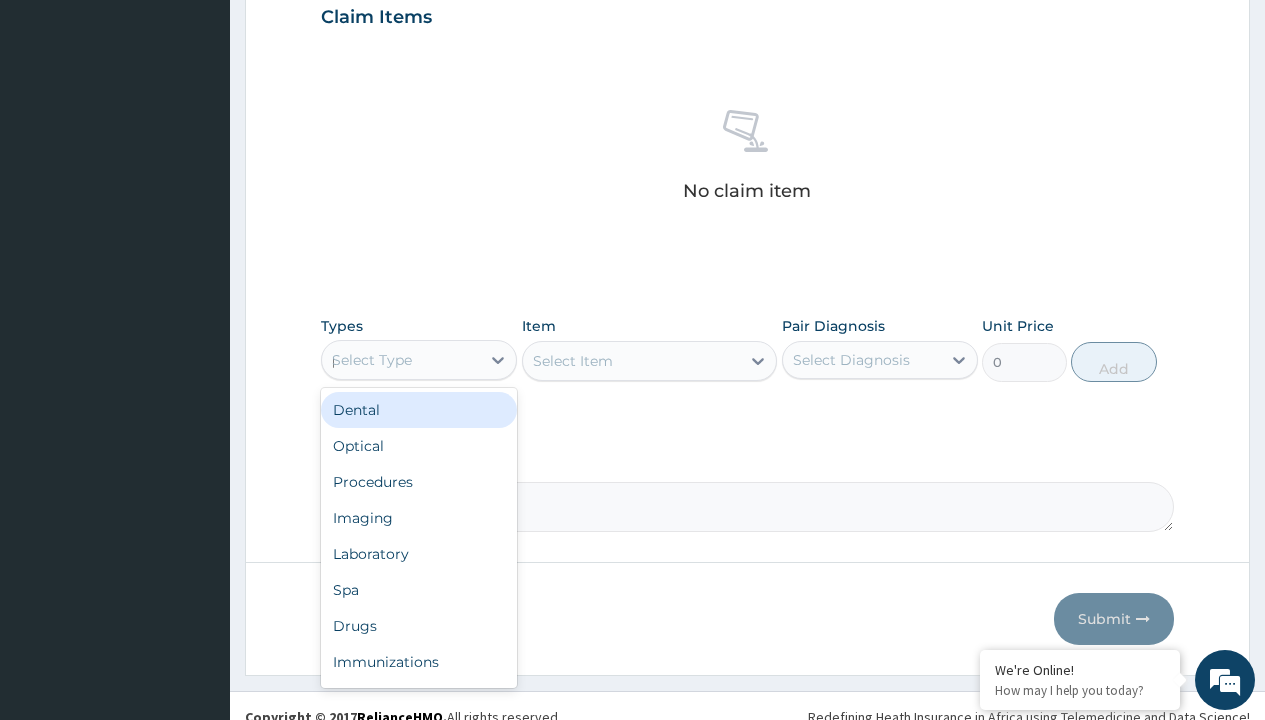 scroll, scrollTop: 0, scrollLeft: 0, axis: both 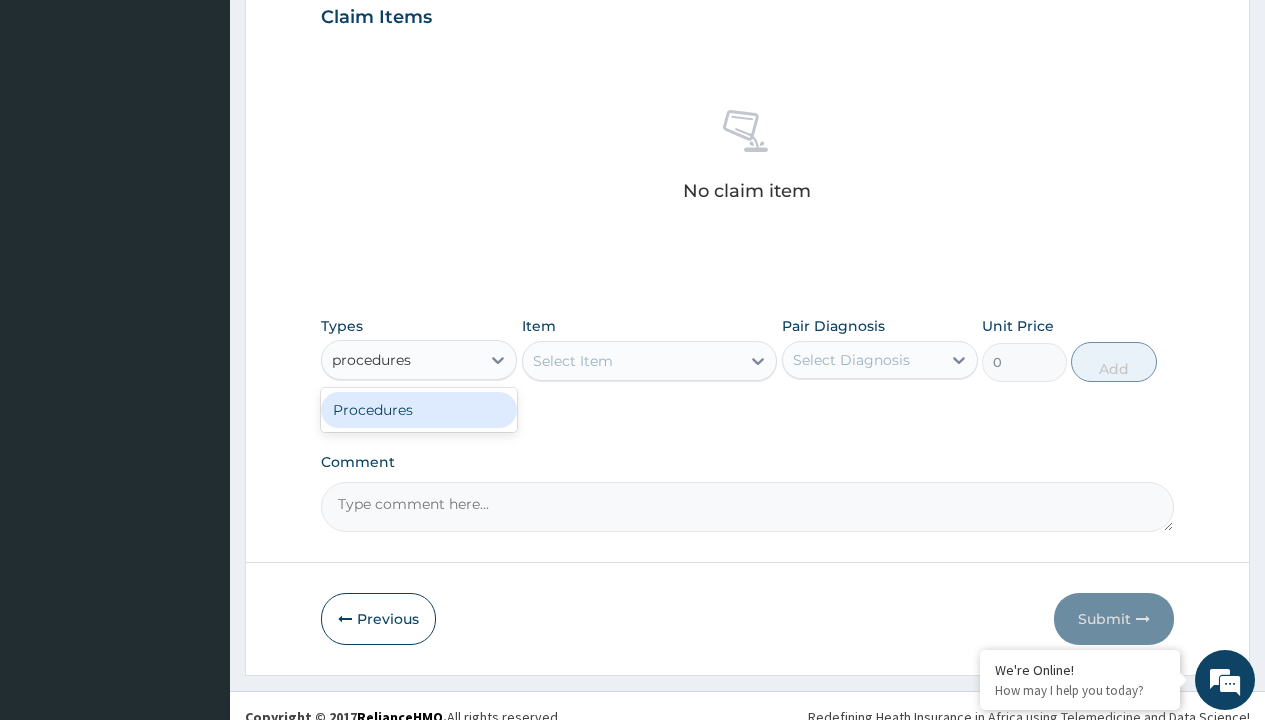 click on "Procedures" at bounding box center [419, 410] 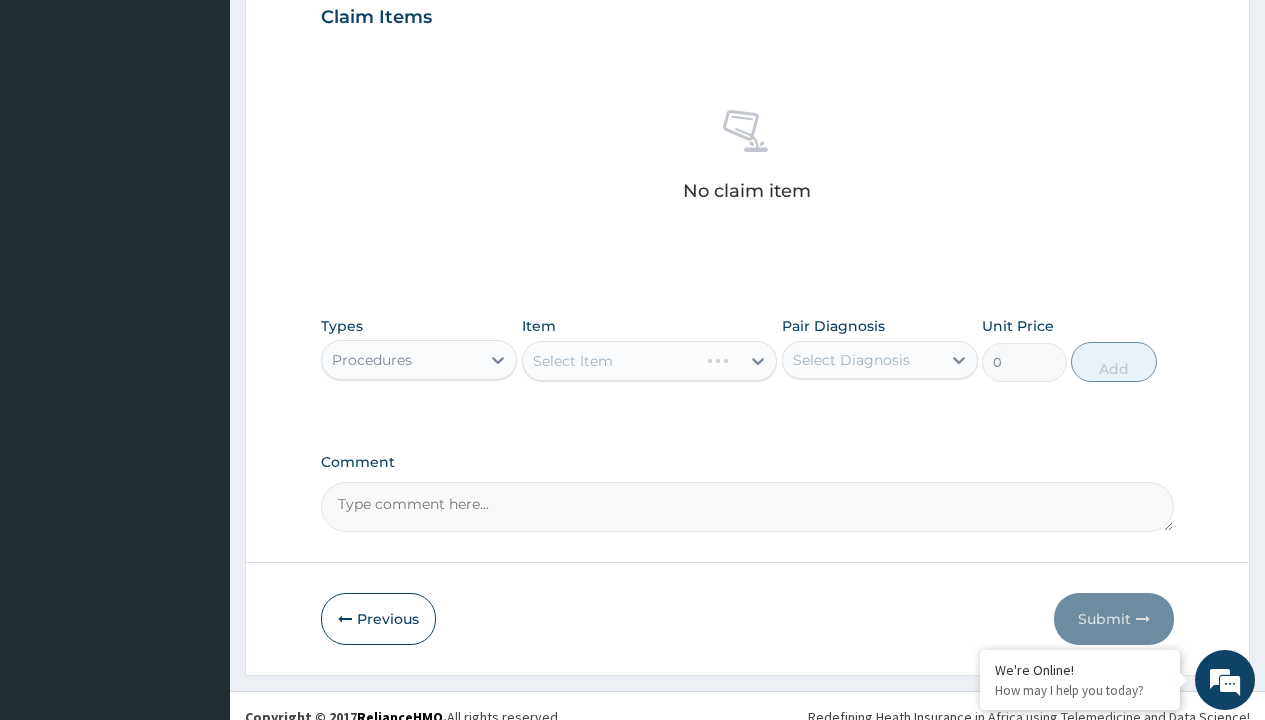 click on "Select Item" at bounding box center [650, 361] 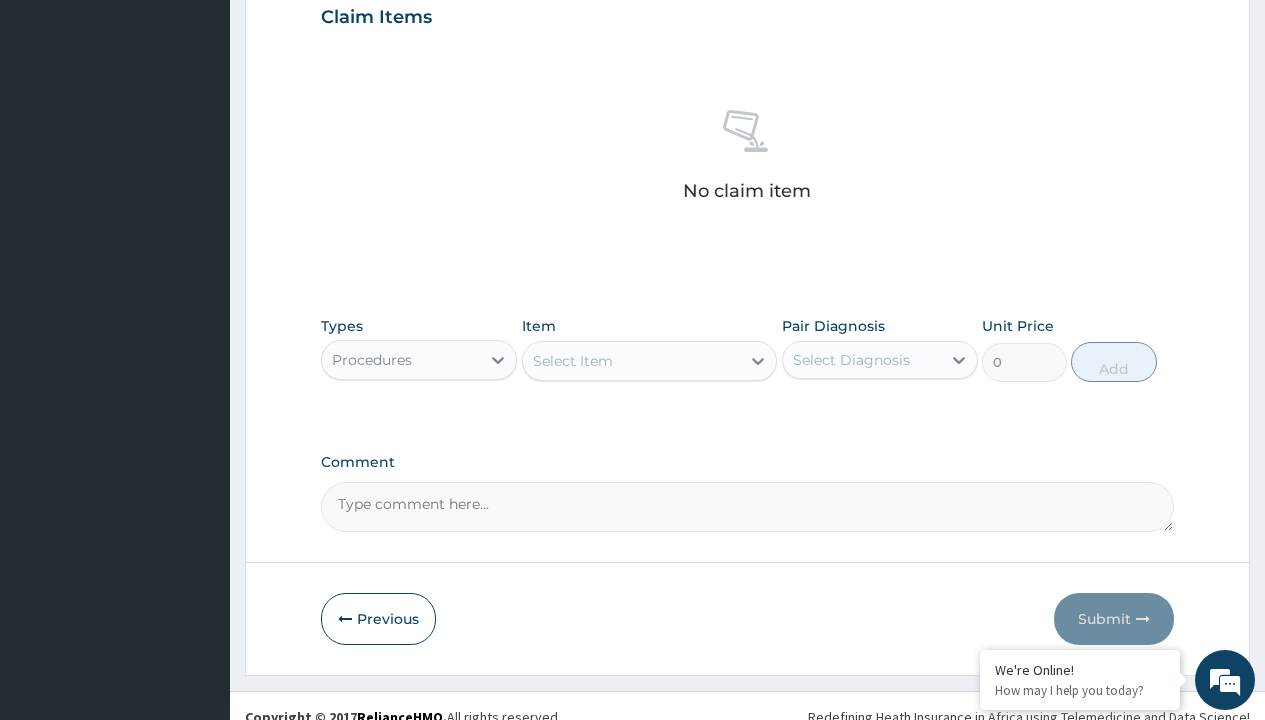 type on "service fee" 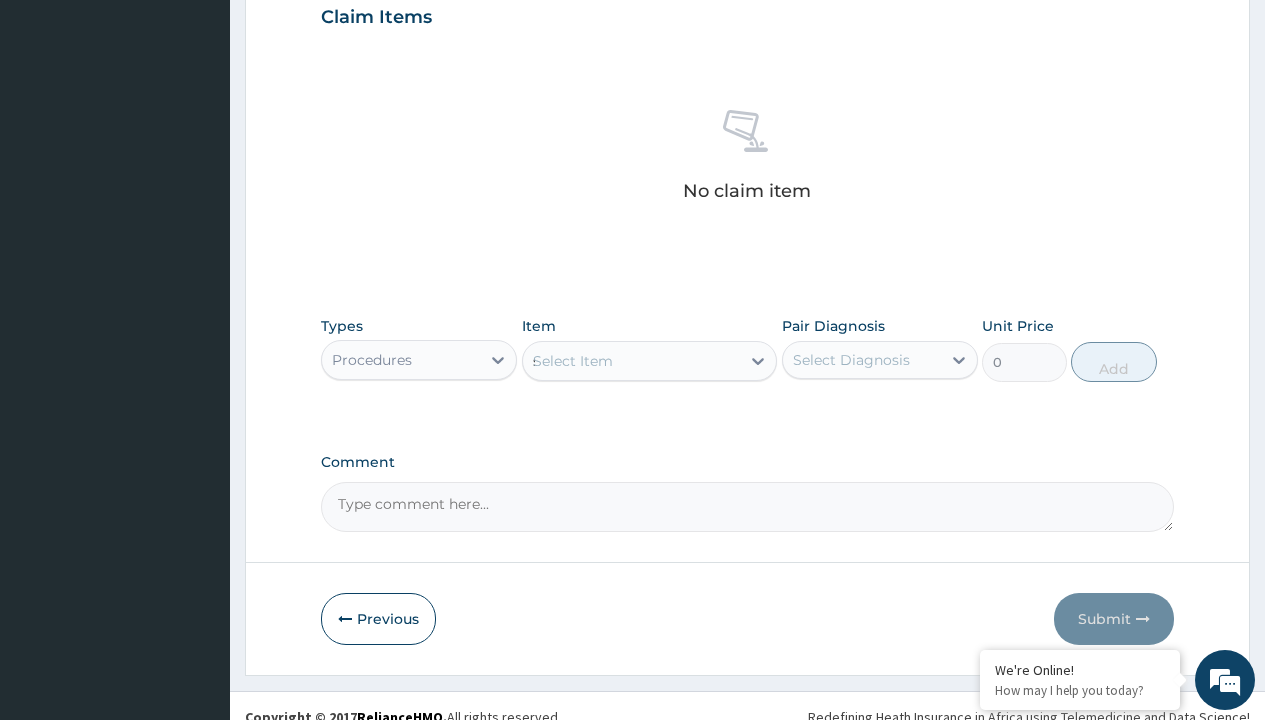 scroll, scrollTop: 0, scrollLeft: 0, axis: both 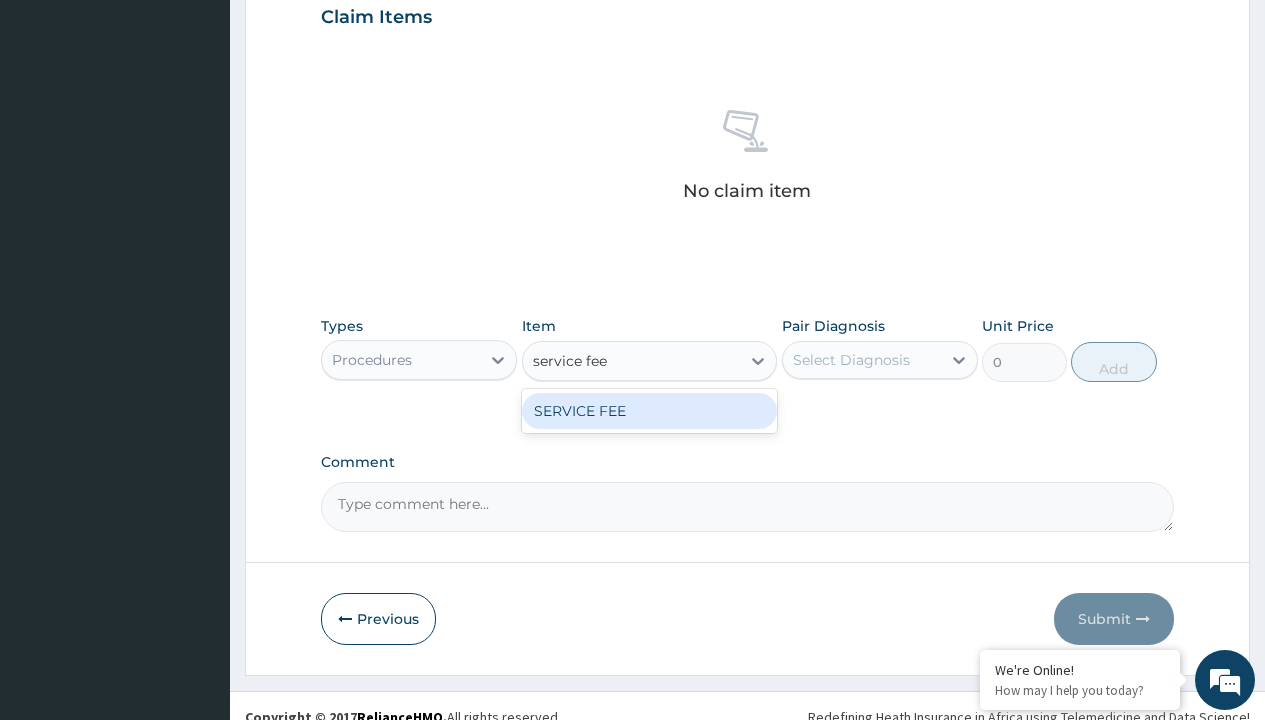 click on "SERVICE FEE" at bounding box center (650, 411) 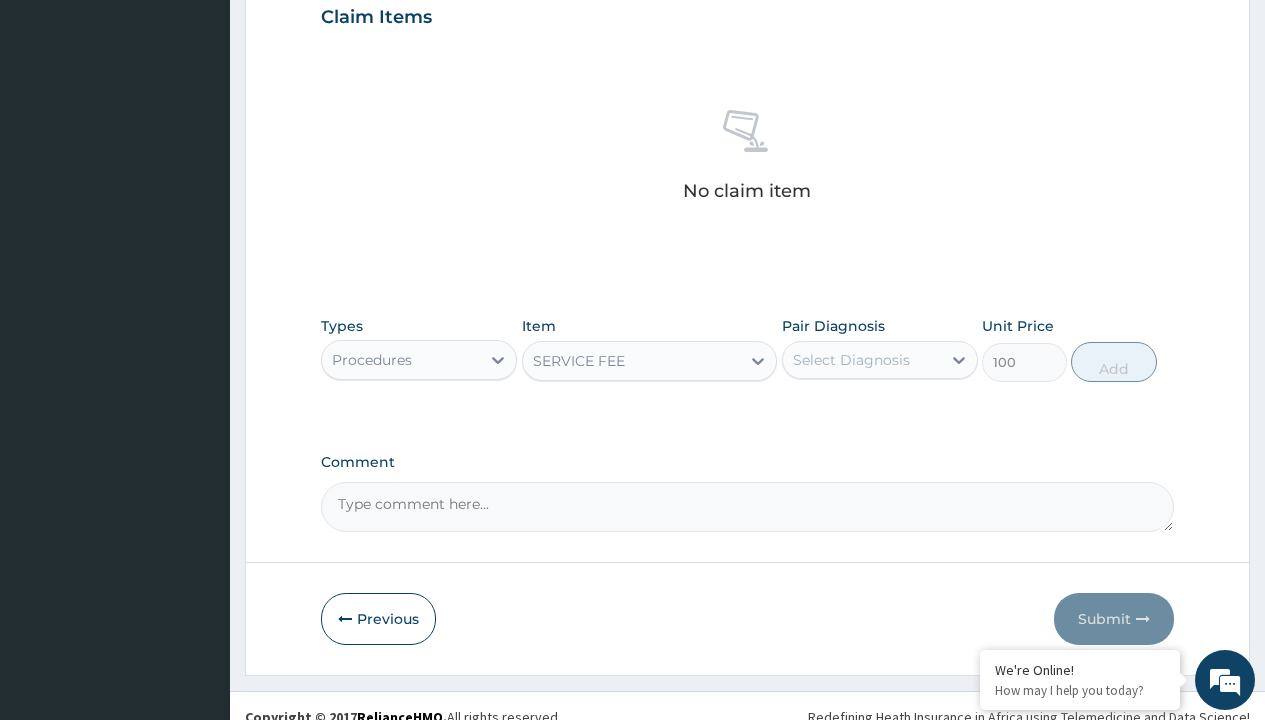 click on "Prescription collected" at bounding box center [409, -147] 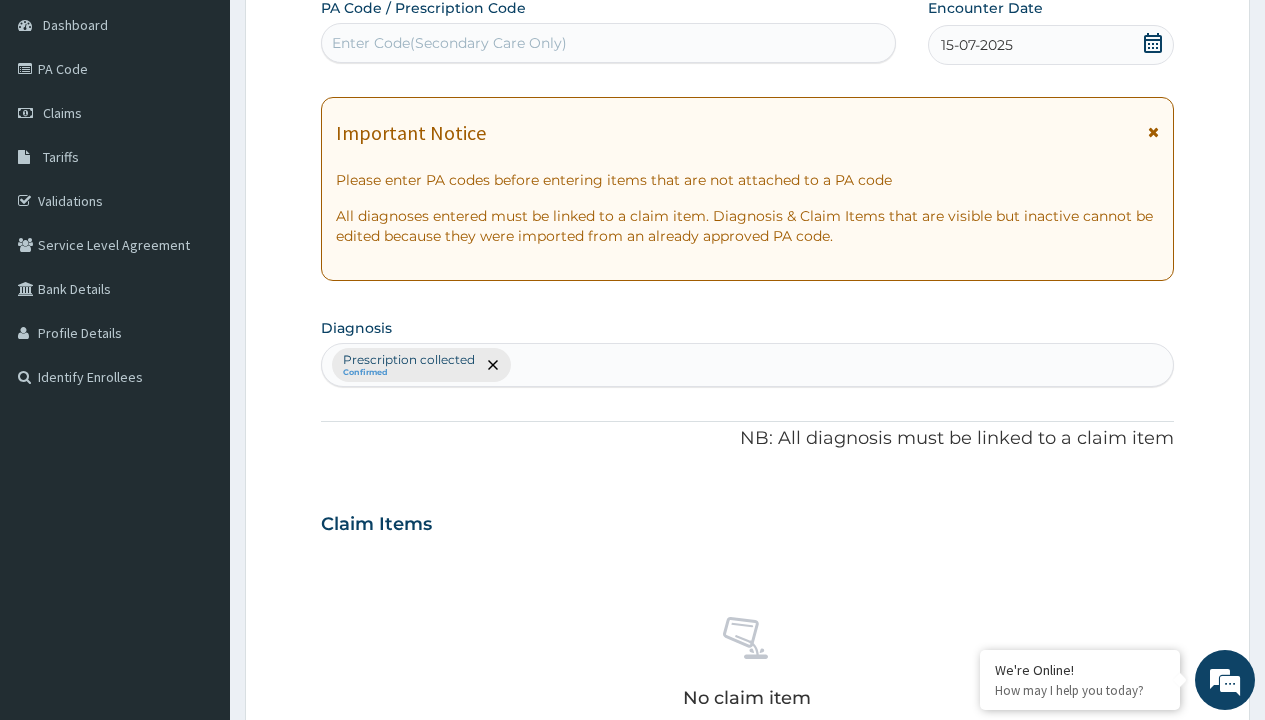 type on "prescription collected" 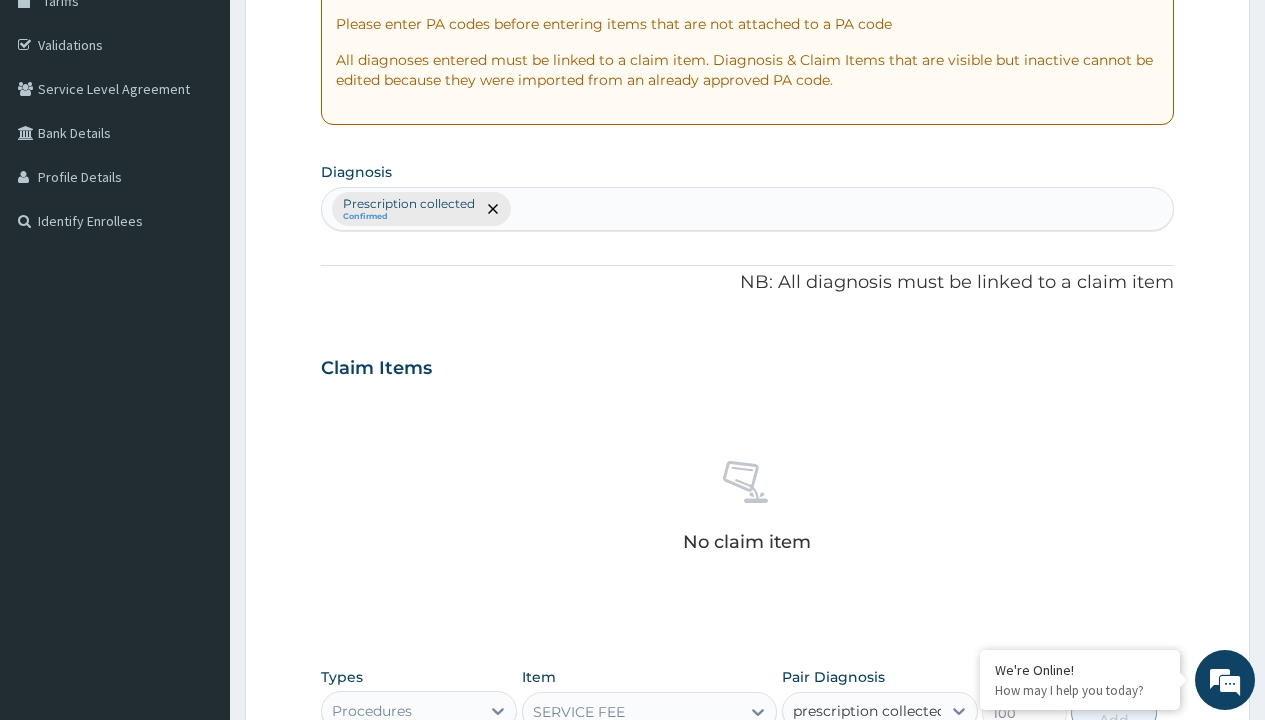 scroll, scrollTop: 0, scrollLeft: 0, axis: both 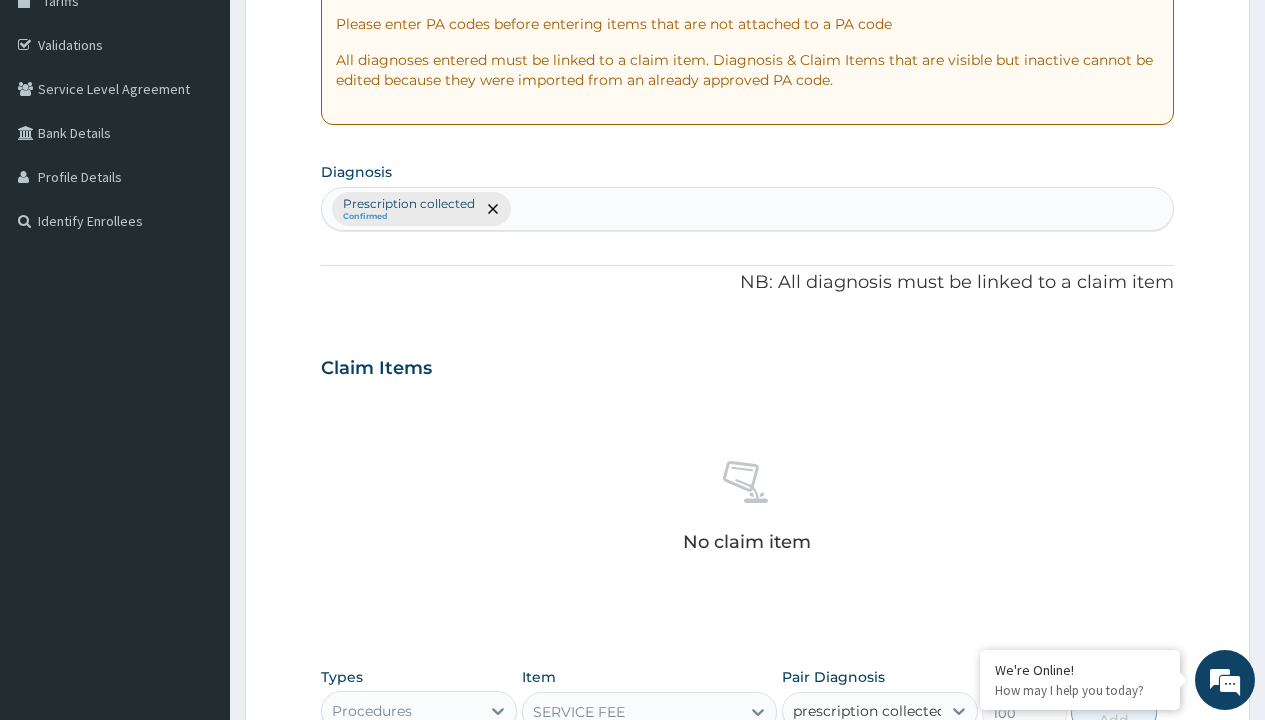 type 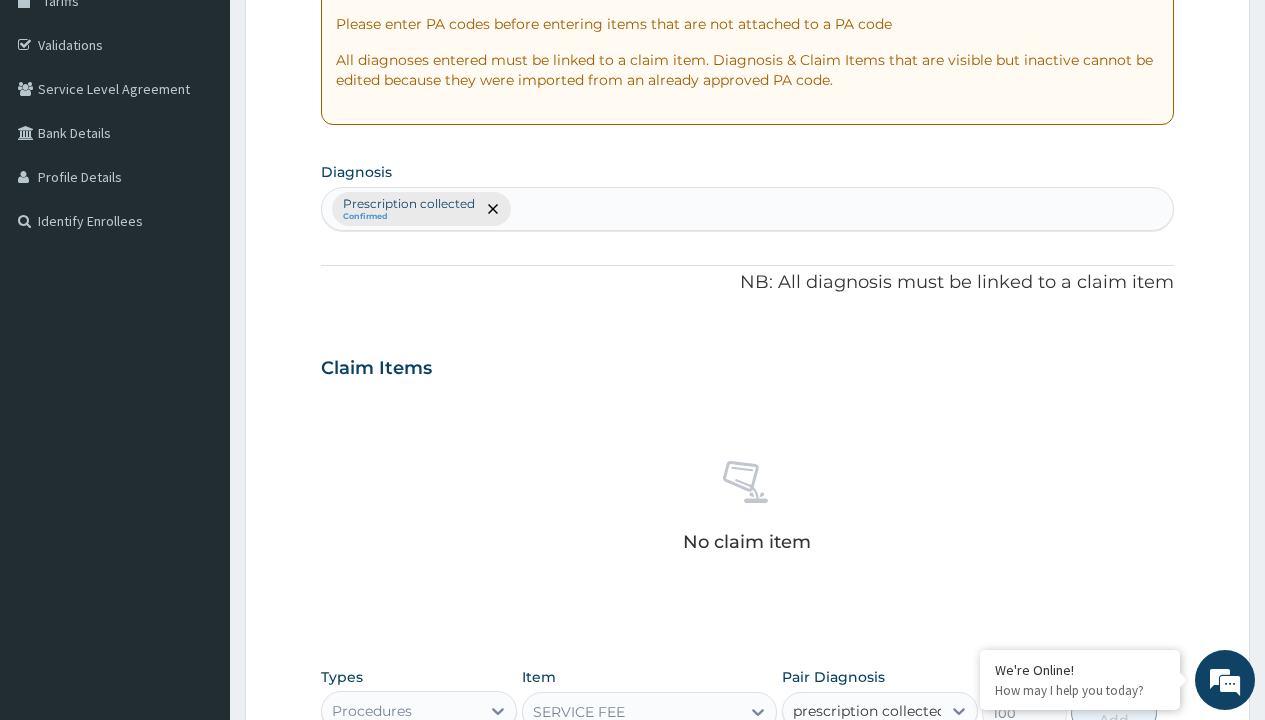 checkbox on "true" 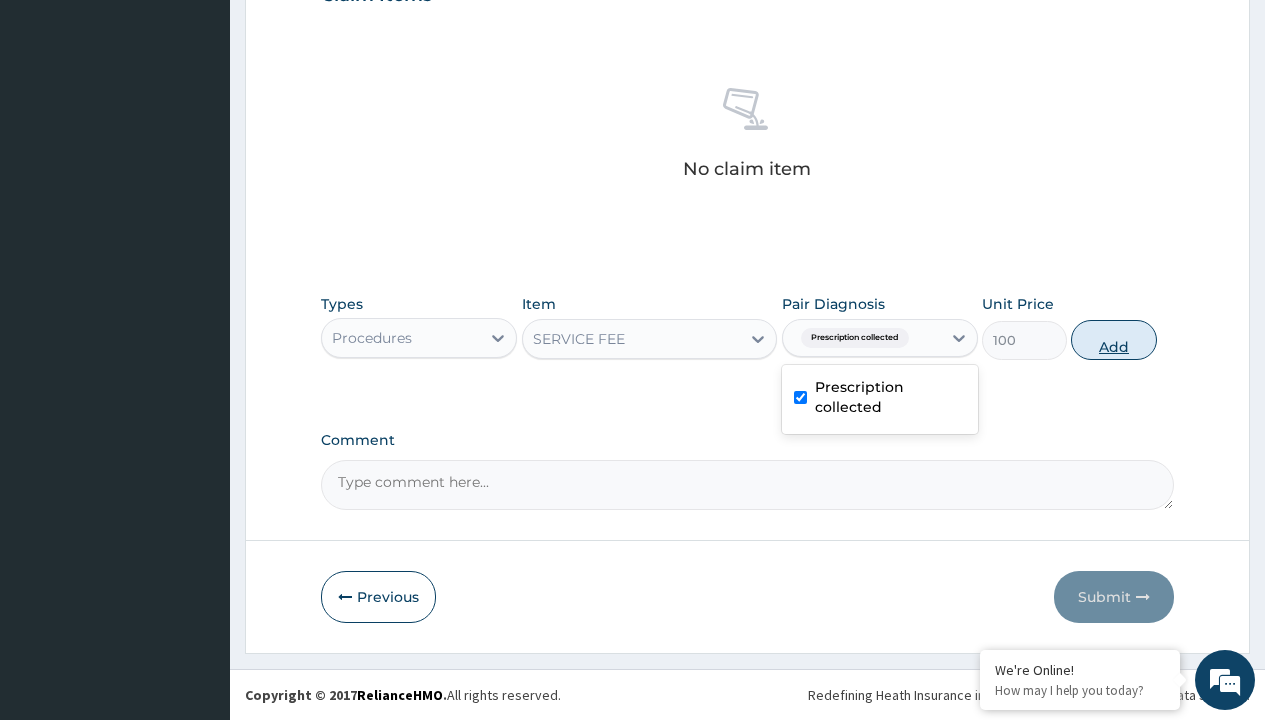 click on "Add" at bounding box center (1113, 340) 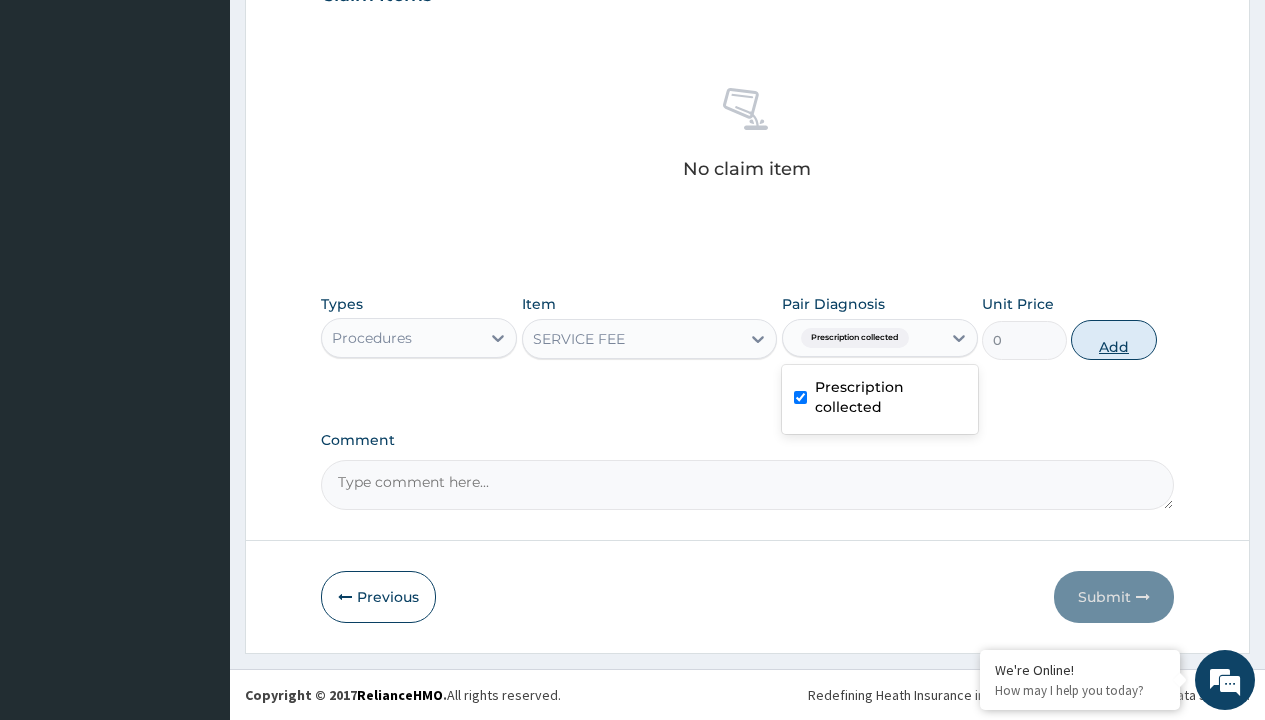 scroll, scrollTop: 642, scrollLeft: 0, axis: vertical 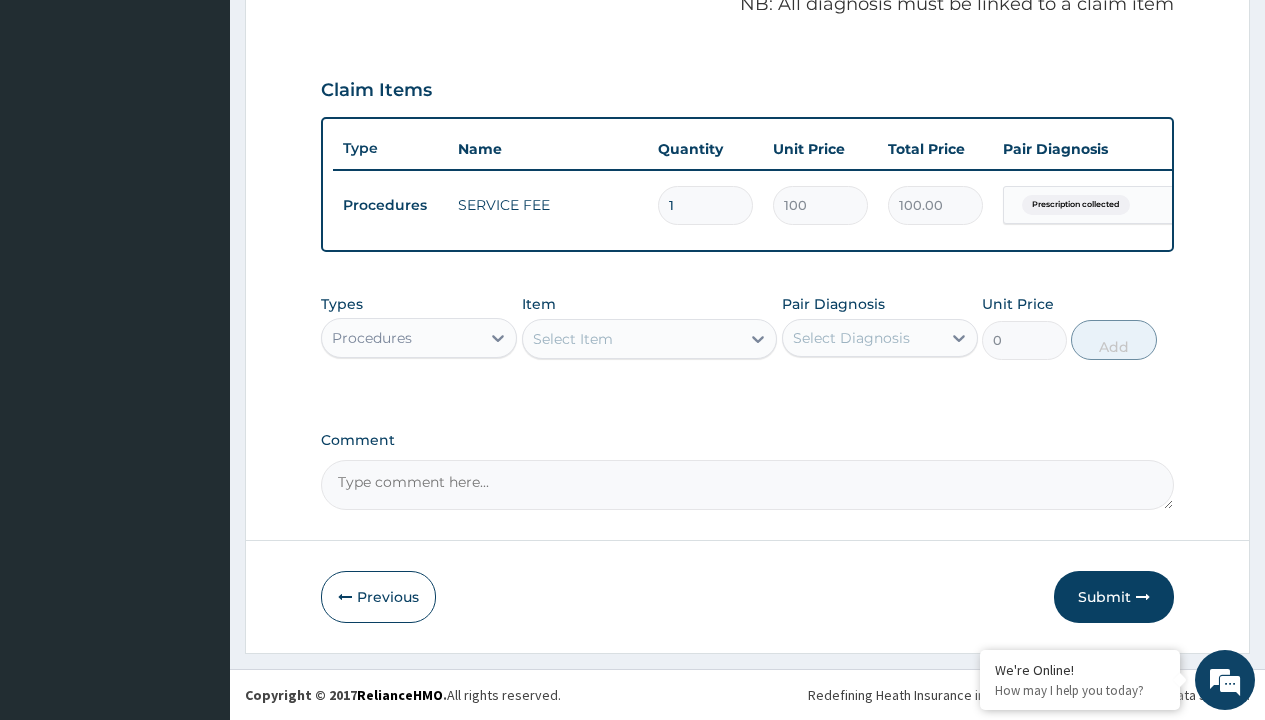 click on "Procedures" at bounding box center [372, 338] 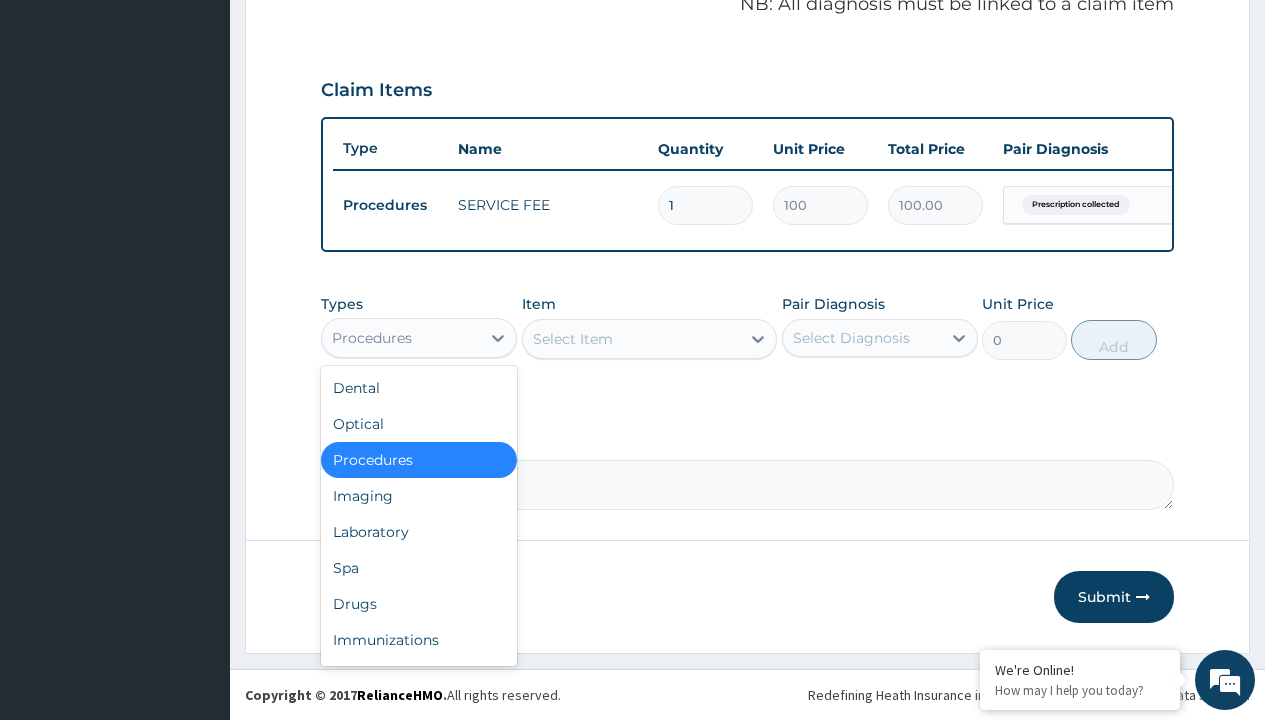 type on "drugs" 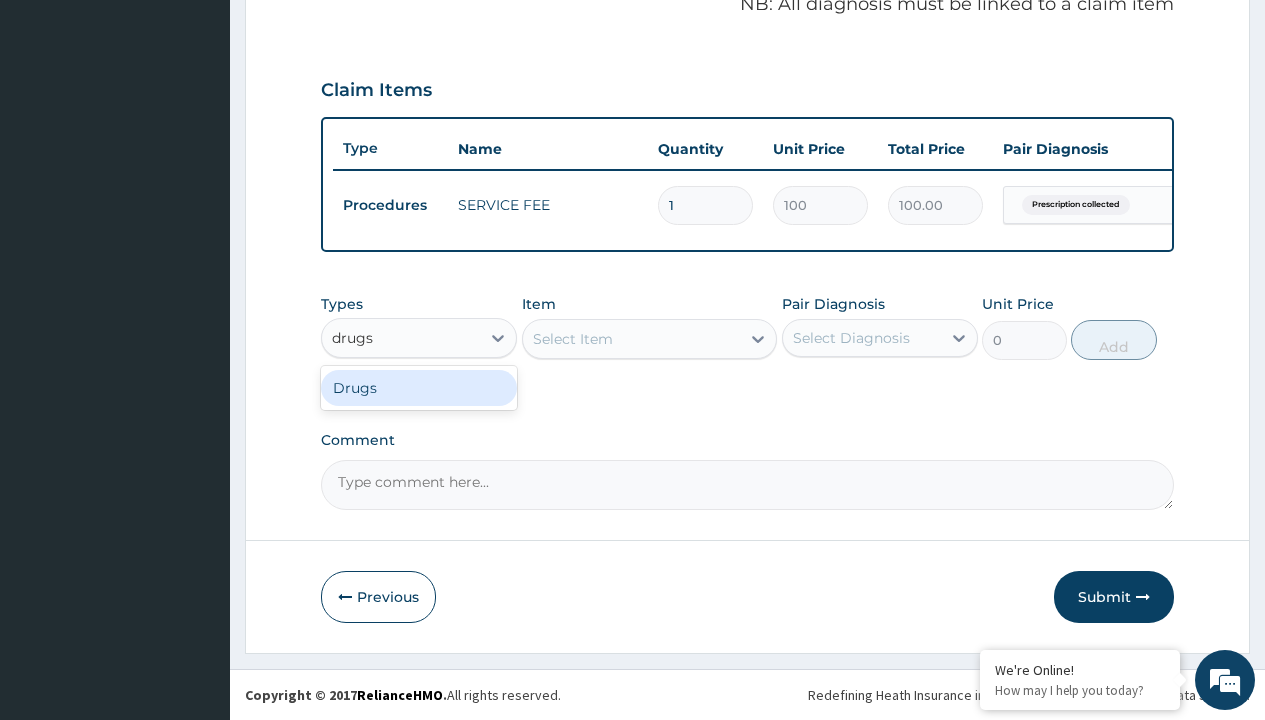 scroll, scrollTop: 0, scrollLeft: 0, axis: both 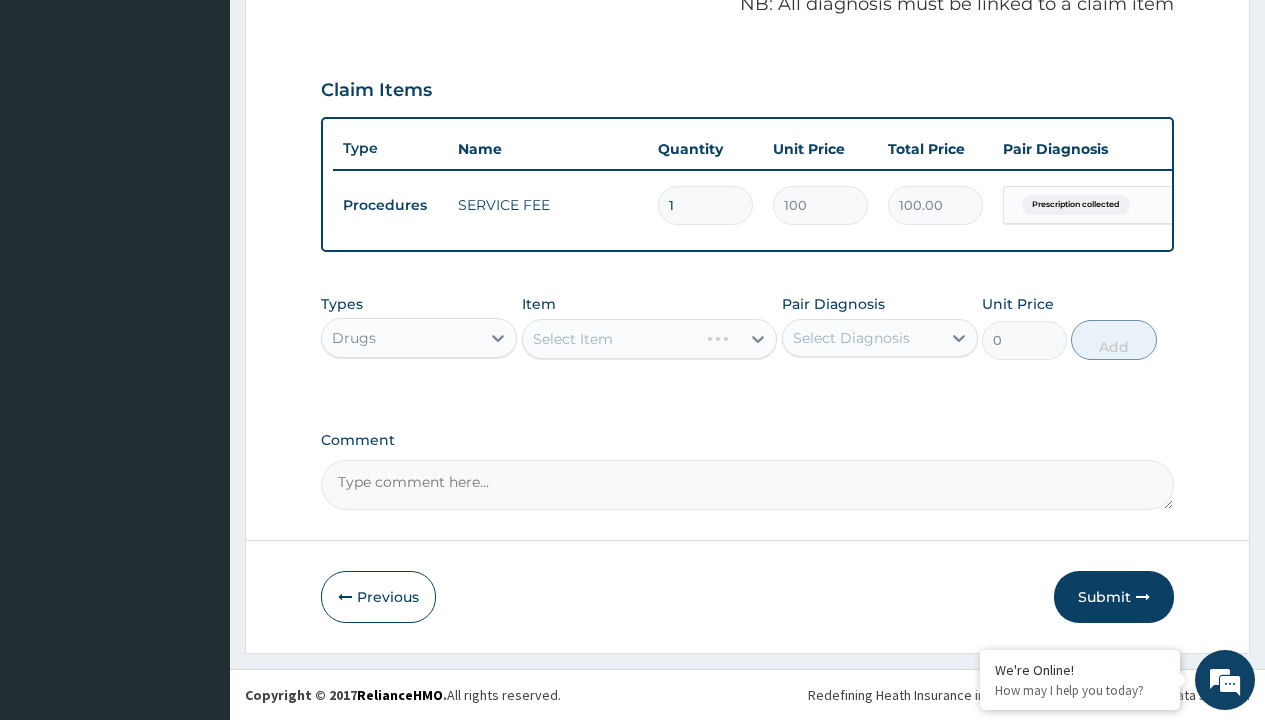 click on "Select Item" at bounding box center [650, 339] 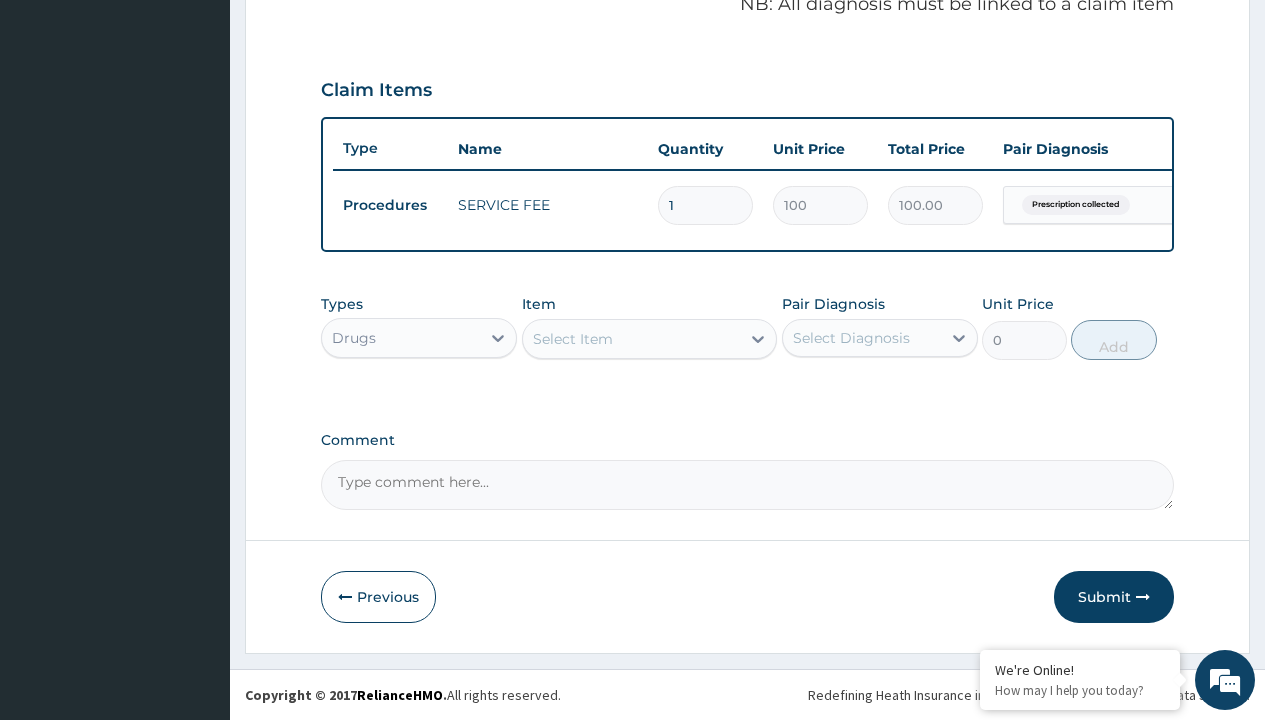type on "neurovite forte tabs per sach/sach" 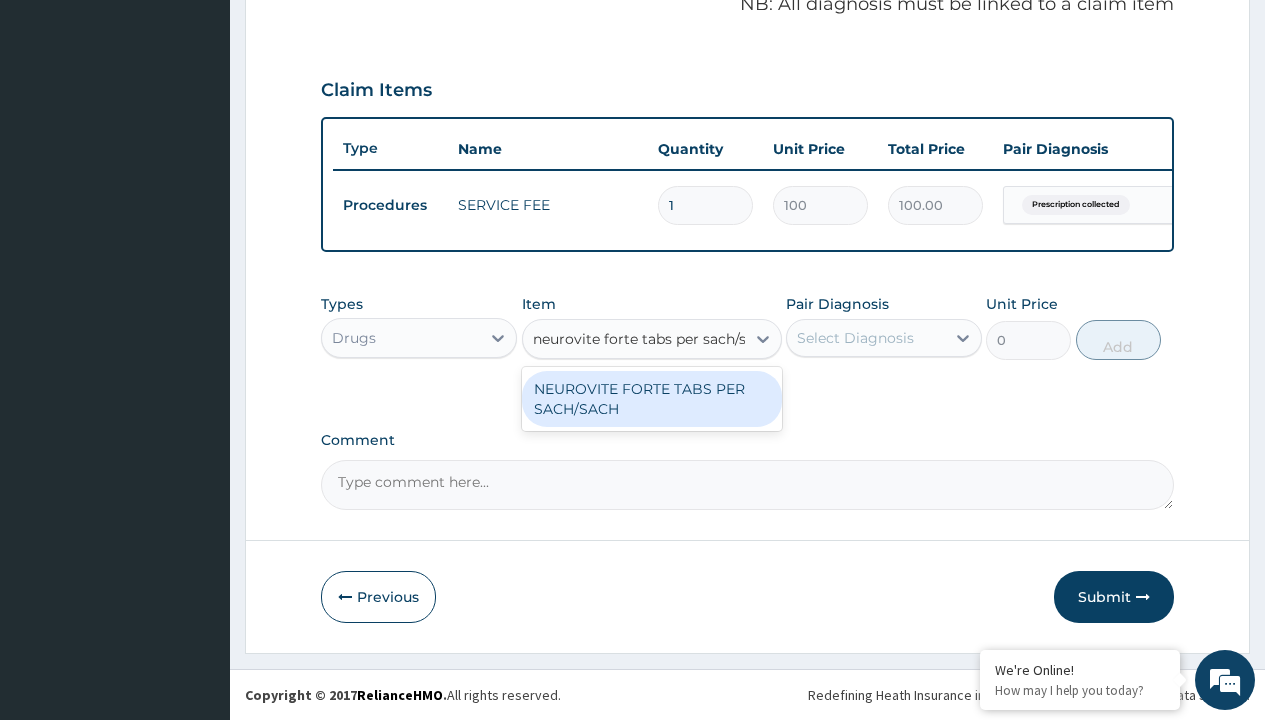 click on "NEUROVITE FORTE TABS PER SACH/SACH" at bounding box center (652, 399) 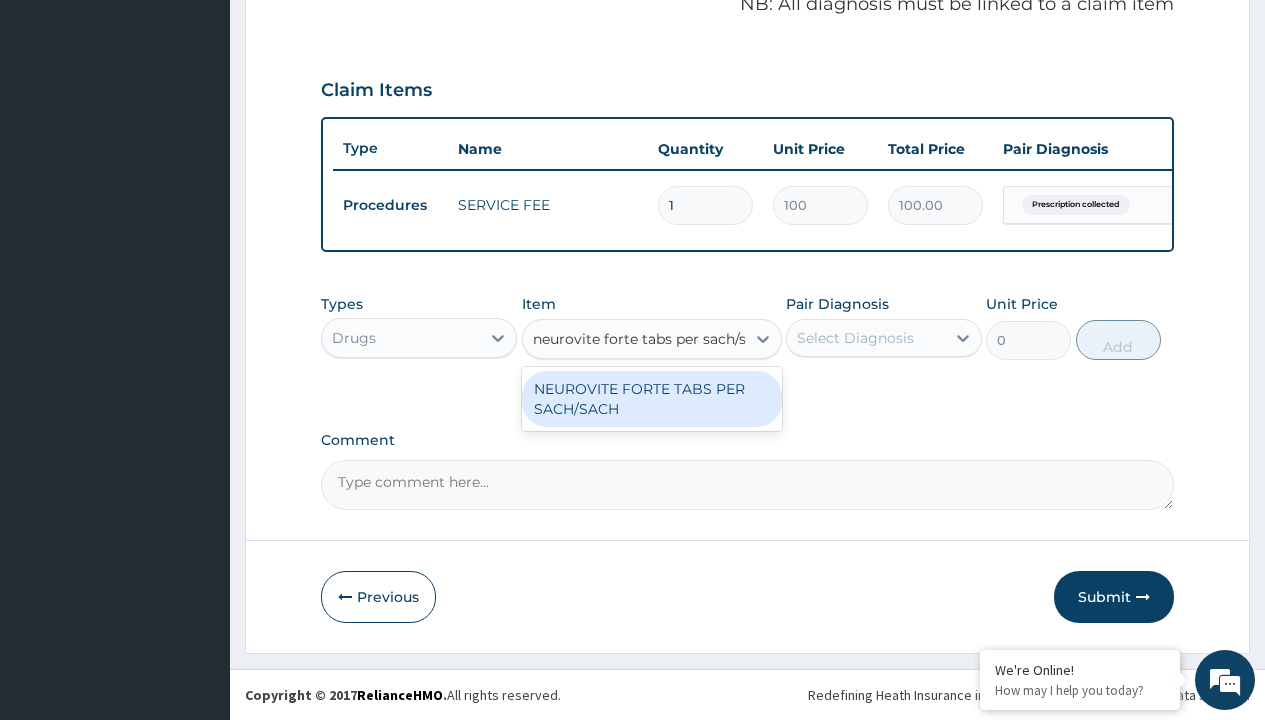 type 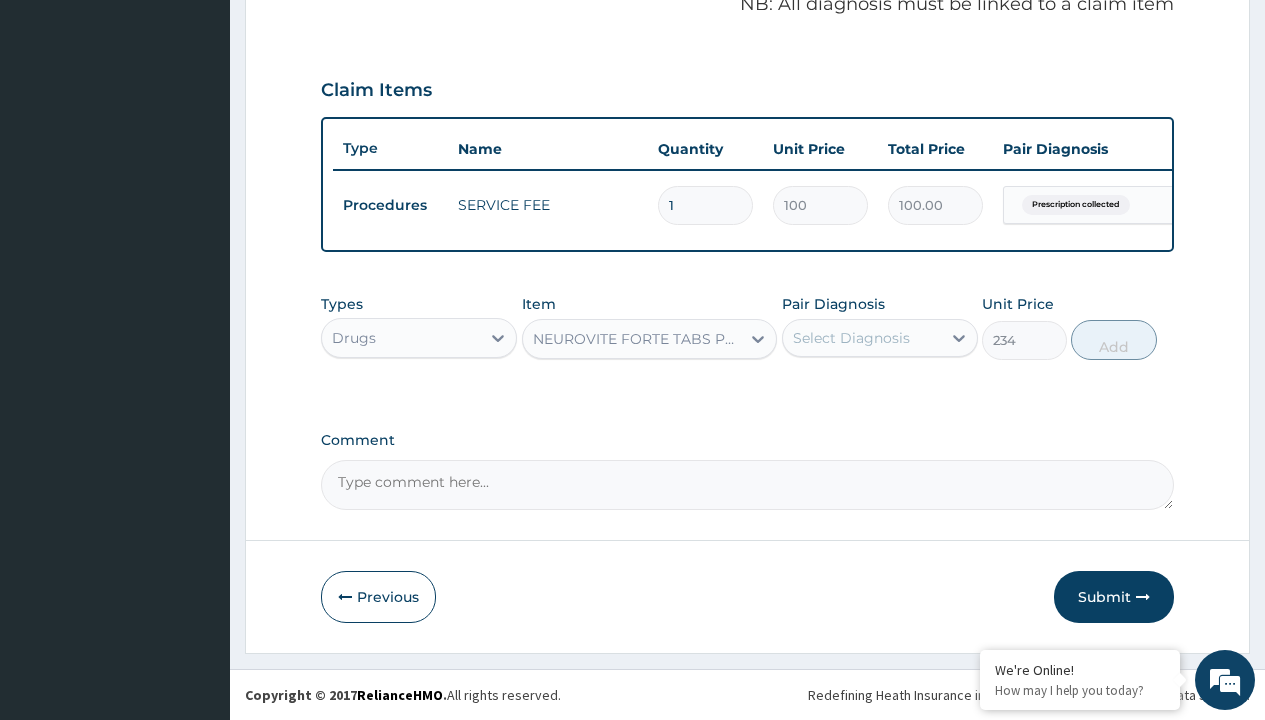 click on "Prescription collected" at bounding box center [409, -74] 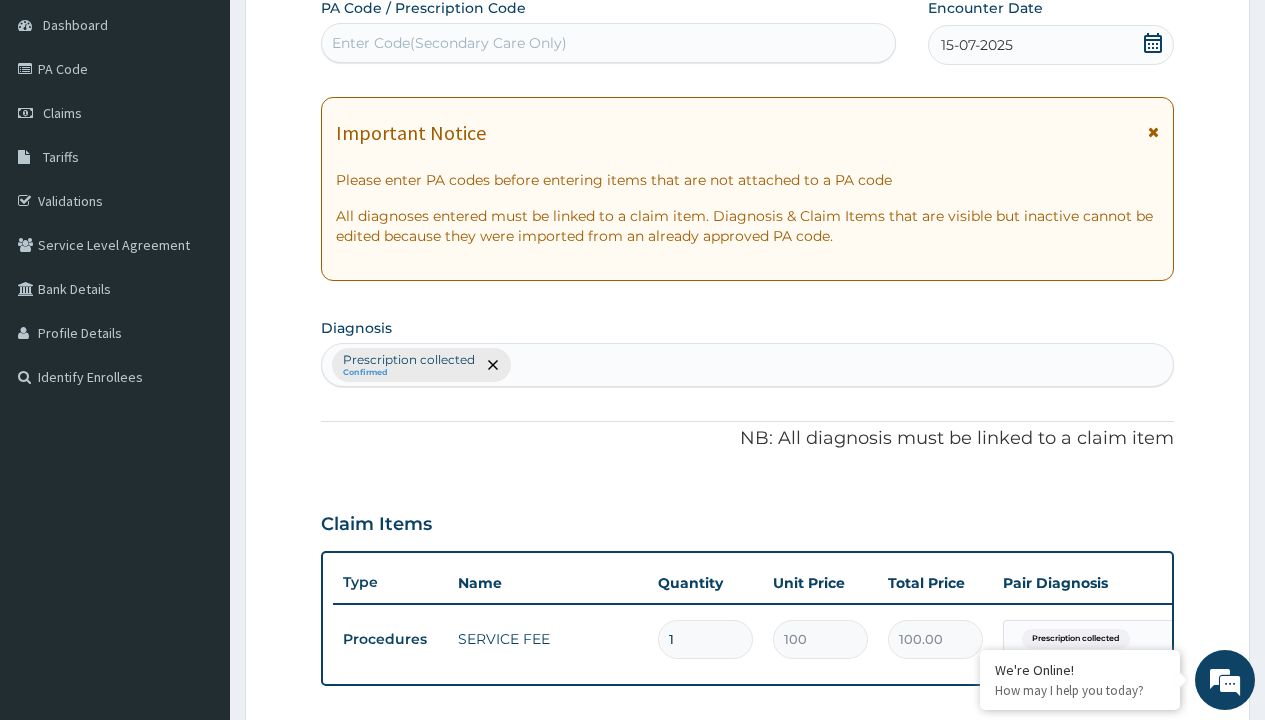 type on "prescription collected" 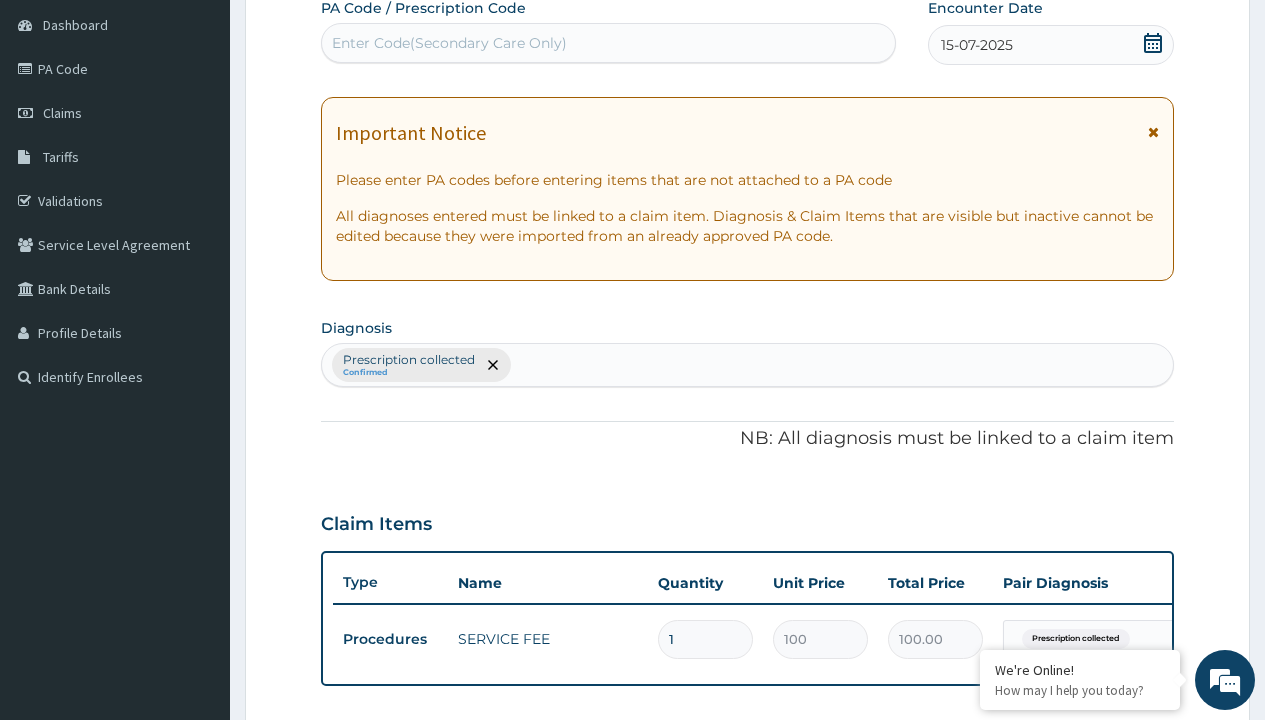 scroll, scrollTop: 269, scrollLeft: 0, axis: vertical 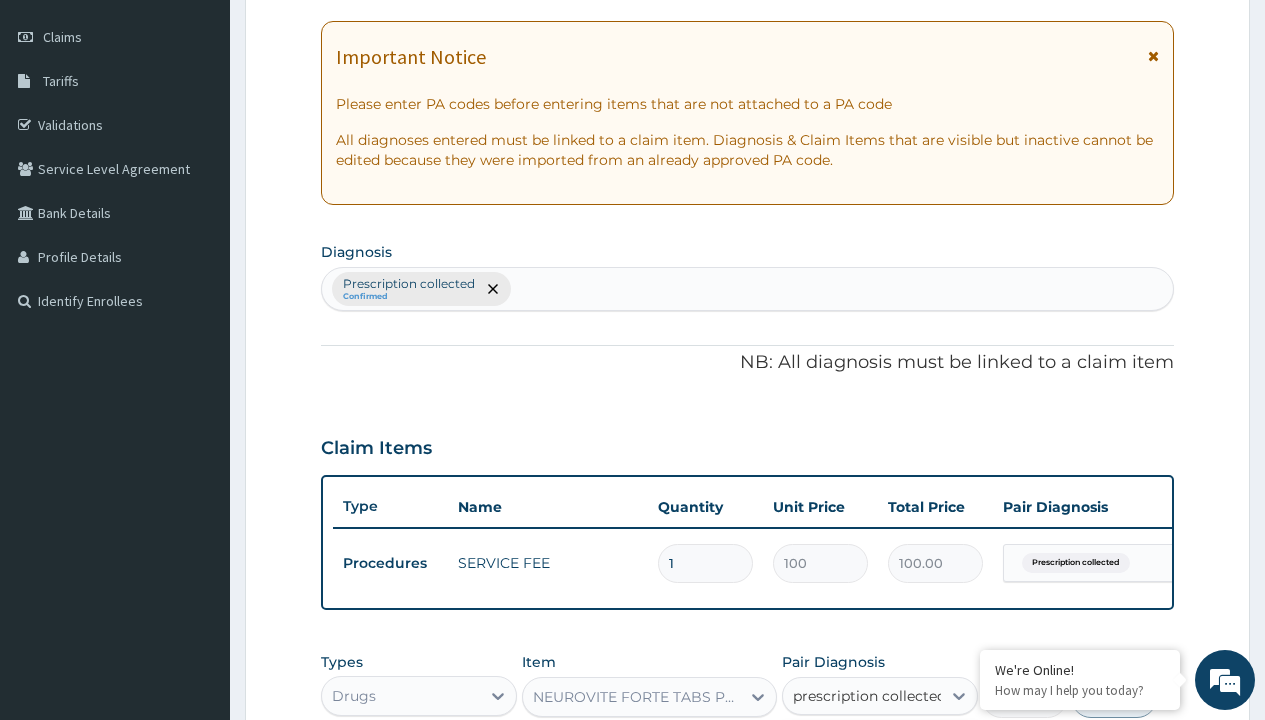 click on "Prescription collected" at bounding box center (890, 755) 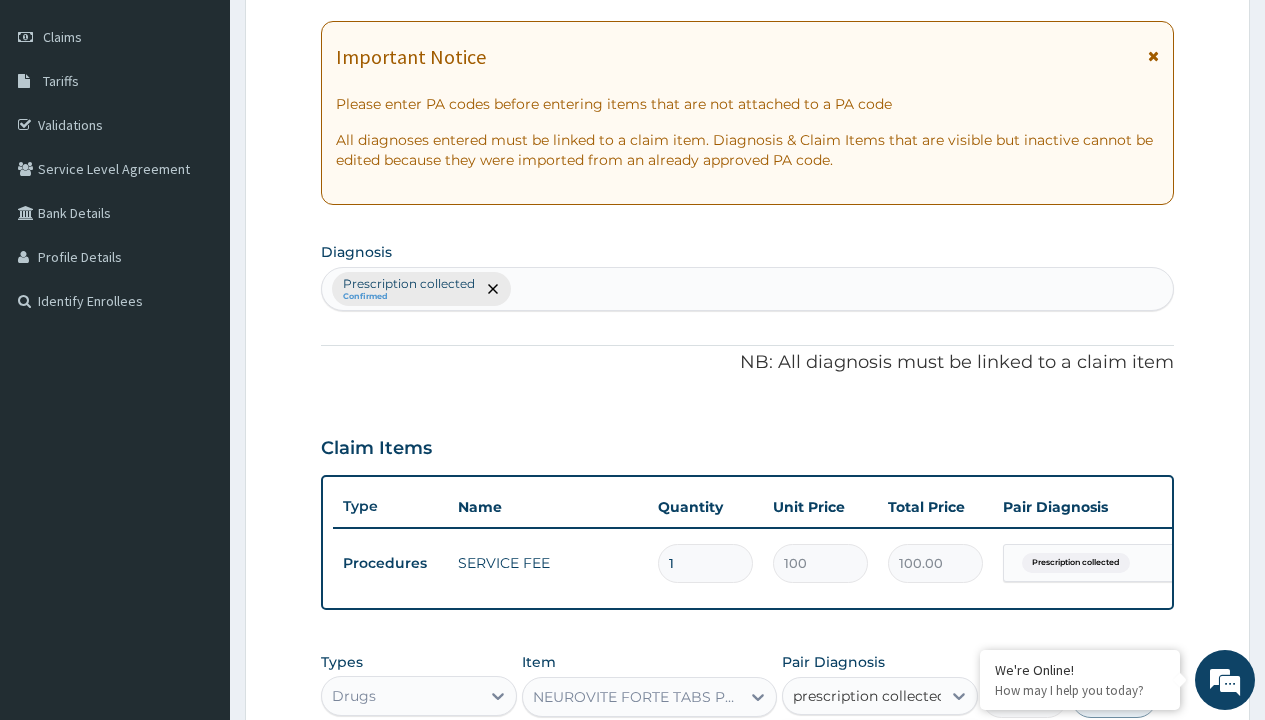 type 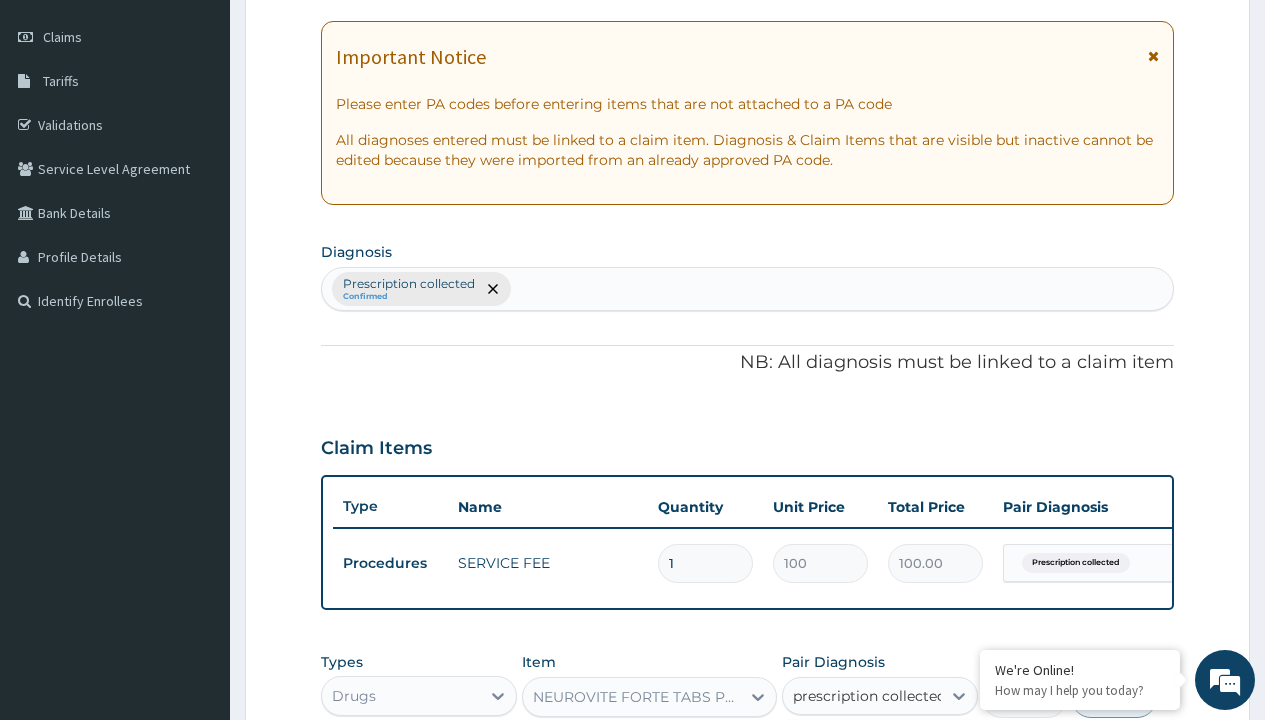checkbox on "true" 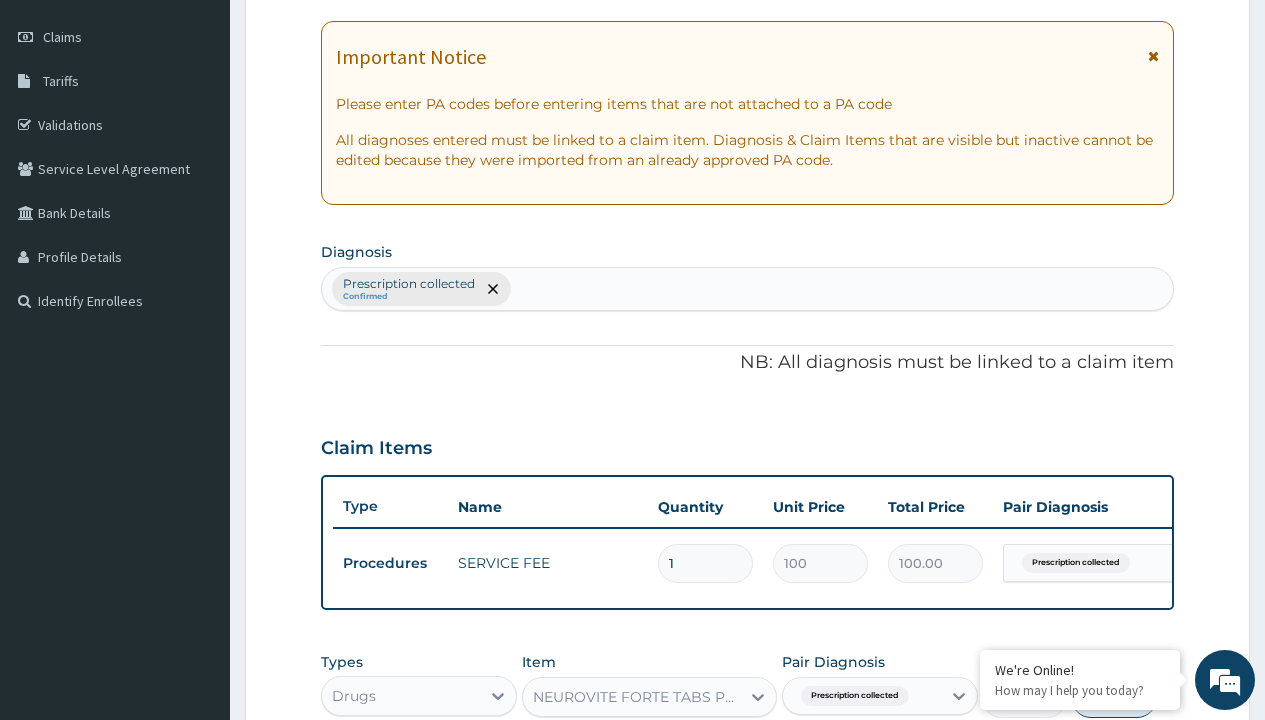 scroll, scrollTop: 642, scrollLeft: 0, axis: vertical 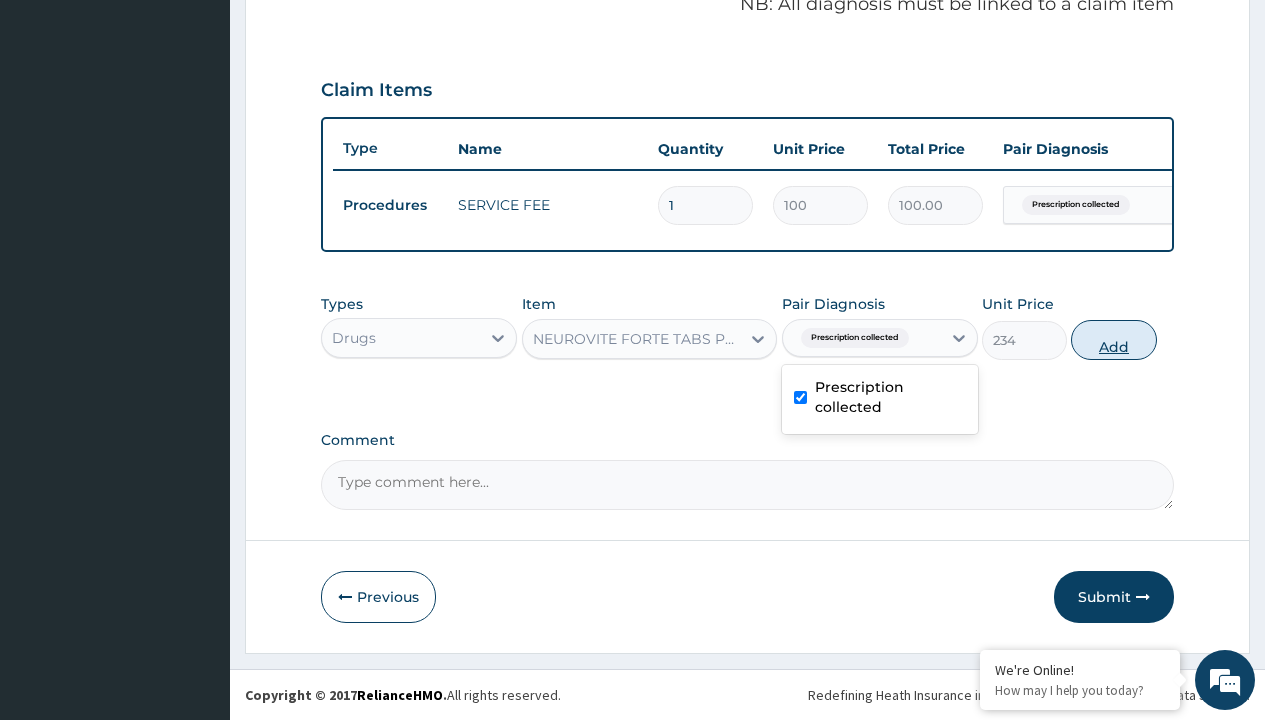 click on "Add" at bounding box center (1113, 340) 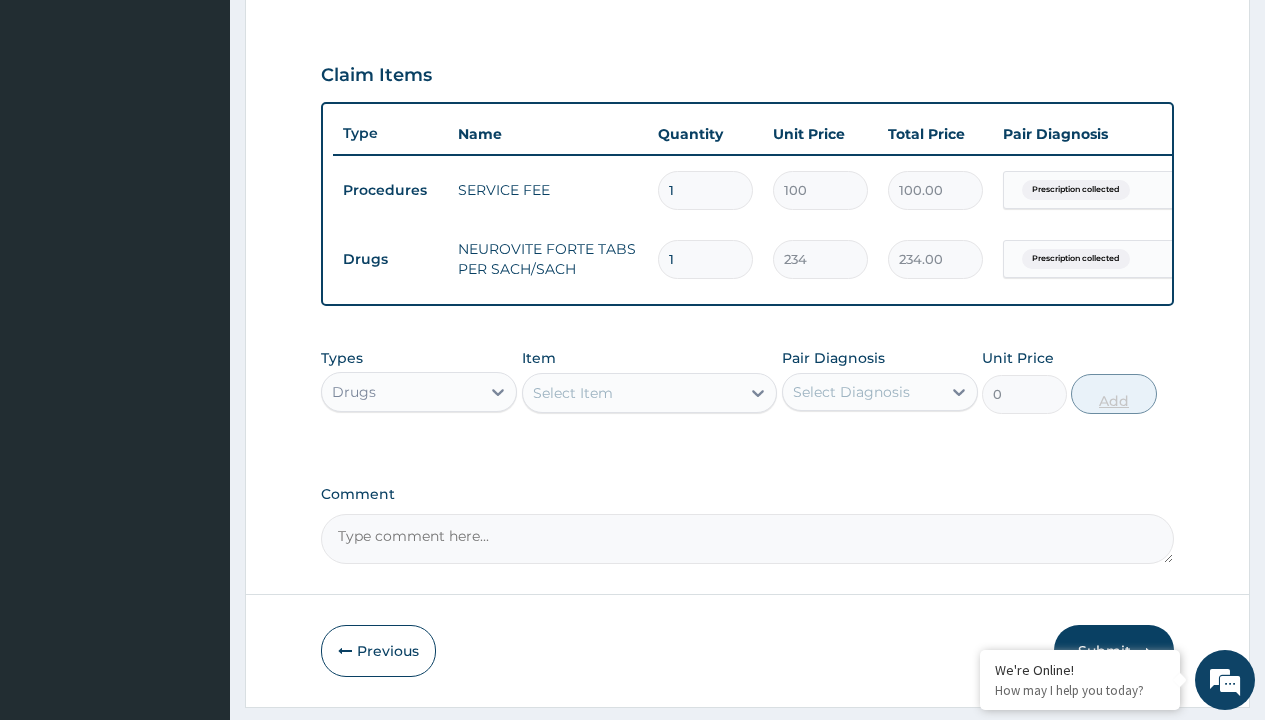 type on "100" 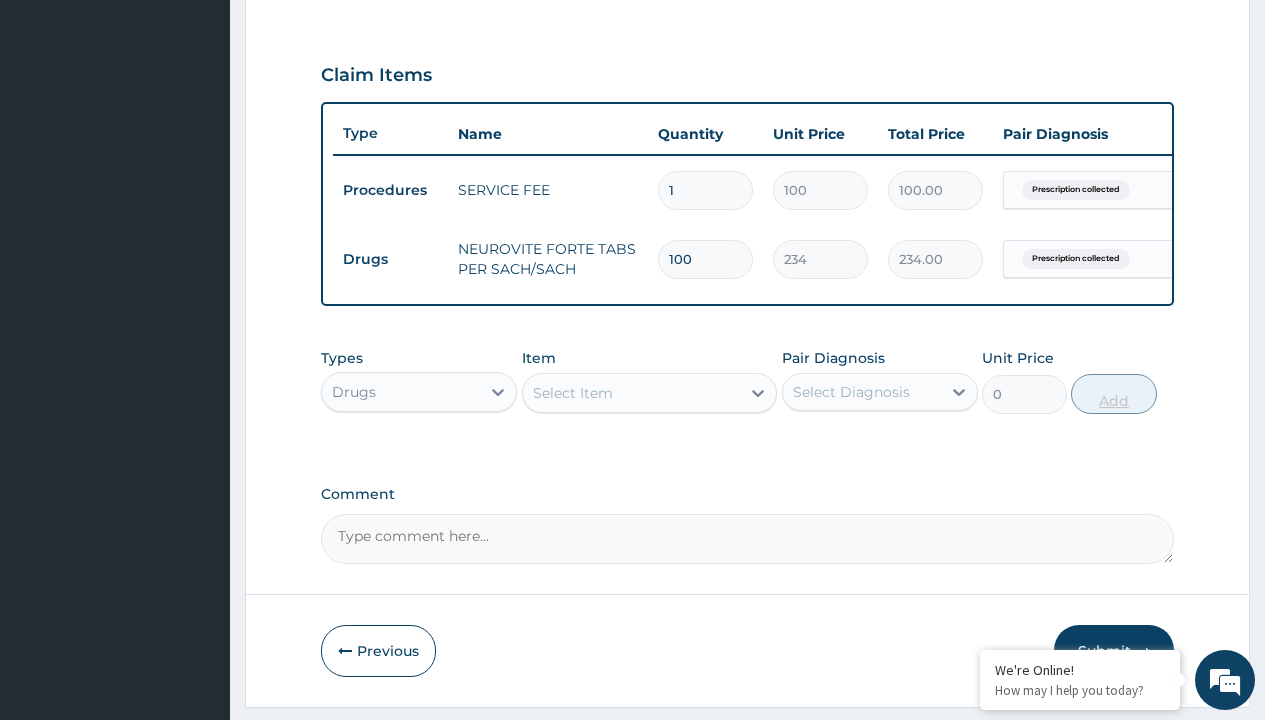 type on "23400.00" 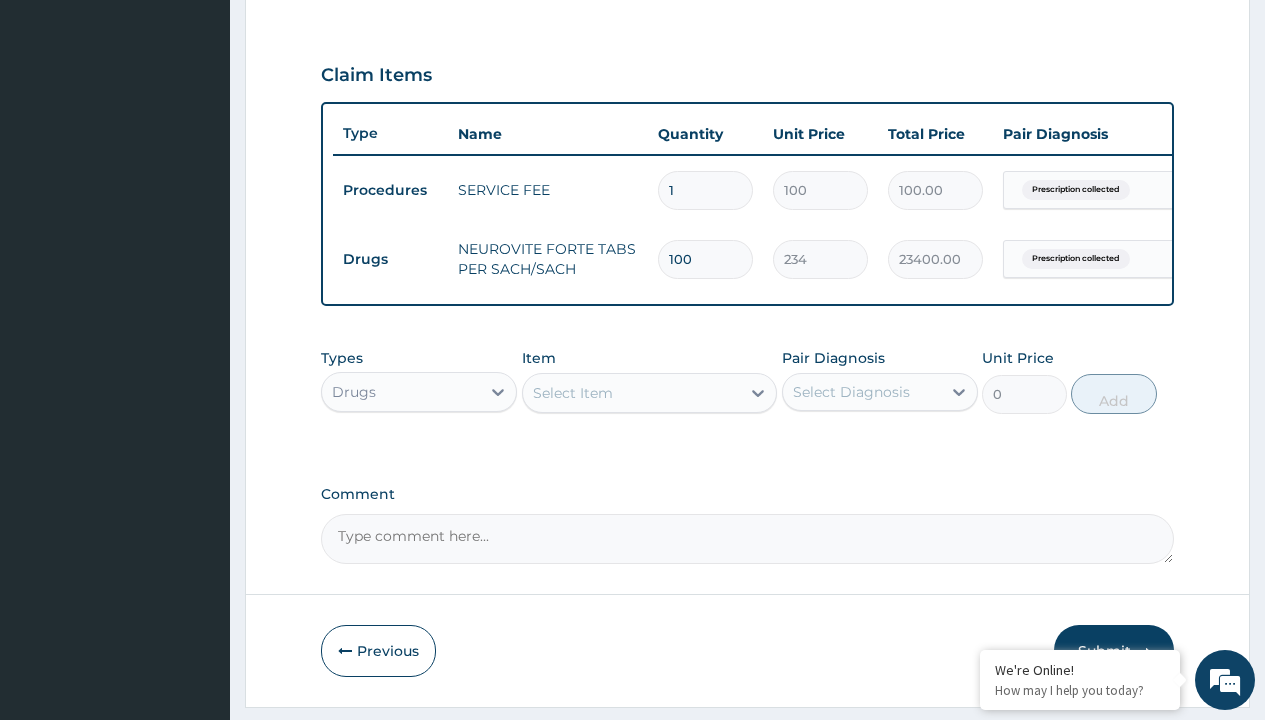 type on "100" 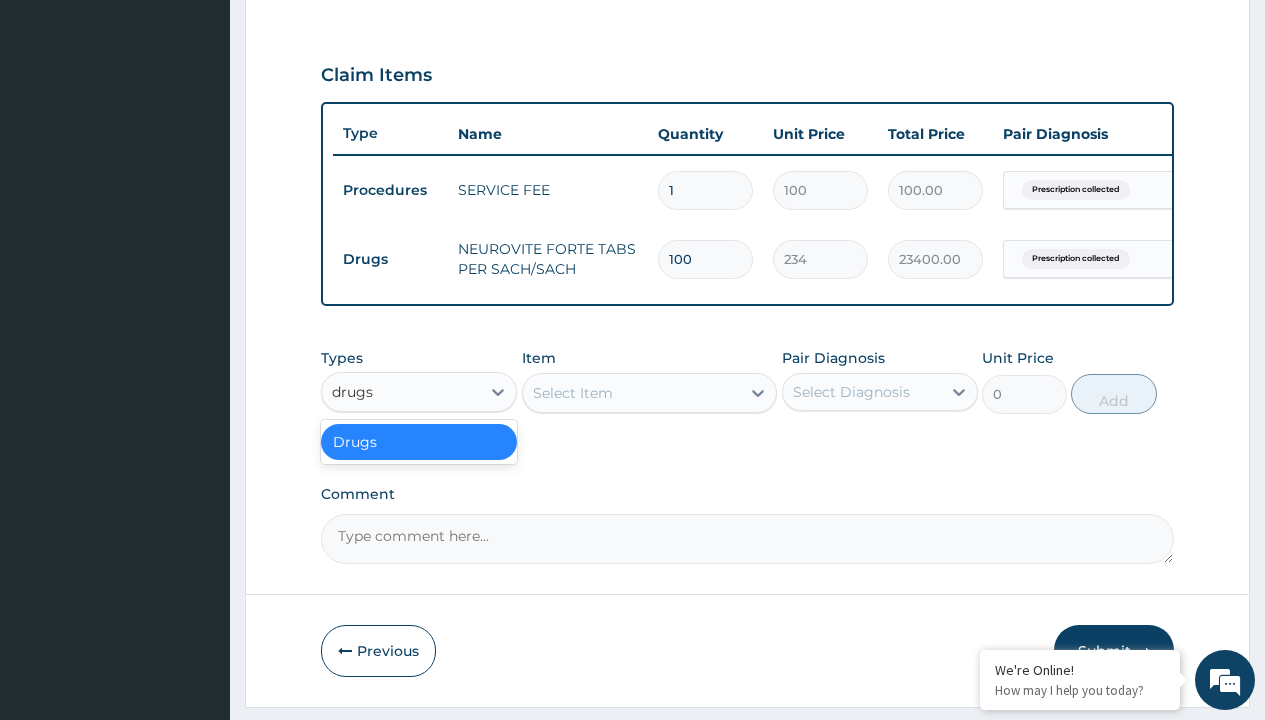 click on "Drugs" at bounding box center [419, 442] 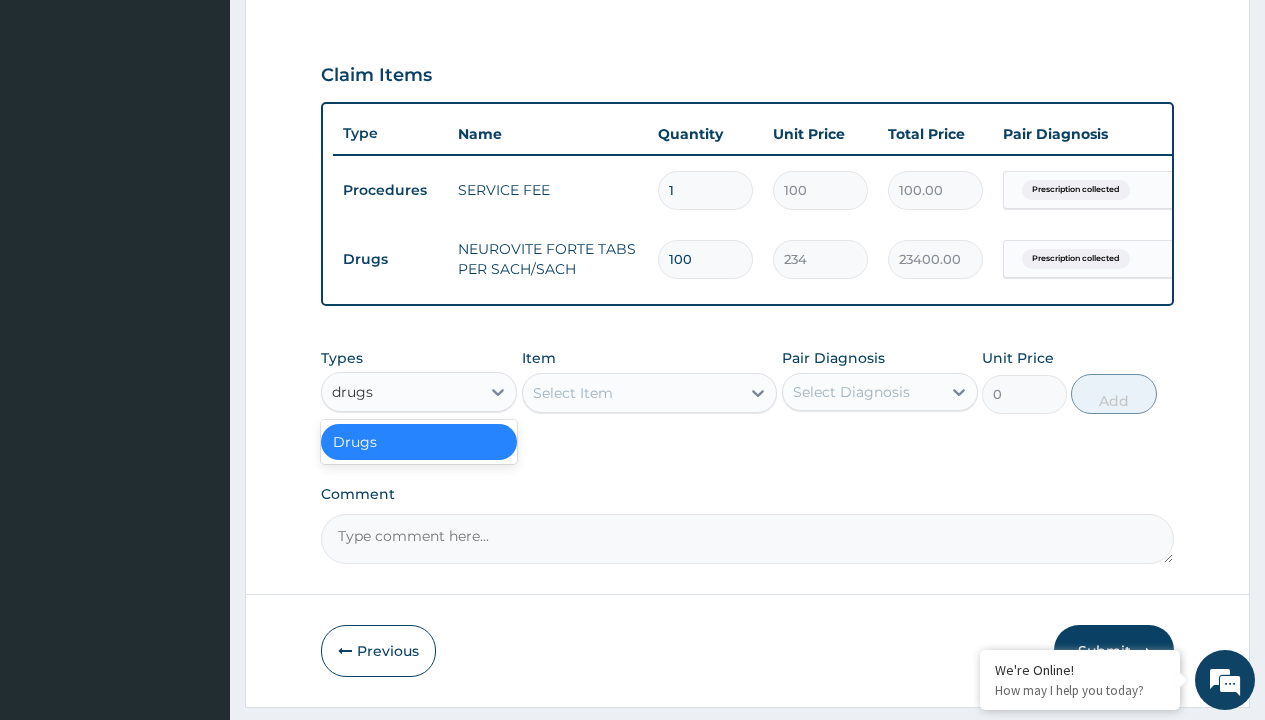 type 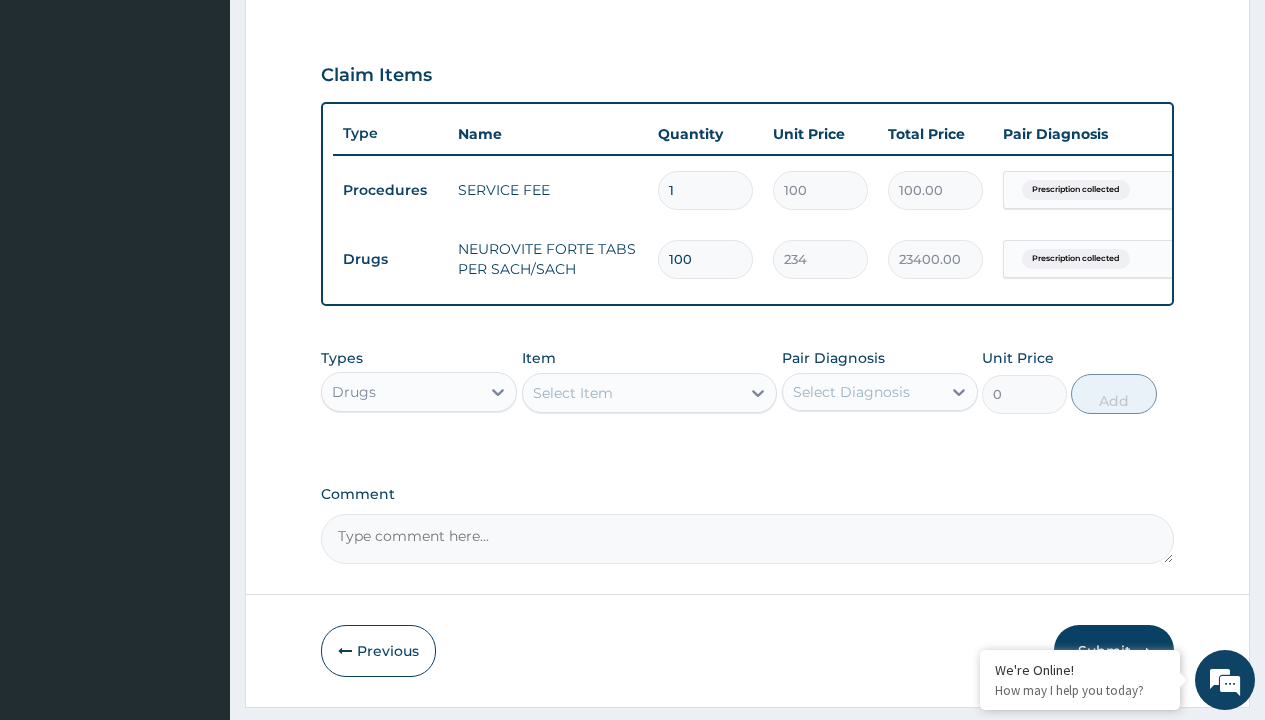 click on "Select Item" at bounding box center [573, 393] 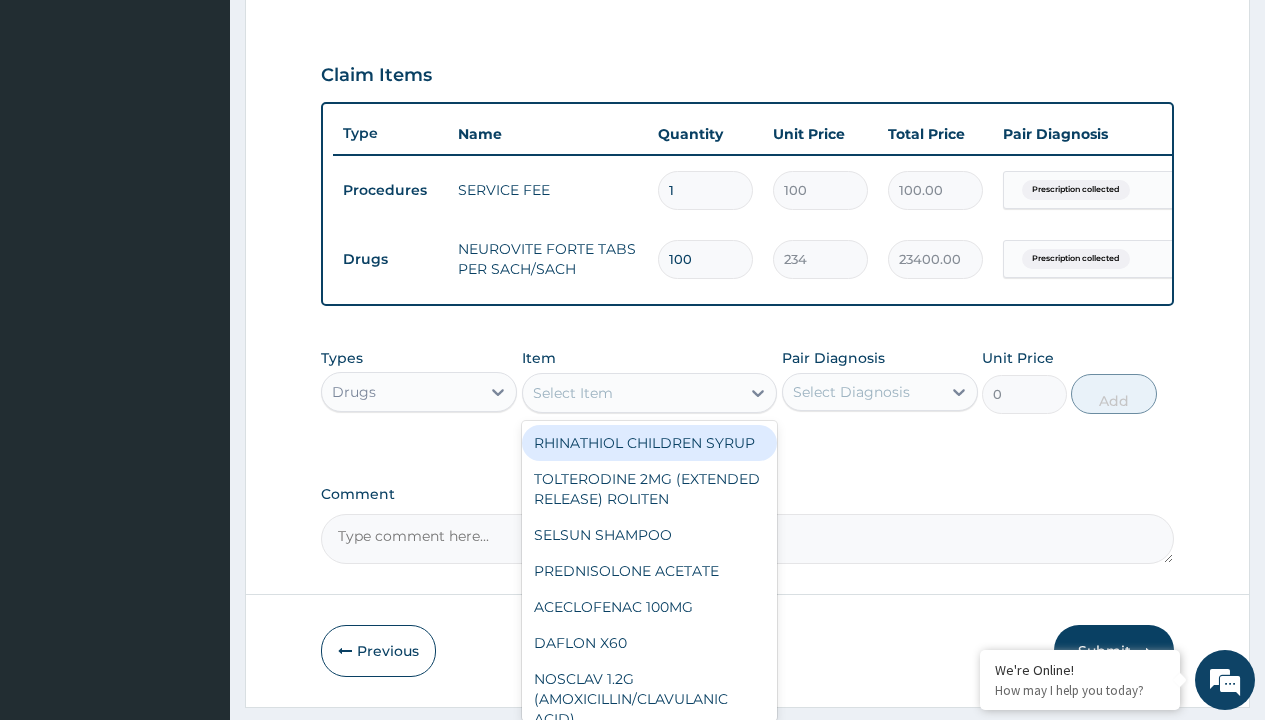 type on "biopentin 300mg x30" 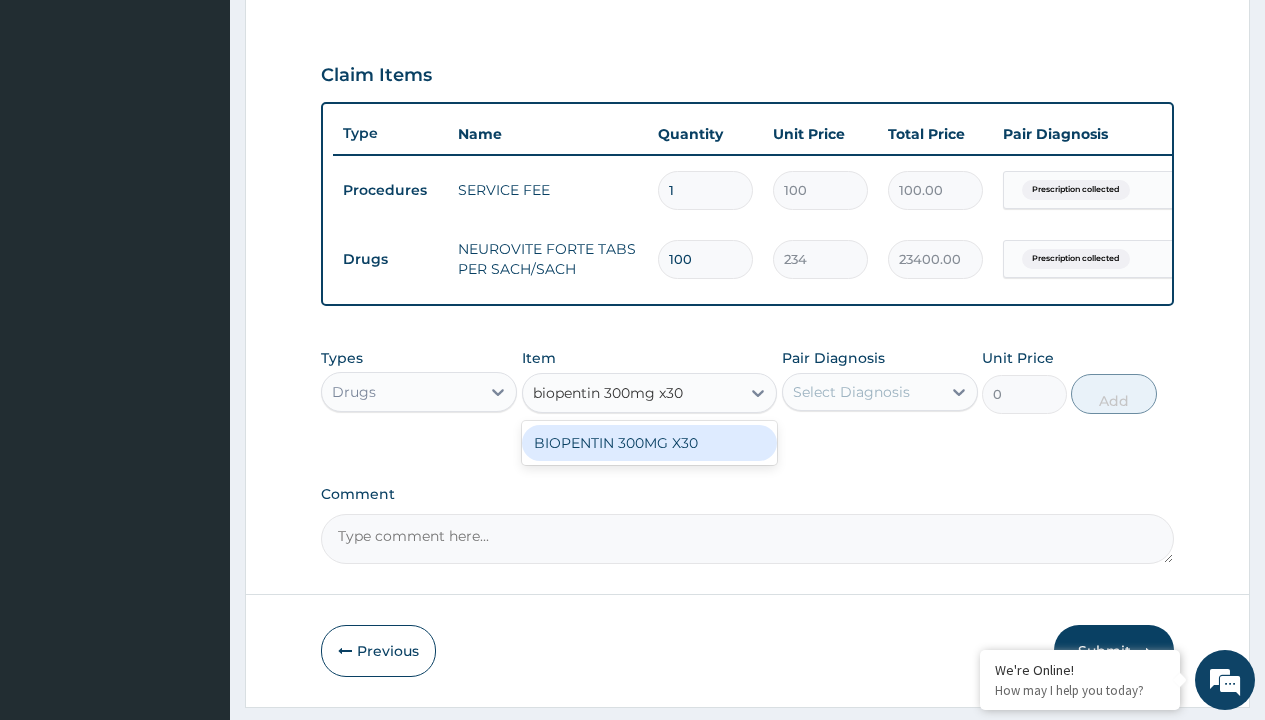 scroll, scrollTop: 0, scrollLeft: 0, axis: both 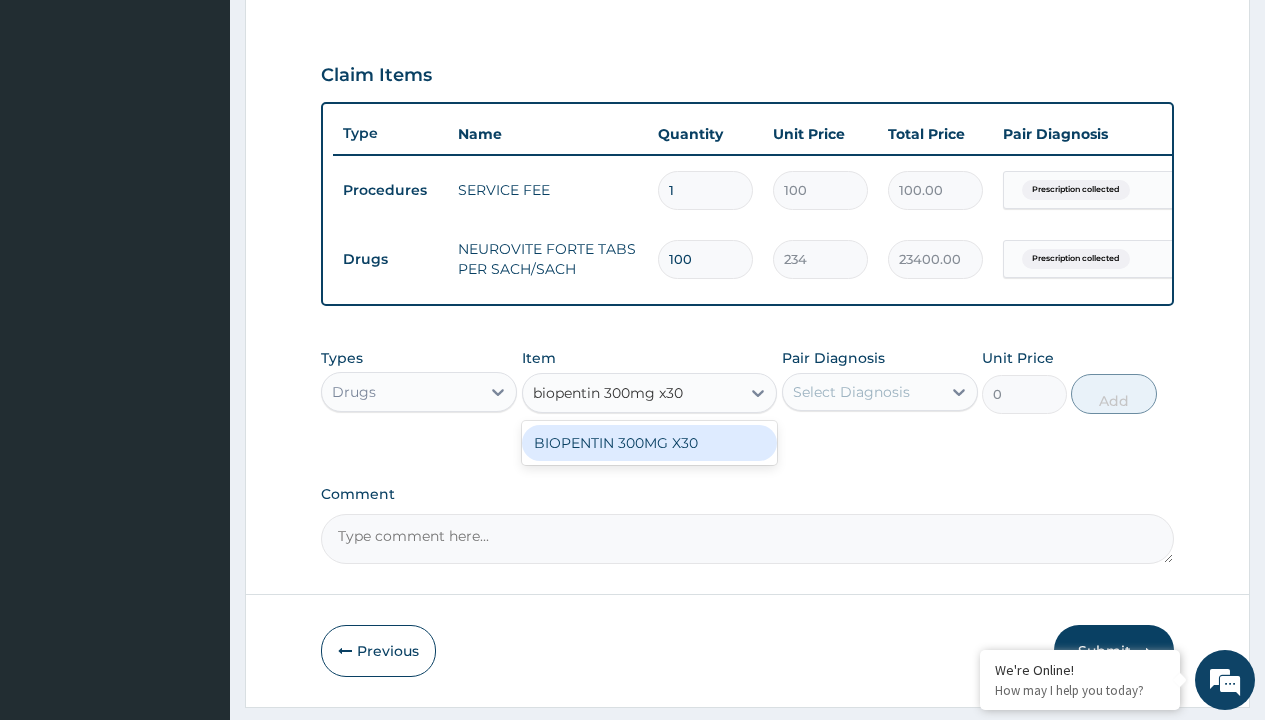 click on "BIOPENTIN 300MG X30" at bounding box center (650, 443) 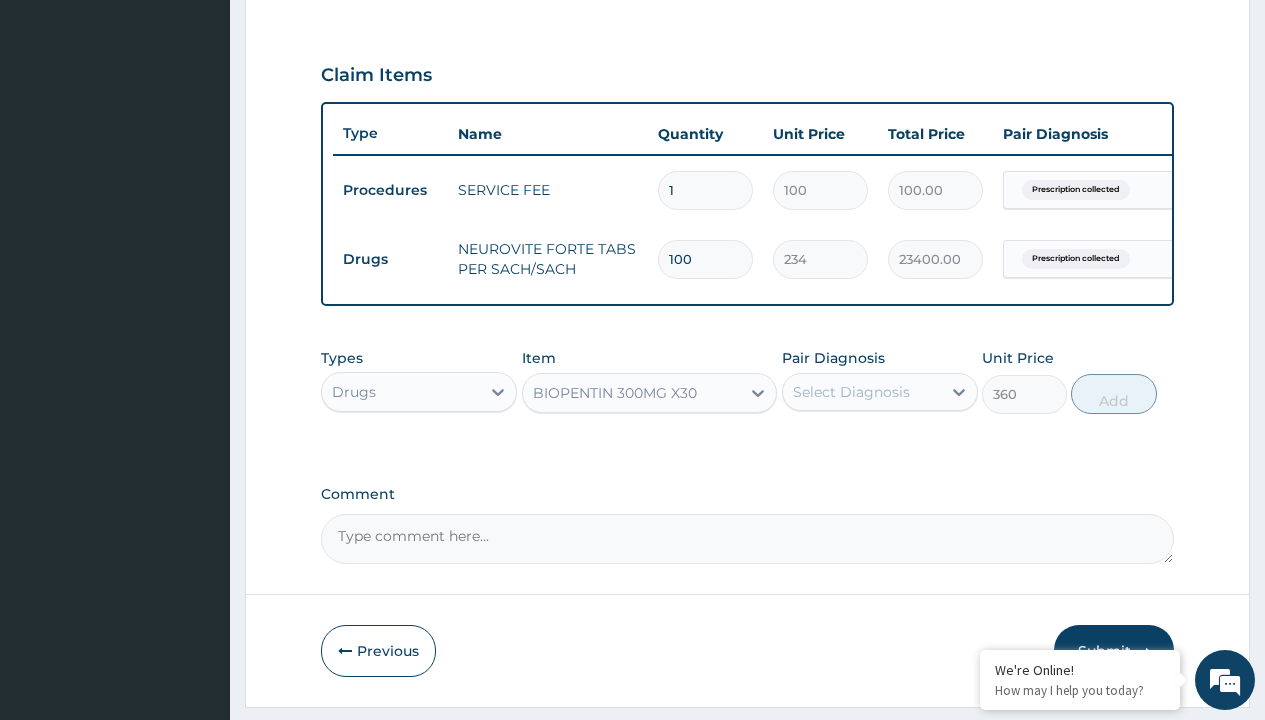 click on "Prescription collected" at bounding box center (409, -89) 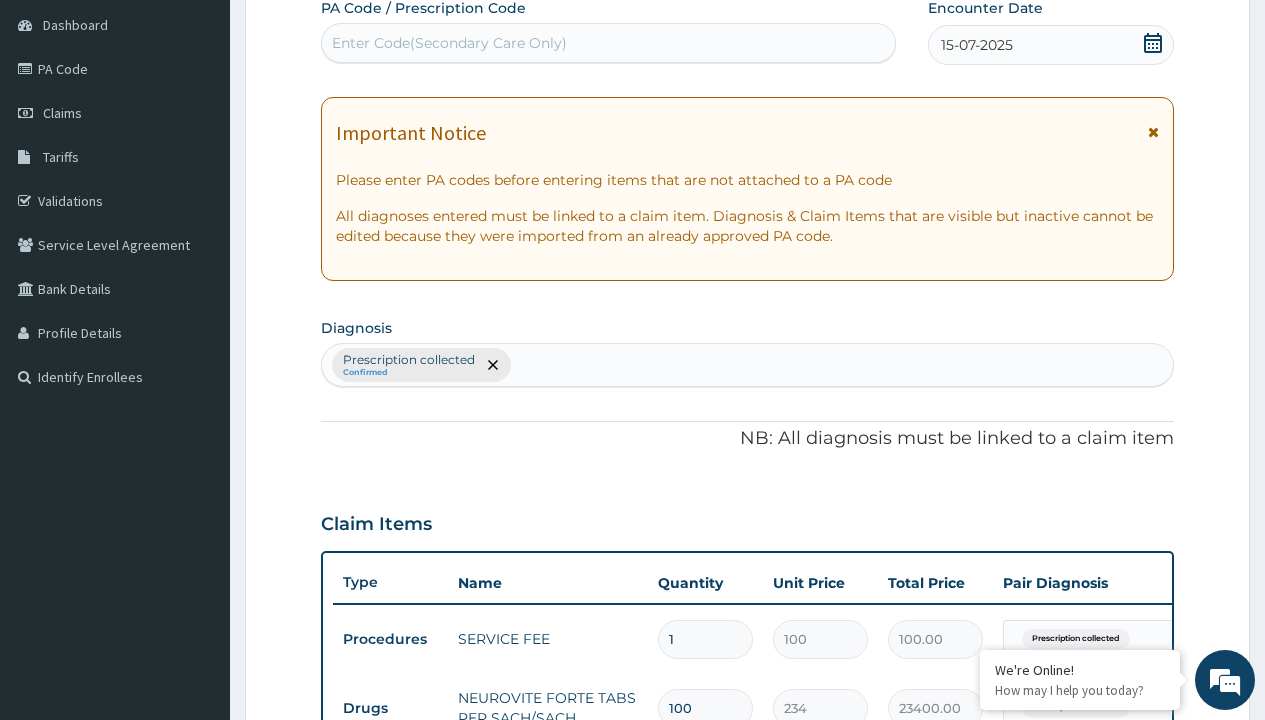 type on "prescription collected" 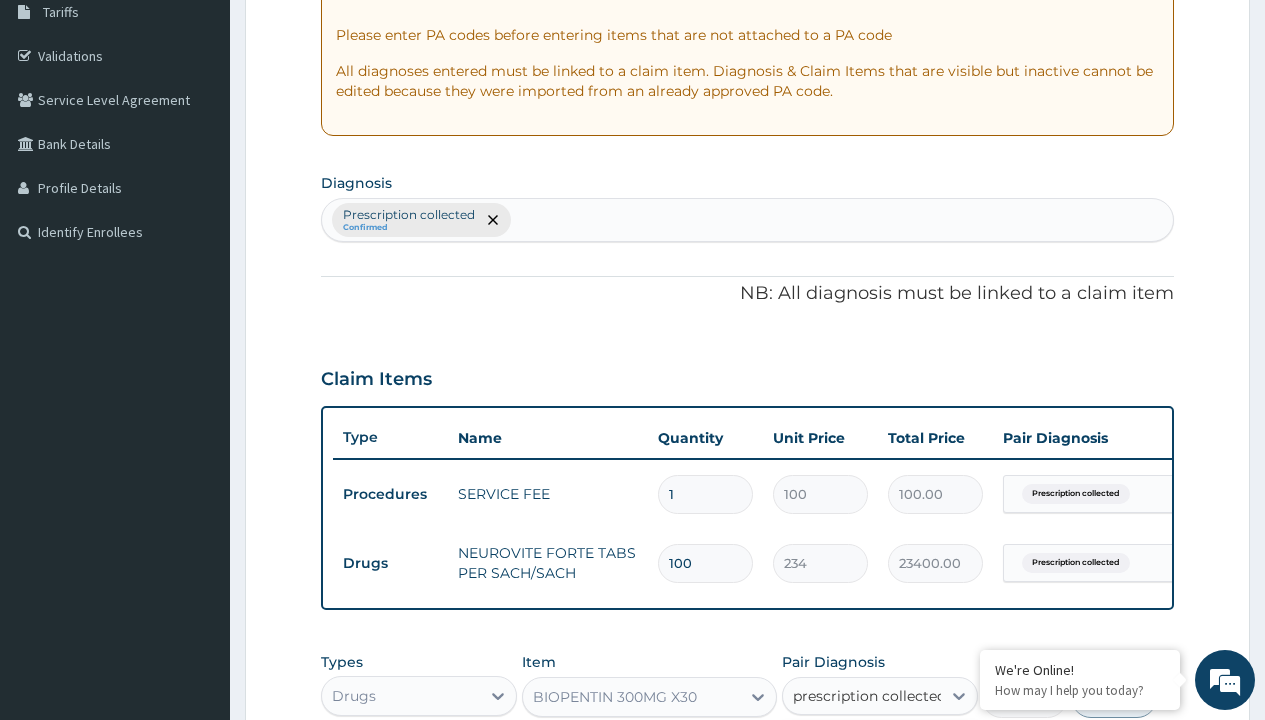 click on "Prescription collected" at bounding box center [890, 755] 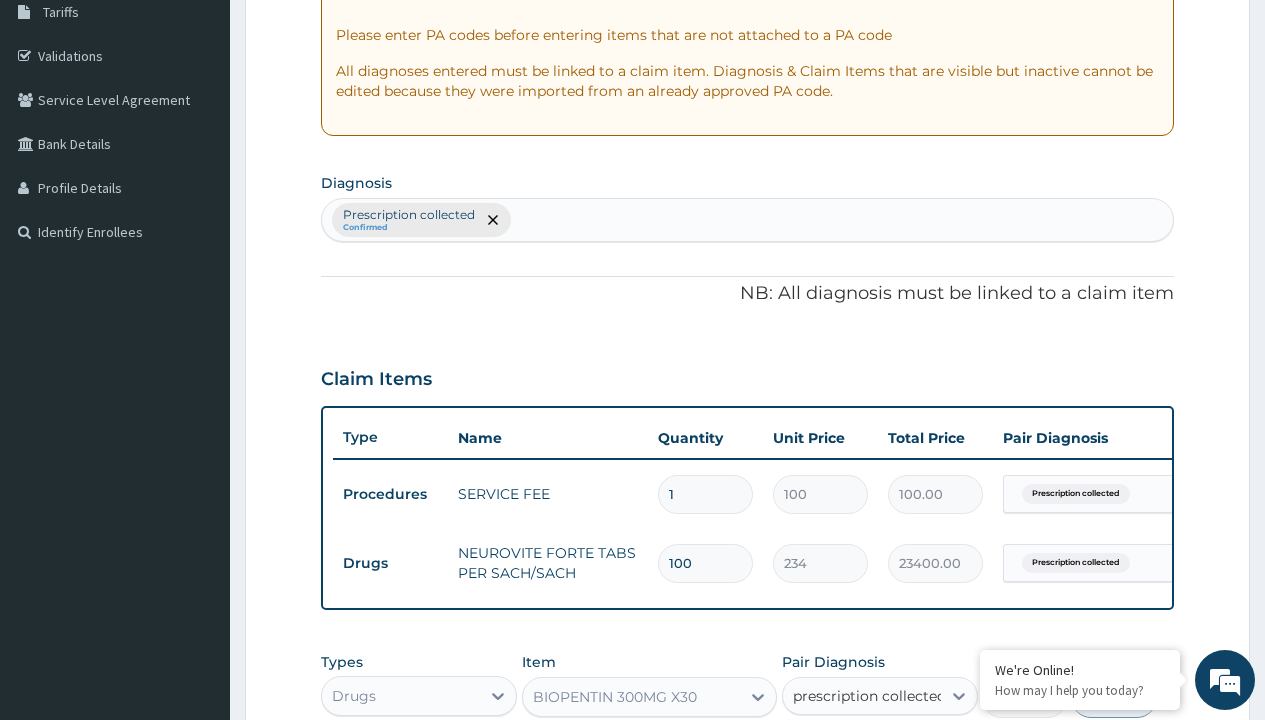 type 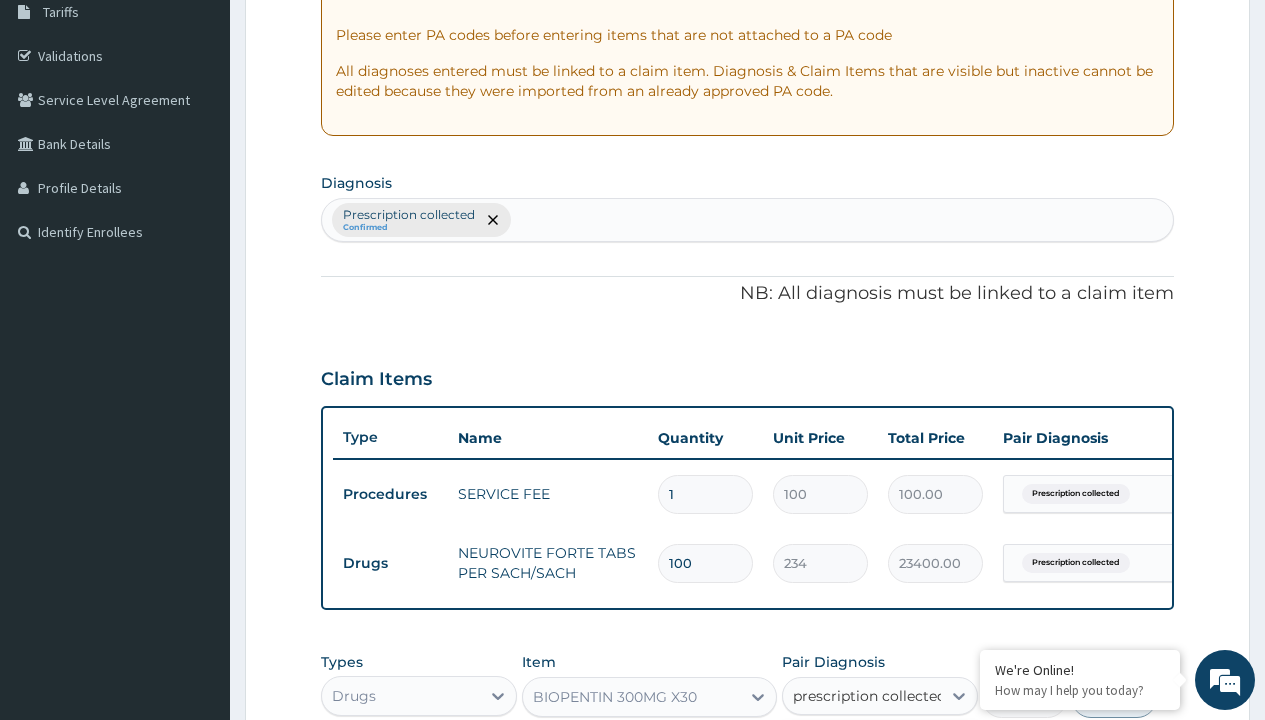checkbox on "true" 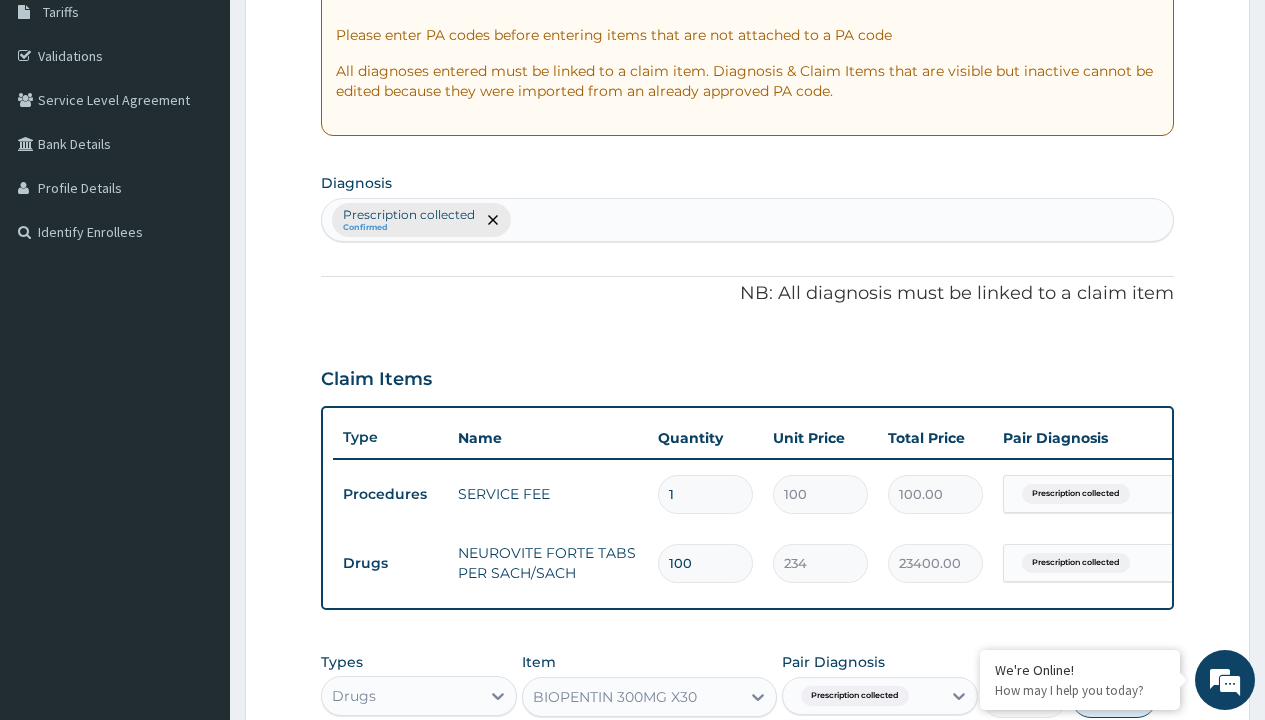 scroll, scrollTop: 711, scrollLeft: 0, axis: vertical 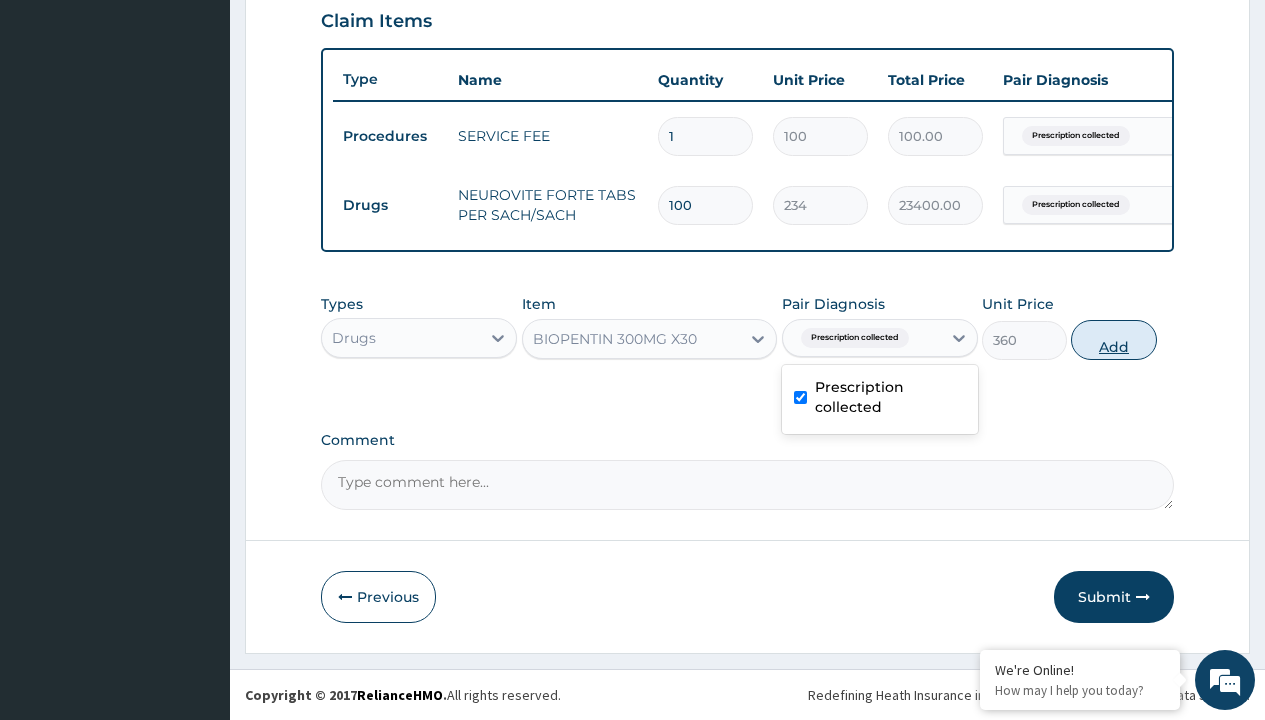 click on "Add" at bounding box center [1113, 340] 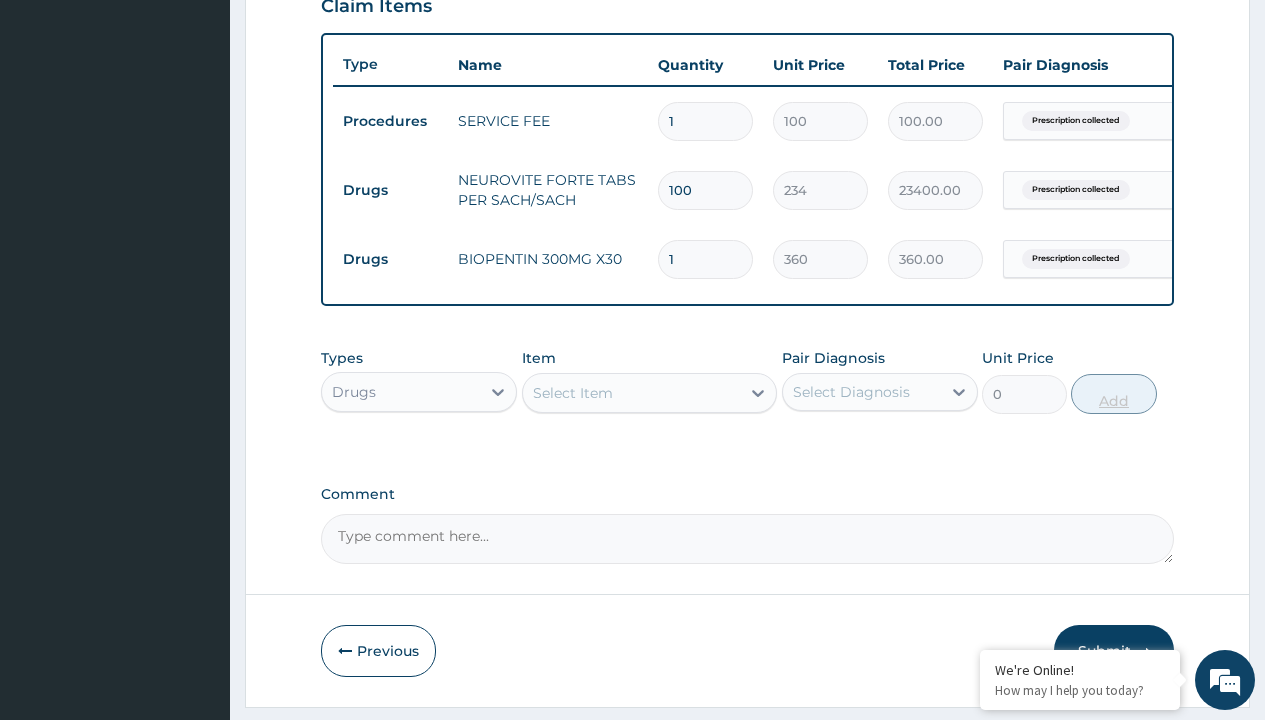 type on "60" 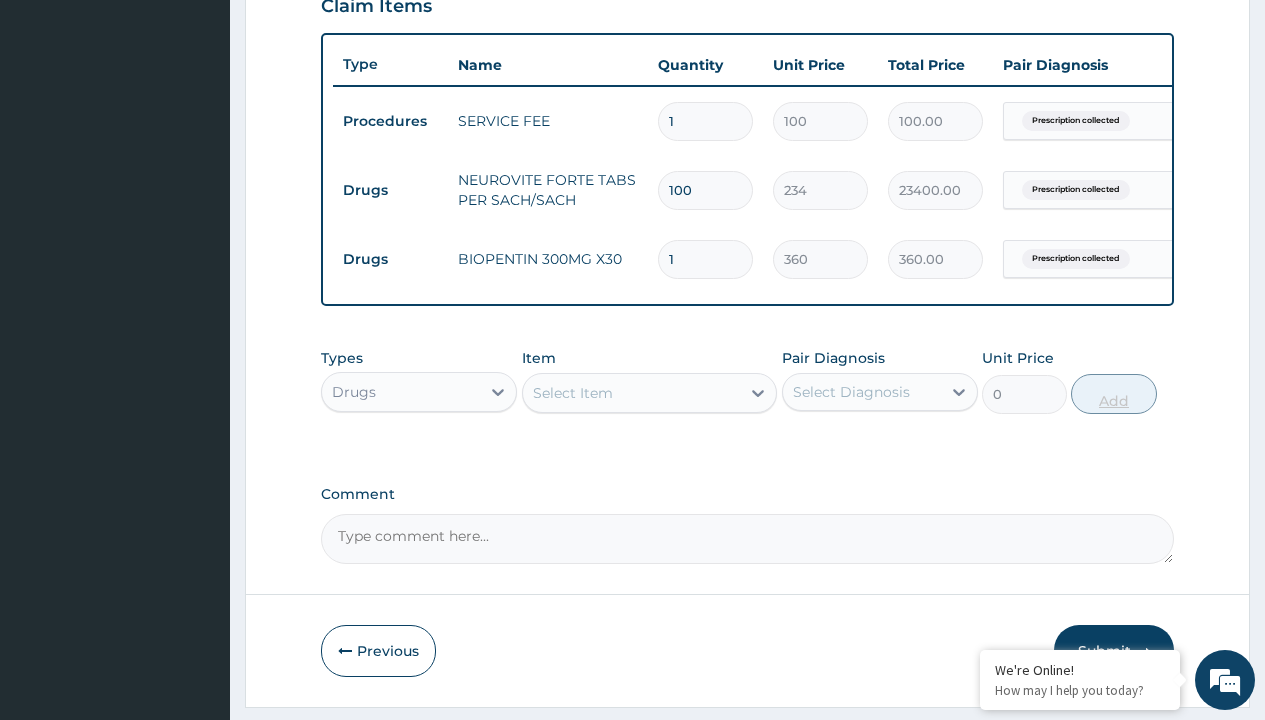 type on "21600.00" 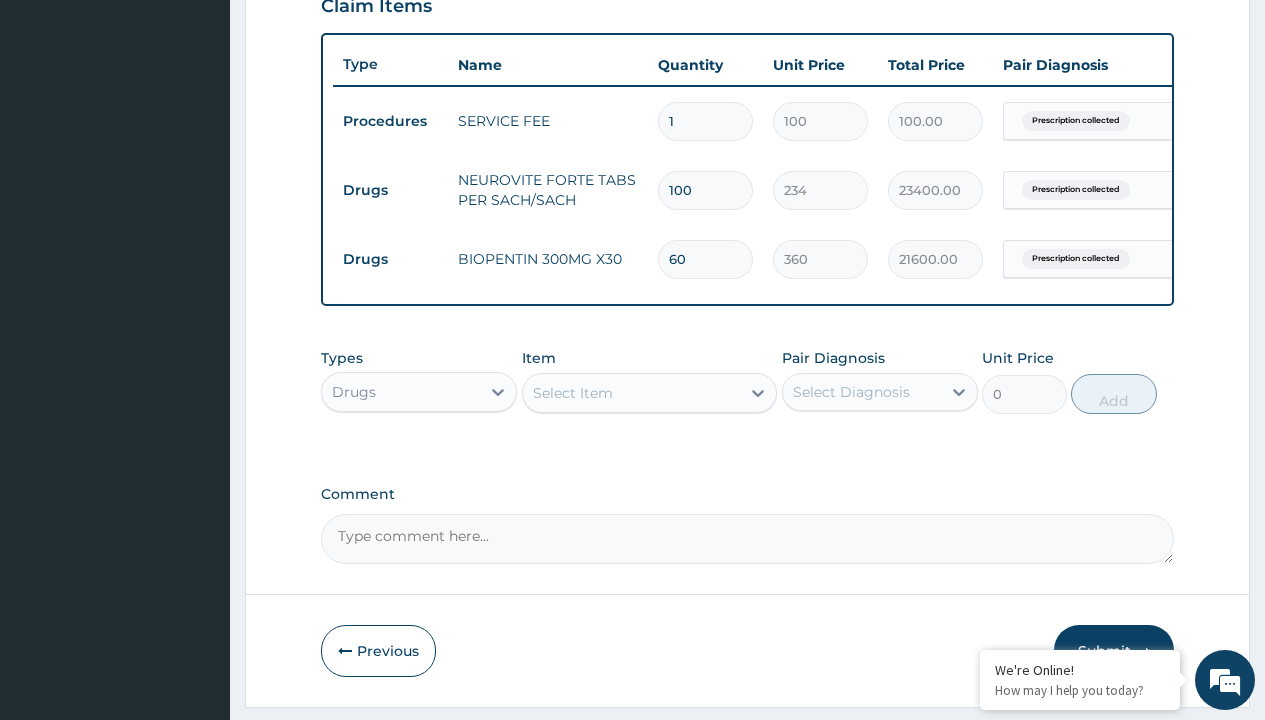 type on "60" 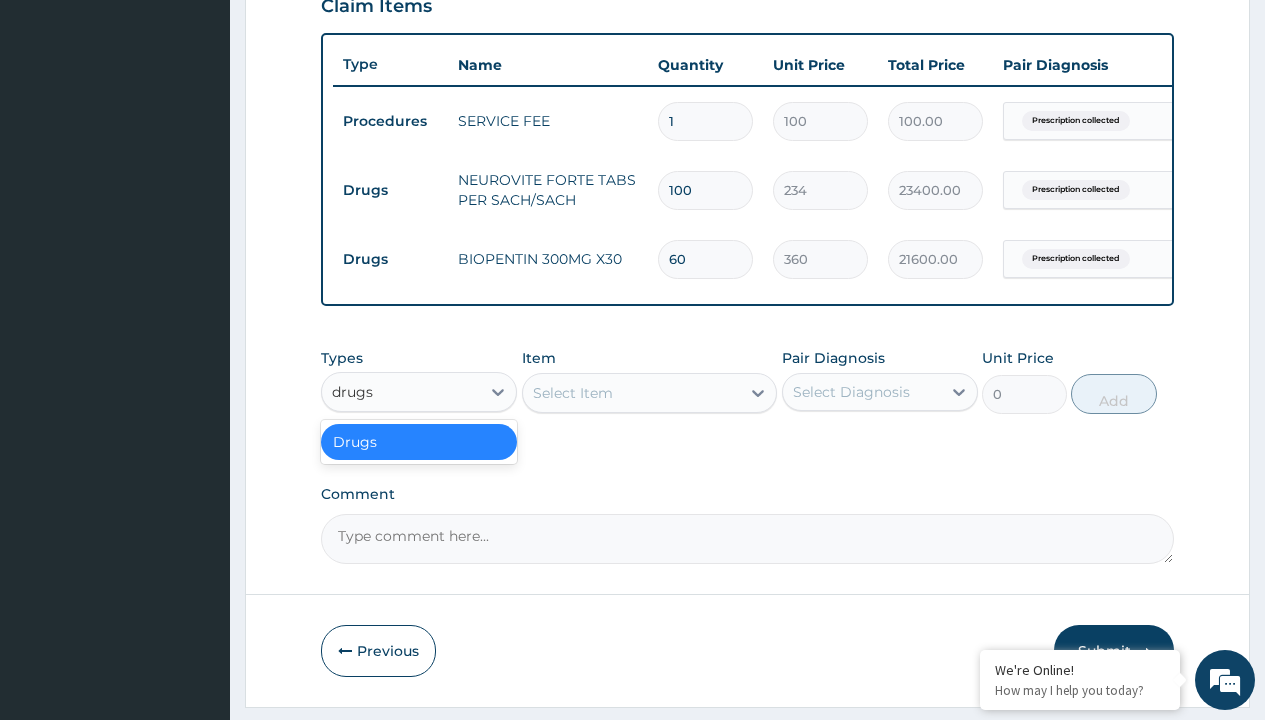 scroll, scrollTop: 0, scrollLeft: 0, axis: both 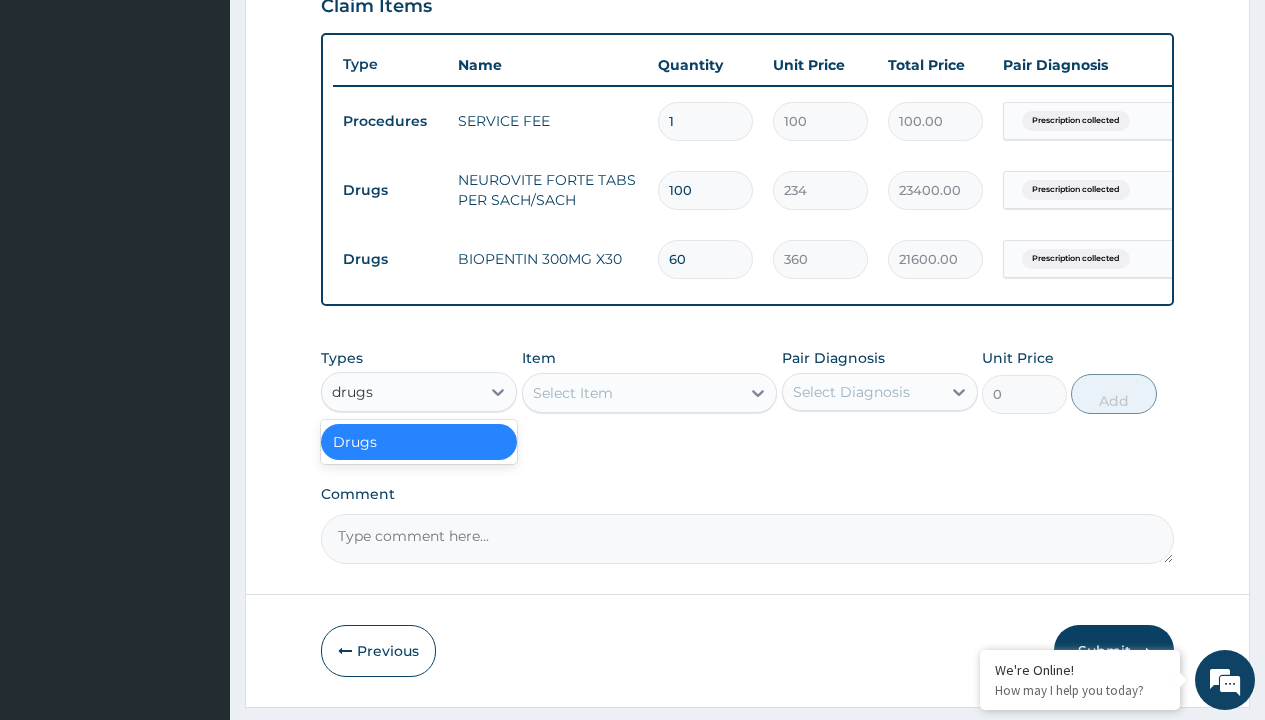 click on "Drugs" at bounding box center (419, 442) 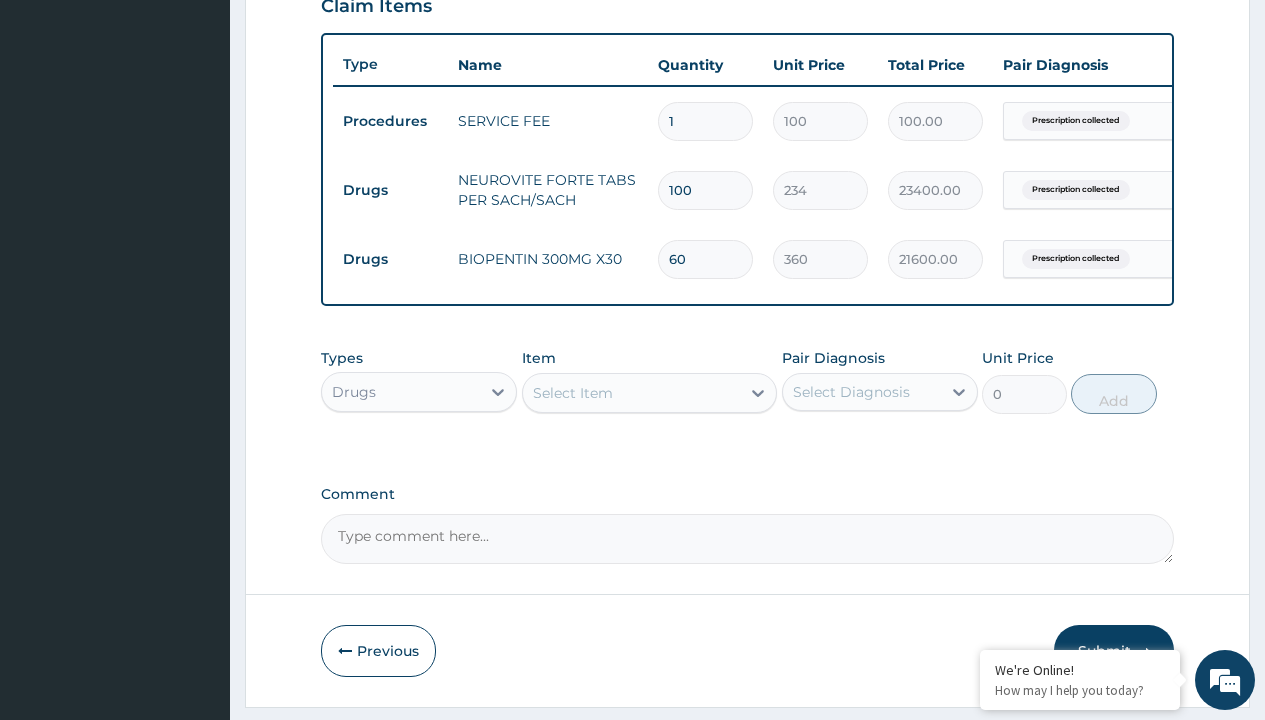 click on "Select Item" at bounding box center [573, 393] 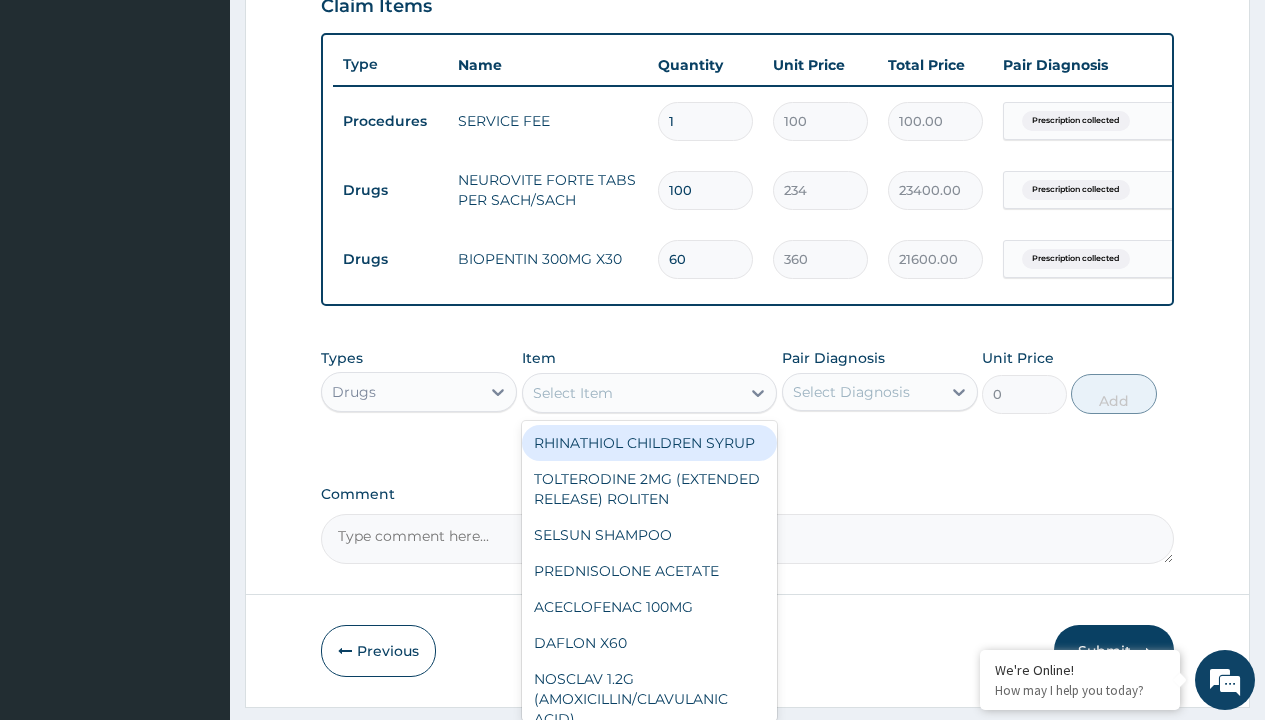 click on "RHINATHIOL CHILDREN SYRUP" at bounding box center [650, 443] 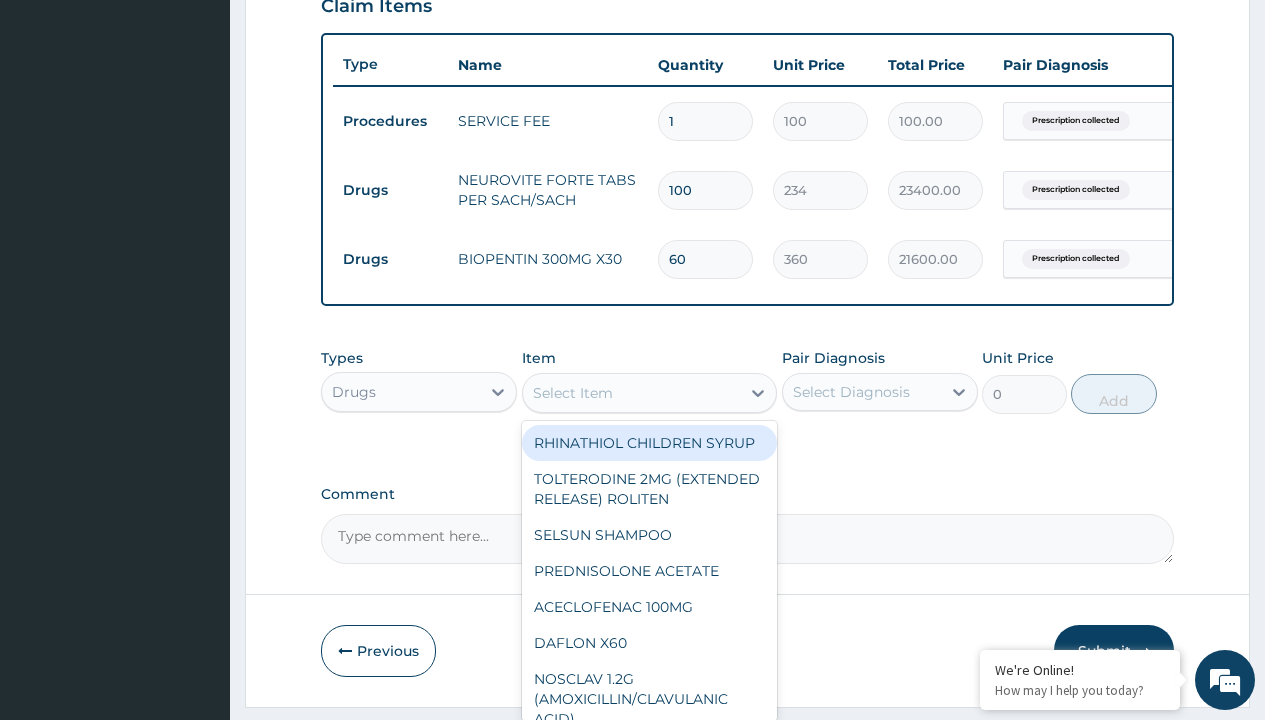 type on "8455" 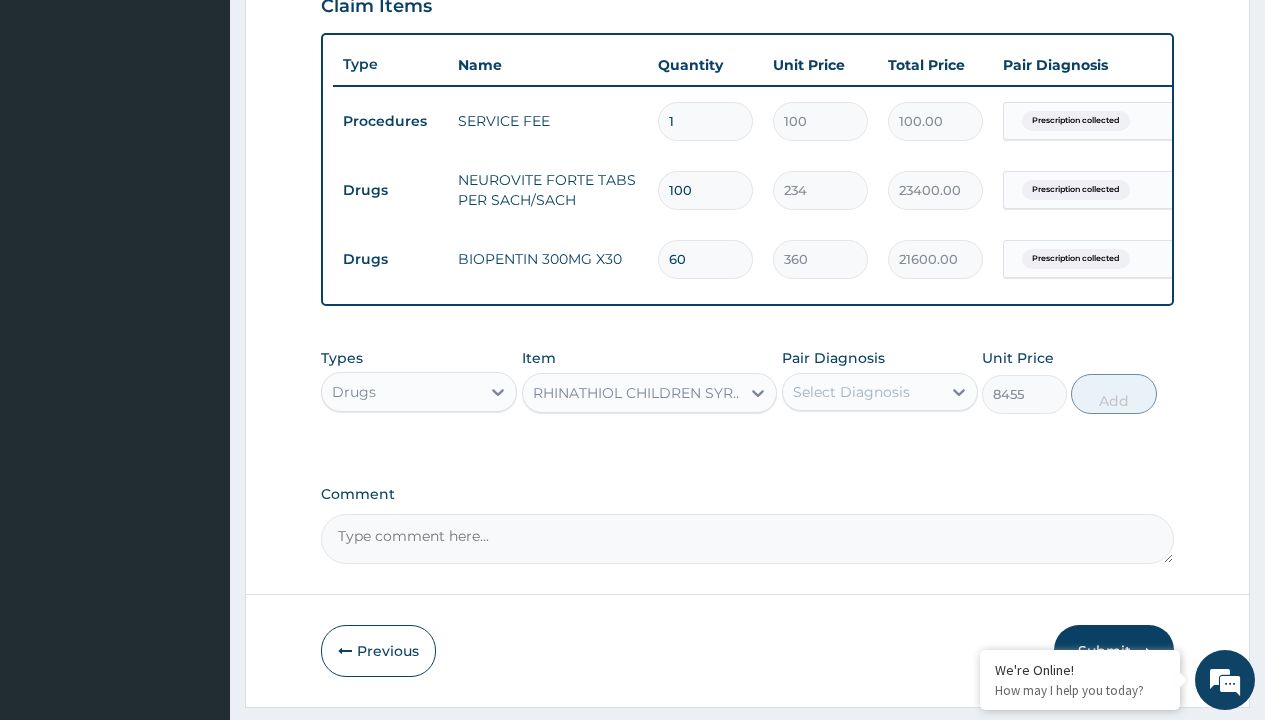 click on "Prescription collected" at bounding box center (409, -158) 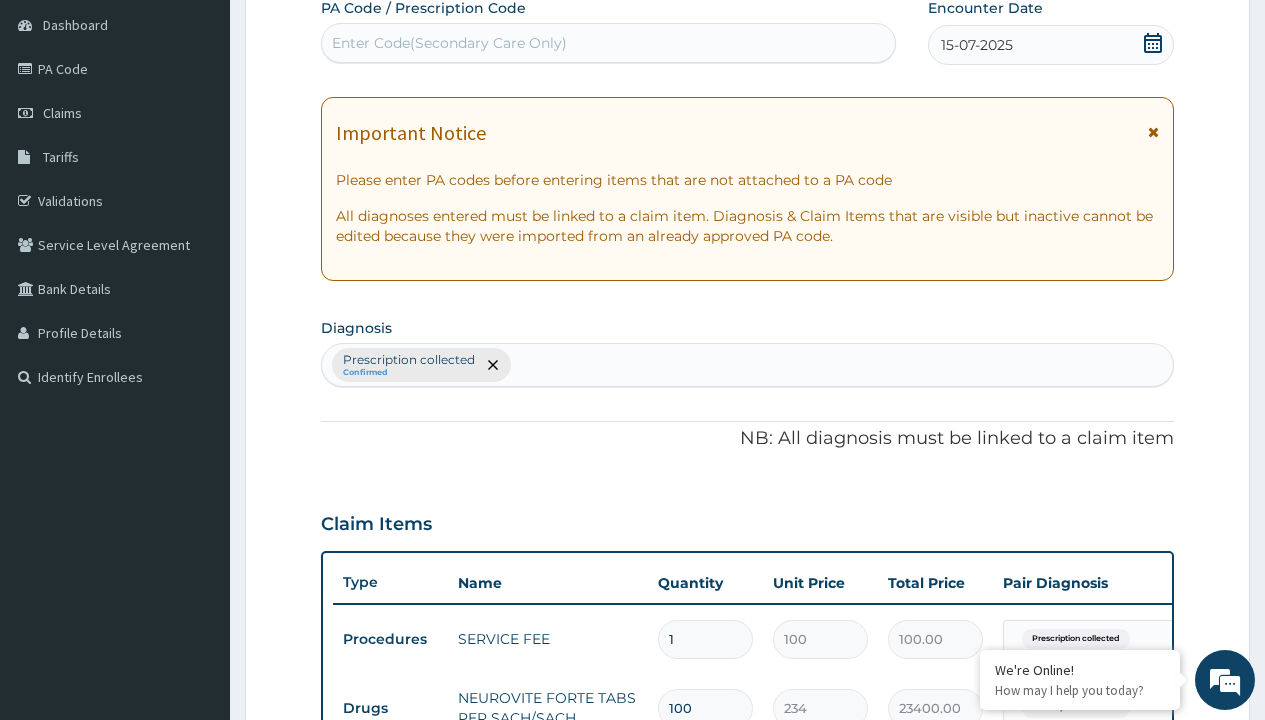 type on "prescription collected" 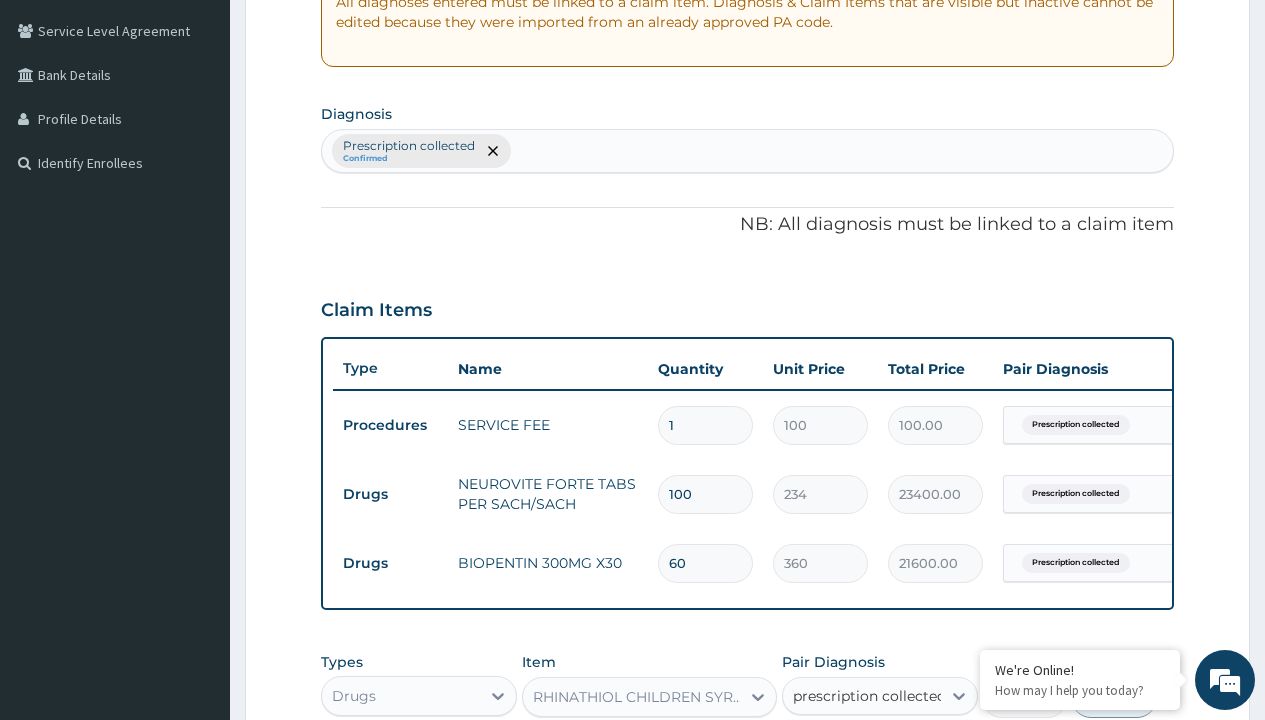 click on "Prescription collected" at bounding box center [890, 755] 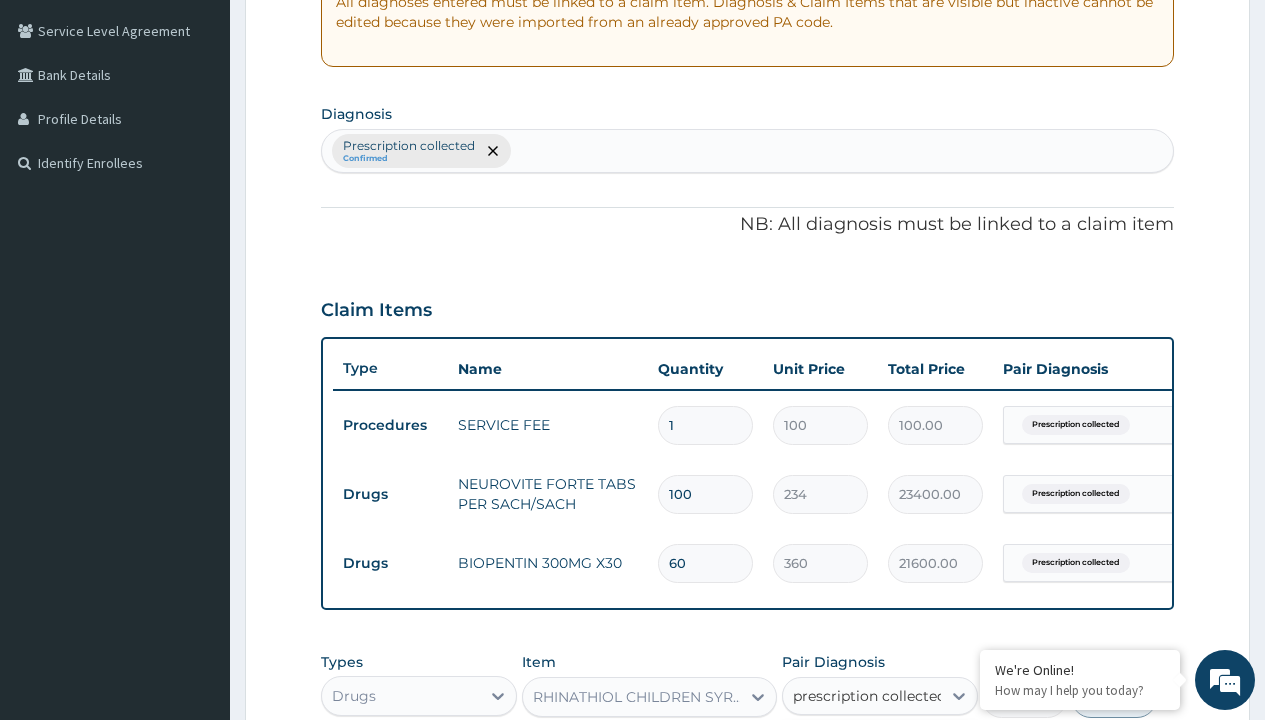 type 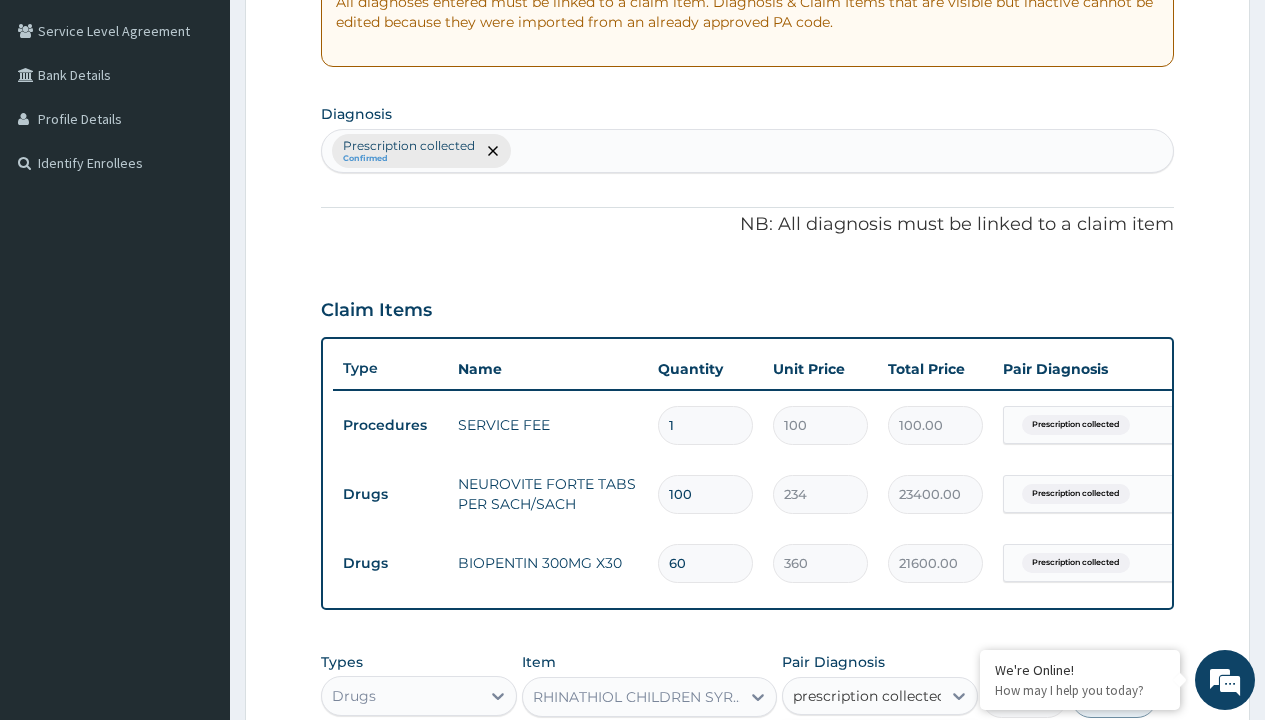 checkbox on "true" 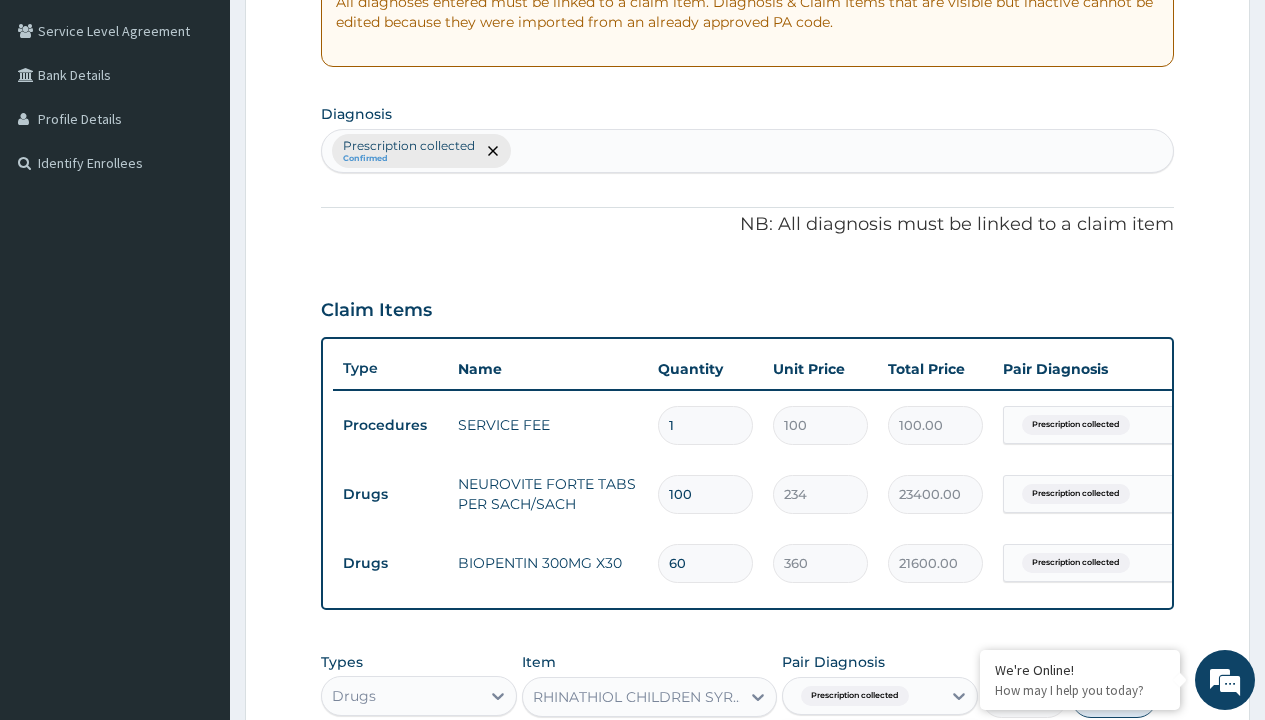 scroll, scrollTop: 780, scrollLeft: 0, axis: vertical 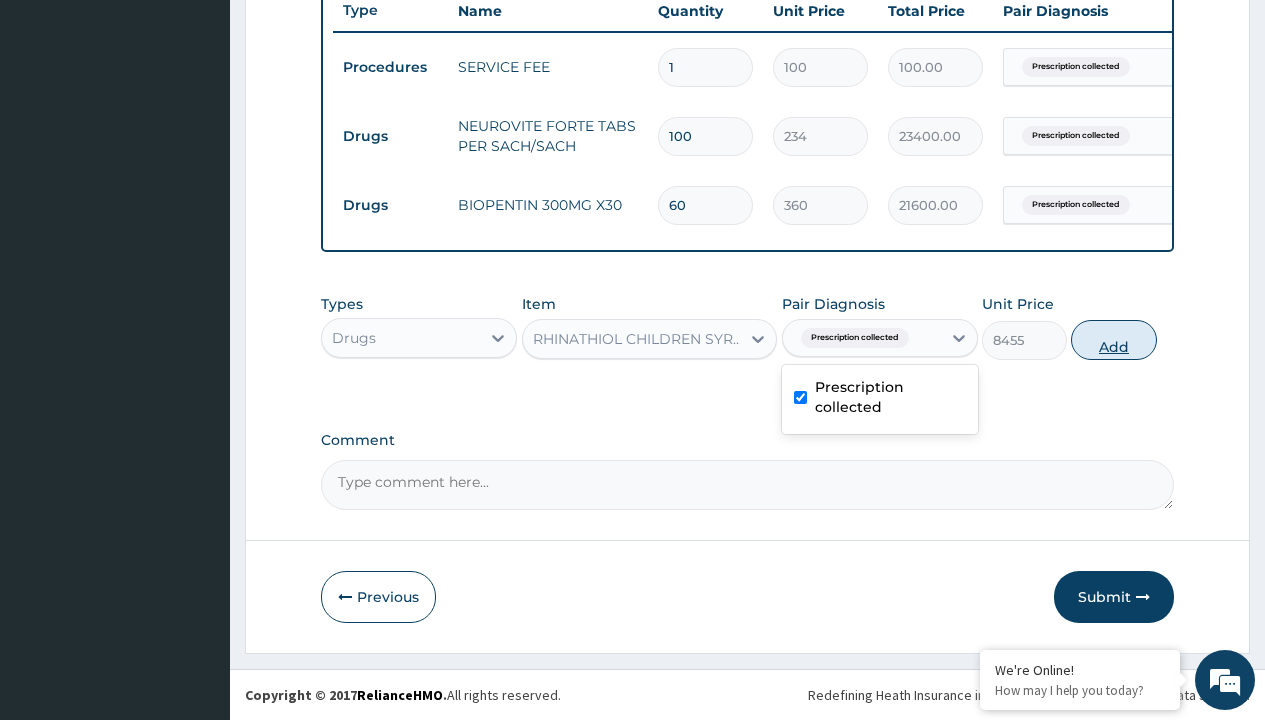 click on "Add" at bounding box center [1113, 340] 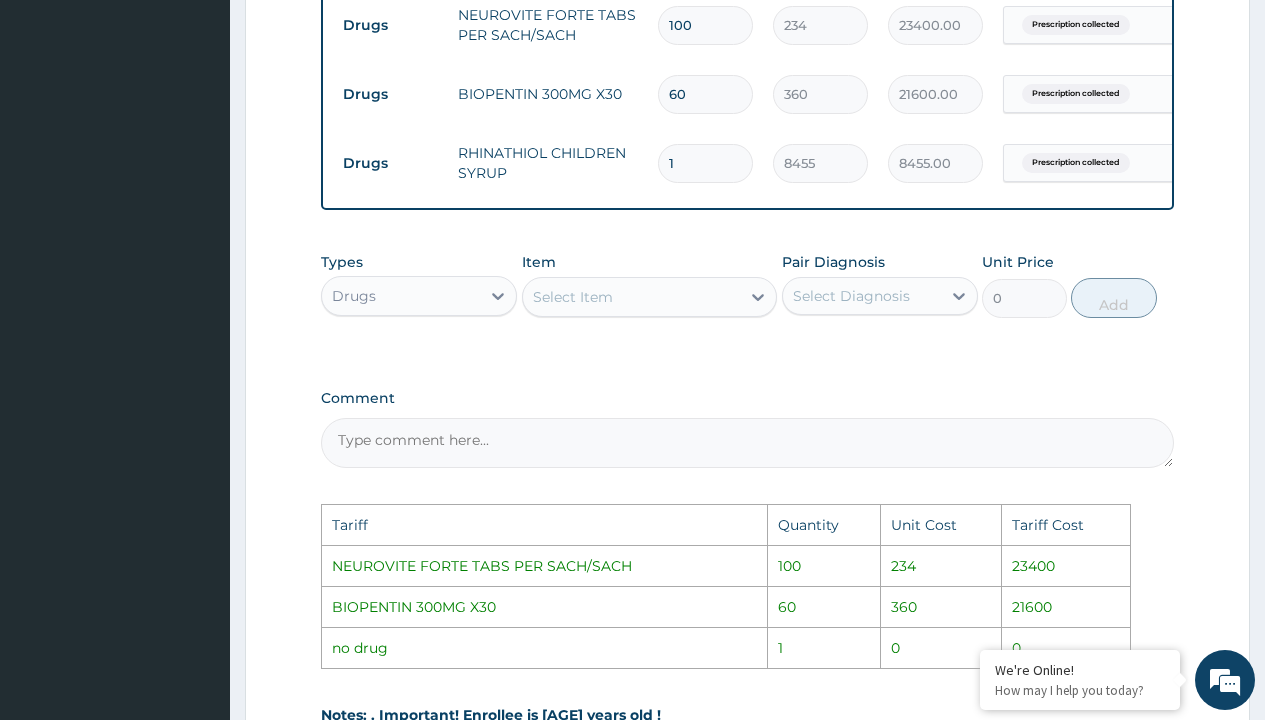scroll, scrollTop: 835, scrollLeft: 0, axis: vertical 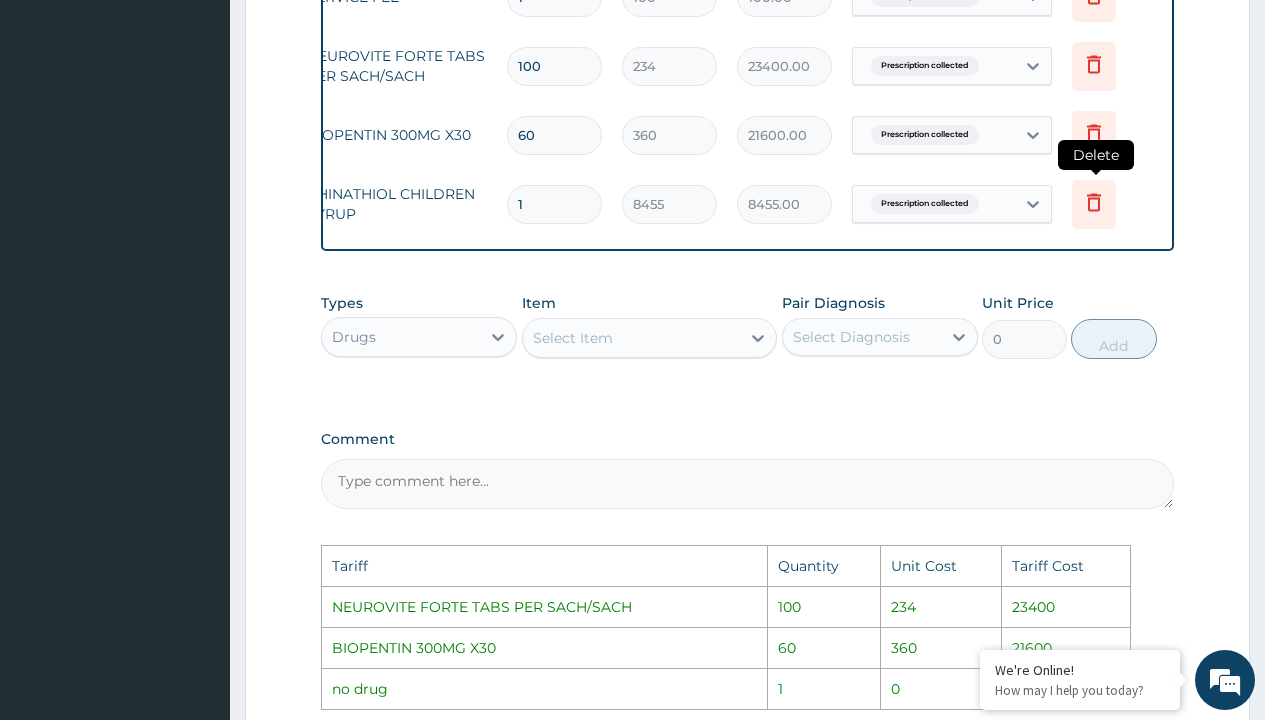 click at bounding box center [1094, 204] 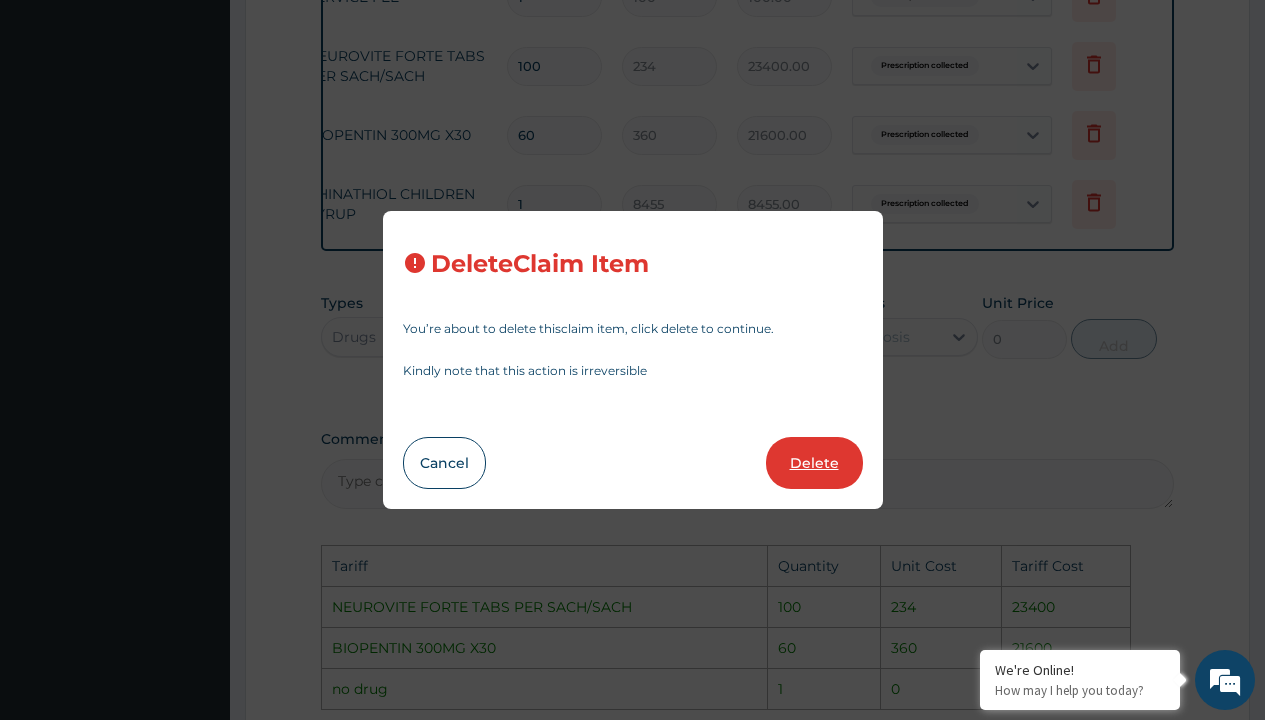 click on "Delete" at bounding box center [814, 463] 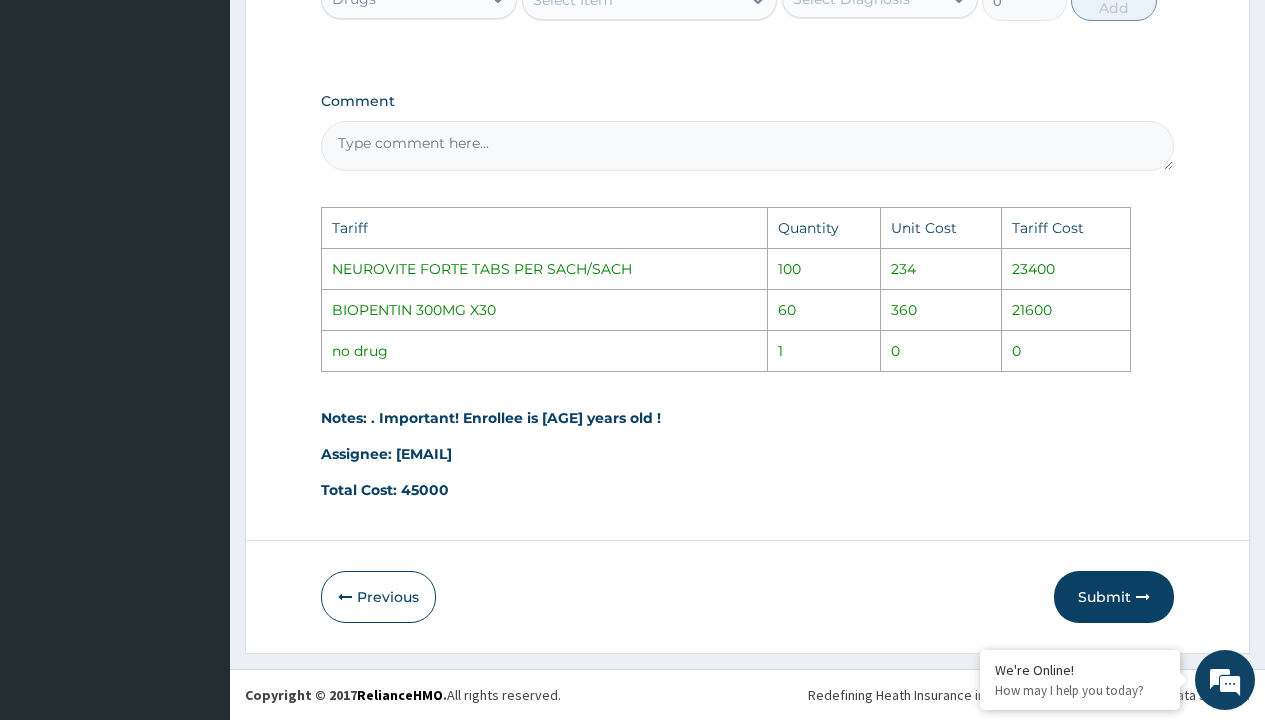 scroll, scrollTop: 1119, scrollLeft: 0, axis: vertical 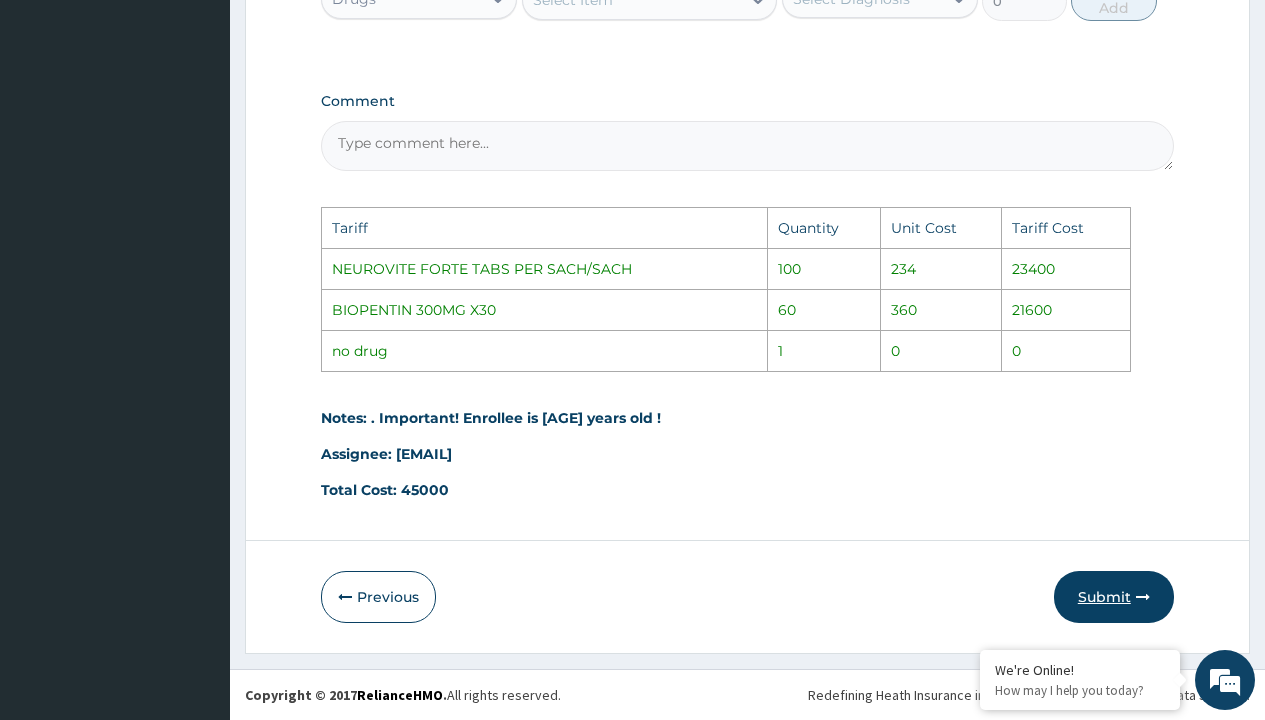 click on "Submit" at bounding box center [1114, 597] 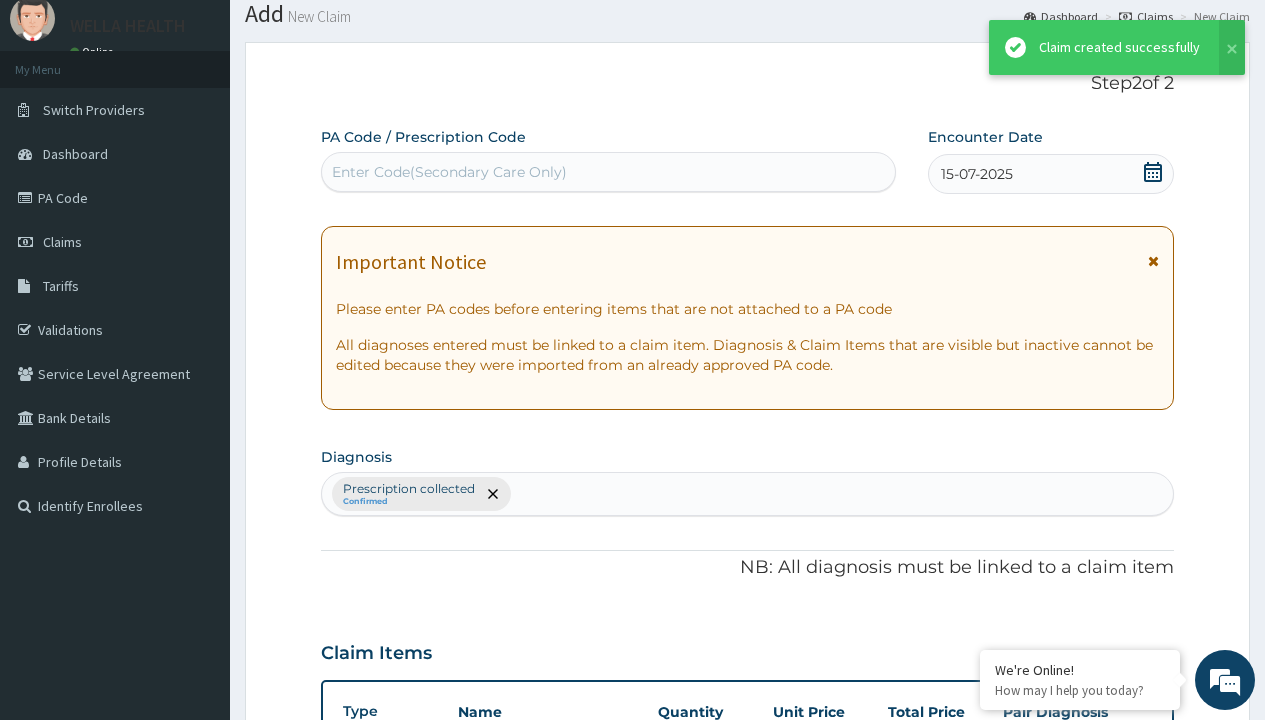 scroll, scrollTop: 780, scrollLeft: 0, axis: vertical 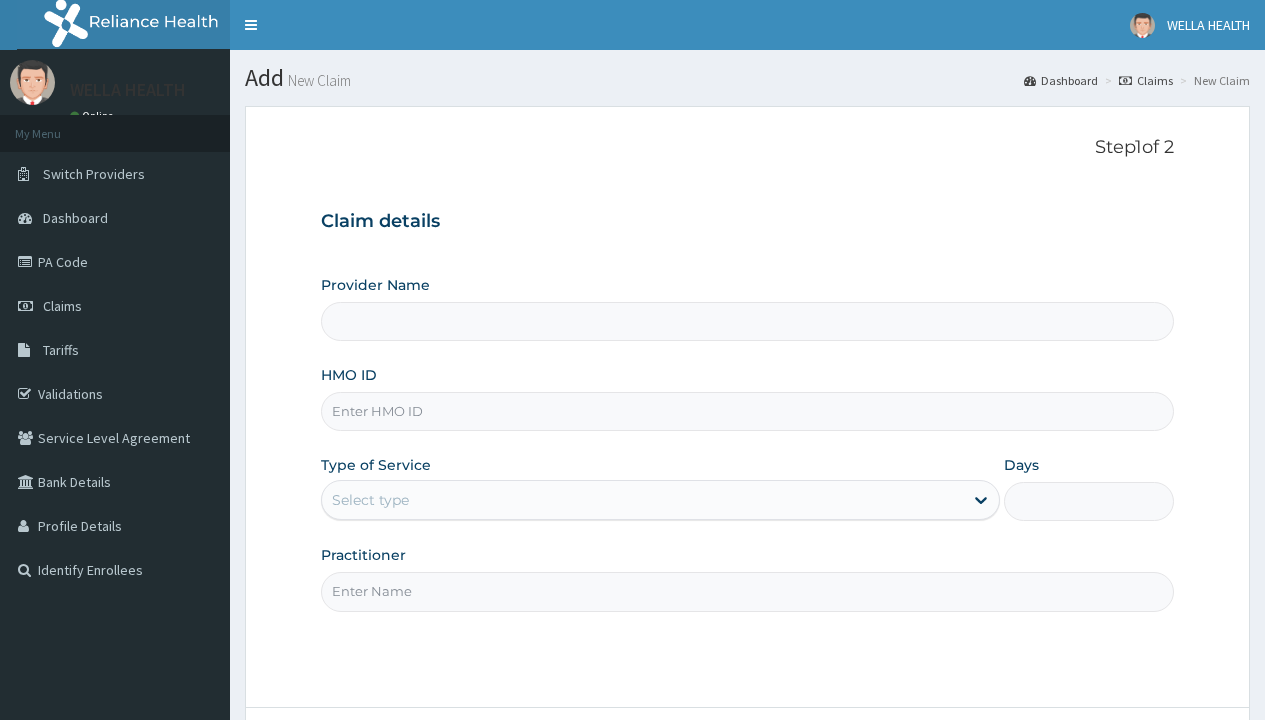 type on "Pharmacy Pick Up ( WellaHealth)" 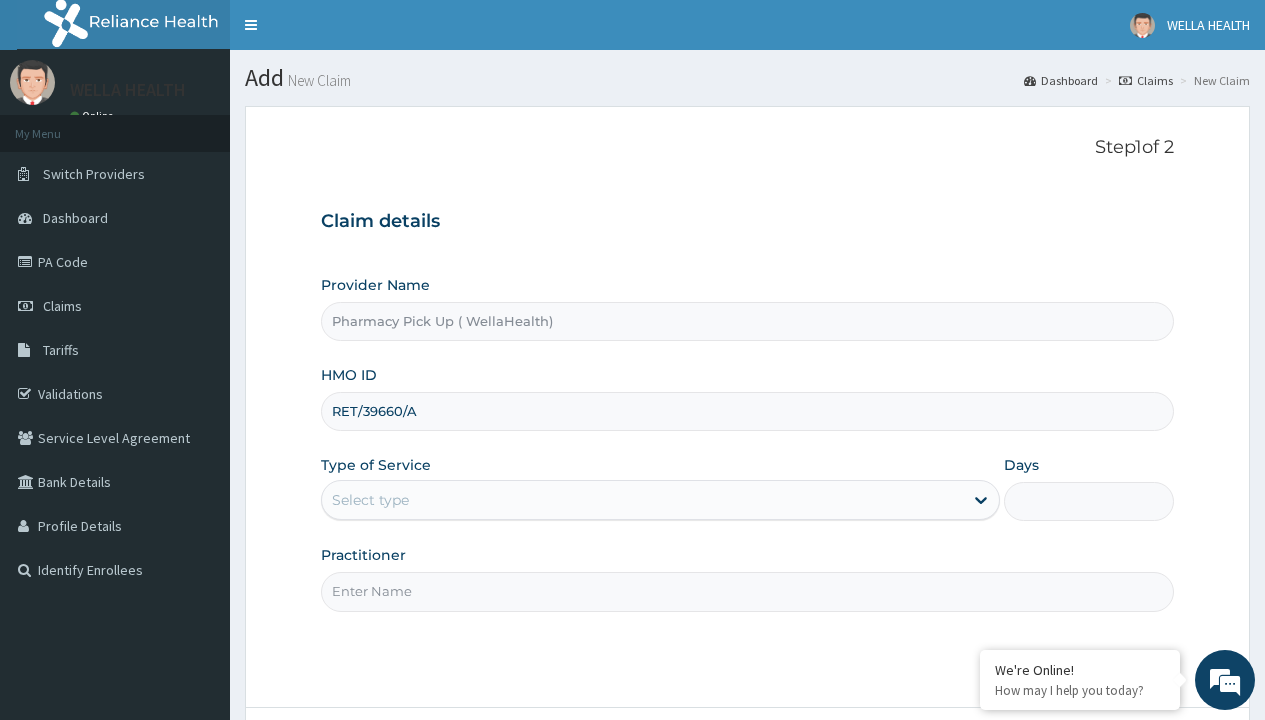 type on "RET/39660/A" 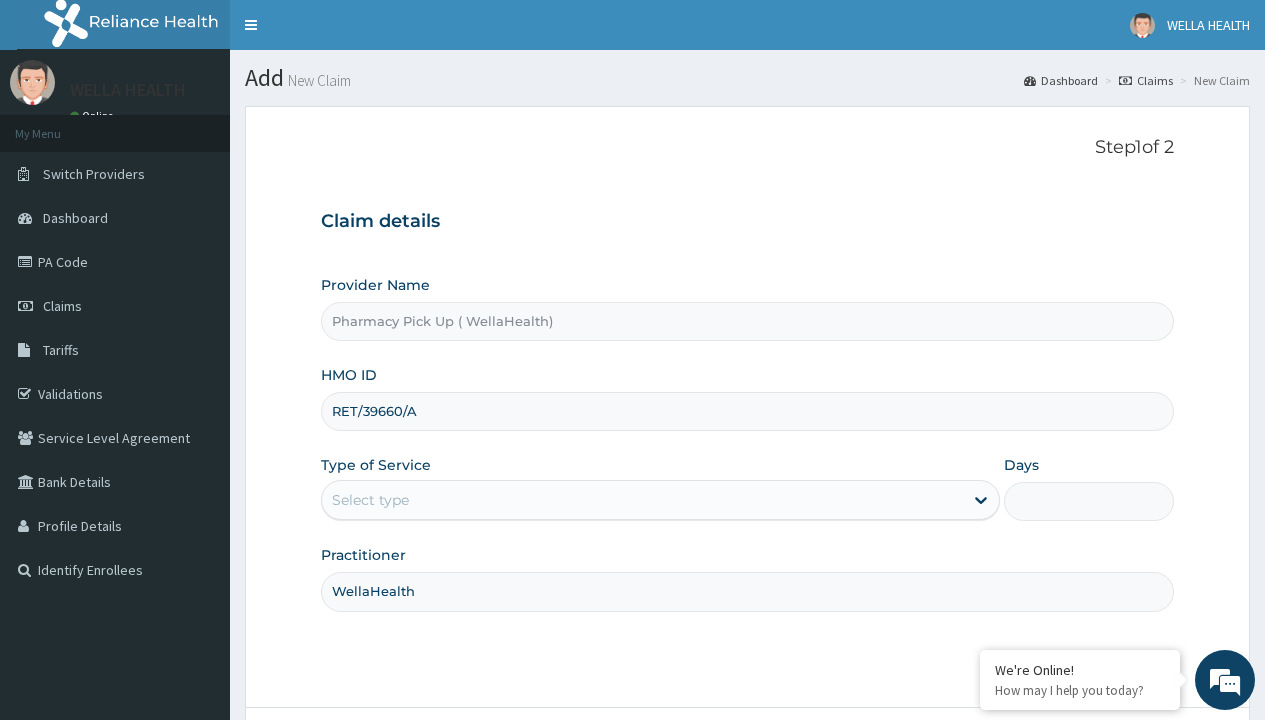 type on "WellaHealth" 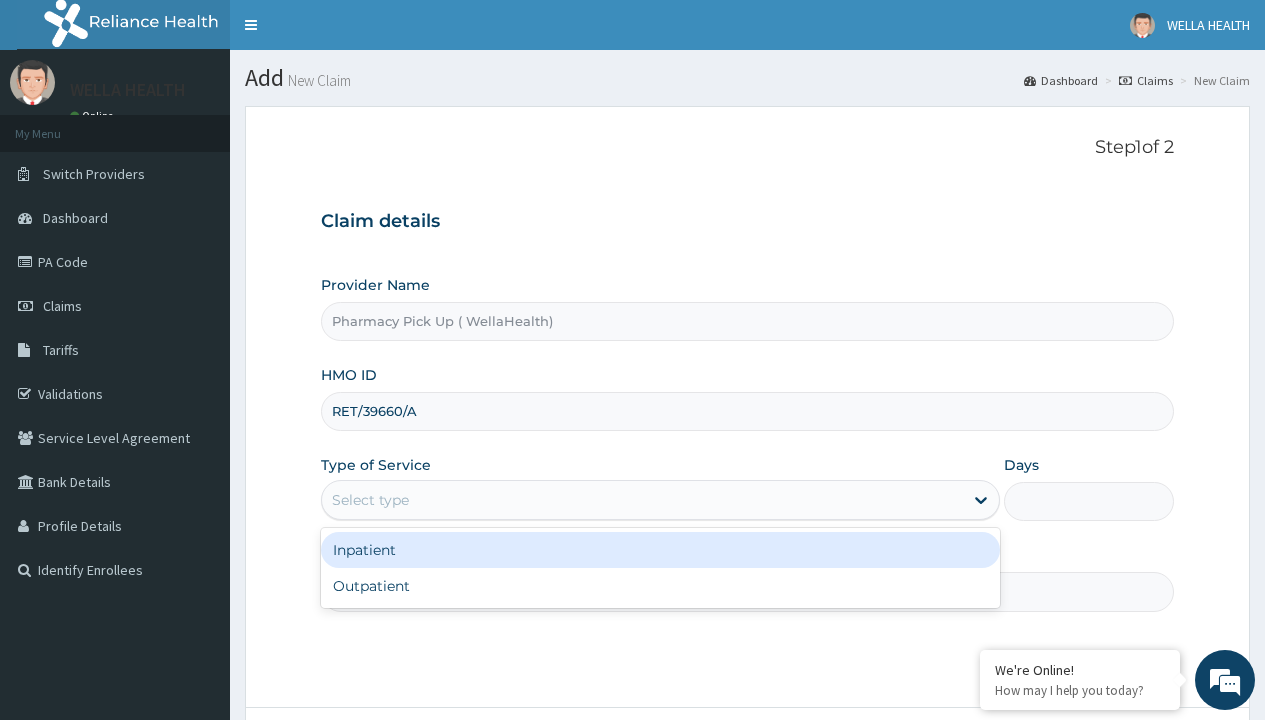 click on "Outpatient" at bounding box center (660, 586) 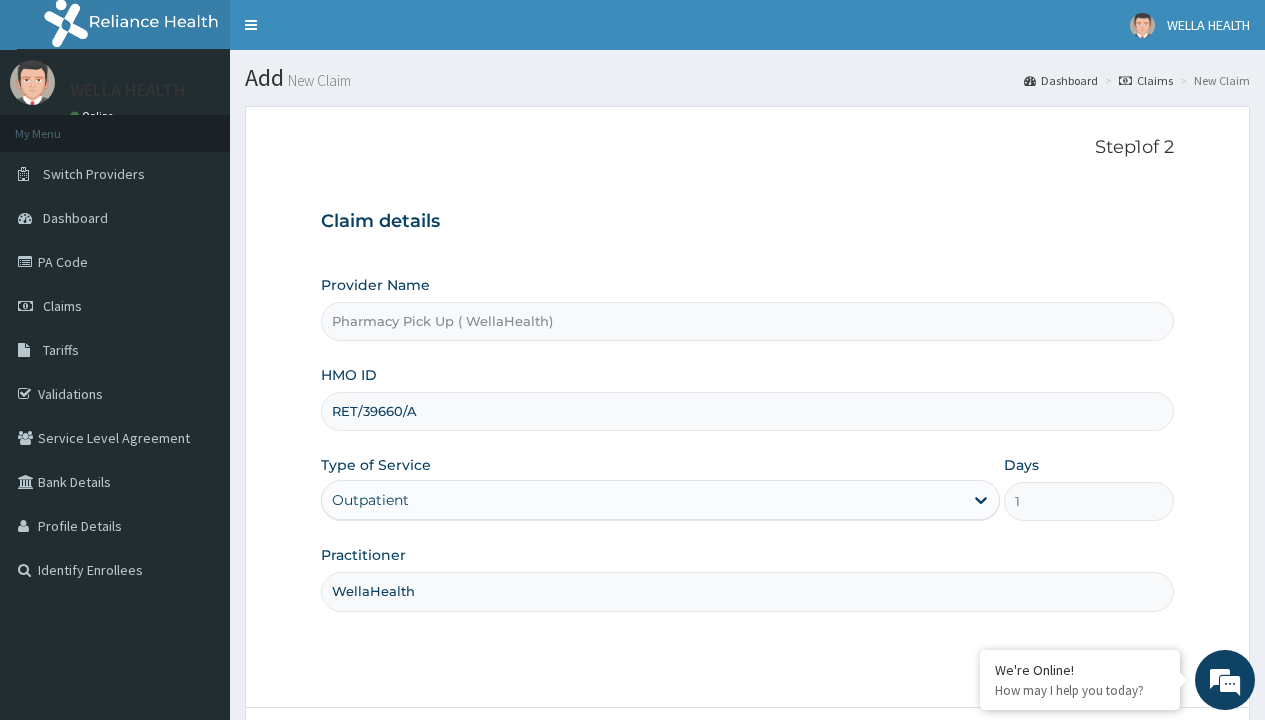 click on "Next" at bounding box center (1123, 764) 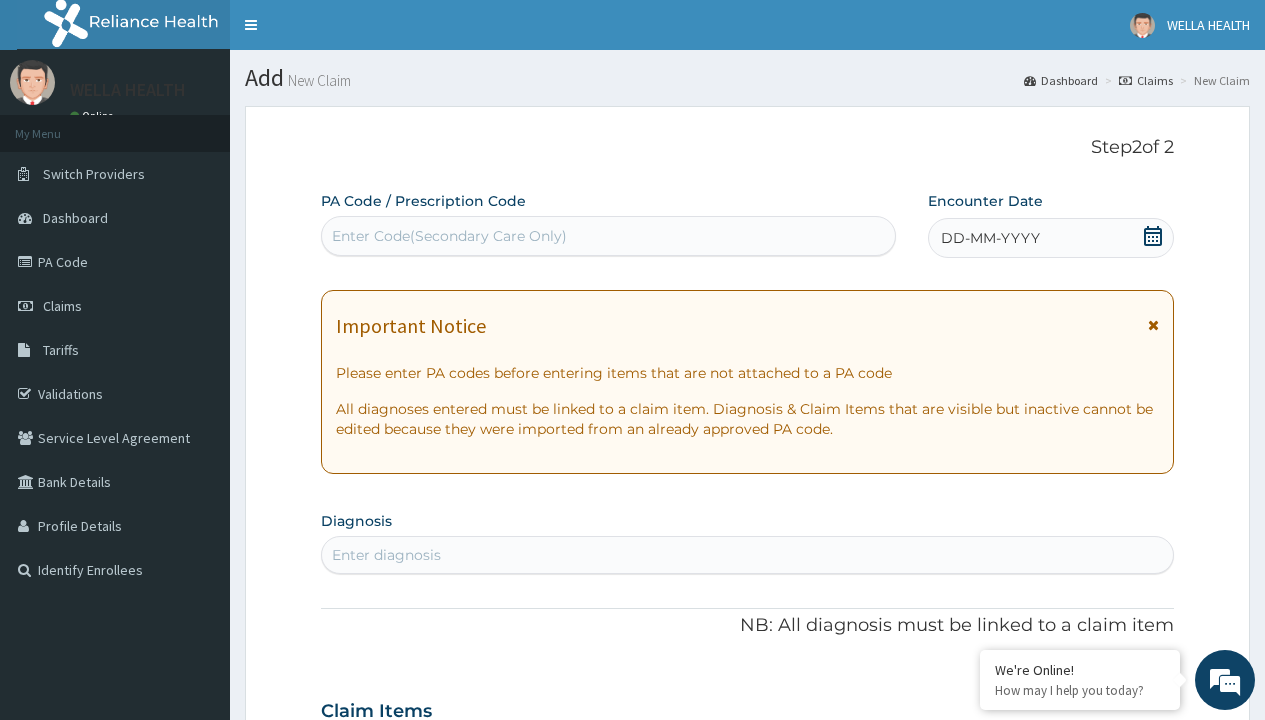 scroll, scrollTop: 167, scrollLeft: 0, axis: vertical 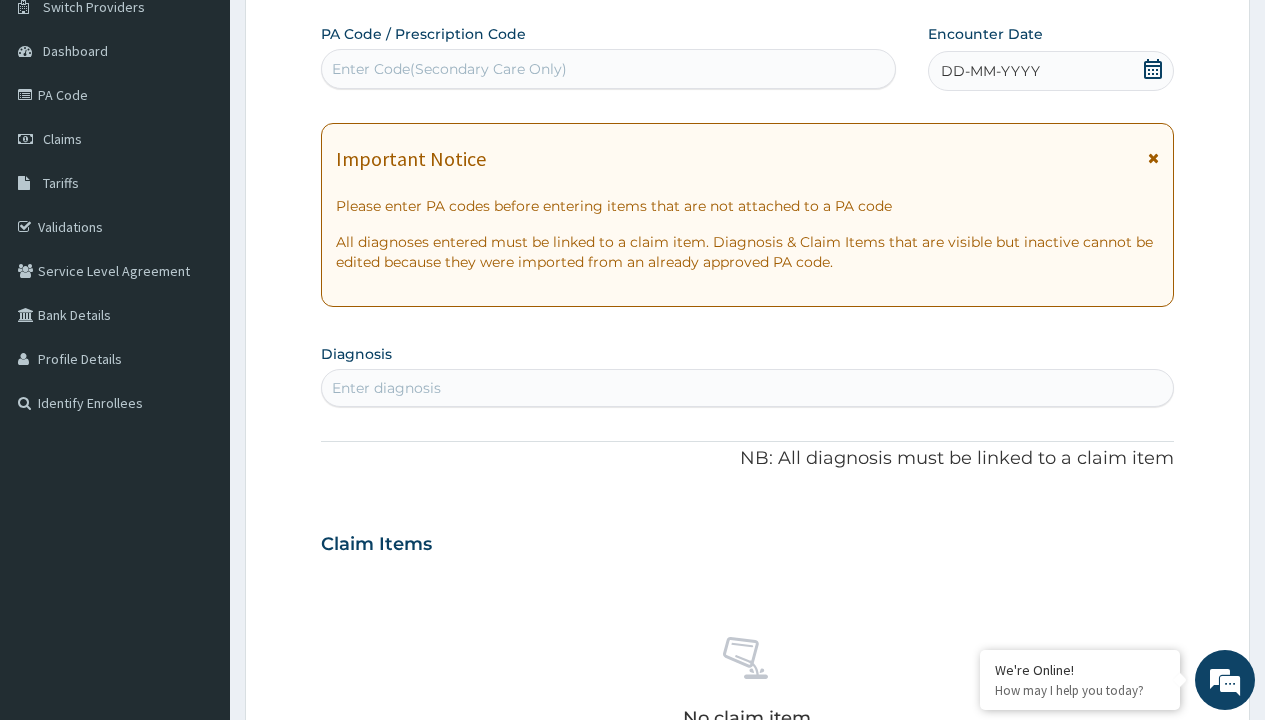 click on "DD-MM-YYYY" at bounding box center (990, 71) 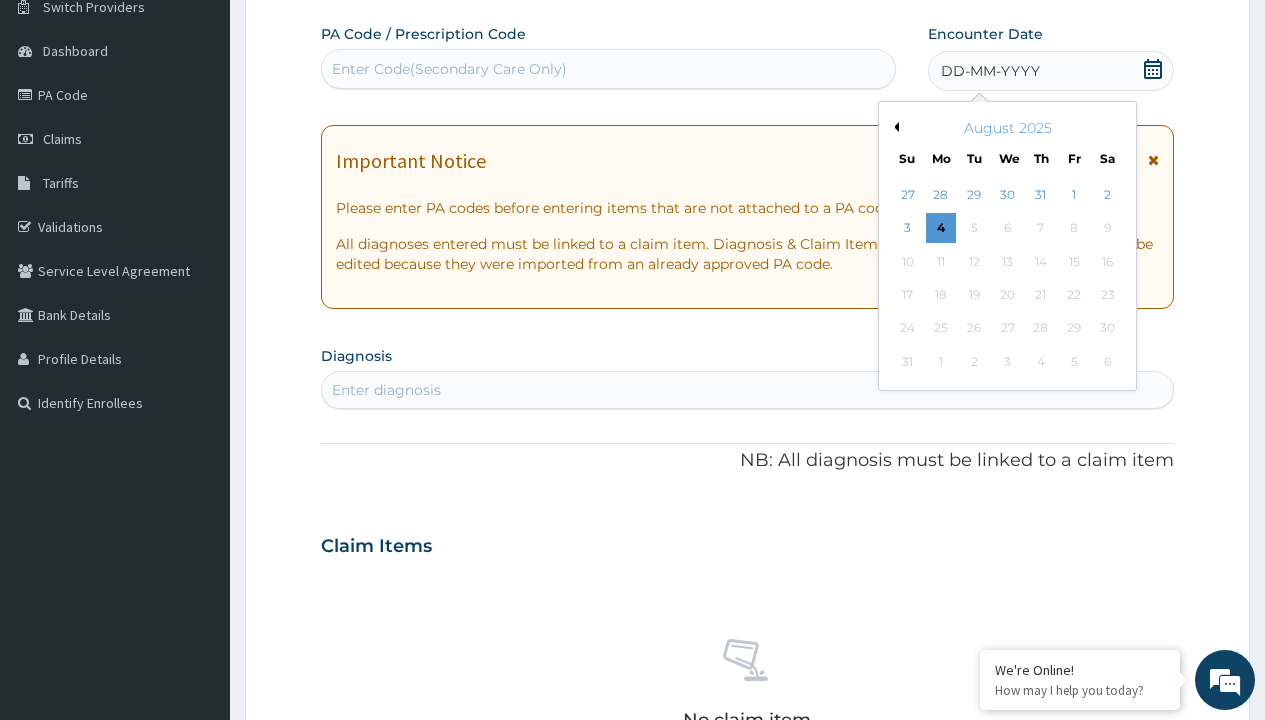 click on "Previous Month" at bounding box center [894, 127] 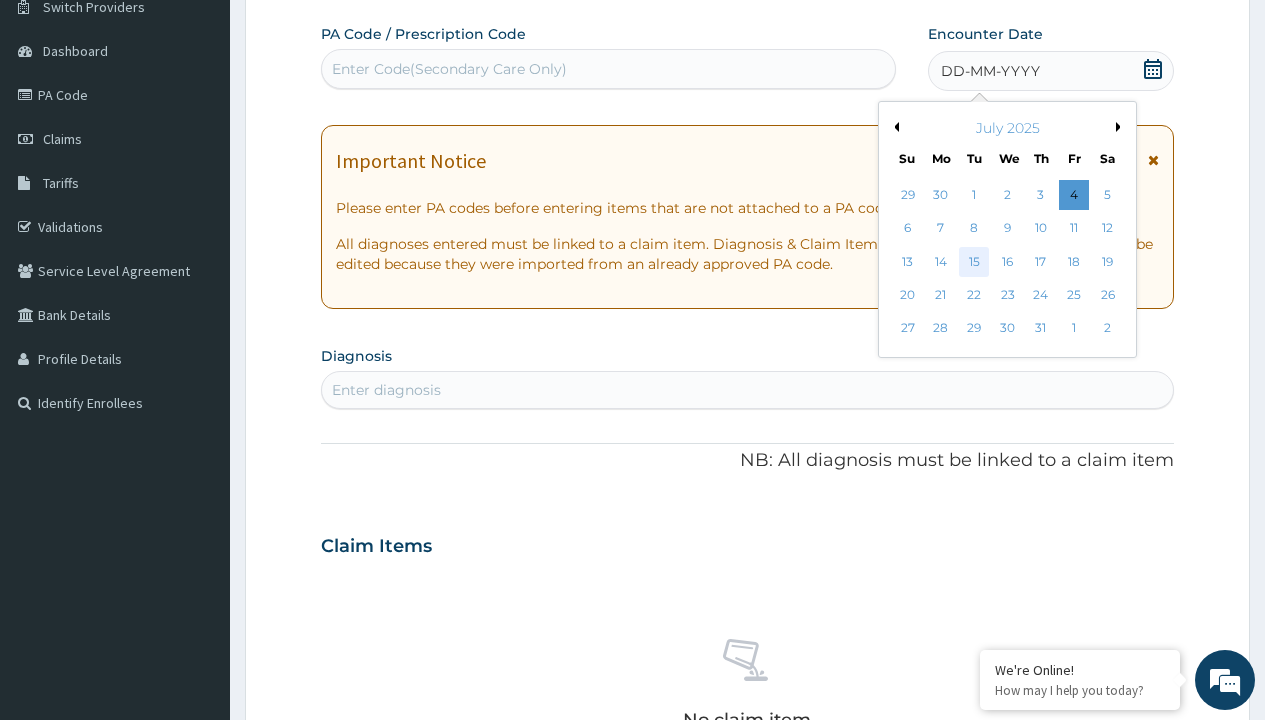 click on "15" at bounding box center (974, 262) 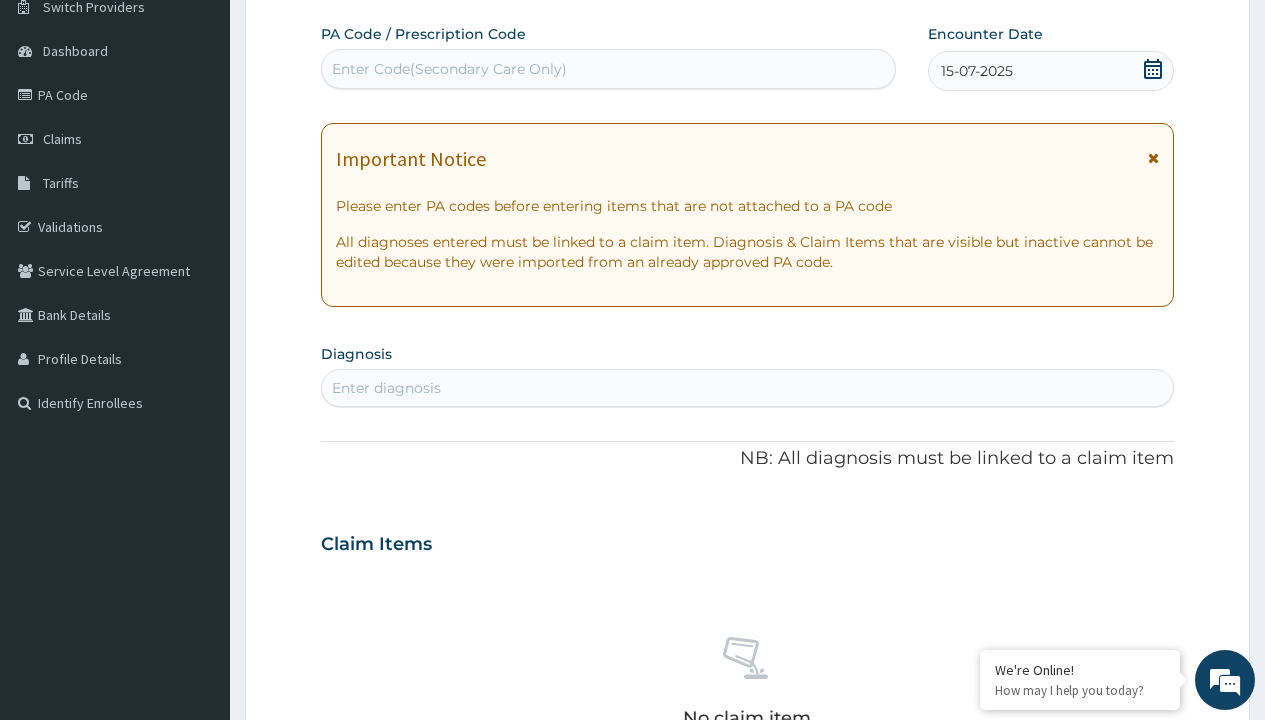 click on "Enter diagnosis" at bounding box center (386, 388) 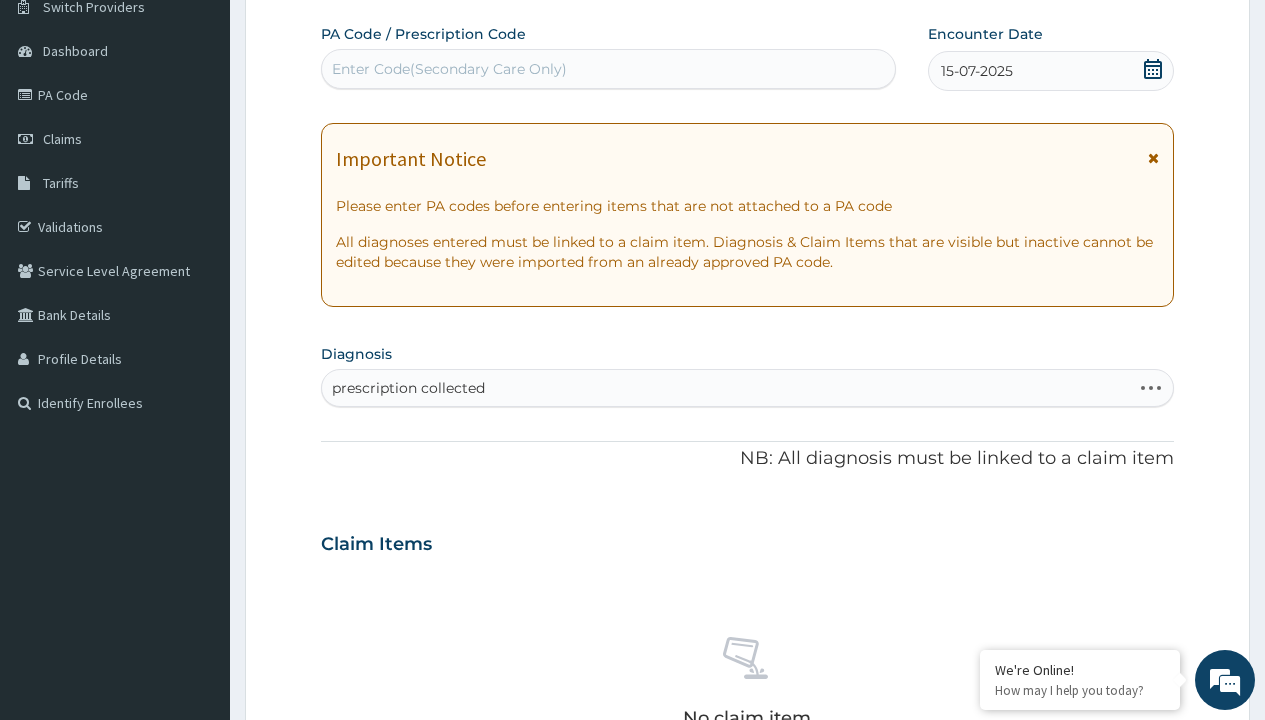 scroll, scrollTop: 0, scrollLeft: 0, axis: both 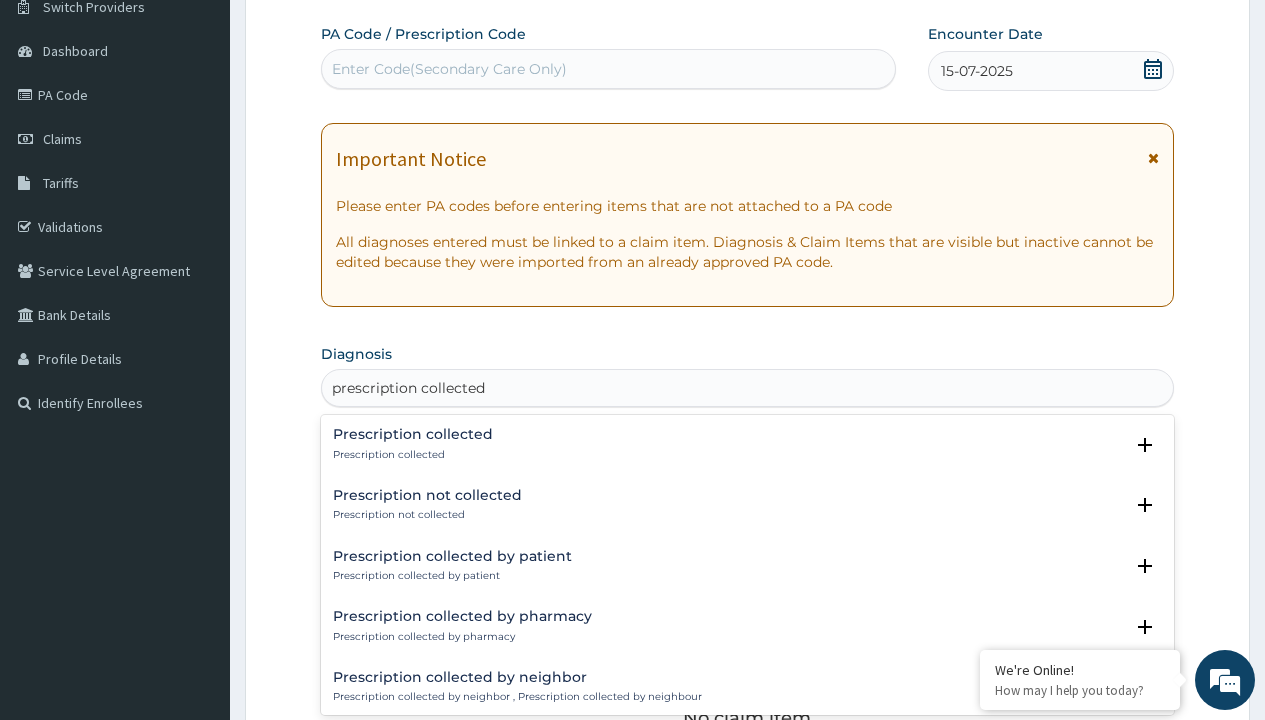 click on "Prescription collected" at bounding box center [413, 455] 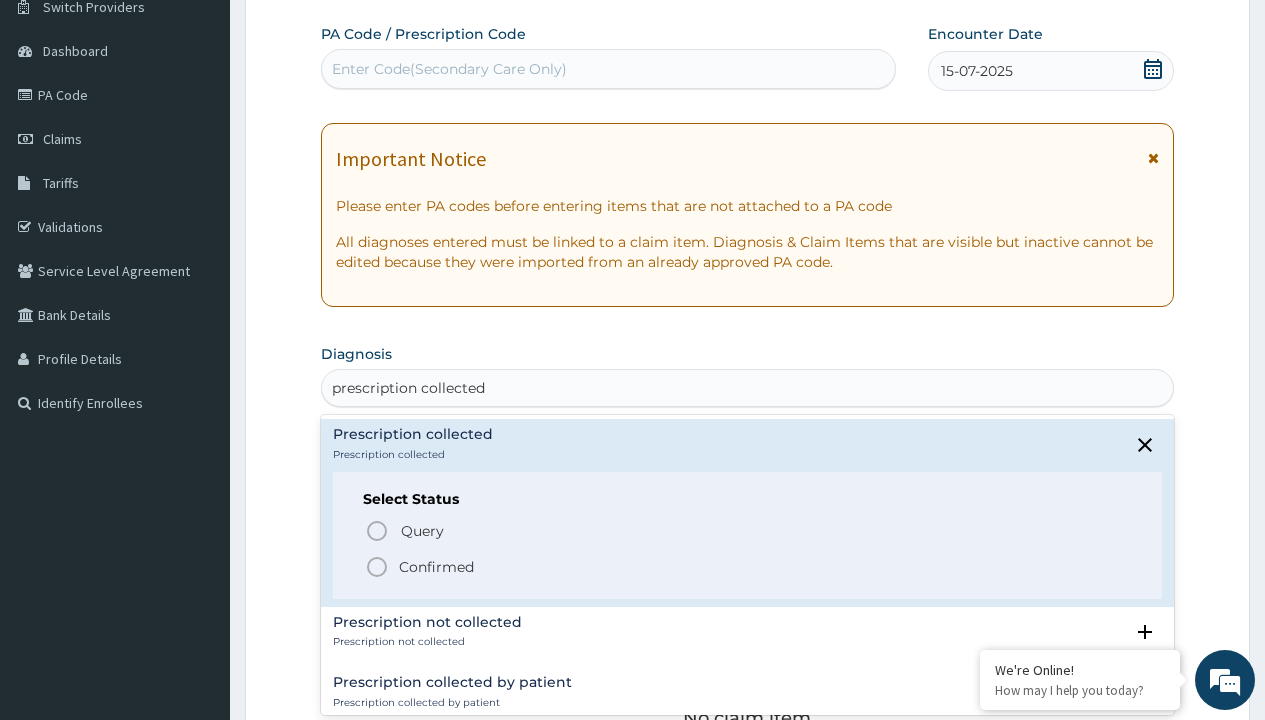 click on "Confirmed" at bounding box center (436, 567) 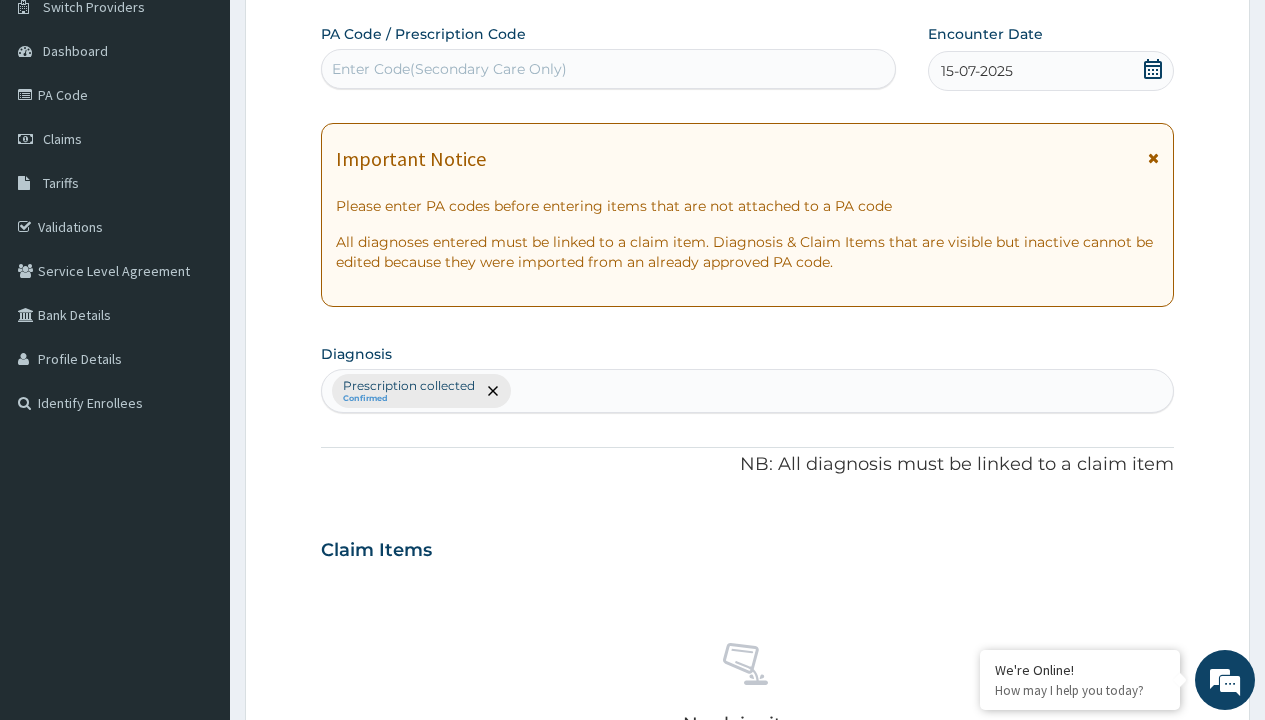 click on "Select Type" at bounding box center (372, 893) 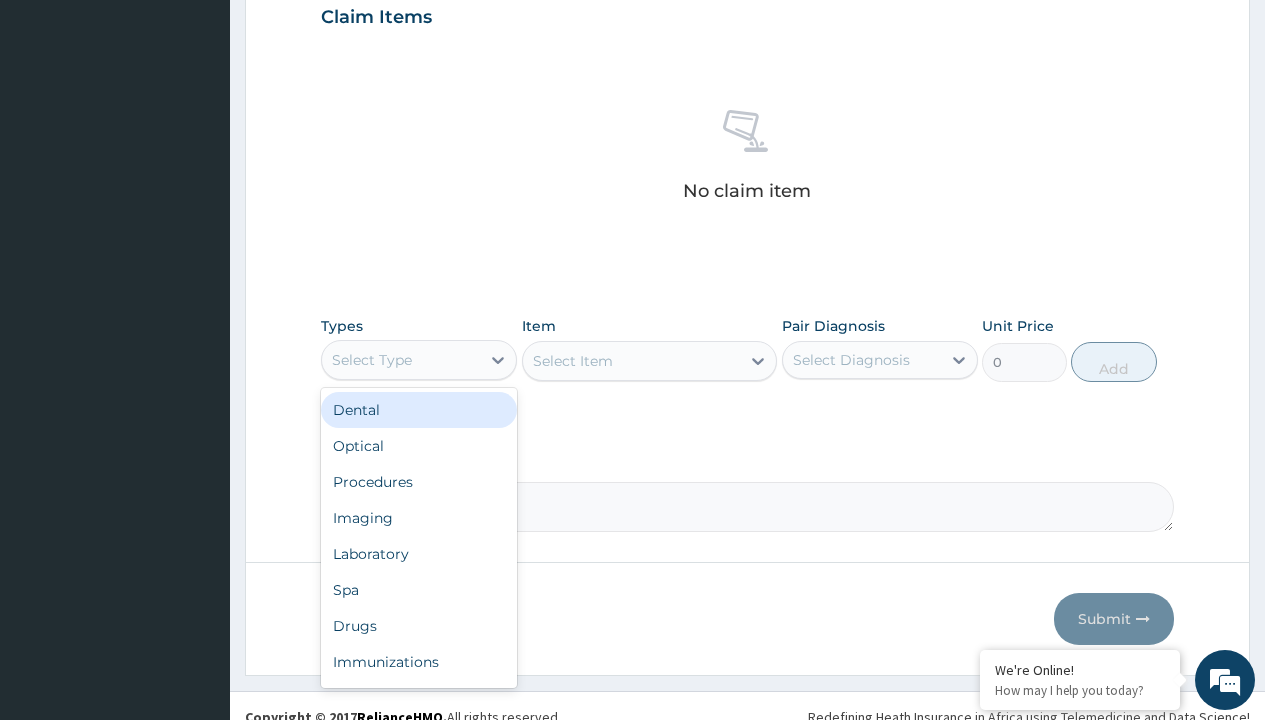 type on "procedures" 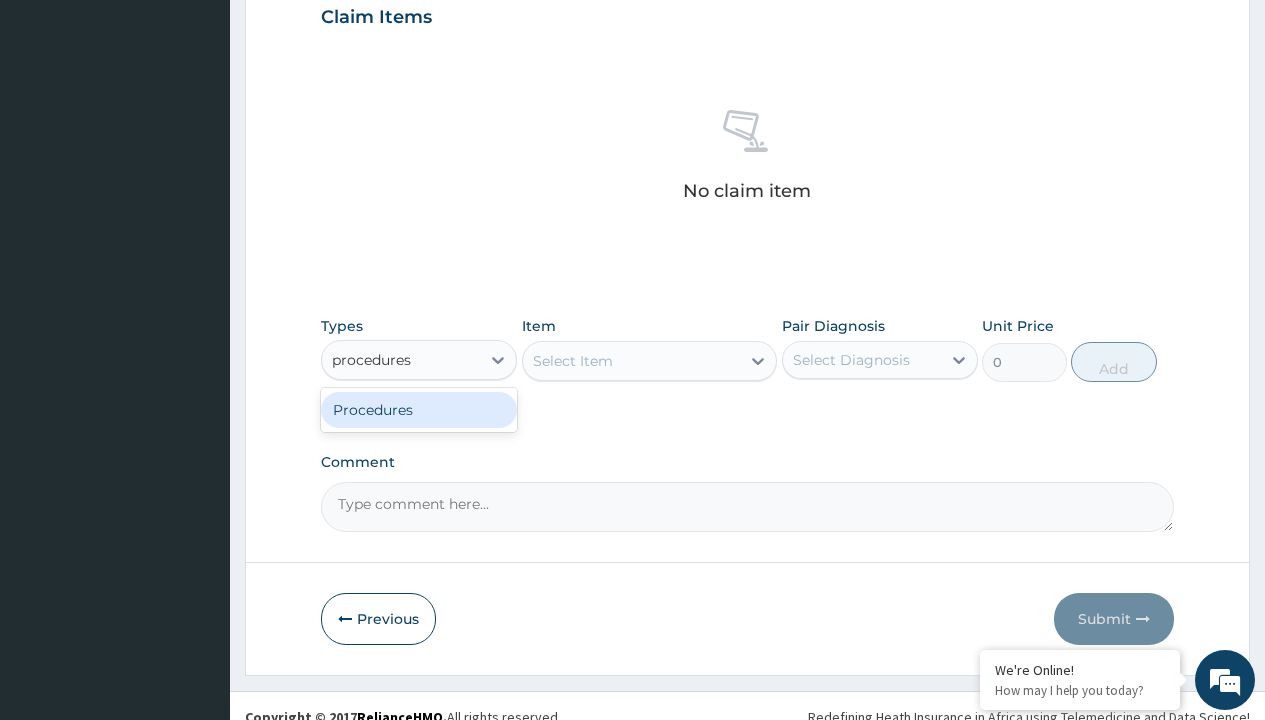 scroll, scrollTop: 0, scrollLeft: 0, axis: both 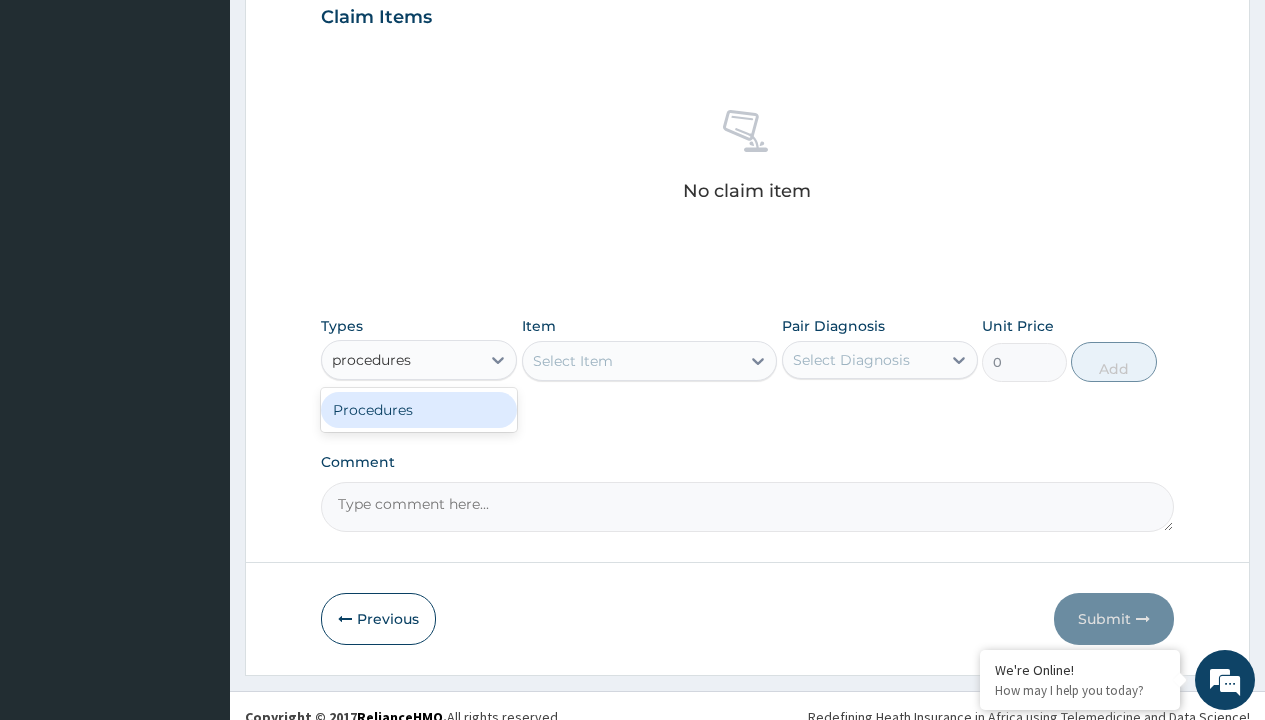 click on "Procedures" at bounding box center [419, 410] 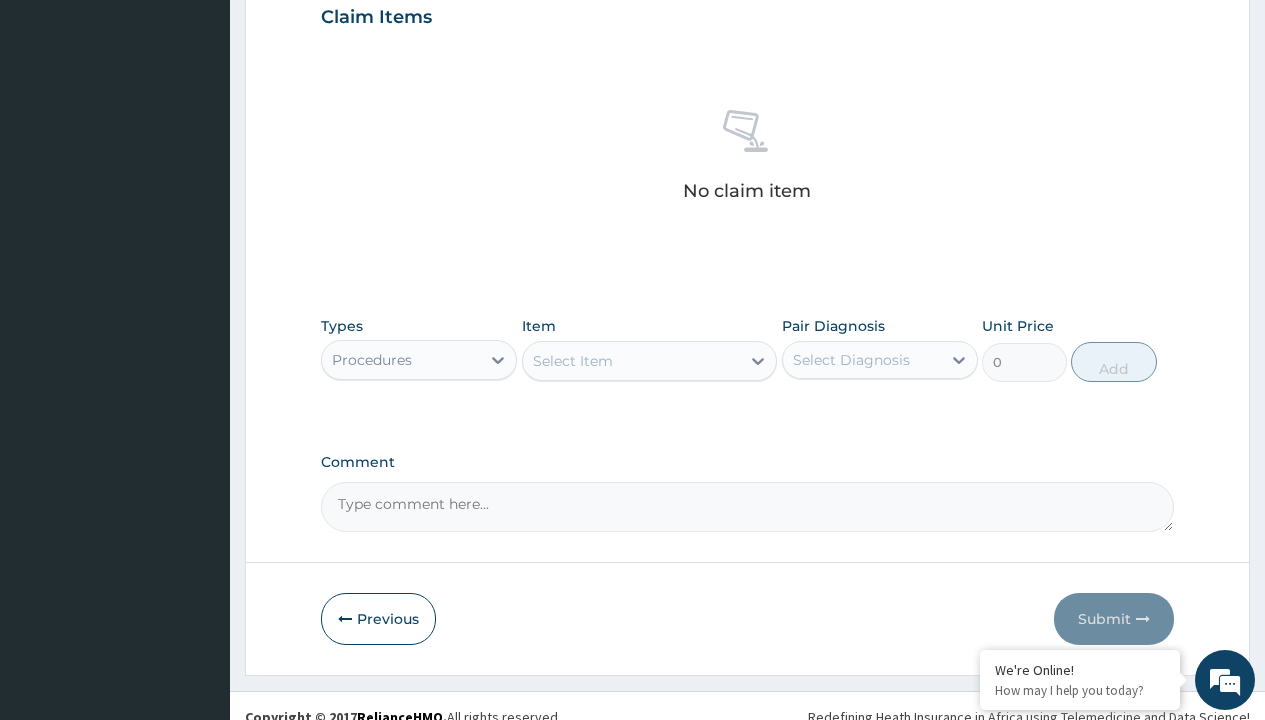 click on "Select Item" at bounding box center [573, 361] 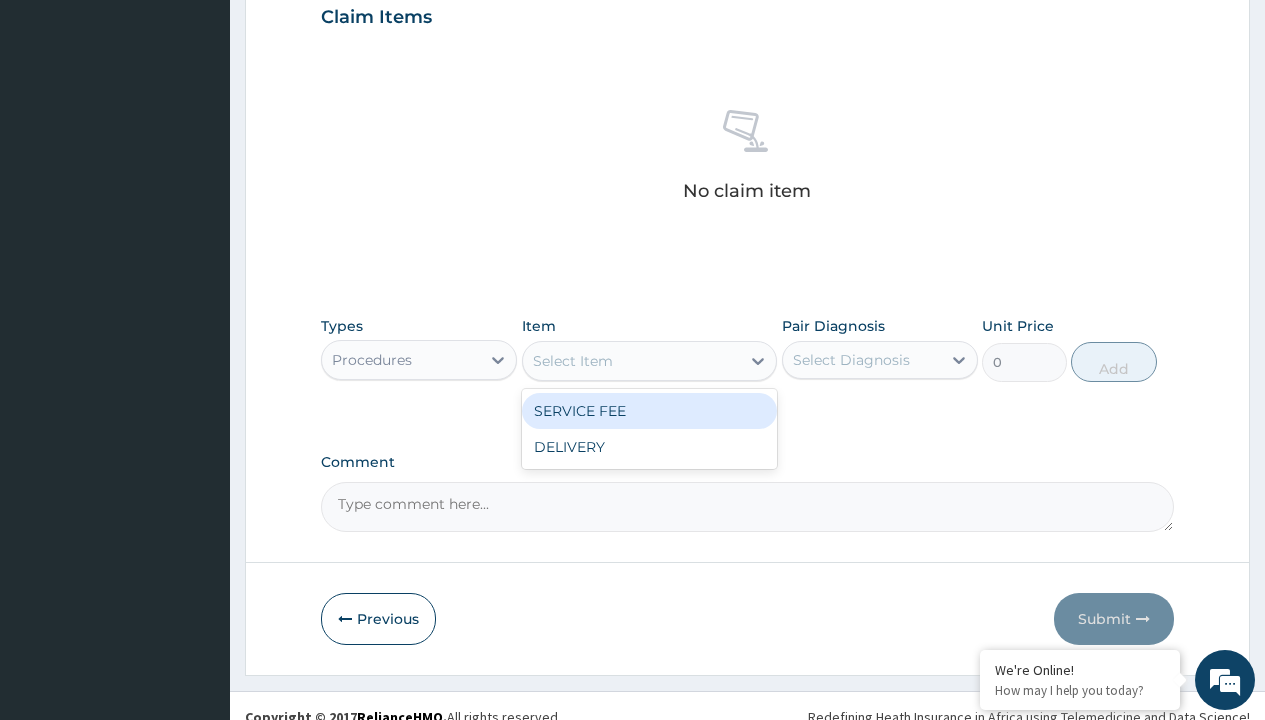 type on "service fee" 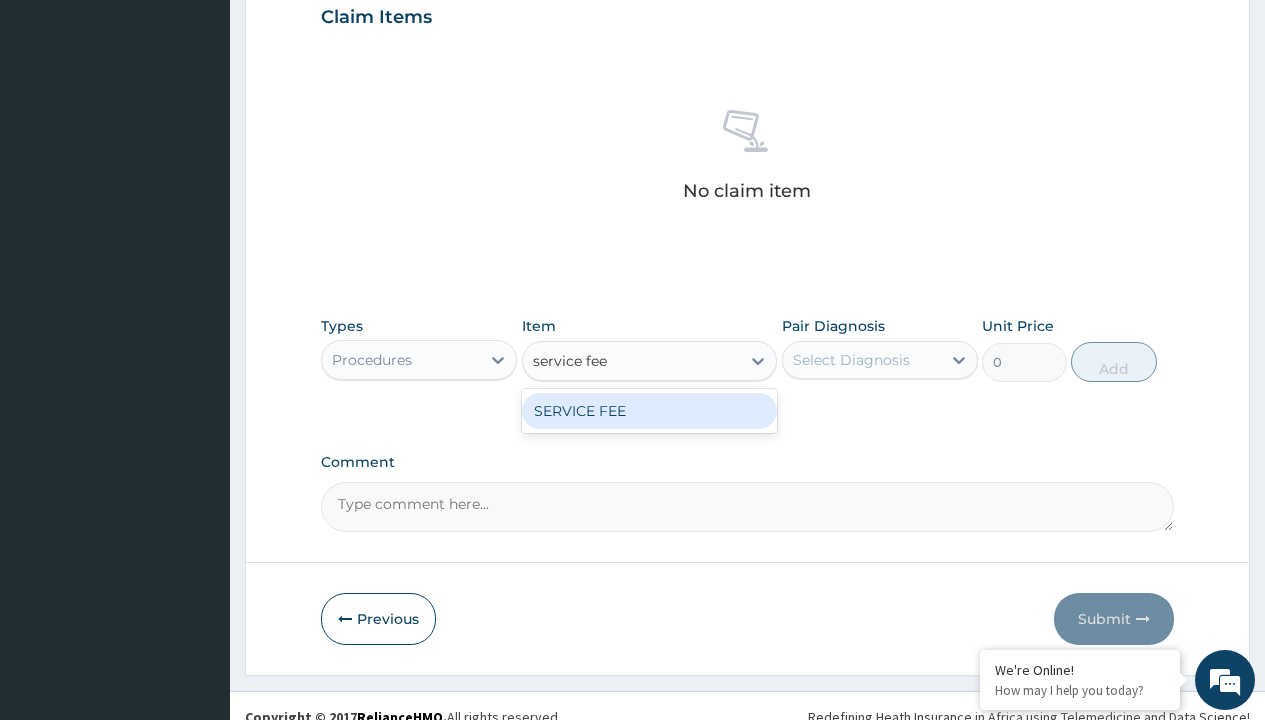 scroll, scrollTop: 0, scrollLeft: 0, axis: both 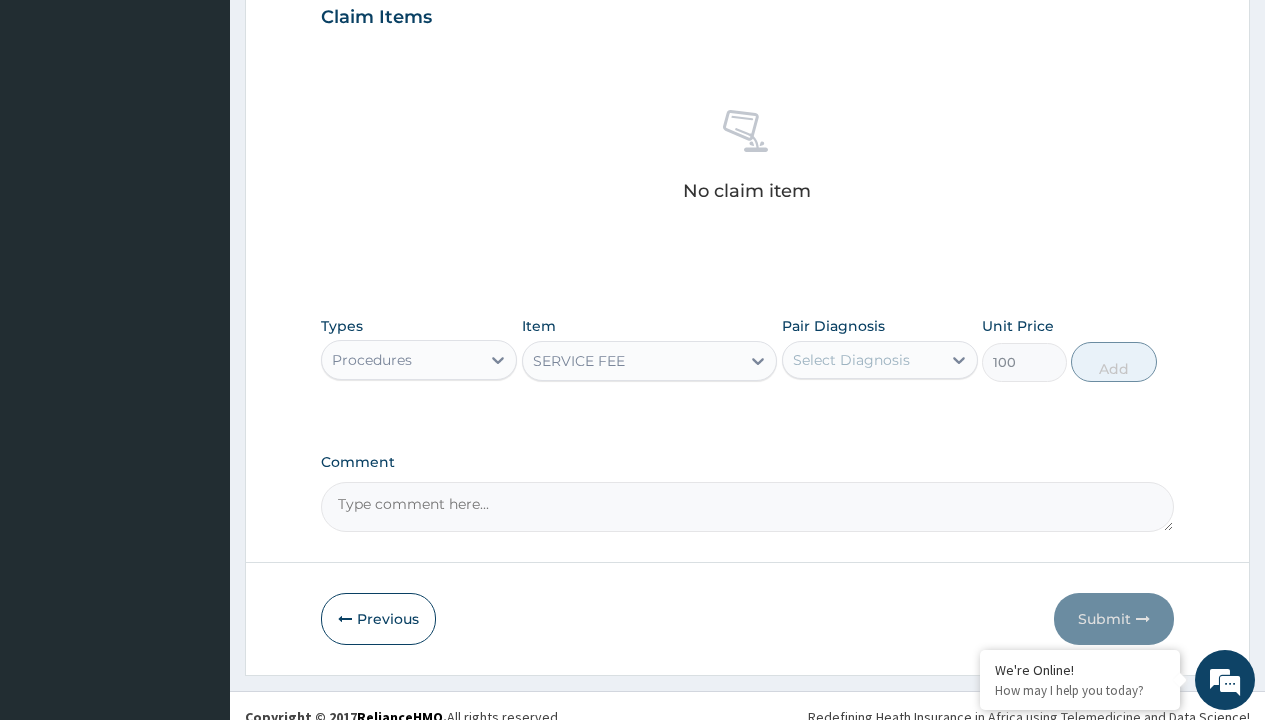 click on "Prescription collected" at bounding box center [409, -147] 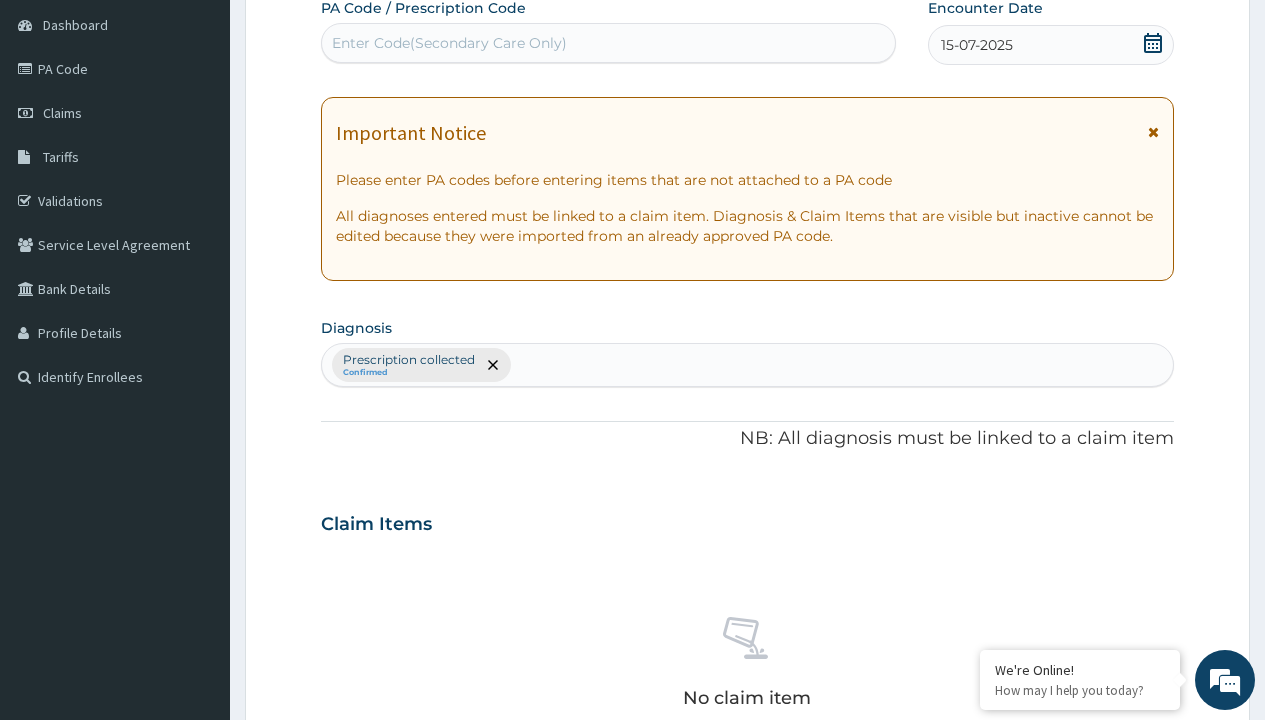 type on "prescription collected" 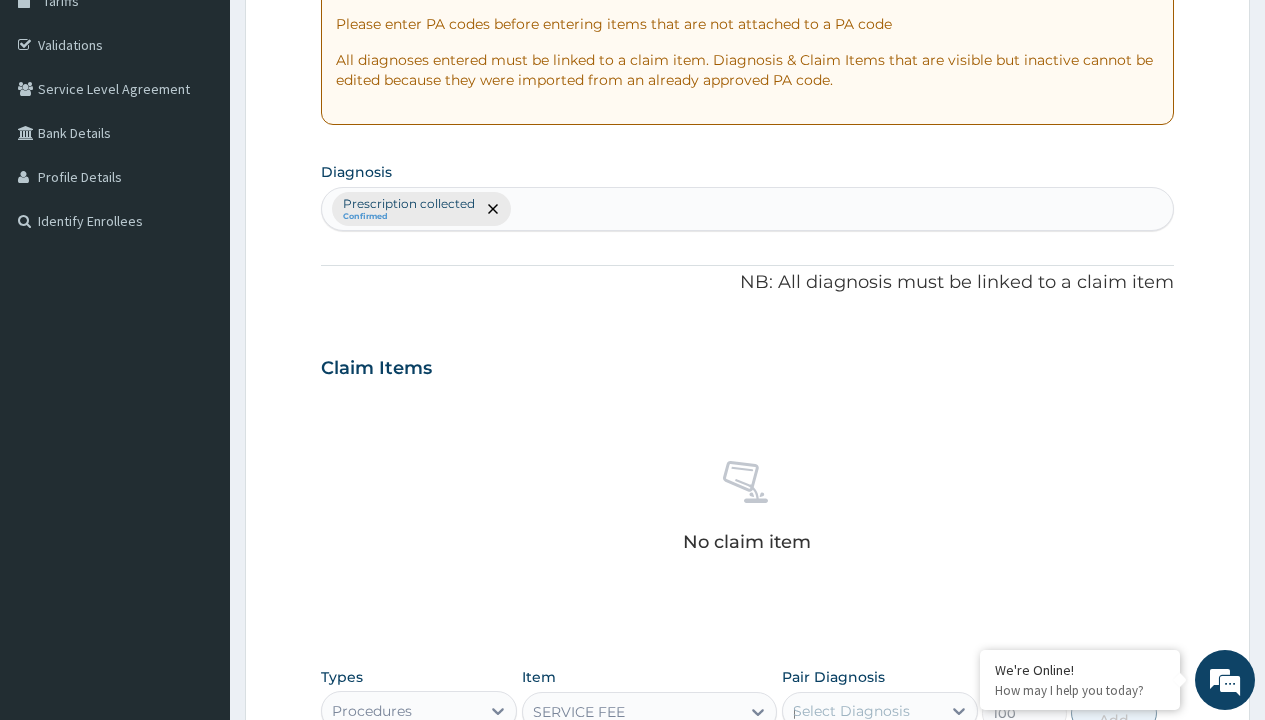 scroll, scrollTop: 0, scrollLeft: 0, axis: both 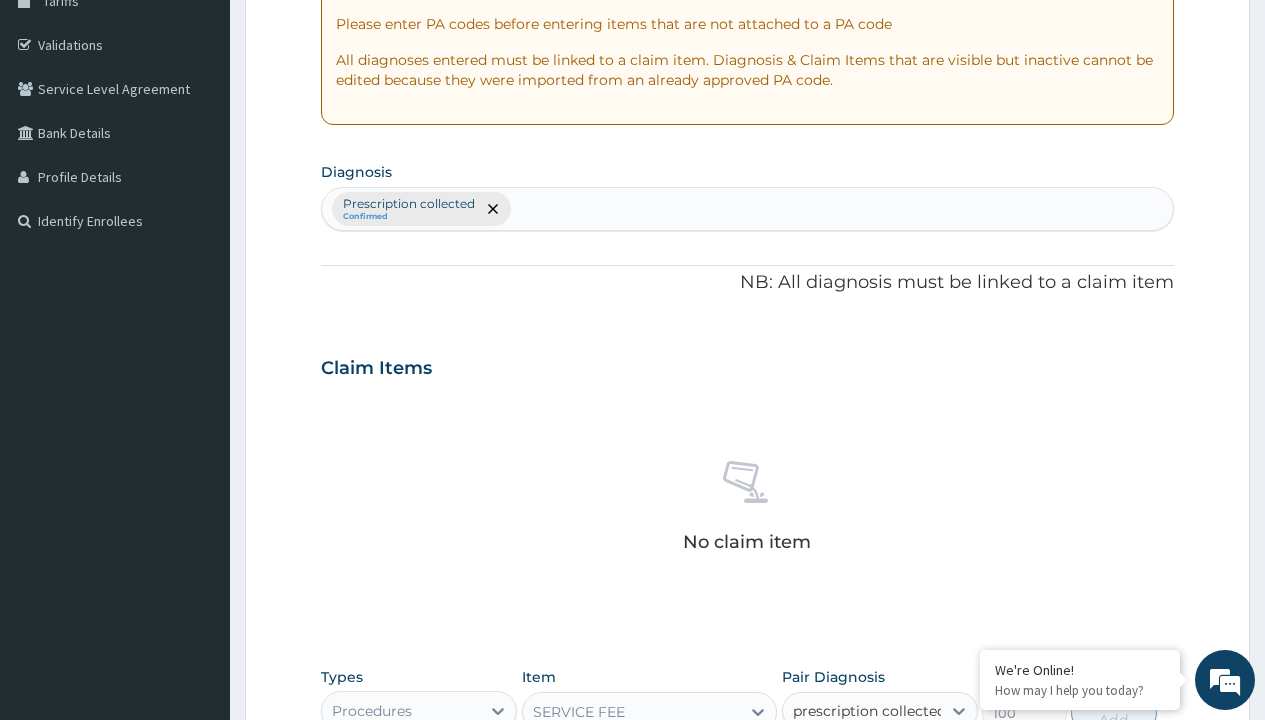 click on "Prescription collected" at bounding box center (890, 770) 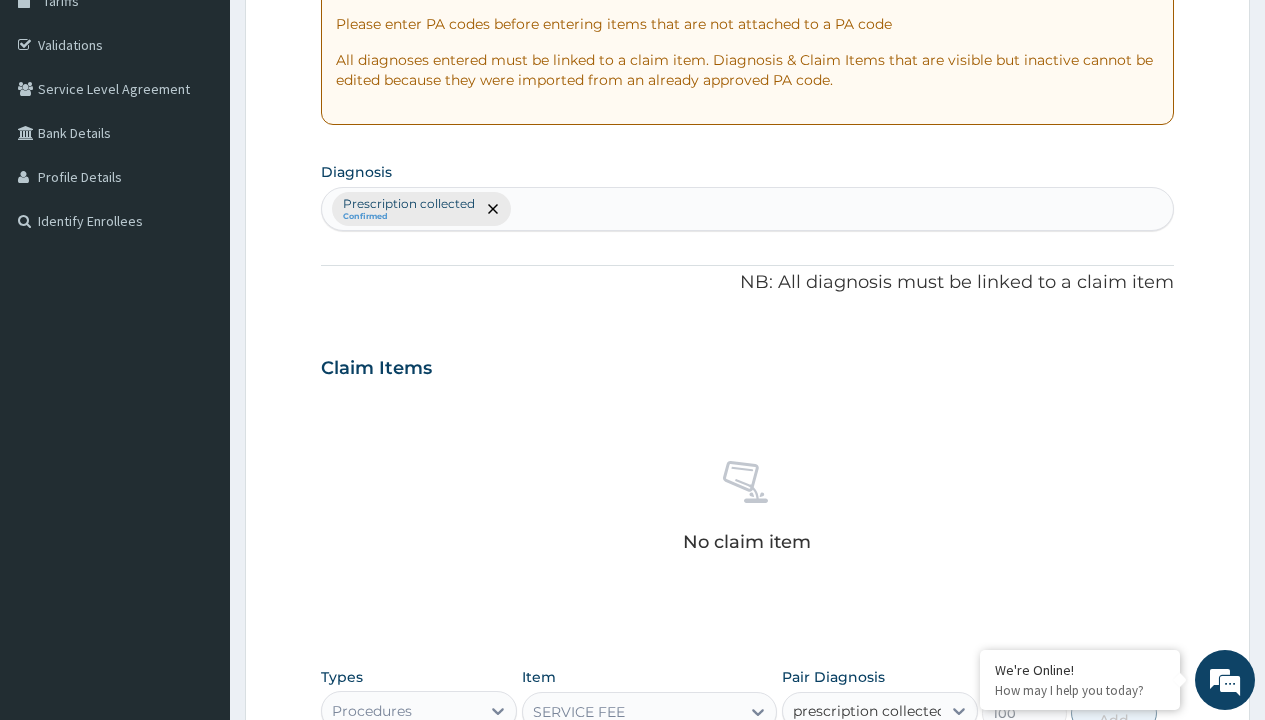 type 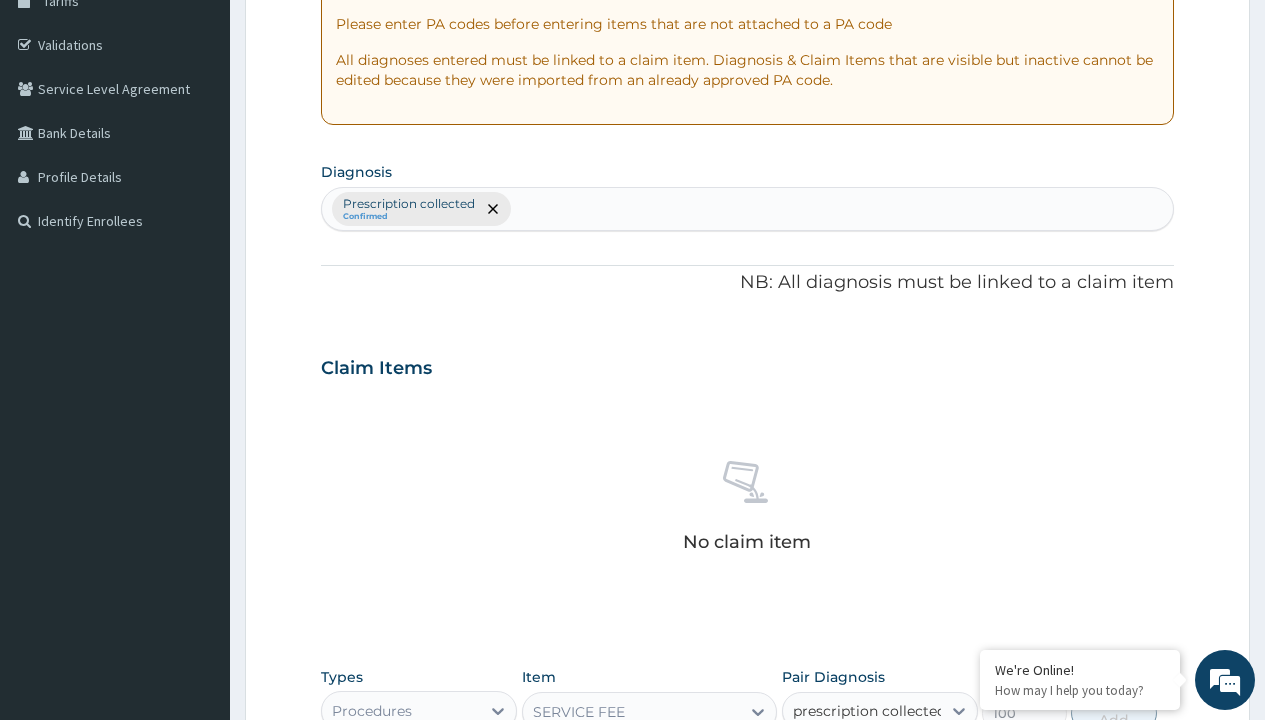 checkbox on "true" 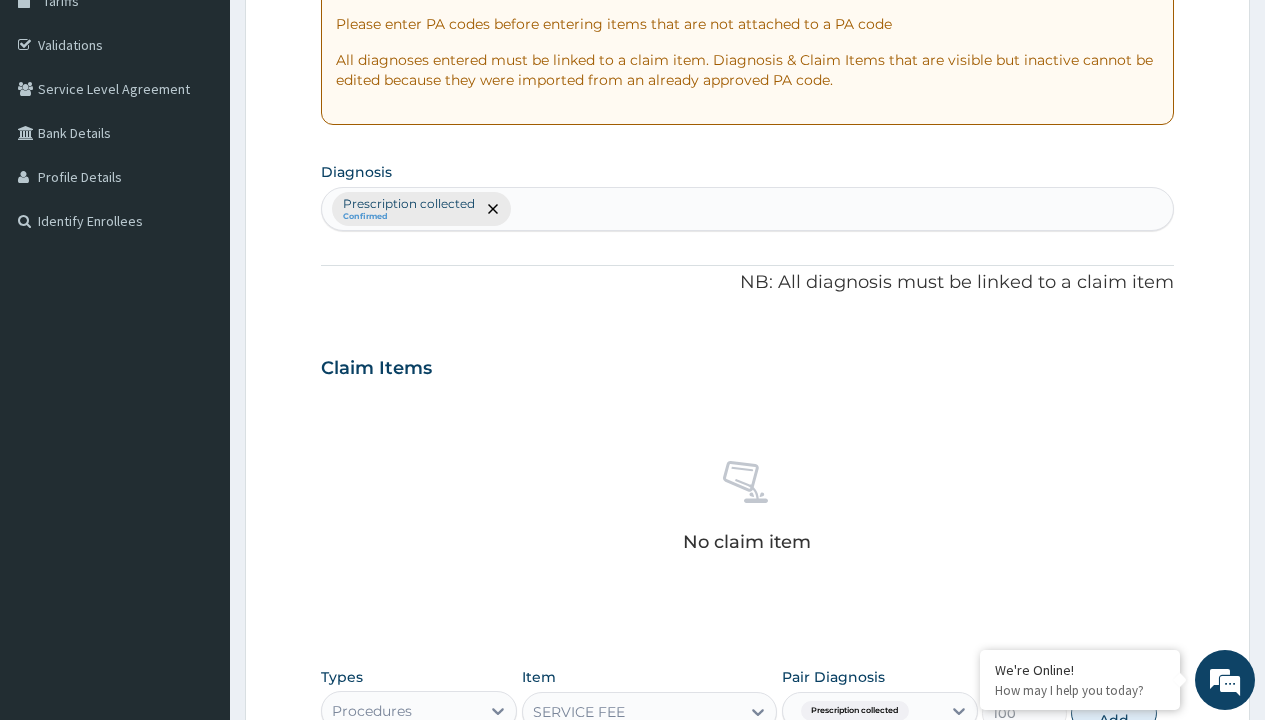 scroll, scrollTop: 722, scrollLeft: 0, axis: vertical 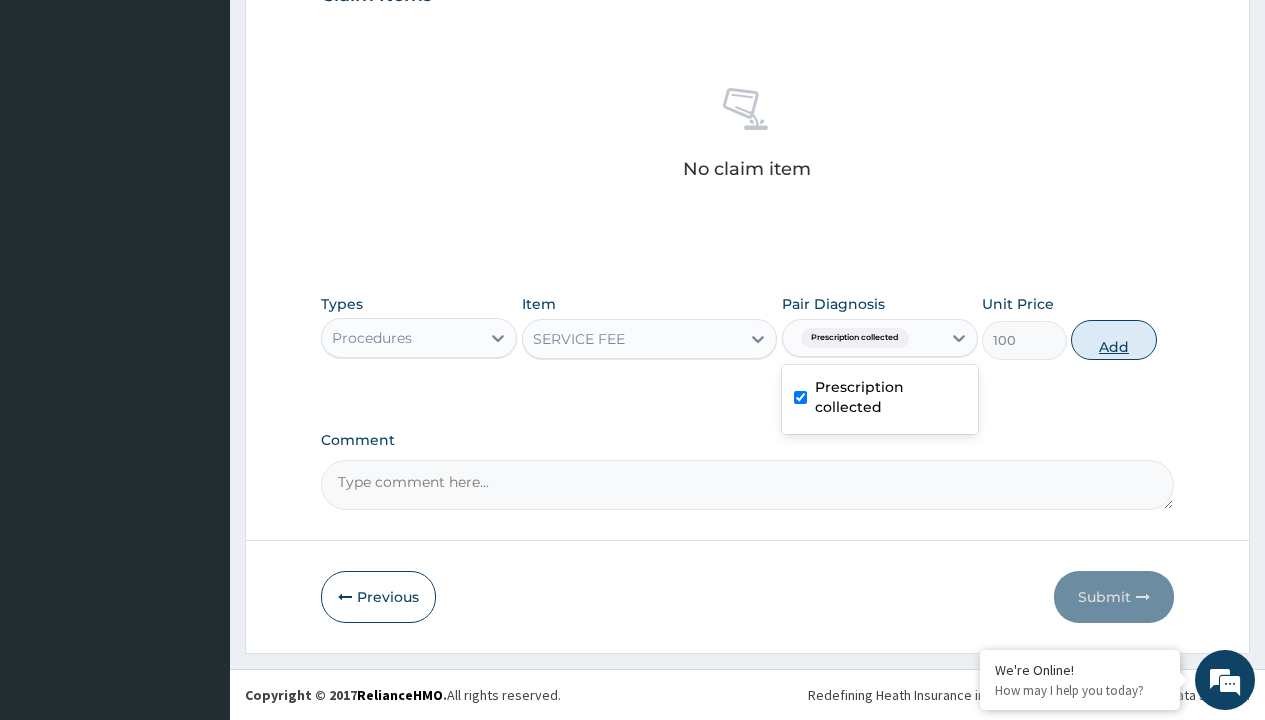 click on "Add" at bounding box center (1113, 340) 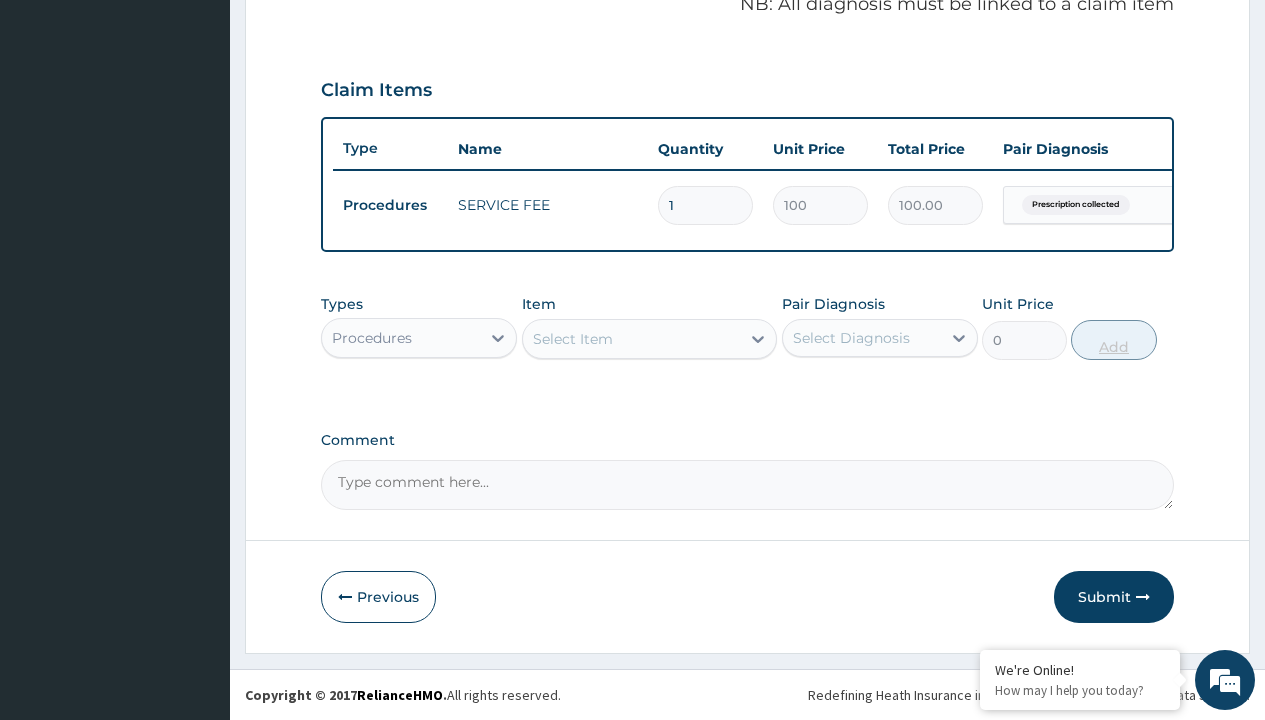 scroll, scrollTop: 642, scrollLeft: 0, axis: vertical 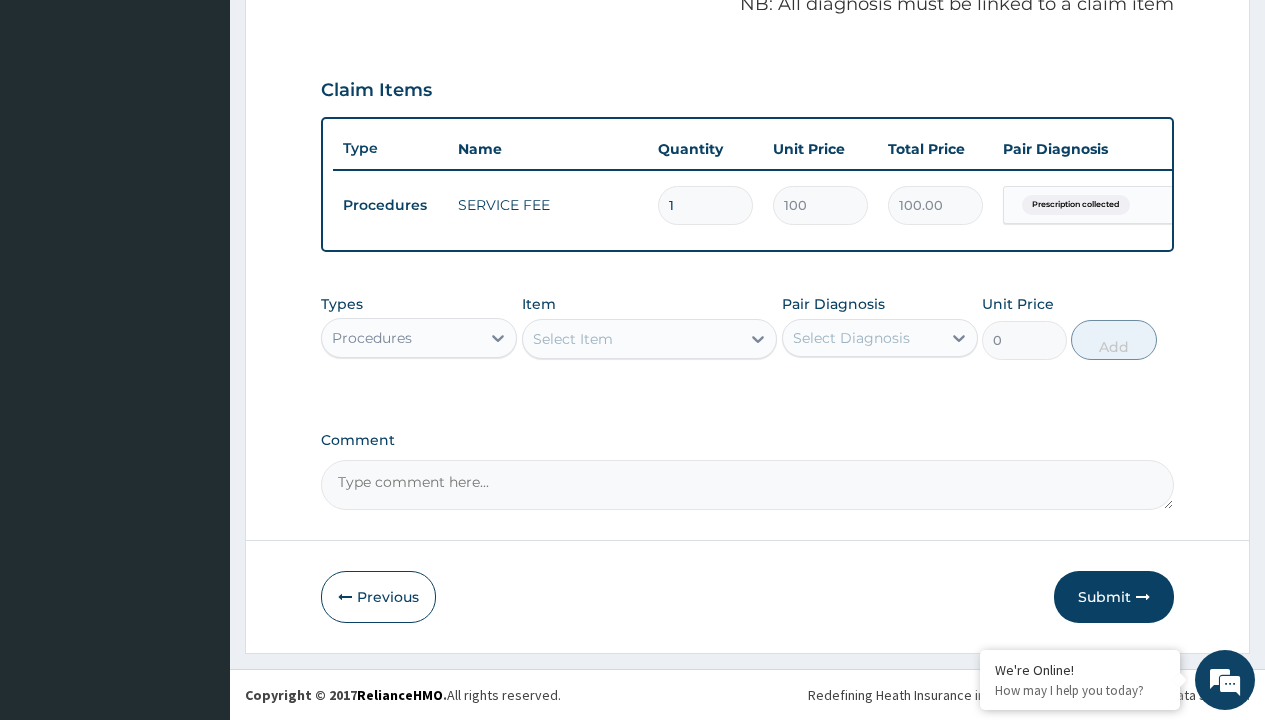 click on "Procedures" at bounding box center [372, 338] 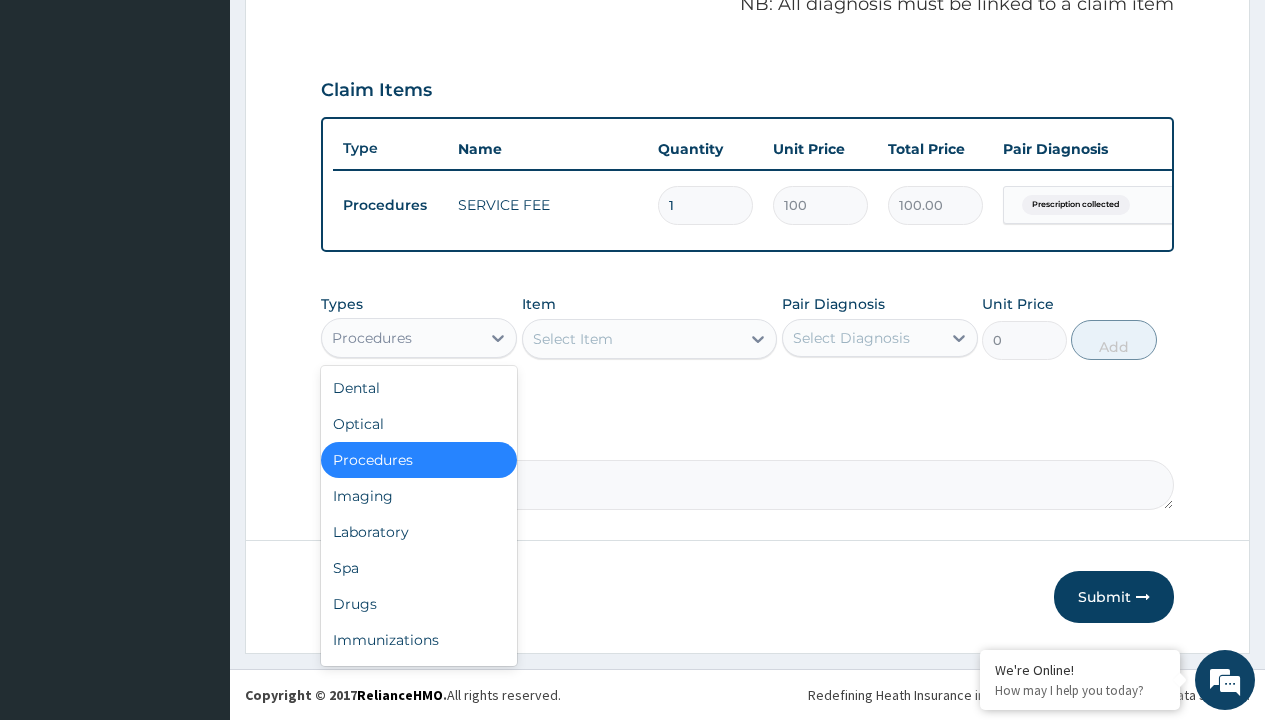 type on "drugs" 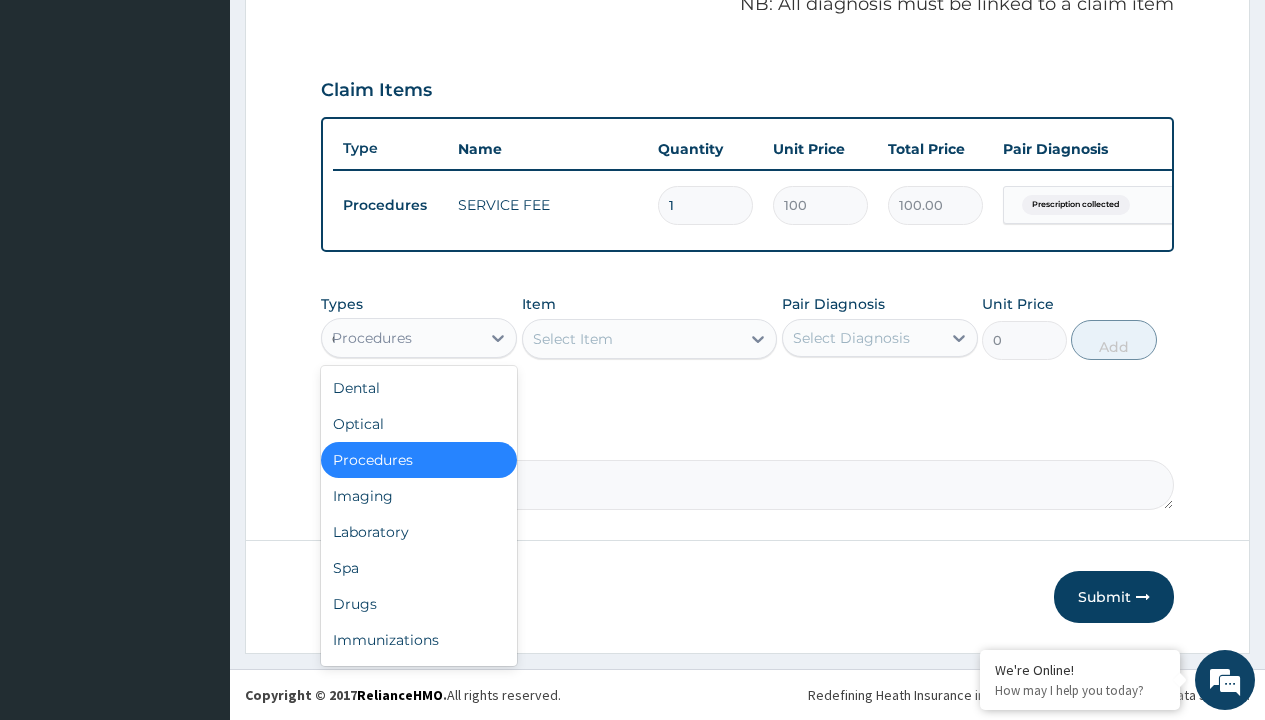 scroll, scrollTop: 0, scrollLeft: 0, axis: both 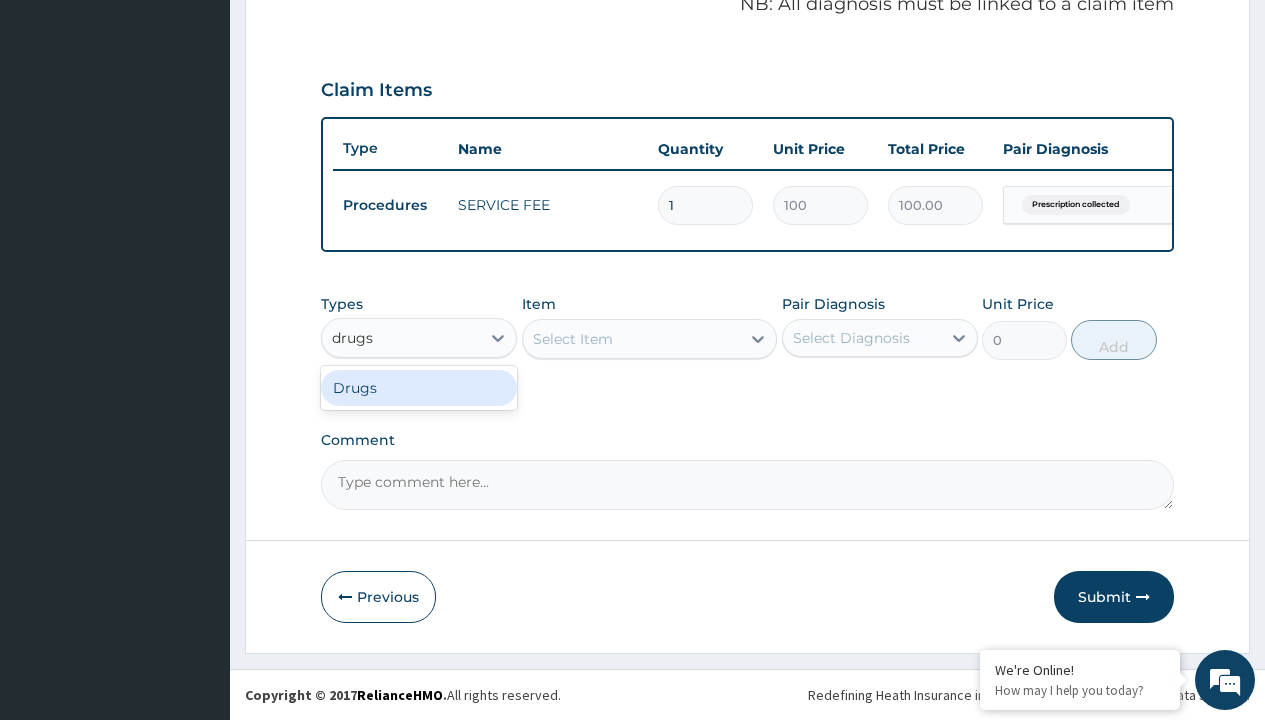 click on "Drugs" at bounding box center [419, 388] 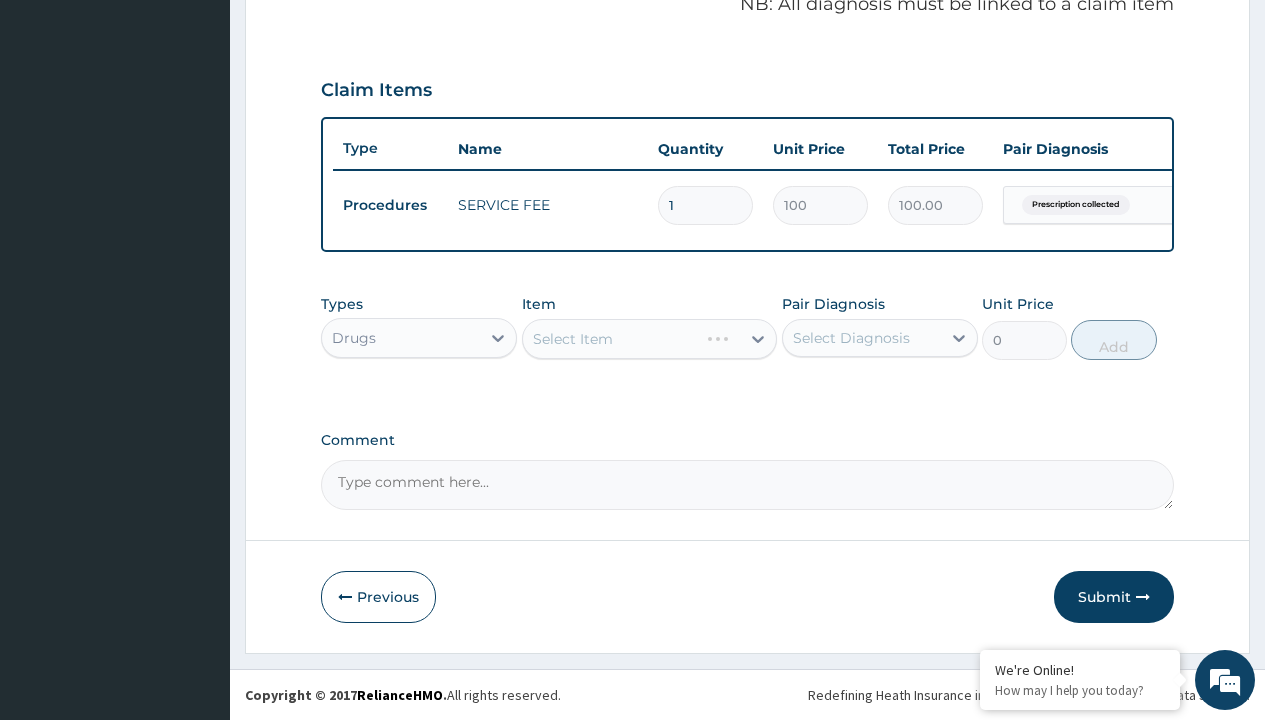 click on "Select Item" at bounding box center (650, 339) 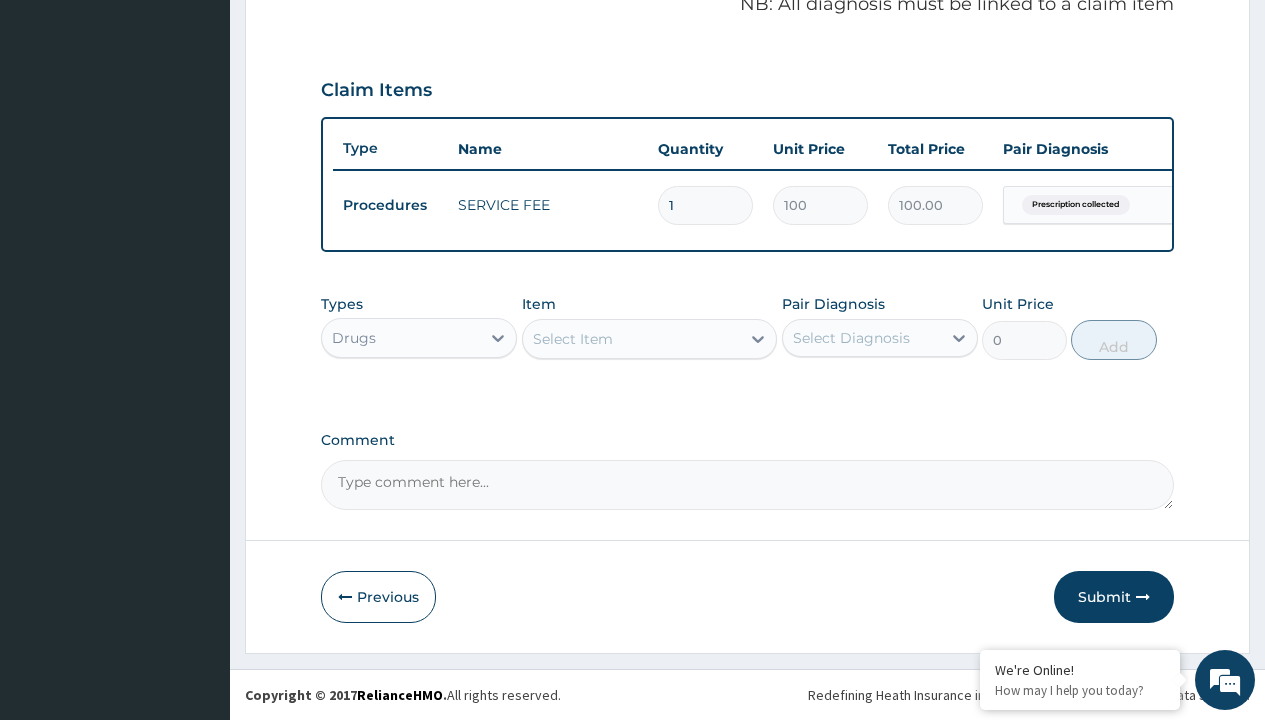 type on "torsinex 20mg x30" 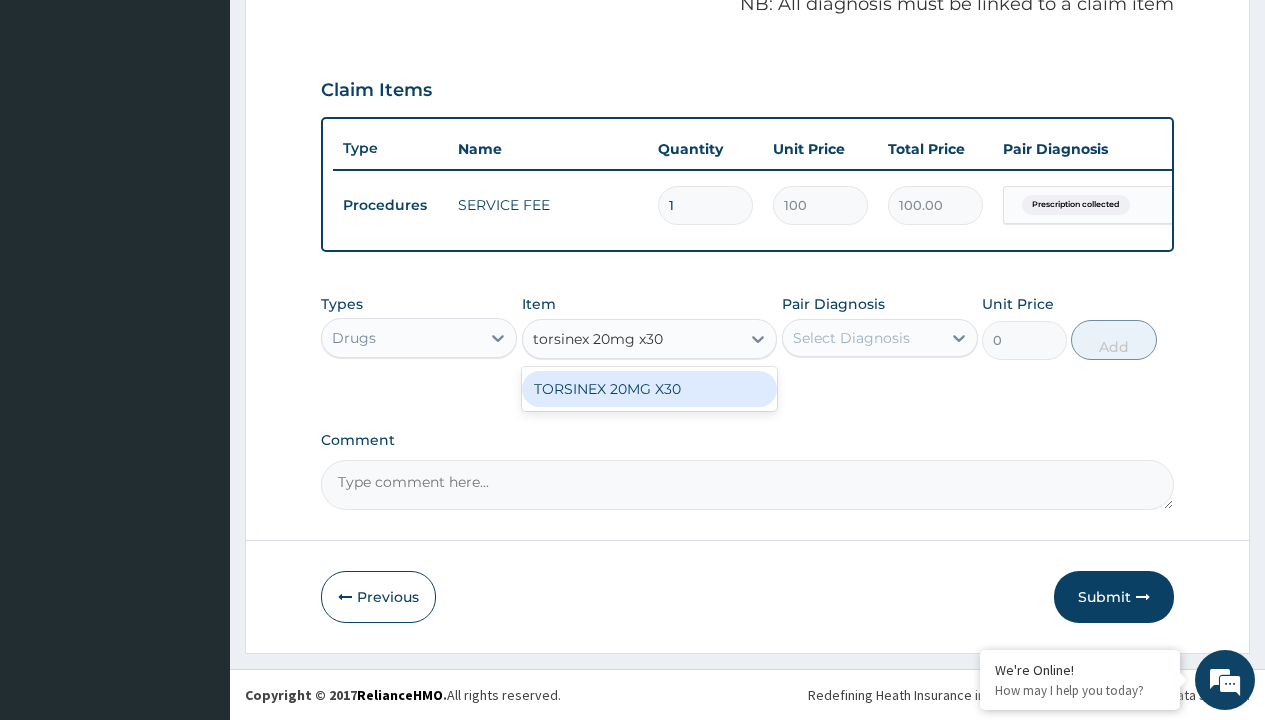 scroll, scrollTop: 0, scrollLeft: 0, axis: both 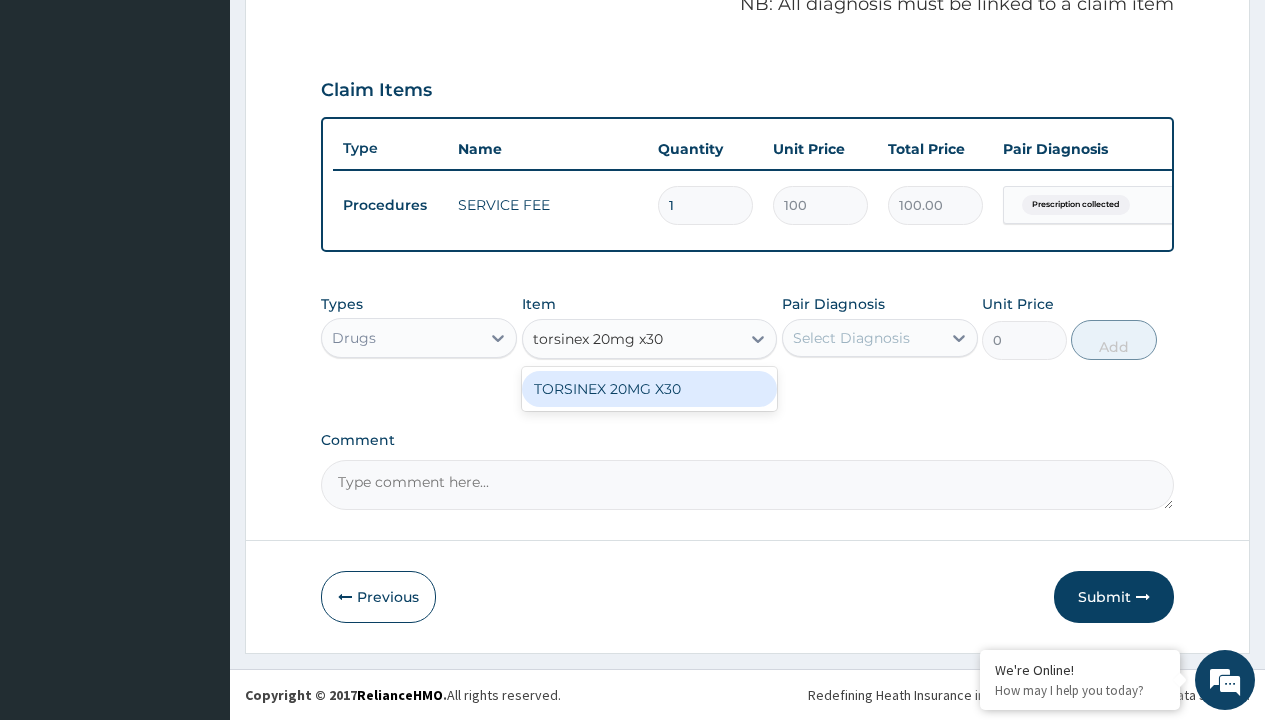 click on "TORSINEX 20MG X30" at bounding box center [650, 389] 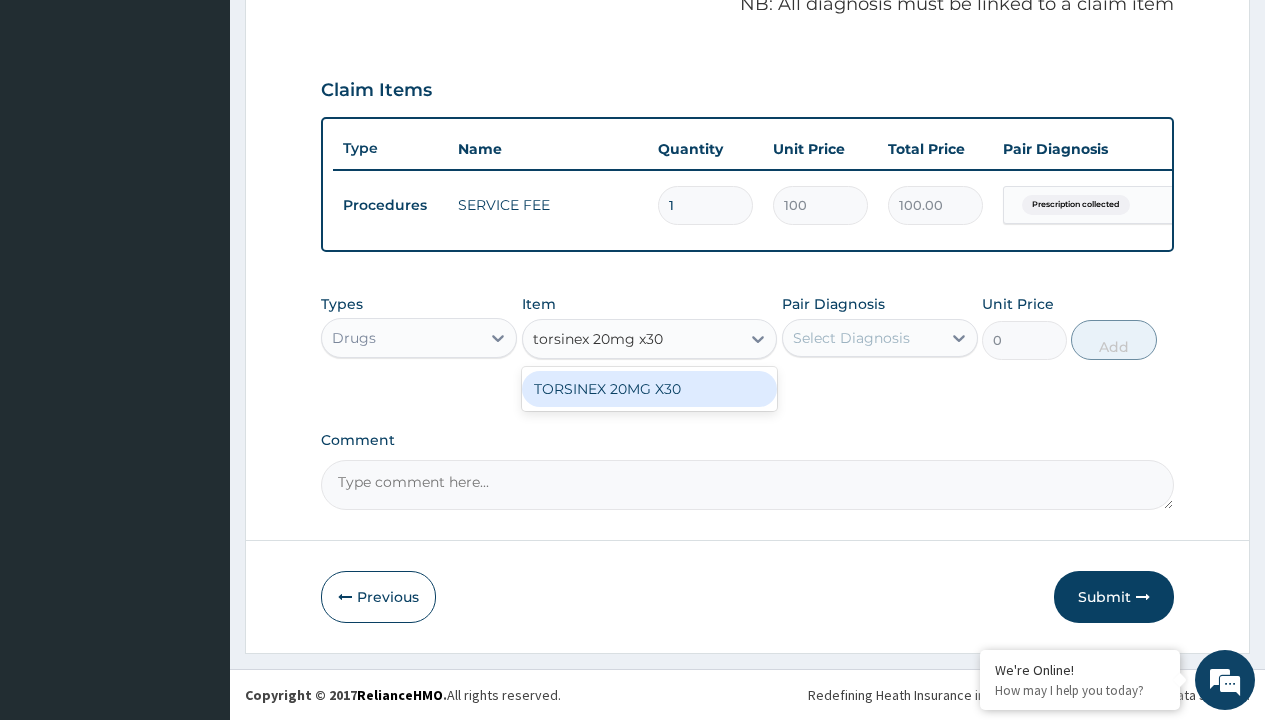 type 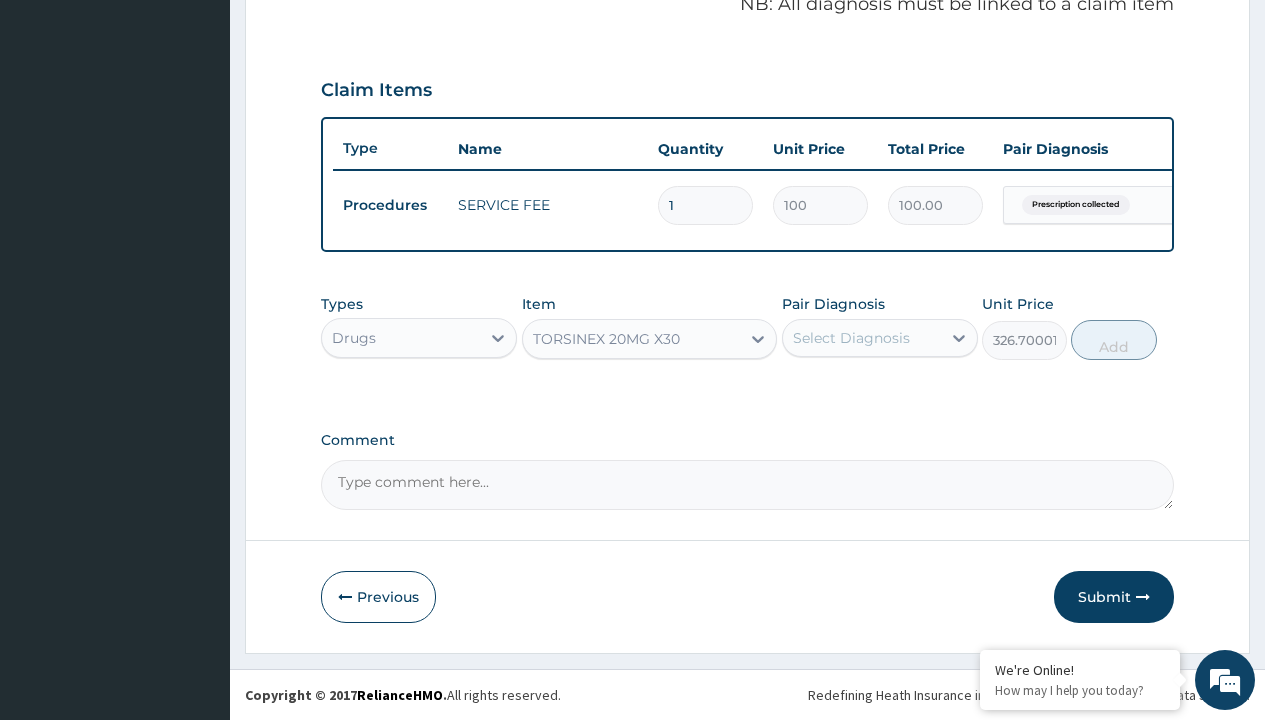 click on "Prescription collected" at bounding box center (409, -74) 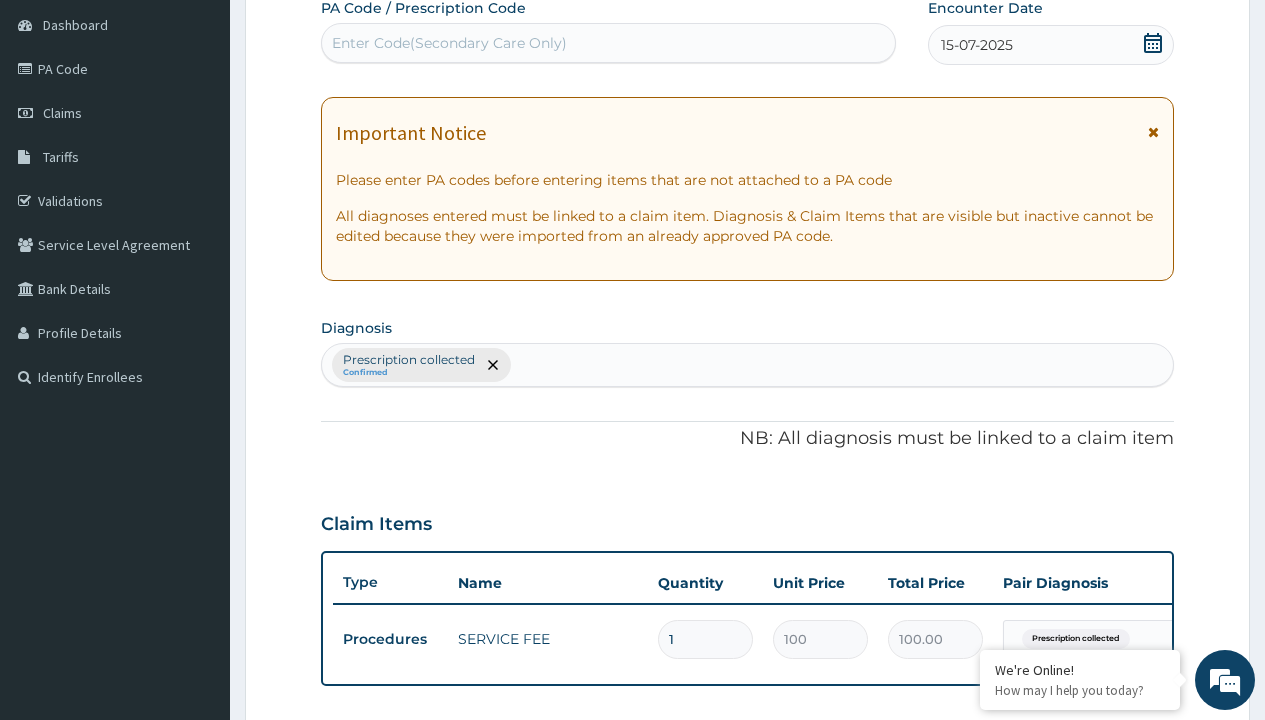 type on "prescription collected" 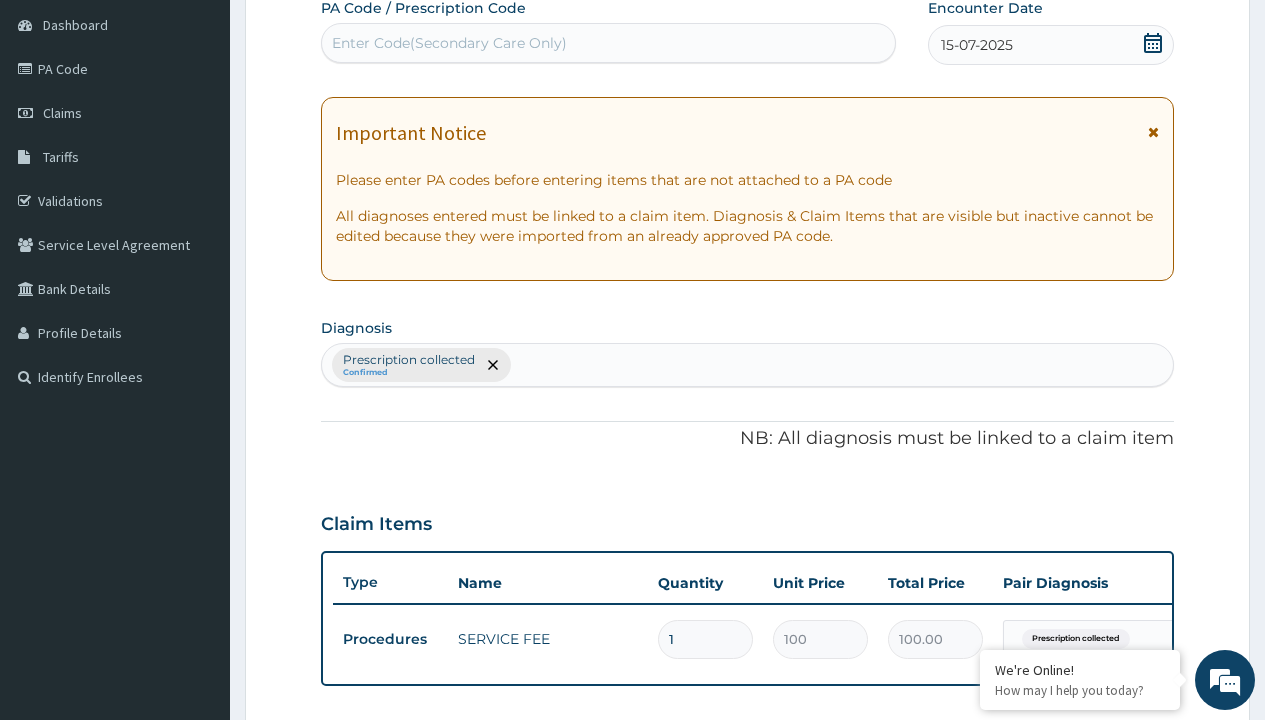 scroll, scrollTop: 0, scrollLeft: 0, axis: both 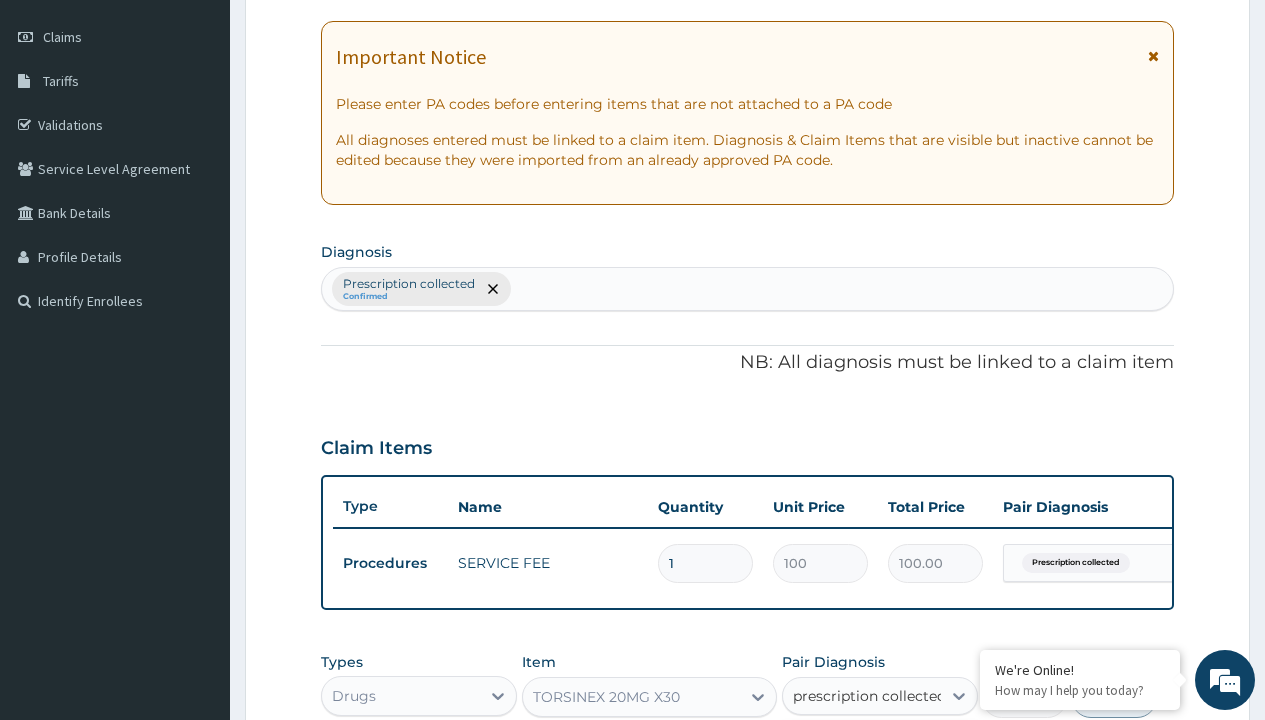 click on "Prescription collected" at bounding box center [890, 755] 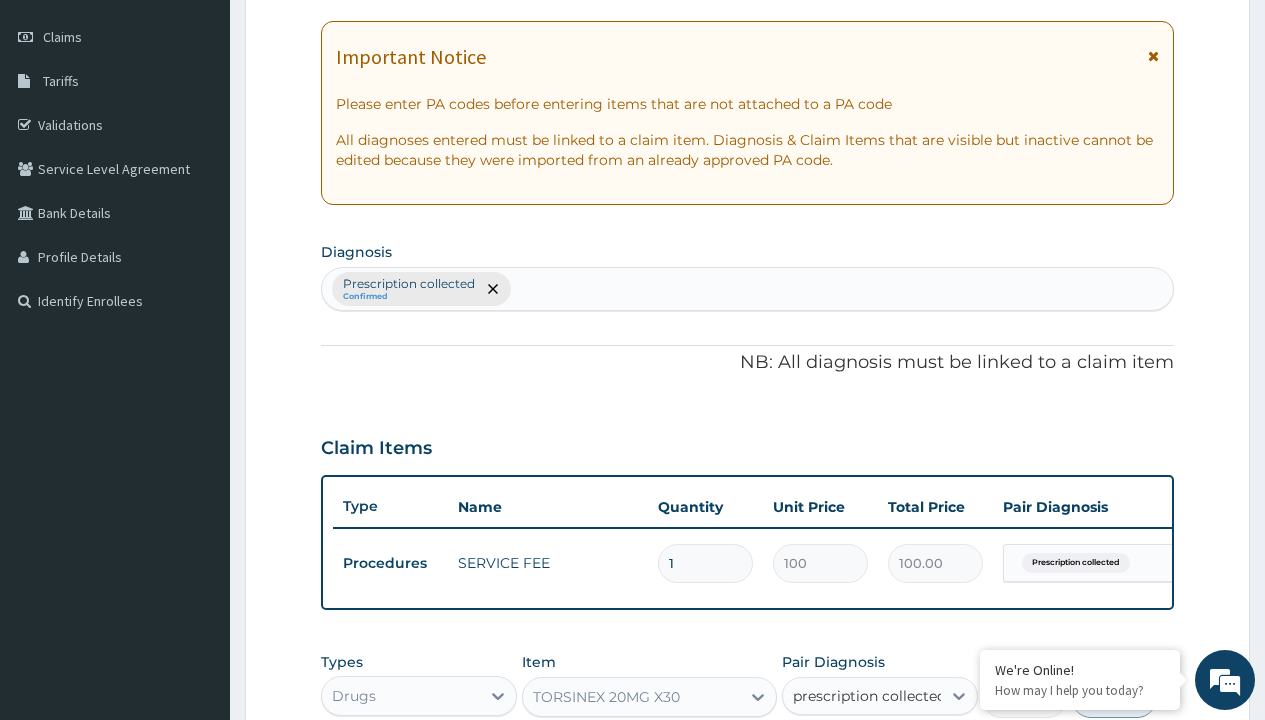 type 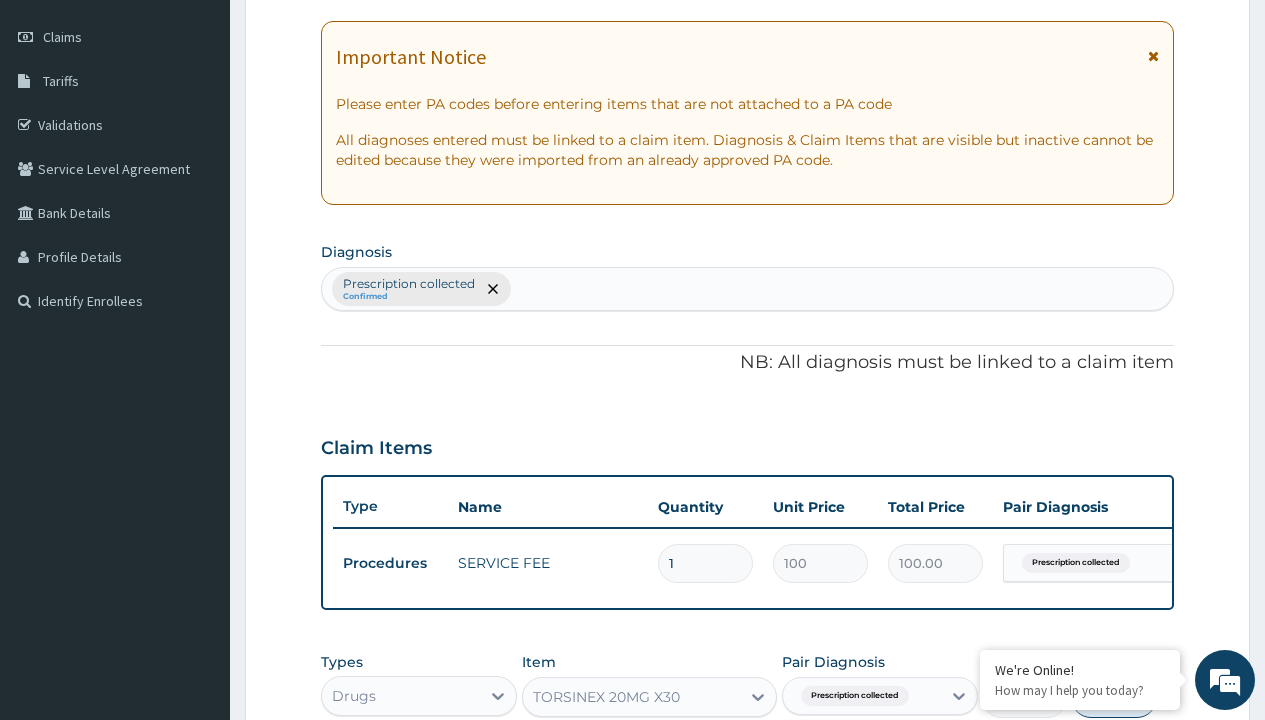 scroll, scrollTop: 642, scrollLeft: 0, axis: vertical 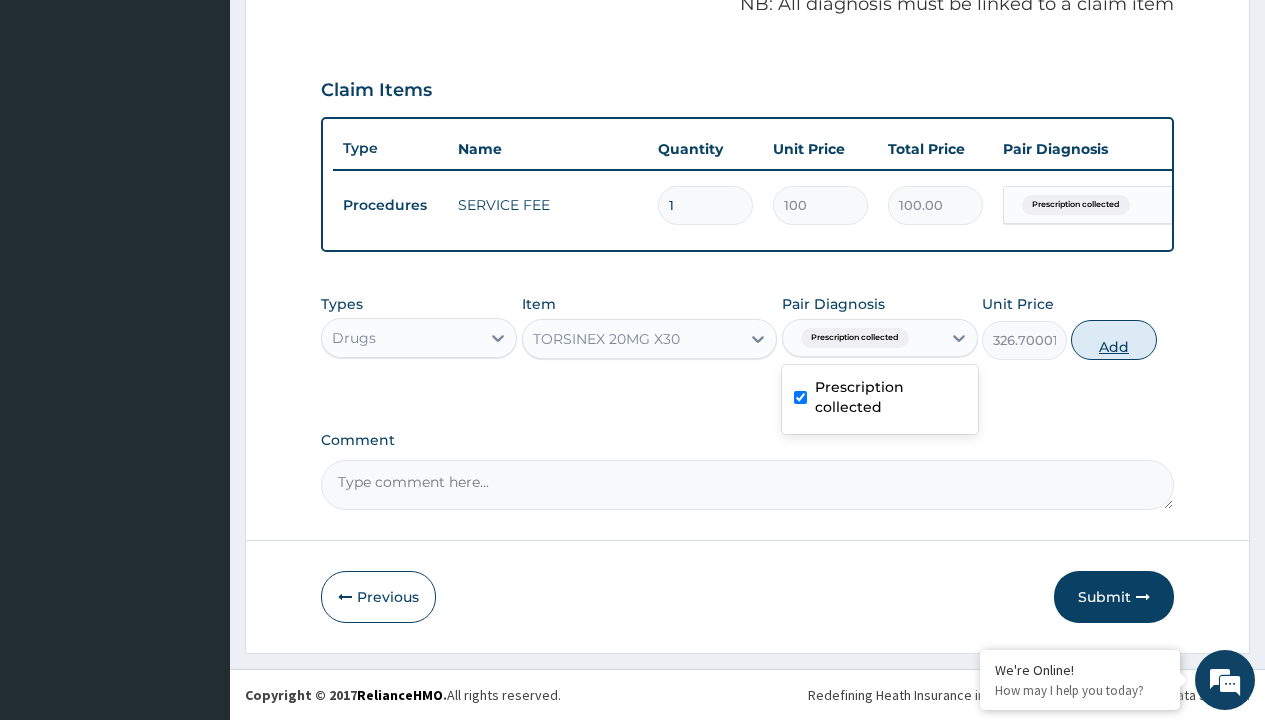 click on "Add" at bounding box center [1113, 340] 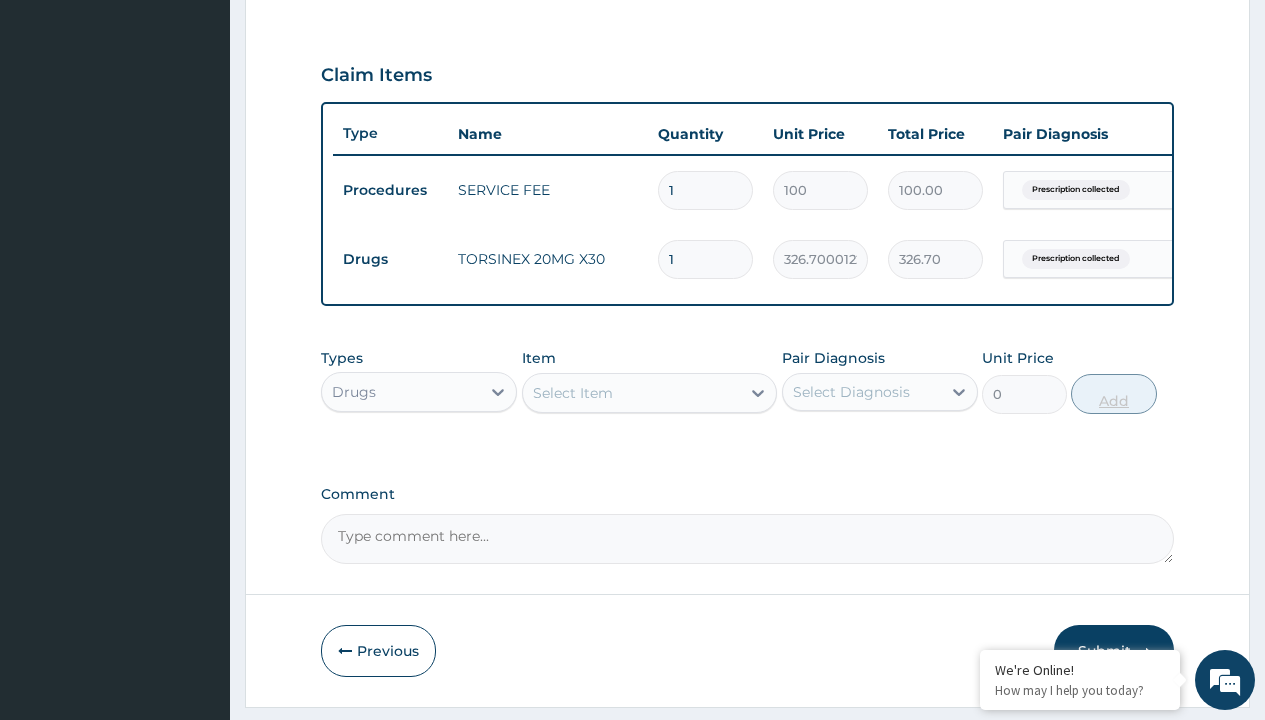 type on "120" 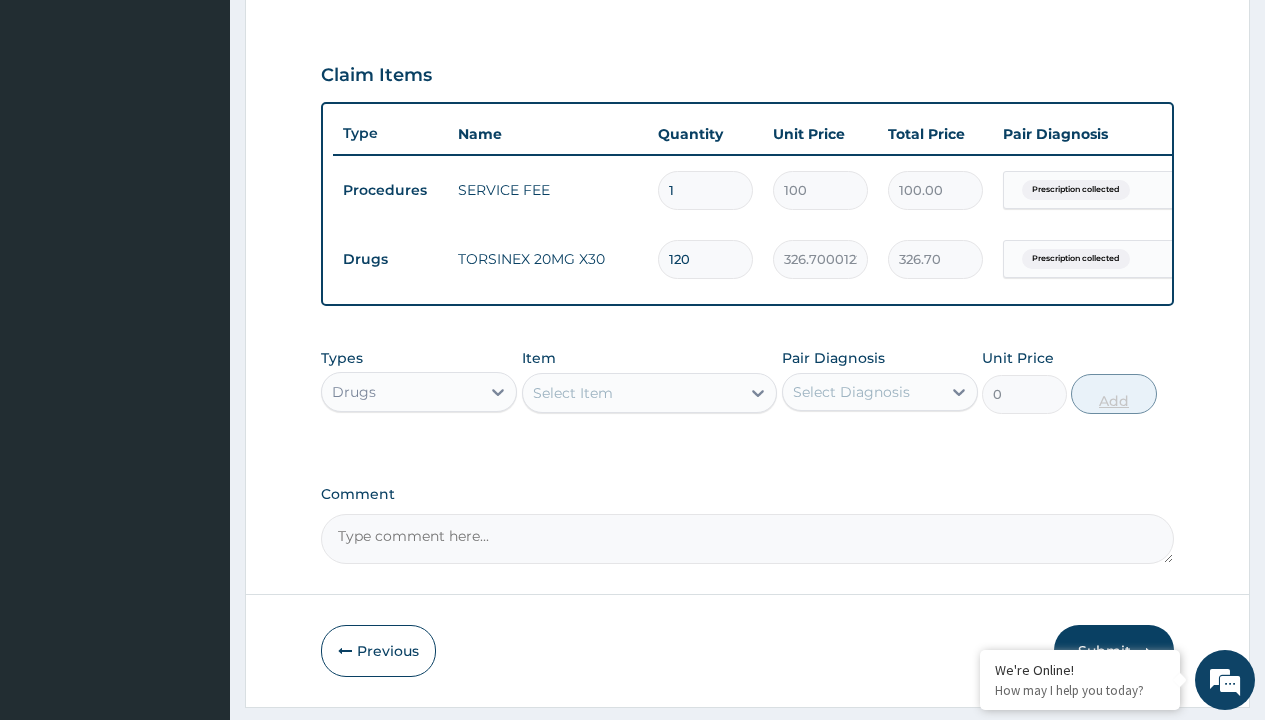type on "39204.00" 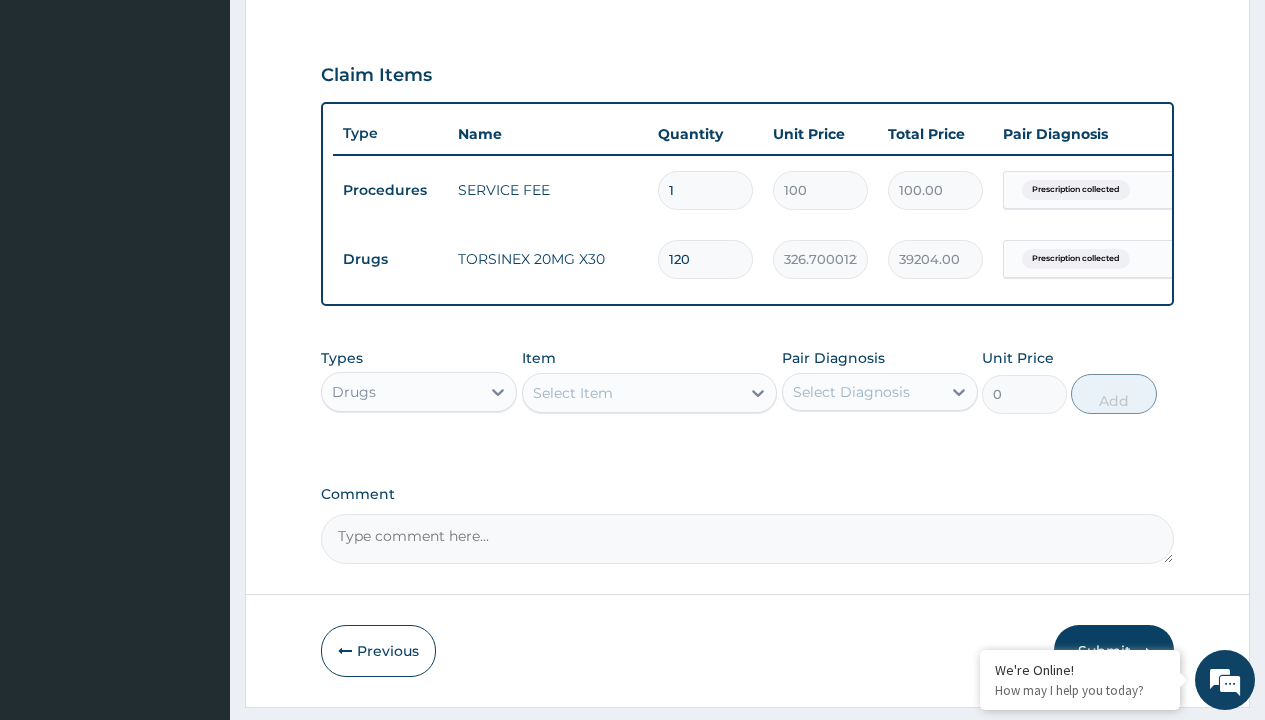 type on "120" 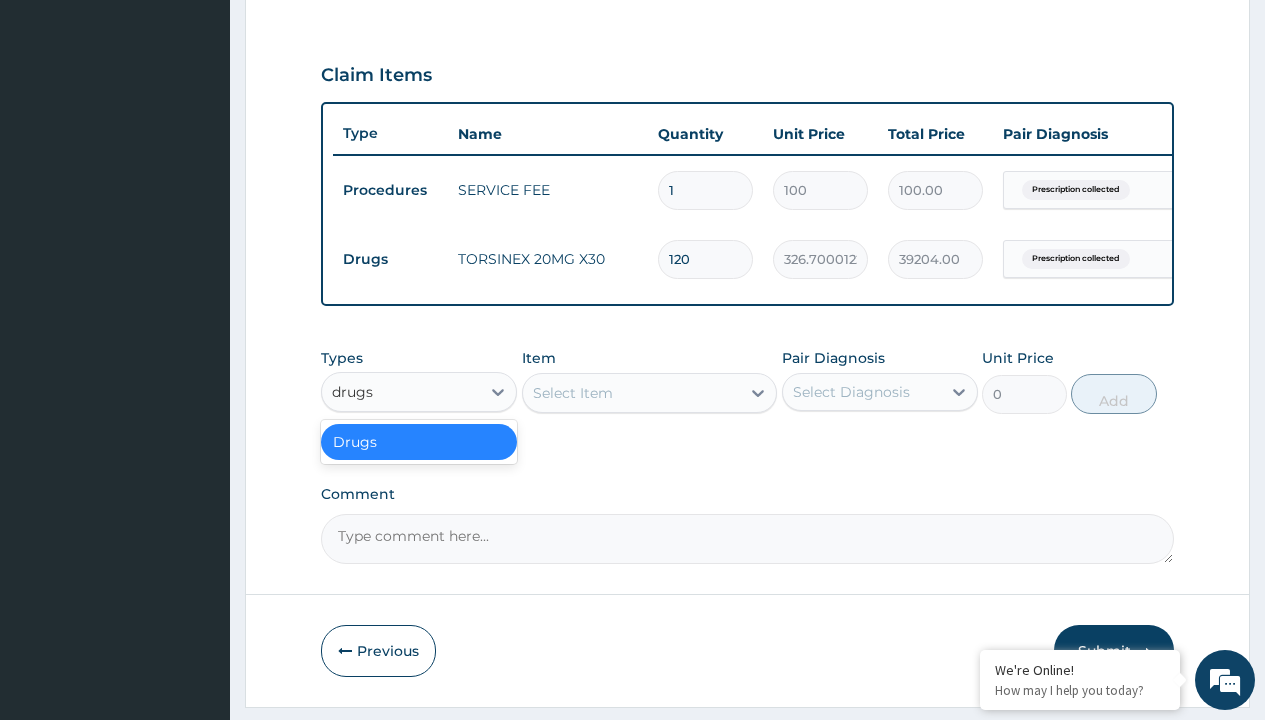 click on "Drugs" at bounding box center [419, 442] 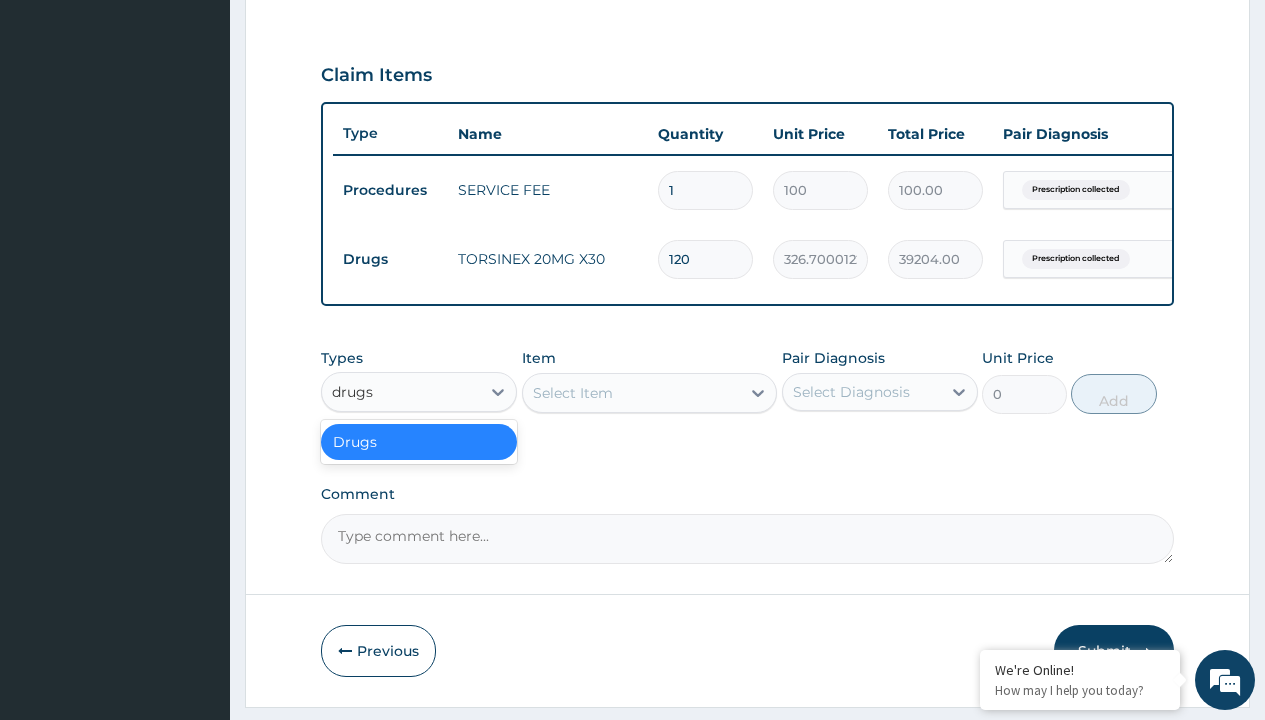 type 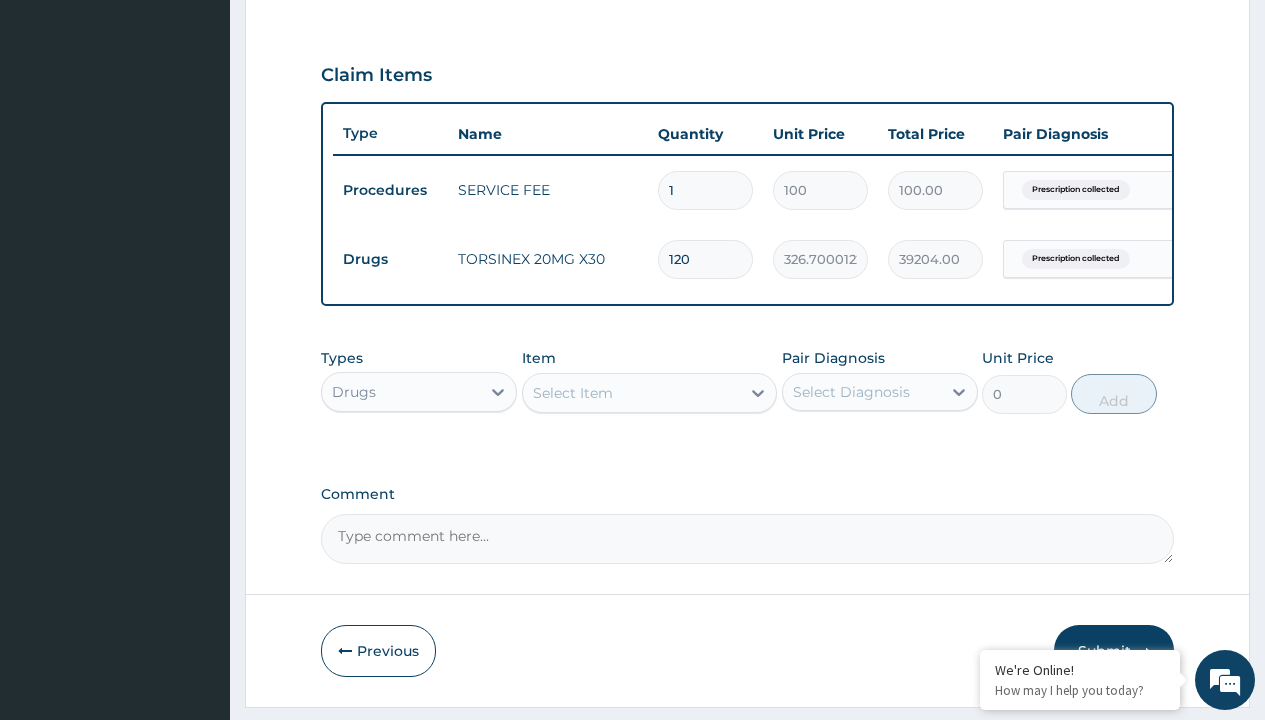click on "Select Item" at bounding box center (573, 393) 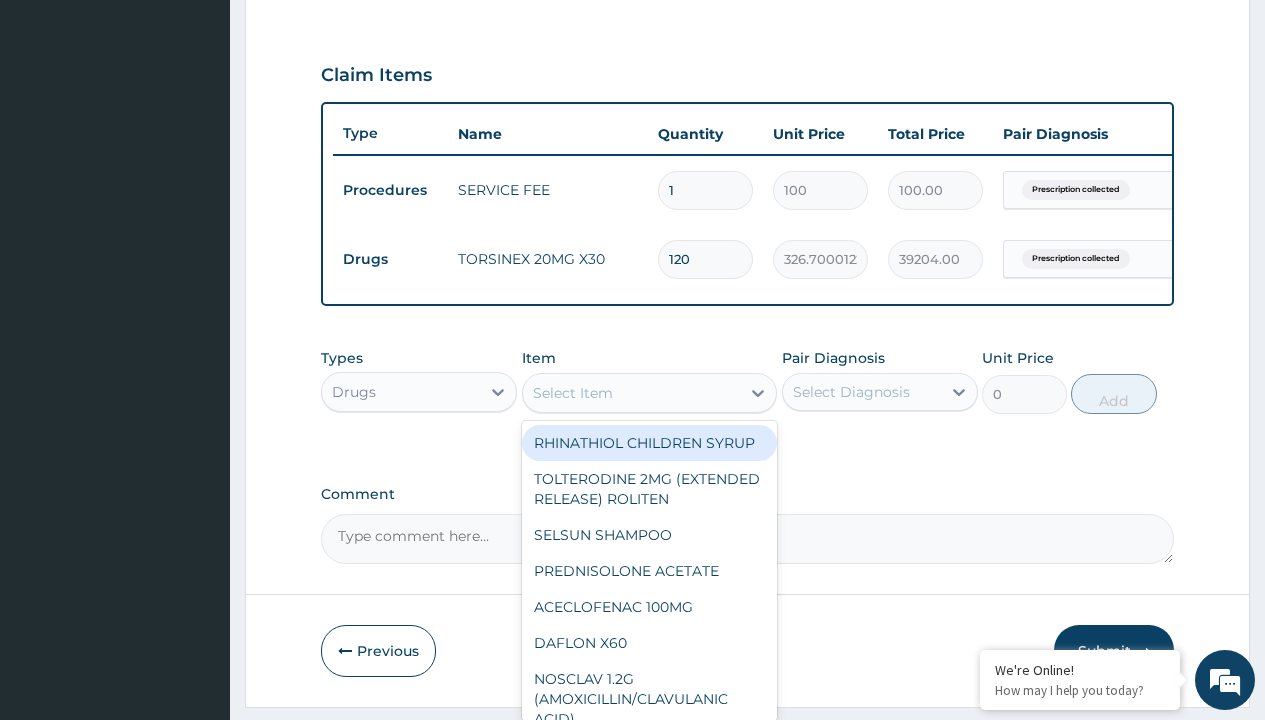 type on "exforge 10/160mg amlodipine/valsartan x28" 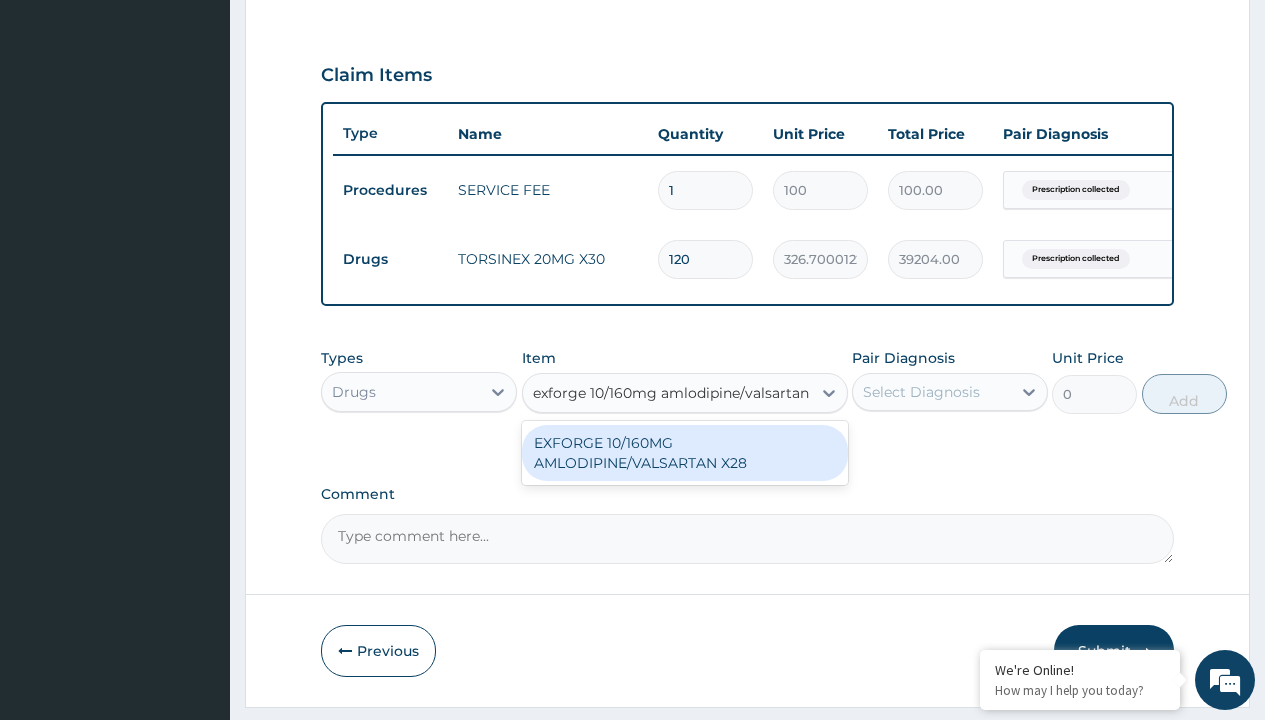 scroll, scrollTop: 0, scrollLeft: 0, axis: both 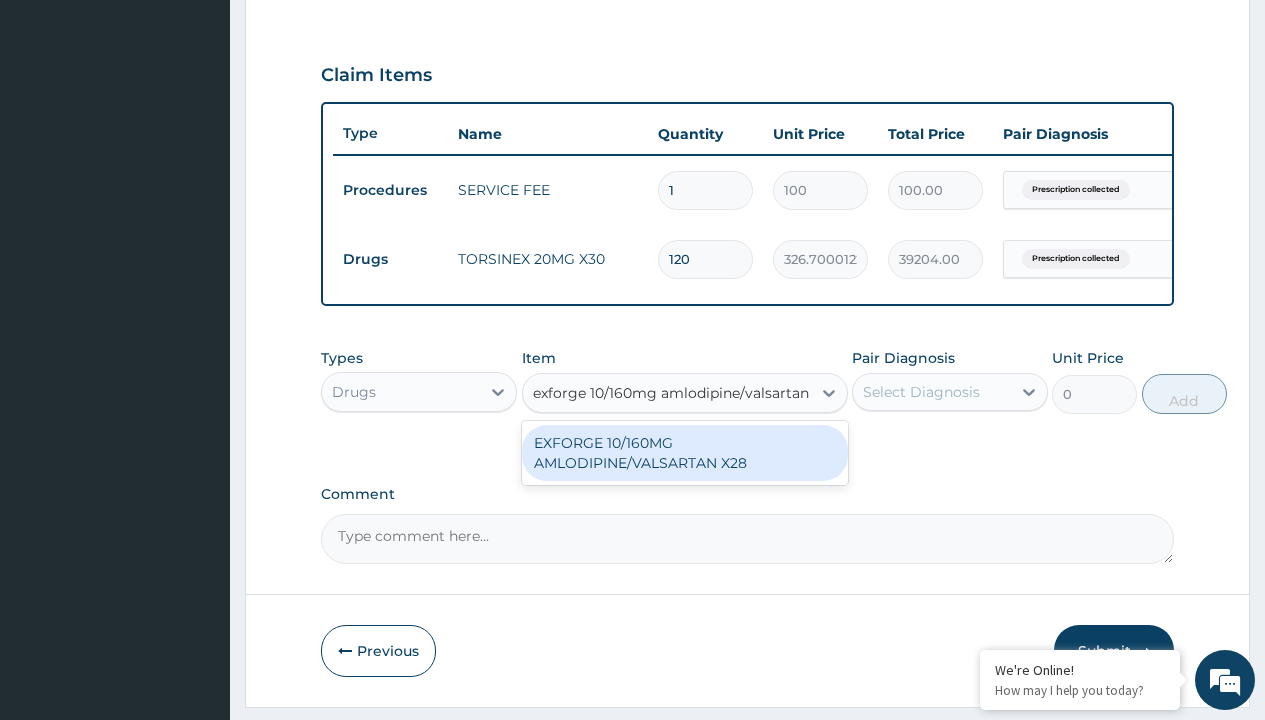 click on "EXFORGE 10/160MG AMLODIPINE/VALSARTAN X28" at bounding box center [685, 453] 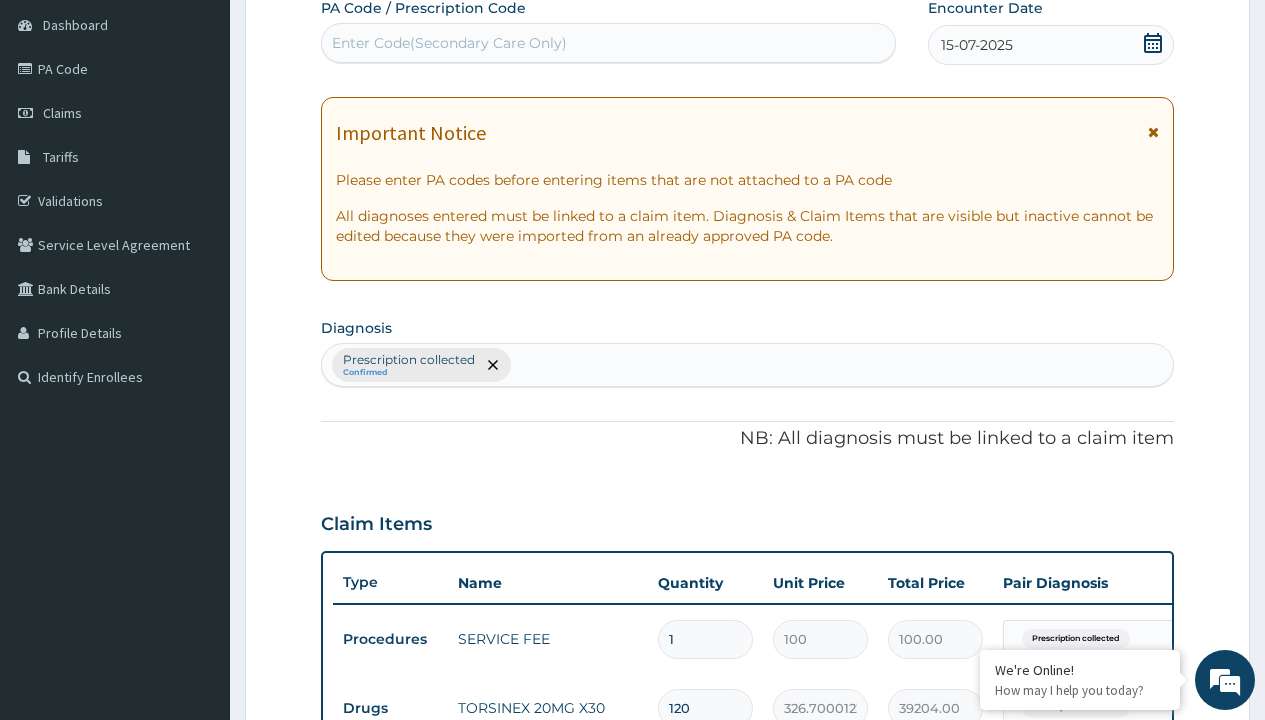 click on "Prescription collected" at bounding box center (409, 360) 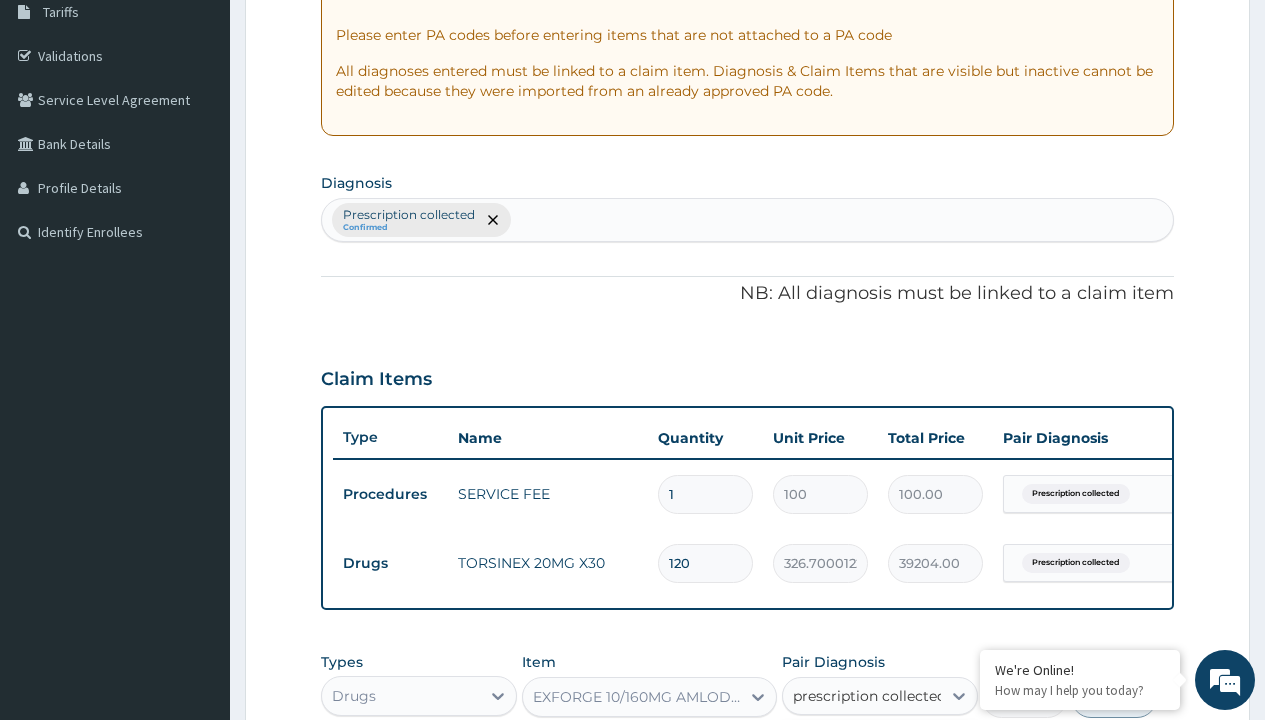 scroll, scrollTop: 0, scrollLeft: 0, axis: both 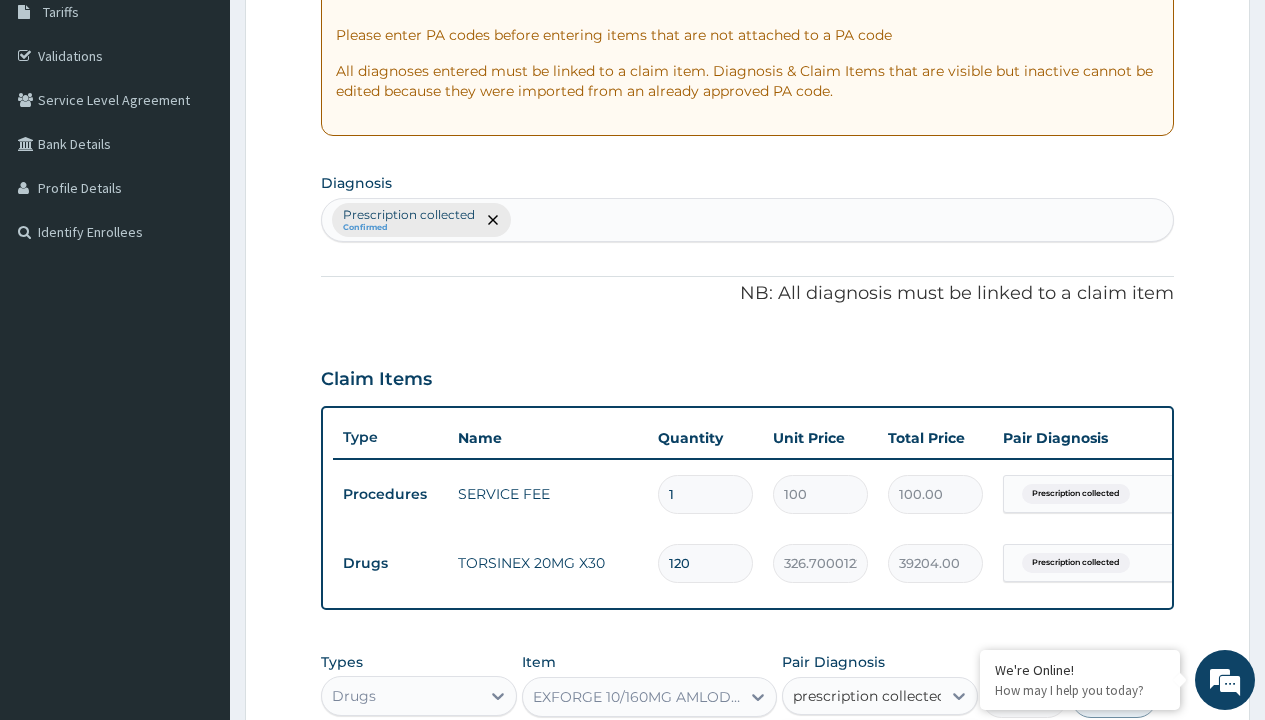 type 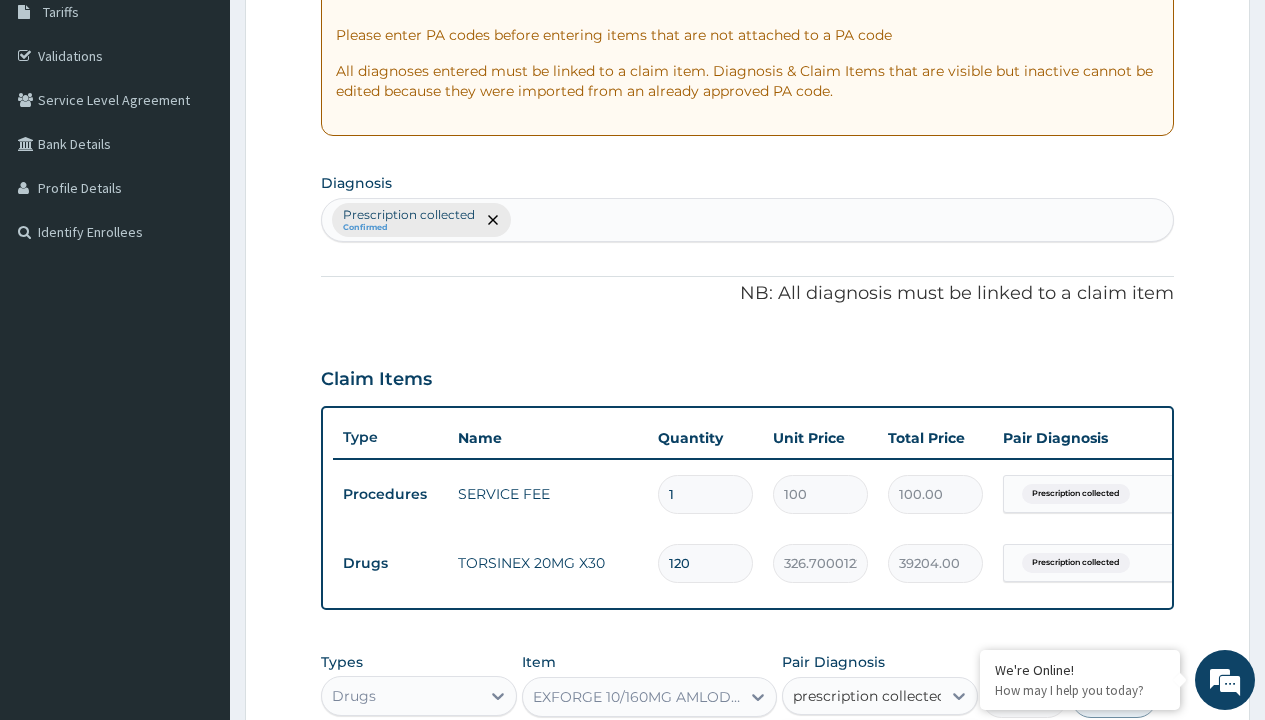checkbox on "true" 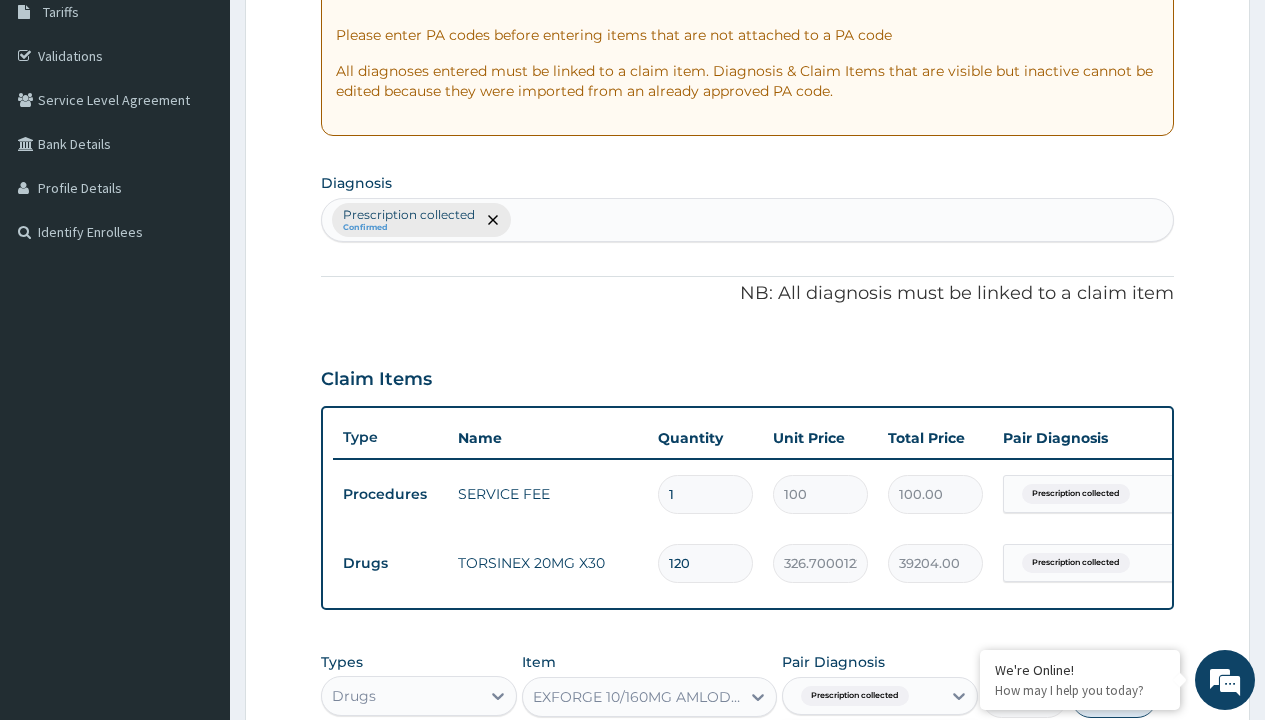 scroll, scrollTop: 711, scrollLeft: 0, axis: vertical 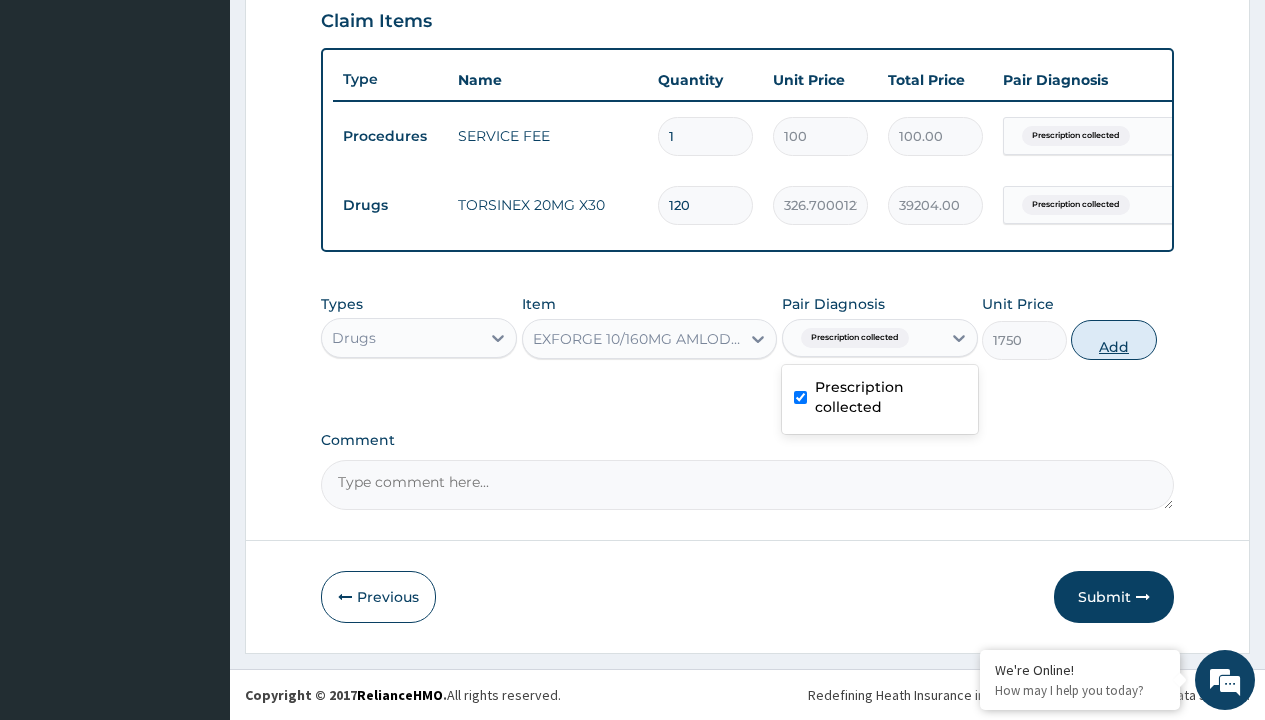 click on "Add" at bounding box center [1113, 340] 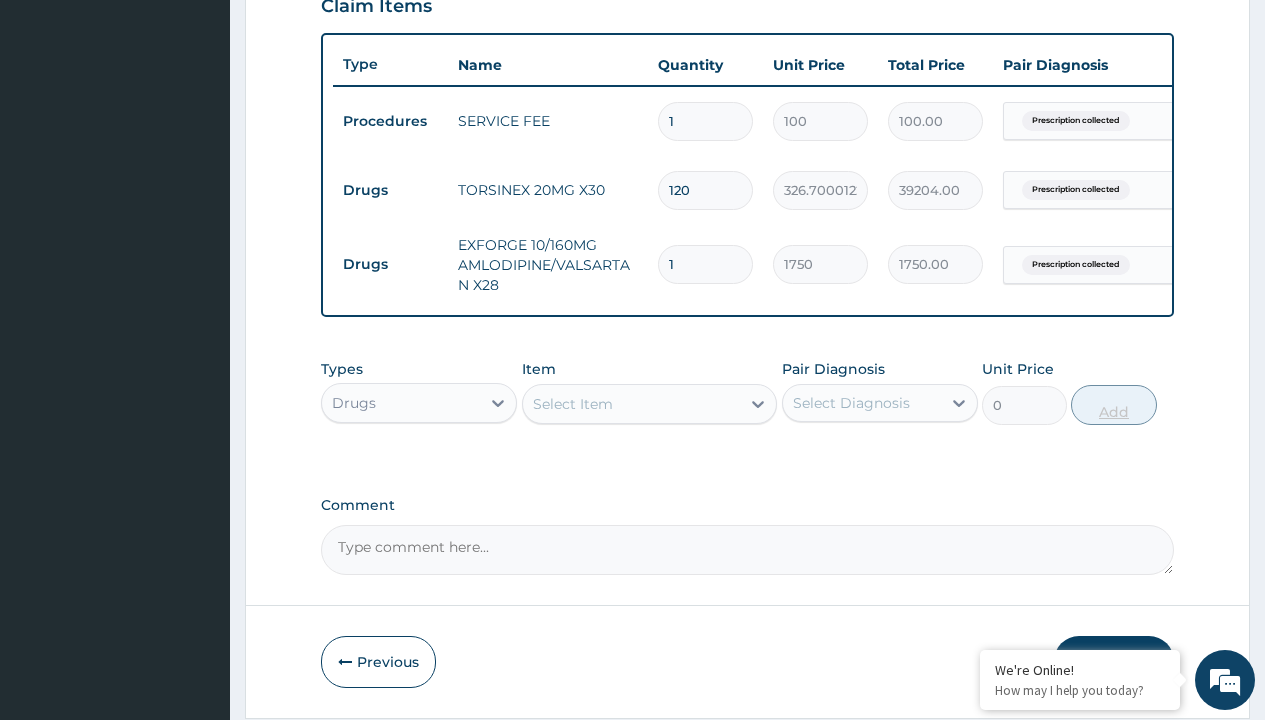 type on "28" 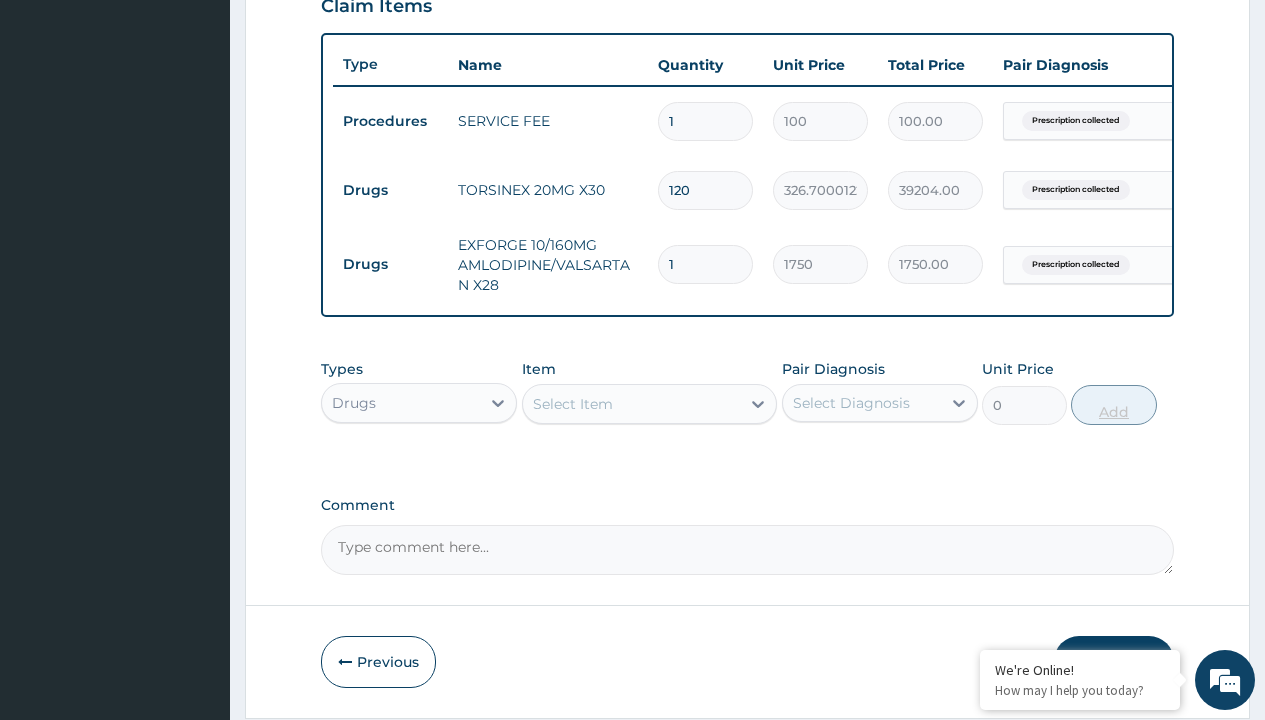 type on "49000.00" 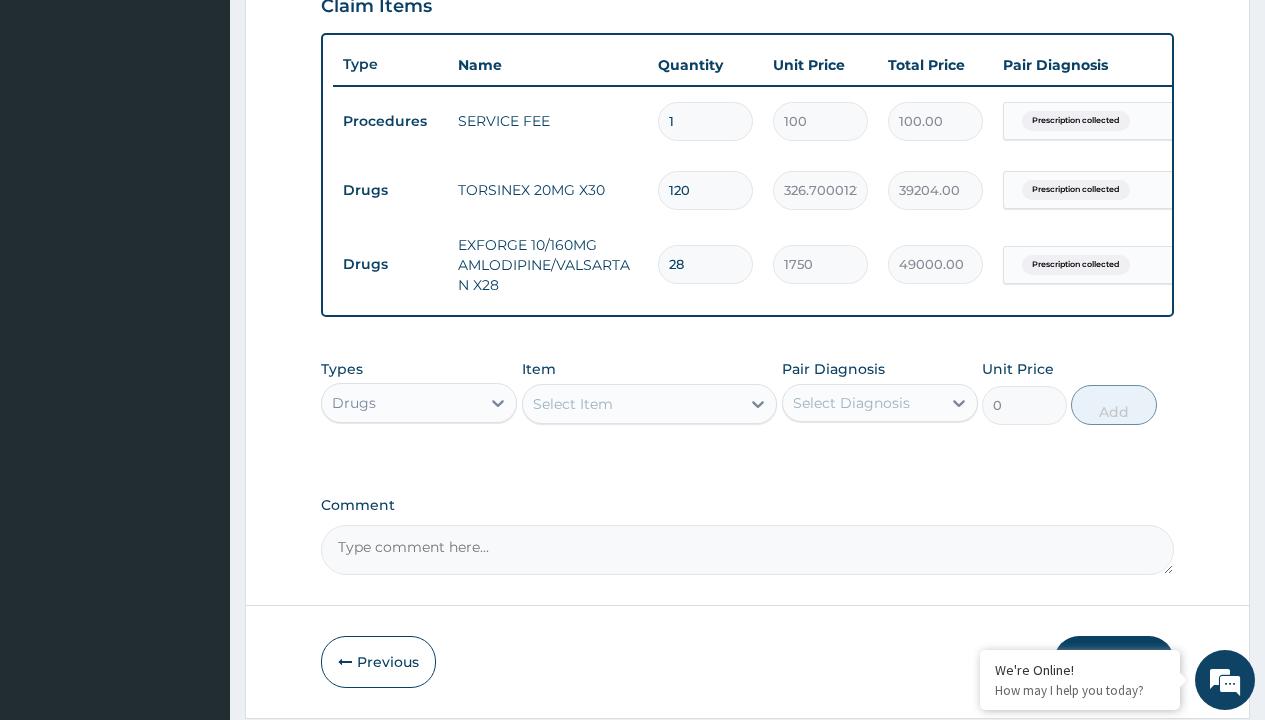 type on "28" 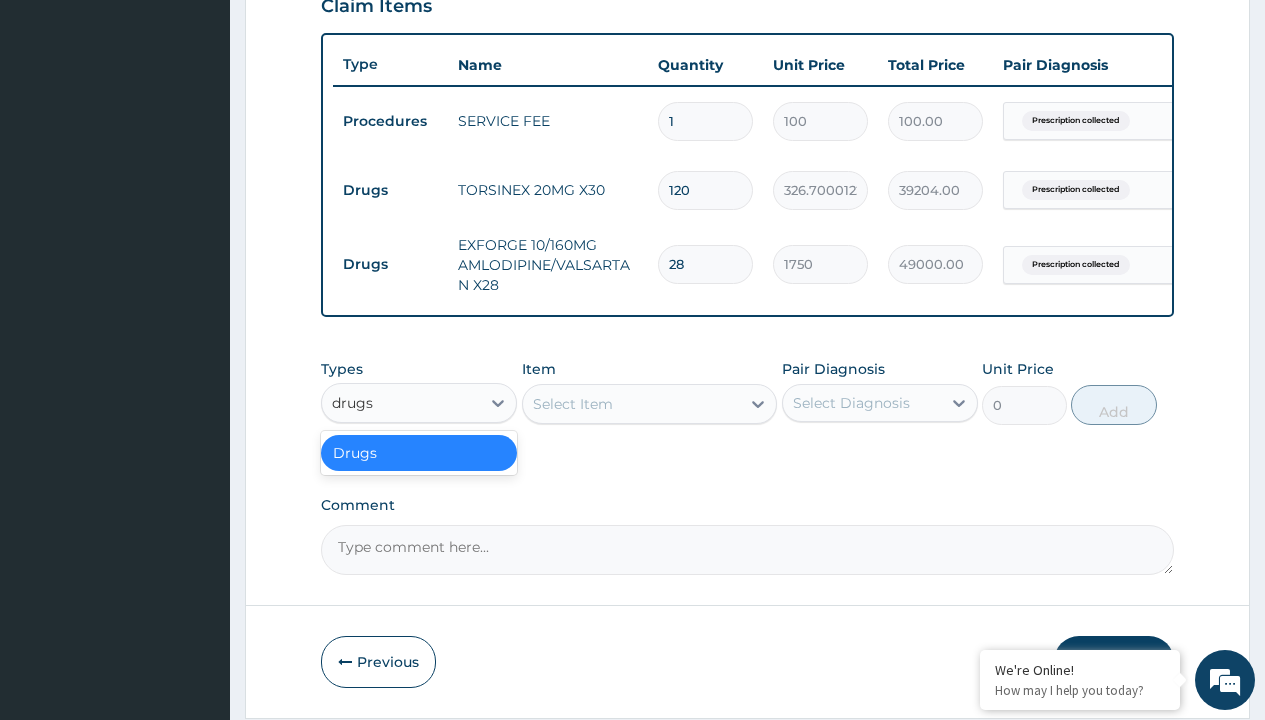 click on "Drugs" at bounding box center (419, 453) 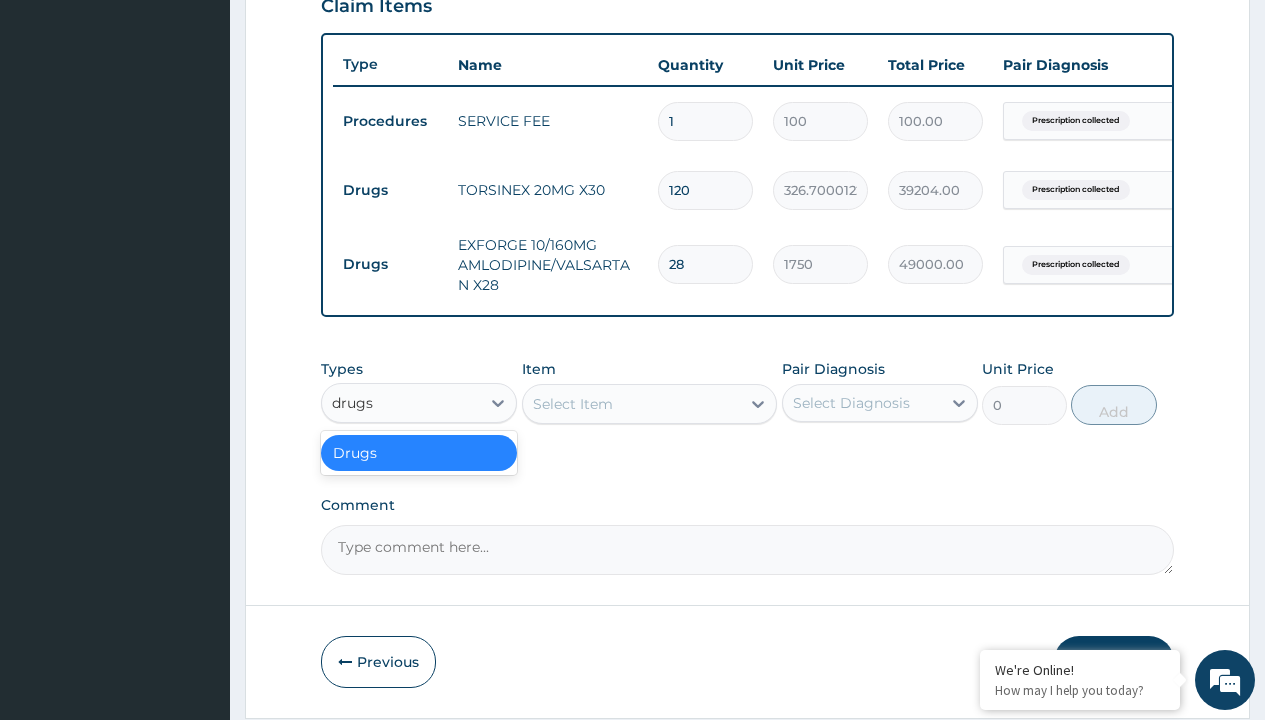type 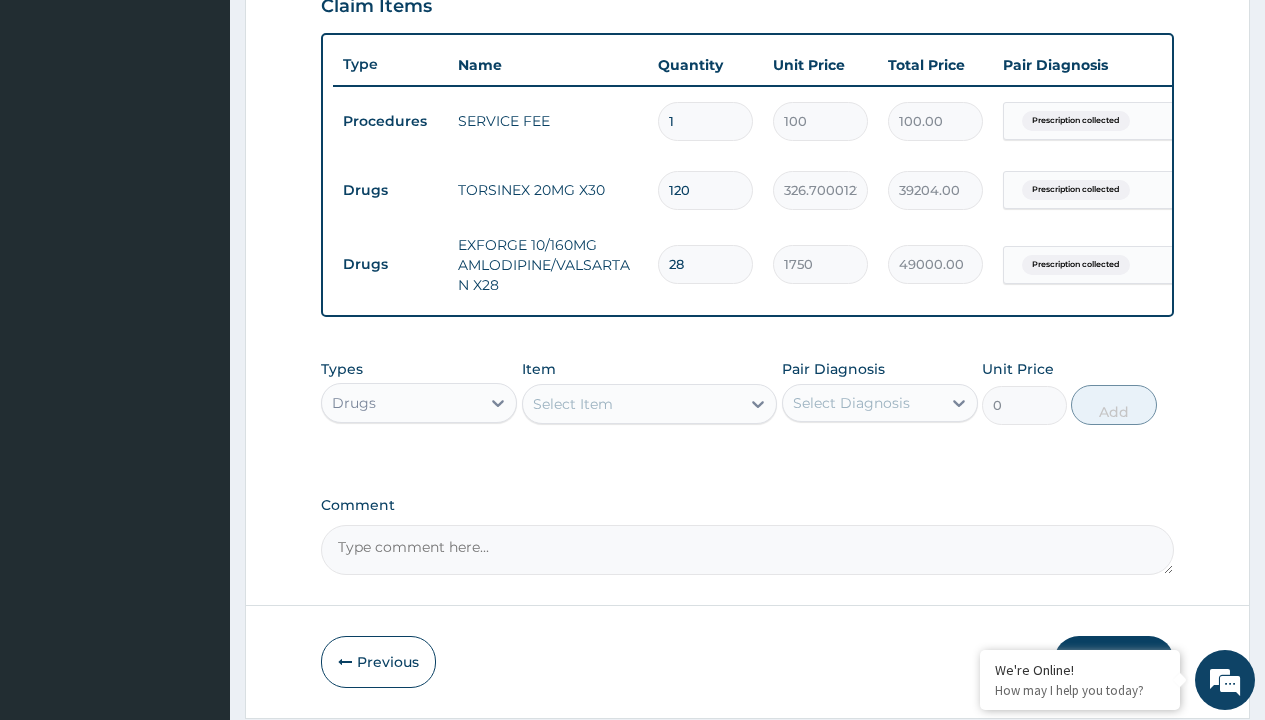 click on "Select Item" at bounding box center [573, 404] 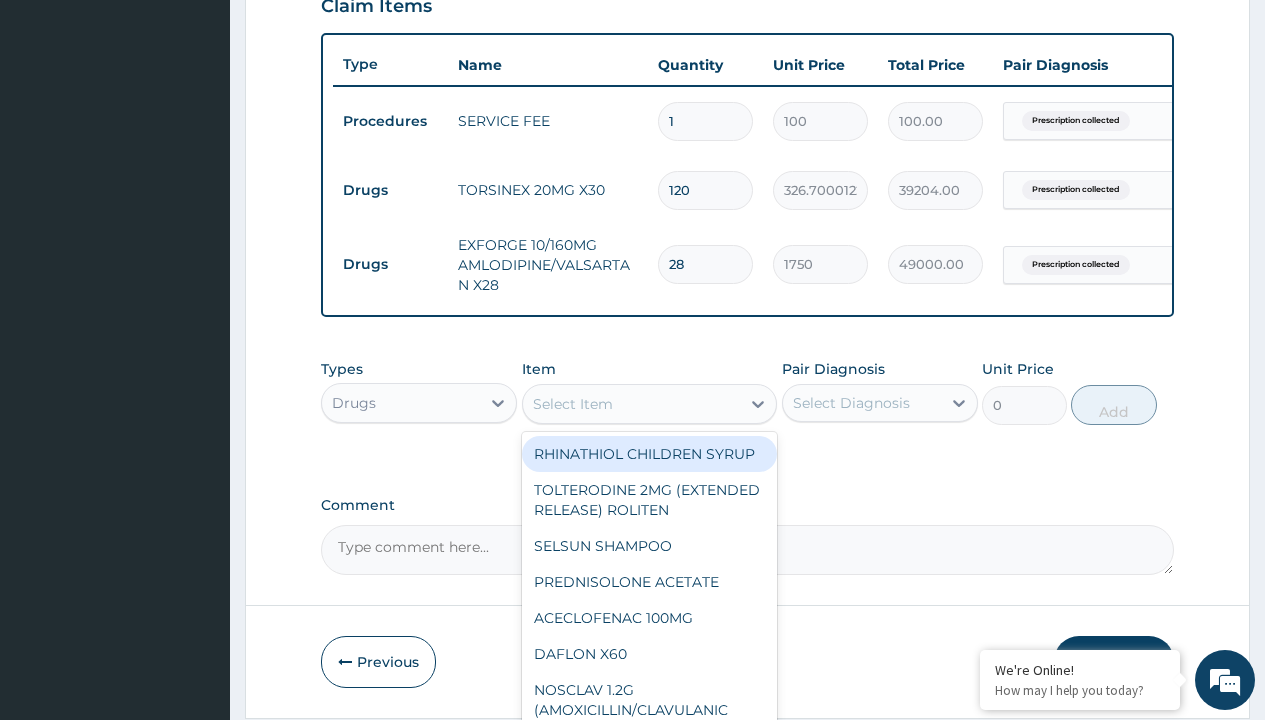 type on "gliclazide (diamicron) 60mg x30" 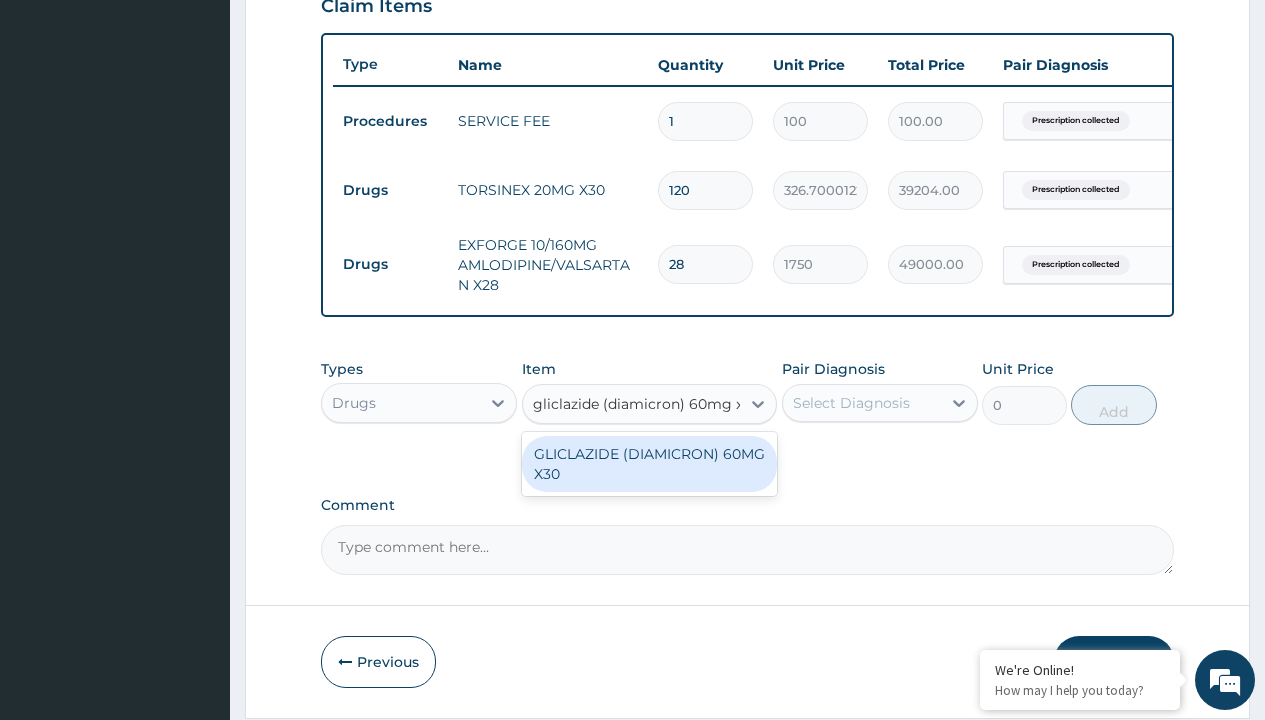 scroll, scrollTop: 0, scrollLeft: 0, axis: both 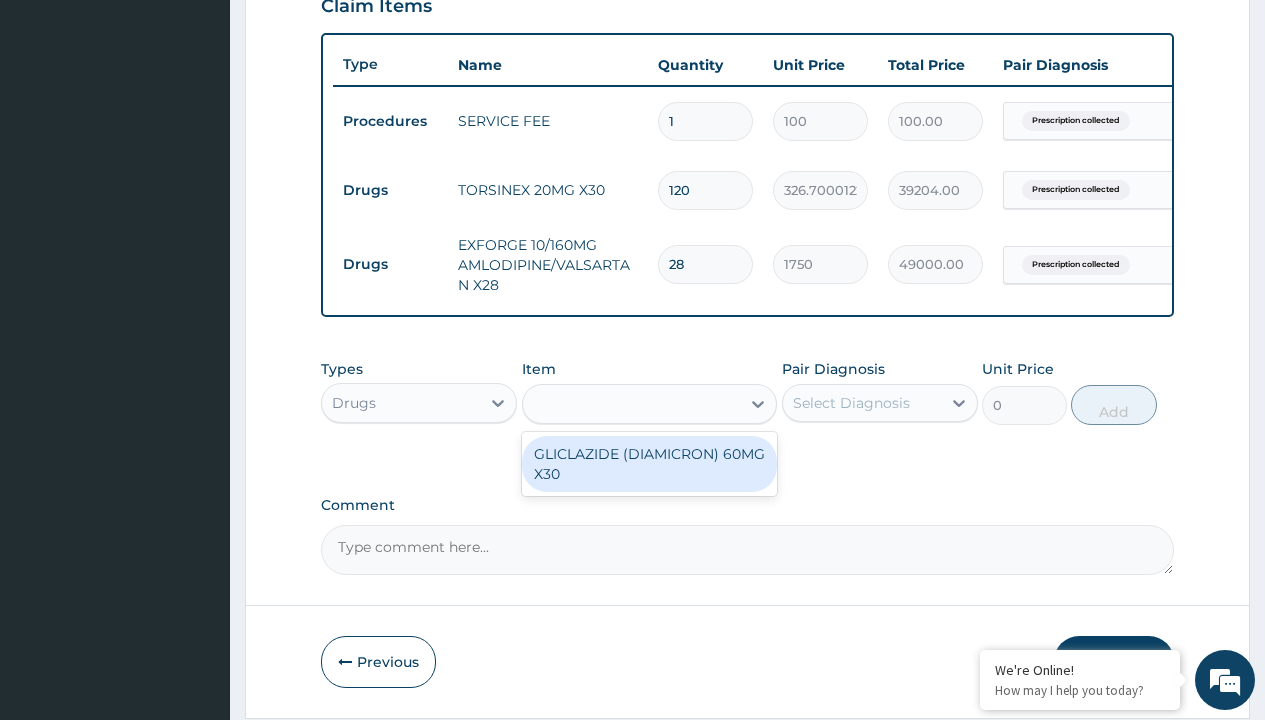 type on "700" 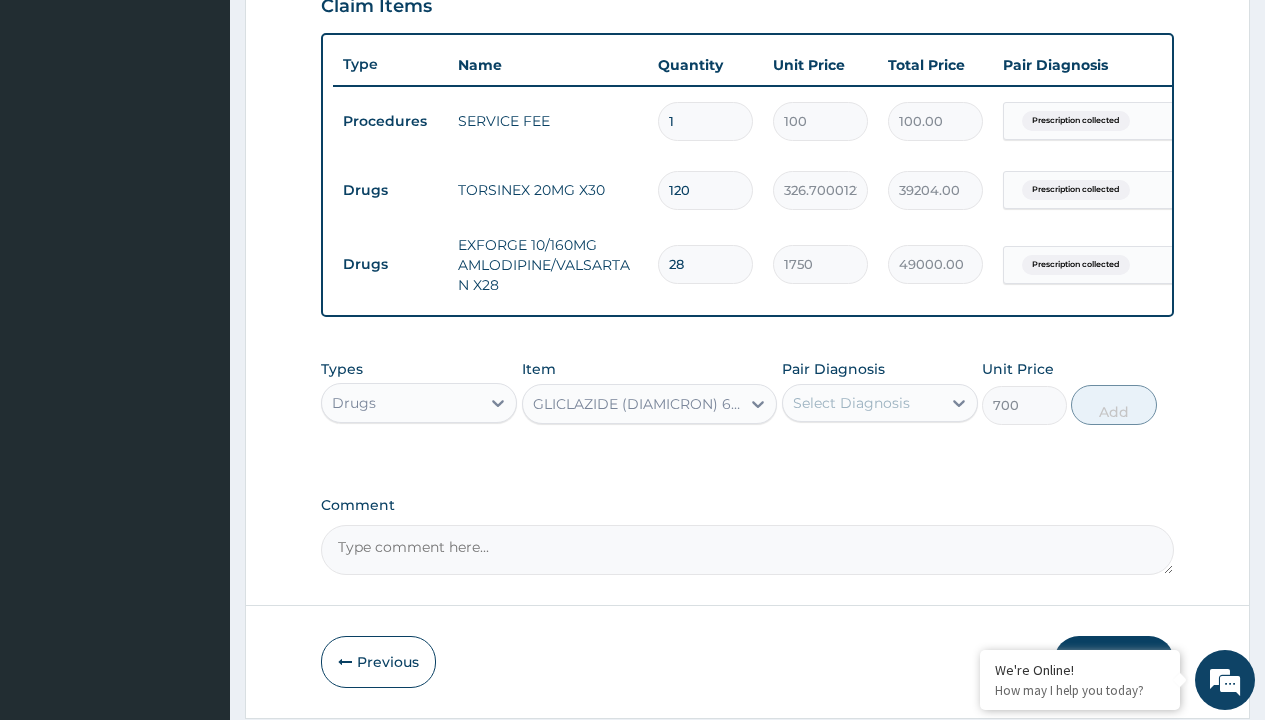 click on "Prescription collected" at bounding box center [409, -158] 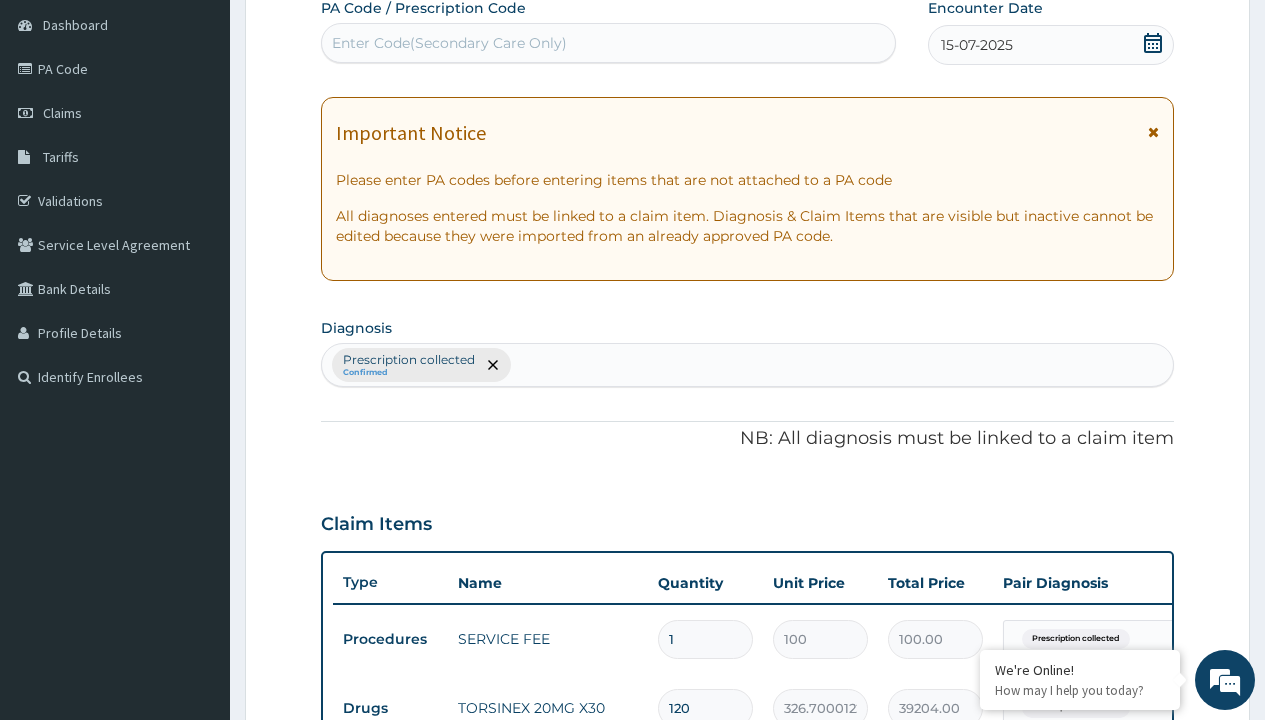 type on "prescription collected" 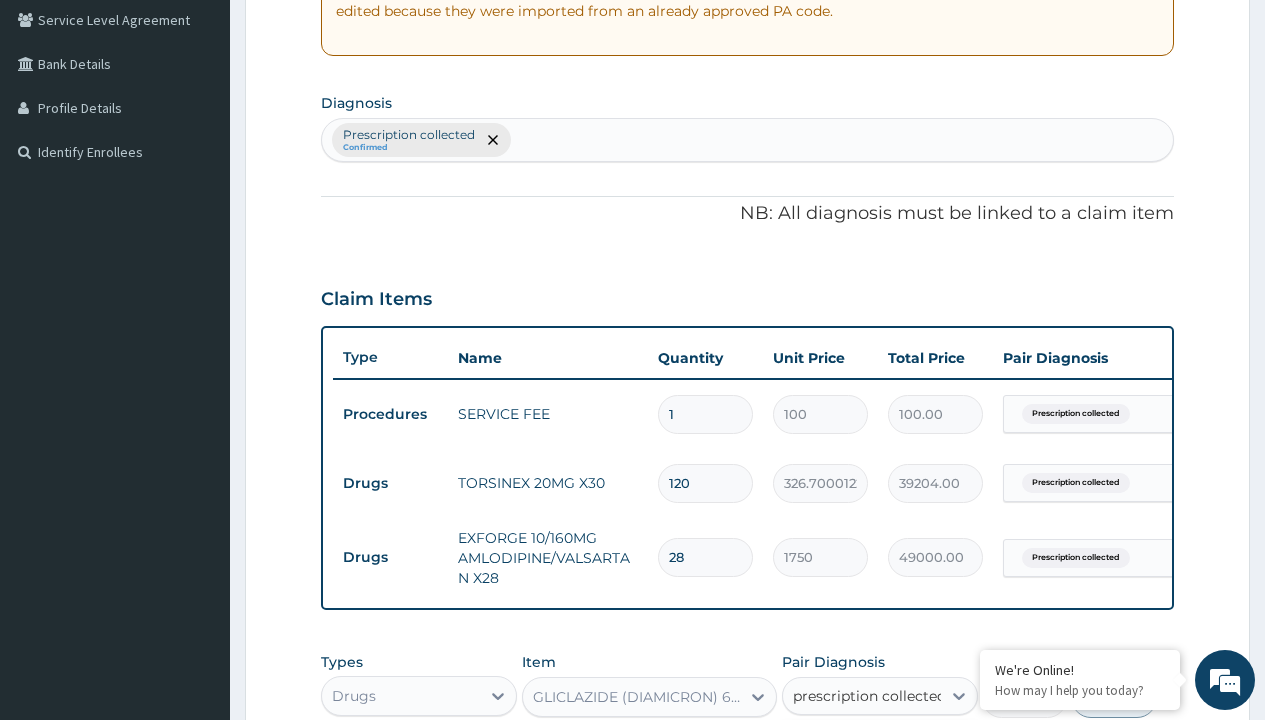 click on "Prescription collected" at bounding box center [890, 755] 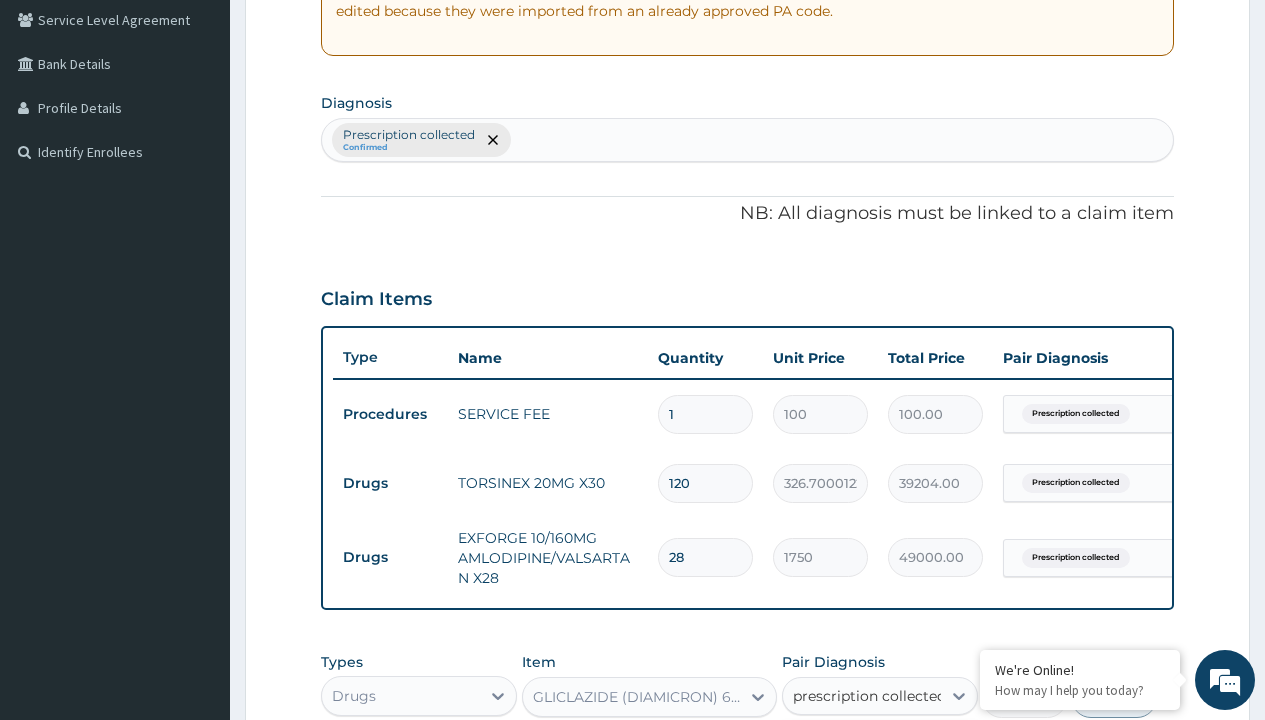 type 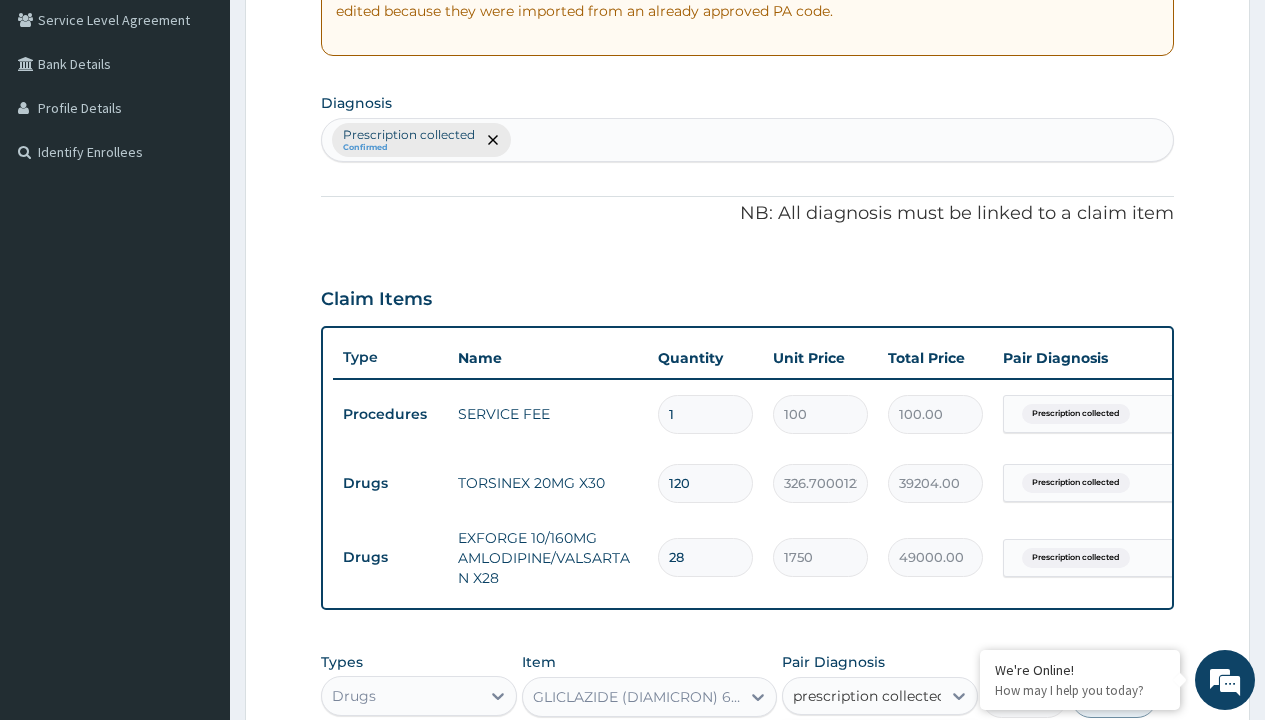 checkbox on "true" 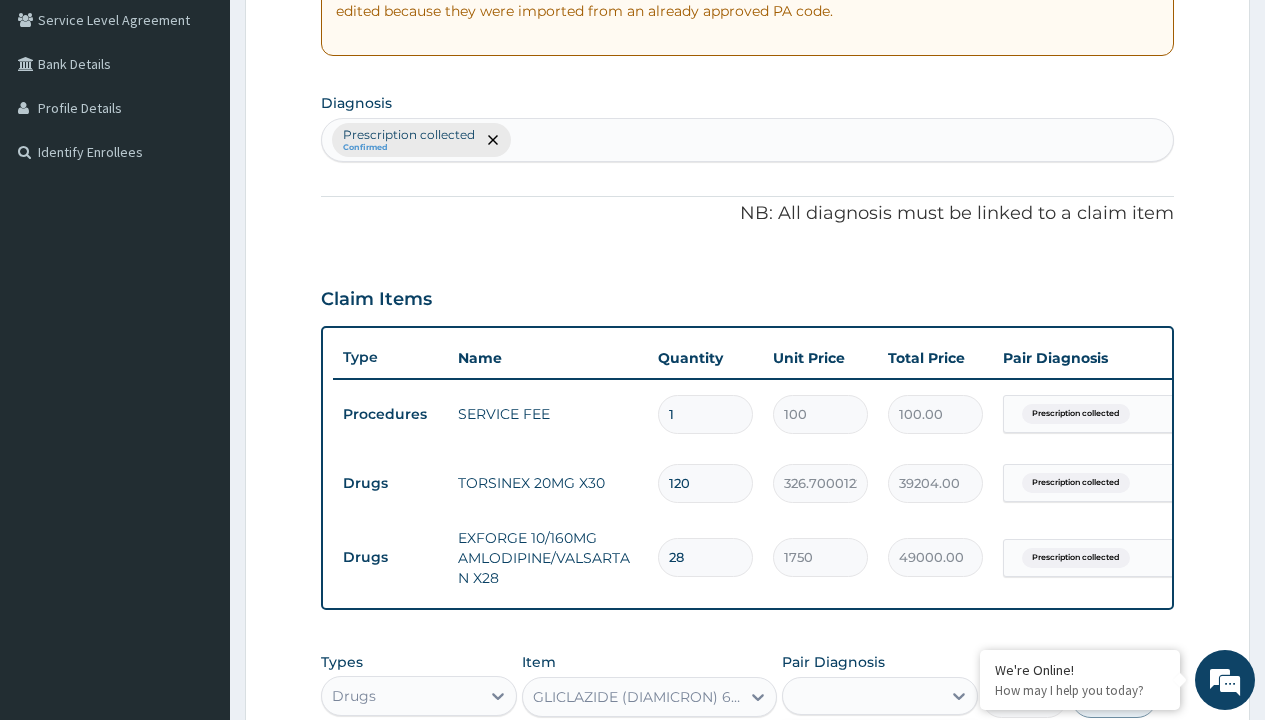 scroll, scrollTop: 791, scrollLeft: 0, axis: vertical 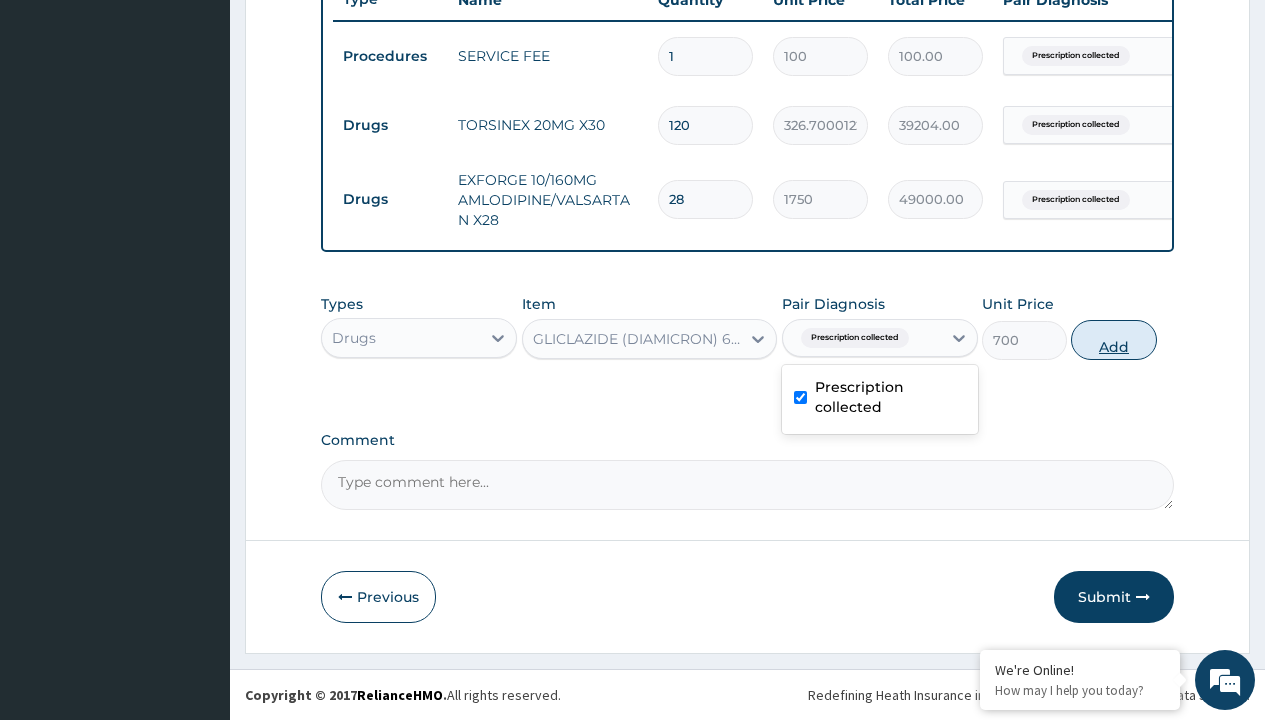 click on "Add" at bounding box center [1113, 340] 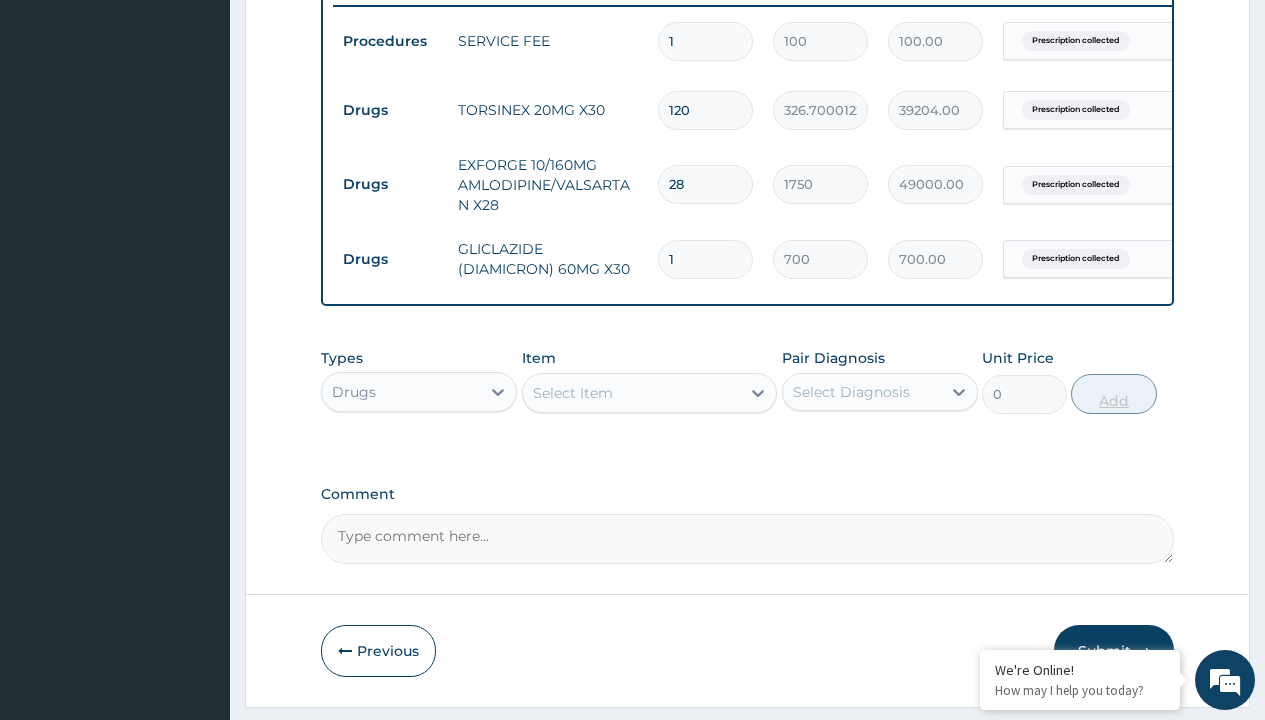 type on "30" 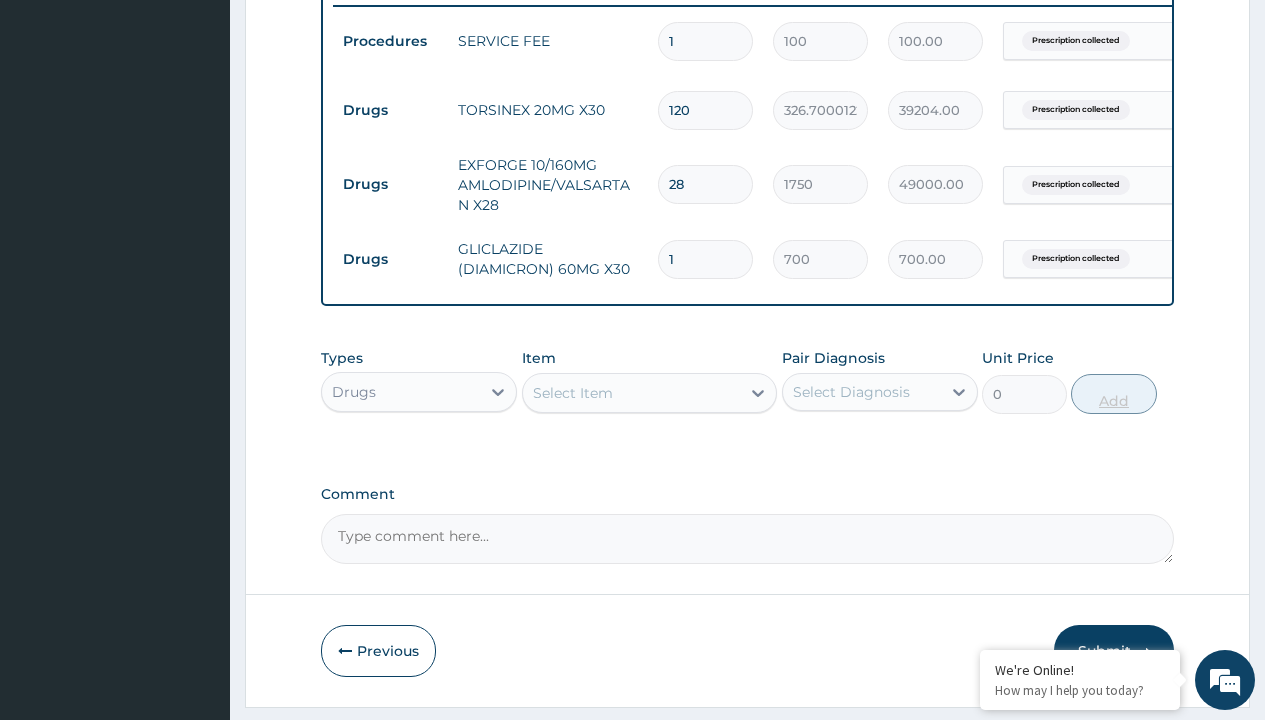 type on "21000.00" 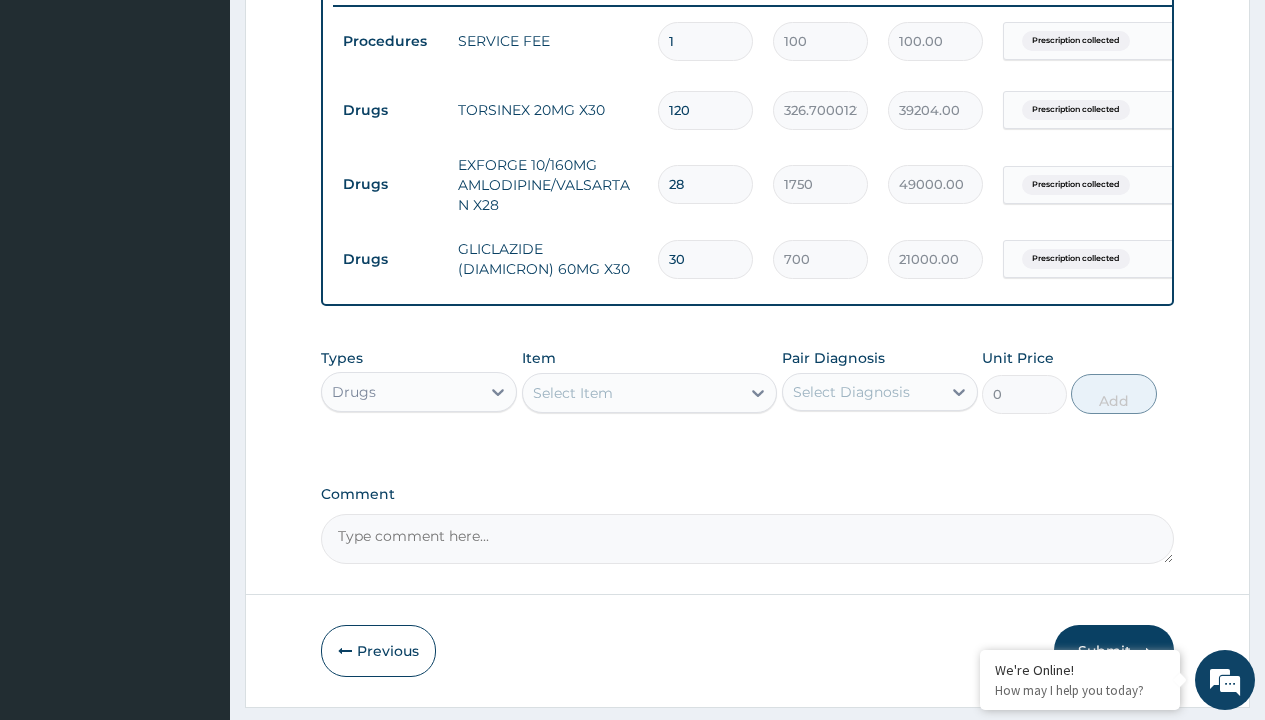 type on "30" 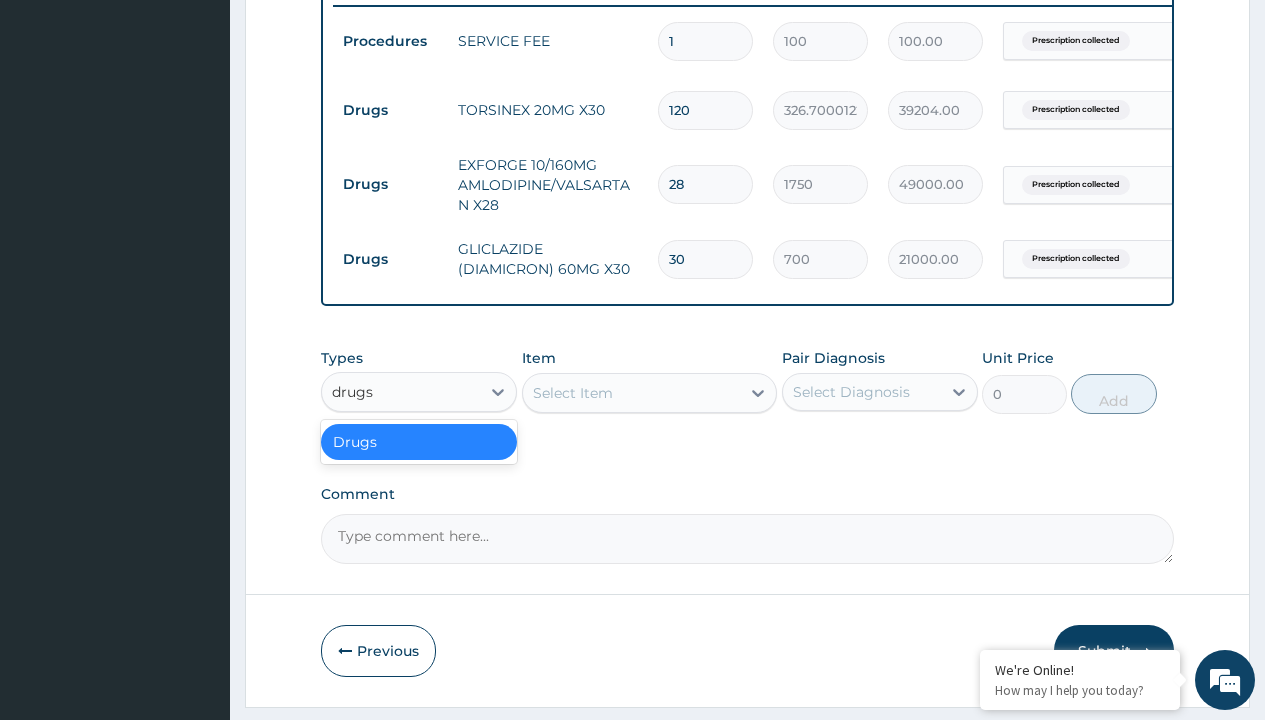 click on "Drugs" at bounding box center [419, 442] 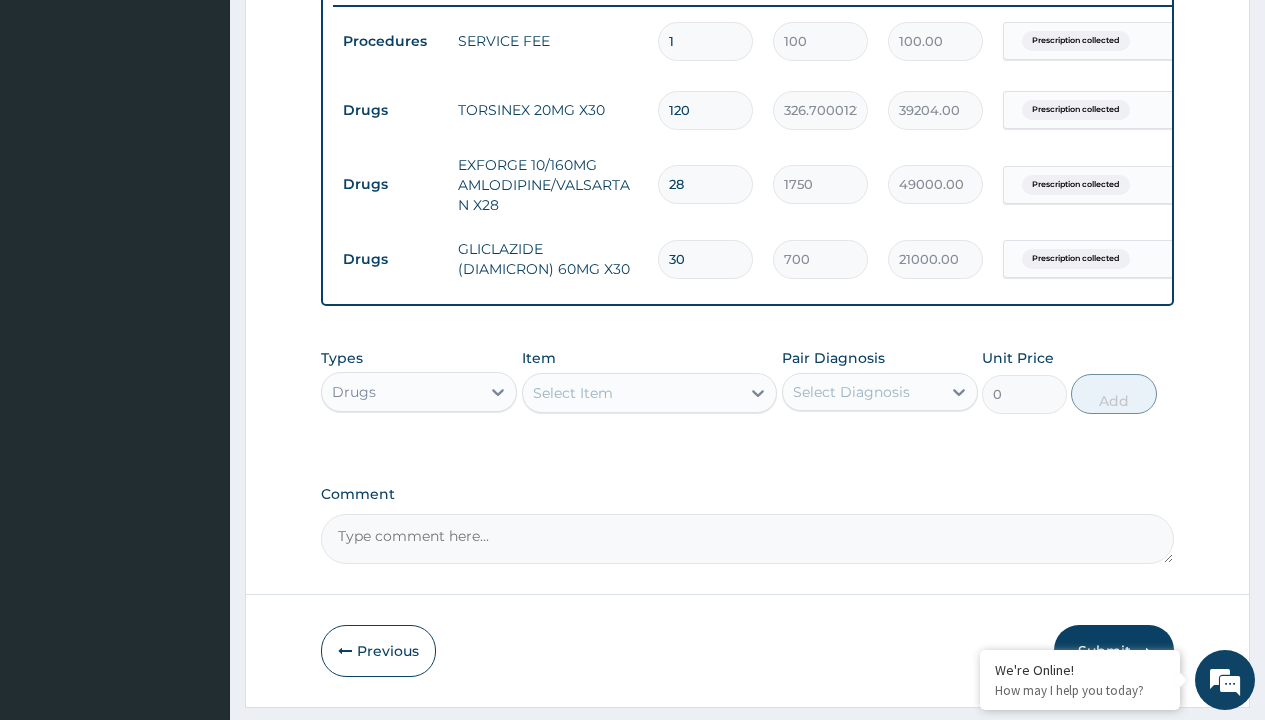 click on "Select Item" at bounding box center (573, 393) 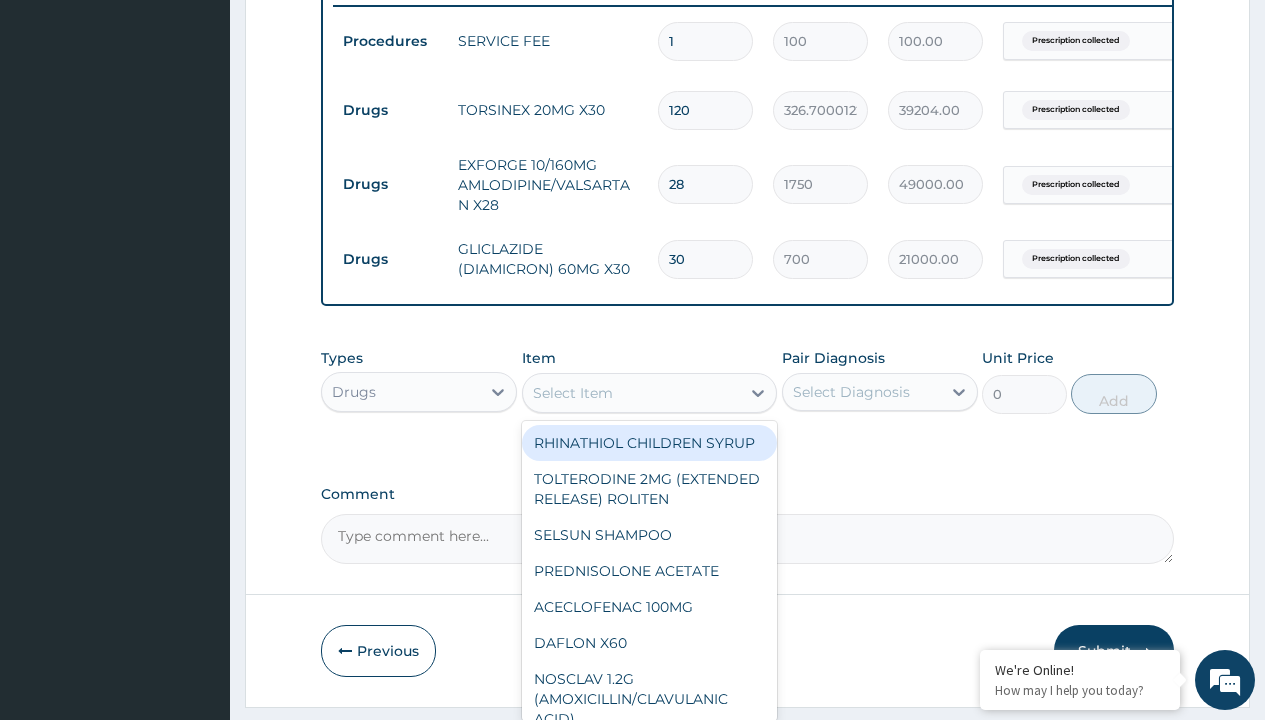 type on "clopidogrel 75mg x28 plagerine" 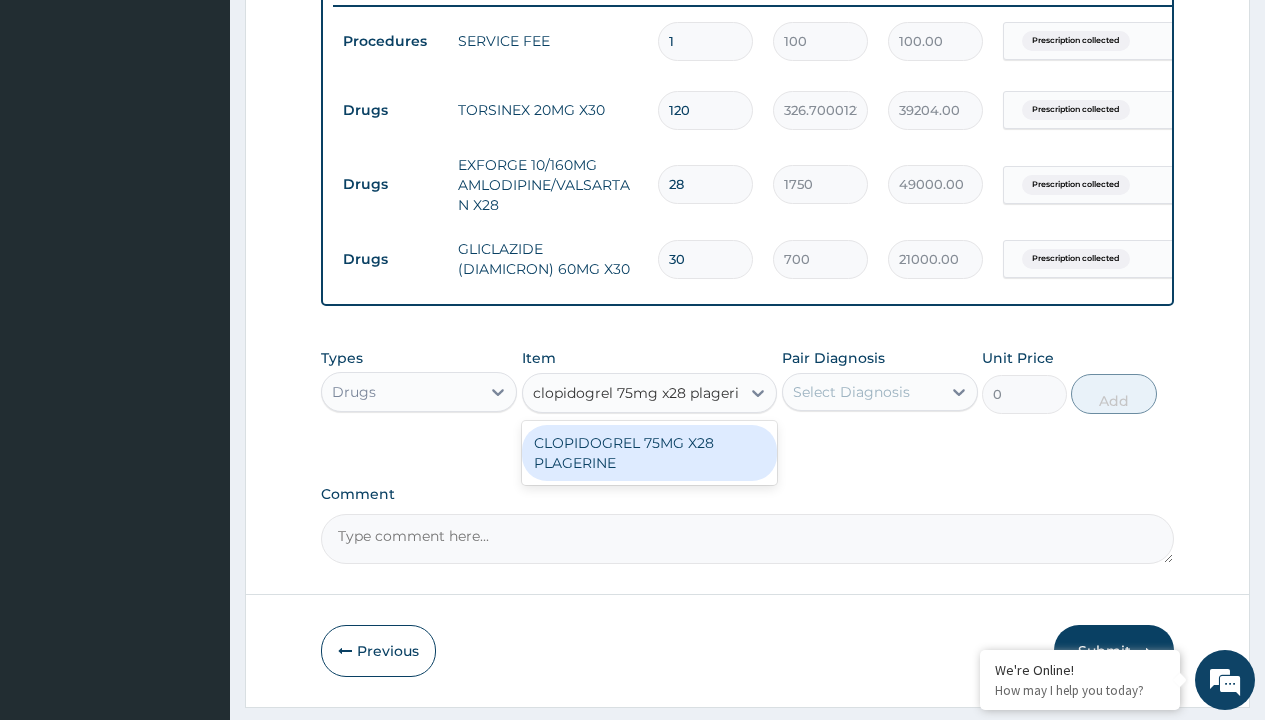scroll, scrollTop: 0, scrollLeft: 0, axis: both 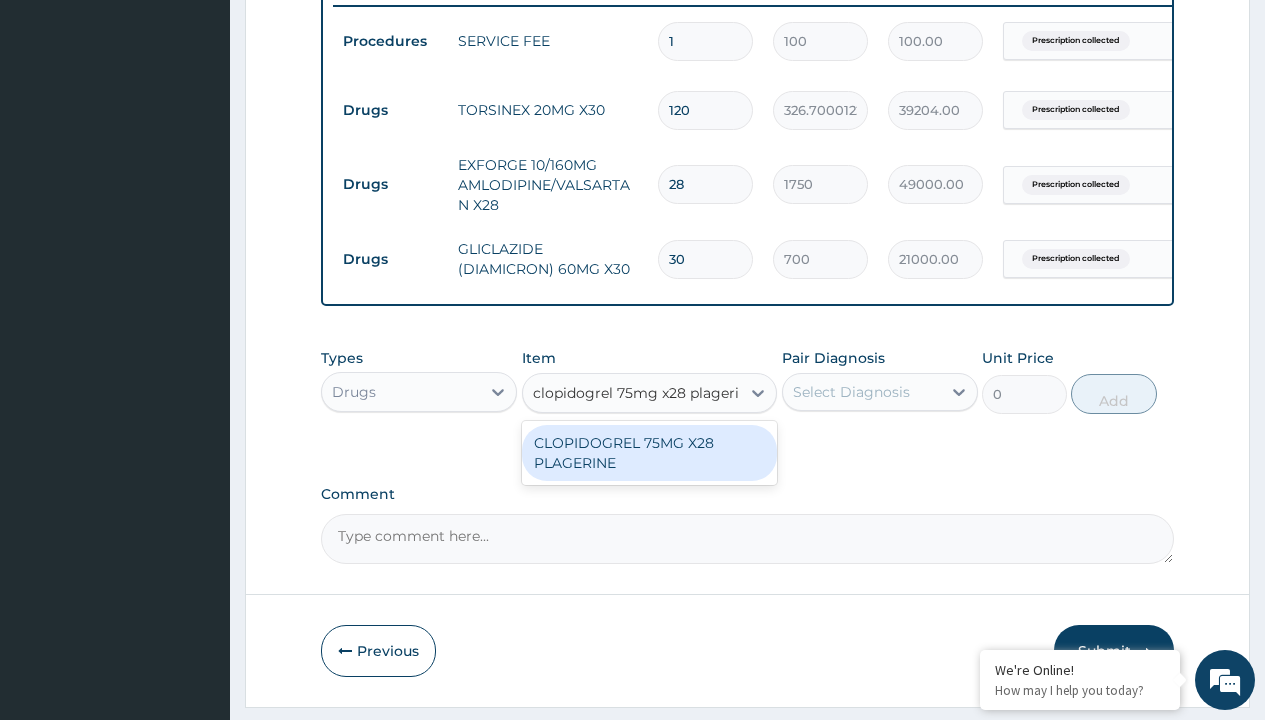 click on "CLOPIDOGREL 75MG X28 PLAGERINE" at bounding box center (650, 453) 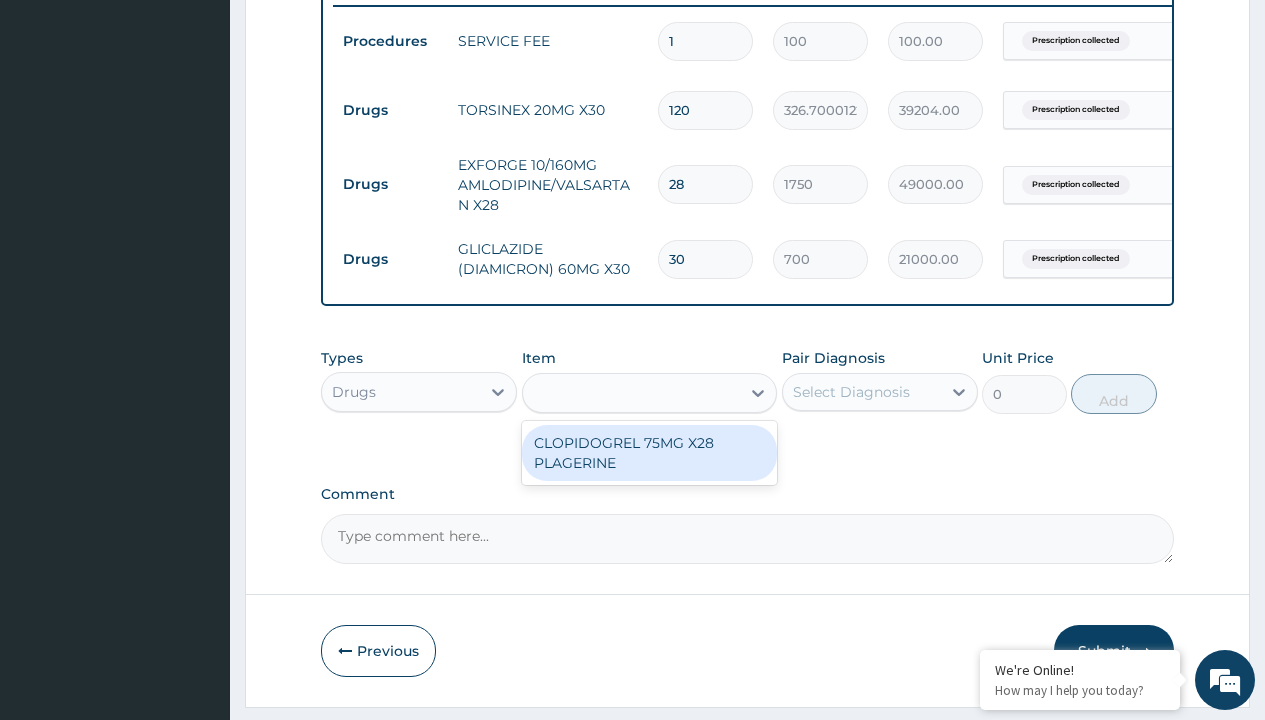 type on "428.6000061035156" 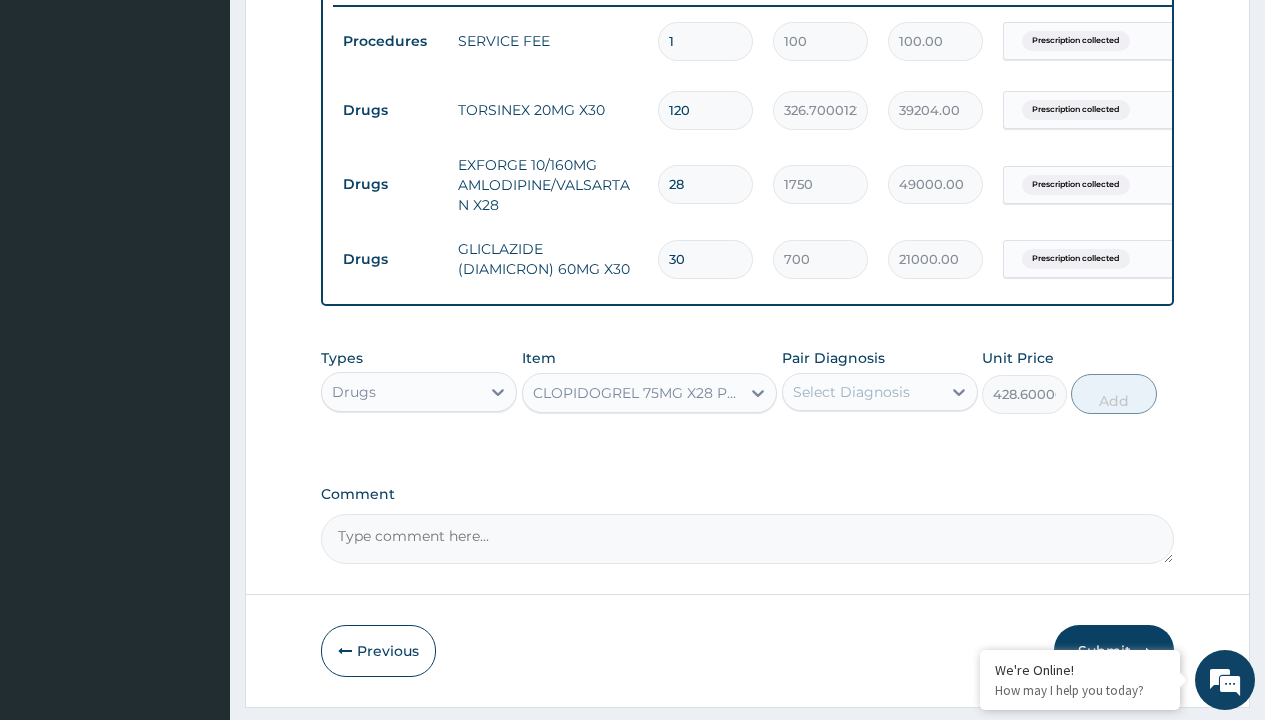 click on "Prescription collected" at bounding box center (409, -238) 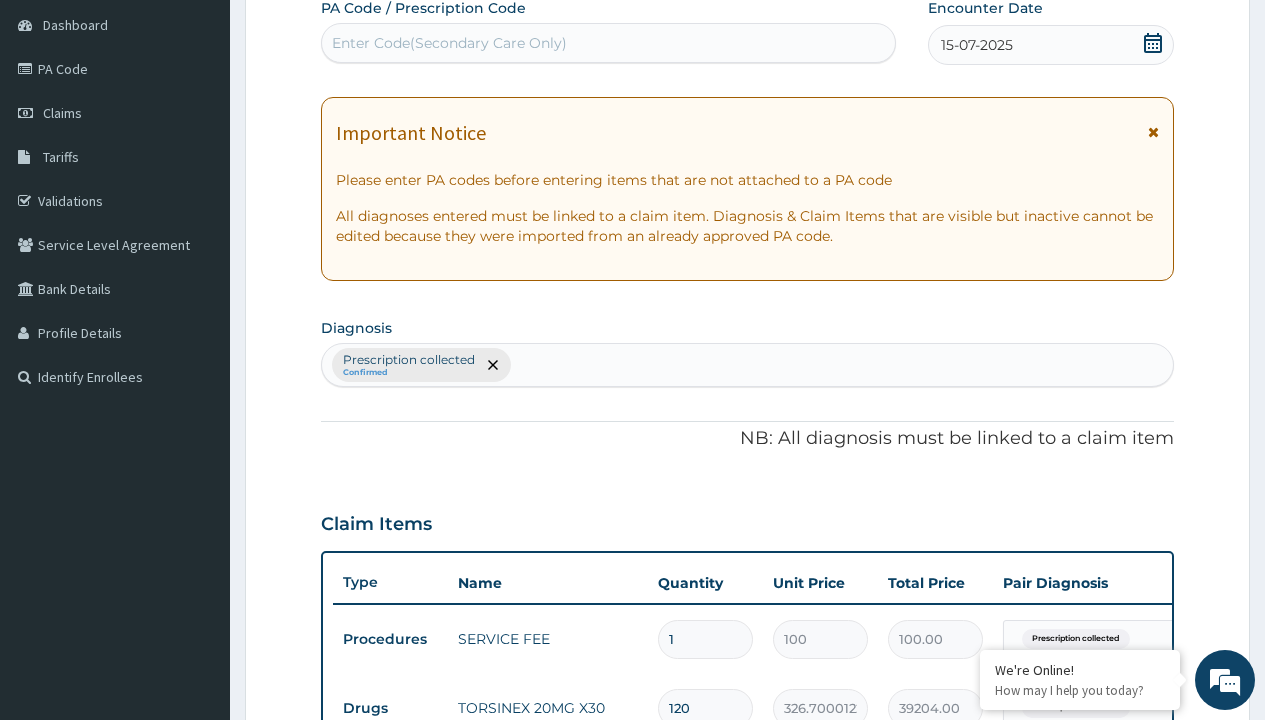 type on "prescription collected" 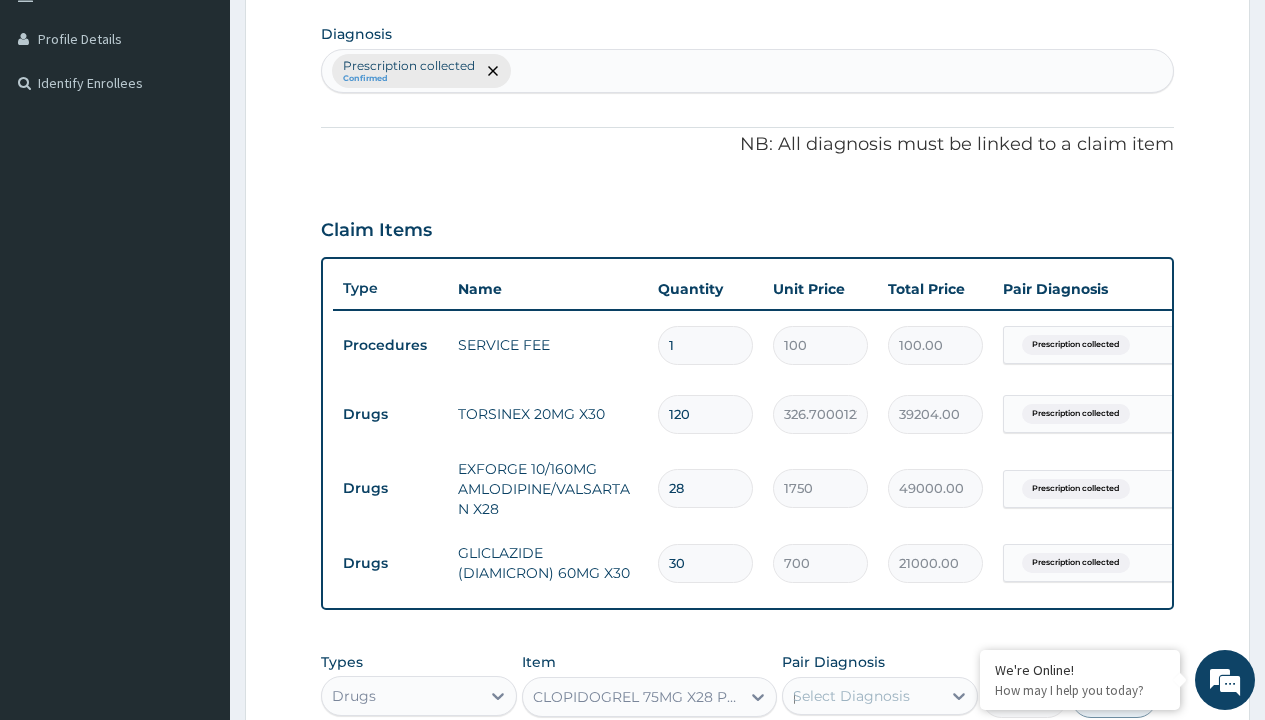 scroll, scrollTop: 0, scrollLeft: 0, axis: both 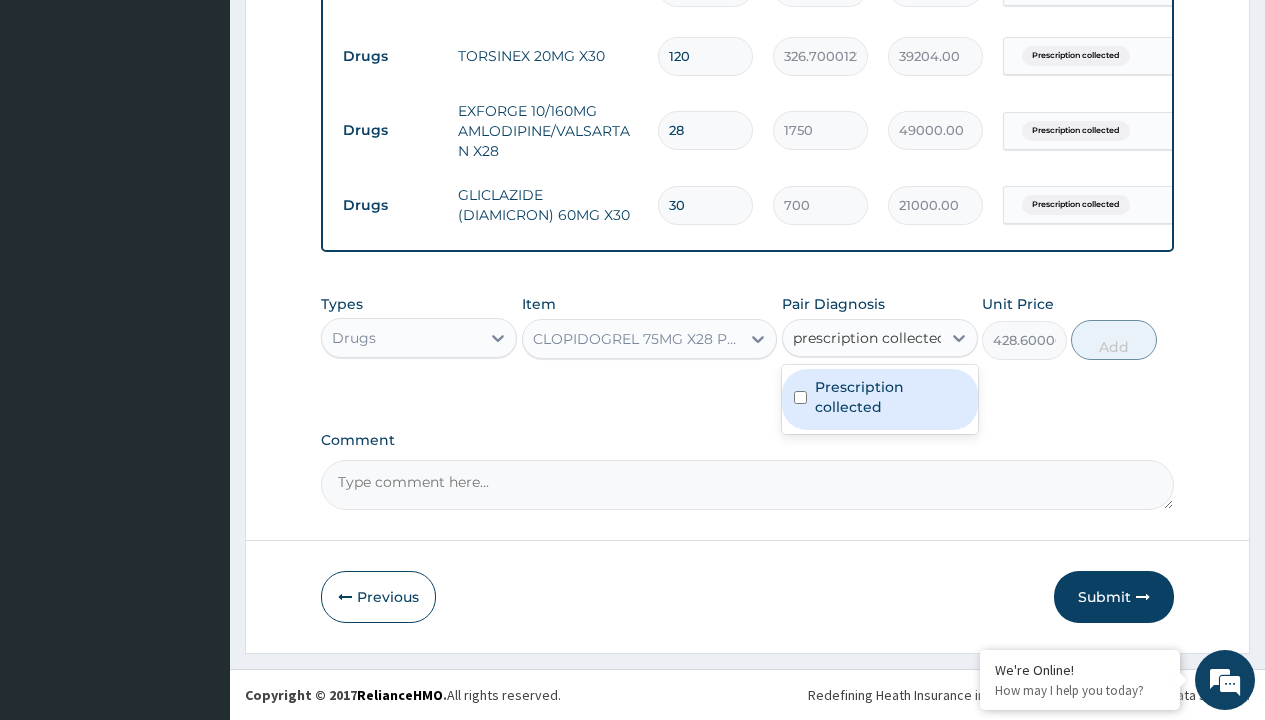 click on "Prescription collected" at bounding box center [890, 397] 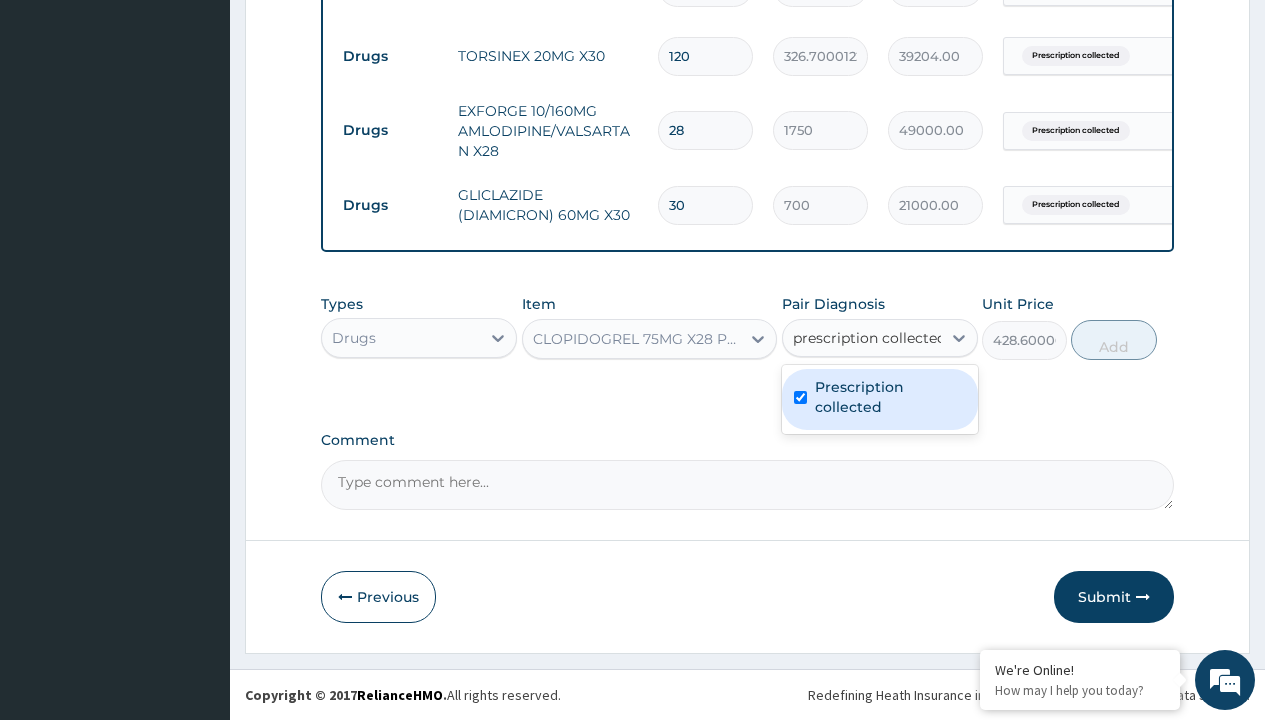 type 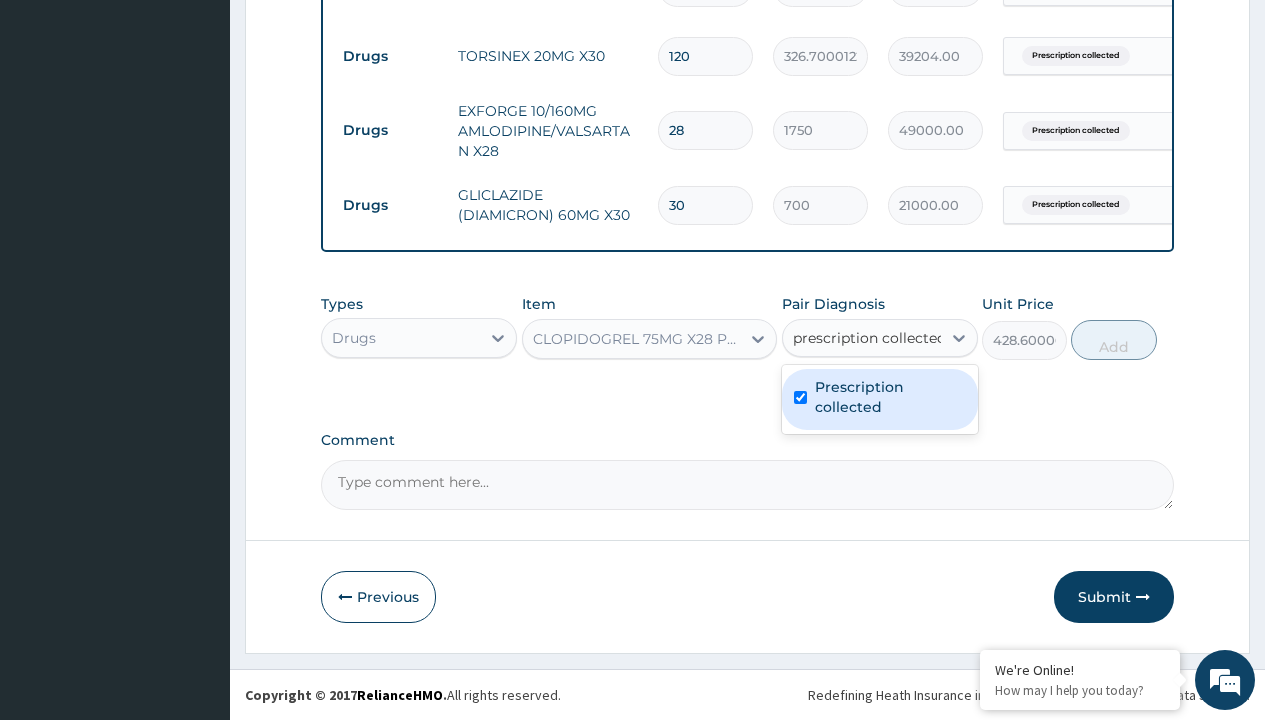 checkbox on "true" 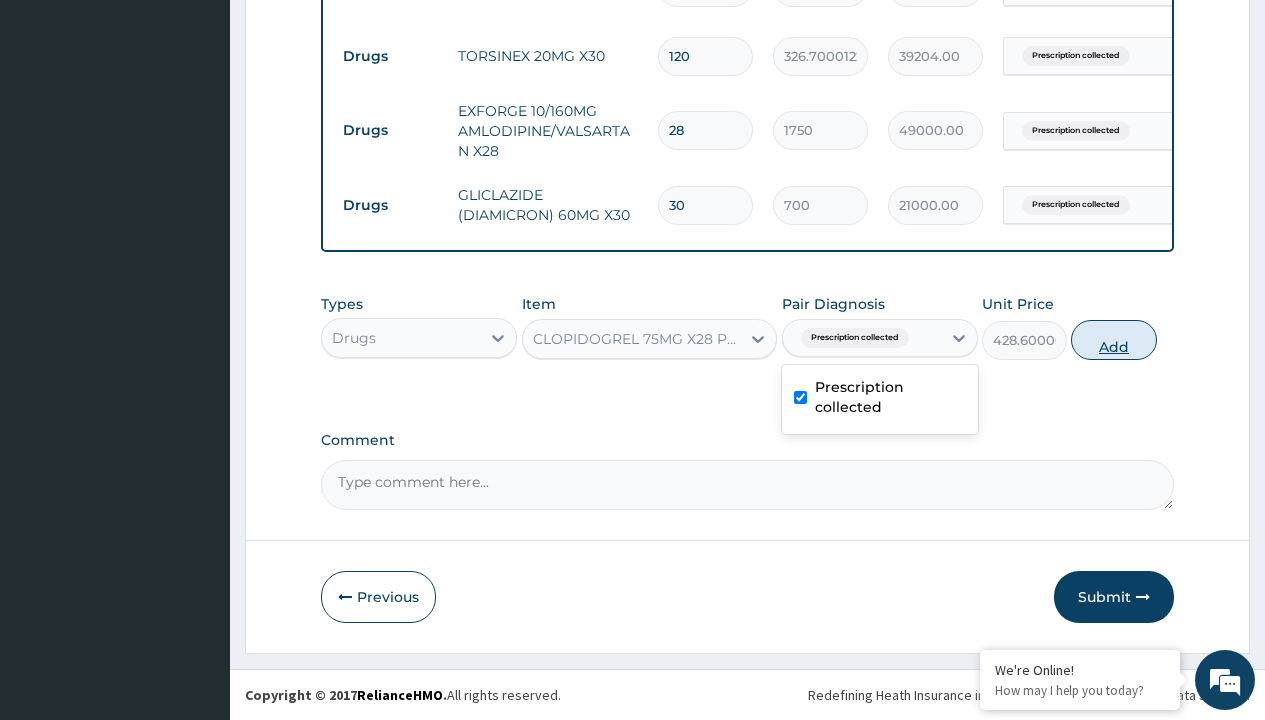 click on "Add" at bounding box center (1113, 340) 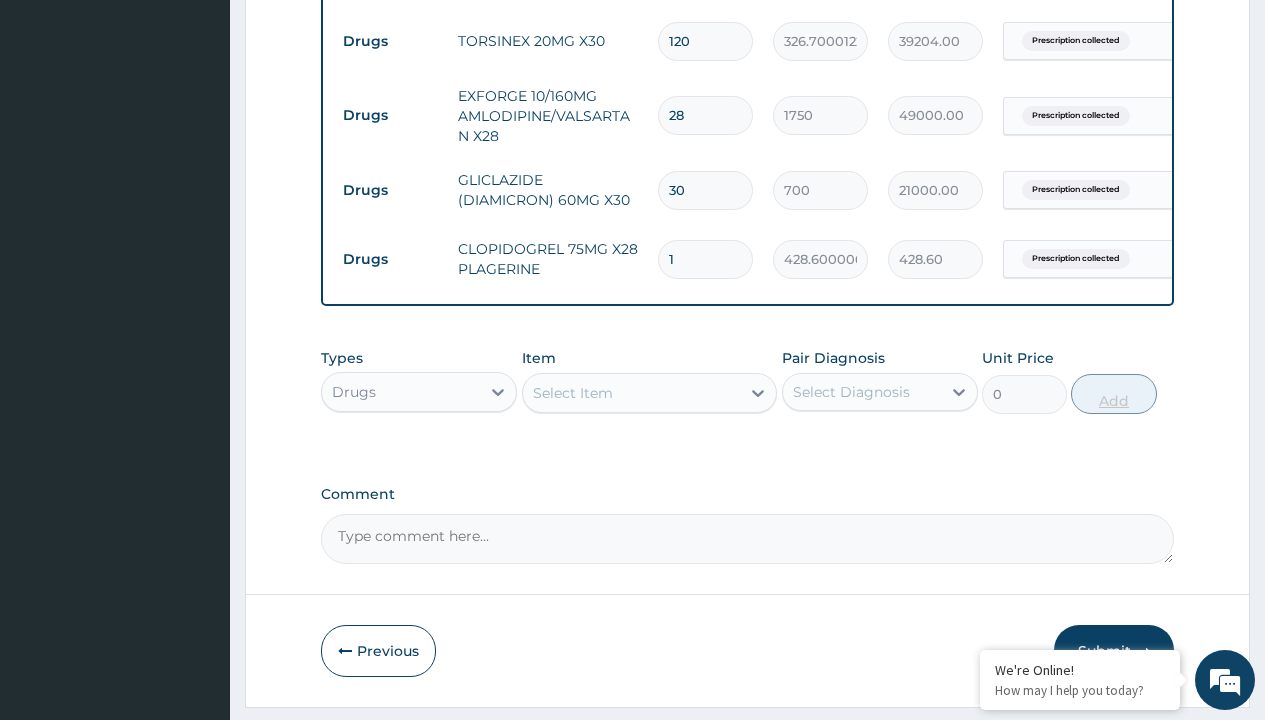 type on "28" 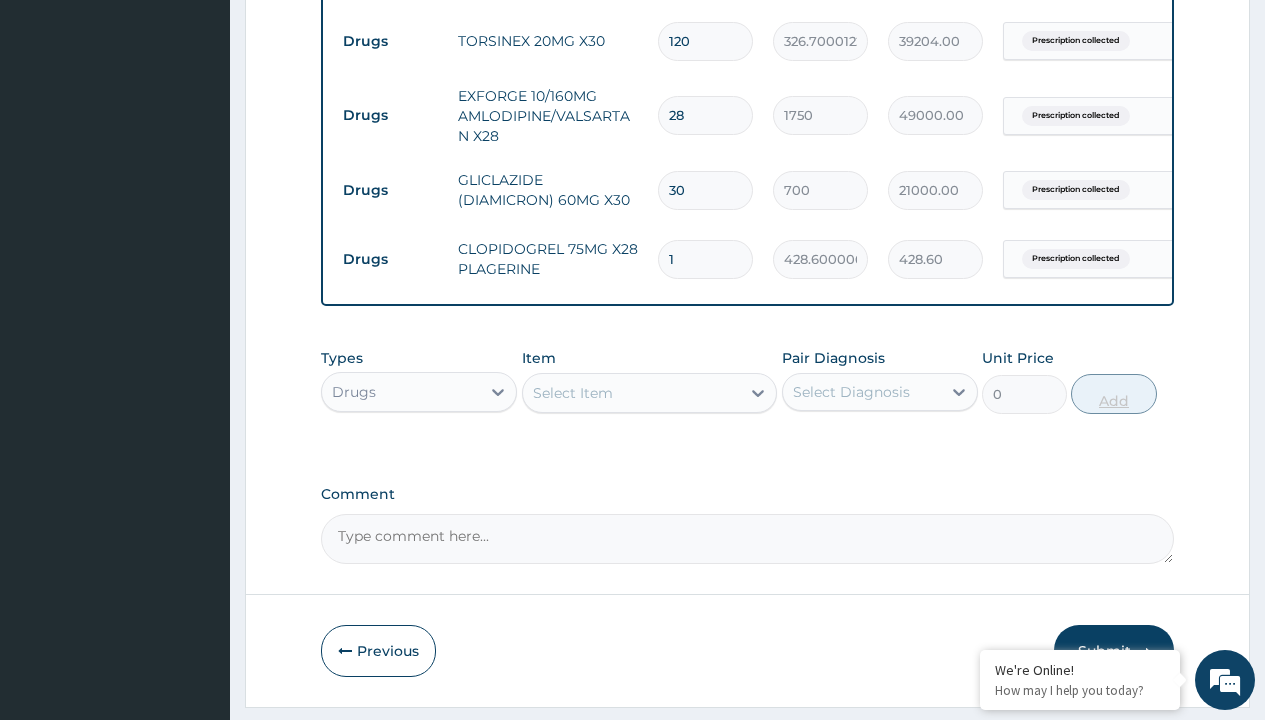 type on "12000.80" 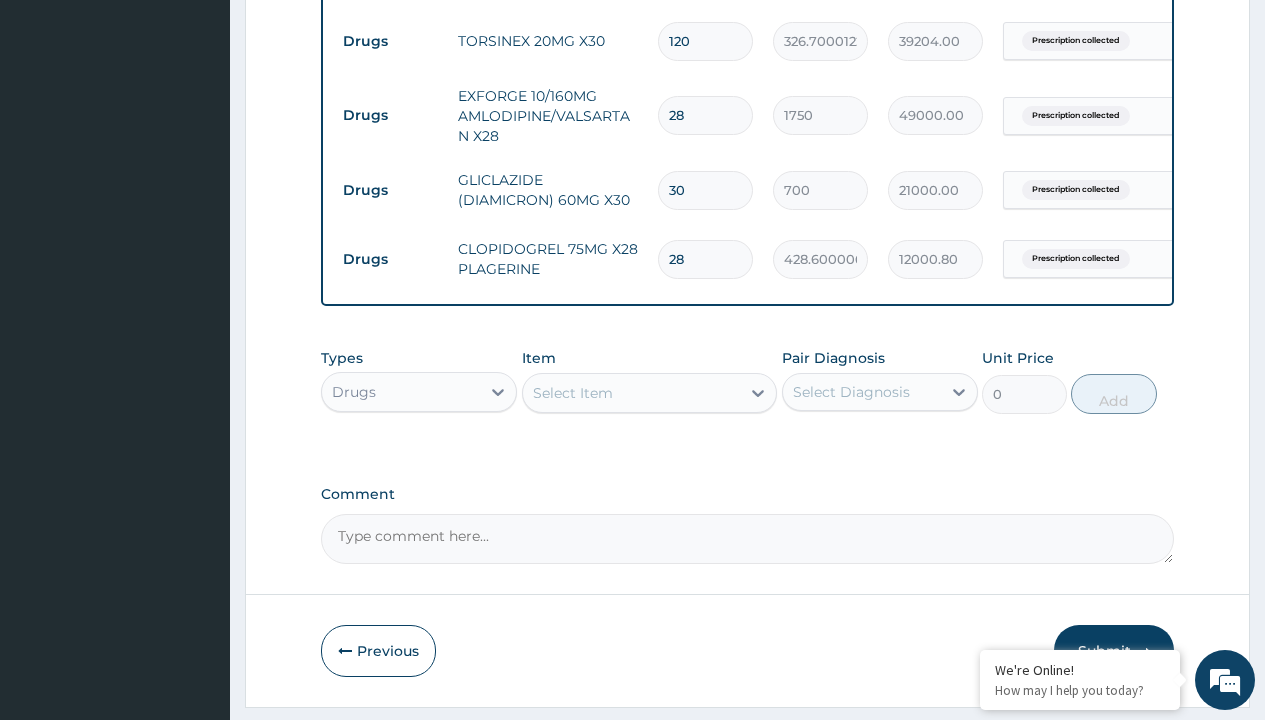 type on "28" 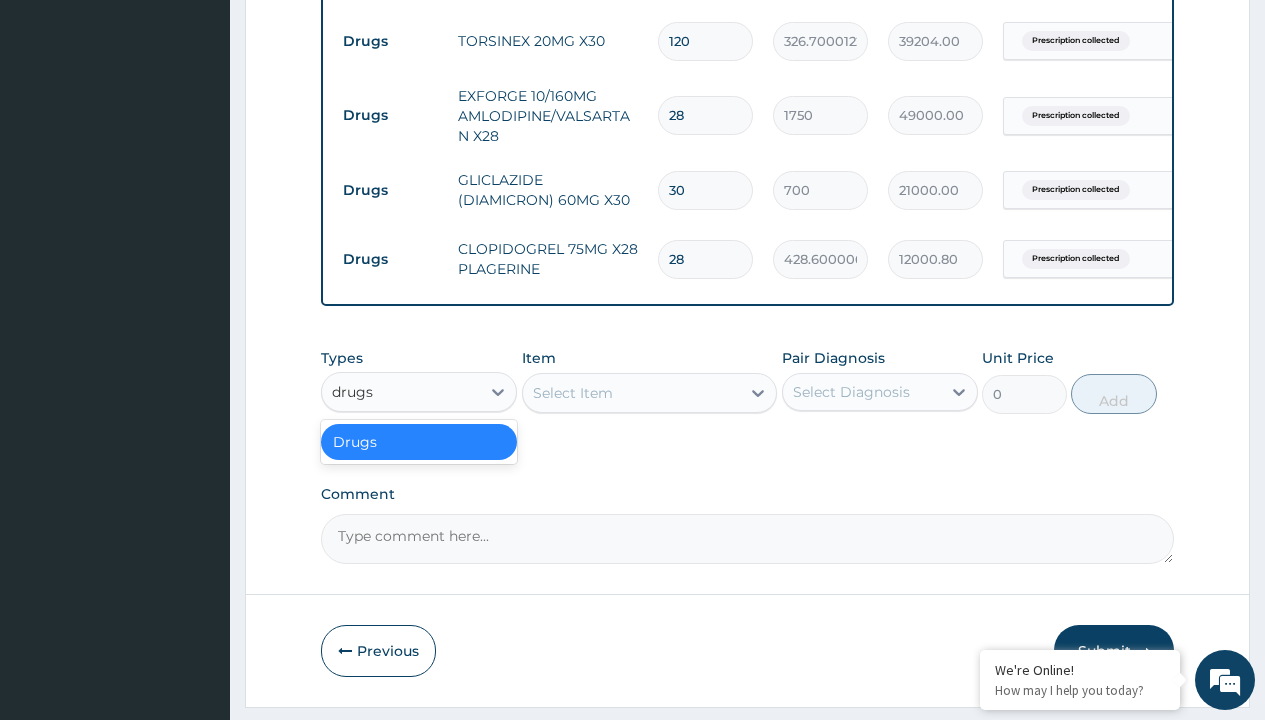 click on "Drugs" at bounding box center (419, 442) 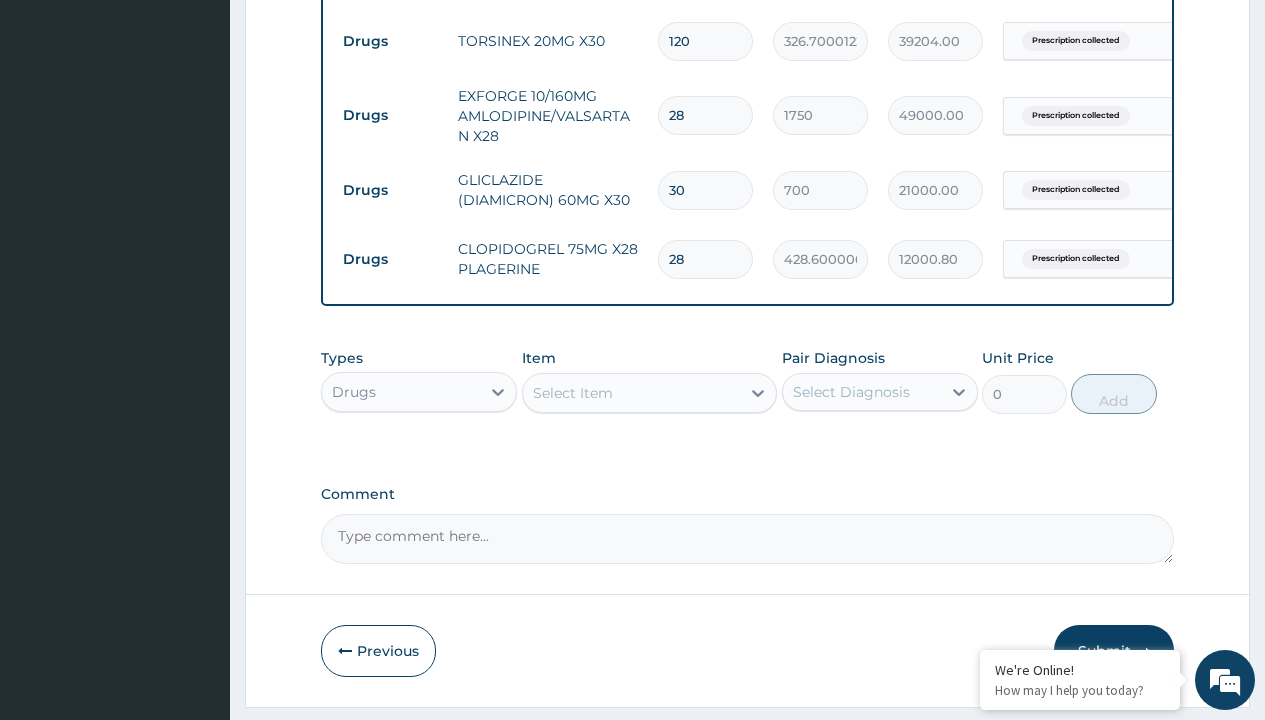 click on "Select Item" at bounding box center [573, 393] 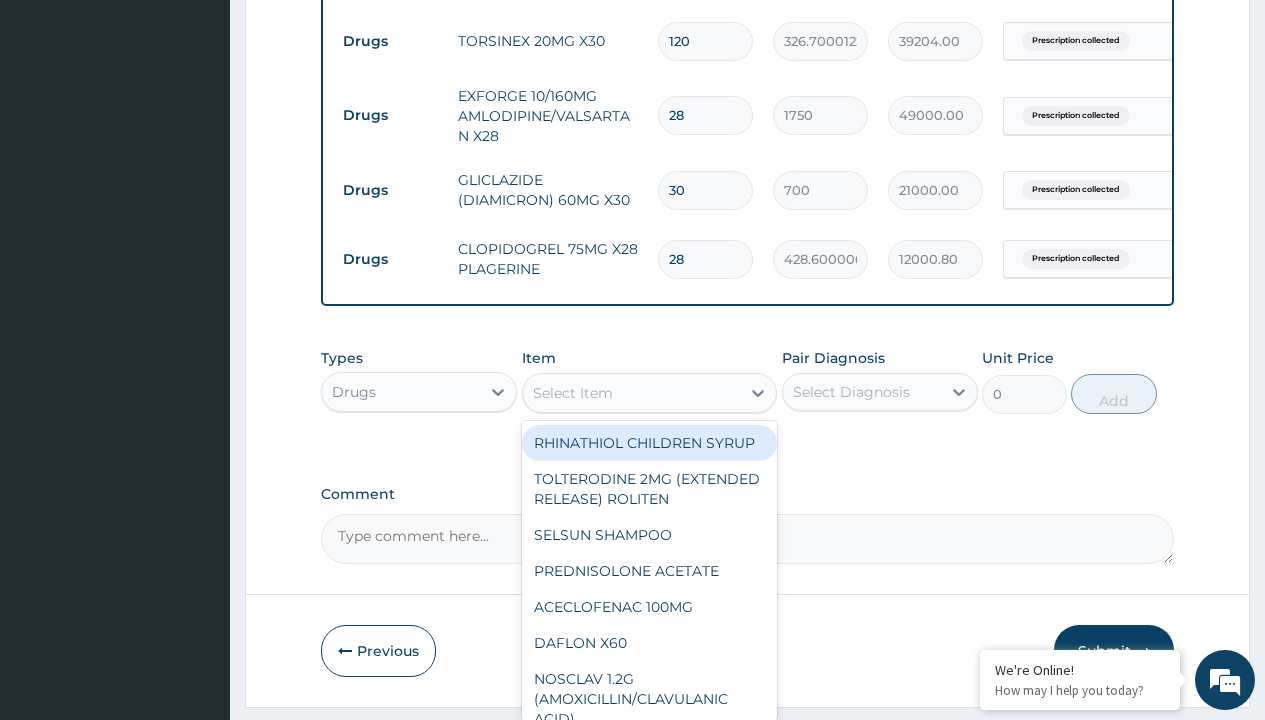 type on "rosuvastatin (ldnil) 10mg x 30" 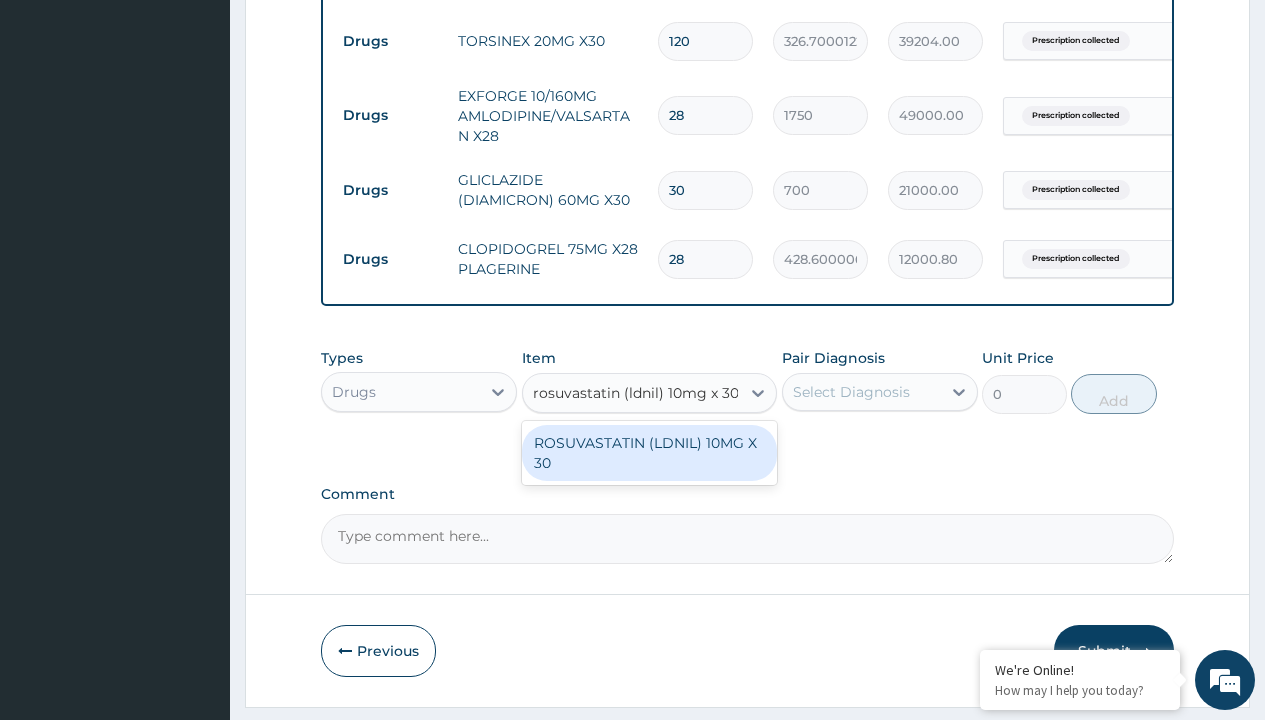 scroll, scrollTop: 0, scrollLeft: 0, axis: both 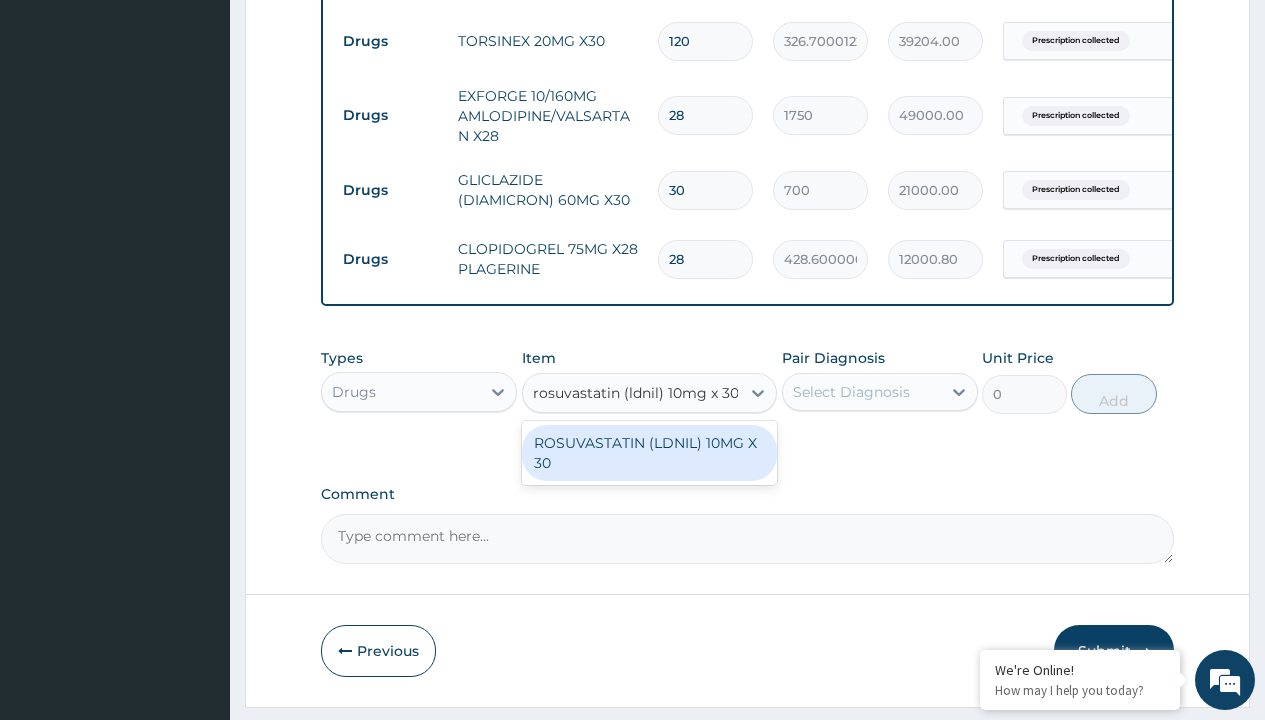 click on "ROSUVASTATIN (LDNIL) 10MG X 30" at bounding box center [650, 453] 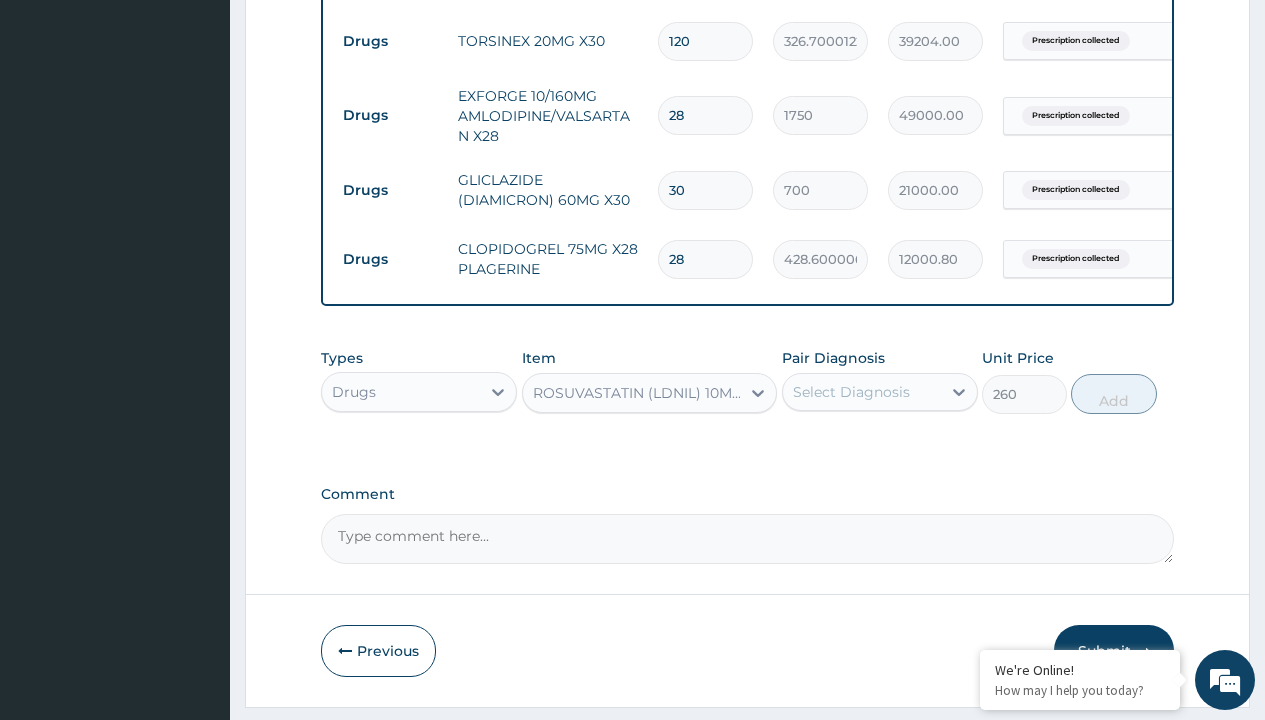 click on "Prescription collected" at bounding box center (409, -307) 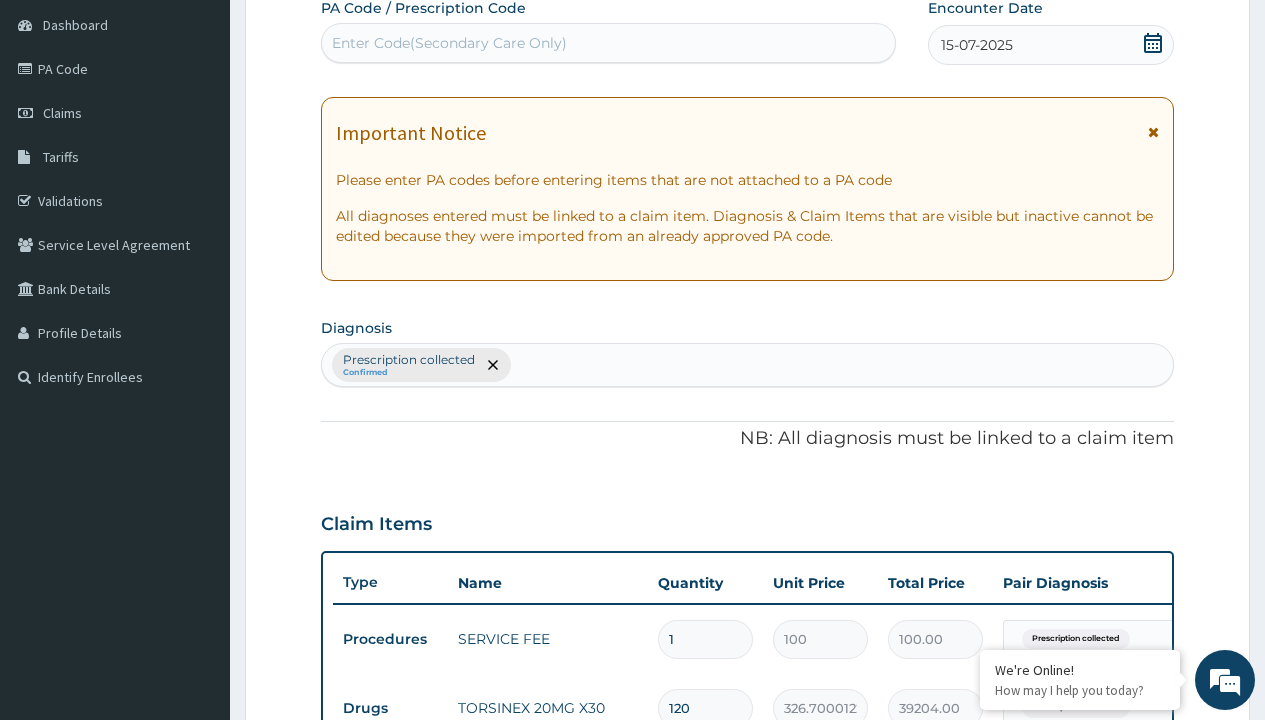 type on "prescription collected" 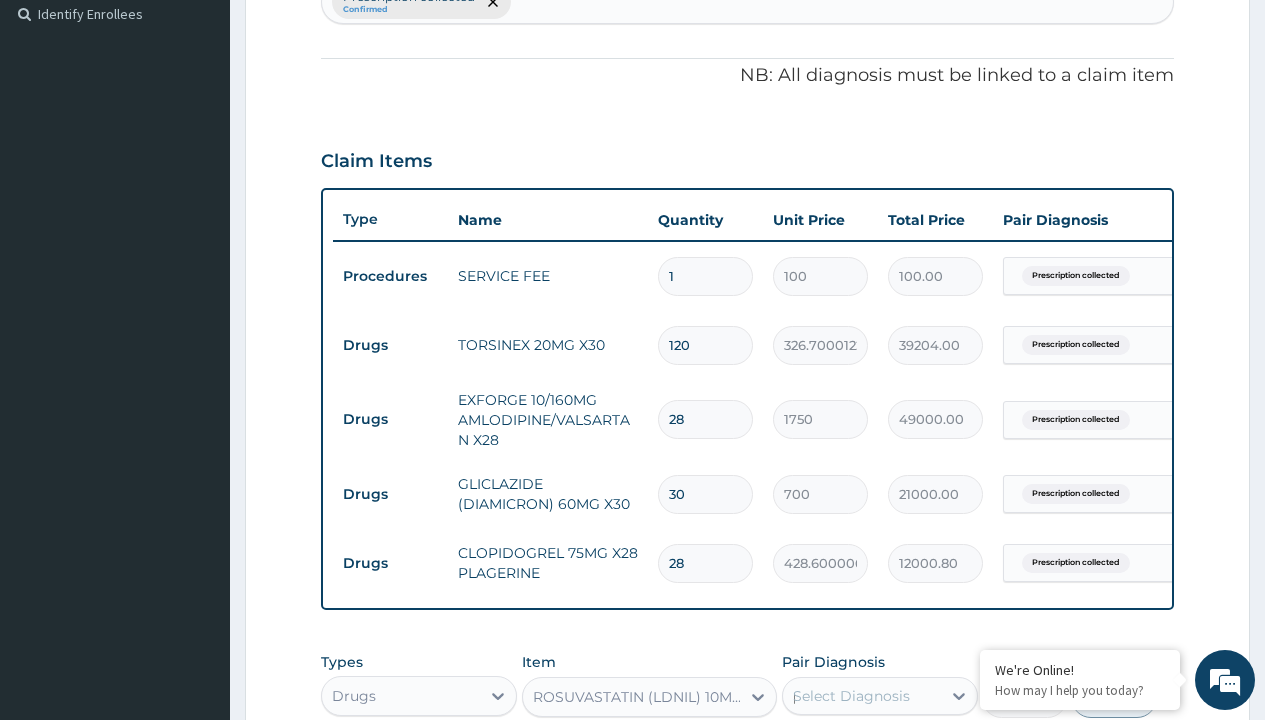 scroll 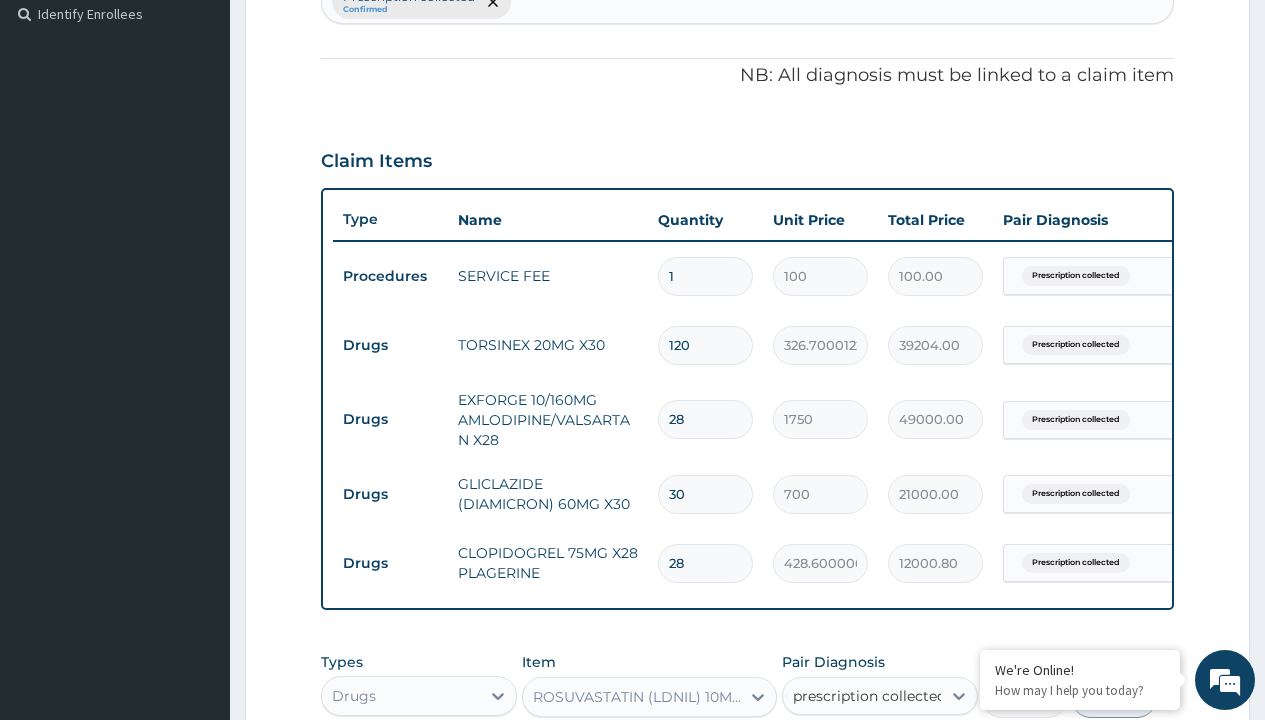 click on "Prescription collected" at bounding box center [890, 755] 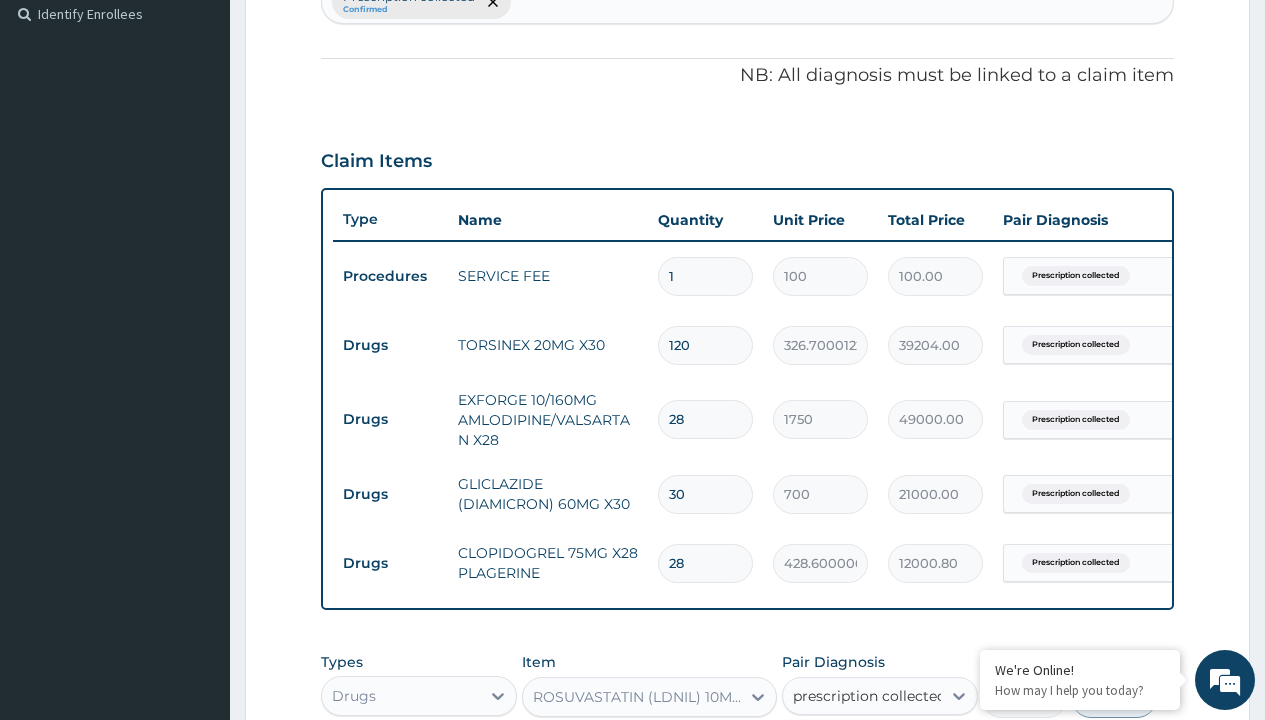type 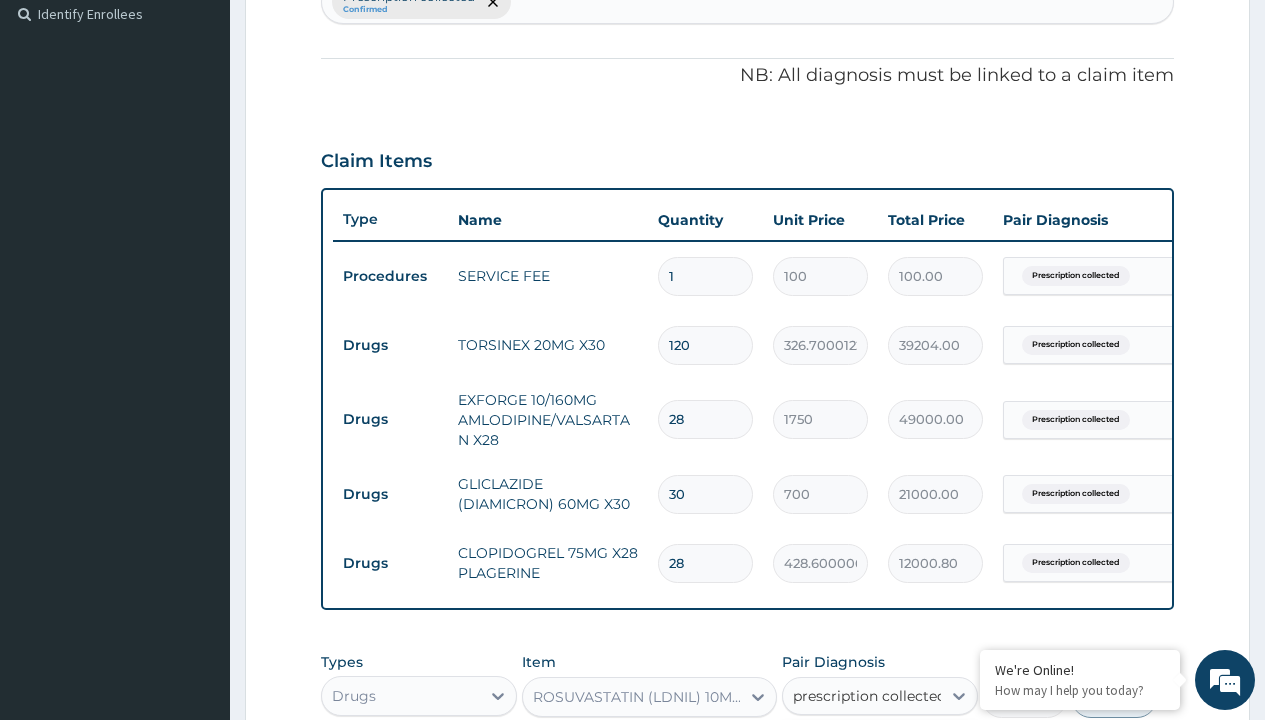 checkbox on "true" 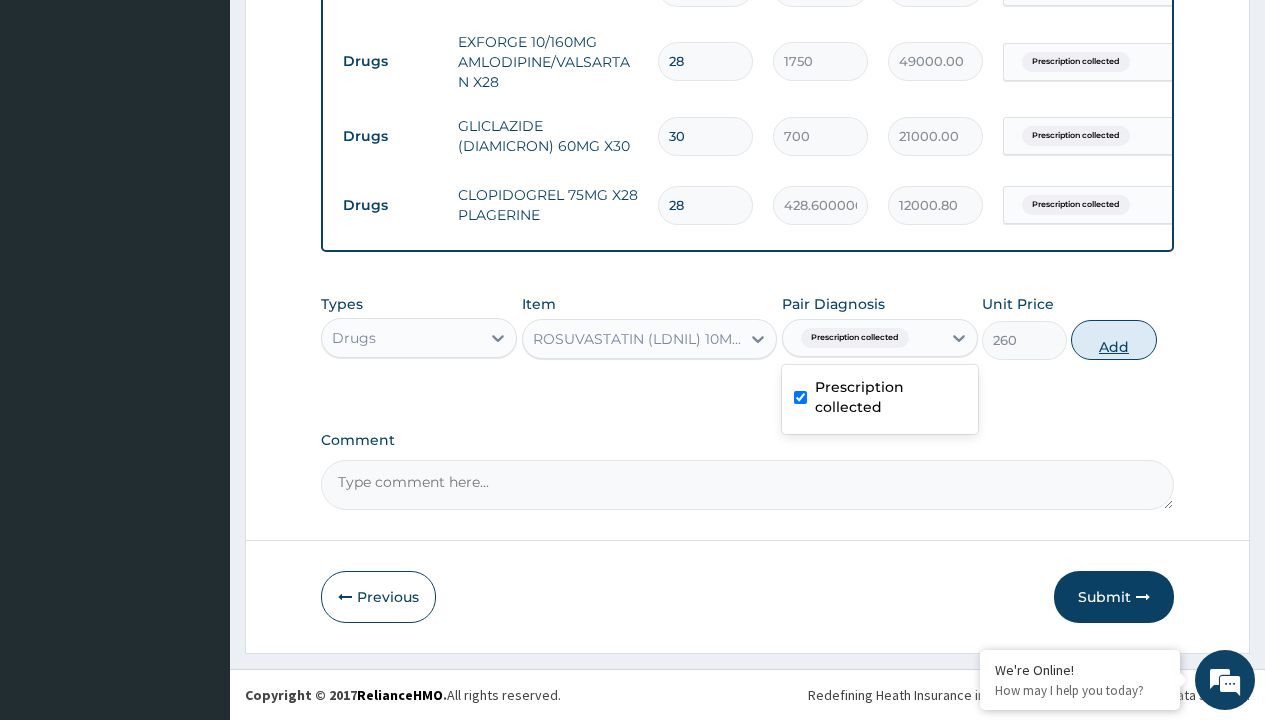 click on "Add" at bounding box center [1113, 340] 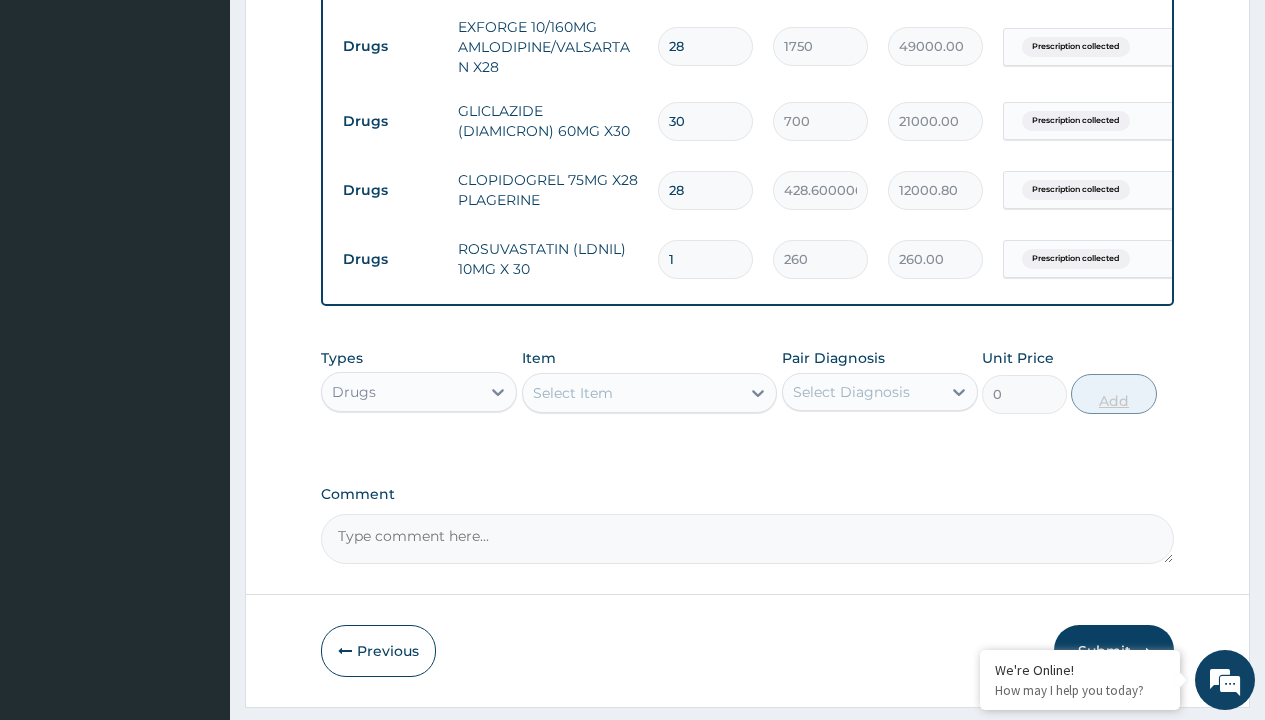 type on "30" 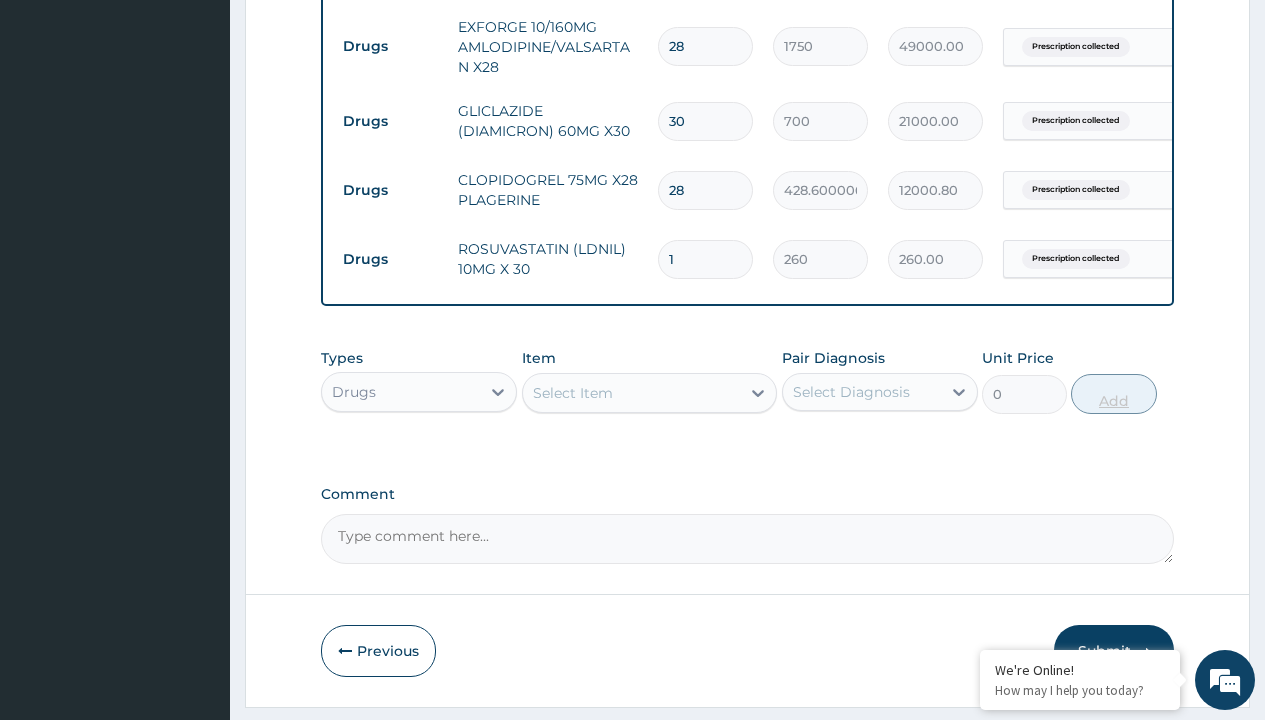 type on "7800.00" 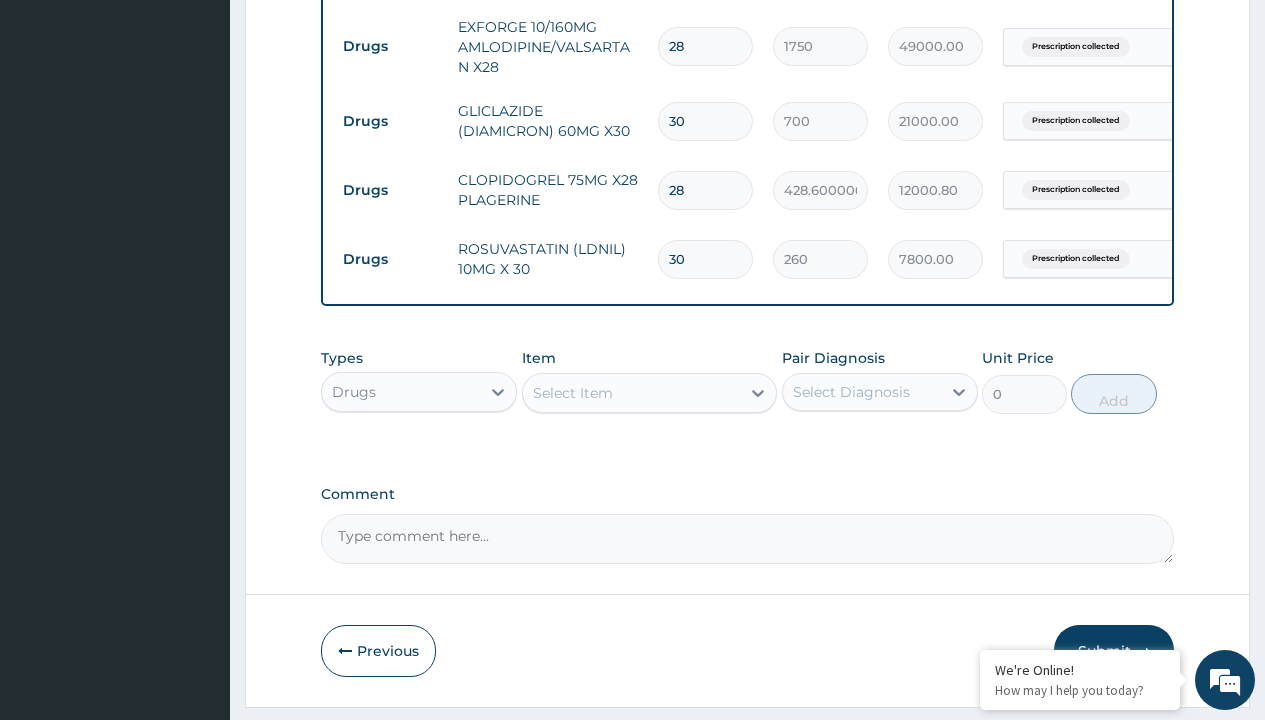 type on "30" 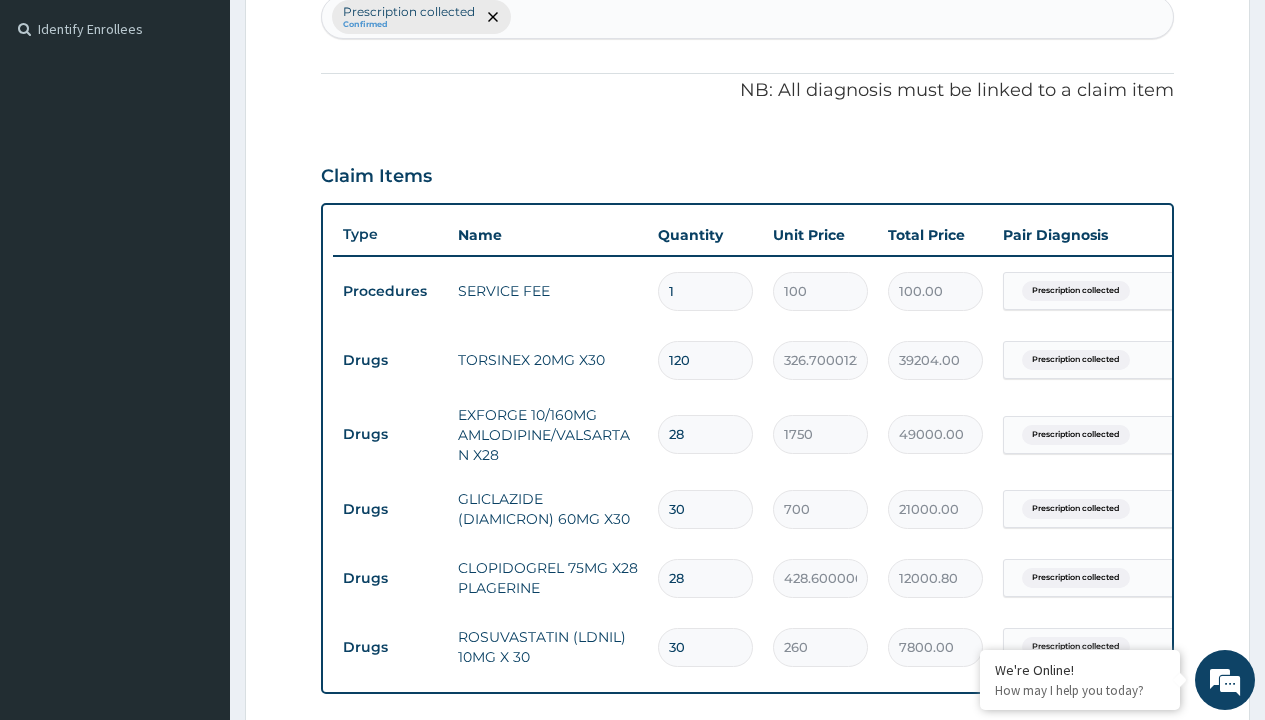type on "procedures" 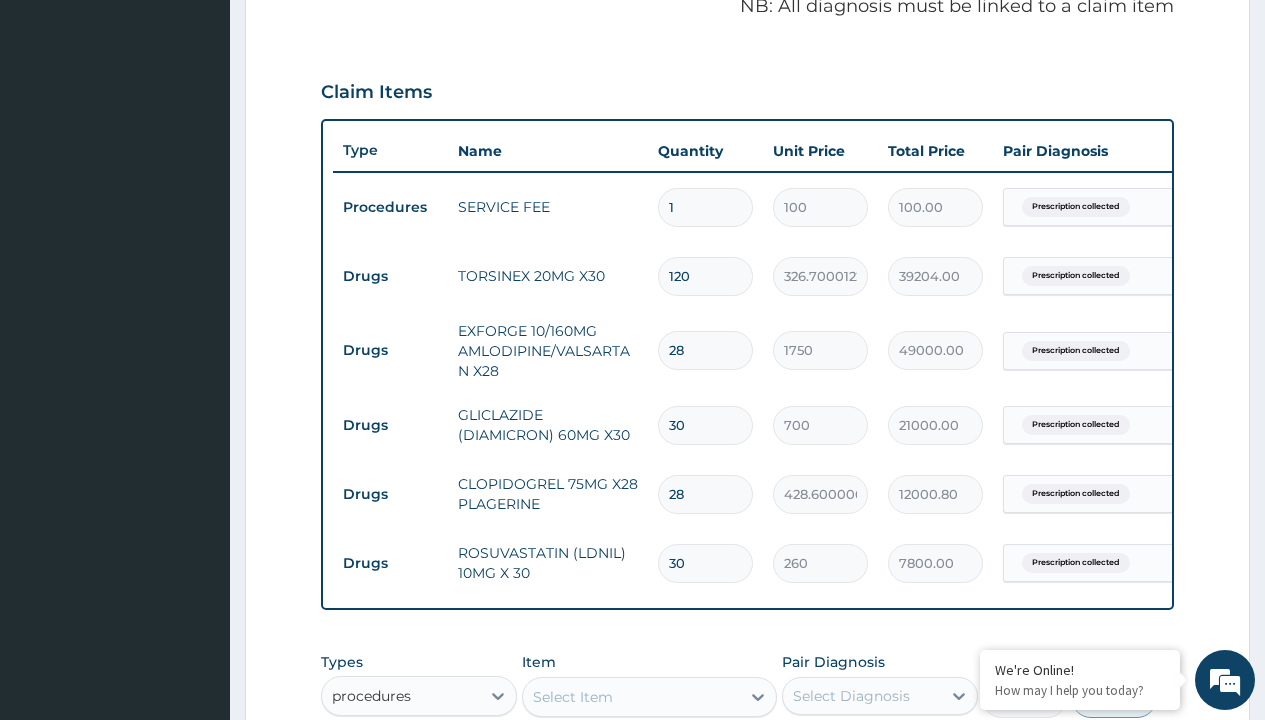 click on "Procedures" at bounding box center (419, 746) 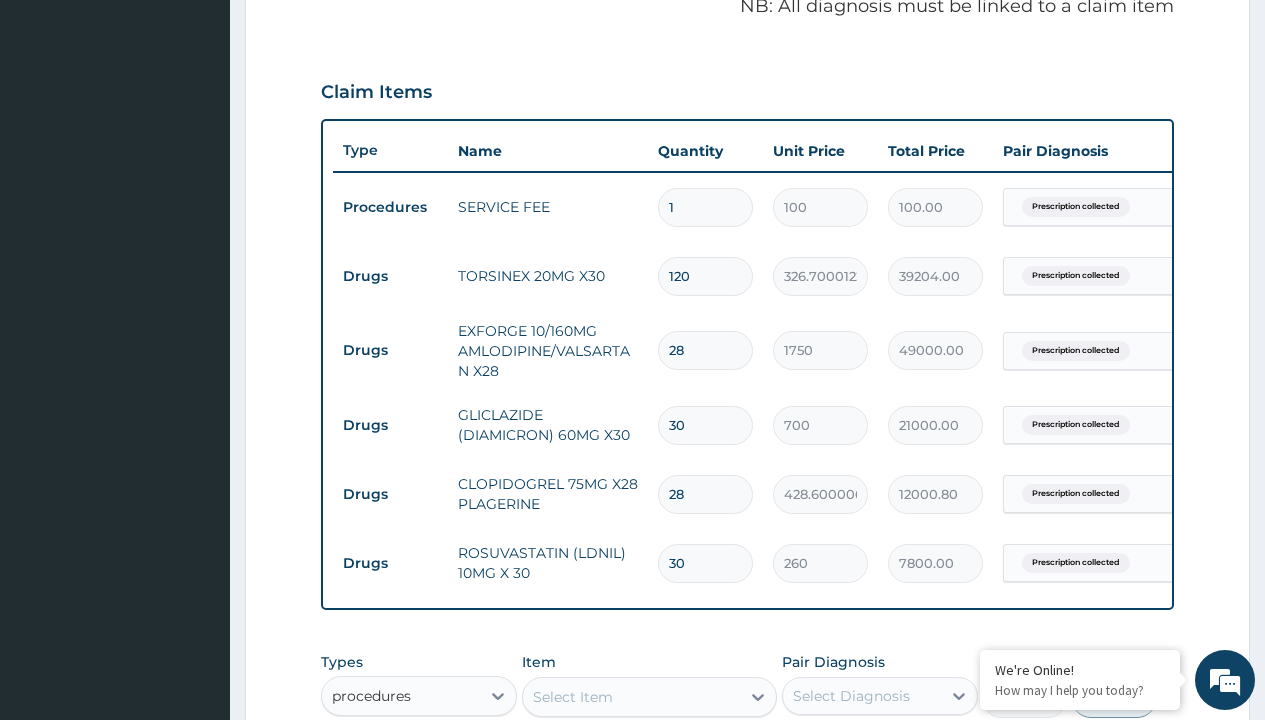 type 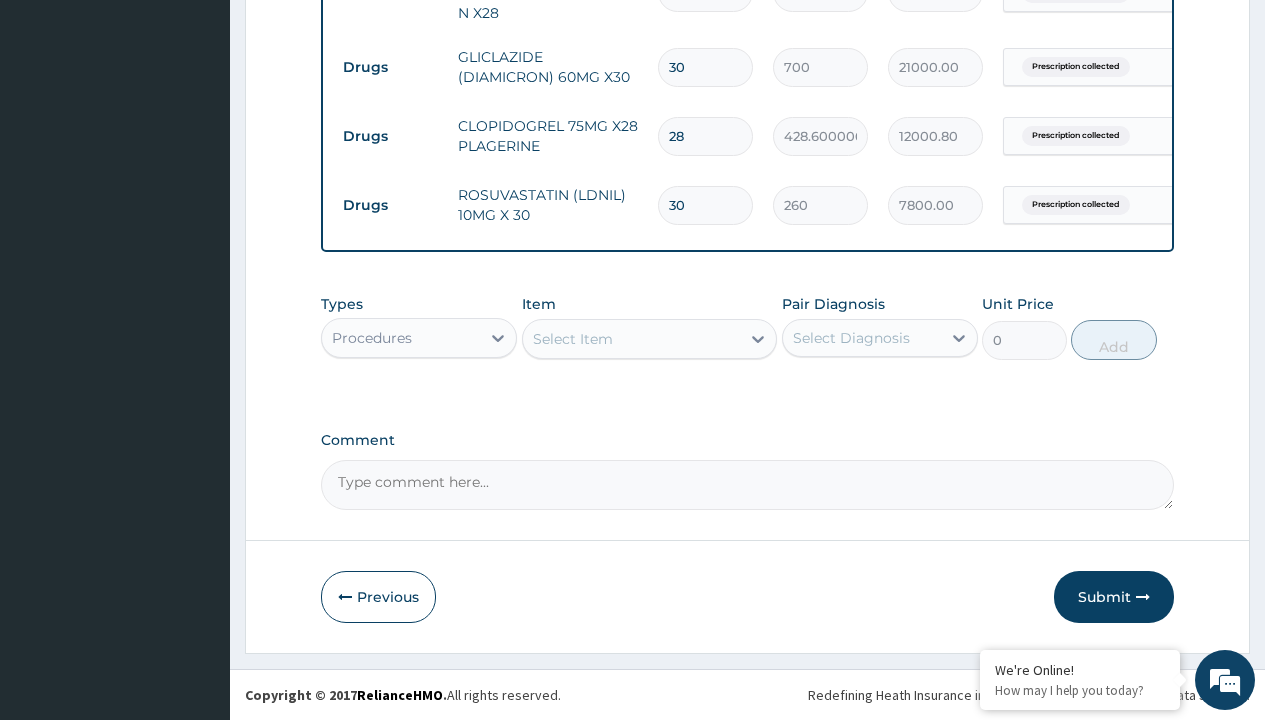 click on "Select Item" at bounding box center (573, 339) 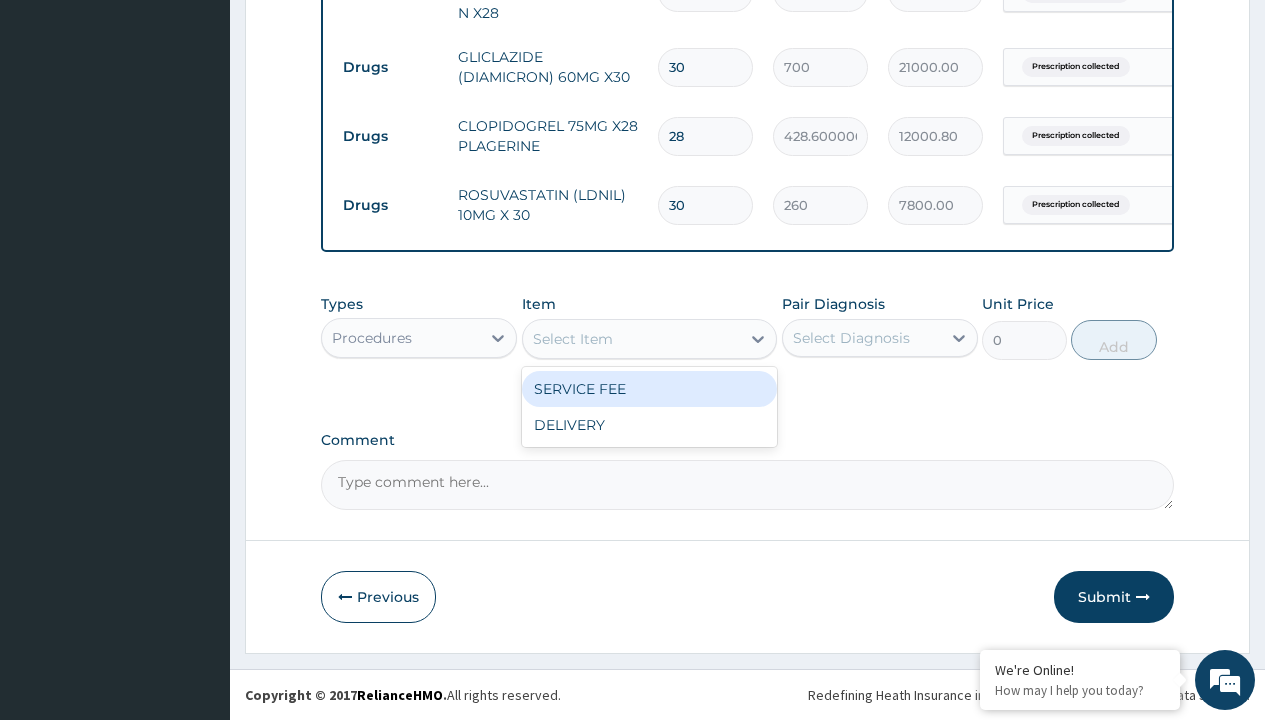 type on "delivery" 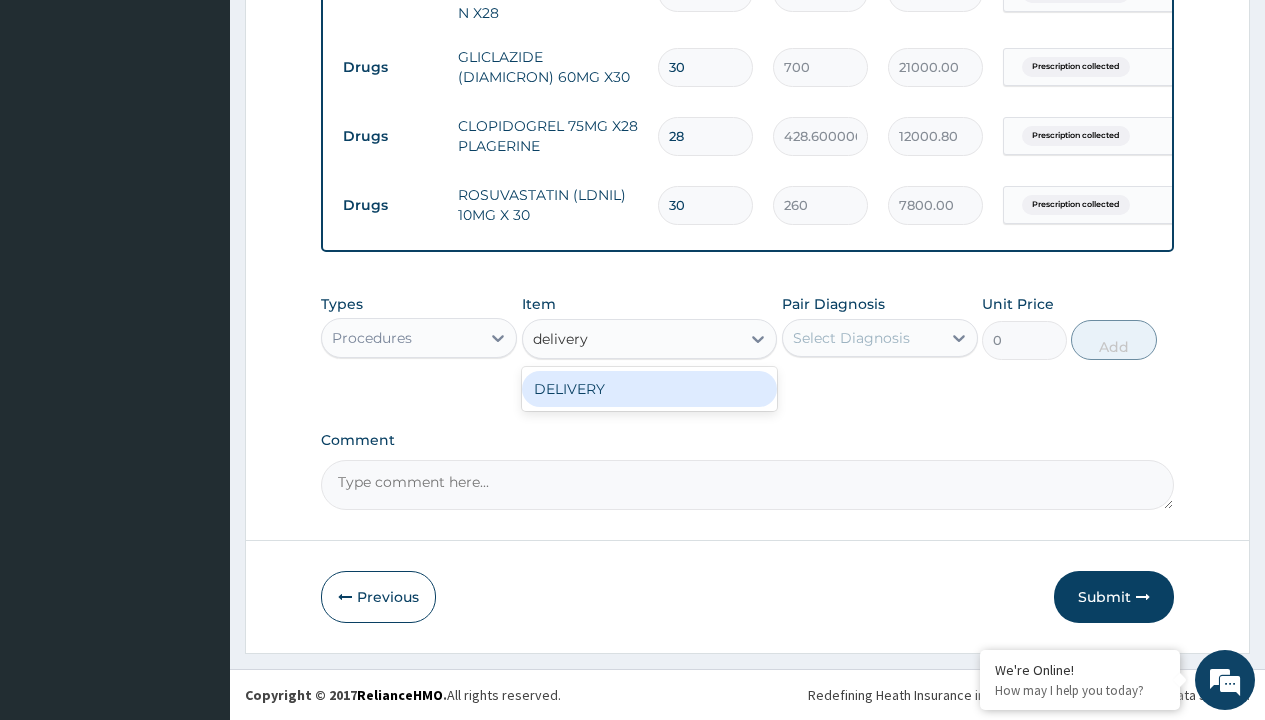 click on "DELIVERY" at bounding box center (650, 389) 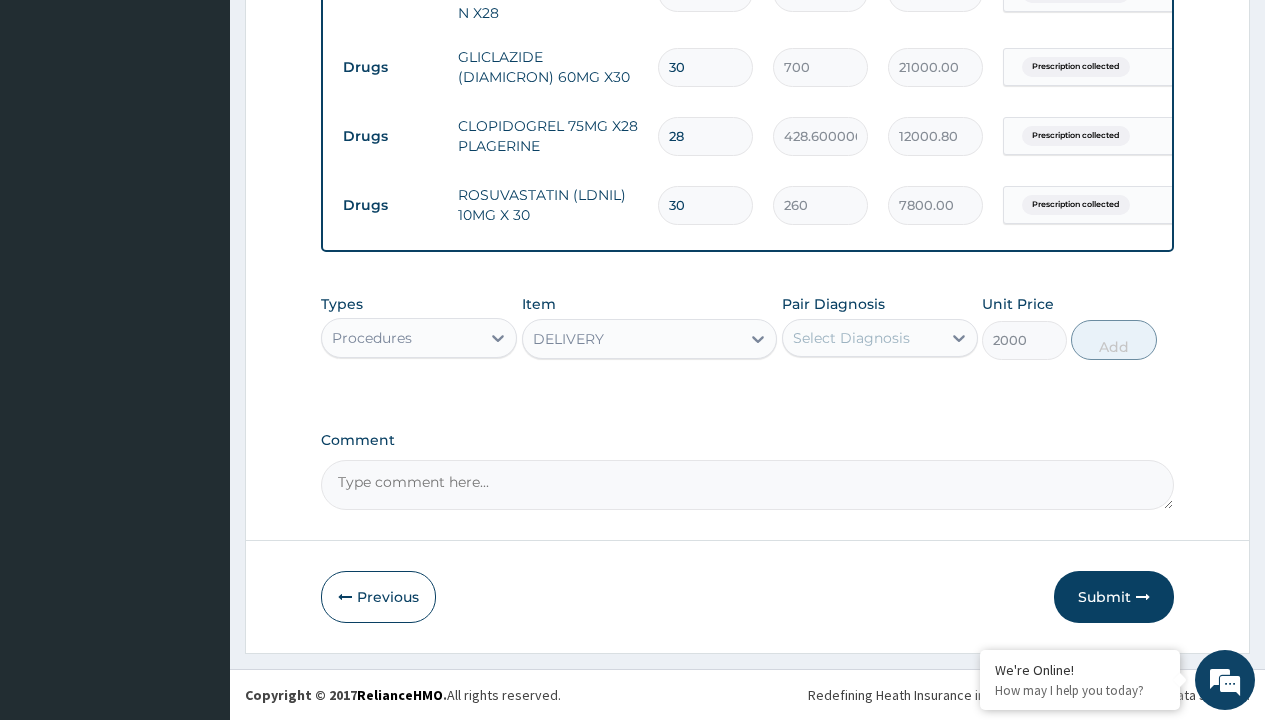 click on "Prescription collected" at bounding box center [409, -430] 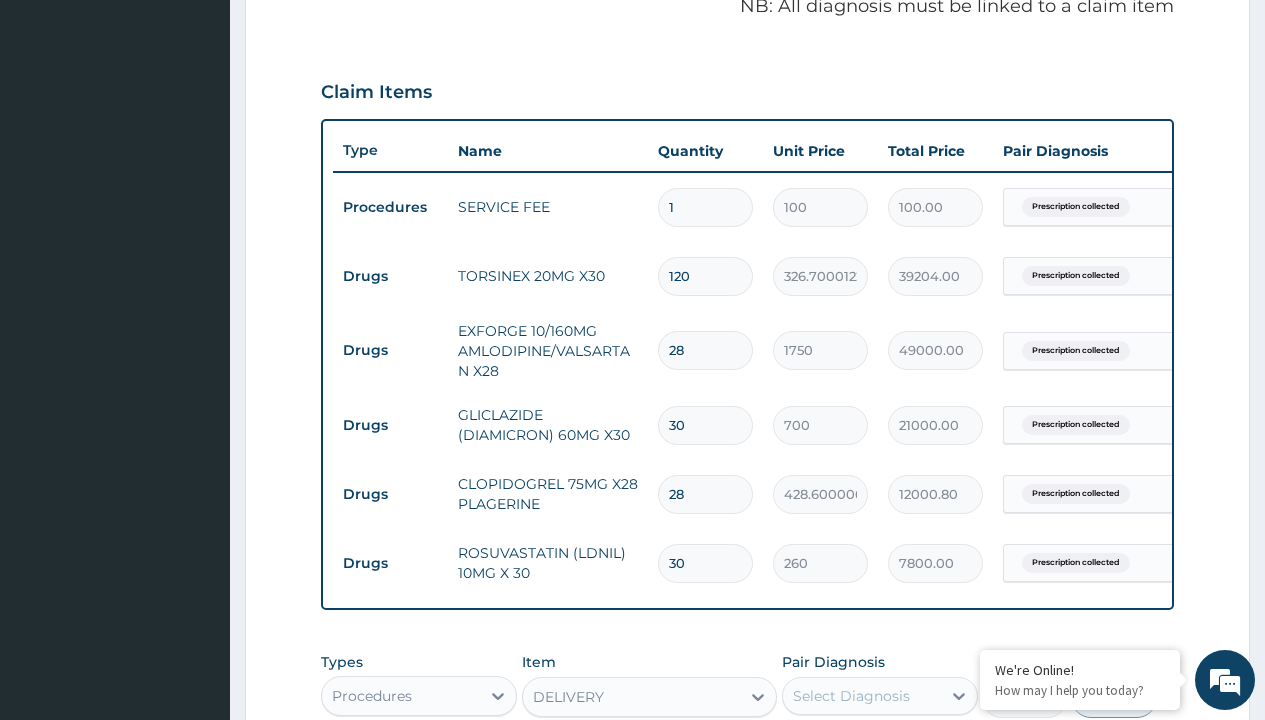 type on "prescription collected" 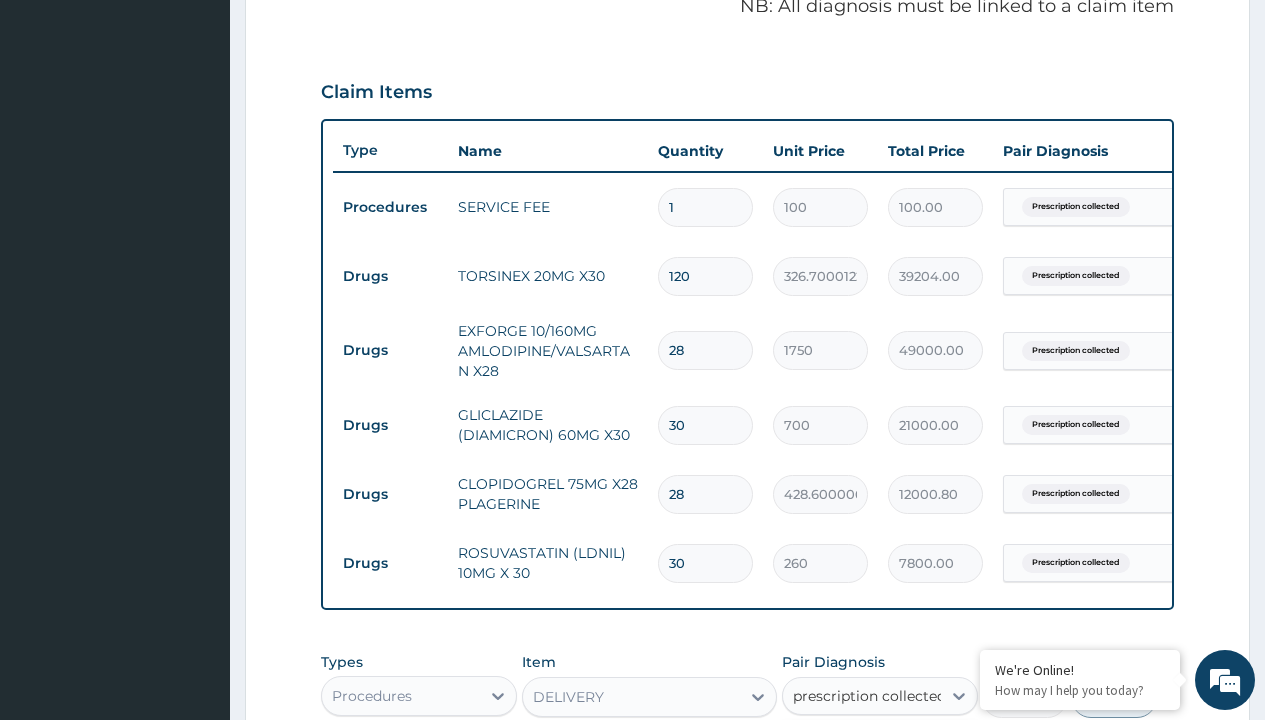 click on "Prescription collected" at bounding box center [890, 755] 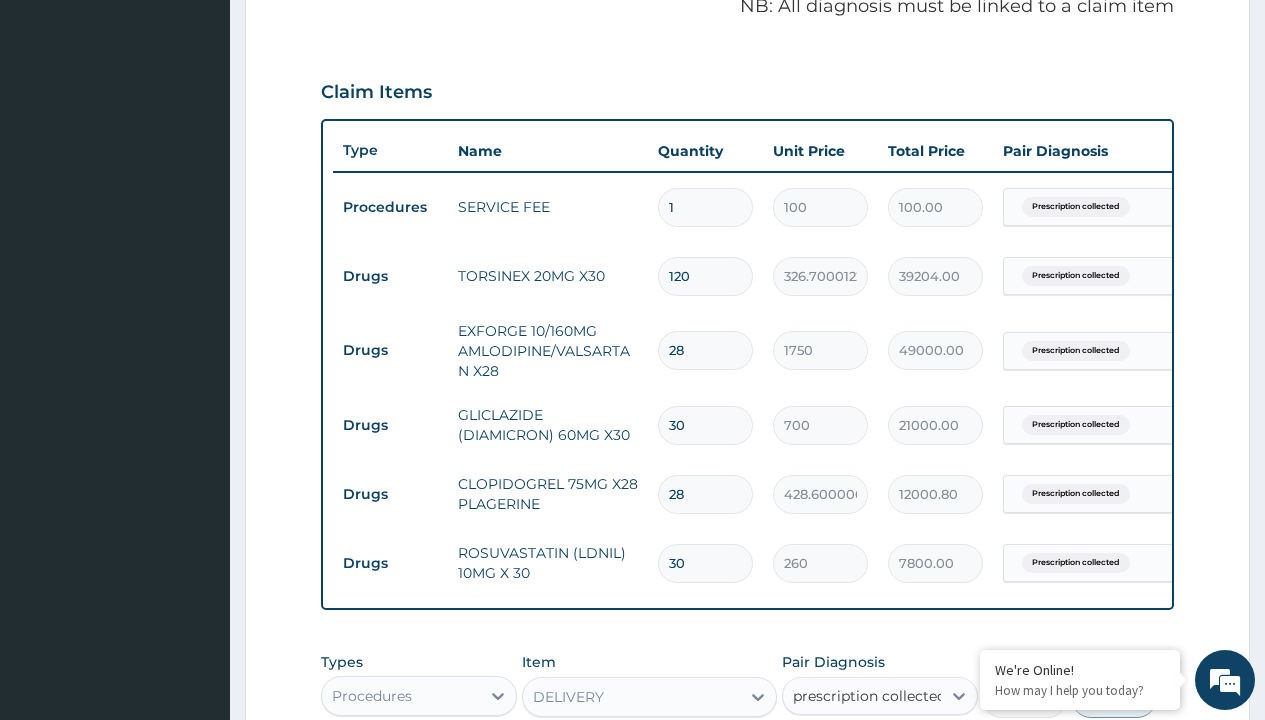 type 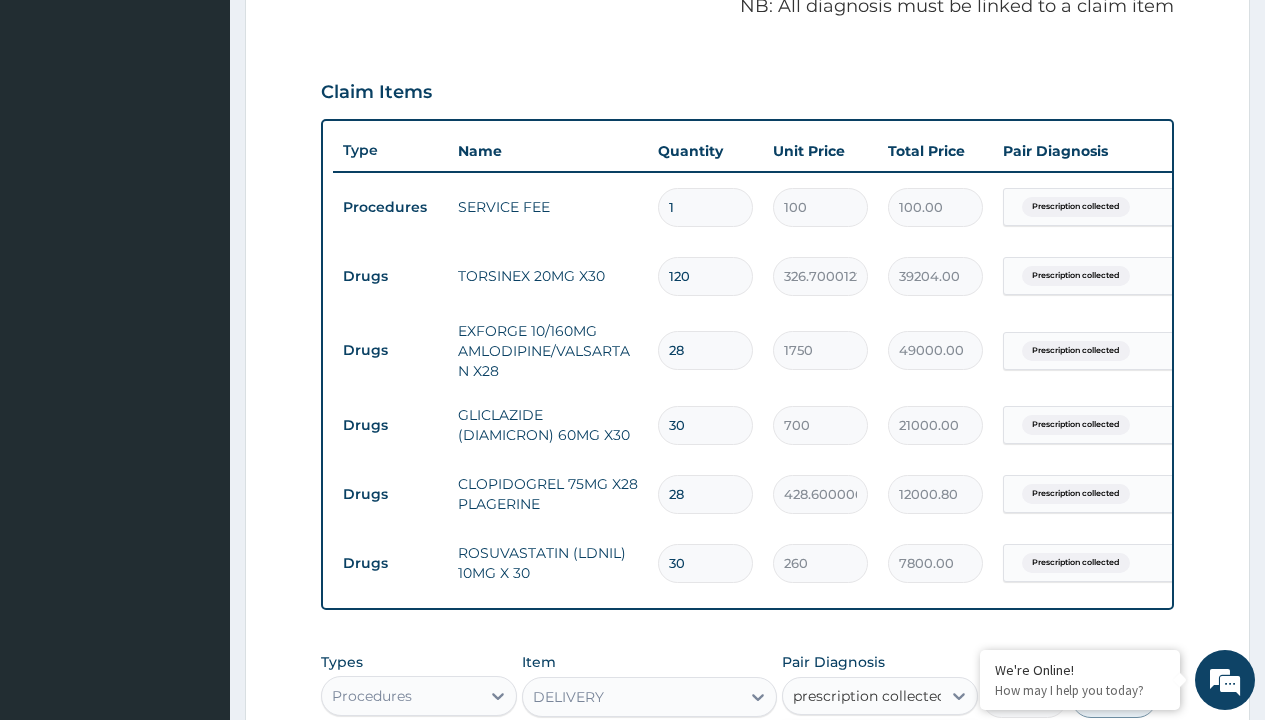 checkbox on "true" 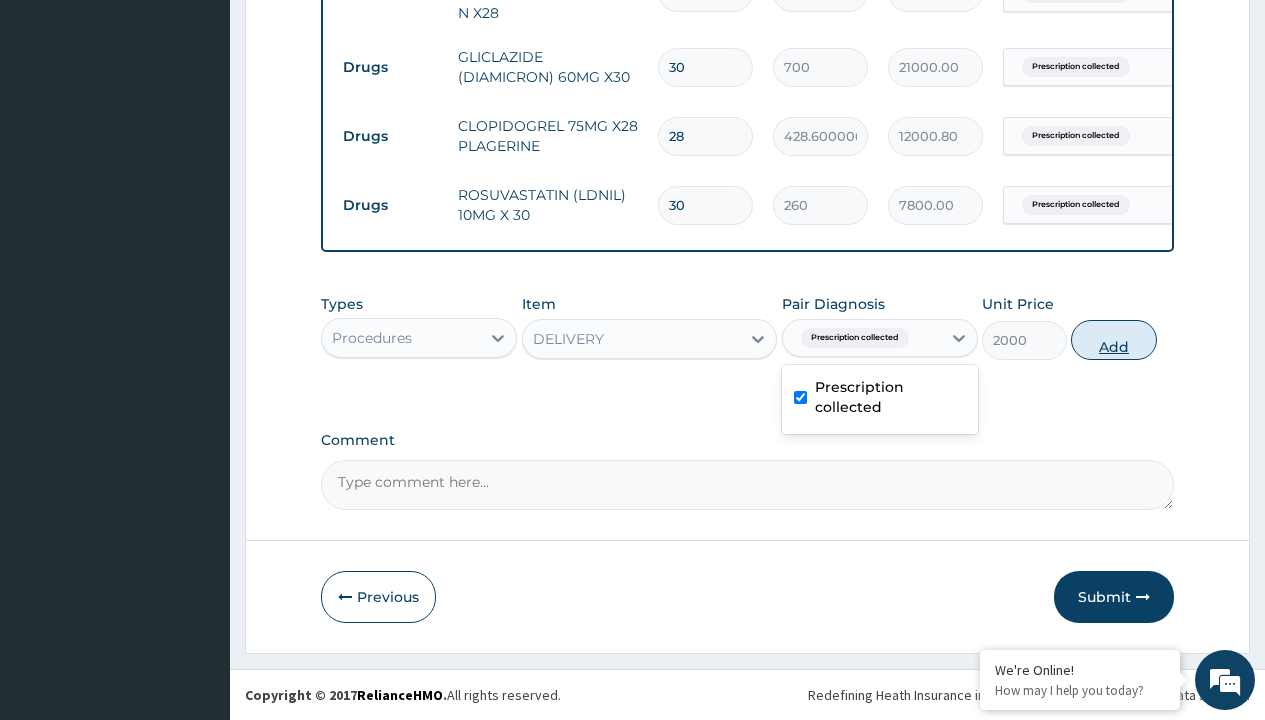 click on "Add" at bounding box center (1113, 340) 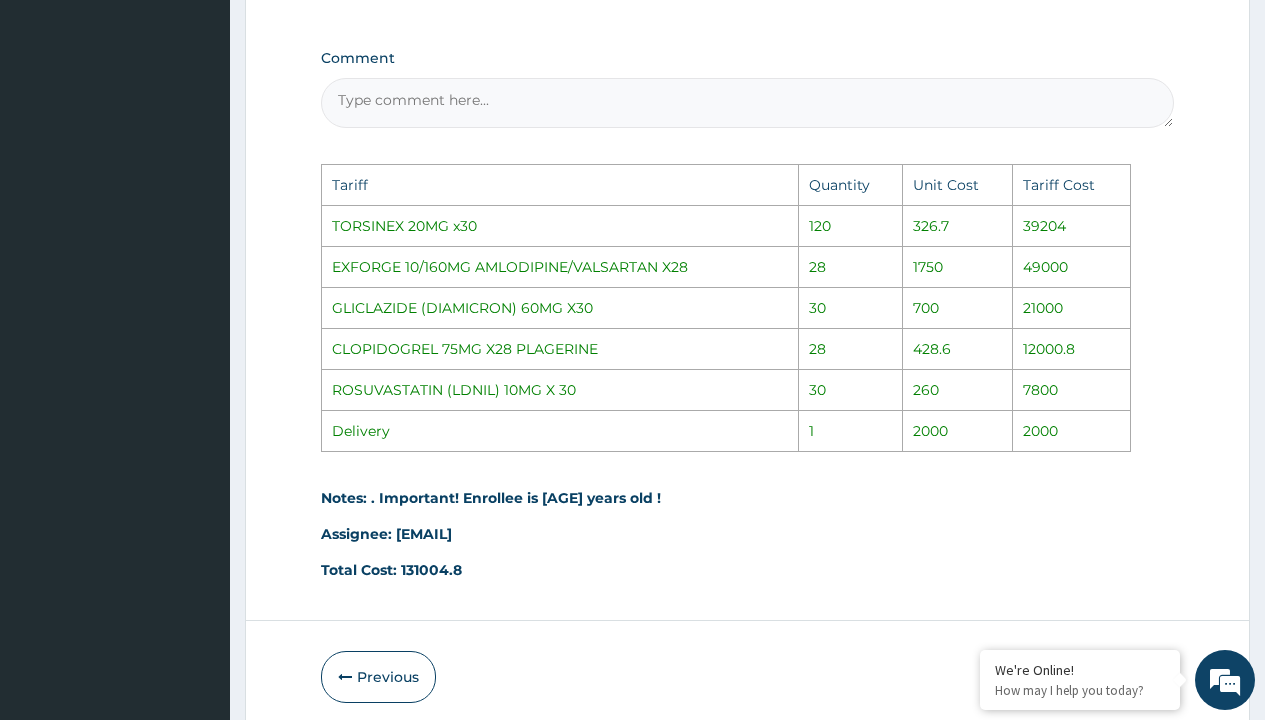 scroll, scrollTop: 1529, scrollLeft: 0, axis: vertical 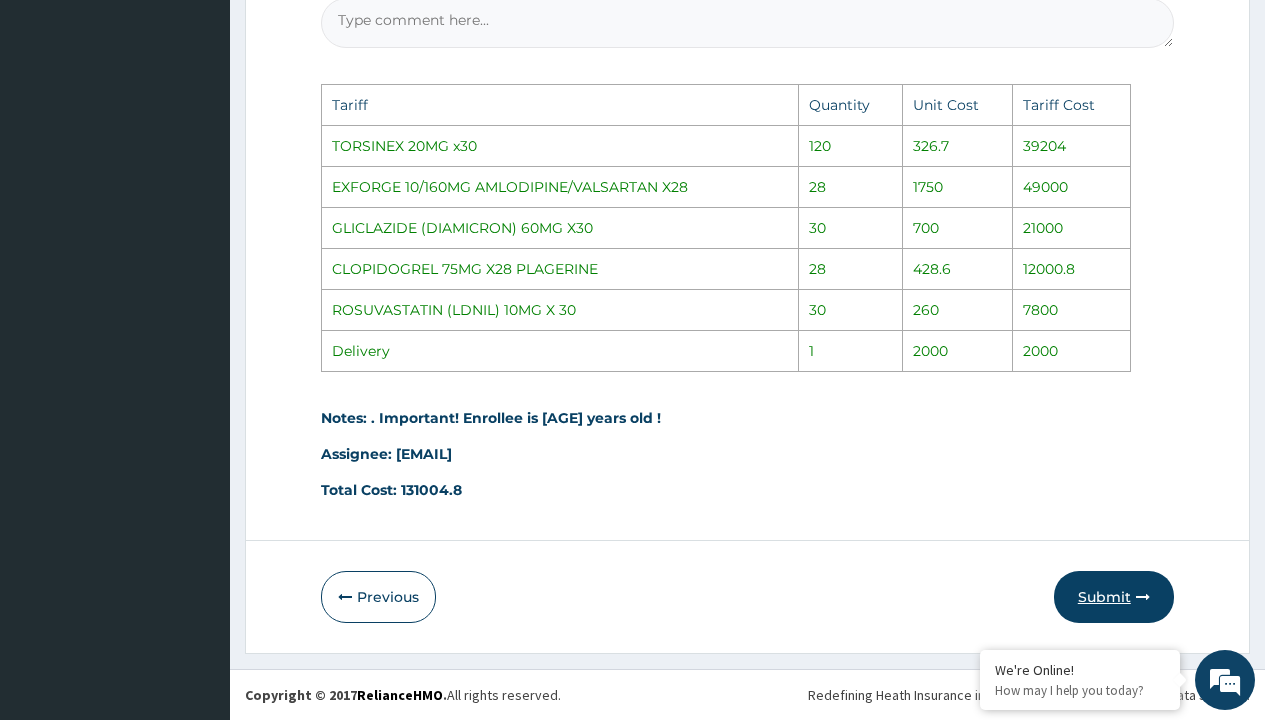 click on "Submit" at bounding box center (1114, 597) 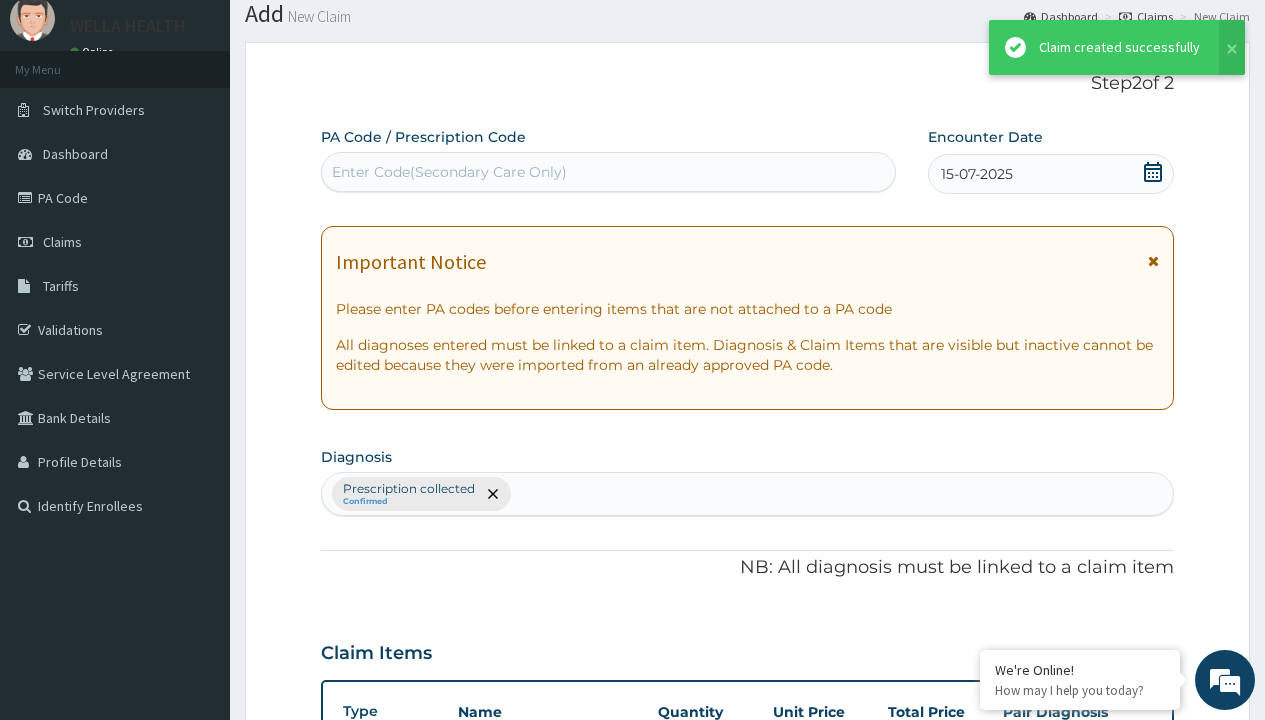 scroll, scrollTop: 1067, scrollLeft: 0, axis: vertical 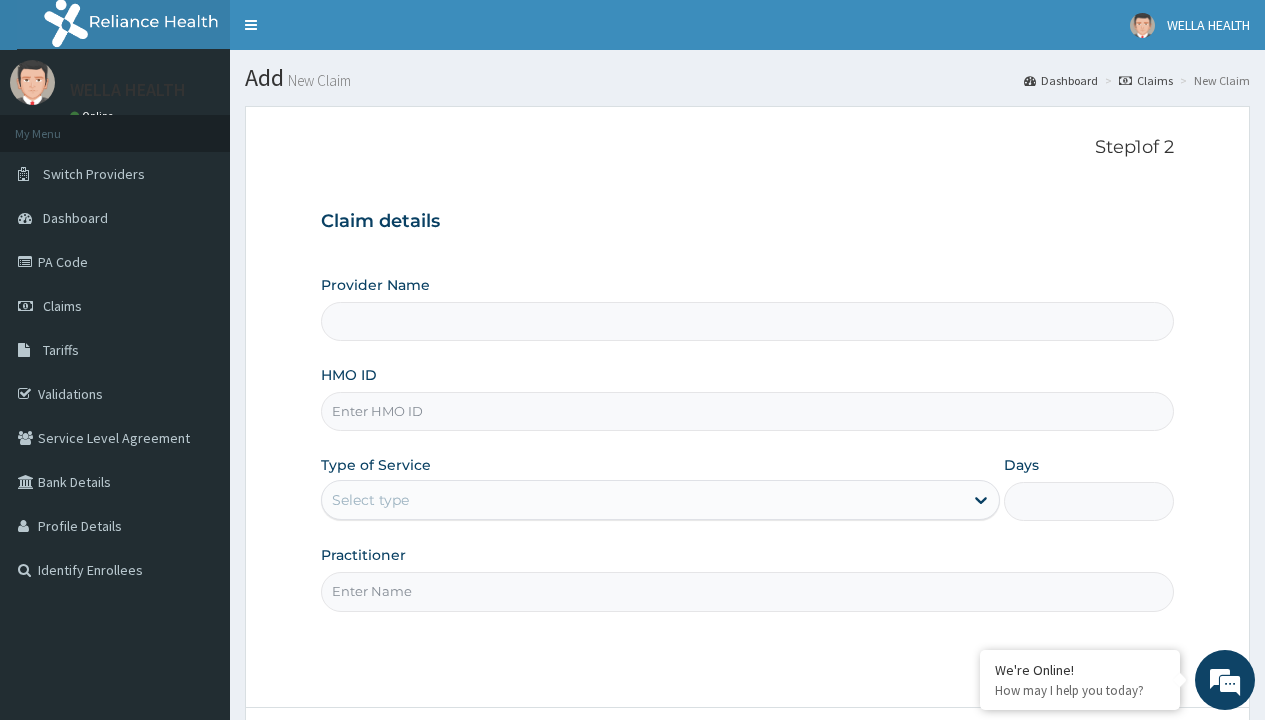 type on "RET/46302/A" 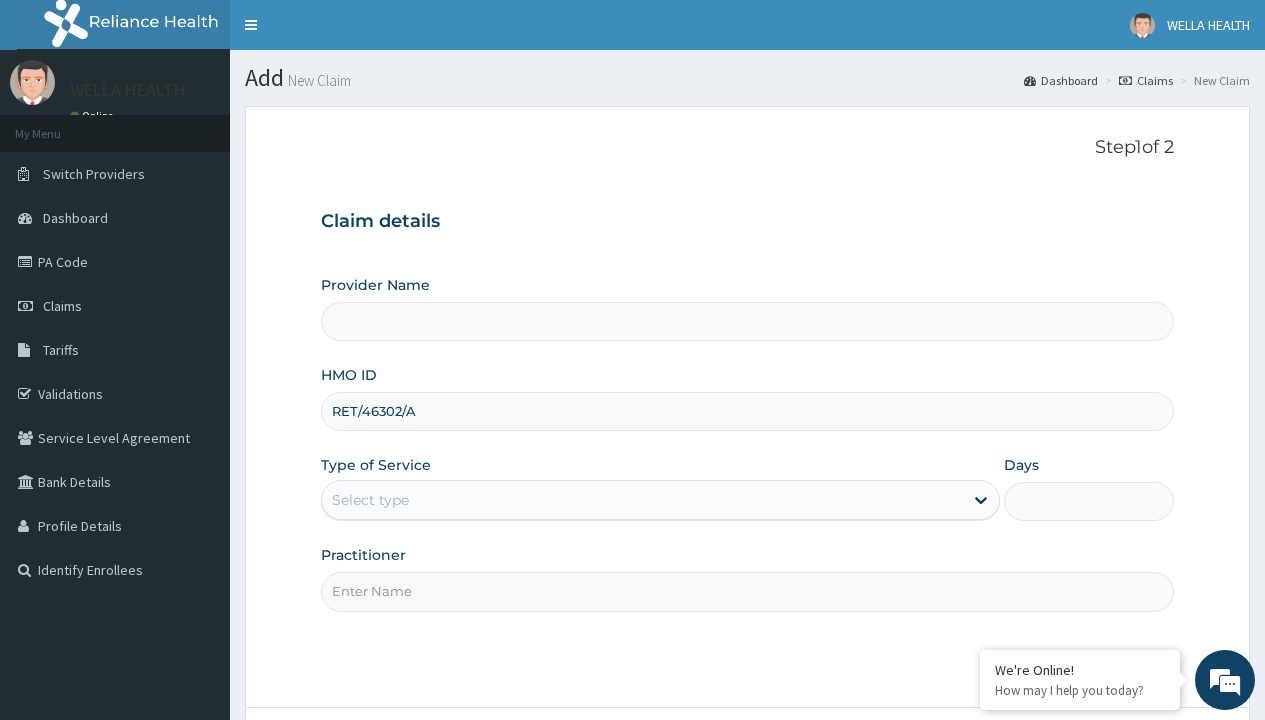 type on "Pharmacy Pick Up ( WellaHealth)" 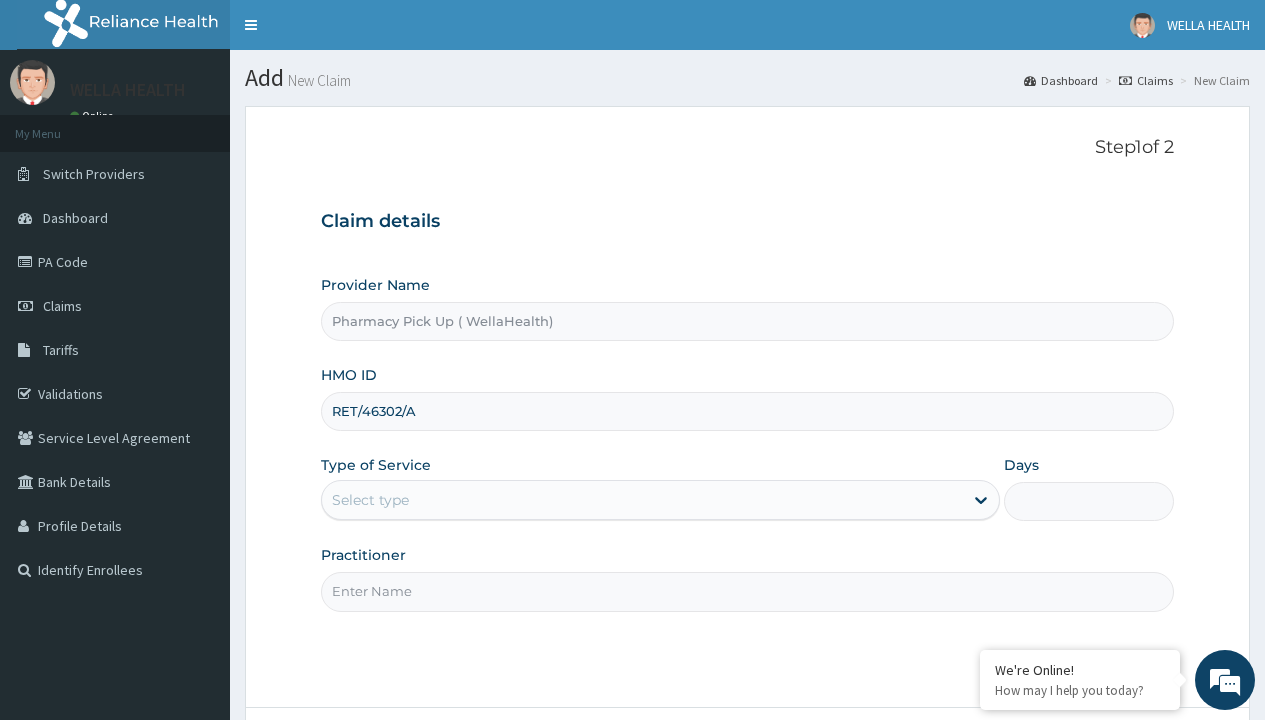 type on "RET/46302/A" 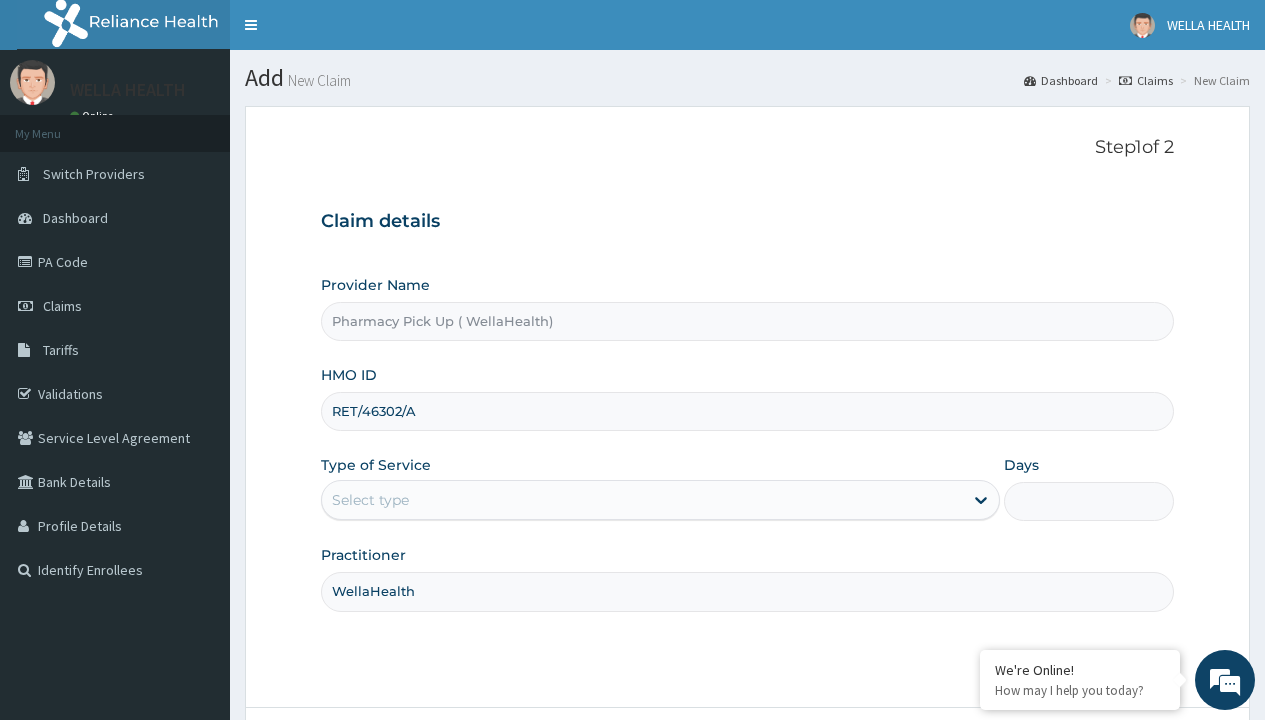 type on "WellaHealth" 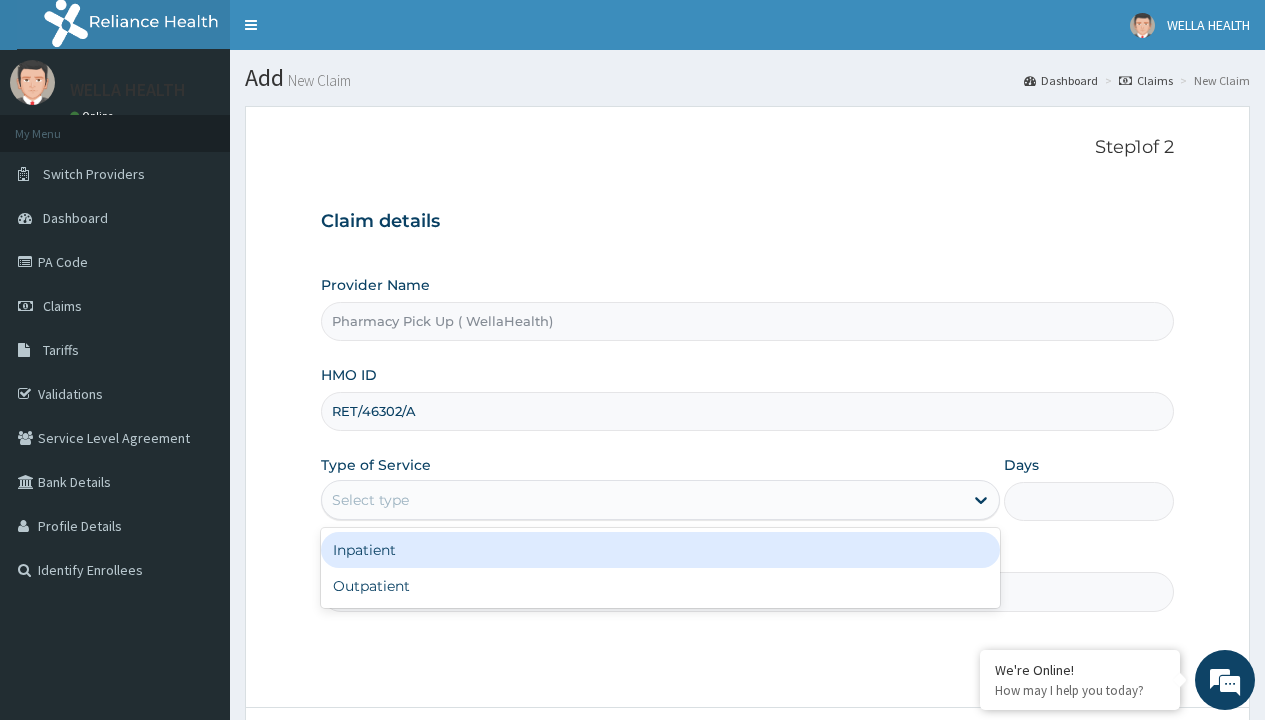 click on "Outpatient" at bounding box center (660, 586) 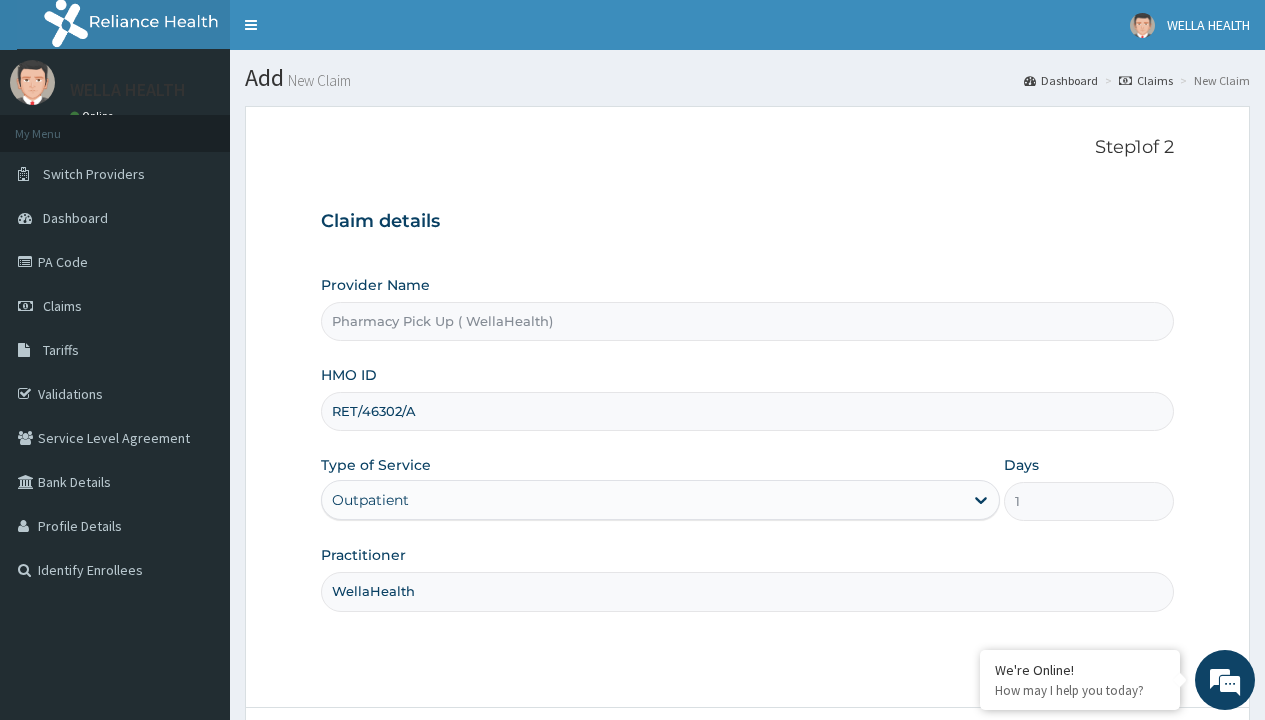 click on "Next" at bounding box center [1123, 764] 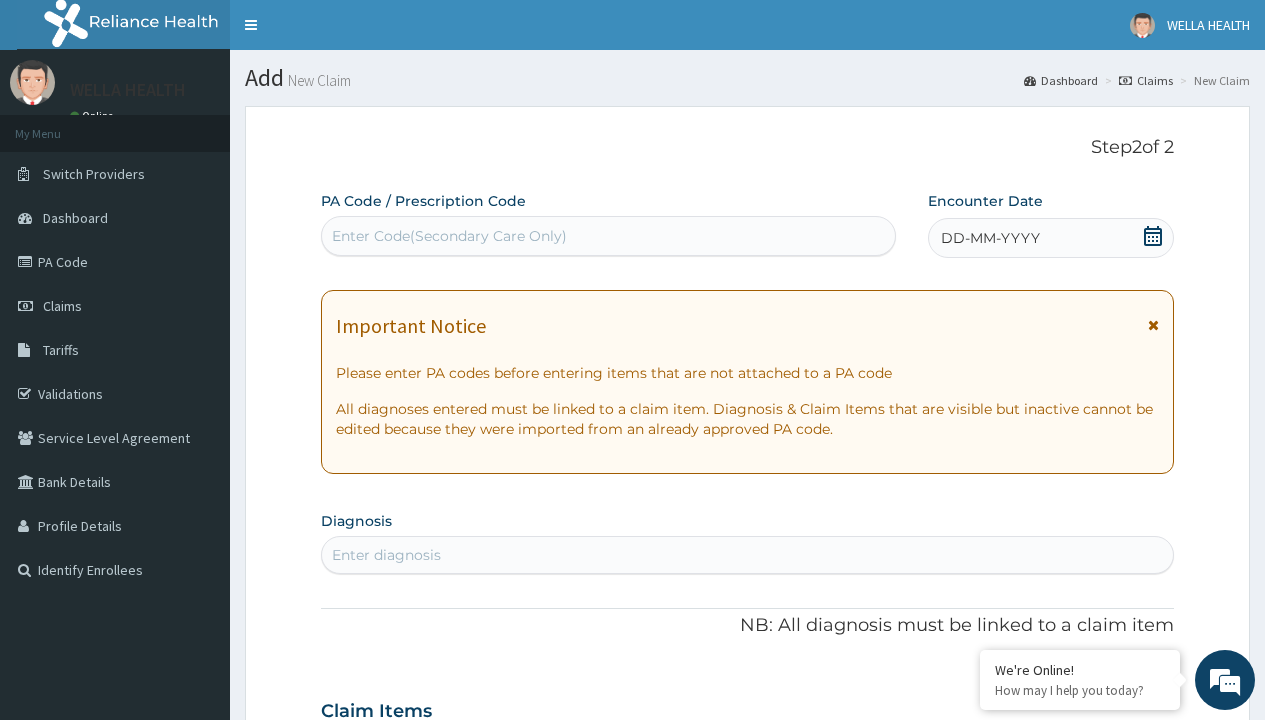 scroll, scrollTop: 167, scrollLeft: 0, axis: vertical 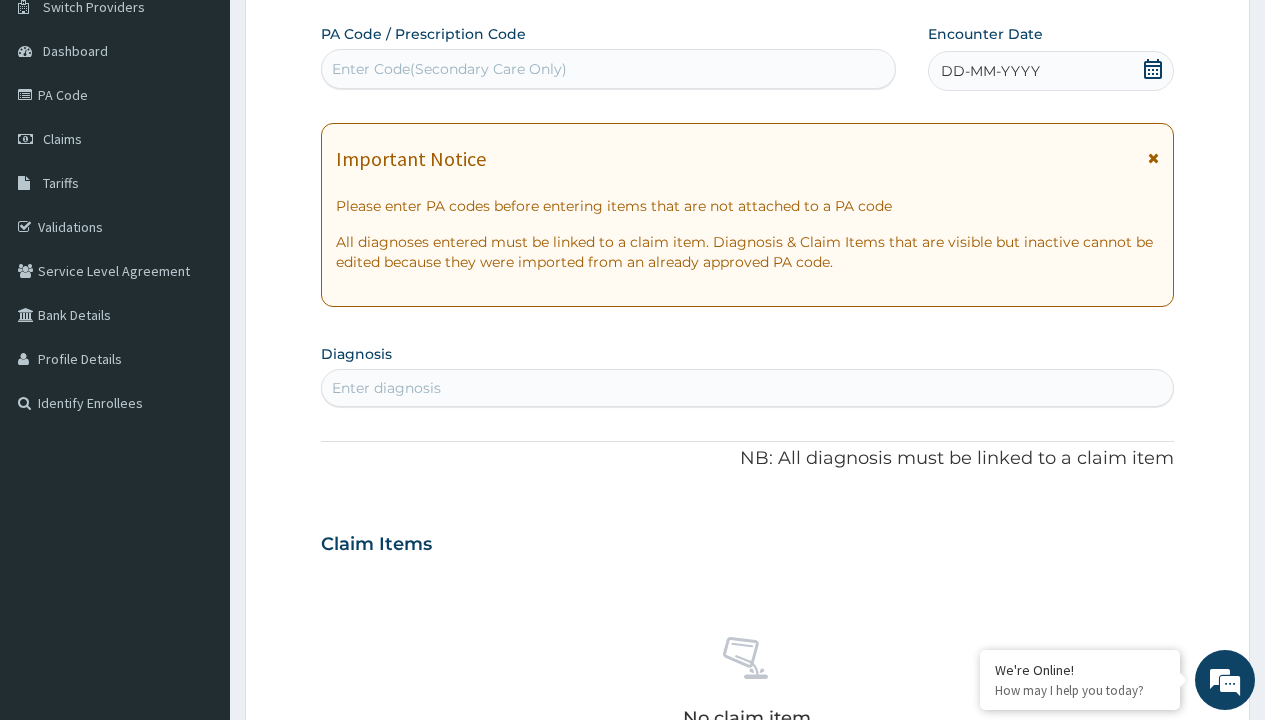click on "DD-MM-YYYY" at bounding box center (990, 71) 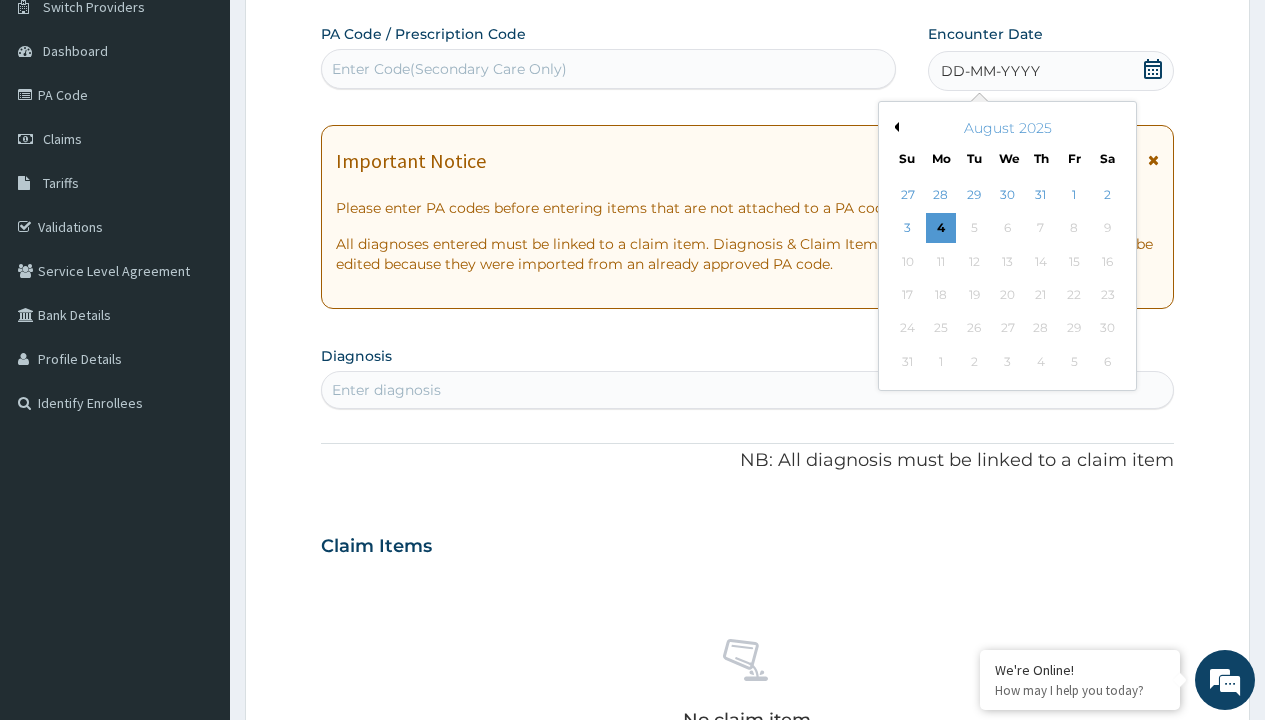 click on "Previous Month" at bounding box center (894, 127) 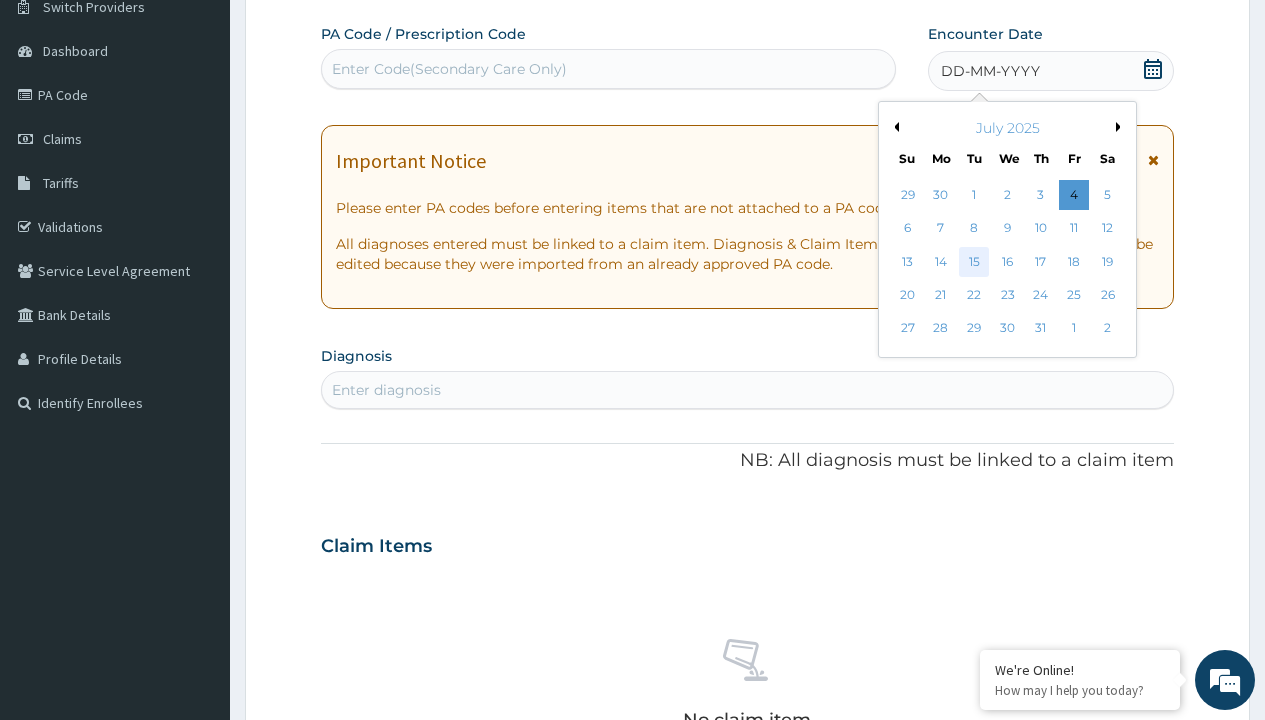 click on "15" at bounding box center [974, 262] 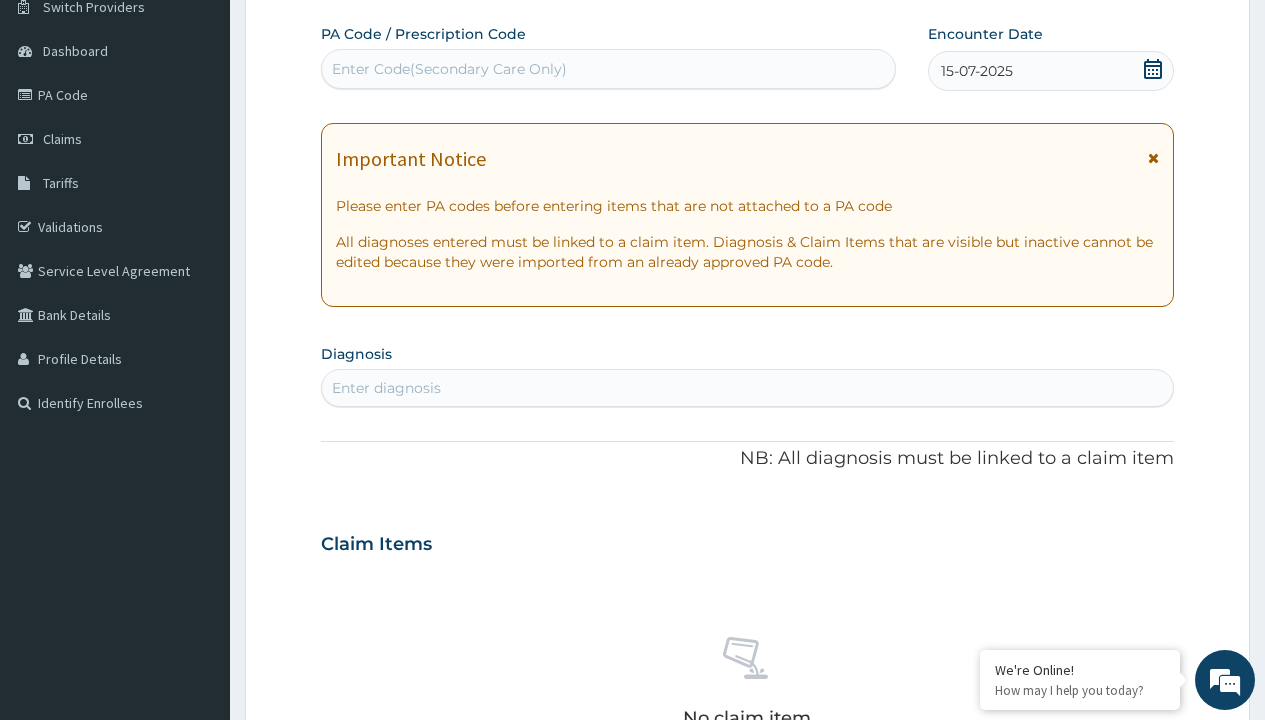 click on "Enter diagnosis" at bounding box center (386, 388) 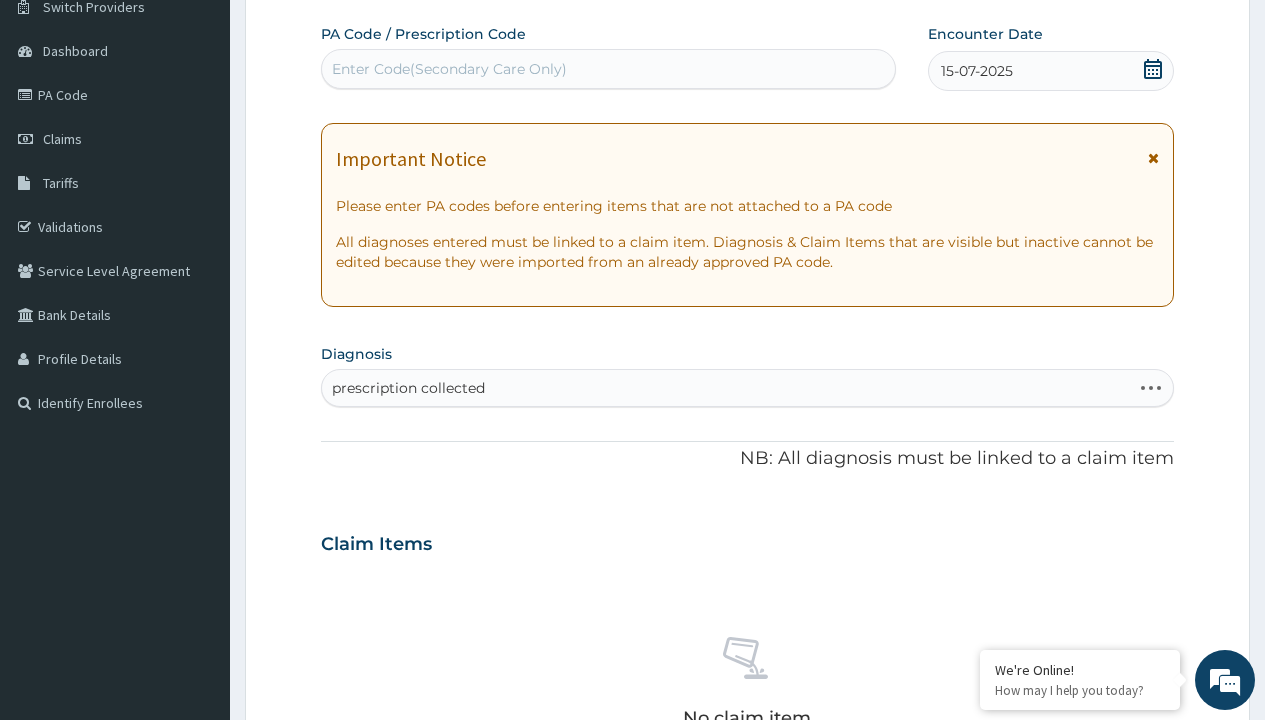 scroll, scrollTop: 0, scrollLeft: 0, axis: both 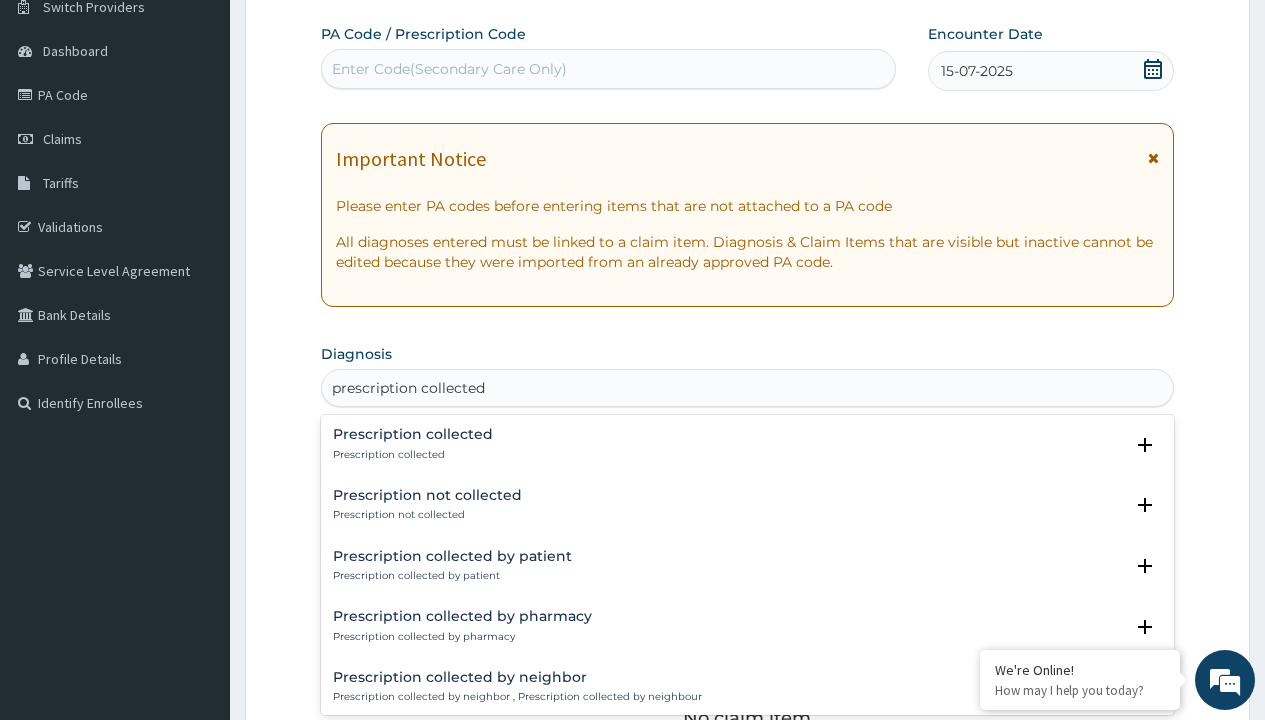 click on "Prescription collected" at bounding box center (413, 455) 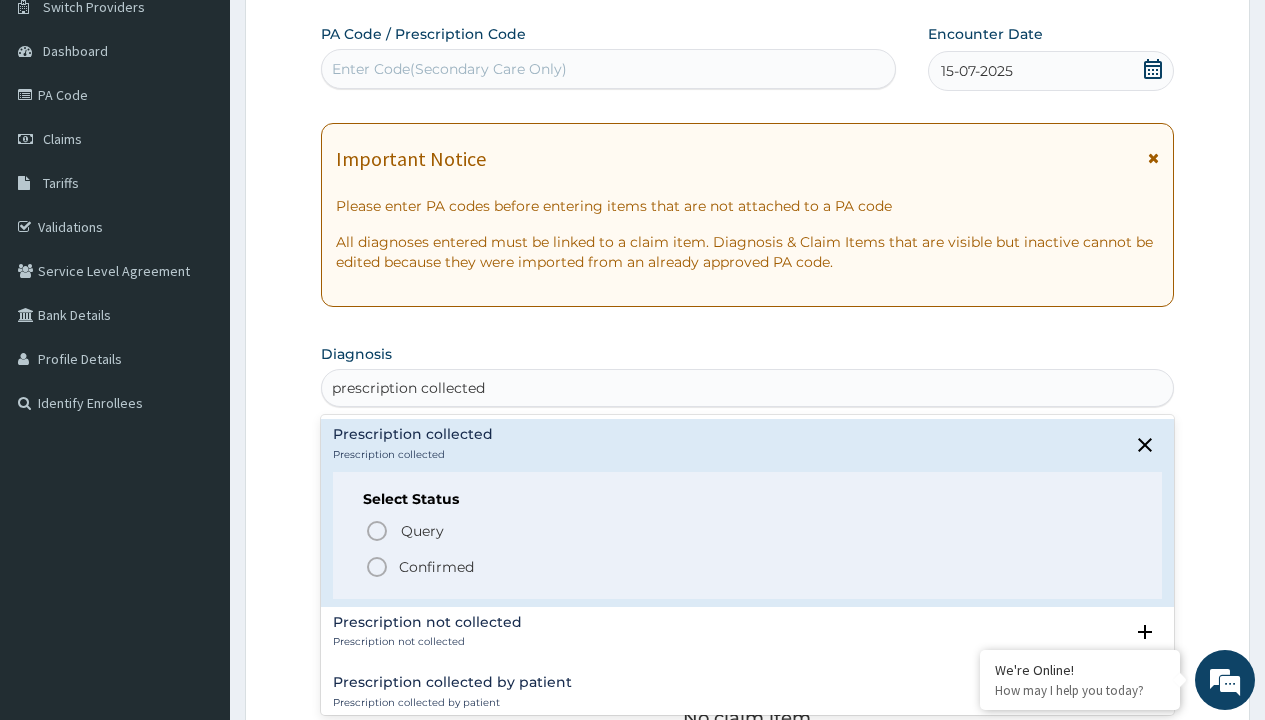 scroll, scrollTop: 0, scrollLeft: 0, axis: both 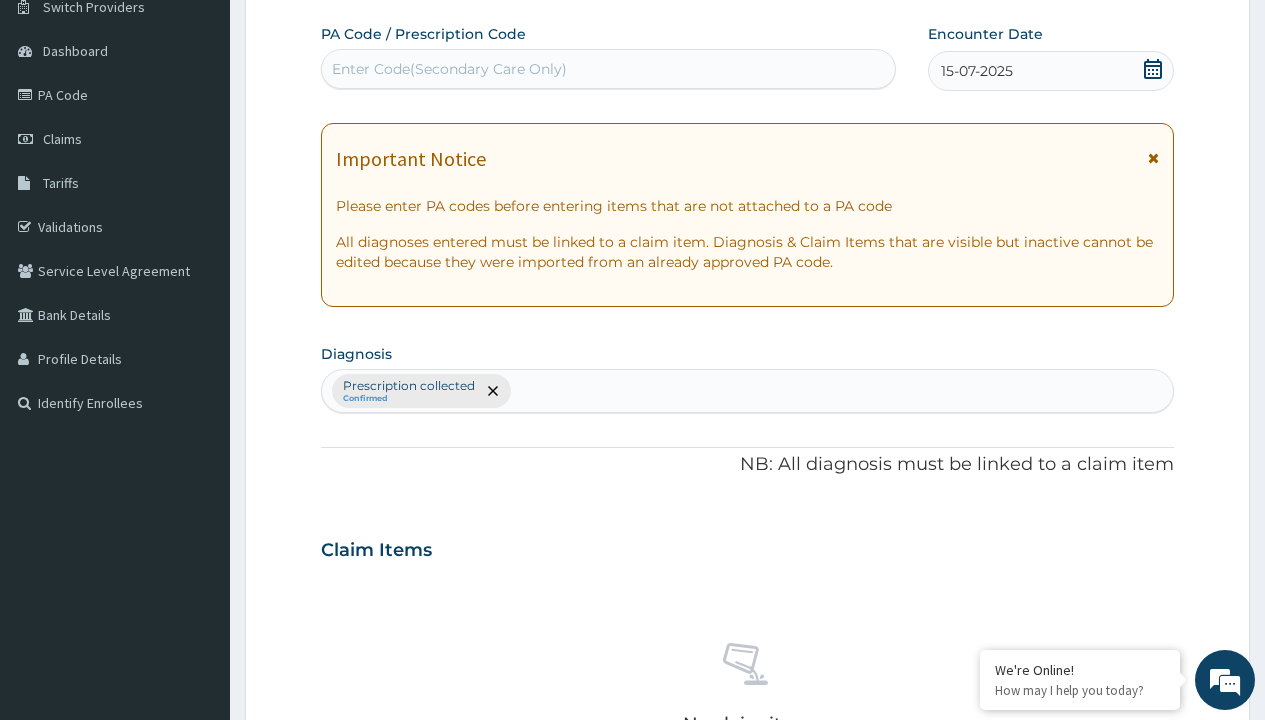 click on "Select Type" at bounding box center [372, 893] 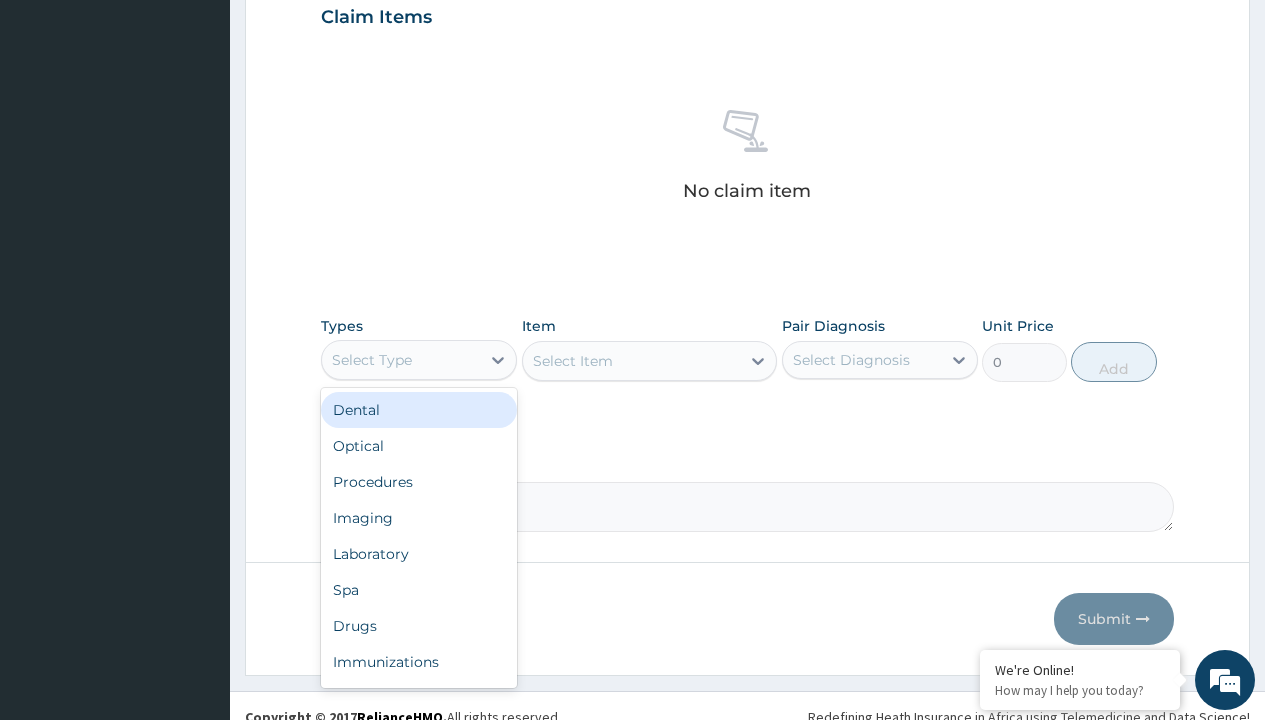 type on "procedures" 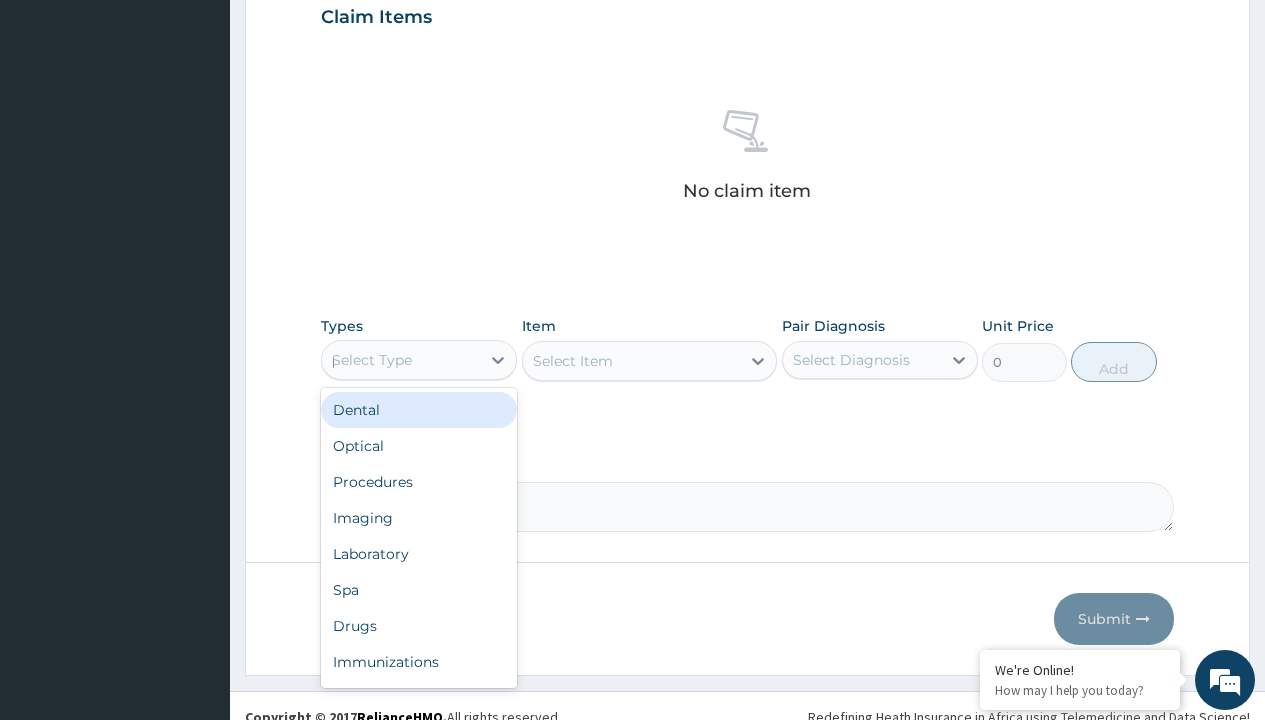 scroll, scrollTop: 0, scrollLeft: 0, axis: both 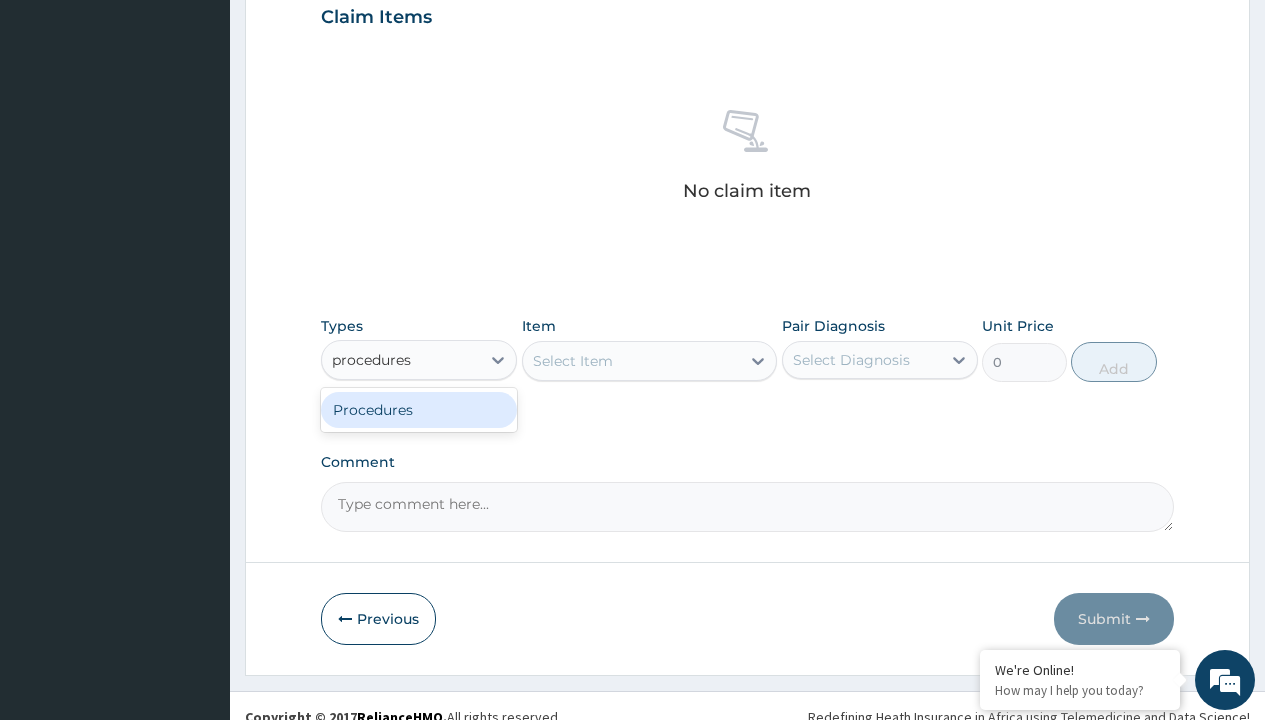 click on "Procedures" at bounding box center [419, 410] 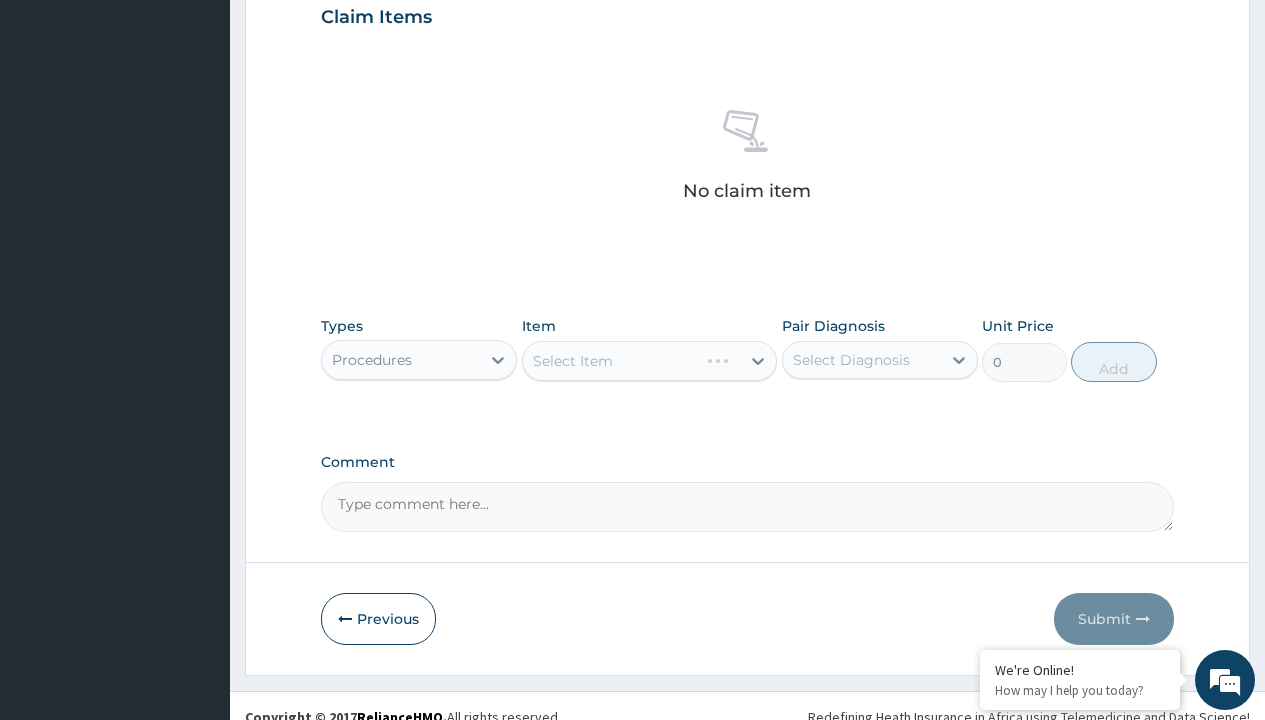 click on "Select Item" at bounding box center [650, 361] 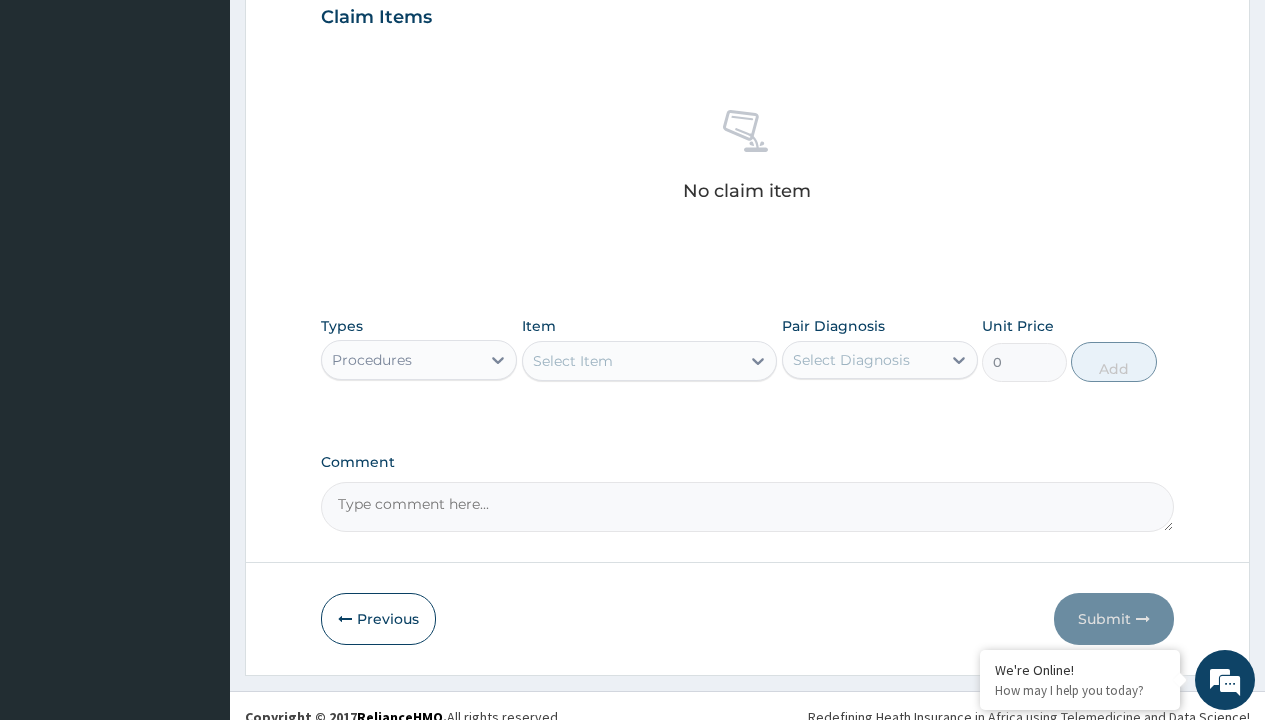 type on "service fee" 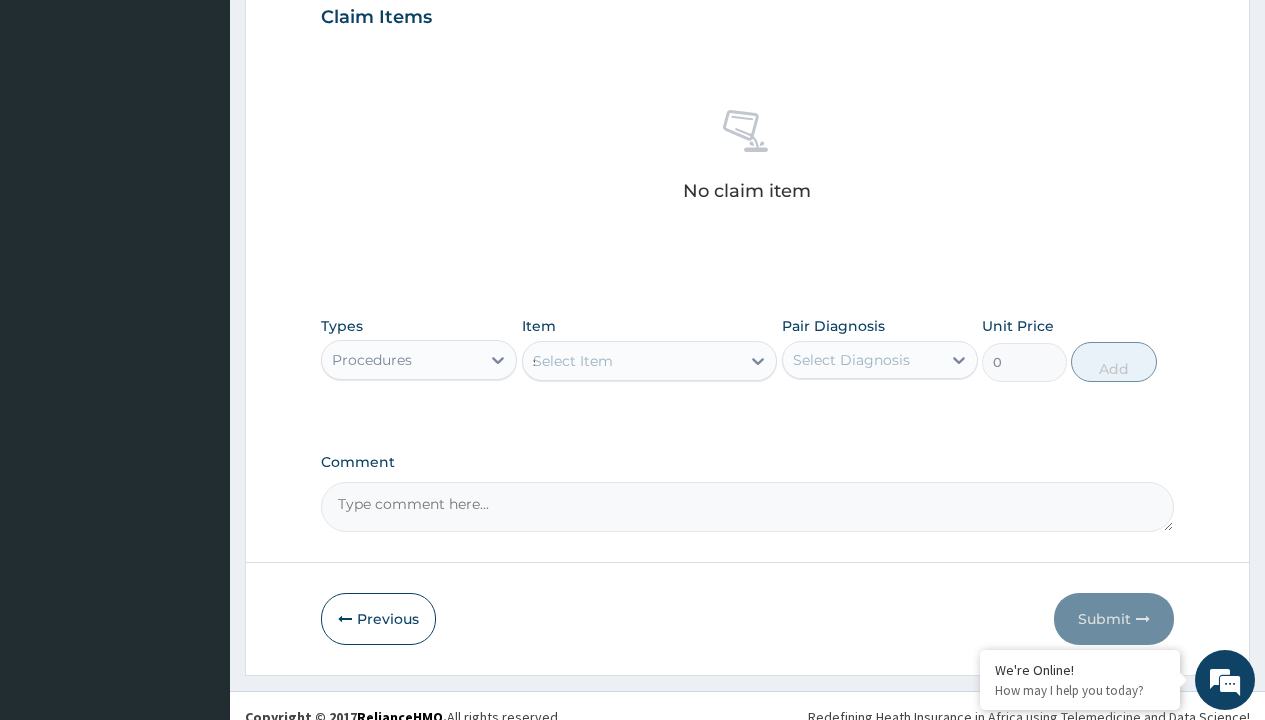 scroll, scrollTop: 0, scrollLeft: 0, axis: both 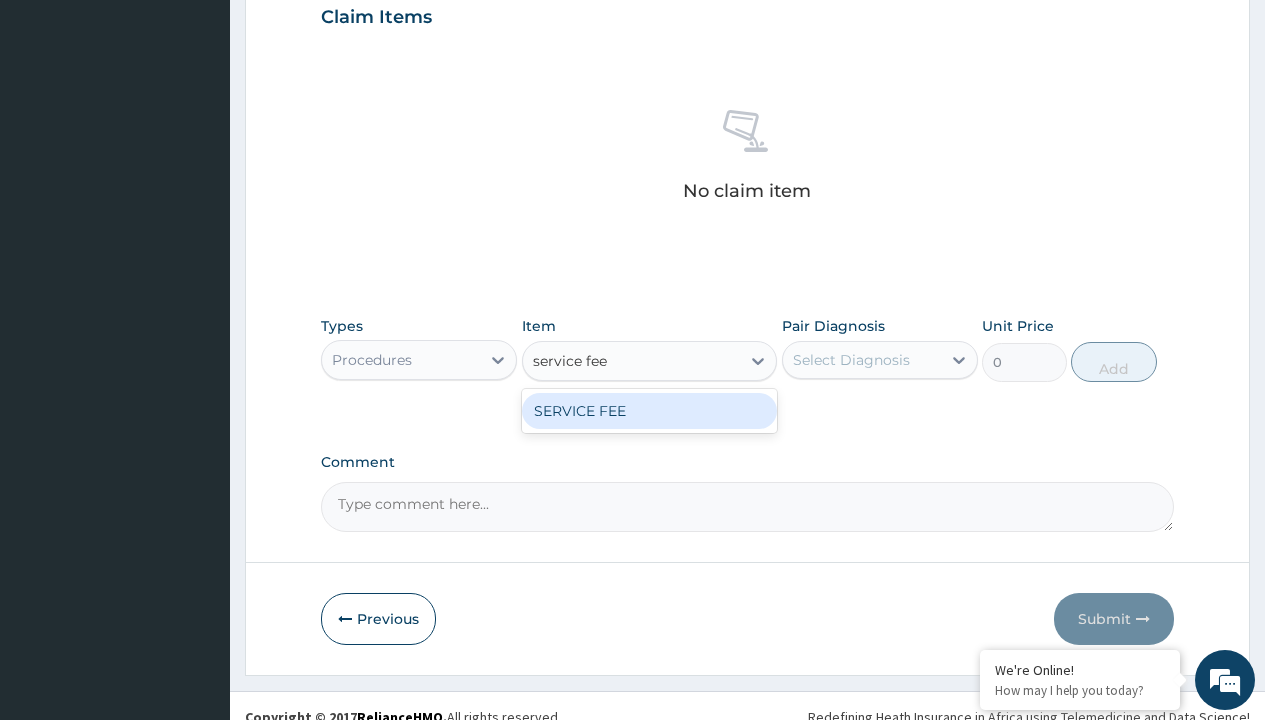 click on "SERVICE FEE" at bounding box center [650, 411] 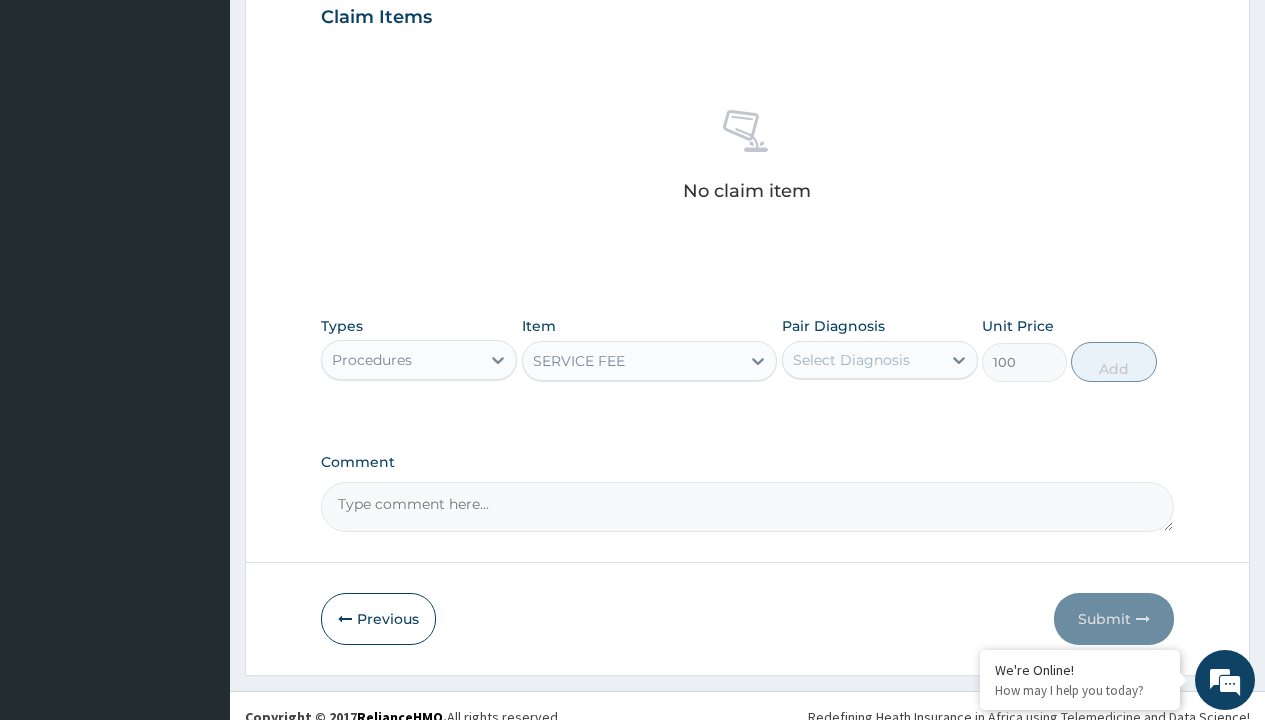 click on "Prescription collected" at bounding box center [409, -147] 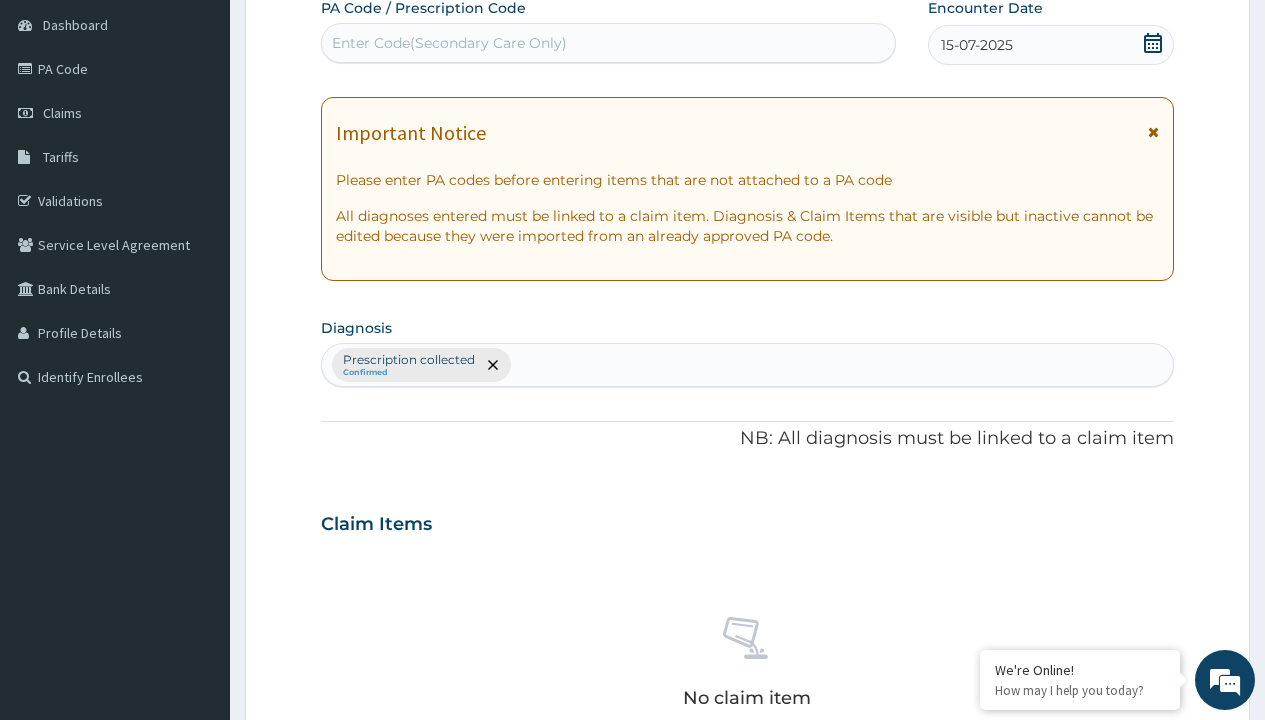type on "prescription collected" 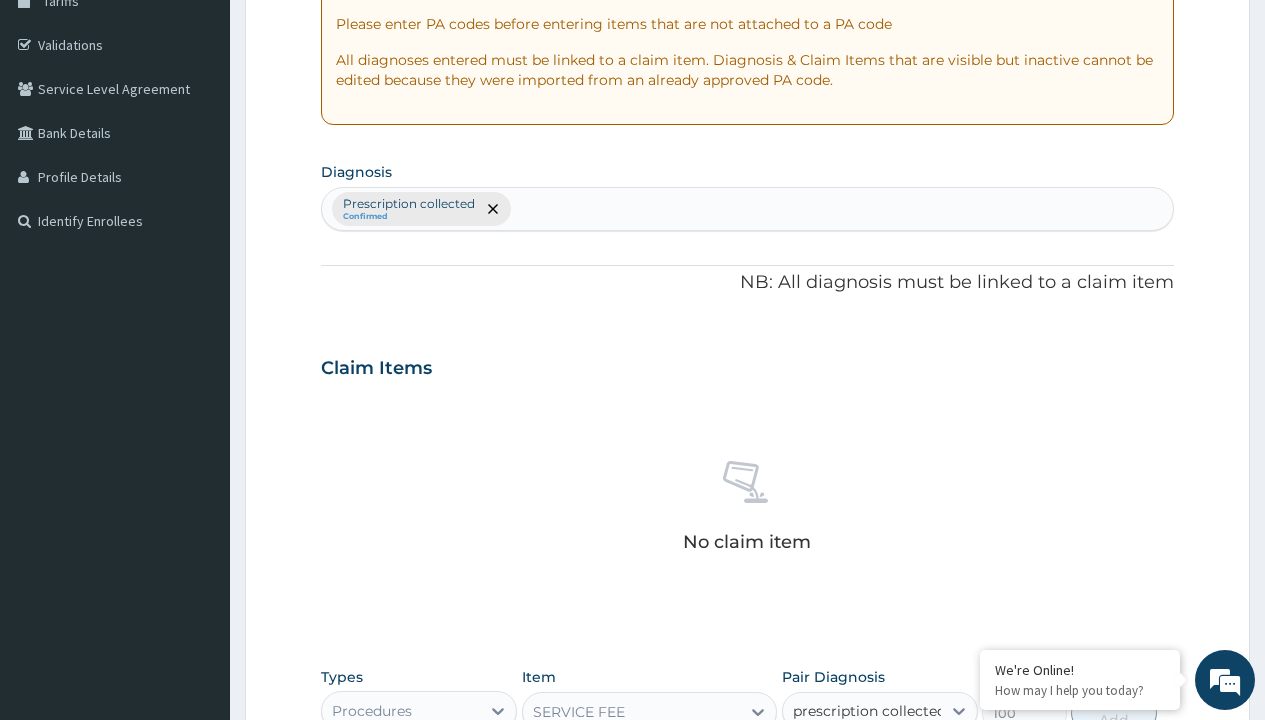 click on "Prescription collected" at bounding box center [890, 770] 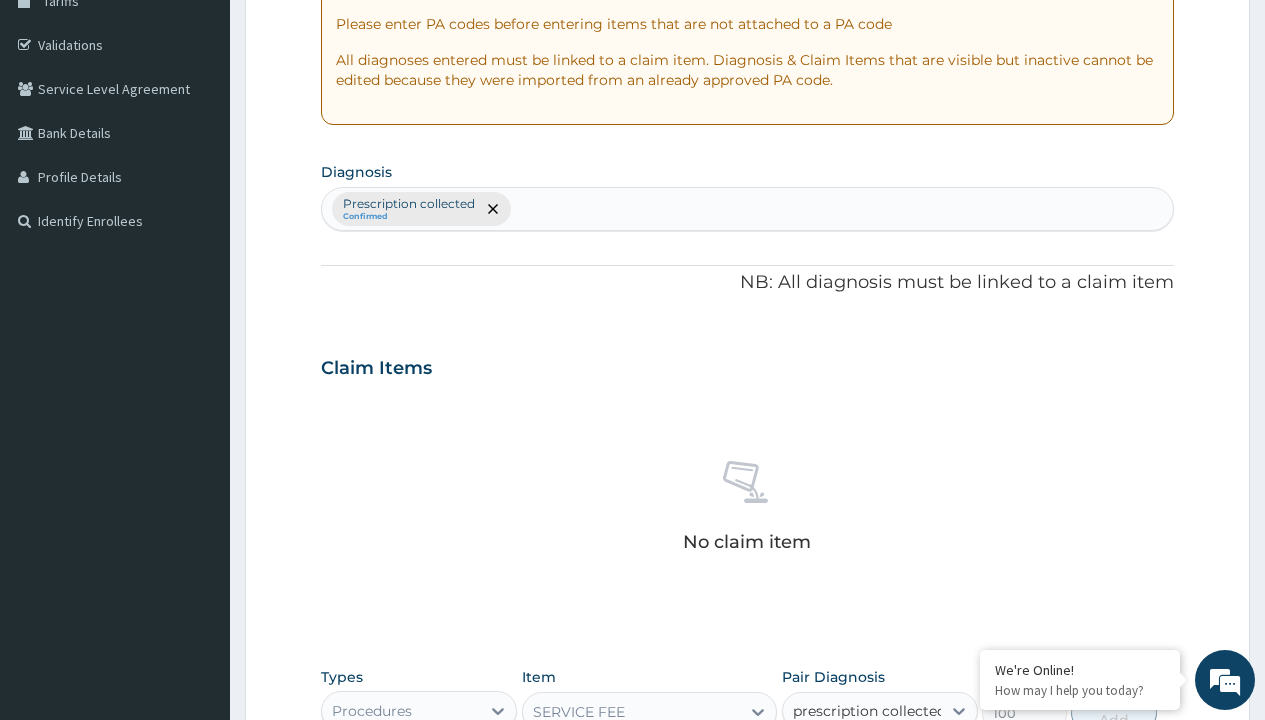 type 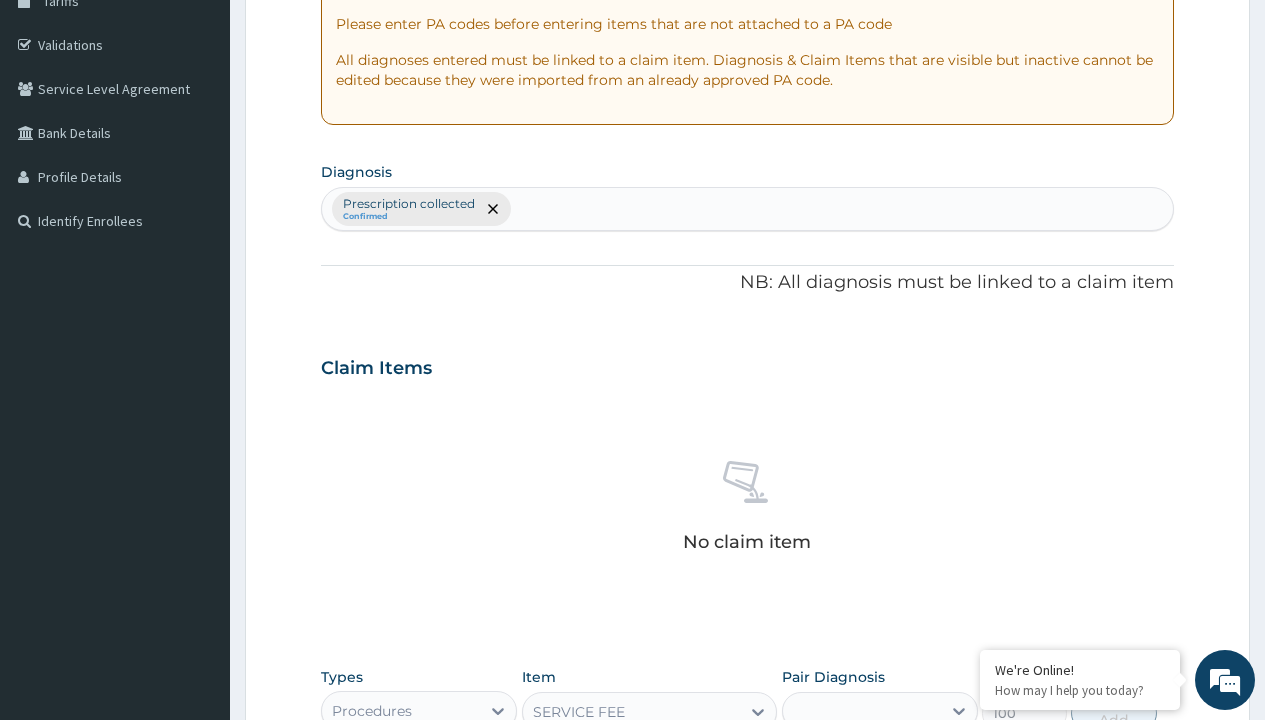 checkbox on "true" 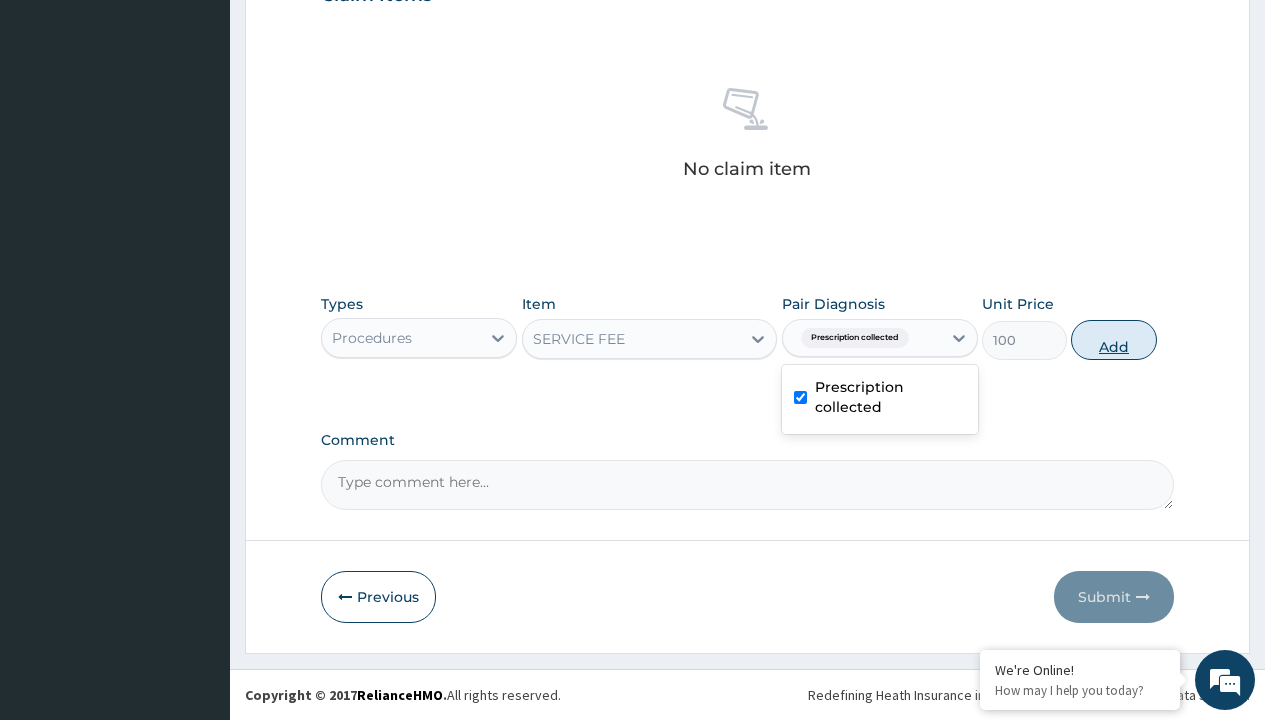 click on "Add" at bounding box center (1113, 340) 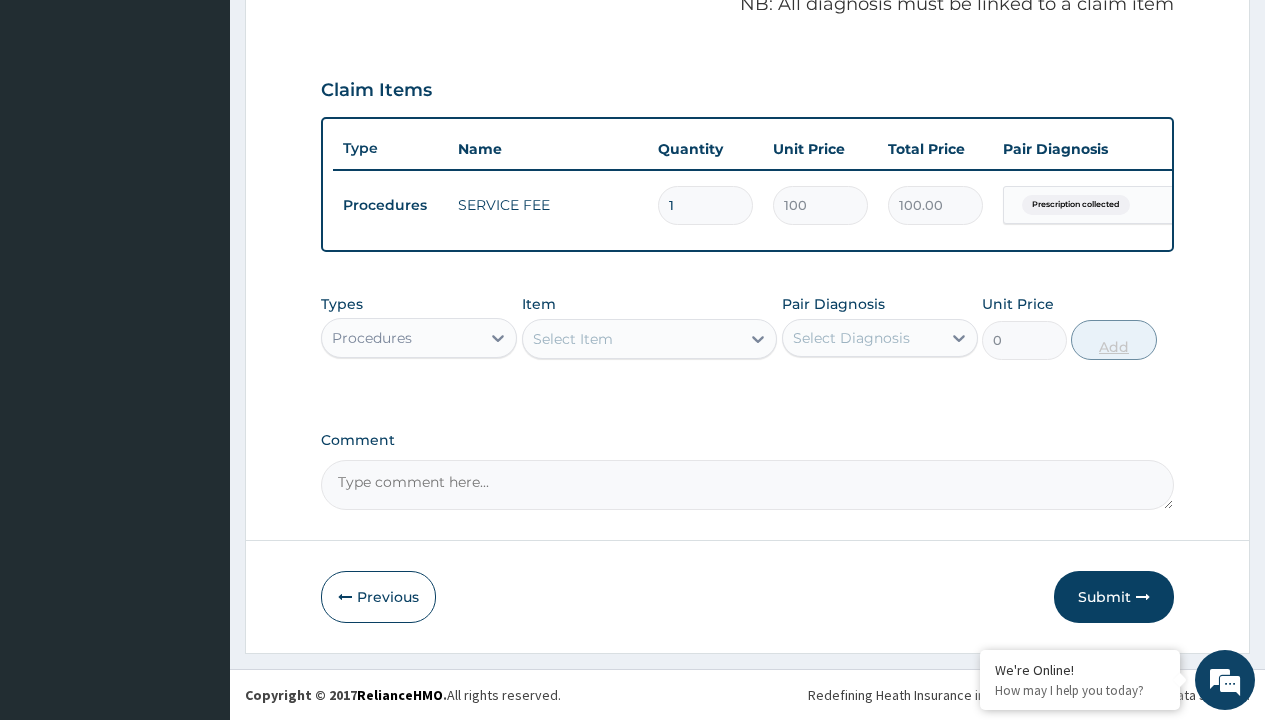 scroll, scrollTop: 642, scrollLeft: 0, axis: vertical 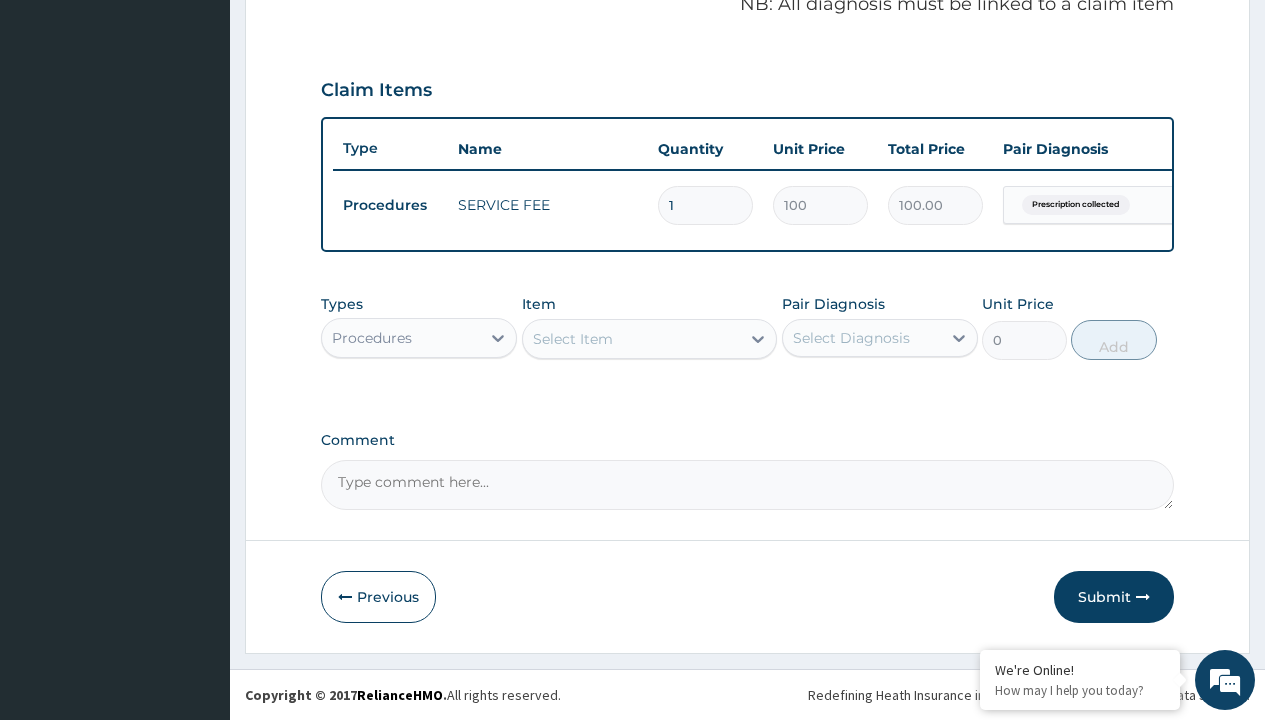 click on "Procedures" at bounding box center (372, 338) 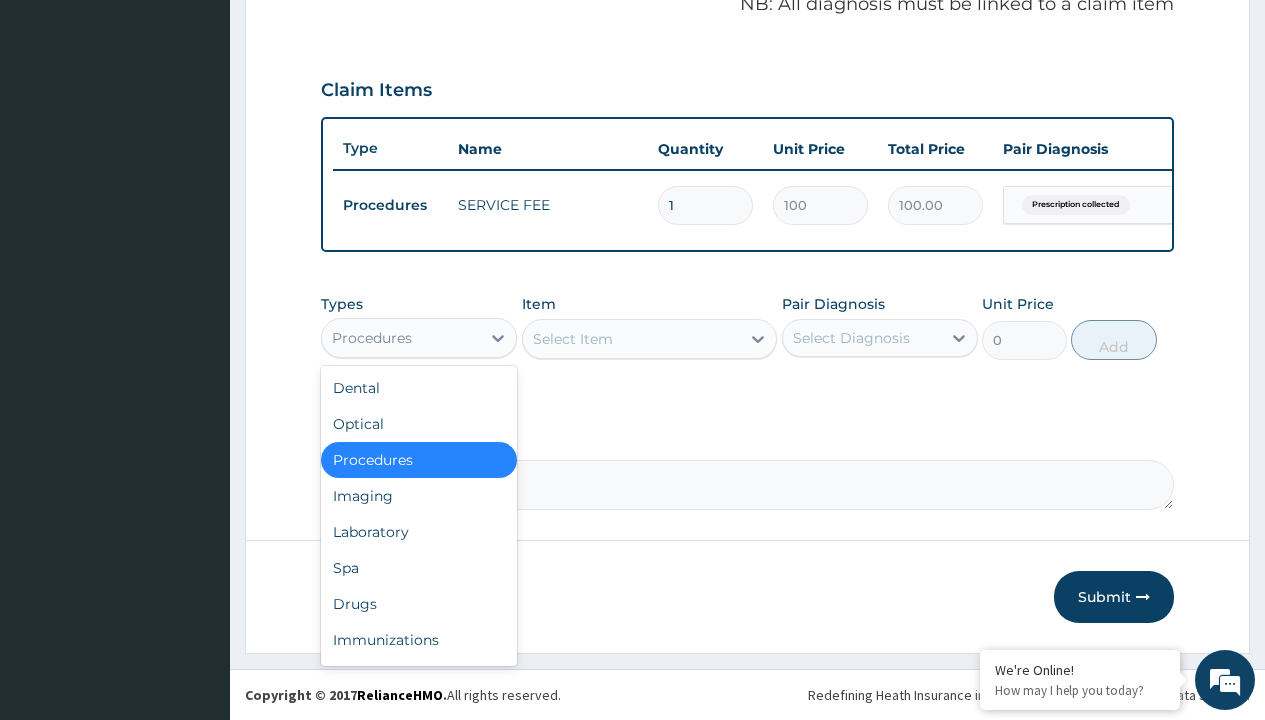 type on "drugs" 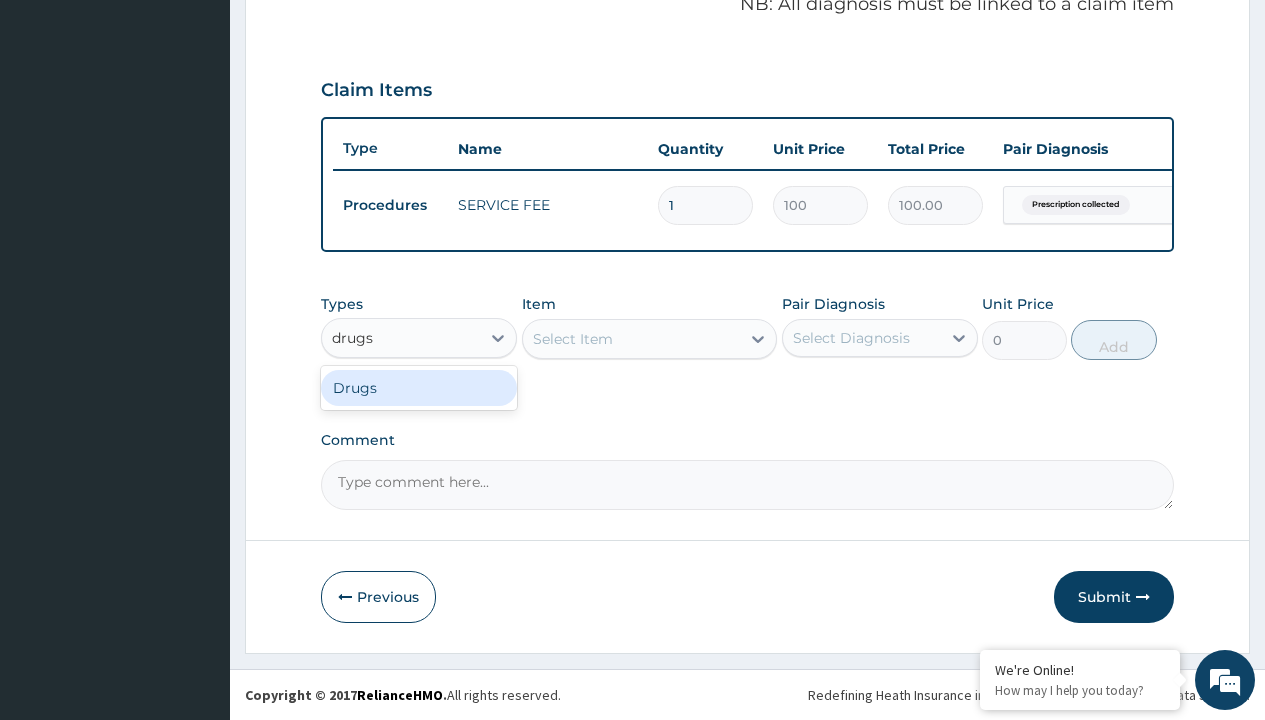 scroll, scrollTop: 0, scrollLeft: 0, axis: both 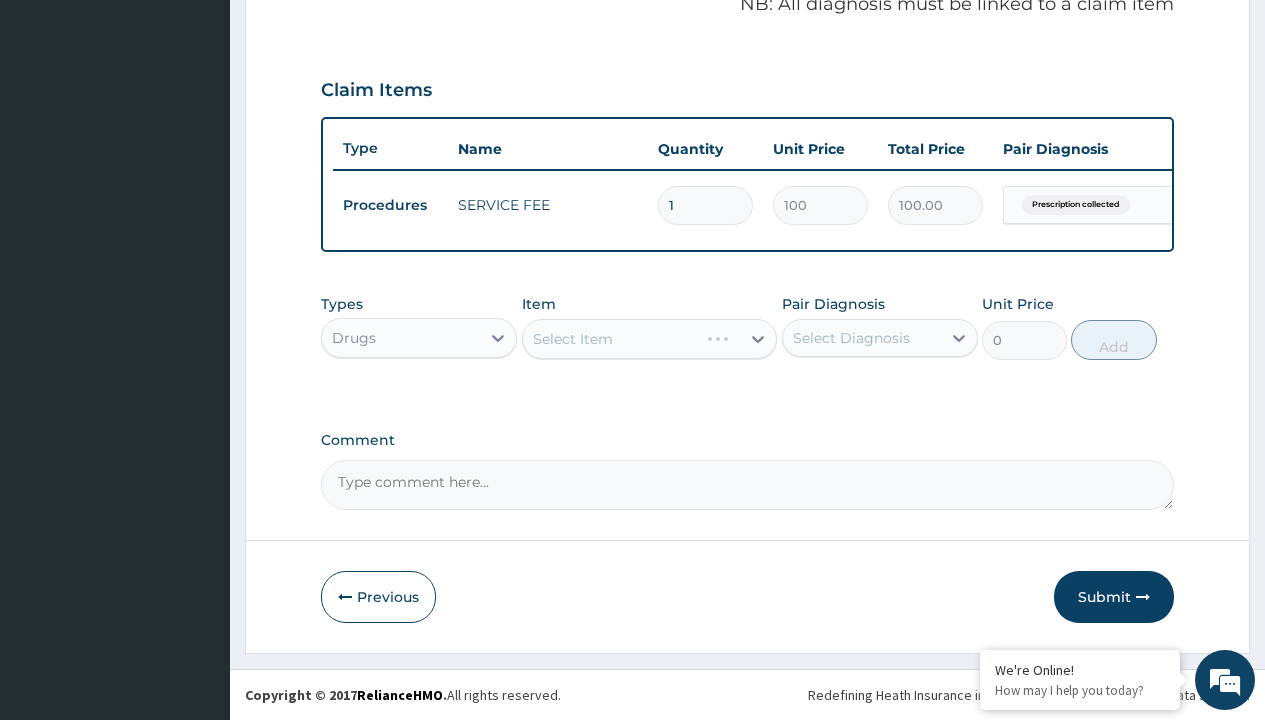 click on "Select Item" at bounding box center [650, 339] 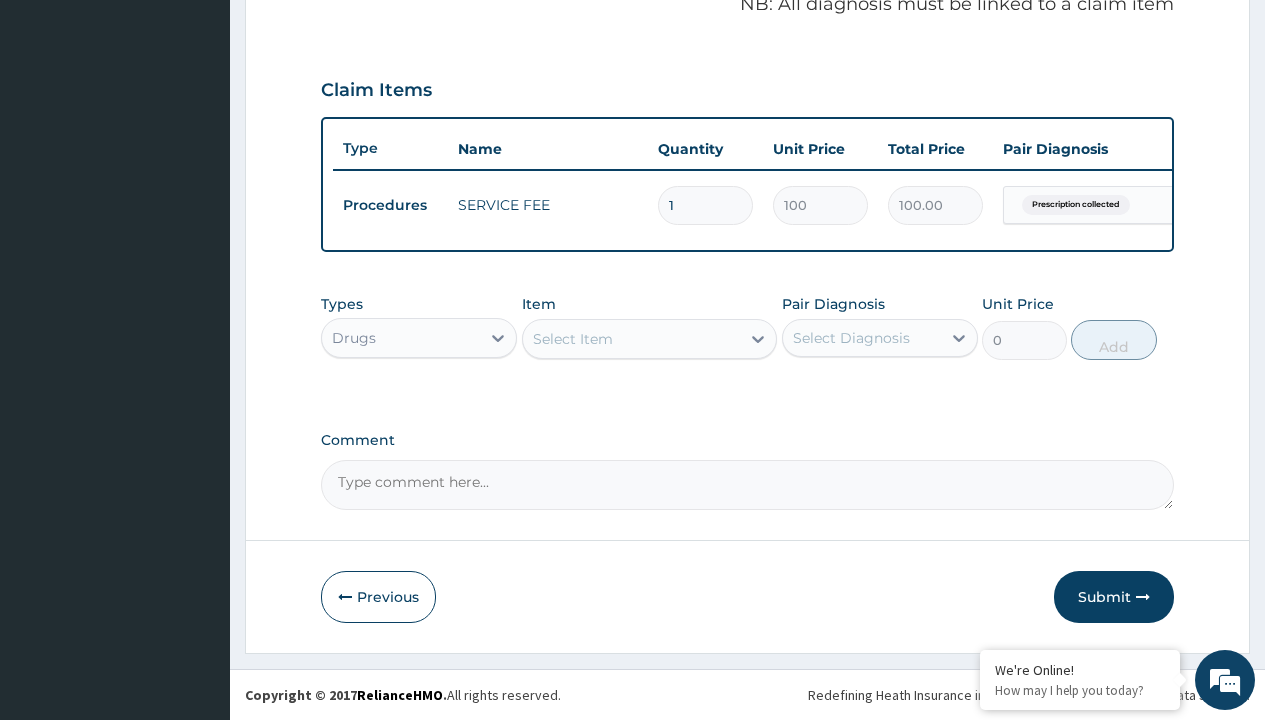 type on "empagliflozin 10mg" 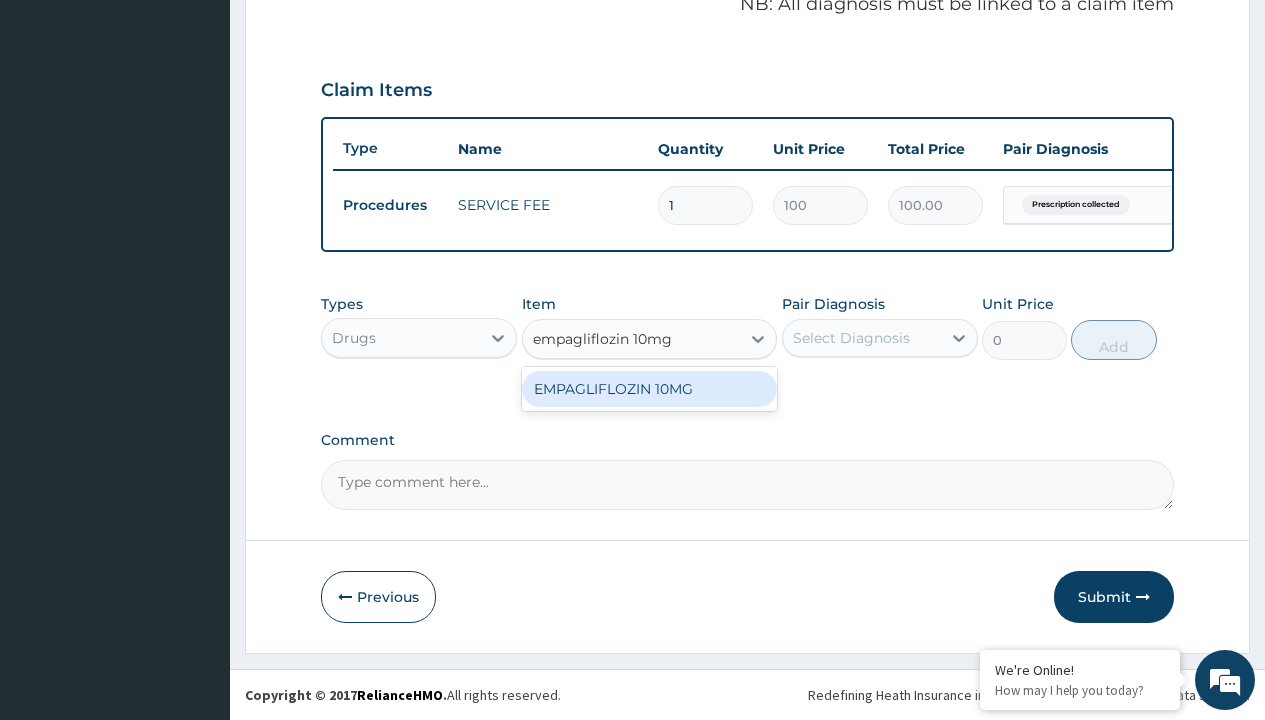 scroll, scrollTop: 0, scrollLeft: 0, axis: both 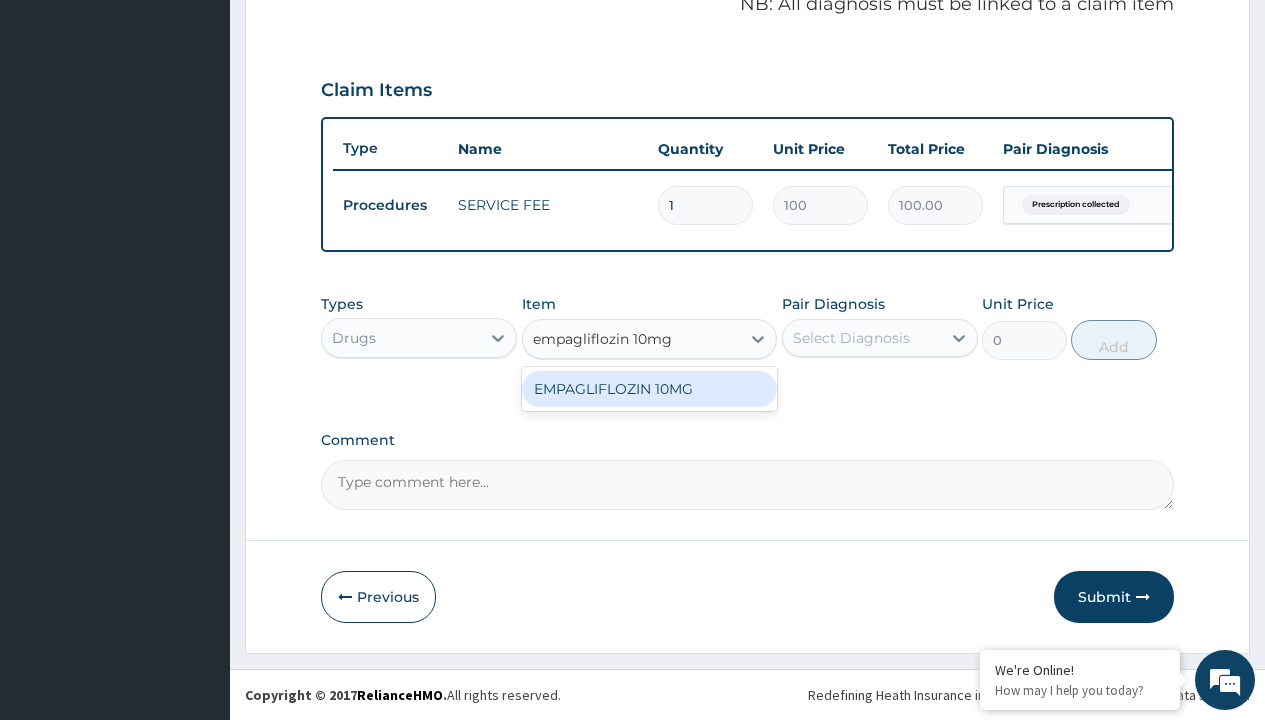 click on "EMPAGLIFLOZIN 10MG" at bounding box center (650, 389) 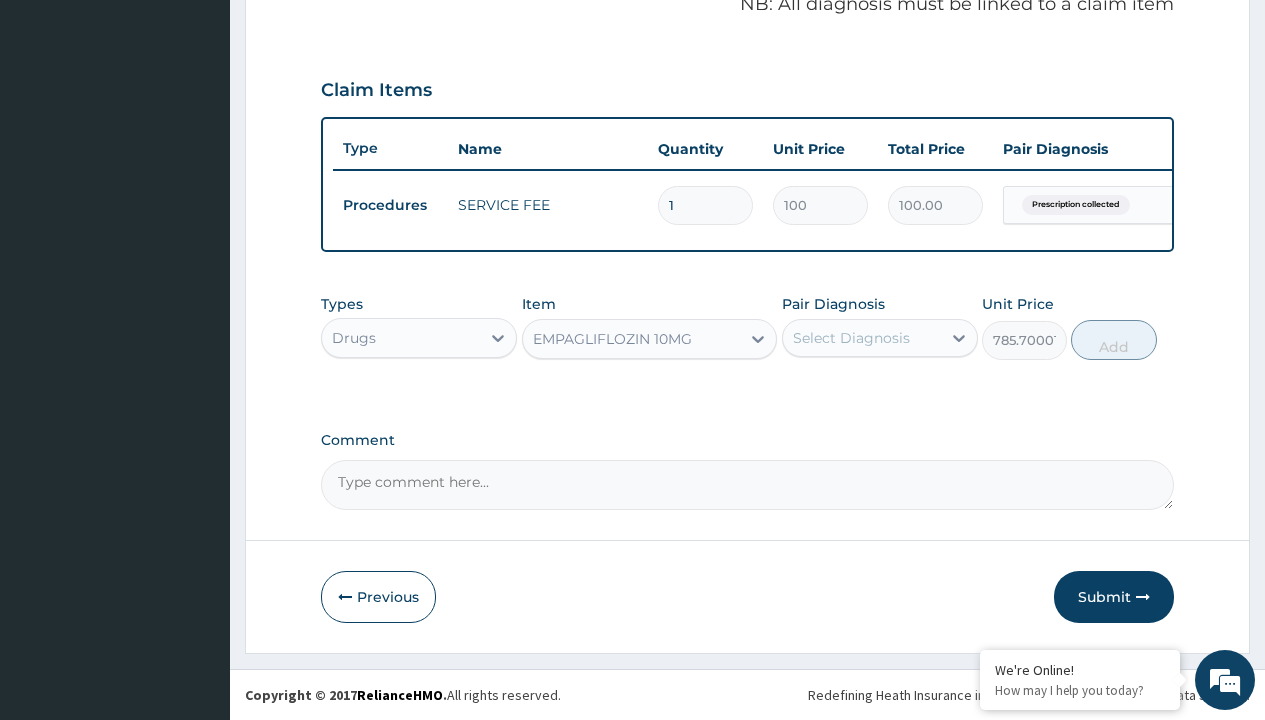 click on "Prescription collected" at bounding box center [409, -74] 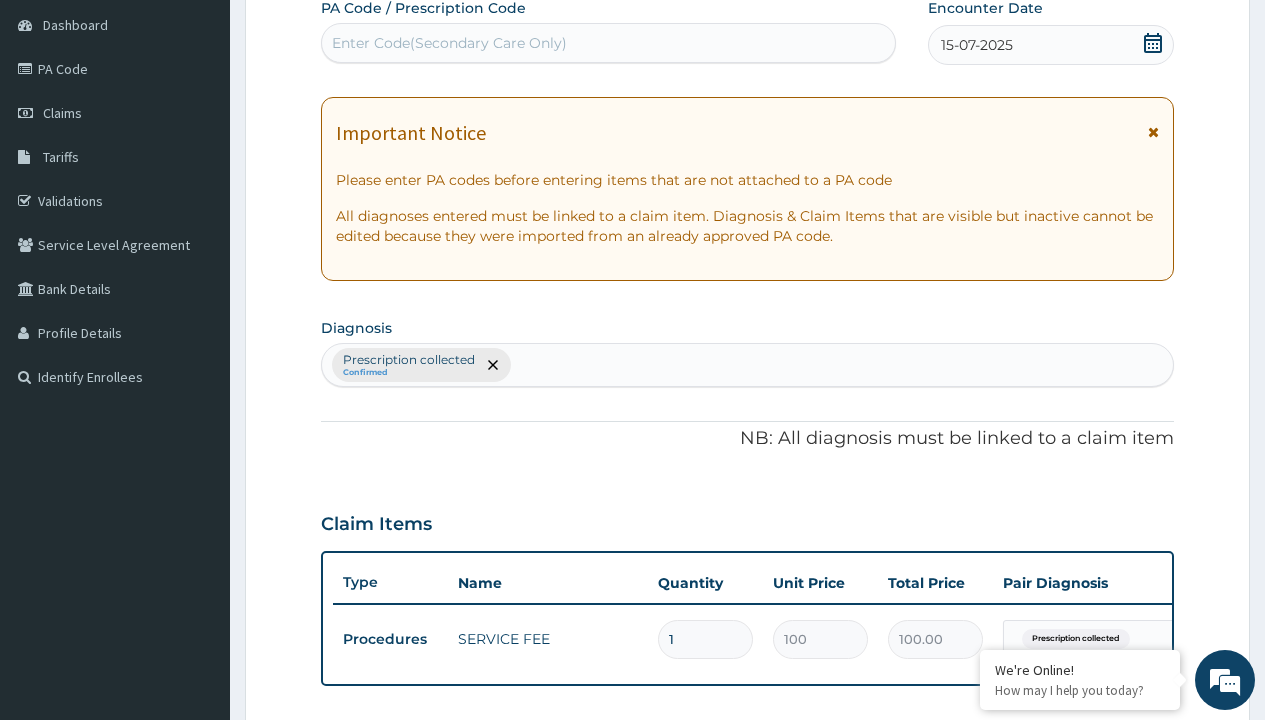 type on "prescription collected" 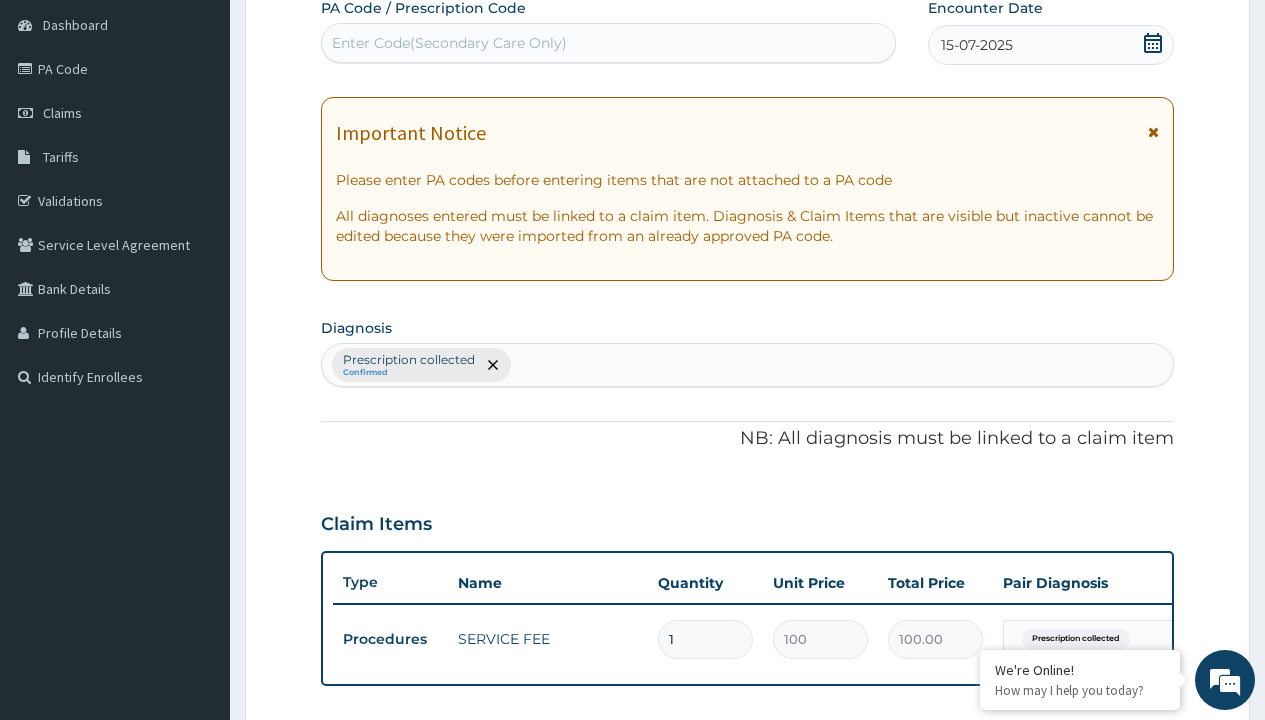 scroll, scrollTop: 0, scrollLeft: 0, axis: both 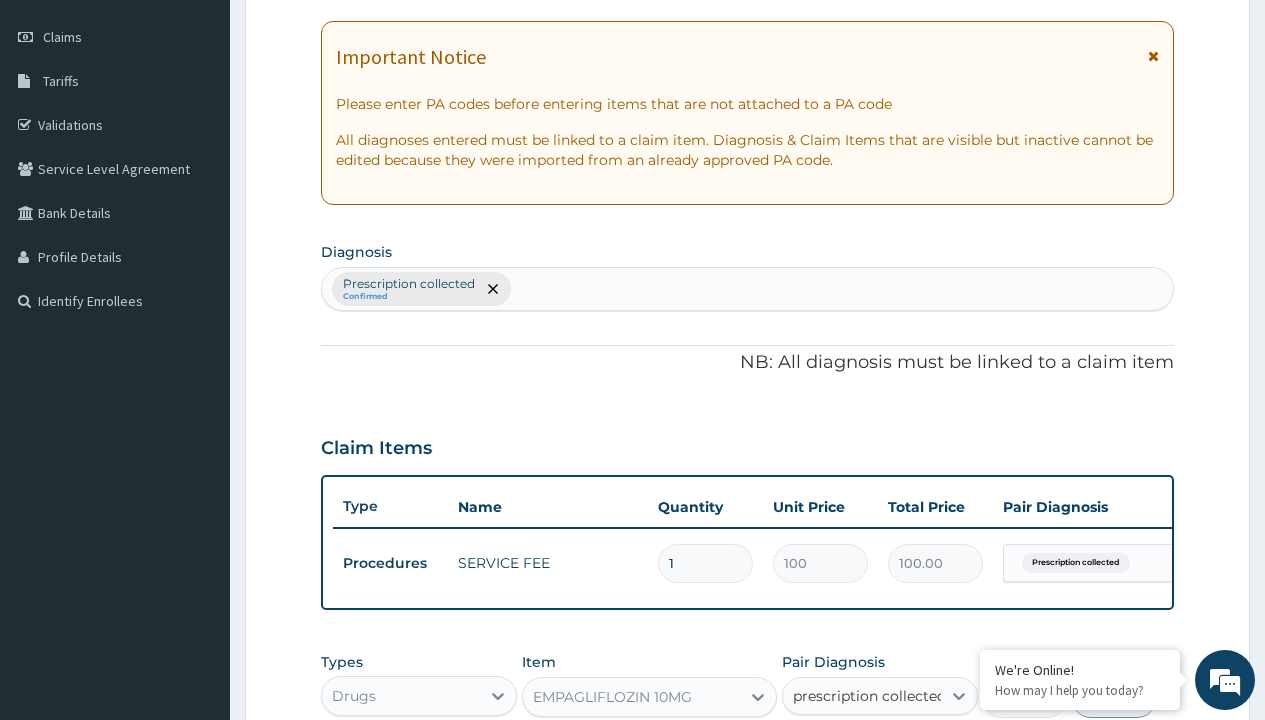 click on "Prescription collected" at bounding box center [890, 755] 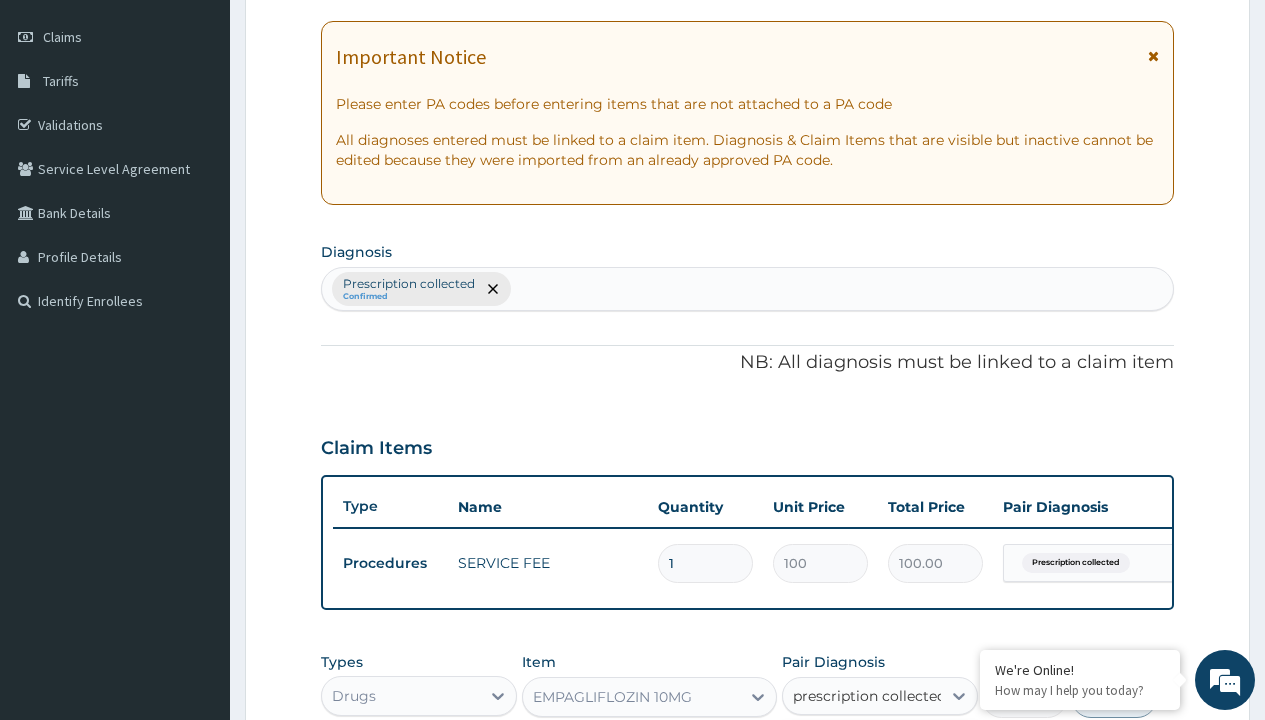 type 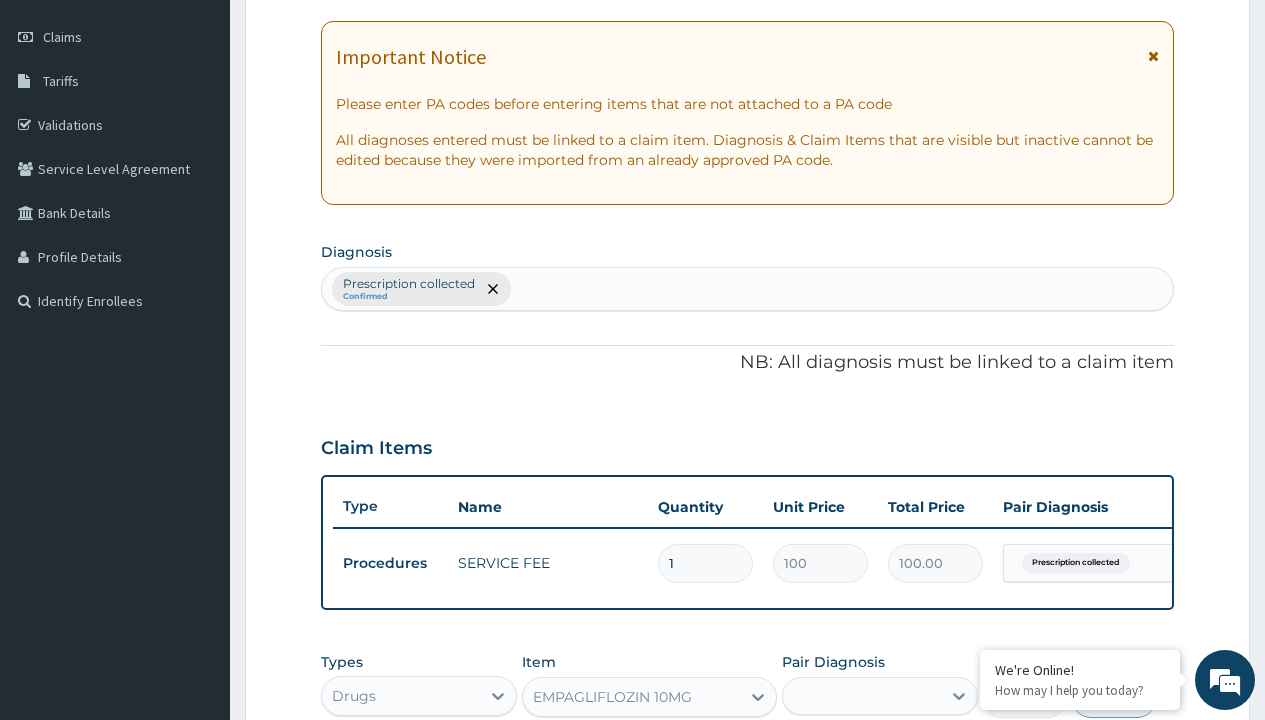 scroll, scrollTop: 642, scrollLeft: 0, axis: vertical 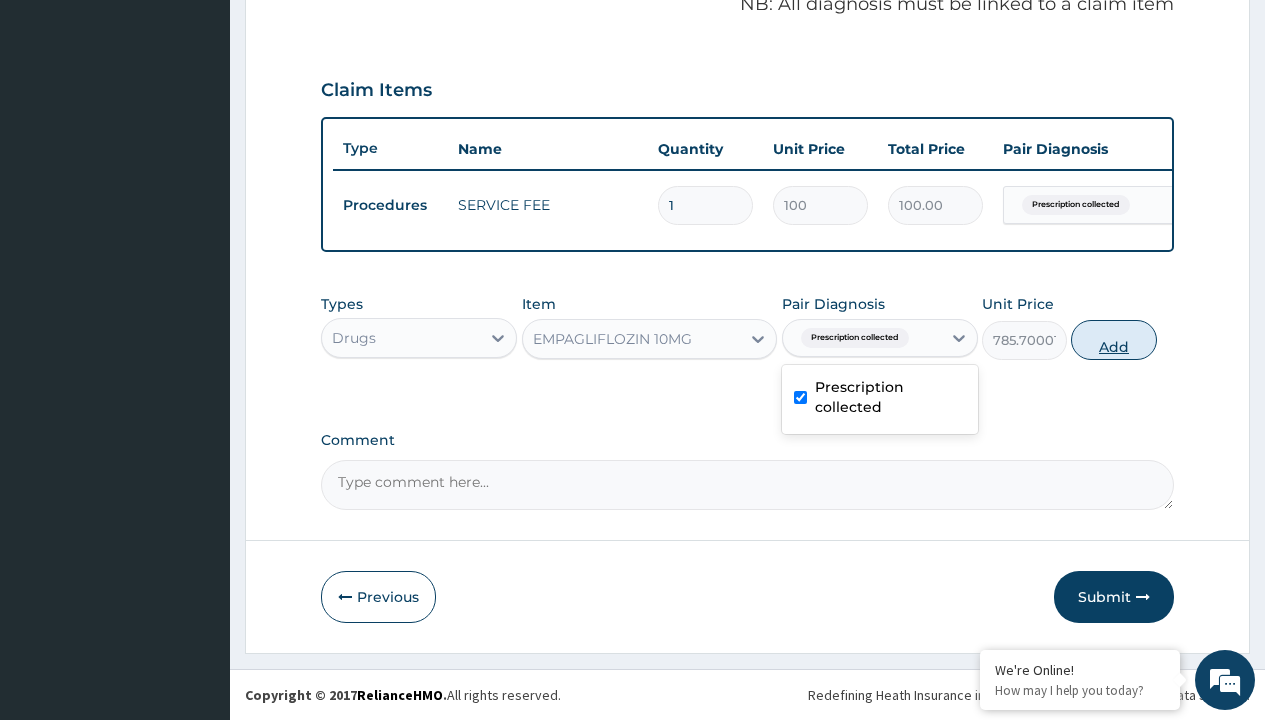 click on "Add" at bounding box center [1113, 340] 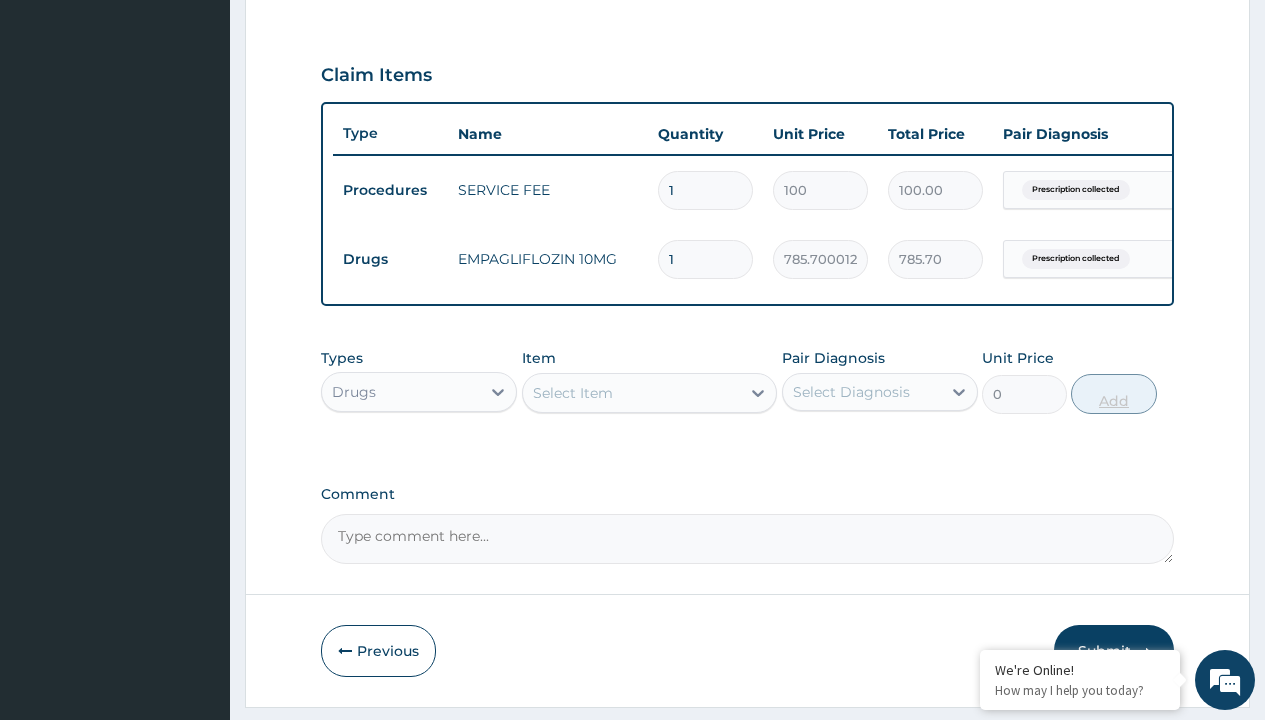 type on "28" 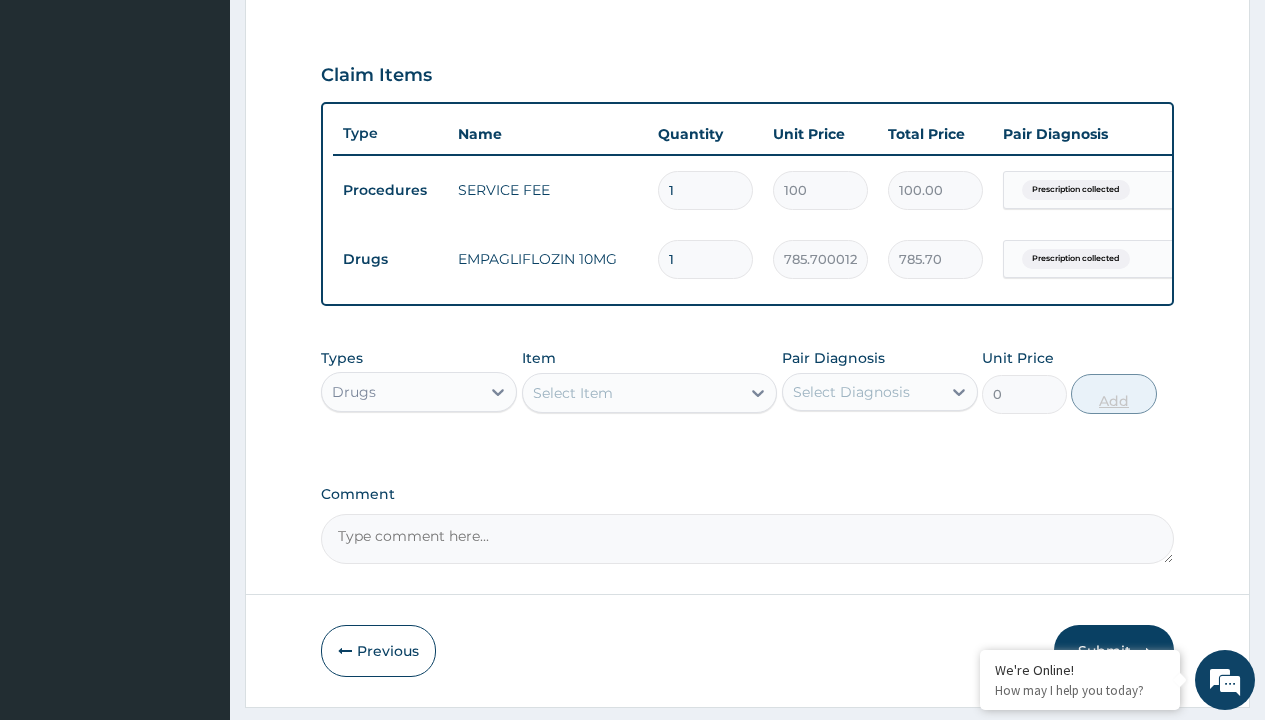type on "21999.60" 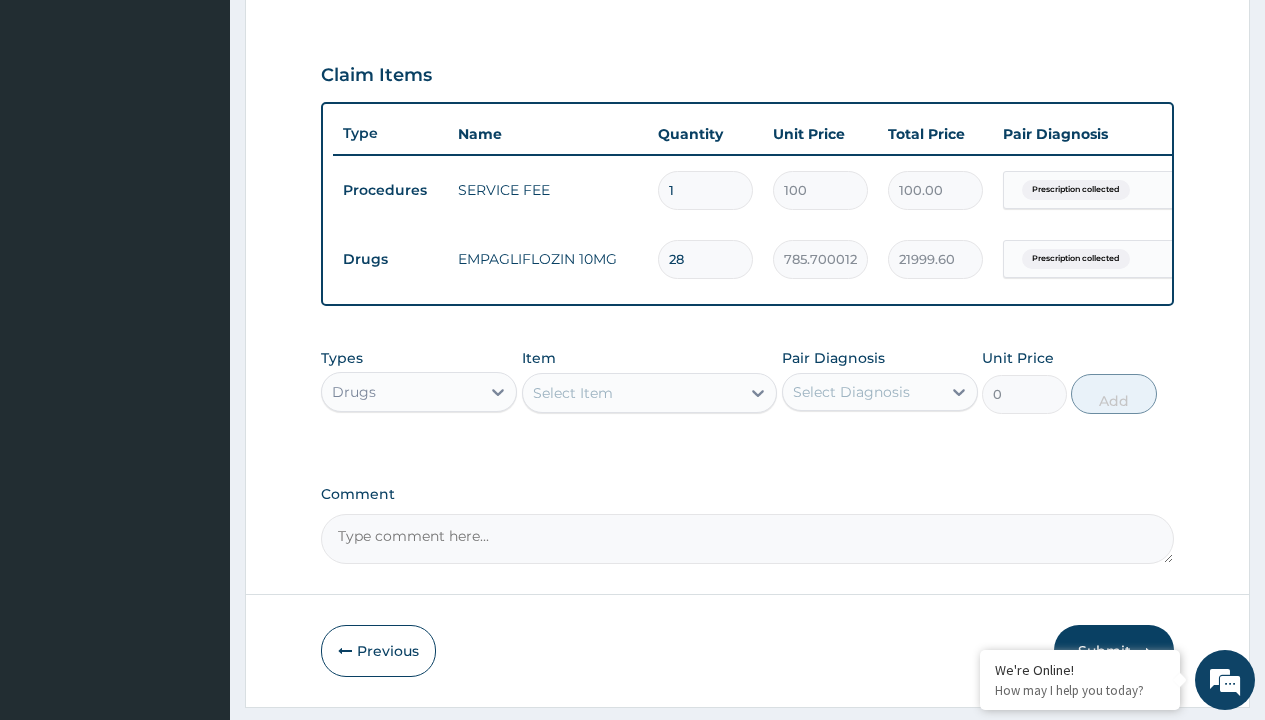 type on "28" 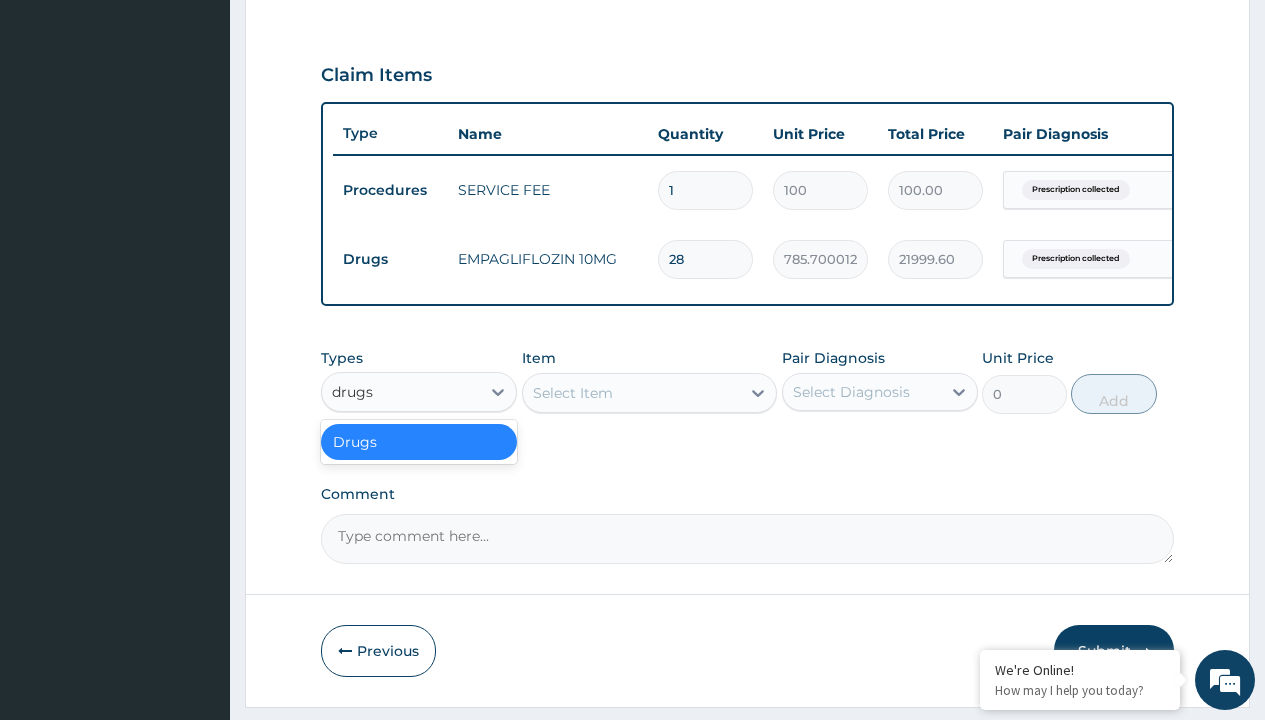 scroll, scrollTop: 0, scrollLeft: 0, axis: both 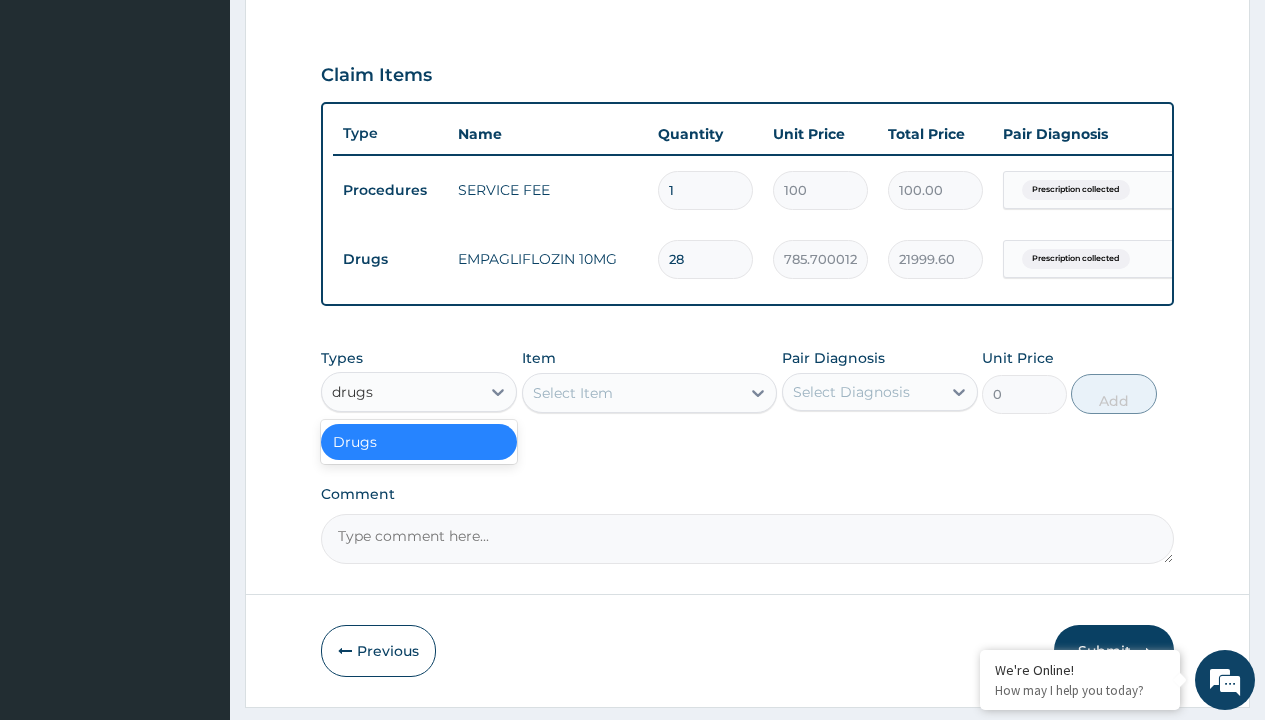 click on "Drugs" at bounding box center (419, 442) 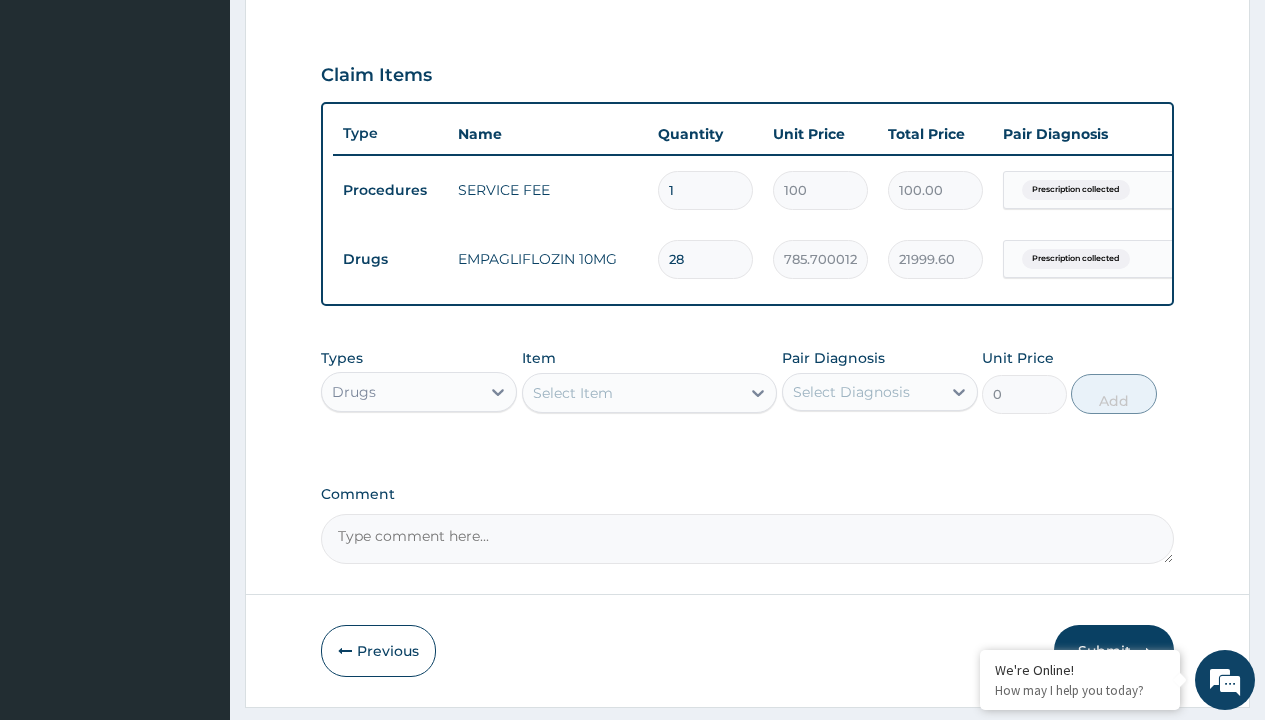 click on "Select Item" at bounding box center [573, 393] 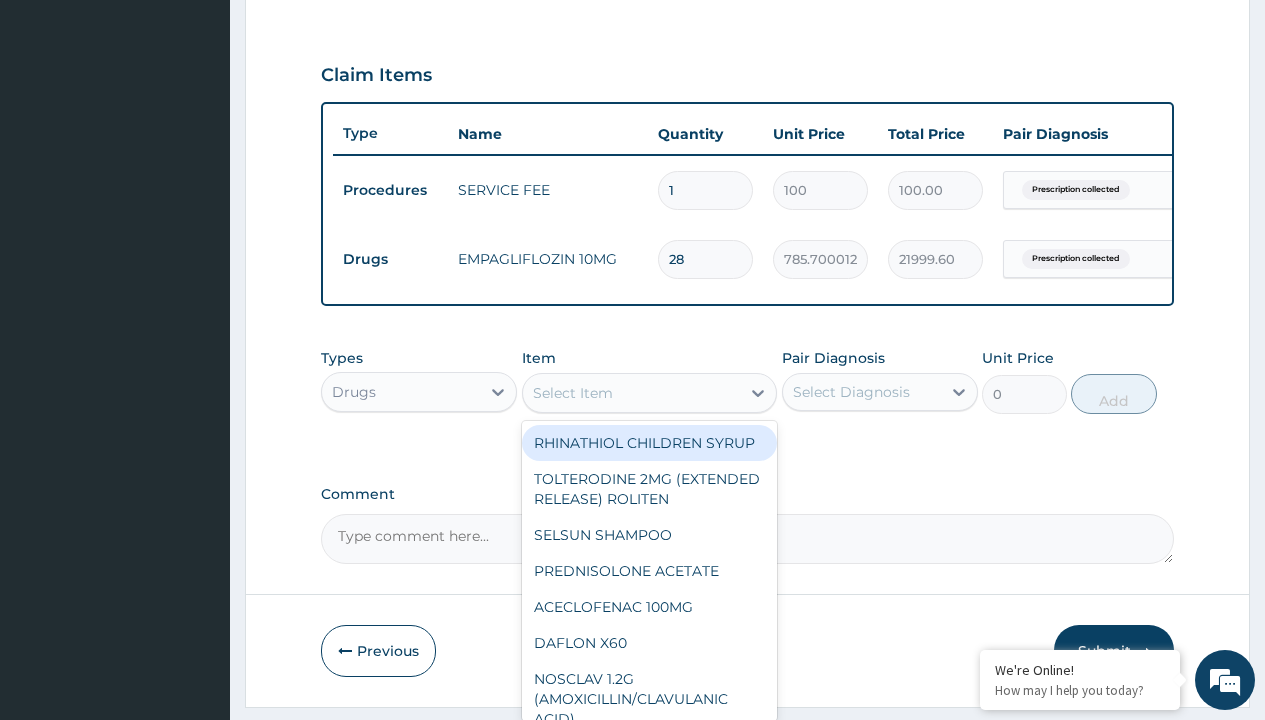 type on "torsemide 10mg (torsinex)/pack" 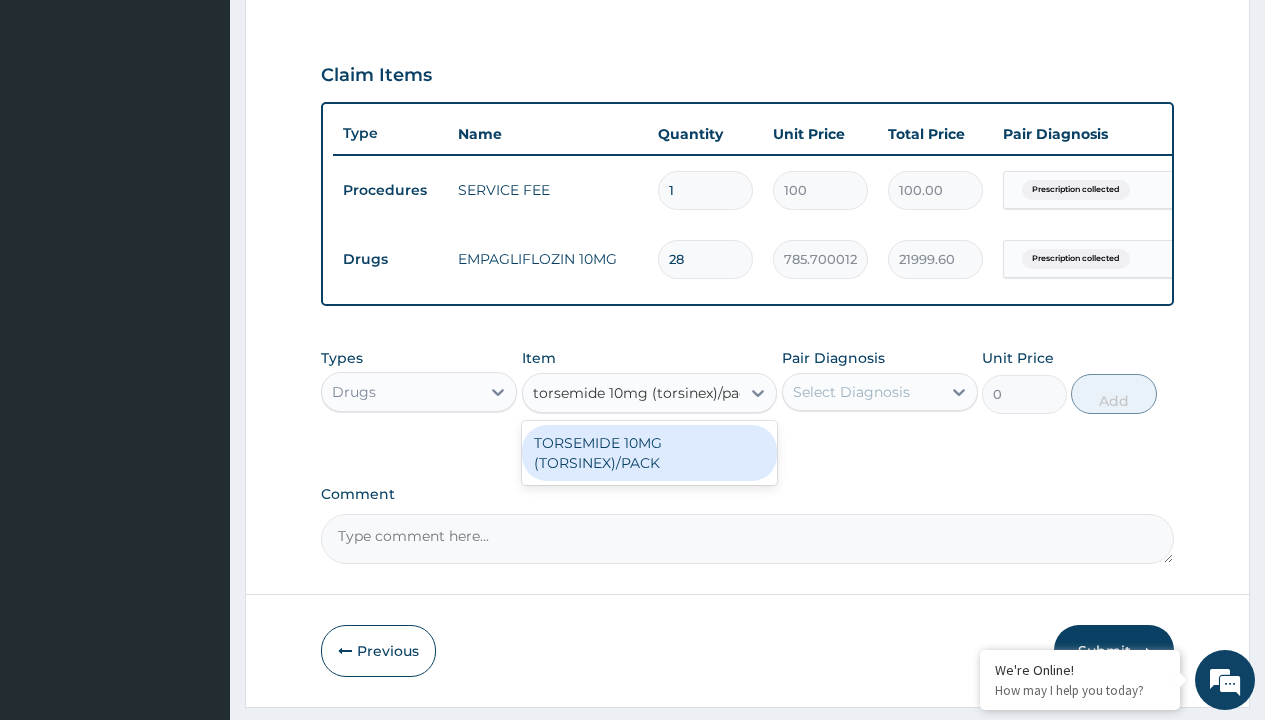 scroll, scrollTop: 0, scrollLeft: 0, axis: both 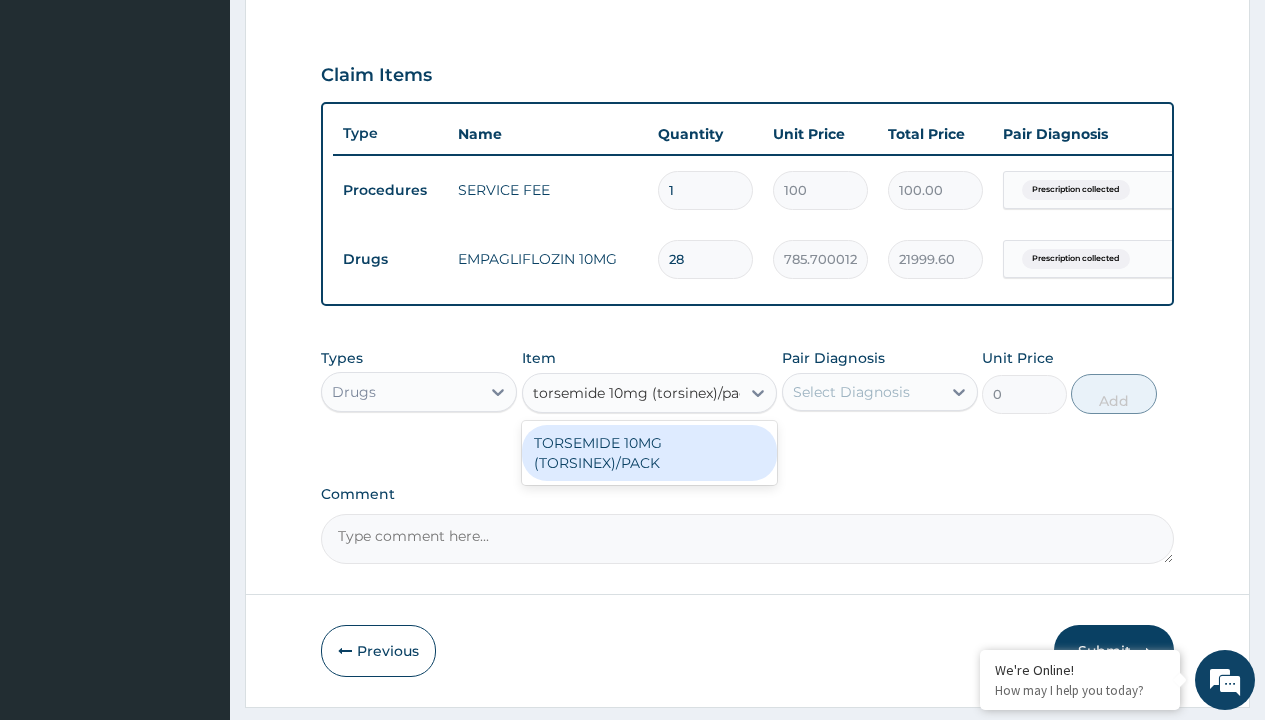 click on "TORSEMIDE 10MG (TORSINEX)/PACK" at bounding box center [650, 453] 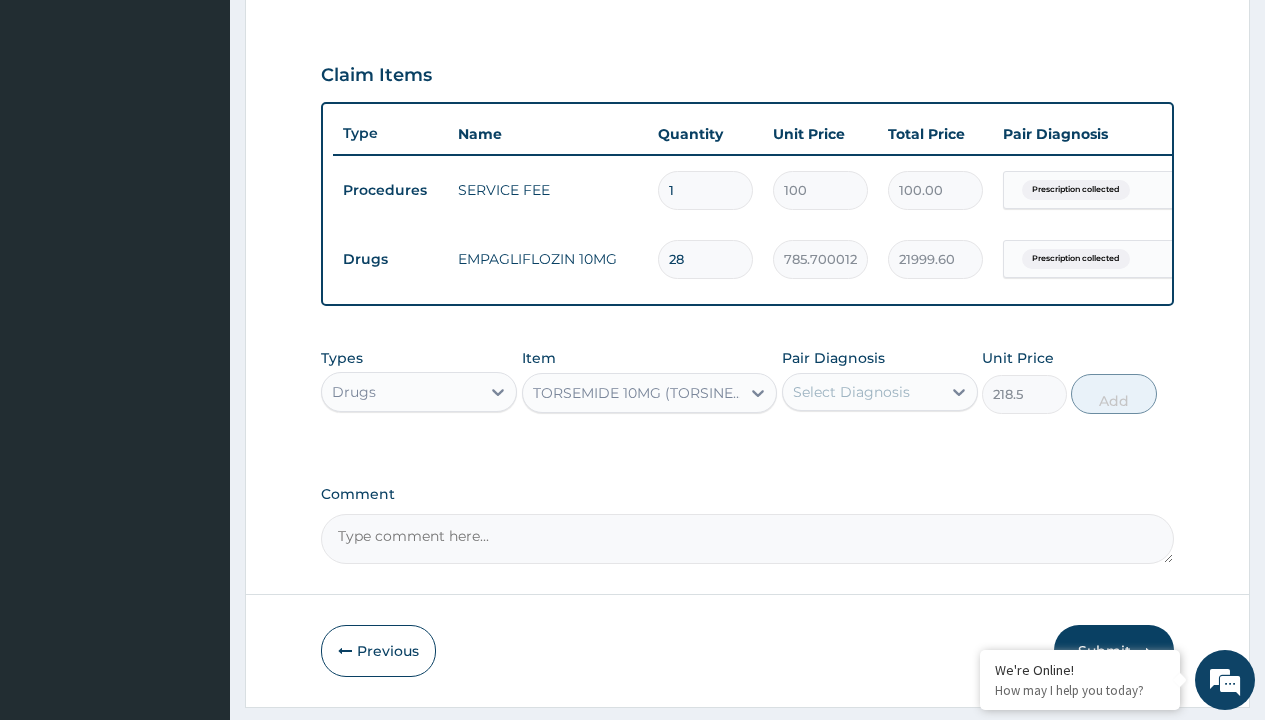 click on "Prescription collected" at bounding box center [409, -89] 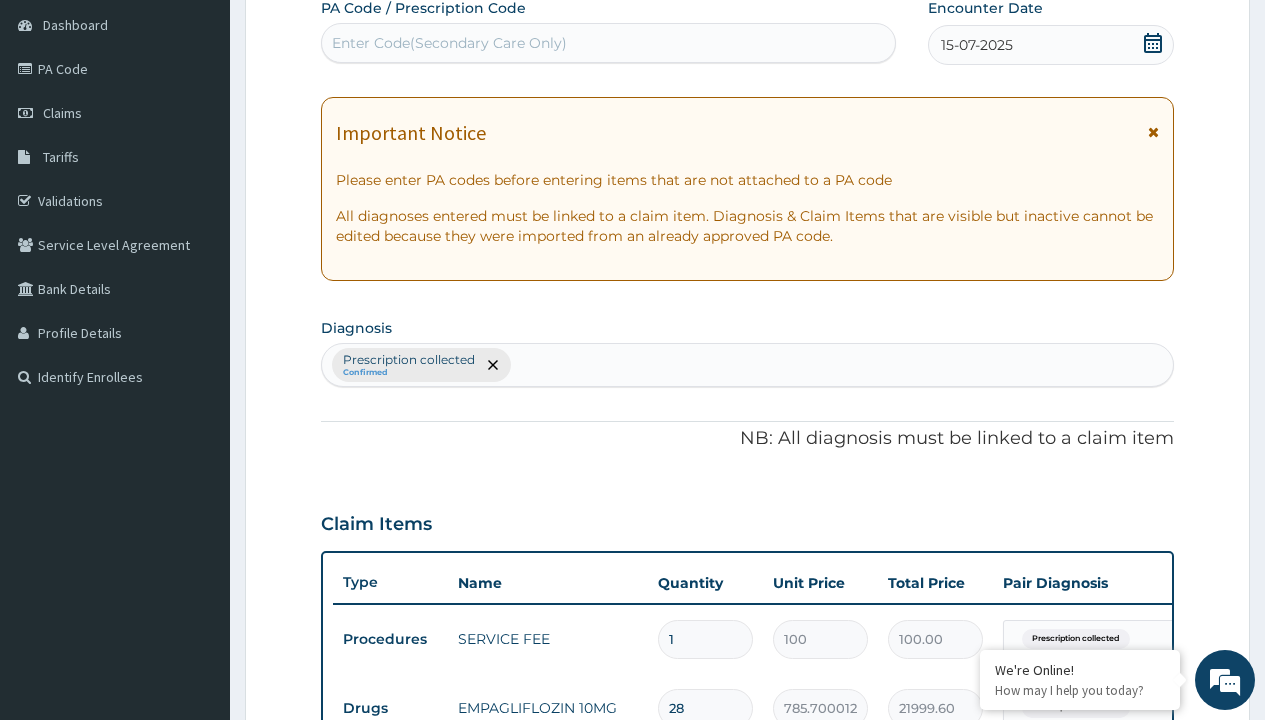 type on "prescription collected" 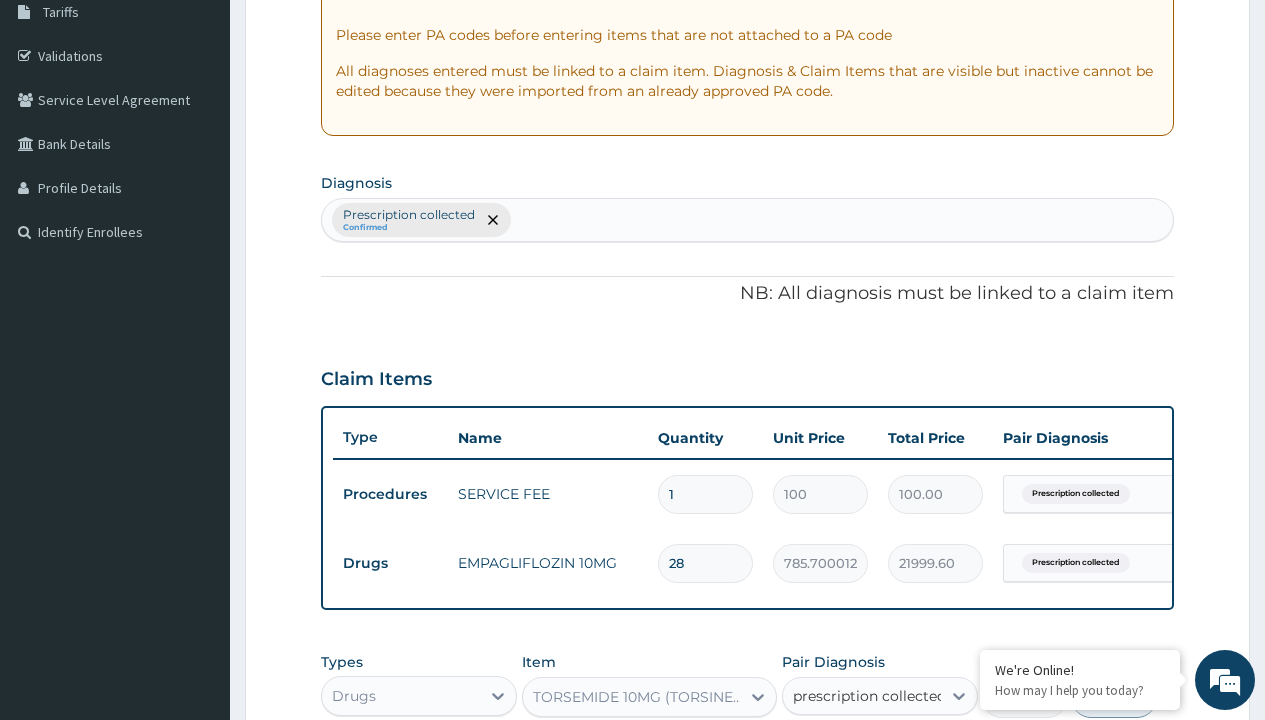 click on "Prescription collected" at bounding box center [890, 755] 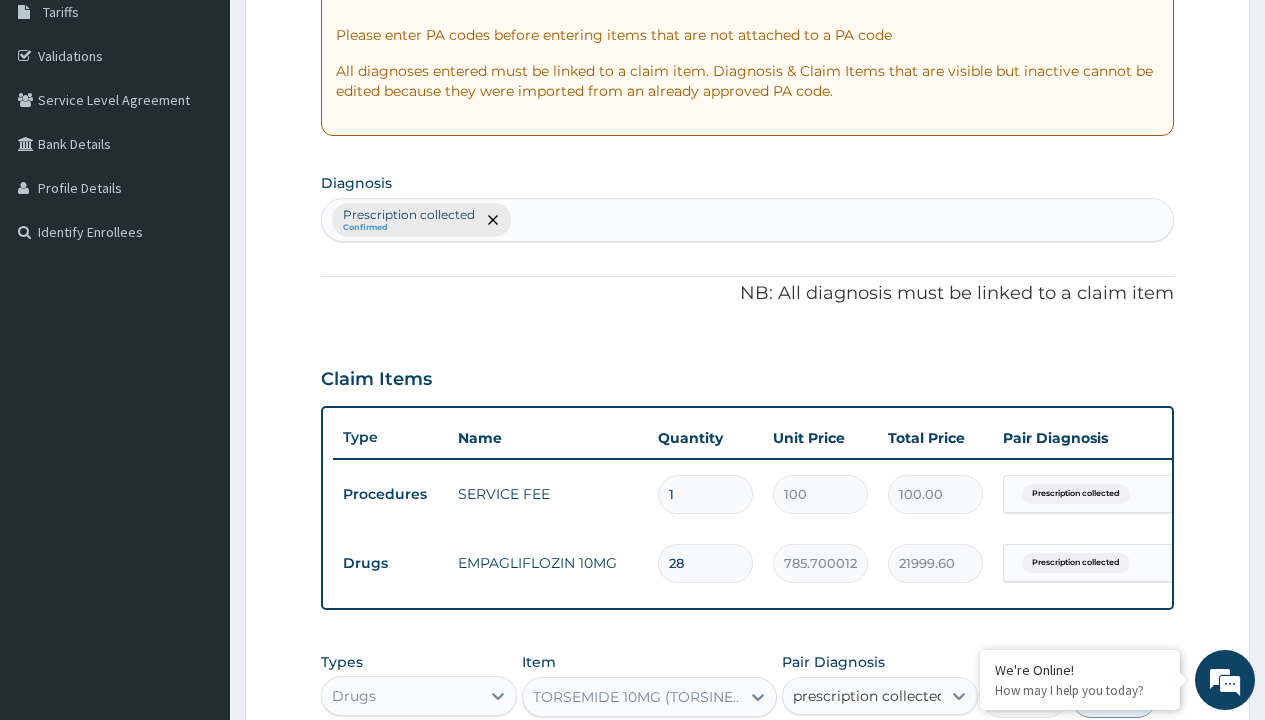 type 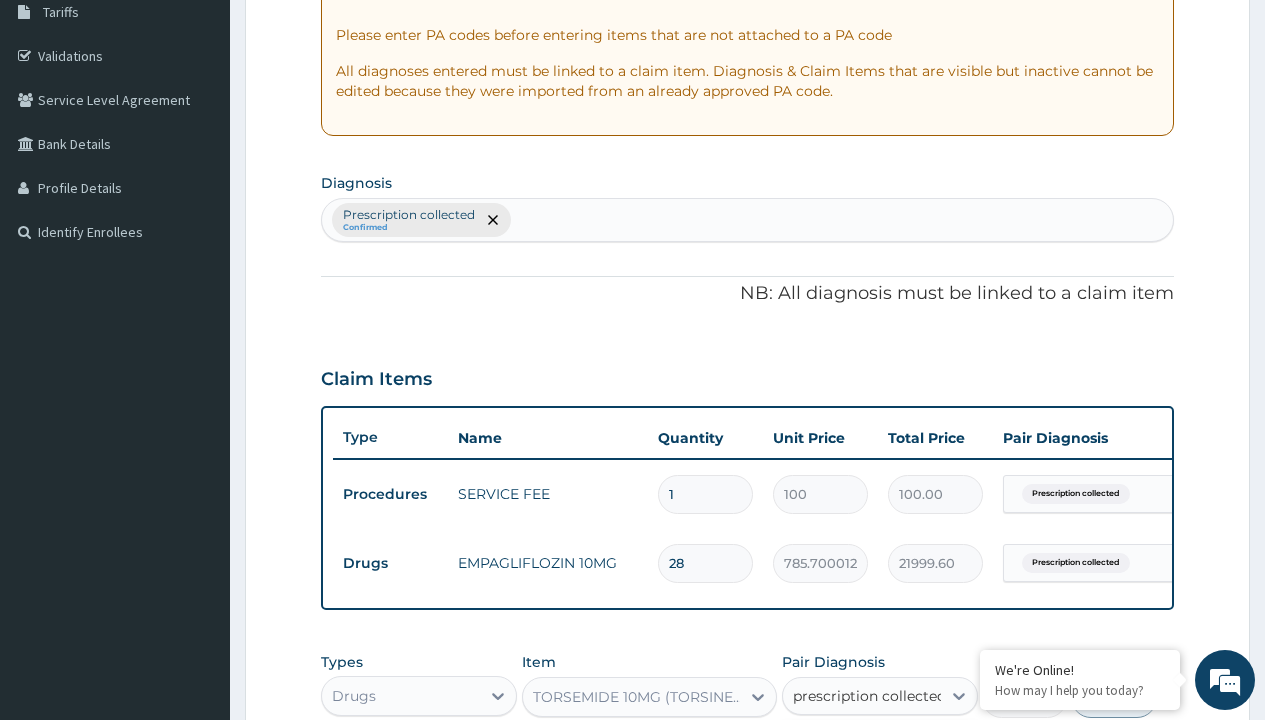 checkbox on "true" 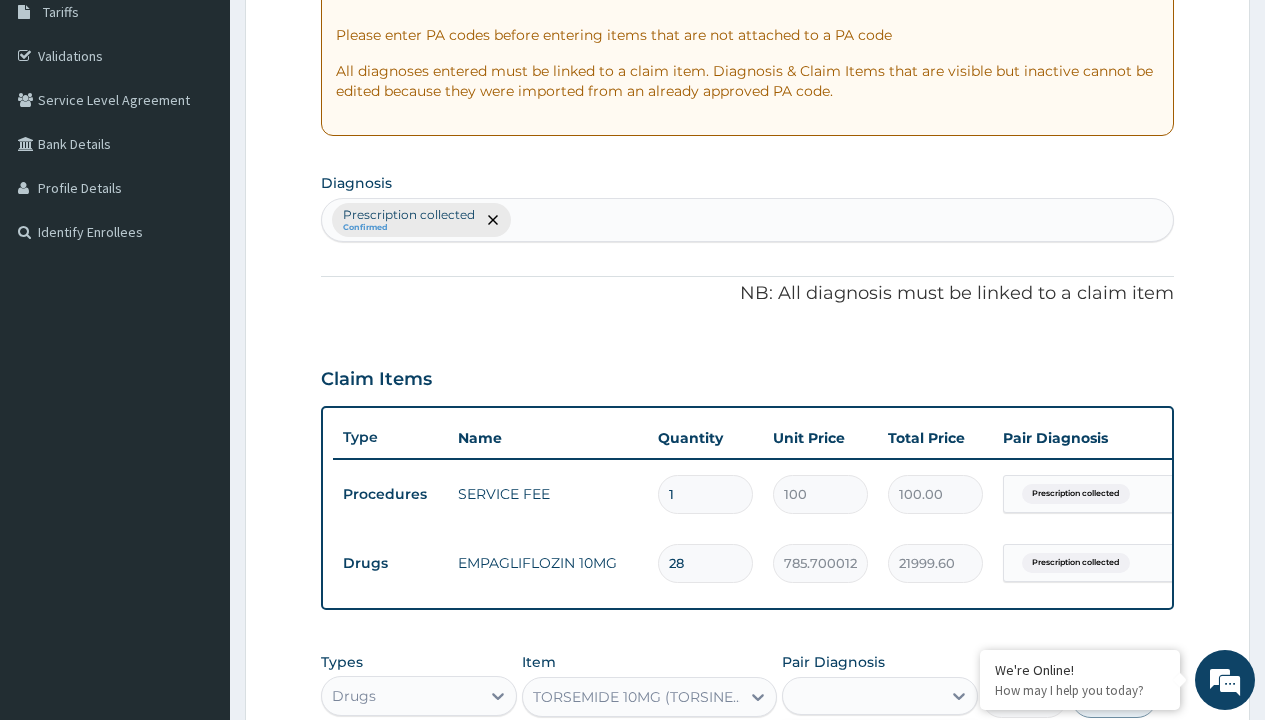 scroll, scrollTop: 711, scrollLeft: 0, axis: vertical 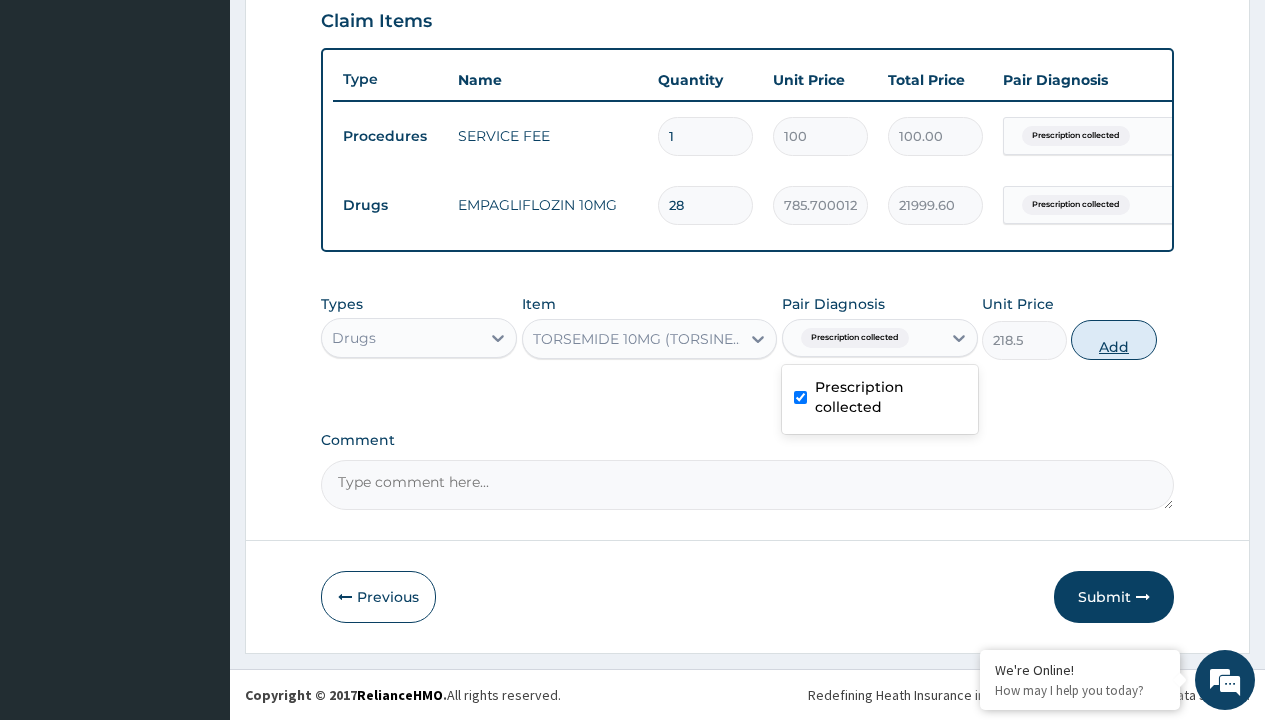 click on "Add" at bounding box center [1113, 340] 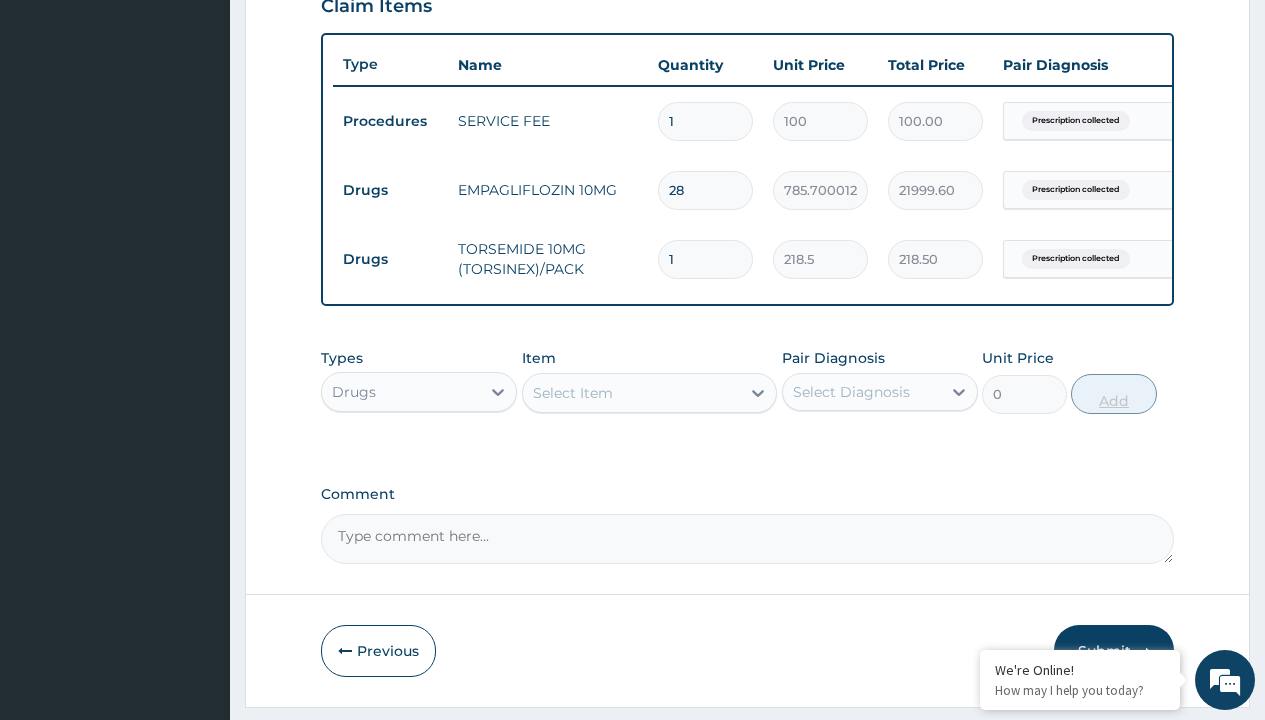type on "120" 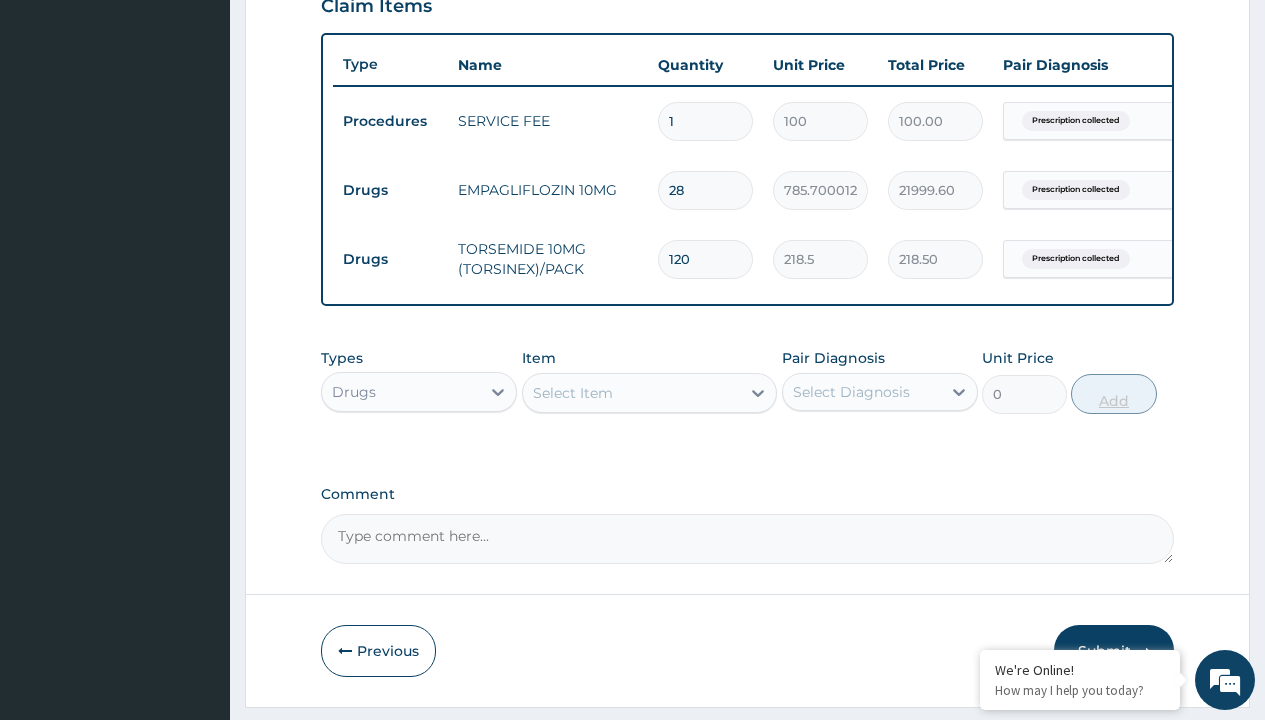 type on "26220.00" 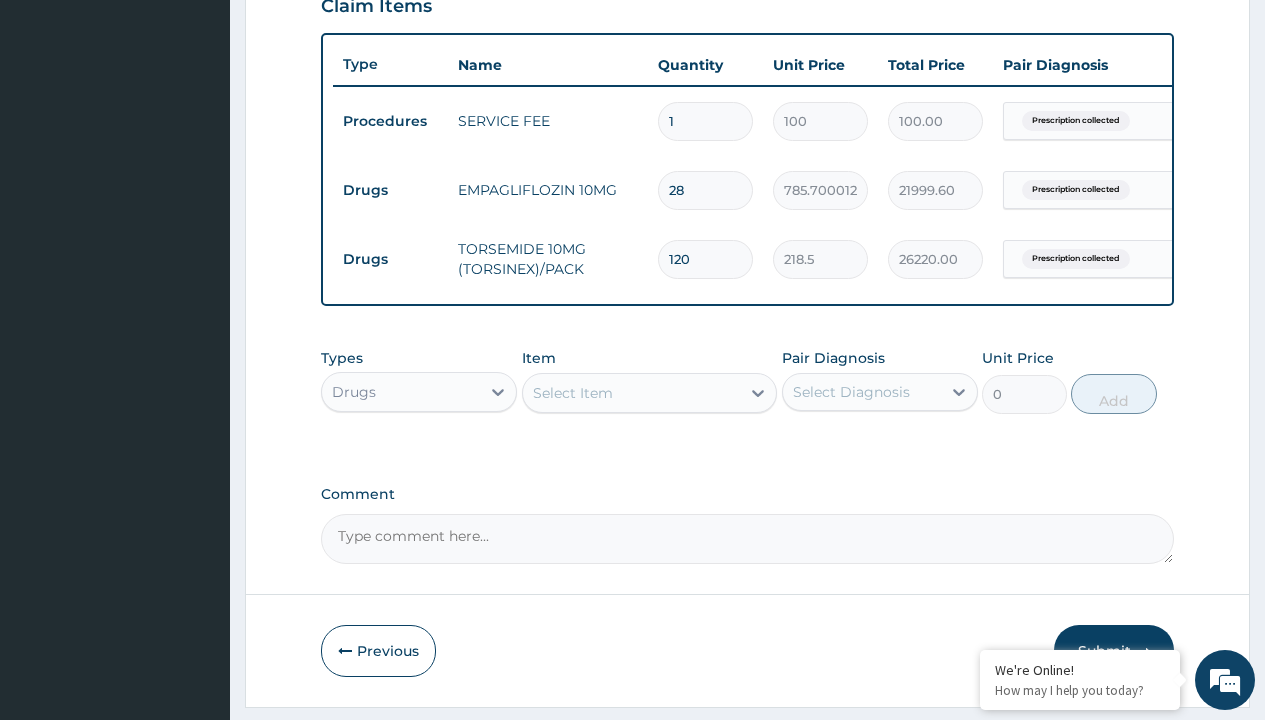 type on "120" 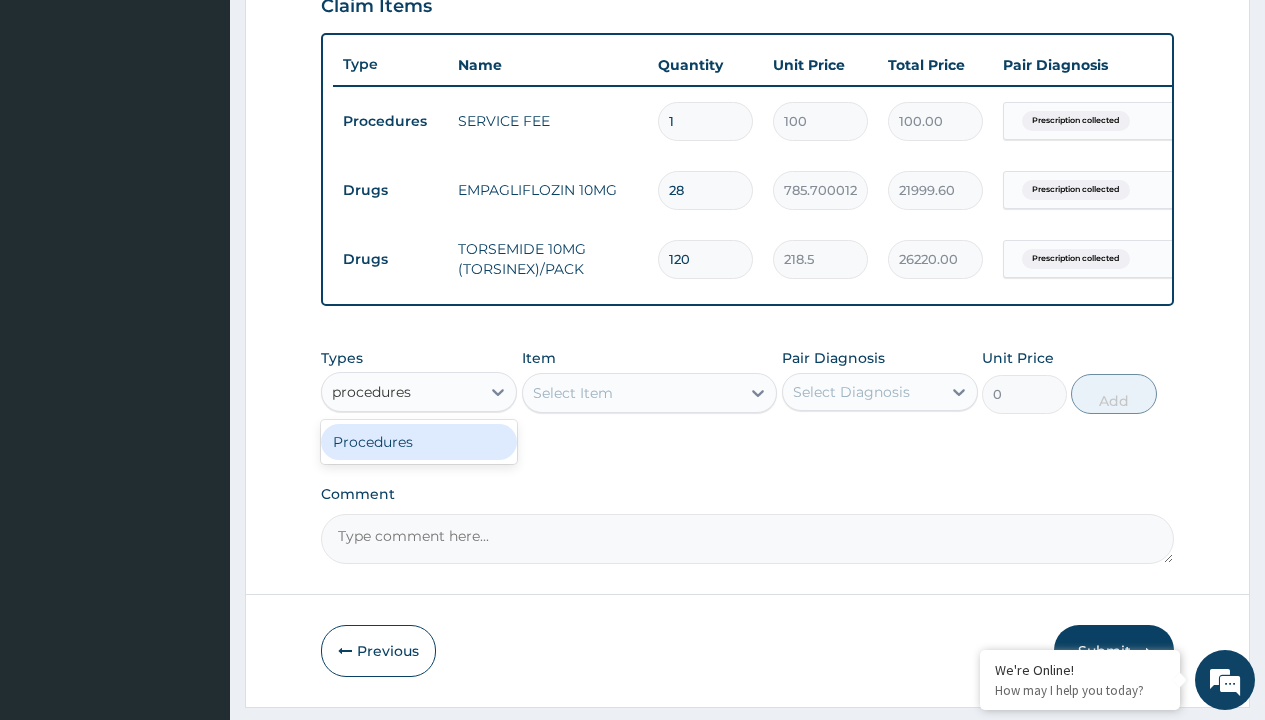 click on "Procedures" at bounding box center (419, 442) 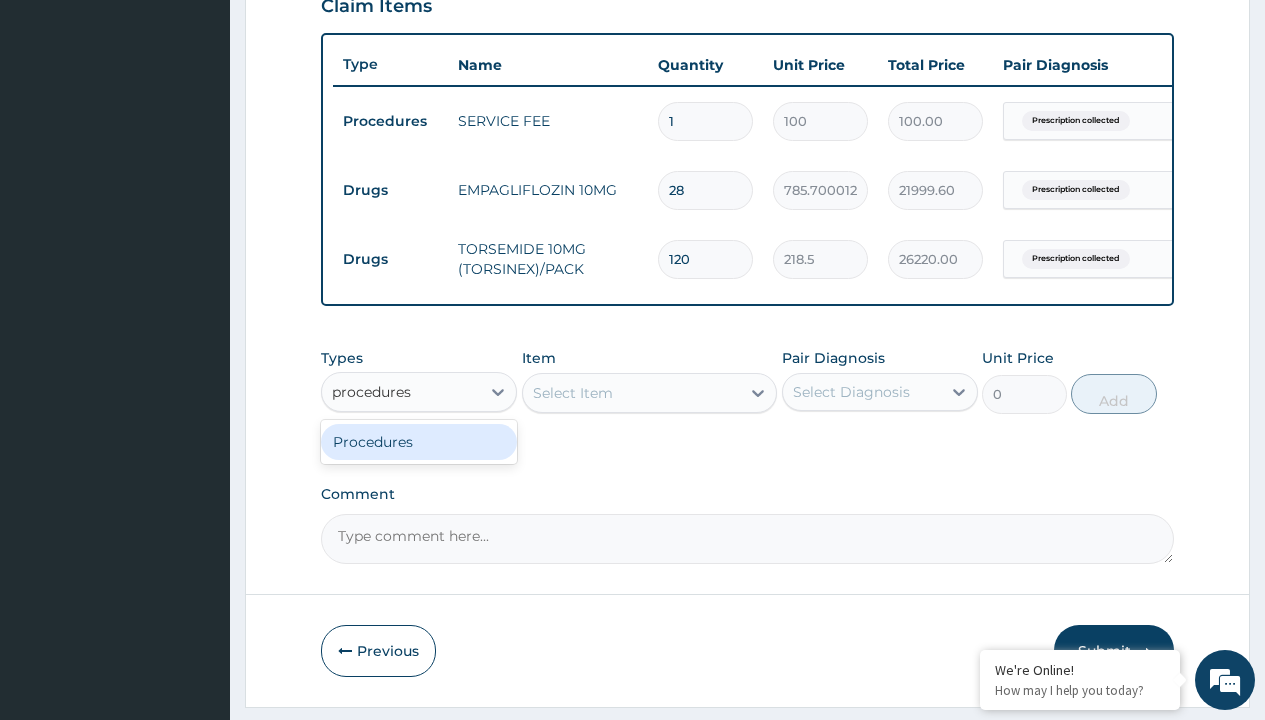 type 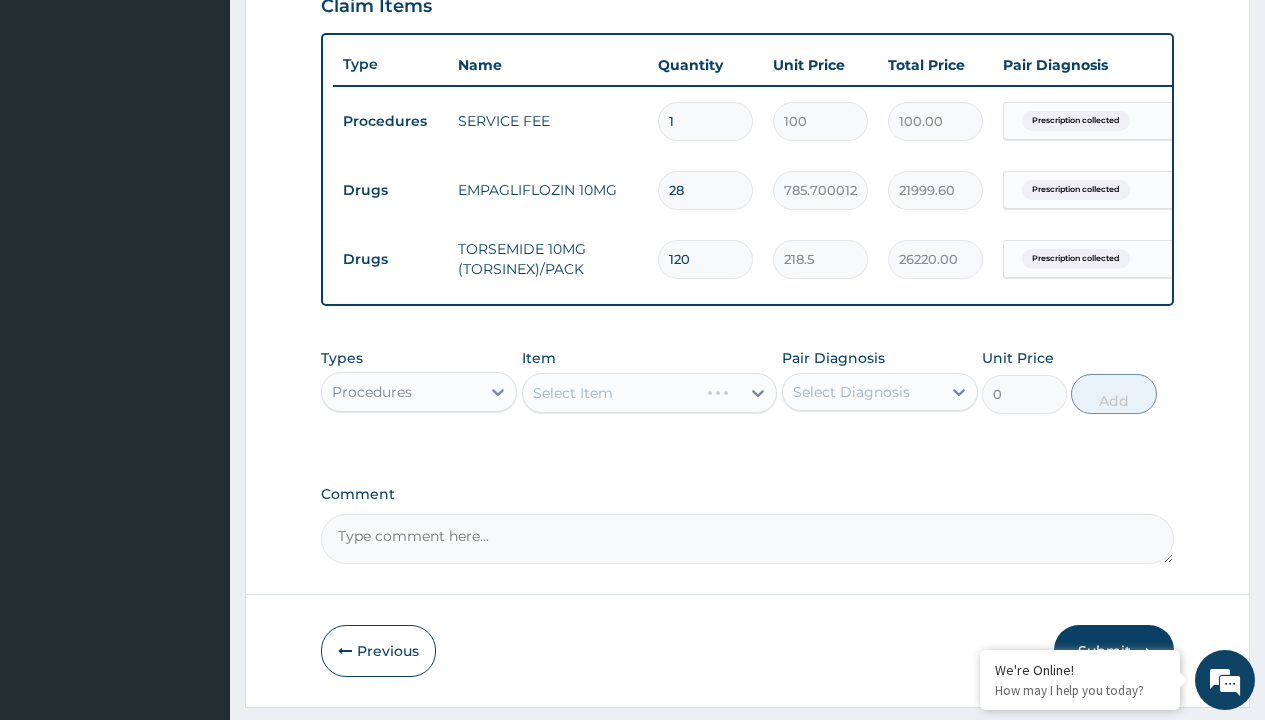 click on "Select Item" at bounding box center (573, 393) 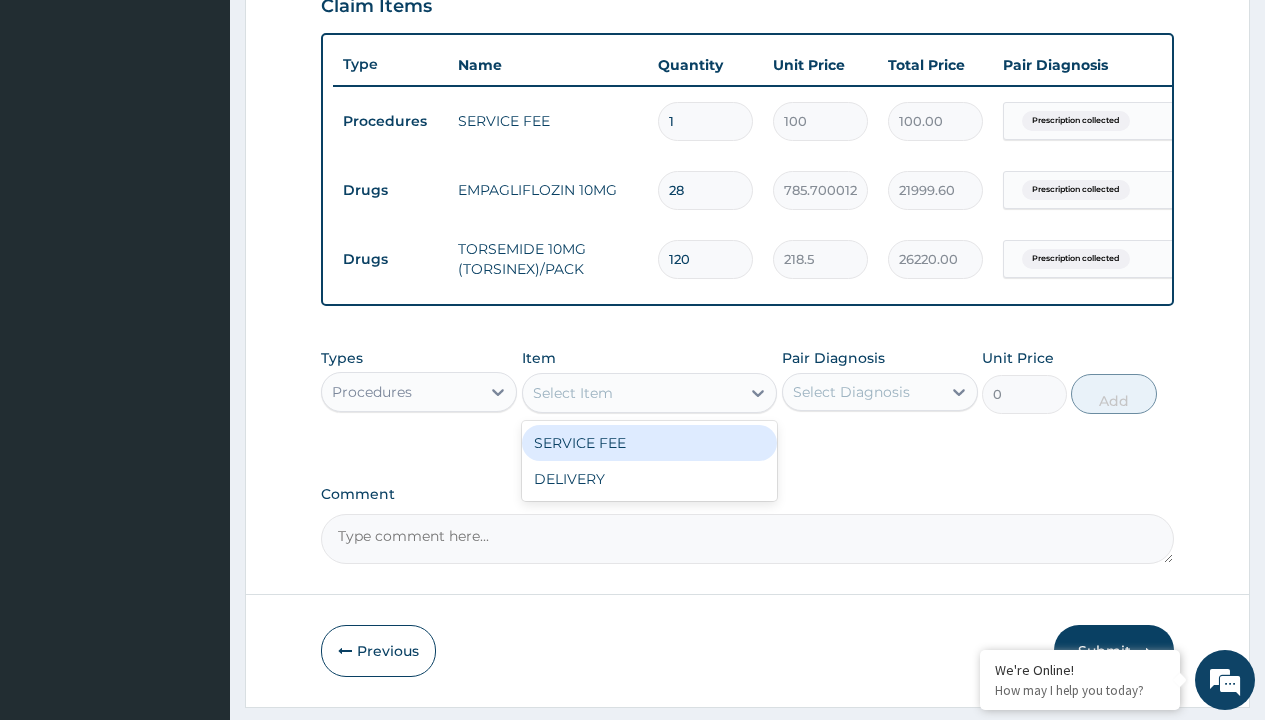 type on "delivery" 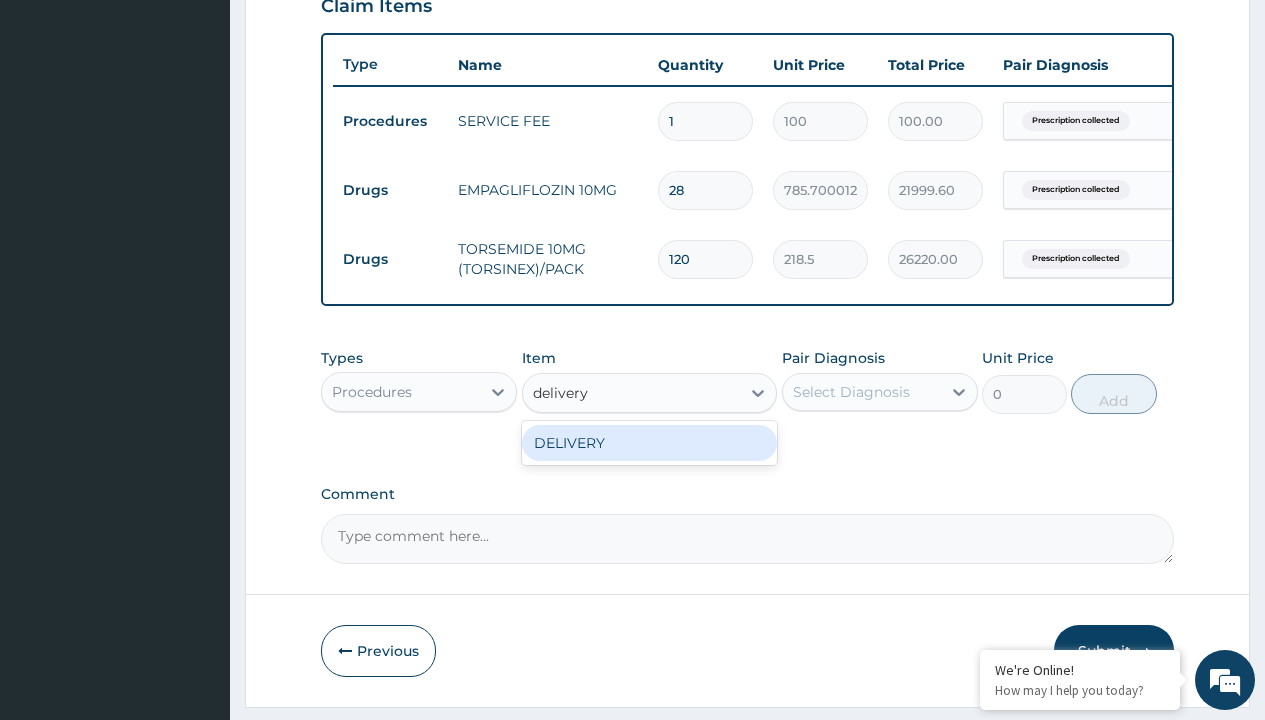 scroll, scrollTop: 0, scrollLeft: 0, axis: both 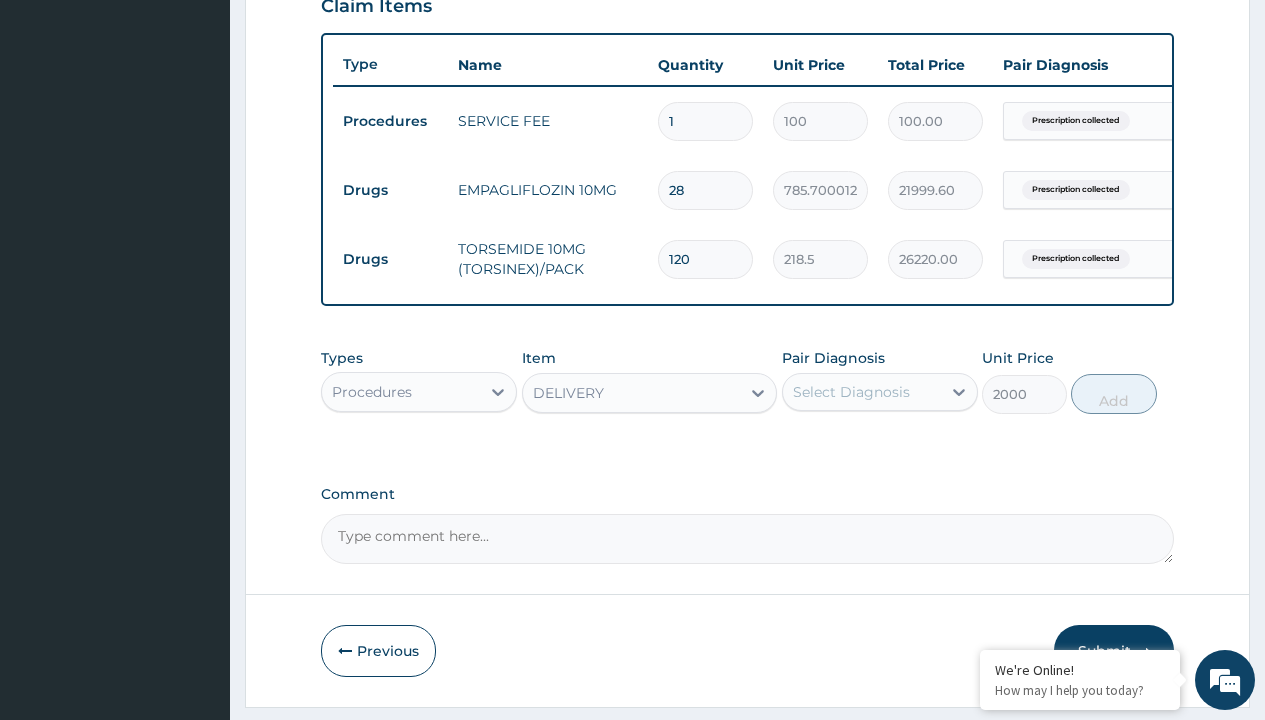click on "Prescription collected" at bounding box center (409, -158) 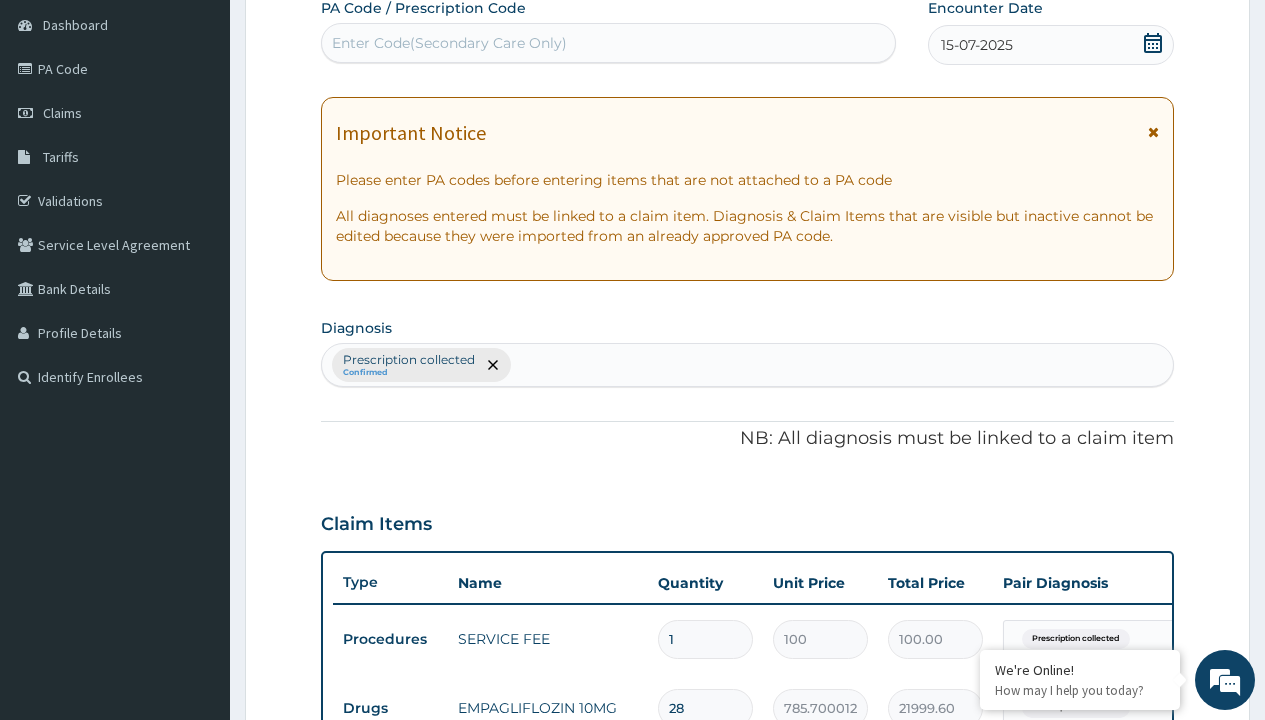 type on "prescription collected" 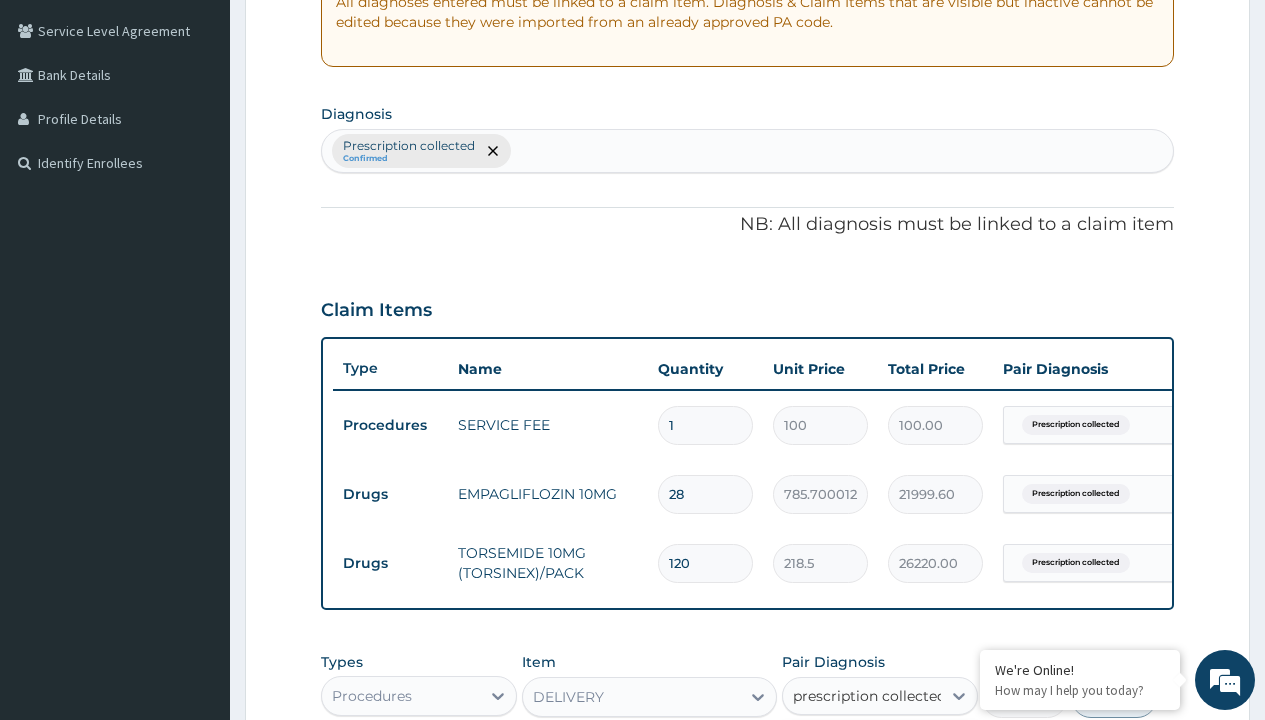 click on "Prescription collected" at bounding box center [890, 755] 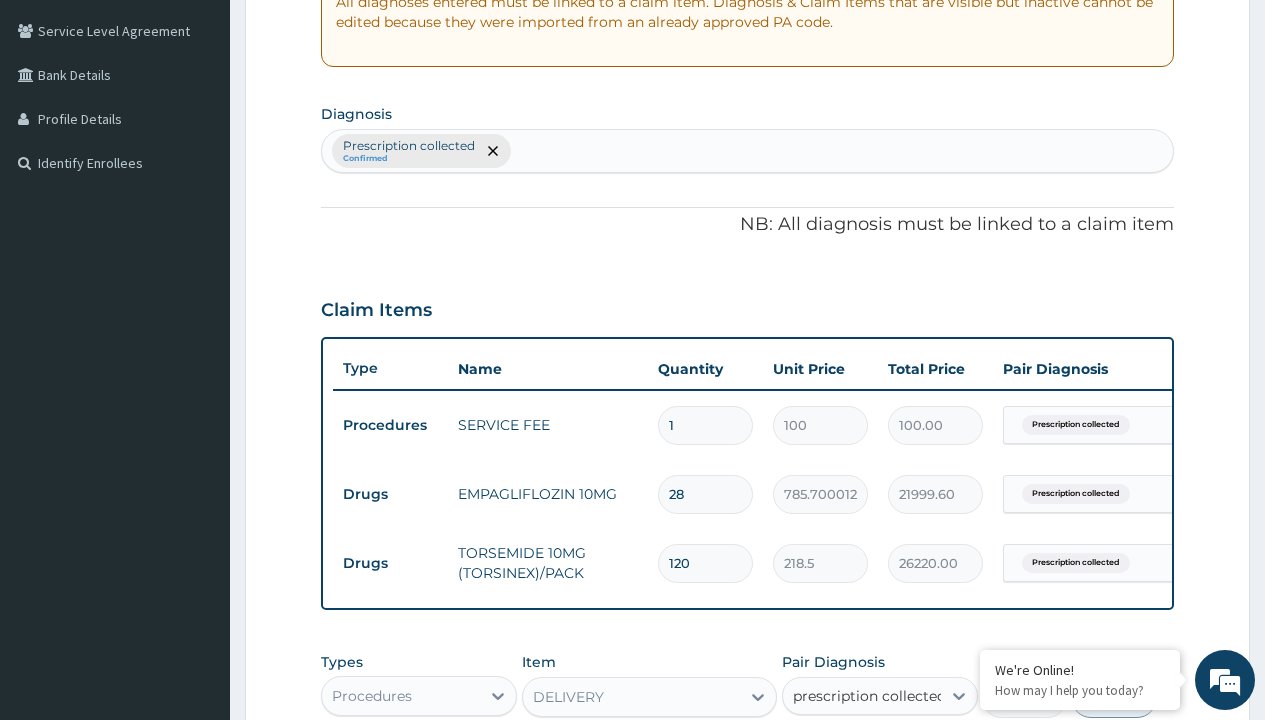 type 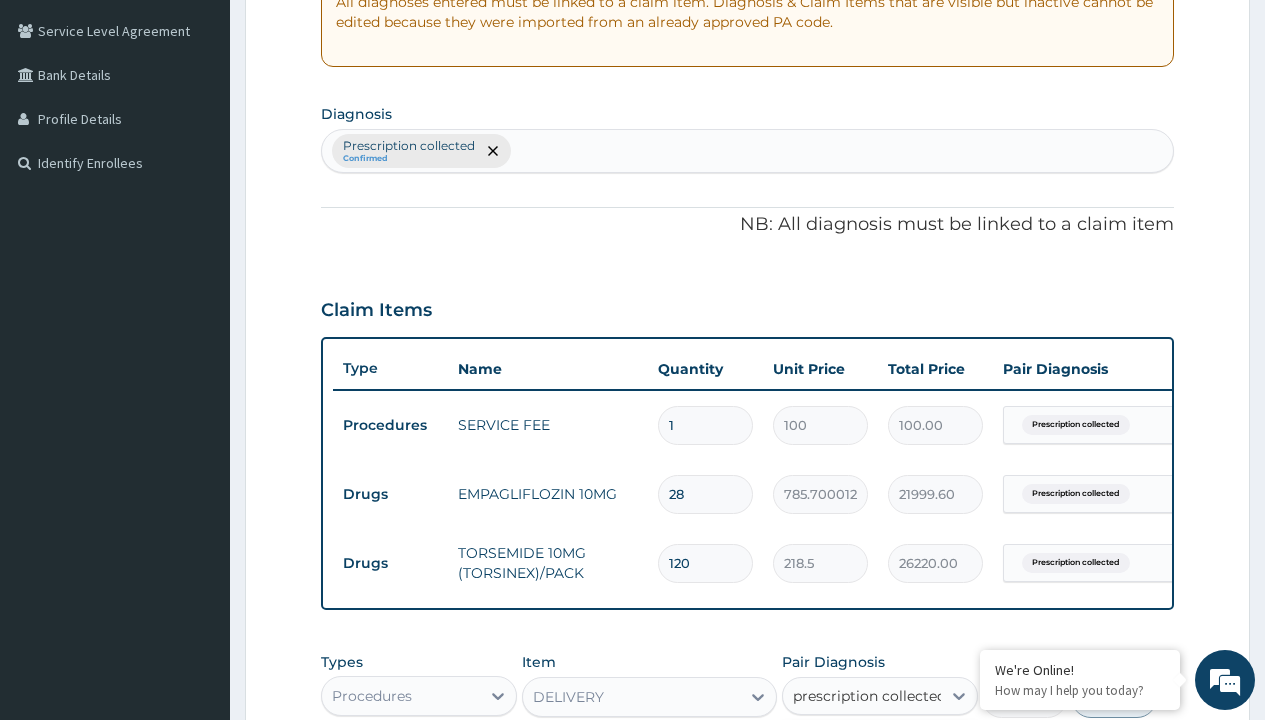 checkbox on "true" 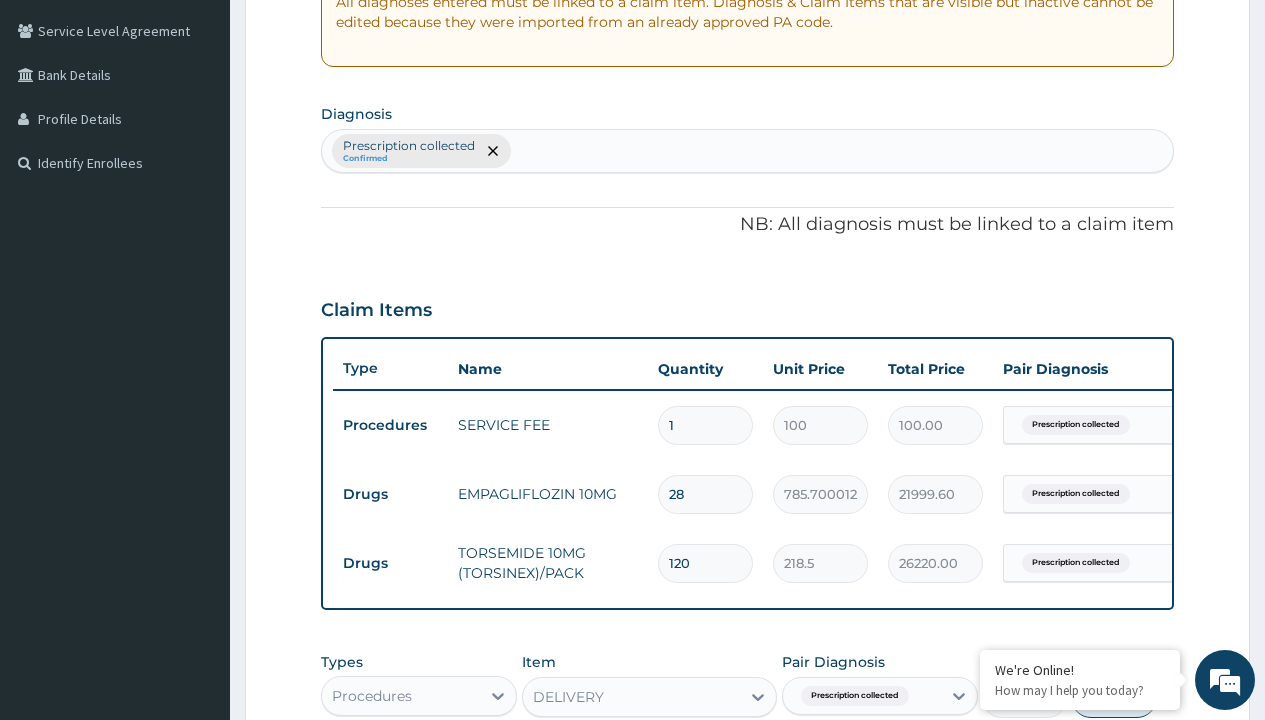 scroll, scrollTop: 780, scrollLeft: 0, axis: vertical 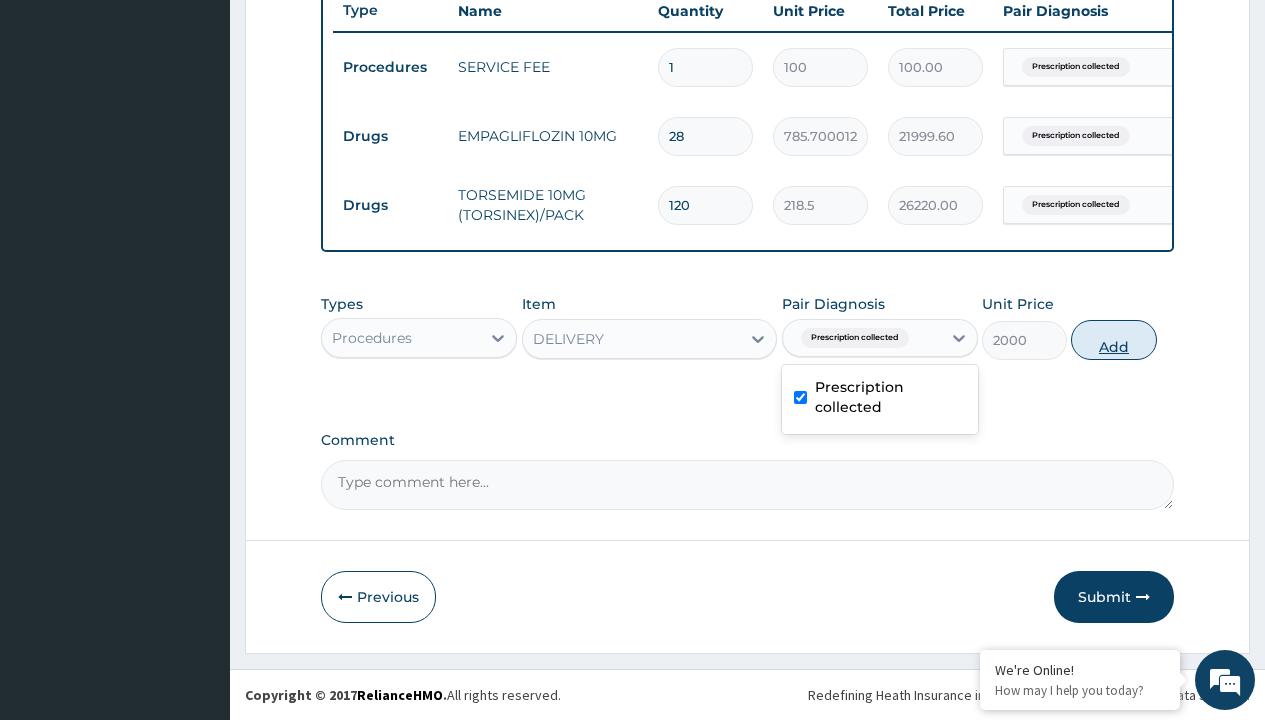 click on "Add" at bounding box center (1113, 340) 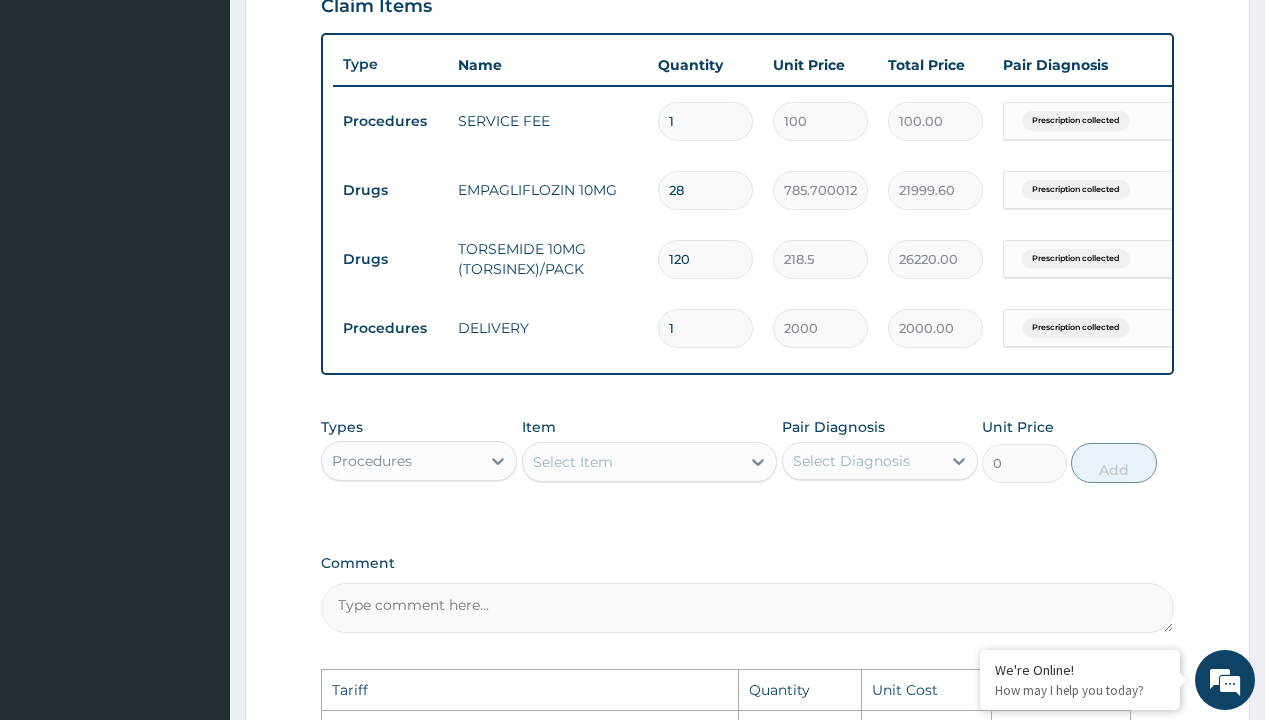 scroll, scrollTop: 1188, scrollLeft: 0, axis: vertical 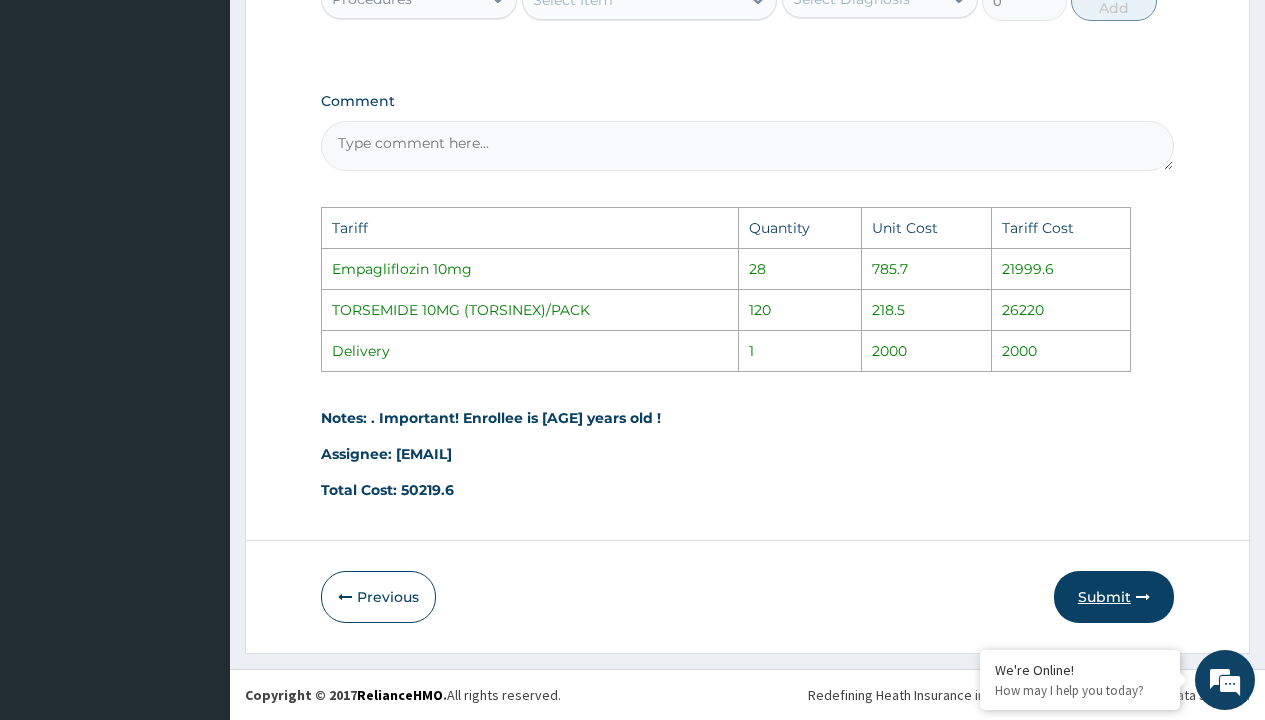 click at bounding box center [1143, 597] 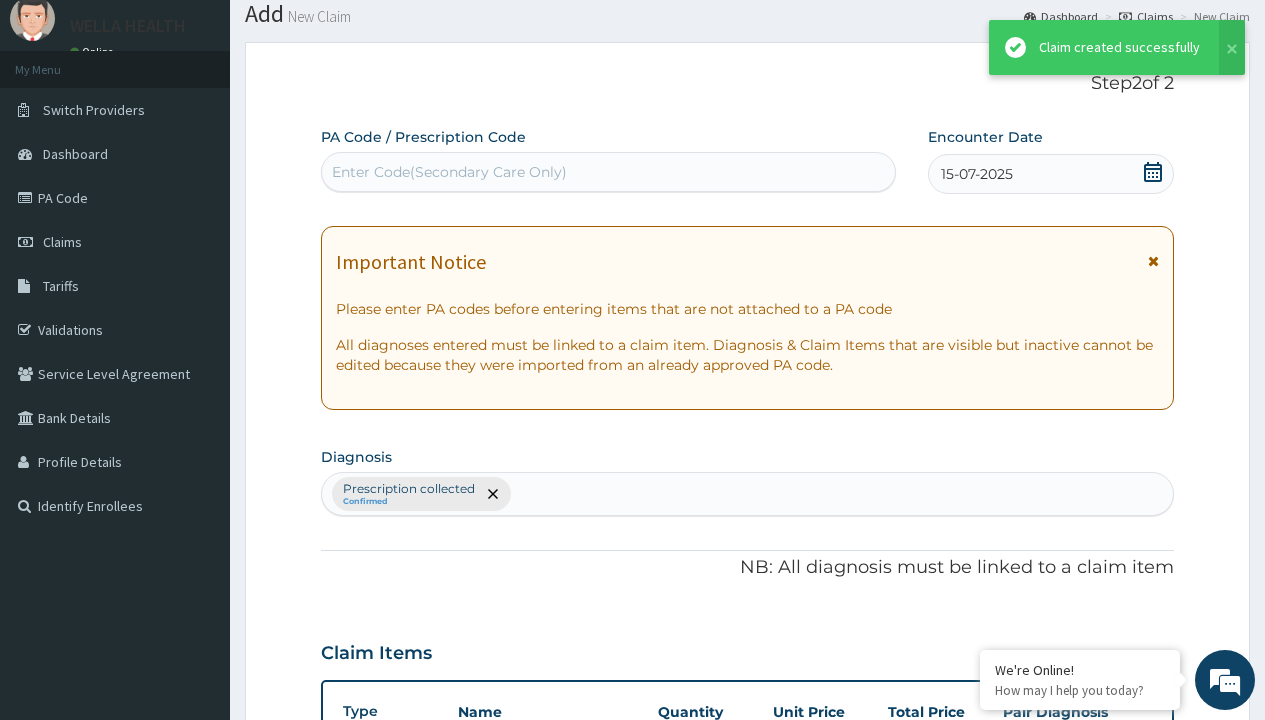 scroll, scrollTop: 849, scrollLeft: 0, axis: vertical 